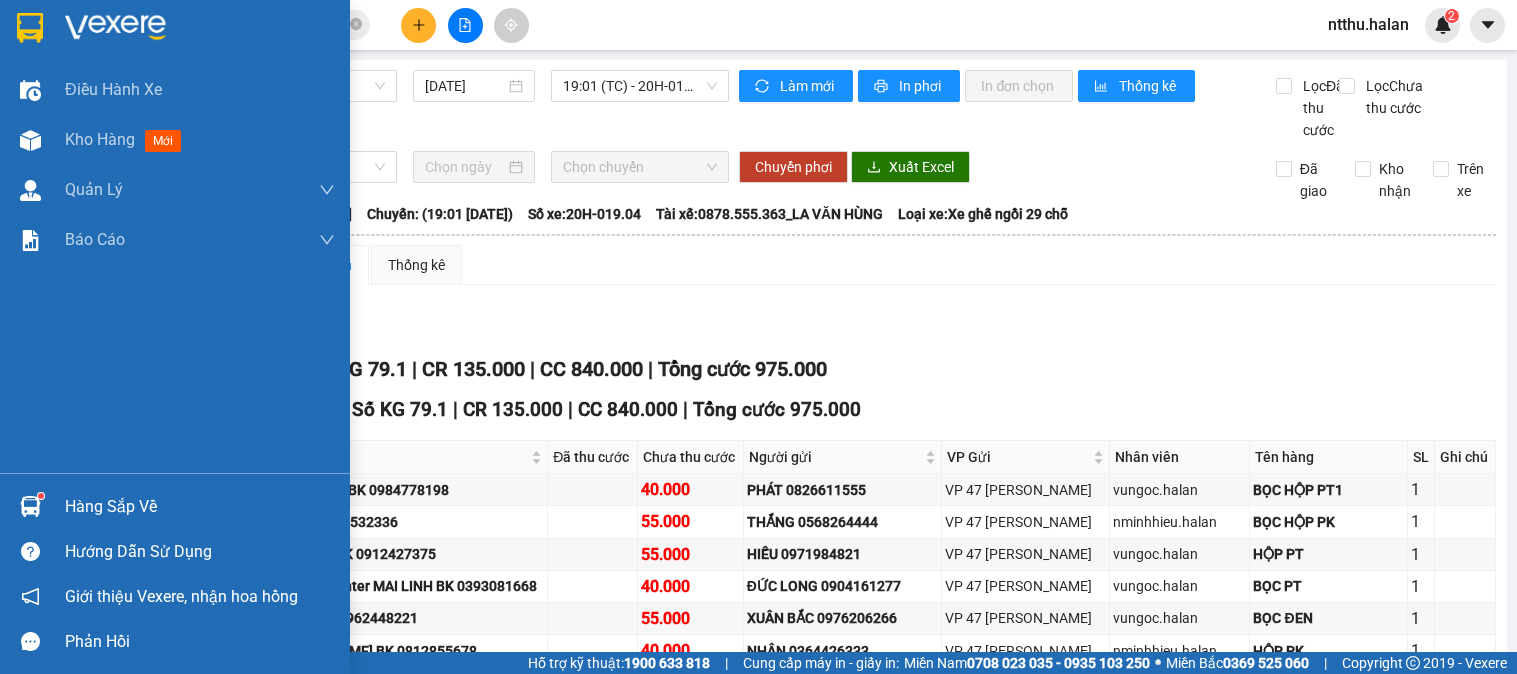 scroll, scrollTop: 0, scrollLeft: 0, axis: both 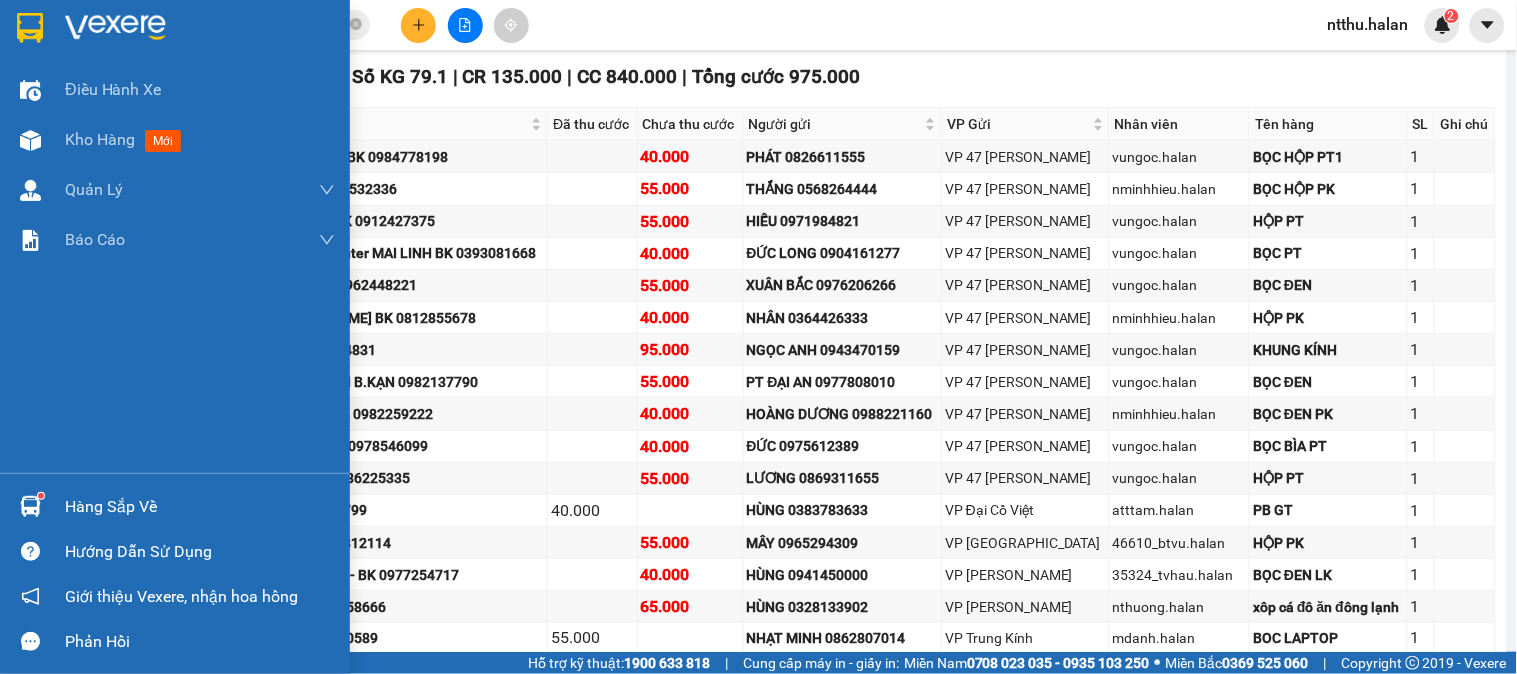 click on "Hàng sắp về" at bounding box center (200, 507) 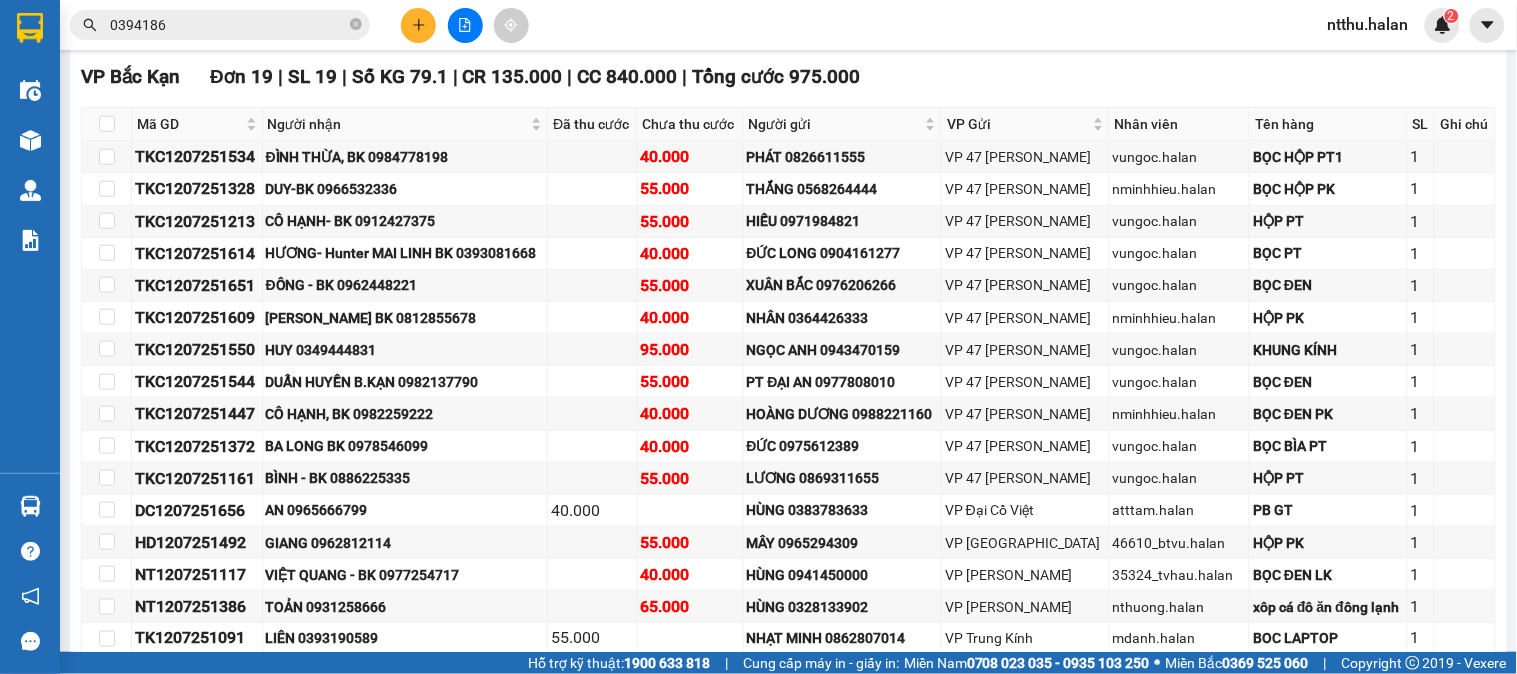 click on "Kết quả tìm kiếm ( 8 )  Bộ lọc  Mã ĐH Trạng thái Món hàng Thu hộ Tổng cước Chưa cước Nhãn Người gửi VP Gửi Người nhận VP Nhận BS1207251630 16:42 - 12/07 Trên xe   29G-004.84 17:30  -   12/07 TÚI ĐỒ ĂN SL:  1 35.000 0976598889 TRANG VP Bắc Sơn 0394186 080 THOA  VP Bắc Kạn HG0104250156 08:29 - 01/04 Đã giao   08:07 - 02/04 BỌC ĐEN THUỐC SL:  1 35.000 0976598889 TRANG VP Hoàng Gia 0394186 080 THOA  VP Bắc Kạn HG1203251115 13:29 - 12/03 Đã giao   15:29 - 12/03 TÚI ĐỒ ĂN SL:  1 40.000 0976598889 TRANG VP Hoàng Gia 0394186 080 THOA  VP Bắc Kạn BS2701250412 10:58 - 27/01 Đã giao   13:47 - 27/01 TÚI GIẤY ĐỒ ĂN SL:  1 35.000 0976598889 TRANG VP Bắc Sơn 0394186 080 THOA  VP Bắc Kạn TKC1008241322 15:34 - 10/08 Đã giao   19:19 - 10/08 H XỐP ĐỒ ĂN SL:  1 40.000 0394186 135 DŨNG VP 47 Trần Khát Chân 0988153300 HƯNG VP Bắc Sơn SU0601240946 12:50 - 06/01 Đã giao   16:07 - 06/01 BỌC QUẦN ÁO SL:  1 40.000" at bounding box center (758, 337) 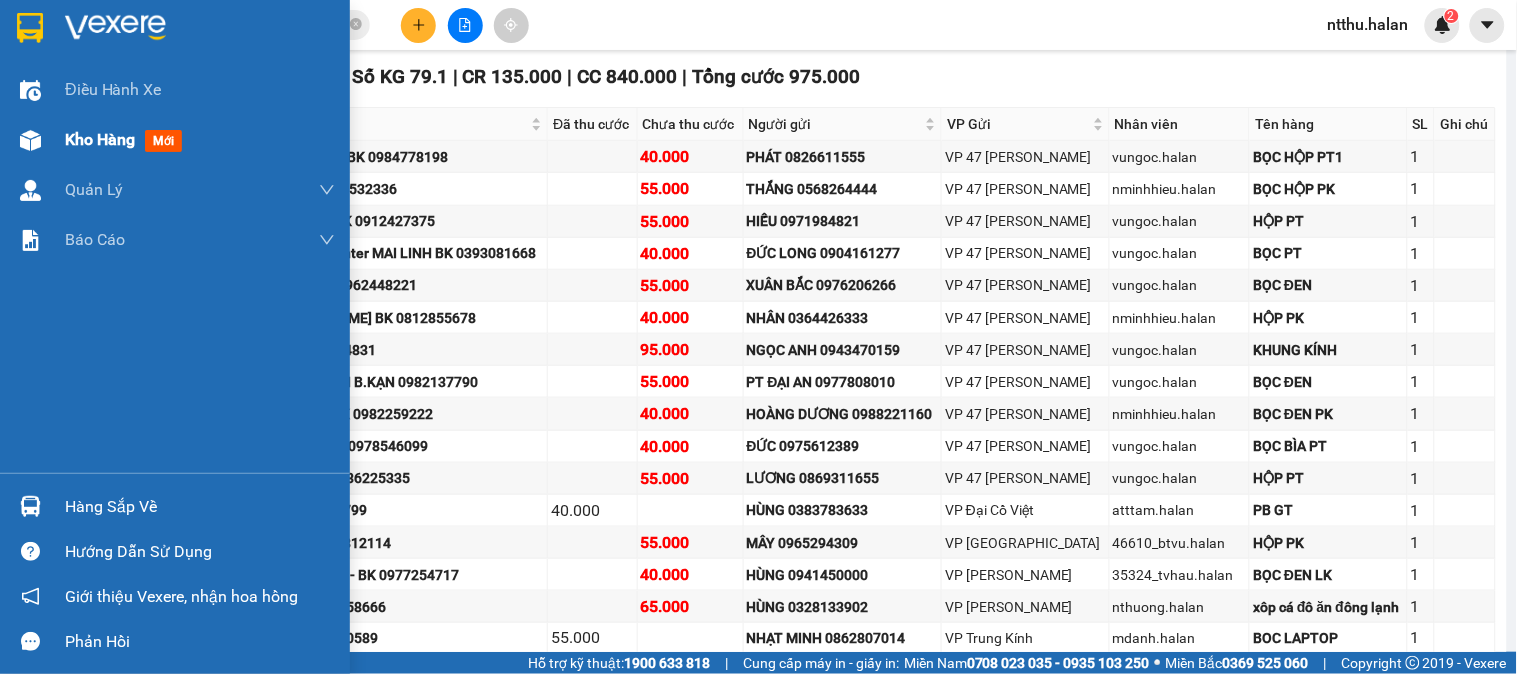 click on "Kho hàng" at bounding box center [100, 139] 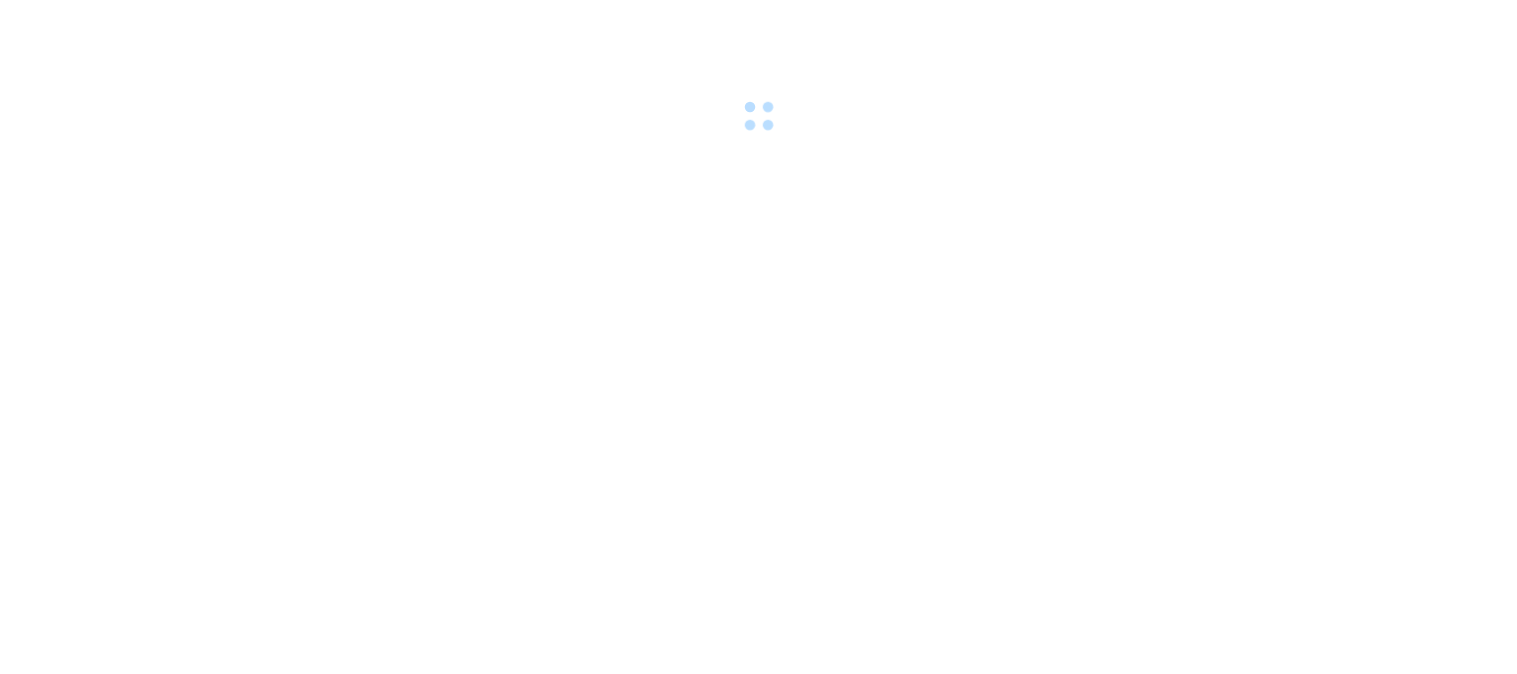 scroll, scrollTop: 0, scrollLeft: 0, axis: both 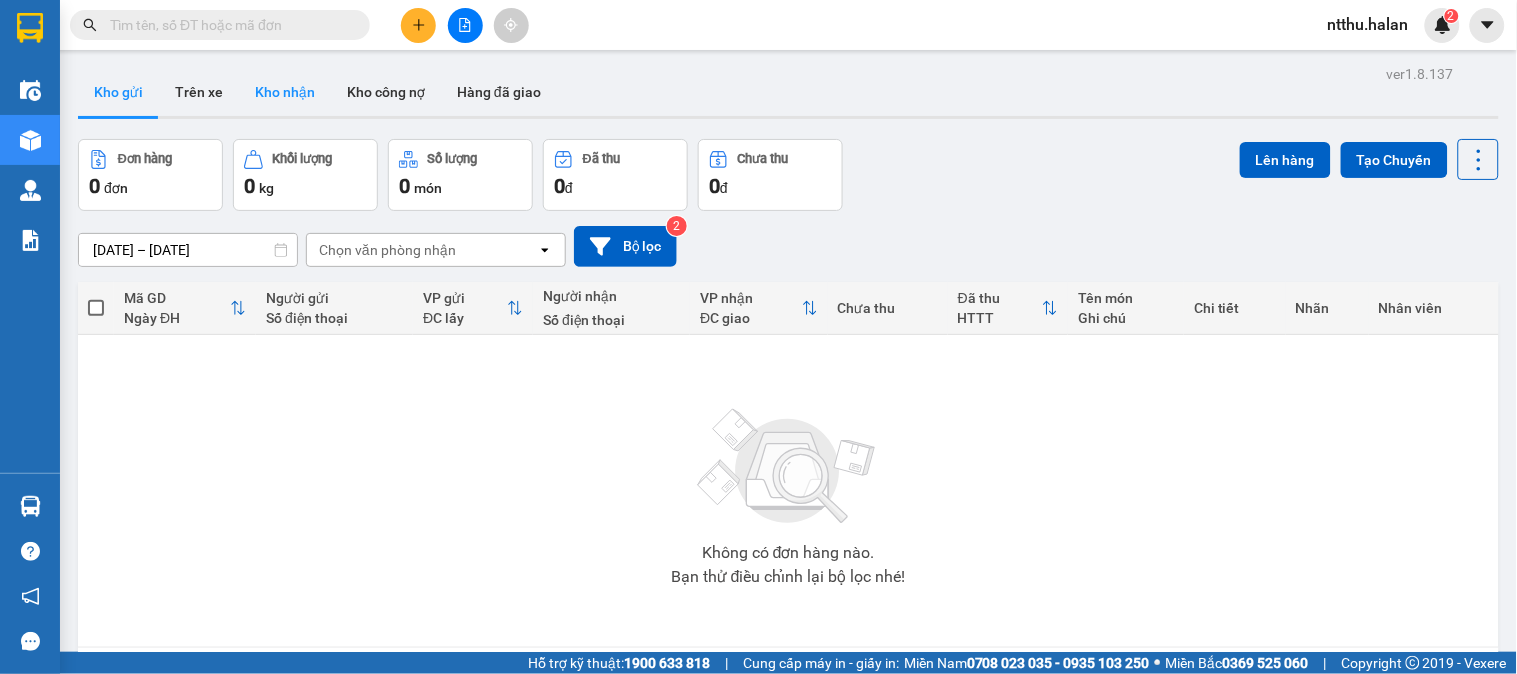 click on "Kho nhận" at bounding box center [285, 92] 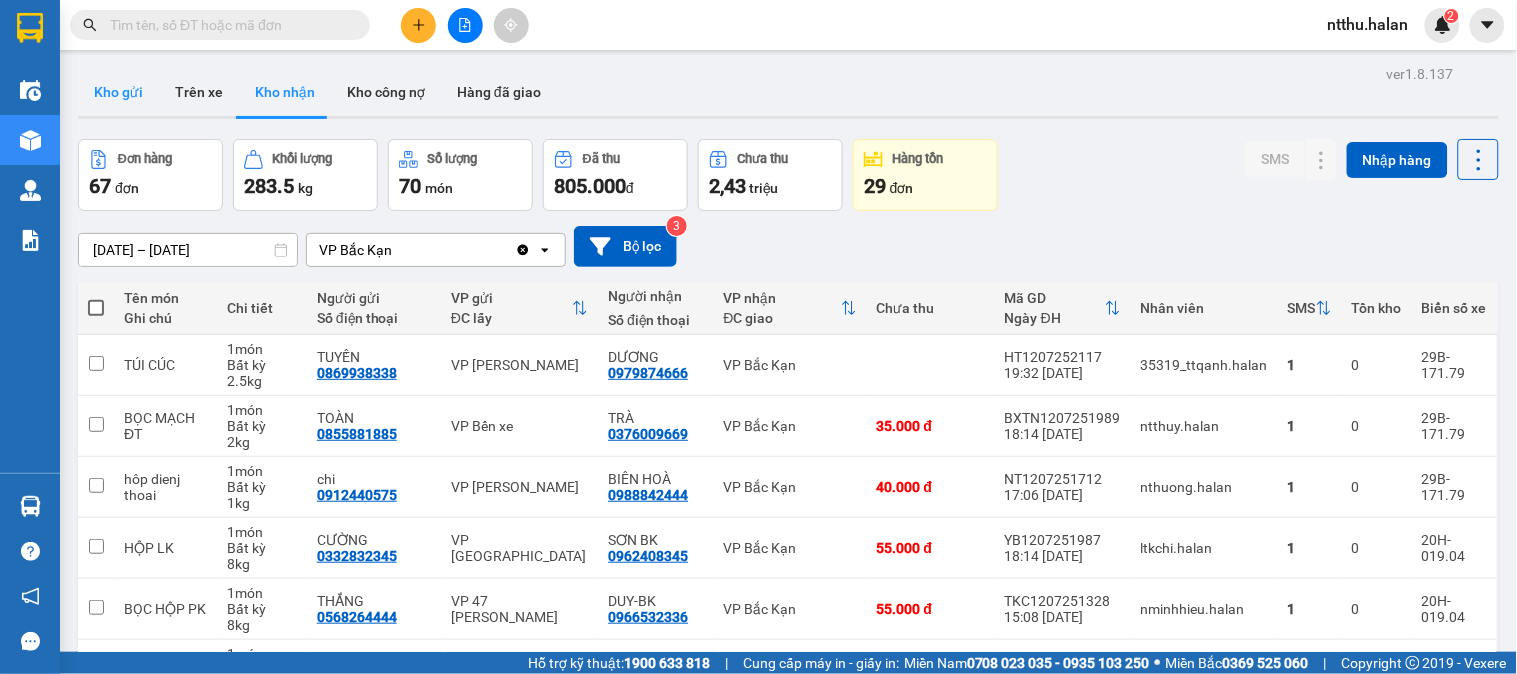 click on "Kho gửi" at bounding box center (118, 92) 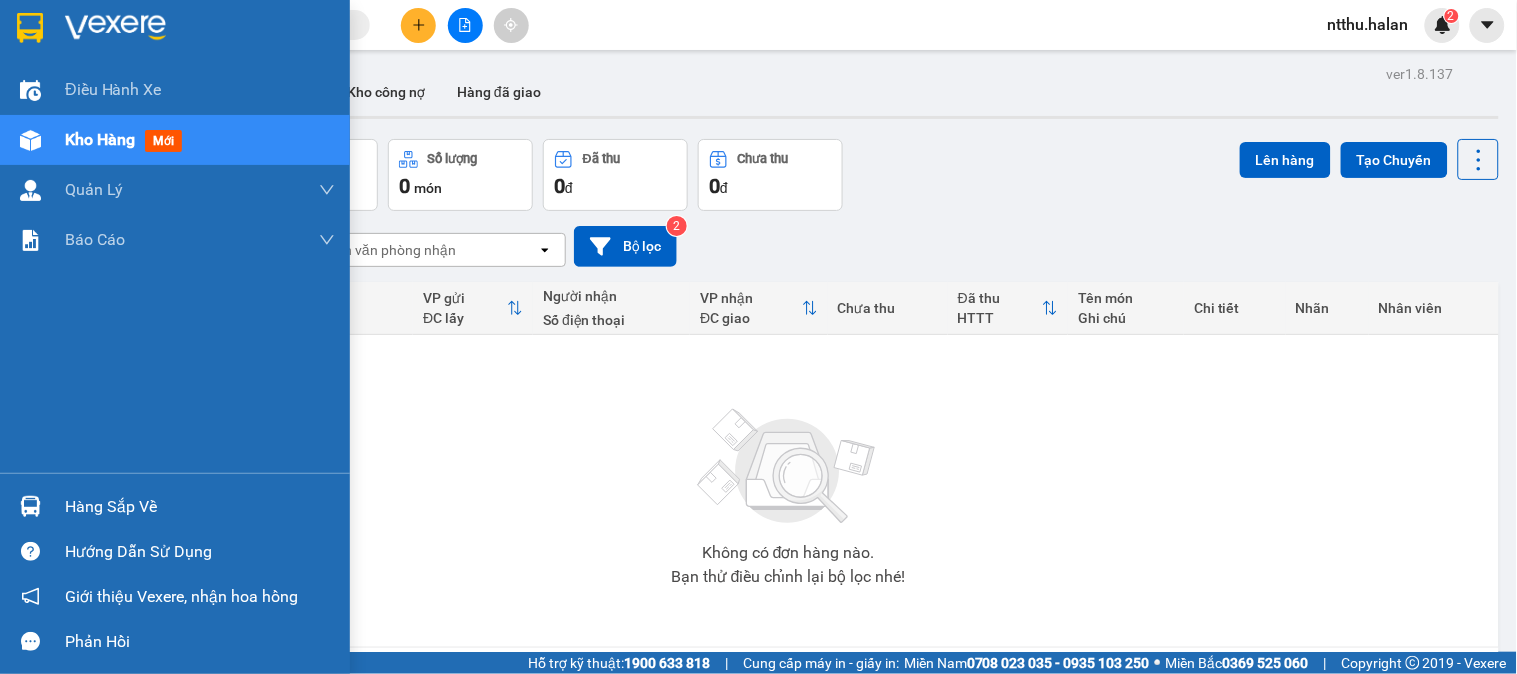 click on "Hàng sắp về" at bounding box center (200, 507) 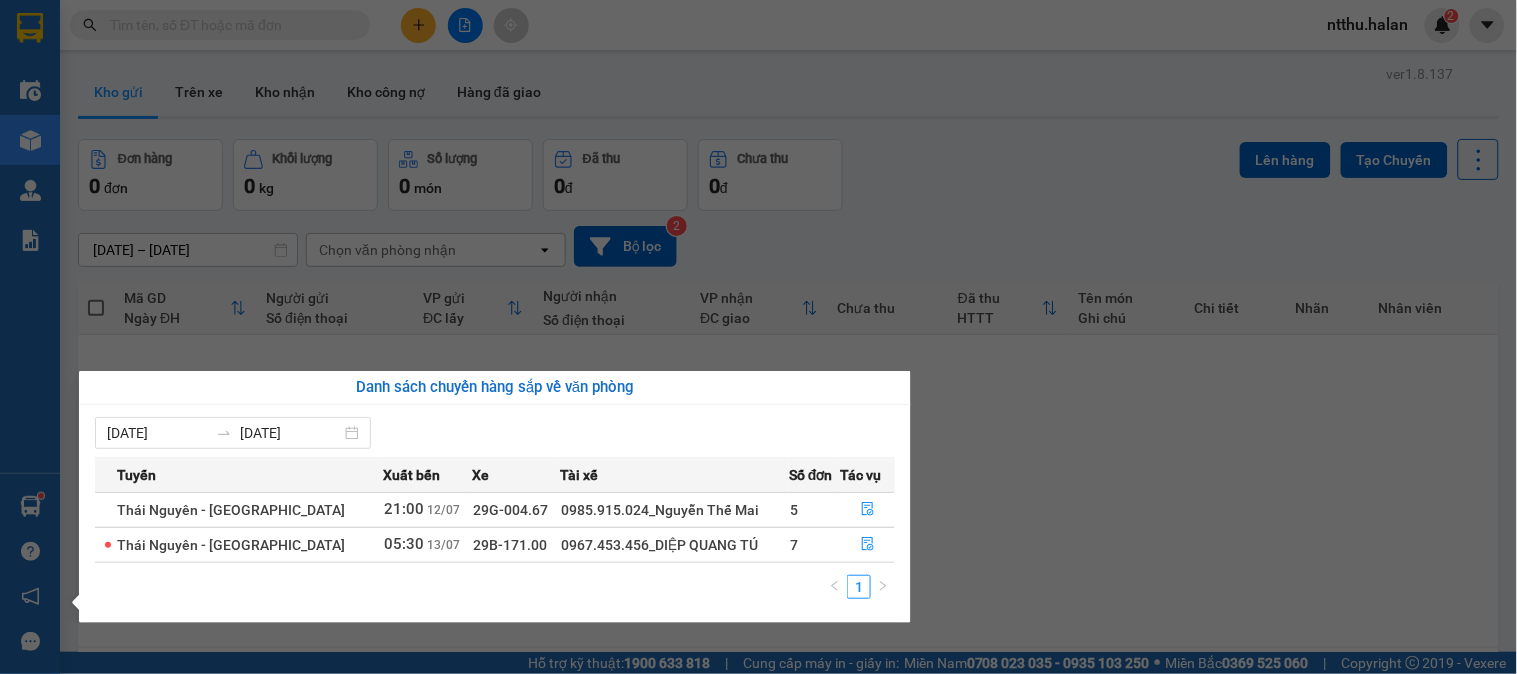 click on "Kết quả tìm kiếm ( 0 )  Bộ lọc  No Data ntthu.halan 2     Điều hành xe     Kho hàng mới     Quản [PERSON_NAME] lý chuyến Quản lý kiểm kho     Báo cáo 12. Thống kê đơn đối tác 2. Doanh thu thực tế theo từng văn phòng 4. Thống kê đơn hàng theo văn phòng Hàng sắp về Hướng dẫn sử dụng Giới thiệu Vexere, nhận hoa hồng Phản hồi Phần mềm hỗ trợ bạn tốt chứ? ver  1.8.137 Kho gửi Trên xe Kho nhận Kho công nợ Hàng đã giao Đơn hàng 0 đơn Khối lượng 0 kg Số lượng 0 món Đã thu 0  đ Chưa thu 0  đ Lên hàng Tạo Chuyến [DATE] – [DATE] Press the down arrow key to interact with the calendar and select a date. Press the escape button to close the calendar. Selected date range is from [DATE] to [DATE]. Chọn văn phòng nhận open Bộ lọc 2 Mã GD Ngày ĐH Người gửi Số điện thoại VP gửi [PERSON_NAME] lấy Người nhận Số điện thoại VP nhận ĐC giao Chưa thu | |" at bounding box center (758, 337) 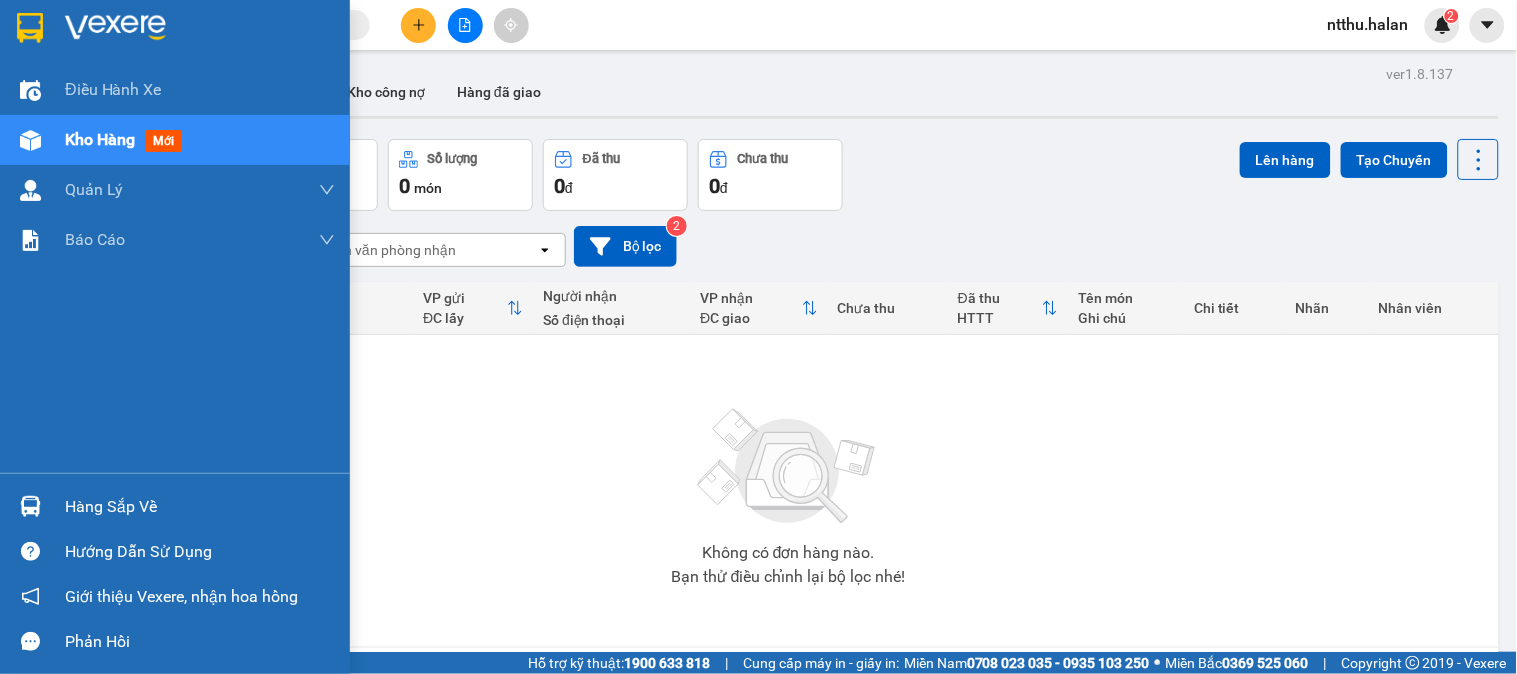 click on "Hàng sắp về" at bounding box center (200, 507) 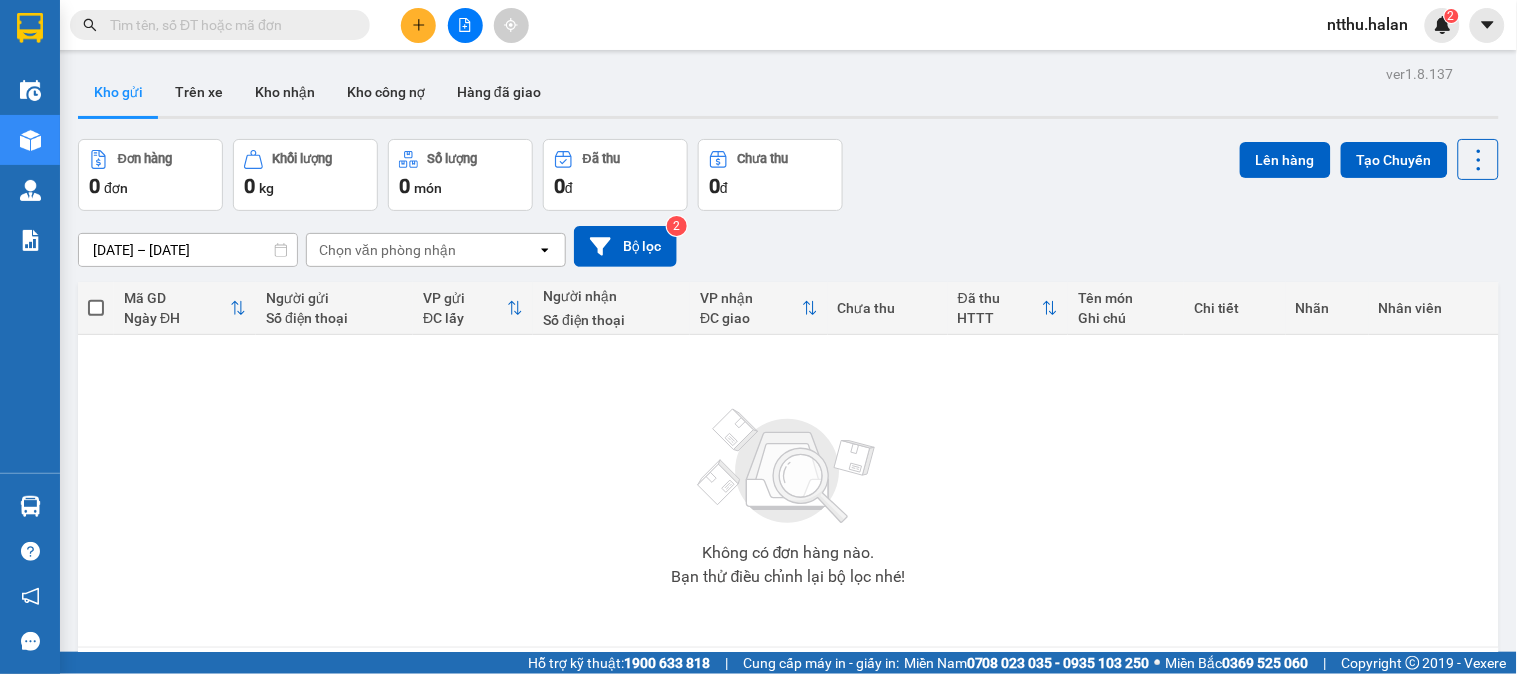 click on "Kết quả tìm kiếm ( 0 )  Bộ lọc  No Data ntthu.halan 2     Điều hành xe     Kho hàng mới     Quản [PERSON_NAME] lý chuyến Quản lý kiểm kho     Báo cáo 12. Thống kê đơn đối tác 2. Doanh thu thực tế theo từng văn phòng 4. Thống kê đơn hàng theo văn phòng Hàng sắp về Hướng dẫn sử dụng Giới thiệu Vexere, nhận hoa hồng Phản hồi Phần mềm hỗ trợ bạn tốt chứ? ver  1.8.137 Kho gửi Trên xe Kho nhận Kho công nợ Hàng đã giao Đơn hàng 0 đơn Khối lượng 0 kg Số lượng 0 món Đã thu 0  đ Chưa thu 0  đ Lên hàng Tạo Chuyến [DATE] – [DATE] Press the down arrow key to interact with the calendar and select a date. Press the escape button to close the calendar. Selected date range is from [DATE] to [DATE]. Chọn văn phòng nhận open Bộ lọc 2 Mã GD Ngày ĐH Người gửi Số điện thoại VP gửi [PERSON_NAME] lấy Người nhận Số điện thoại VP nhận ĐC giao Chưa thu | |" at bounding box center [758, 337] 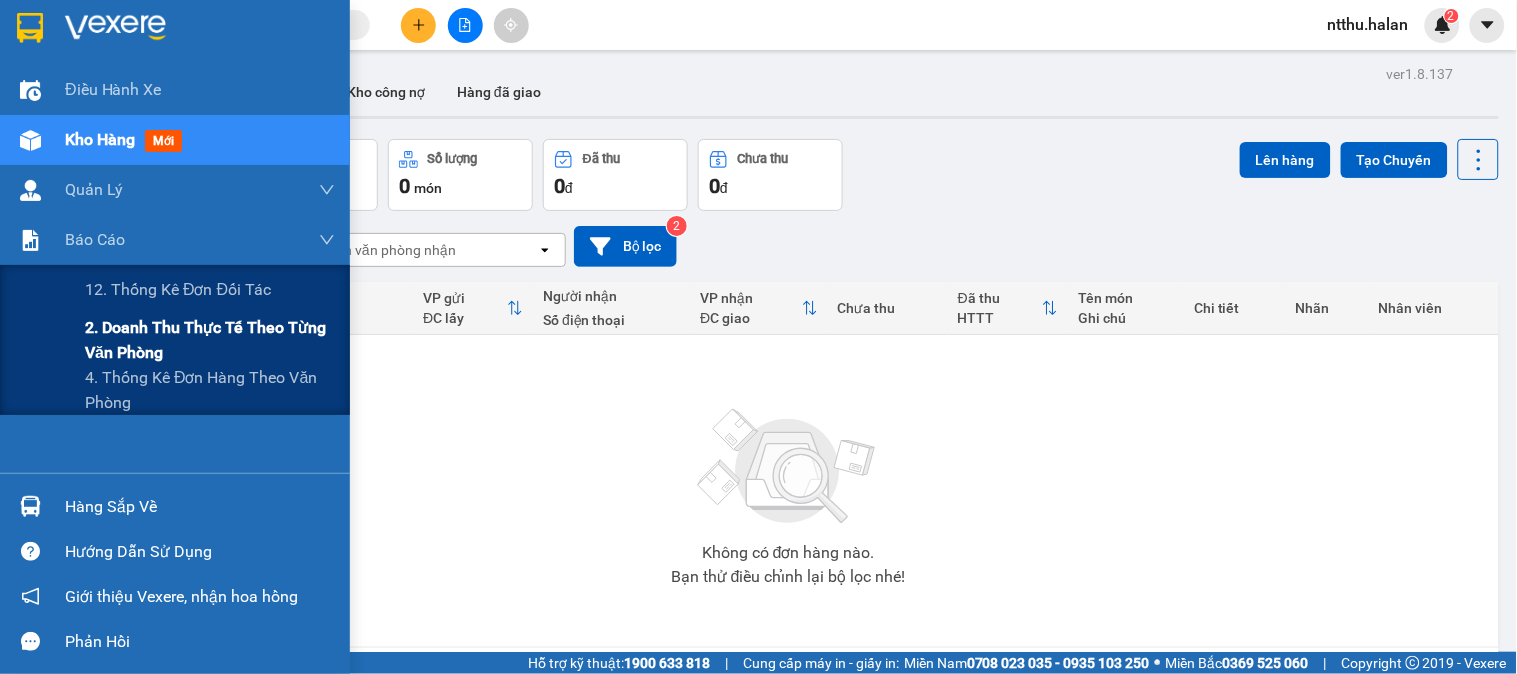 click on "2. Doanh thu thực tế theo từng văn phòng" at bounding box center (210, 340) 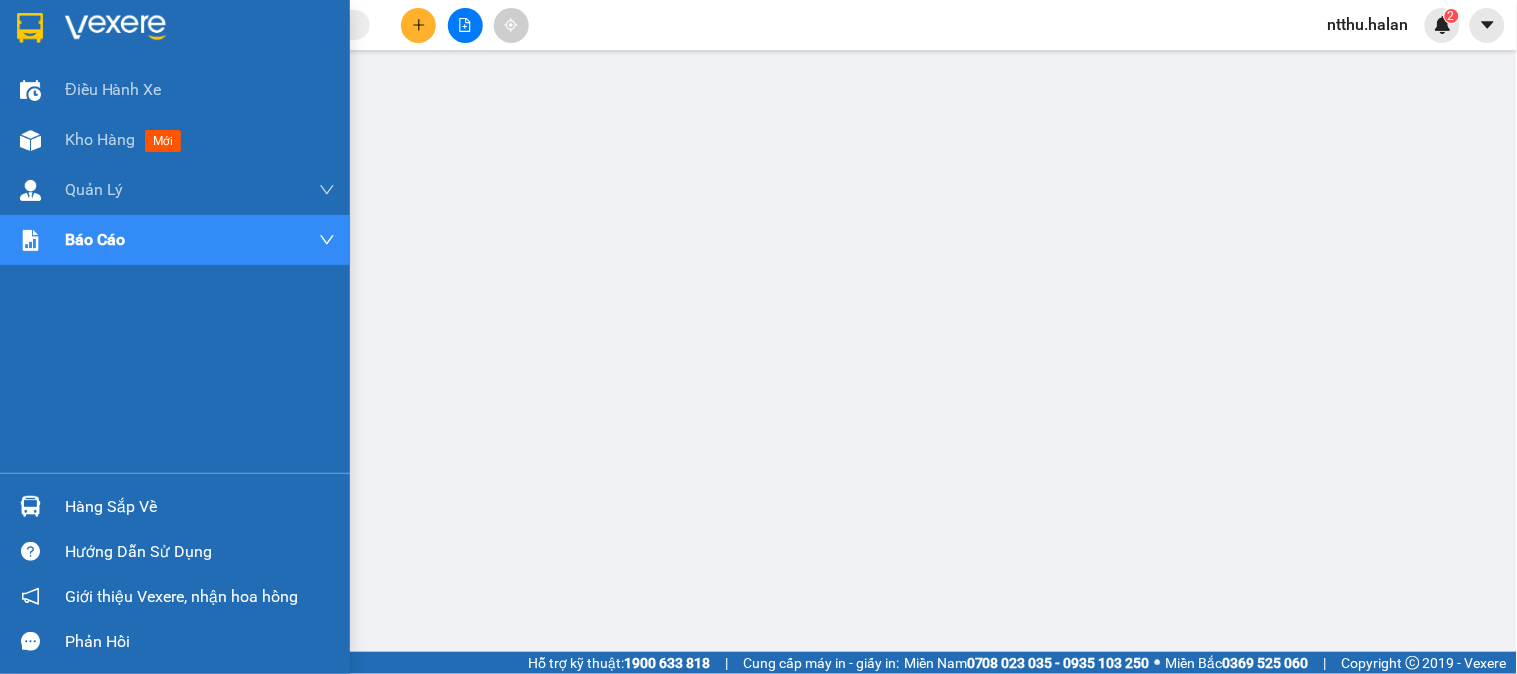 click on "Hàng sắp về" at bounding box center [200, 507] 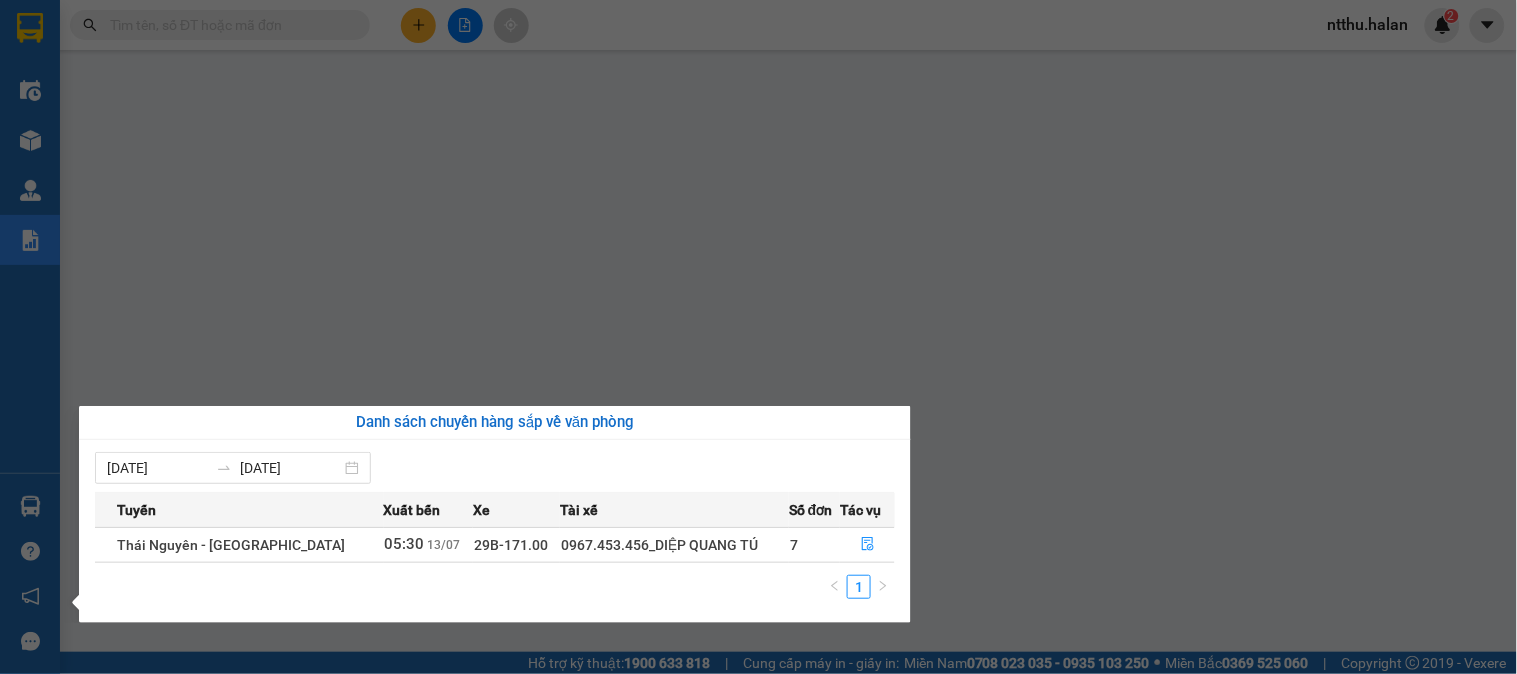 click on "Kết quả tìm kiếm ( 0 )  Bộ lọc  No Data ntthu.halan 2     Điều hành xe     Kho hàng mới     Quản [PERSON_NAME] lý chuyến Quản lý kiểm kho     Báo cáo 12. Thống kê đơn đối tác 2. Doanh thu thực tế theo từng văn phòng 4. Thống kê đơn hàng theo văn phòng Hàng sắp về Hướng dẫn sử dụng Giới thiệu Vexere, nhận hoa hồng Phản hồi Phần mềm hỗ trợ bạn tốt chứ? Hỗ trợ kỹ thuật:  1900 633 818 | Cung cấp máy in - giấy in:  [GEOGRAPHIC_DATA]  0708 023 035 - 0935 103 250 ⚪️ [GEOGRAPHIC_DATA]  0369 525 060 | Copyright   2019 - Vexere" at bounding box center [758, 337] 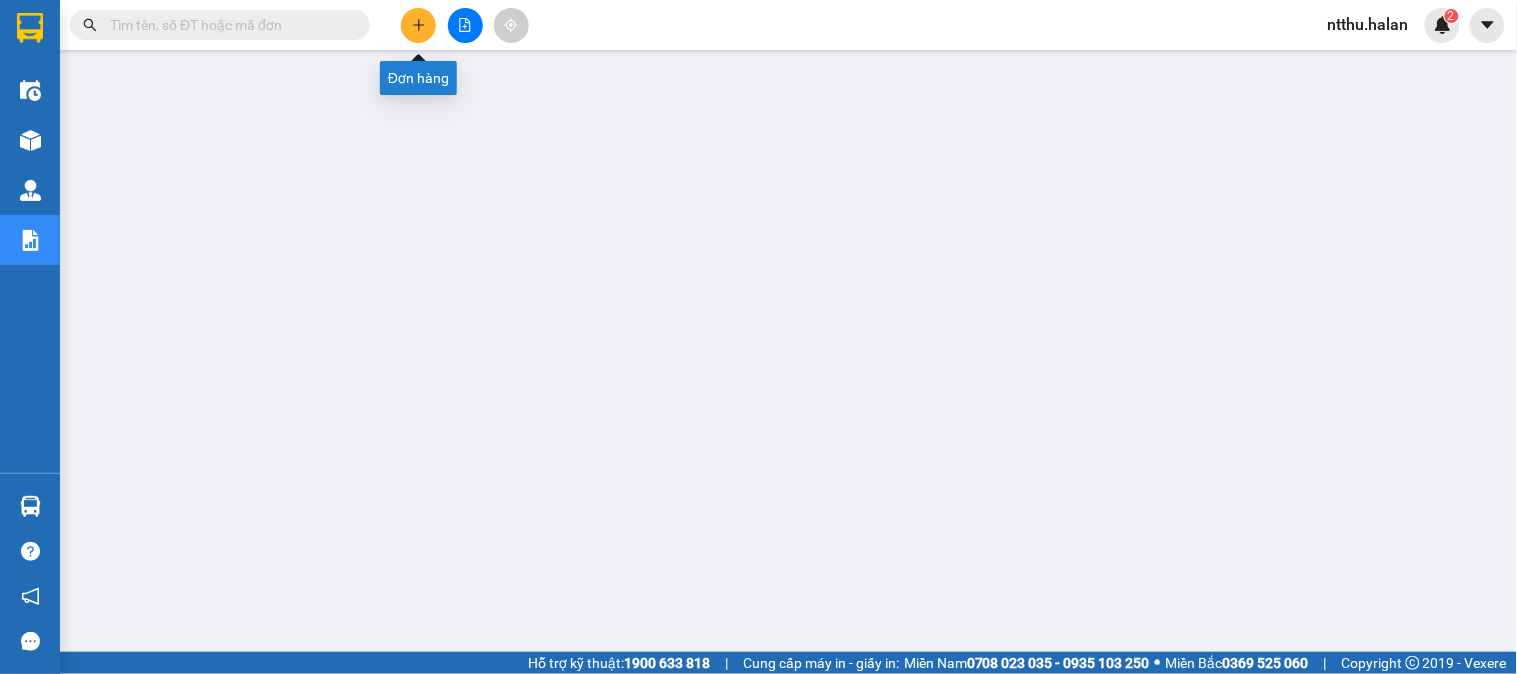 click at bounding box center (418, 25) 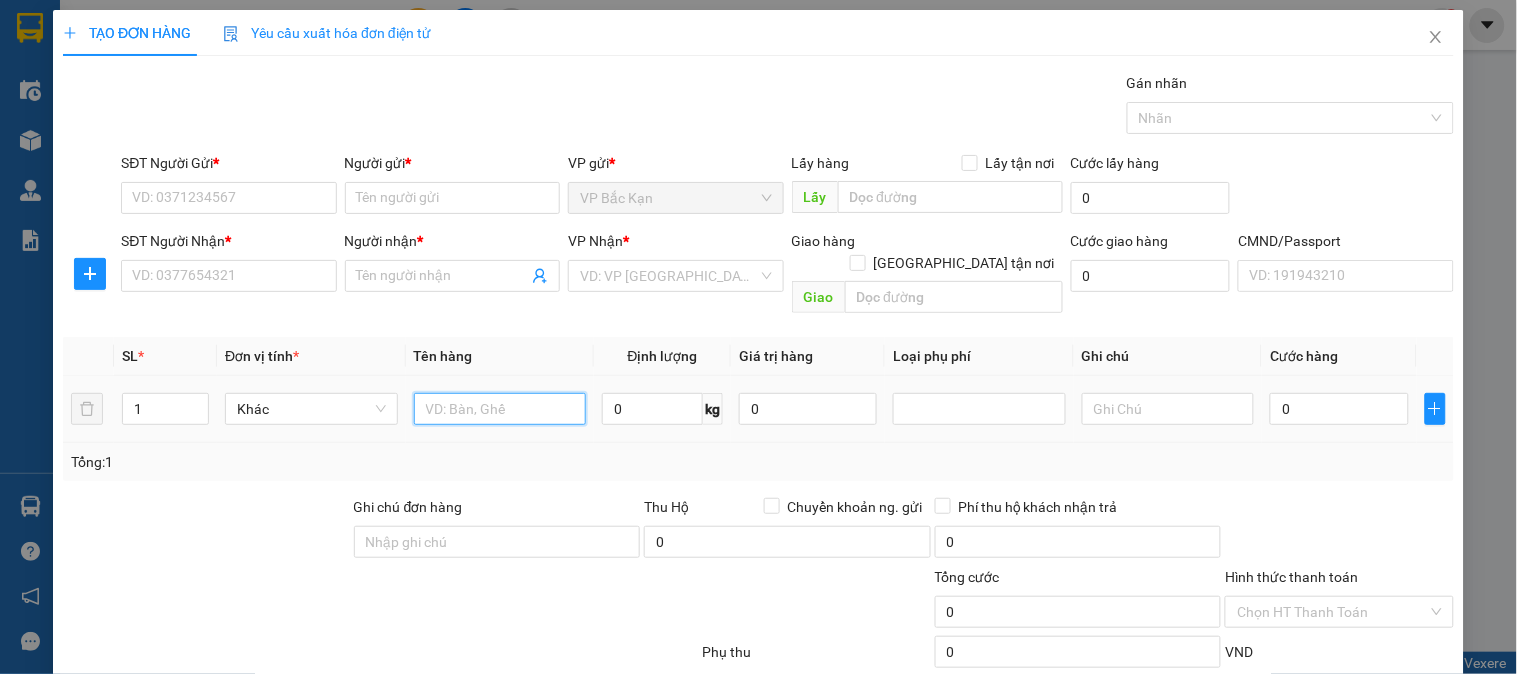 click at bounding box center (500, 409) 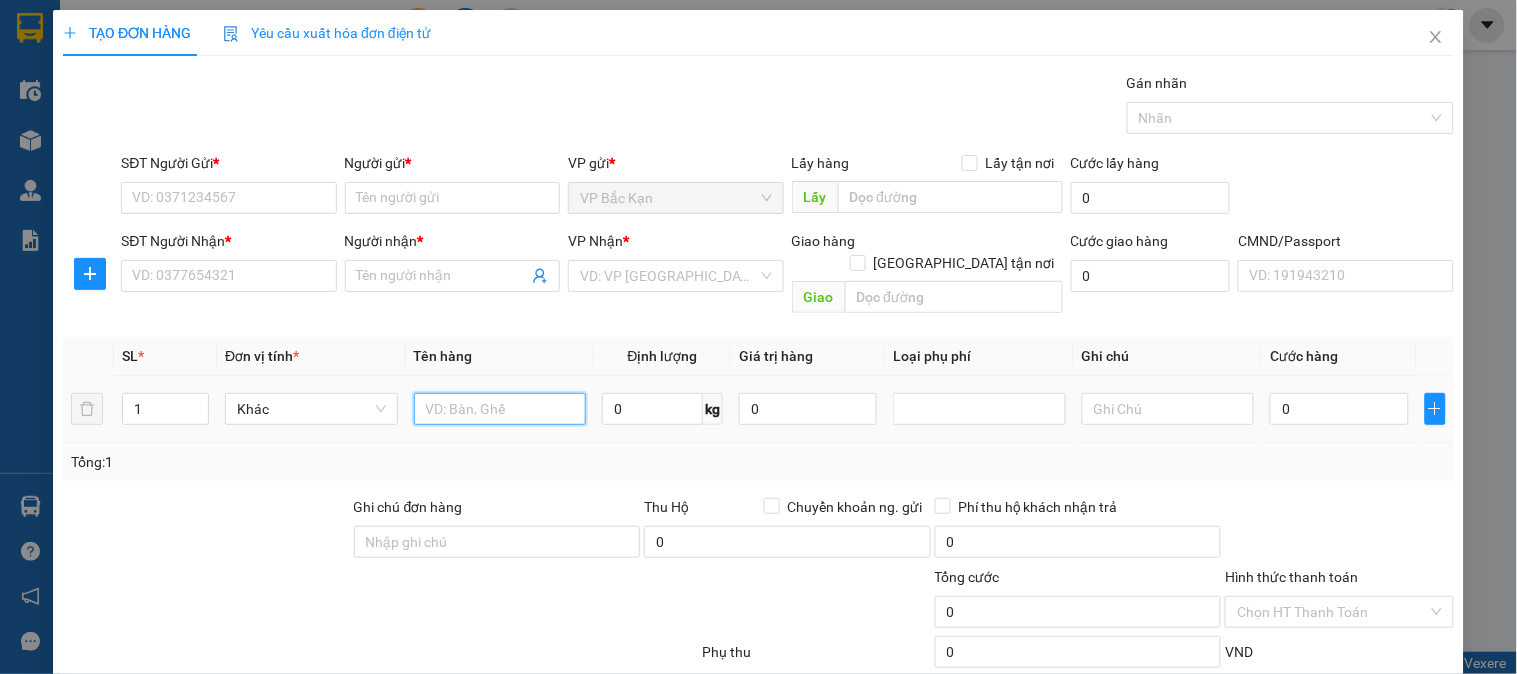 click at bounding box center (500, 409) 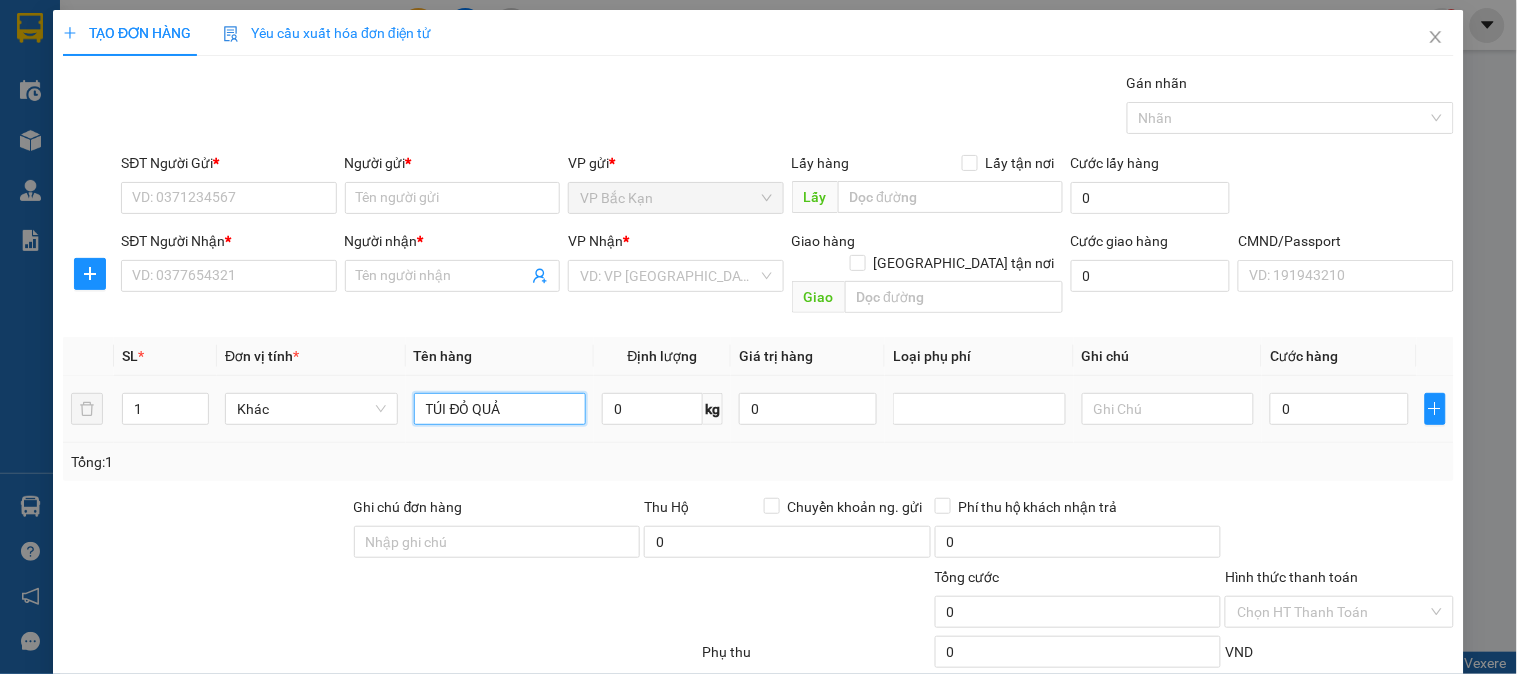type on "TÚI ĐỎ QUẢ" 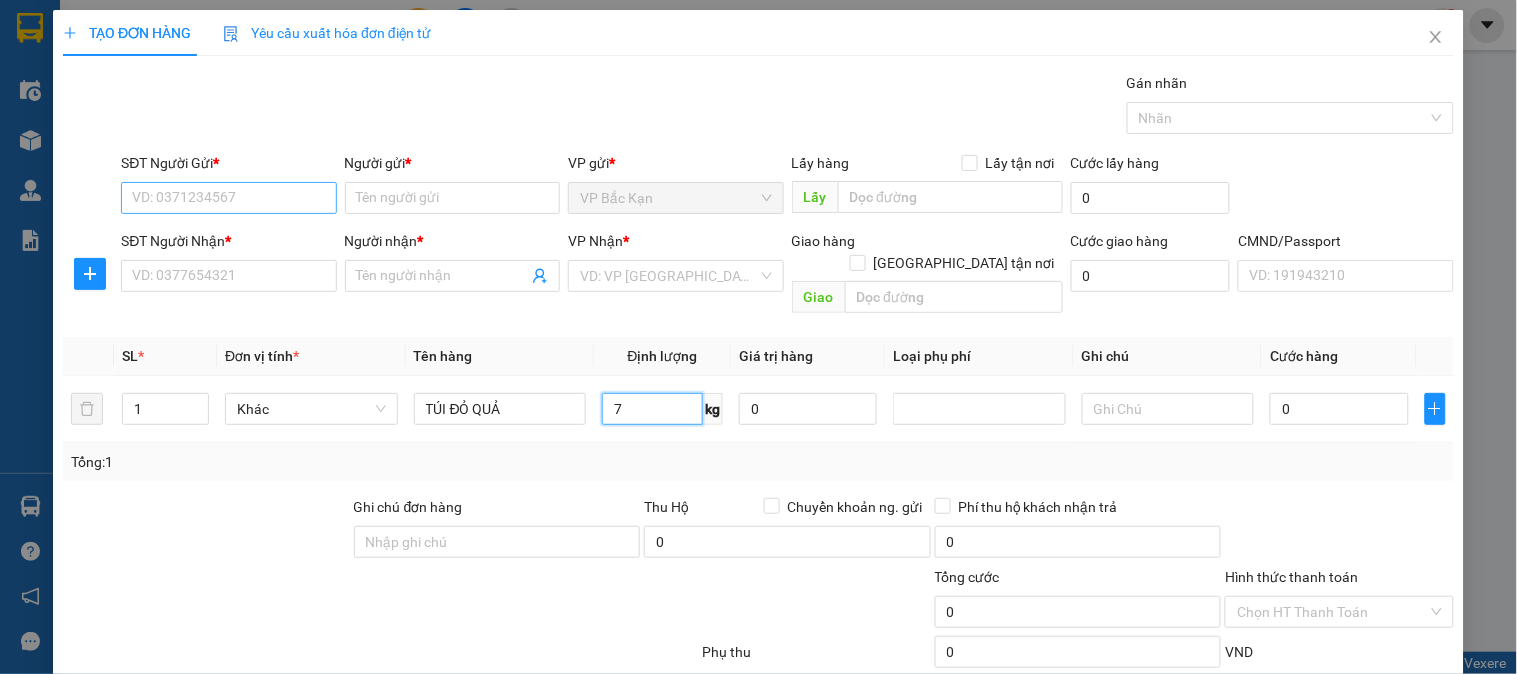 type on "7" 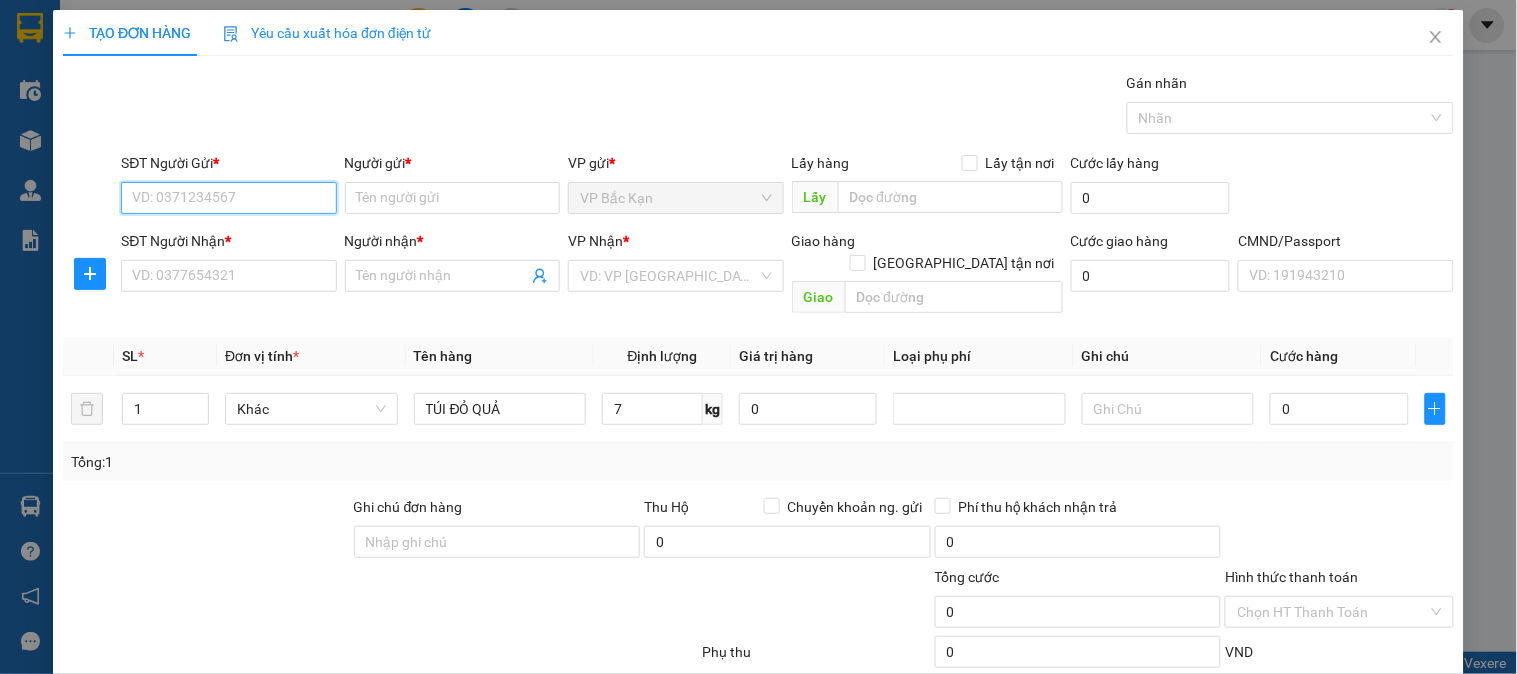 click on "SĐT Người Gửi  *" at bounding box center [228, 198] 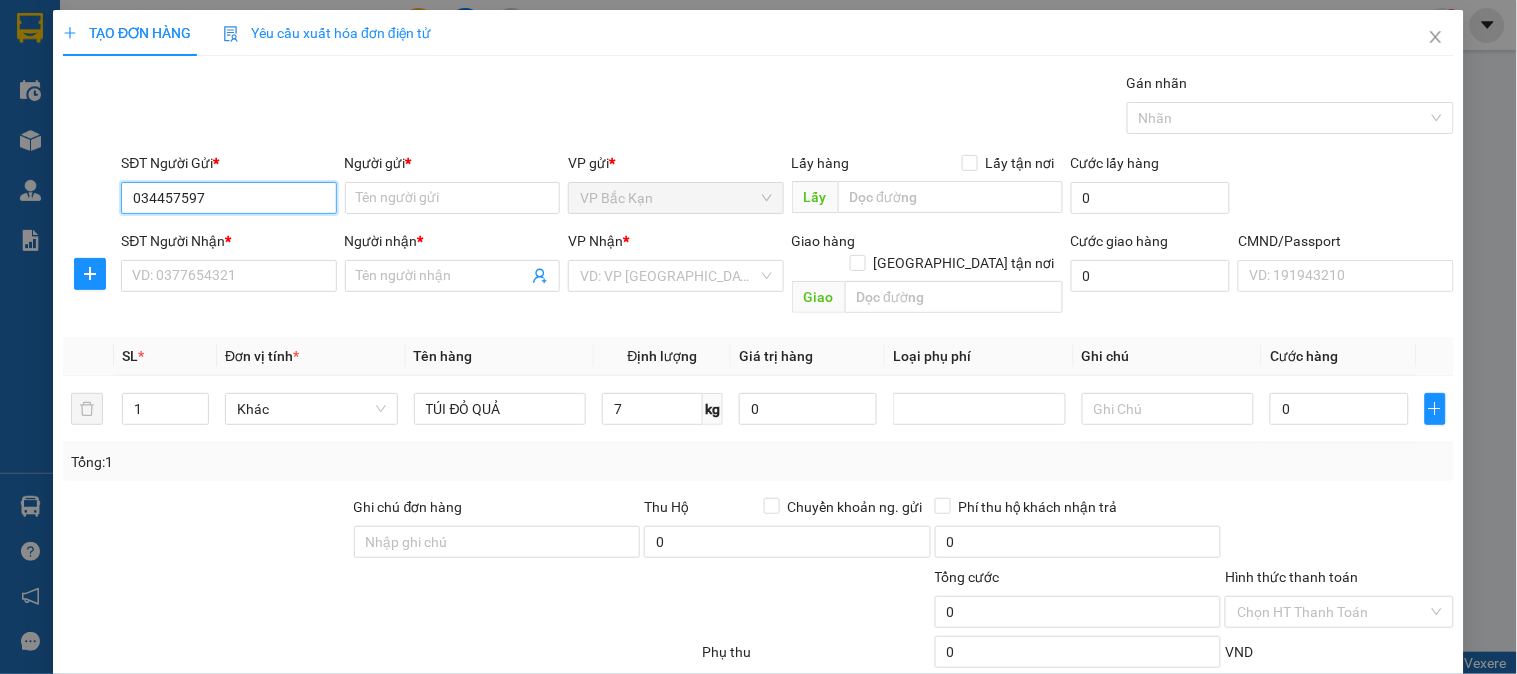 type on "0344575974" 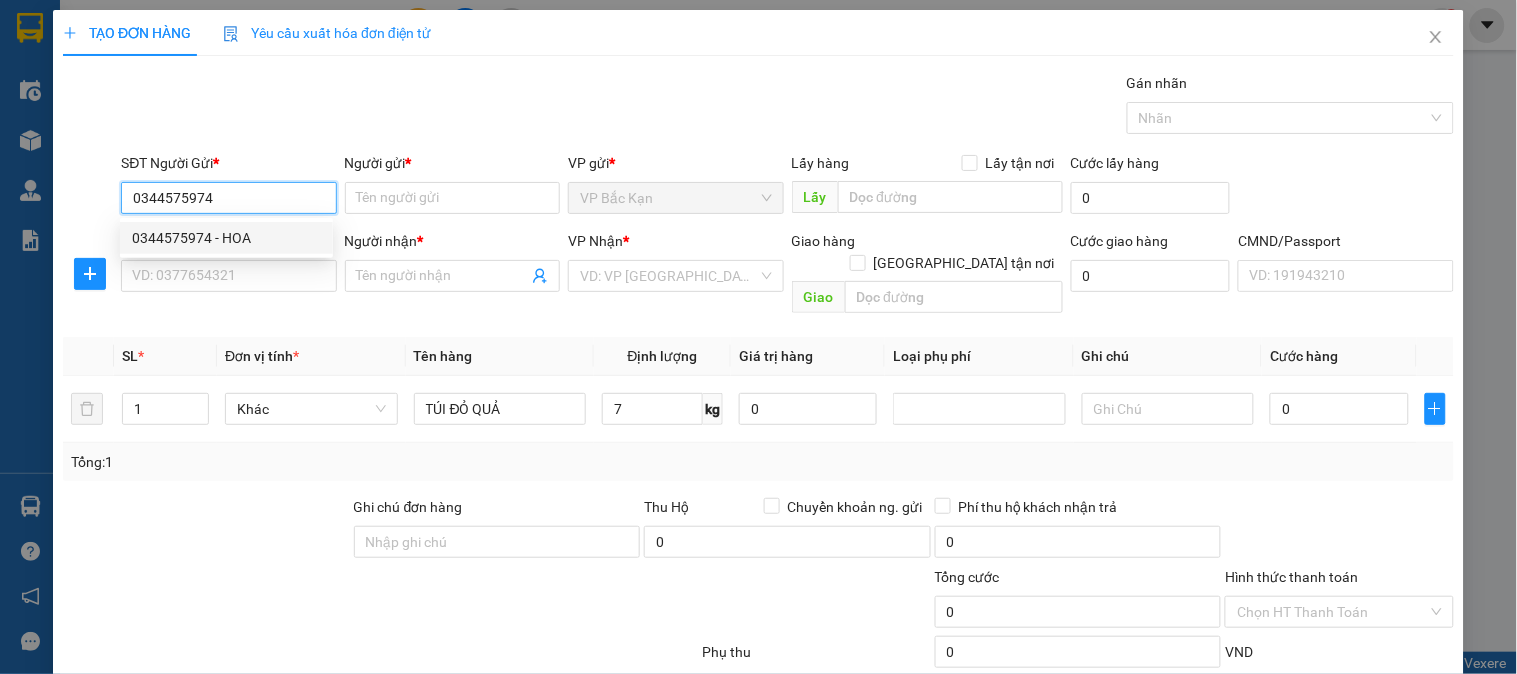 click on "0344575974 - HOA" at bounding box center (226, 238) 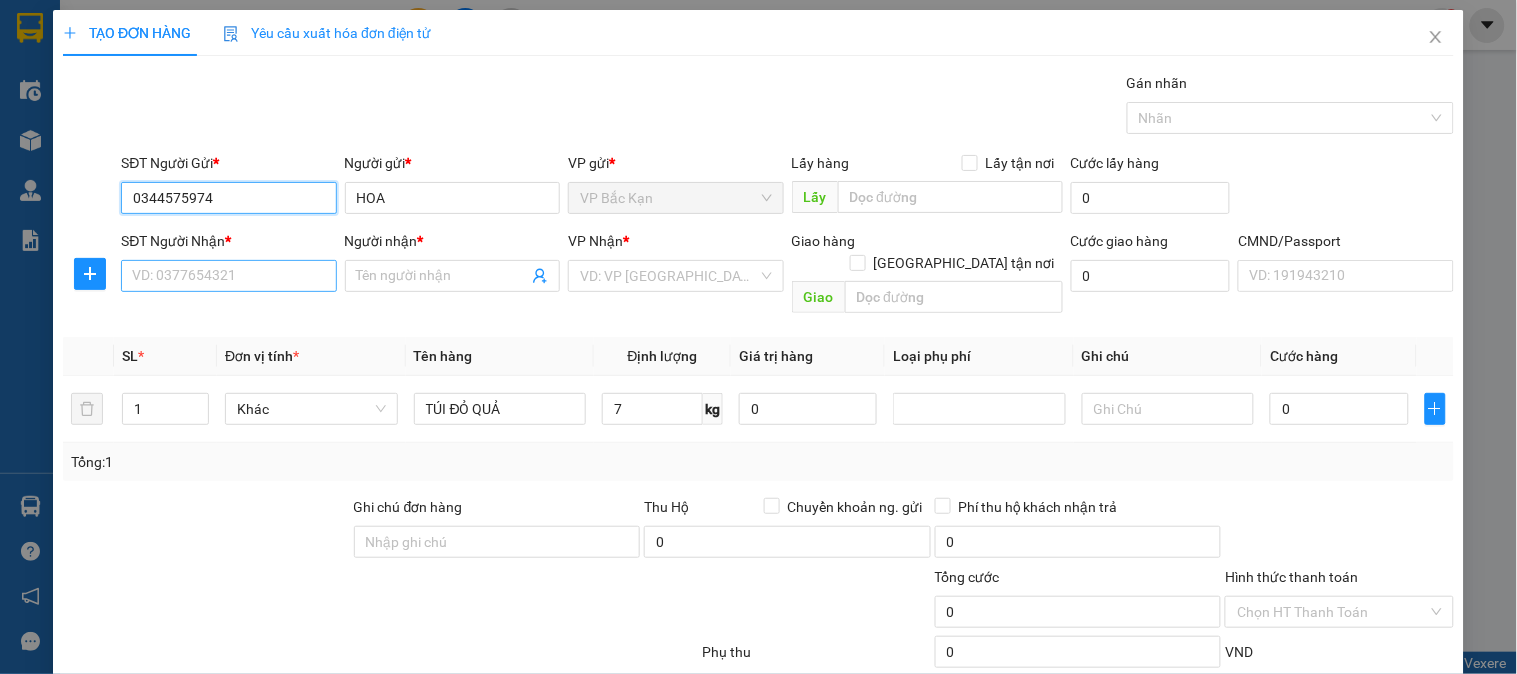 type on "0344575974" 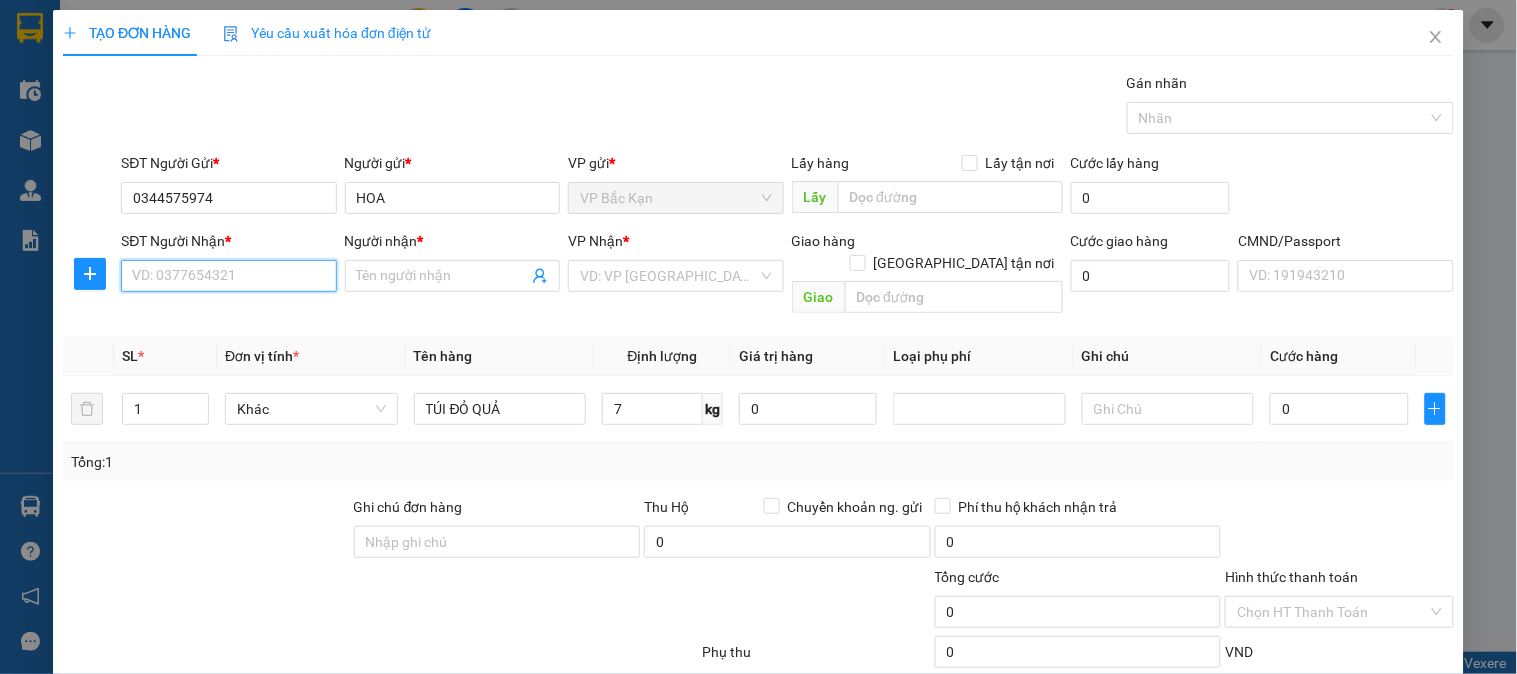 click on "SĐT Người Nhận  *" at bounding box center (228, 276) 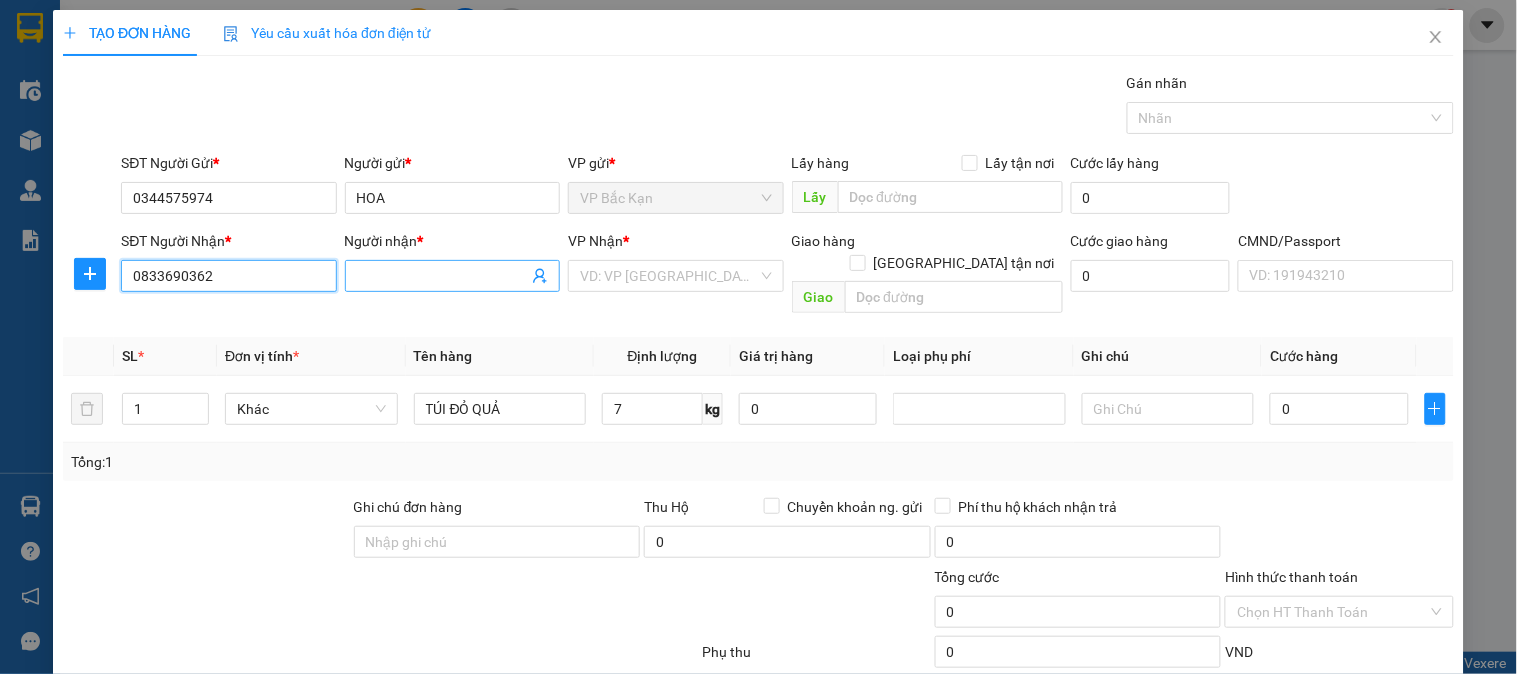 type on "0833690362" 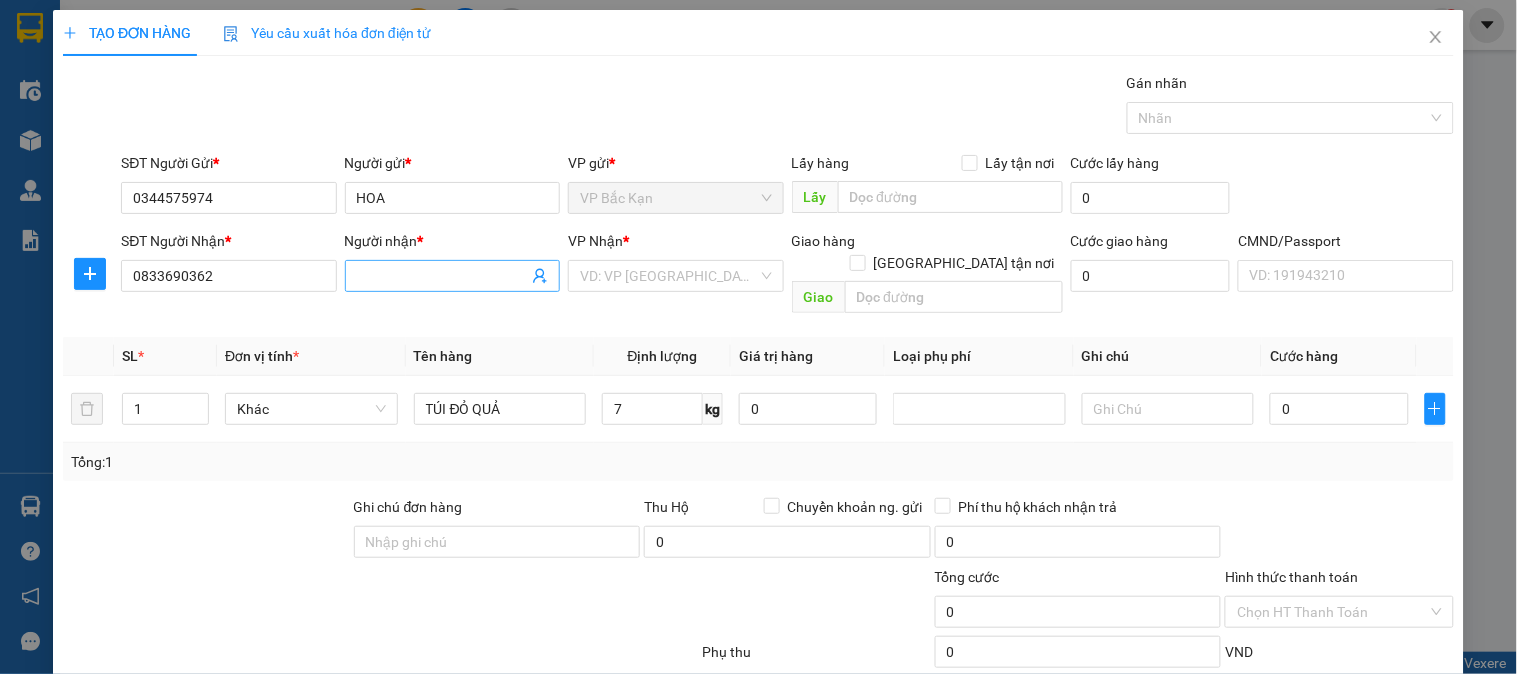 click on "Người nhận  *" at bounding box center [442, 276] 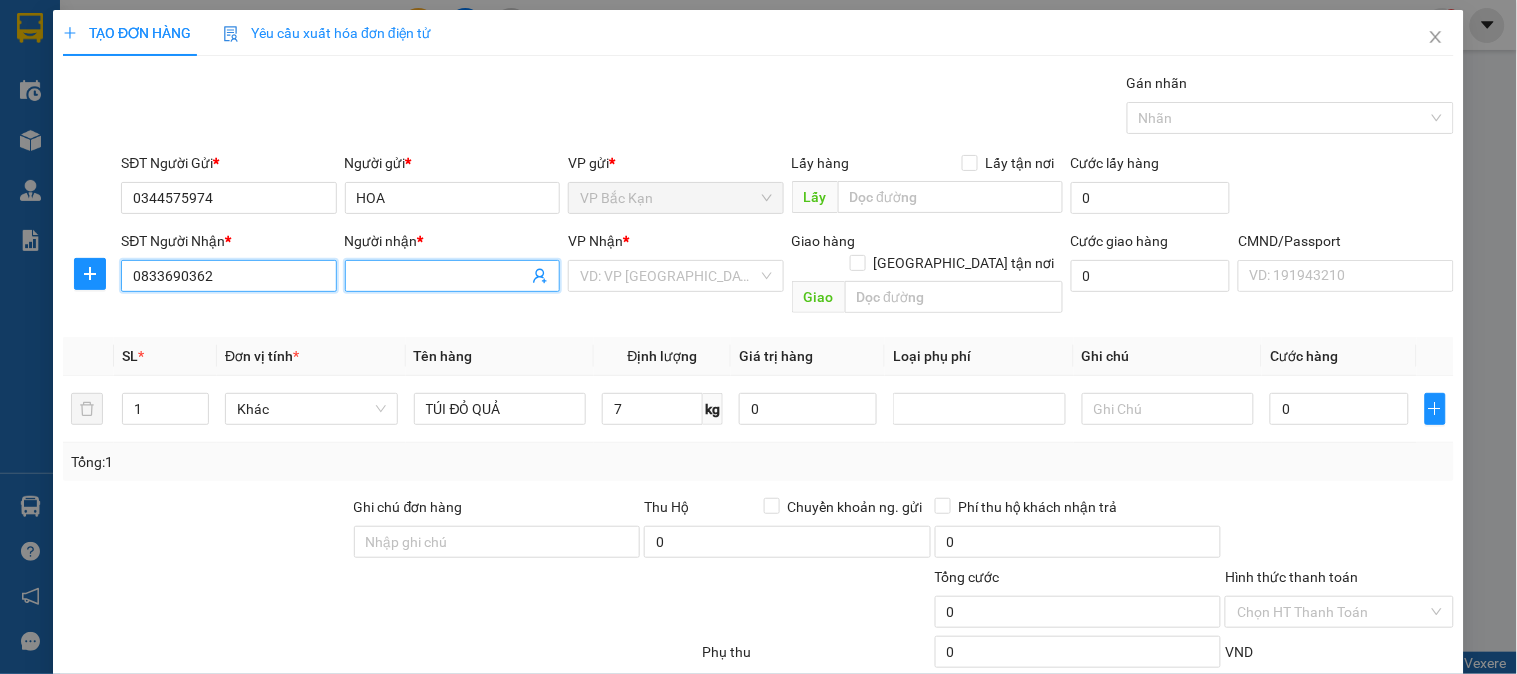 click on "0833690362" at bounding box center [228, 276] 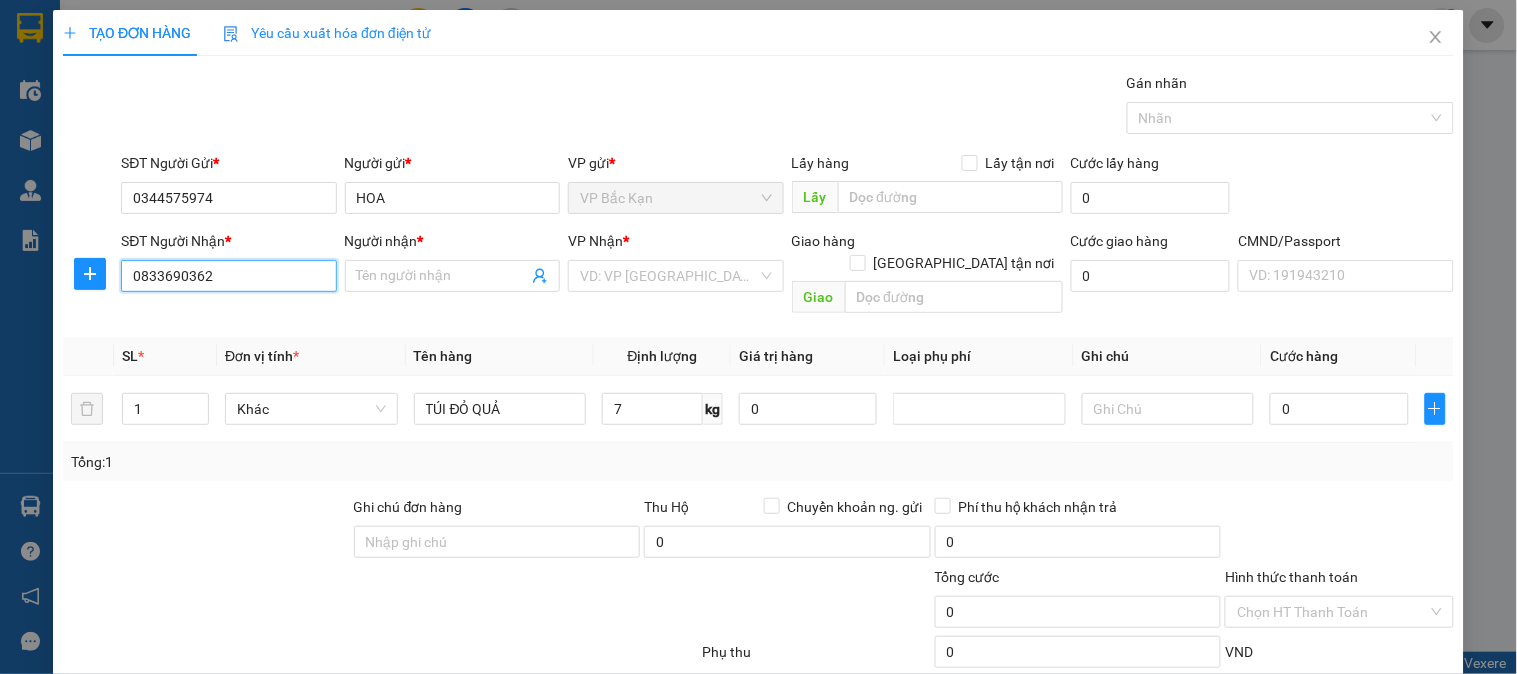 click on "0833690362" at bounding box center [228, 276] 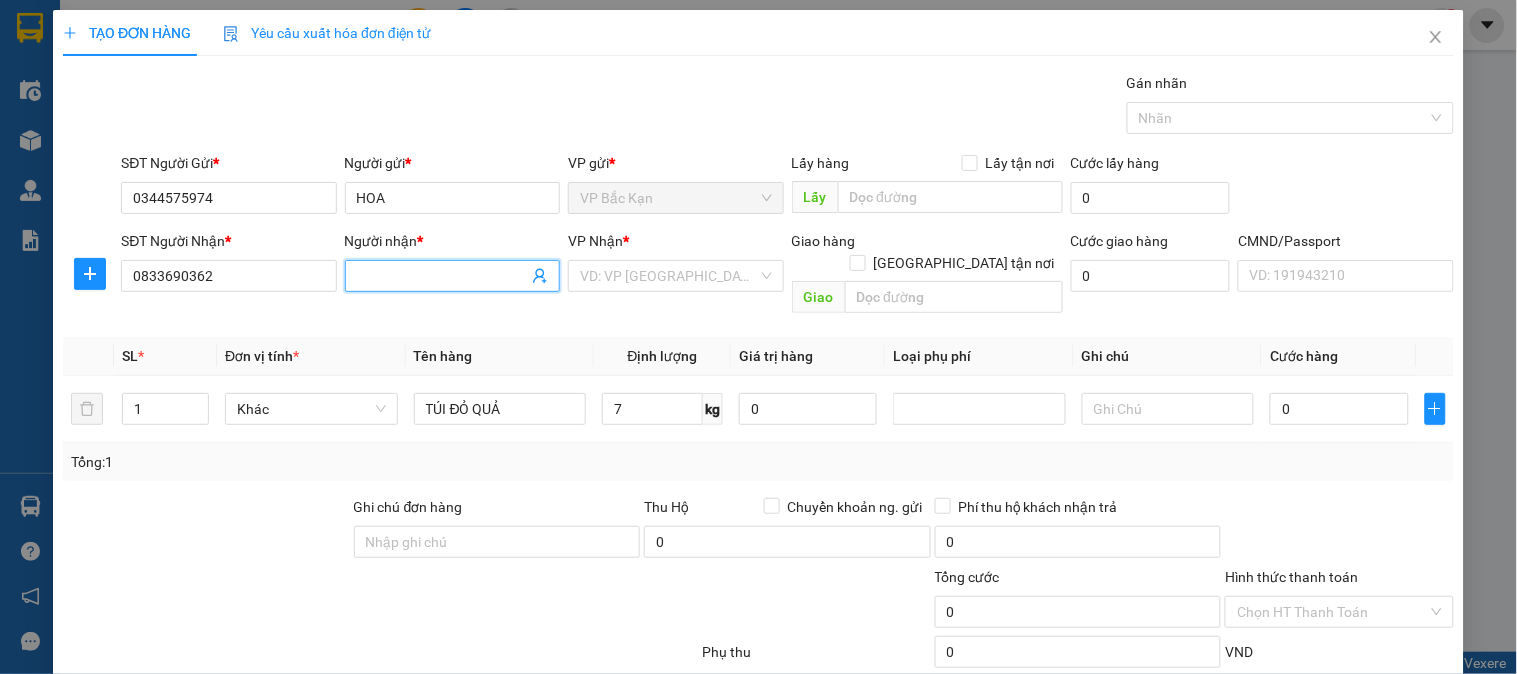 click on "Người nhận  *" at bounding box center (442, 276) 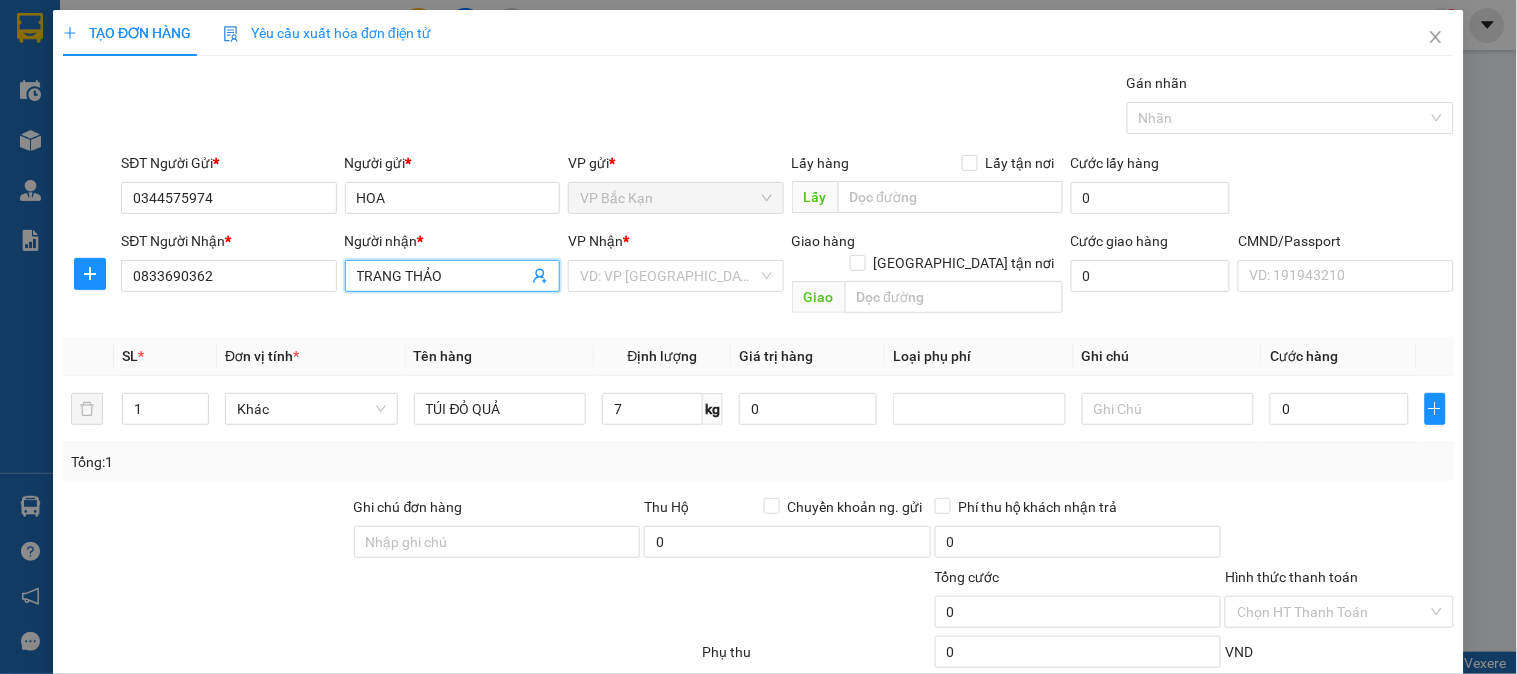 type on "TRANG THẢO" 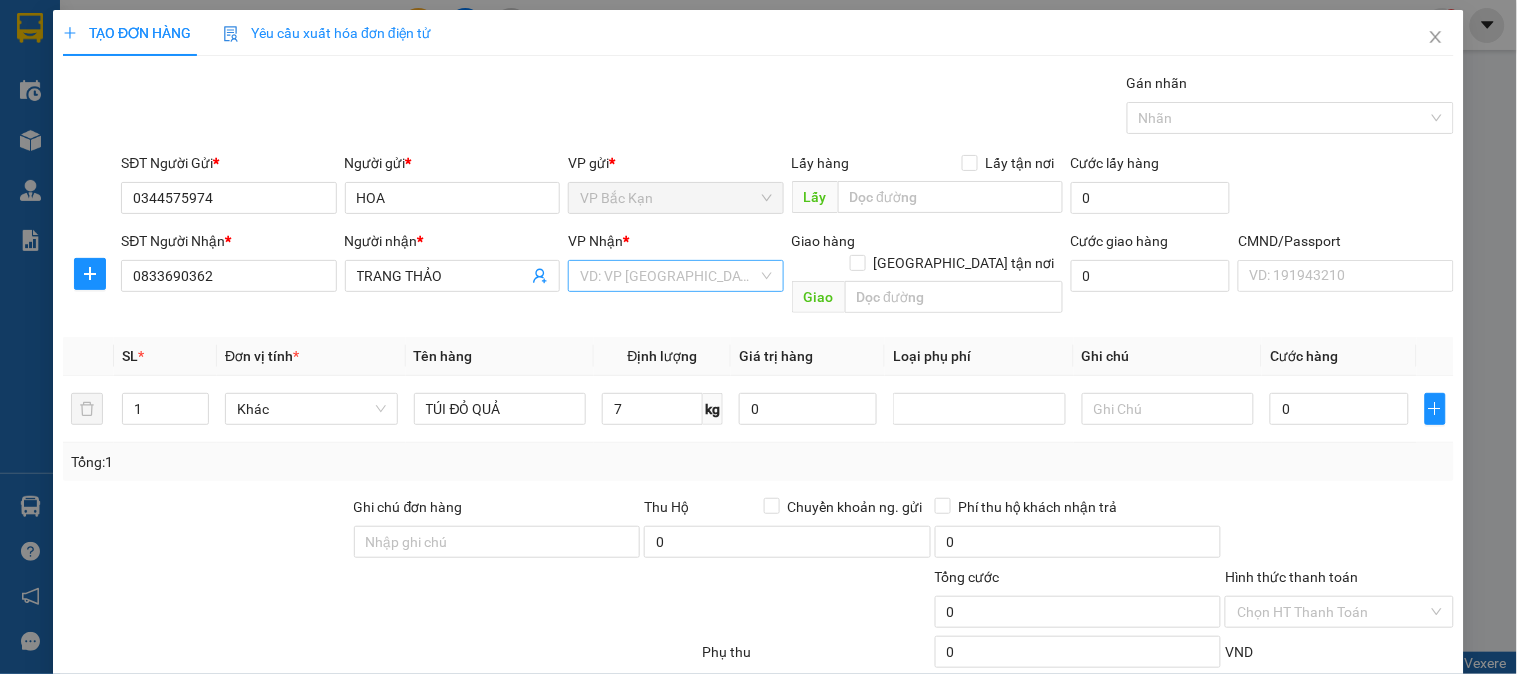 click at bounding box center [668, 276] 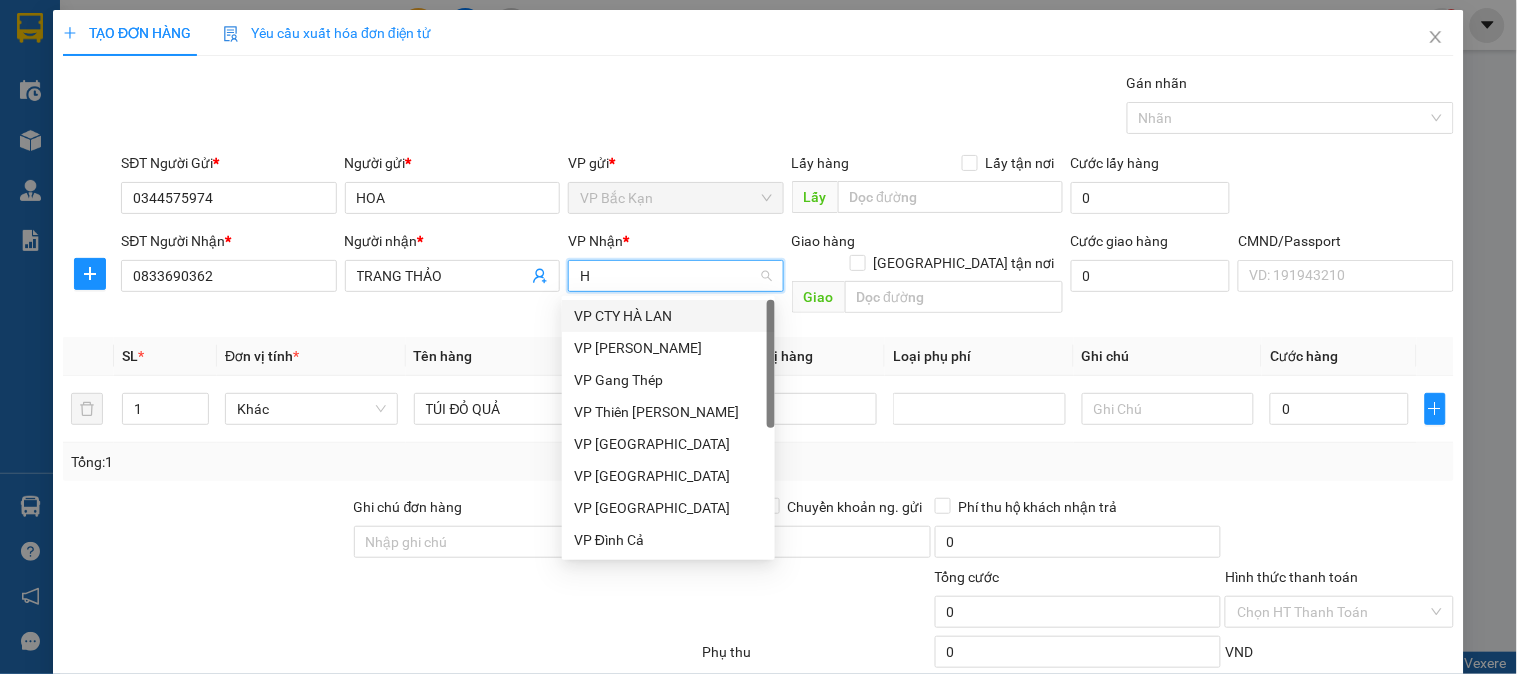 type on "HO" 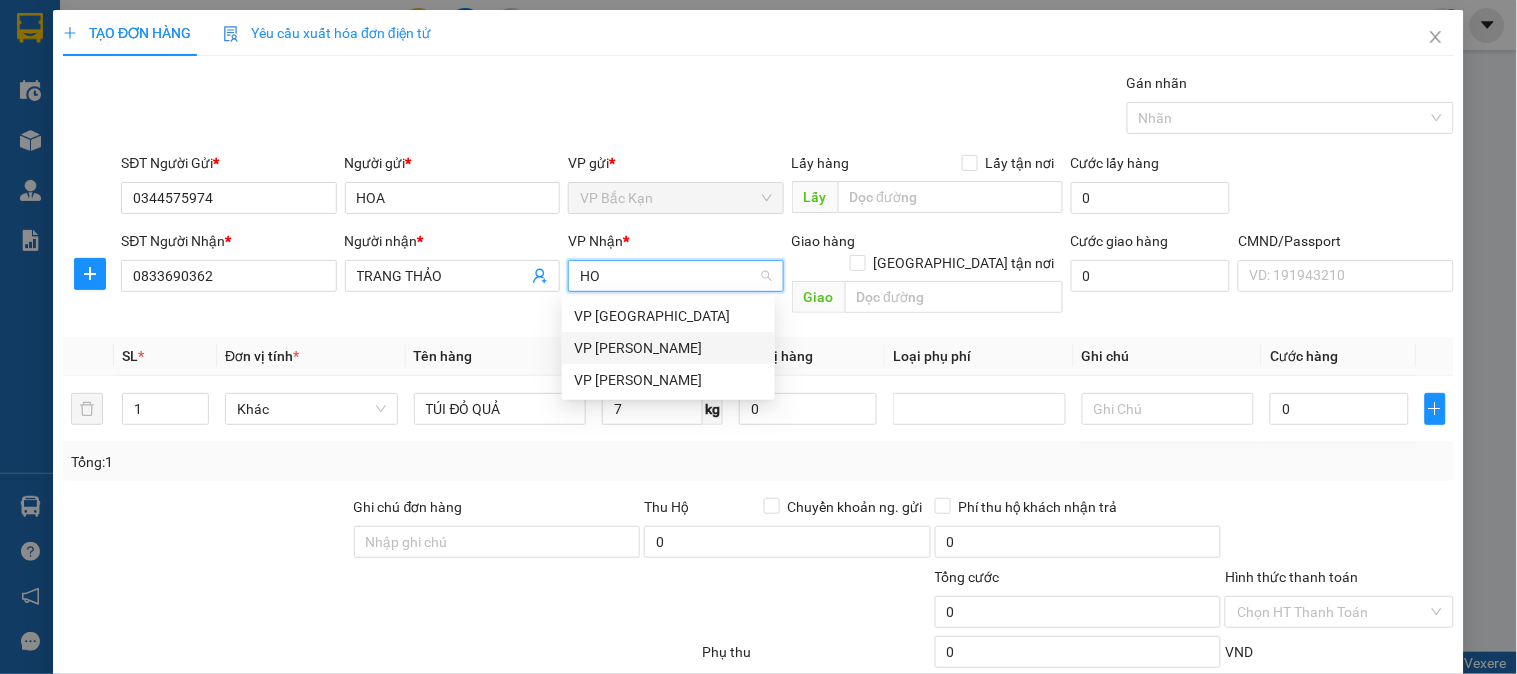click on "VP [PERSON_NAME]" at bounding box center [668, 348] 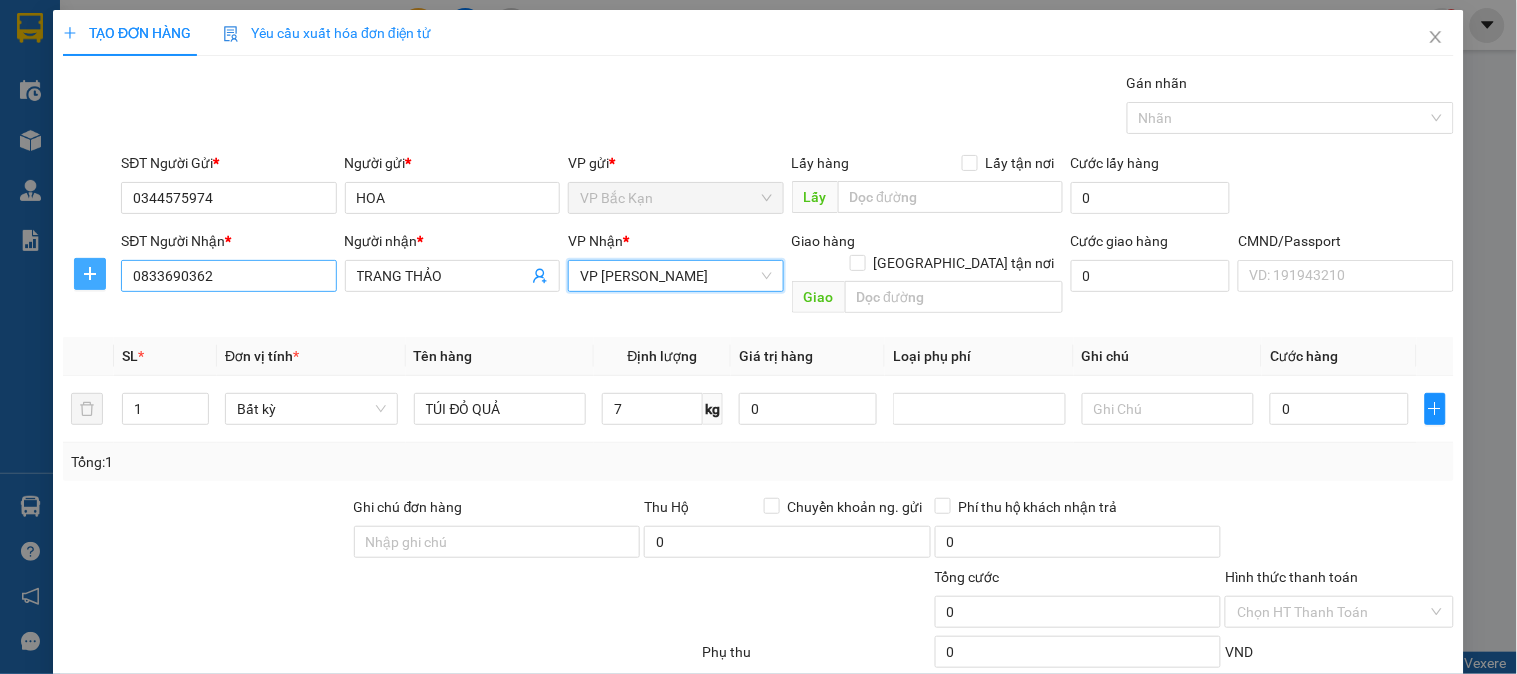 click 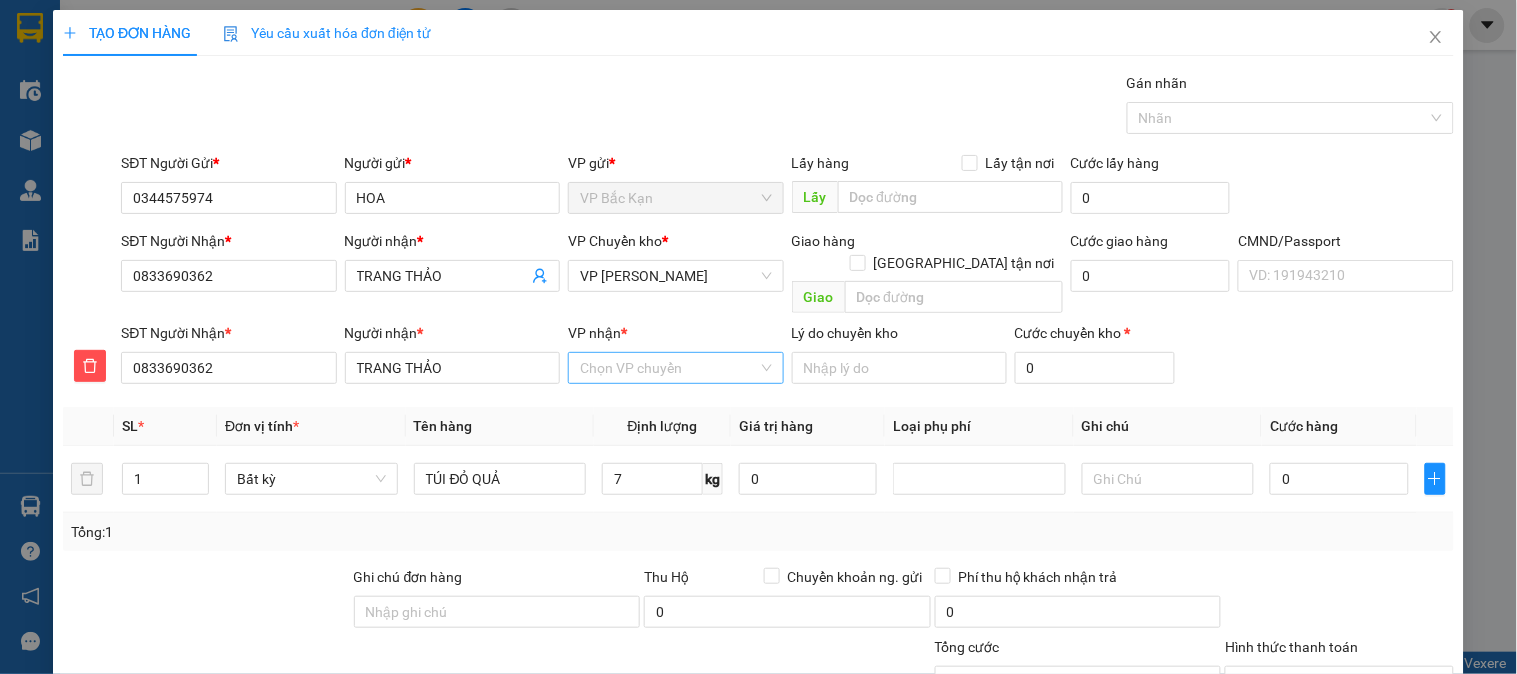 click on "VP nhận  *" at bounding box center [668, 368] 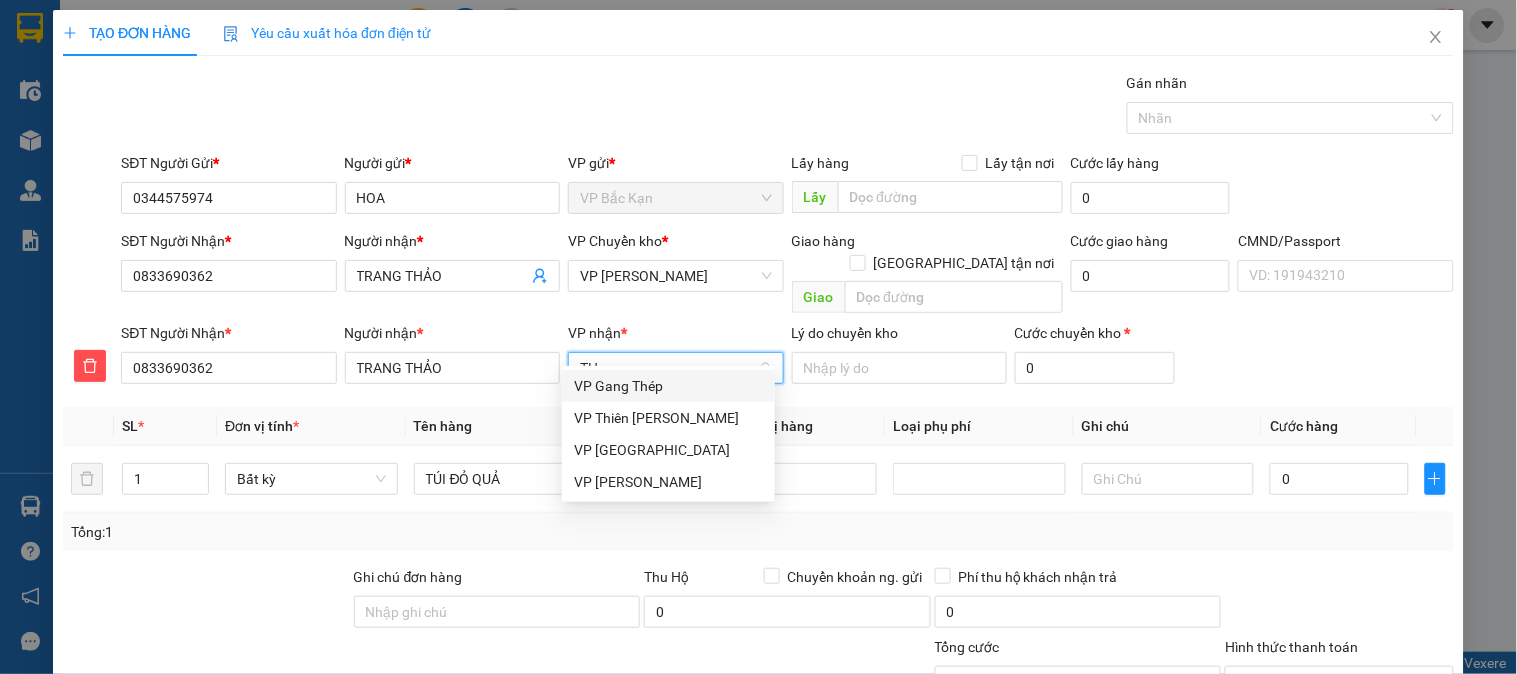 type on "THI" 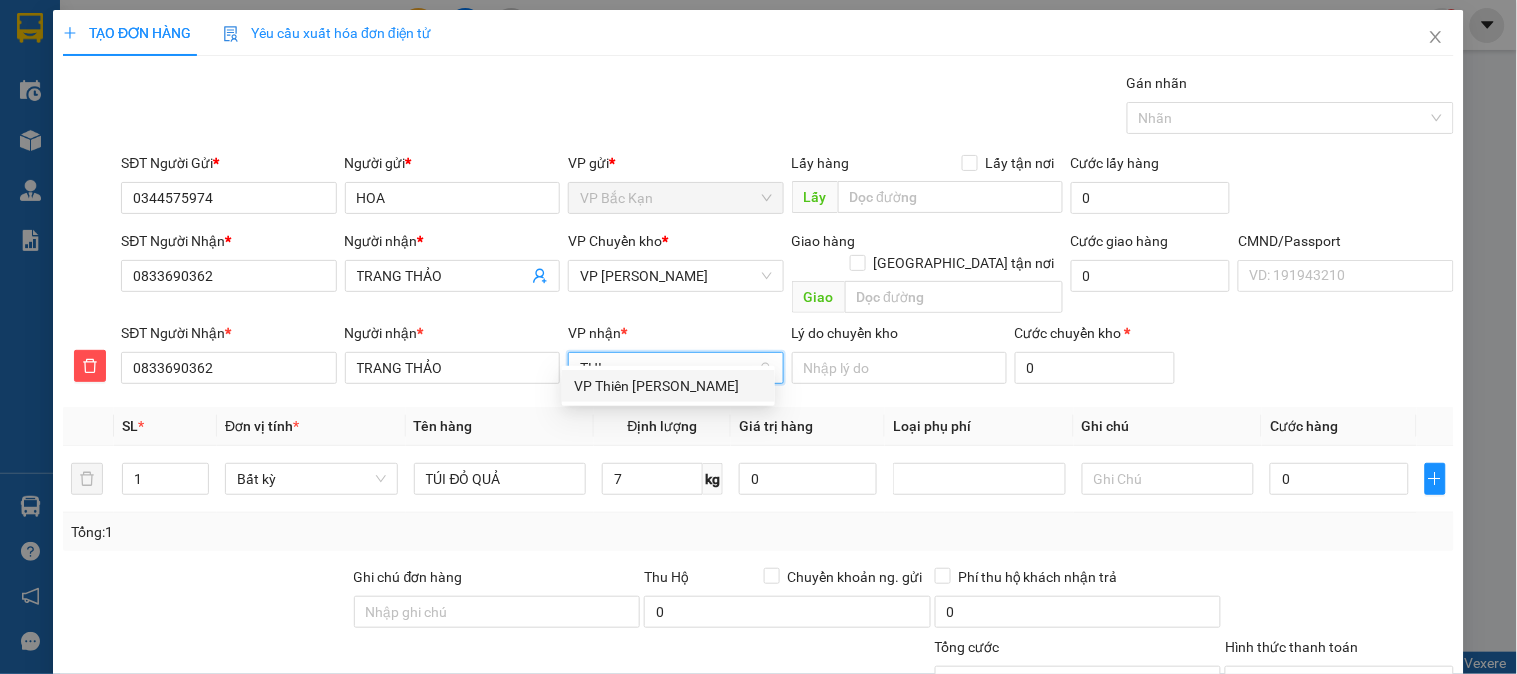 click on "VP Thiên [PERSON_NAME]" at bounding box center (668, 386) 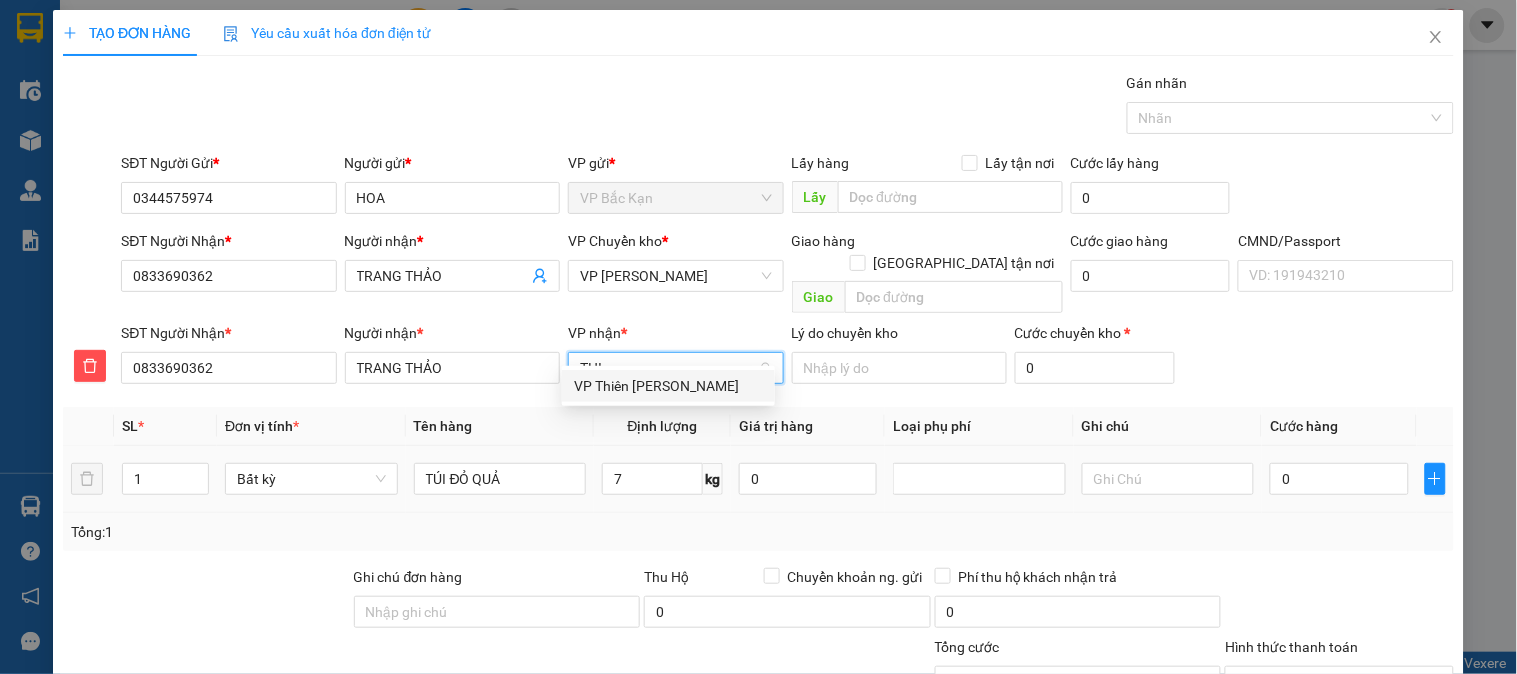 type 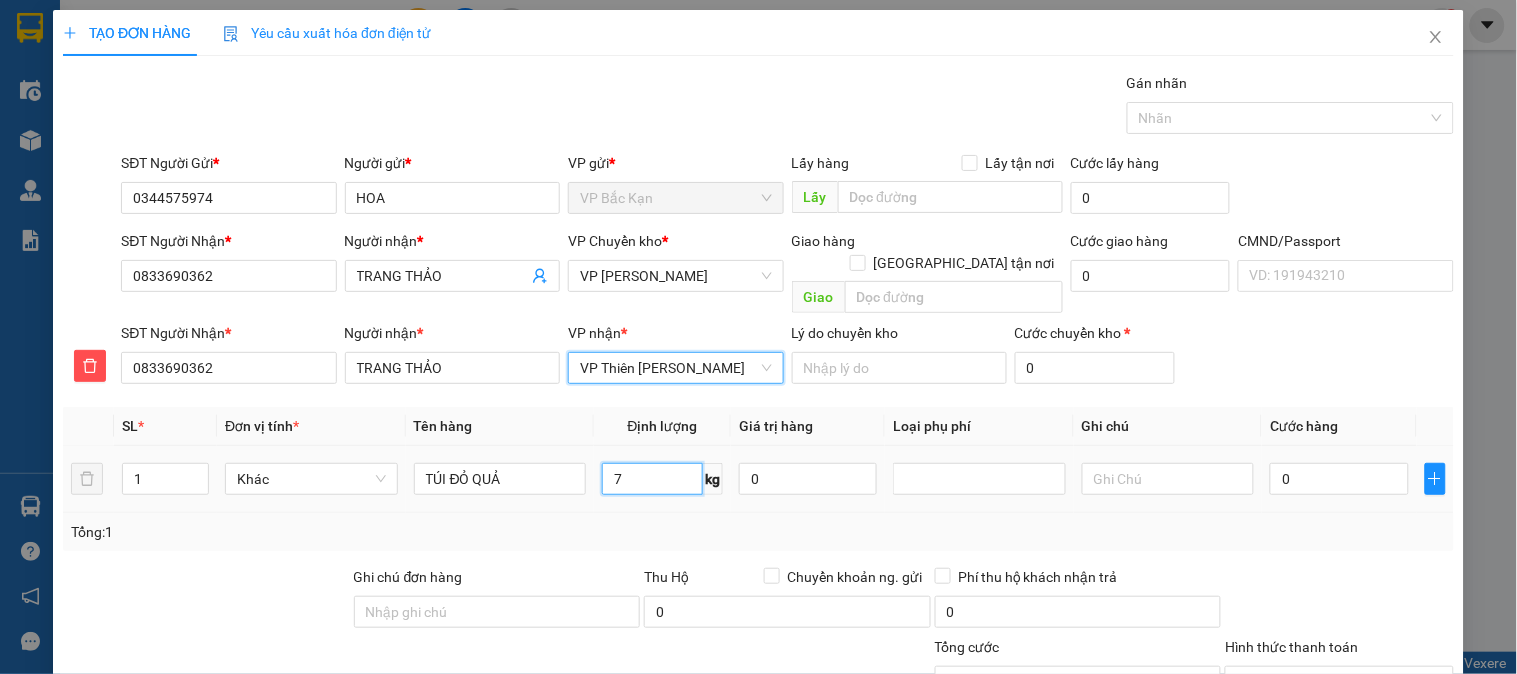 click on "7" at bounding box center [652, 479] 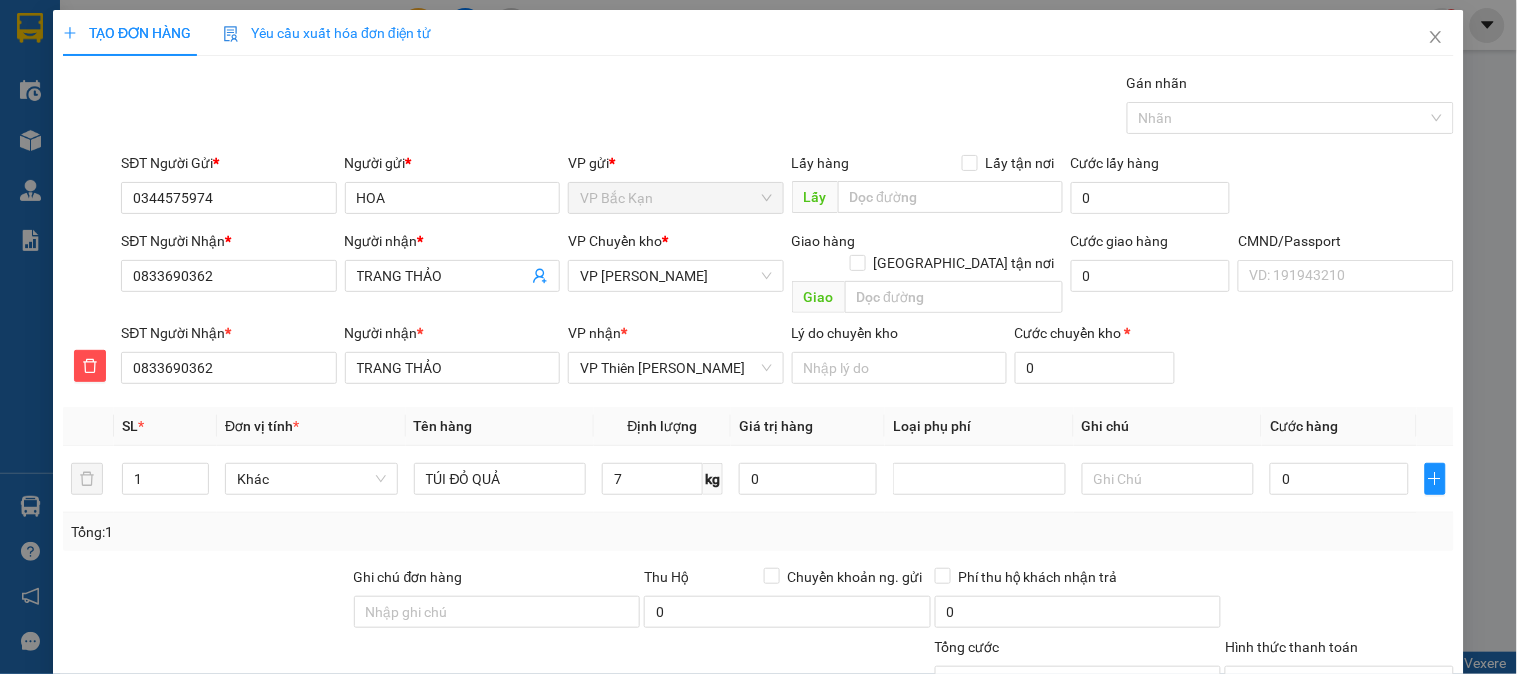 click on "Tổng:  1" at bounding box center [758, 532] 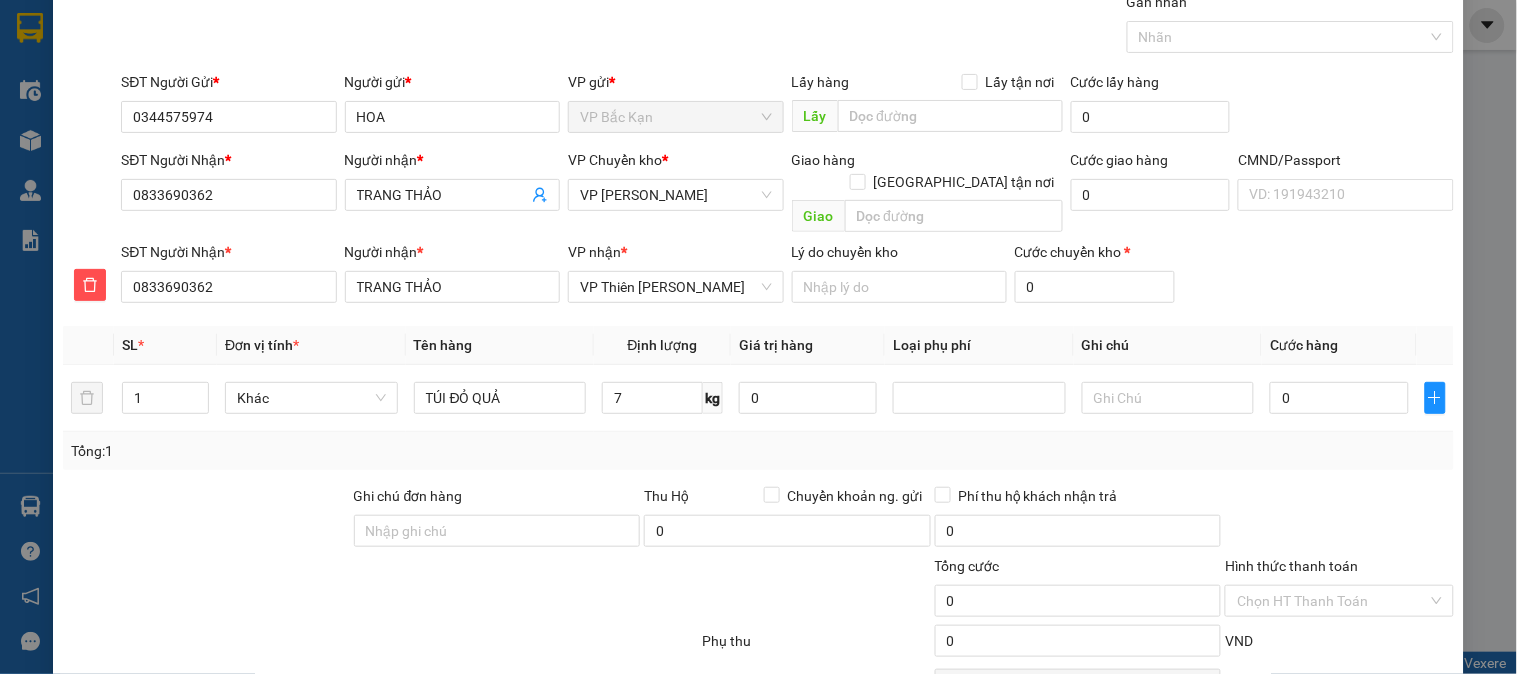 scroll, scrollTop: 176, scrollLeft: 0, axis: vertical 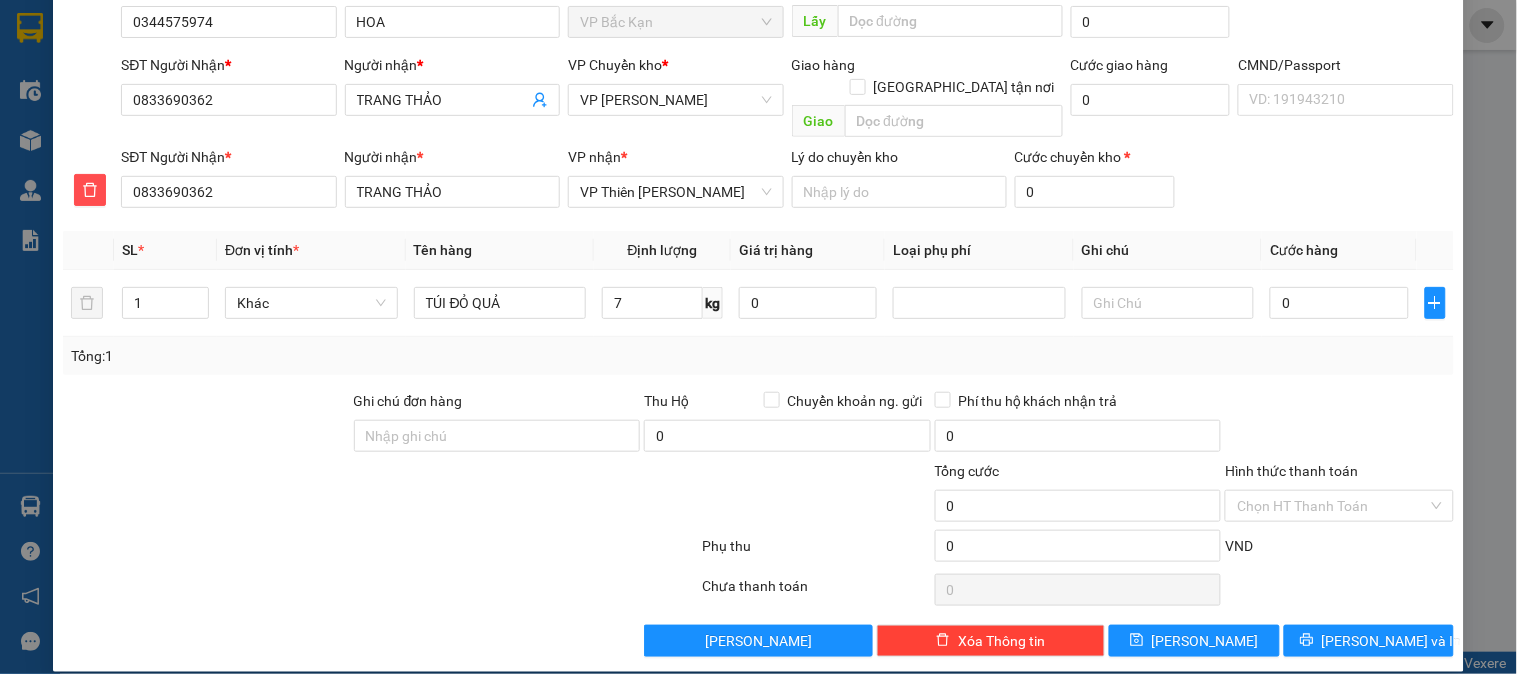 click on "Transit Pickup Surcharge Ids Transit Deliver Surcharge Ids Transit Deliver Surcharge Transit Deliver Surcharge Gói vận chuyển  * Tiêu chuẩn Gán nhãn   Nhãn SĐT Người Gửi  * 0344575974 Người gửi  * HOA VP gửi  * VP Bắc Kạn Lấy hàng Lấy tận nơi Lấy Cước lấy hàng 0 SĐT Người Nhận  * 0833690362 Người nhận  * TRANG THẢO VP Chuyển kho  * VP [PERSON_NAME] hàng Giao tận nơi Giao Cước giao hàng 0 CMND/Passport VD: [PASSPORT] SĐT Người Nhận   * 0833690362 Người nhận   * TRANG THẢO VP nhận  * VP Thiên Đường Bảo Sơn Lý do chuyển kho Cước chuyển kho    * 0 SL  * Đơn vị tính  * Tên hàng  Định lượng Giá trị hàng Loại phụ phí Ghi chú Cước hàng                     1 Khác TÚI ĐỎ QUẢ 7 kg 0   0 Tổng:  1 Ghi chú đơn hàng Thu Hộ Chuyển khoản ng. gửi 0 Phí thu hộ khách nhận trả 0 Tổng cước 0 Hình thức thanh toán Chọn HT Thanh Toán Phụ thu 0 VND 0 0" at bounding box center [758, 276] 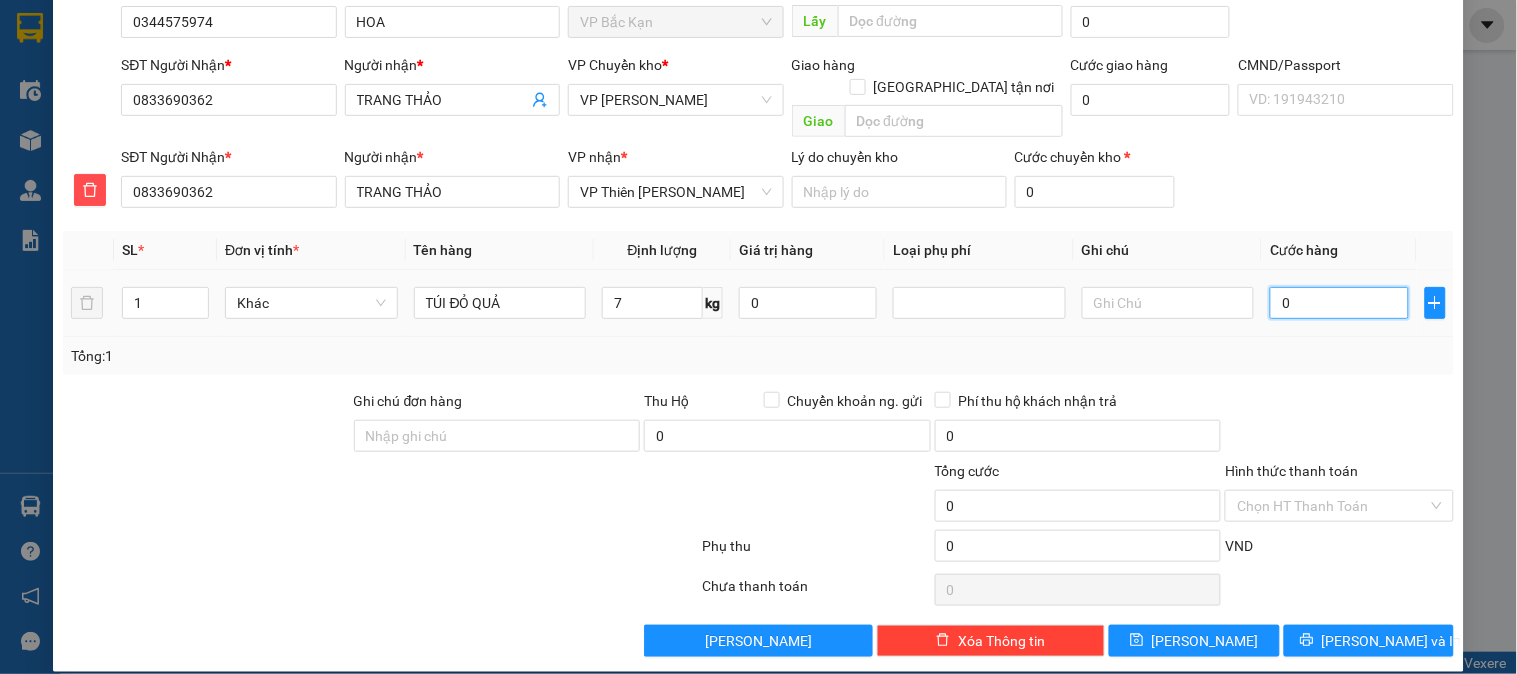 click on "0" at bounding box center [1339, 303] 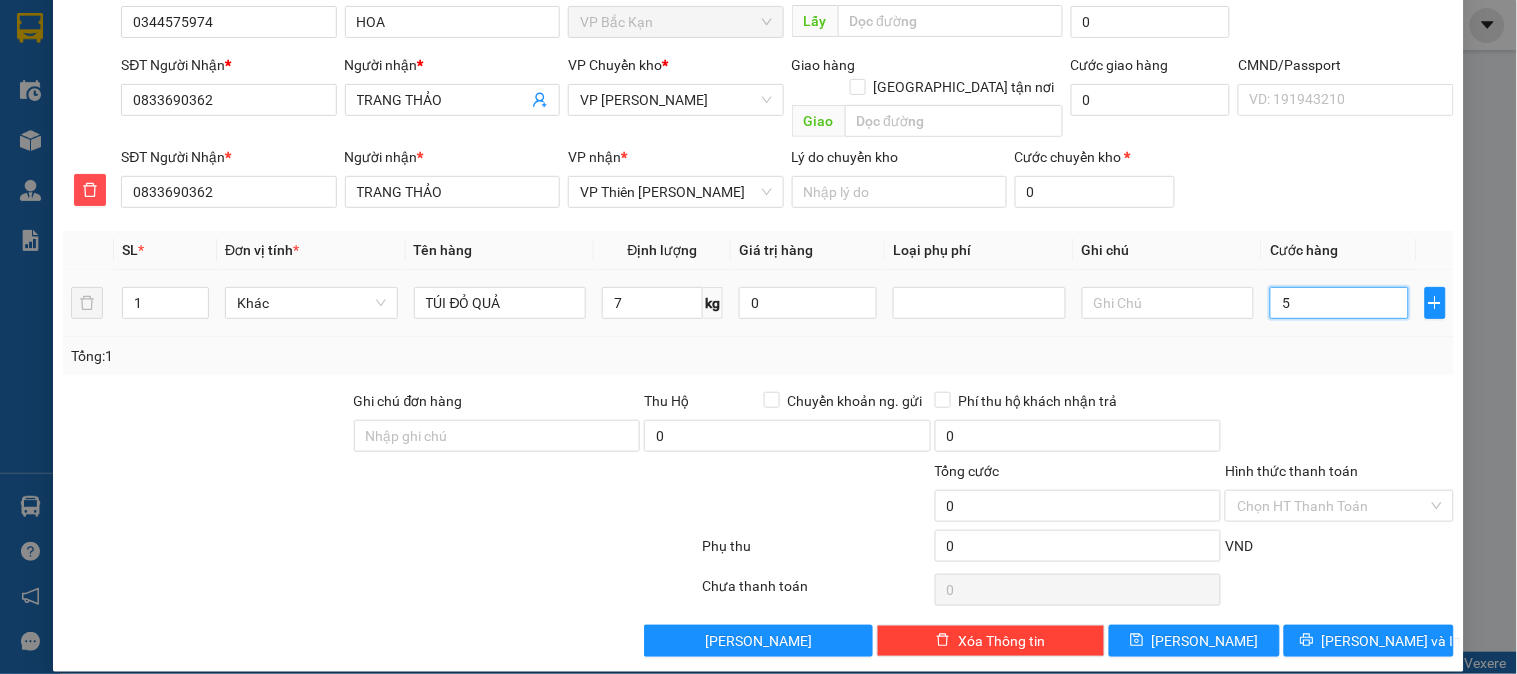 type on "5" 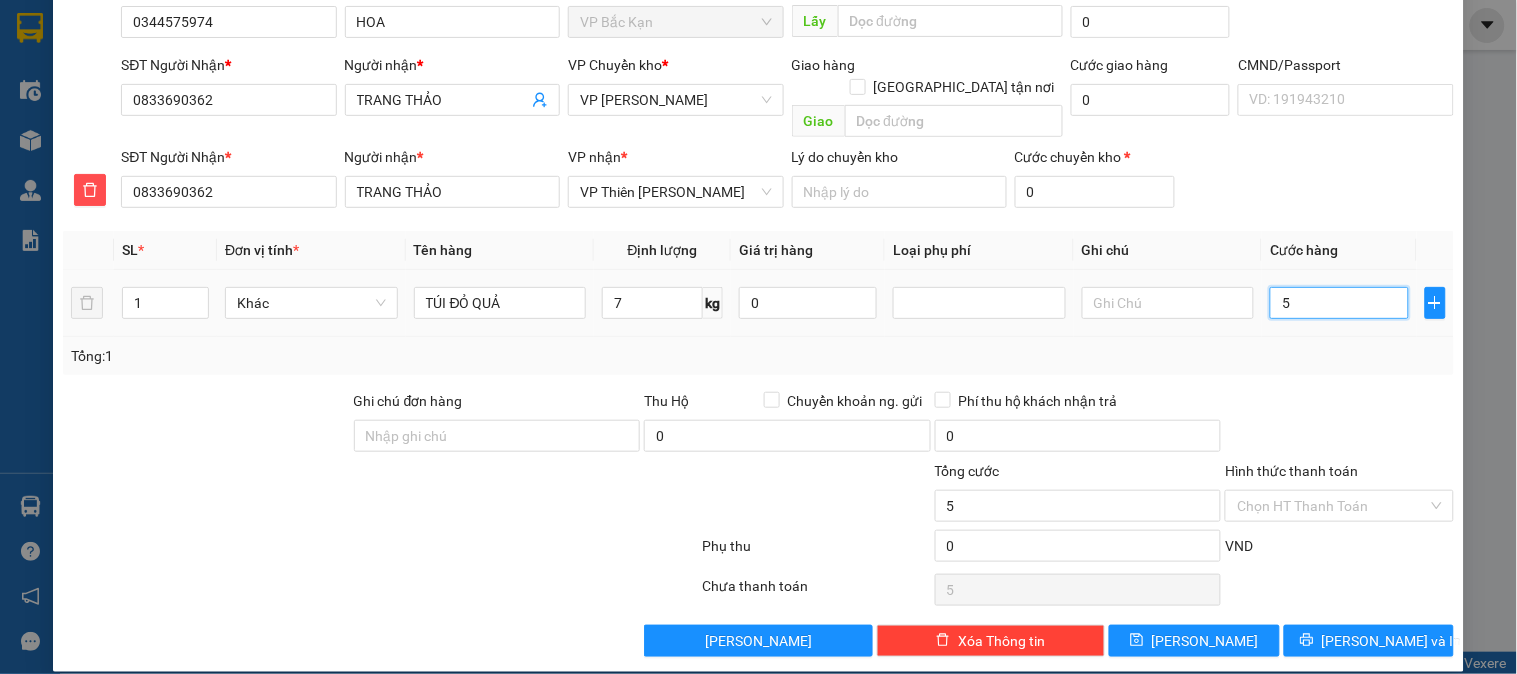 type on "55" 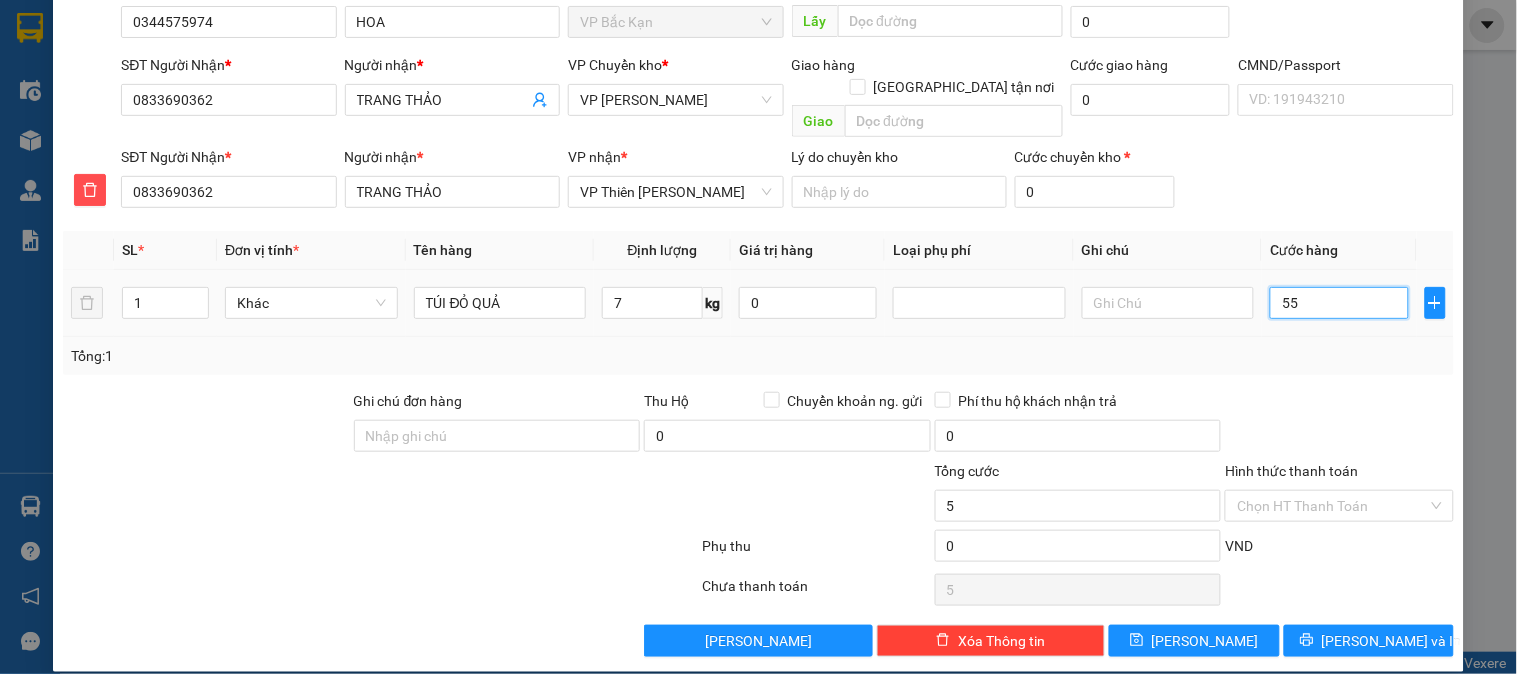 type on "55" 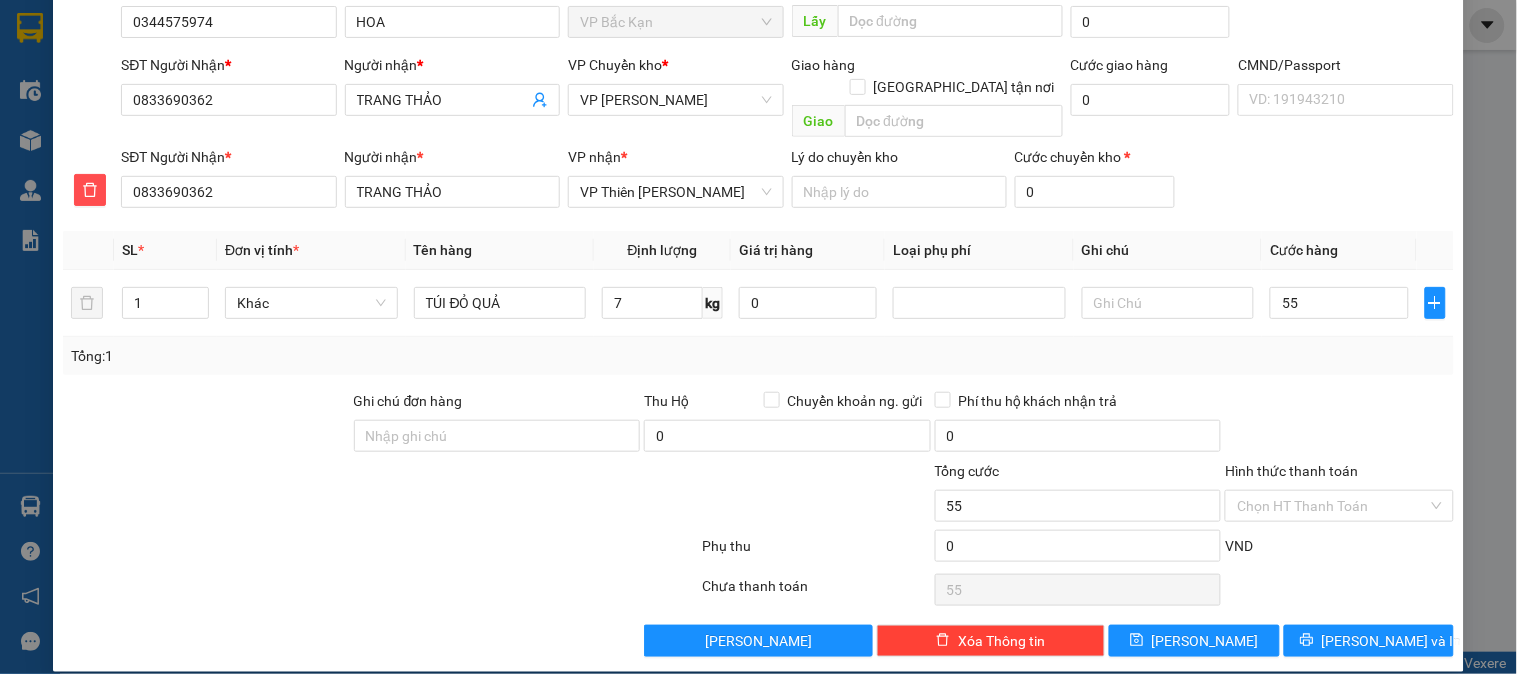 type on "55.000" 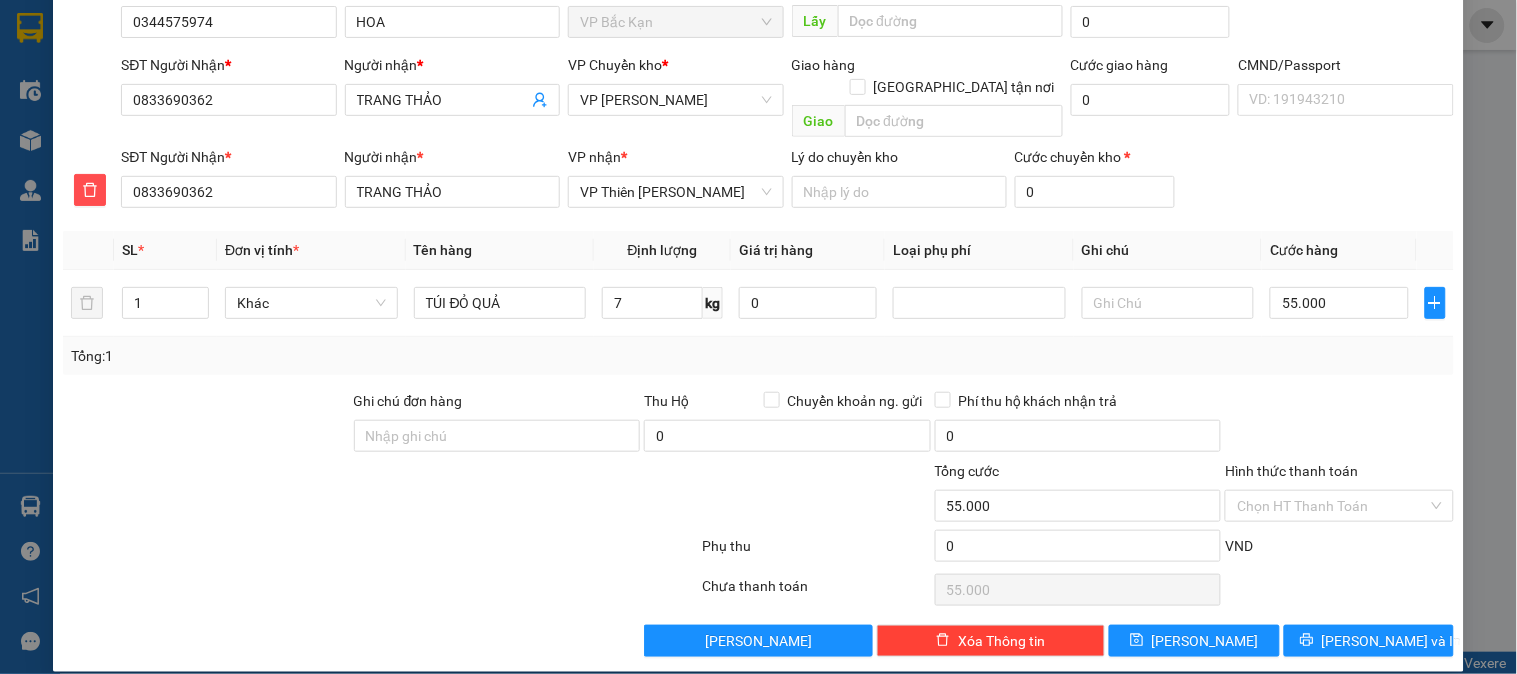 click on "SĐT Người Nhận   * 0833690362 Người nhận   * TRANG THẢO VP nhận  * VP Thiên [PERSON_NAME] do chuyển kho Cước chuyển kho    * 0" at bounding box center [787, 181] 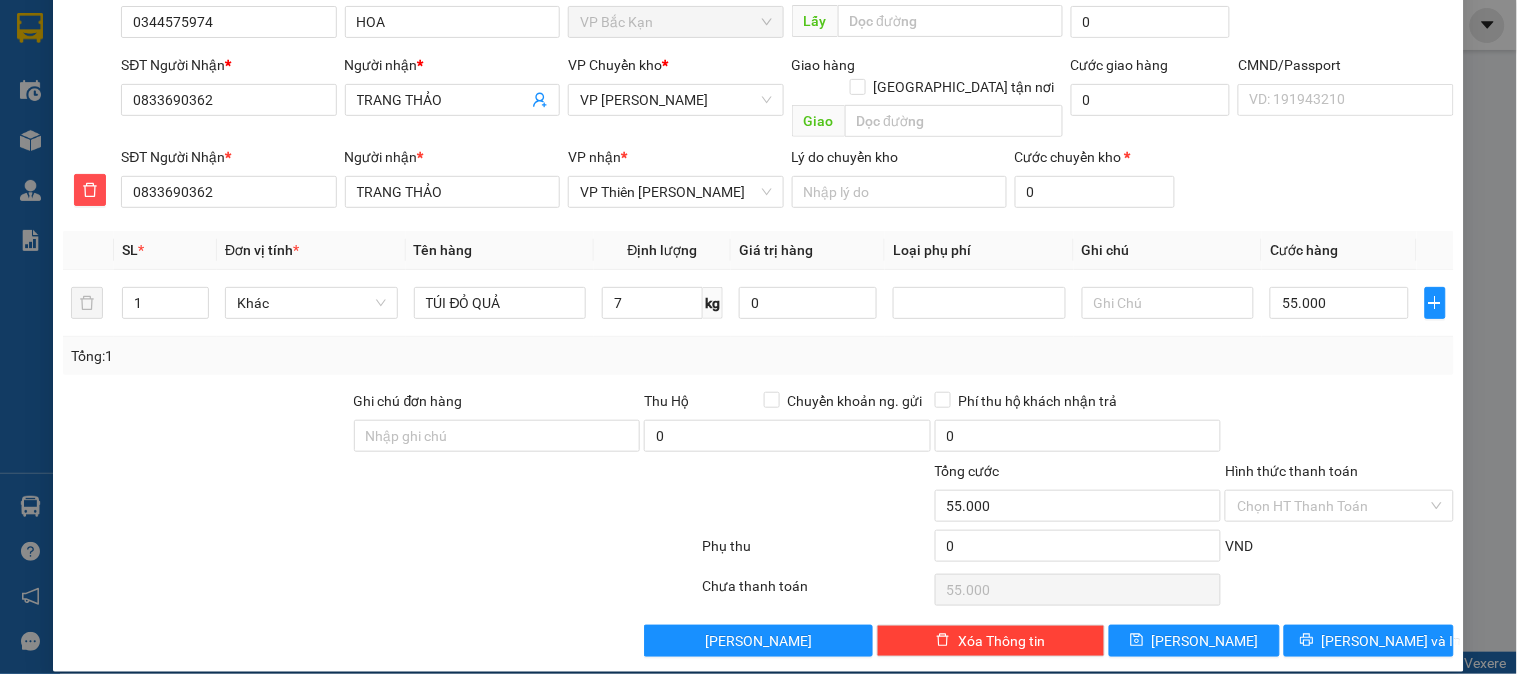 click on "Tổng:  1" at bounding box center (758, 356) 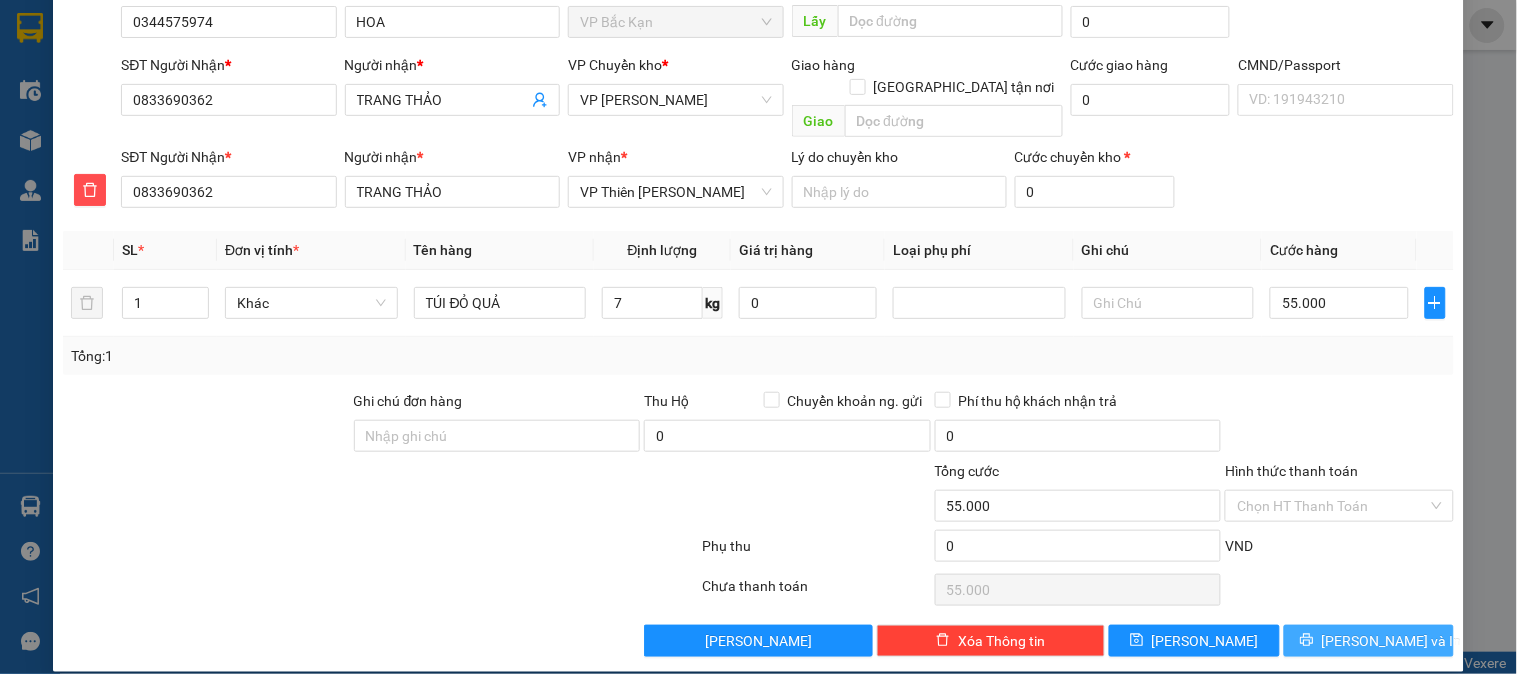 click on "[PERSON_NAME] và In" at bounding box center [1392, 641] 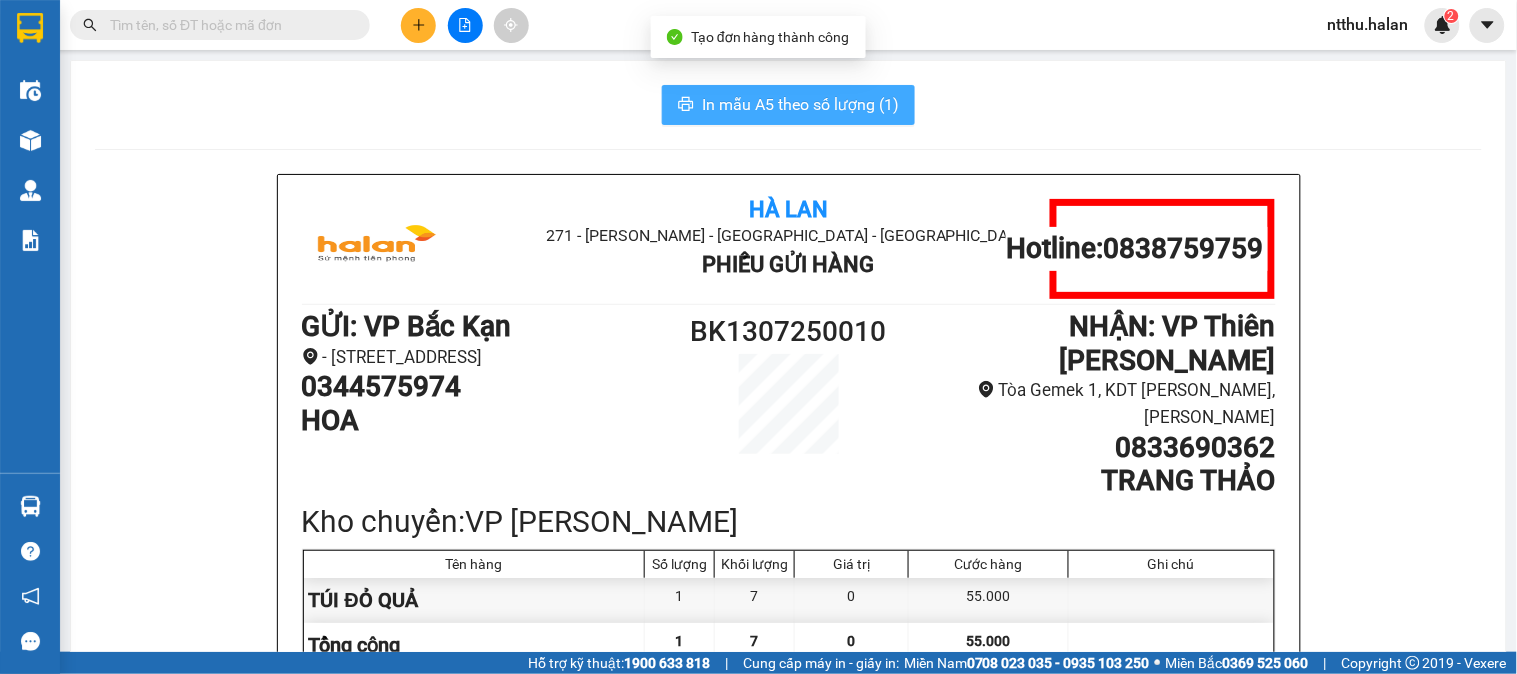 click on "In mẫu A5 theo số lượng
(1)" at bounding box center [800, 104] 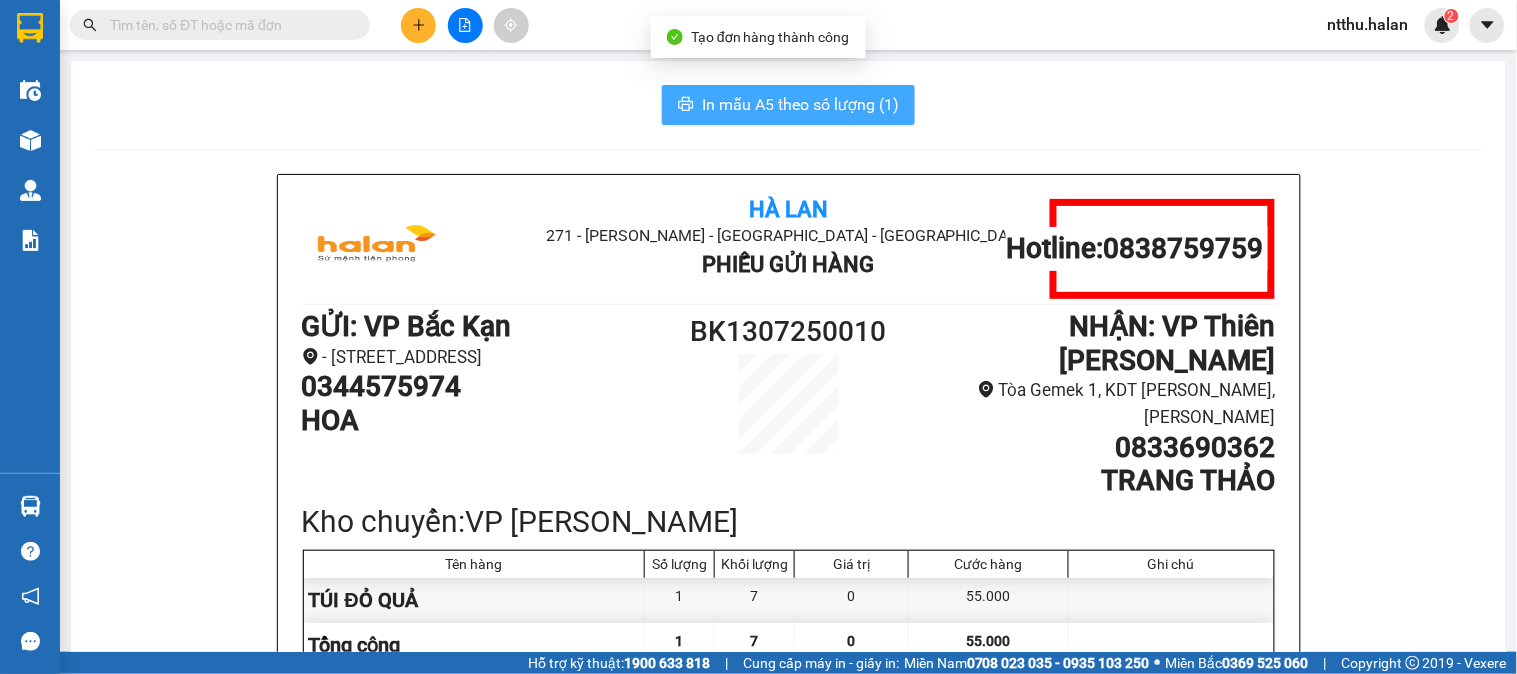 scroll, scrollTop: 0, scrollLeft: 0, axis: both 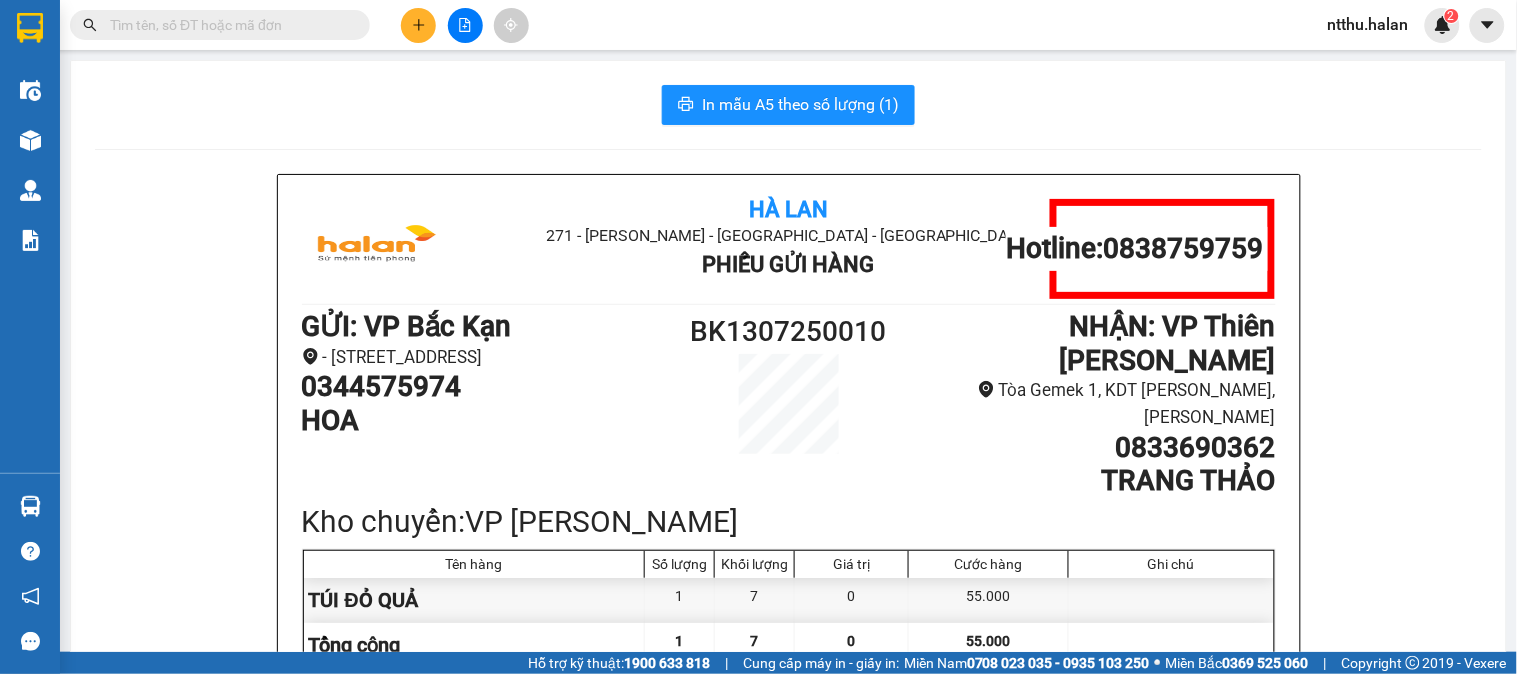 click on "In mẫu A5 theo số lượng
(1) Hà Lan 271 - [PERSON_NAME] - [GEOGRAPHIC_DATA] Long - [GEOGRAPHIC_DATA] Phiếu Gửi Hàng Hotline:  0838759759 GỬI :   VP [GEOGRAPHIC_DATA]   - [GEOGRAPHIC_DATA], [GEOGRAPHIC_DATA] 0344575974 HOA BK1307250010 NHẬN :   VP Thiên Đường Bảo Sơn   Tòa Gemek 1, KDT [PERSON_NAME], An Khánh 0833690362 TRANG THẢO Kho chuyển:  VP [PERSON_NAME] Tên hàng Số lượng Khối lượng Giá trị Cước hàng Ghi chú TÚI ĐỎ QUẢ  1 7 0 55.000 Tổng cộng 1 7 0 55.000 Loading... Chưa thu cước : 55.000 Tổng phải thu: 55.000 Thông tin NH người nhận tiền thu hộ Người gửi  (Tôi đã đọc và đồng ý nội dung phiếu gửi hàng) 06:29[DATE] NV nhận hàng (Kí và ghi rõ họ tên) [PERSON_NAME] Người nhận (Kí và ghi rõ họ tên) Quy định nhận/gửi hàng : Hà Lan 271 - [PERSON_NAME] - Phường Tân Long - Thái [PERSON_NAME] GỬI :" at bounding box center [788, 941] 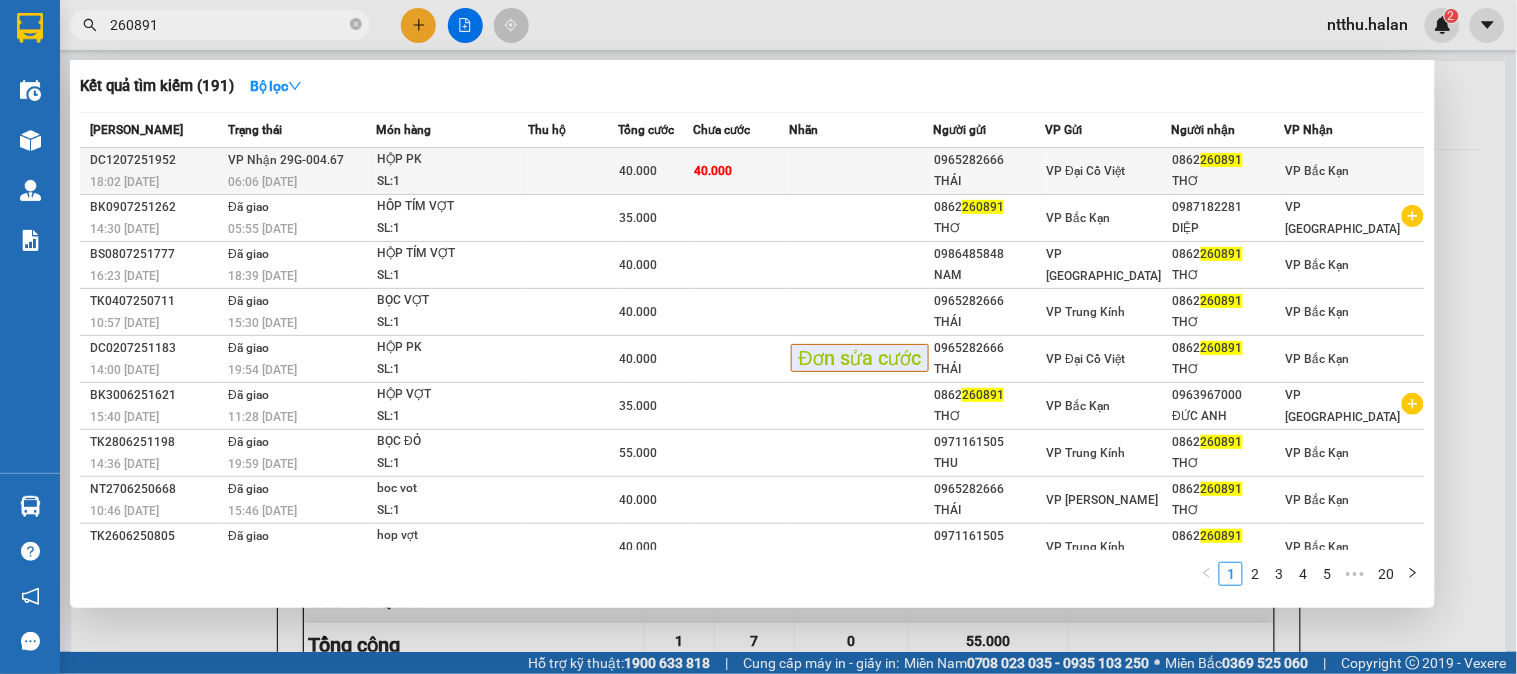 type on "260891" 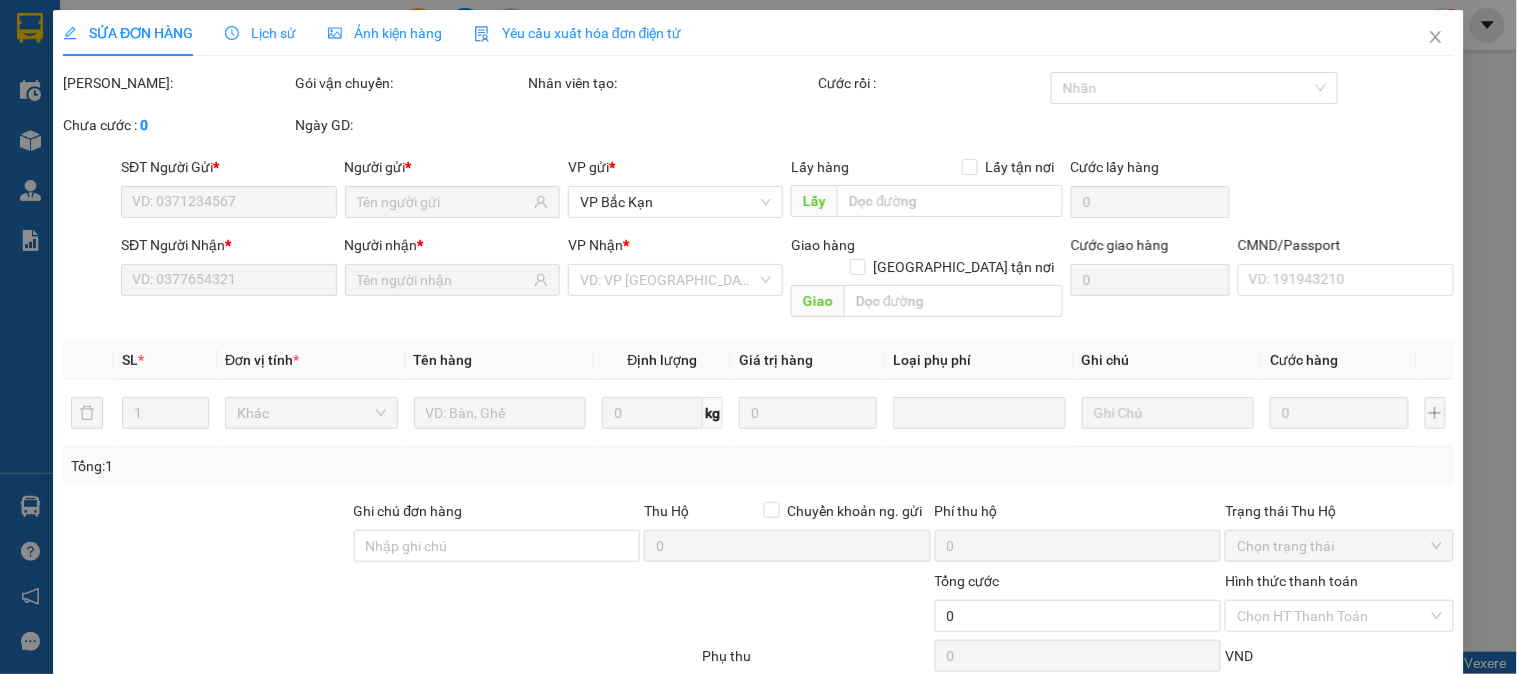 type on "0965282666" 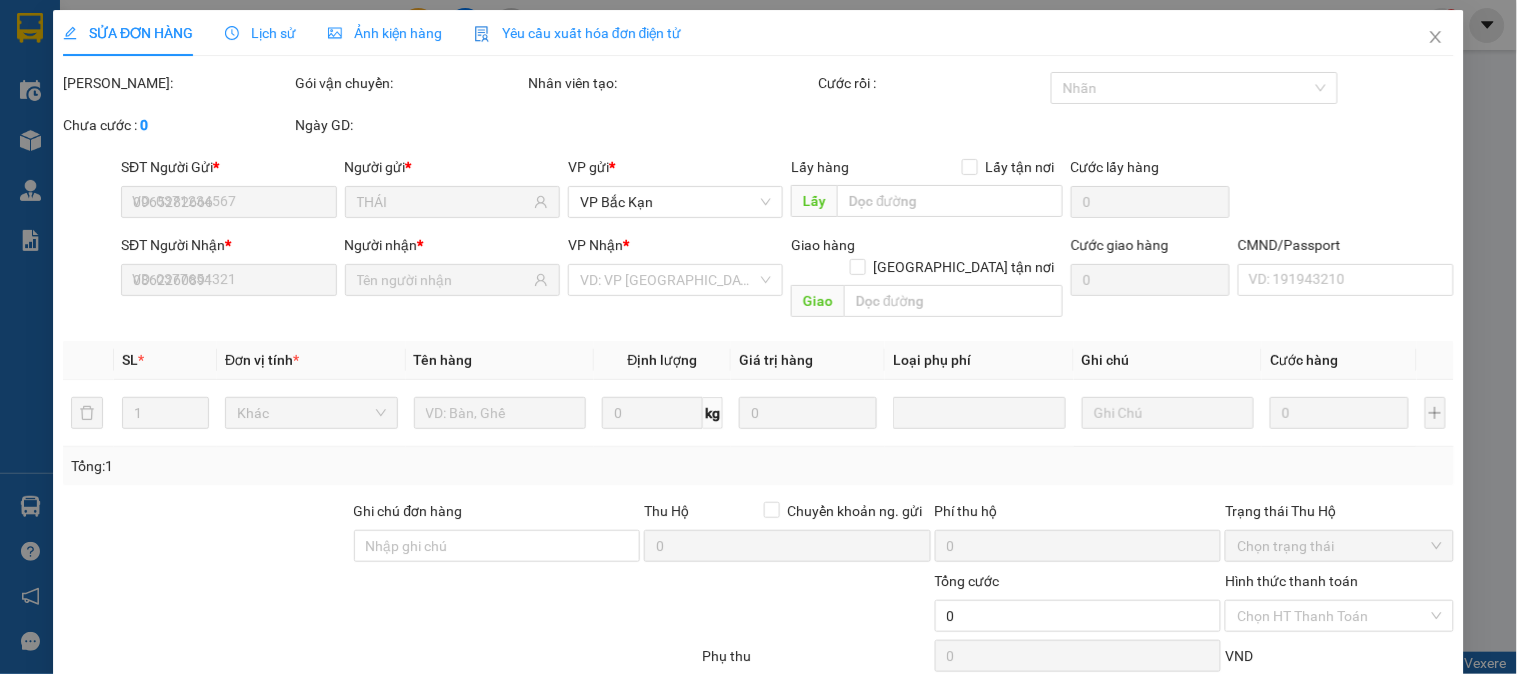 type on "THƠ" 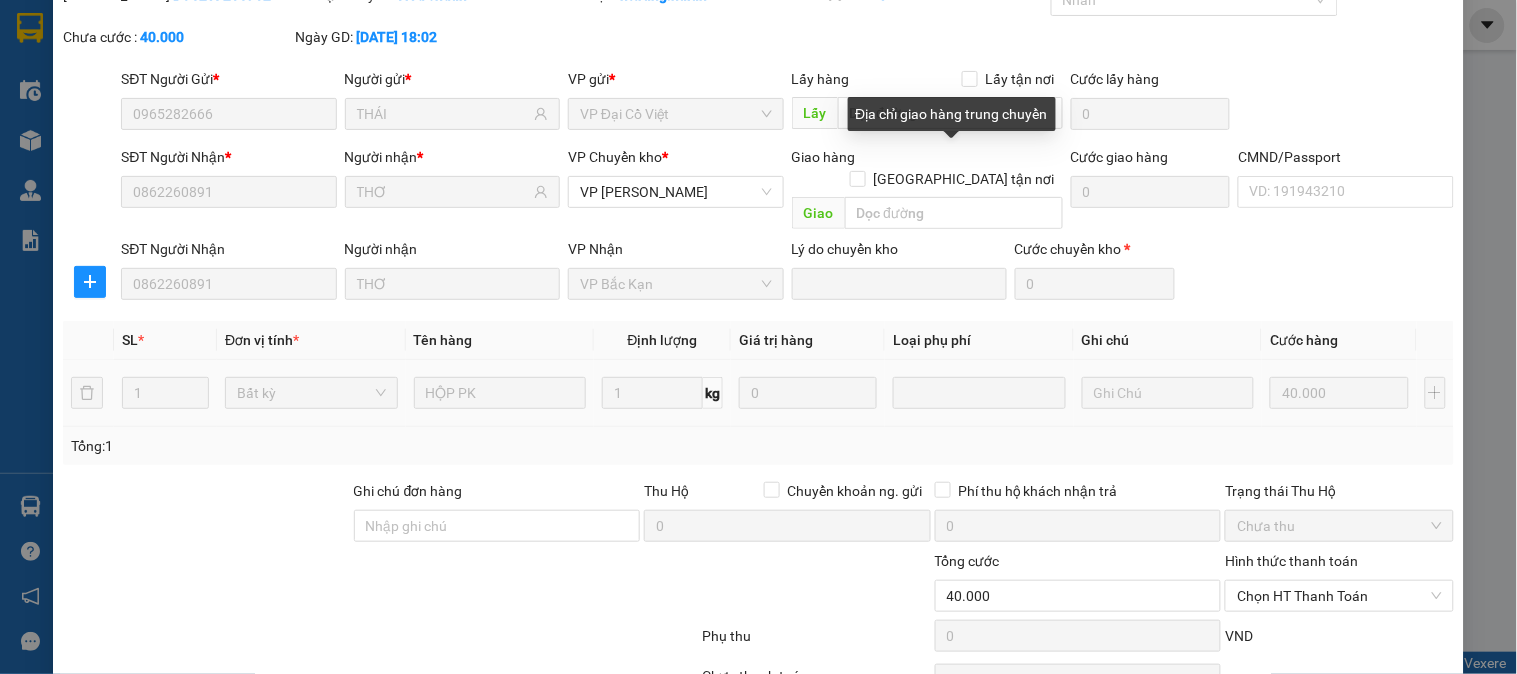 scroll, scrollTop: 177, scrollLeft: 0, axis: vertical 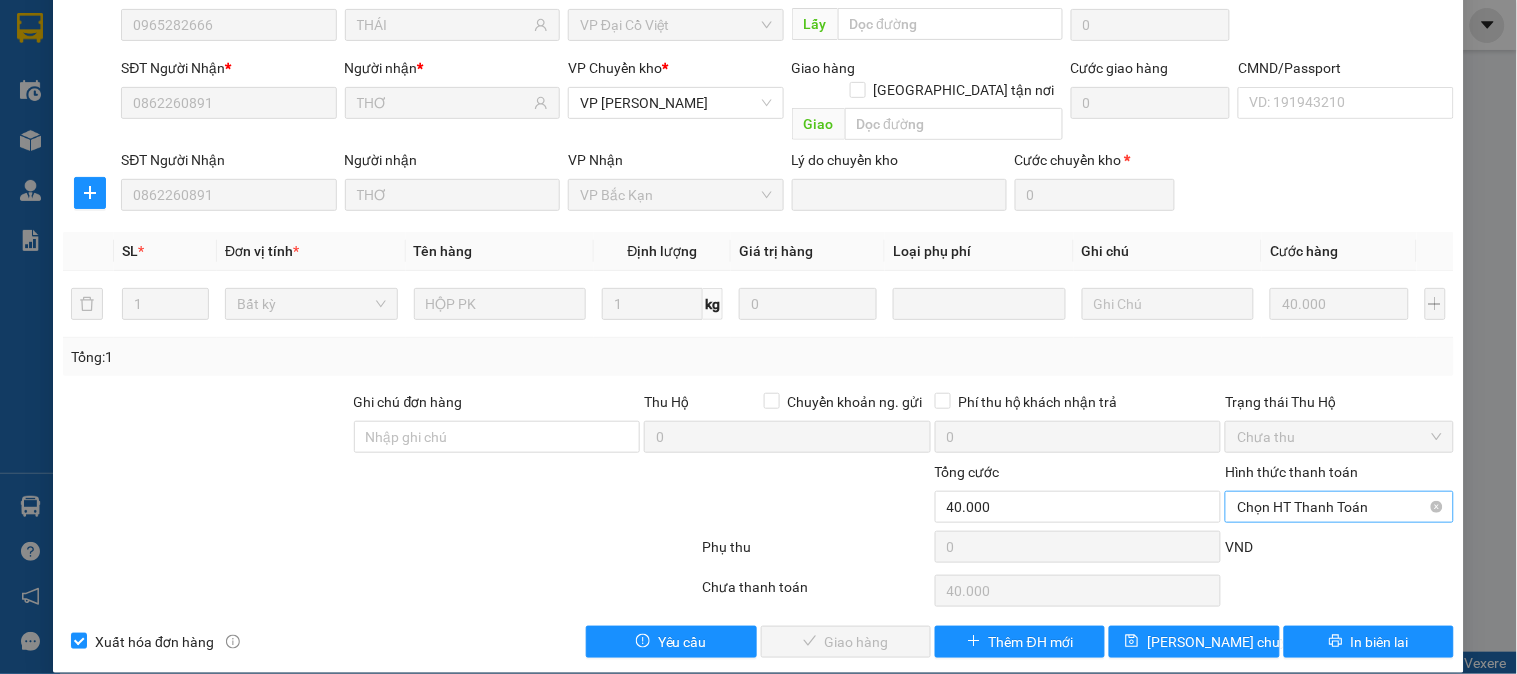 click on "Chọn HT Thanh Toán" at bounding box center (1339, 507) 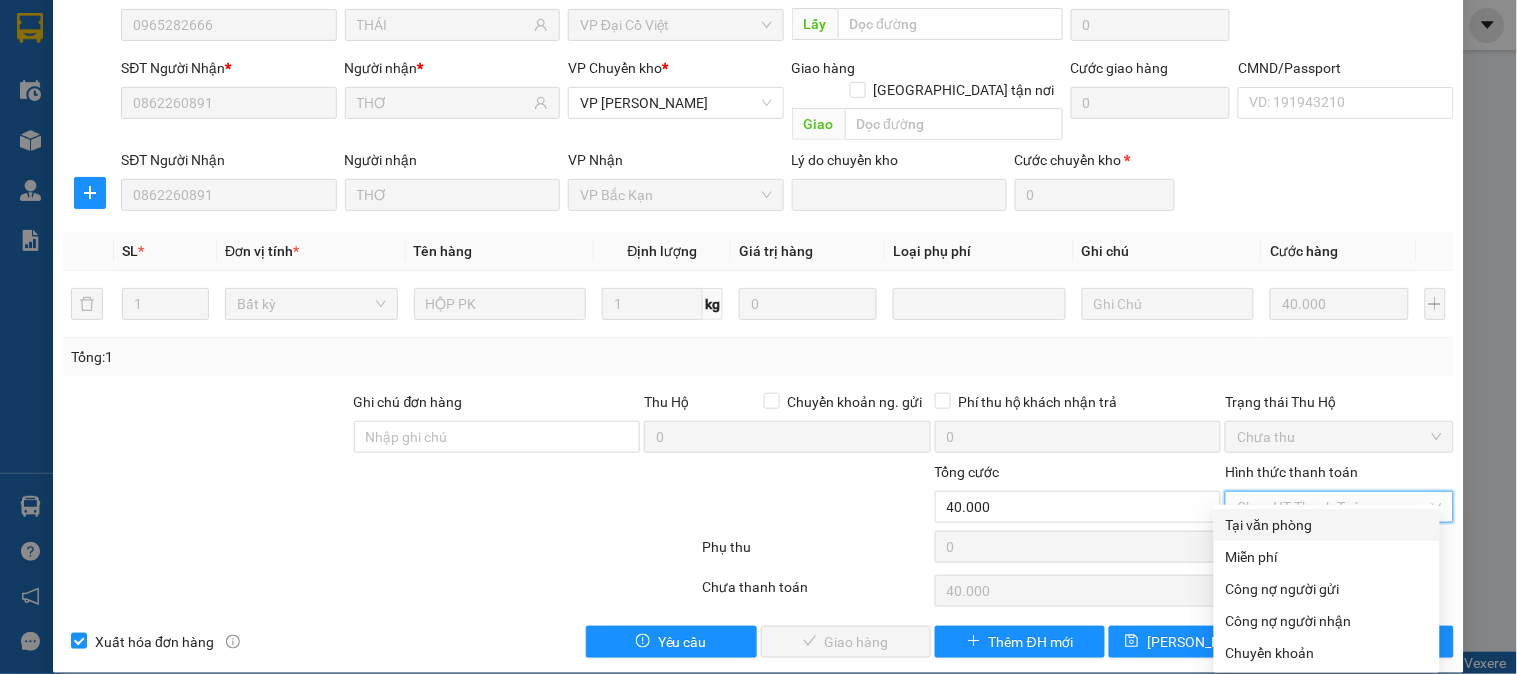 click on "Tại văn phòng" at bounding box center [1327, 525] 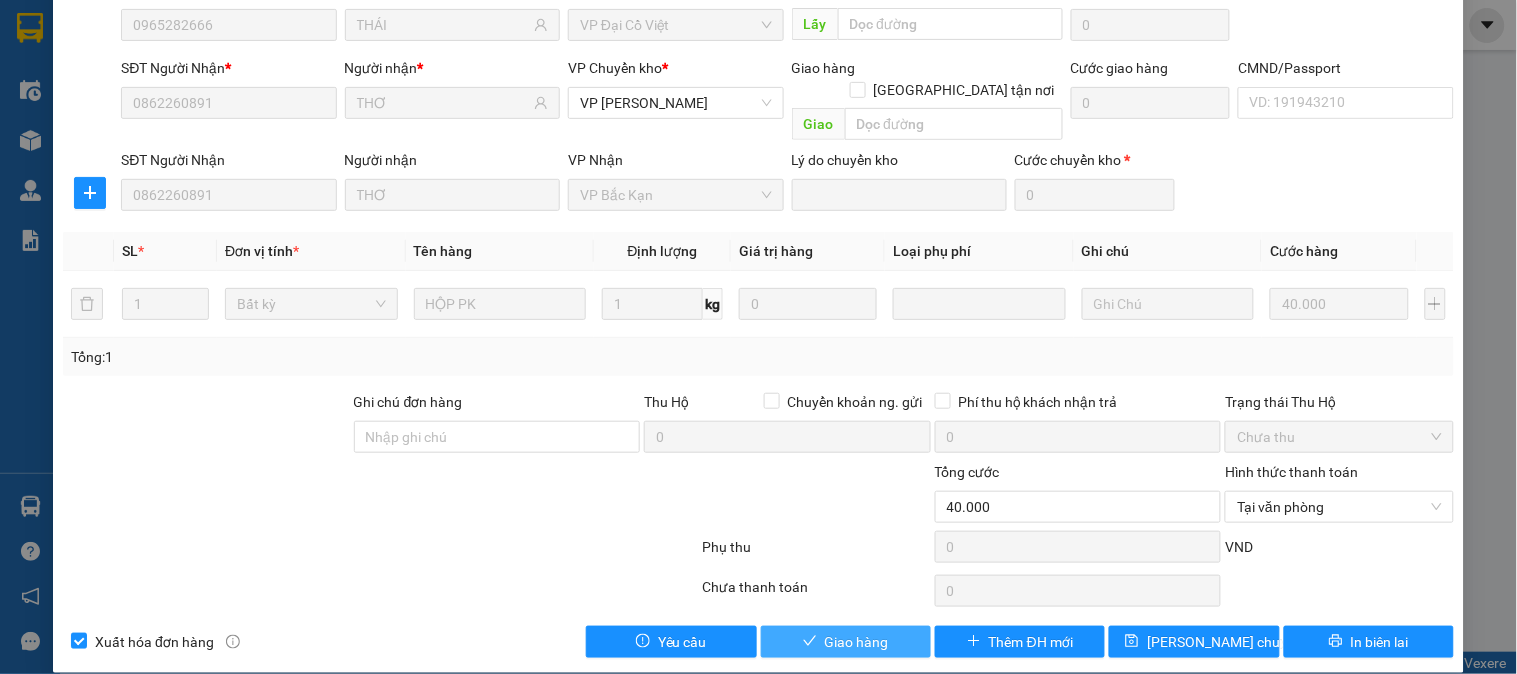 click on "Giao hàng" at bounding box center [857, 642] 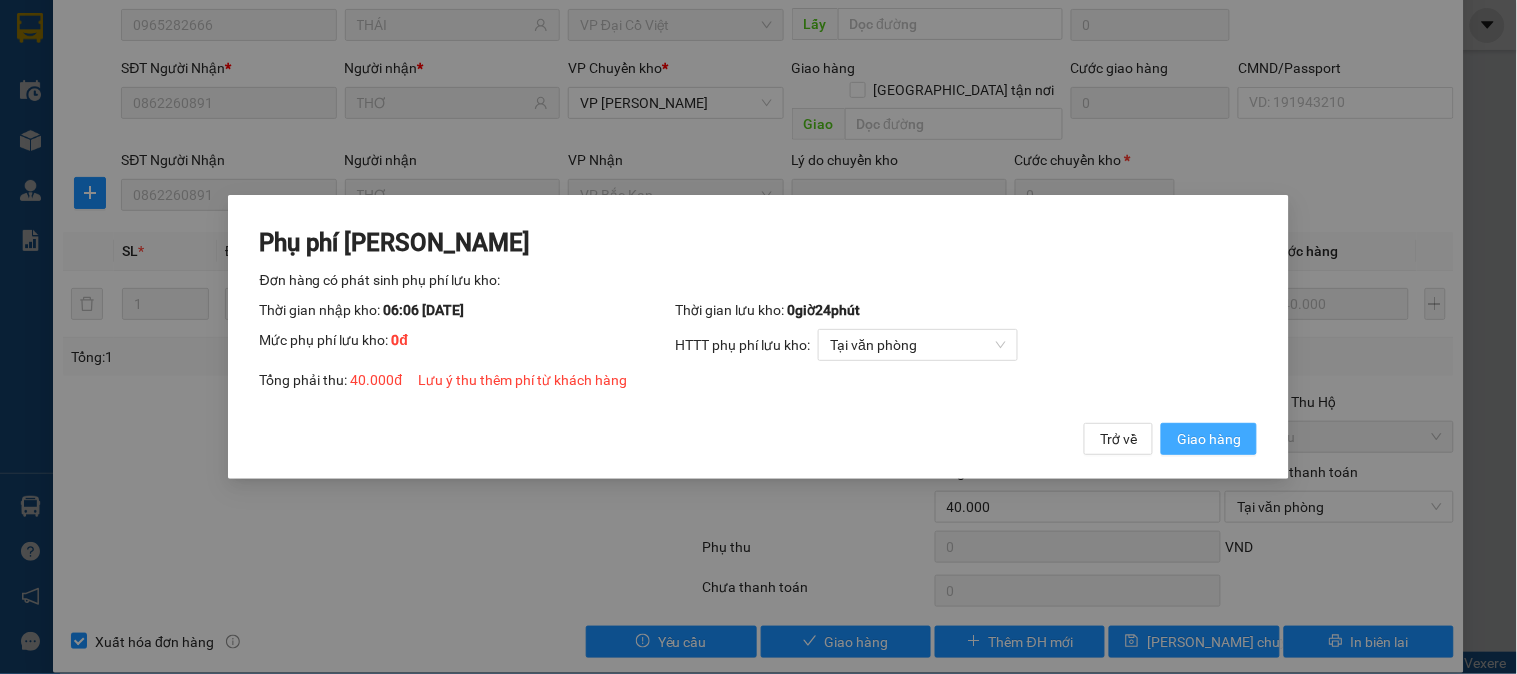 click on "Giao hàng" at bounding box center (1209, 439) 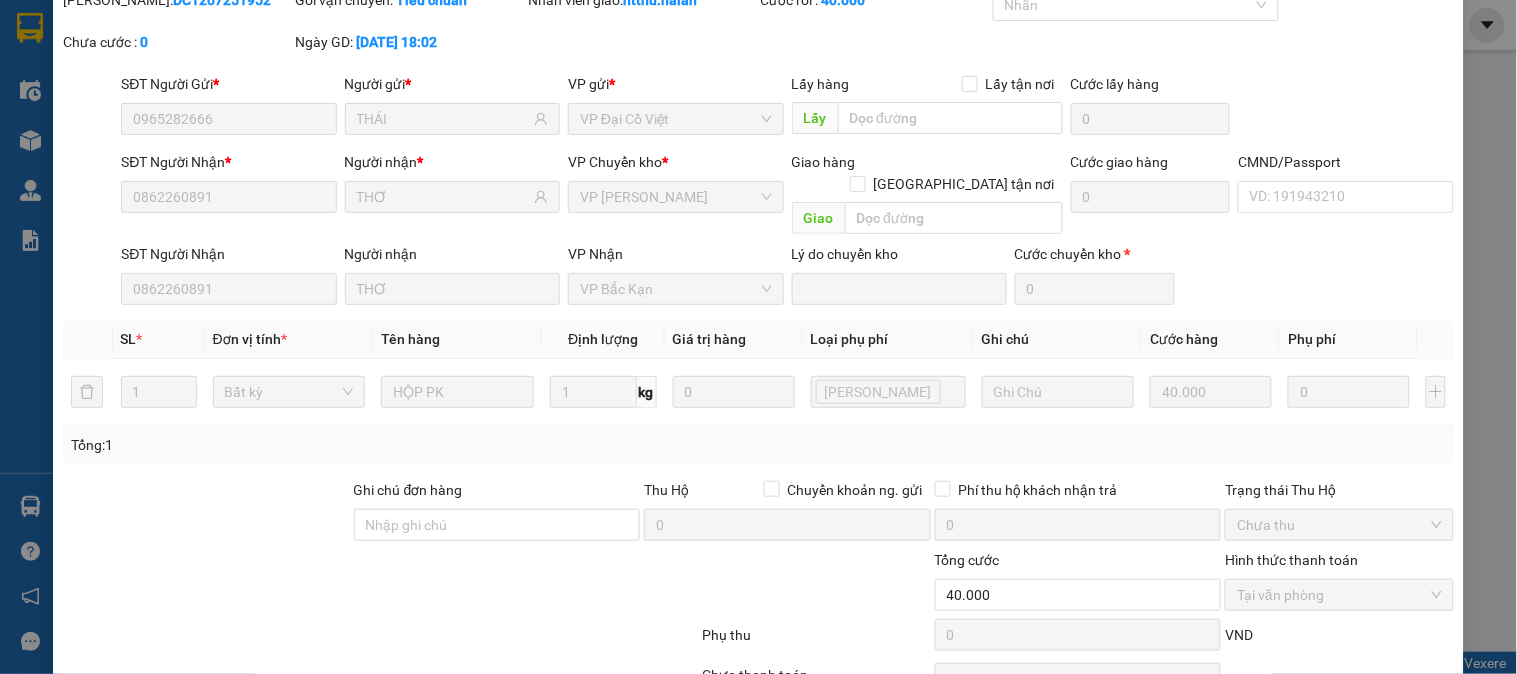 scroll, scrollTop: 0, scrollLeft: 0, axis: both 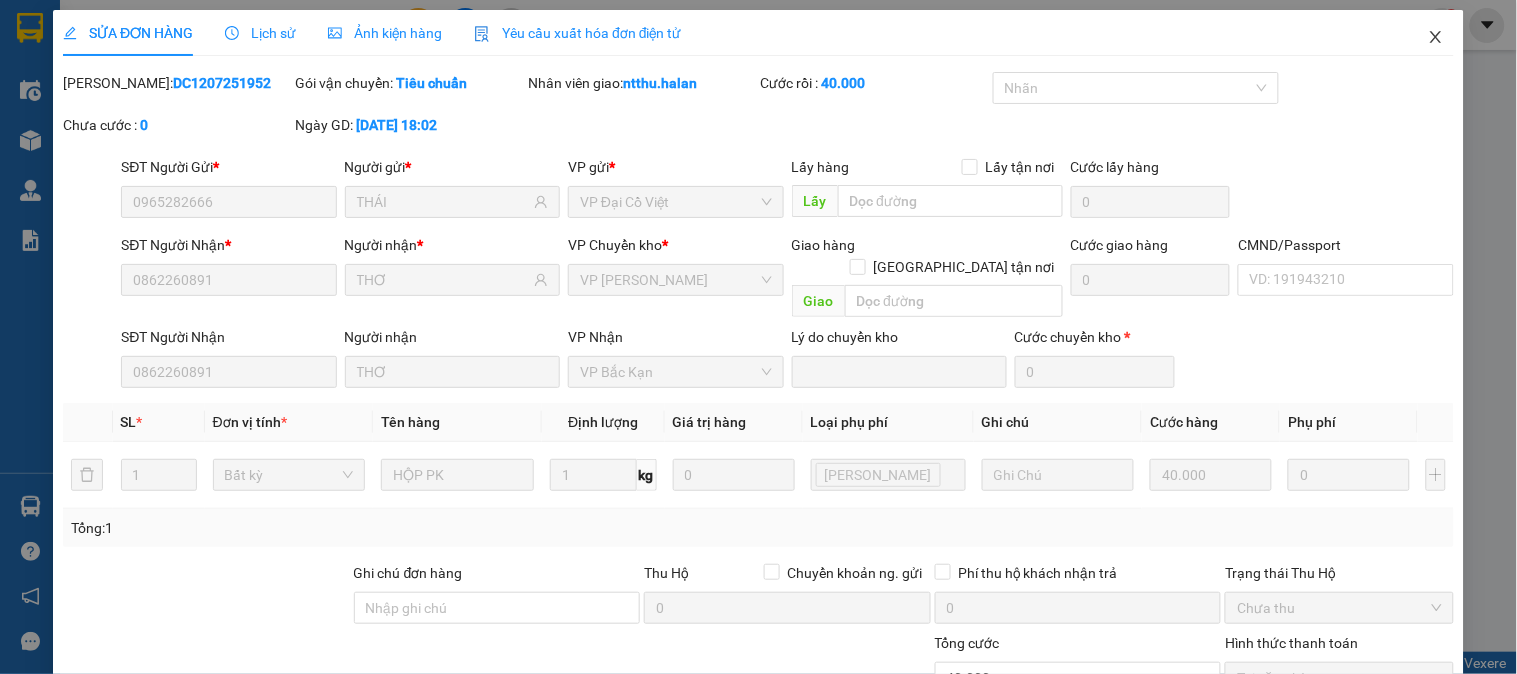 click at bounding box center (1436, 38) 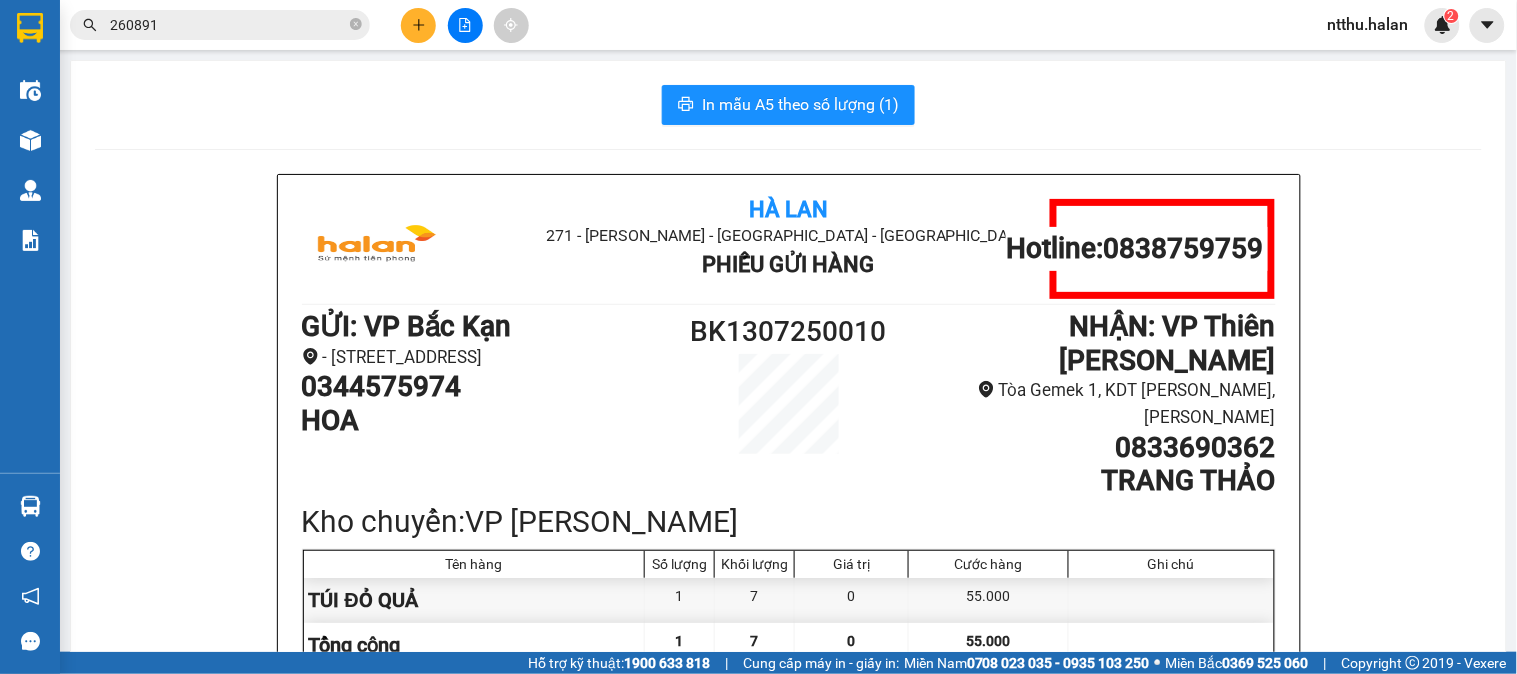 click on "Hà Lan 271 - [PERSON_NAME] - [GEOGRAPHIC_DATA] Long - [GEOGRAPHIC_DATA] Phiếu Gửi Hàng Hotline:  0838759759 GỬI :   VP [GEOGRAPHIC_DATA]   - [GEOGRAPHIC_DATA], [GEOGRAPHIC_DATA] 0344575974 HOA BK1307250010 NHẬN :   VP Thiên Đường Bảo Sơn   Tòa Gemek 1, KDT [PERSON_NAME], [PERSON_NAME] 0833690362 TRANG THẢO Kho chuyển:  VP Hoàng Gia Tên hàng Số lượng Khối lượng Giá trị Cước hàng Ghi chú TÚI ĐỎ QUẢ  1 7 0 55.000 Tổng cộng 1 7 0 55.000 Loading... Chưa thu cước : 55.000 Tổng phải thu: 55.000 Thông tin NH người nhận tiền thu hộ Người gửi  (Tôi đã đọc và đồng ý nội dung phiếu gửi hàng) 06:29[DATE] NV nhận hàng (Kí và ghi rõ họ tên) [PERSON_NAME] Người nhận (Kí và ghi rõ họ tên) Quy định nhận/gửi hàng : Hà Lan 271 - [PERSON_NAME] - [GEOGRAPHIC_DATA] - [GEOGRAPHIC_DATA] Phiếu Gửi Hàng Hotline:  0838759759 GỬI :   VP Bắc Kạn   :" at bounding box center [788, 986] 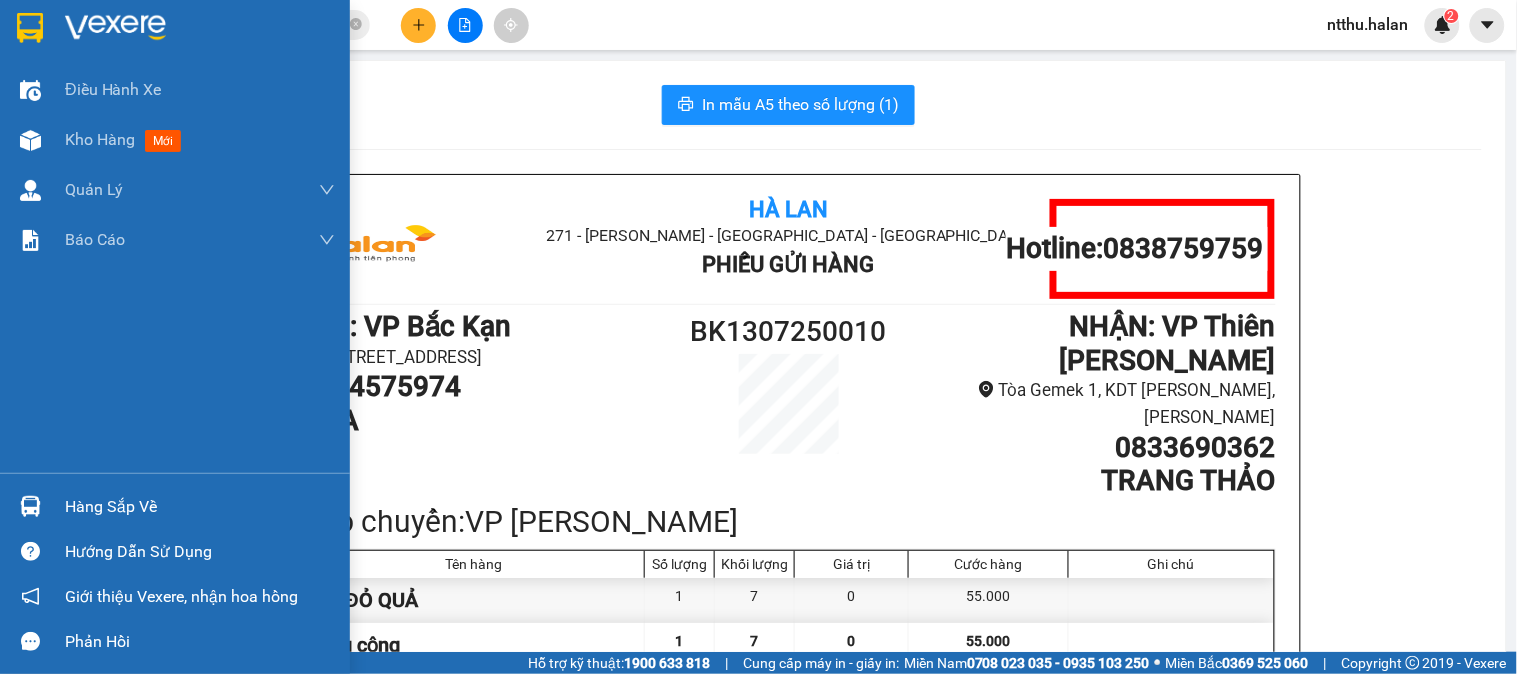 click on "Hàng sắp về" at bounding box center (200, 507) 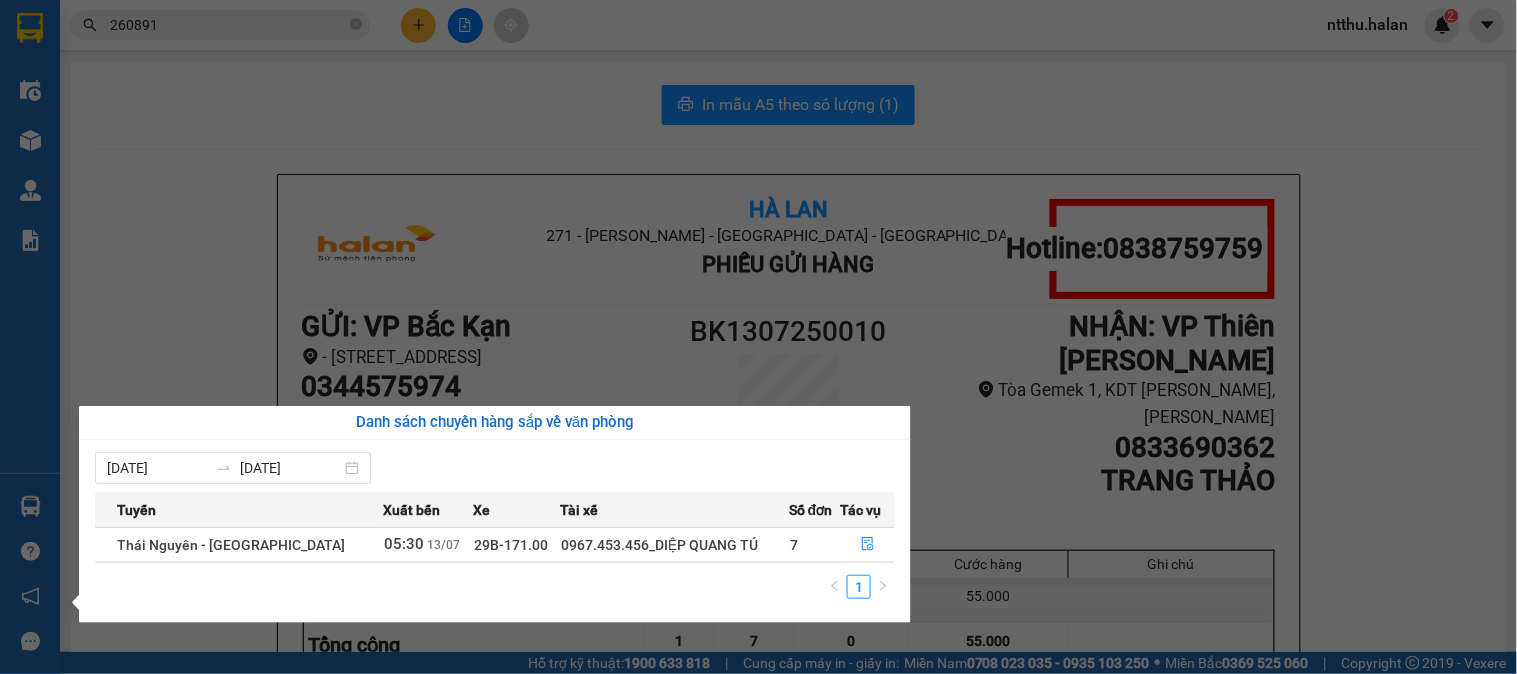 click on "Kết quả tìm kiếm ( 191 )  Bộ lọc  Mã ĐH Trạng thái Món hàng Thu hộ Tổng cước Chưa cước Nhãn Người gửi VP Gửi Người nhận VP Nhận DC1207251952 18:02 [DATE] VP Nhận   29G-004.67 06:06 [DATE] HỘP PK SL:  1 40.000 40.000 0965282666 THÁI VP Đại Cồ Việt 0862 260891 THƠ VP Bắc Kạn BK0907251262 14:30 [DATE] Đã giao   05:55 [DATE] HÔP TÍM VỢT SL:  1 35.000 0862 260891 THƠ VP Bắc Kạn 0987182281 DIỆP VP [GEOGRAPHIC_DATA] 16:23 [DATE] Đã giao   18:39 [DATE] HỘP TÍM VỢT SL:  1 40.000 0986485848 [GEOGRAPHIC_DATA] 0862 260891 THƠ VP Bắc Kạn TK0407250711 10:57 [DATE] Đã giao   15:30 [DATE] BỌC VỢT SL:  1 40.000 0965282666 [GEOGRAPHIC_DATA] 0862 260891 THƠ VP Bắc Kạn DC0207251183 14:00 [DATE] Đã giao   19:54 [DATE] HỘP PK SL:  1 40.000 Đơn sửa cước 0965282666 [GEOGRAPHIC_DATA] 0862 260891 THƠ VP Bắc Kạn BK3006251621 15:40 [DATE] Đã giao   11:28 [DATE] HỘP VỢT SL:  1 35.000 0862" at bounding box center (758, 337) 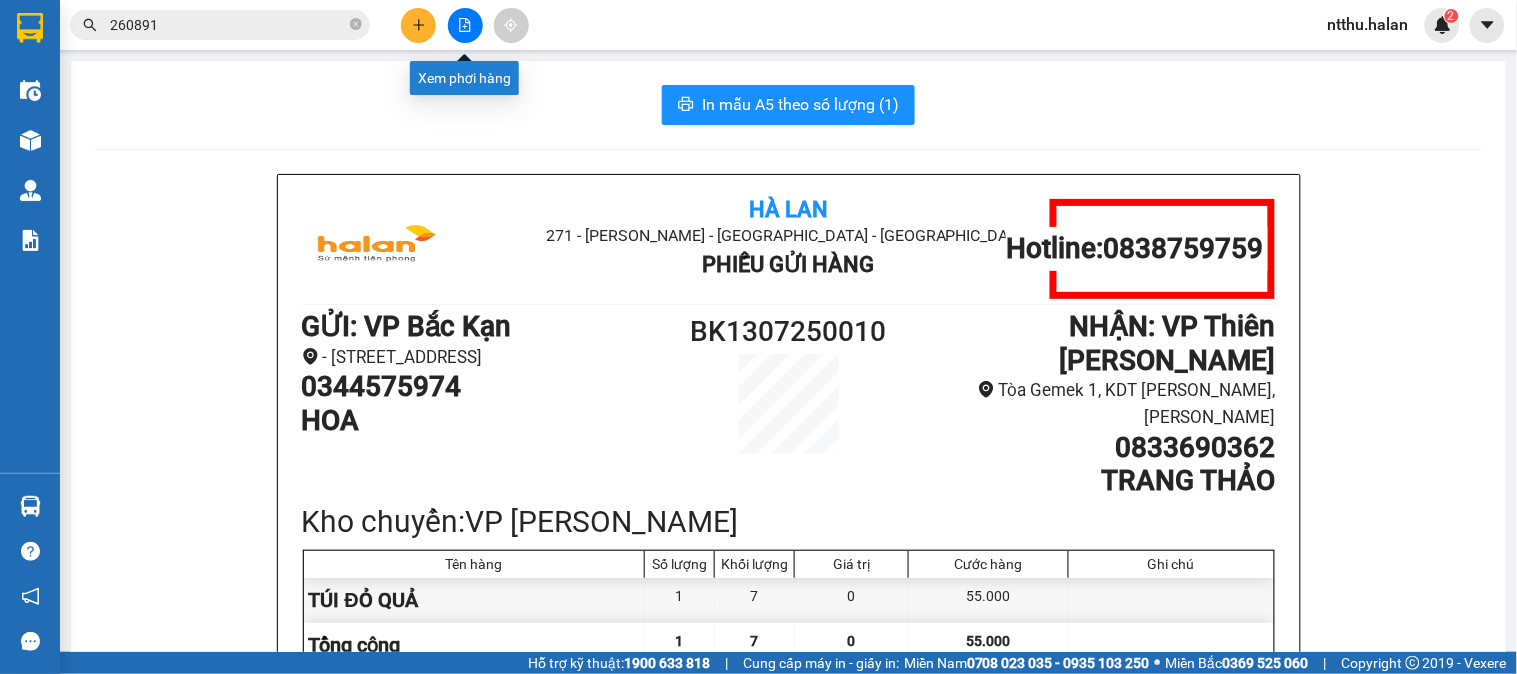 click 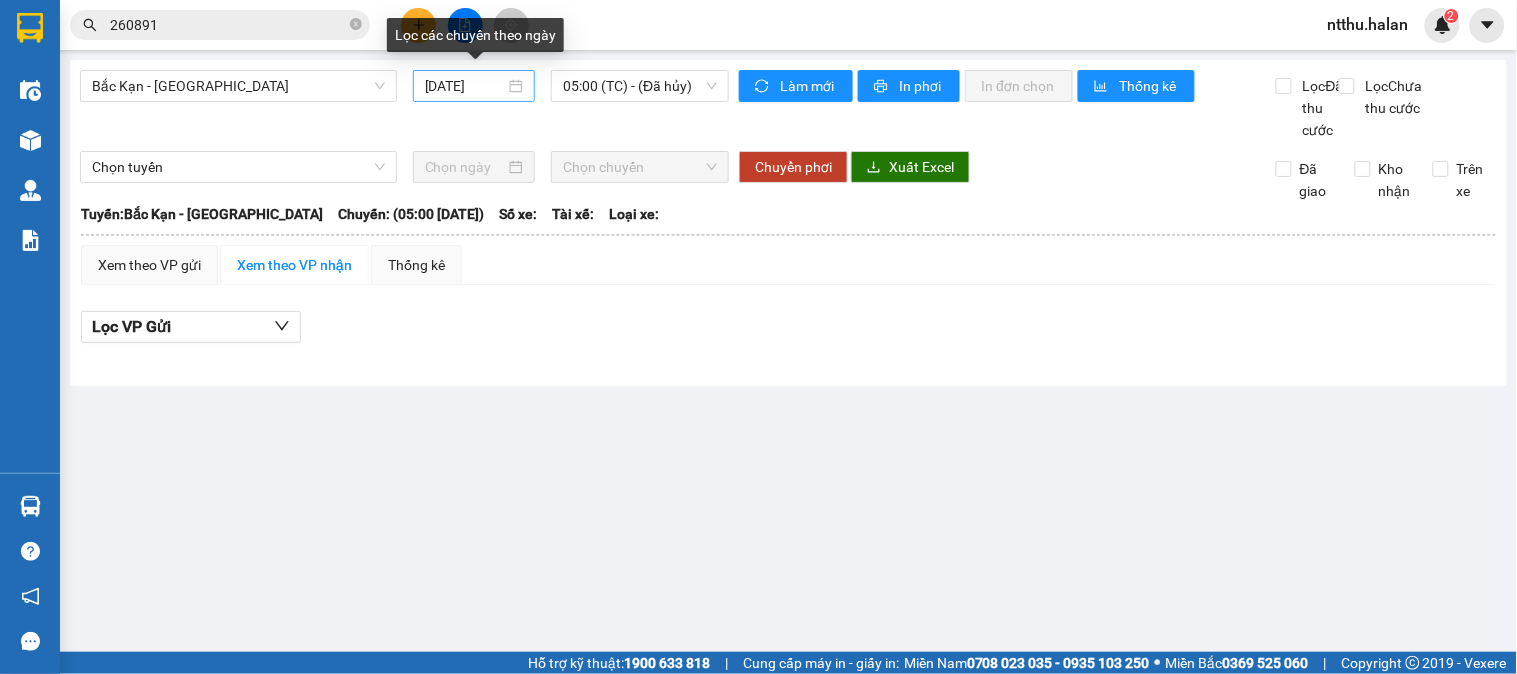 click on "[DATE]" at bounding box center [465, 86] 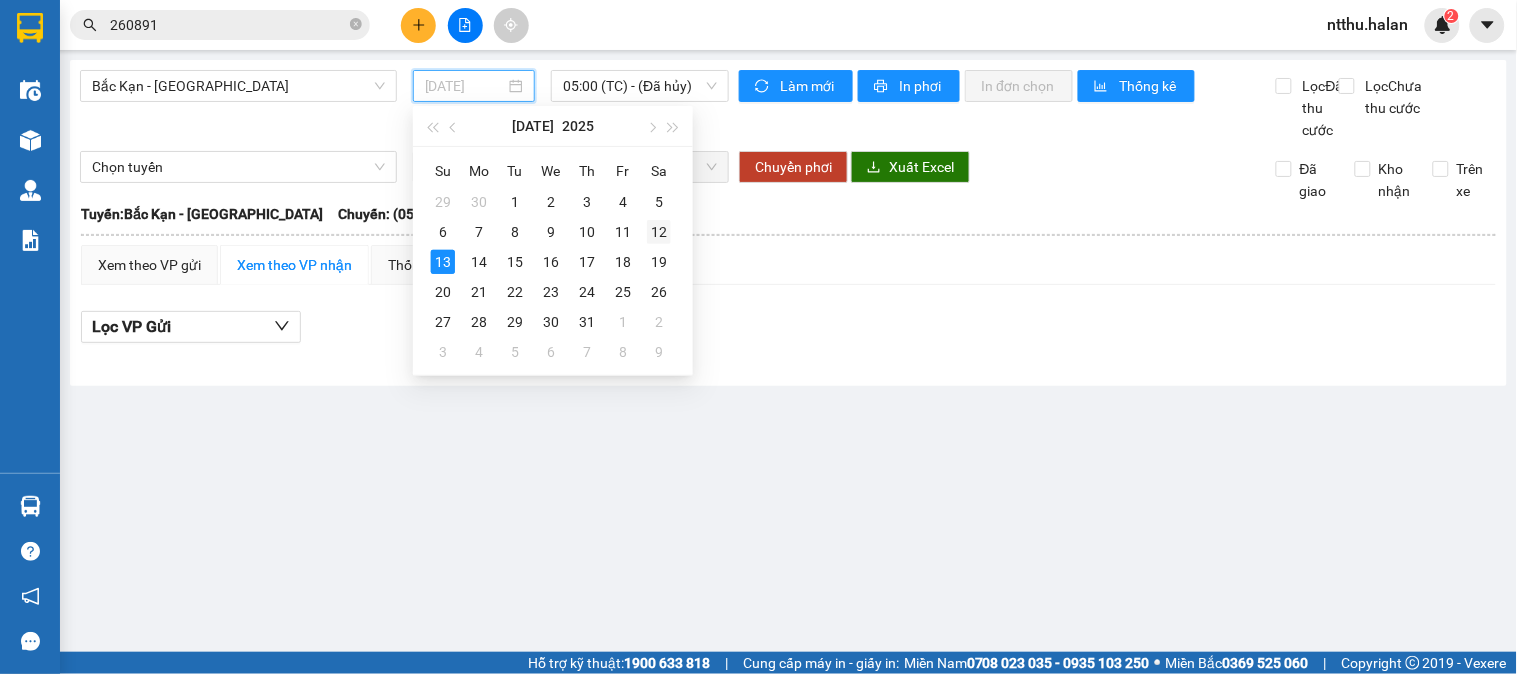 click on "12" at bounding box center (659, 232) 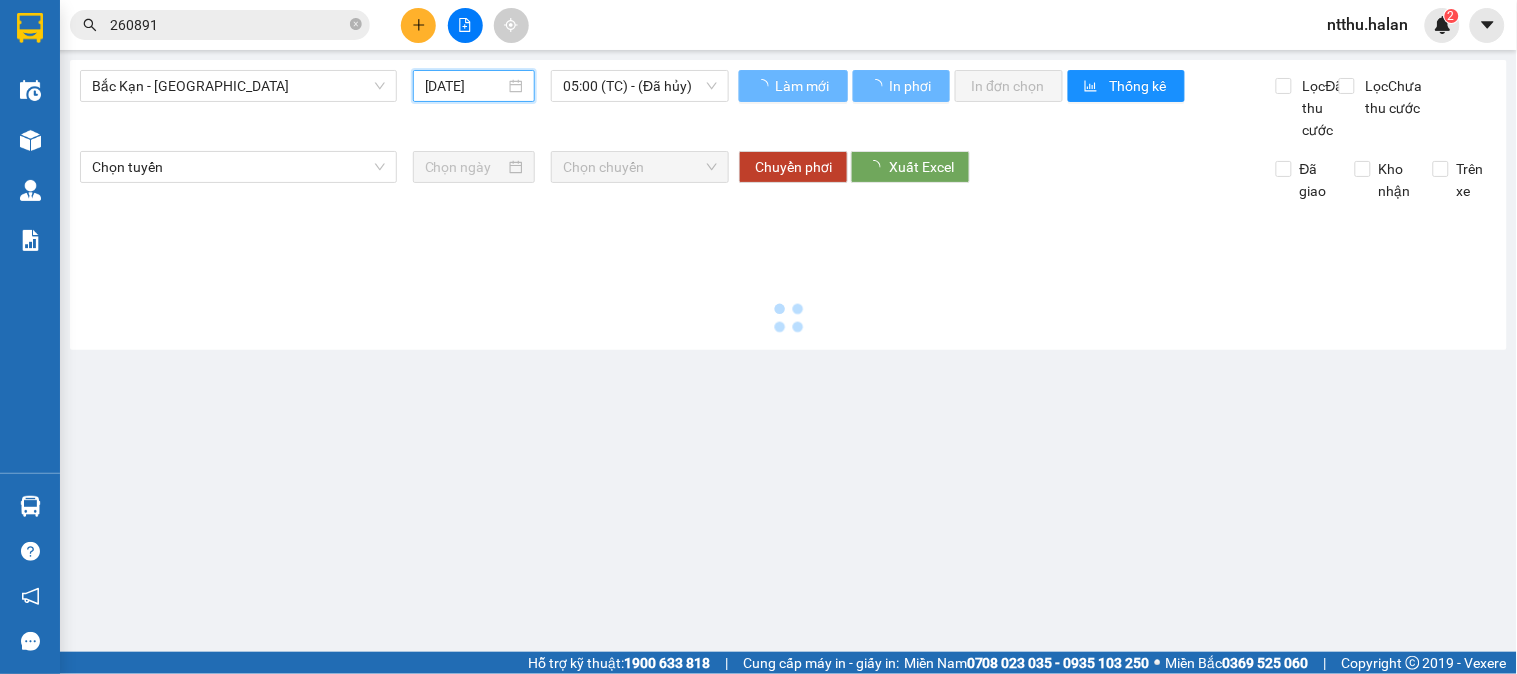 type on "[DATE]" 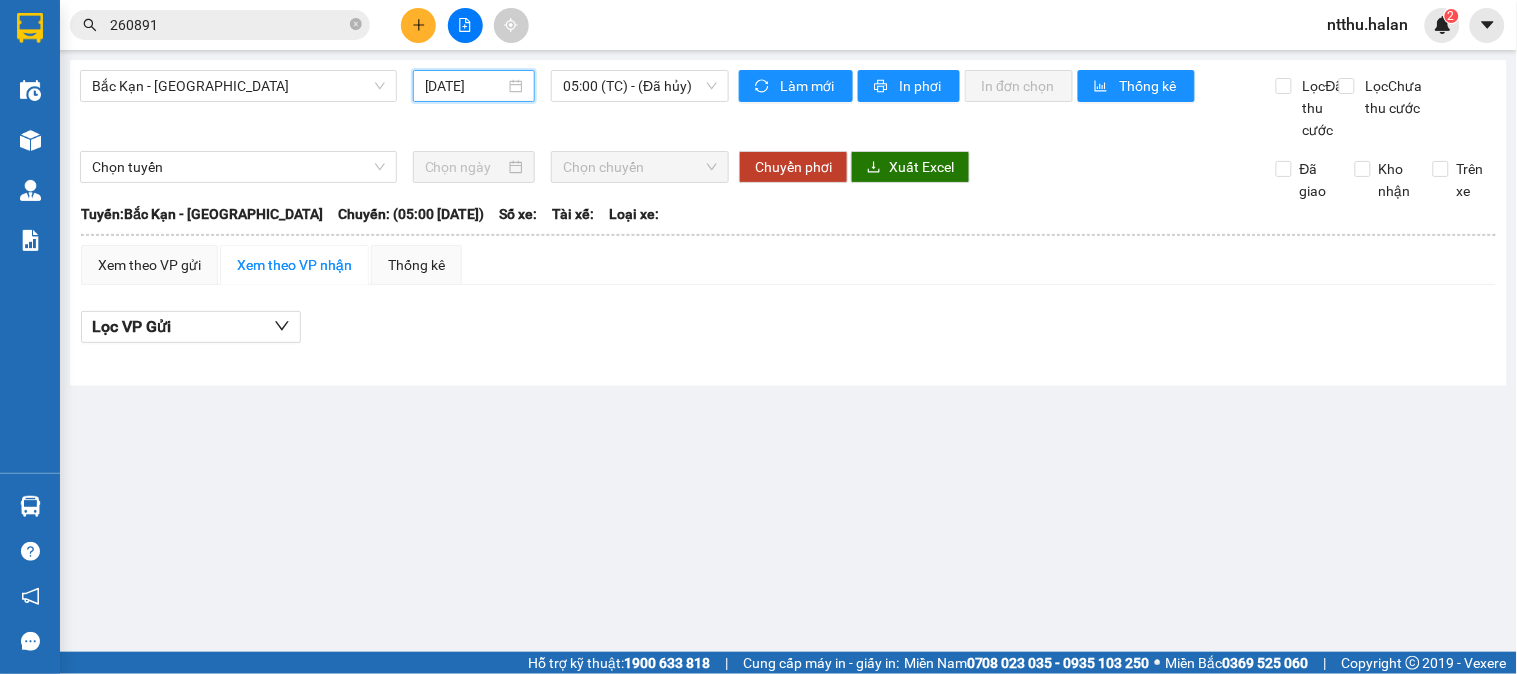 click on "[GEOGRAPHIC_DATA] - [GEOGRAPHIC_DATA] [DATE] 05:00   (TC)   - (Đã hủy) Làm mới In phơi In đơn chọn Thống kê Lọc  Đã thu cước Lọc  Chưa thu cước Chọn tuyến Chọn chuyến Chuyển phơi Xuất Excel Đã giao Kho nhận Trên xe [GEOGRAPHIC_DATA]   02083737373   271 - [GEOGRAPHIC_DATA] - [GEOGRAPHIC_DATA] - [GEOGRAPHIC_DATA] 06:32 [DATE] [GEOGRAPHIC_DATA]:  [GEOGRAPHIC_DATA] - [GEOGRAPHIC_DATA]:   (05:00 [DATE]) [GEOGRAPHIC_DATA]:  [GEOGRAPHIC_DATA] - [GEOGRAPHIC_DATA] Chuyến:   (05:00 [DATE]) Số xe:  Tài xế:  Loại xe:  Xem theo VP gửi Xem theo VP nhận Thống kê Lọc VP Gửi Đã thu cước :   0  VNĐ Chưa thu cước :   0  VNĐ Thu hộ:  0  VNĐ Hà Lan   02083737373   271 - [PERSON_NAME][GEOGRAPHIC_DATA] - [GEOGRAPHIC_DATA] - [GEOGRAPHIC_DATA] VP Bắc Kạn  -  06:32 [DATE] [GEOGRAPHIC_DATA]:  [GEOGRAPHIC_DATA] - [GEOGRAPHIC_DATA]:   (05:00 [DATE]) Mã GD Người nhận Đã thu cước Chưa thu cước Người gửi VP Gửi Nhân viên Tên hàng SL Ghi chú Ký nhận Đã thu cước :   0" at bounding box center [788, 223] 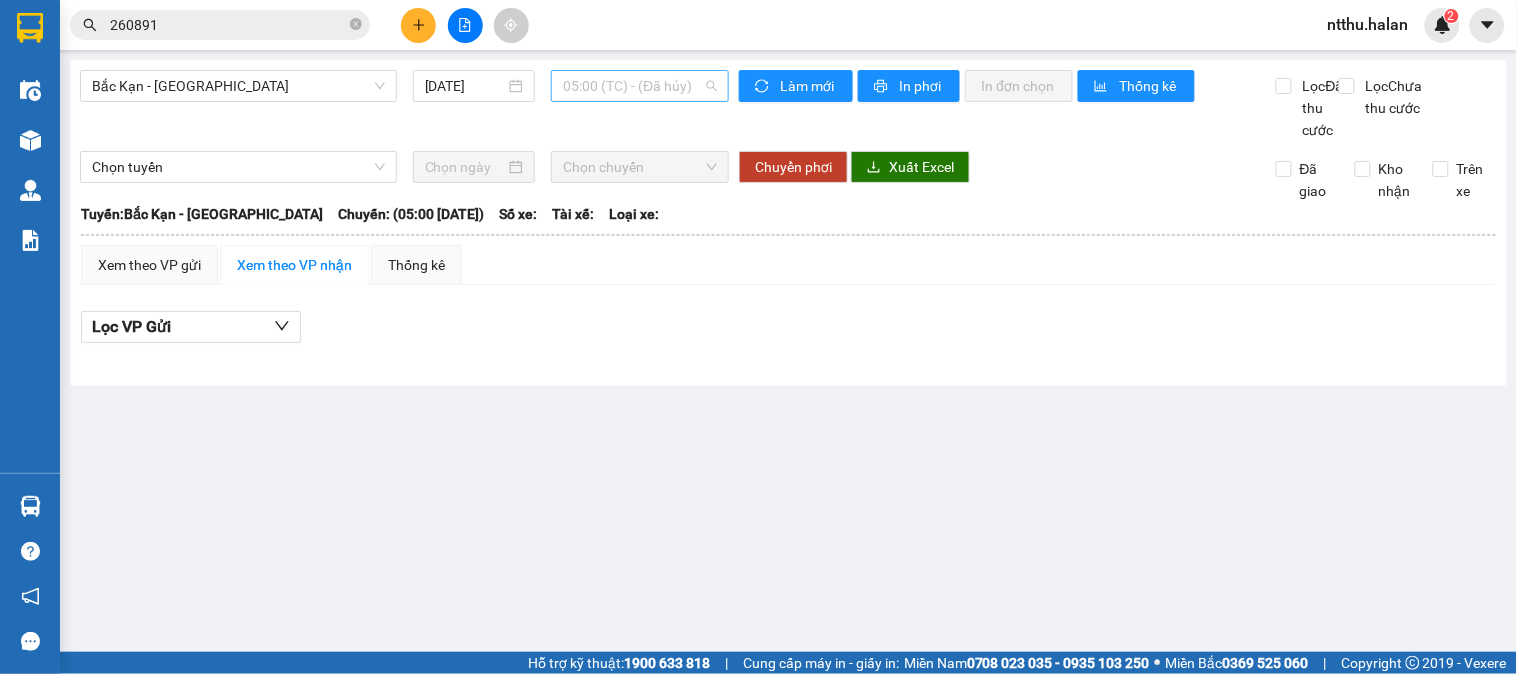 click on "05:00   (TC)   - (Đã hủy)" at bounding box center [640, 86] 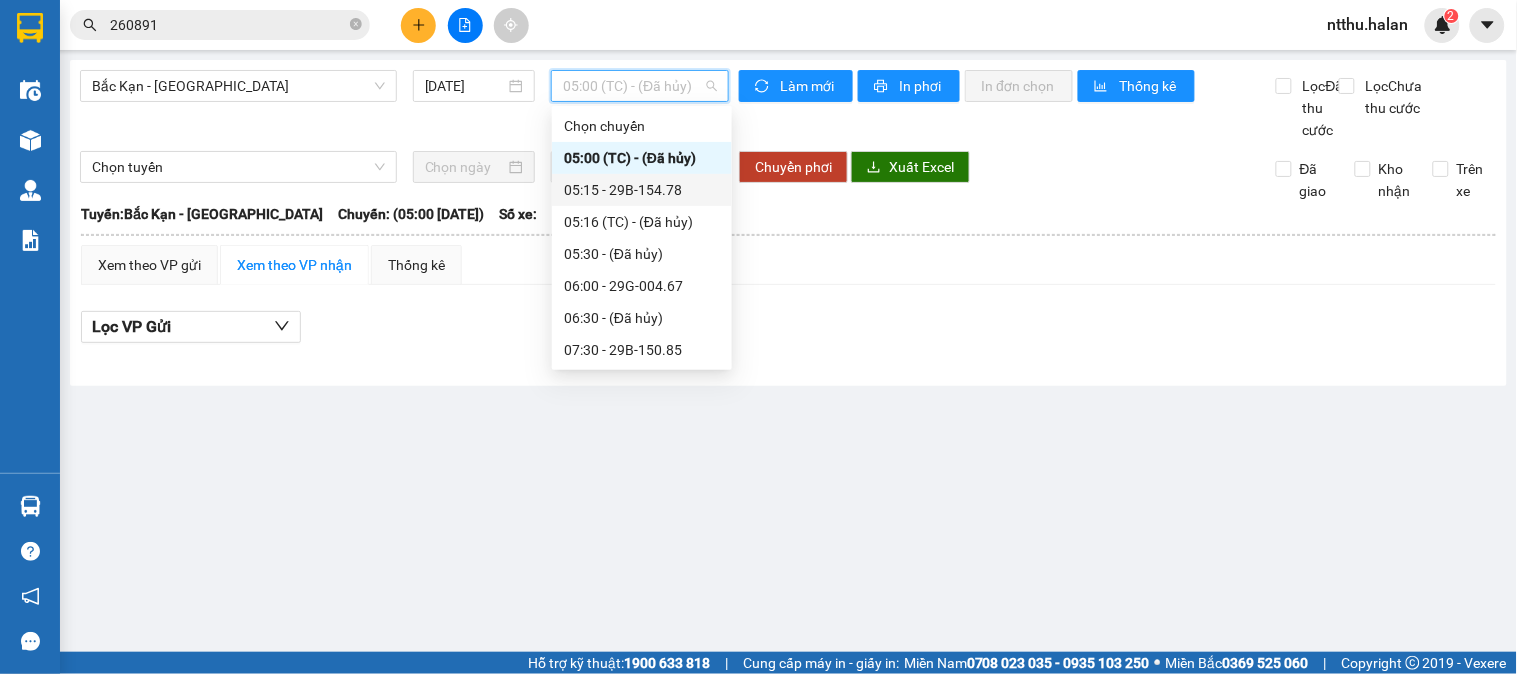 click on "05:15     - 29B-154.78" at bounding box center (642, 190) 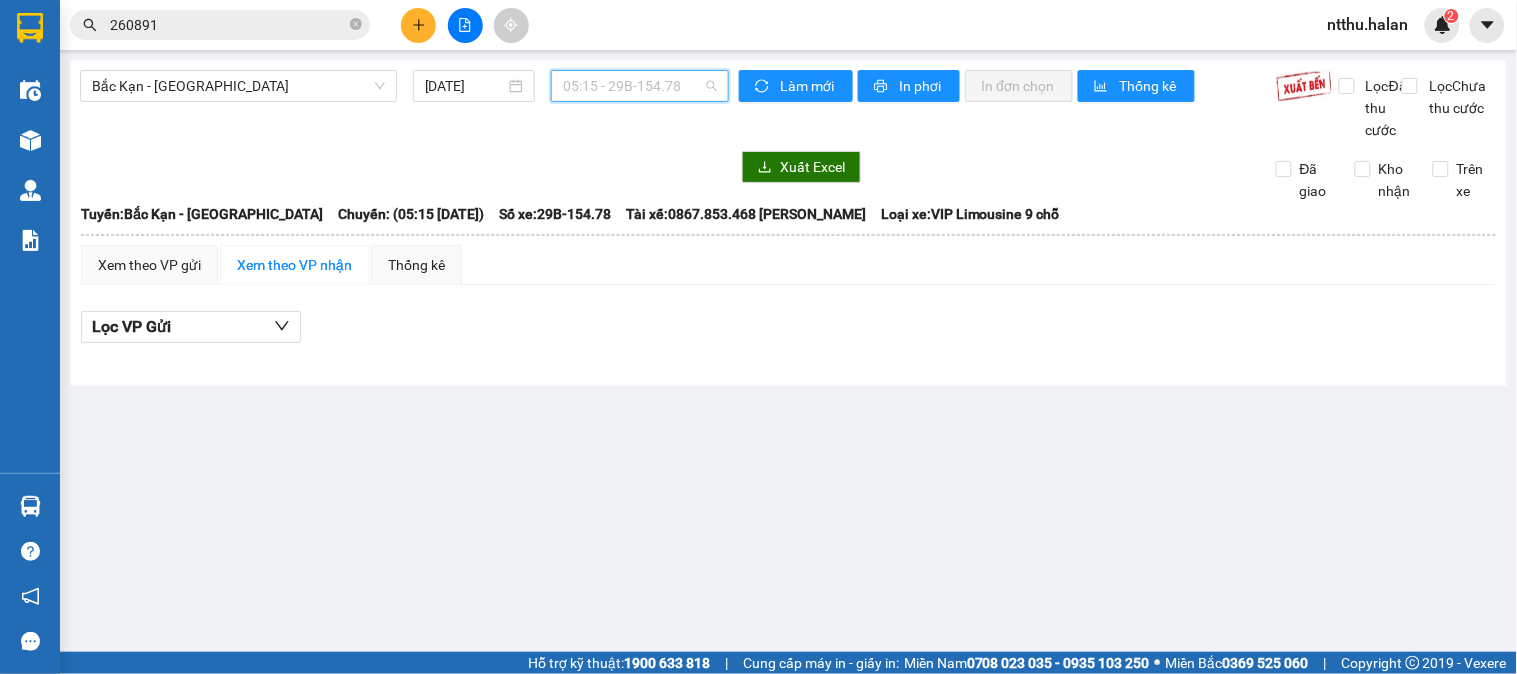 click on "05:15     - 29B-154.78" at bounding box center [640, 86] 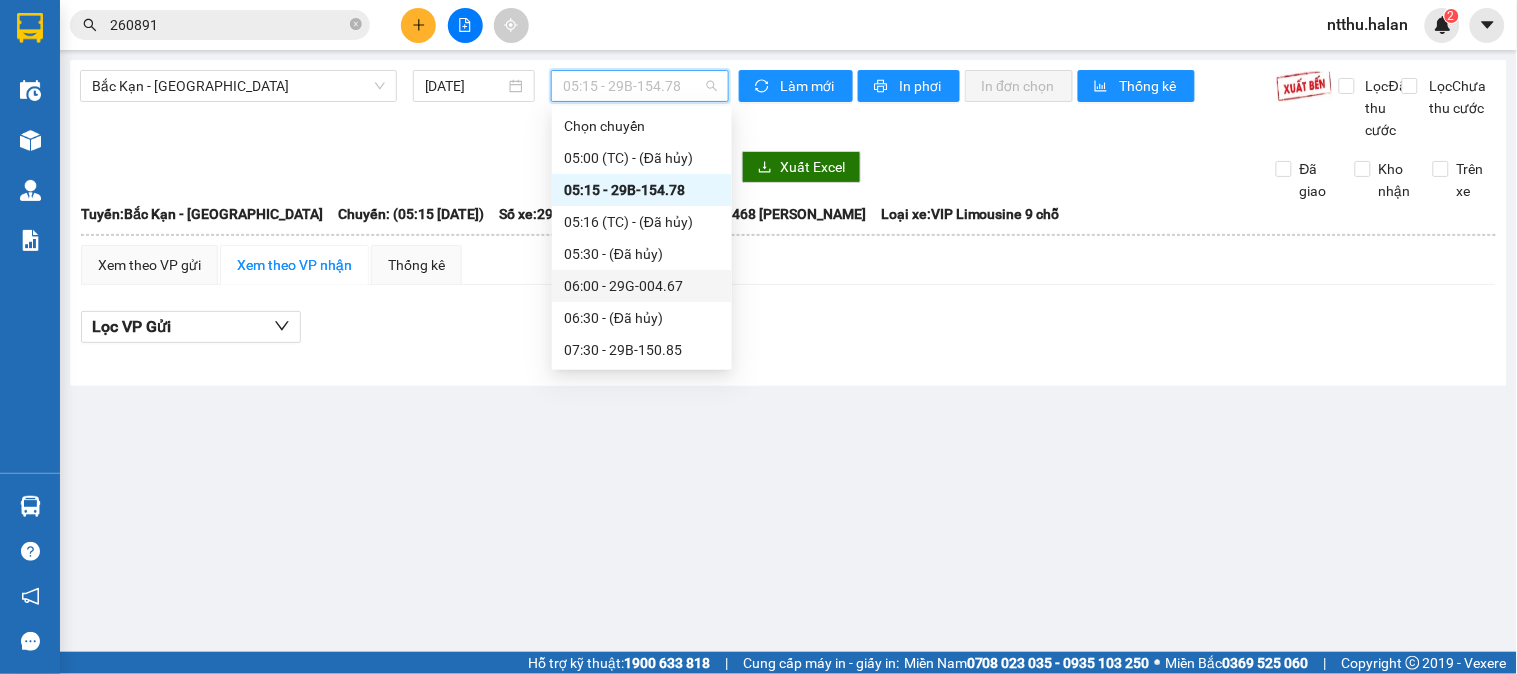 click on "06:00     - 29G-004.67" at bounding box center (642, 286) 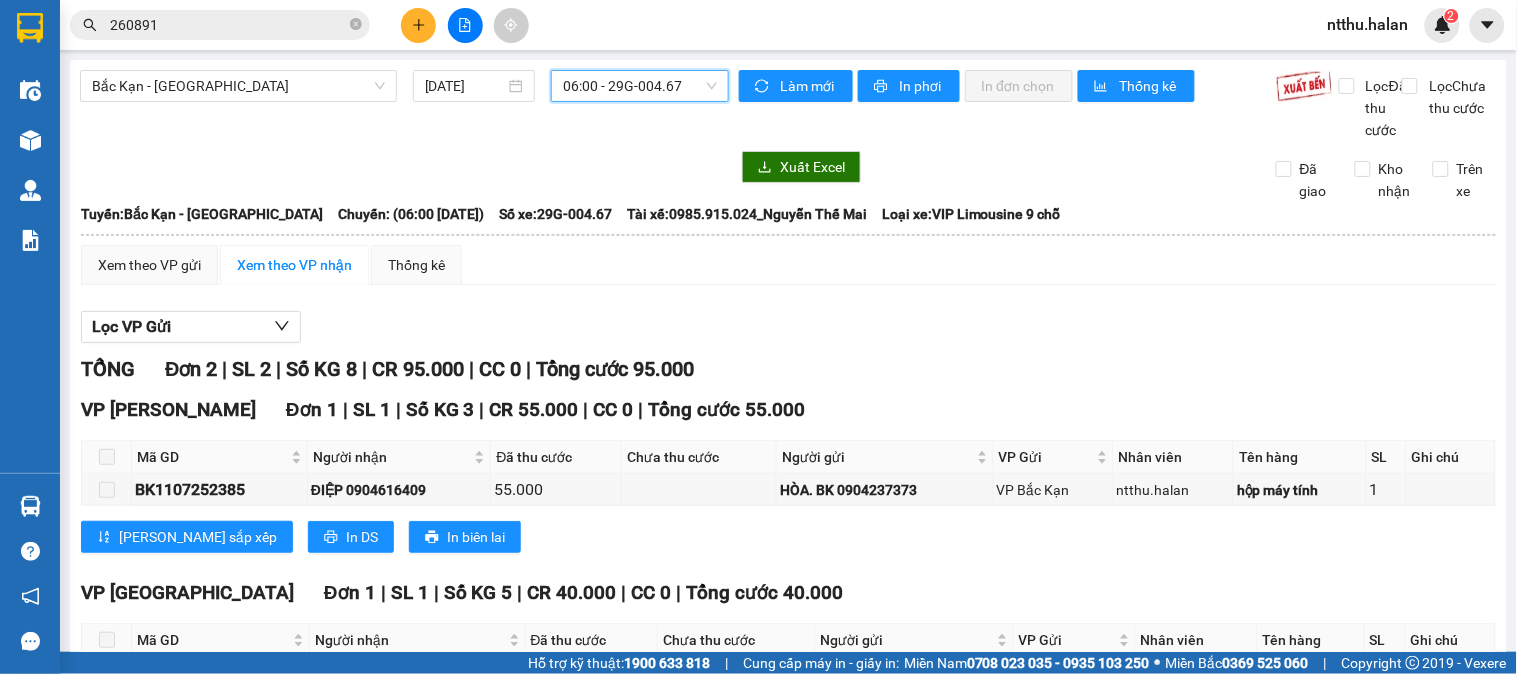 click on "06:00     - 29G-004.67" at bounding box center [640, 86] 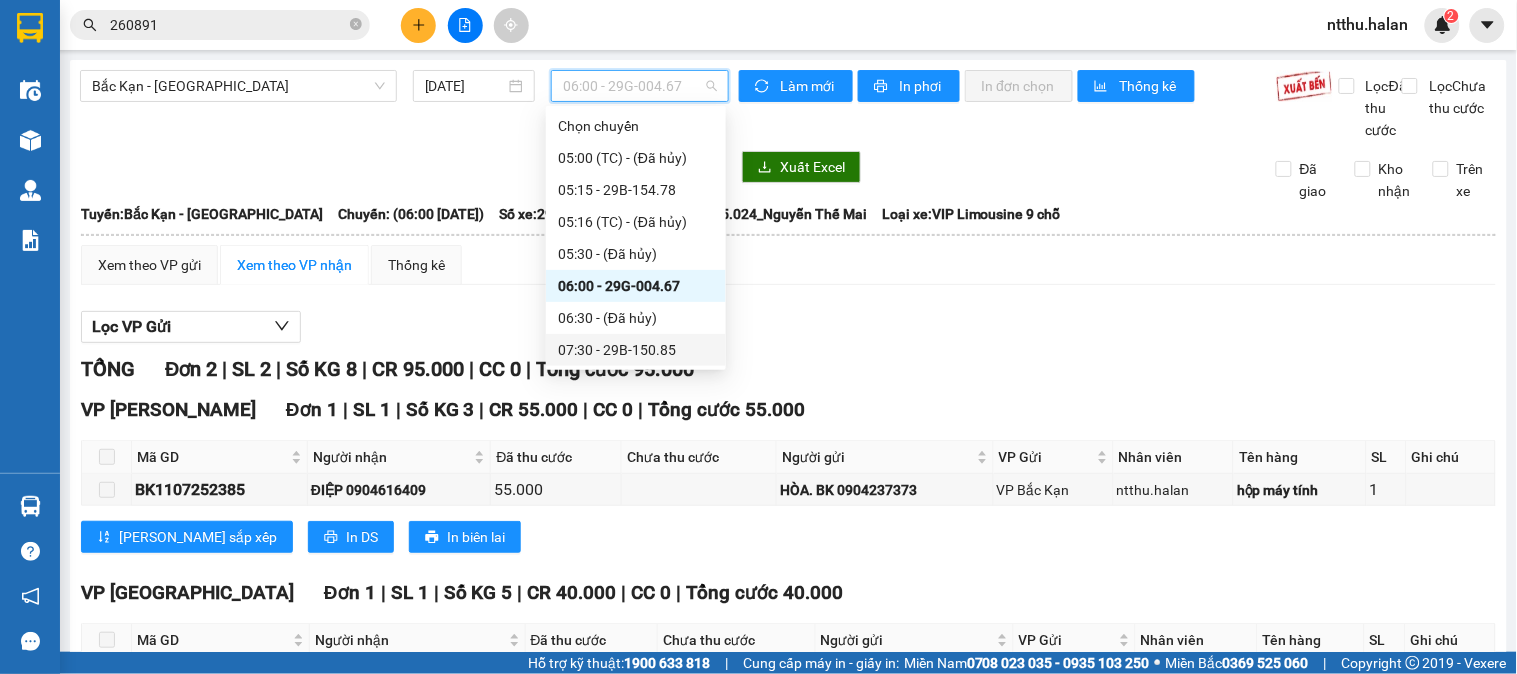 click on "07:30     - 29B-150.85" at bounding box center (636, 350) 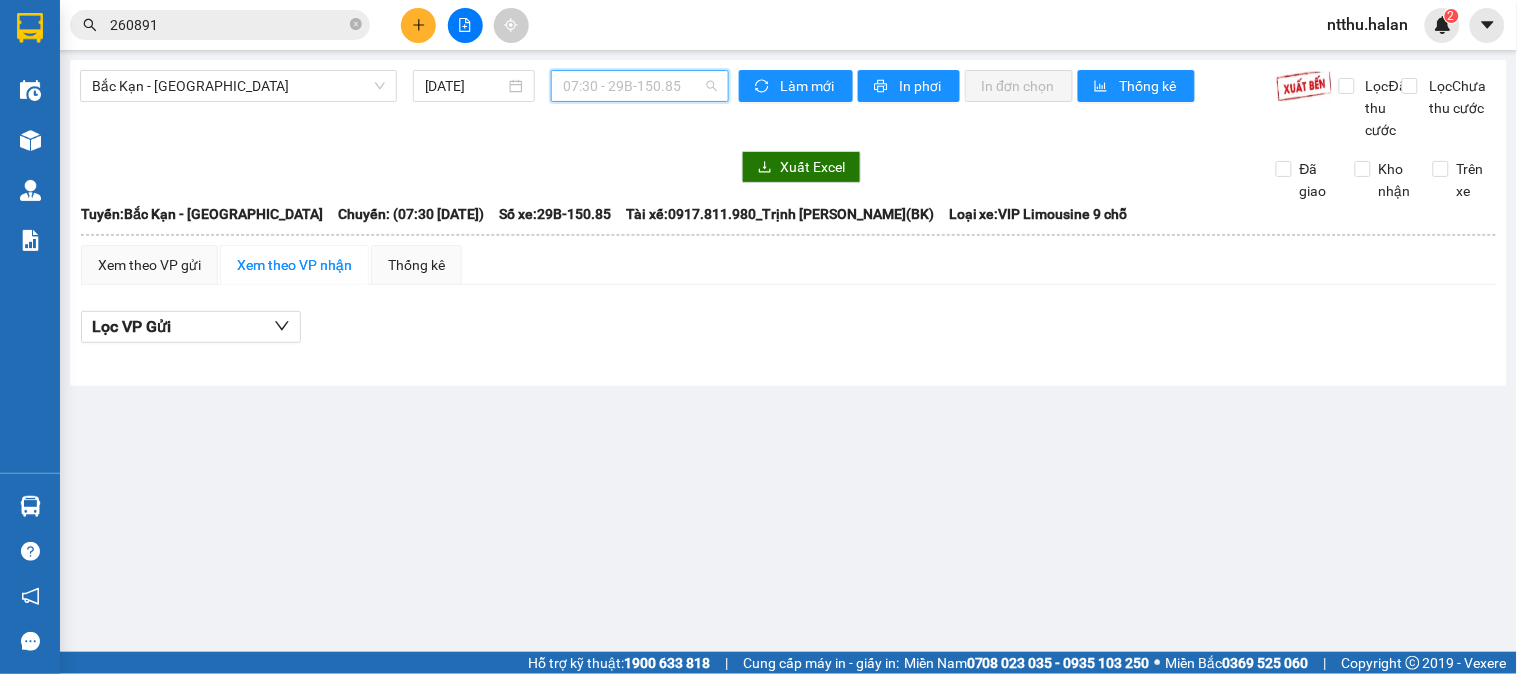 click on "07:30     - 29B-150.85" at bounding box center [640, 86] 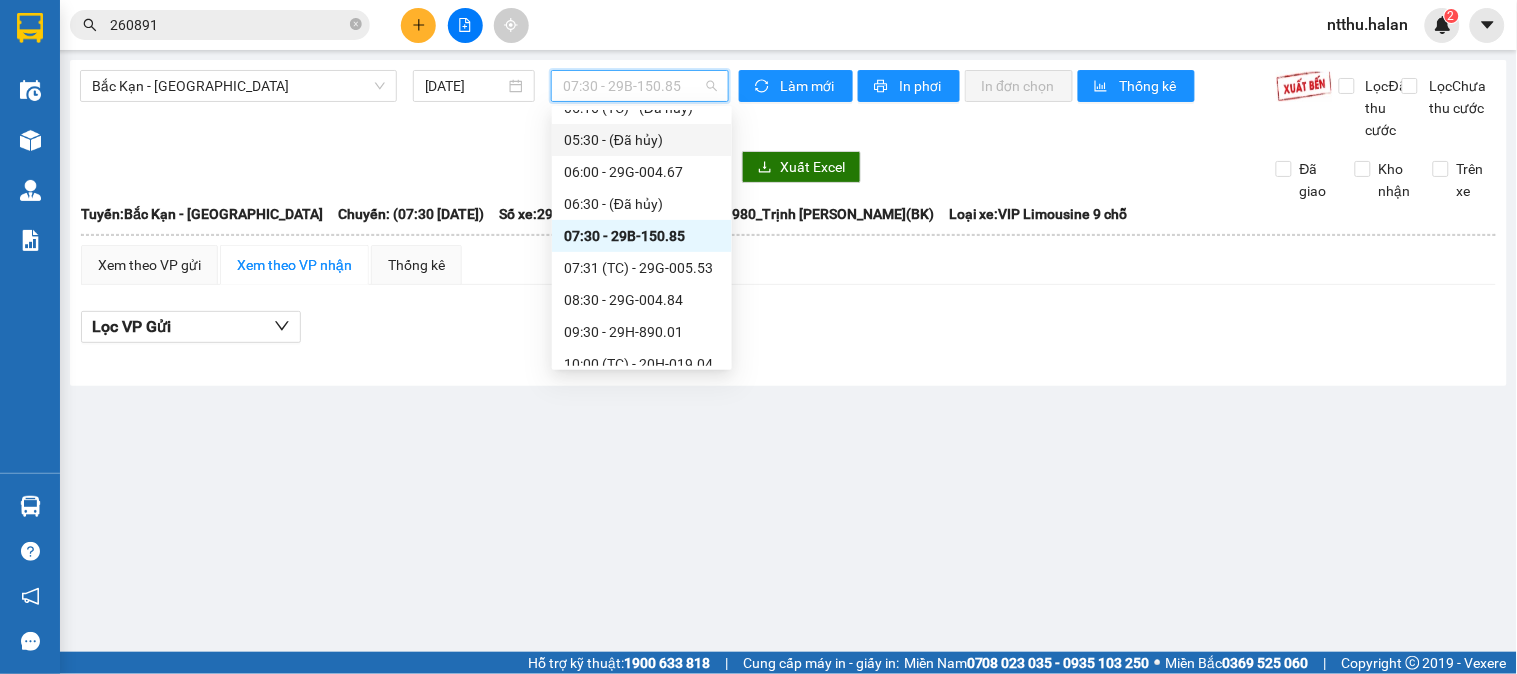 scroll, scrollTop: 222, scrollLeft: 0, axis: vertical 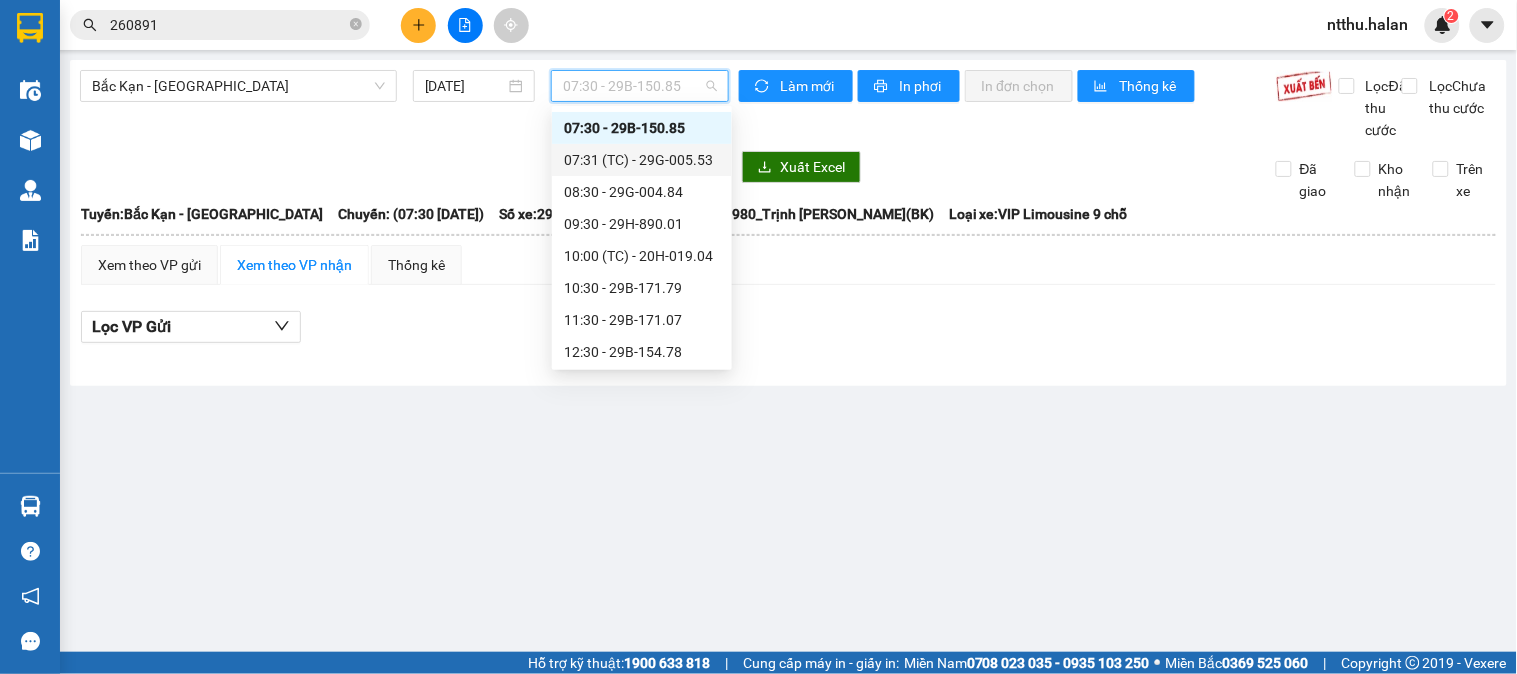 click on "07:31   (TC)   - 29G-005.53" at bounding box center (642, 160) 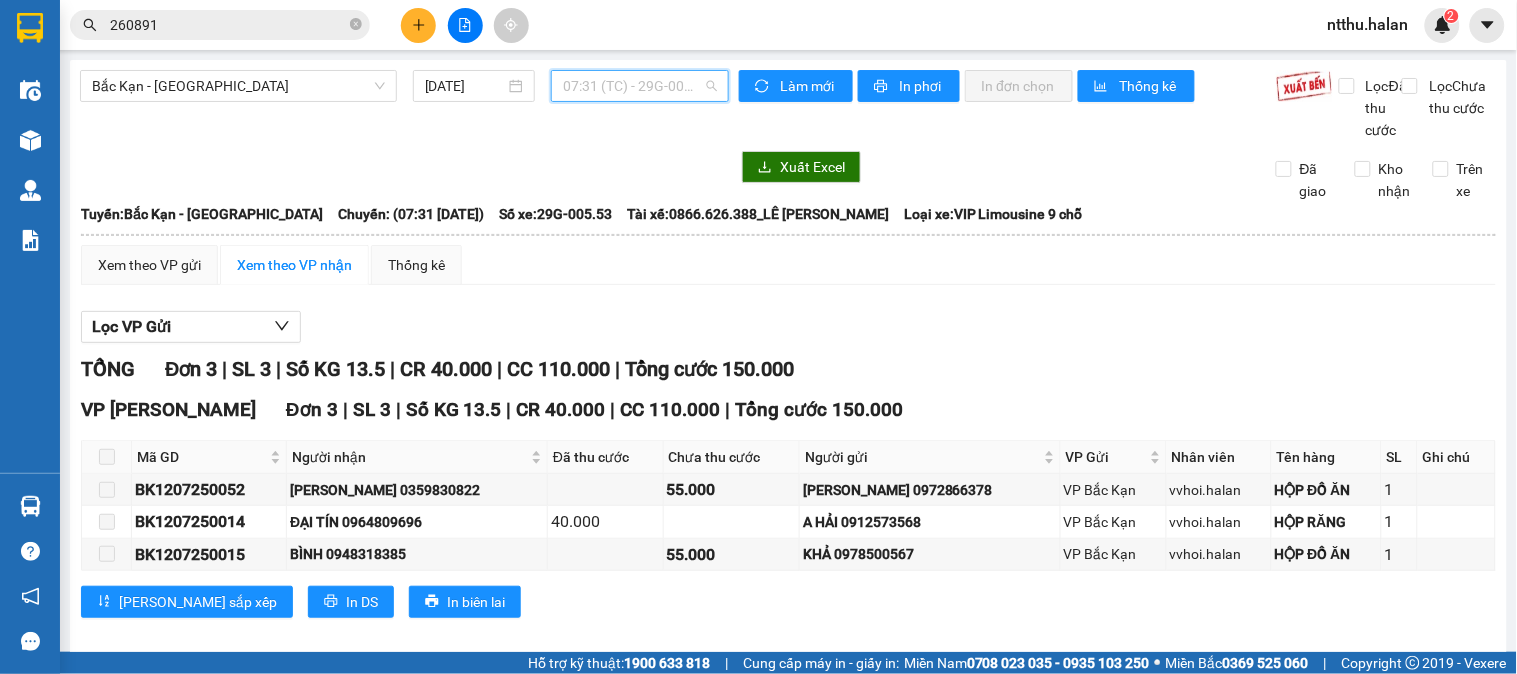click on "07:31   (TC)   - 29G-005.53" at bounding box center (640, 86) 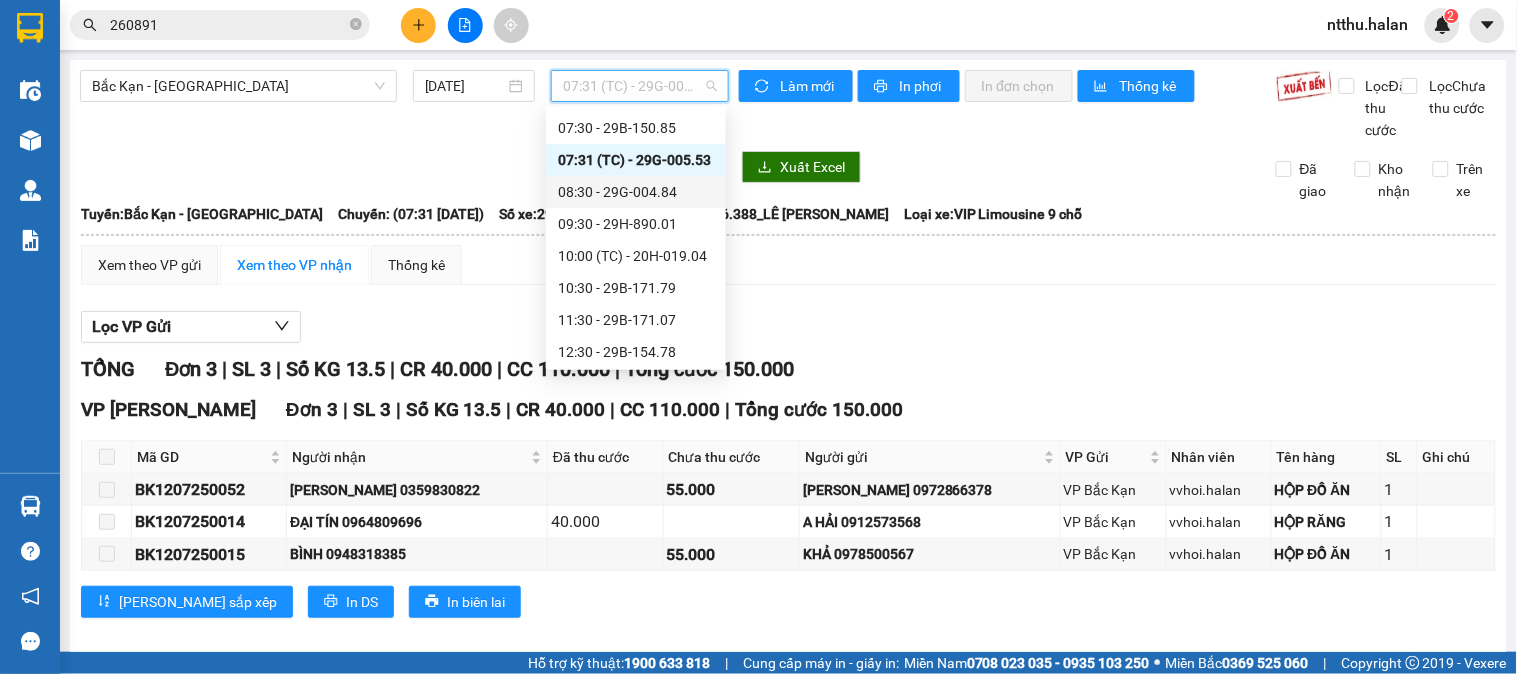 click on "08:30     - 29G-004.84" at bounding box center [636, 192] 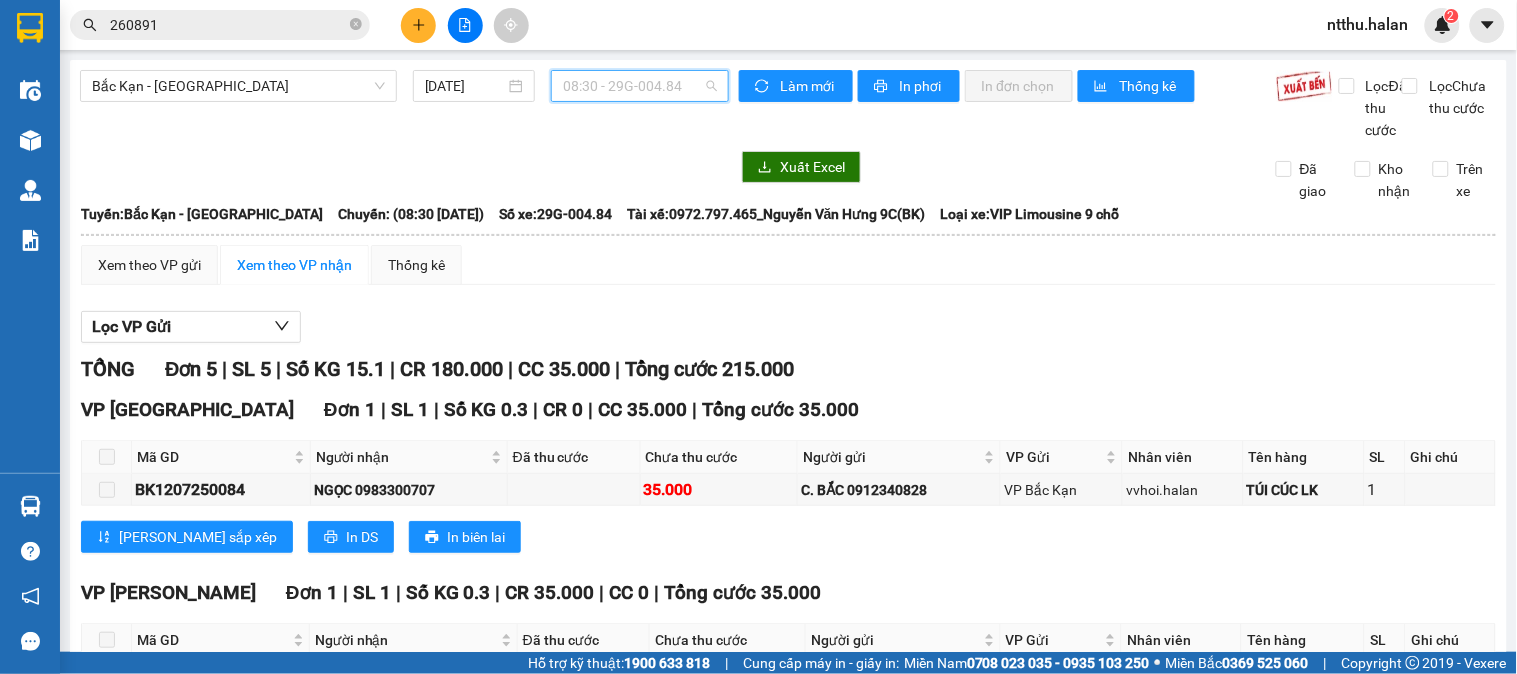 click on "08:30     - 29G-004.84" at bounding box center [640, 86] 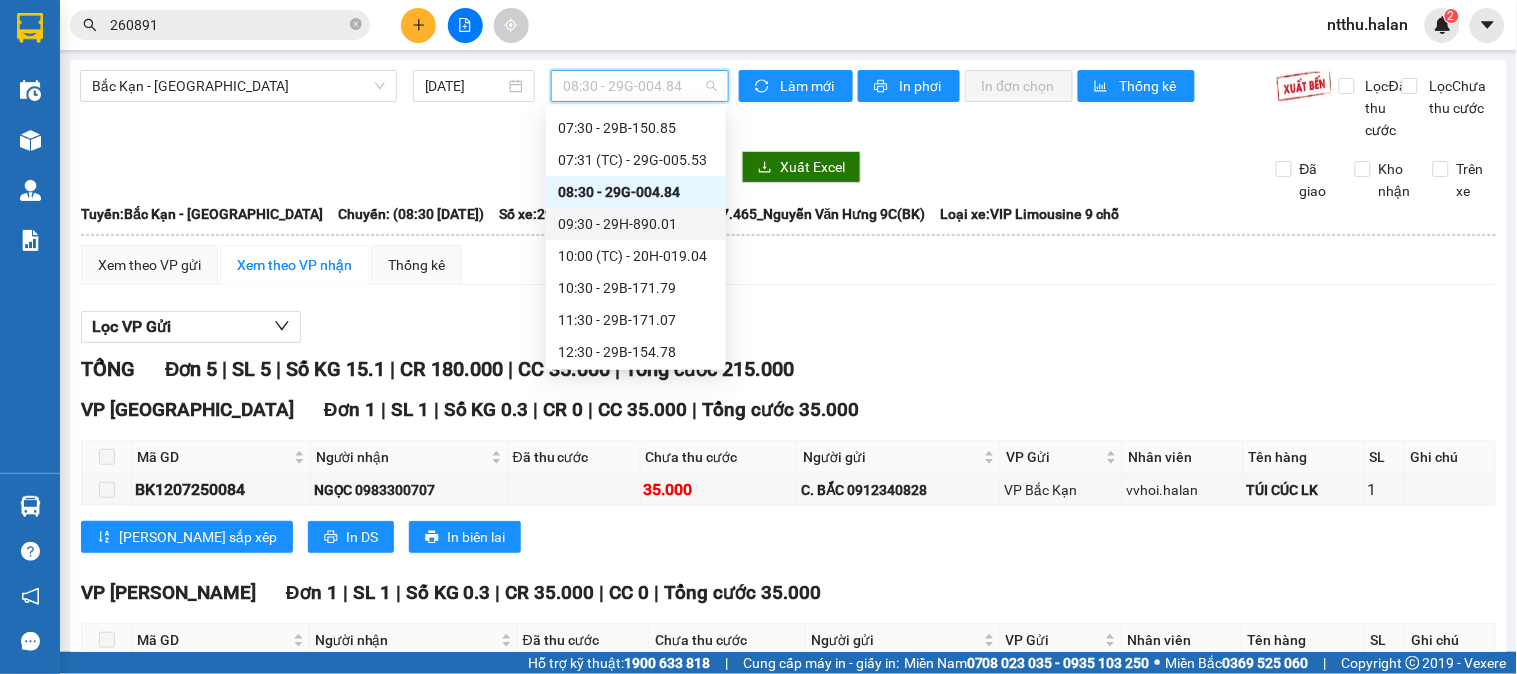 click on "09:30     - 29H-890.01" at bounding box center [636, 224] 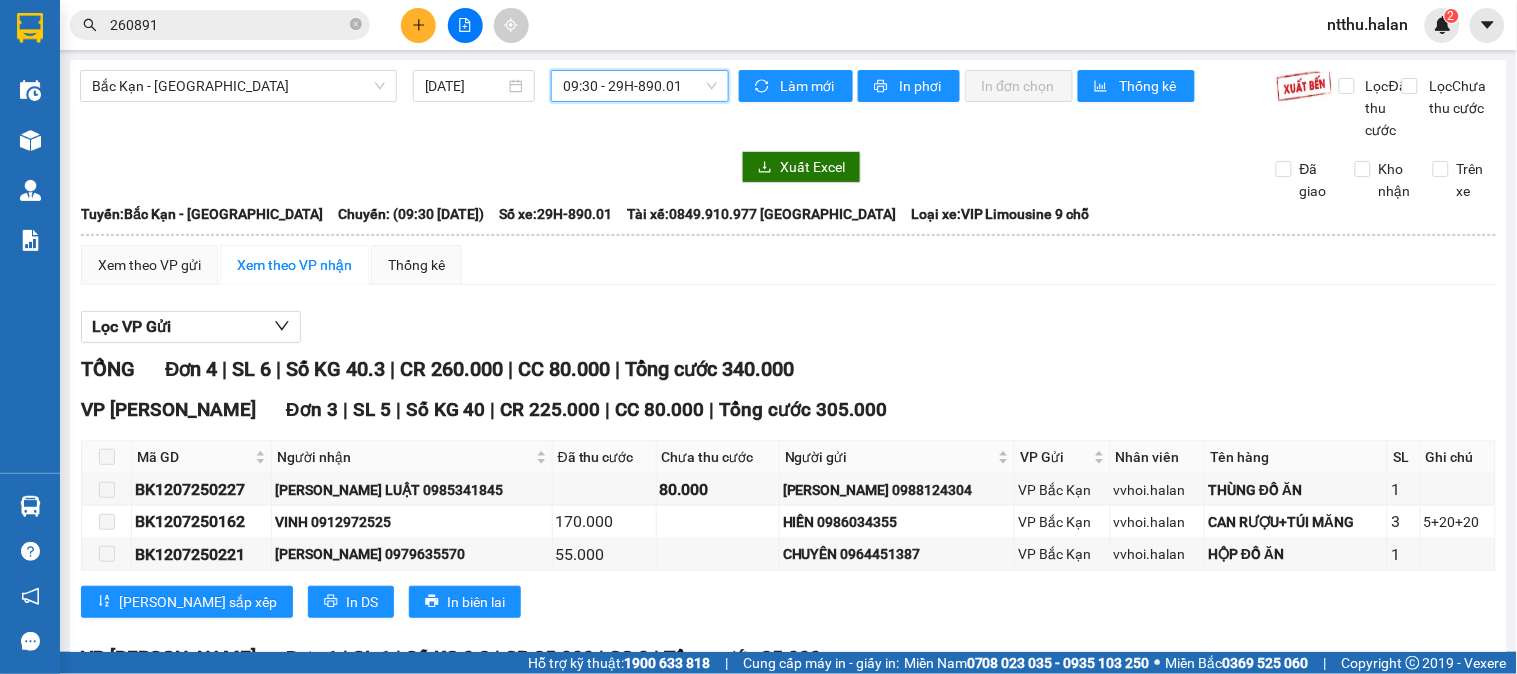 click on "09:30     - 29H-890.01" at bounding box center (640, 86) 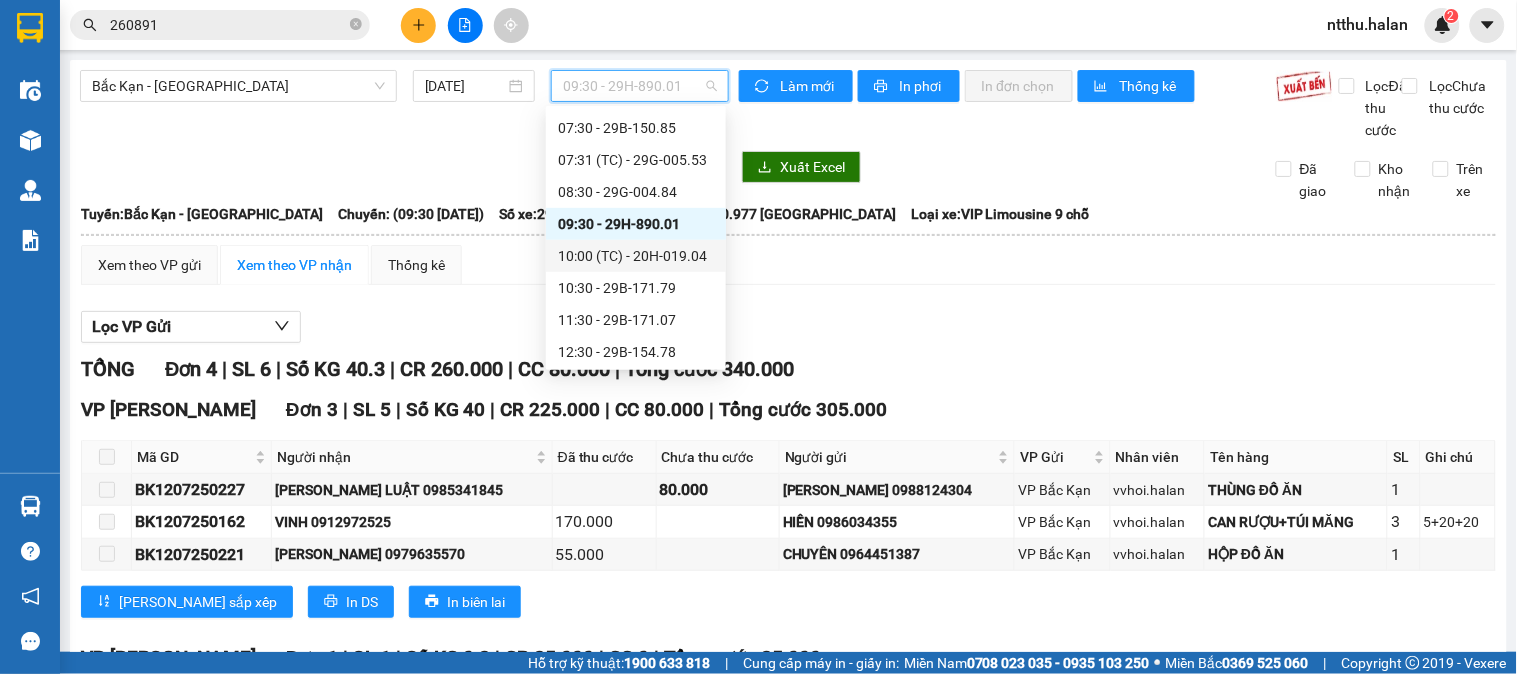 click on "10:00   (TC)   - 20H-019.04" at bounding box center (636, 256) 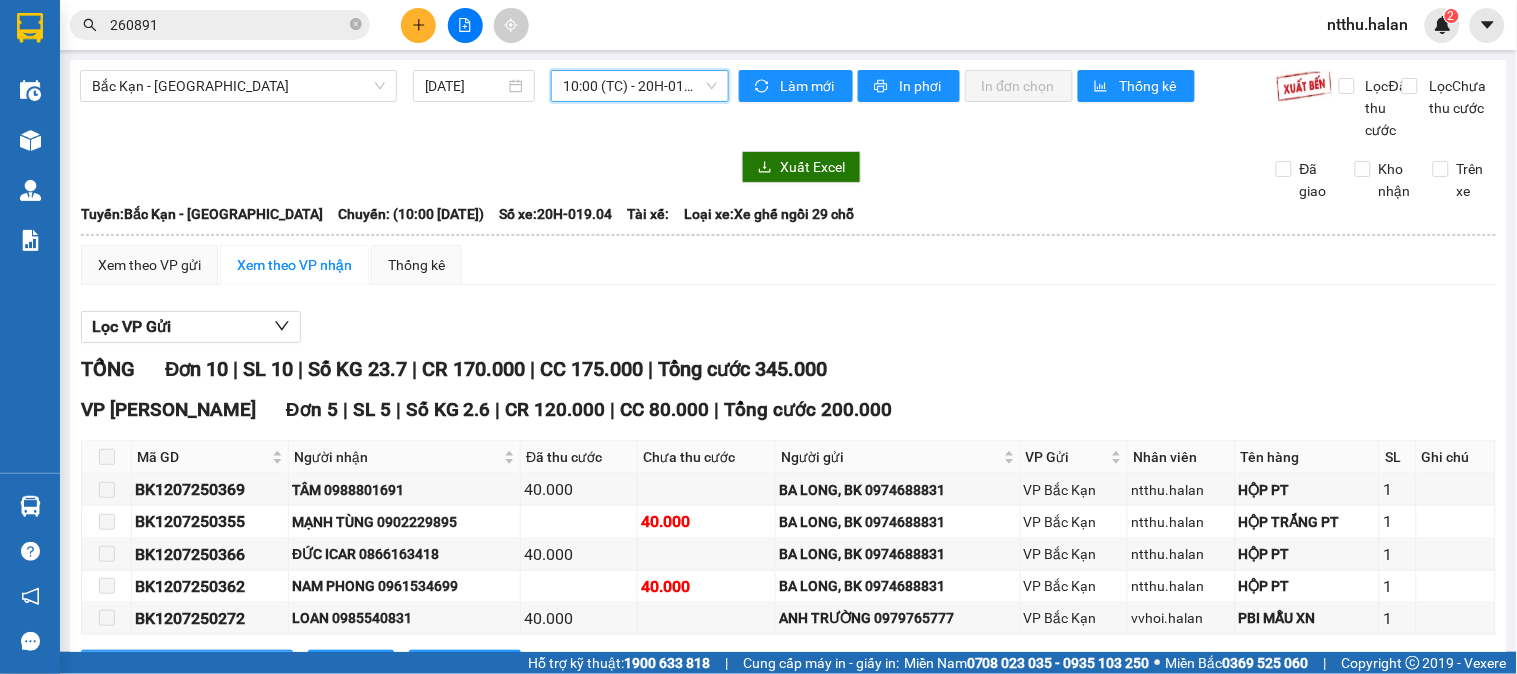 click on "10:00   (TC)   - 20H-019.04" at bounding box center [640, 86] 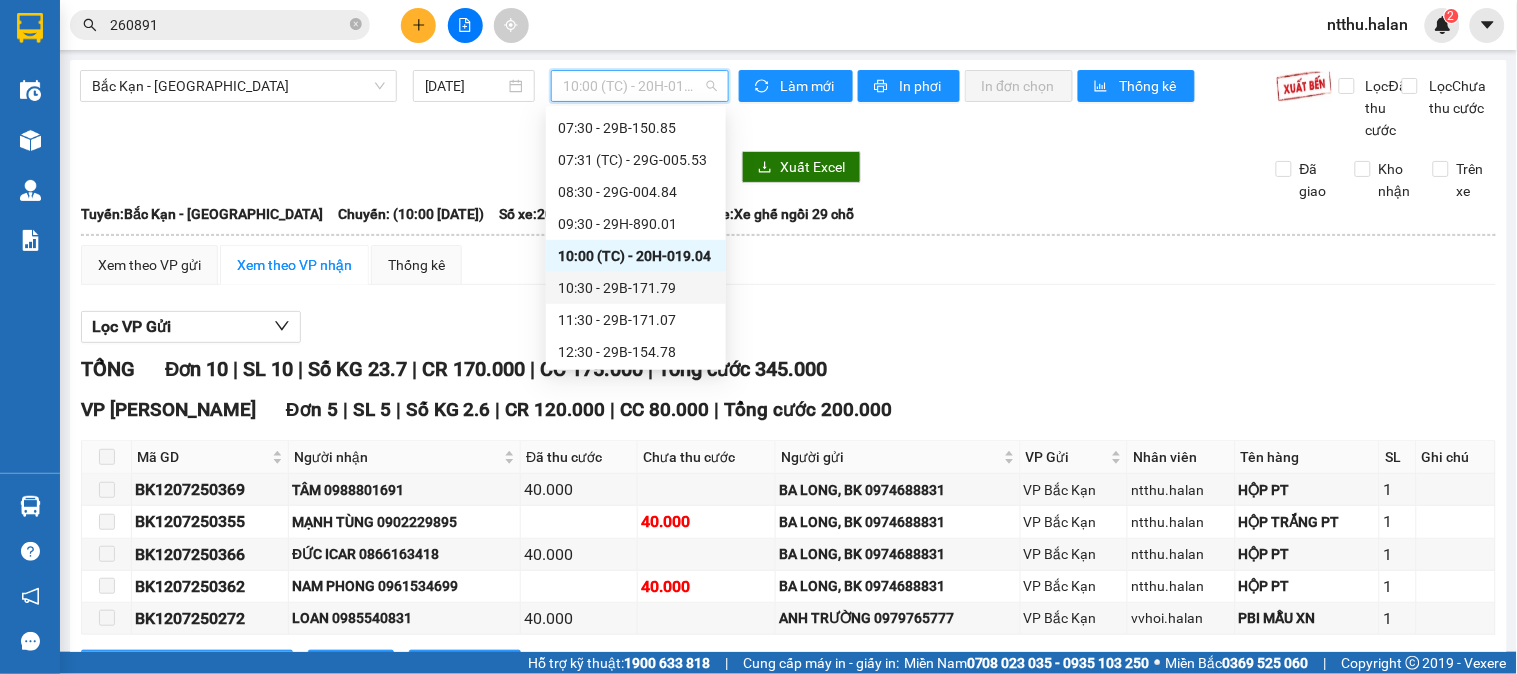 click on "10:30     - 29B-171.79" at bounding box center (636, 288) 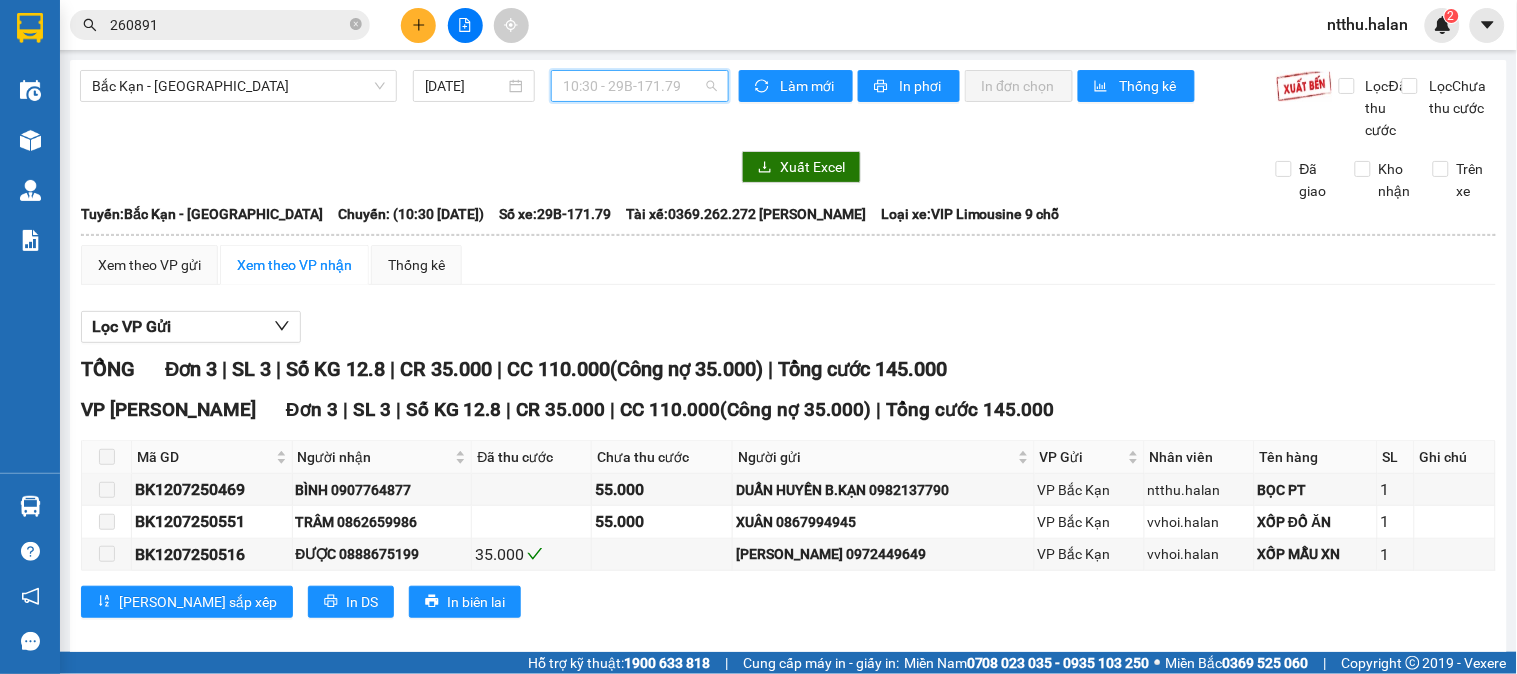 click on "10:30     - 29B-171.79" at bounding box center (640, 86) 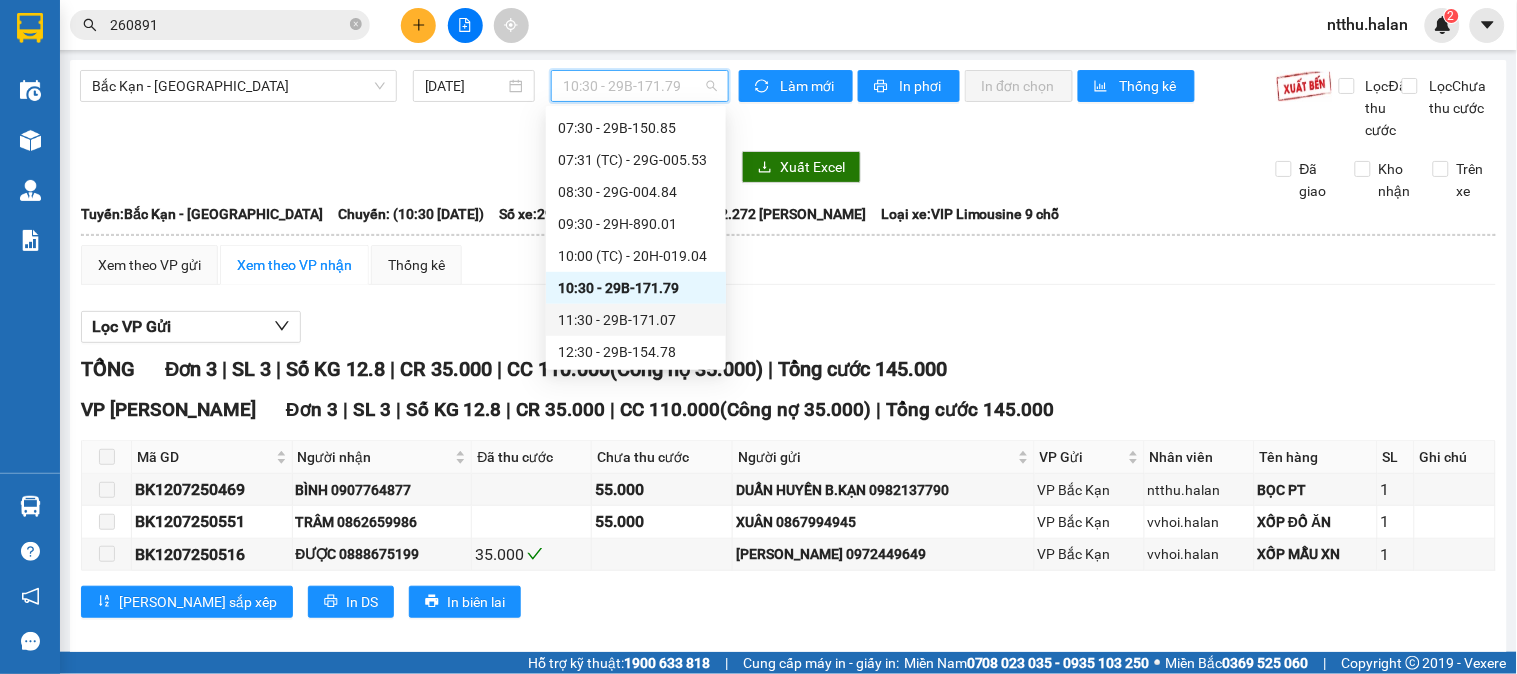 click on "11:30     - 29B-171.07" at bounding box center (636, 320) 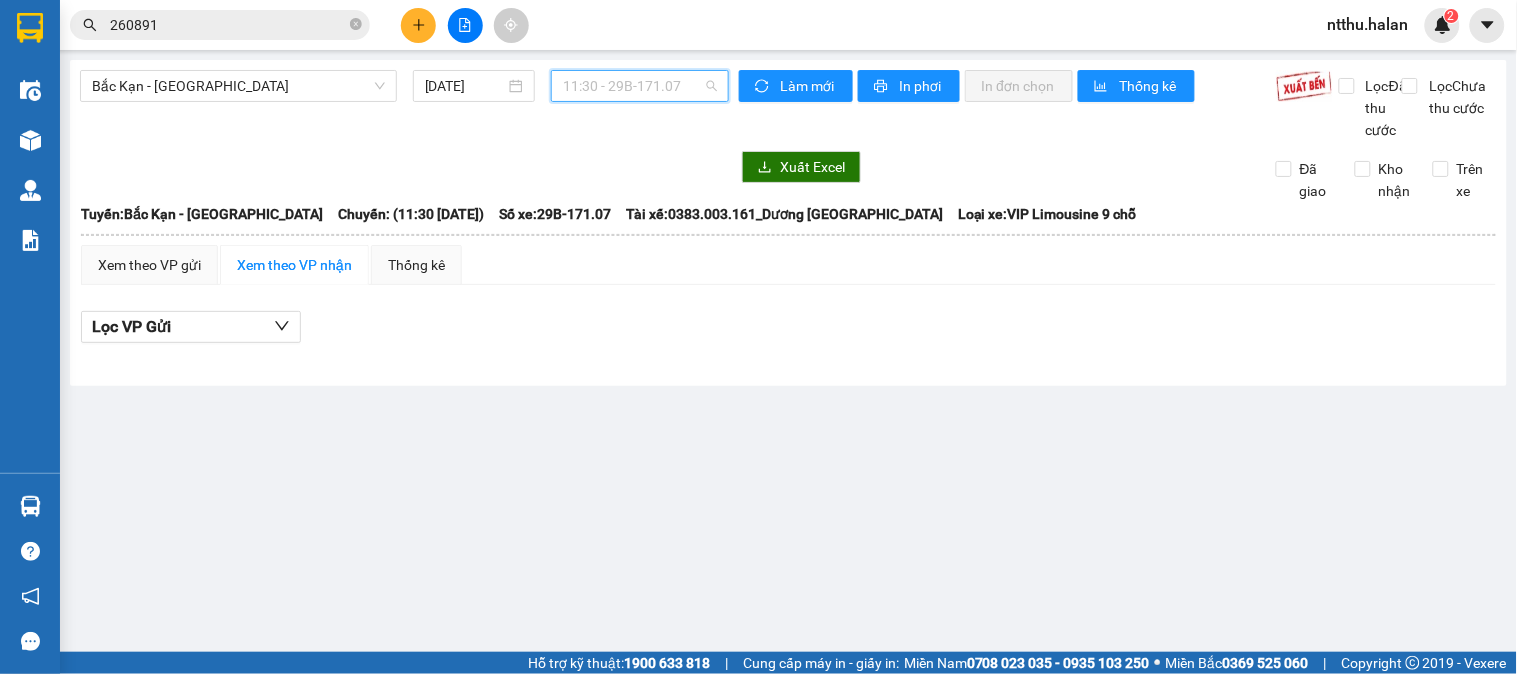 click on "11:30     - 29B-171.07" at bounding box center [640, 86] 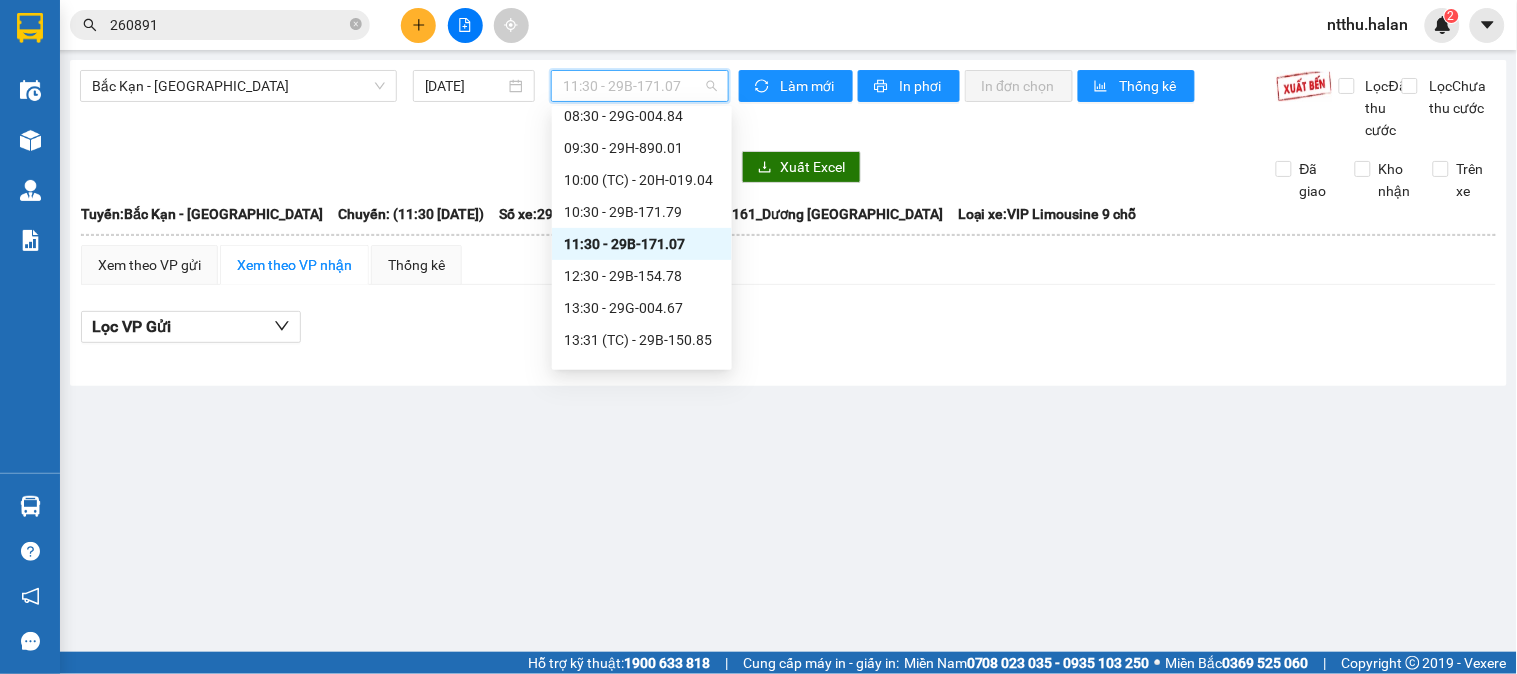 scroll, scrollTop: 333, scrollLeft: 0, axis: vertical 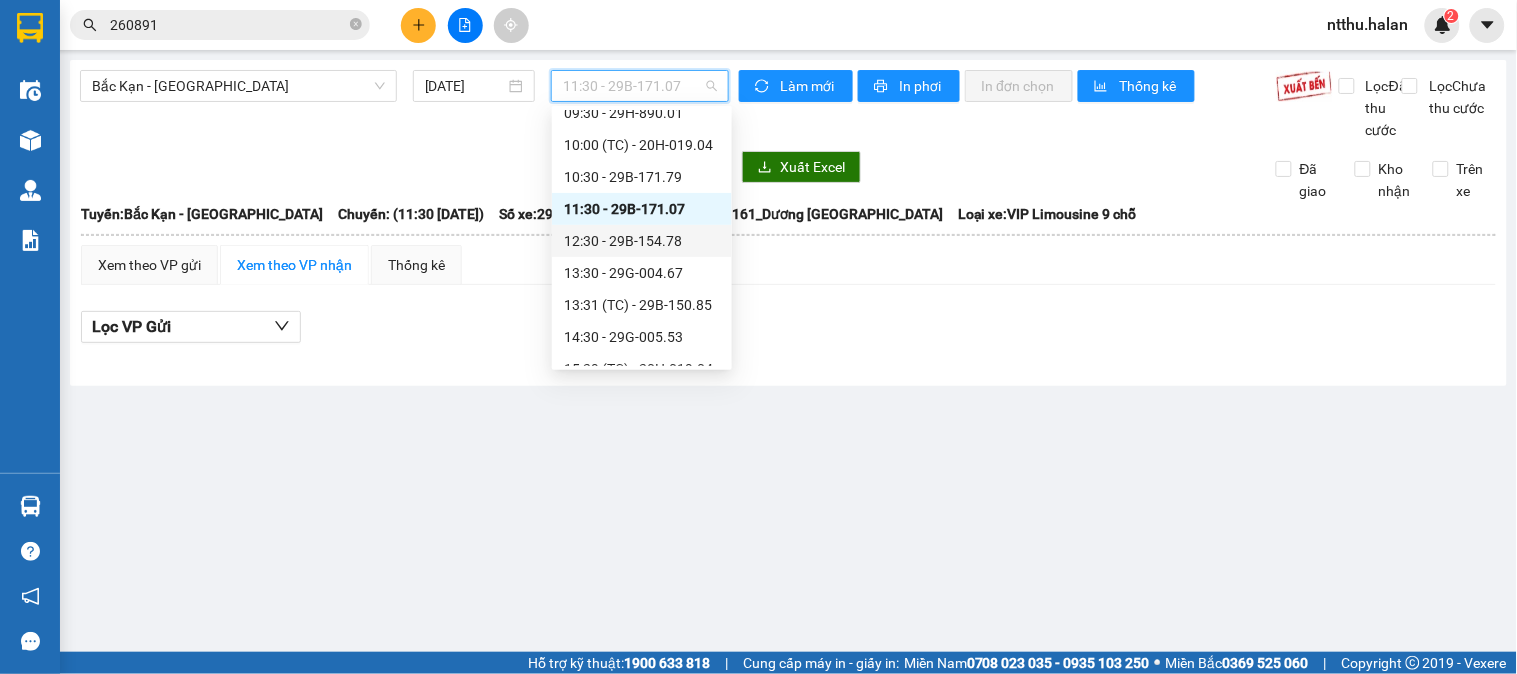 click on "12:30     - 29B-154.78" at bounding box center [642, 241] 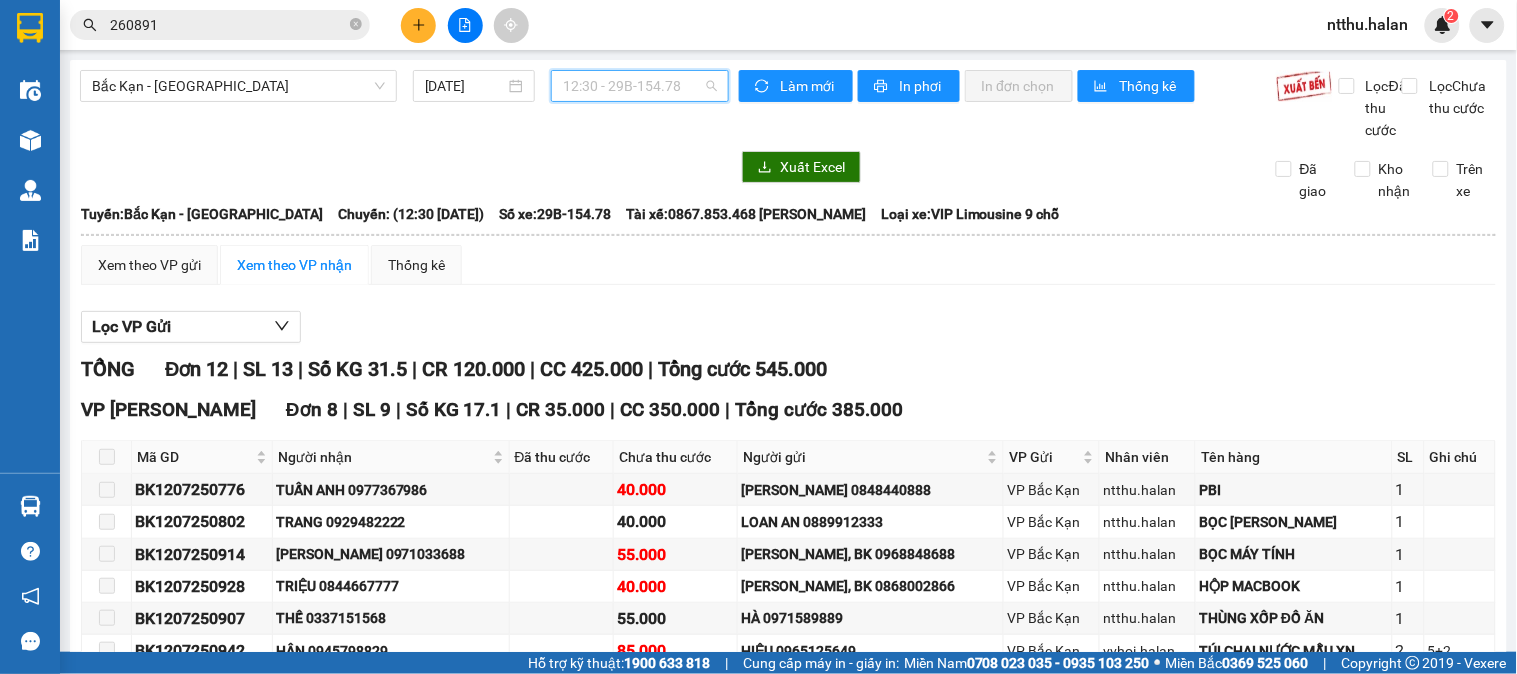 click on "12:30     - 29B-154.78" at bounding box center (640, 86) 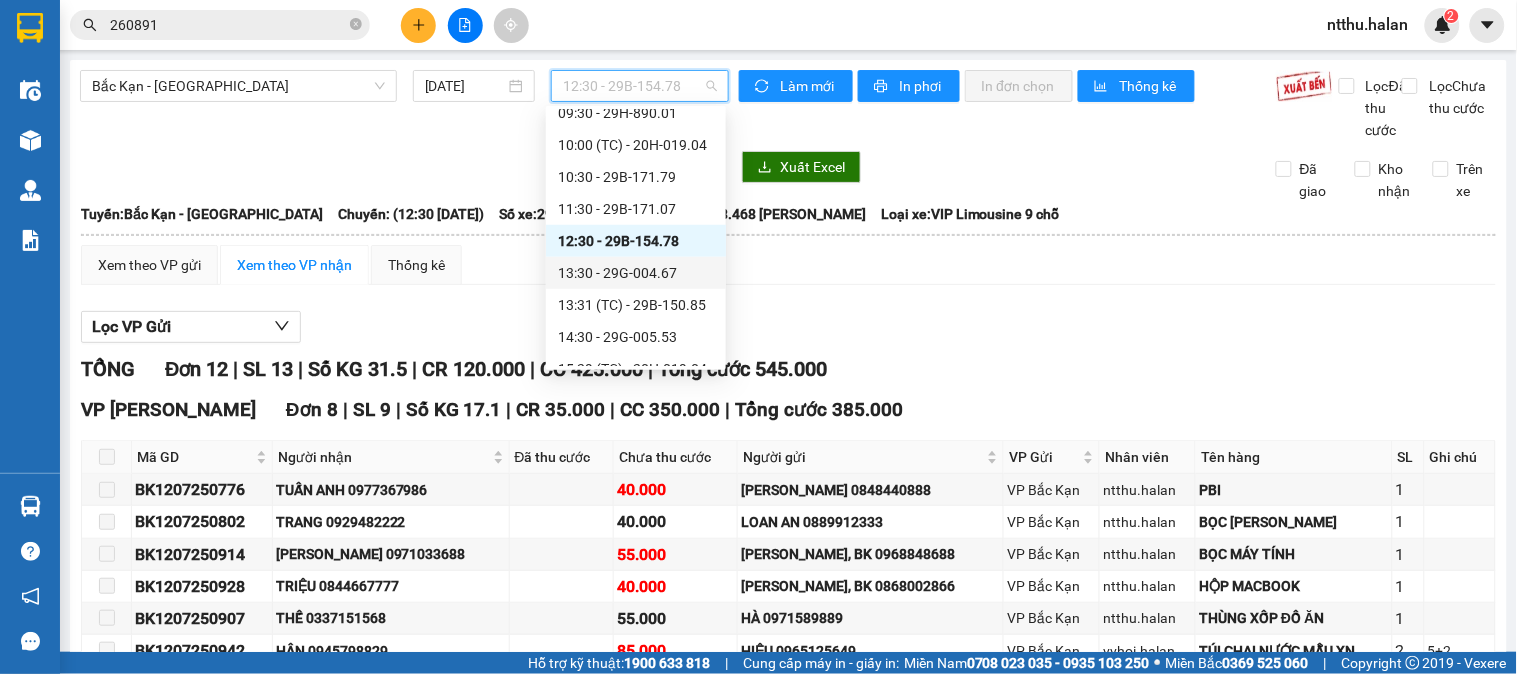 click on "13:30     - 29G-004.67" at bounding box center (636, 273) 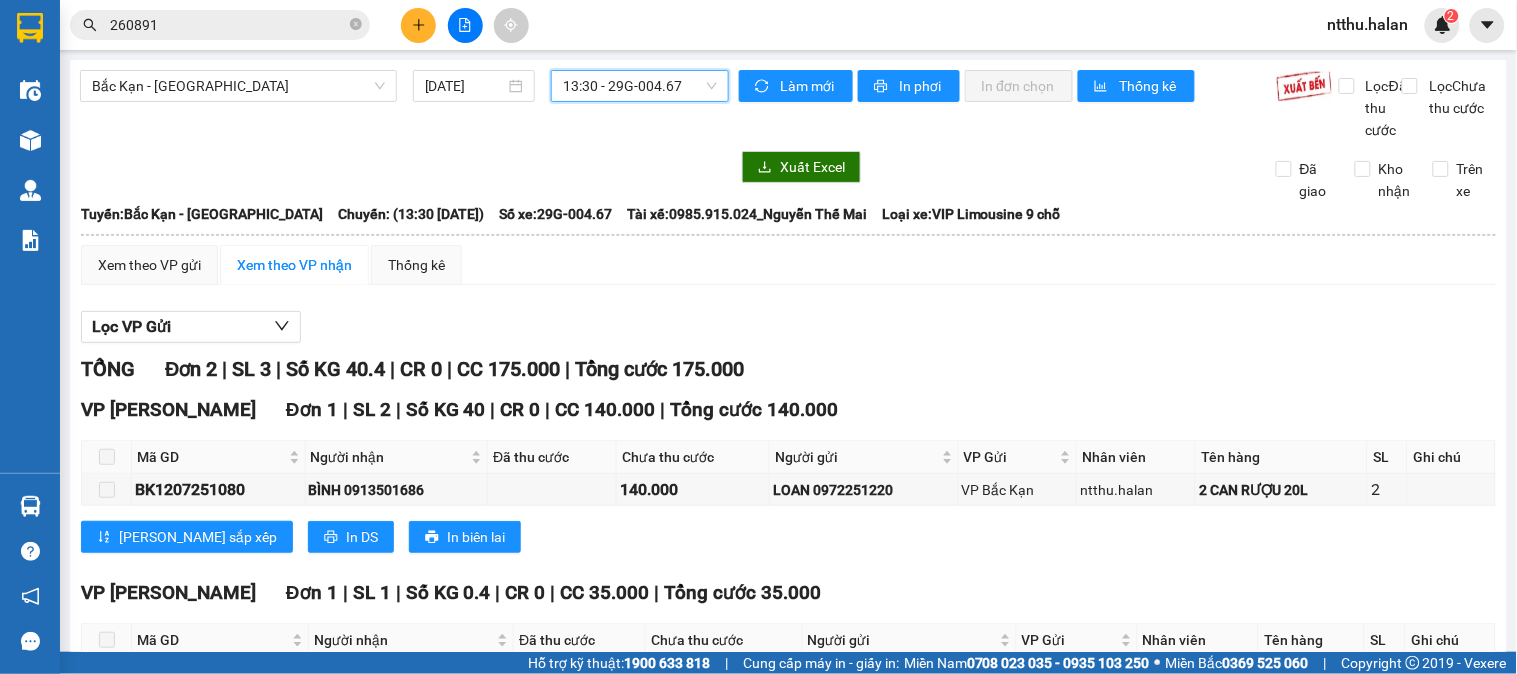 click on "13:30     - 29G-004.67" at bounding box center [640, 86] 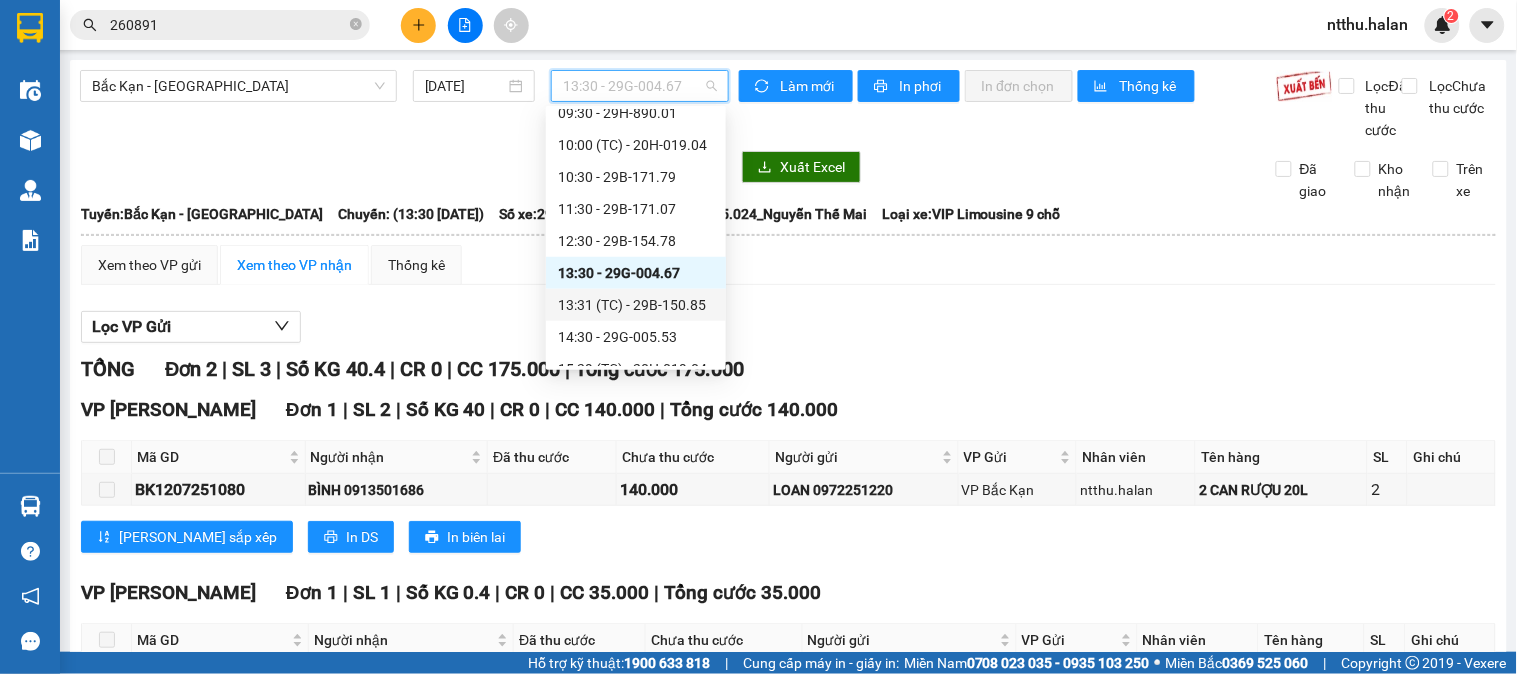click on "13:31   (TC)   - 29B-150.85" at bounding box center (636, 305) 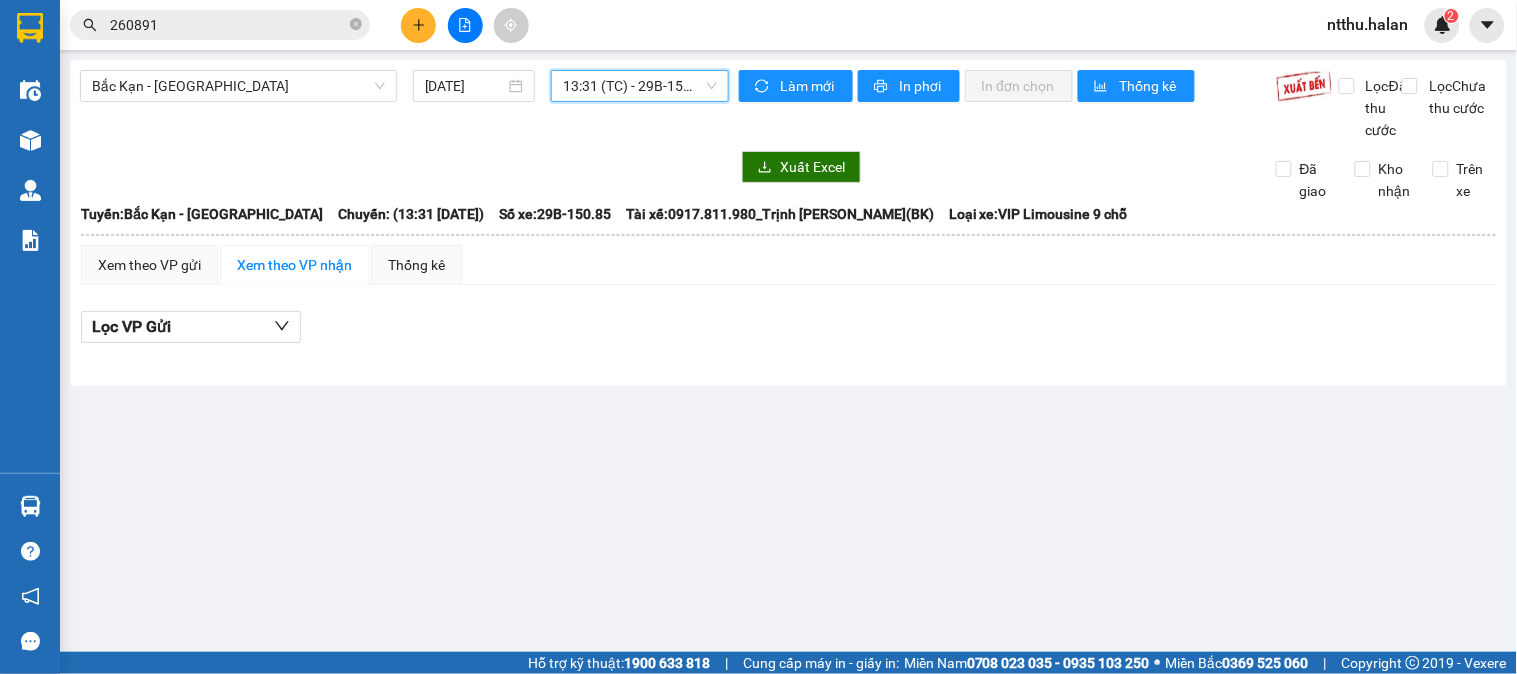 click on "13:31   (TC)   - 29B-150.85" at bounding box center [640, 86] 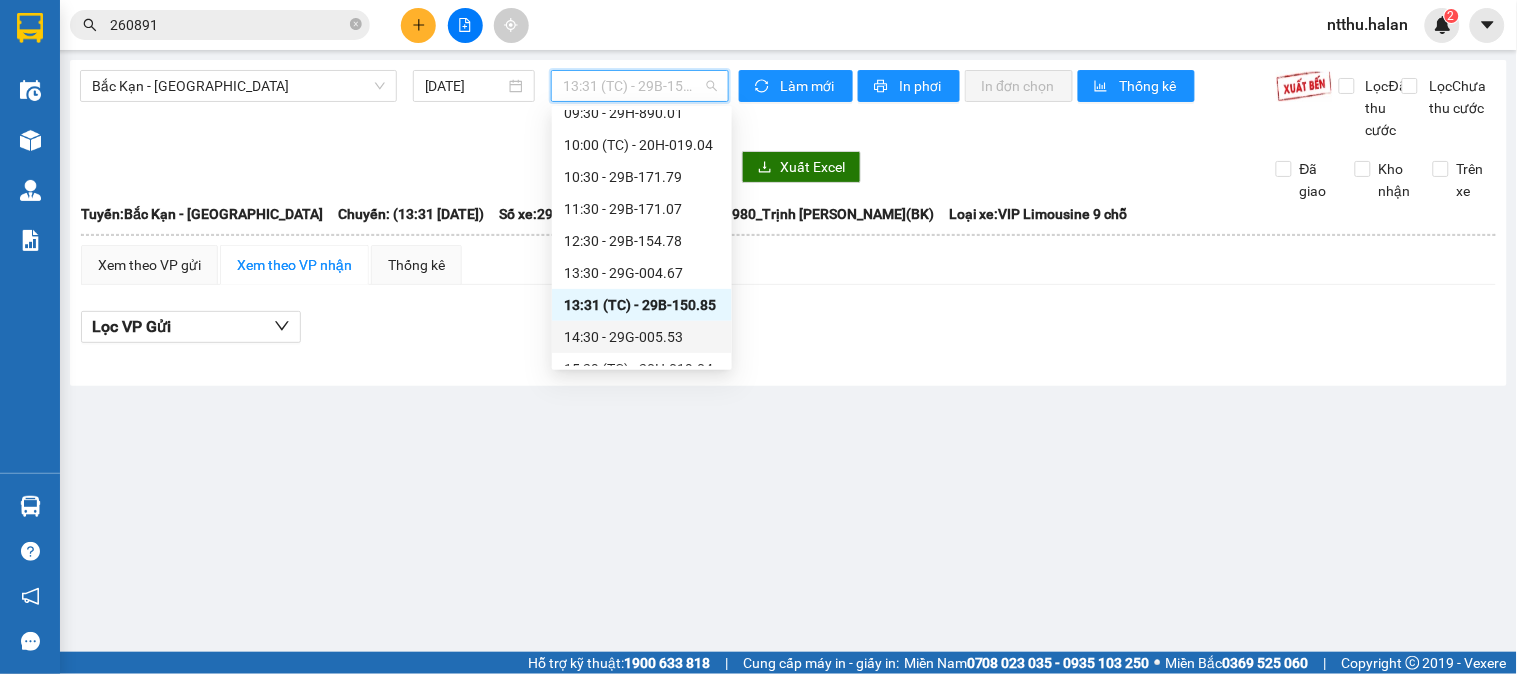 click on "14:30     - 29G-005.53" at bounding box center (642, 337) 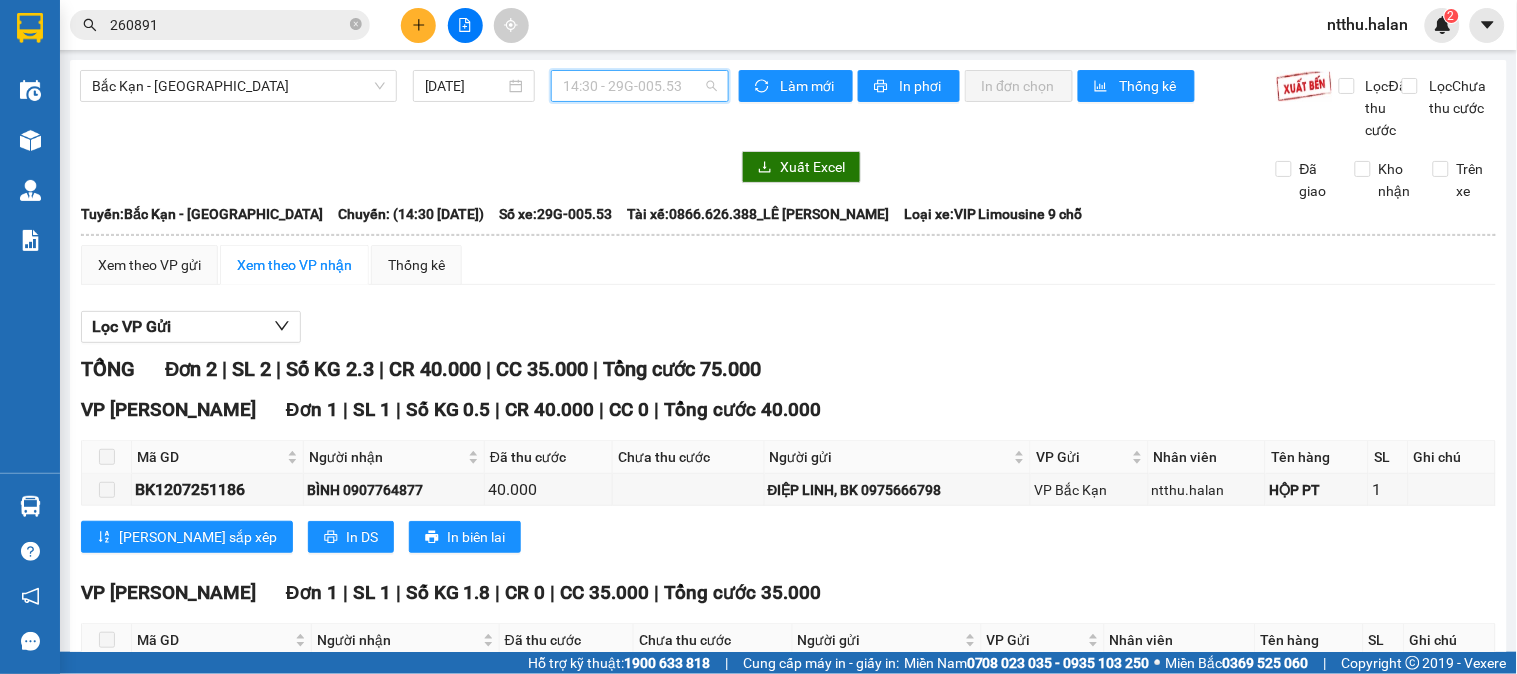 click on "14:30     - 29G-005.53" at bounding box center (640, 86) 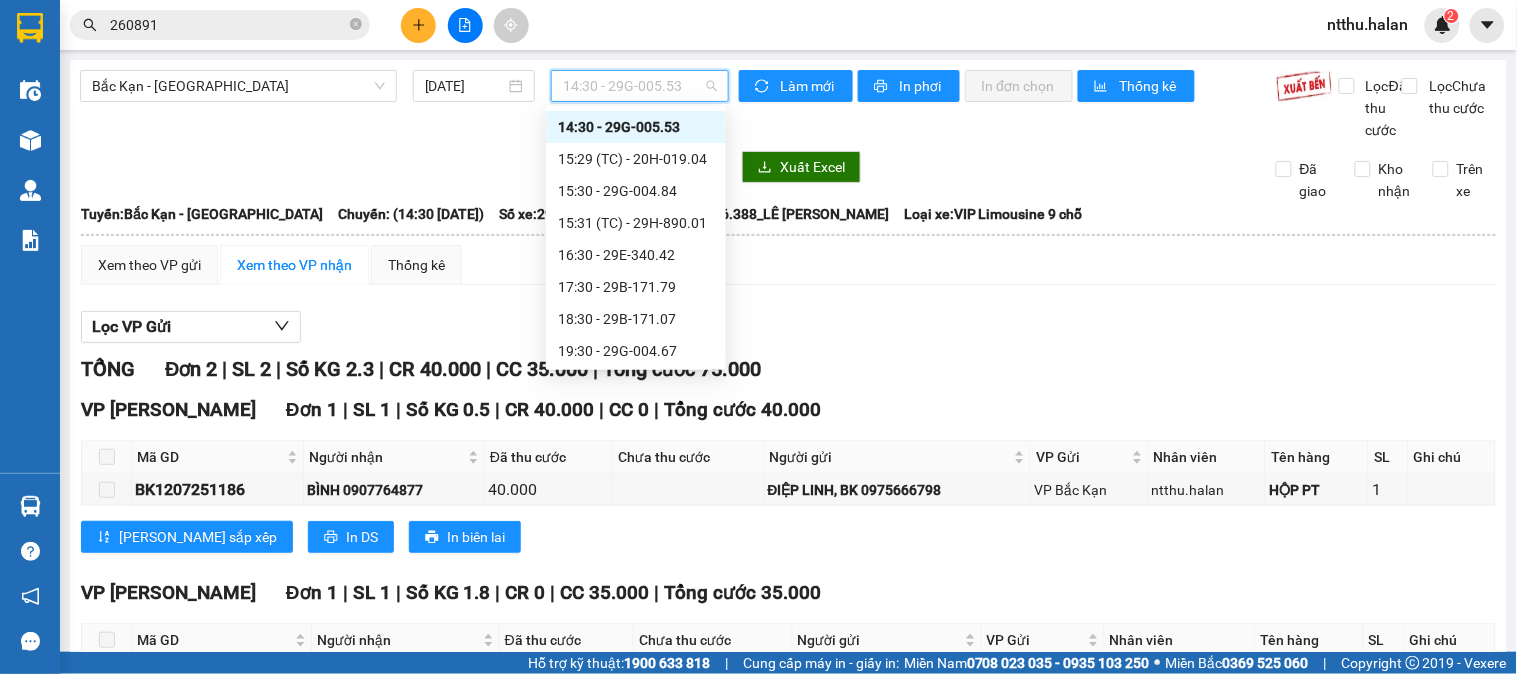 scroll, scrollTop: 544, scrollLeft: 0, axis: vertical 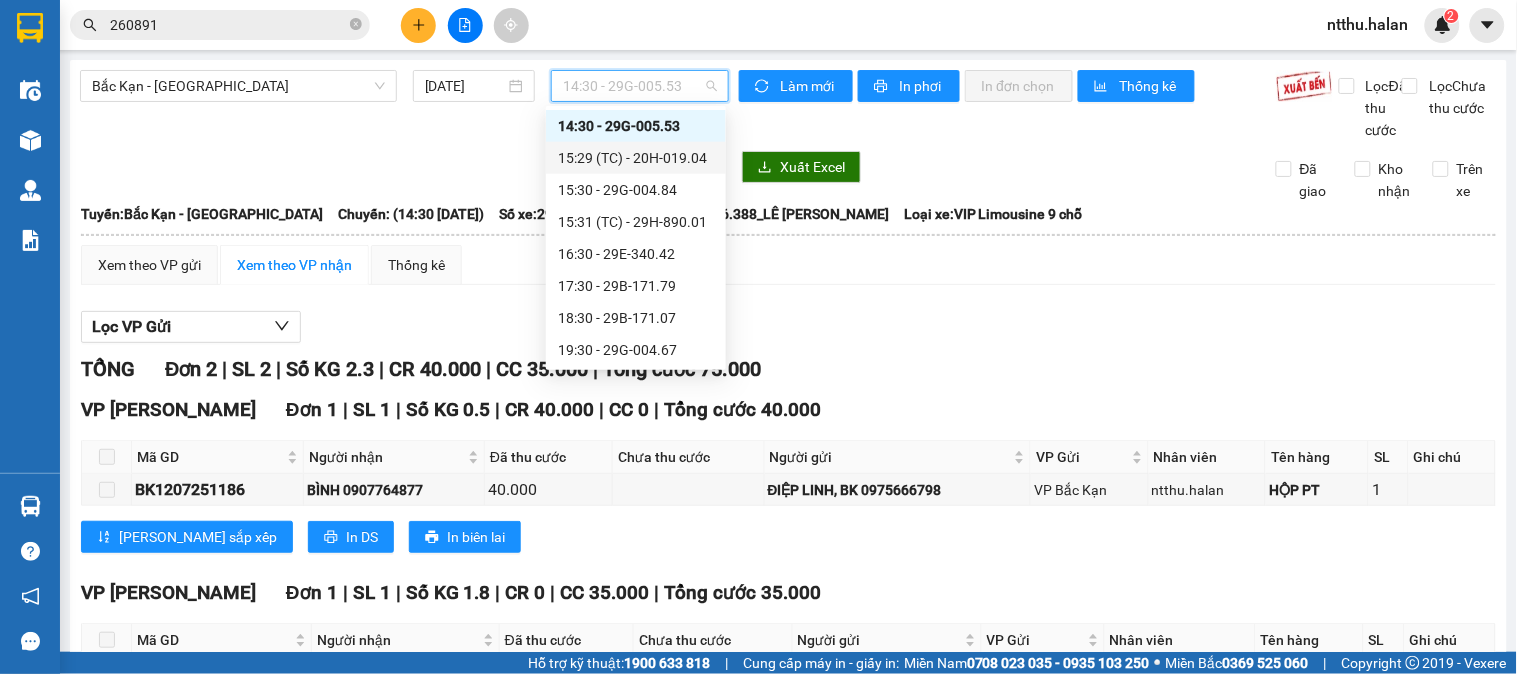 click on "15:29   (TC)   - 20H-019.04" at bounding box center [636, 158] 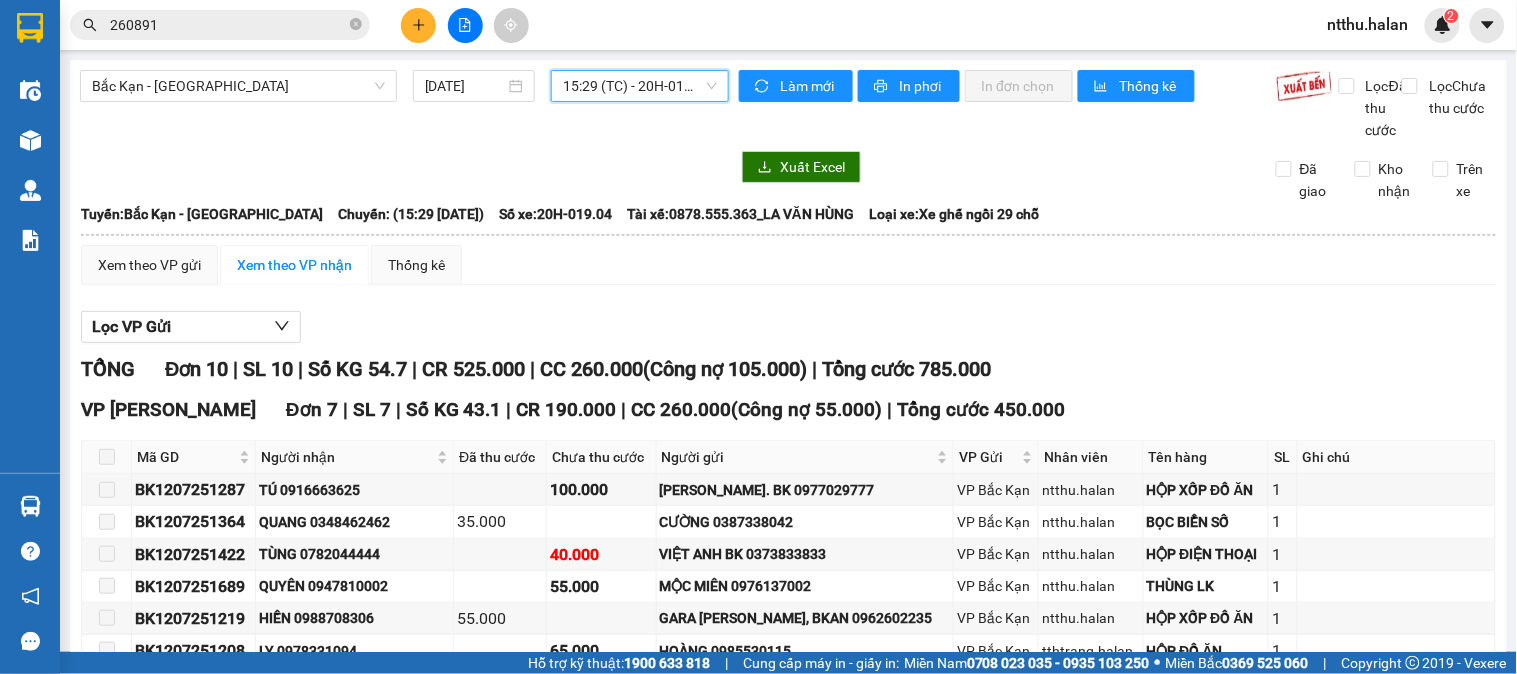 click on "15:29   (TC)   - 20H-019.04" at bounding box center (640, 86) 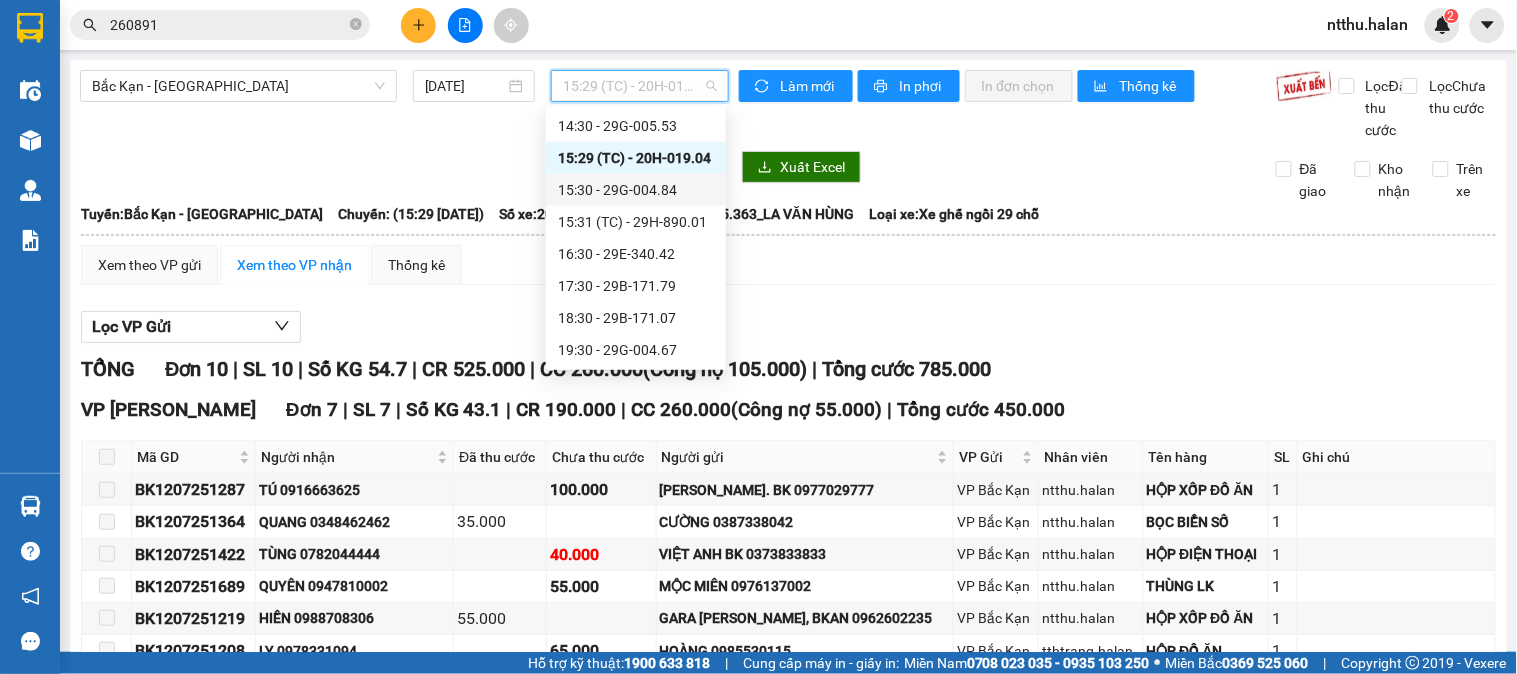 click on "15:30     - 29G-004.84" at bounding box center [636, 190] 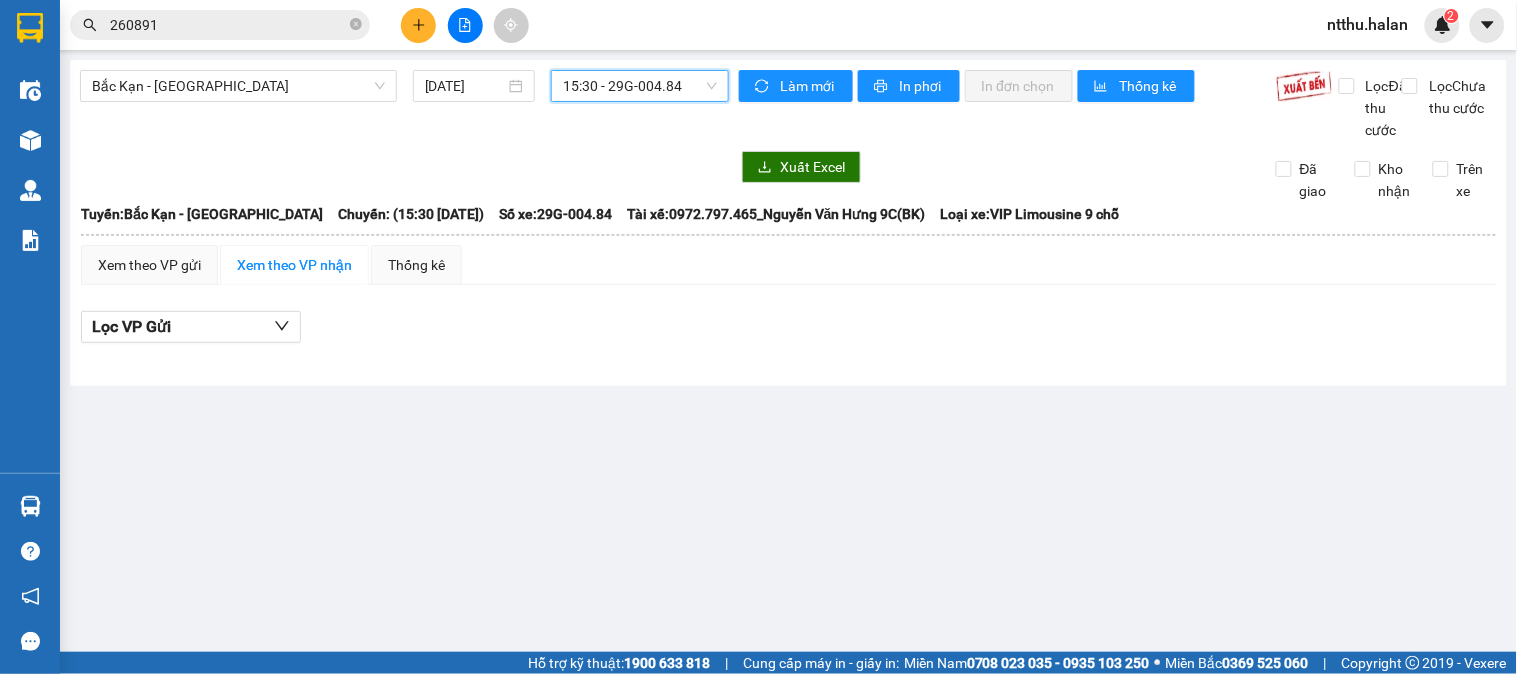 click on "15:30     - 29G-004.84" at bounding box center [640, 86] 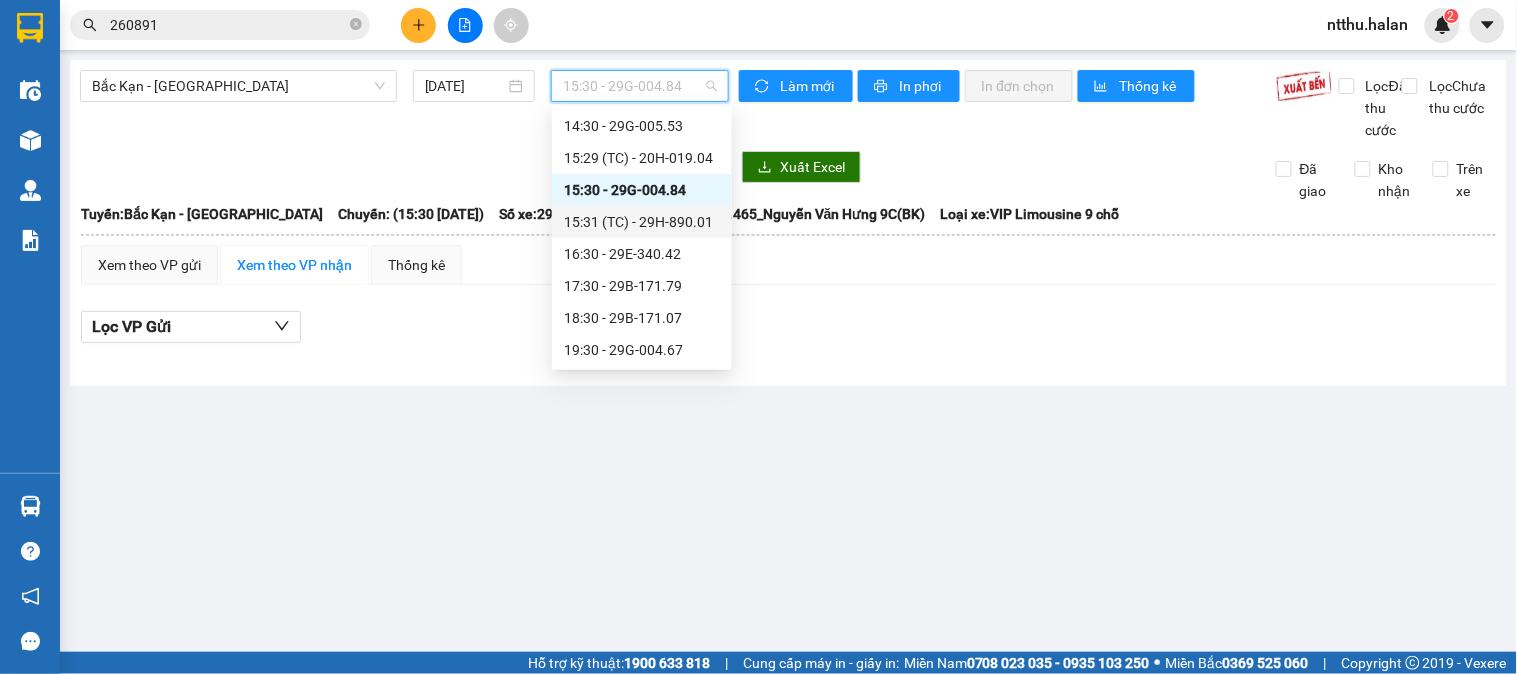 click on "15:31   (TC)   - 29H-890.01" at bounding box center (642, 222) 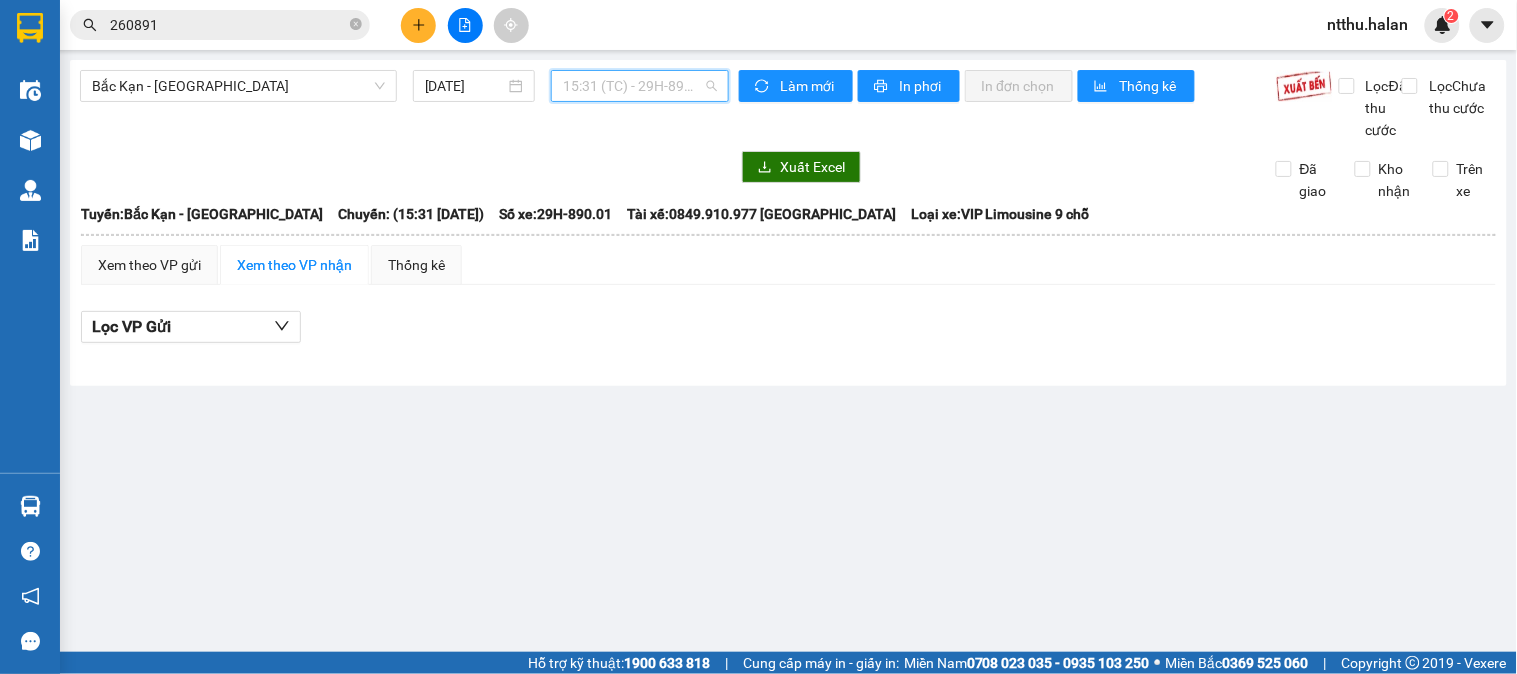click on "15:31   (TC)   - 29H-890.01" at bounding box center [640, 86] 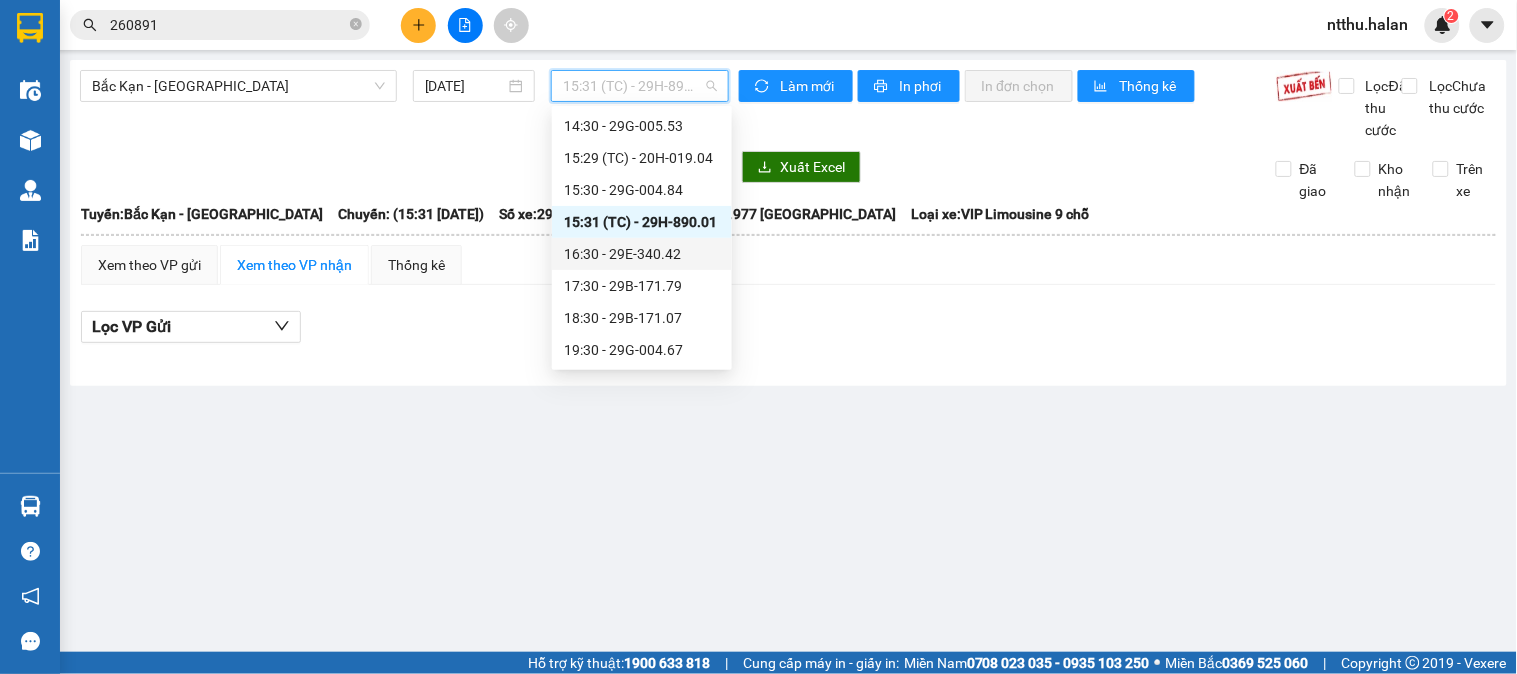 click on "16:30     - 29E-340.42" at bounding box center [642, 254] 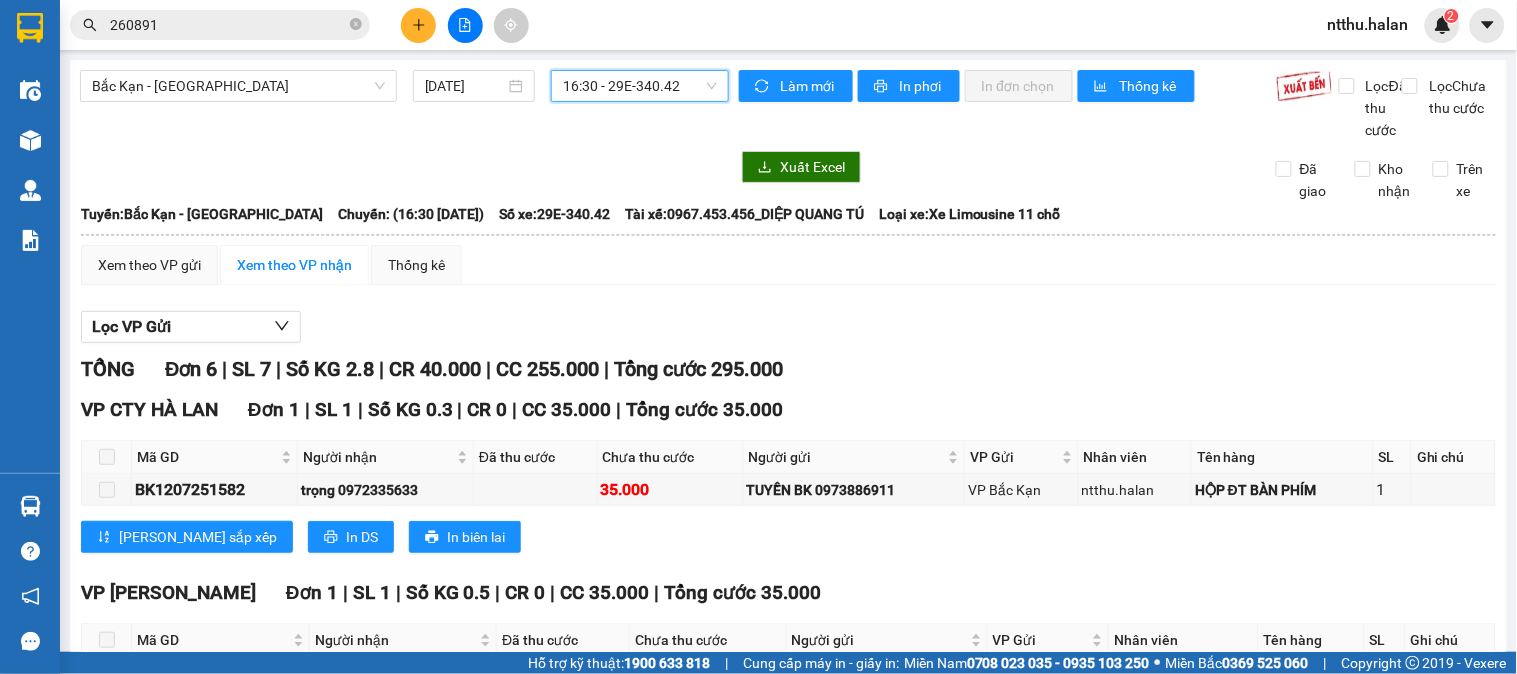 click on "16:30     - 29E-340.42" at bounding box center [640, 86] 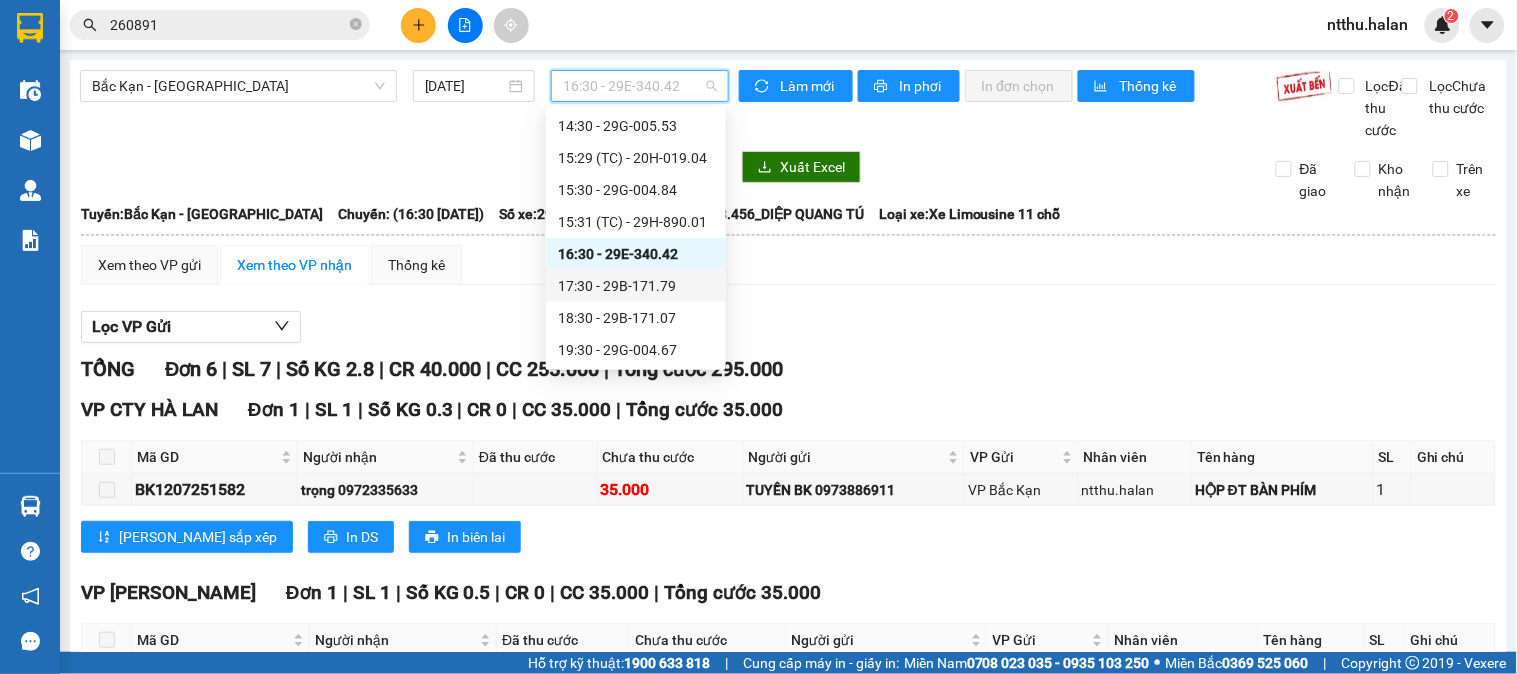 click on "17:30     - 29B-171.79" at bounding box center (636, 286) 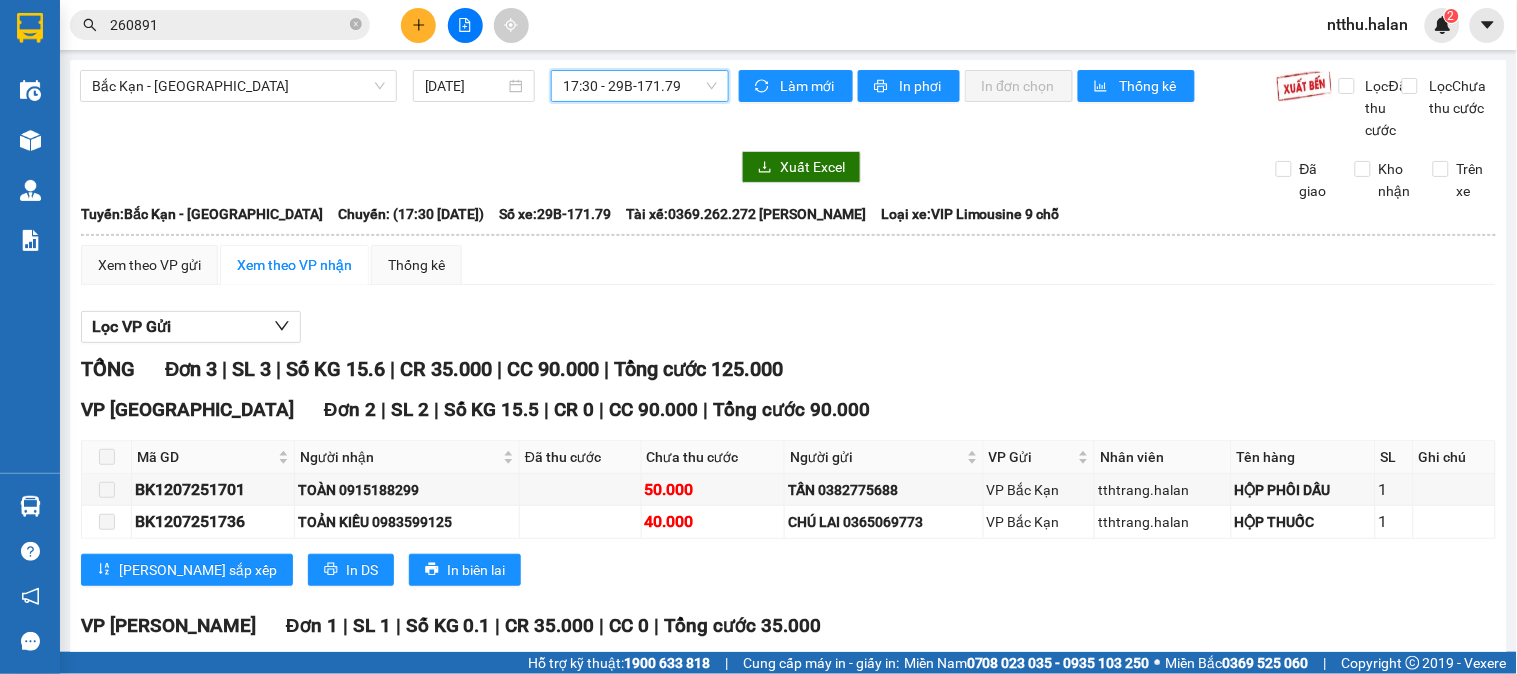 click on "17:30     - 29B-171.79" at bounding box center (640, 86) 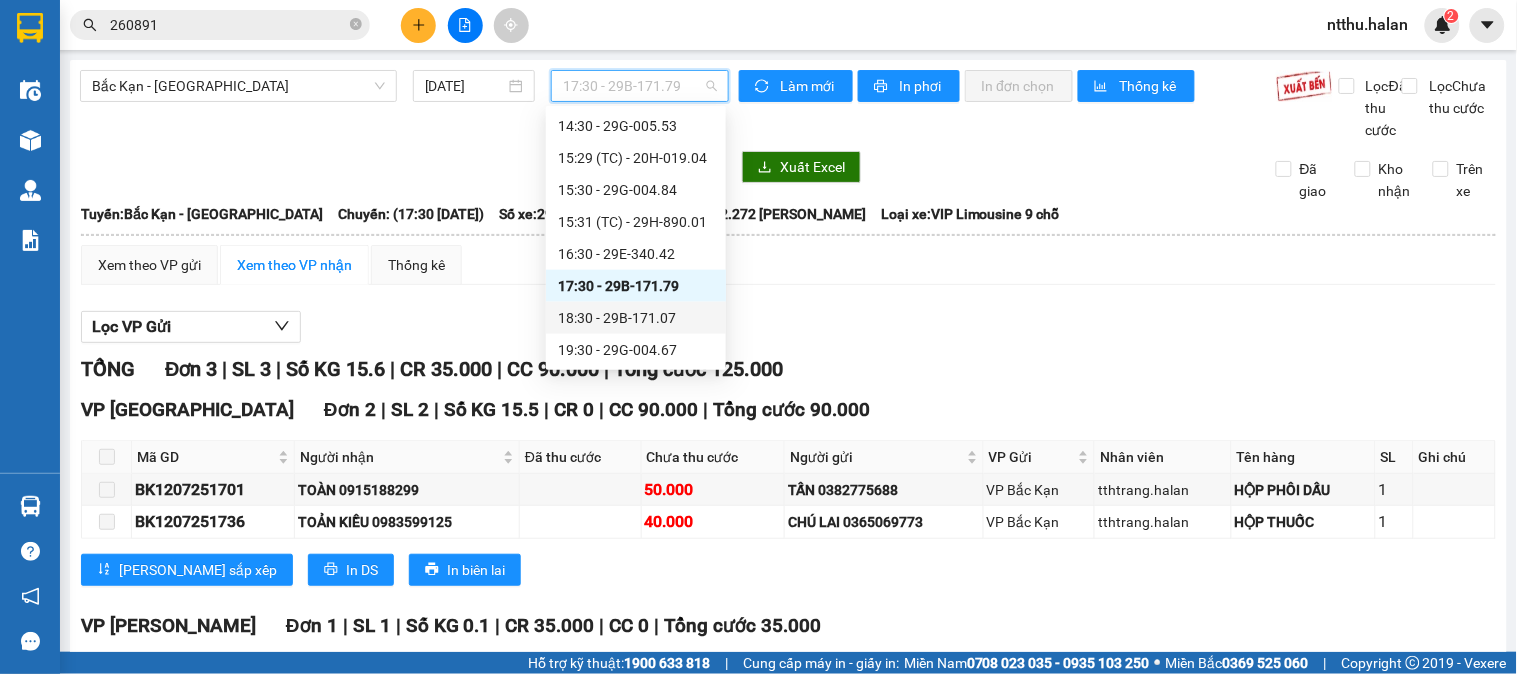 click on "18:30     - 29B-171.07" at bounding box center (636, 318) 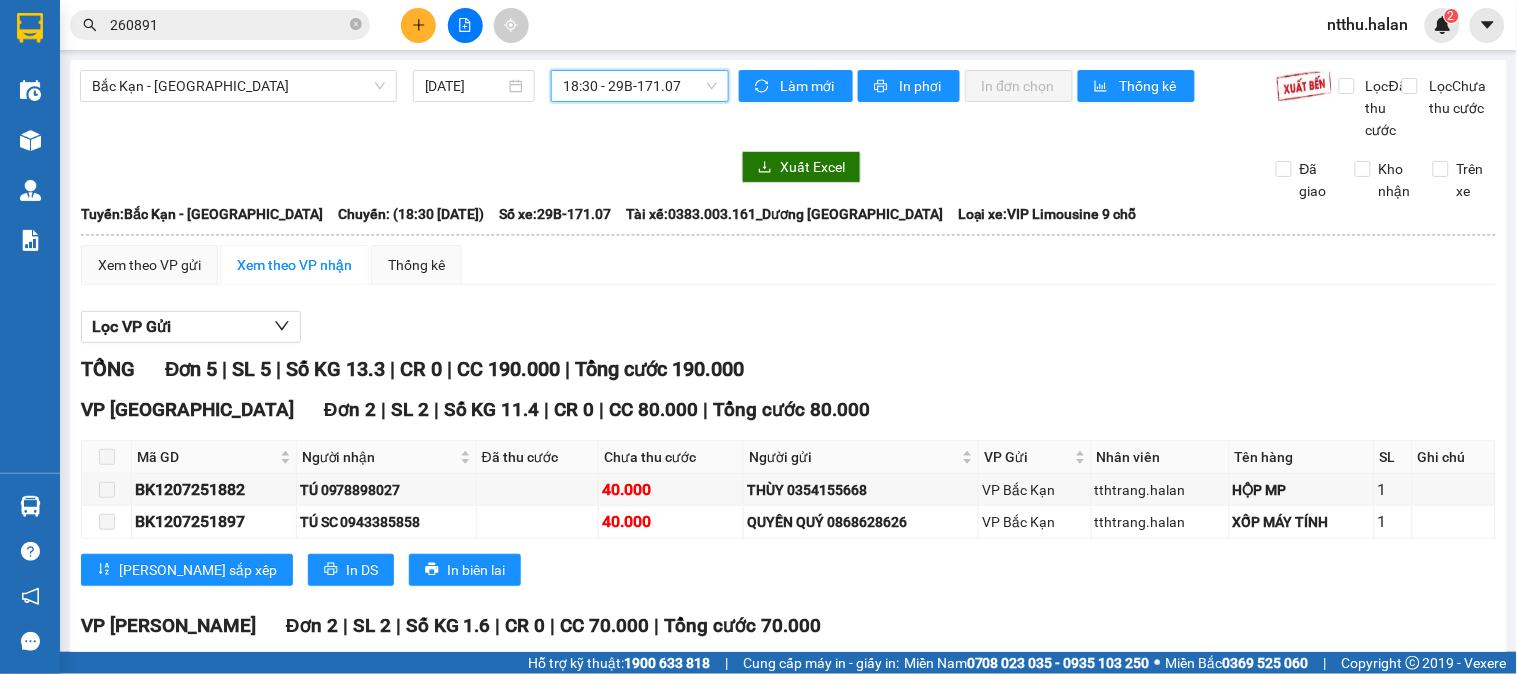 click on "18:30     - 29B-171.07" at bounding box center [640, 86] 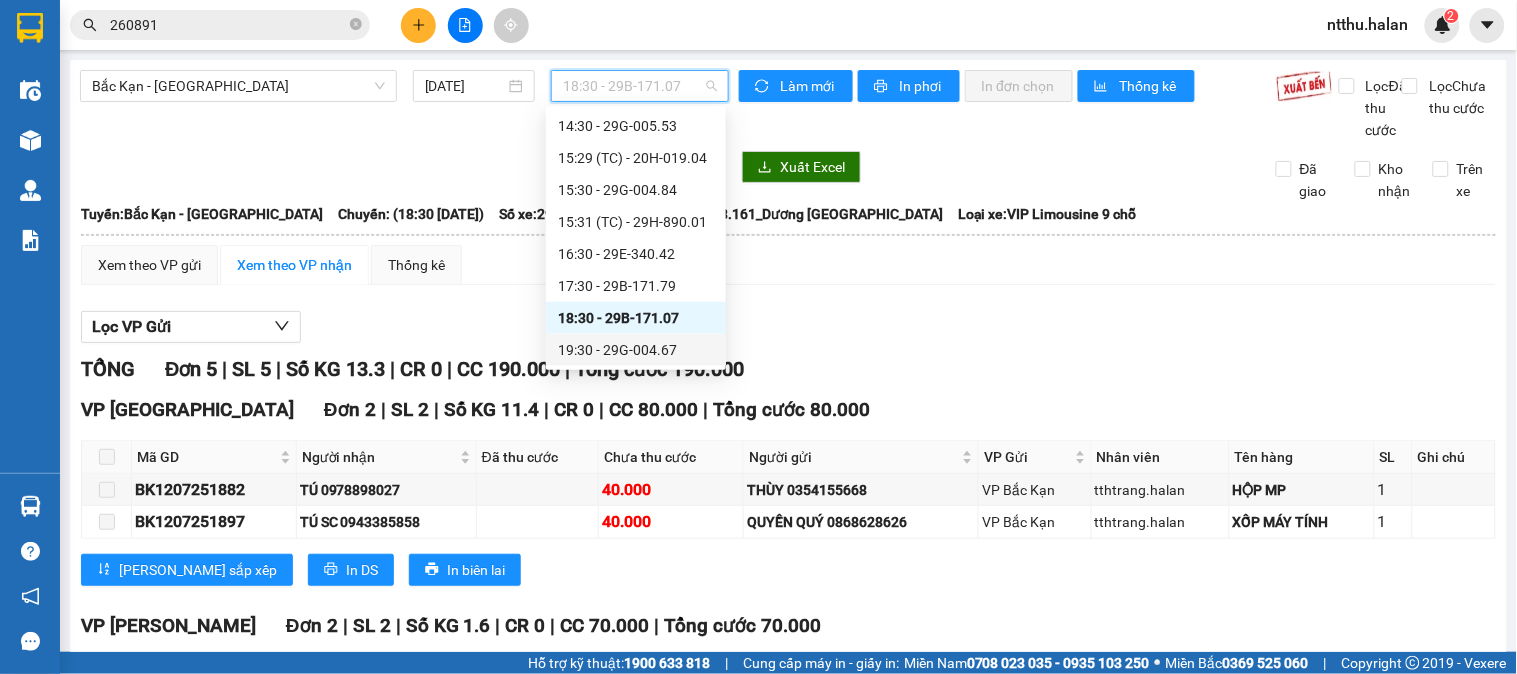 click on "19:30     - 29G-004.67" at bounding box center [636, 350] 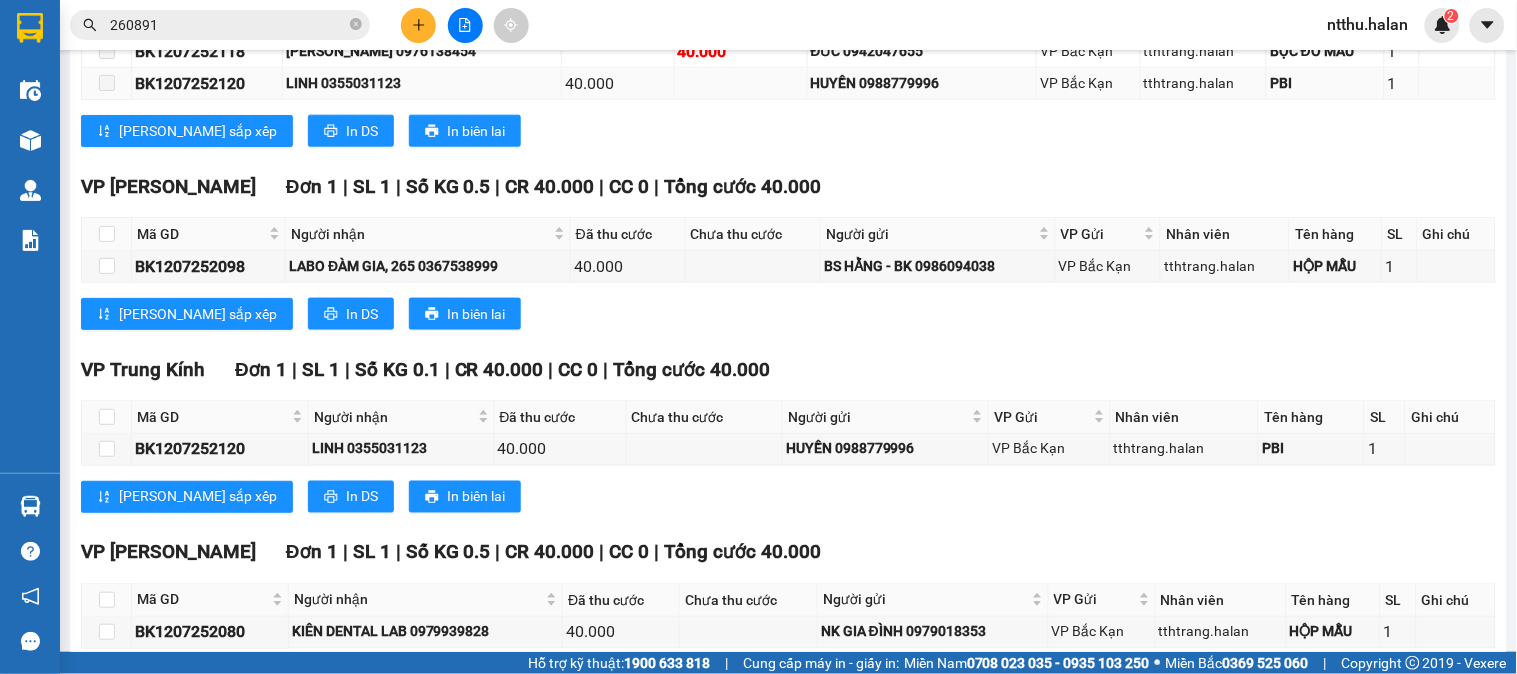 scroll, scrollTop: 658, scrollLeft: 0, axis: vertical 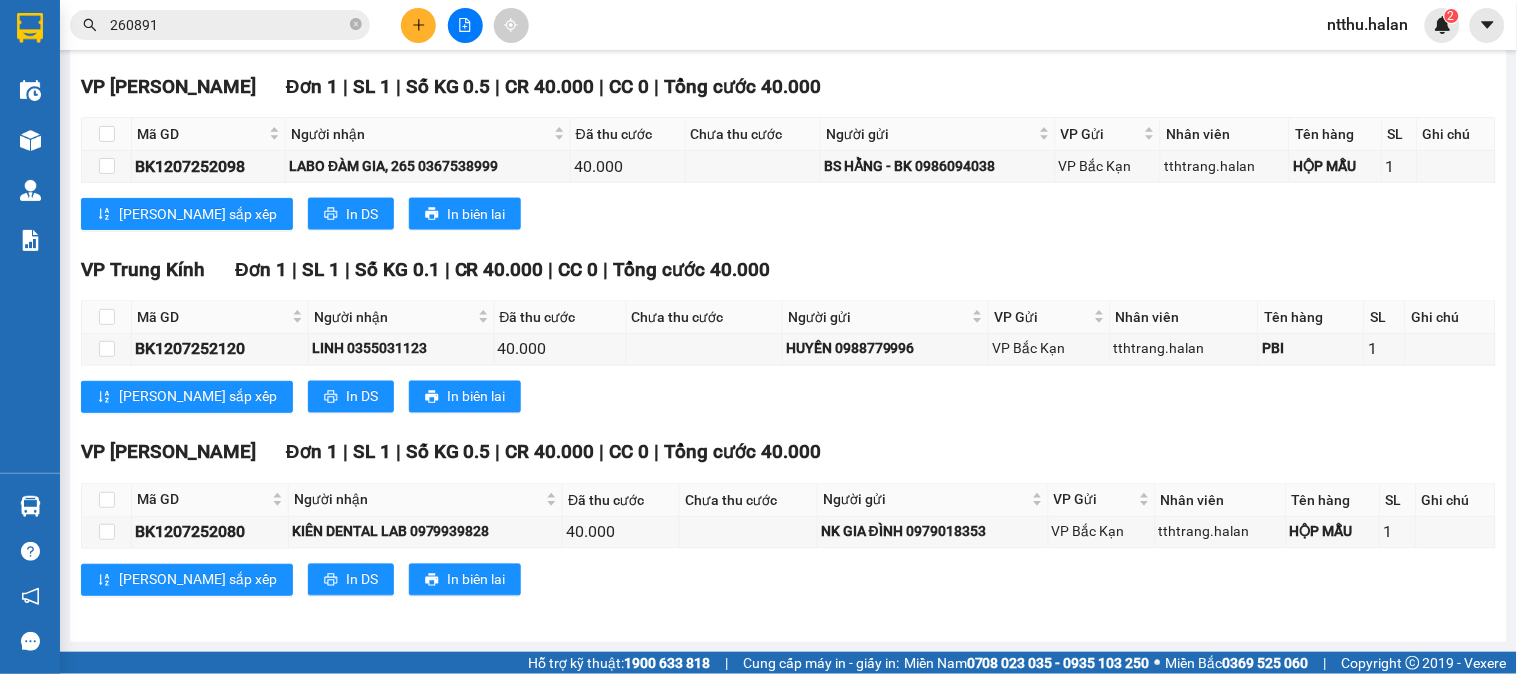 click on "260891" at bounding box center [228, 25] 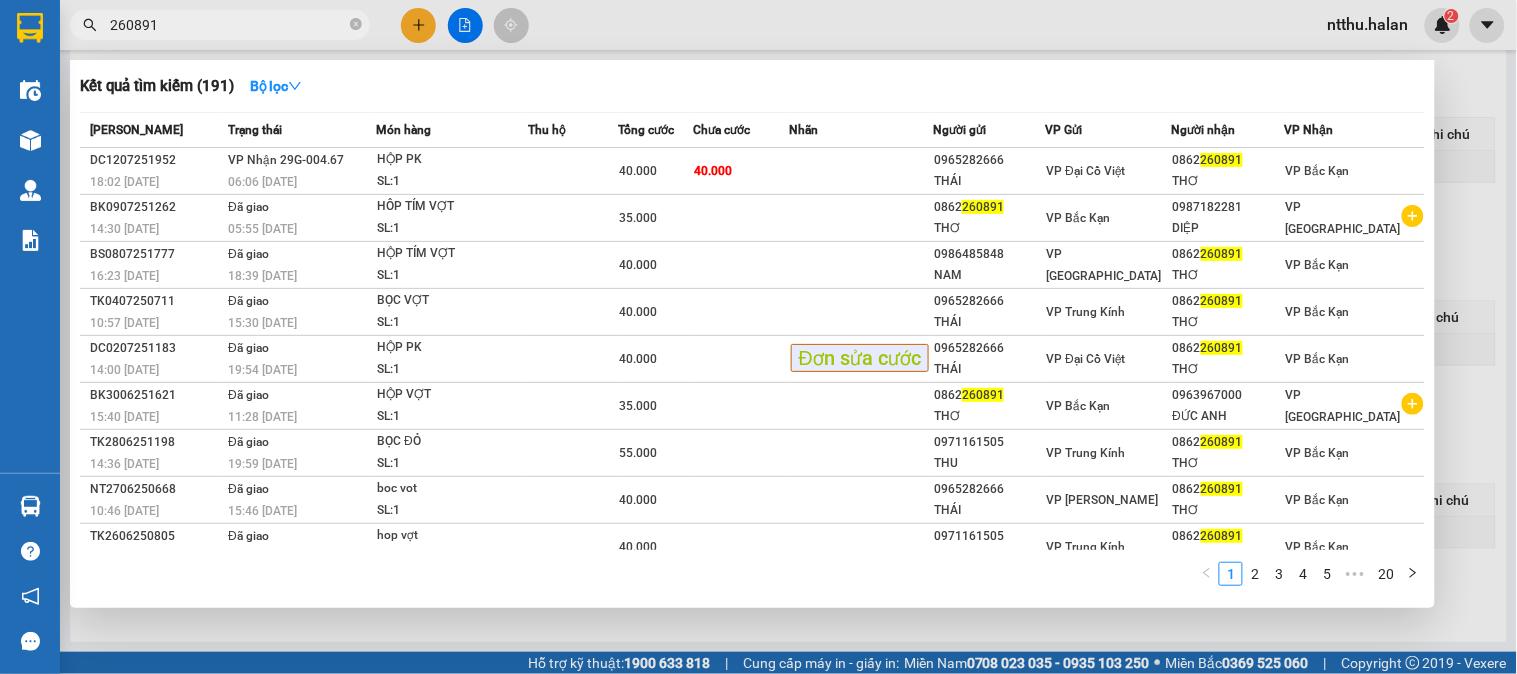 click on "260891" at bounding box center [228, 25] 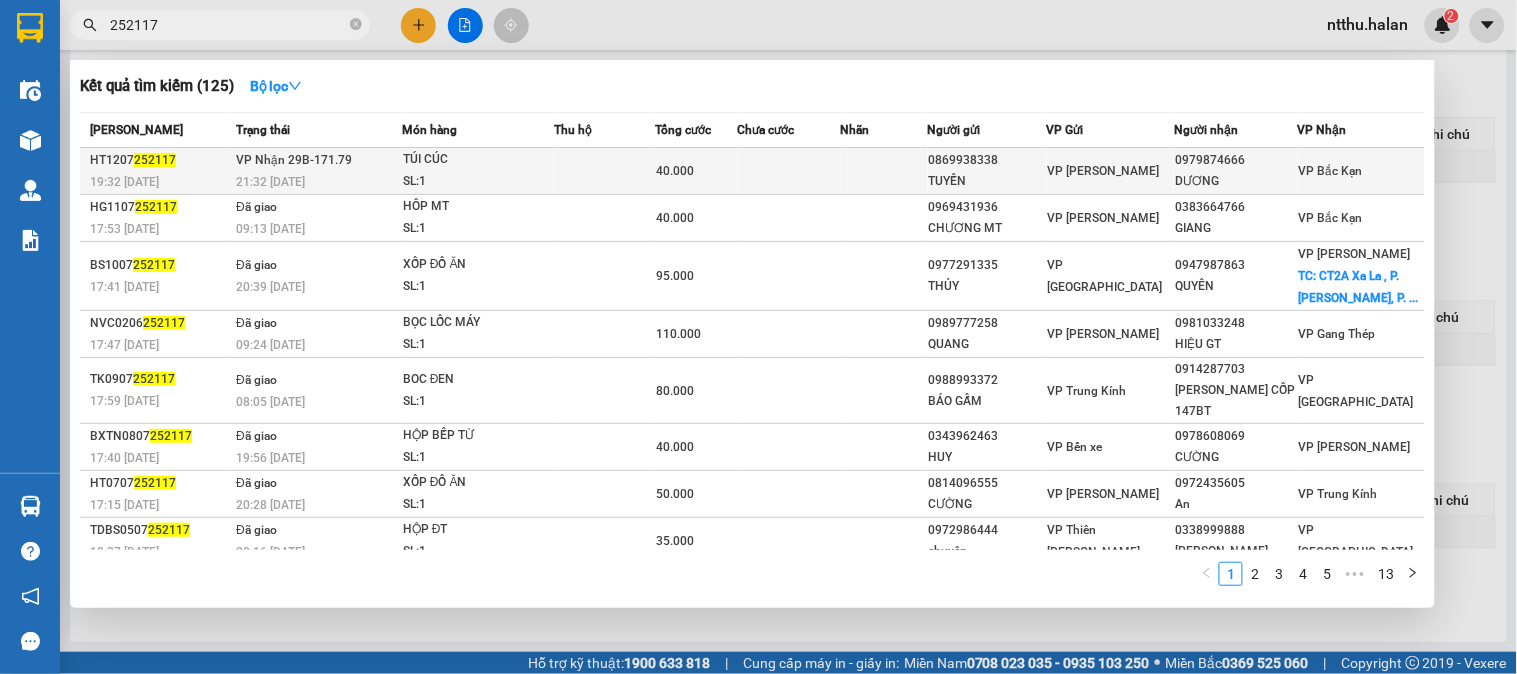 type on "252117" 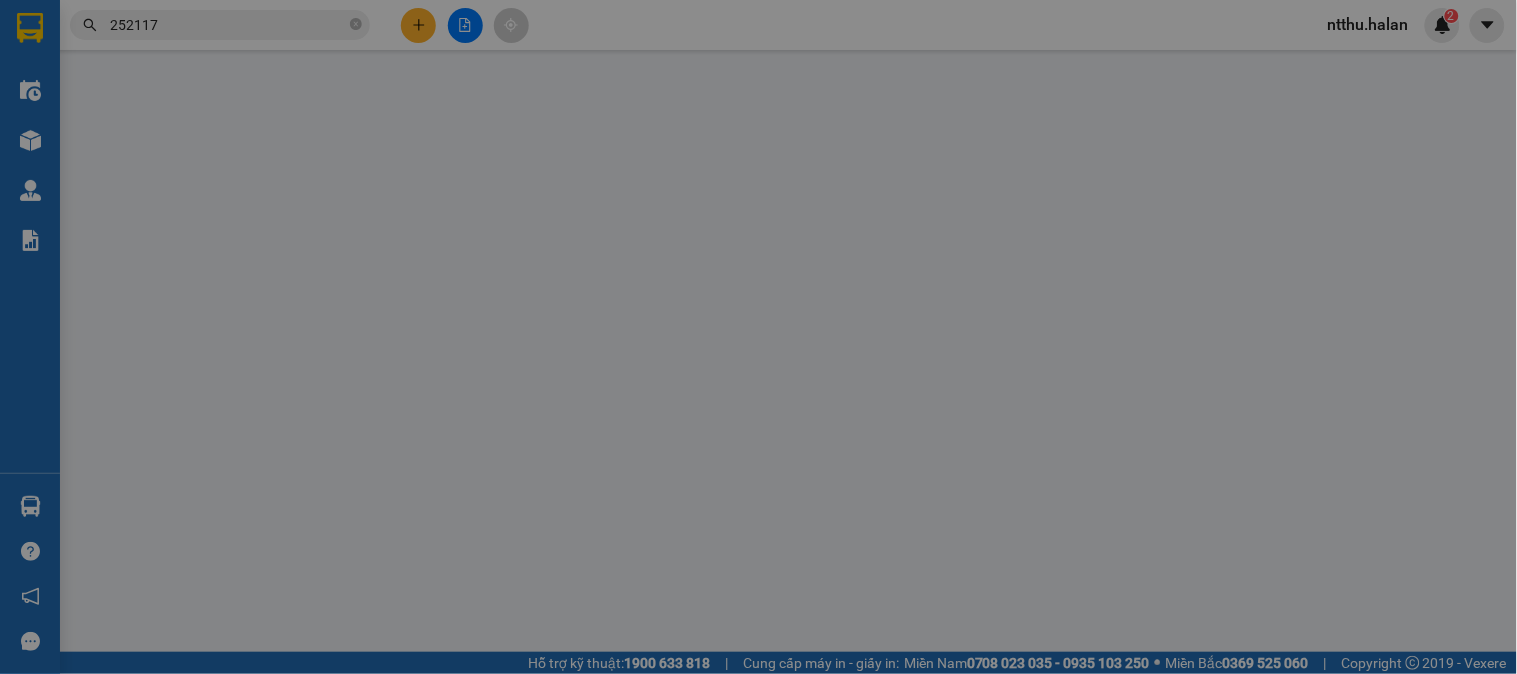 scroll, scrollTop: 0, scrollLeft: 0, axis: both 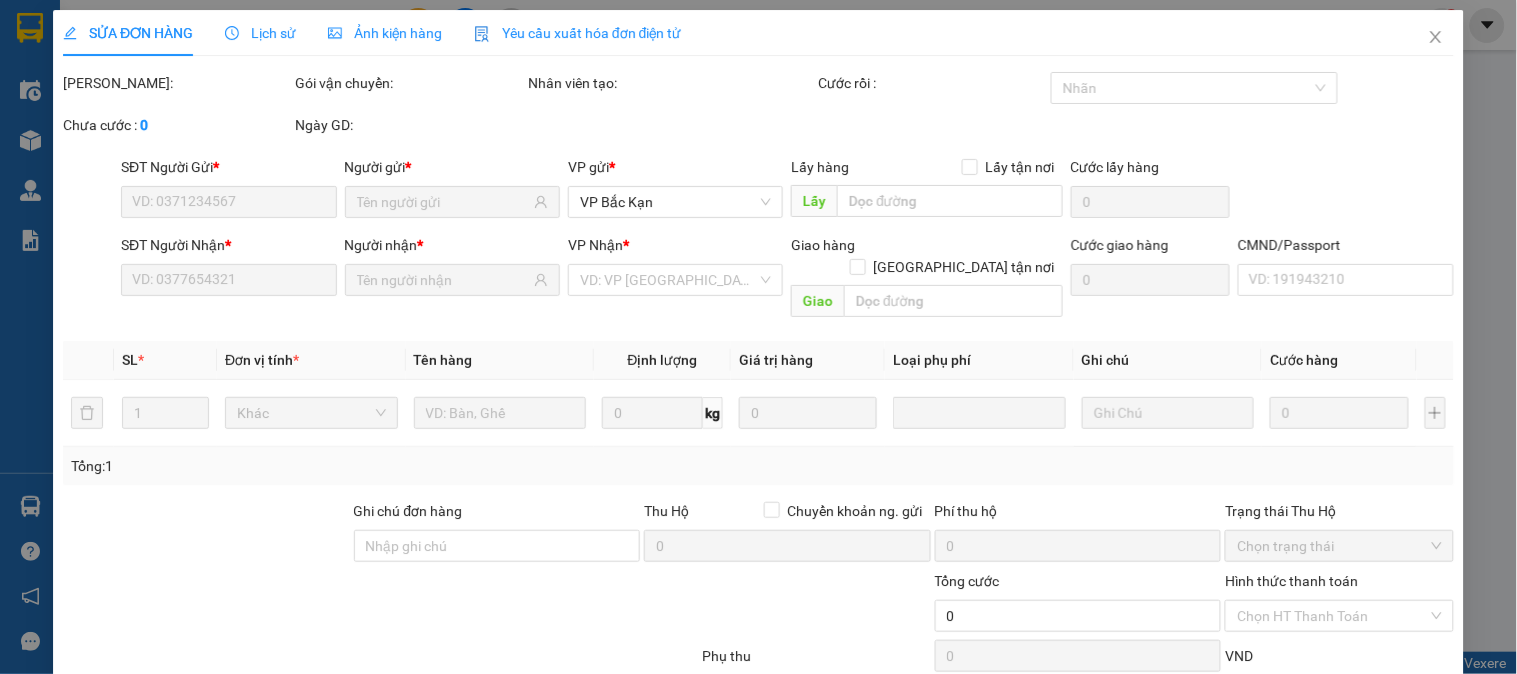 type on "0869938338" 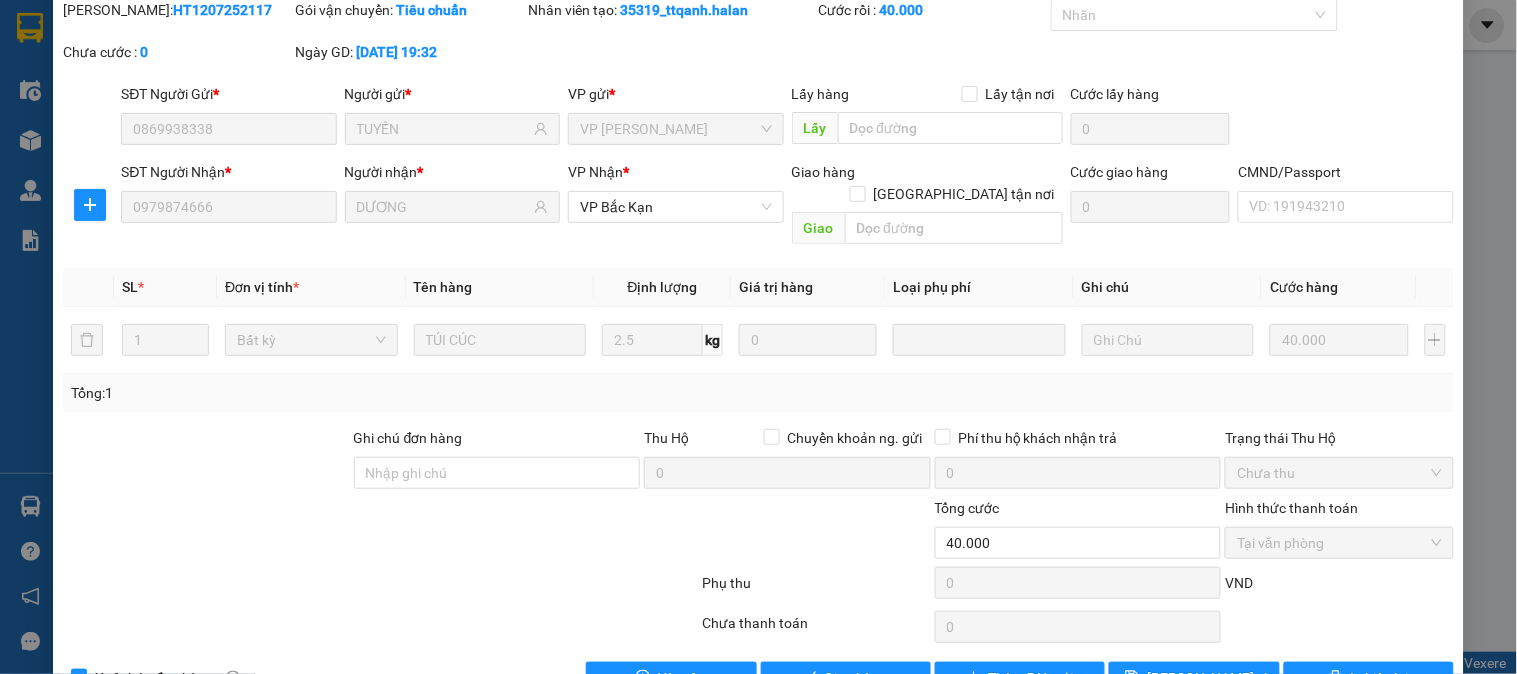 scroll, scrollTop: 110, scrollLeft: 0, axis: vertical 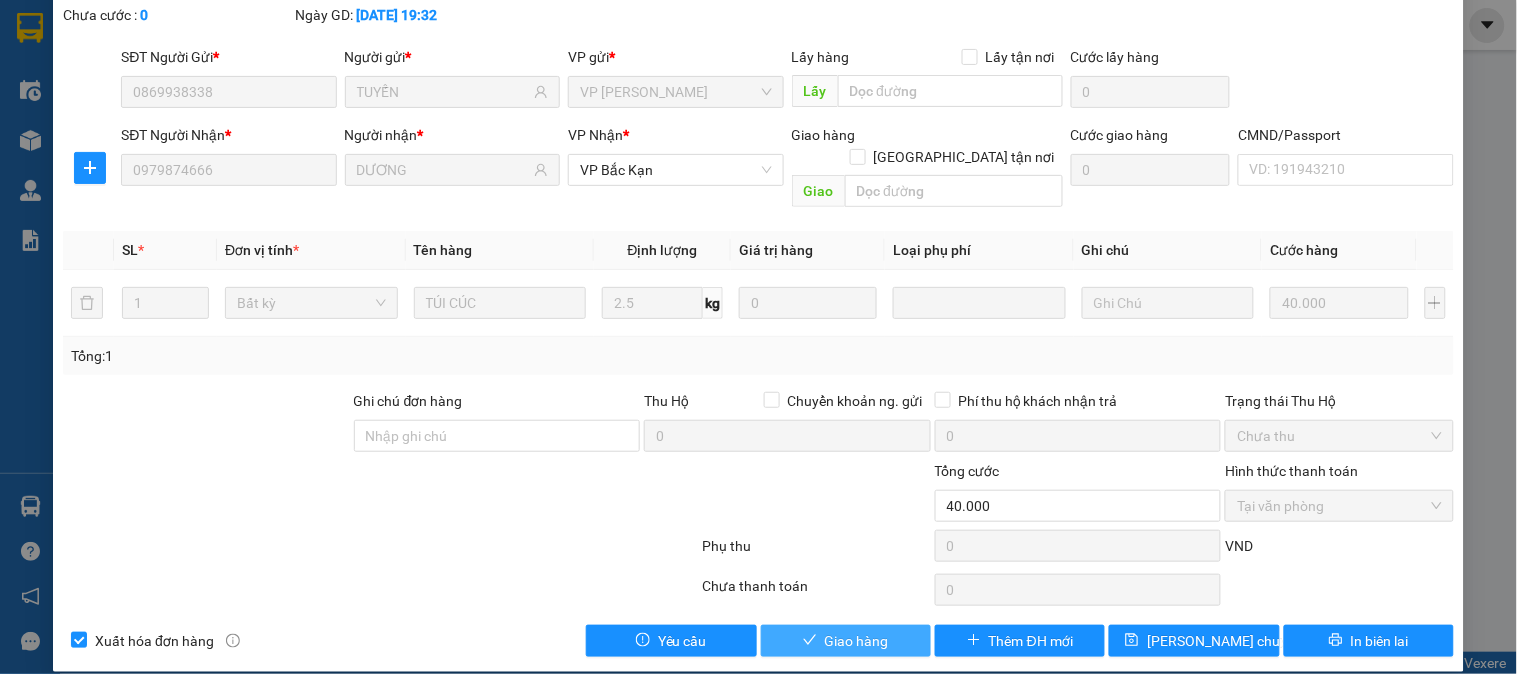 click on "Giao hàng" at bounding box center [857, 641] 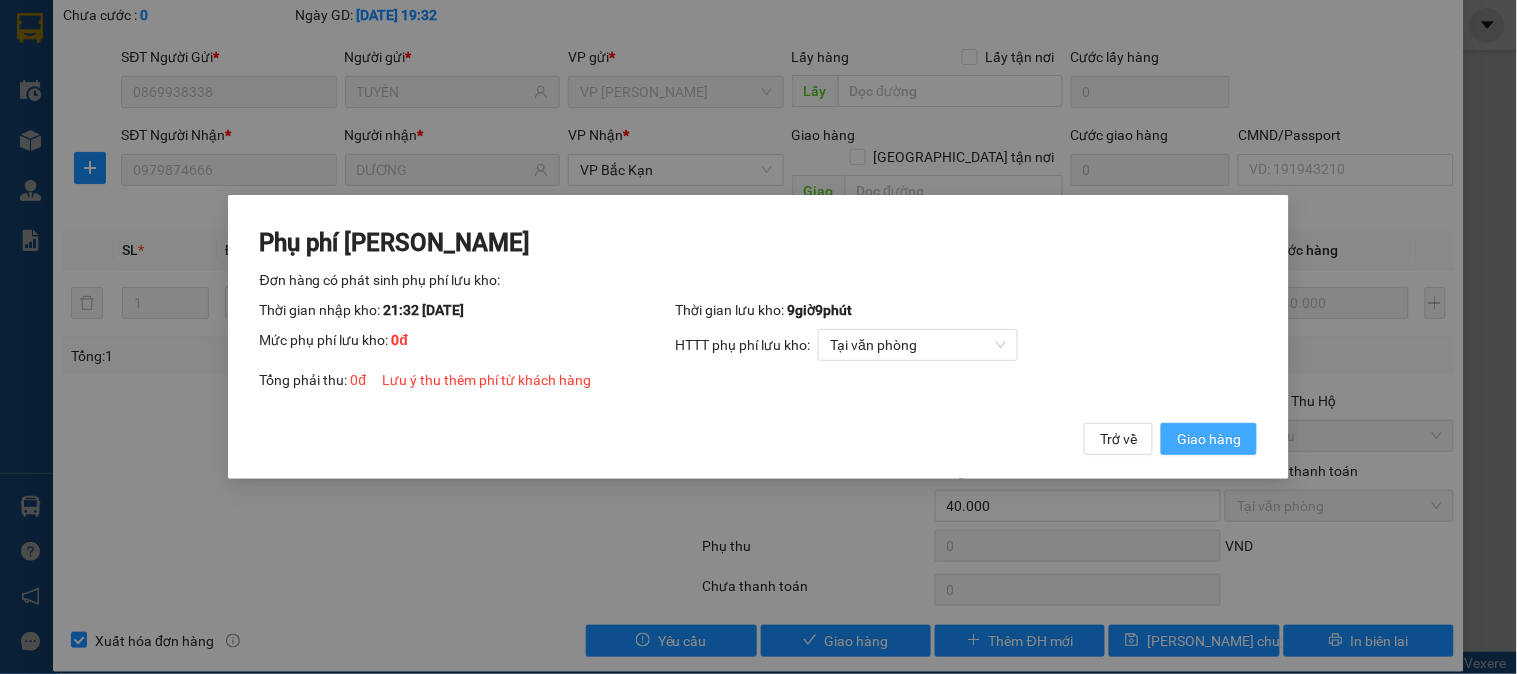 click on "Giao hàng" at bounding box center [1209, 439] 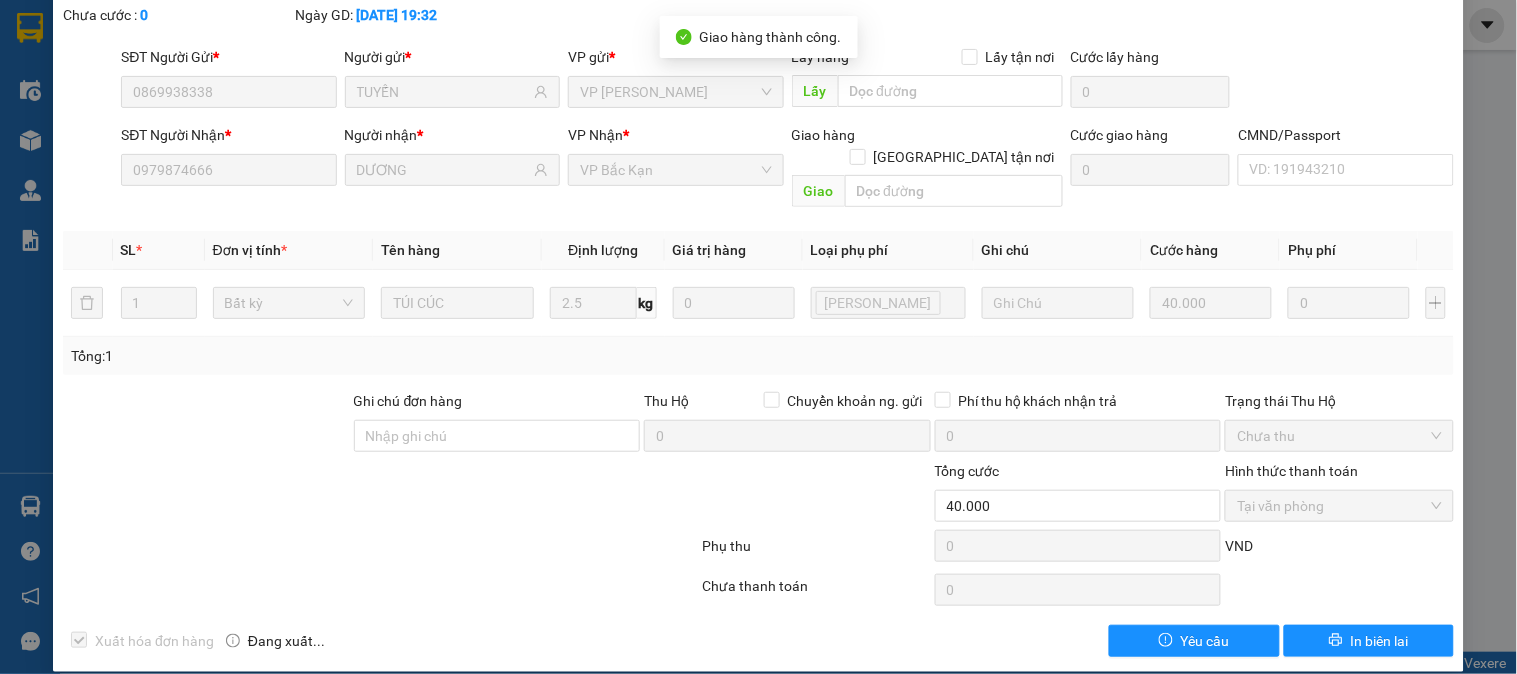 scroll, scrollTop: 0, scrollLeft: 0, axis: both 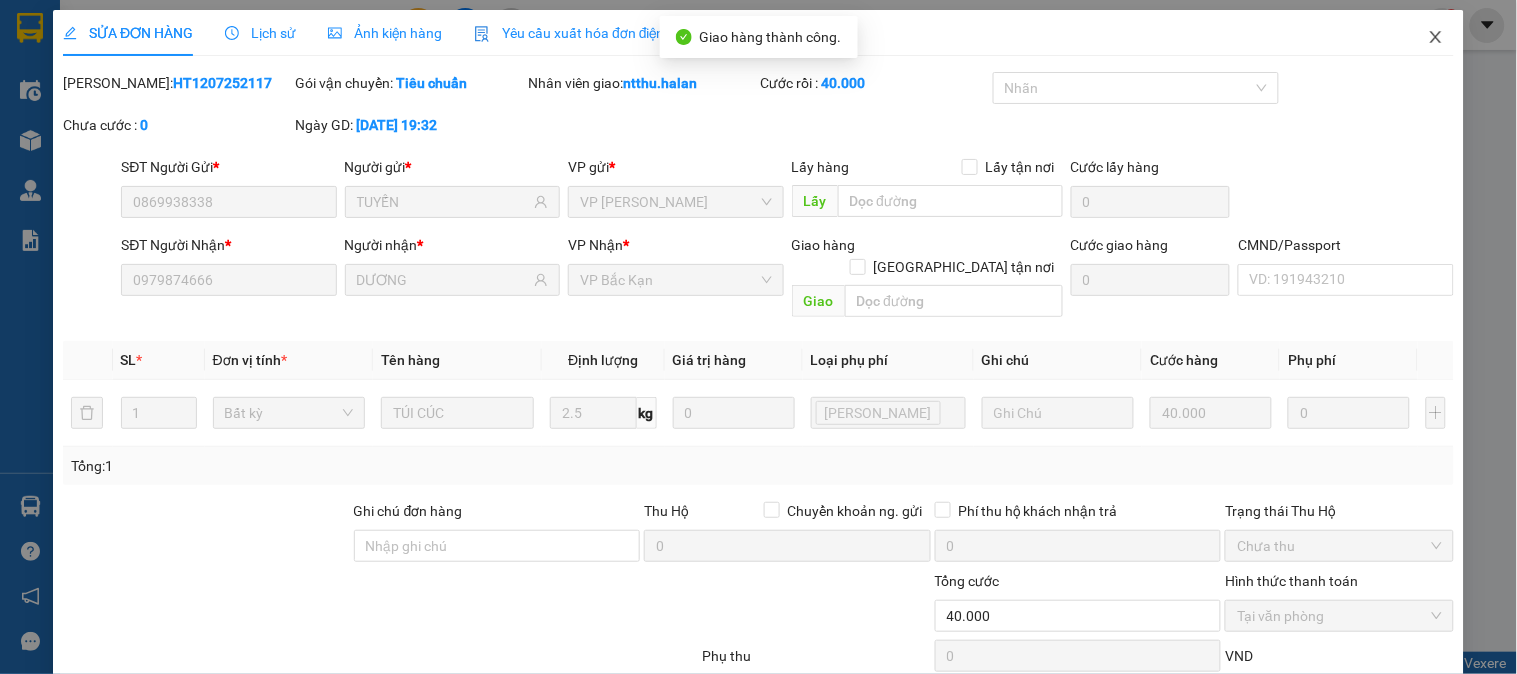 click 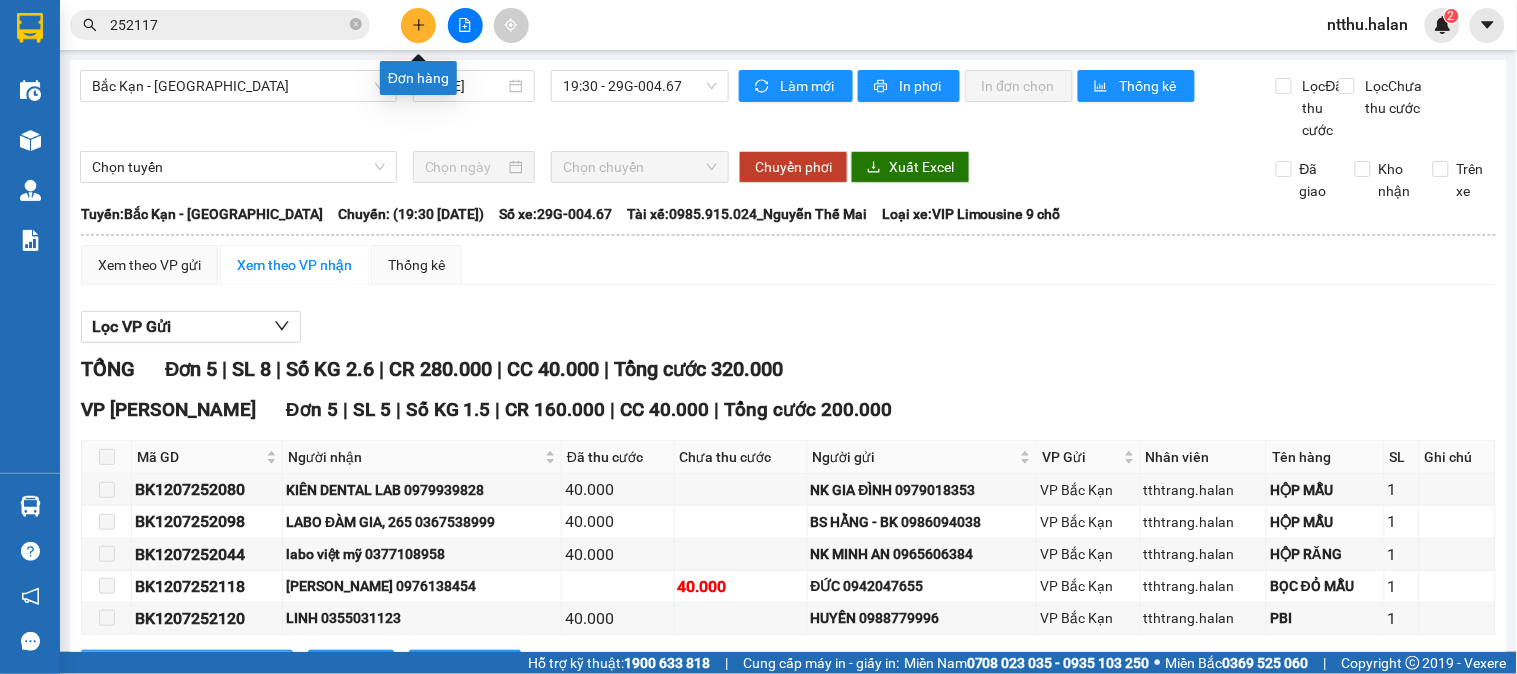click 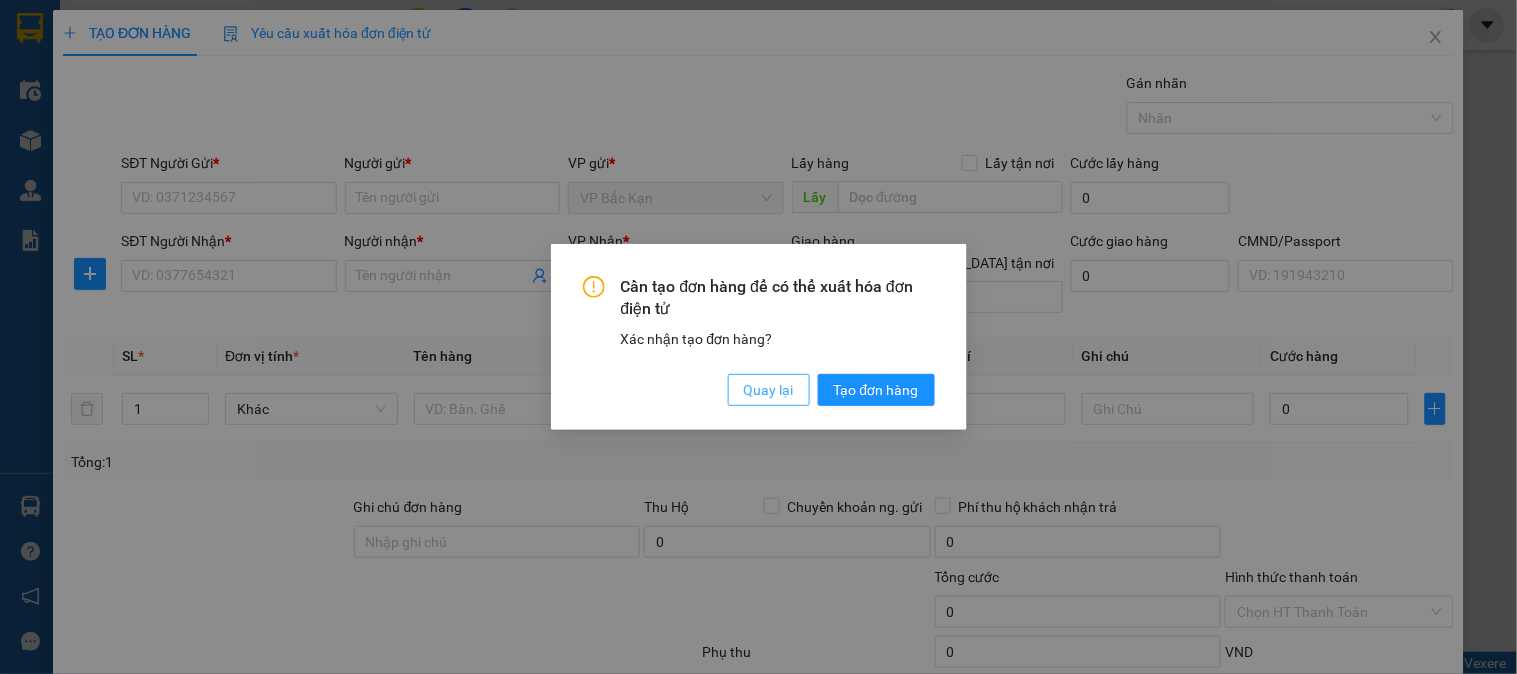 click on "Quay lại" at bounding box center (769, 390) 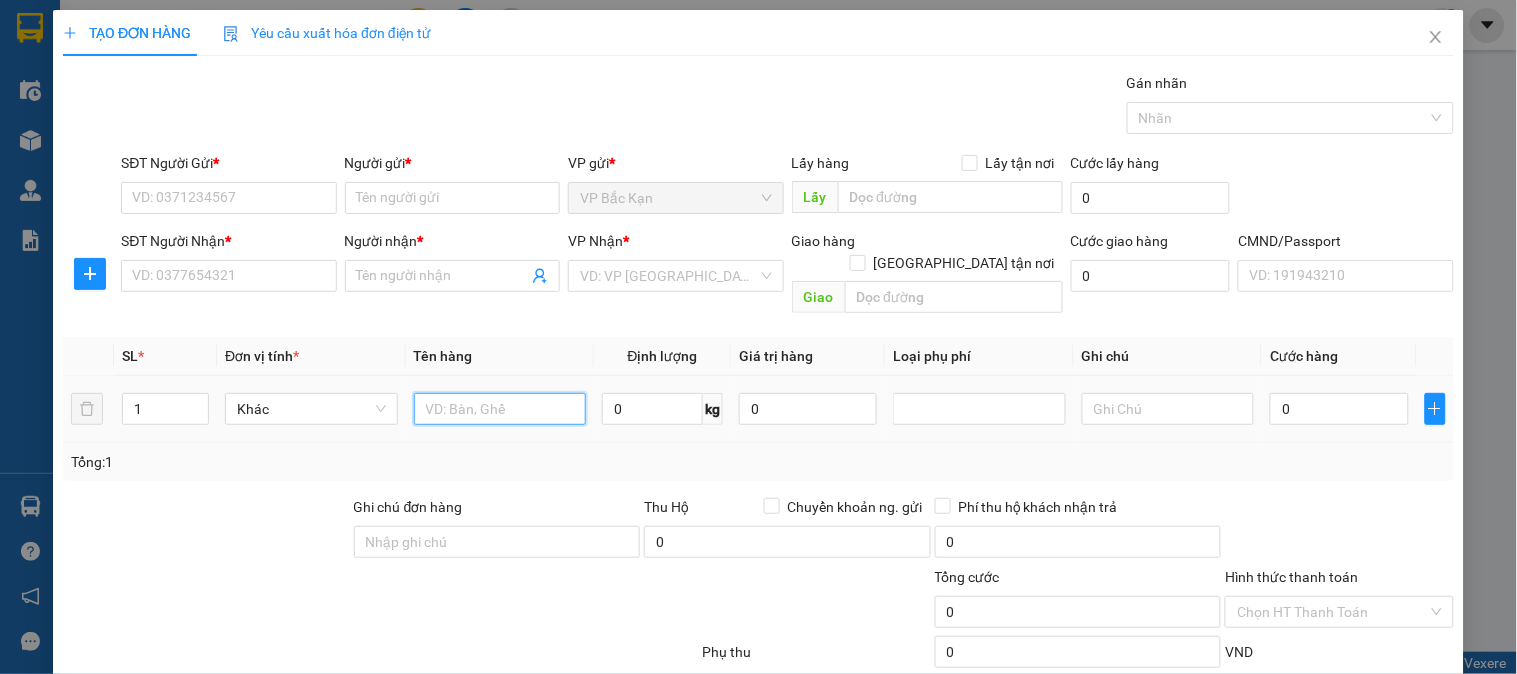 click at bounding box center (500, 409) 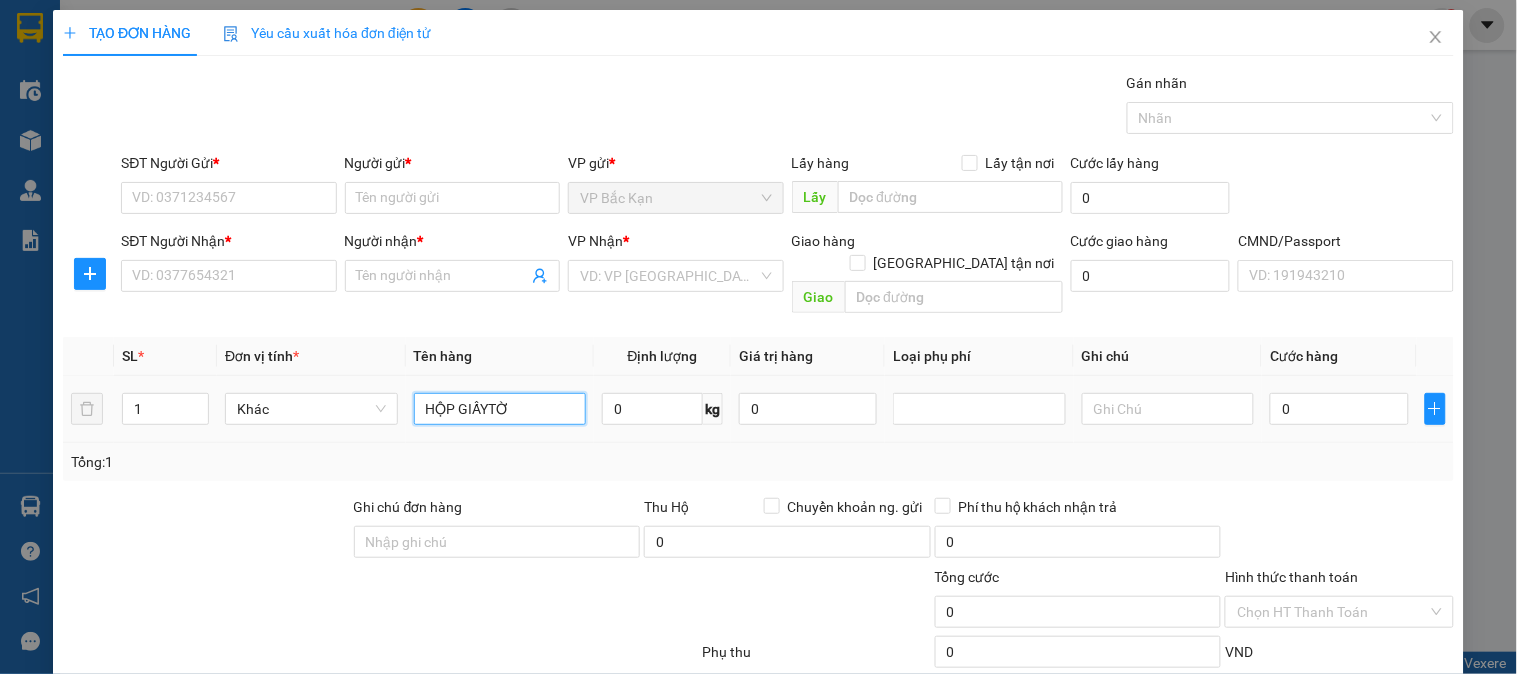 type on "HỘP GIẤYTỜ" 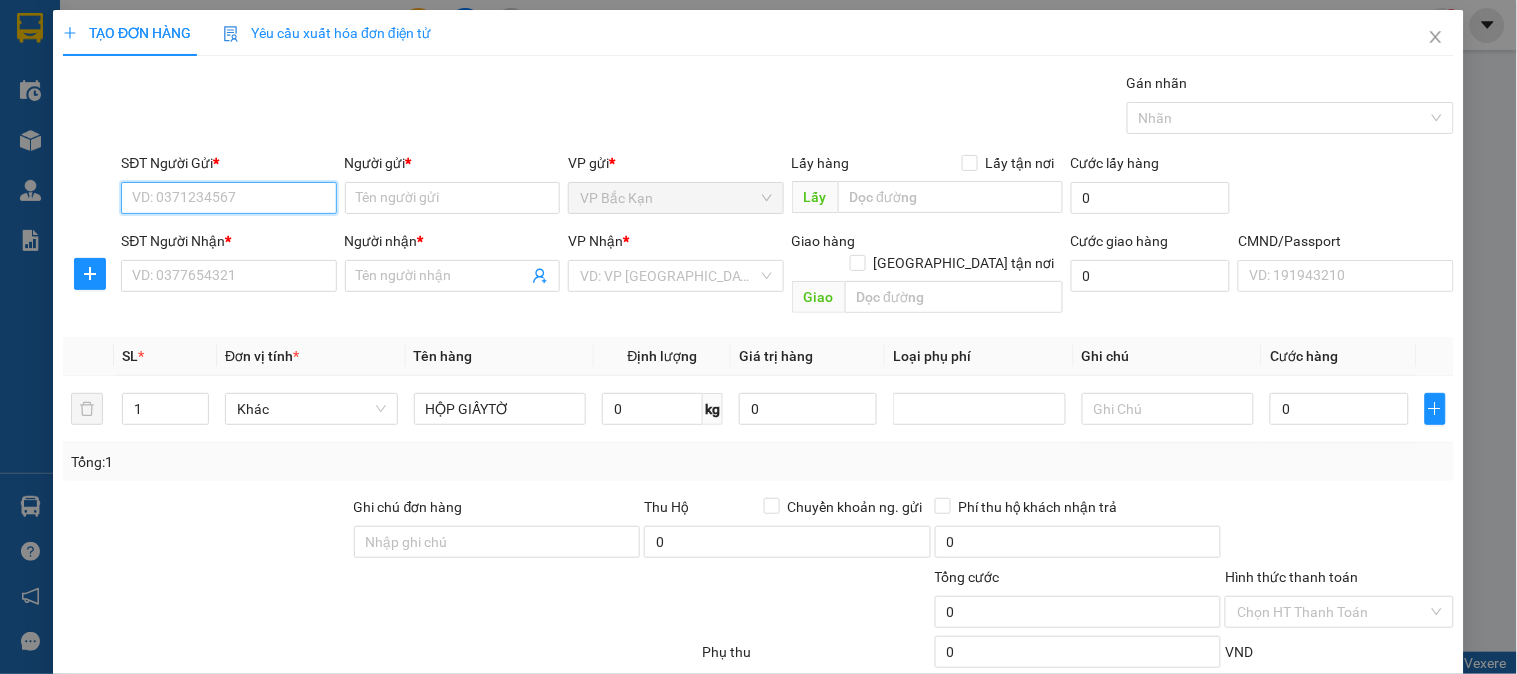 click on "SĐT Người Gửi  *" at bounding box center (228, 198) 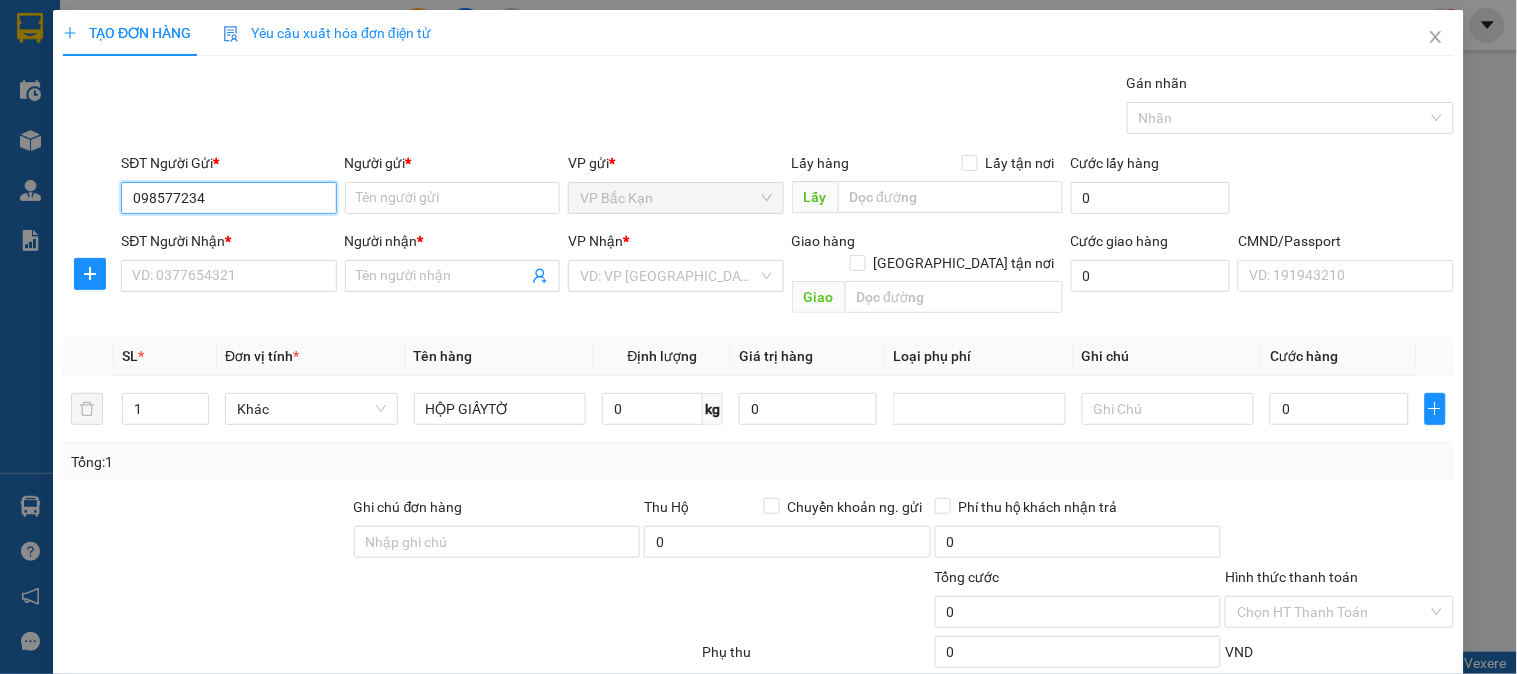 type on "0985772345" 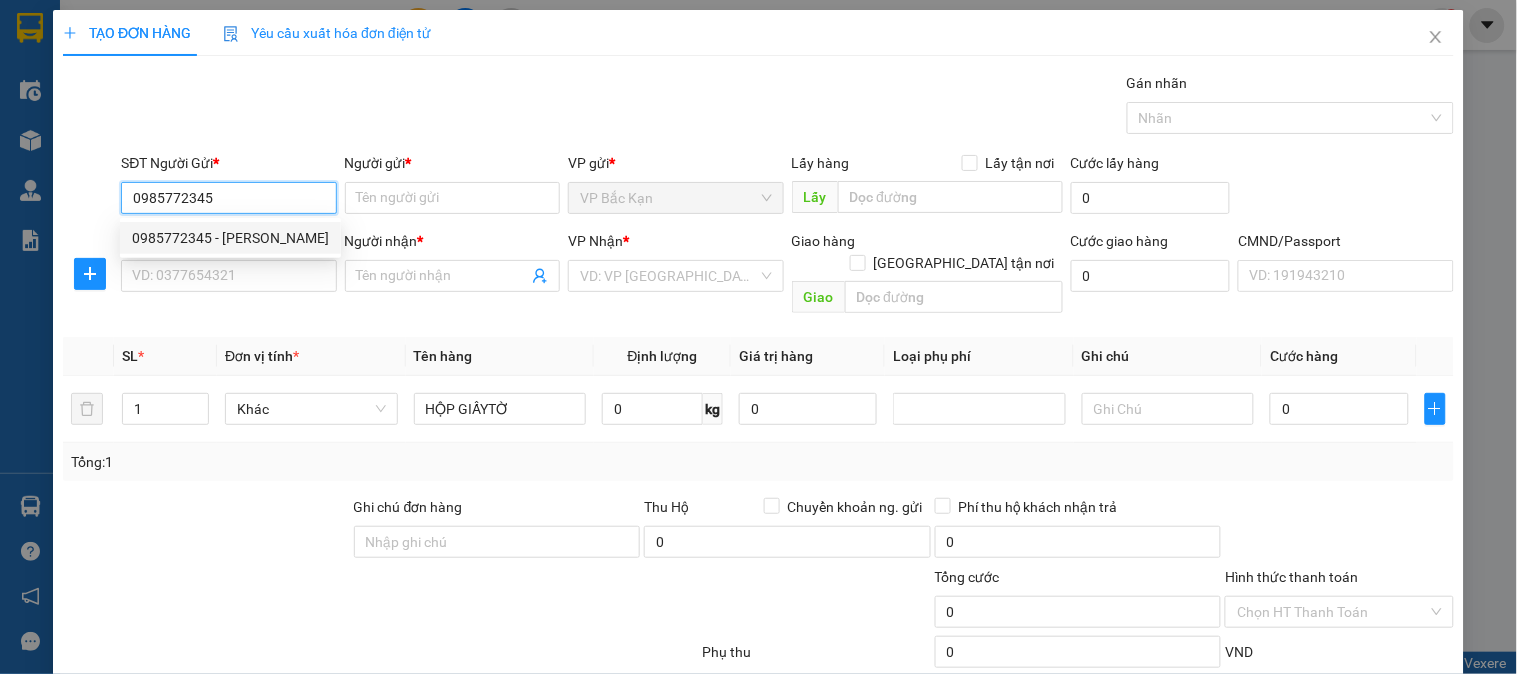 click on "0985772345 - [PERSON_NAME]" at bounding box center [230, 238] 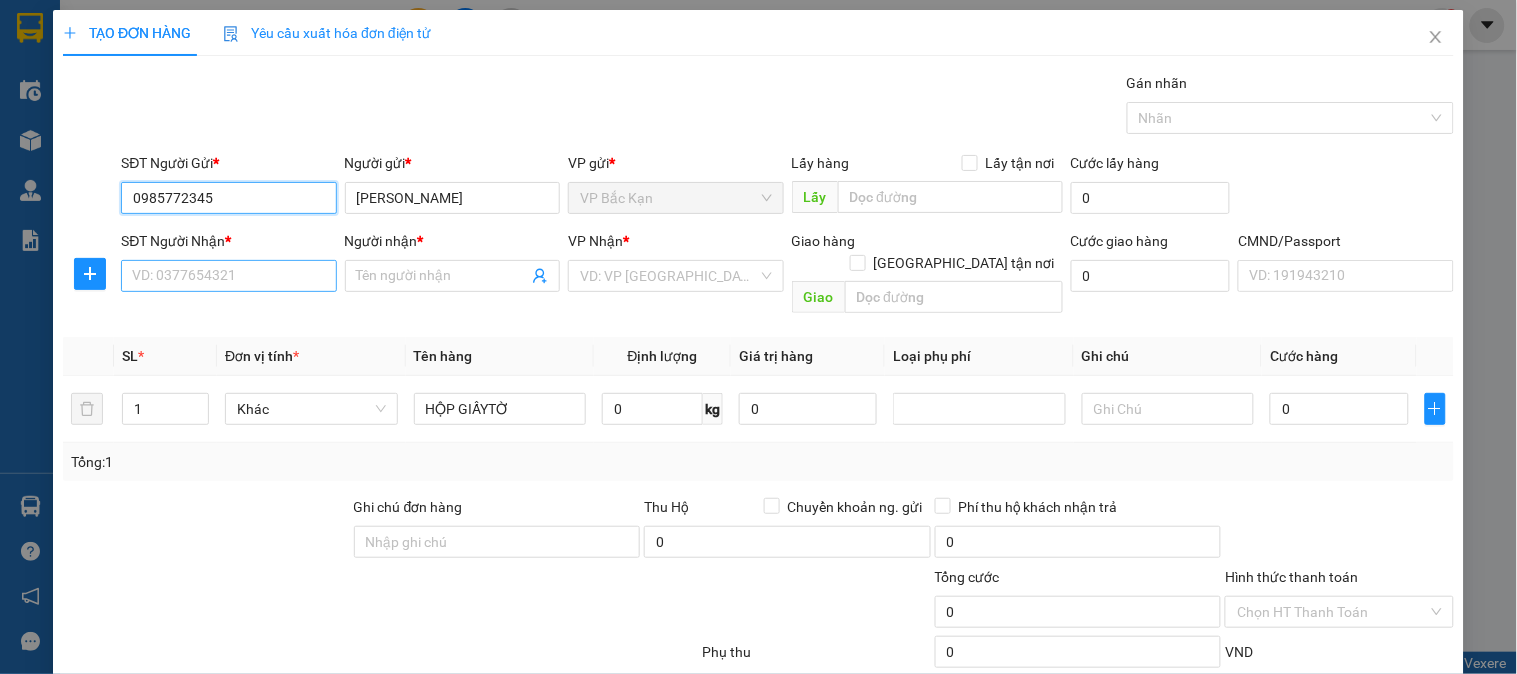 type on "0985772345" 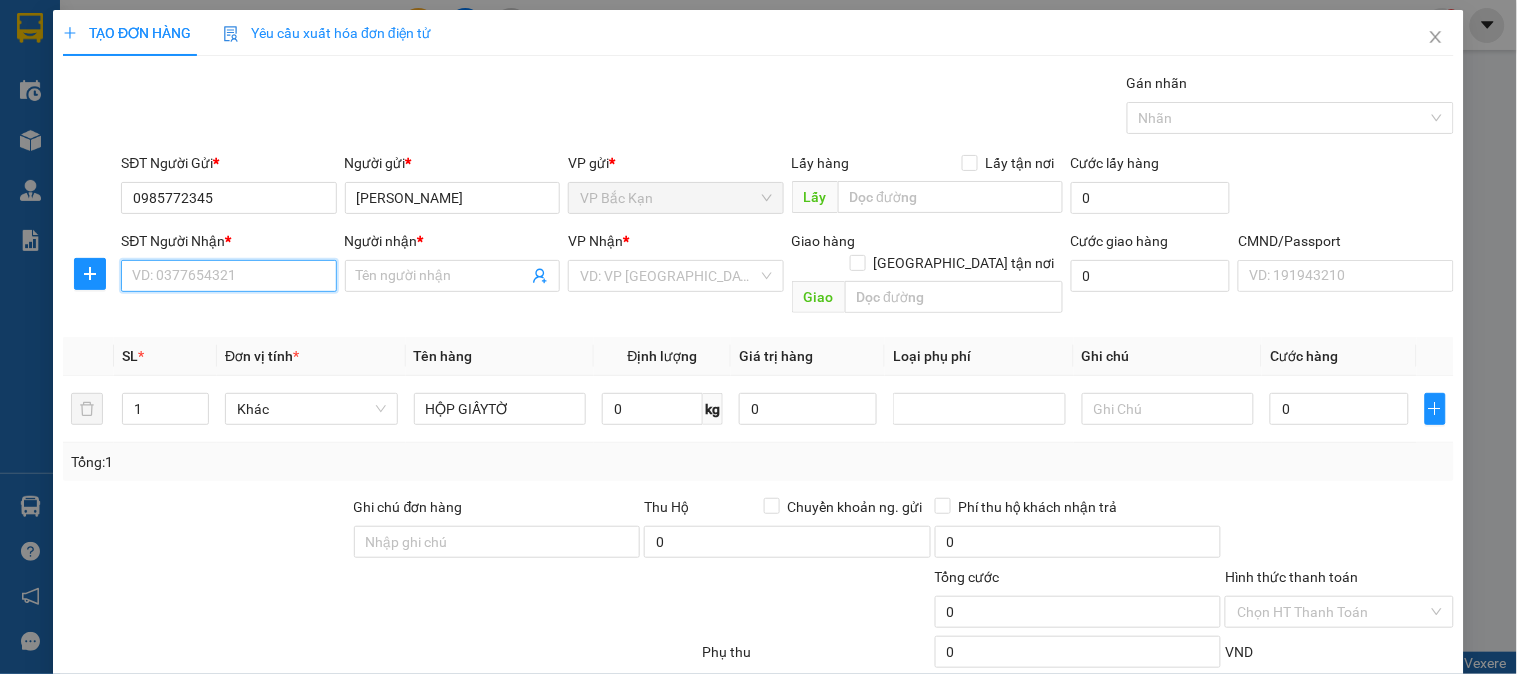 click on "SĐT Người Nhận  *" at bounding box center (228, 276) 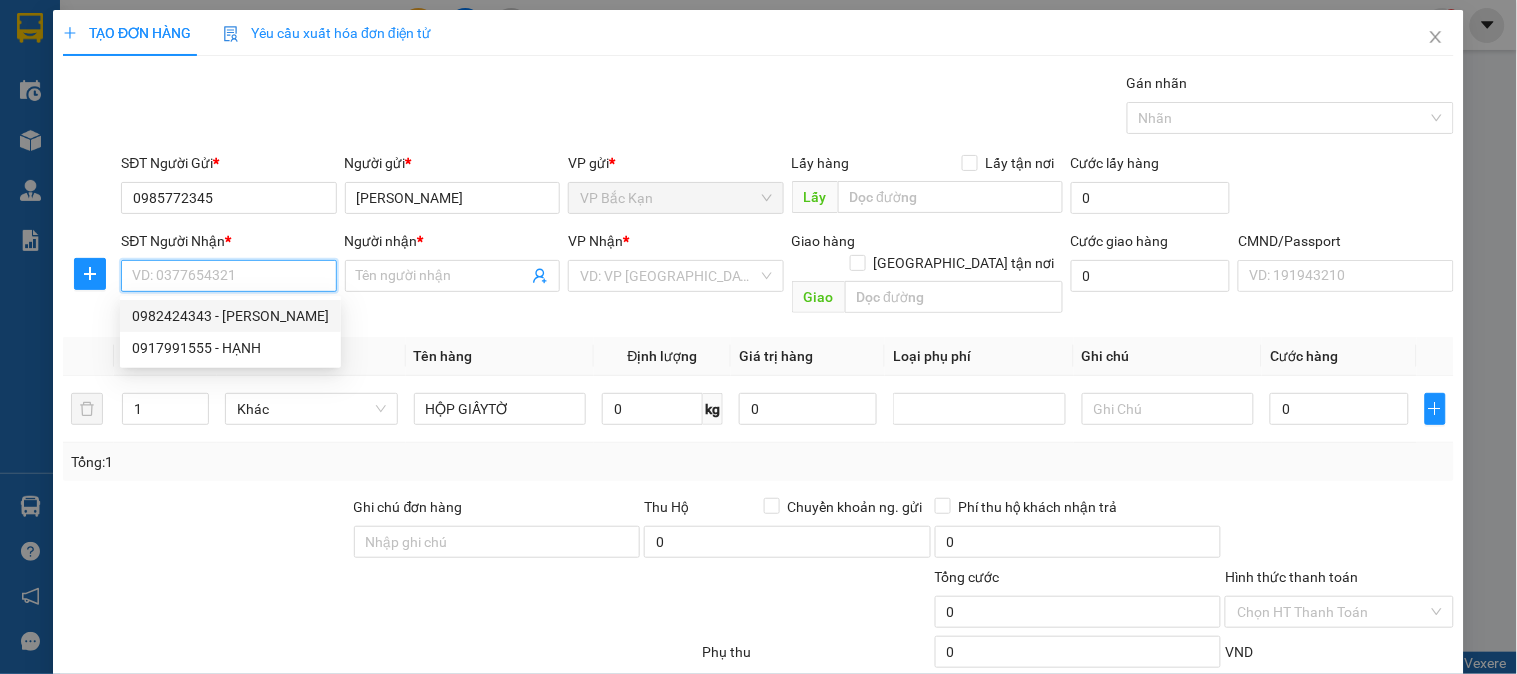 click on "SĐT Người Nhận  *" at bounding box center [228, 276] 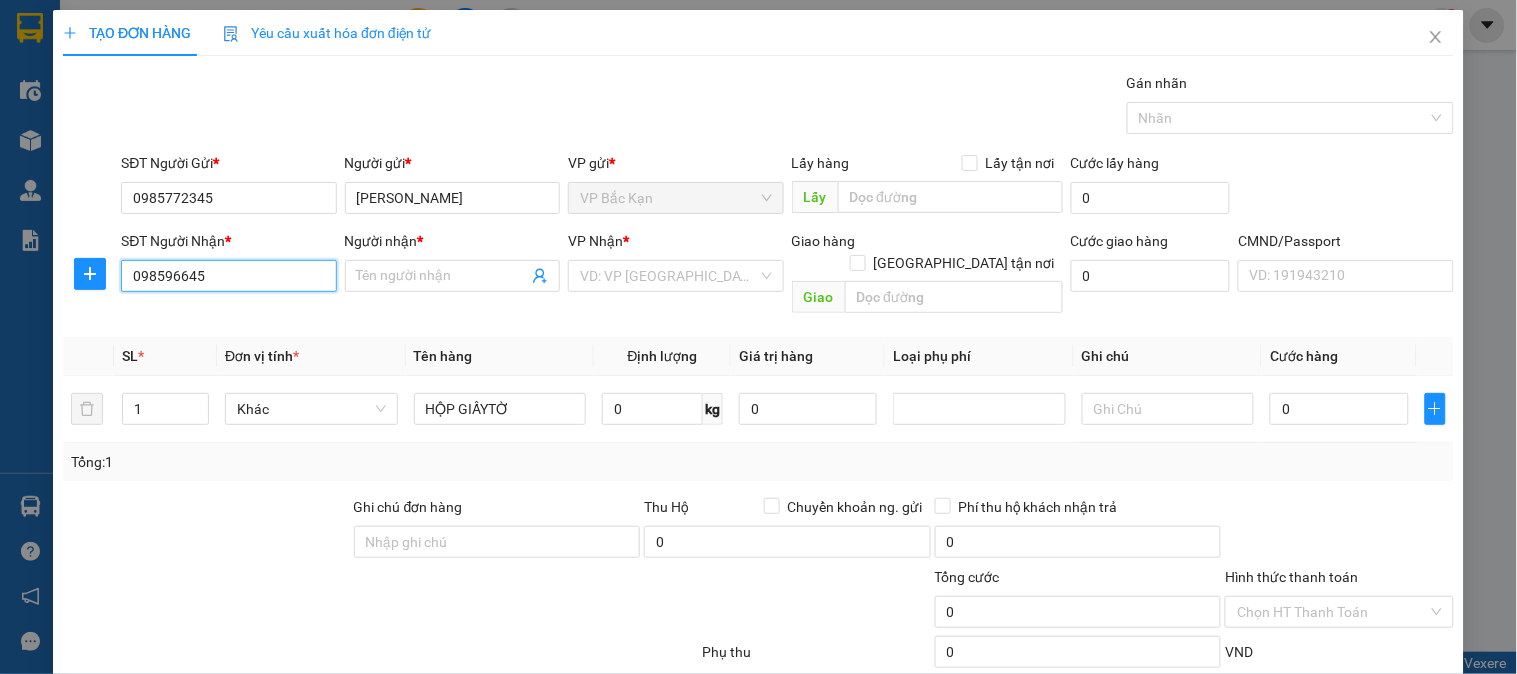 type on "0985966456" 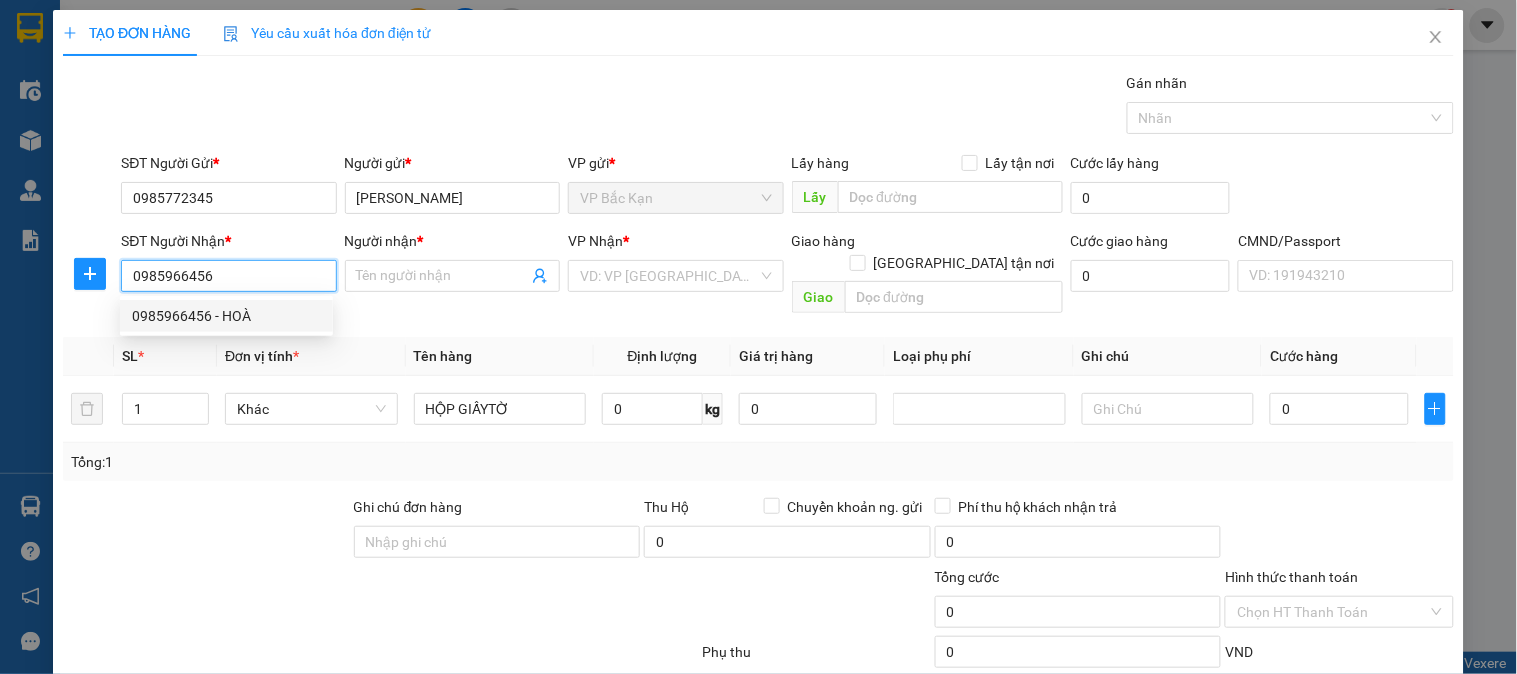 click on "0985966456 - HOÀ" at bounding box center (226, 316) 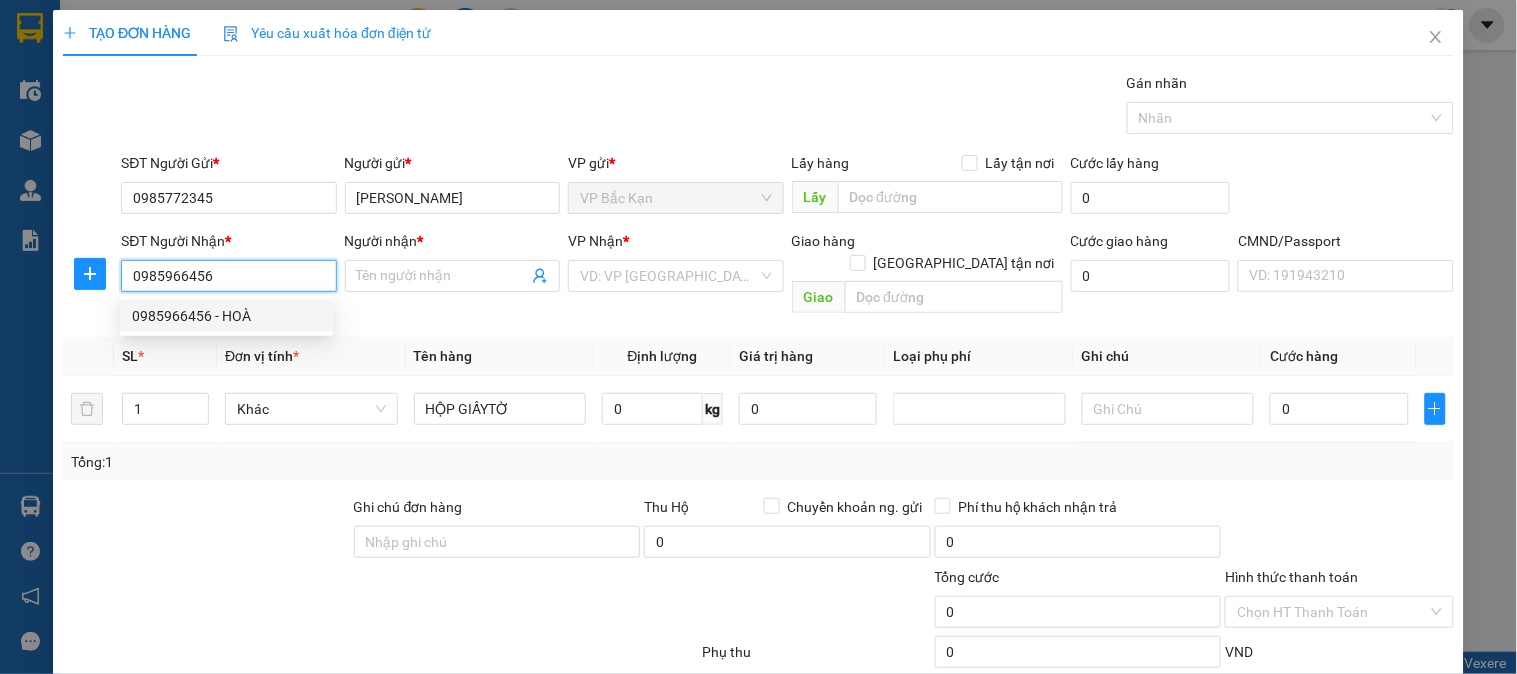 type on "HOÀ" 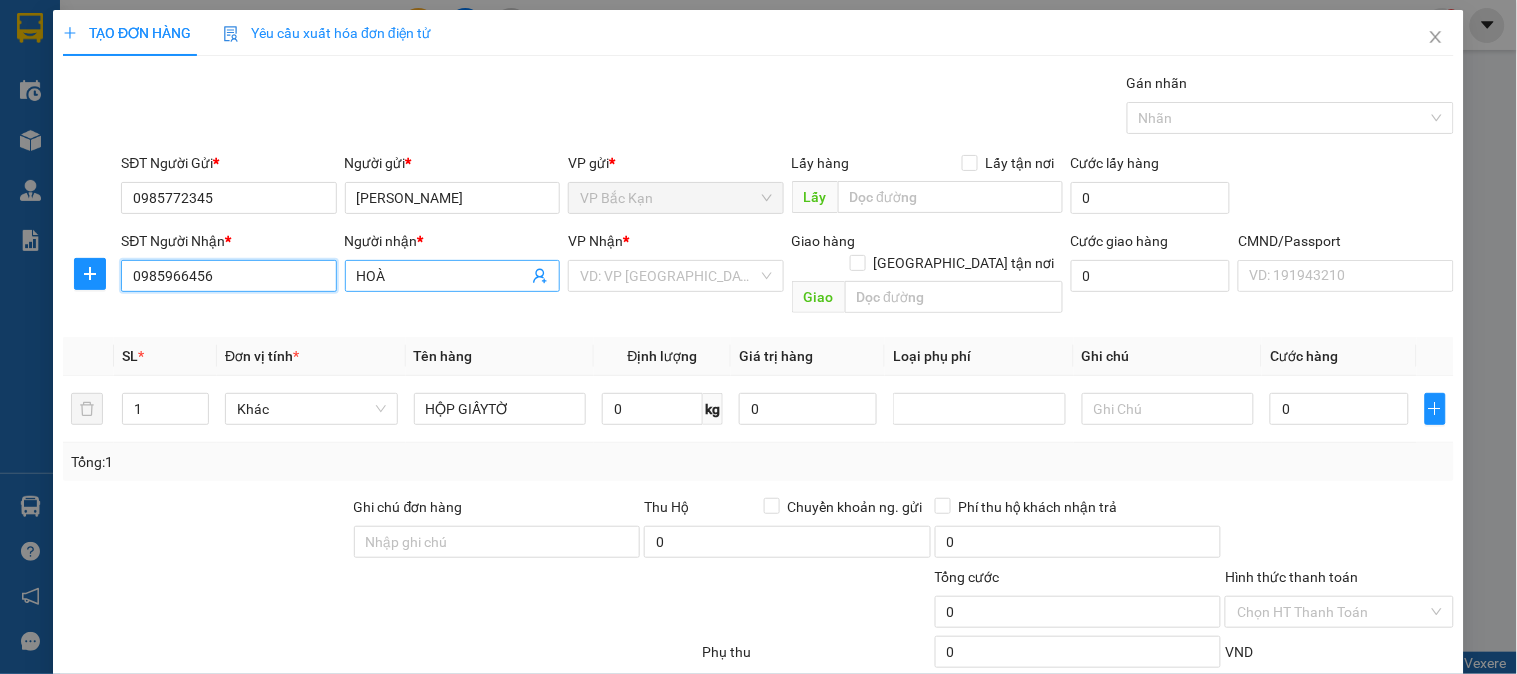 type on "0985966456" 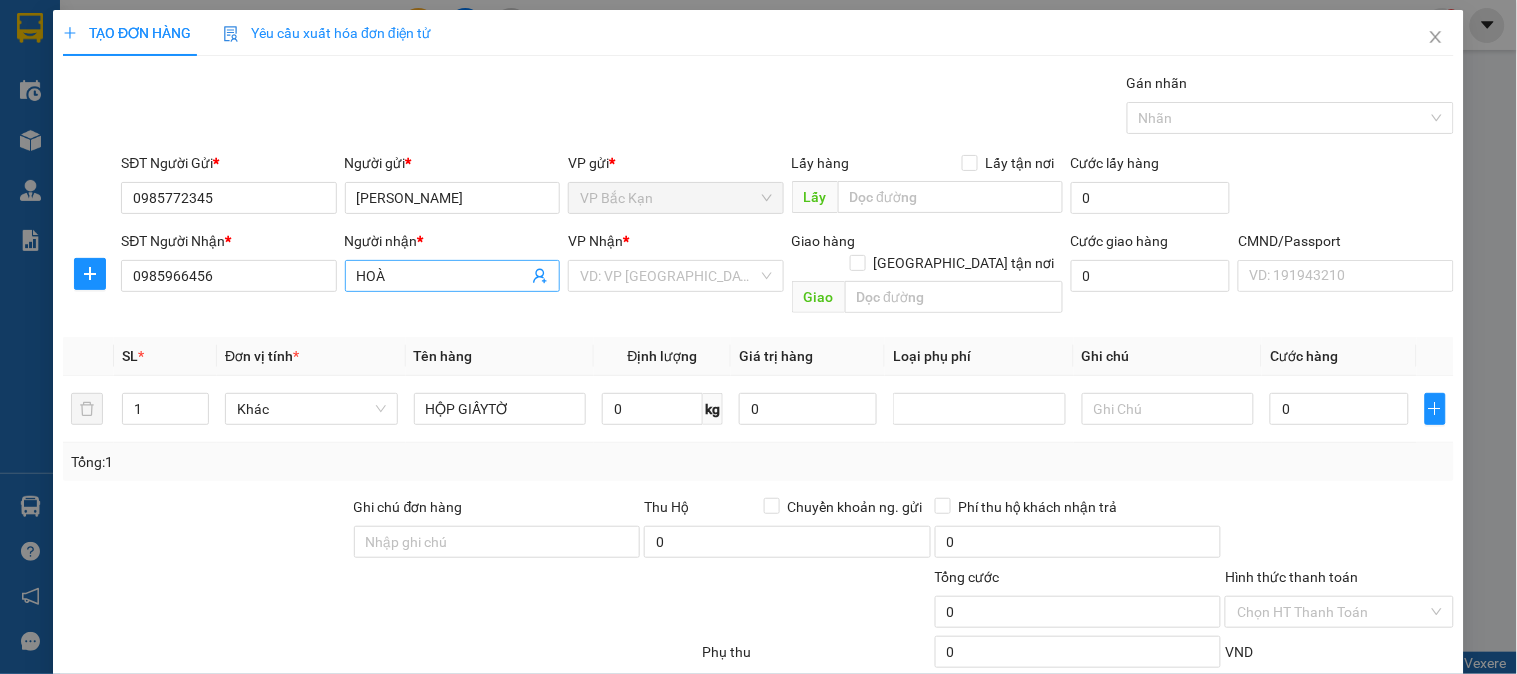 click on "HOÀ" at bounding box center [442, 276] 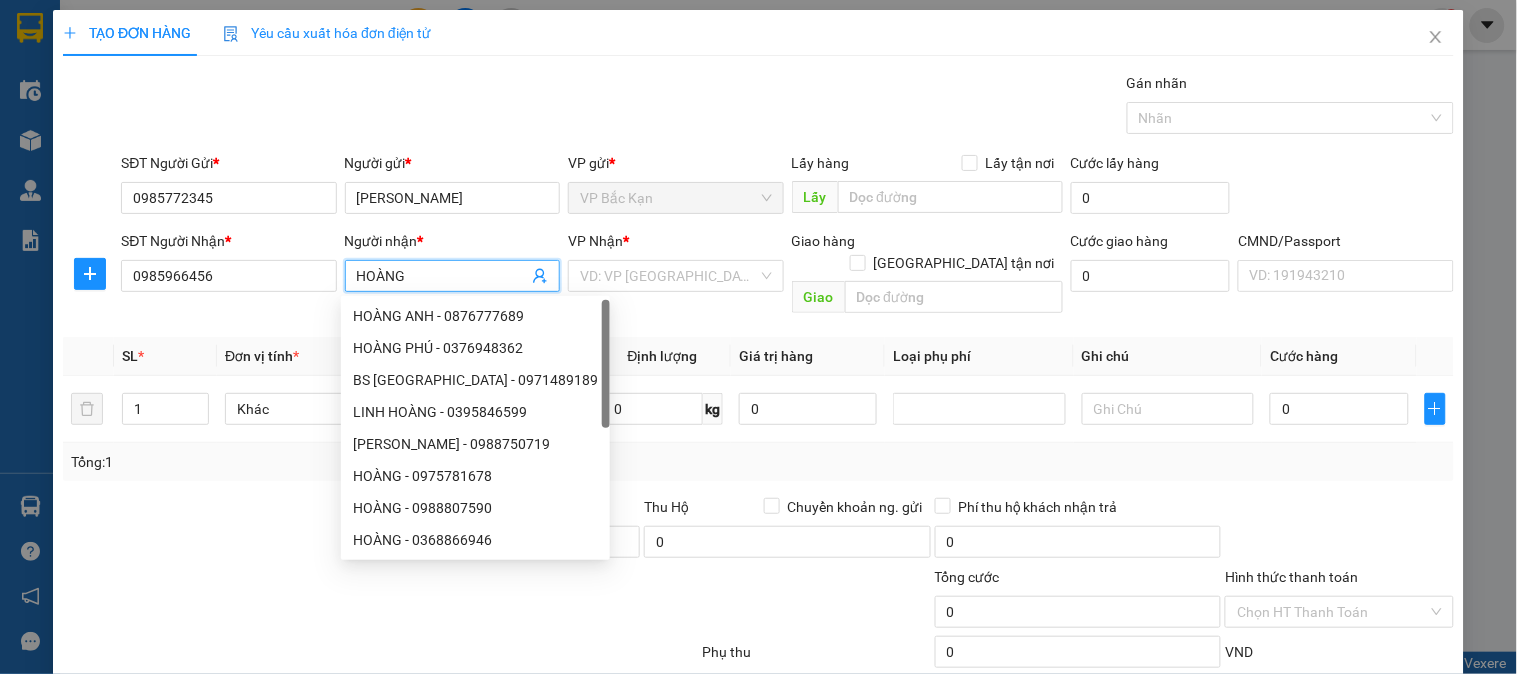 click on "HOÀNG" at bounding box center (442, 276) 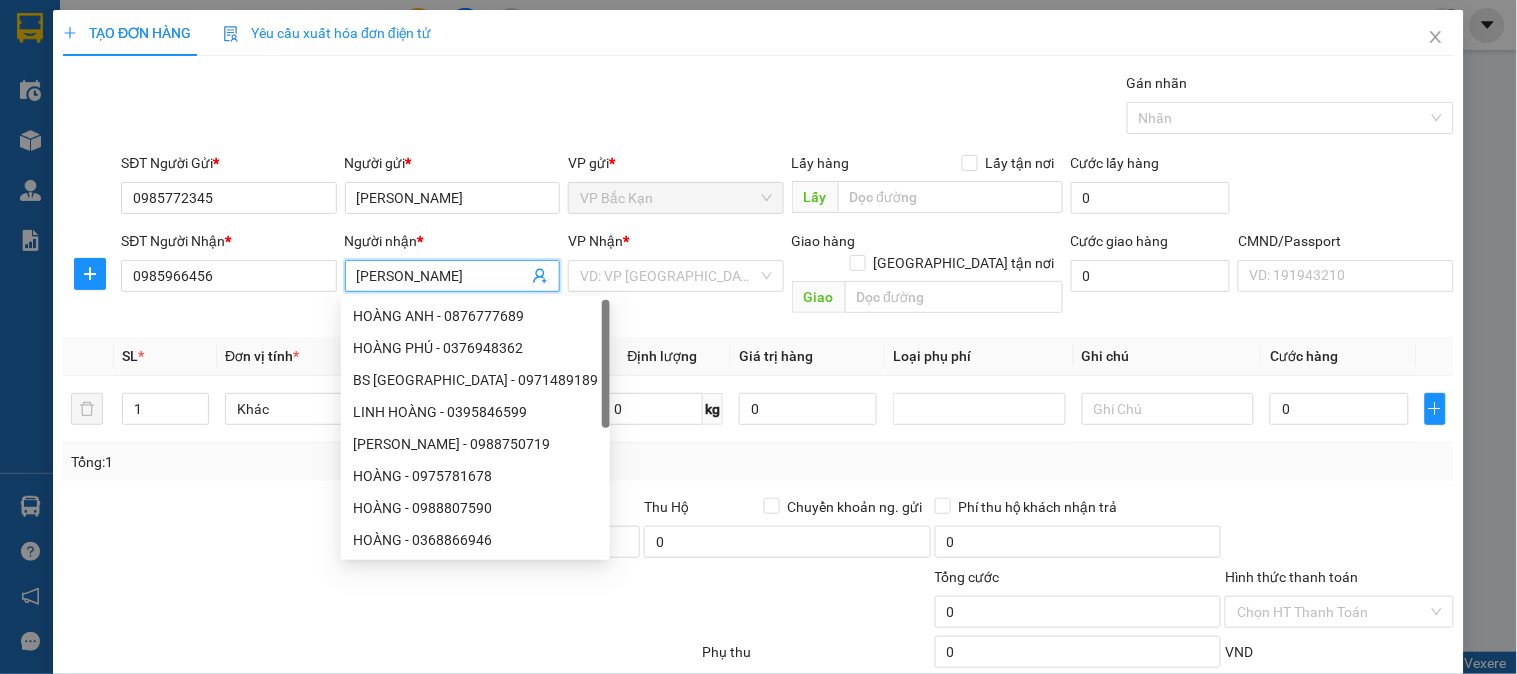 type on "[PERSON_NAME]" 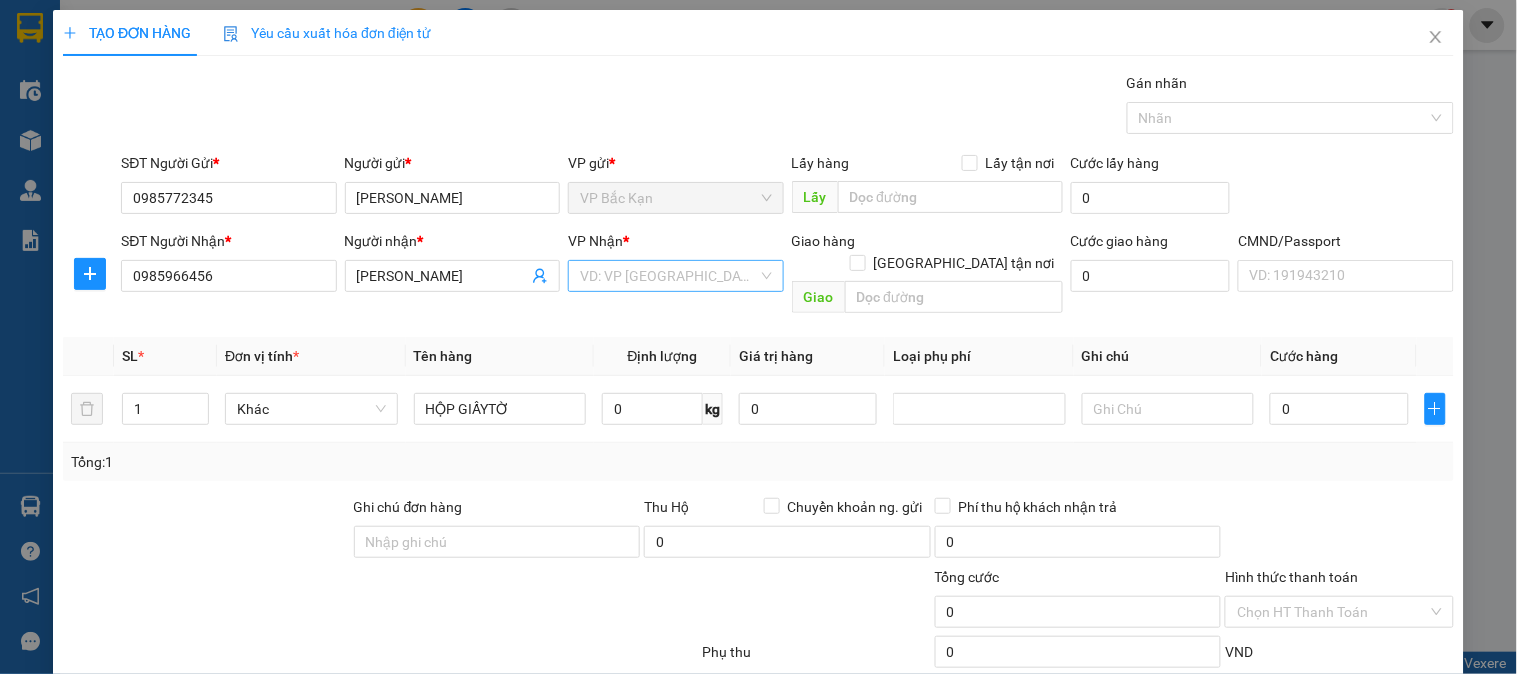 click at bounding box center [668, 276] 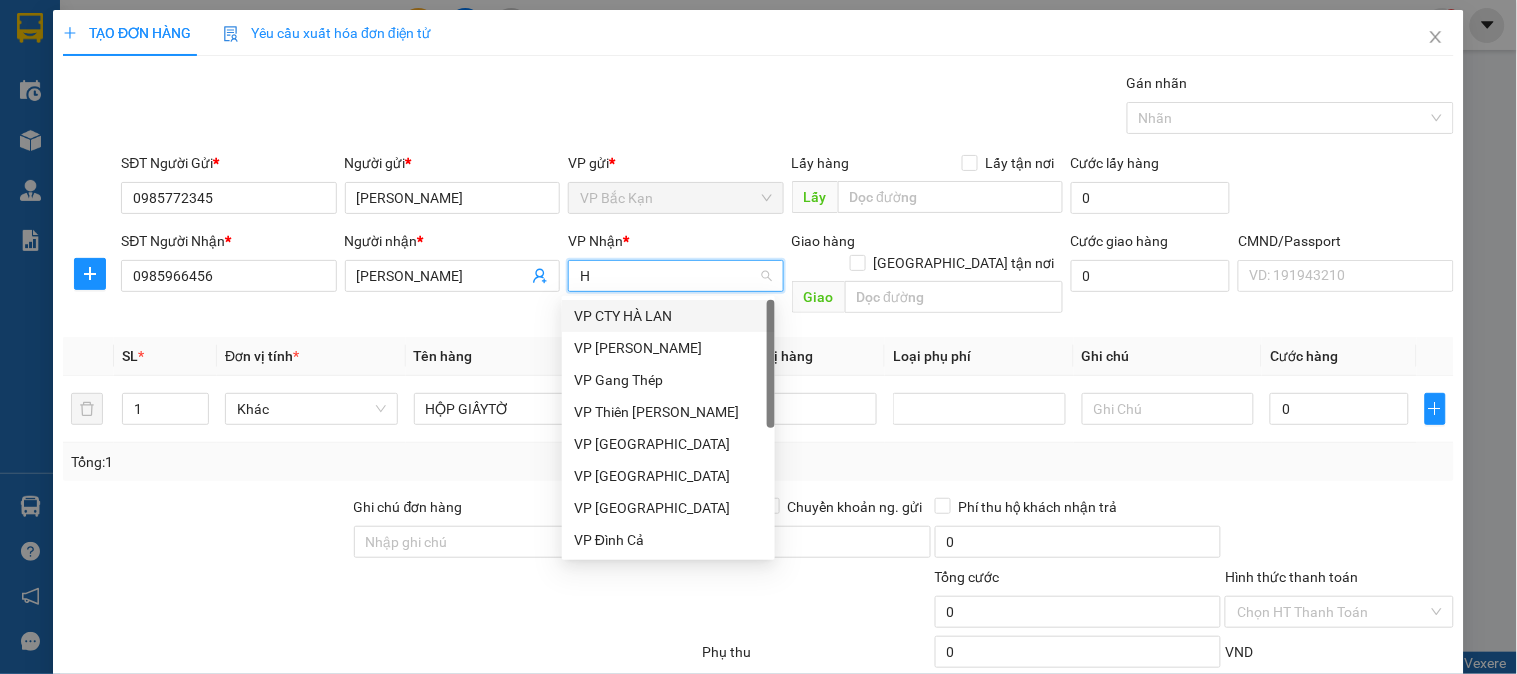 type on "HO" 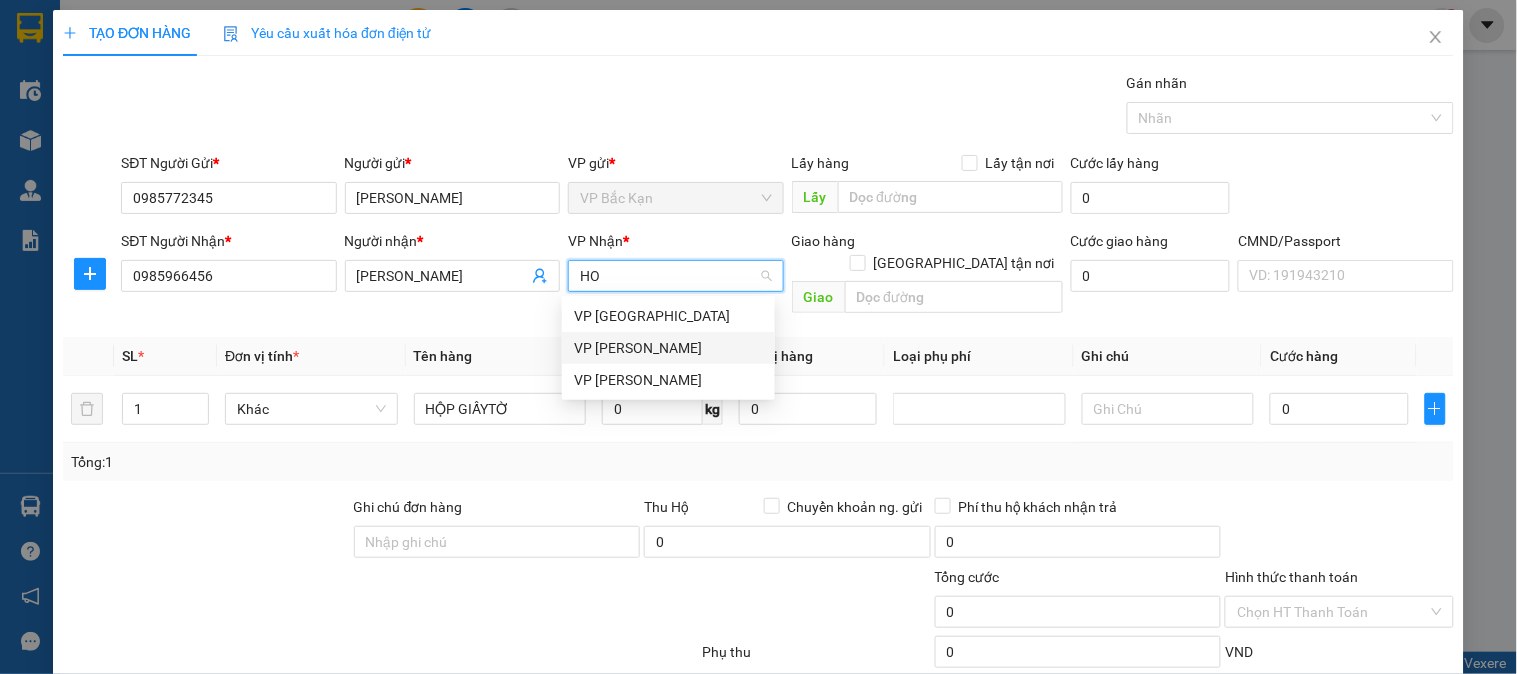 click on "VP [PERSON_NAME]" at bounding box center [668, 348] 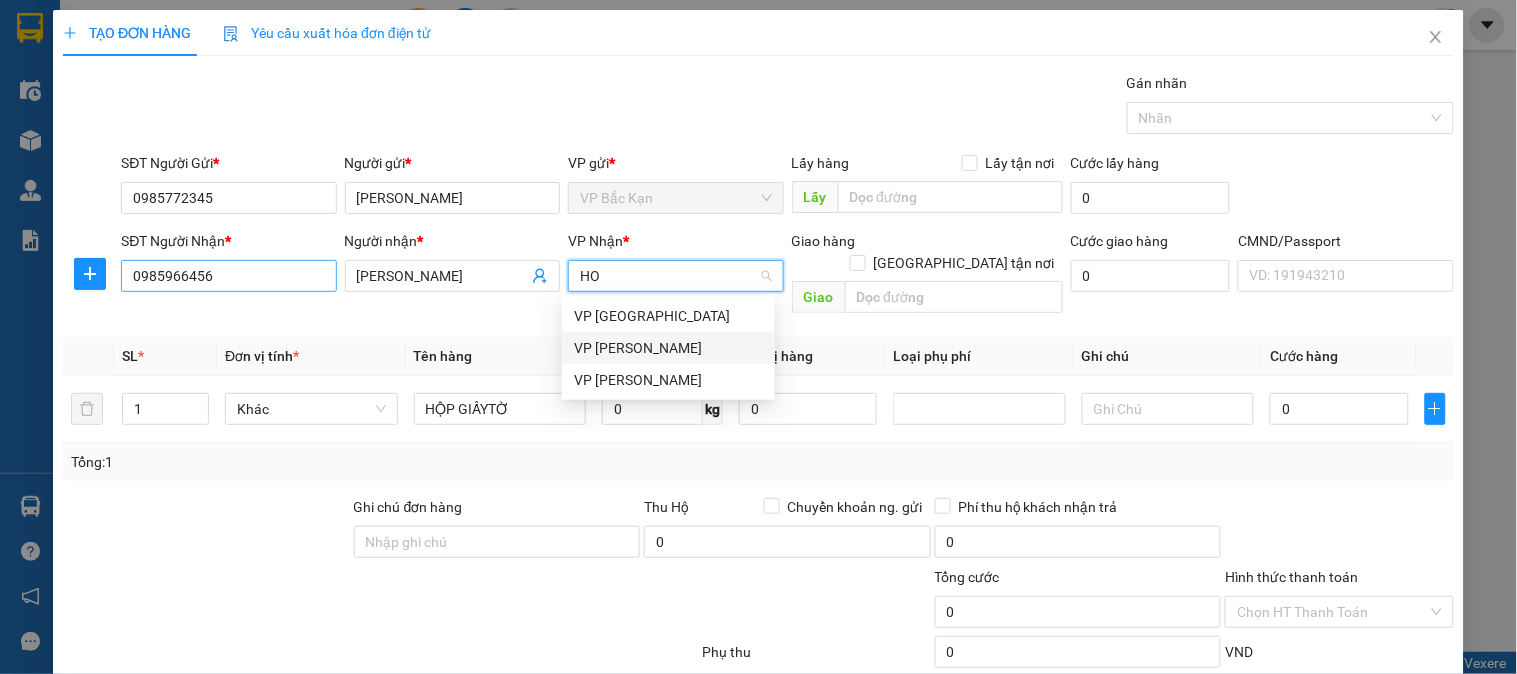 type 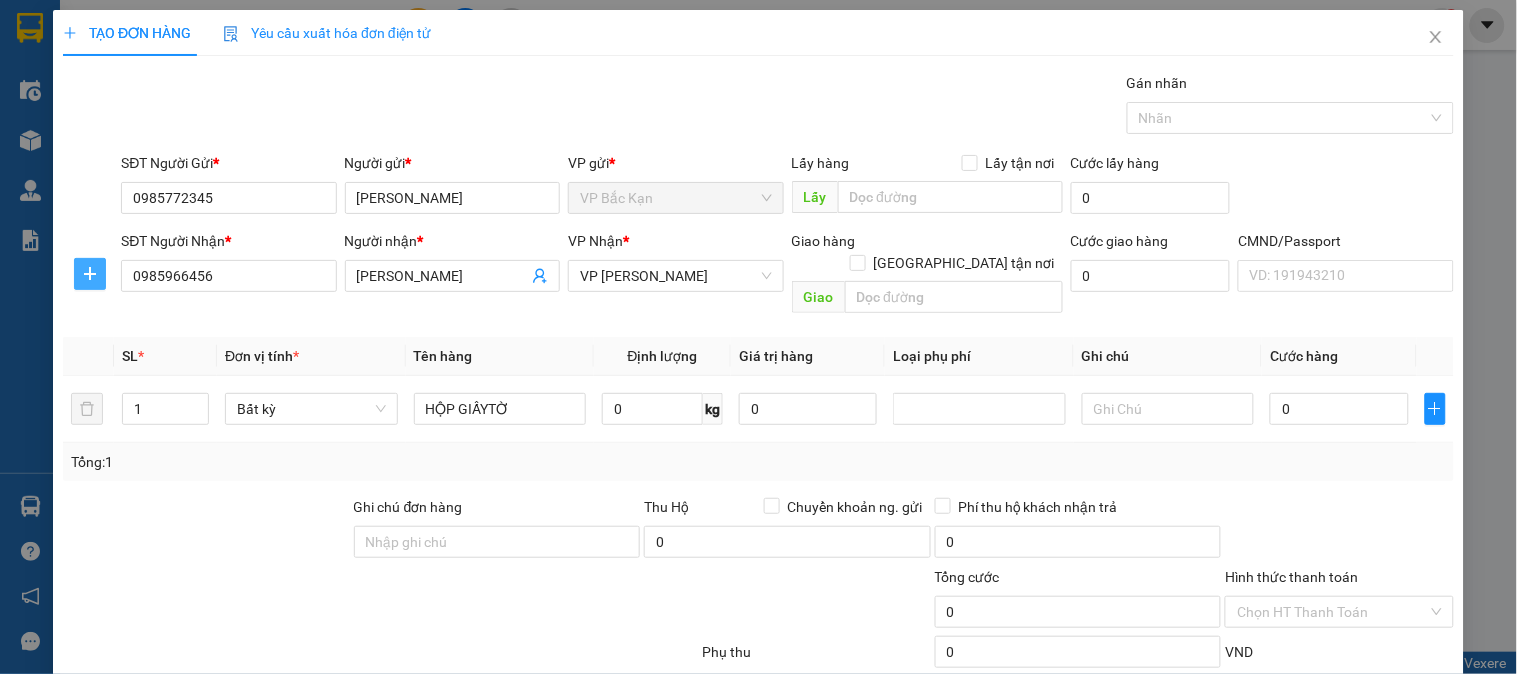 click at bounding box center [90, 274] 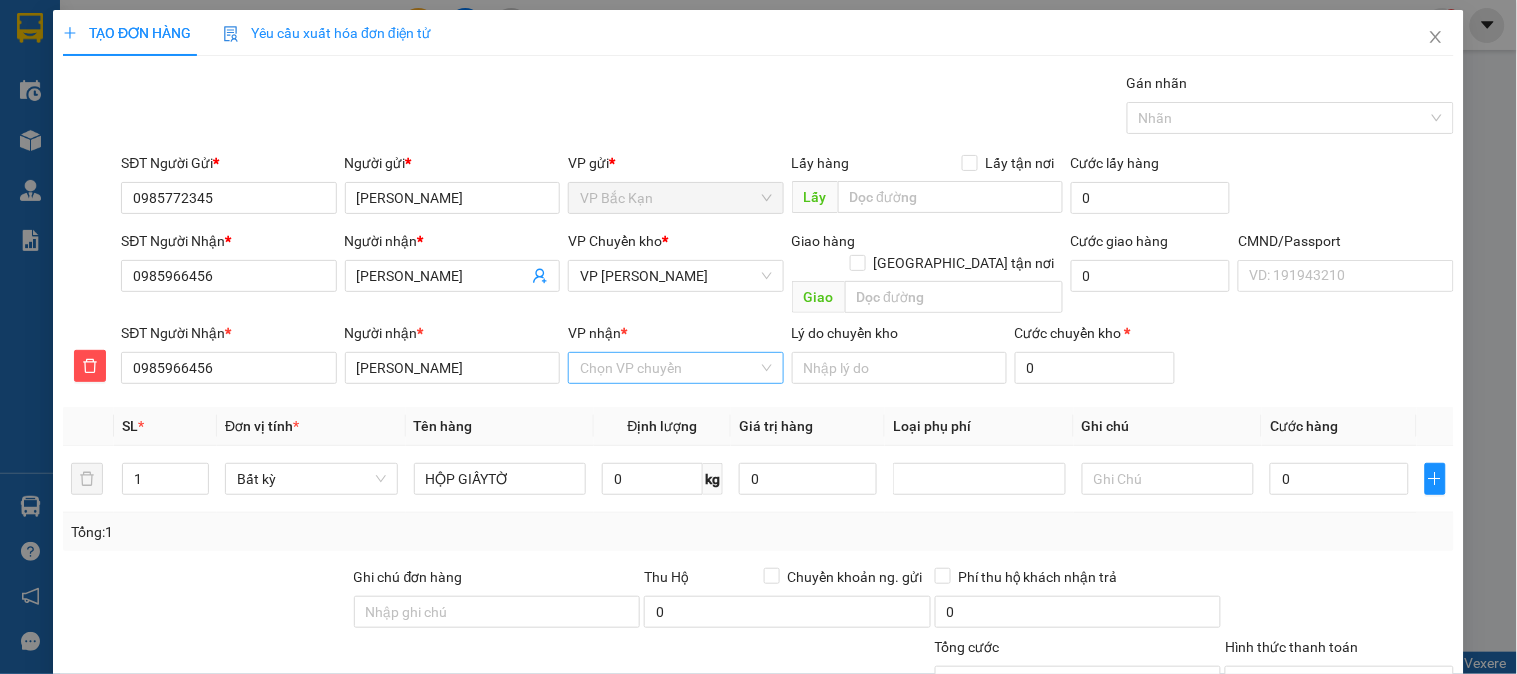 click on "VP nhận  *" at bounding box center (668, 368) 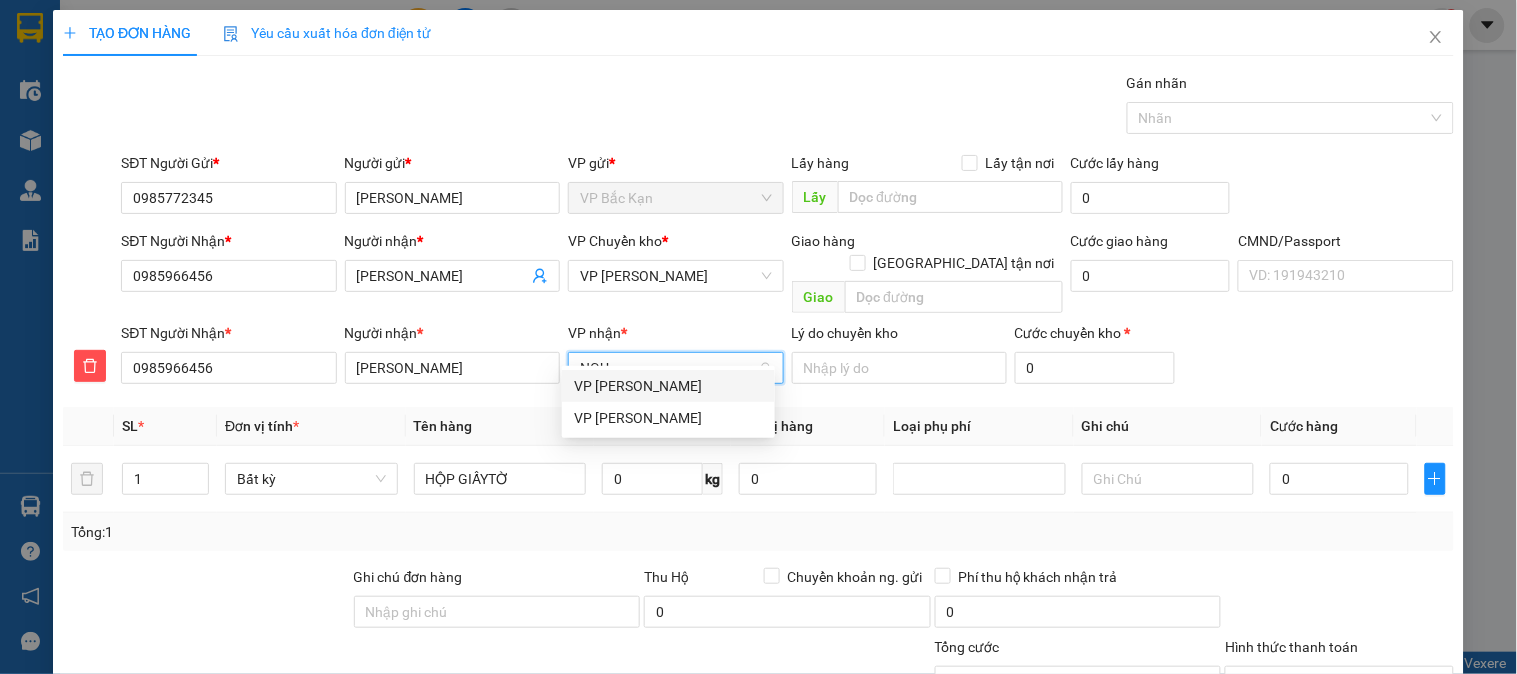type on "NGUY" 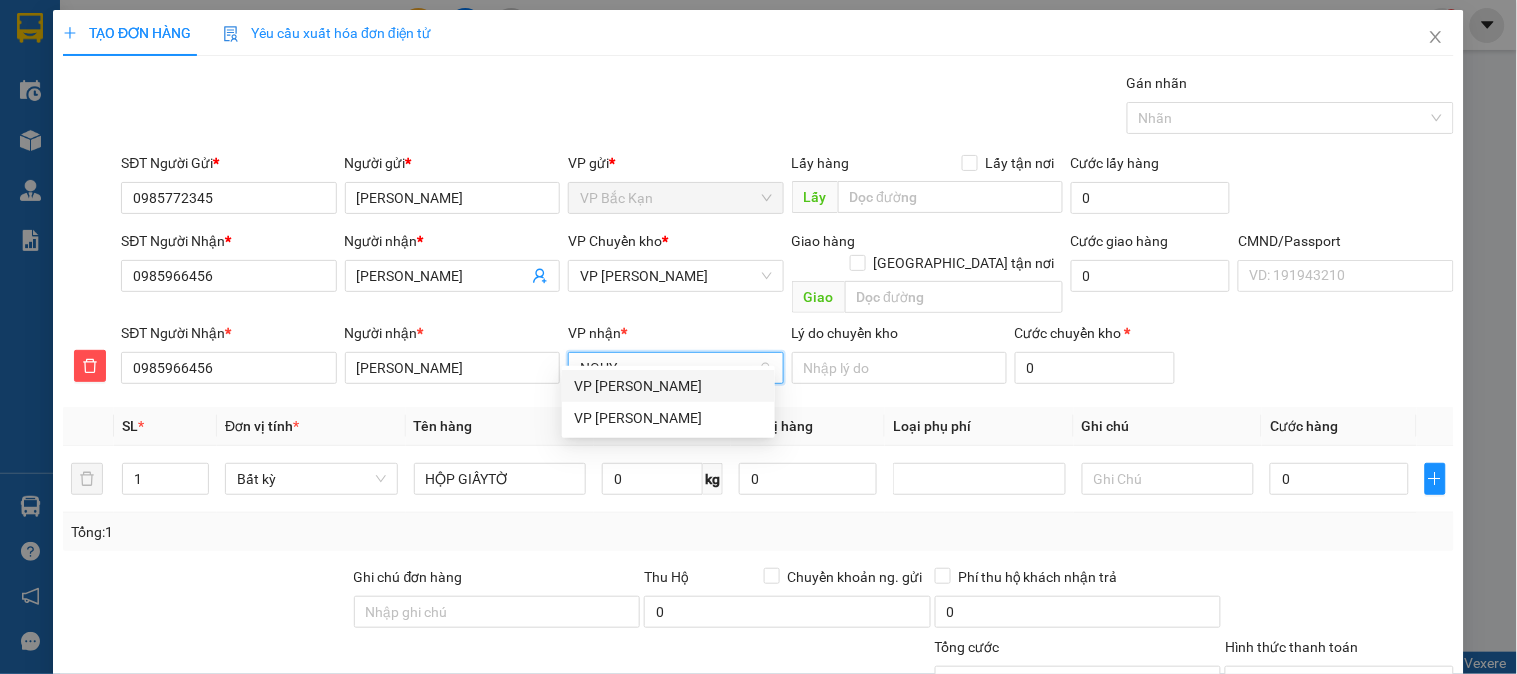 click on "VP [PERSON_NAME]" at bounding box center (668, 386) 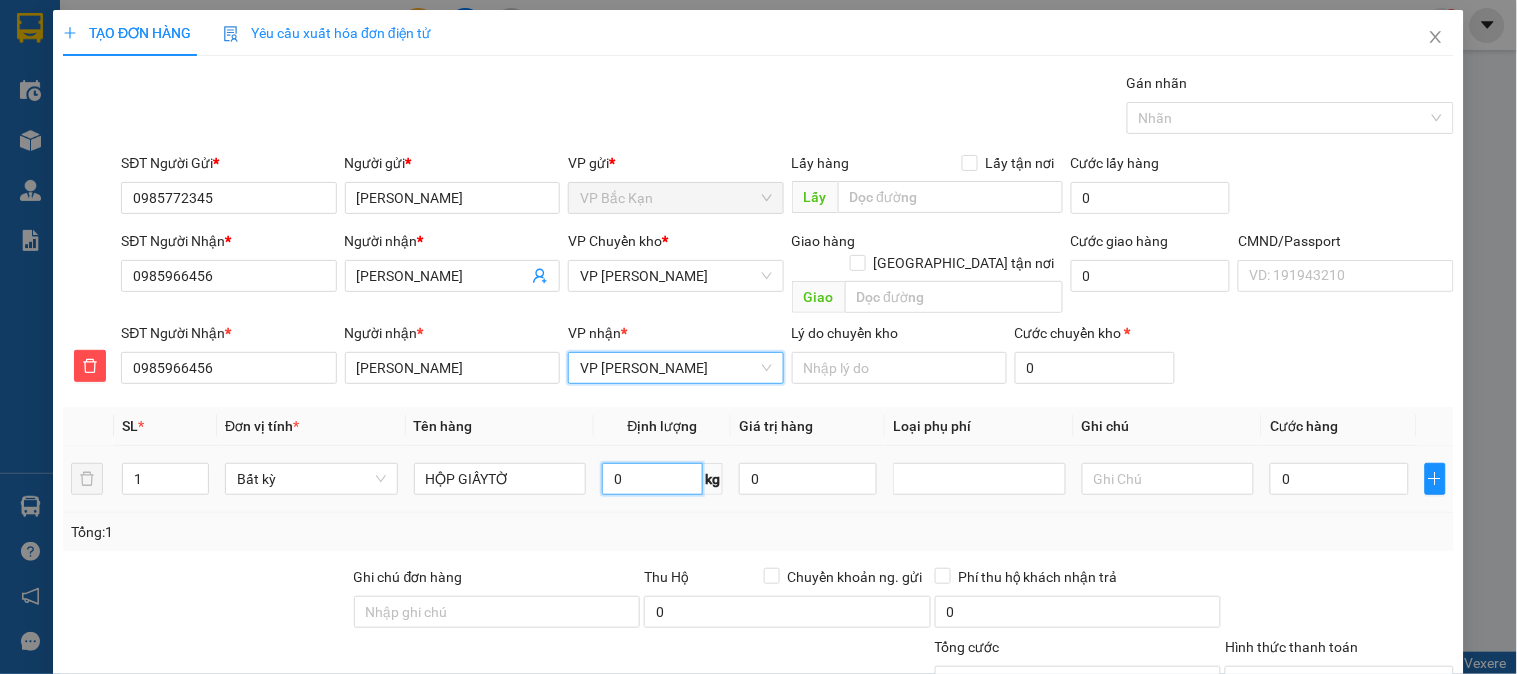 click on "0" at bounding box center (652, 479) 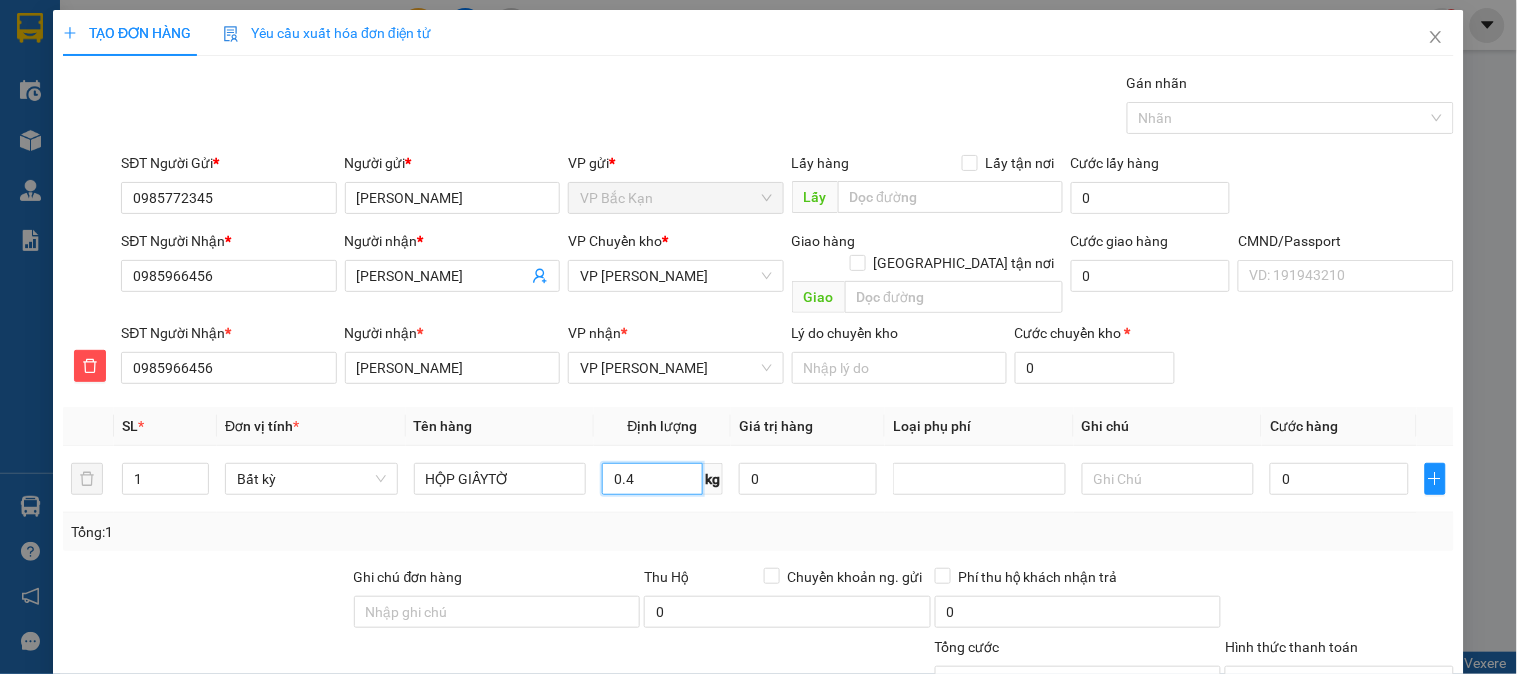 type on "0.4" 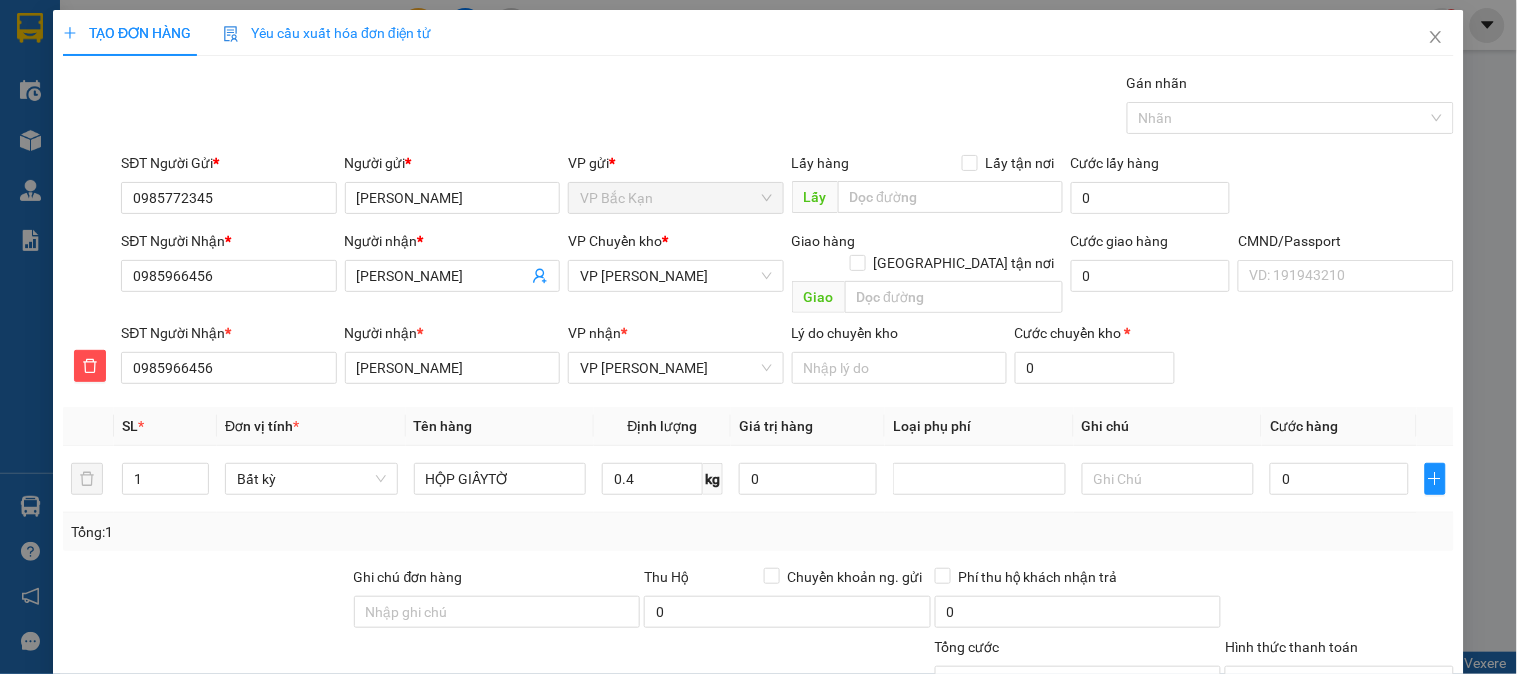 click on "Định lượng" at bounding box center (662, 426) 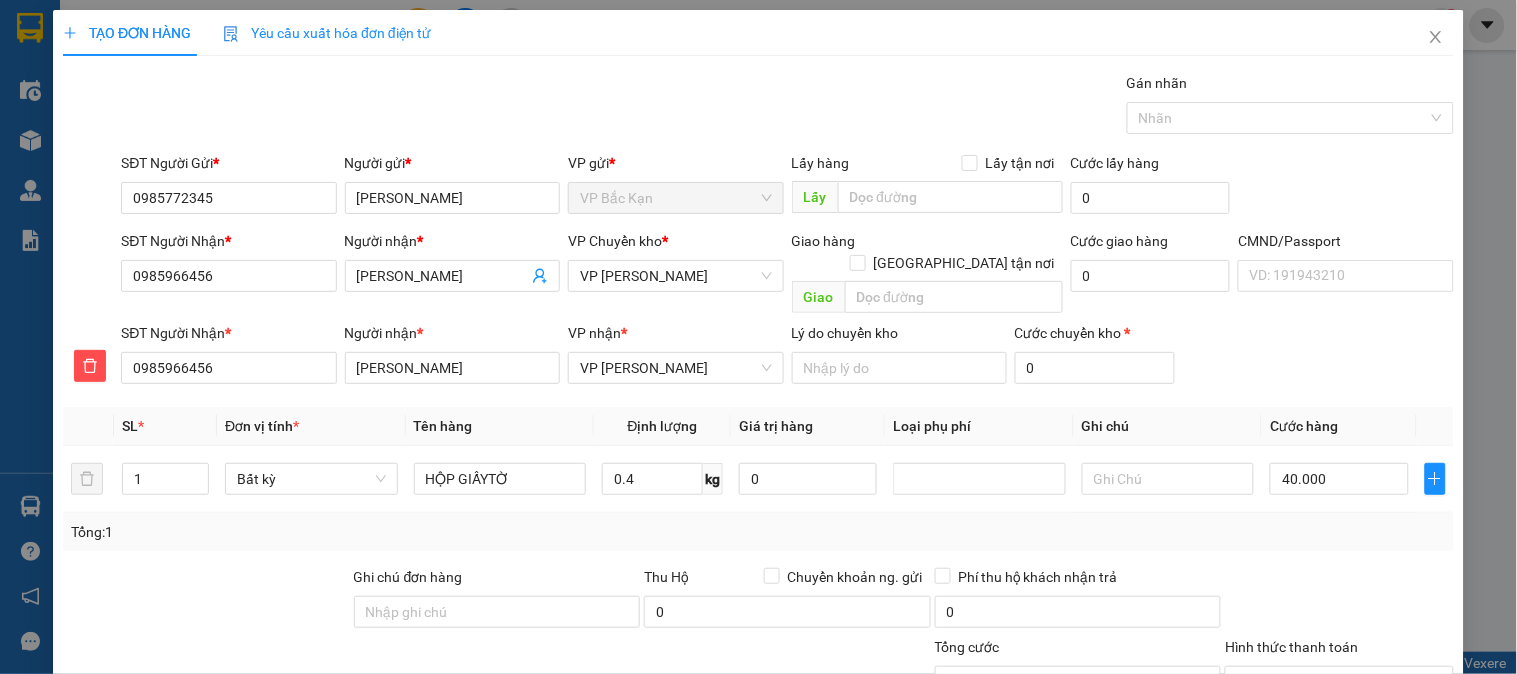 click on "Gói vận chuyển  * Tiêu chuẩn Gán nhãn   Nhãn" at bounding box center (787, 107) 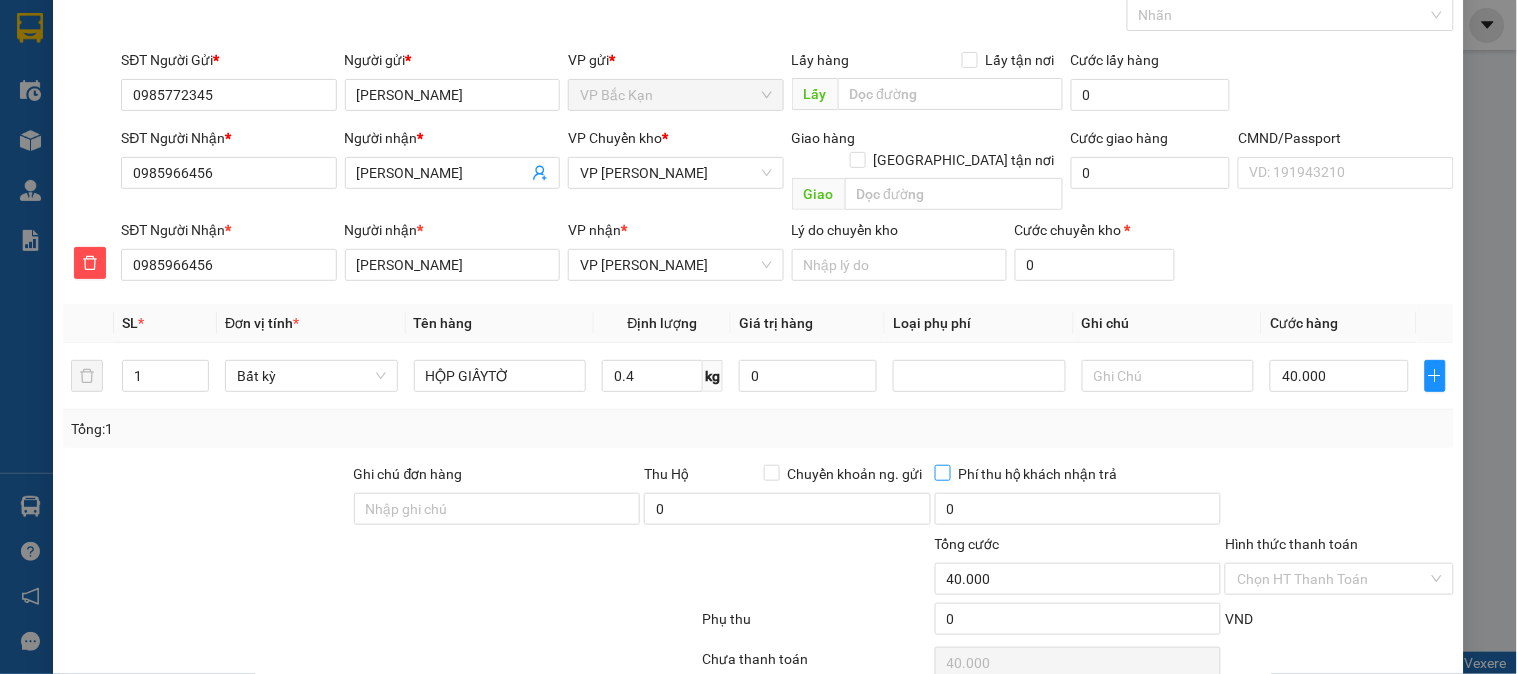 scroll, scrollTop: 176, scrollLeft: 0, axis: vertical 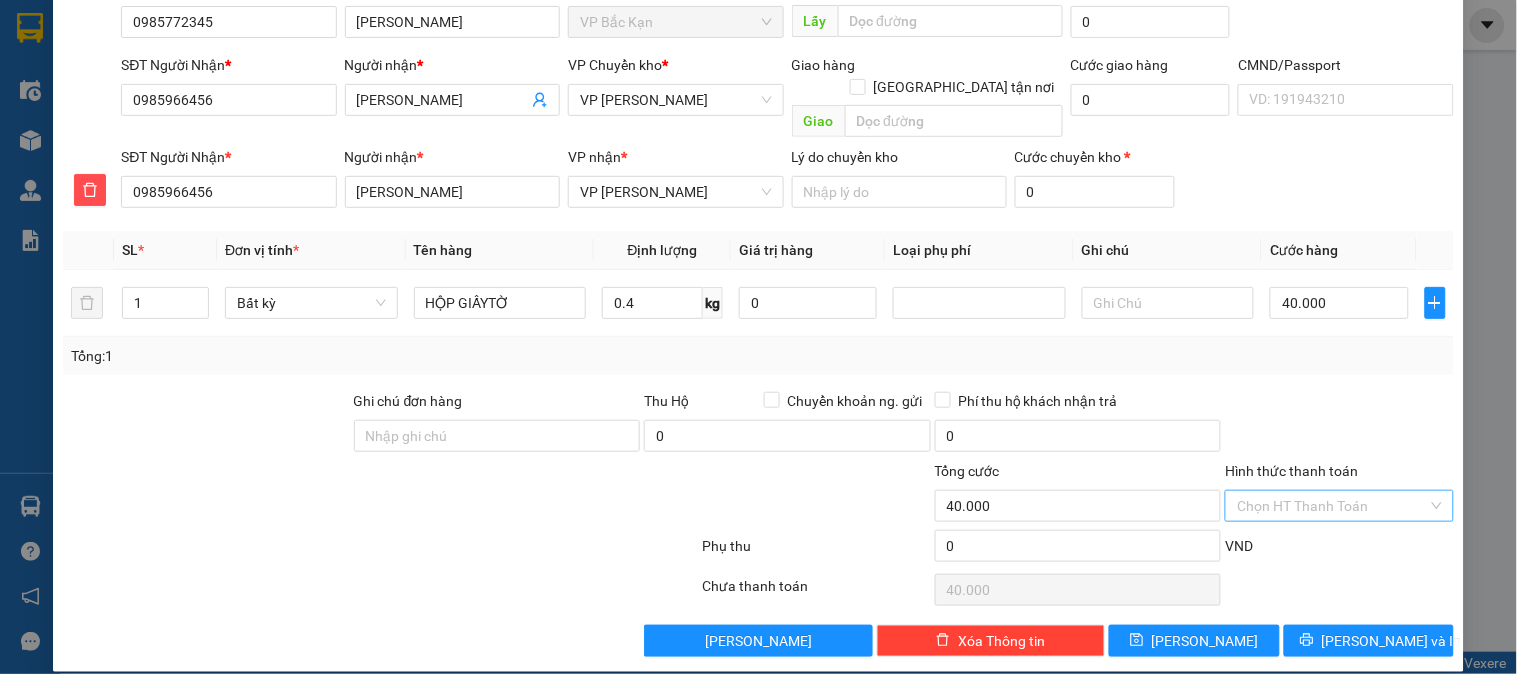 click on "Hình thức thanh toán" at bounding box center [1332, 506] 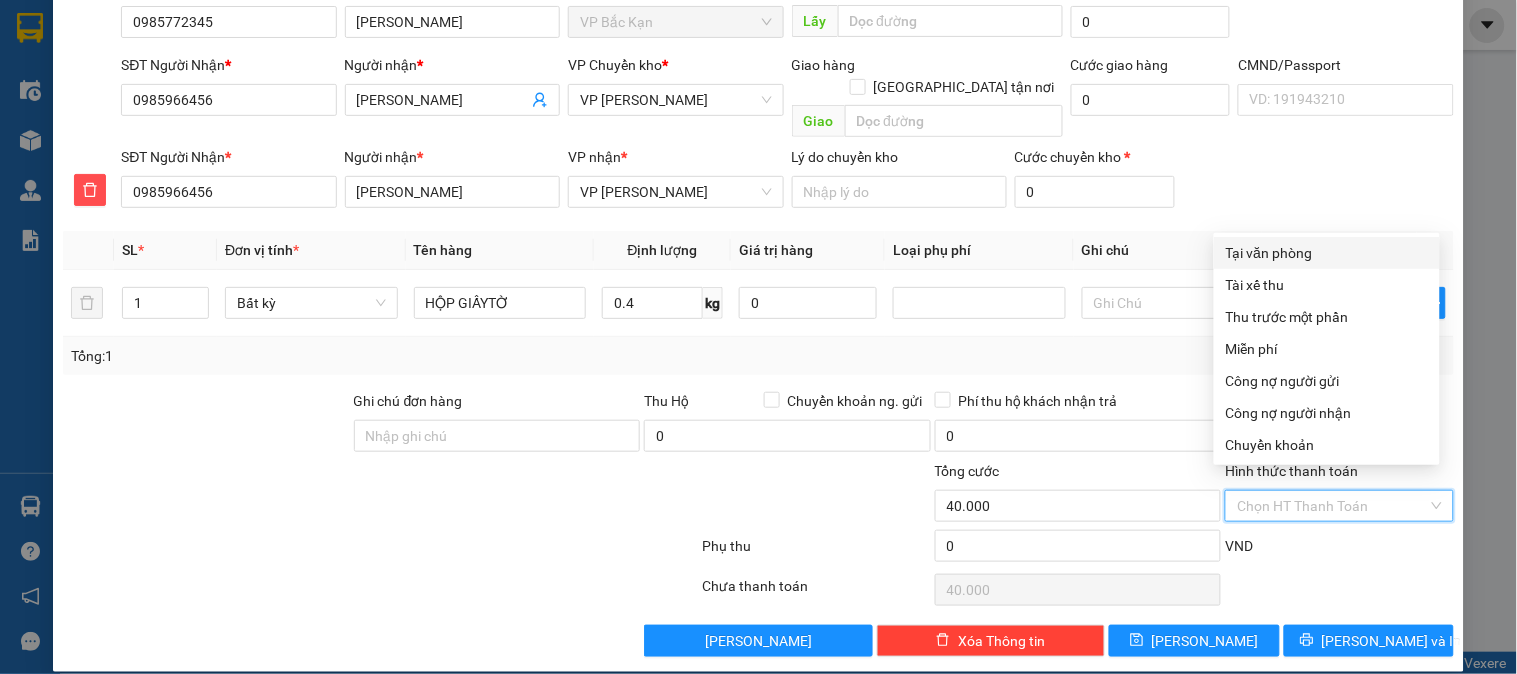 click on "Tại văn phòng" at bounding box center (1327, 253) 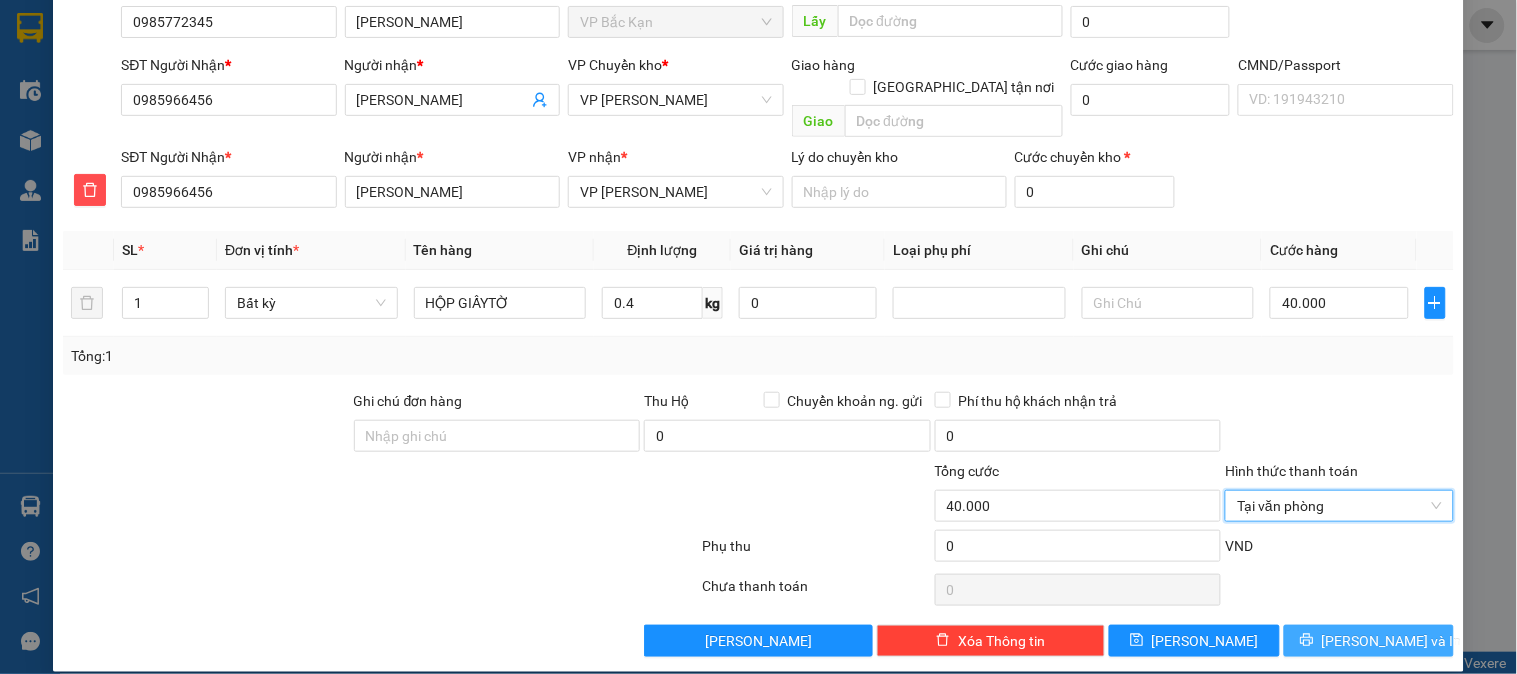 click on "[PERSON_NAME] và In" at bounding box center (1369, 641) 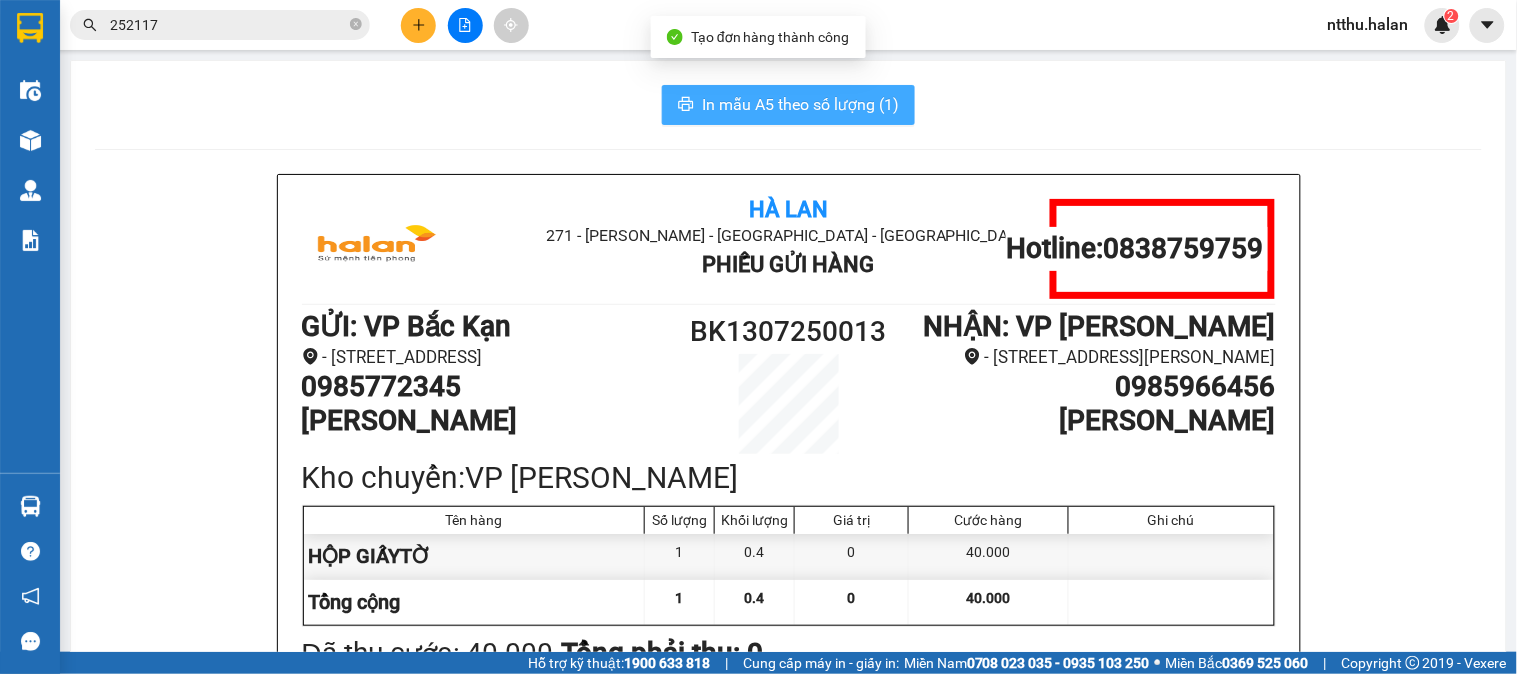 click on "In mẫu A5 theo số lượng
(1)" at bounding box center [800, 104] 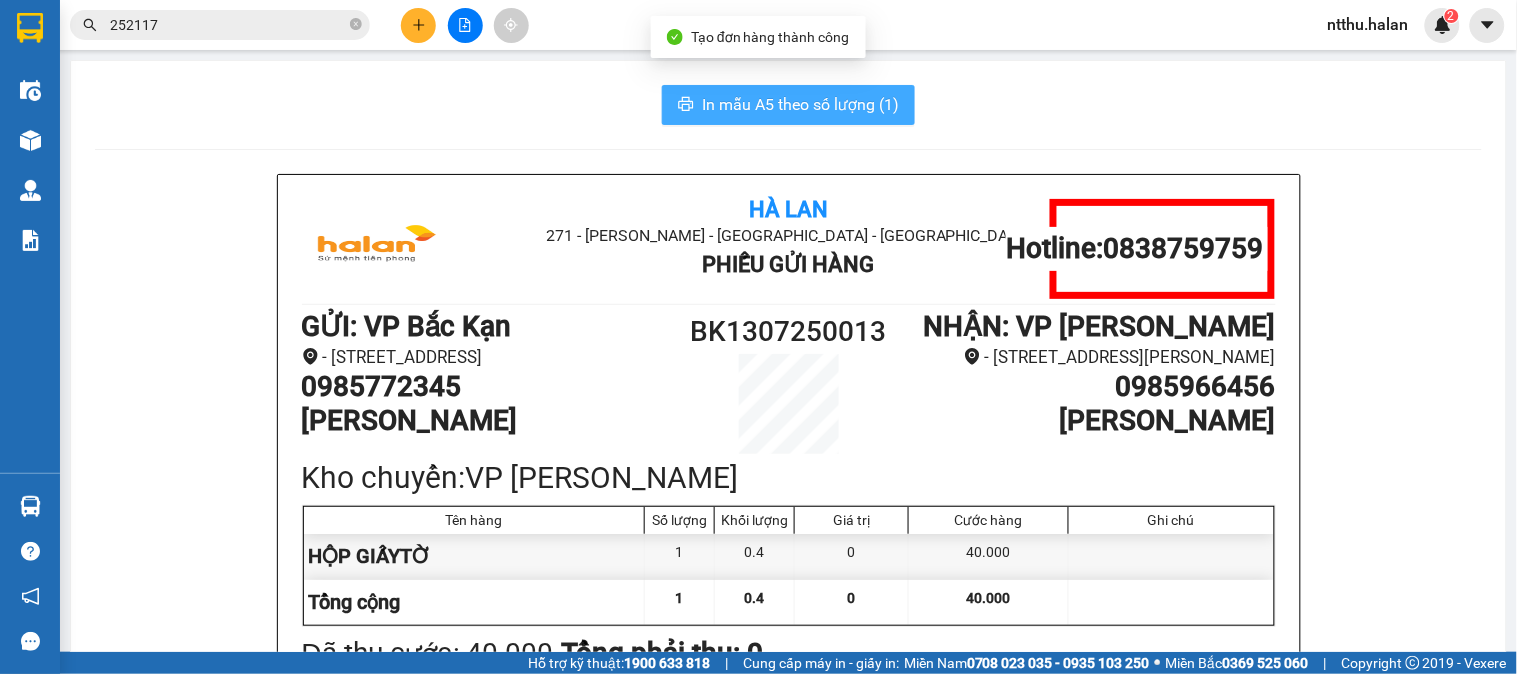 scroll, scrollTop: 0, scrollLeft: 0, axis: both 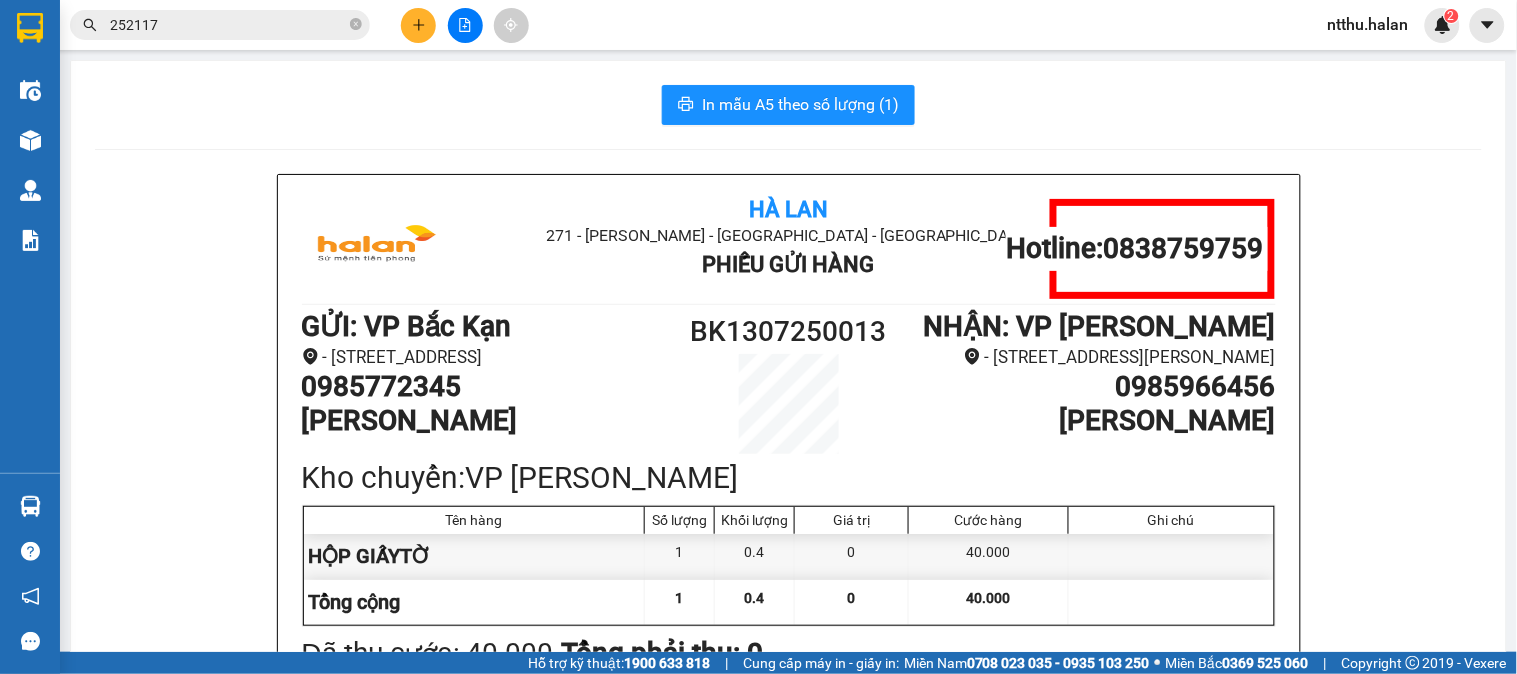 click on "In mẫu A5 theo số lượng
(1) [GEOGRAPHIC_DATA] 271 - [PERSON_NAME] - [GEOGRAPHIC_DATA] Long - [GEOGRAPHIC_DATA] Phiếu Gửi Hàng Hotline:  0838759759 GỬI :   VP [GEOGRAPHIC_DATA]   - [GEOGRAPHIC_DATA], [GEOGRAPHIC_DATA] 0985772345 [PERSON_NAME][GEOGRAPHIC_DATA] NHẬN :   VP [GEOGRAPHIC_DATA]   - [GEOGRAPHIC_DATA][PERSON_NAME], [GEOGRAPHIC_DATA][PERSON_NAME][PERSON_NAME] 0985966456 [GEOGRAPHIC_DATA] chuyển:  VP Hoàng Gia Tên hàng Số lượng Khối lượng Giá trị Cước hàng Ghi chú HỘP GIẤYTỜ  1 0.4 0 40.000 Tổng cộng 1 0.4 0 40.000 Loading... Đã thu cước : 40.000 Tổng phải thu: 0 Thông tin NH người nhận tiền thu hộ Người gửi  (Tôi đã đọc và đồng ý nội dung phiếu gửi hàng) 06:44[DATE] NV nhận hàng (Kí và ghi rõ họ tên) [PERSON_NAME] Người nhận (Kí và ghi rõ họ tên) Quy định nhận/gửi hàng : Hà Lan Phiếu Gửi Hàng Hotline:  0838759759 GỬI :" at bounding box center (788, 897) 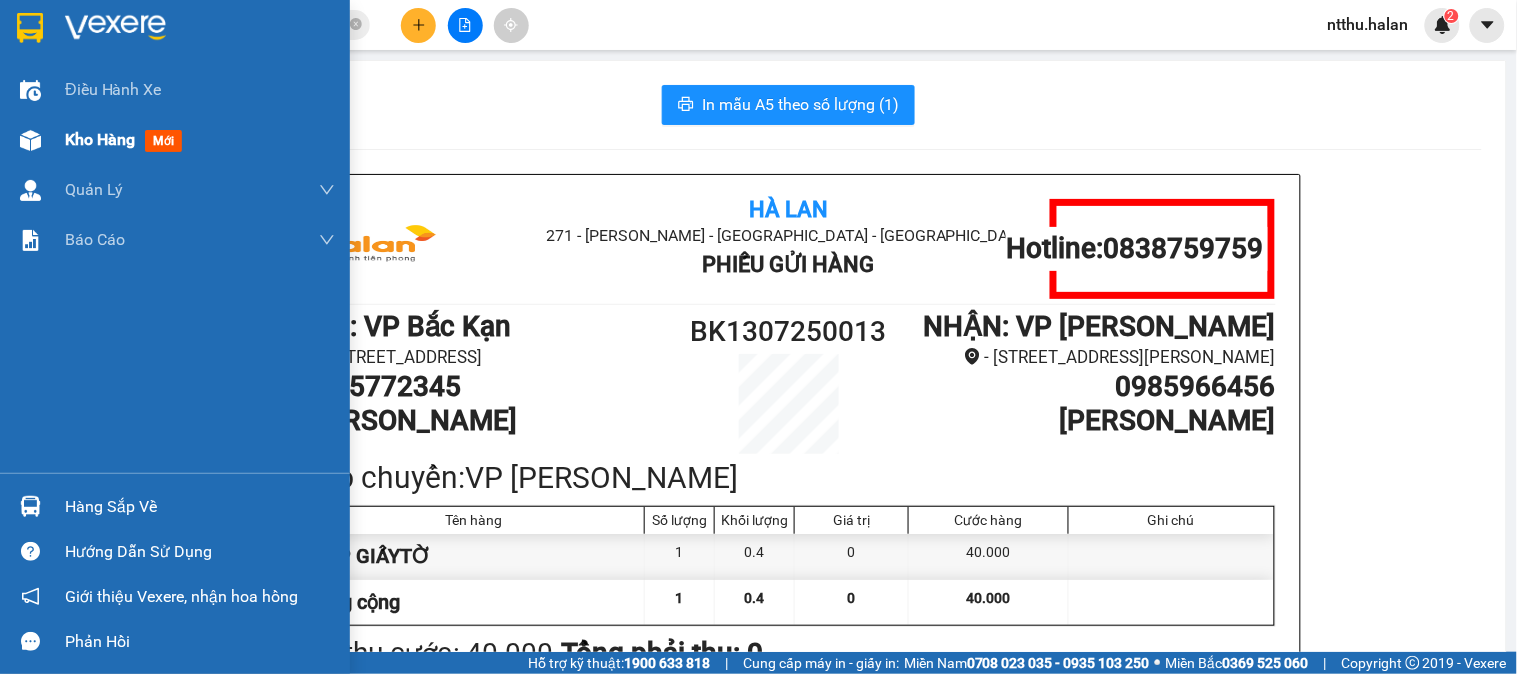 click on "Kho hàng" at bounding box center (100, 139) 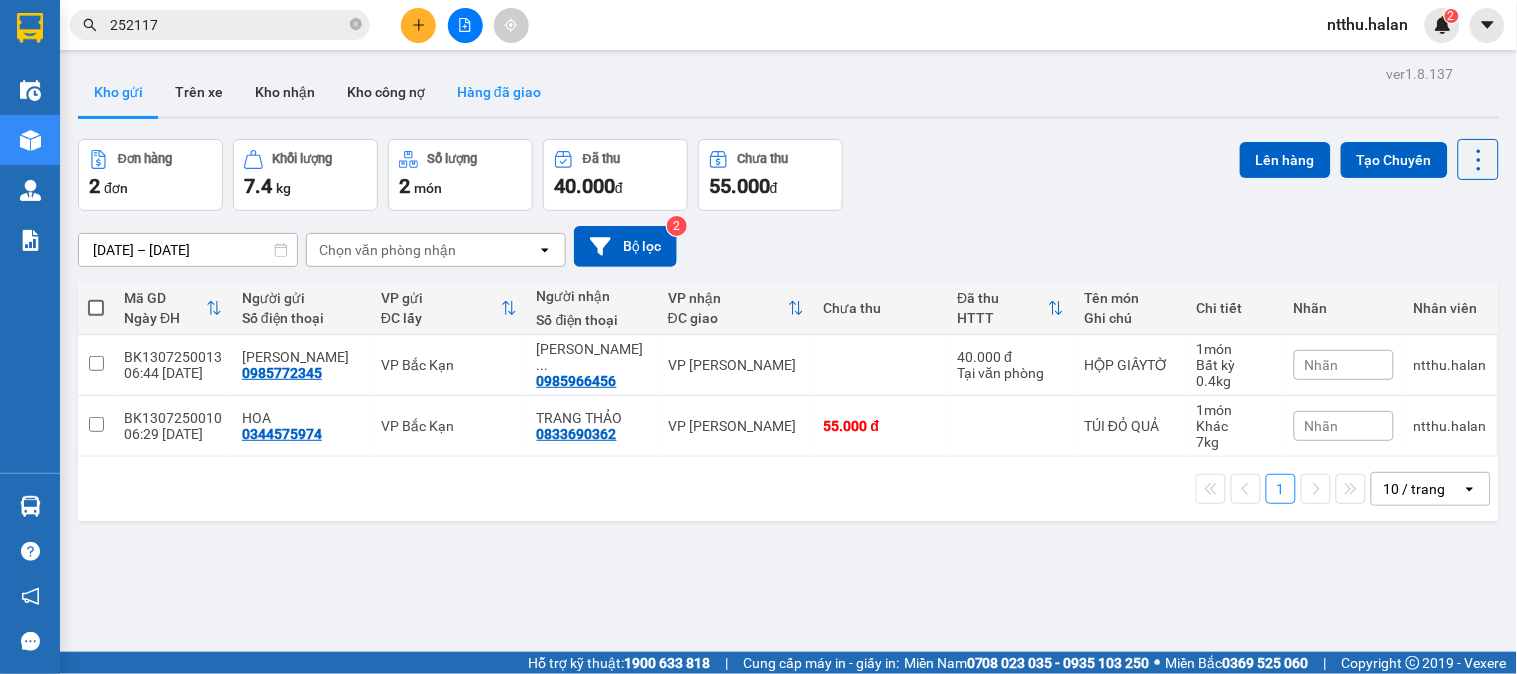 click on "Hàng đã giao" at bounding box center (499, 92) 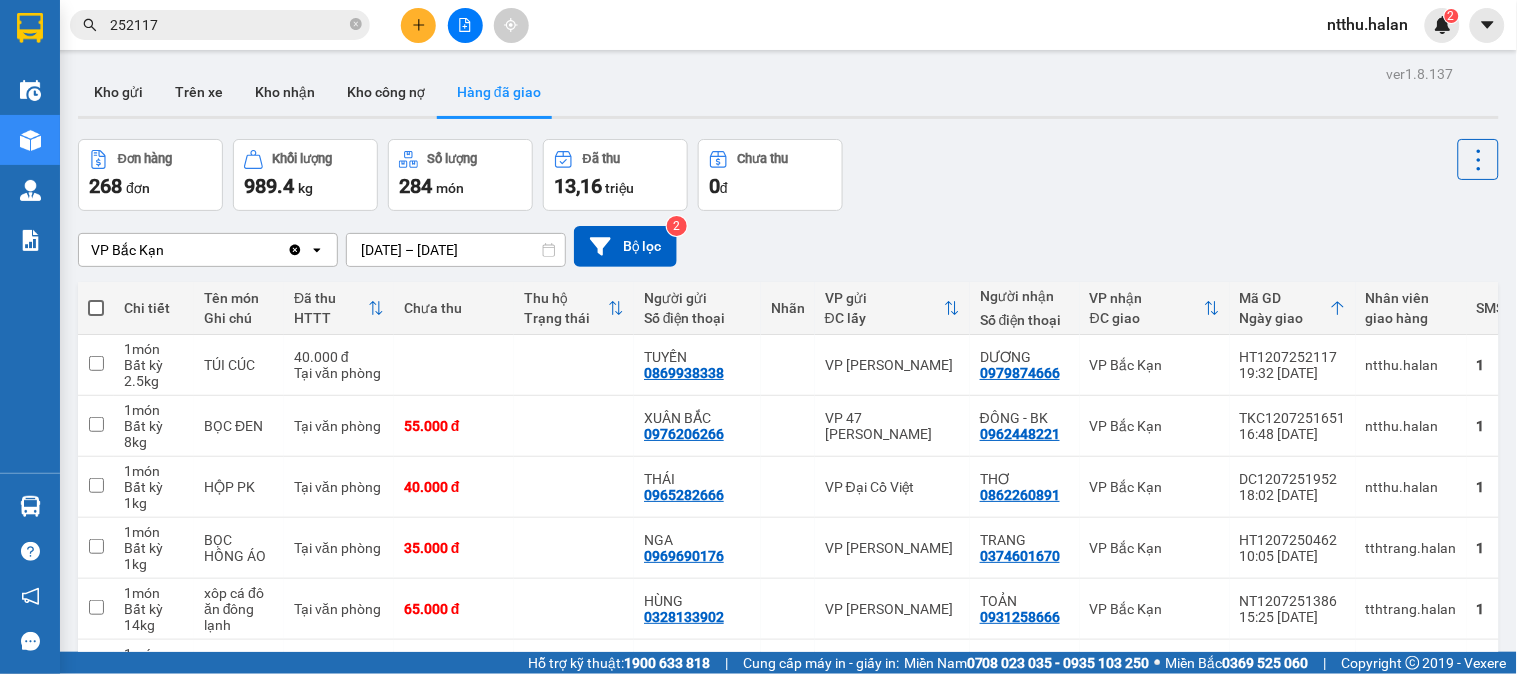click on "[DATE] – [DATE]" at bounding box center [456, 250] 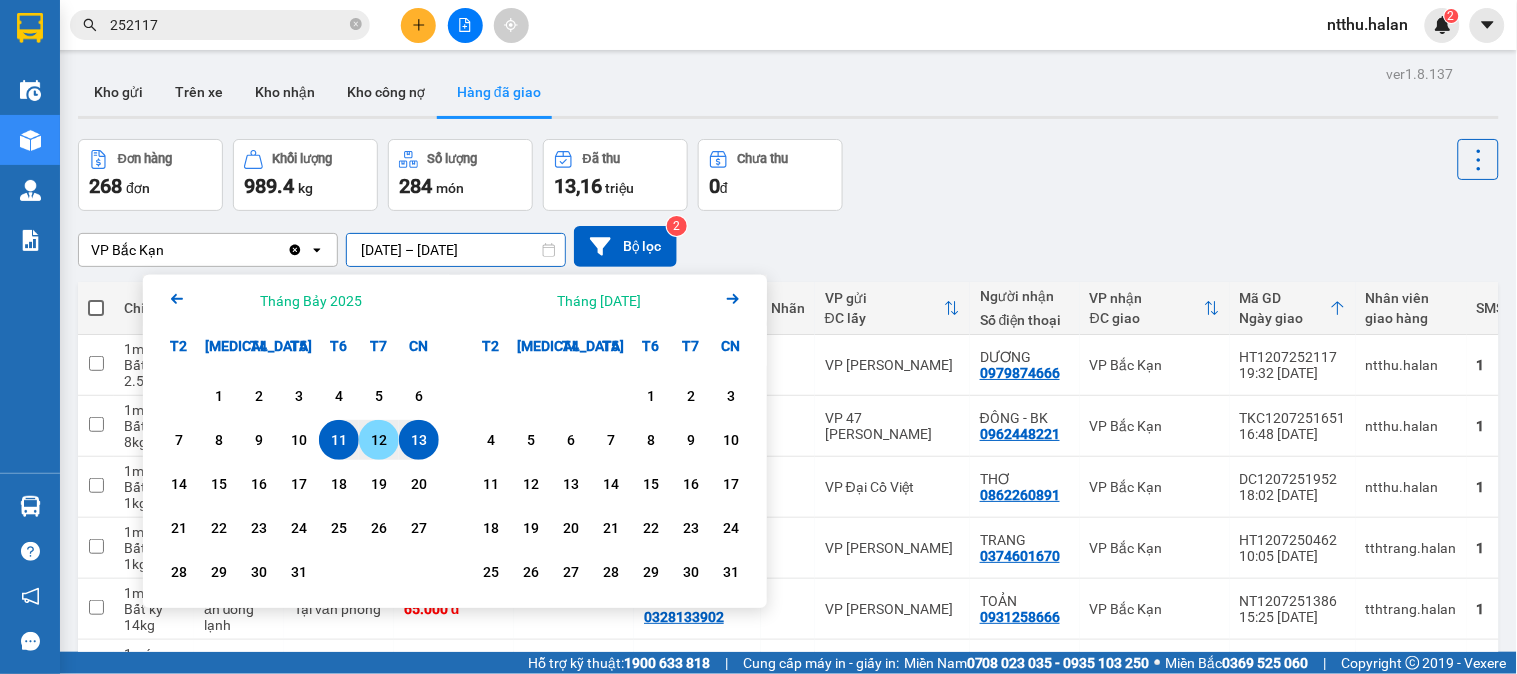 click on "12" at bounding box center [379, 440] 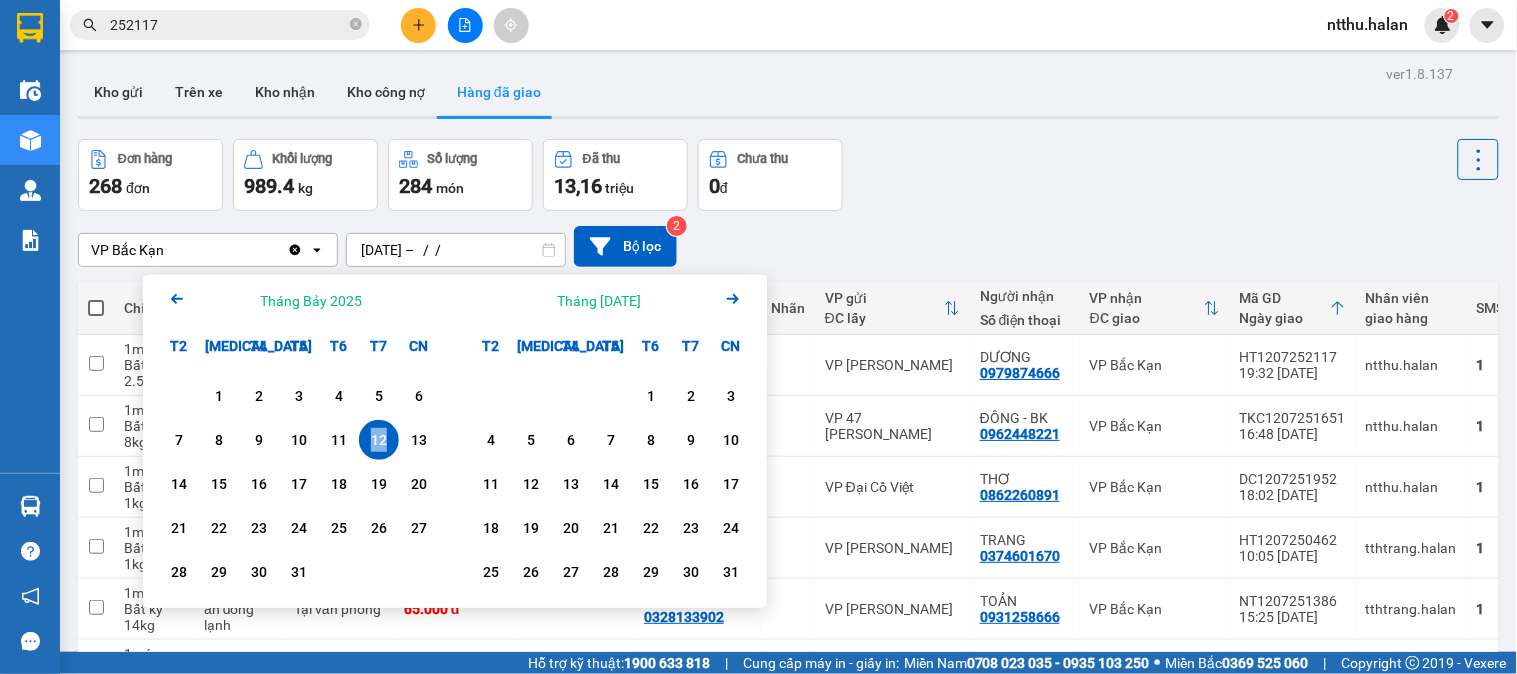 click on "12" at bounding box center [379, 440] 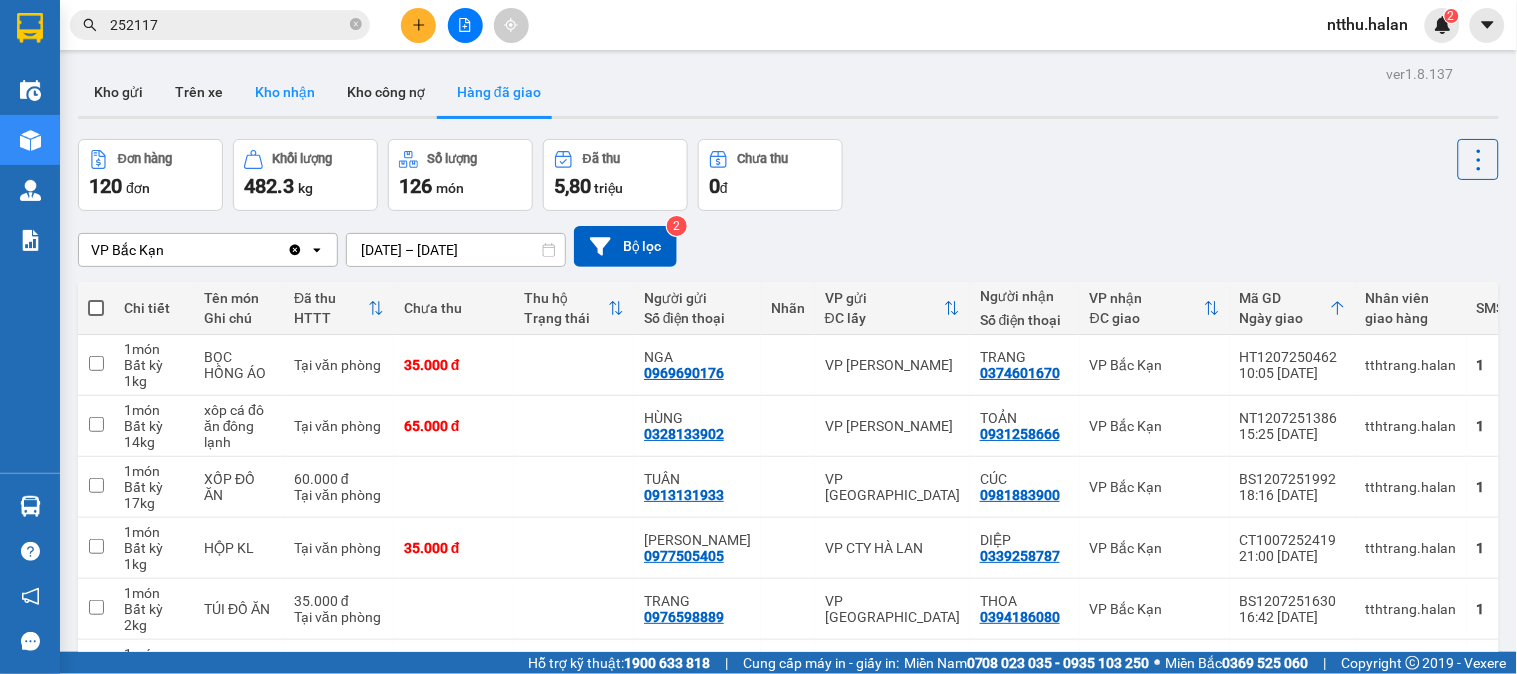 click on "Kho nhận" at bounding box center (285, 92) 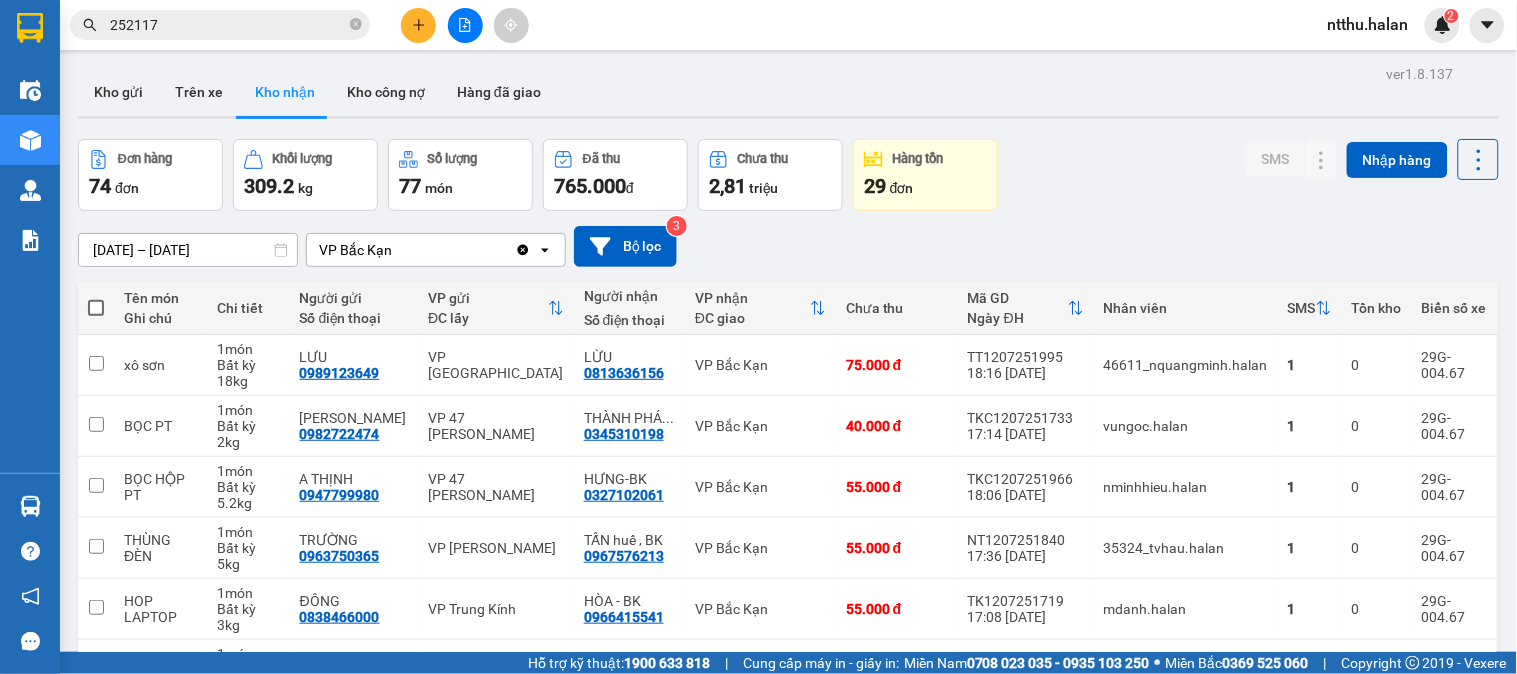 click on "ver  1.8.137 Kho gửi Trên xe Kho nhận Kho công nợ Hàng đã giao Đơn hàng 74 đơn Khối lượng 309.2 kg Số lượng 77 món Đã thu 765.000  đ Chưa thu 2,81   triệu Hàng tồn 29 đơn SMS Nhập hàng [DATE] – [DATE] Press the down arrow key to interact with the calendar and select a date. Press the escape button to close the calendar. Selected date range is from [DATE] to [DATE]. VP Bắc Kạn Clear value open Bộ lọc 3 Tên món Ghi chú Chi tiết Người gửi Số điện thoại VP gửi ĐC lấy Người nhận Số điện thoại VP nhận ĐC giao Chưa thu Mã GD Ngày ĐH Nhân viên SMS Tồn kho Biển số xe xô sơn 1  món Bất kỳ 18  kg LƯU 0989123649 VP [GEOGRAPHIC_DATA] LỪU 0813636156 VP Bắc Kạn 75.000 đ TT1207251995 18:16 [DATE] 46611_nquangminh.halan 1 0   29G-004.67 BỌC PT 1  món Bất kỳ 2  kg MINH THÀNH 0982722474 VP 47 [PERSON_NAME] Chân THÀNH PHÁ ... 0345310198 VP Bắc Kạn 40.000 đ TKC1207251733 17:14 [DATE] 1 0   1 1" at bounding box center (788, 538) 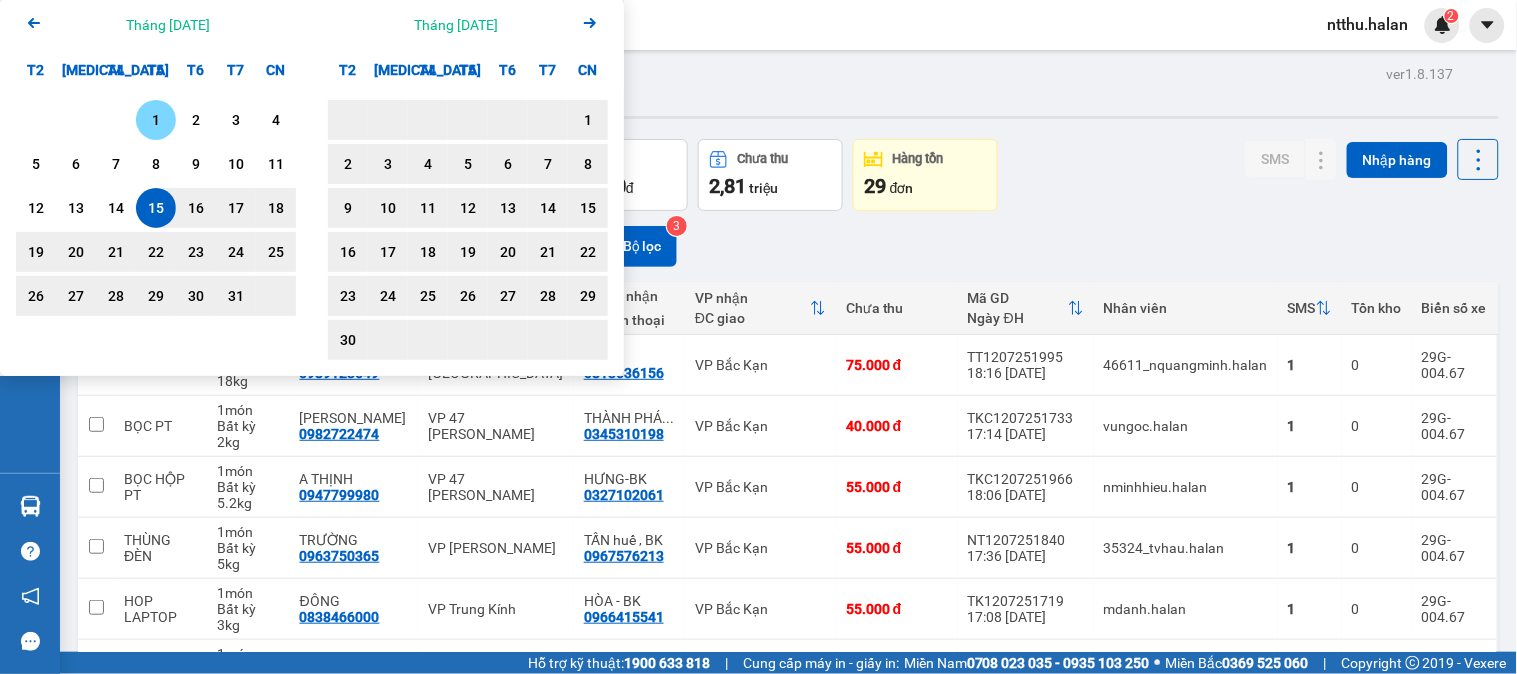 click on "1" at bounding box center (156, 120) 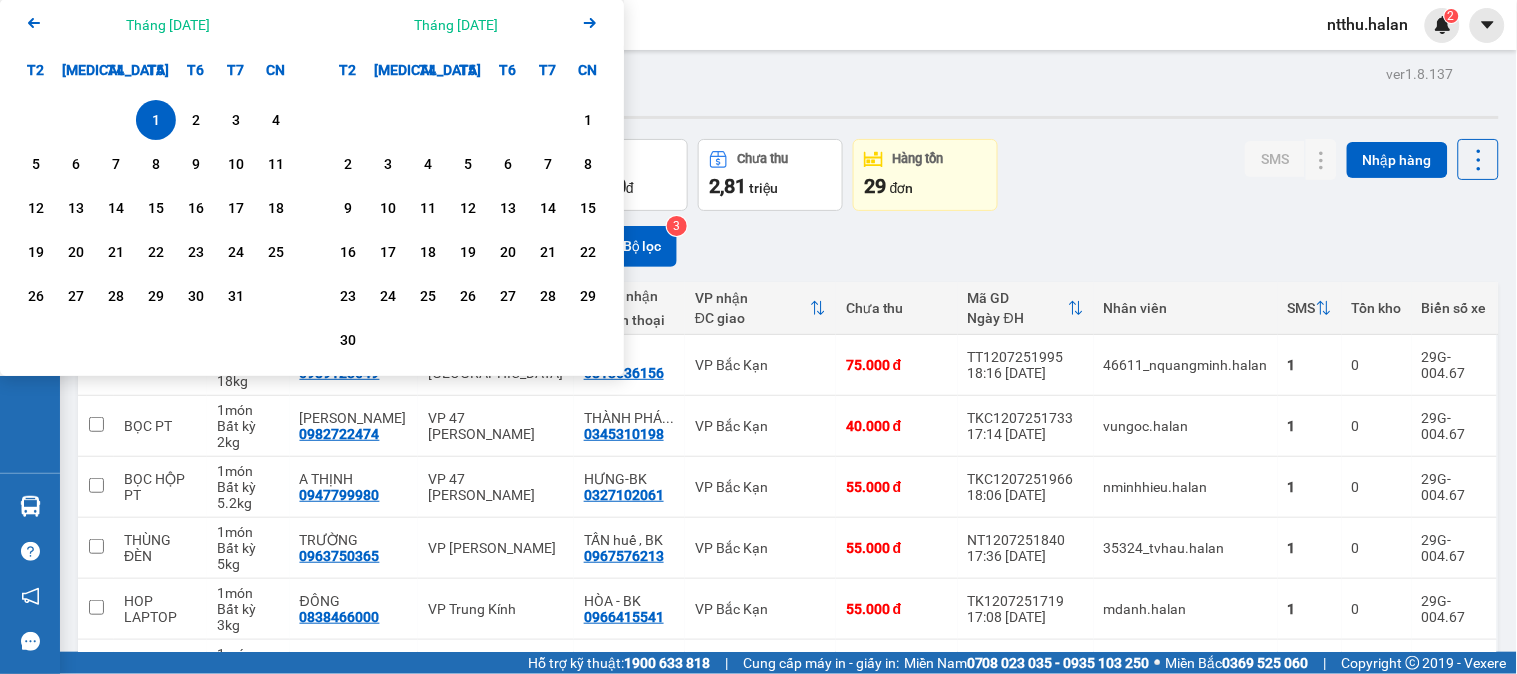 click 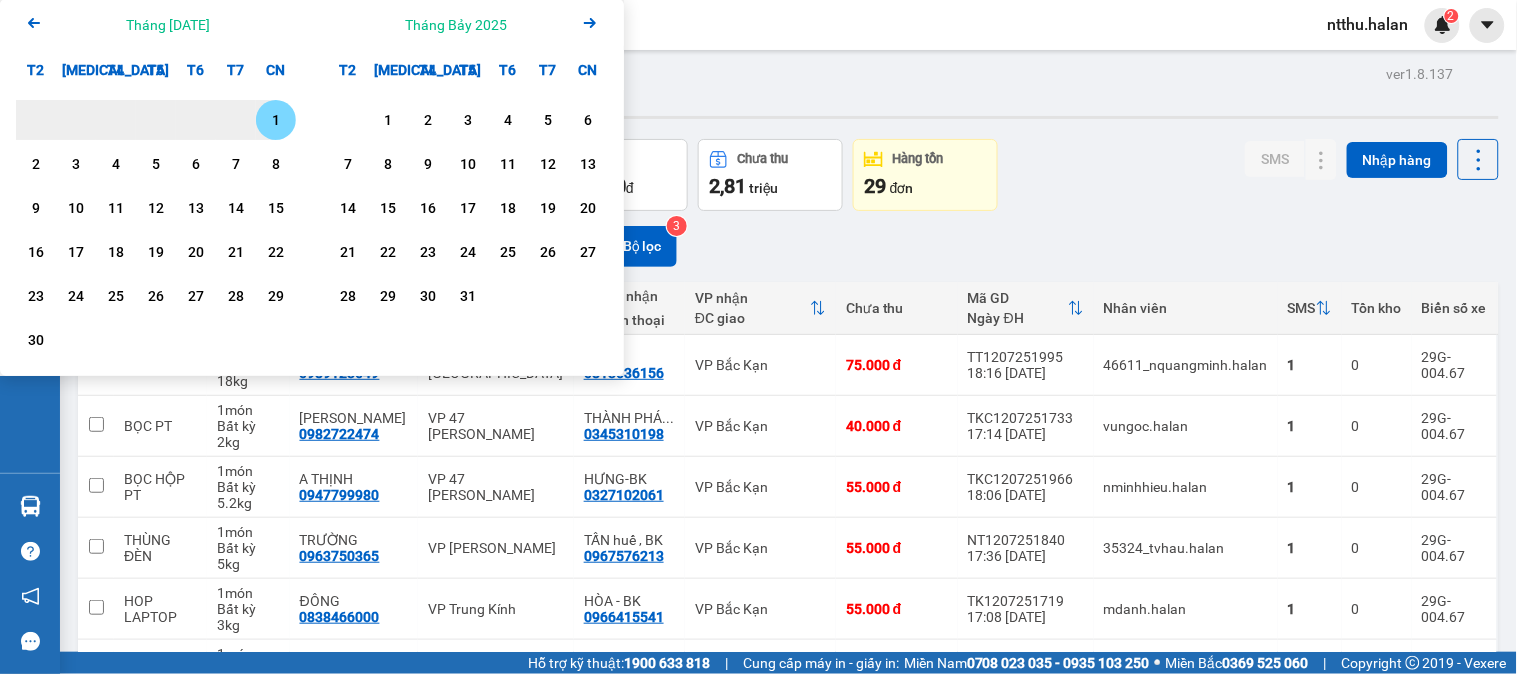 click 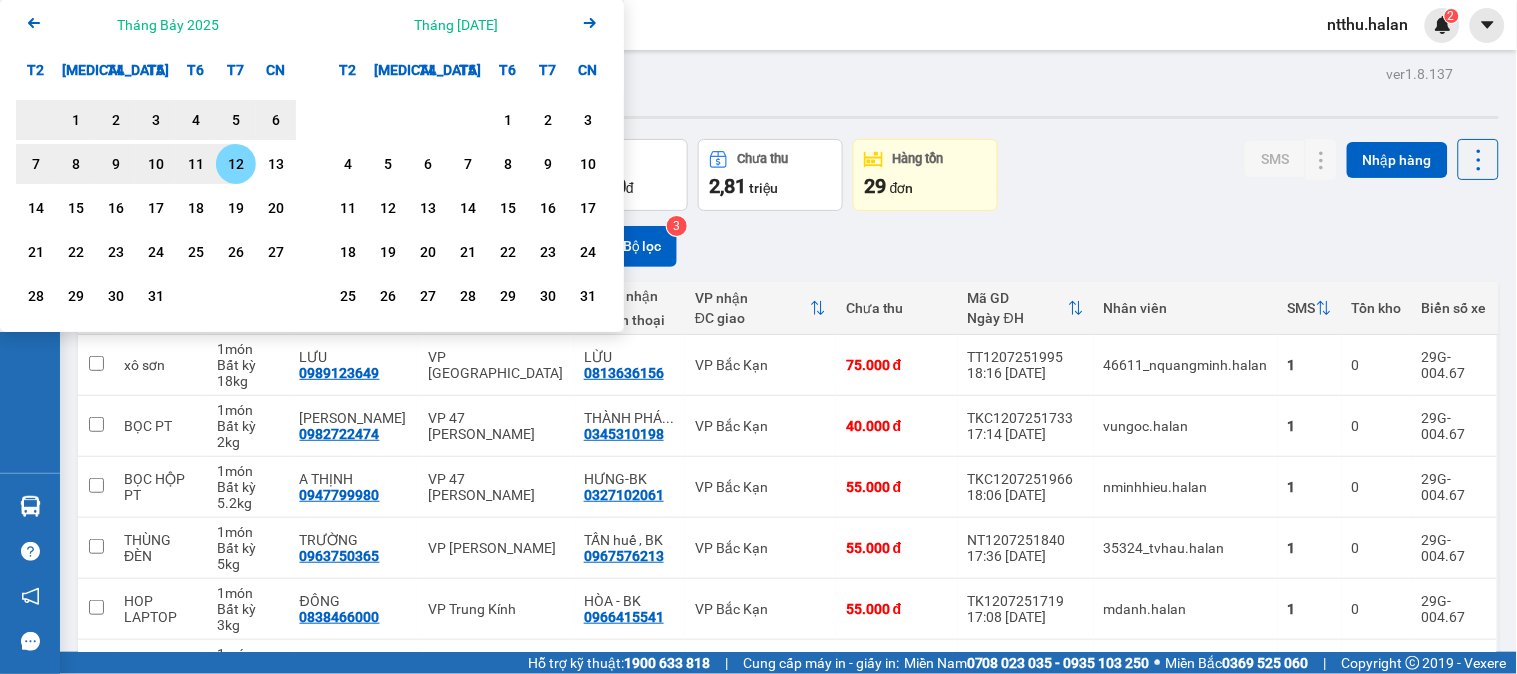 click on "12" at bounding box center (236, 164) 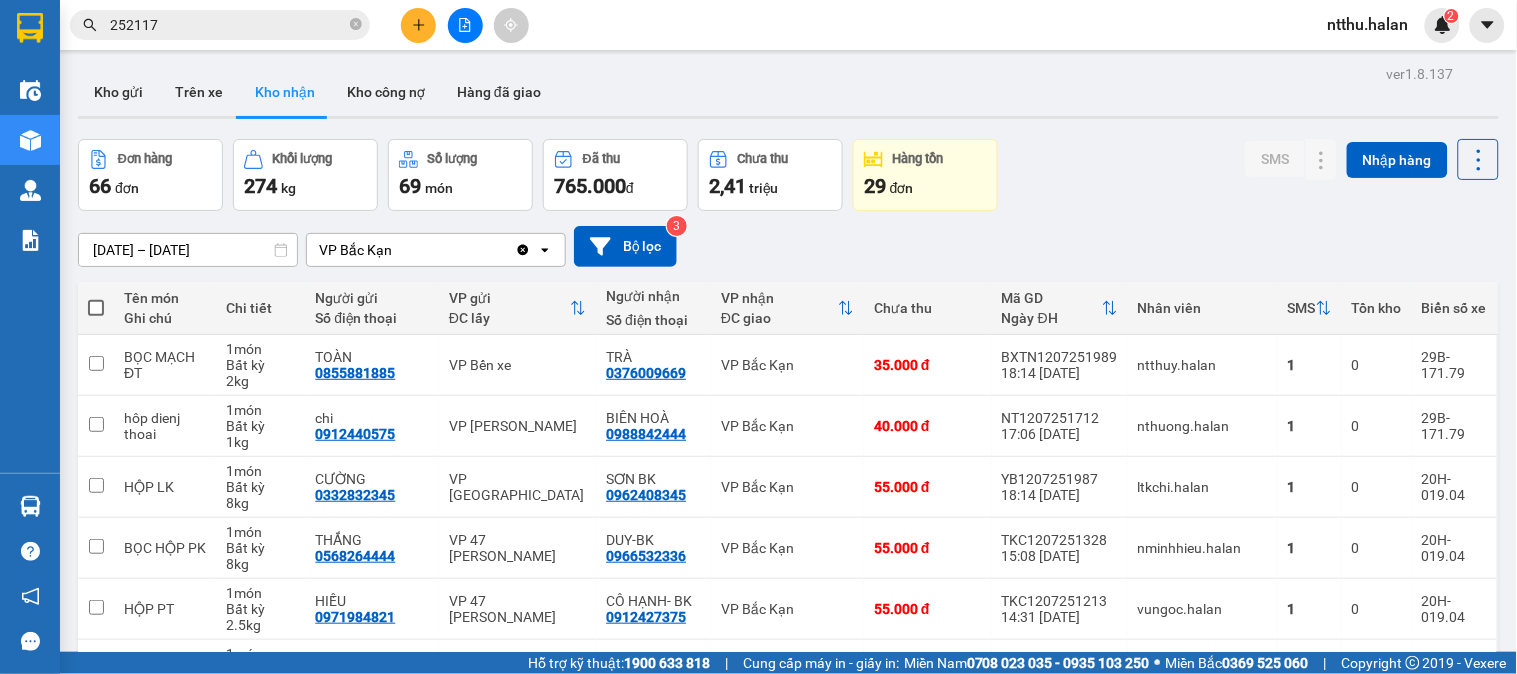 click on "Đơn hàng 66 đơn Khối lượng 274 kg Số lượng 69 món Đã thu 765.000  đ Chưa thu 2,41   triệu Hàng tồn 29 đơn SMS Nhập hàng" at bounding box center [788, 175] 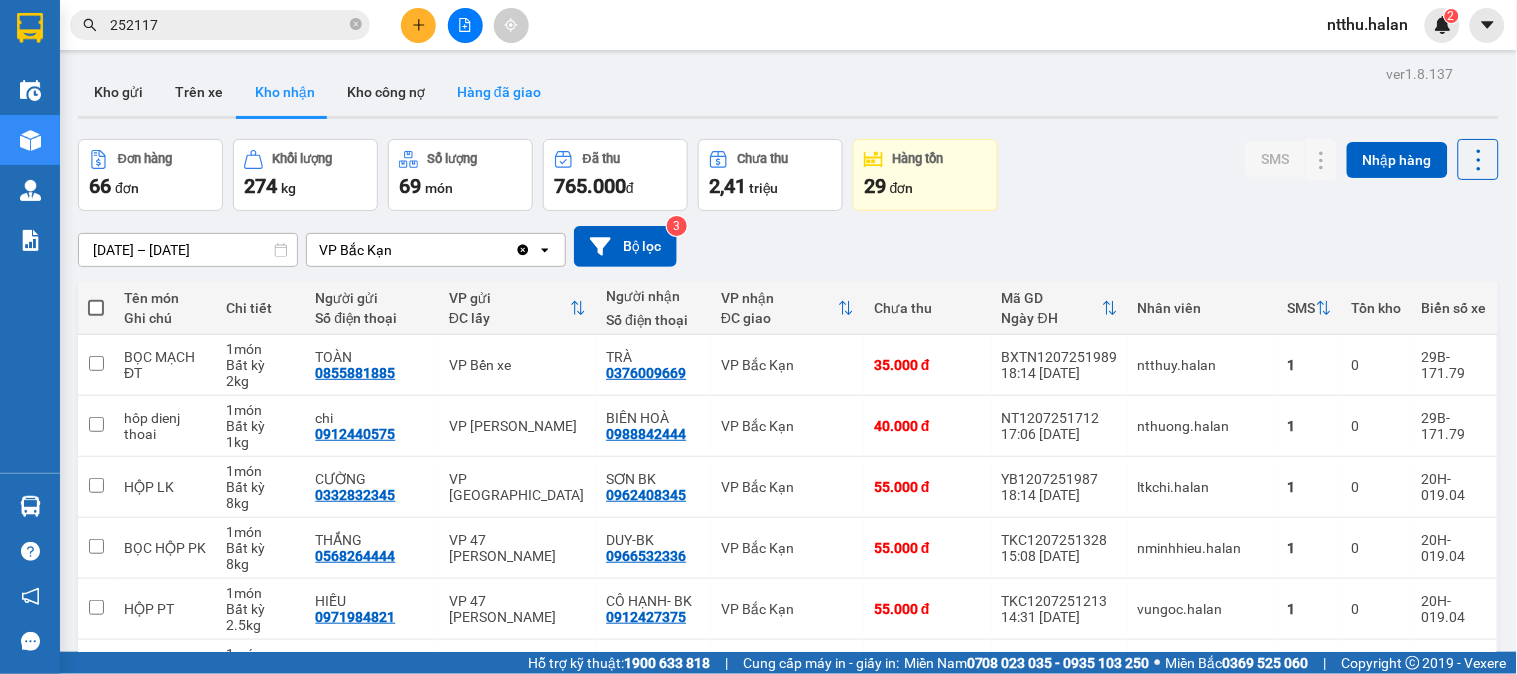 click on "Hàng đã giao" at bounding box center (499, 92) 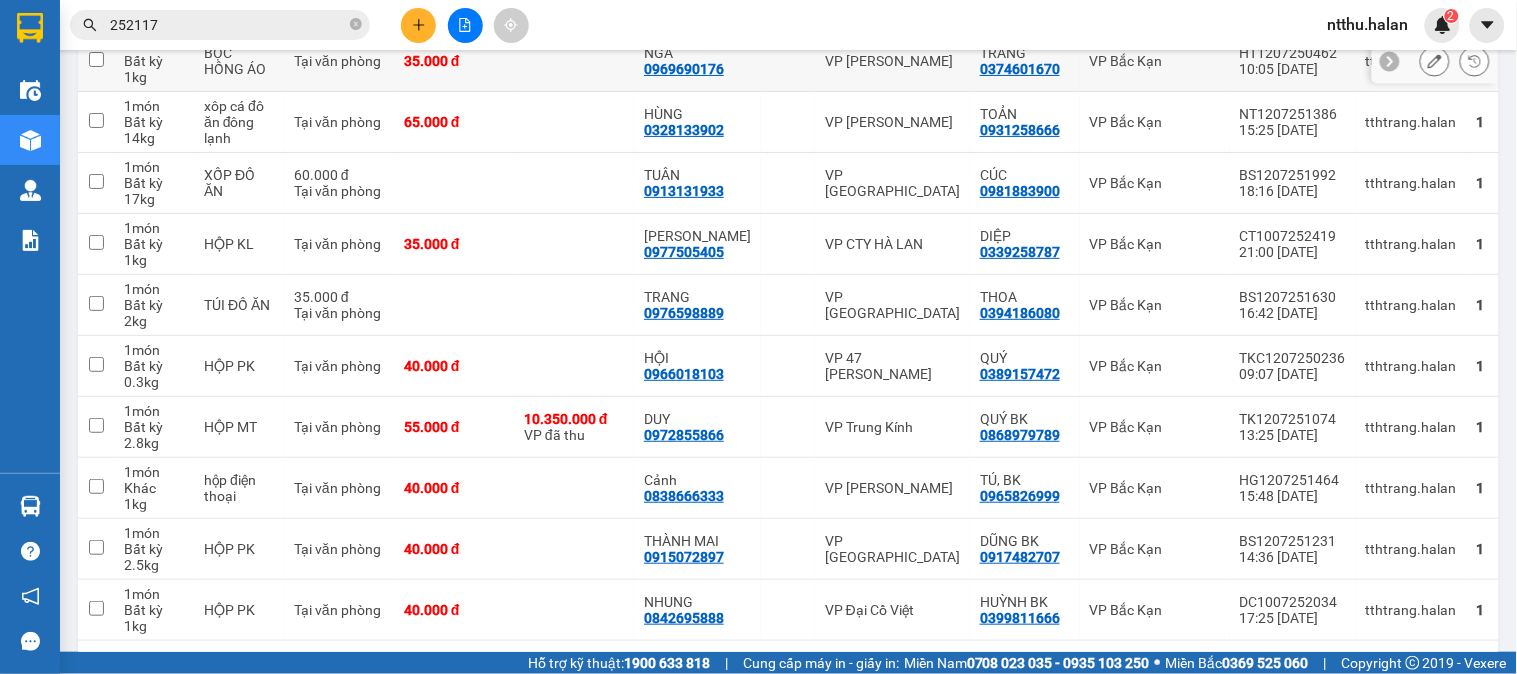 scroll, scrollTop: 333, scrollLeft: 0, axis: vertical 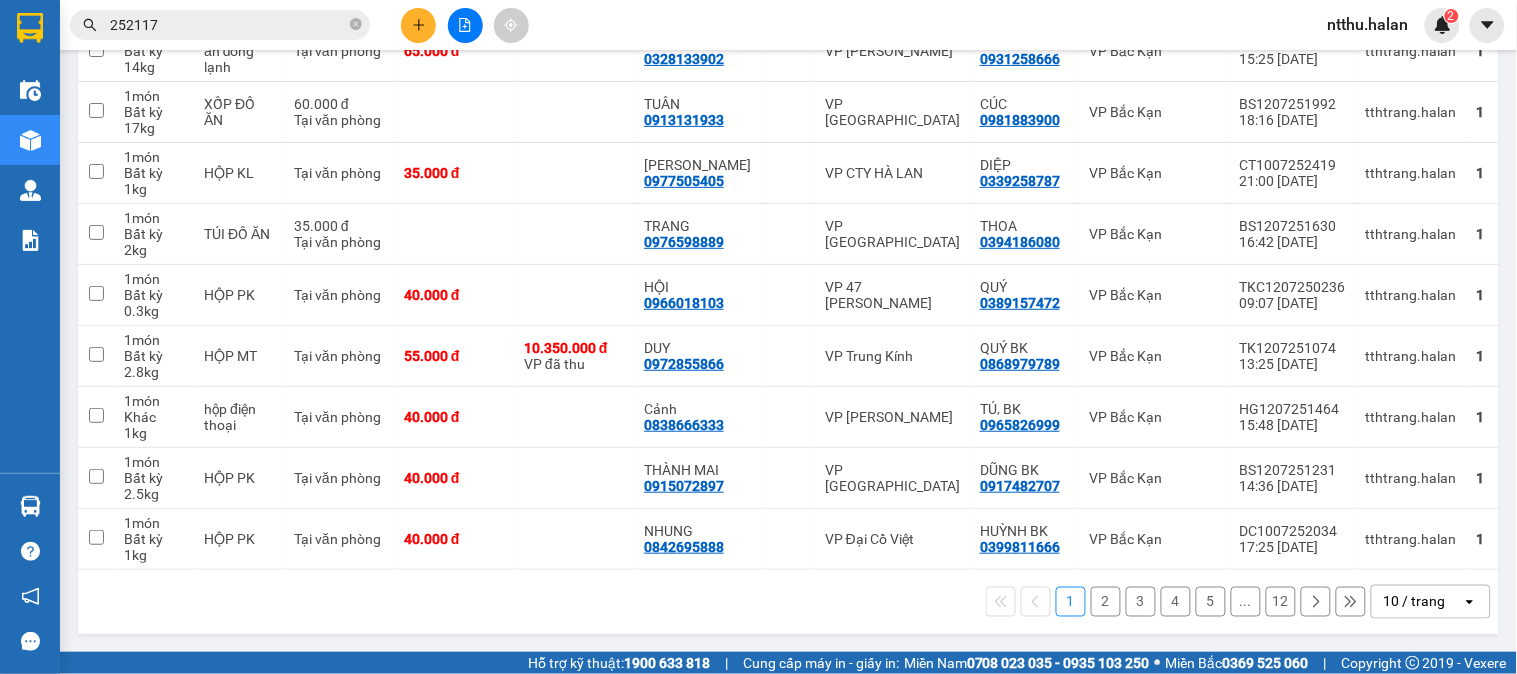 click on "10 / trang" at bounding box center [1417, 602] 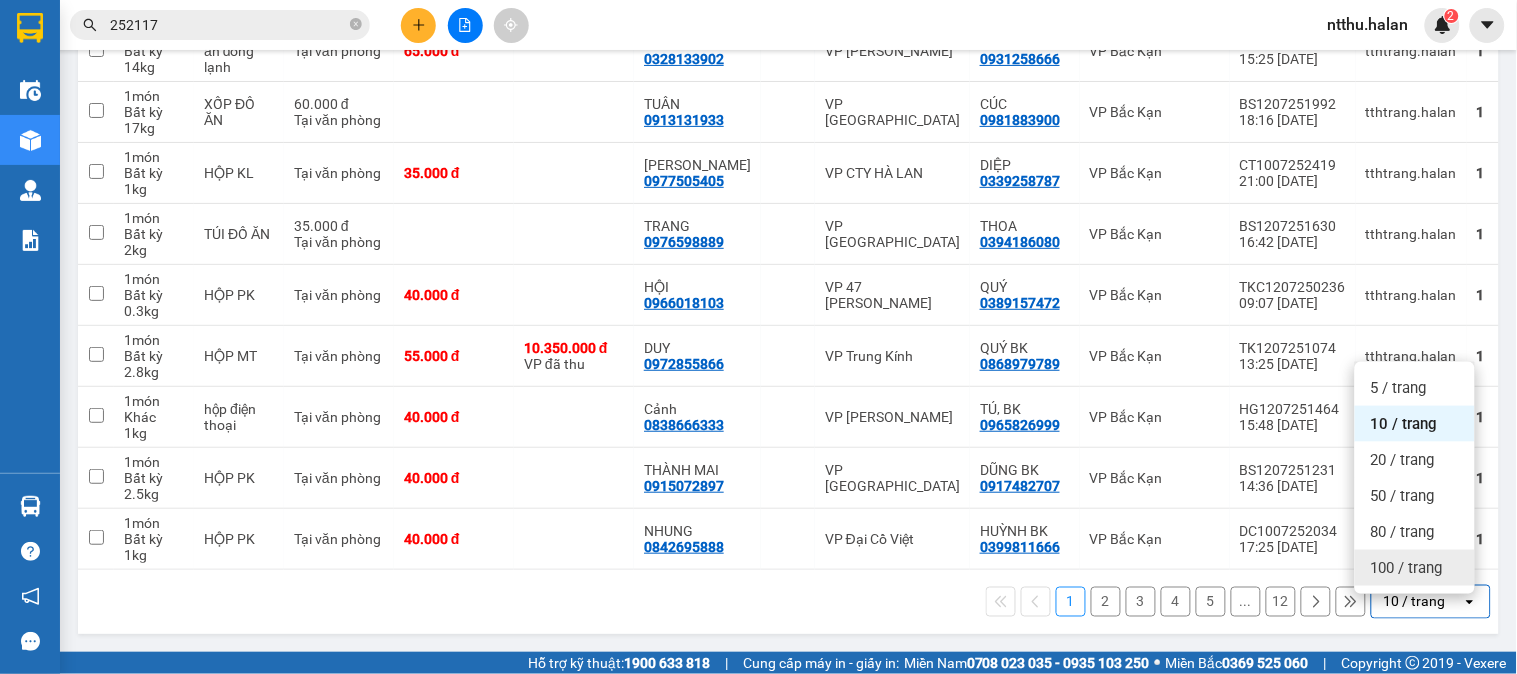 click on "100 / trang" at bounding box center (1407, 568) 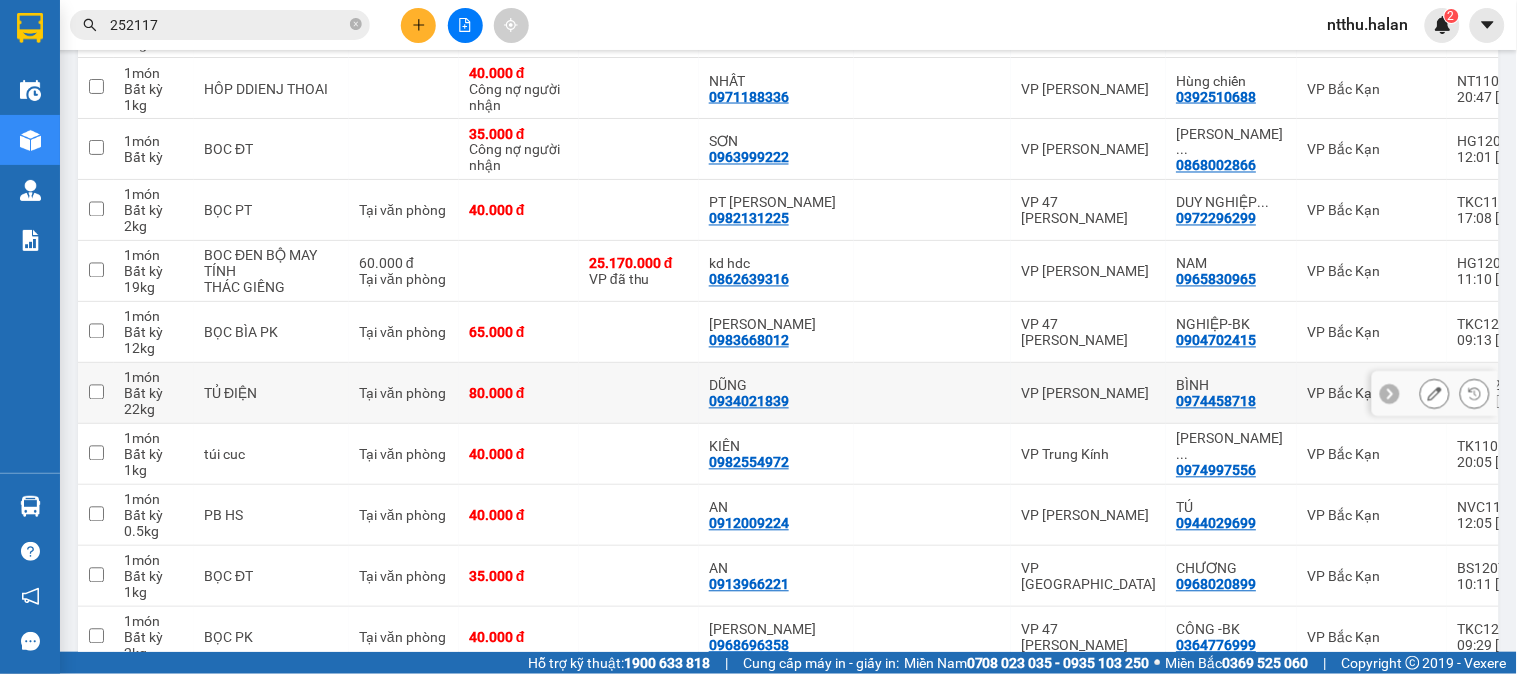 scroll, scrollTop: 3051, scrollLeft: 0, axis: vertical 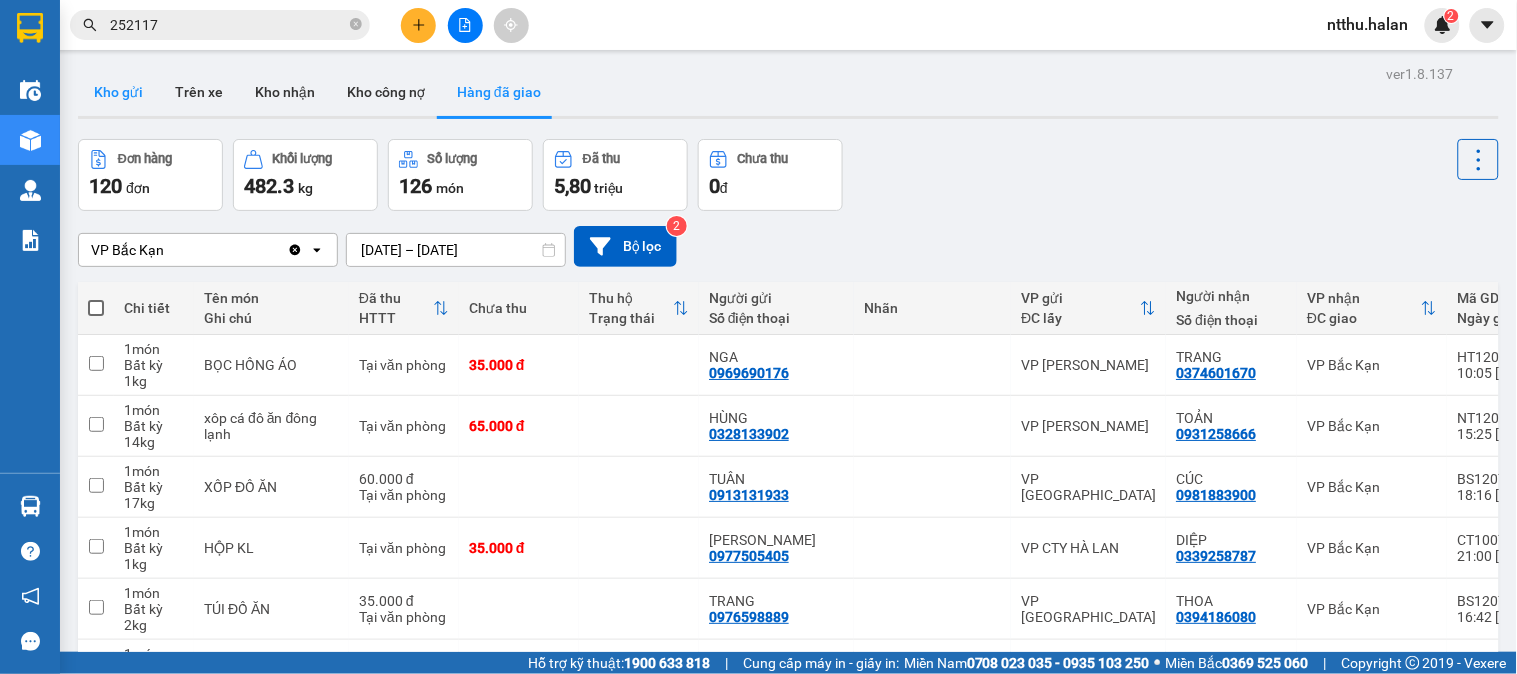click on "Kho gửi" at bounding box center [118, 92] 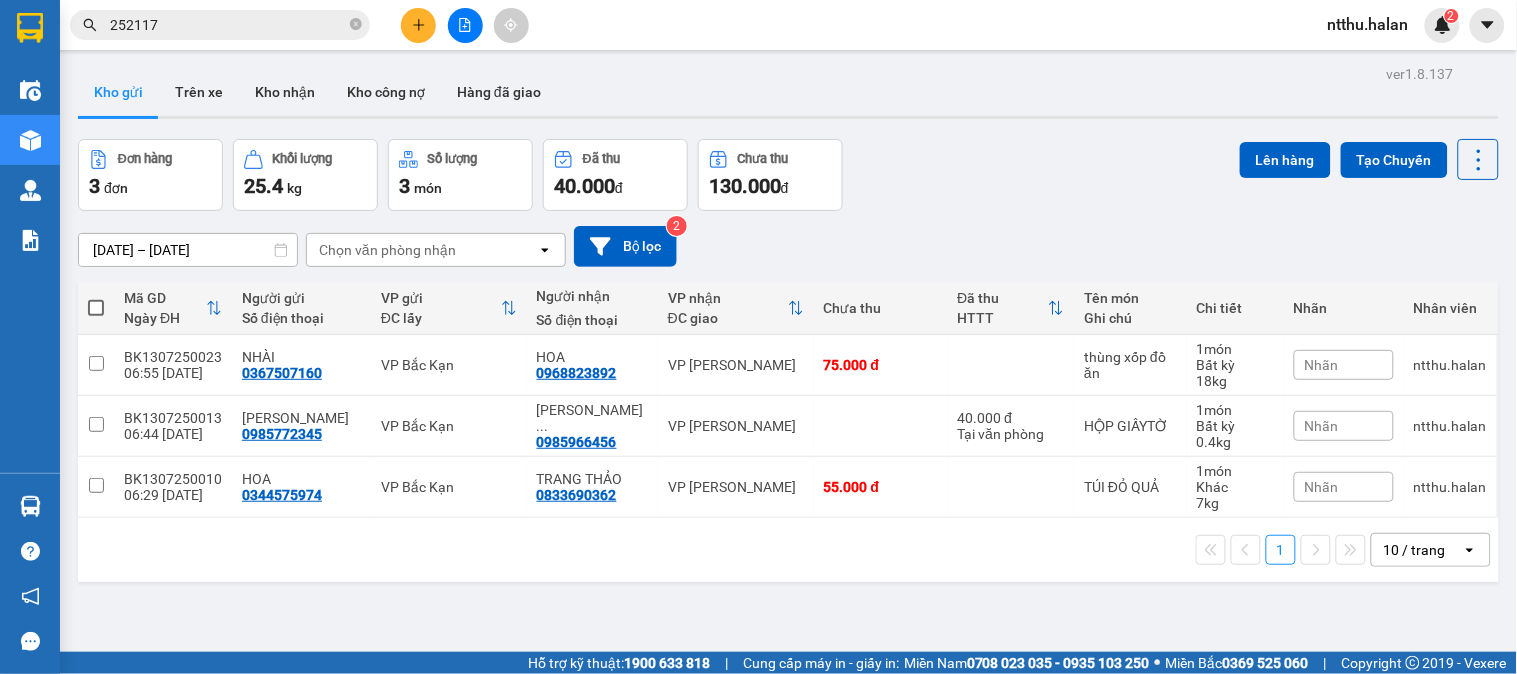 click on "Đơn hàng 3 đơn Khối lượng 25.4 kg Số lượng 3 món Đã thu 40.000  đ Chưa thu 130.000  đ Lên hàng Tạo Chuyến" at bounding box center (788, 175) 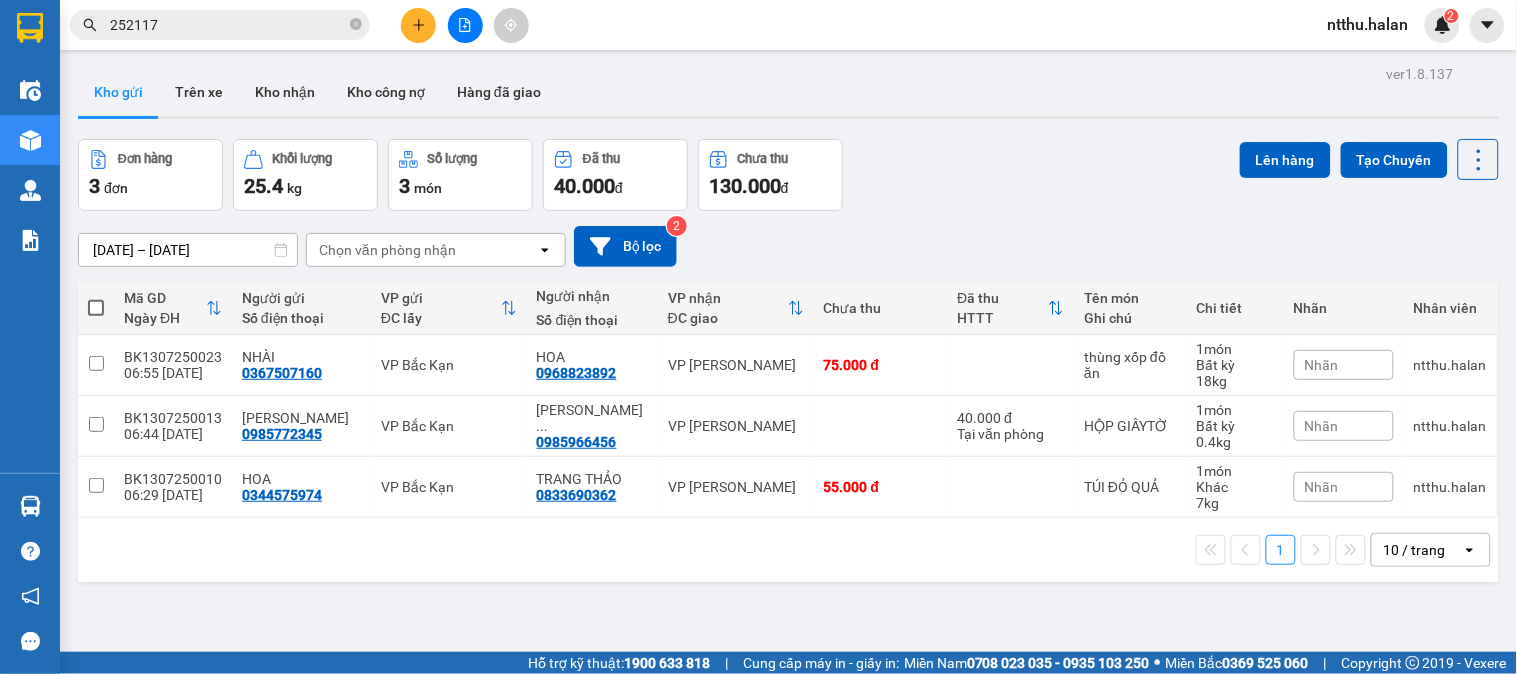 click on "252117" at bounding box center (220, 25) 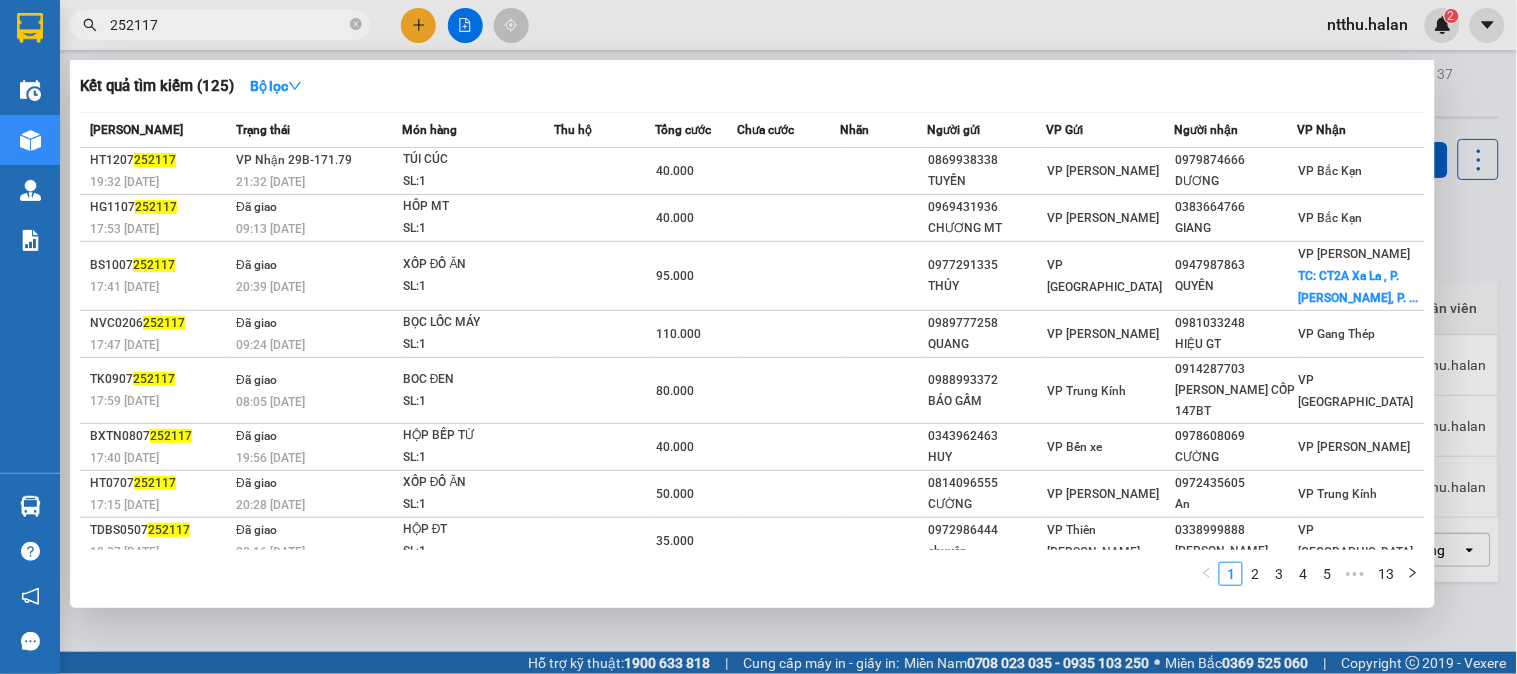 click on "252117" at bounding box center [228, 25] 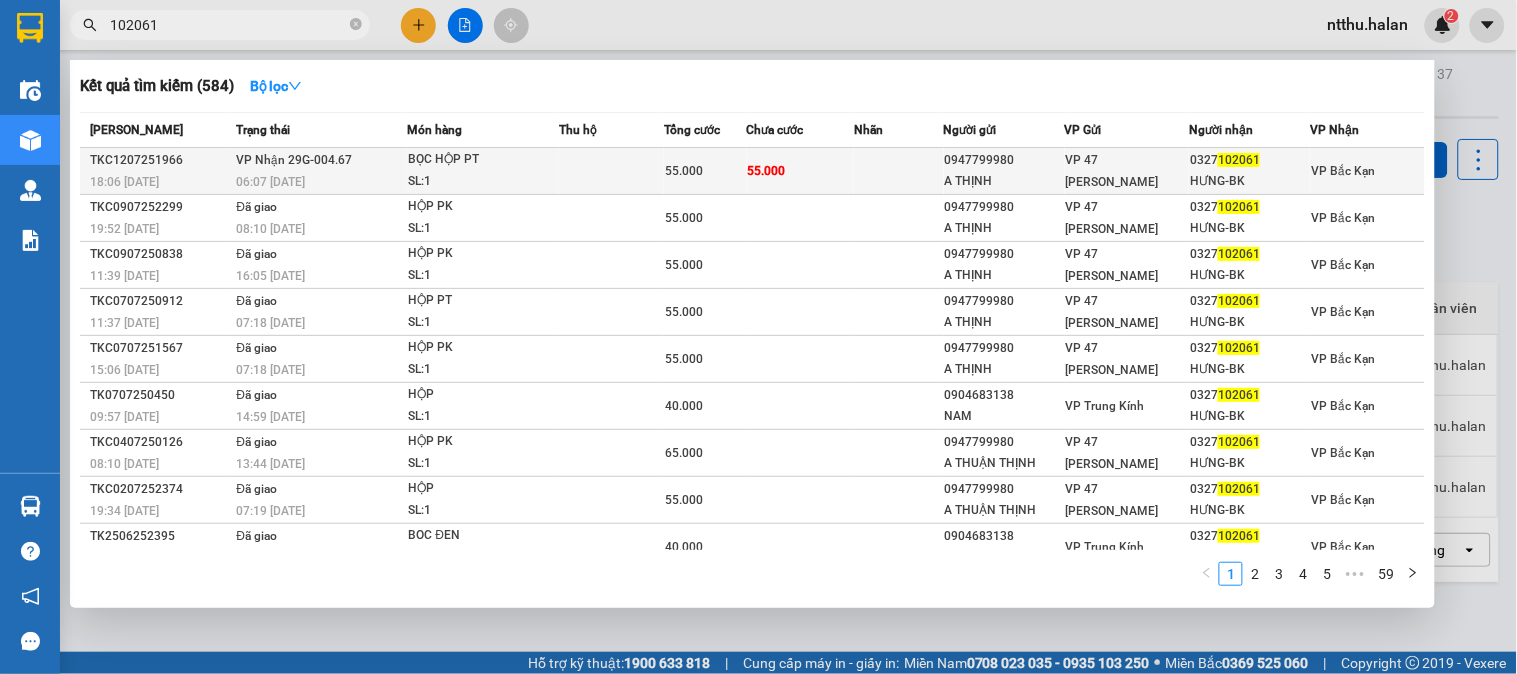 type on "102061" 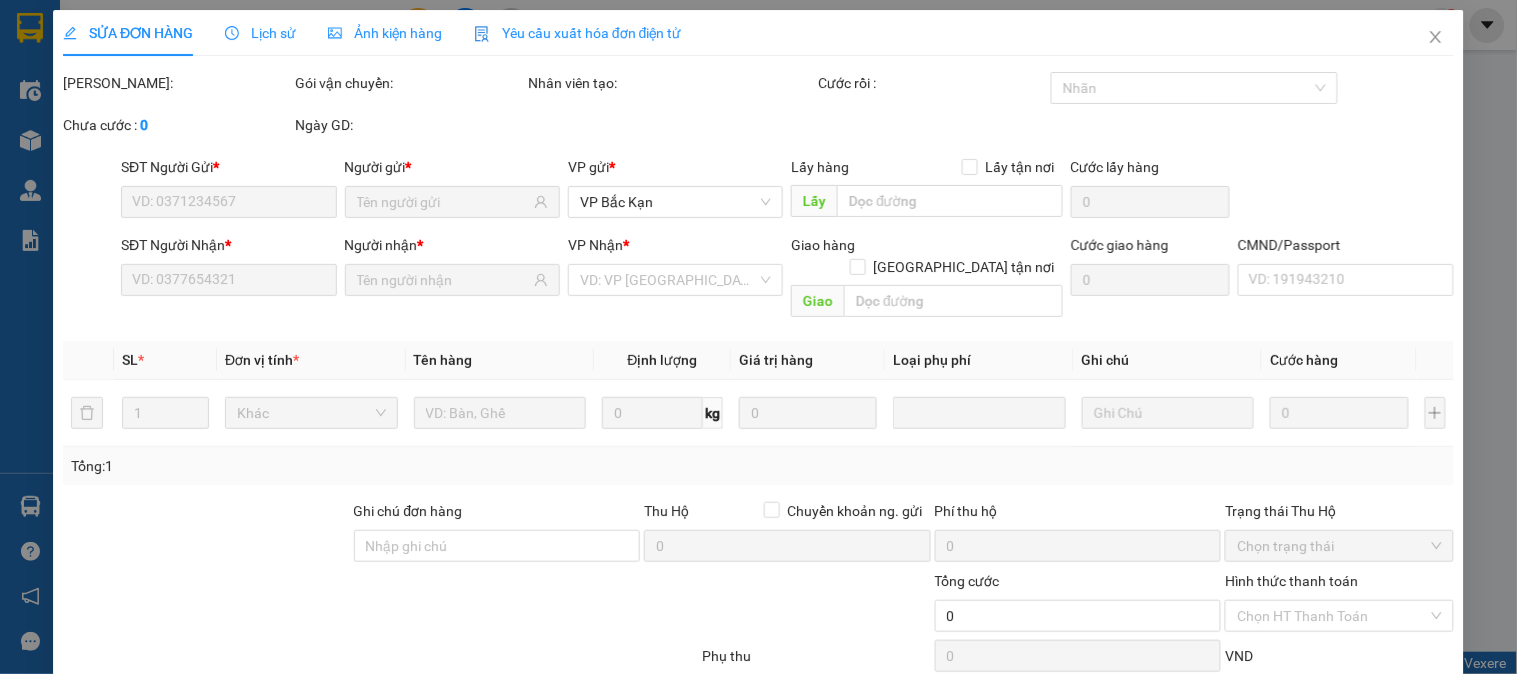 type on "0947799980" 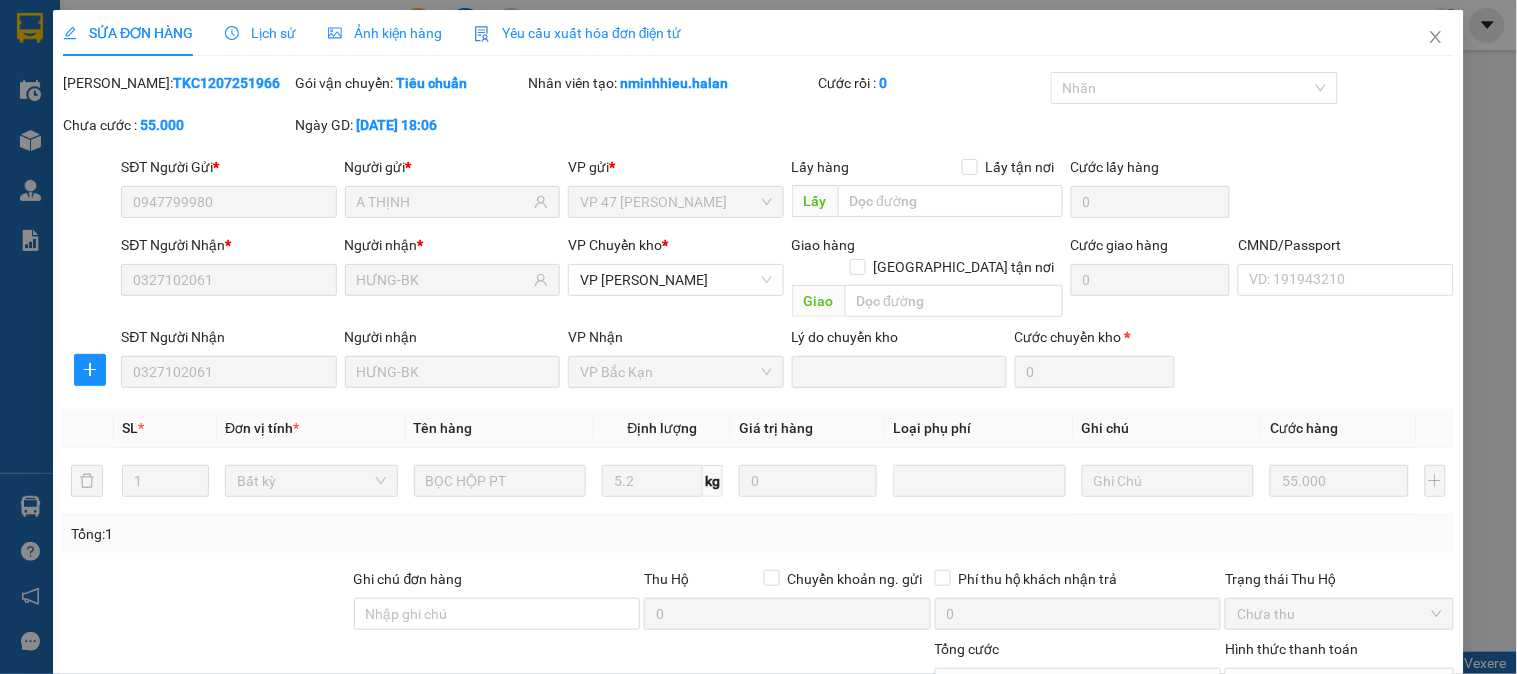 scroll, scrollTop: 177, scrollLeft: 0, axis: vertical 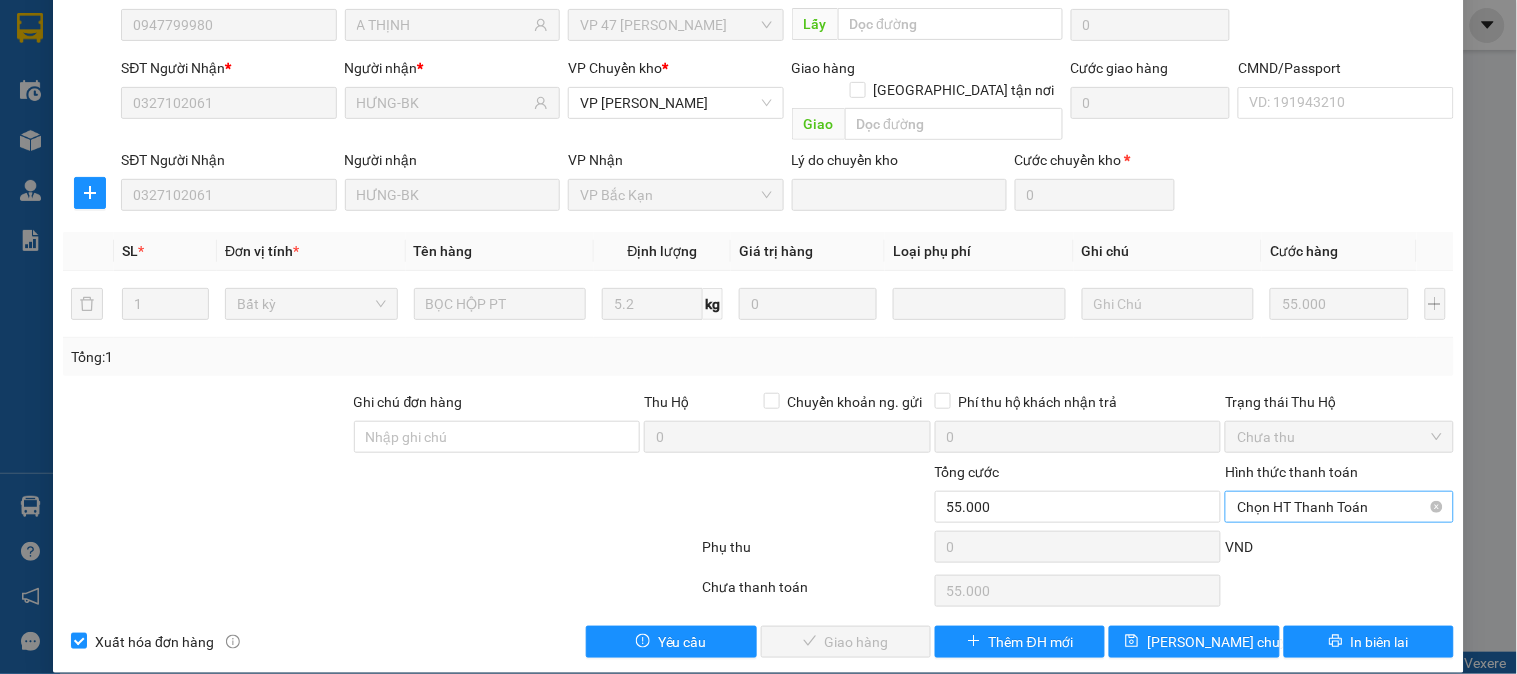 click on "Chọn HT Thanh Toán" at bounding box center [1339, 507] 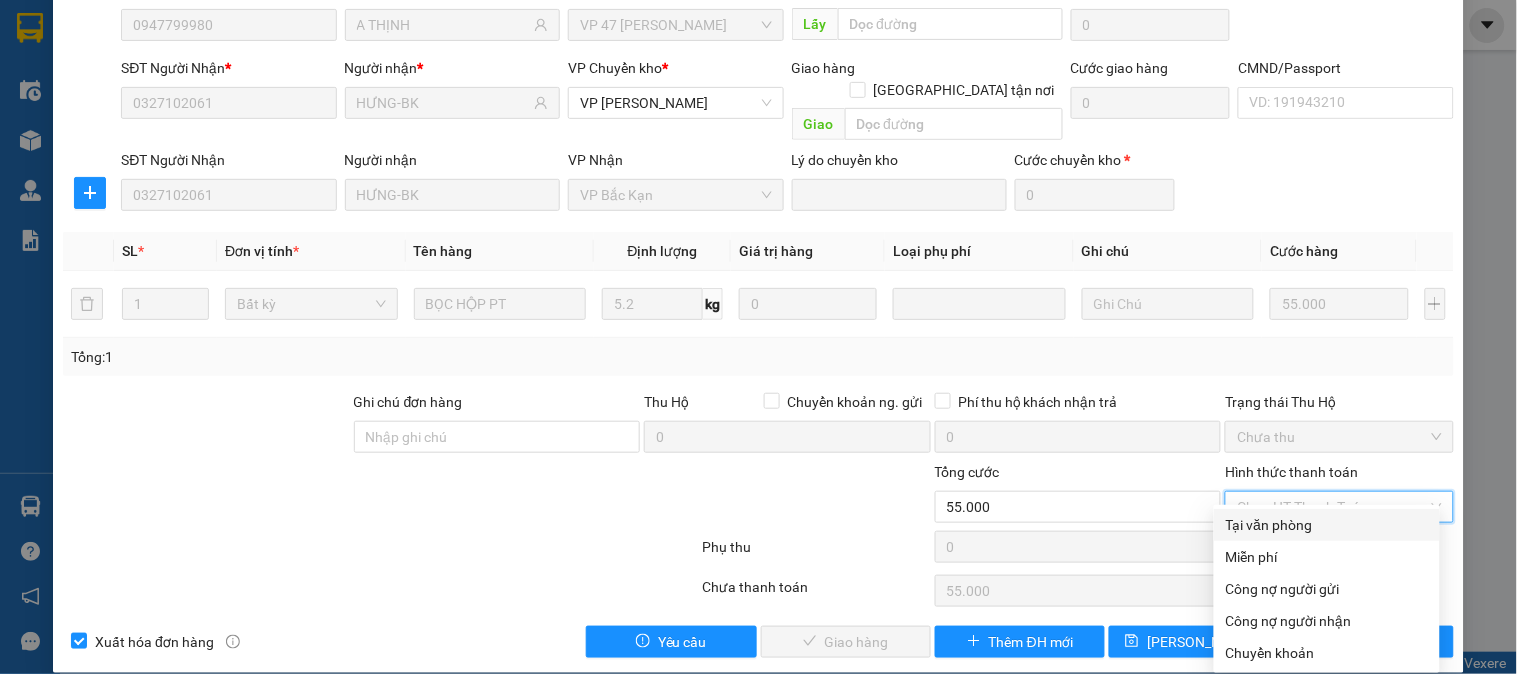 click on "Tại văn phòng" at bounding box center (1327, 525) 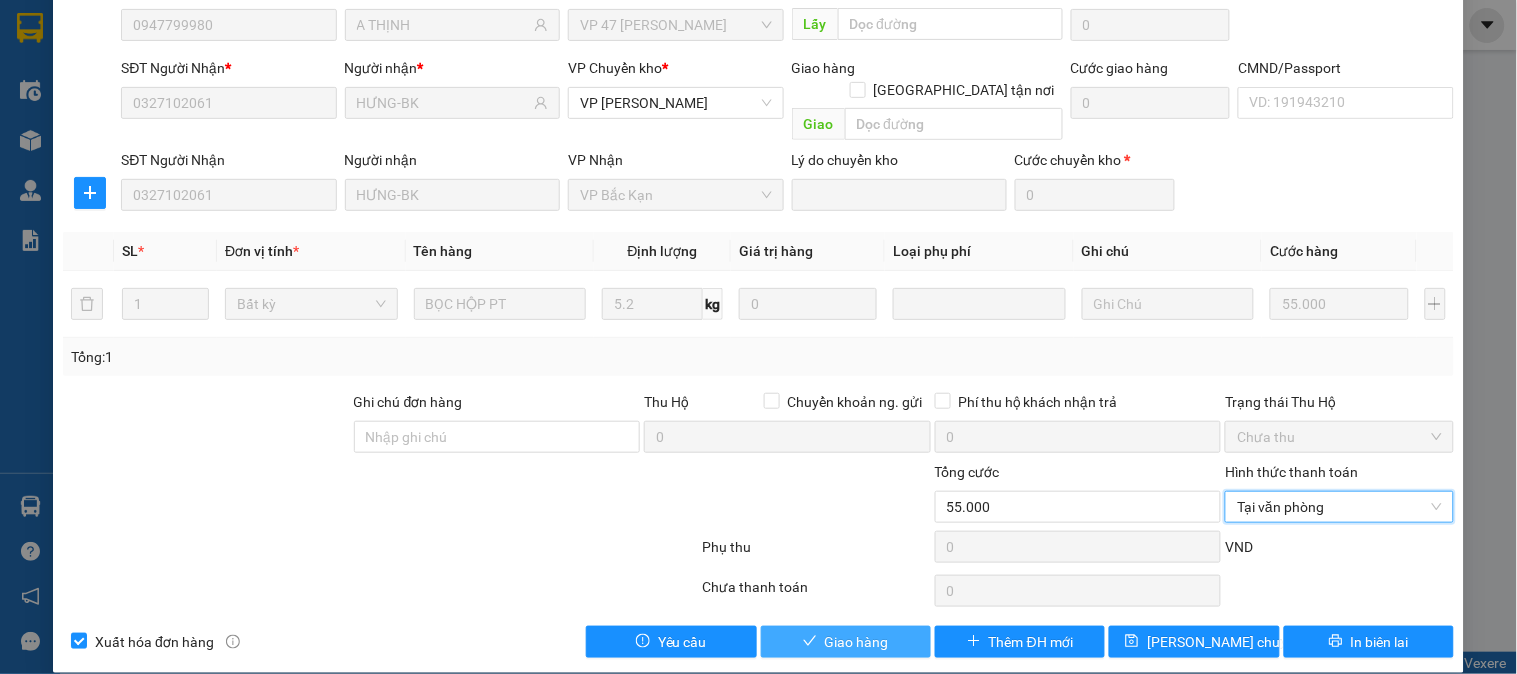 click on "Giao hàng" at bounding box center [846, 642] 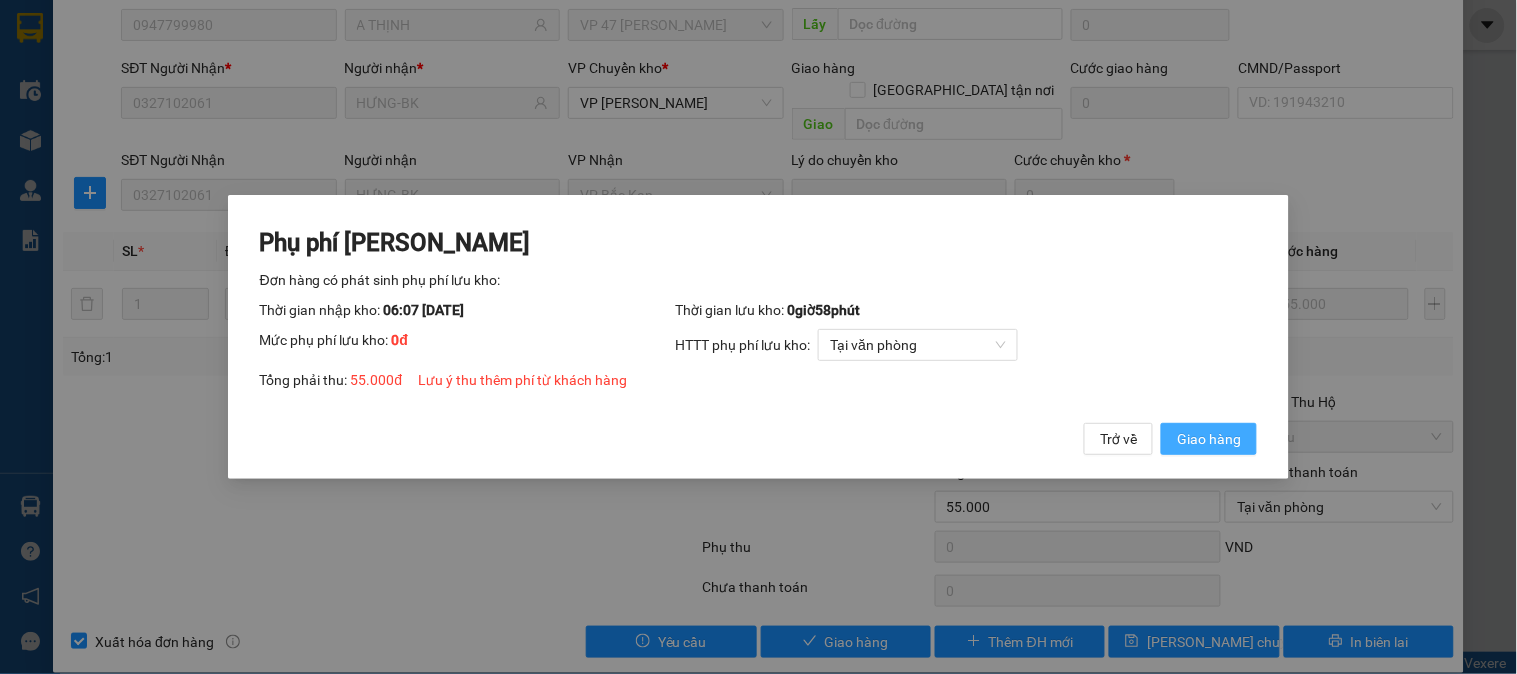 click on "Giao hàng" at bounding box center (1209, 439) 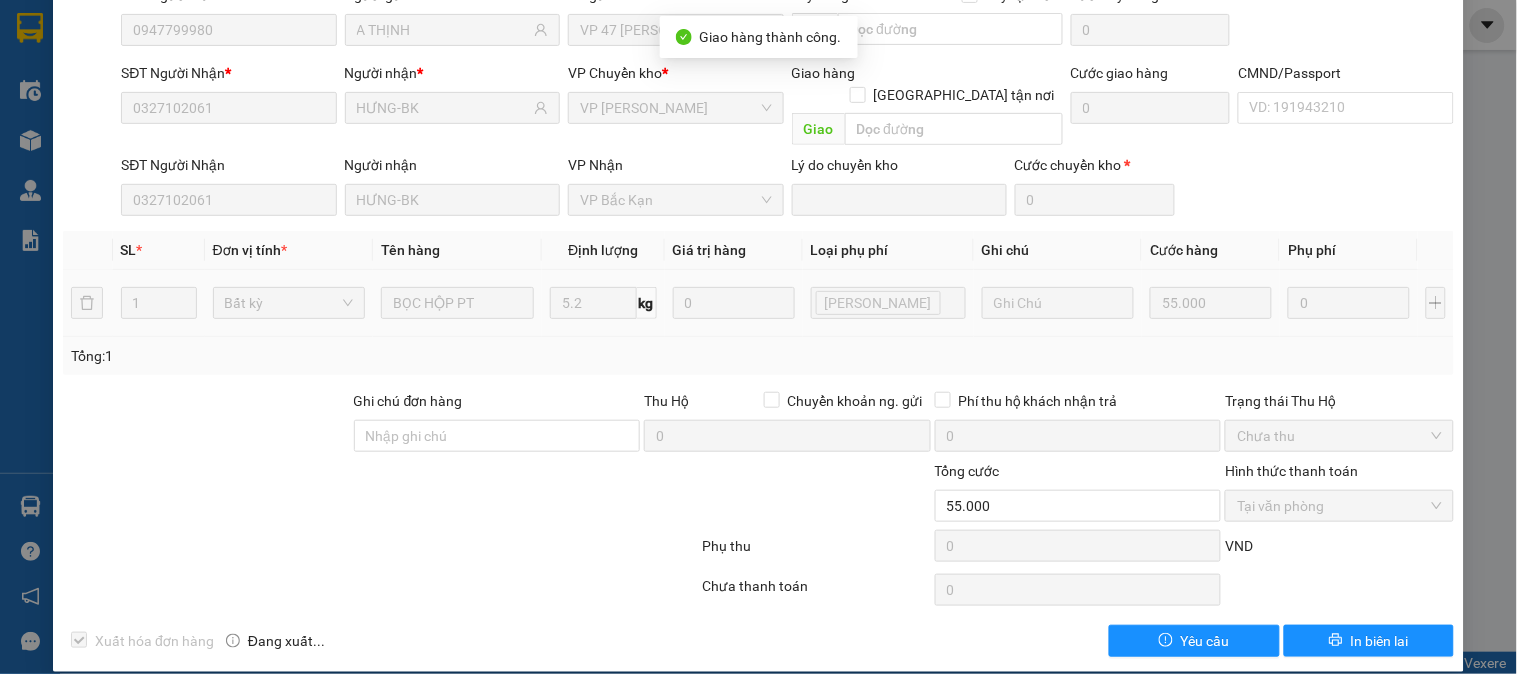 scroll, scrollTop: 0, scrollLeft: 0, axis: both 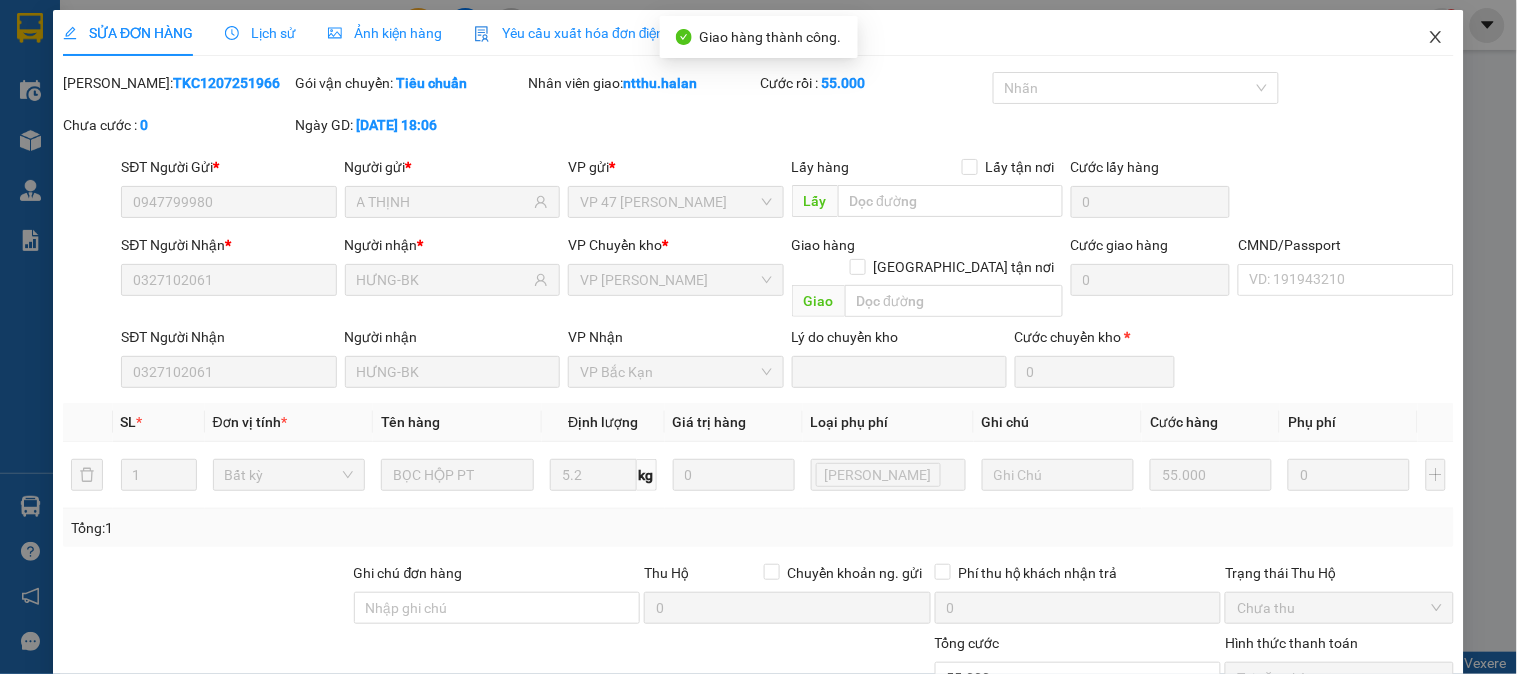 click 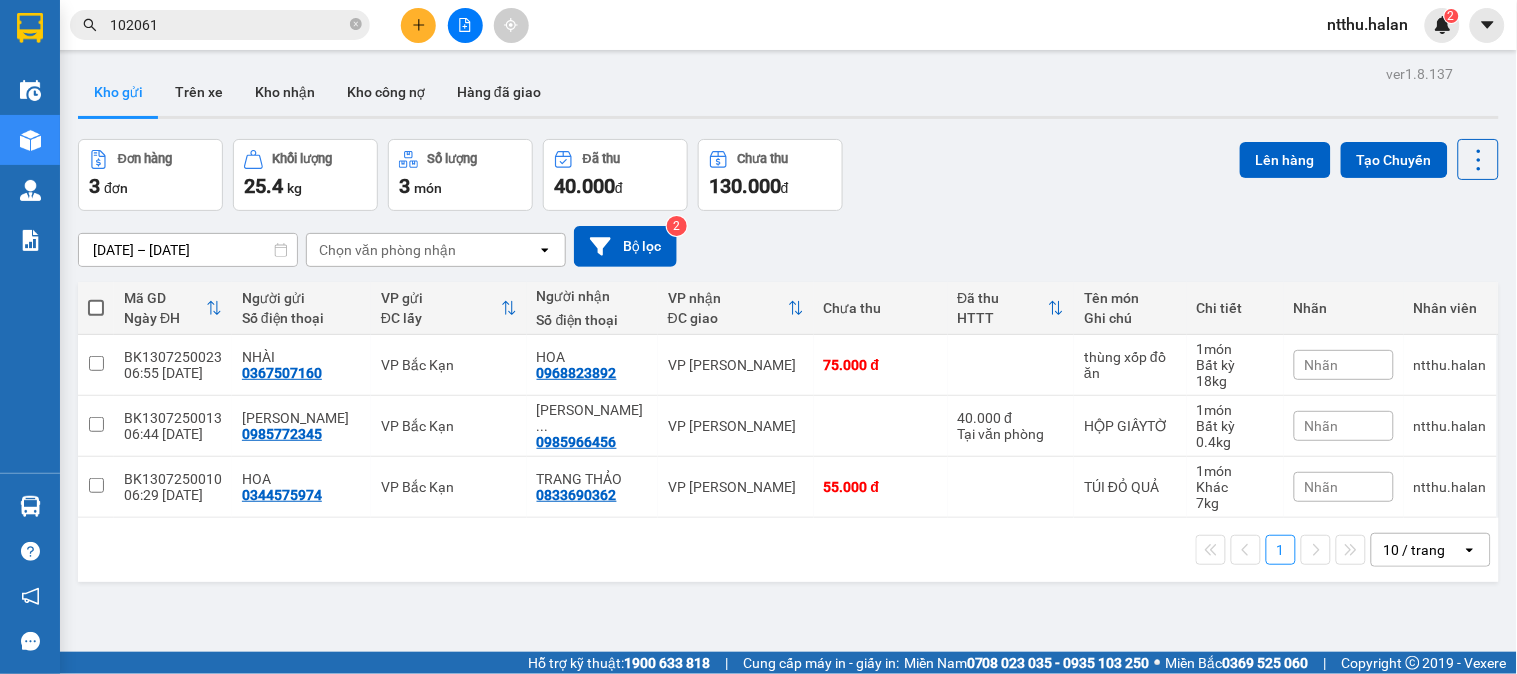 click on "Đơn hàng 3 đơn Khối lượng 25.4 kg Số lượng 3 món Đã thu 40.000  đ Chưa thu 130.000  đ Lên hàng Tạo Chuyến" at bounding box center [788, 175] 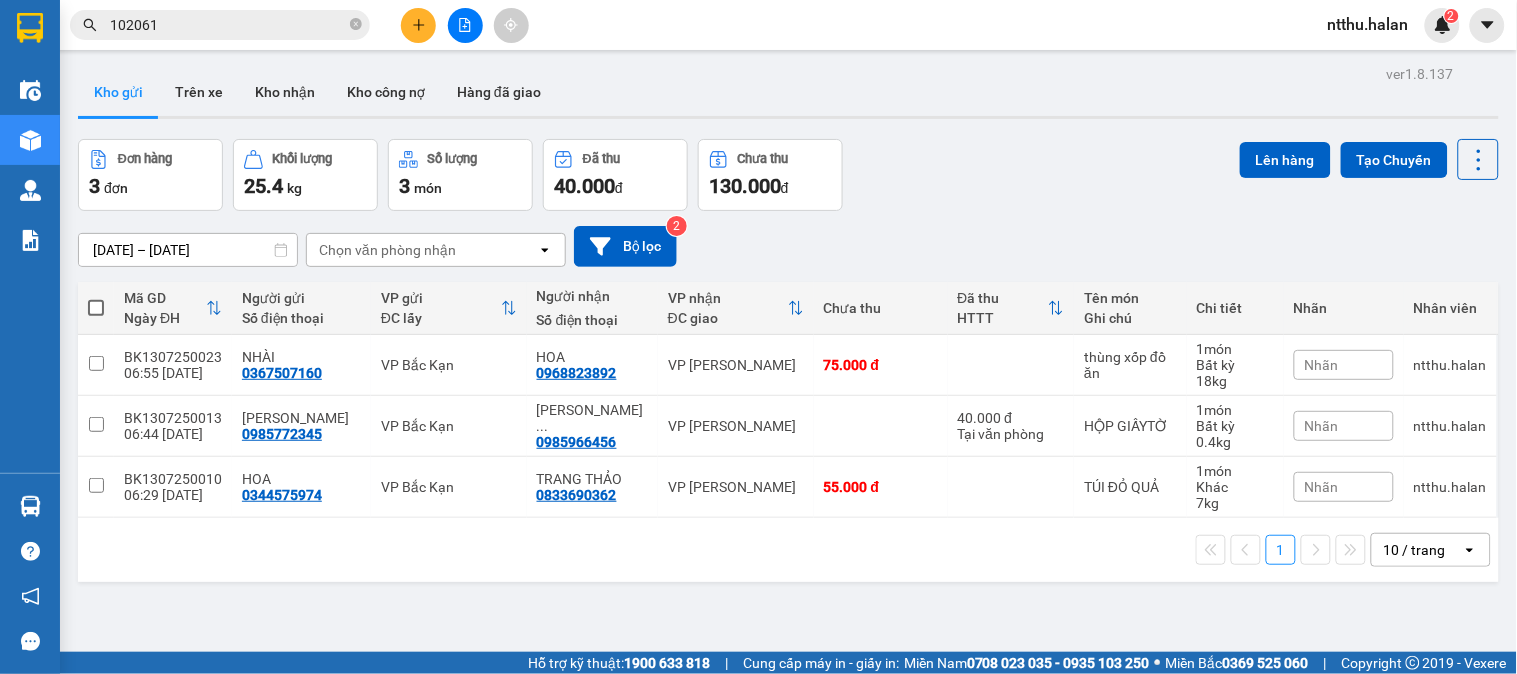 click on "102061" at bounding box center (228, 25) 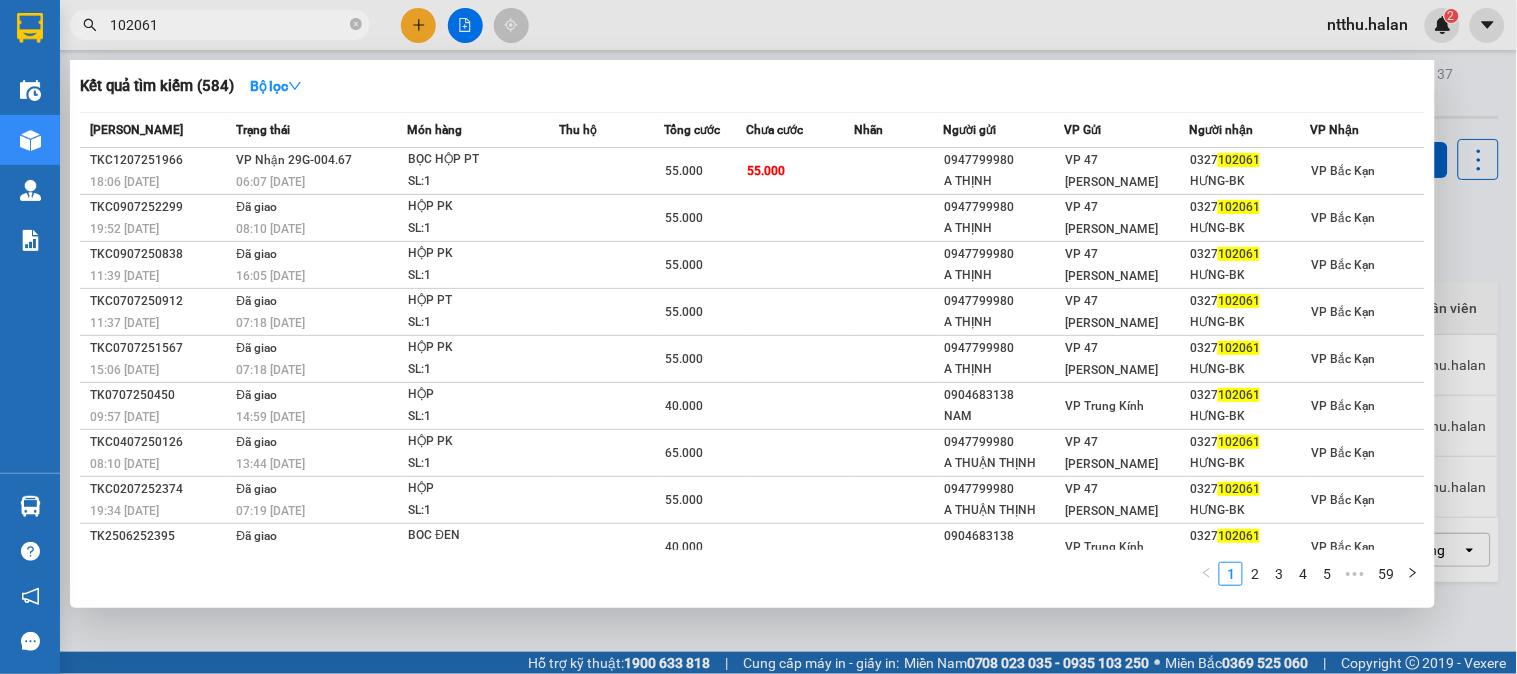 click on "102061" at bounding box center (228, 25) 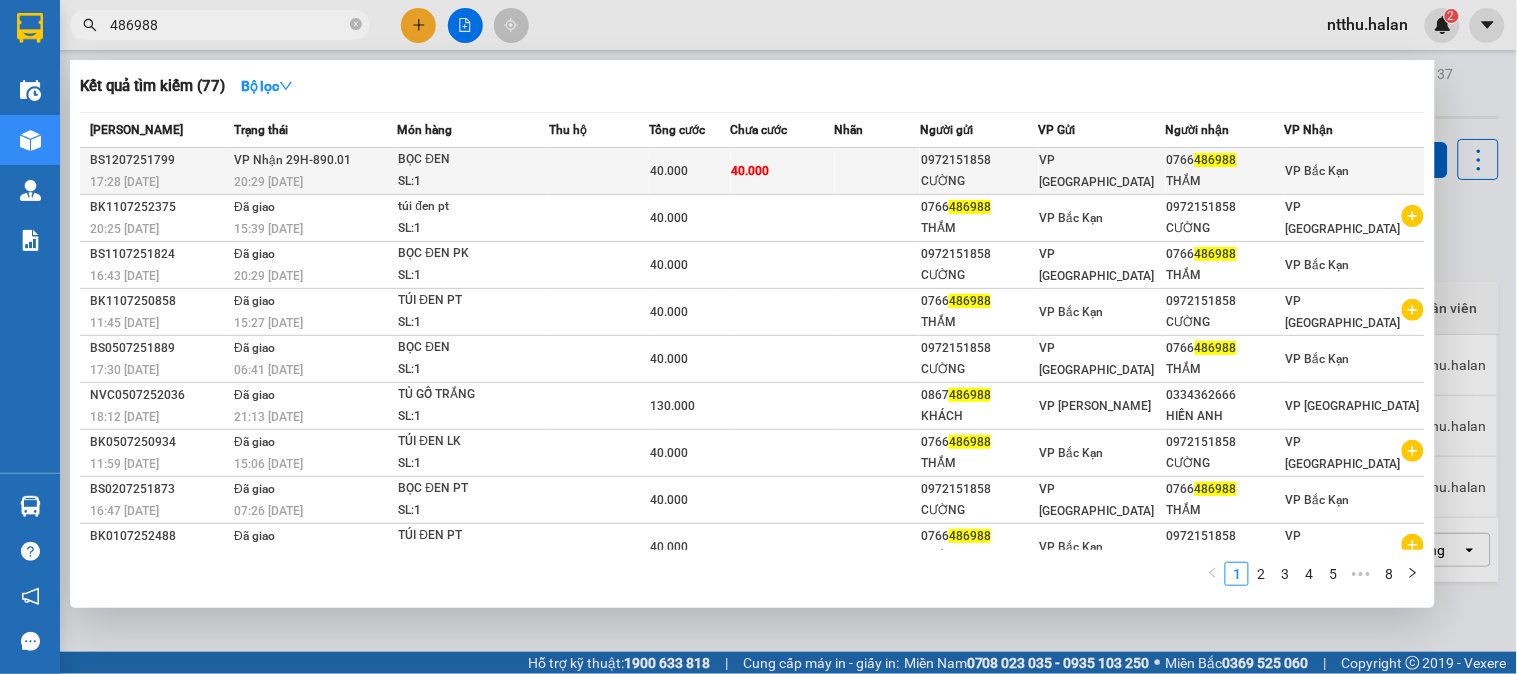 type on "486988" 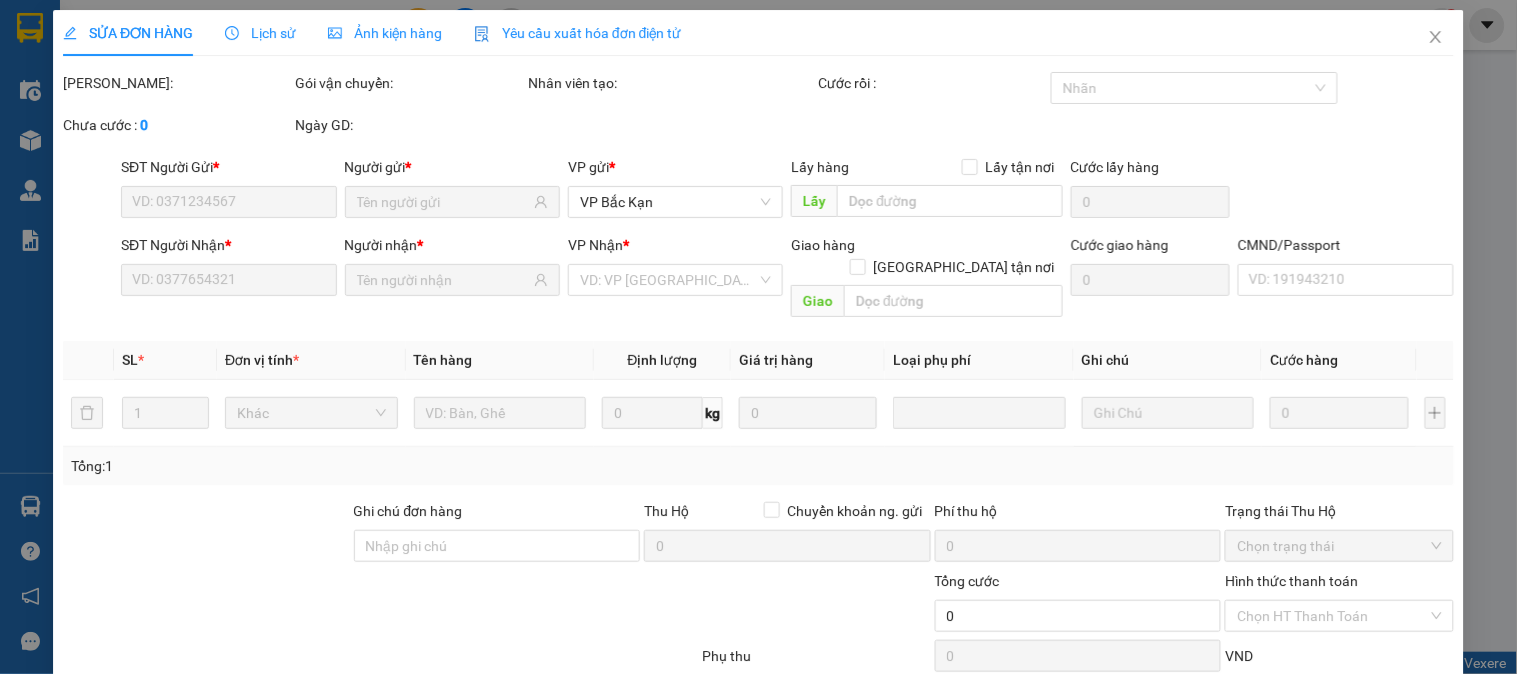 type on "0972151858" 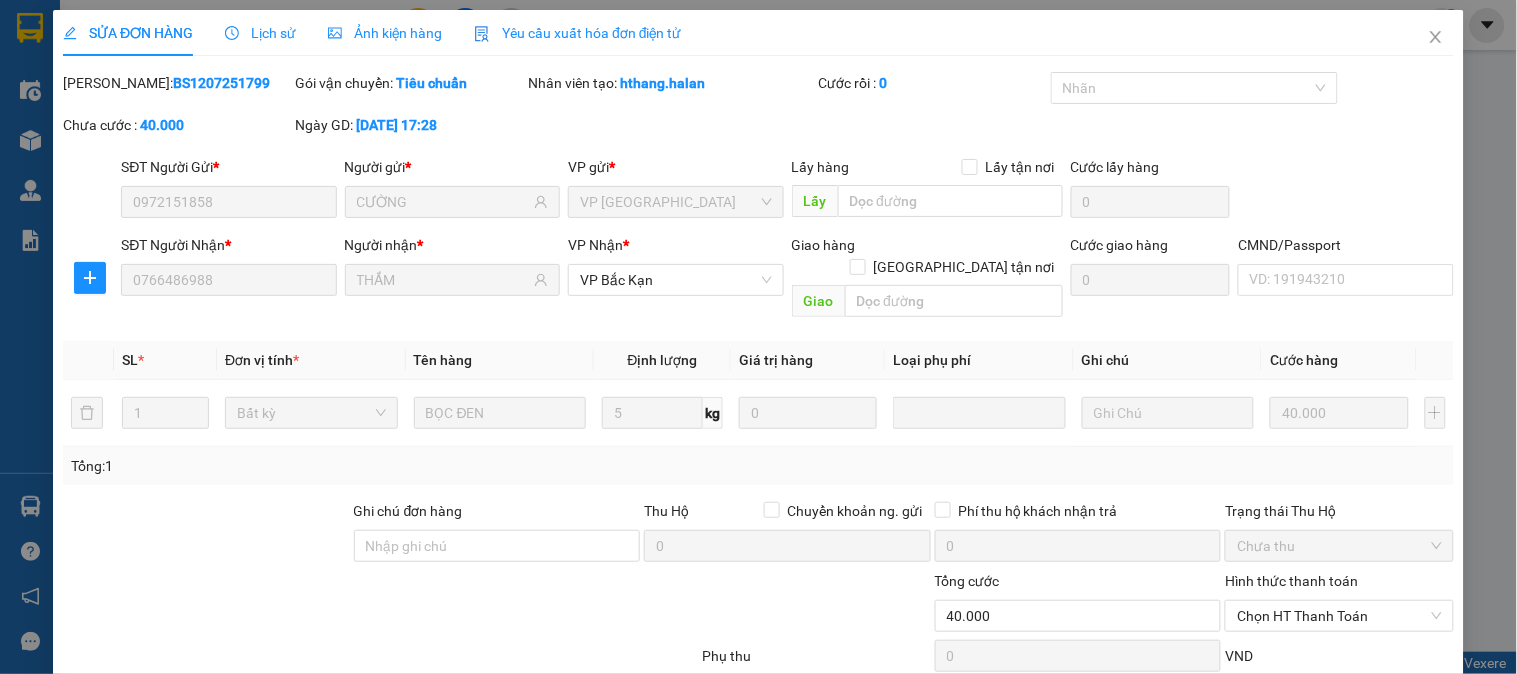 scroll, scrollTop: 110, scrollLeft: 0, axis: vertical 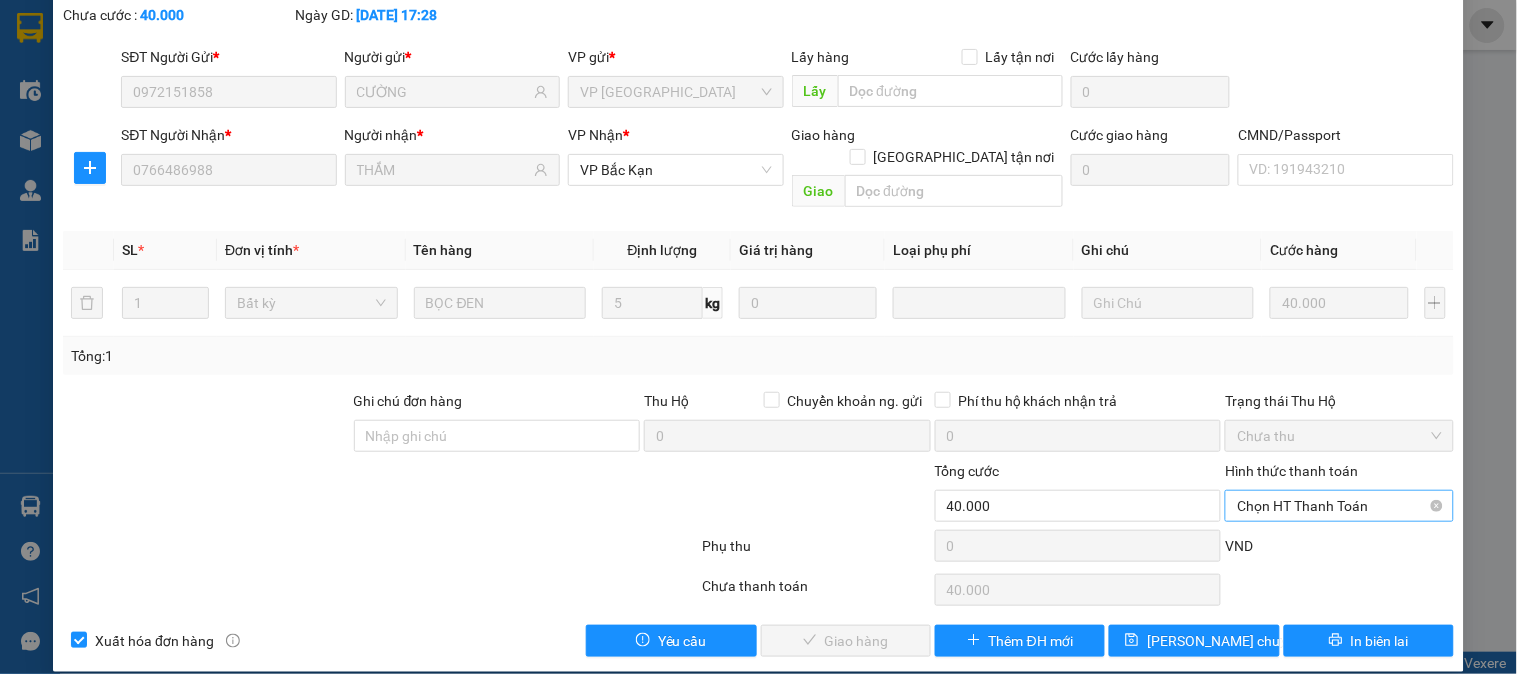 click on "Chọn HT Thanh Toán" at bounding box center (1339, 506) 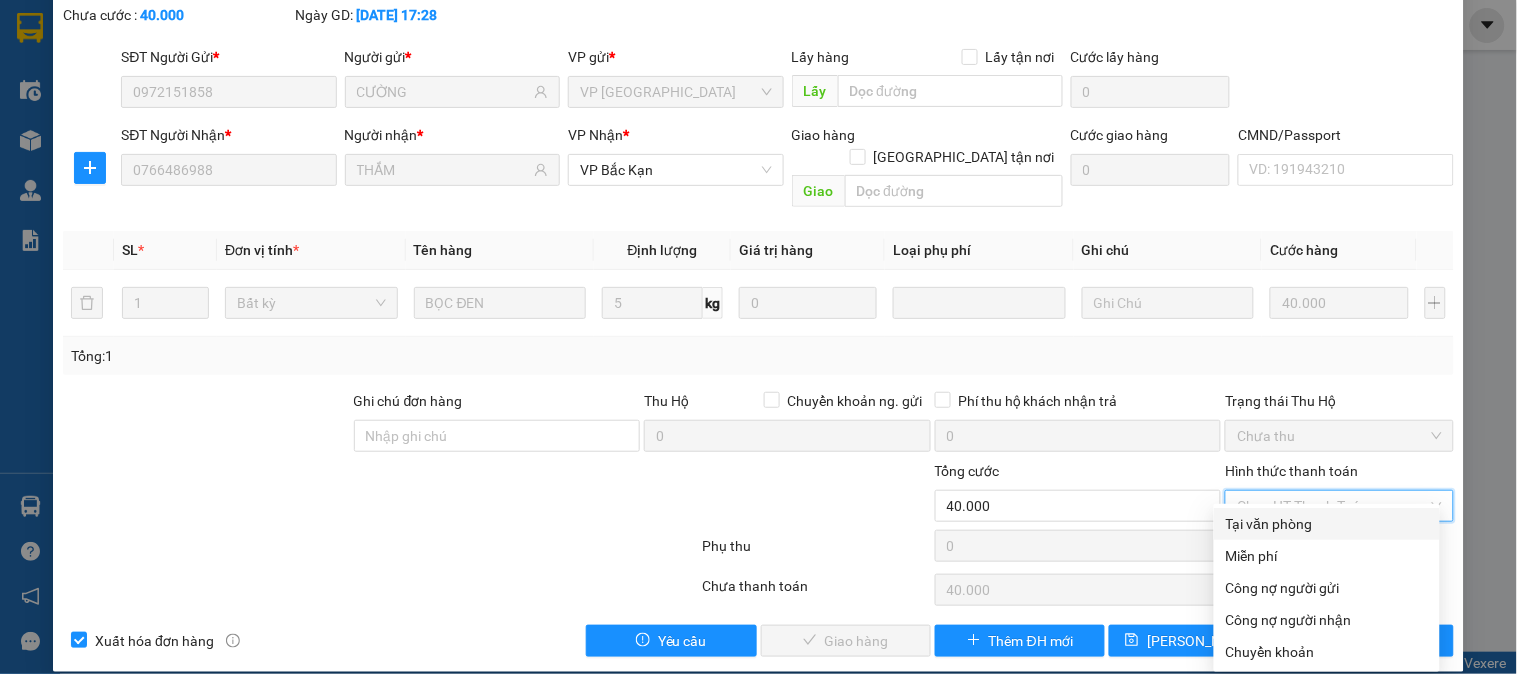 click on "Tại văn phòng" at bounding box center [1327, 524] 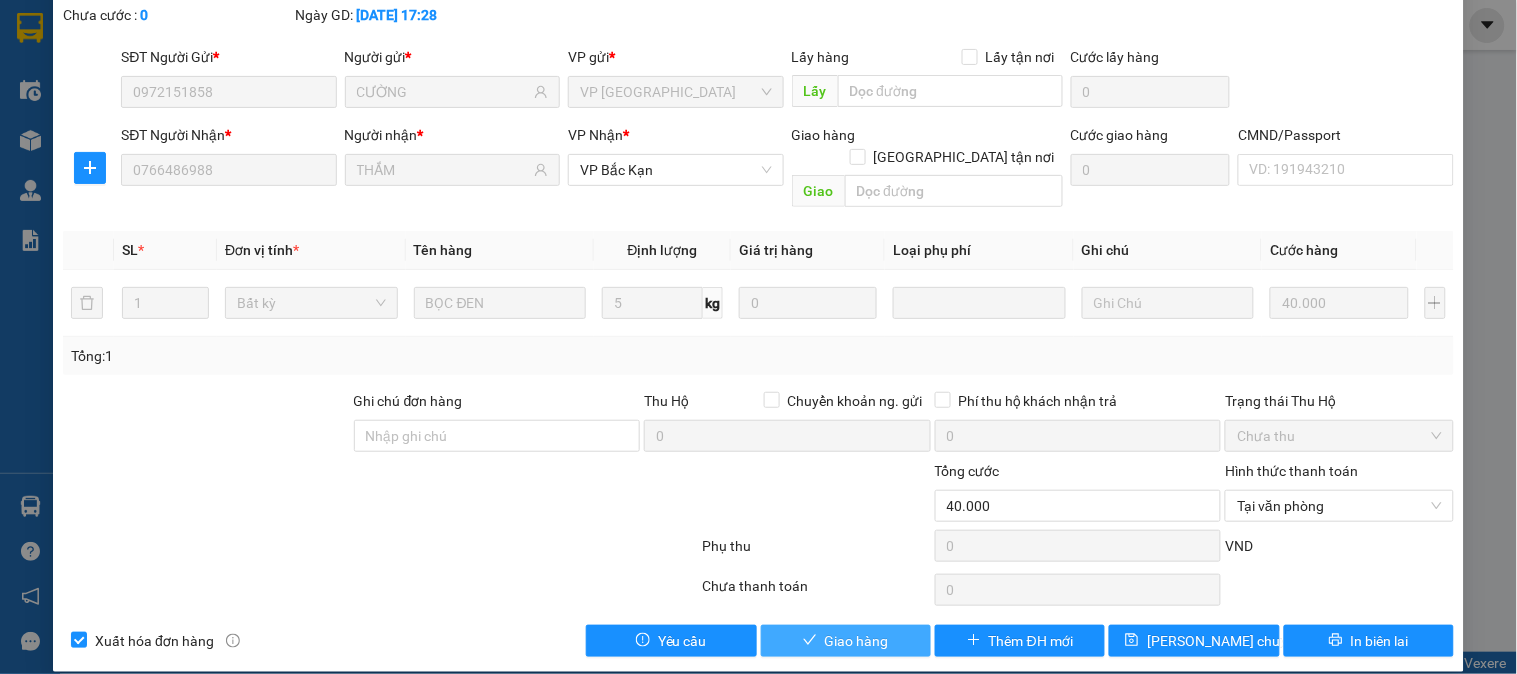 click on "Giao hàng" at bounding box center (857, 641) 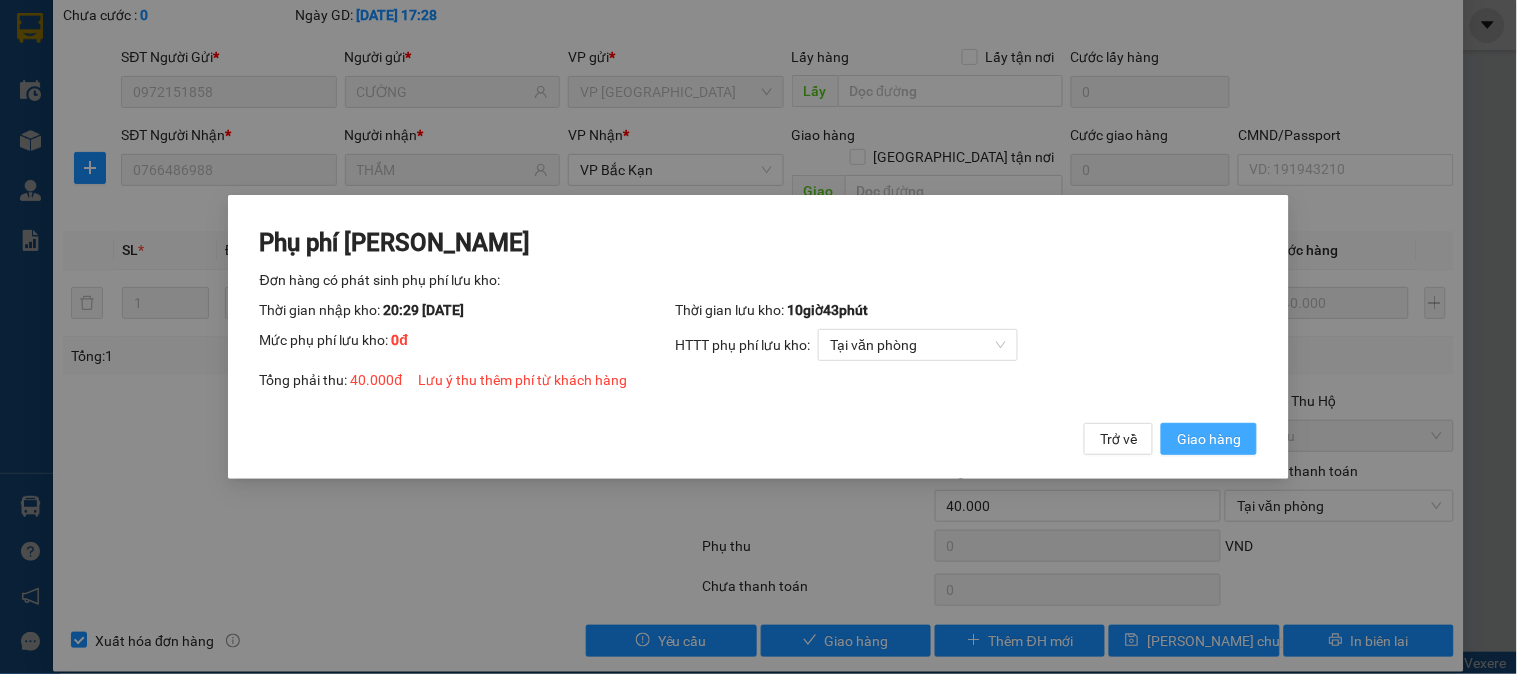 click on "Giao hàng" at bounding box center (1209, 439) 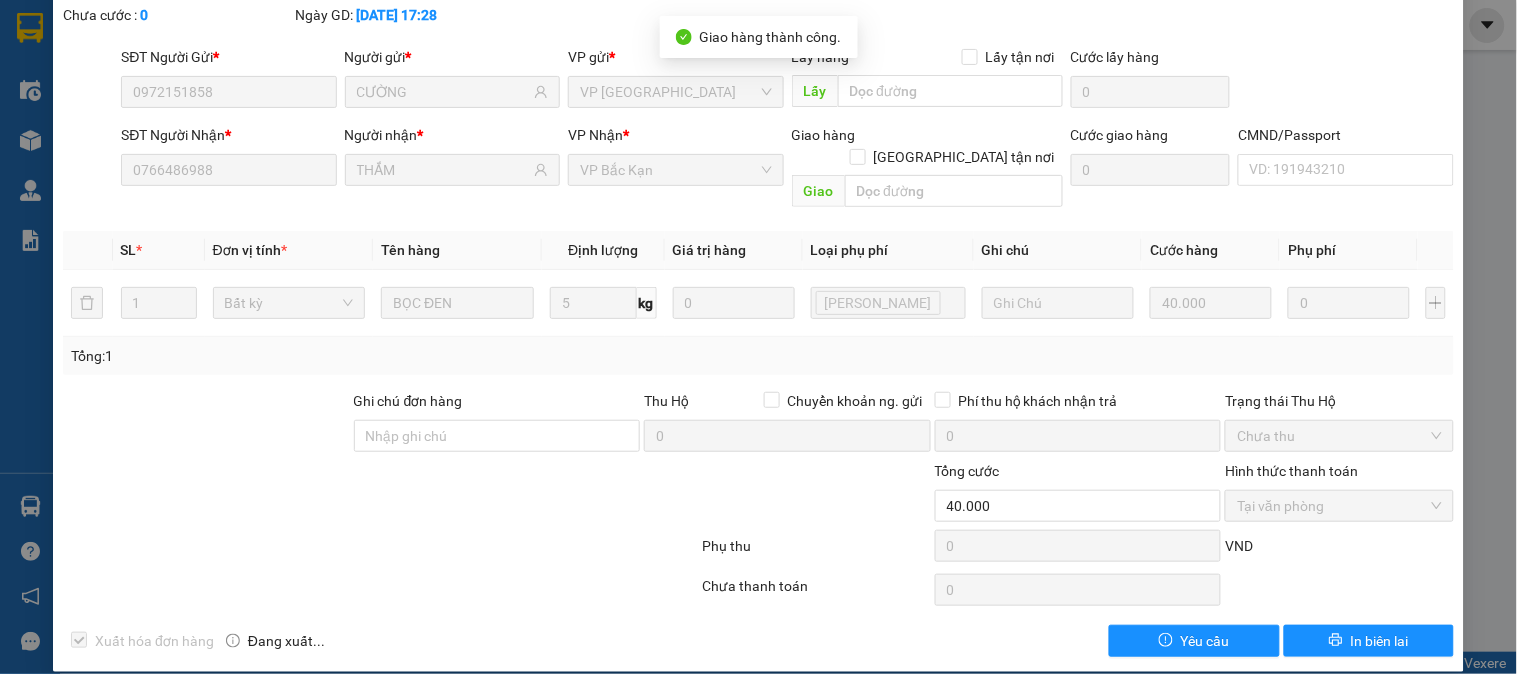 scroll, scrollTop: 0, scrollLeft: 0, axis: both 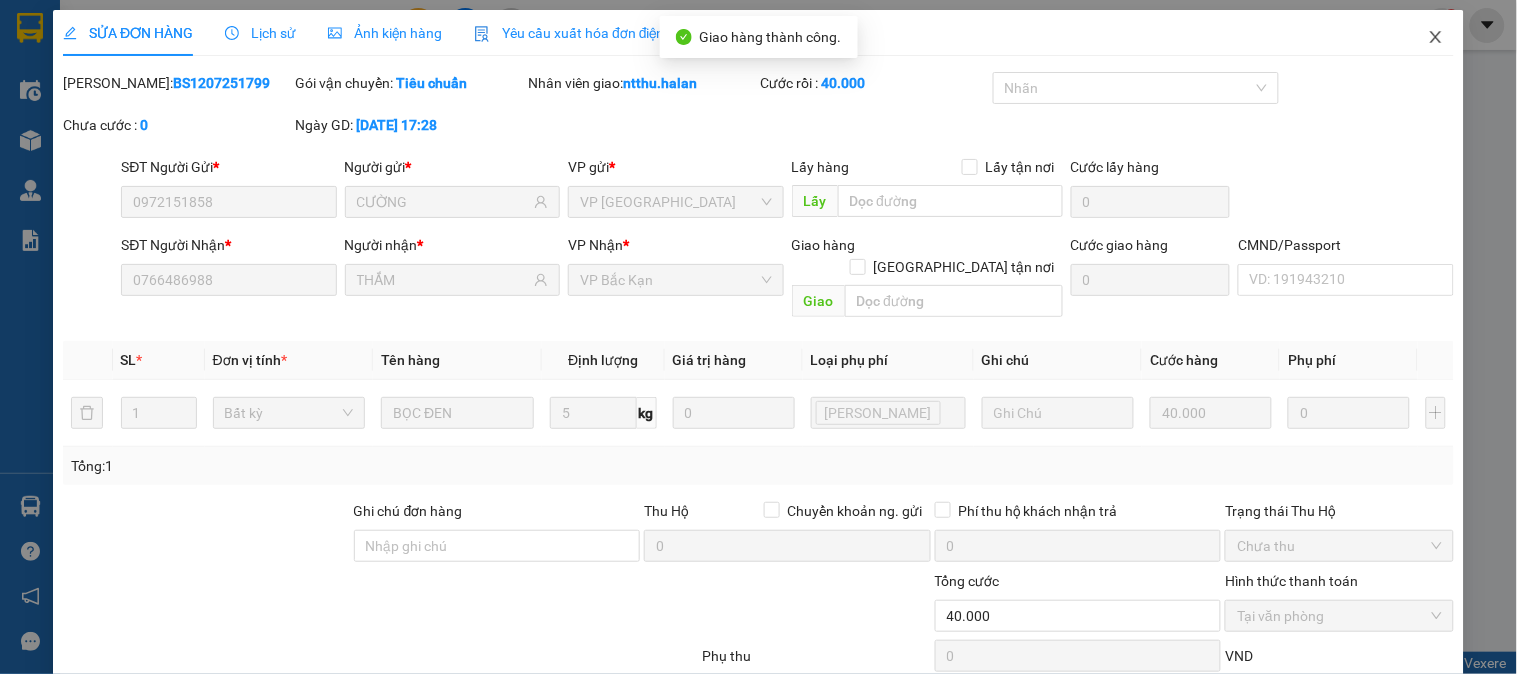 click at bounding box center (1436, 38) 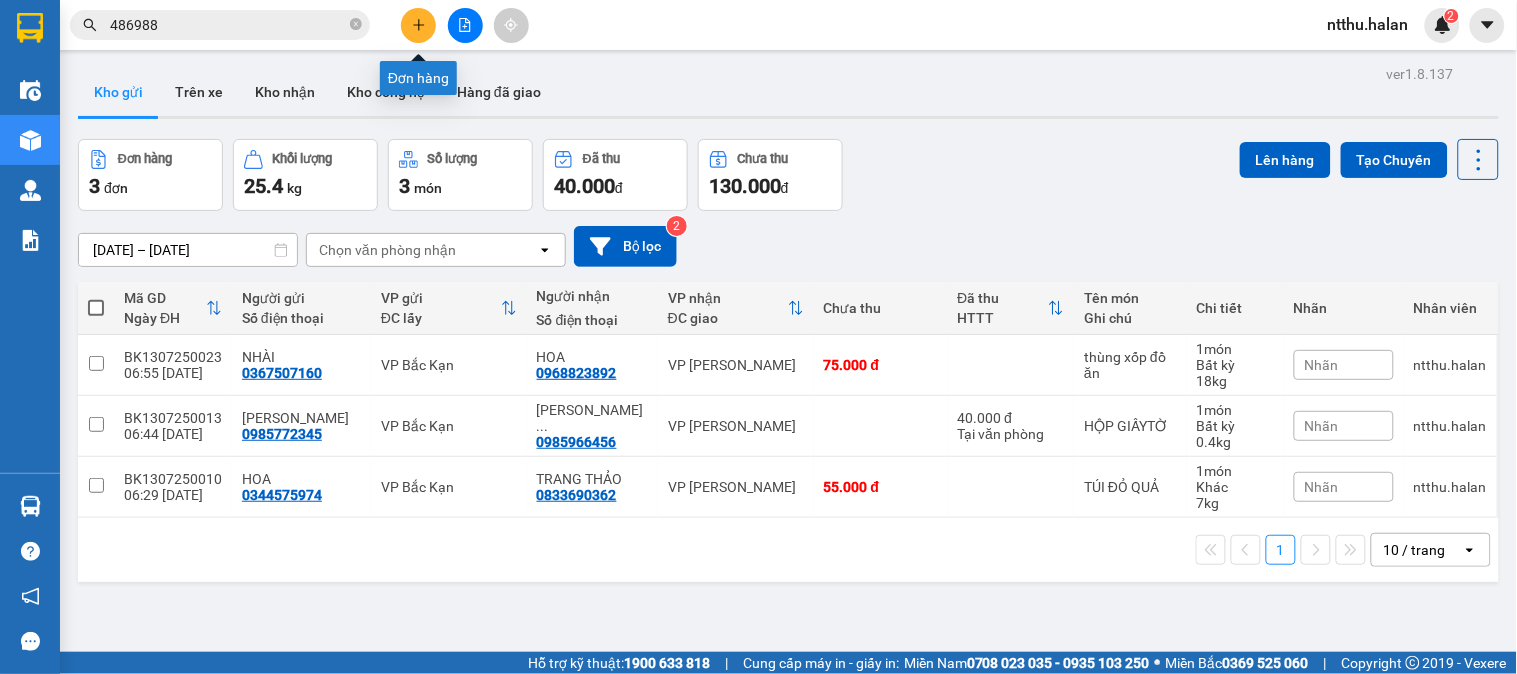 click at bounding box center (418, 25) 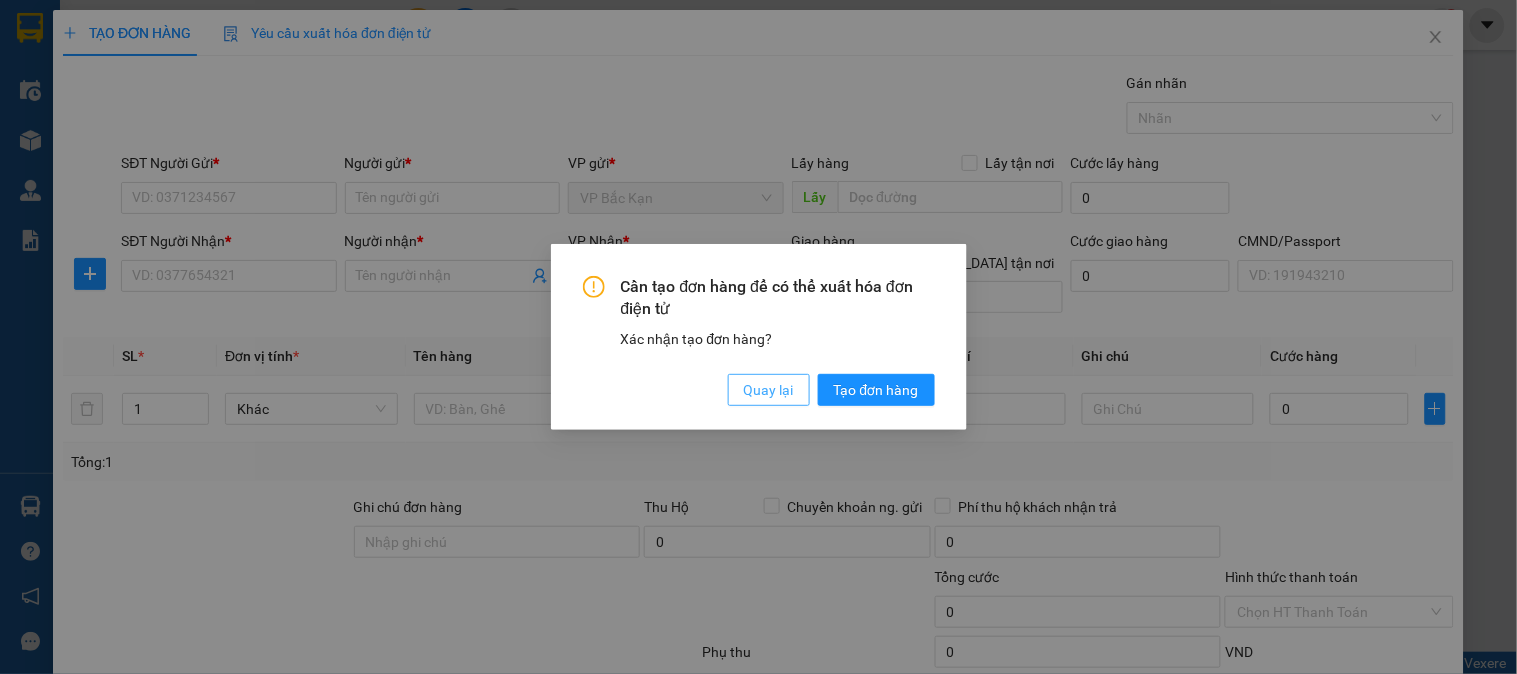 click on "Quay lại" at bounding box center [769, 390] 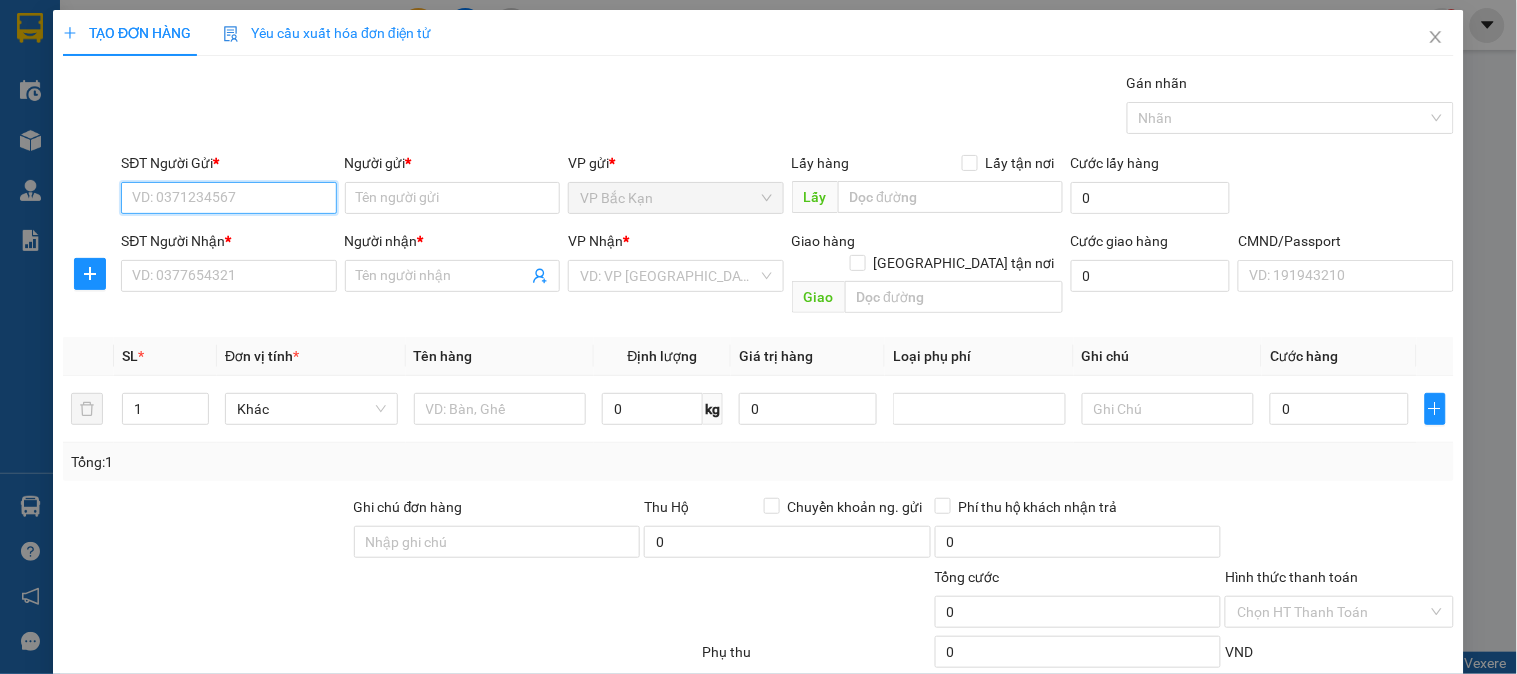 click on "SĐT Người Gửi  *" at bounding box center (228, 198) 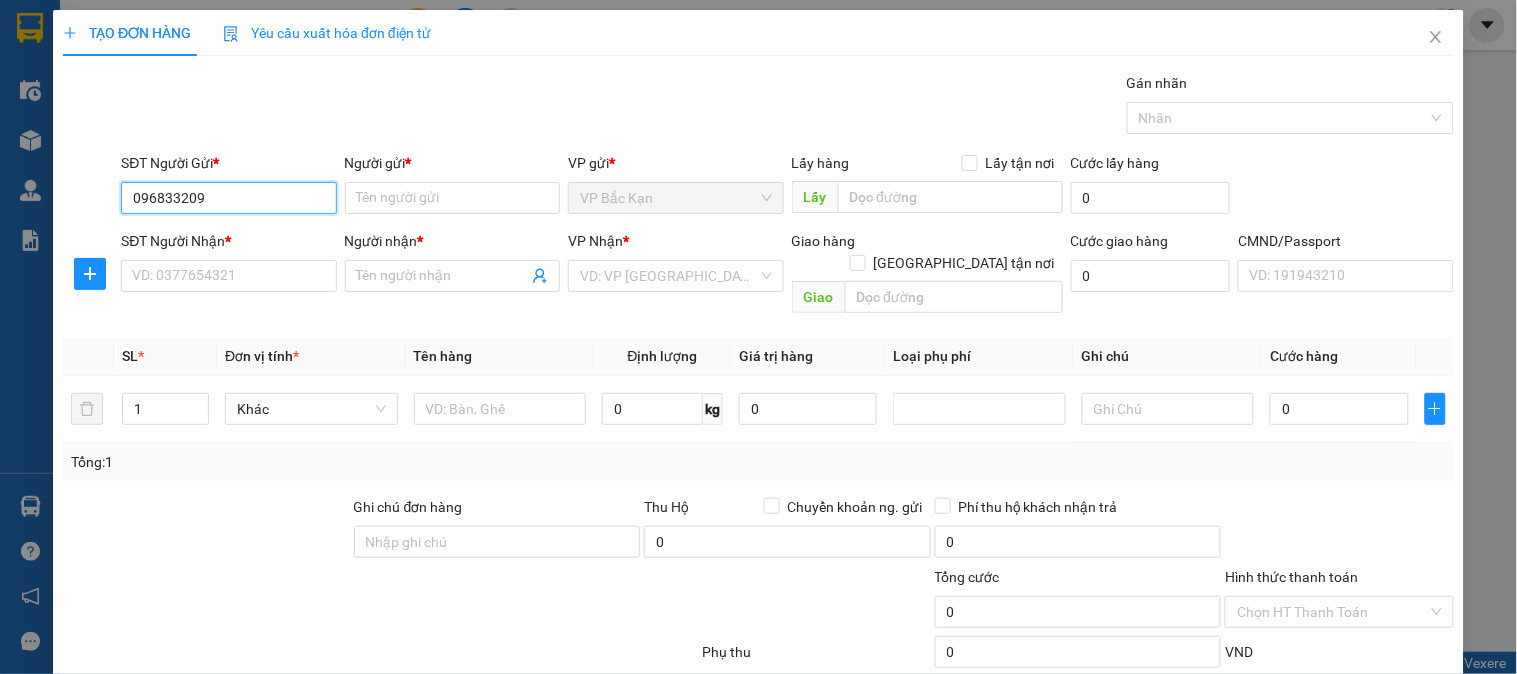 type on "0968332096" 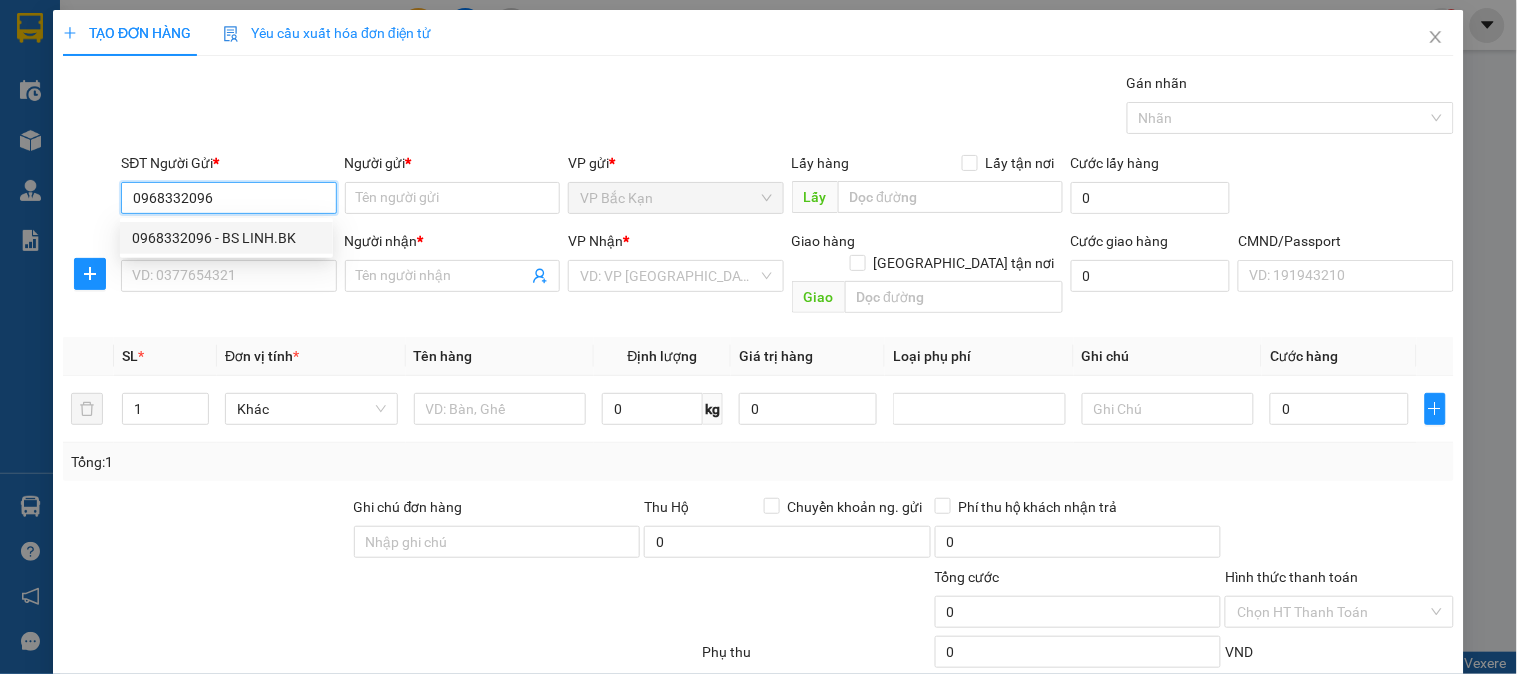 click on "0968332096 - BS LINH.BK" at bounding box center (226, 238) 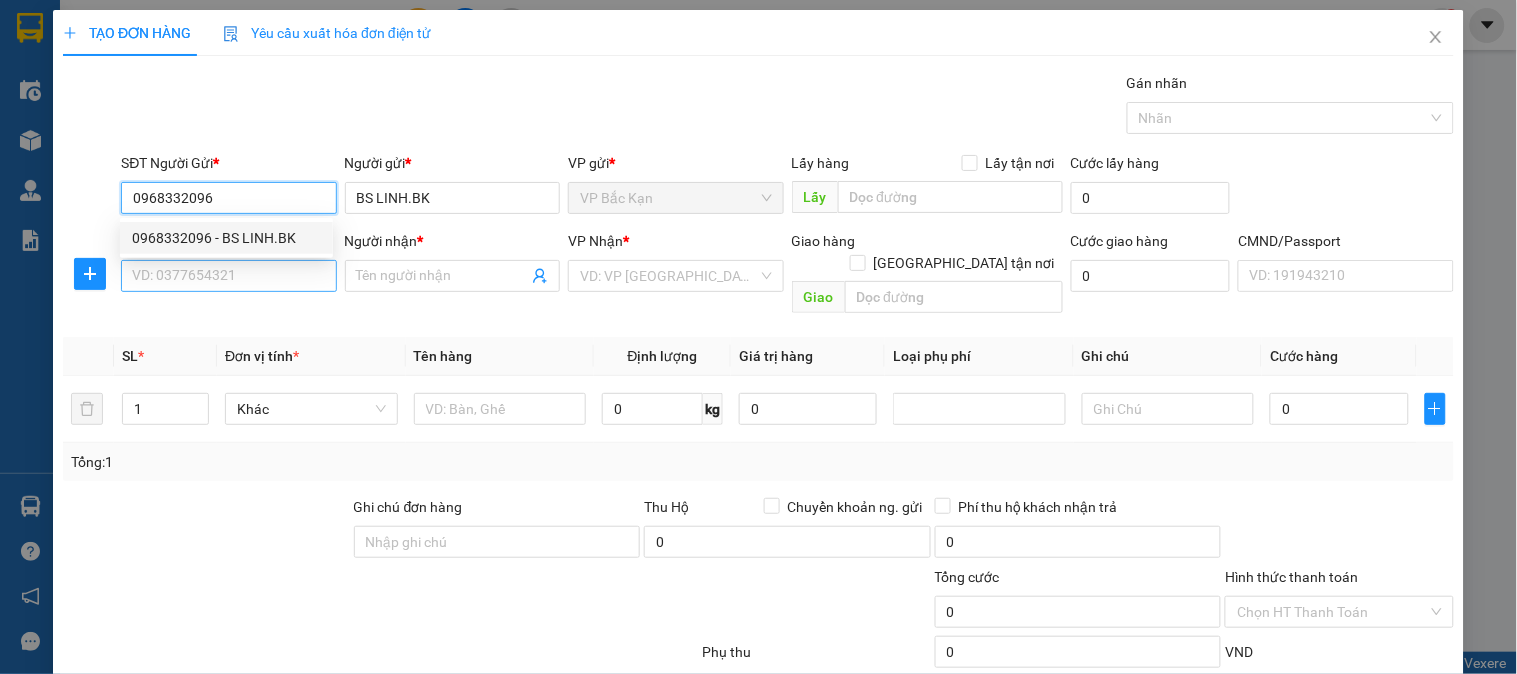 type on "0968332096" 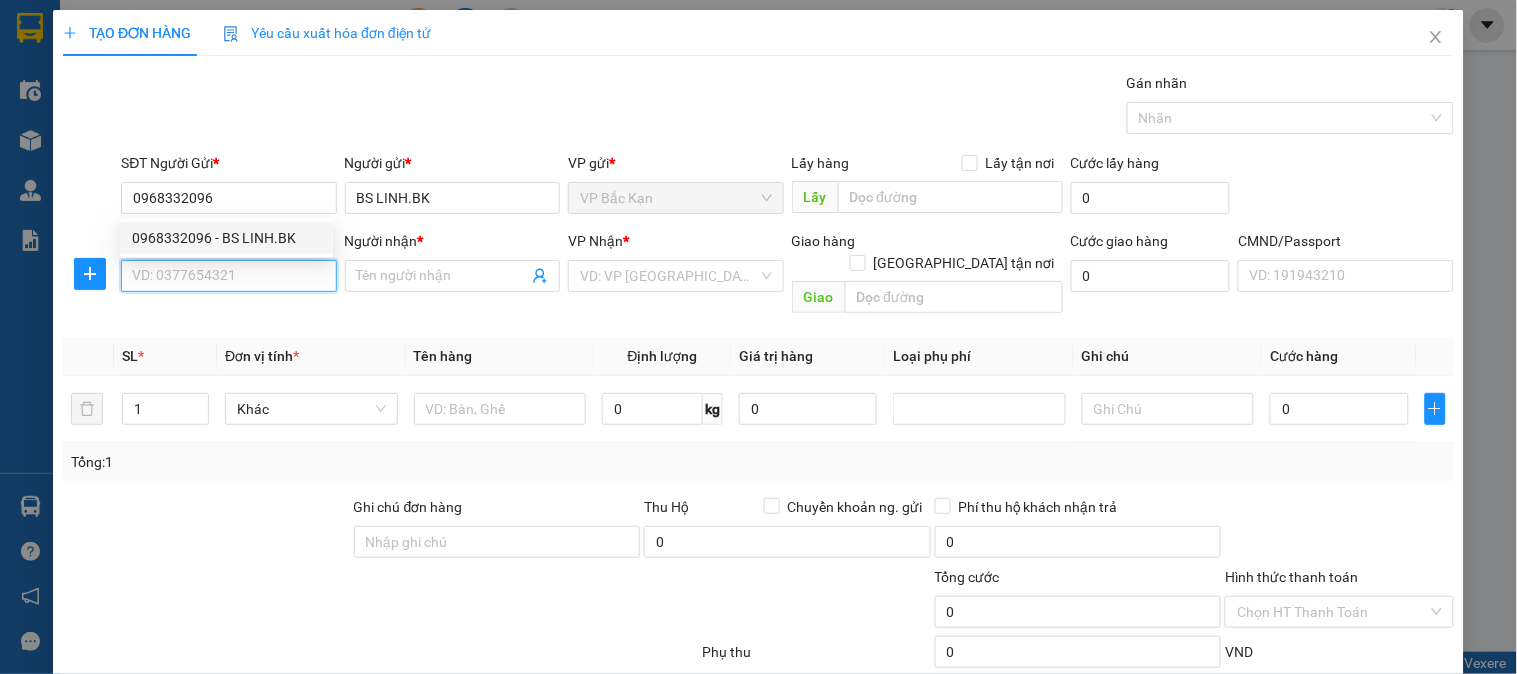 click on "SĐT Người Nhận  *" at bounding box center [228, 276] 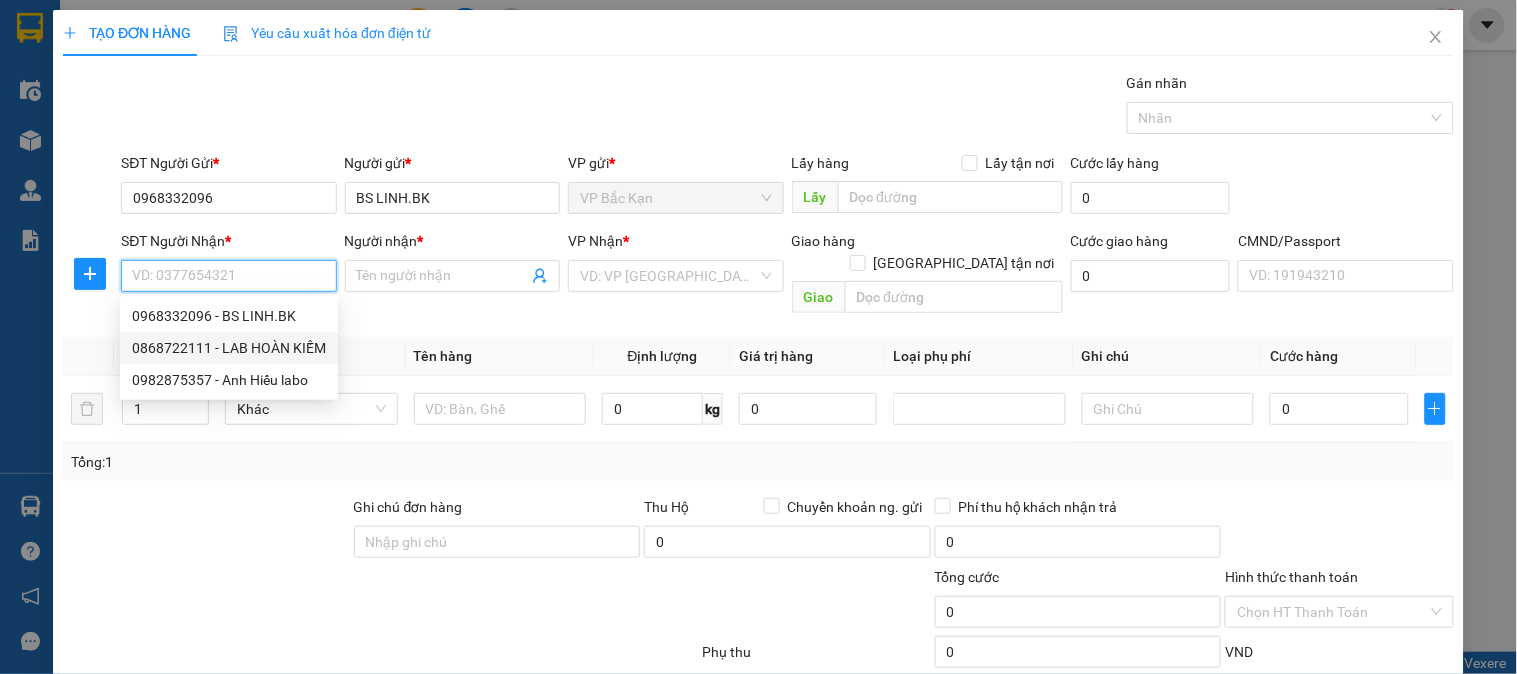 click on "0868722111 - LAB HOÀN KIẾM" at bounding box center (229, 348) 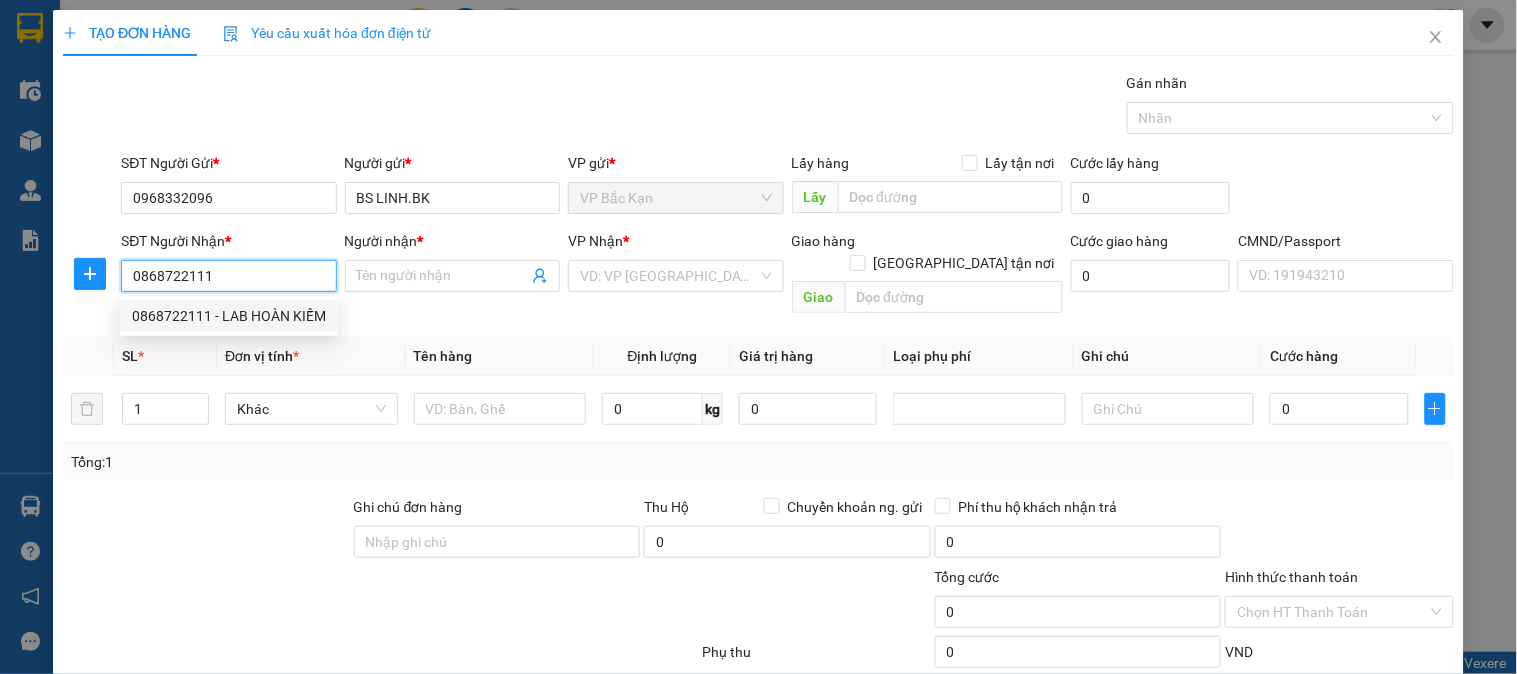 type on "LAB HOÀN KIẾM" 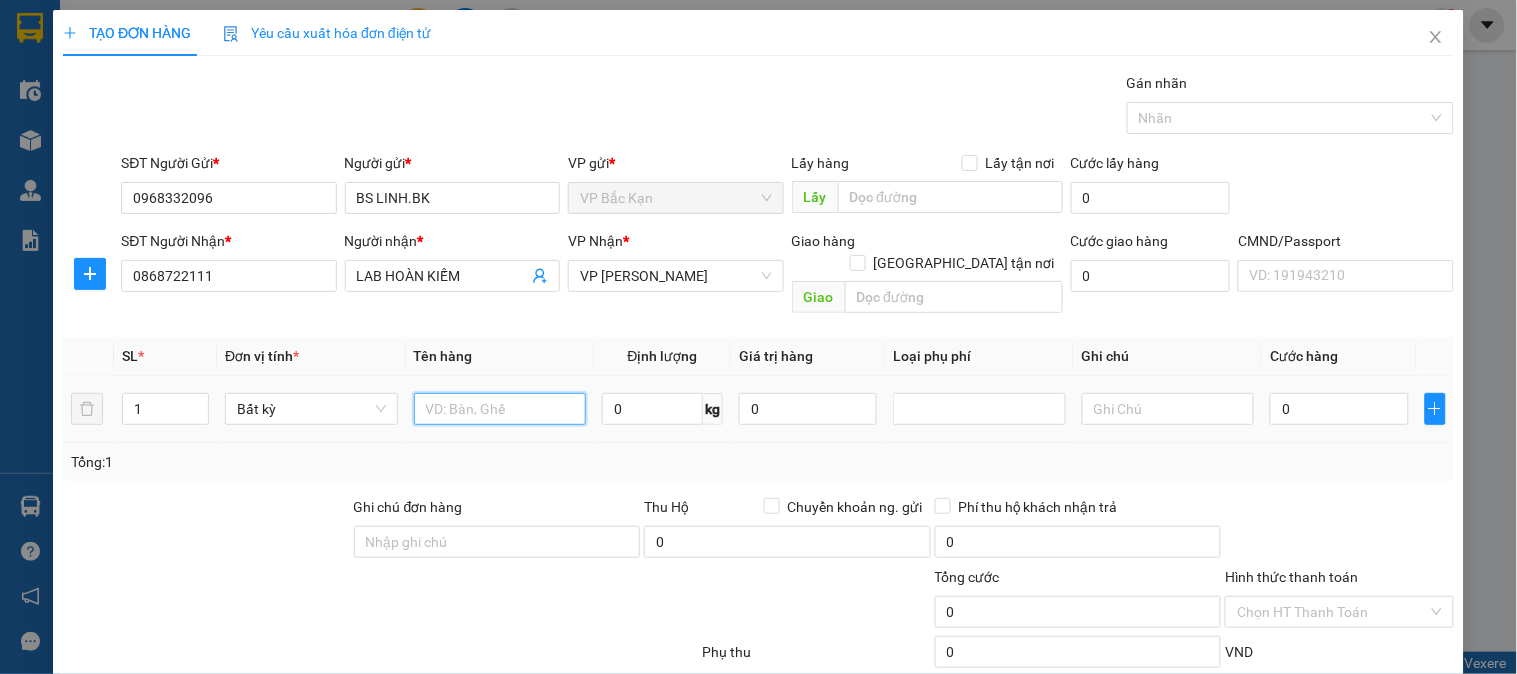 click at bounding box center (500, 409) 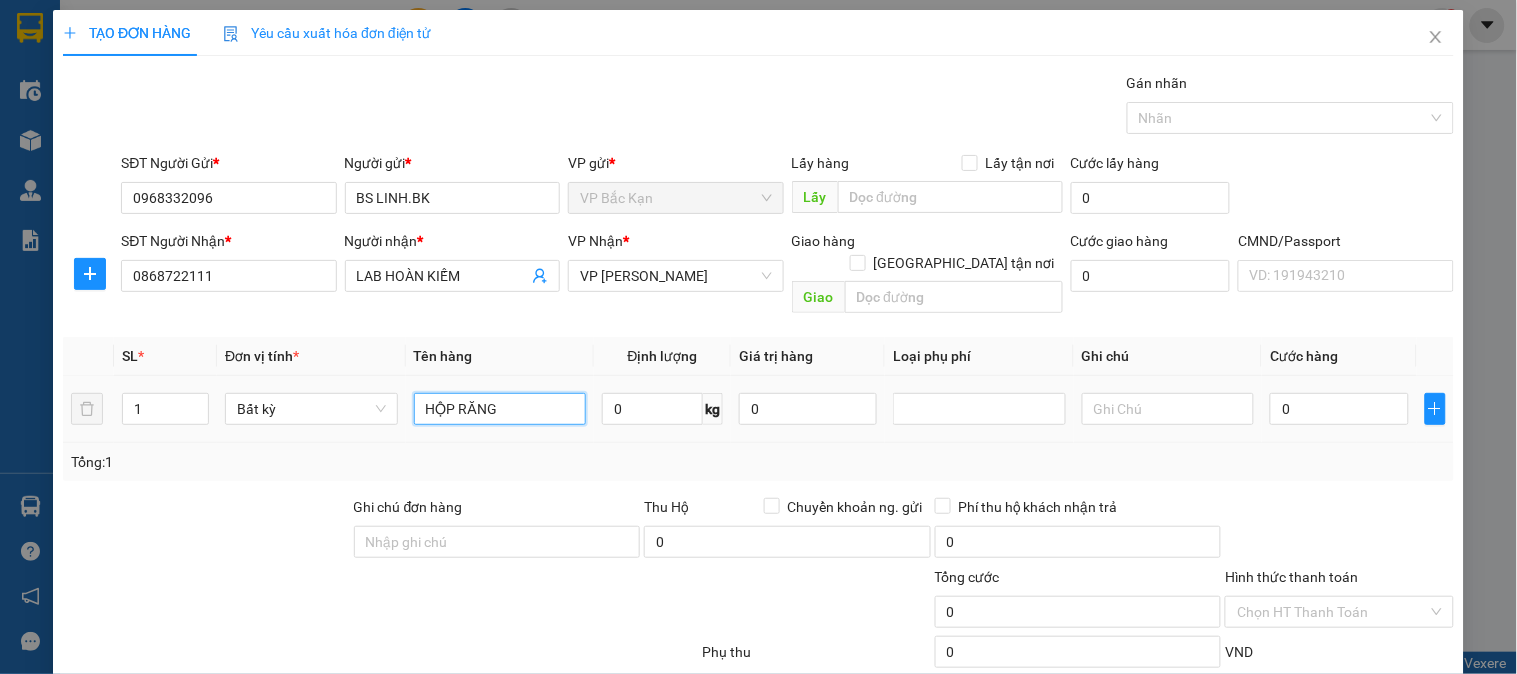 type on "HỘP RĂNG" 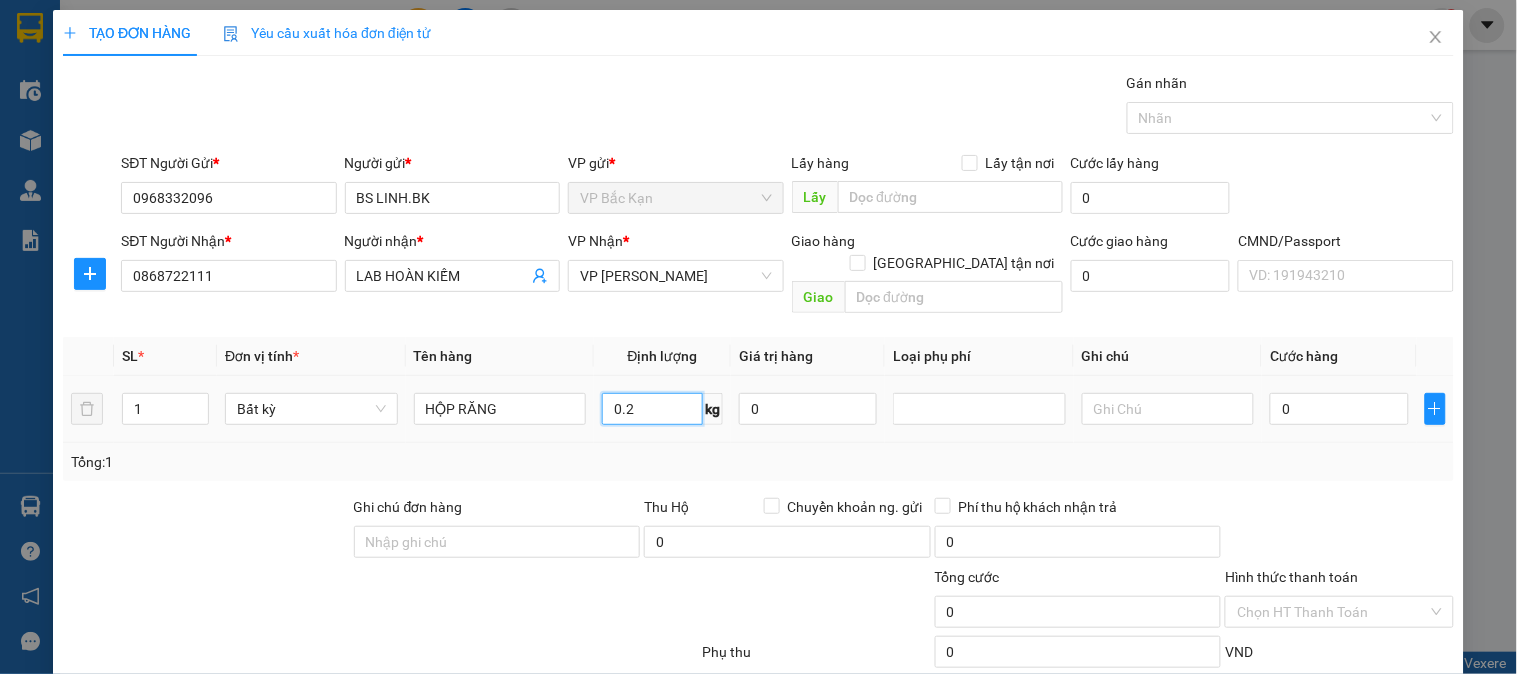 type on "0.2" 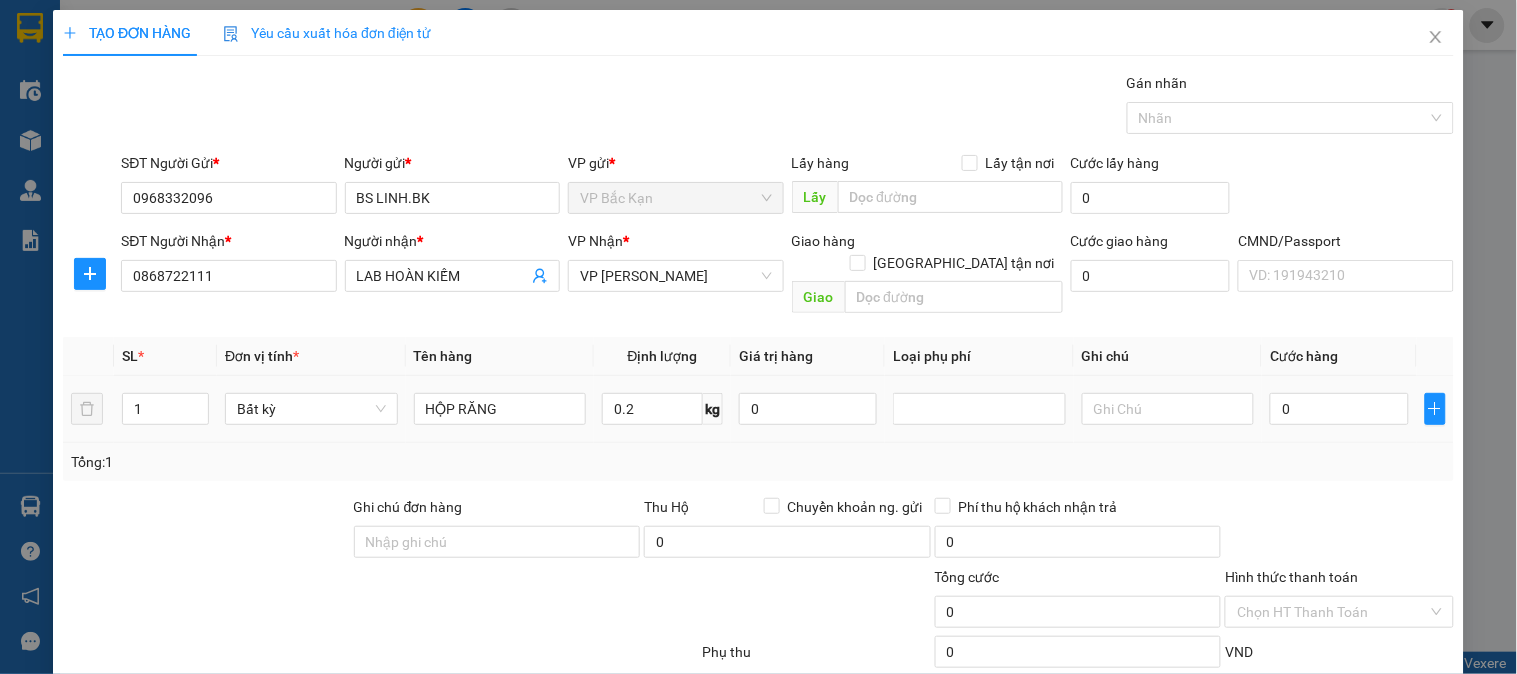click on "Tên hàng" at bounding box center [500, 356] 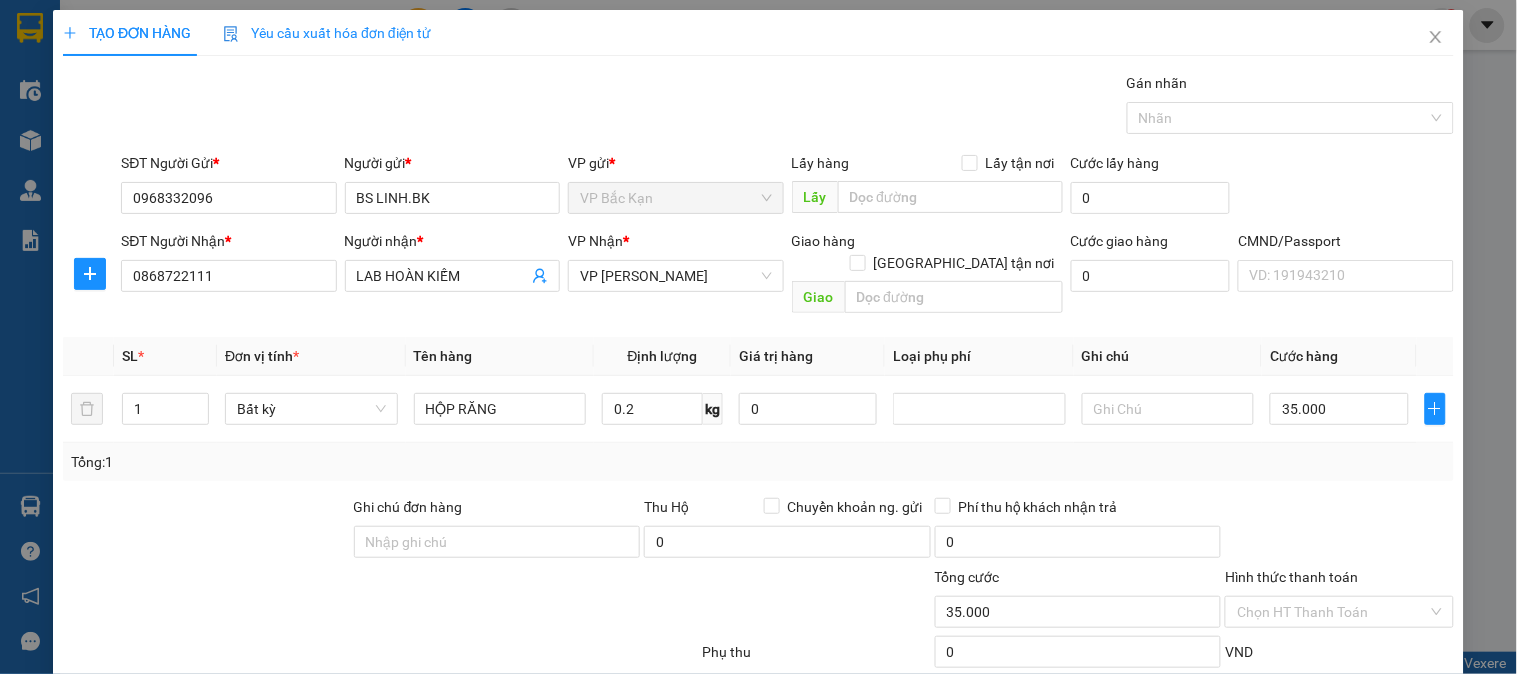 scroll, scrollTop: 105, scrollLeft: 0, axis: vertical 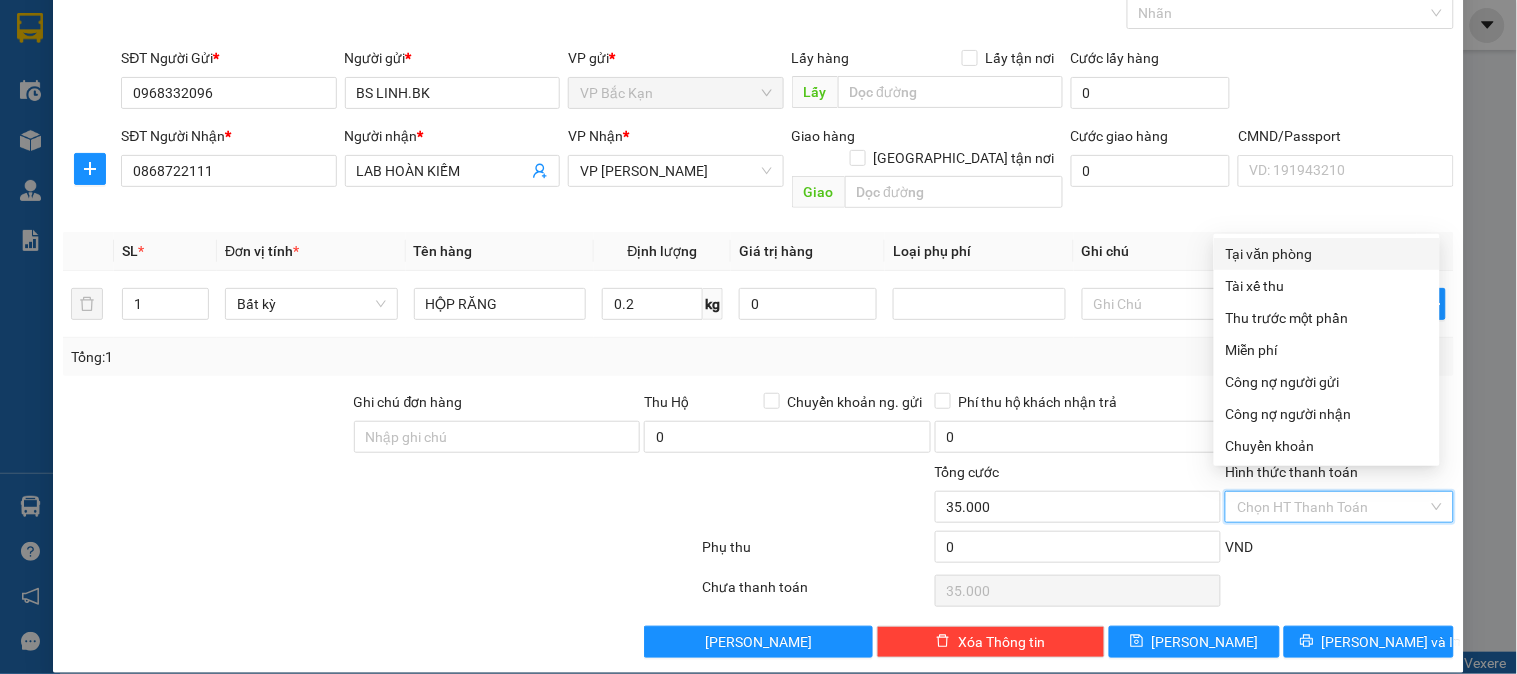 click on "Hình thức thanh toán" at bounding box center [1332, 507] 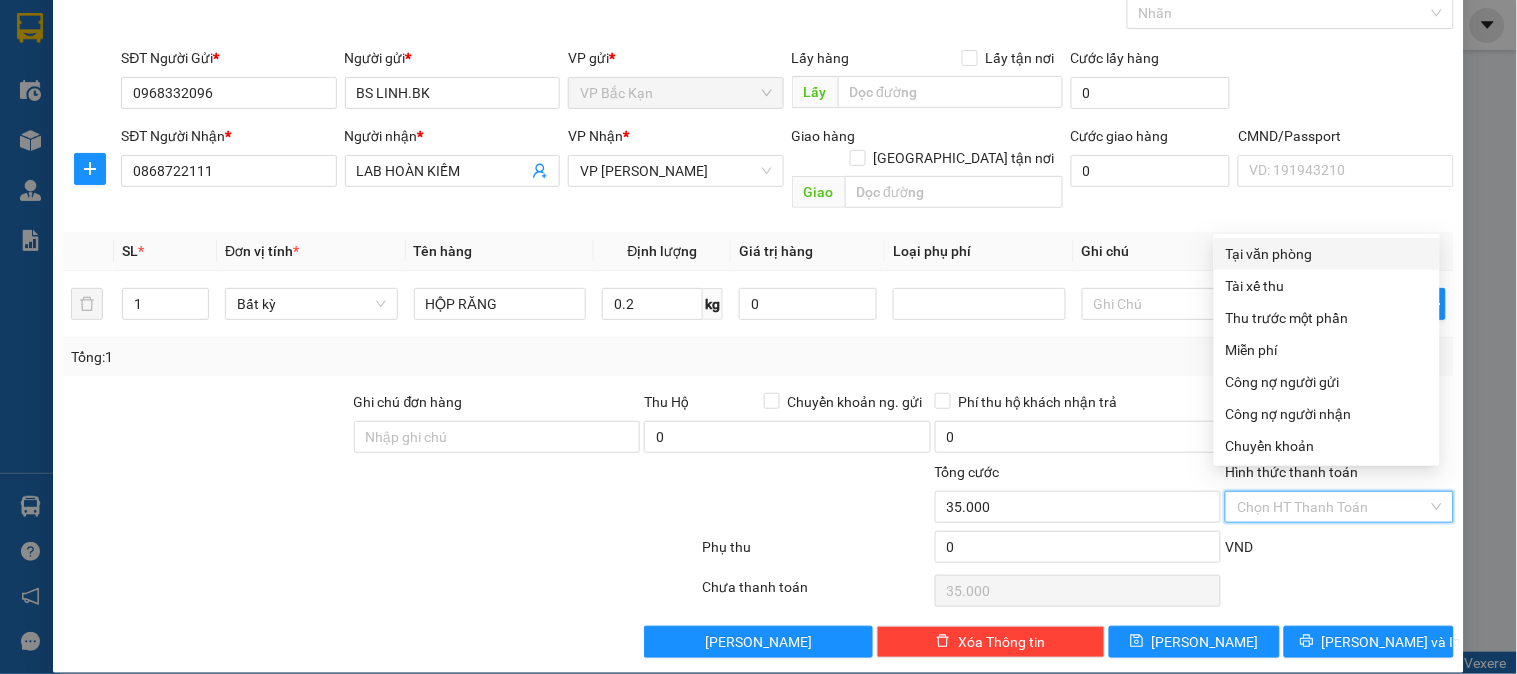click on "Tại văn phòng" at bounding box center [1327, 254] 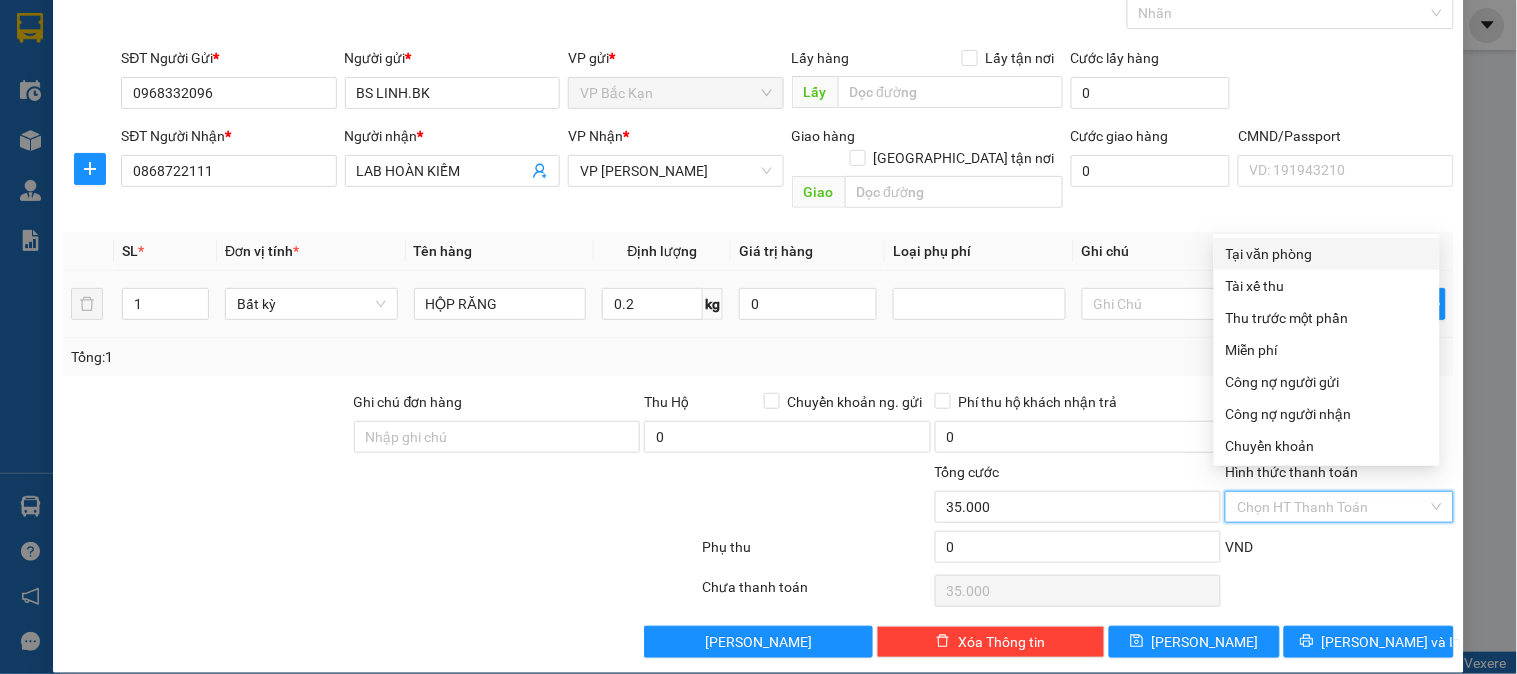 type on "0" 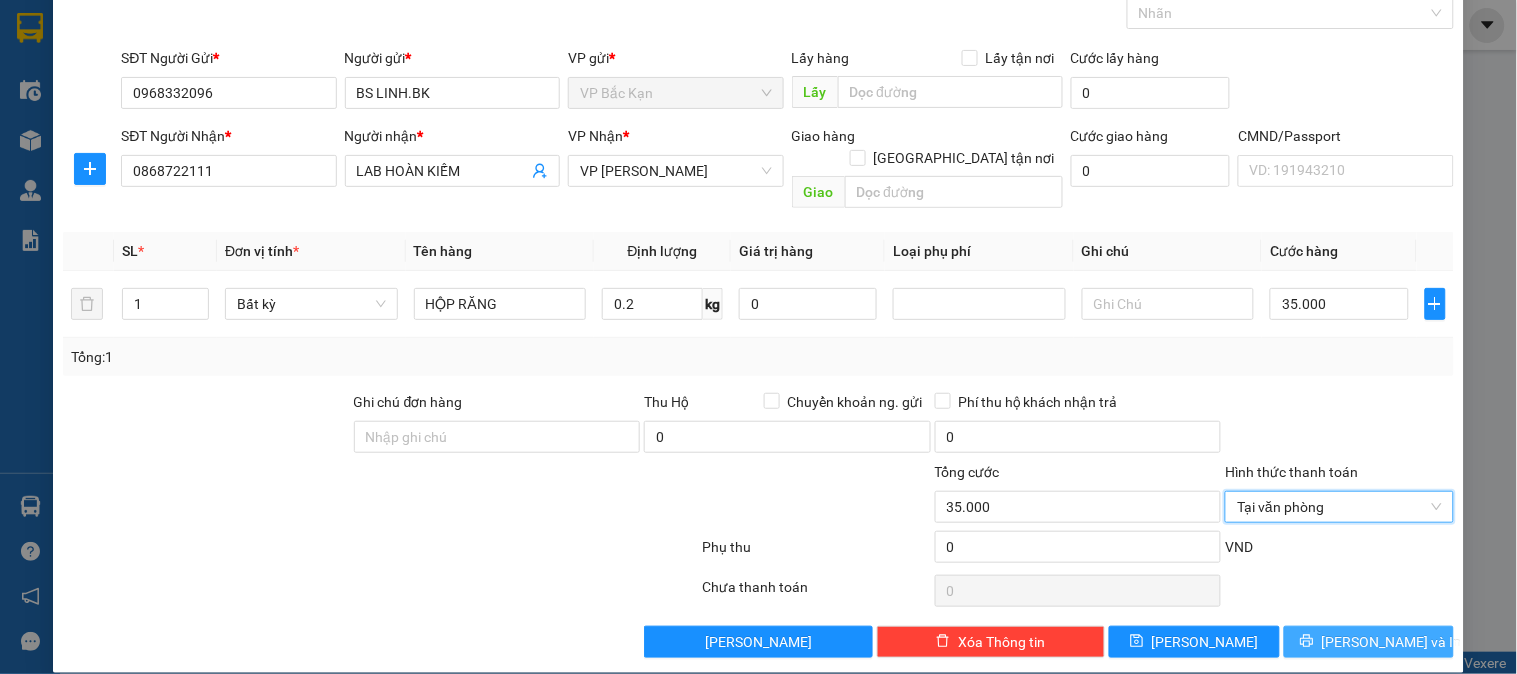 click on "[PERSON_NAME] và In" at bounding box center (1369, 642) 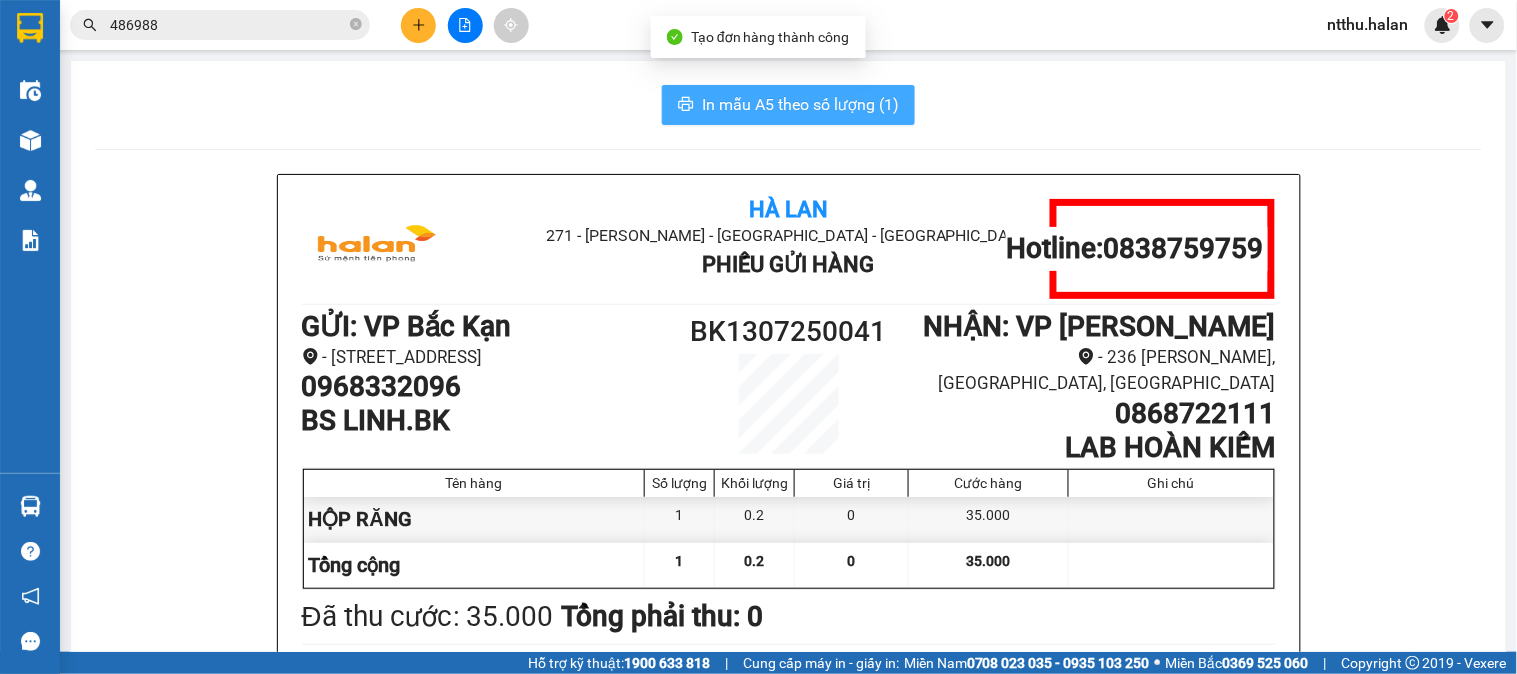 click on "In mẫu A5 theo số lượng
(1)" at bounding box center [800, 104] 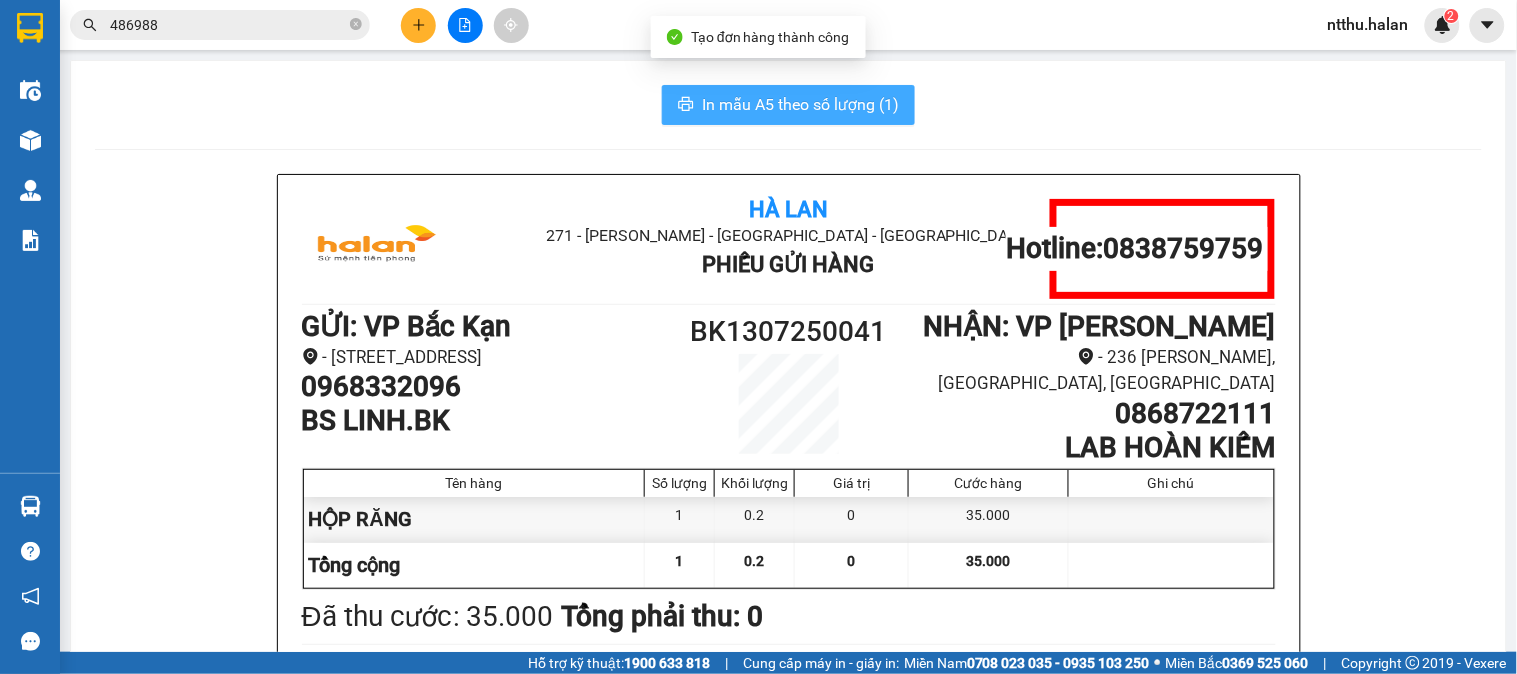 scroll, scrollTop: 0, scrollLeft: 0, axis: both 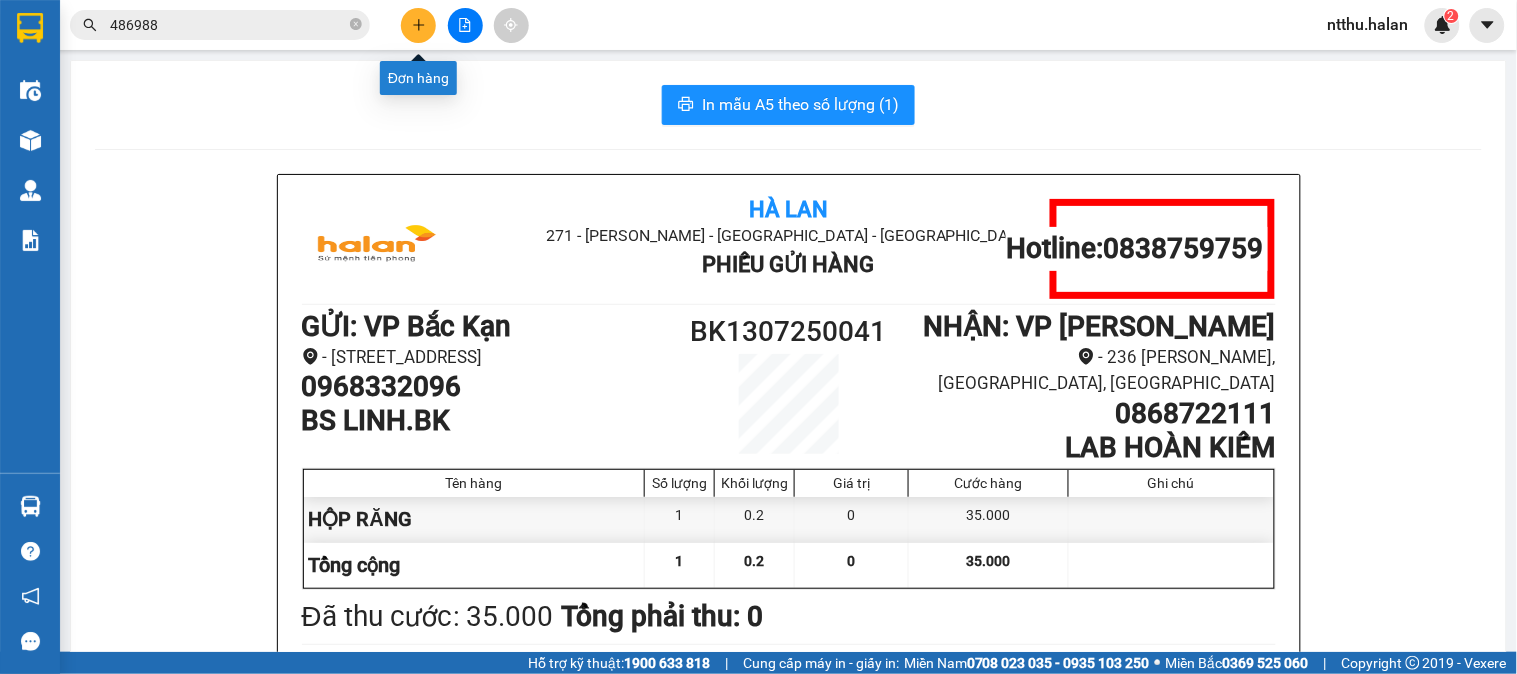 click 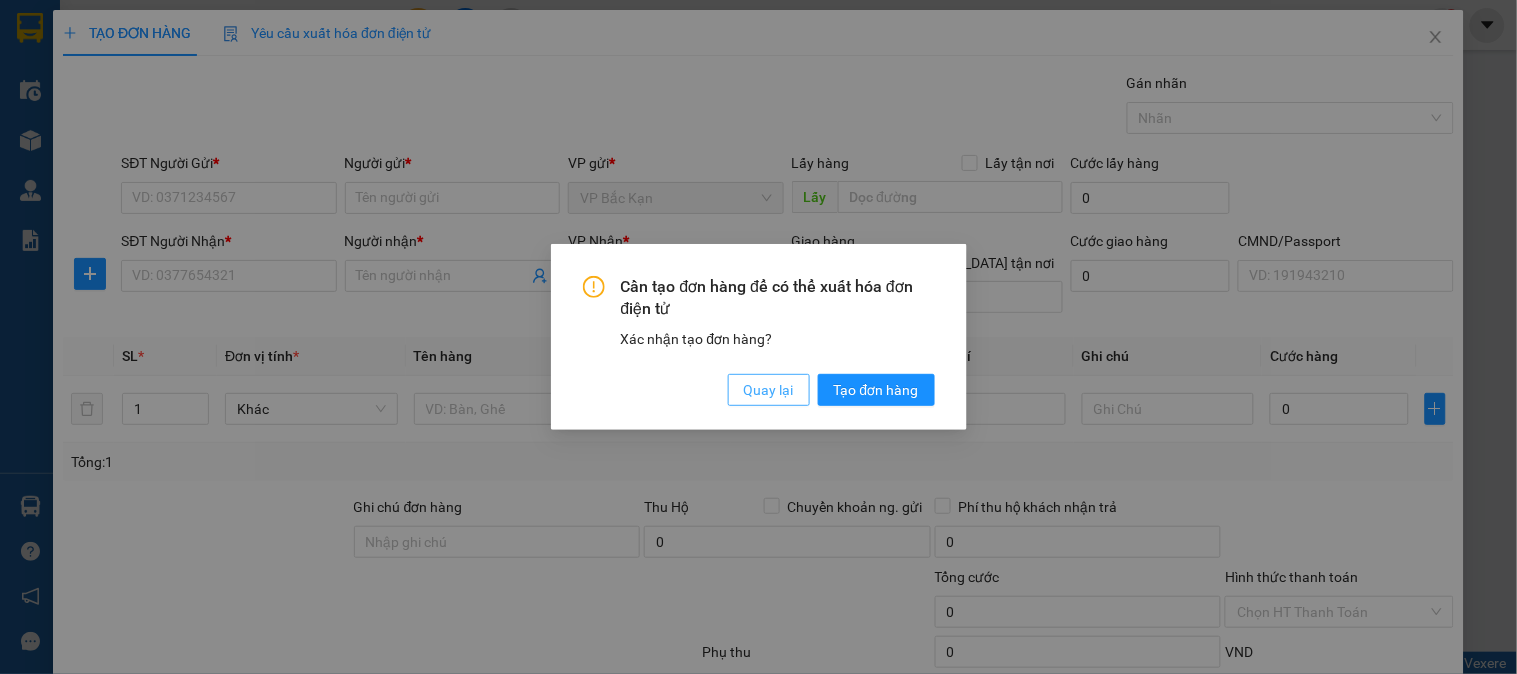 click on "Quay lại" at bounding box center (769, 390) 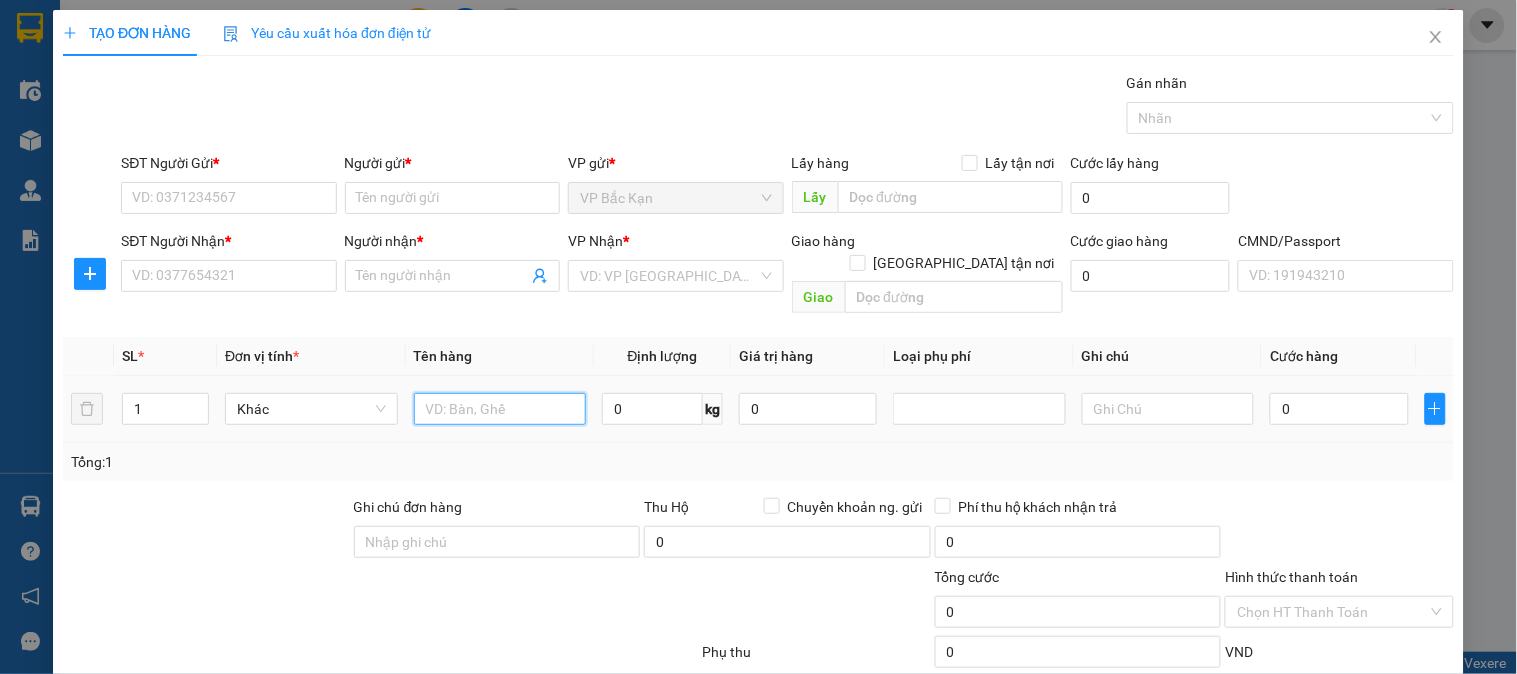 click at bounding box center [500, 409] 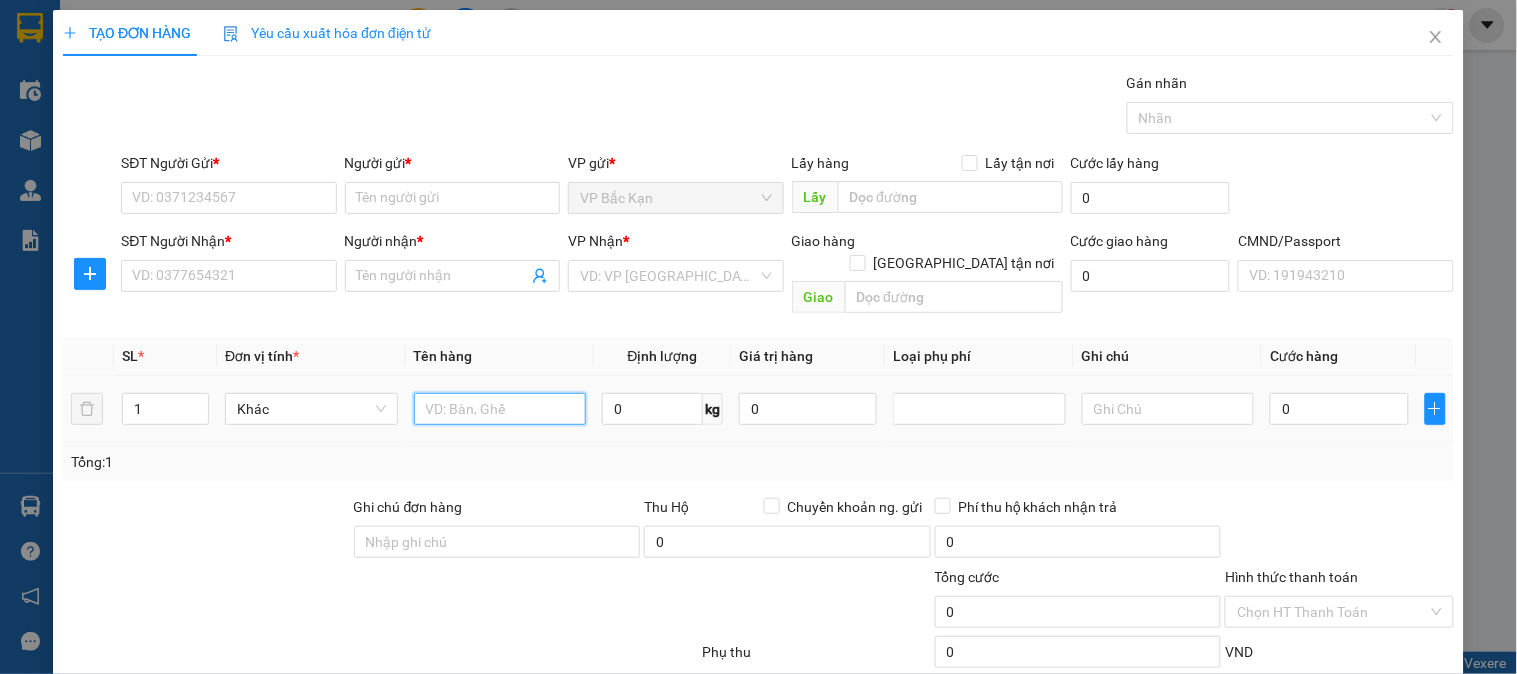 click at bounding box center [500, 409] 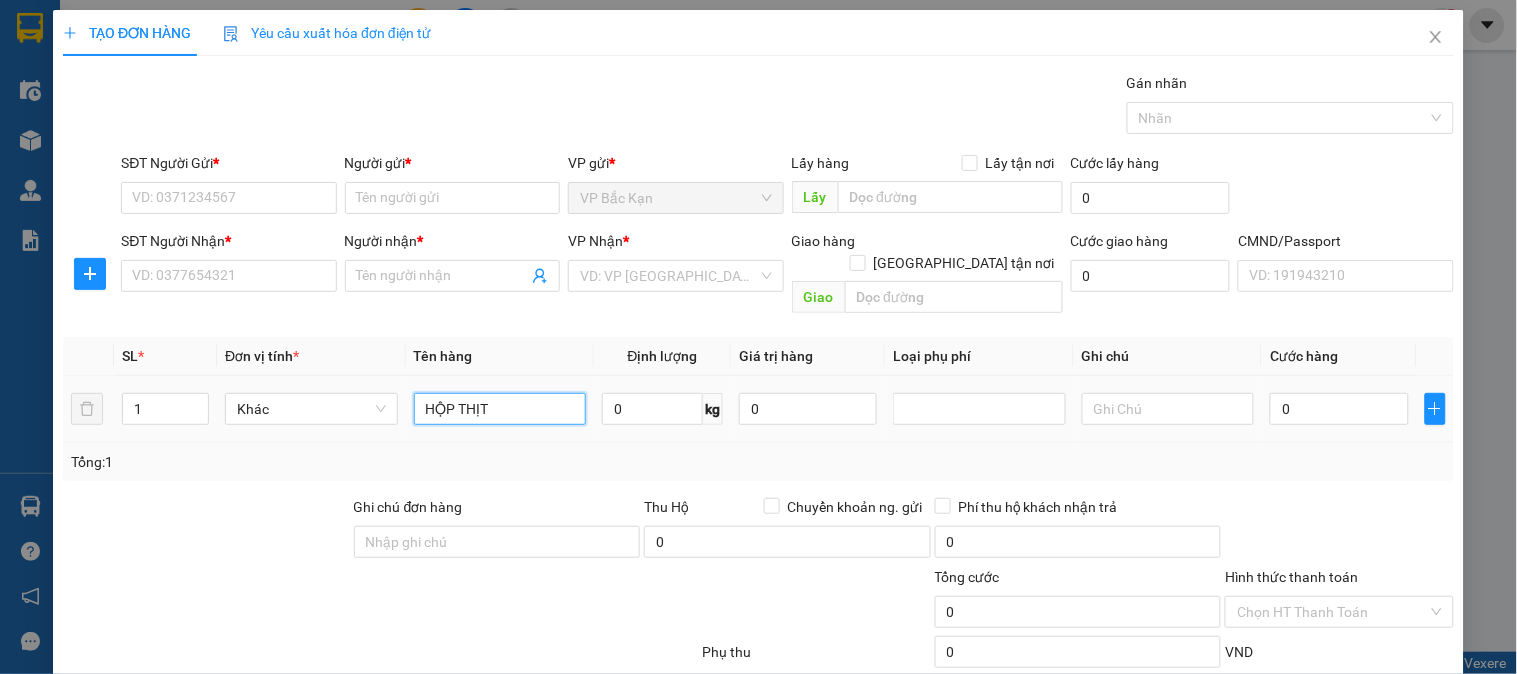 type on "HỘP THỊT" 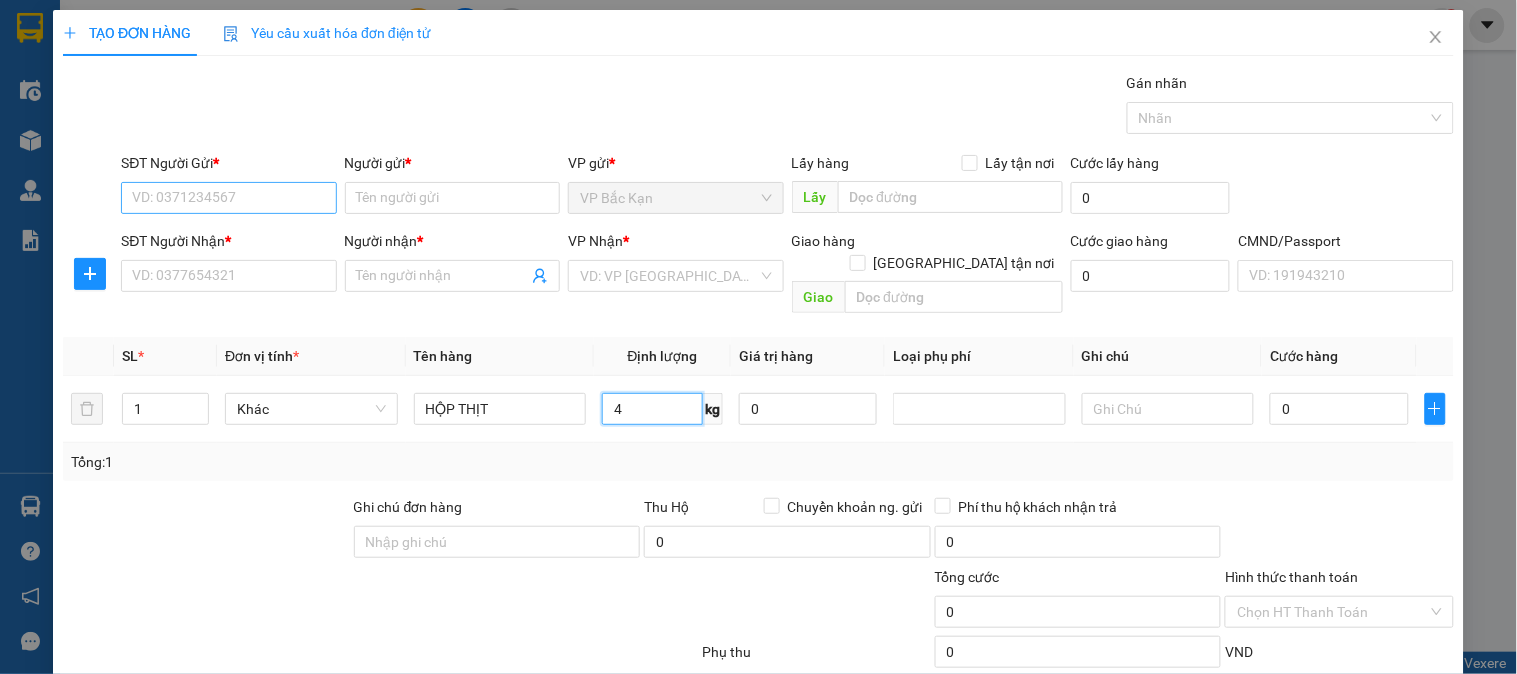 type on "4" 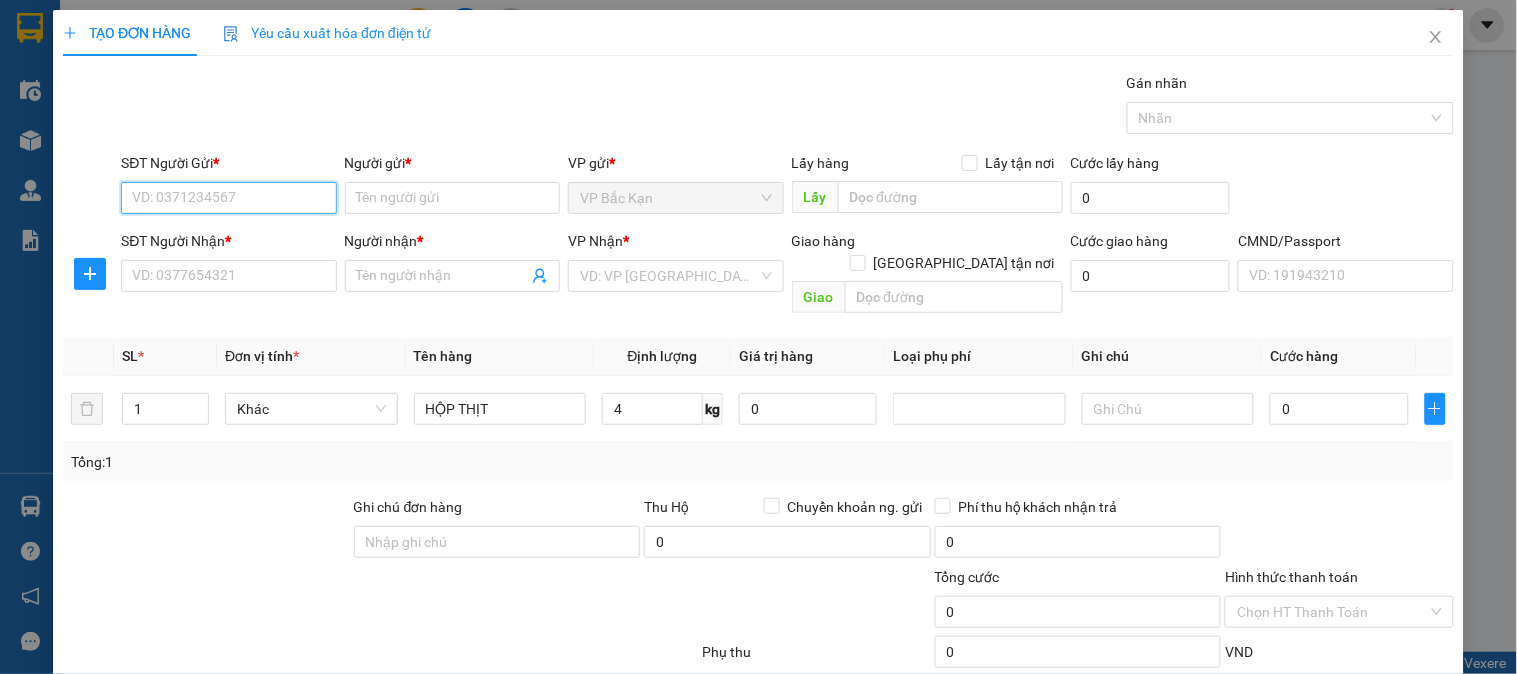 click on "SĐT Người Gửi  *" at bounding box center (228, 198) 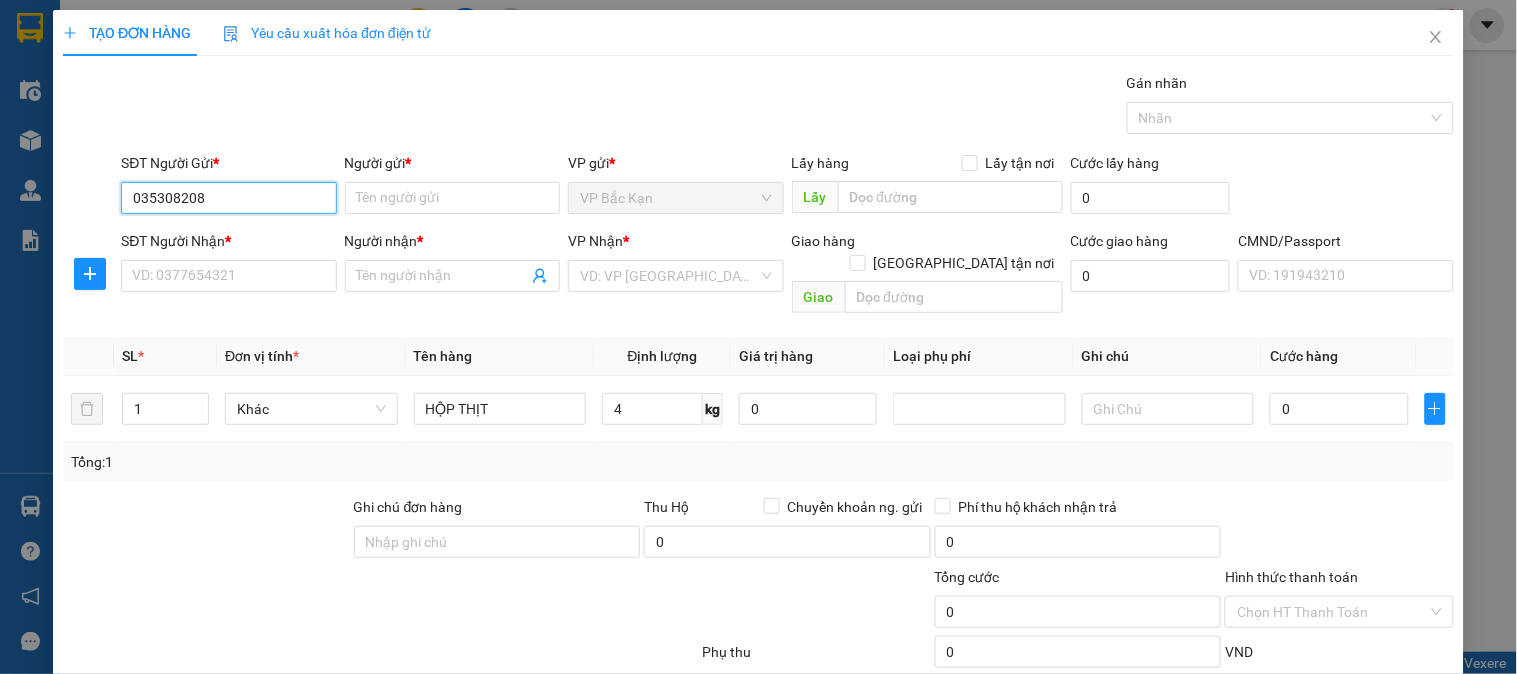 type on "0353082086" 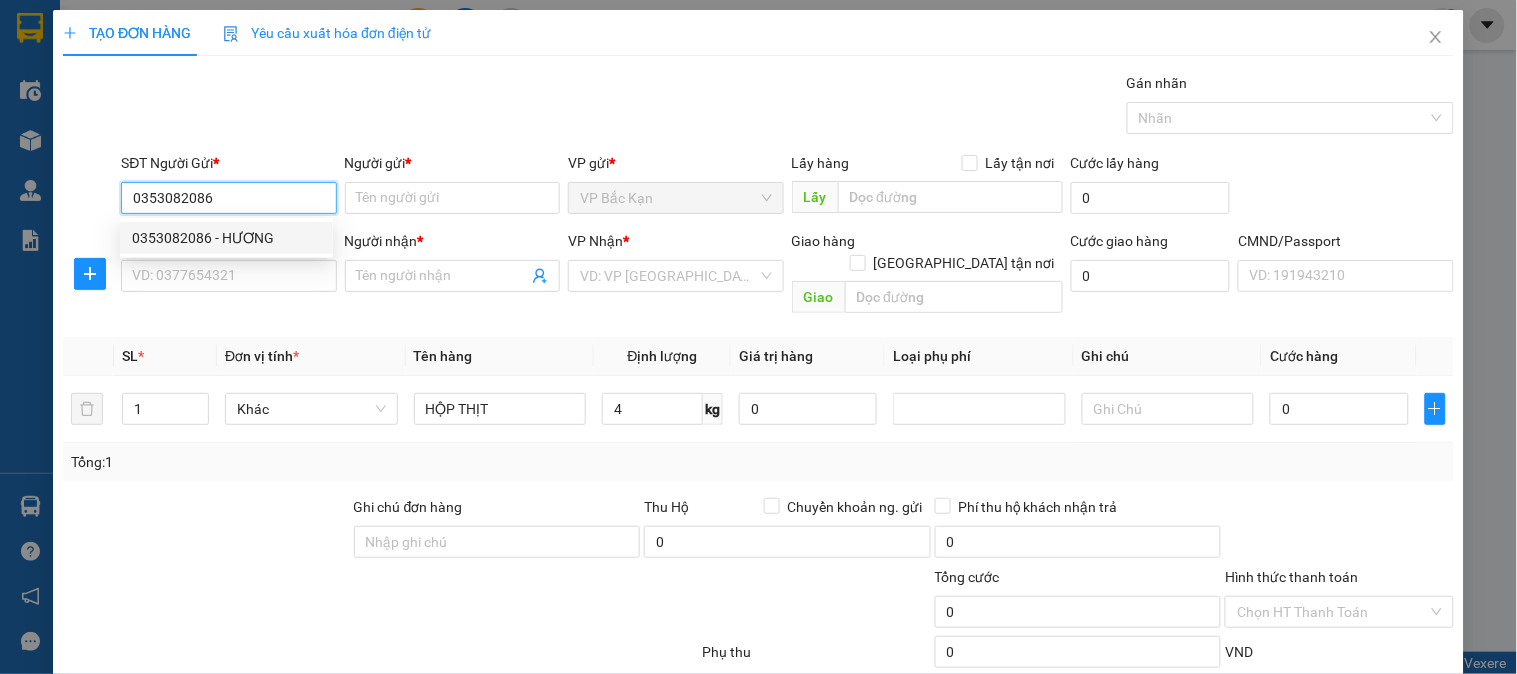click on "0353082086 - HƯƠNG" at bounding box center [226, 238] 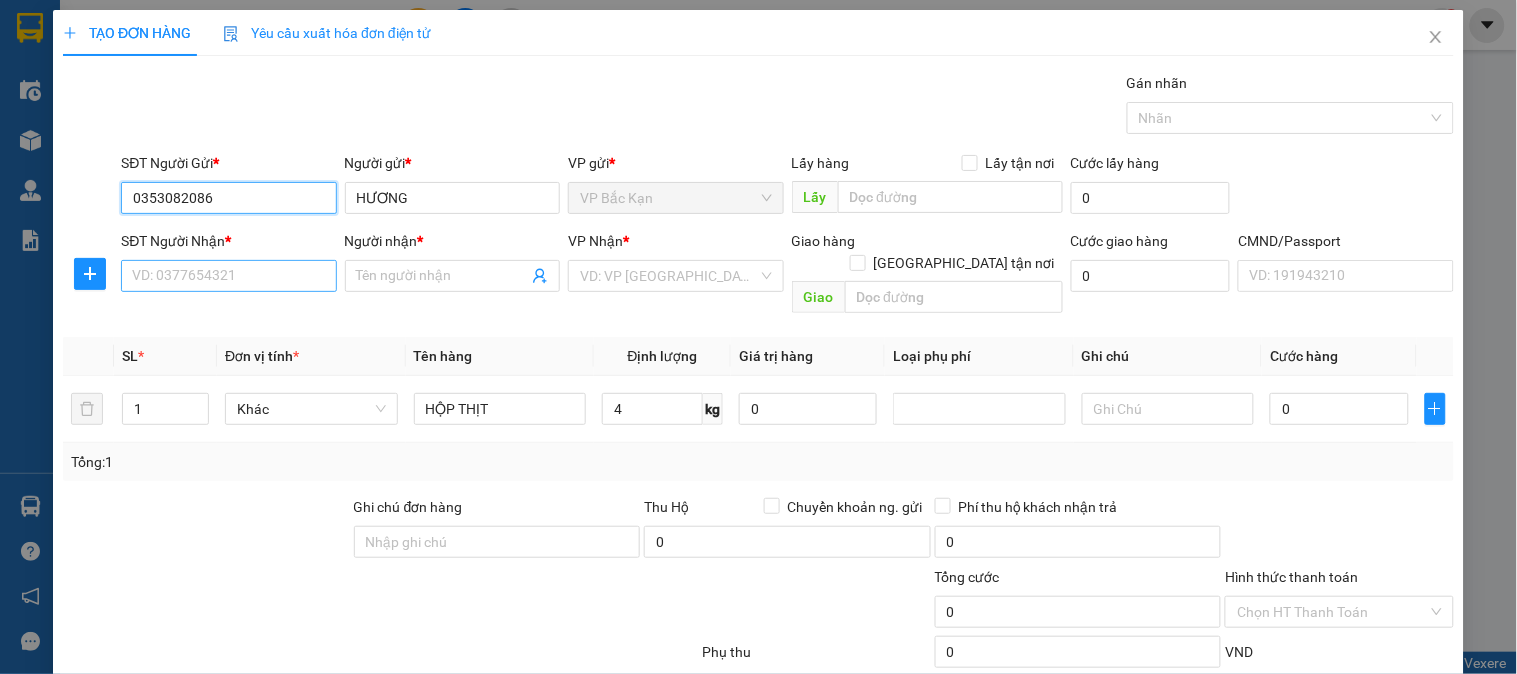 type on "0353082086" 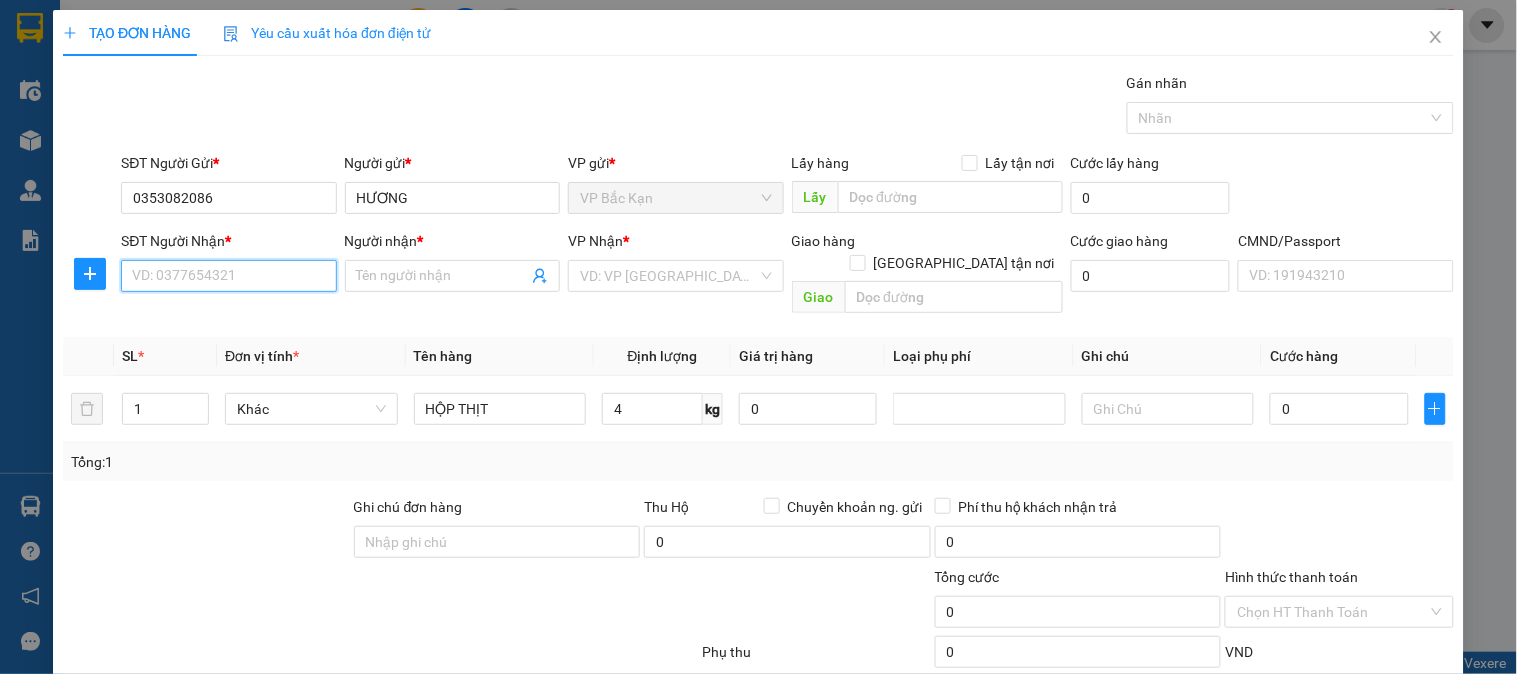 click on "SĐT Người Nhận  *" at bounding box center [228, 276] 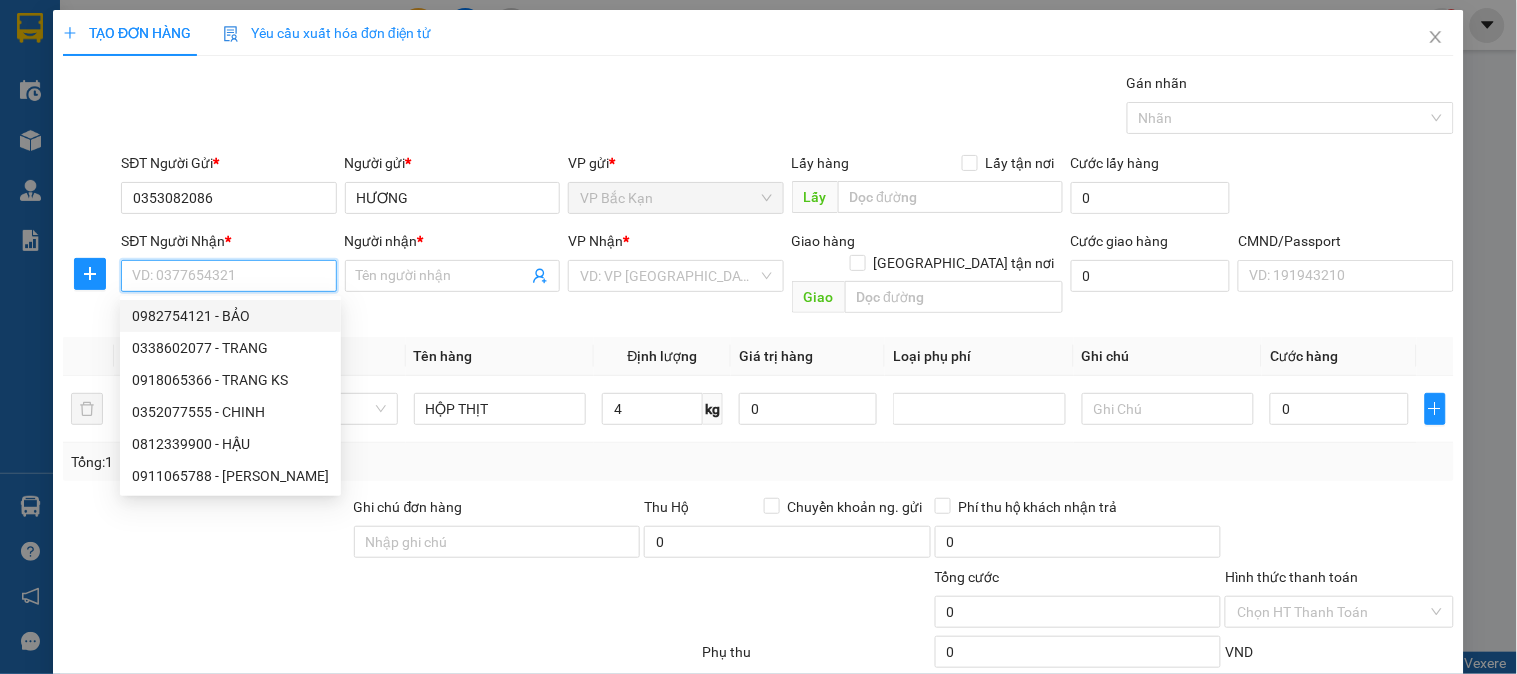 click on "SĐT Người Nhận  *" at bounding box center [228, 276] 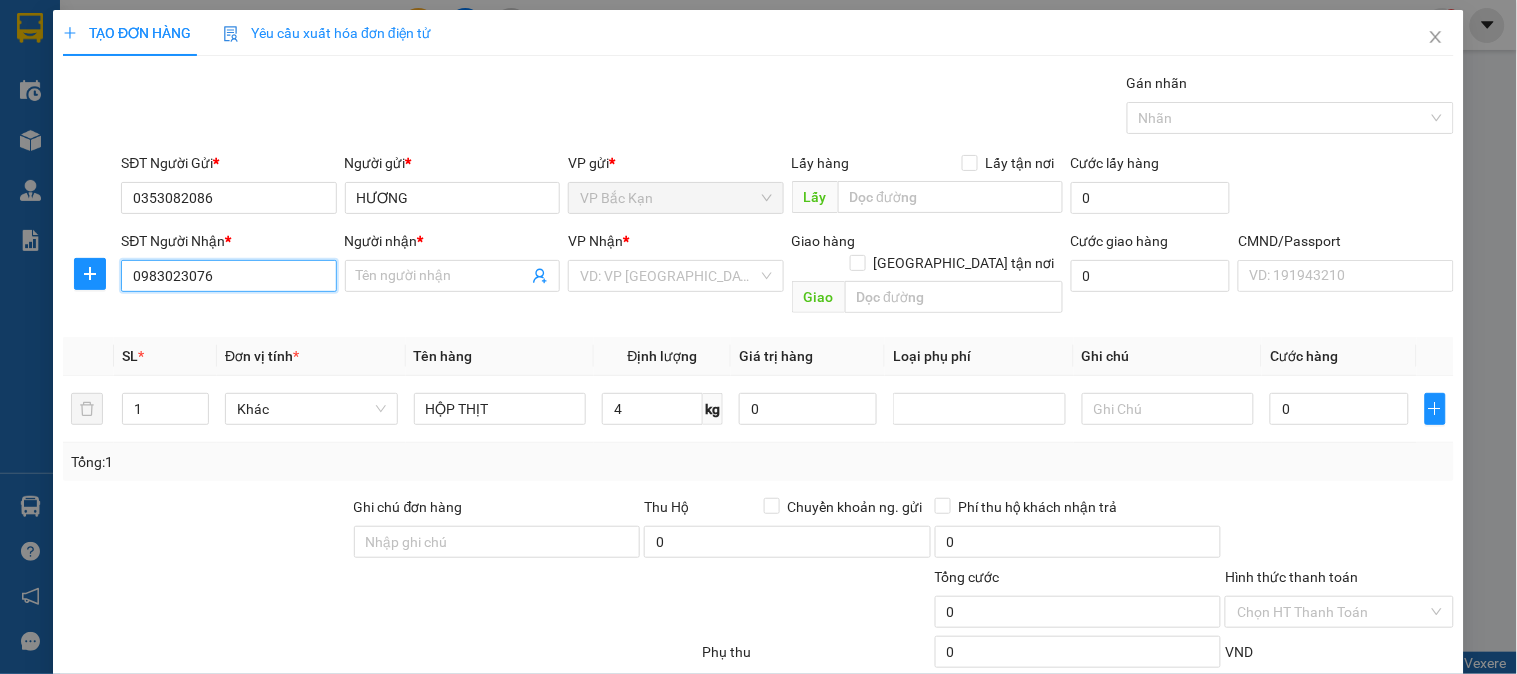 type on "0983023076" 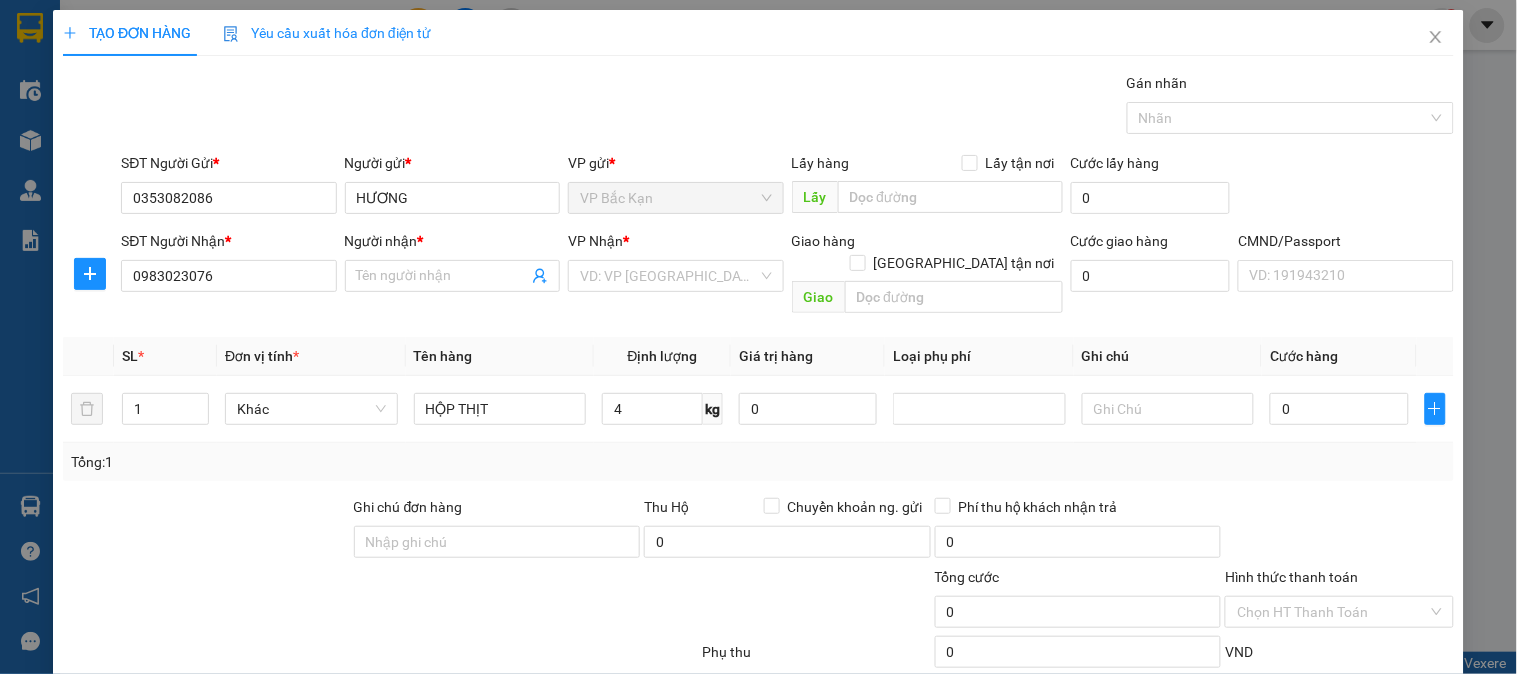 click on "Gói vận chuyển  * Tiêu chuẩn Gán nhãn   Nhãn" at bounding box center (787, 107) 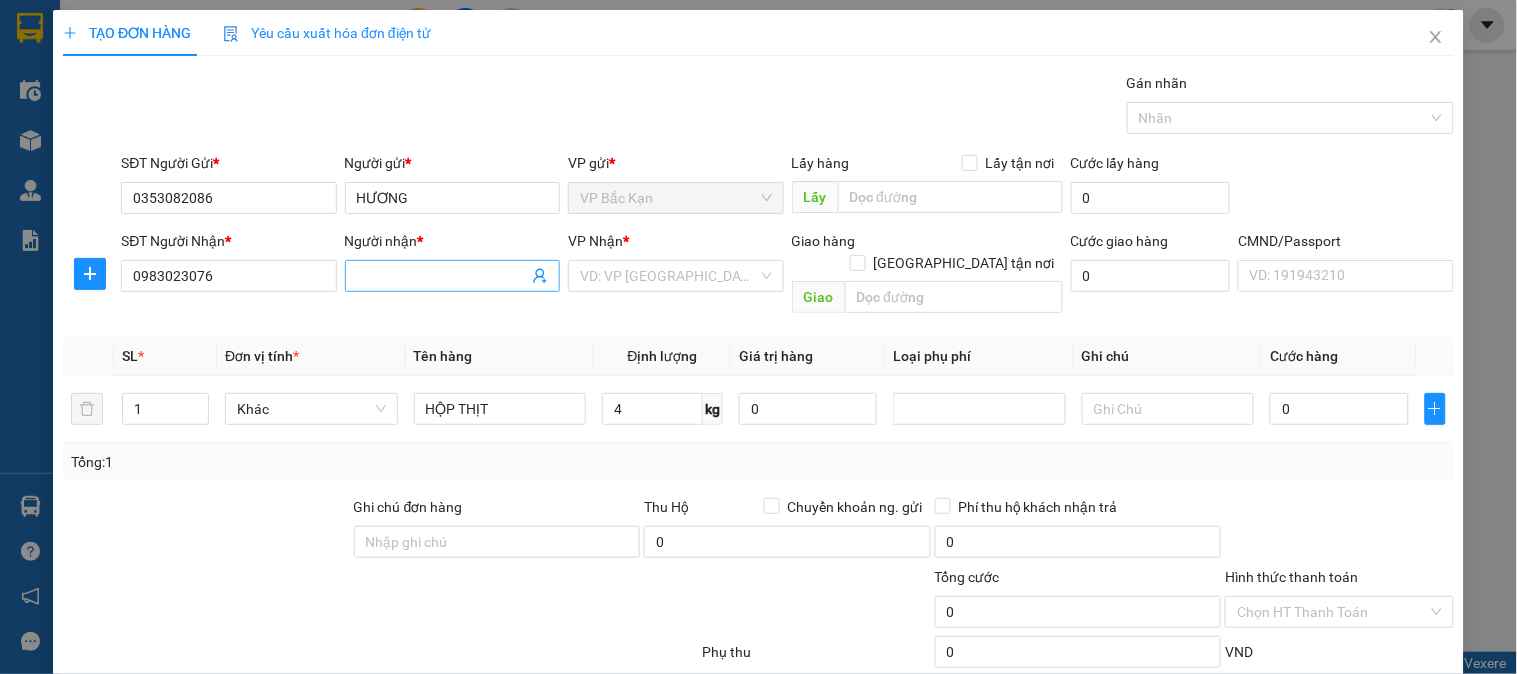 click on "Người nhận  *" at bounding box center (442, 276) 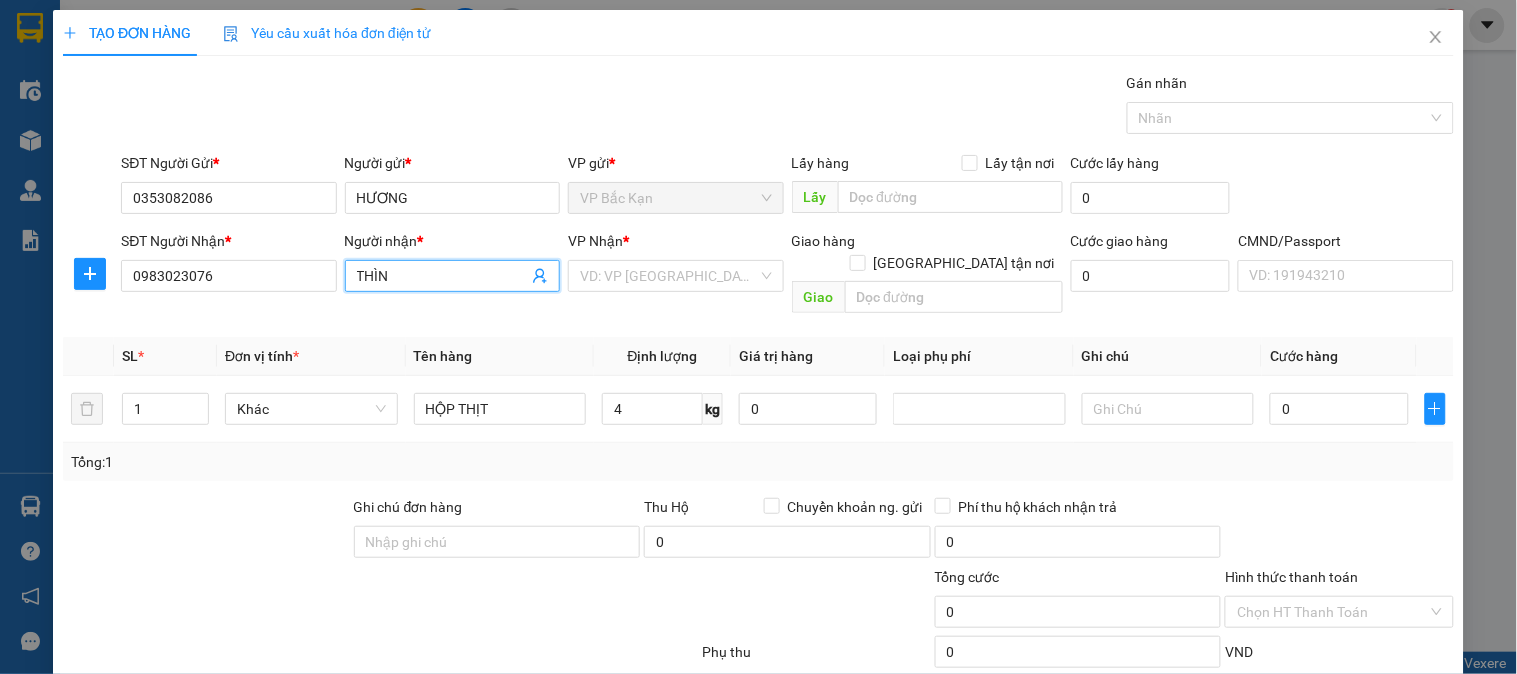 type on "THÌN" 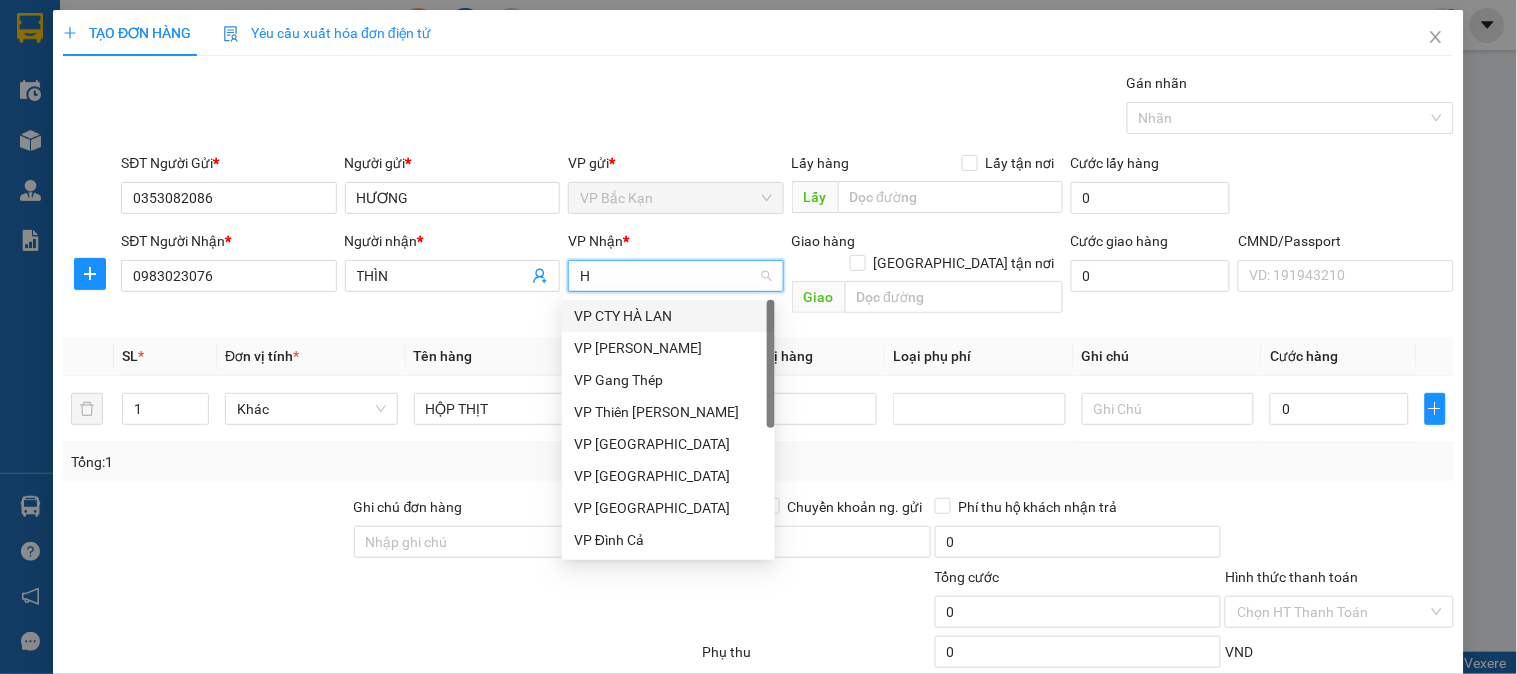 type on "HO" 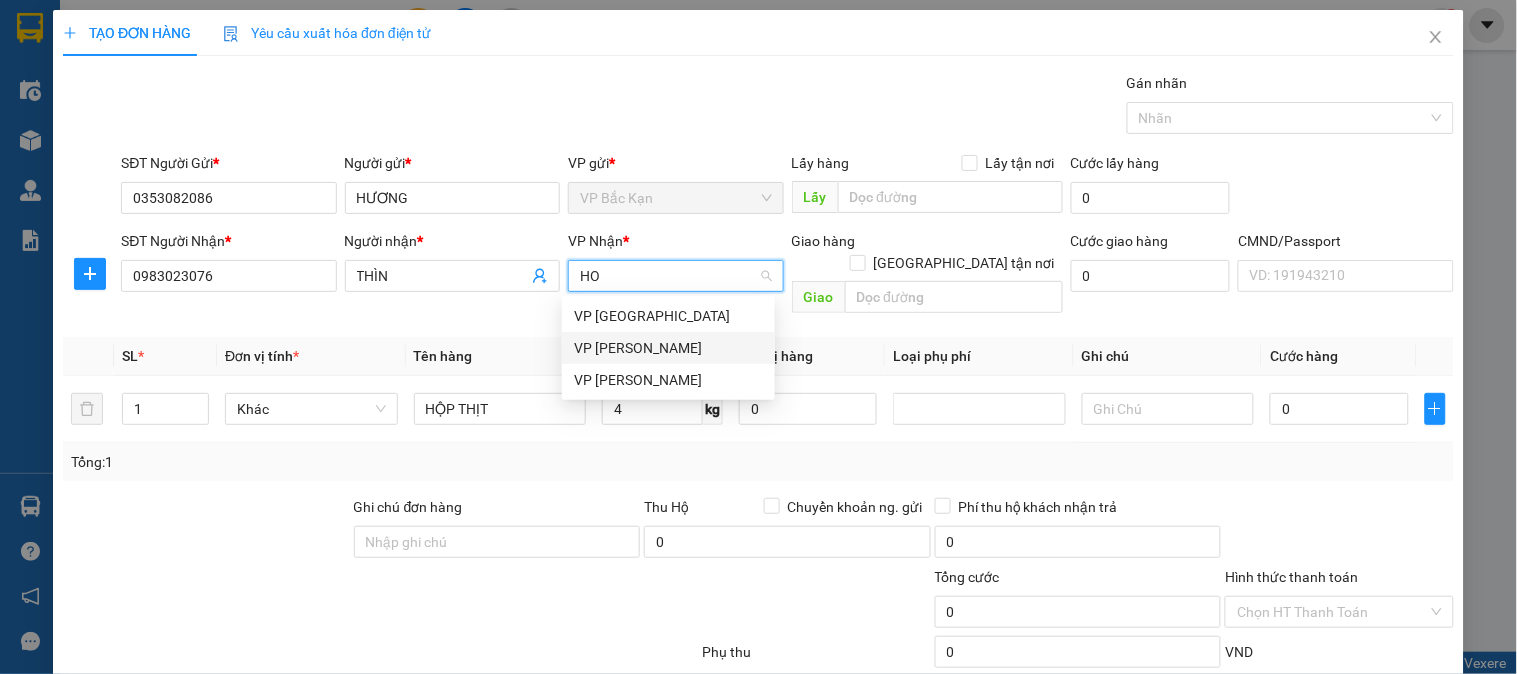 click on "VP [PERSON_NAME]" at bounding box center (668, 348) 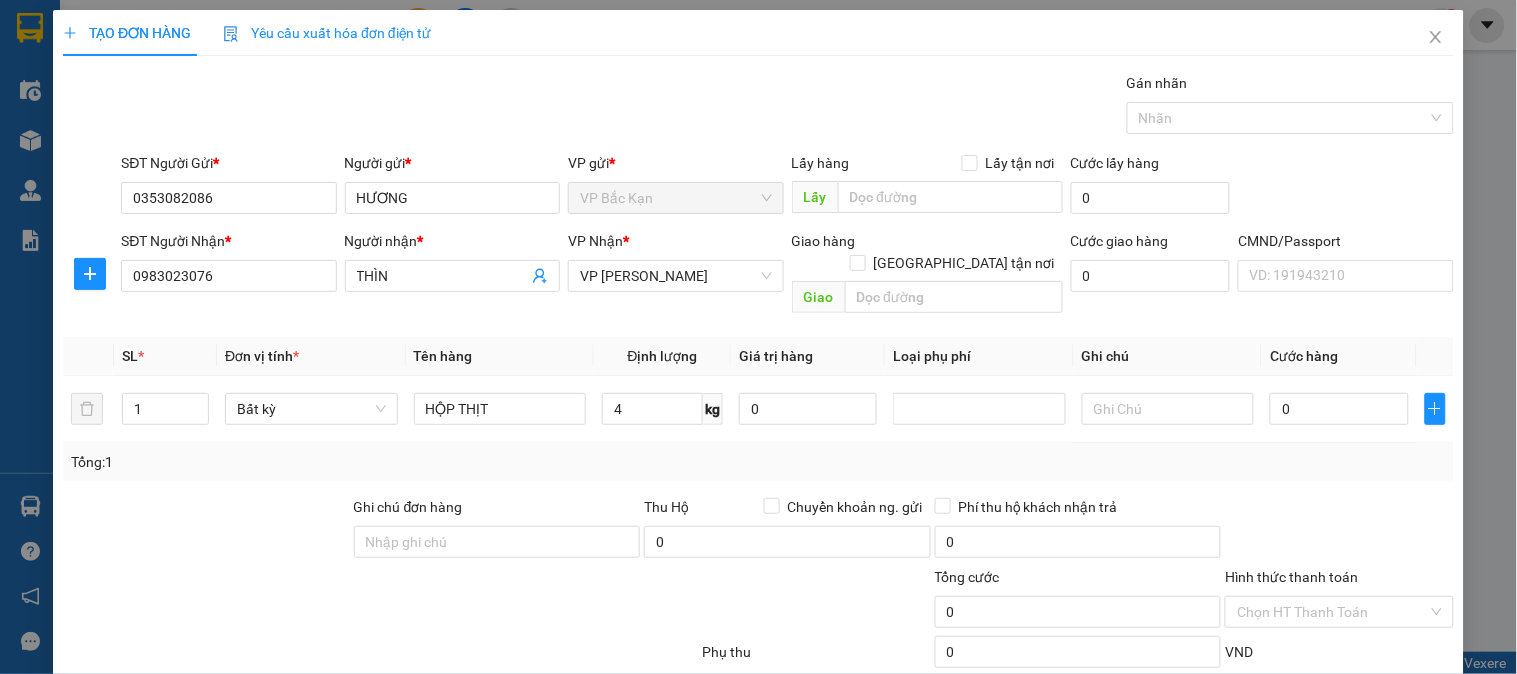 click on "TẠO ĐƠN HÀNG Yêu cầu xuất hóa đơn điện tử Transit Pickup Surcharge Ids Transit Deliver Surcharge Ids Transit Deliver Surcharge Transit Deliver Surcharge Gói vận chuyển  * Tiêu chuẩn Gán nhãn   Nhãn SĐT Người Gửi  * 0353082086 Người gửi  * HƯƠNG VP gửi  * VP Bắc Kạn Lấy hàng Lấy tận nơi Lấy Cước lấy hàng 0 SĐT Người Nhận  * 0983023076 Người nhận  * THÌN VP Nhận  * VP Hoàng Gia Giao hàng Giao tận nơi Giao Cước giao hàng 0 CMND/Passport VD: [PASSPORT] SL  * Đơn vị tính  * Tên hàng  Định lượng Giá trị hàng Loại phụ phí Ghi chú Cước hàng                     1 Bất kỳ HỘP THỊT 4 kg 0   0 Tổng:  1 Ghi chú đơn hàng Thu Hộ Chuyển khoản ng. gửi 0 Phí thu hộ khách nhận trả 0 Tổng cước 0 Hình thức thanh toán Chọn HT Thanh Toán Phụ thu 0 VND Số tiền thu trước 0 Chưa thanh toán 0 Chọn HT Thanh Toán Lưu nháp Xóa Thông tin [PERSON_NAME] và In" at bounding box center [758, 386] 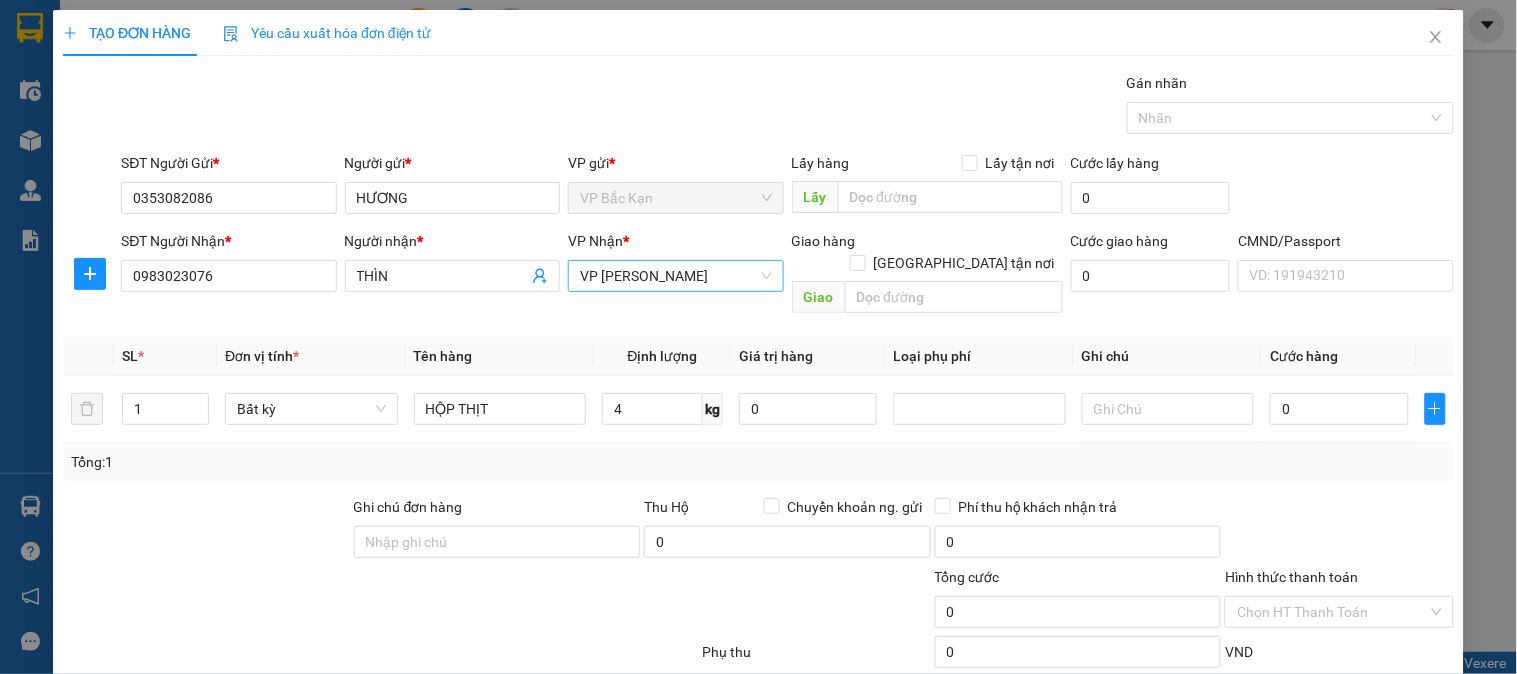 click on "VP [PERSON_NAME]" at bounding box center (675, 276) 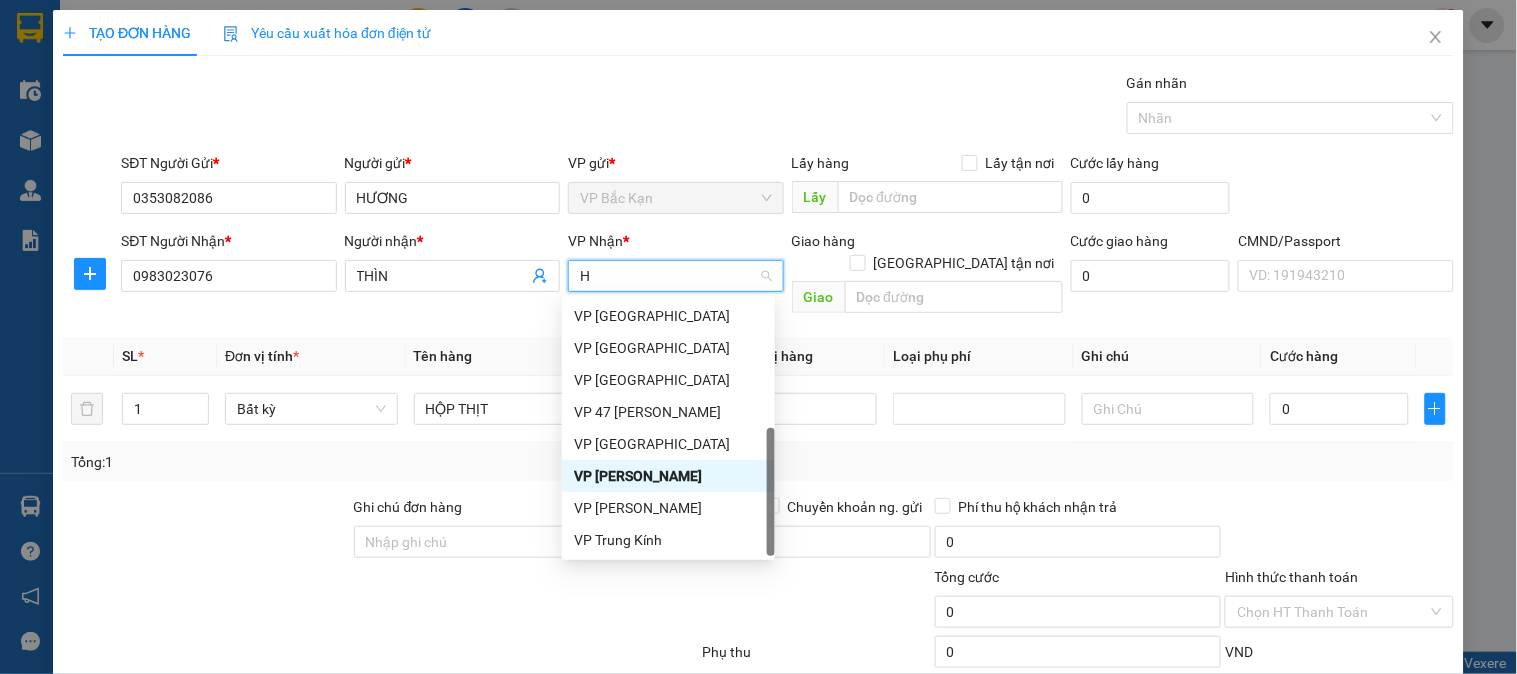 scroll, scrollTop: 255, scrollLeft: 0, axis: vertical 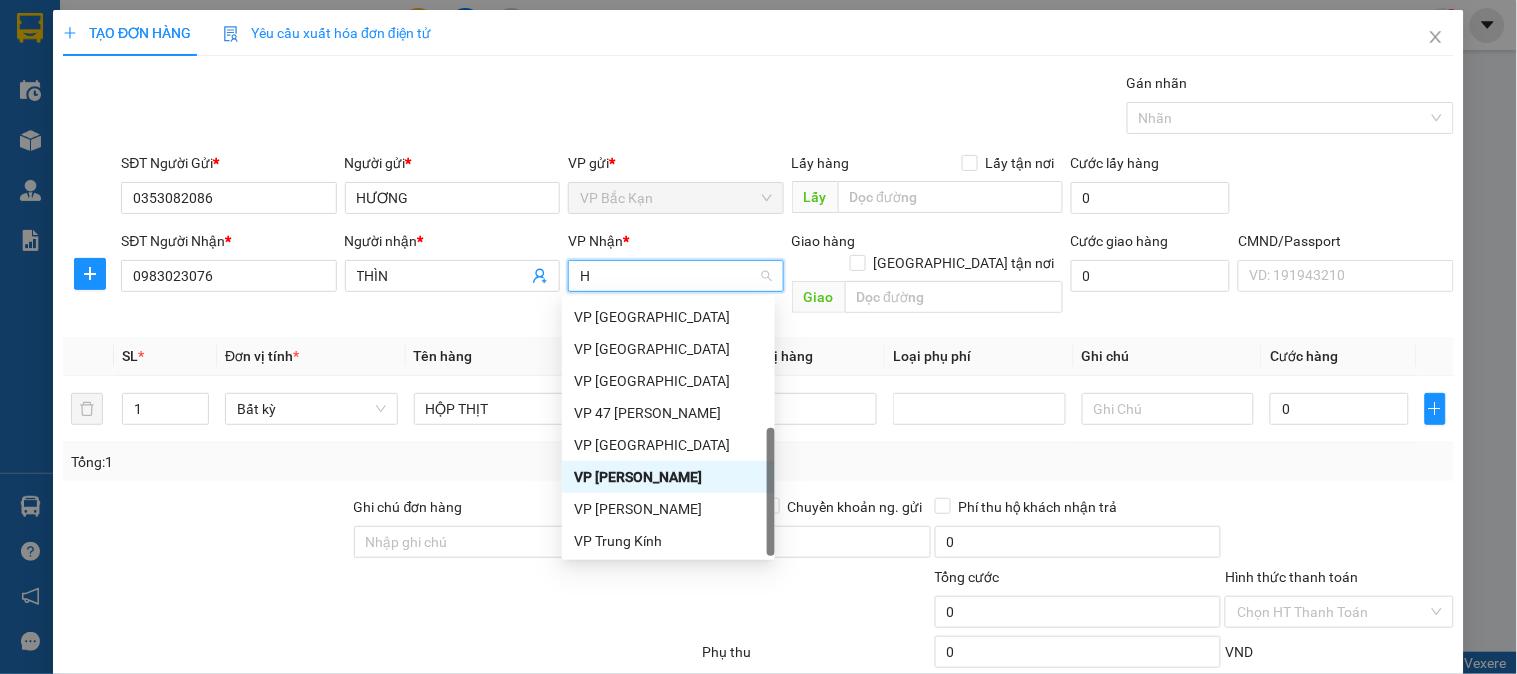 type on "HO" 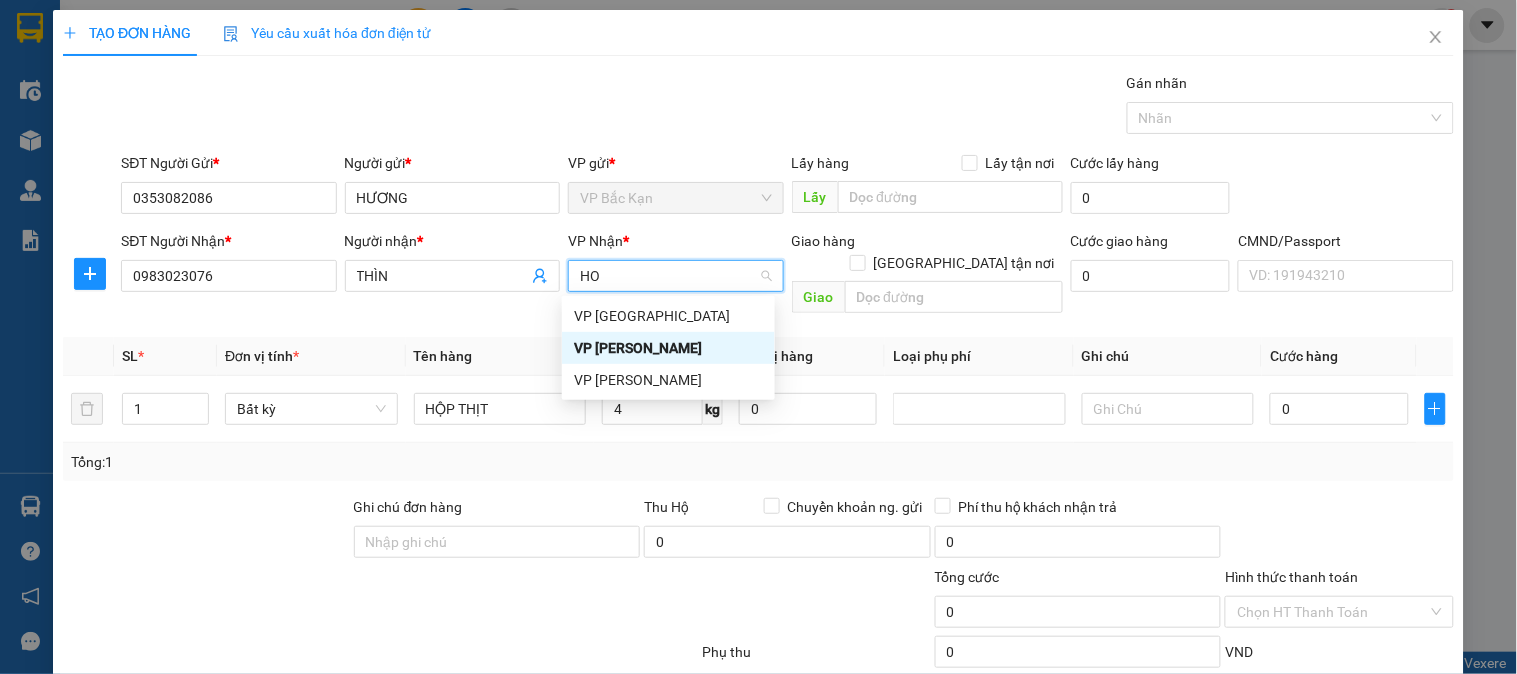 scroll, scrollTop: 0, scrollLeft: 0, axis: both 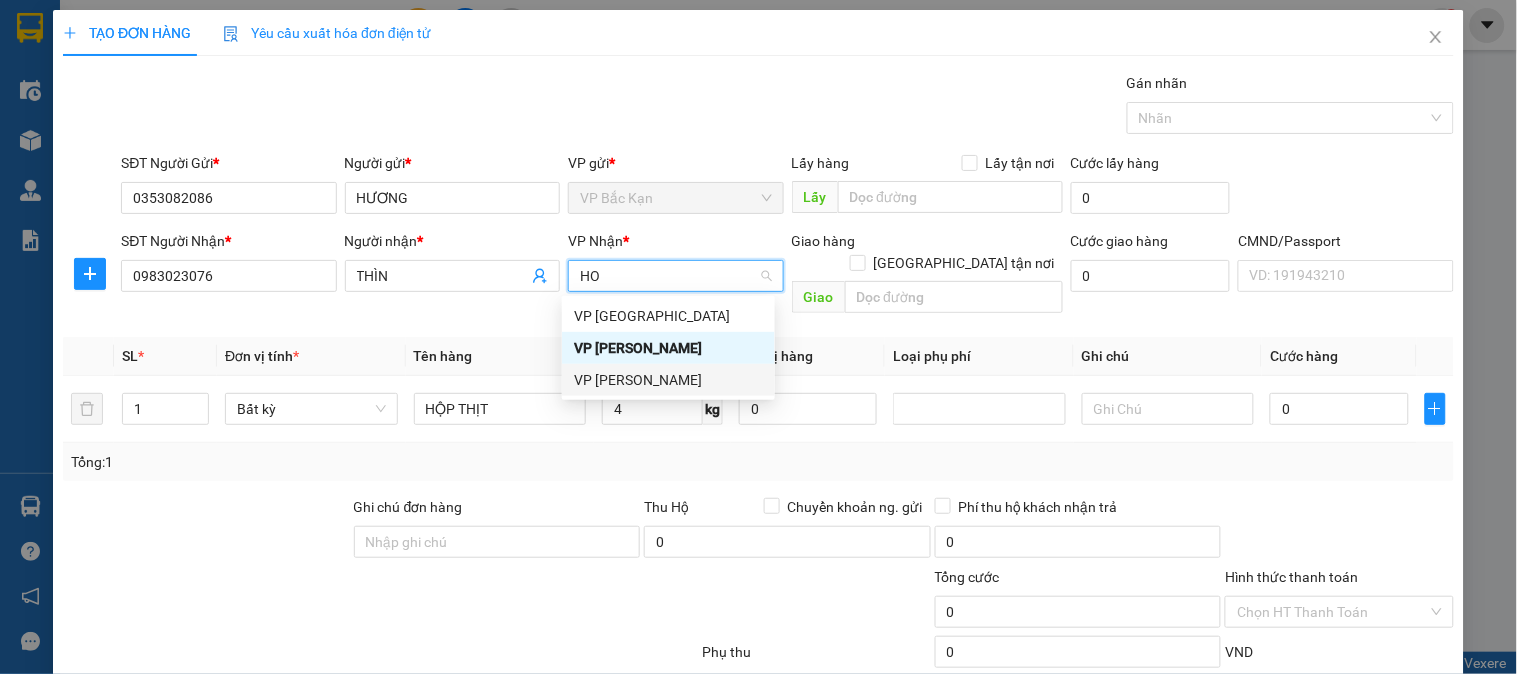 click on "VP [PERSON_NAME]" at bounding box center [668, 380] 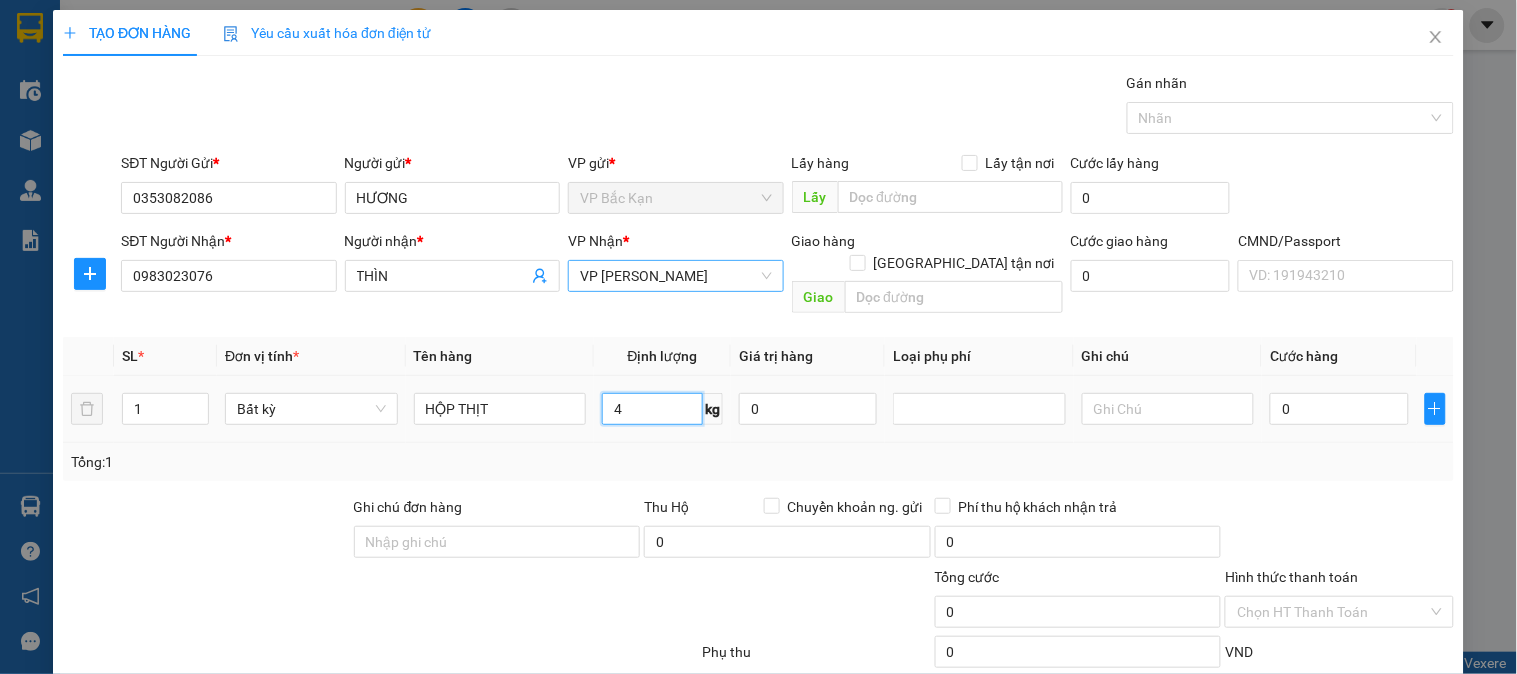 click on "4" at bounding box center (652, 409) 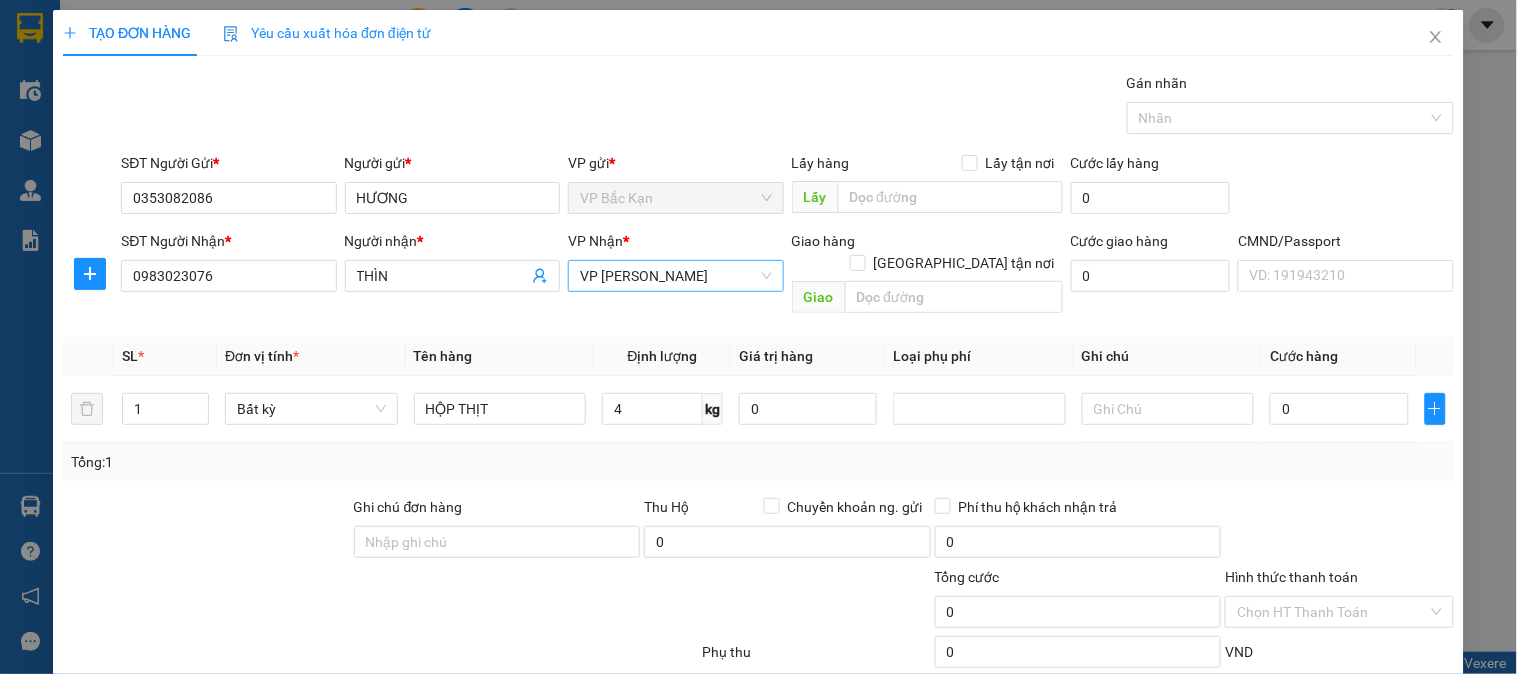 click on "Tổng:  1" at bounding box center [758, 462] 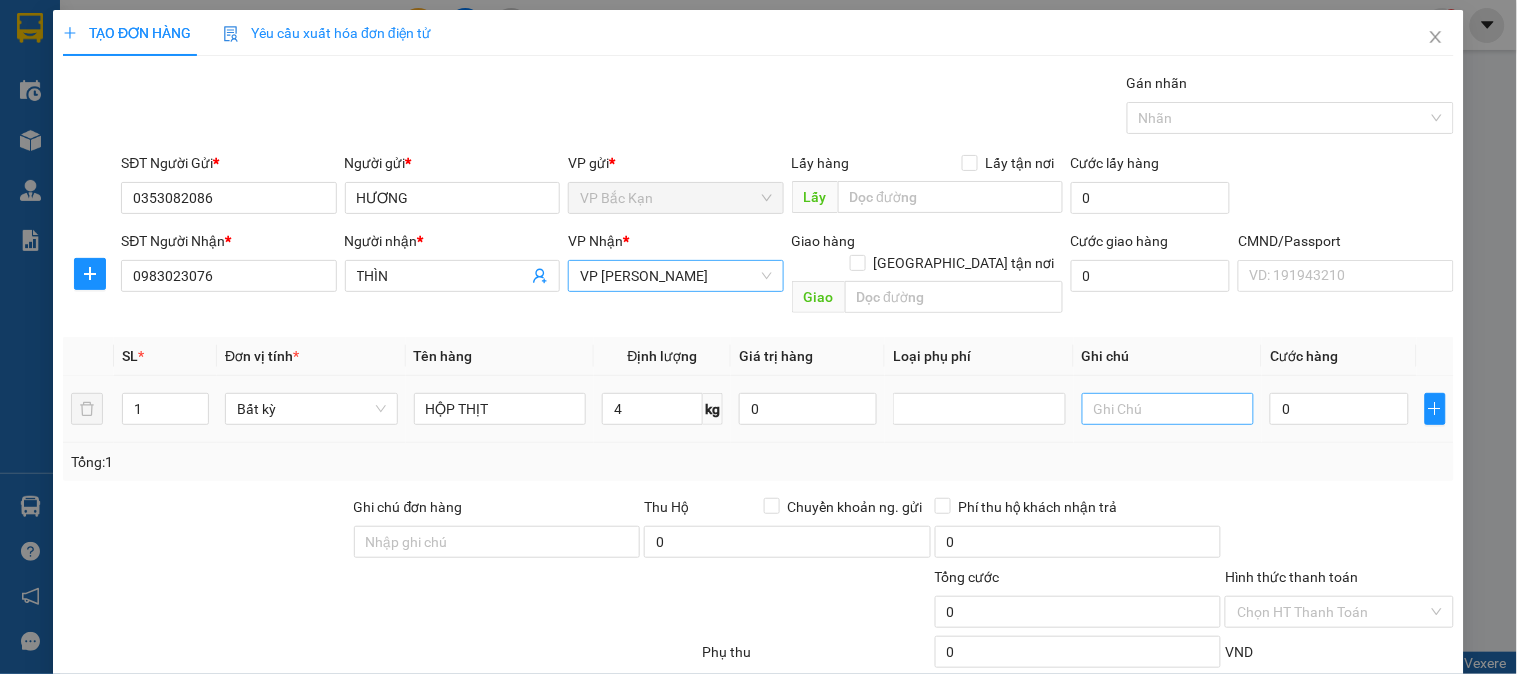 type on "40.000" 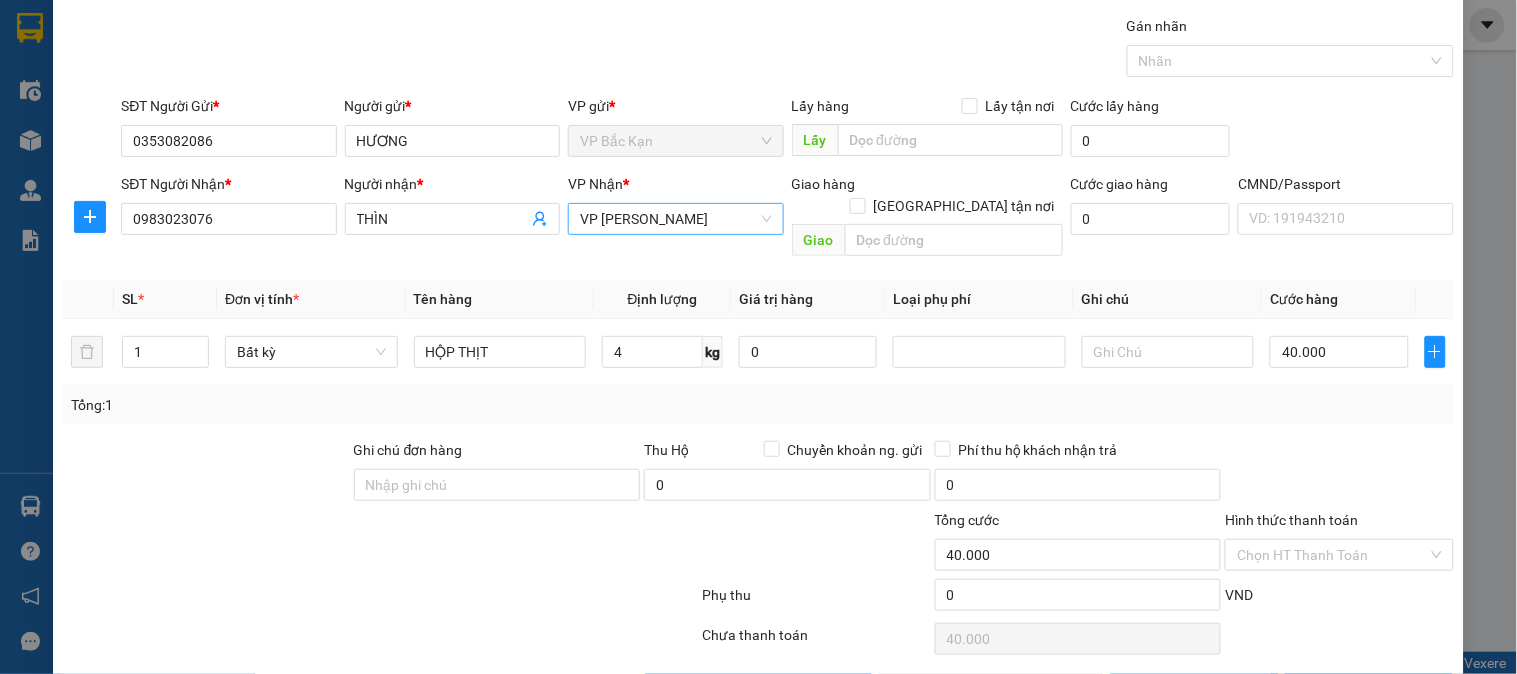 scroll, scrollTop: 105, scrollLeft: 0, axis: vertical 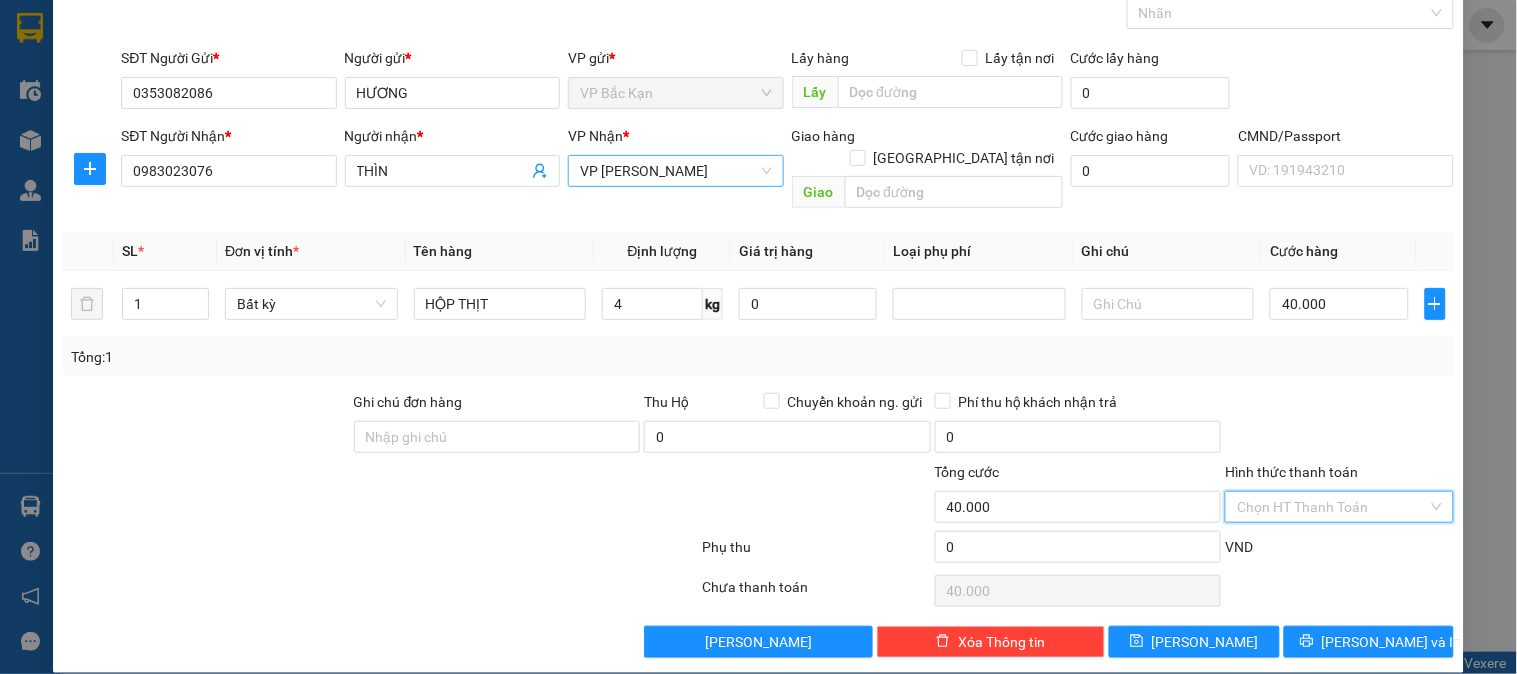 click on "Hình thức thanh toán" at bounding box center [1332, 507] 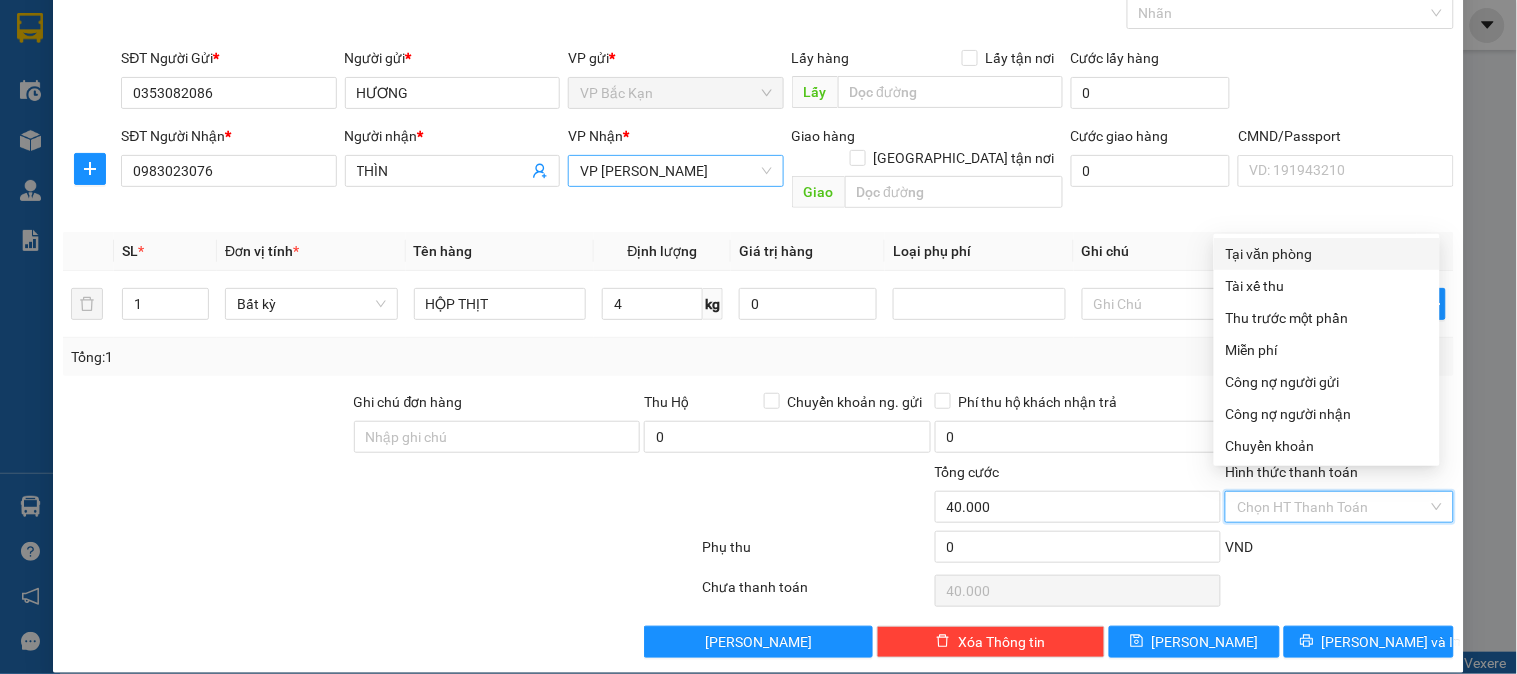 click on "Tại văn phòng" at bounding box center (1327, 254) 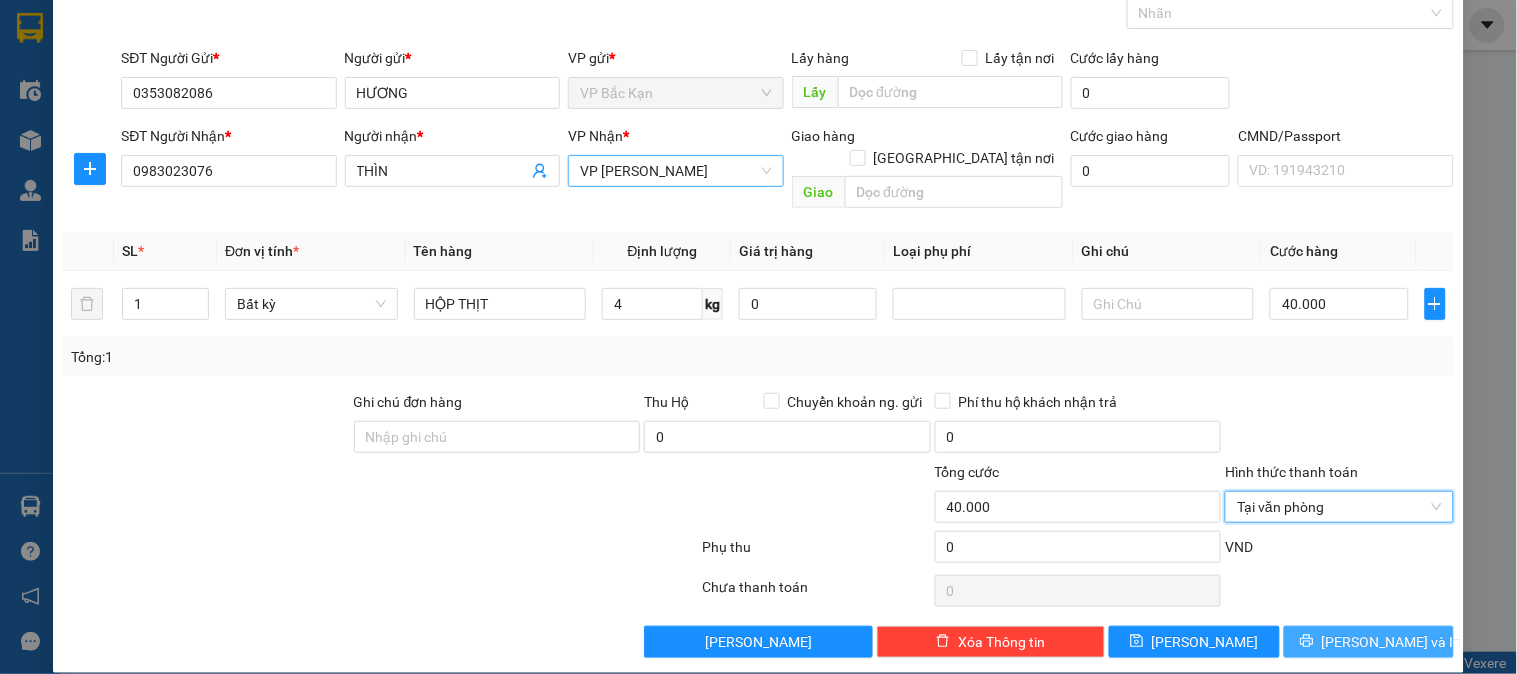 click on "[PERSON_NAME] và In" at bounding box center (1369, 642) 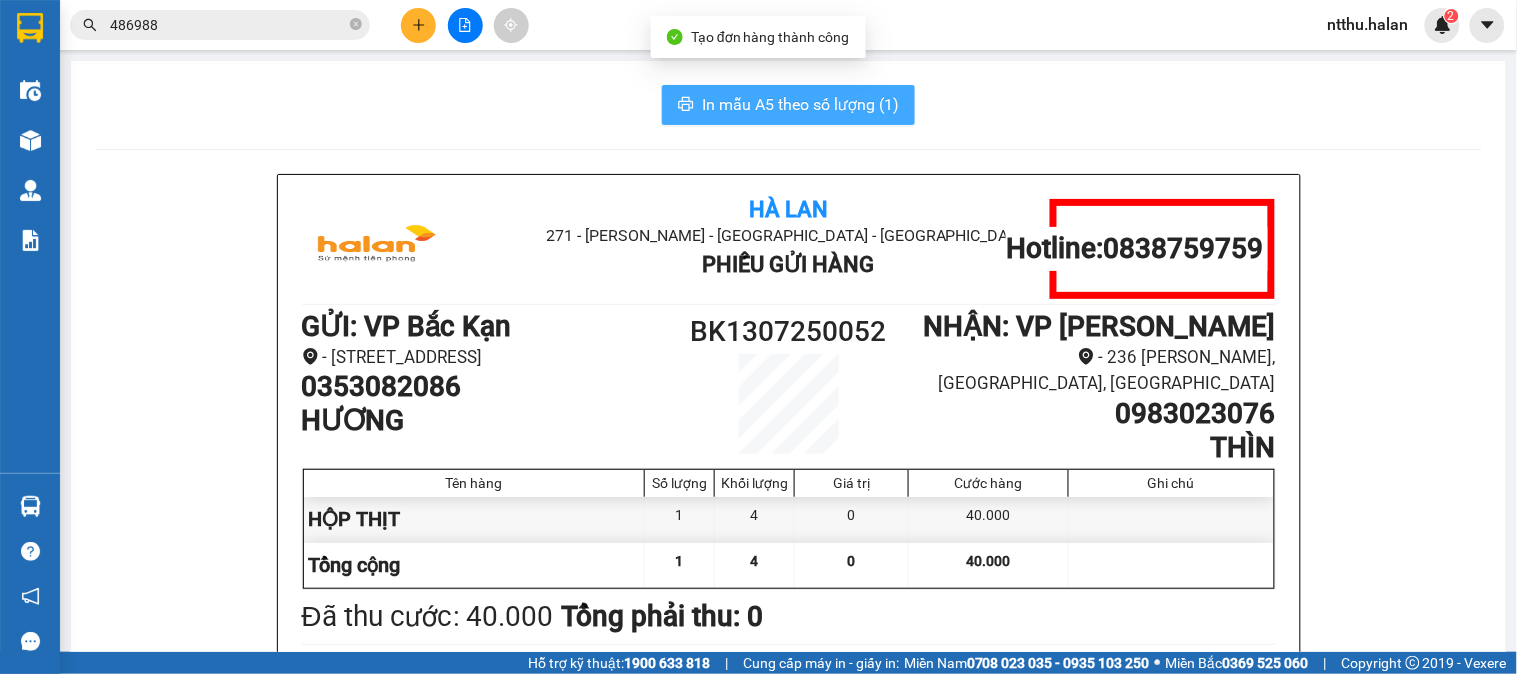 click on "In mẫu A5 theo số lượng
(1)" at bounding box center [800, 104] 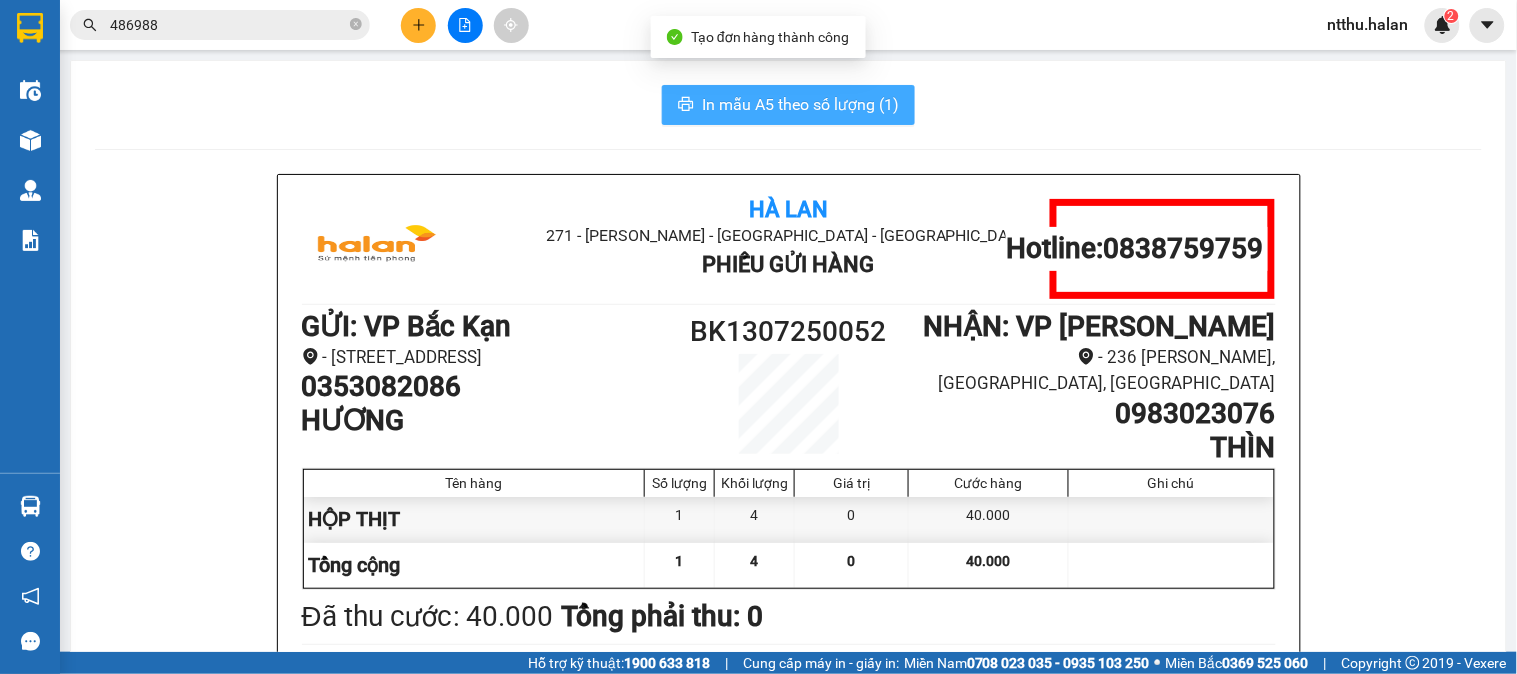 scroll, scrollTop: 0, scrollLeft: 0, axis: both 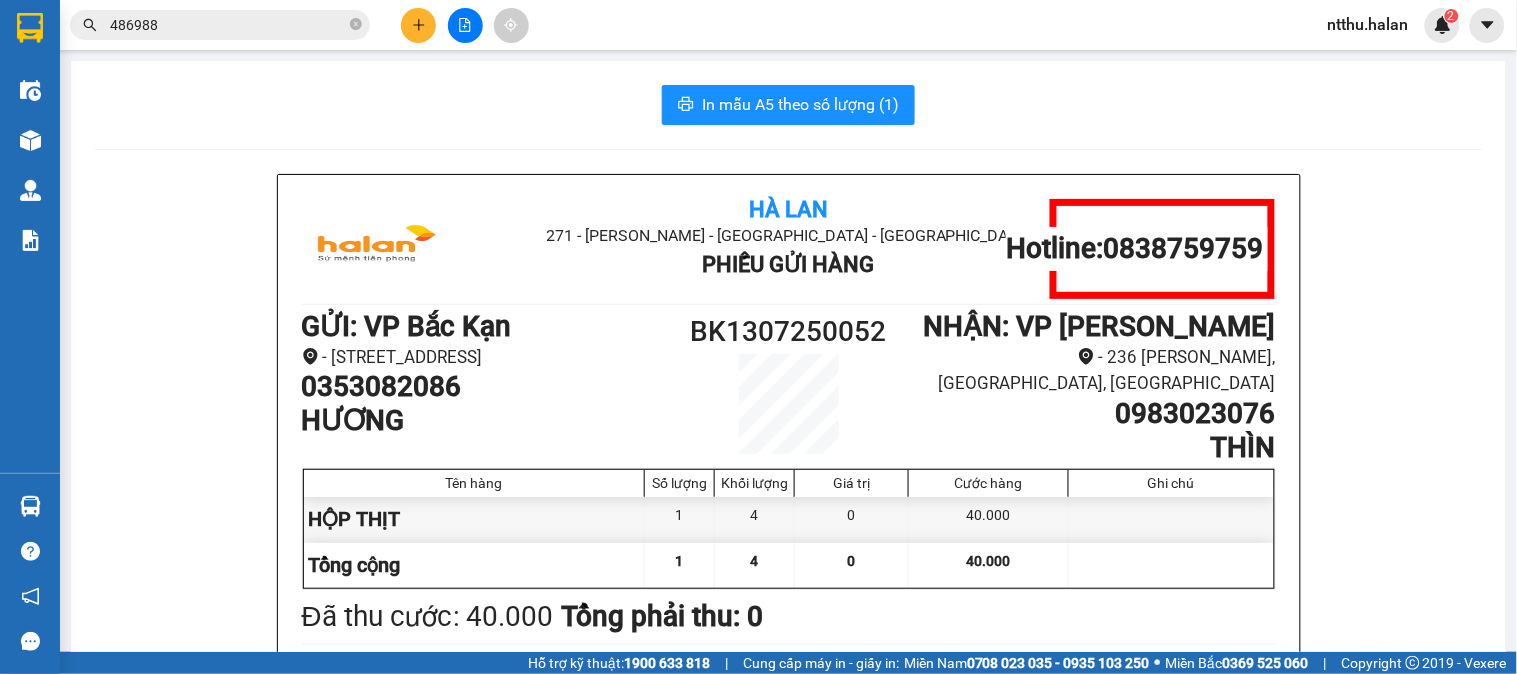 click 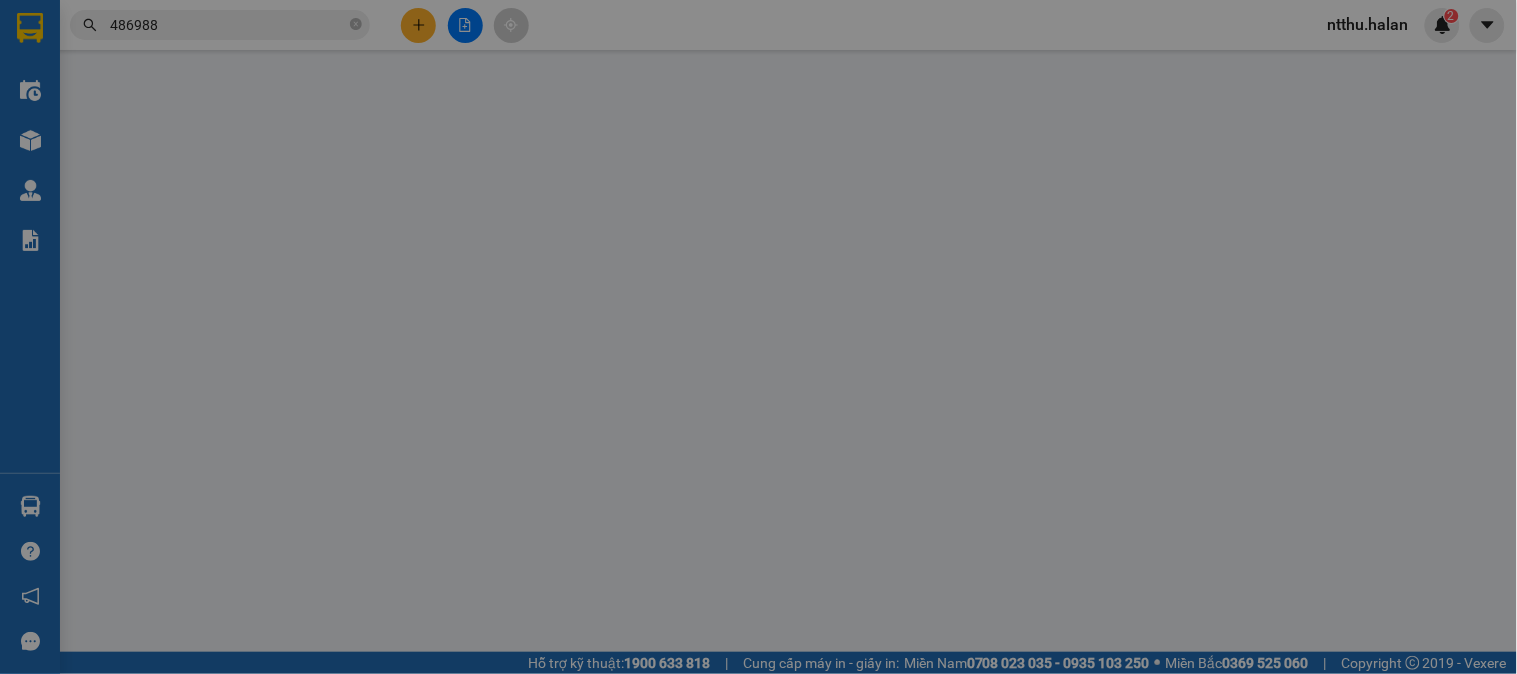 click on "Yêu cầu xuất hóa đơn điện tử" at bounding box center [327, 33] 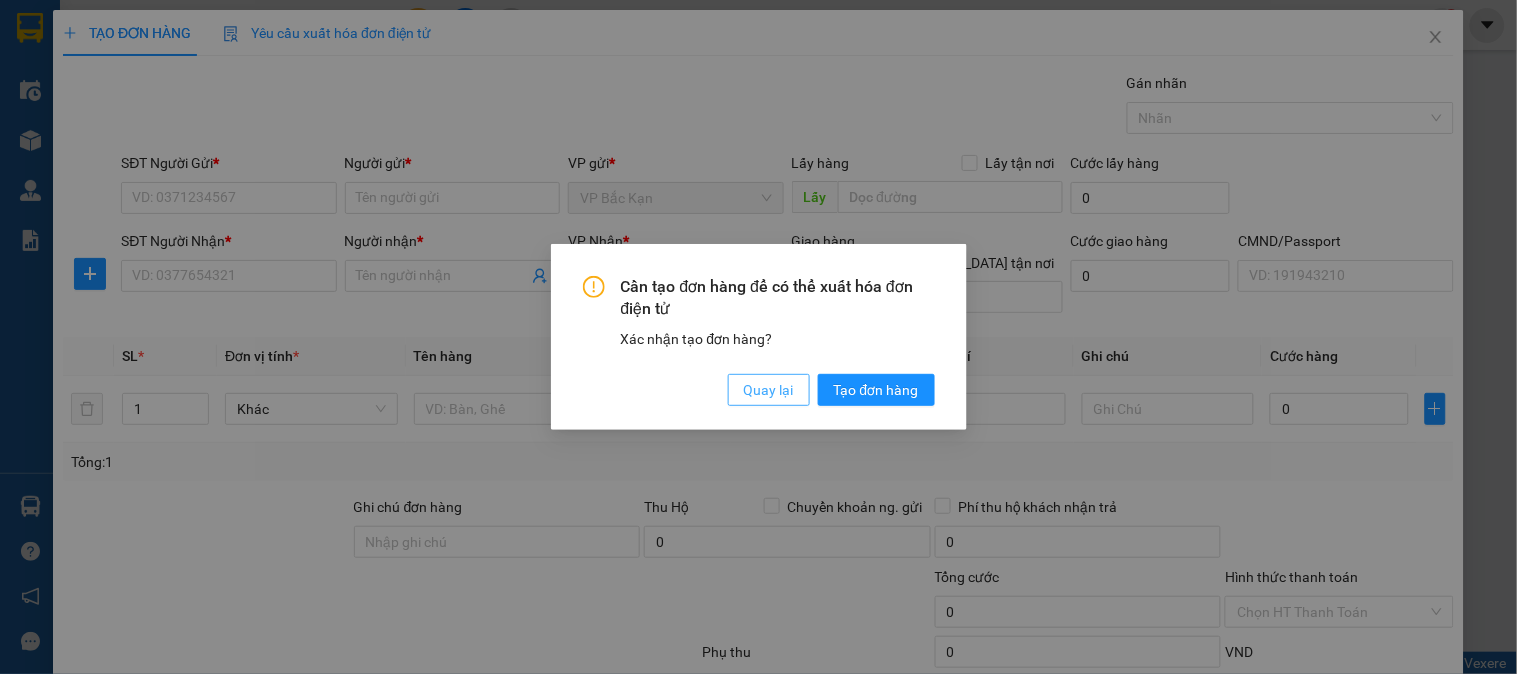 click on "Quay lại" at bounding box center [769, 390] 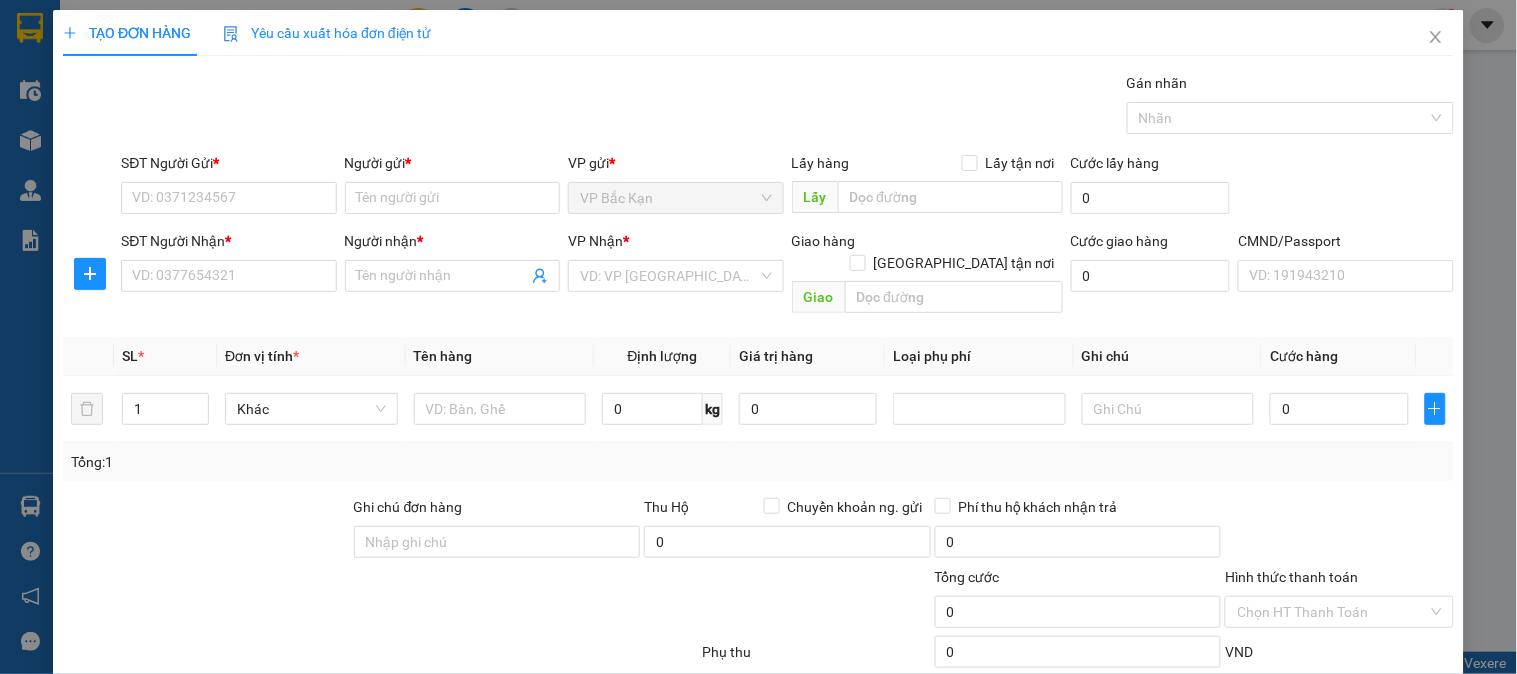 click on "Cần tạo đơn hàng để có thể xuất hóa đơn điện tử Xác nhận tạo đơn hàng? Quay lại Tạo đơn hàng" at bounding box center (758, 337) 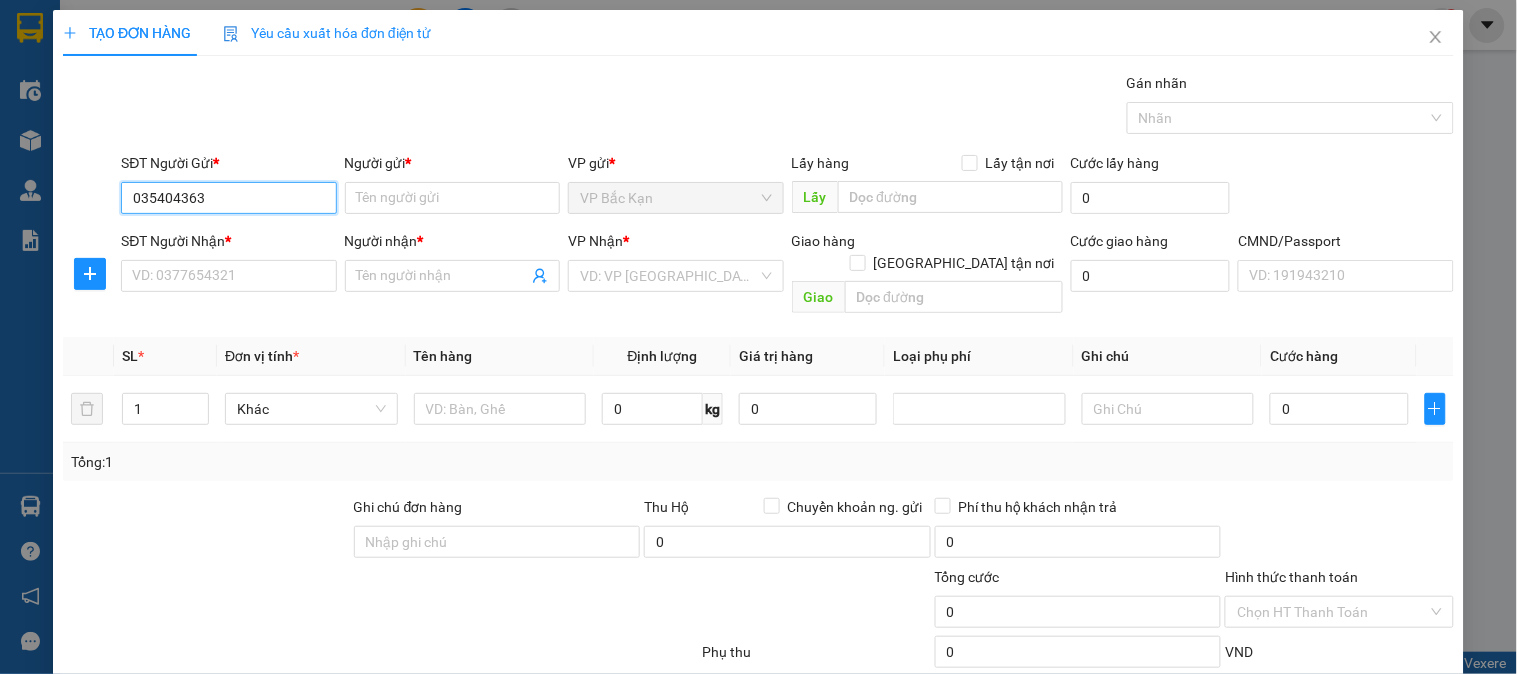 type on "0354043638" 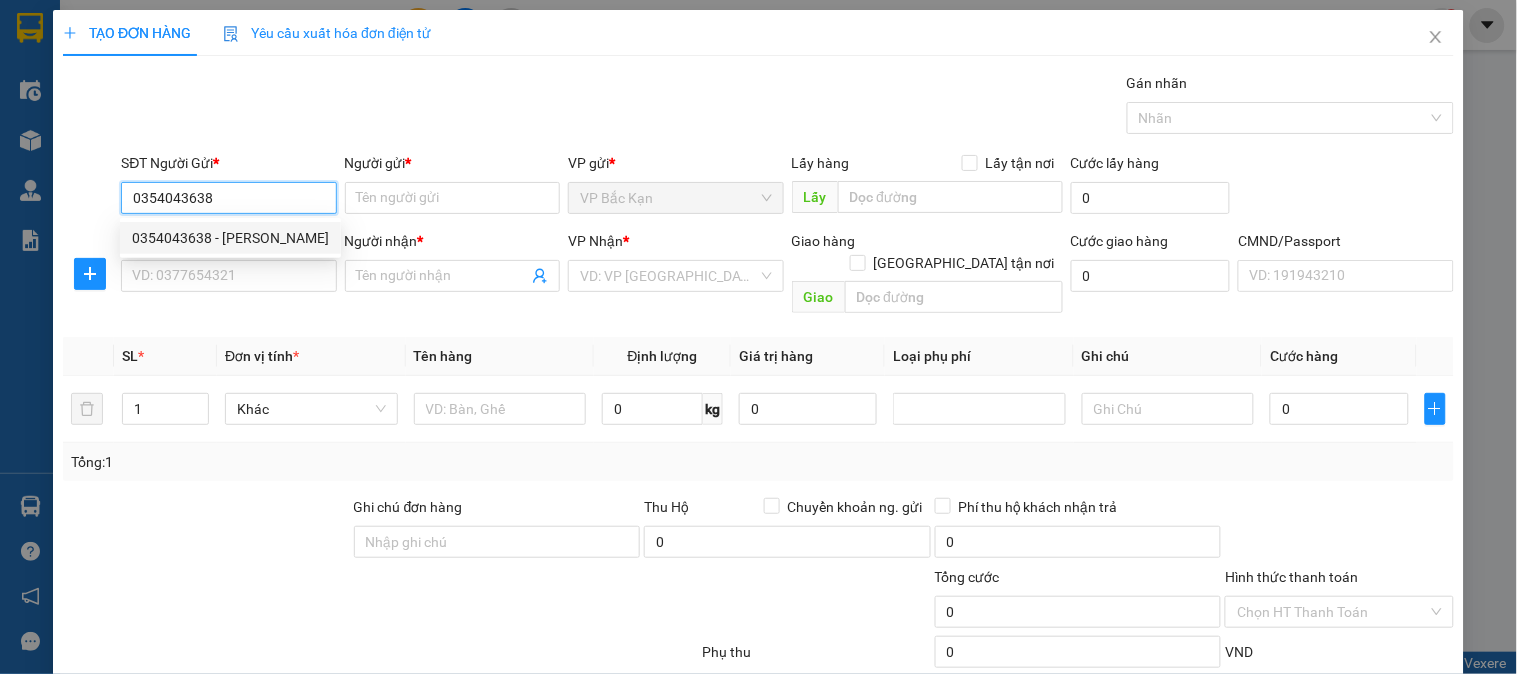 click on "0354043638 - [PERSON_NAME]" at bounding box center (230, 238) 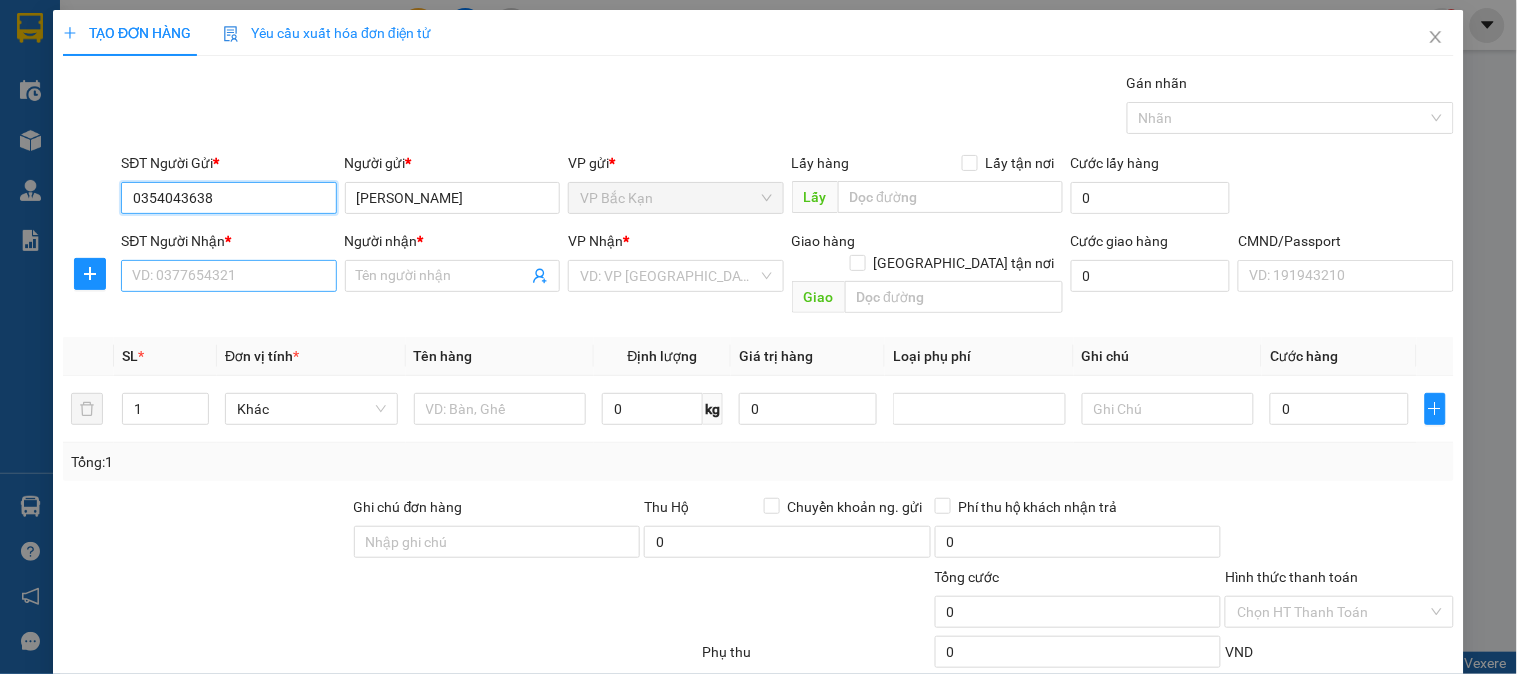 type on "0354043638" 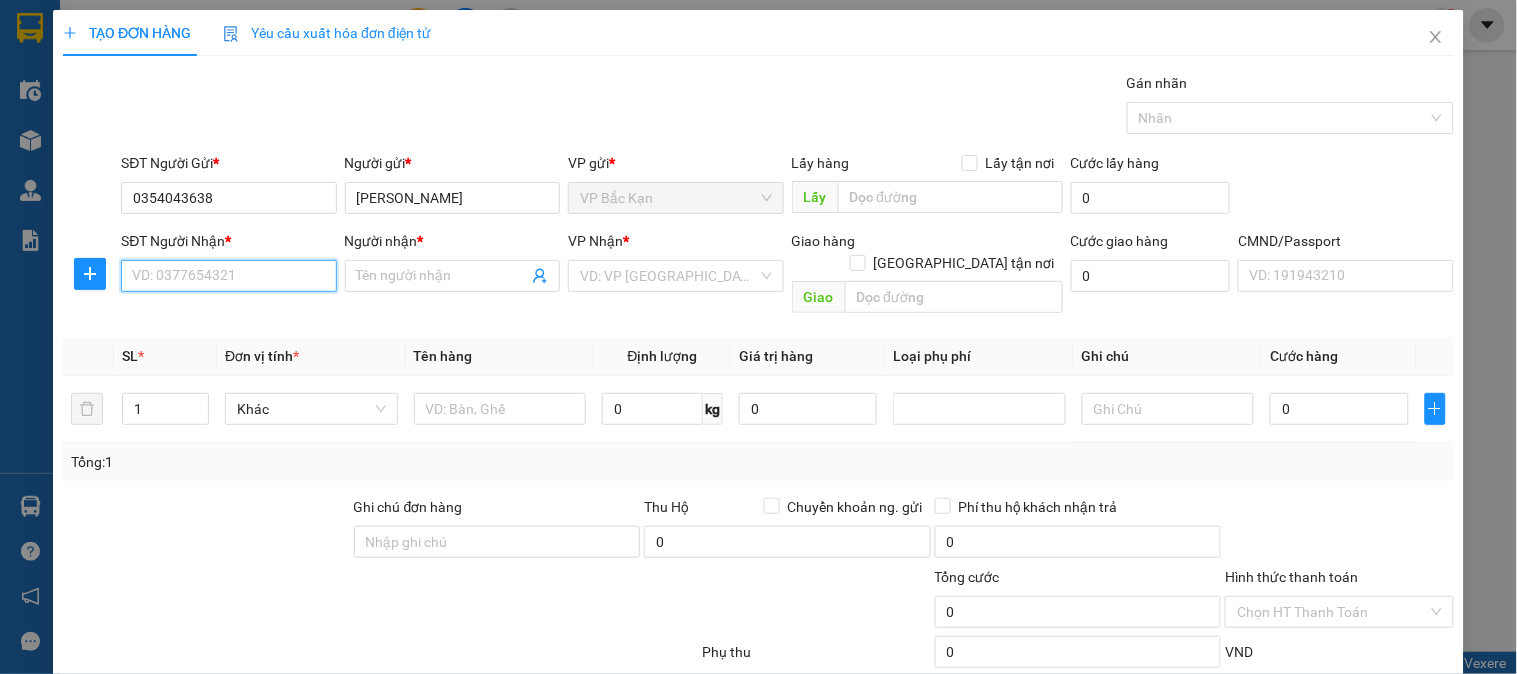 click on "SĐT Người Nhận  *" at bounding box center [228, 276] 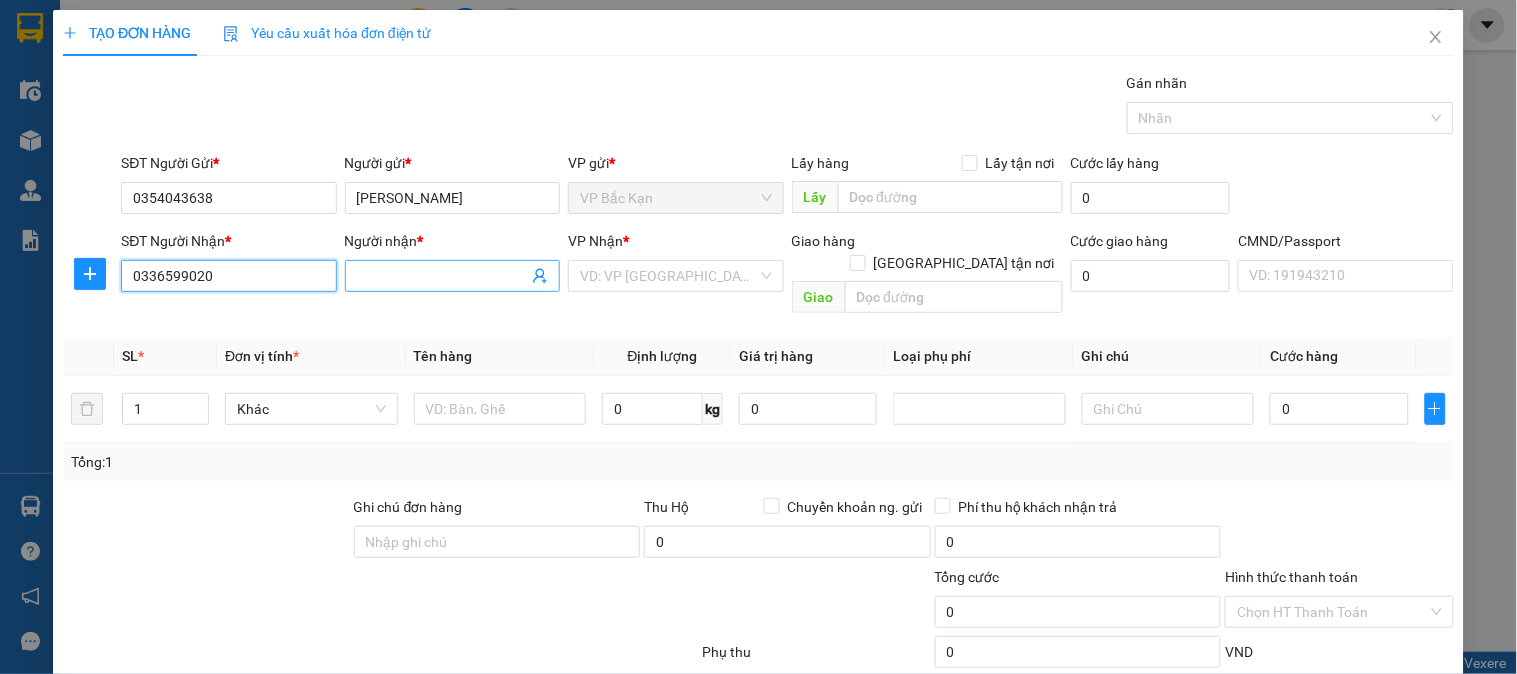 type on "0336599020" 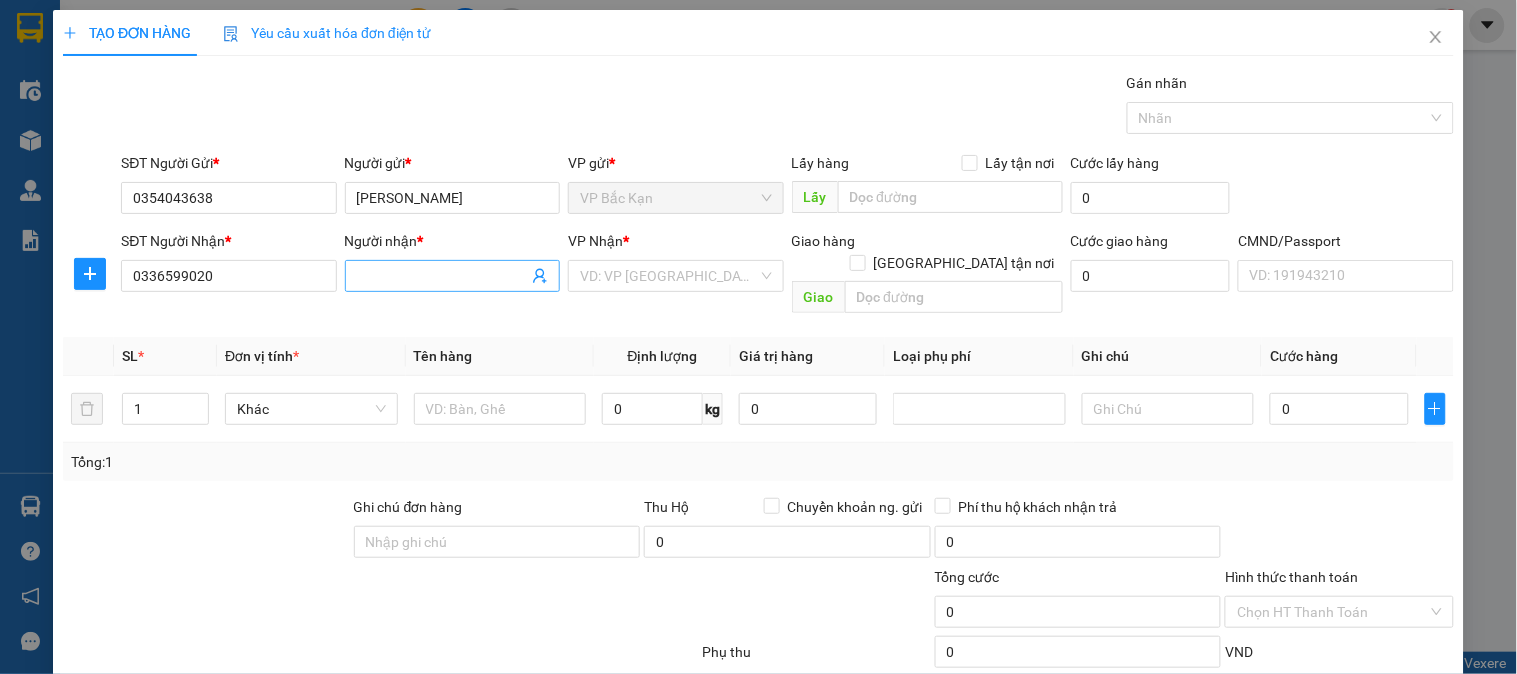 click on "Người nhận  *" at bounding box center [442, 276] 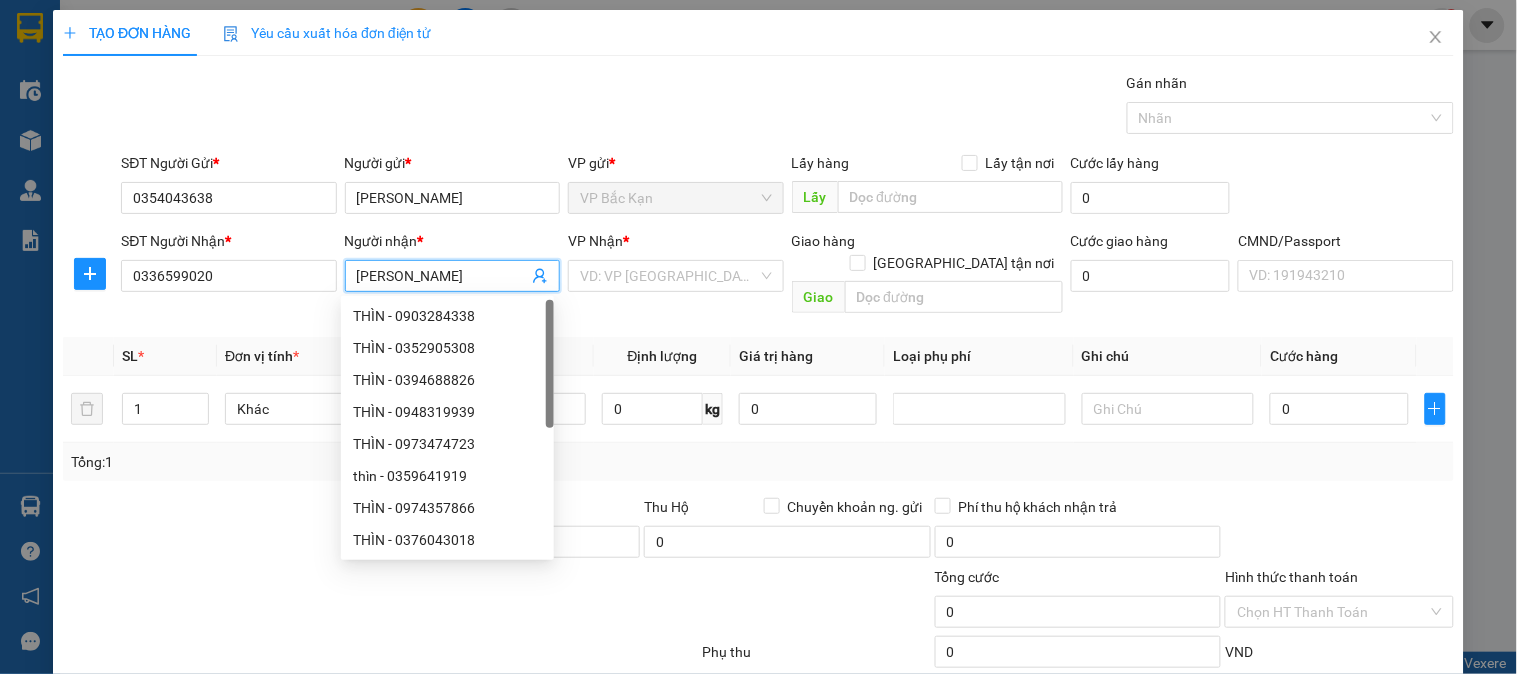 type on "[PERSON_NAME]" 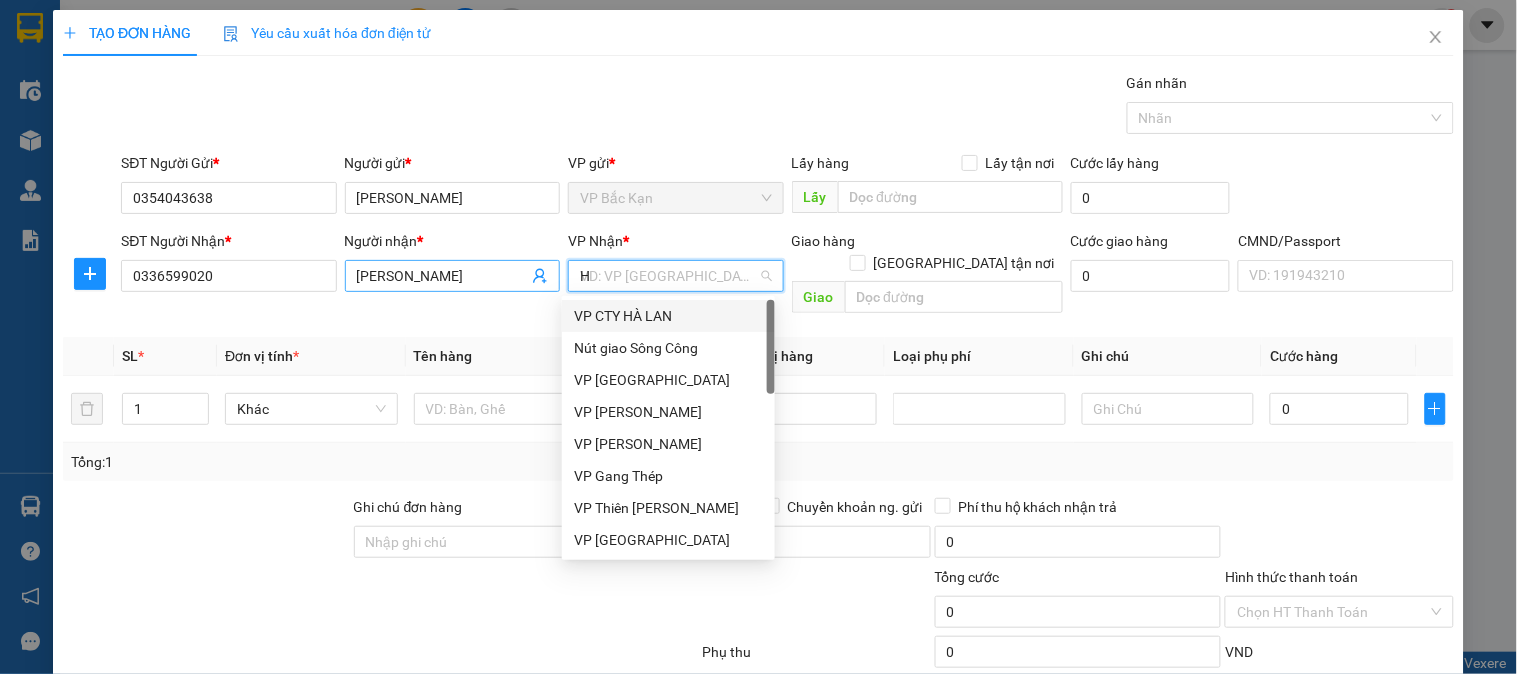 type on "HO" 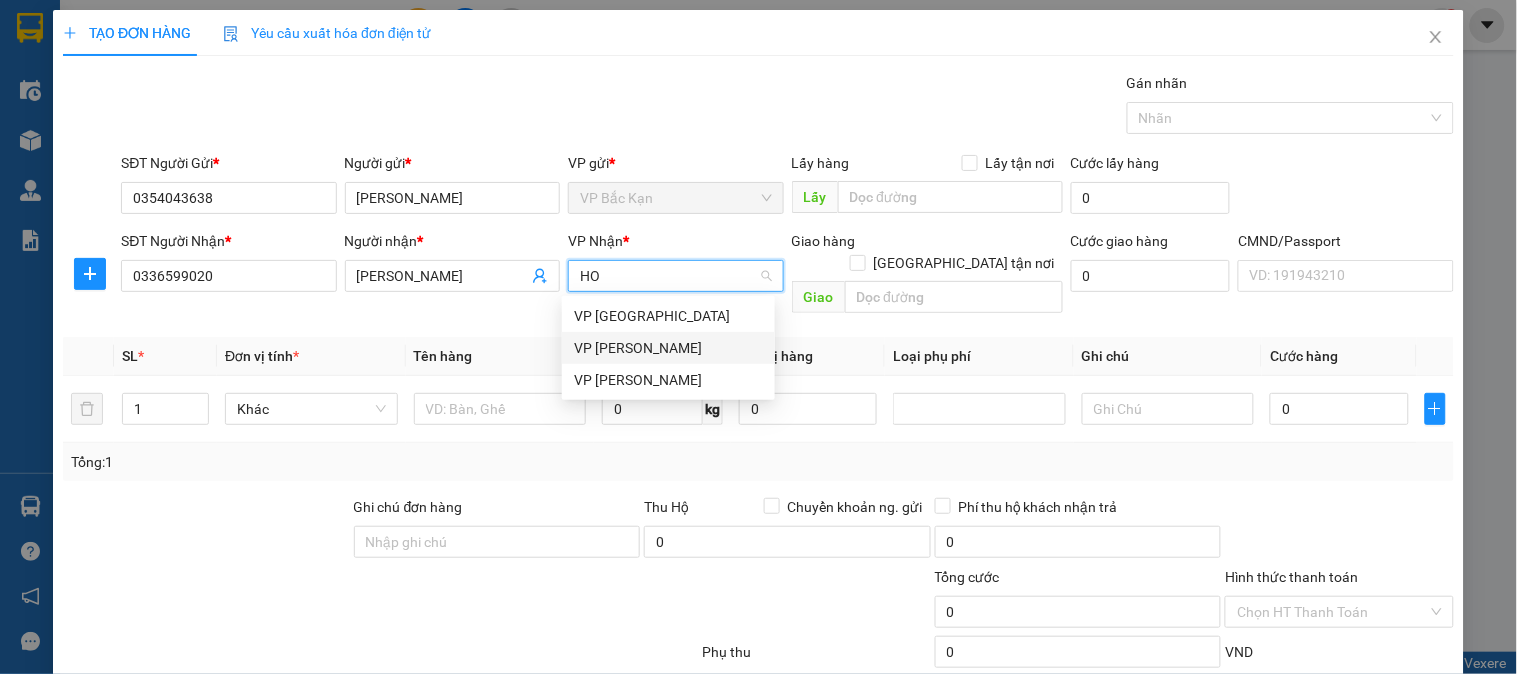 click on "VP [PERSON_NAME]" at bounding box center [668, 348] 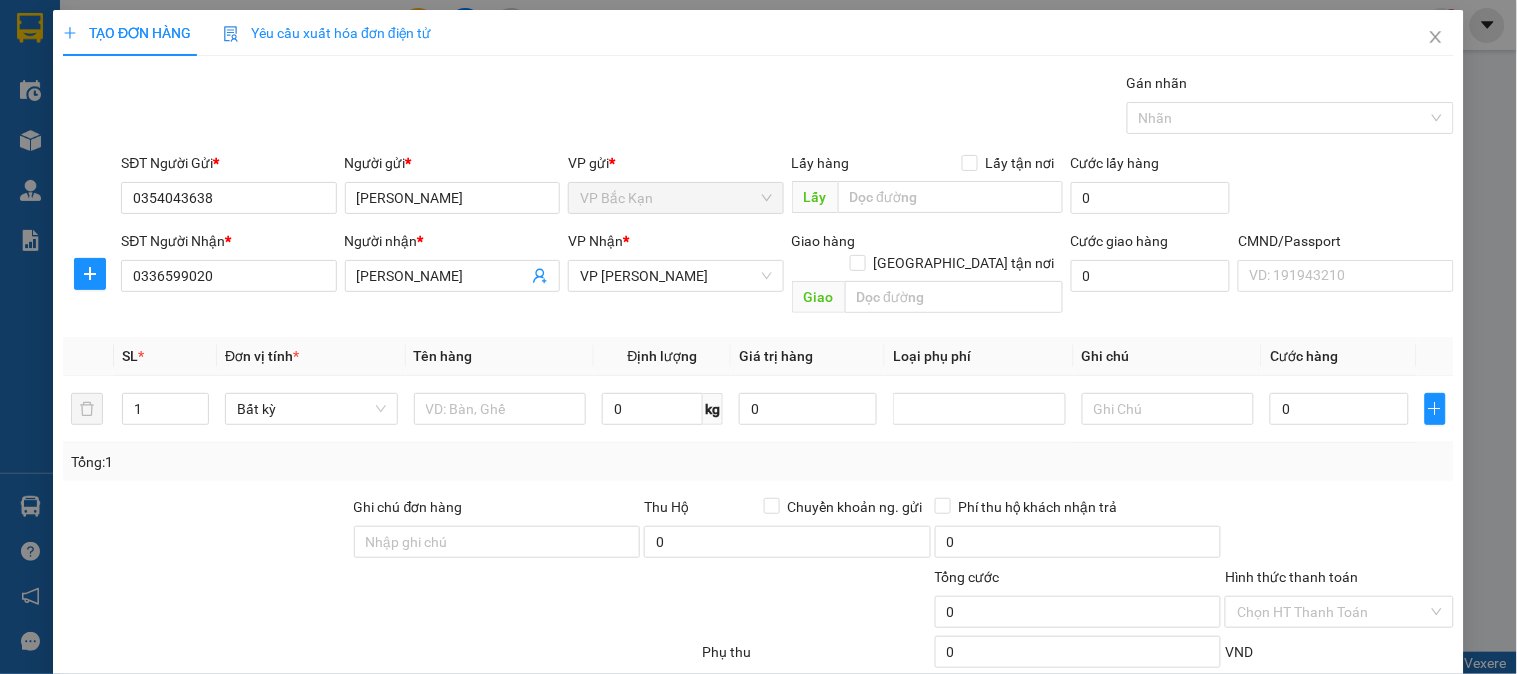 click on "Gói vận chuyển  * Tiêu chuẩn Gán nhãn   Nhãn" at bounding box center (787, 107) 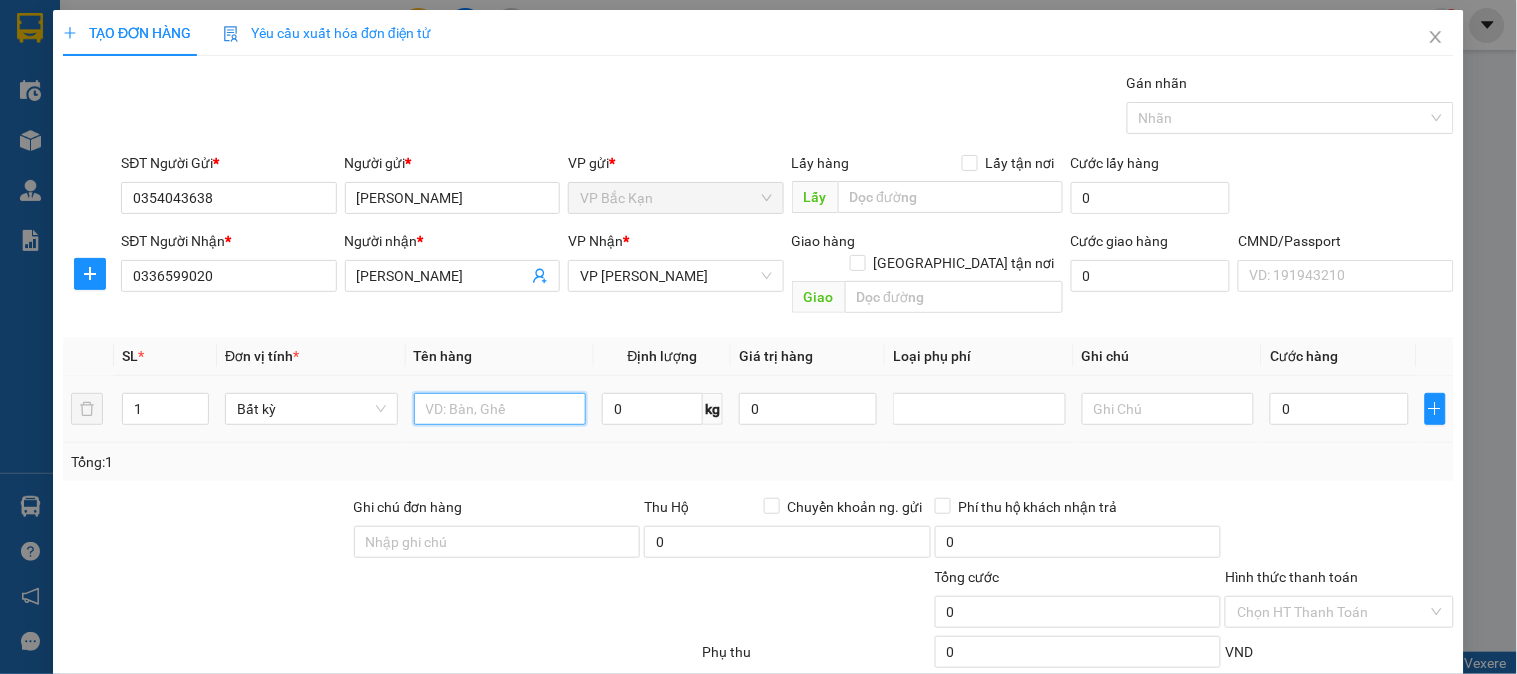 click at bounding box center [500, 409] 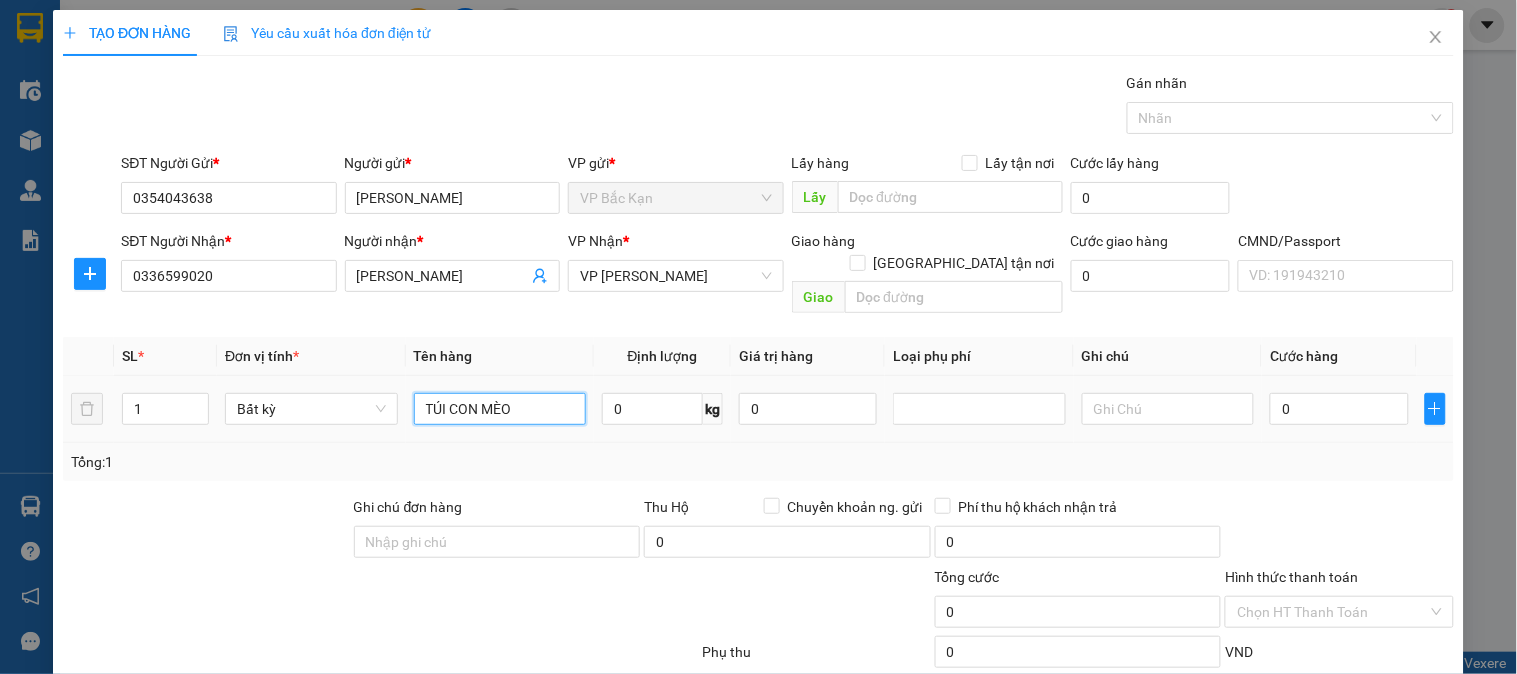 type on "TÚI CON MÈO" 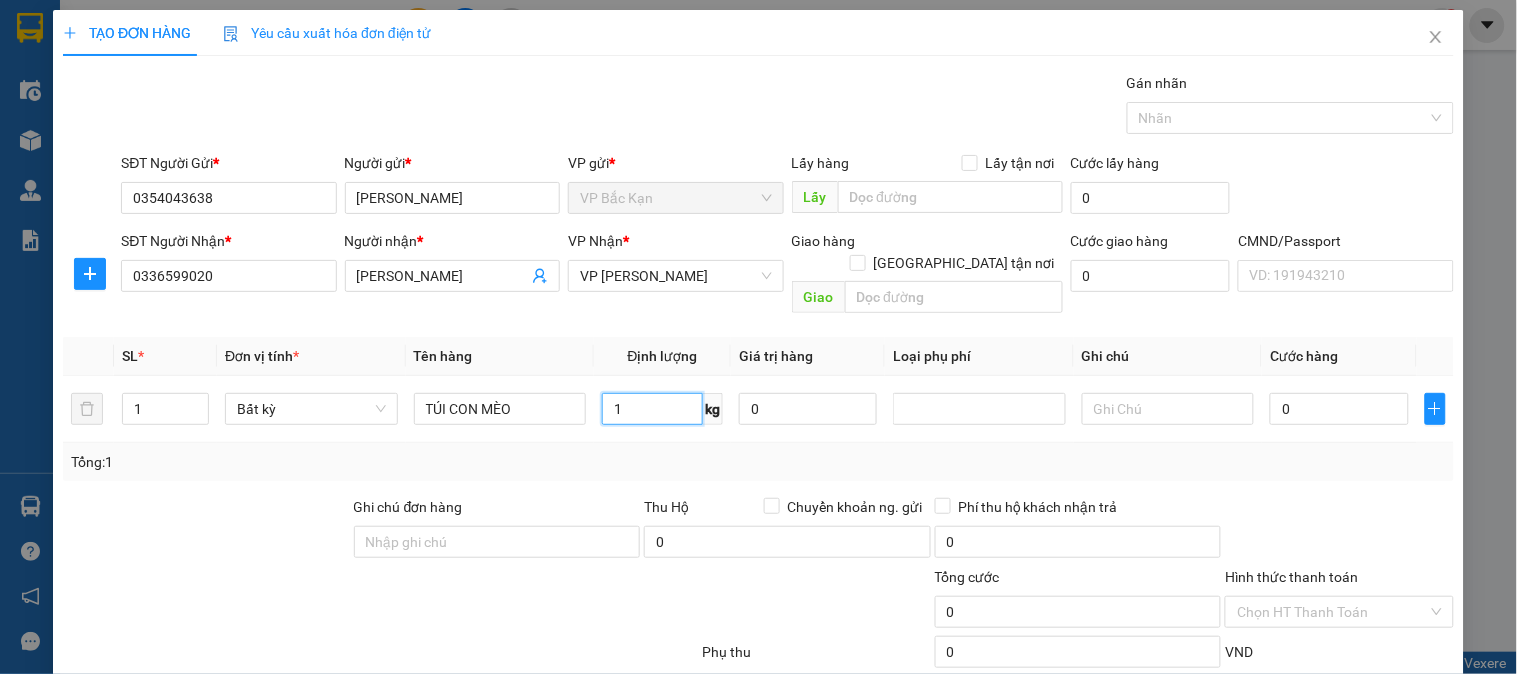 type on "1" 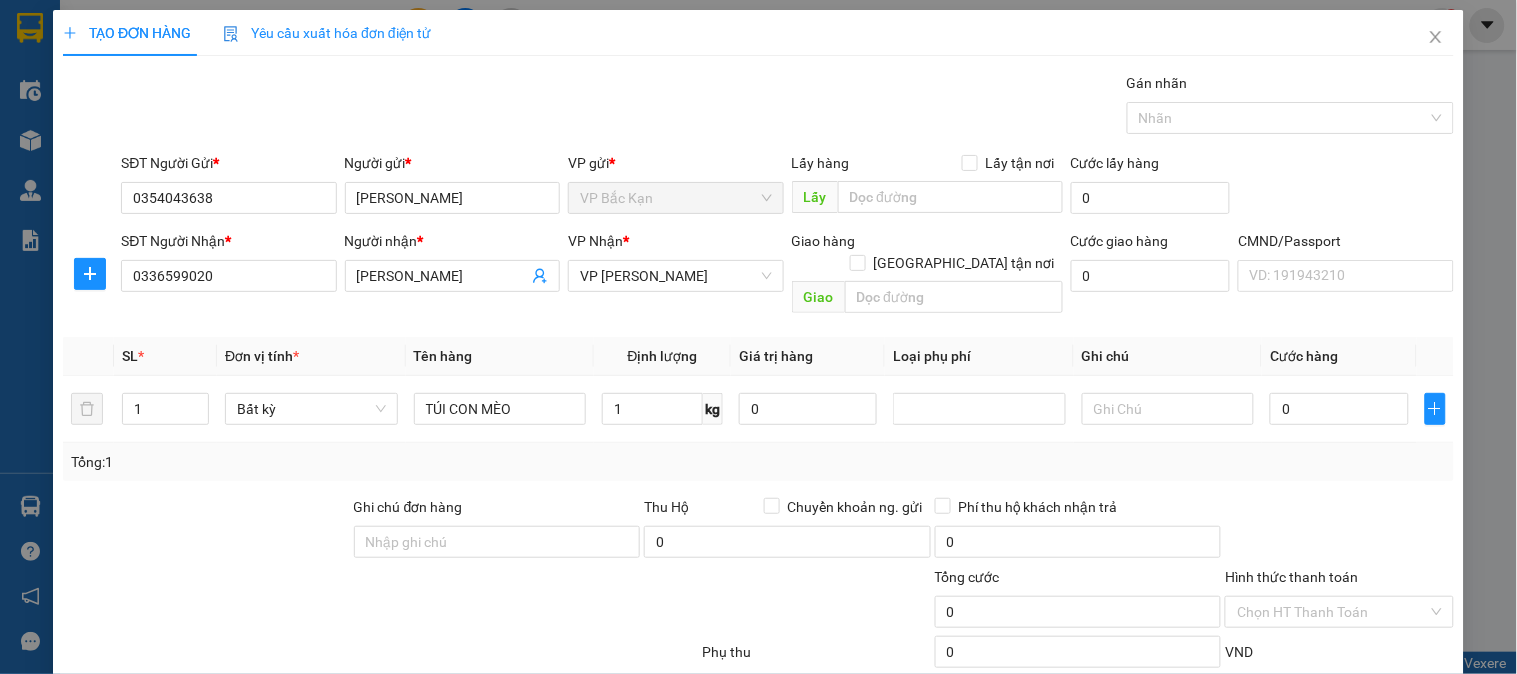 click on "Gói vận chuyển  * Tiêu chuẩn Gán nhãn   Nhãn" at bounding box center [787, 107] 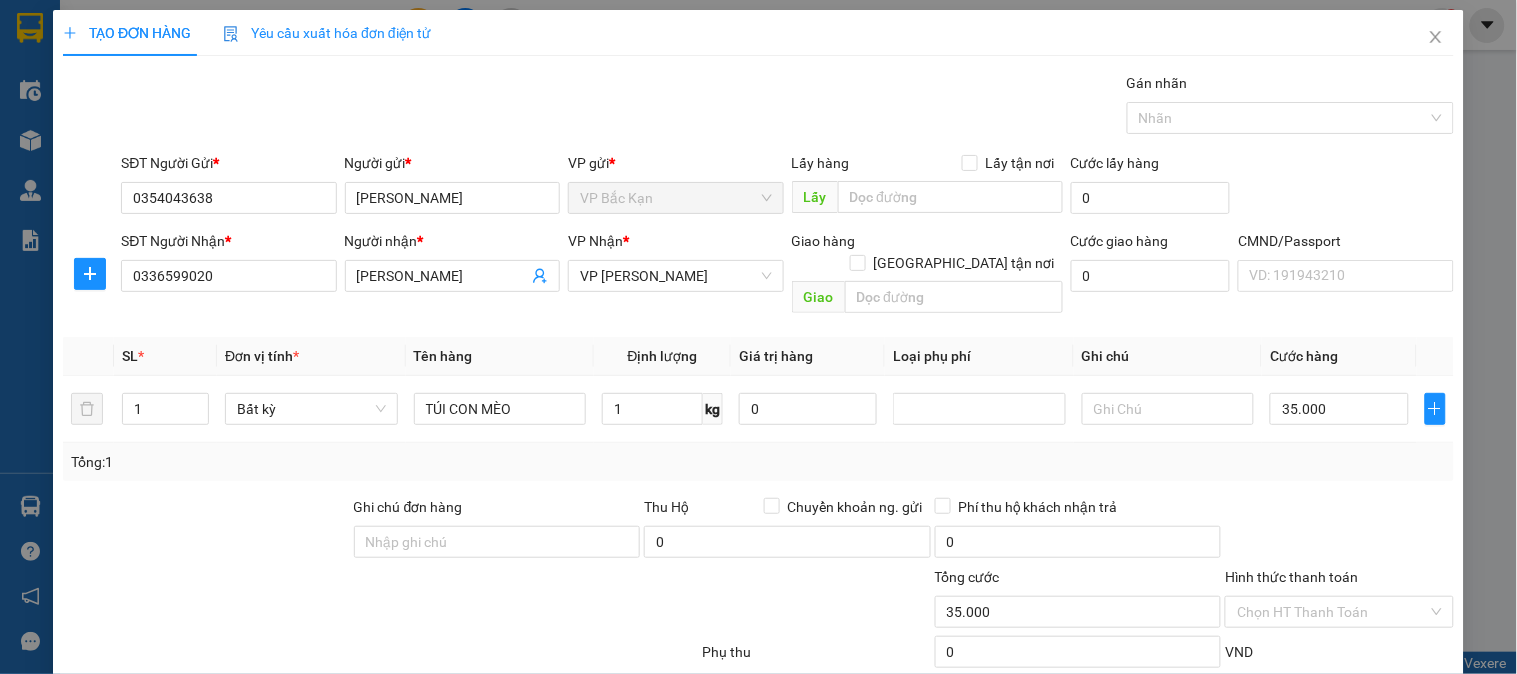 type on "35.000" 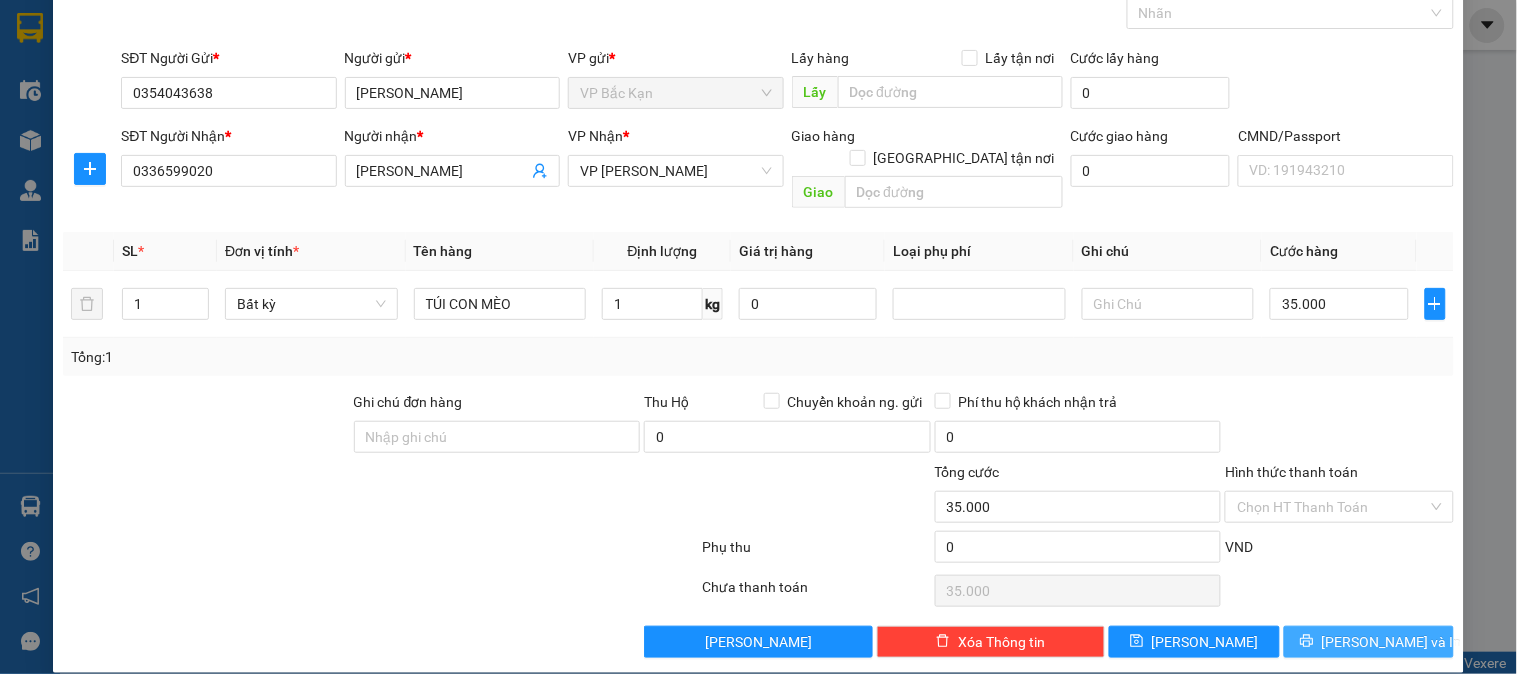 click on "[PERSON_NAME] và In" at bounding box center (1392, 642) 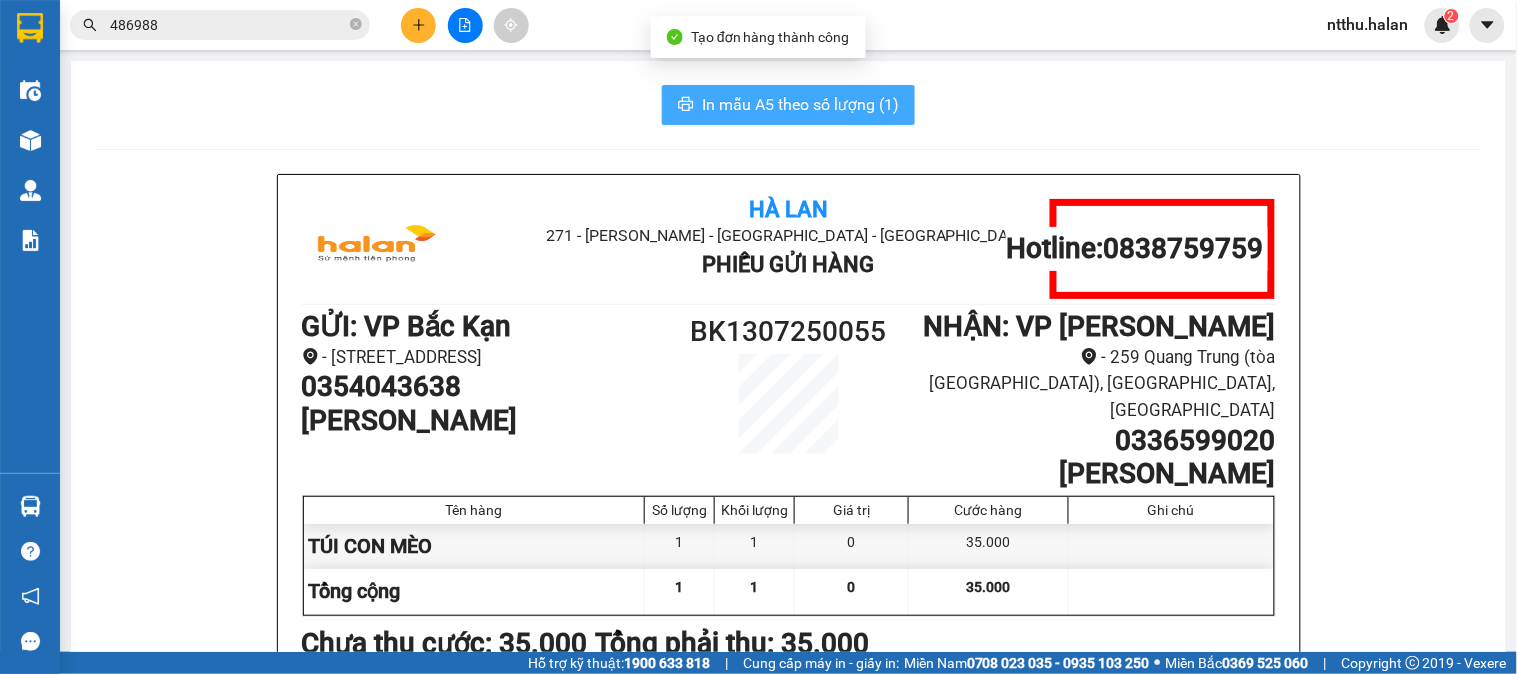 click on "In mẫu A5 theo số lượng
(1)" at bounding box center [800, 104] 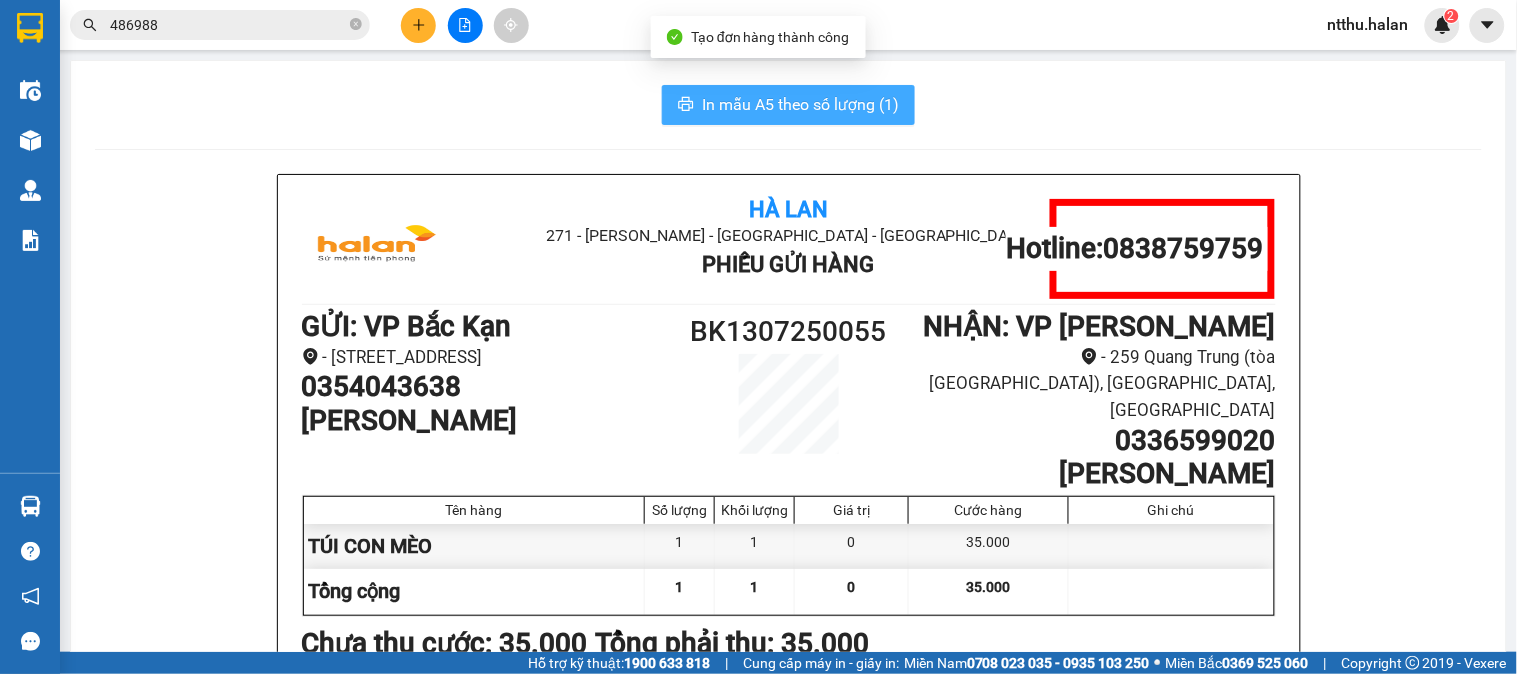 scroll, scrollTop: 0, scrollLeft: 0, axis: both 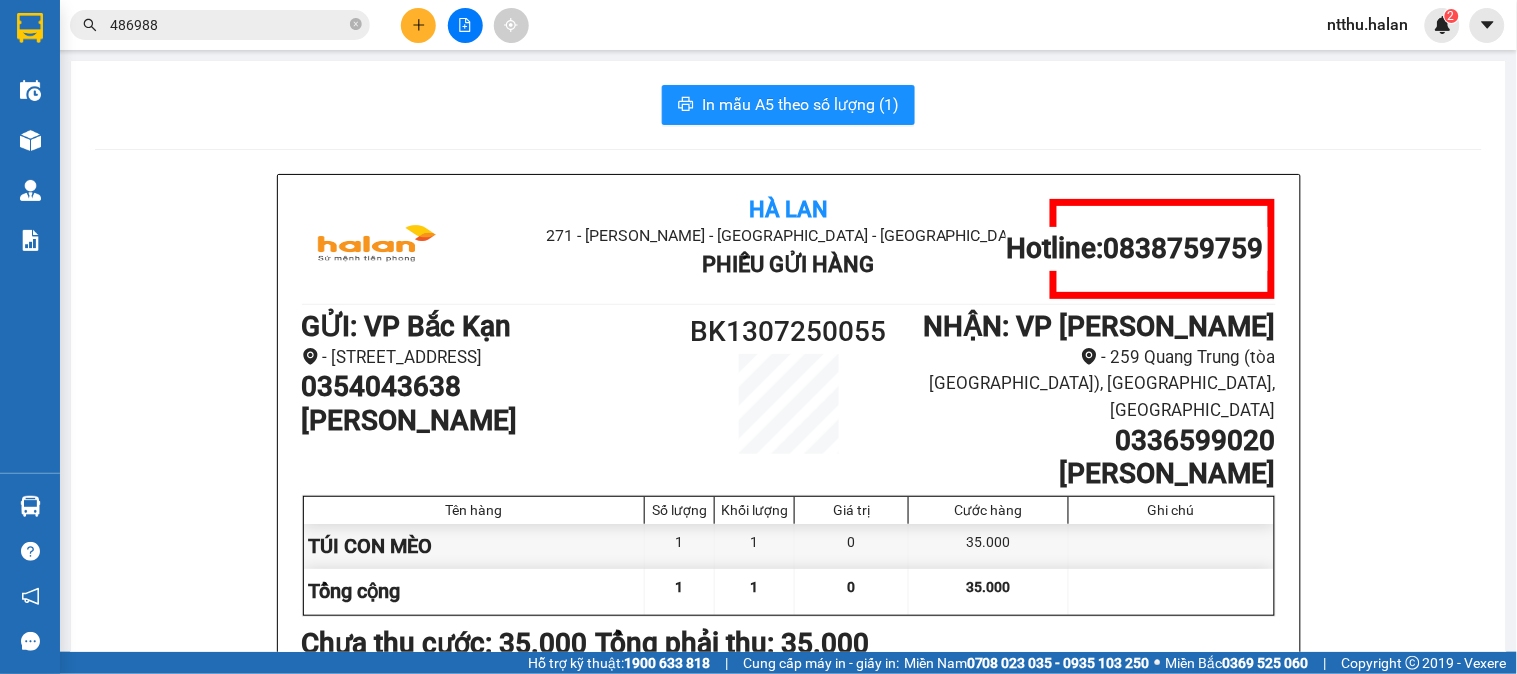 click on "486988" at bounding box center (228, 25) 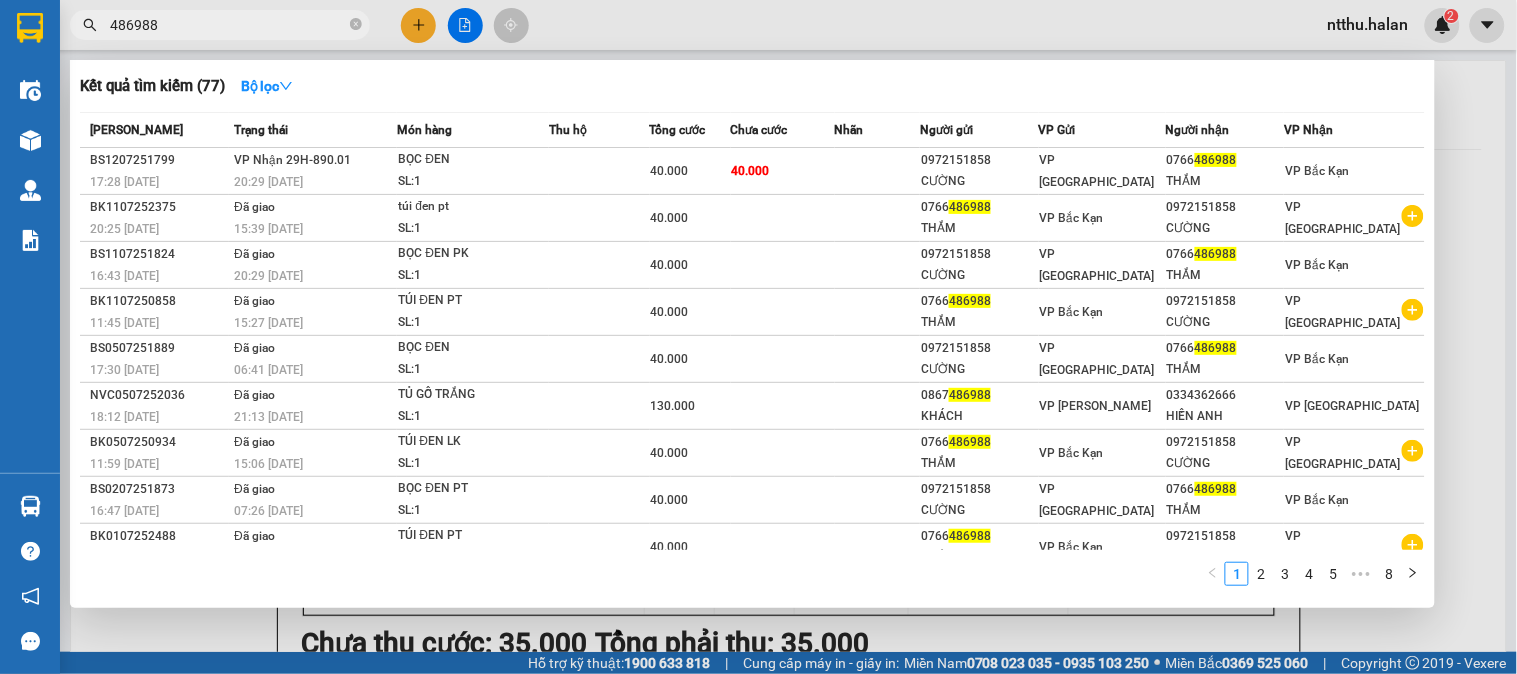 click on "486988" at bounding box center (228, 25) 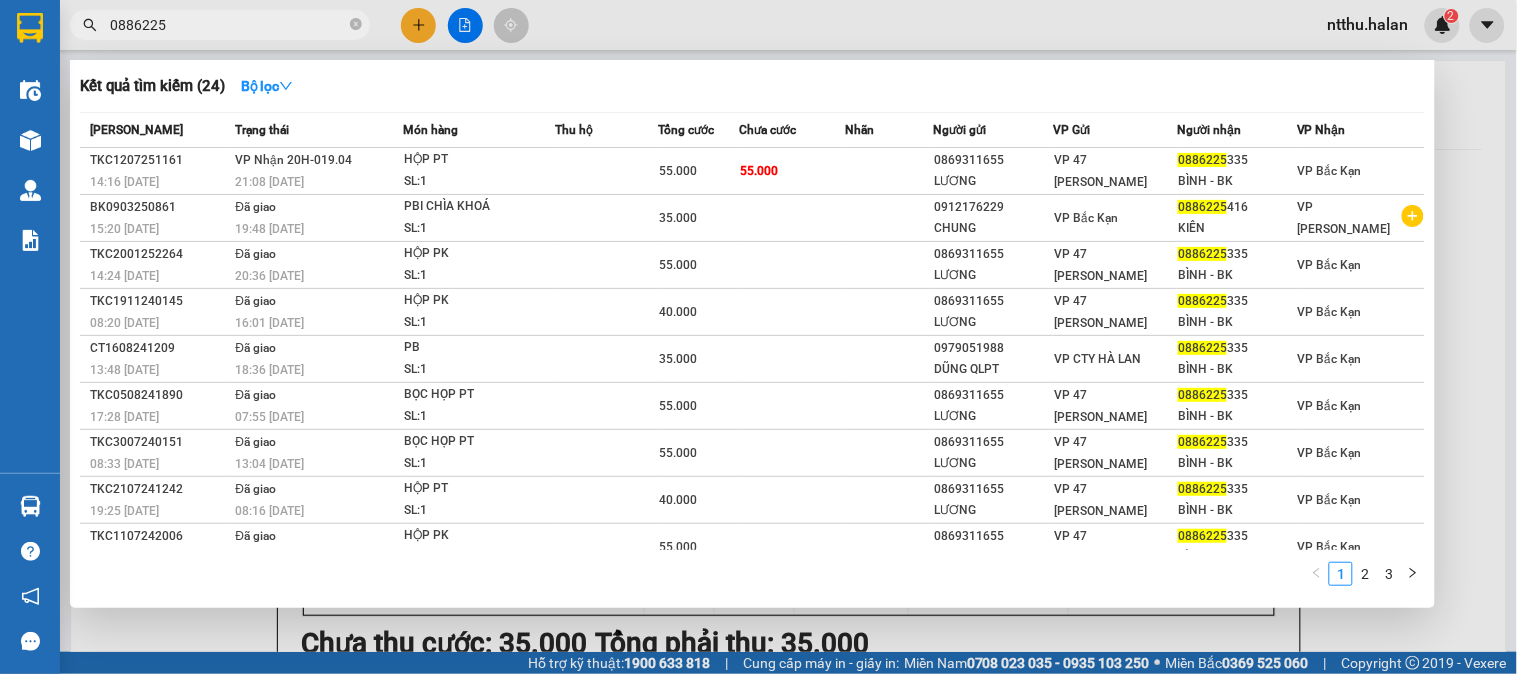 type on "0886225" 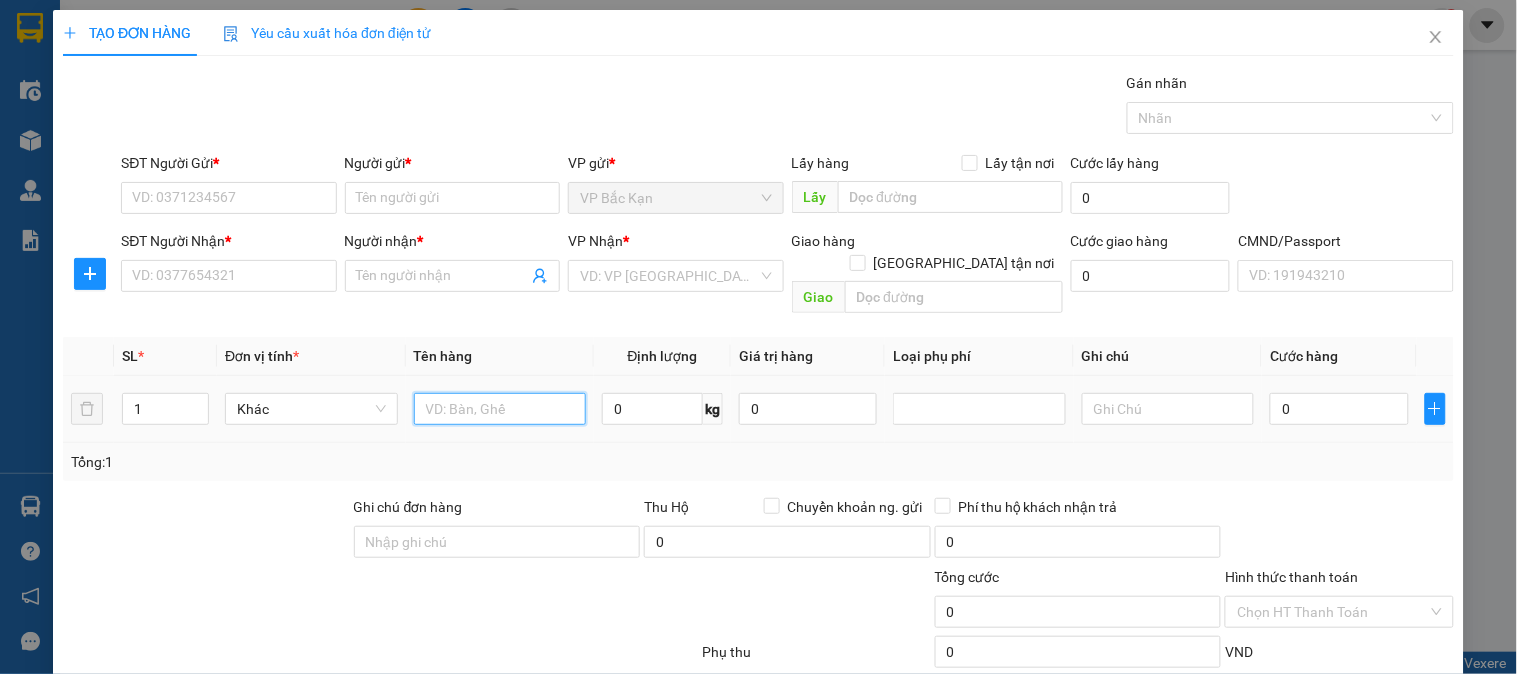 click at bounding box center [500, 409] 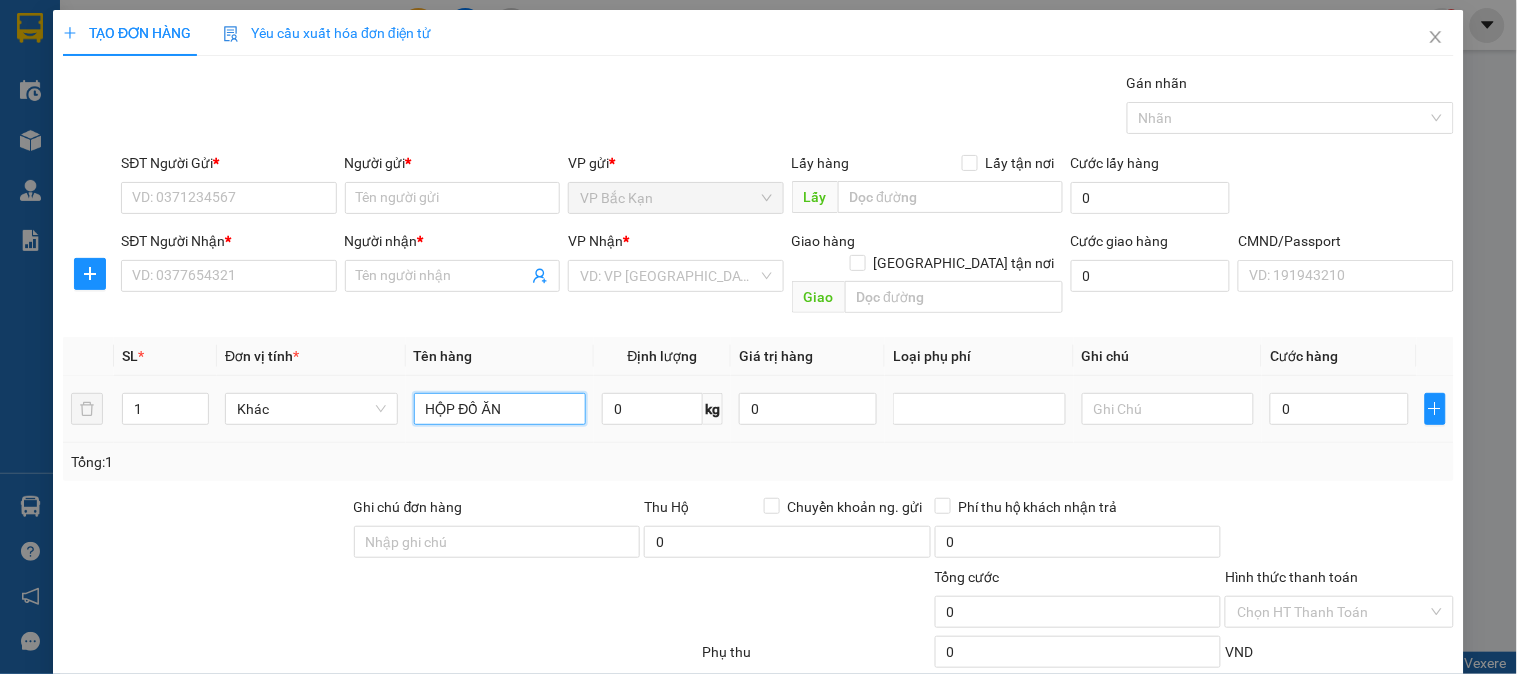 type on "HỘP ĐỒ ĂN" 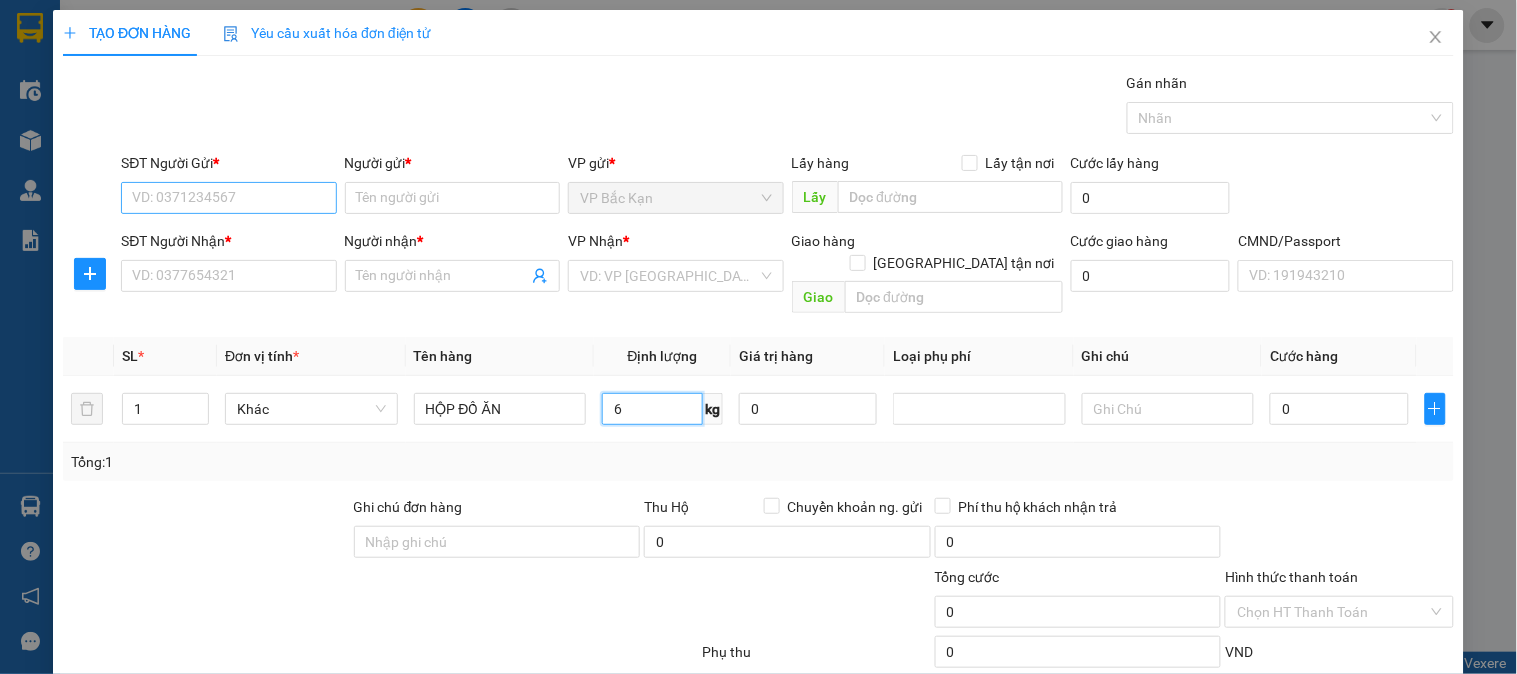 type on "6" 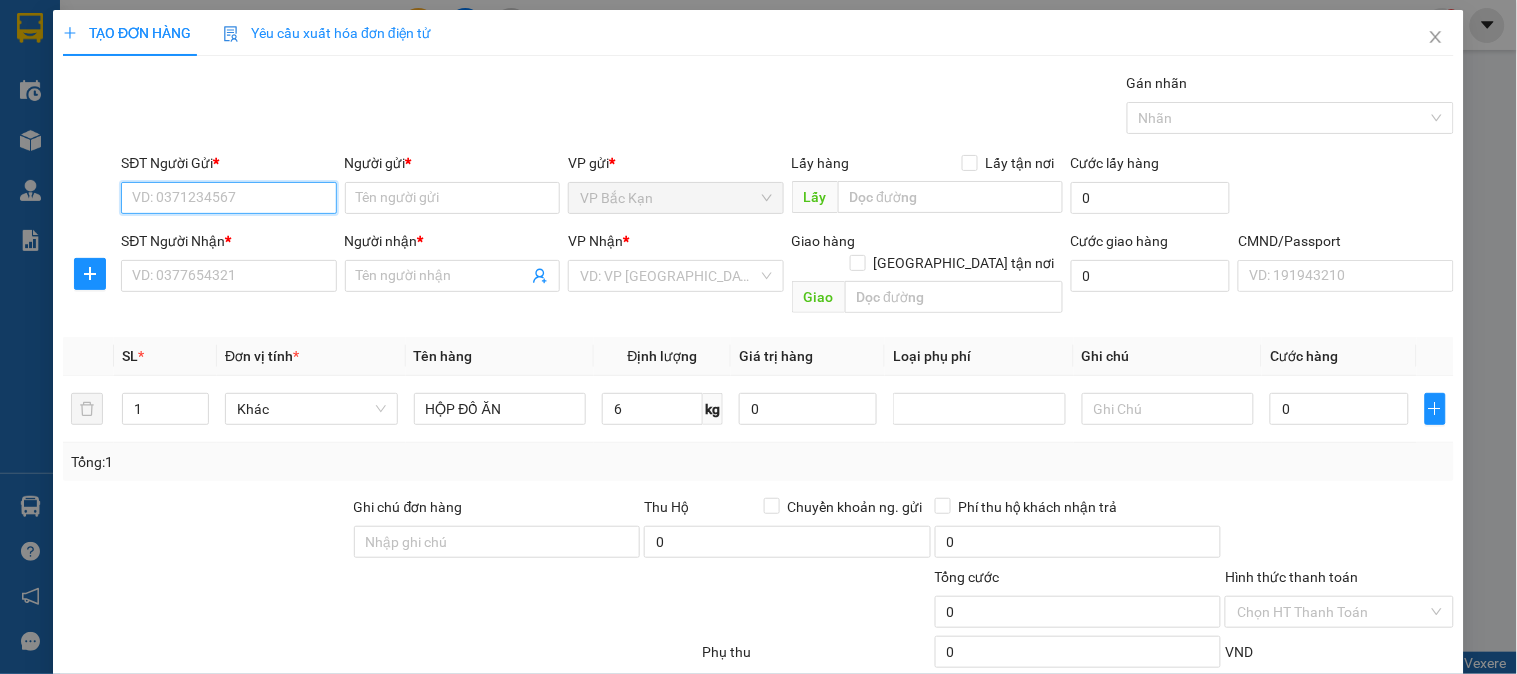 click on "SĐT Người Gửi  *" at bounding box center (228, 198) 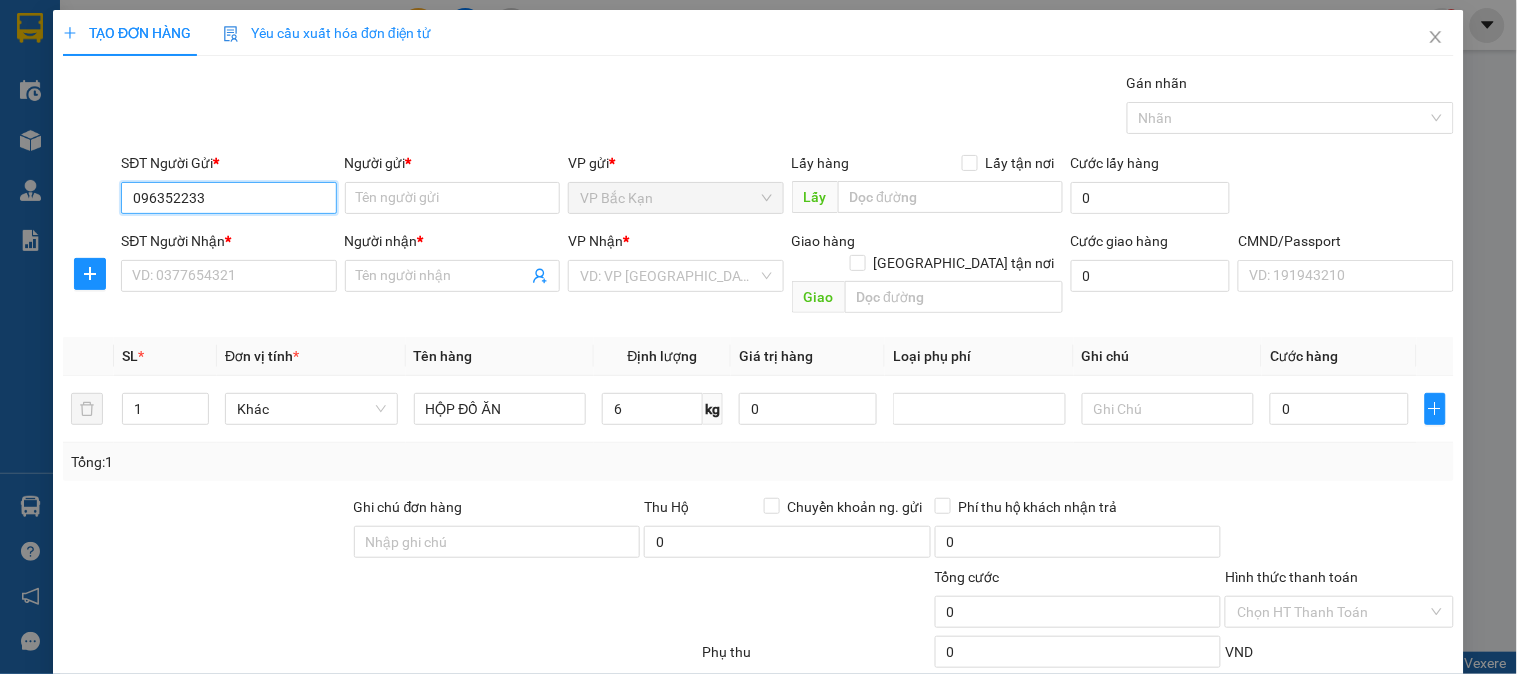 type on "0963522333" 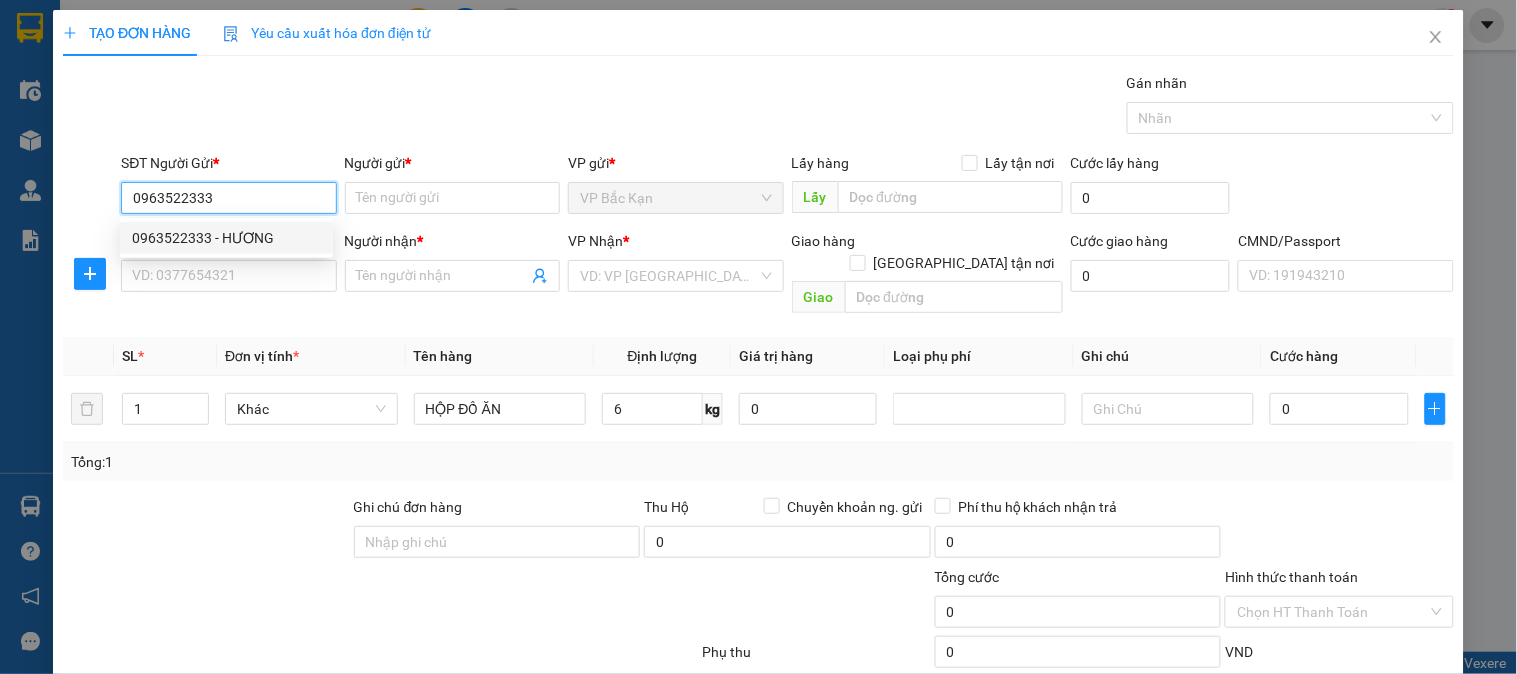 click on "0963522333 - HƯƠNG" at bounding box center [226, 238] 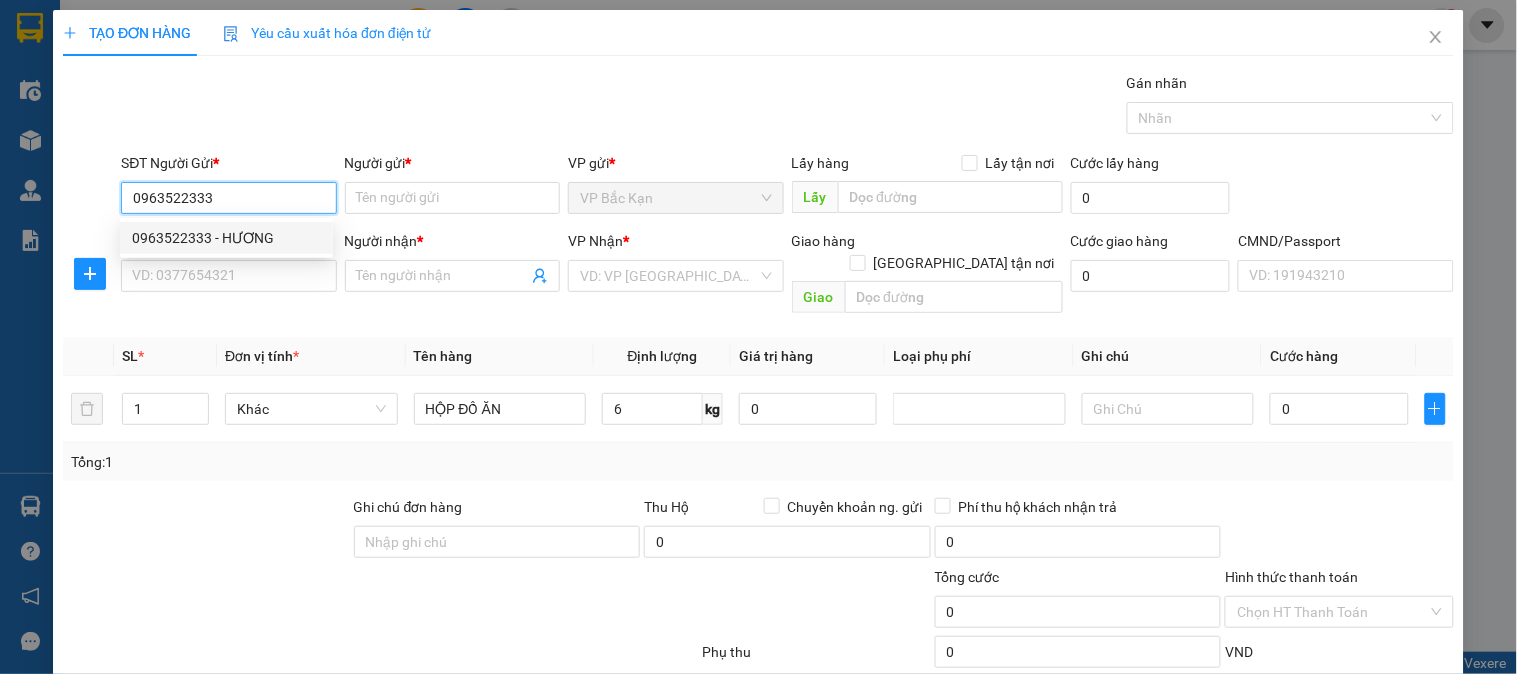 type on "HƯƠNG" 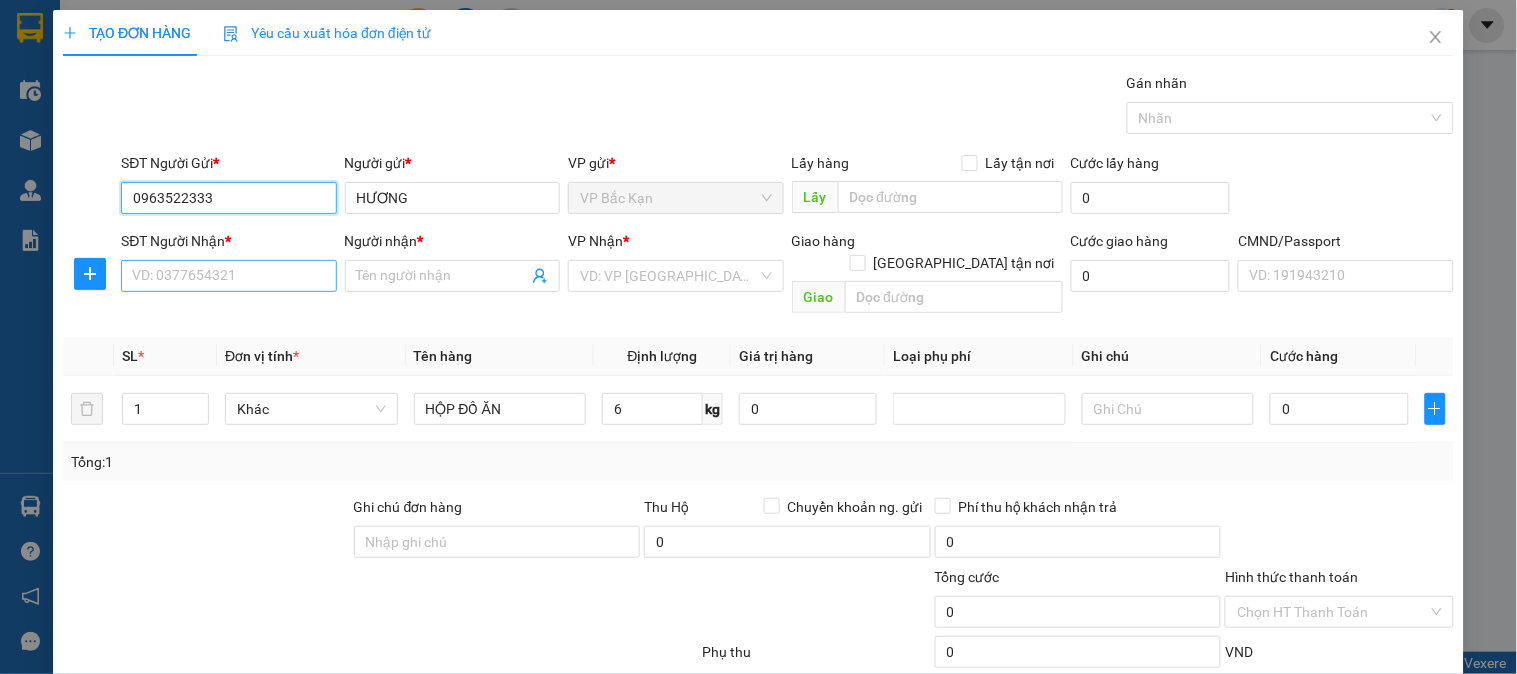 type on "0963522333" 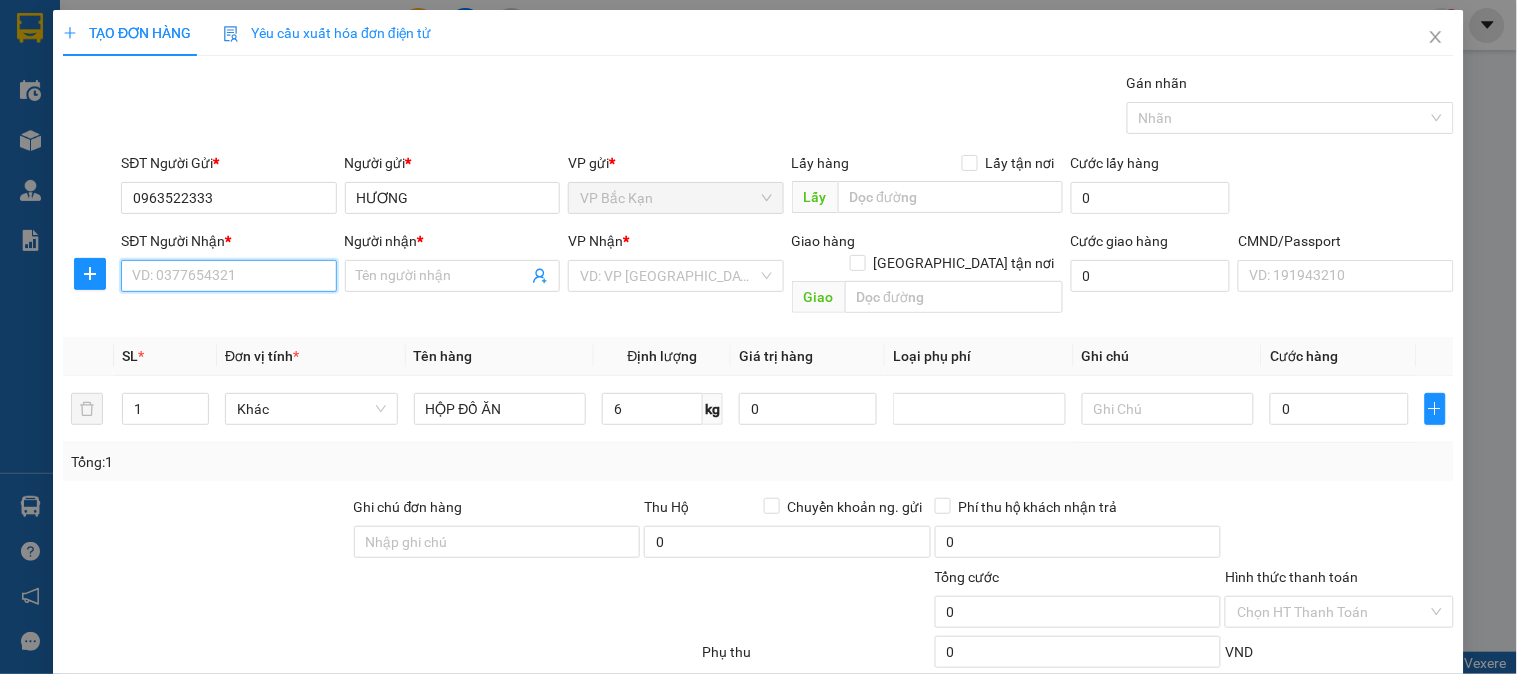 click on "SĐT Người Nhận  *" at bounding box center [228, 276] 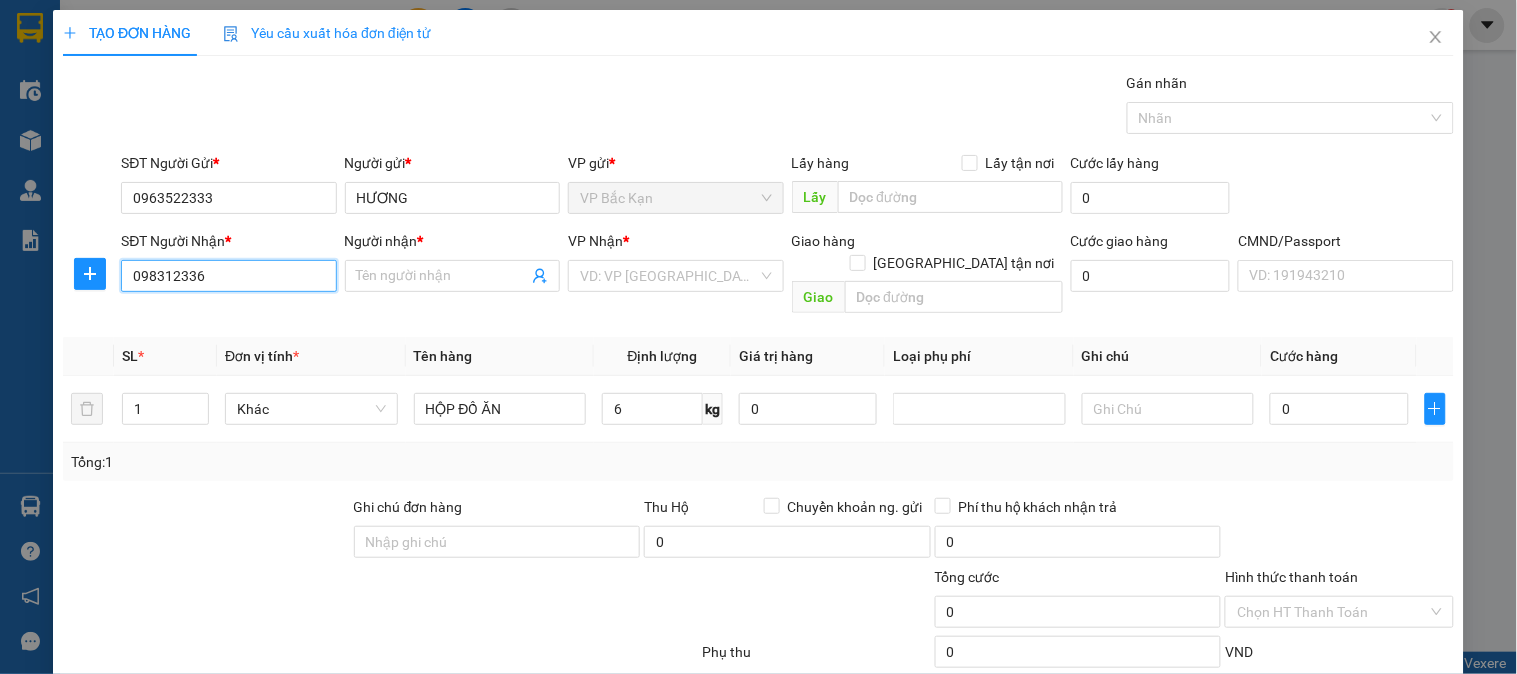type on "0983123368" 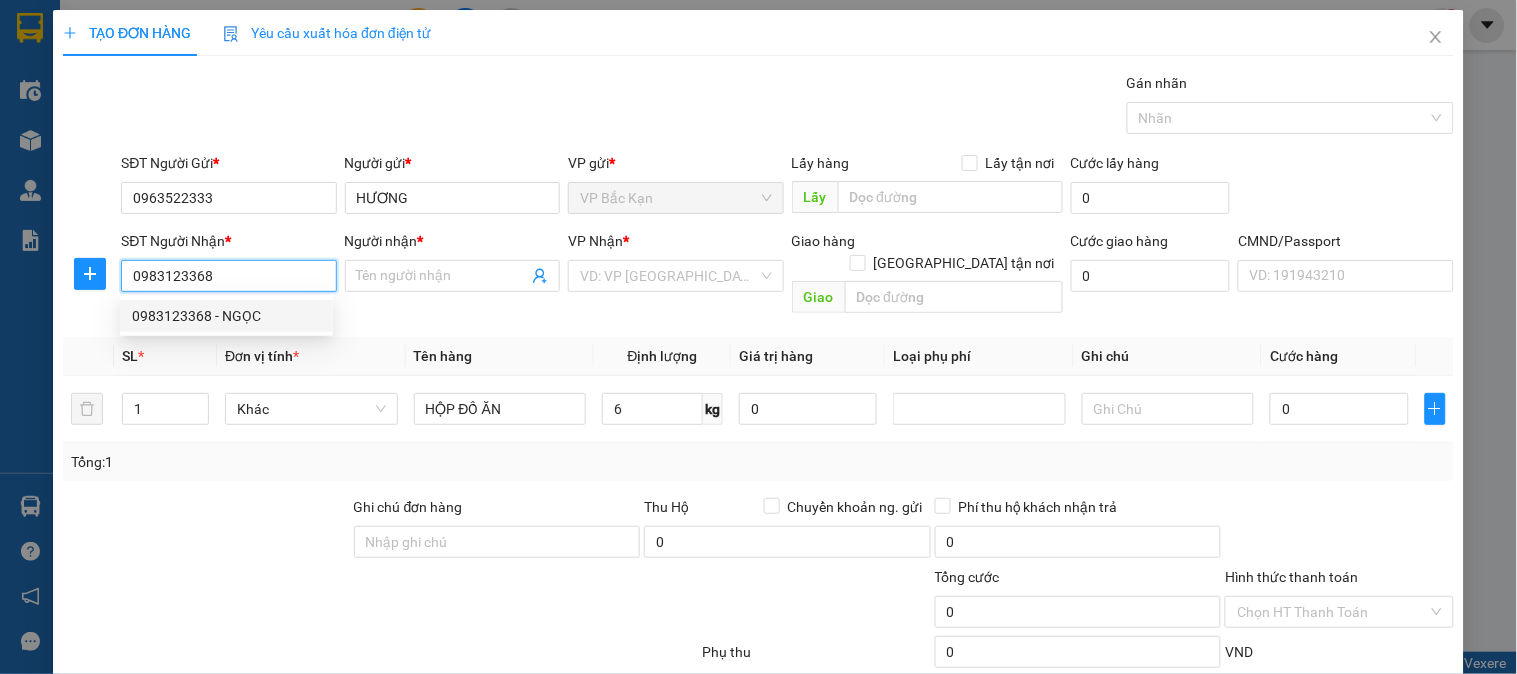 click on "0983123368 - NGỌC" at bounding box center [226, 316] 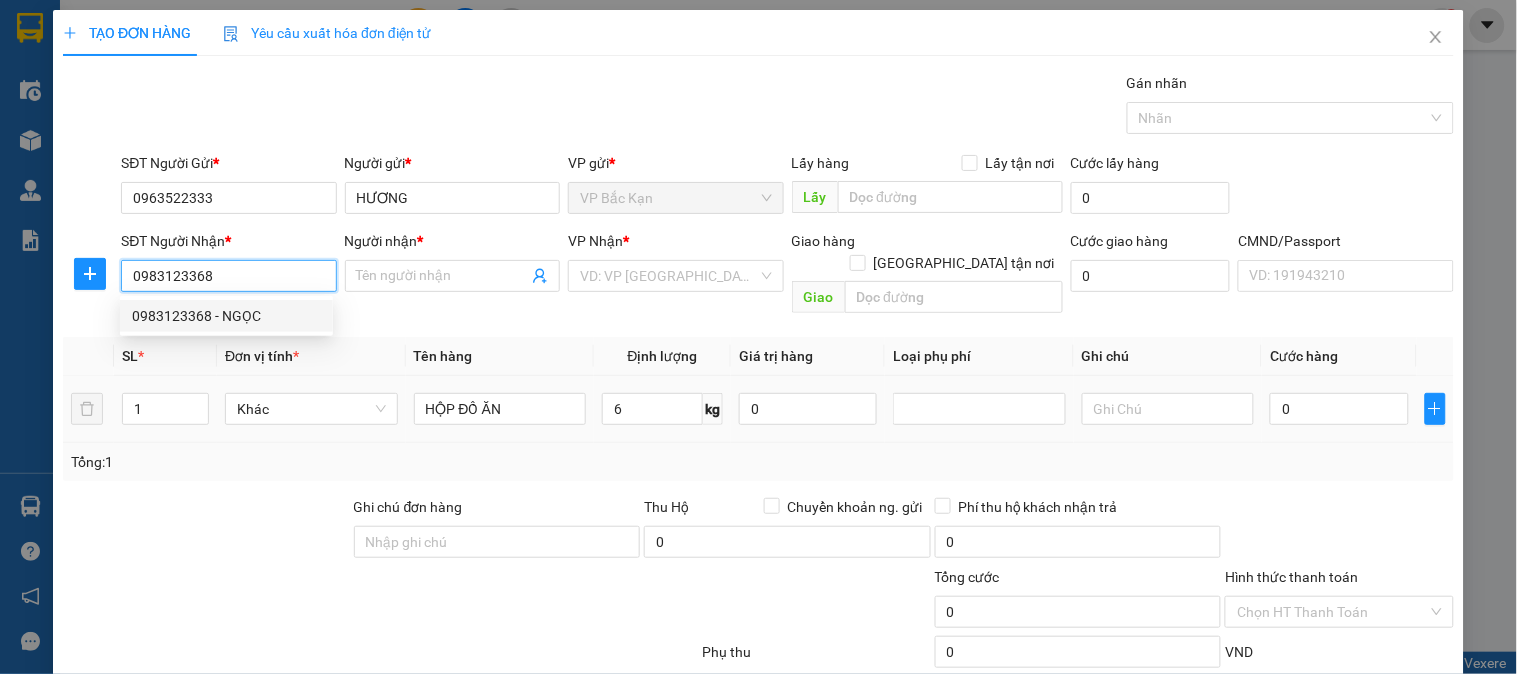 type on "NGỌC" 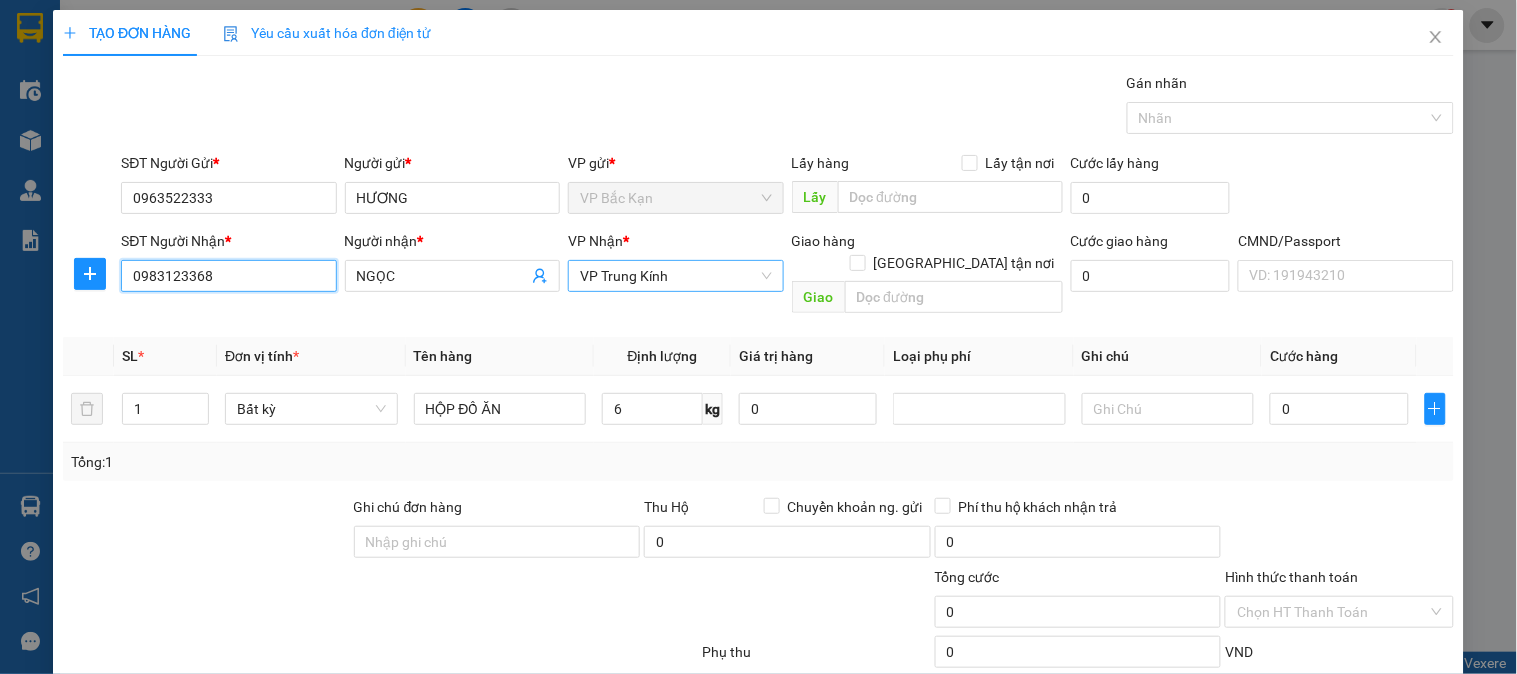 click on "VP Trung Kính" at bounding box center [675, 276] 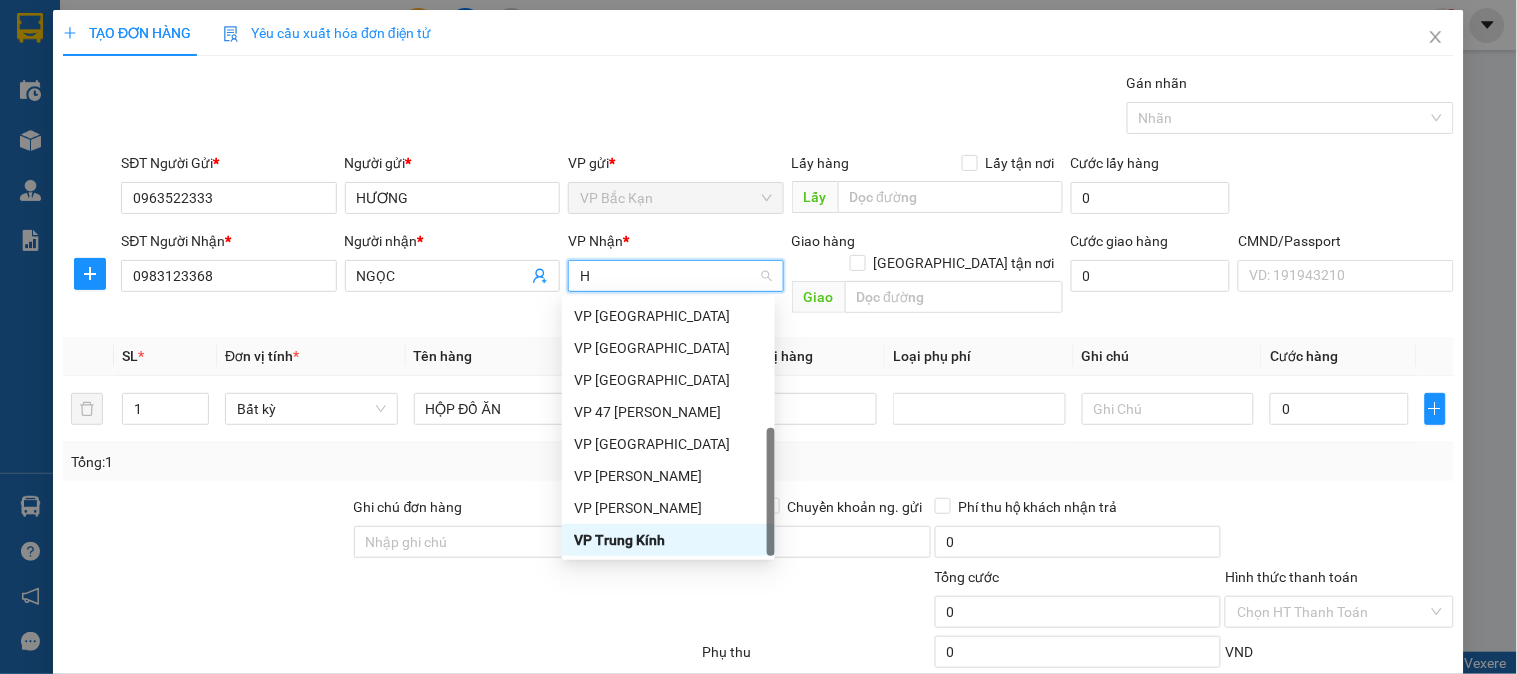 scroll, scrollTop: 255, scrollLeft: 0, axis: vertical 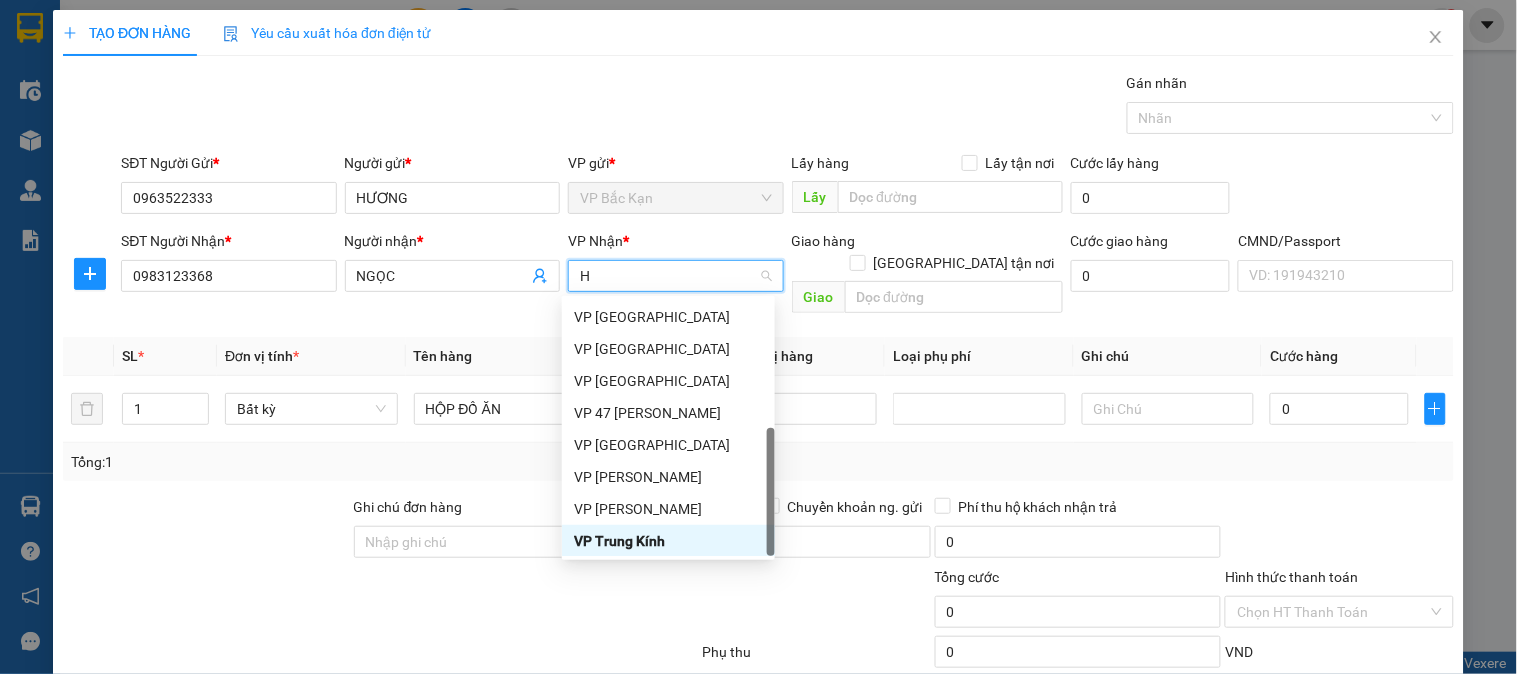 type on "HO" 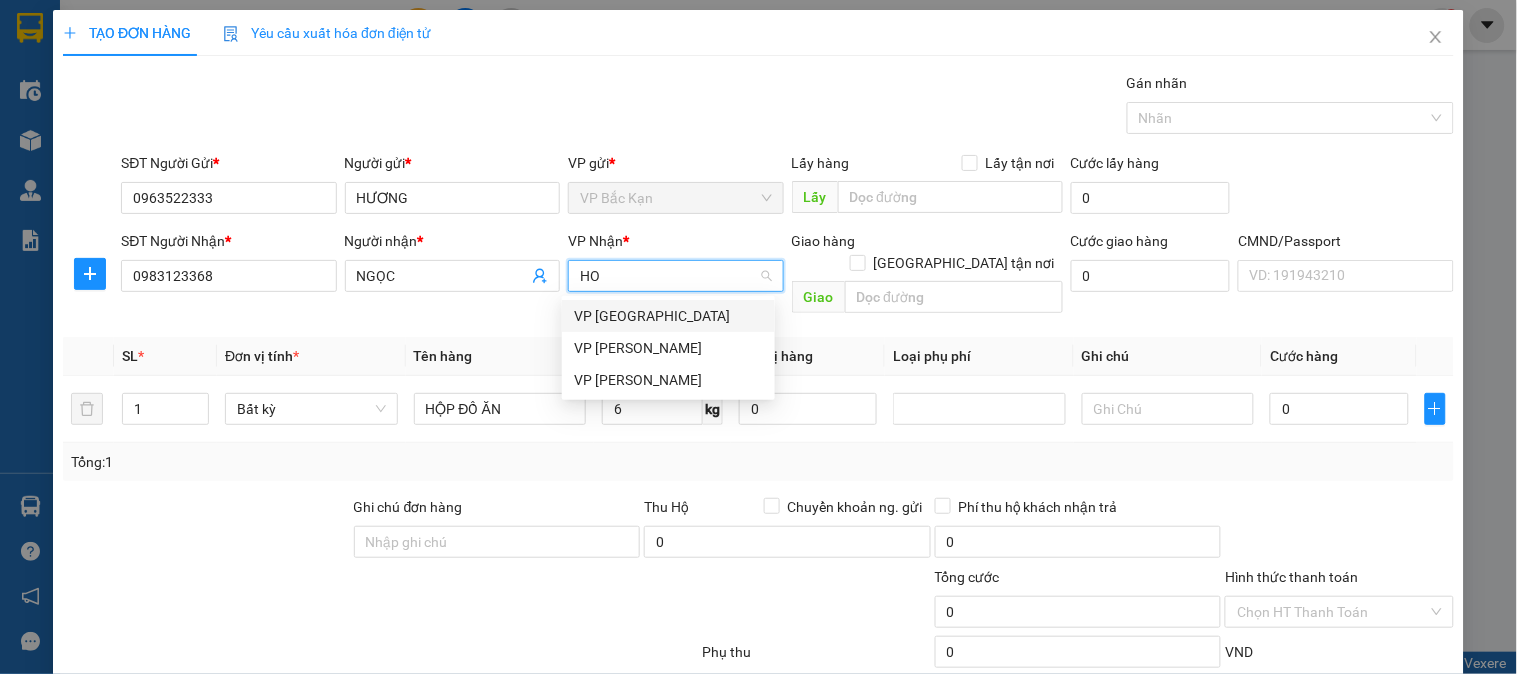 scroll, scrollTop: 0, scrollLeft: 0, axis: both 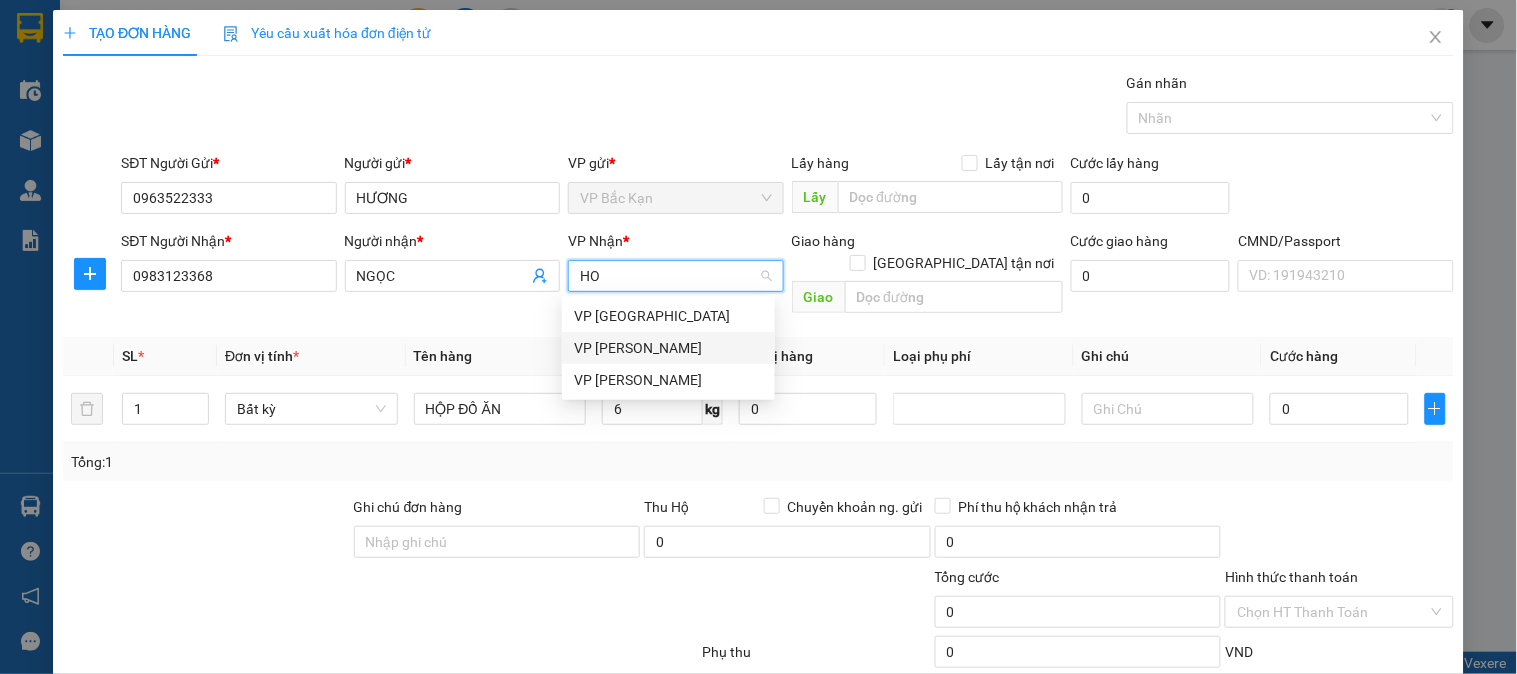 click on "VP [PERSON_NAME]" at bounding box center [668, 348] 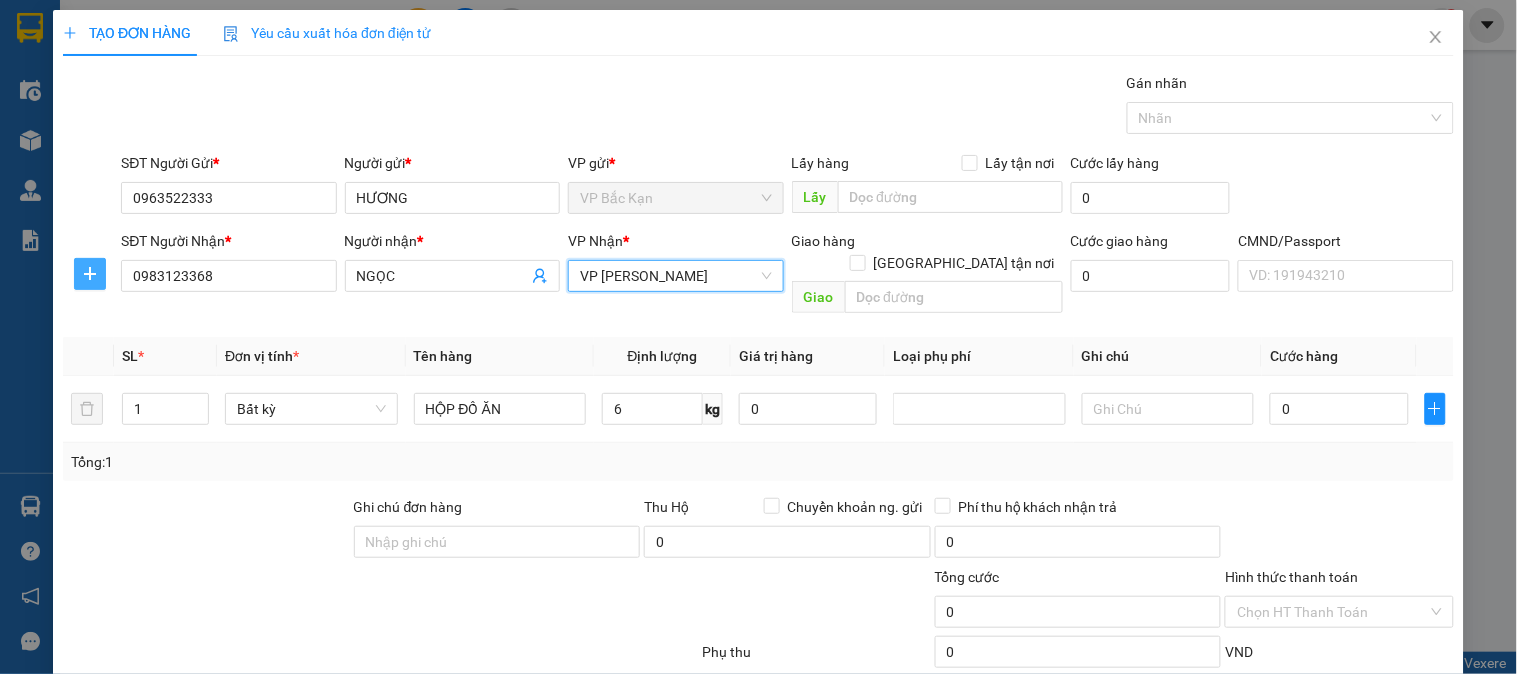 click at bounding box center (90, 274) 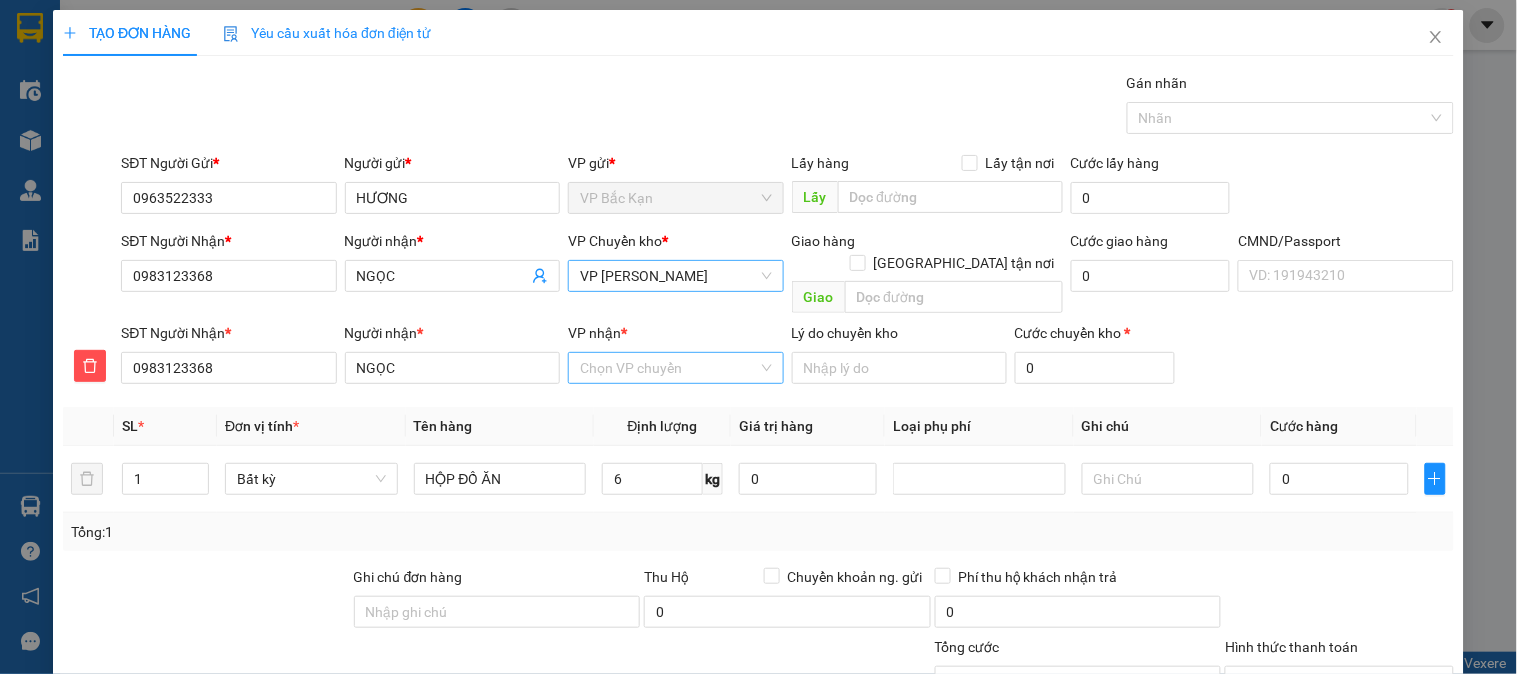 click on "VP nhận  *" at bounding box center [668, 368] 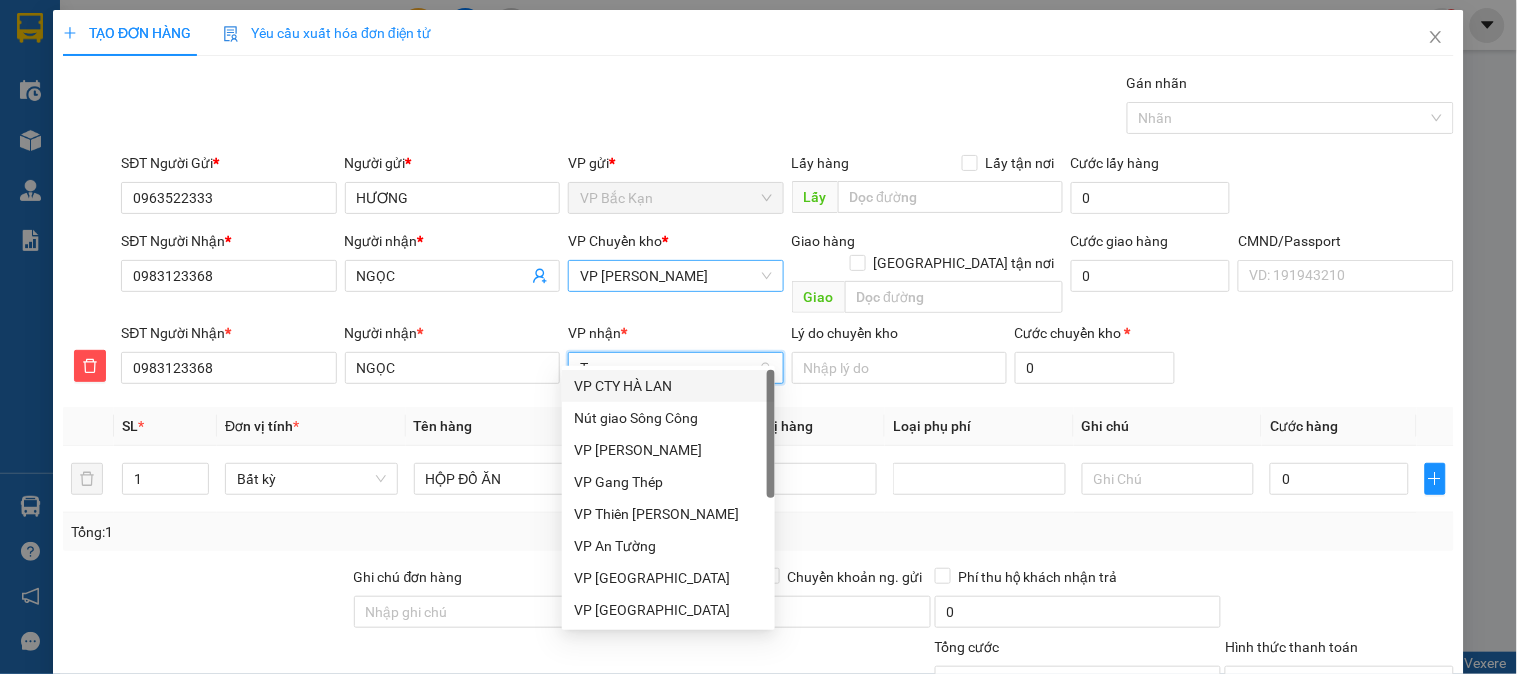 type on "TR" 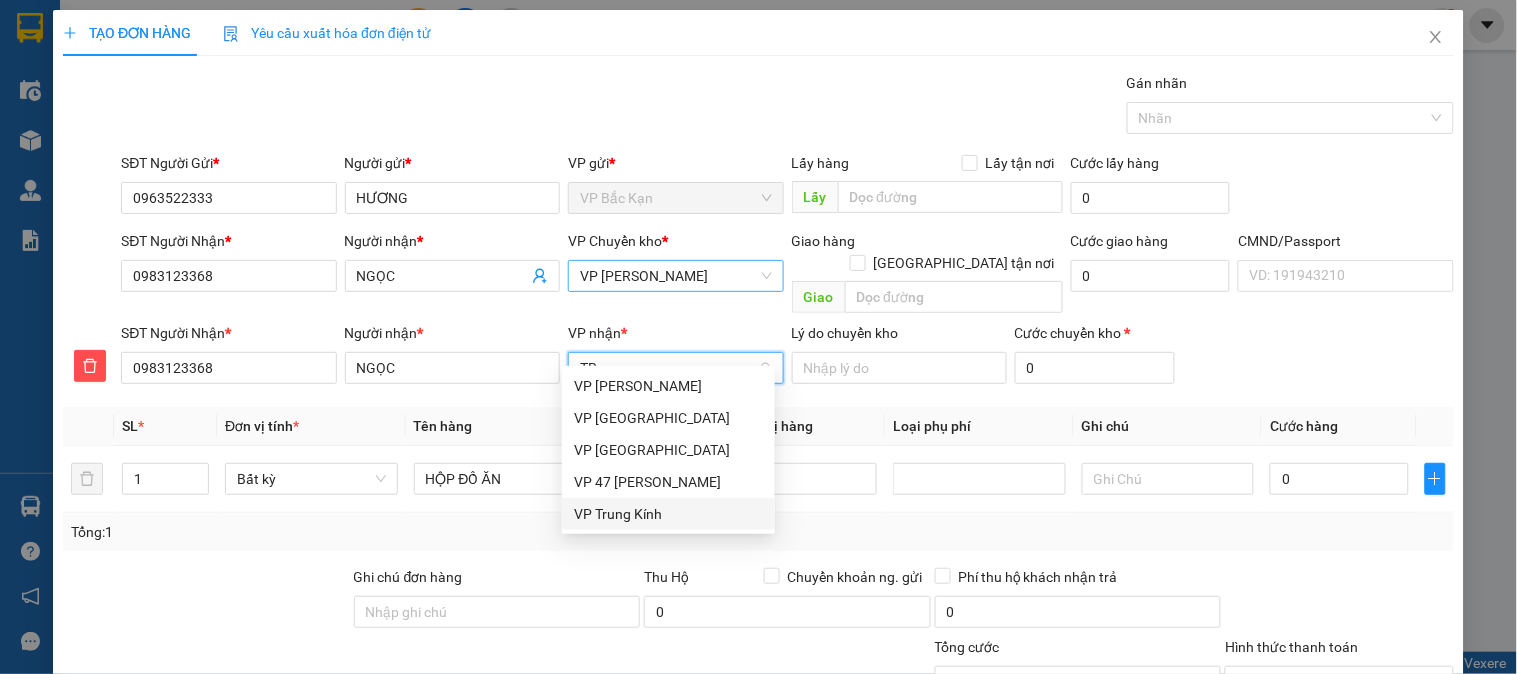 click on "VP Trung Kính" at bounding box center (668, 514) 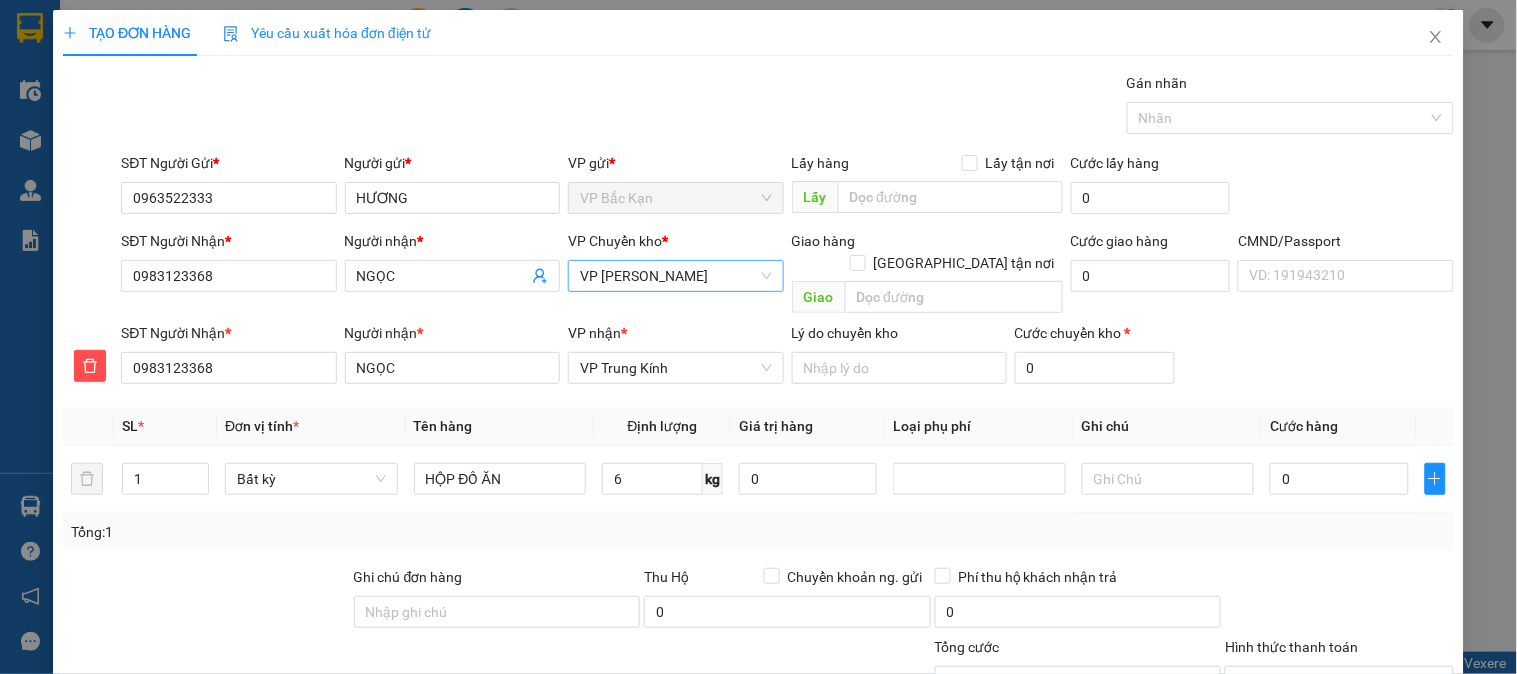 click on "Tổng:  1" at bounding box center (758, 532) 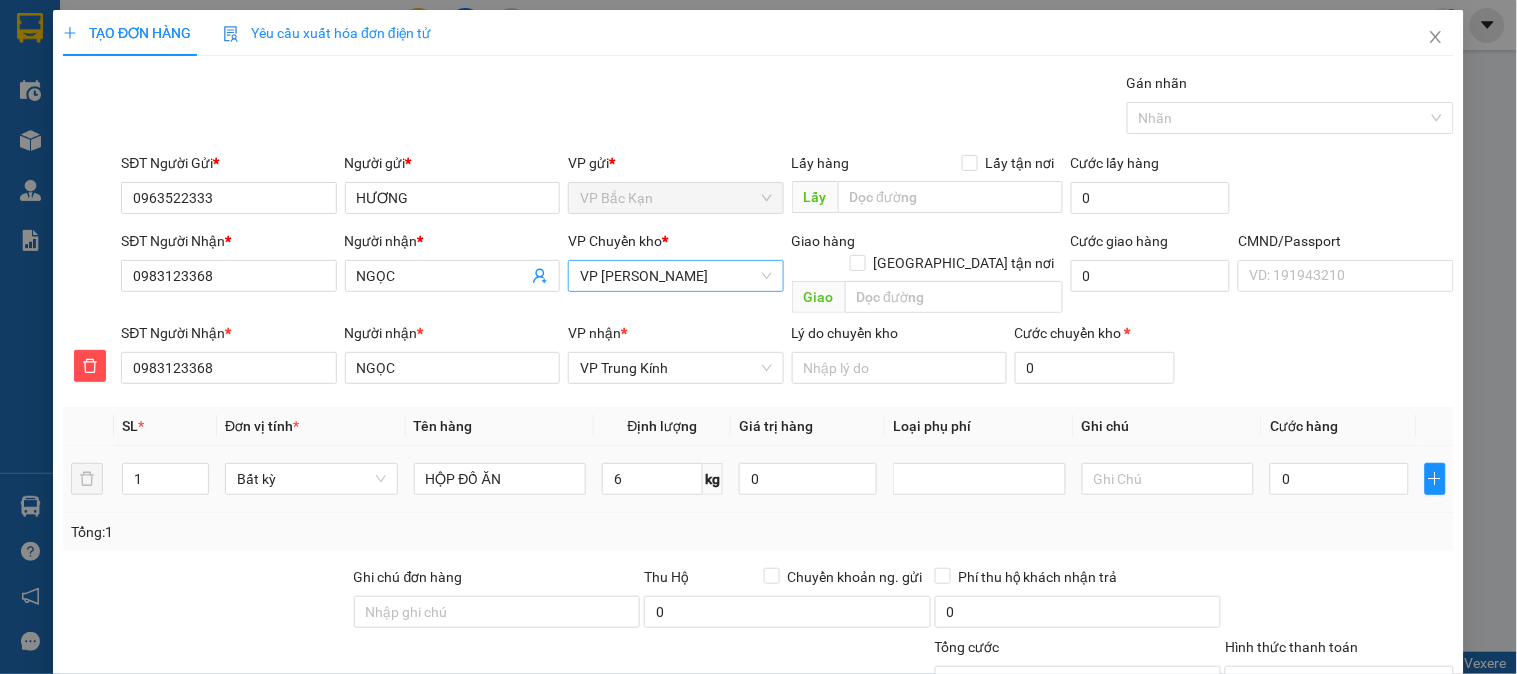 type on "55.000" 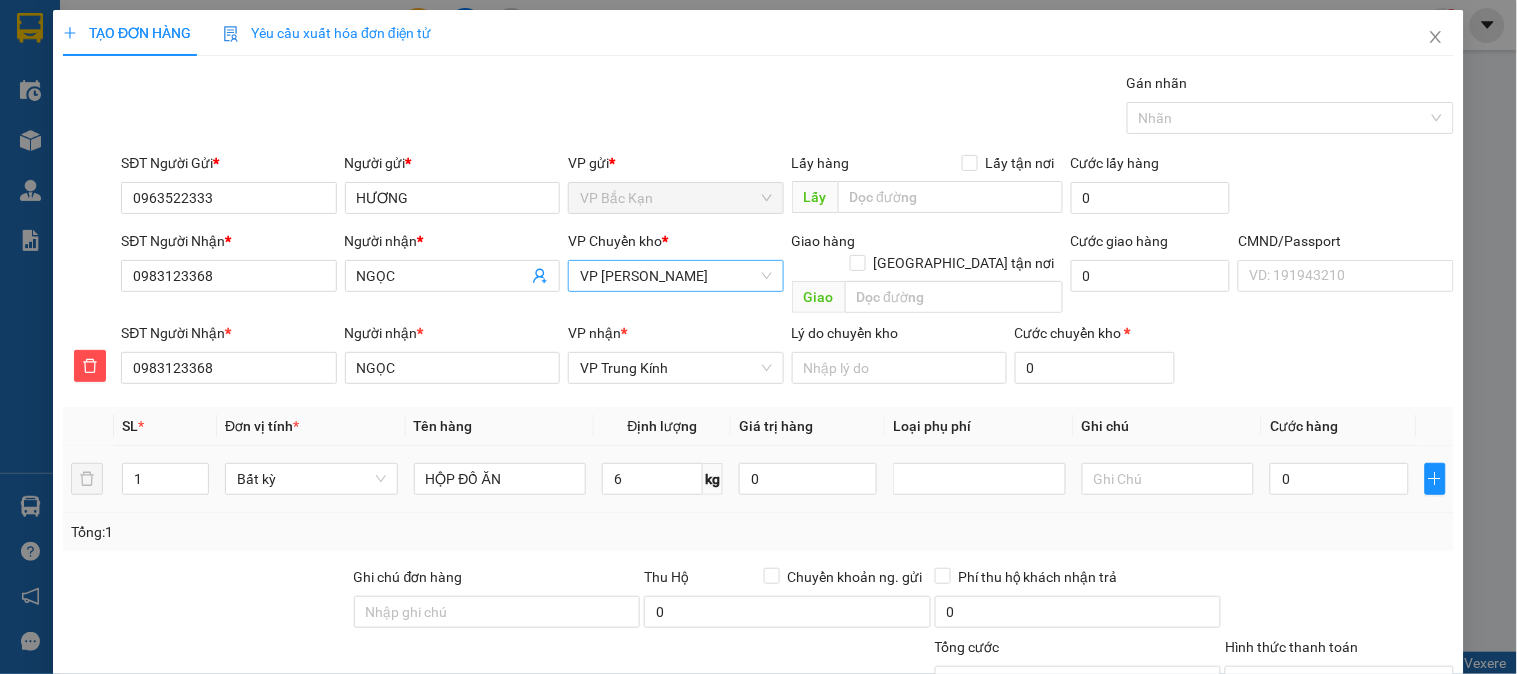 type on "55.000" 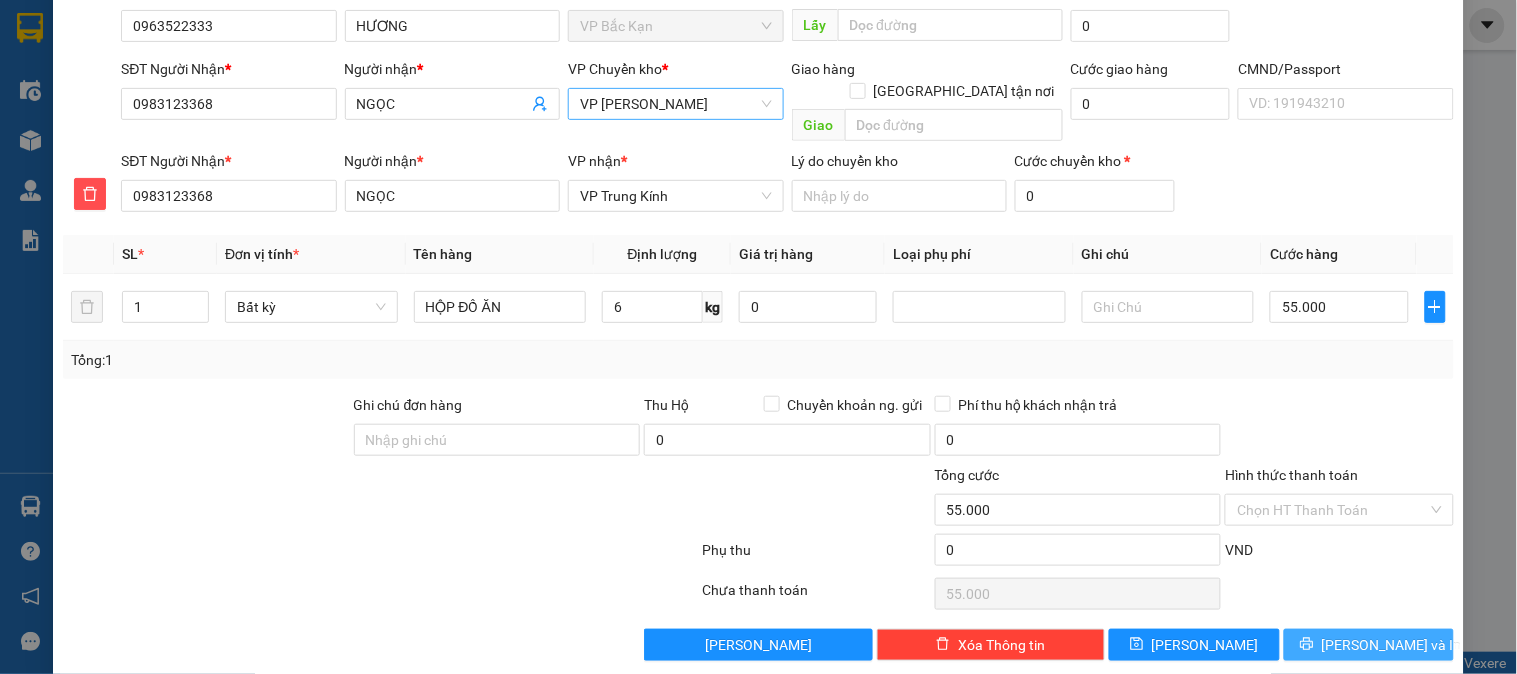 scroll, scrollTop: 176, scrollLeft: 0, axis: vertical 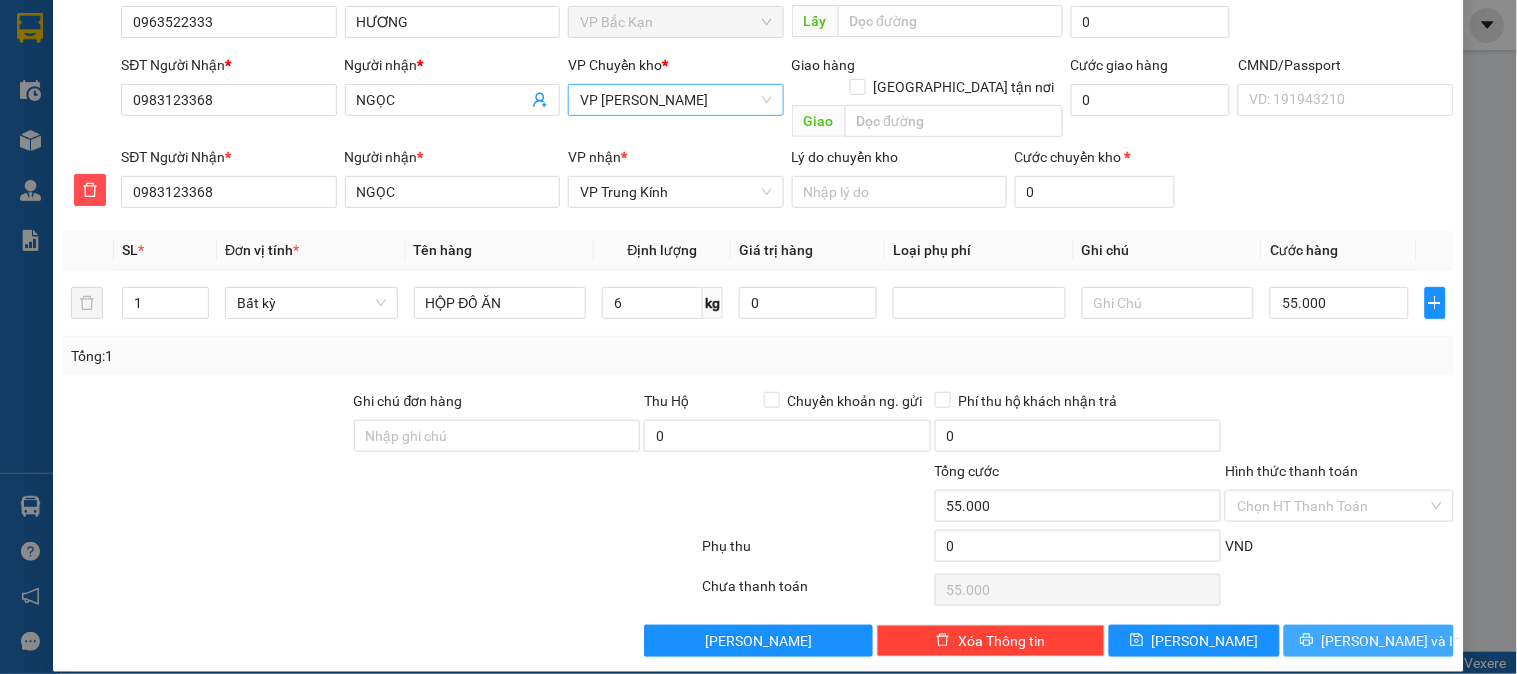 click on "[PERSON_NAME] và In" at bounding box center (1369, 641) 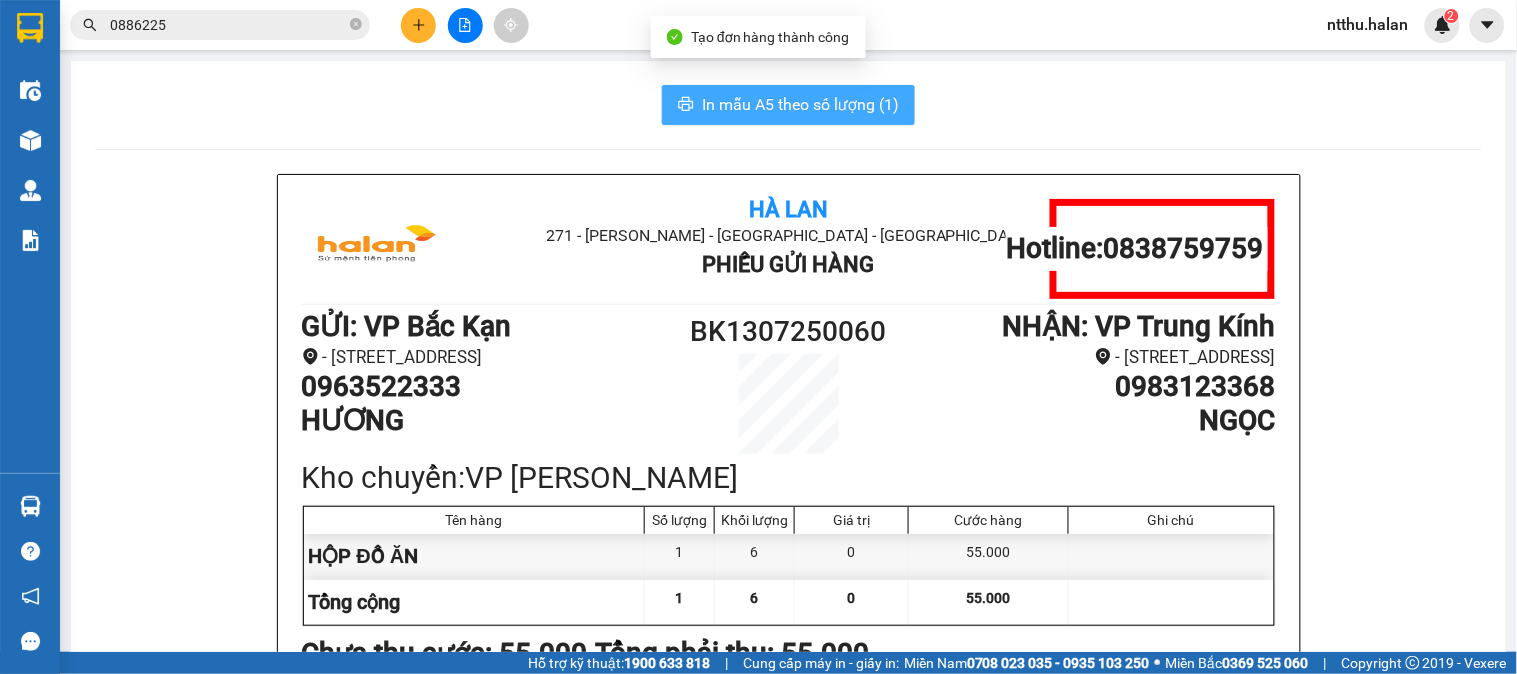 click on "In mẫu A5 theo số lượng
(1)" at bounding box center [800, 104] 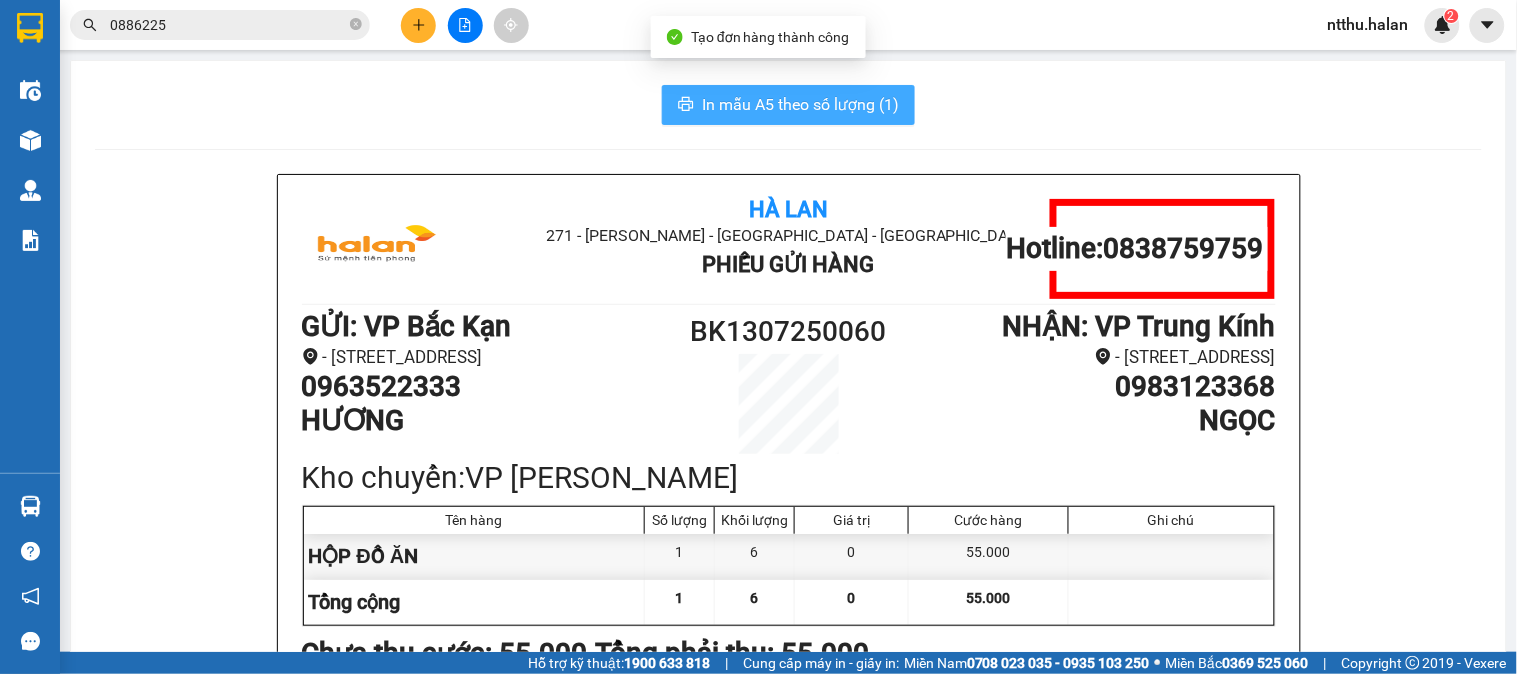 scroll, scrollTop: 0, scrollLeft: 0, axis: both 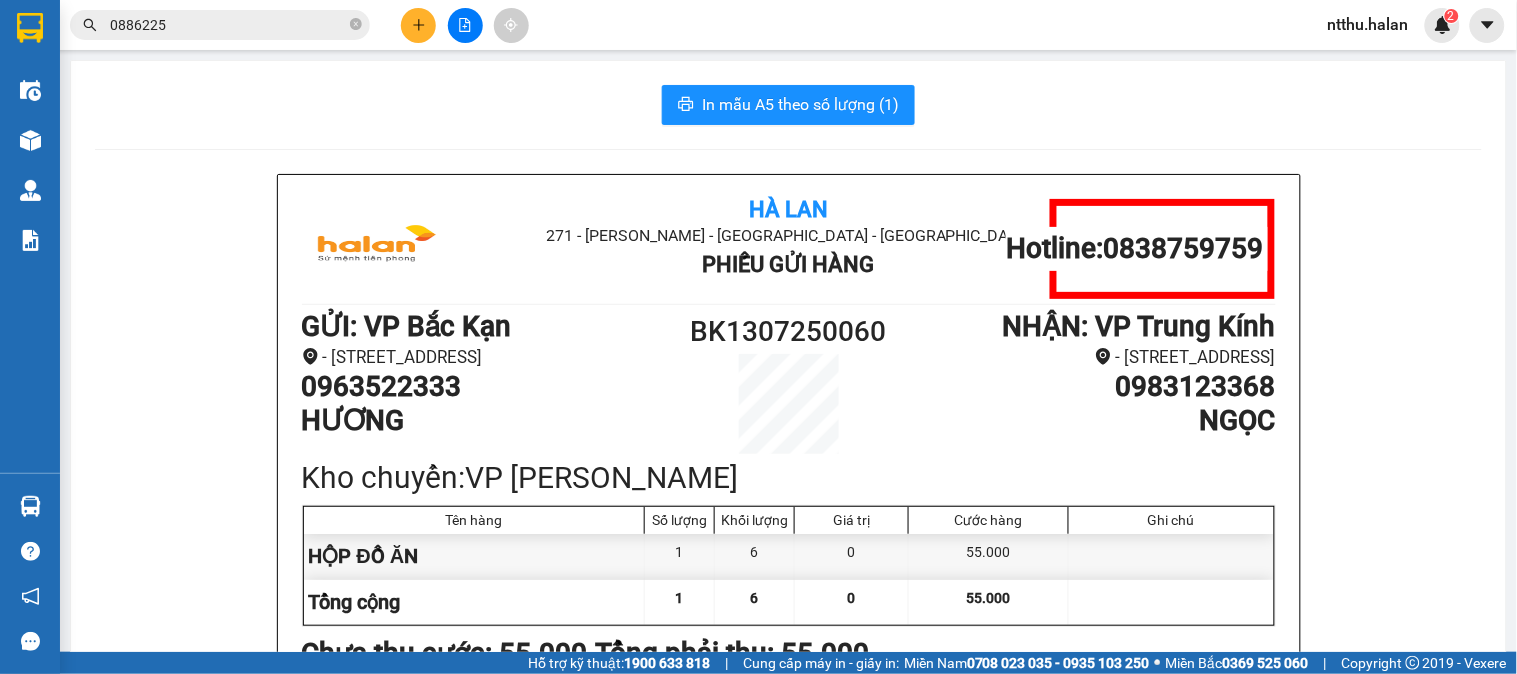 click at bounding box center (465, 25) 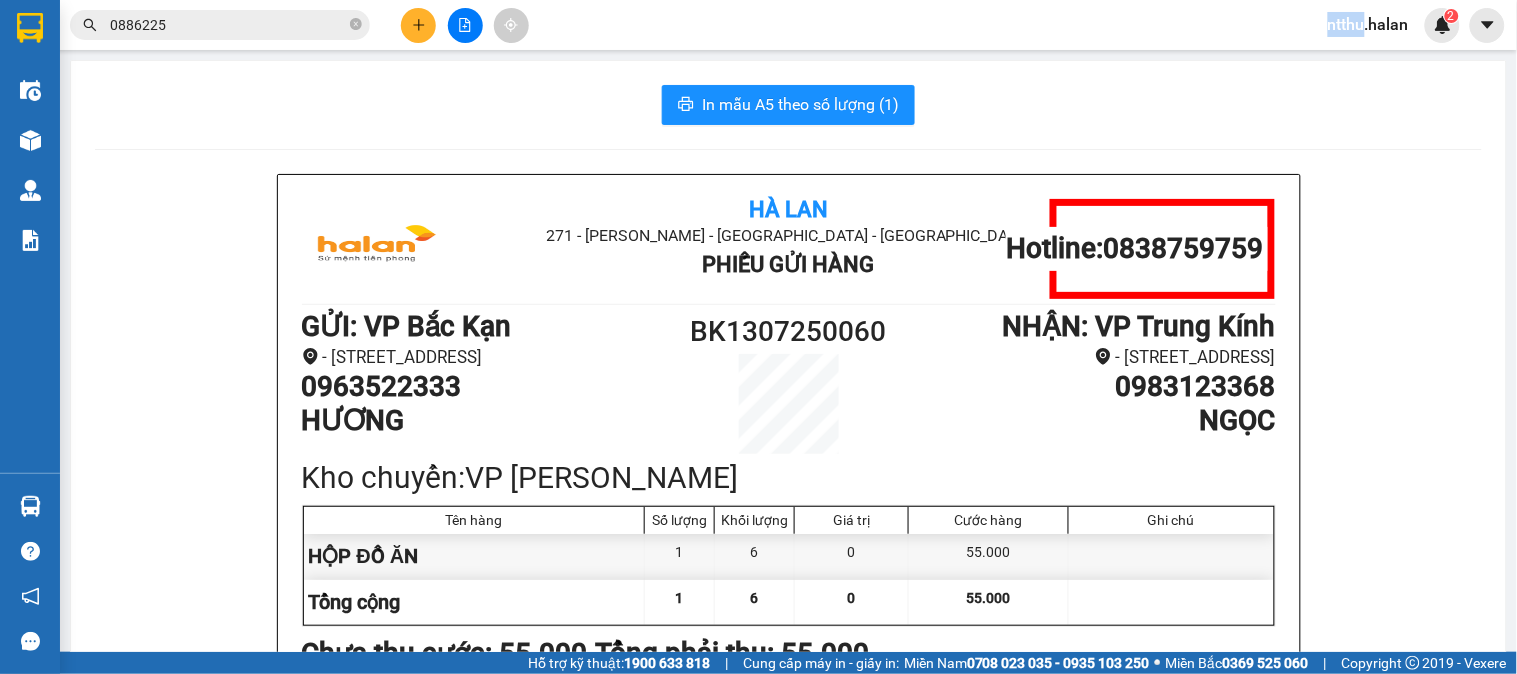 click at bounding box center (465, 25) 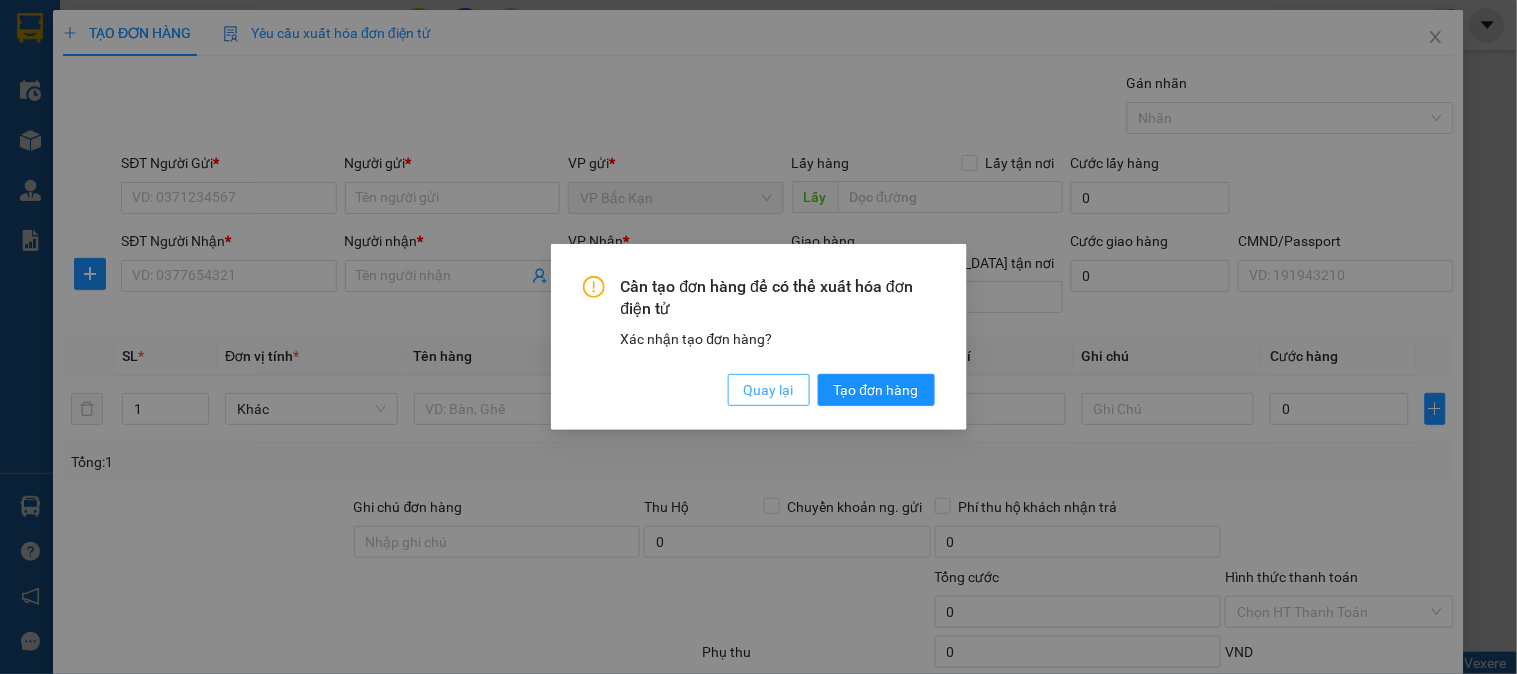 click on "Quay lại" at bounding box center [769, 390] 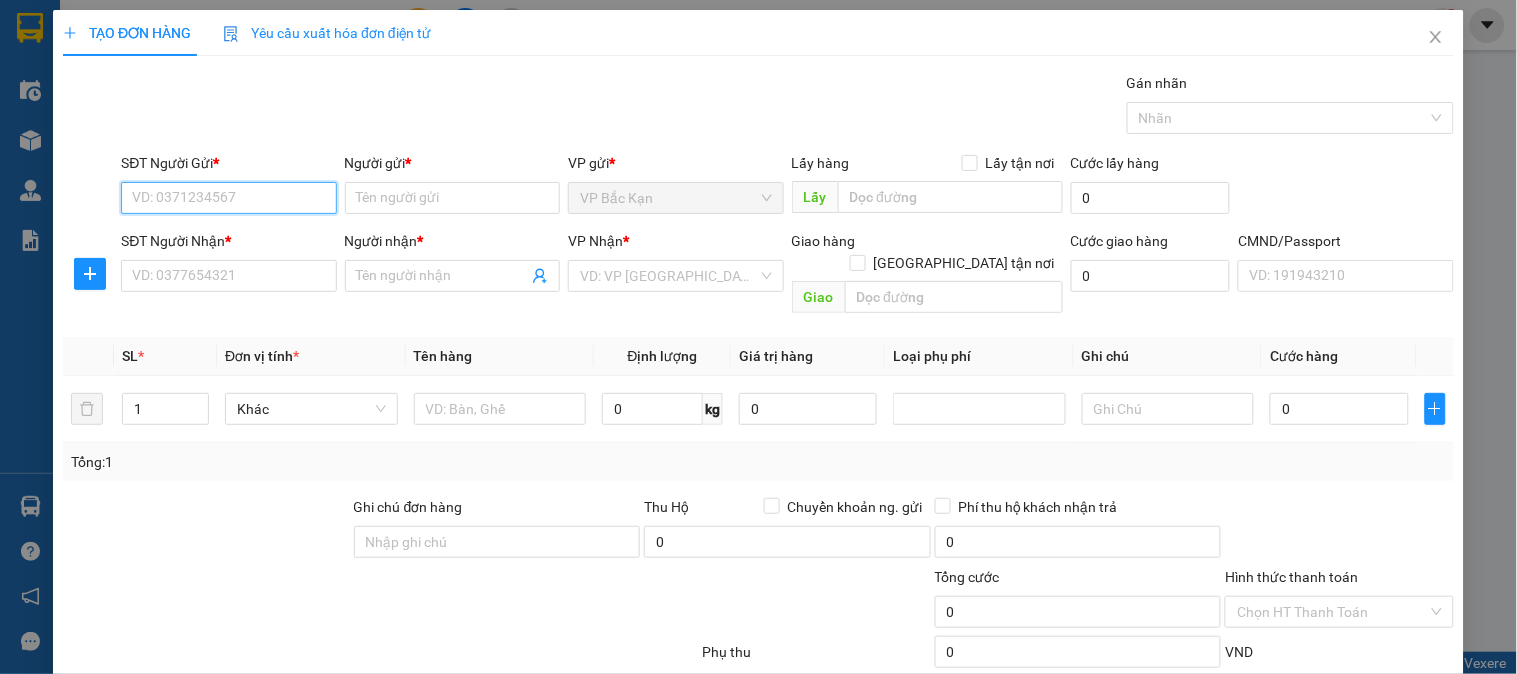 click on "SĐT Người Gửi  *" at bounding box center (228, 198) 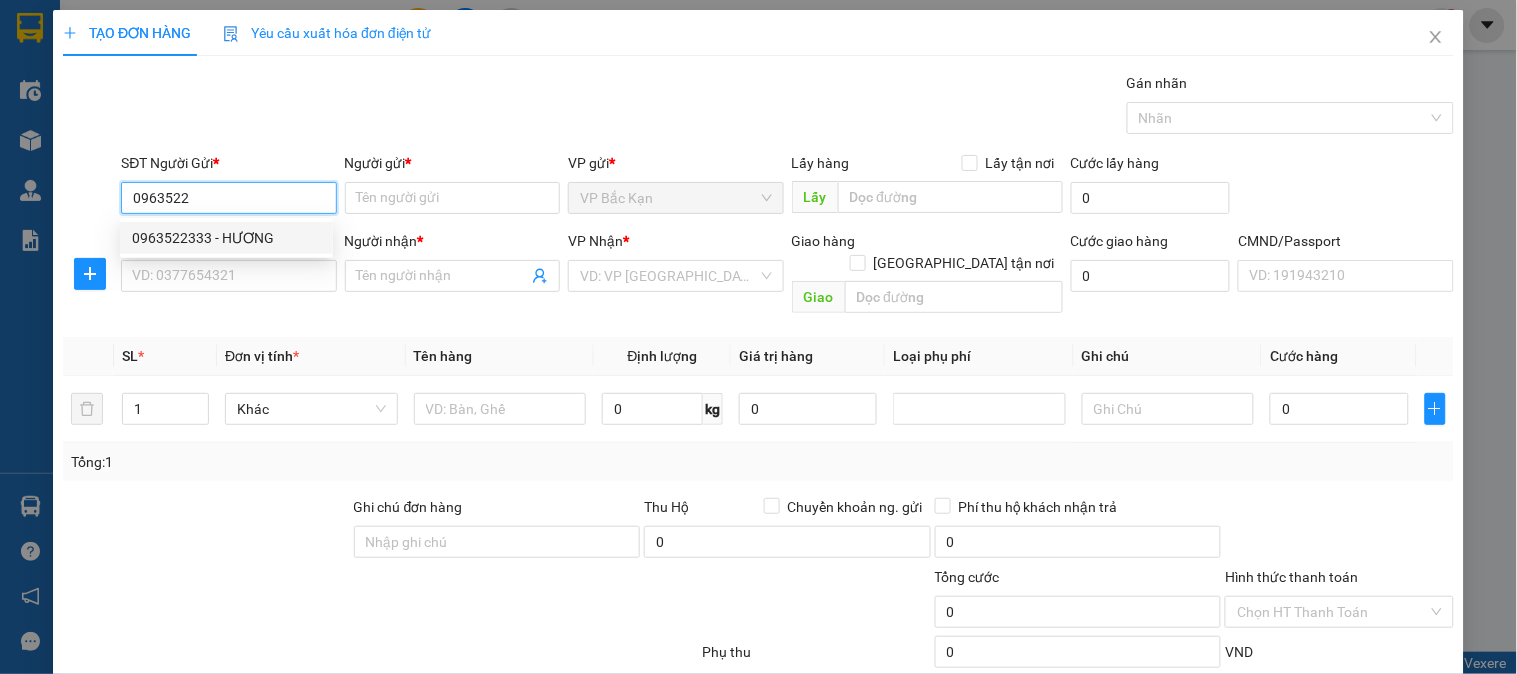 click on "0963522333 - HƯƠNG" at bounding box center (226, 238) 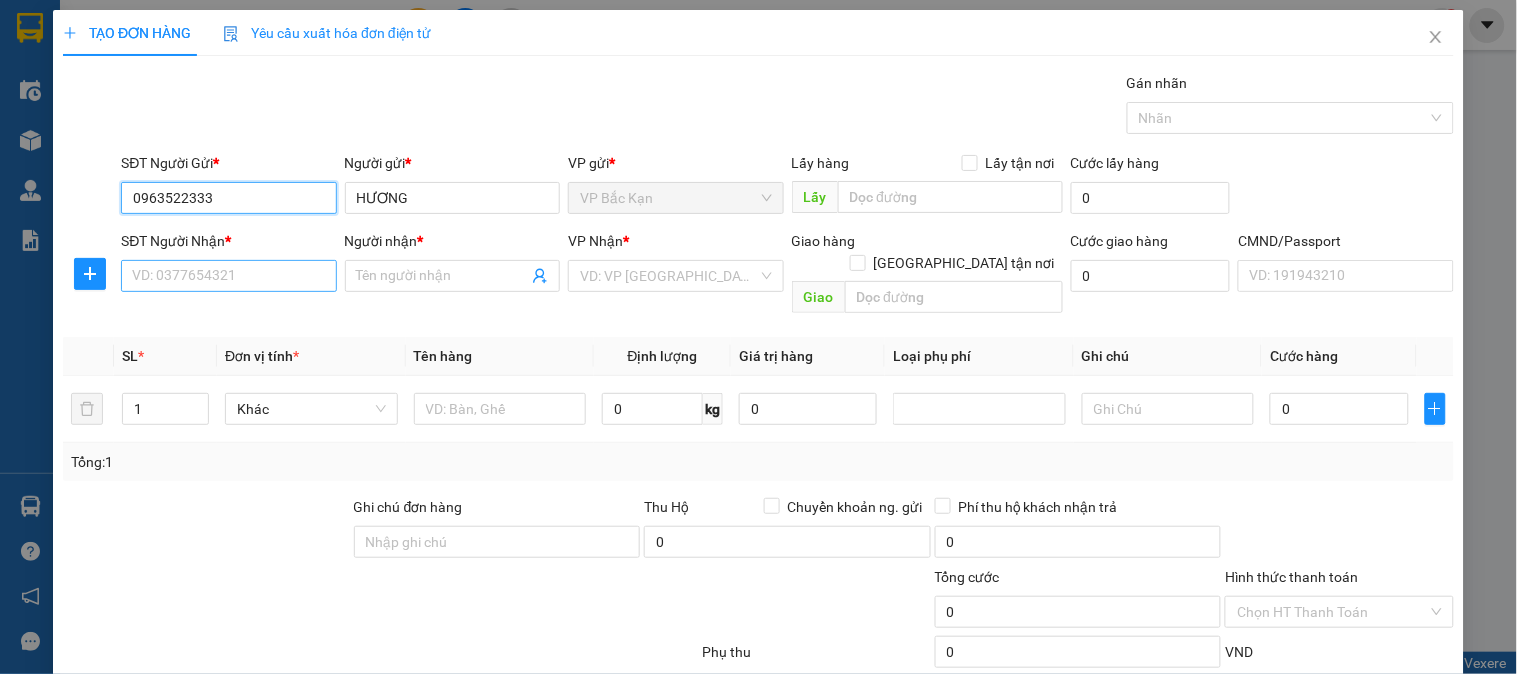 type on "0963522333" 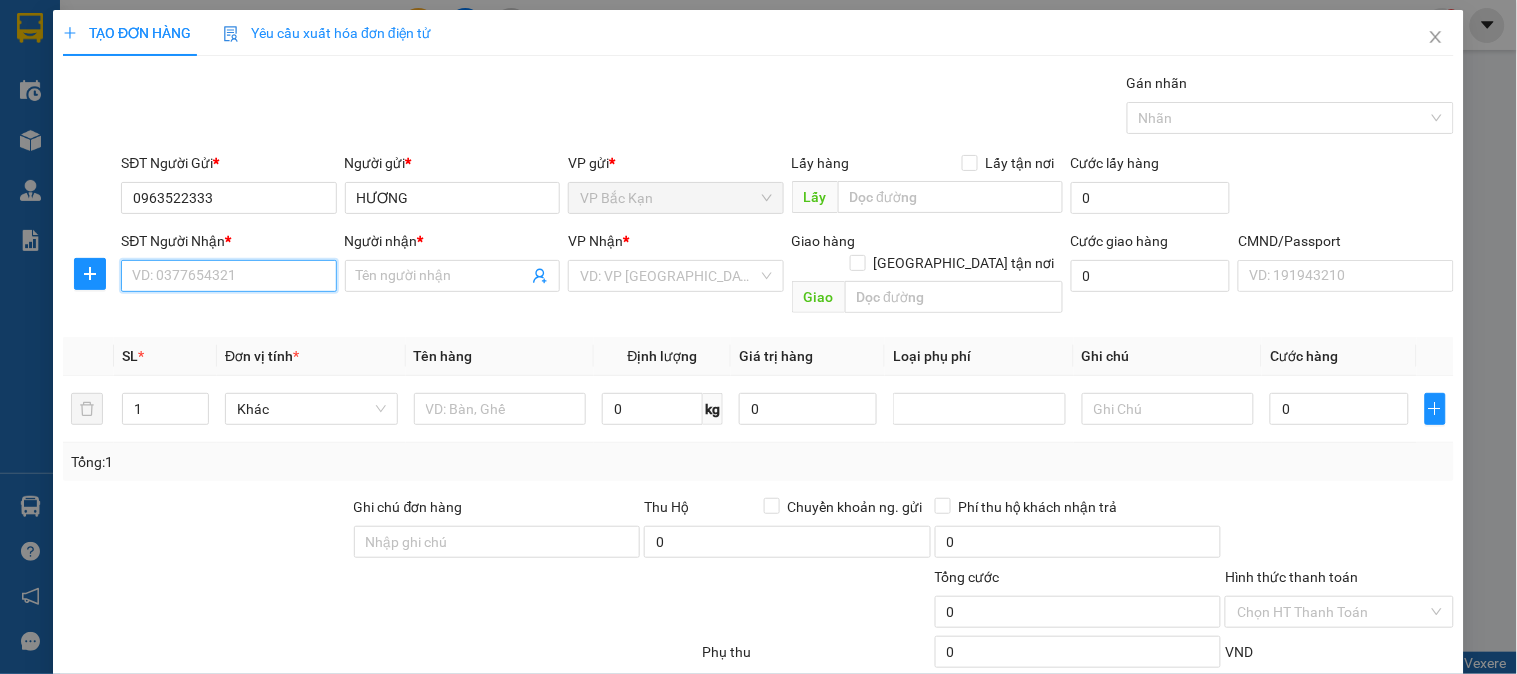 click on "SĐT Người Nhận  *" at bounding box center [228, 276] 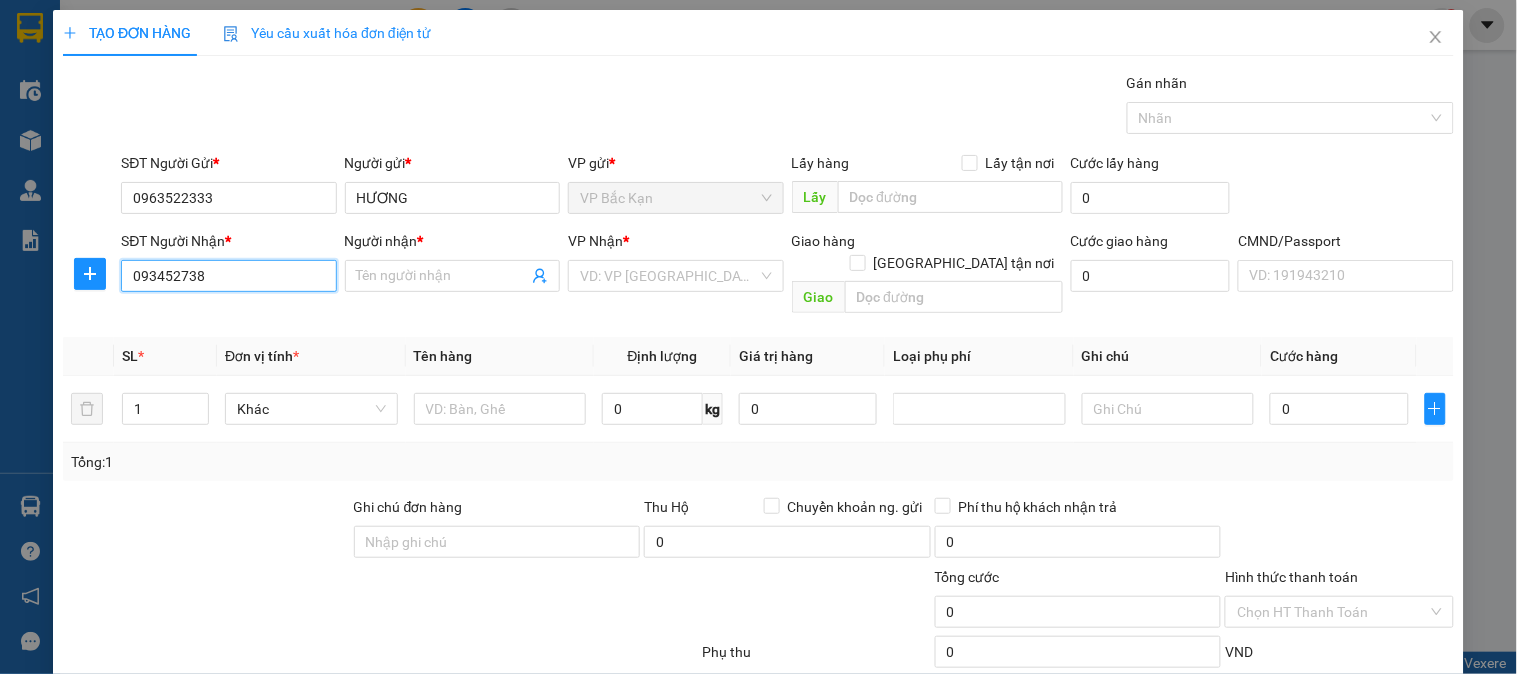 type on "0934527388" 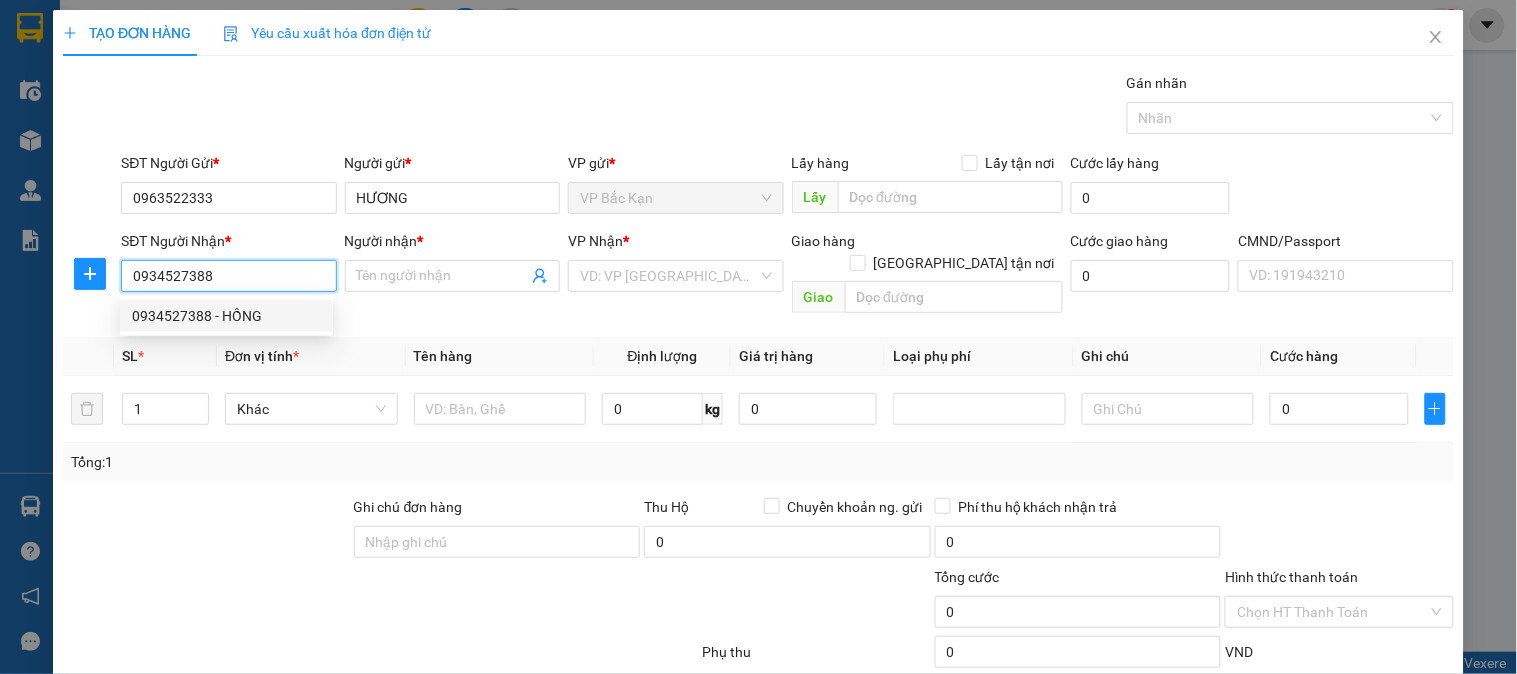 click on "0934527388 - HỒNG" at bounding box center (226, 316) 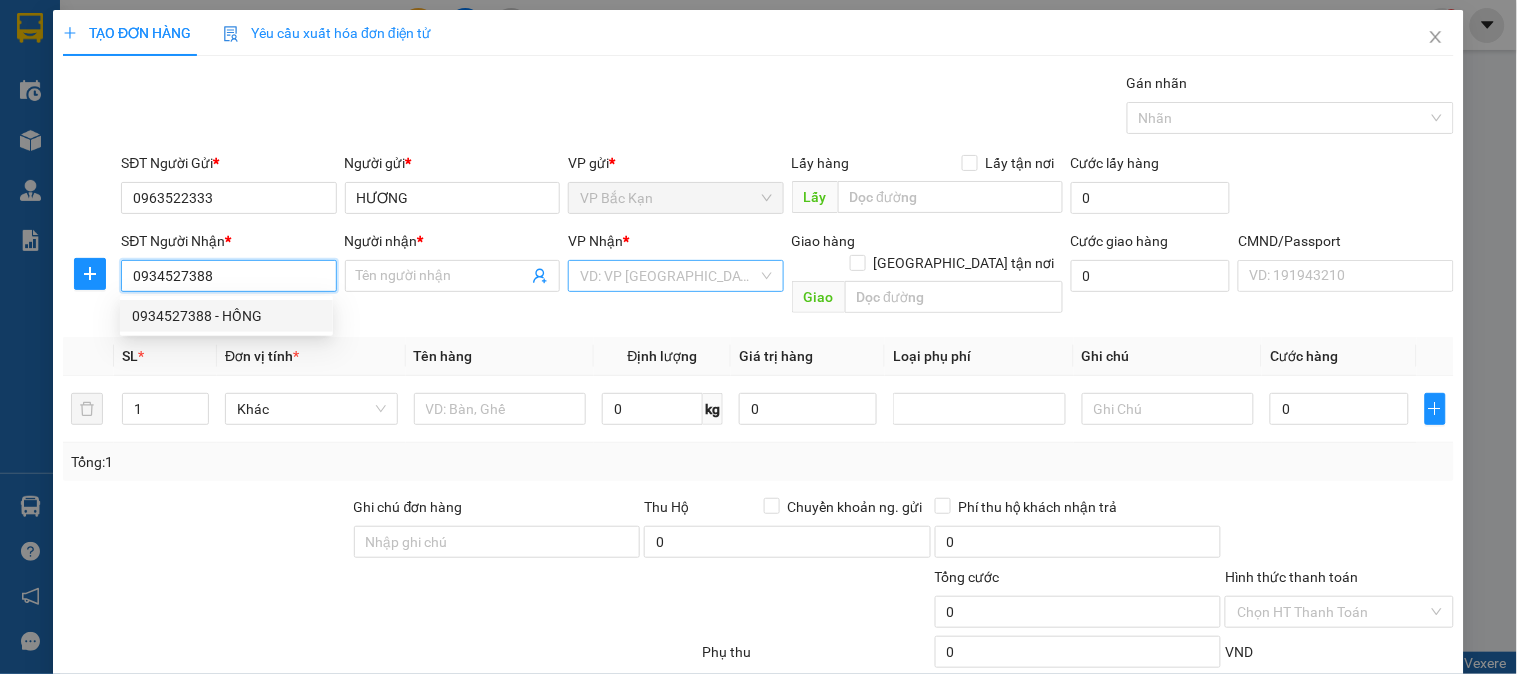 type on "HỒNG" 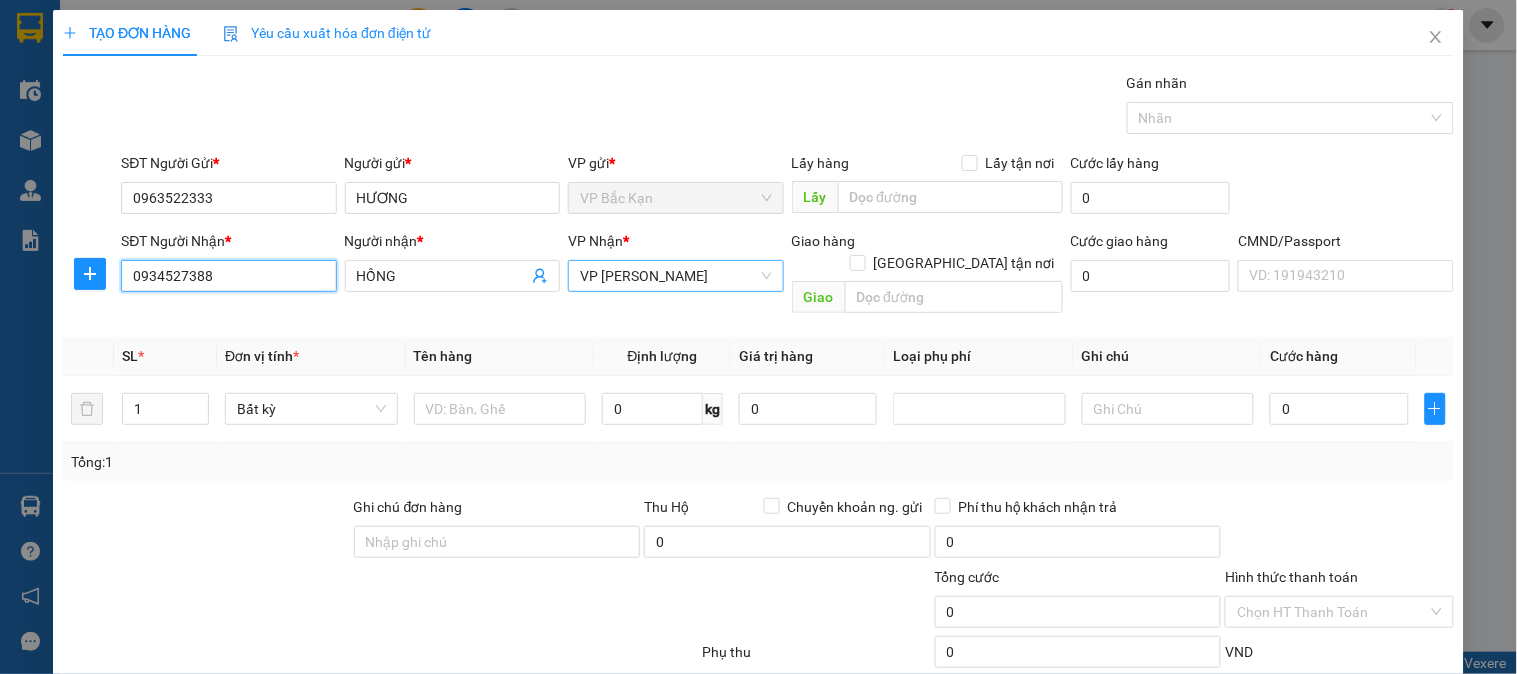 click on "VP [PERSON_NAME]" at bounding box center [675, 276] 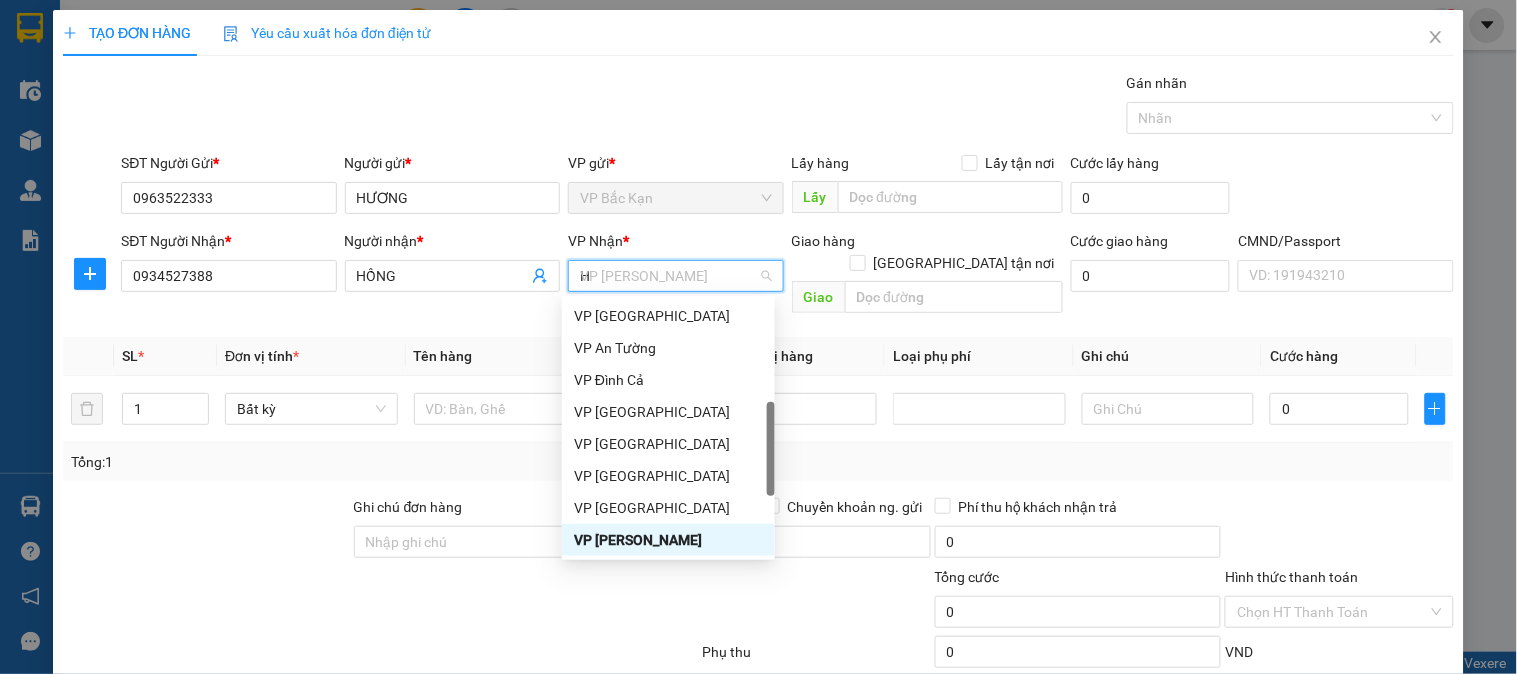 scroll, scrollTop: 224, scrollLeft: 0, axis: vertical 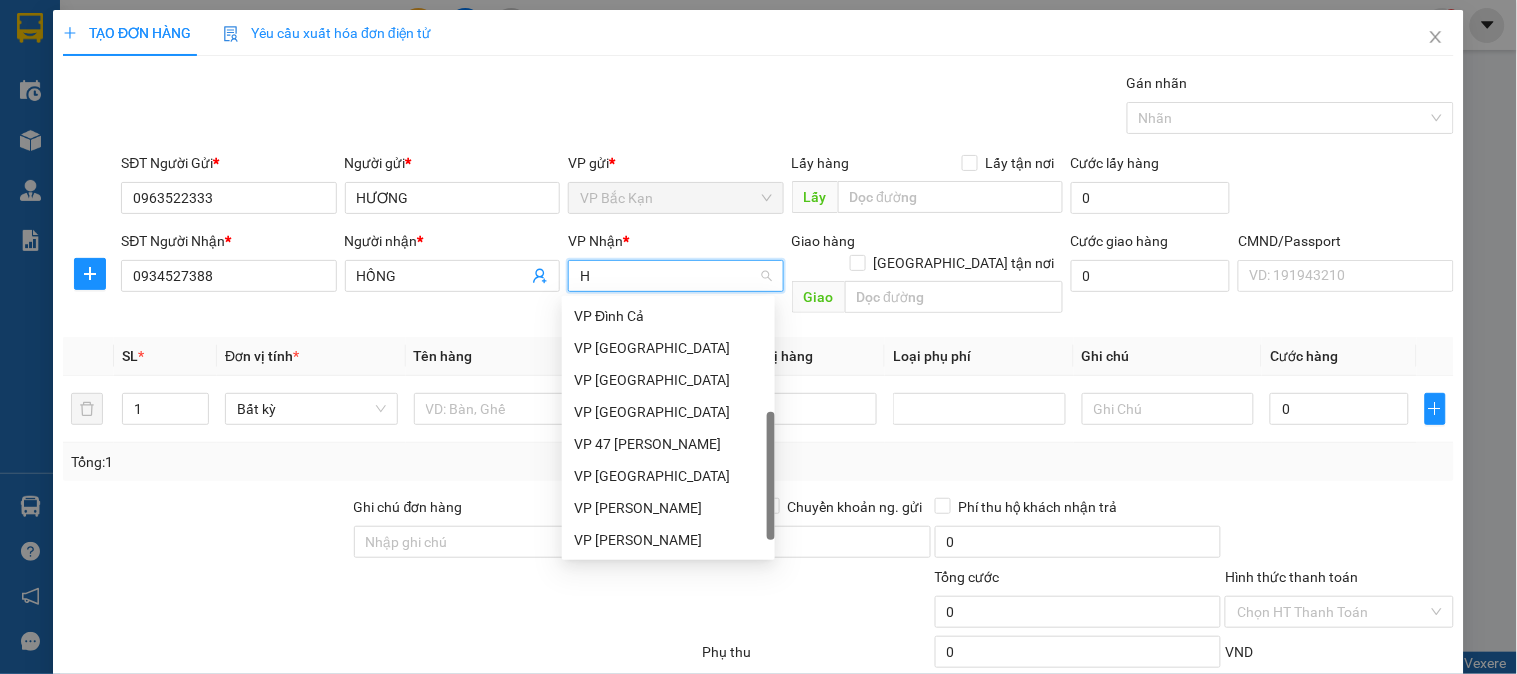 type on "HO" 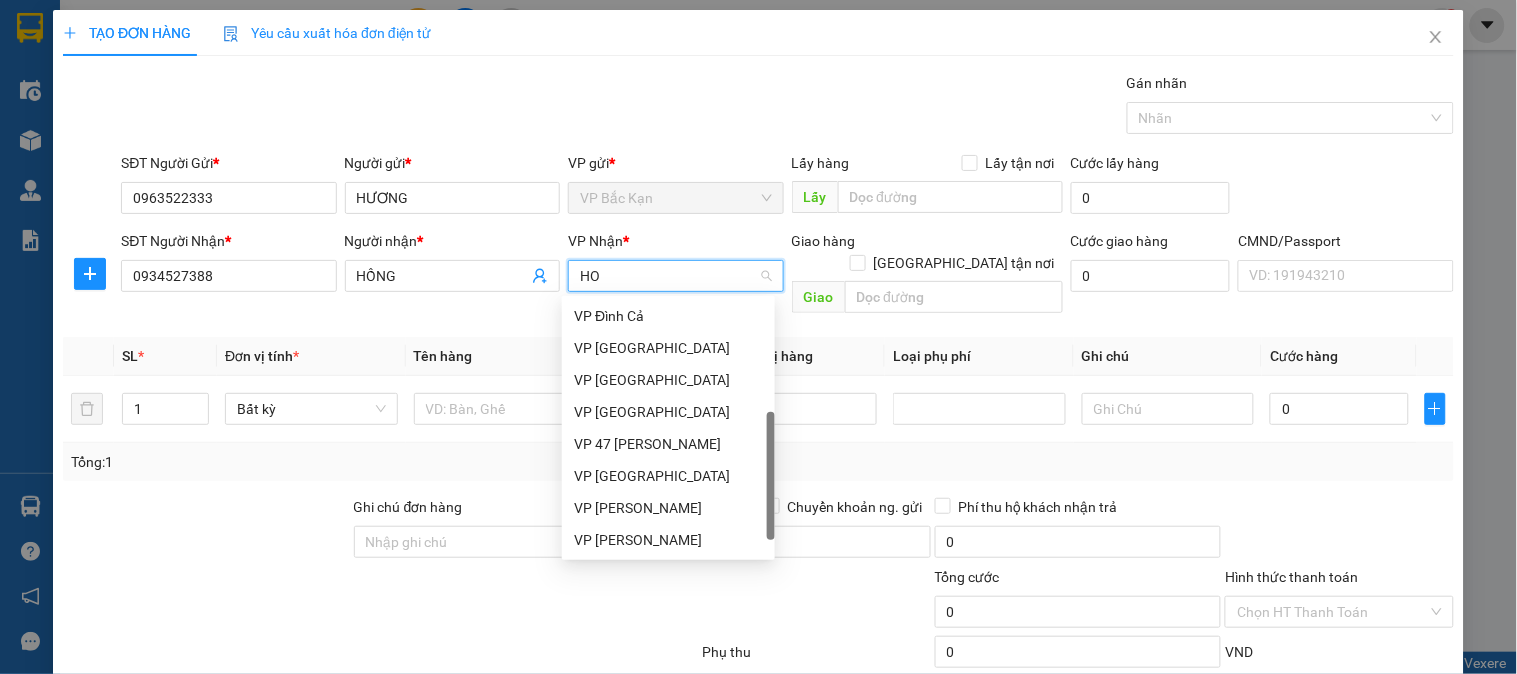 scroll, scrollTop: 0, scrollLeft: 0, axis: both 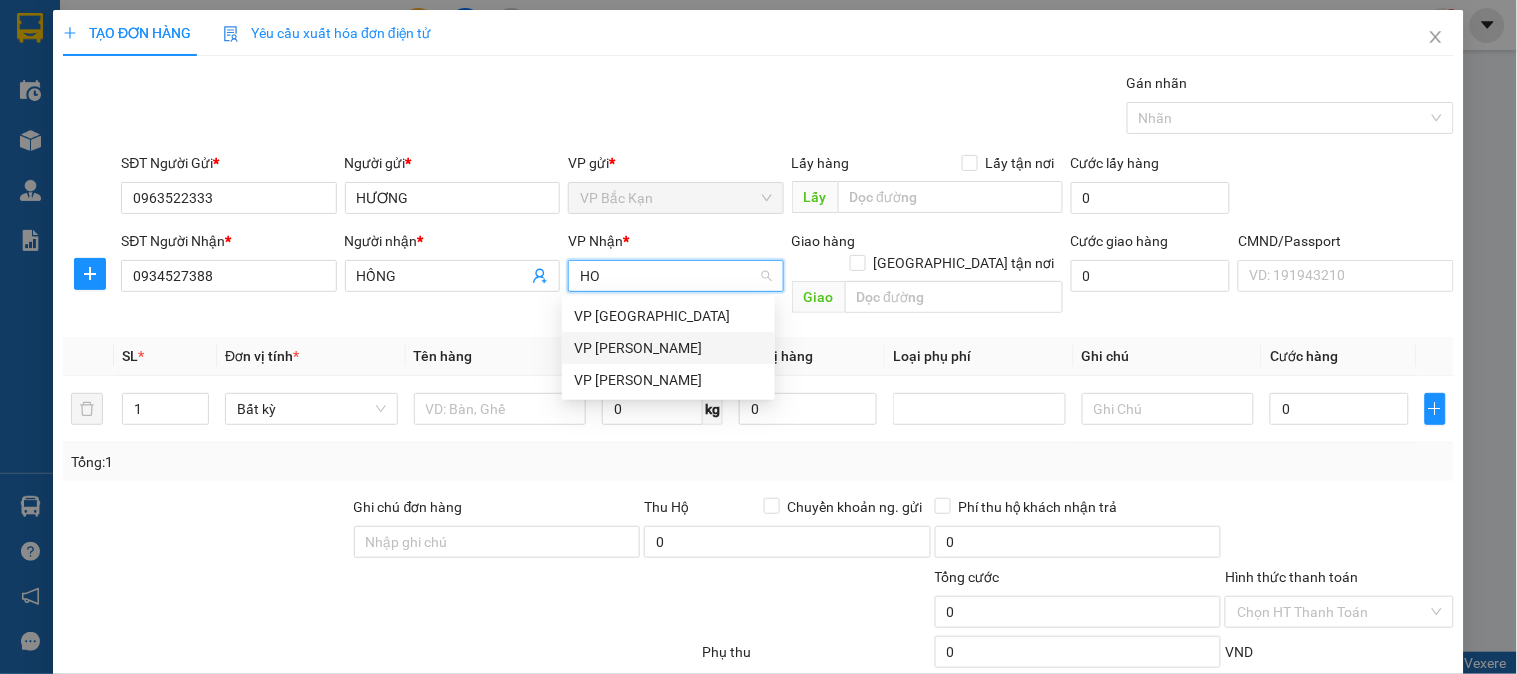 click on "VP [PERSON_NAME]" at bounding box center [668, 348] 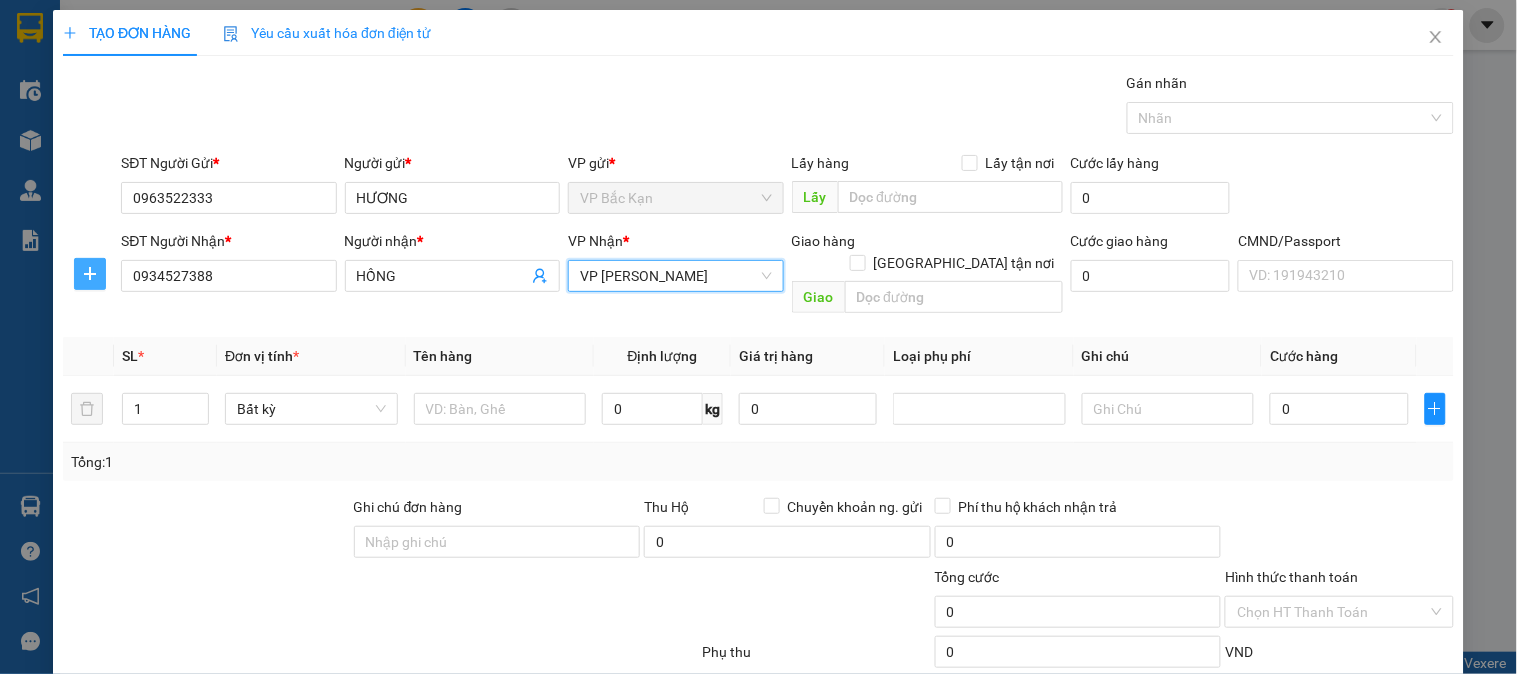 click 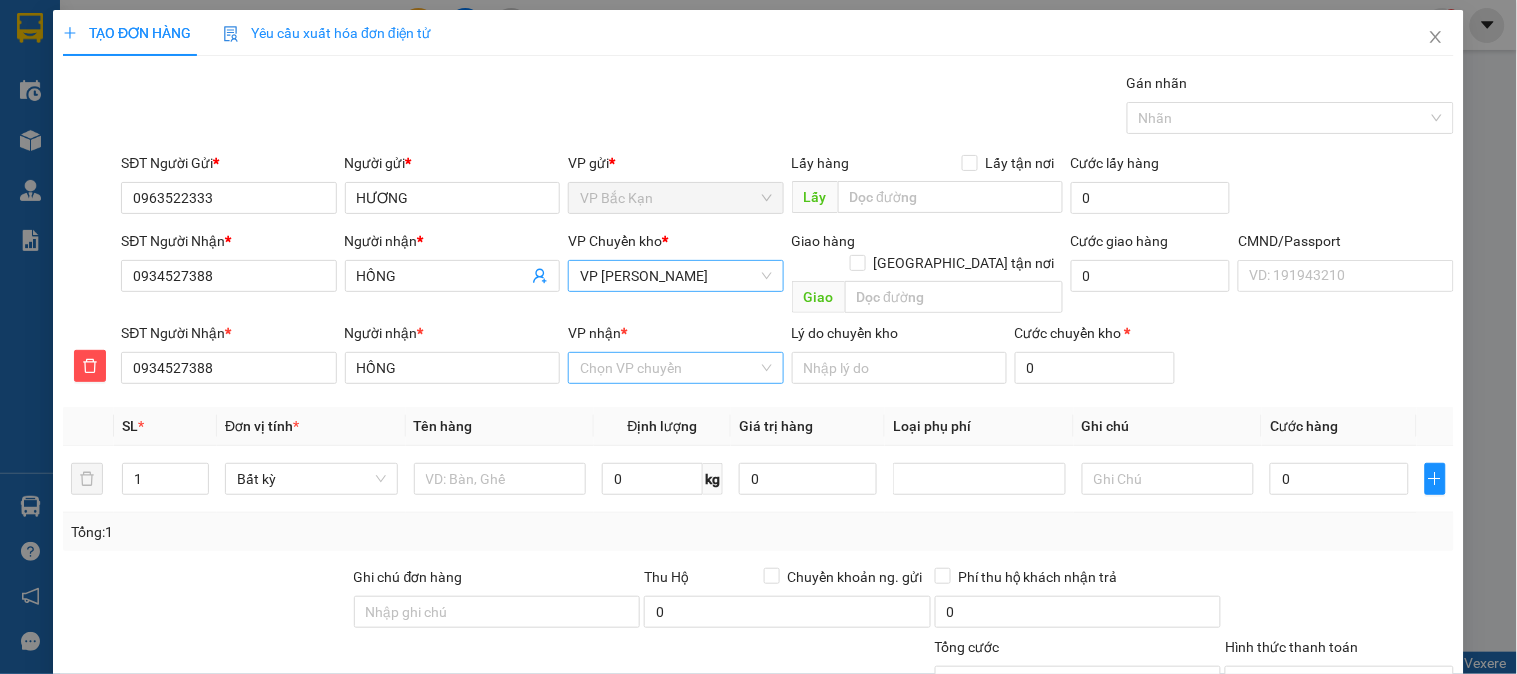 click on "VP nhận  *" at bounding box center [668, 368] 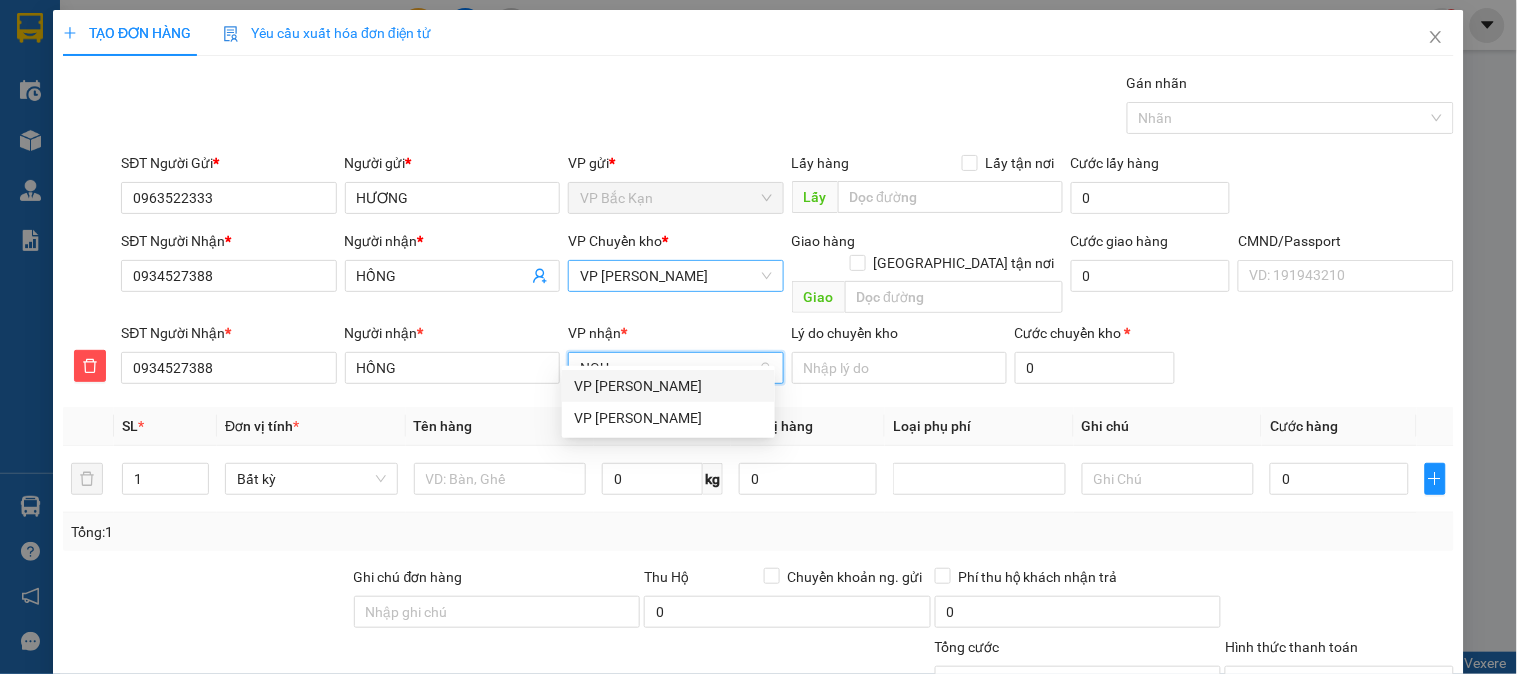 type on "NGUY" 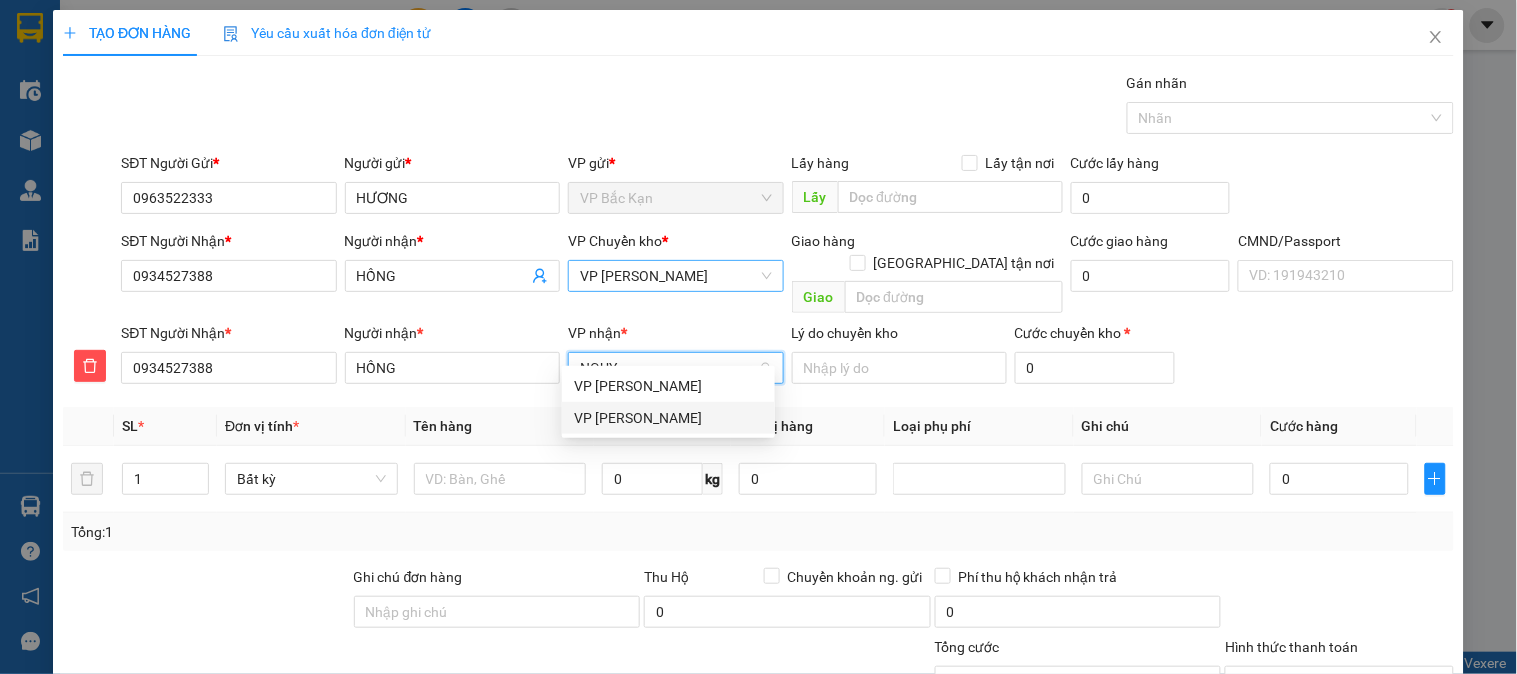 click on "VP [PERSON_NAME]" at bounding box center (668, 418) 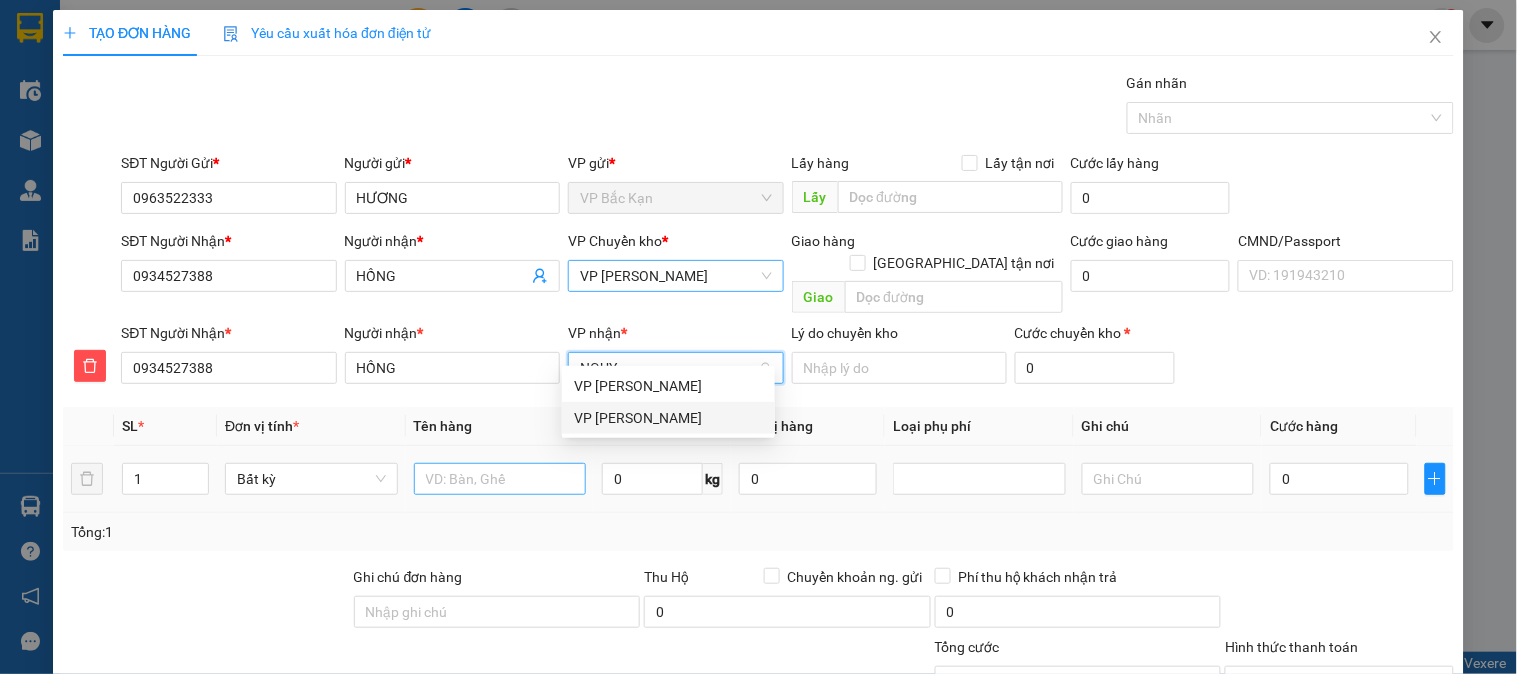 type 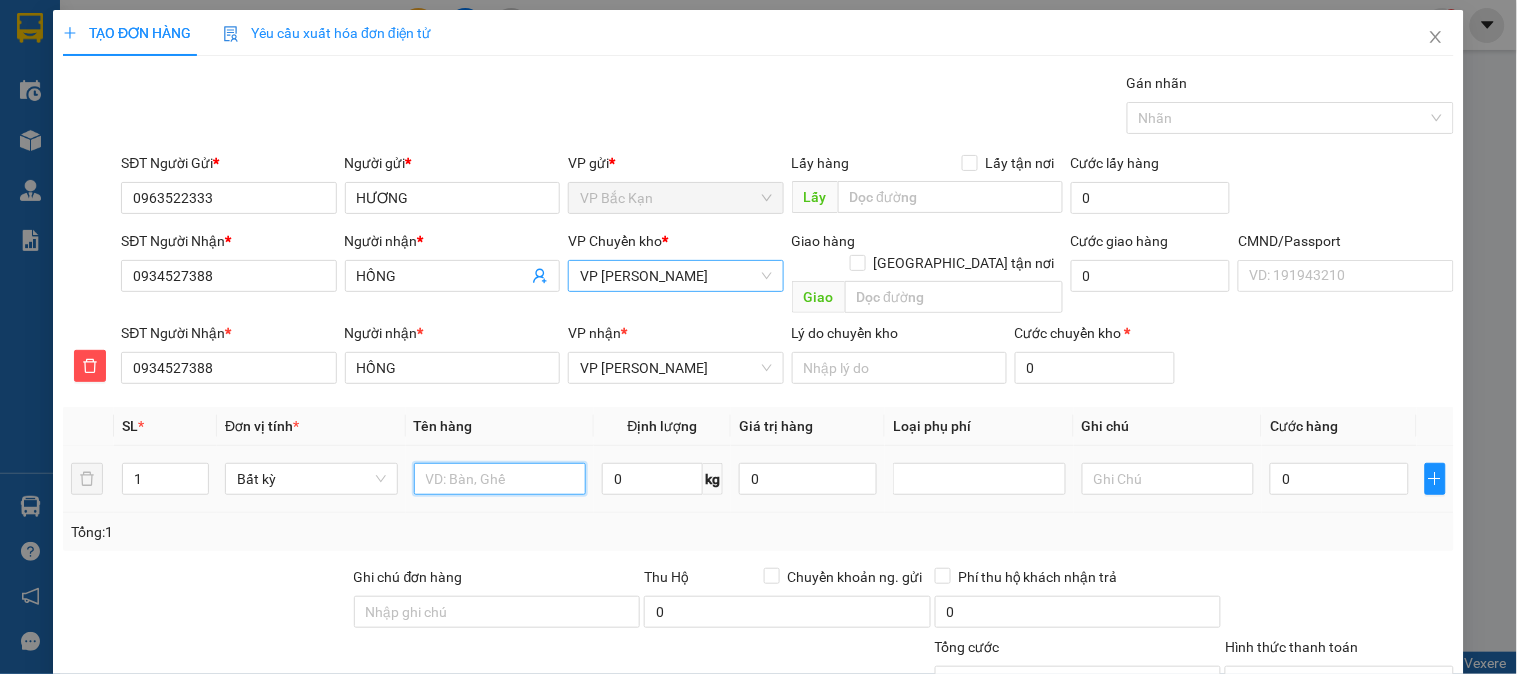 click at bounding box center [500, 479] 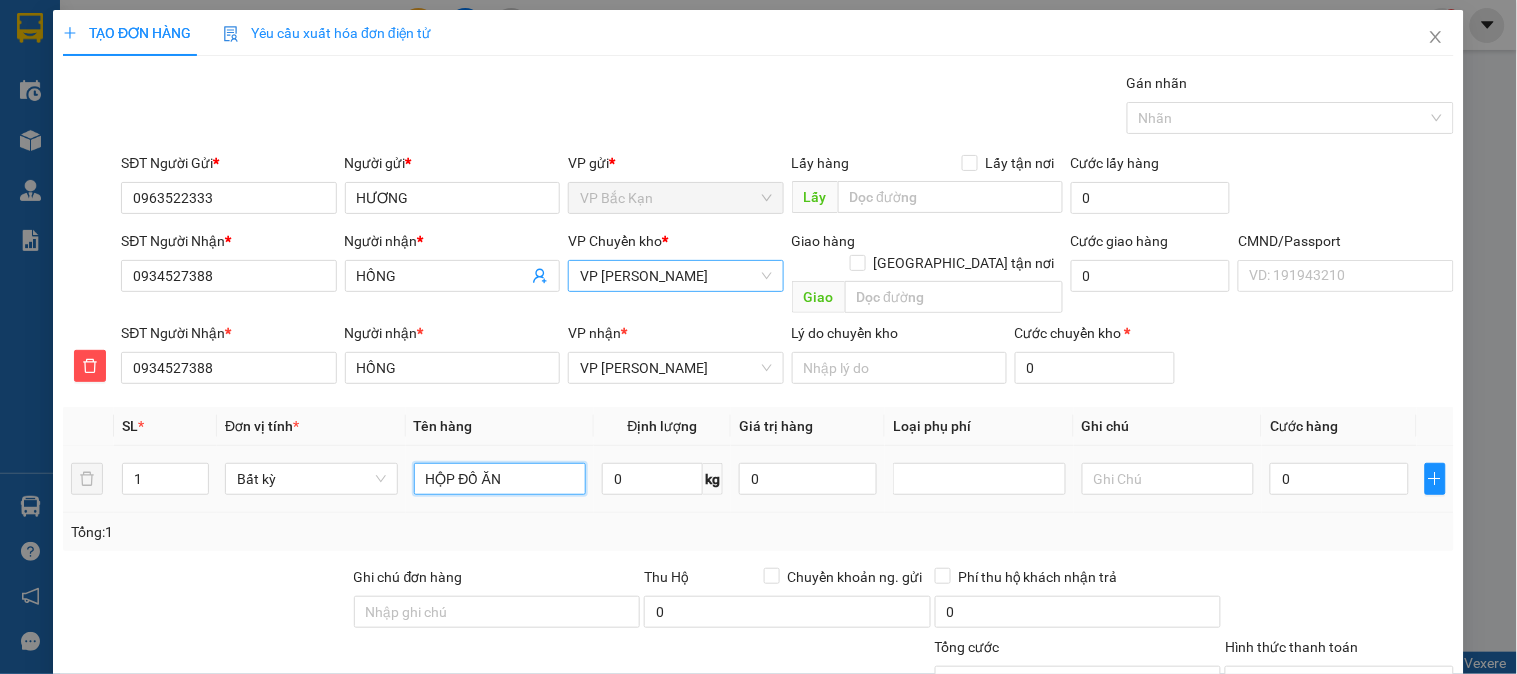 type on "HỘP ĐỒ ĂN" 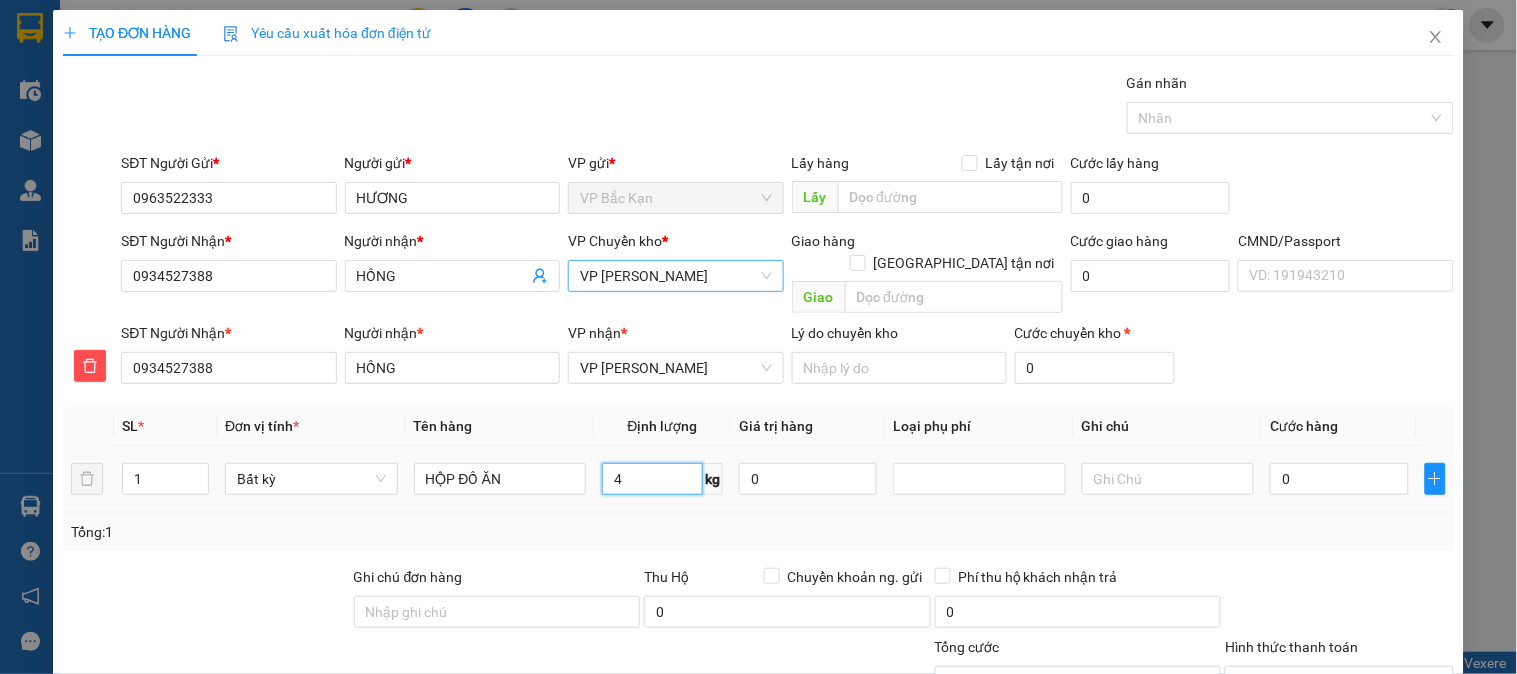 type on "4" 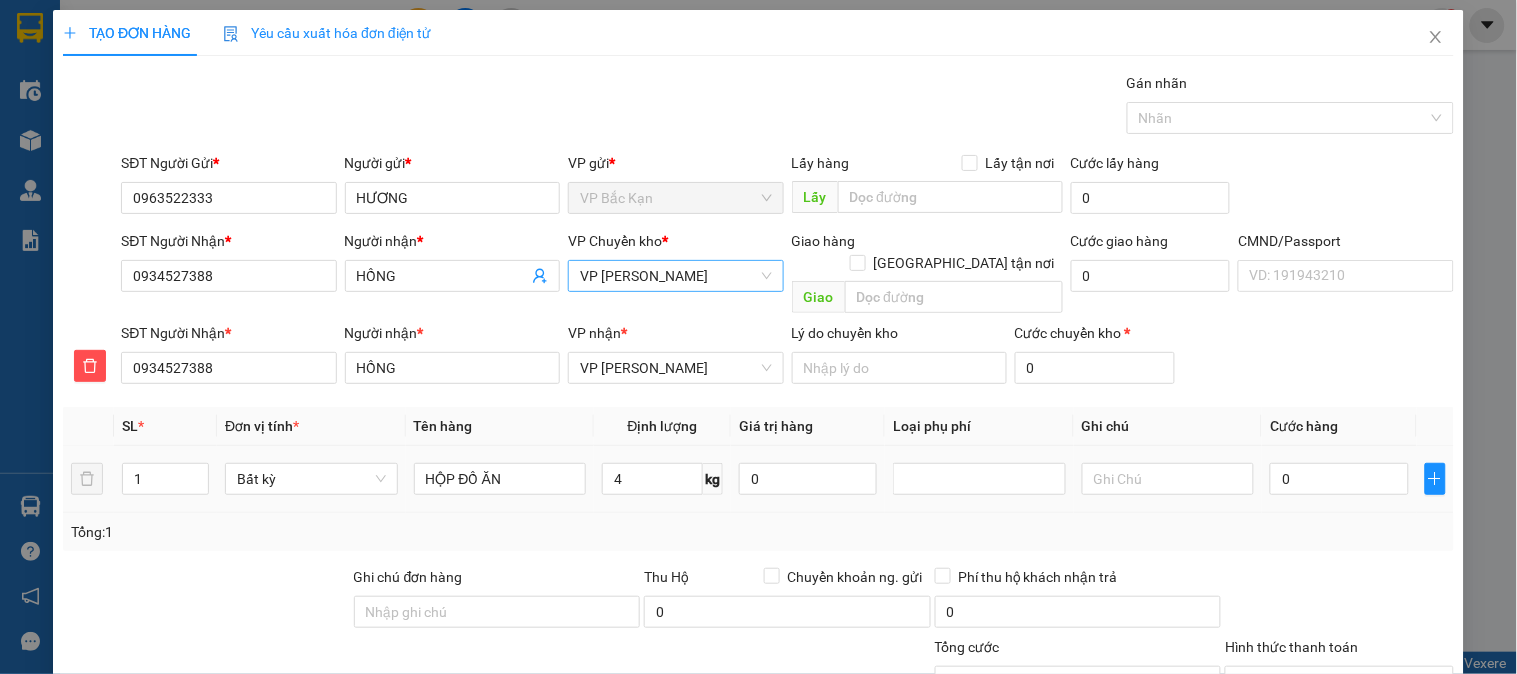 click on "Tổng:  1" at bounding box center [758, 532] 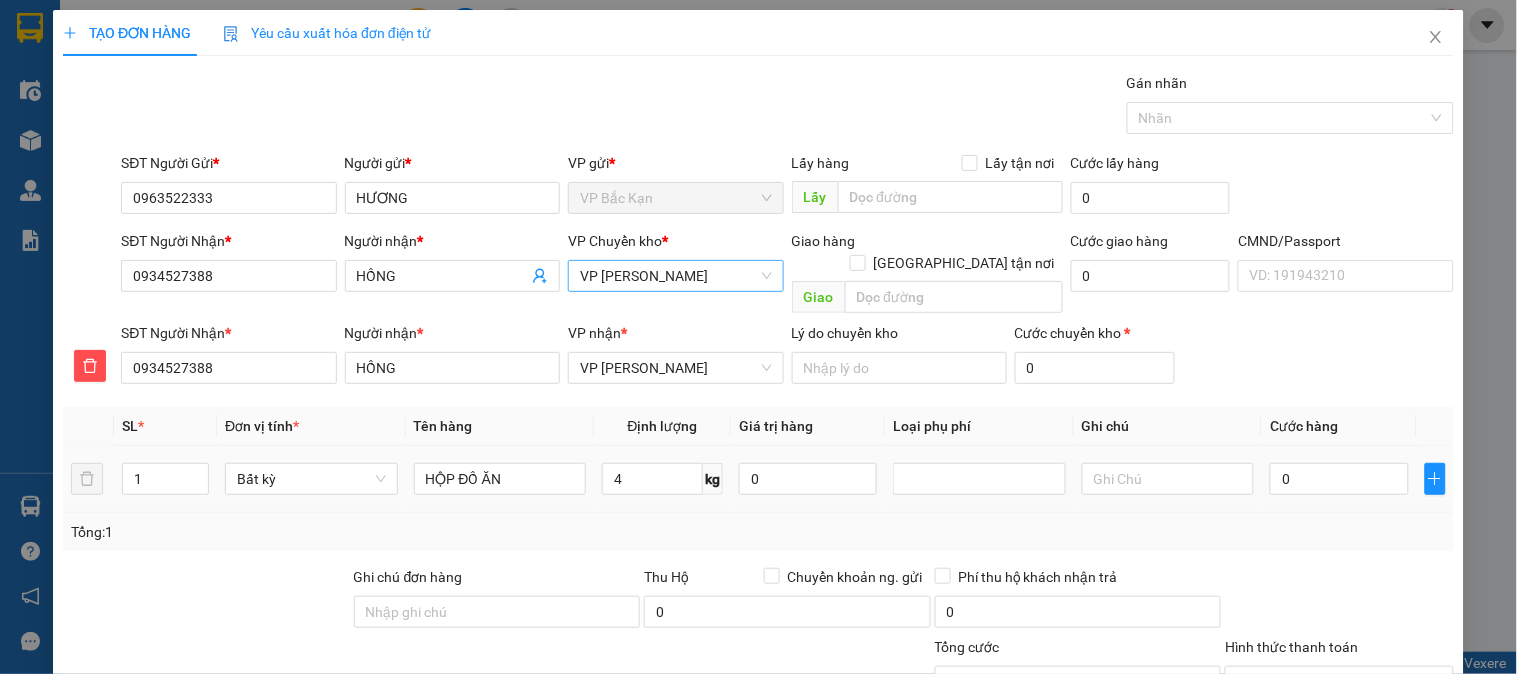type on "55.000" 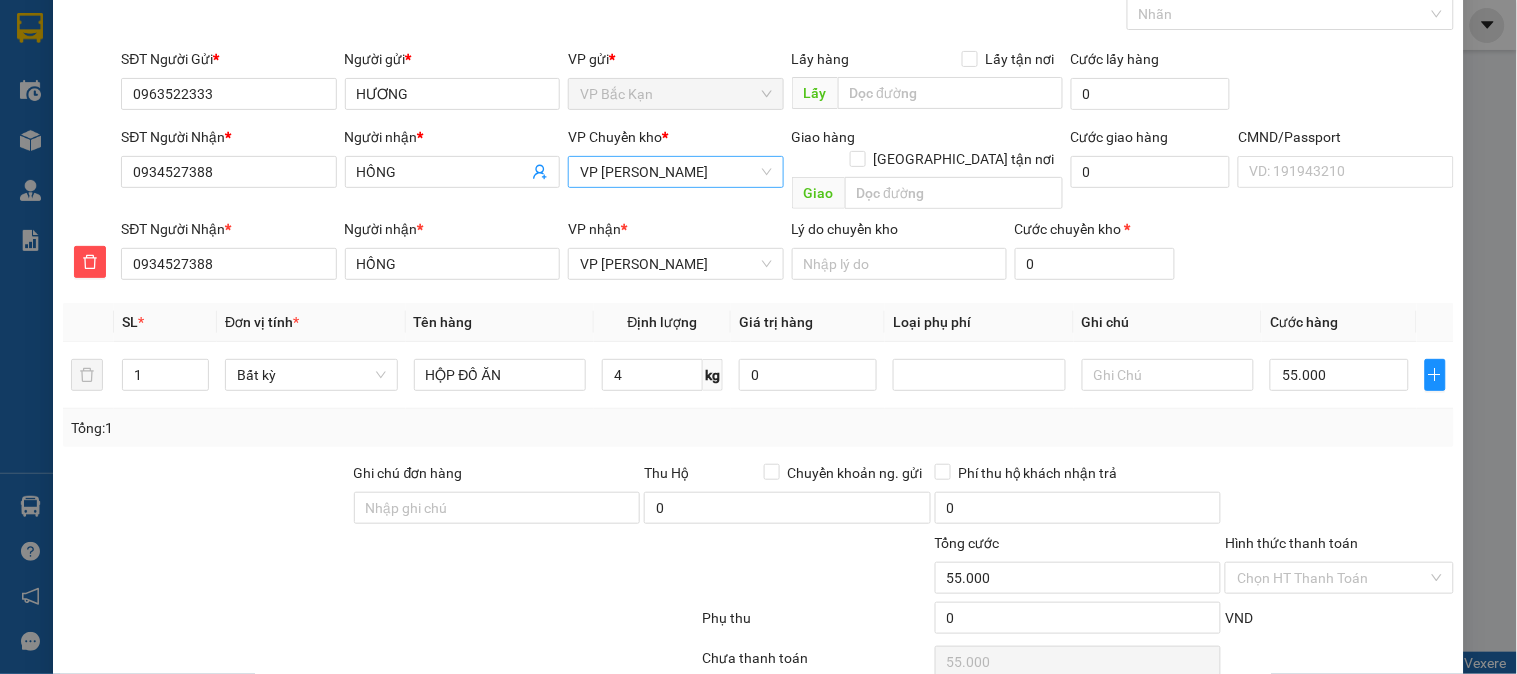 scroll, scrollTop: 176, scrollLeft: 0, axis: vertical 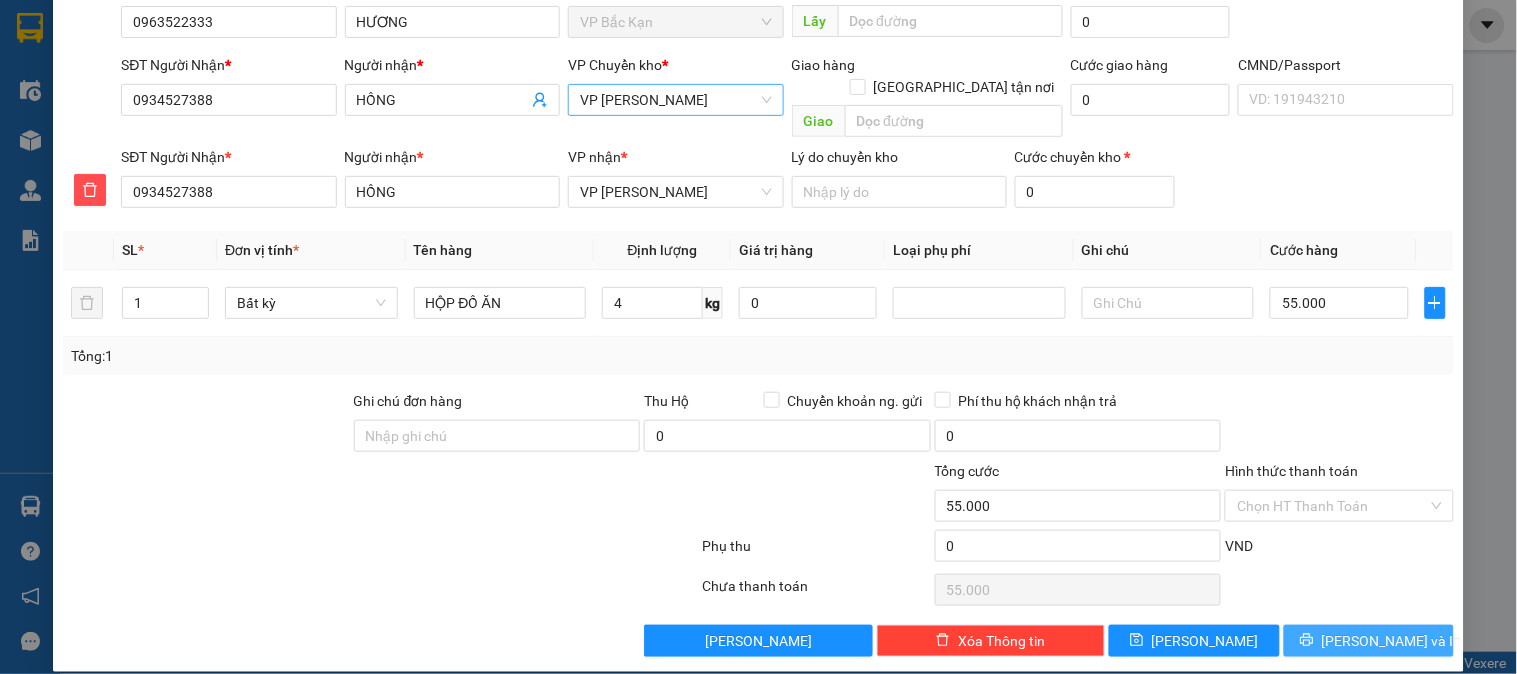 click 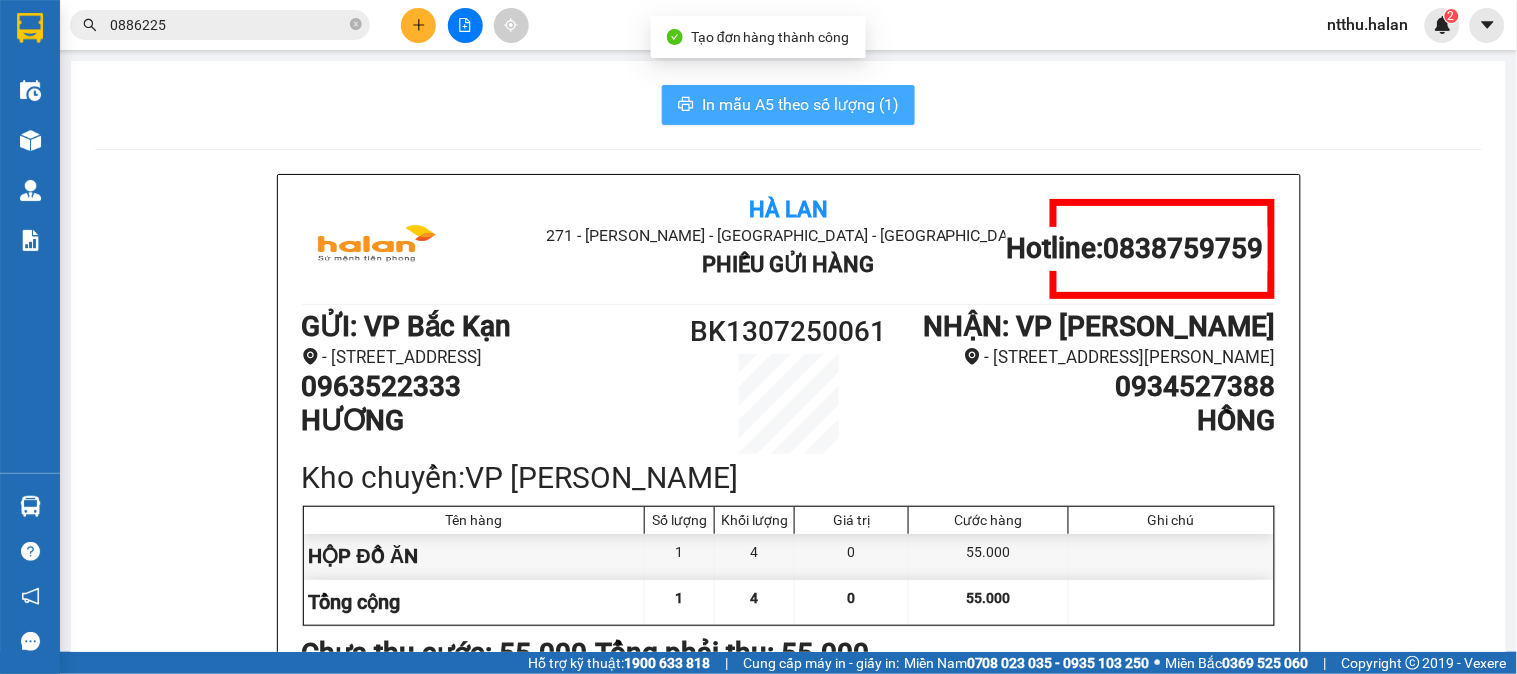 click on "In mẫu A5 theo số lượng
(1)" at bounding box center [800, 104] 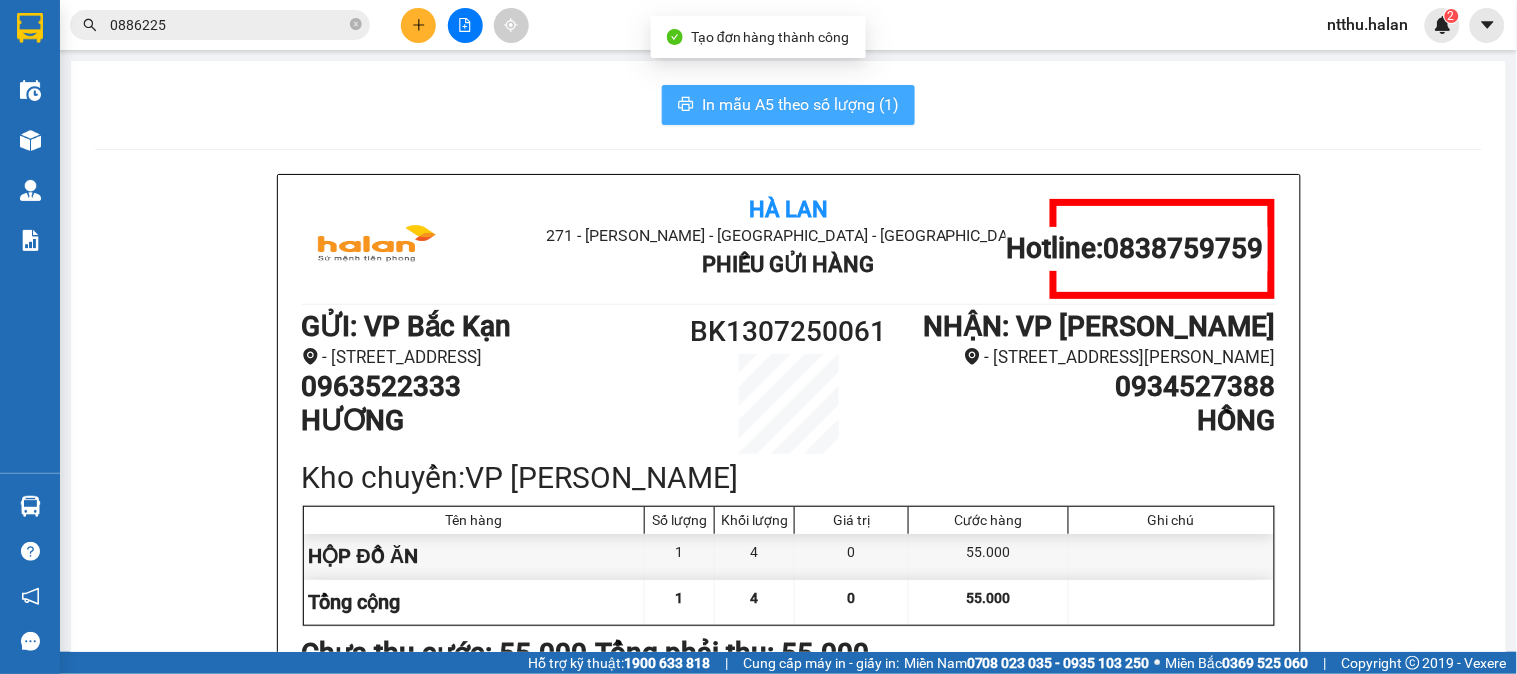 scroll, scrollTop: 0, scrollLeft: 0, axis: both 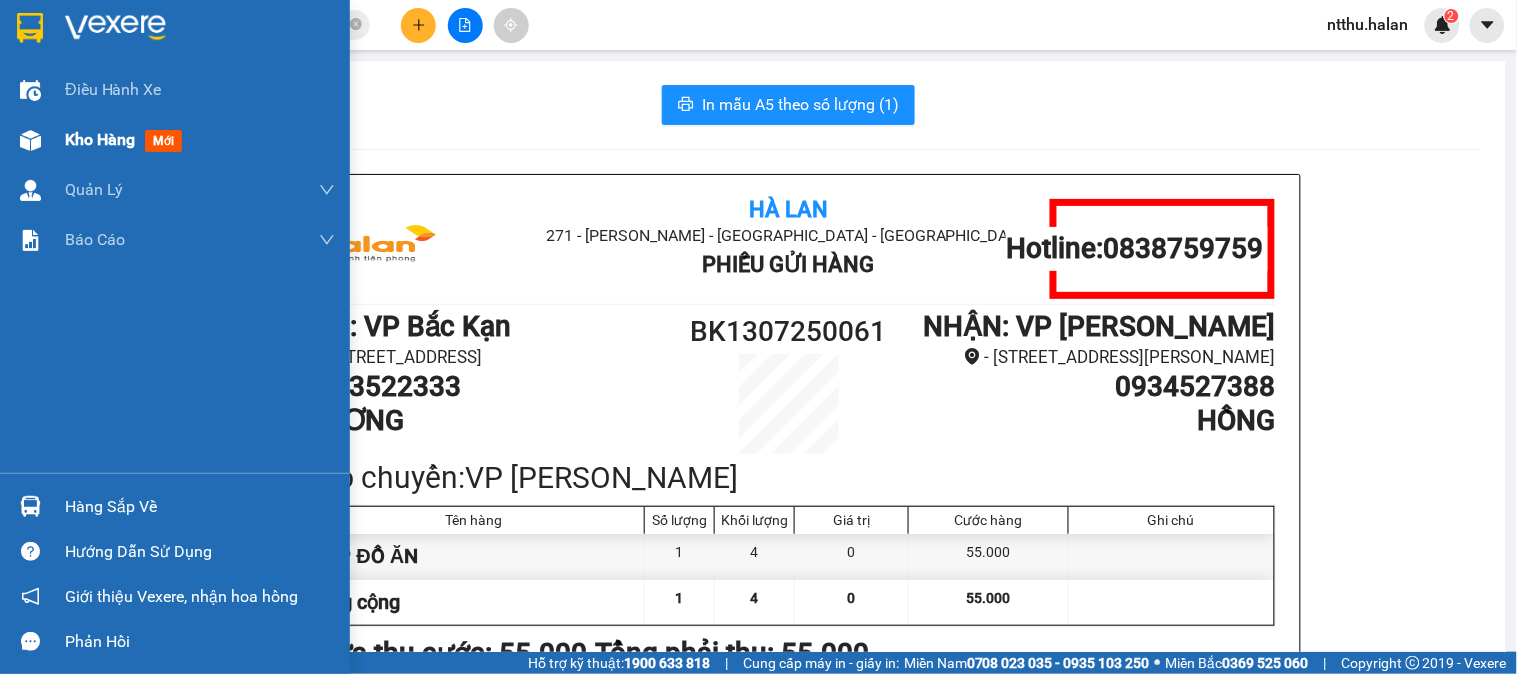 click on "Kho hàng" at bounding box center [100, 139] 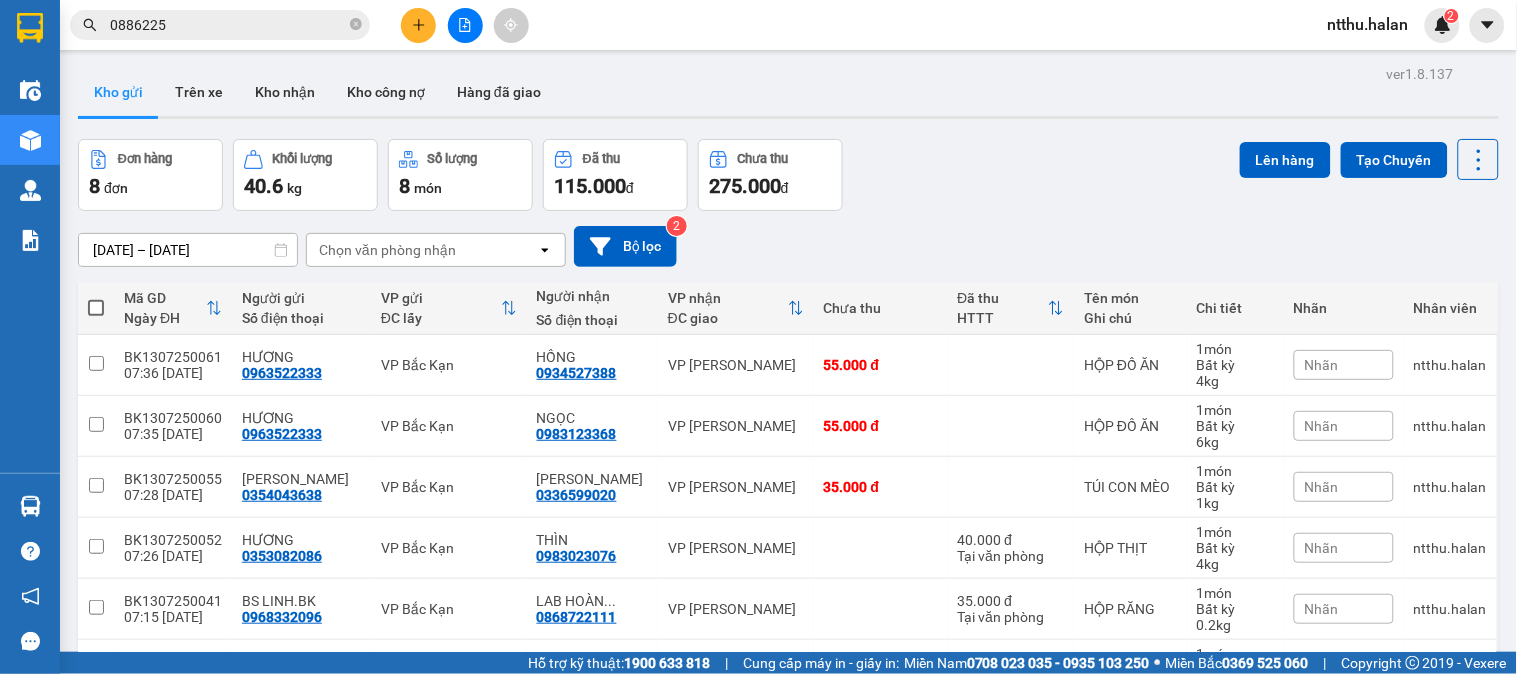 click at bounding box center [96, 308] 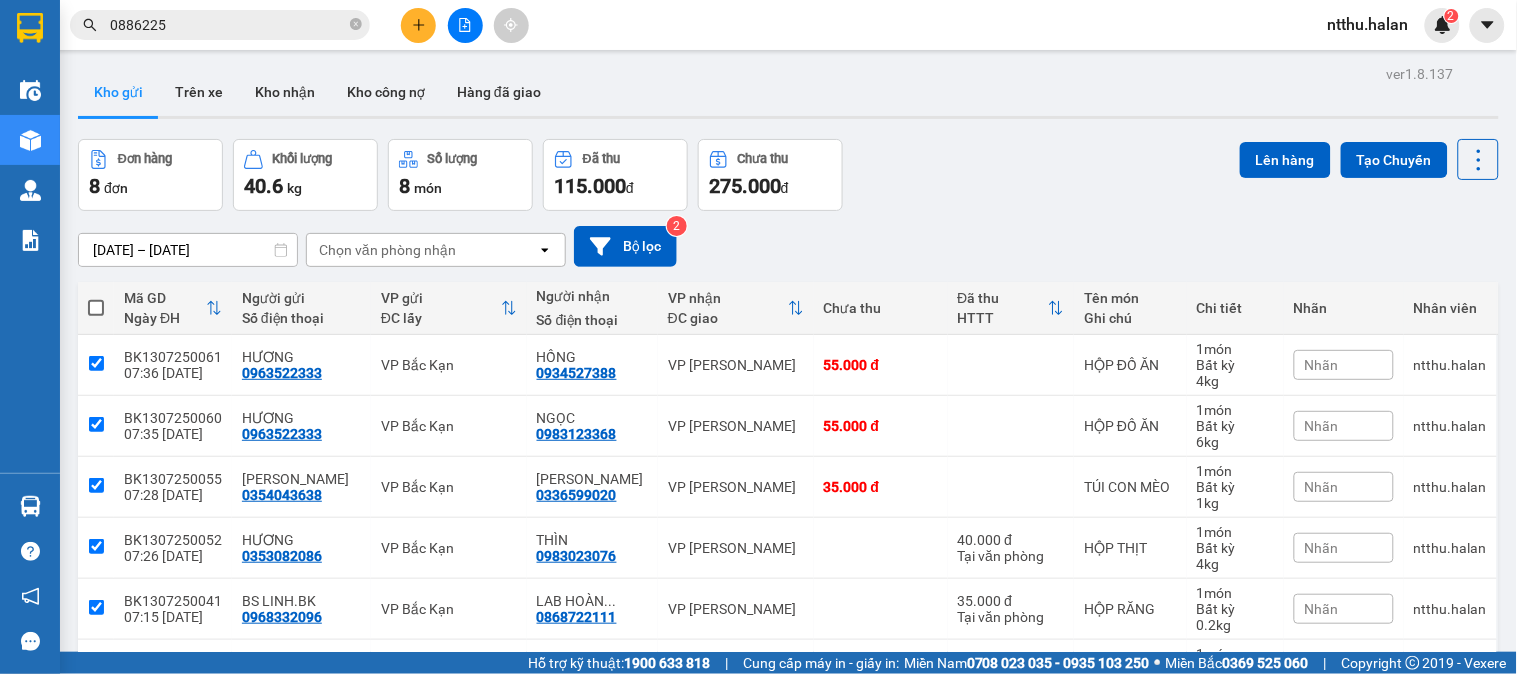 checkbox on "true" 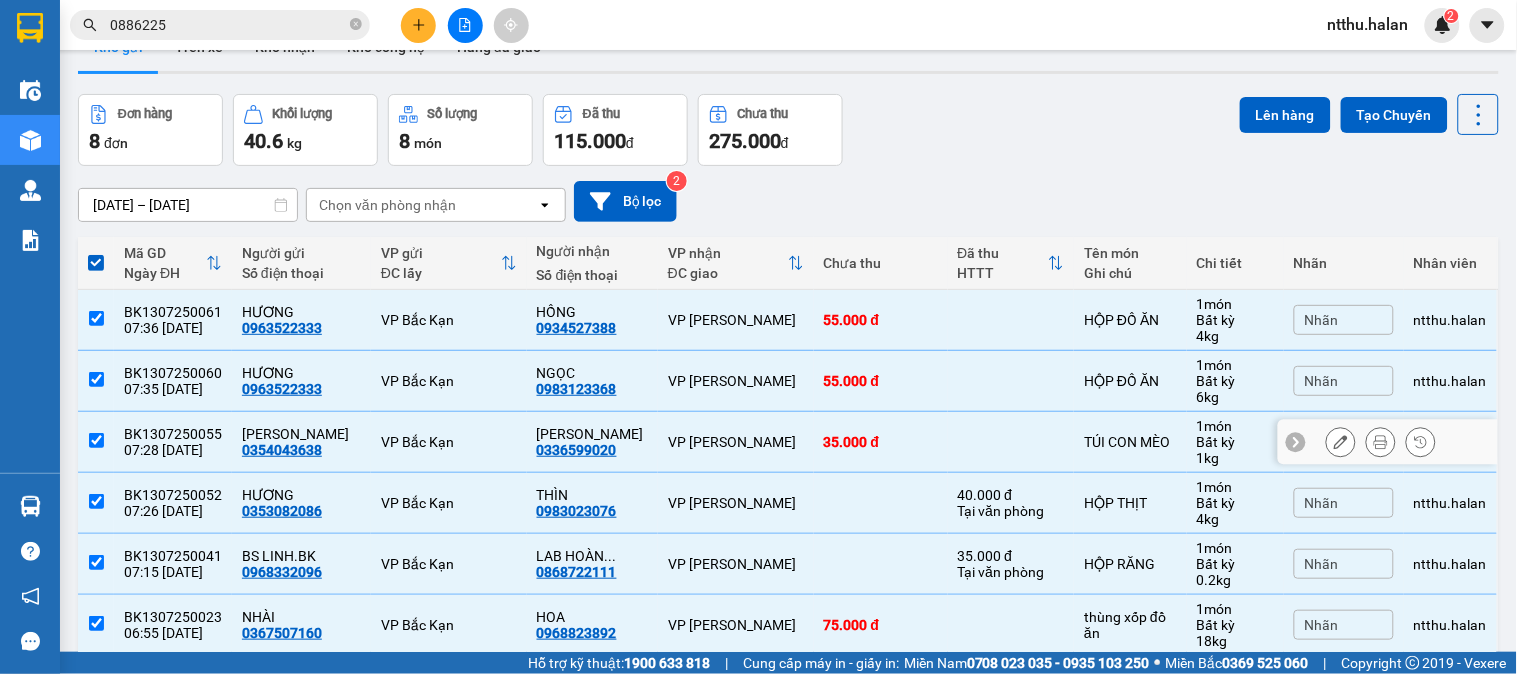 scroll, scrollTop: 32, scrollLeft: 0, axis: vertical 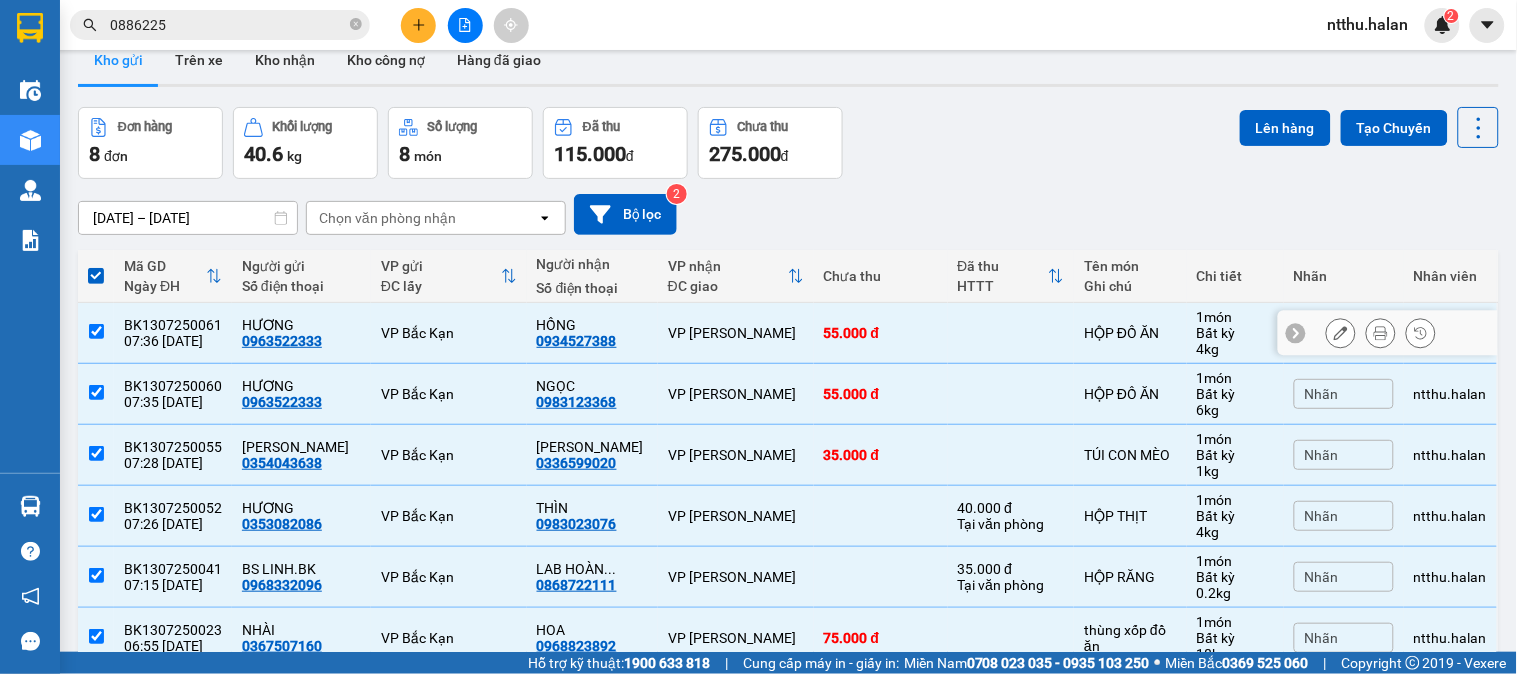 click at bounding box center (96, 331) 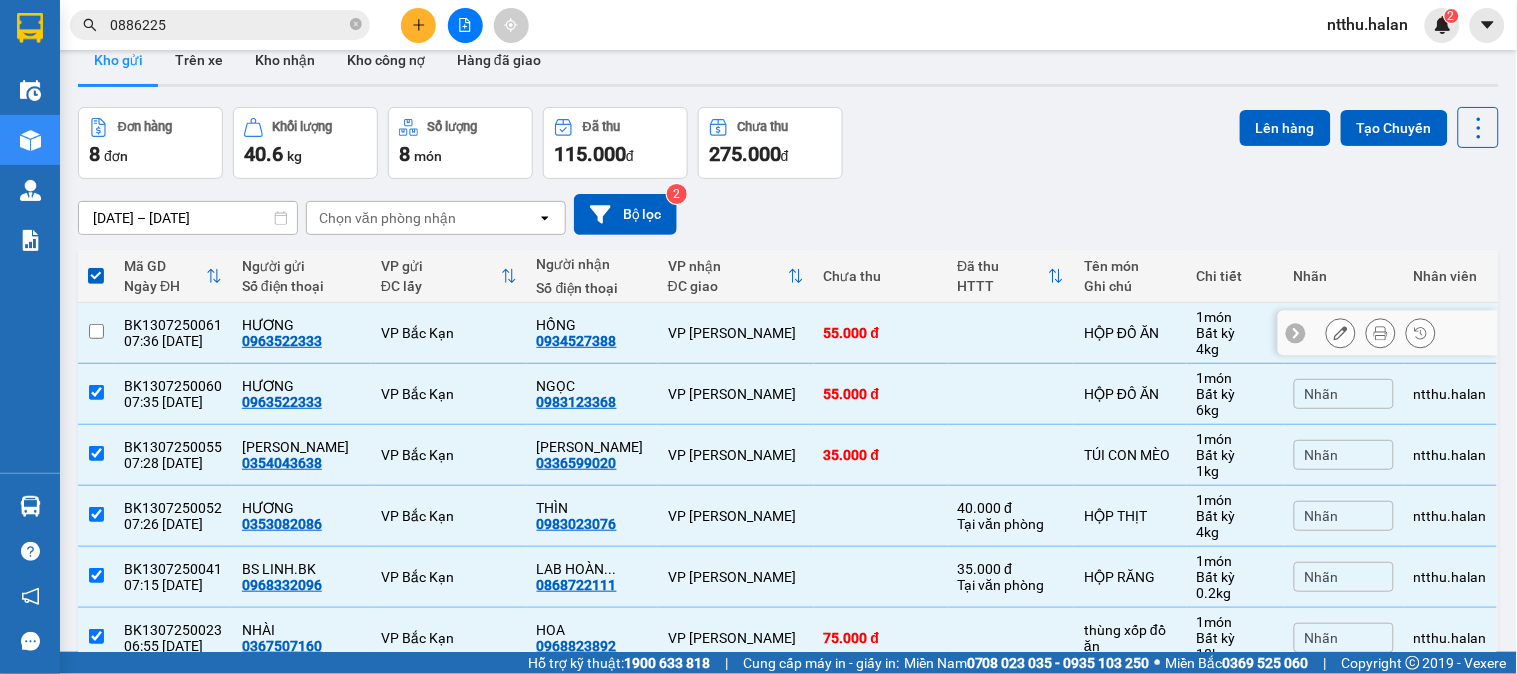 checkbox on "false" 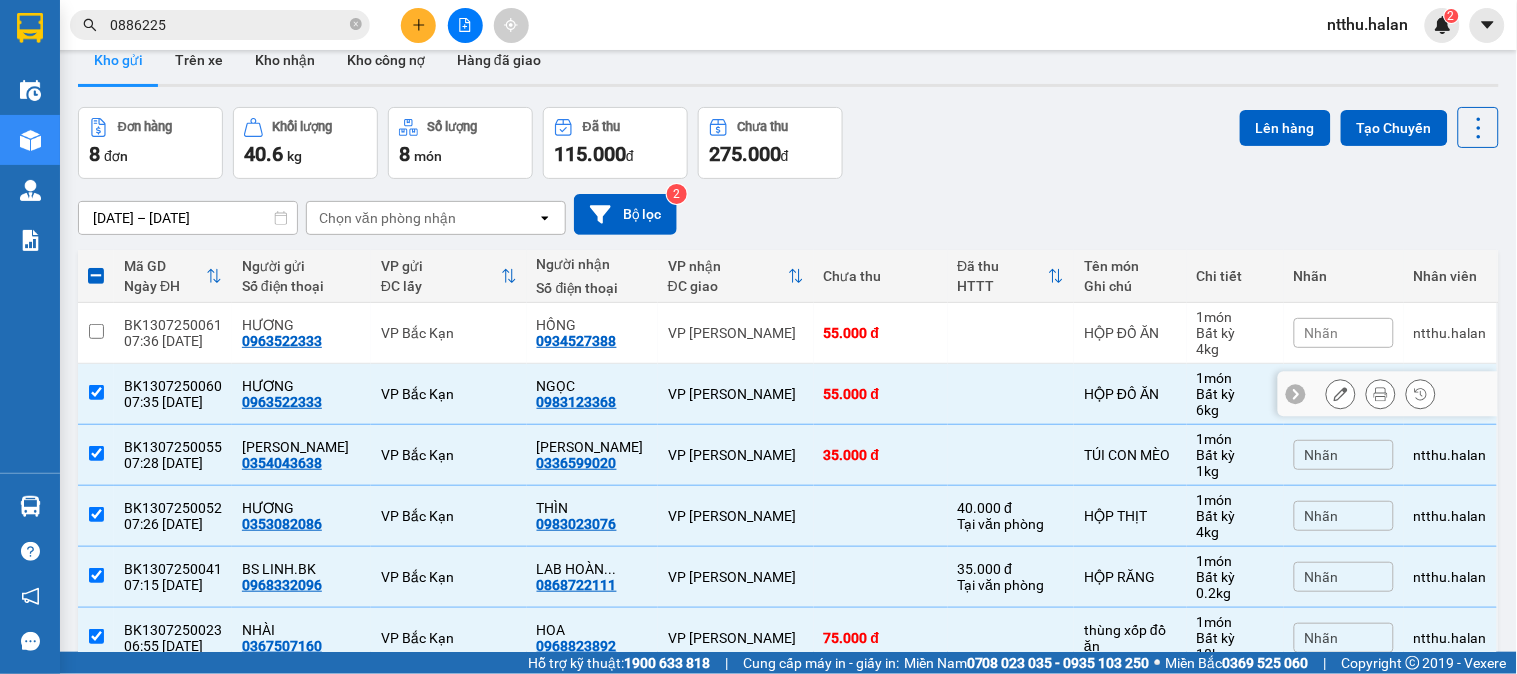 click at bounding box center (96, 394) 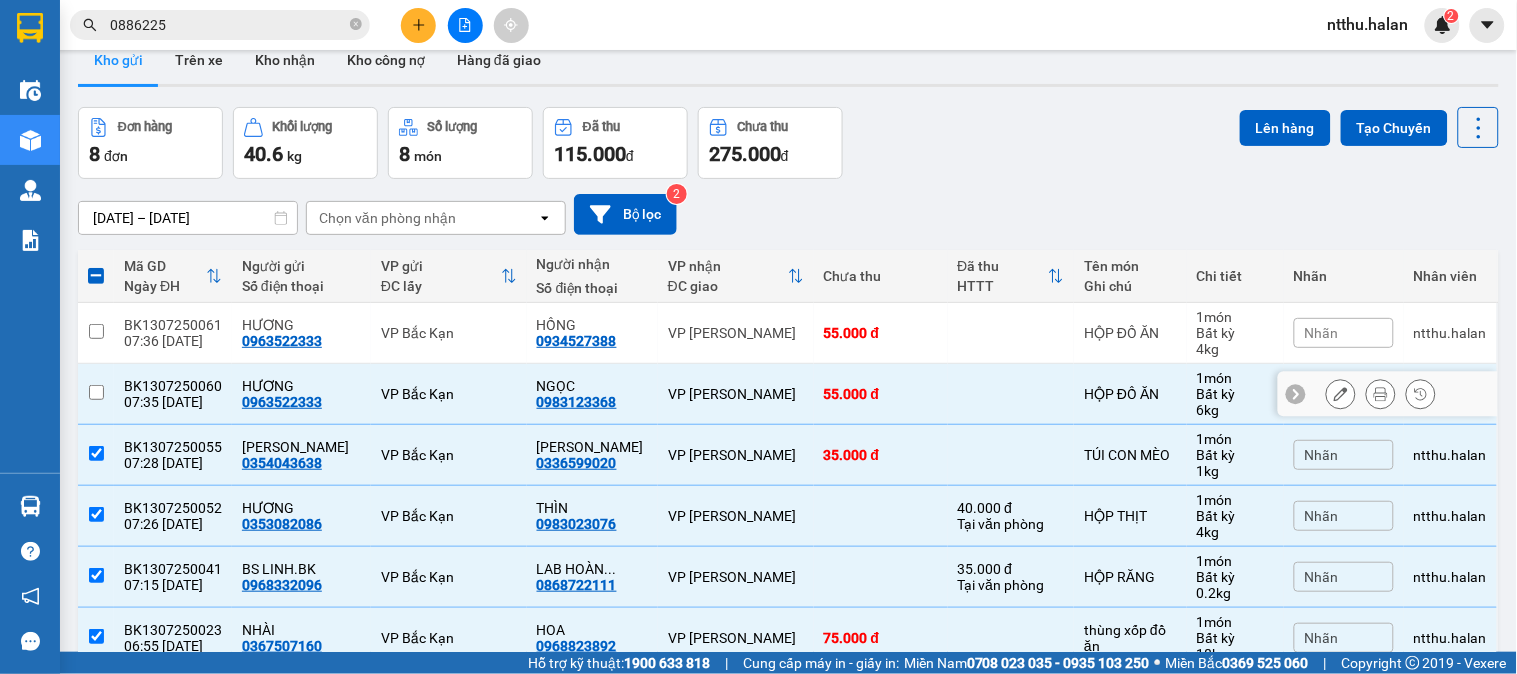 checkbox on "false" 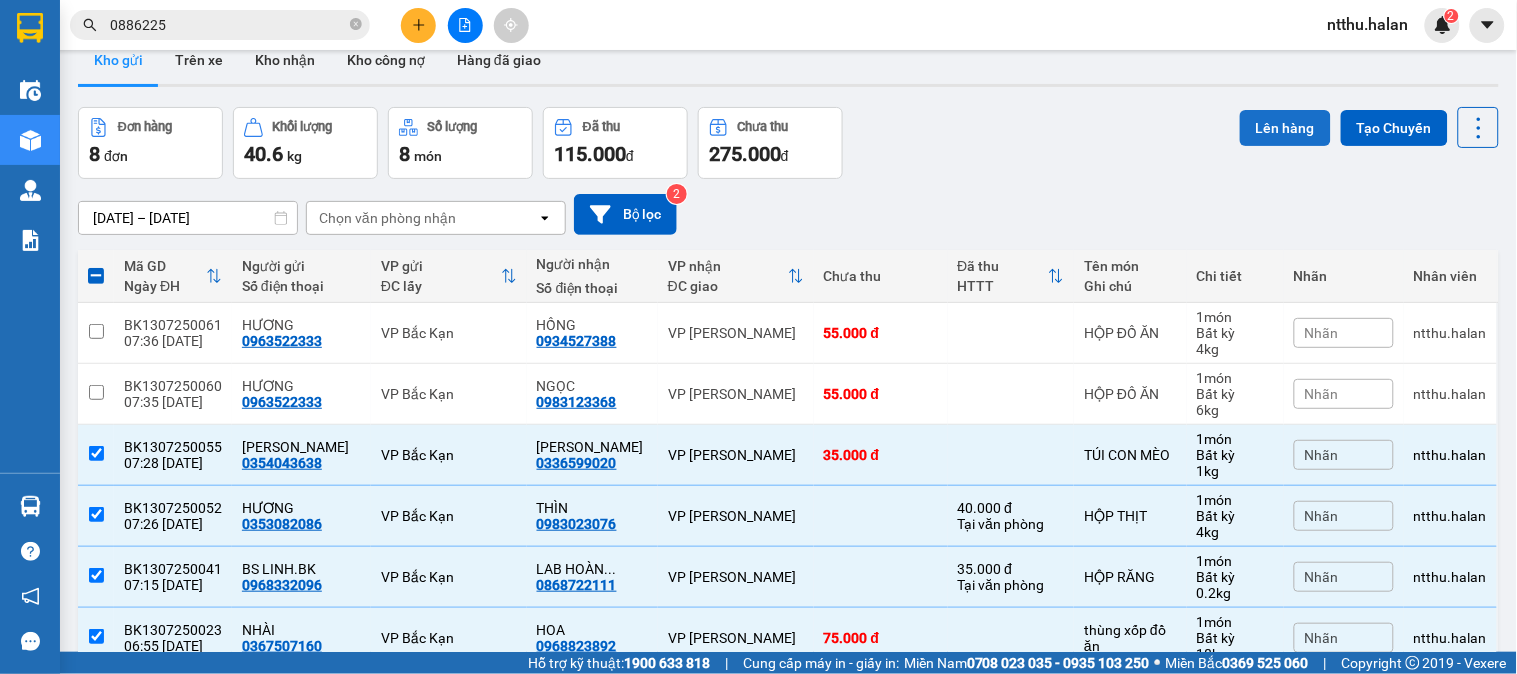 click on "Lên hàng" at bounding box center [1285, 128] 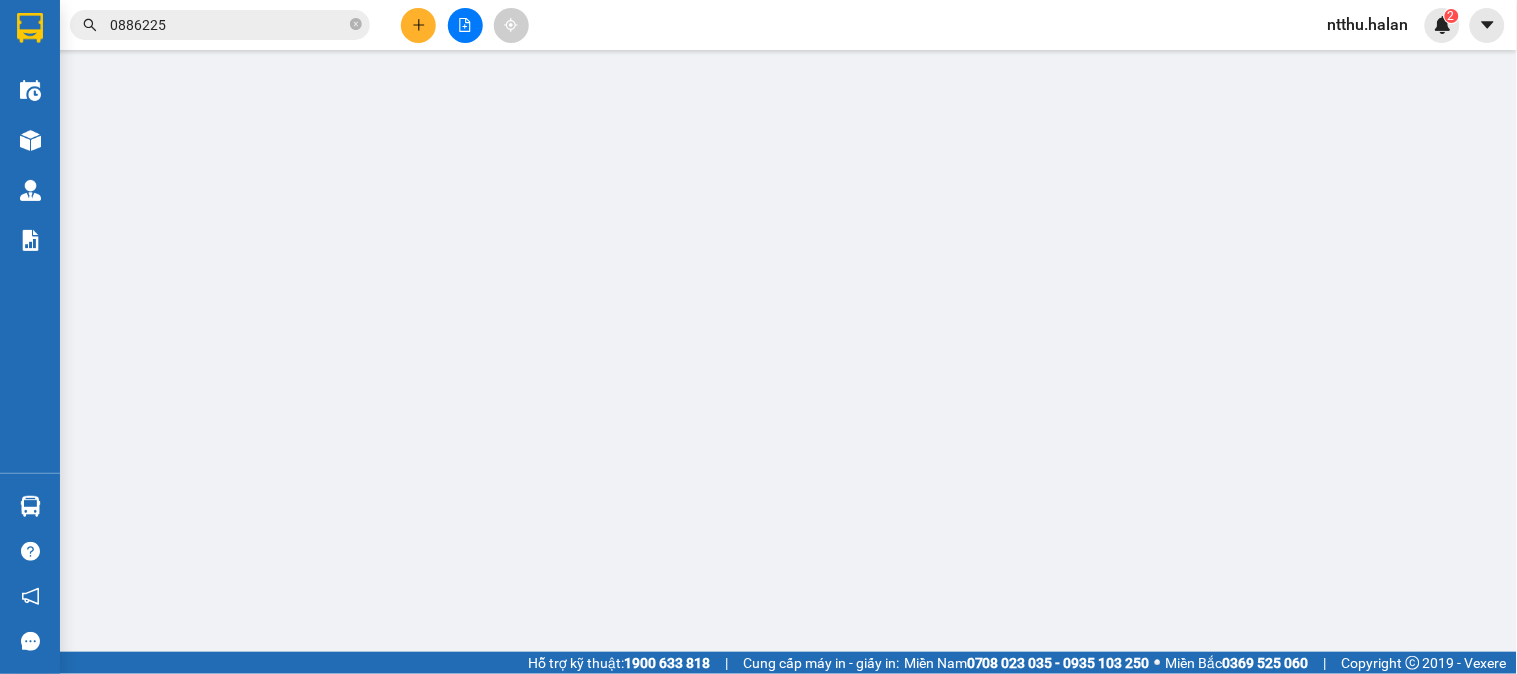 scroll, scrollTop: 0, scrollLeft: 0, axis: both 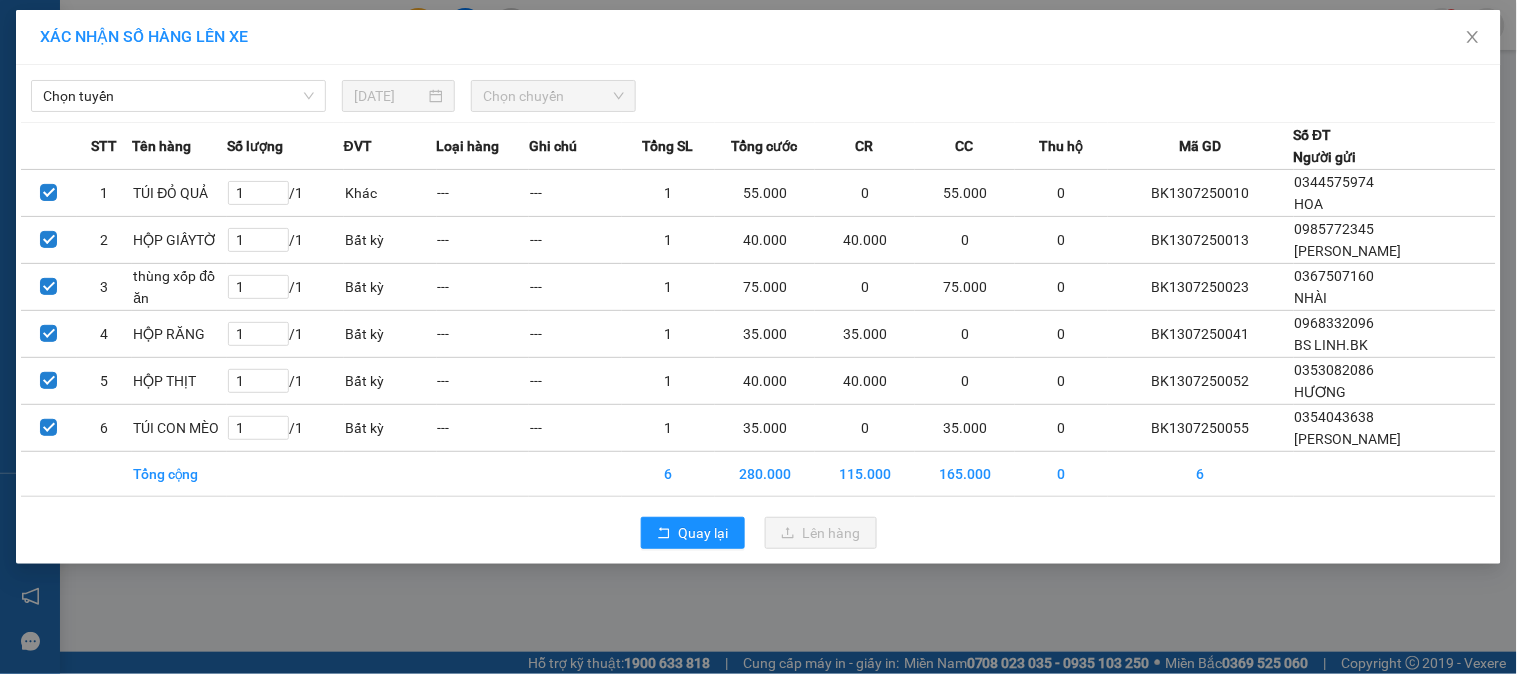 click on "Chọn tuyến [DATE] Chọn chuyến" at bounding box center [758, 91] 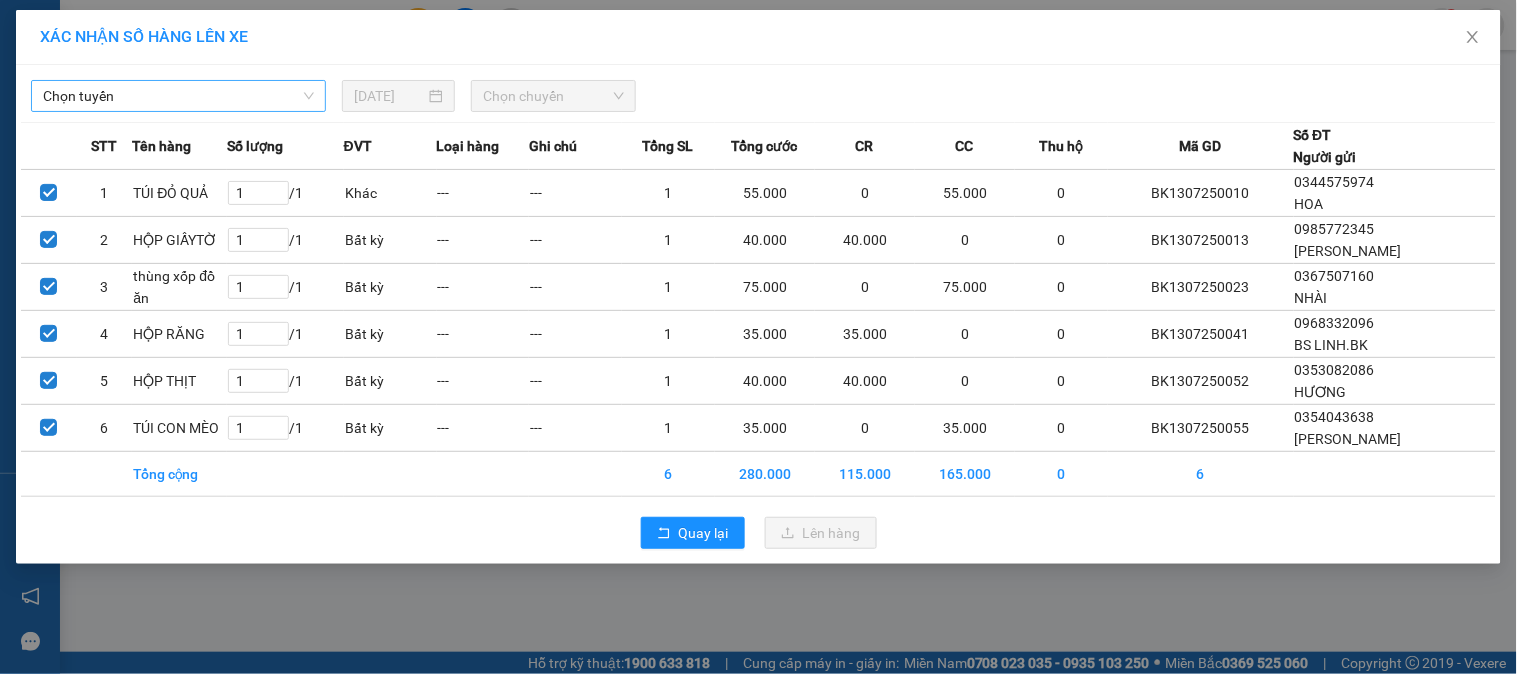 click on "Chọn tuyến" at bounding box center [178, 96] 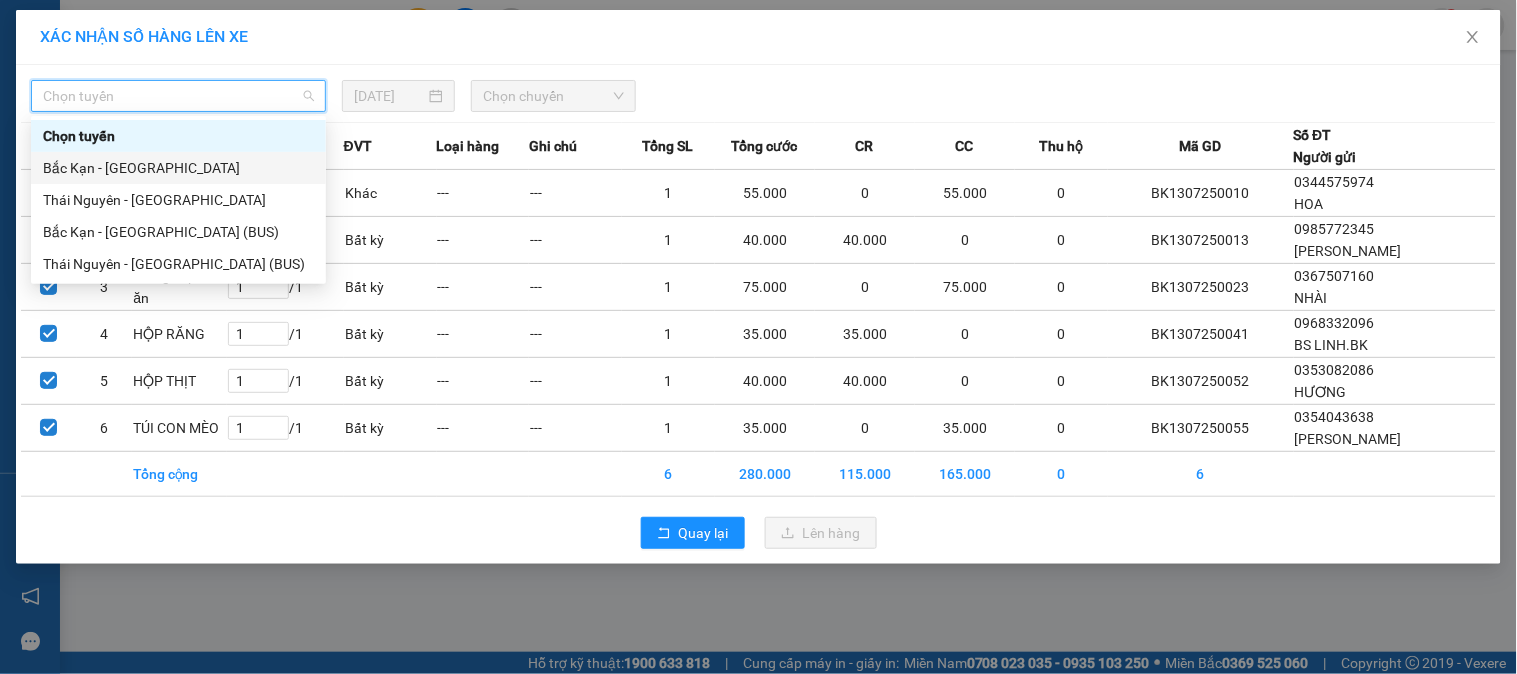 click on "Bắc Kạn - [GEOGRAPHIC_DATA]" at bounding box center [178, 168] 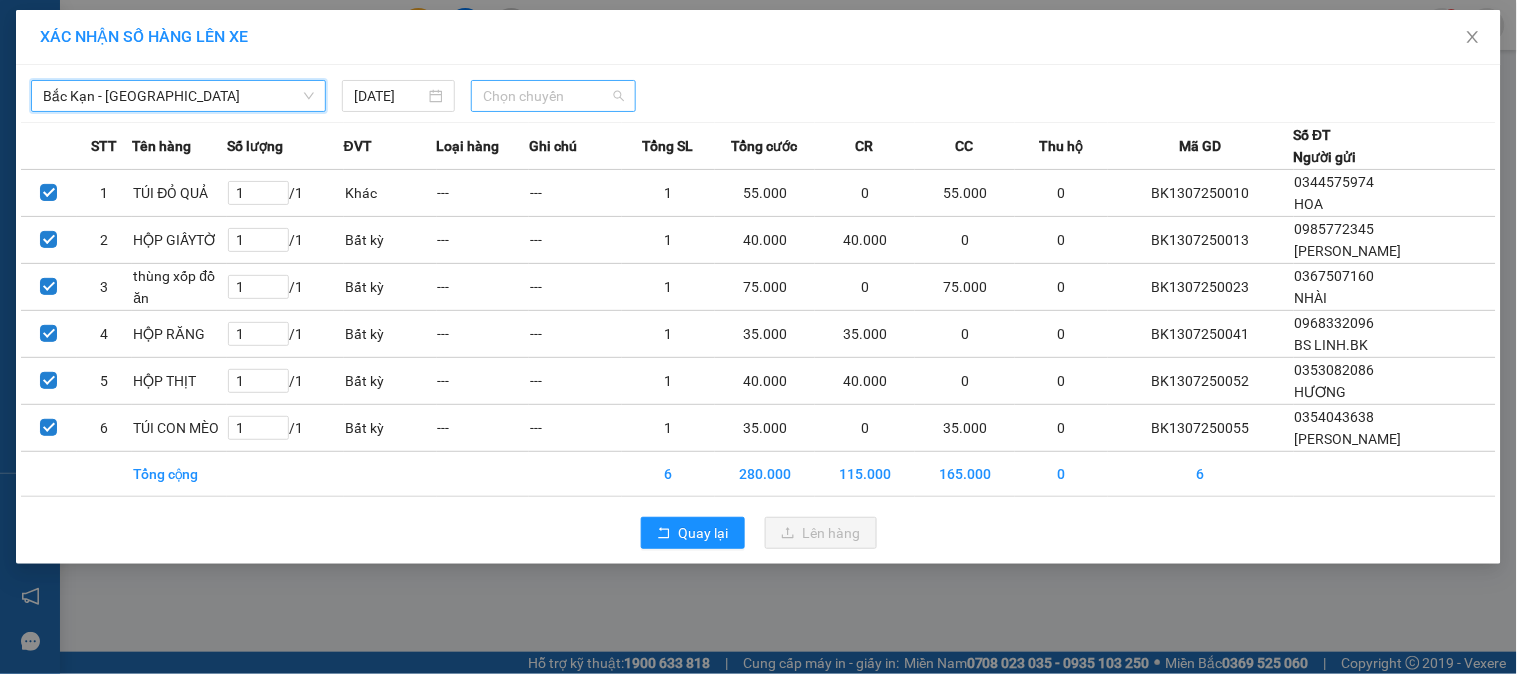 click on "Chọn chuyến" at bounding box center (553, 96) 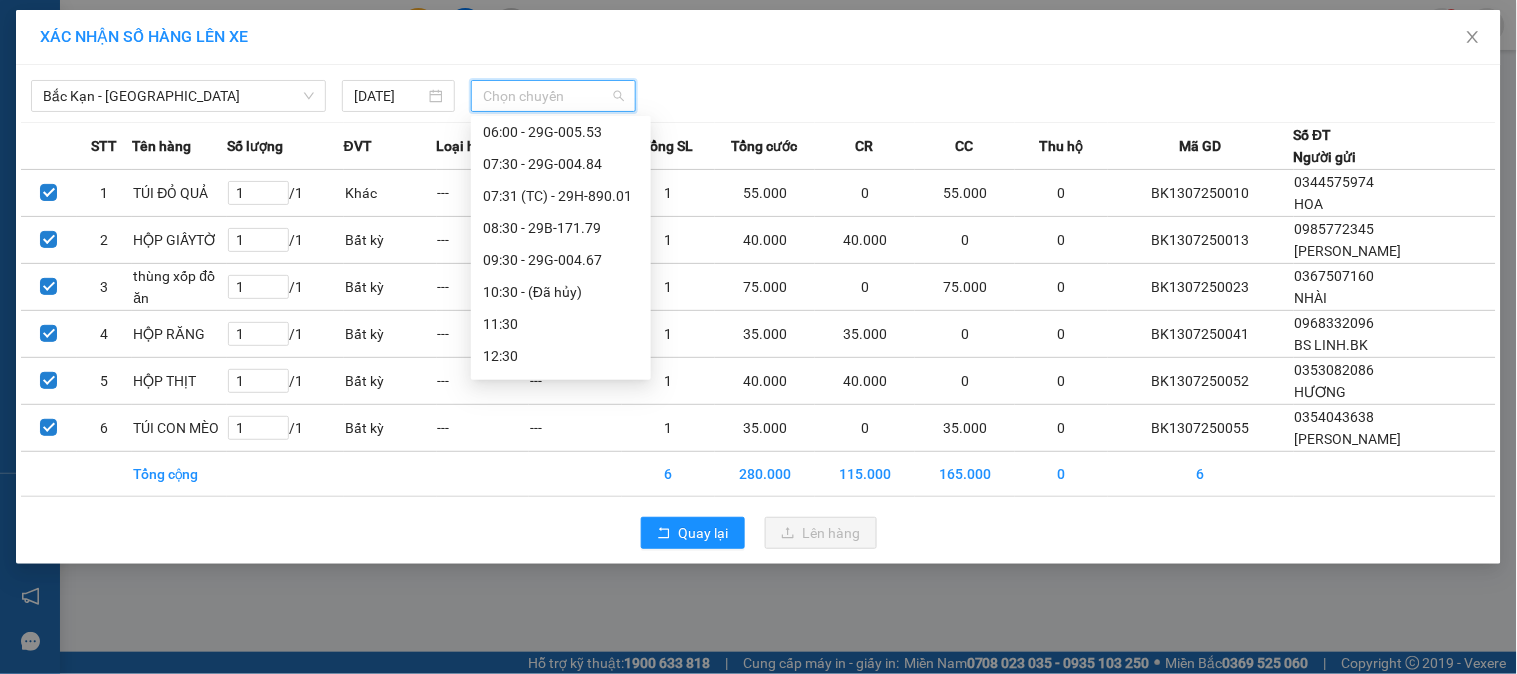 scroll, scrollTop: 97, scrollLeft: 0, axis: vertical 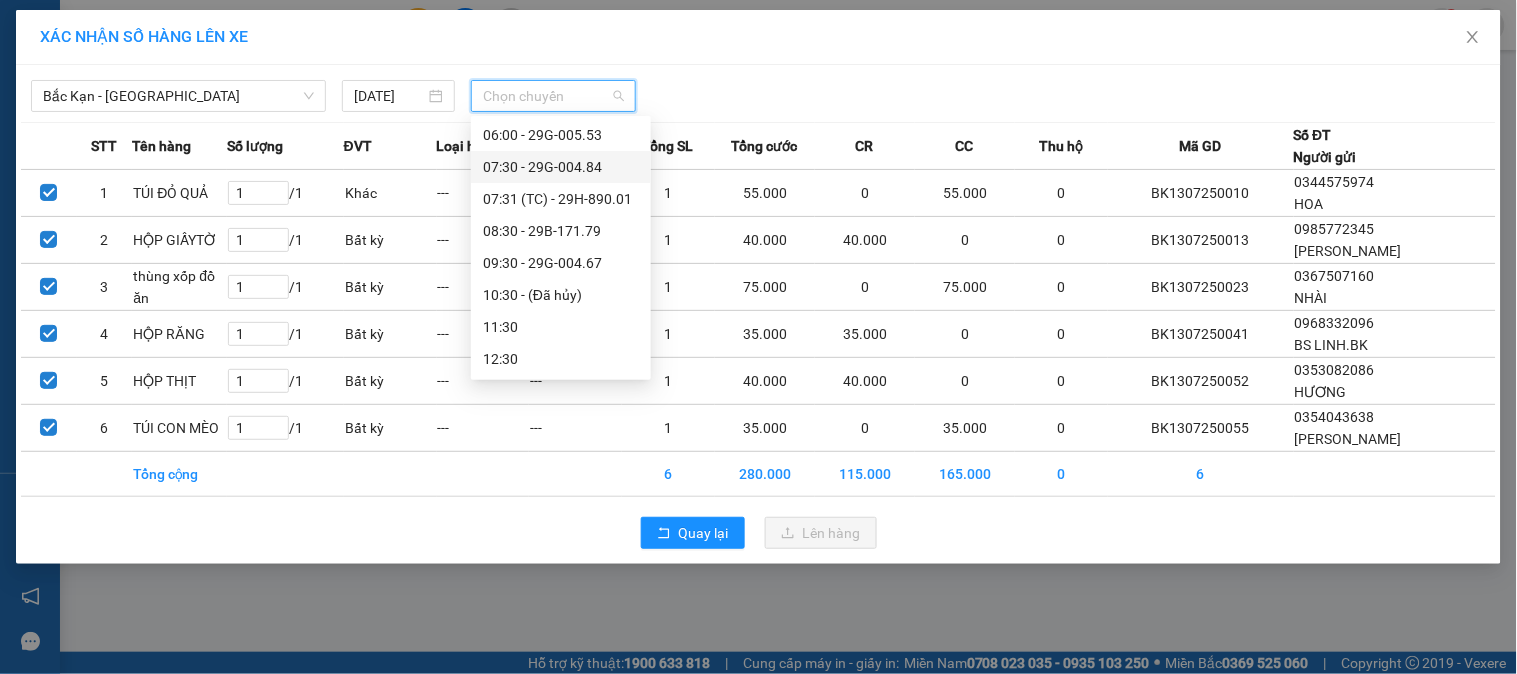 click on "07:30     - 29G-004.84" at bounding box center [561, 167] 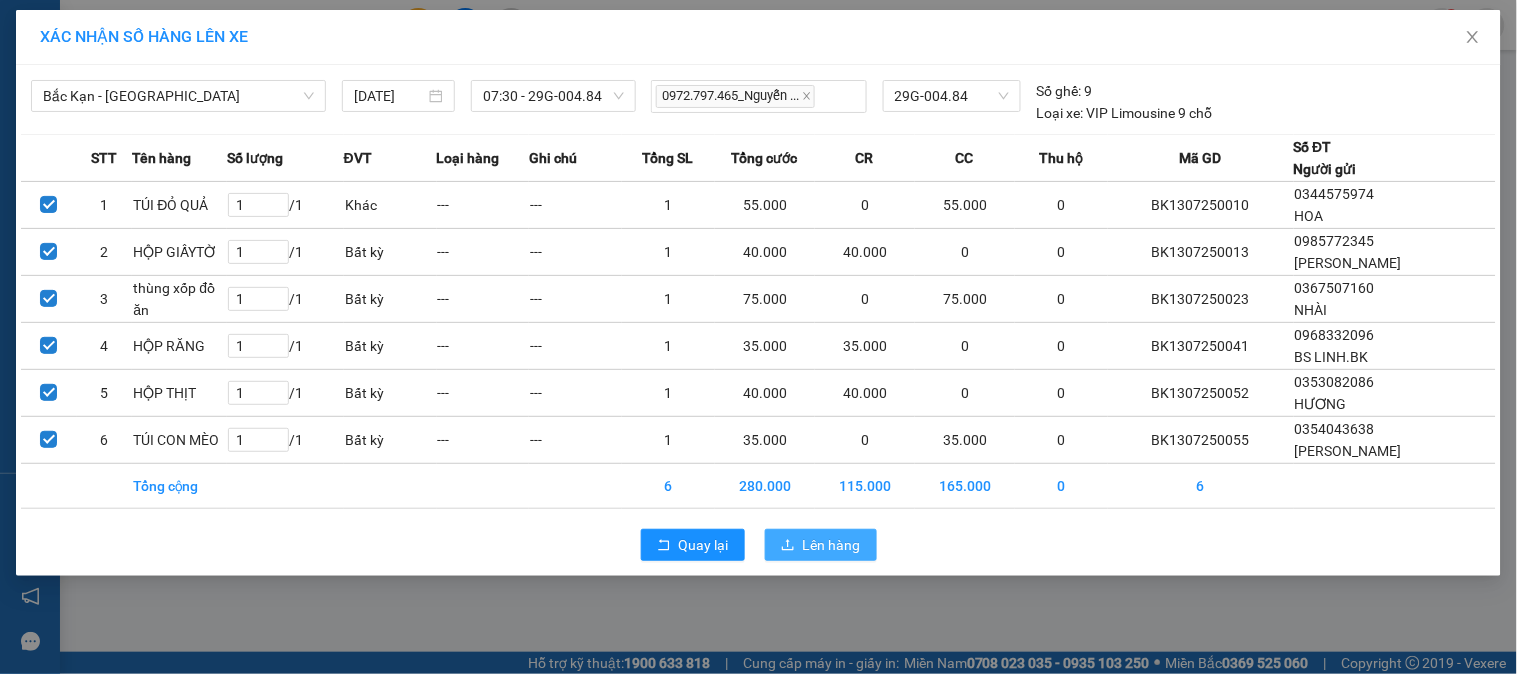 click on "Lên hàng" at bounding box center (821, 545) 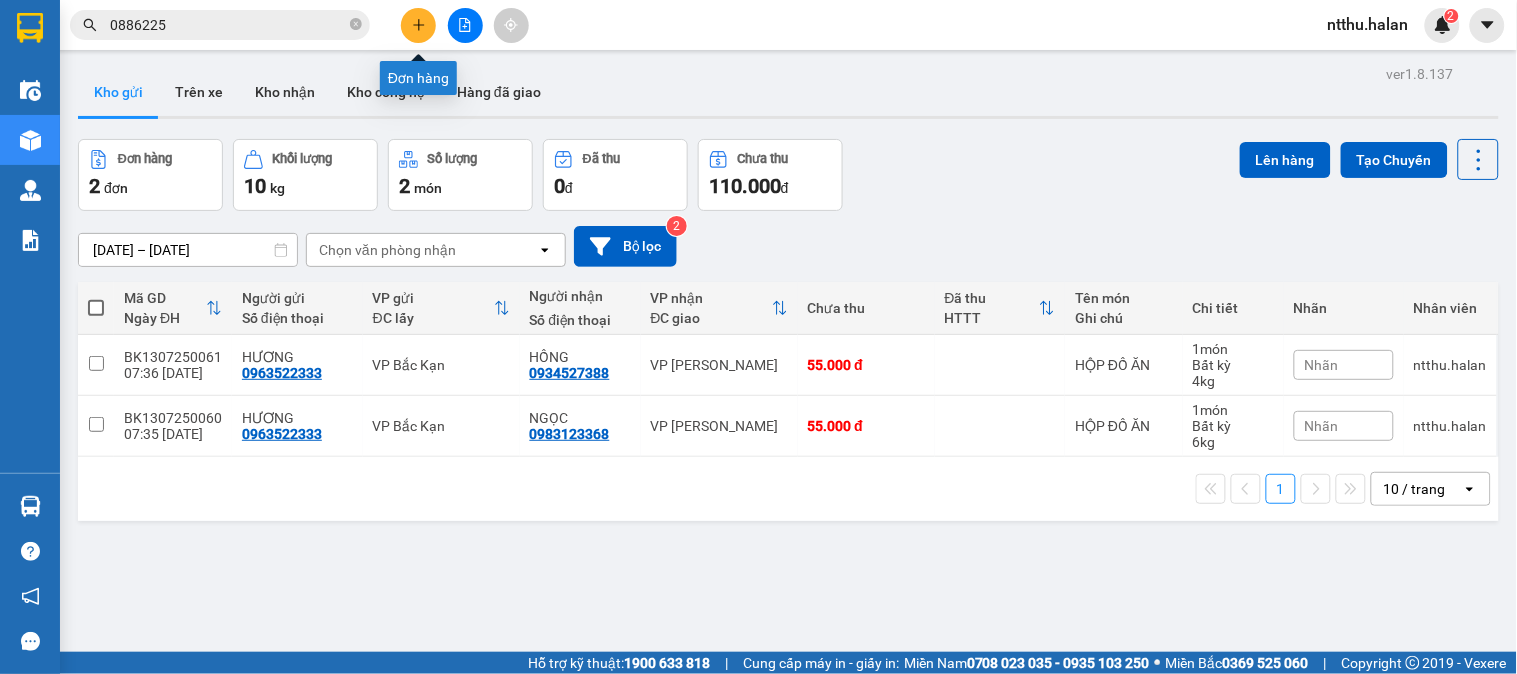click at bounding box center (418, 25) 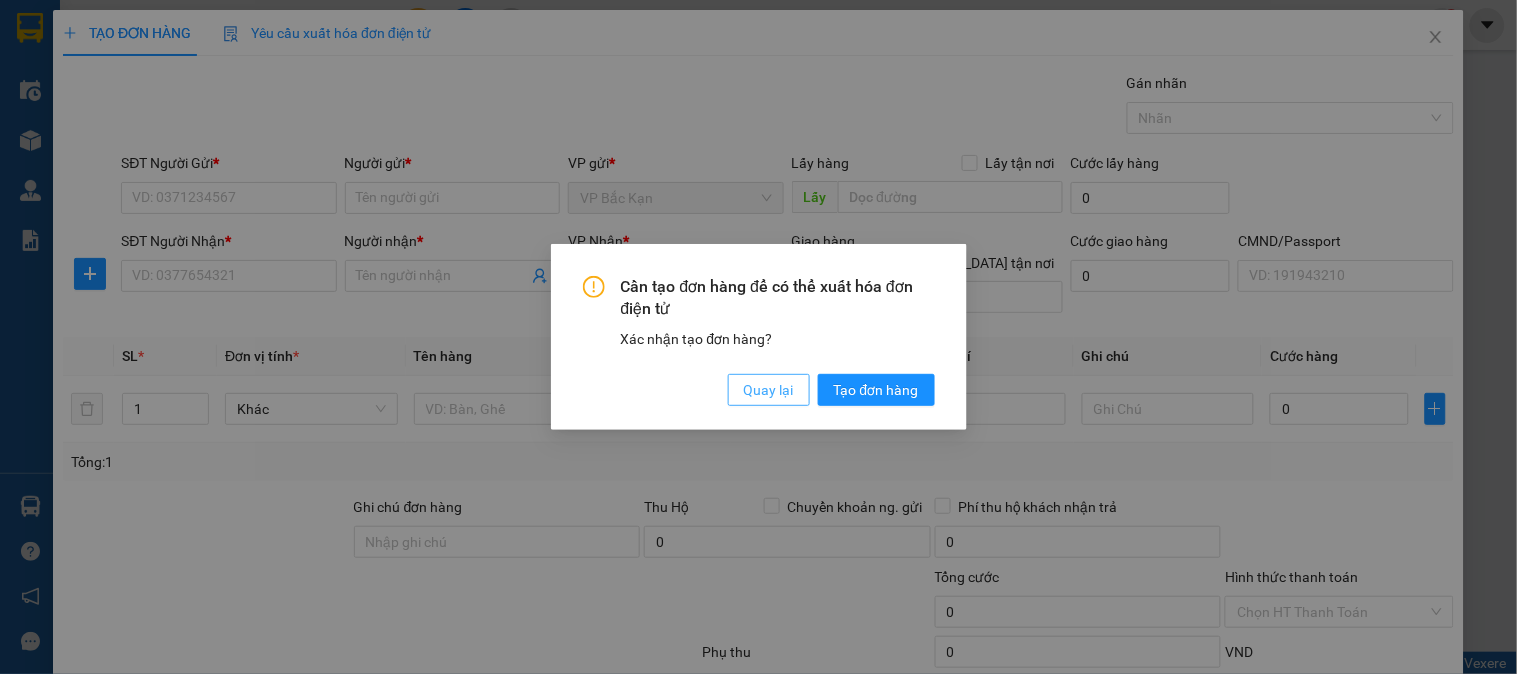 click on "Quay lại" at bounding box center [769, 390] 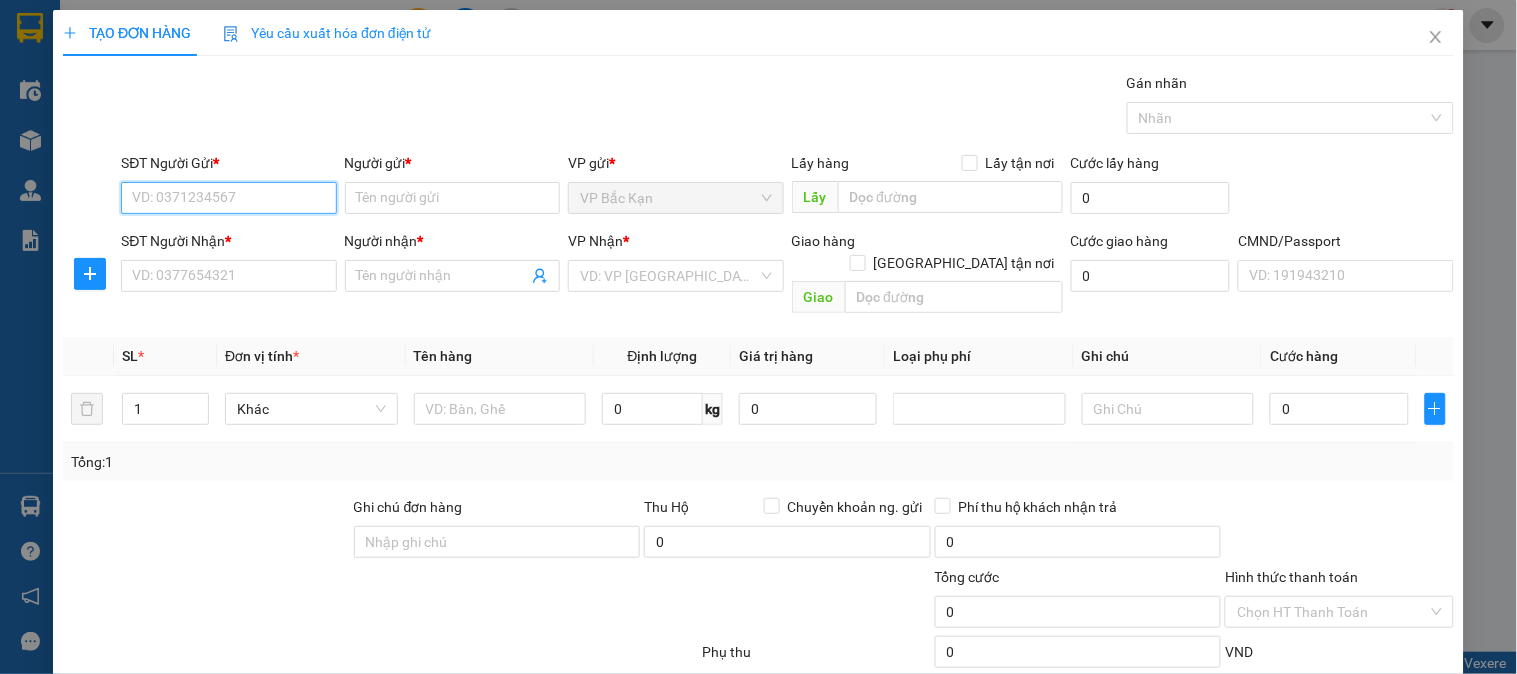 click on "SĐT Người Gửi  *" at bounding box center (228, 198) 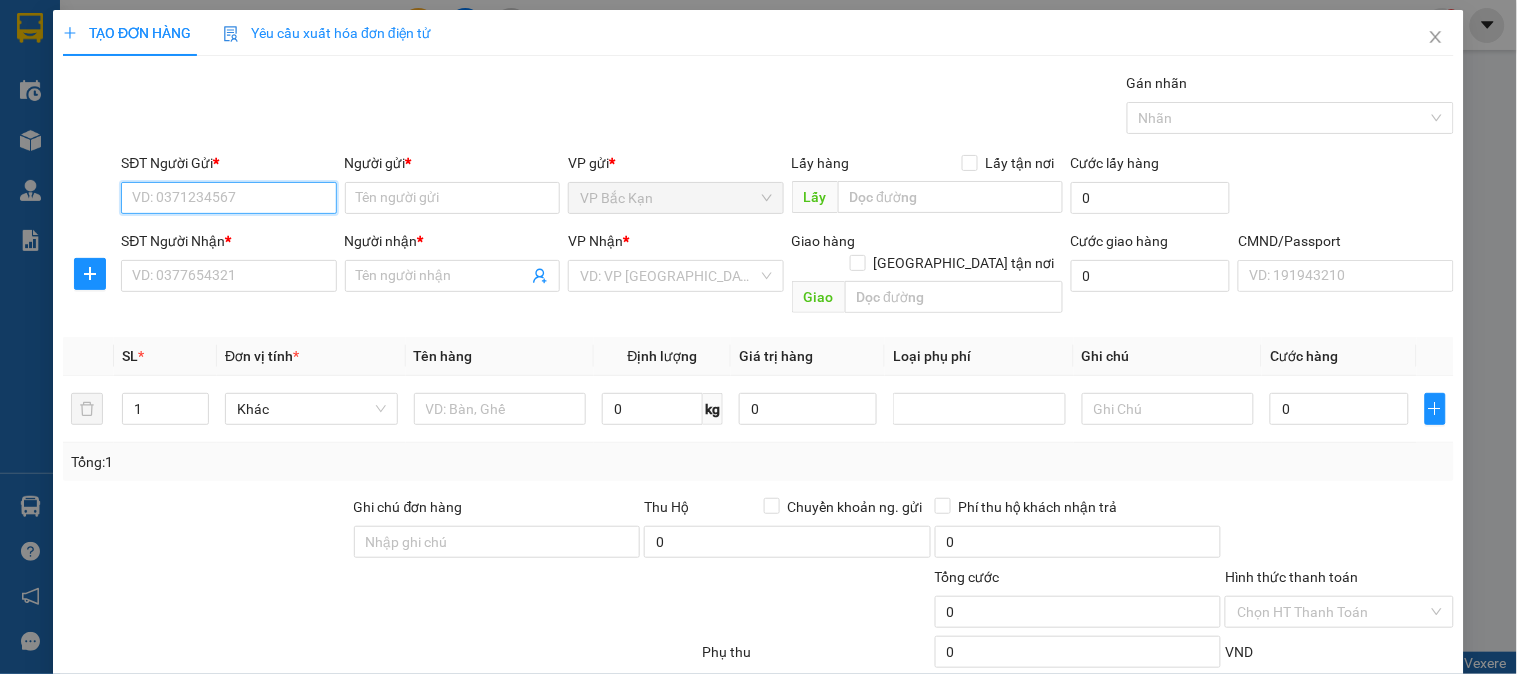 click on "SĐT Người Gửi  *" at bounding box center (228, 198) 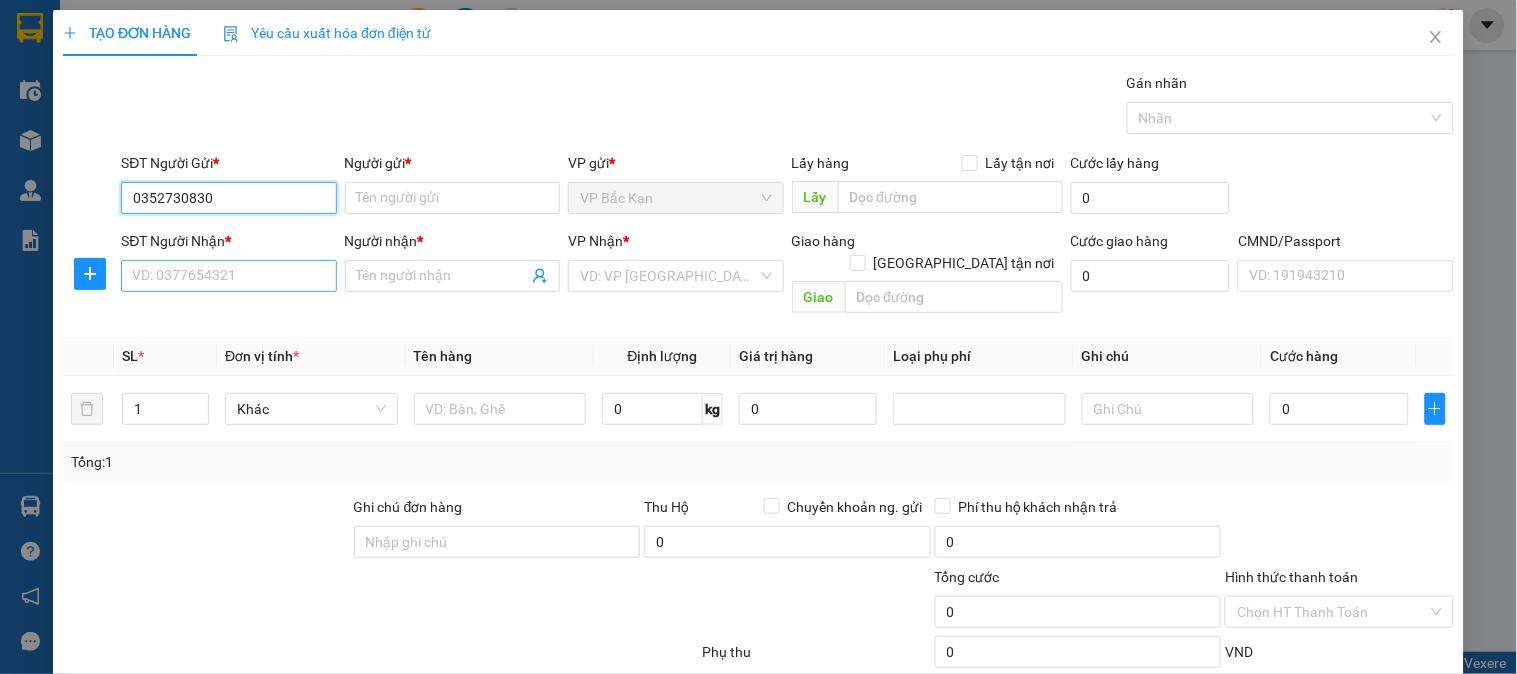 type on "0352730830" 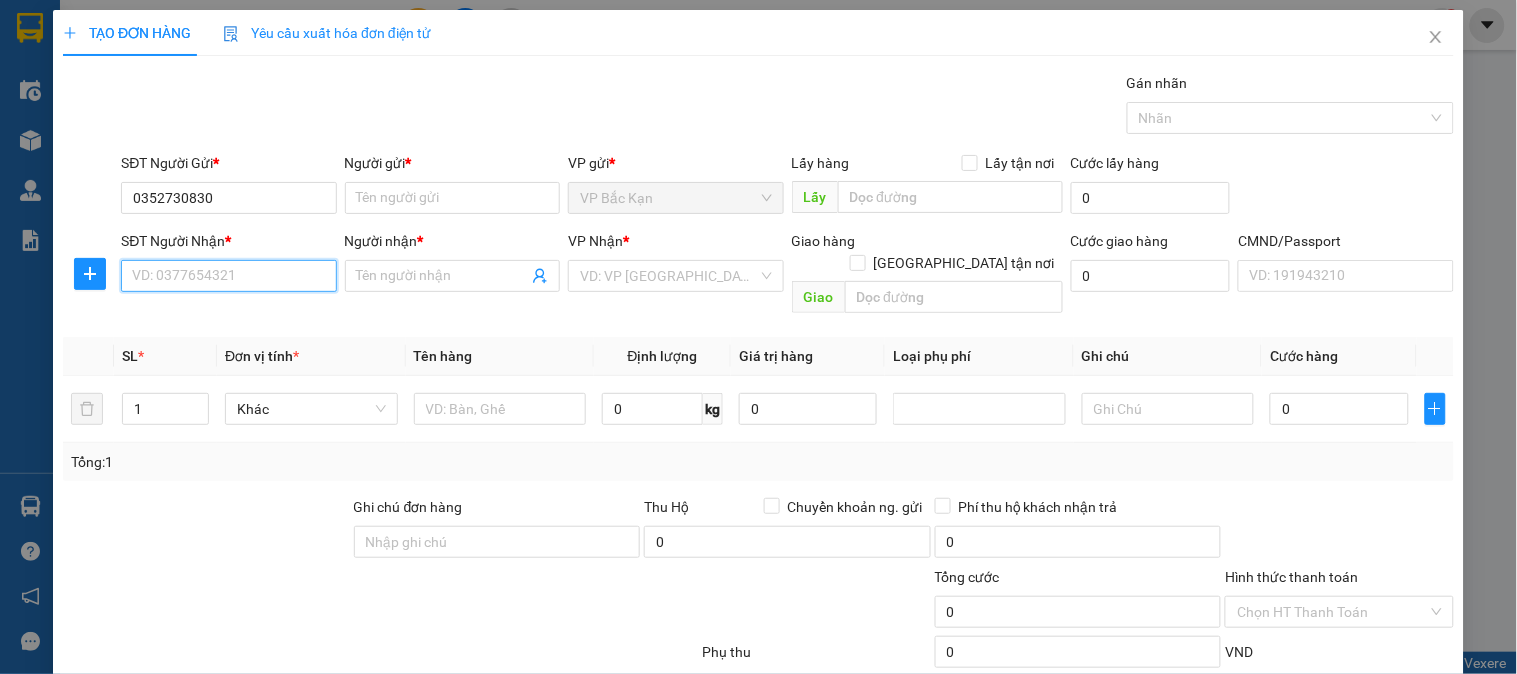 click on "SĐT Người Nhận  *" at bounding box center [228, 276] 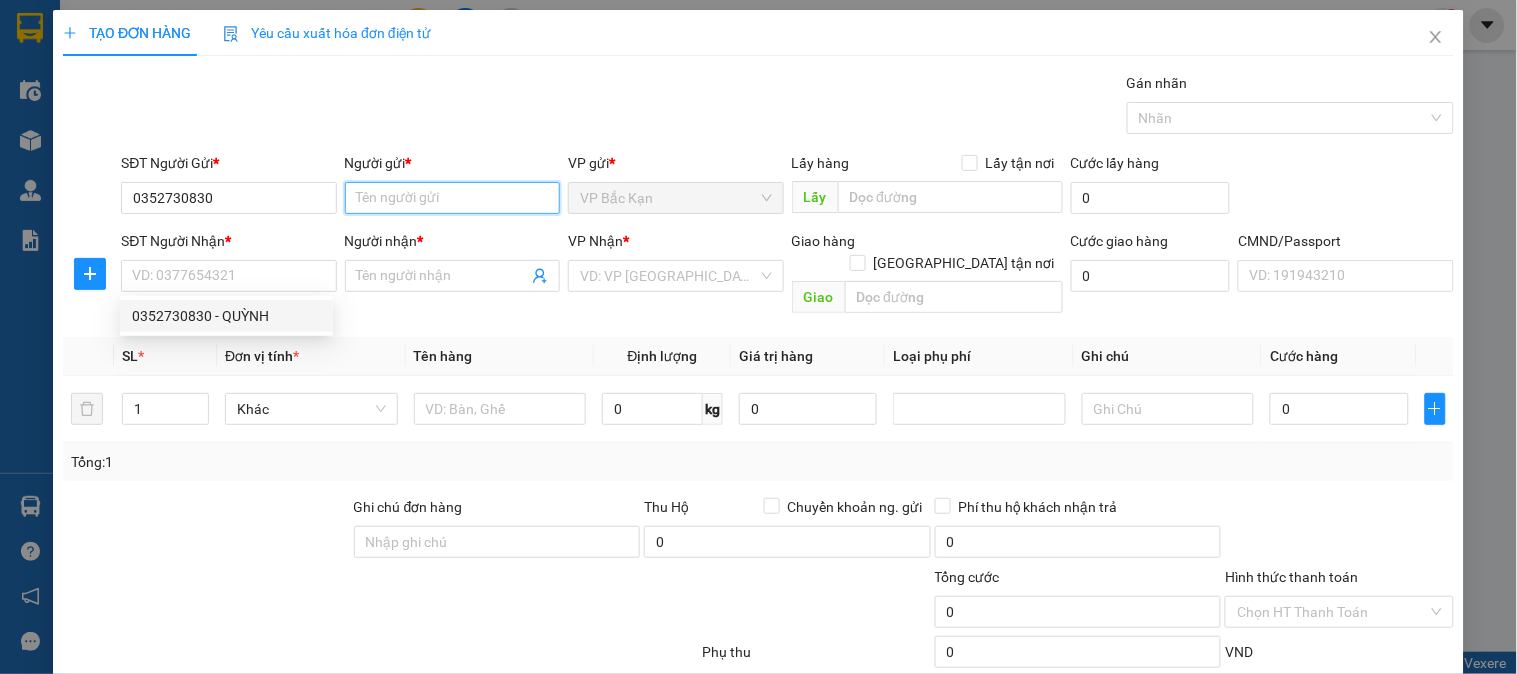 click on "Người gửi  *" at bounding box center (452, 198) 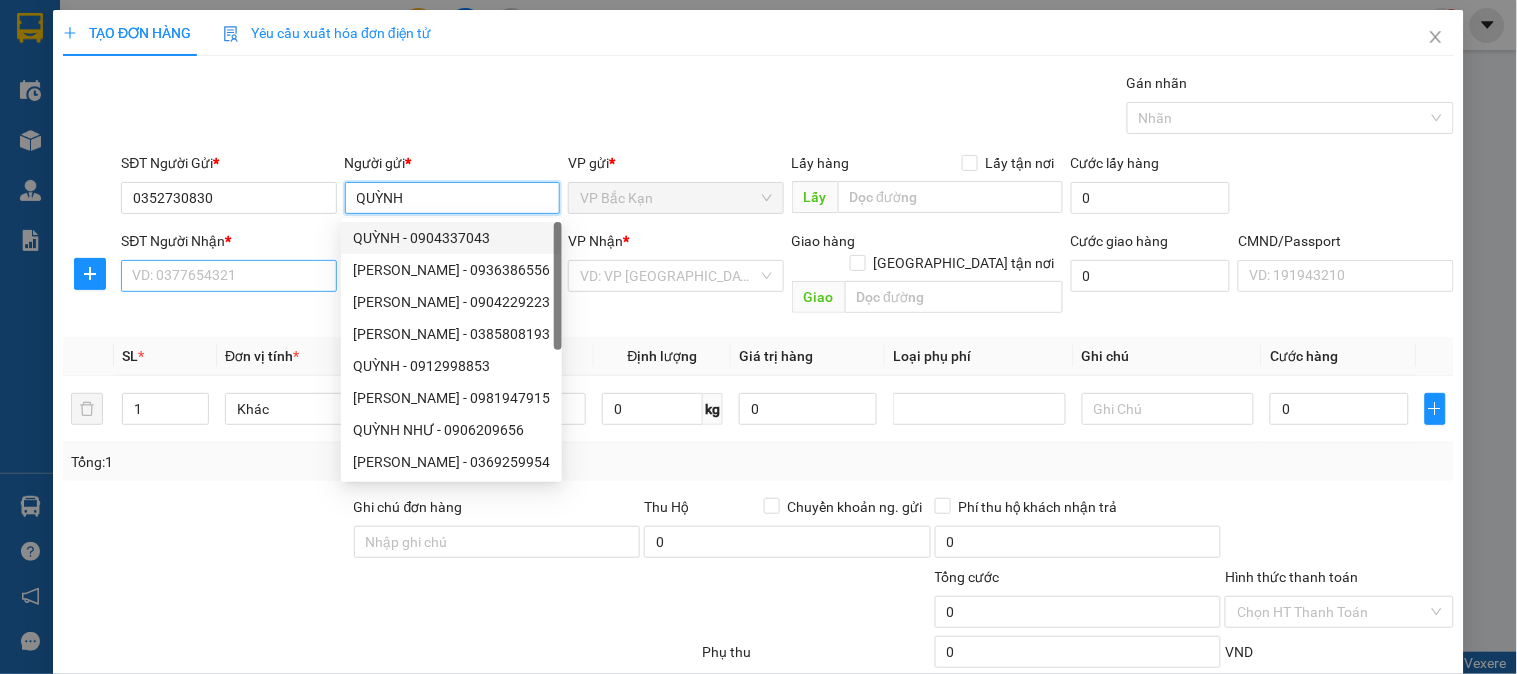type on "QUỲNH" 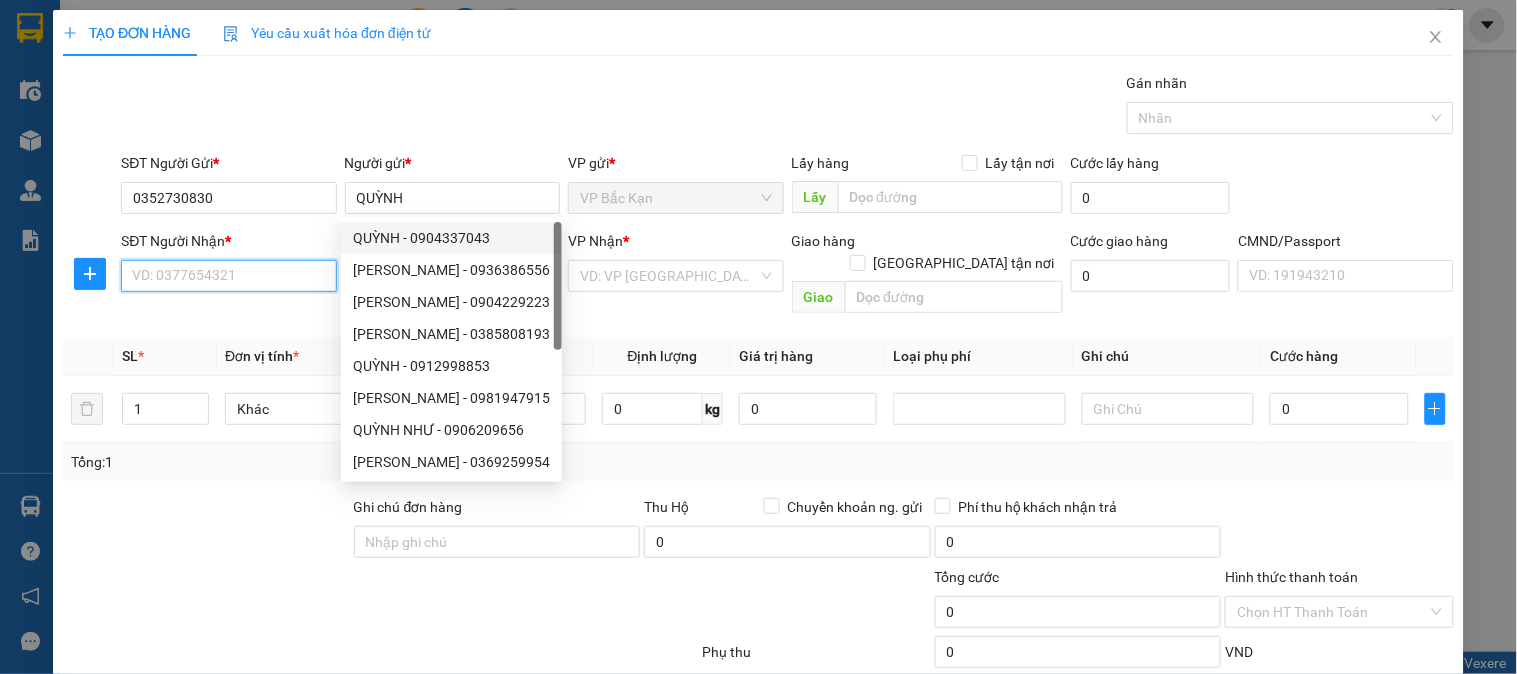 click on "SĐT Người Nhận  *" at bounding box center (228, 276) 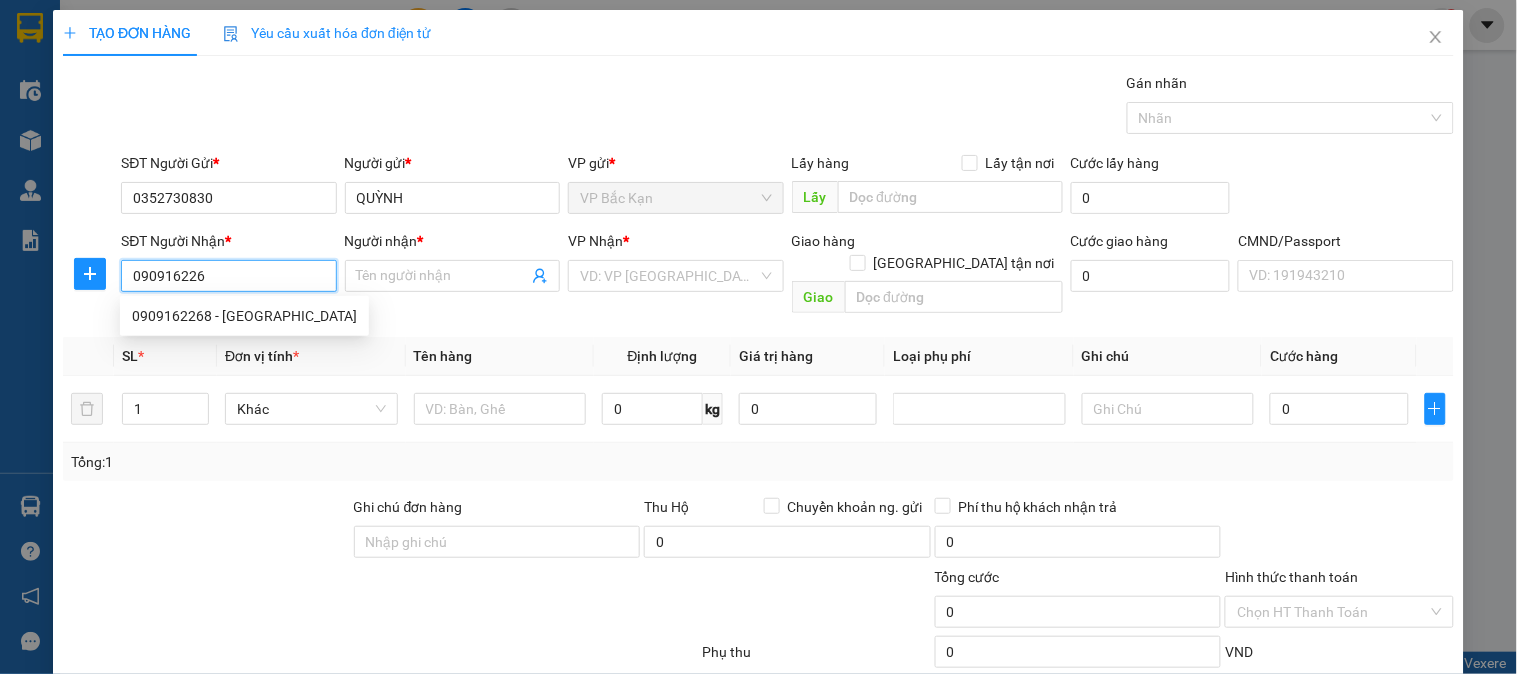 type on "0909162268" 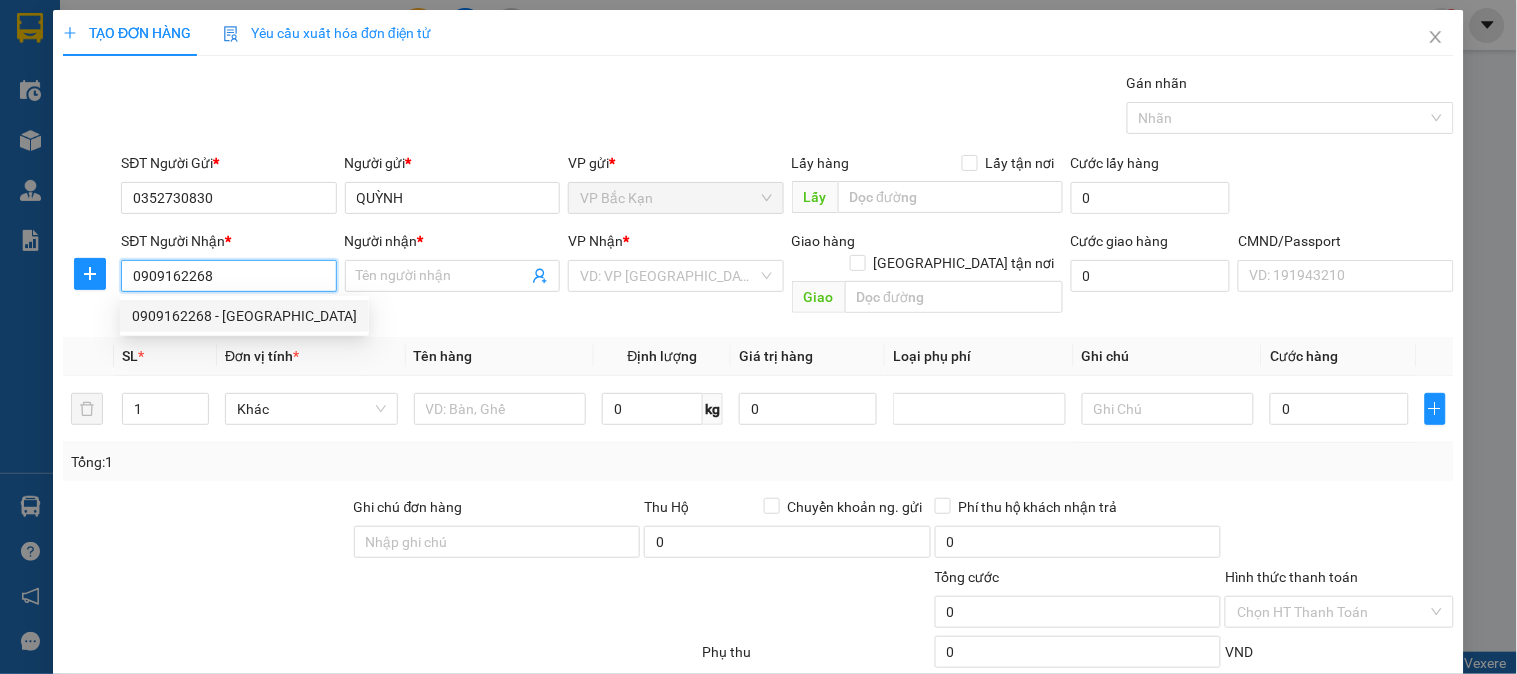click on "0909162268 - [GEOGRAPHIC_DATA]" at bounding box center (244, 316) 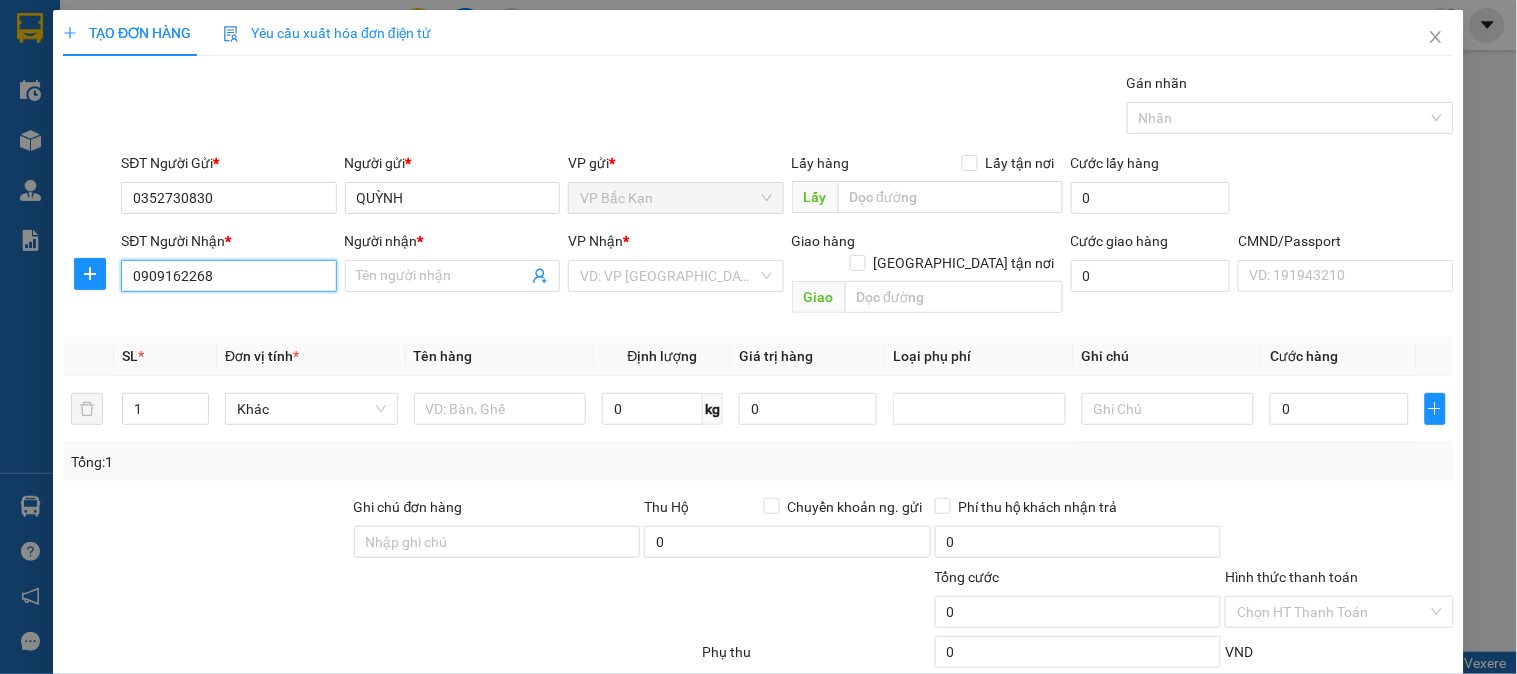 type on "HÀ" 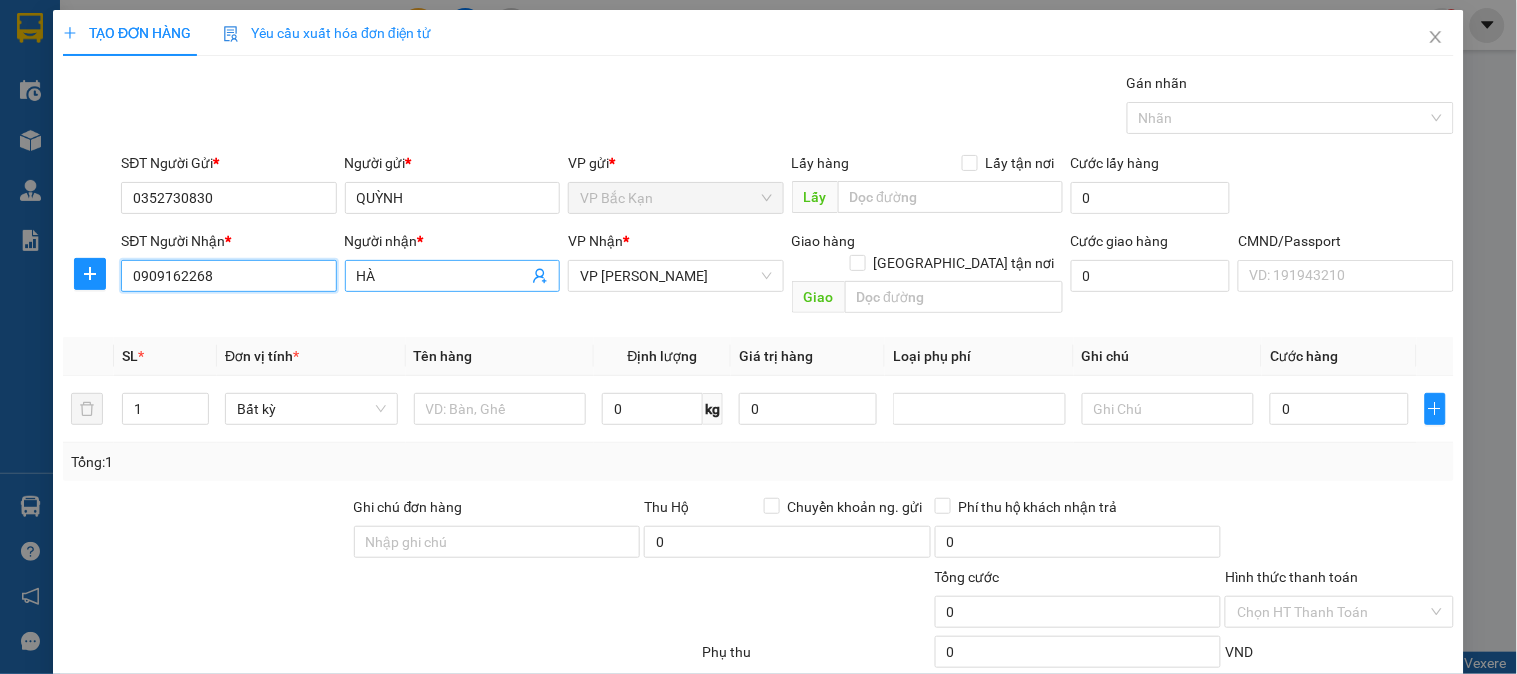 type on "0909162268" 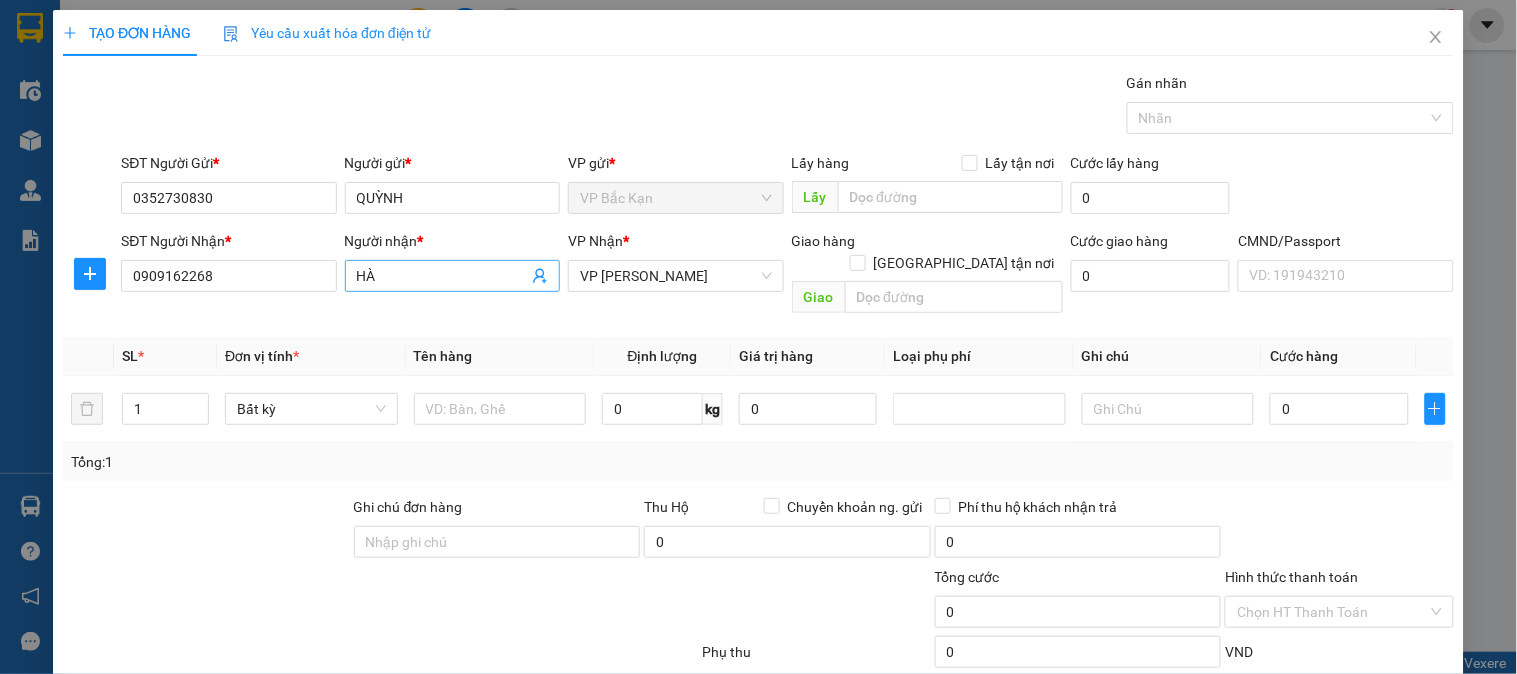 click on "HÀ" at bounding box center (442, 276) 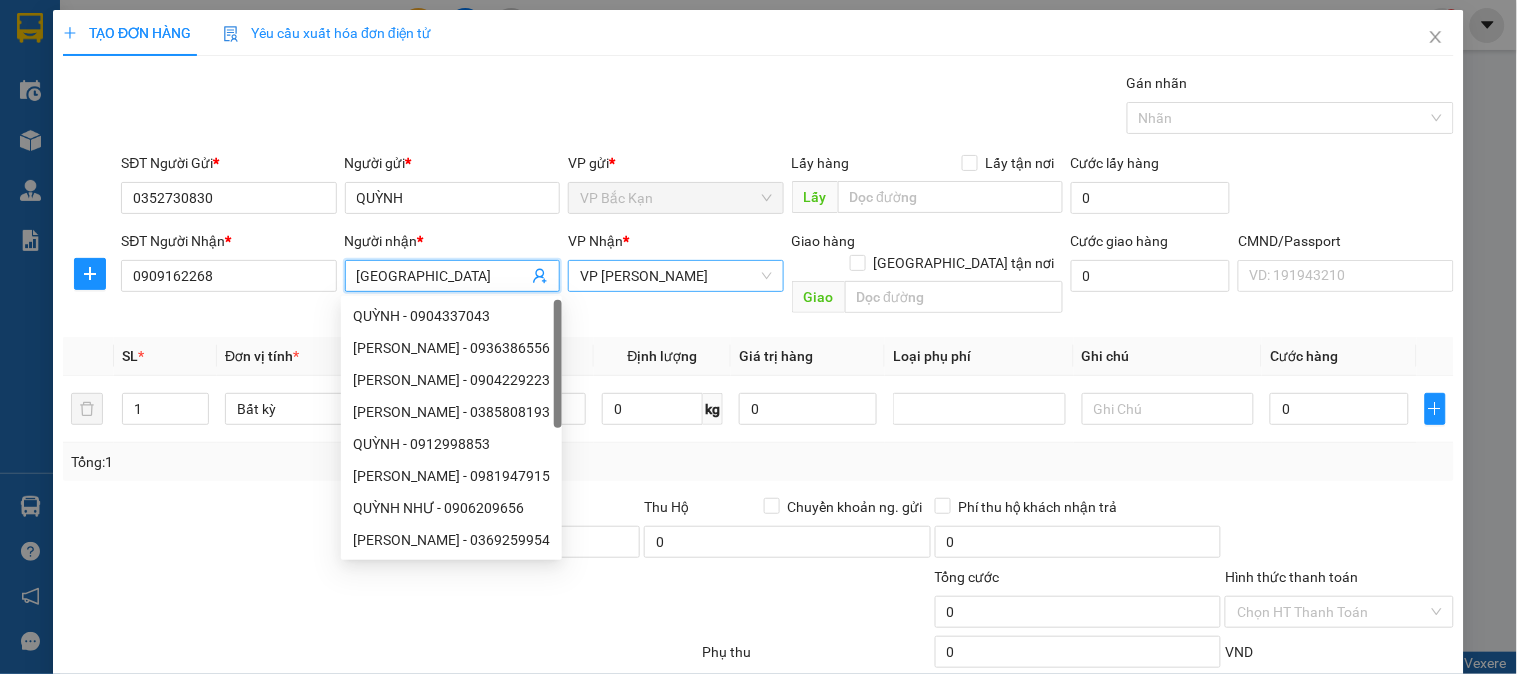 click on "VP [PERSON_NAME]" at bounding box center [675, 276] 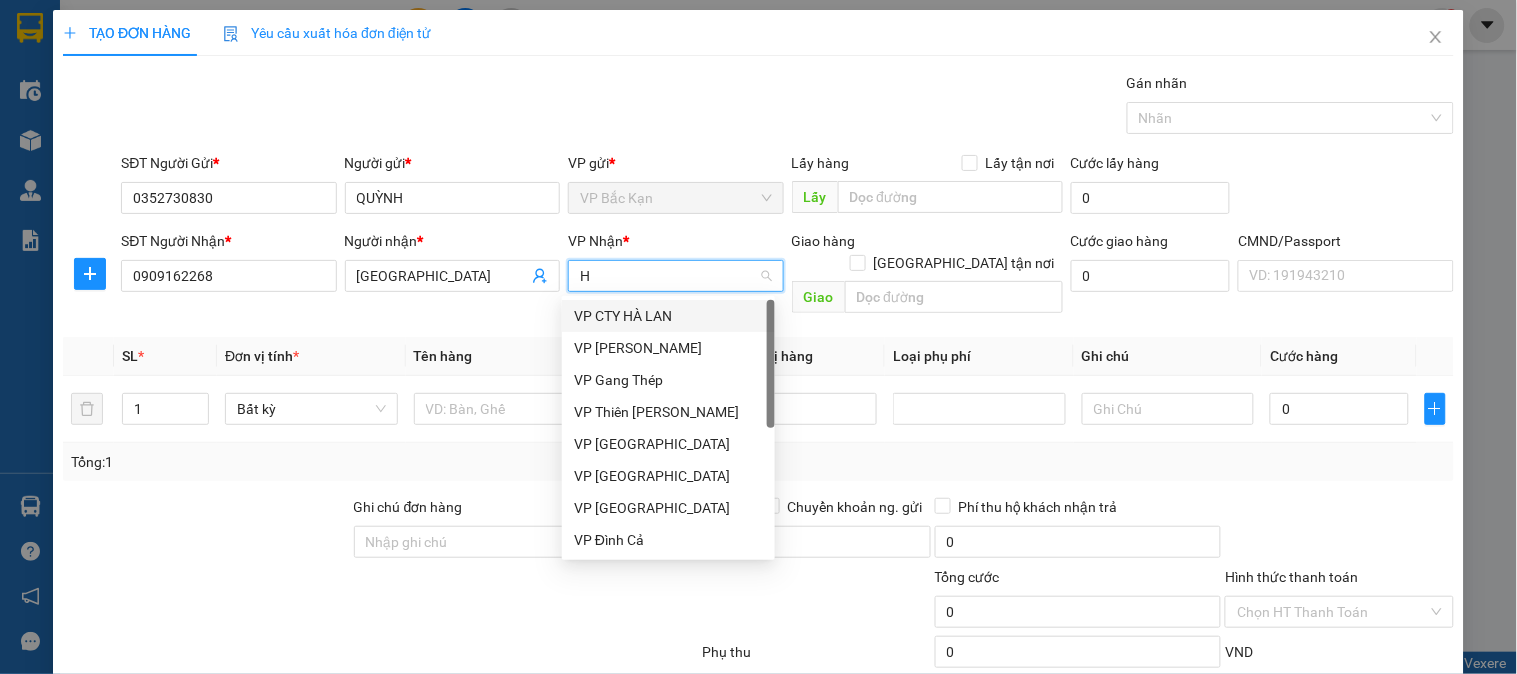 type on "HO" 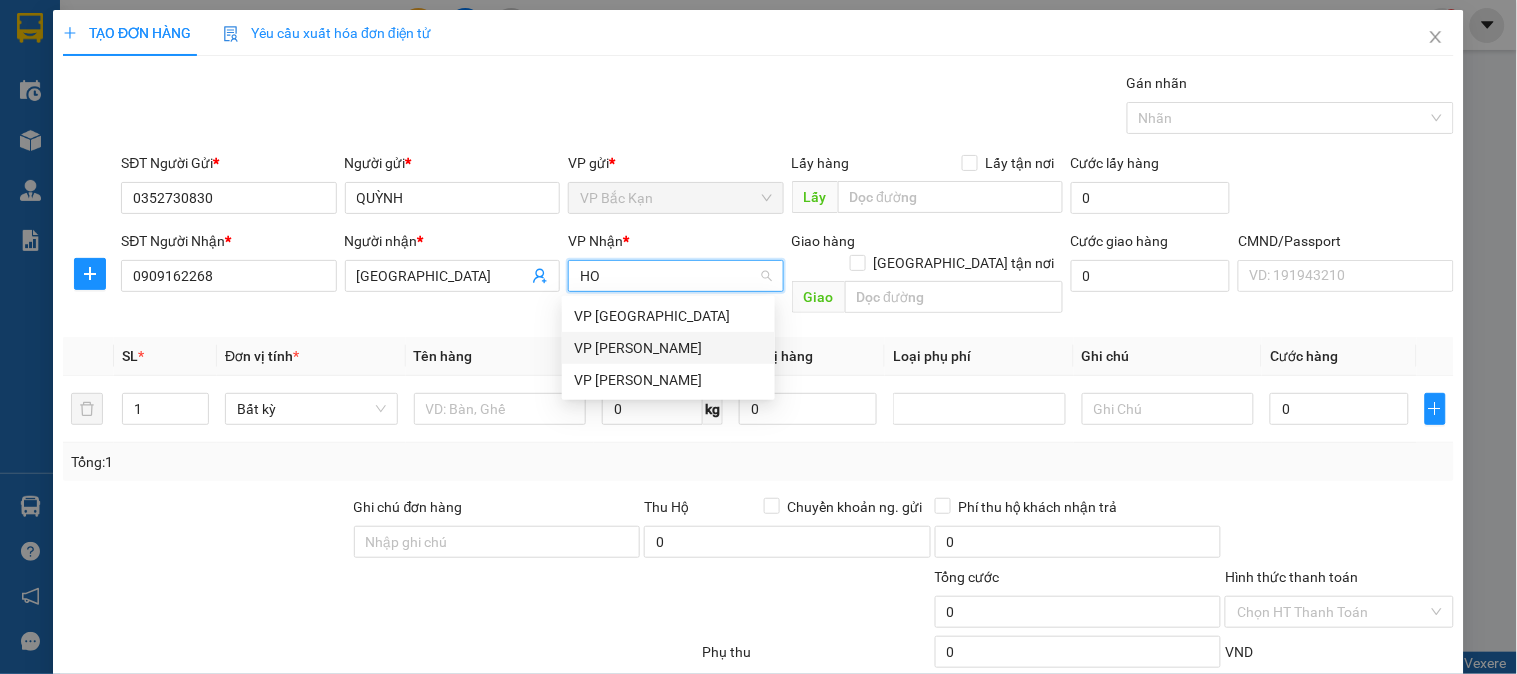 drag, startPoint x: 662, startPoint y: 340, endPoint x: 0, endPoint y: 334, distance: 662.02716 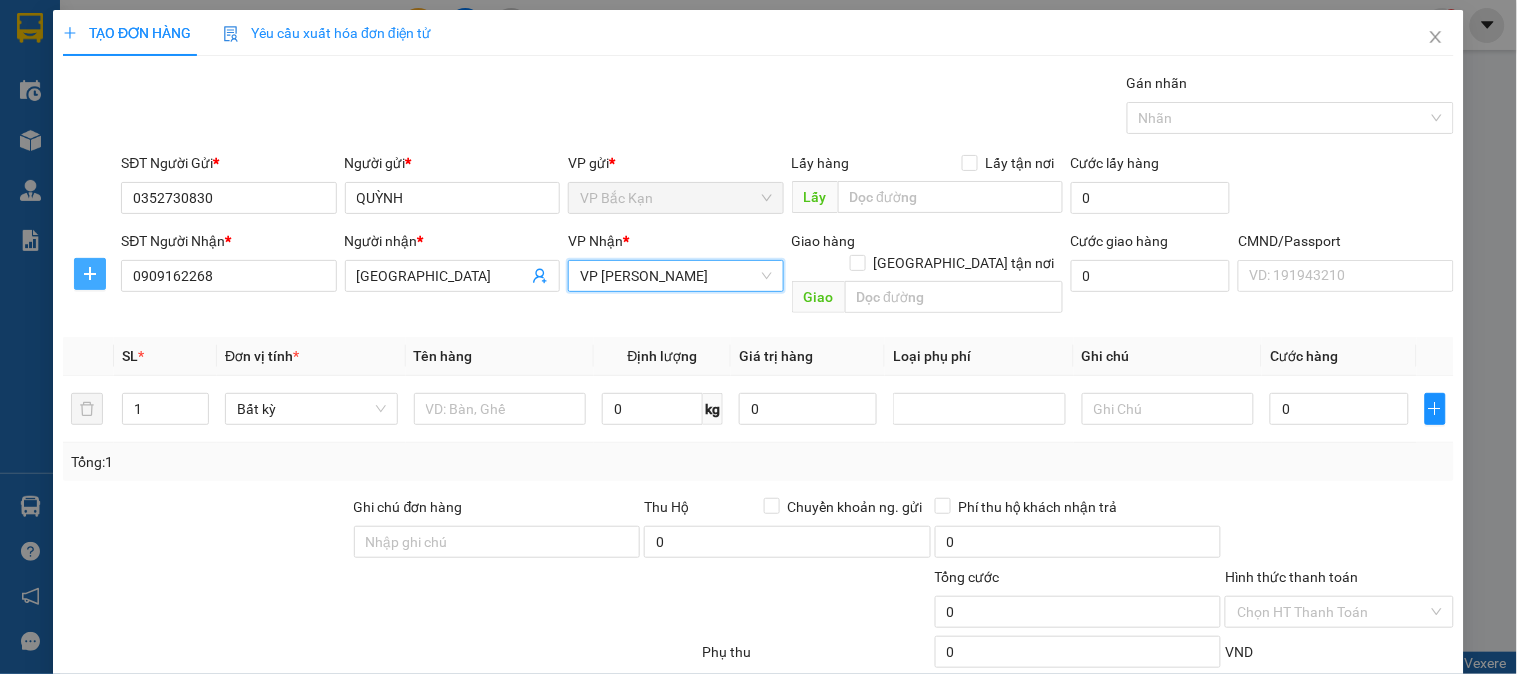 click 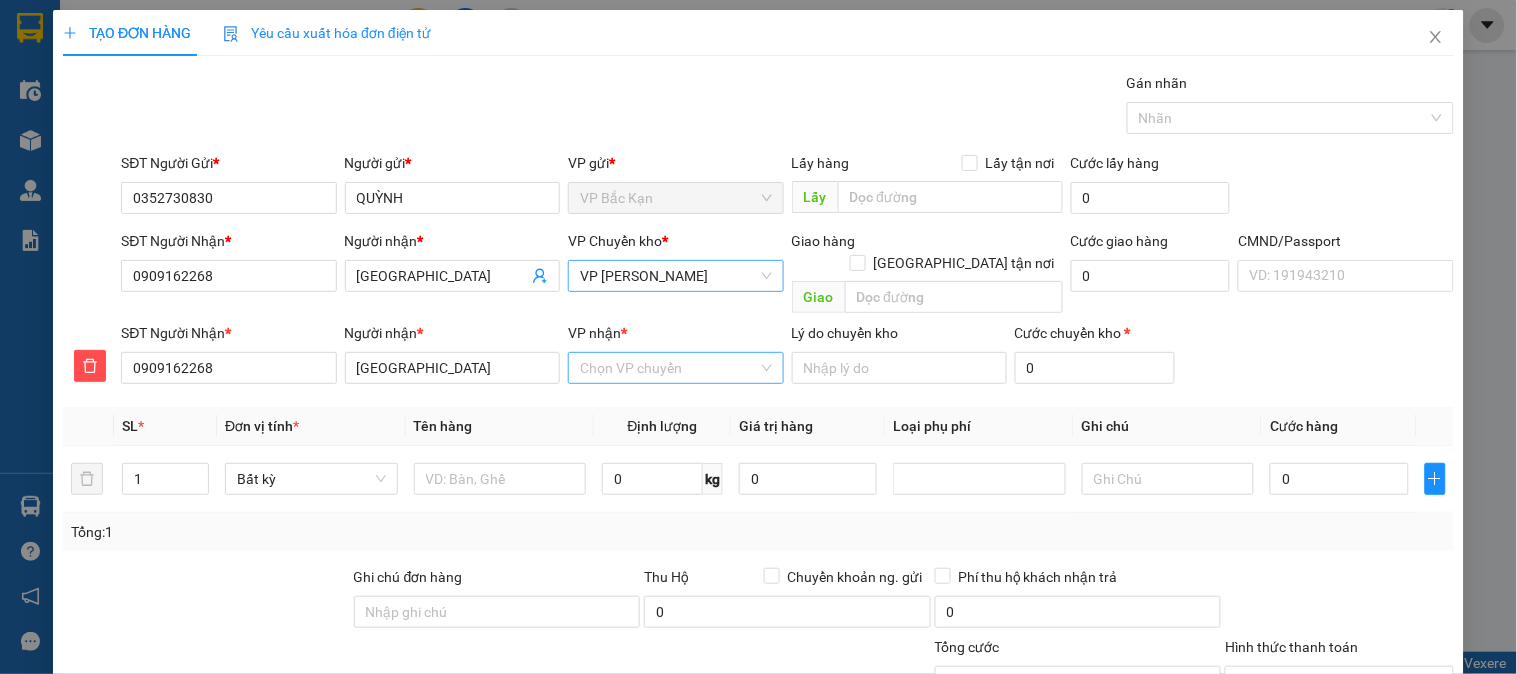 click on "VP nhận  *" at bounding box center (668, 368) 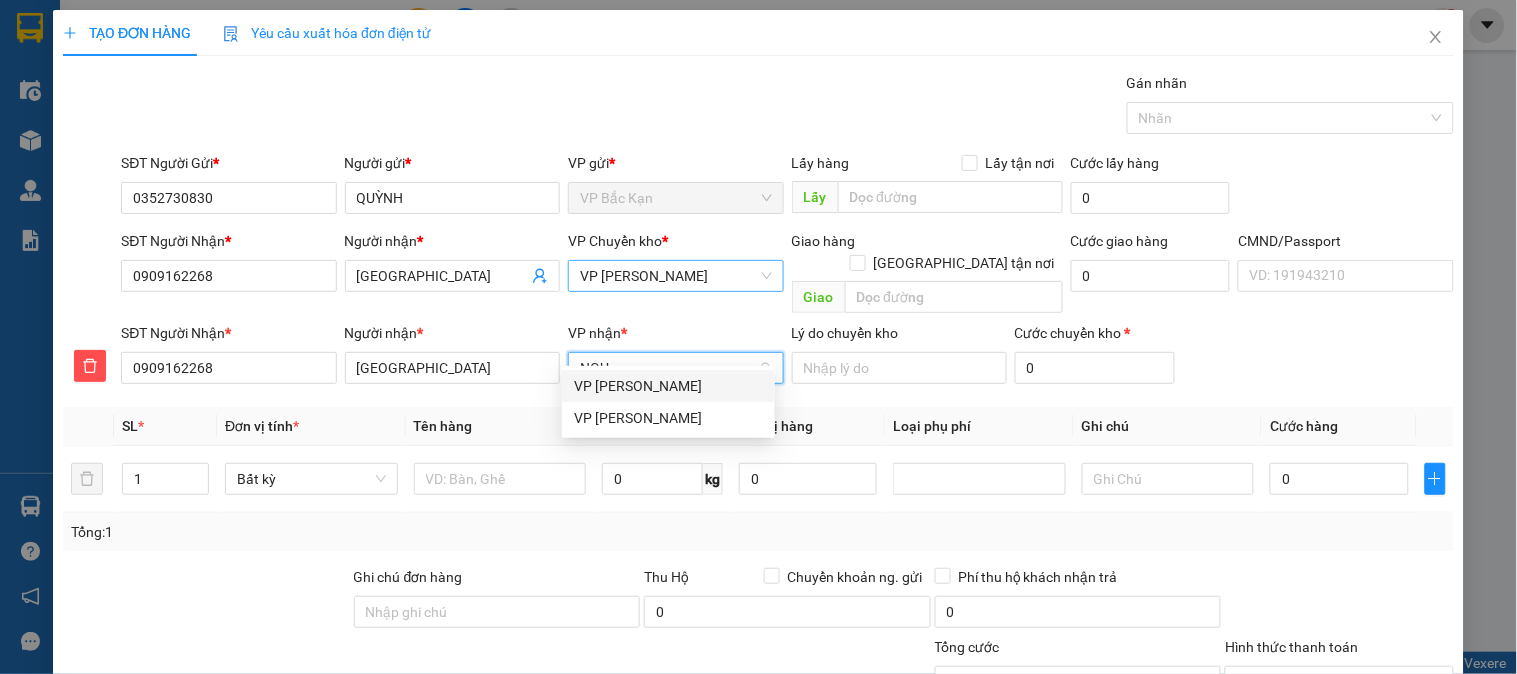 type on "NGUY" 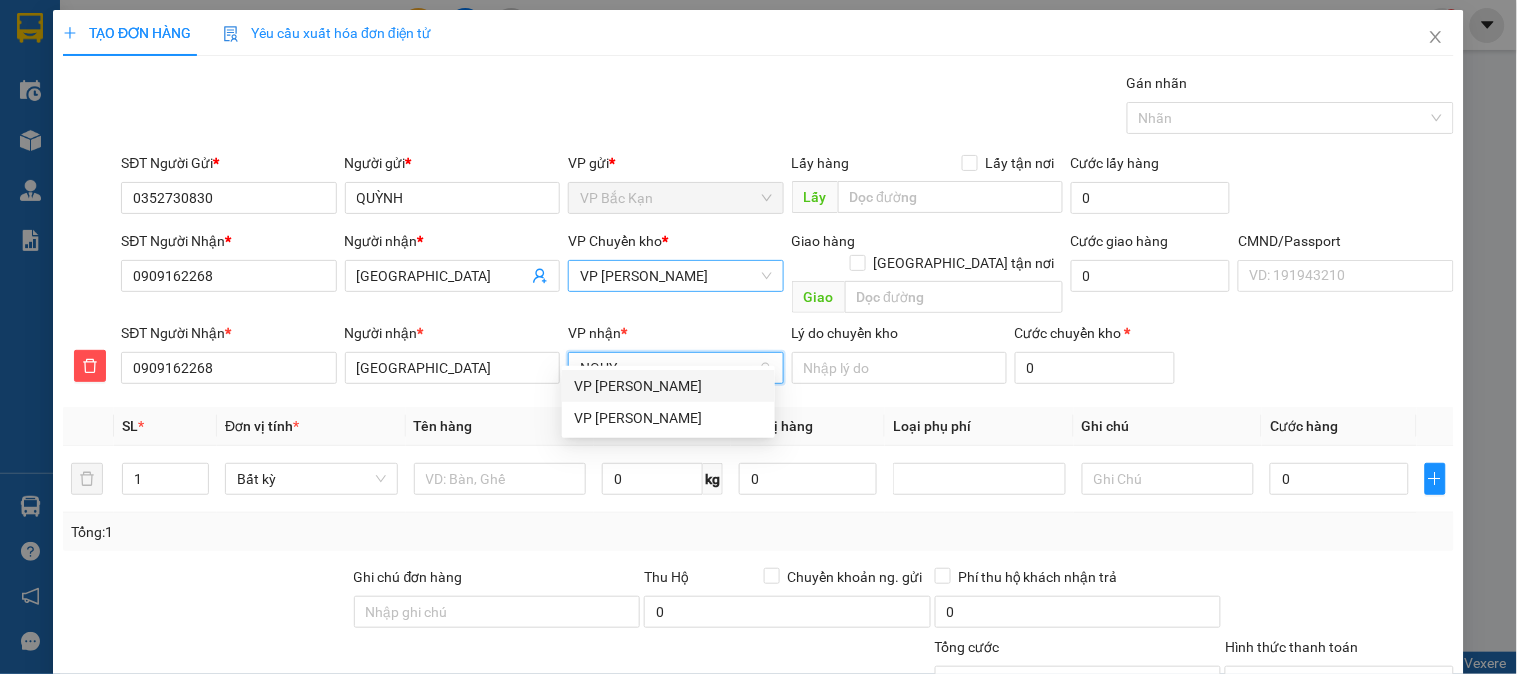 click on "VP [PERSON_NAME]" at bounding box center [668, 386] 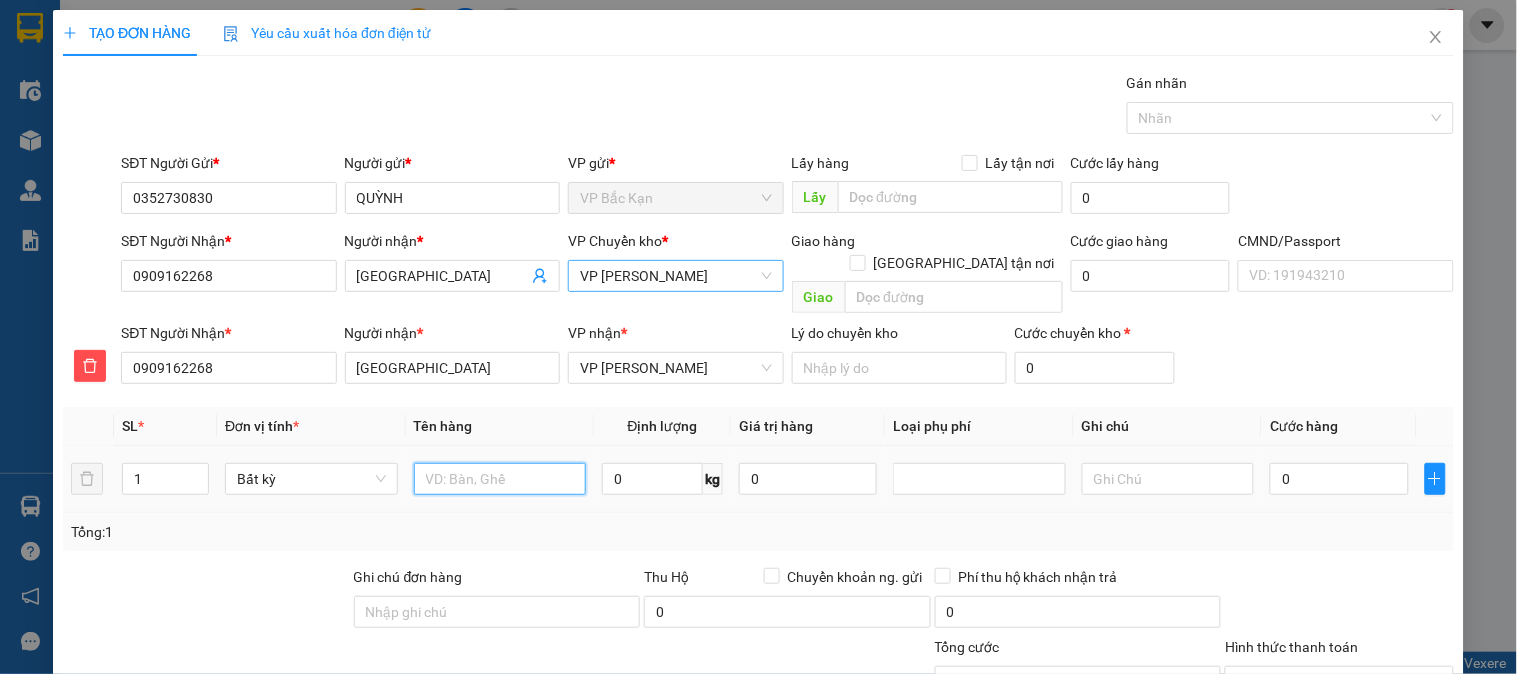 click at bounding box center (500, 479) 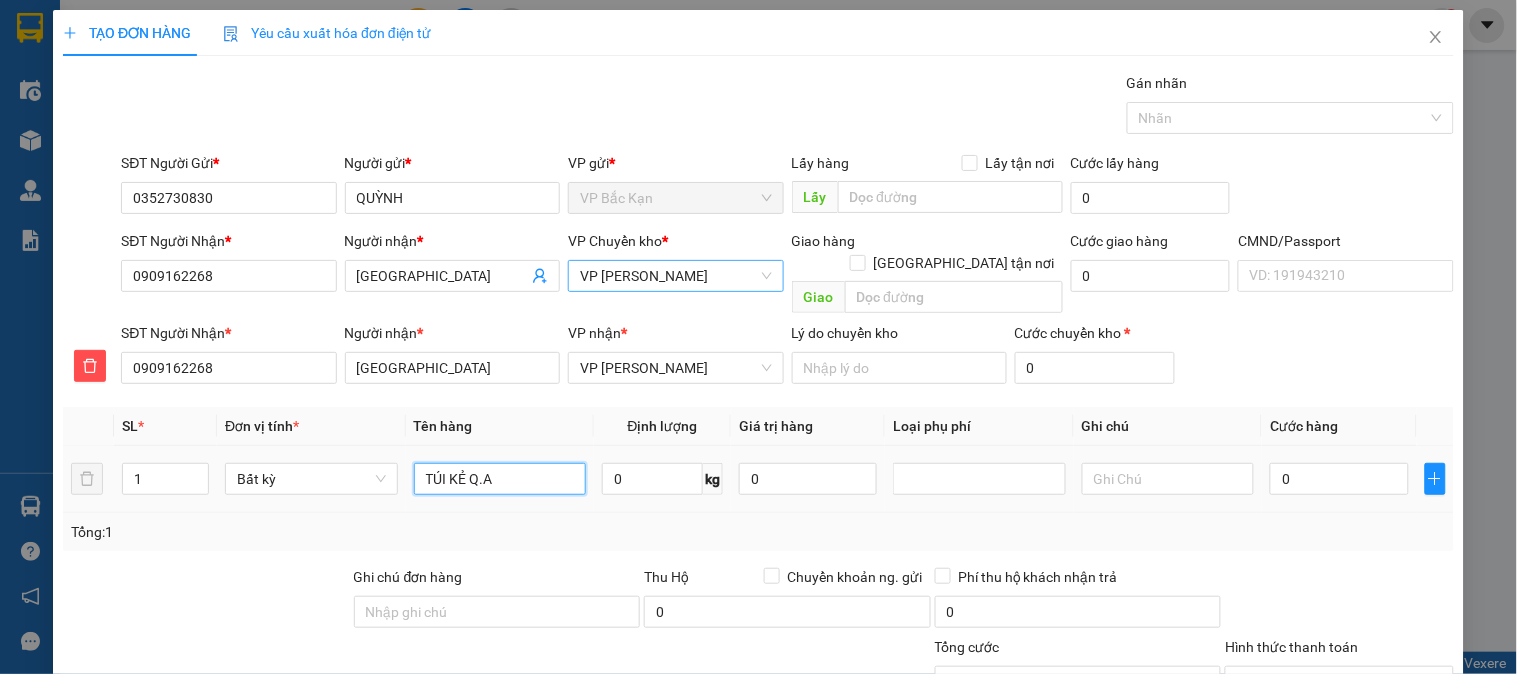 type on "TÚI KẺ Q.A" 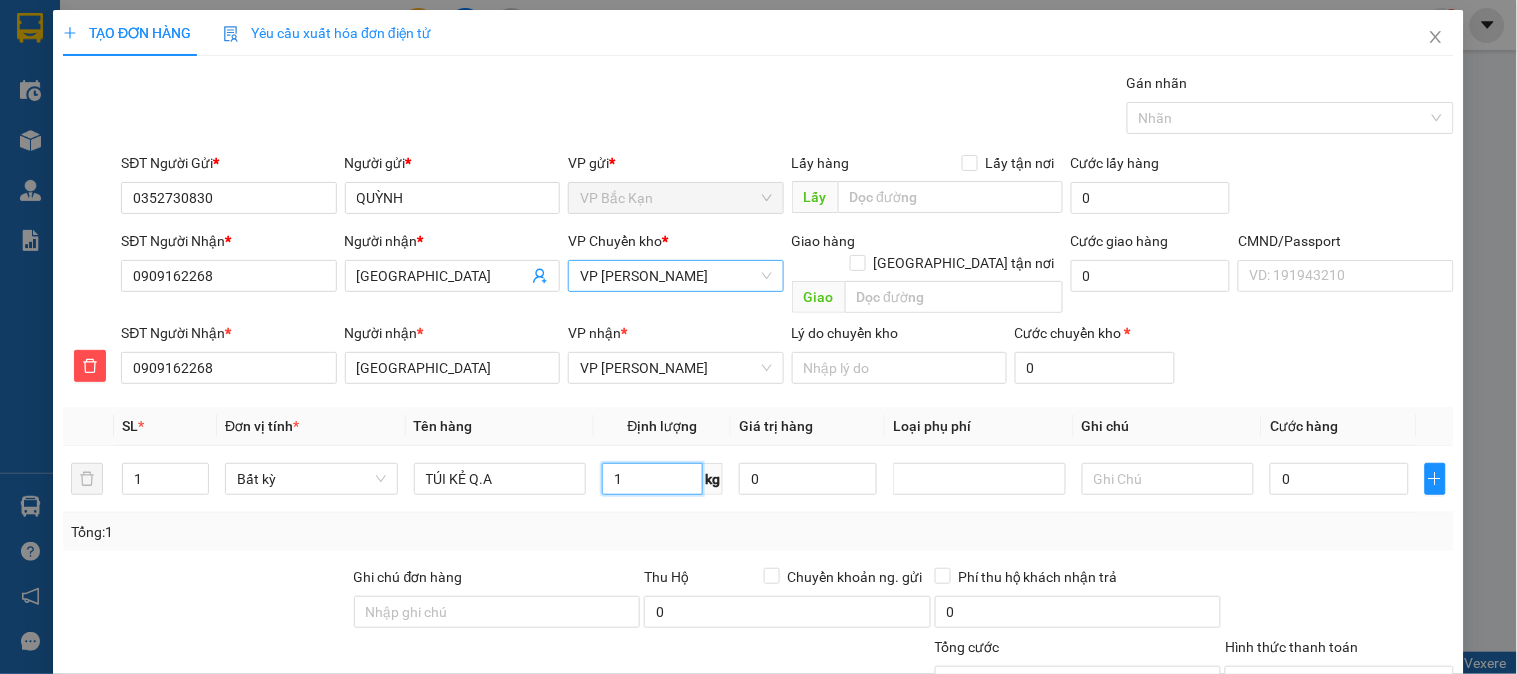 type on "1" 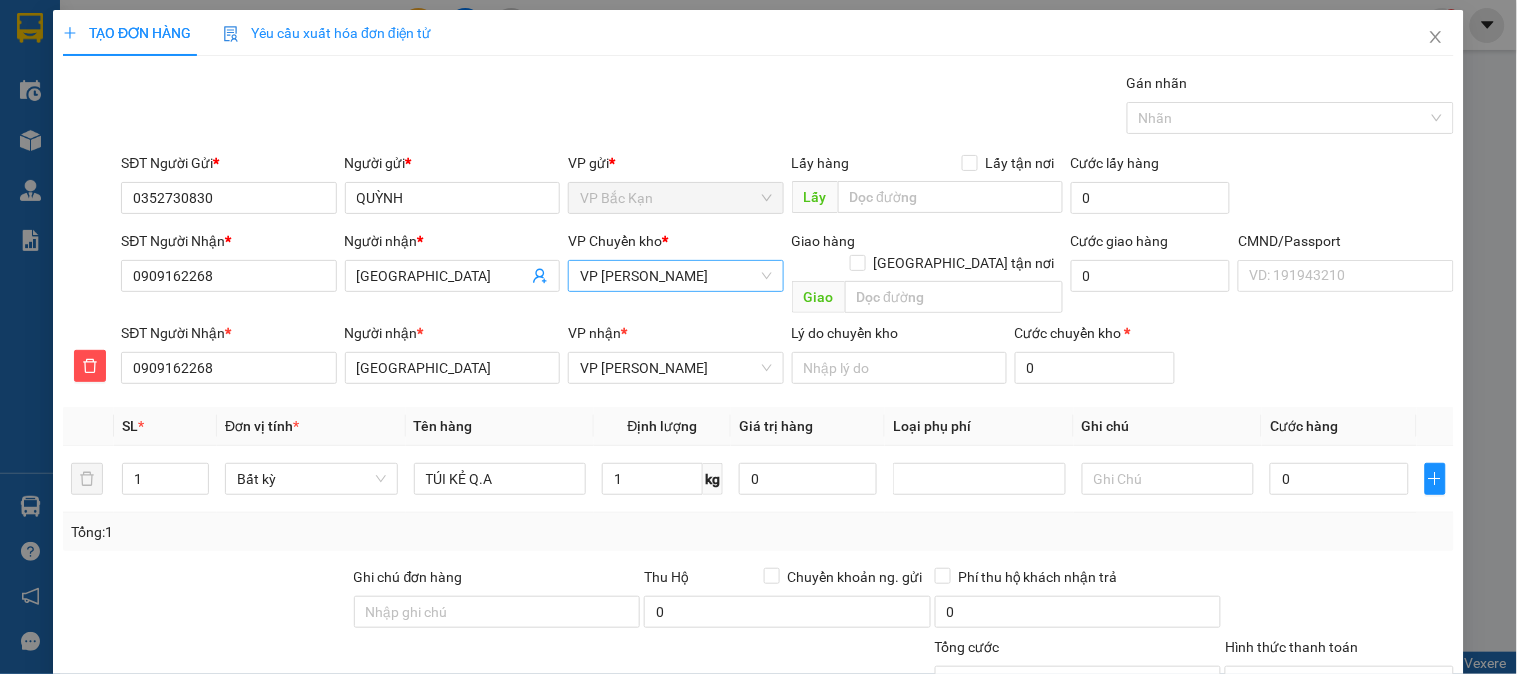 click on "Tên hàng" at bounding box center [500, 426] 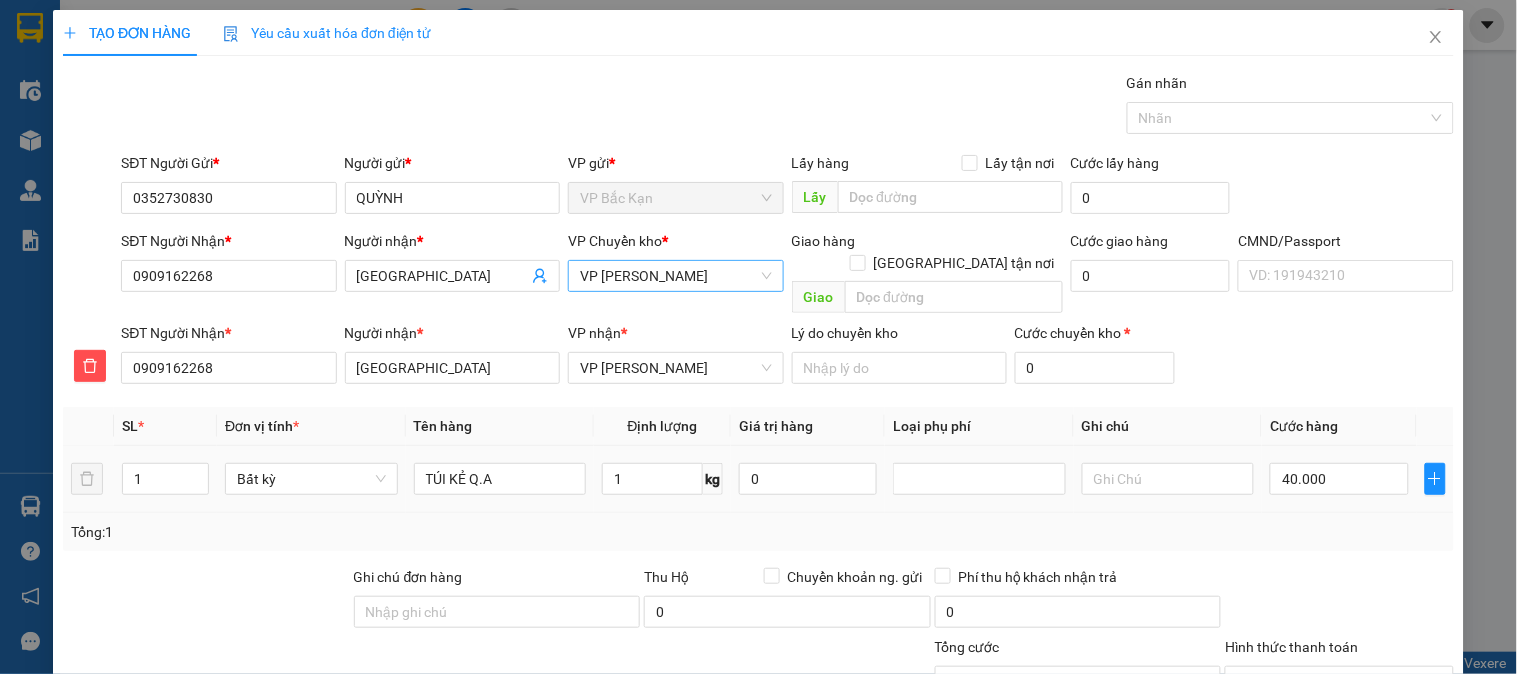 type on "40.000" 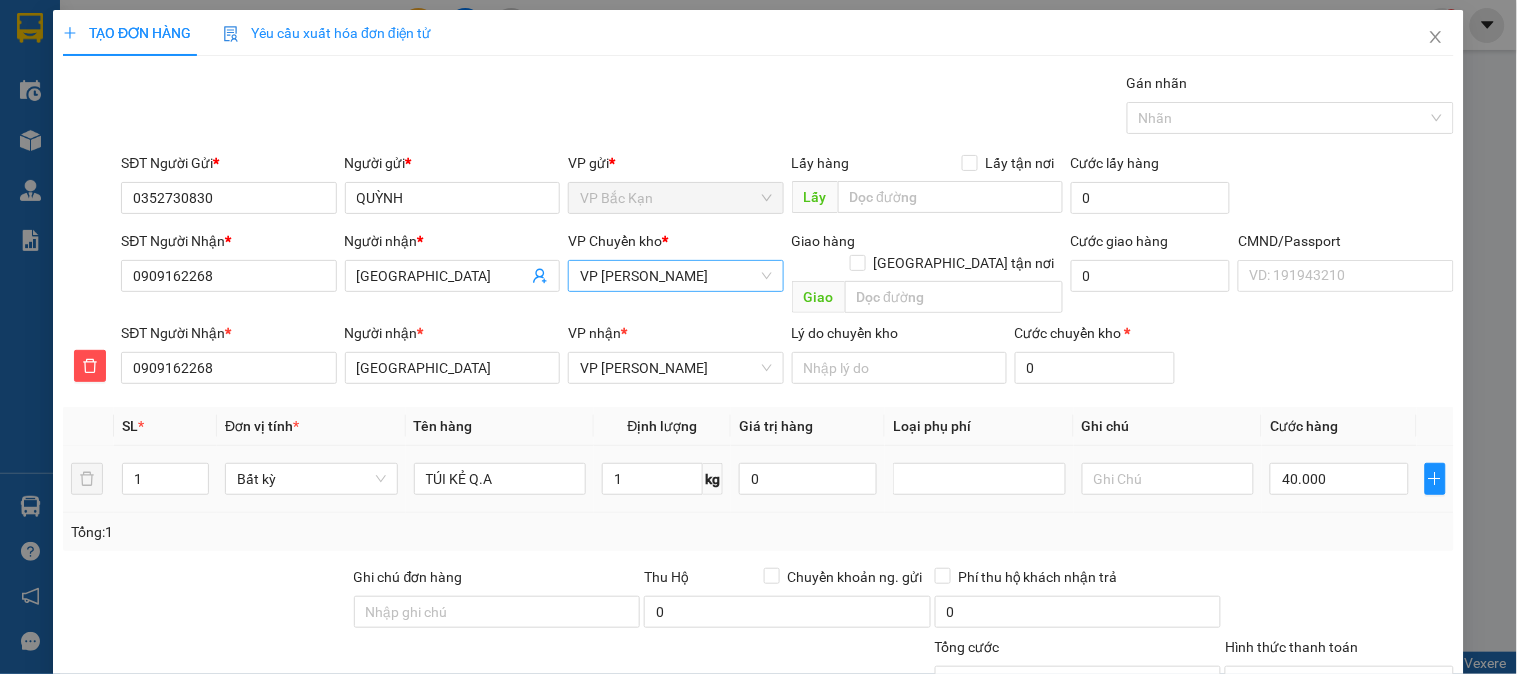 type on "40.000" 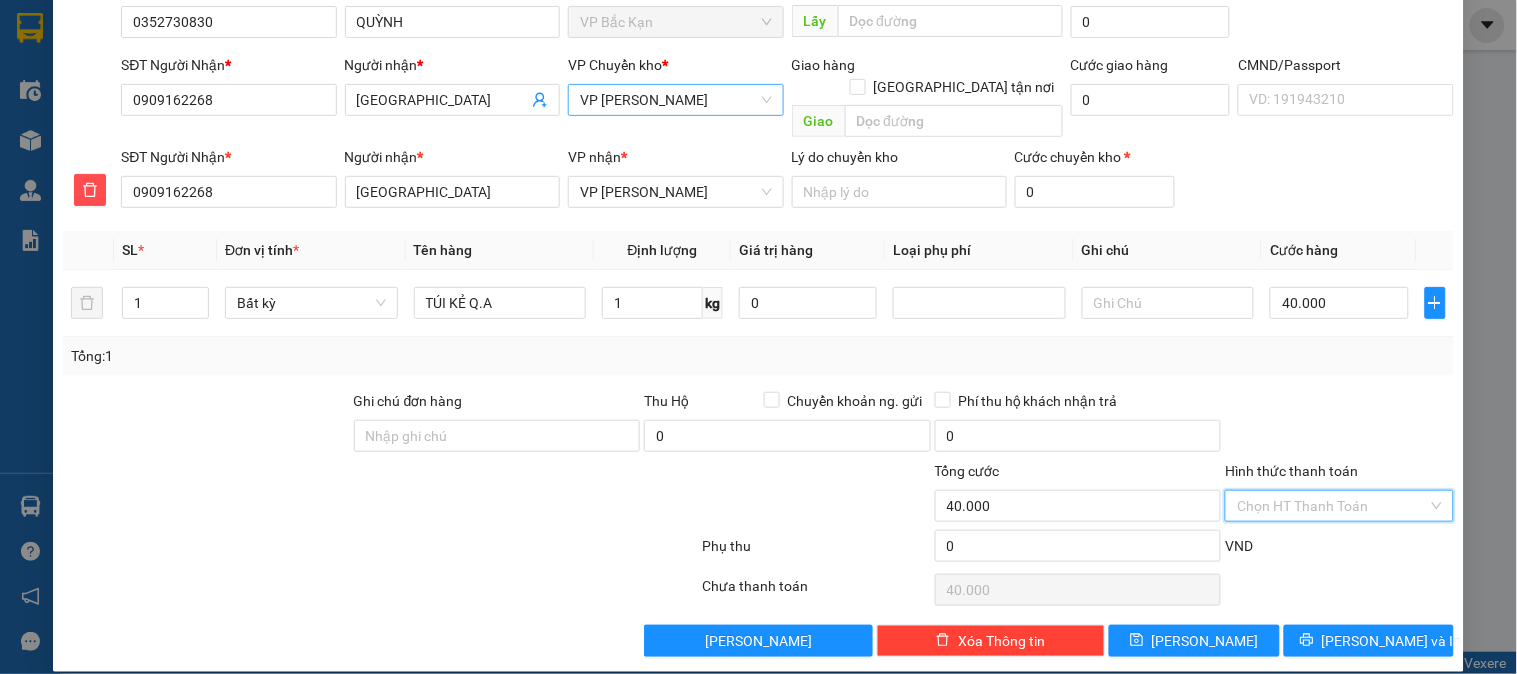 click on "Hình thức thanh toán" at bounding box center (1332, 506) 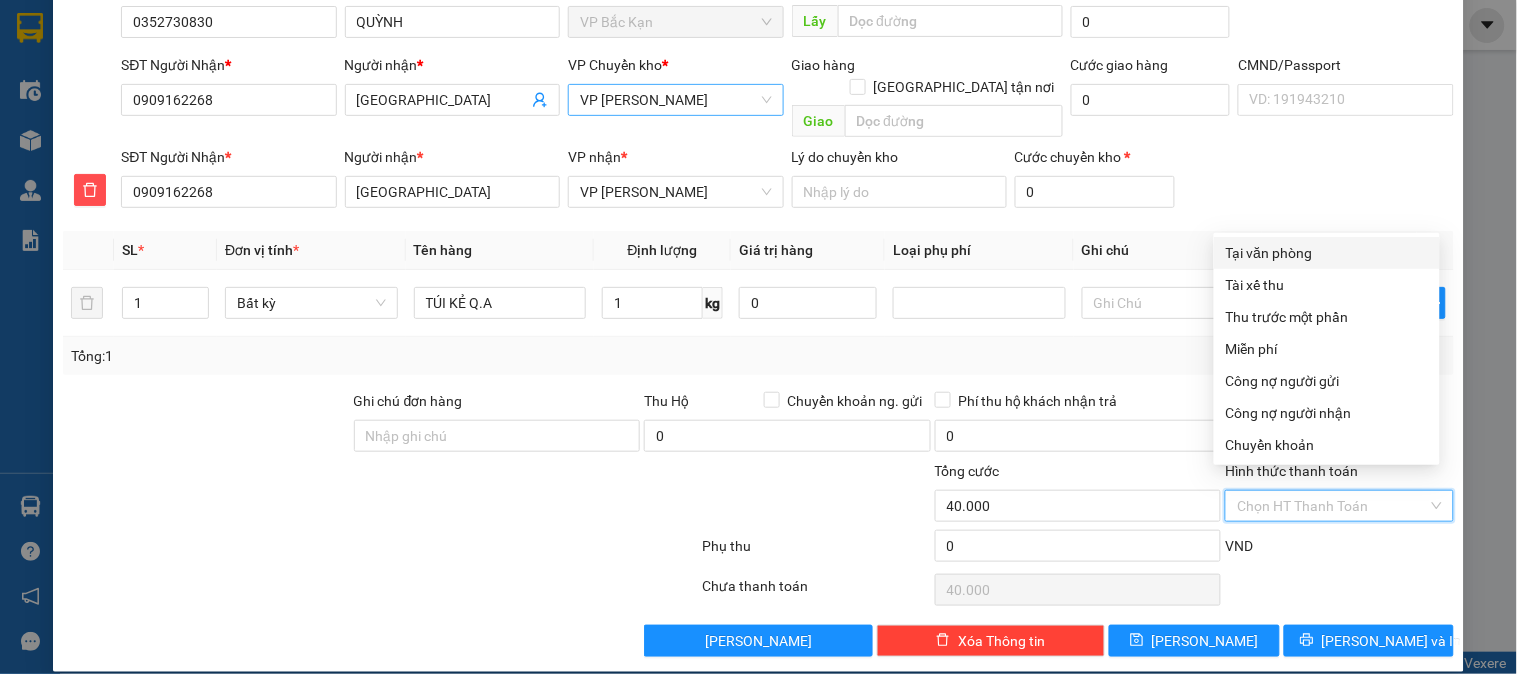click on "Tại văn phòng" at bounding box center (1327, 253) 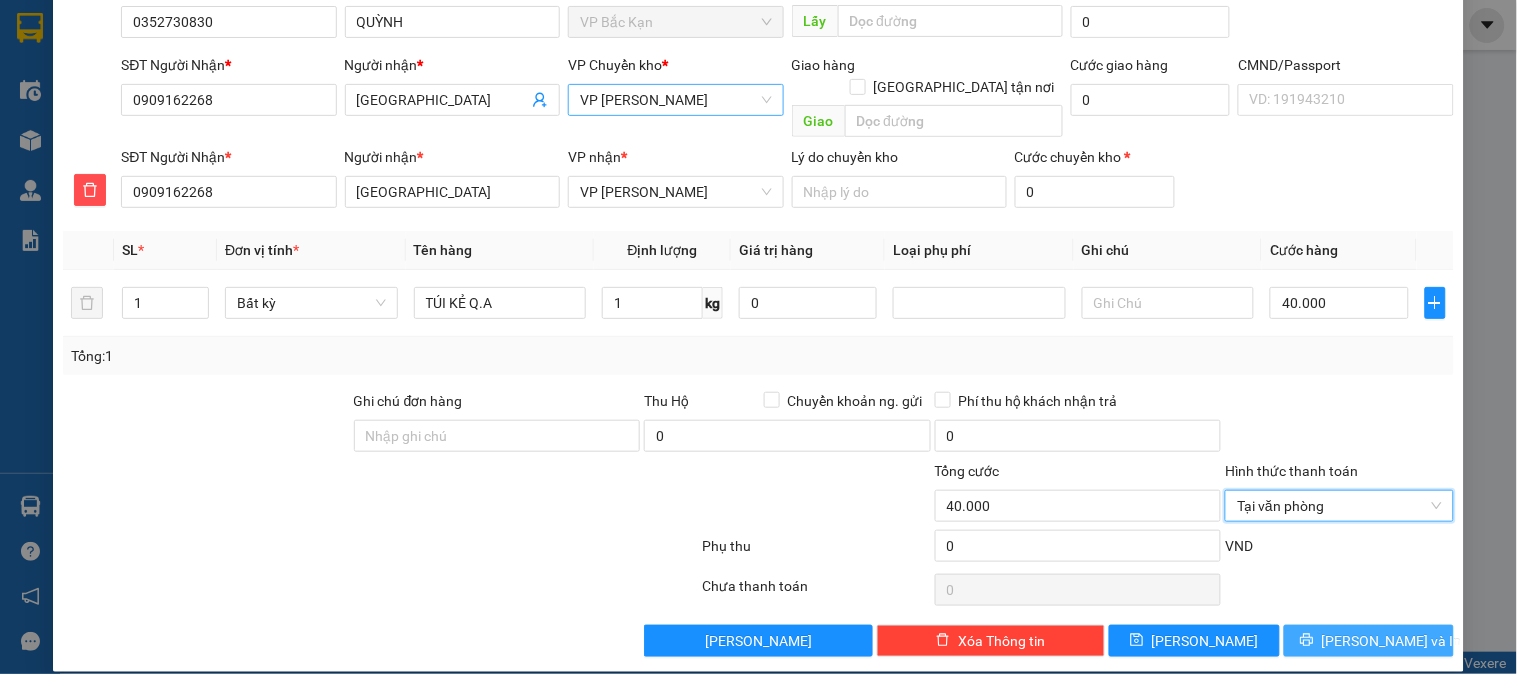 click 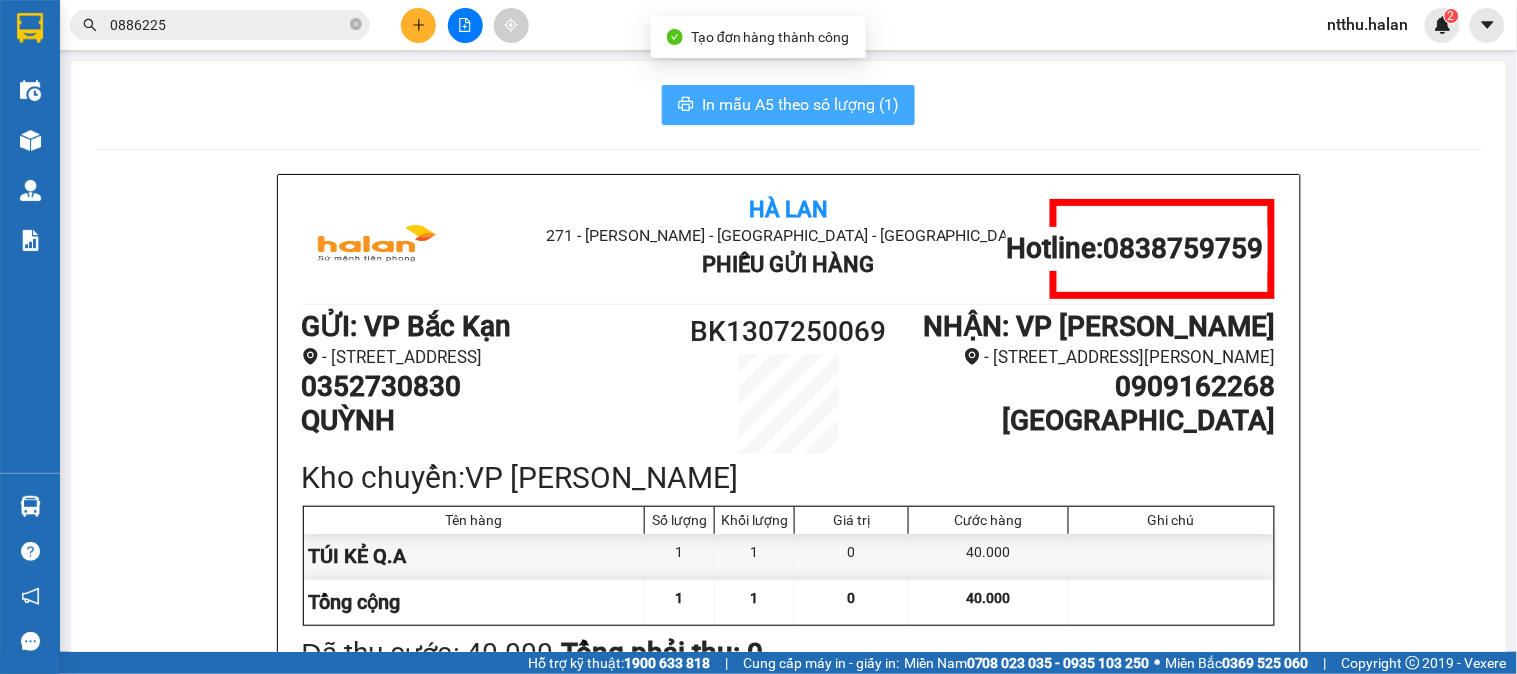 click on "In mẫu A5 theo số lượng
(1)" at bounding box center [800, 104] 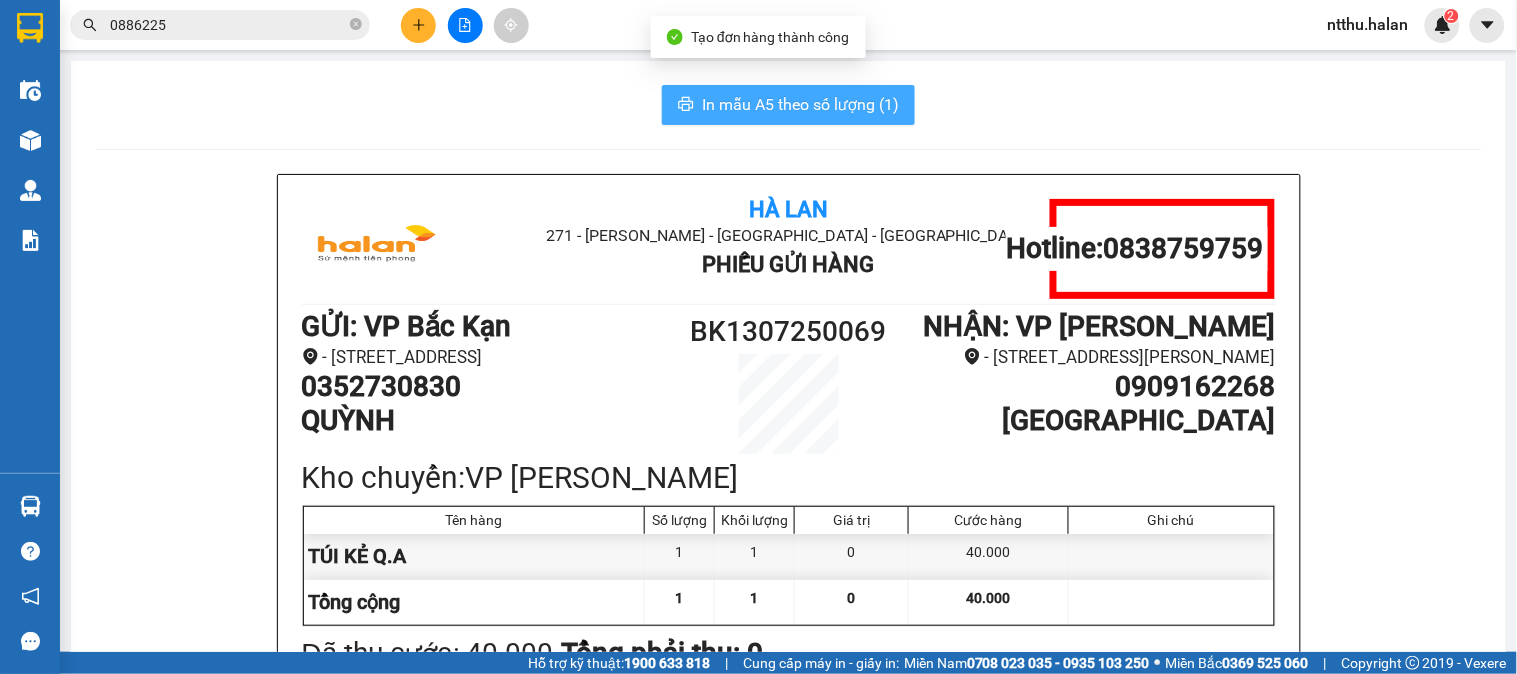 scroll, scrollTop: 0, scrollLeft: 0, axis: both 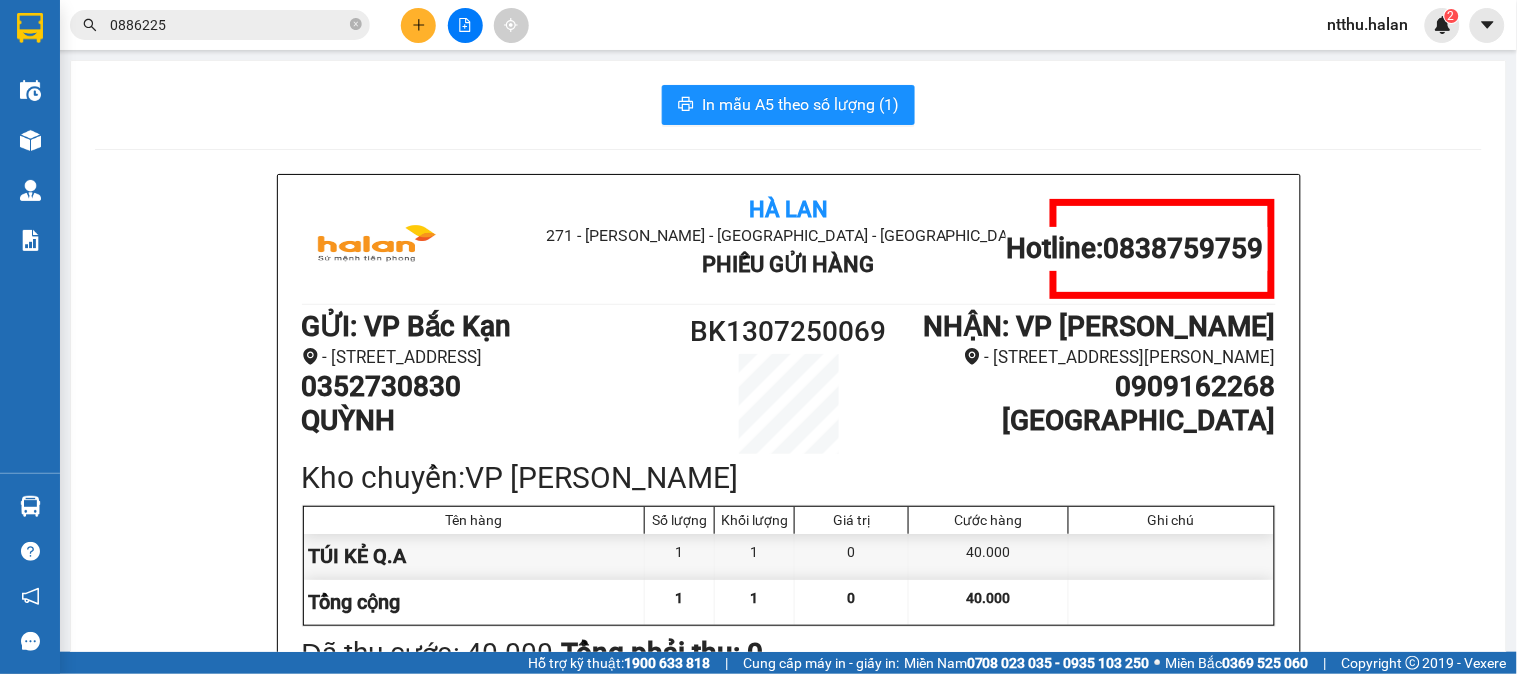 click on "In mẫu A5 theo số lượng
(1)" at bounding box center (788, 105) 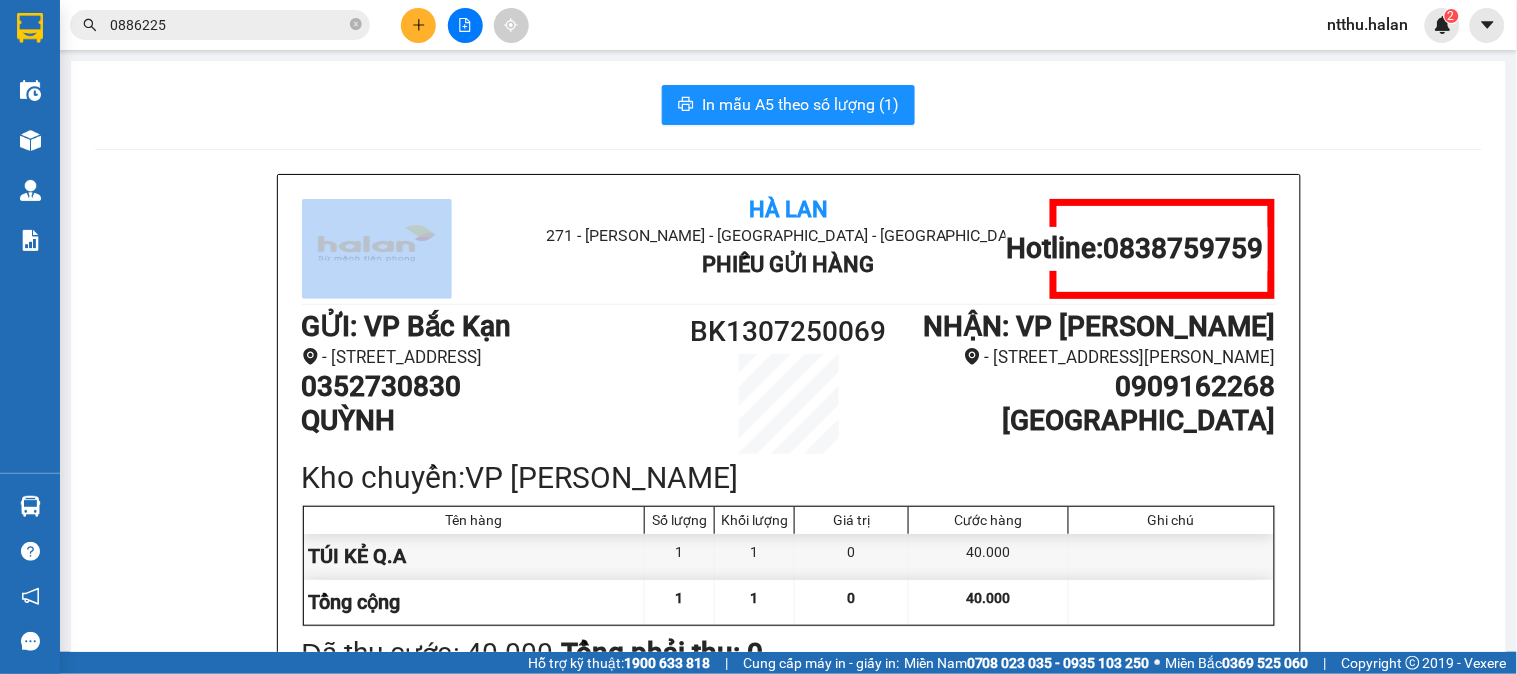 click on "In mẫu A5 theo số lượng
(1)" at bounding box center (788, 105) 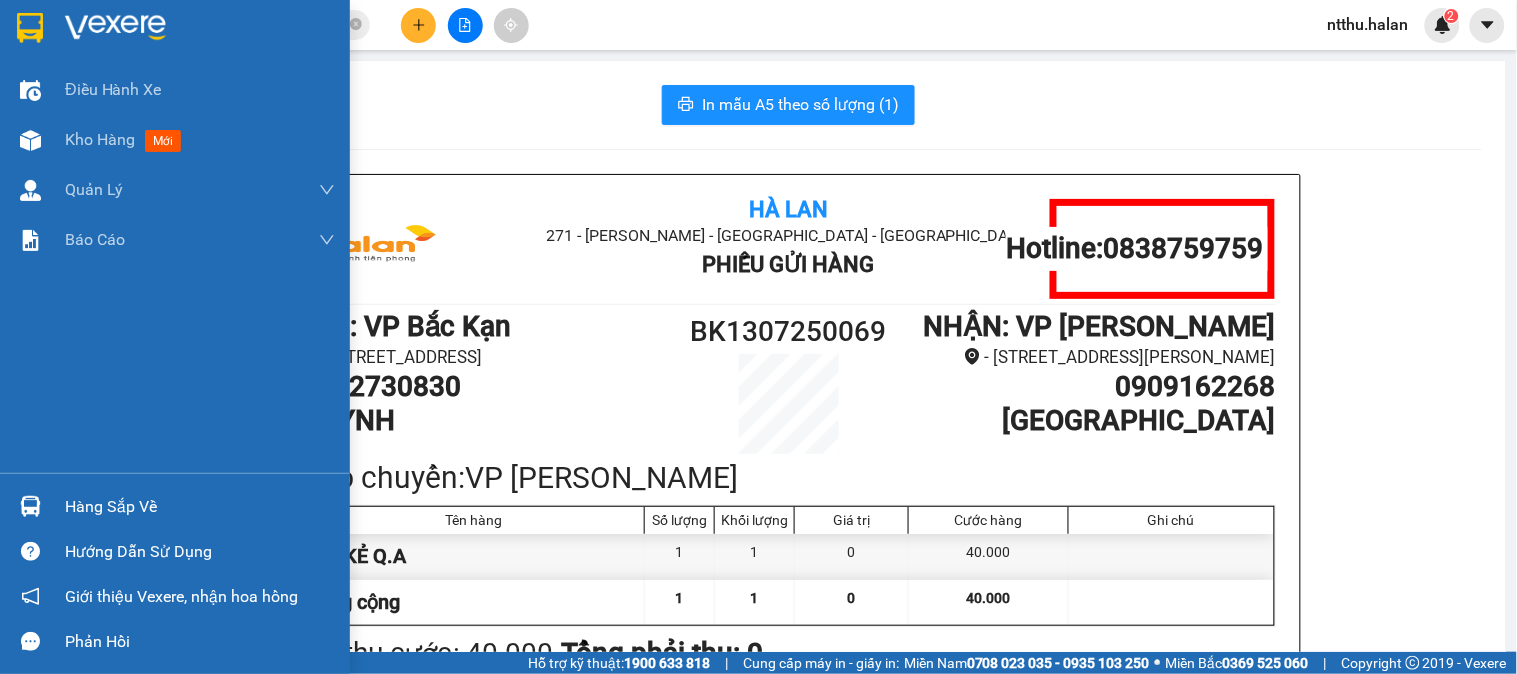click on "Hàng sắp về" at bounding box center [200, 507] 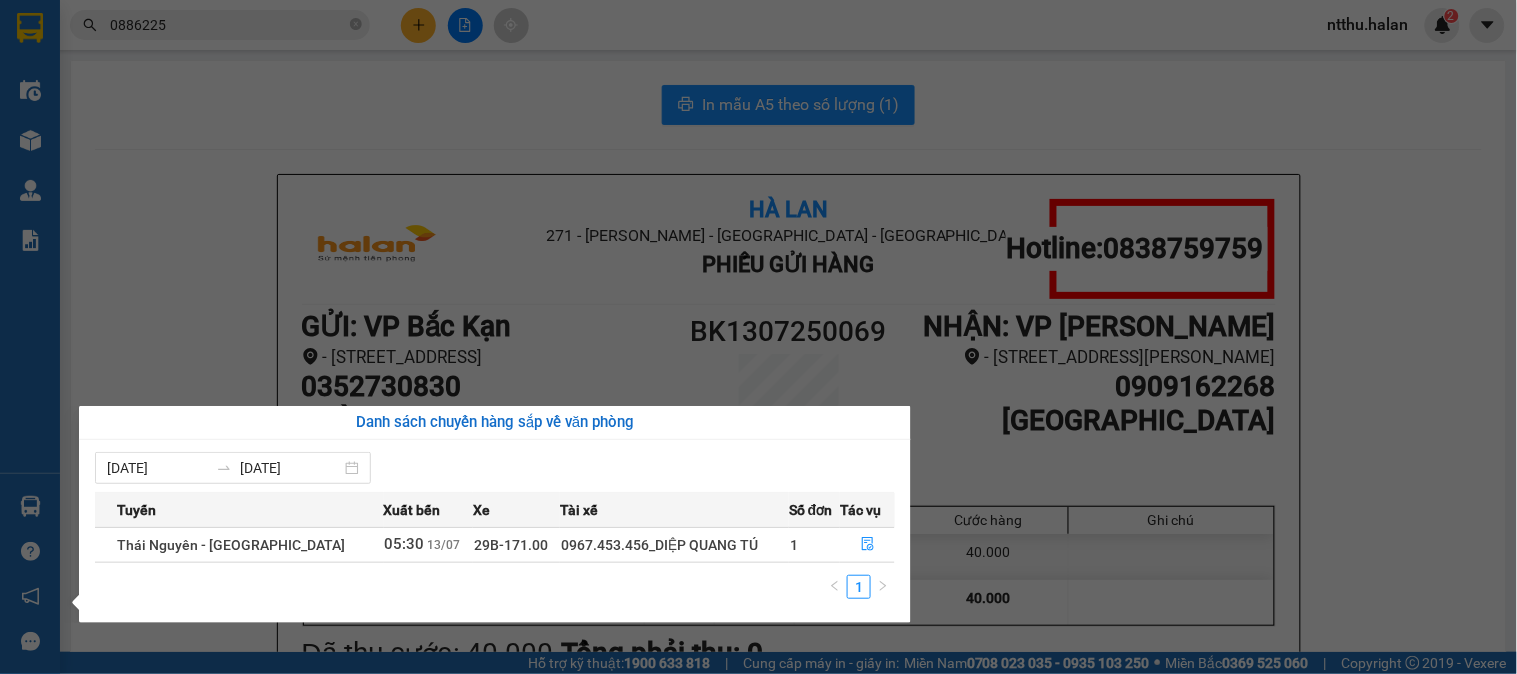 click on "Kết quả tìm kiếm ( 24 )  Bộ lọc  Mã ĐH Trạng thái Món hàng Thu hộ Tổng cước Chưa cước Nhãn Người gửi VP Gửi Người nhận VP Nhận TKC1207251161 14:16 [DATE] VP Nhận   20H-019.04 21:08 [DATE] HỘP PT SL:  1 55.000 55.000 0869311655 LƯƠNG VP 47 [PERSON_NAME] Chân 0886225 335 BÌNH - BK VP Bắc Kạn BK0903250861 15:20 [DATE] Đã giao   19:48 [DATE] PBI CHÌA KHOÁ SL:  1 35.000 0912176229 CHUNG VP Bắc Kạn 0886225 416 KIÊN VP [PERSON_NAME] TKC2001252264 14:24 [DATE] Đã giao   20:36 [DATE] HỘP  PK SL:  1 55.000 0869311655 LƯƠNG VP 47 [PERSON_NAME] Chân 0886225 335 BÌNH - BK VP Bắc Kạn TKC1911240145 08:20 [DATE] Đã giao   16:01 [DATE] HỘP  PK SL:  1 40.000 0869311655 LƯƠNG VP 47 [PERSON_NAME] Chân 0886225 335 BÌNH - BK VP [GEOGRAPHIC_DATA] 13:48 [DATE] Đã giao   18:36 [DATE] PB SL:  1 35.000 0979051988 DŨNG QLPT VP CTY HÀ LAN 0886225 335 BÌNH - BK VP Bắc Kạn TKC0508241890 17:28 [DATE] Đã giao   07:55 [DATE] 1" at bounding box center [758, 337] 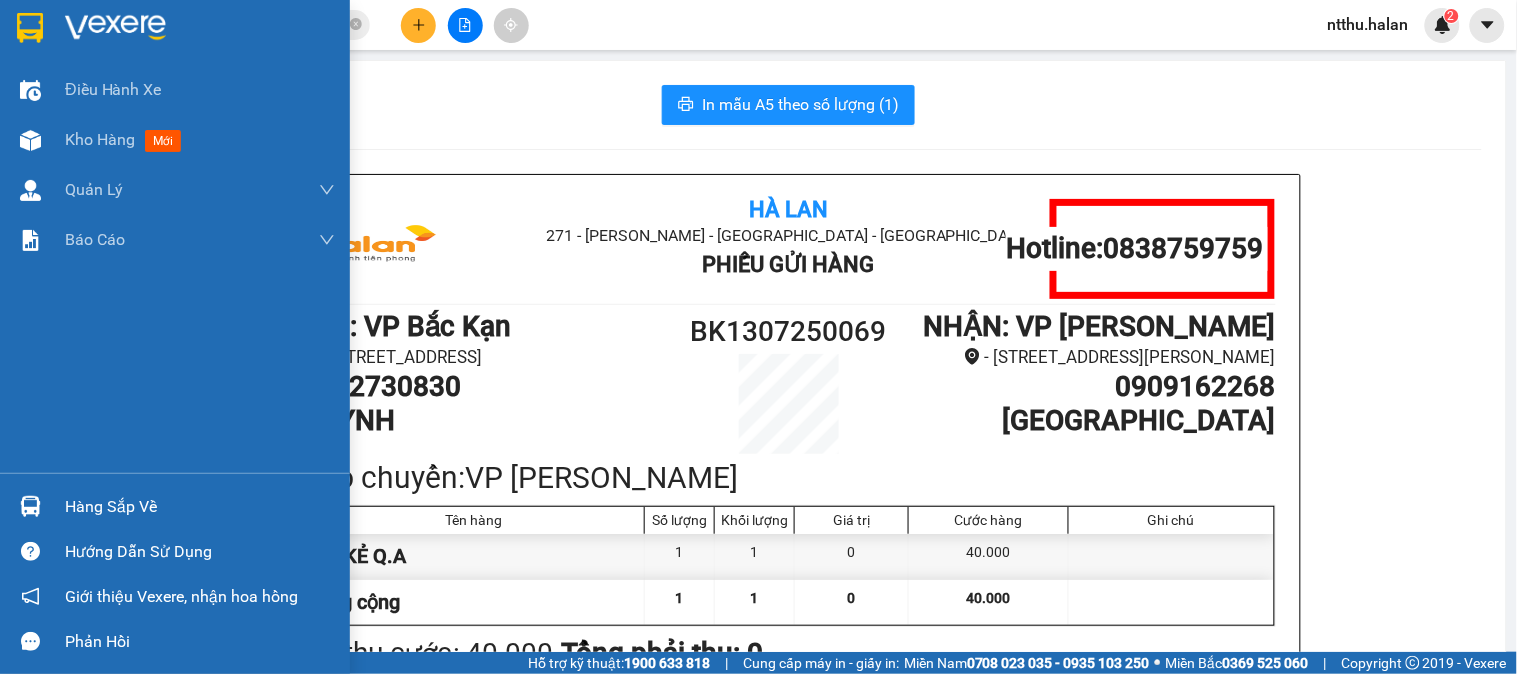 click on "Hàng sắp về" at bounding box center [200, 507] 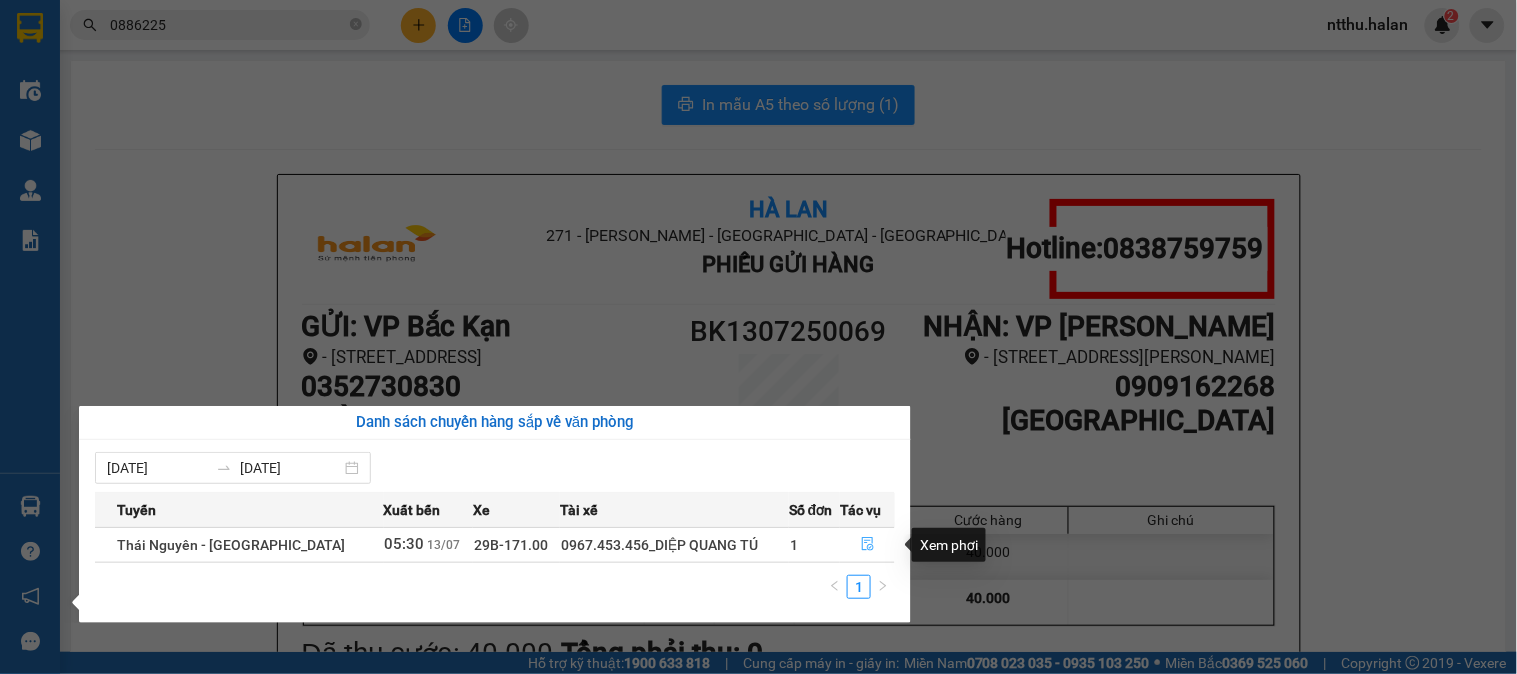 click 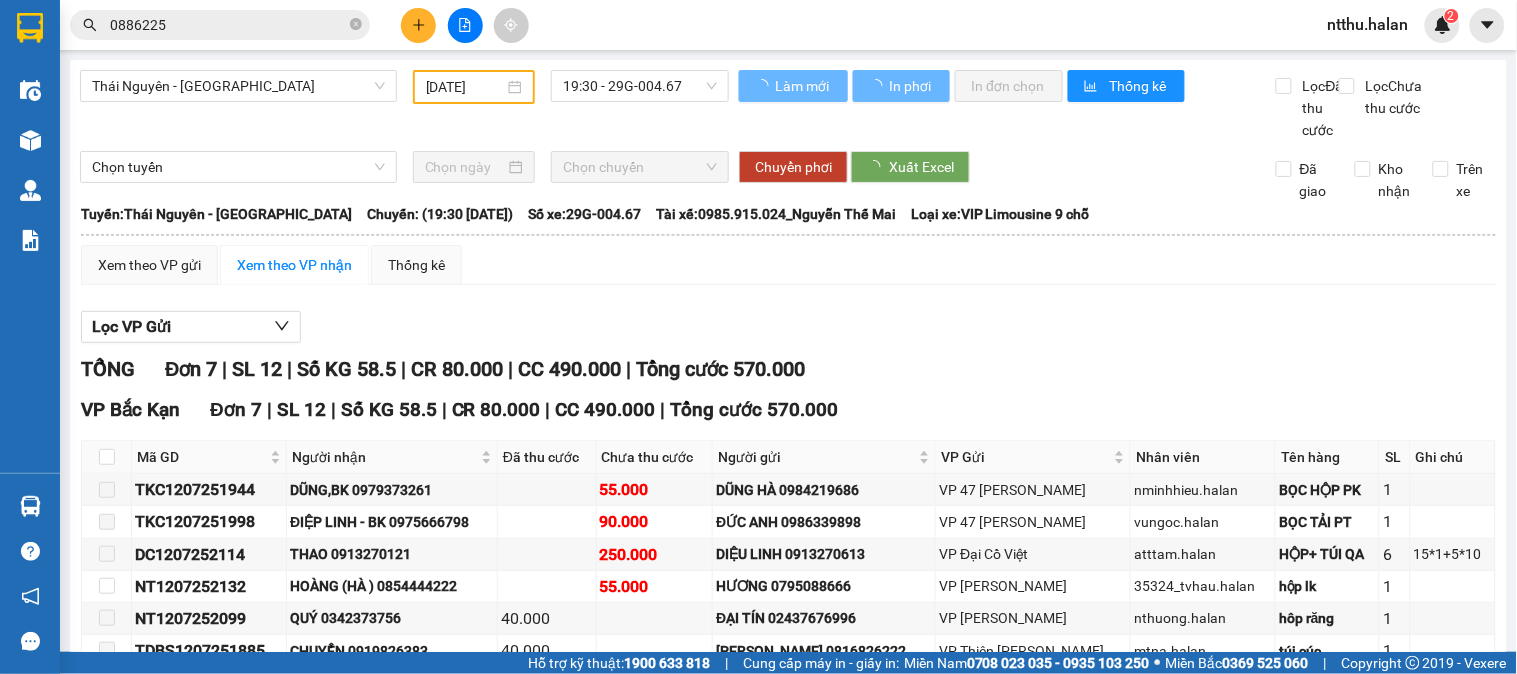 type on "[DATE]" 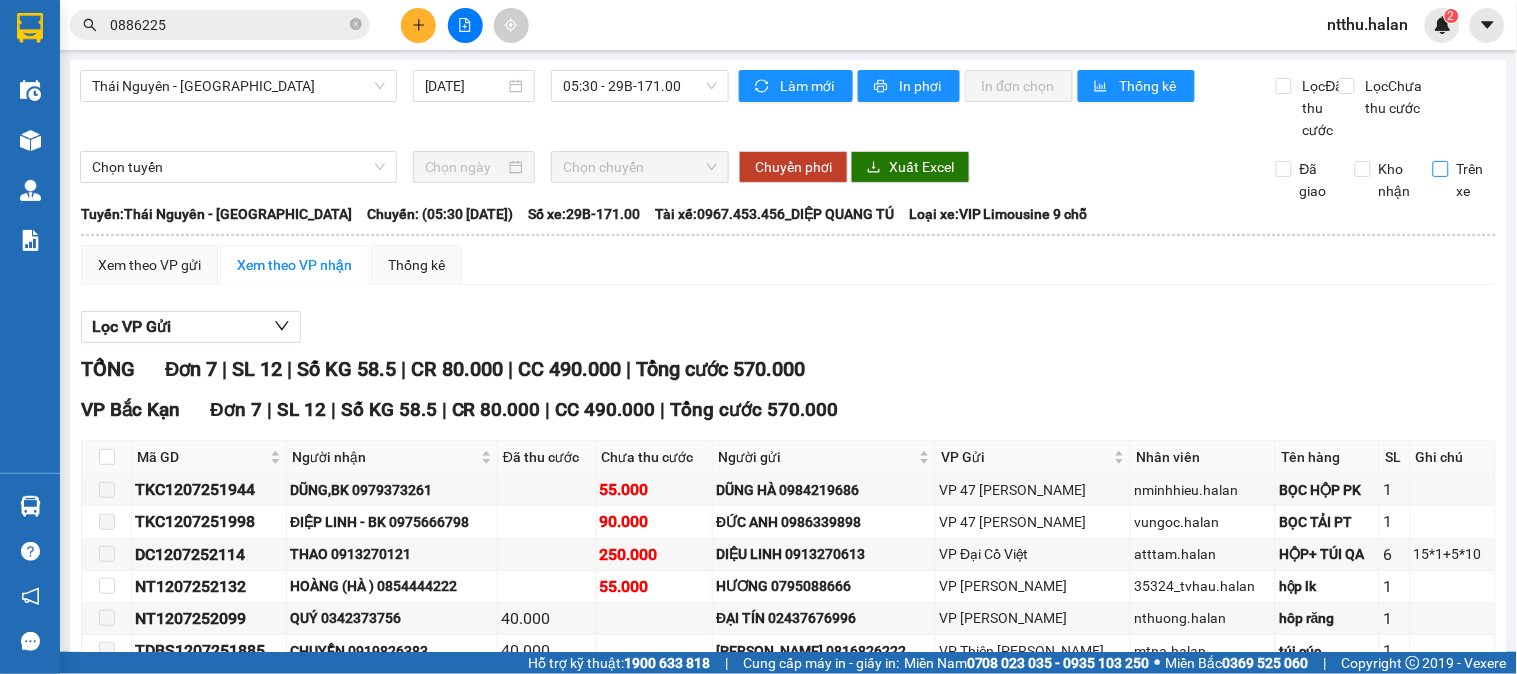 click on "Trên xe" at bounding box center (1441, 169) 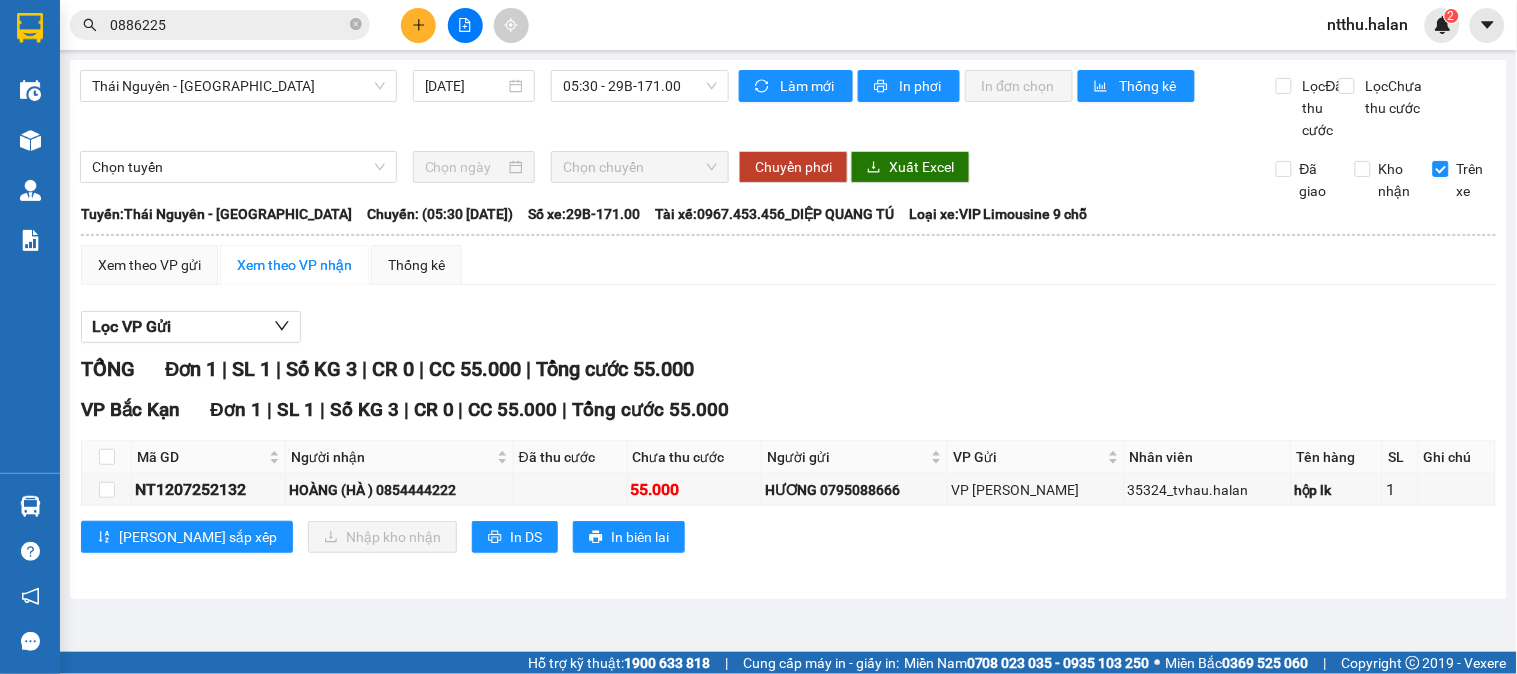 click on "Lọc VP Gửi" at bounding box center [788, 327] 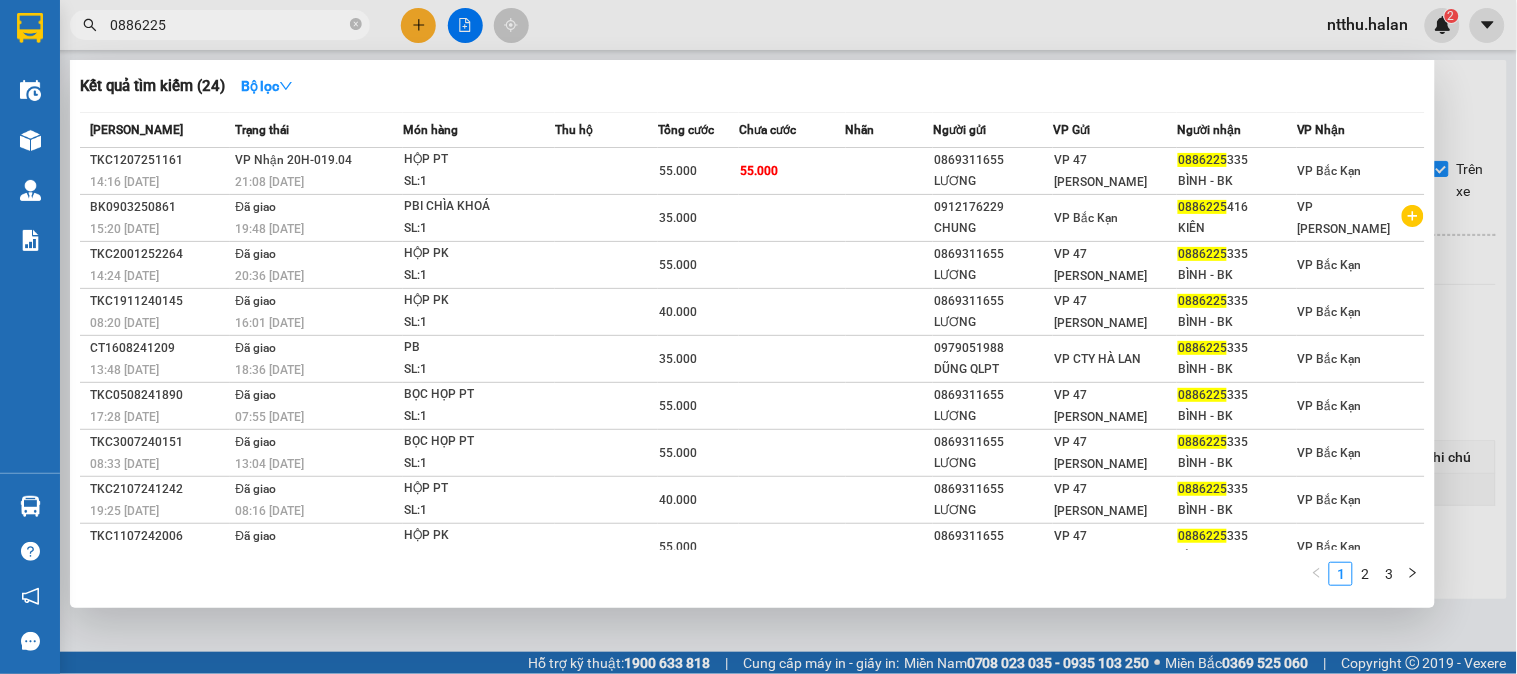 click on "0886225" at bounding box center [228, 25] 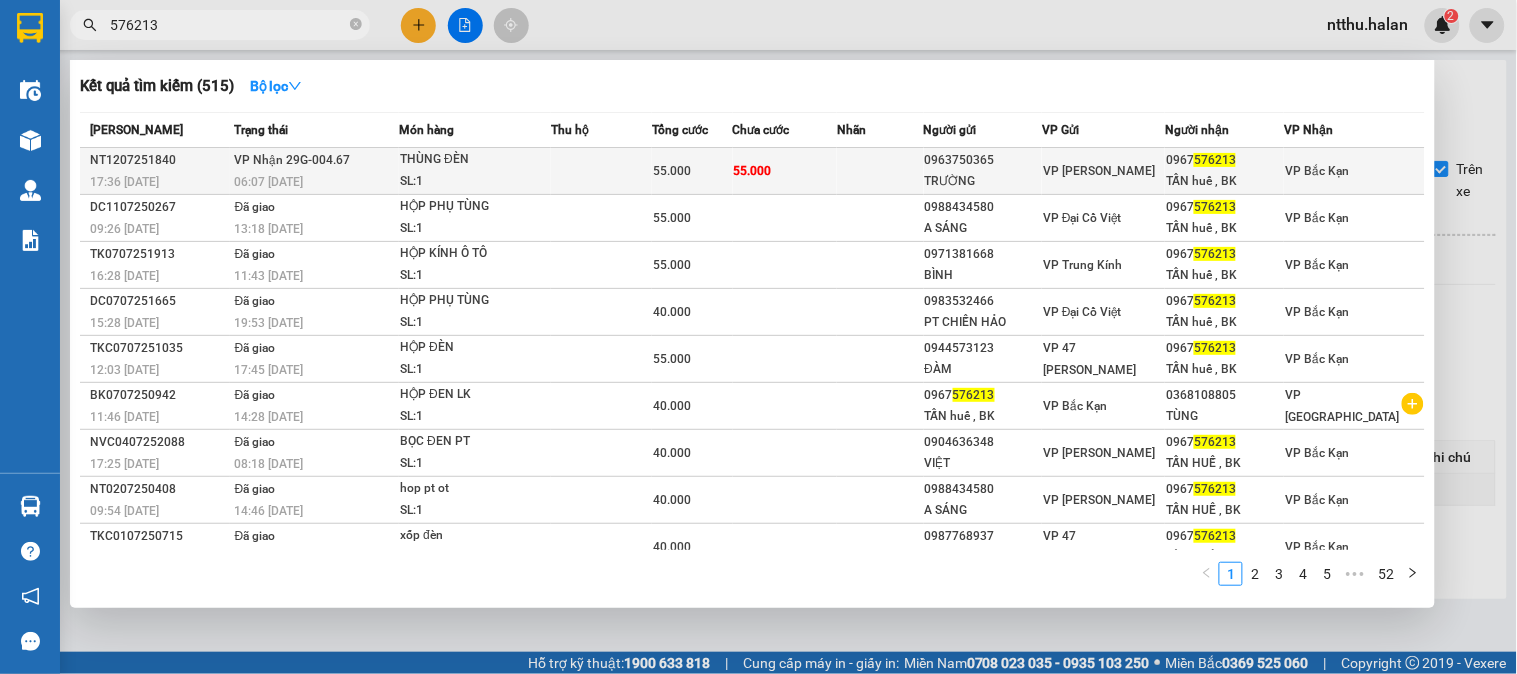 type on "576213" 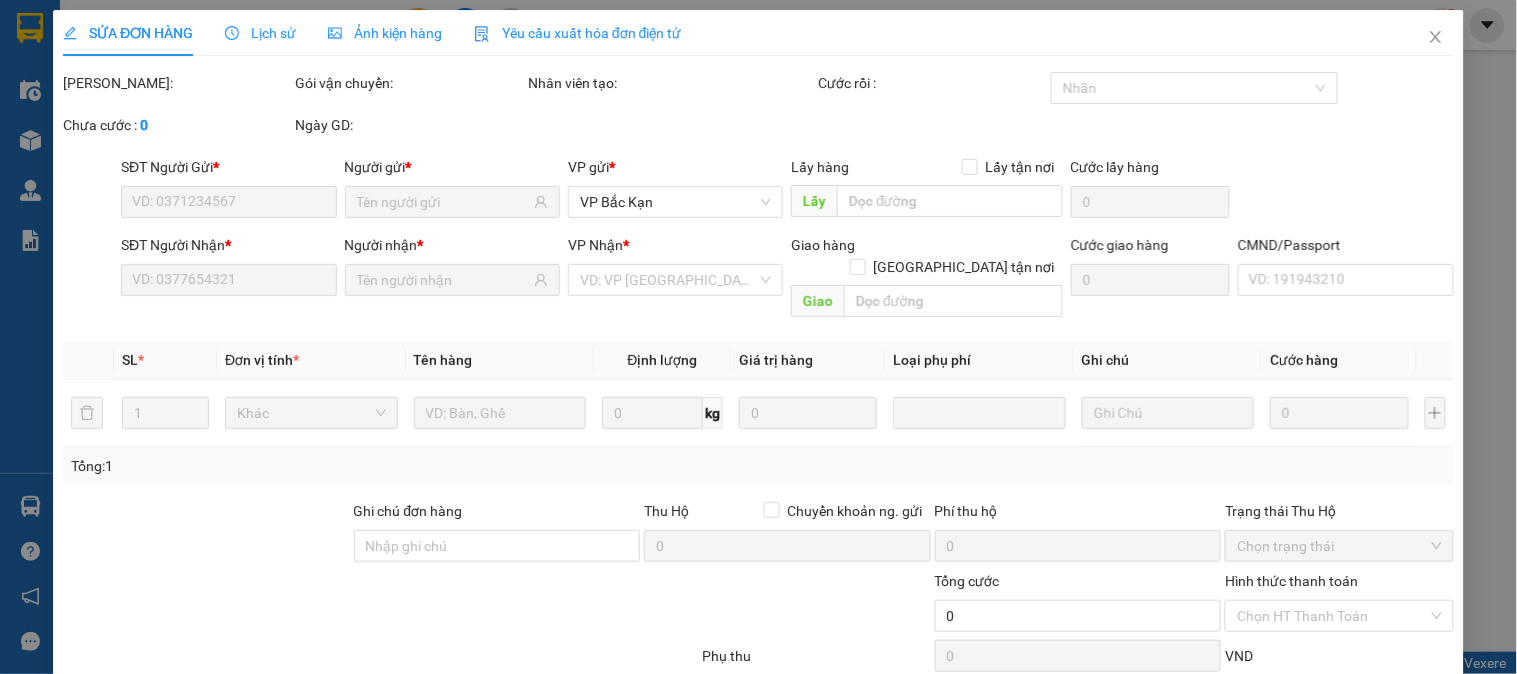 type on "0963750365" 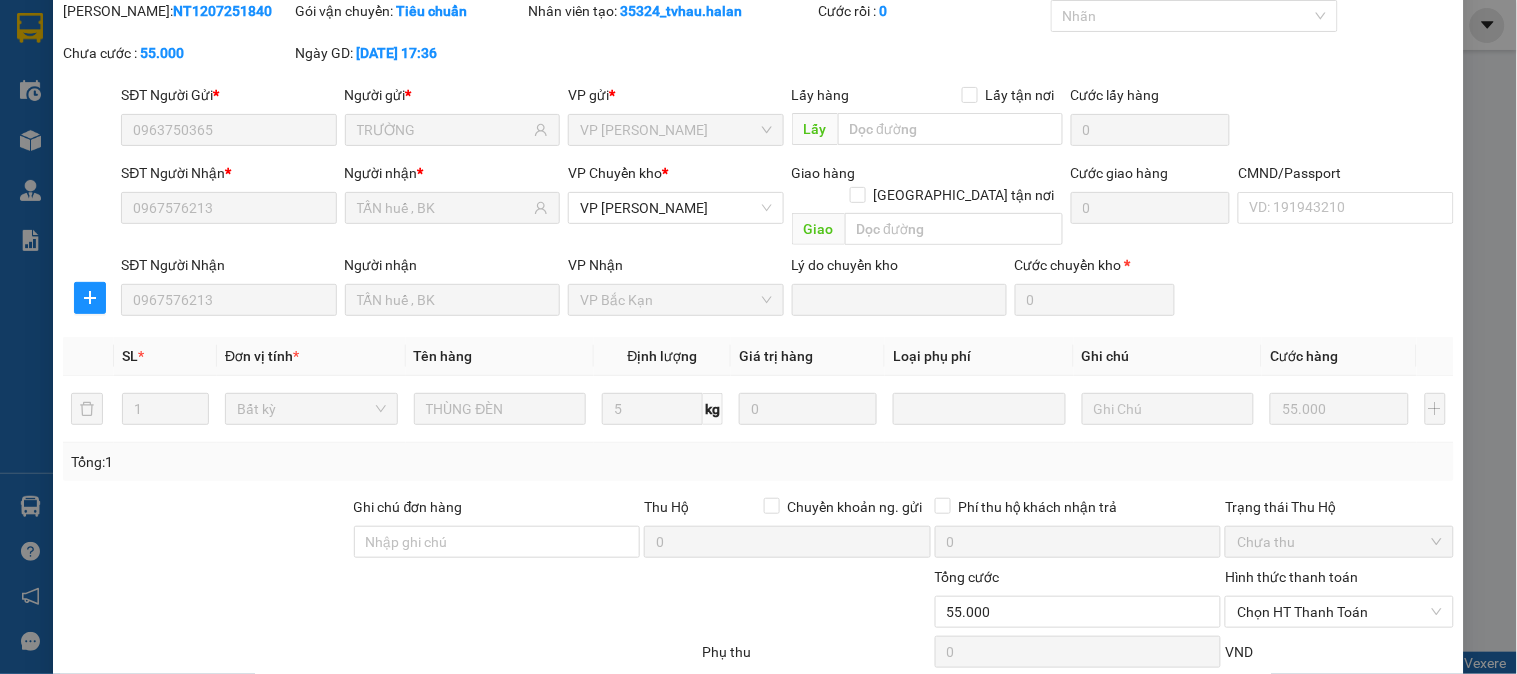 scroll, scrollTop: 177, scrollLeft: 0, axis: vertical 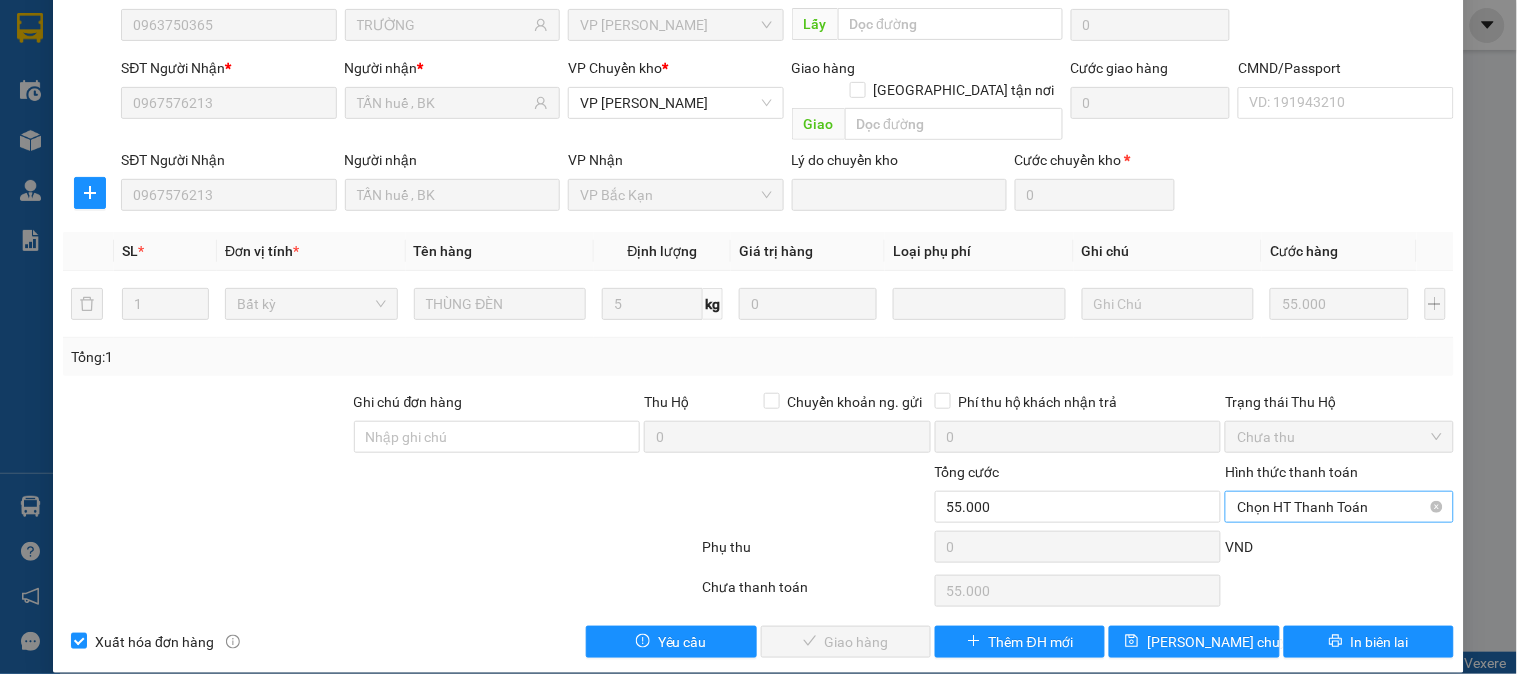 click on "Chọn HT Thanh Toán" at bounding box center (1339, 507) 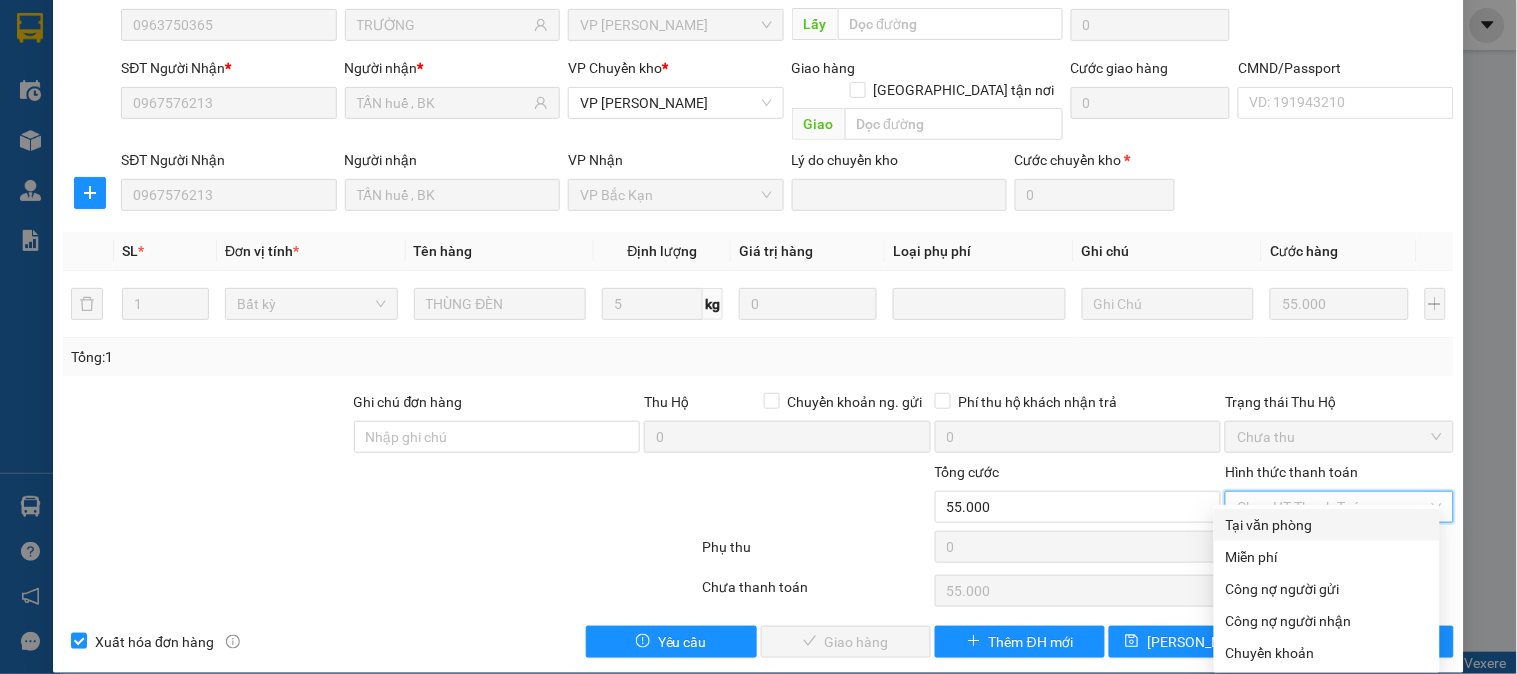 click on "Tại văn phòng" at bounding box center [1327, 525] 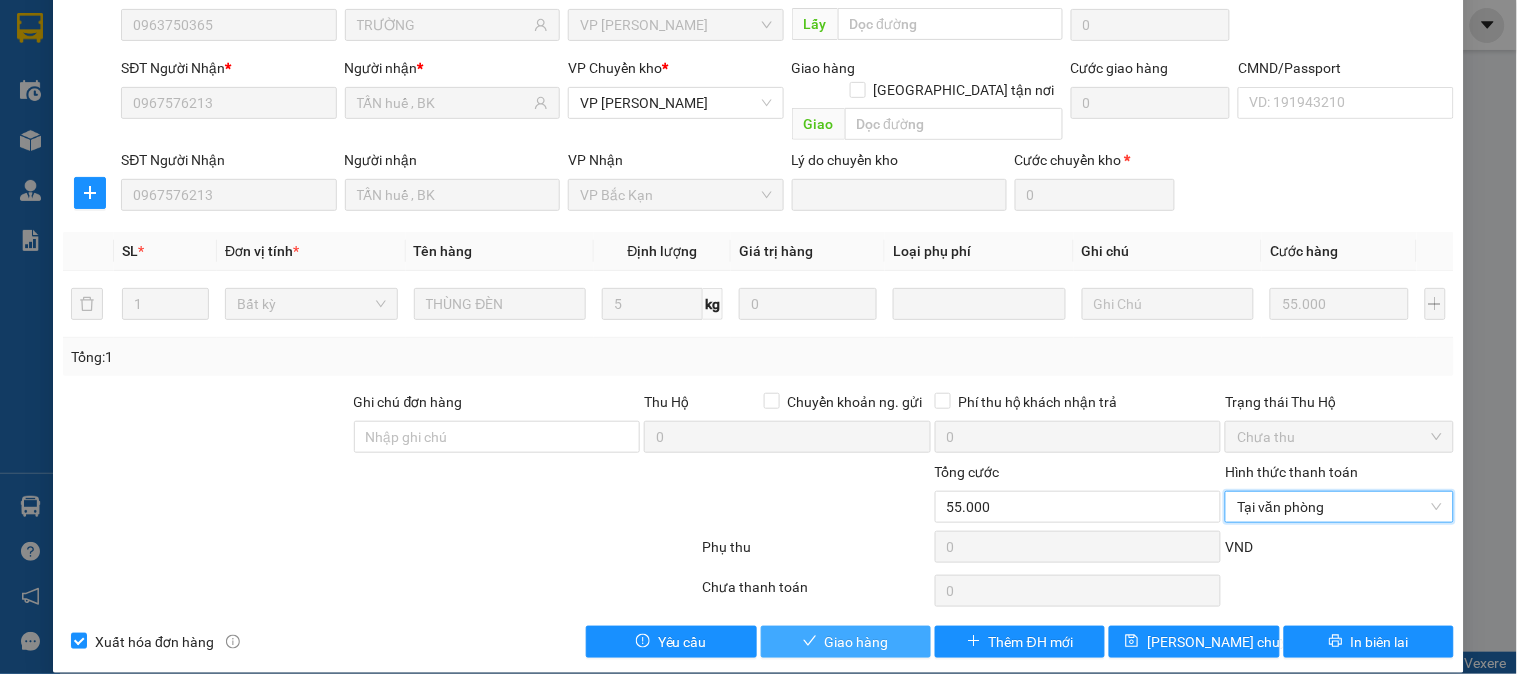 click on "Giao hàng" at bounding box center [857, 642] 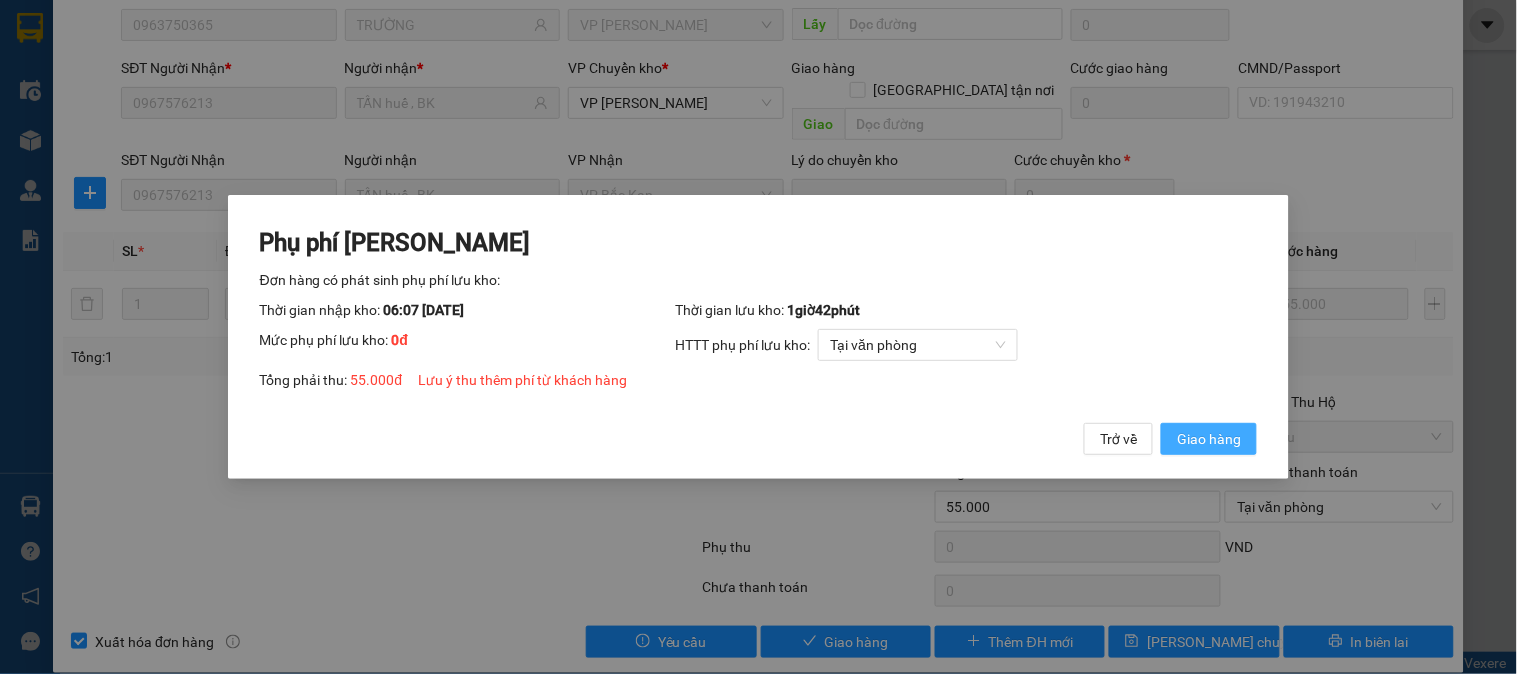 click on "Giao hàng" at bounding box center (1209, 439) 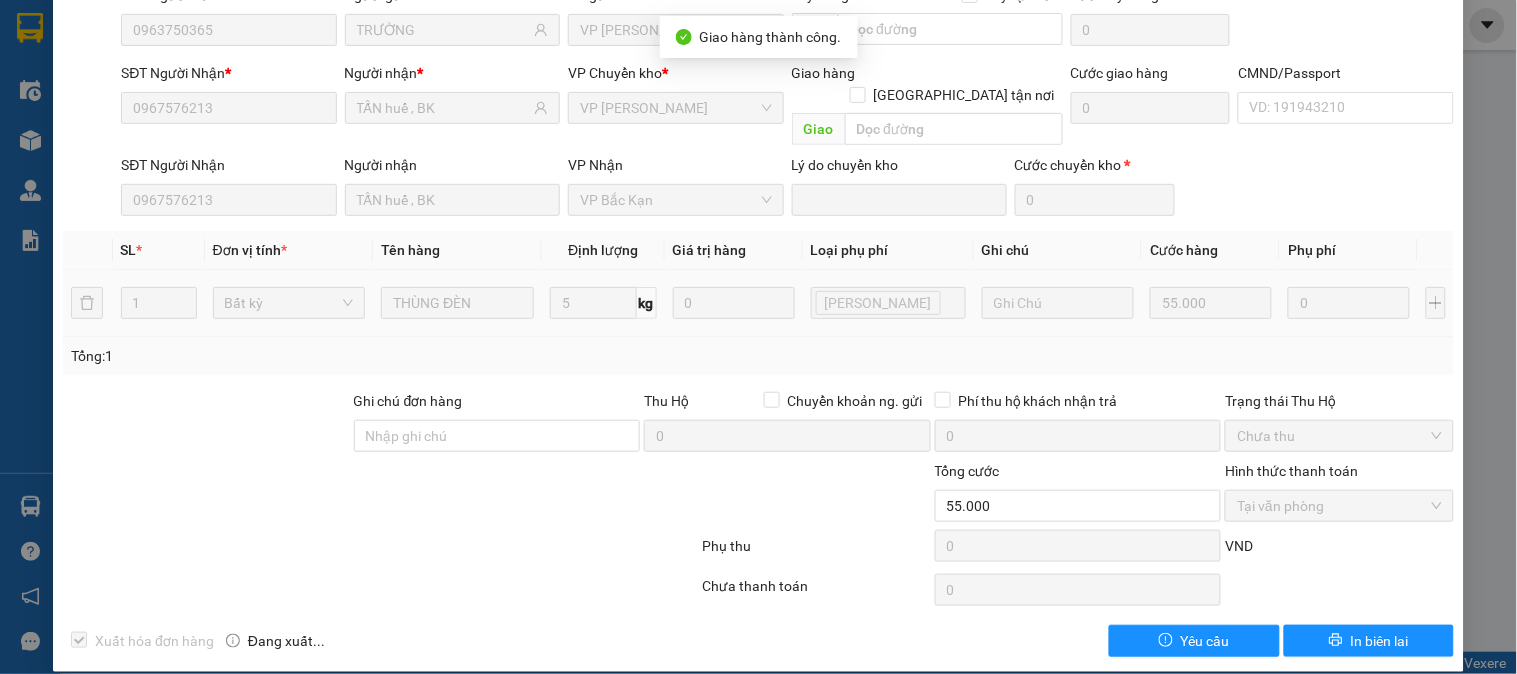 scroll, scrollTop: 0, scrollLeft: 0, axis: both 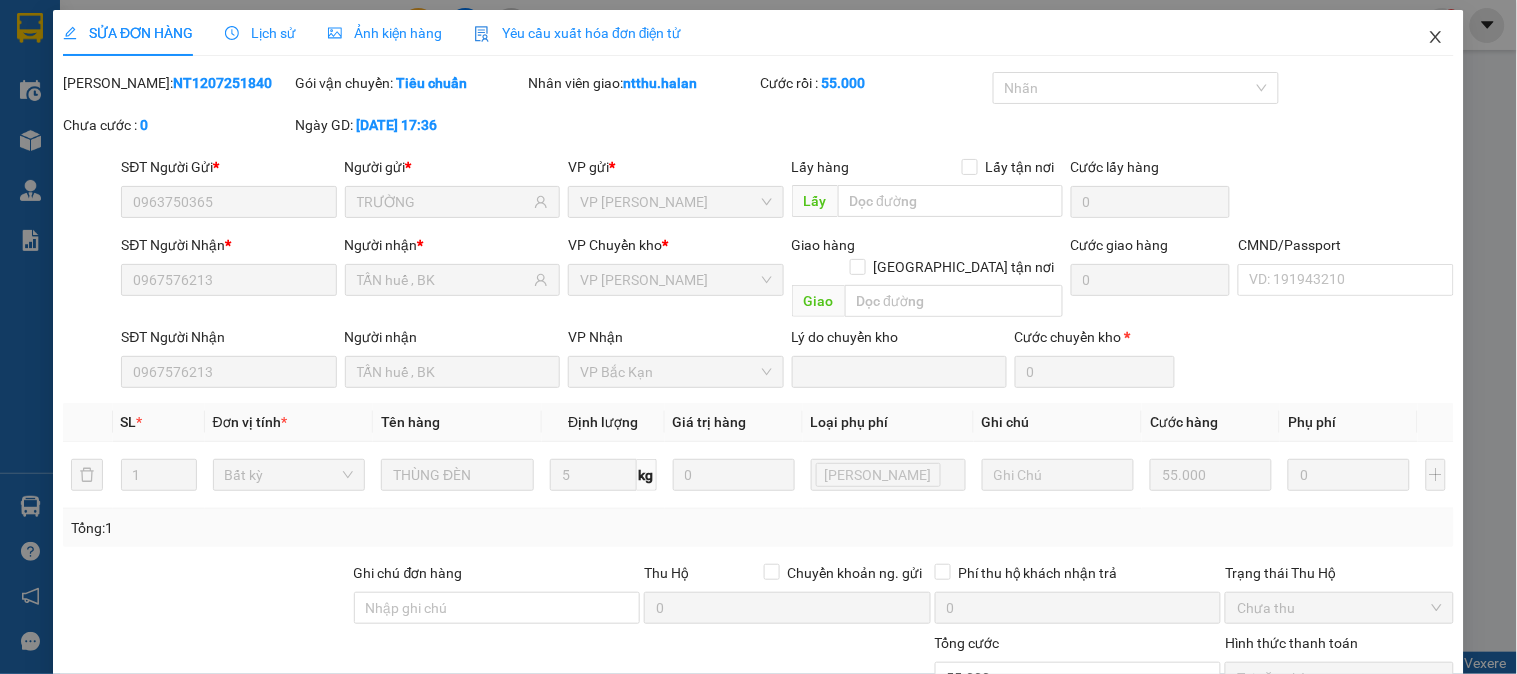 click at bounding box center (1436, 38) 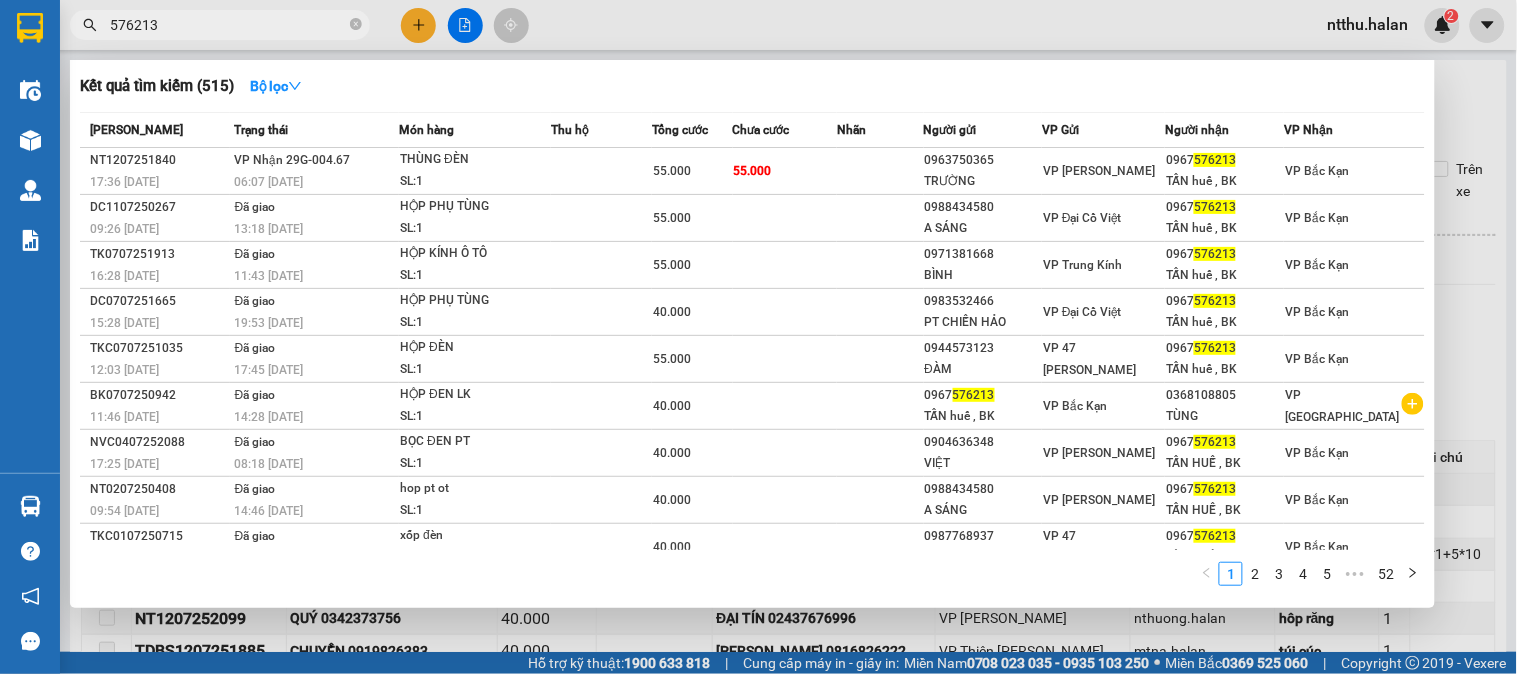 click on "576213" at bounding box center [228, 25] 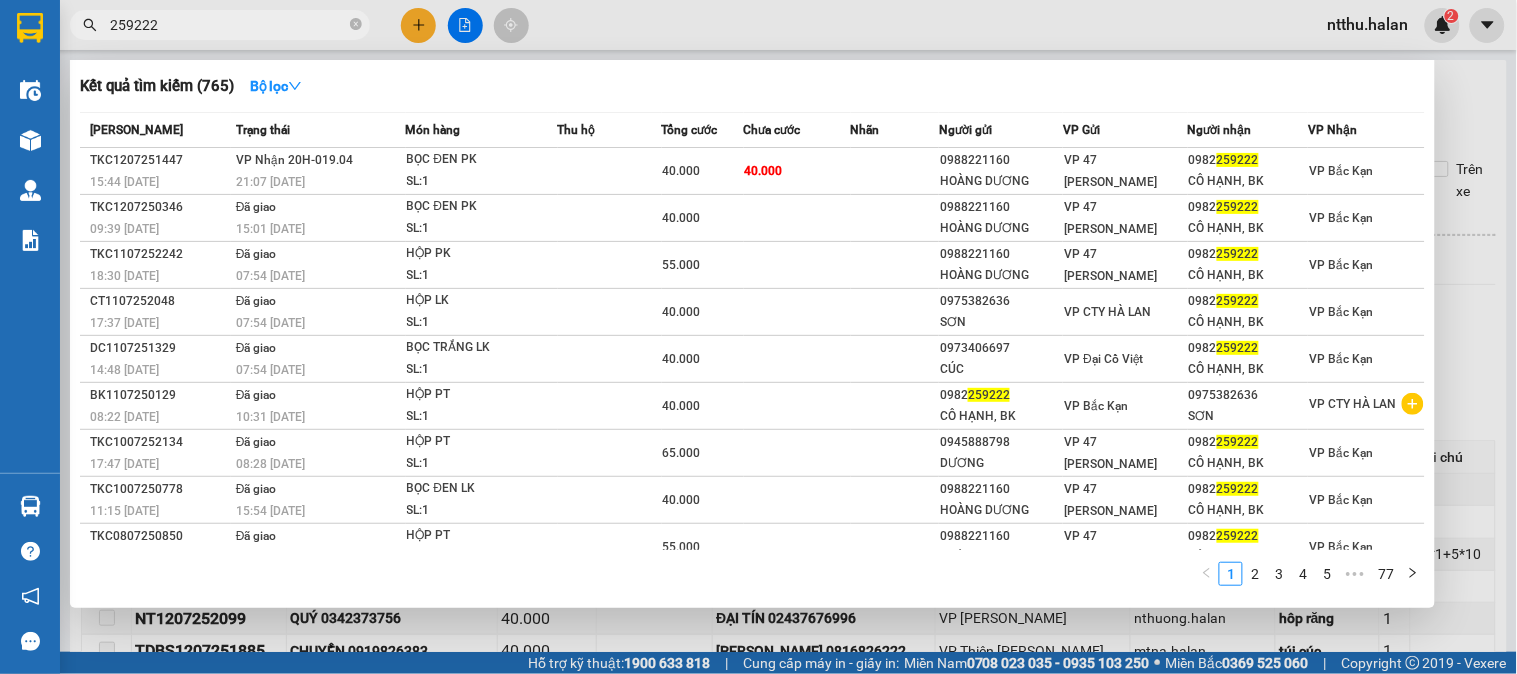 type on "259222" 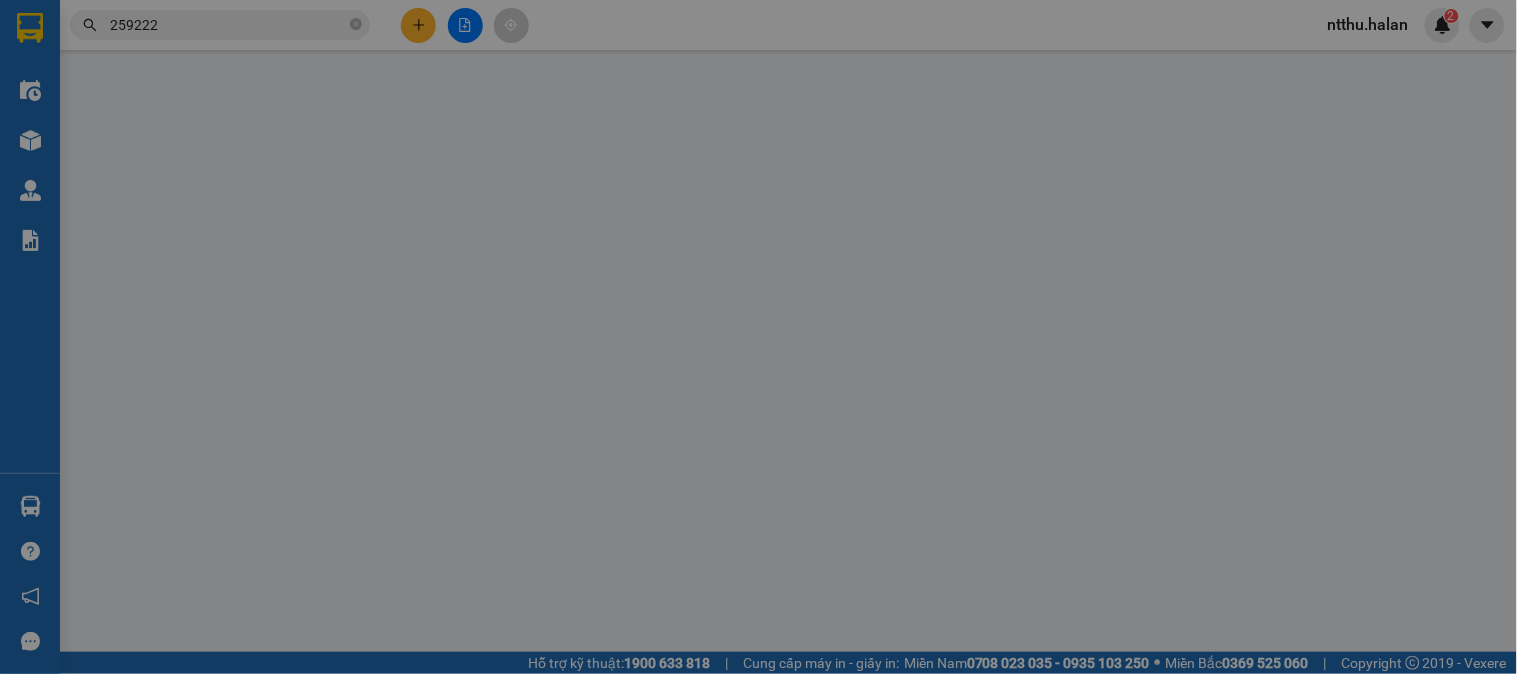 type on "0988221160" 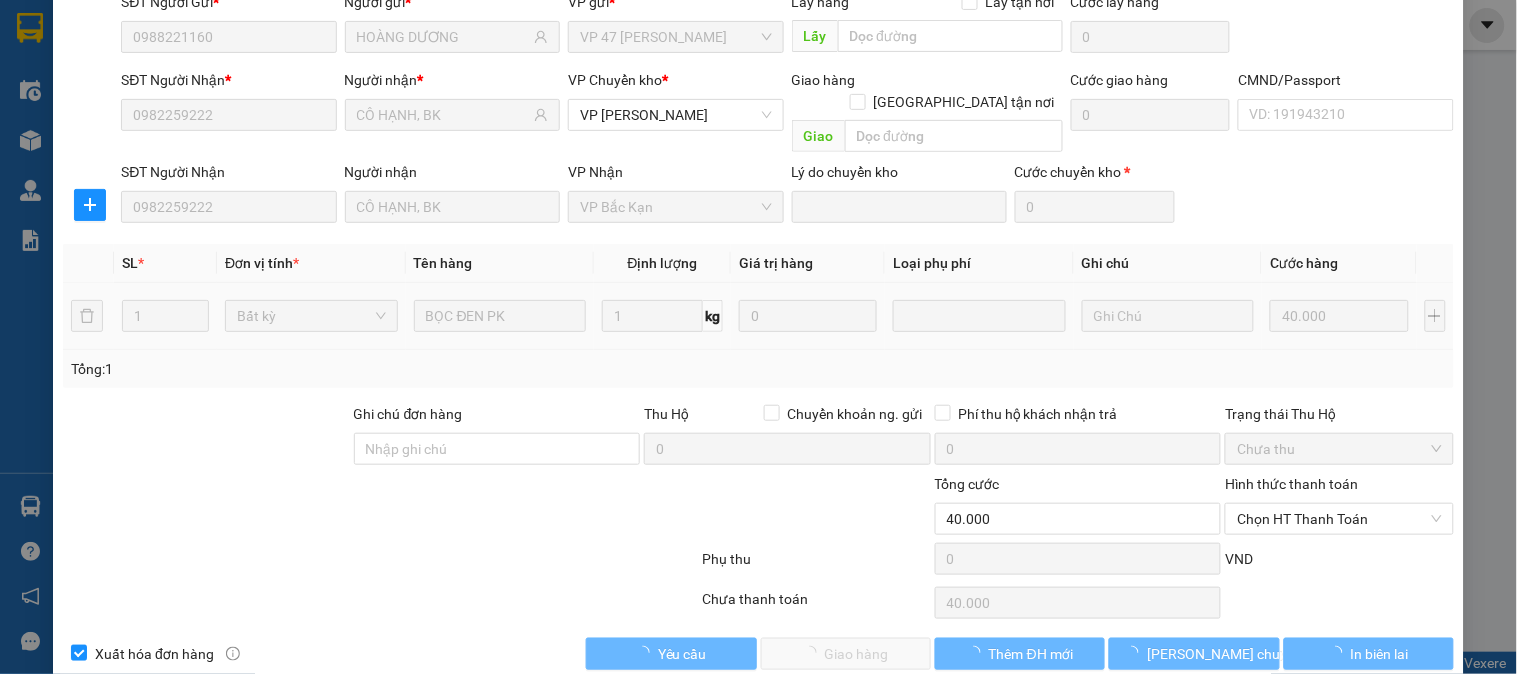 scroll, scrollTop: 177, scrollLeft: 0, axis: vertical 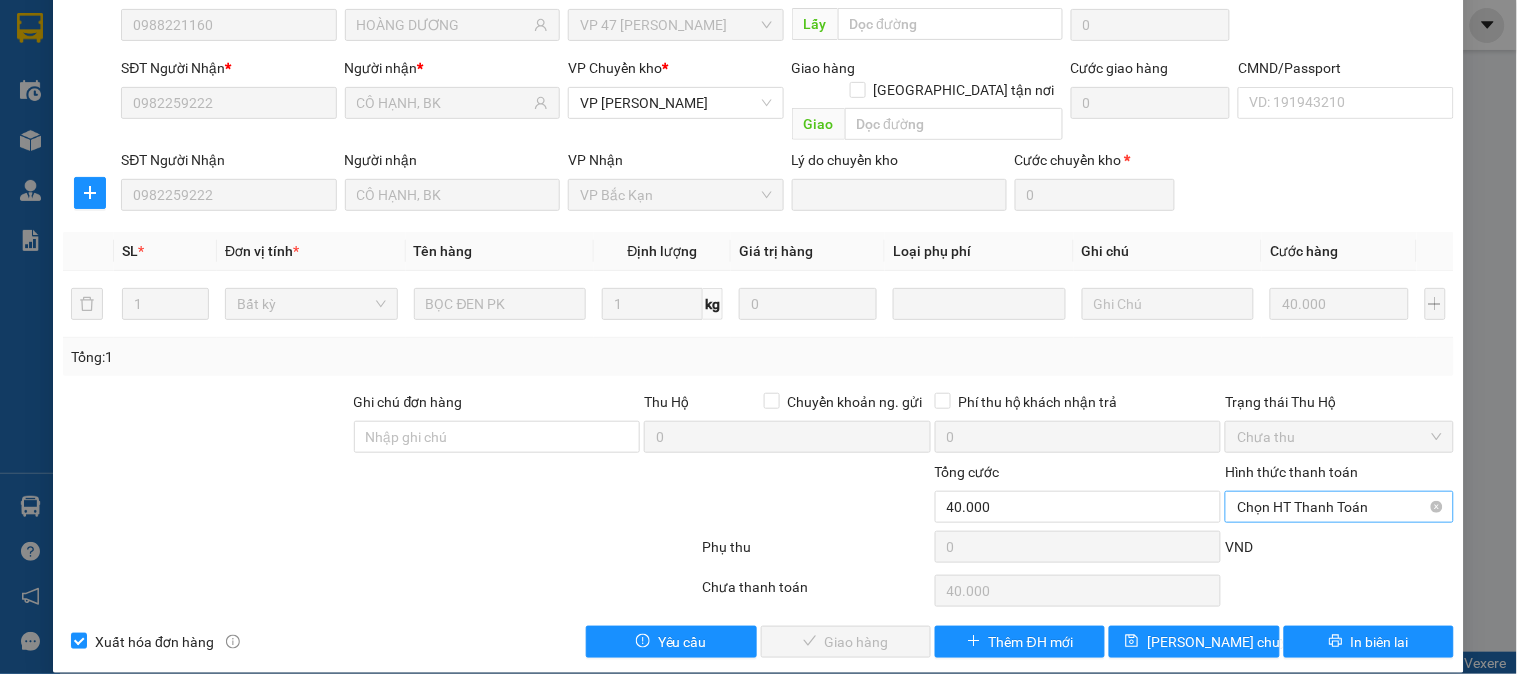 click on "Chọn HT Thanh Toán" at bounding box center (1339, 507) 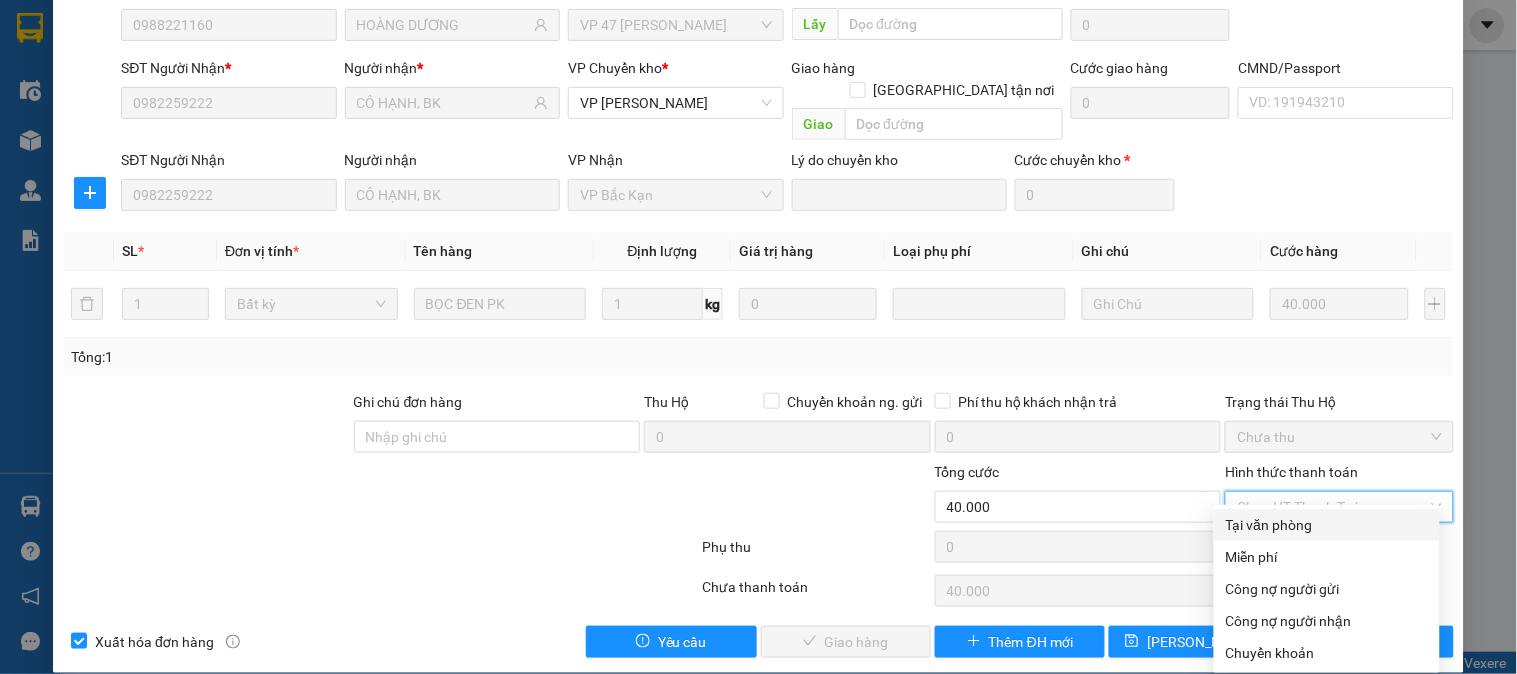 click on "Tại văn phòng" at bounding box center [1327, 525] 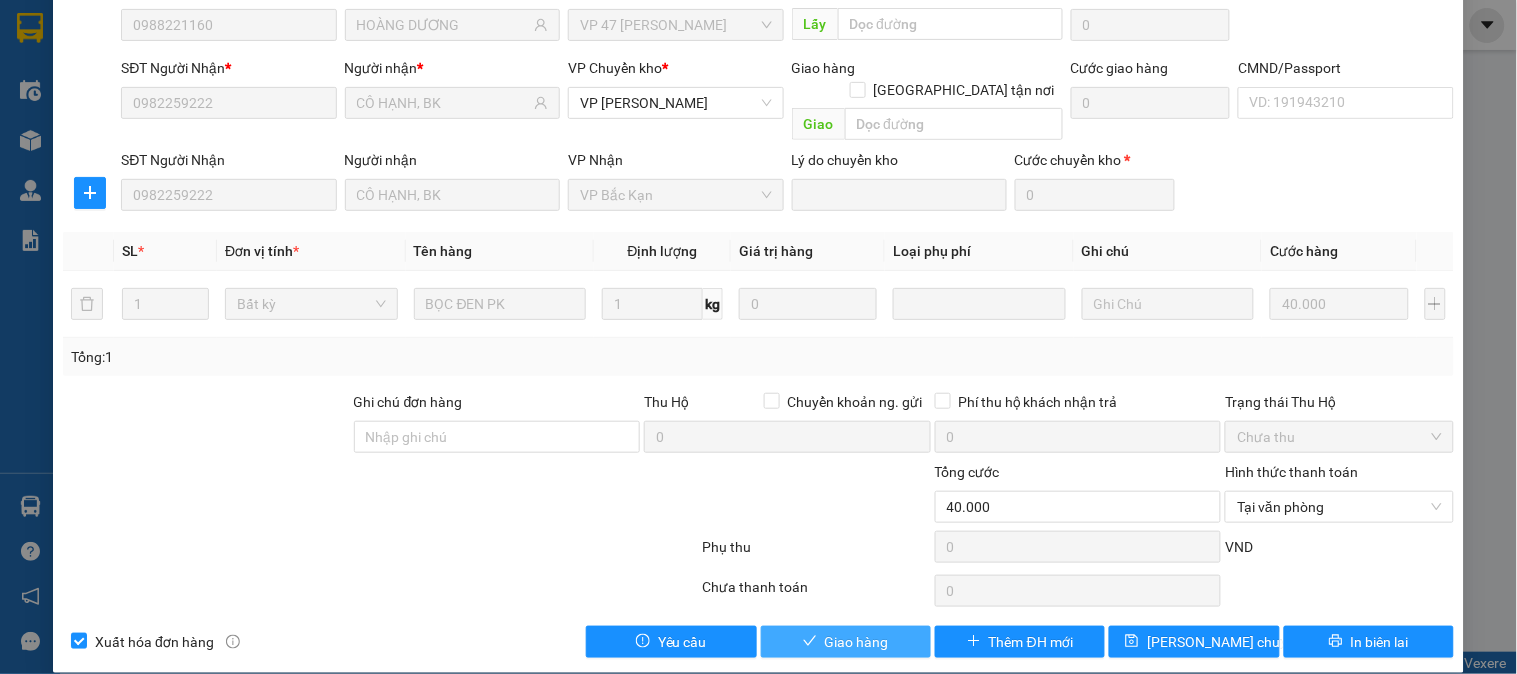 click on "Giao hàng" at bounding box center [857, 642] 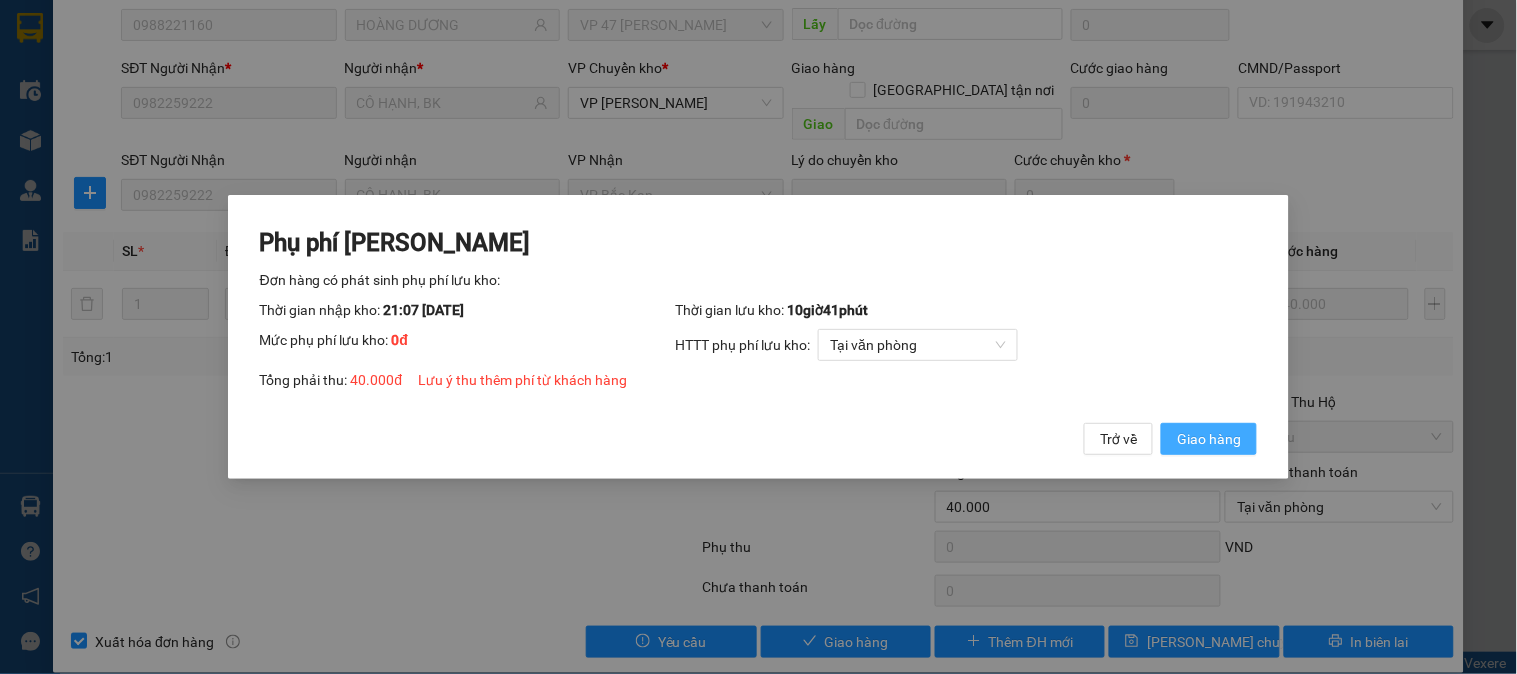 click on "Giao hàng" at bounding box center [1209, 439] 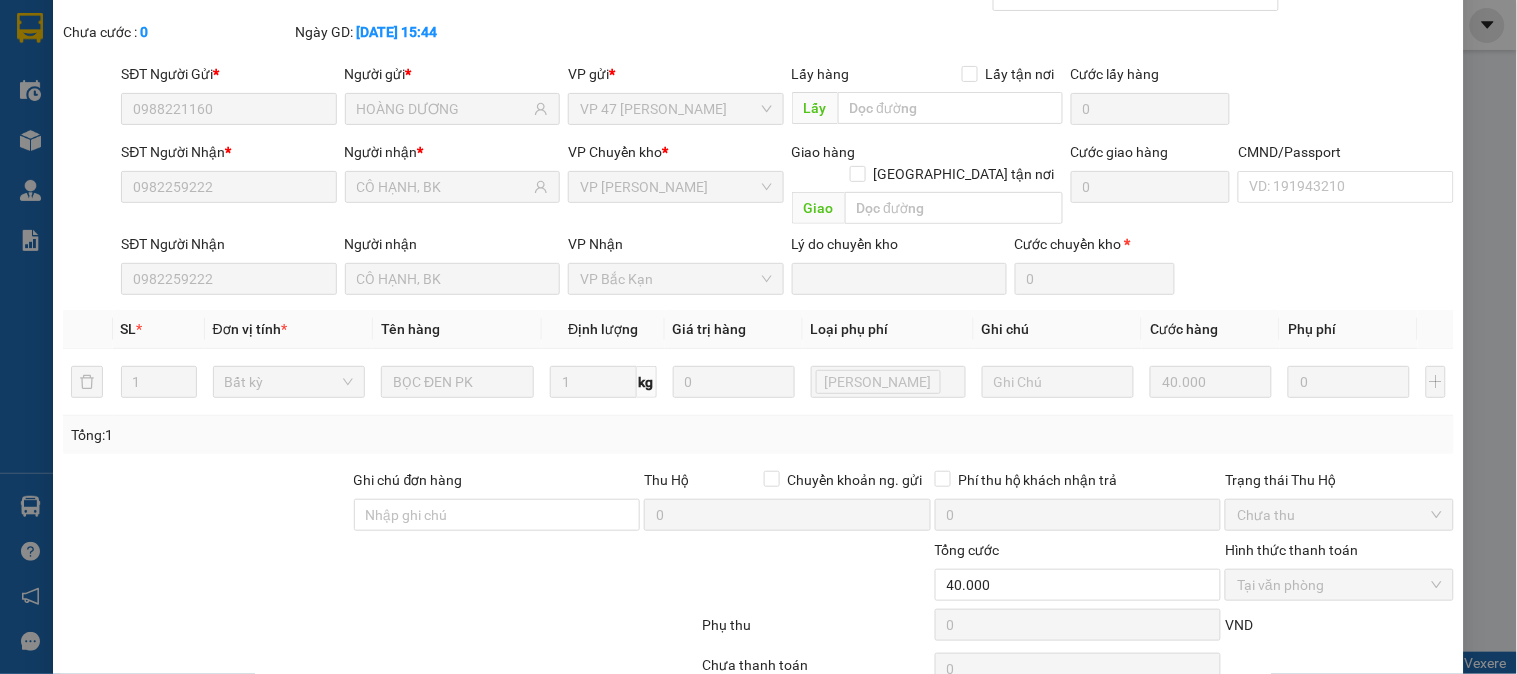 scroll, scrollTop: 0, scrollLeft: 0, axis: both 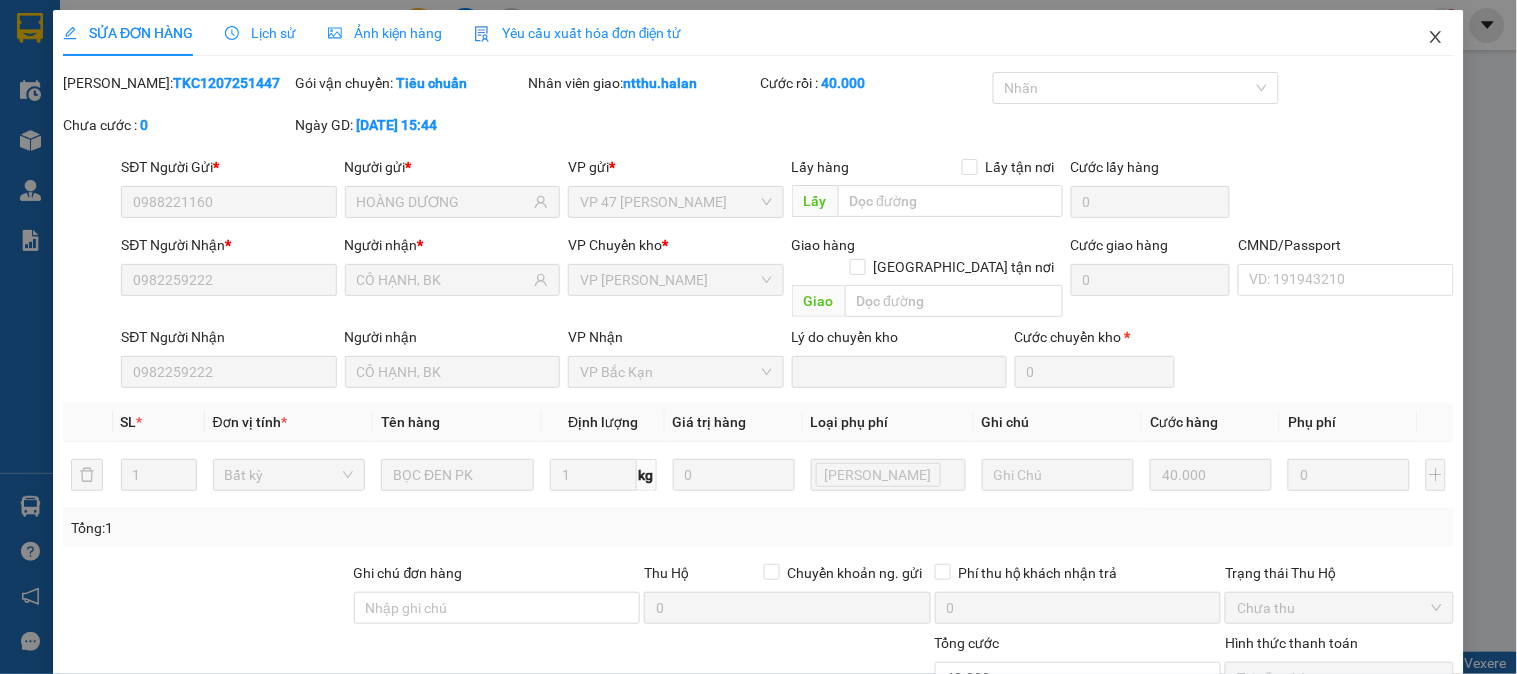 click 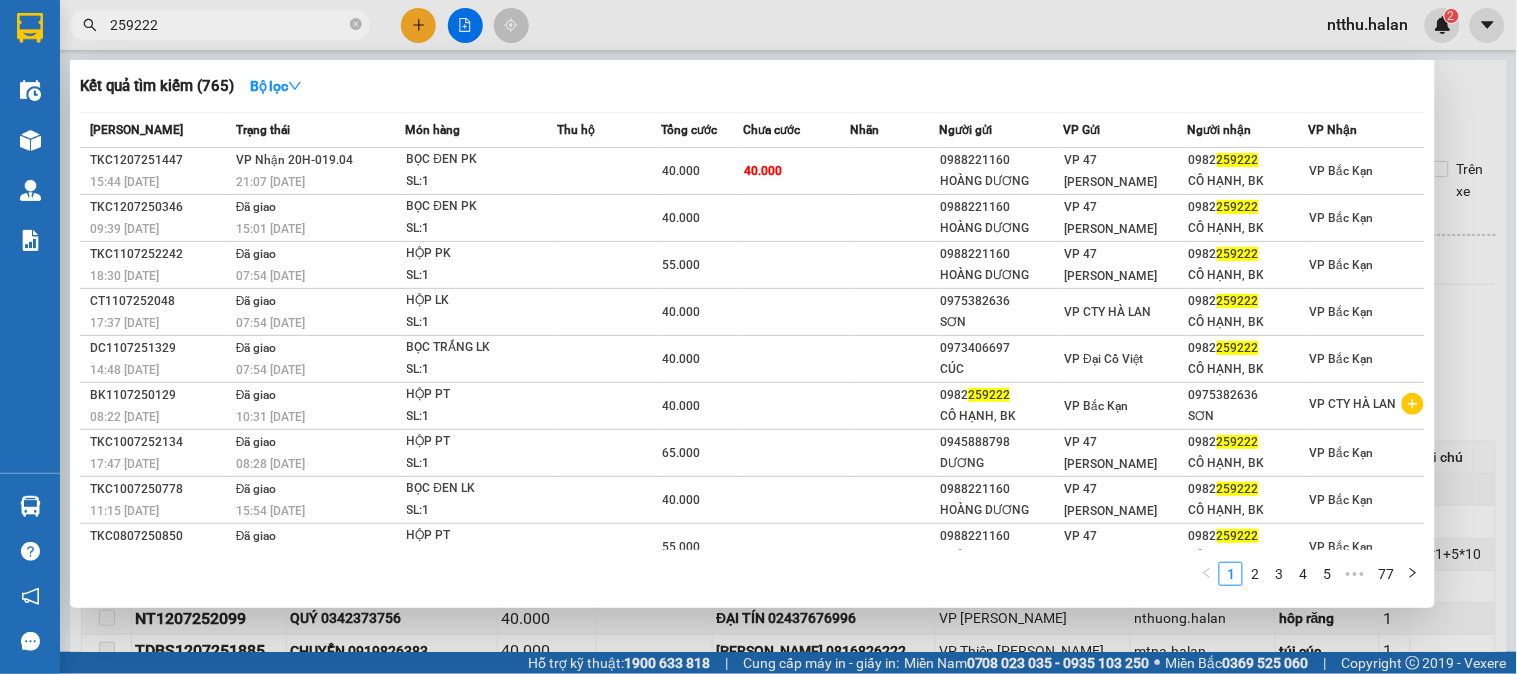 click on "259222" at bounding box center [228, 25] 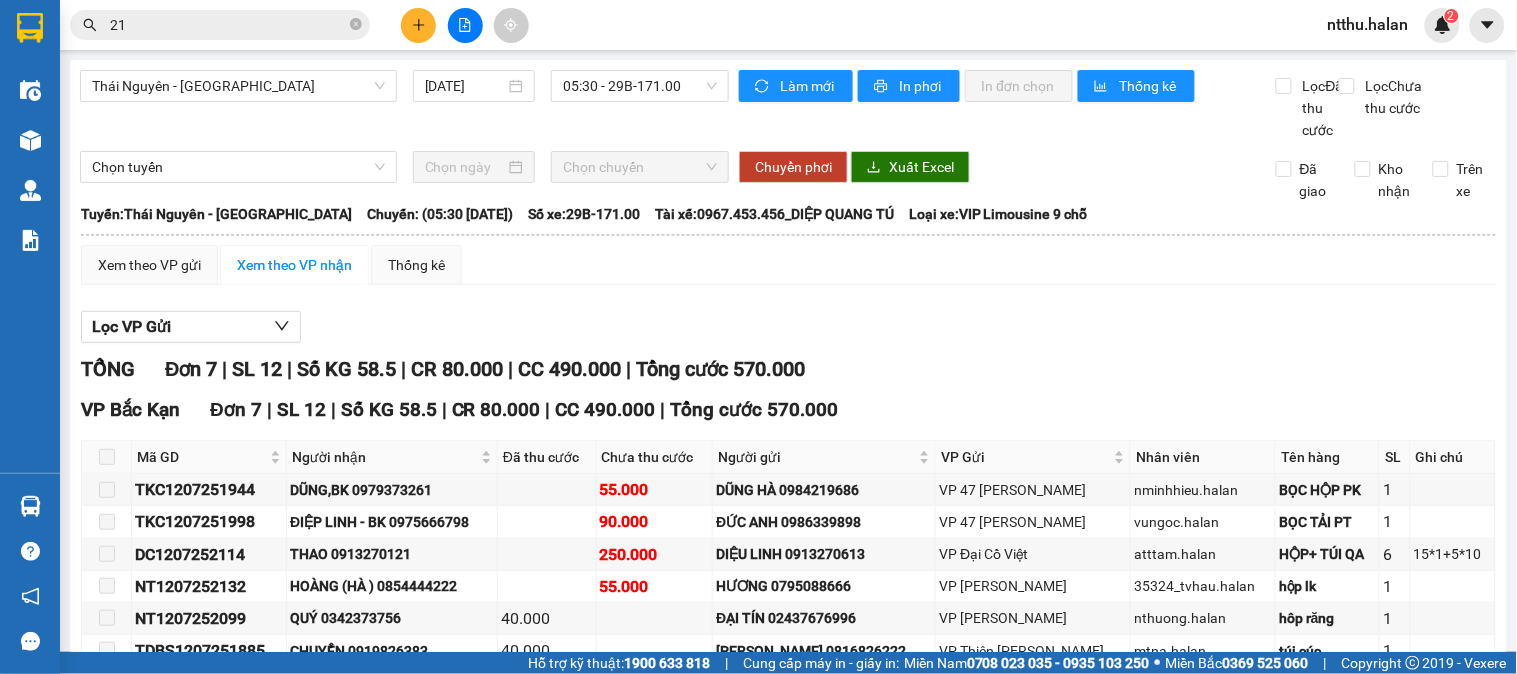 type on "2" 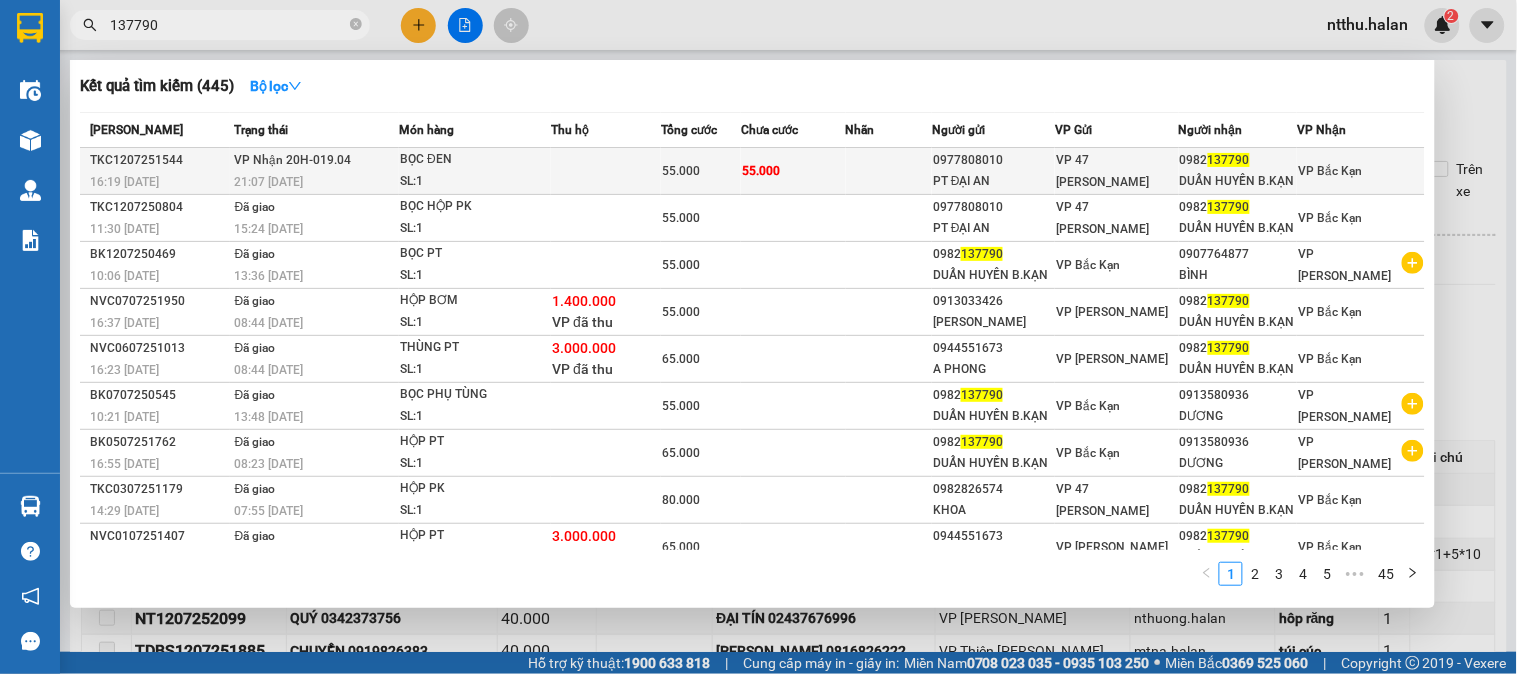 type on "137790" 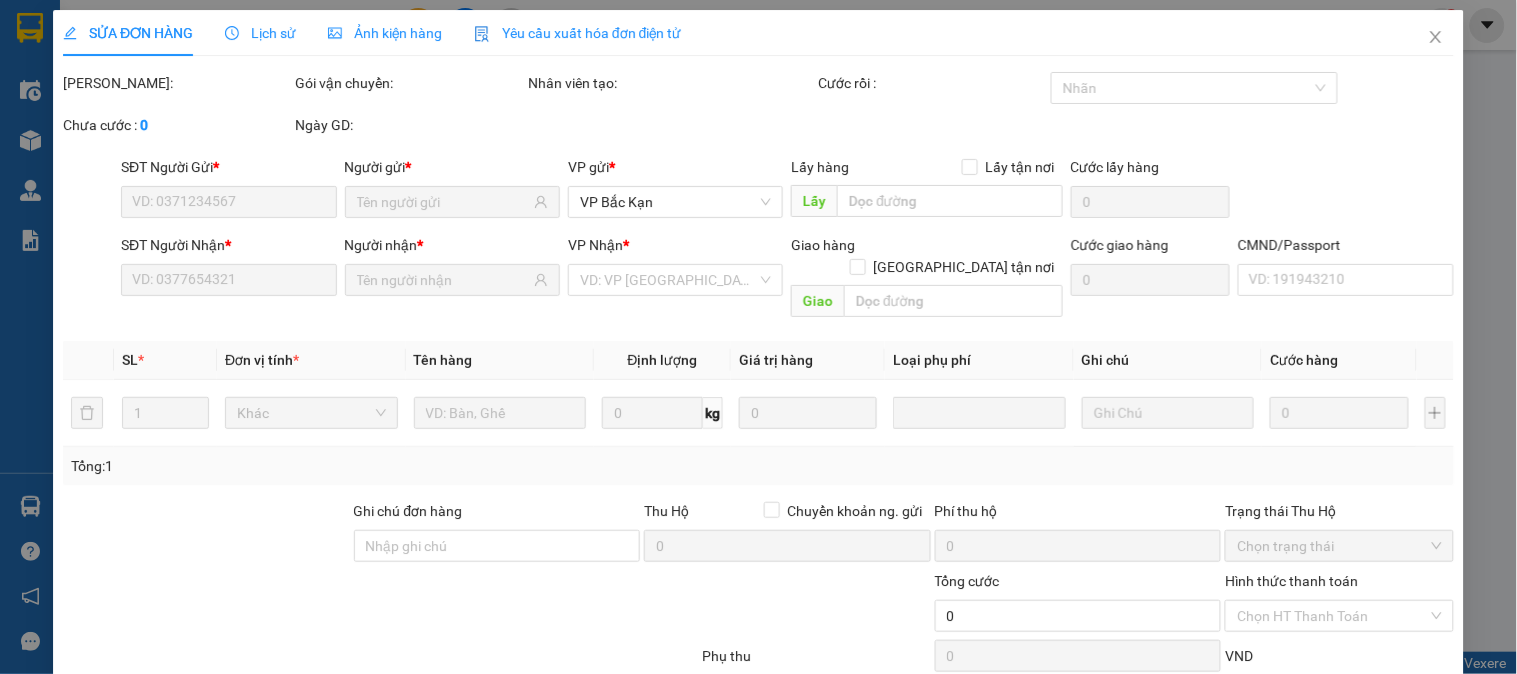 type on "0977808010" 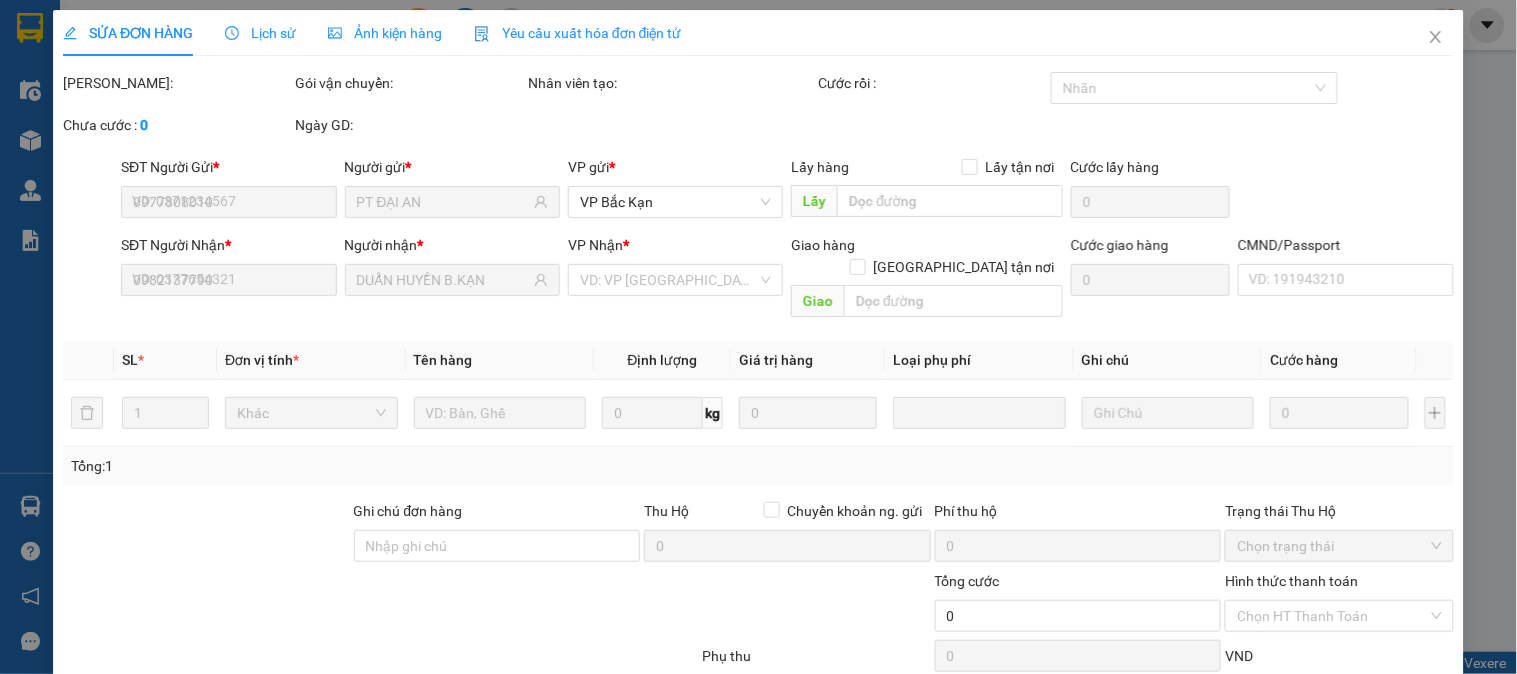 type on "55.000" 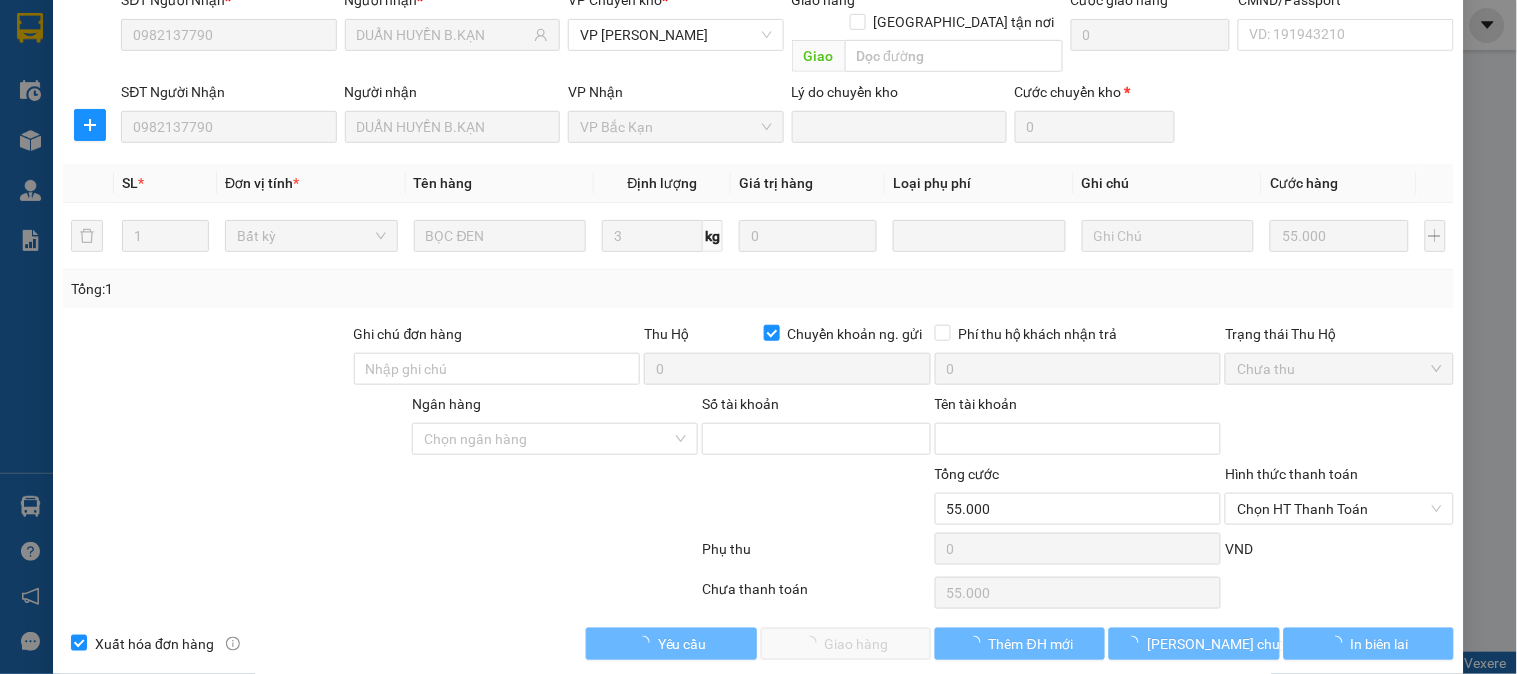 scroll, scrollTop: 247, scrollLeft: 0, axis: vertical 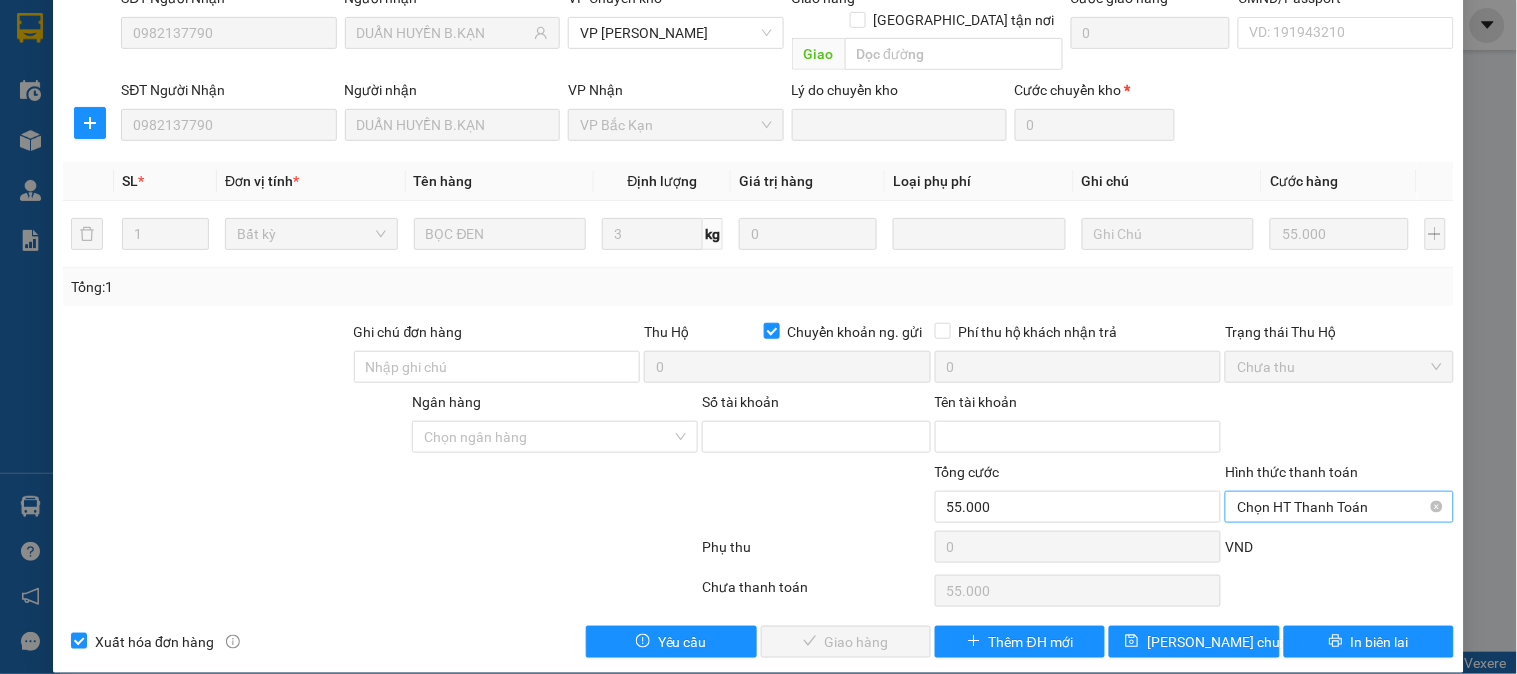 click on "Chọn HT Thanh Toán" at bounding box center (1339, 507) 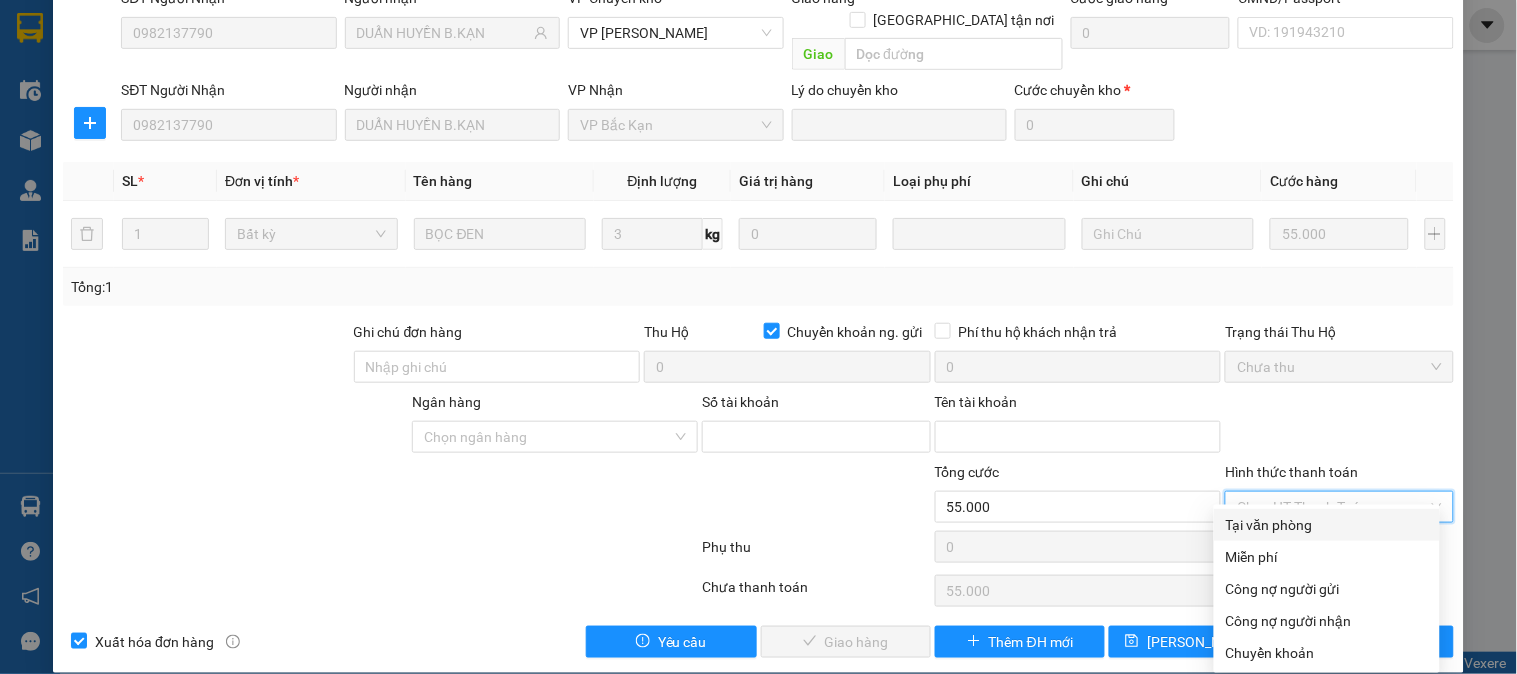 drag, startPoint x: 1286, startPoint y: 528, endPoint x: 1001, endPoint y: 558, distance: 286.5746 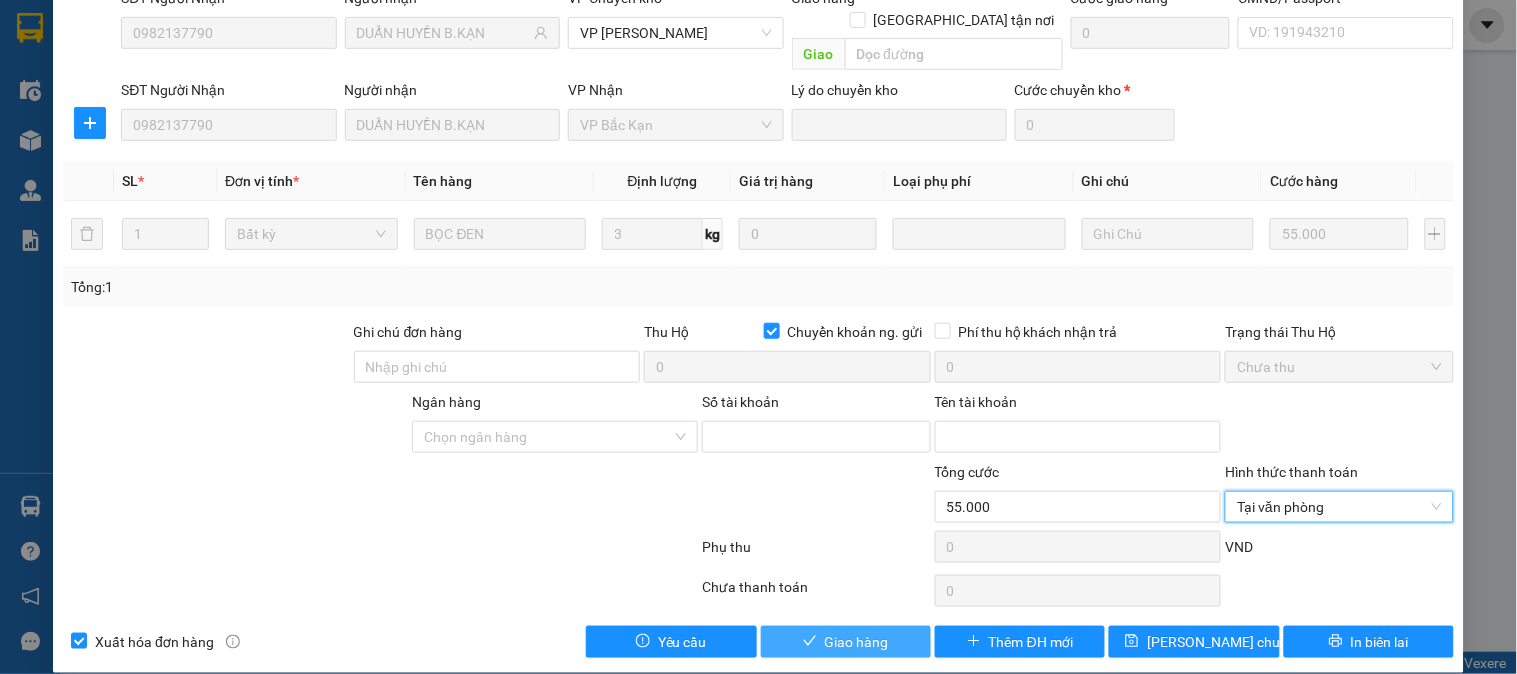 click on "Giao hàng" at bounding box center [857, 642] 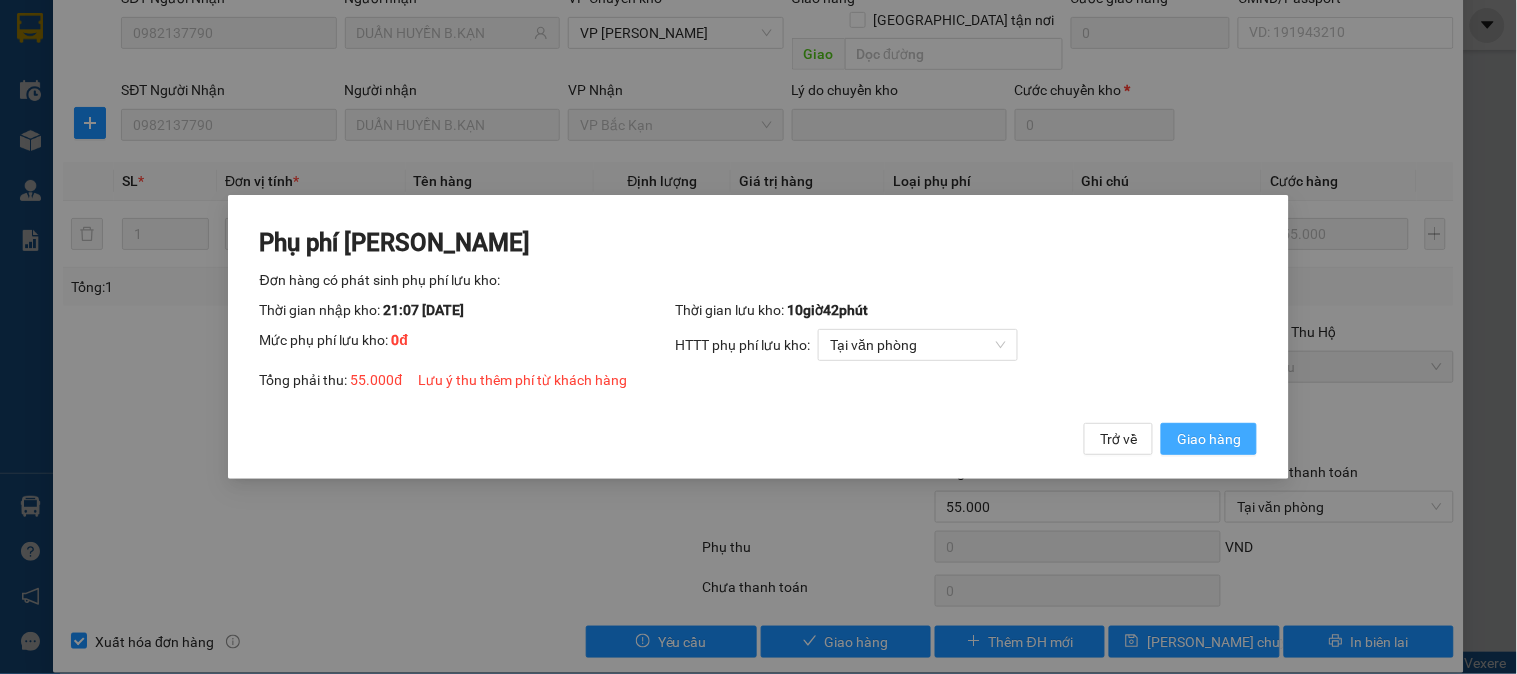 click on "Giao hàng" at bounding box center [1209, 439] 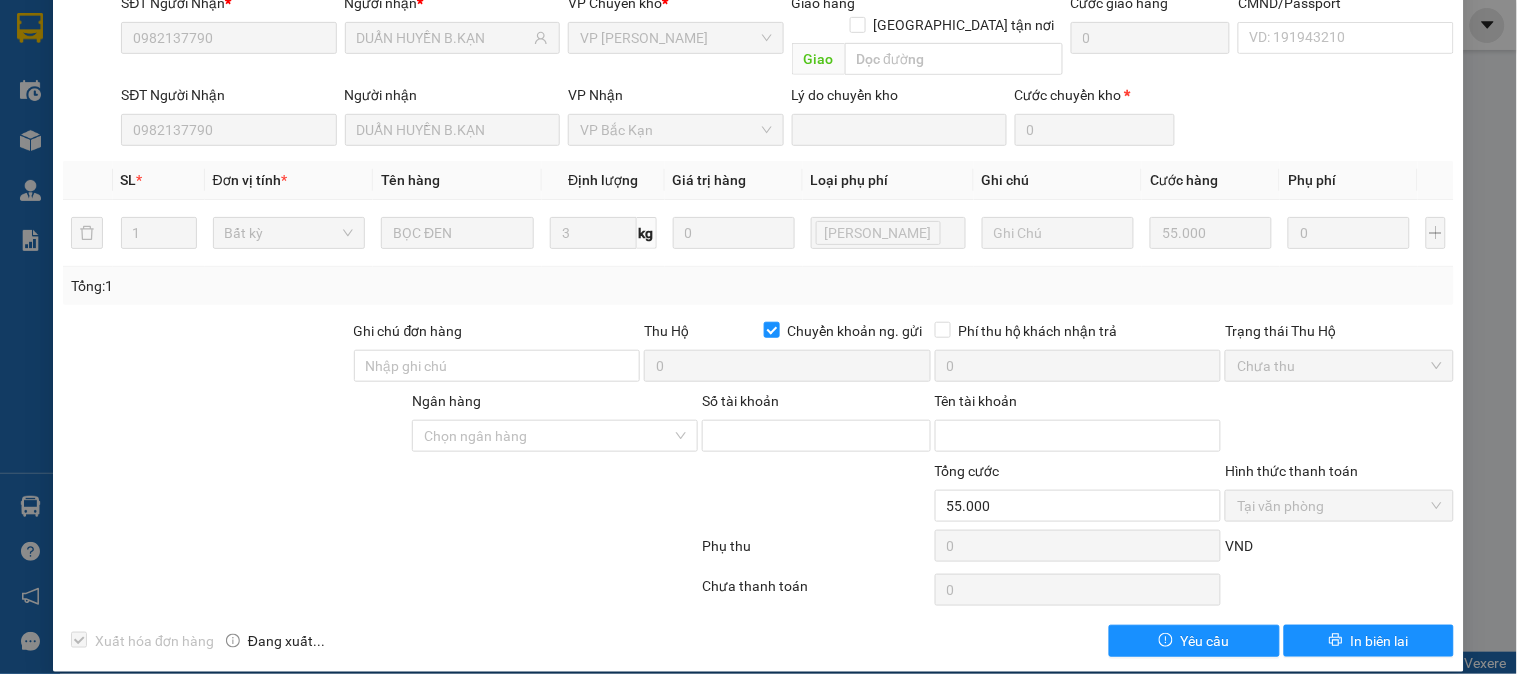 scroll, scrollTop: 0, scrollLeft: 0, axis: both 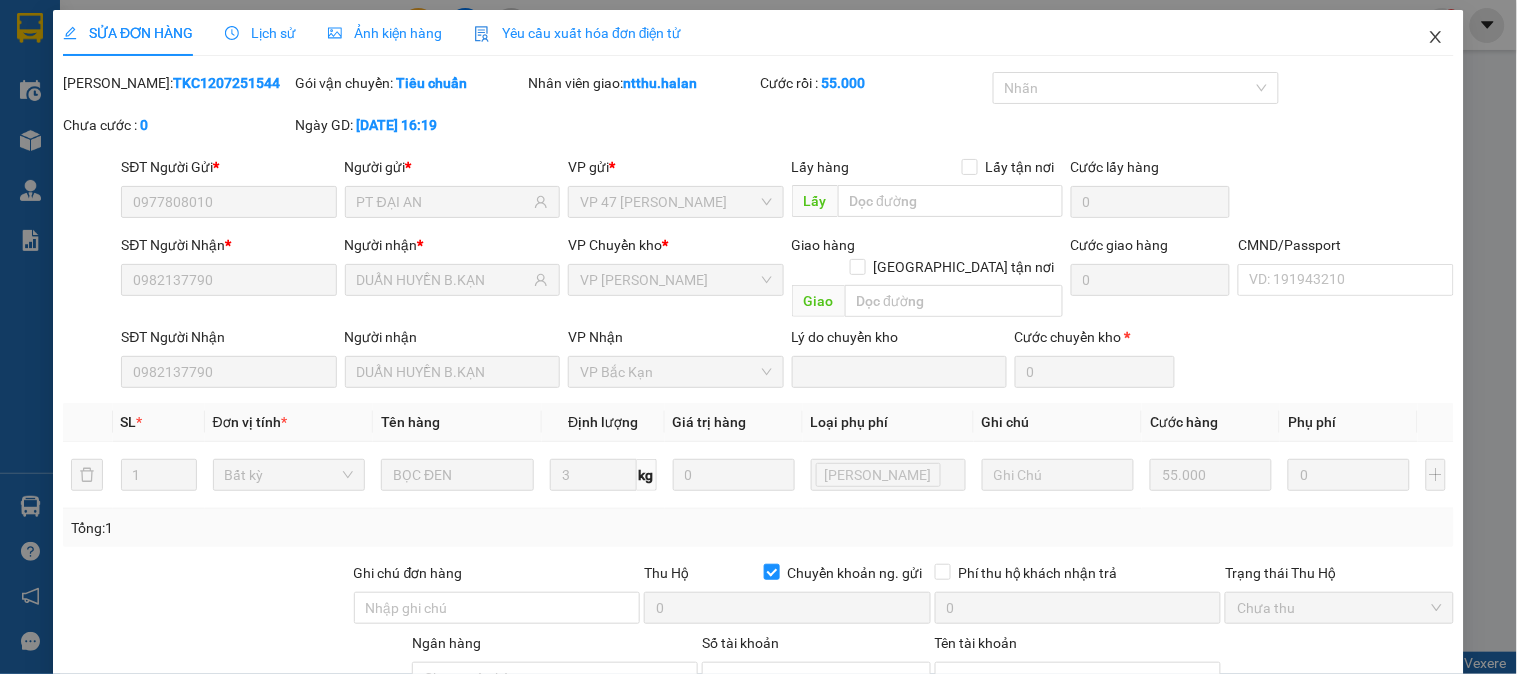 click at bounding box center (1436, 38) 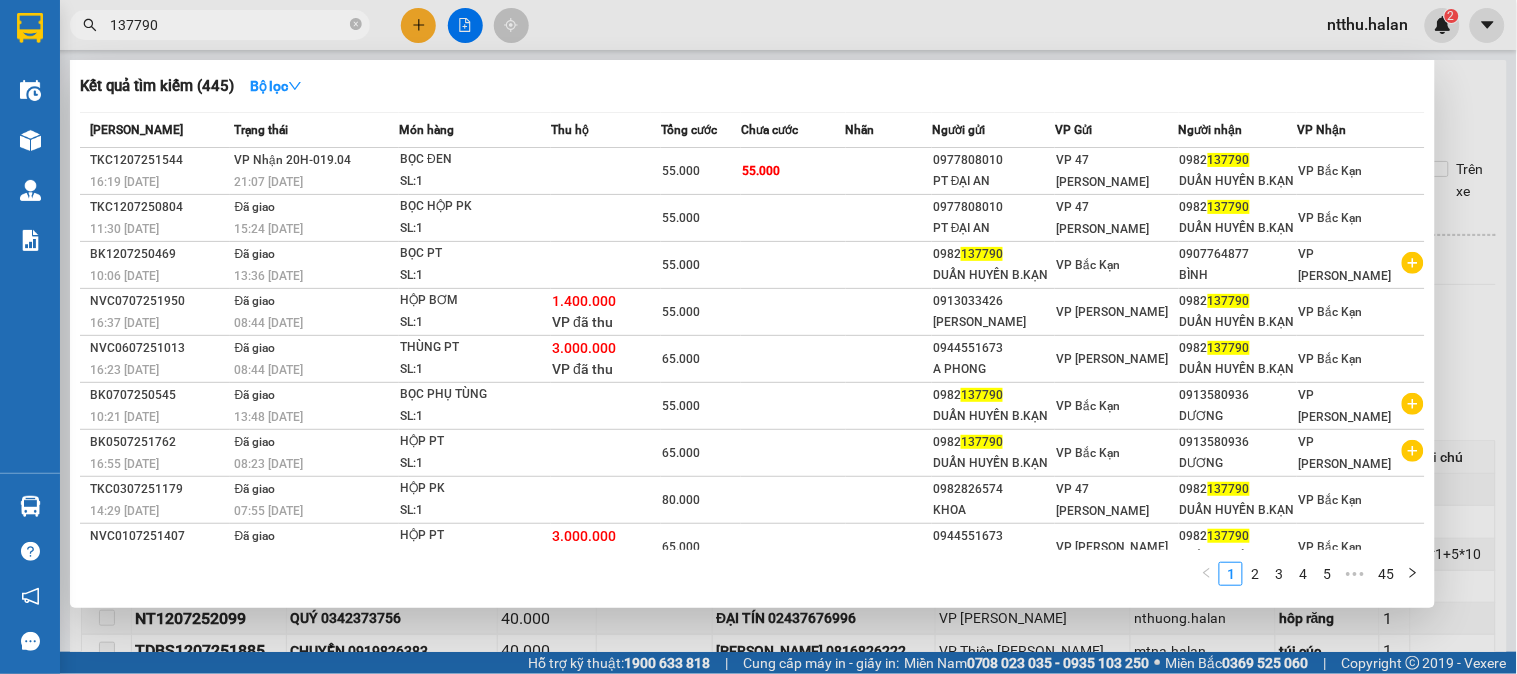 click on "137790" at bounding box center [228, 25] 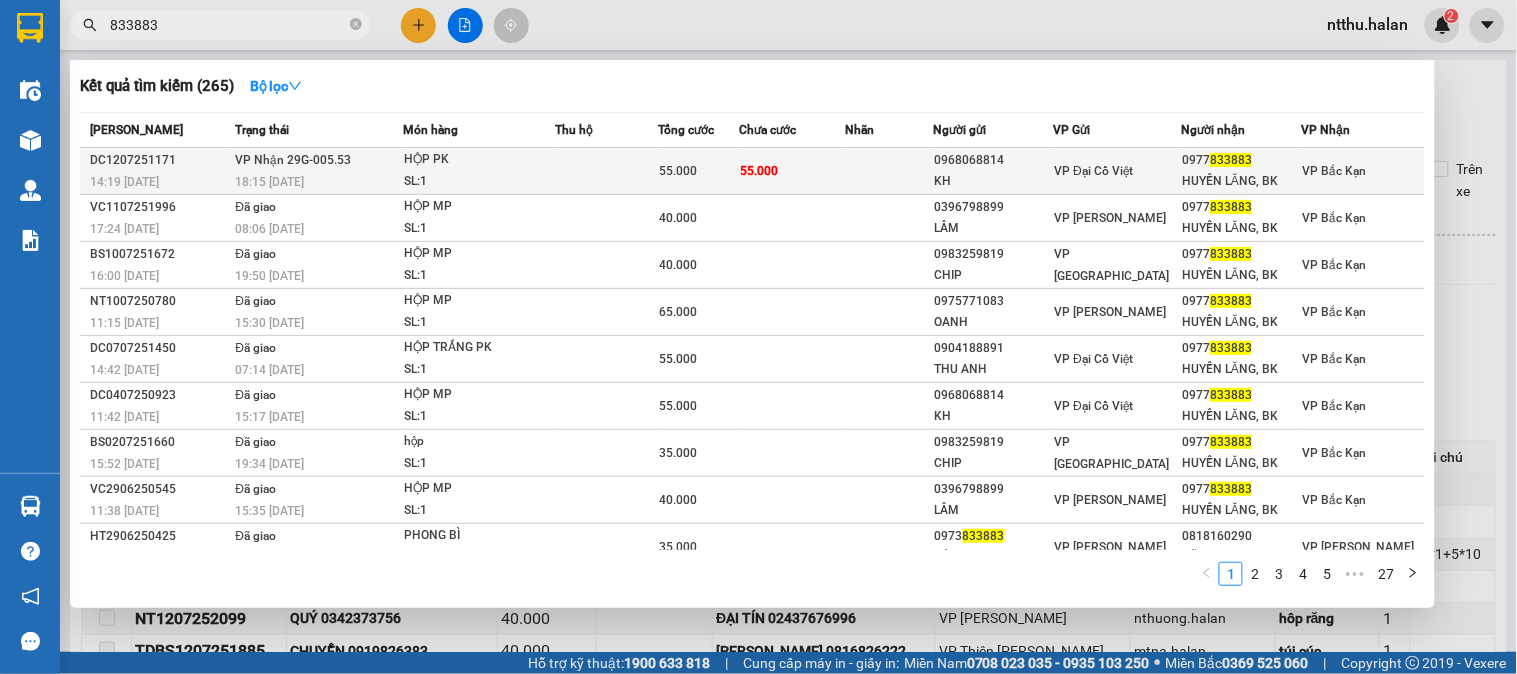 type on "833883" 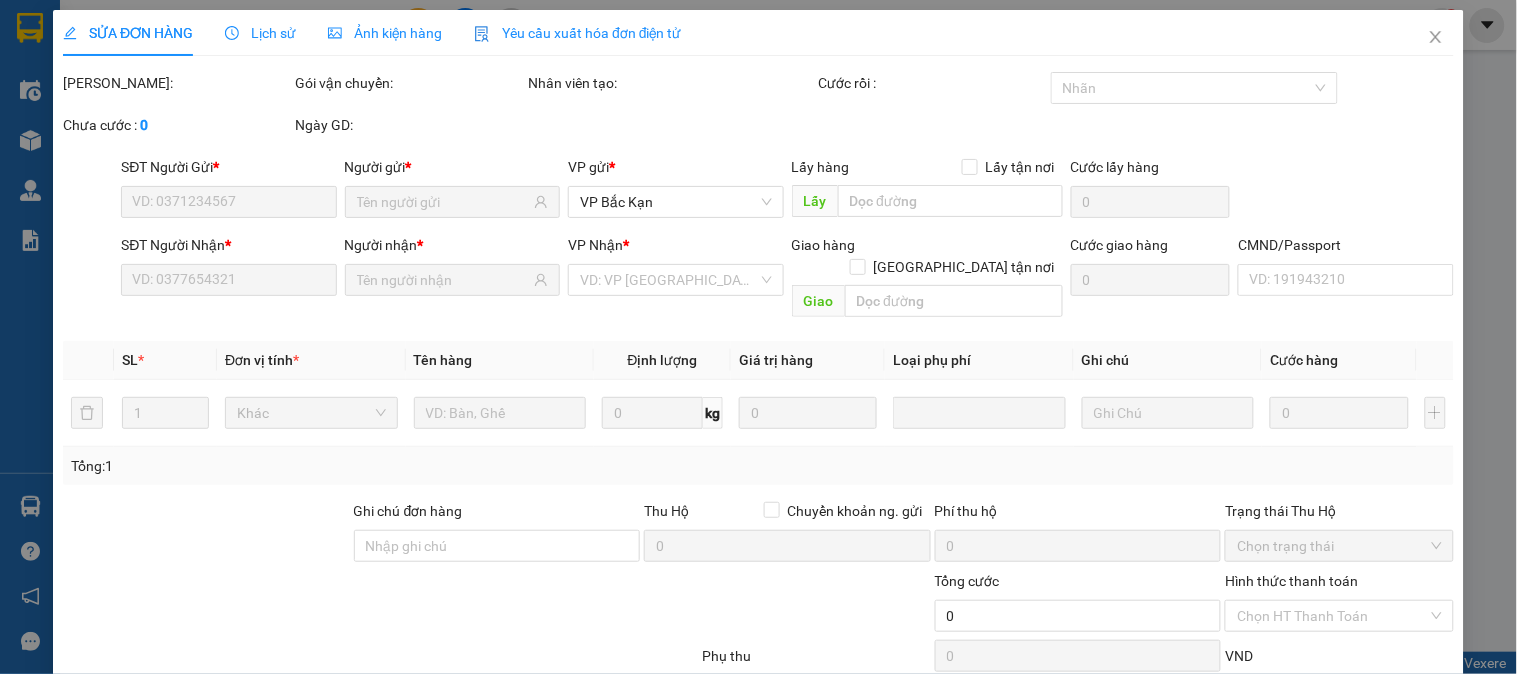 type on "0968068814" 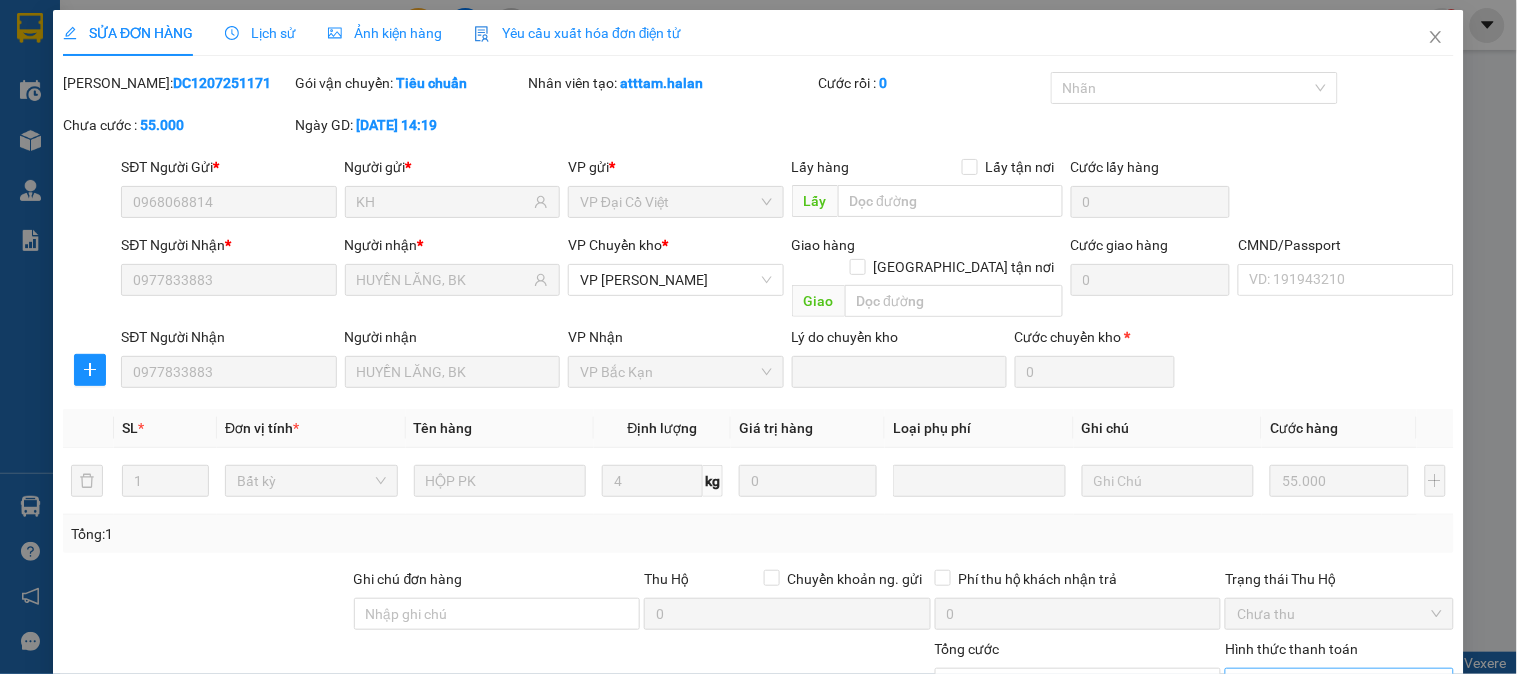 scroll, scrollTop: 177, scrollLeft: 0, axis: vertical 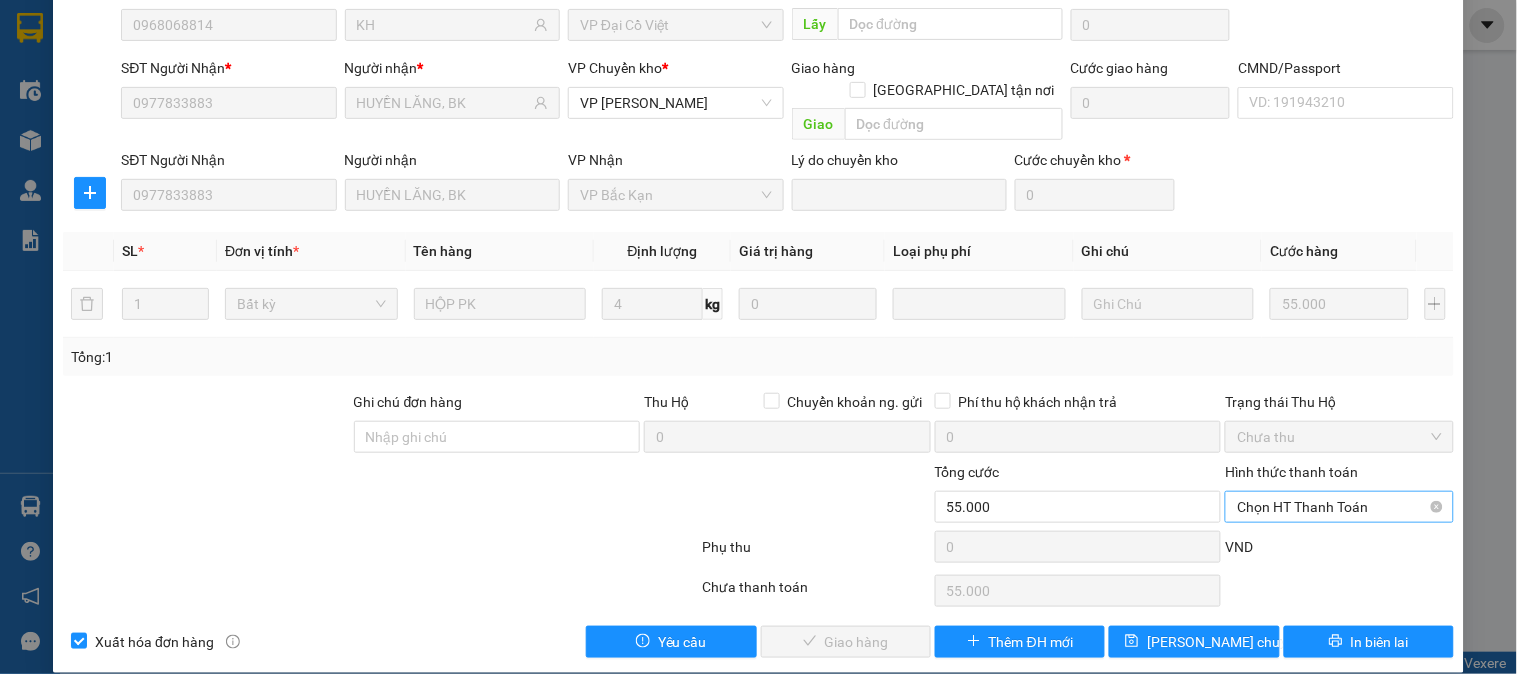 click on "Chọn HT Thanh Toán" at bounding box center (1339, 507) 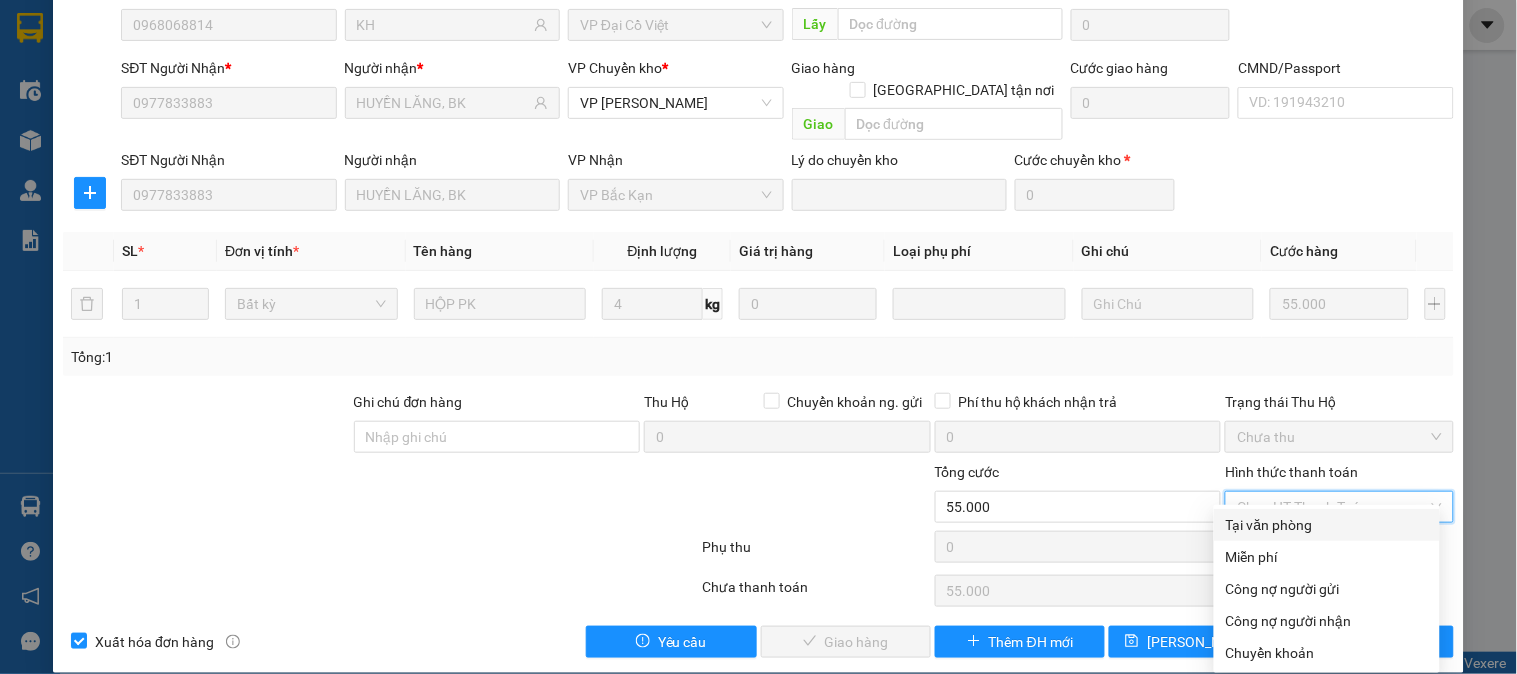 click on "Tại văn phòng" at bounding box center (1327, 525) 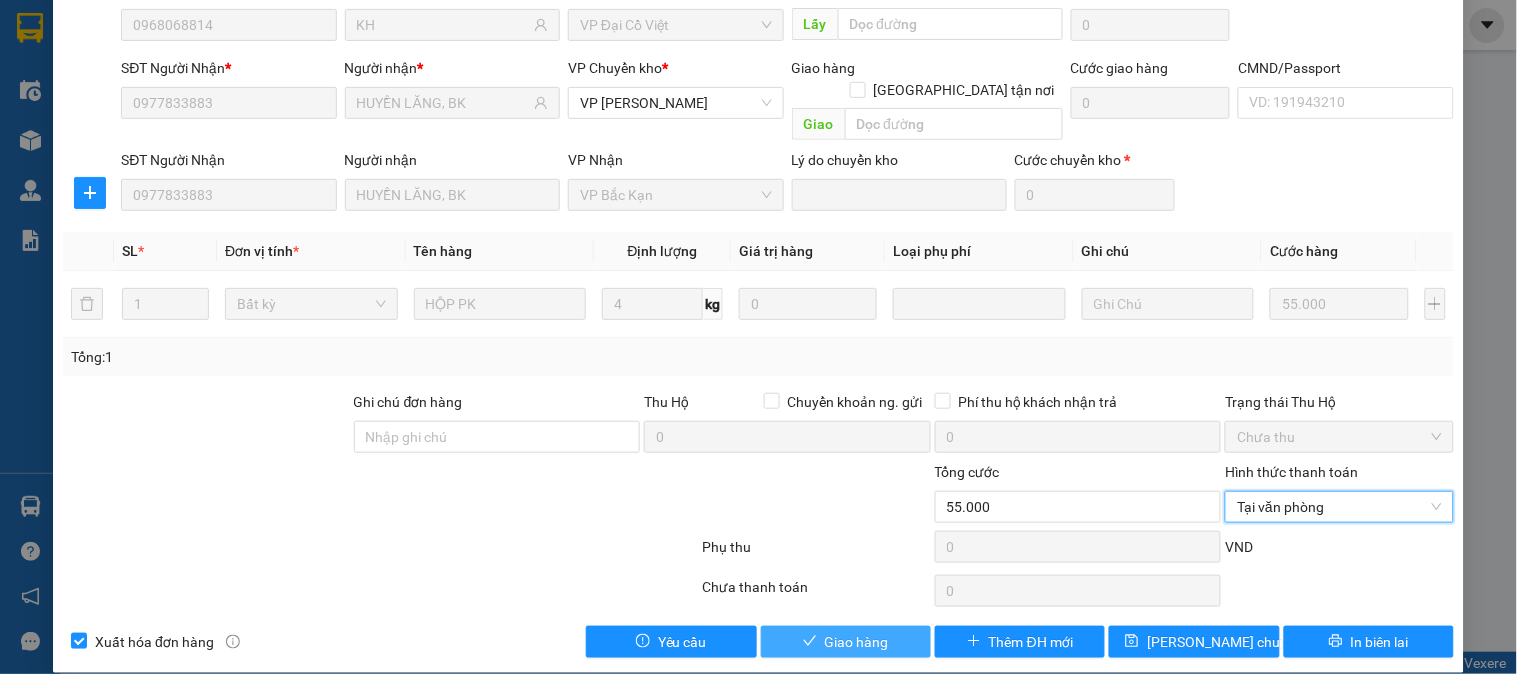 click on "Giao hàng" at bounding box center (857, 642) 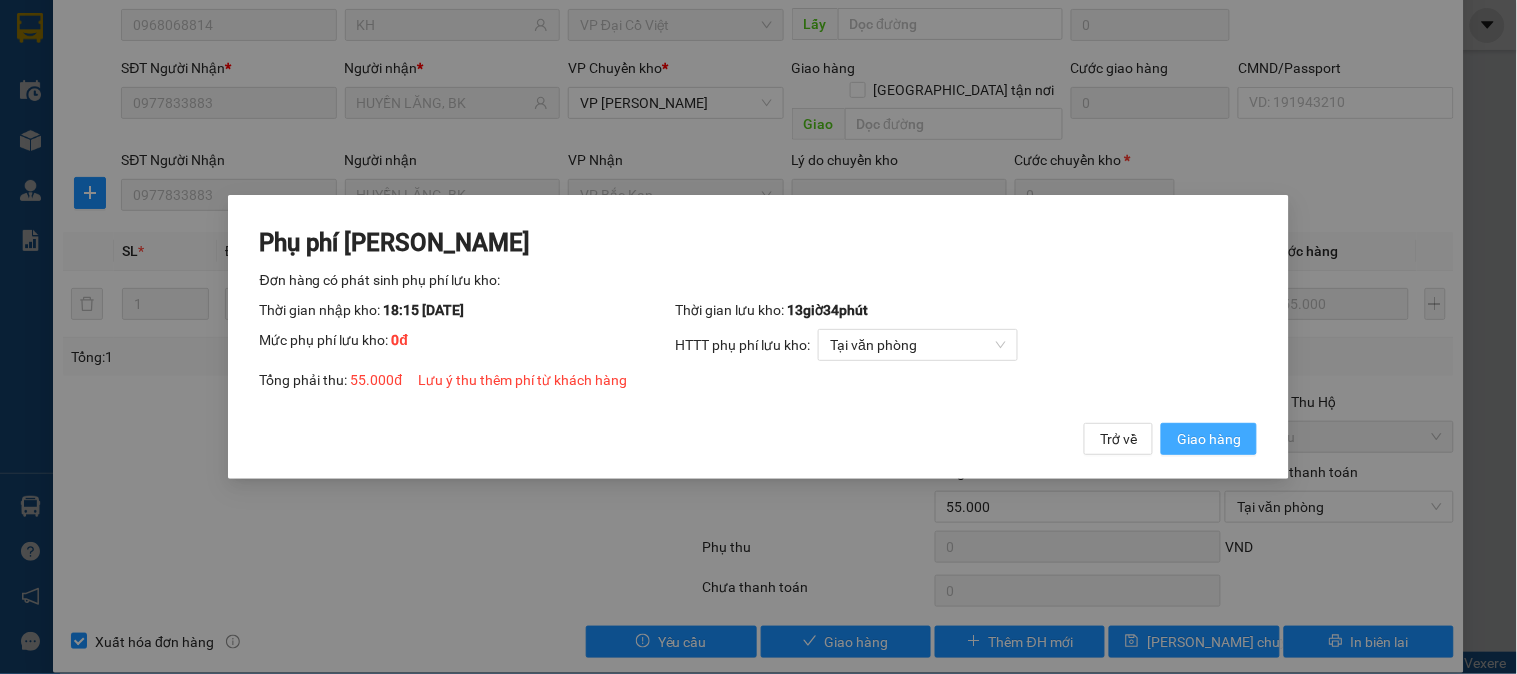 click on "Giao hàng" at bounding box center (1209, 439) 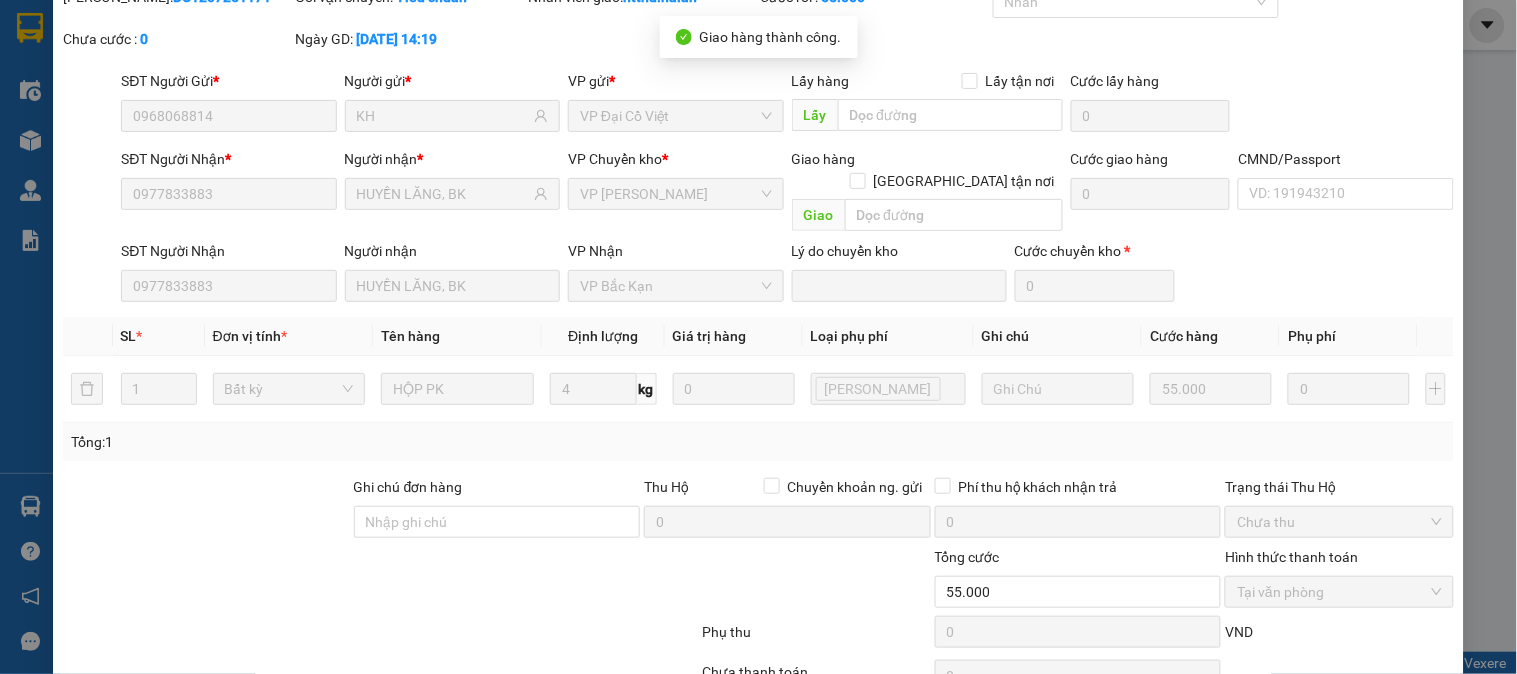 scroll, scrollTop: 0, scrollLeft: 0, axis: both 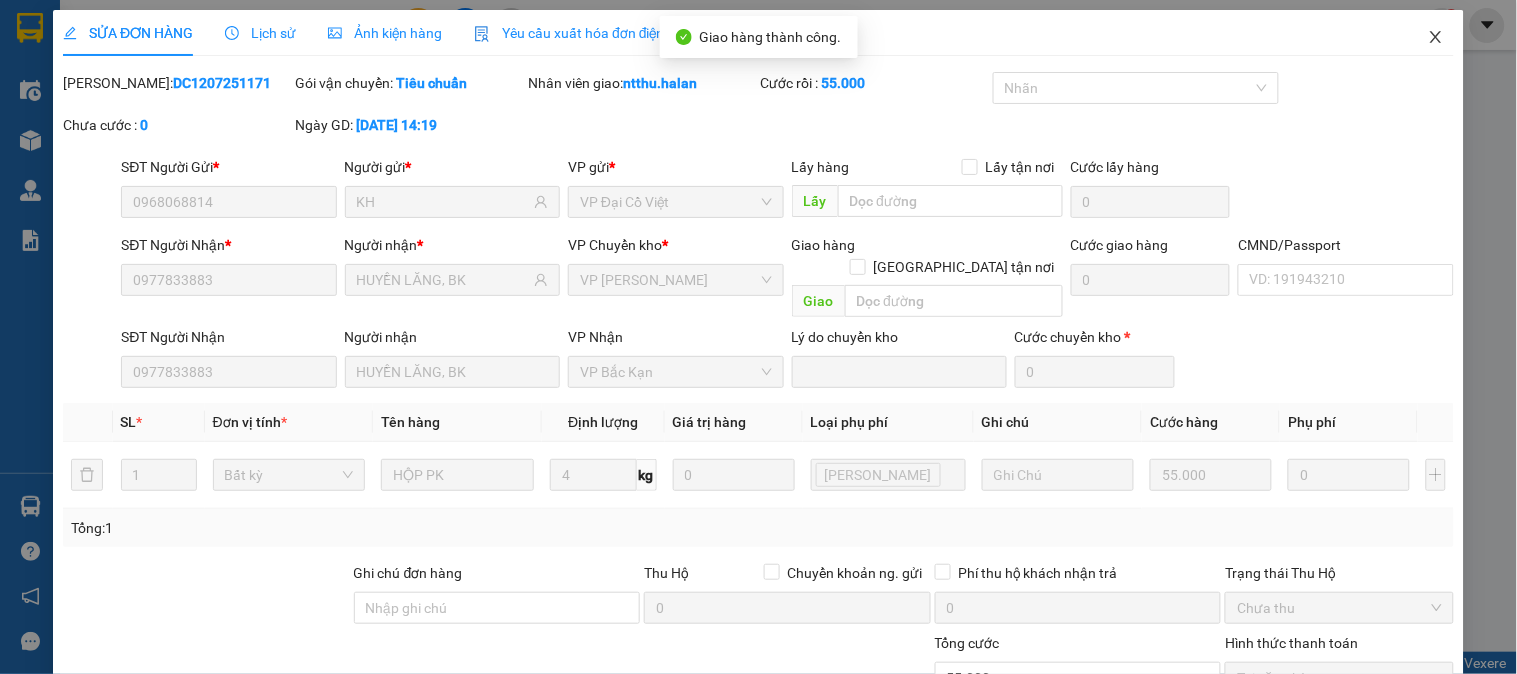 click 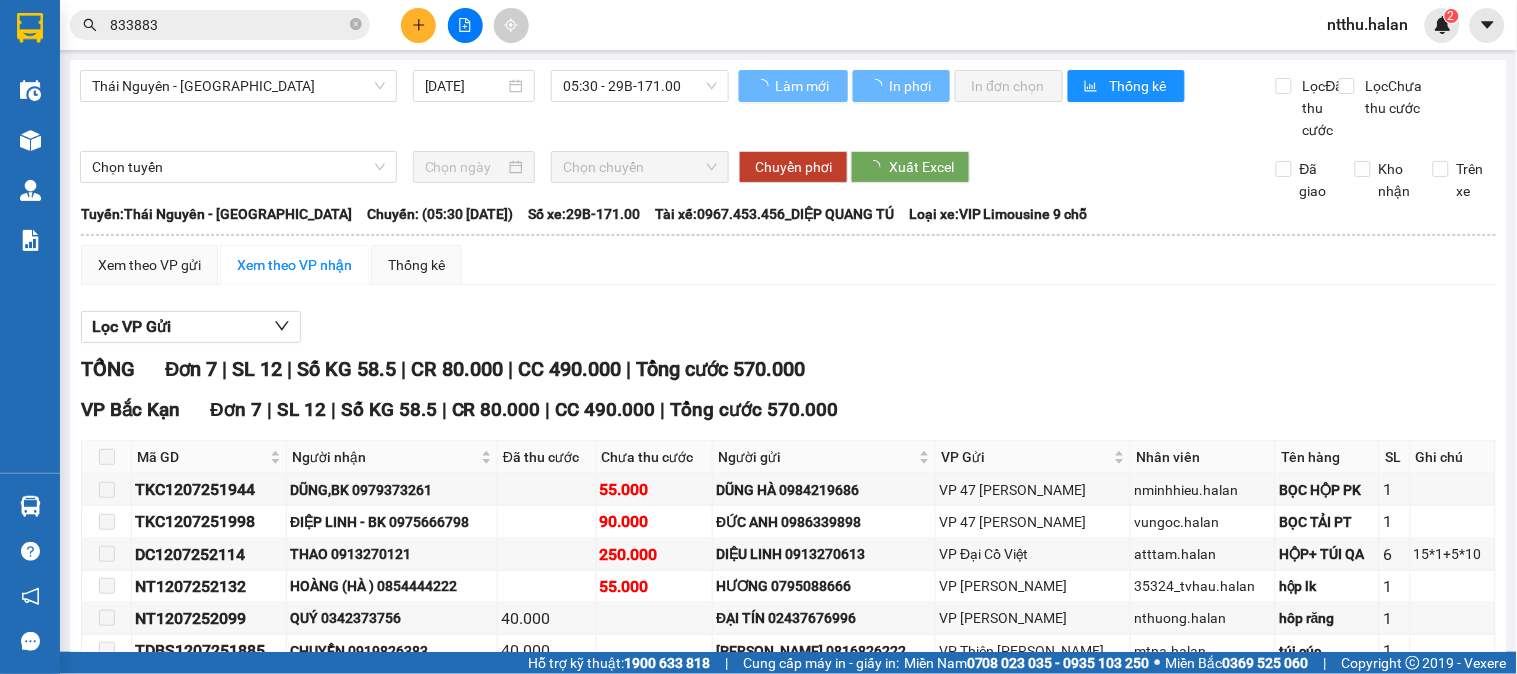 click on "833883" at bounding box center [228, 25] 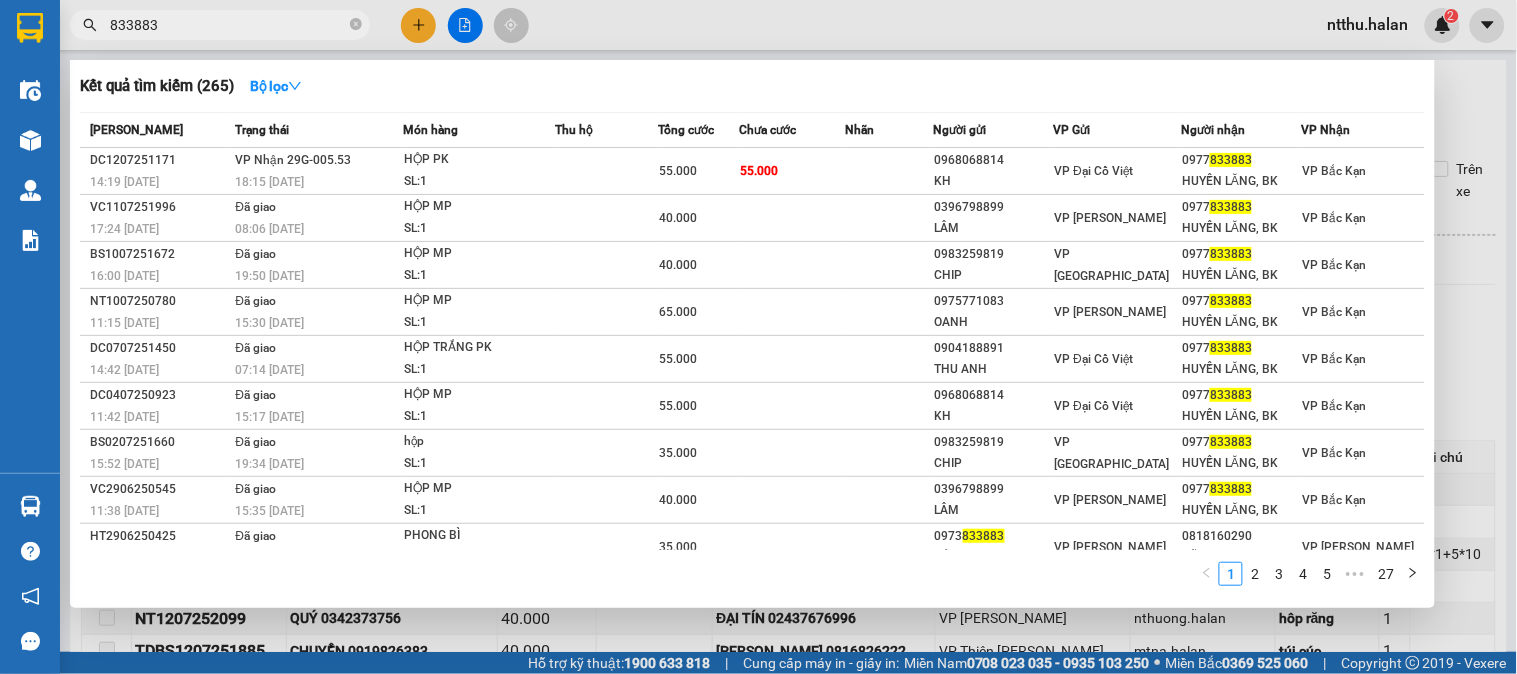 click on "833883" at bounding box center [228, 25] 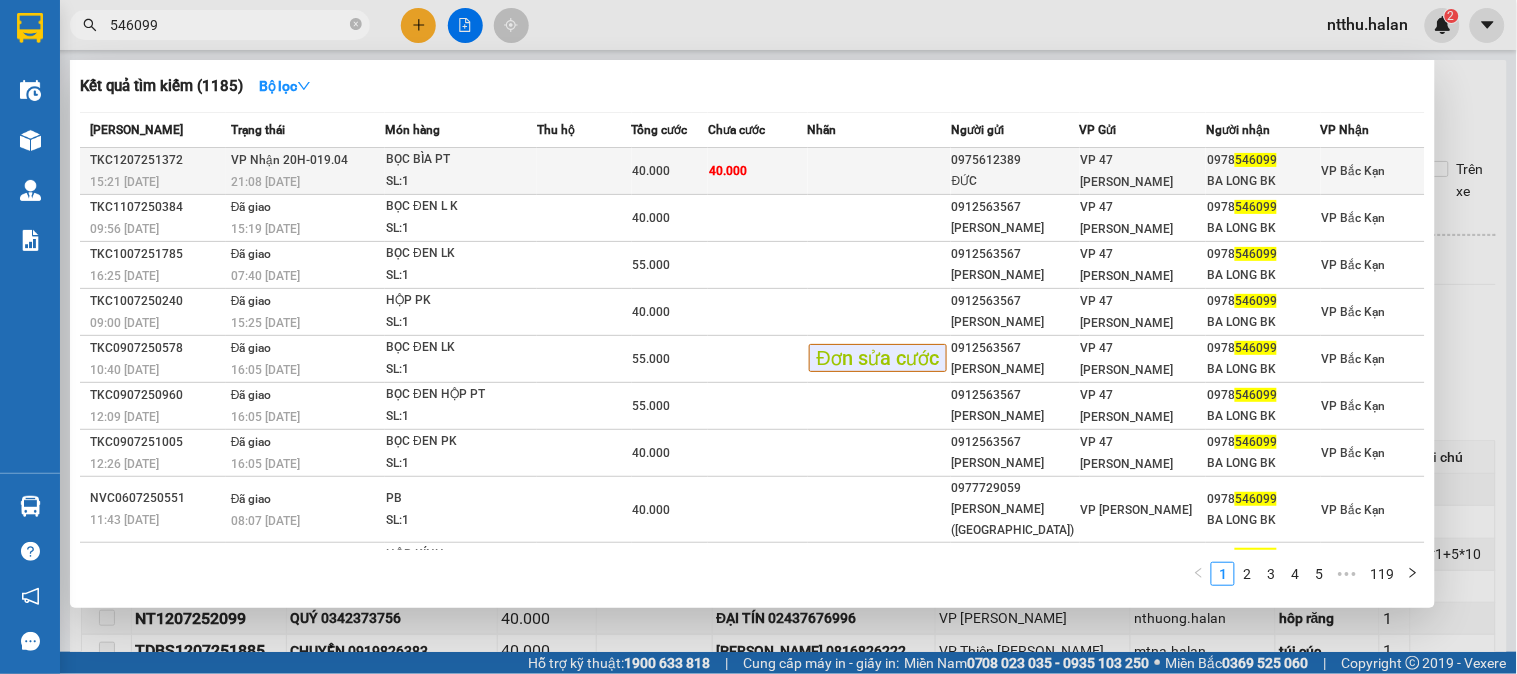 type on "546099" 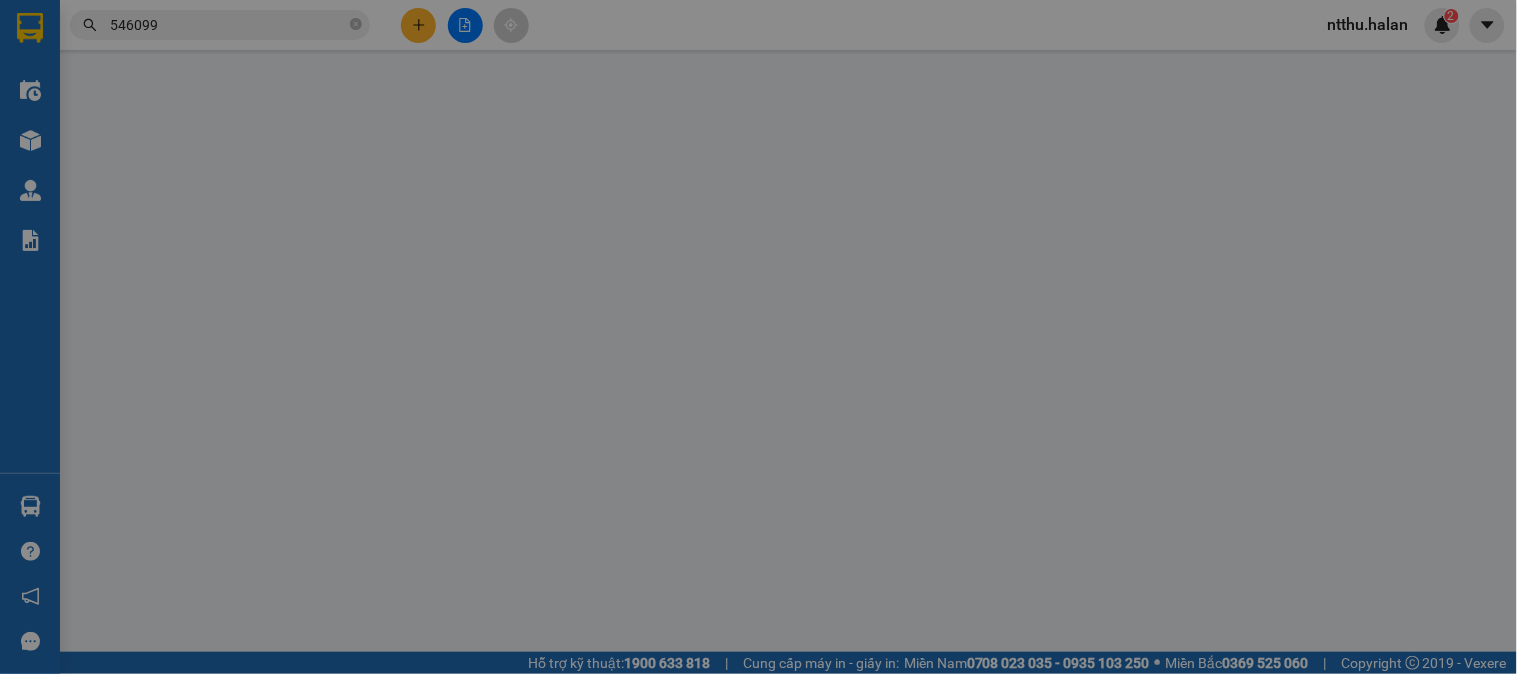 type on "0975612389" 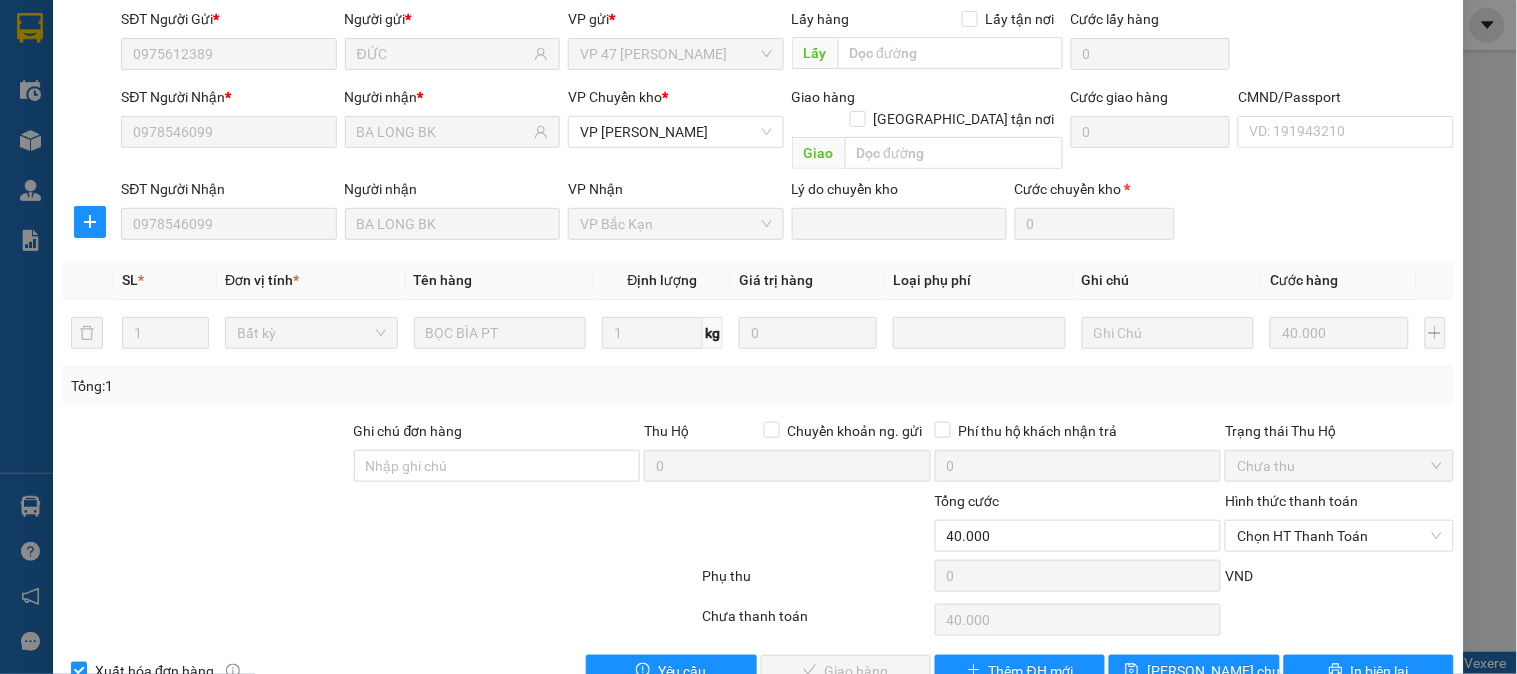 scroll, scrollTop: 177, scrollLeft: 0, axis: vertical 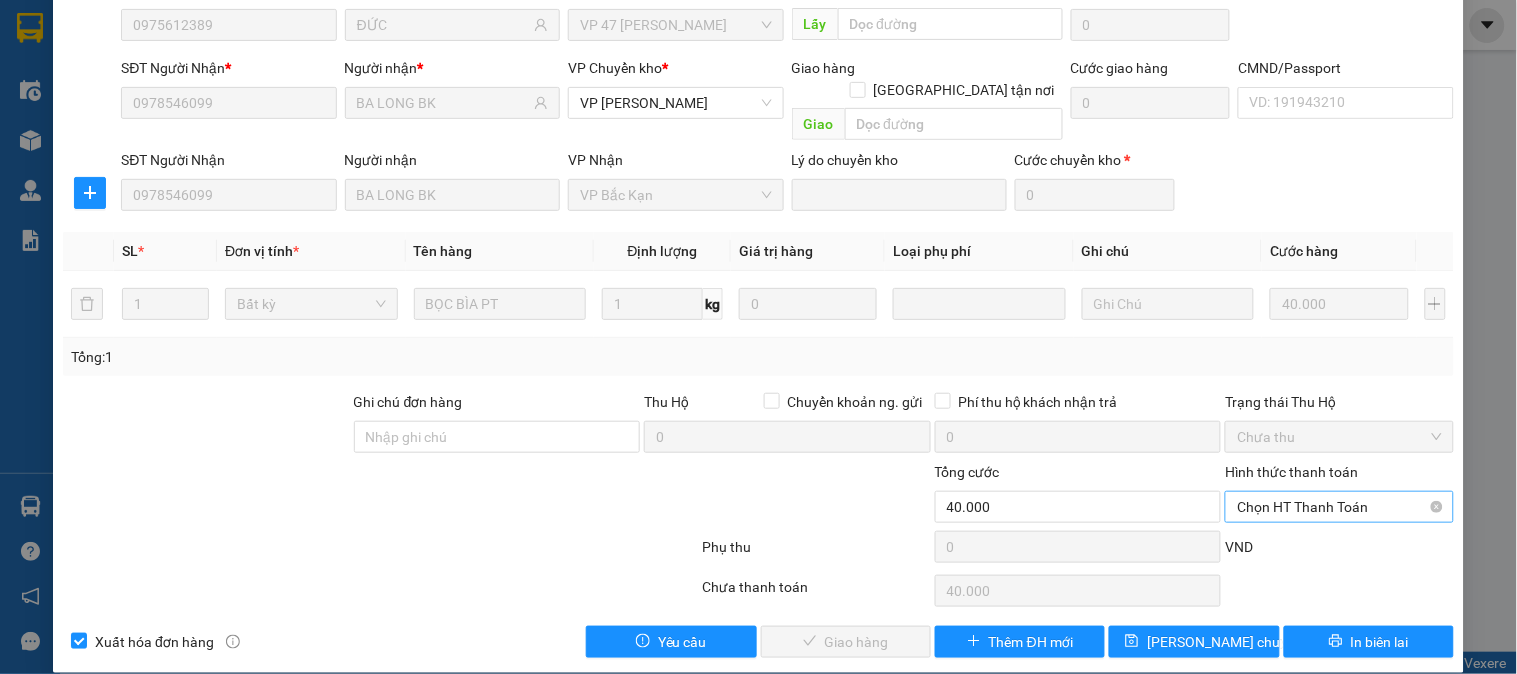 click on "Chọn HT Thanh Toán" at bounding box center [1339, 507] 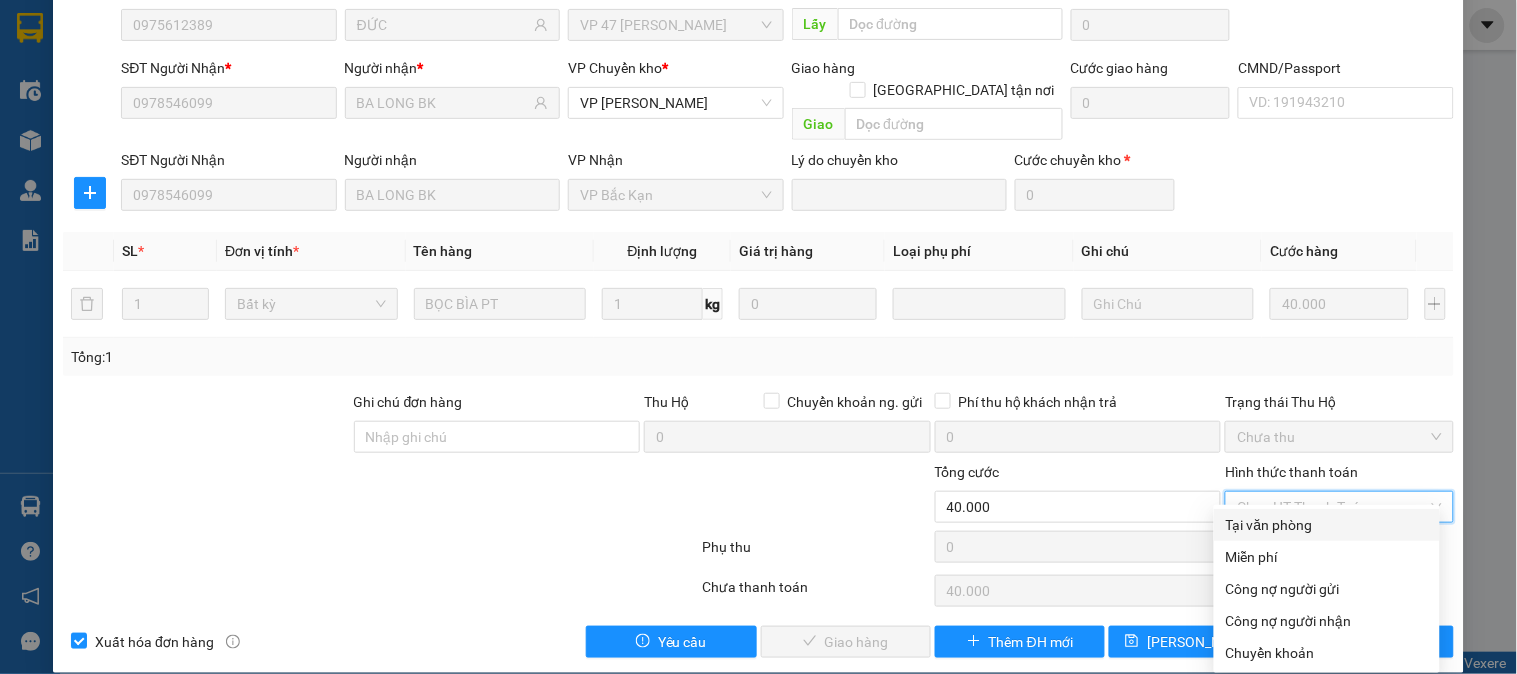 click on "Tại văn phòng" at bounding box center [1327, 525] 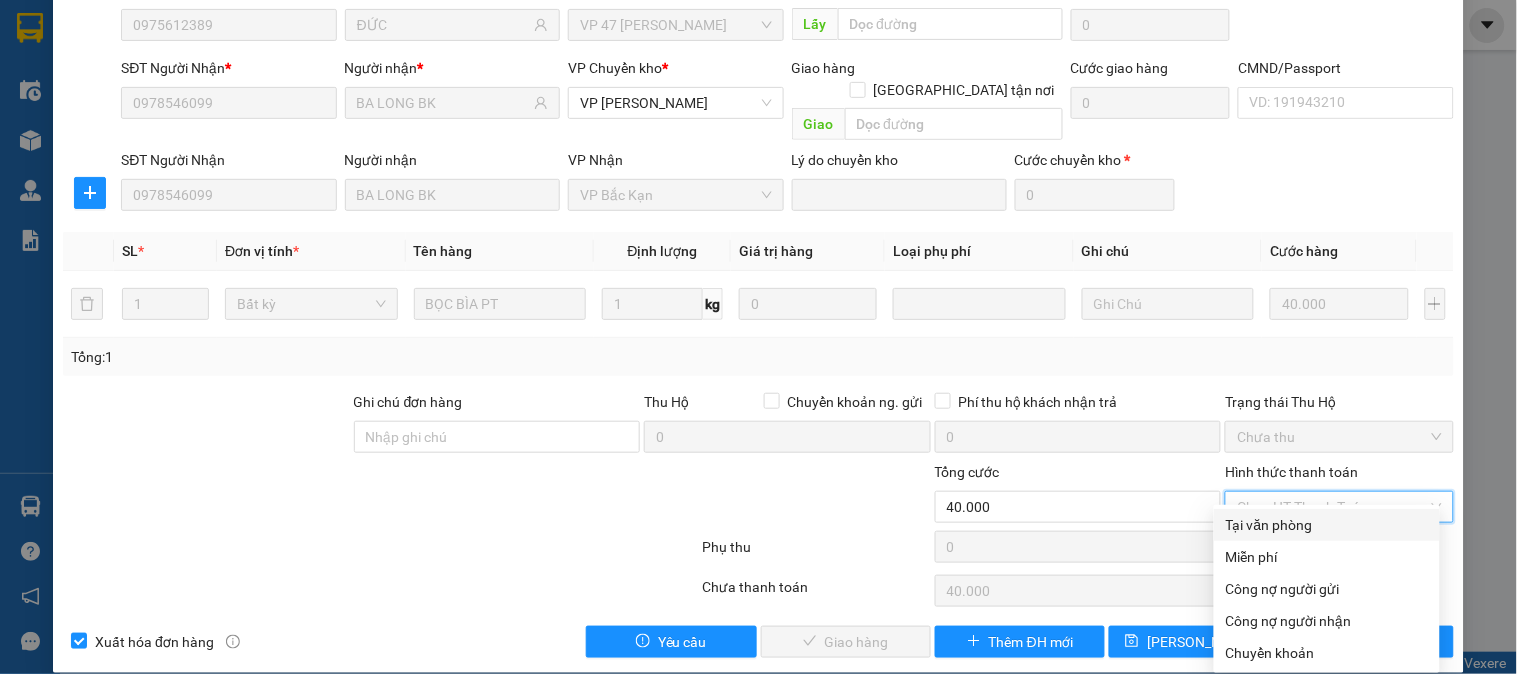 type on "0" 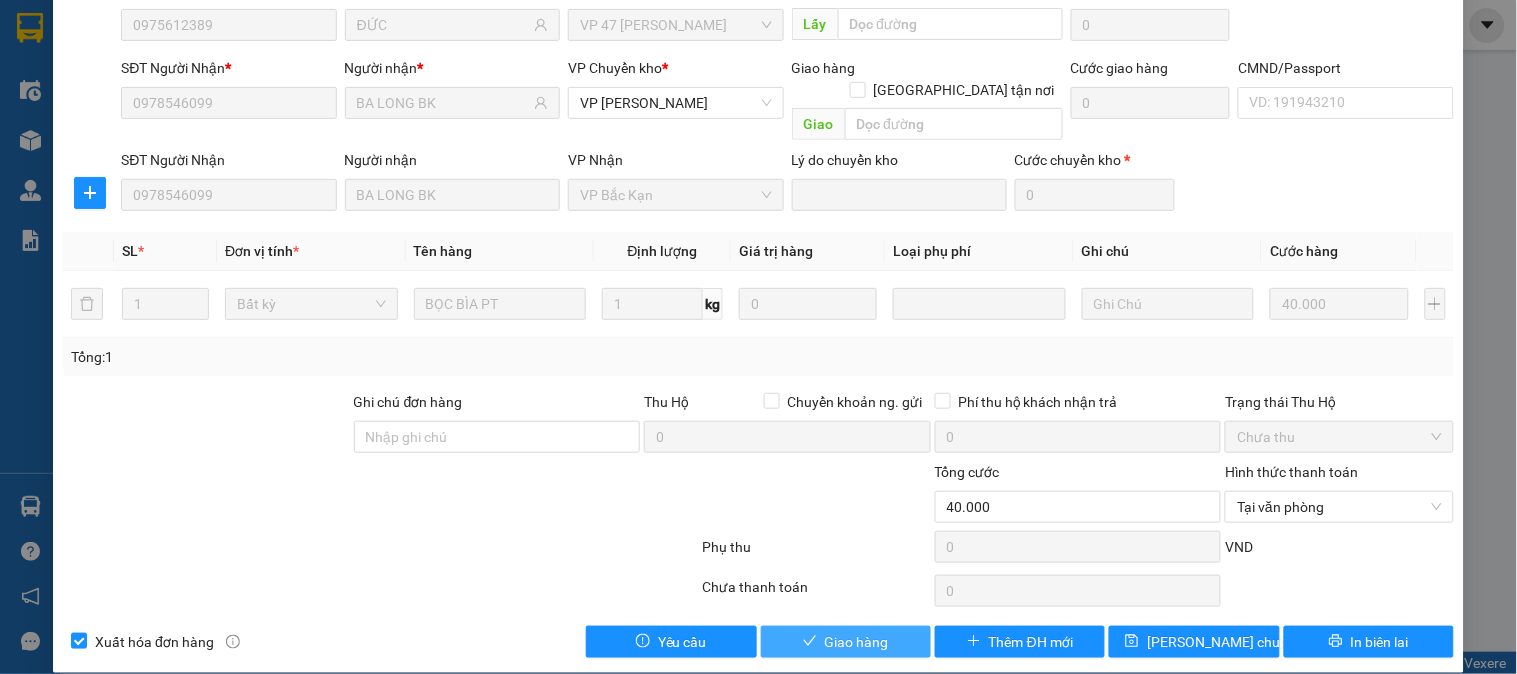 click on "Giao hàng" at bounding box center [857, 642] 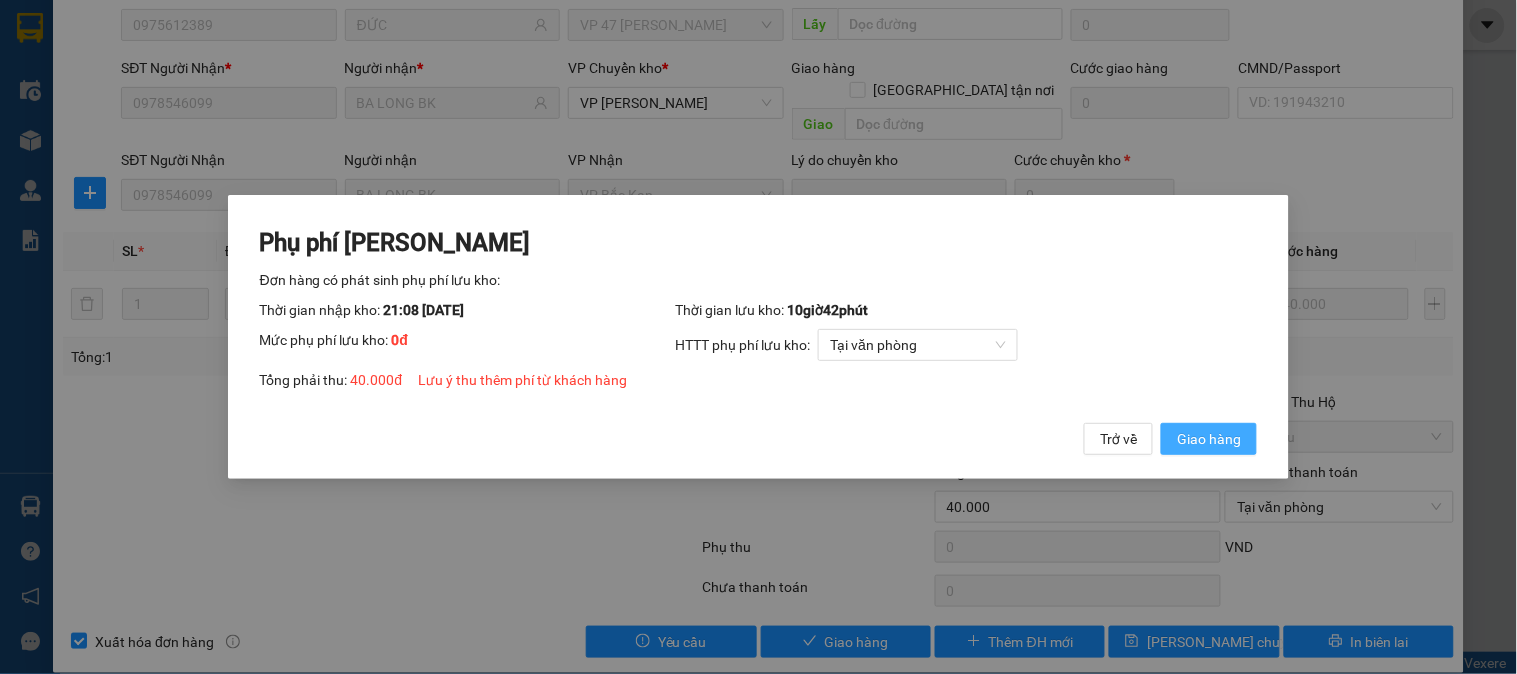 click on "Giao hàng" at bounding box center [1209, 439] 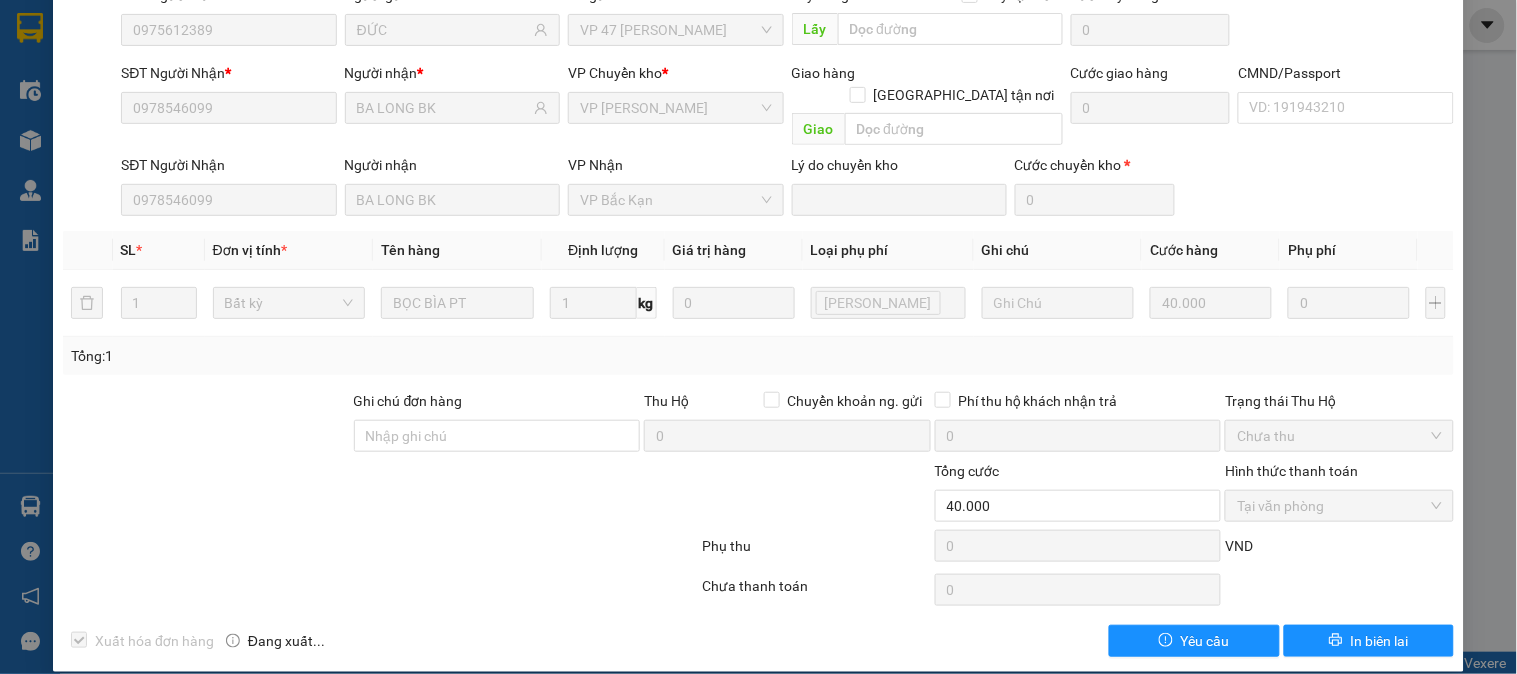 scroll, scrollTop: 0, scrollLeft: 0, axis: both 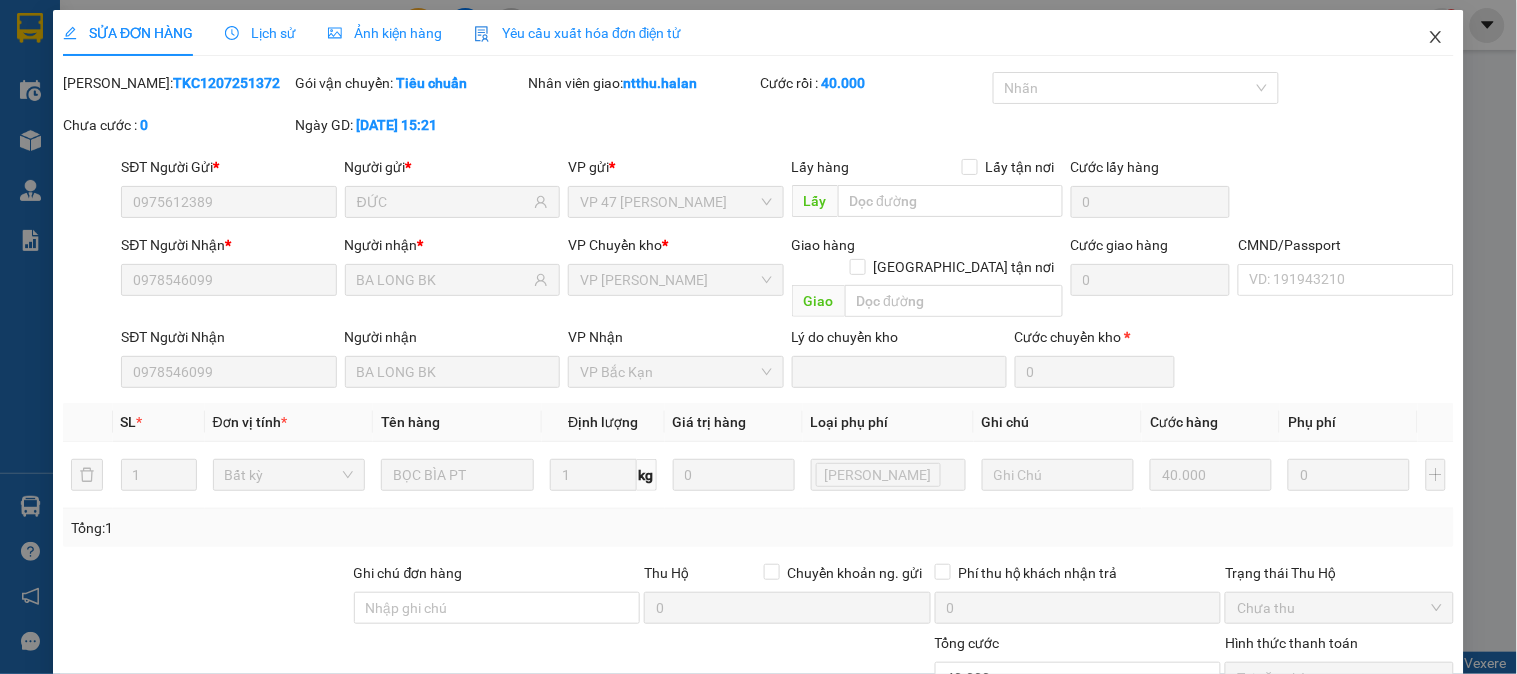 click 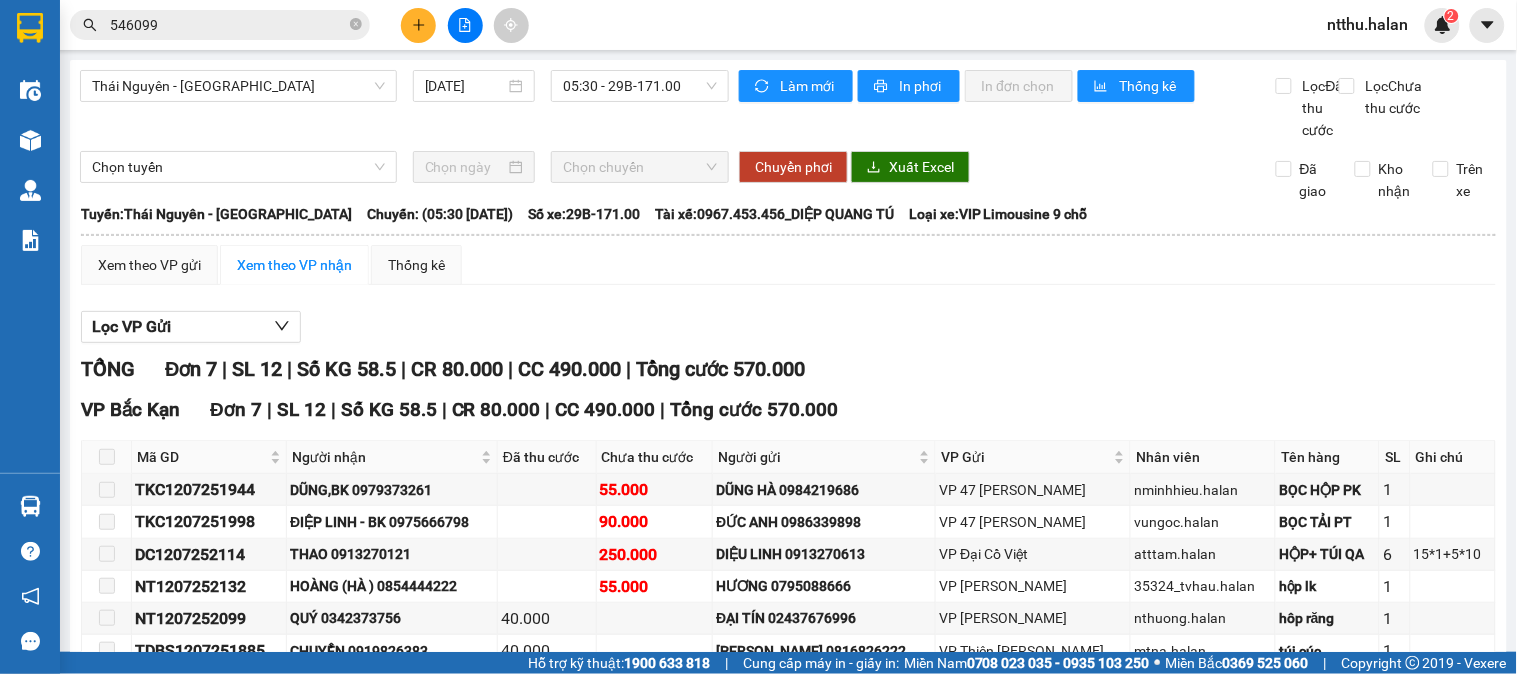 click on "546099" at bounding box center [228, 25] 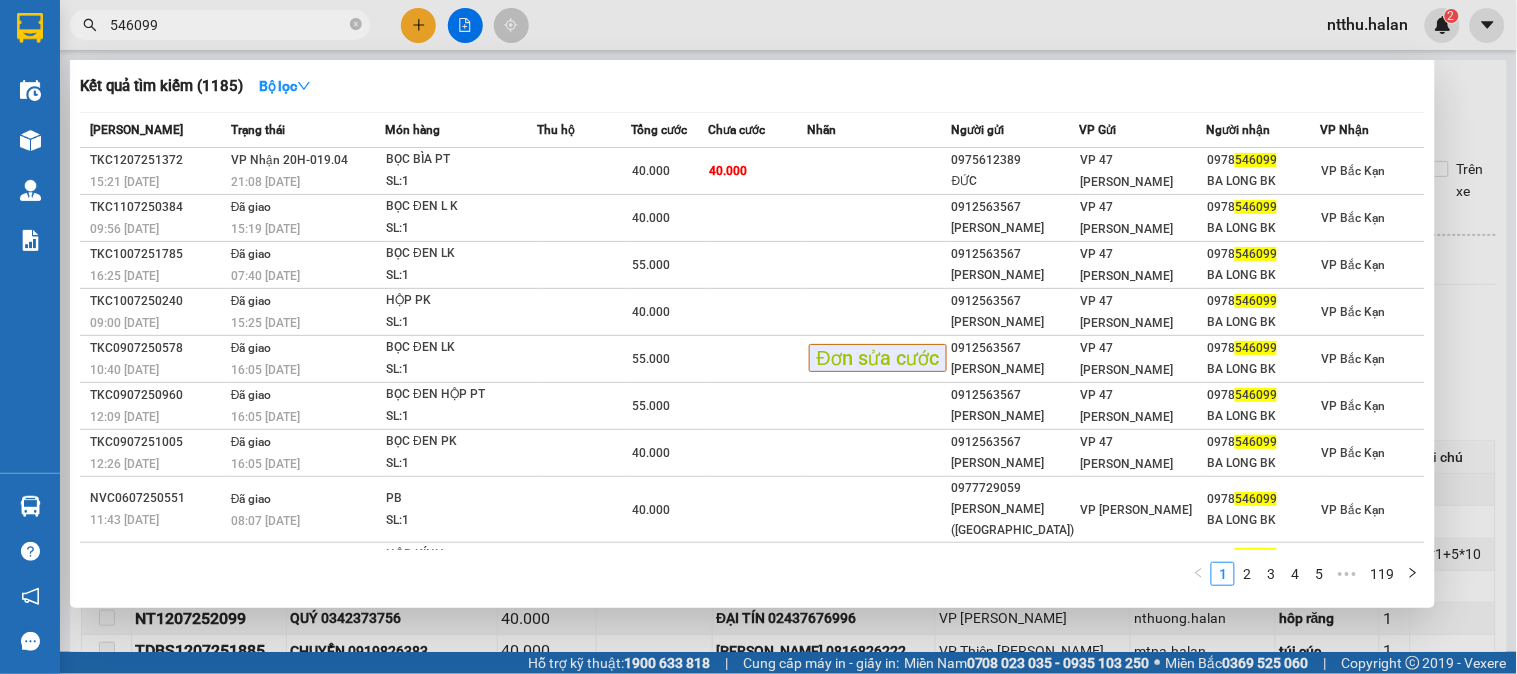click on "546099" at bounding box center [228, 25] 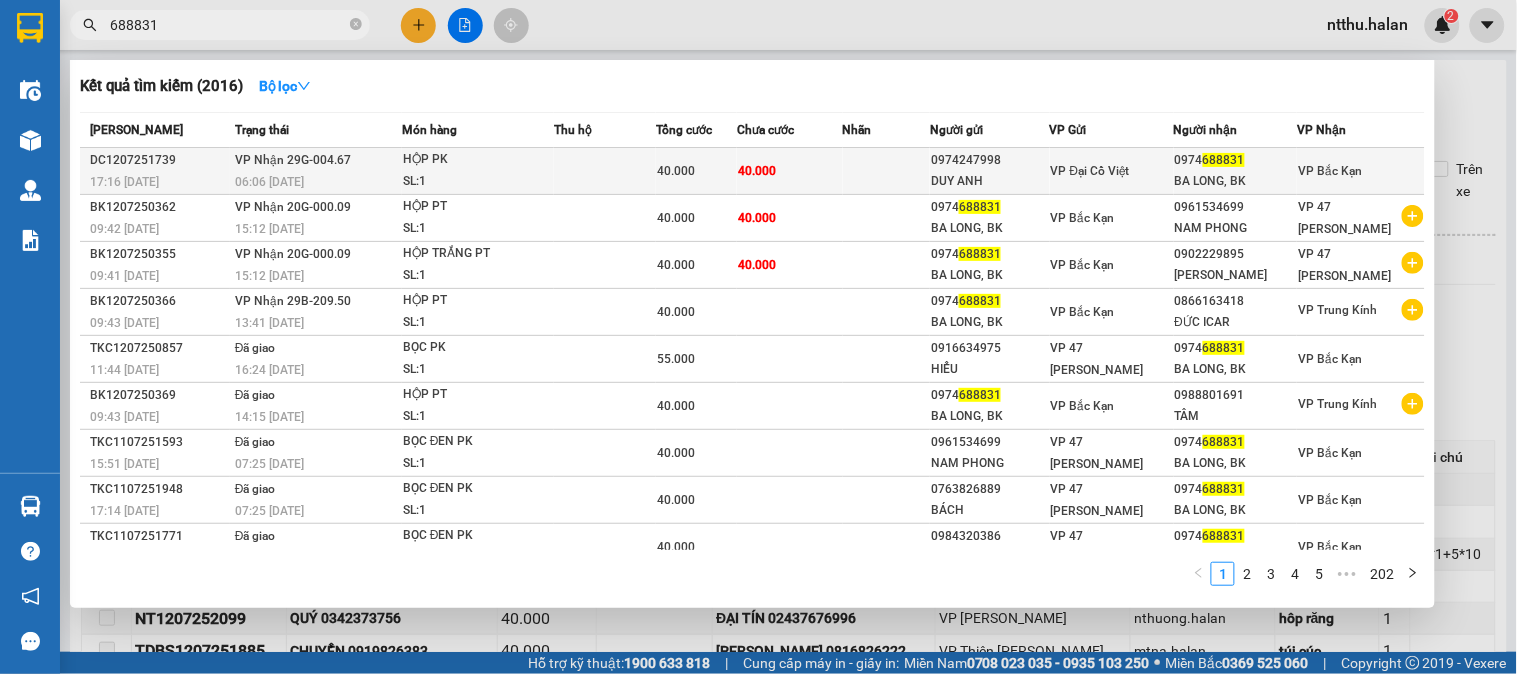 type on "688831" 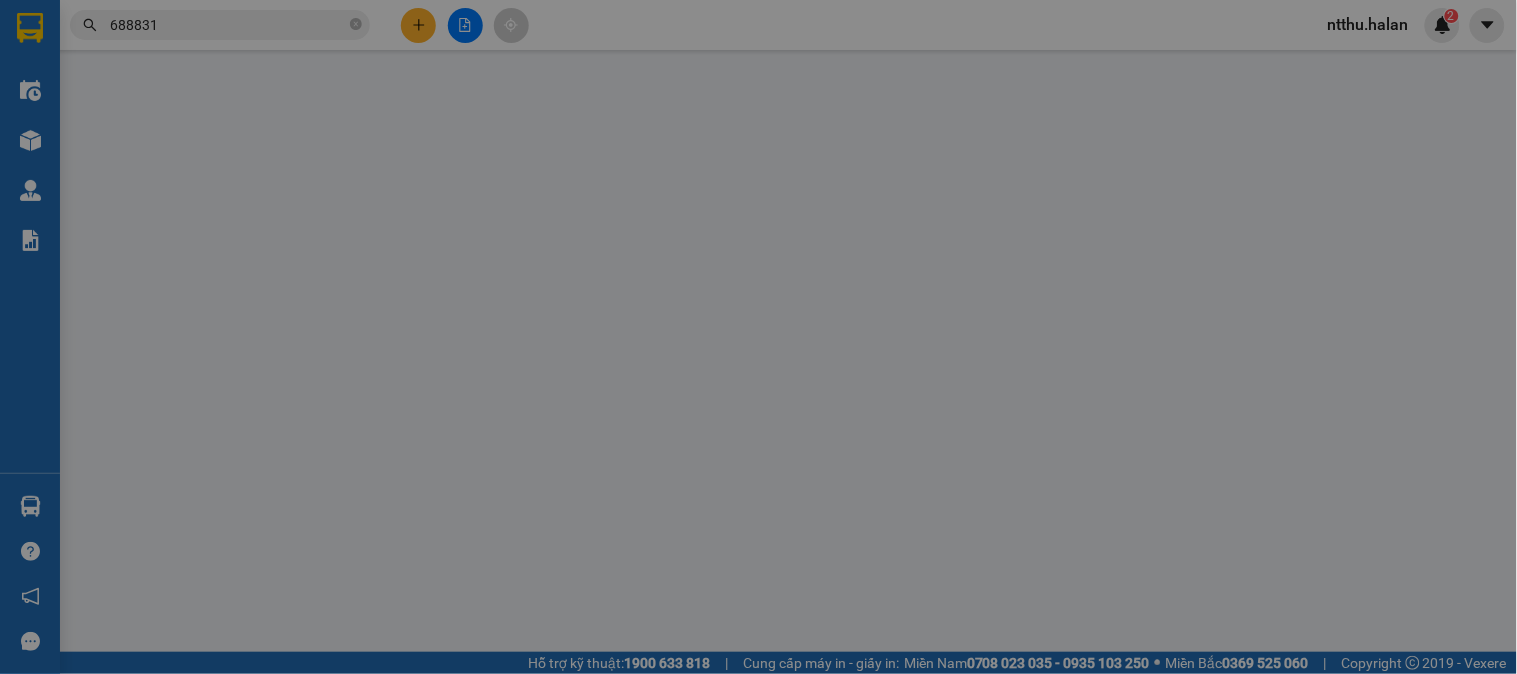 type on "0974247998" 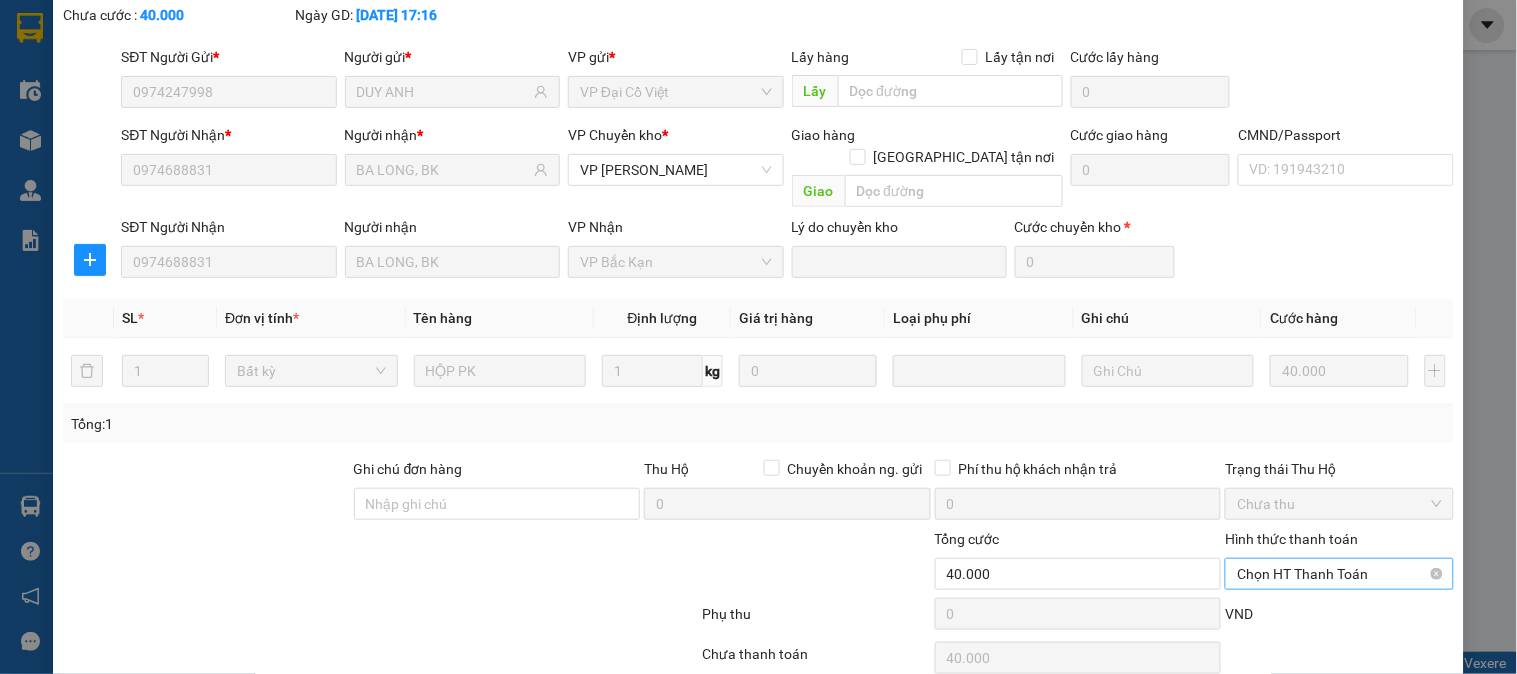 scroll, scrollTop: 177, scrollLeft: 0, axis: vertical 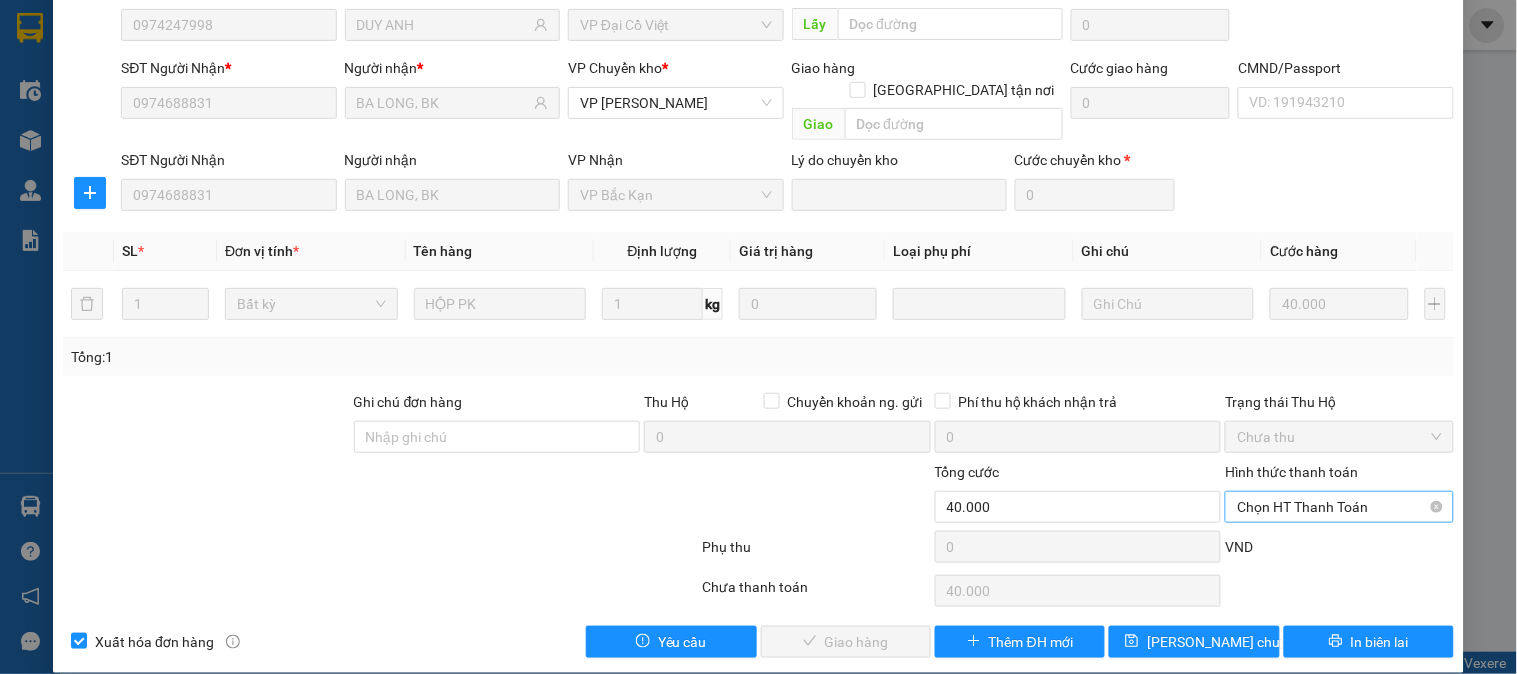 click on "Chọn HT Thanh Toán" at bounding box center [1339, 507] 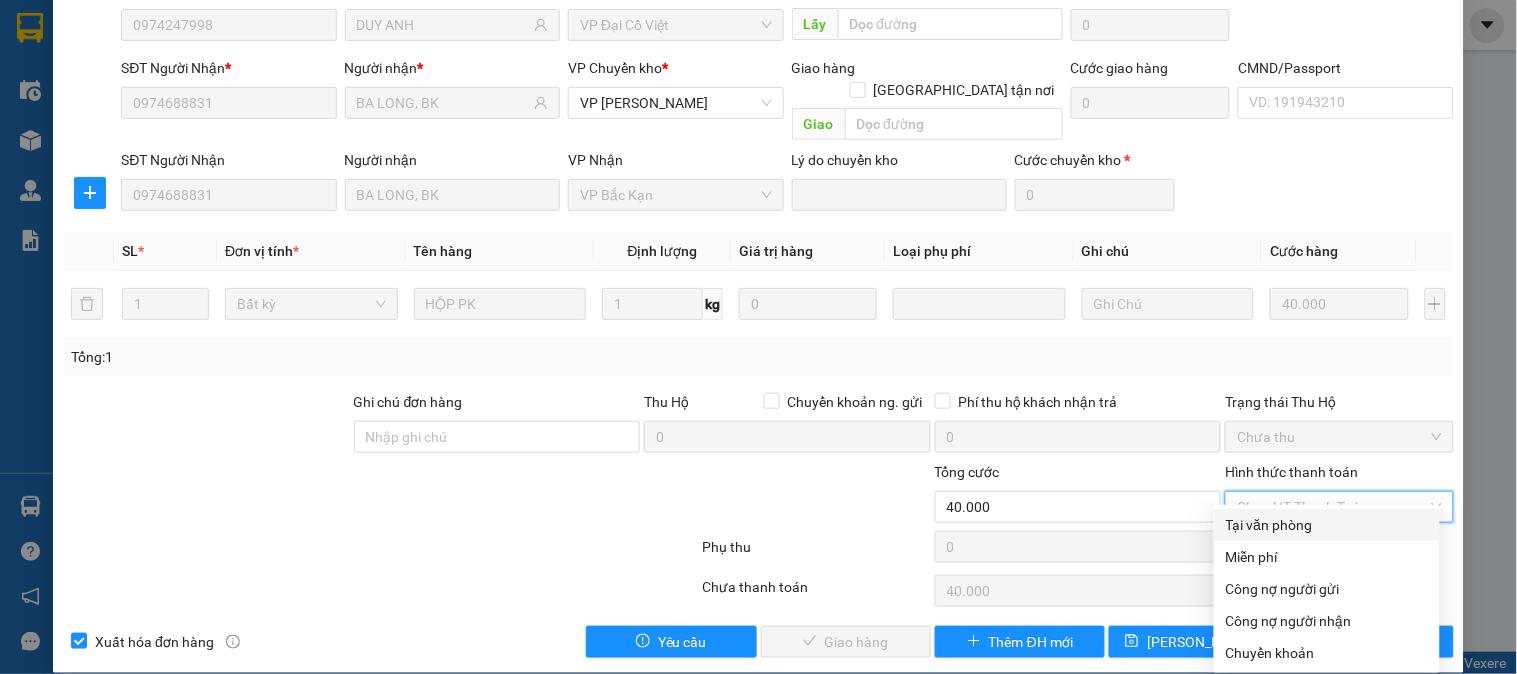click on "Tại văn phòng" at bounding box center [1327, 525] 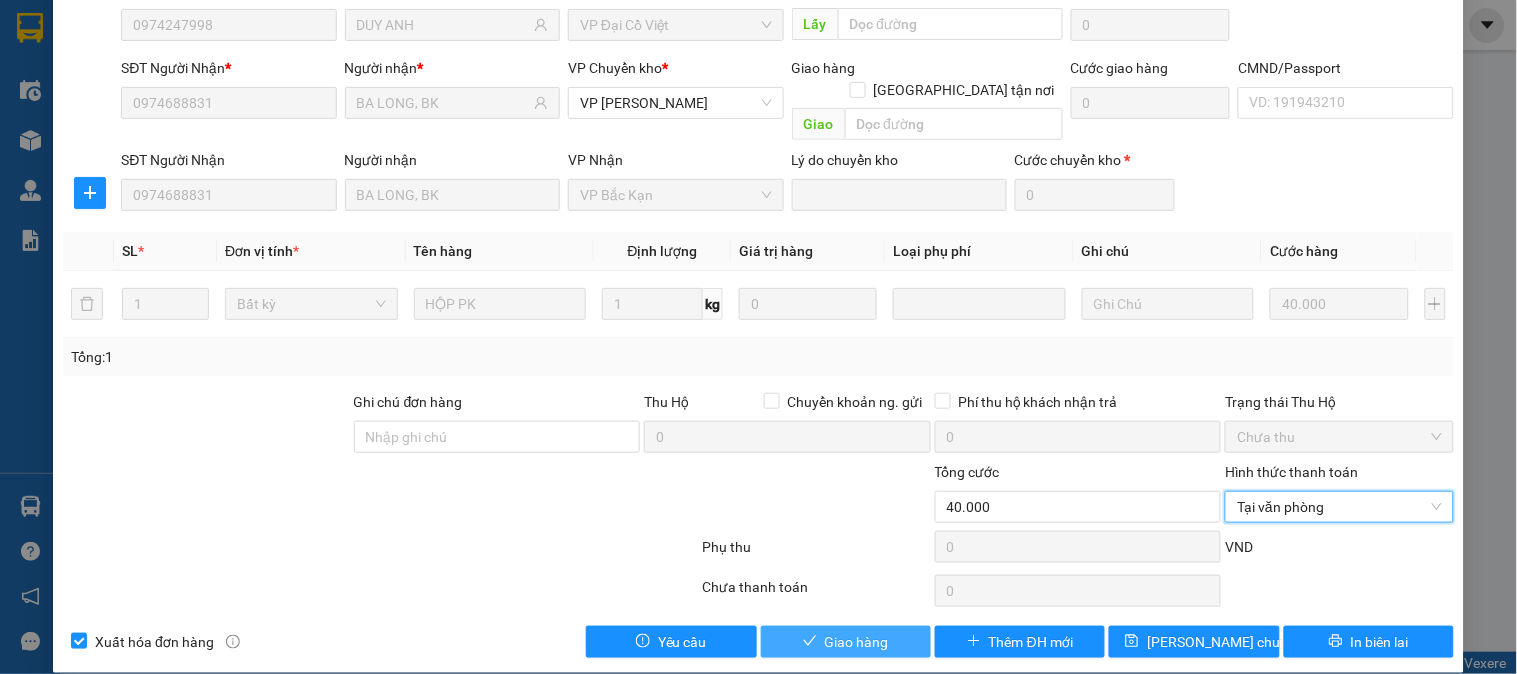click on "Giao hàng" at bounding box center [857, 642] 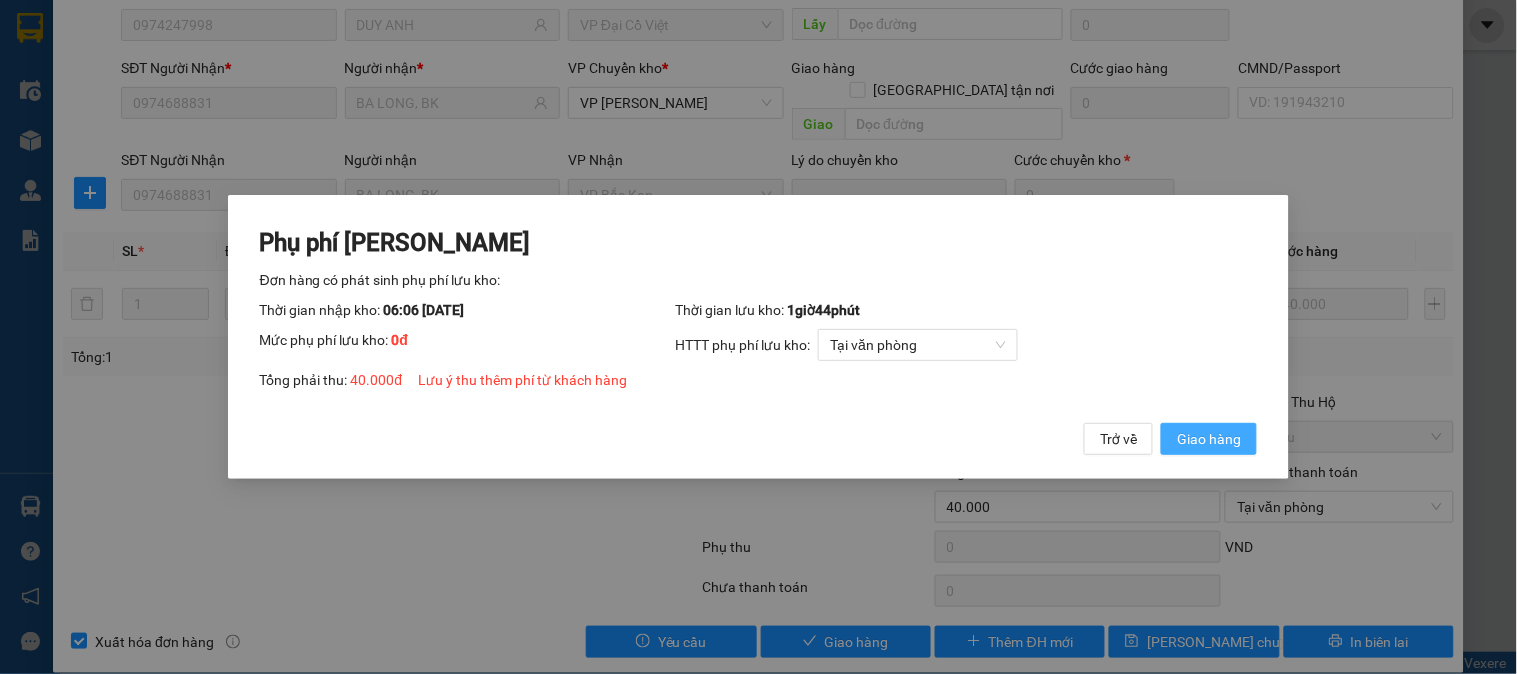 click on "Giao hàng" at bounding box center (1209, 439) 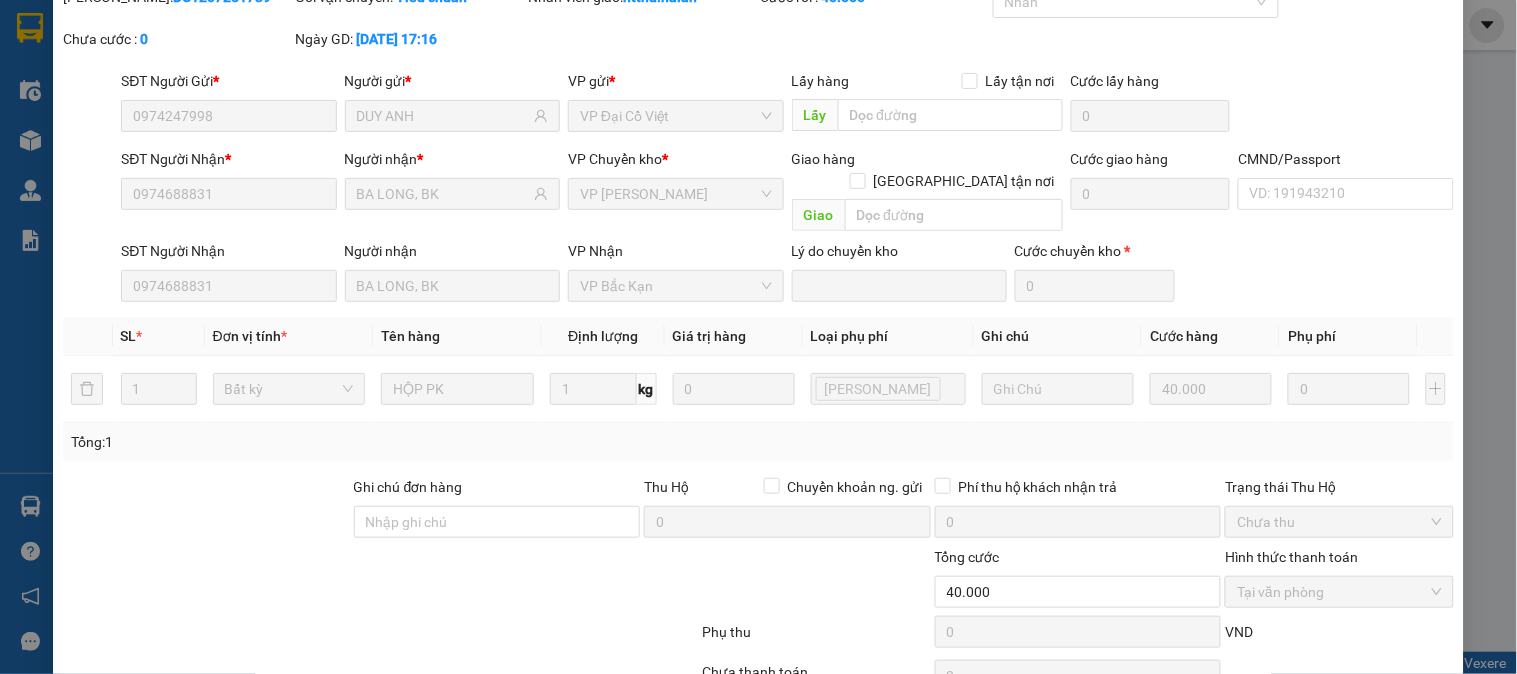 scroll, scrollTop: 0, scrollLeft: 0, axis: both 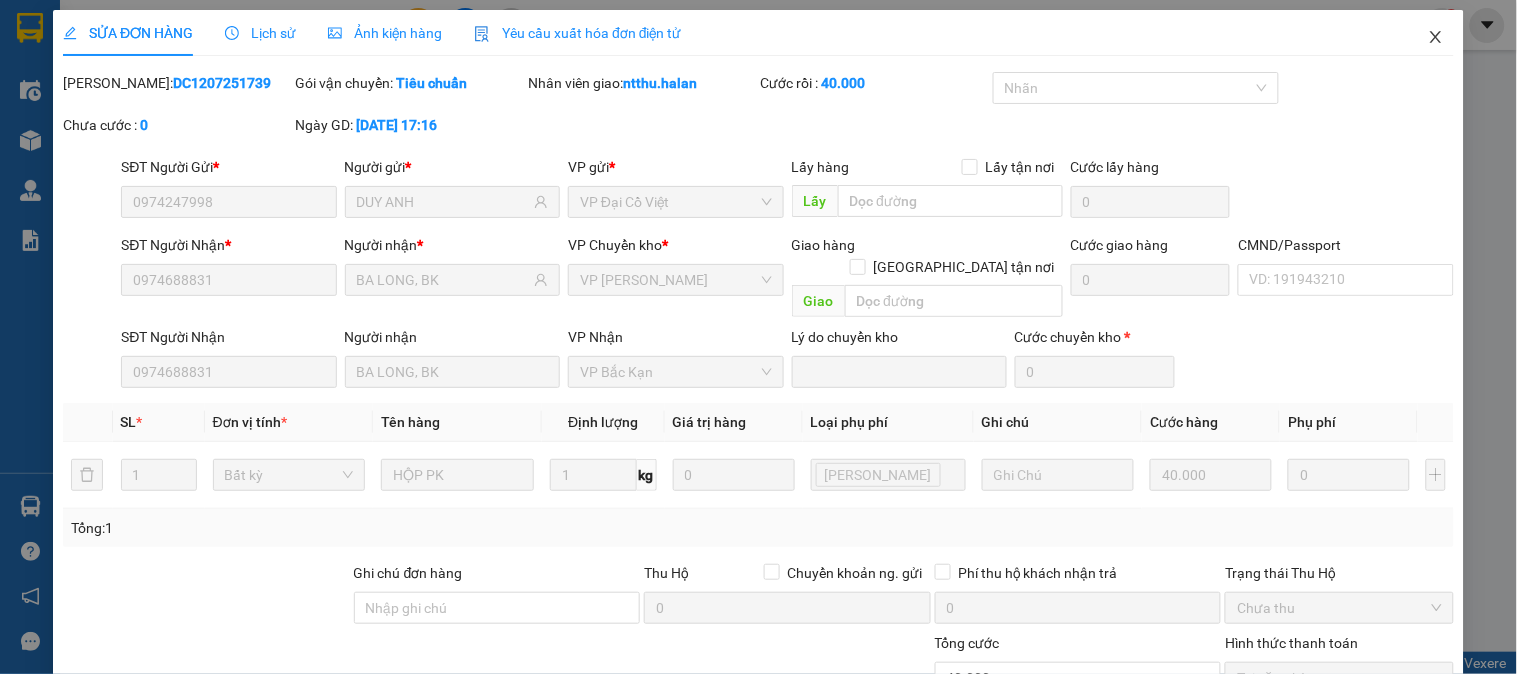 click at bounding box center (1436, 38) 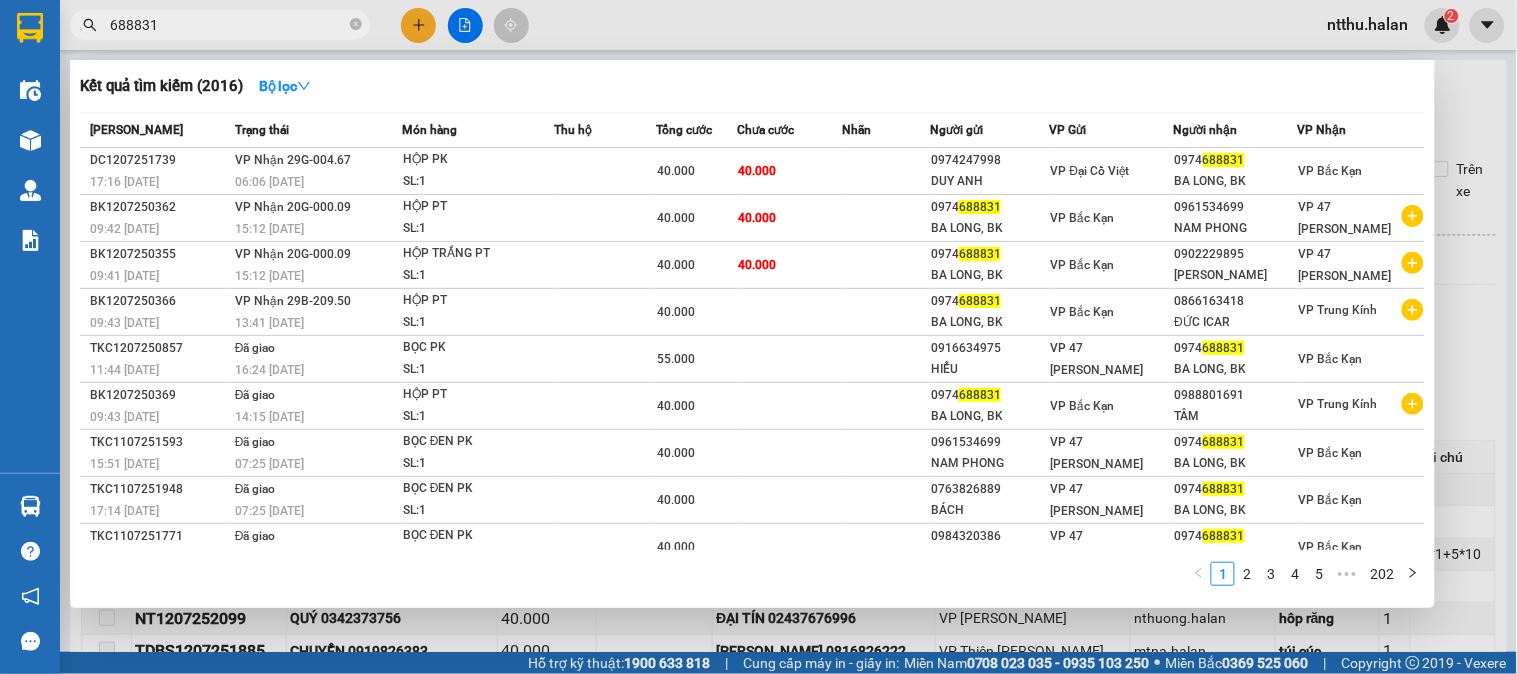 click on "688831" at bounding box center (228, 25) 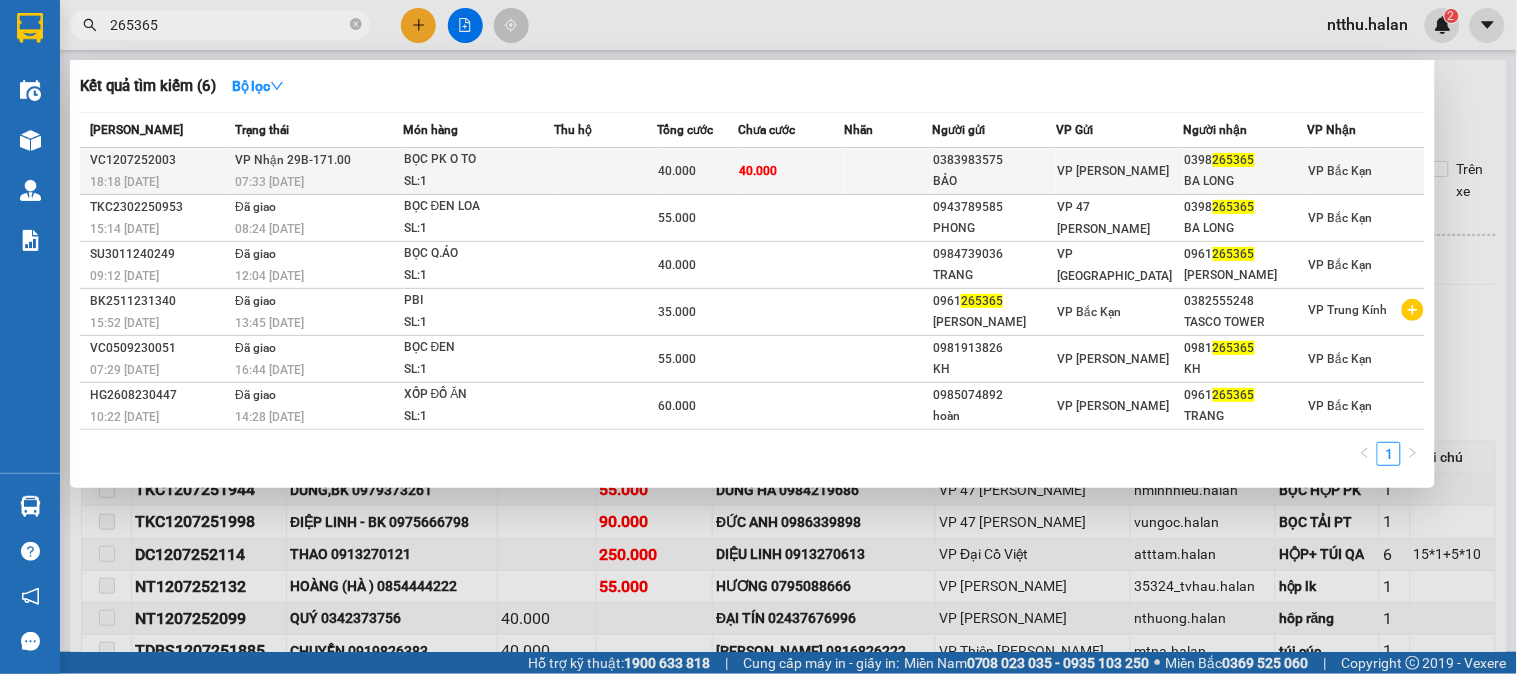 click on "VP Nhận   29B-171.00" at bounding box center (293, 160) 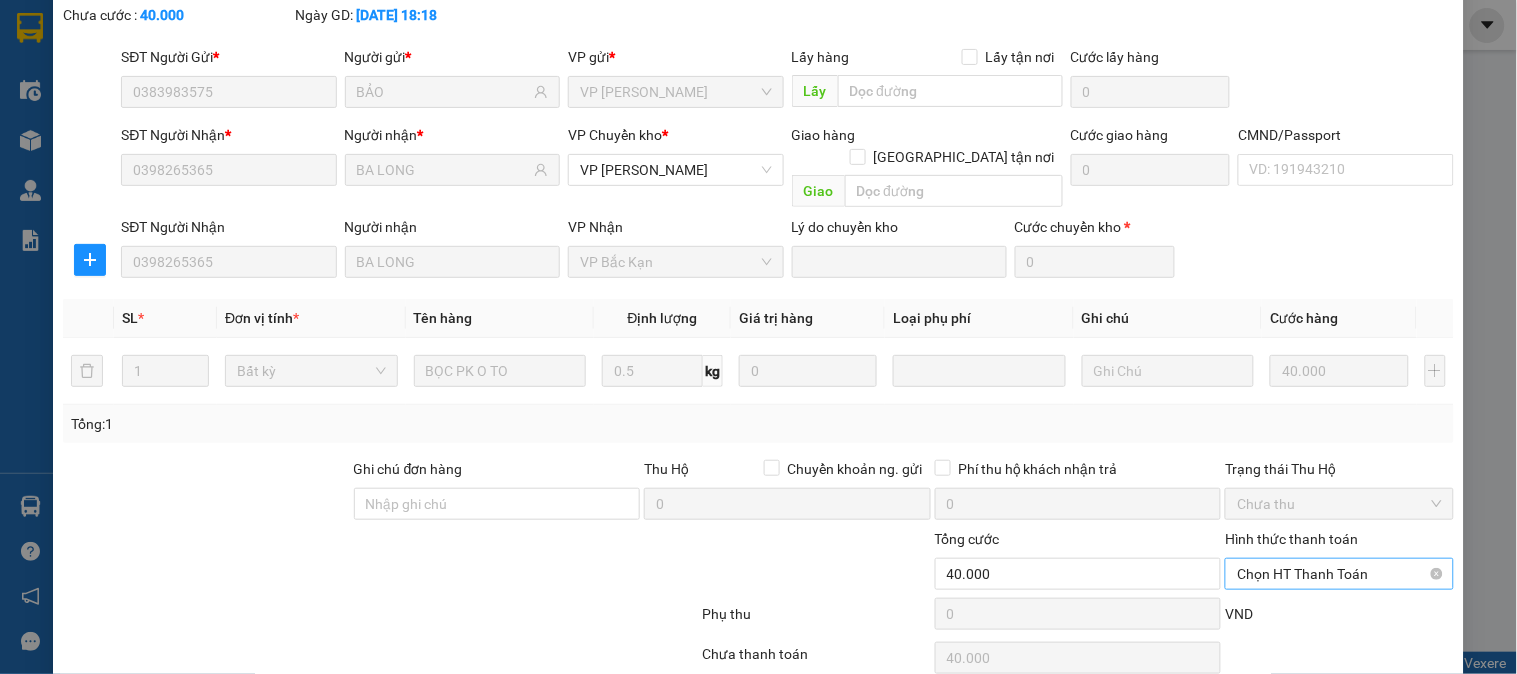 scroll, scrollTop: 177, scrollLeft: 0, axis: vertical 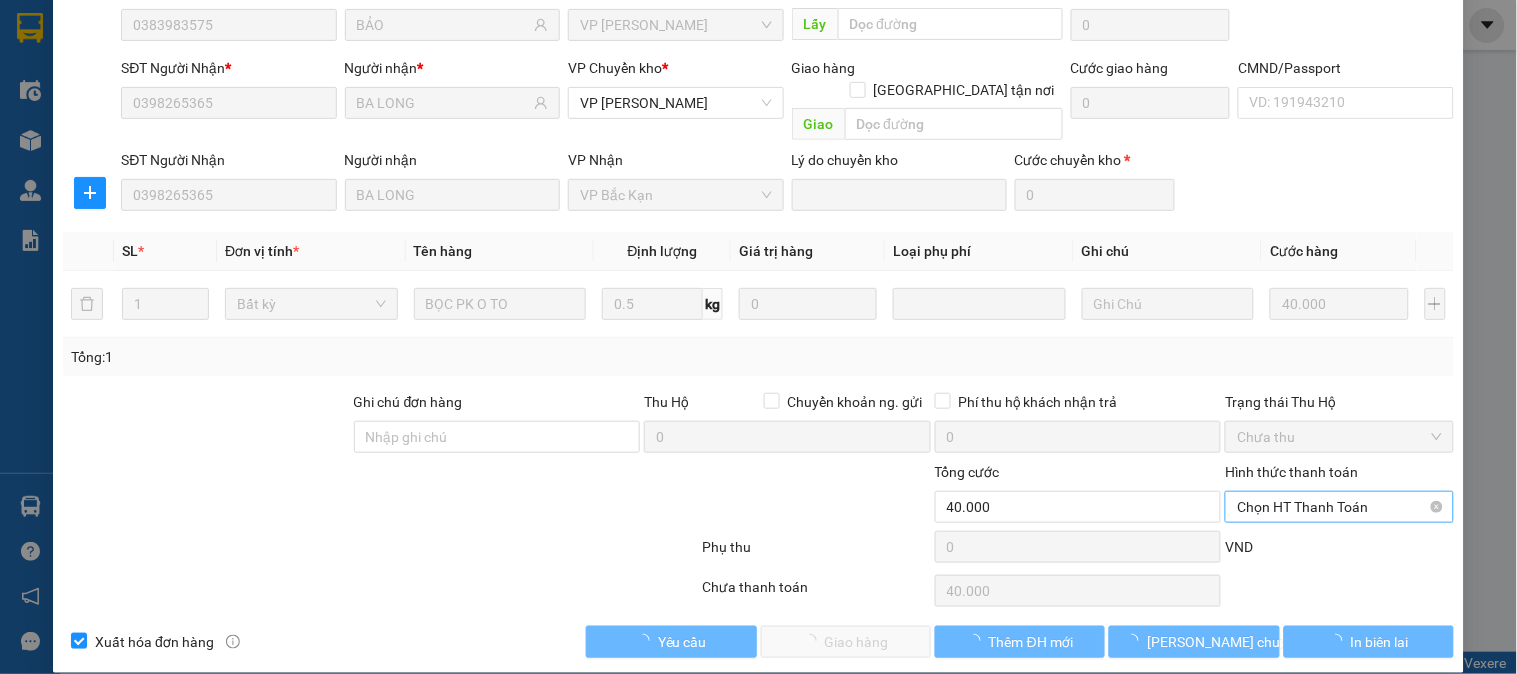 click on "Chọn HT Thanh Toán" at bounding box center (1339, 507) 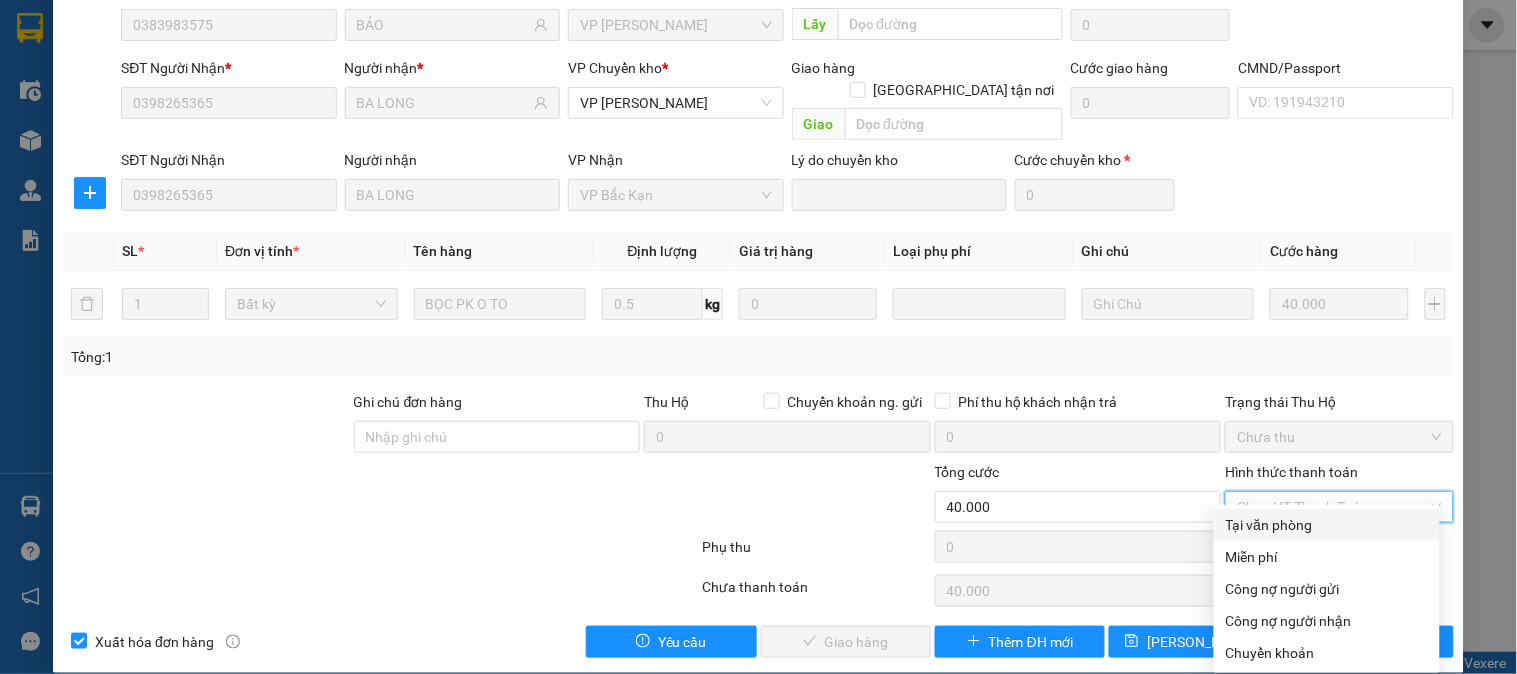 click on "Tại văn phòng" at bounding box center [1327, 525] 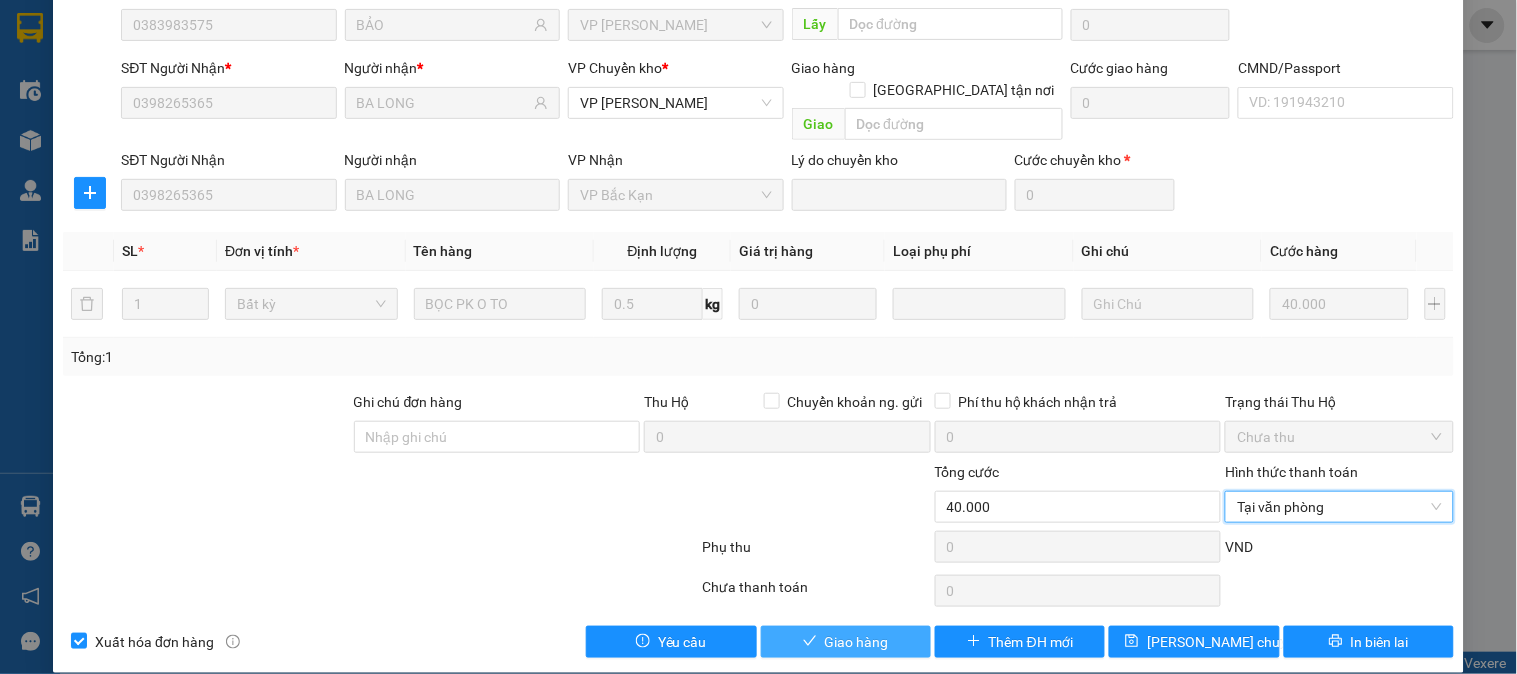 click on "Giao hàng" at bounding box center (857, 642) 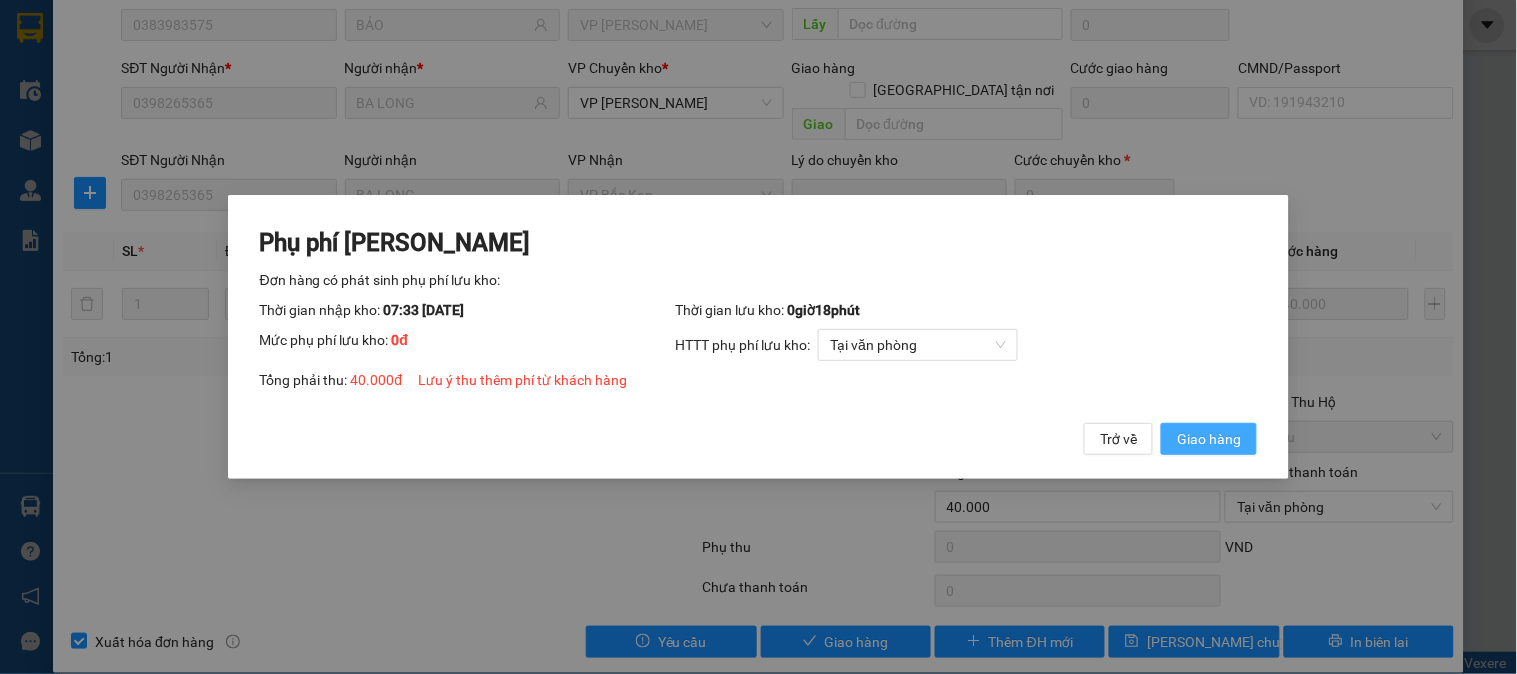 click on "Giao hàng" at bounding box center [1209, 439] 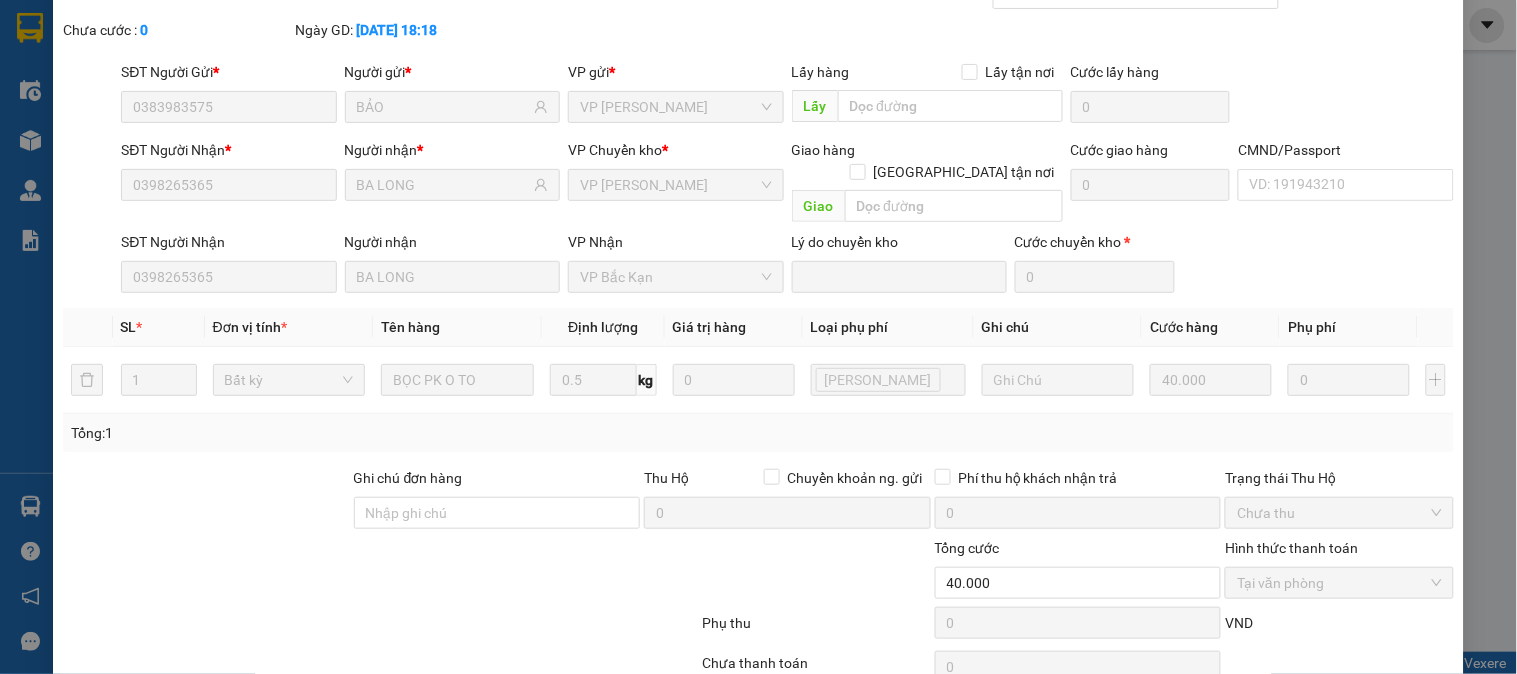 scroll, scrollTop: 0, scrollLeft: 0, axis: both 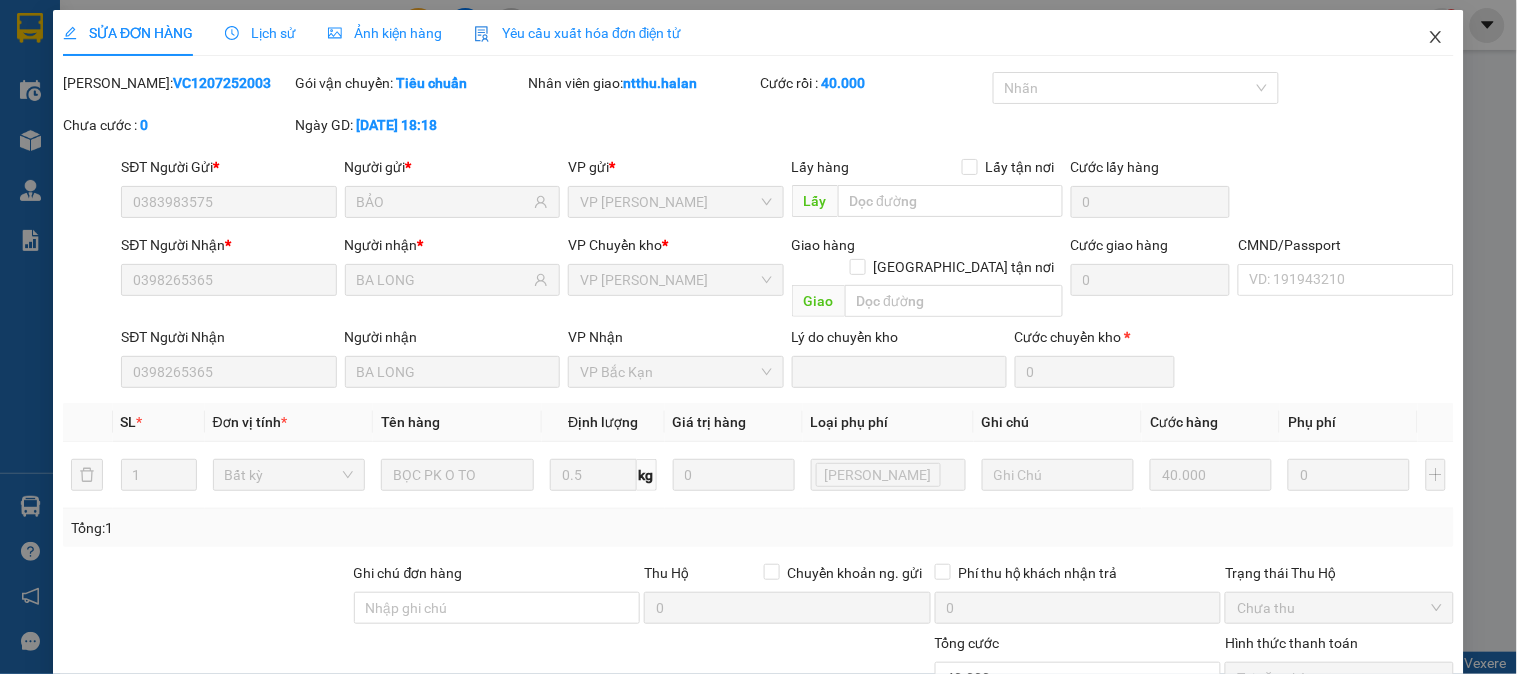 click 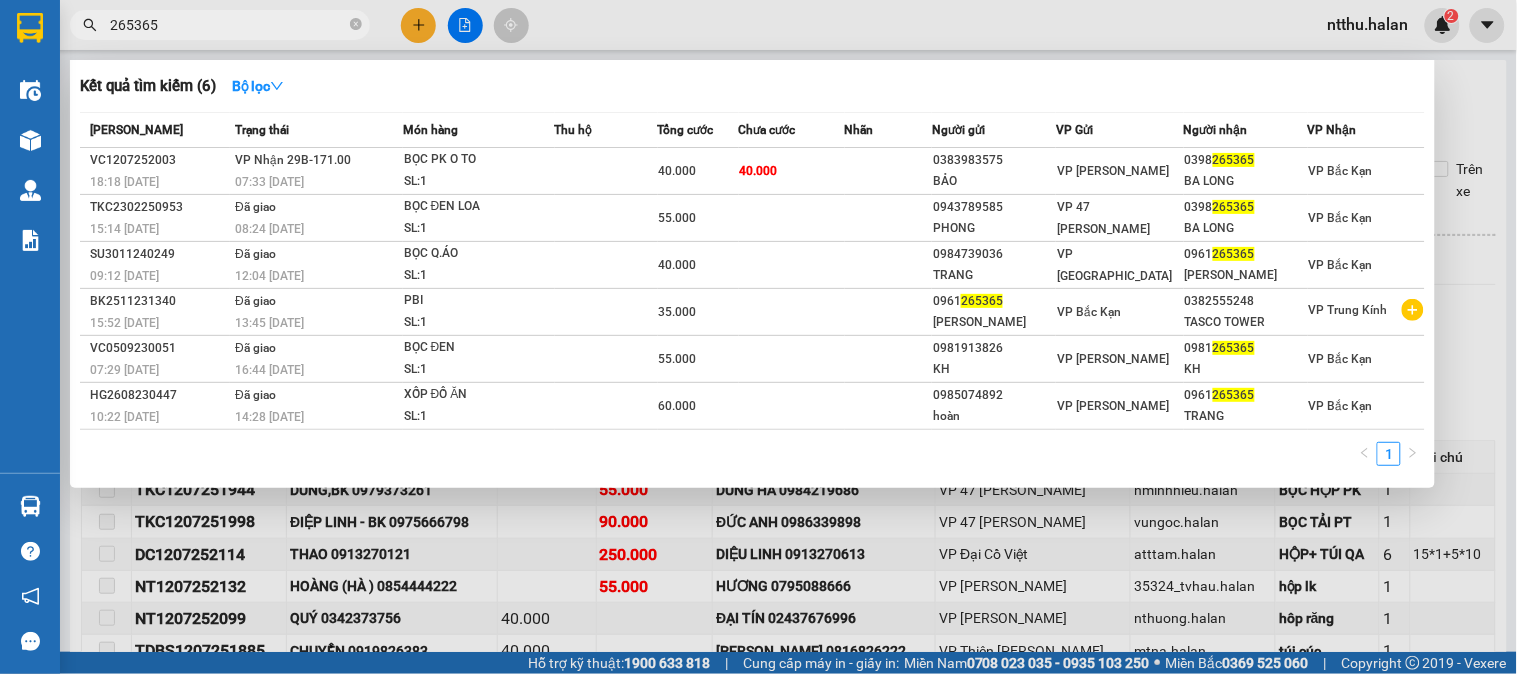 click on "265365" at bounding box center [228, 25] 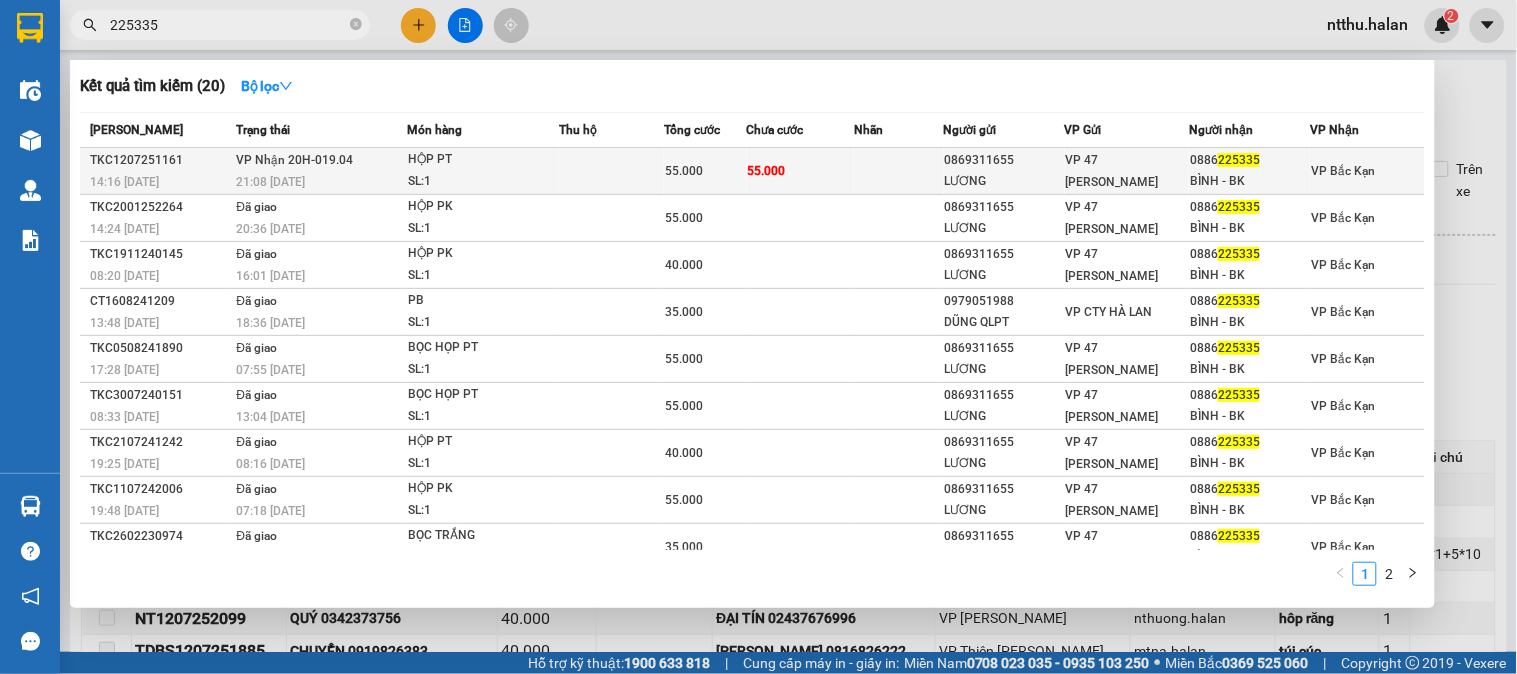 click on "VP Nhận   20H-019.04 21:08 [DATE]" at bounding box center (319, 171) 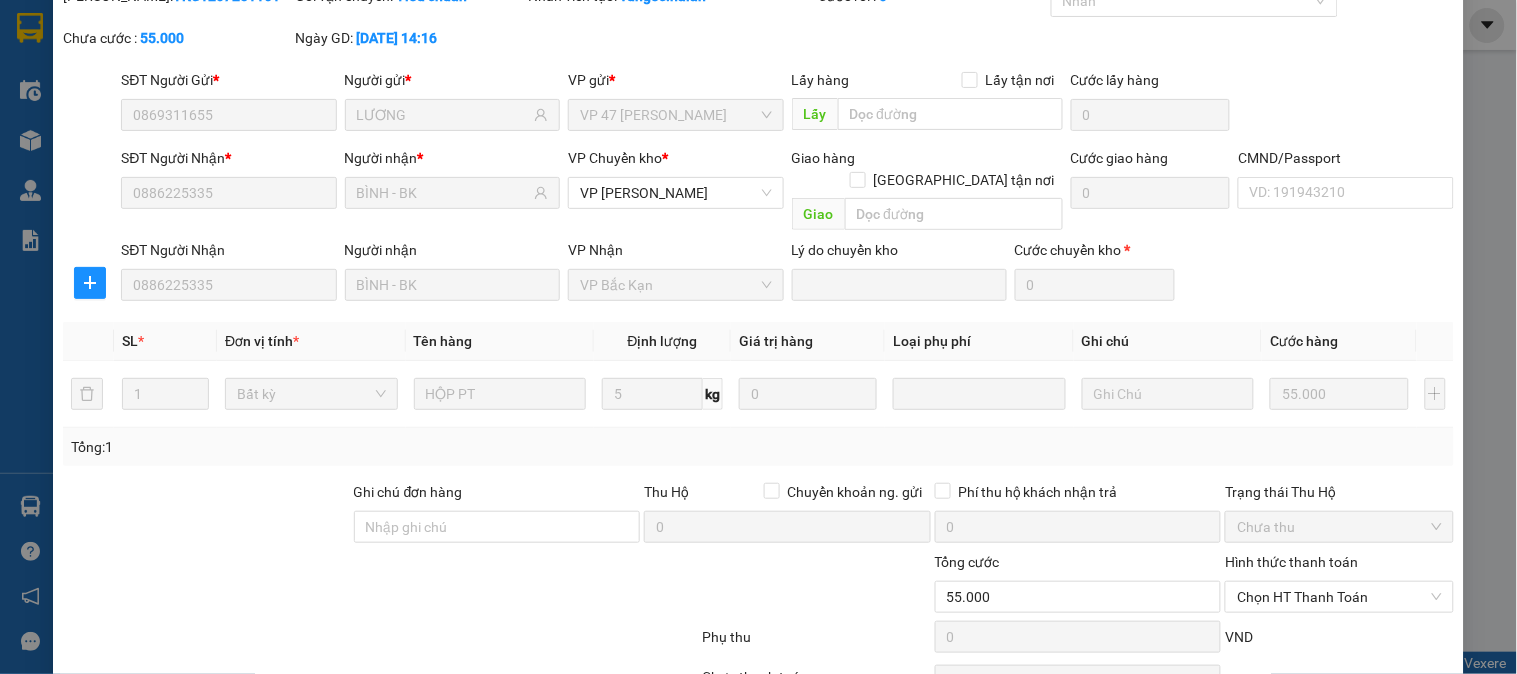 scroll, scrollTop: 177, scrollLeft: 0, axis: vertical 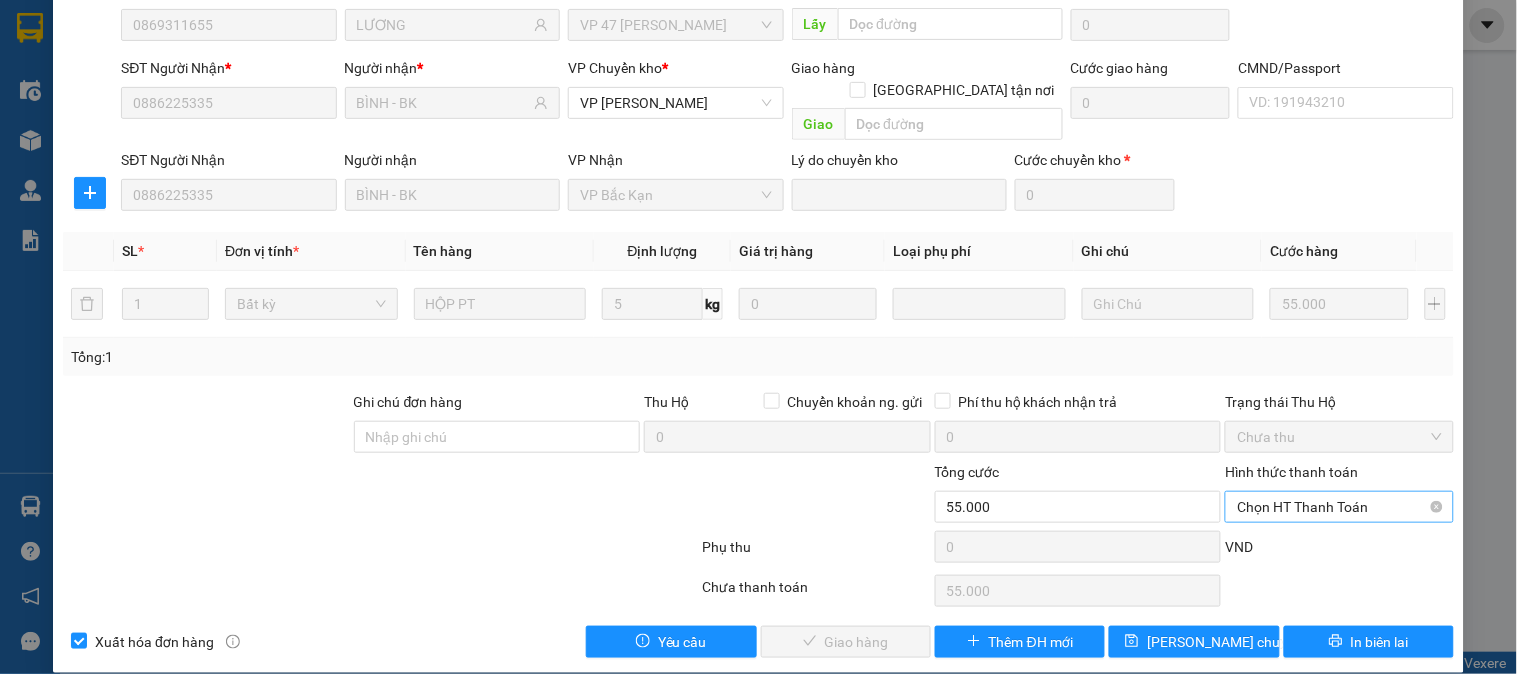 click on "Chọn HT Thanh Toán" at bounding box center (1339, 507) 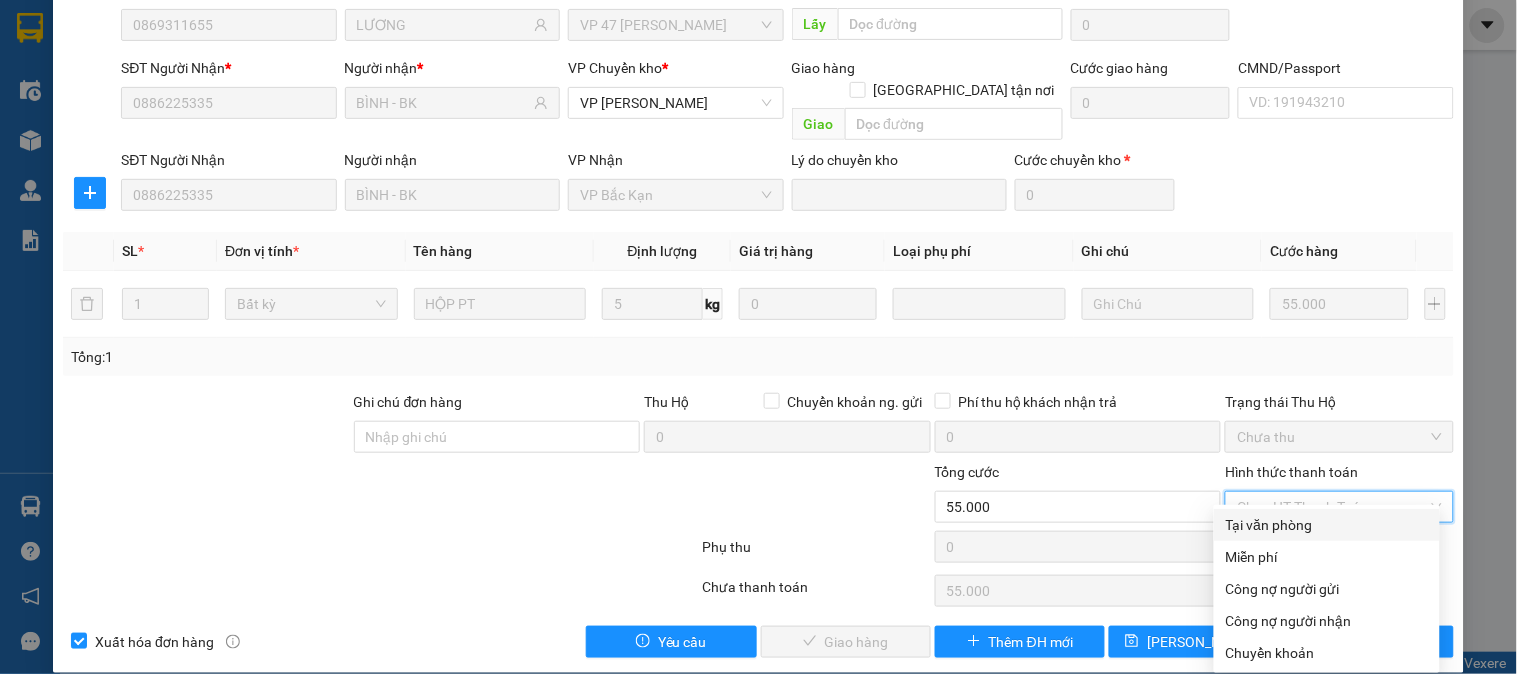 click on "Tại văn phòng" at bounding box center [1327, 525] 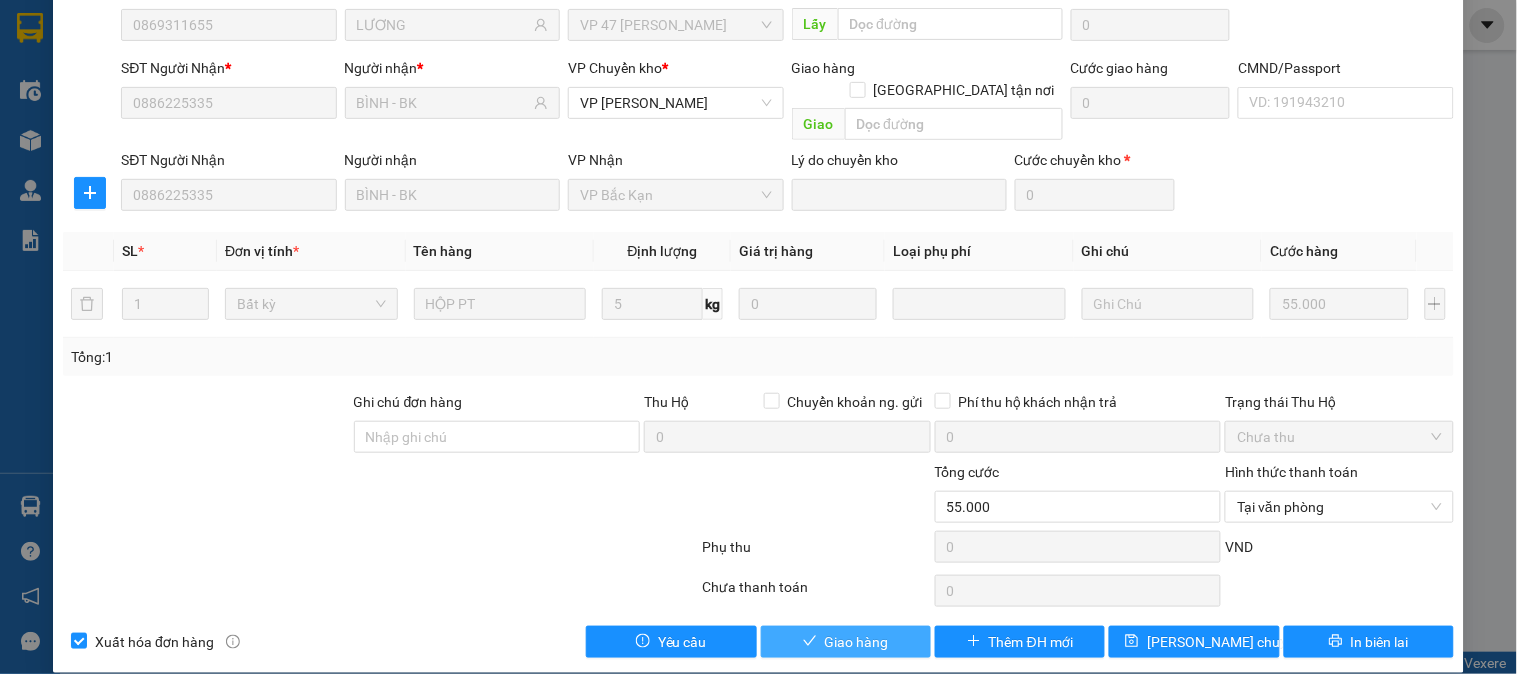 click on "Giao hàng" at bounding box center (846, 642) 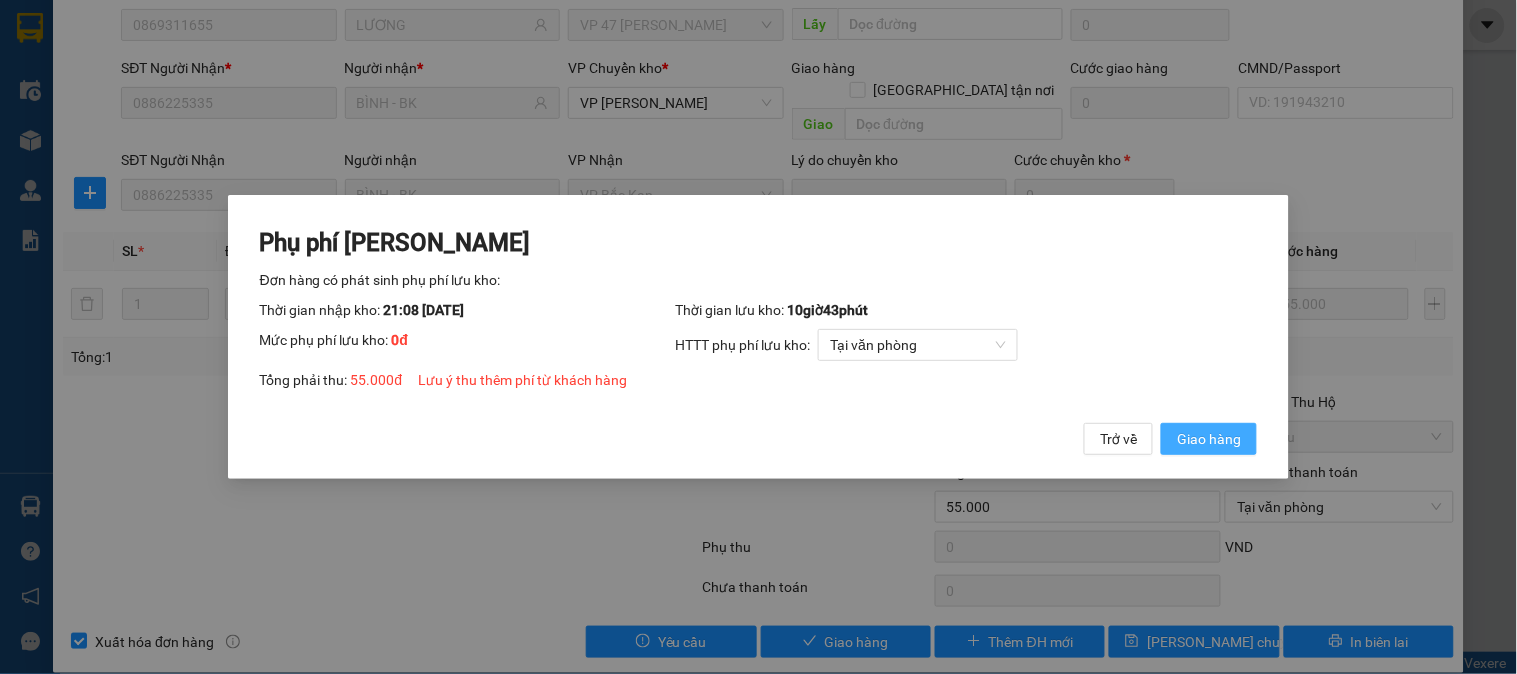 click on "Giao hàng" at bounding box center [1209, 439] 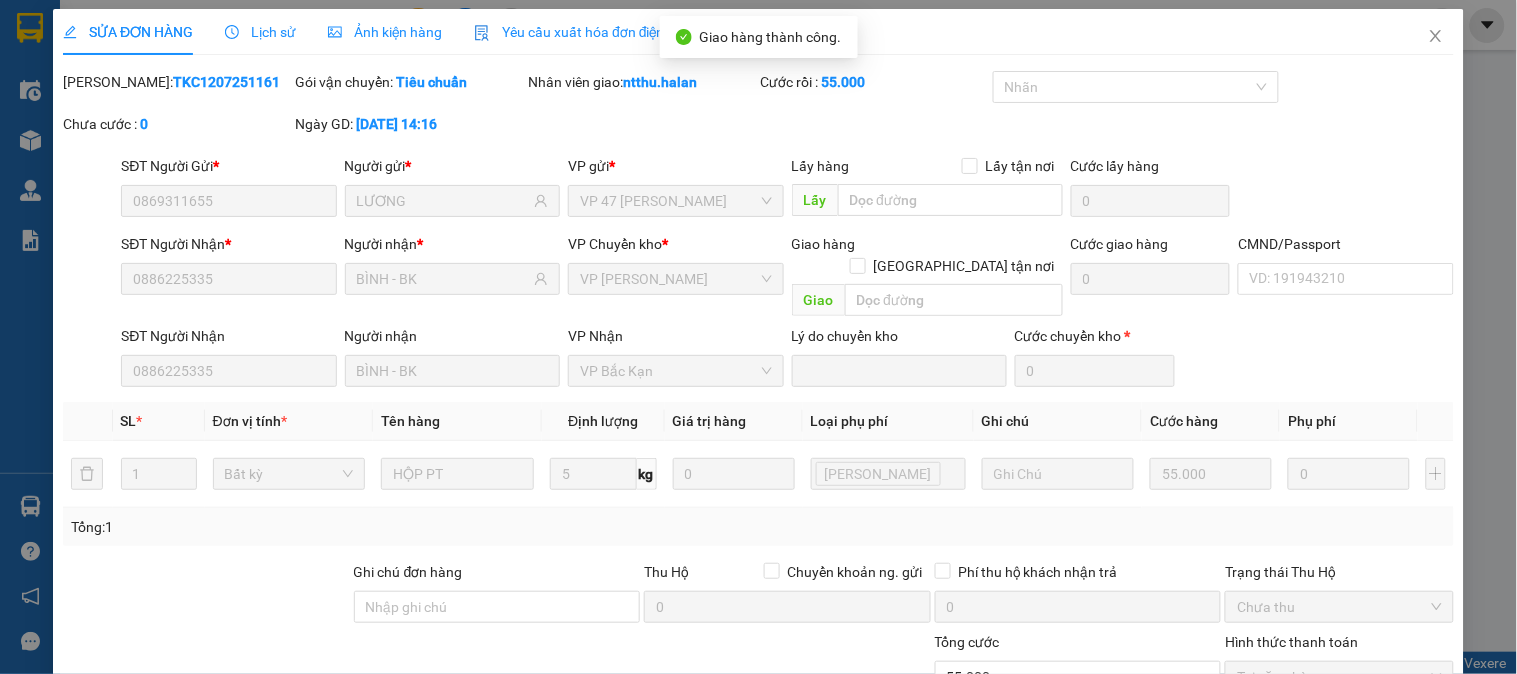 scroll, scrollTop: 0, scrollLeft: 0, axis: both 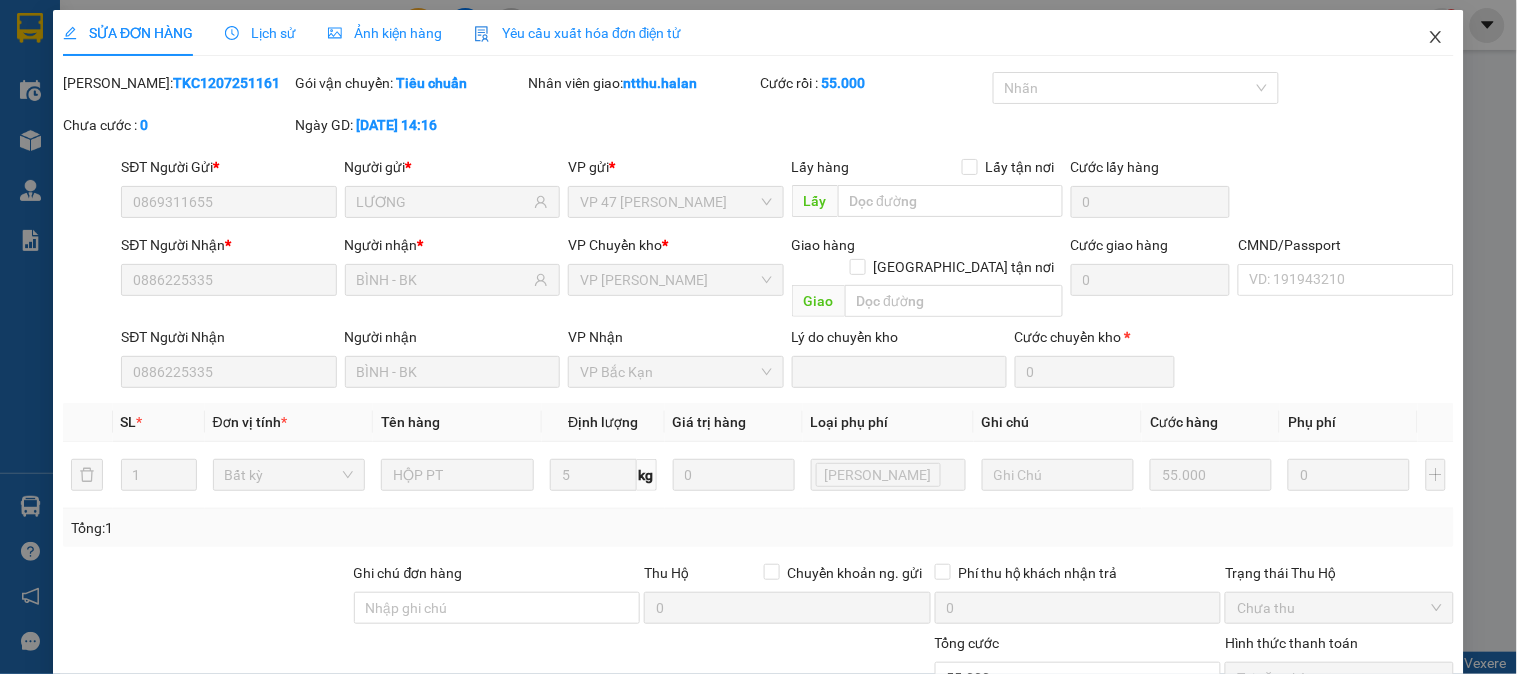 click 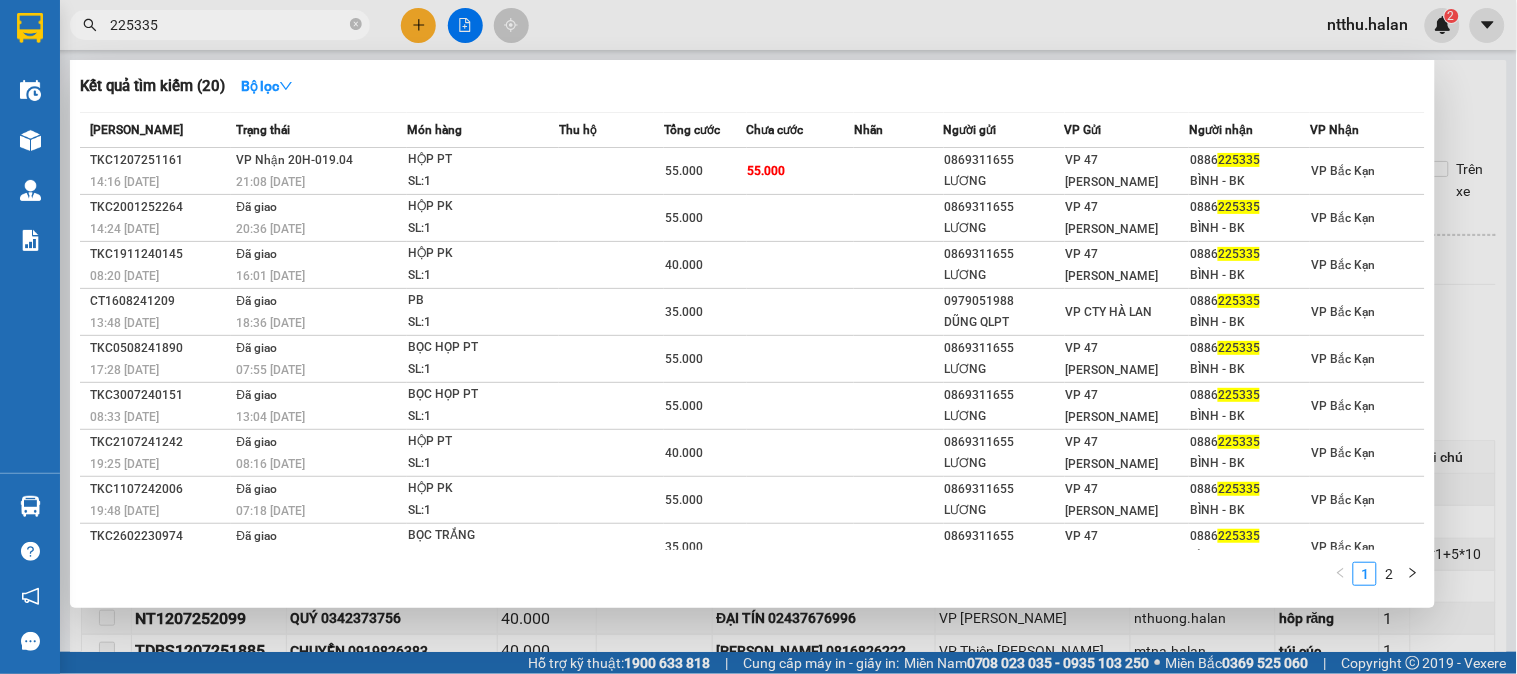 click on "225335" at bounding box center [228, 25] 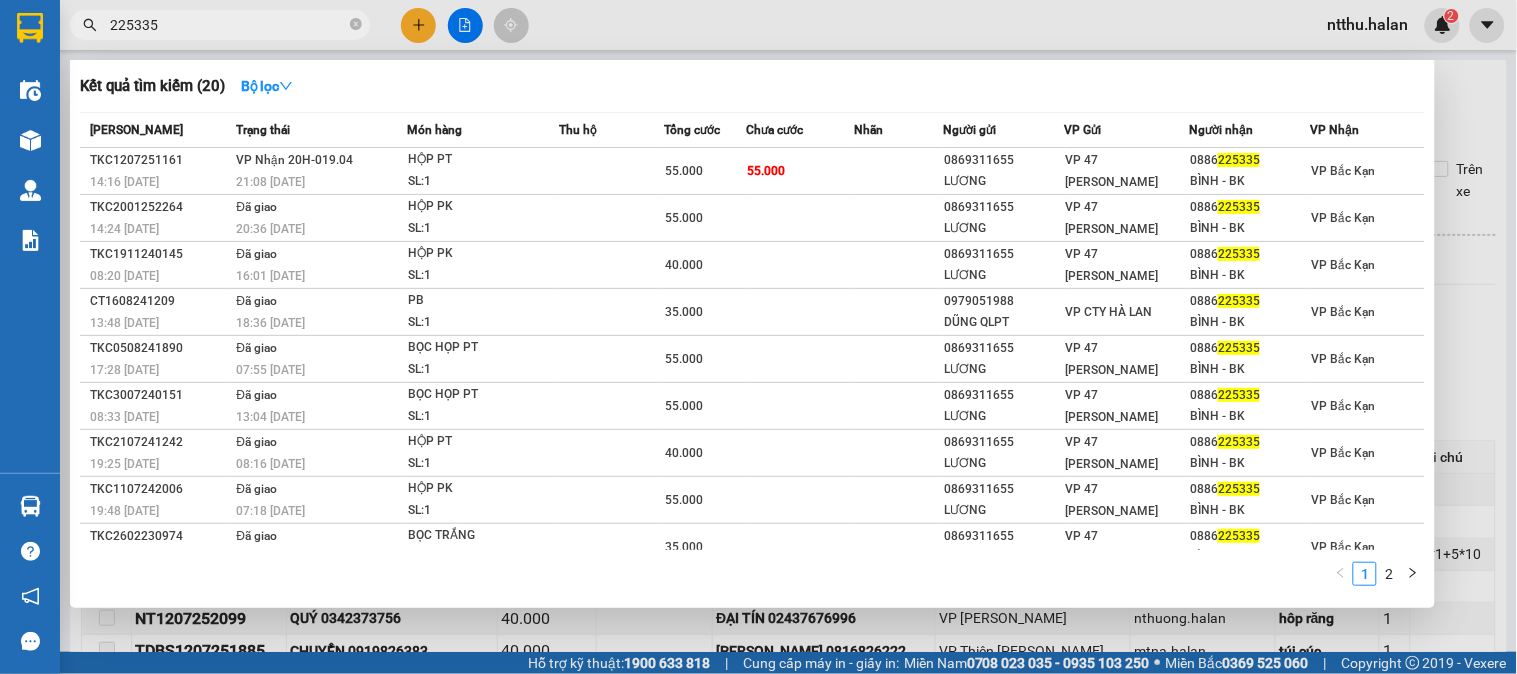 click on "225335" at bounding box center [228, 25] 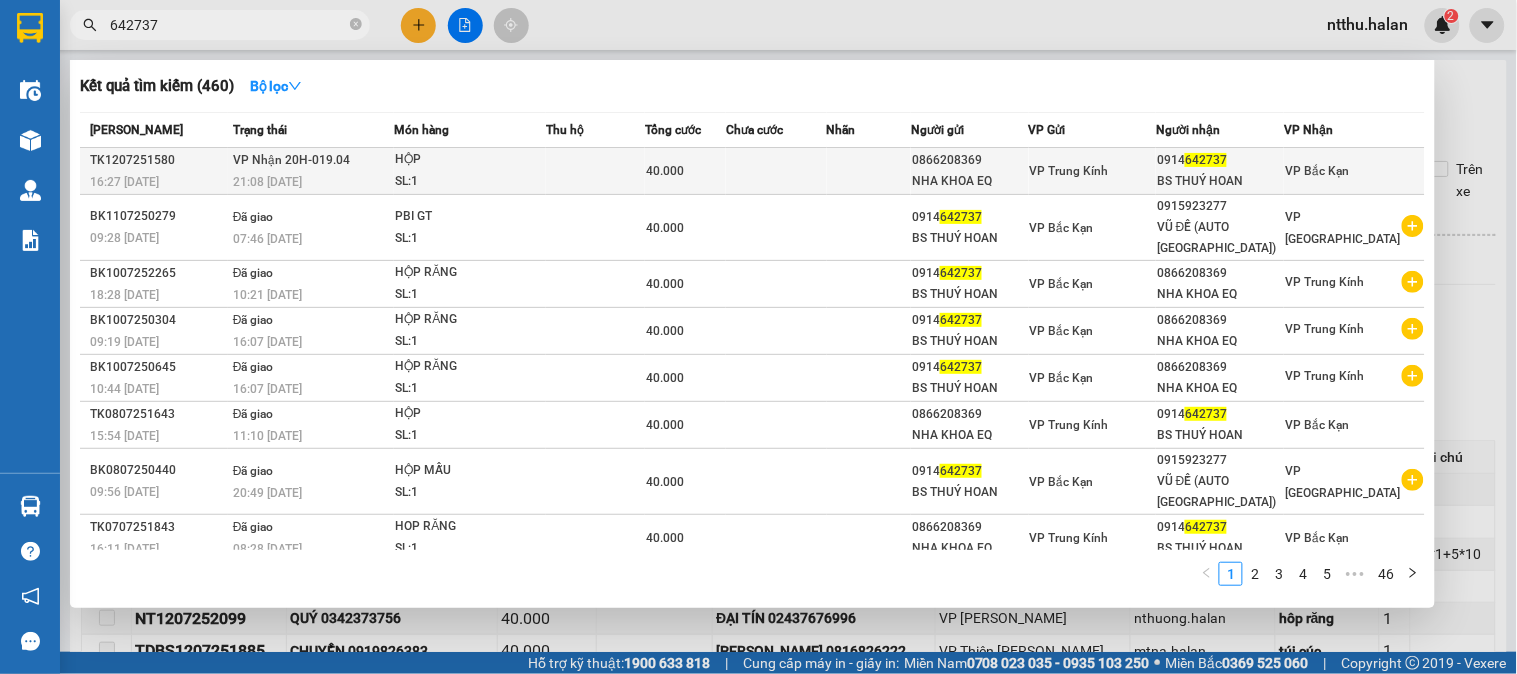 click on "VP Nhận   20H-019.04" at bounding box center [291, 160] 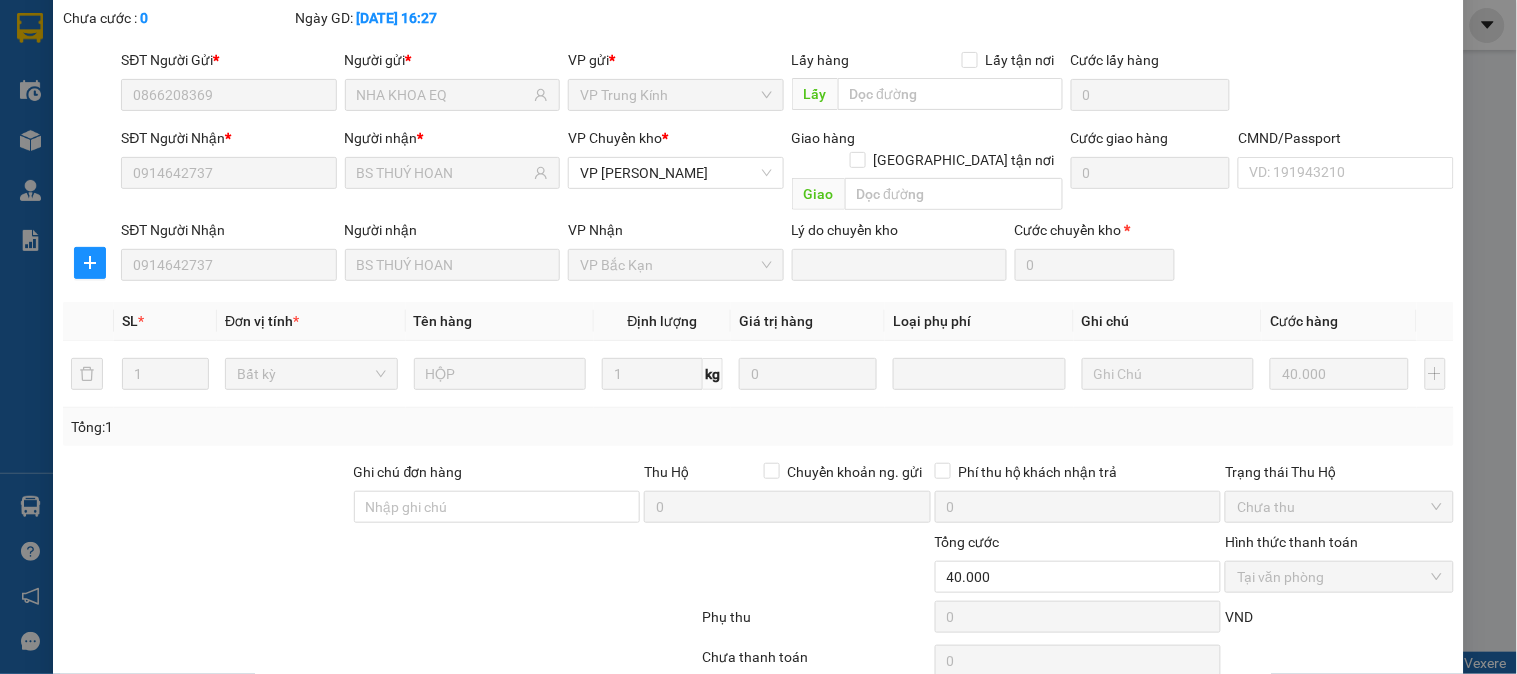scroll, scrollTop: 177, scrollLeft: 0, axis: vertical 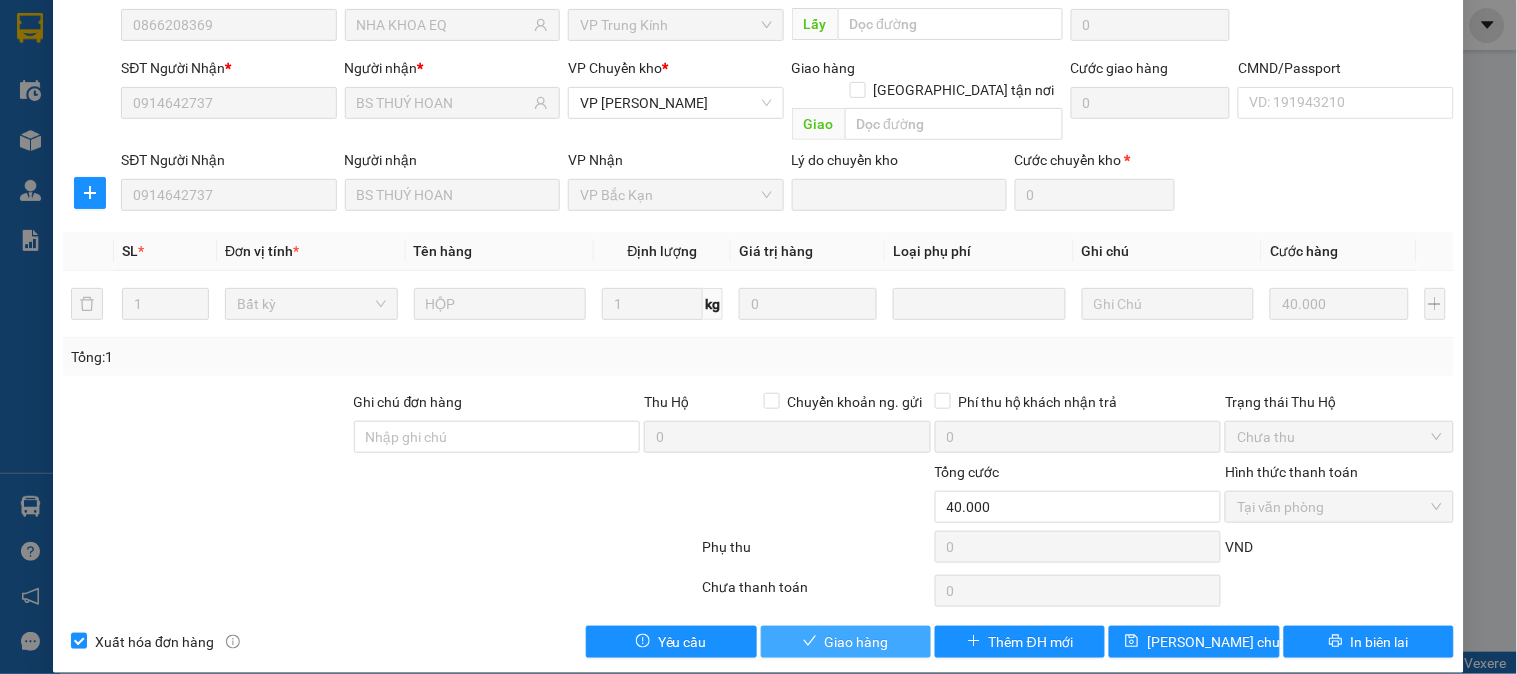 click on "Giao hàng" at bounding box center (846, 642) 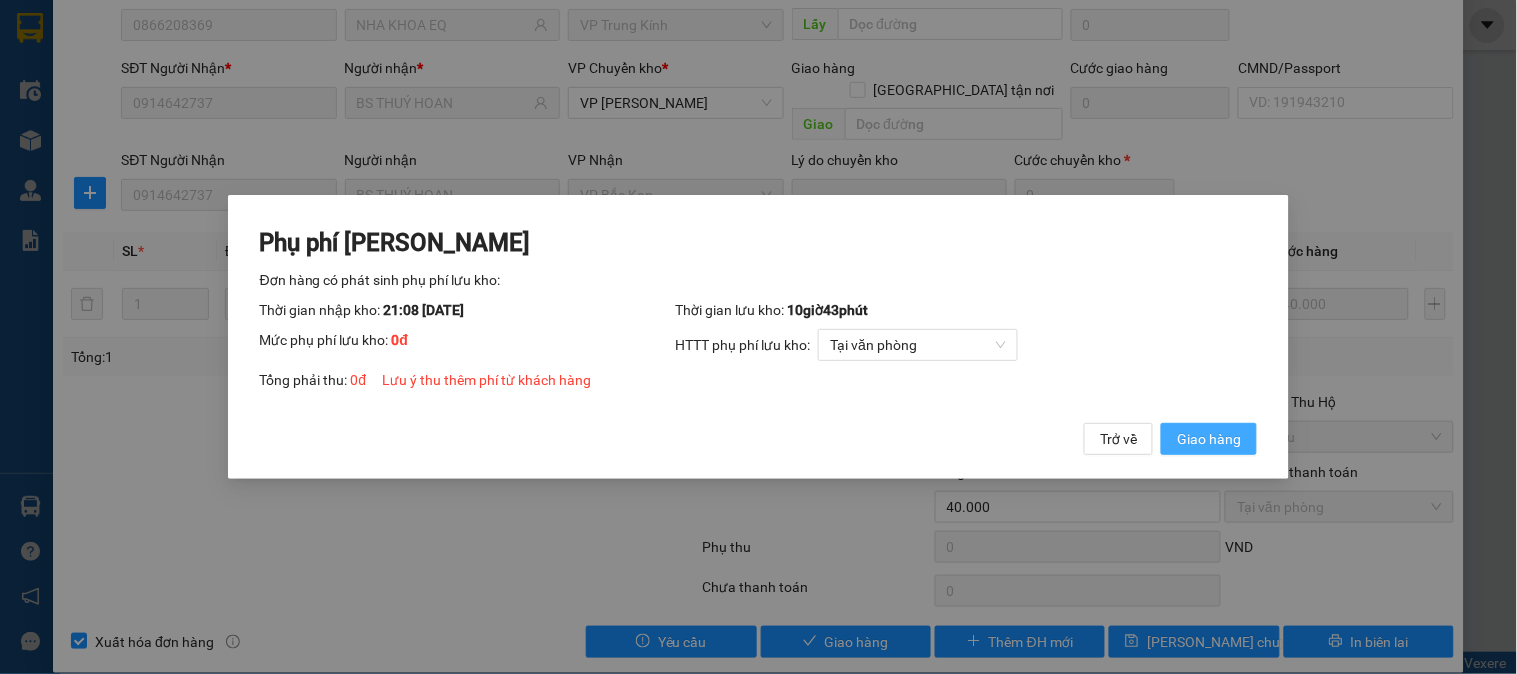 click on "Giao hàng" at bounding box center [1209, 439] 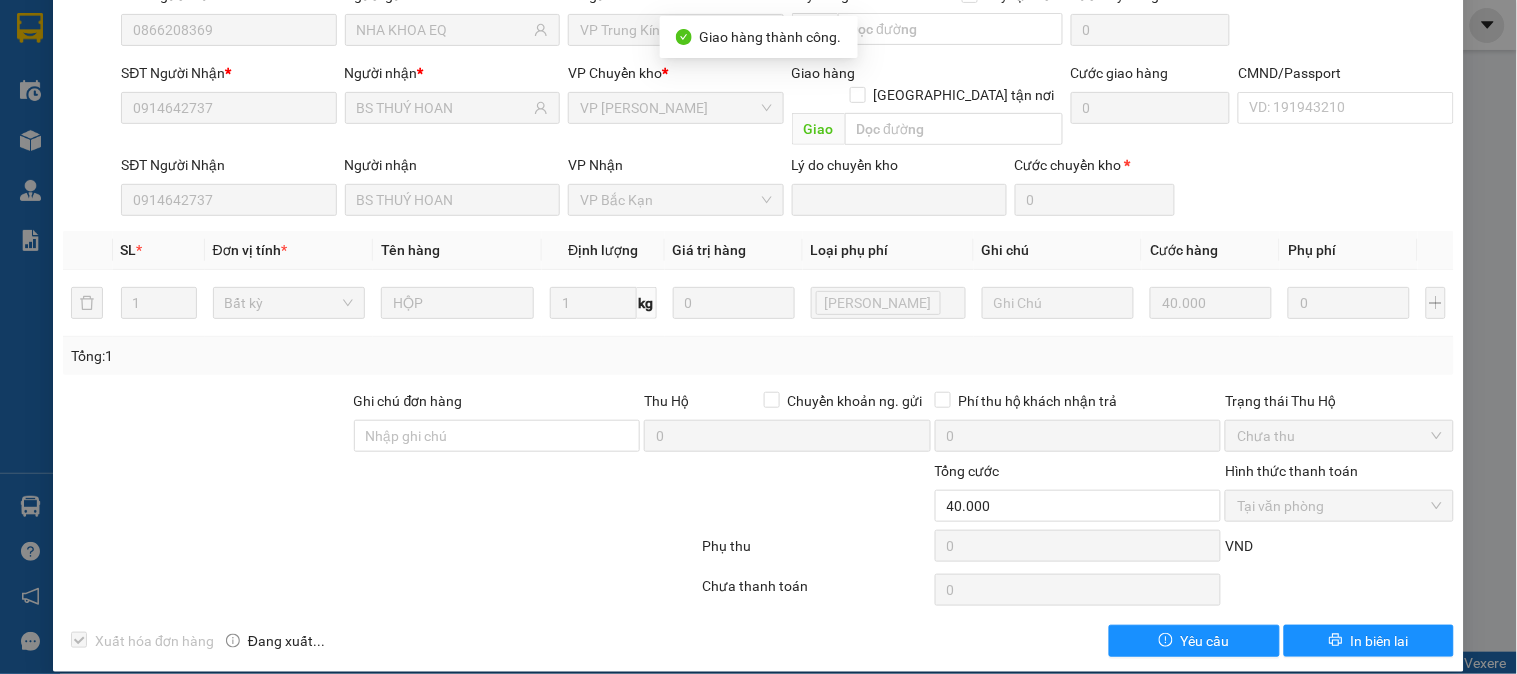 scroll, scrollTop: 0, scrollLeft: 0, axis: both 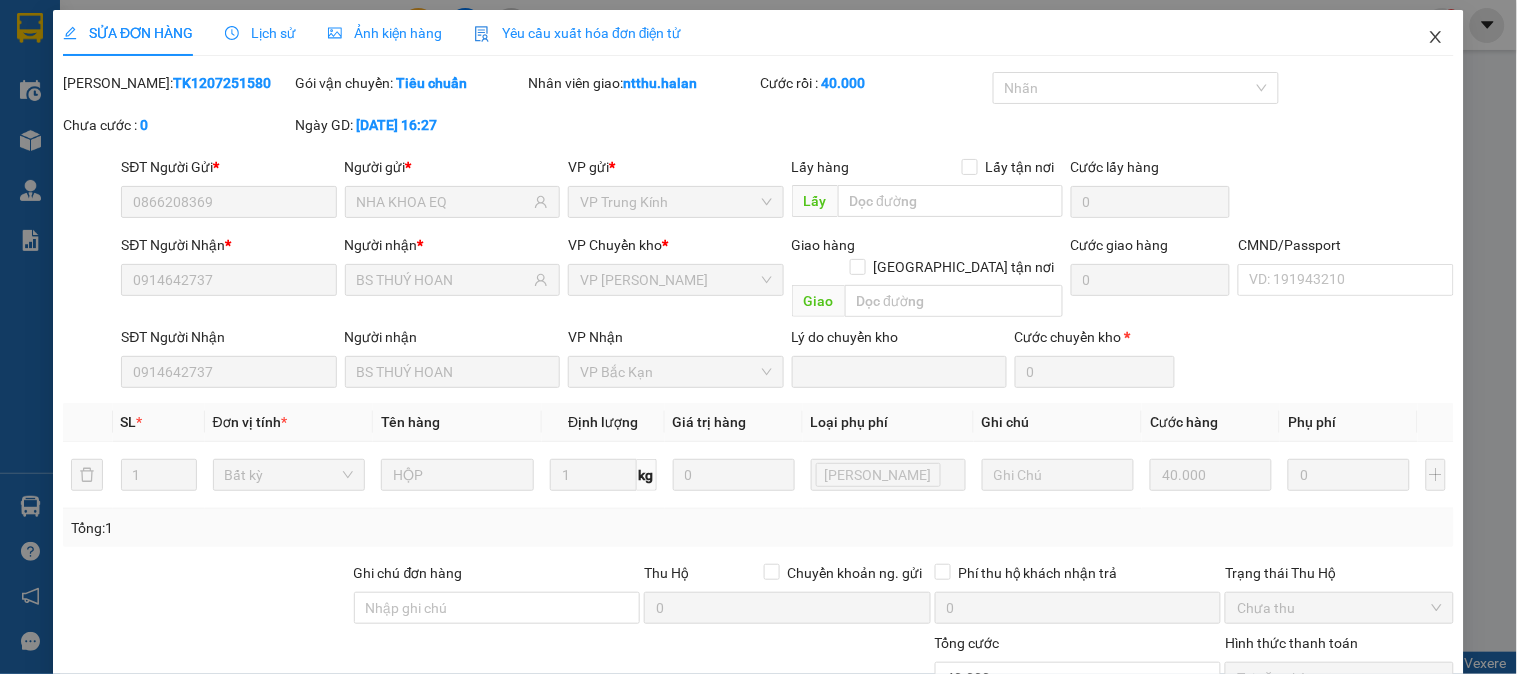 click at bounding box center (1436, 38) 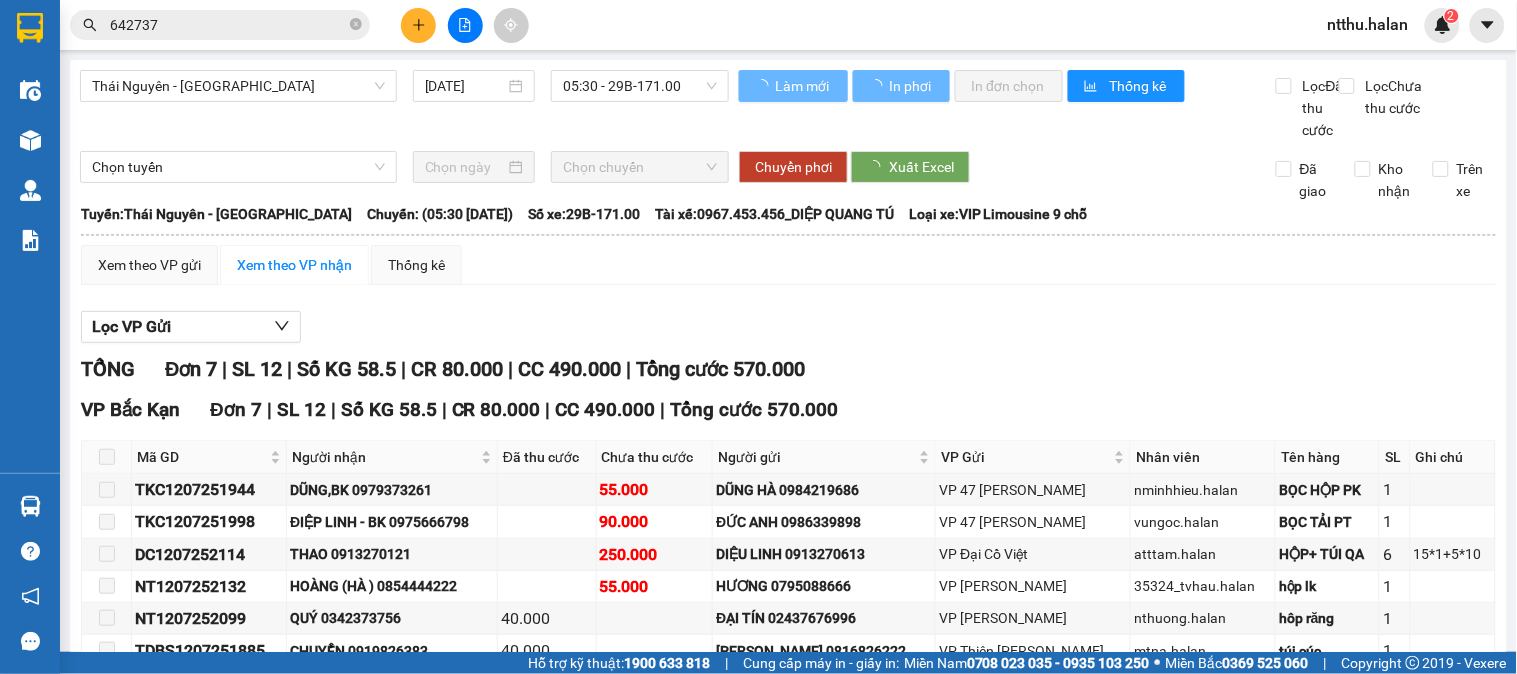 click on "642737" at bounding box center [220, 25] 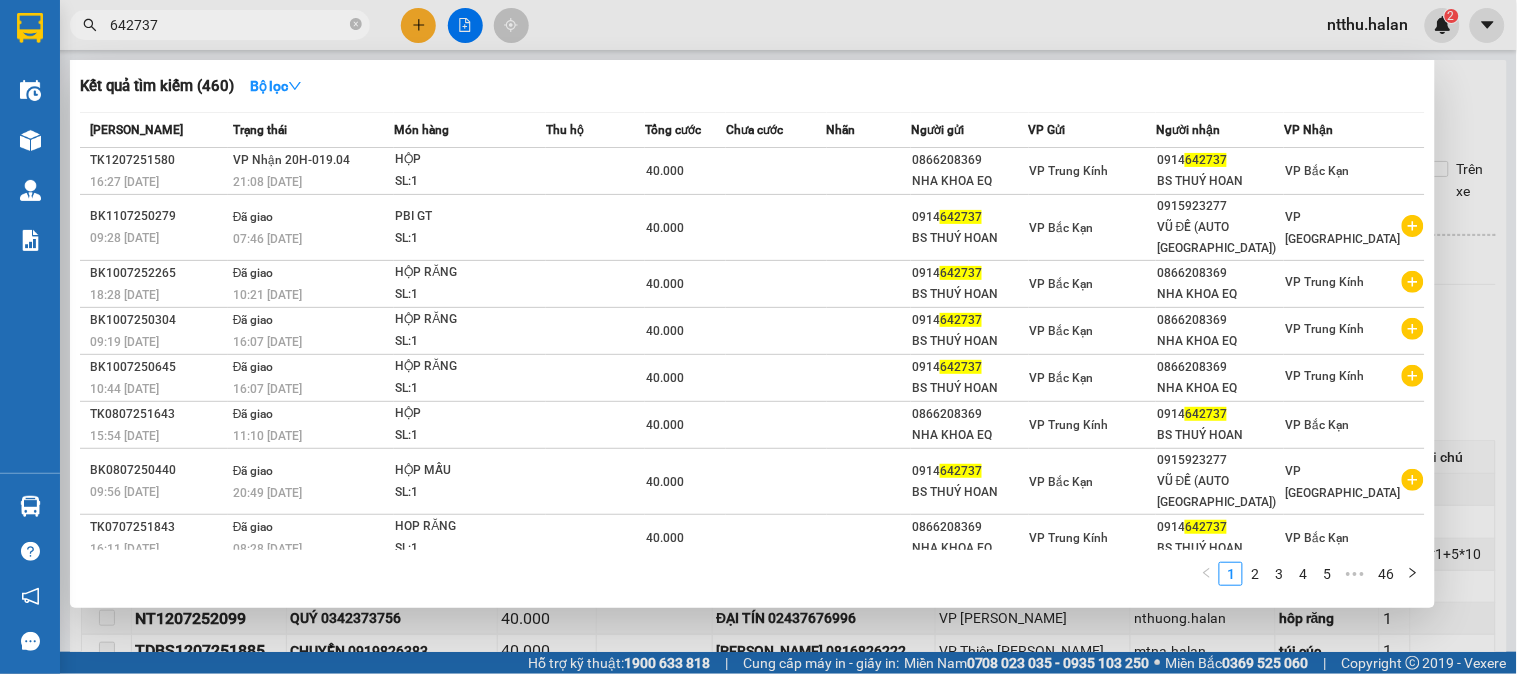 click on "642737" at bounding box center (228, 25) 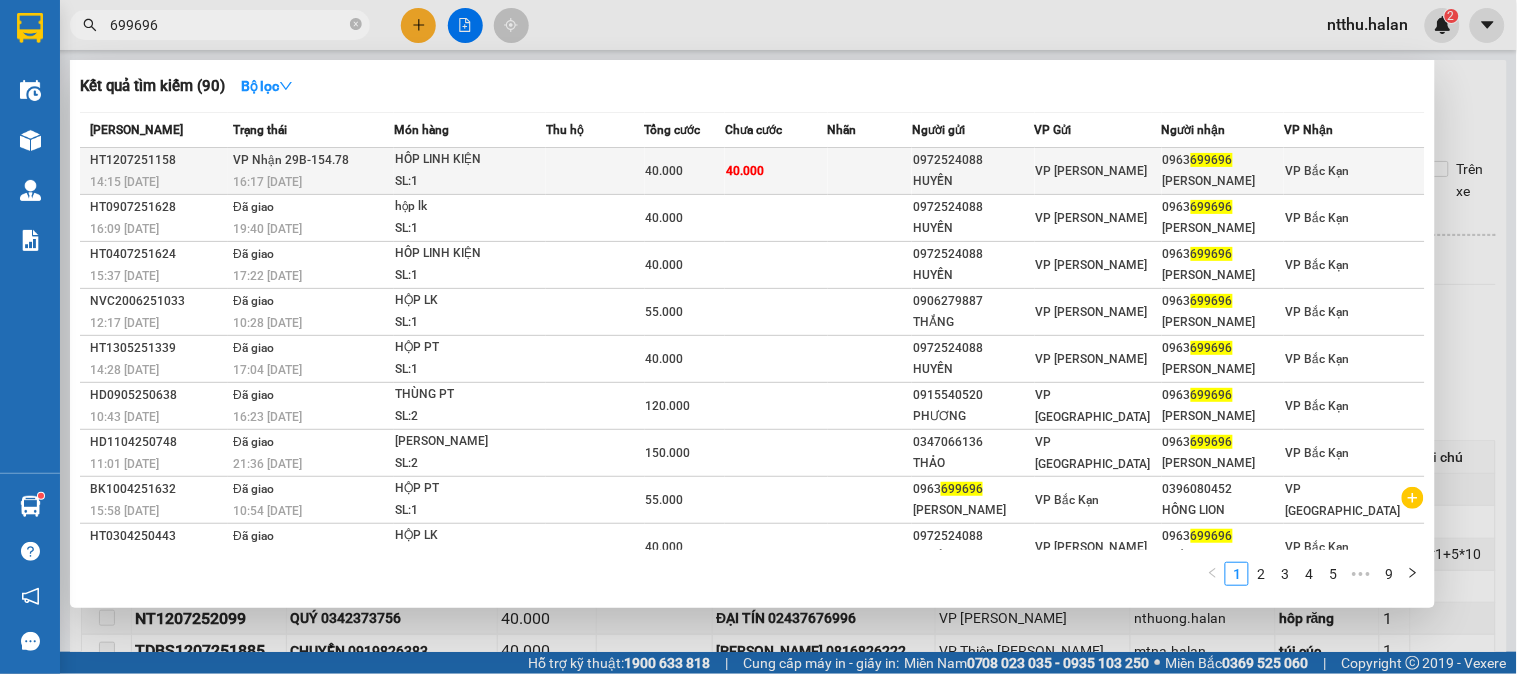 click on "VP Nhận   29B-154.78" at bounding box center (291, 160) 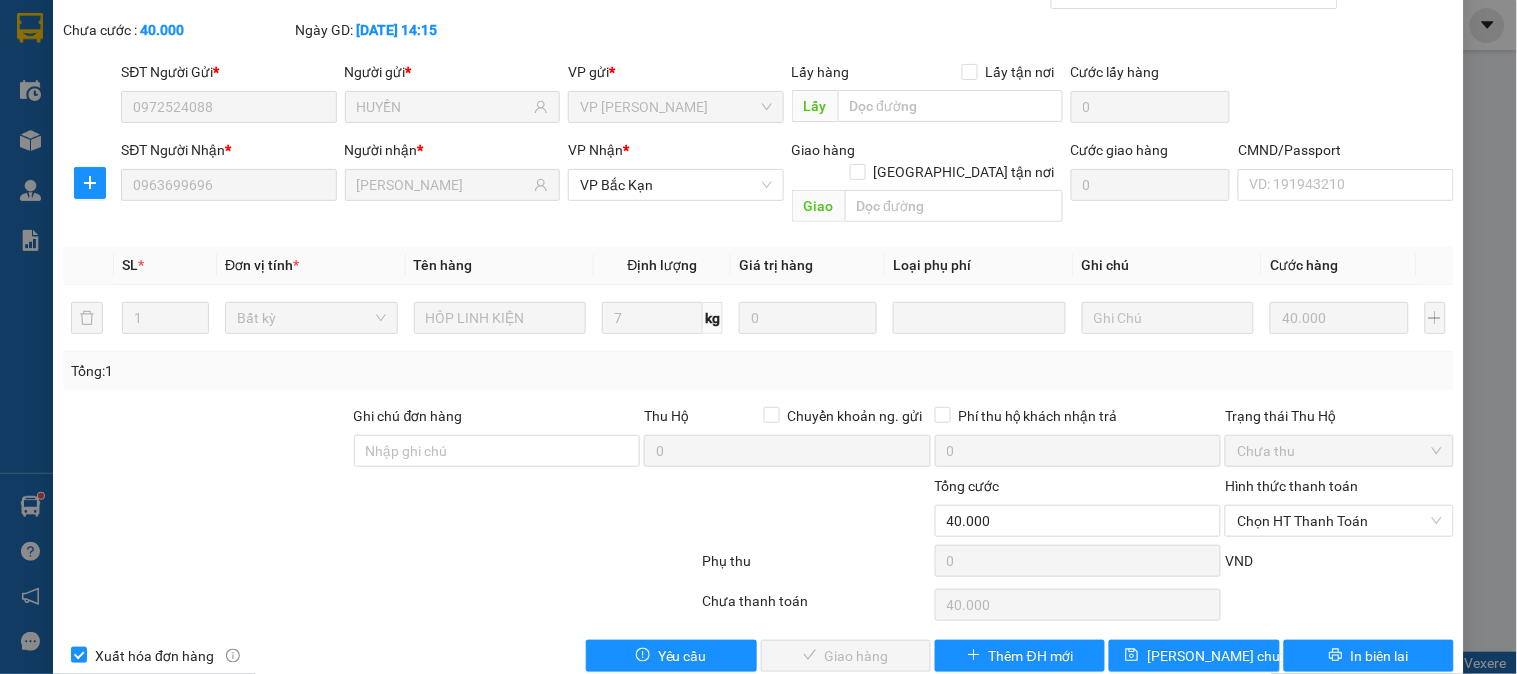 scroll, scrollTop: 110, scrollLeft: 0, axis: vertical 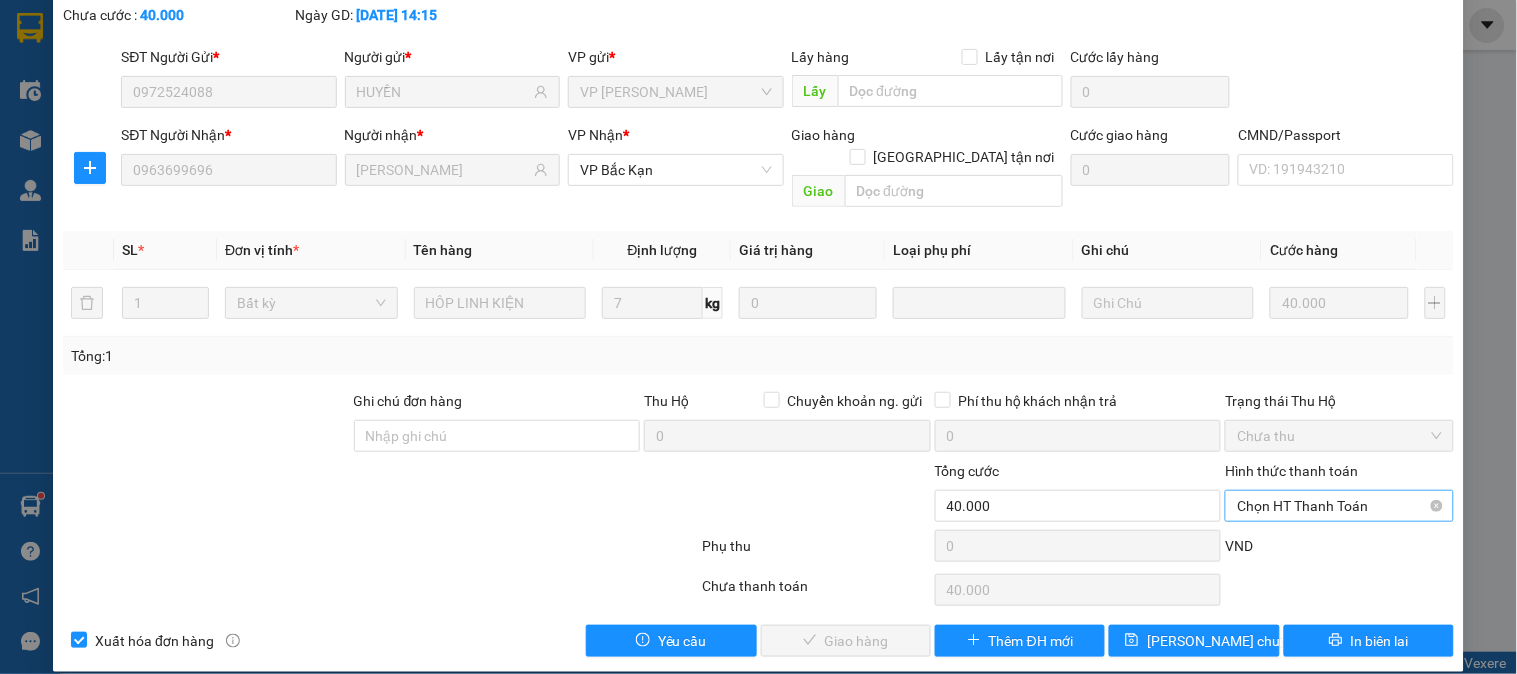 click on "Chọn HT Thanh Toán" at bounding box center [1339, 506] 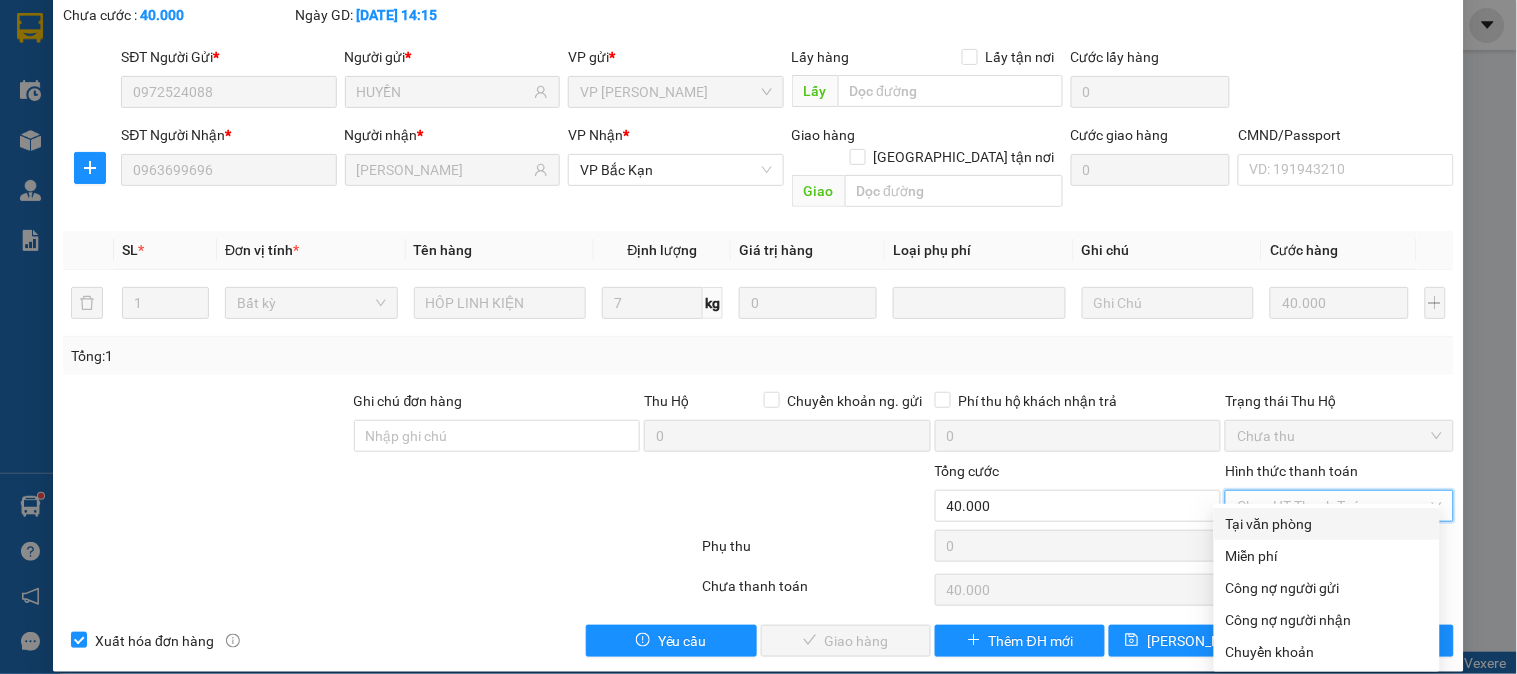 click on "Tại văn phòng" at bounding box center (1327, 524) 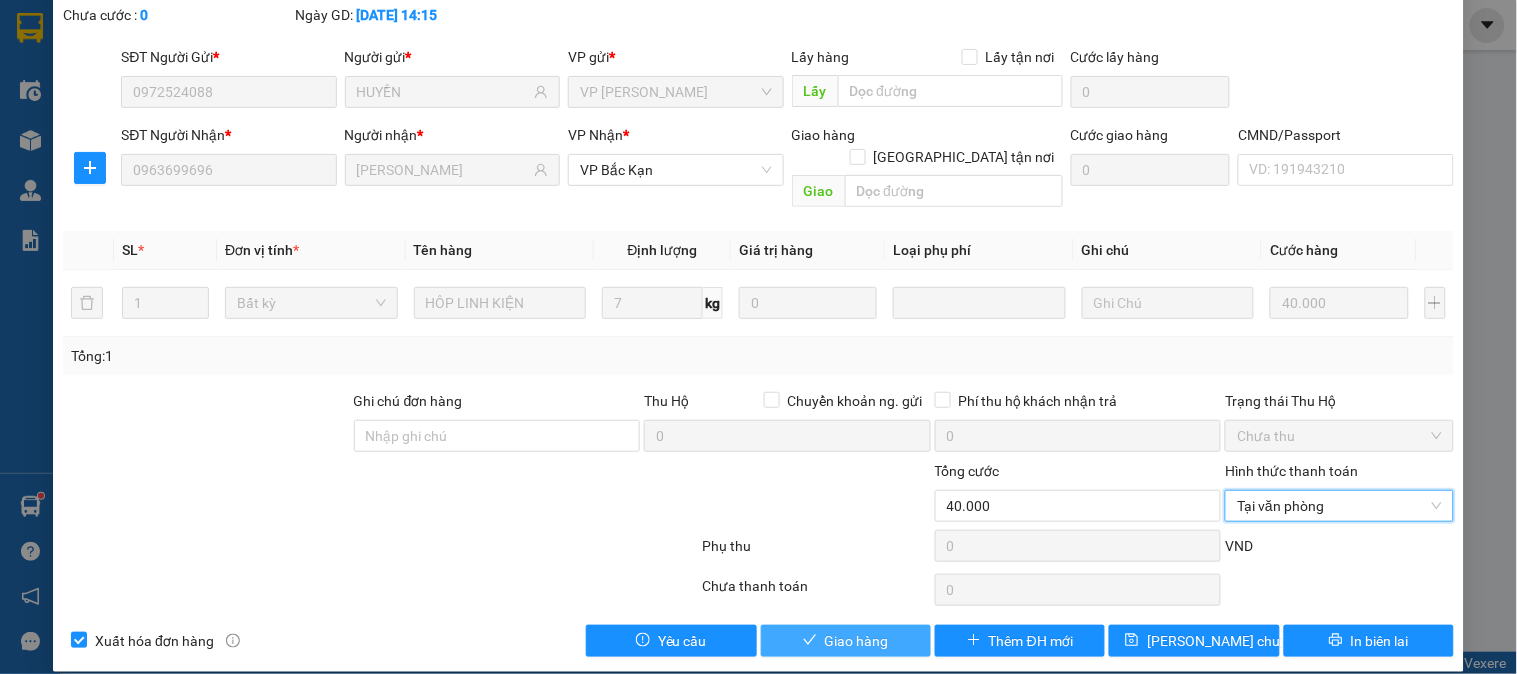click on "Giao hàng" at bounding box center [857, 641] 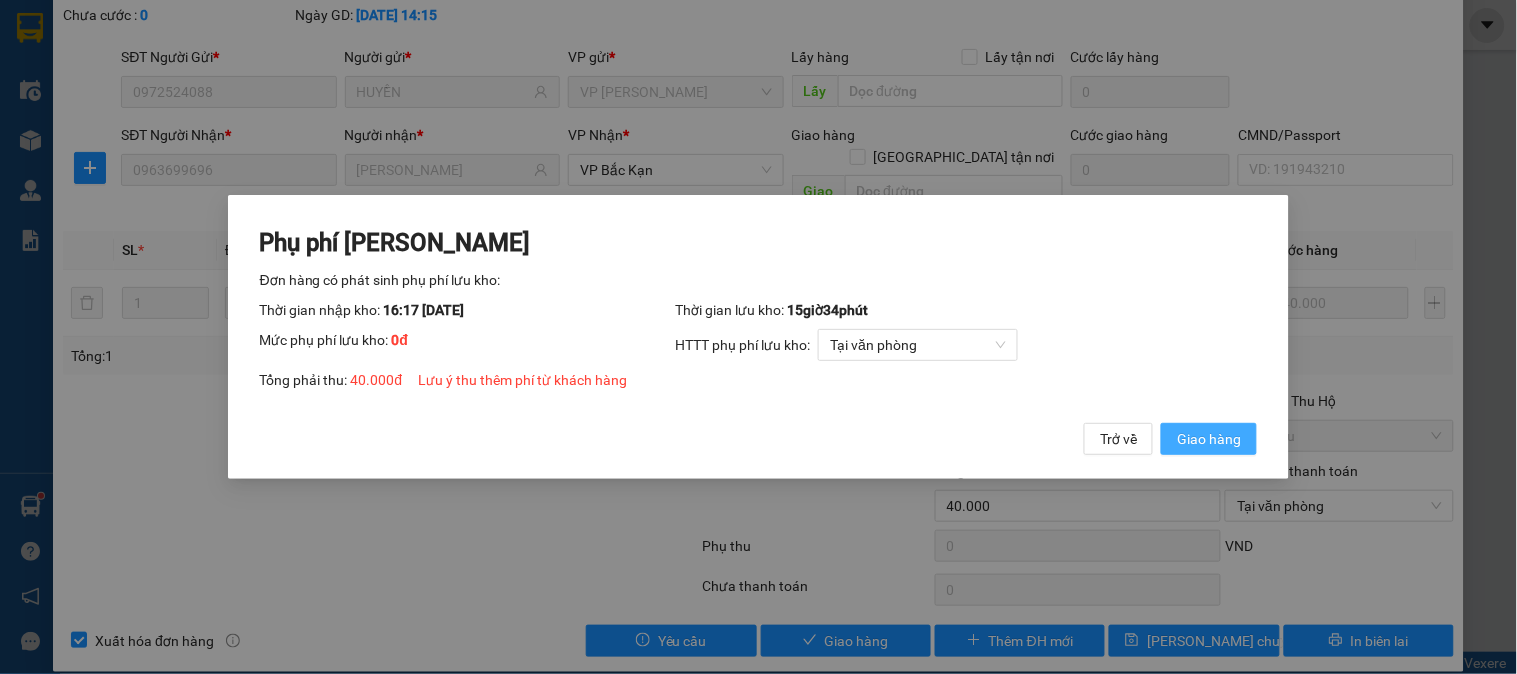 click on "Giao hàng" at bounding box center (1209, 439) 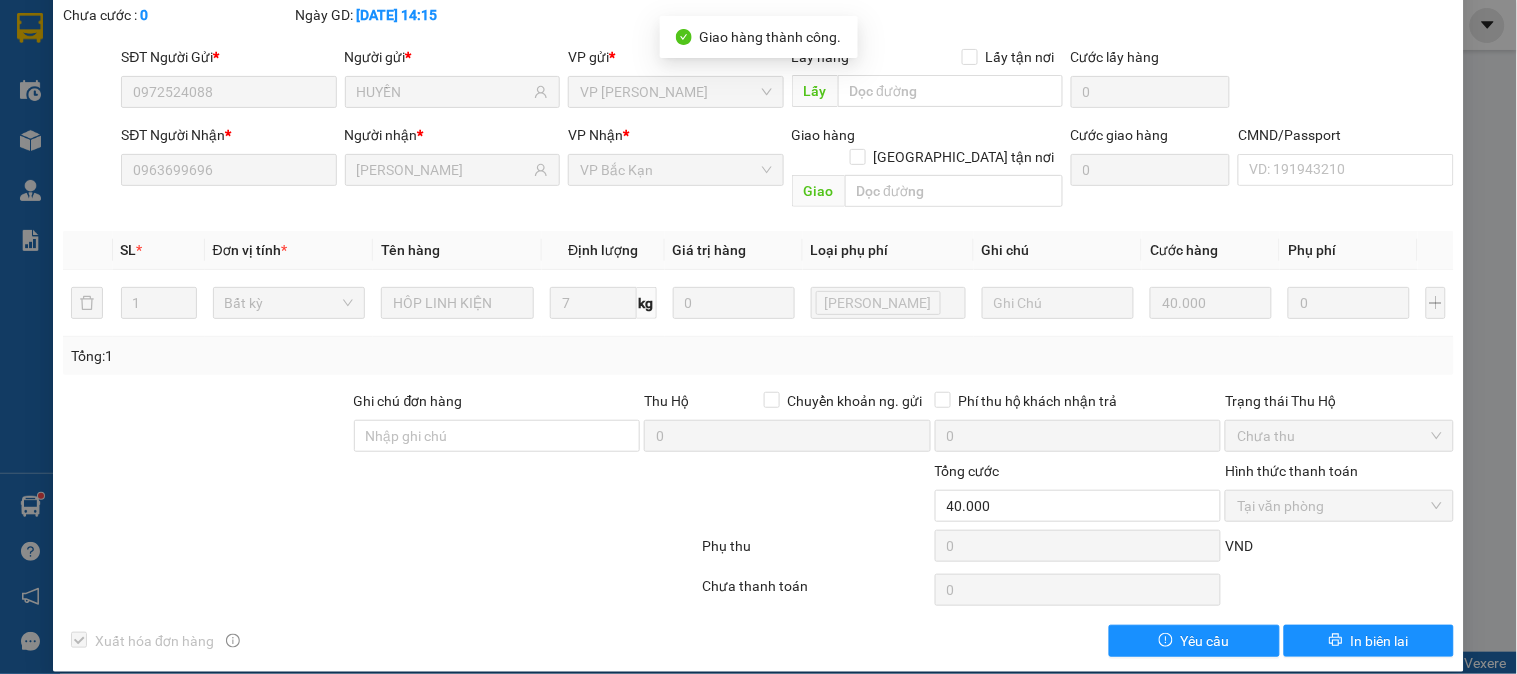 scroll, scrollTop: 0, scrollLeft: 0, axis: both 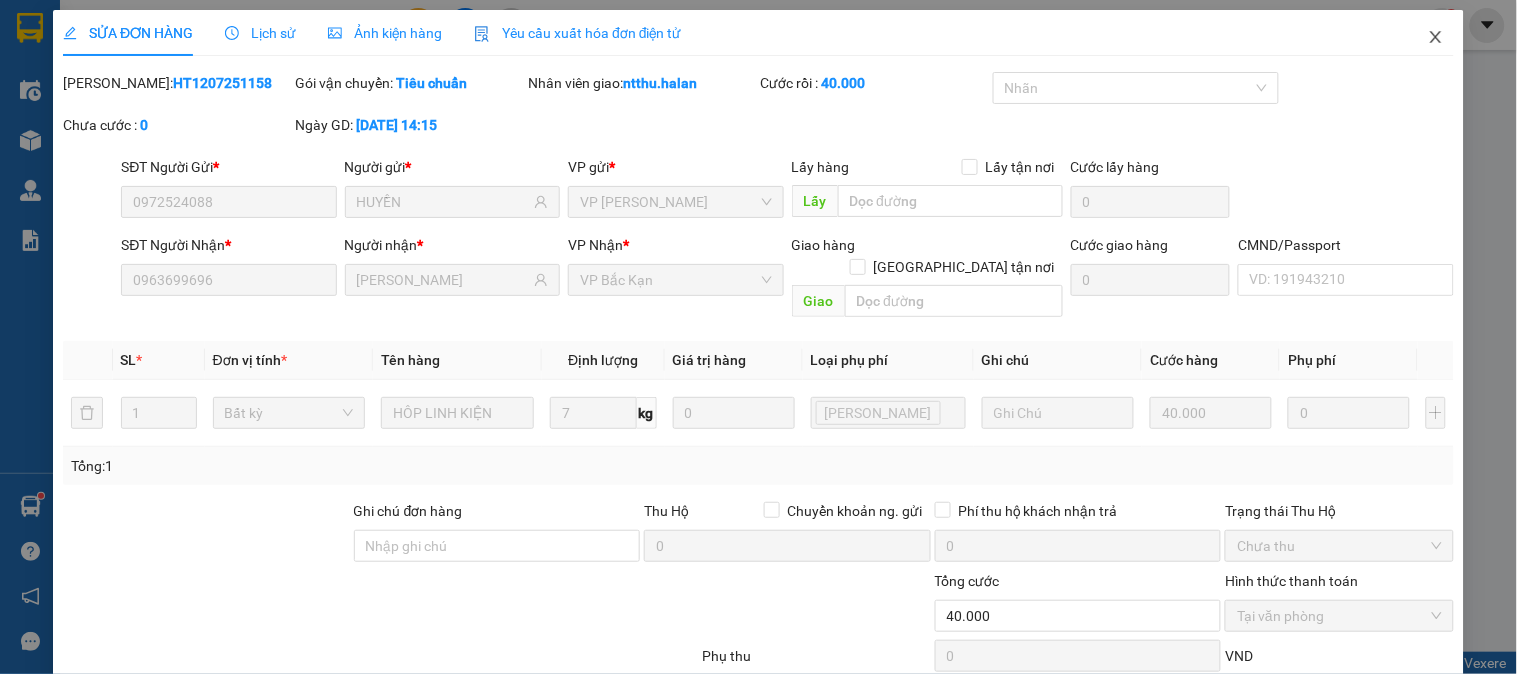 click 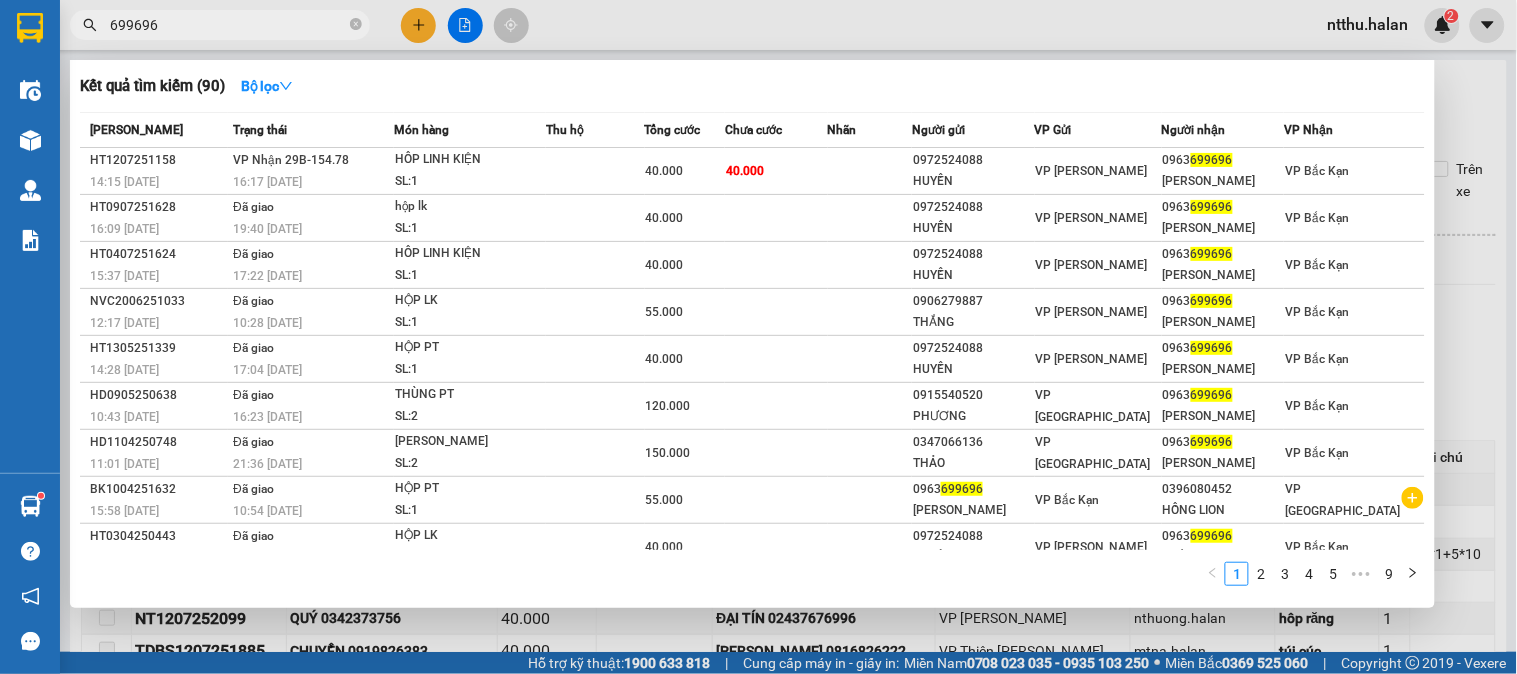 click on "699696" at bounding box center (228, 25) 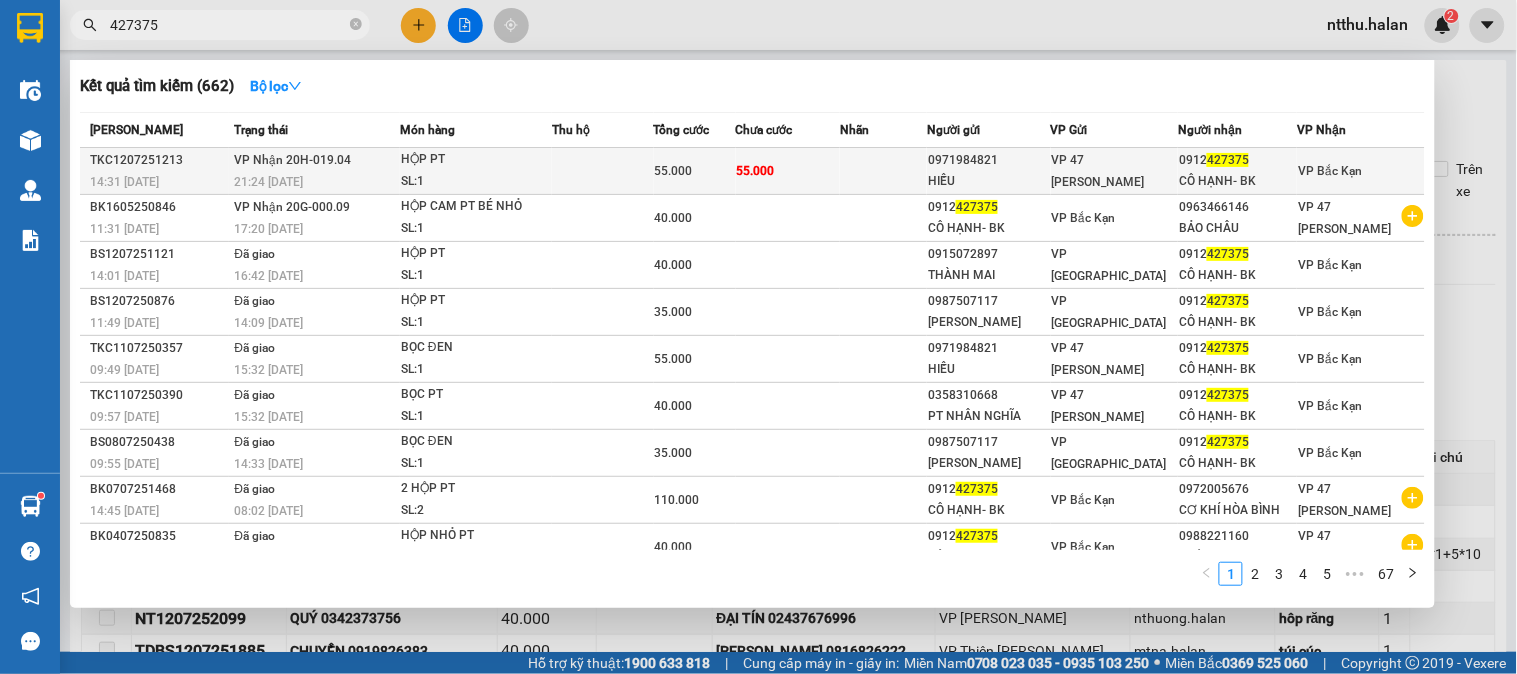click on "VP Nhận   20H-019.04" at bounding box center (292, 160) 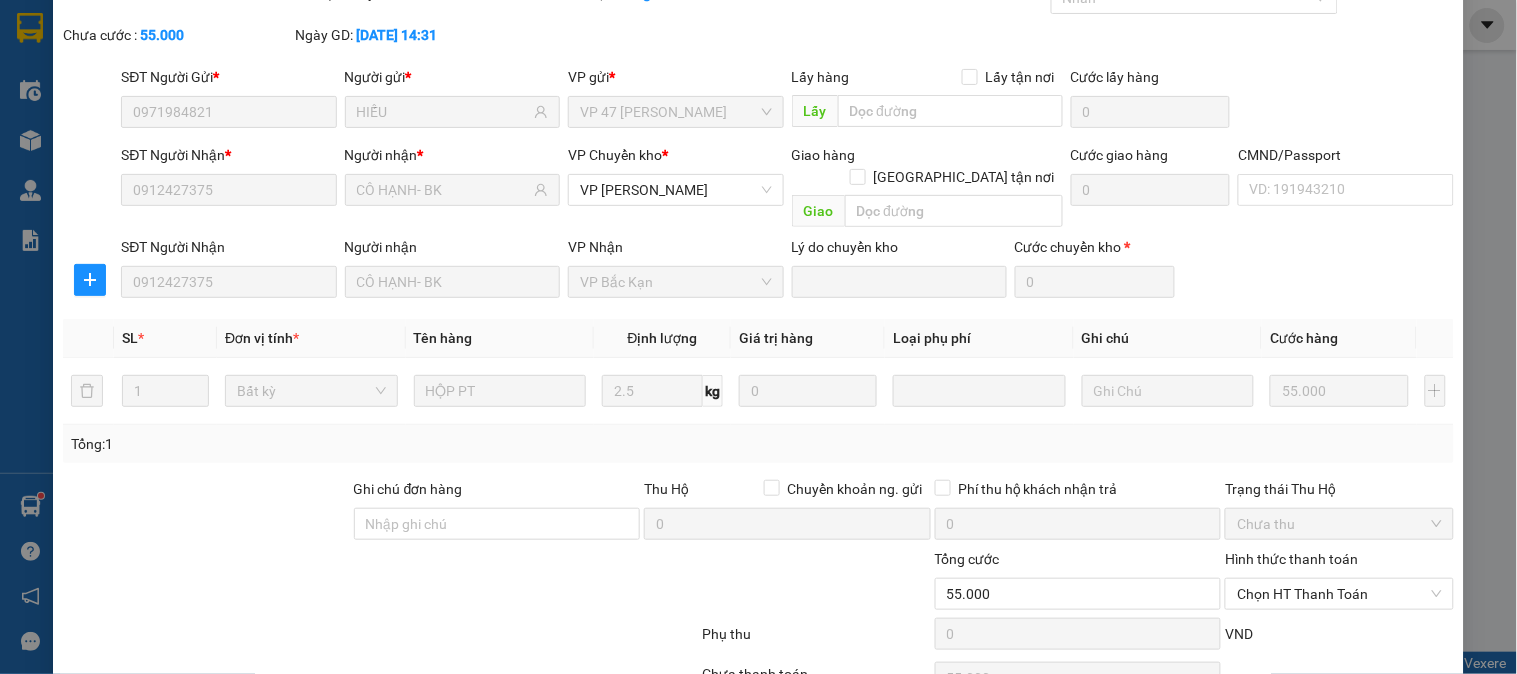 scroll, scrollTop: 177, scrollLeft: 0, axis: vertical 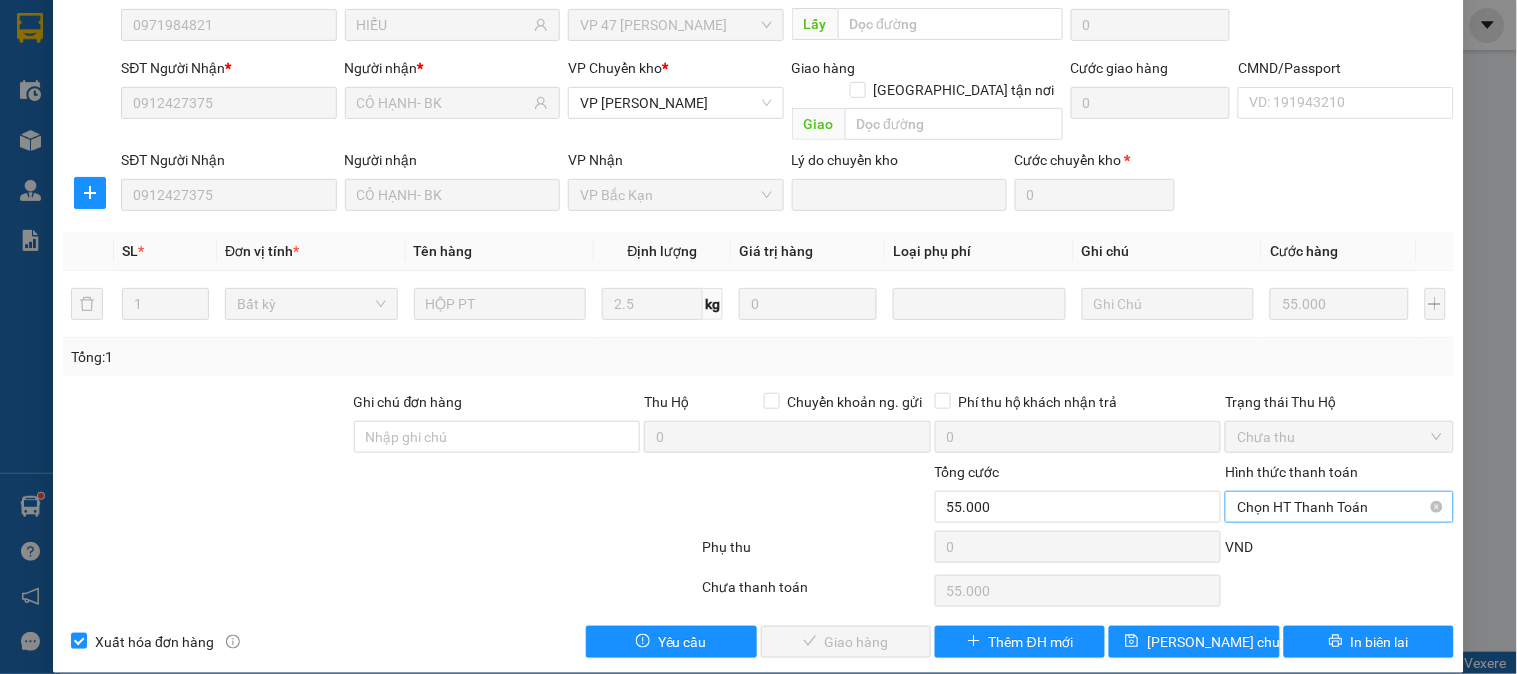 click on "Chọn HT Thanh Toán" at bounding box center (1339, 507) 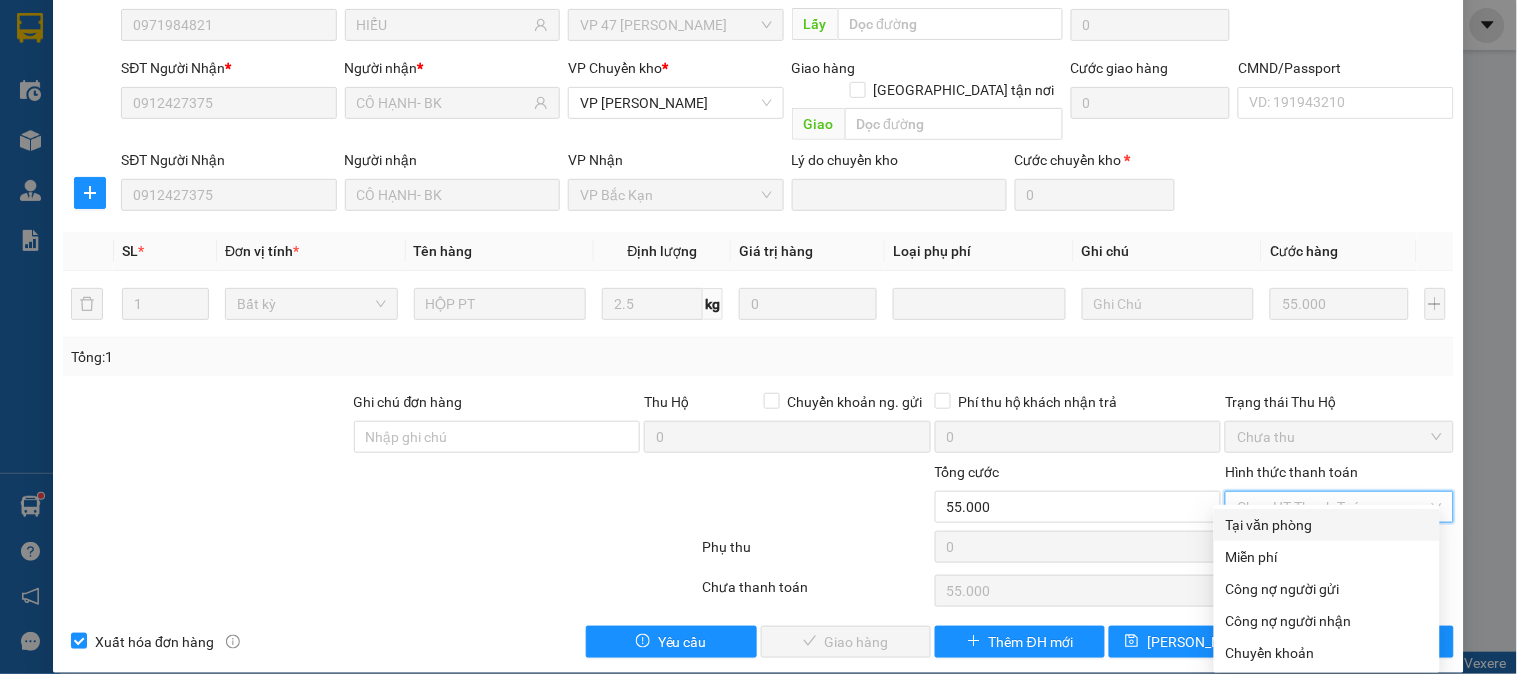 click on "Tại văn phòng" at bounding box center (1327, 525) 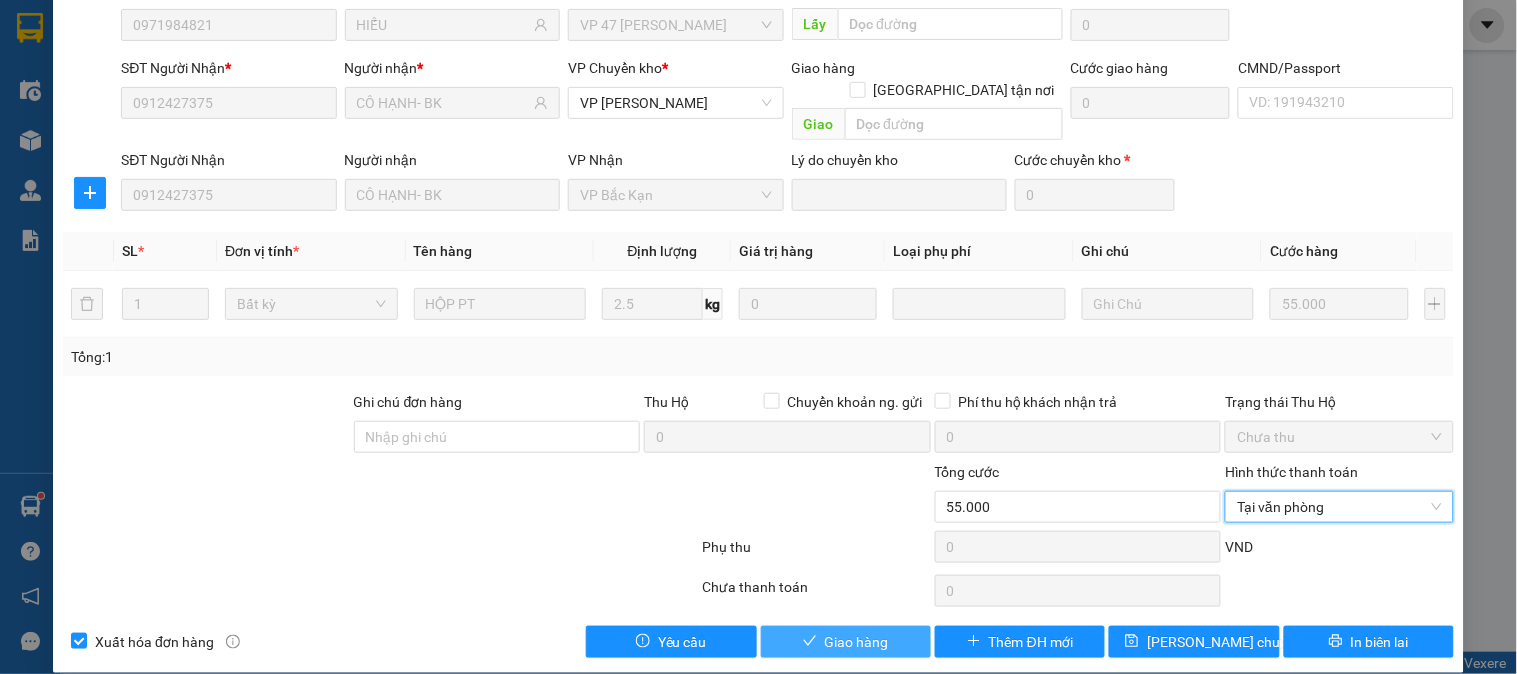 click 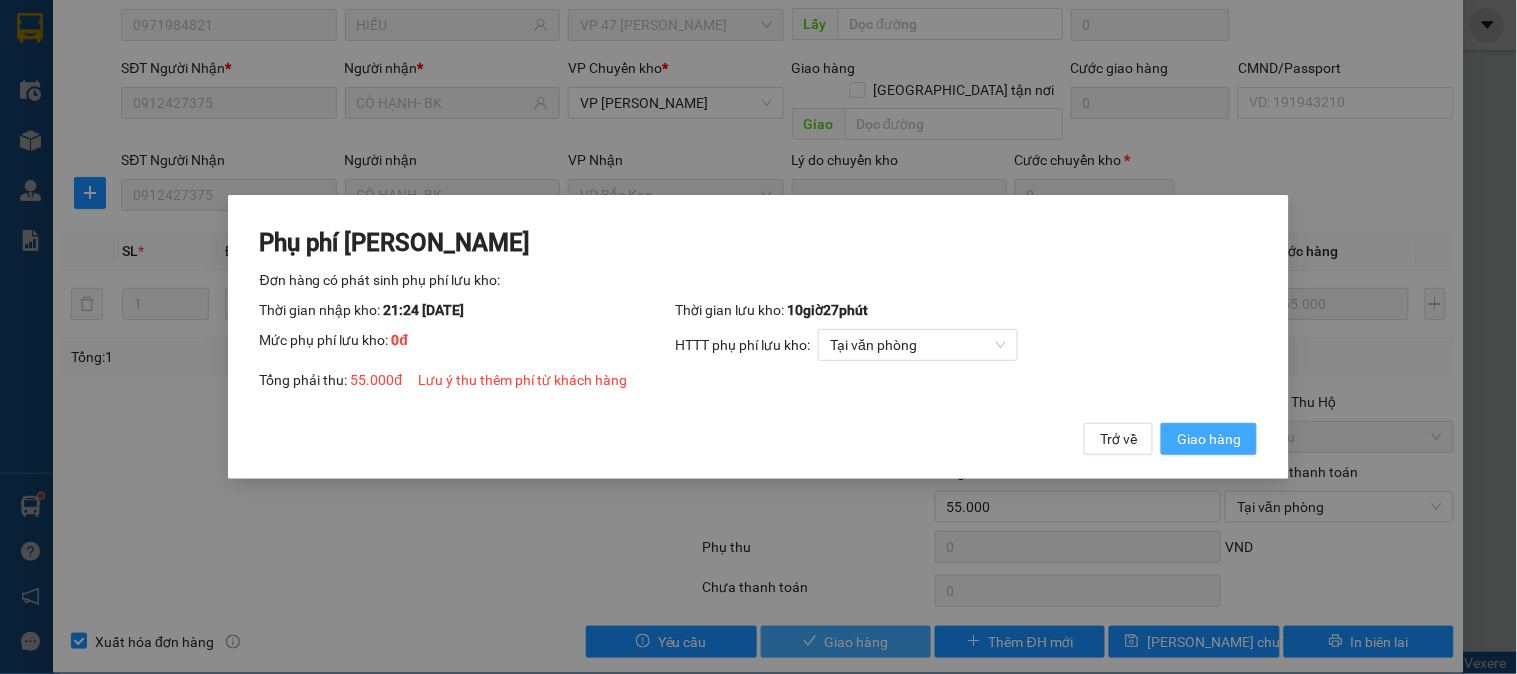 click on "Giao hàng" at bounding box center (1209, 439) 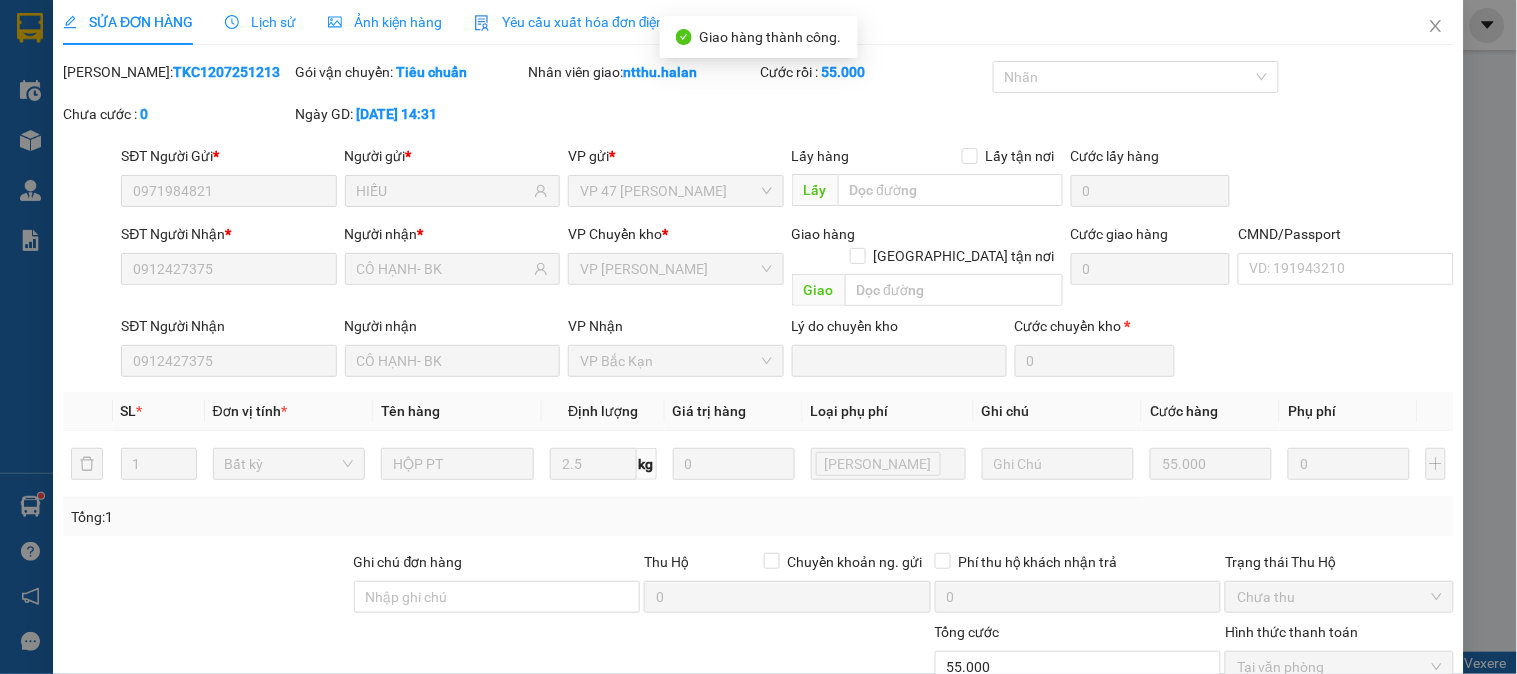 scroll, scrollTop: 0, scrollLeft: 0, axis: both 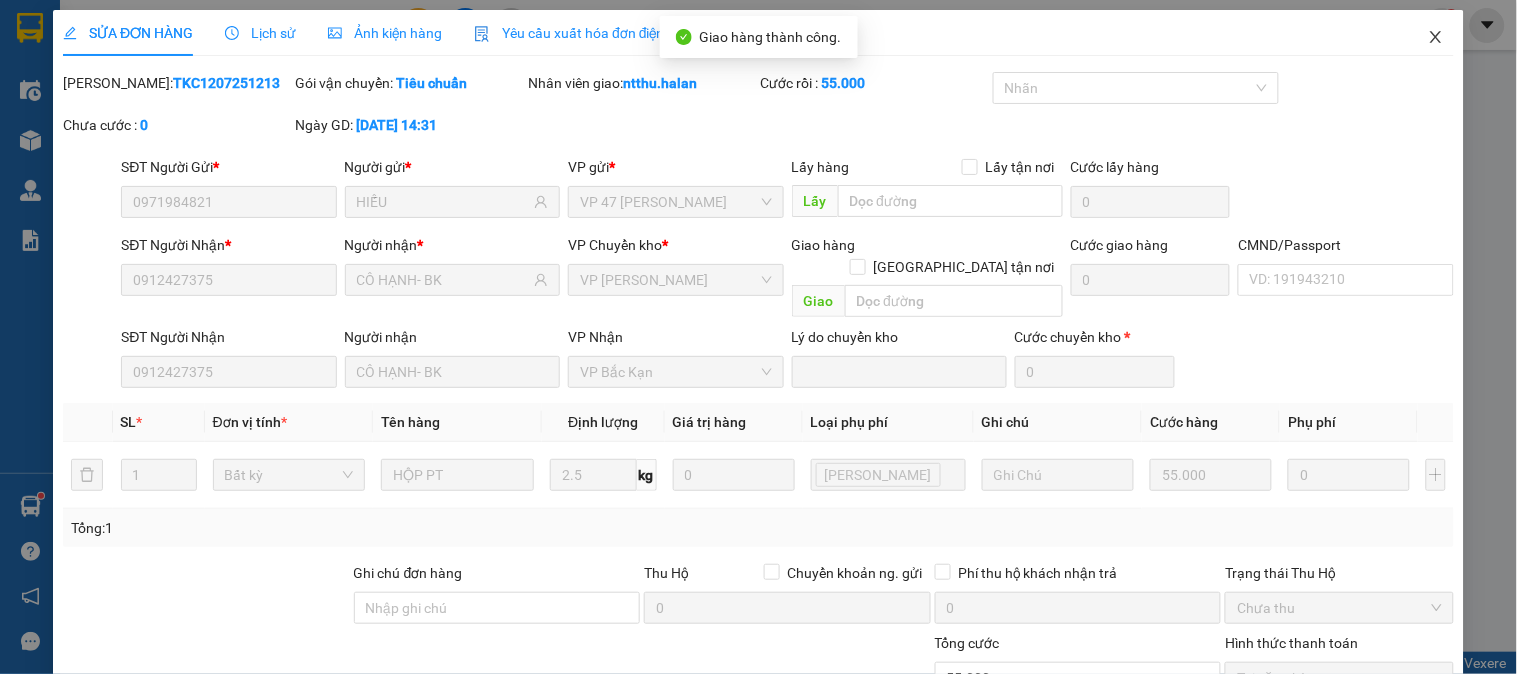 click at bounding box center [1436, 38] 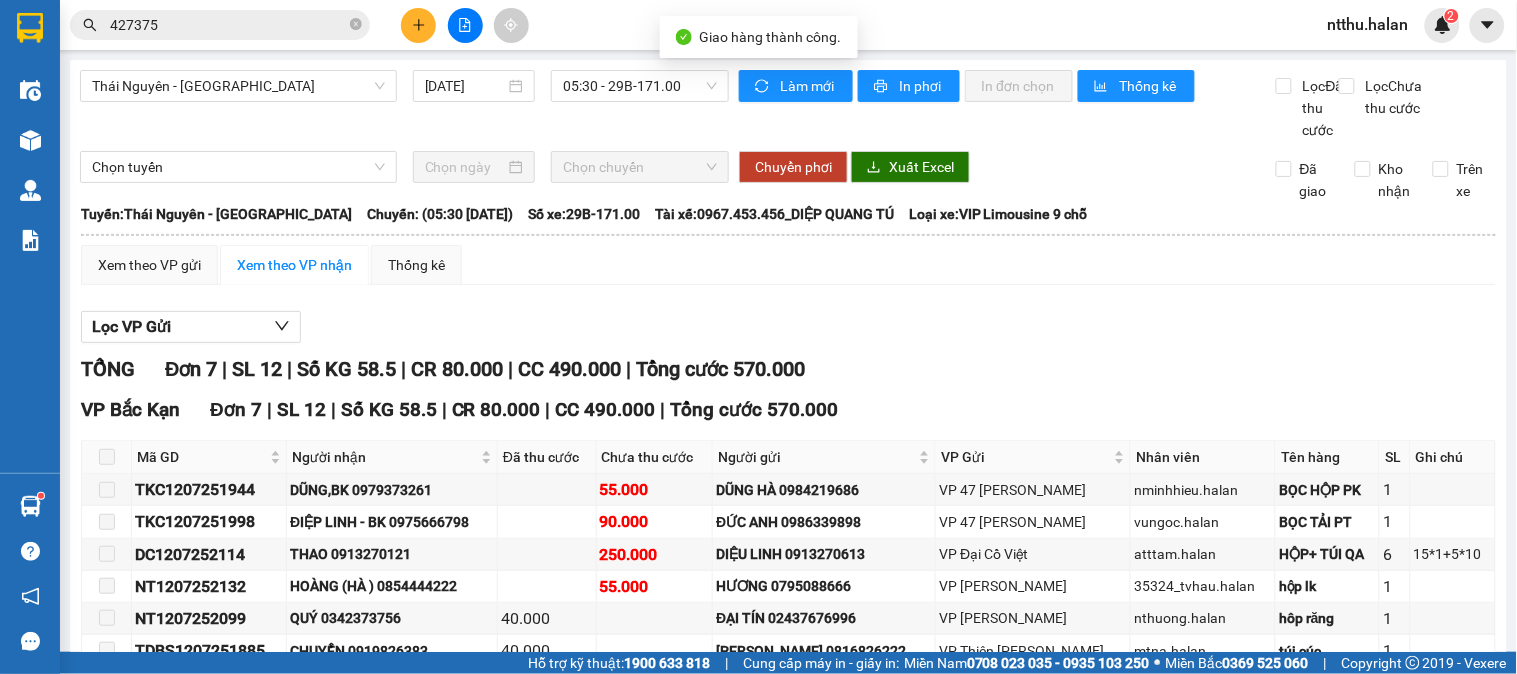 click on "427375" at bounding box center [228, 25] 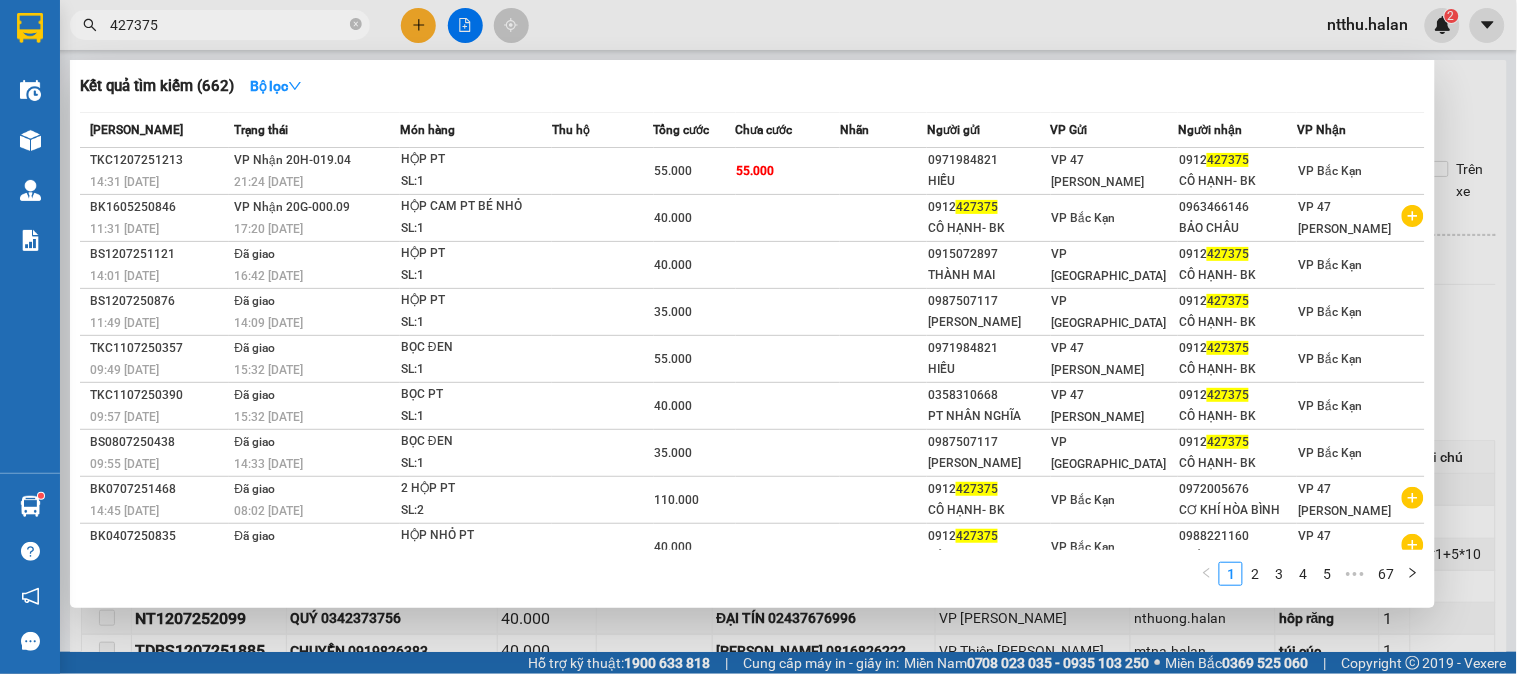 click on "427375" at bounding box center (228, 25) 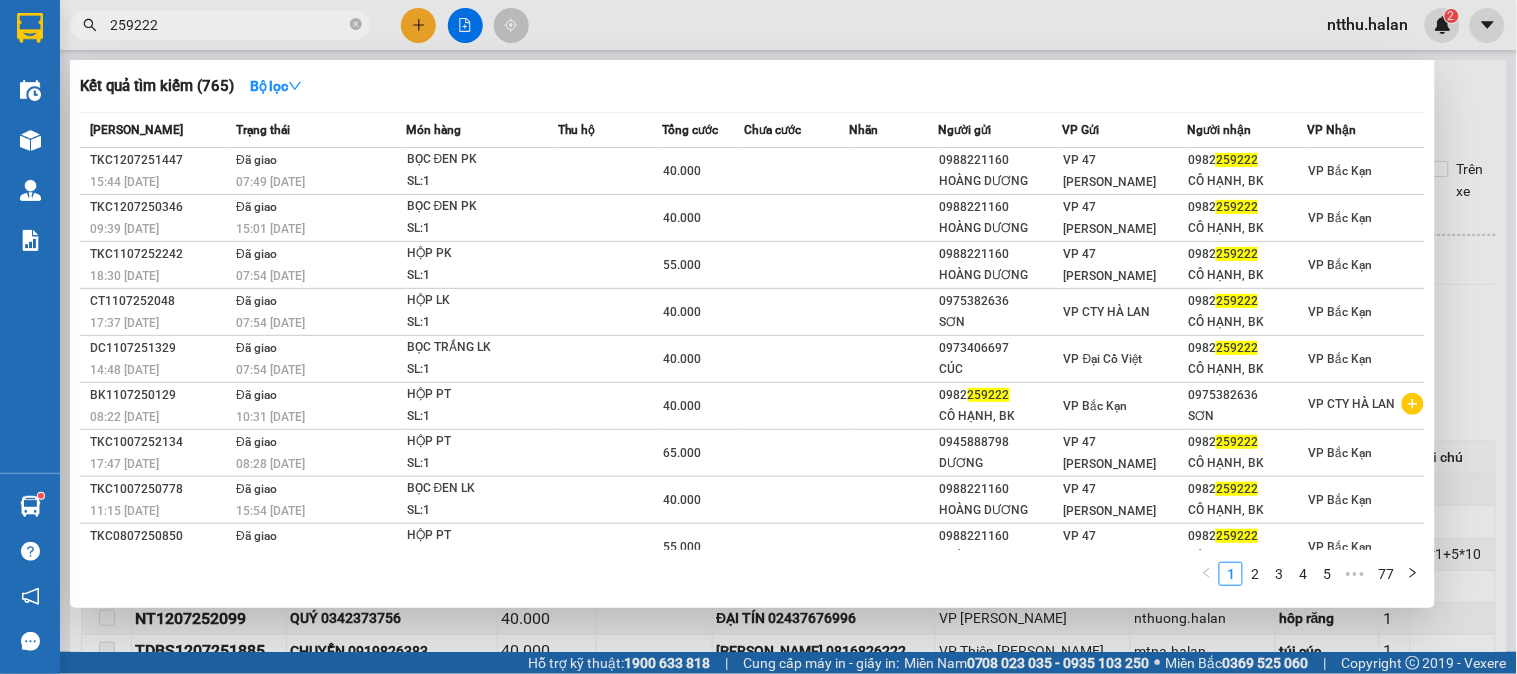click on "259222" at bounding box center (228, 25) 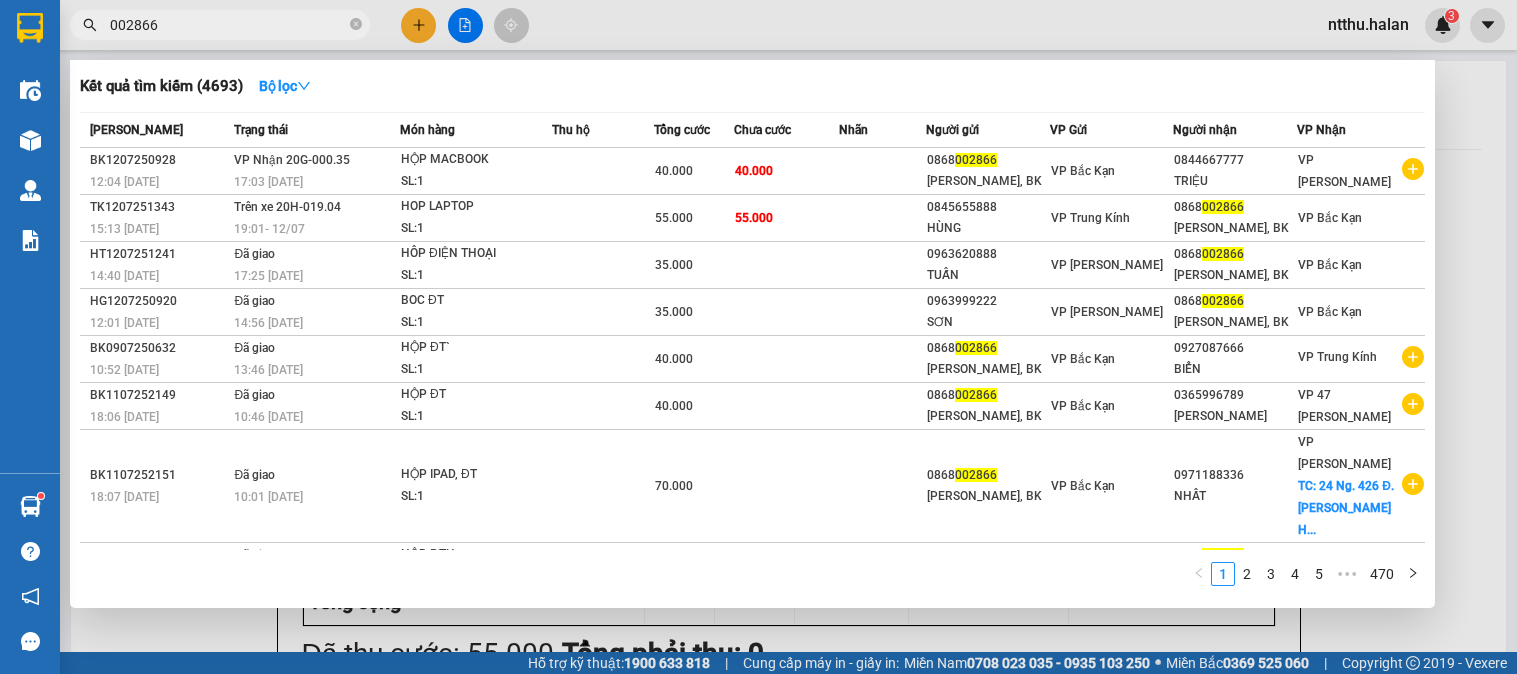 scroll, scrollTop: 0, scrollLeft: 0, axis: both 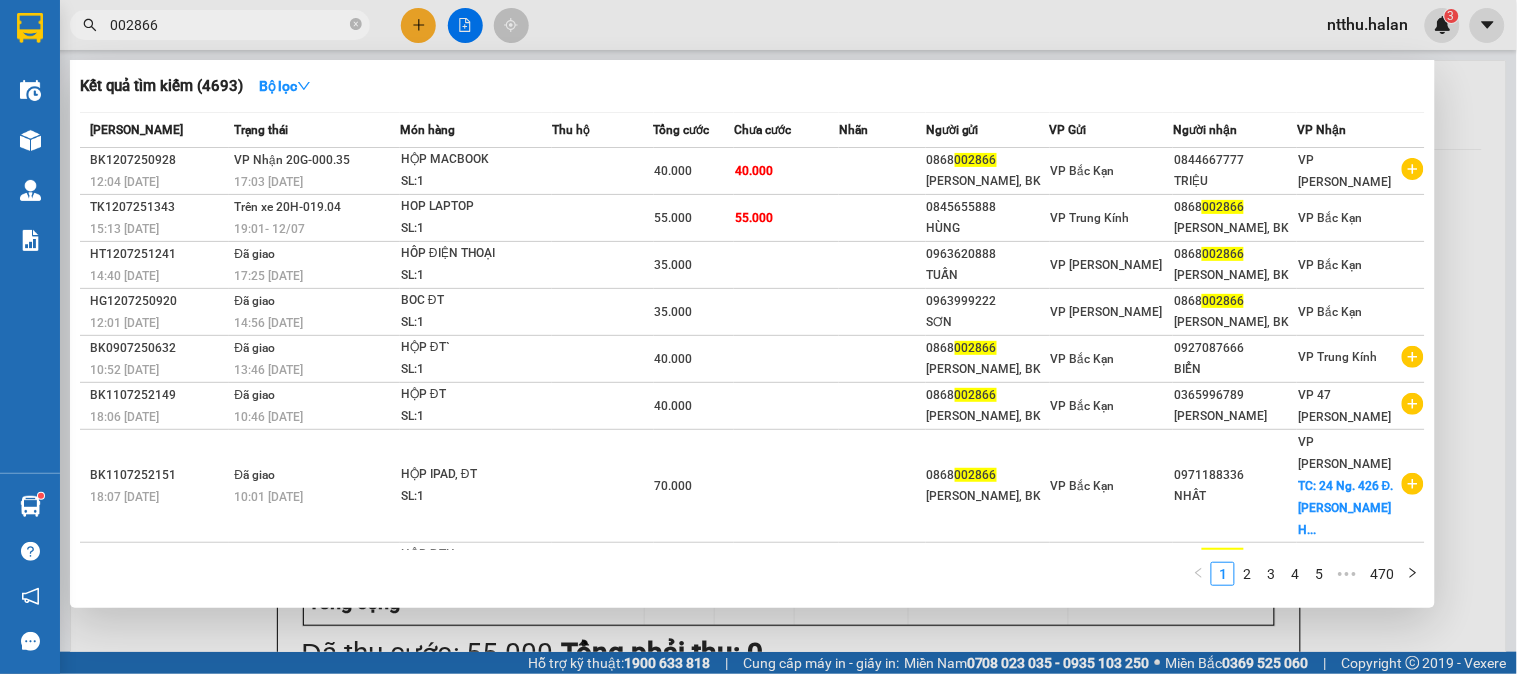 click on "002866" at bounding box center [228, 25] 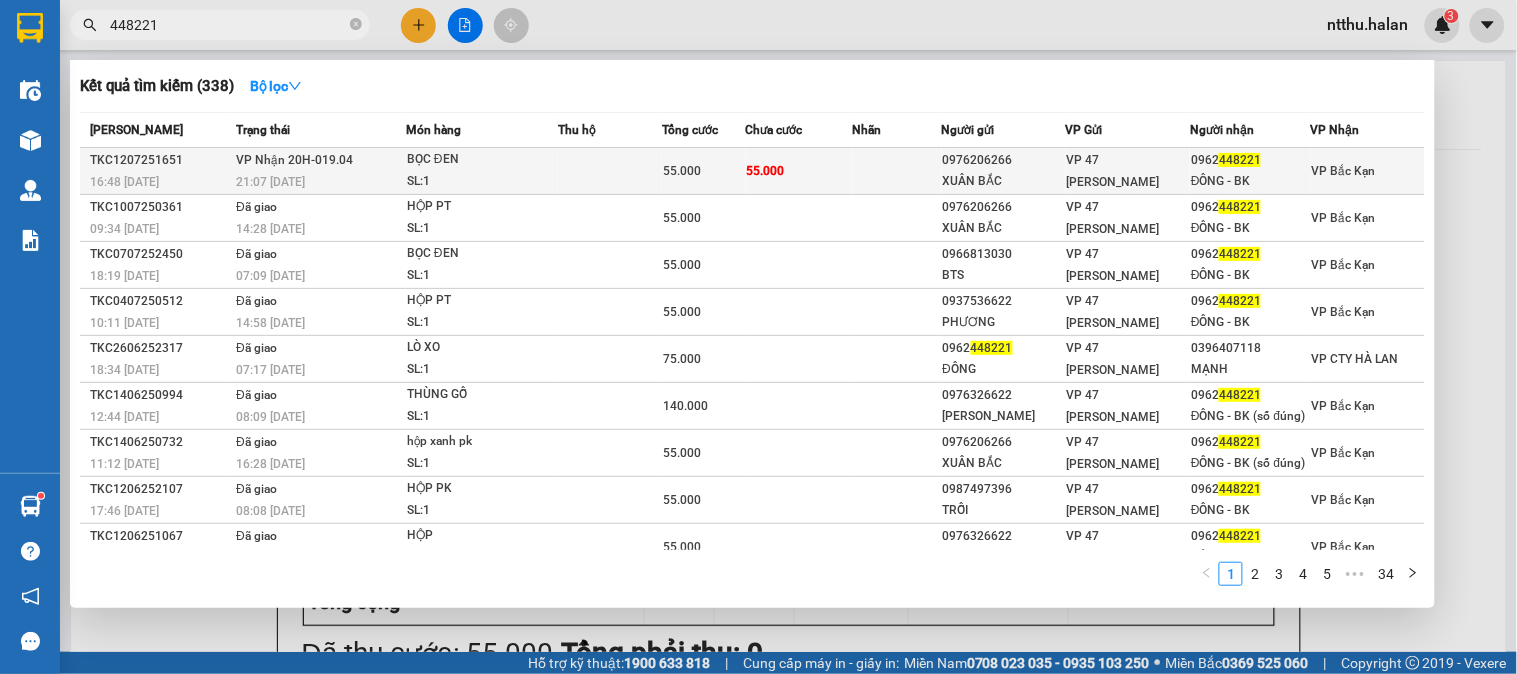 type on "448221" 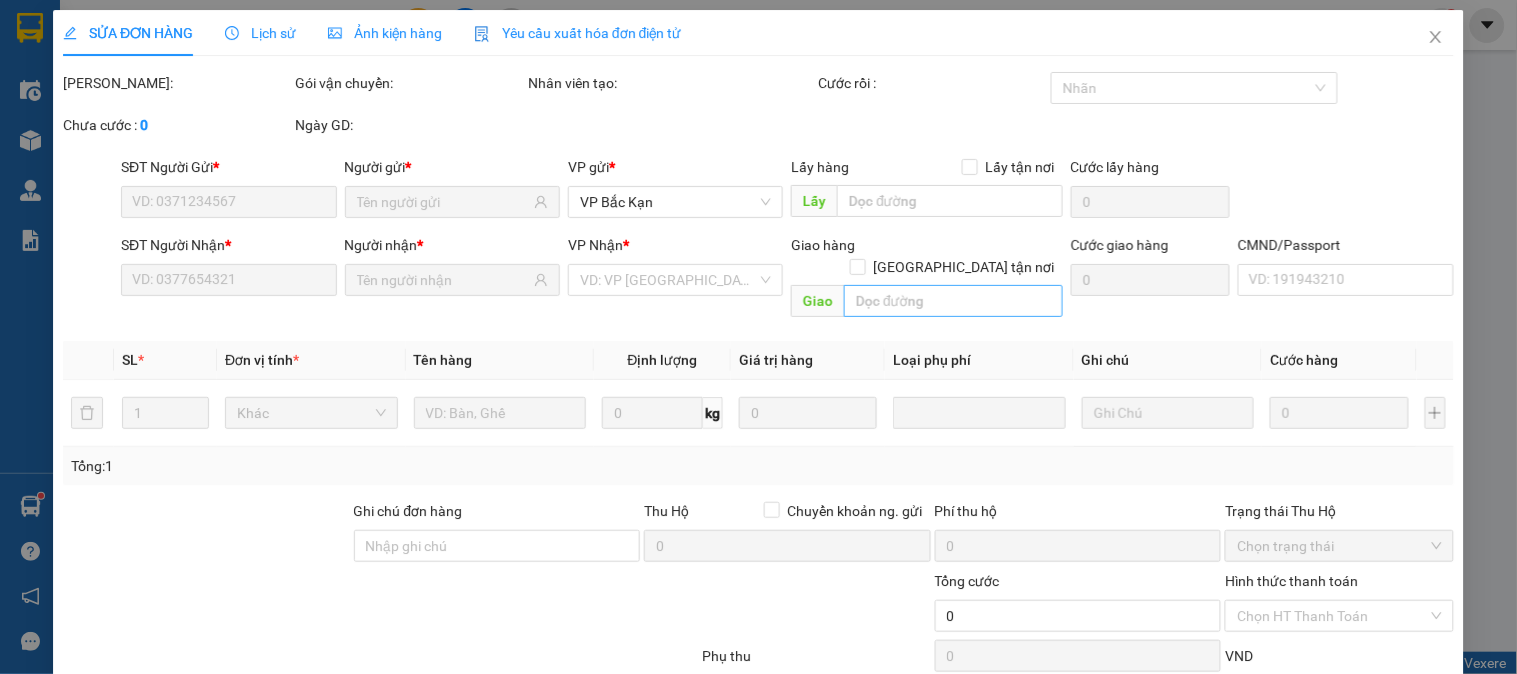 type on "0976206266" 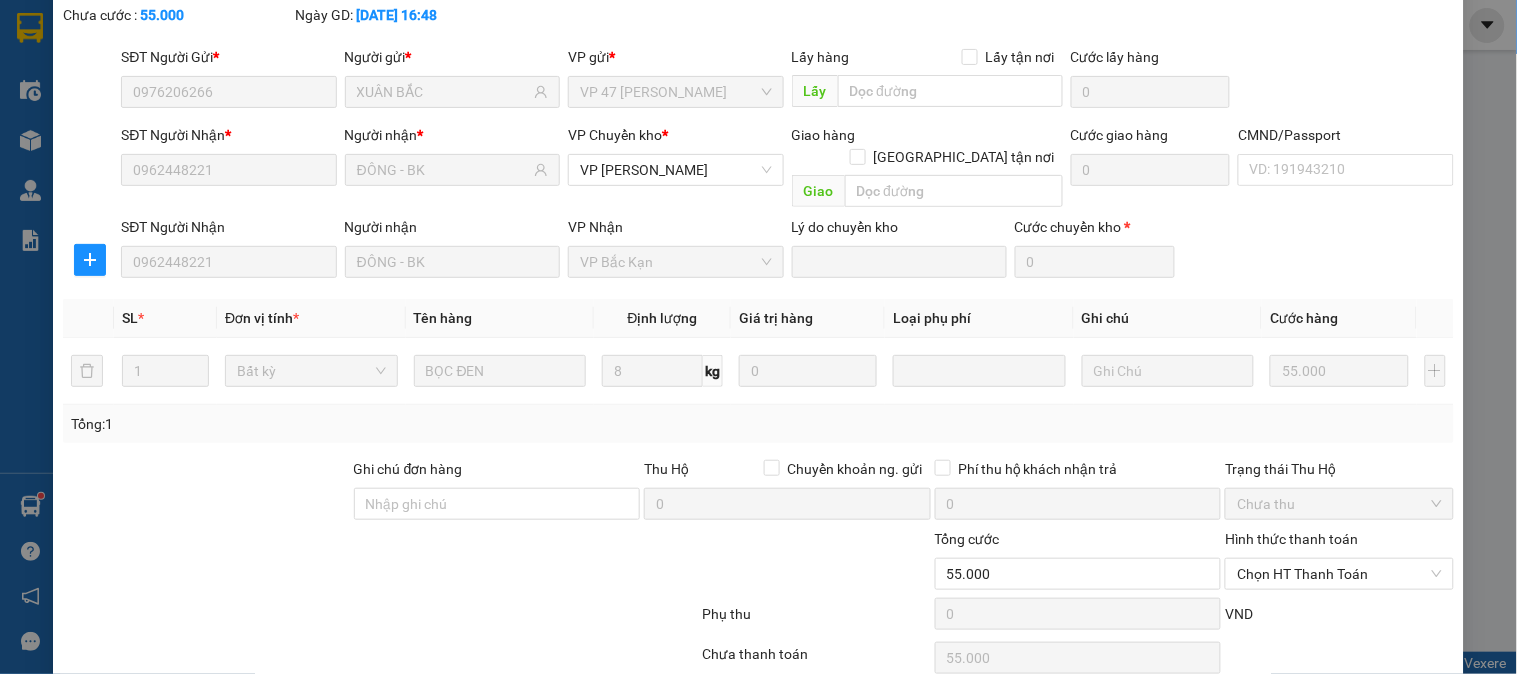 scroll, scrollTop: 177, scrollLeft: 0, axis: vertical 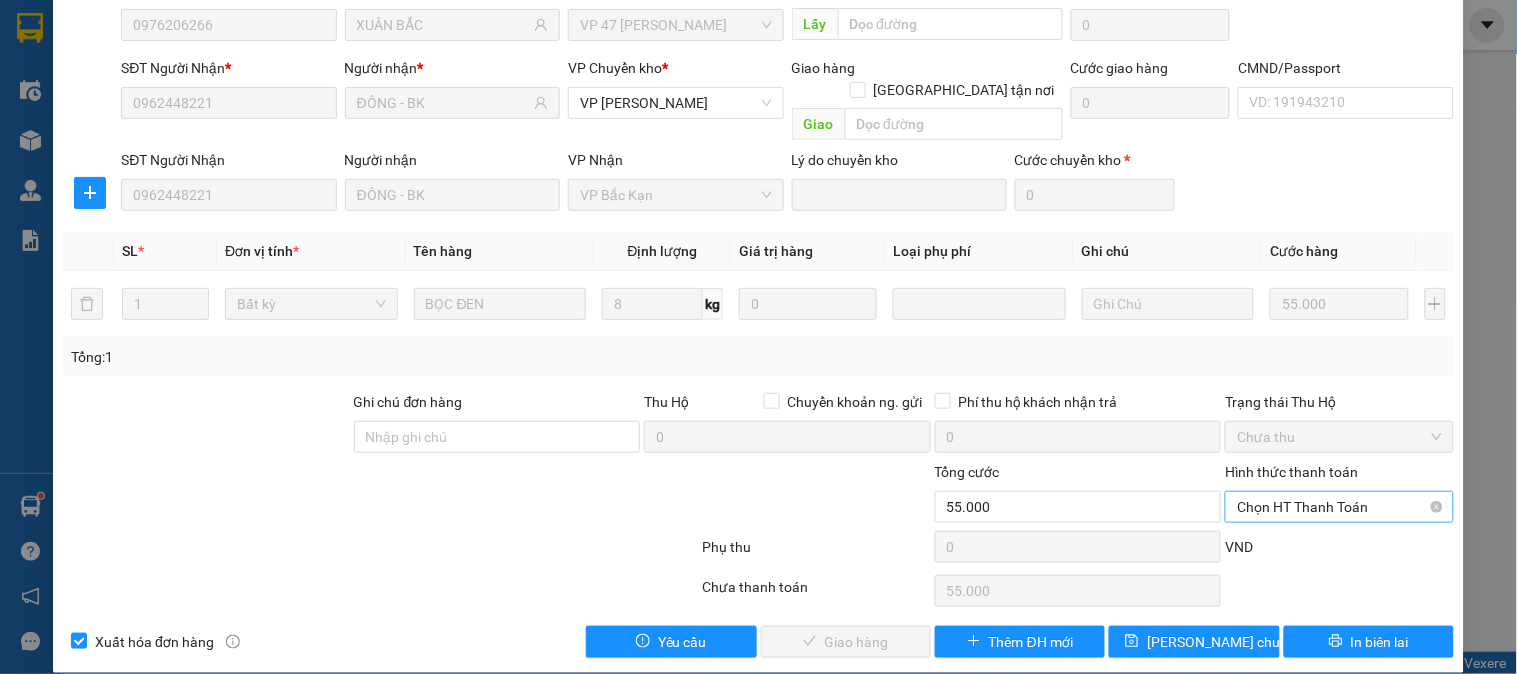 click on "Chọn HT Thanh Toán" at bounding box center (1339, 507) 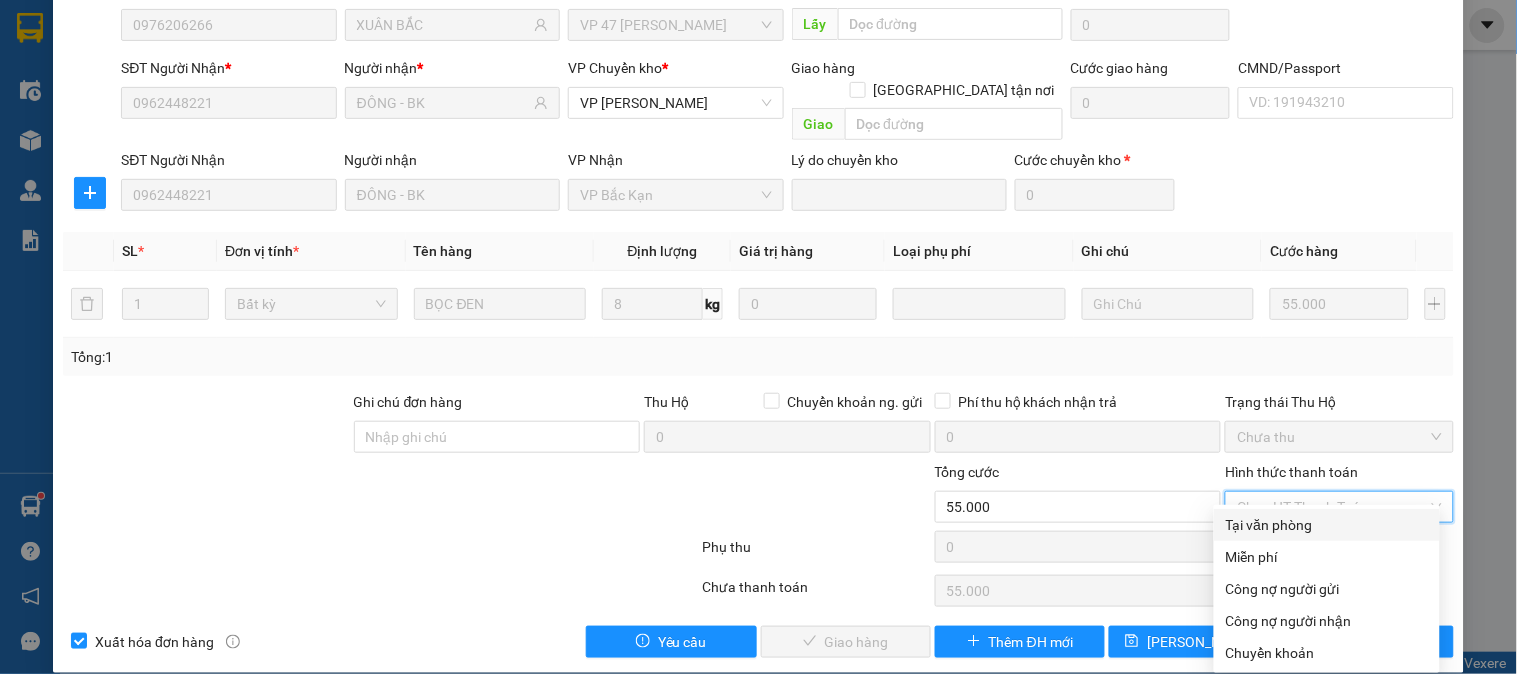 drag, startPoint x: 1283, startPoint y: 523, endPoint x: 948, endPoint y: 613, distance: 346.87894 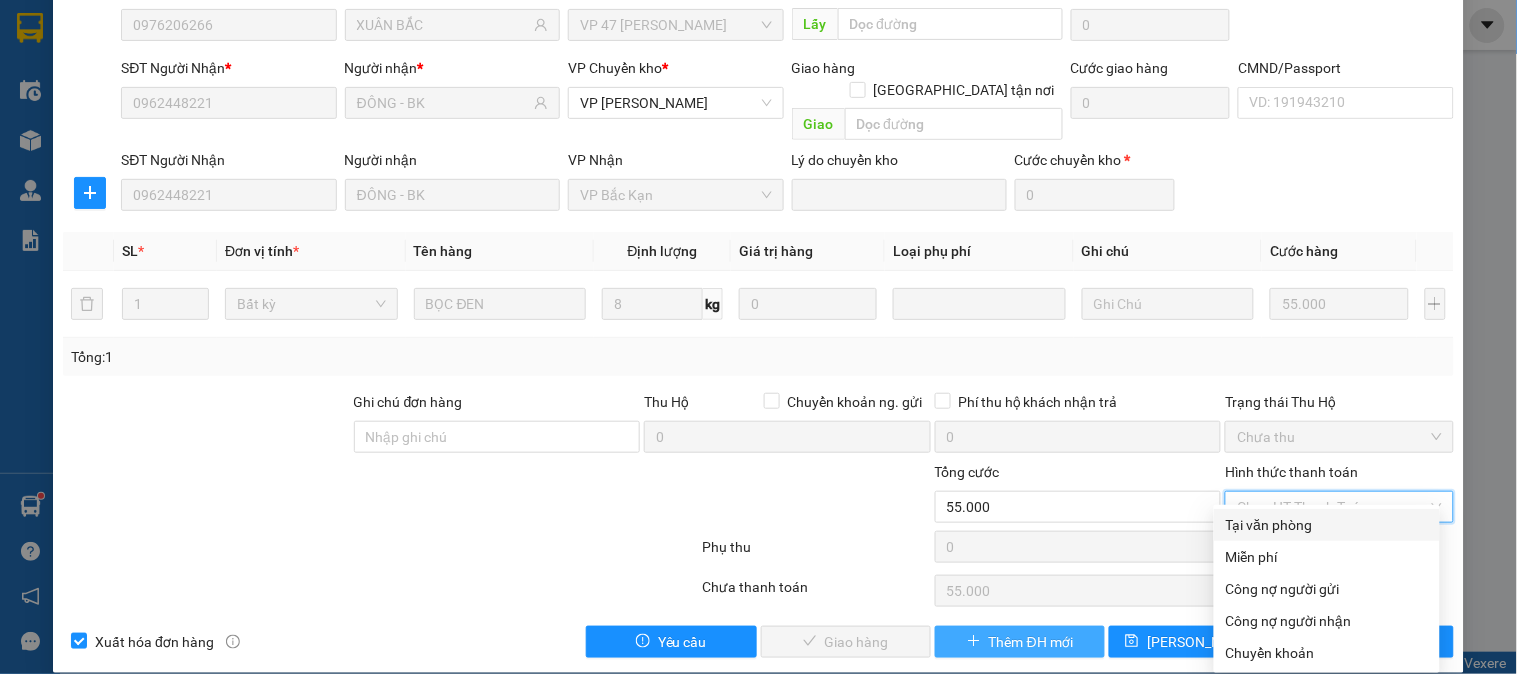 type on "0" 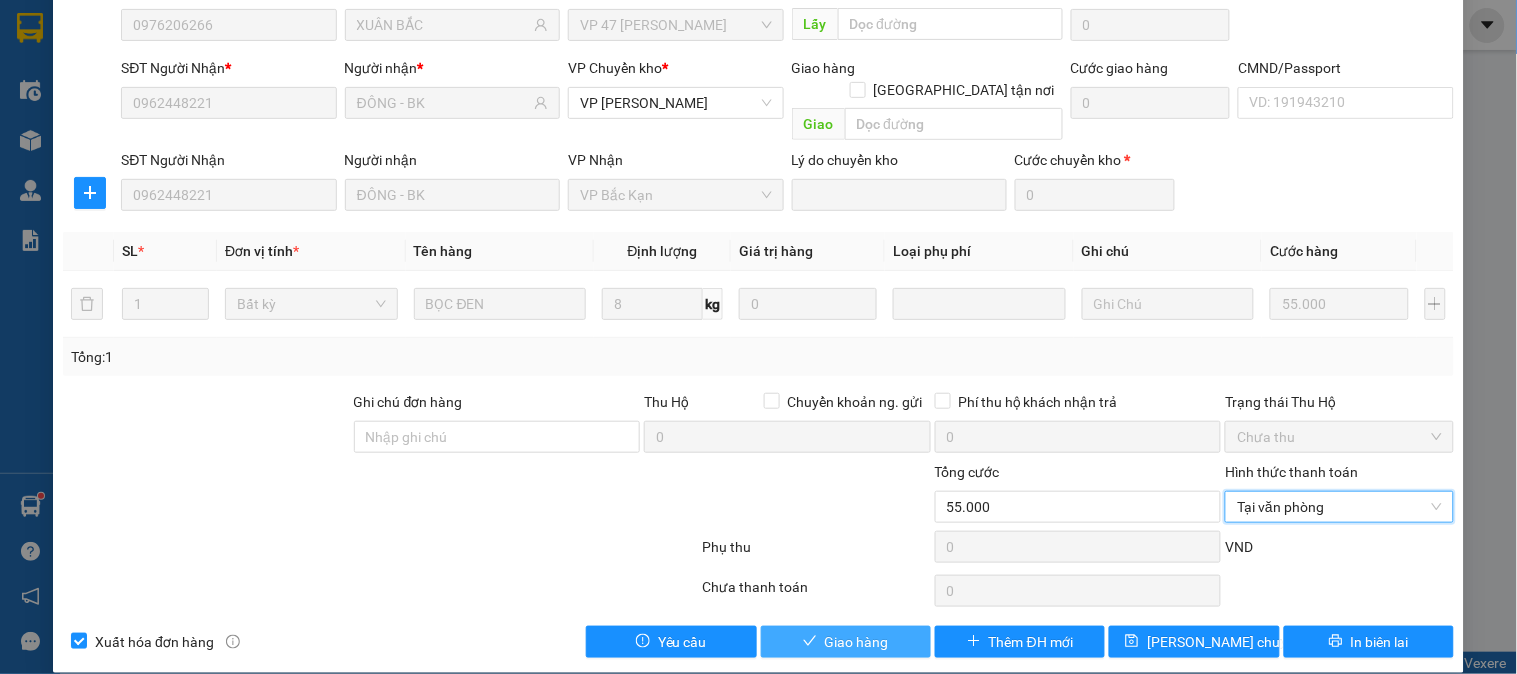 click on "Giao hàng" at bounding box center [857, 642] 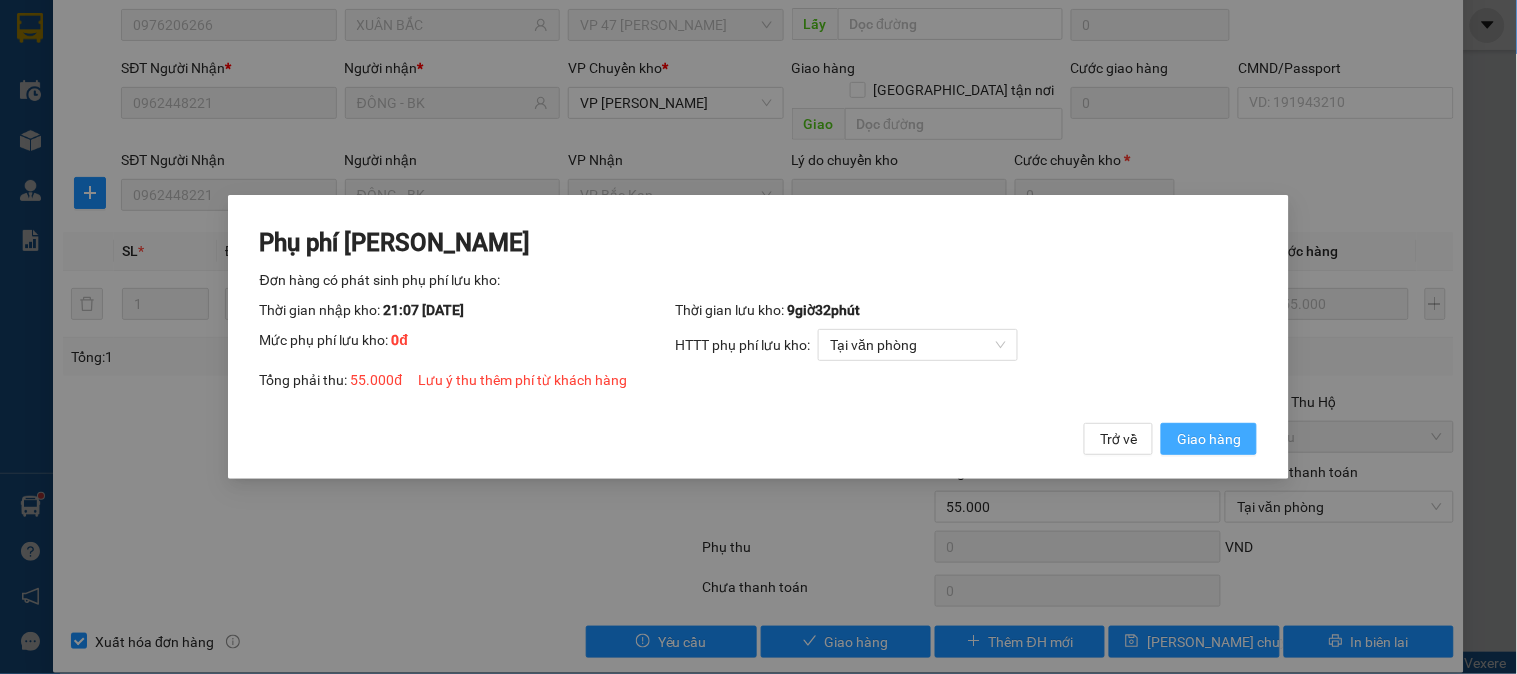 click on "Giao hàng" at bounding box center (1209, 439) 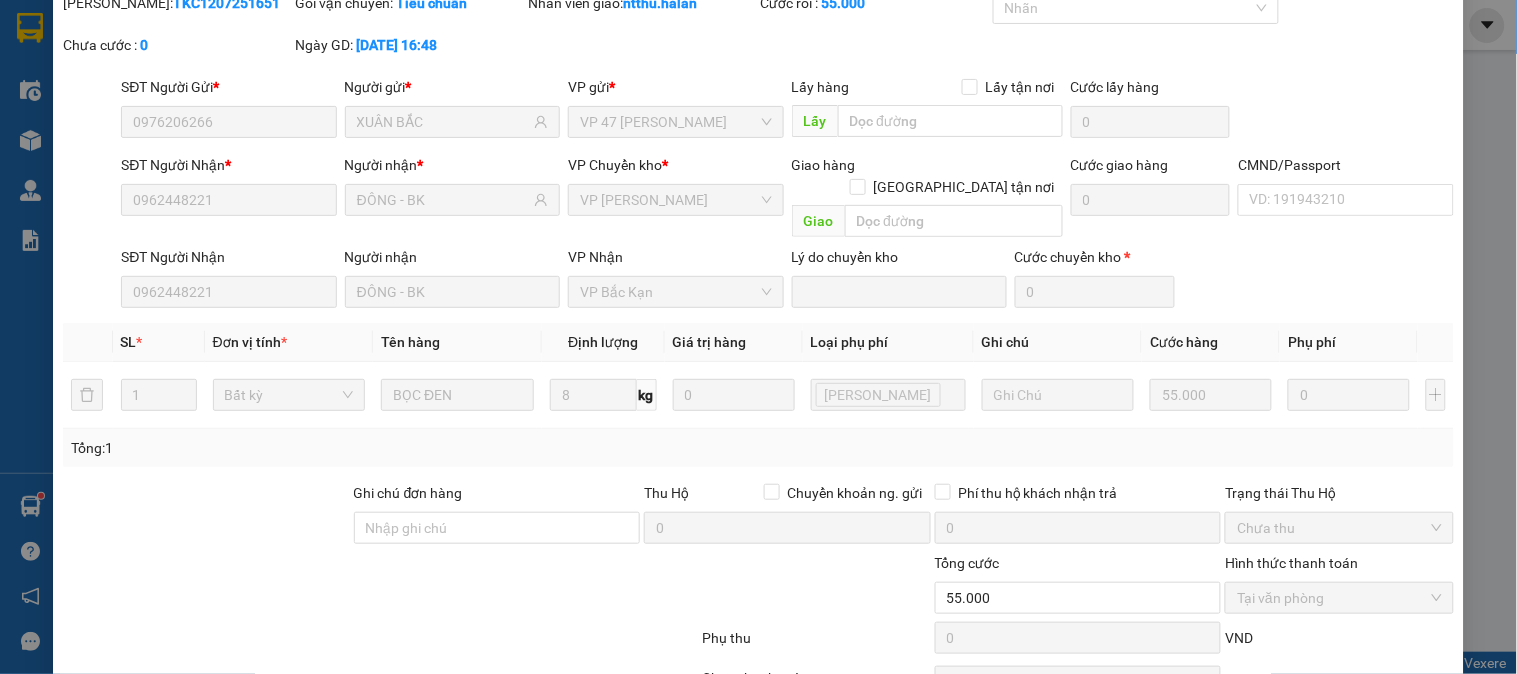 scroll, scrollTop: 0, scrollLeft: 0, axis: both 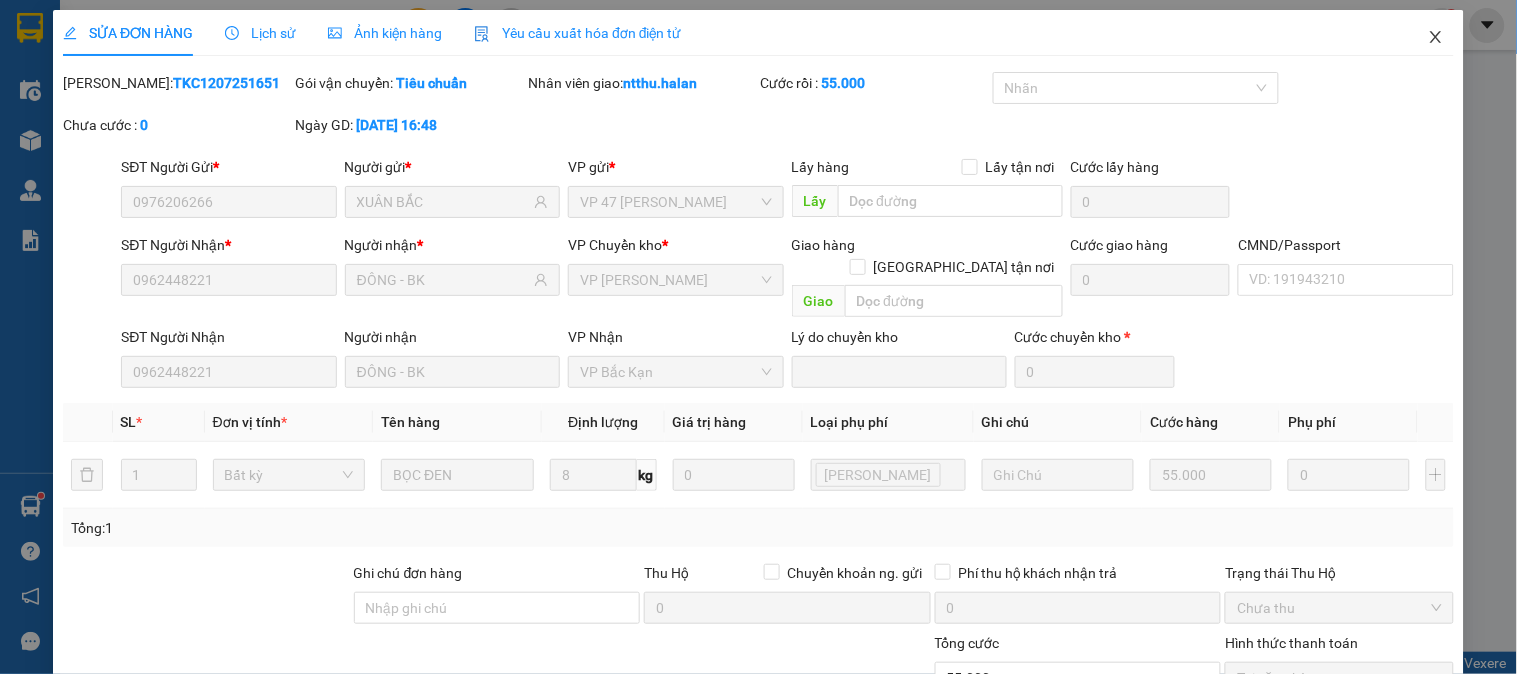 click 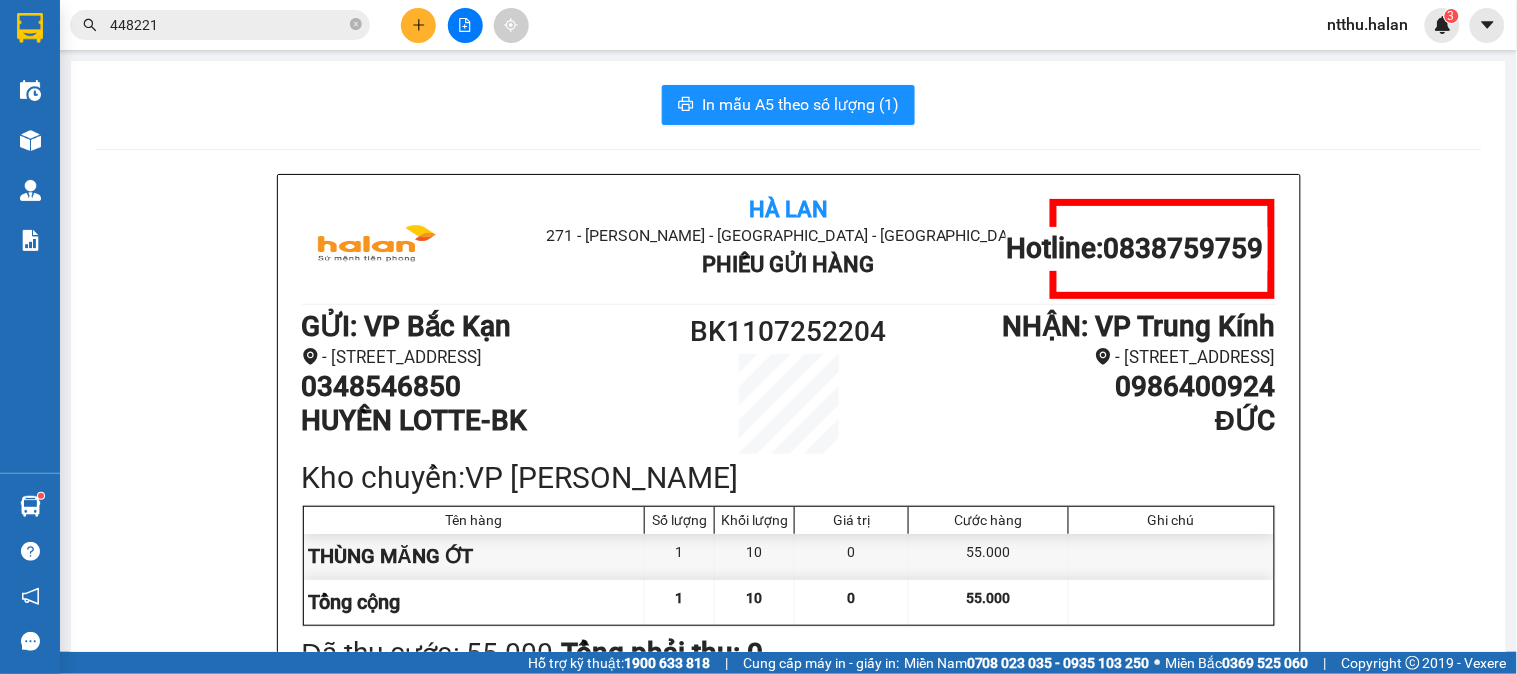 click on "In mẫu A5 theo số lượng
(1)" at bounding box center [788, 105] 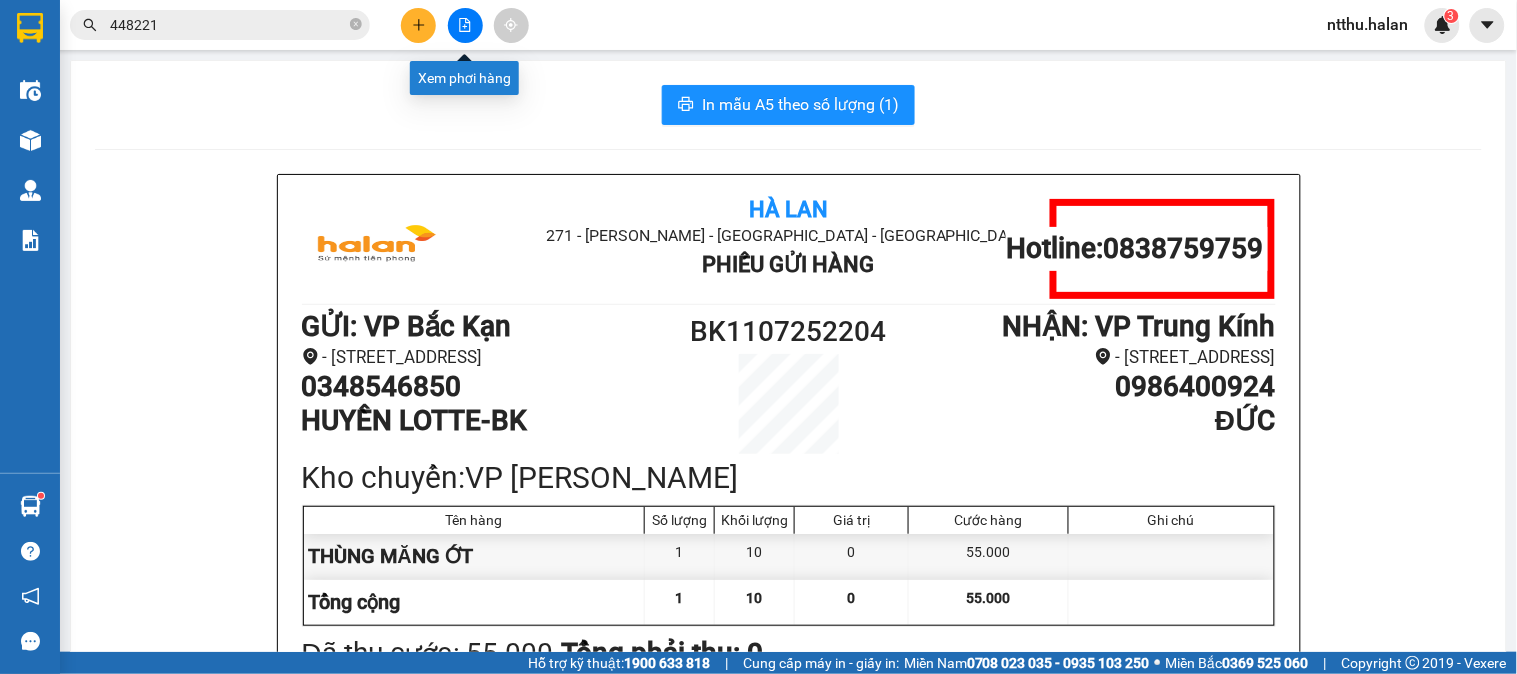 click at bounding box center (418, 25) 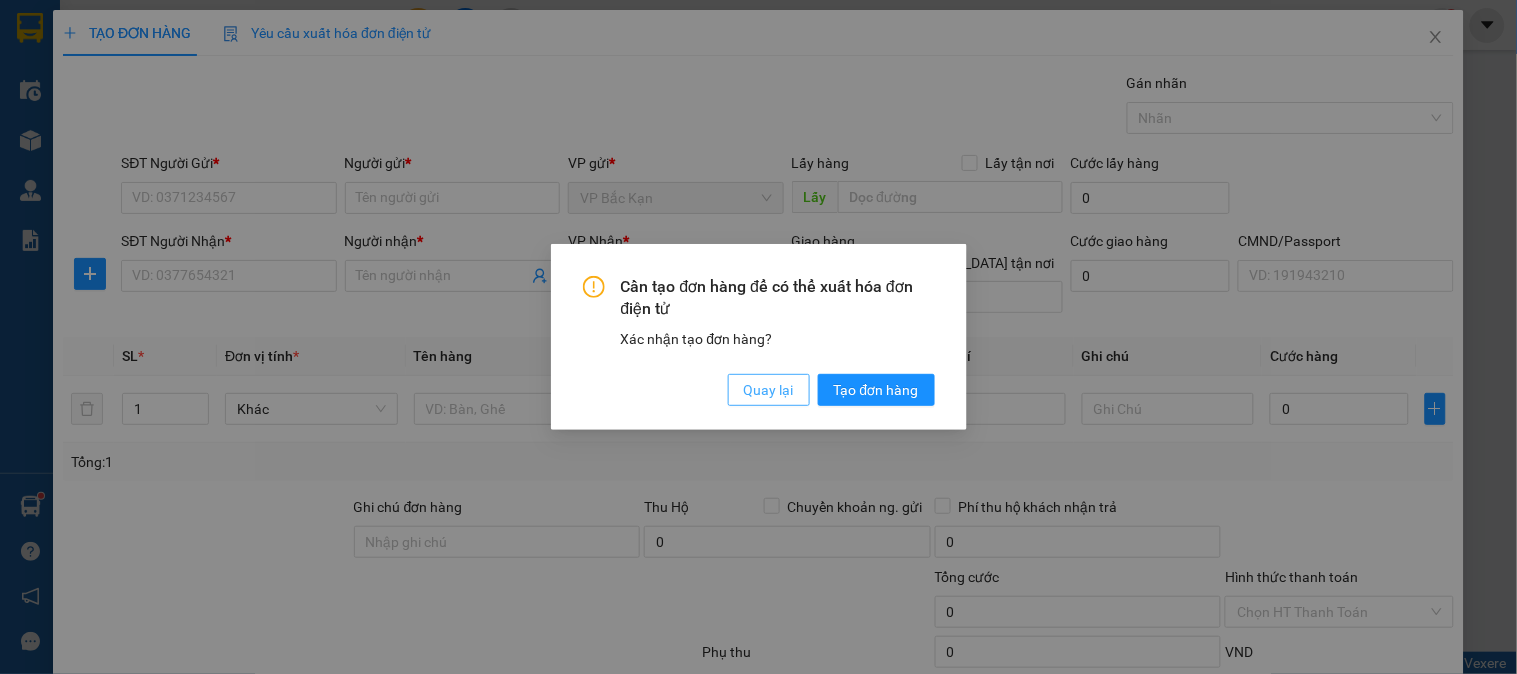 click on "Quay lại" at bounding box center (769, 390) 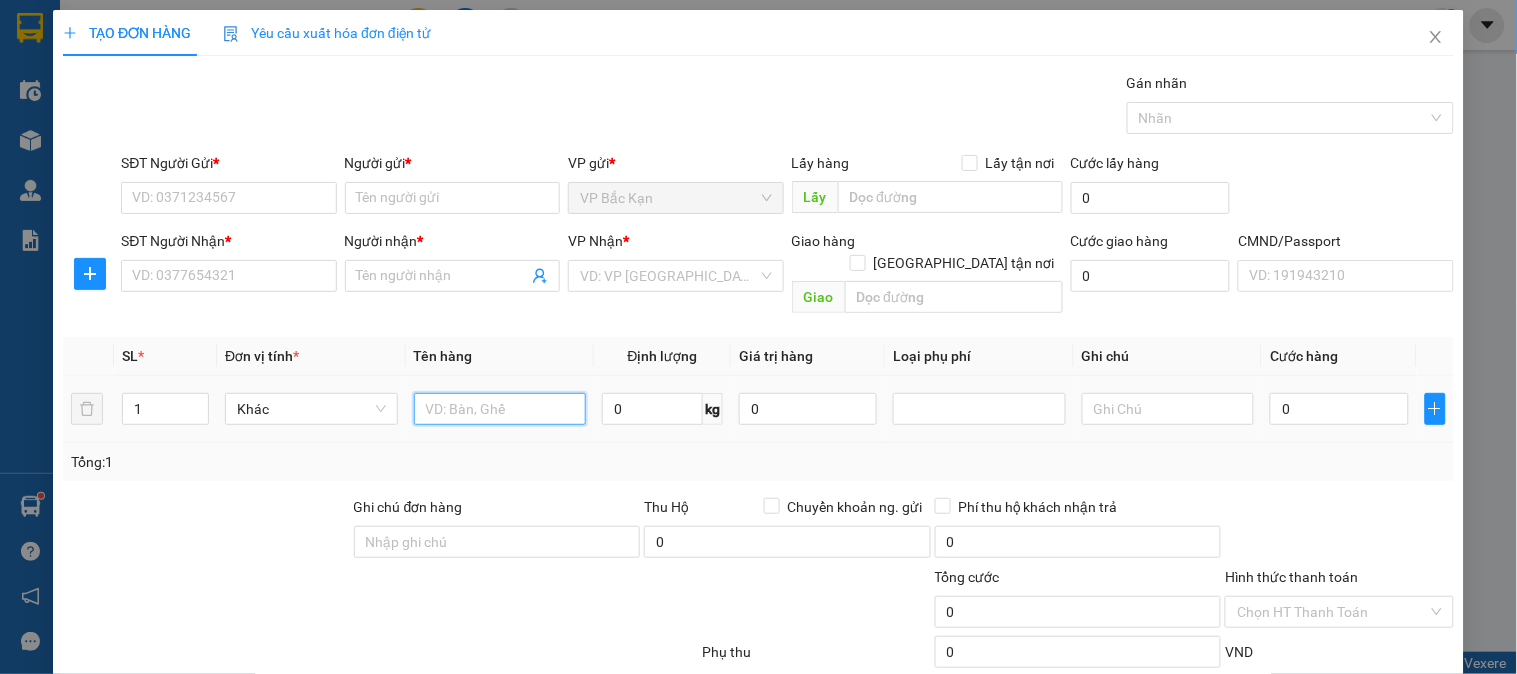 click at bounding box center (500, 409) 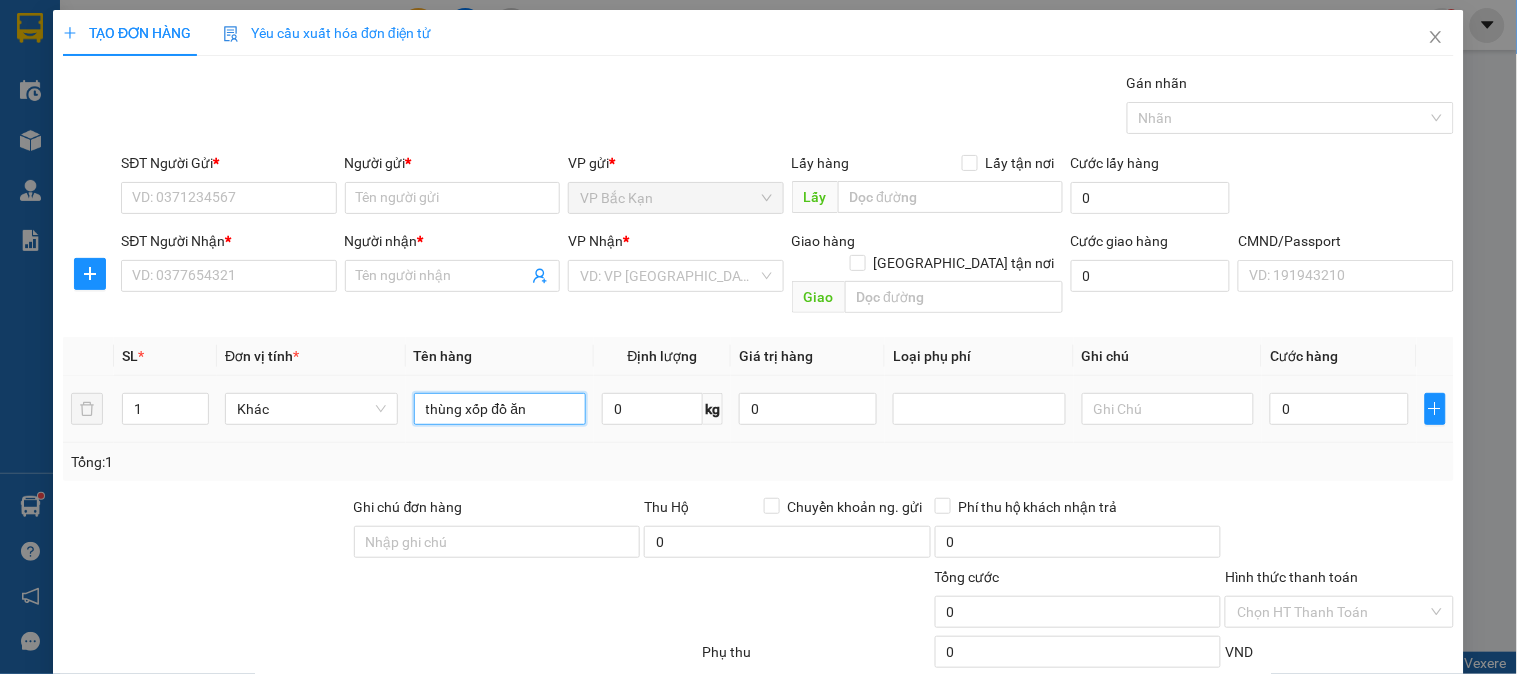 type on "thùng xốp đồ ăn" 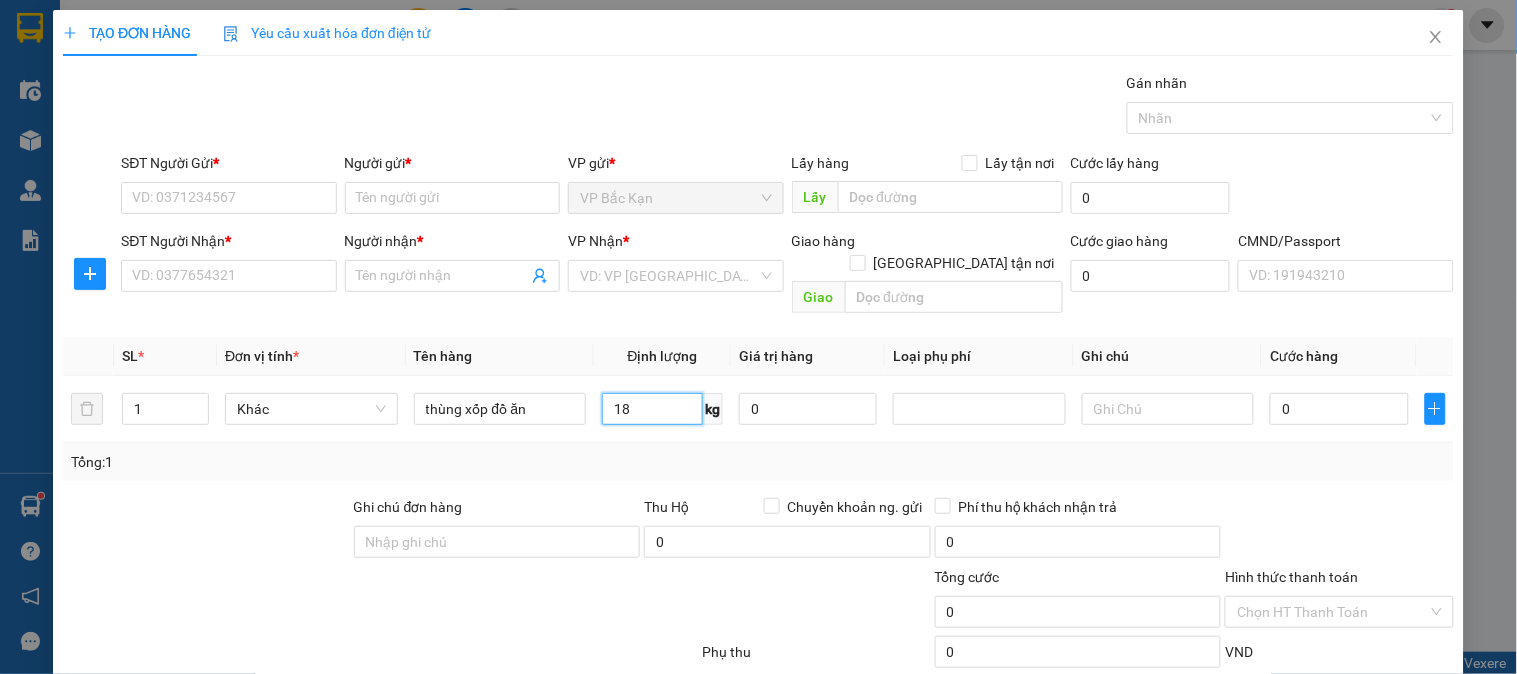 type on "18" 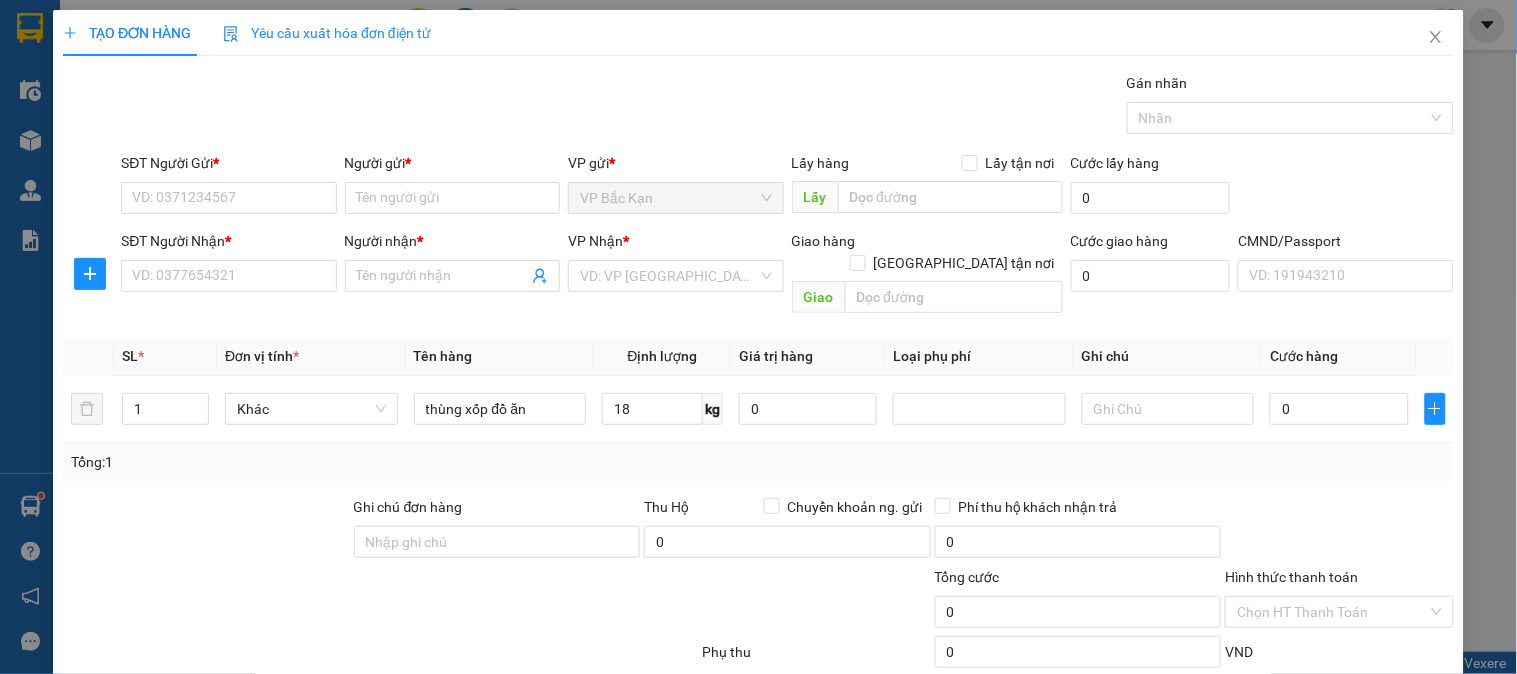 click on "Tổng:  1" at bounding box center (758, 462) 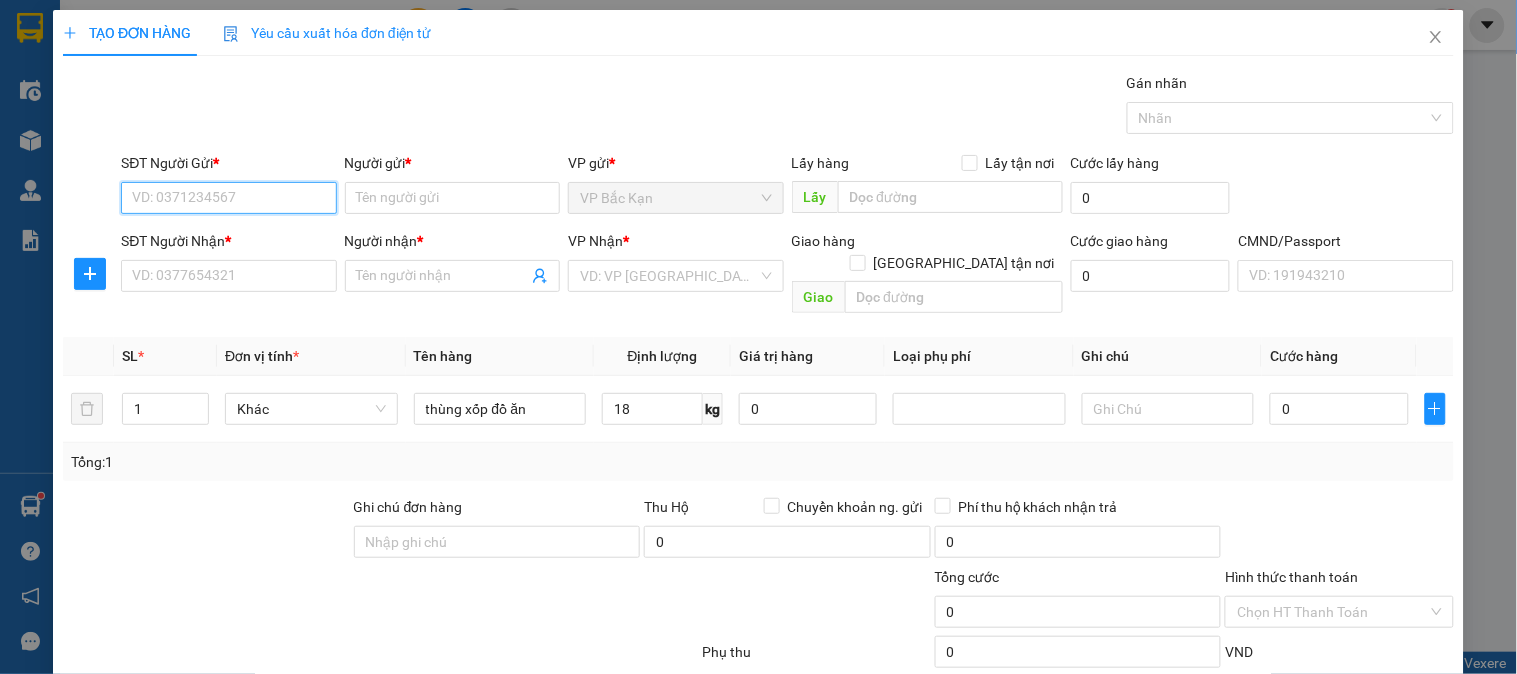 click on "SĐT Người Gửi  *" at bounding box center (228, 198) 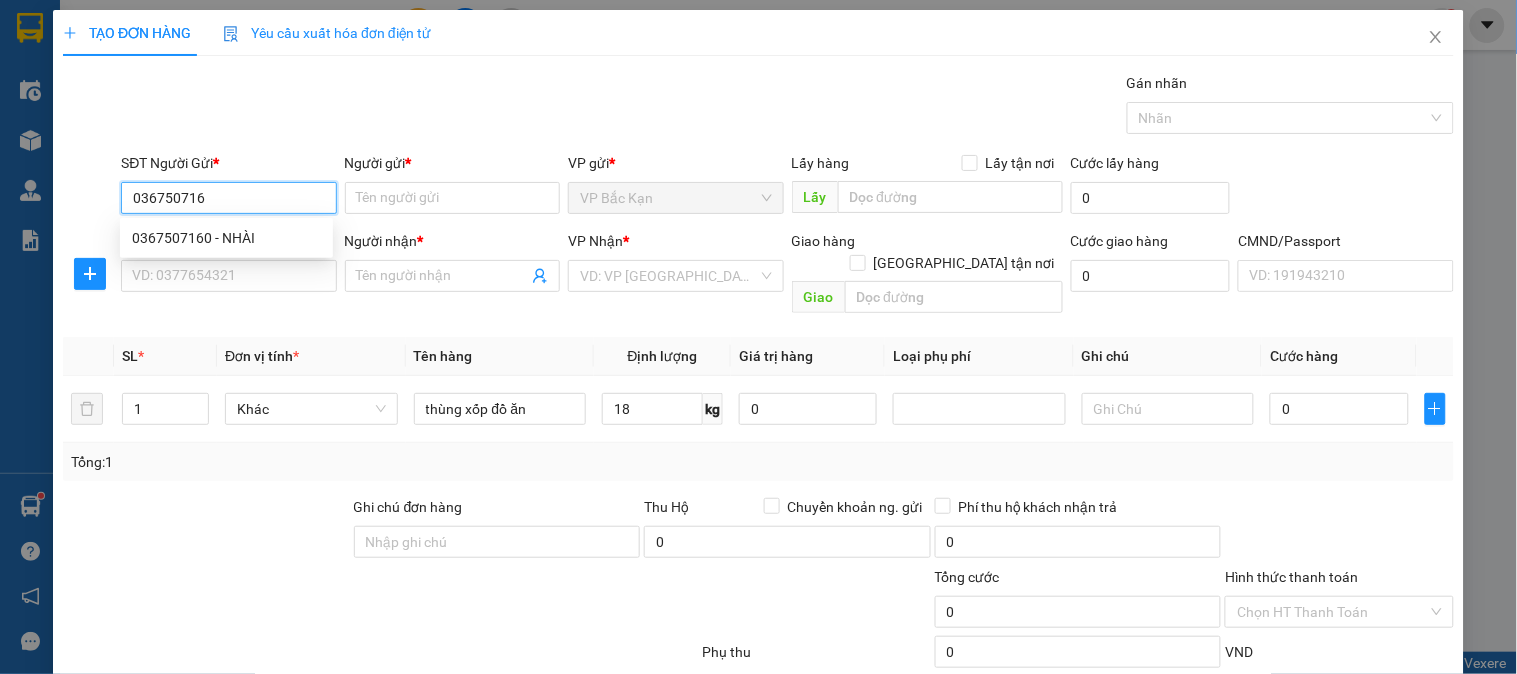 type on "0367507160" 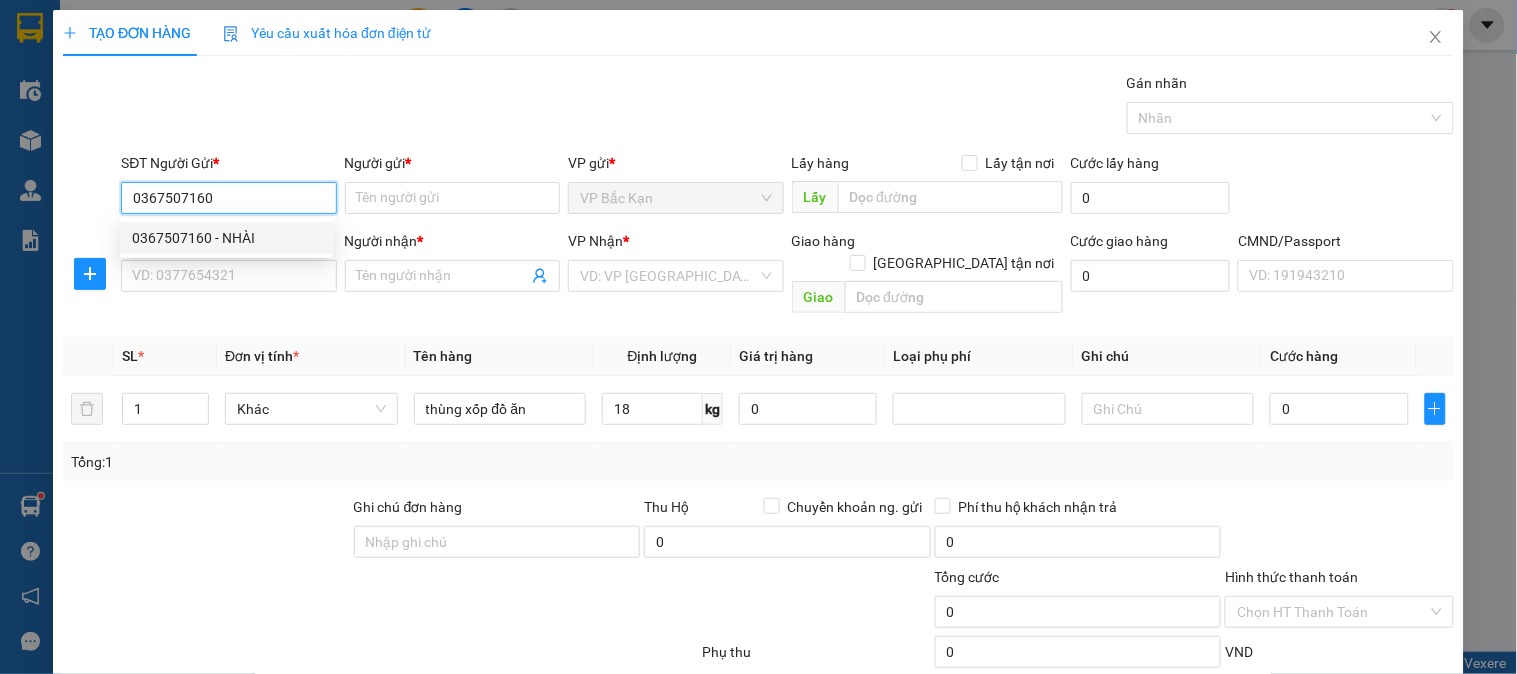 click on "0367507160 - NHÀI" at bounding box center [226, 238] 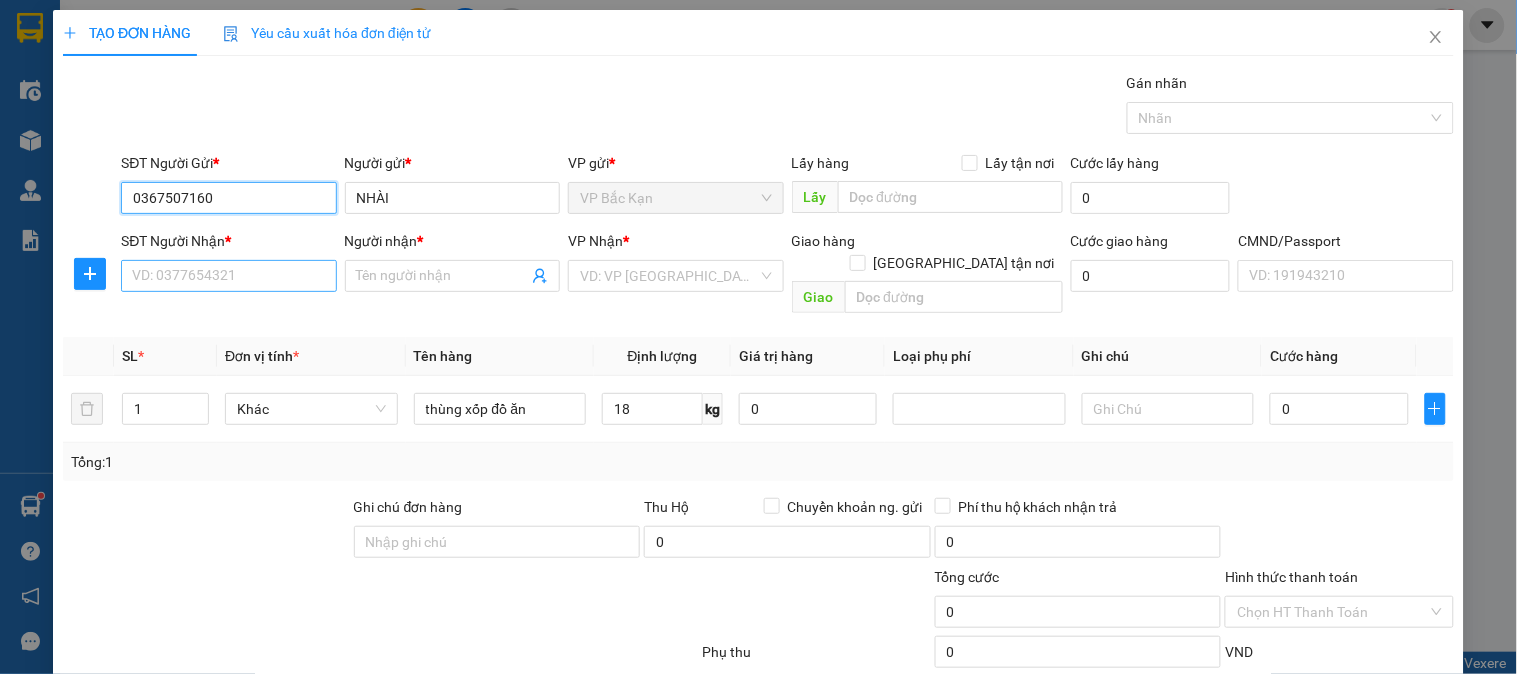 type on "0367507160" 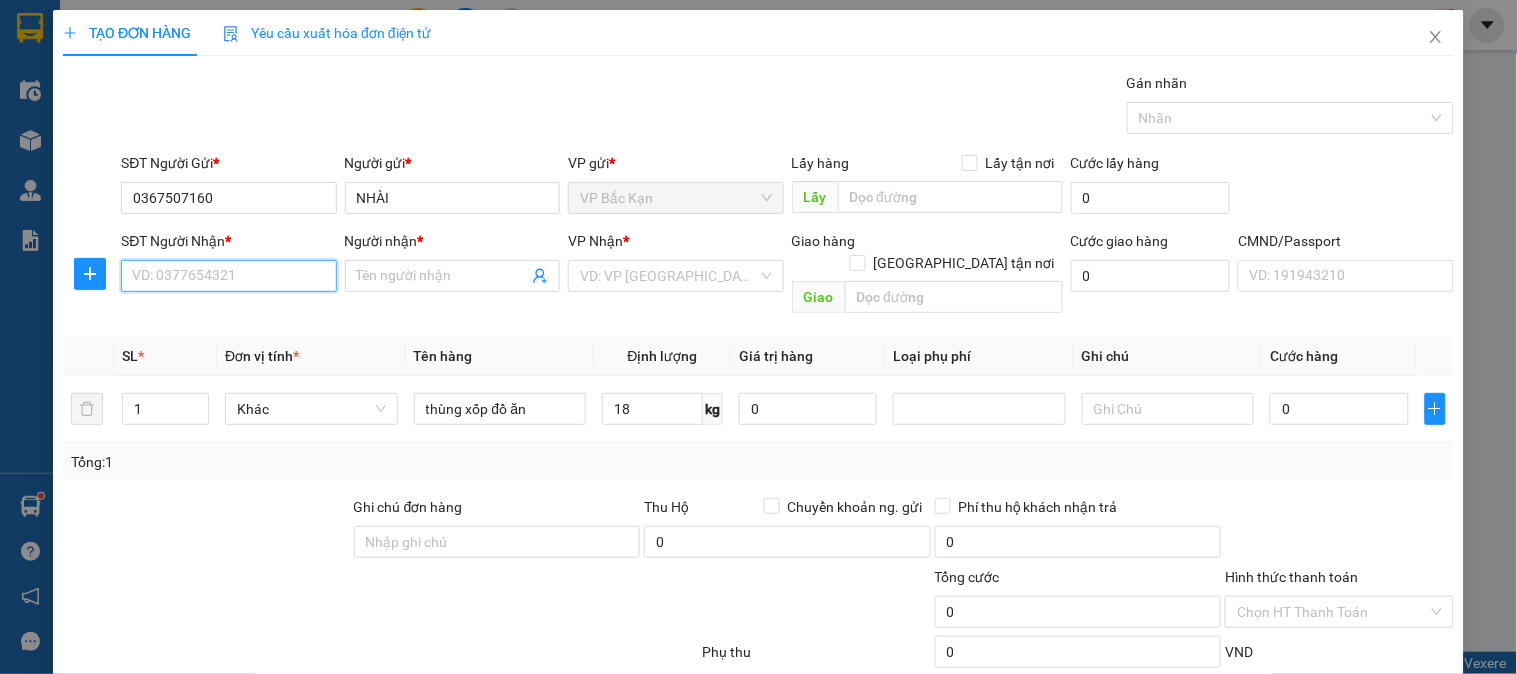 click on "SĐT Người Nhận  *" at bounding box center (228, 276) 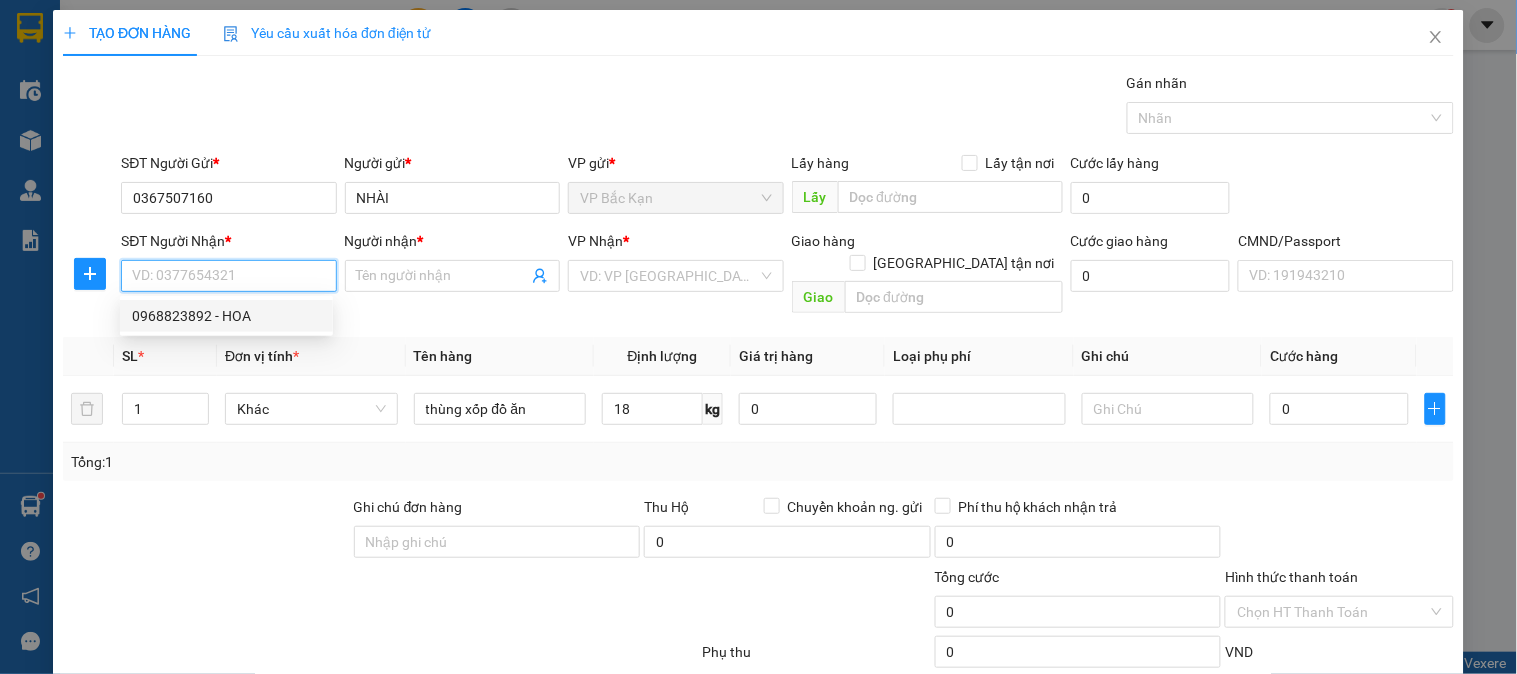 click on "0968823892 - HOA" at bounding box center (226, 316) 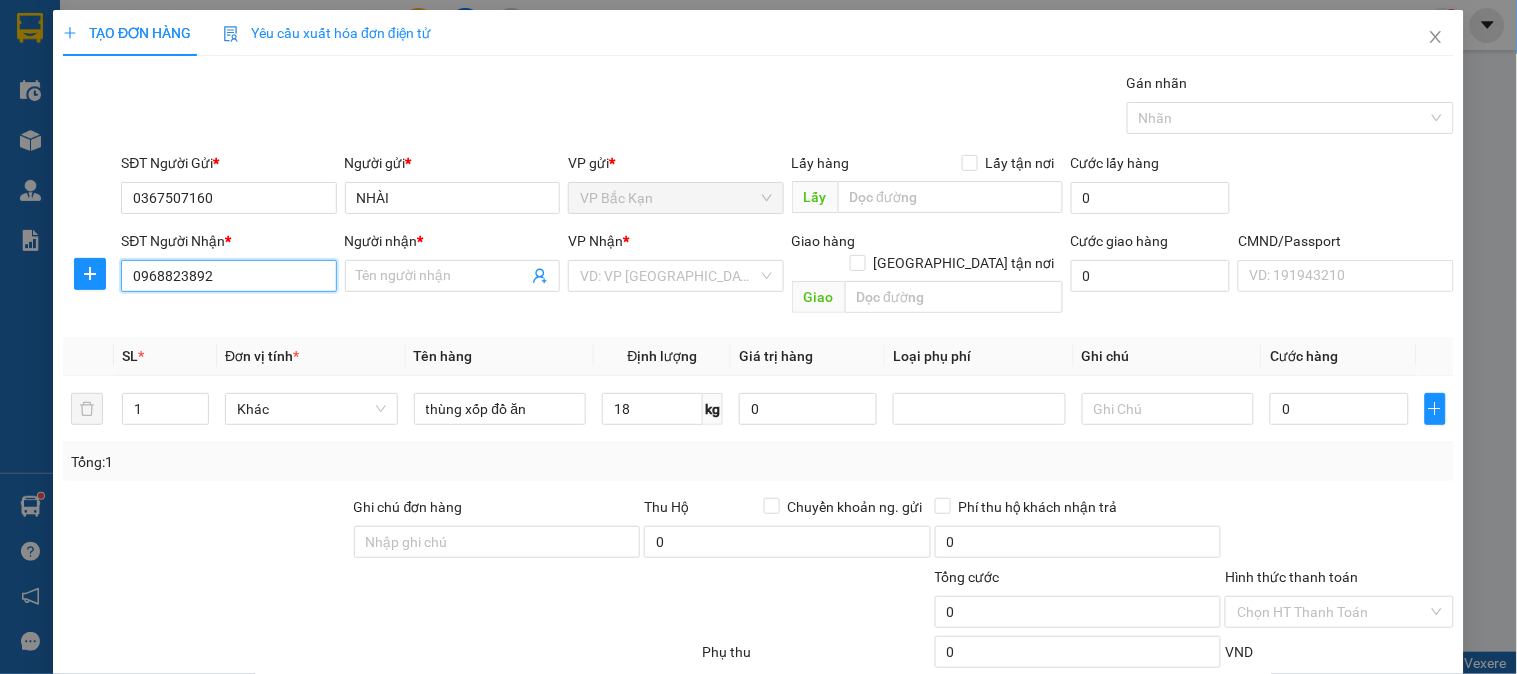 type on "HOA" 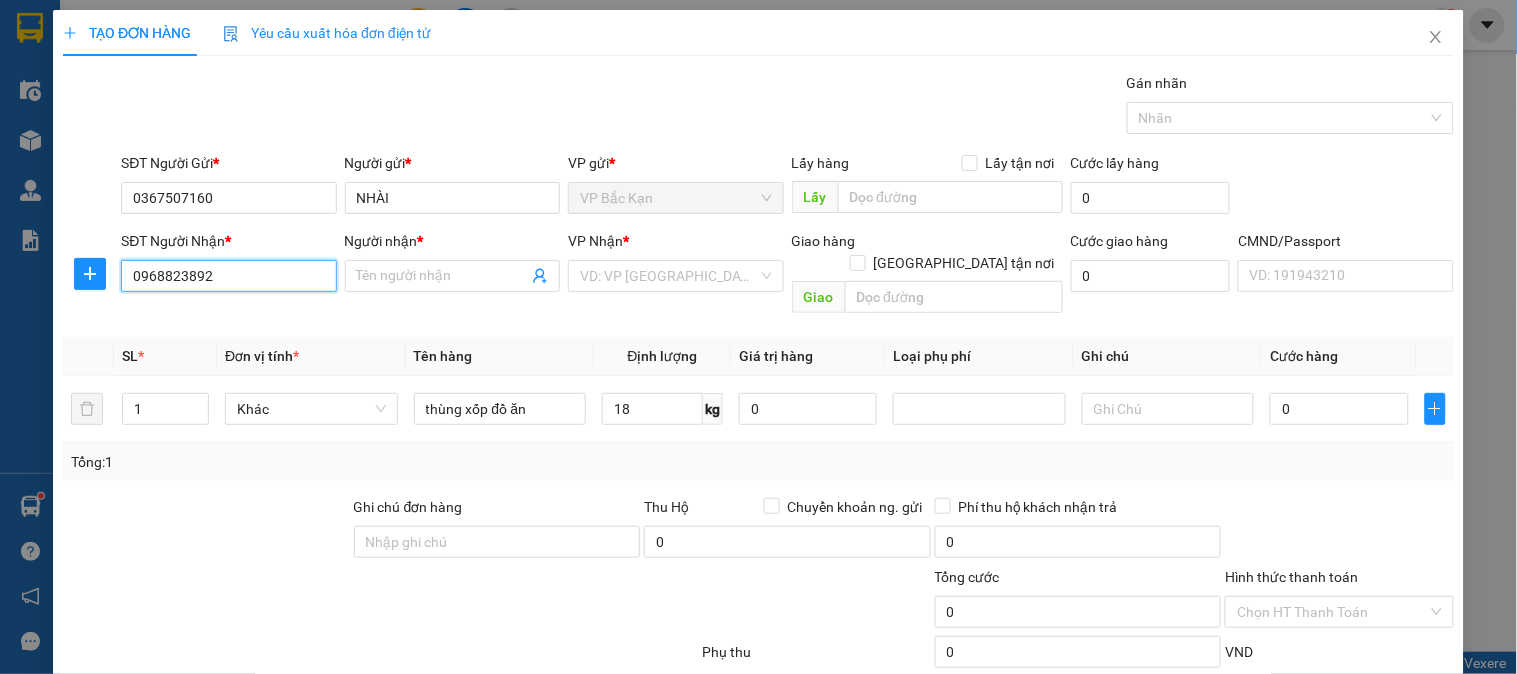 checkbox on "true" 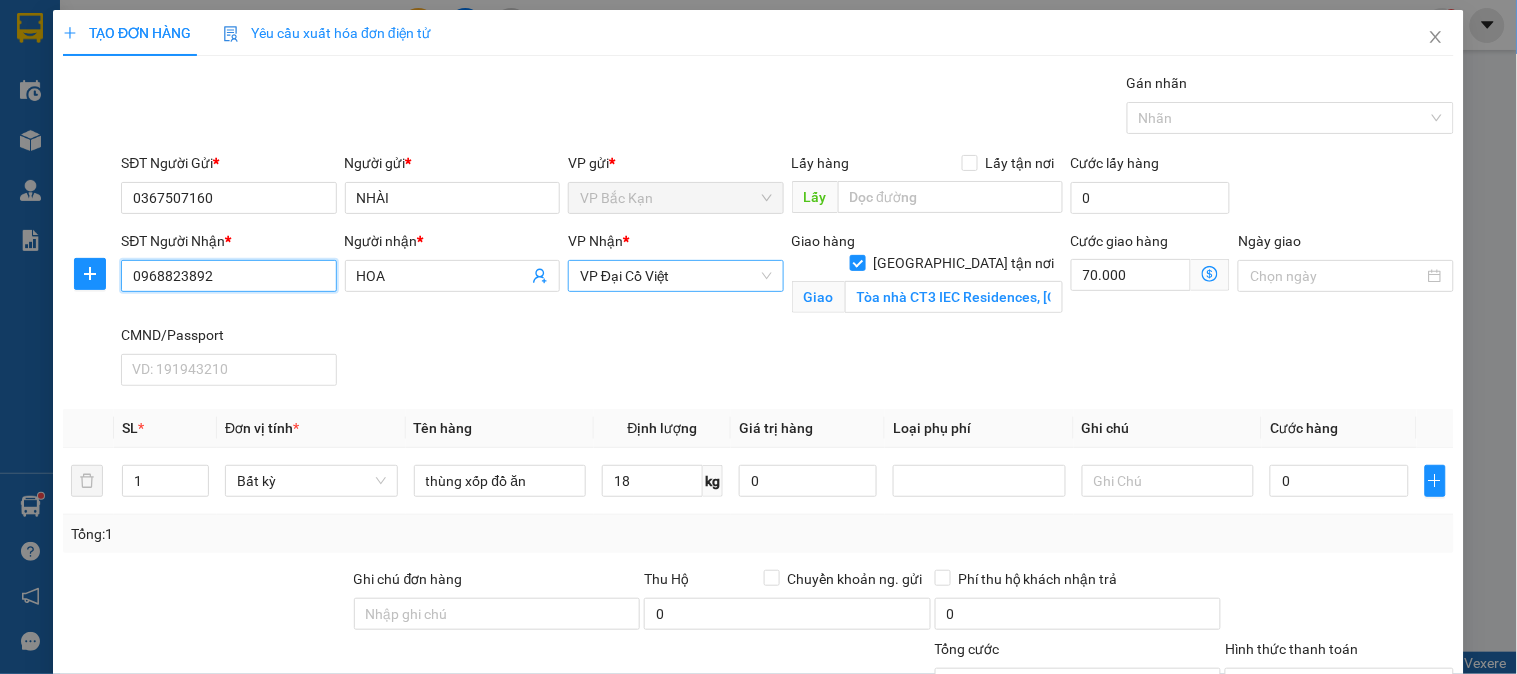 click on "VP Đại Cồ Việt" at bounding box center [675, 276] 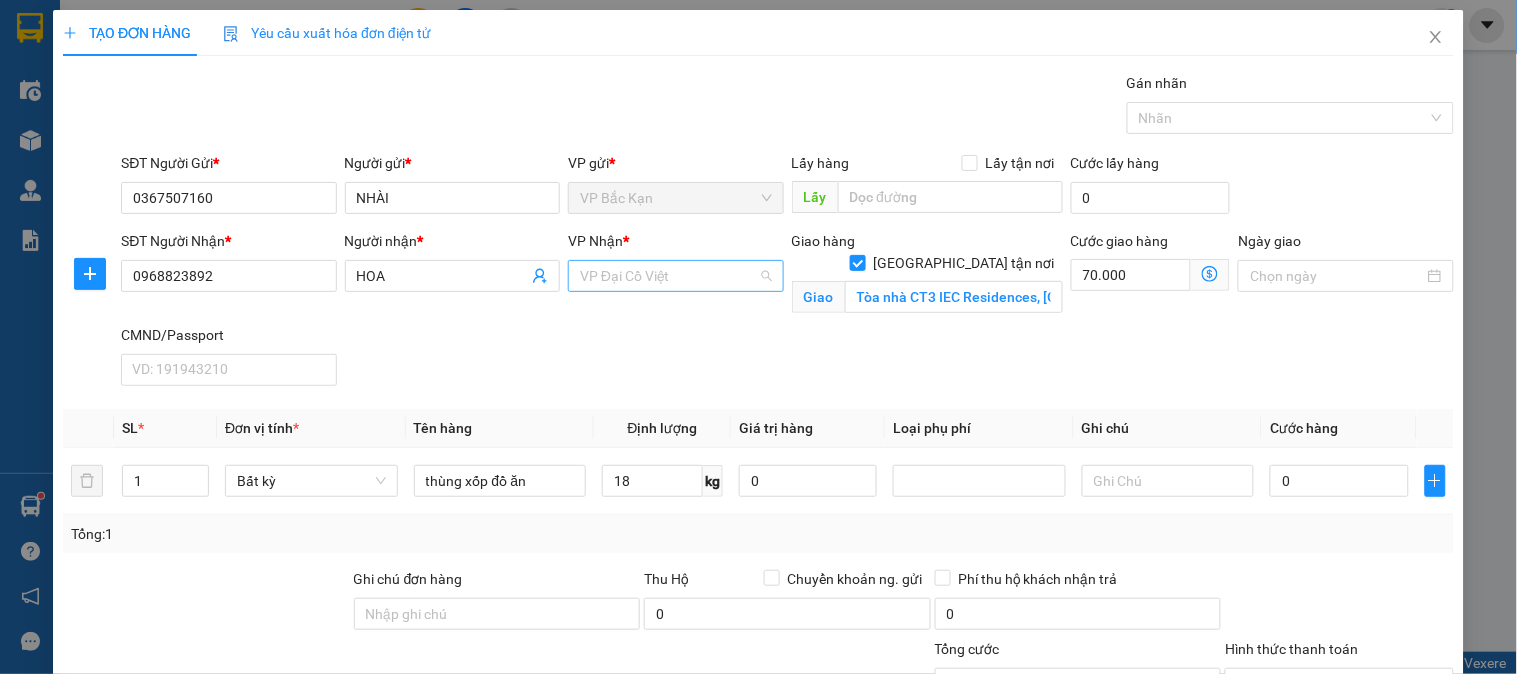 scroll, scrollTop: 384, scrollLeft: 0, axis: vertical 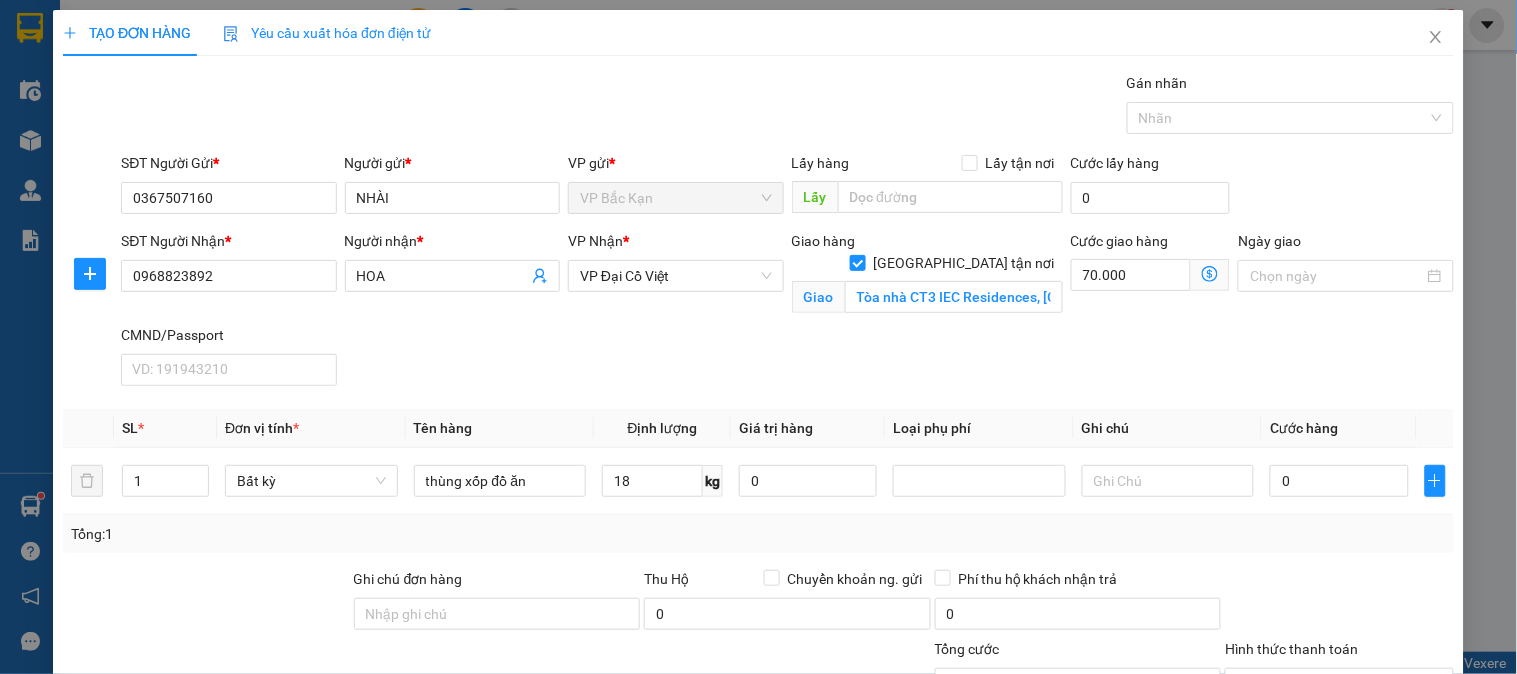 click on "Gói vận chuyển  * Tiêu chuẩn Gán nhãn   Nhãn" at bounding box center [787, 107] 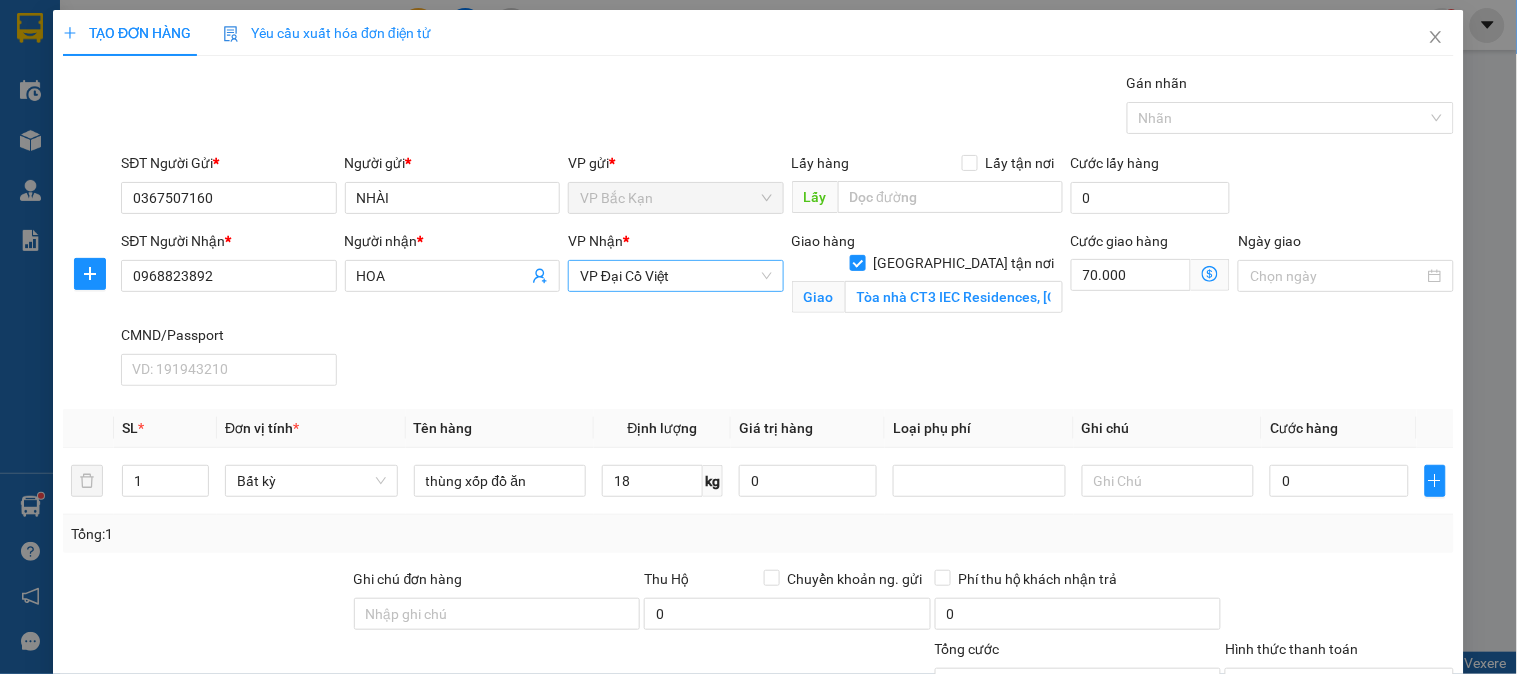 click on "VP Đại Cồ Việt" at bounding box center [675, 276] 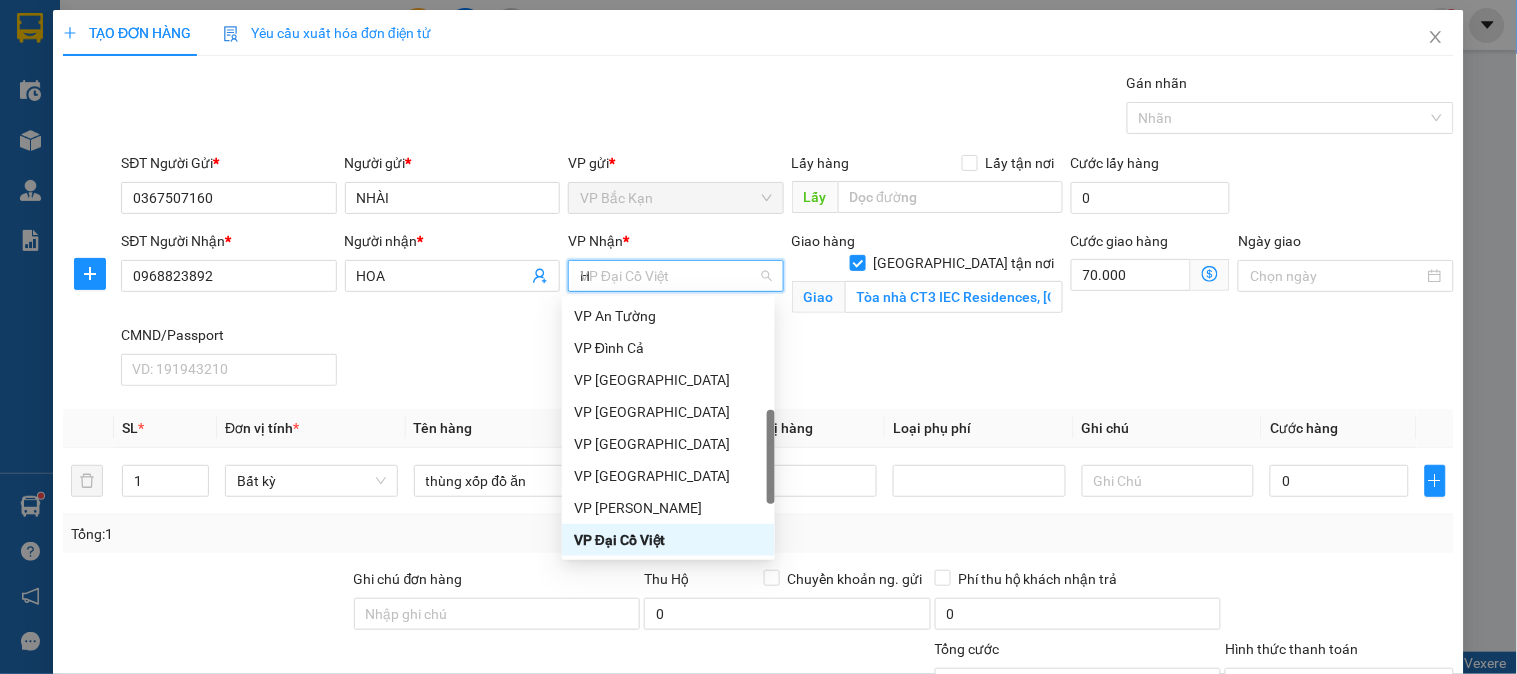 scroll, scrollTop: 224, scrollLeft: 0, axis: vertical 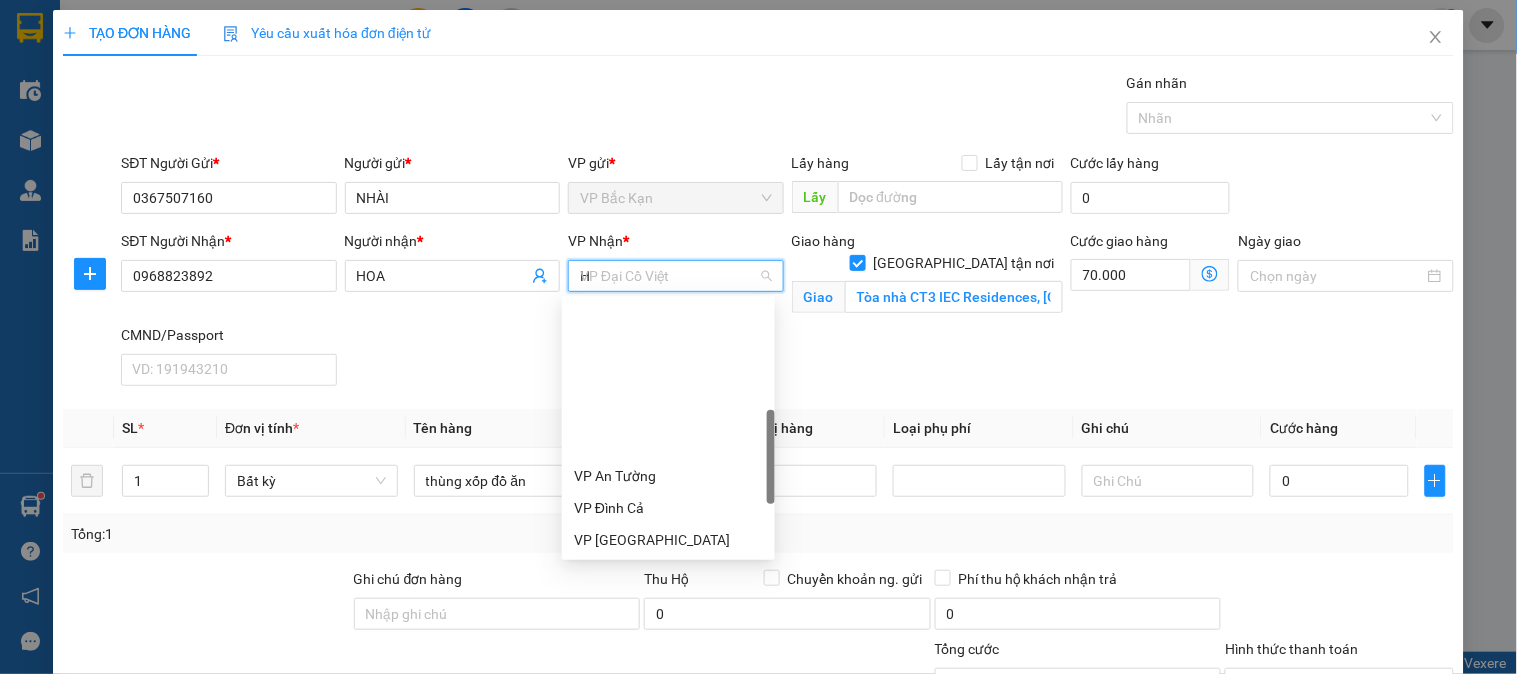 type on "HO" 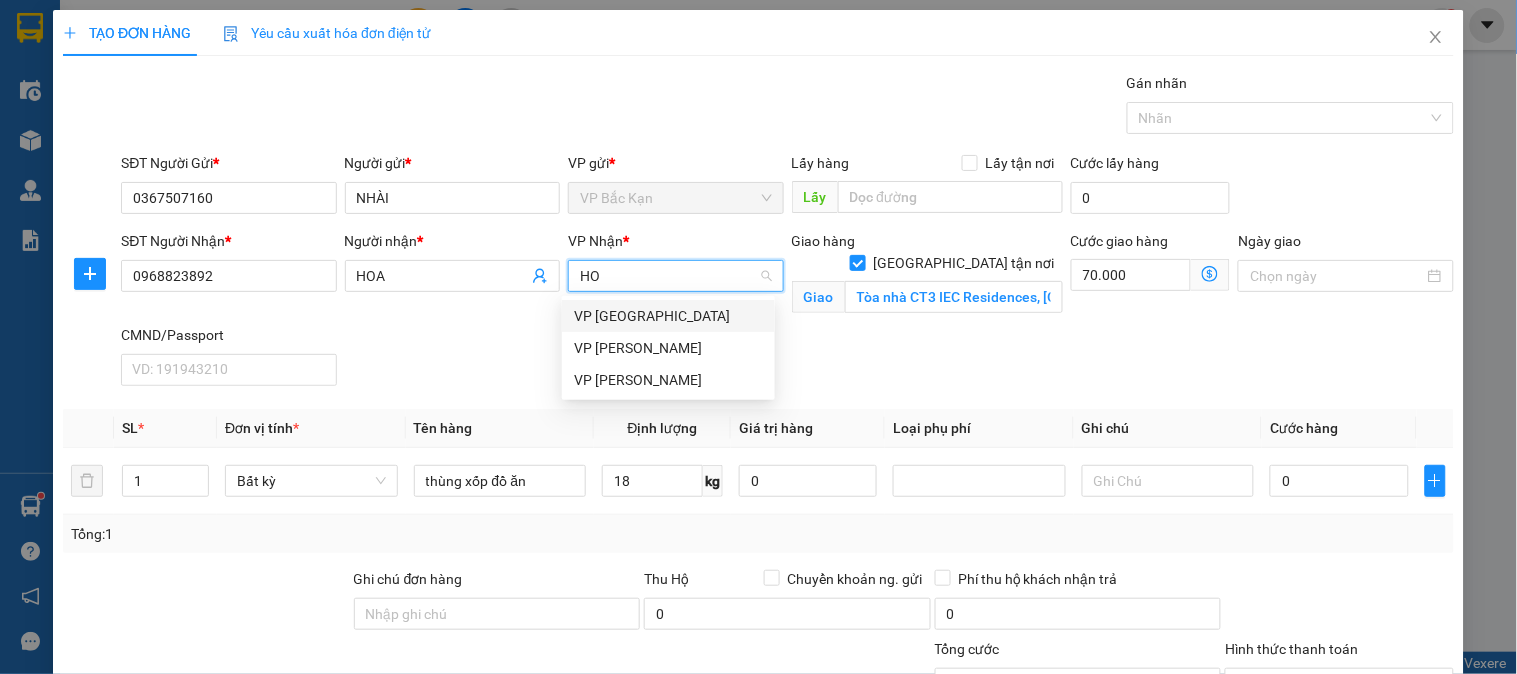 scroll, scrollTop: 0, scrollLeft: 0, axis: both 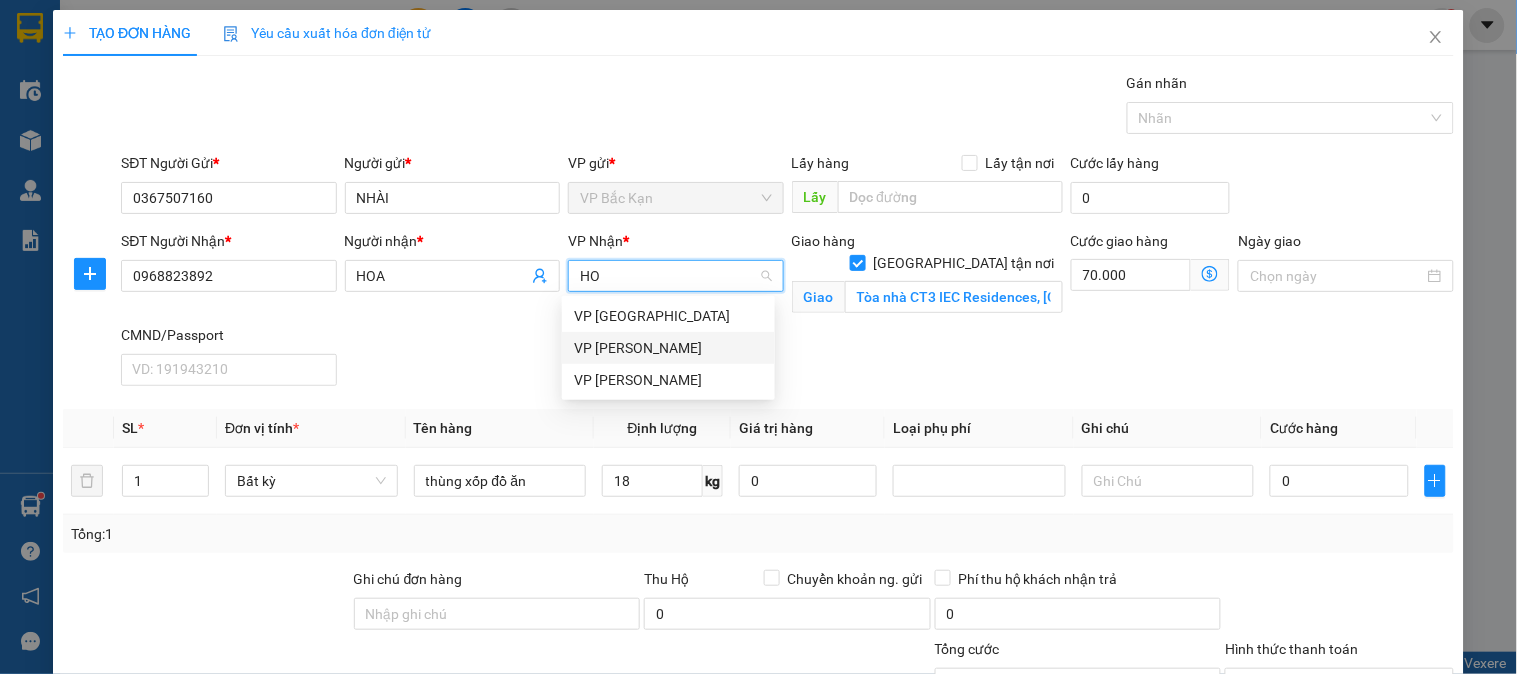 click on "VP [PERSON_NAME]" at bounding box center [668, 348] 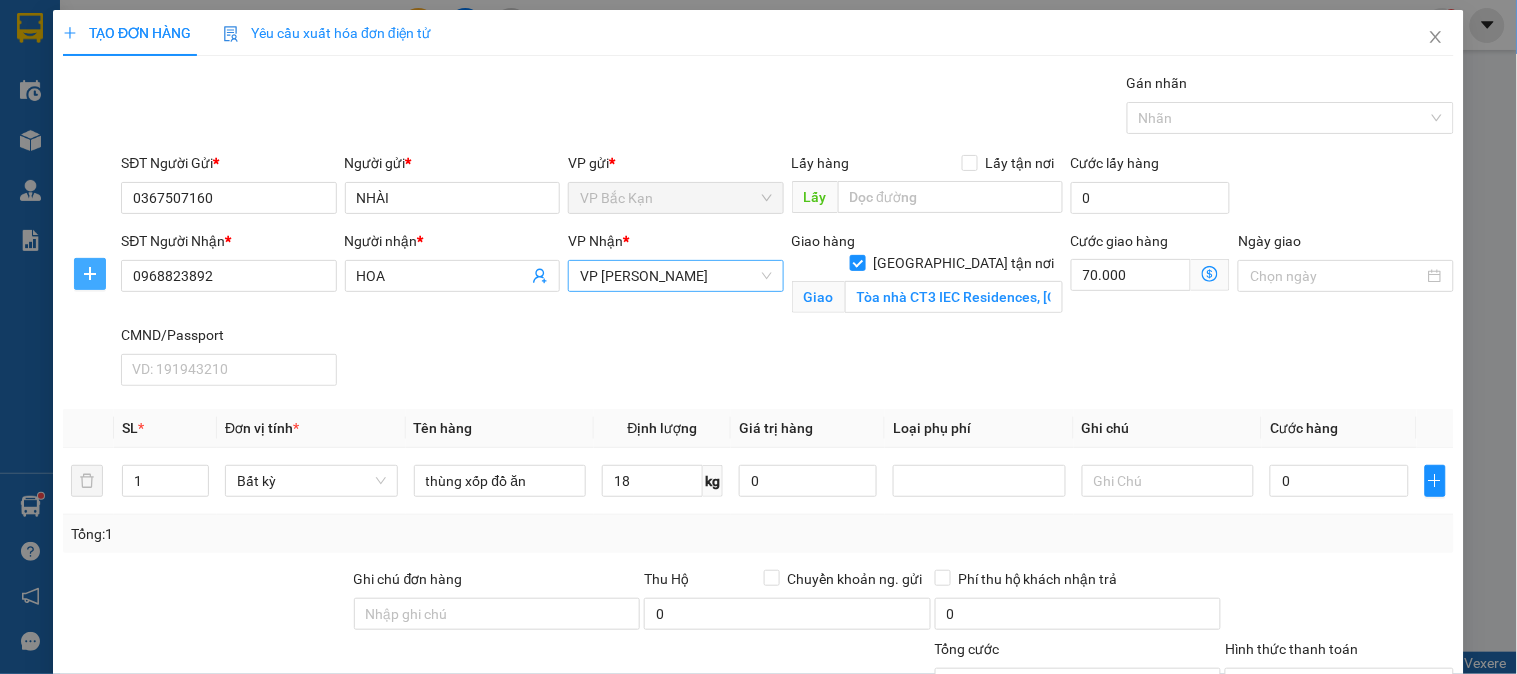 click 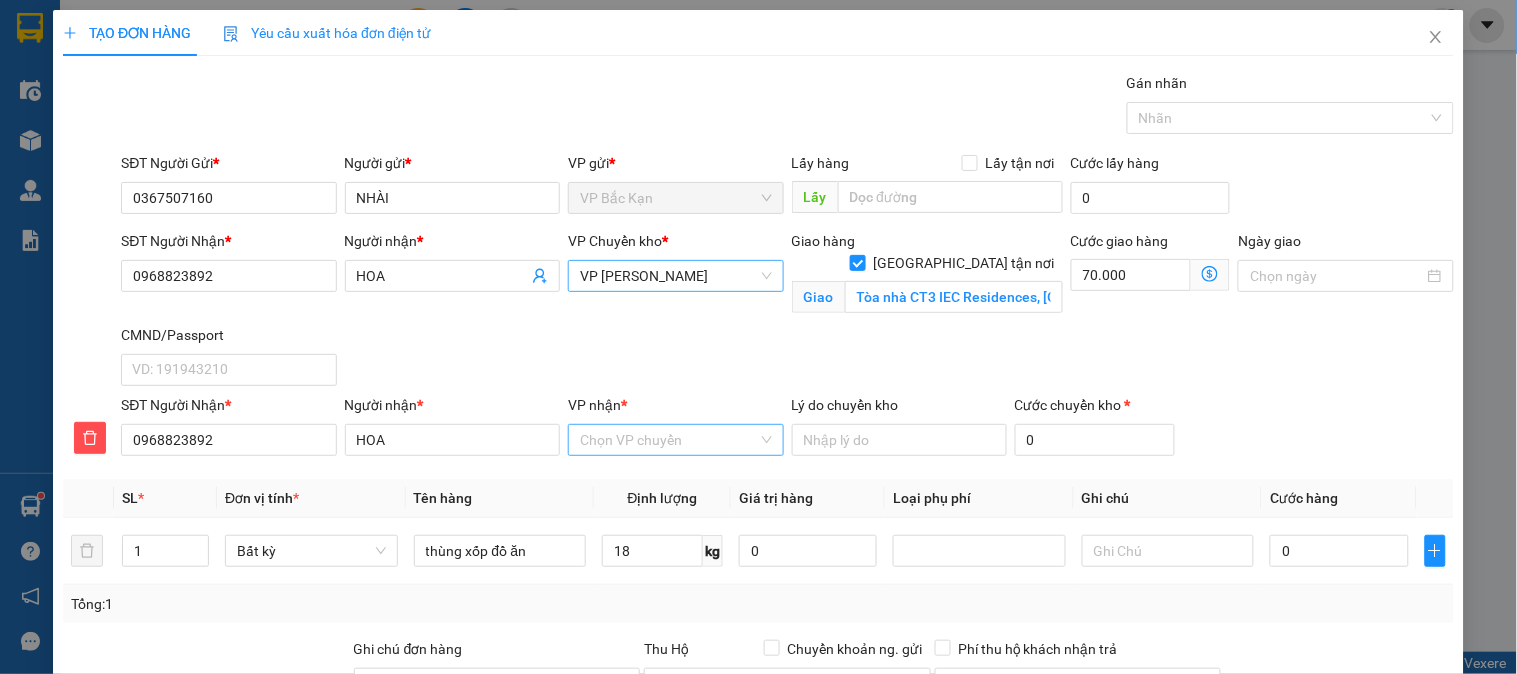 click on "VP nhận  *" at bounding box center [668, 440] 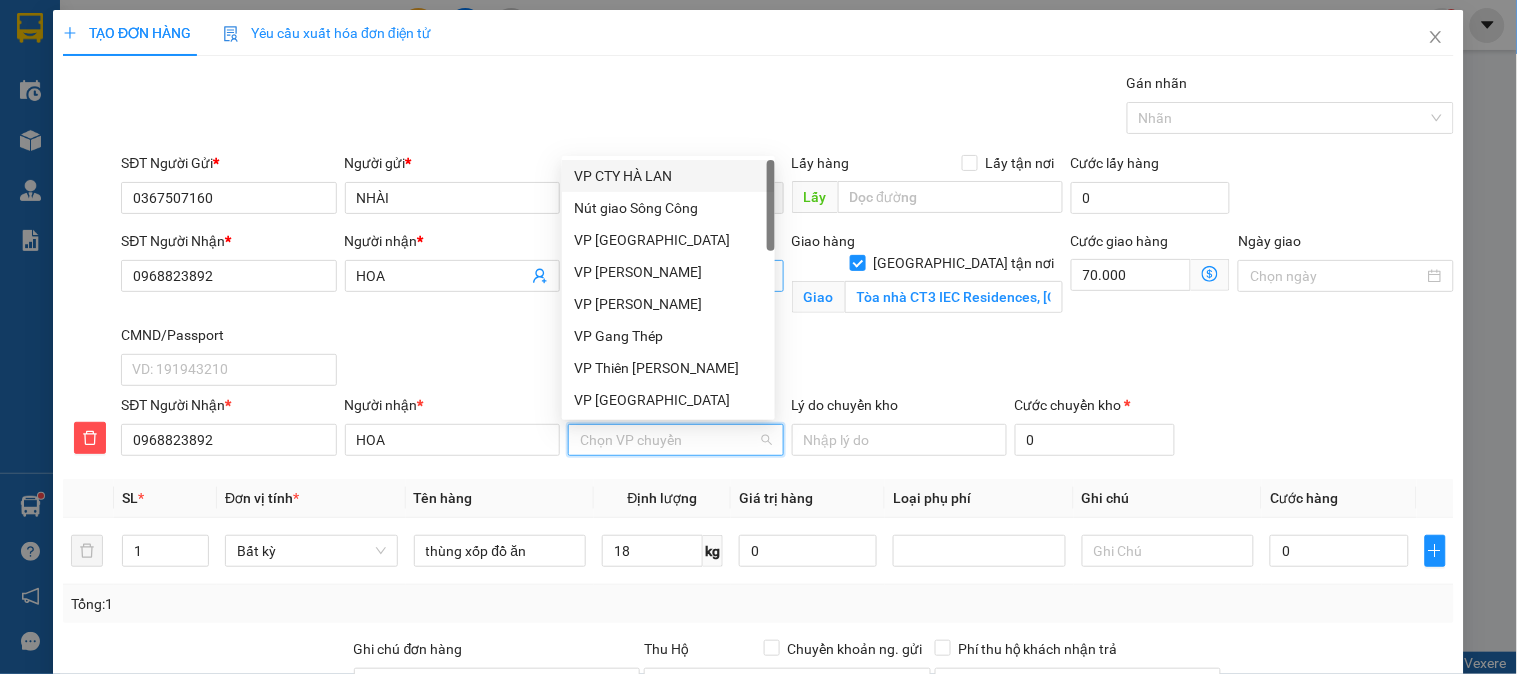 type on "D" 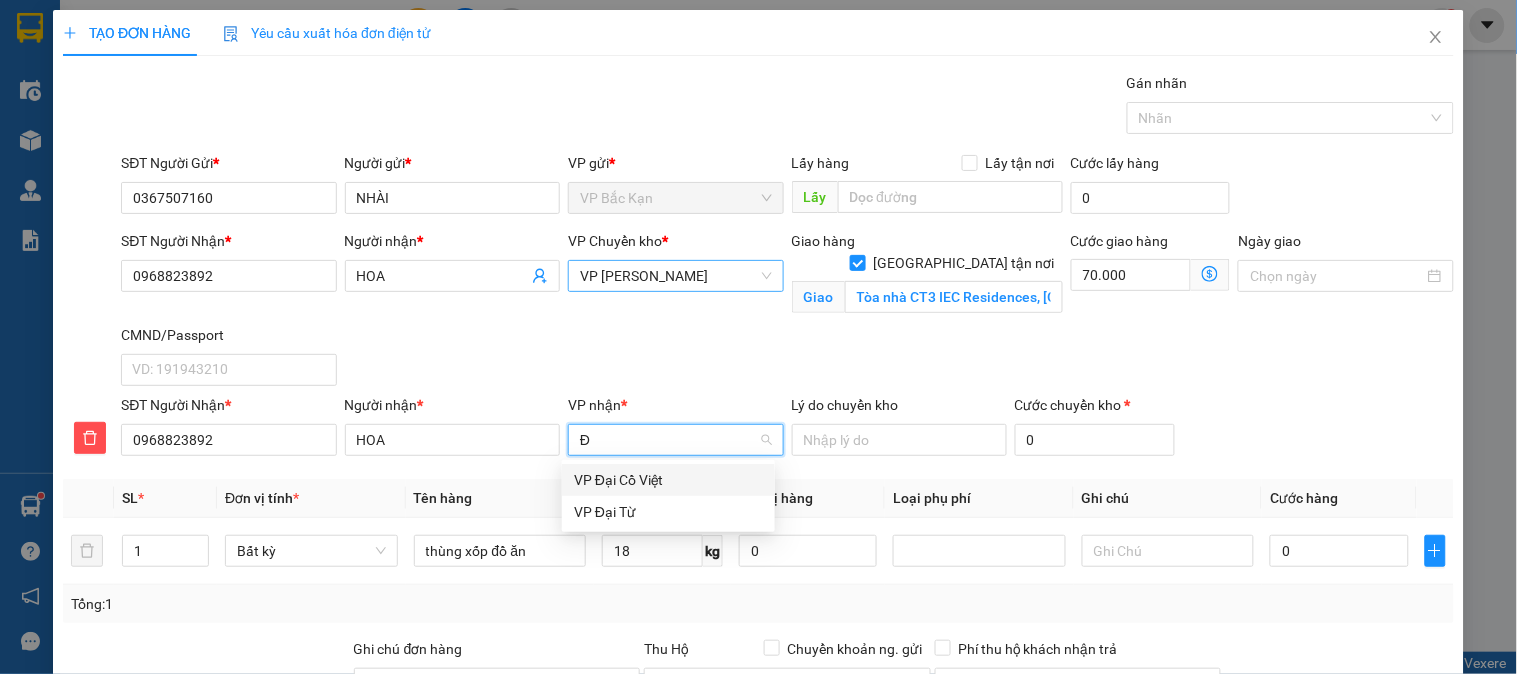 type on "ĐA" 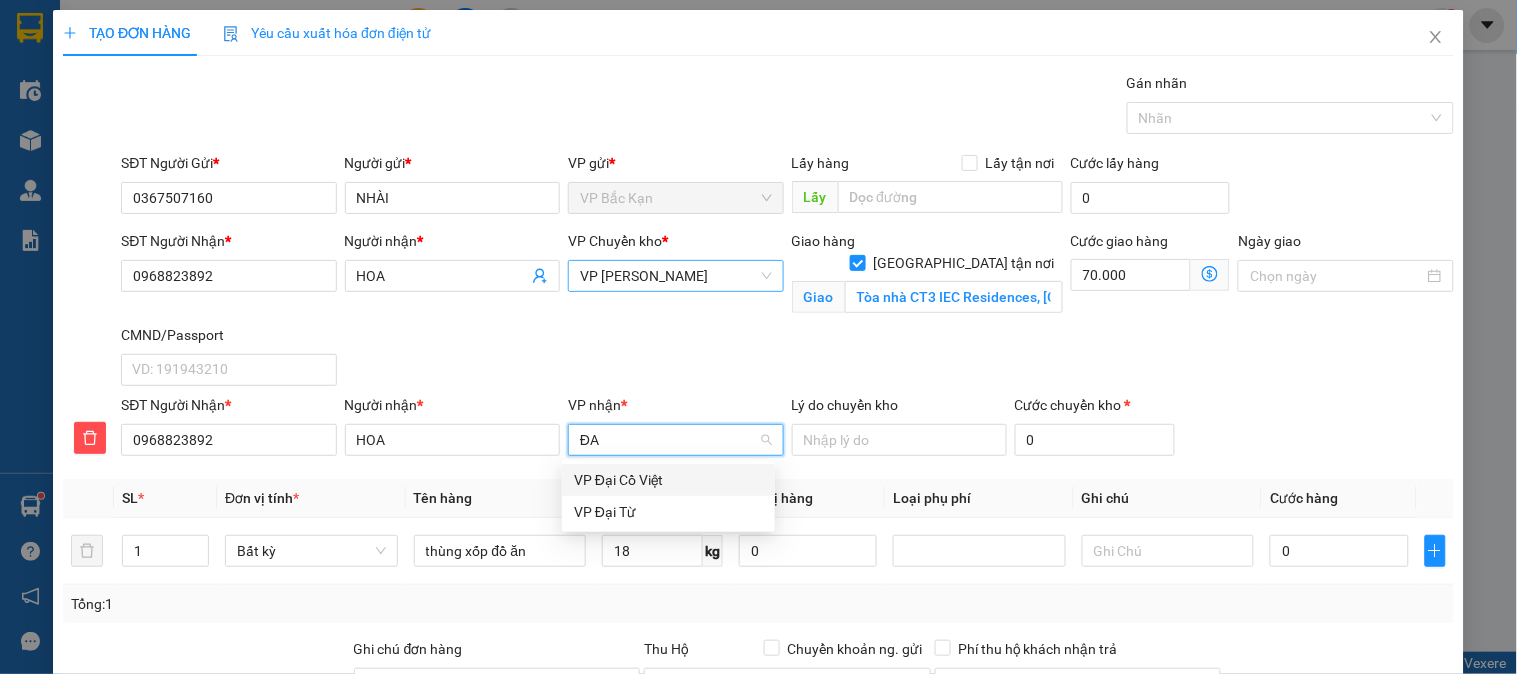 click on "VP Đại Cồ Việt" at bounding box center (668, 480) 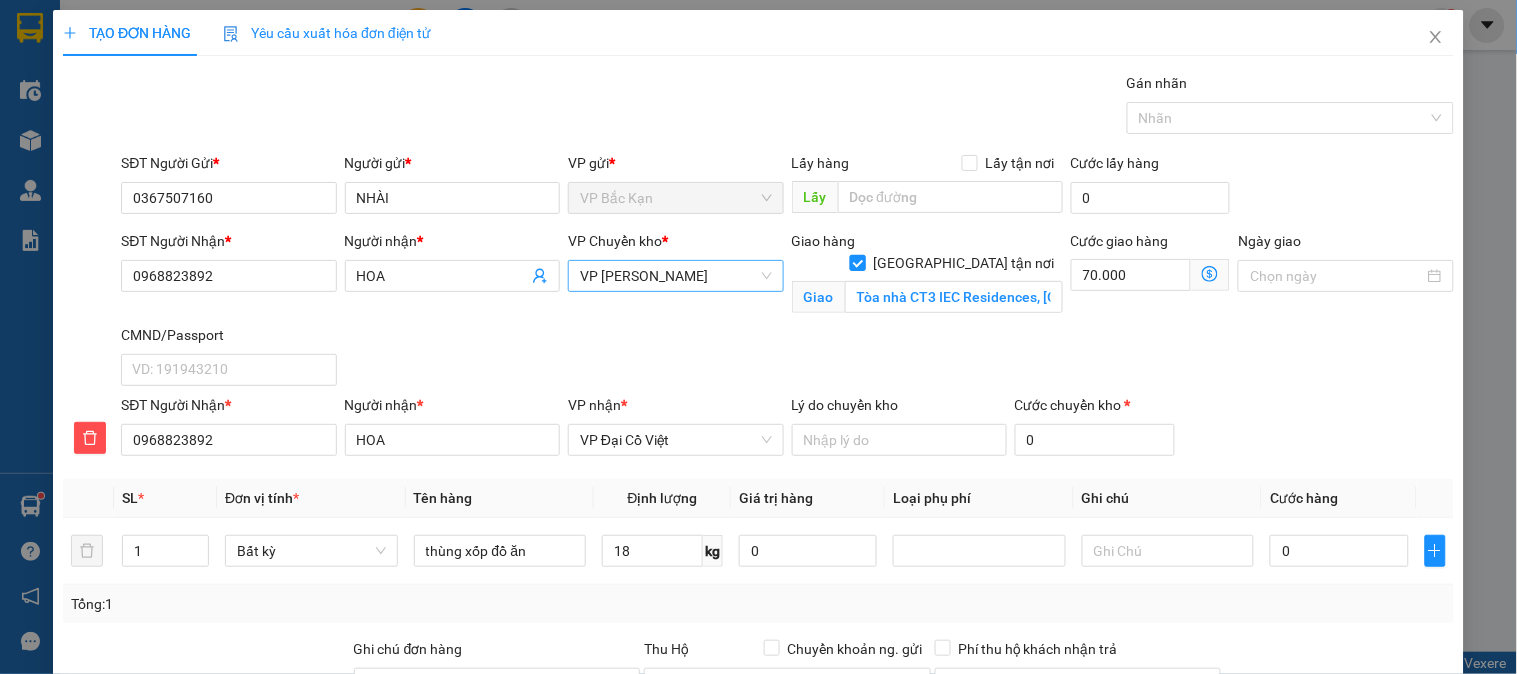 click on "[GEOGRAPHIC_DATA] tận nơi" at bounding box center [857, 262] 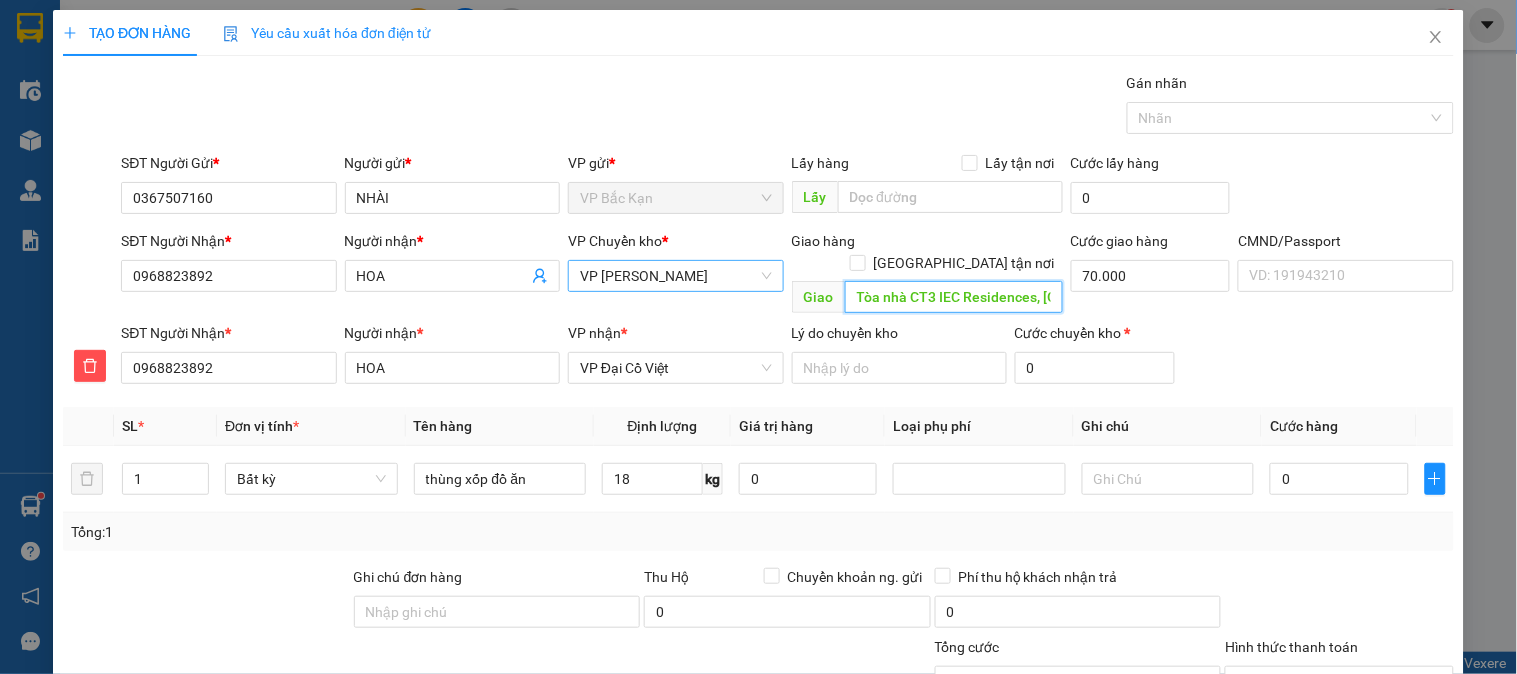 click on "Tòa nhà CT3 IEC Residences, Tứ Hiệp, Thanh Trì, Hà Nội, Việt Nam" at bounding box center (954, 297) 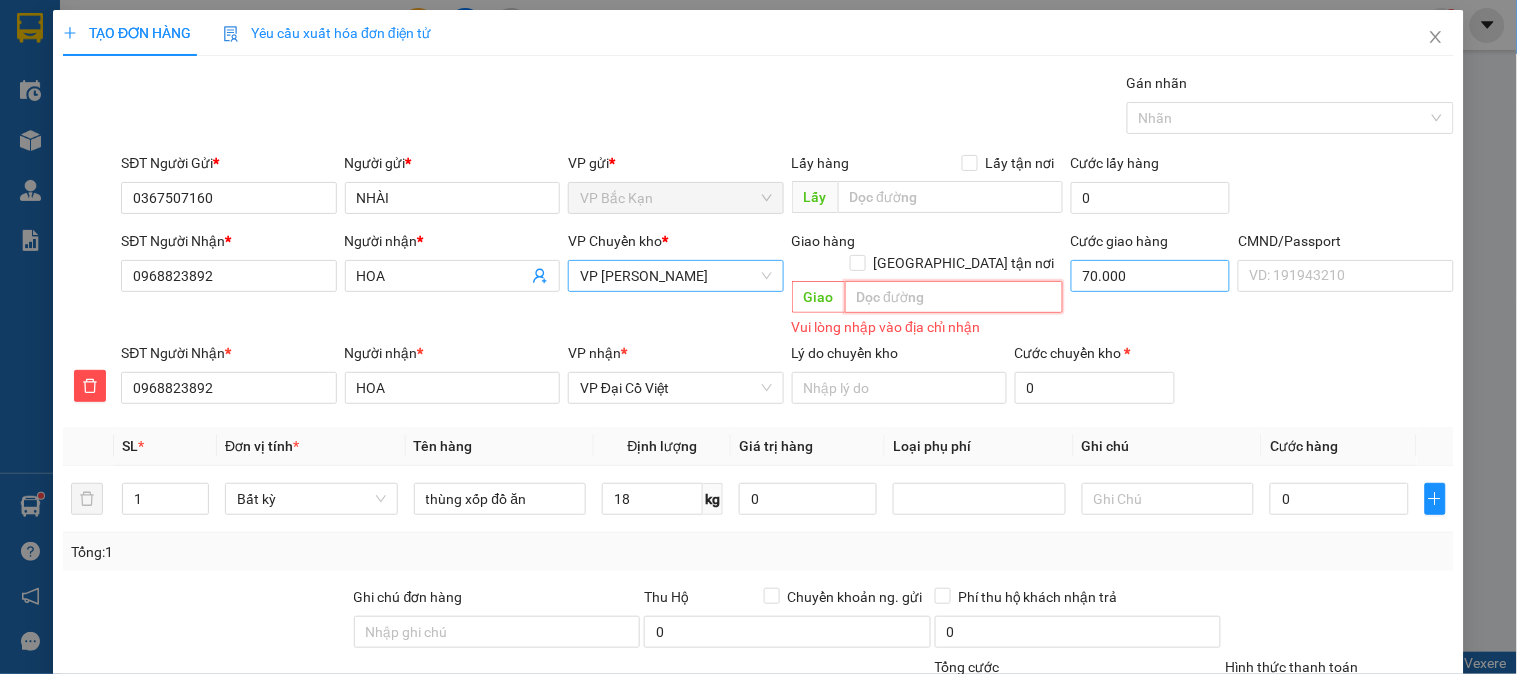 type 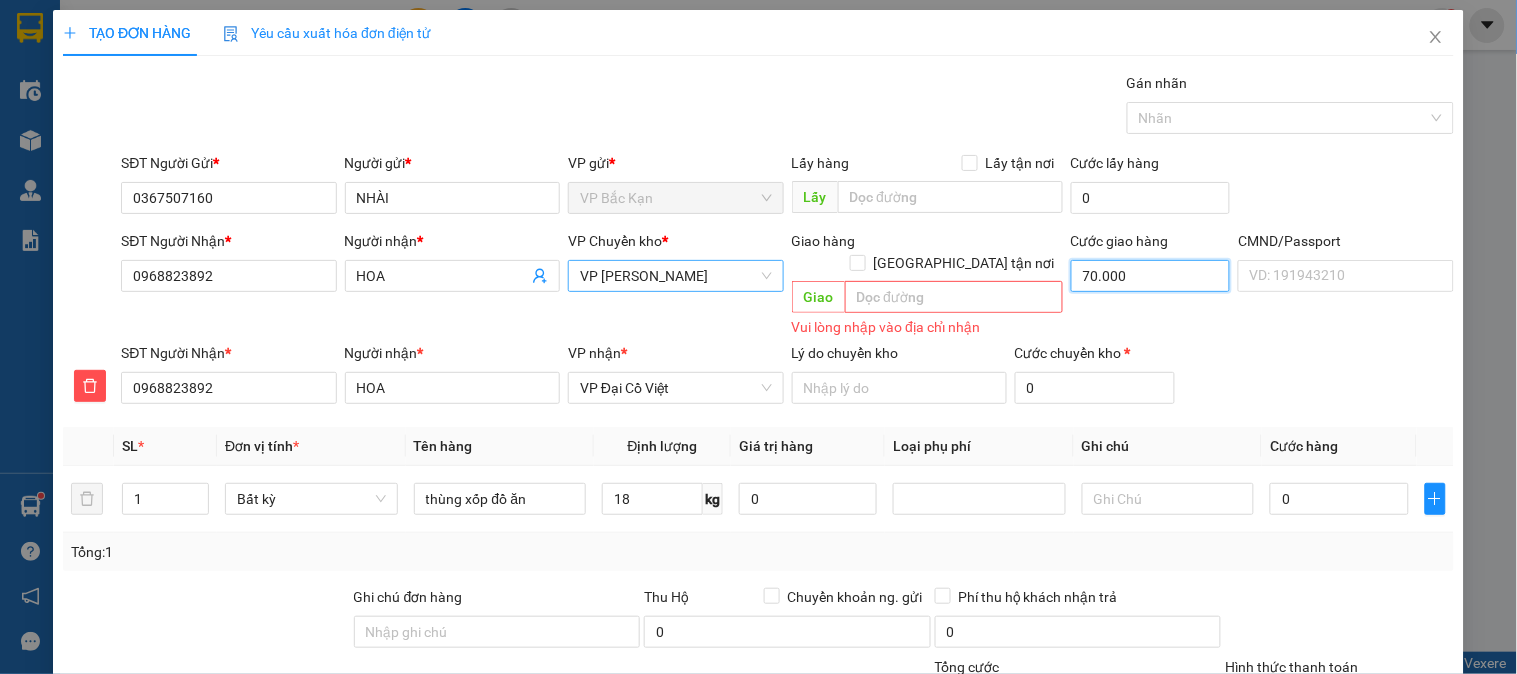 click on "70.000" at bounding box center [1151, 276] 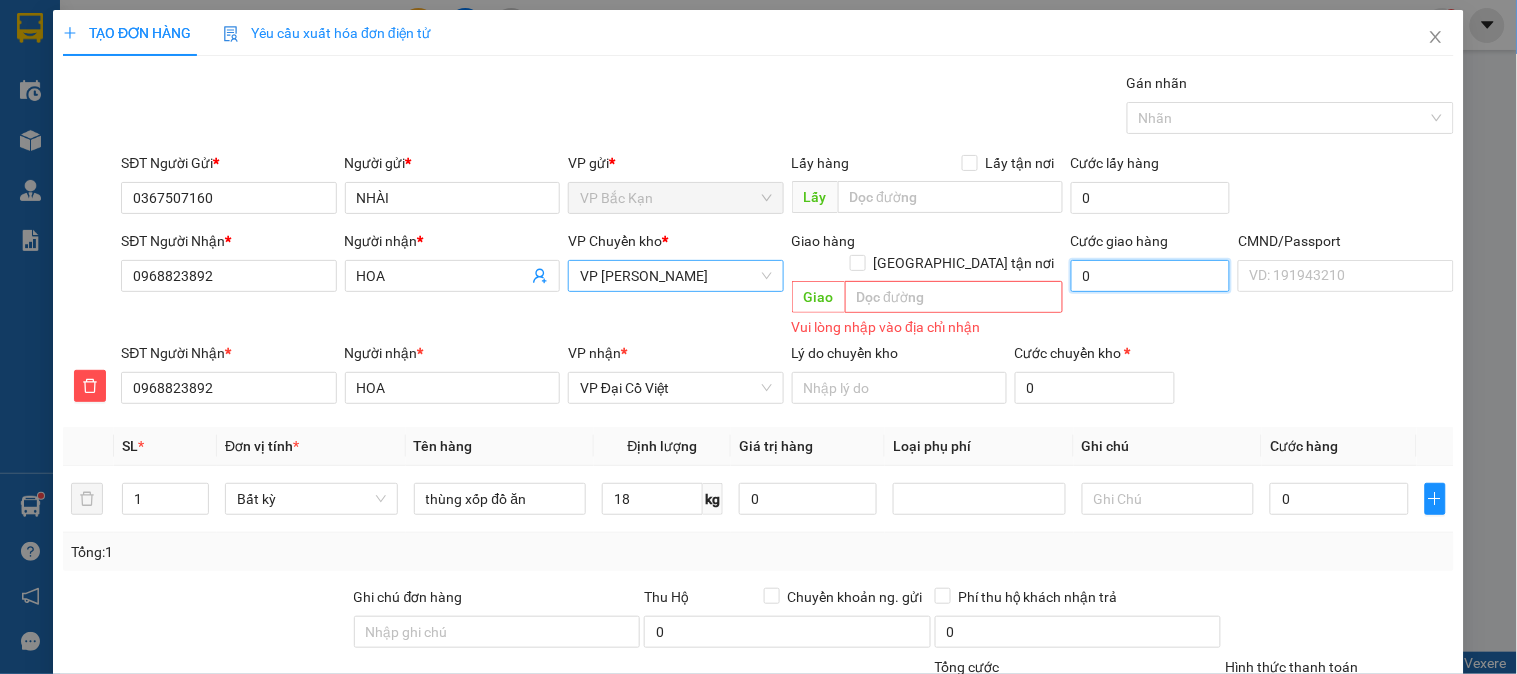 type on "0" 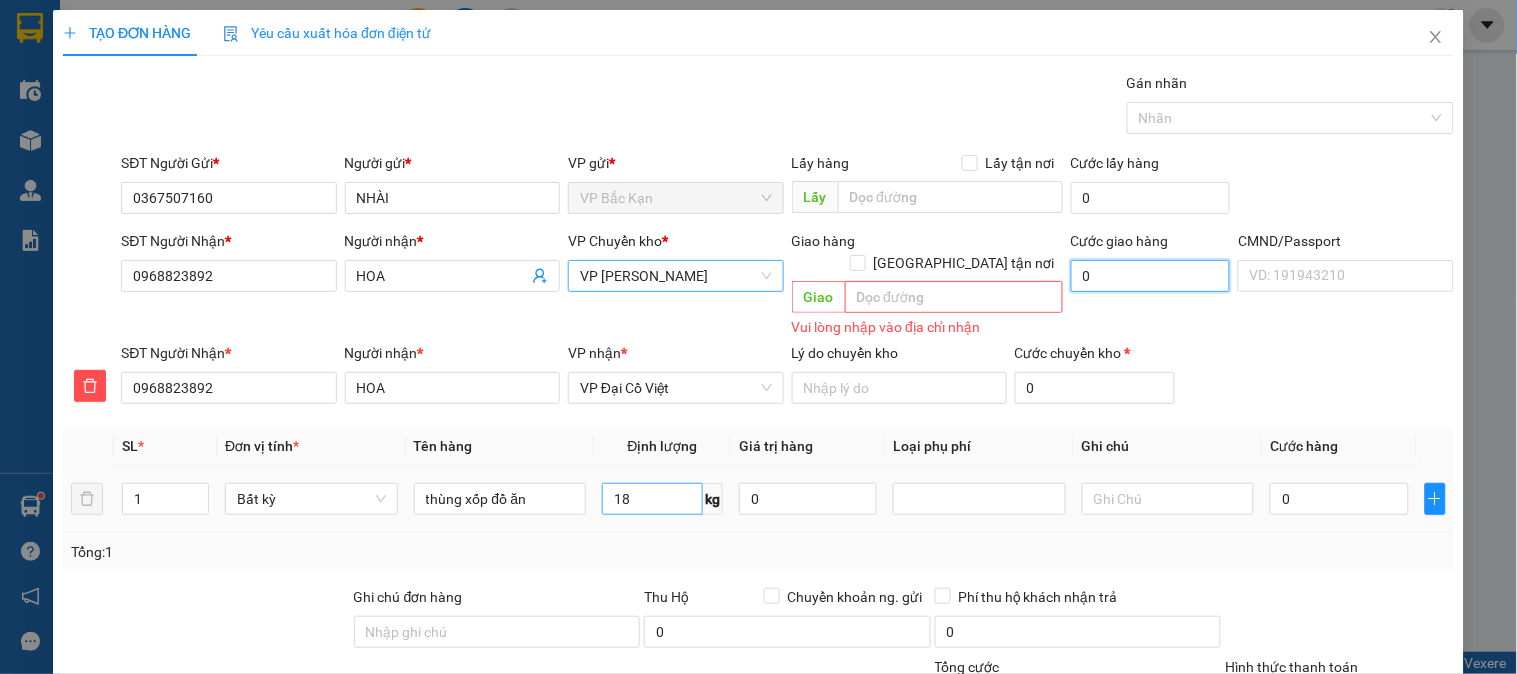 type on "0" 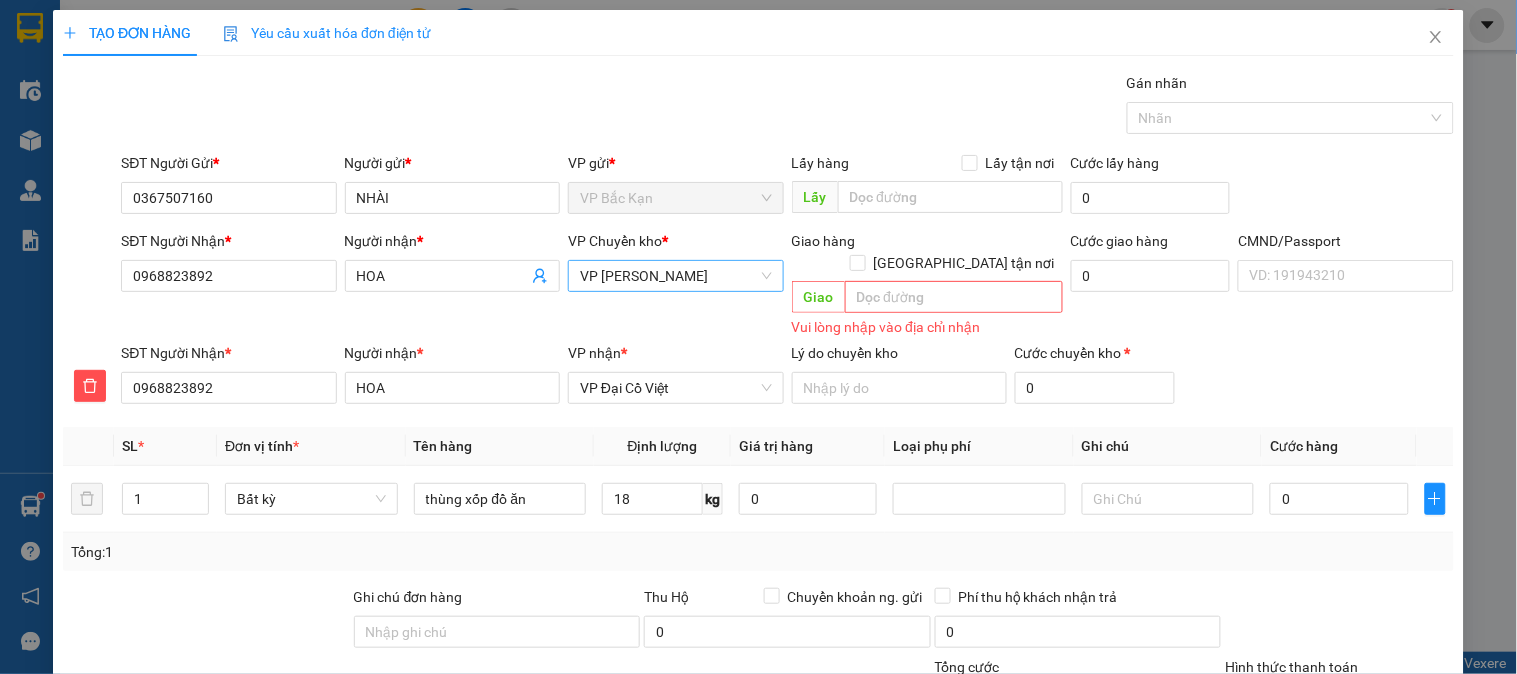 click on "Tổng:  1" at bounding box center [758, 552] 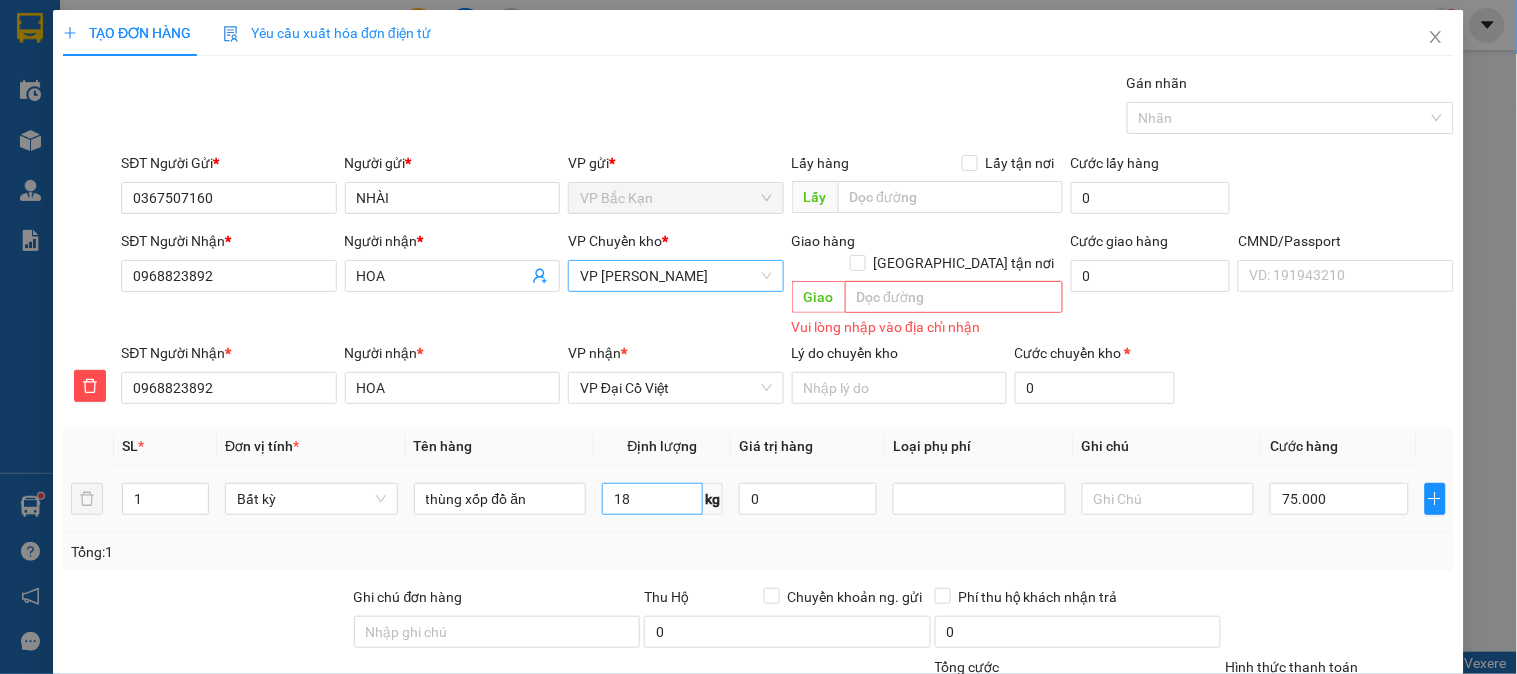 type on "75.000" 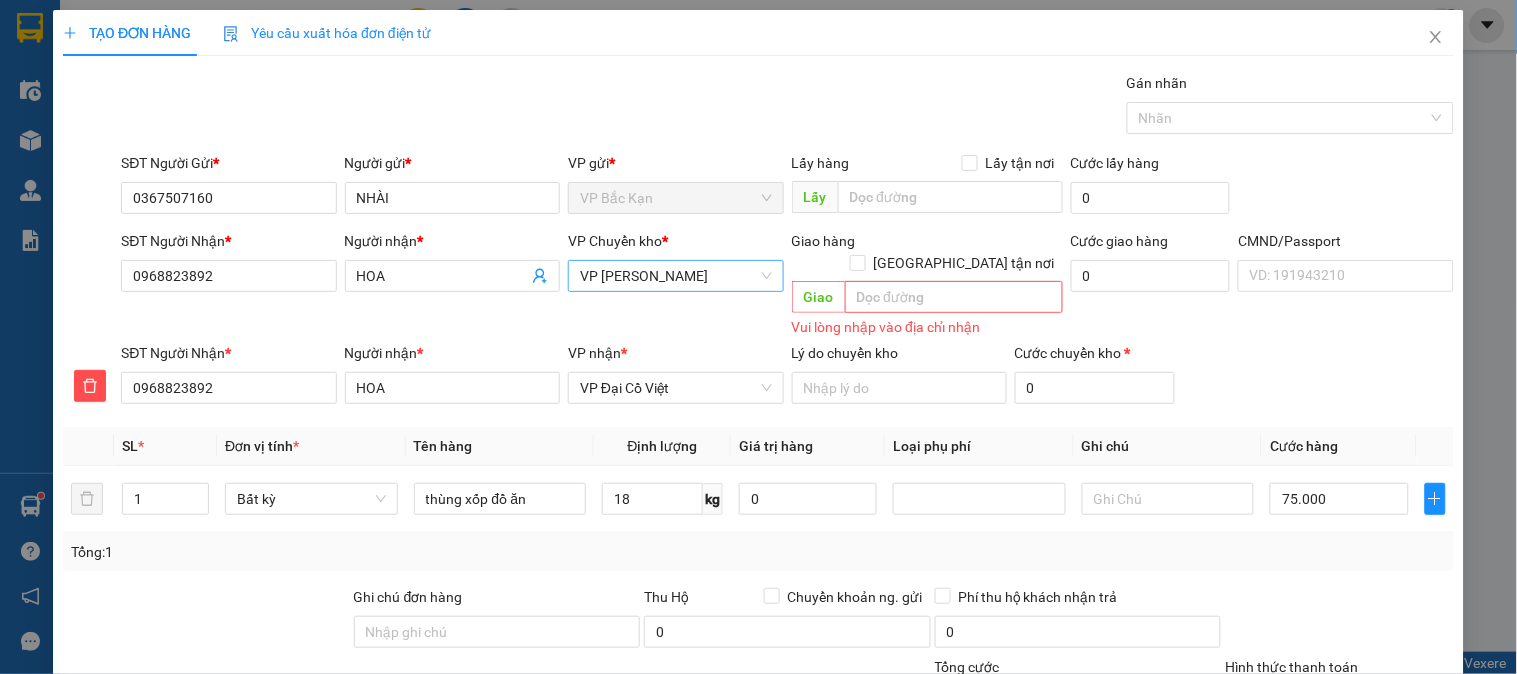 click on "SĐT Người Nhận   * 0968823892 Người nhận   * HOA VP nhận  * VP Đại Cồ Việt Lý do chuyển kho Cước chuyển kho    * 0" at bounding box center [787, 377] 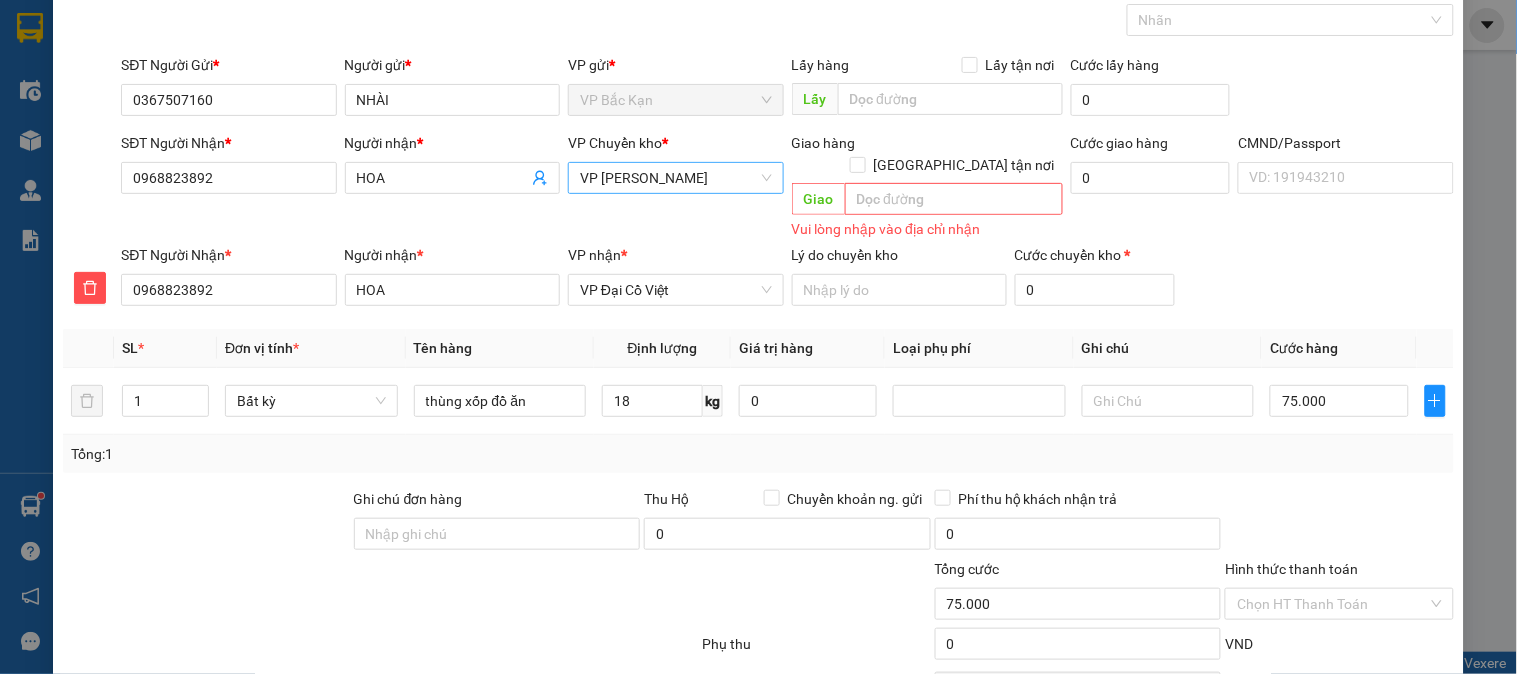 scroll, scrollTop: 195, scrollLeft: 0, axis: vertical 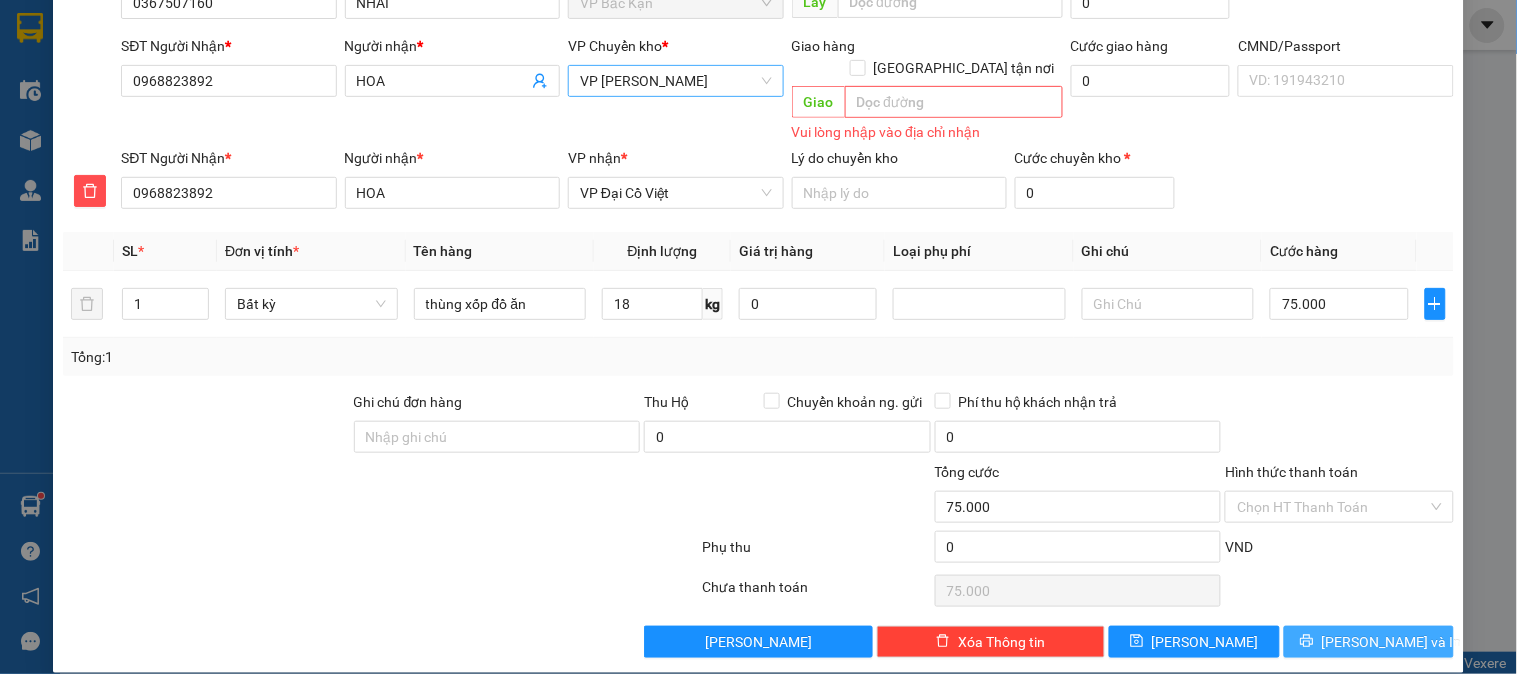 click on "[PERSON_NAME] và In" at bounding box center [1392, 642] 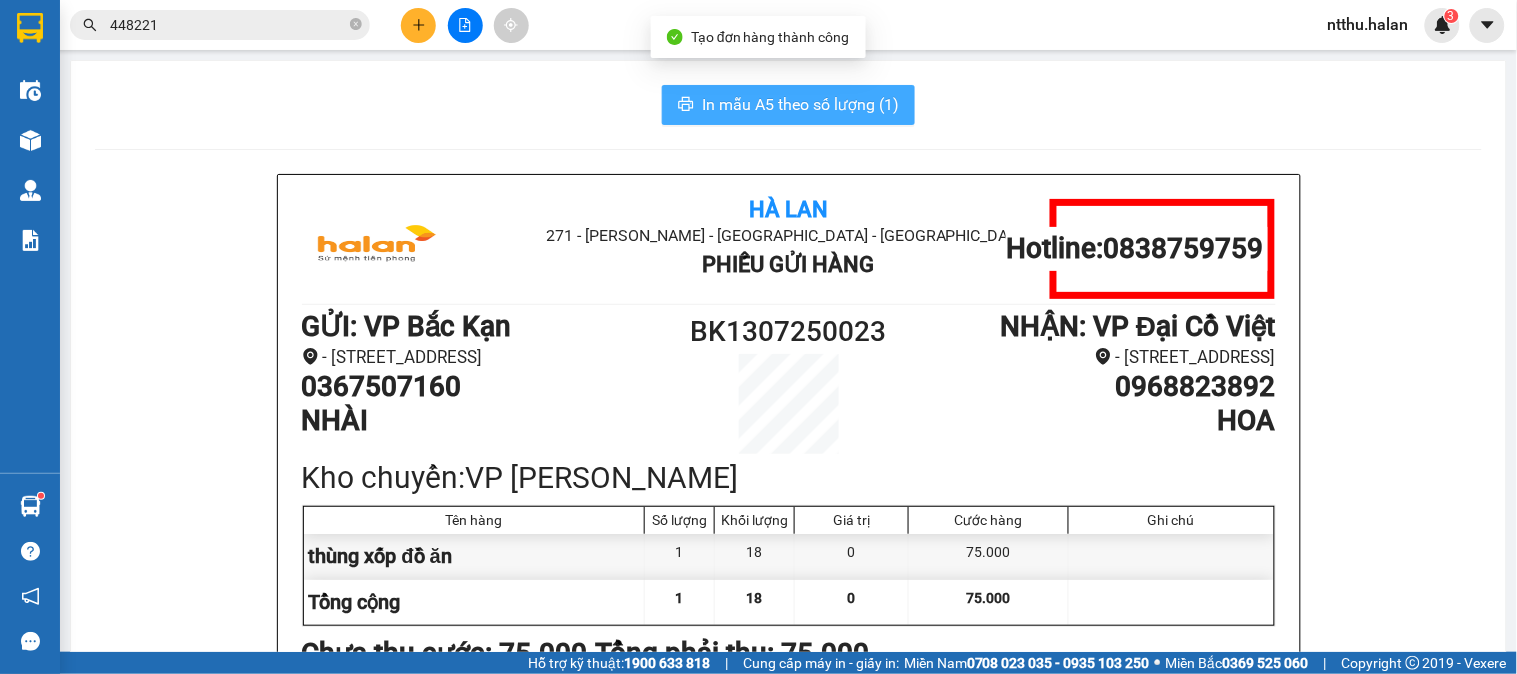click on "In mẫu A5 theo số lượng
(1)" at bounding box center (800, 104) 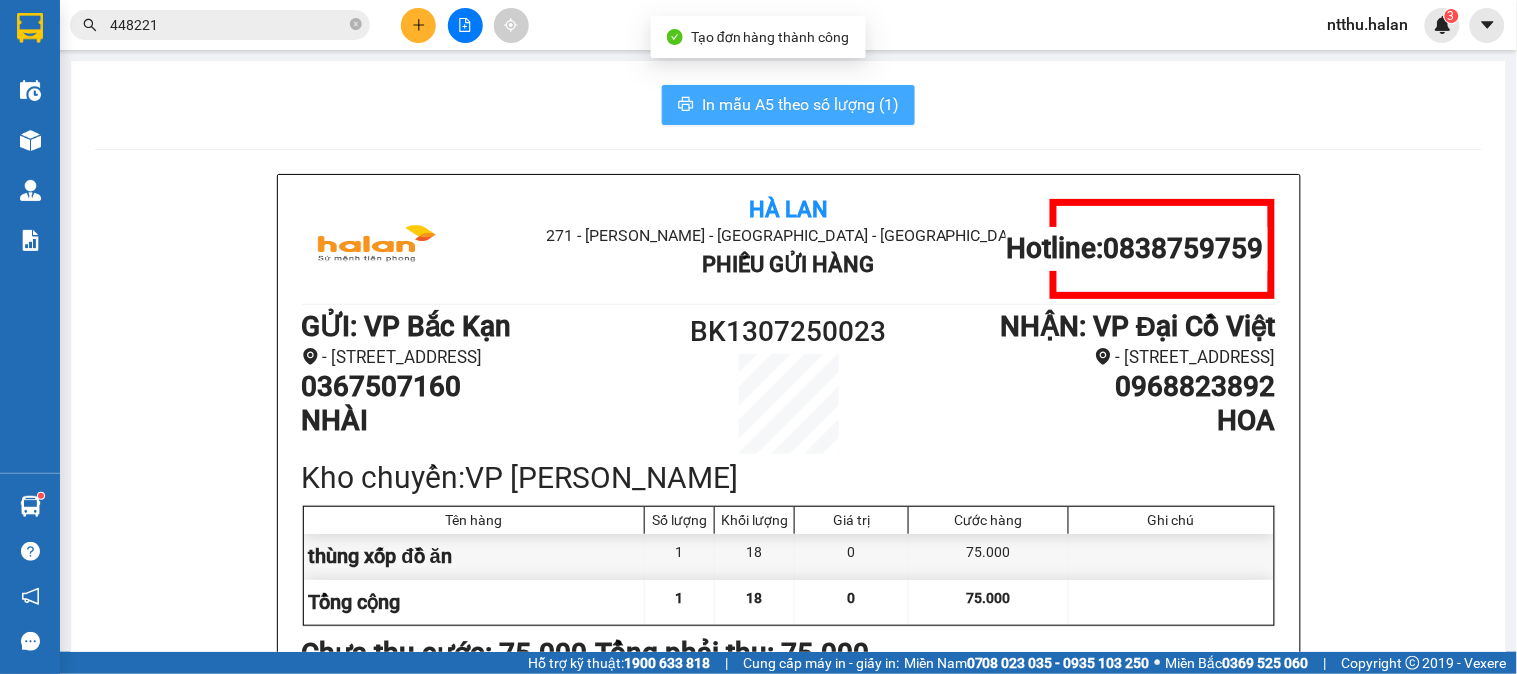 scroll, scrollTop: 0, scrollLeft: 0, axis: both 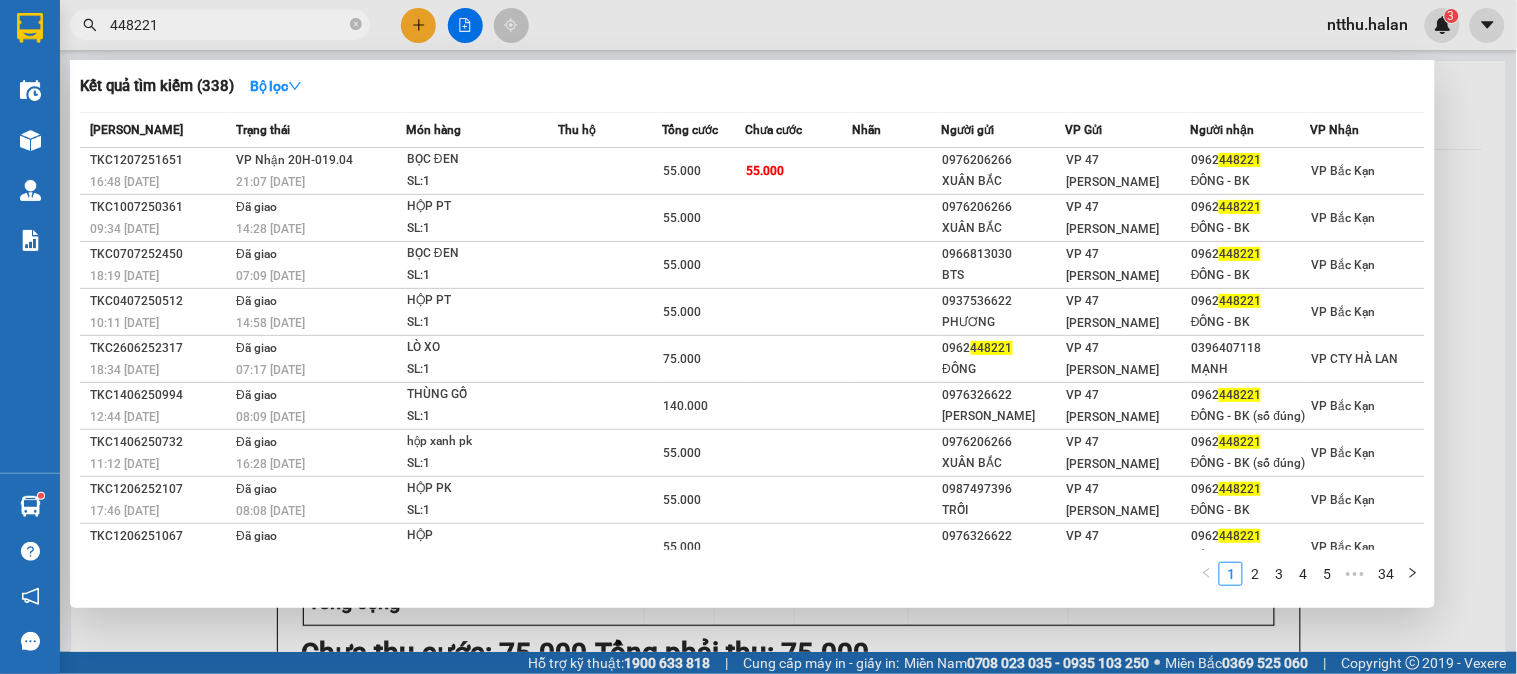 click on "448221" at bounding box center (228, 25) 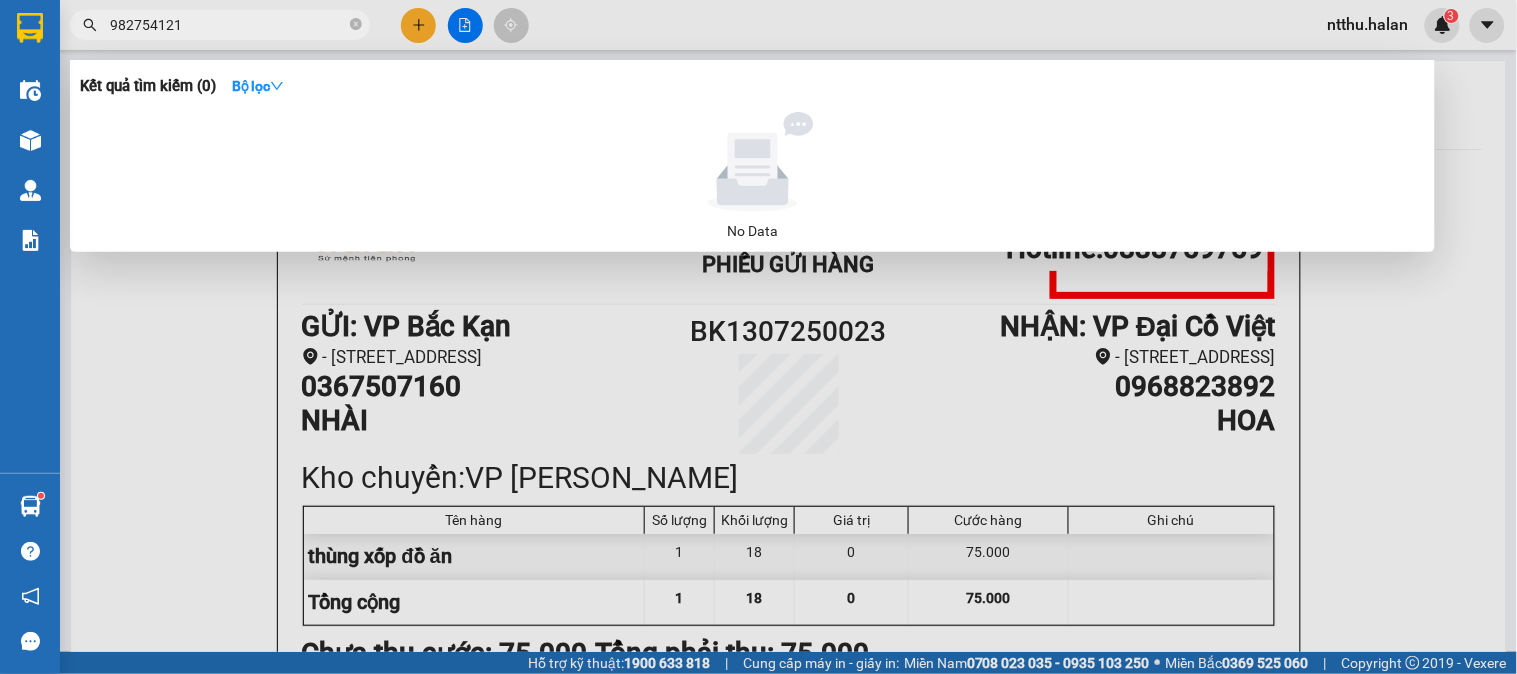 click on "982754121" at bounding box center (228, 25) 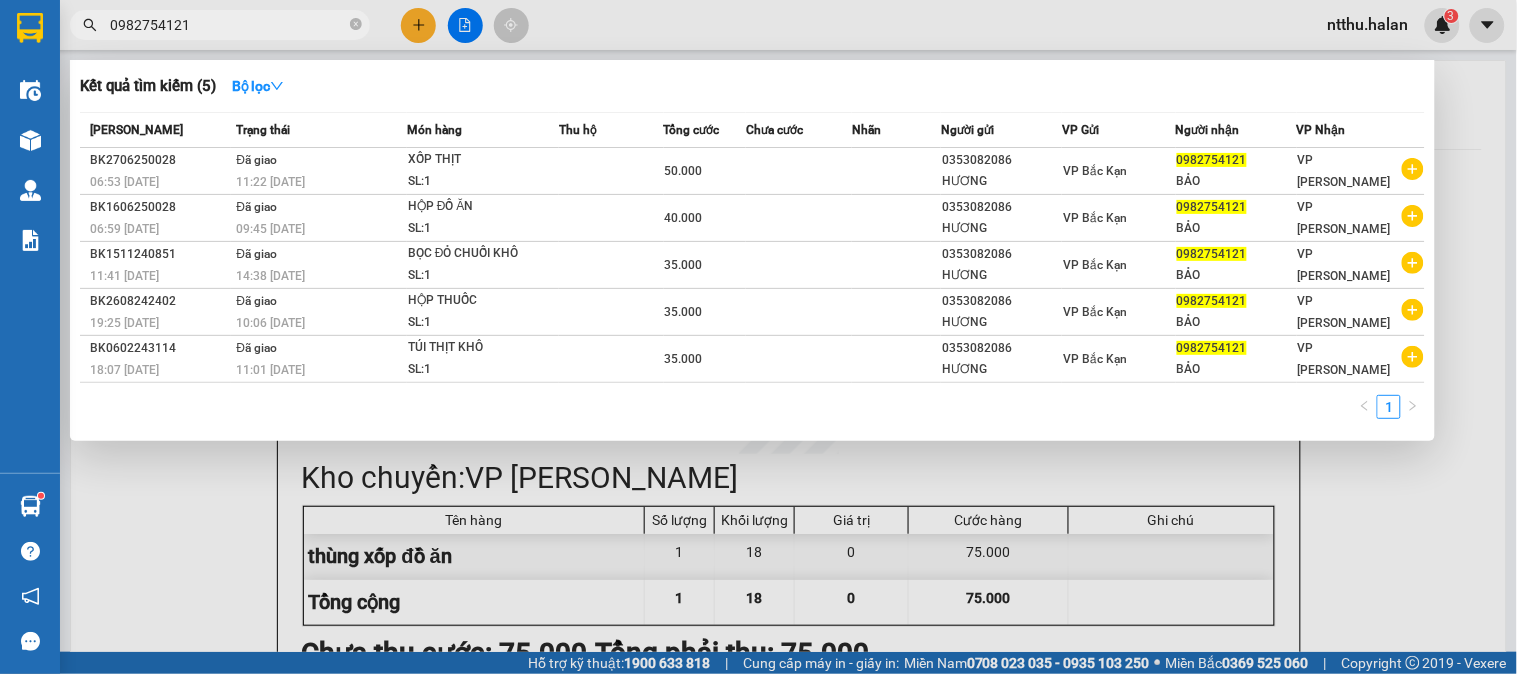 type on "0982754121" 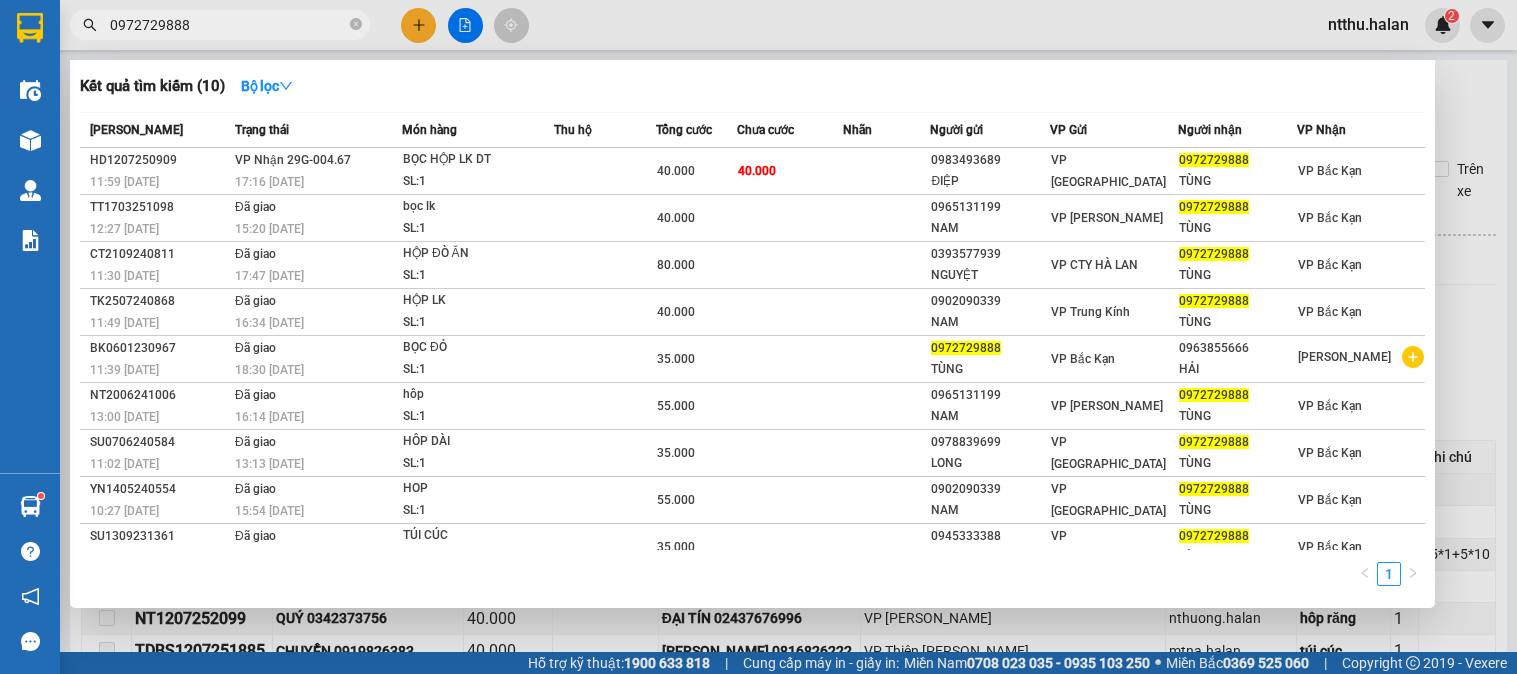 scroll, scrollTop: 0, scrollLeft: 0, axis: both 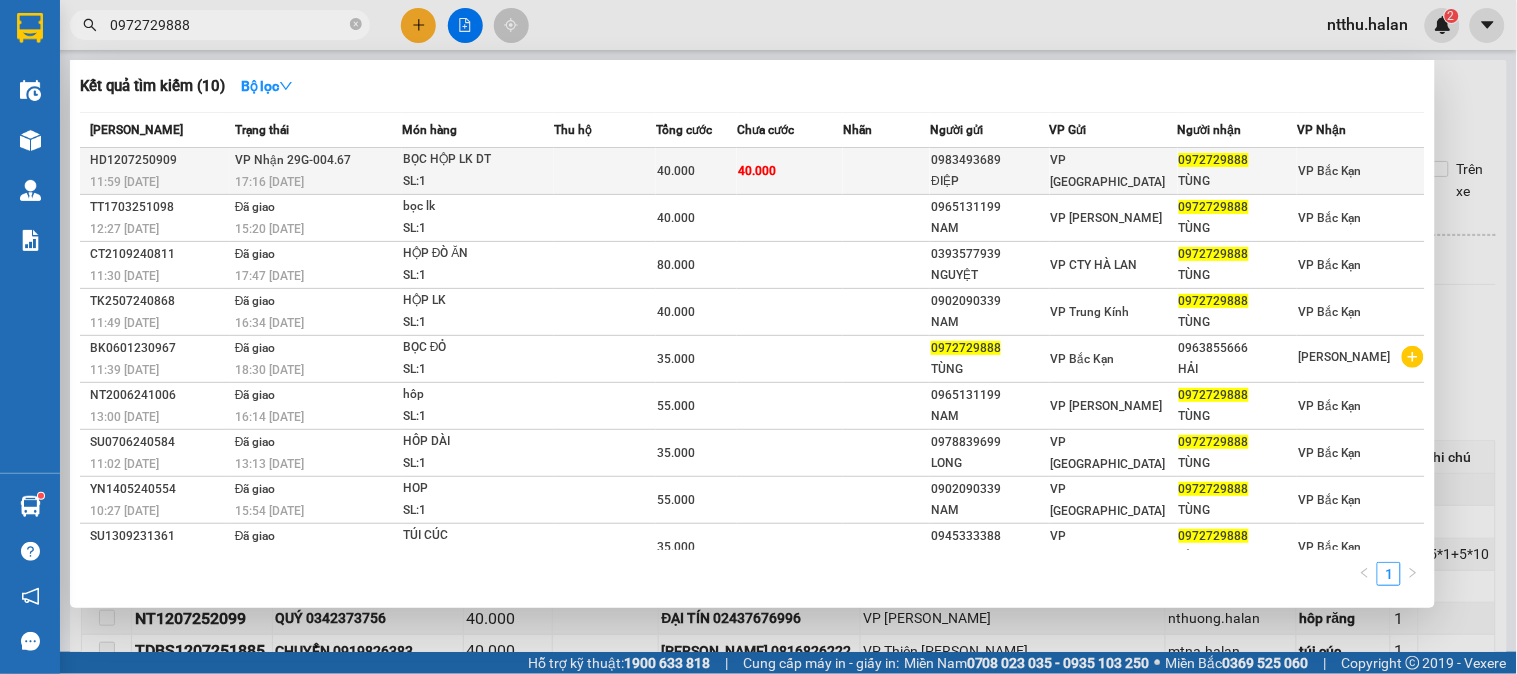 type on "0972729888" 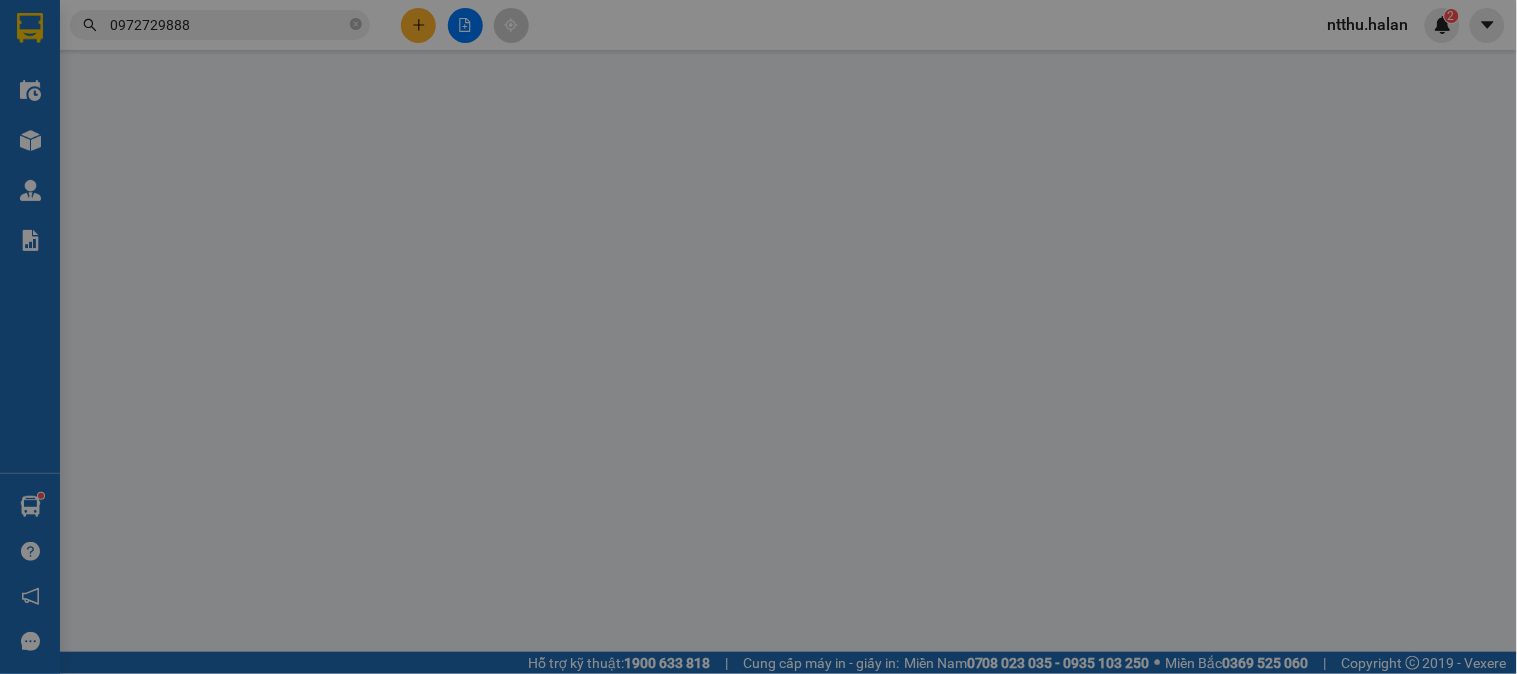 type on "0983493689" 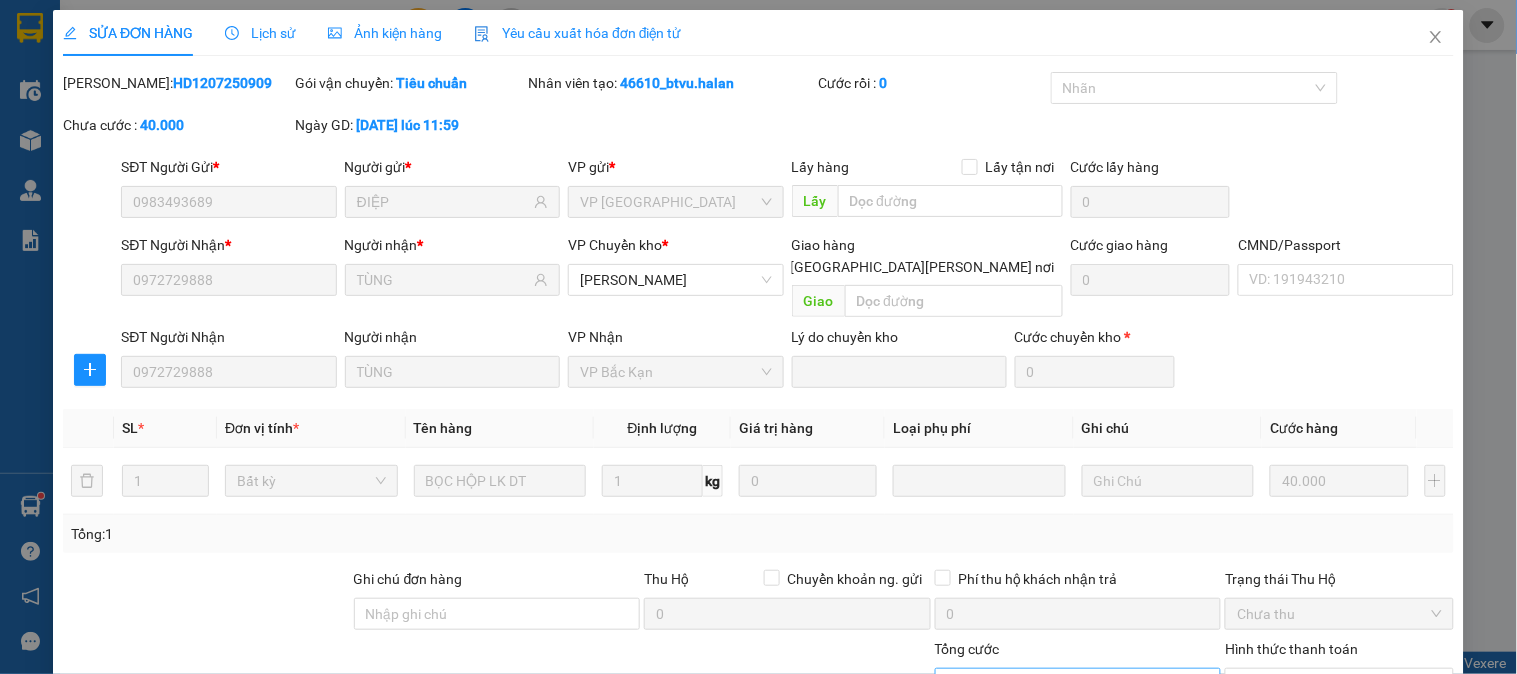 scroll, scrollTop: 177, scrollLeft: 0, axis: vertical 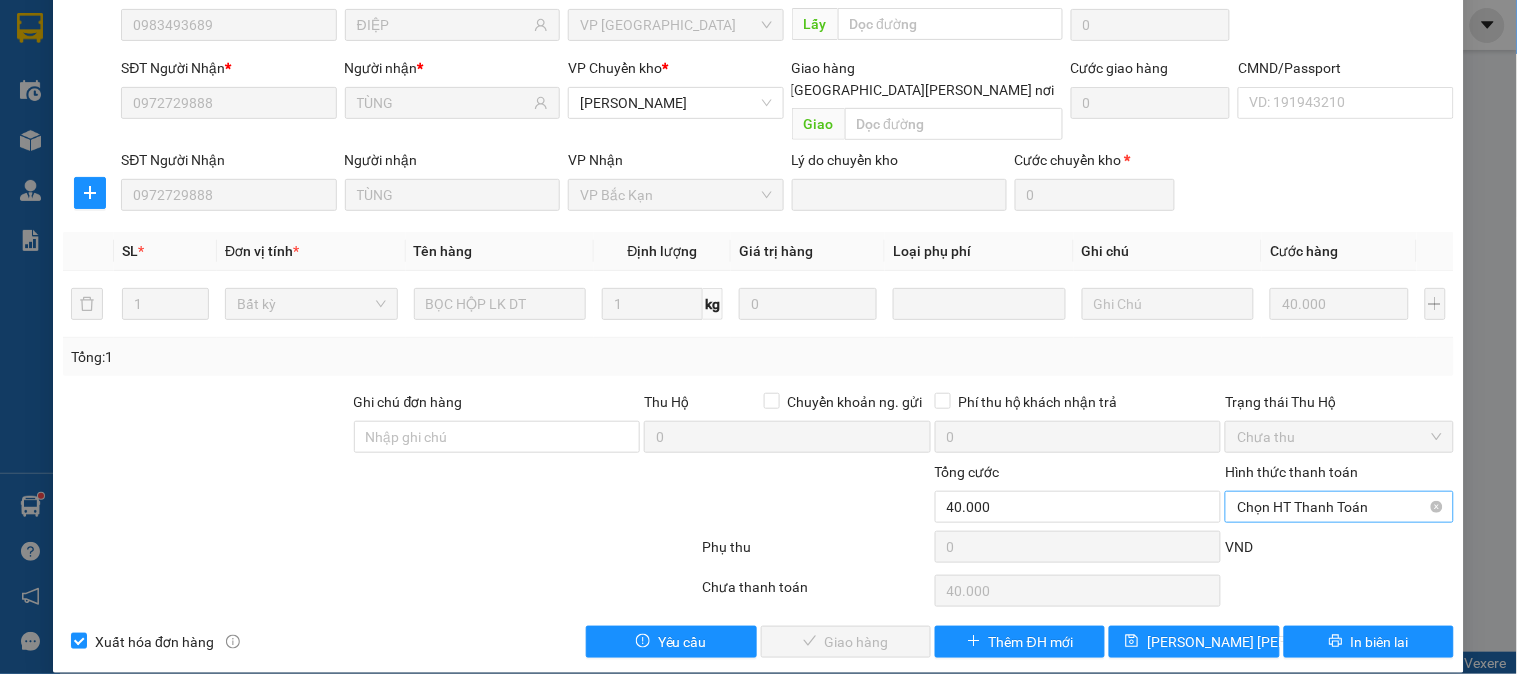 click on "Chọn HT Thanh Toán" at bounding box center [1339, 507] 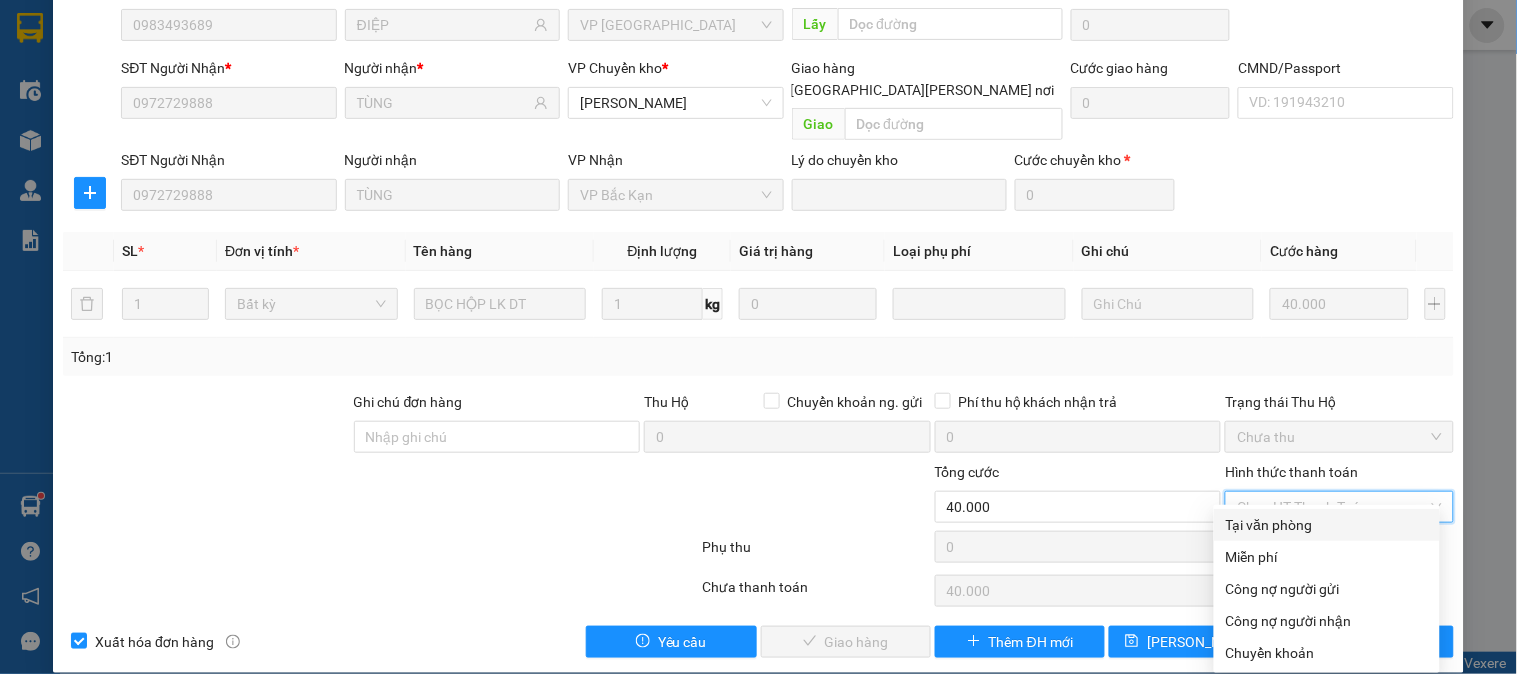 click on "Tại văn phòng" at bounding box center (1327, 525) 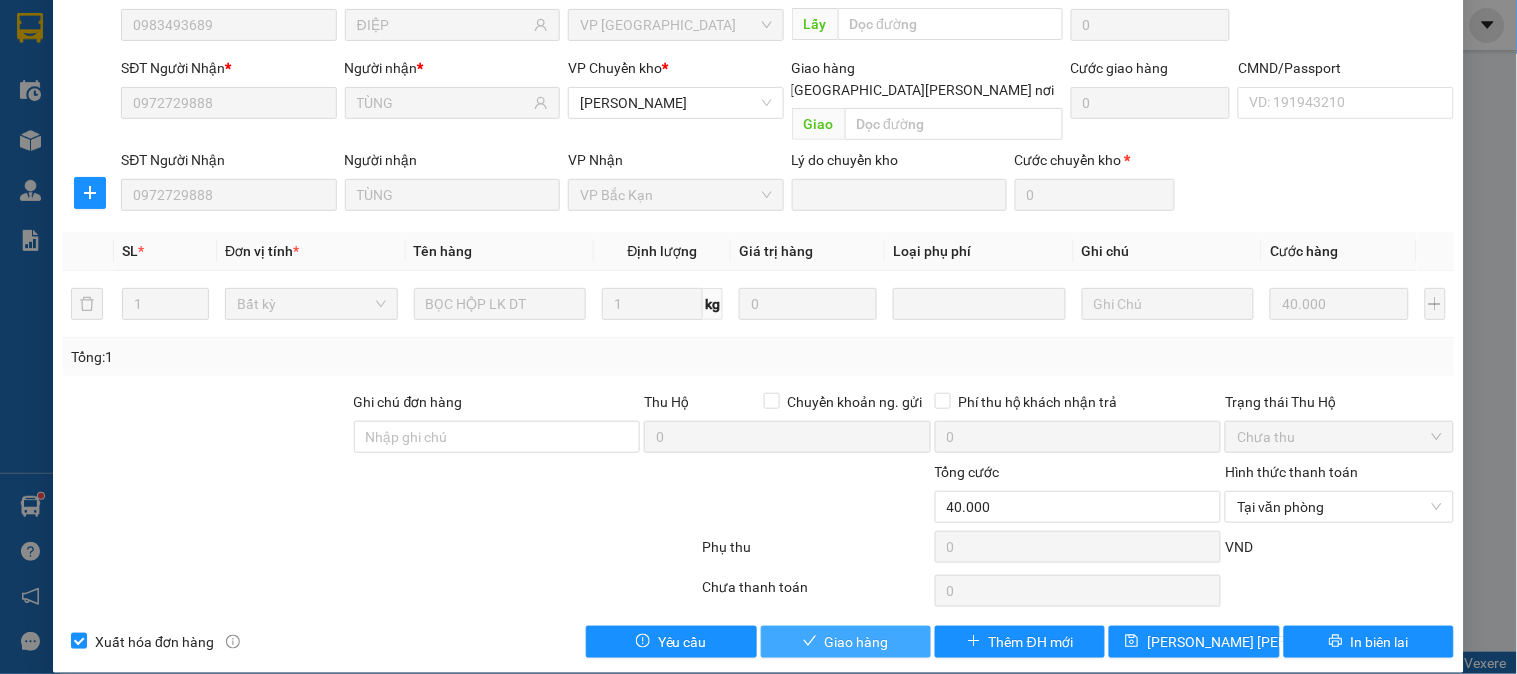 click 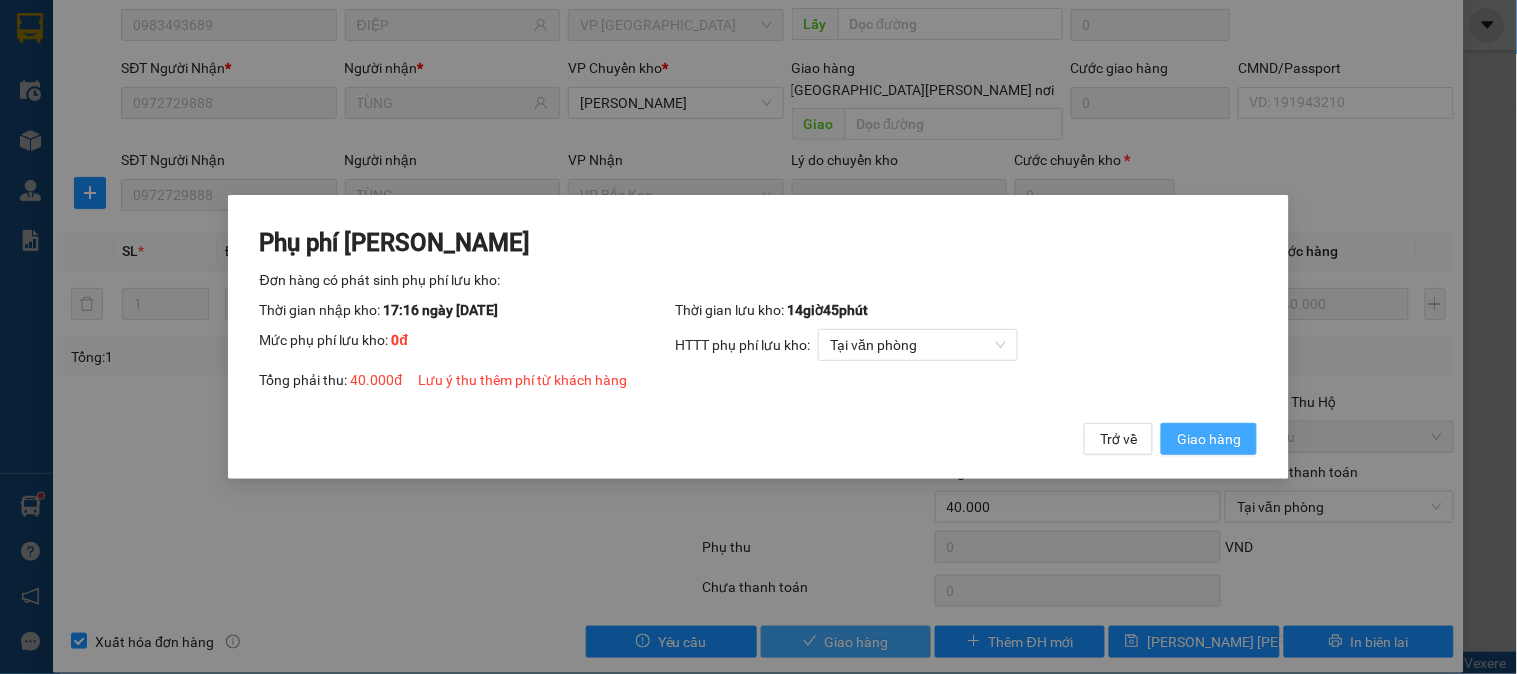 click on "Giao hàng" at bounding box center [1209, 439] 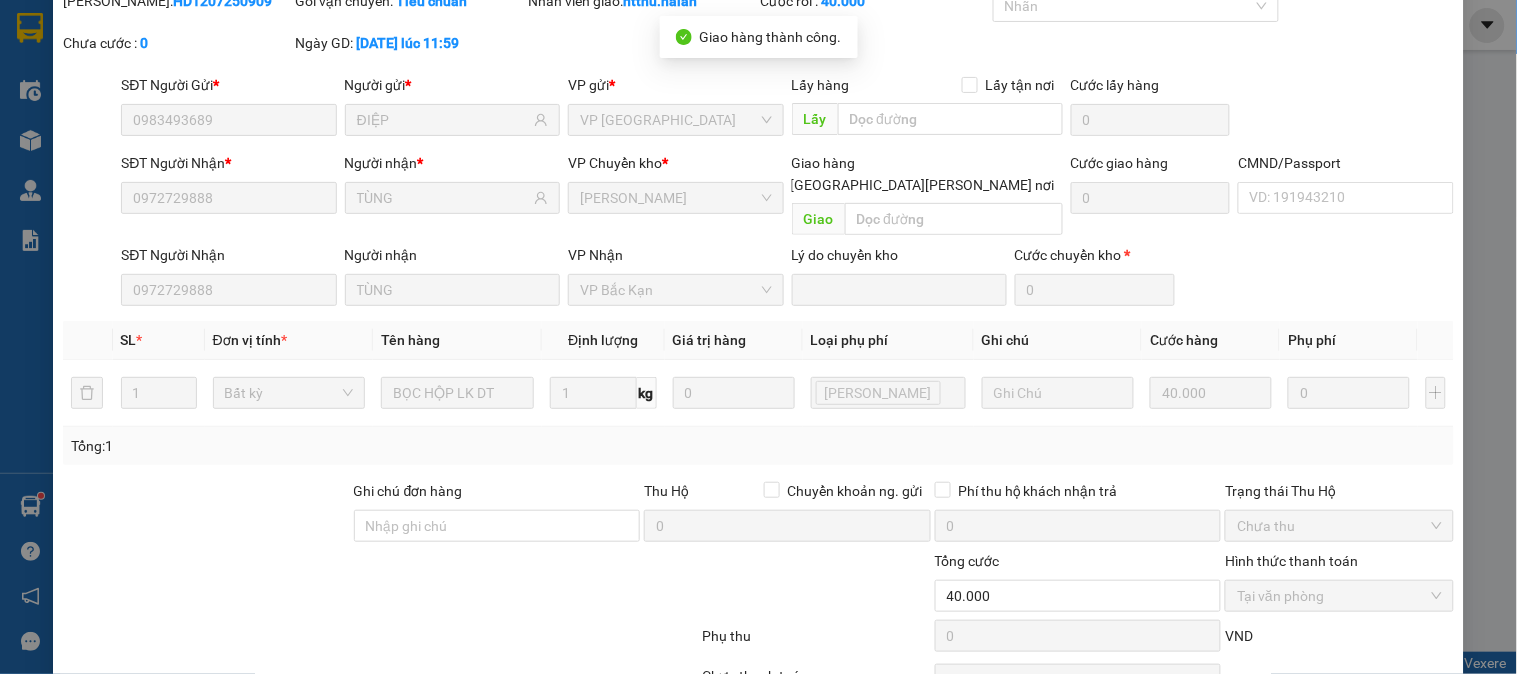 scroll, scrollTop: 0, scrollLeft: 0, axis: both 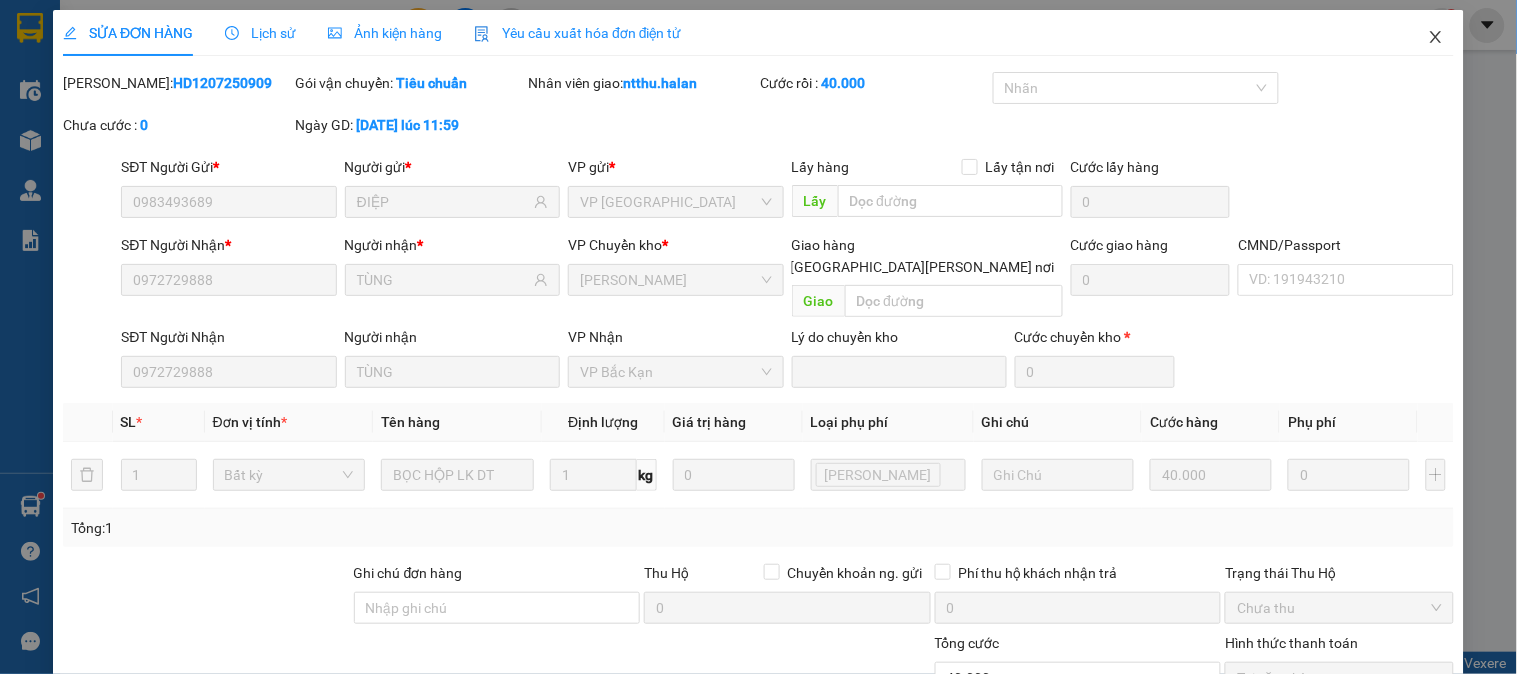 click 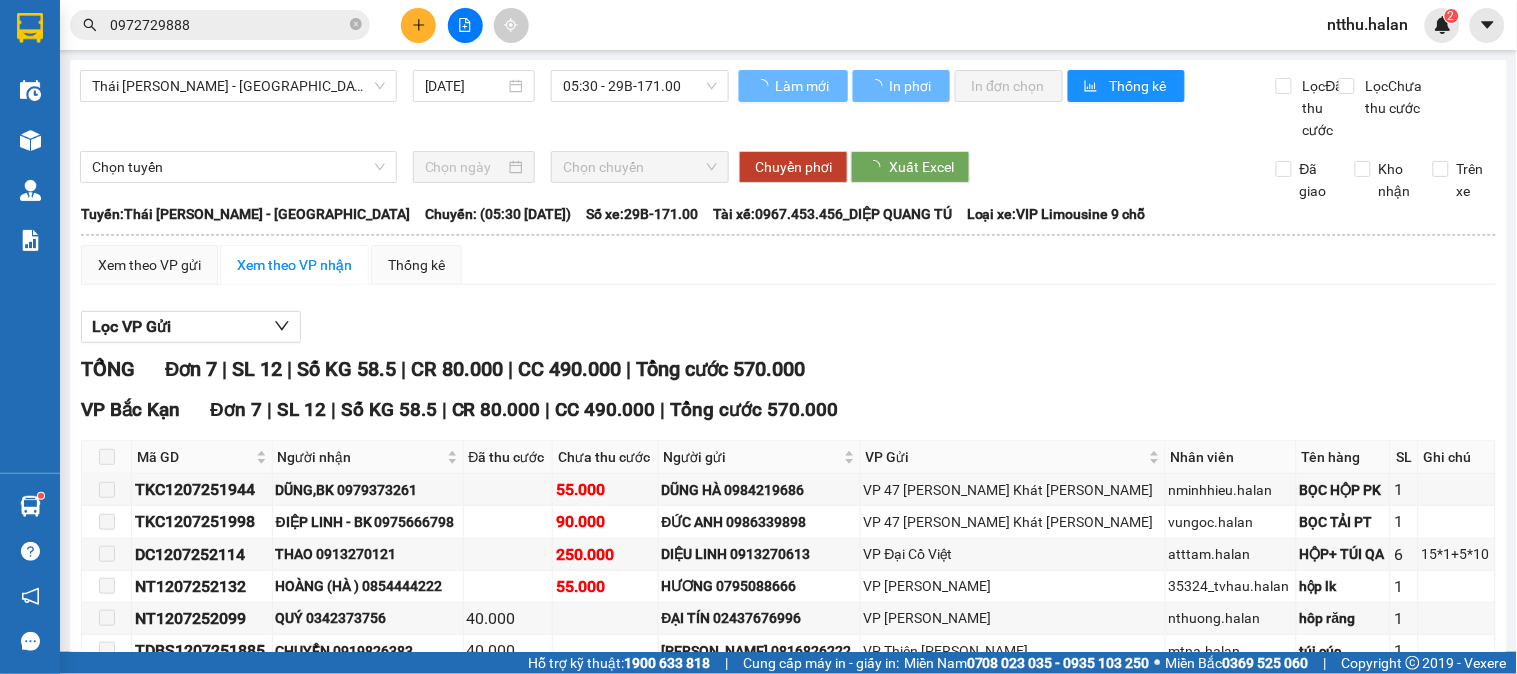 click on "0972729888" at bounding box center [228, 25] 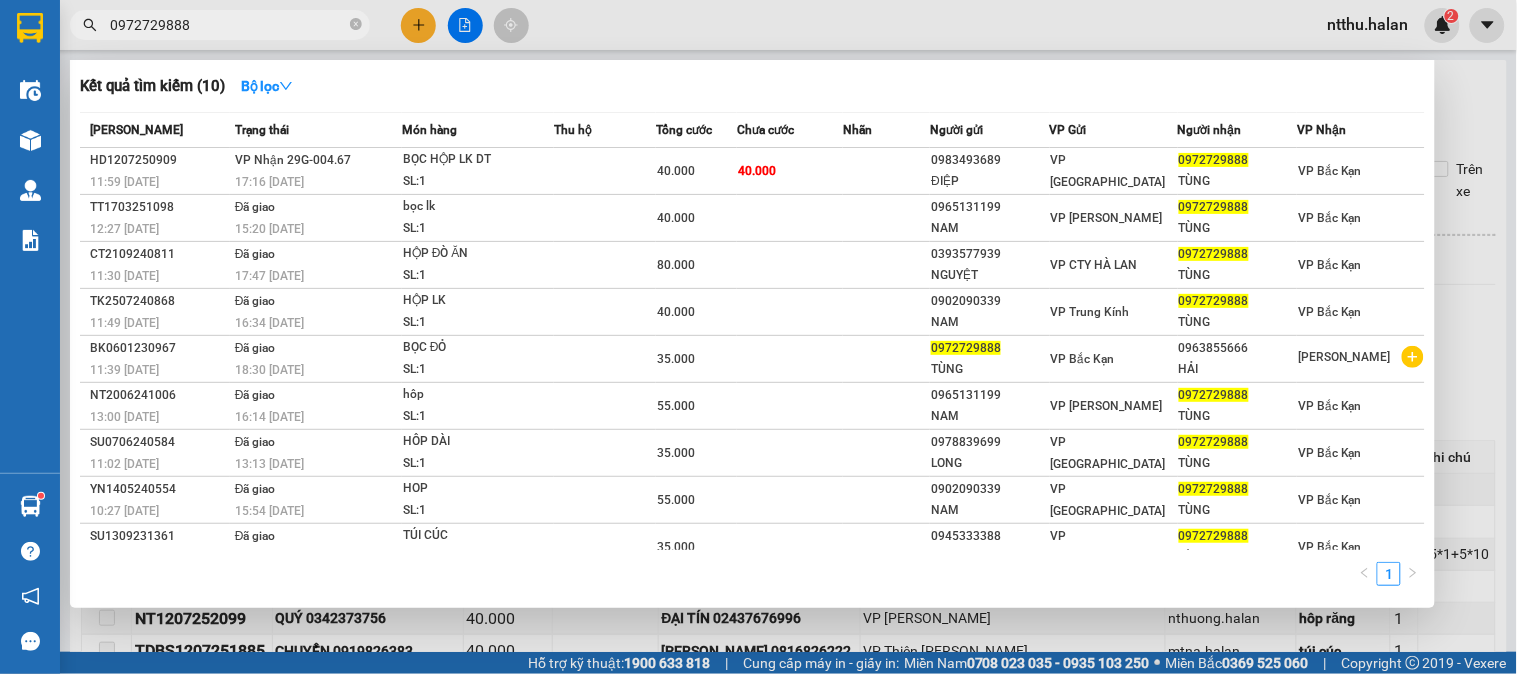 click on "0972729888" at bounding box center (228, 25) 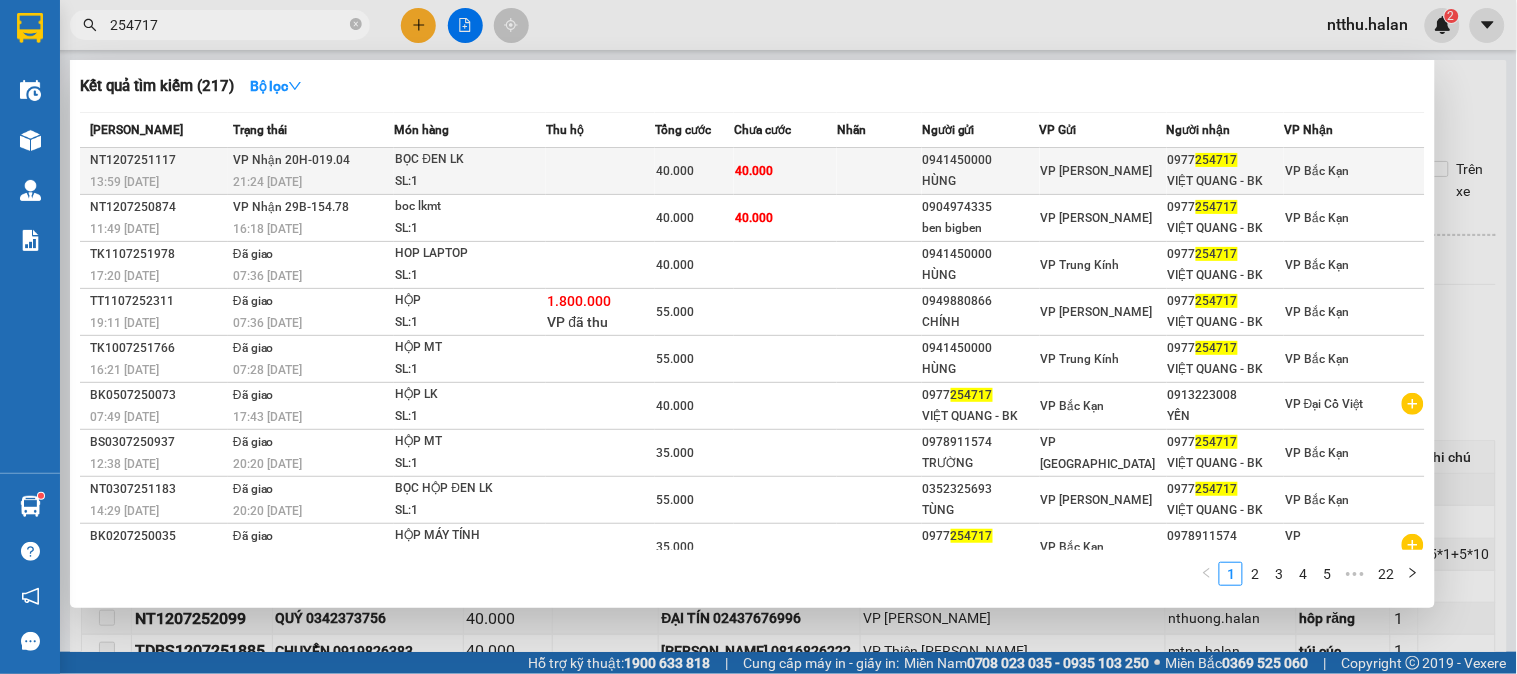 type on "254717" 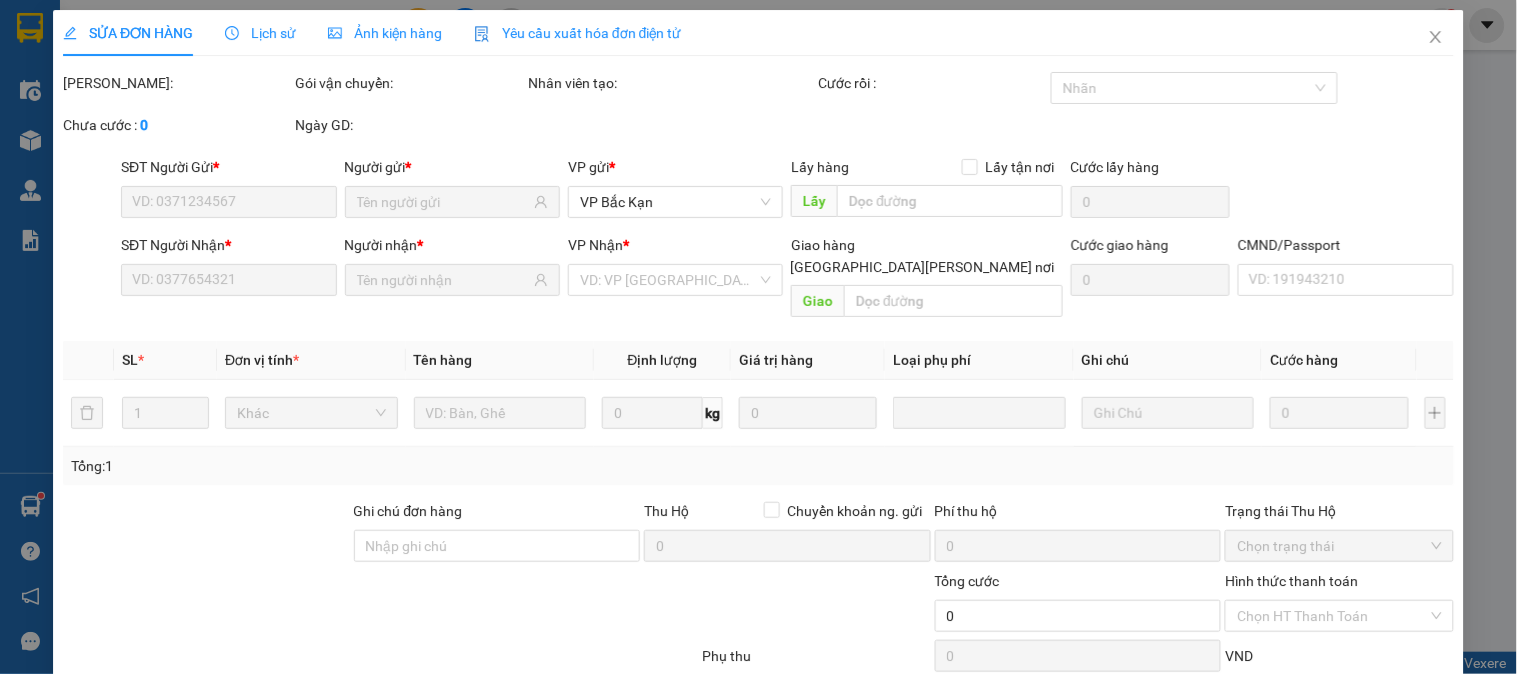 type on "0941450000" 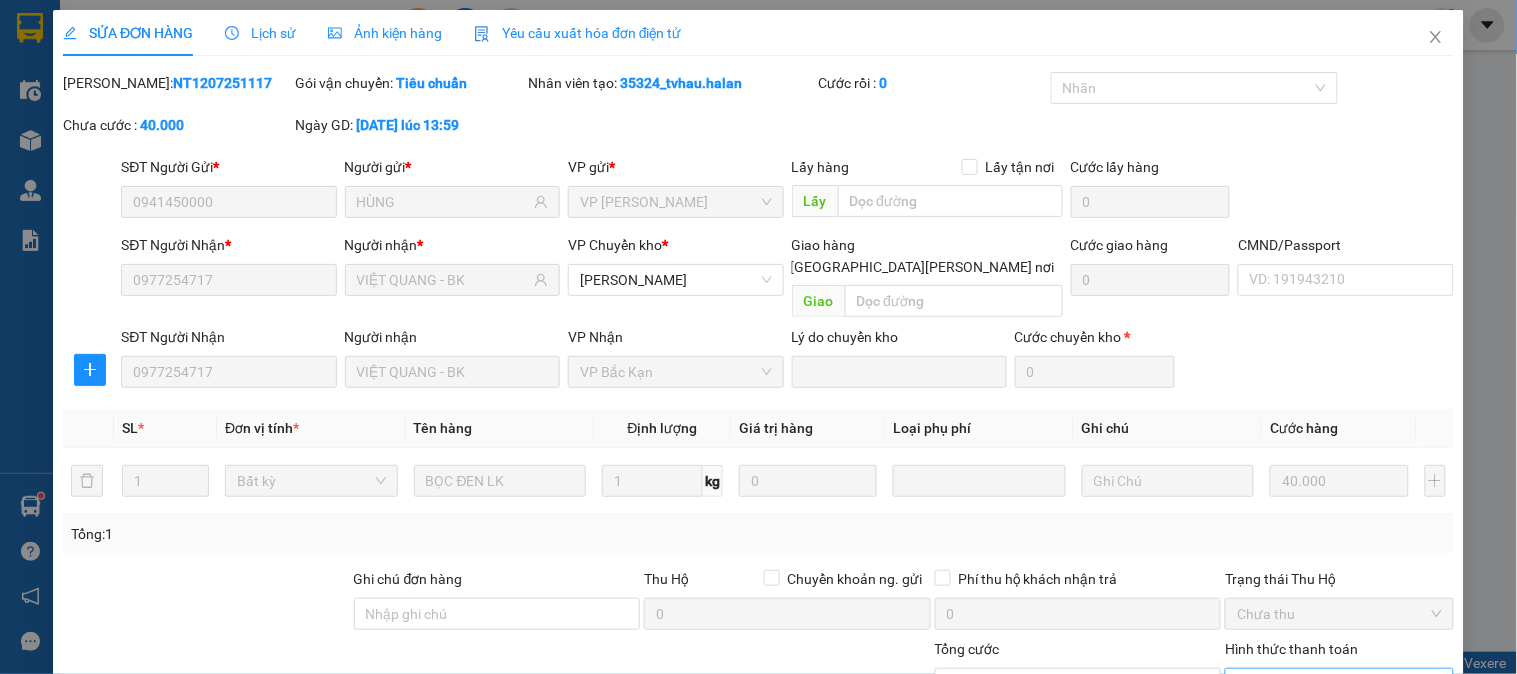 scroll, scrollTop: 177, scrollLeft: 0, axis: vertical 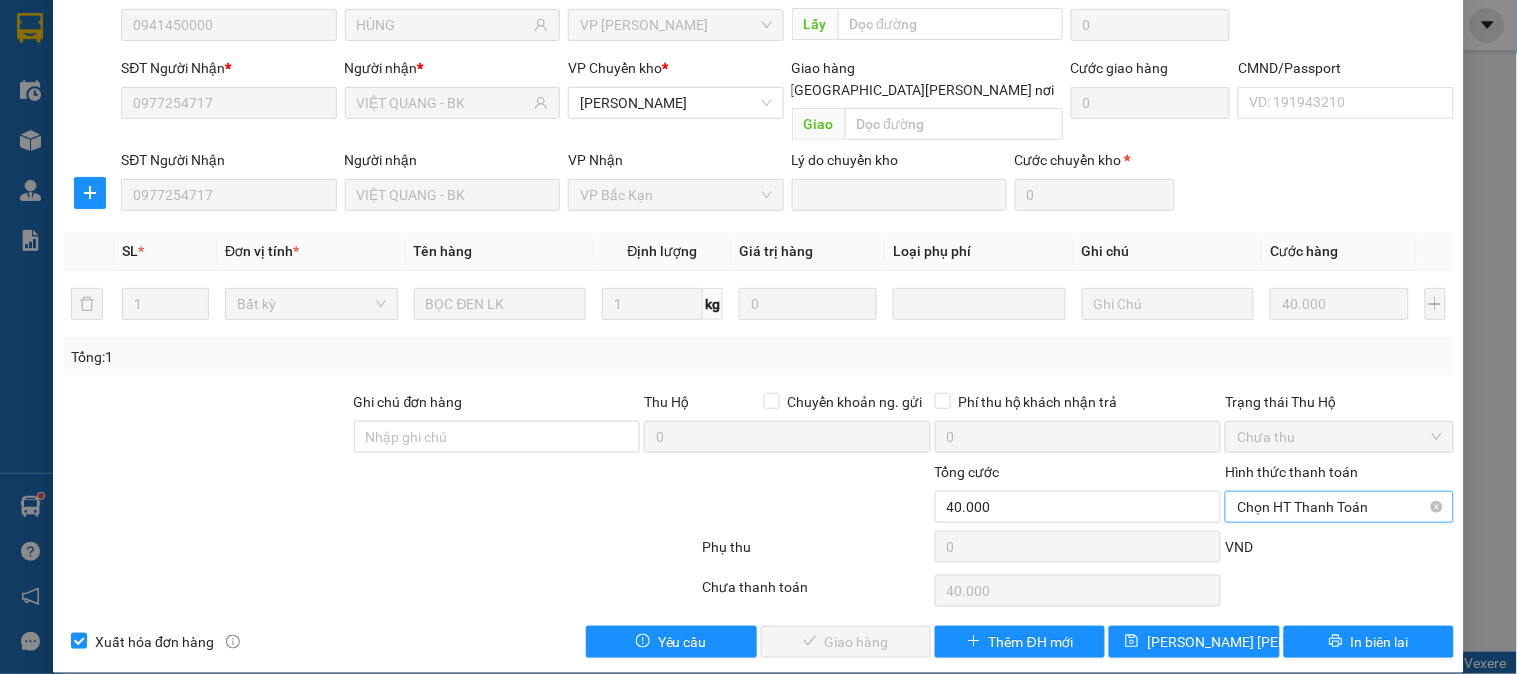 click on "Chọn HT Thanh Toán" at bounding box center (1339, 507) 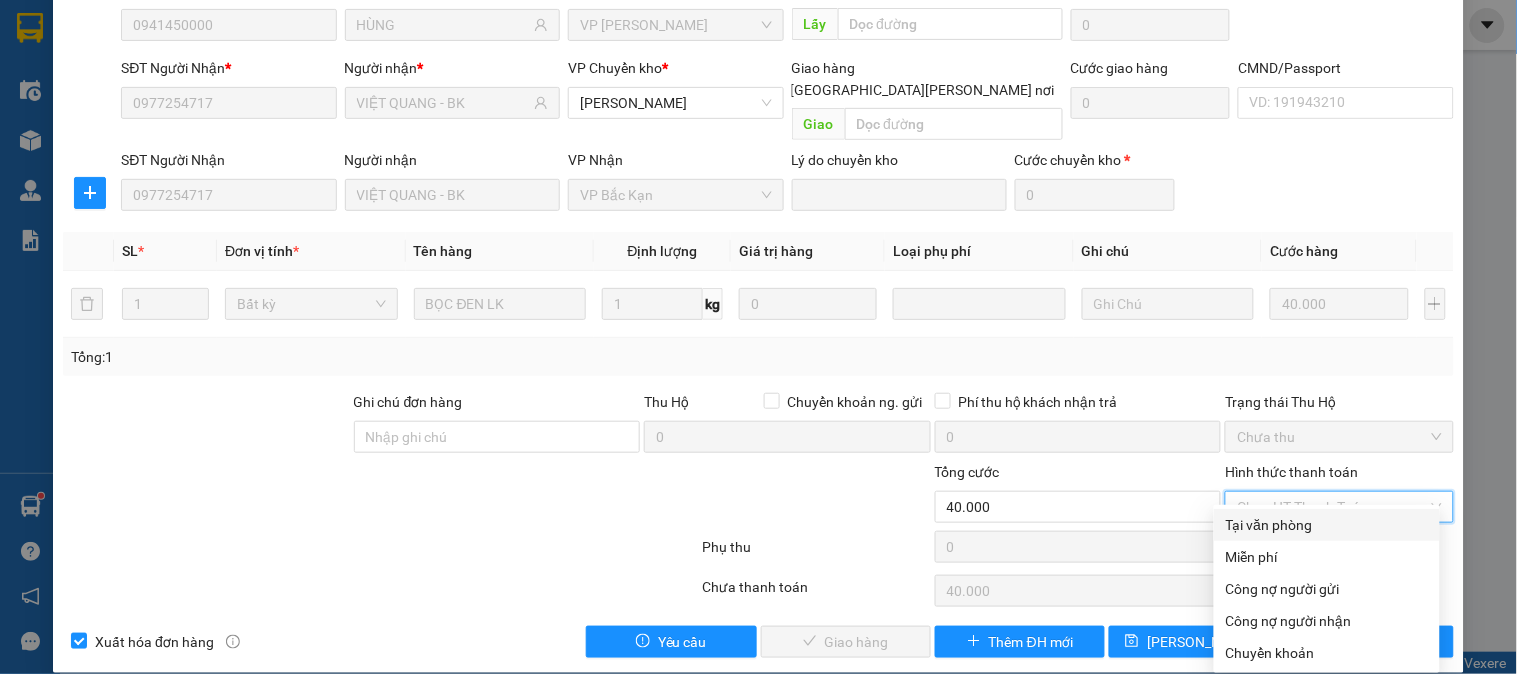 click on "Tại văn phòng" at bounding box center (1327, 525) 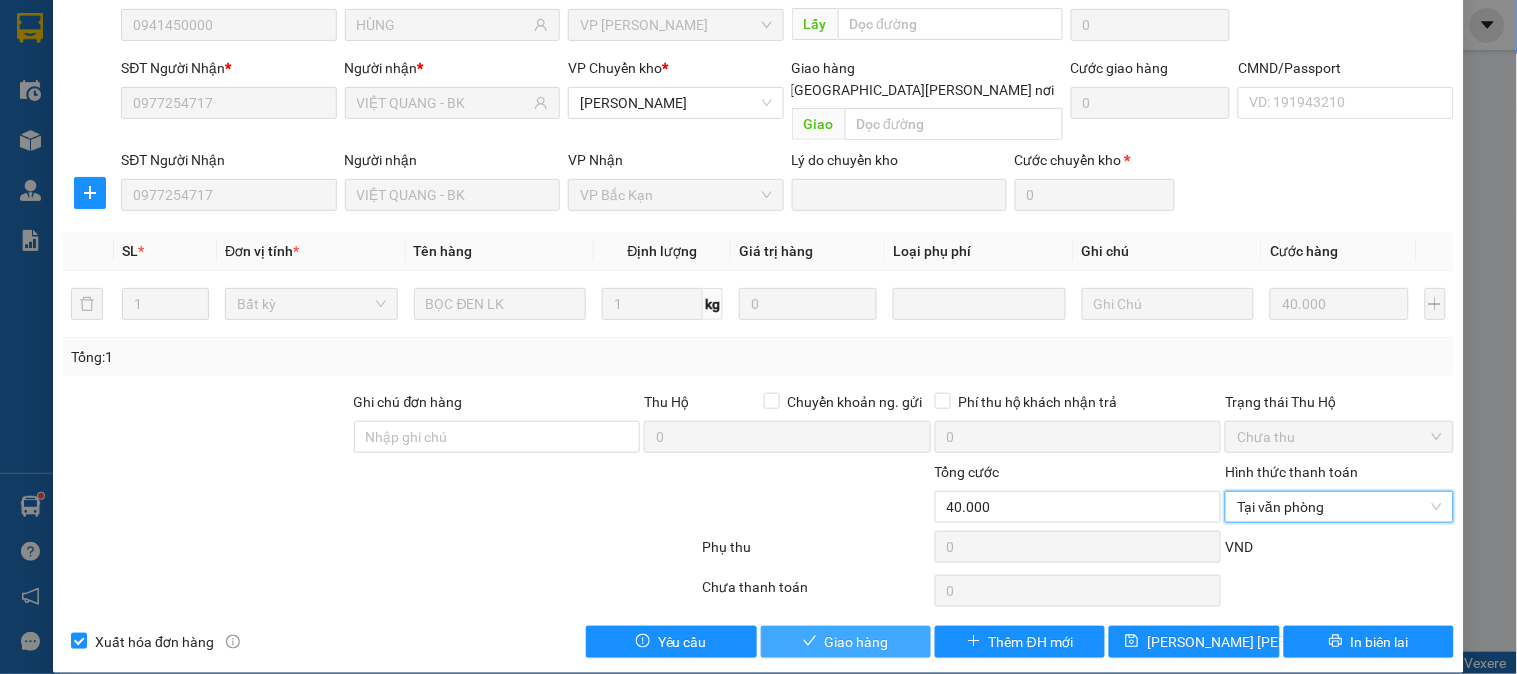 click on "Giao hàng" at bounding box center [846, 642] 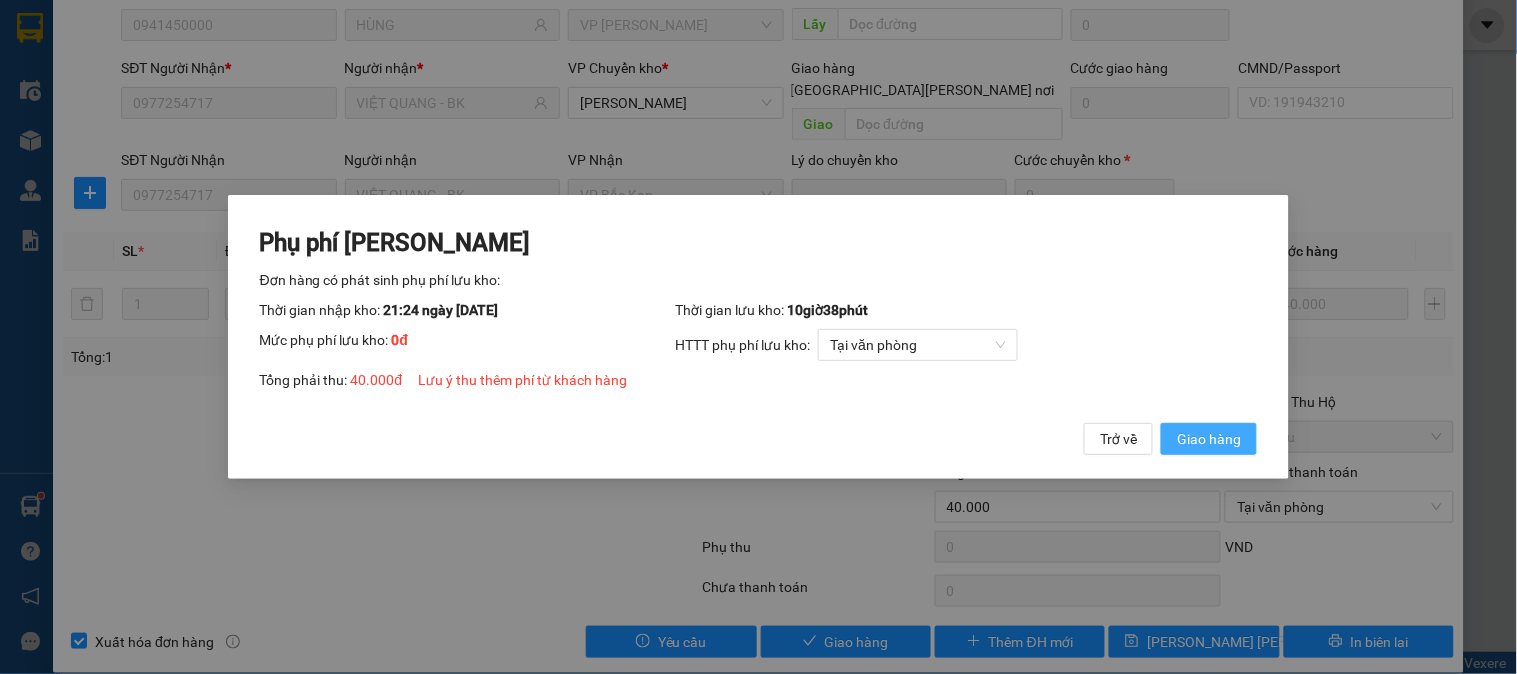click on "Giao hàng" at bounding box center (1209, 439) 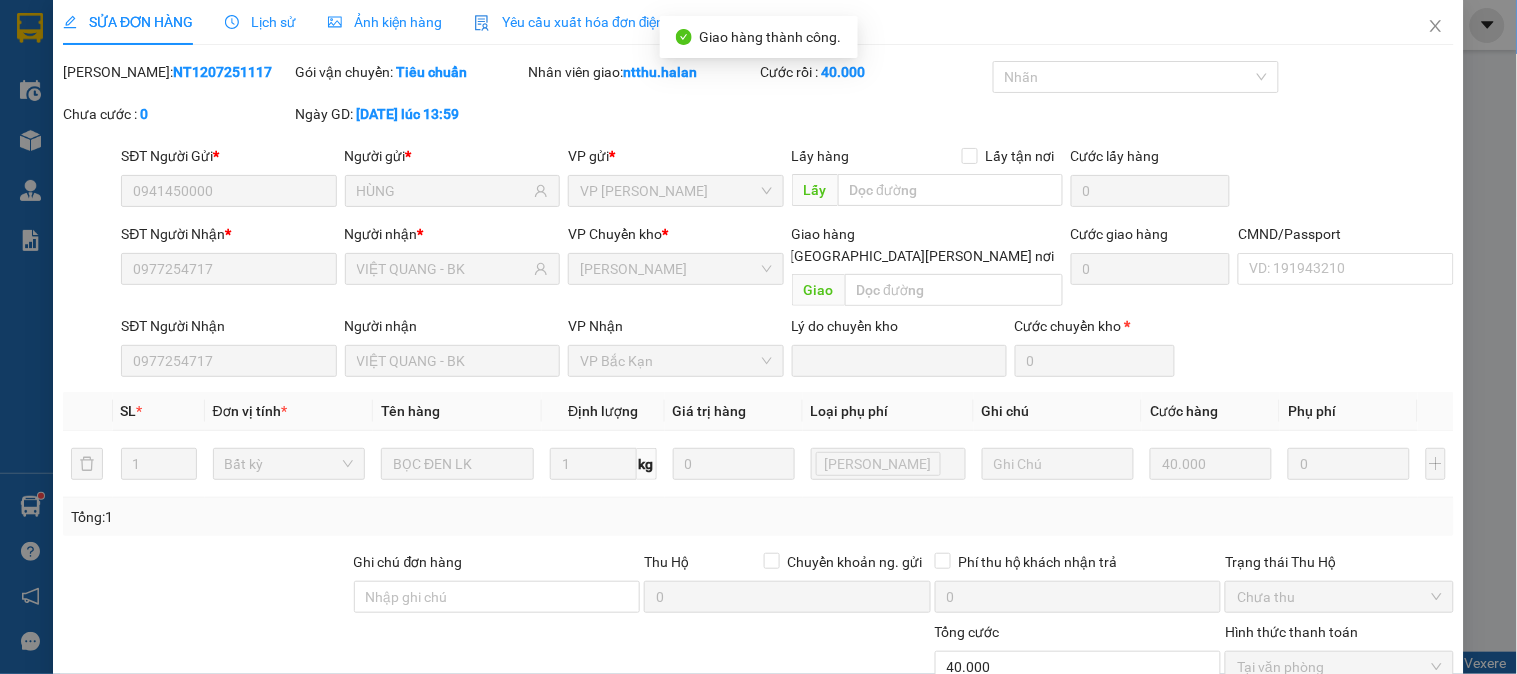 scroll, scrollTop: 0, scrollLeft: 0, axis: both 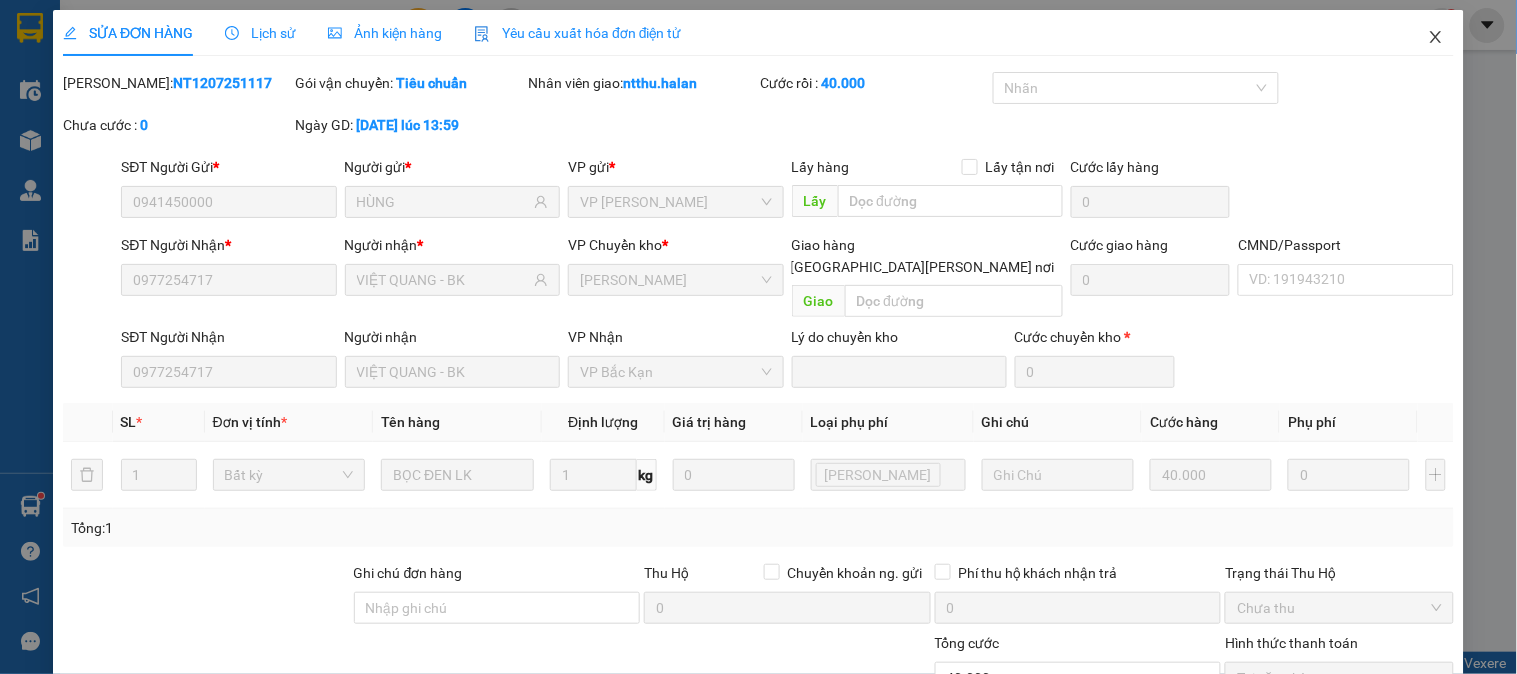 click 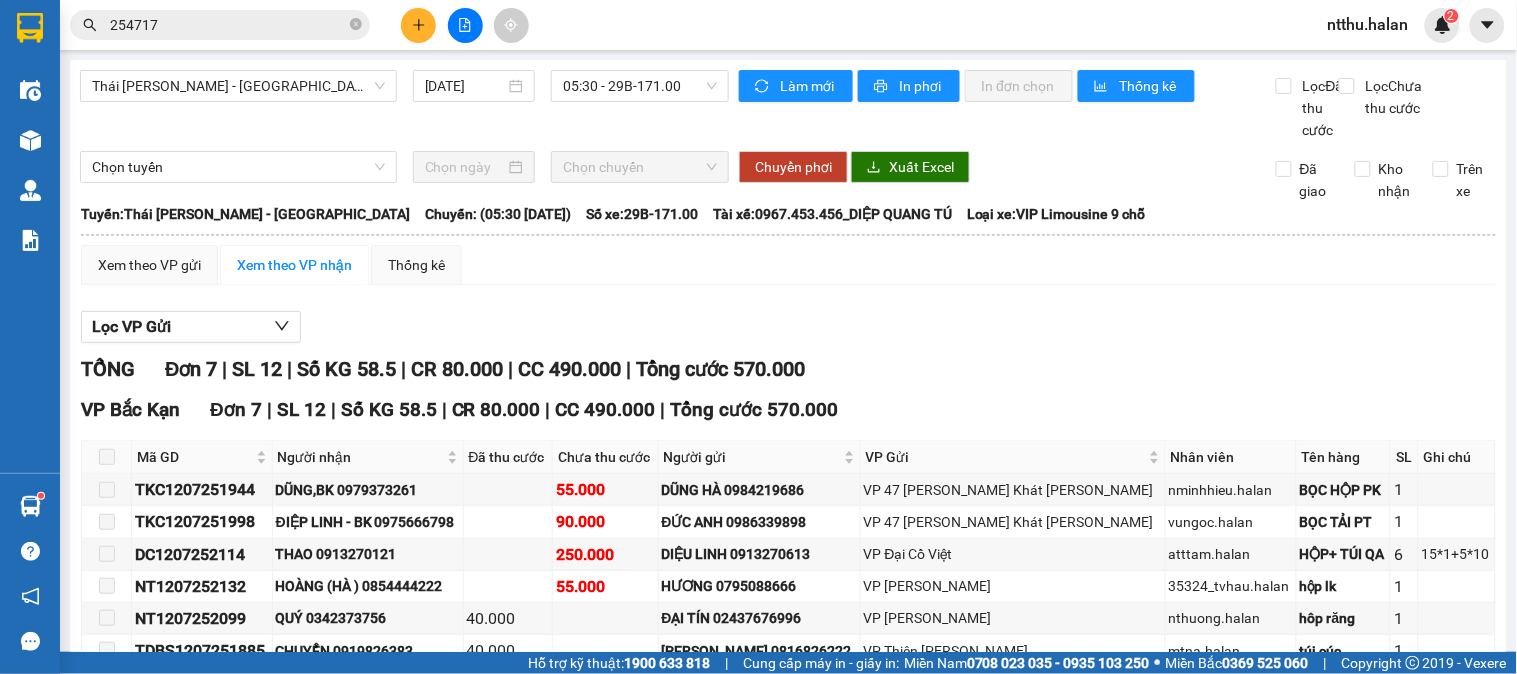 click on "254717" at bounding box center [220, 25] 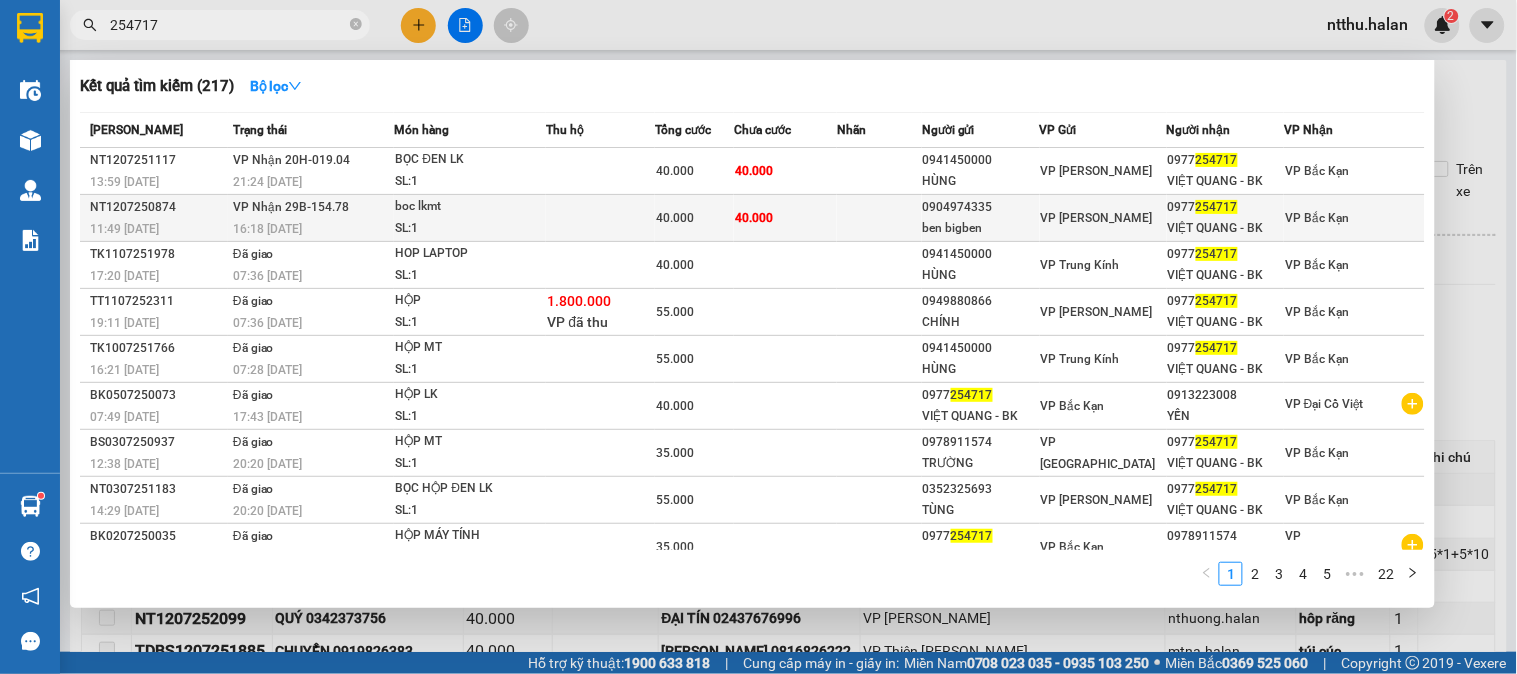 click on "VP Nhận   29B-154.78" at bounding box center (291, 207) 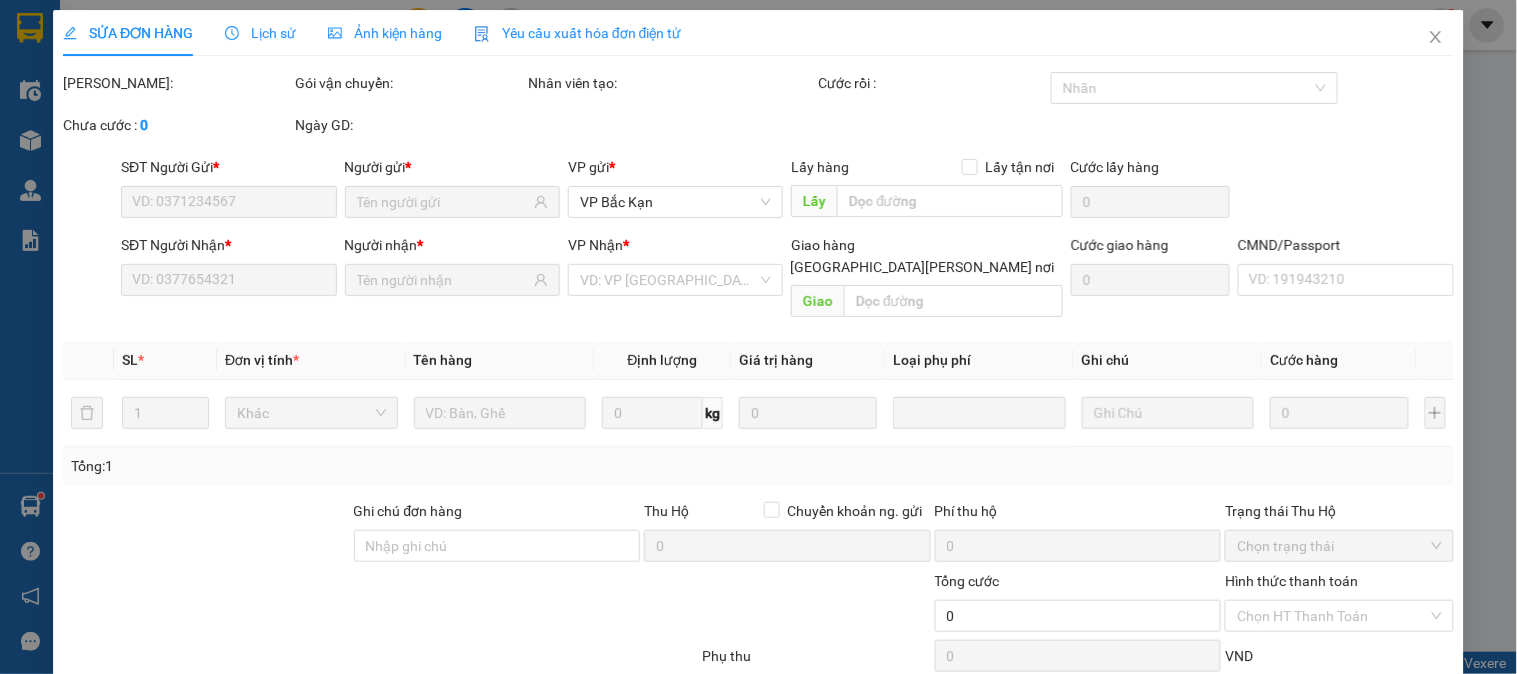 type on "0904974335" 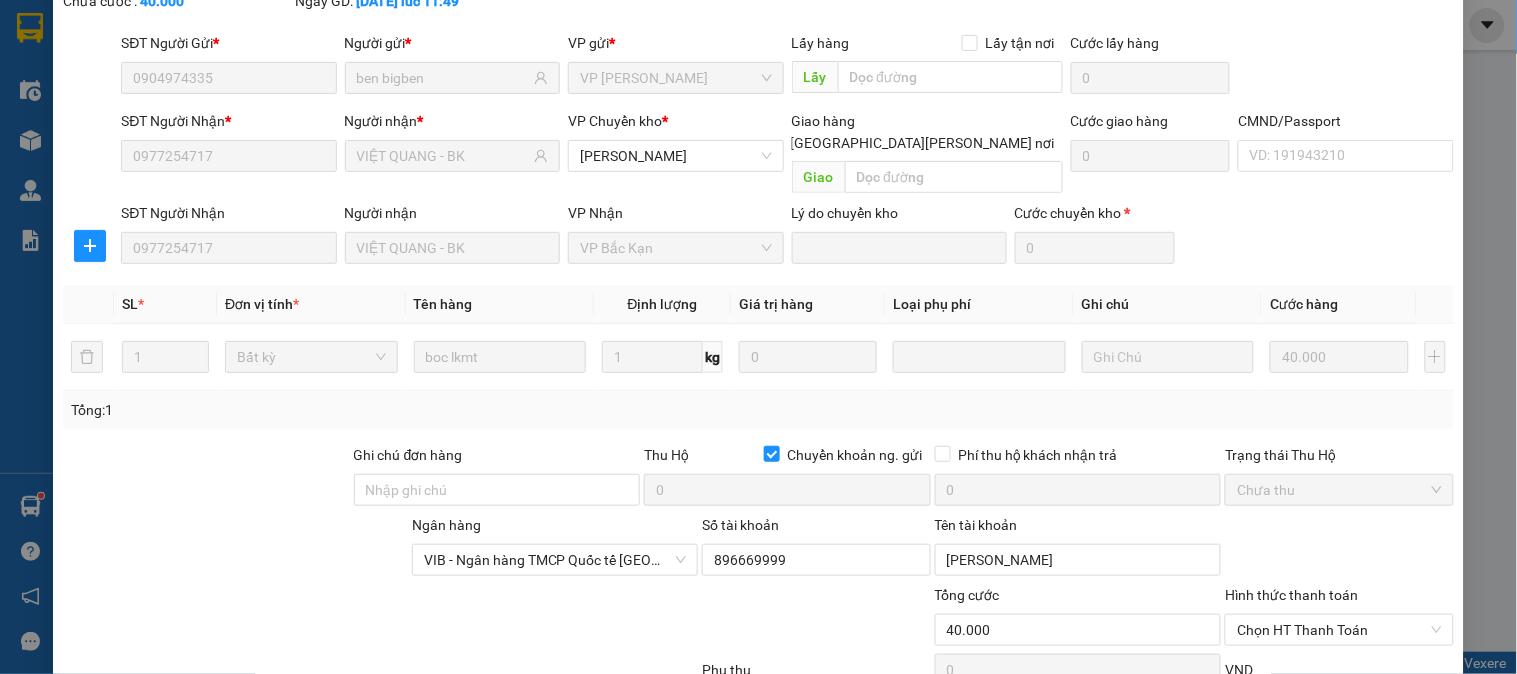 scroll, scrollTop: 247, scrollLeft: 0, axis: vertical 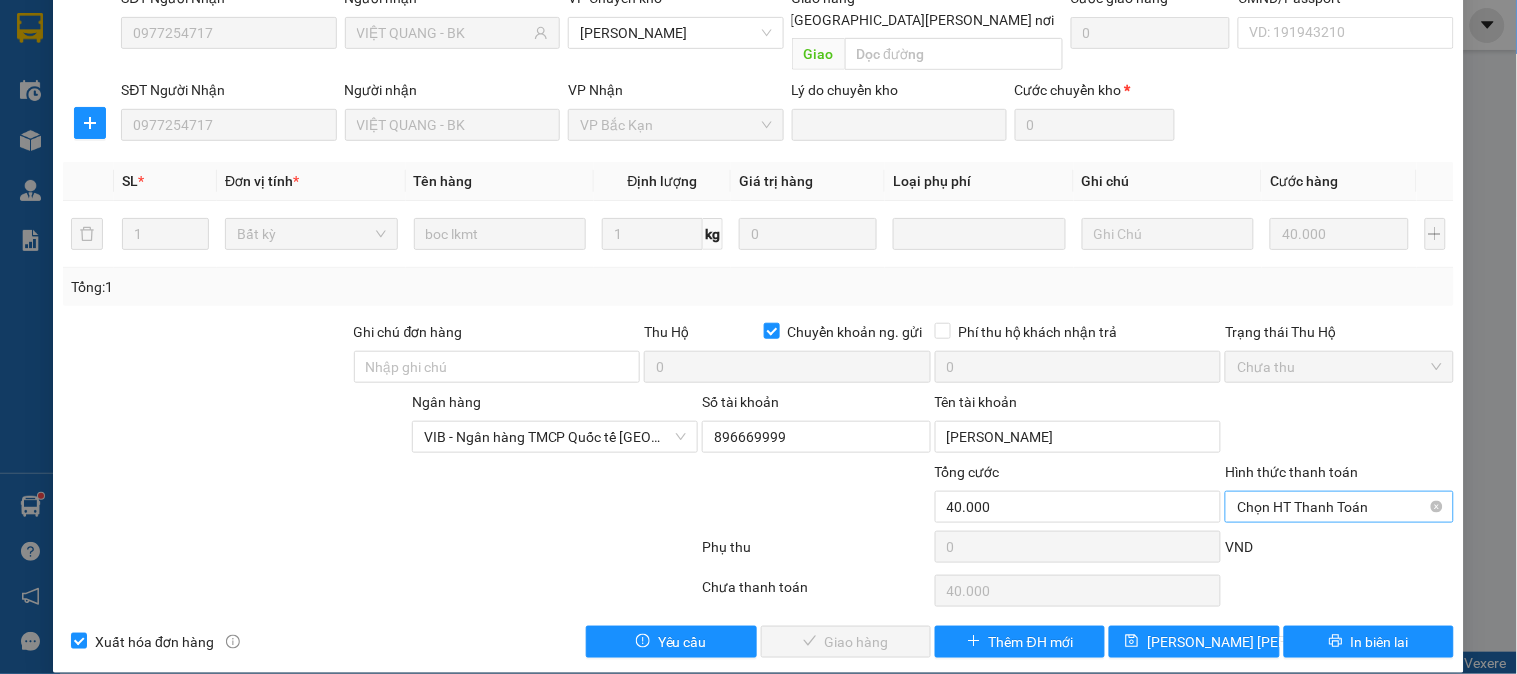 click on "Chọn HT Thanh Toán" at bounding box center [1339, 507] 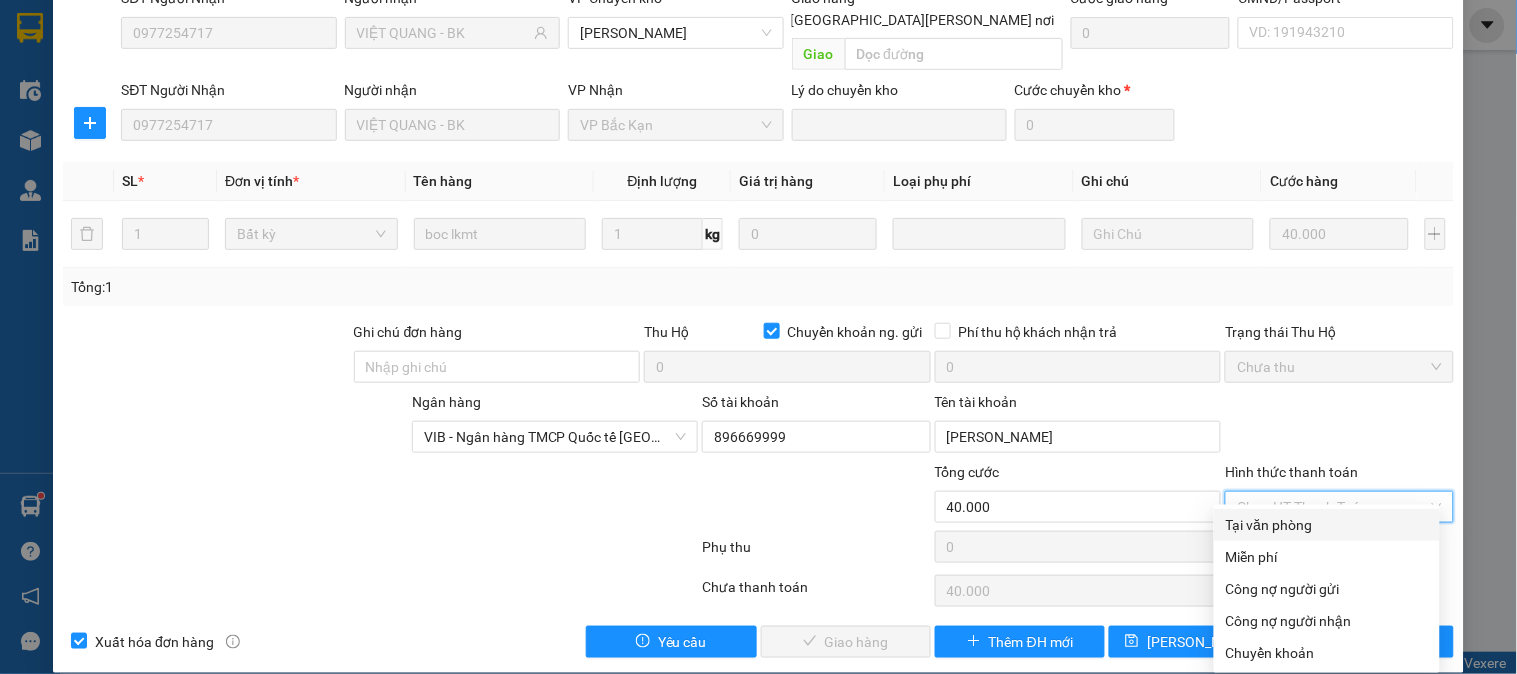 click on "Tại văn phòng" at bounding box center (1327, 525) 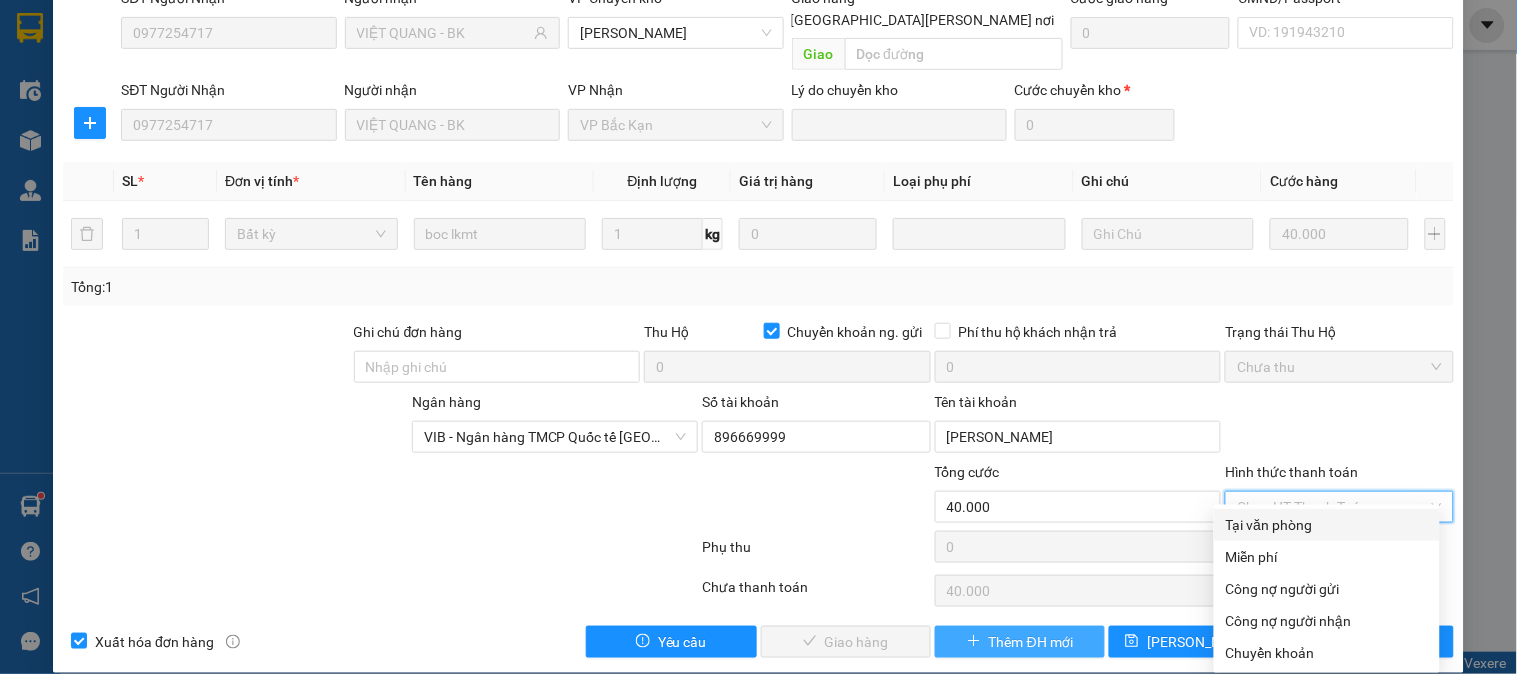 type on "0" 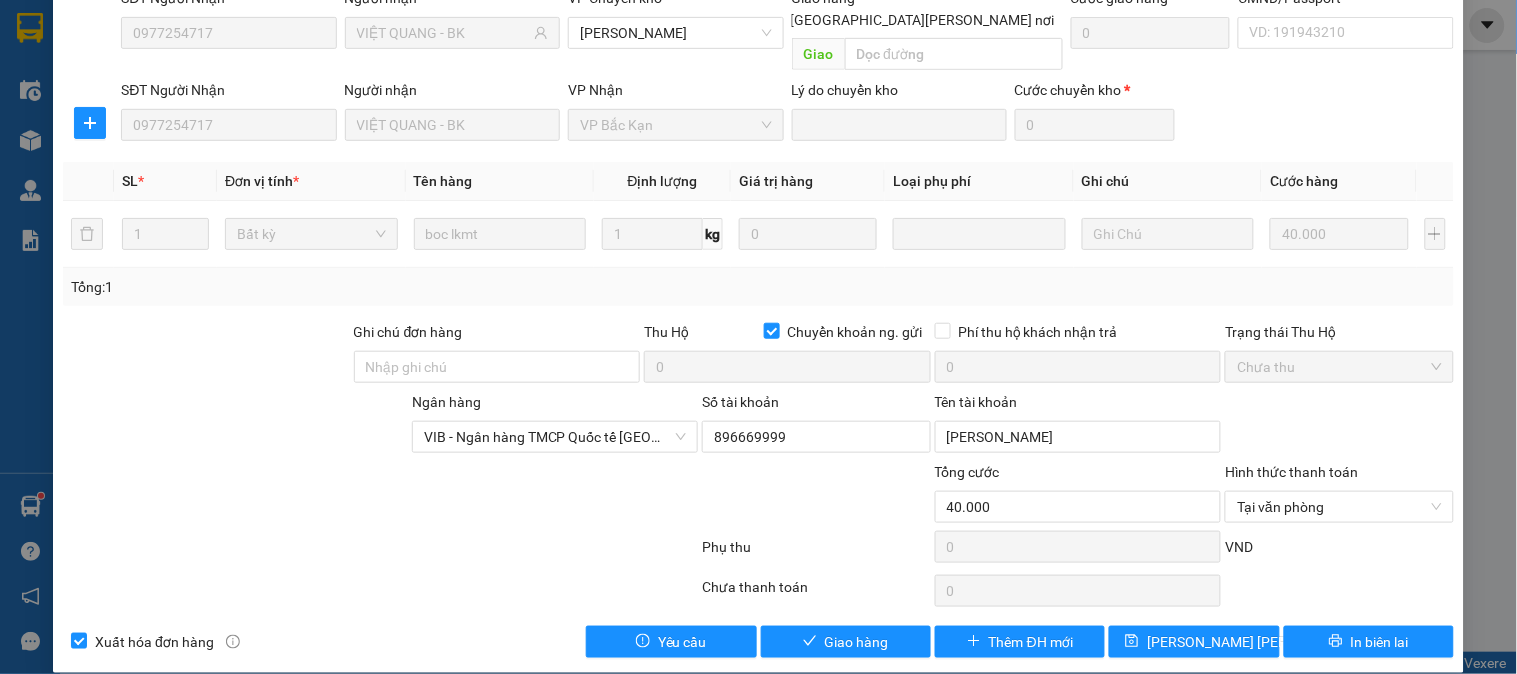 click on "Total Paid Fee 0 Total UnPaid Fee 40.000 Cash Collection Total Fee Mã ĐH:  NT1207250874 Gói vận chuyển:   Tiêu chuẩn Nhân viên tạo:   35324_tvhau.halan Cước rồi :   0   Nhãn Chưa cước :   0 Ngày GD:   12-07-2025 lúc 11:49 SĐT Người Gửi  * 0904974335 Người gửi  * ben bigben VP gửi  * VP Nguyễn Trãi Lấy hàng Lấy tận nơi Lấy Cước lấy hàng 0 SĐT Người Nhận  * 0977254717 Người nhận  * VIỆT QUANG - BK VP Chuyển kho  * VP Hoàng Gia Giao hàng Giao tận nơi Giao Cước giao hàng 0 CMND/Passport VD: 191943210 SĐT Người Nhận 0977254717 Người nhận VIỆT QUANG - BK VP Nhận VP Bắc Kạn Lý do chuyển kho Cước chuyển kho    * 0 SL  * Đơn vị tính  * Tên hàng  Định lượng Giá trị hàng Loại phụ phí Ghi chú Cước hàng                     1 Bất kỳ boc lkmt 1 kg 0   40.000 Tổng:  1 Ghi chú đơn hàng Thu Hộ Chuyển khoản ng. gửi 0 Phí thu hộ khách nhận trả 0   Chưa thu" at bounding box center [758, 241] 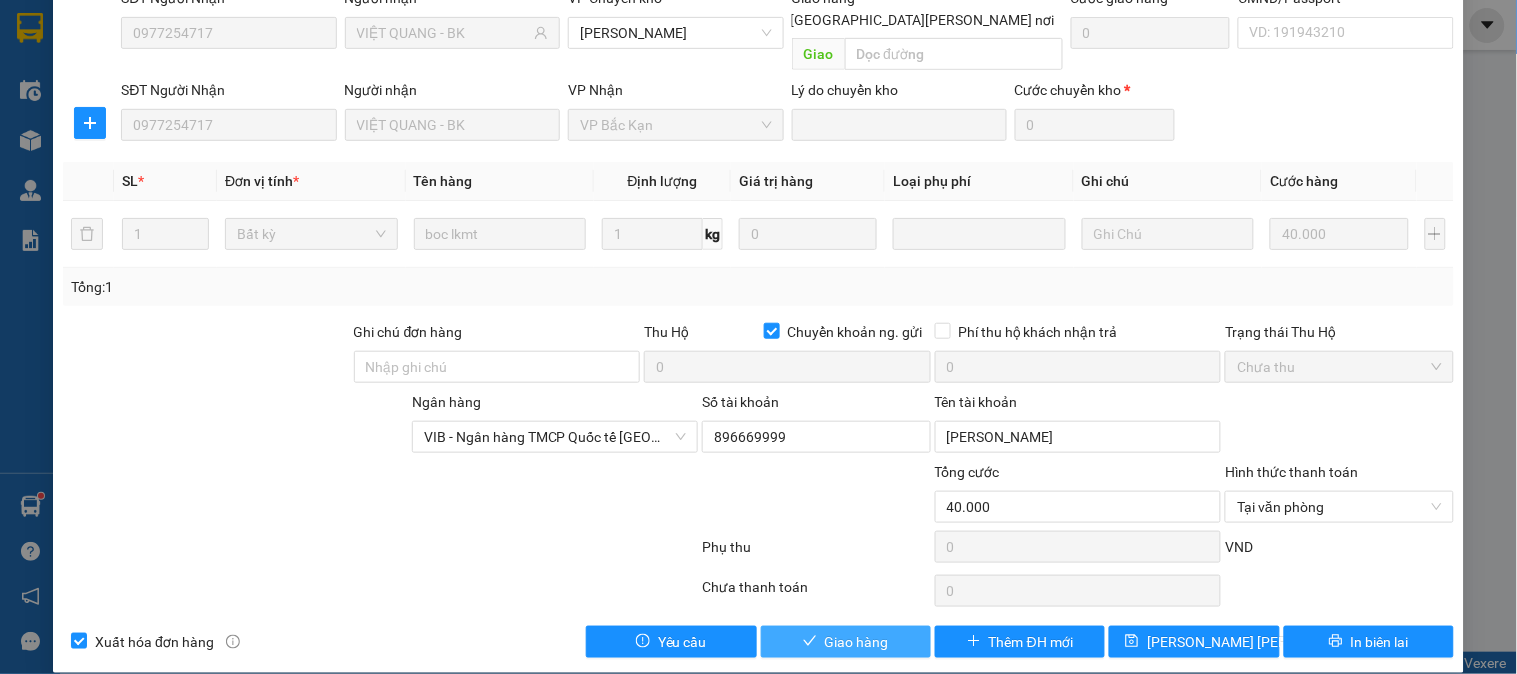click on "Giao hàng" at bounding box center [857, 642] 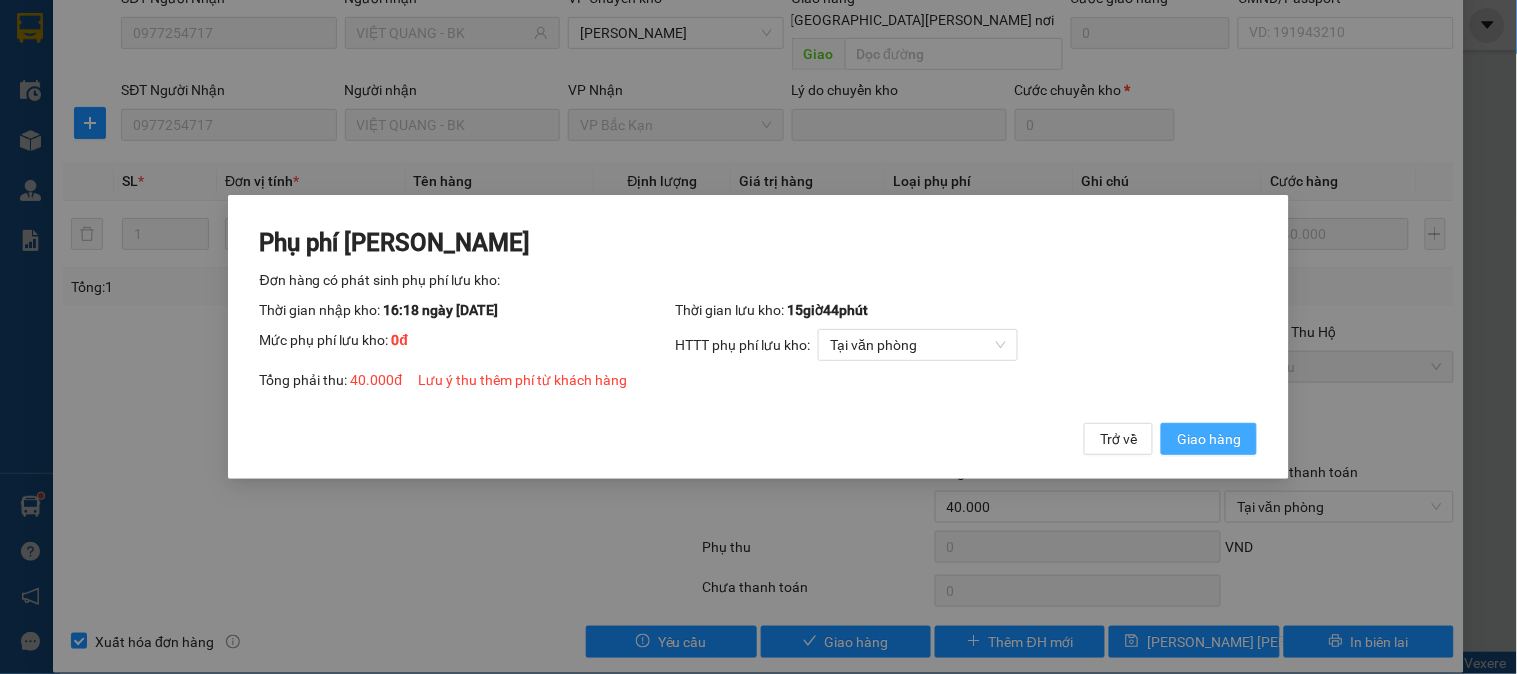 click on "Giao hàng" at bounding box center [1209, 439] 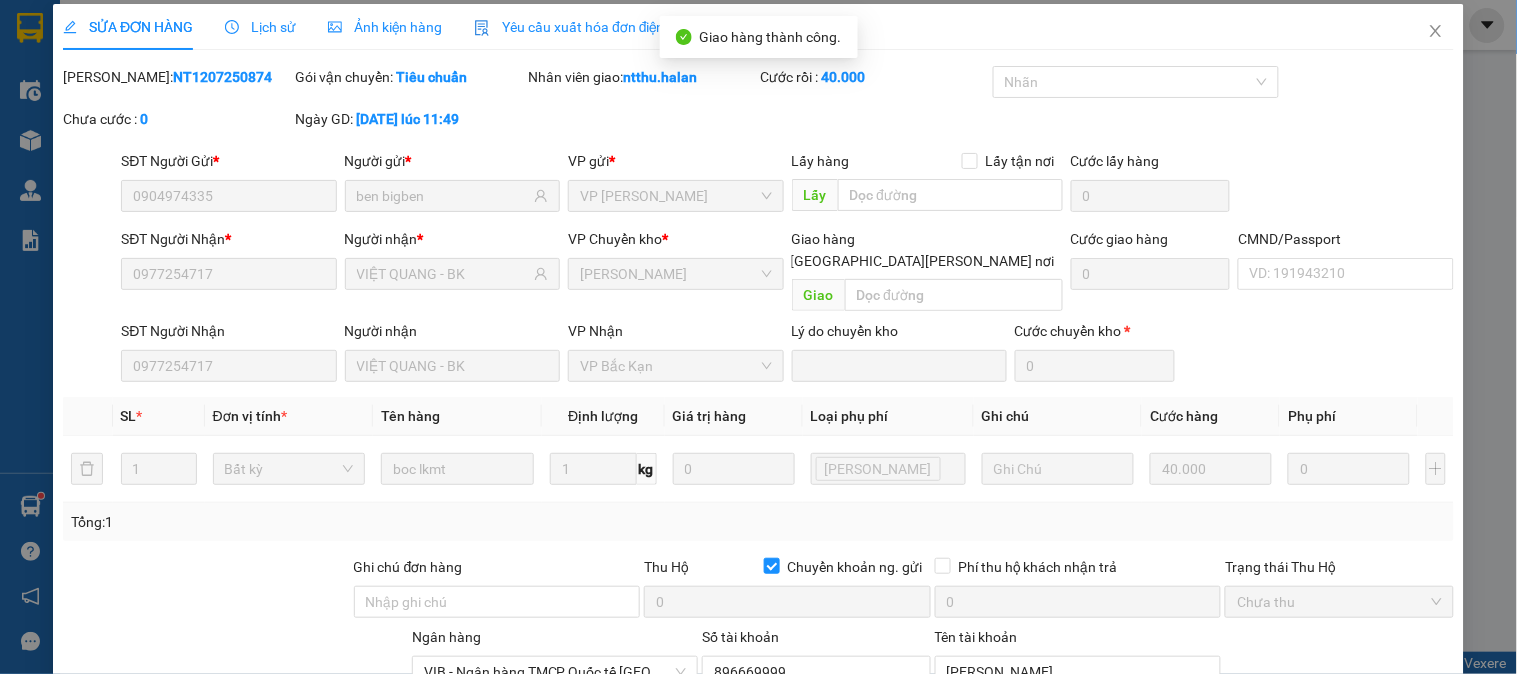 scroll, scrollTop: 0, scrollLeft: 0, axis: both 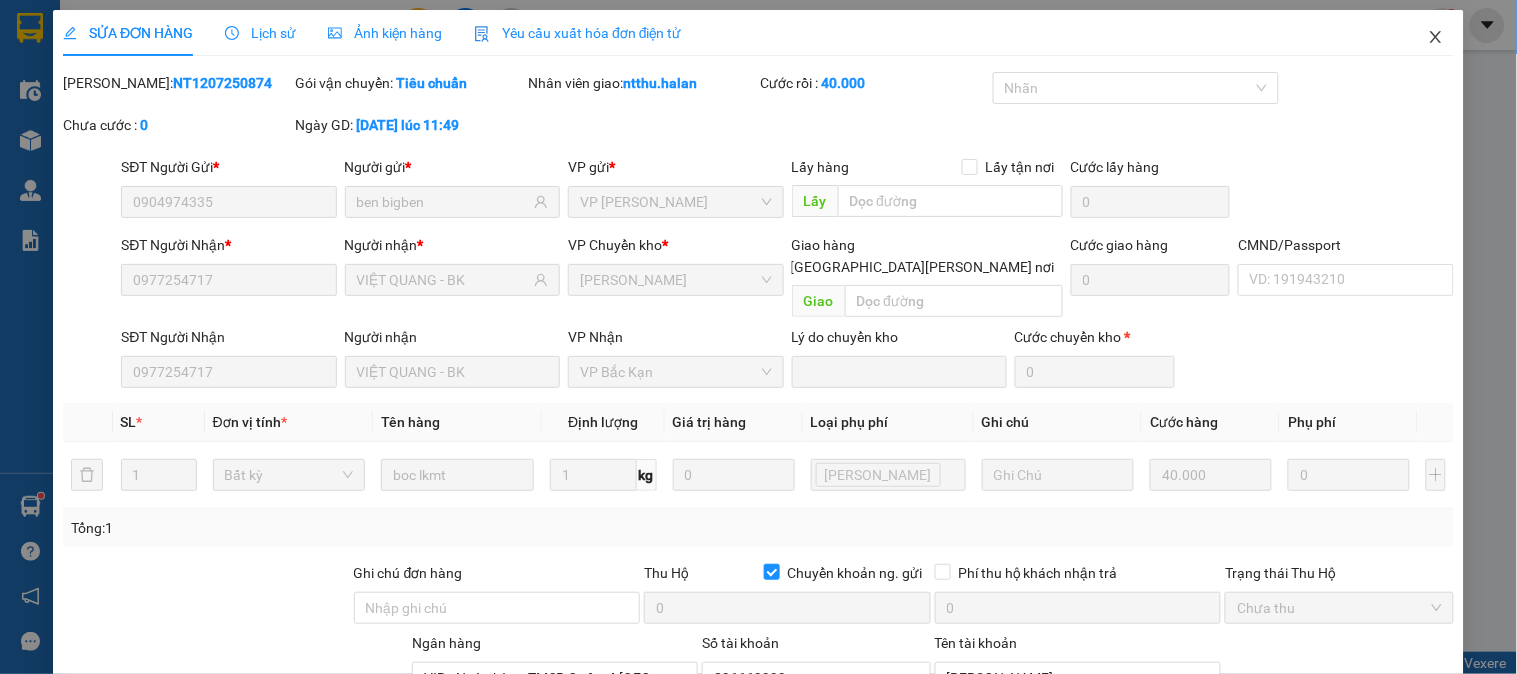 click at bounding box center [1436, 38] 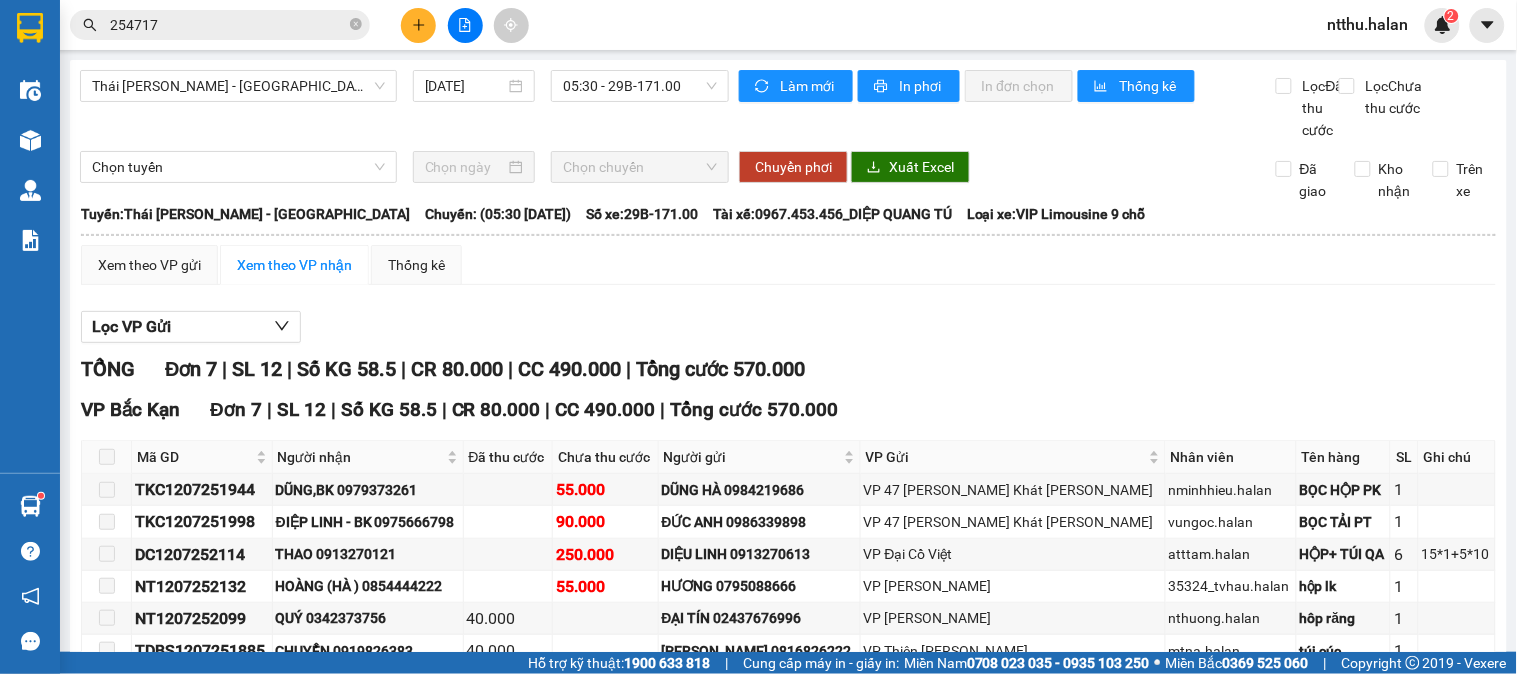 click 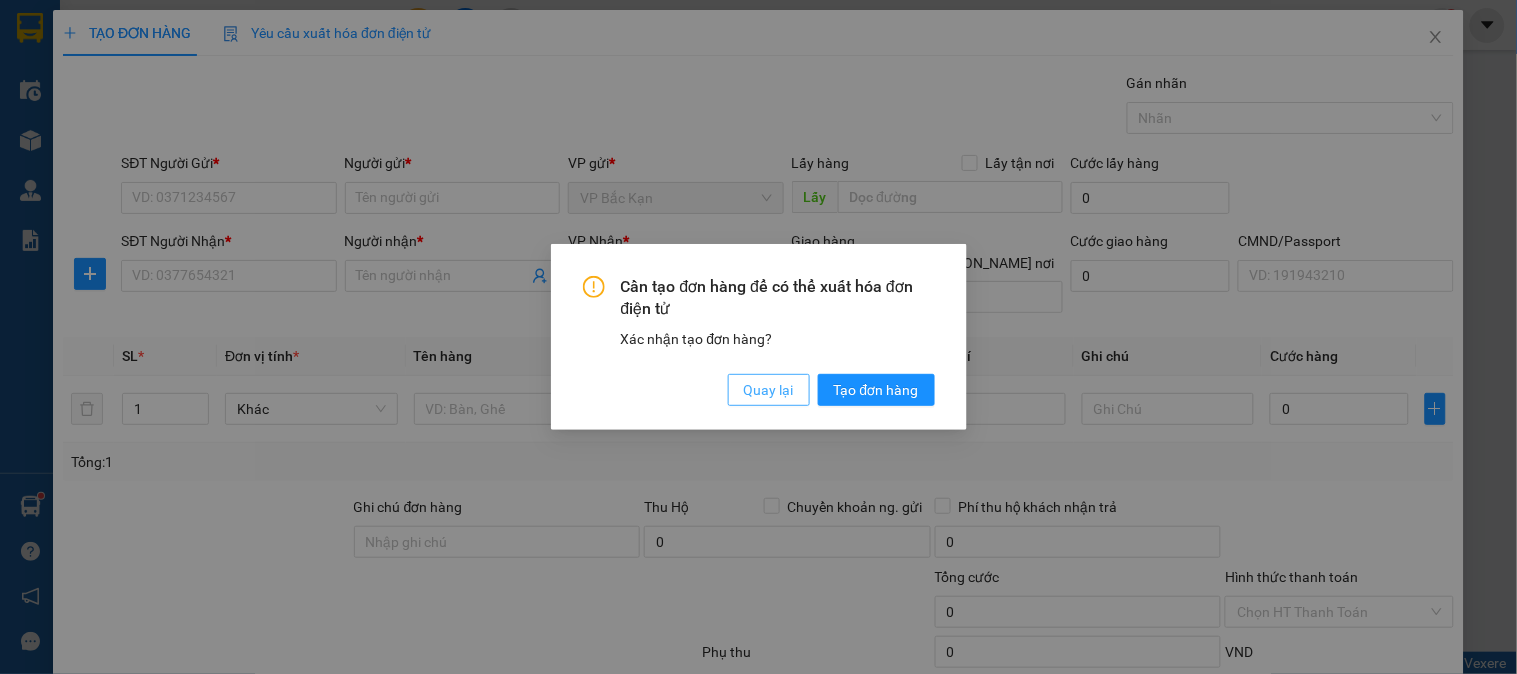 click on "Quay lại" at bounding box center (769, 390) 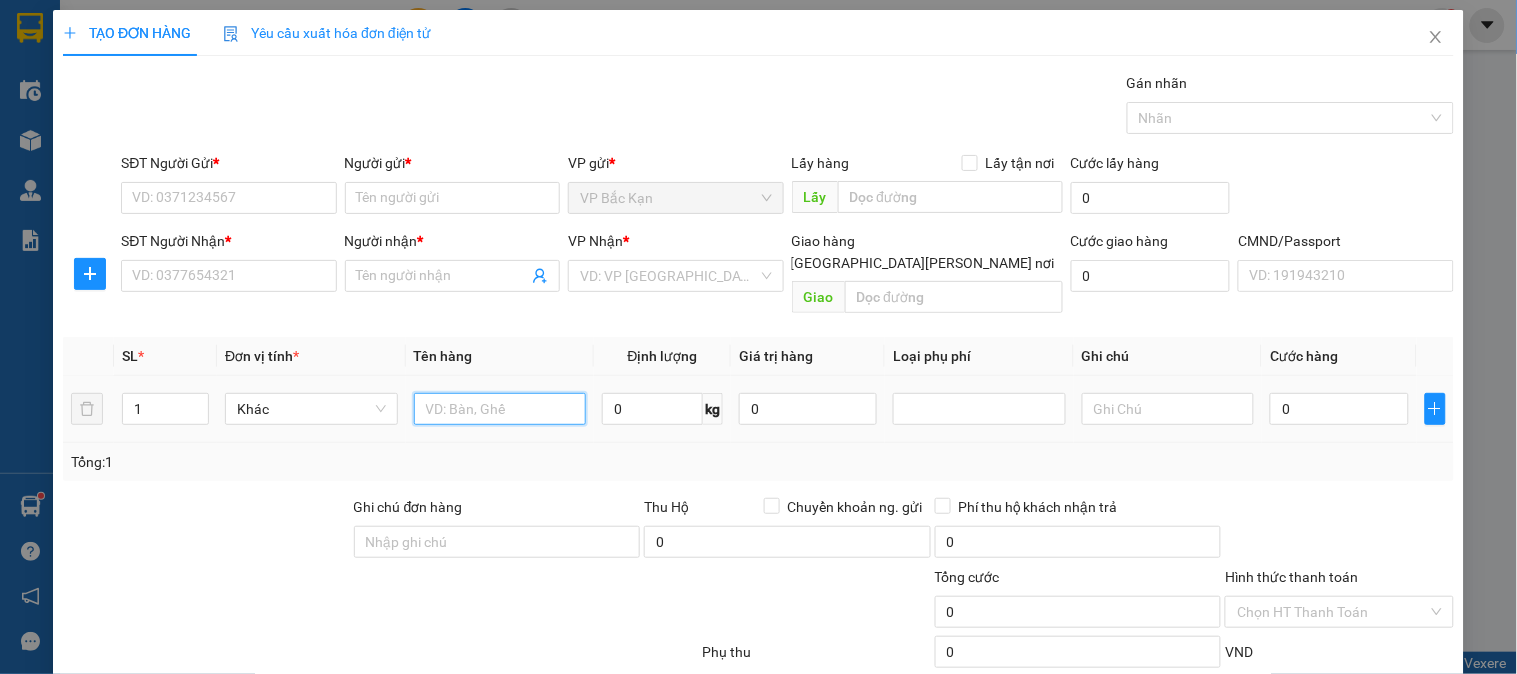 click at bounding box center (500, 409) 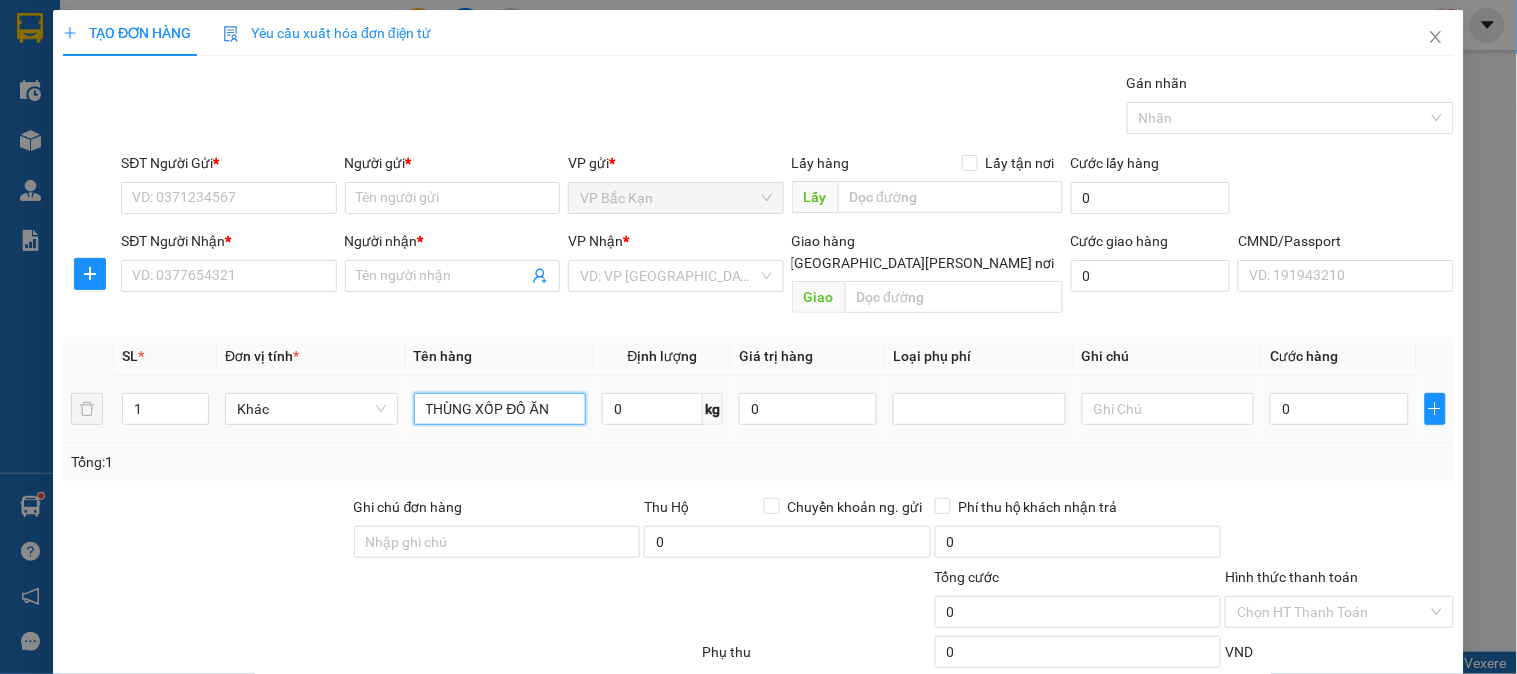 type on "THÙNG XỐP ĐỒ ĂN" 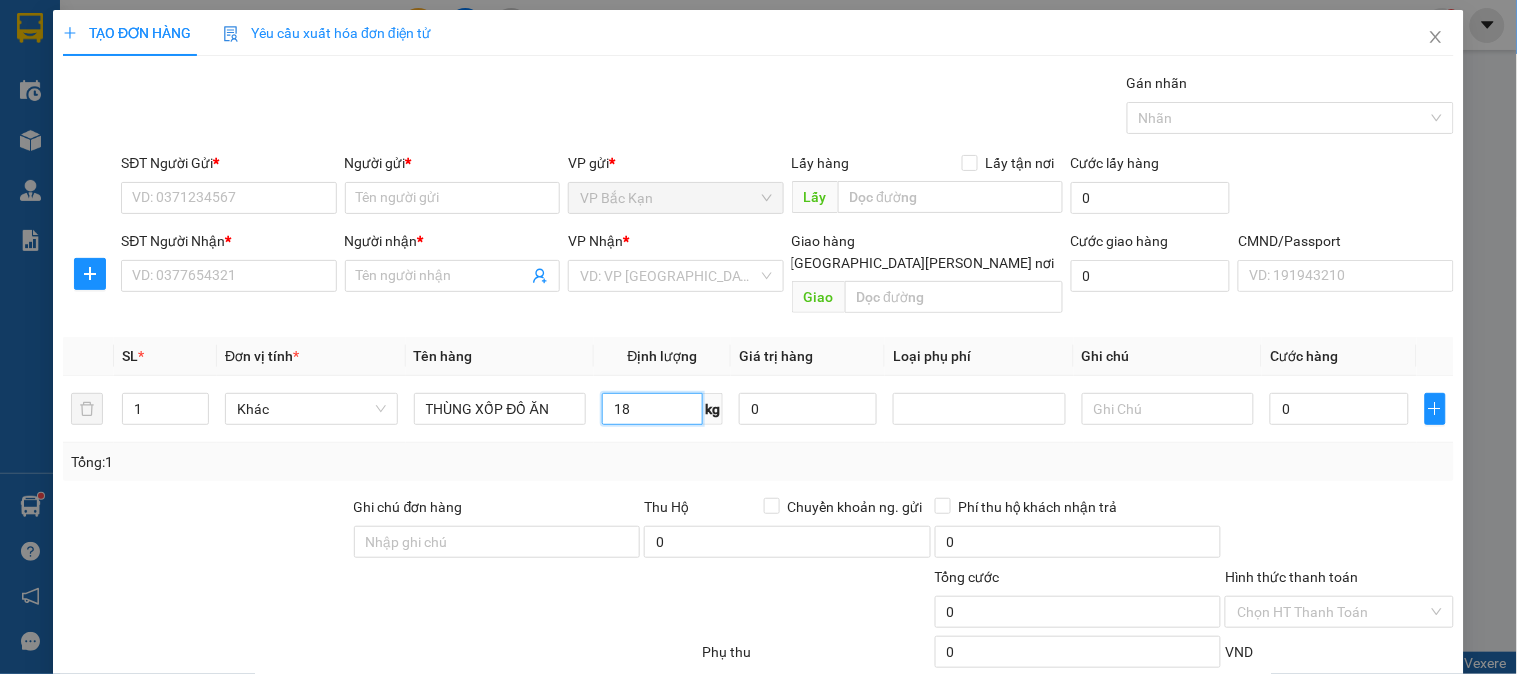 type on "18" 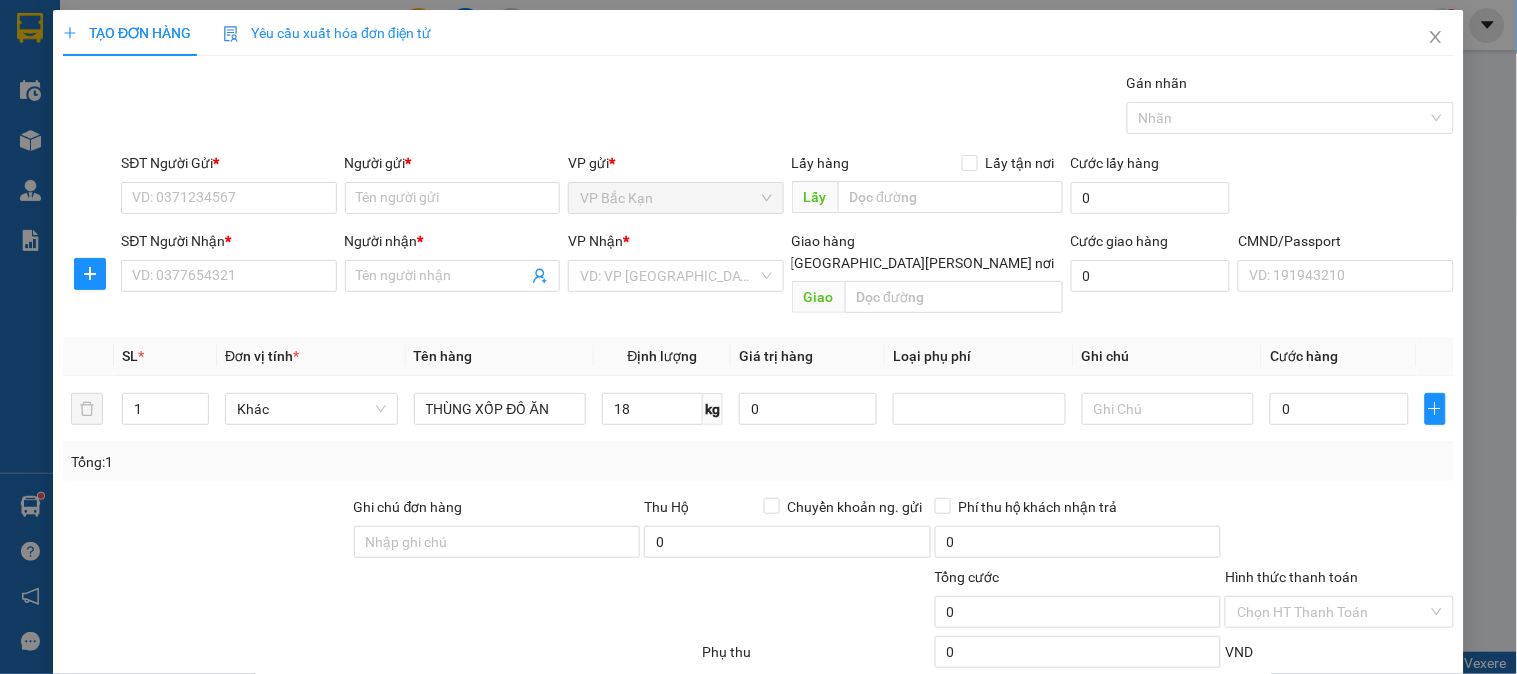 click on "Transit Pickup Surcharge Ids Transit Deliver Surcharge Ids Transit Deliver Surcharge Transit Deliver Surcharge Gói vận chuyển  * Tiêu chuẩn Gán nhãn   Nhãn SĐT Người Gửi  * VD: 0371234567 Người gửi  * Tên người gửi VP gửi  * VP Bắc Kạn Lấy hàng Lấy tận nơi Lấy Cước lấy hàng 0 SĐT Người Nhận  * VD: 0377654321 Người nhận  * Tên người nhận VP Nhận  * VD: VP Sài Gòn Giao hàng Giao tận nơi Giao Cước giao hàng 0 CMND/Passport VD: 191943210 SL  * Đơn vị tính  * Tên hàng  Định lượng Giá trị hàng Loại phụ phí Ghi chú Cước hàng                     1 Khác THÙNG XỐP ĐỒ ĂN 18 kg 0   0 Tổng:  1 Ghi chú đơn hàng Thu Hộ Chuyển khoản ng. gửi 0 Phí thu hộ khách nhận trả 0 Tổng cước 0 Hình thức thanh toán Chọn HT Thanh Toán Phụ thu 0 VND Số tiền thu trước 0 Chưa thanh toán 0 Chọn HT Thanh Toán Lưu nháp Xóa Thông tin Lưu Lưu và In" at bounding box center [758, 417] 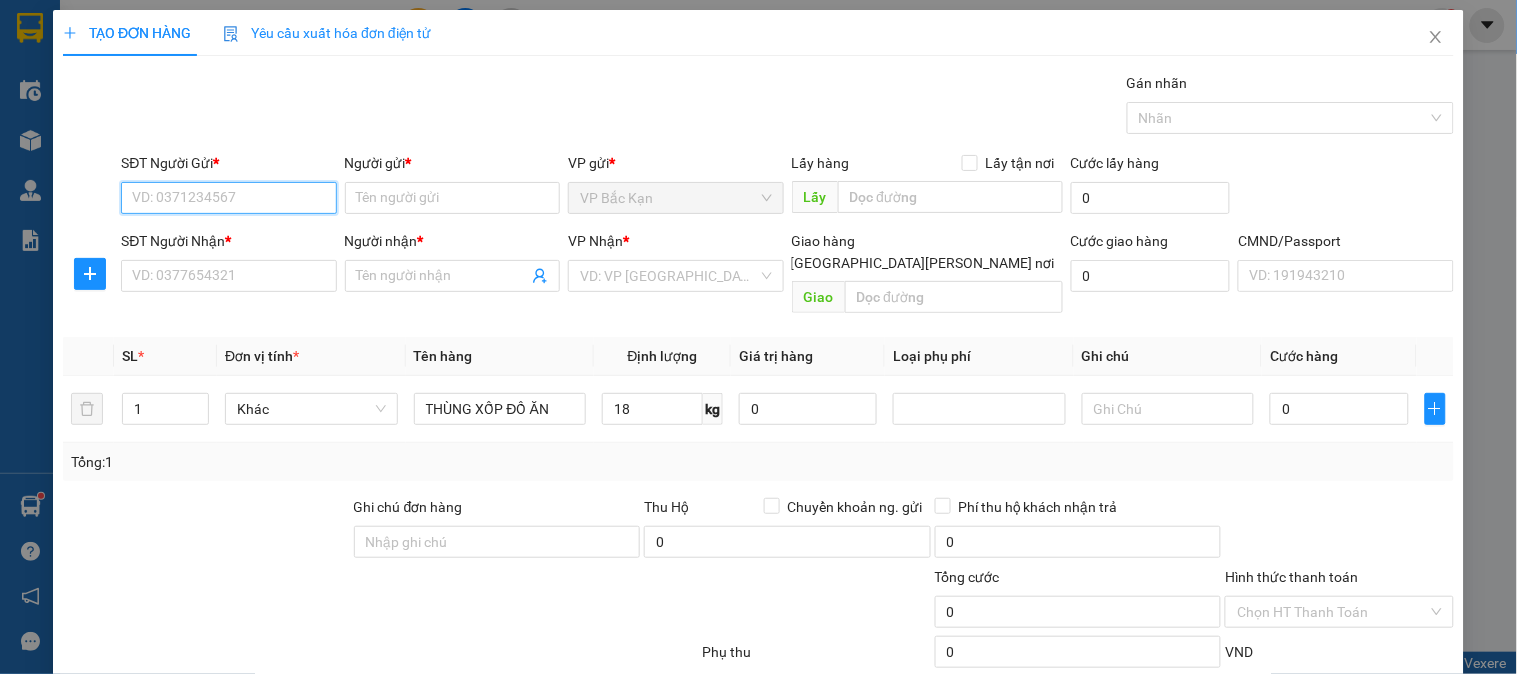 click on "SĐT Người Gửi  *" at bounding box center [228, 198] 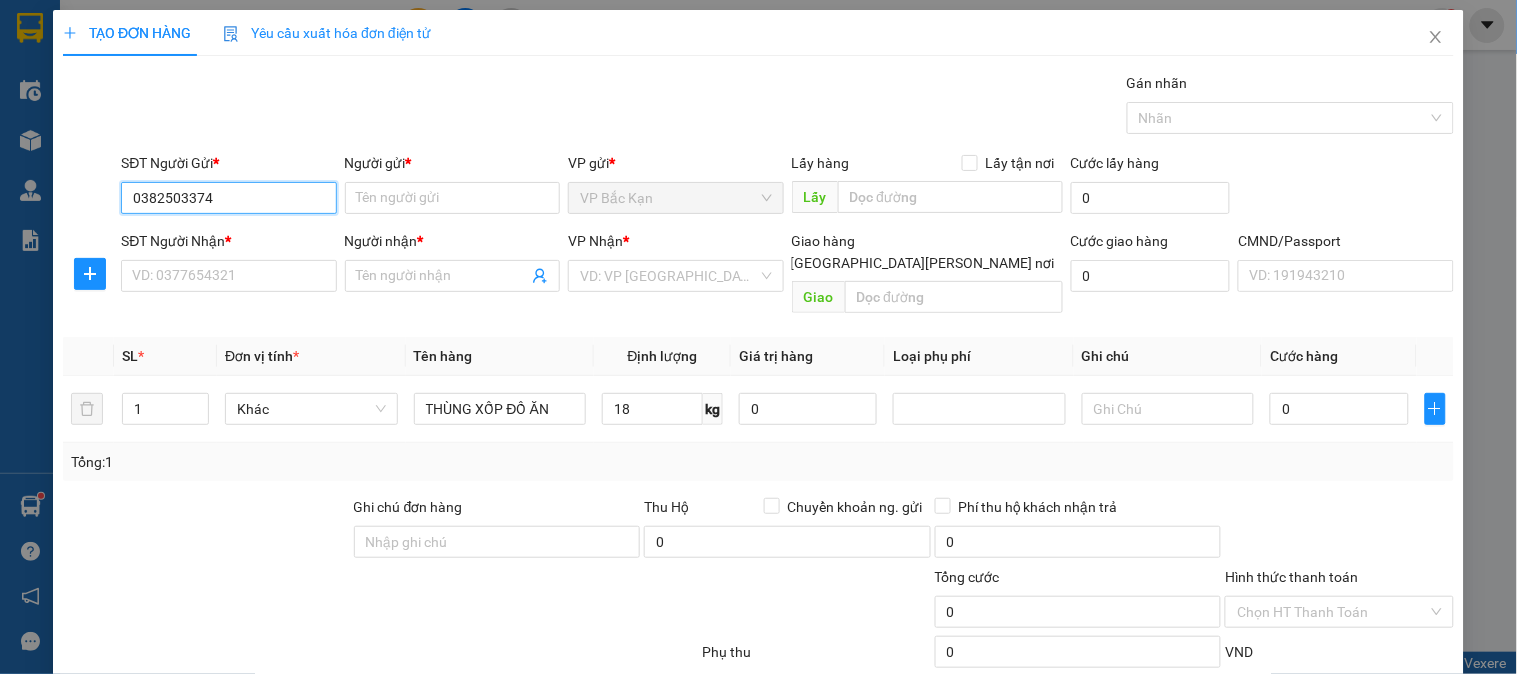 click on "0382503374" at bounding box center [228, 198] 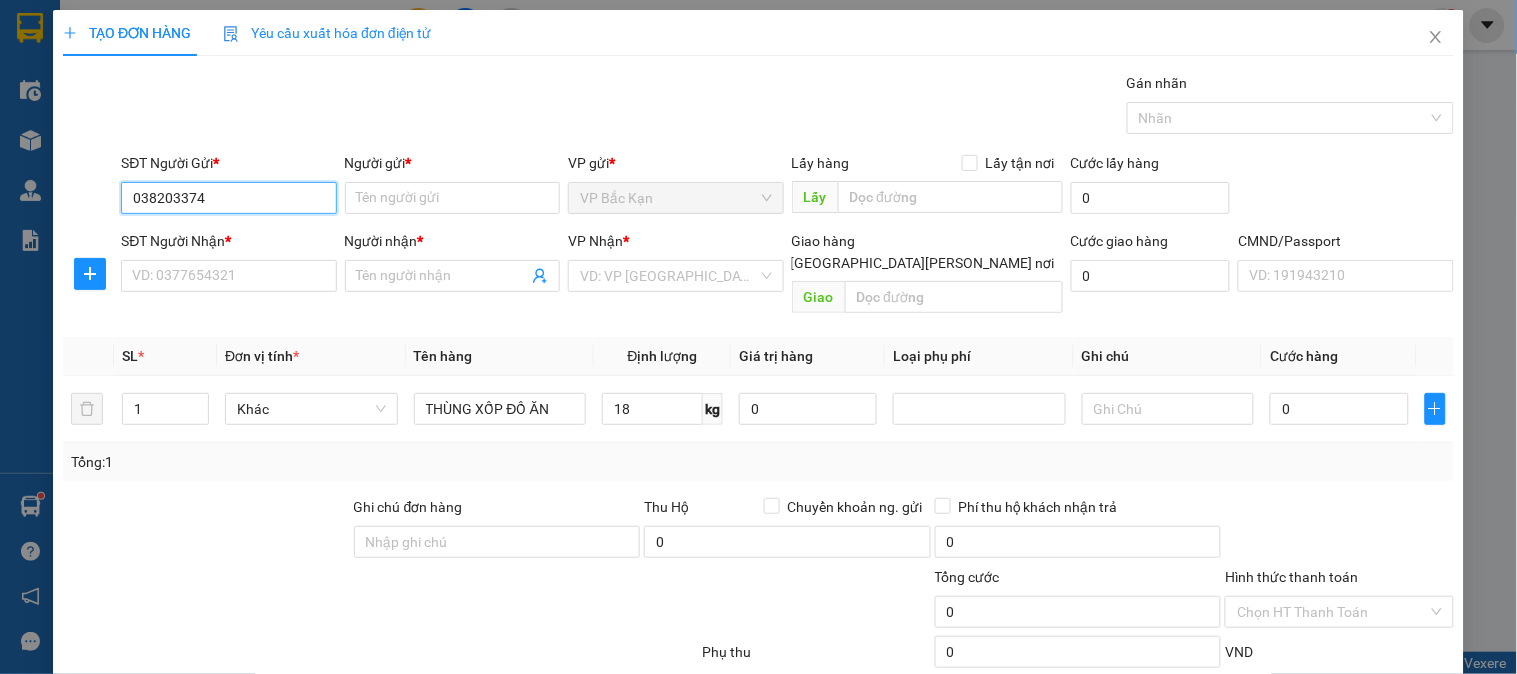 type on "0382003374" 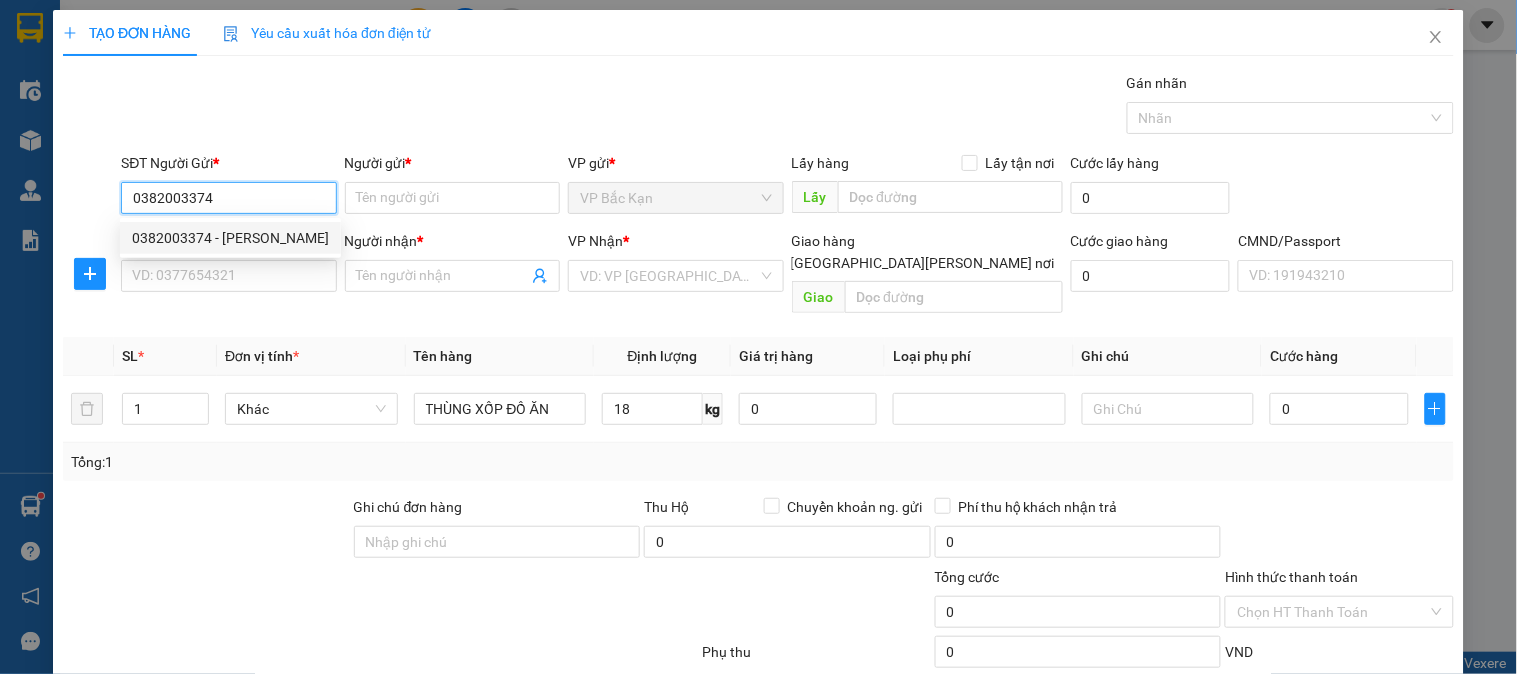 click on "0382003374 - HIẾN" at bounding box center (230, 238) 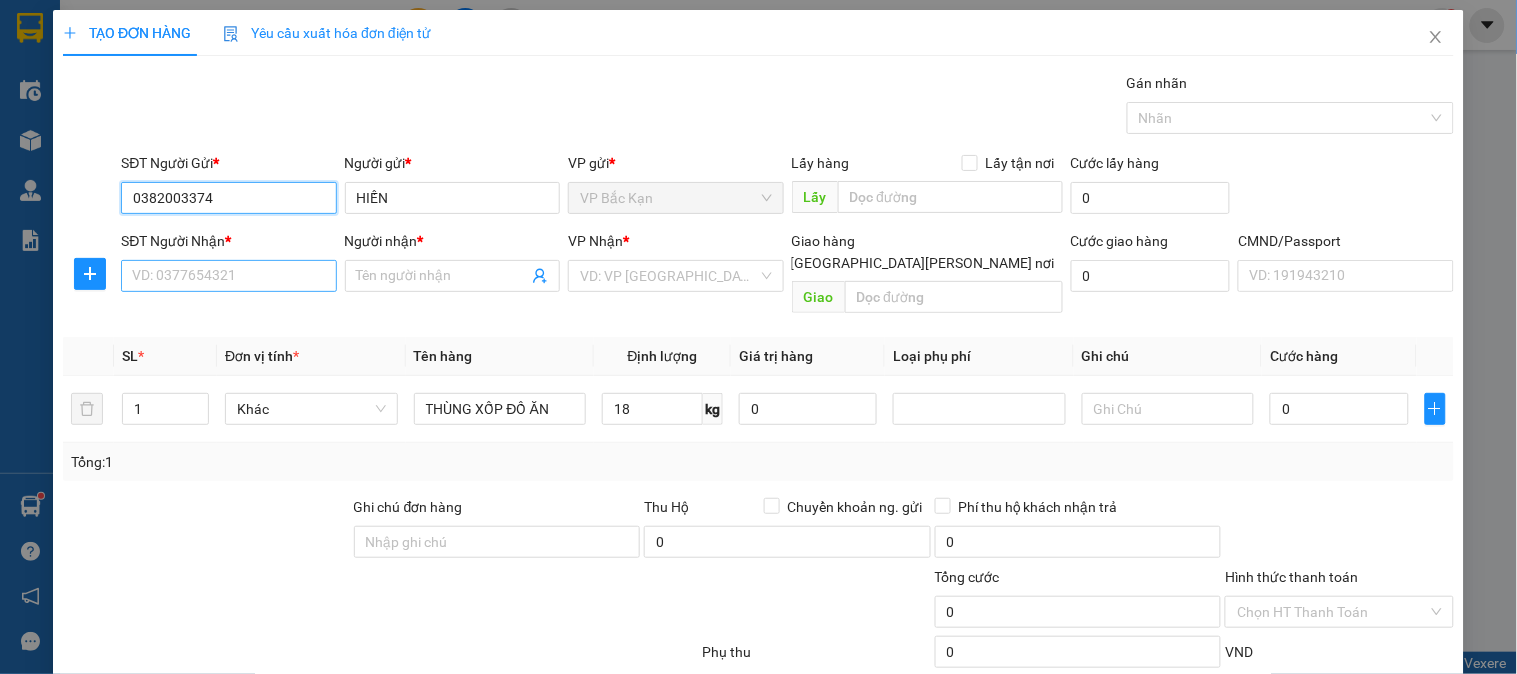 type on "0382003374" 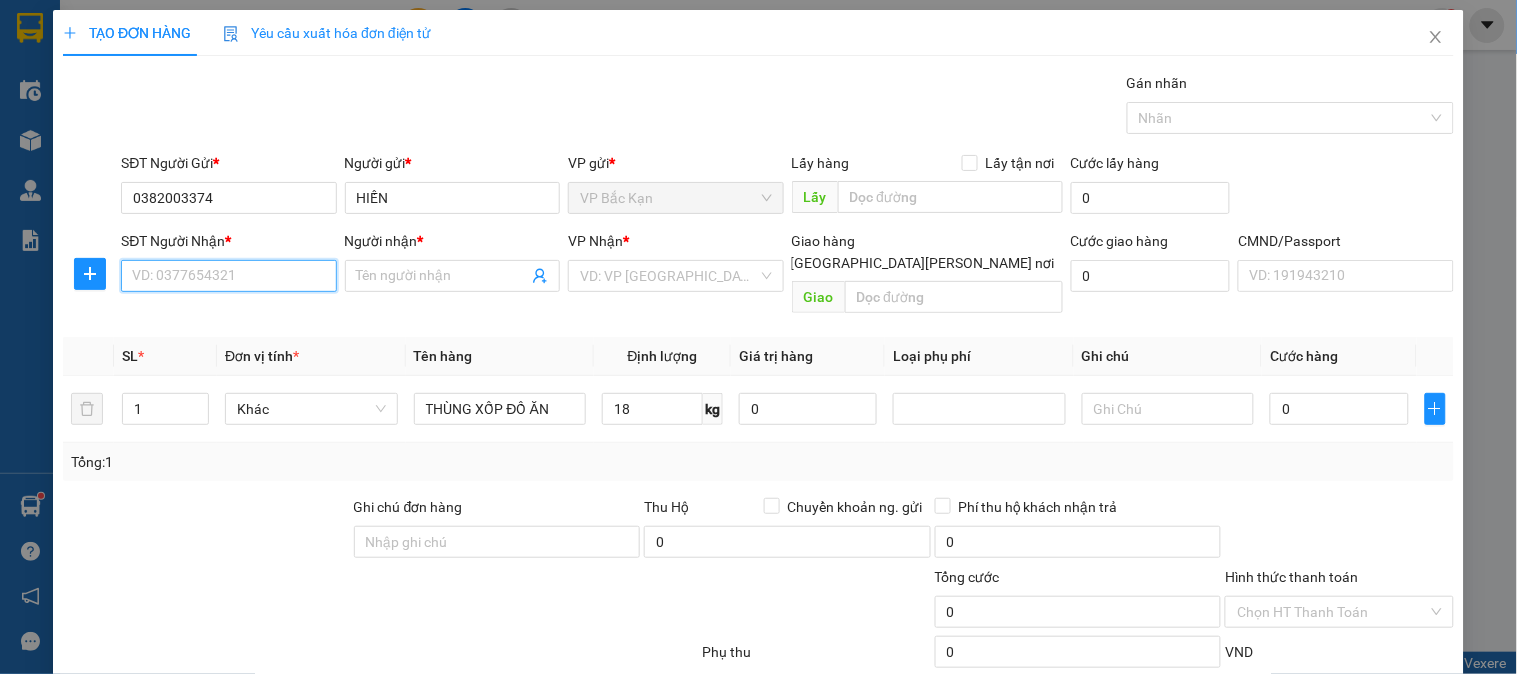 click on "SĐT Người Nhận  *" at bounding box center [228, 276] 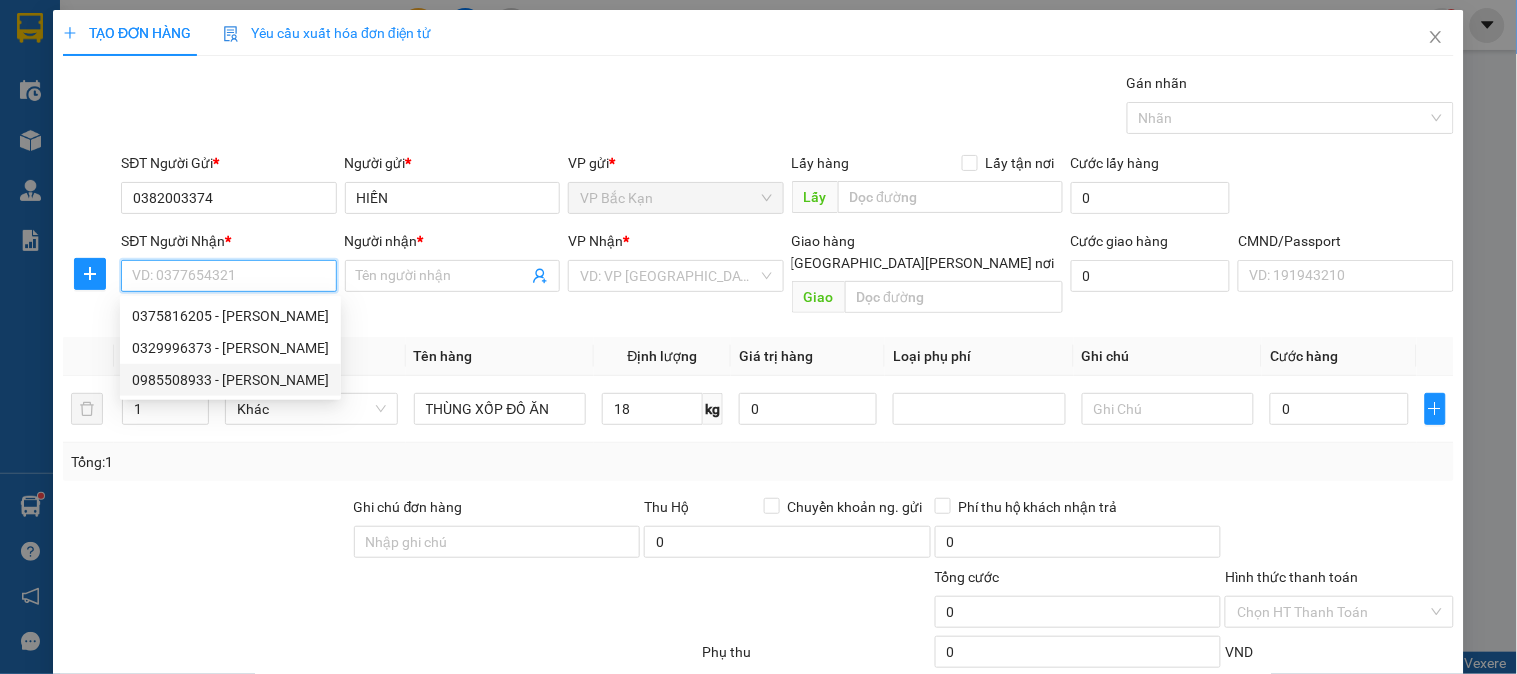click on "0985508933 - MINH HIỀN" at bounding box center [230, 380] 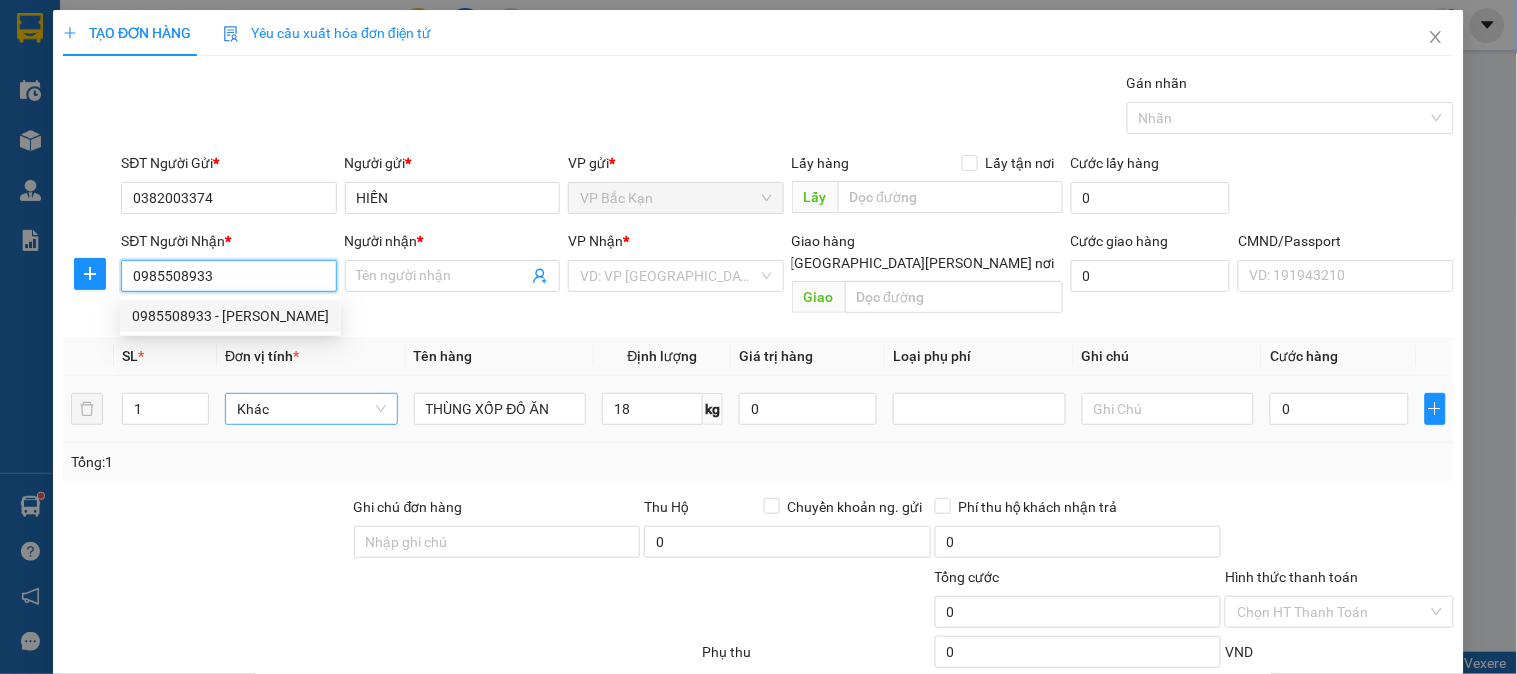 type on "MINH HIỀN" 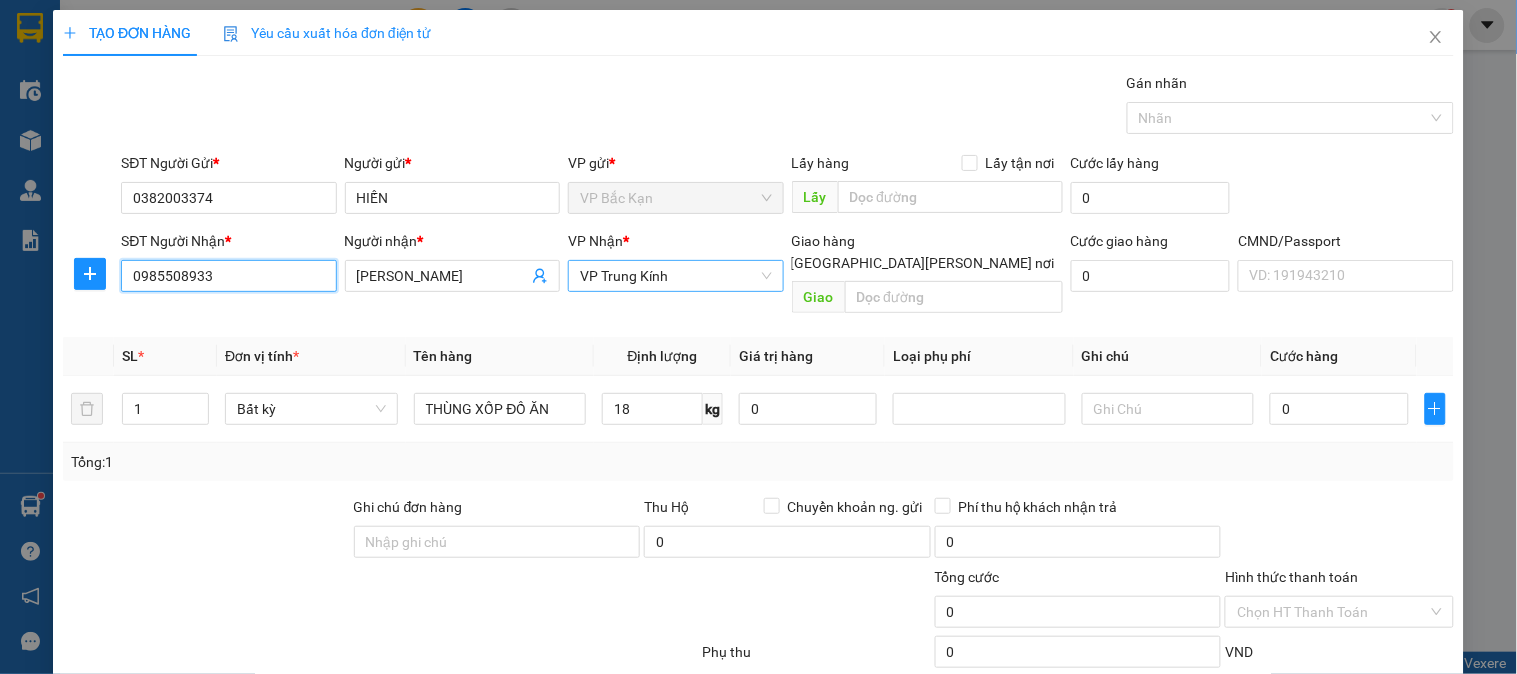 click on "VP Trung Kính" at bounding box center (675, 276) 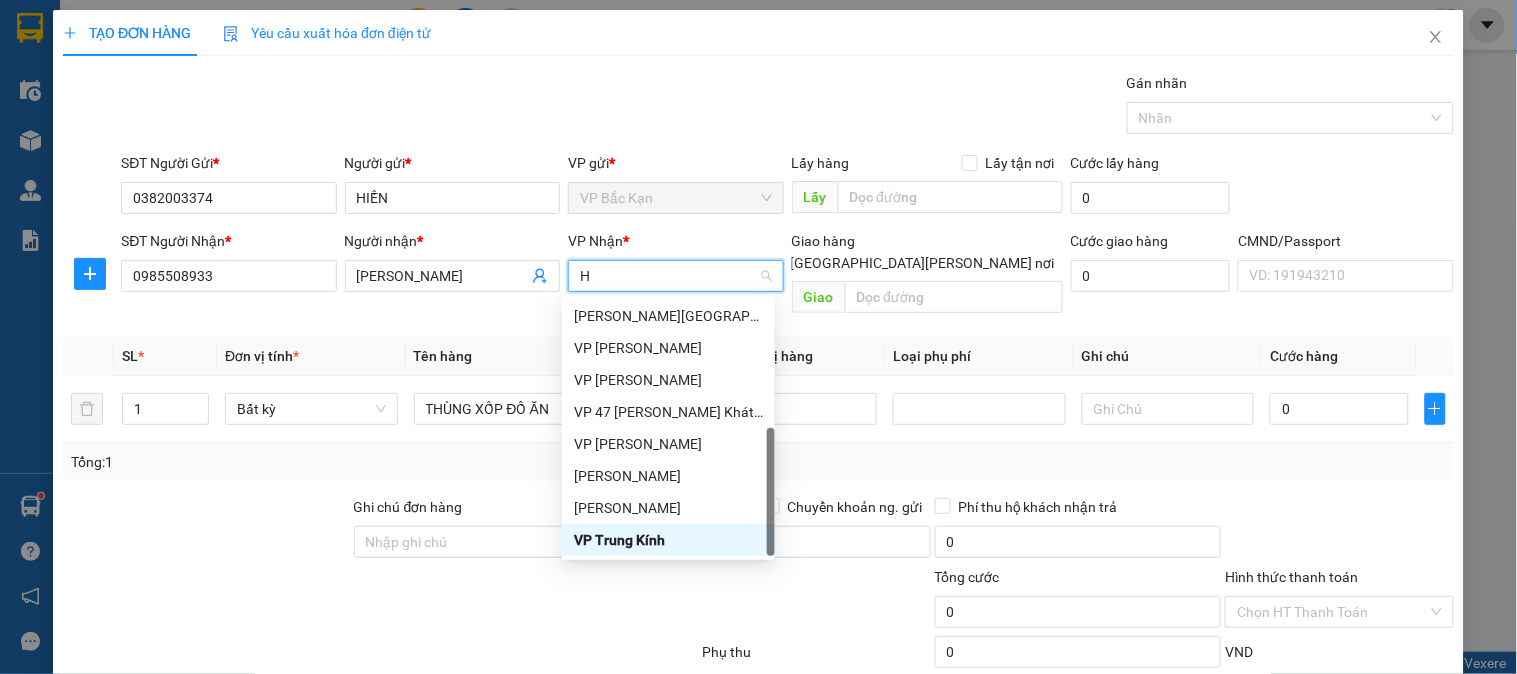 scroll, scrollTop: 255, scrollLeft: 0, axis: vertical 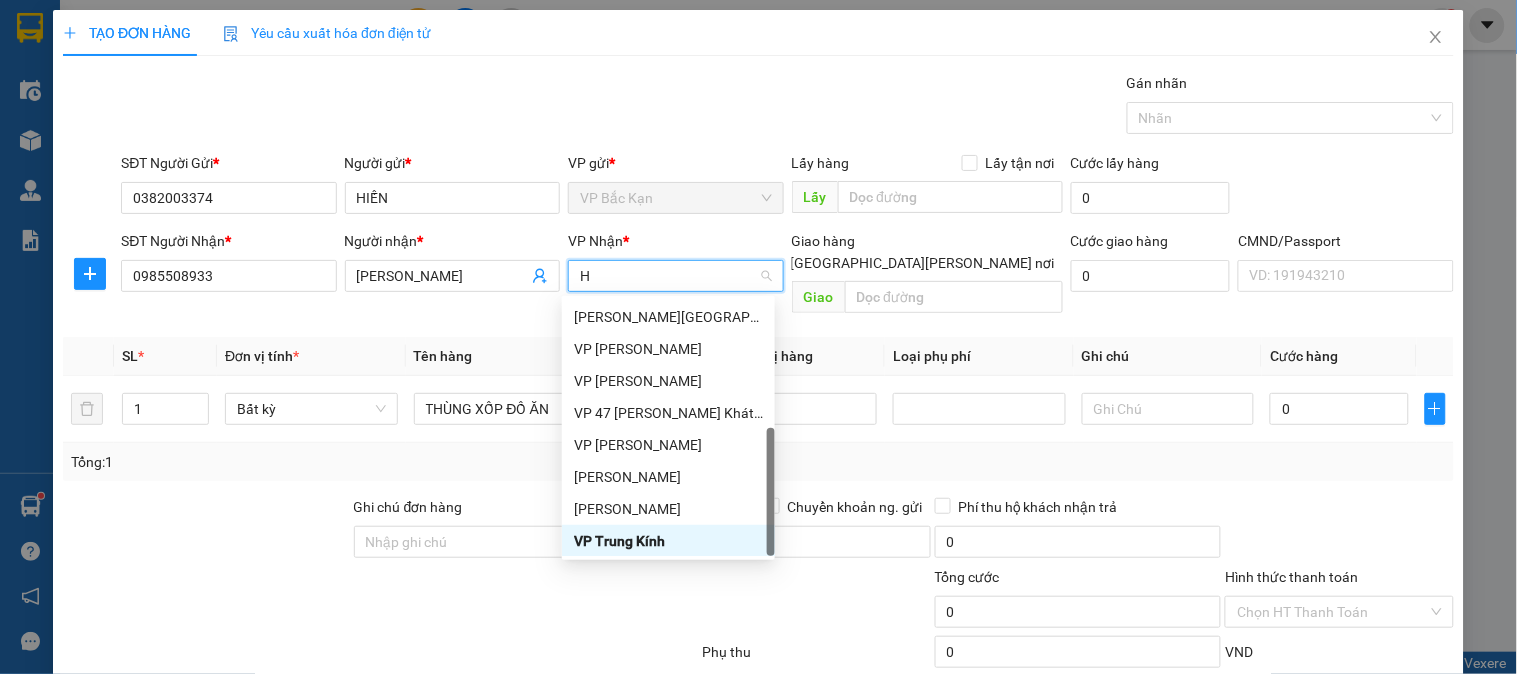 type on "HO" 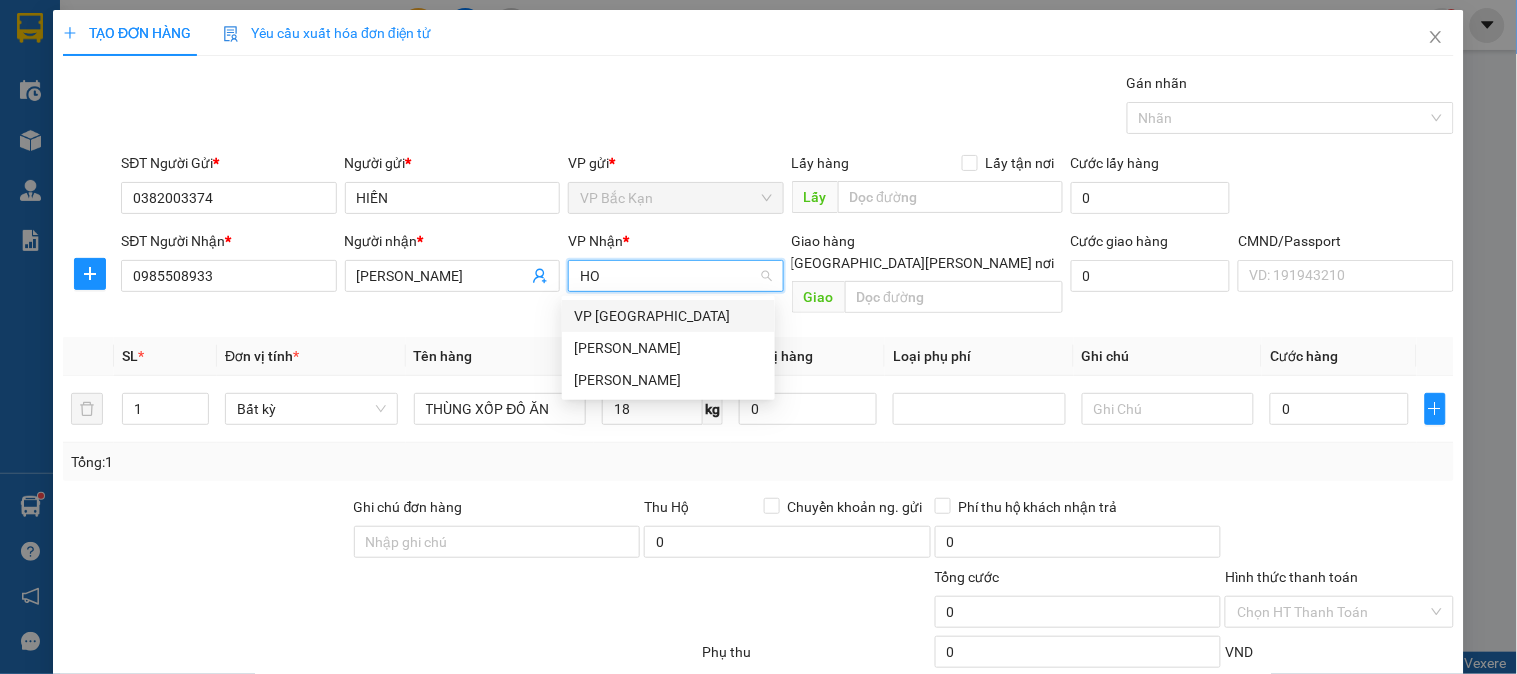 scroll, scrollTop: 0, scrollLeft: 0, axis: both 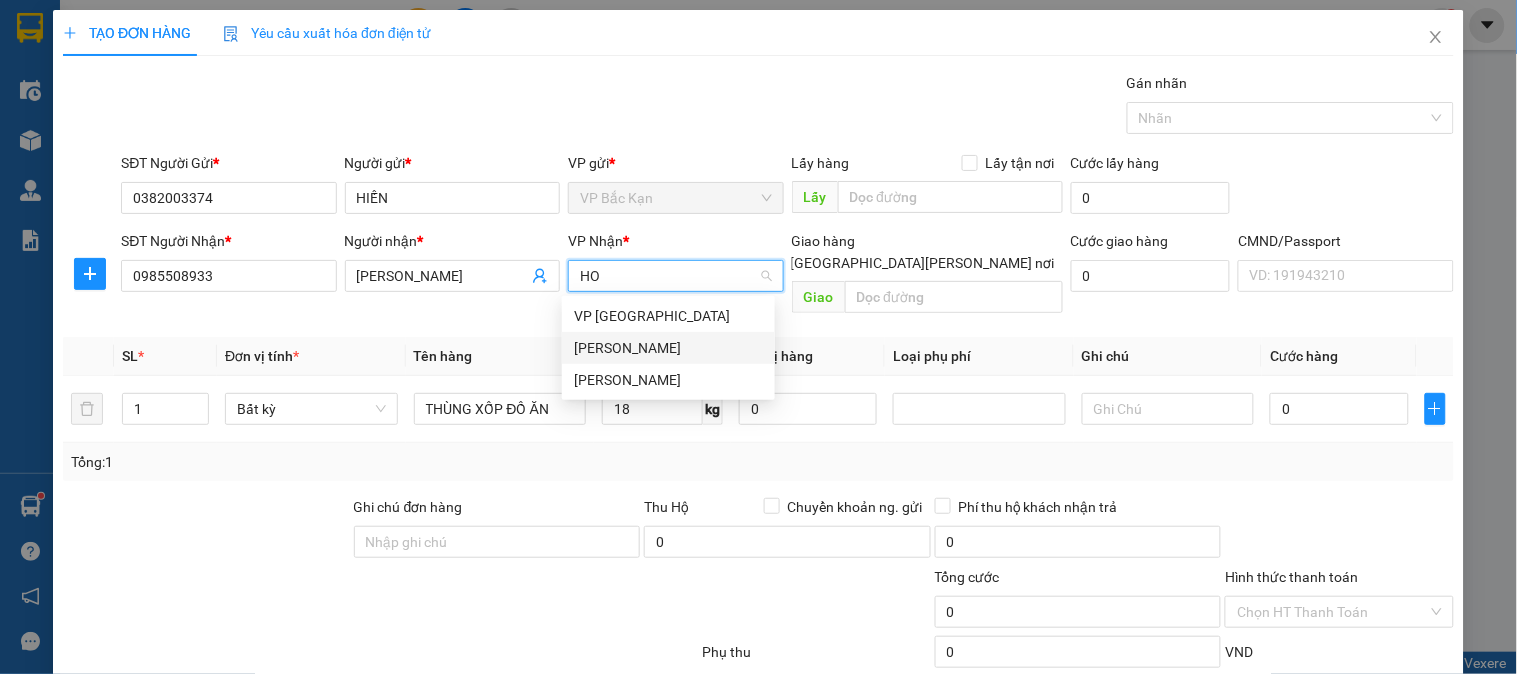 drag, startPoint x: 616, startPoint y: 354, endPoint x: 181, endPoint y: 281, distance: 441.08276 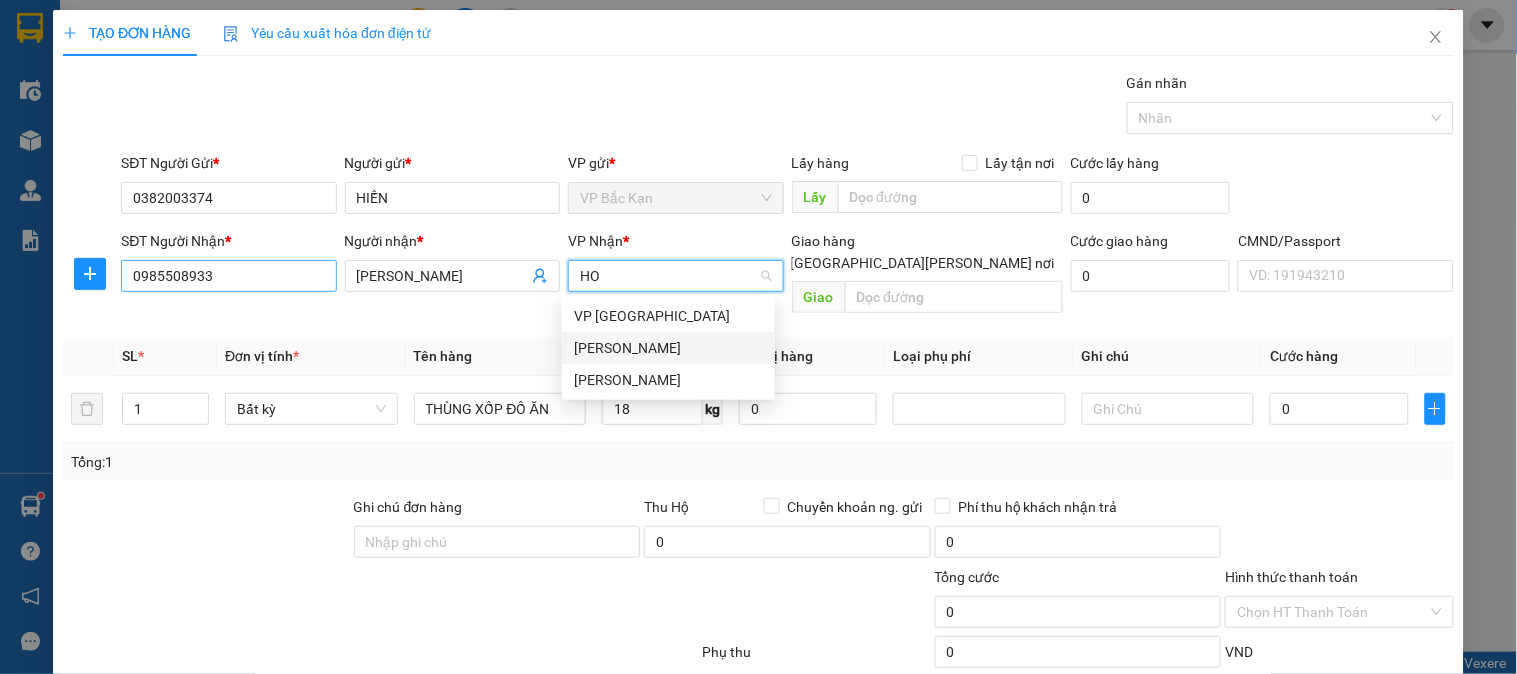 type 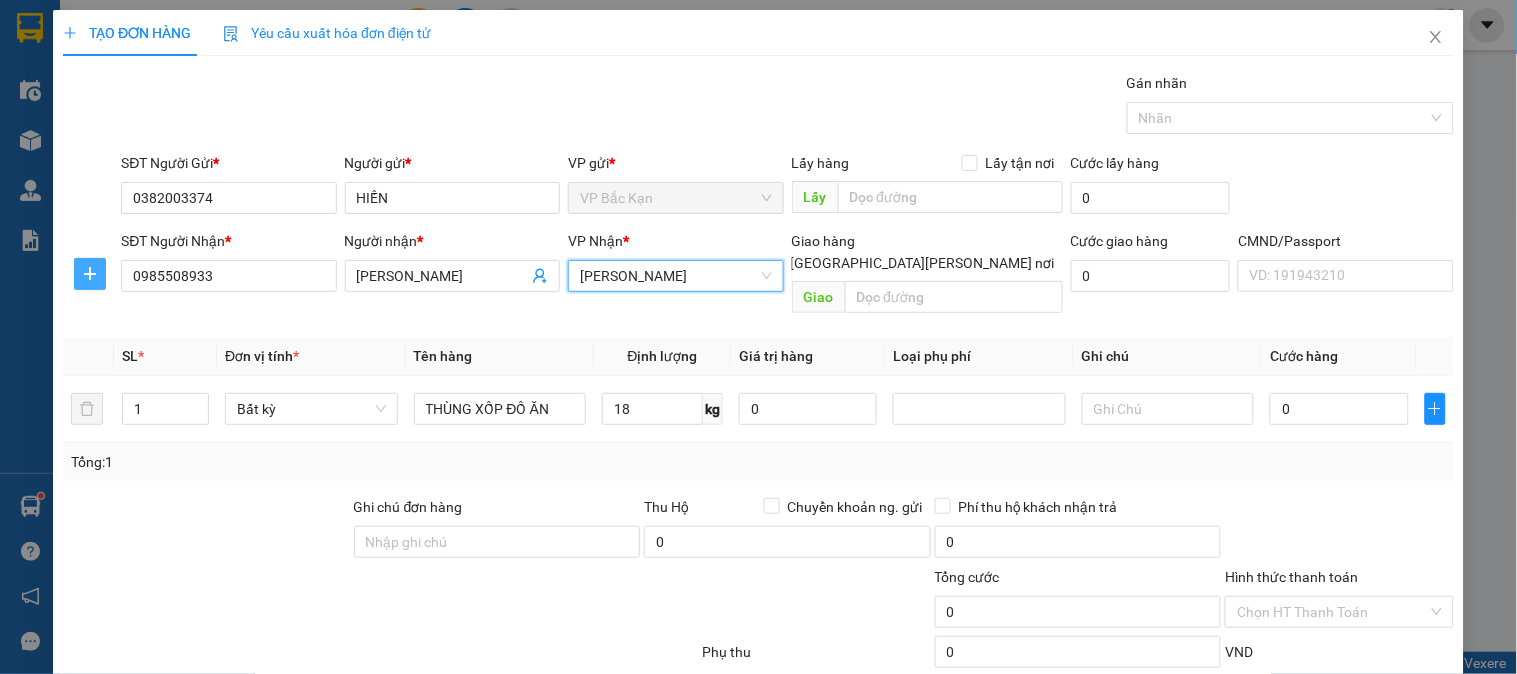 click at bounding box center [90, 274] 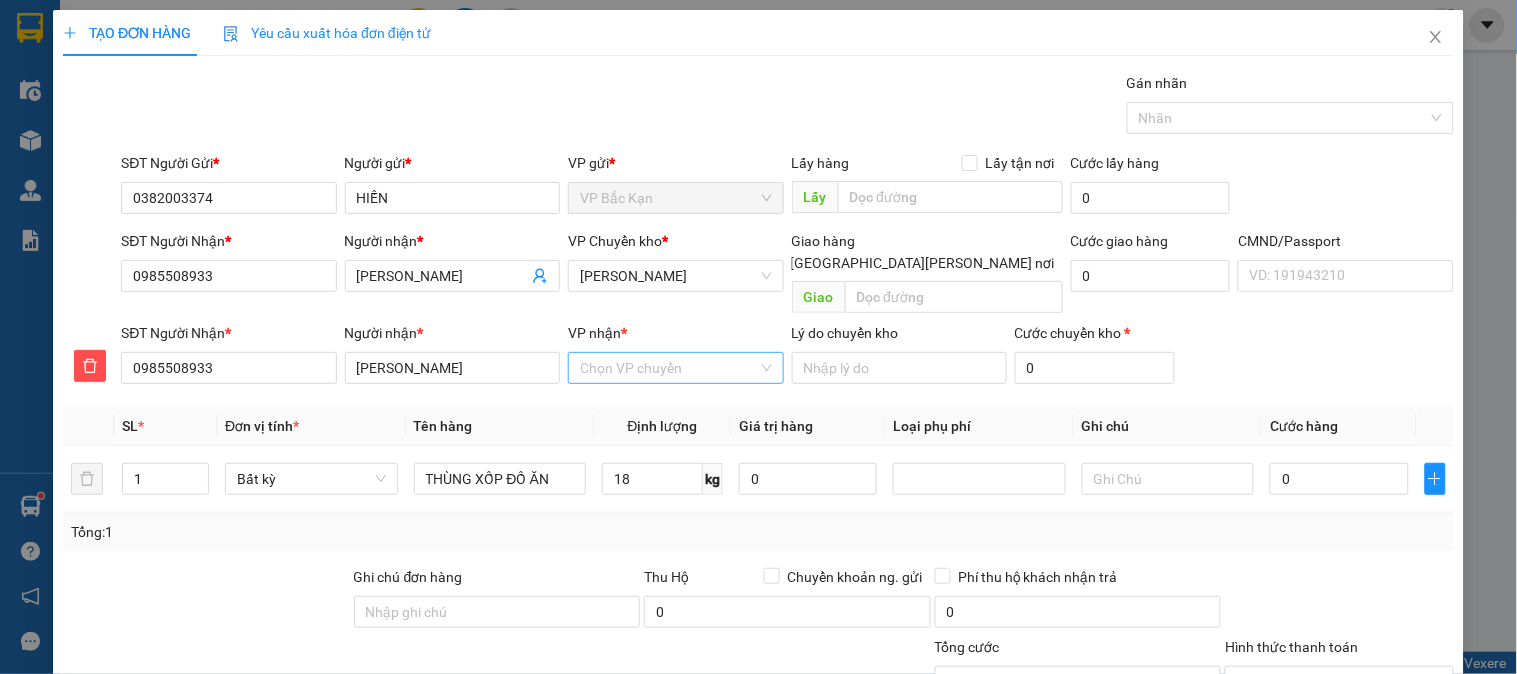 click on "VP nhận  *" at bounding box center (668, 368) 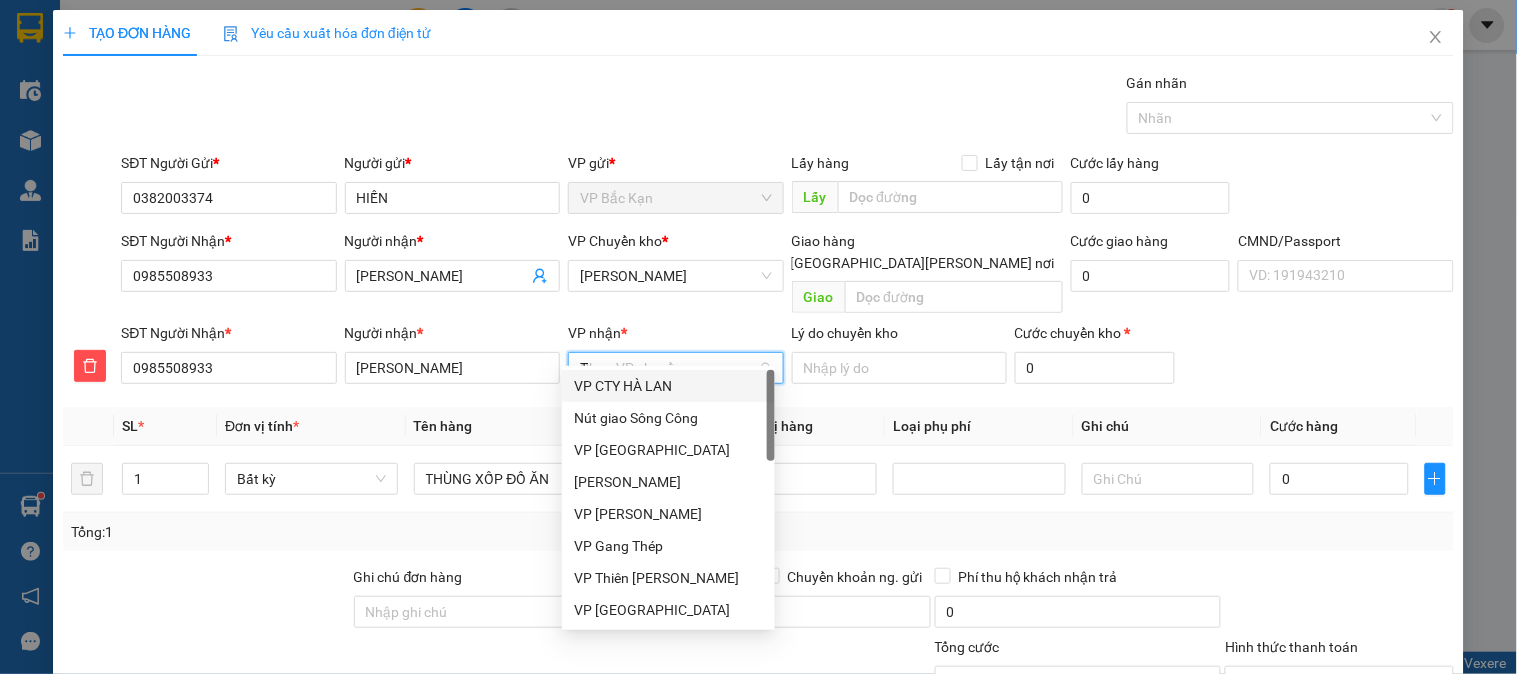 type on "TR" 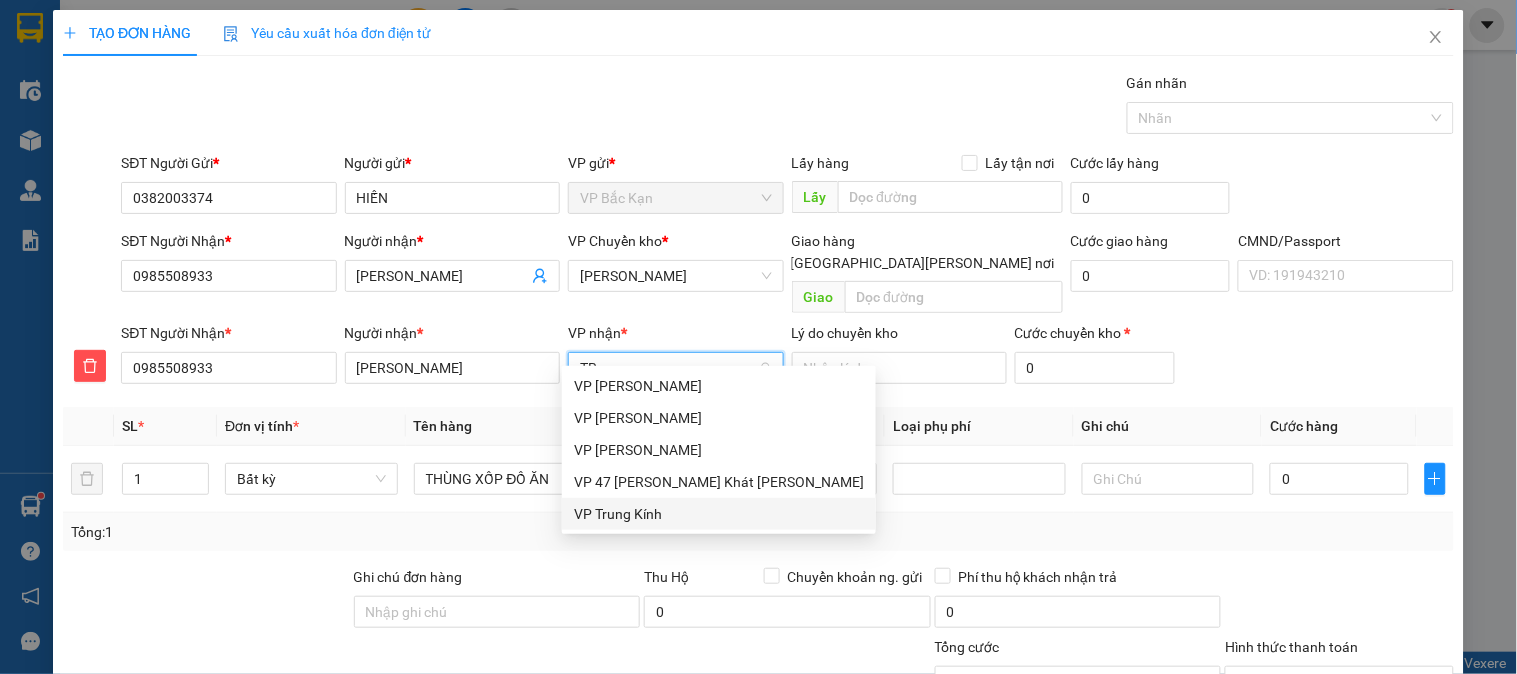 click on "VP Trung Kính" at bounding box center (719, 514) 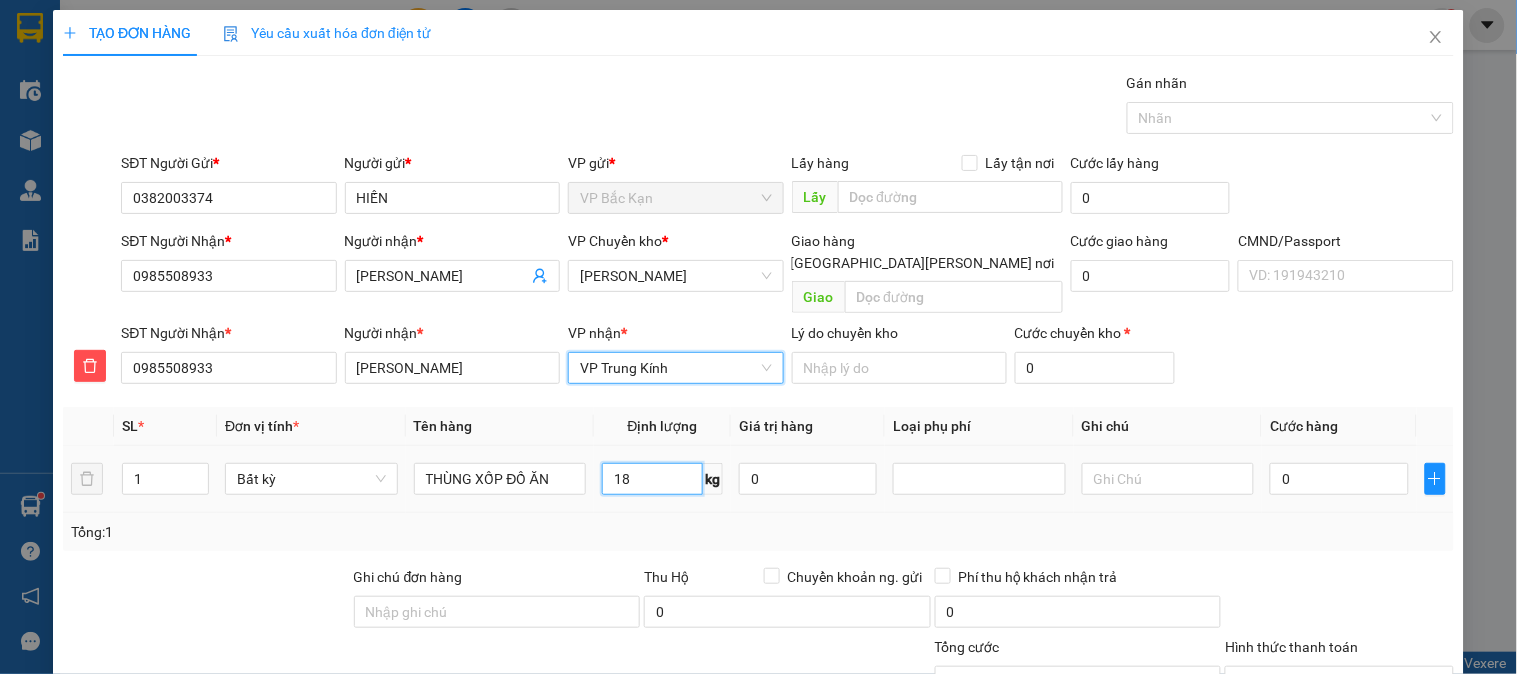 click on "18" at bounding box center [652, 479] 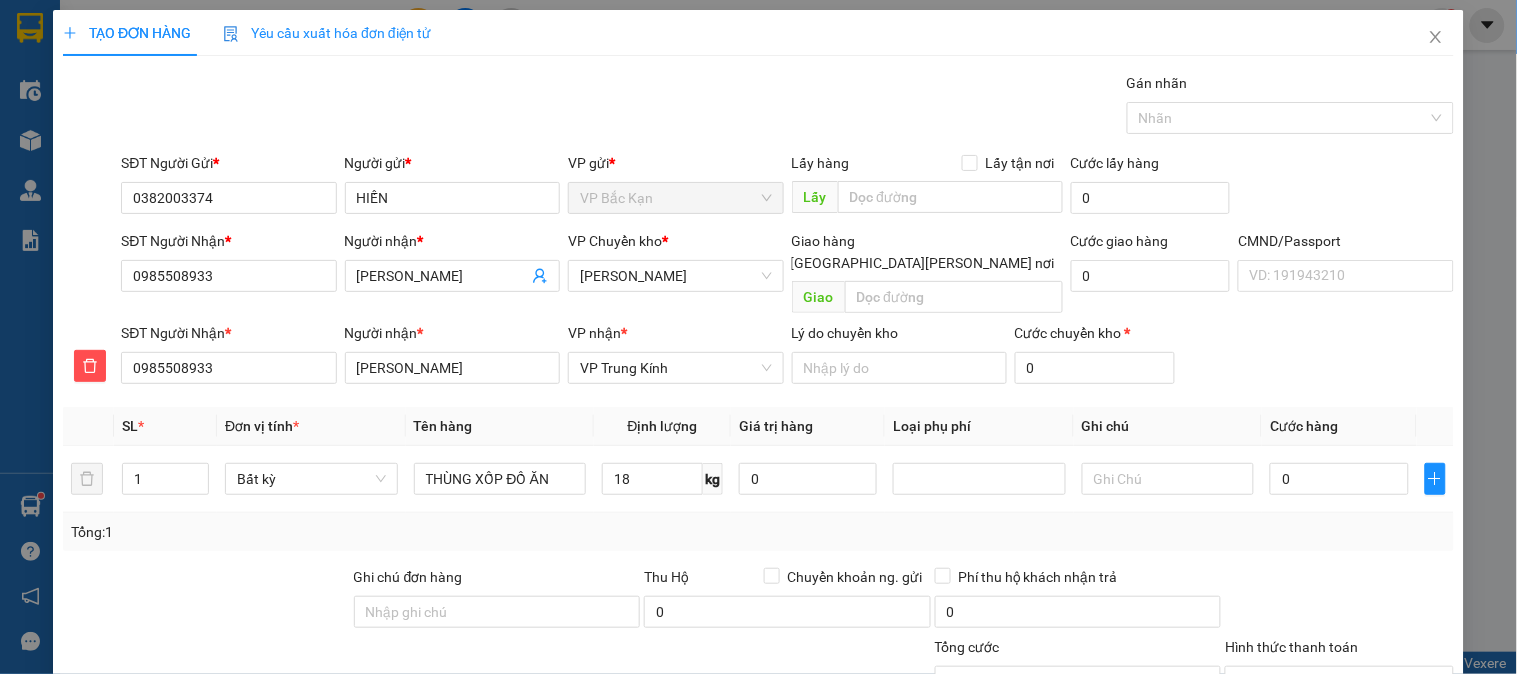 click on "Transit Pickup Surcharge Ids Transit Deliver Surcharge Ids Transit Deliver Surcharge Transit Deliver Surcharge Gói vận chuyển  * Tiêu chuẩn Gán nhãn   Nhãn SĐT Người Gửi  * 0382003374 Người gửi  * HIẾN VP gửi  * VP Bắc Kạn Lấy hàng Lấy tận nơi Lấy Cước lấy hàng 0 SĐT Người Nhận  * 0985508933 Người nhận  * MINH HIỀN VP Chuyển kho  * VP Hoàng Gia Giao hàng Giao tận nơi Giao Cước giao hàng 0 CMND/Passport VD: 191943210 SĐT Người Nhận   * 0985508933 Người nhận   * MINH HIỀN VP nhận  * VP Trung Kính Lý do chuyển kho Cước chuyển kho    * 0 SL  * Đơn vị tính  * Tên hàng  Định lượng Giá trị hàng Loại phụ phí Ghi chú Cước hàng                     1 Bất kỳ THÙNG XỐP ĐỒ ĂN 18 kg 0   0 Tổng:  1 Ghi chú đơn hàng Thu Hộ Chuyển khoản ng. gửi 0 Phí thu hộ khách nhận trả 0 Tổng cước 0 Hình thức thanh toán Chọn HT Thanh Toán Phụ thu 0 VND 0 0 Lưu" at bounding box center (758, 452) 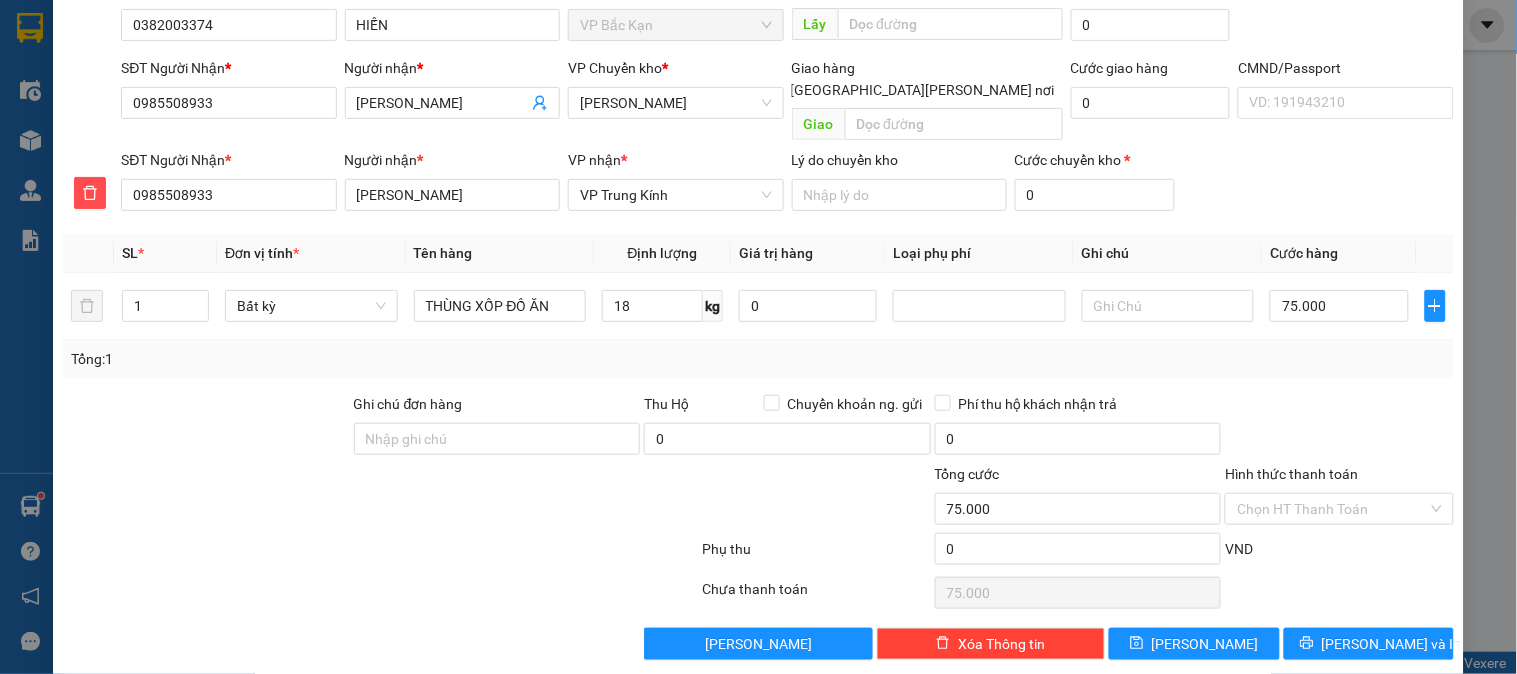 scroll, scrollTop: 176, scrollLeft: 0, axis: vertical 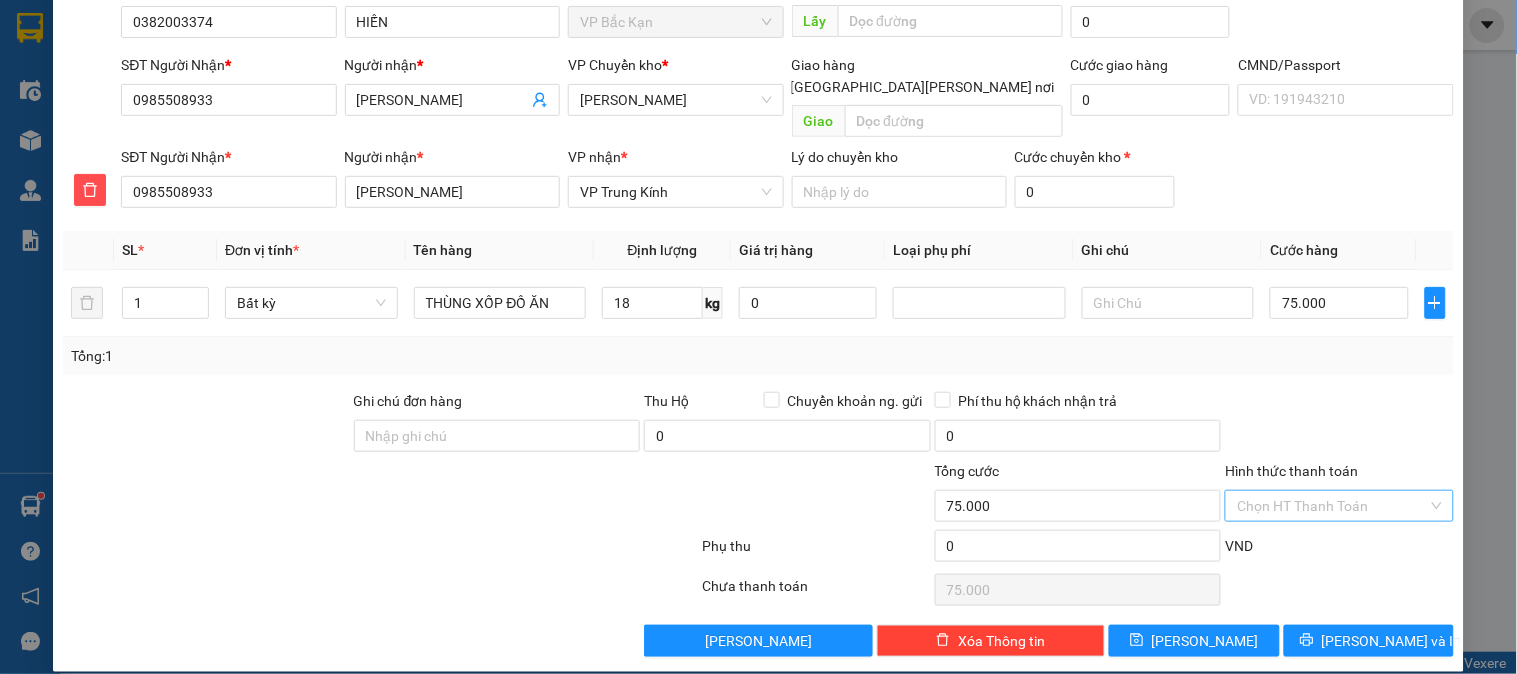 click on "Hình thức thanh toán" at bounding box center [1332, 506] 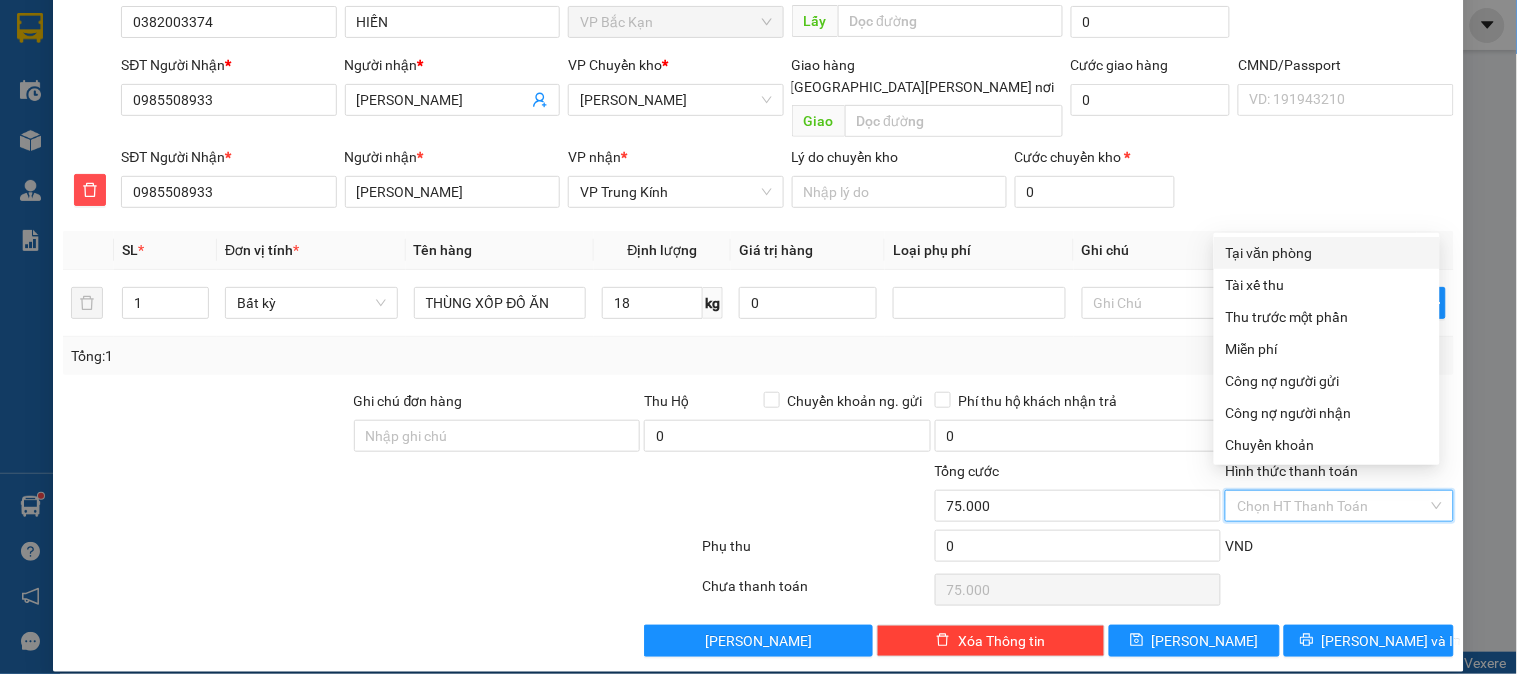 click on "Tại văn phòng" at bounding box center [1327, 253] 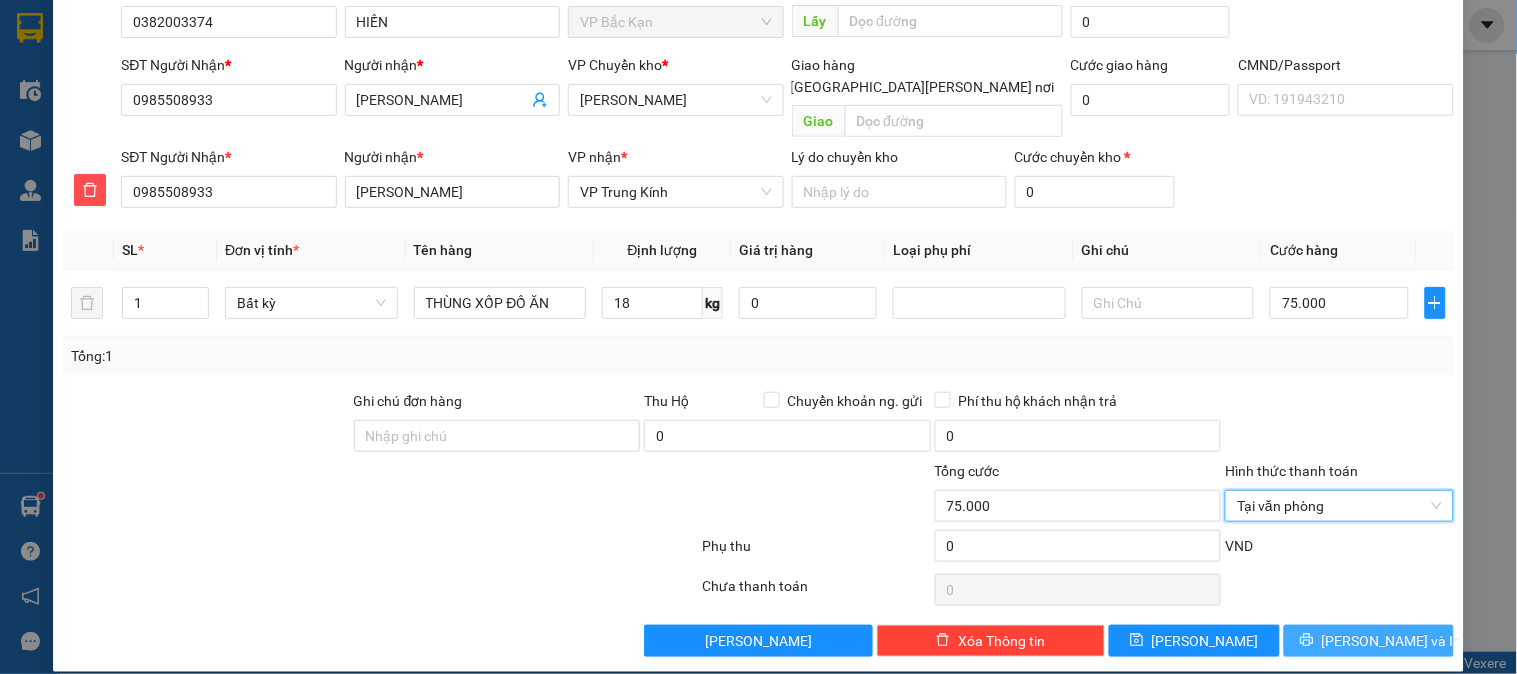 click on "[PERSON_NAME] và In" at bounding box center (1369, 641) 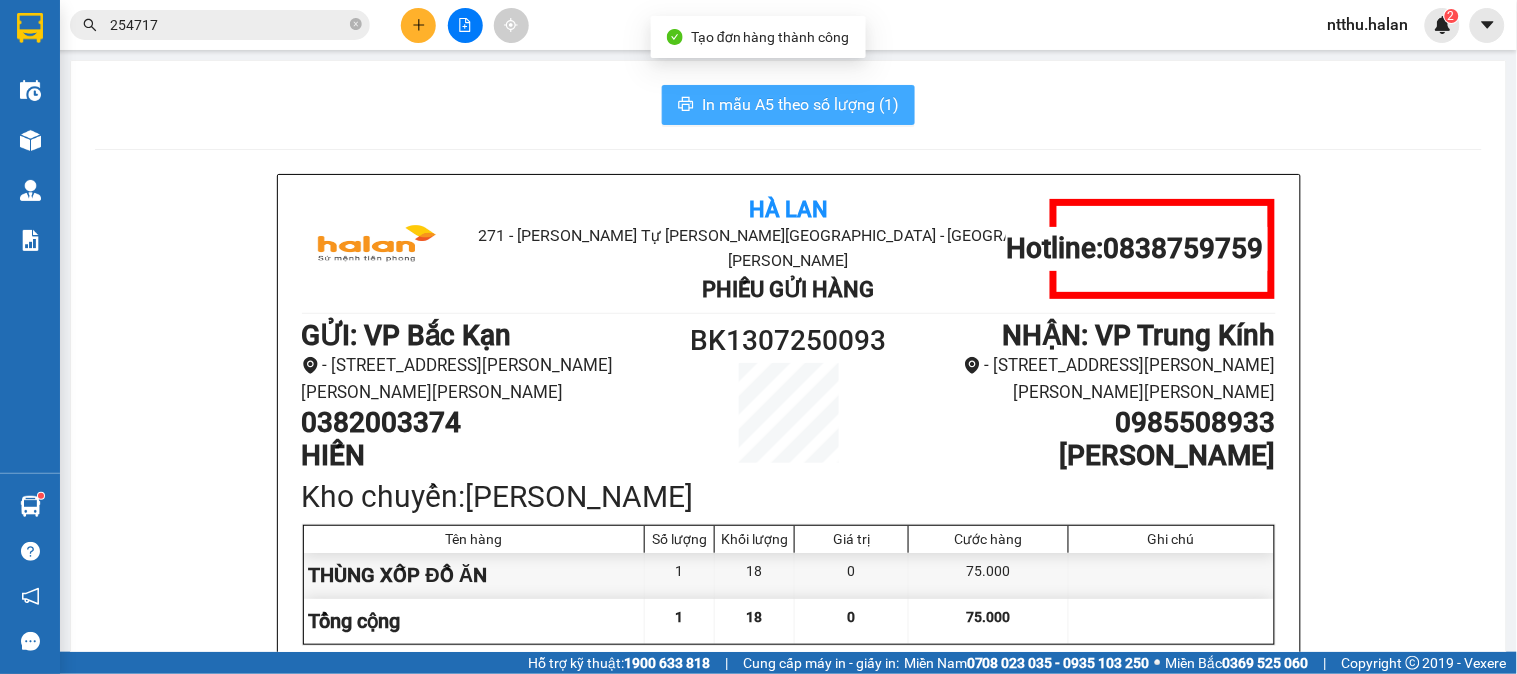 click on "In mẫu A5 theo số lượng
(1)" at bounding box center (800, 104) 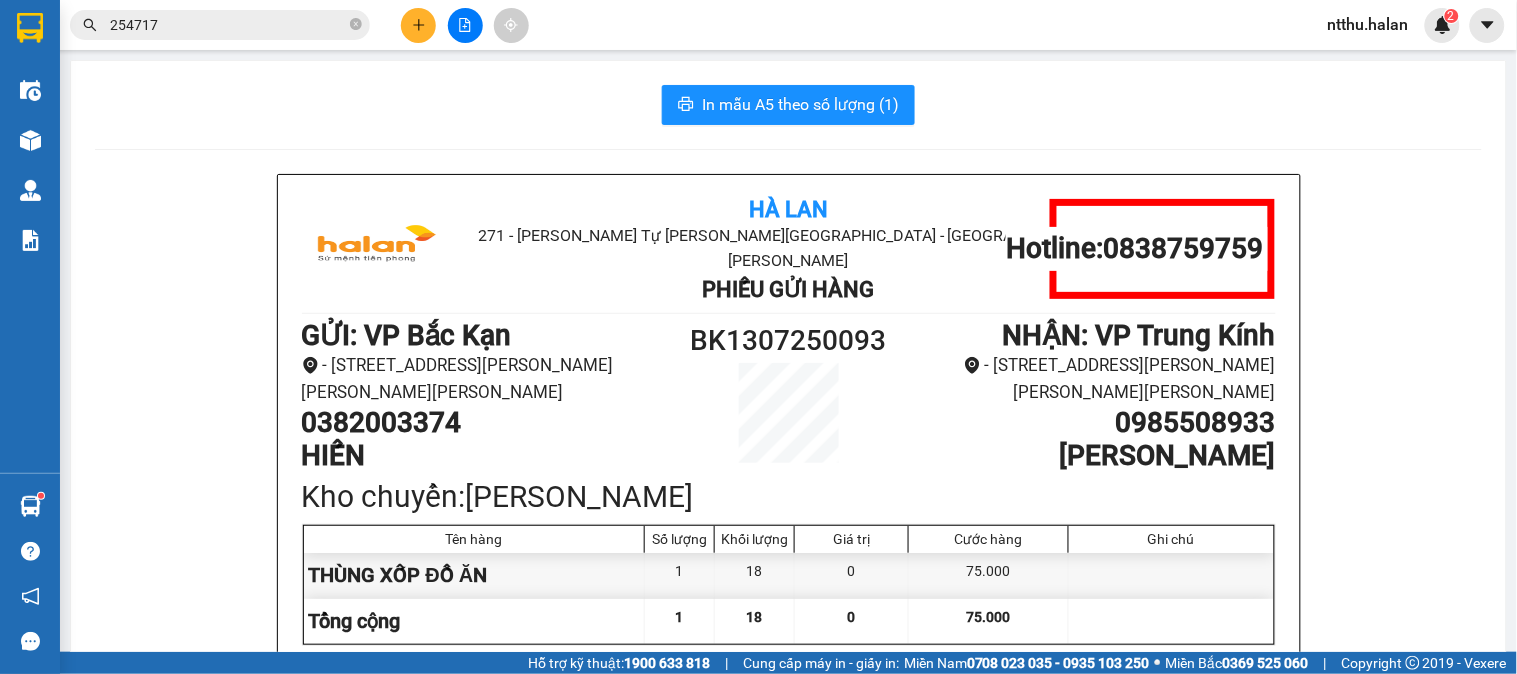 scroll, scrollTop: 0, scrollLeft: 0, axis: both 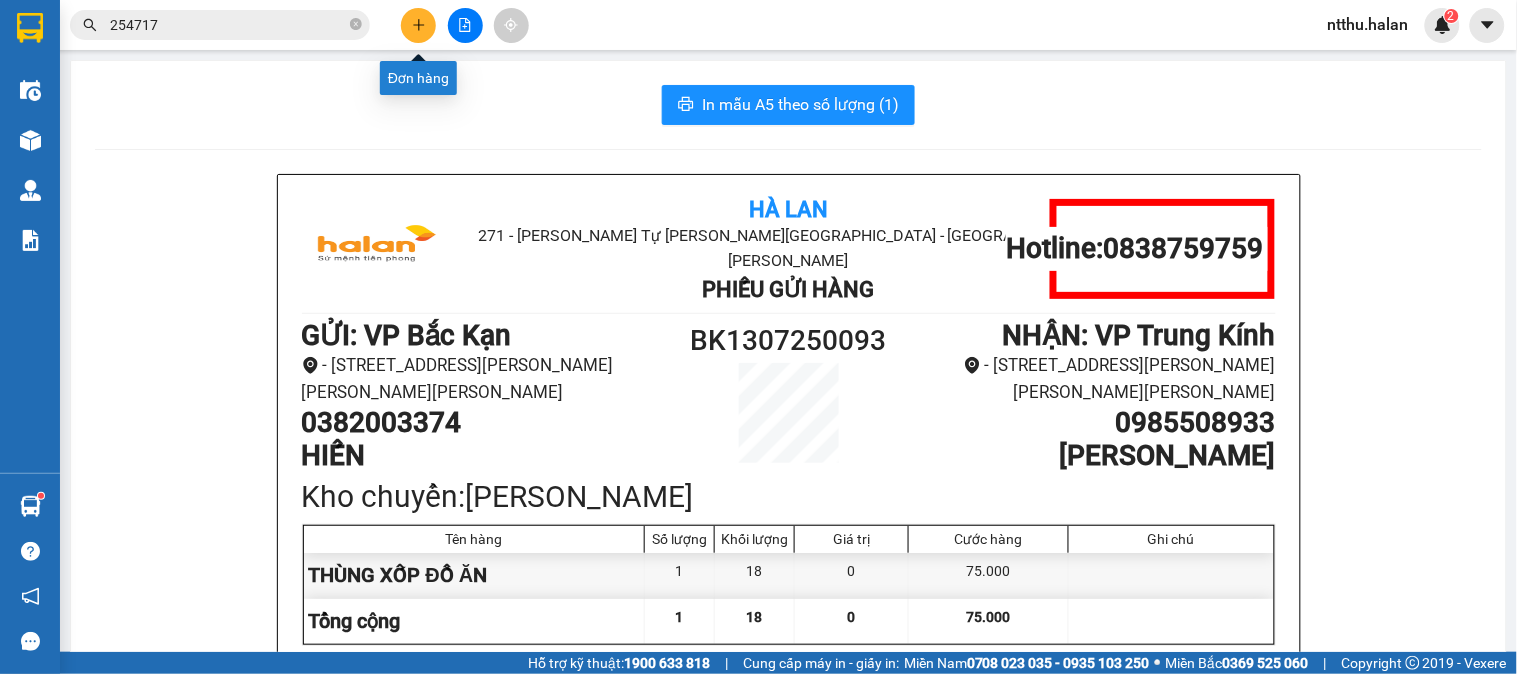 click at bounding box center (418, 25) 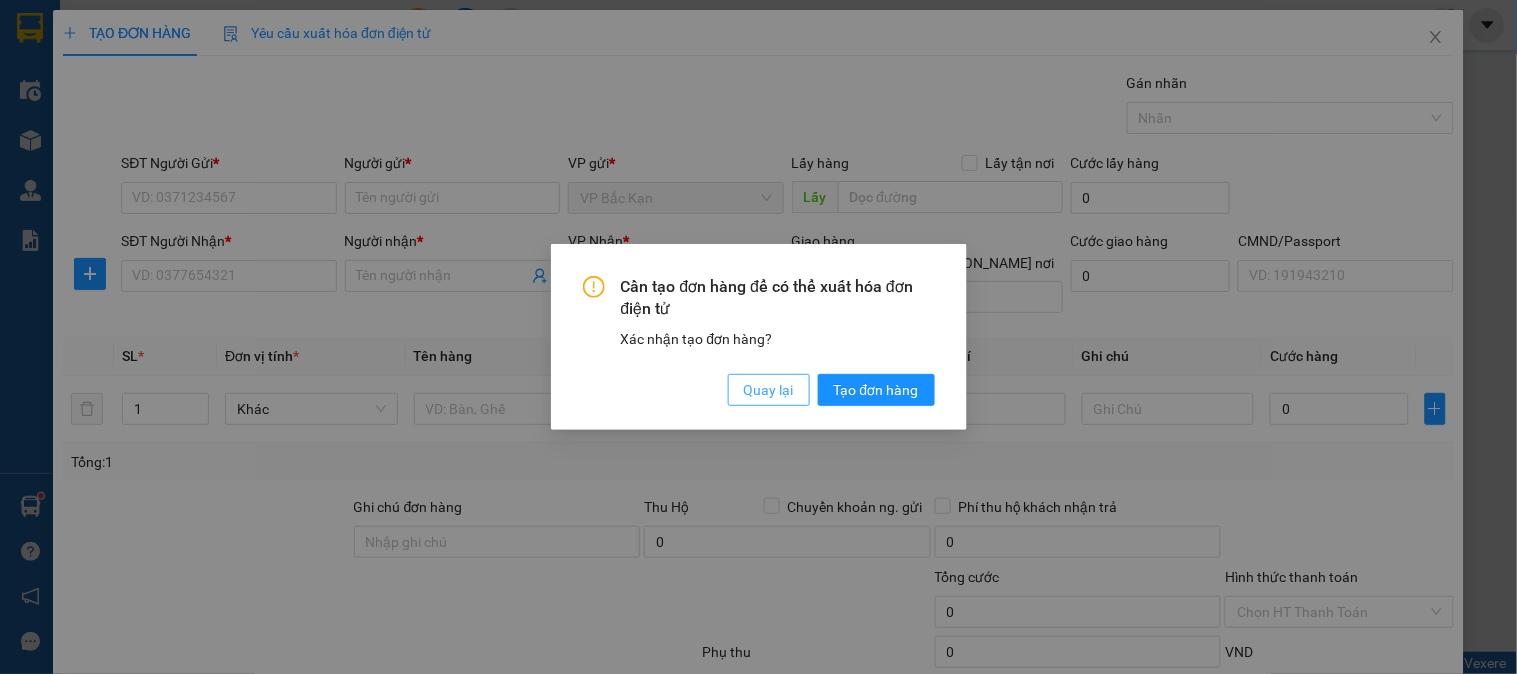 click on "Quay lại" at bounding box center (769, 390) 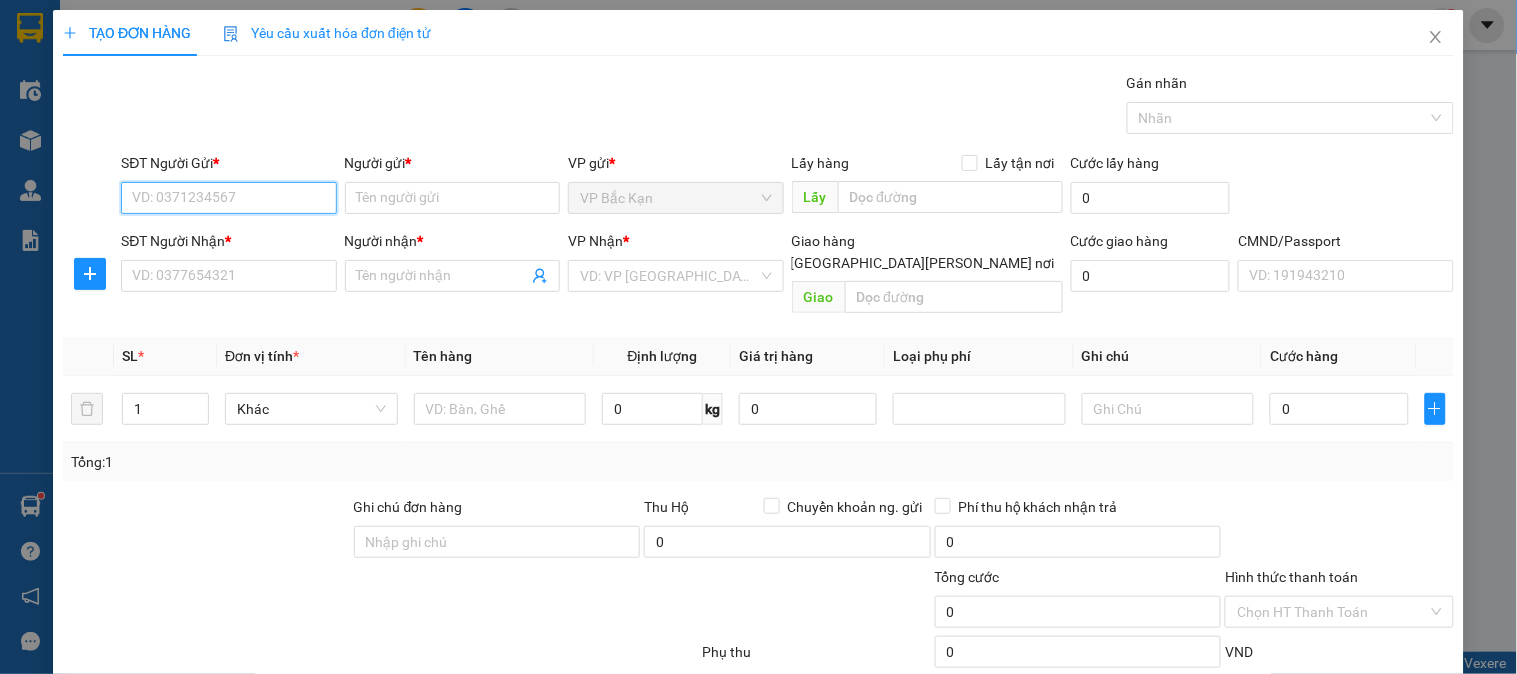 click on "SĐT Người Gửi  *" at bounding box center [228, 198] 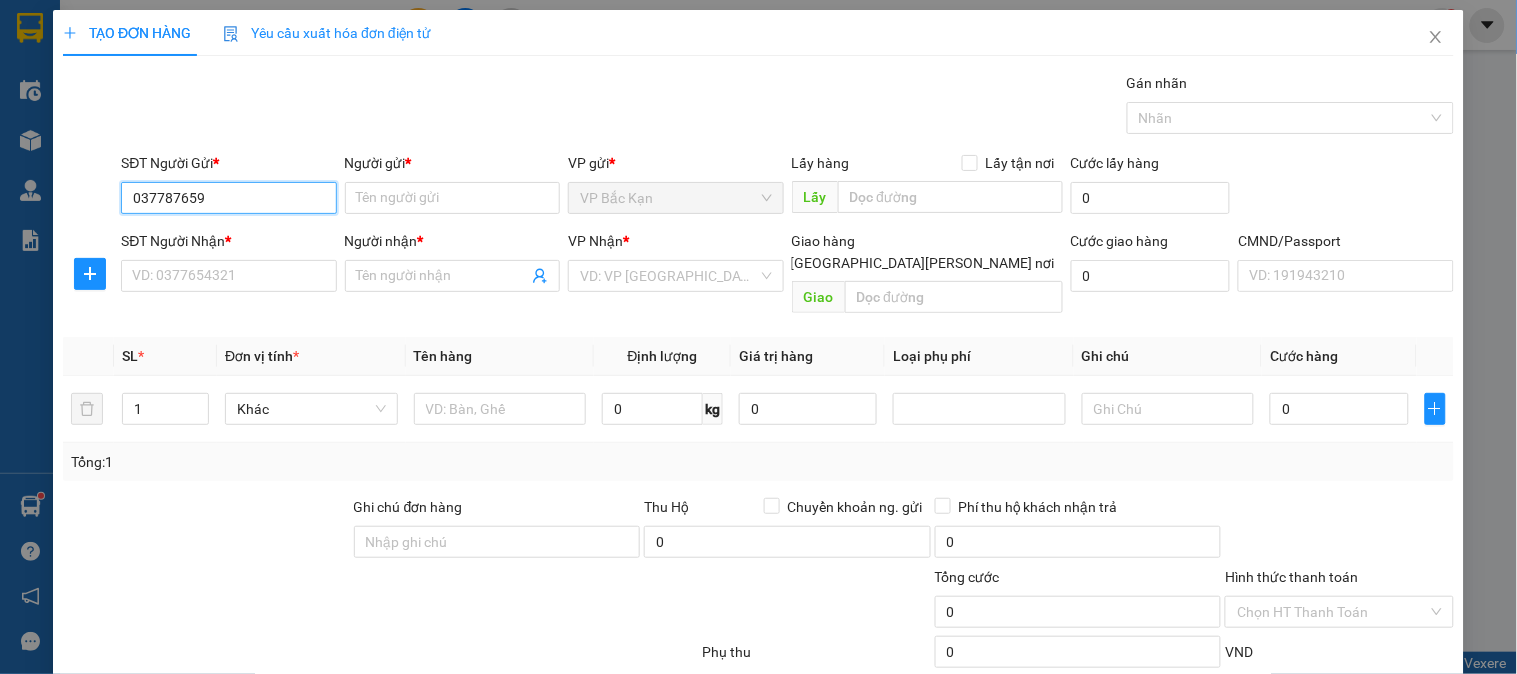 type on "0377876592" 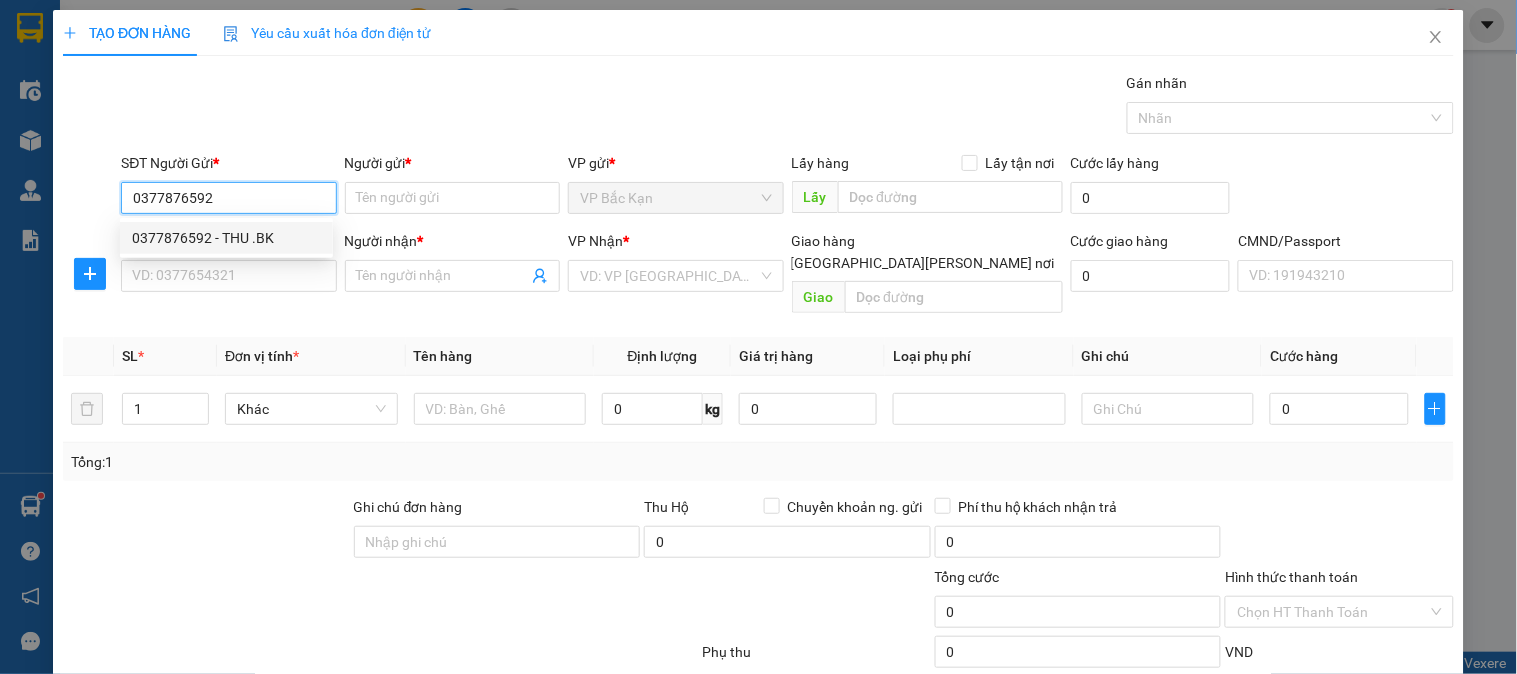 click on "0377876592 - THU .BK" at bounding box center [226, 238] 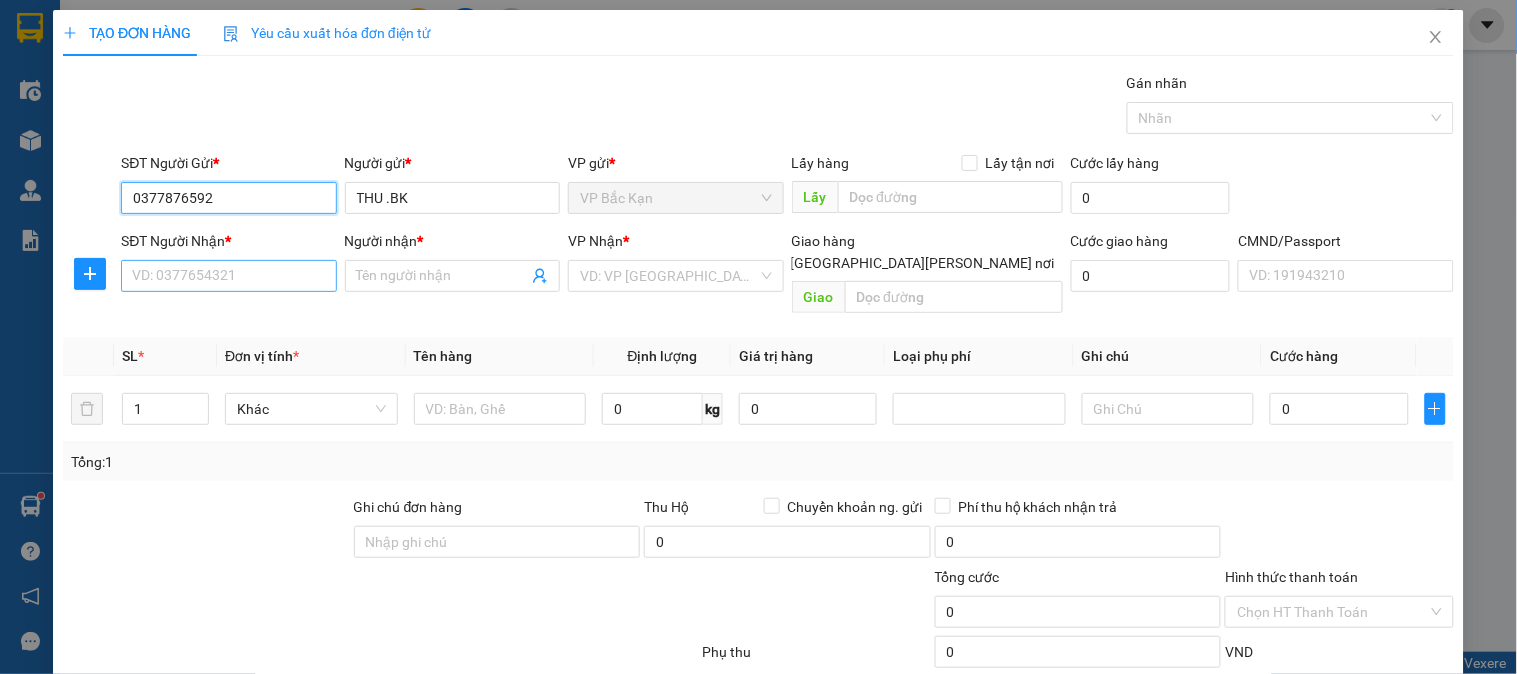 type on "0377876592" 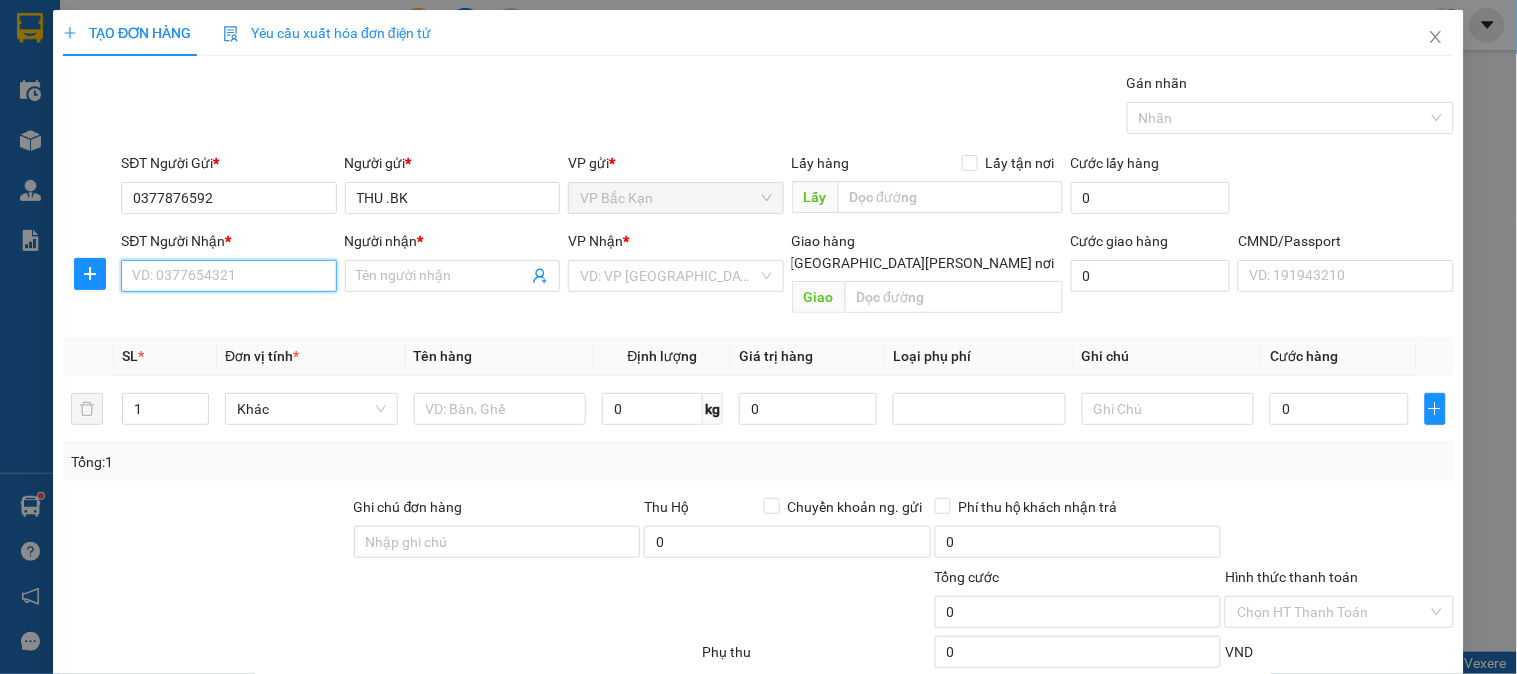 click on "SĐT Người Nhận  *" at bounding box center [228, 276] 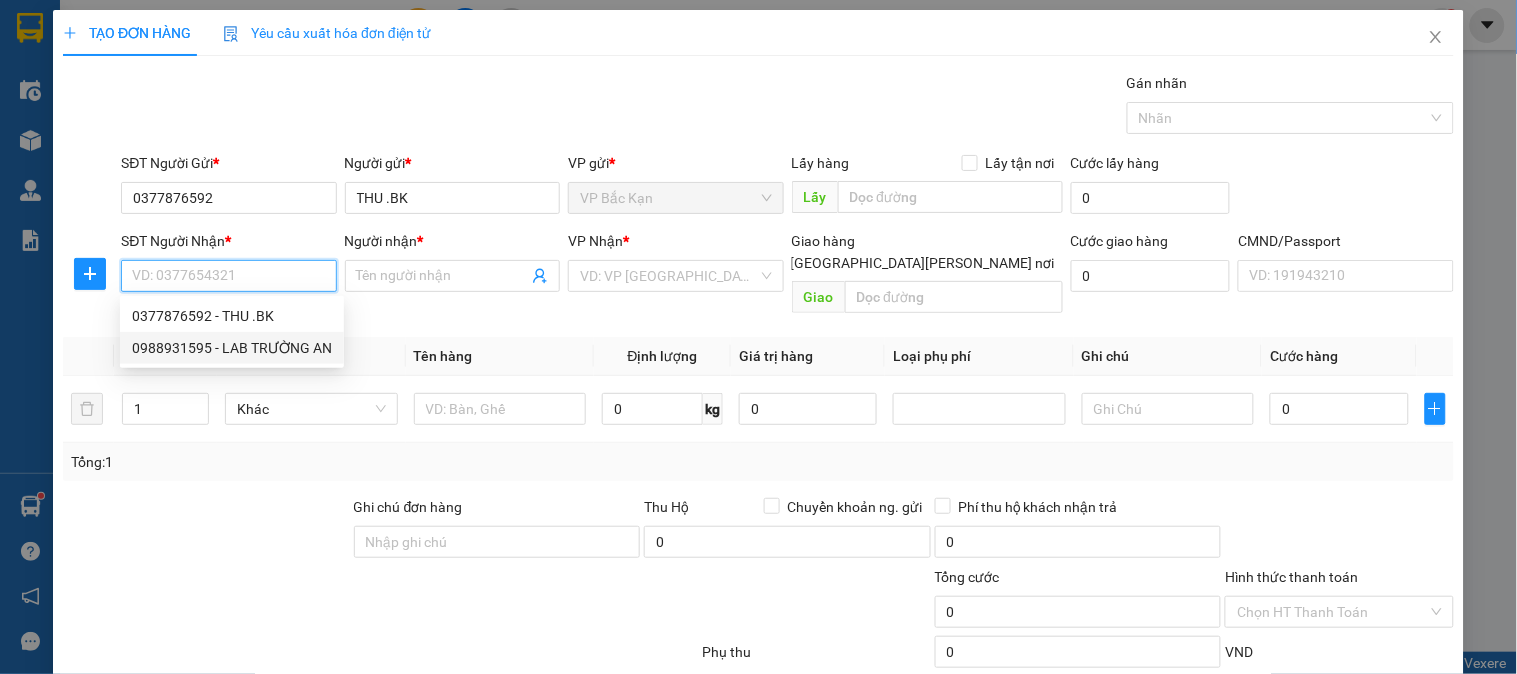 click on "0988931595 - LAB TRƯỜNG AN" at bounding box center [232, 348] 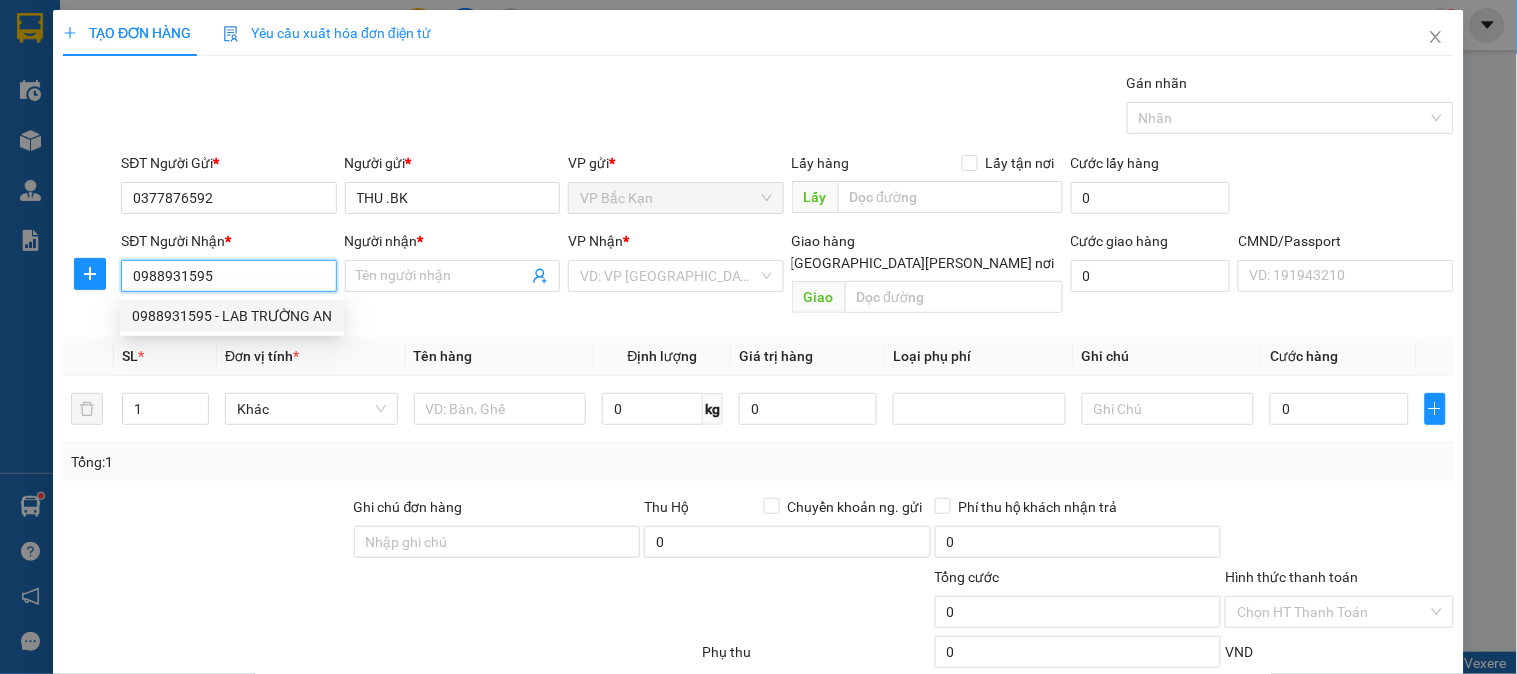 type on "LAB TRƯỜNG AN" 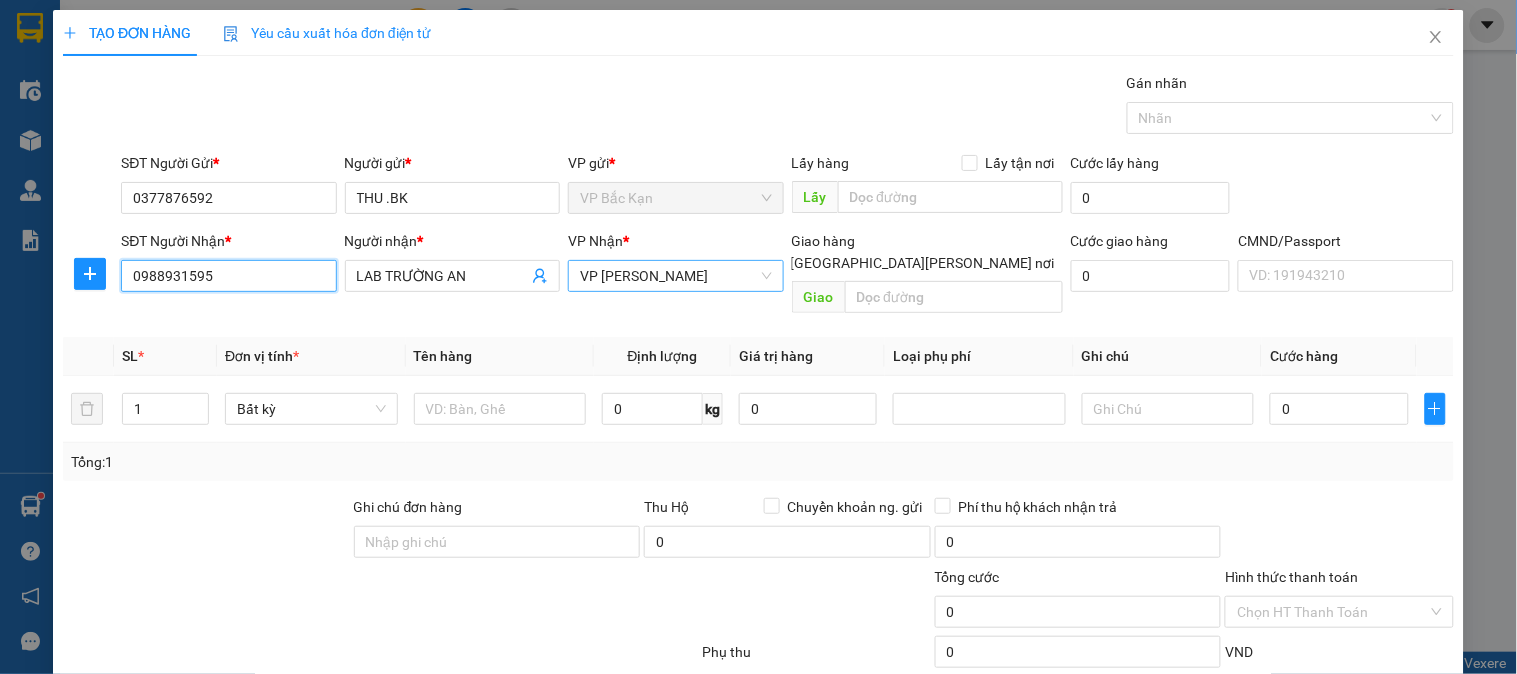 click on "VP [GEOGRAPHIC_DATA]" at bounding box center (675, 276) 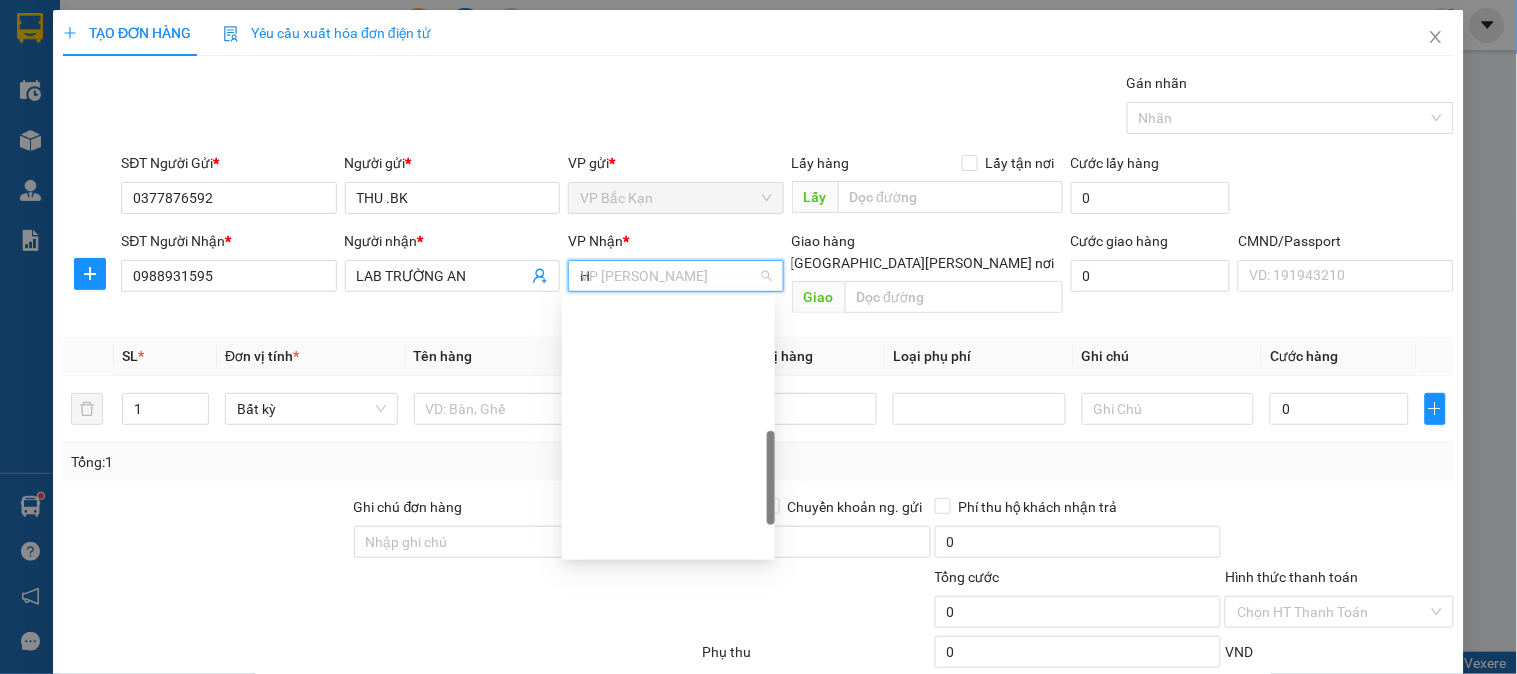 scroll, scrollTop: 247, scrollLeft: 0, axis: vertical 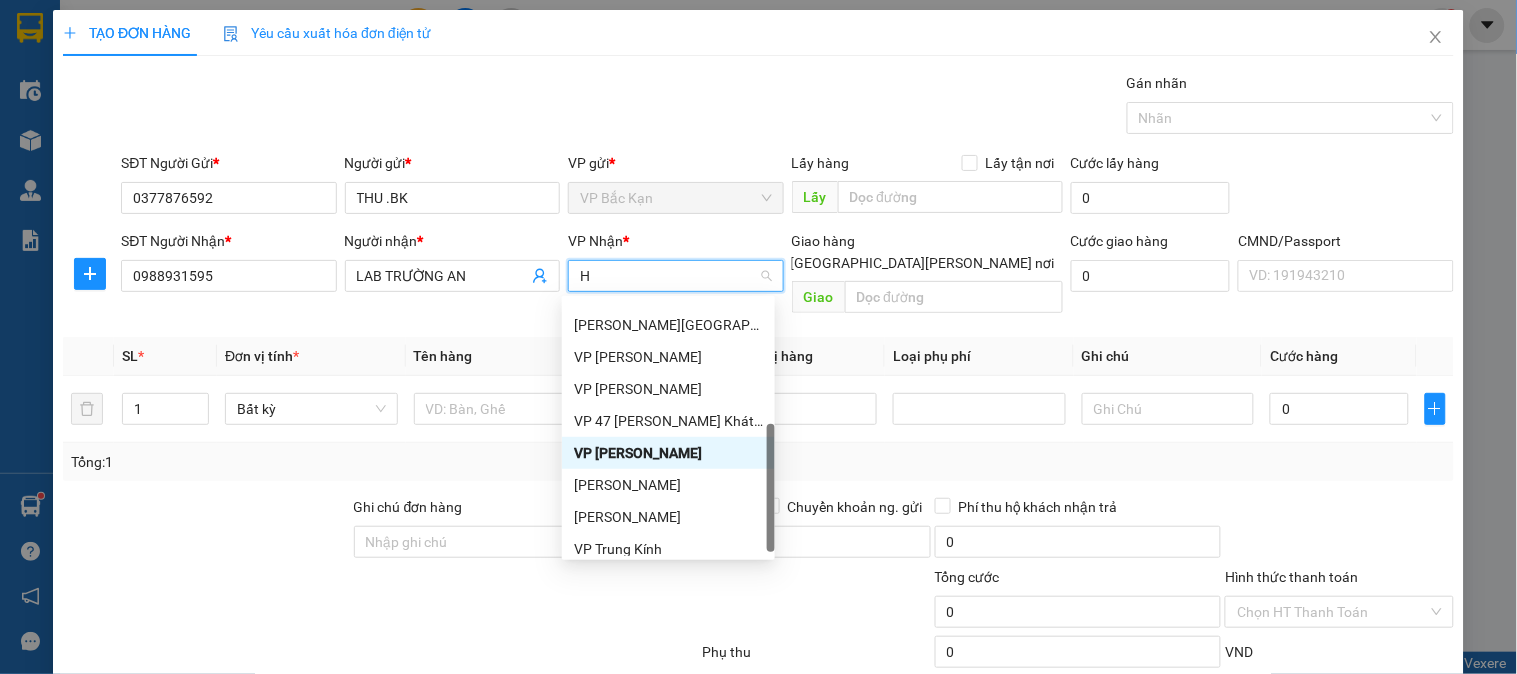 type on "HO" 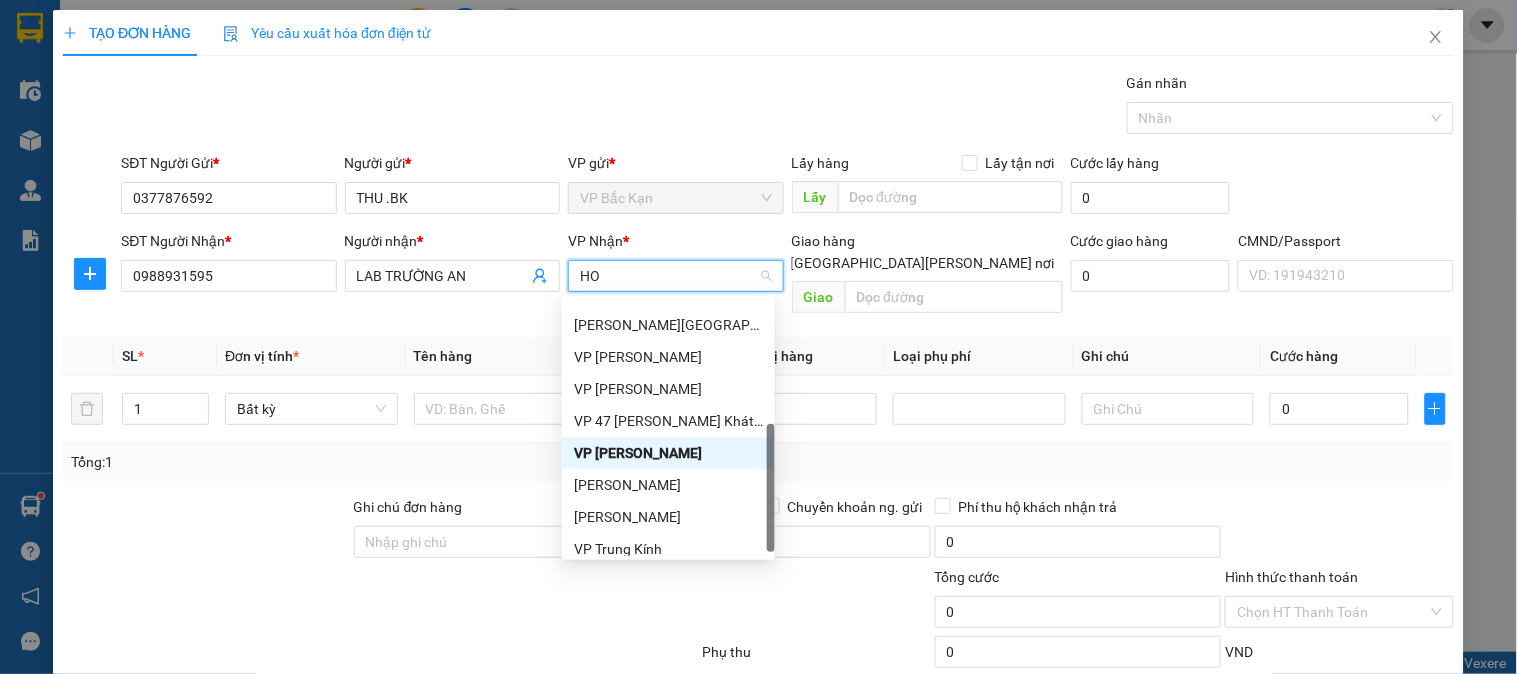 scroll, scrollTop: 0, scrollLeft: 0, axis: both 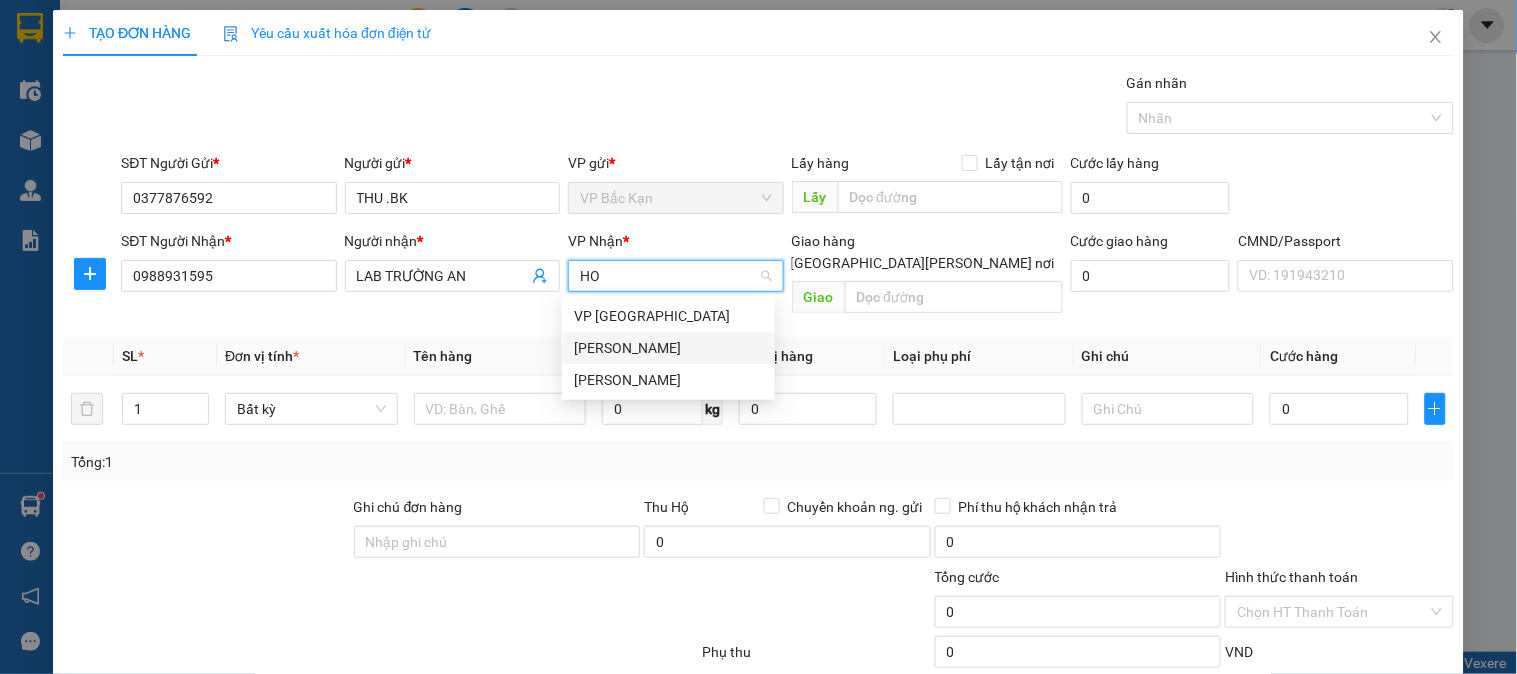 click on "VP [PERSON_NAME]" at bounding box center [668, 348] 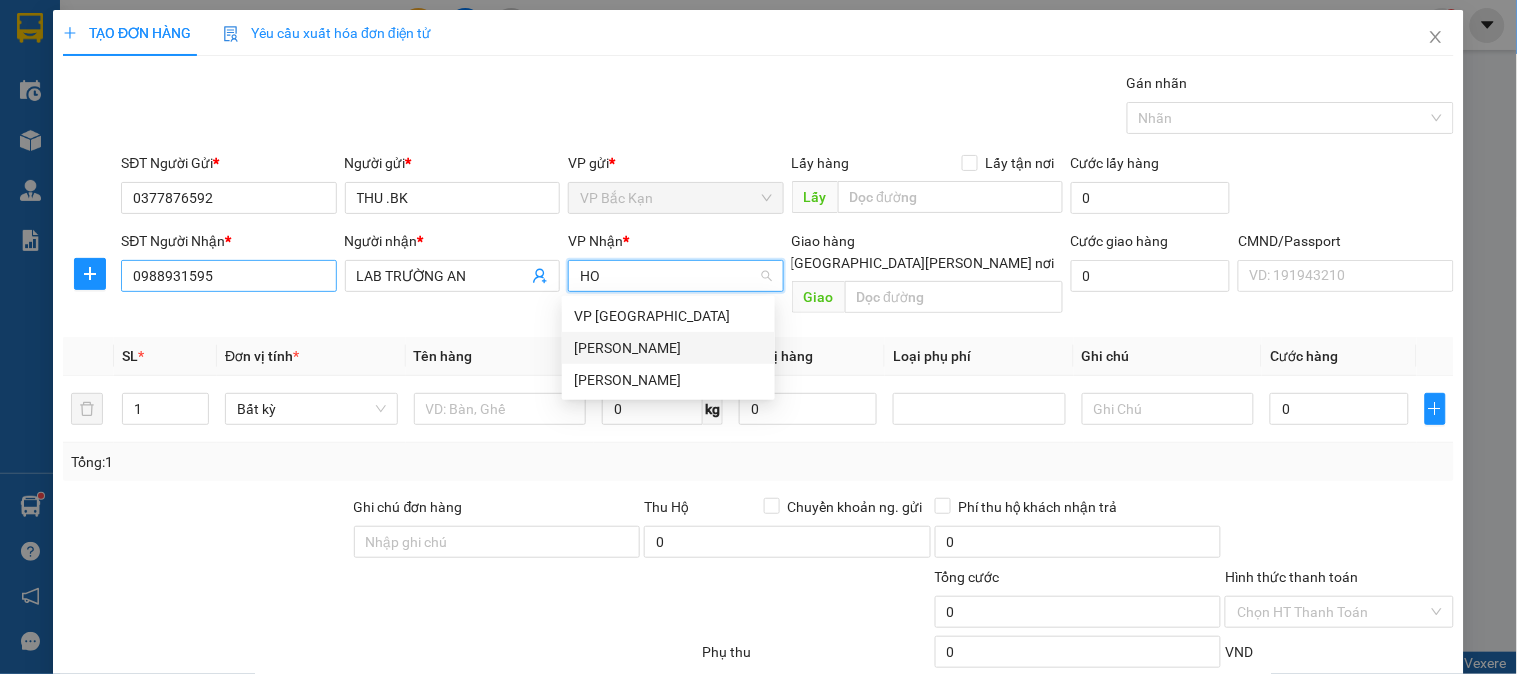 type 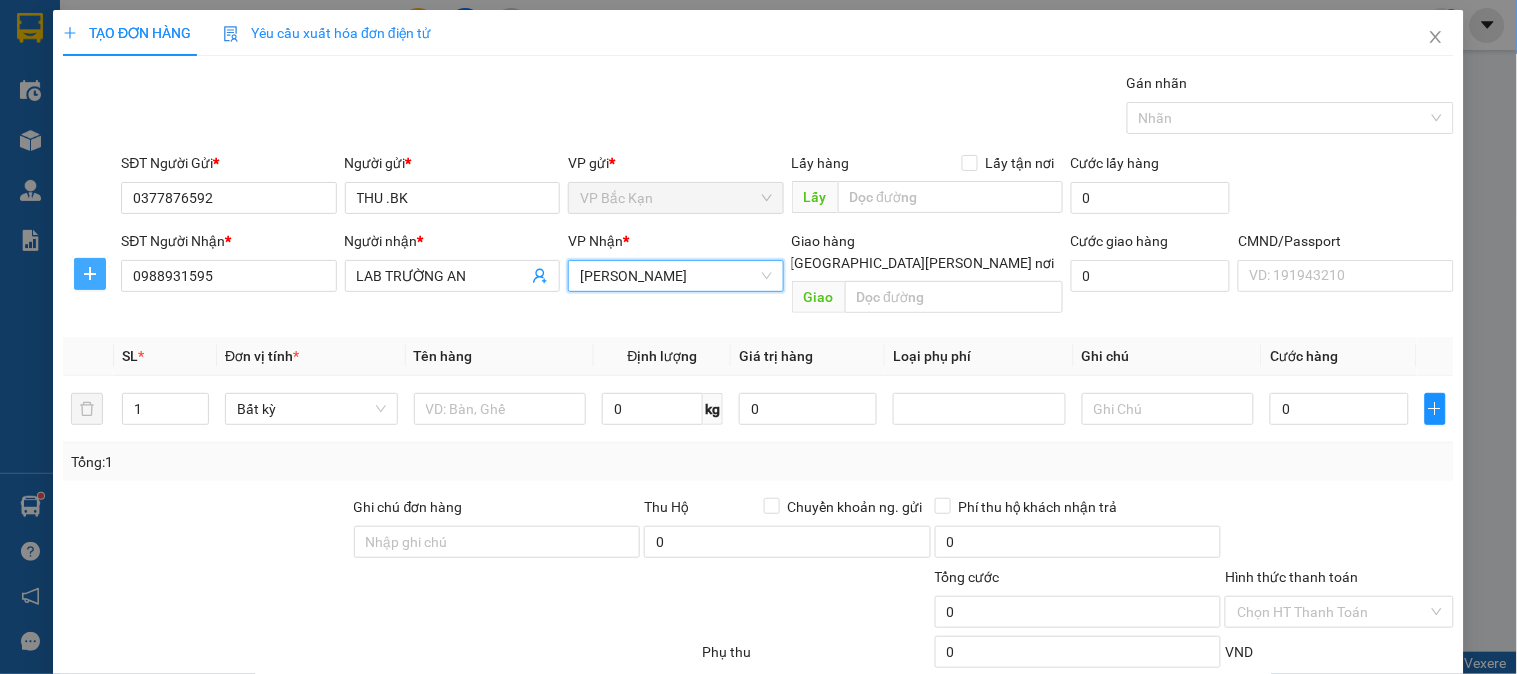 click at bounding box center [90, 274] 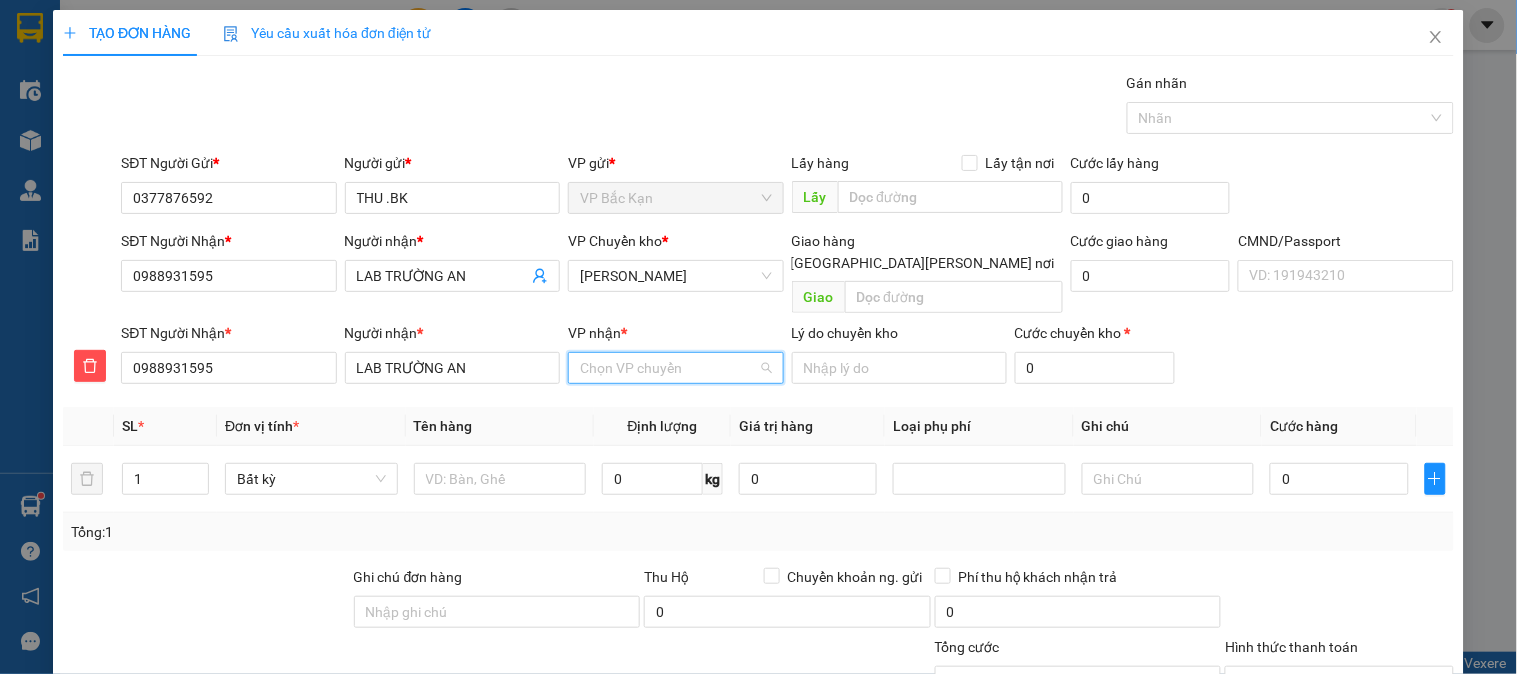 click on "VP nhận  *" at bounding box center [668, 368] 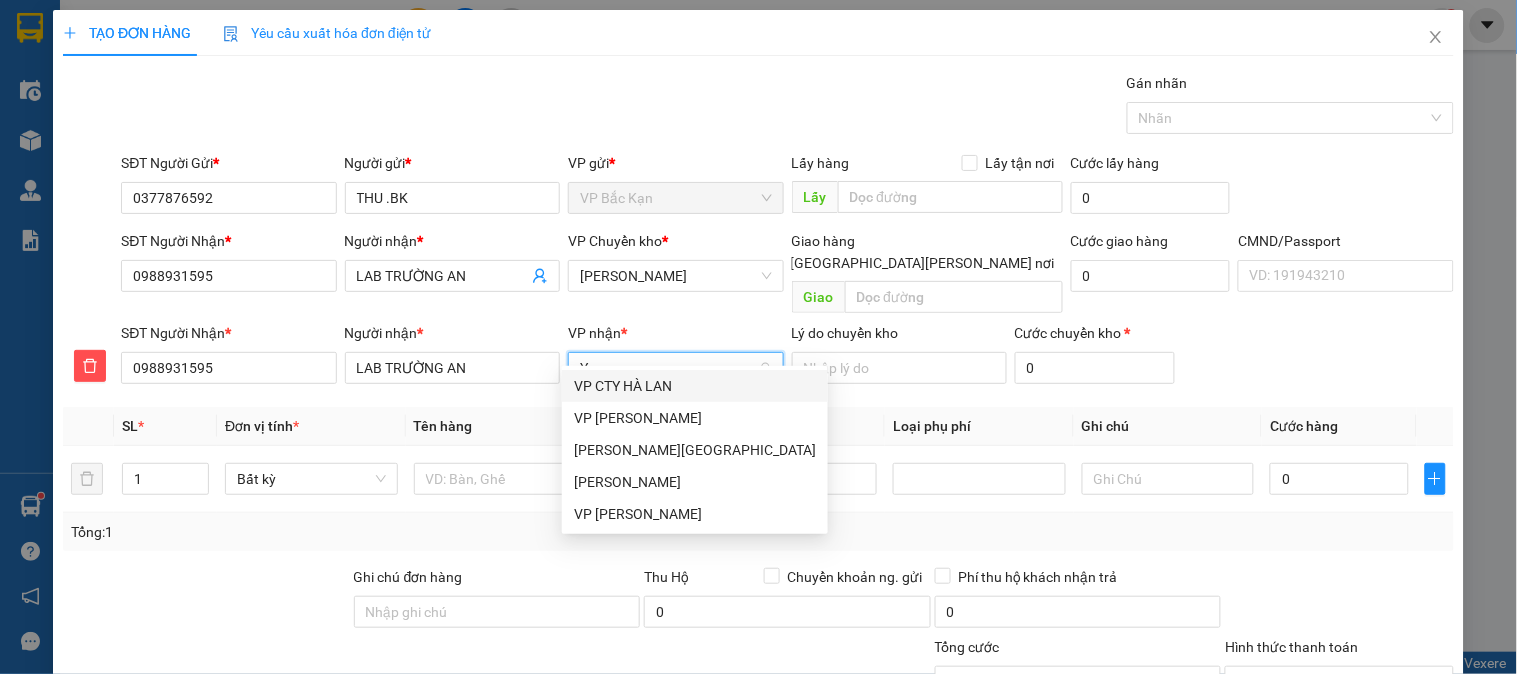 type on "YÊ" 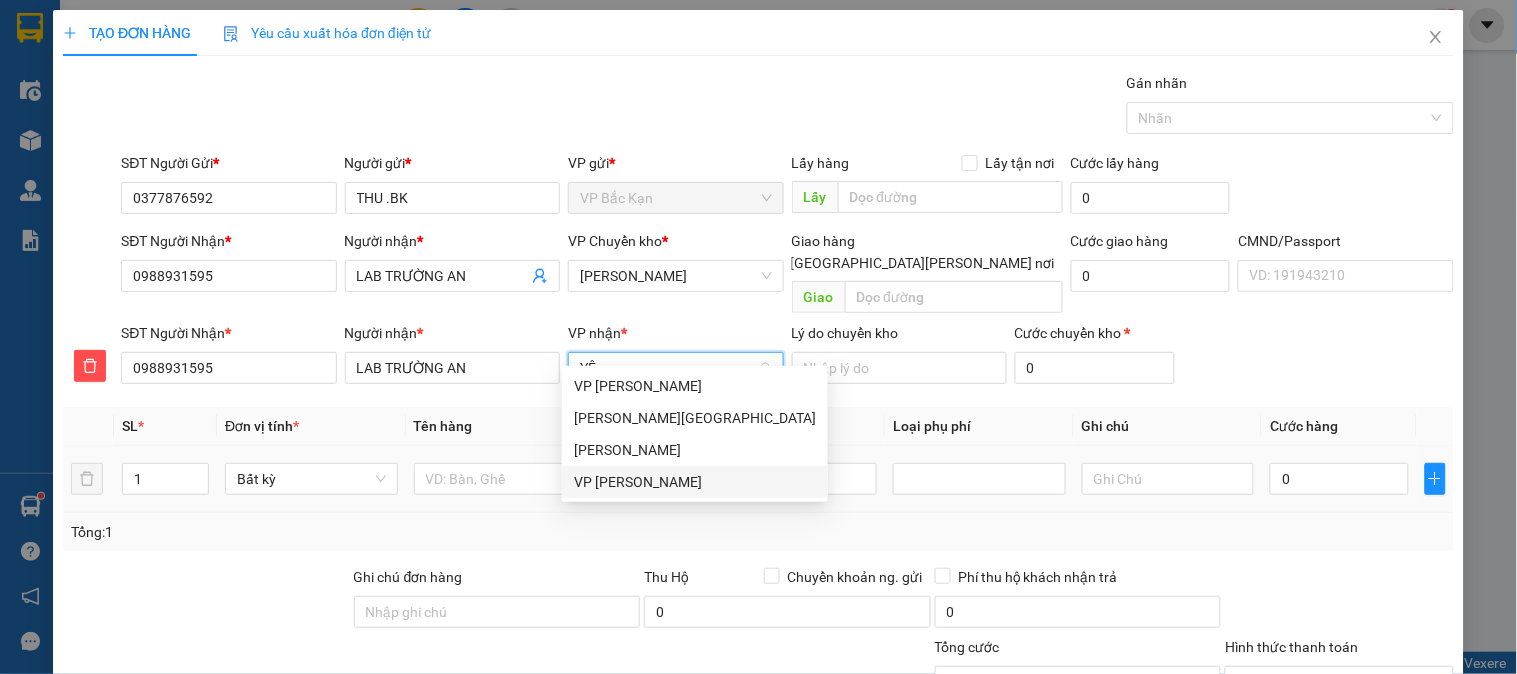 click on "VP [GEOGRAPHIC_DATA]" at bounding box center [695, 482] 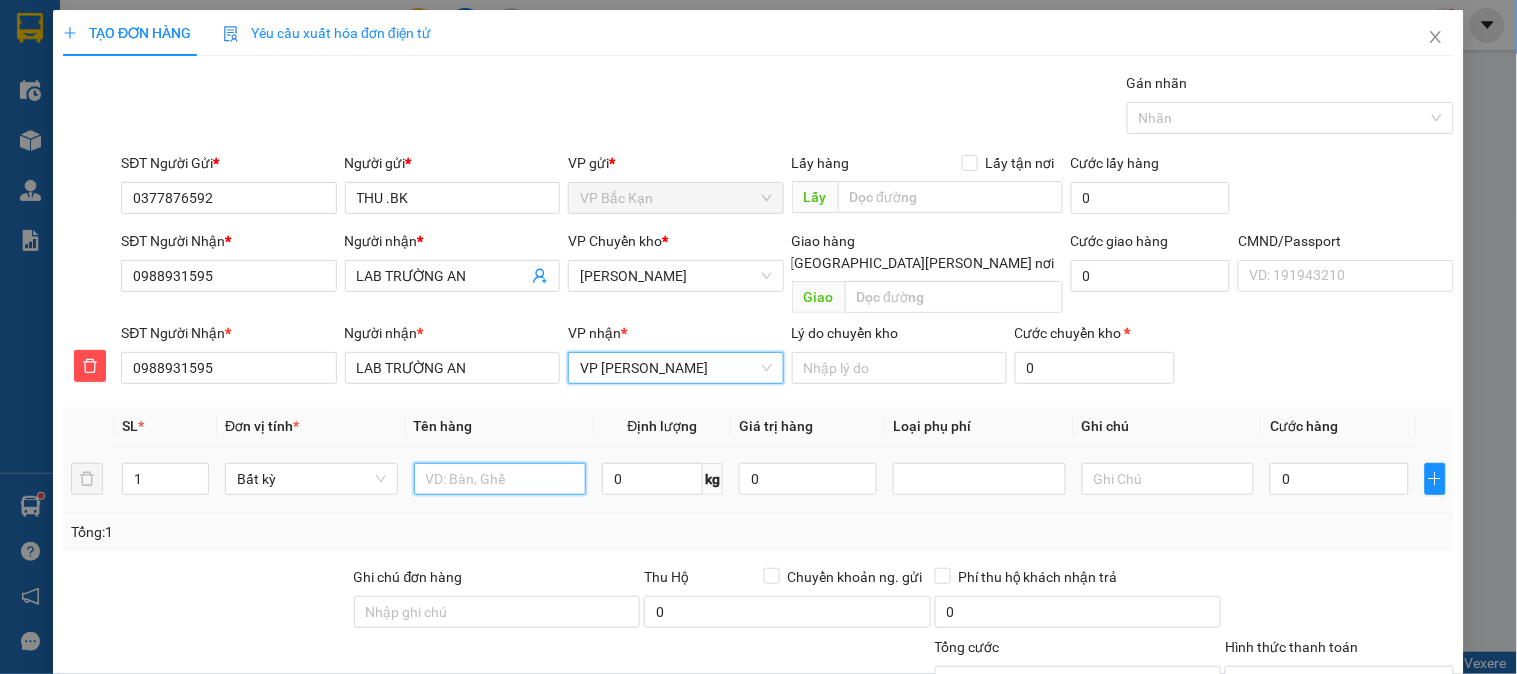 click at bounding box center (500, 479) 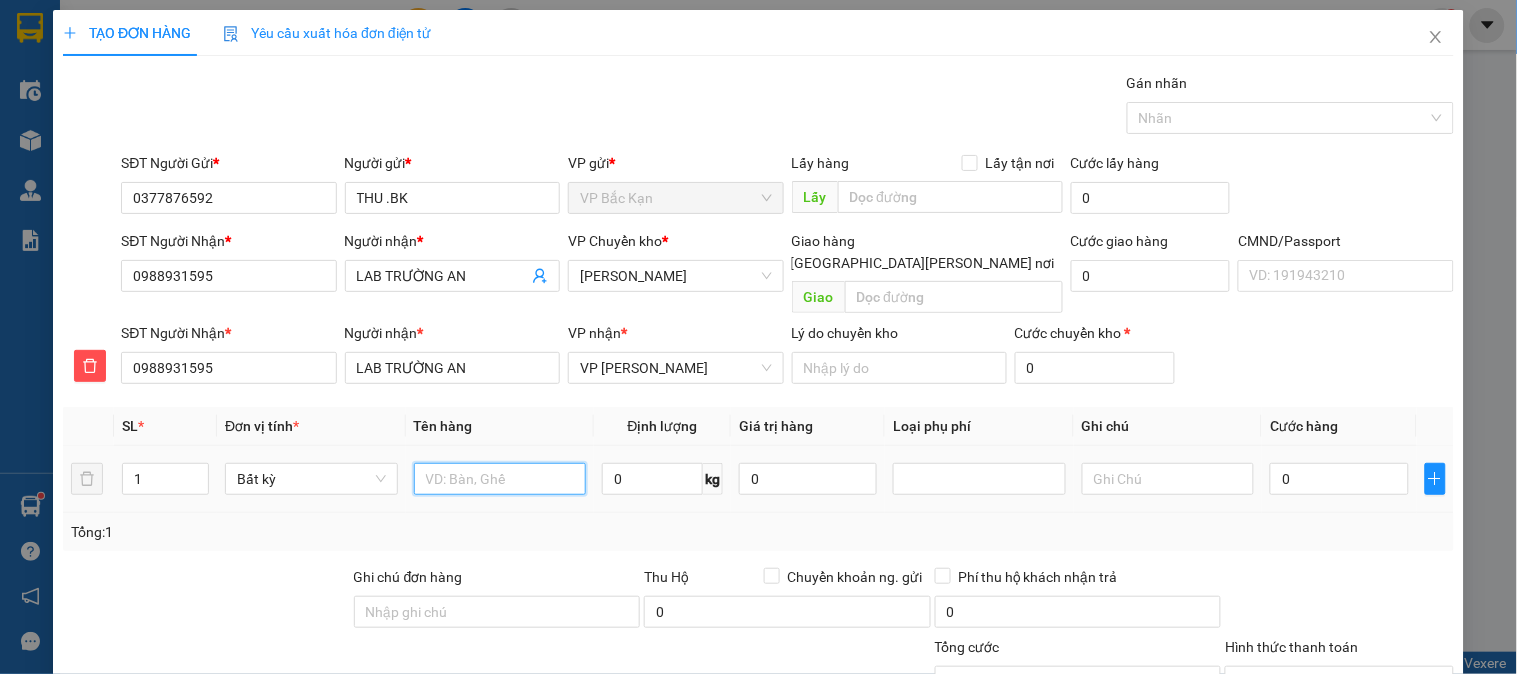 click at bounding box center [500, 479] 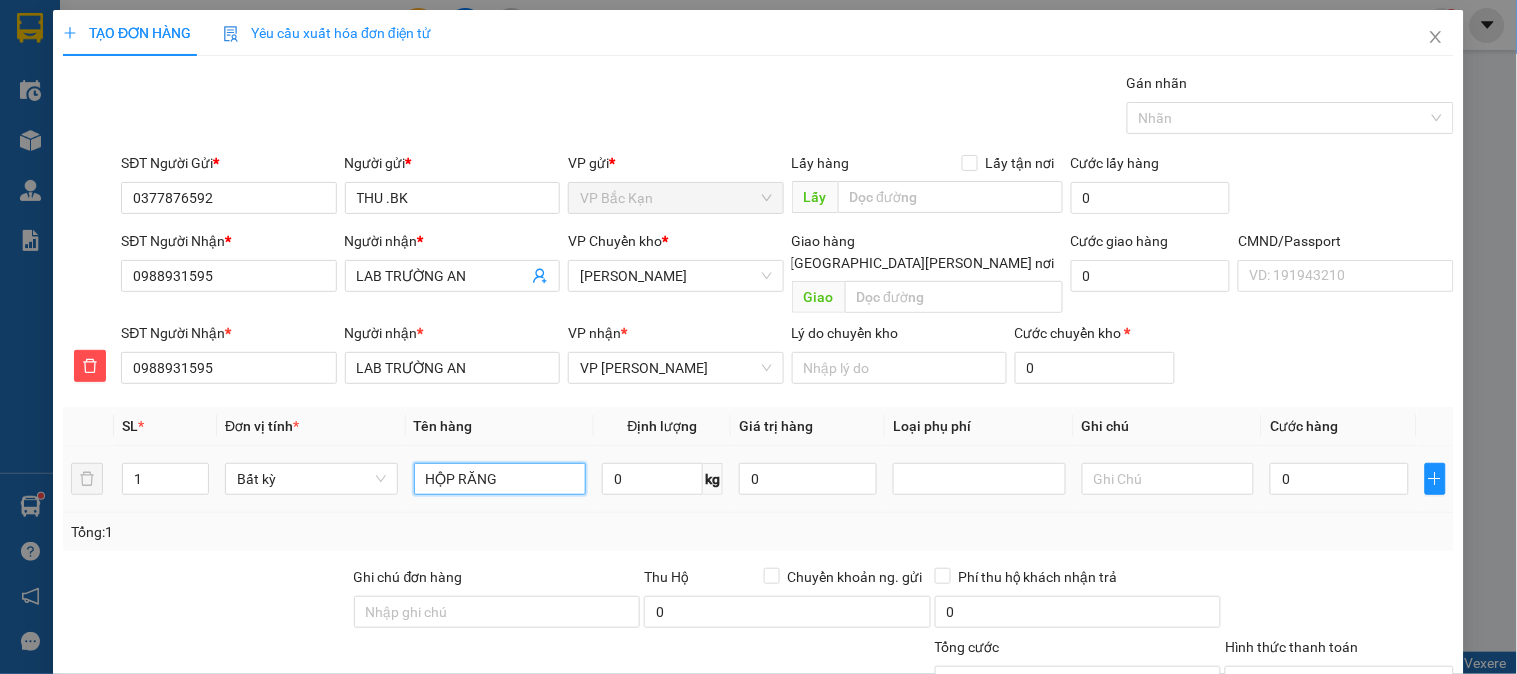 type on "HỘP RĂNG" 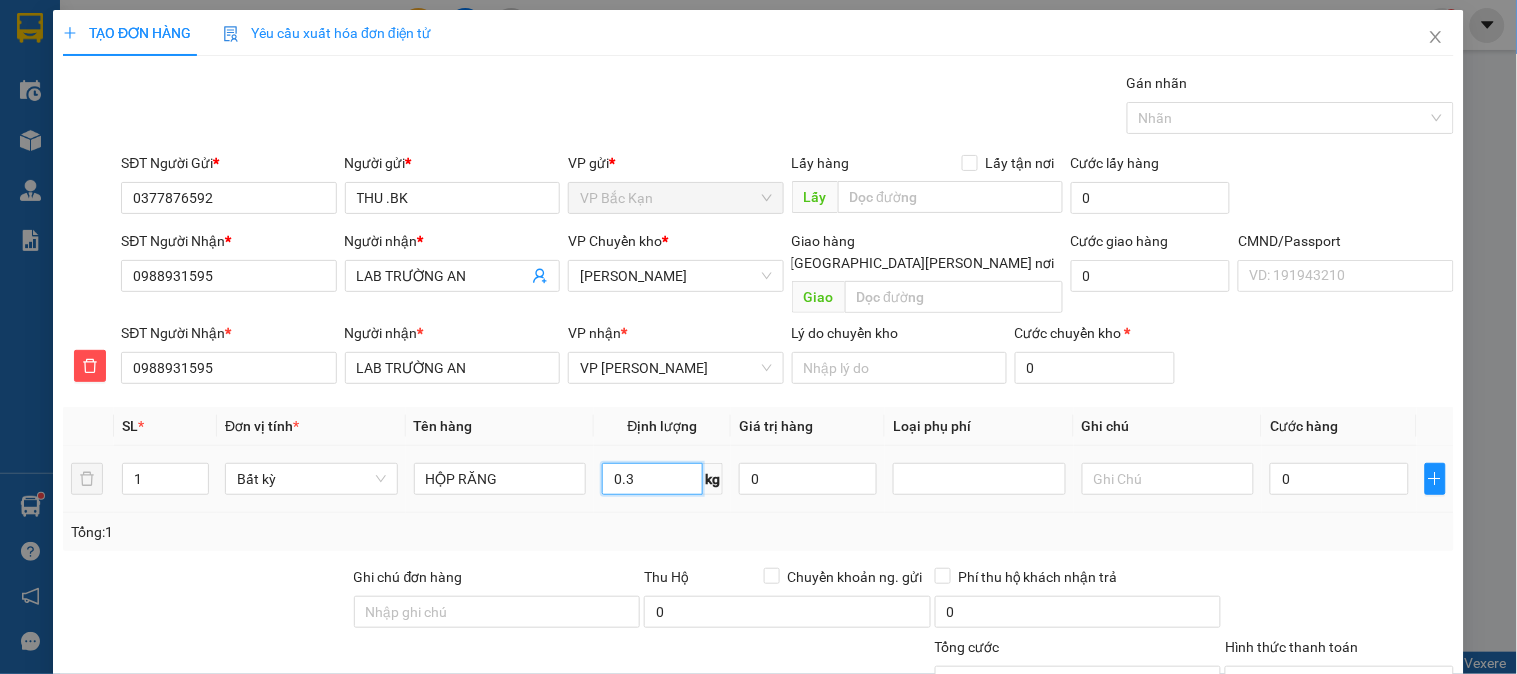 type on "0.3" 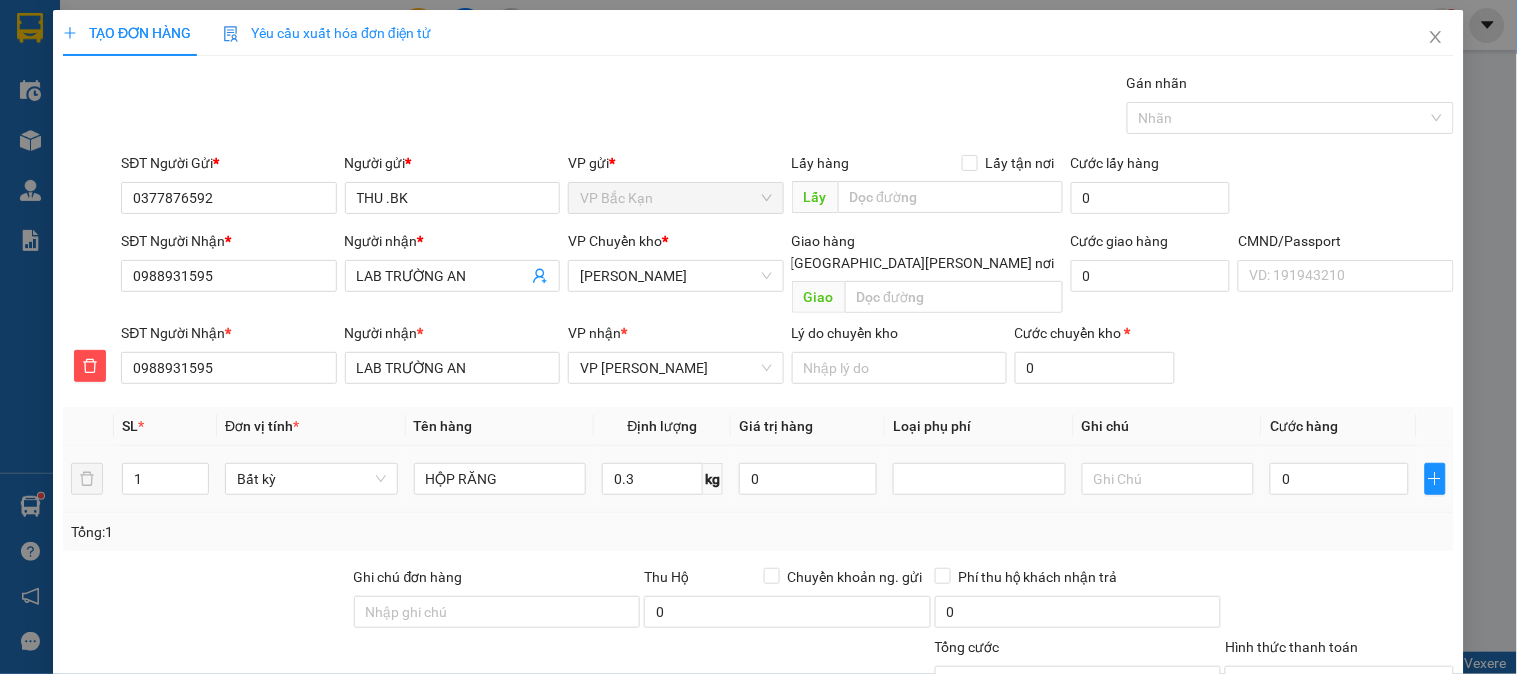 click on "HỘP RĂNG" at bounding box center (500, 479) 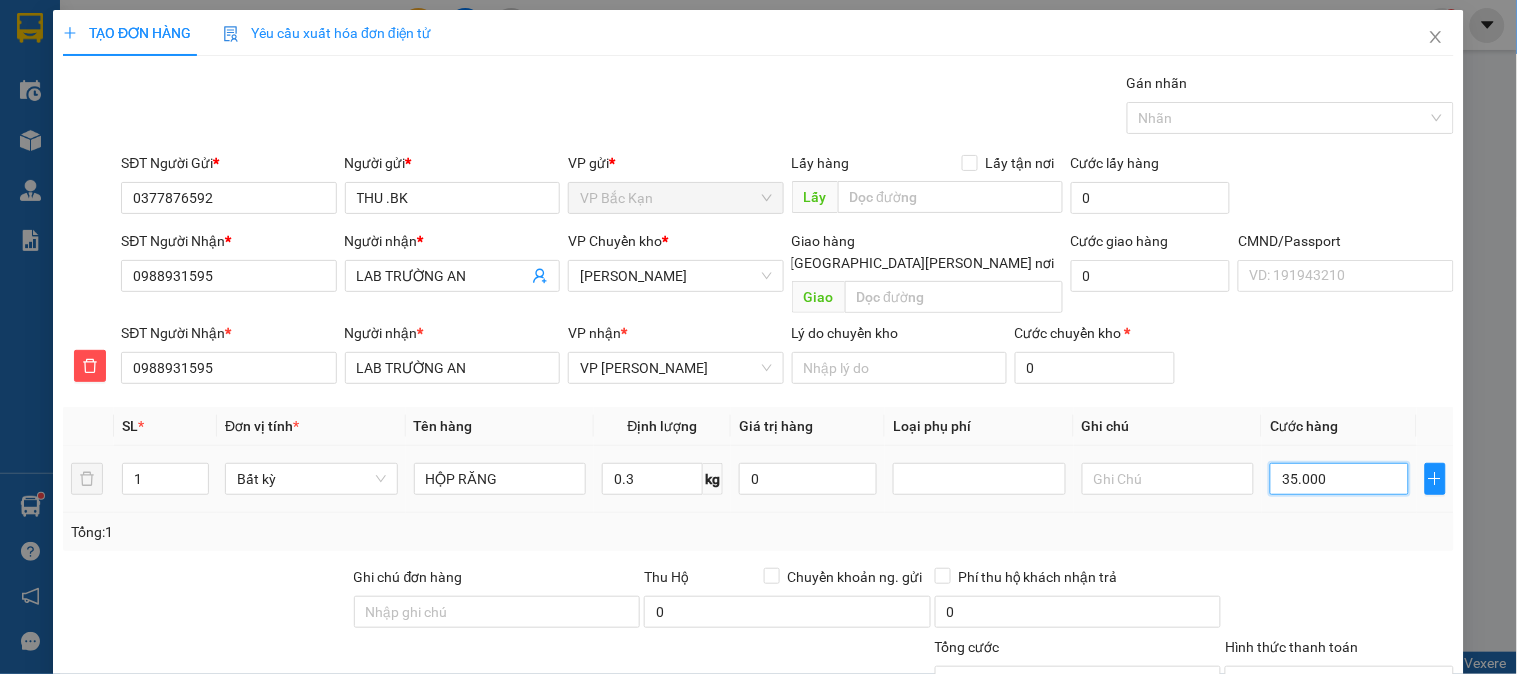 click on "35.000" at bounding box center [1339, 479] 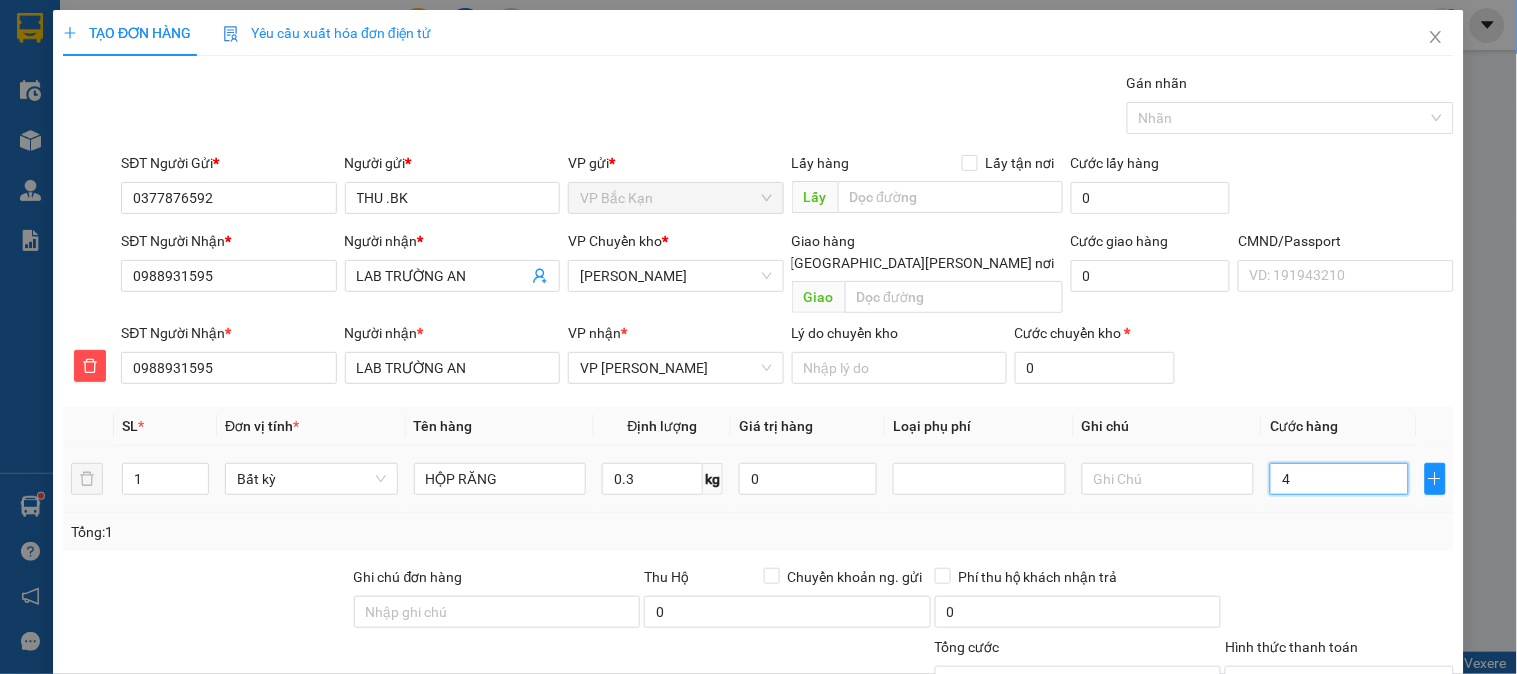 type on "4" 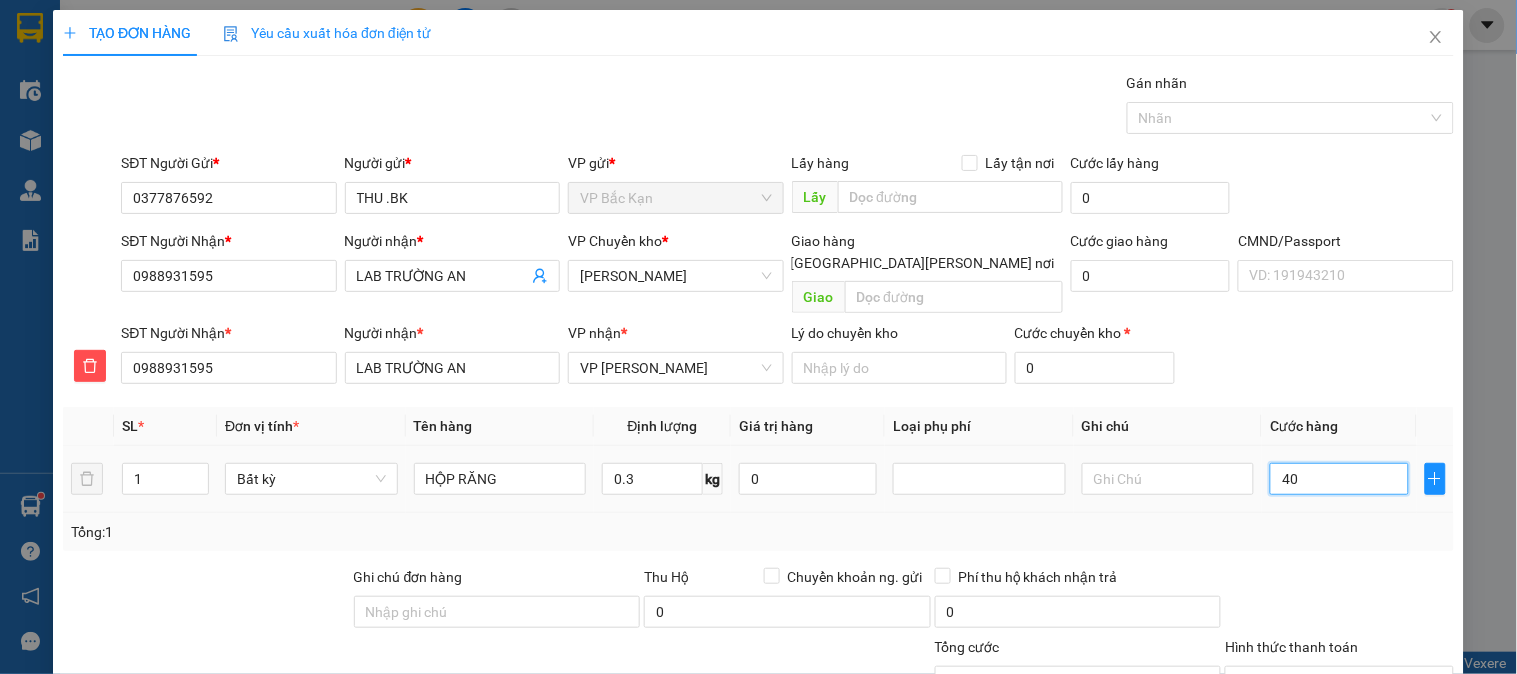 type on "40" 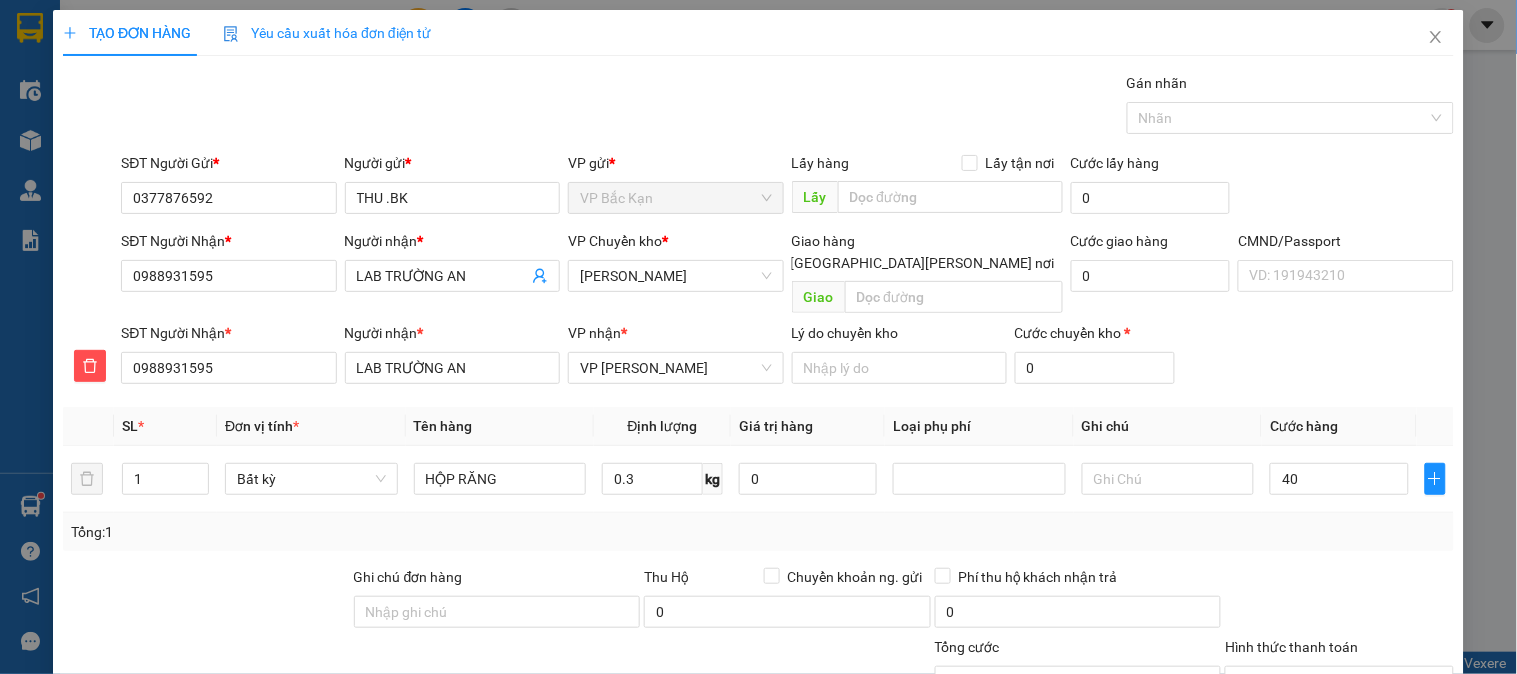 type on "40.000" 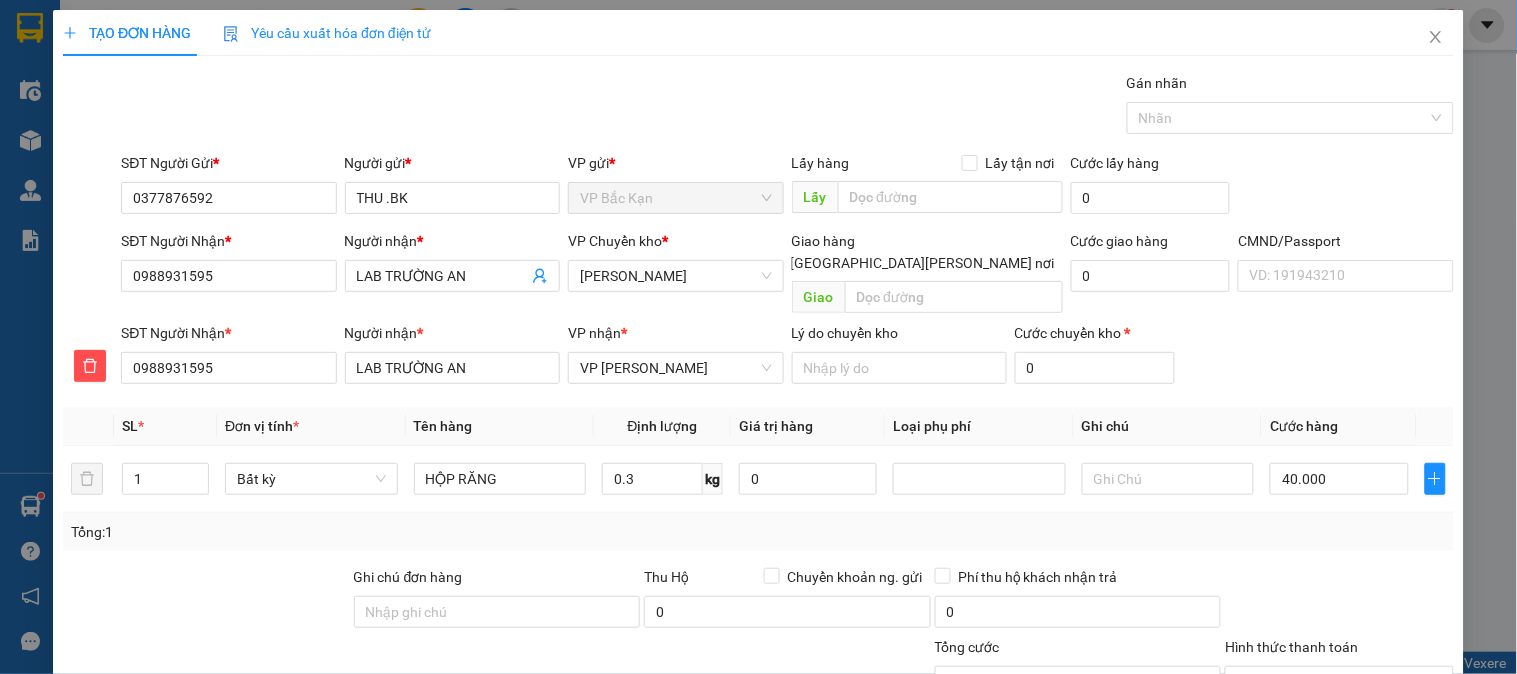 click on "SĐT Người Nhận   * 0988931595 Người nhận   * LAB TRƯỜNG AN VP nhận  * VP Yên Bình Lý do chuyển kho Cước chuyển kho    * 0" at bounding box center (787, 357) 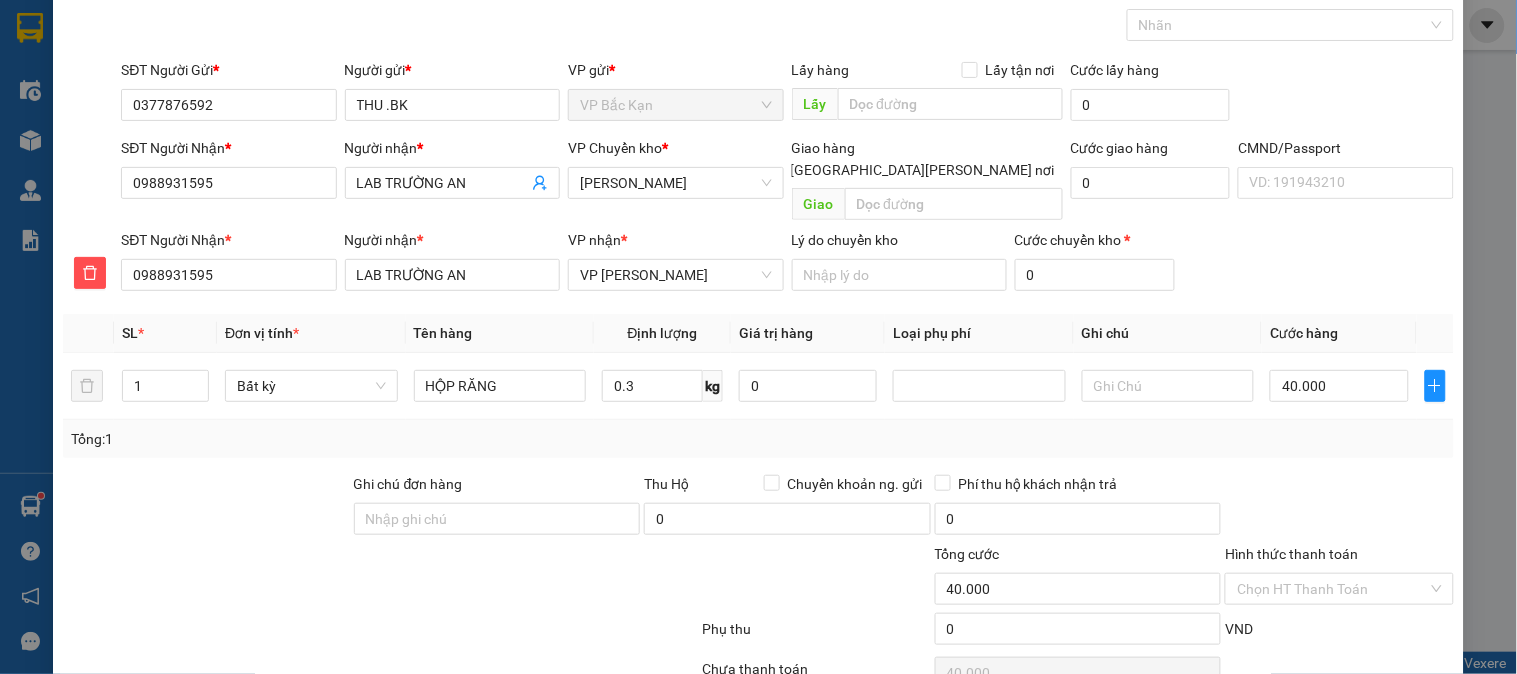 scroll, scrollTop: 176, scrollLeft: 0, axis: vertical 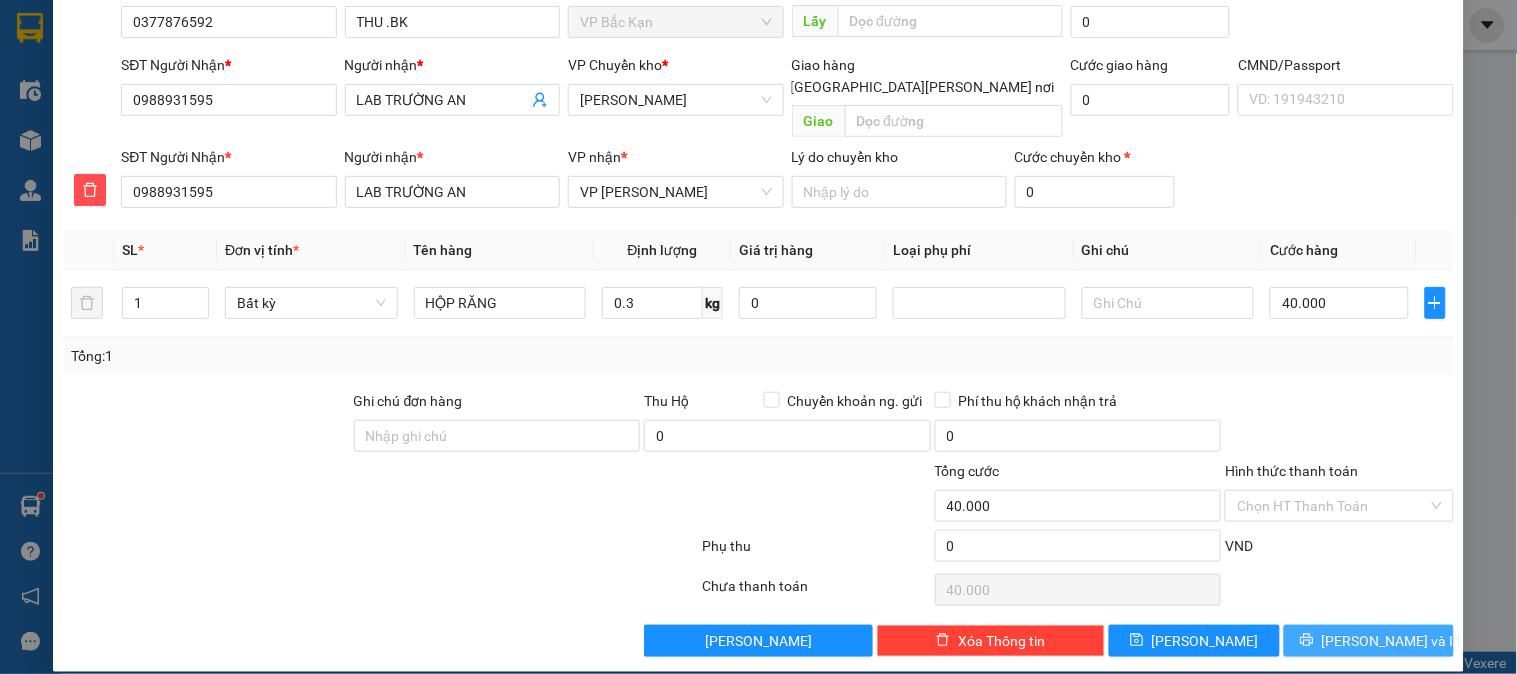 click 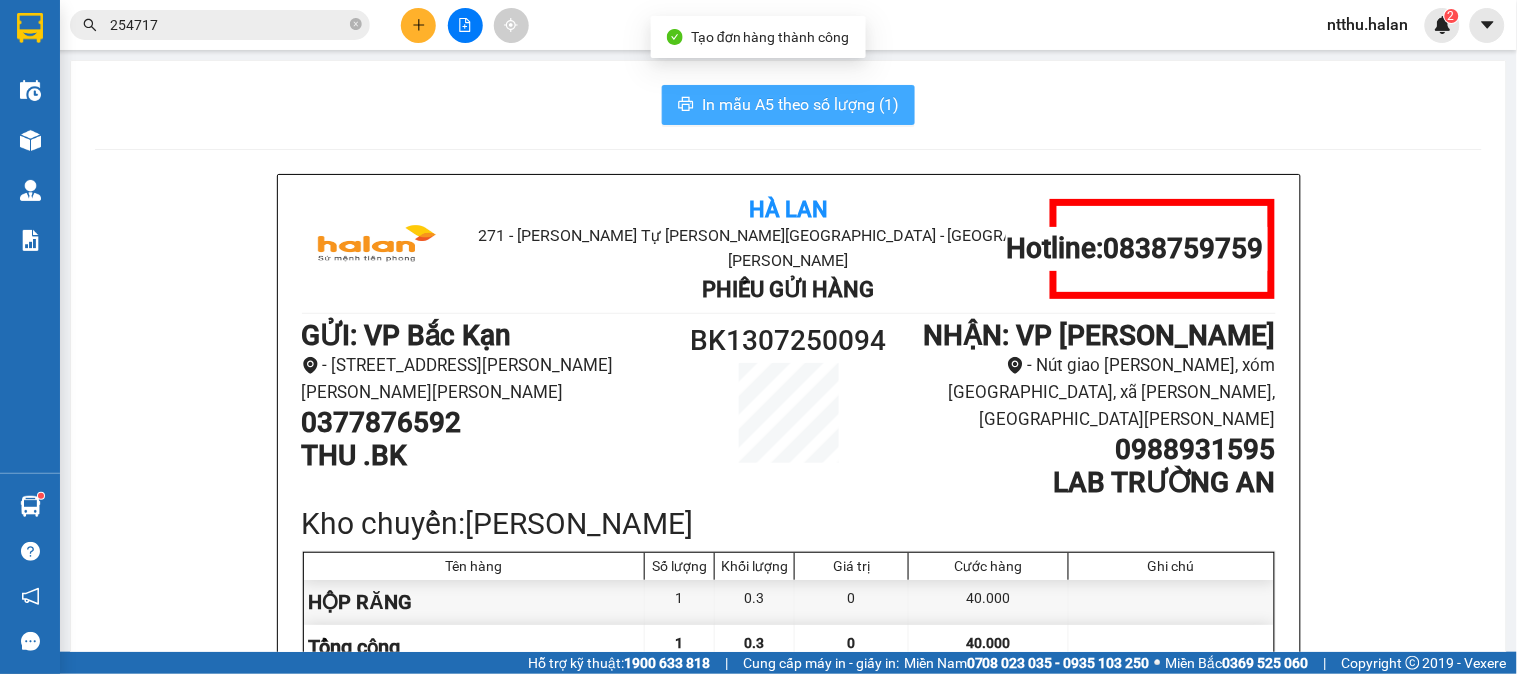 click on "In mẫu A5 theo số lượng
(1)" at bounding box center (788, 105) 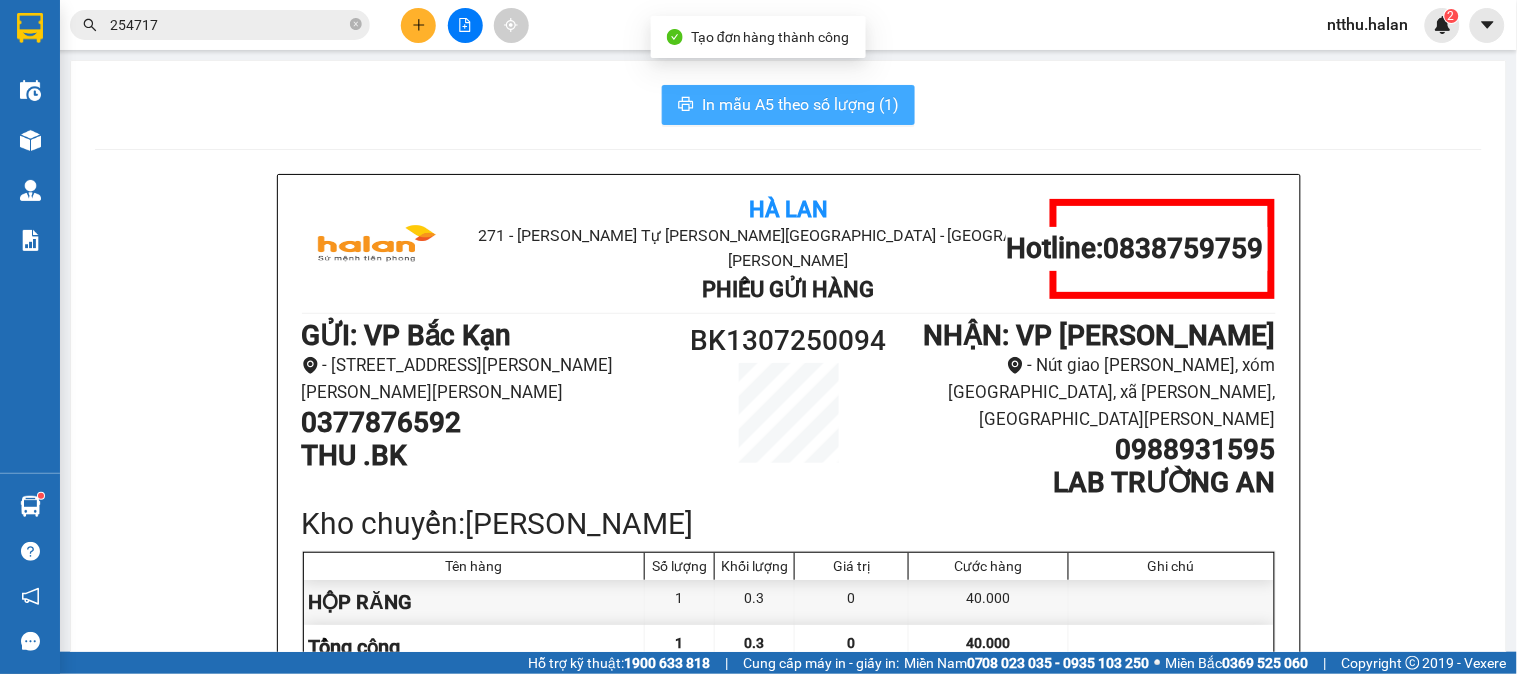 scroll, scrollTop: 0, scrollLeft: 0, axis: both 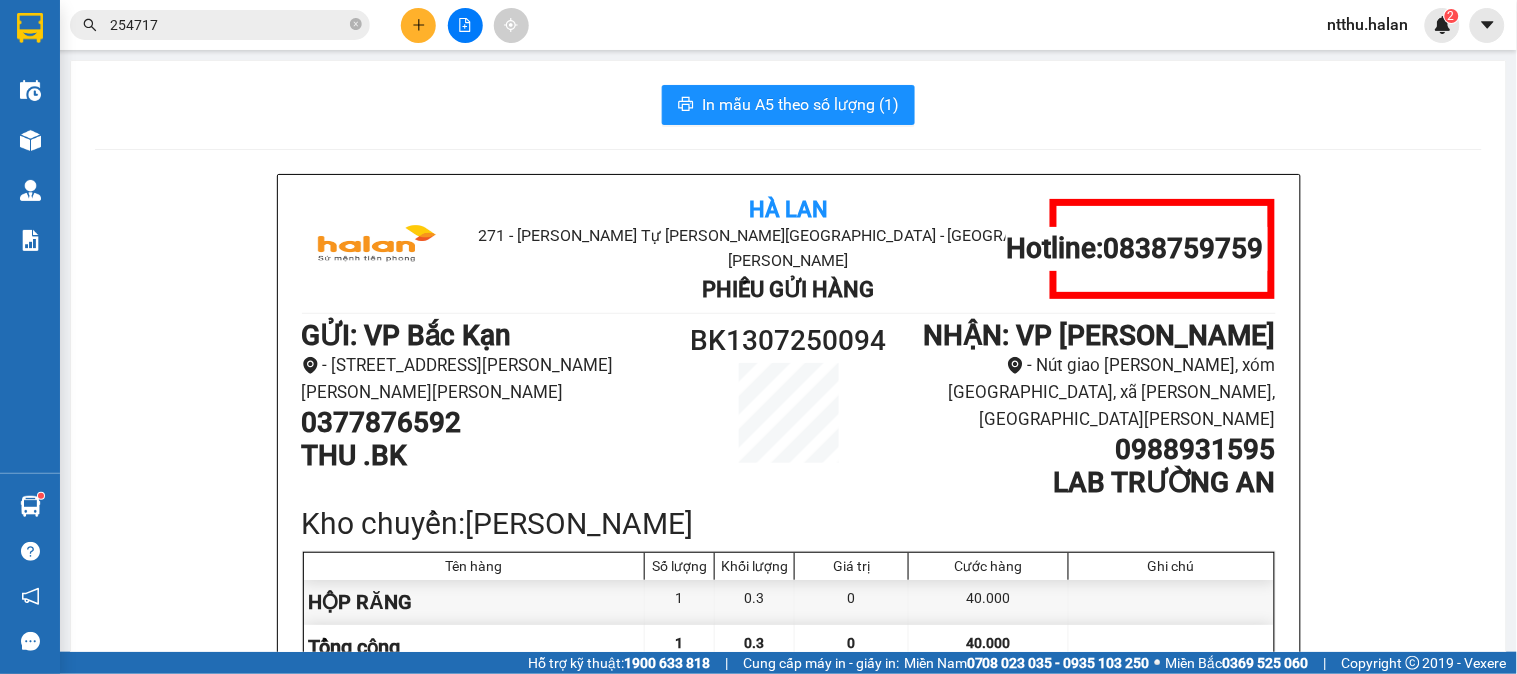 click on "254717" at bounding box center (228, 25) 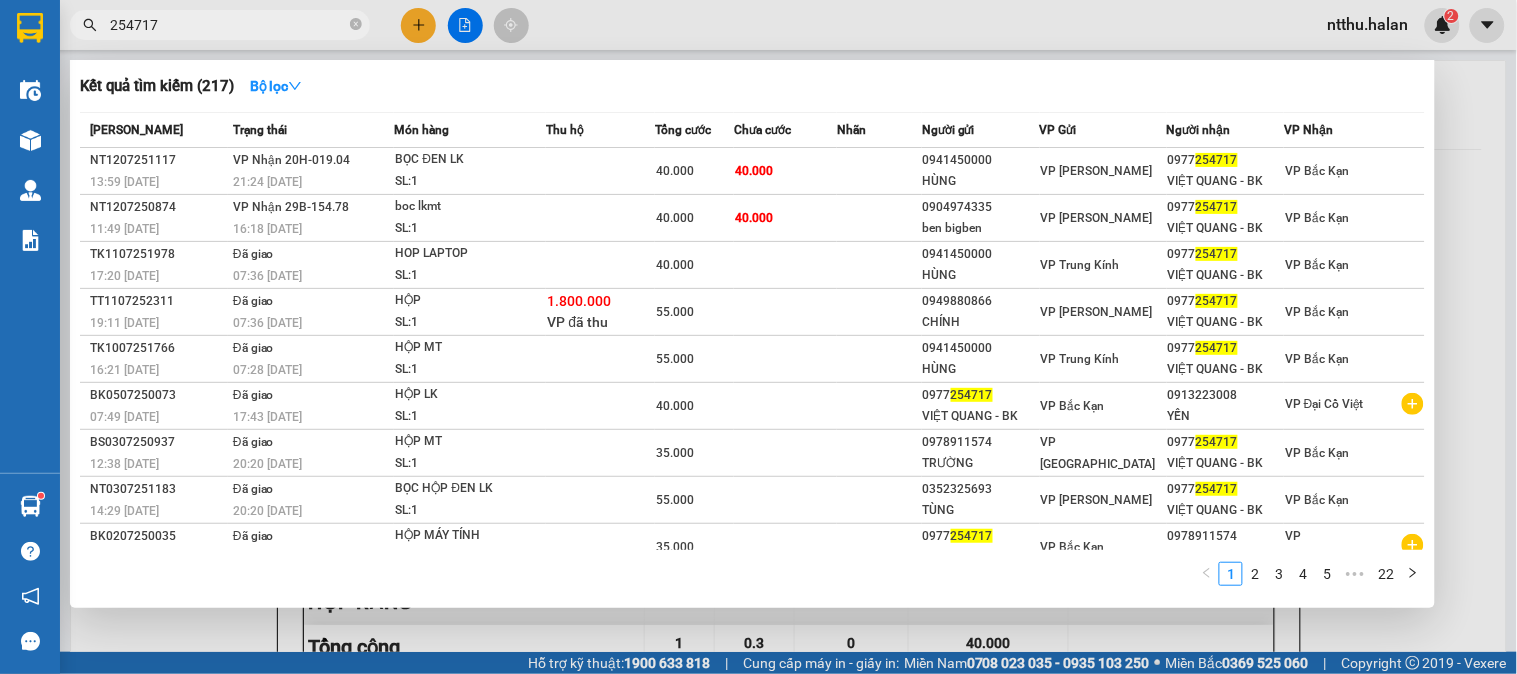 click on "254717" at bounding box center (228, 25) 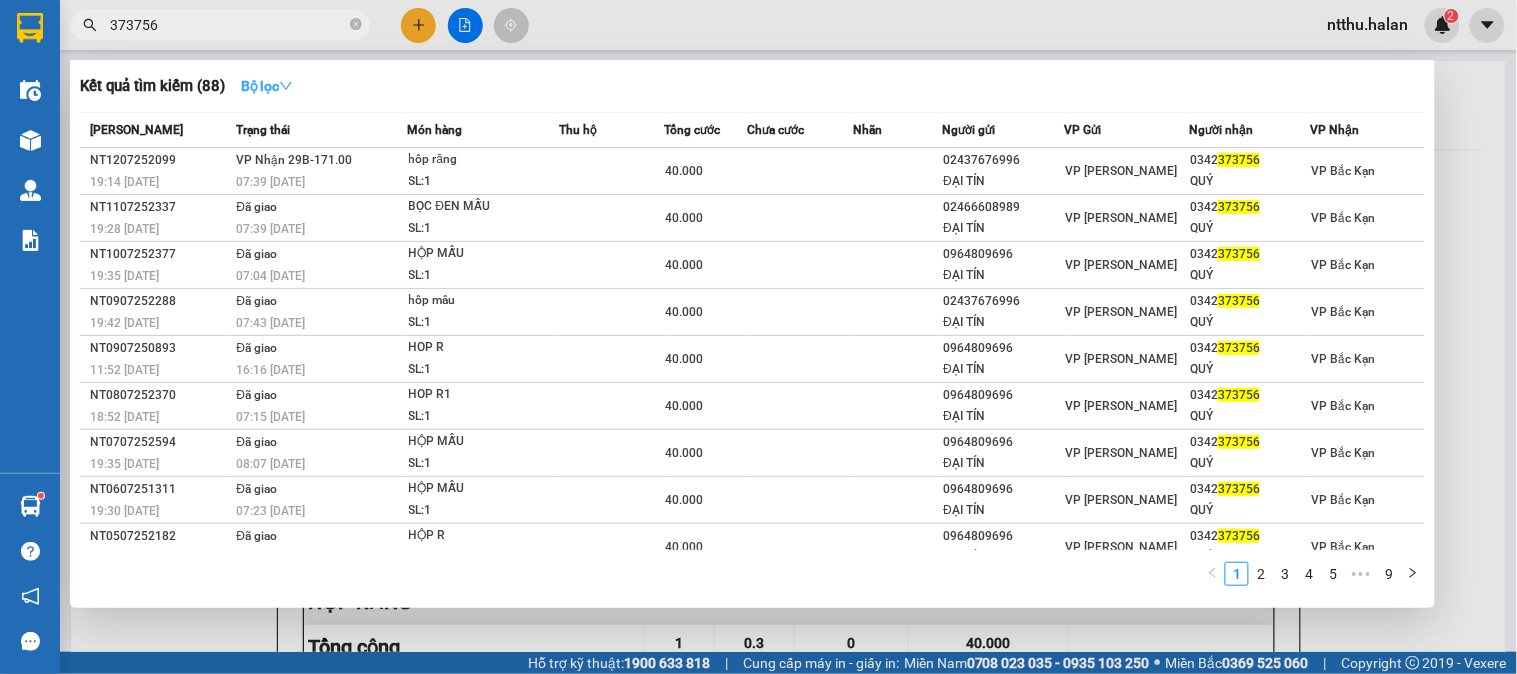 type on "373756" 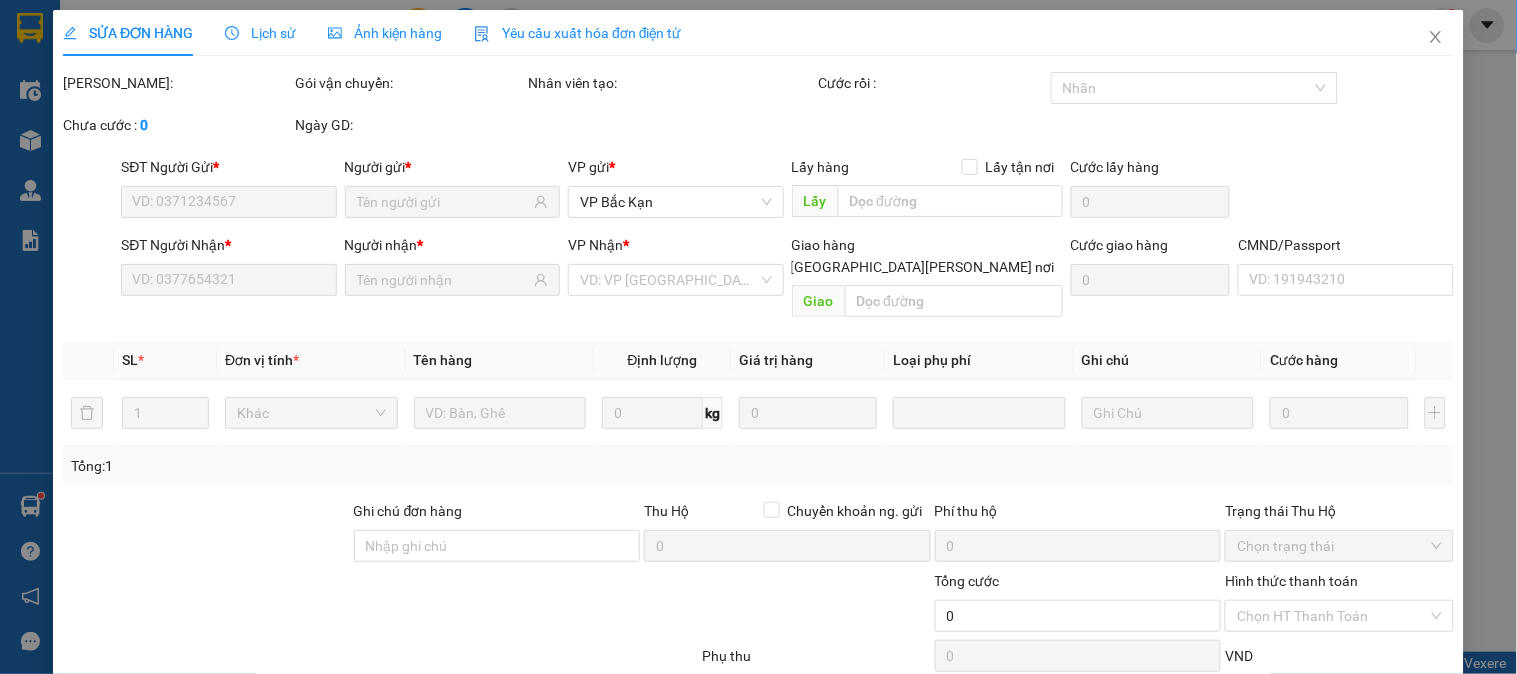 type on "02437676996" 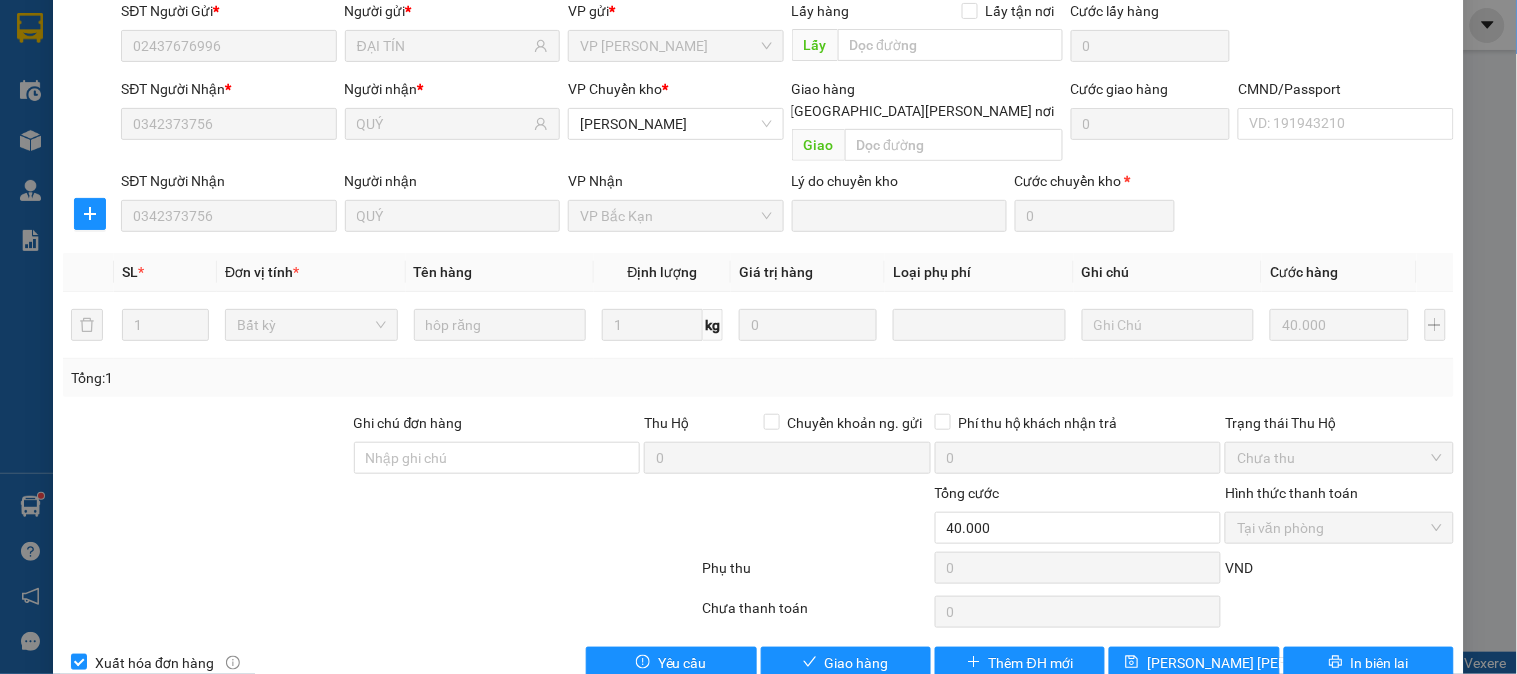 scroll, scrollTop: 177, scrollLeft: 0, axis: vertical 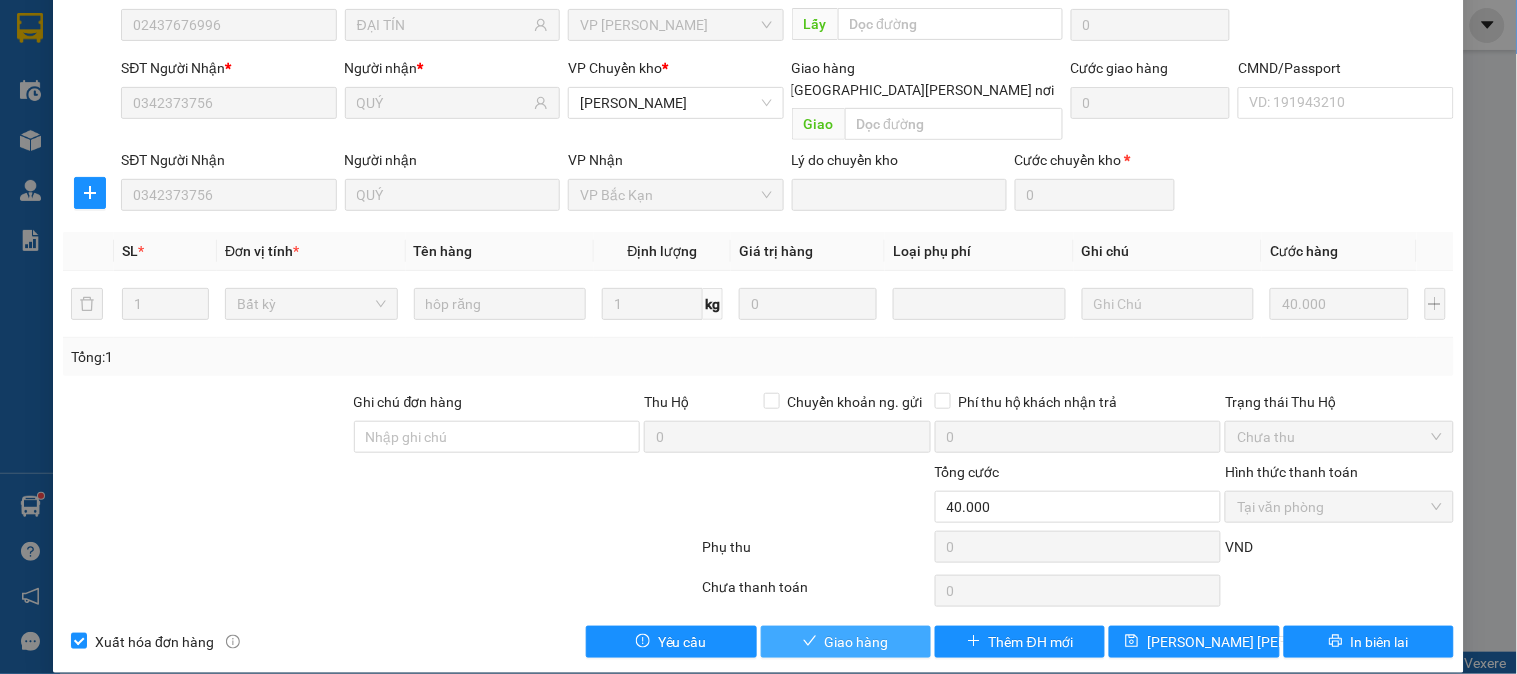 click on "Giao hàng" at bounding box center [857, 642] 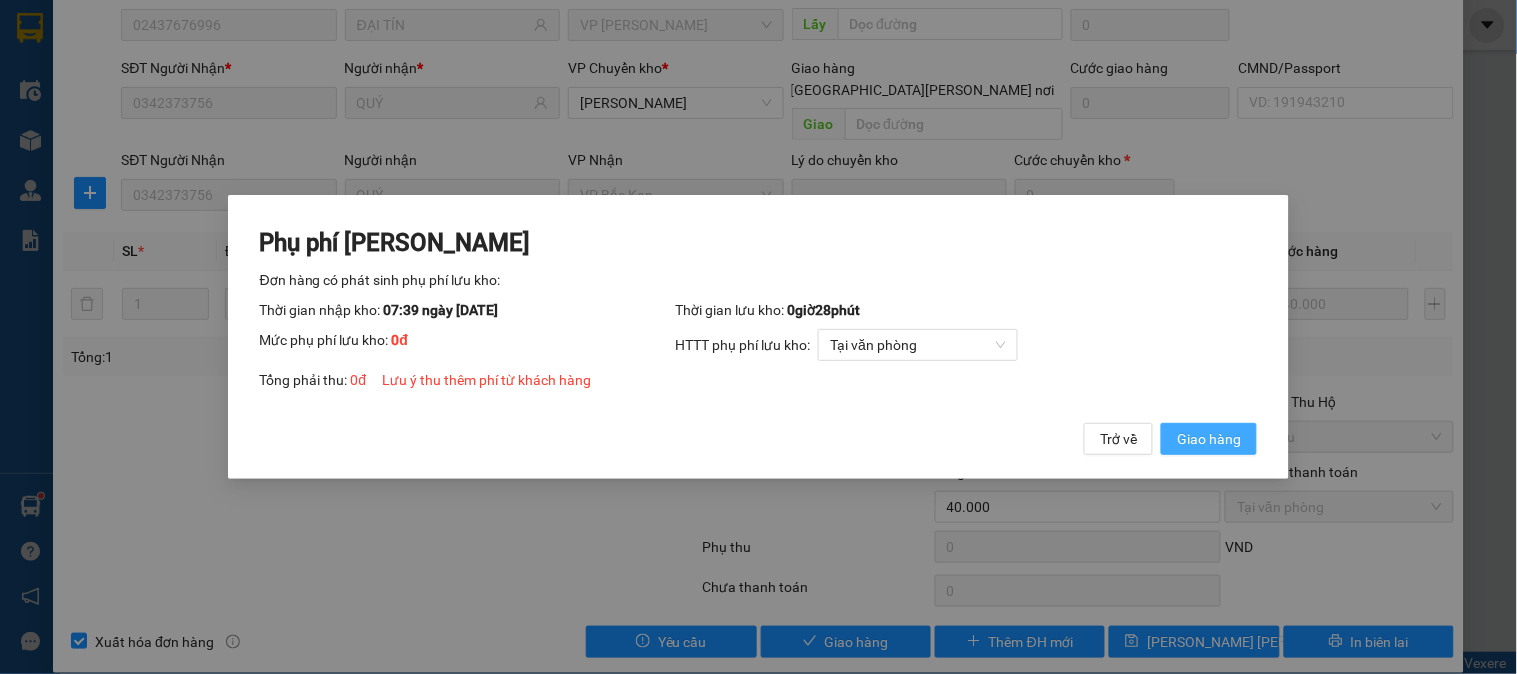click on "Giao hàng" at bounding box center (1209, 439) 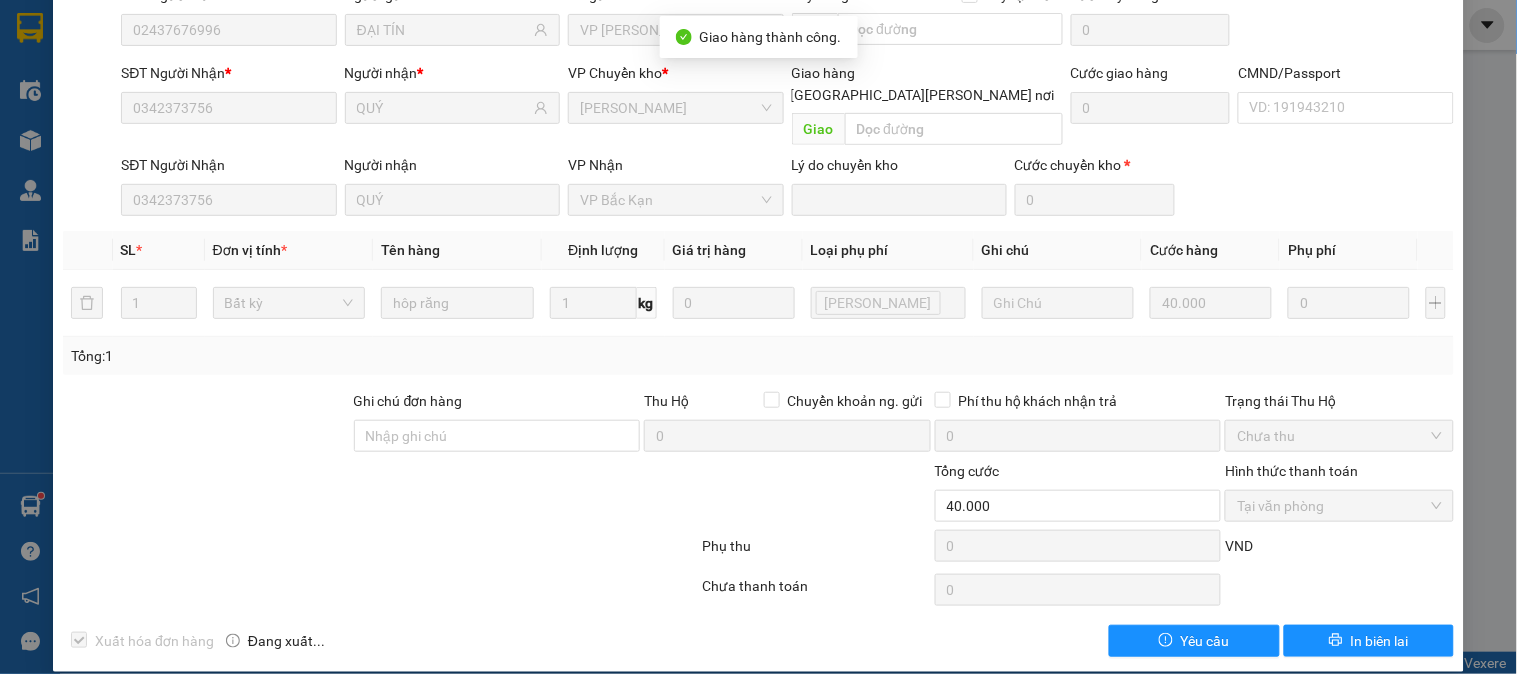 scroll, scrollTop: 0, scrollLeft: 0, axis: both 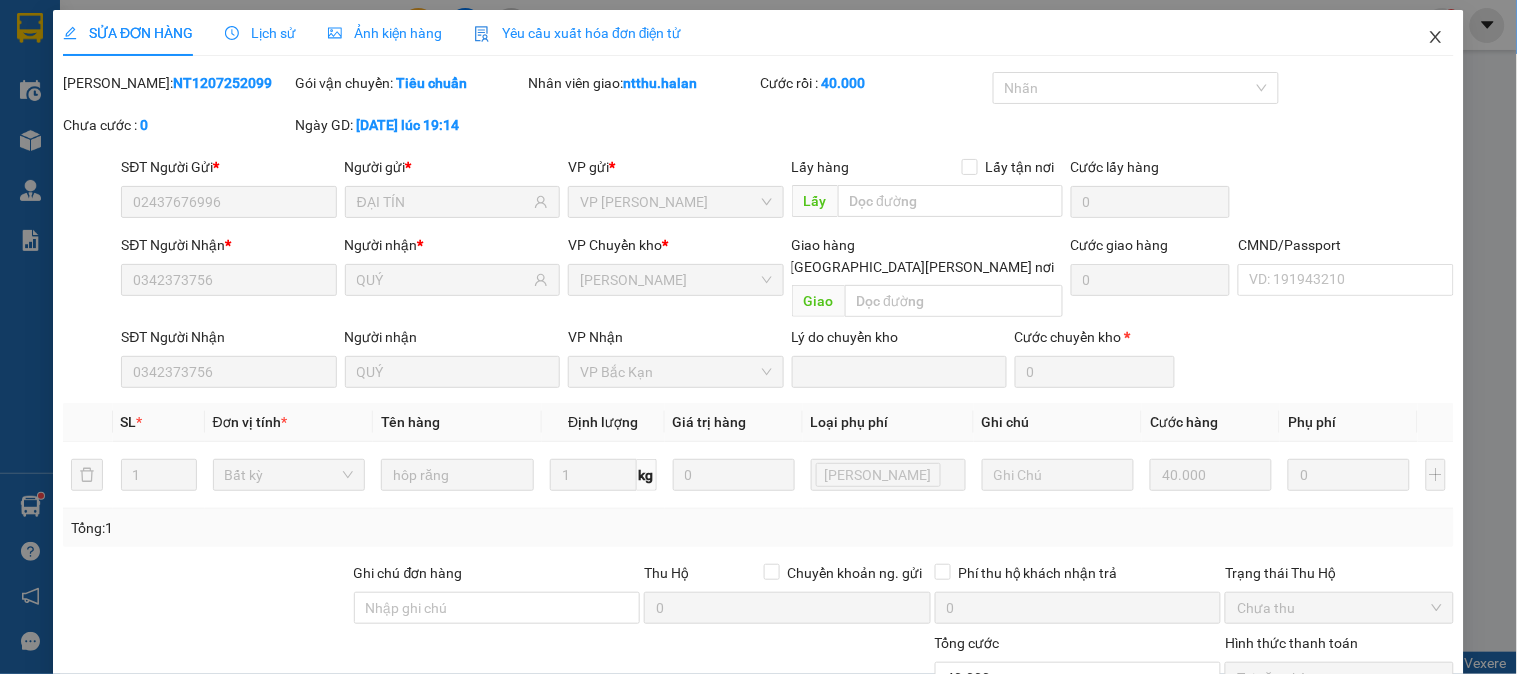 click 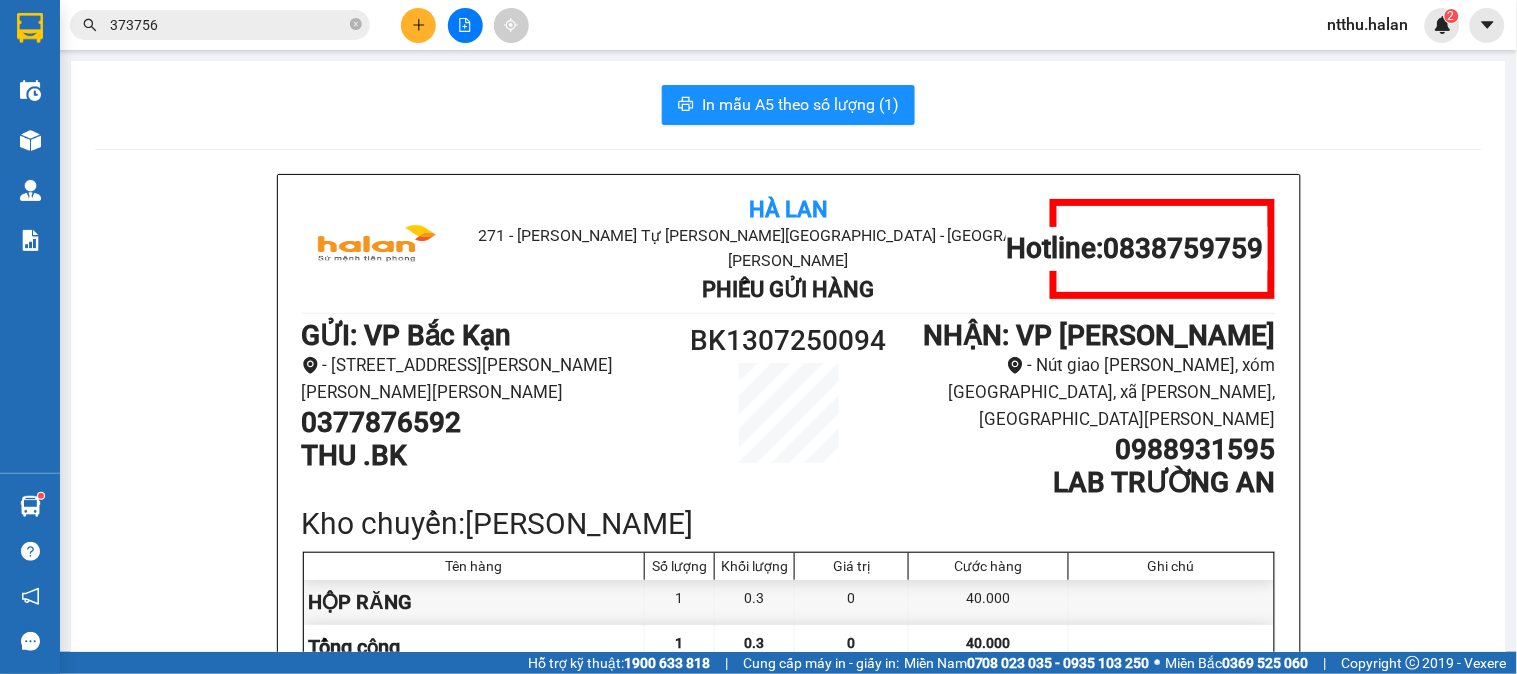 click on "373756" at bounding box center (228, 25) 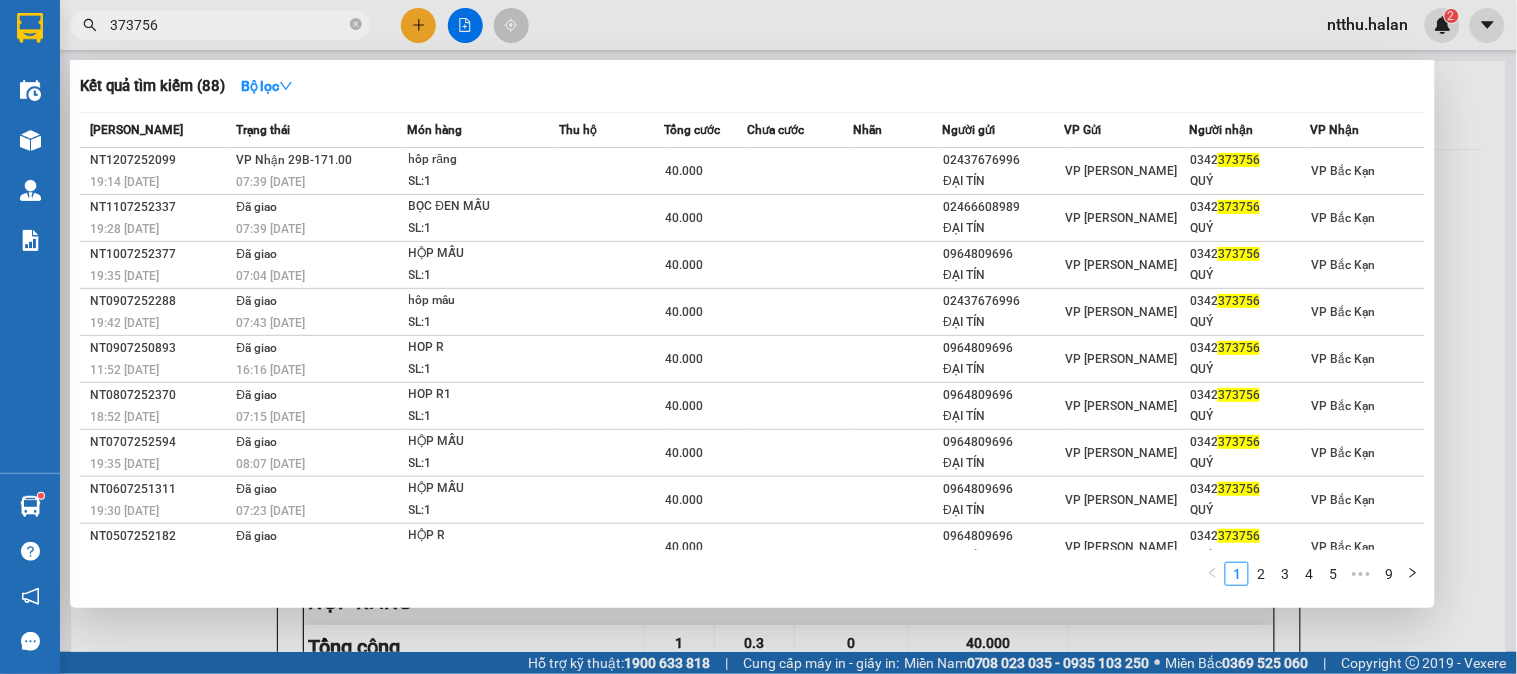 click on "373756" at bounding box center (228, 25) 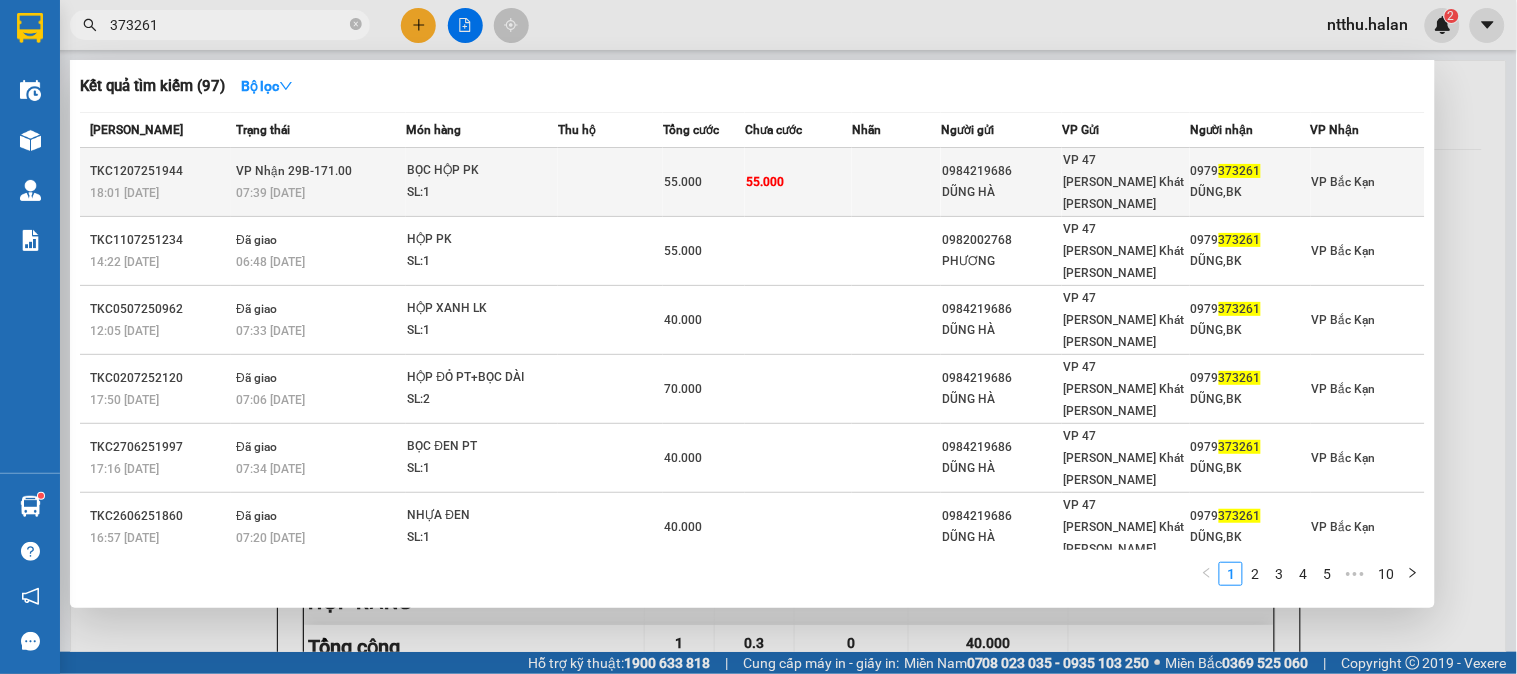 type on "373261" 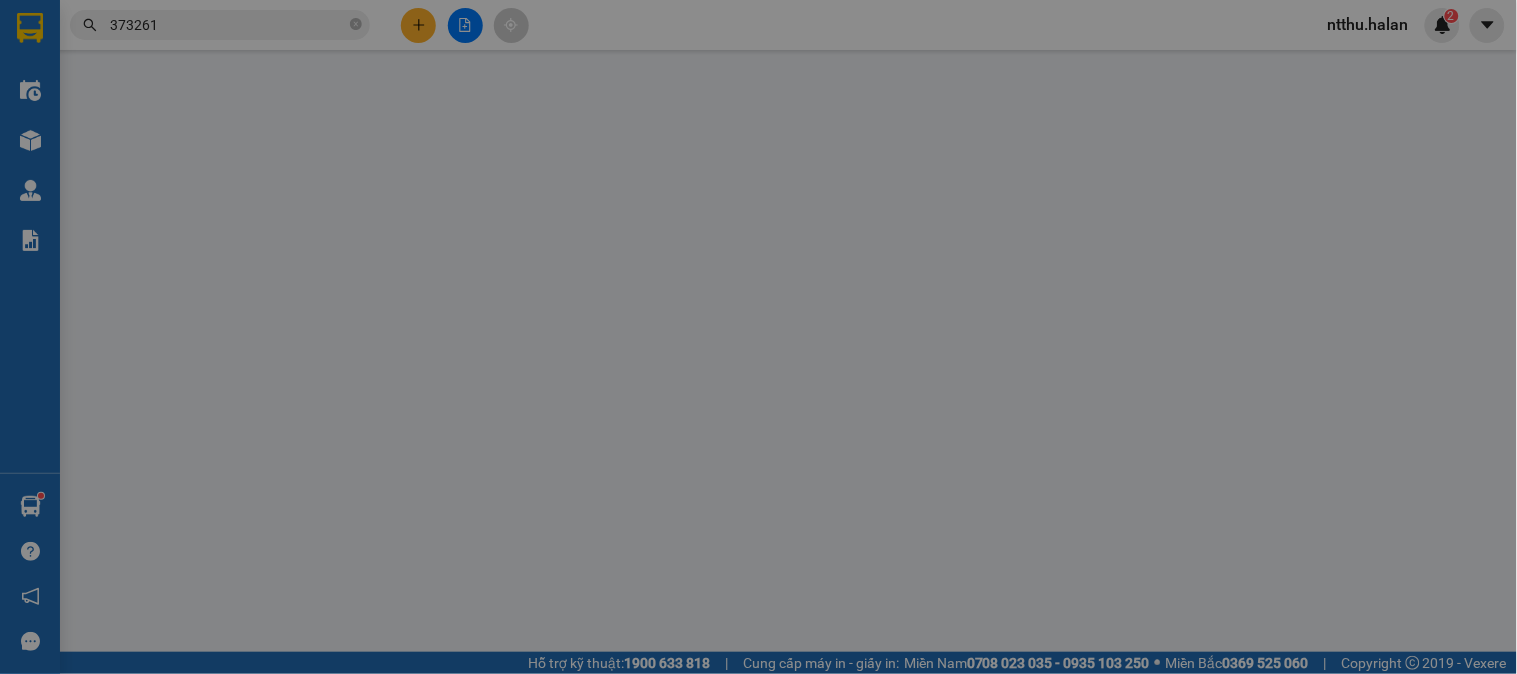 type on "0984219686" 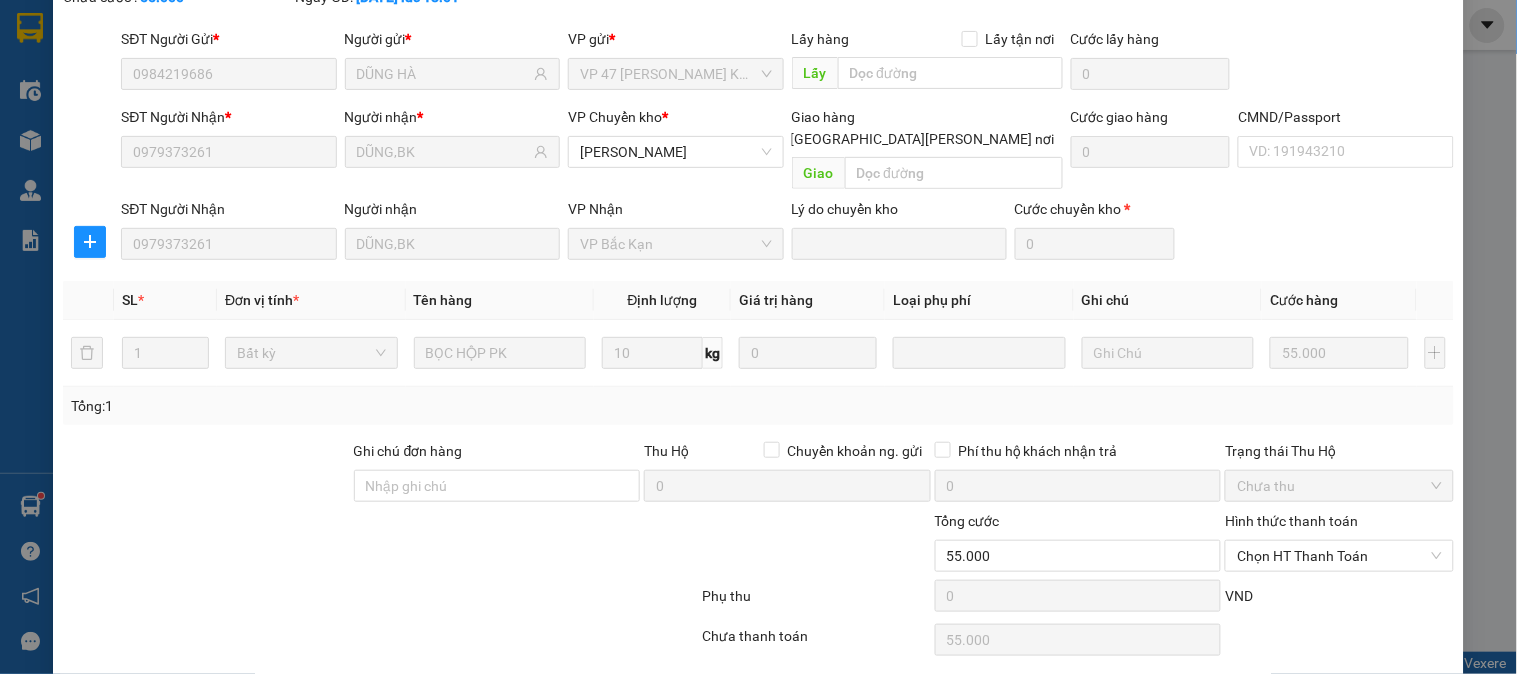 scroll, scrollTop: 177, scrollLeft: 0, axis: vertical 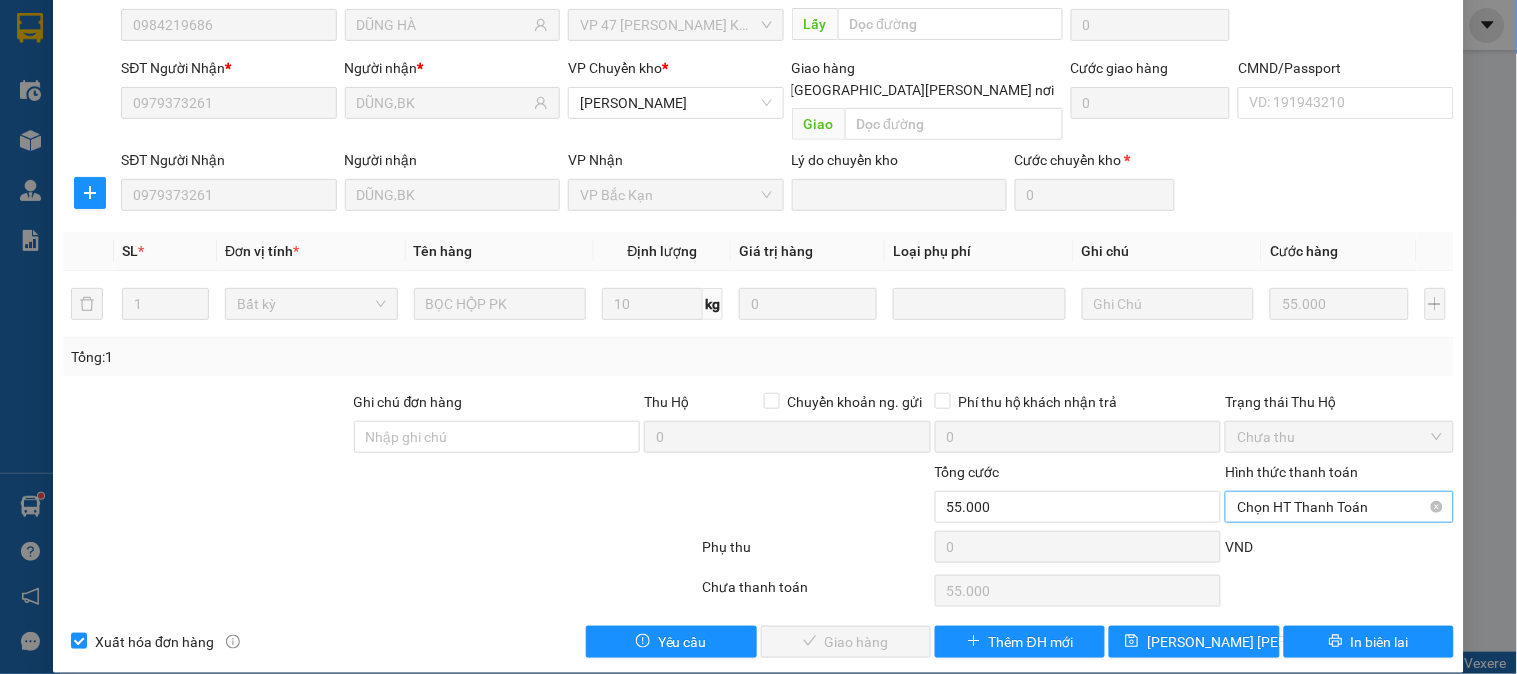 click on "Chọn HT Thanh Toán" at bounding box center (1339, 507) 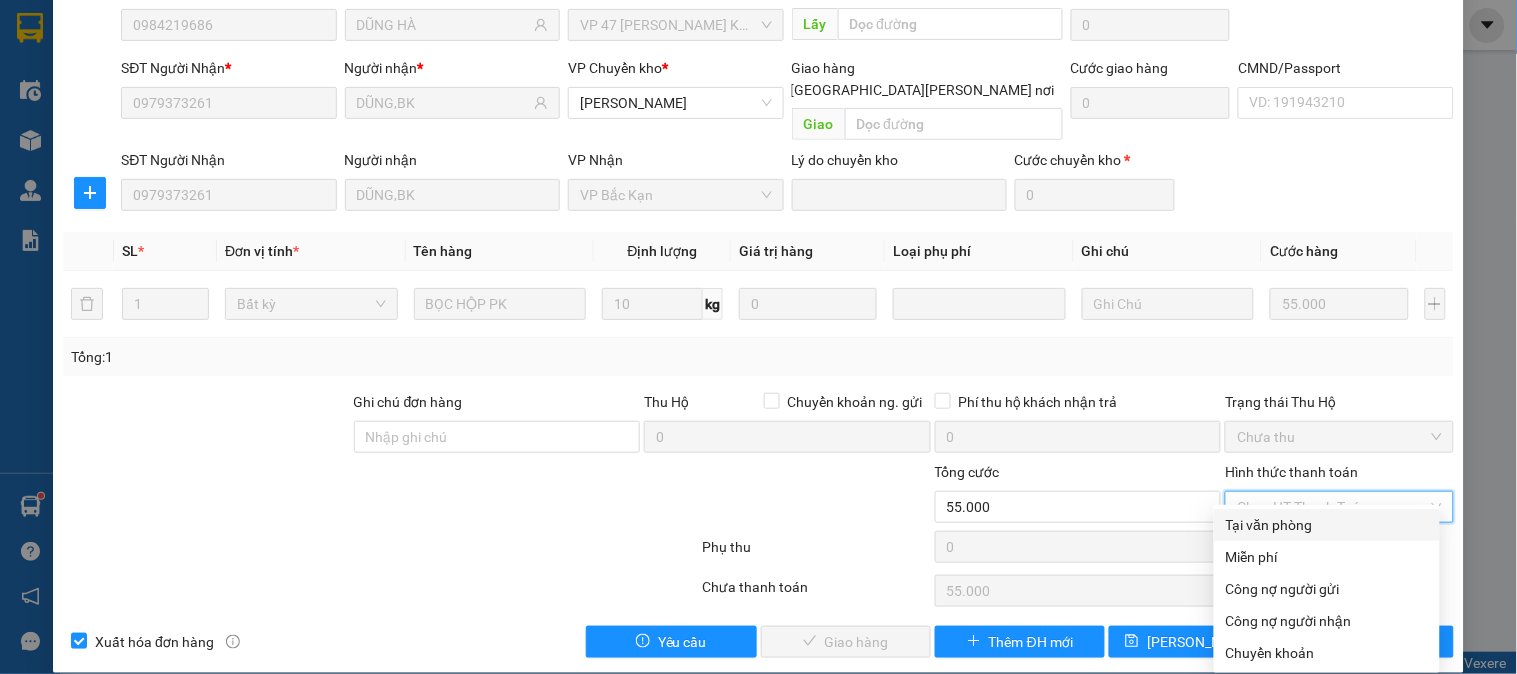 click on "Tại văn phòng" at bounding box center [1327, 525] 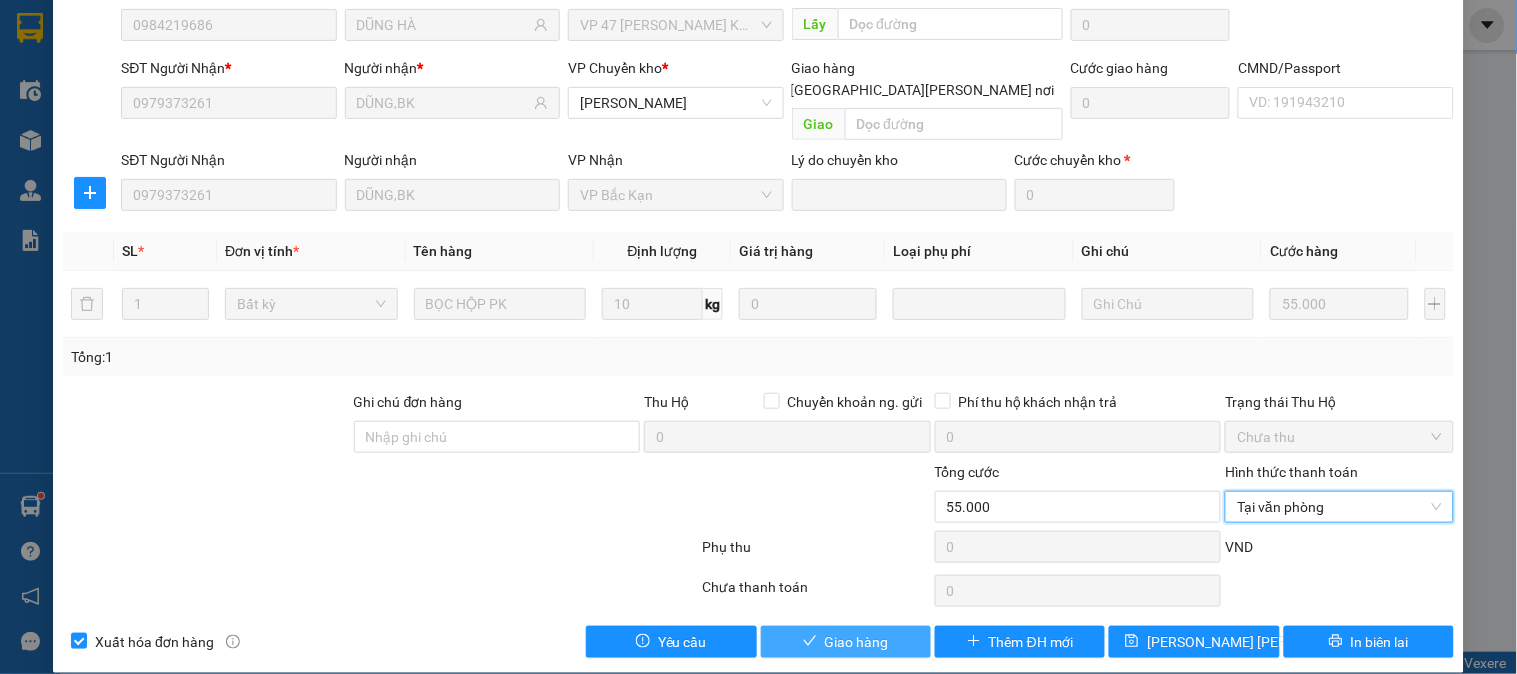 click on "Giao hàng" at bounding box center (857, 642) 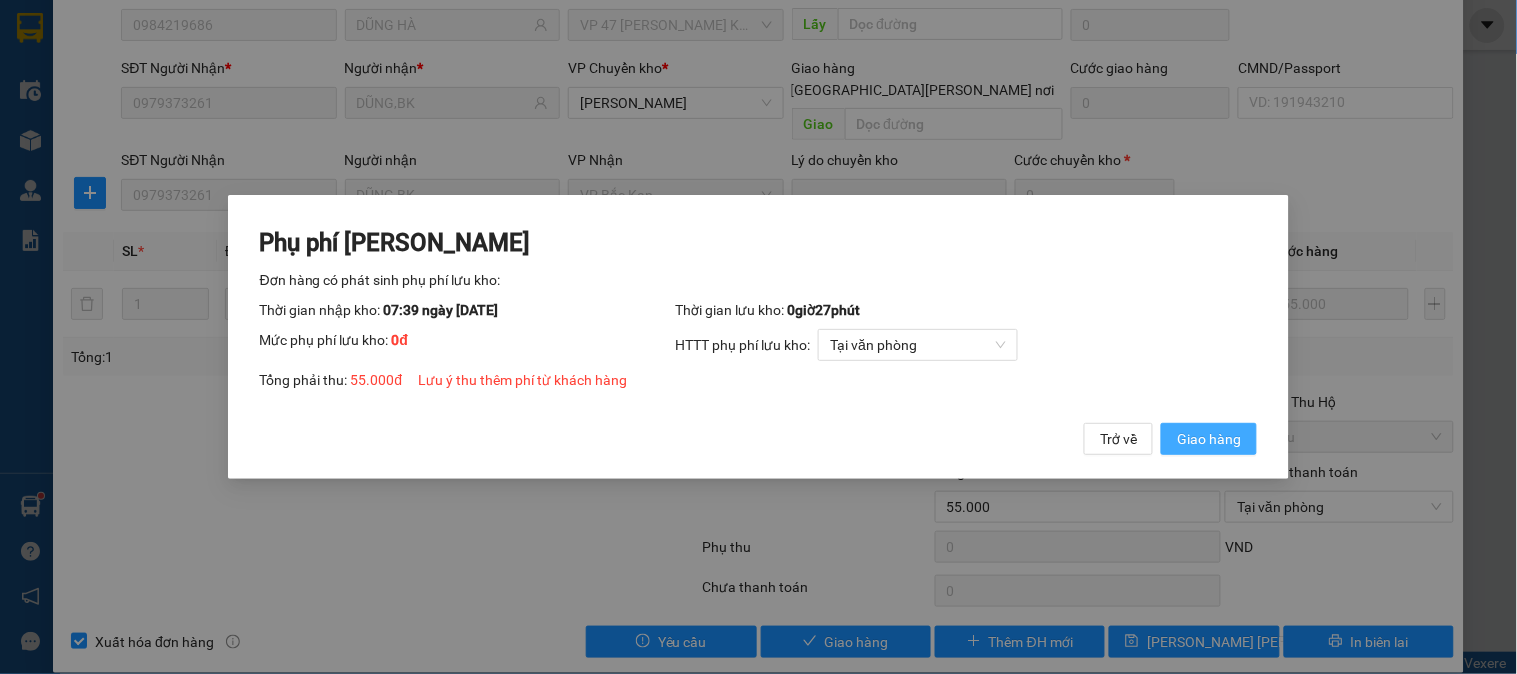 click on "Giao hàng" at bounding box center (1209, 439) 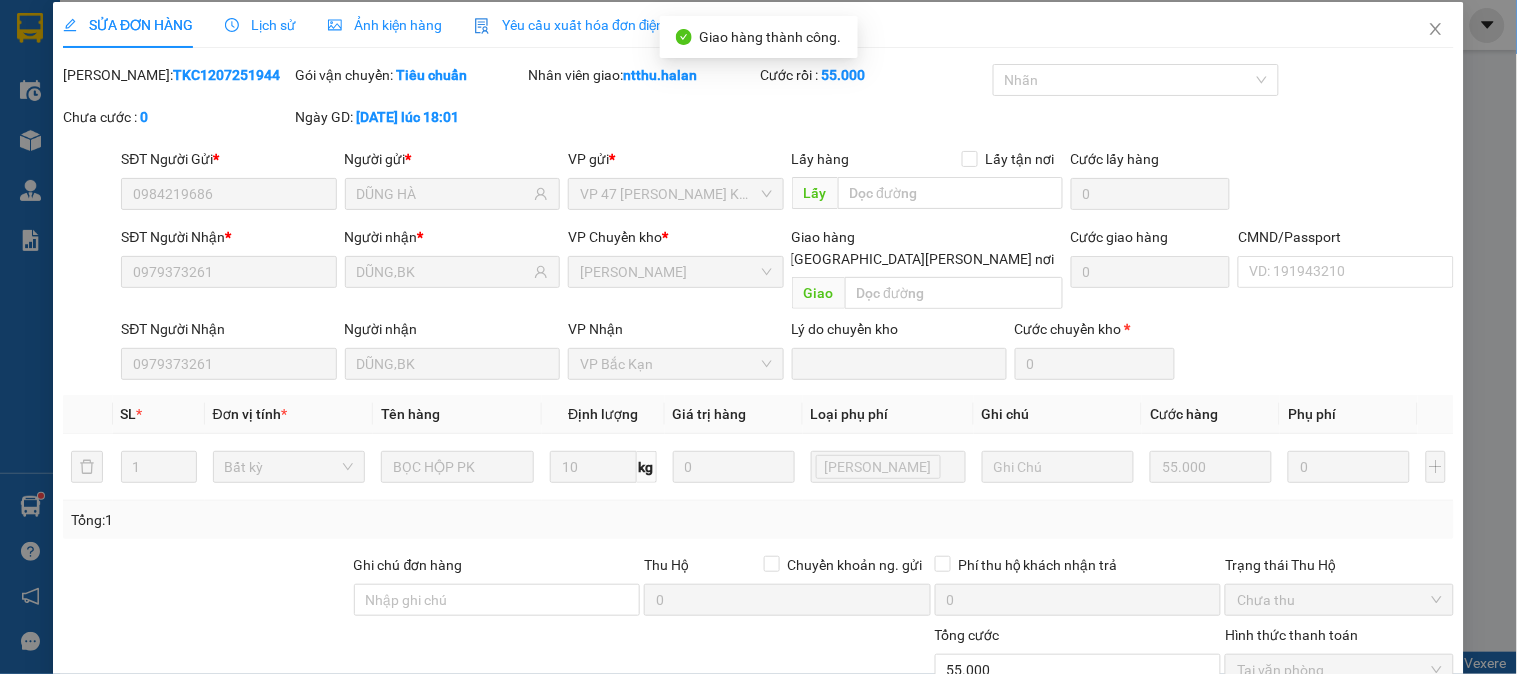 scroll, scrollTop: 0, scrollLeft: 0, axis: both 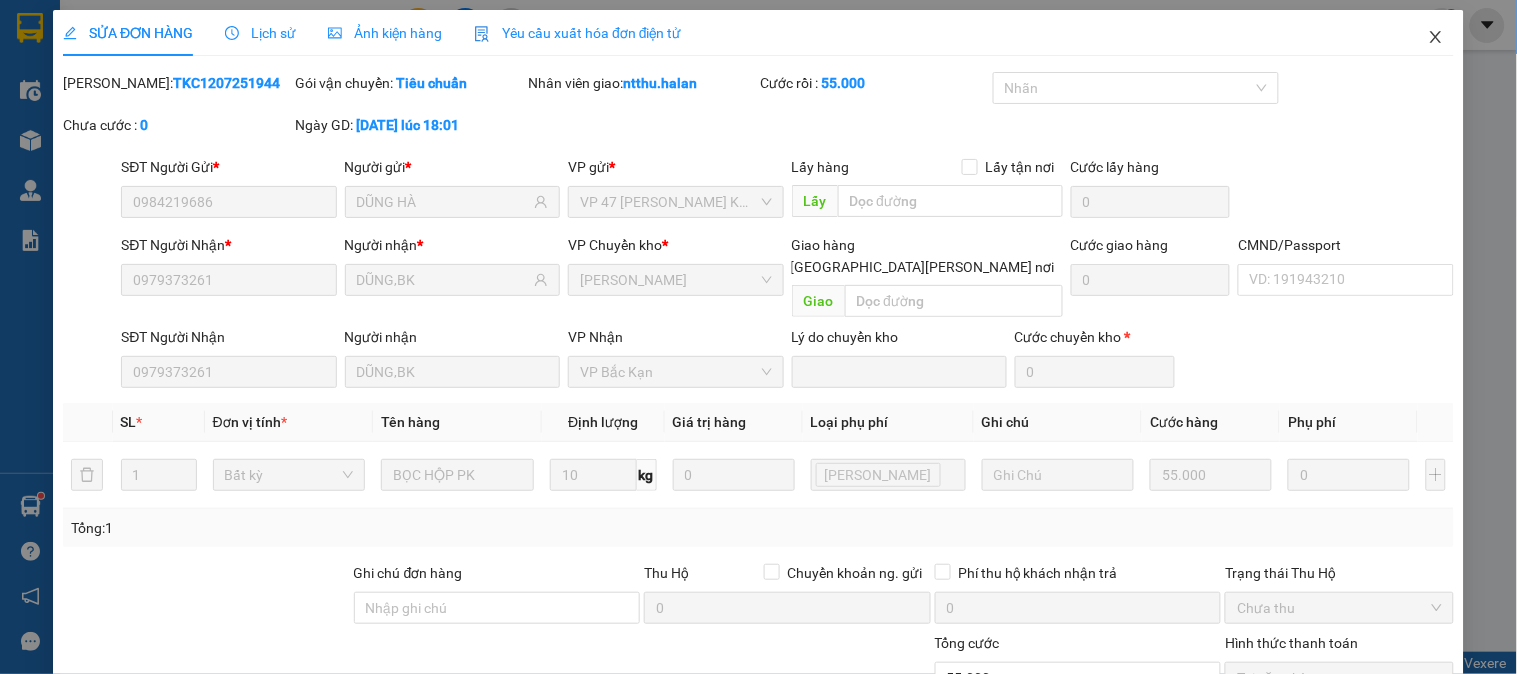 click 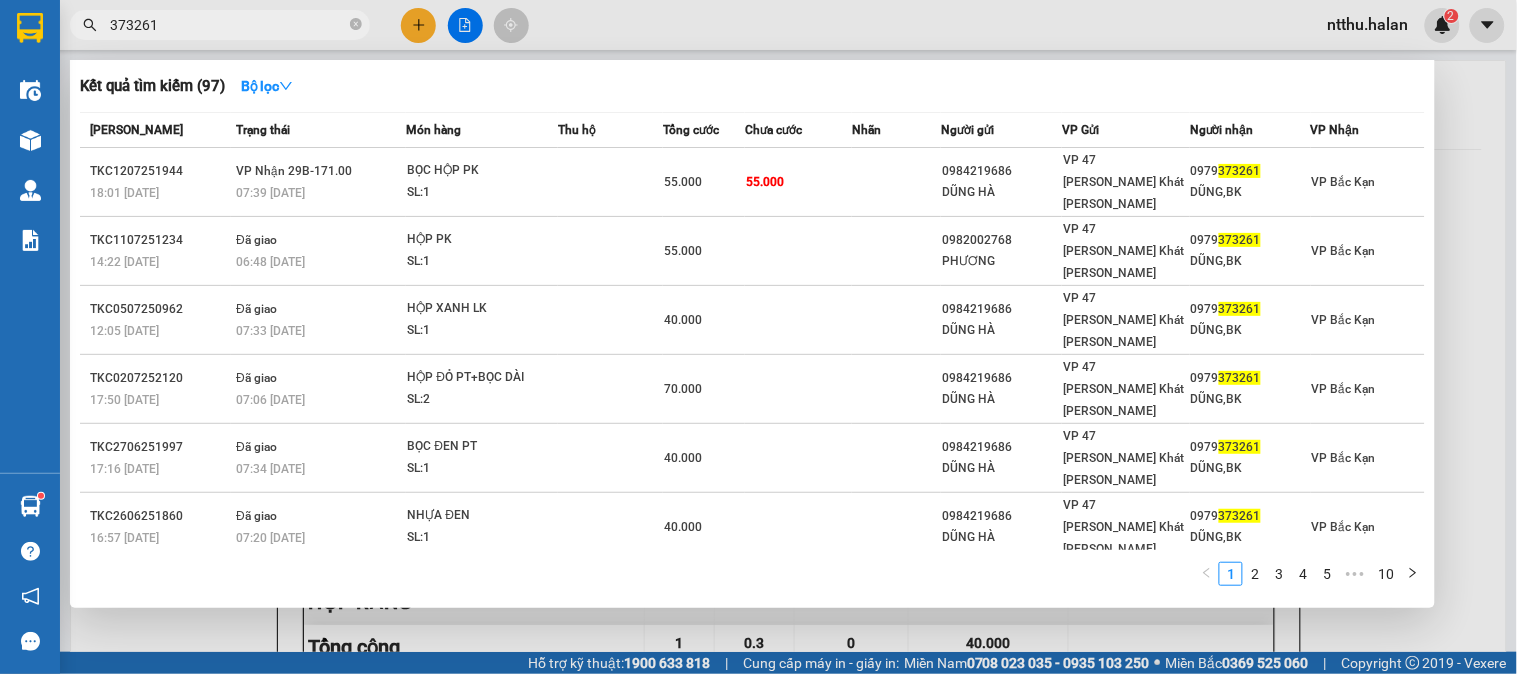 click on "373261" at bounding box center (228, 25) 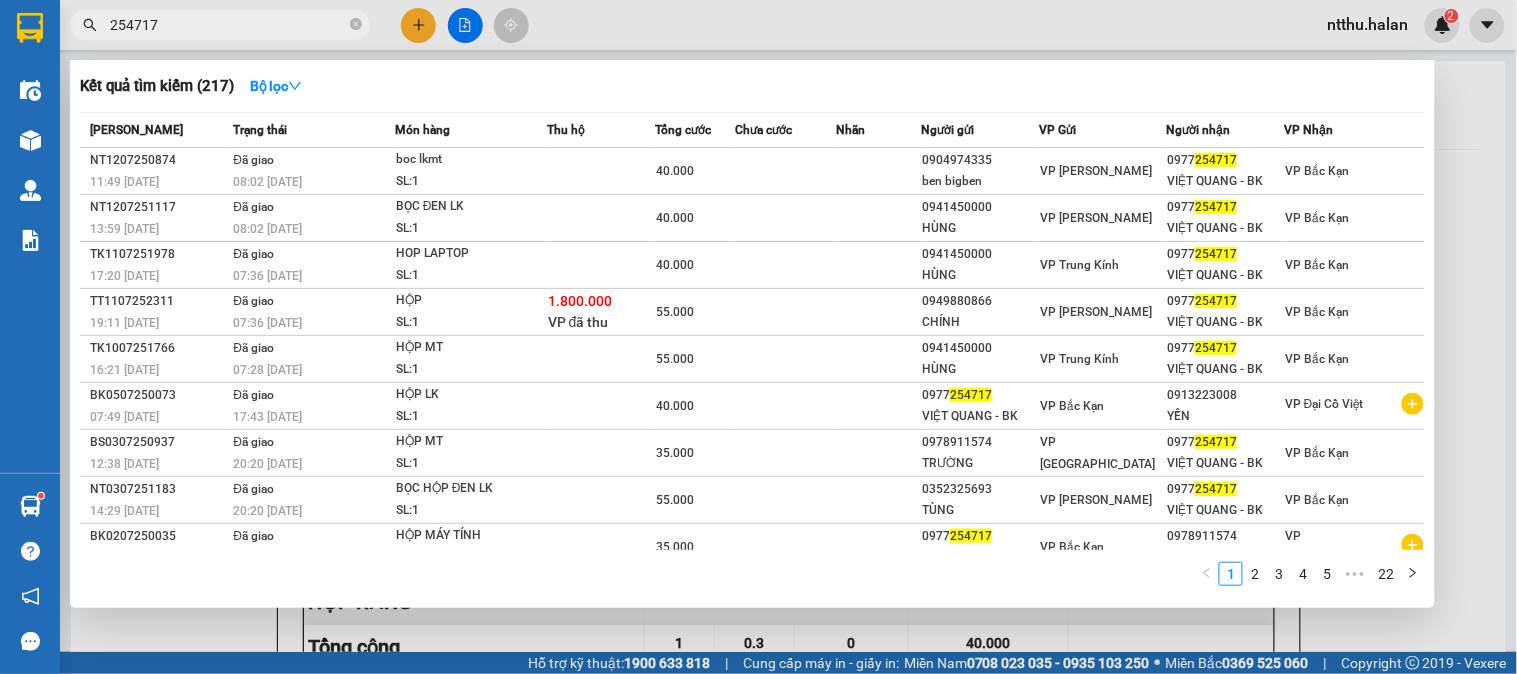 click on "254717" at bounding box center (228, 25) 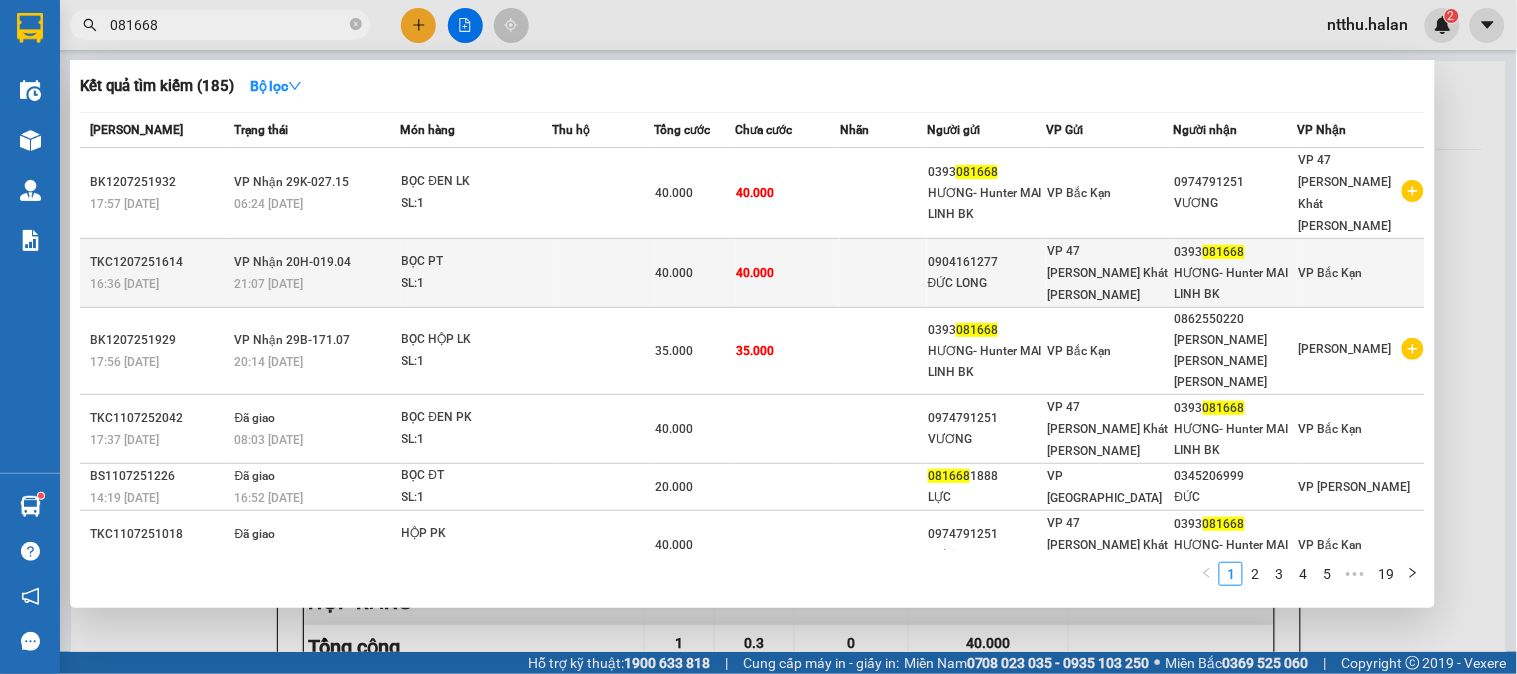 type on "081668" 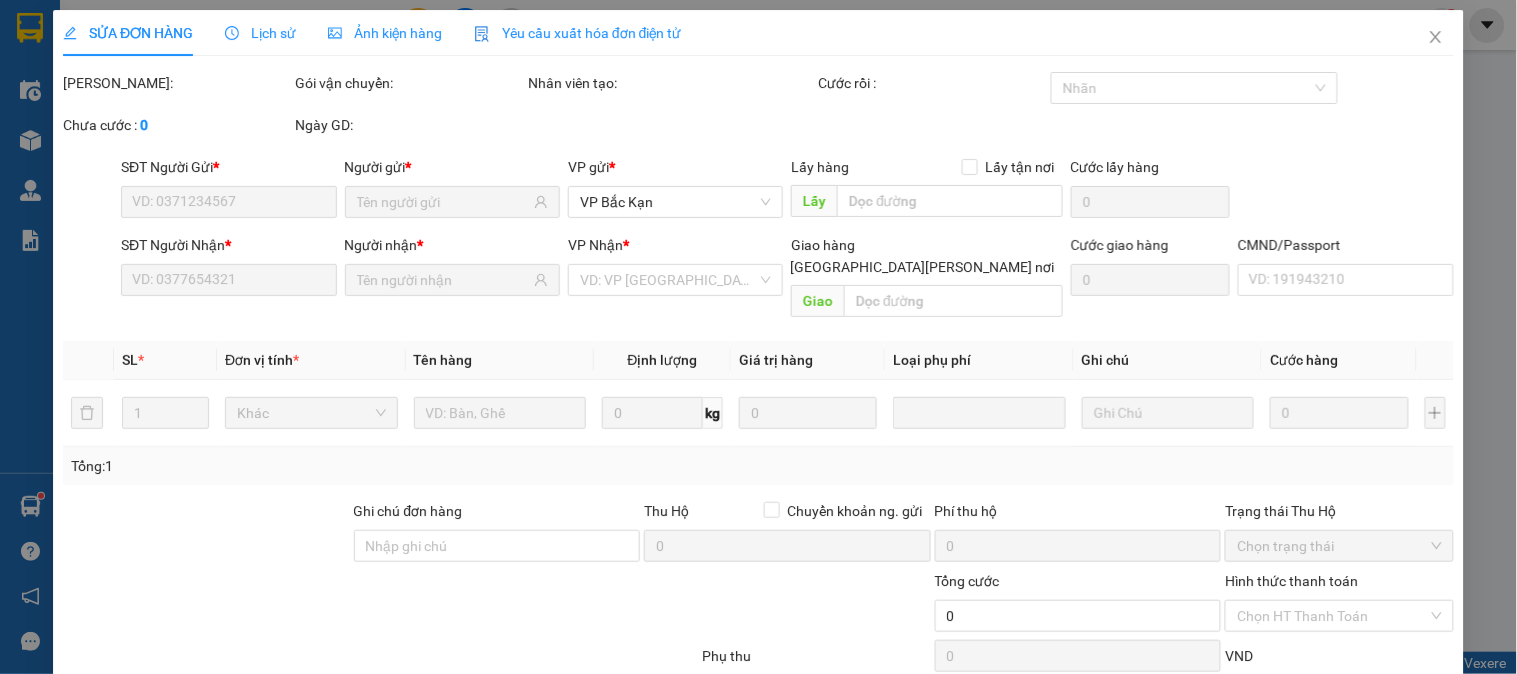 type on "0904161277" 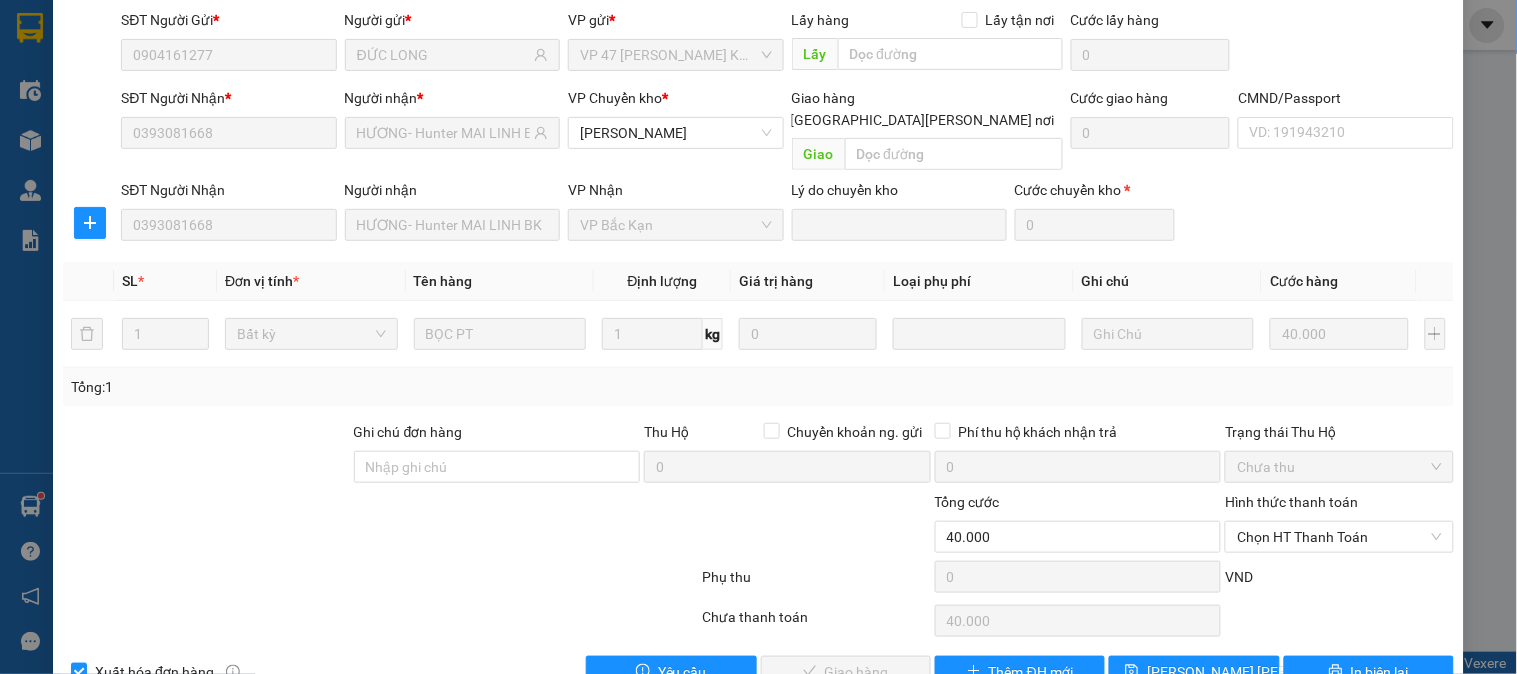scroll, scrollTop: 177, scrollLeft: 0, axis: vertical 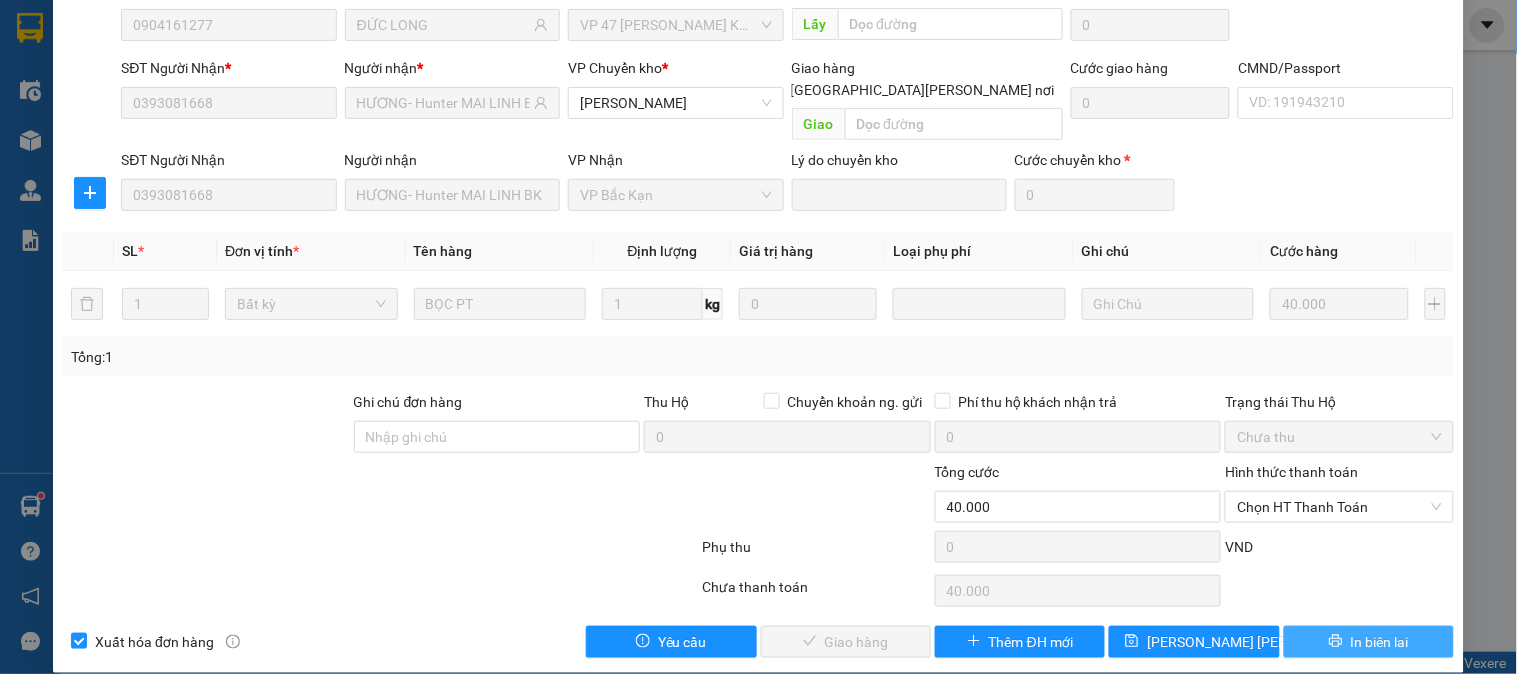 click on "In biên lai" at bounding box center (1369, 642) 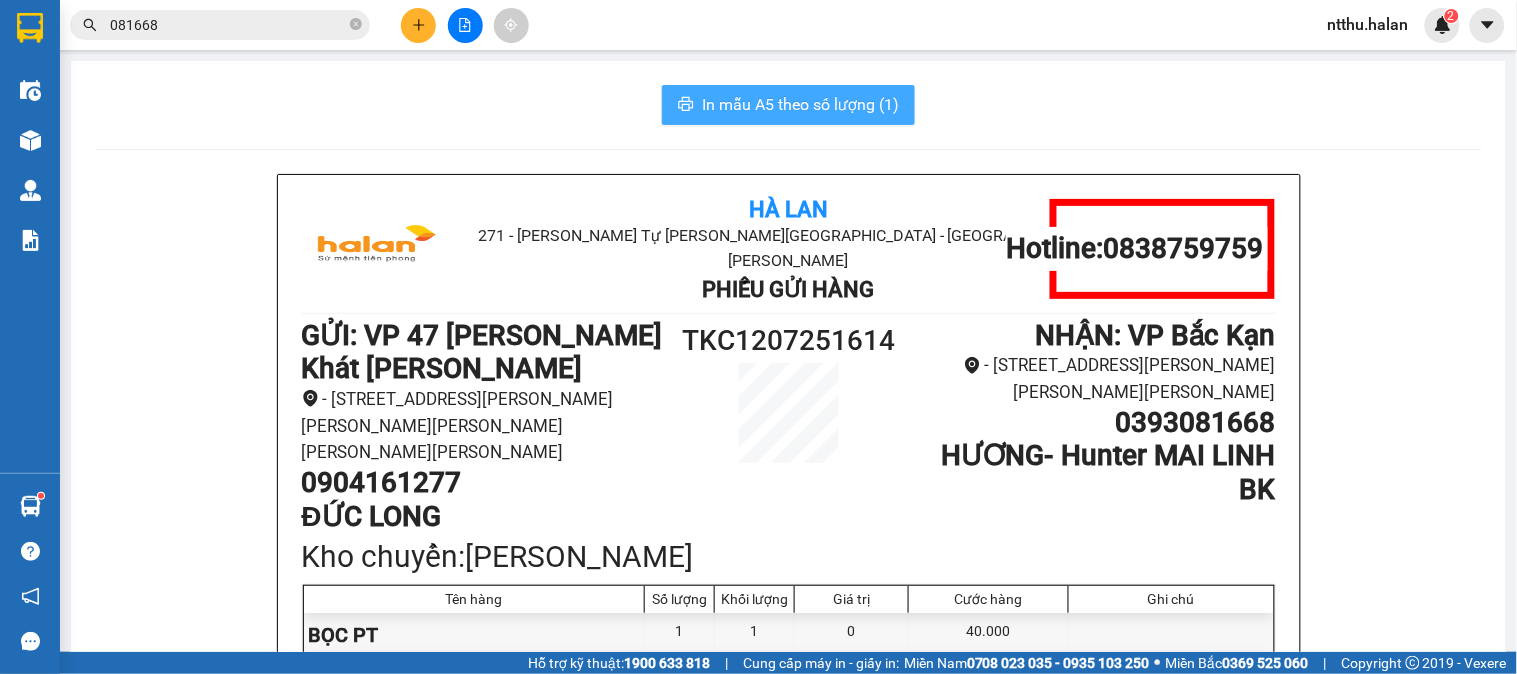 click on "In mẫu A5 theo số lượng
(1)" at bounding box center [800, 104] 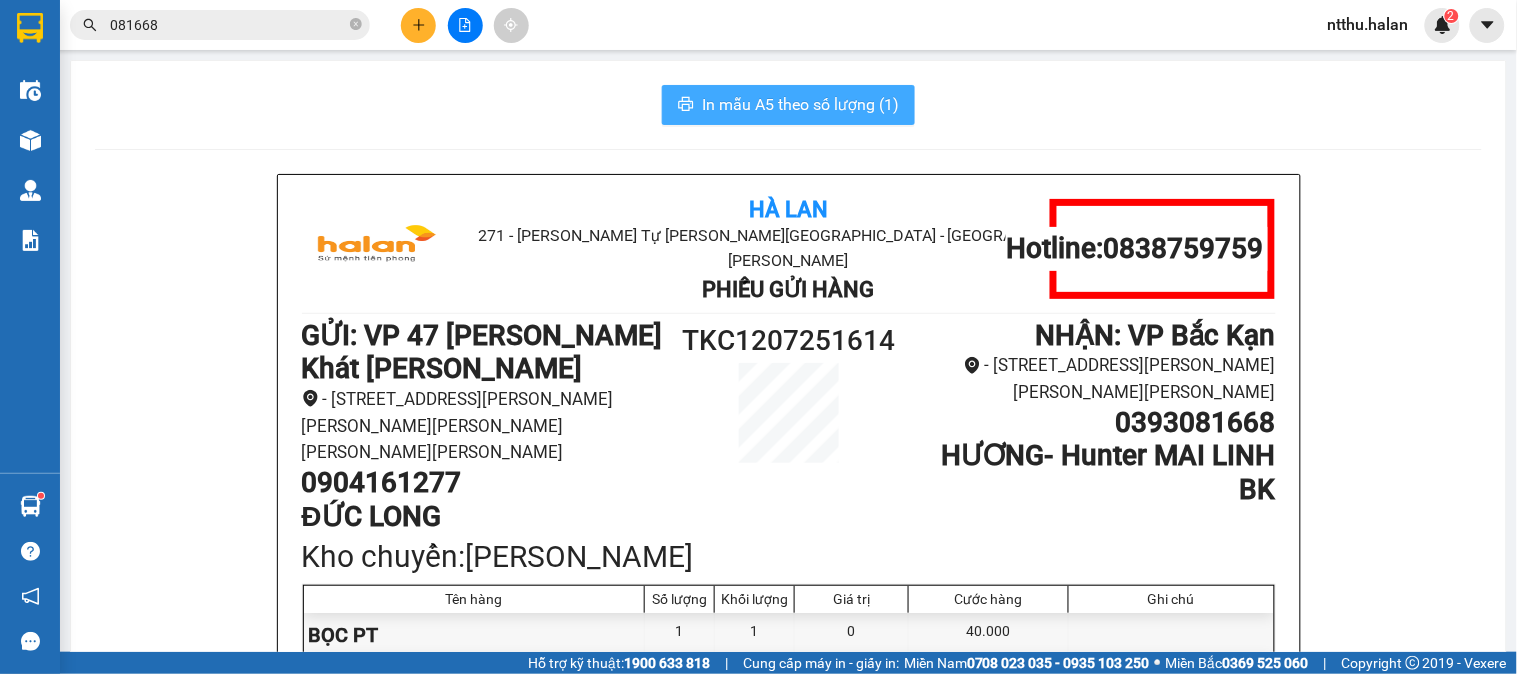 scroll, scrollTop: 0, scrollLeft: 0, axis: both 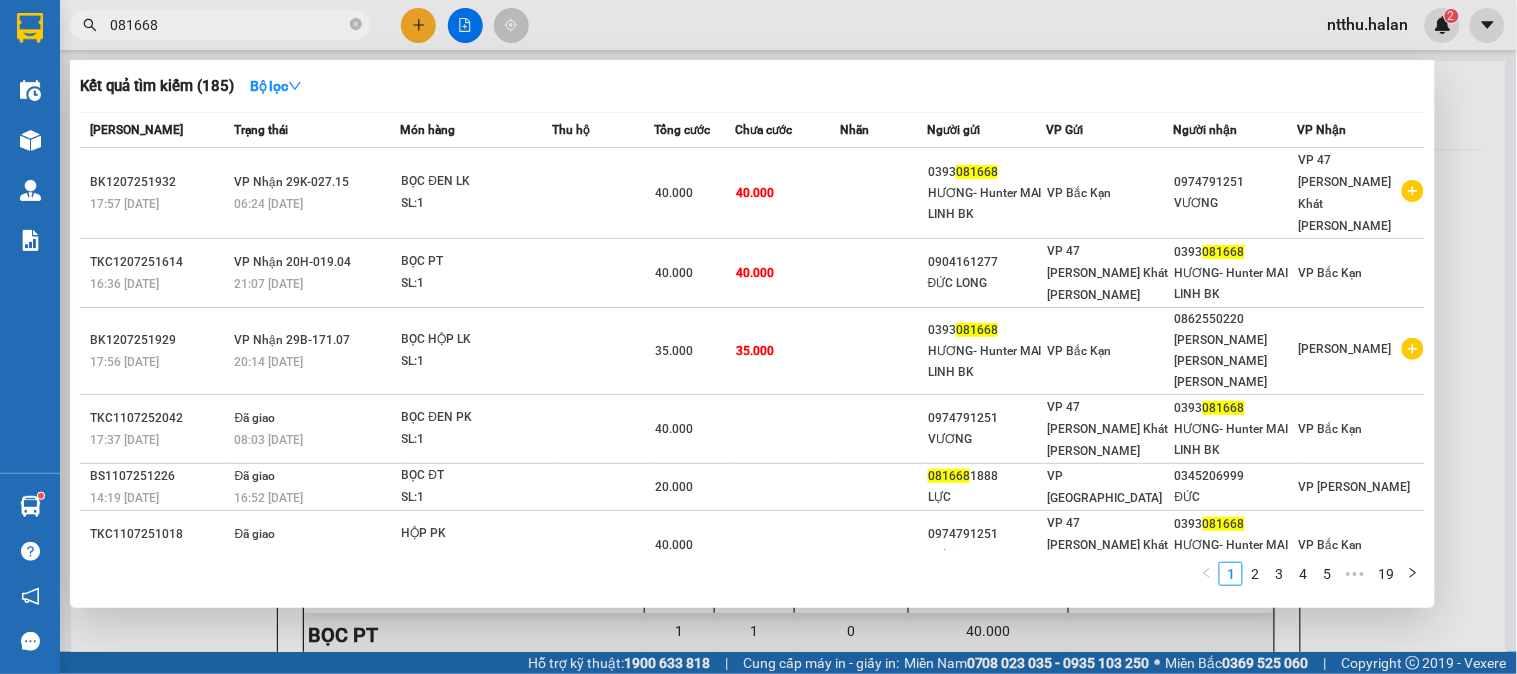 click on "081668" at bounding box center (228, 25) 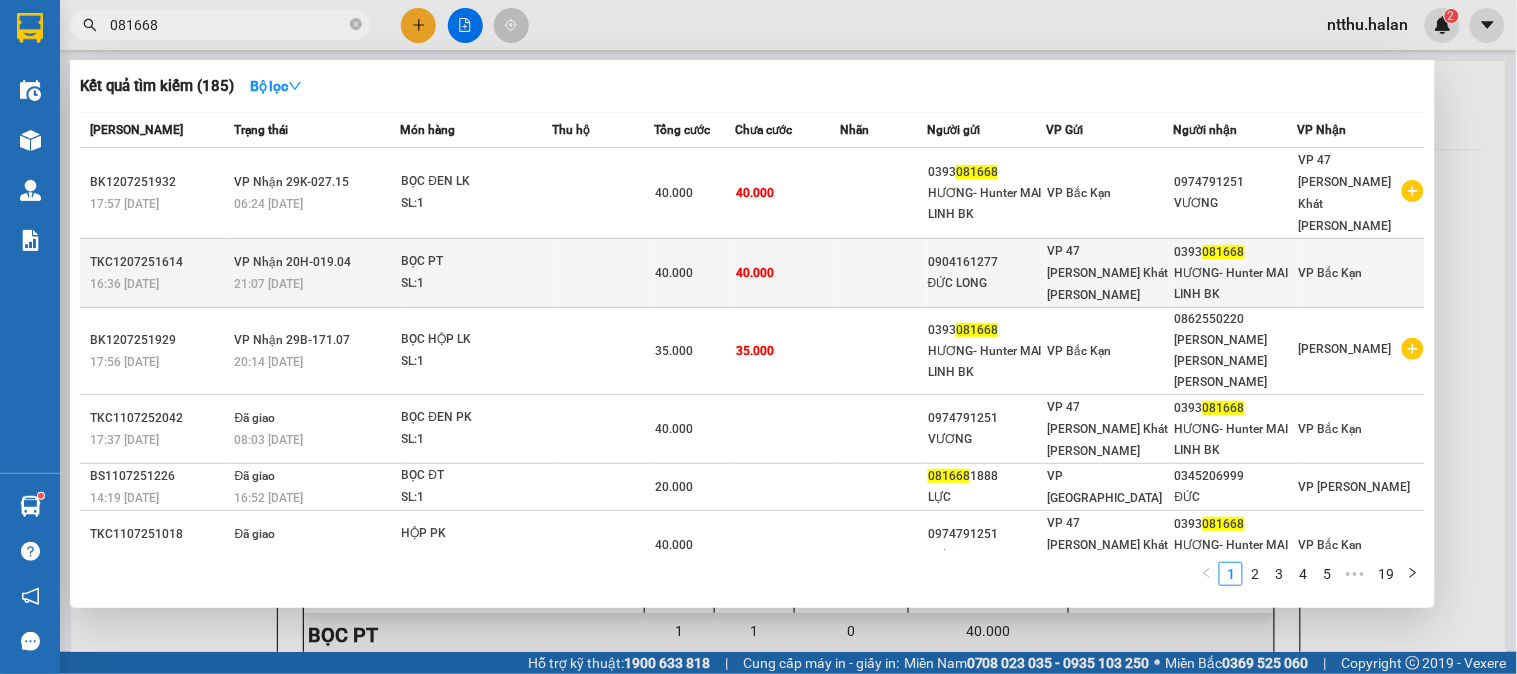 click on "VP Nhận   20H-019.04" at bounding box center (293, 262) 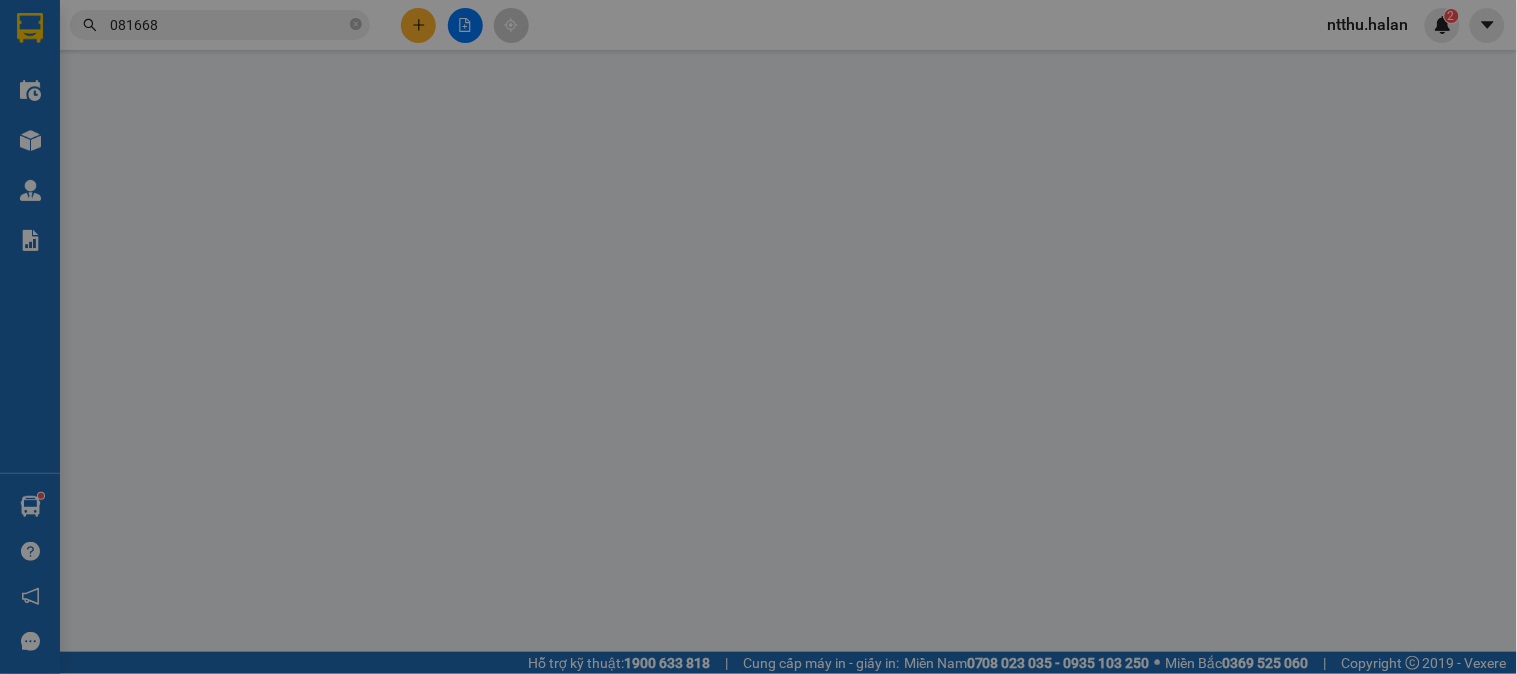 type on "0904161277" 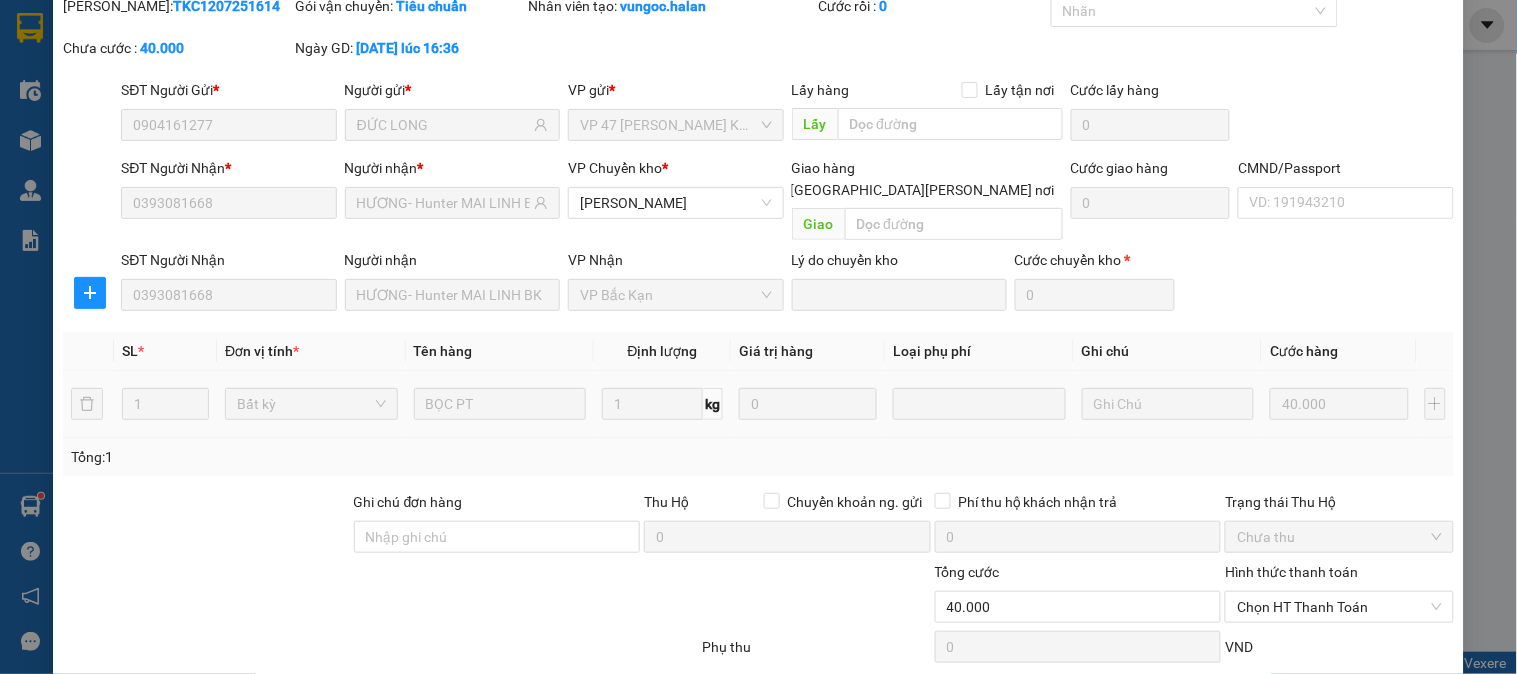 scroll, scrollTop: 177, scrollLeft: 0, axis: vertical 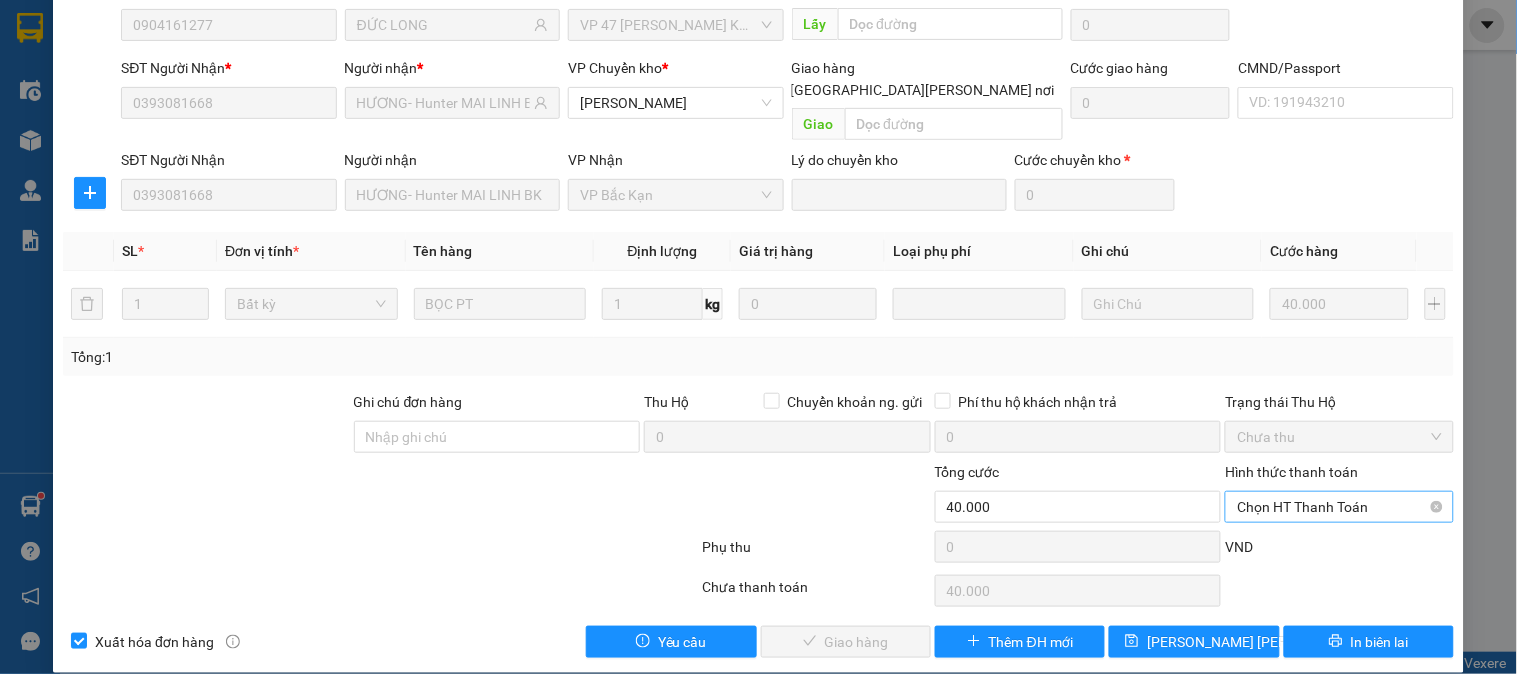 click on "Chọn HT Thanh Toán" at bounding box center (1339, 507) 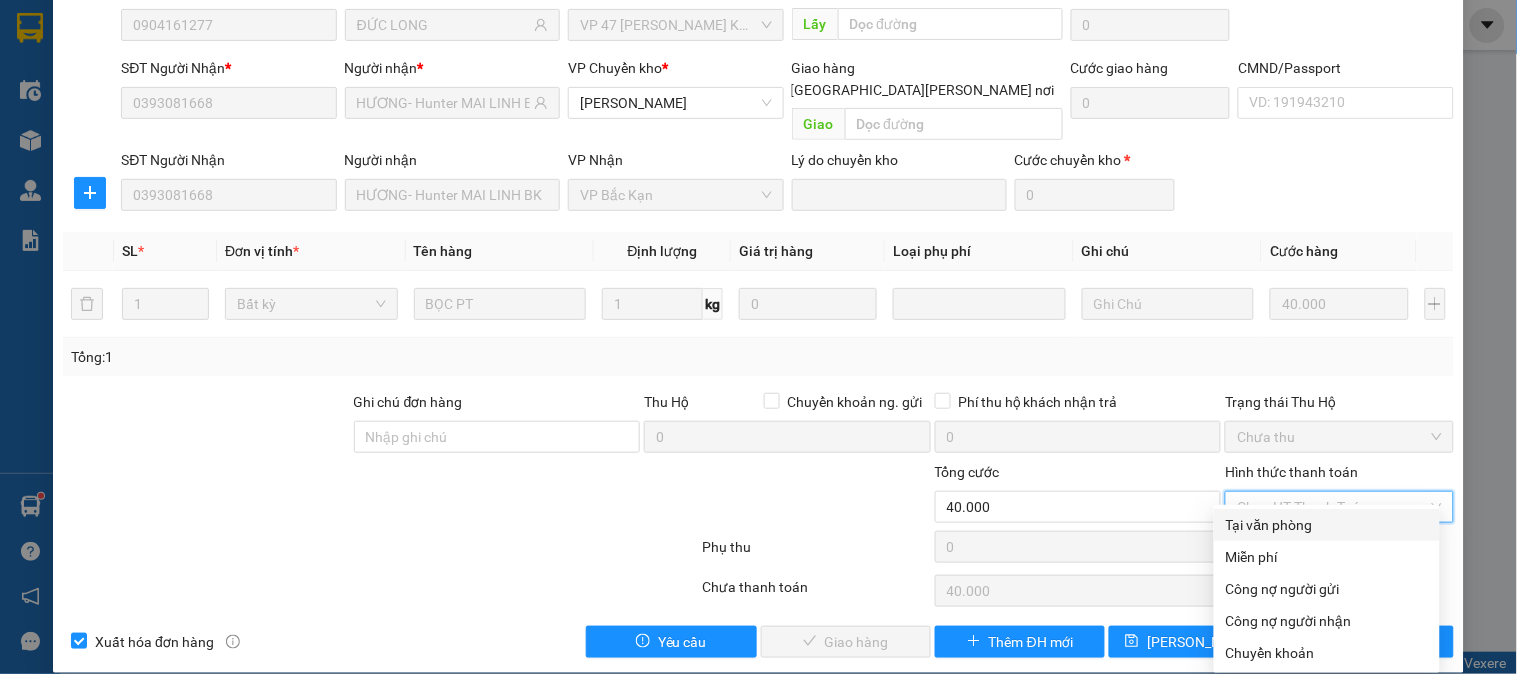 click on "Tại văn phòng" at bounding box center [1327, 525] 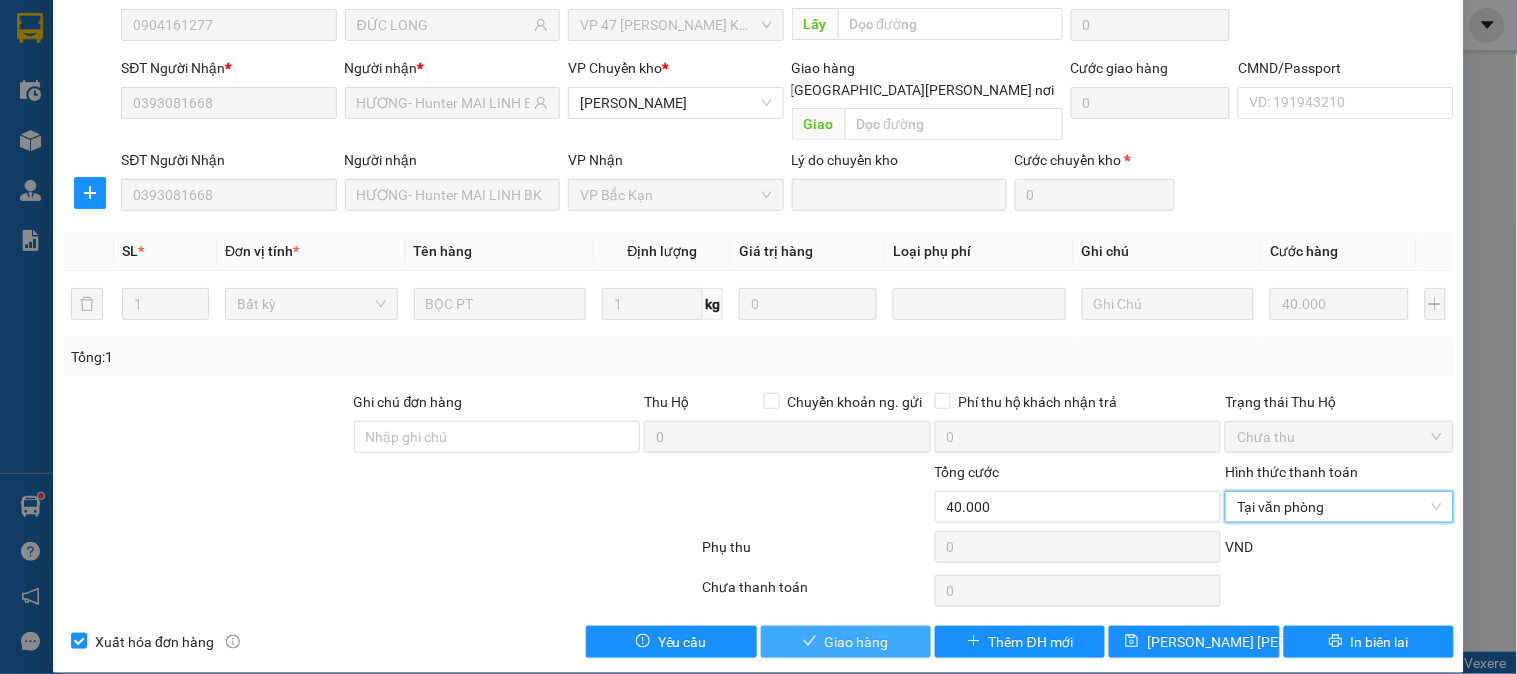 click on "Giao hàng" at bounding box center [857, 642] 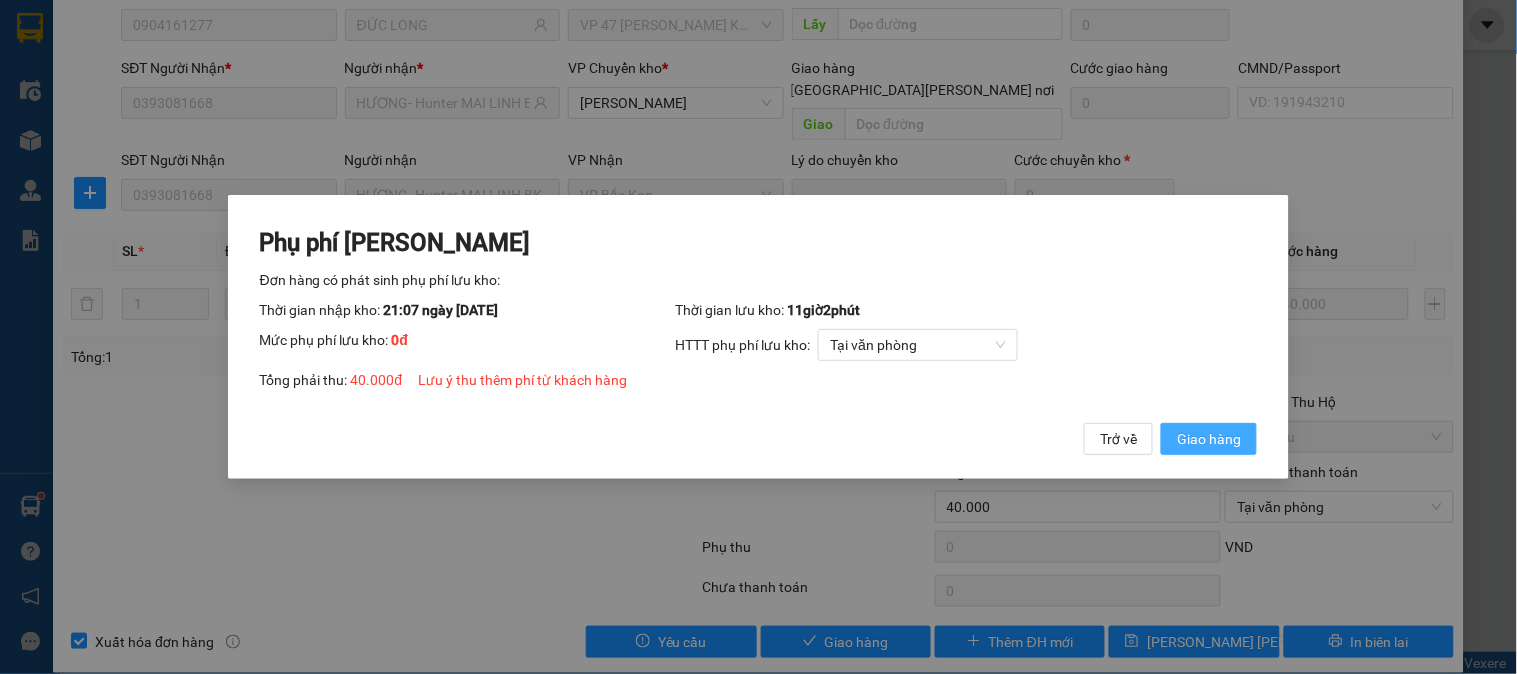 click on "Giao hàng" at bounding box center (1209, 439) 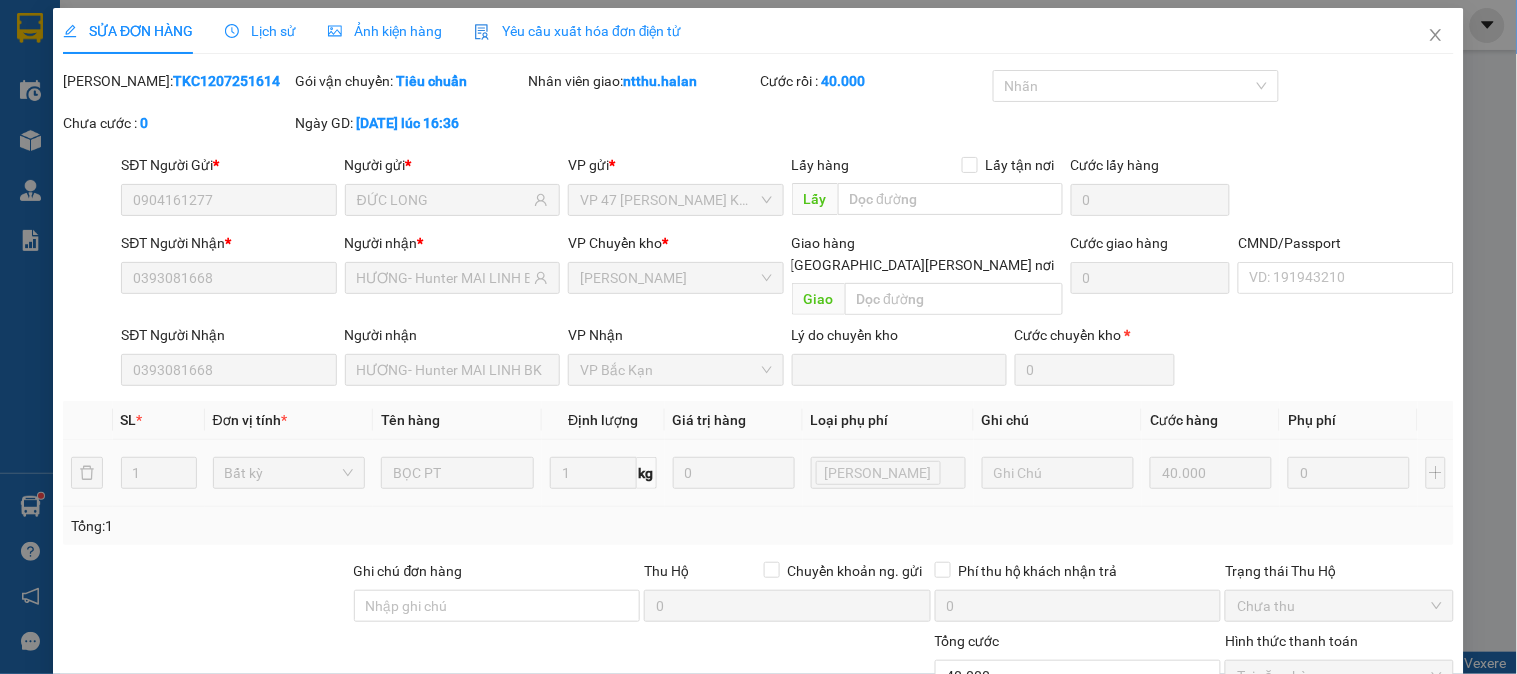 scroll, scrollTop: 0, scrollLeft: 0, axis: both 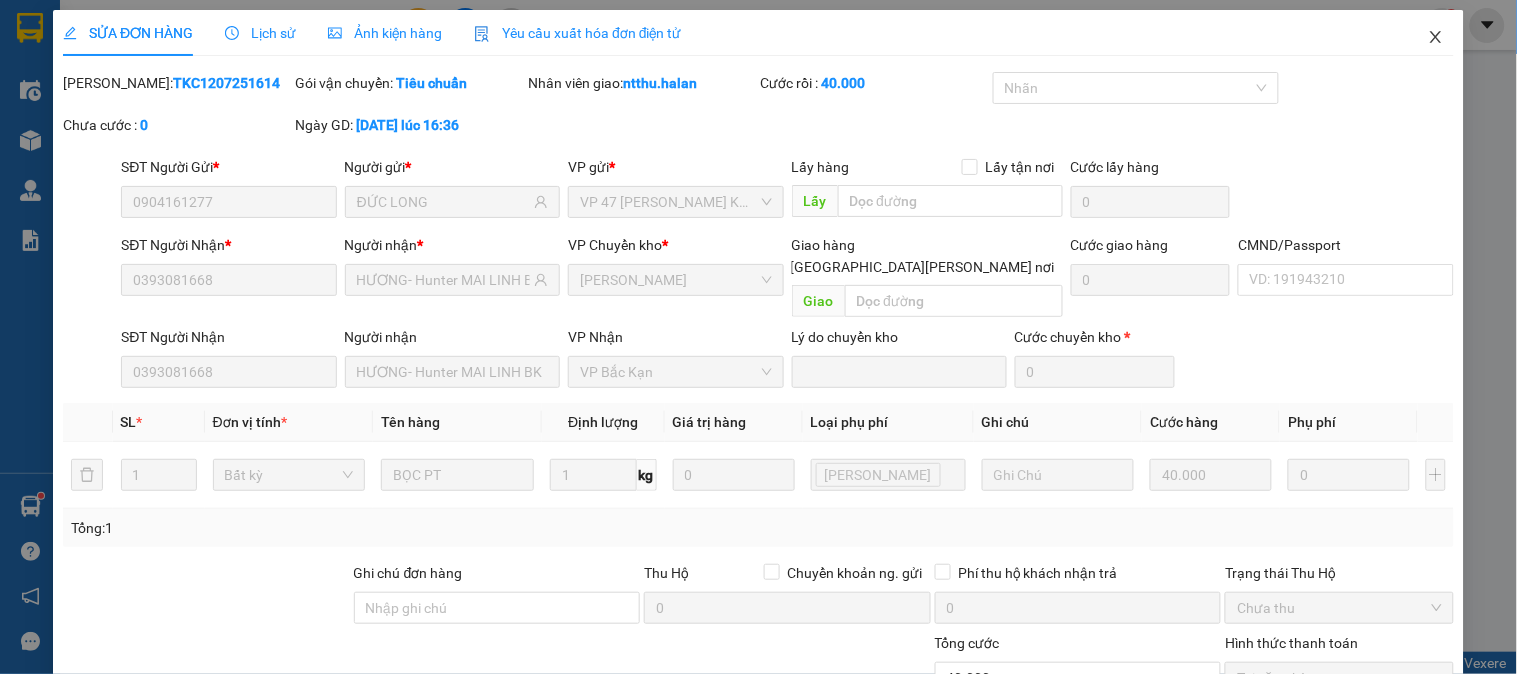 click at bounding box center (1436, 38) 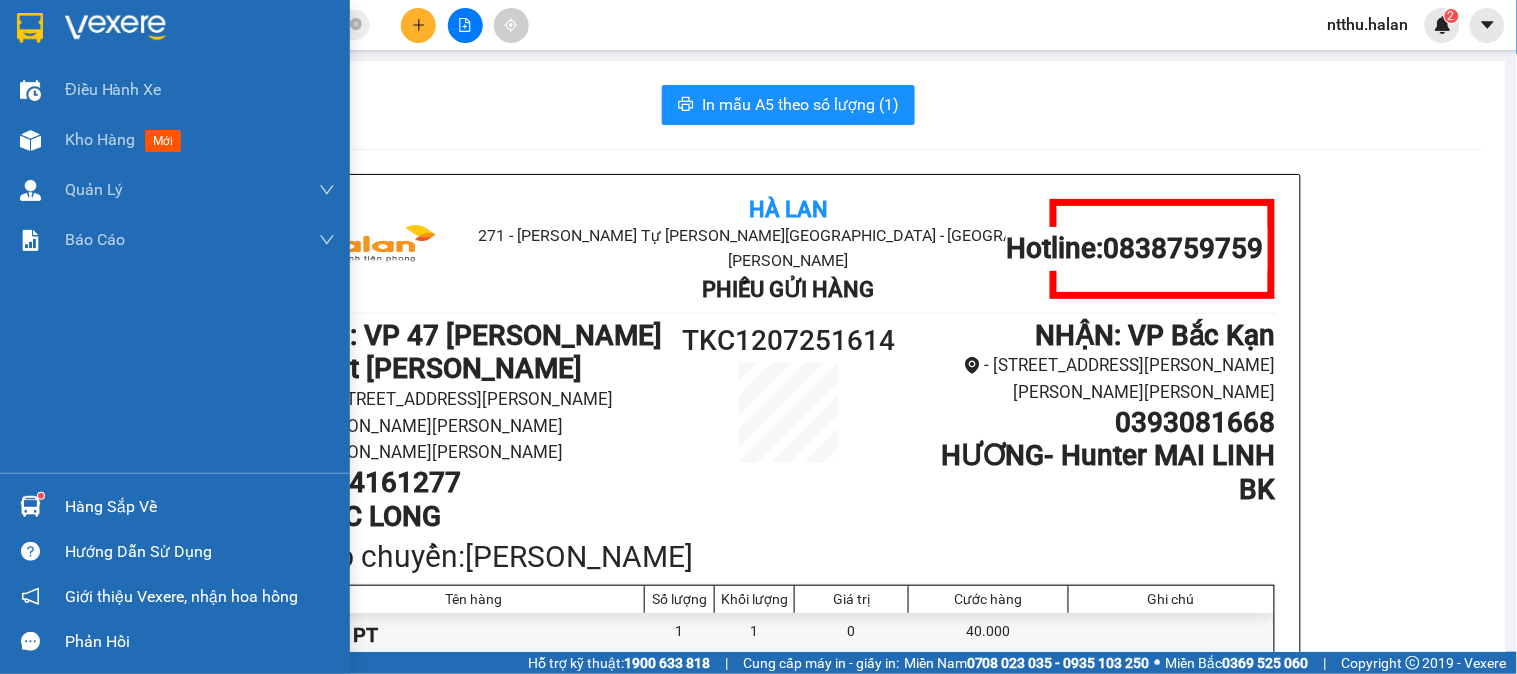 click on "Hàng sắp về" at bounding box center (200, 507) 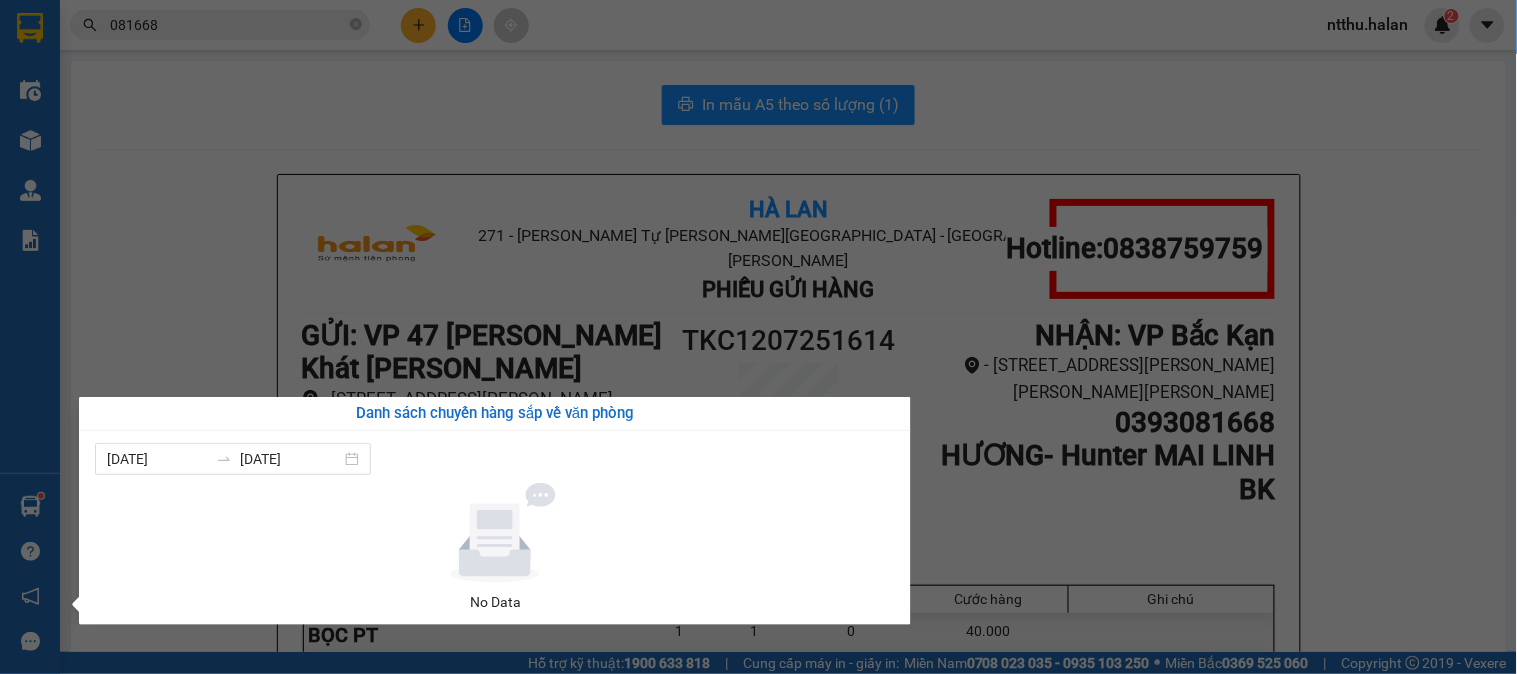 drag, startPoint x: 324, startPoint y: 67, endPoint x: 292, endPoint y: 78, distance: 33.83785 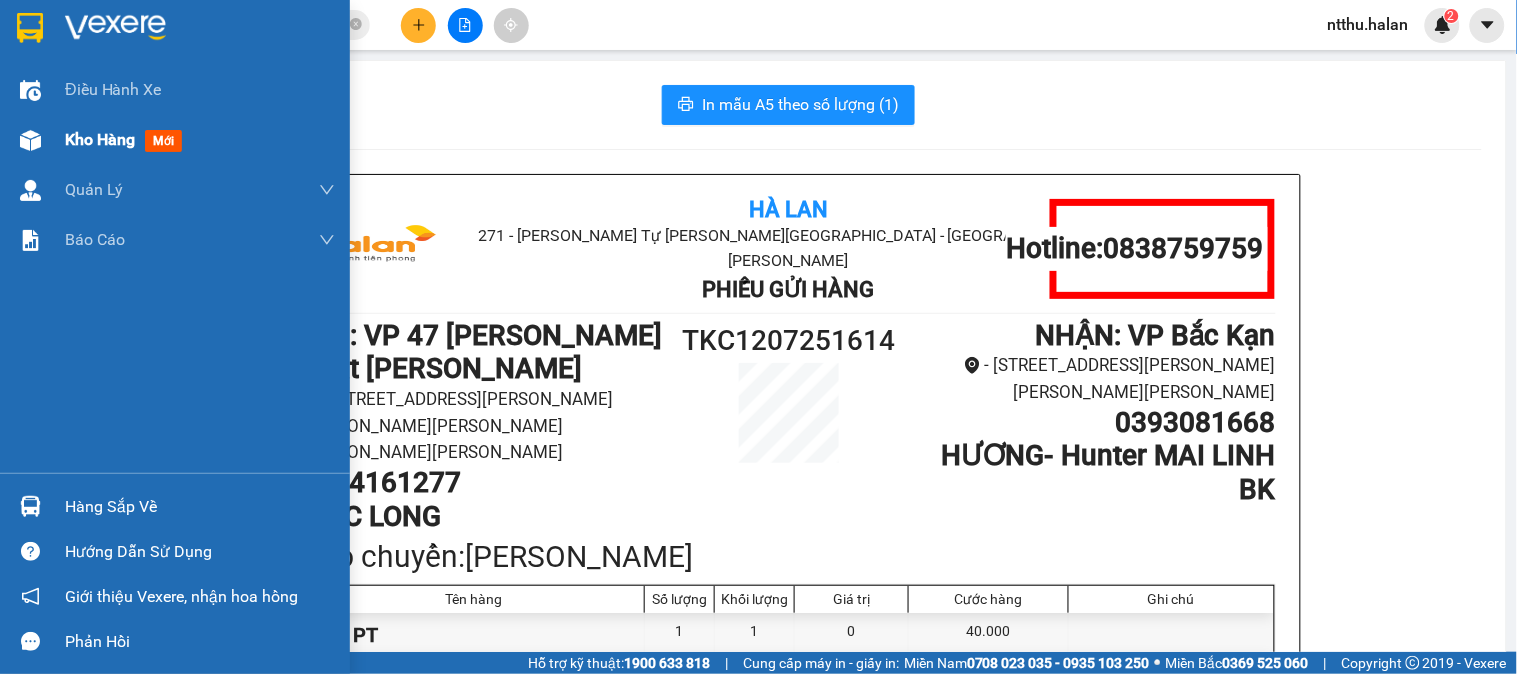 click on "Kho hàng" at bounding box center [100, 139] 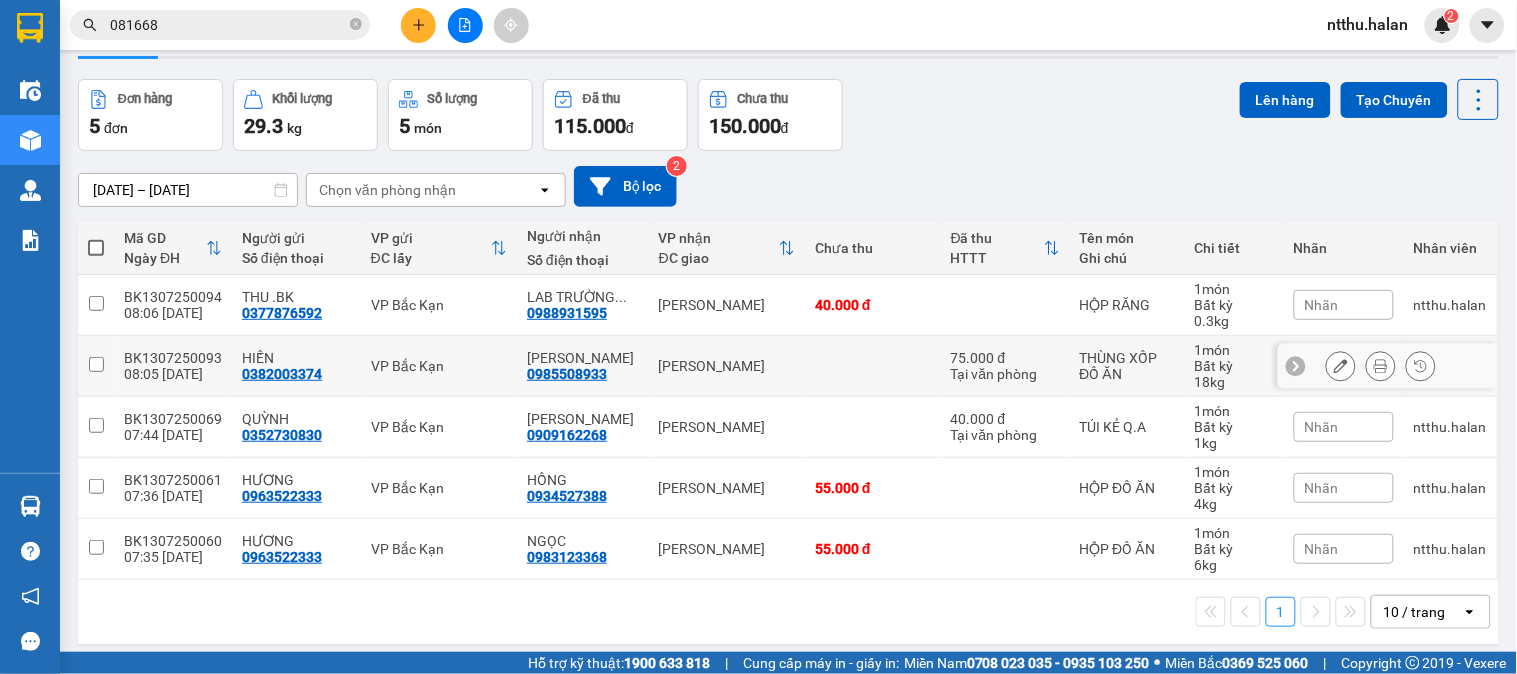 scroll, scrollTop: 92, scrollLeft: 0, axis: vertical 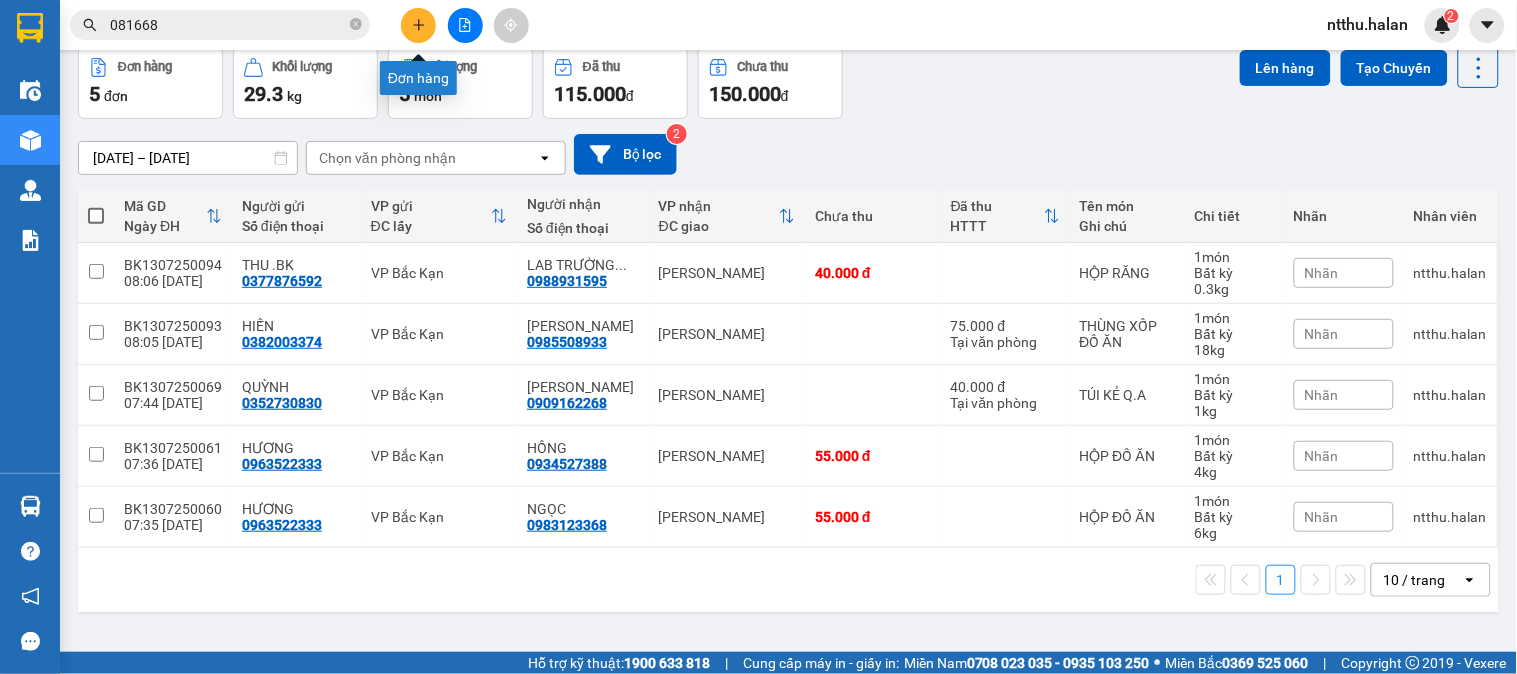 click at bounding box center (418, 25) 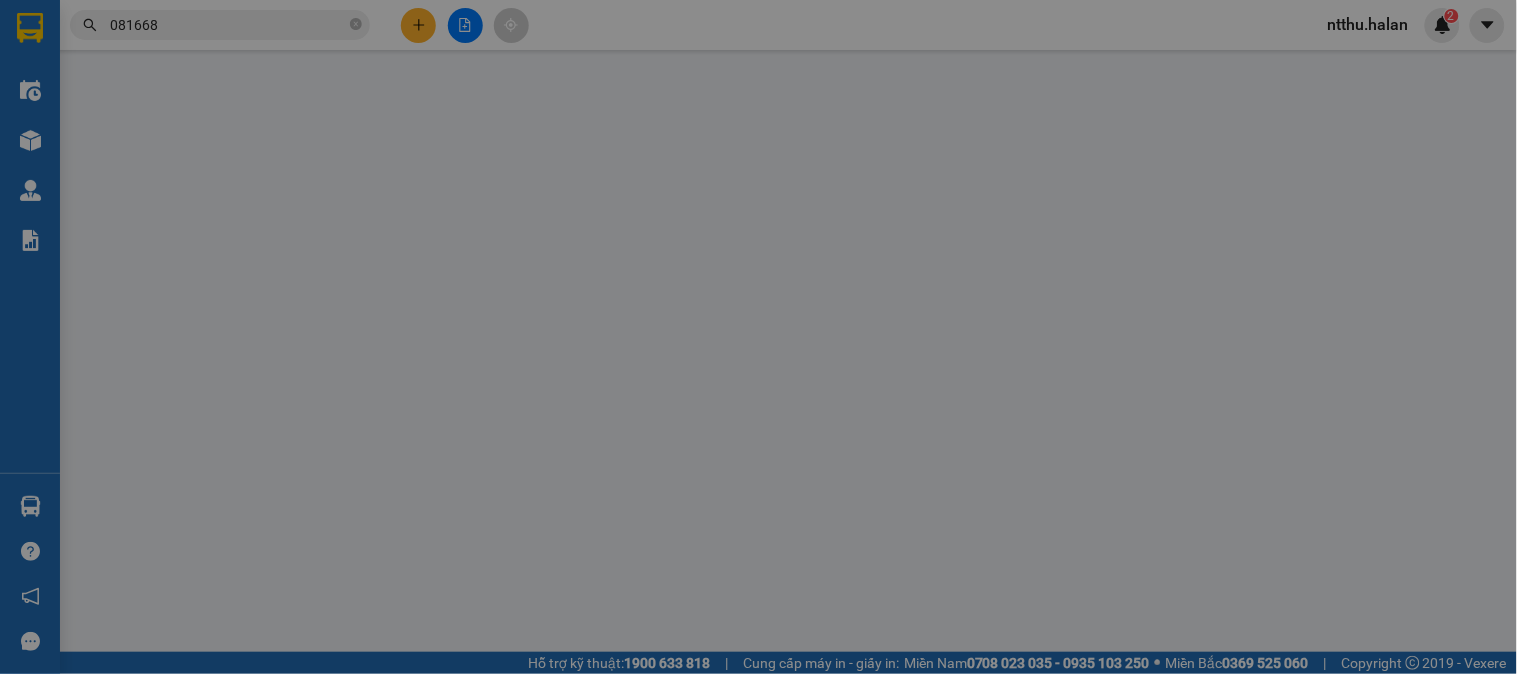 scroll, scrollTop: 0, scrollLeft: 0, axis: both 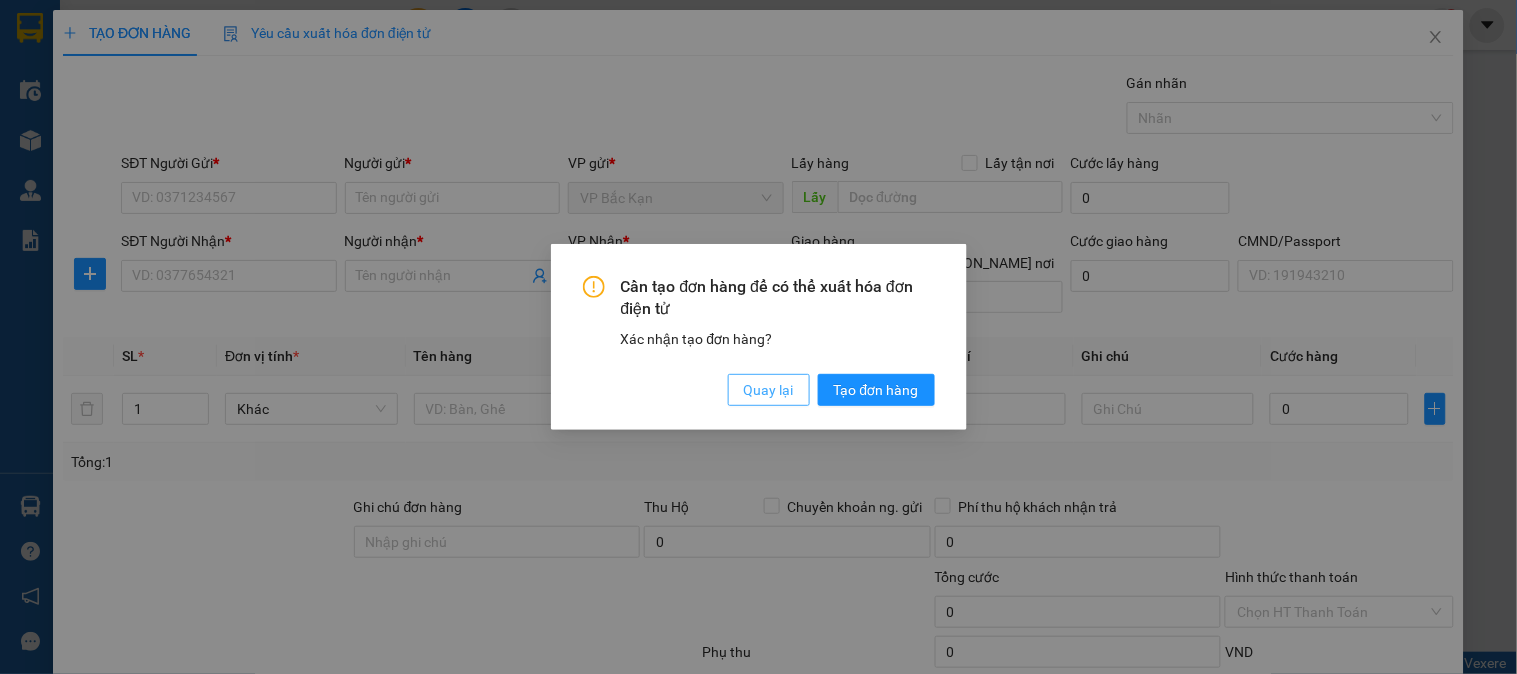 click on "Quay lại" at bounding box center (769, 390) 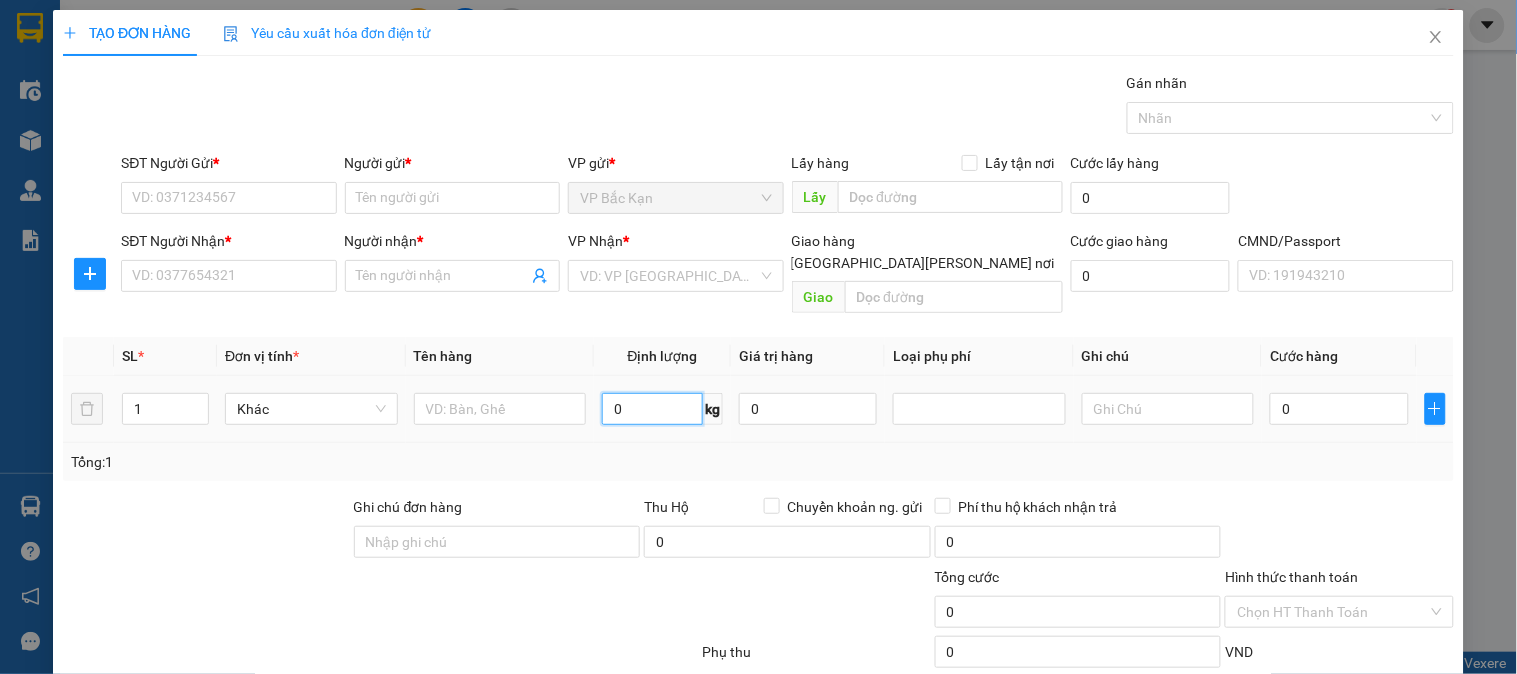 click on "0" at bounding box center (652, 409) 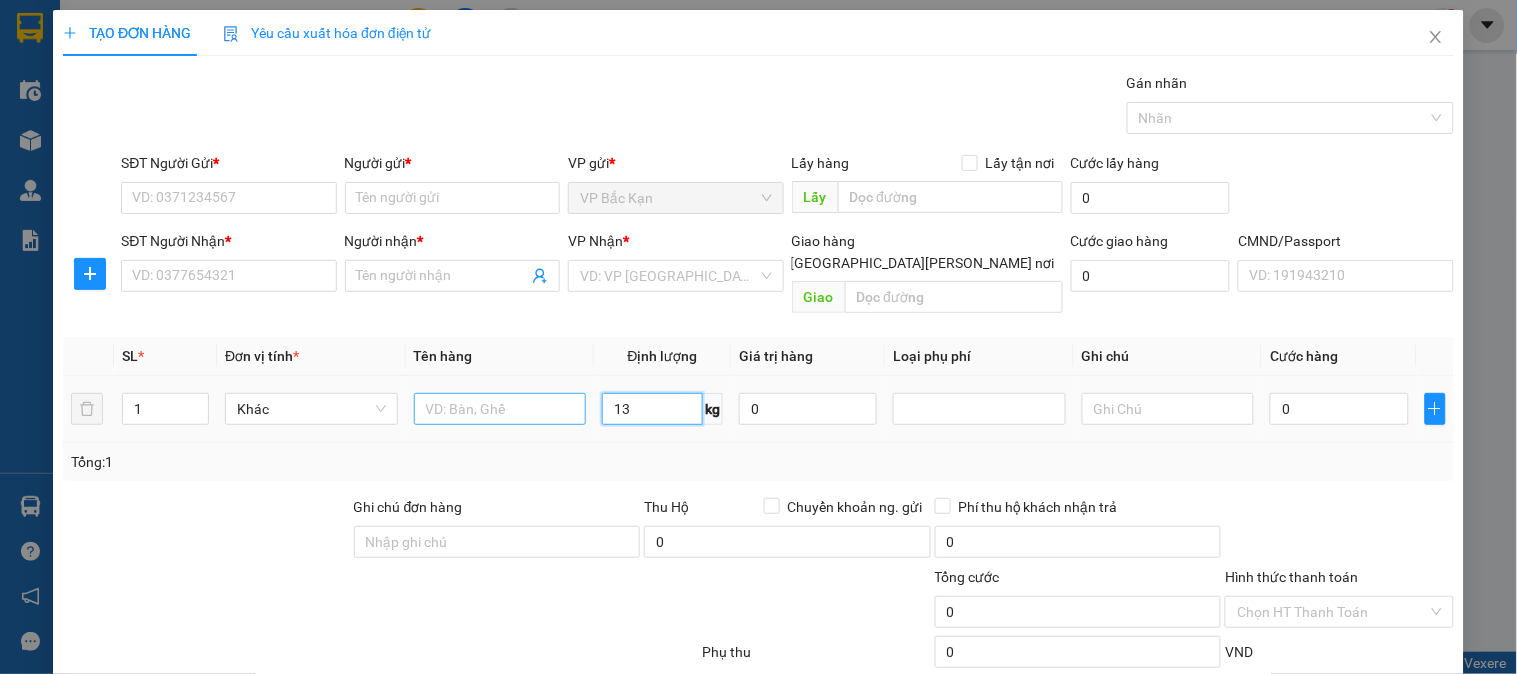 type on "13" 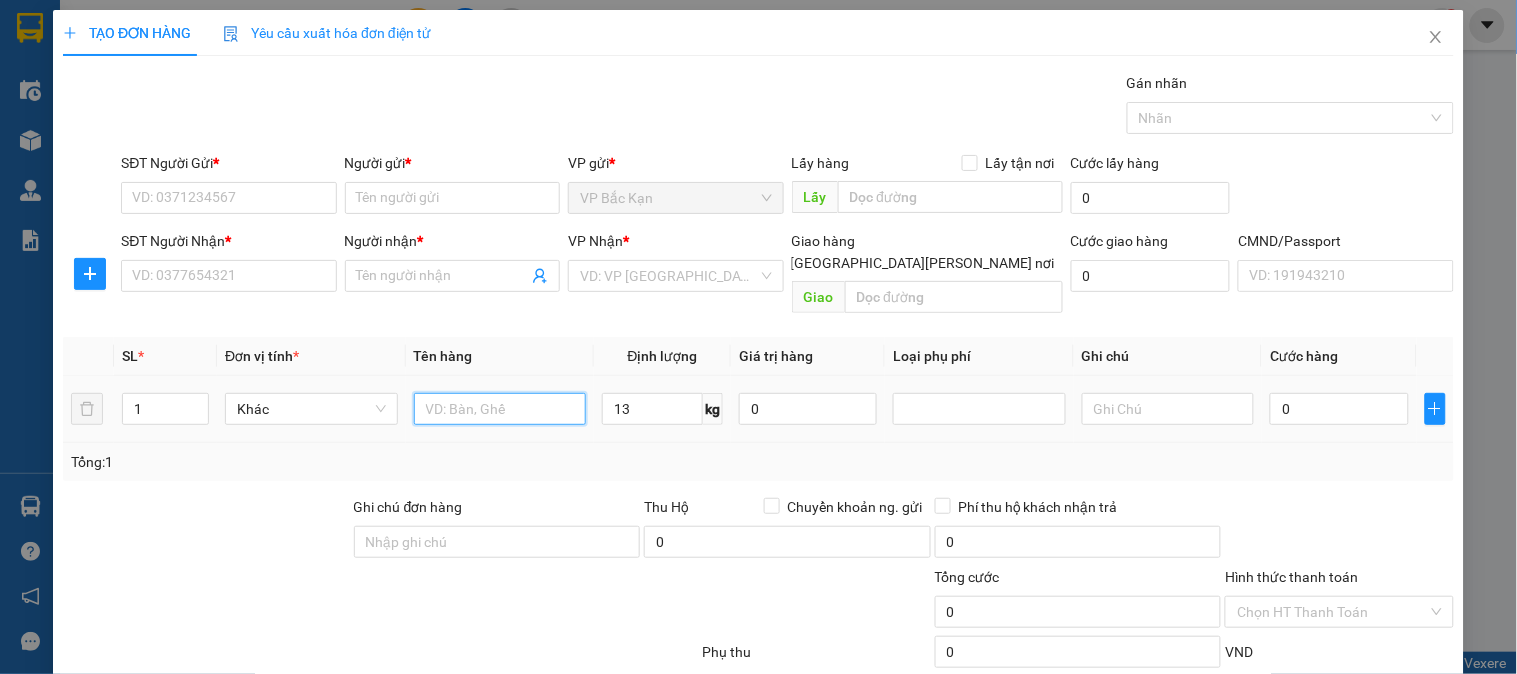 click at bounding box center [500, 409] 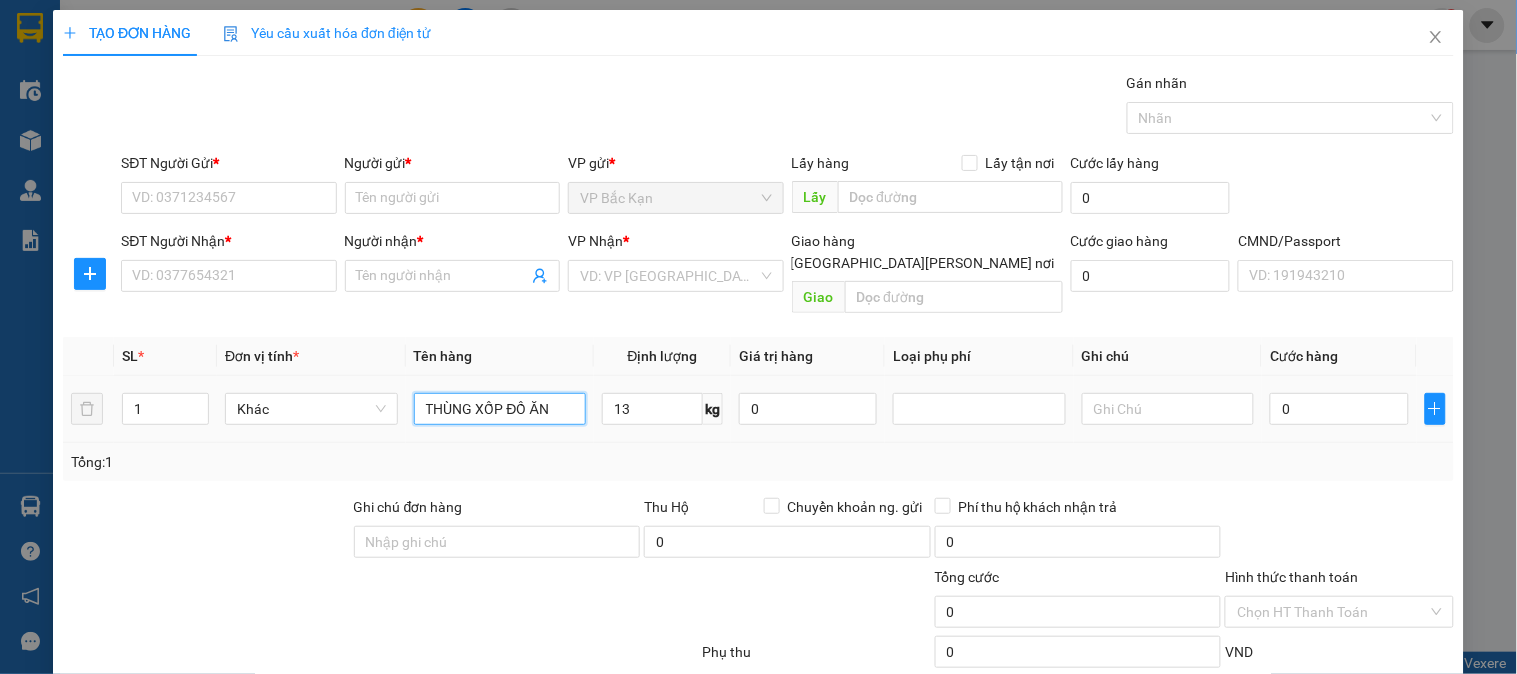 type on "THÙNG XỐP ĐỒ ĂN" 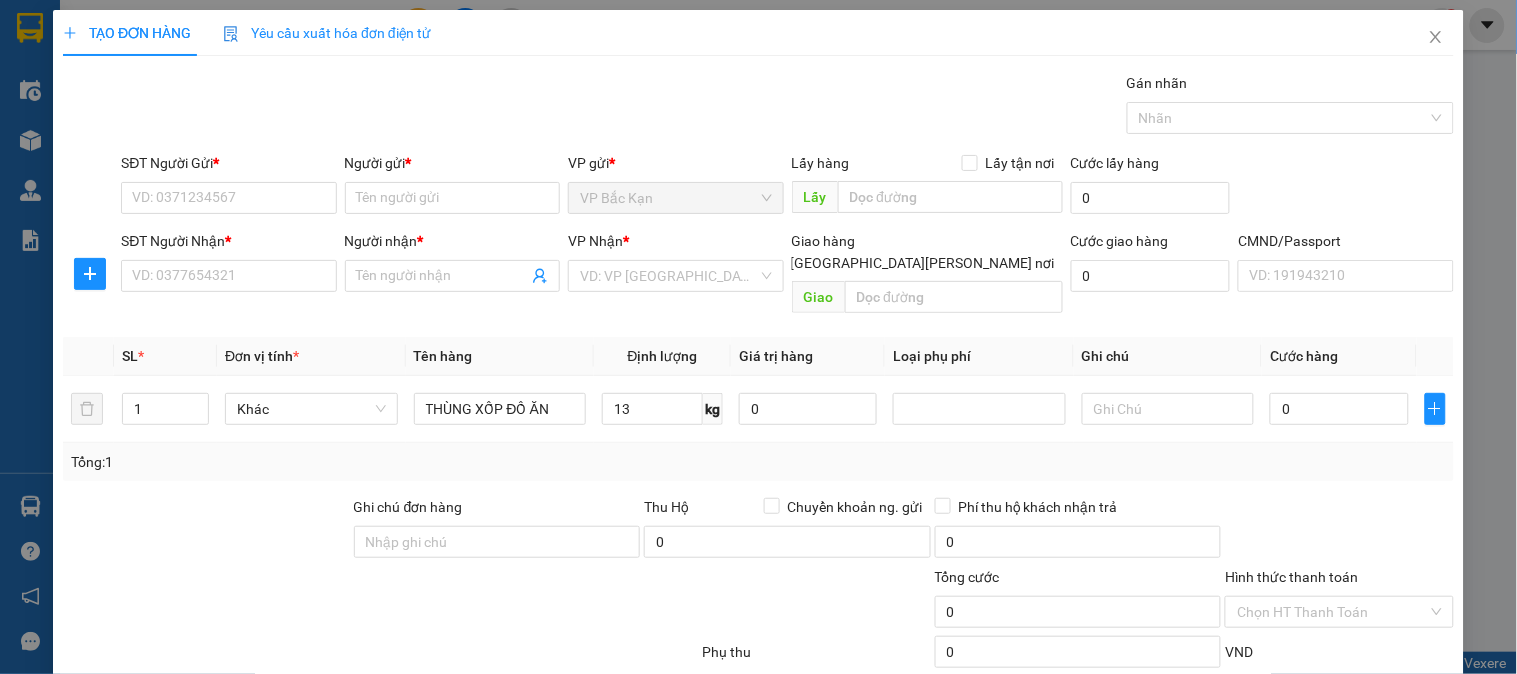 click on "Gói vận chuyển  * Tiêu chuẩn Gán nhãn   Nhãn" at bounding box center [787, 107] 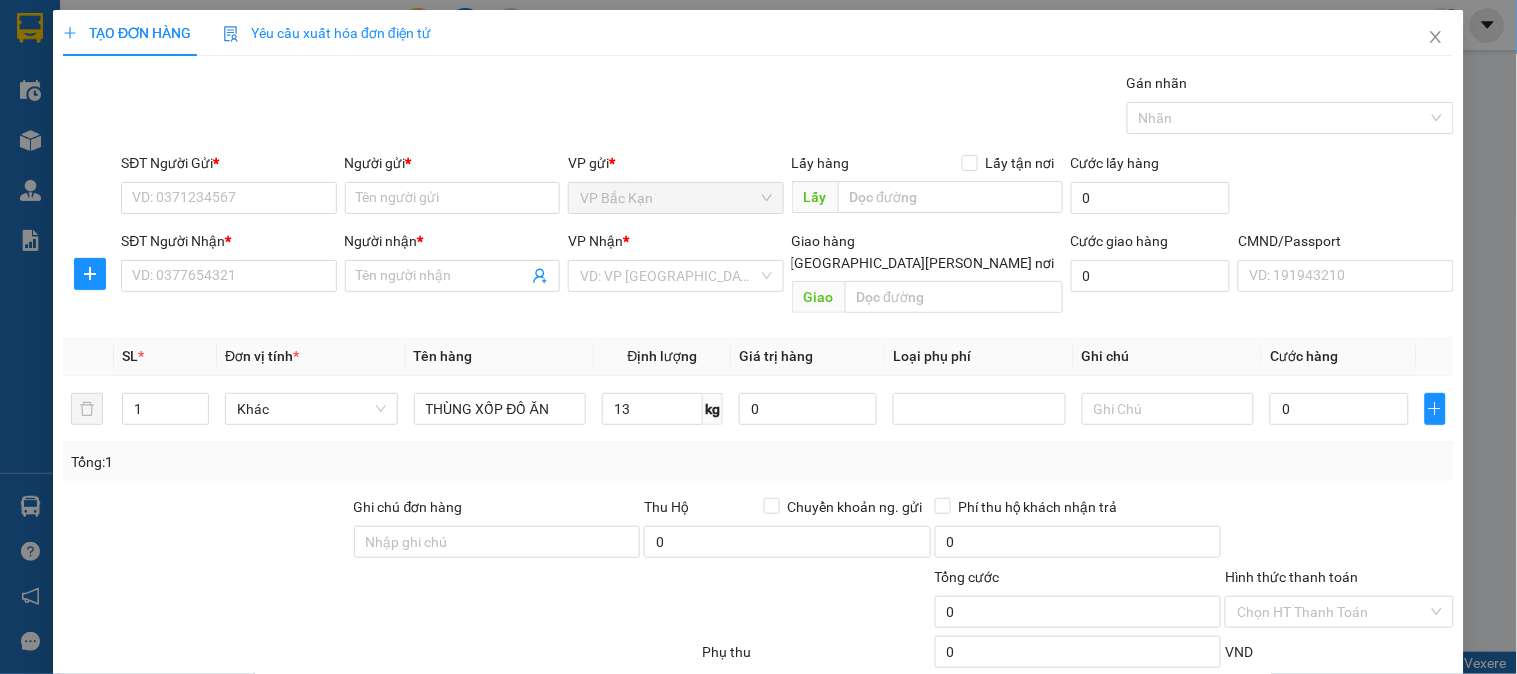 click on "Gói vận chuyển  * Tiêu chuẩn Gán nhãn   Nhãn" at bounding box center [787, 107] 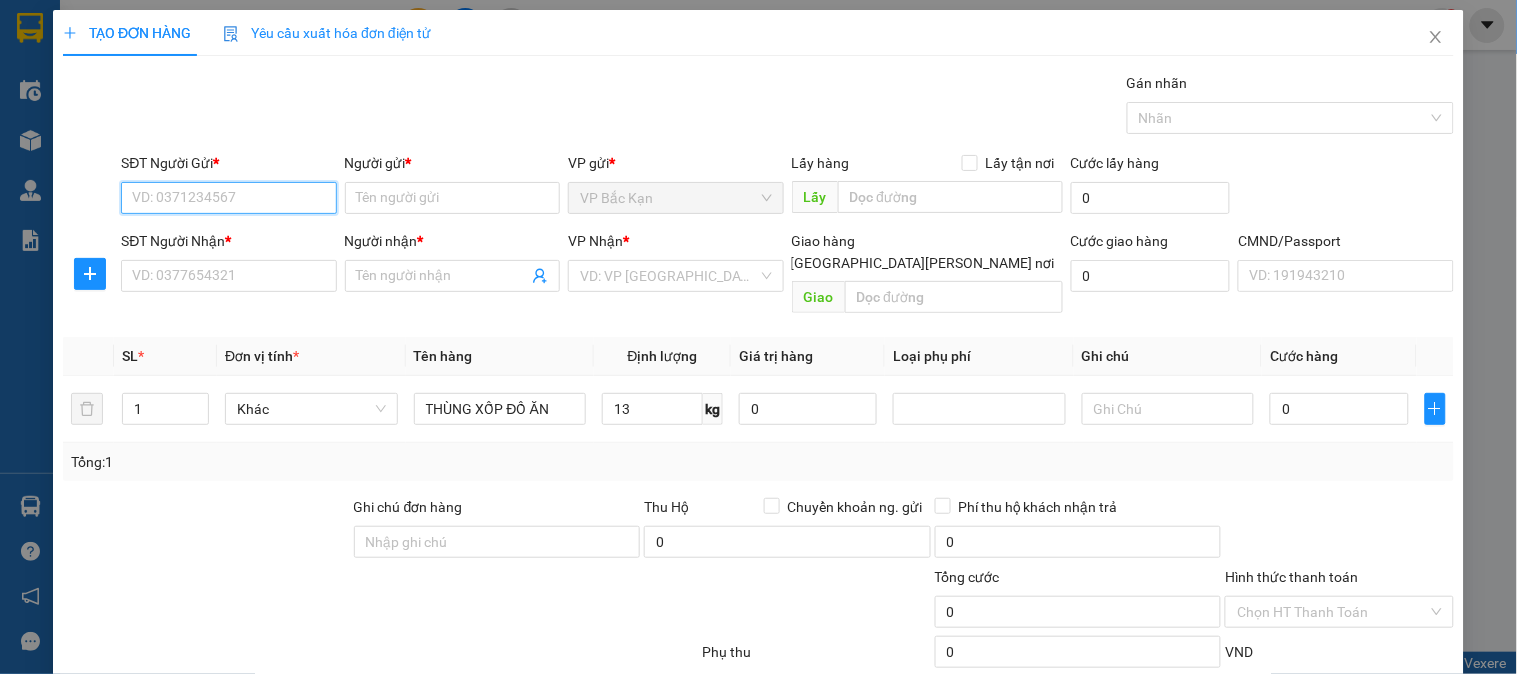 click on "SĐT Người Gửi  *" at bounding box center [228, 198] 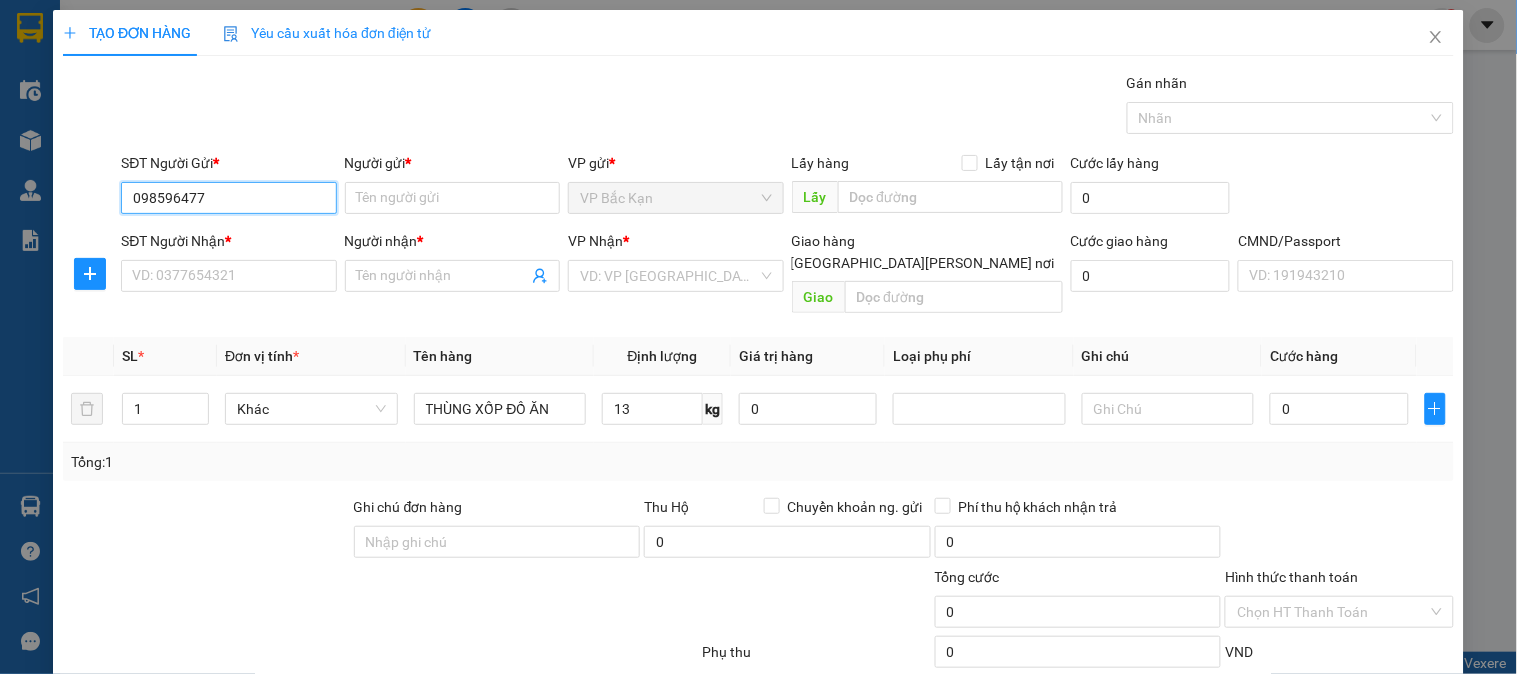 type on "0985964779" 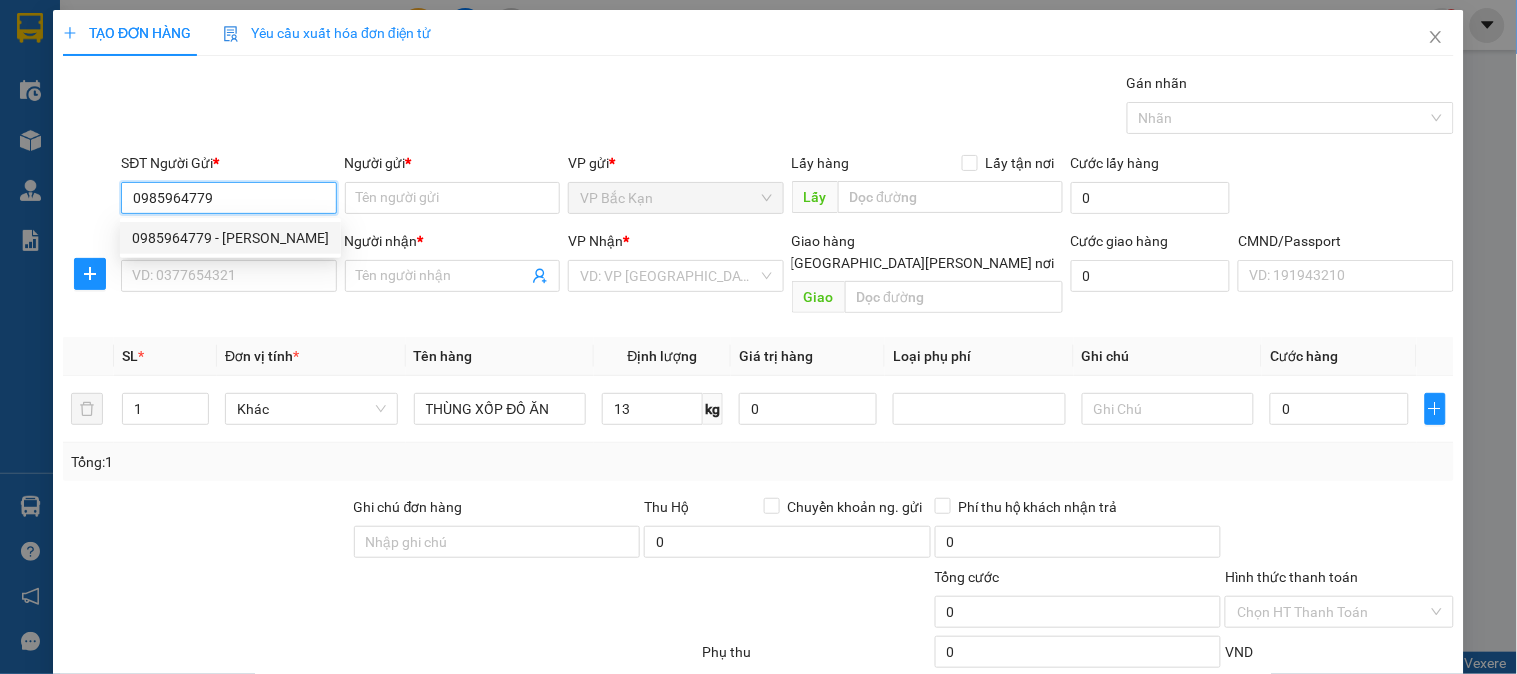 click on "0985964779" at bounding box center [228, 198] 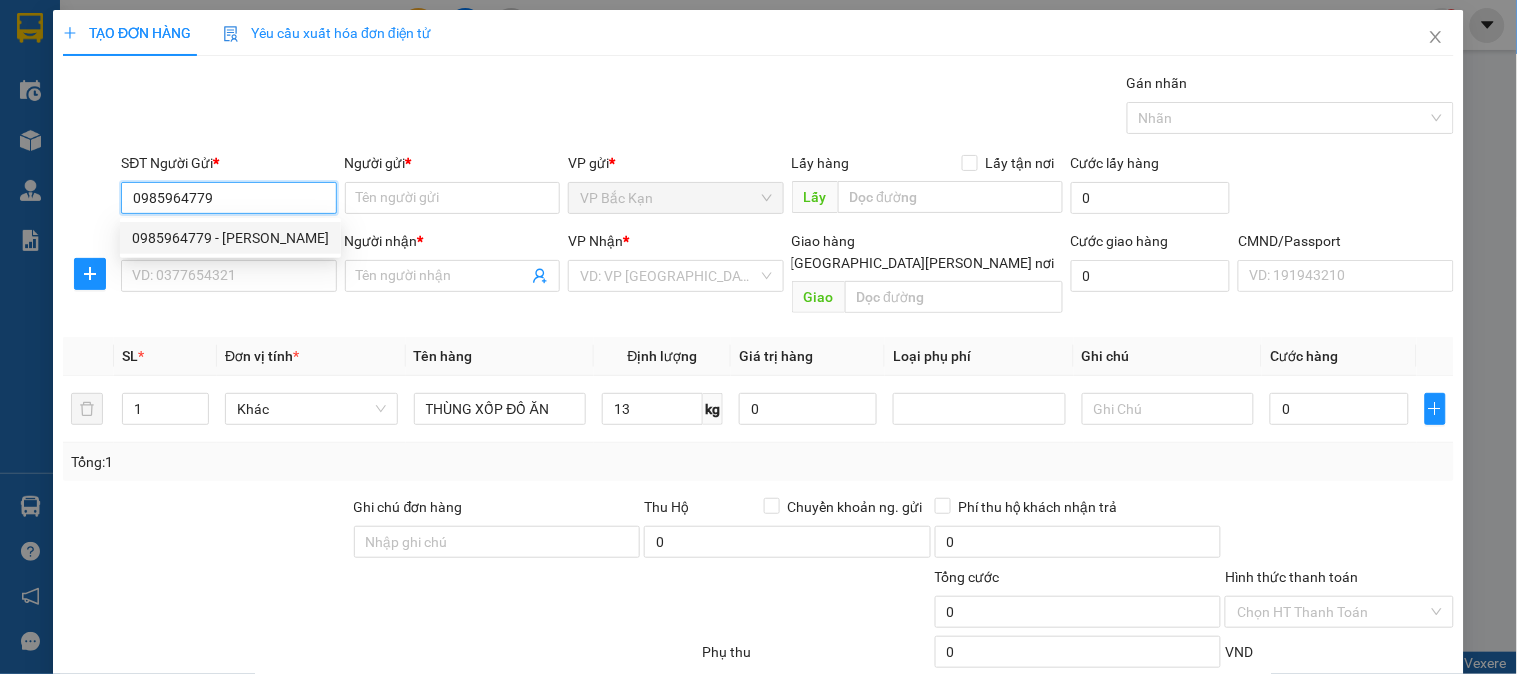 type 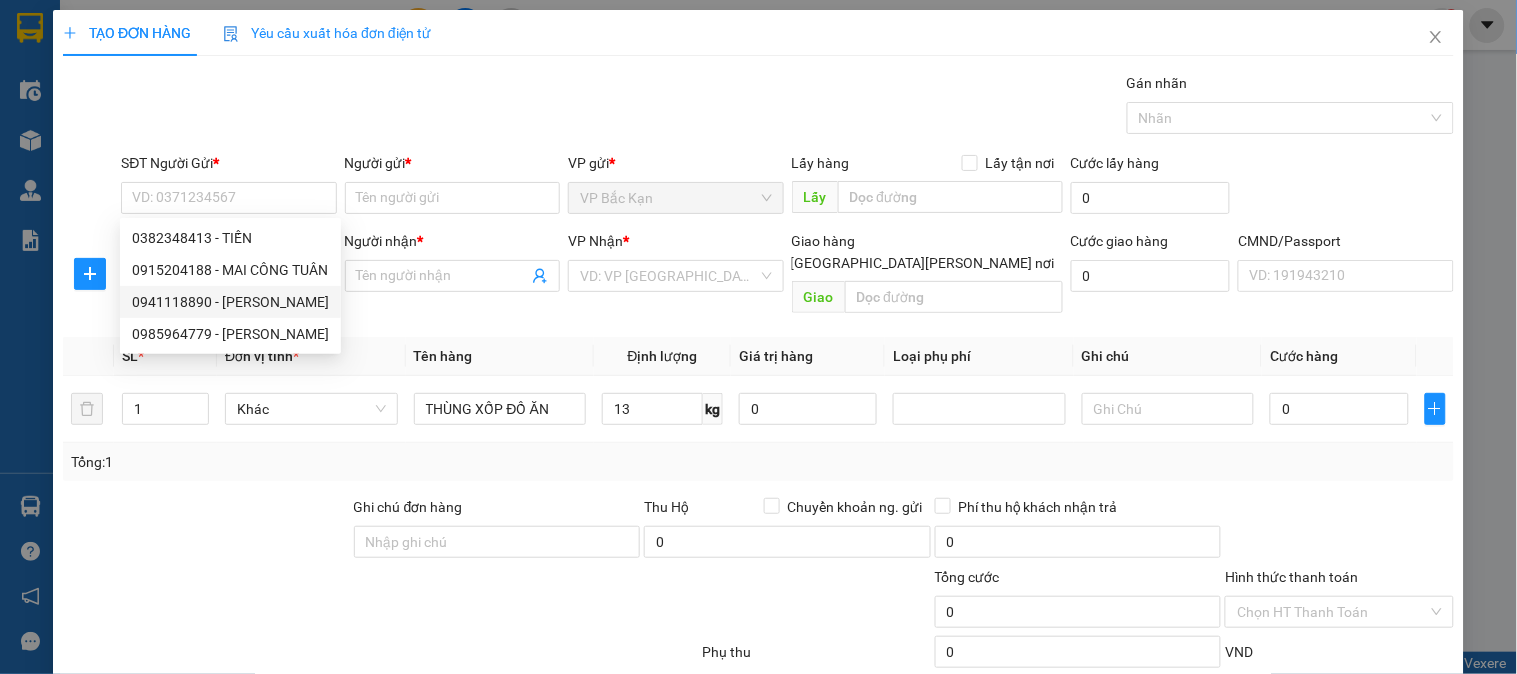 click on "Tên hàng" at bounding box center (500, 356) 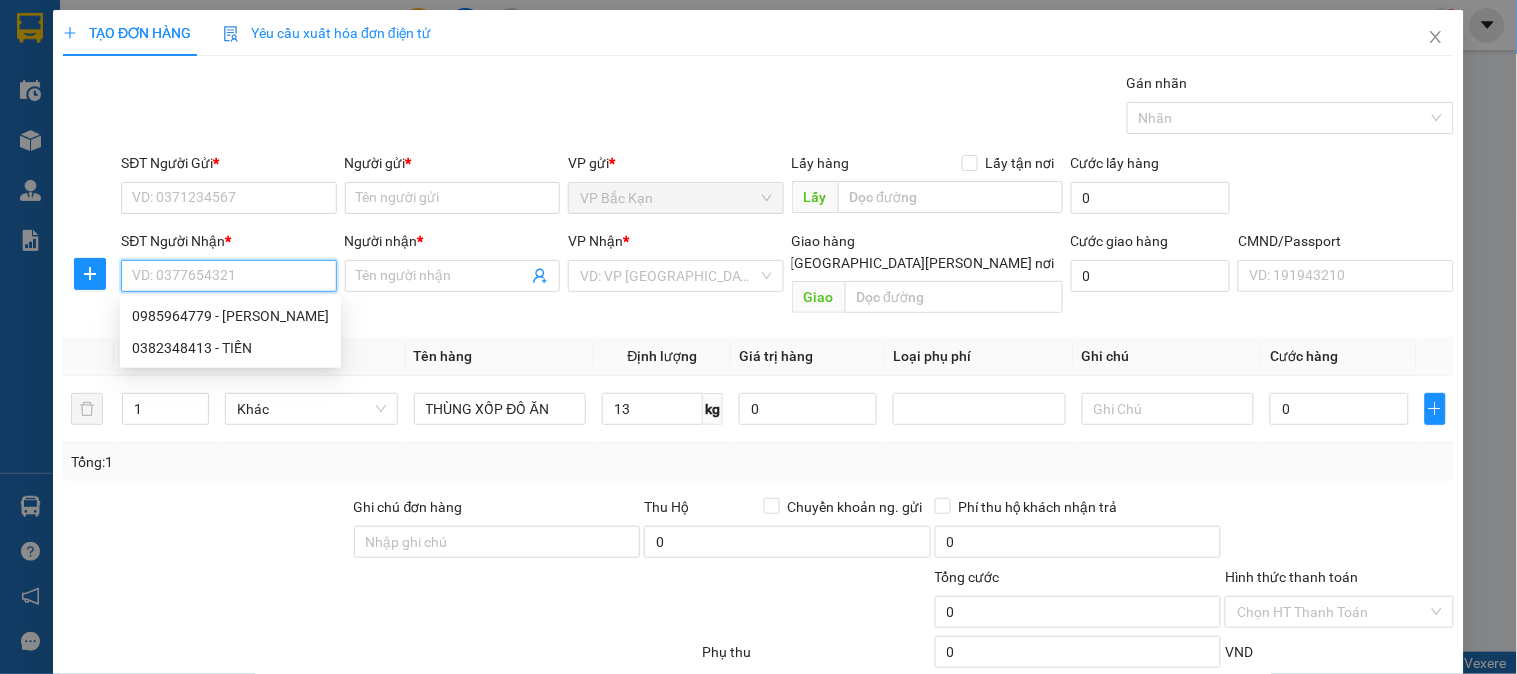 paste on "0985964779" 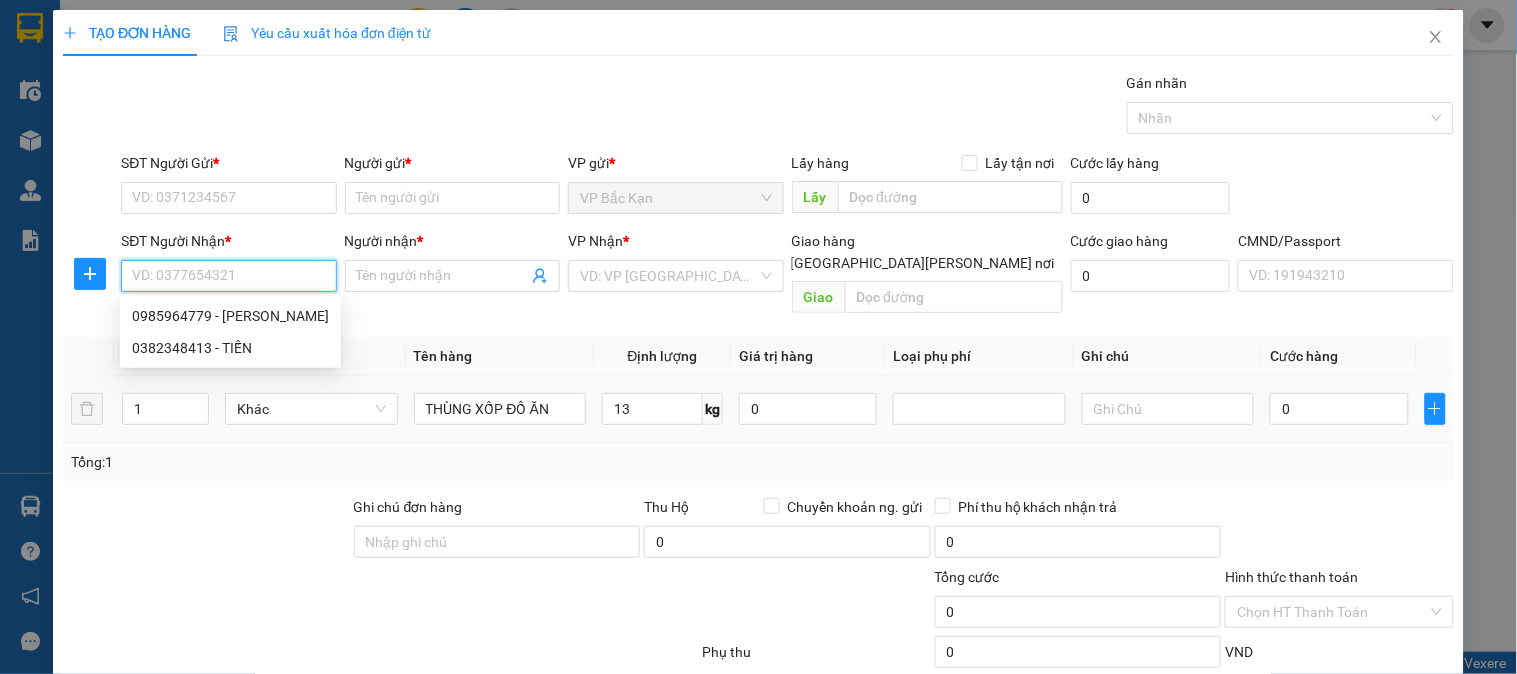 type on "0985964779" 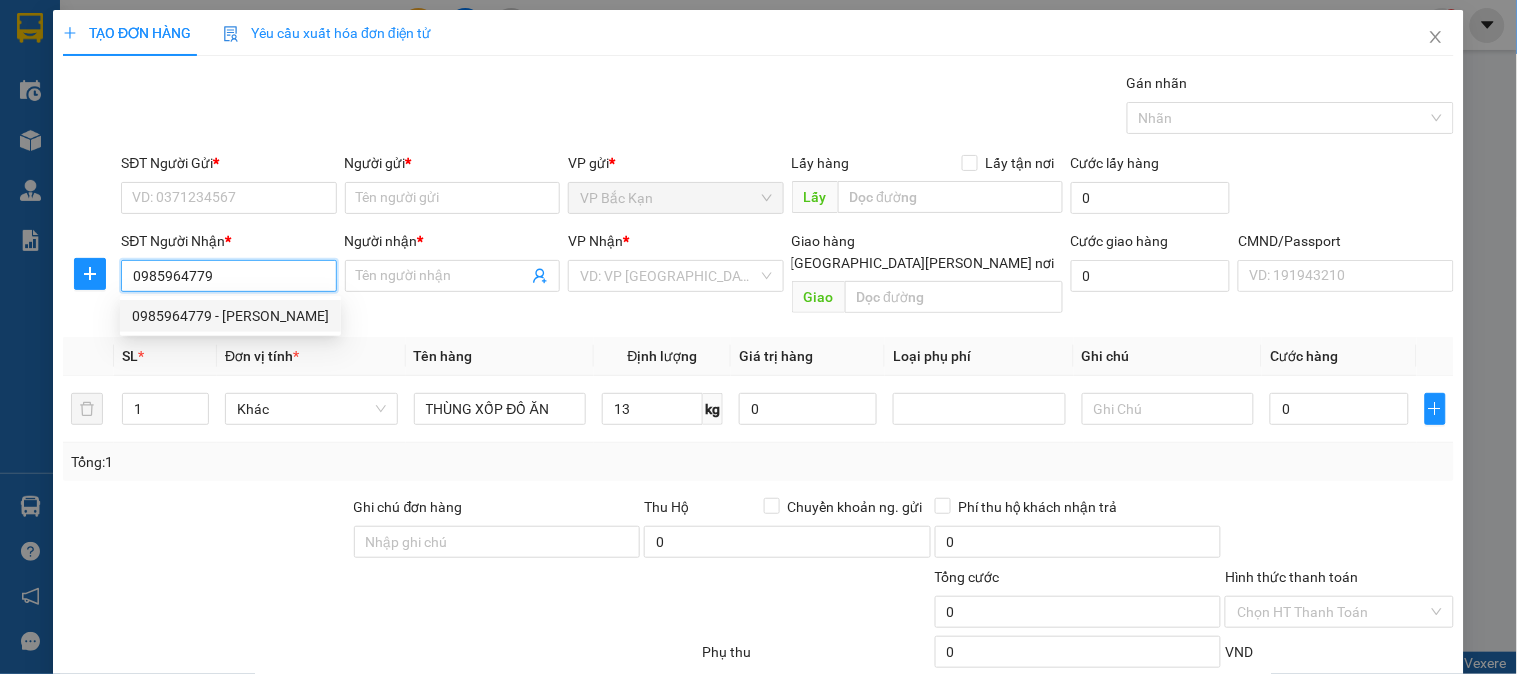 click on "0985964779 - NGÔ THÚY AN" at bounding box center [230, 316] 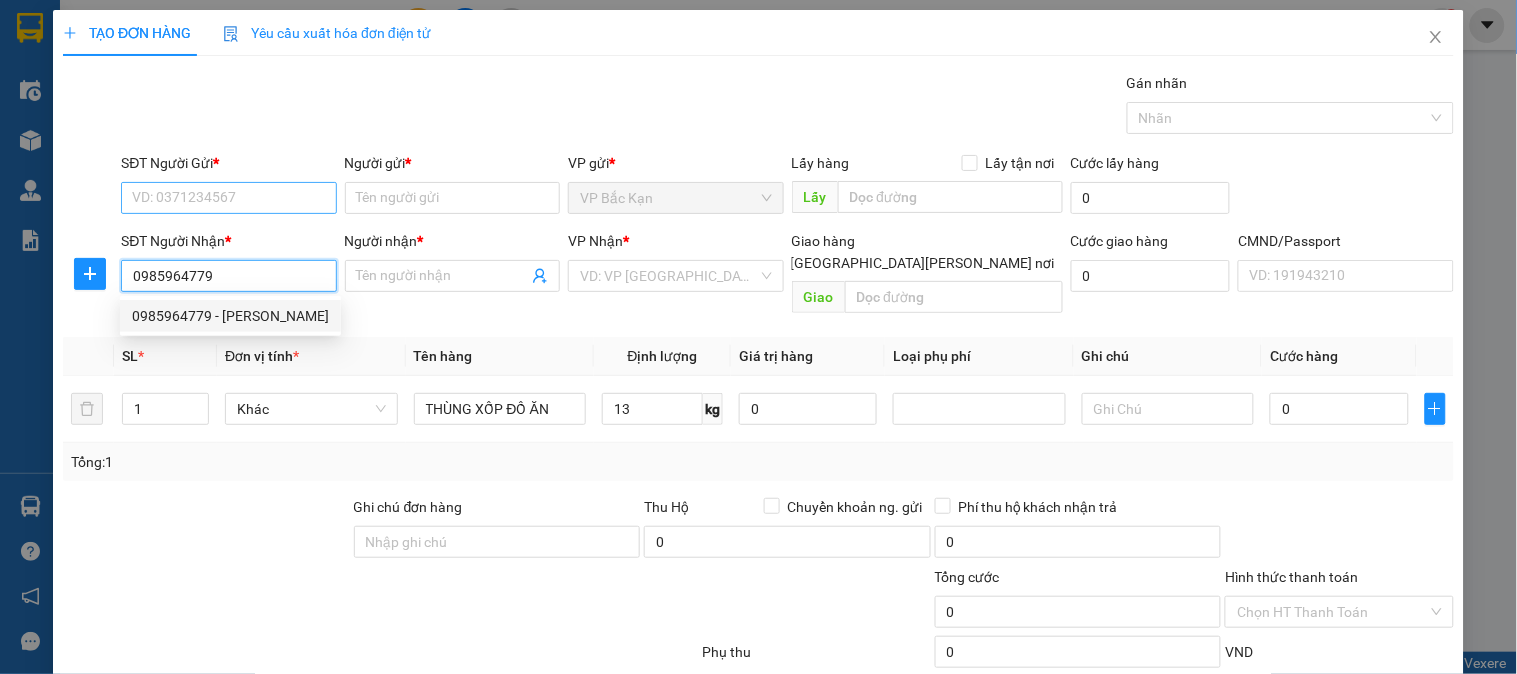 type on "NGÔ THÚY AN" 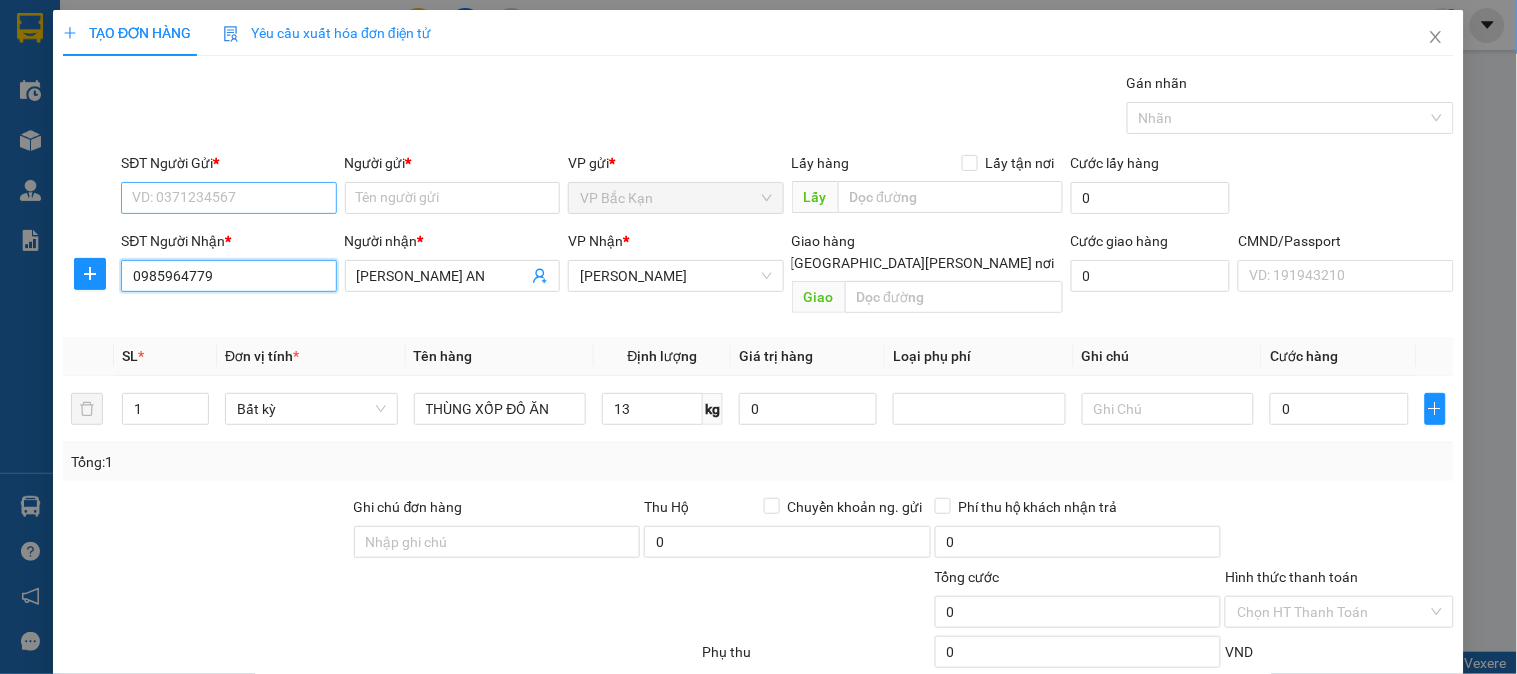 type on "0985964779" 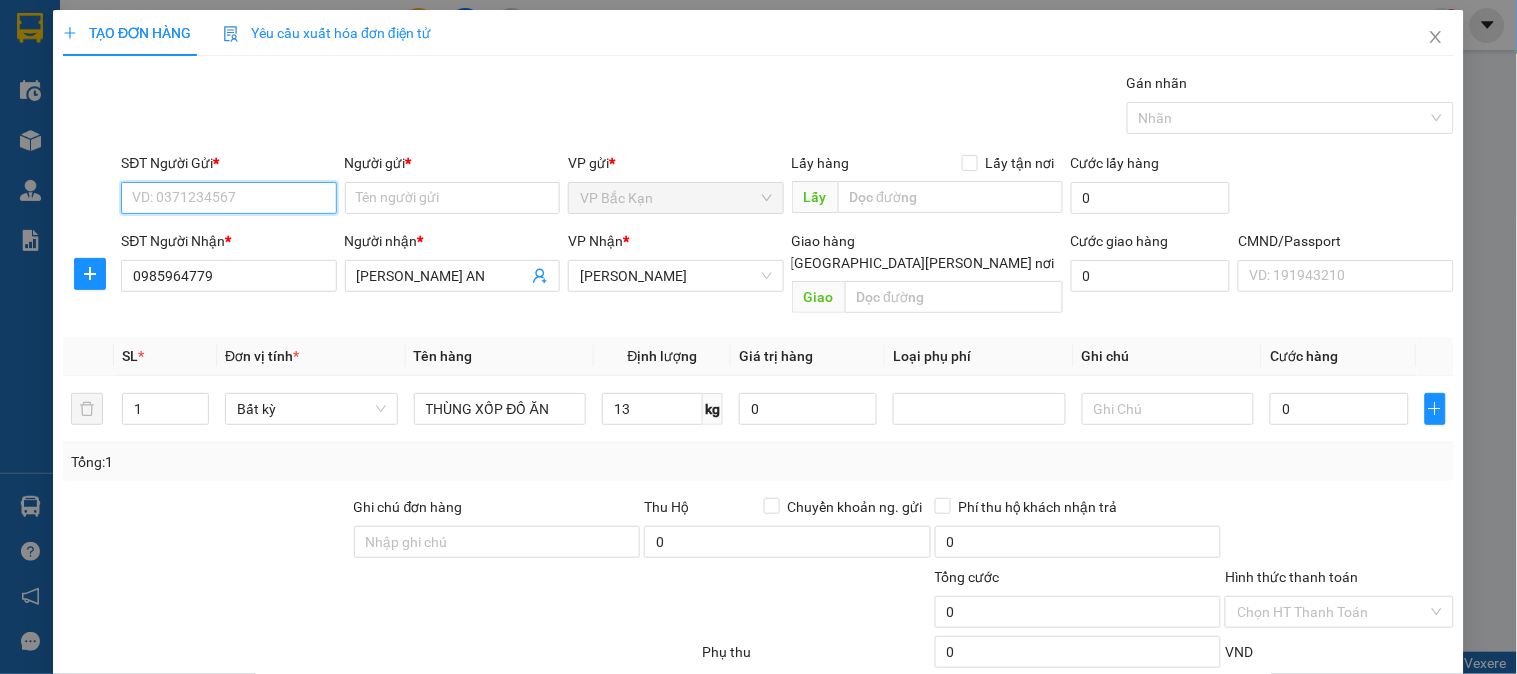 click on "SĐT Người Gửi  *" at bounding box center (228, 198) 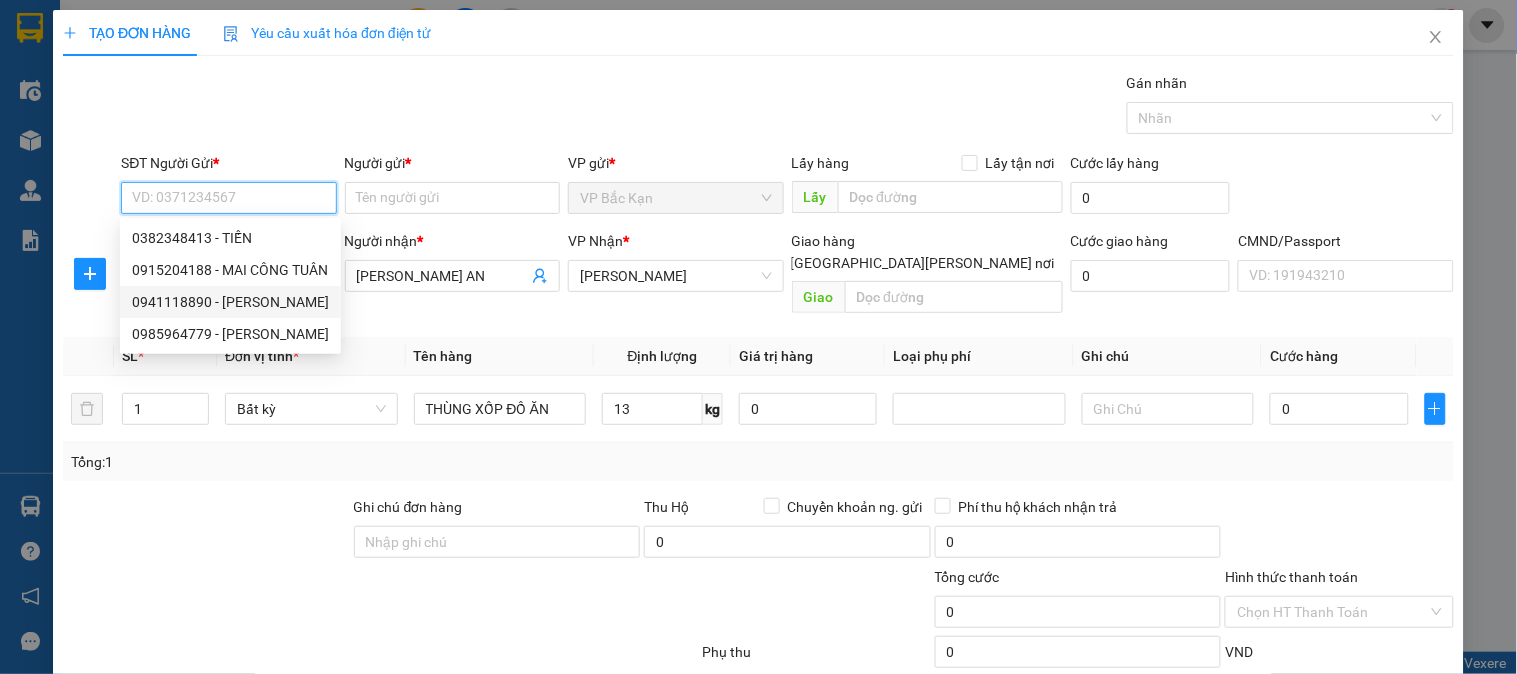 click on "SĐT Người Gửi  *" at bounding box center (228, 198) 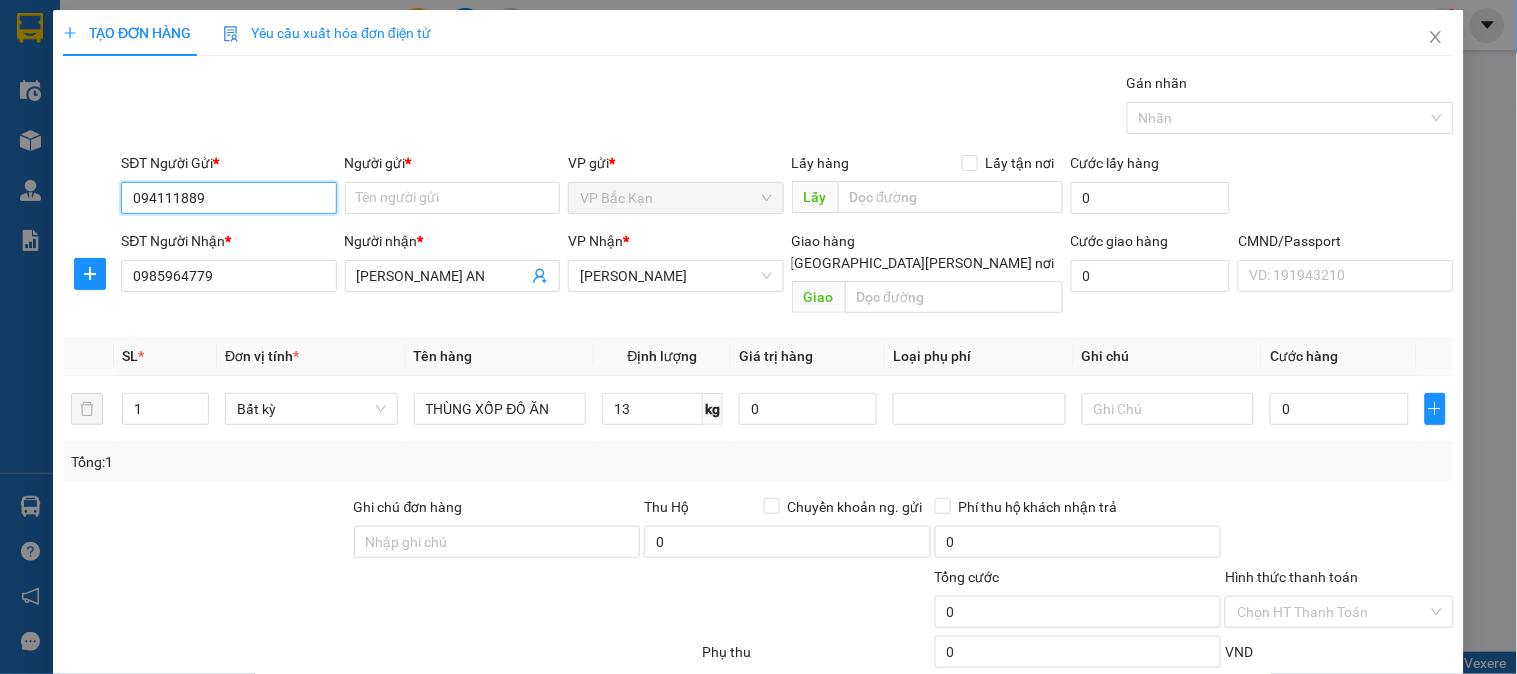 type on "0941118890" 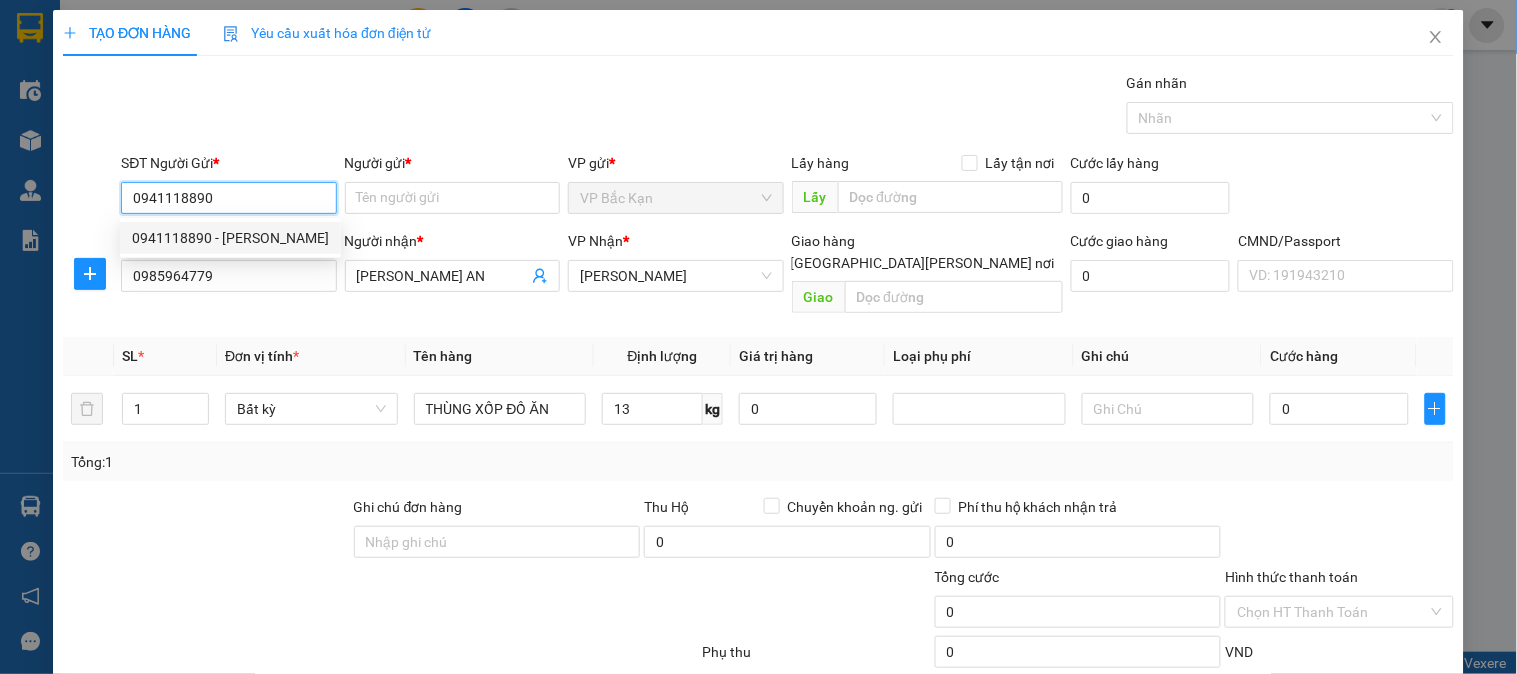 click on "0941118890 - PHONG" at bounding box center (230, 238) 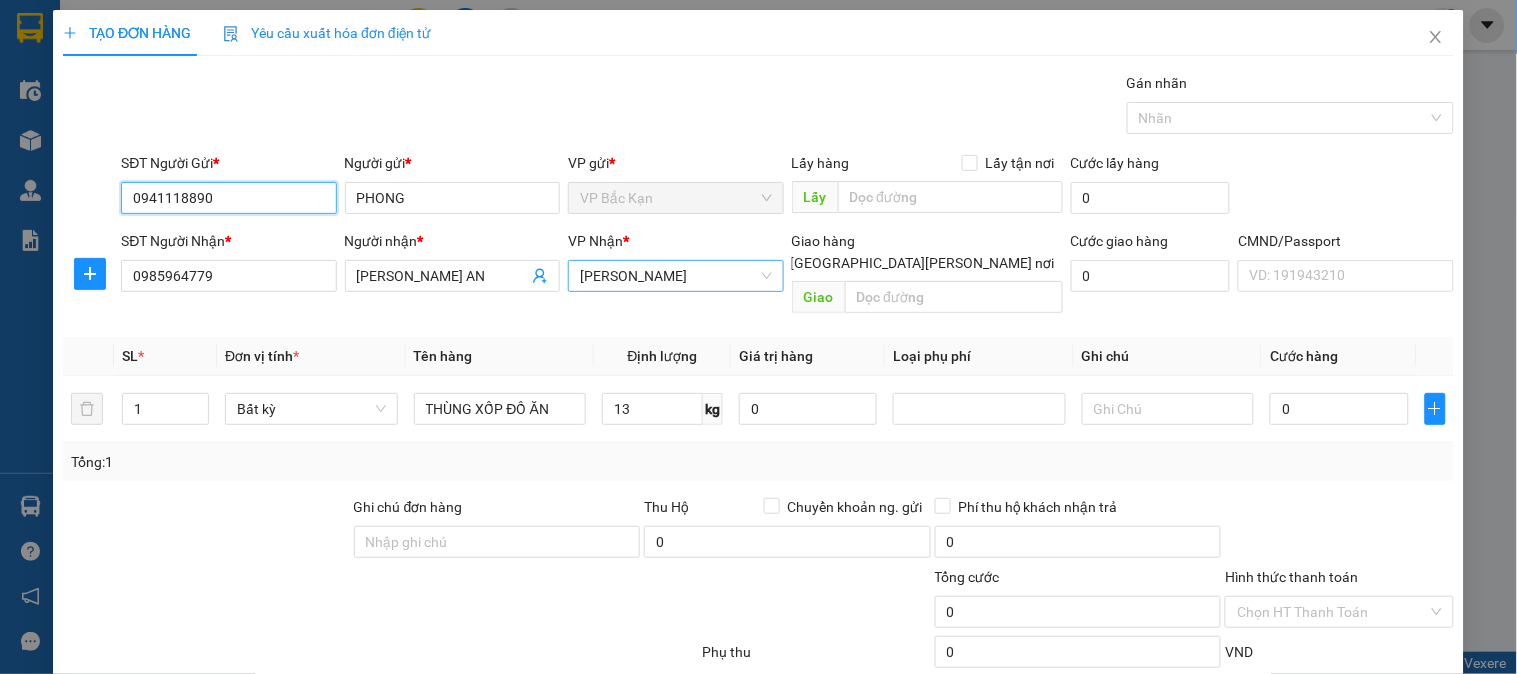 click on "VP [PERSON_NAME]" at bounding box center [675, 276] 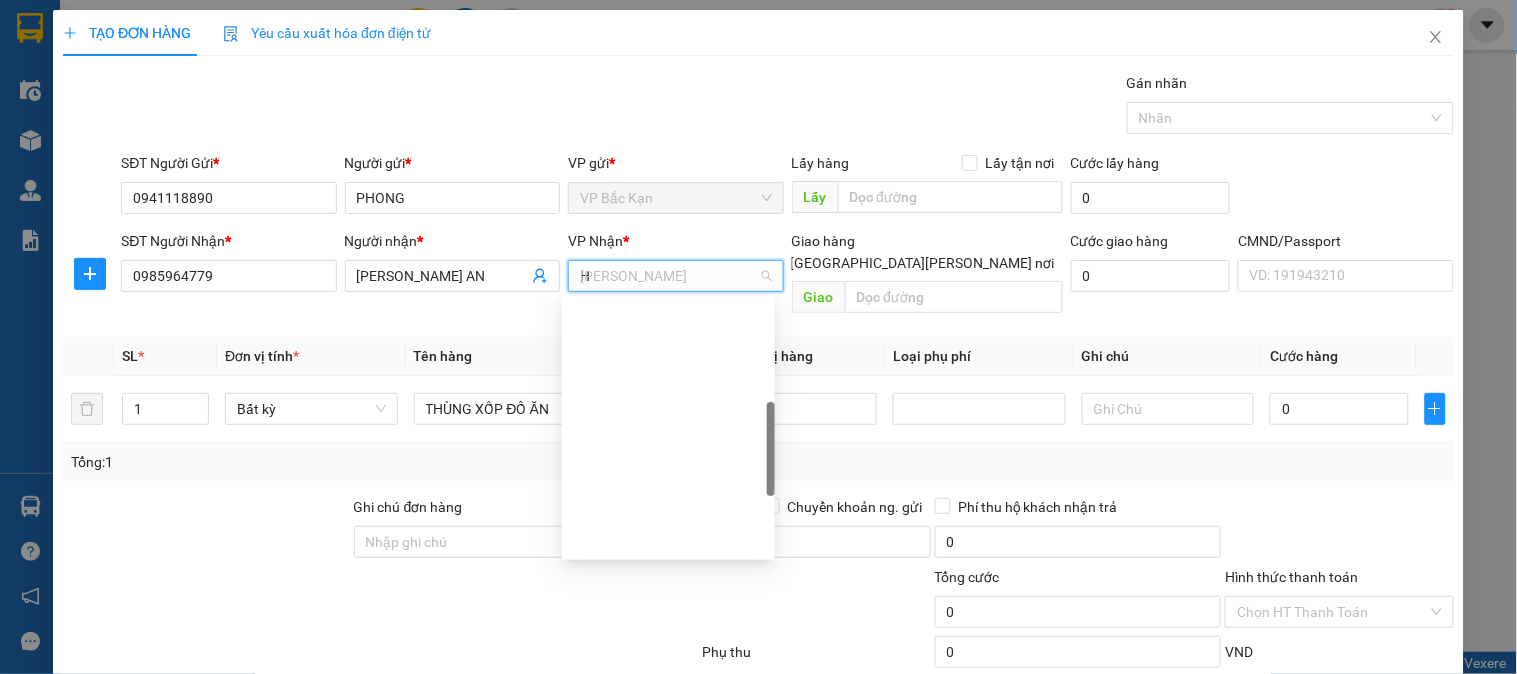 scroll, scrollTop: 224, scrollLeft: 0, axis: vertical 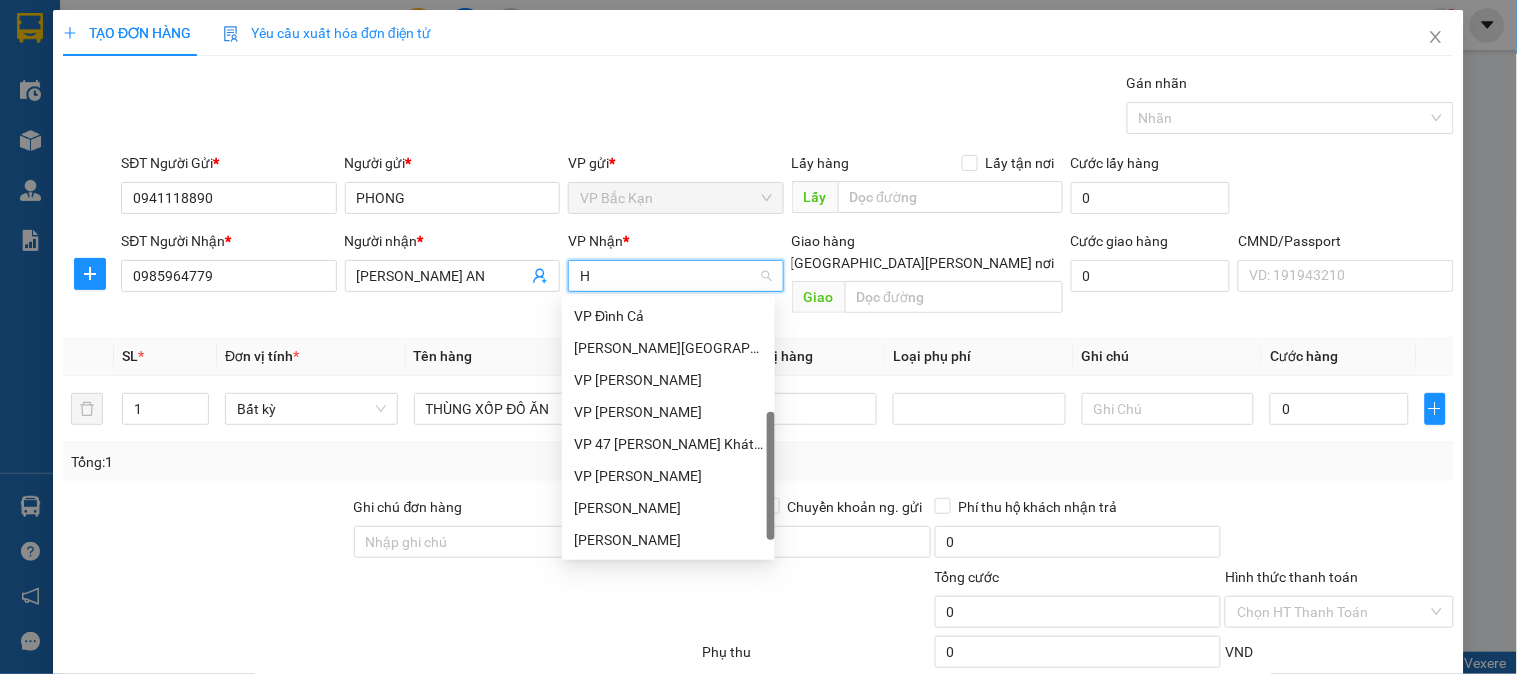 type on "HO" 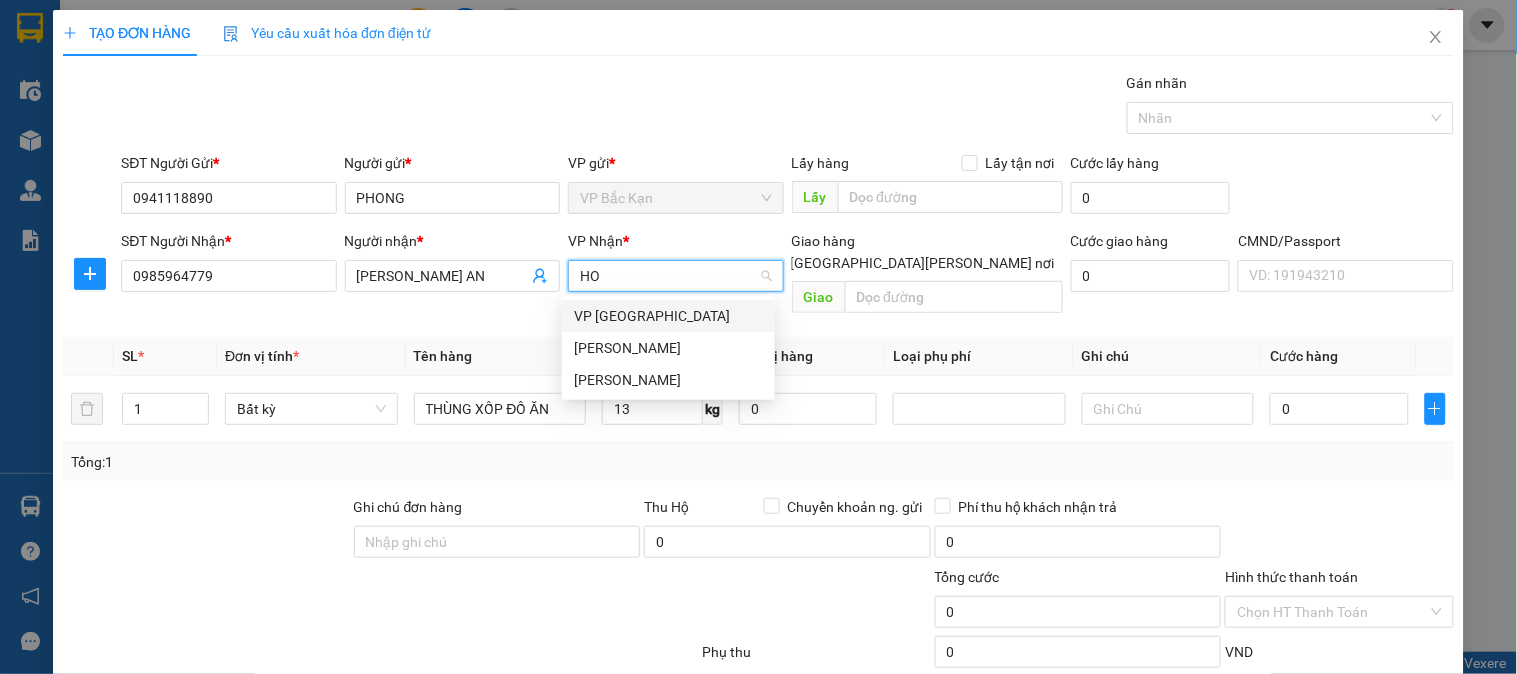 scroll, scrollTop: 0, scrollLeft: 0, axis: both 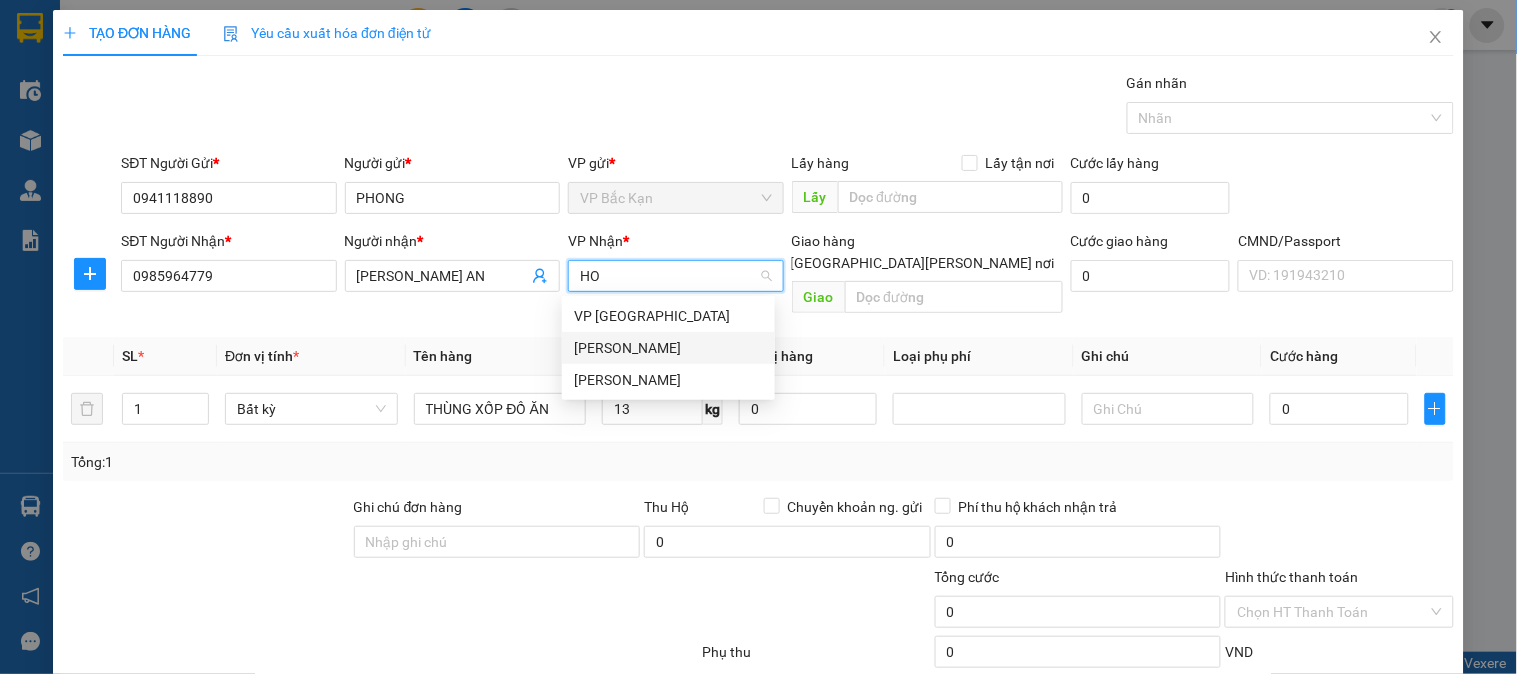 click on "VP [PERSON_NAME]" at bounding box center (668, 348) 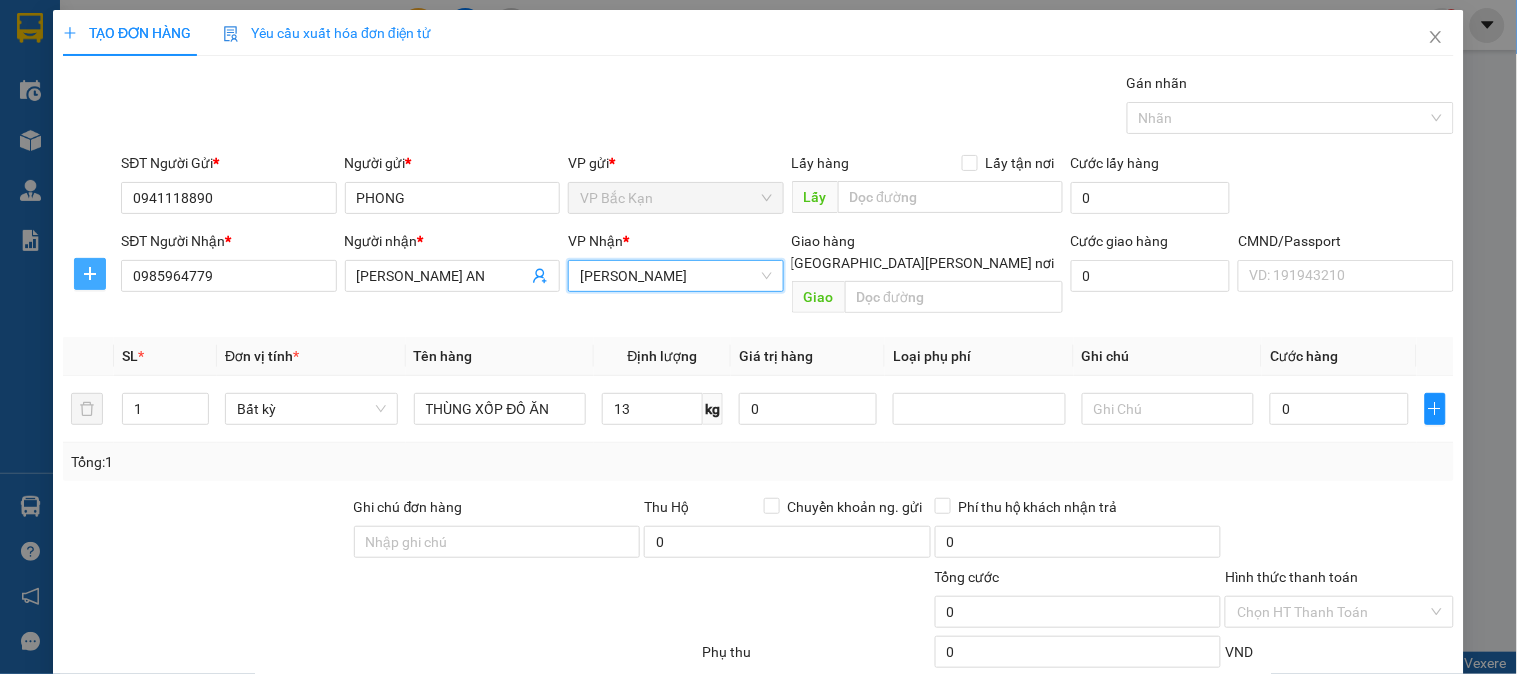 click at bounding box center (90, 274) 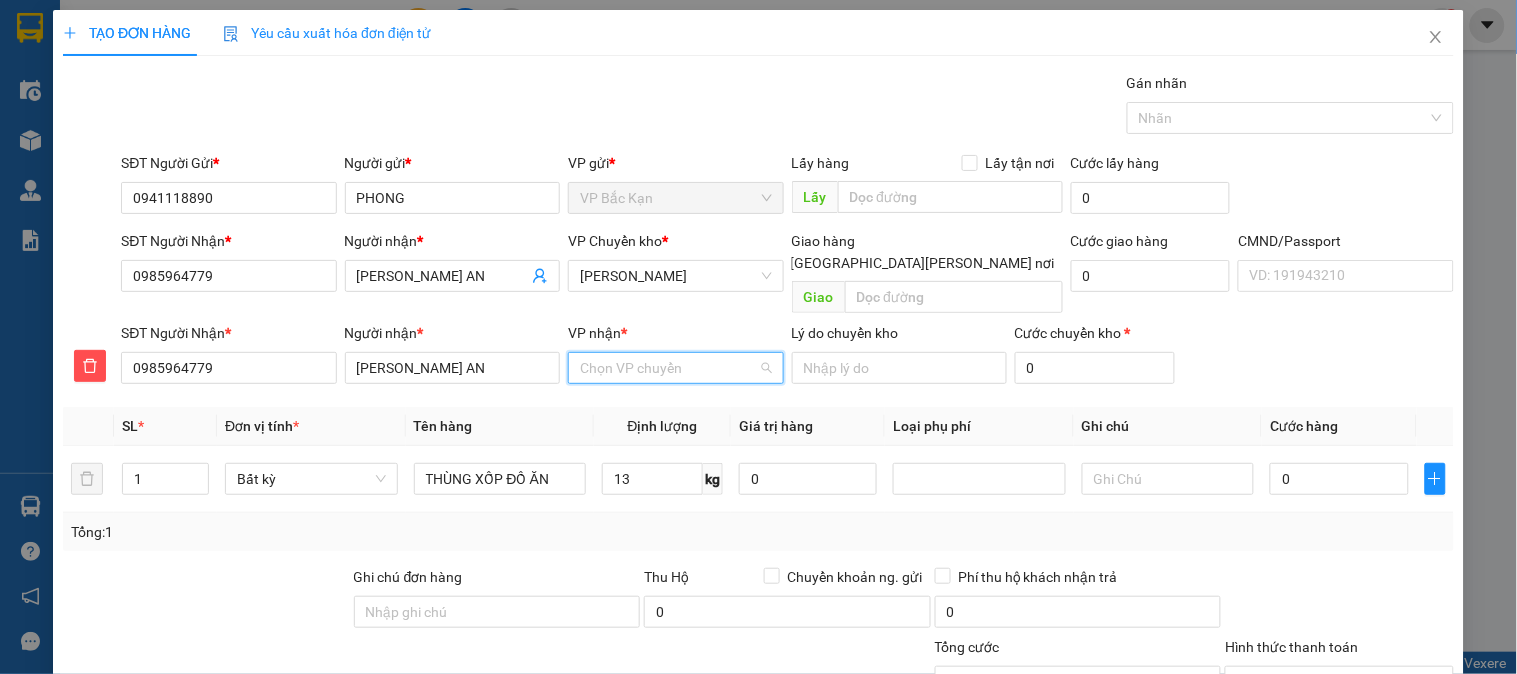 click on "VP nhận  *" at bounding box center [668, 368] 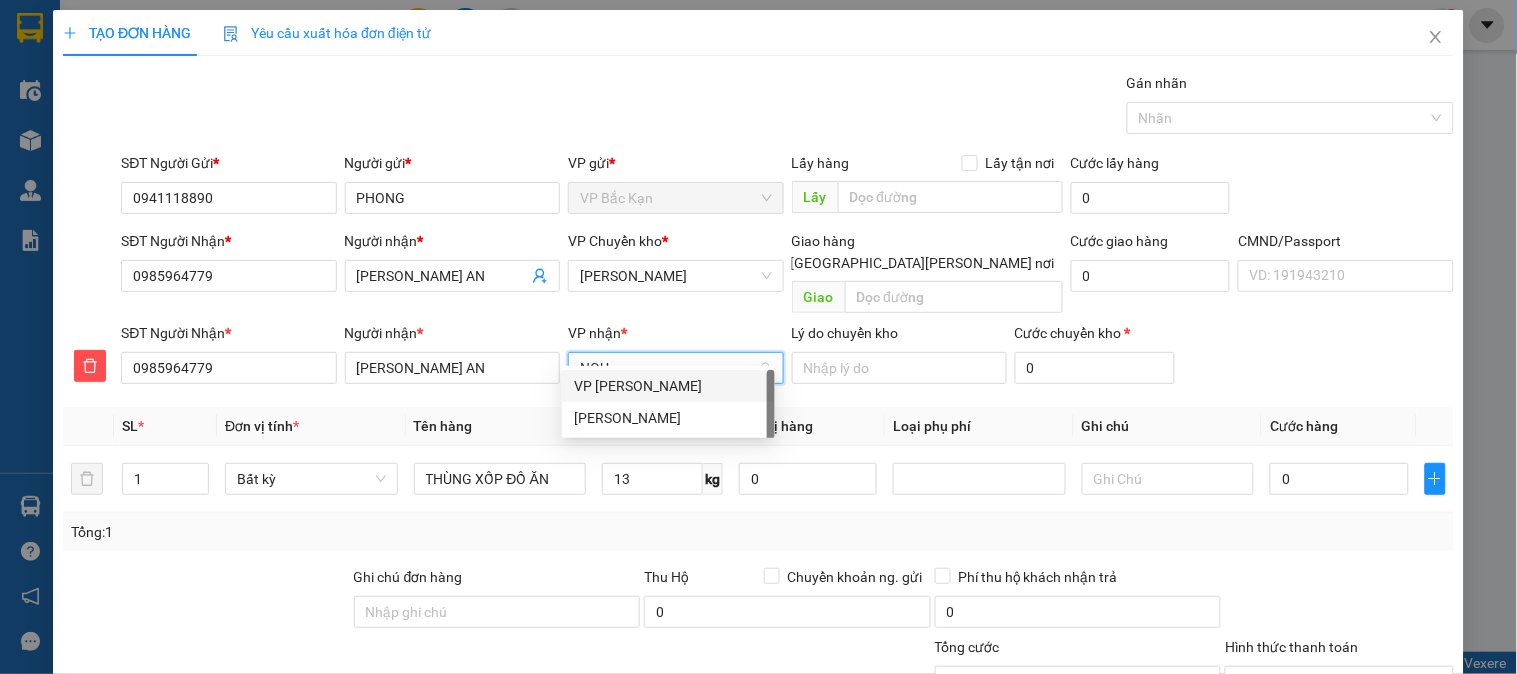 type on "NGUY" 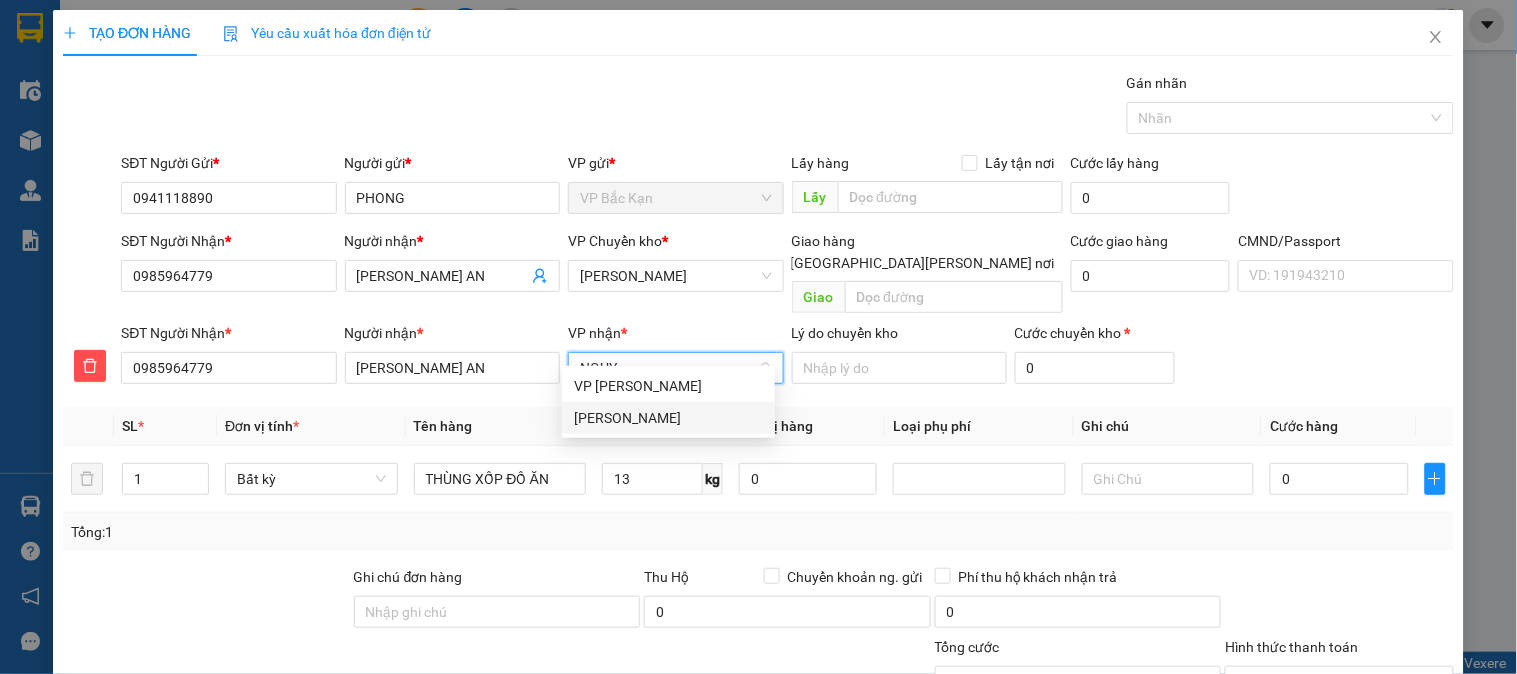 click on "VP [PERSON_NAME]" at bounding box center [668, 418] 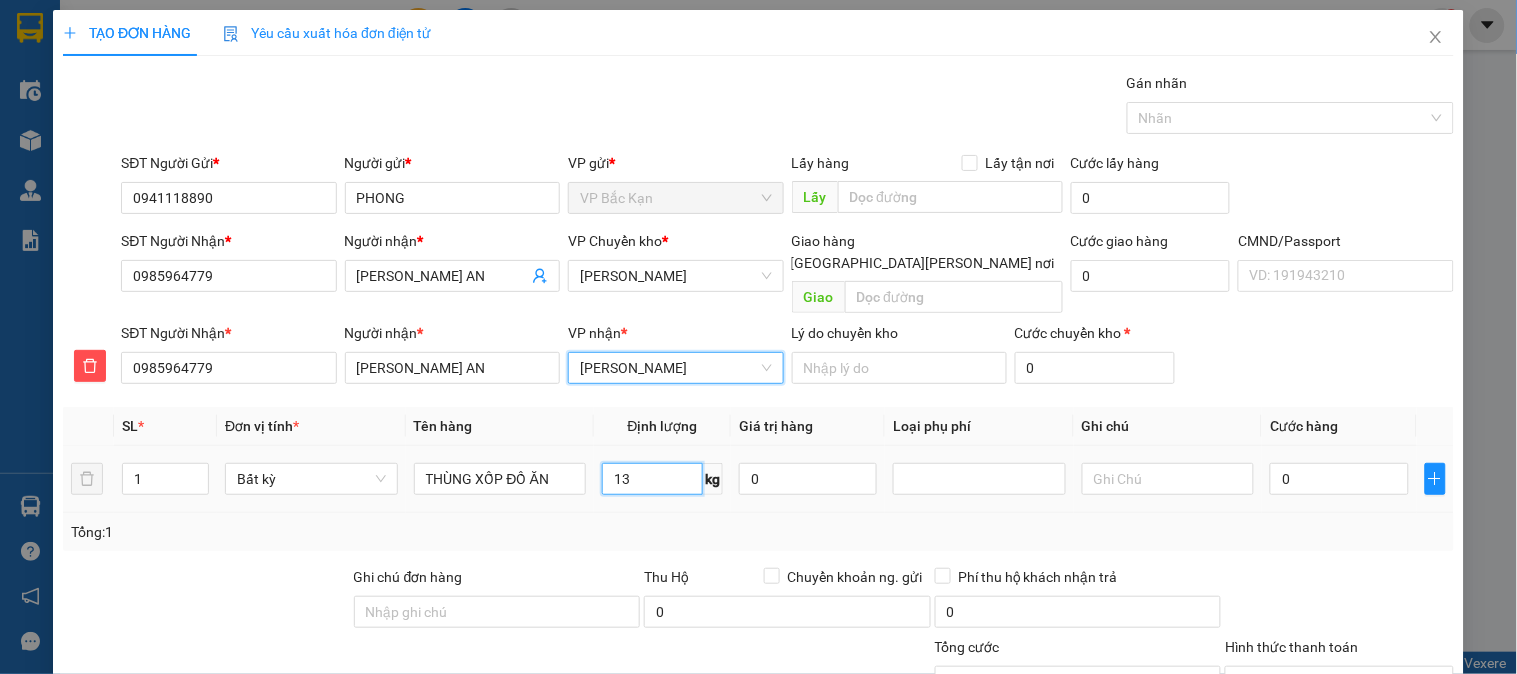 click on "13" at bounding box center (652, 479) 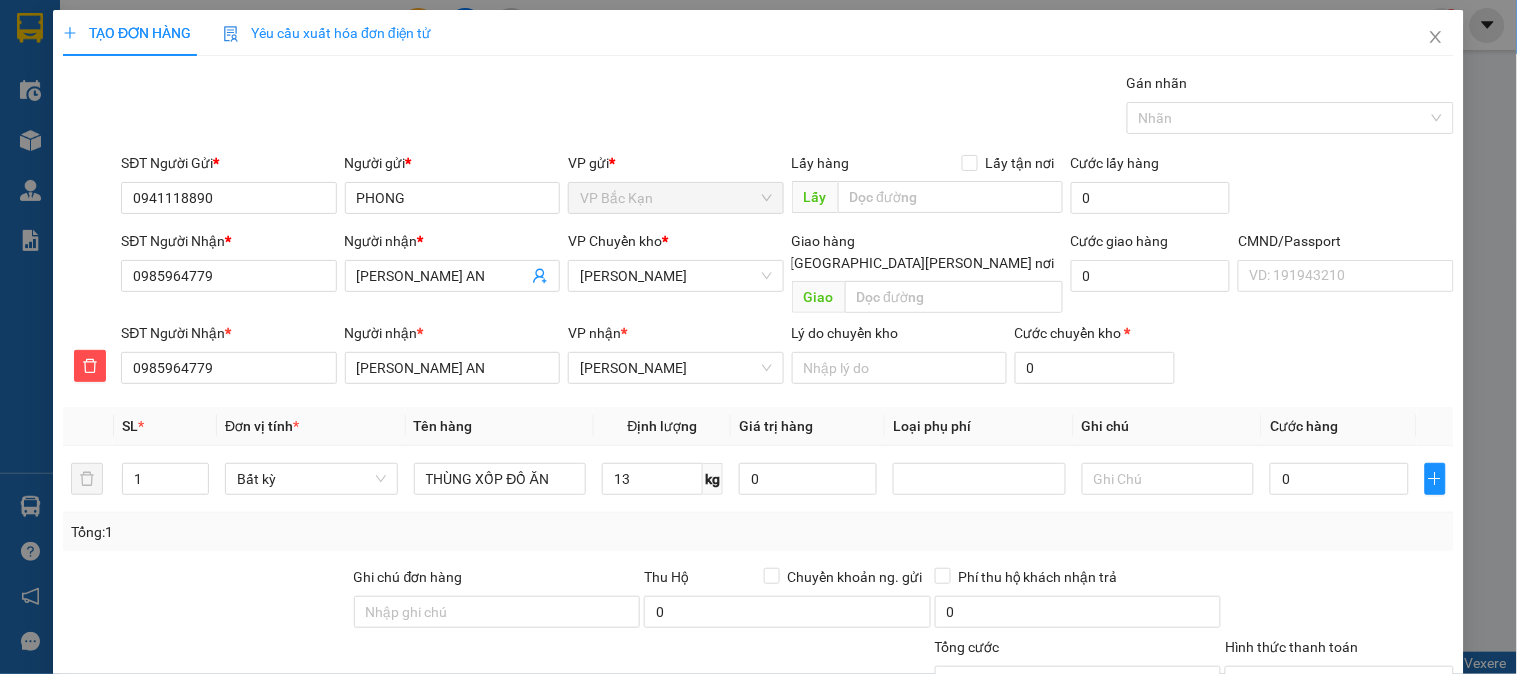 click on "Tổng:  1" at bounding box center [758, 532] 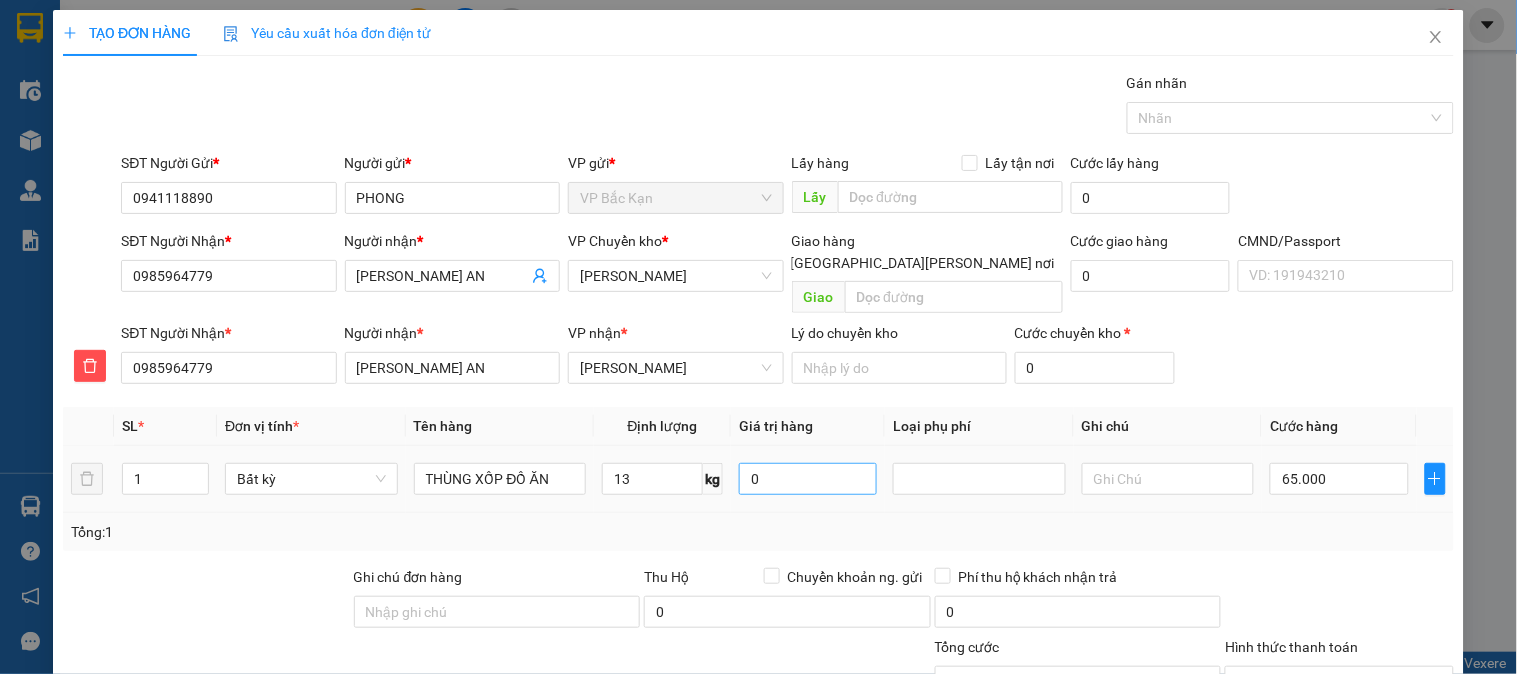type on "65.000" 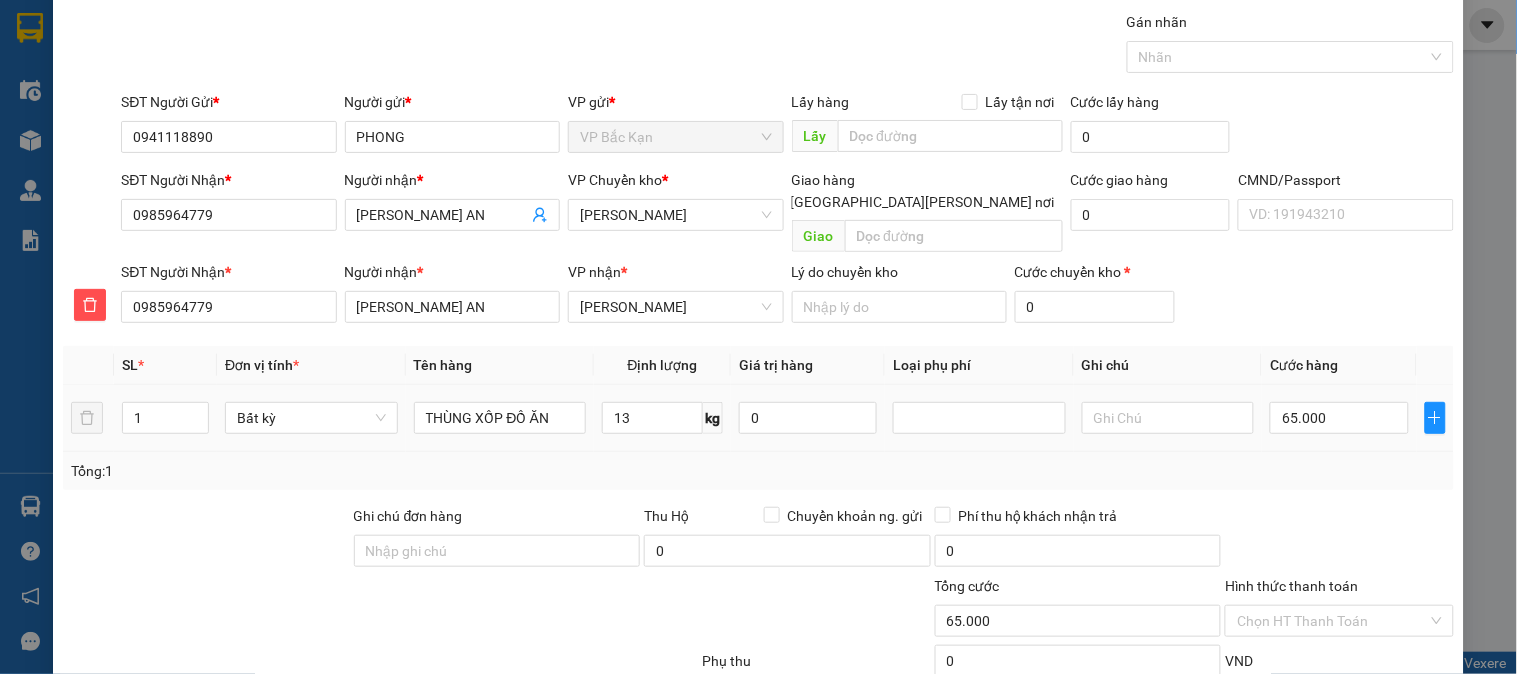 scroll, scrollTop: 111, scrollLeft: 0, axis: vertical 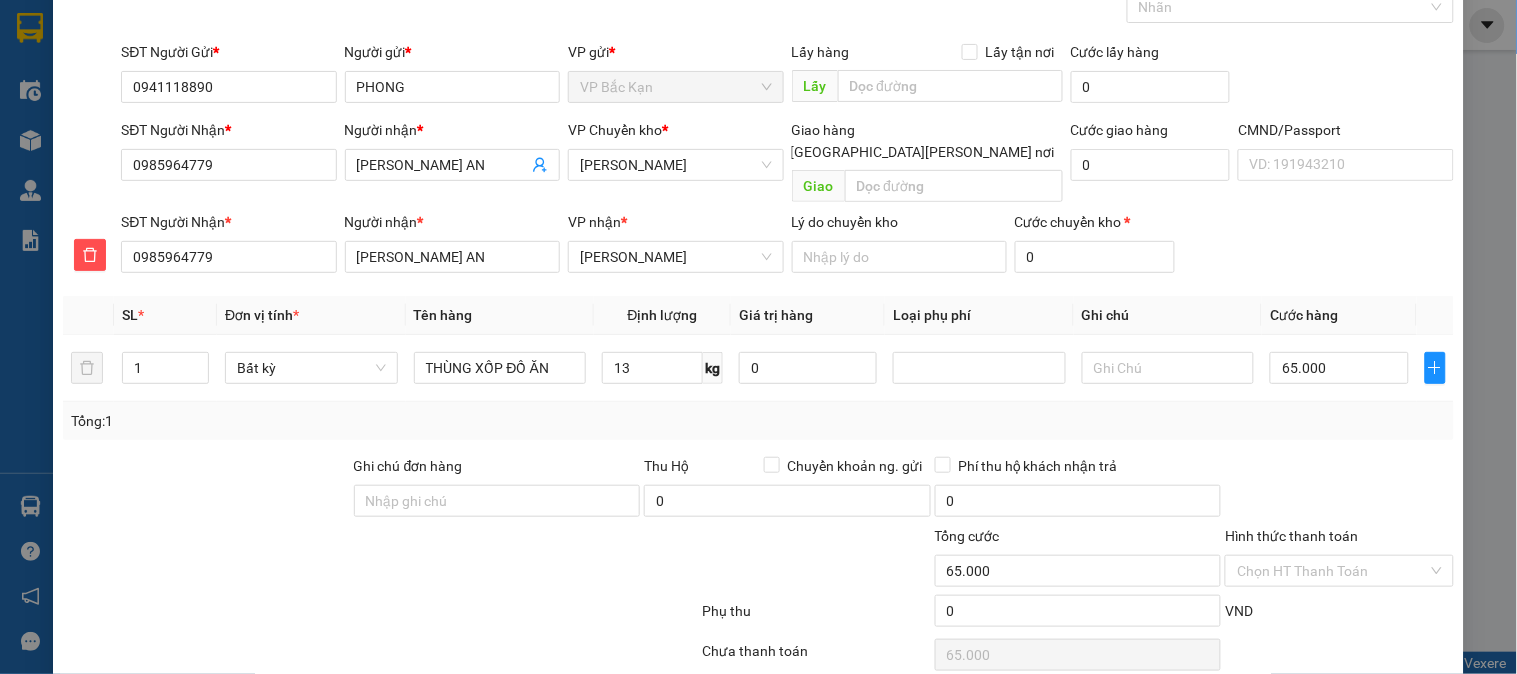 click at bounding box center [1339, 490] 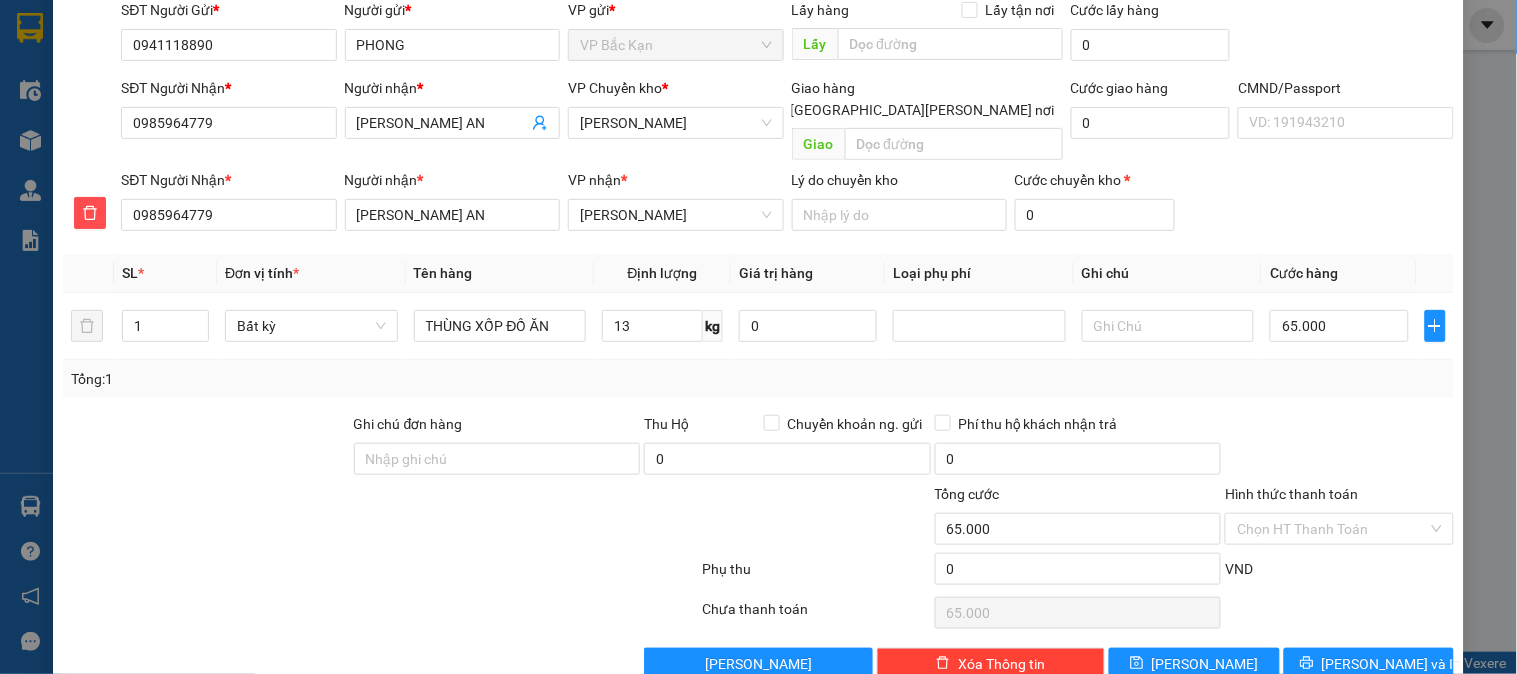 scroll, scrollTop: 176, scrollLeft: 0, axis: vertical 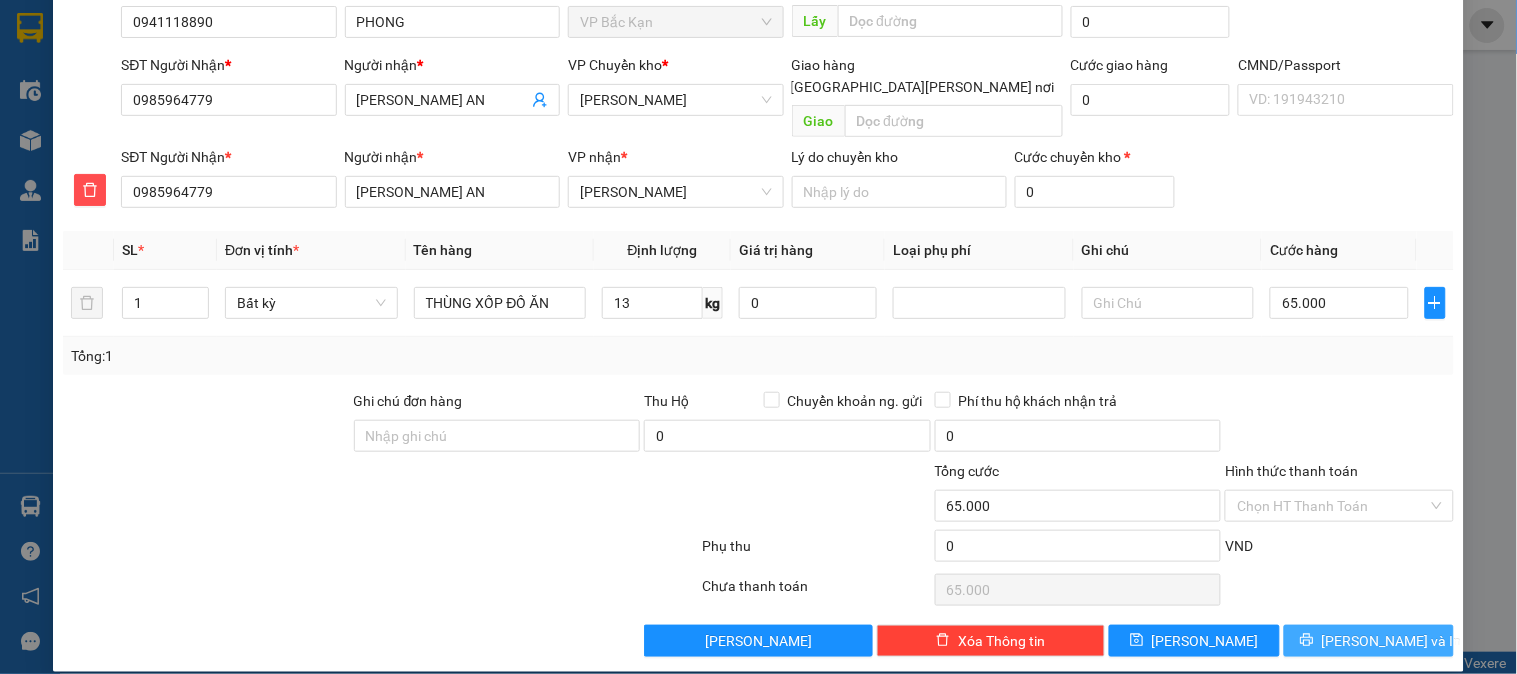 click 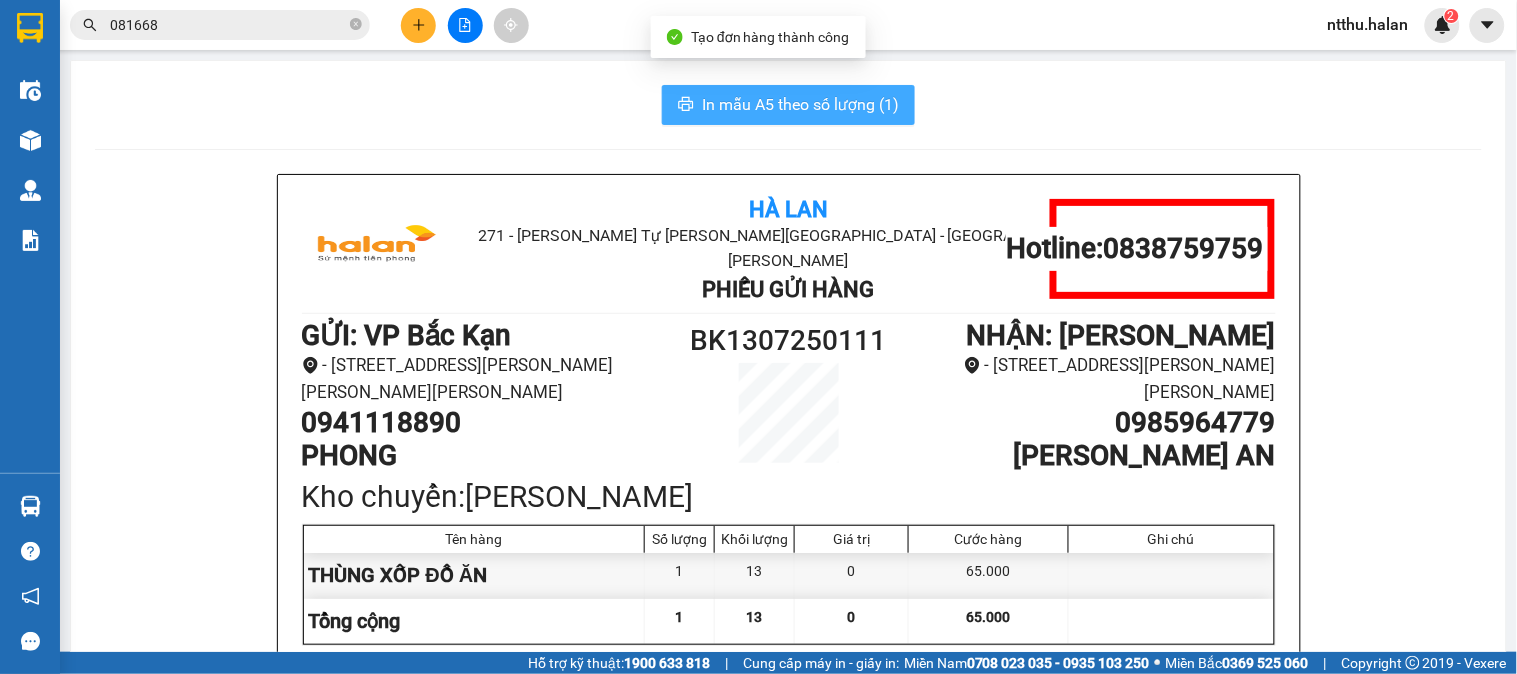 click on "In mẫu A5 theo số lượng
(1)" at bounding box center [800, 104] 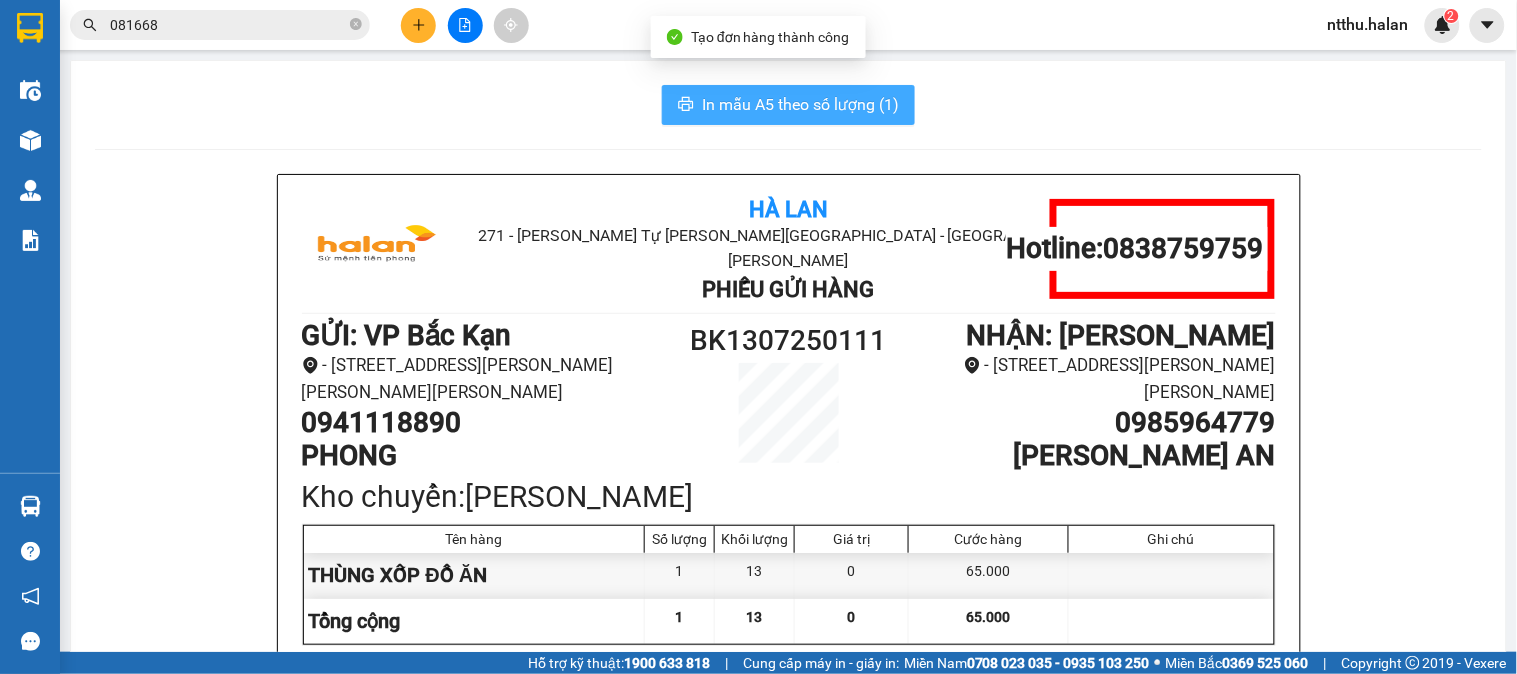 scroll, scrollTop: 0, scrollLeft: 0, axis: both 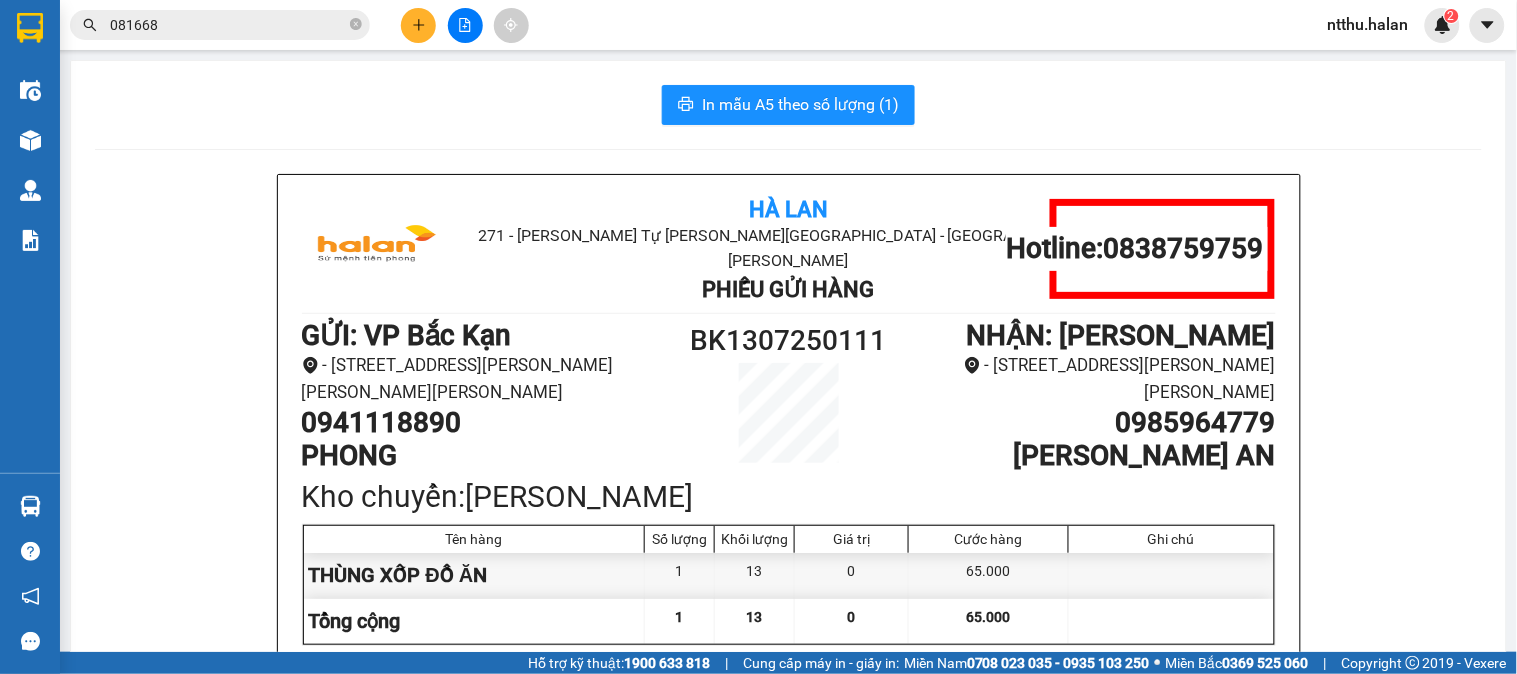 click on "081668" at bounding box center (228, 25) 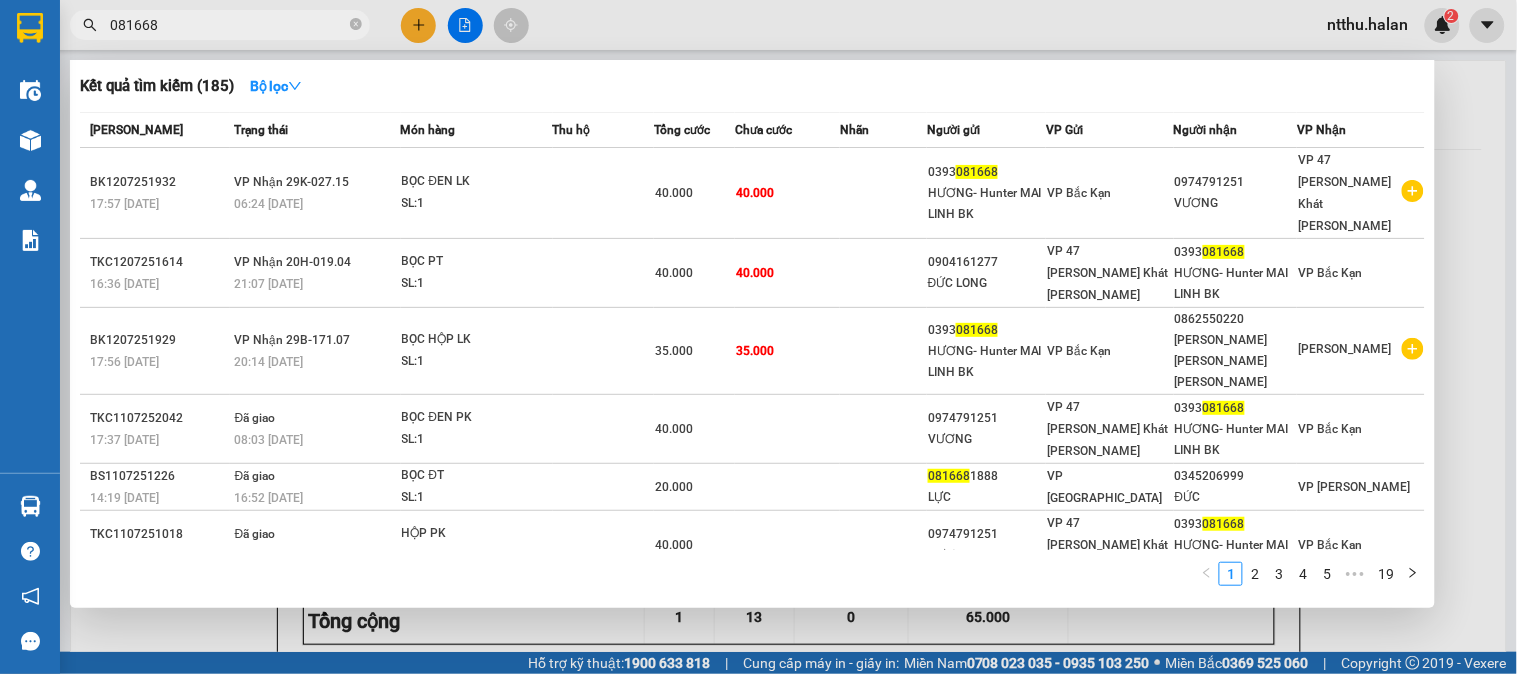 click on "081668" at bounding box center [228, 25] 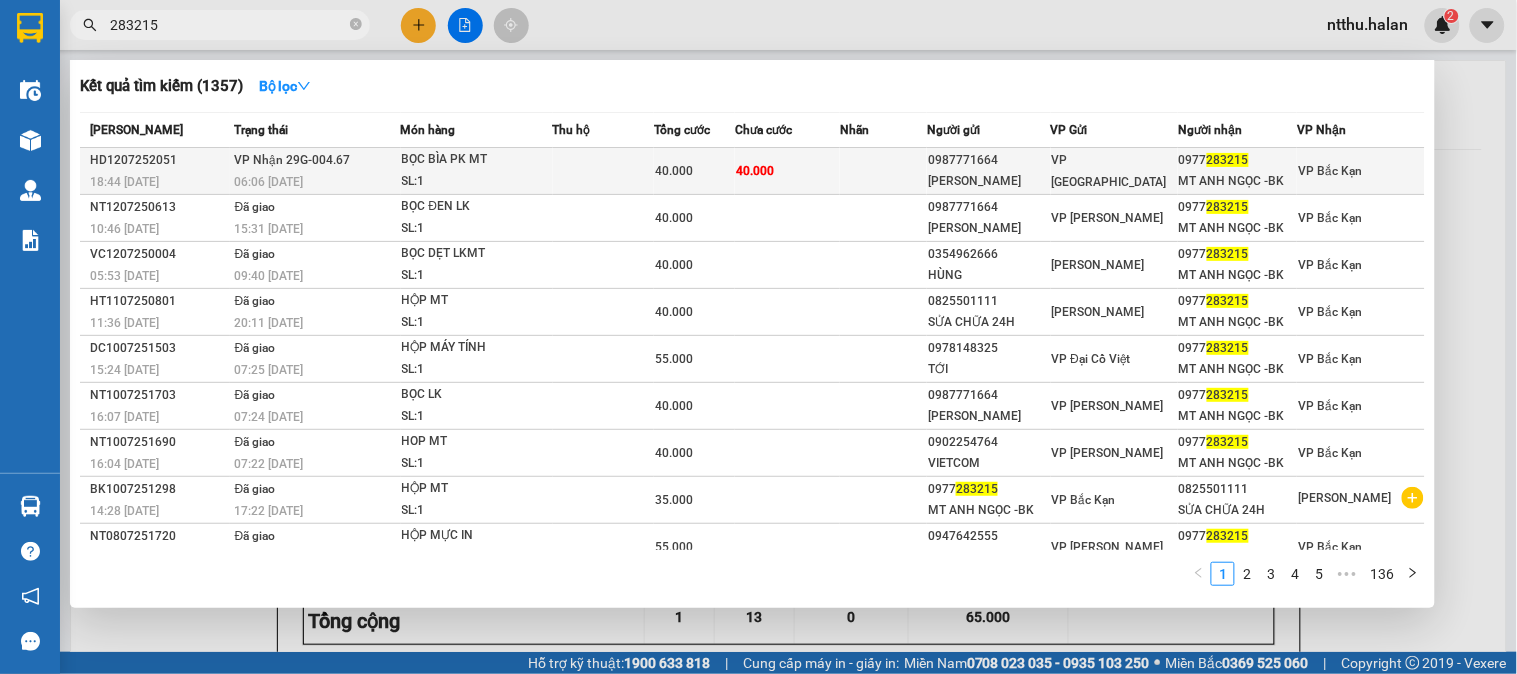 type on "283215" 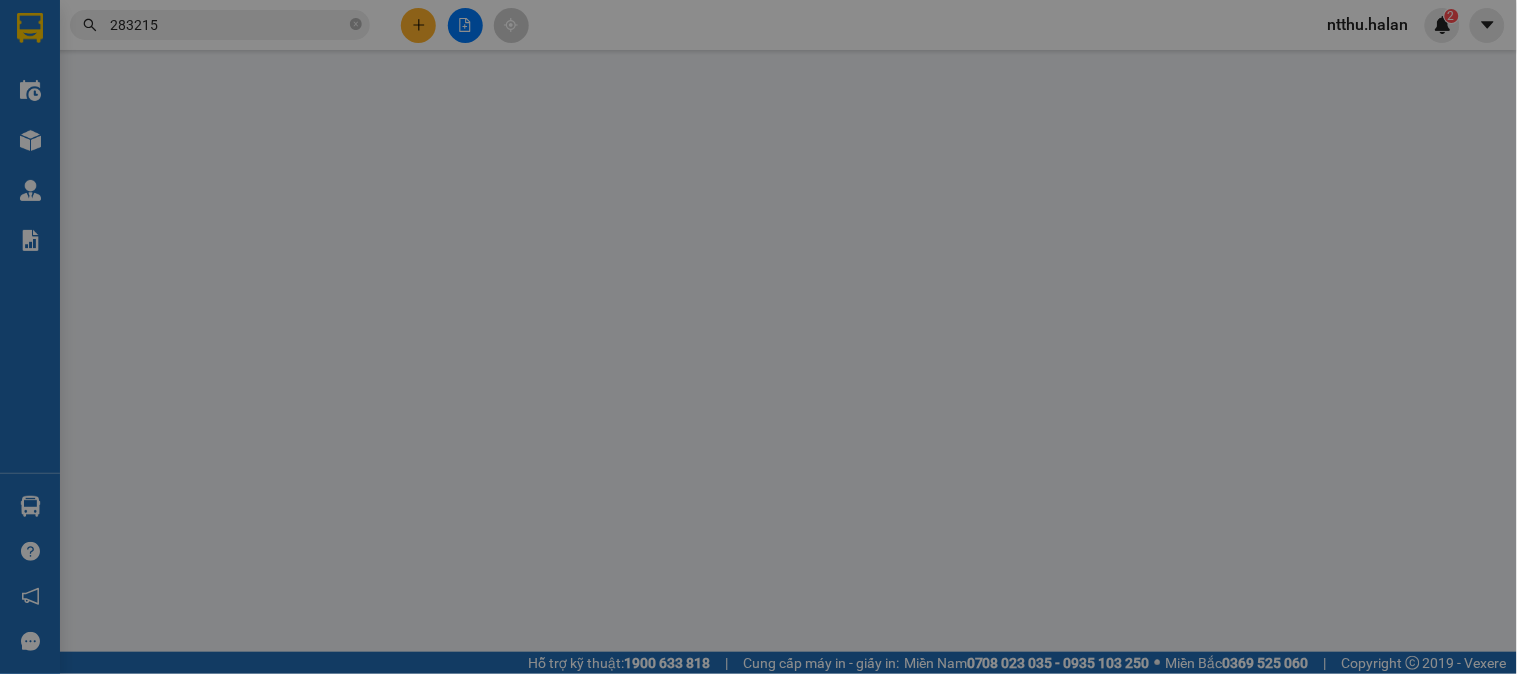 type on "0987771664" 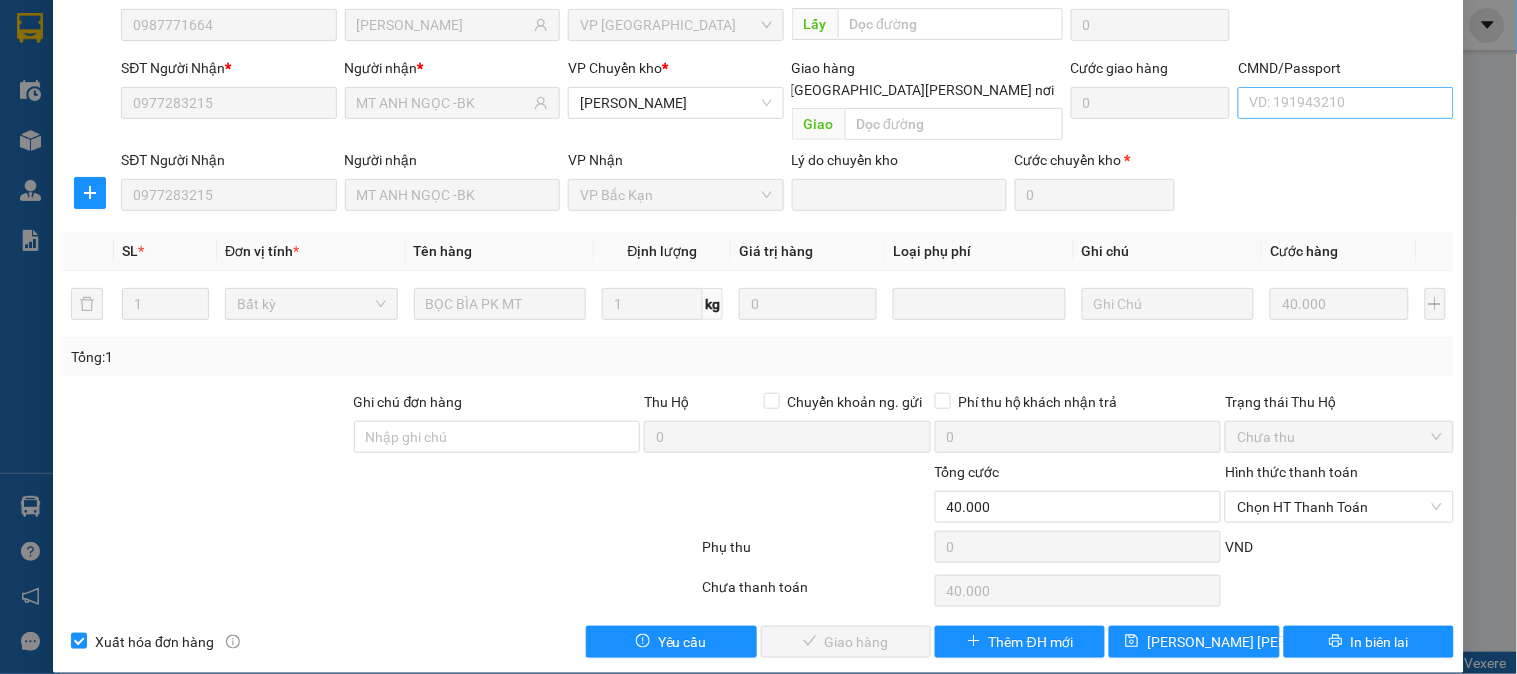 scroll, scrollTop: 0, scrollLeft: 0, axis: both 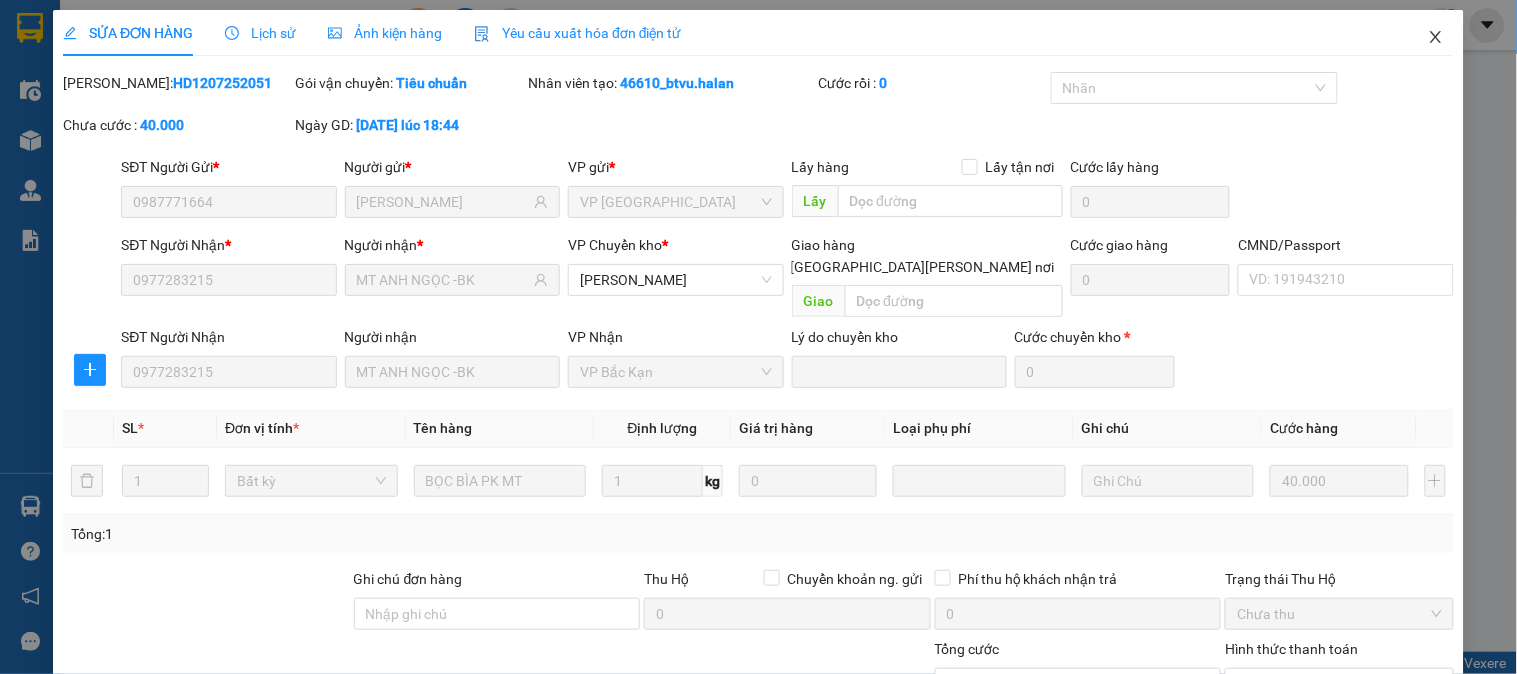 click at bounding box center (1436, 38) 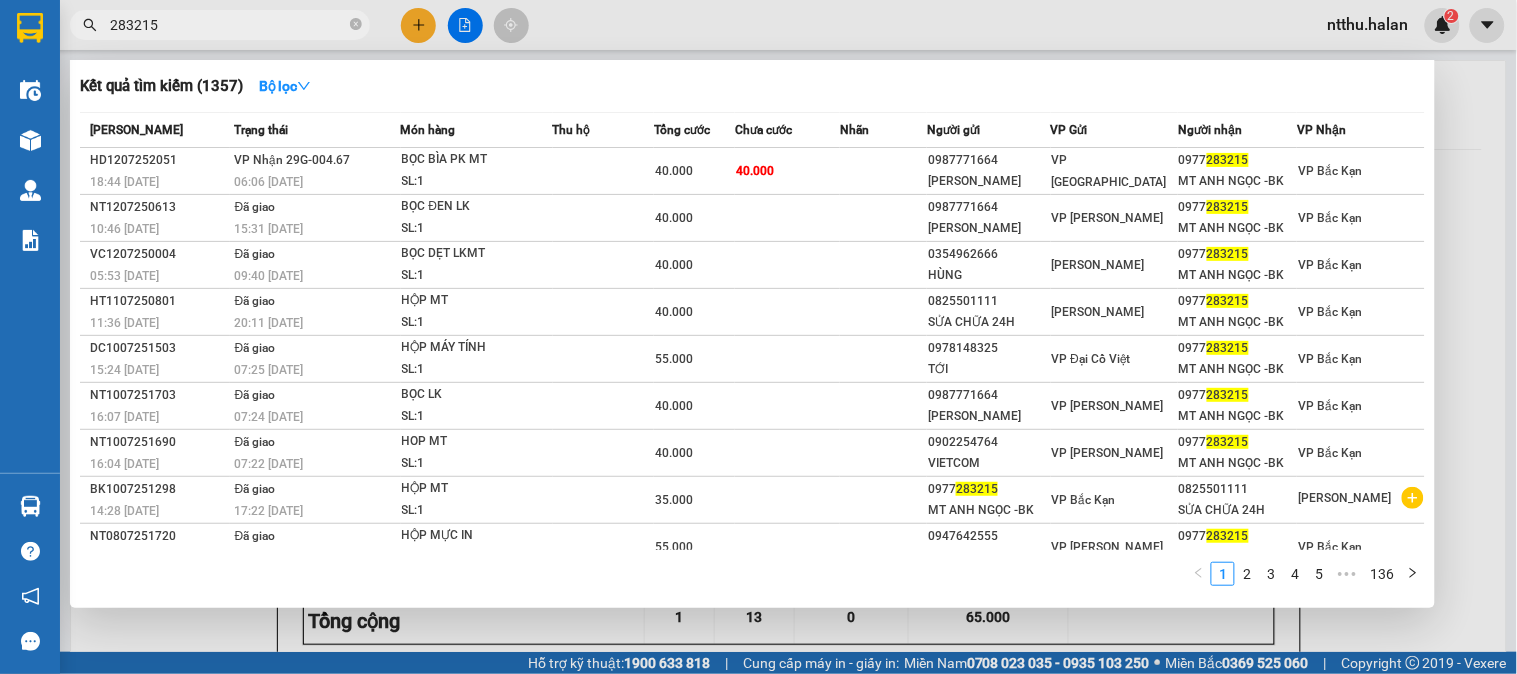 click on "283215" at bounding box center [220, 25] 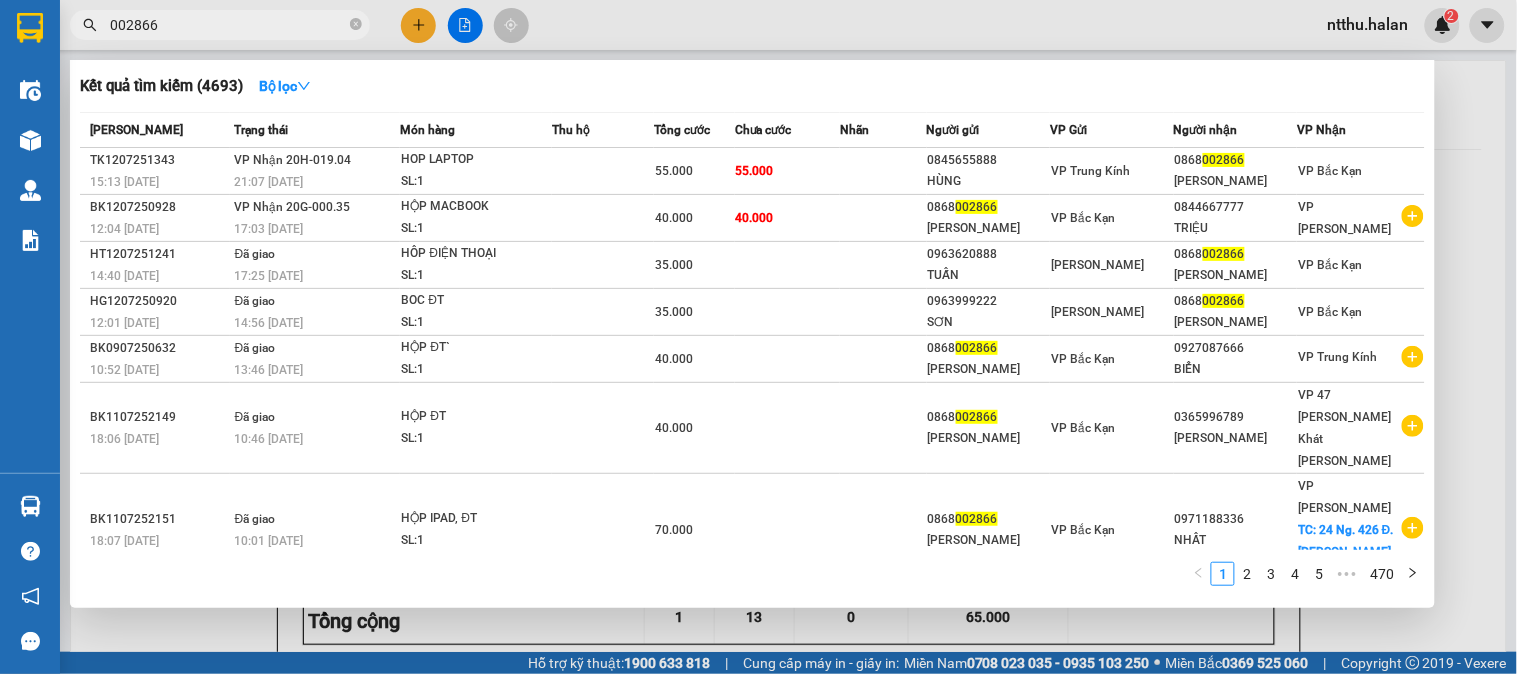 click on "002866" at bounding box center [228, 25] 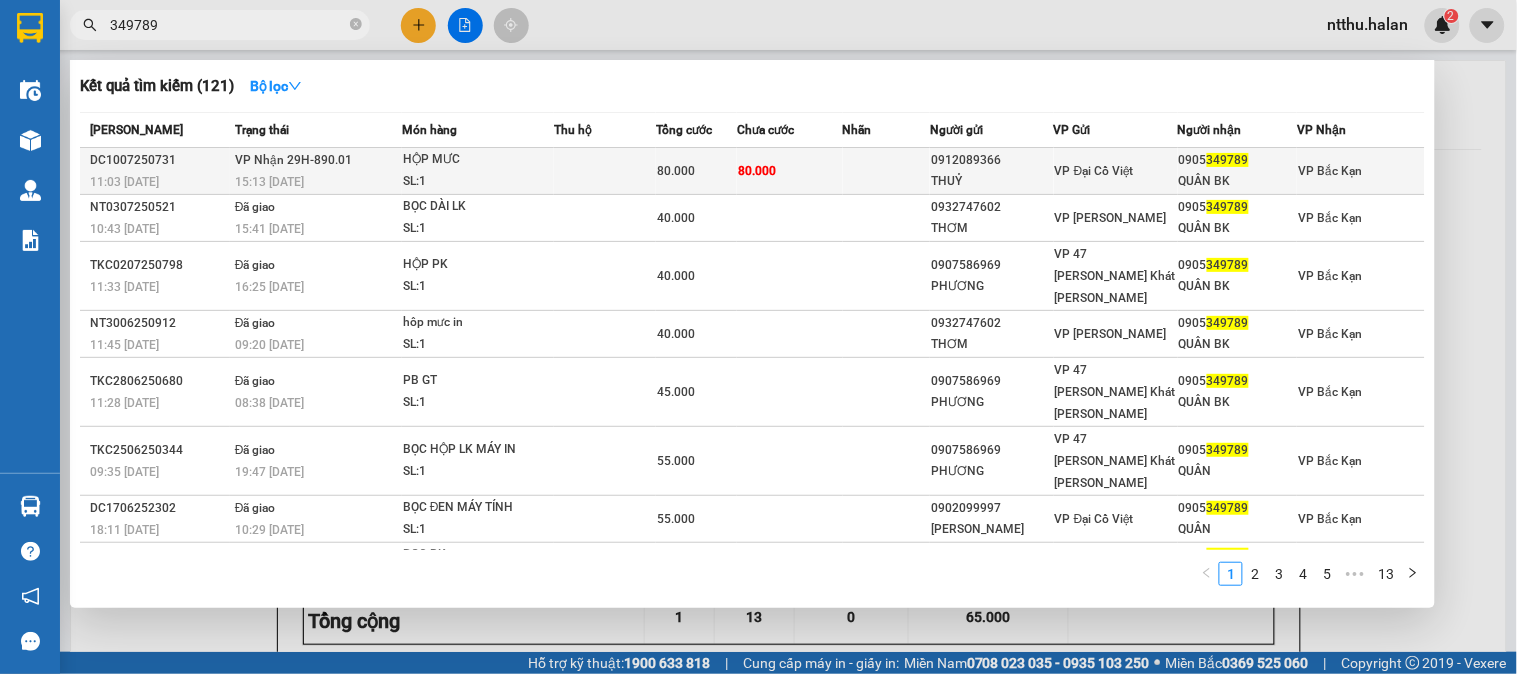 type on "349789" 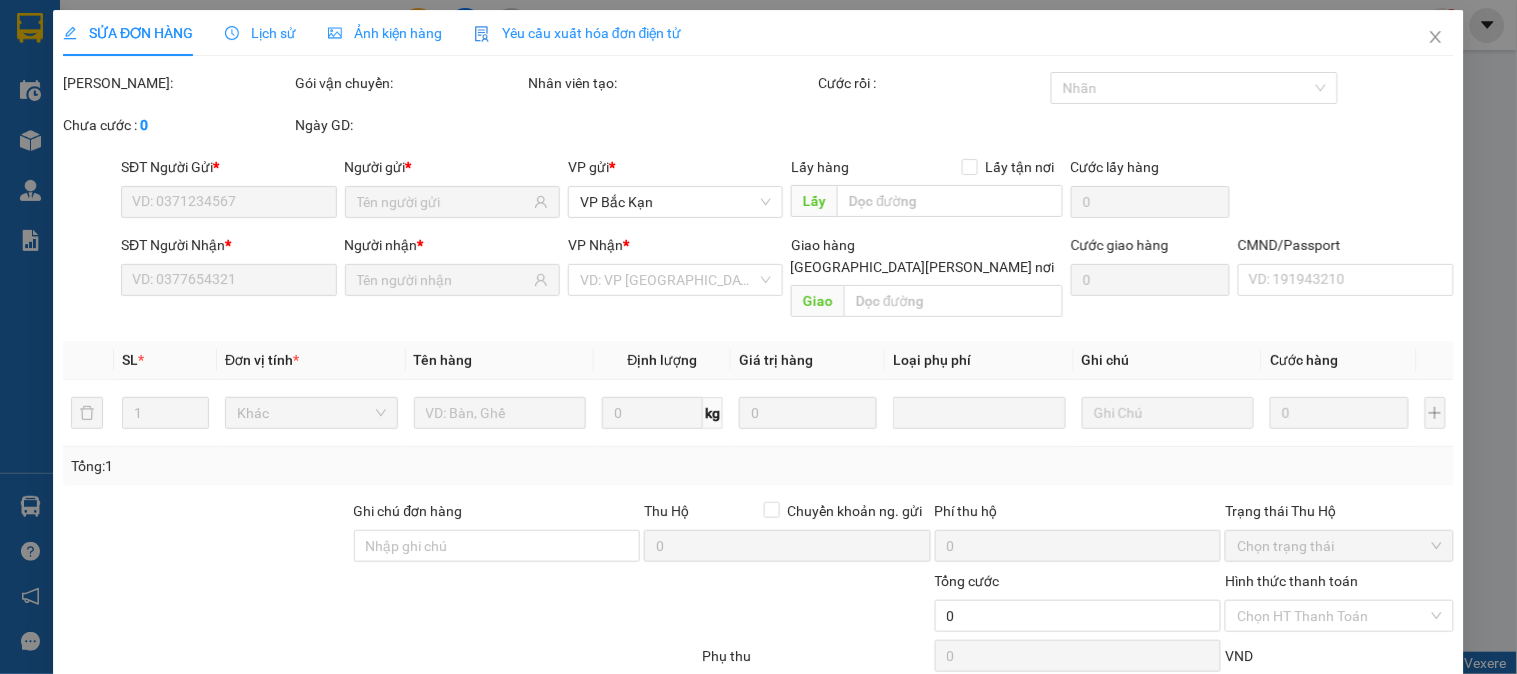type on "0912089366" 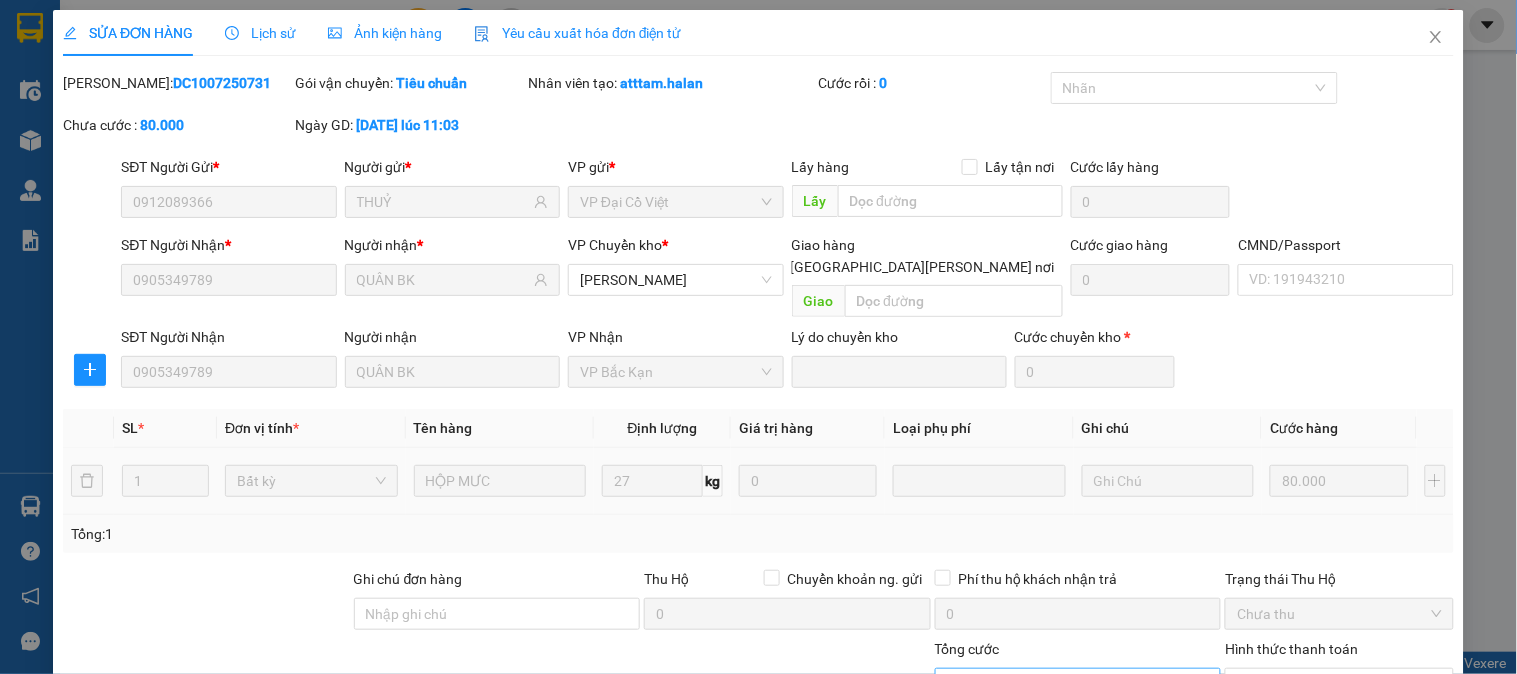 scroll, scrollTop: 177, scrollLeft: 0, axis: vertical 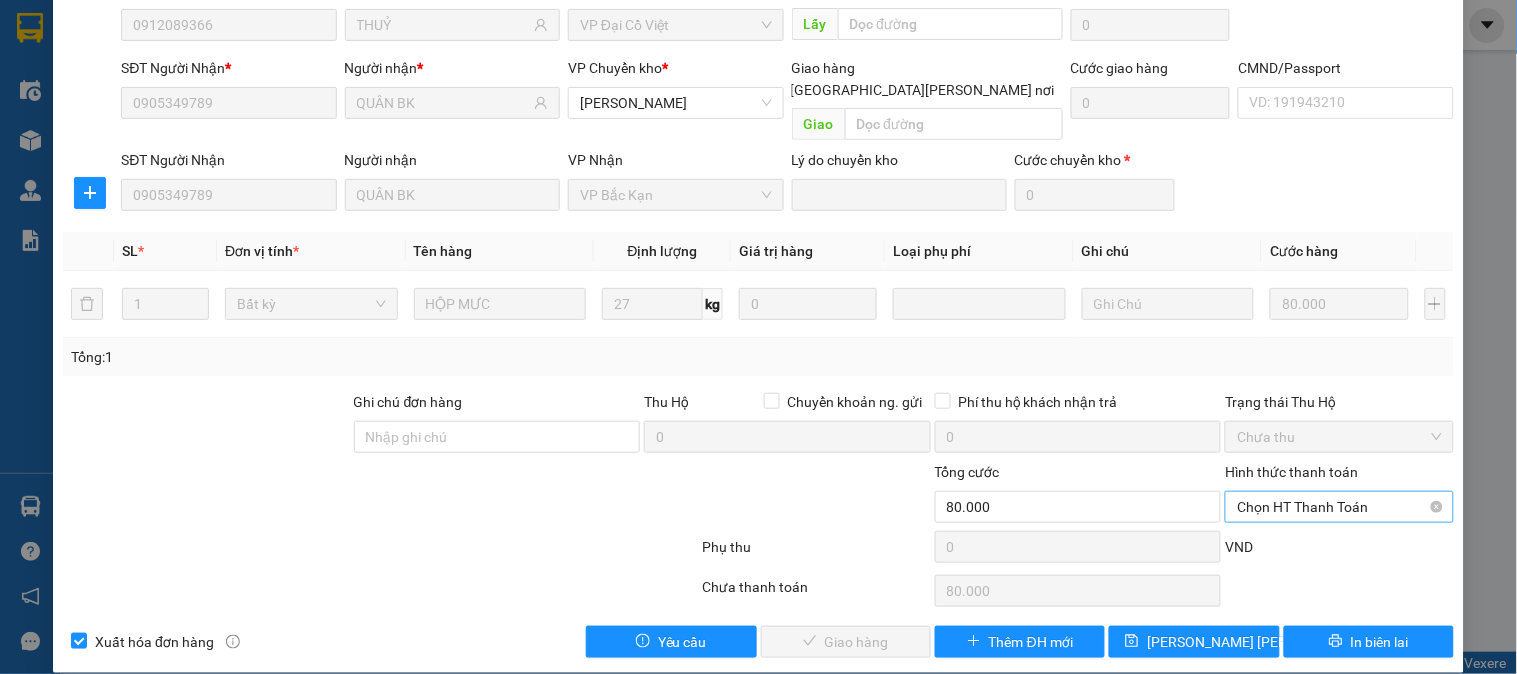 click on "Chọn HT Thanh Toán" at bounding box center (1339, 507) 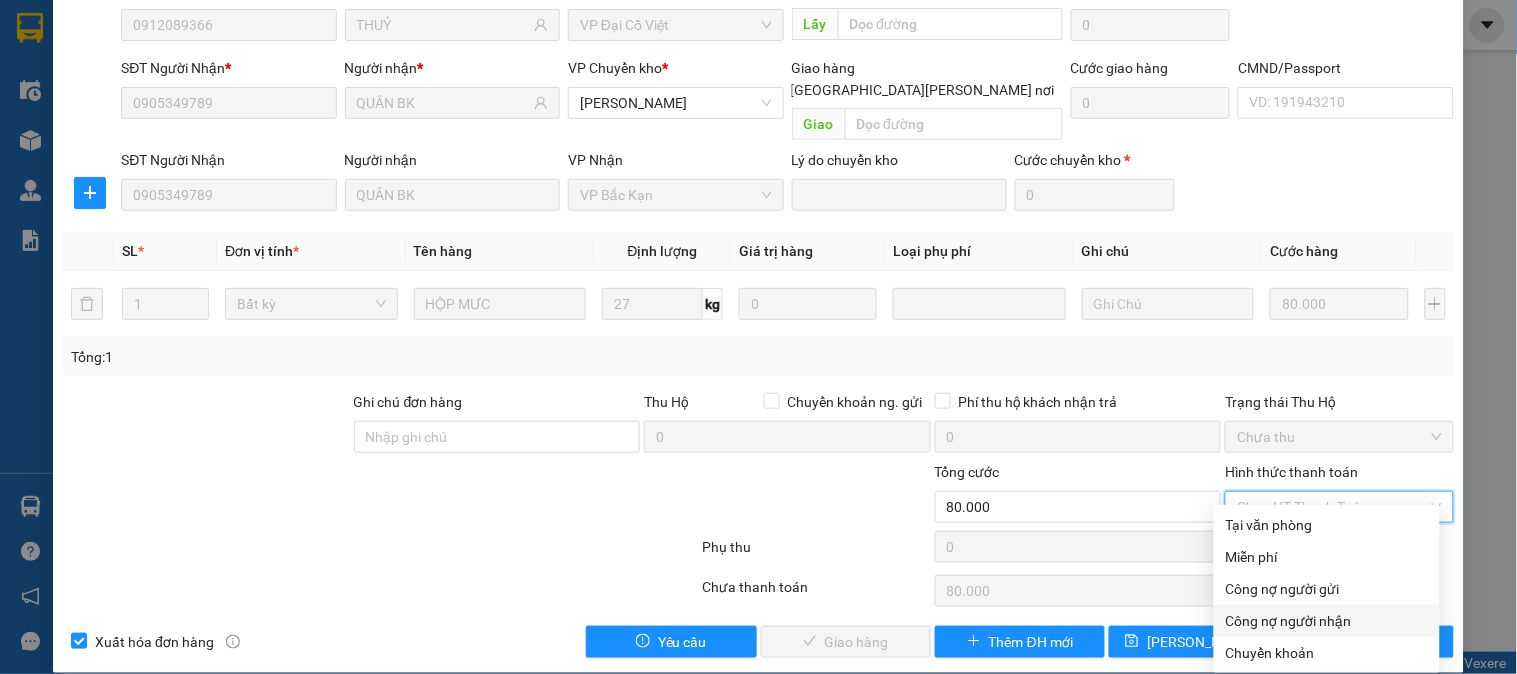 click on "Công nợ người nhận" at bounding box center (1327, 621) 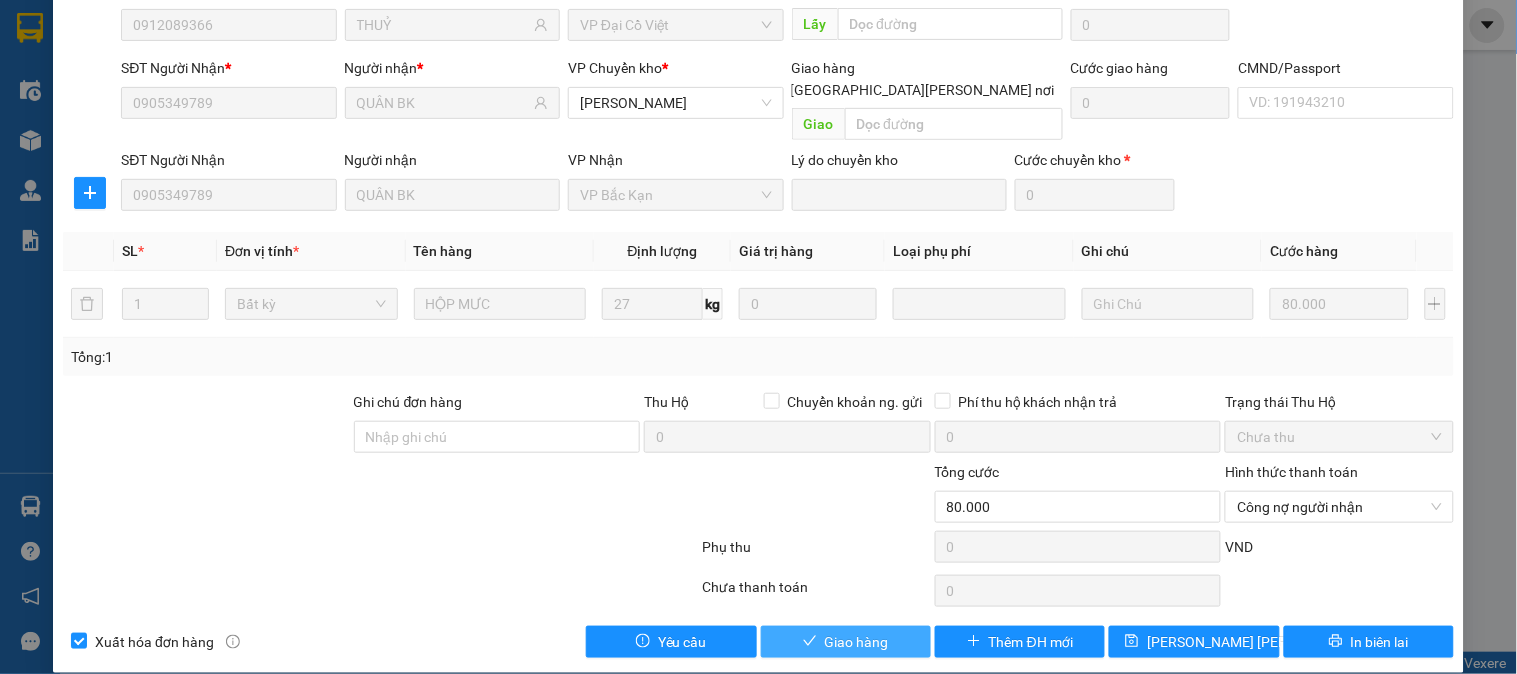 click on "Giao hàng" at bounding box center (857, 642) 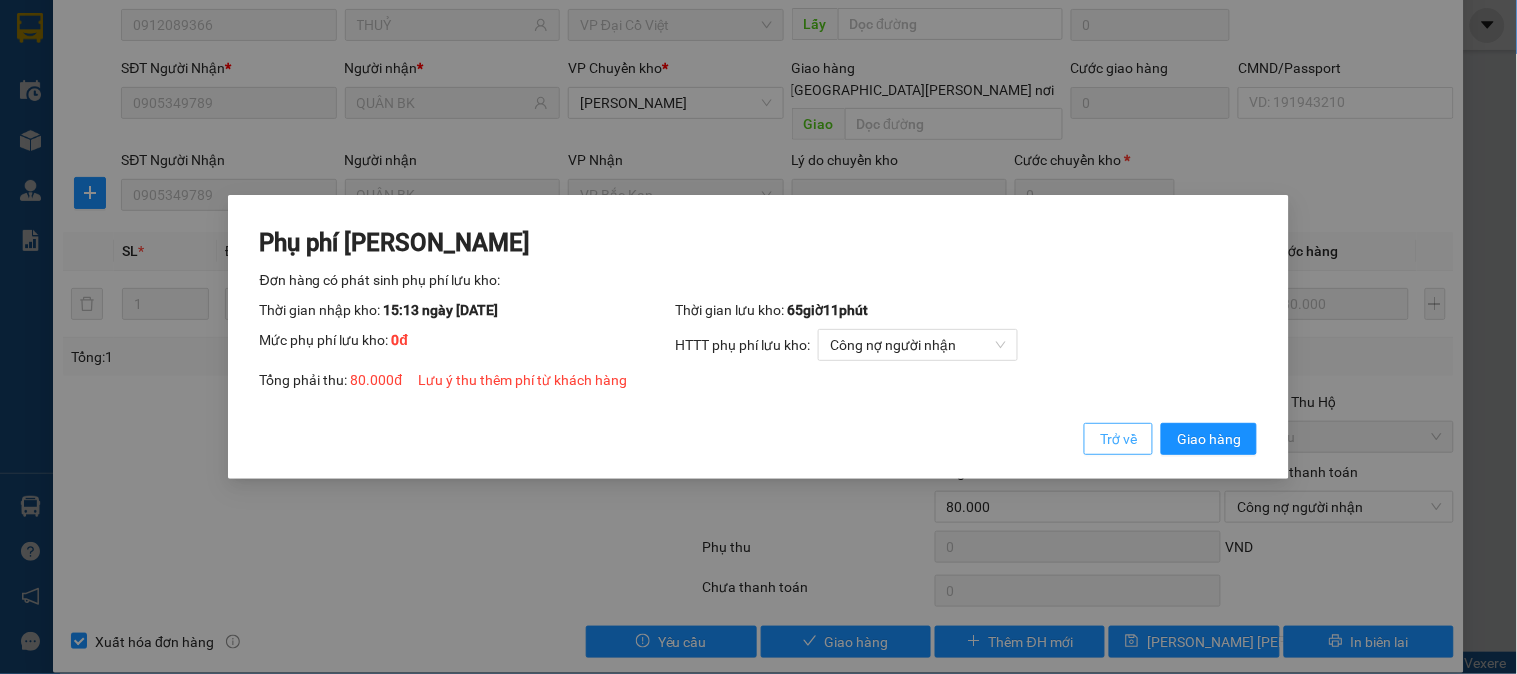click on "Trở về" at bounding box center (1118, 439) 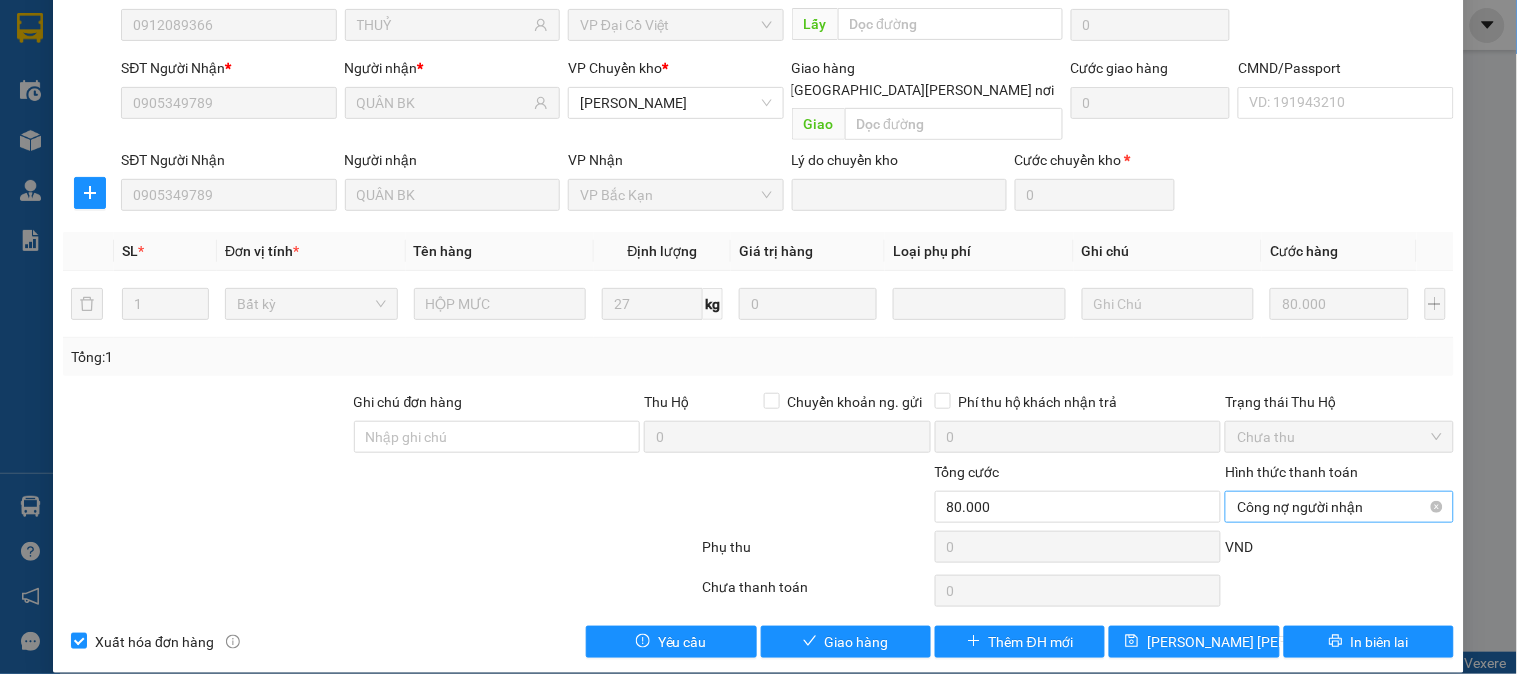 click on "Công nợ người nhận" at bounding box center (1339, 507) 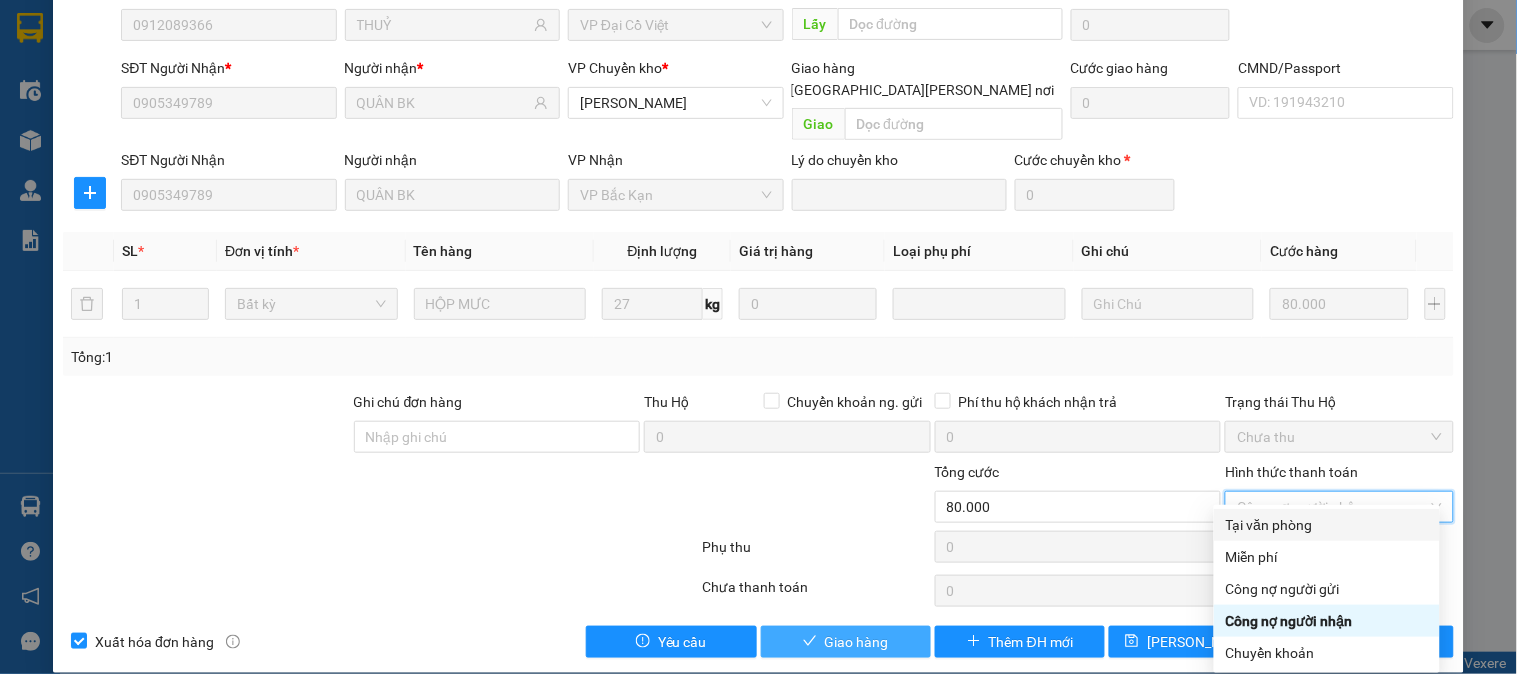 drag, startPoint x: 1271, startPoint y: 522, endPoint x: 780, endPoint y: 616, distance: 499.917 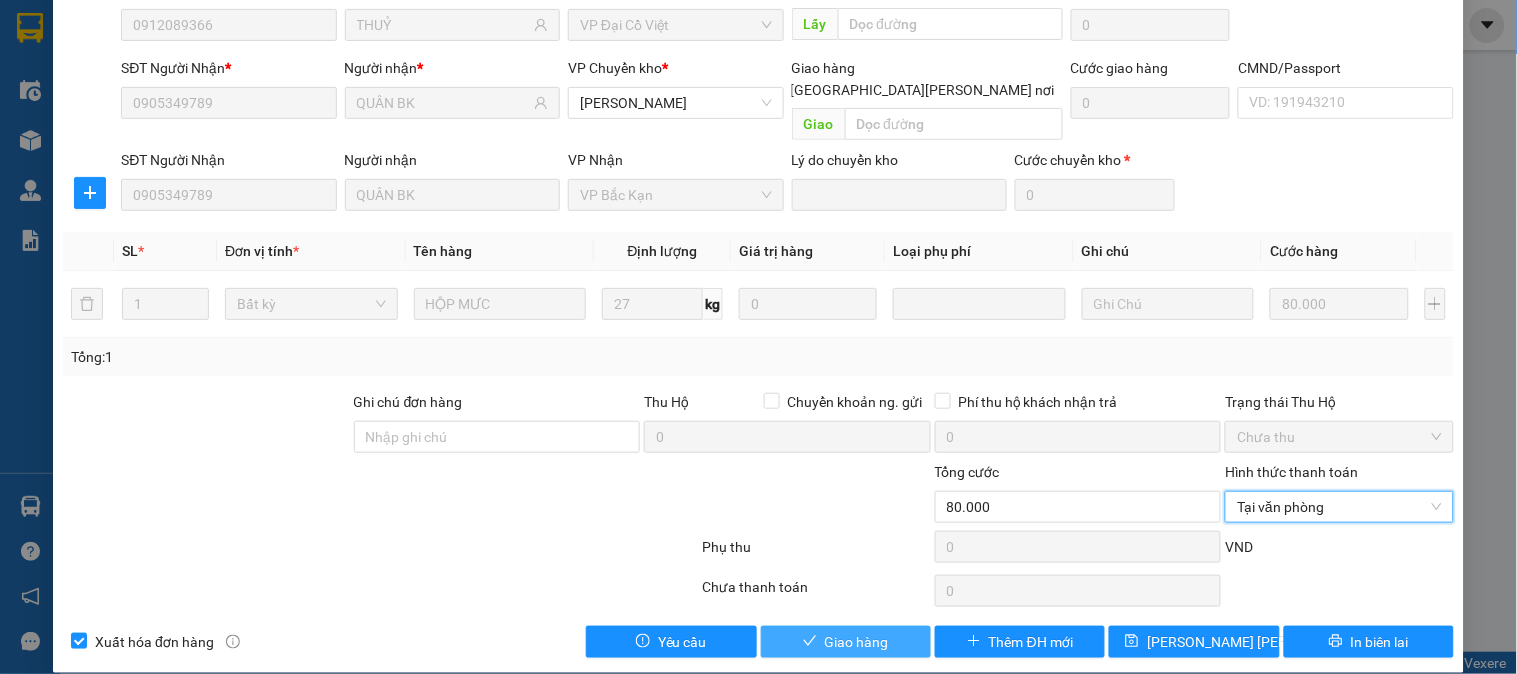 click on "Giao hàng" at bounding box center (857, 642) 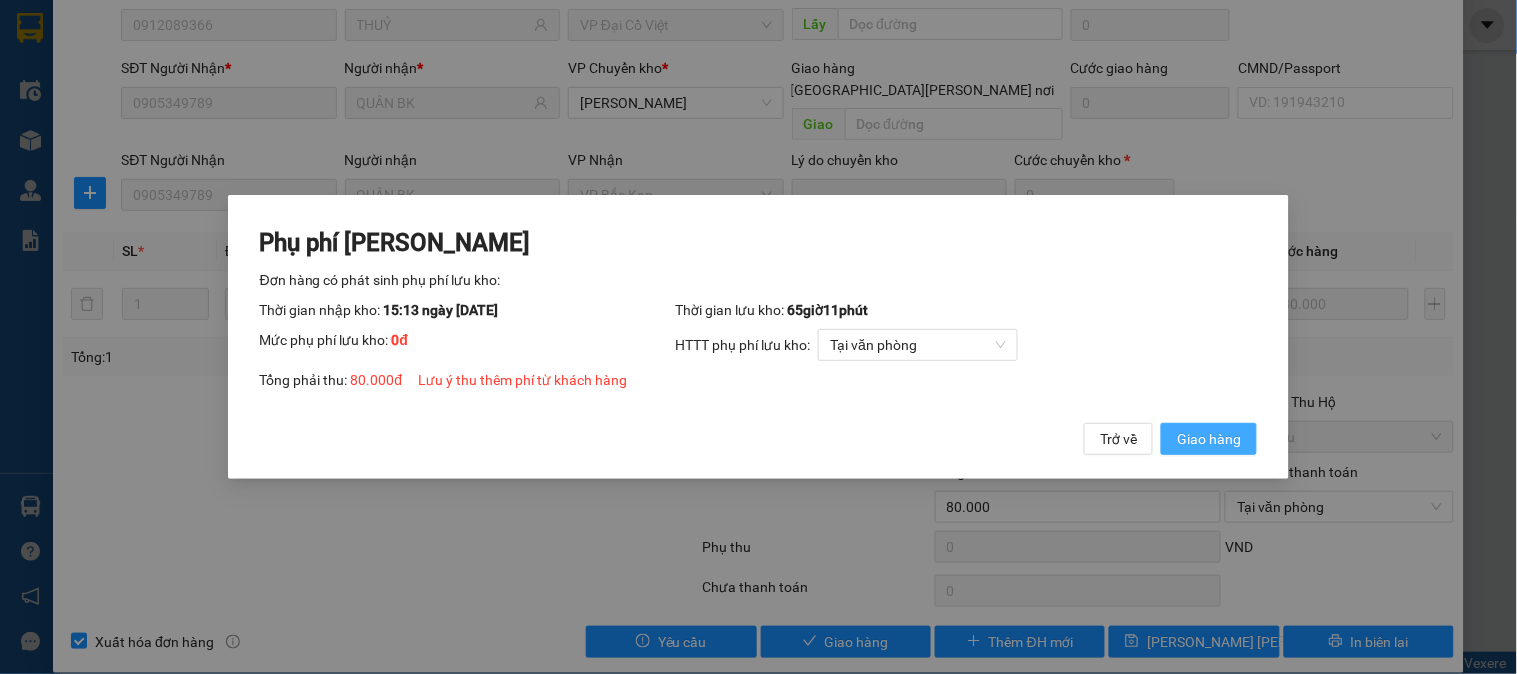 click on "Giao hàng" at bounding box center (1209, 439) 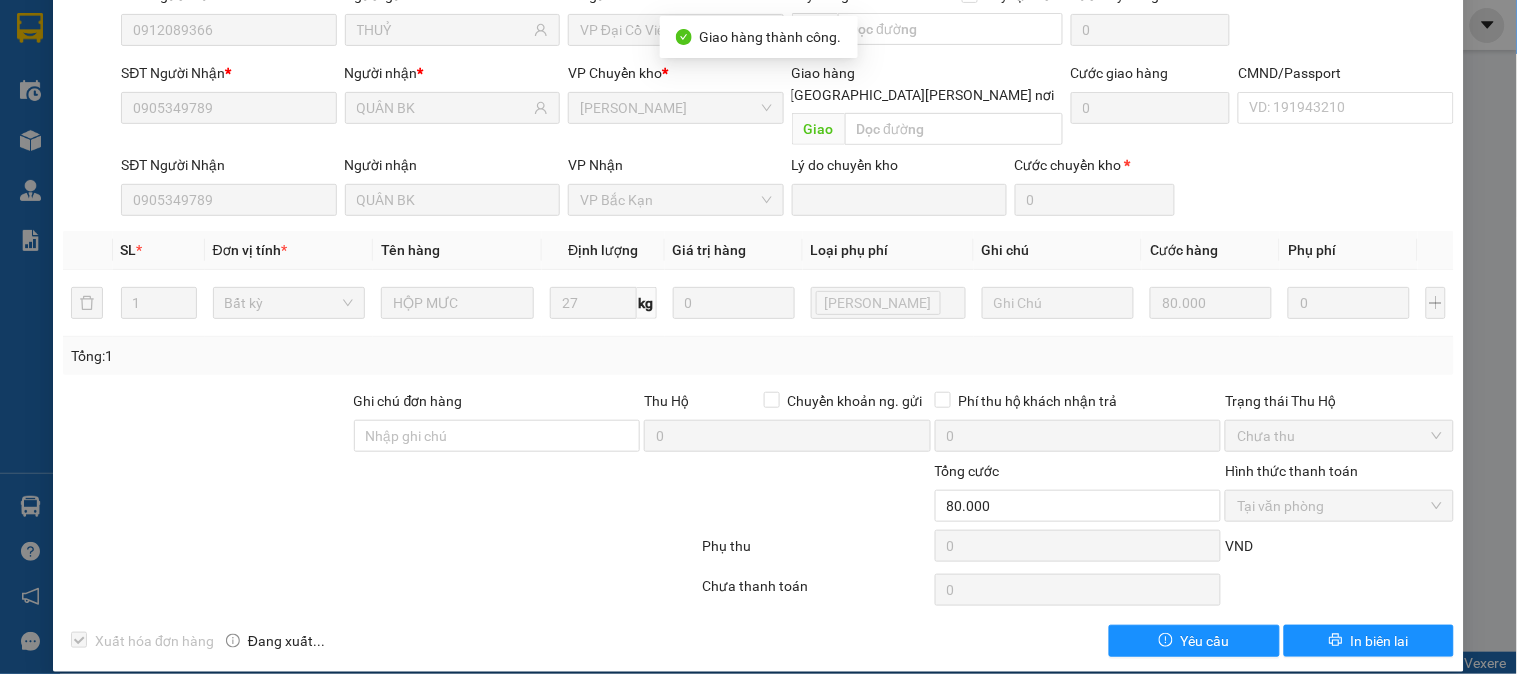 scroll, scrollTop: 0, scrollLeft: 0, axis: both 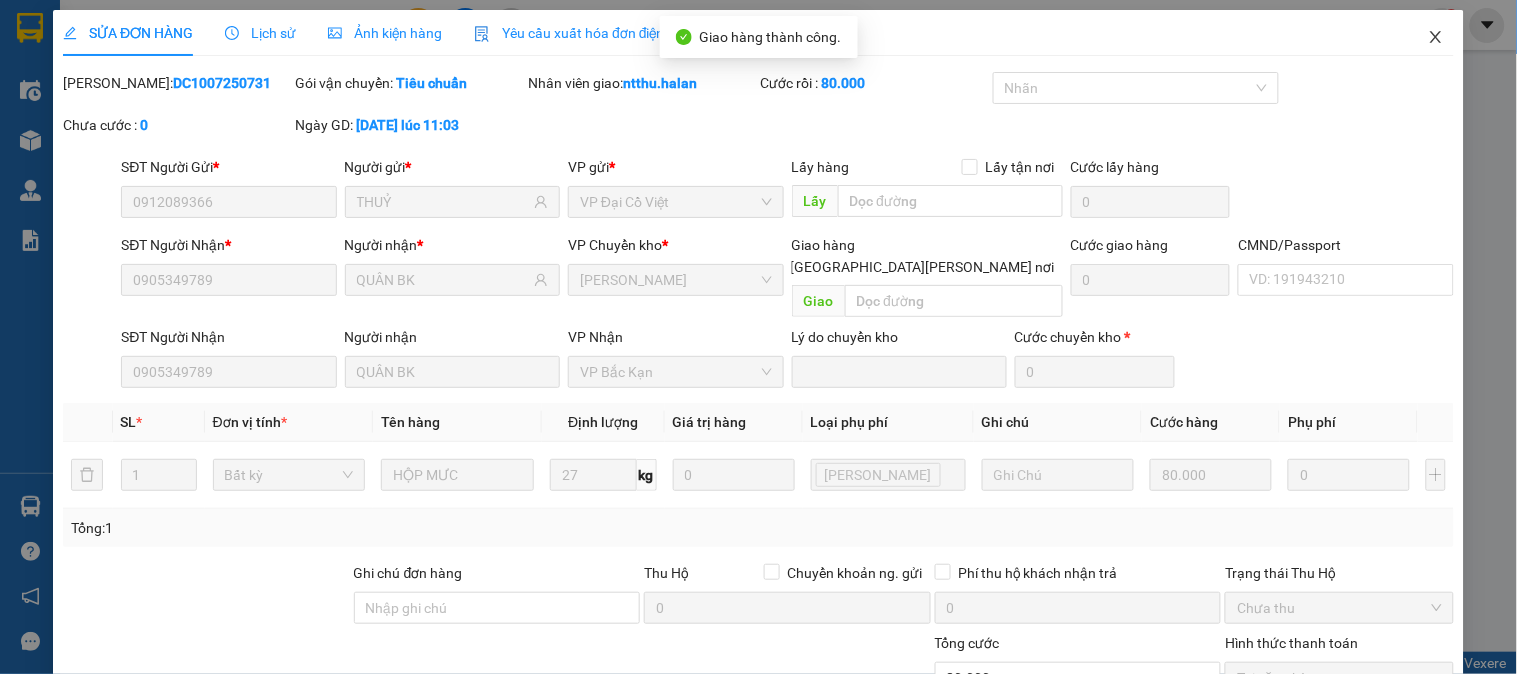click 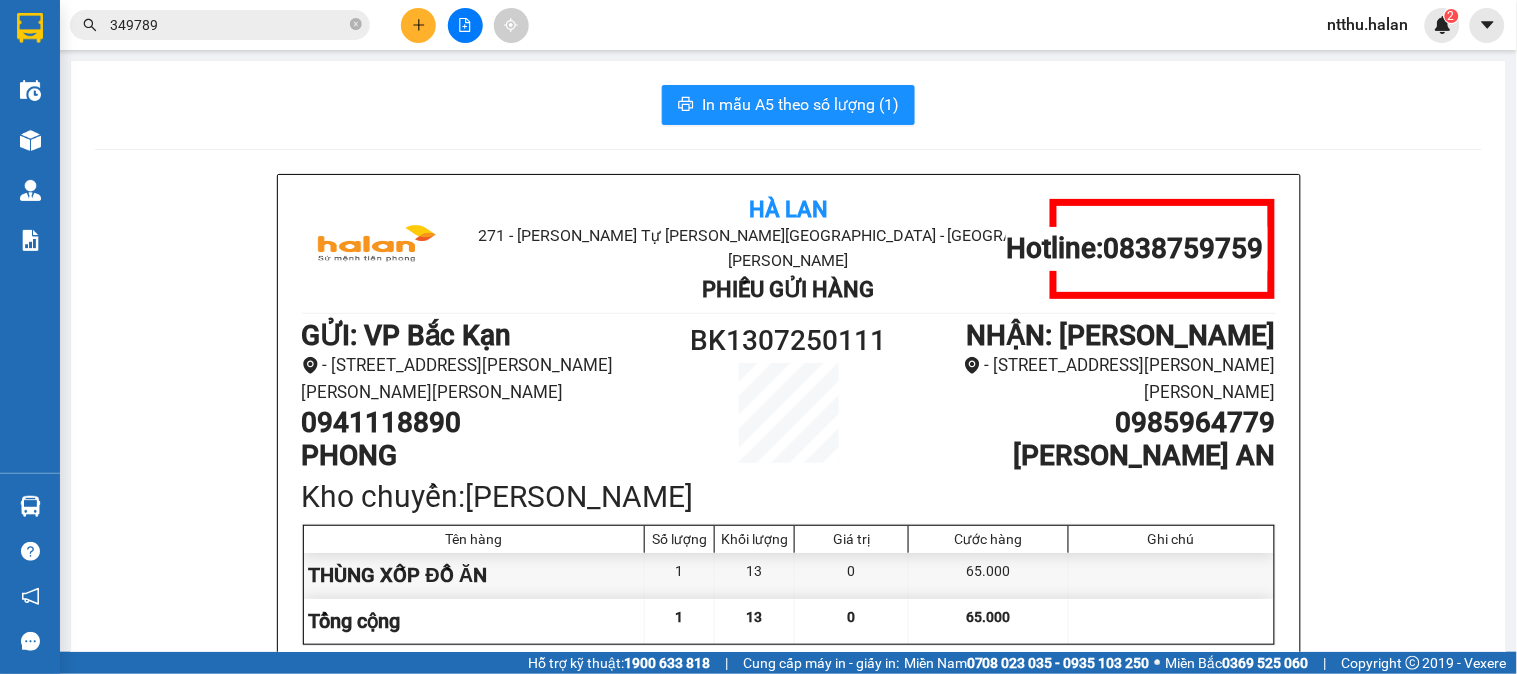 click on "349789" at bounding box center [228, 25] 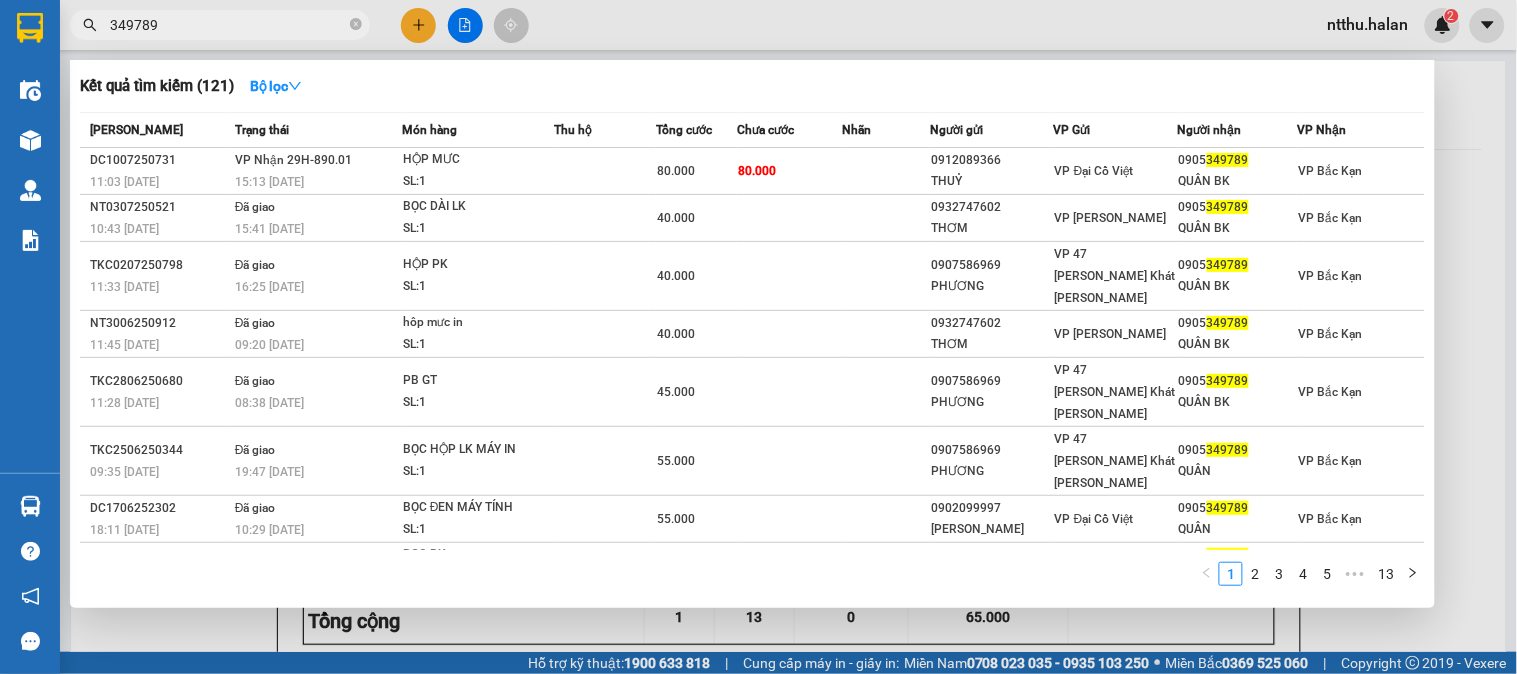 click on "349789" at bounding box center [228, 25] 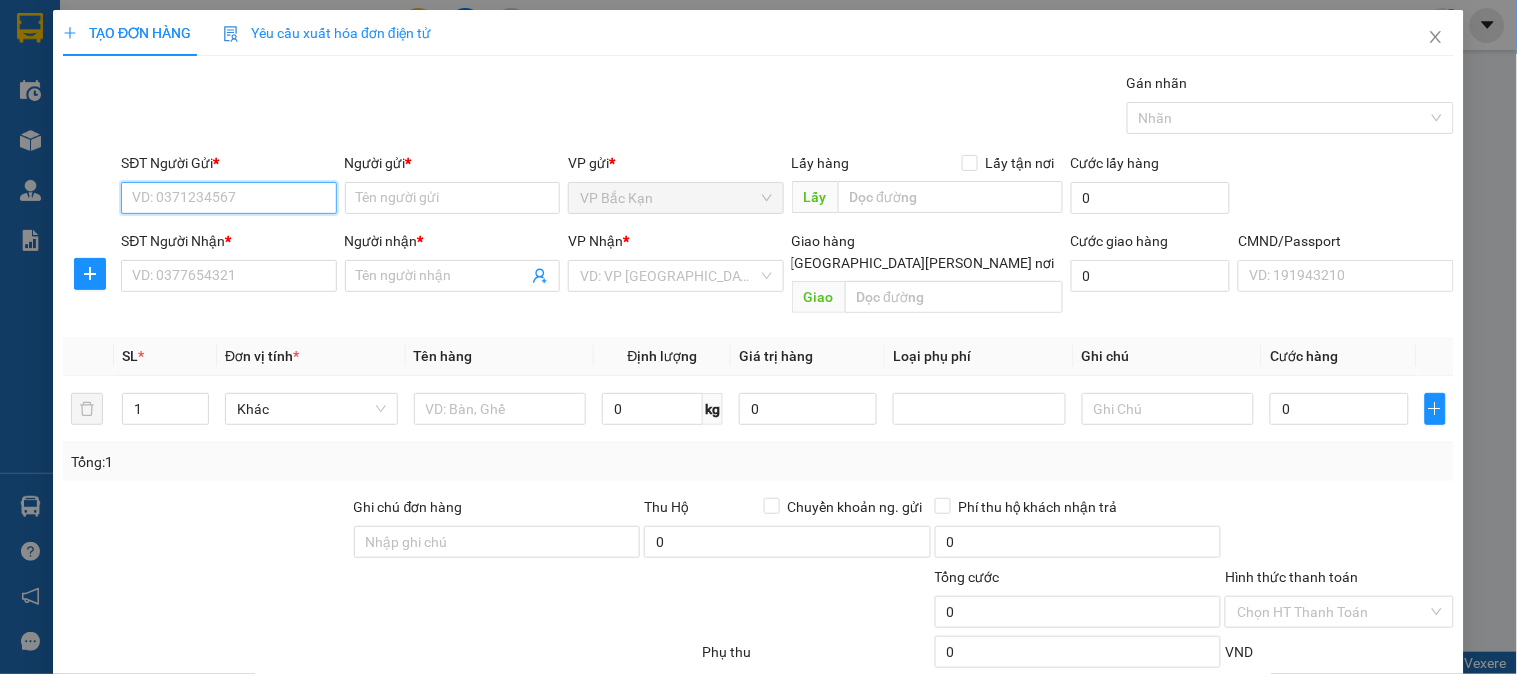 click on "SĐT Người Gửi  *" at bounding box center (228, 198) 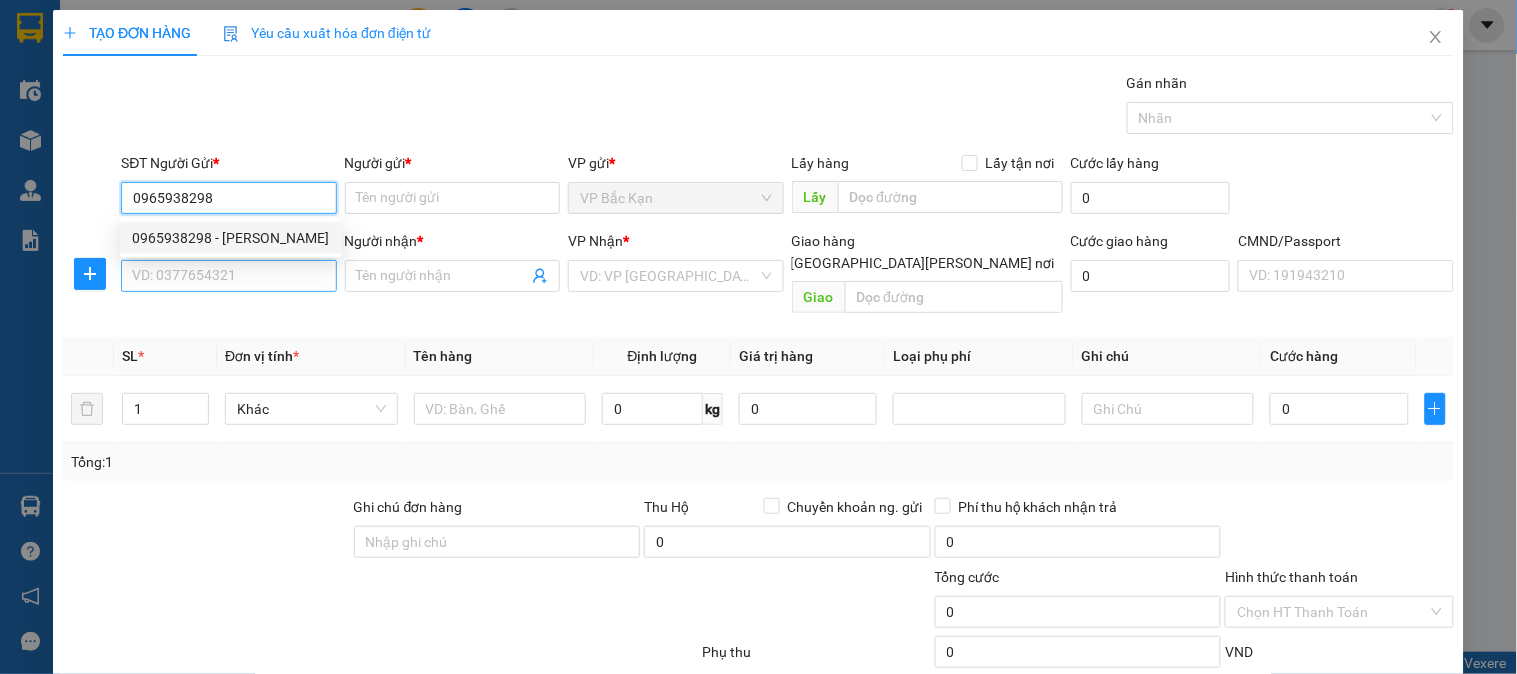 type on "0965938298" 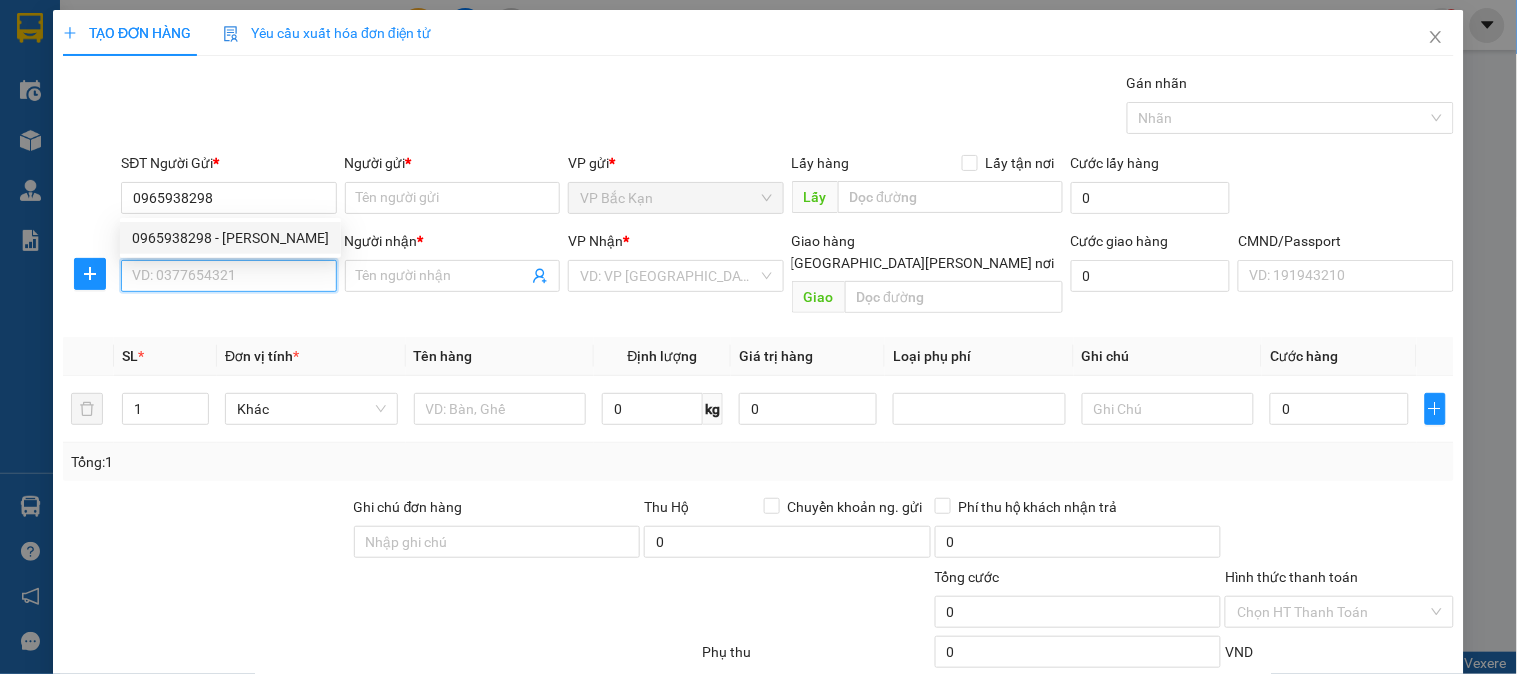 click on "Kết quả tìm kiếm ( 121 )  Bộ lọc  Mã ĐH Trạng thái Món hàng Thu hộ Tổng cước Chưa cước Nhãn Người gửi VP Gửi Người nhận VP Nhận DC1007250731 11:03 - 10/07 VP Nhận   29H-890.01 15:13 - 10/07 HỘP MƯC SL:  1 80.000 80.000 0912089366 THUỶ VP Đại Cồ Việt 0905 349789 QUÂN BK VP Bắc Kạn NT0307250521 10:43 - 03/07 Đã giao   15:41 - 03/07 BỌC DÀI LK SL:  1 40.000 0932747602 THƠM VP Nguyễn Trãi 0905 349789 QUÂN BK VP Bắc Kạn TKC0207250798 11:33 - 02/07 Đã giao   16:25 - 02/07 HỘP PK SL:  1 40.000 0907586969 PHƯƠNG VP 47 Trần Khát Chân 0905 349789 QUÂN BK VP Bắc Kạn NT3006250912 11:45 - 30/06 Đã giao   09:20 - 02/07 hôp mưc in SL:  1 40.000 0932747602 THƠM VP Nguyễn Trãi 0905 349789 QUÂN BK VP Bắc Kạn TKC2806250680 11:28 - 28/06 Đã giao   08:38 - 02/07 PB GT SL:  1 45.000 0907586969 PHƯƠNG VP 47 Trần Khát Chân 0905 349789 QUÂN BK VP Bắc Kạn TKC2506250344 09:35 - 25/06 Đã giao   19:47 - 25/06 SL:  1   1" at bounding box center (758, 337) 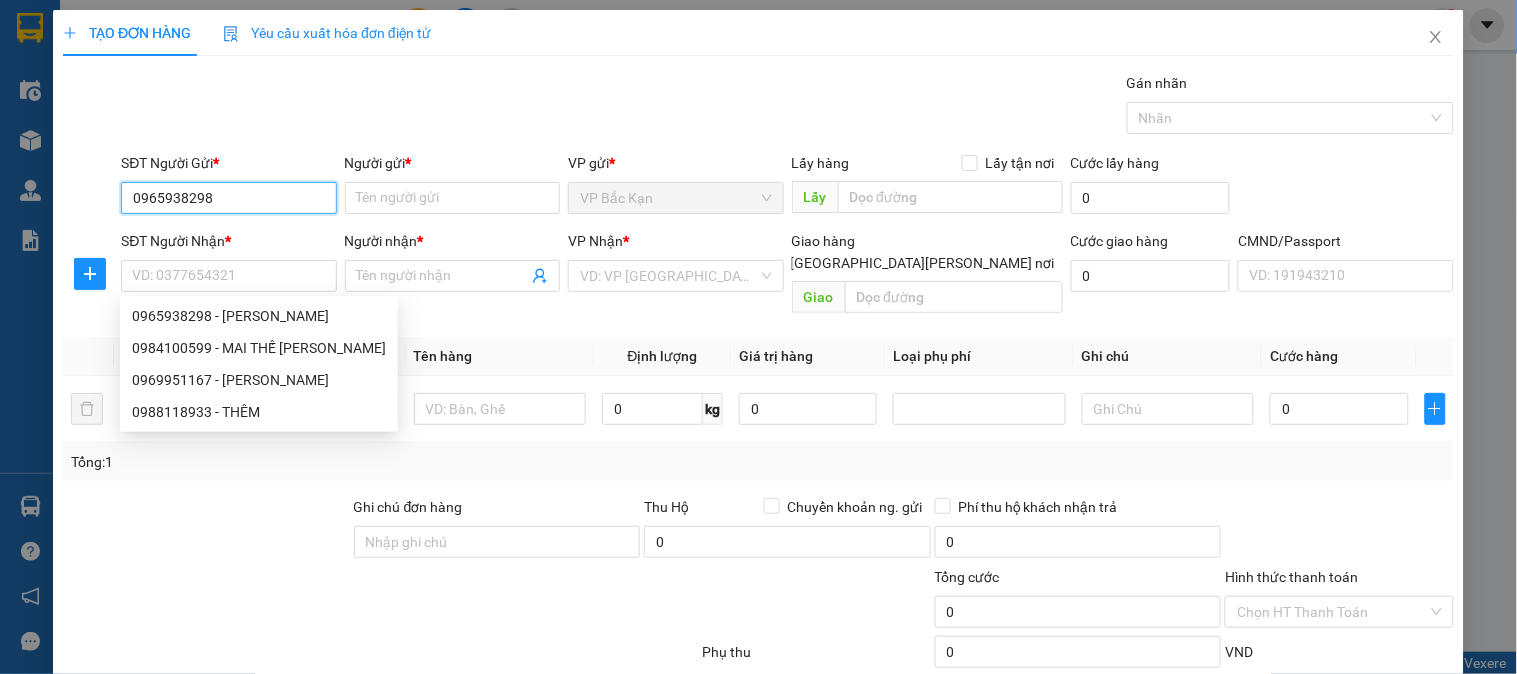 click on "0965938298" at bounding box center (228, 198) 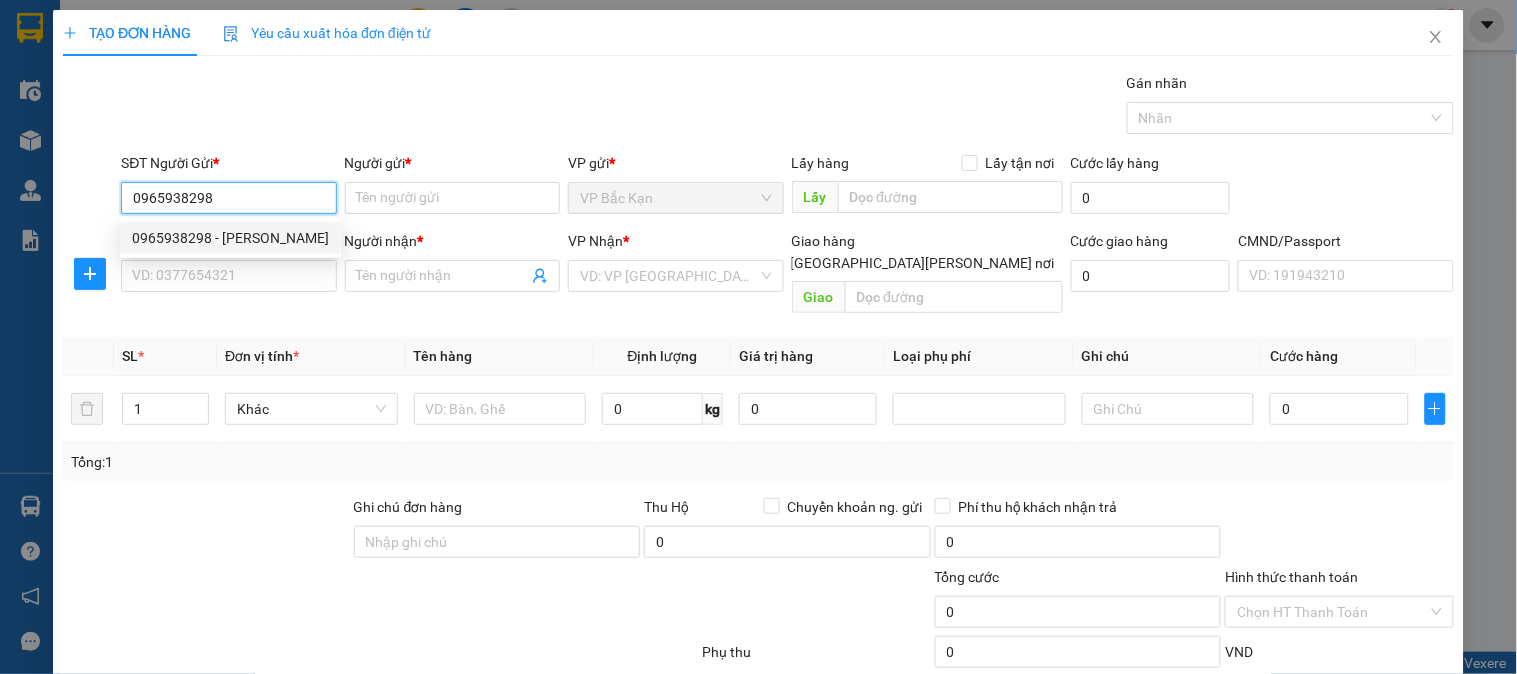 click on "0965938298 - KHÔI" at bounding box center (230, 238) 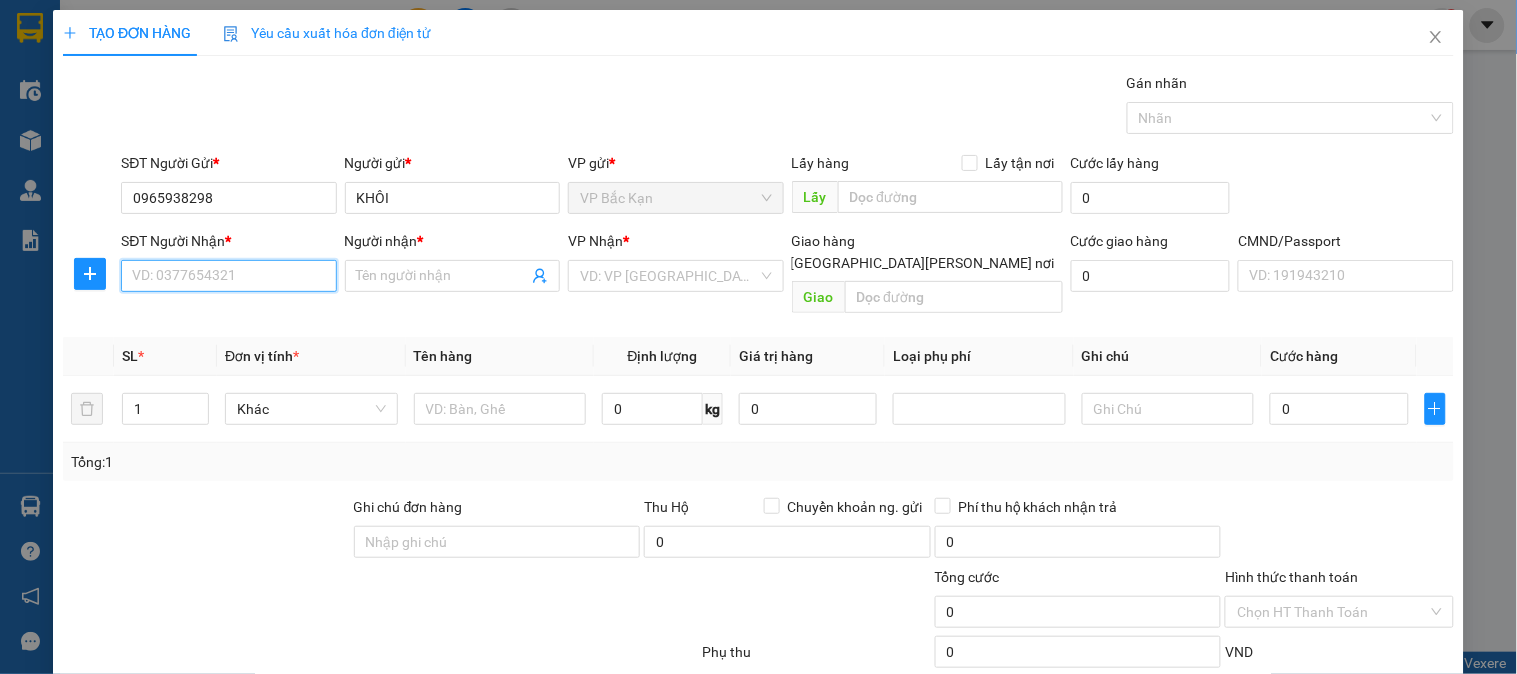click on "SĐT Người Nhận  *" at bounding box center (228, 276) 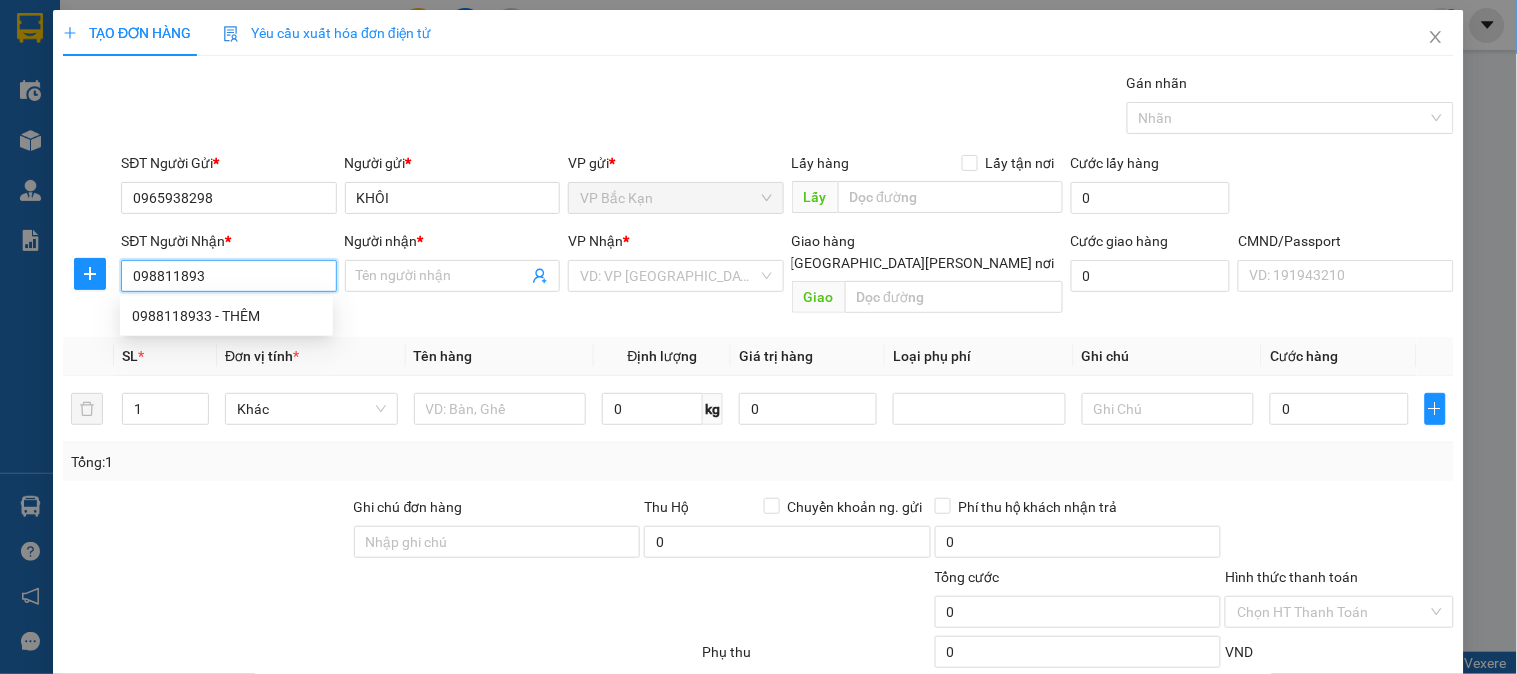 type on "0988118933" 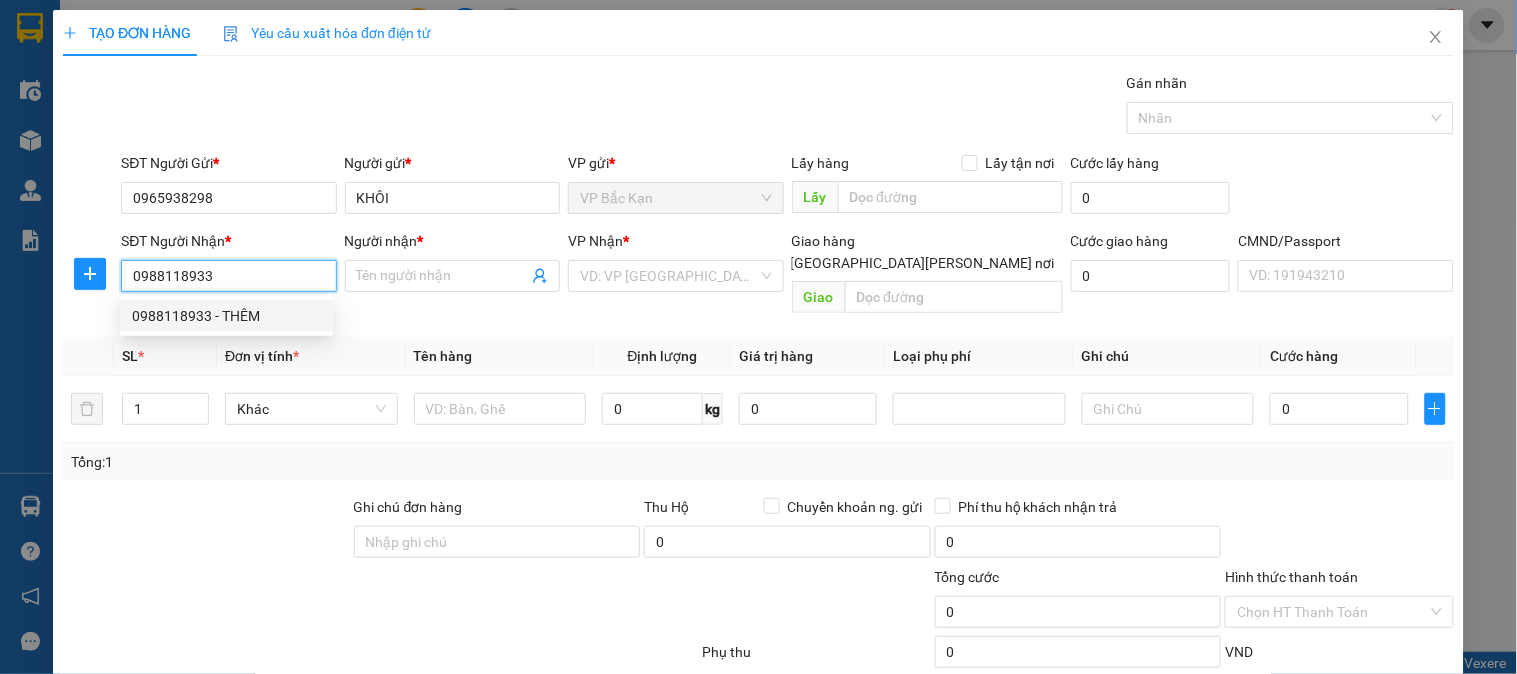 click on "0988118933 - THÊM" at bounding box center [226, 316] 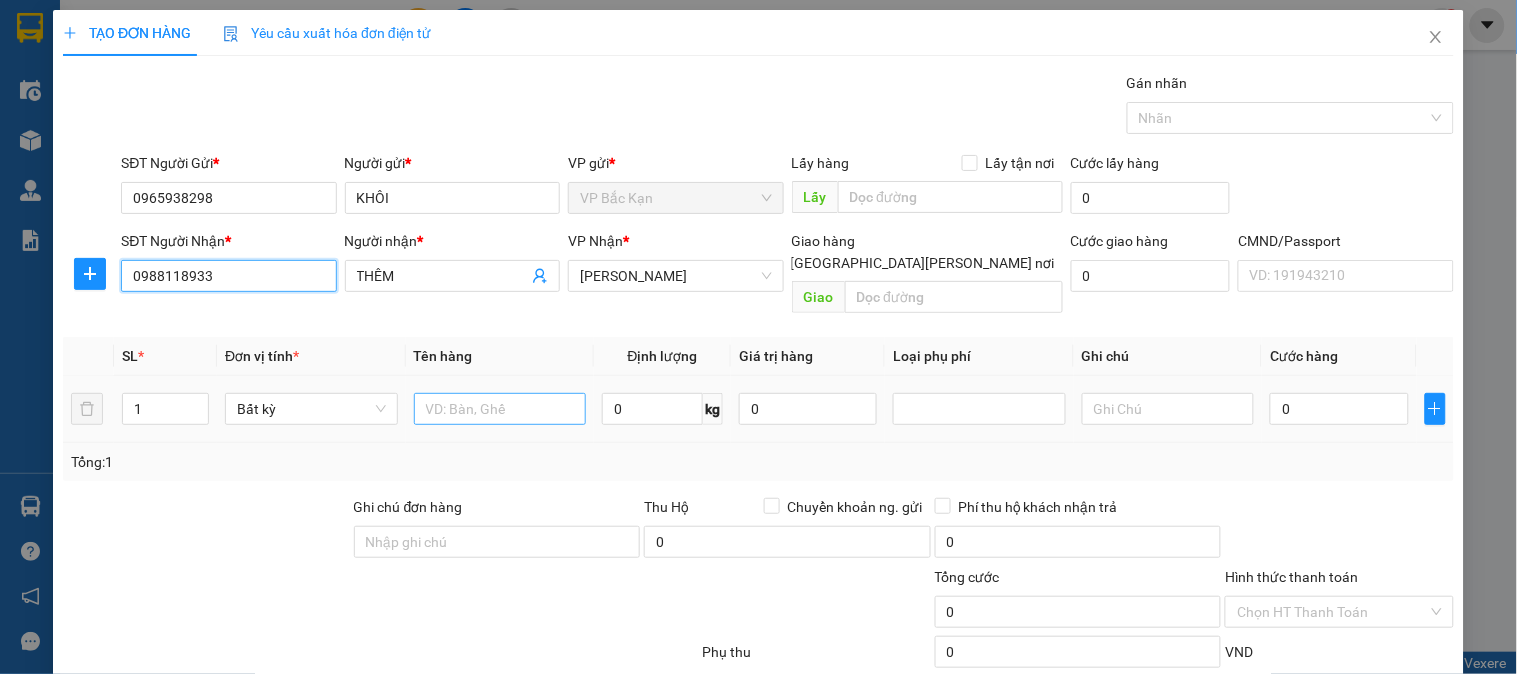 type on "0988118933" 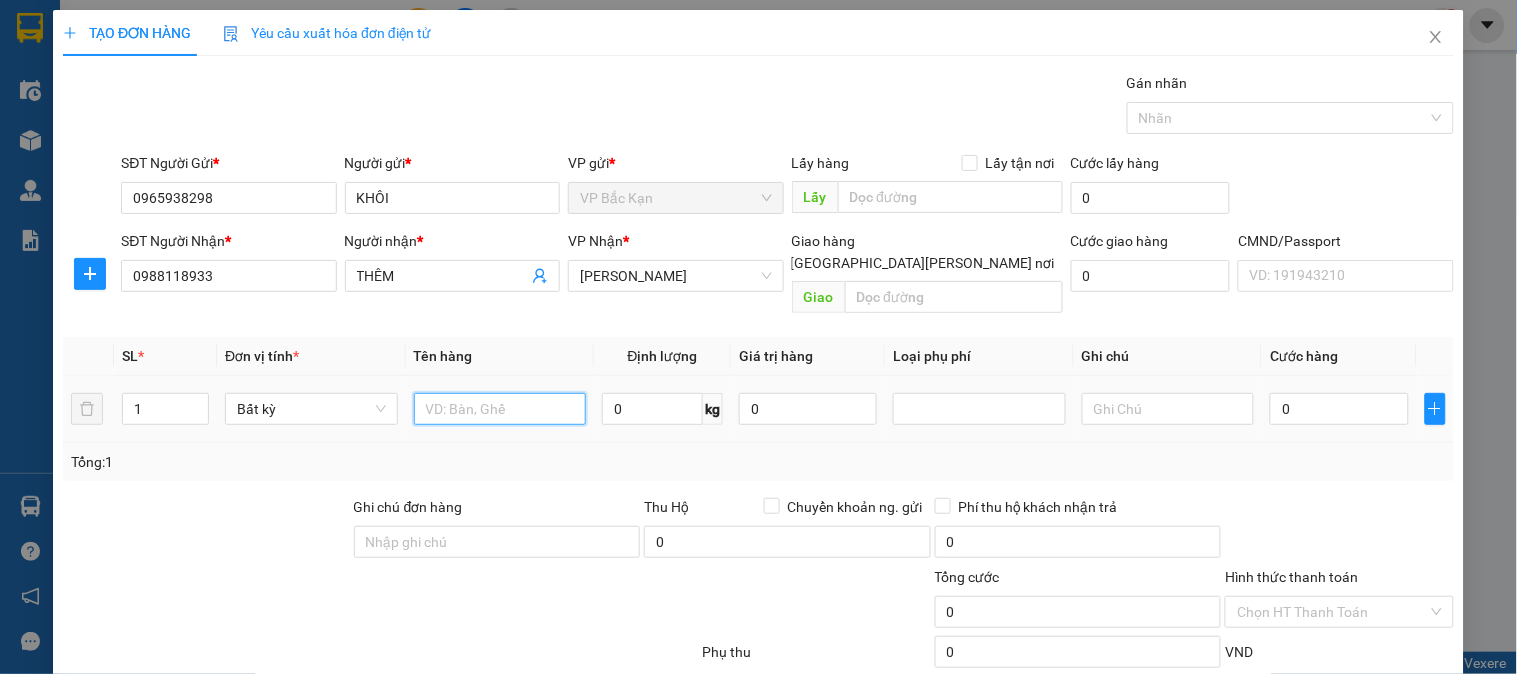 click at bounding box center (500, 409) 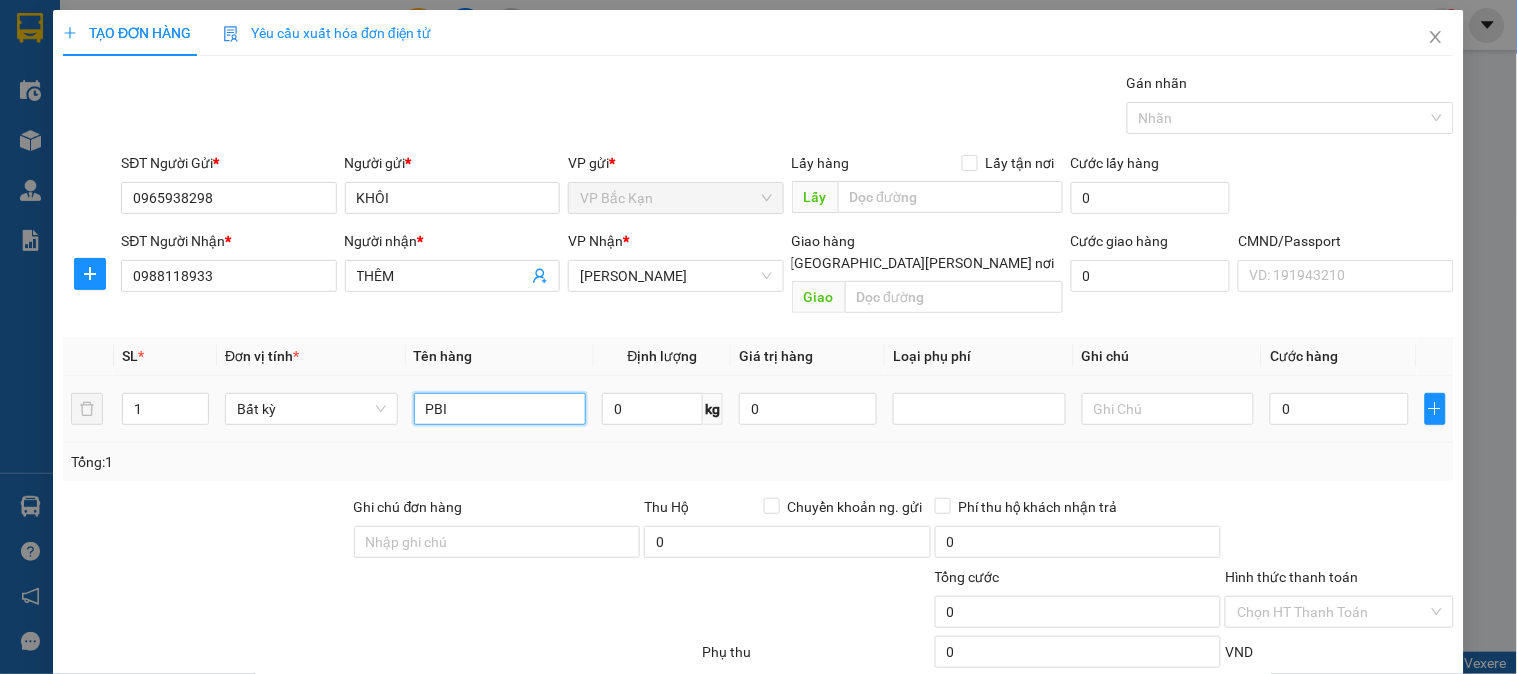 type on "PBI" 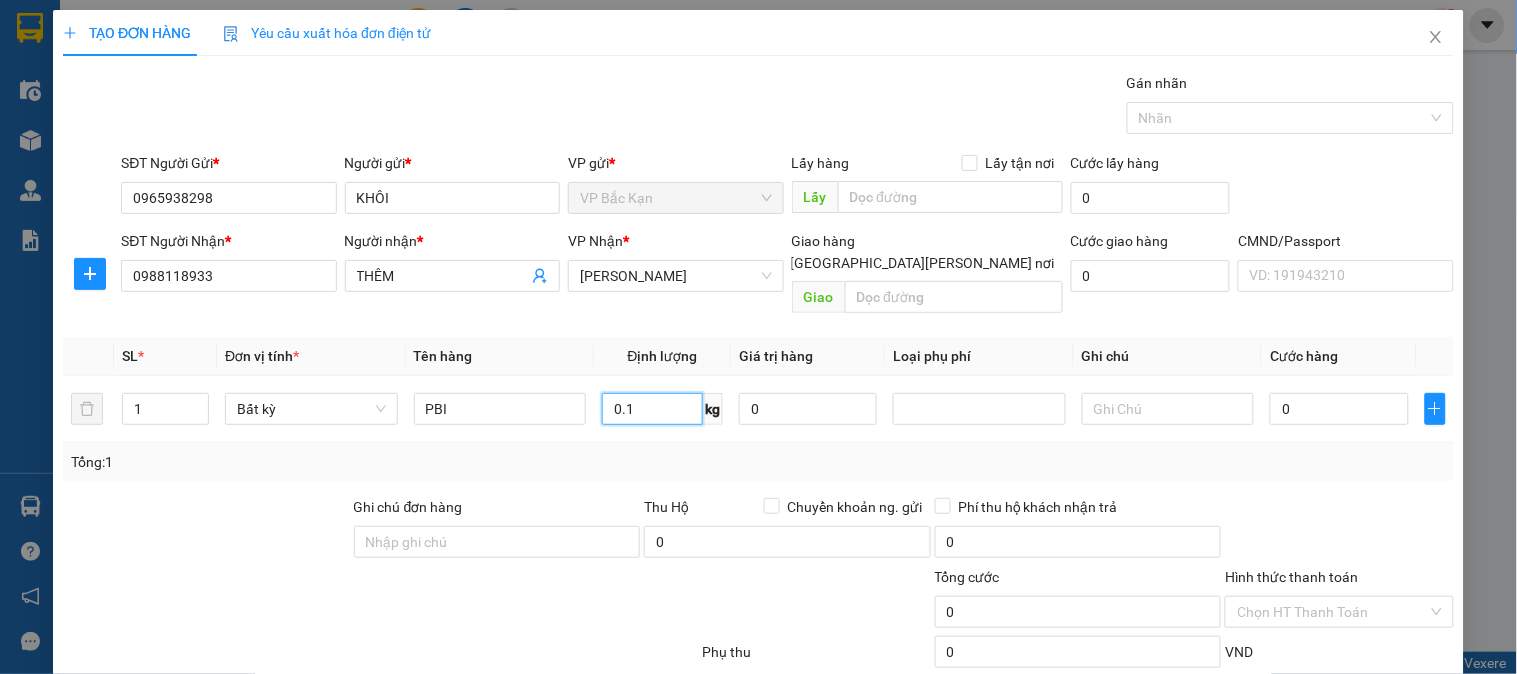type on "0.1" 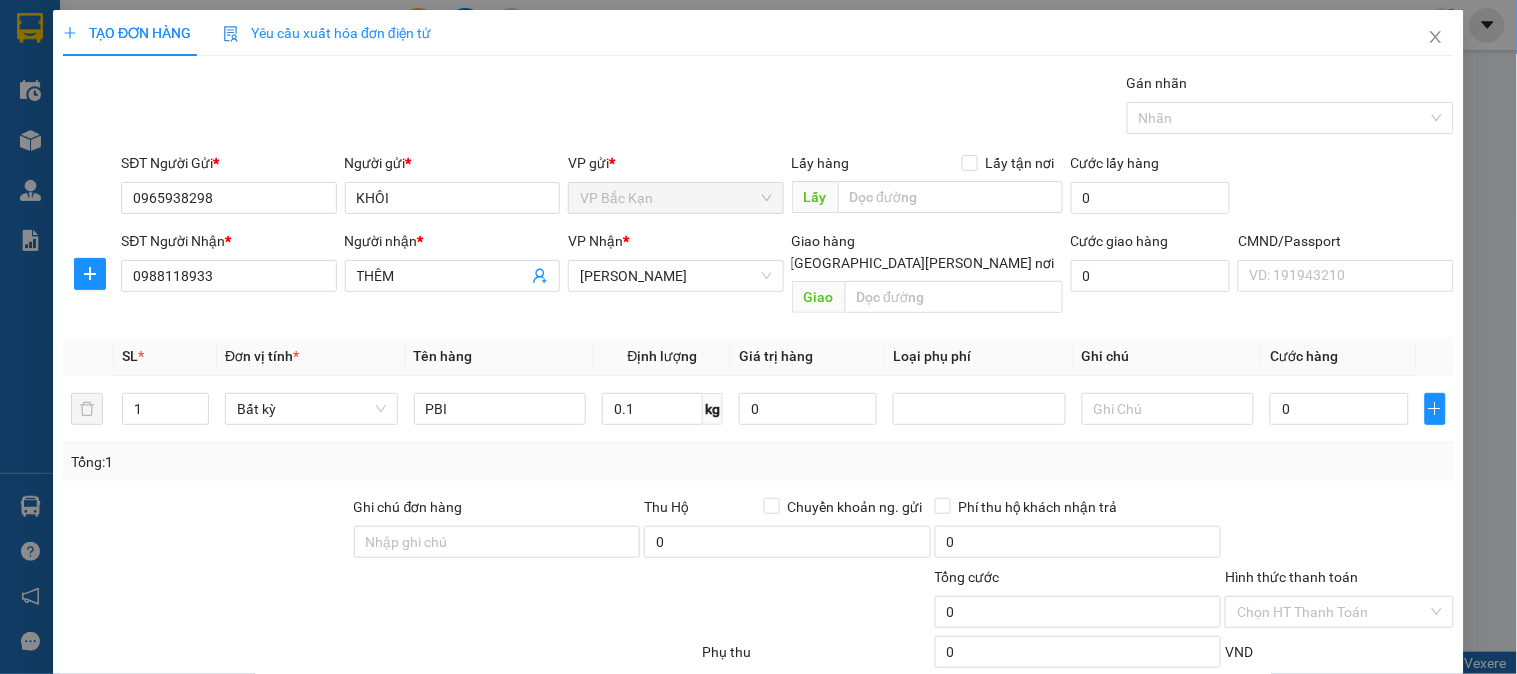 click on "Tên hàng" at bounding box center (500, 356) 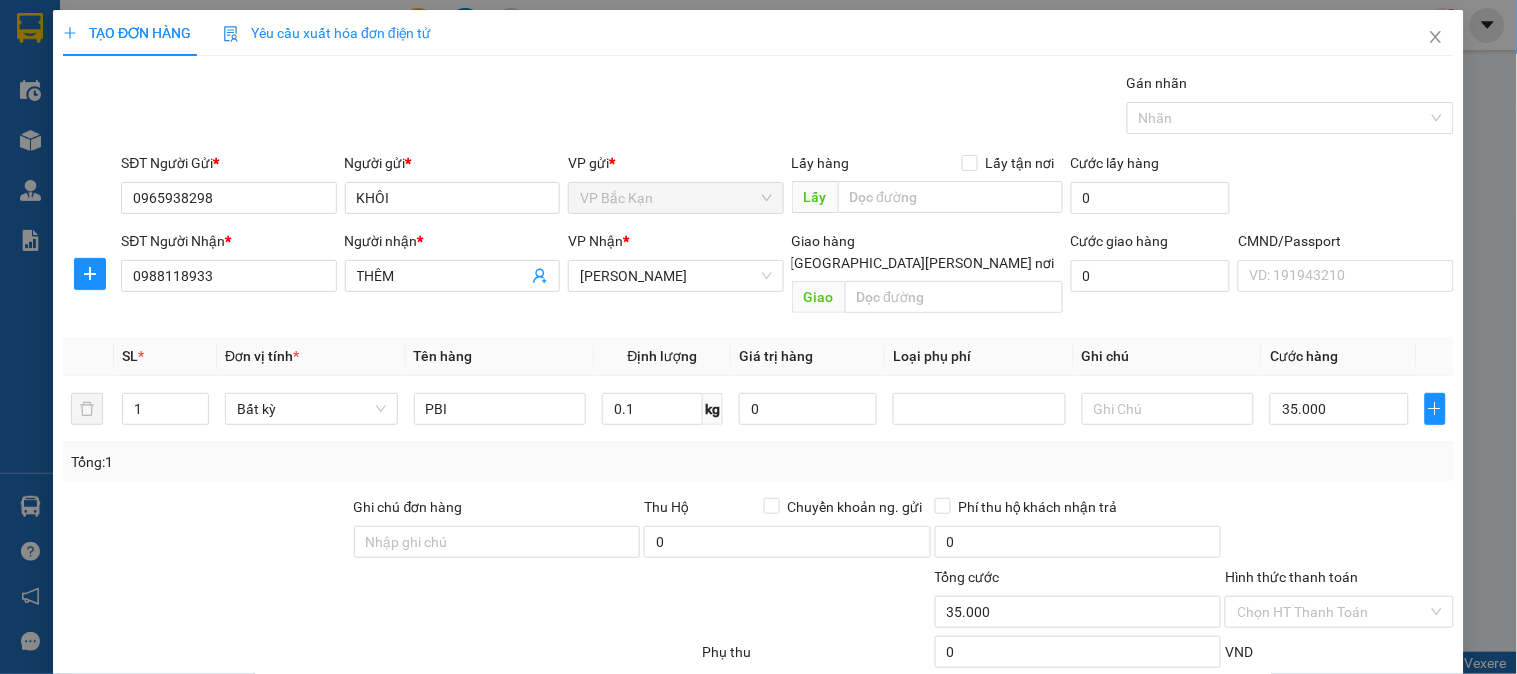 type on "35.000" 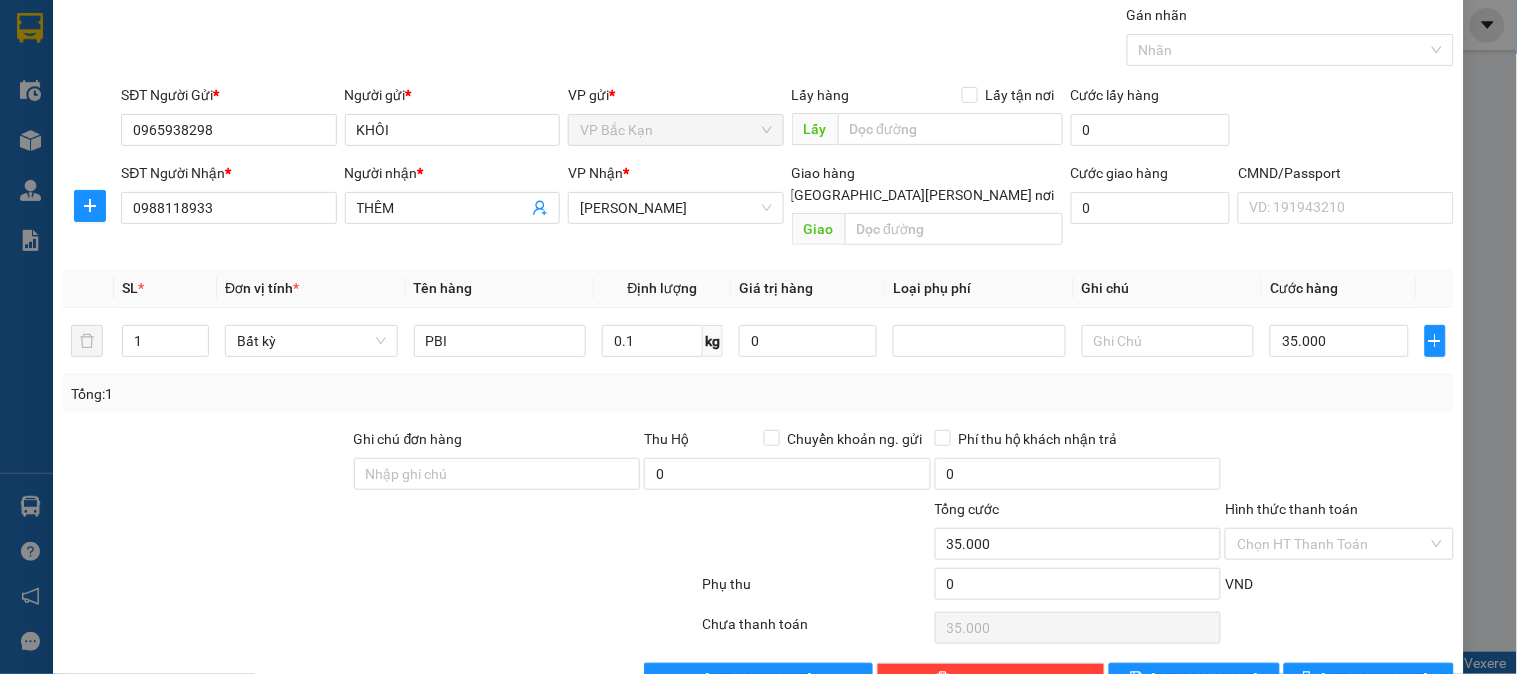 scroll, scrollTop: 105, scrollLeft: 0, axis: vertical 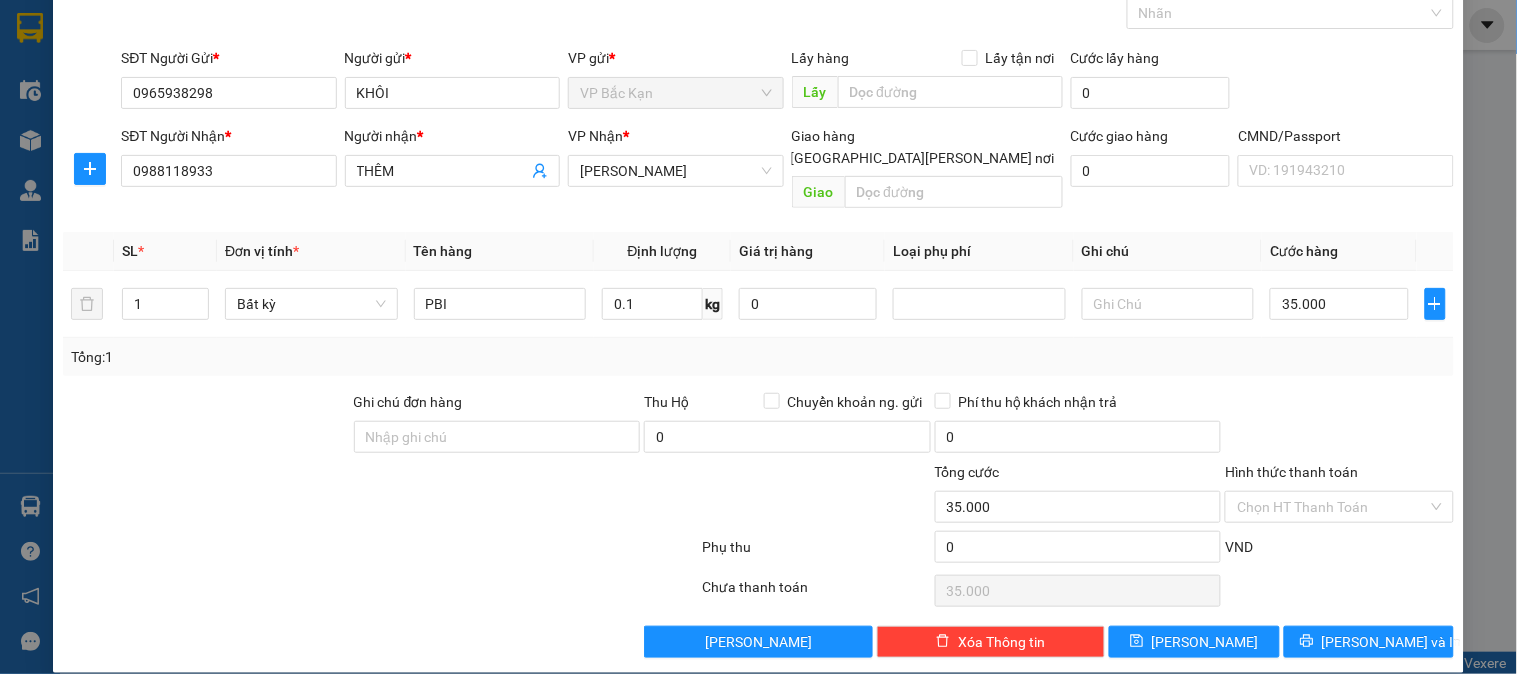 click on "Transit Pickup Surcharge Ids Transit Deliver Surcharge Ids Transit Deliver Surcharge Transit Deliver Surcharge Gói vận chuyển  * Tiêu chuẩn Gán nhãn   Nhãn SĐT Người Gửi  * 0965938298 Người gửi  * KHÔI VP gửi  * VP Bắc Kạn Lấy hàng Lấy tận nơi Lấy Cước lấy hàng 0 SĐT Người Nhận  * 0988118933 Người nhận  * THÊM VP Nhận  * VP Hoàng Văn Thụ Giao hàng Giao tận nơi Giao Cước giao hàng 0 CMND/Passport VD: 191943210 SL  * Đơn vị tính  * Tên hàng  Định lượng Giá trị hàng Loại phụ phí Ghi chú Cước hàng                     1 Bất kỳ PBI 0.1 kg 0   35.000 Tổng:  1 Ghi chú đơn hàng Thu Hộ Chuyển khoản ng. gửi 0 Phí thu hộ khách nhận trả 0 Tổng cước 35.000 Hình thức thanh toán Chọn HT Thanh Toán Phụ thu 0 VND Số tiền thu trước 0 Chưa thanh toán 35.000 Chọn HT Thanh Toán Lưu nháp Xóa Thông tin Lưu Lưu và In" at bounding box center (758, 312) 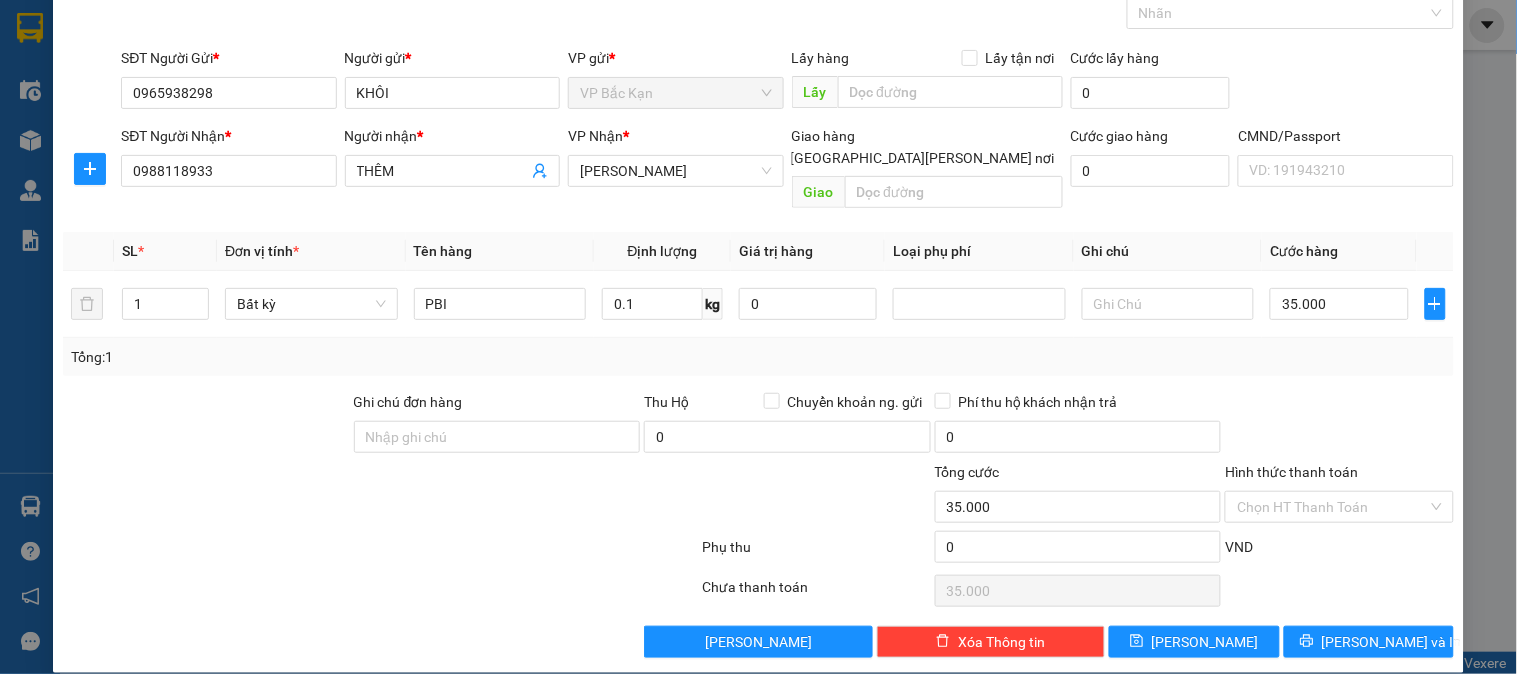 click on "[GEOGRAPHIC_DATA] tận nơi" at bounding box center (774, 157) 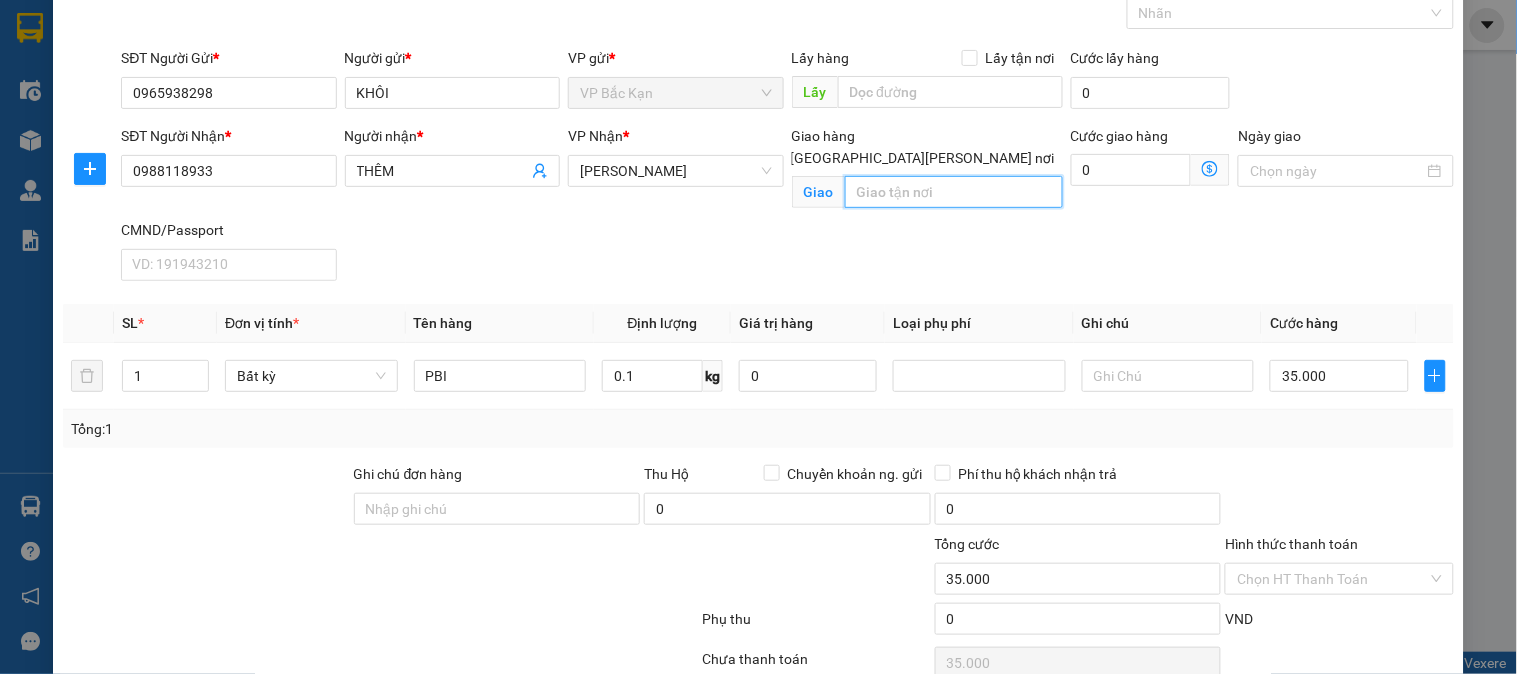 click at bounding box center [954, 192] 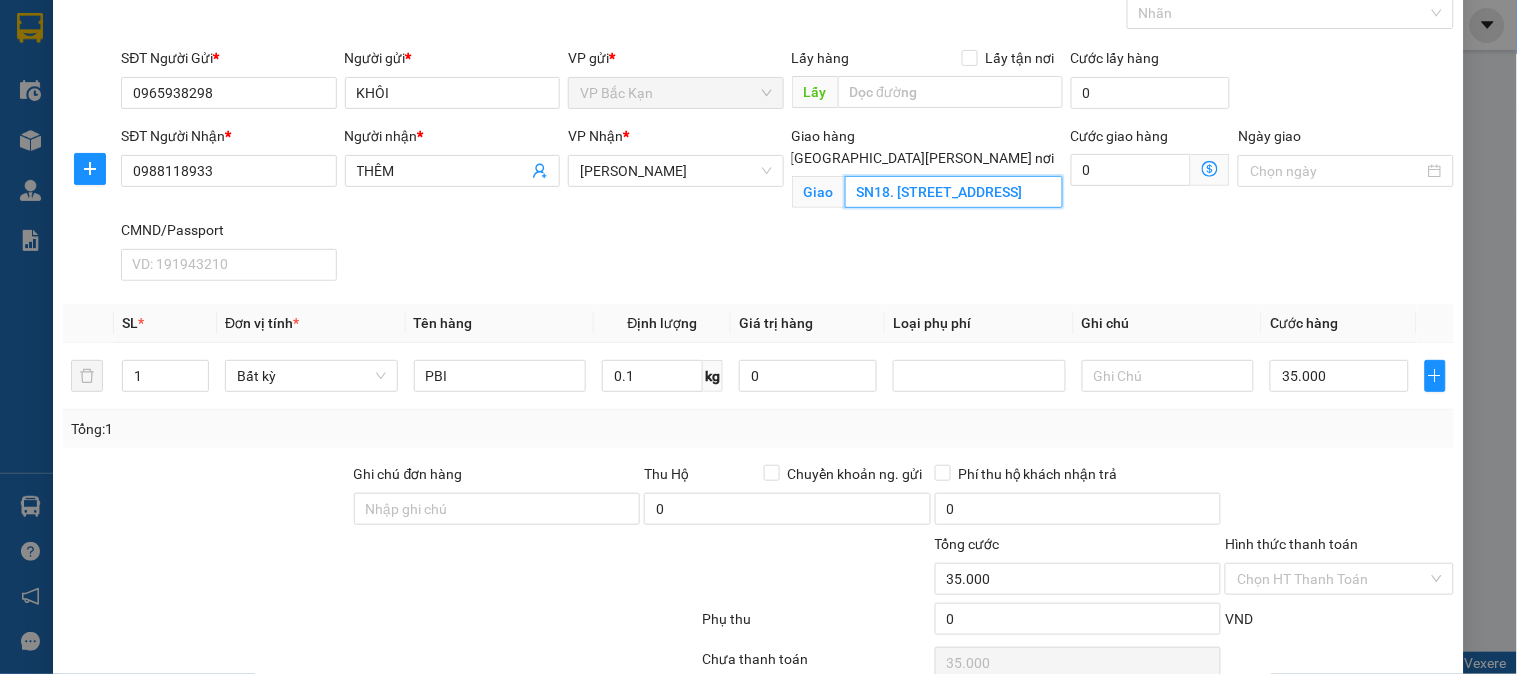 type on "SN18. TỔ 16, PĐP, TPTN" 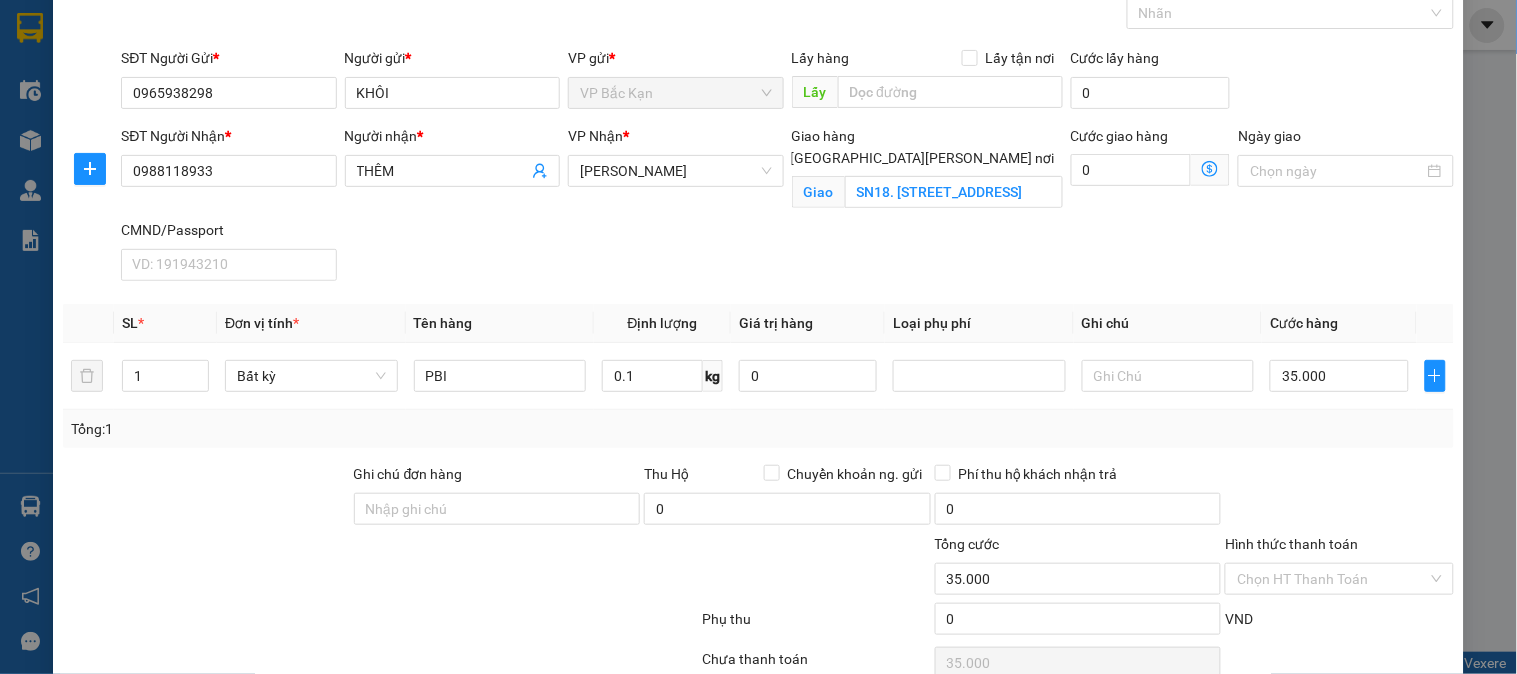 click on "SĐT Người Nhận  * 0988118933 Người nhận  * THÊM VP Nhận  * VP Hoàng Văn Thụ Giao hàng Giao tận nơi Giao SN18. TỔ 16, PĐP, TPTN Cước giao hàng 0 Ngày giao CMND/Passport VD: 191943210" at bounding box center [787, 207] 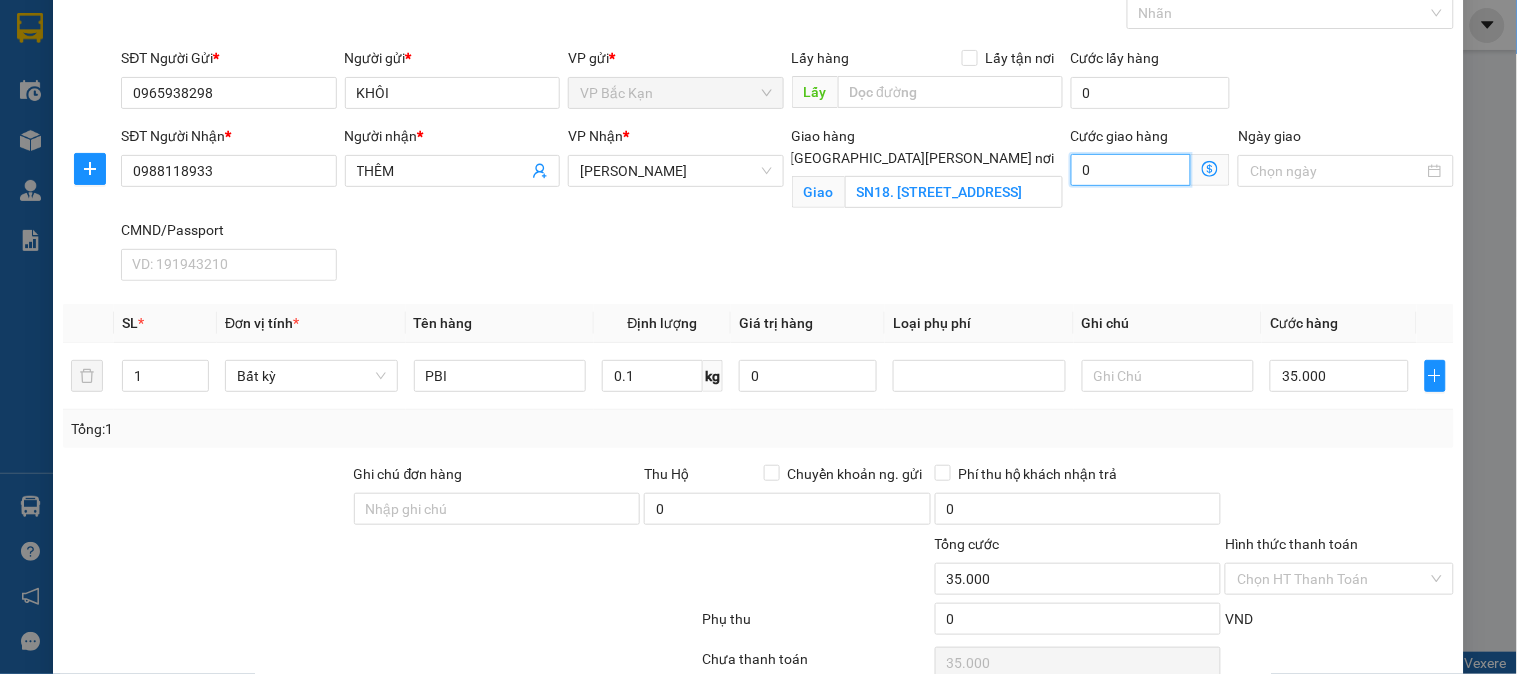 click on "0" at bounding box center [1131, 170] 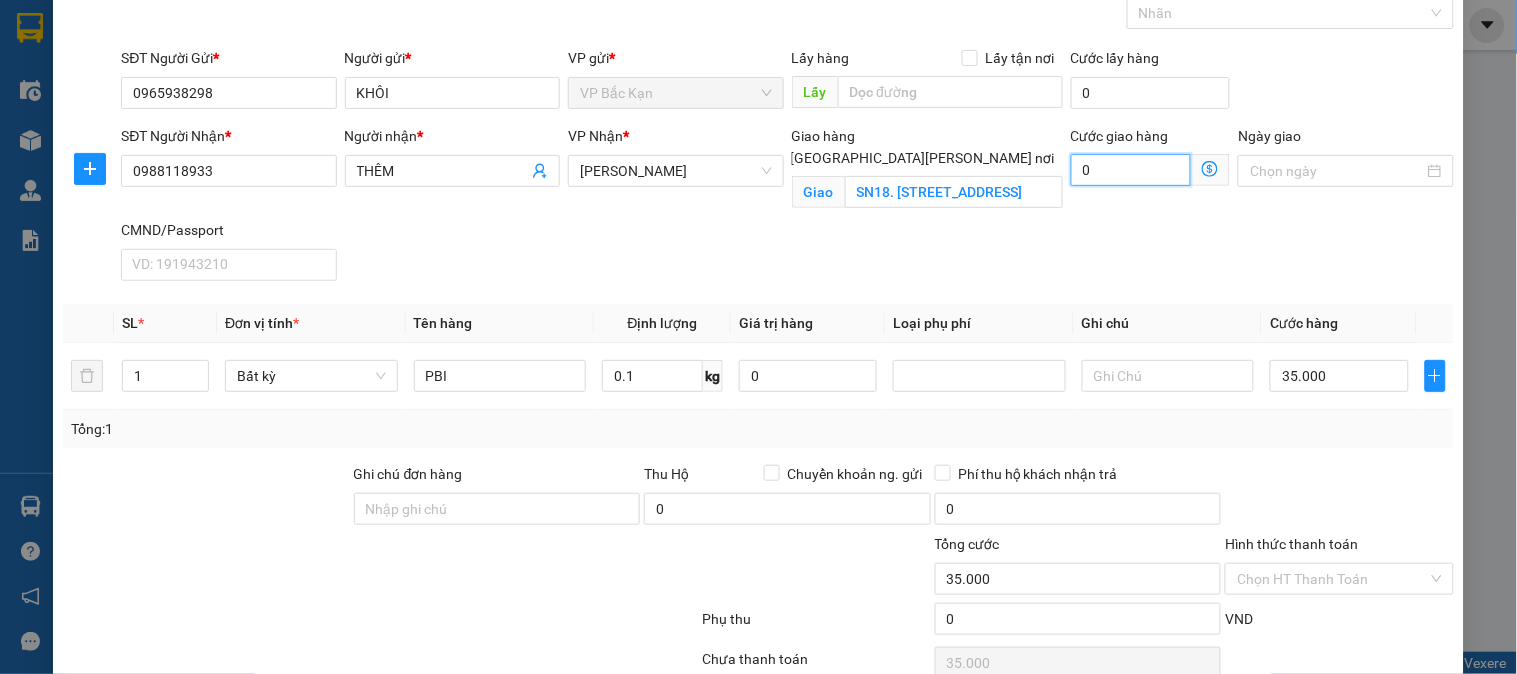 type on "1" 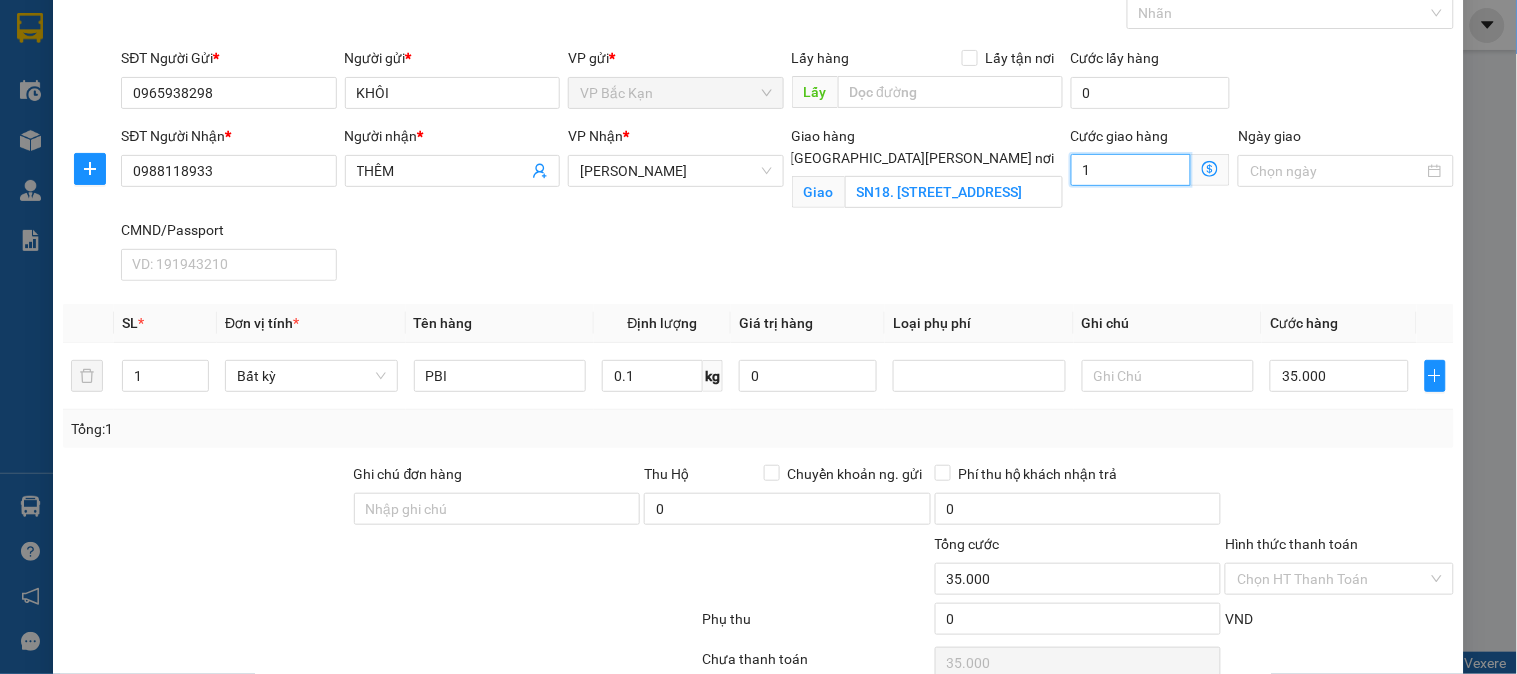 type on "35.001" 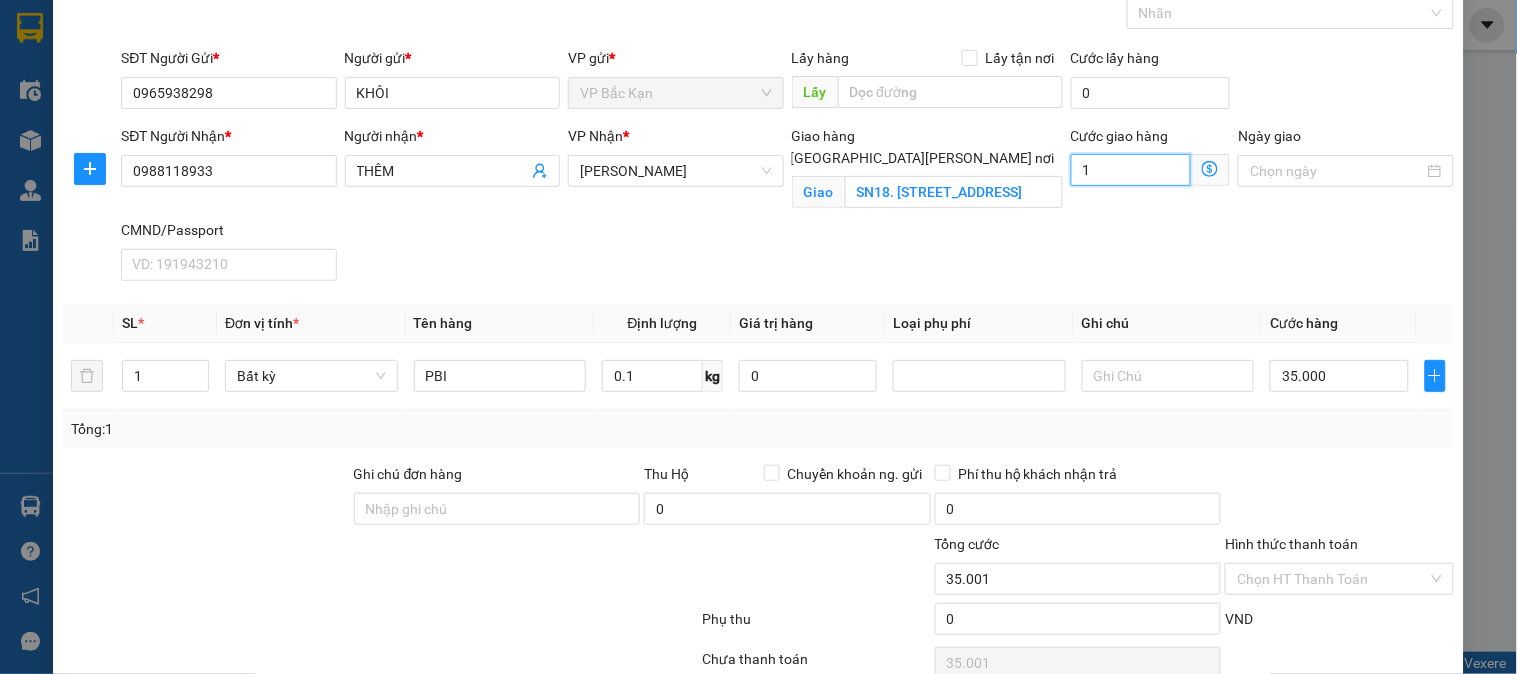 type on "15" 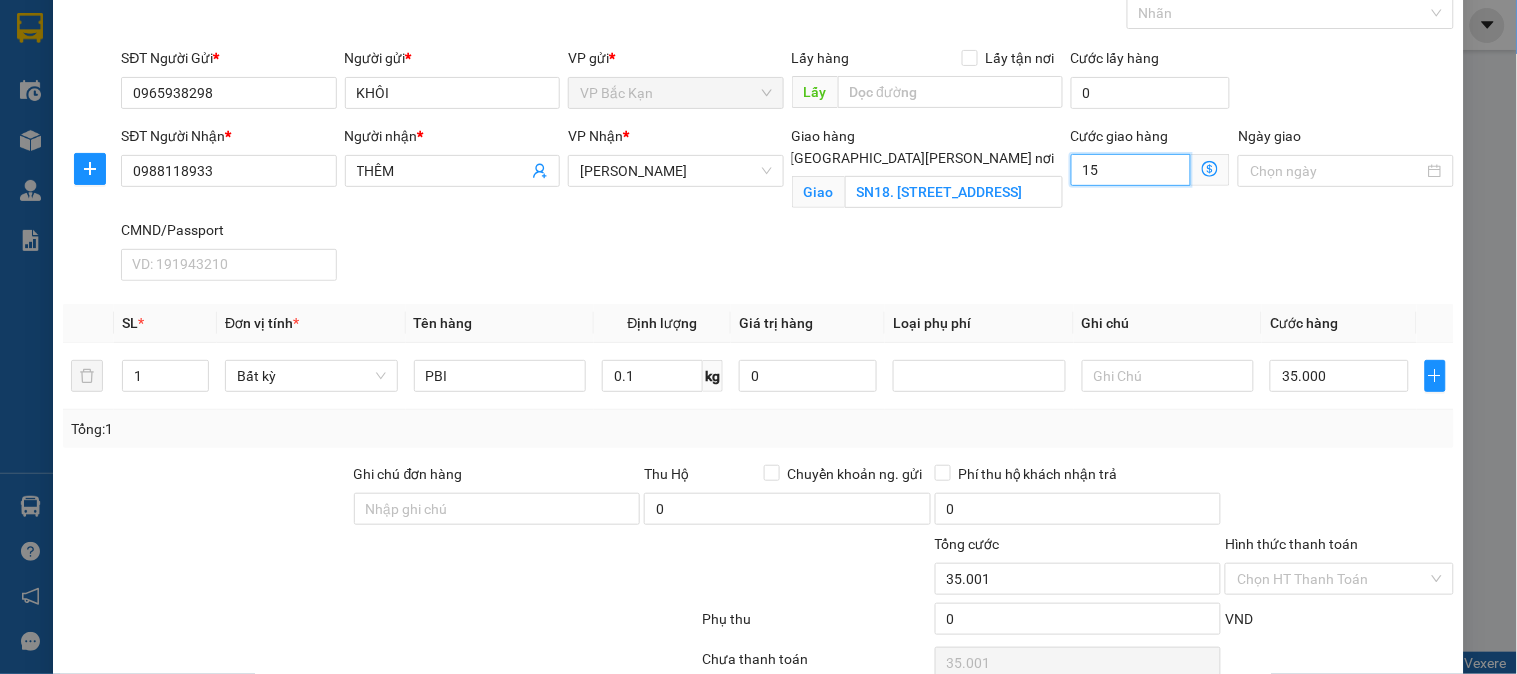 type on "35.015" 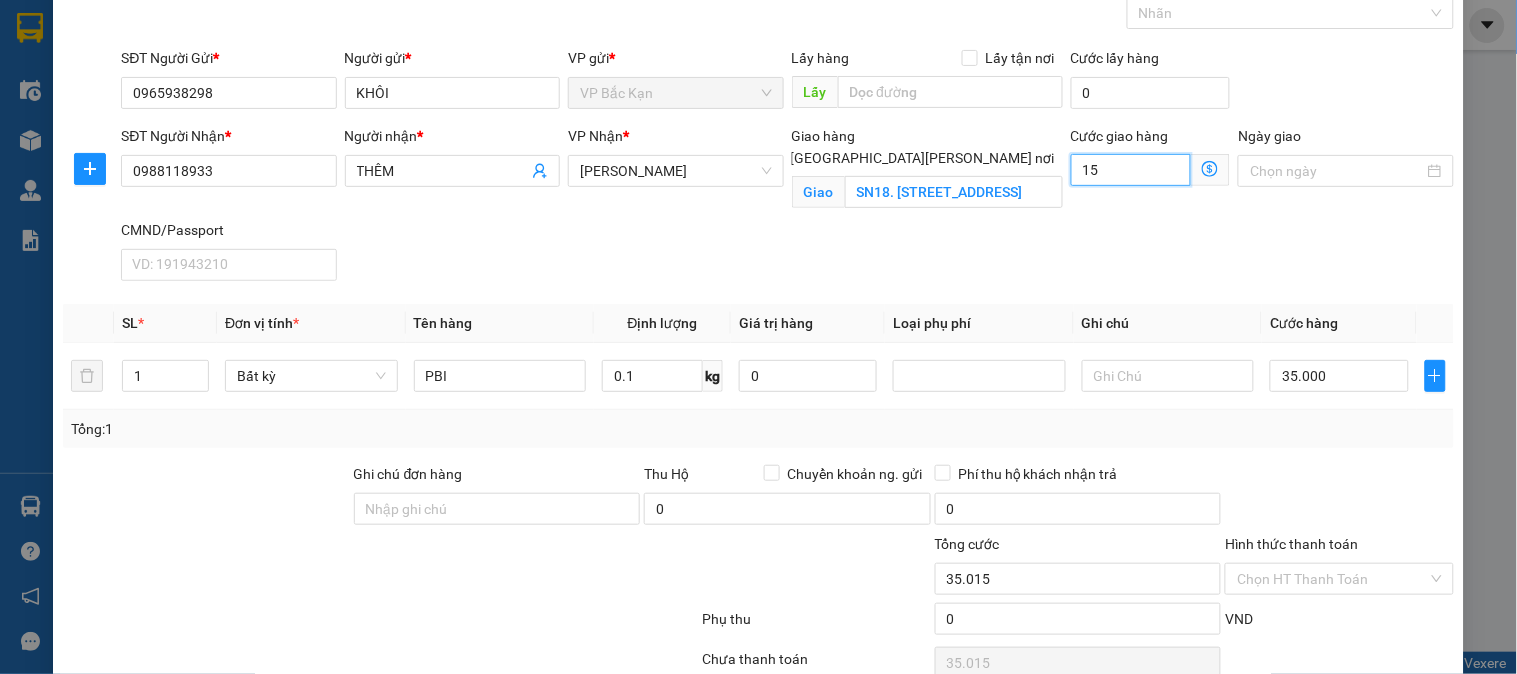 type on "15.000" 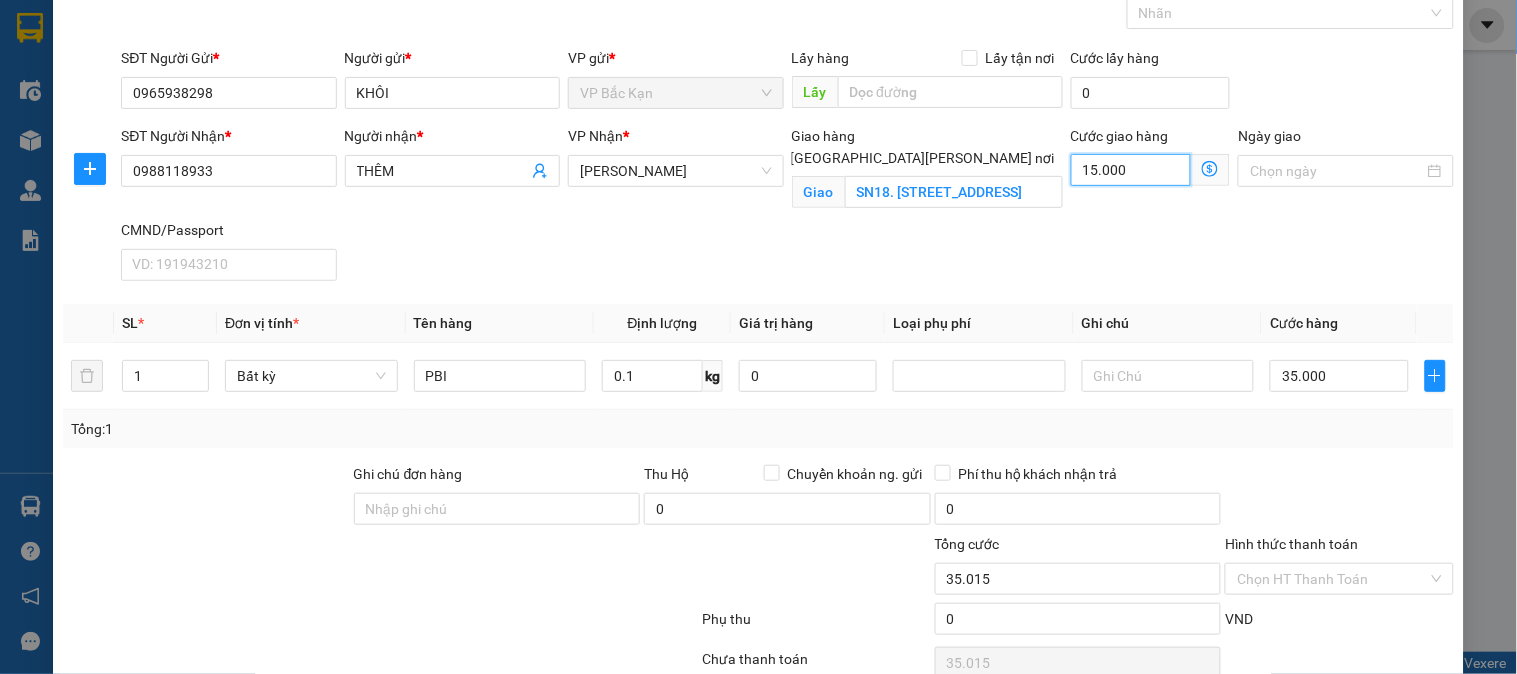 type on "50.000" 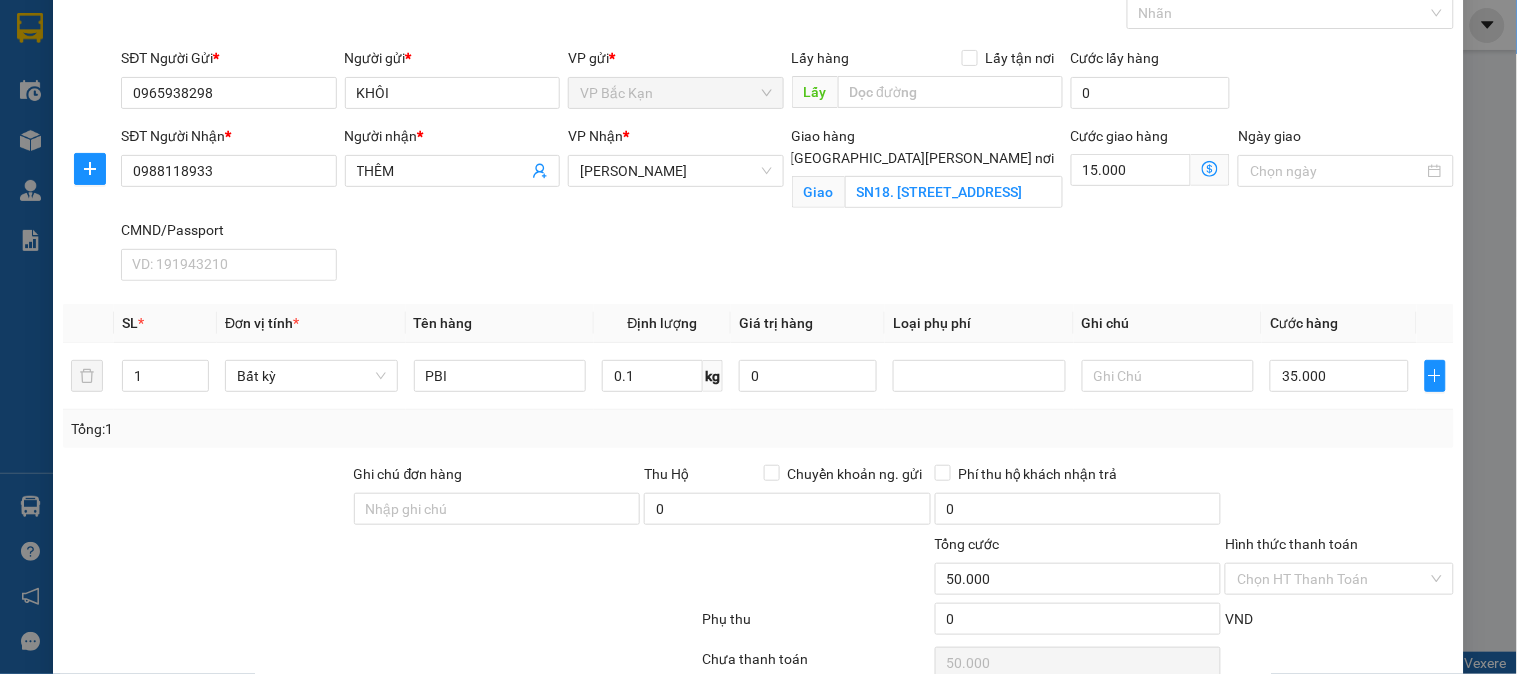 click on "SĐT Người Nhận  * 0988118933 Người nhận  * THÊM VP Nhận  * VP Hoàng Văn Thụ Giao hàng Giao tận nơi Giao SN18. TỔ 16, PĐP, TPTN Cước giao hàng 15.000 Ngày giao CMND/Passport VD: 191943210" at bounding box center [787, 207] 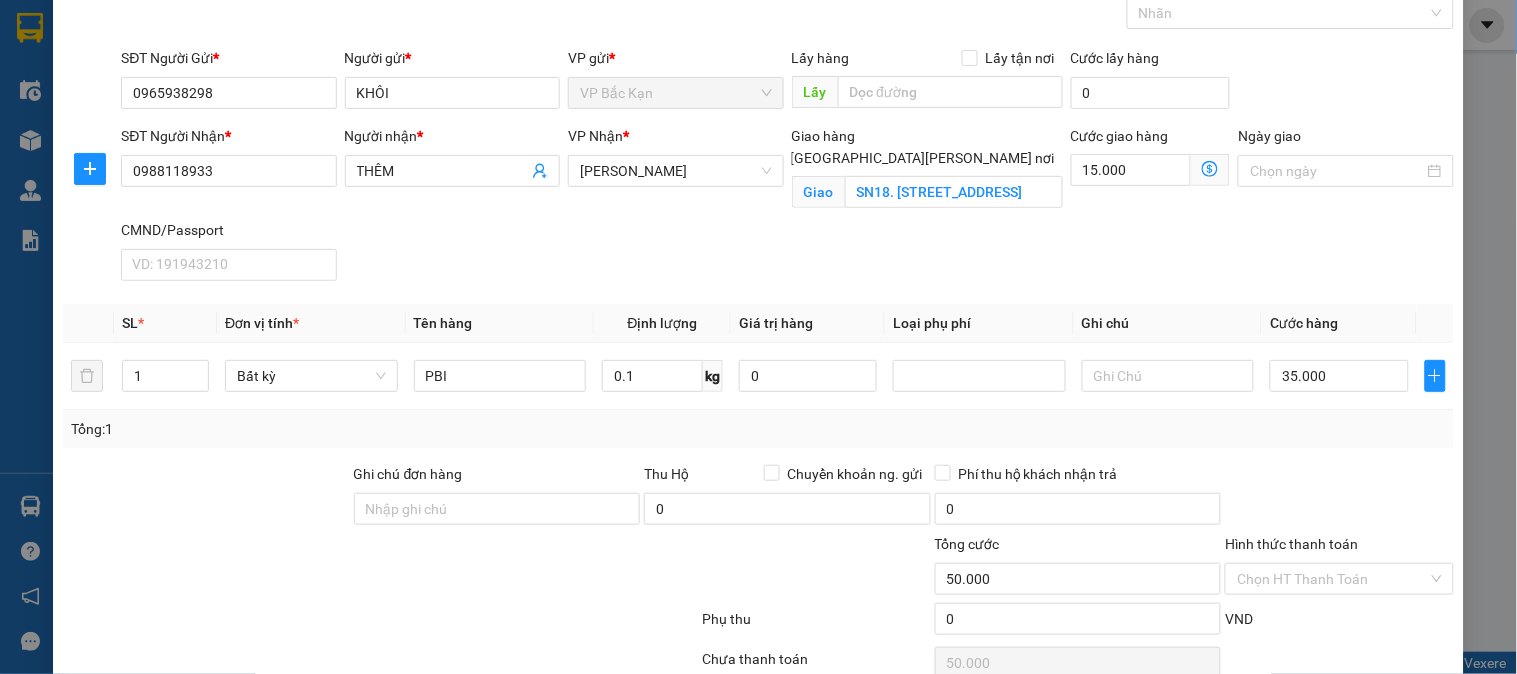 click on "Tổng:  1" at bounding box center [758, 429] 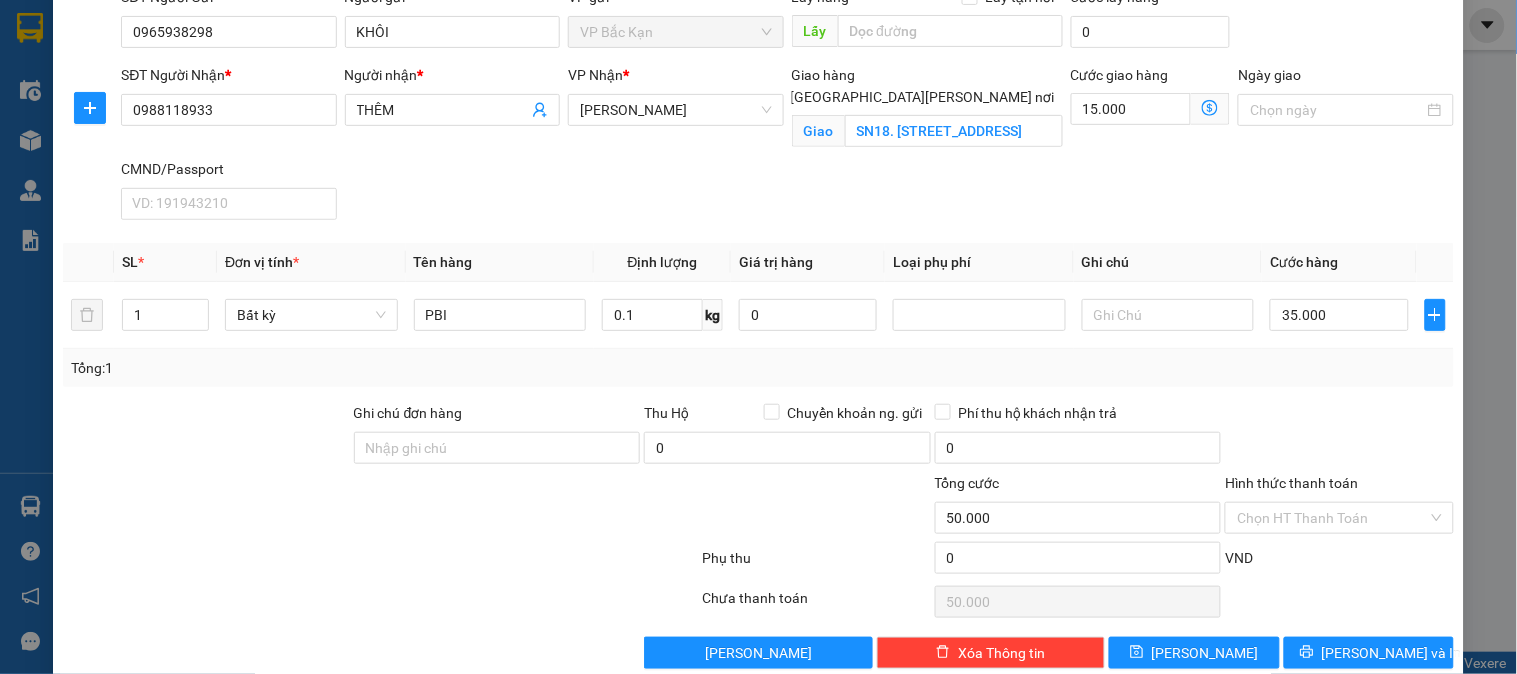 scroll, scrollTop: 200, scrollLeft: 0, axis: vertical 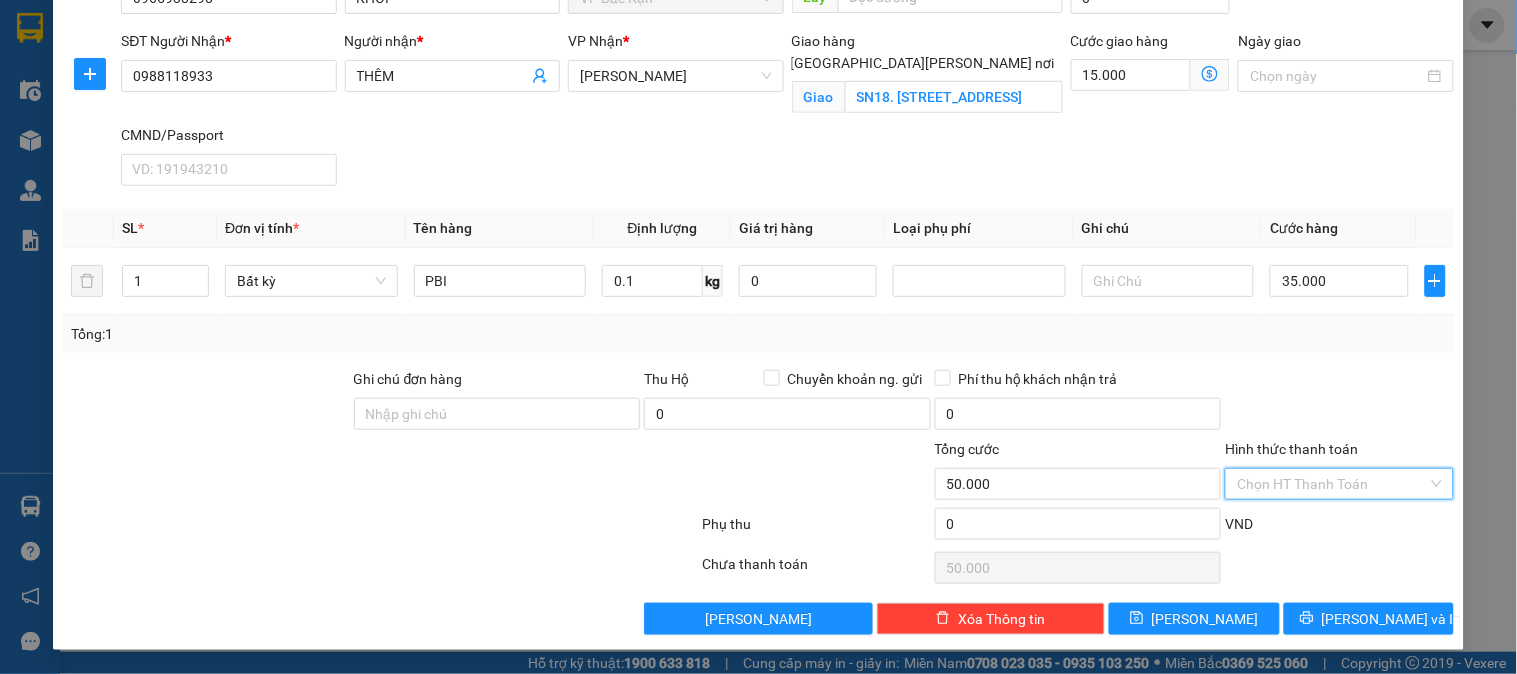 click on "Hình thức thanh toán" at bounding box center (1332, 484) 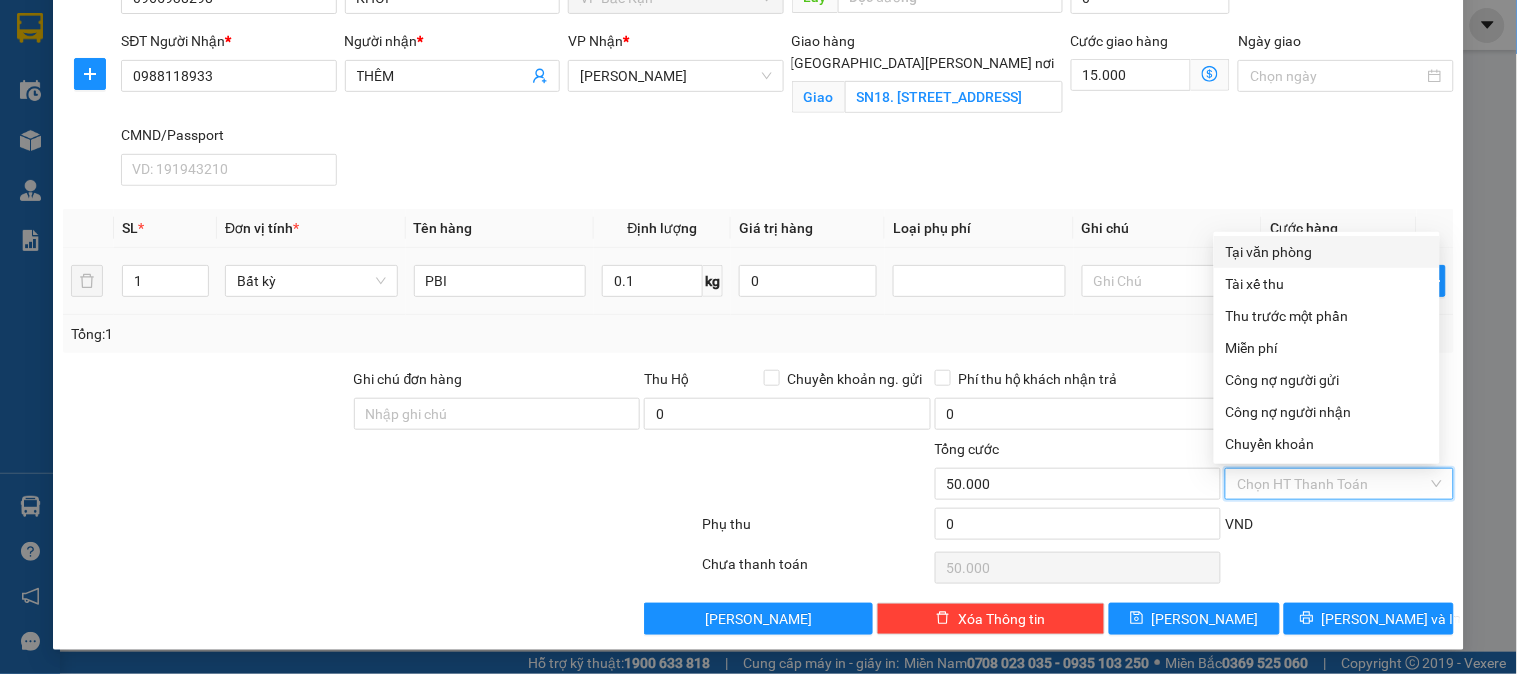 click on "Tại văn phòng" at bounding box center [1327, 252] 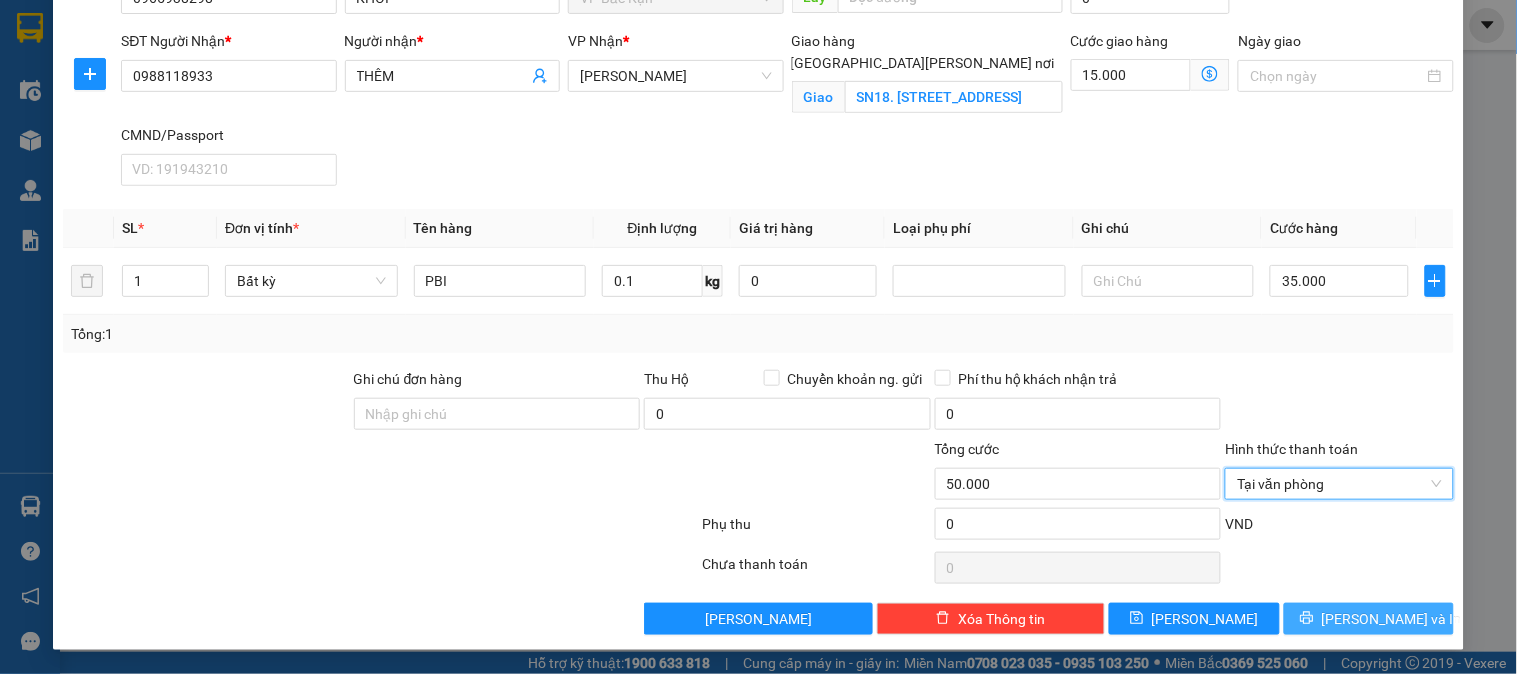 click on "[PERSON_NAME] và In" at bounding box center (1369, 619) 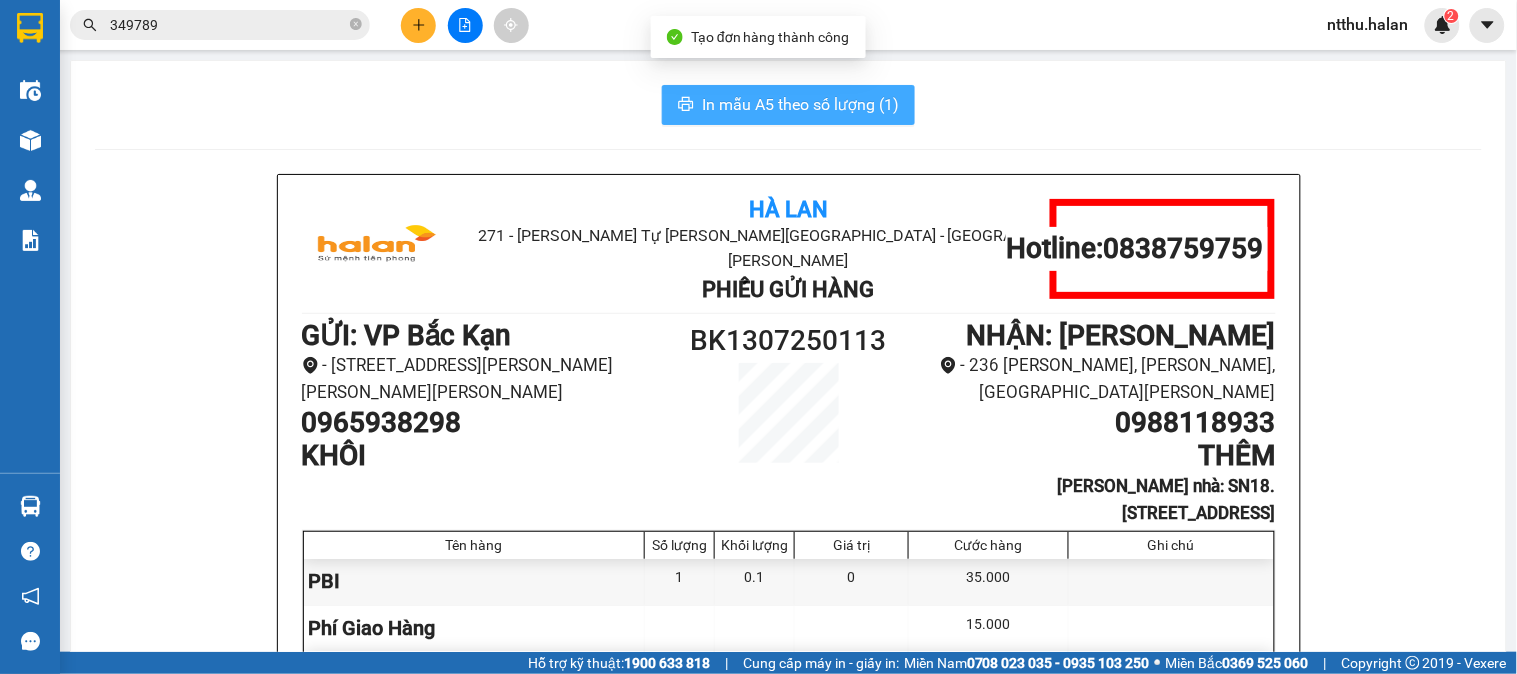 click on "In mẫu A5 theo số lượng
(1)" at bounding box center [788, 105] 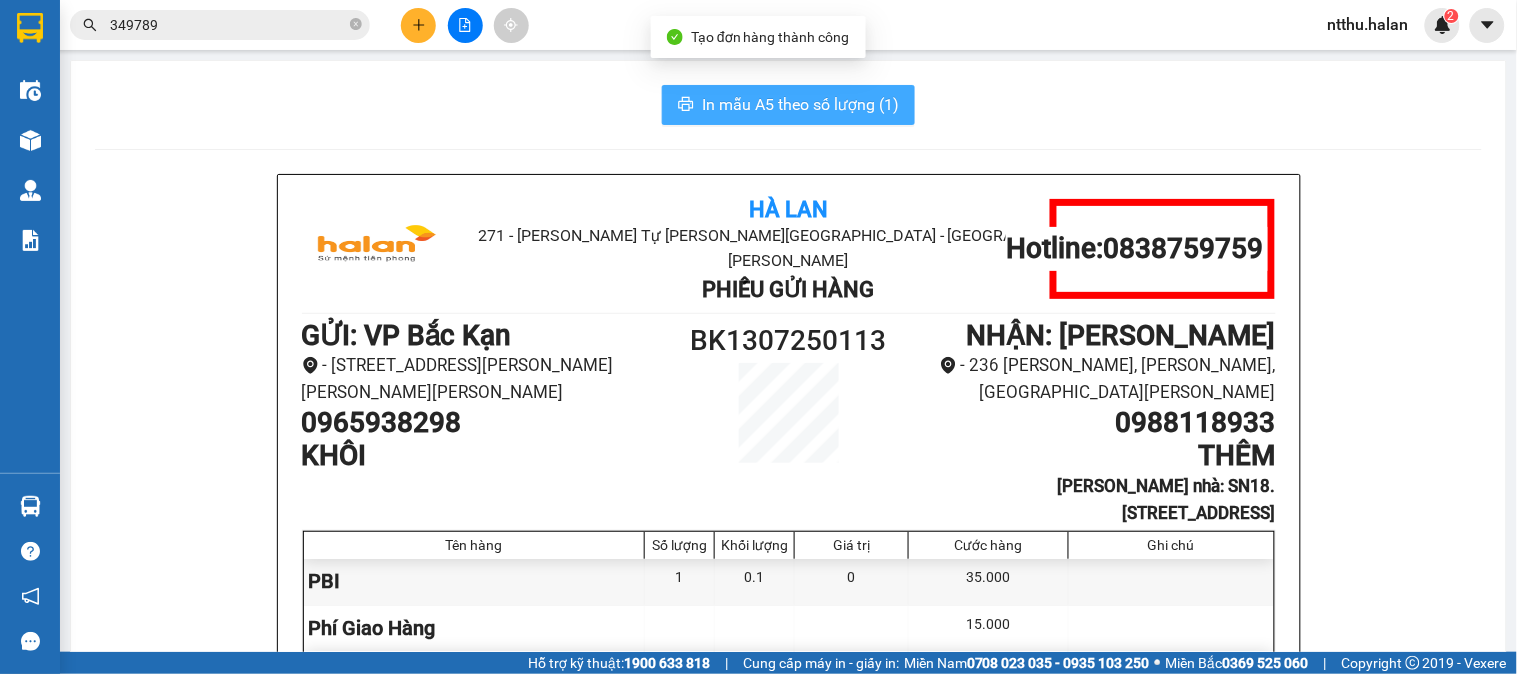 scroll, scrollTop: 0, scrollLeft: 0, axis: both 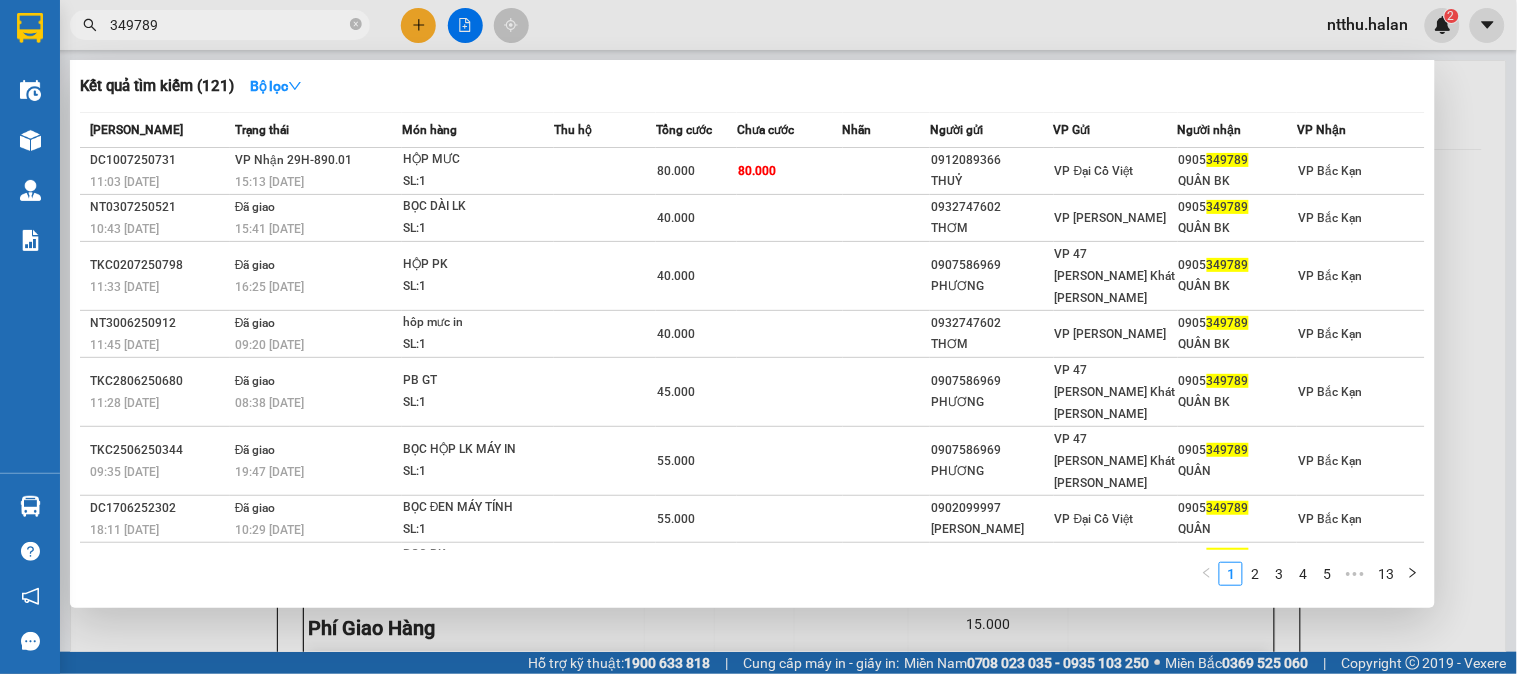 click on "349789" at bounding box center [228, 25] 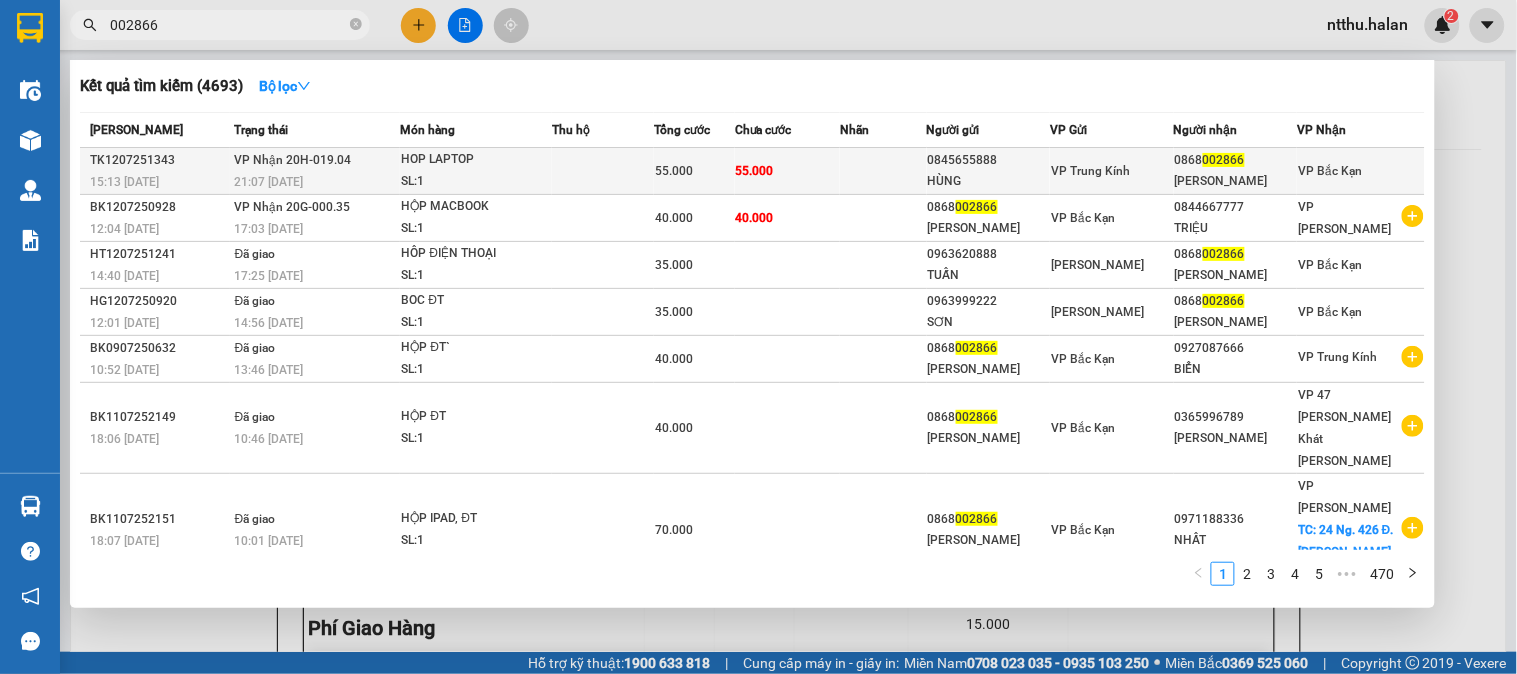 type on "002866" 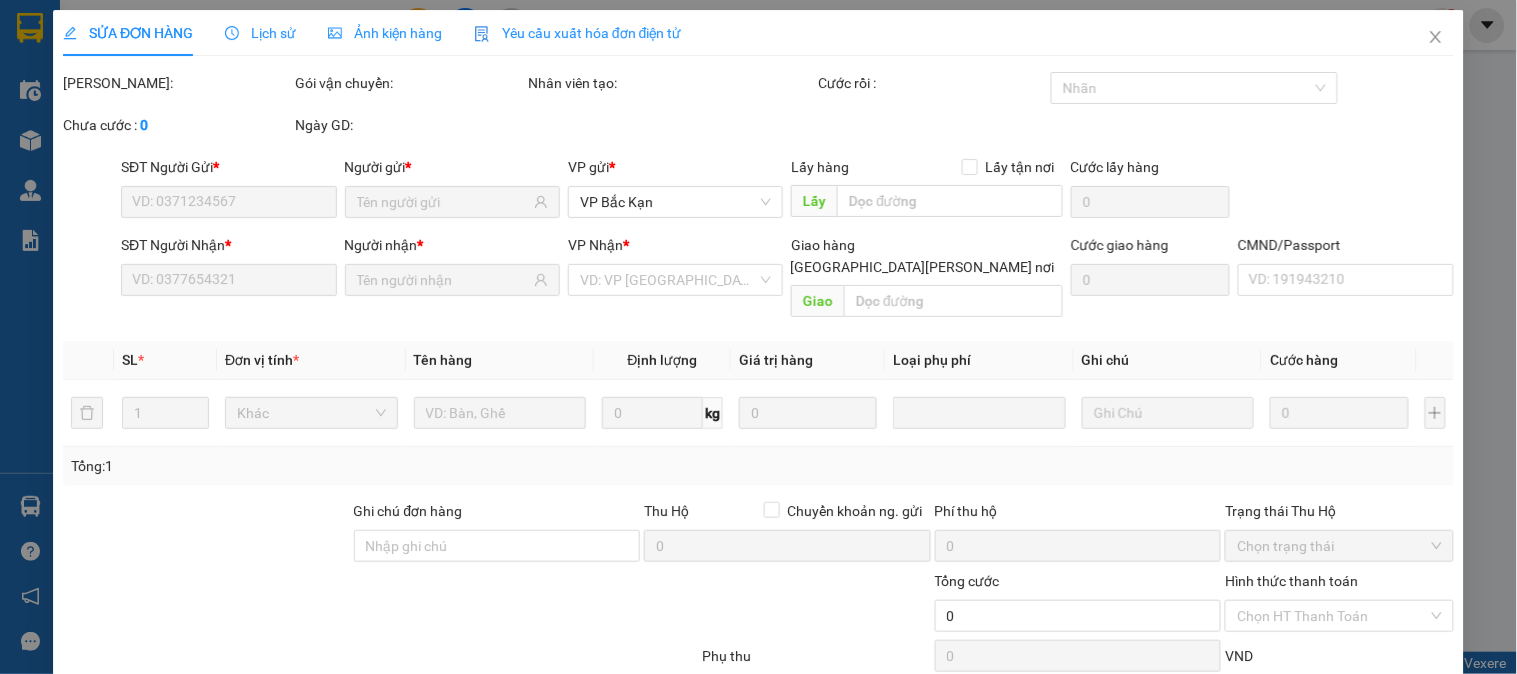type on "0845655888" 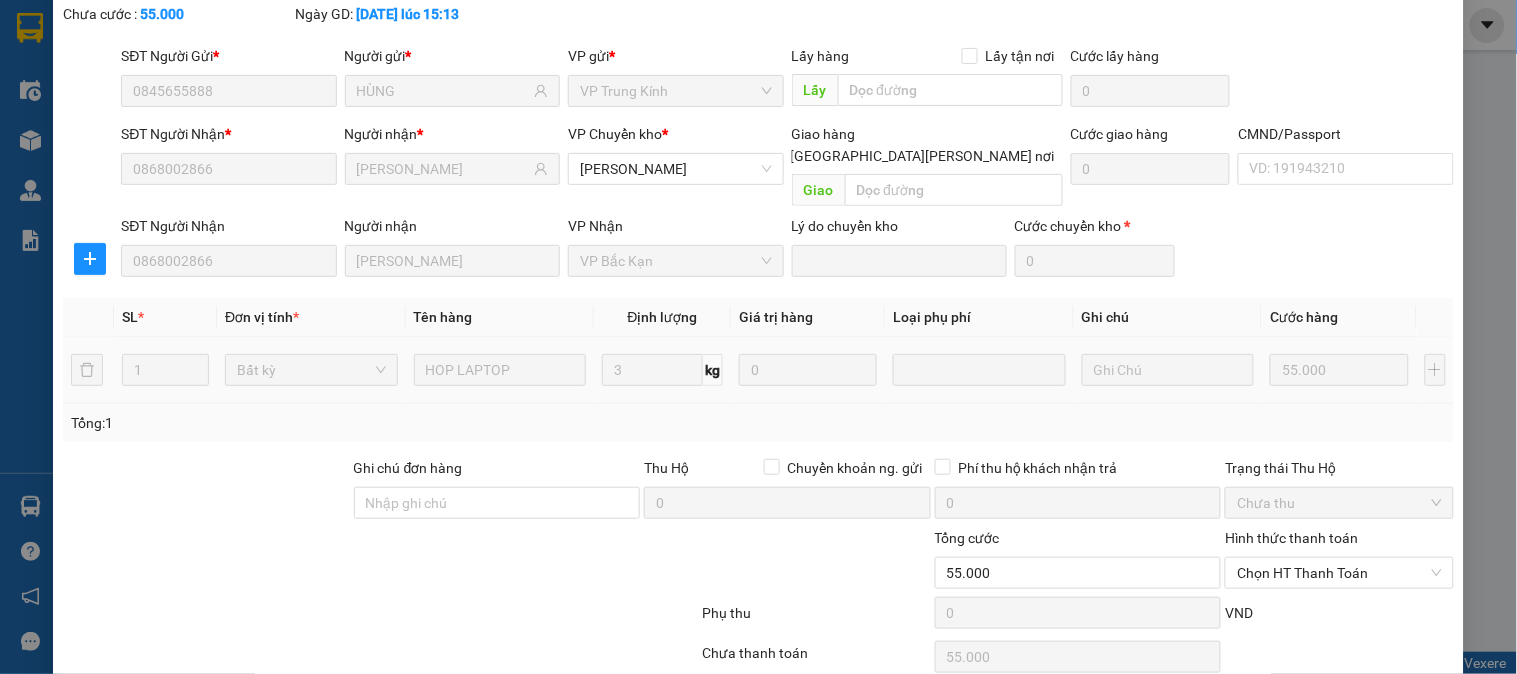 scroll, scrollTop: 177, scrollLeft: 0, axis: vertical 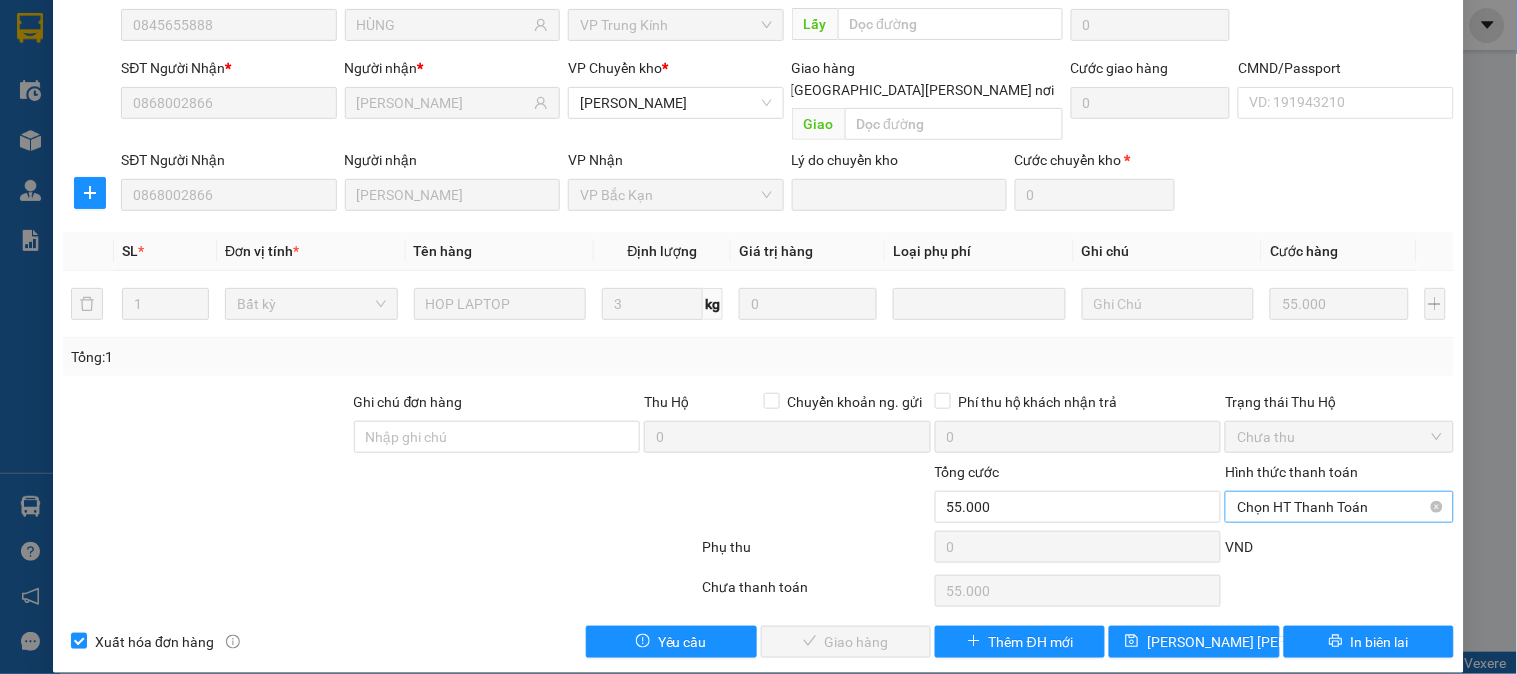 click on "Chọn HT Thanh Toán" at bounding box center [1339, 507] 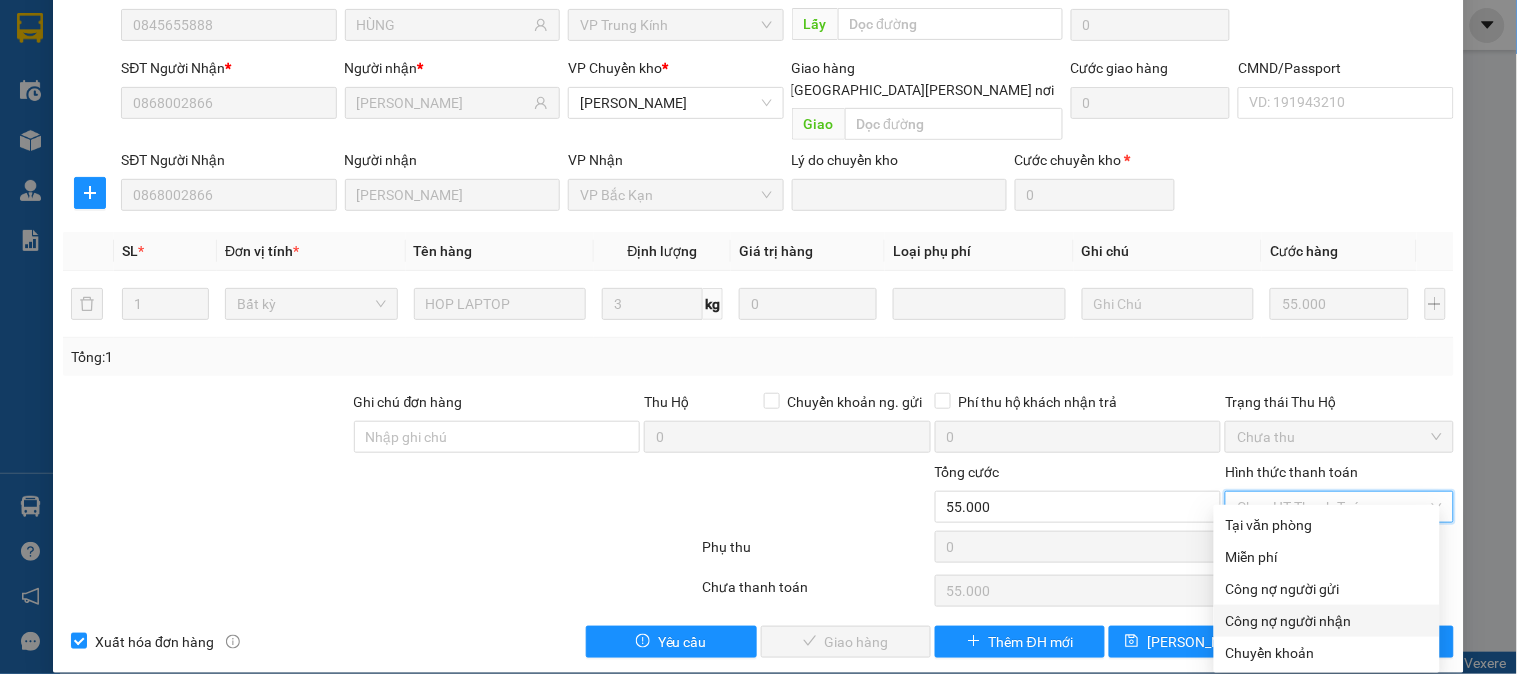 click on "Công nợ người nhận" at bounding box center (1327, 621) 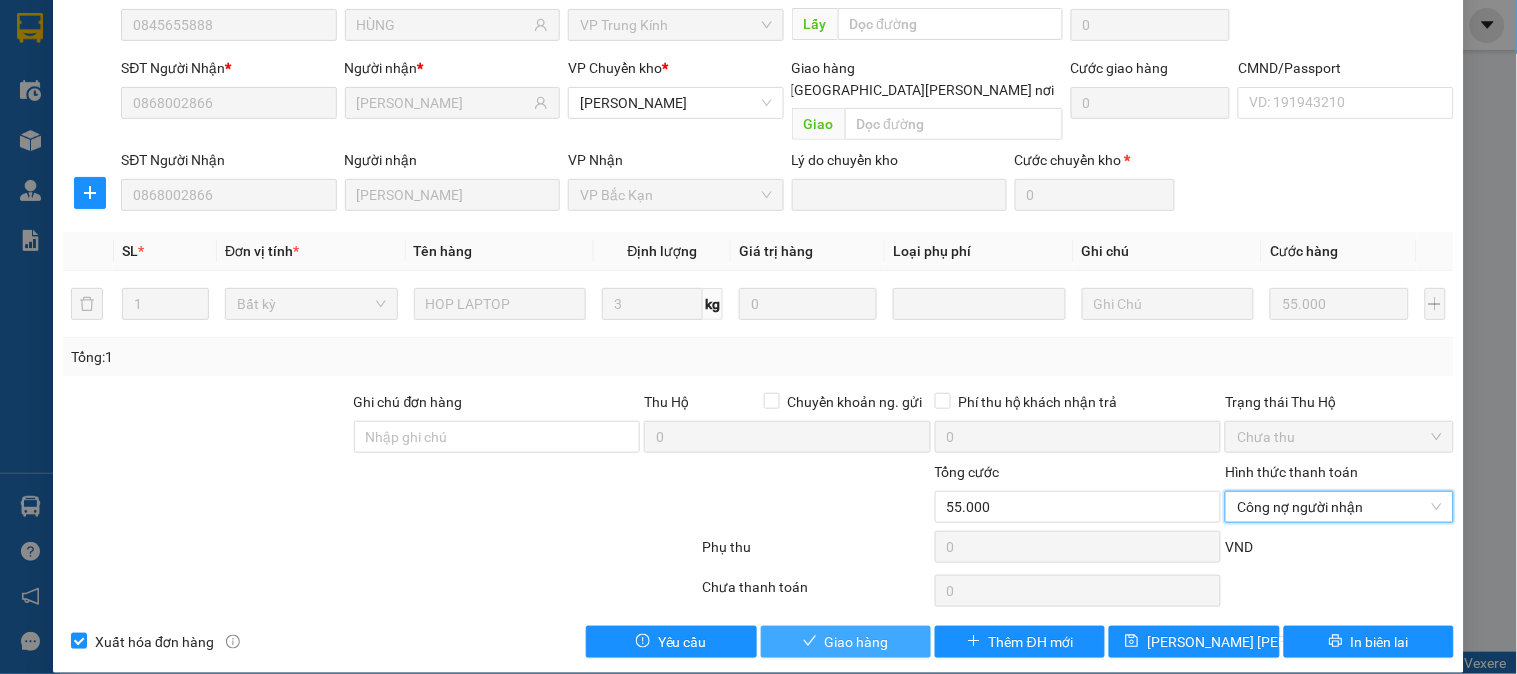 click on "Giao hàng" at bounding box center (857, 642) 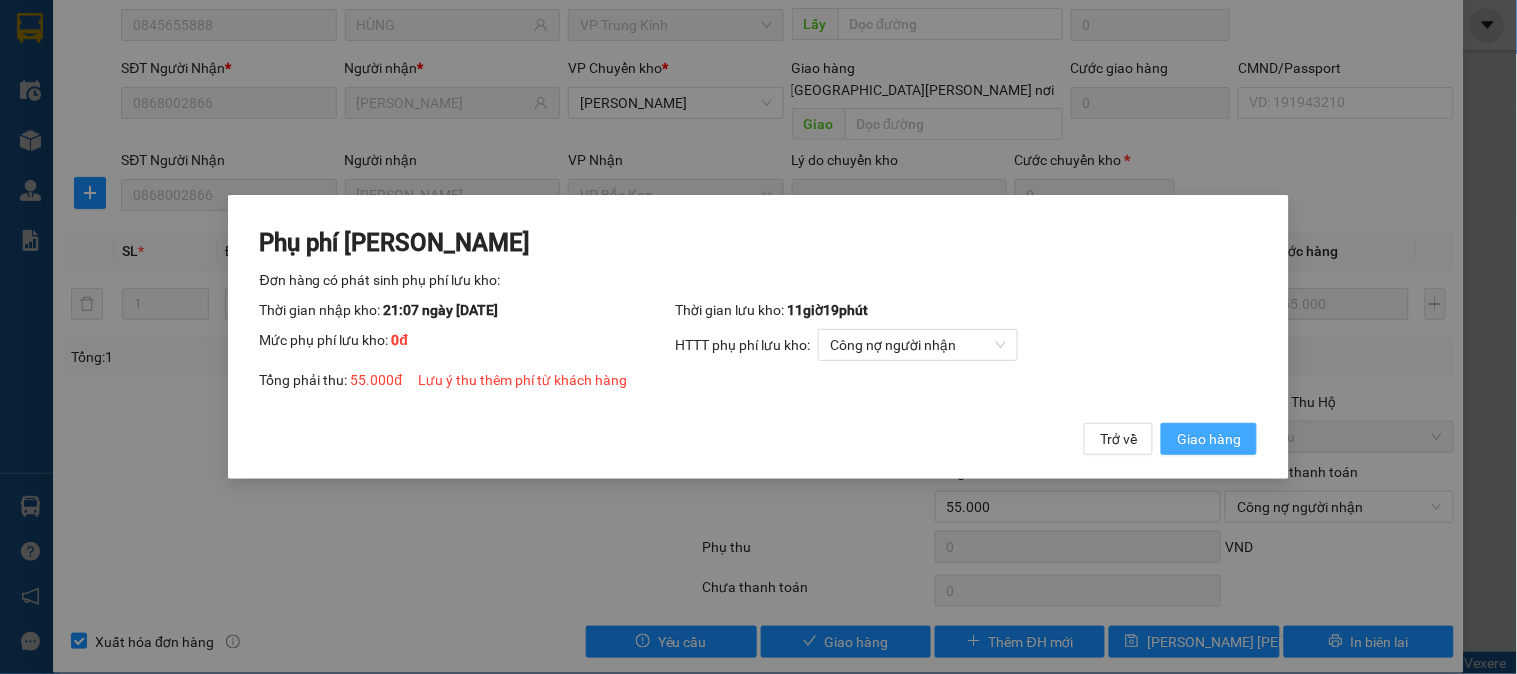 click on "Giao hàng" at bounding box center [1209, 439] 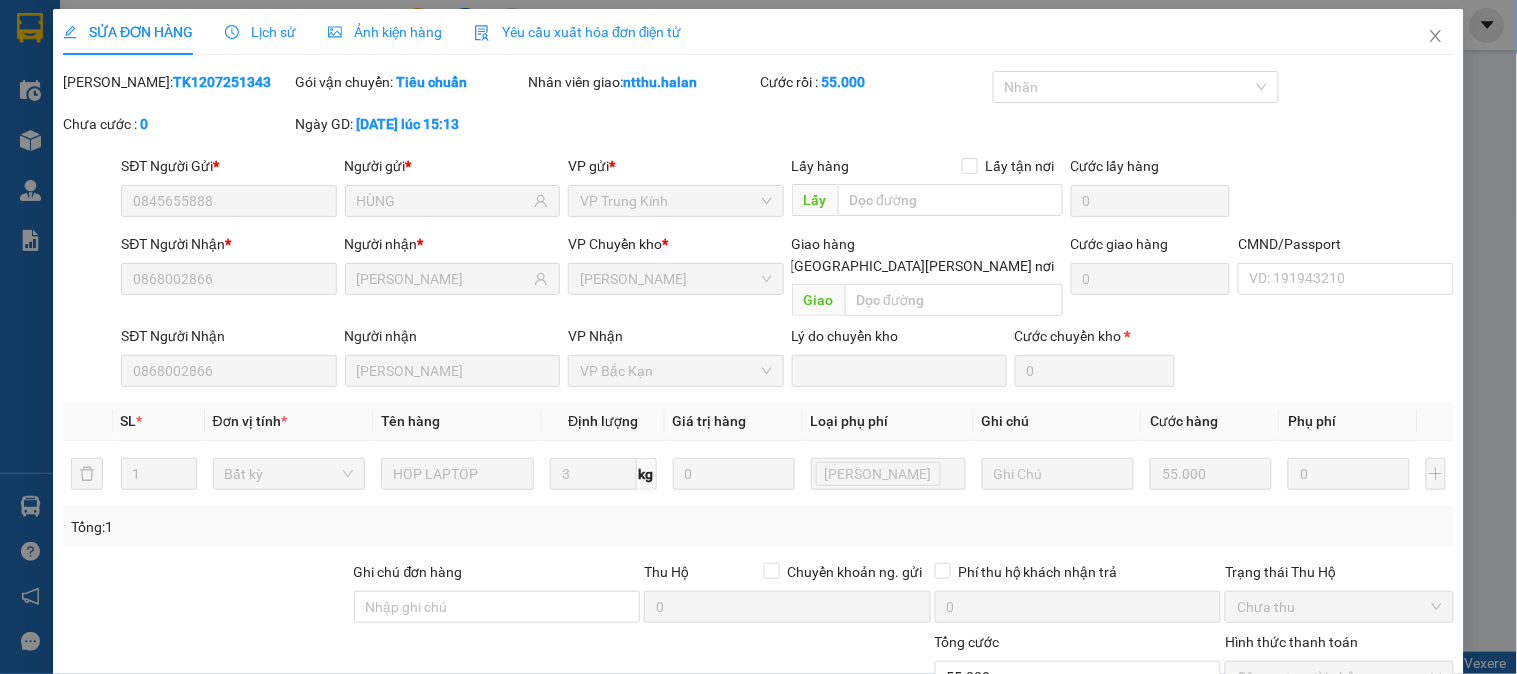 scroll, scrollTop: 0, scrollLeft: 0, axis: both 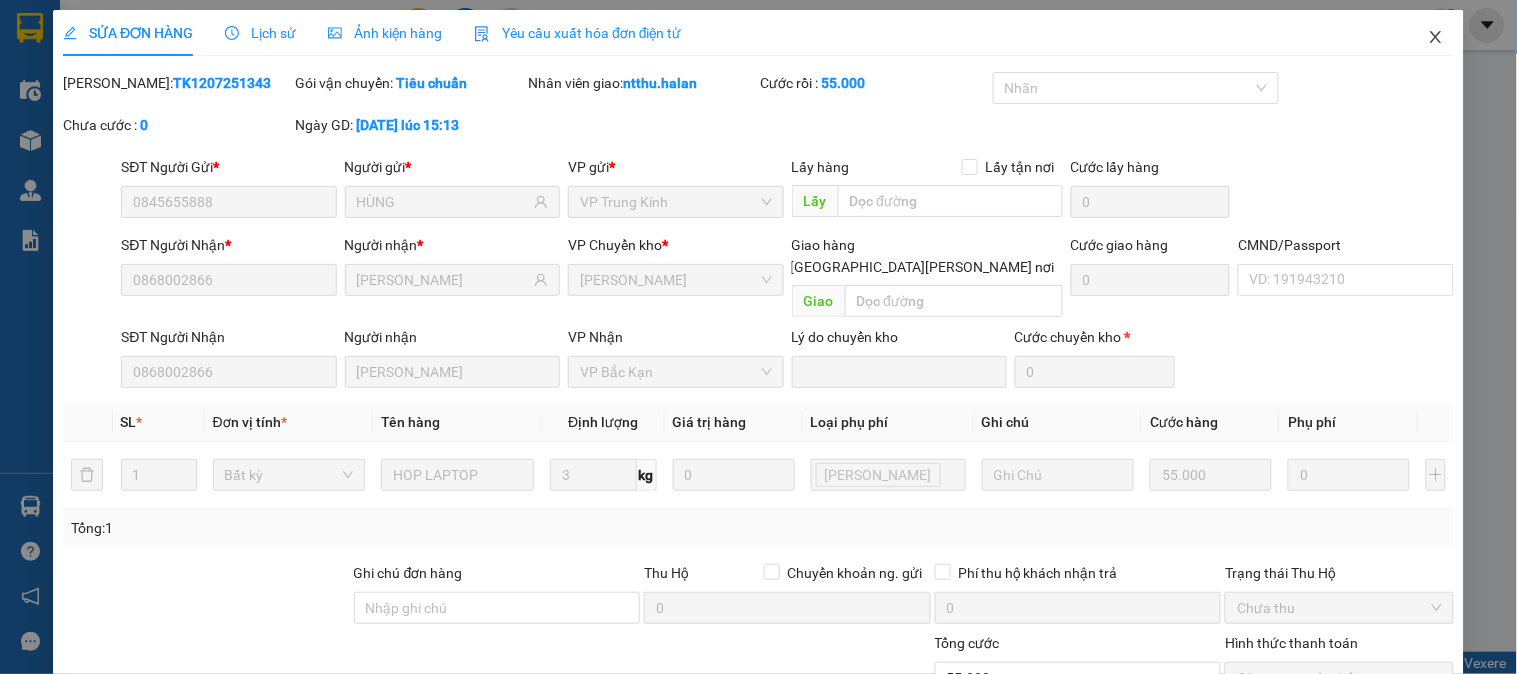 click 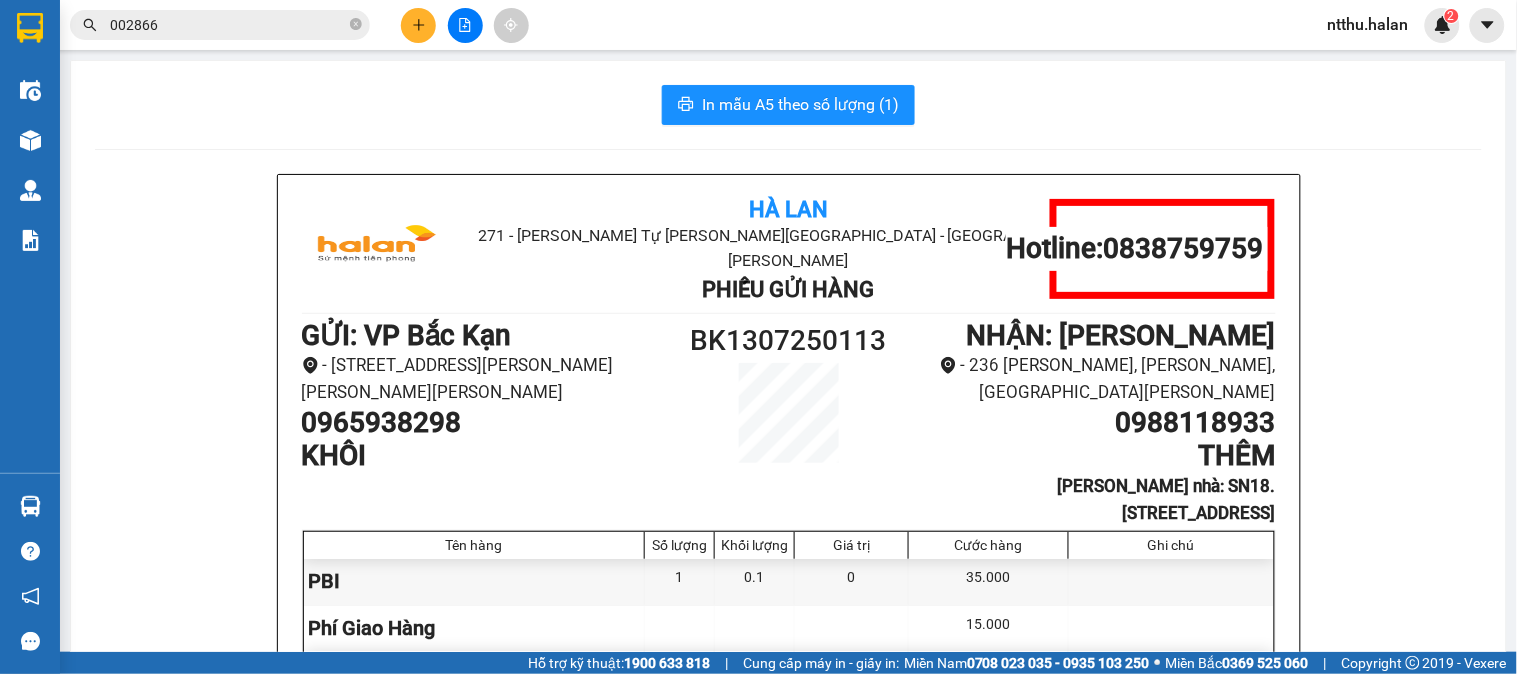 click at bounding box center (418, 25) 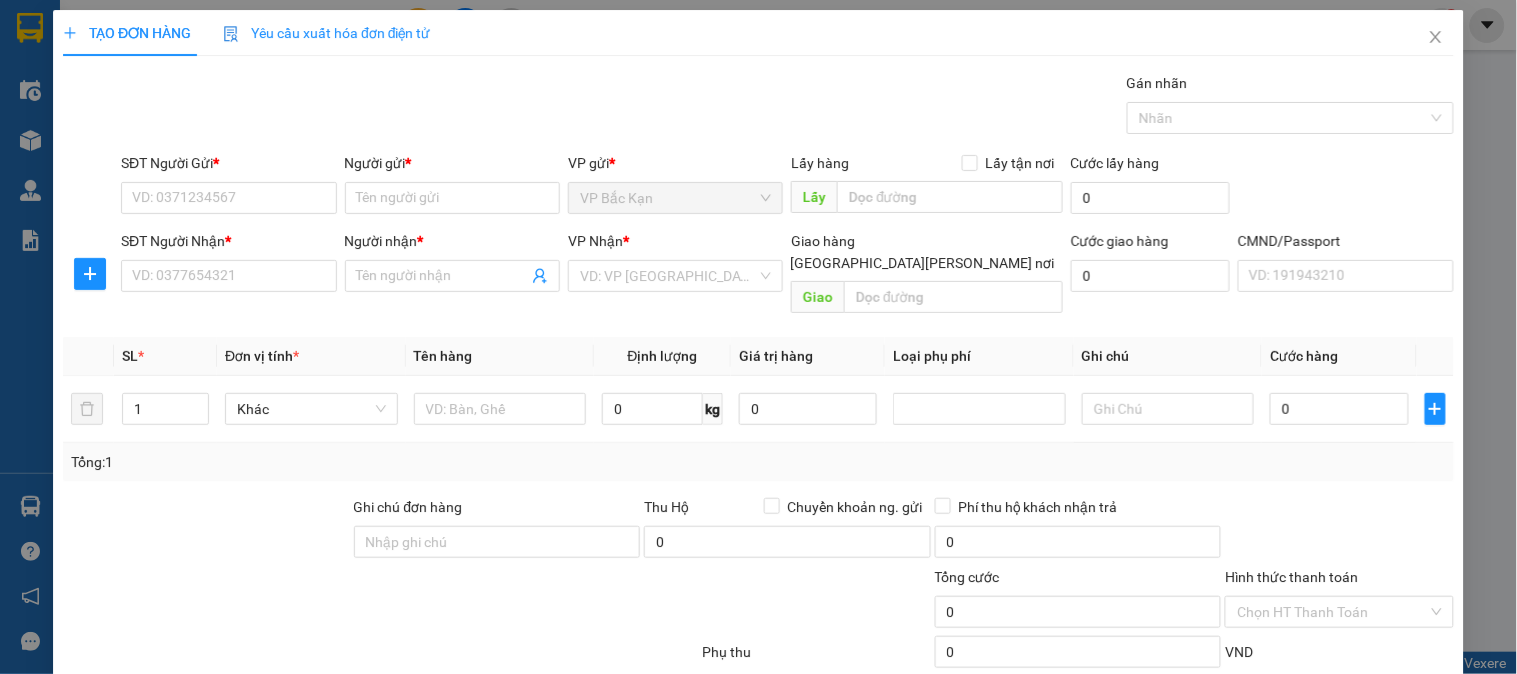 click on "Yêu cầu xuất hóa đơn điện tử" at bounding box center (327, 33) 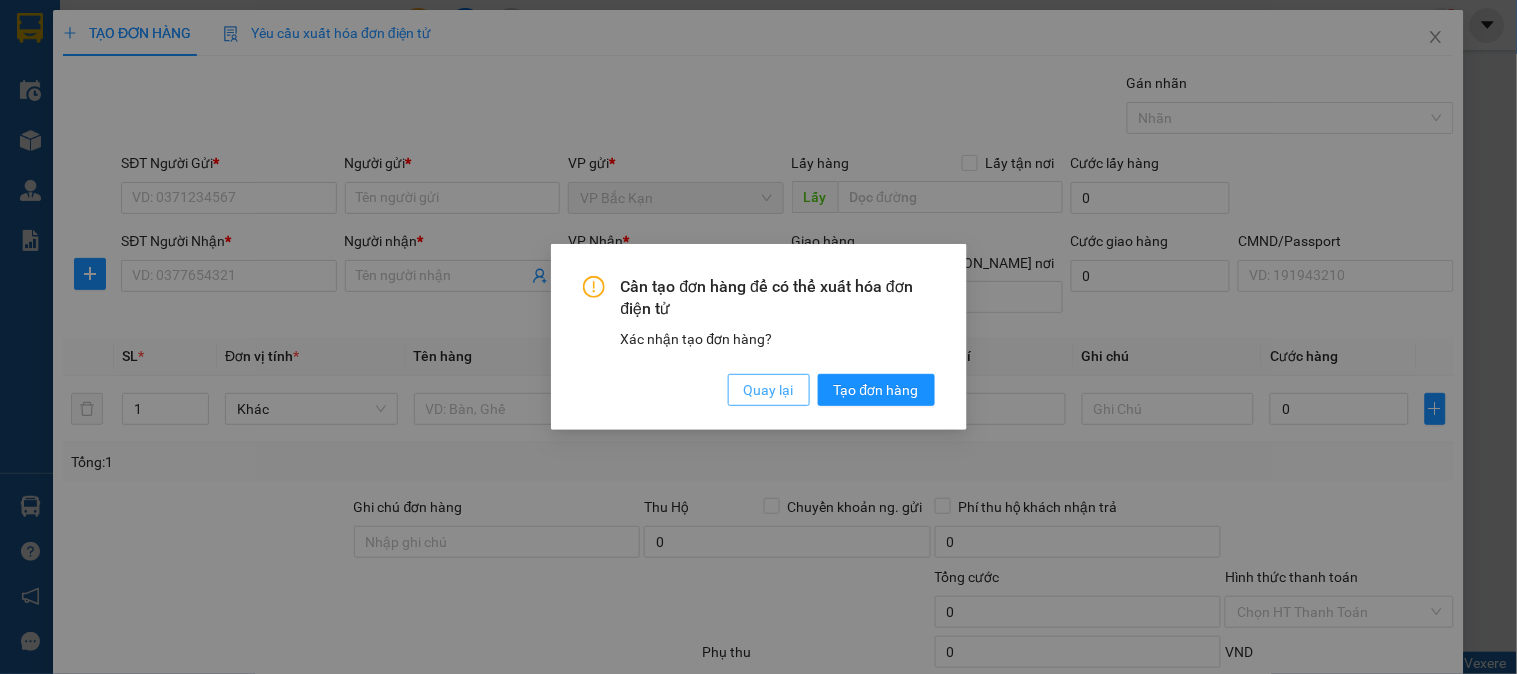 click on "Quay lại" at bounding box center (769, 390) 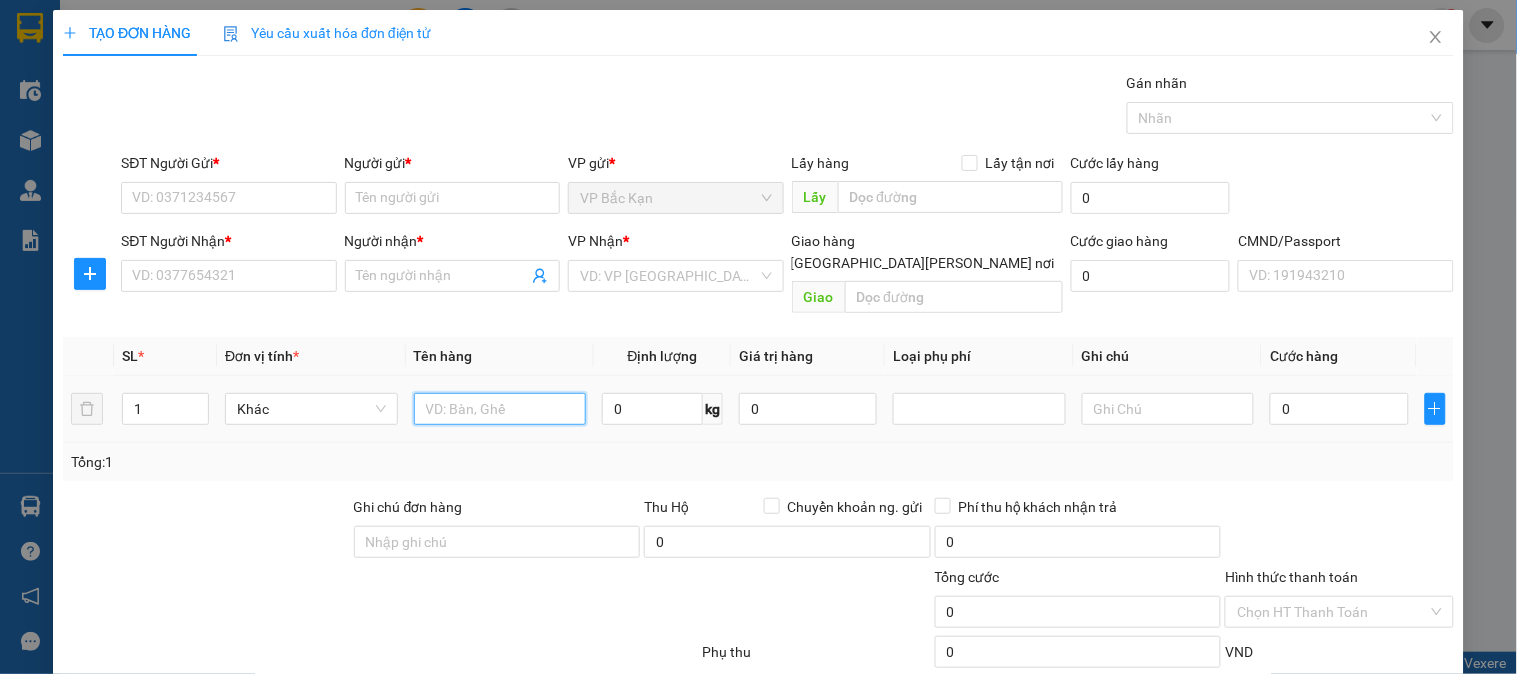 click at bounding box center [500, 409] 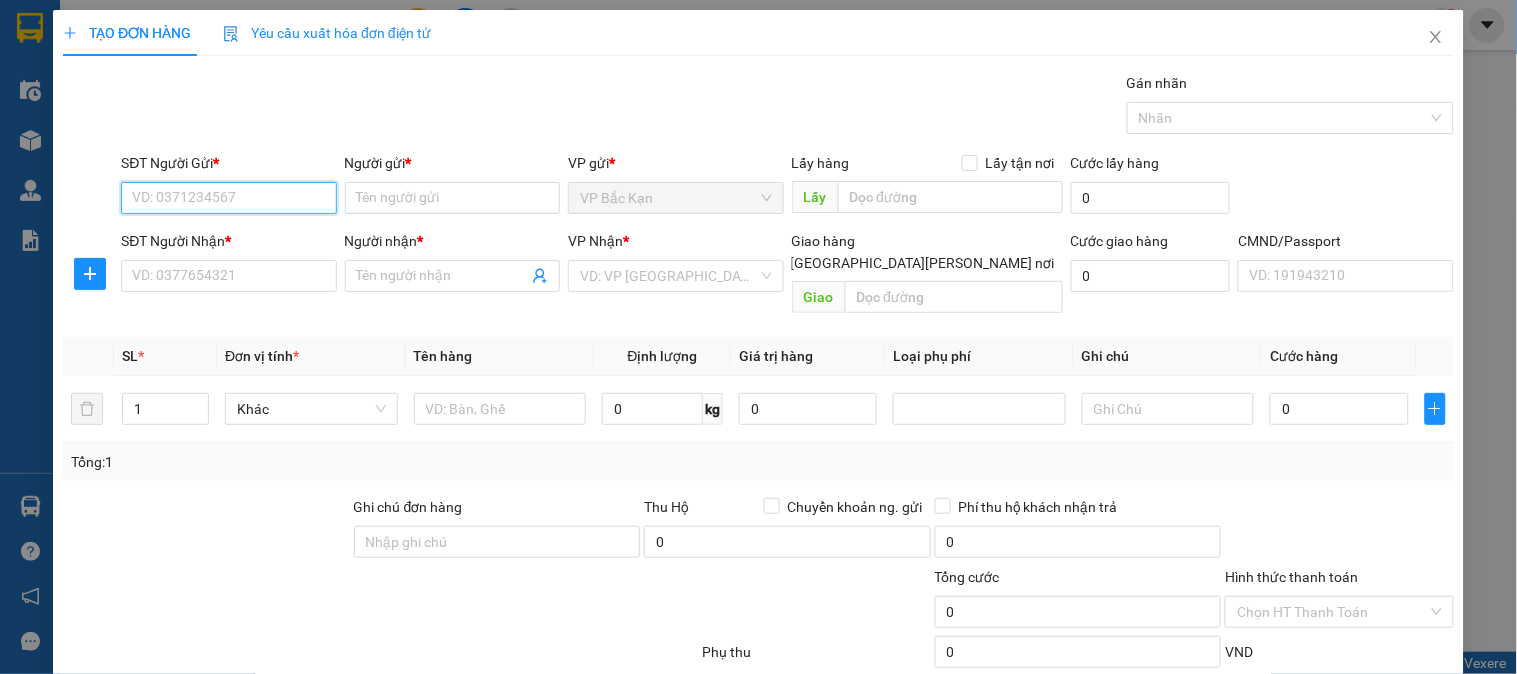 click on "SĐT Người Gửi  *" at bounding box center (228, 198) 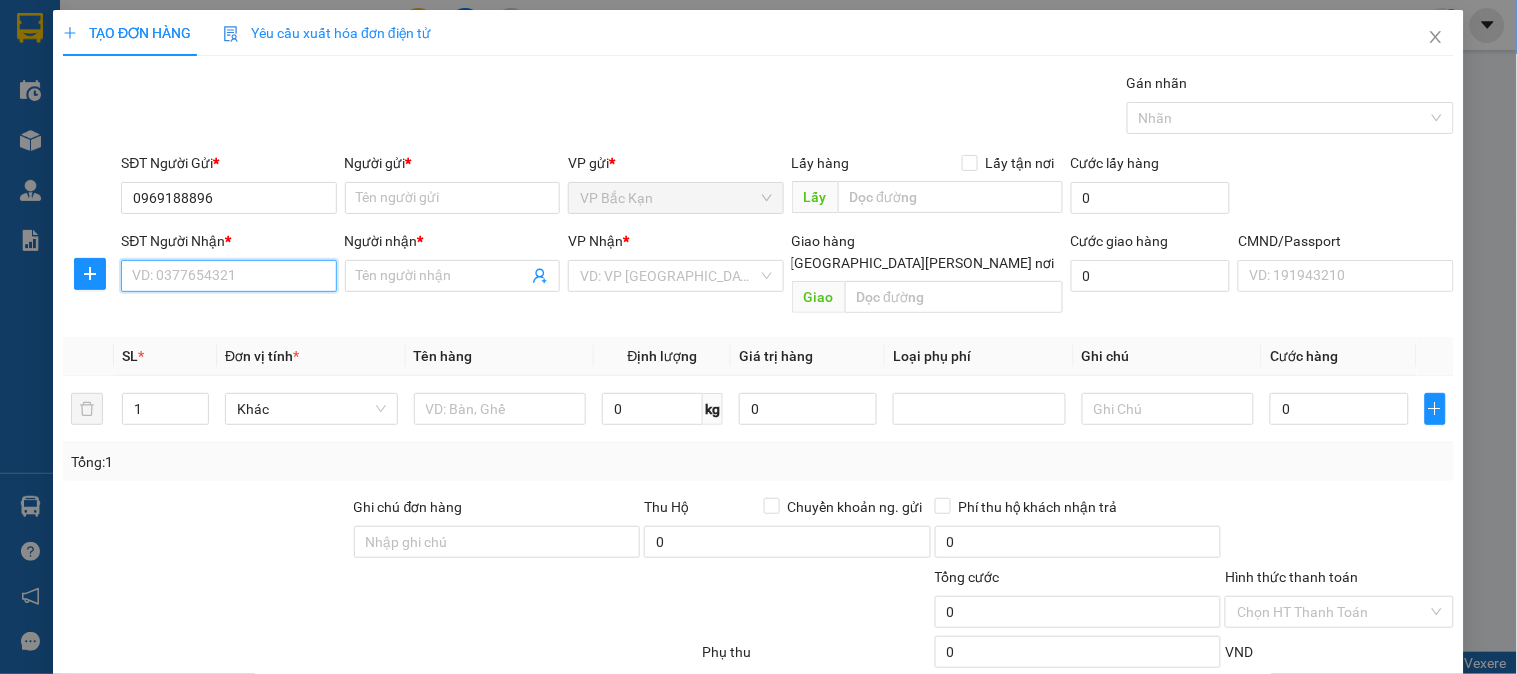 click on "SĐT Người Nhận  *" at bounding box center [228, 276] 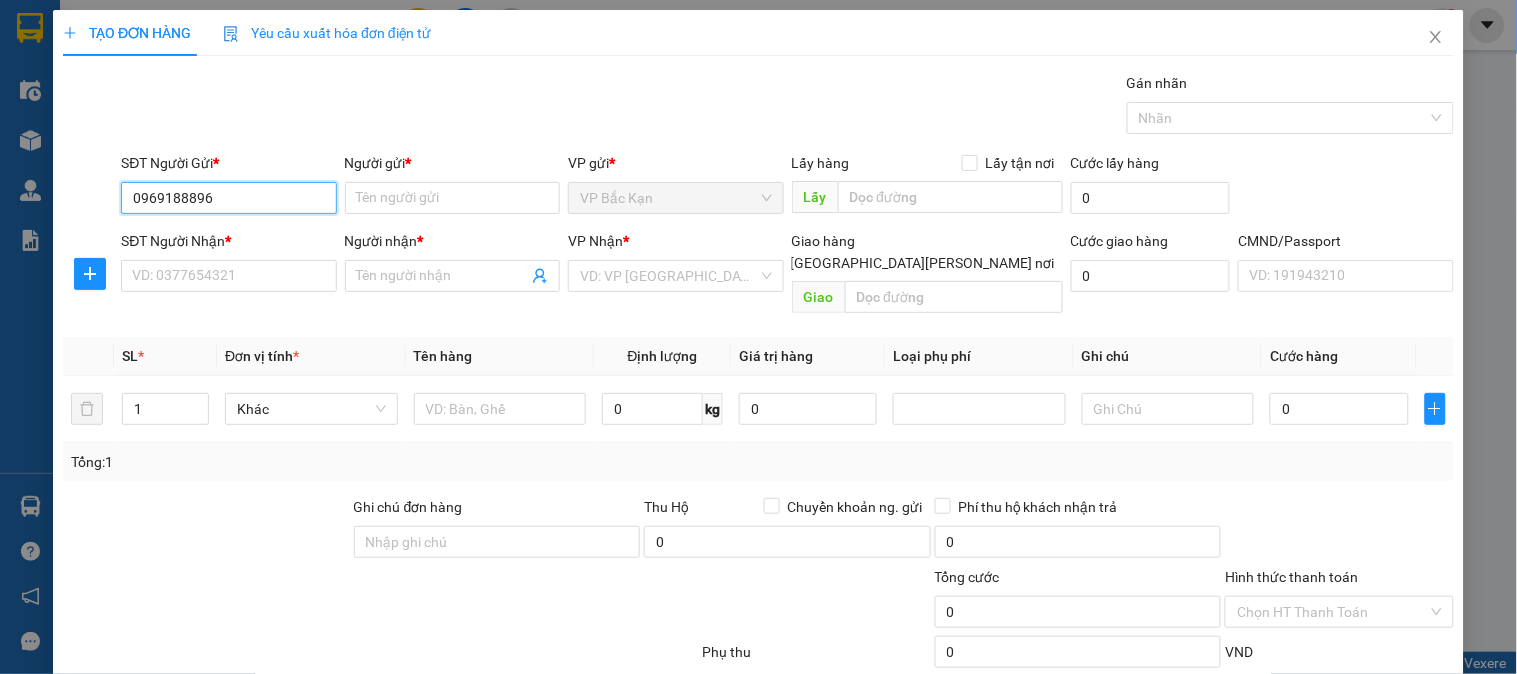click on "0969188896" at bounding box center (228, 198) 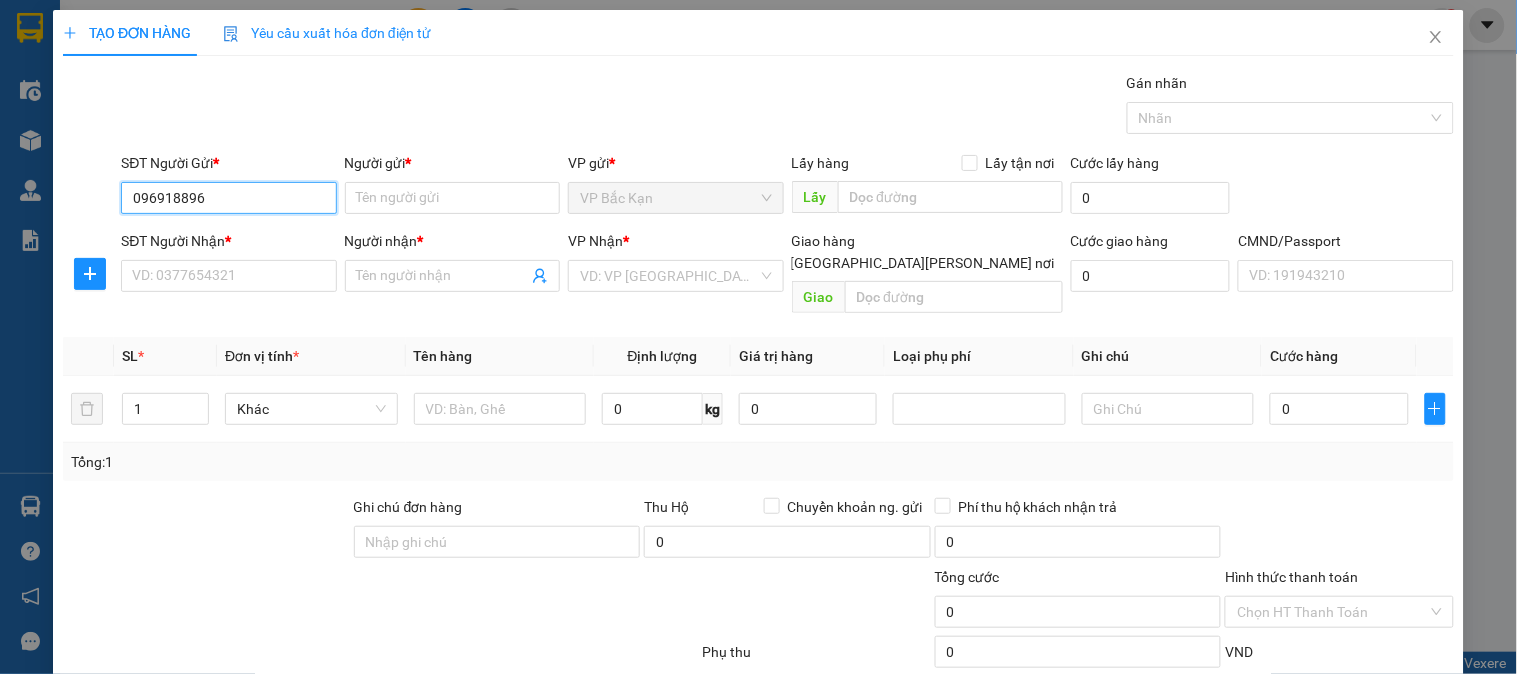 type on "0969188696" 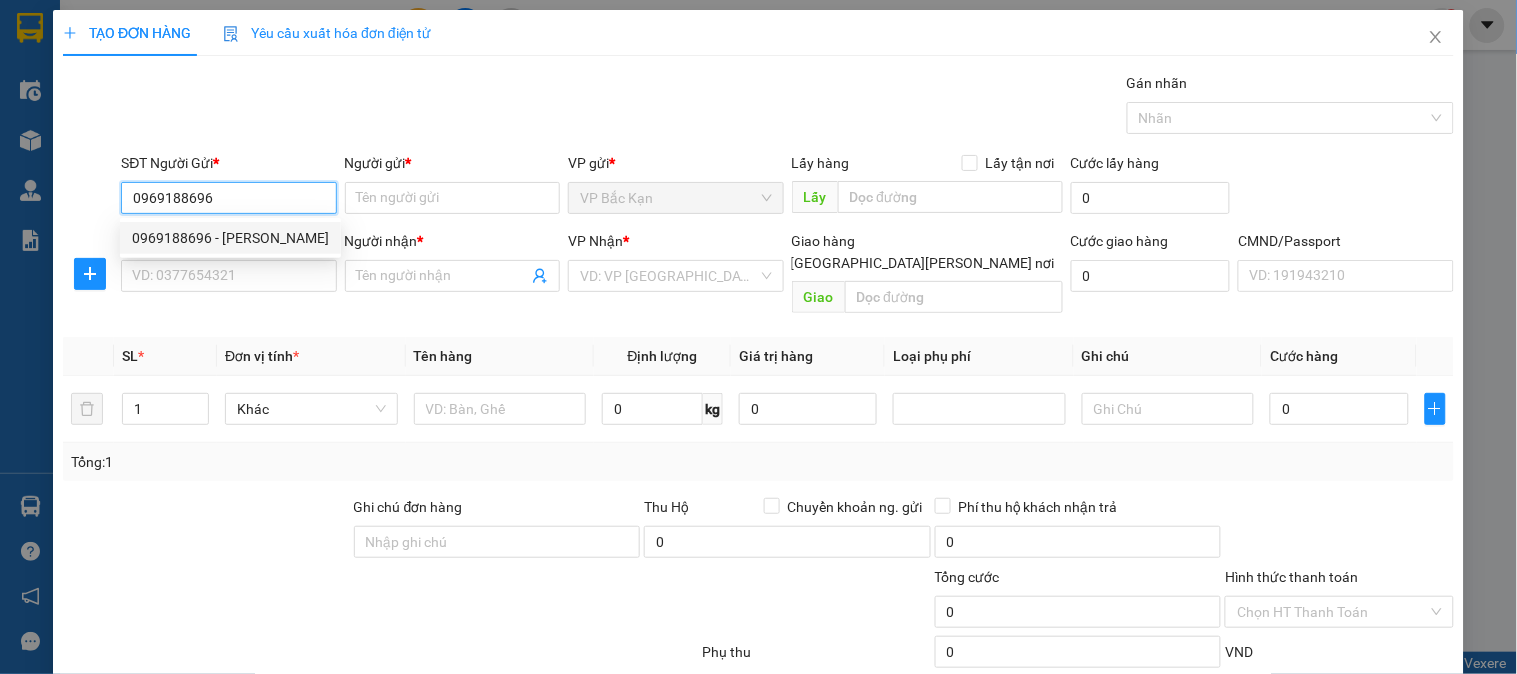 click on "0969188696 - NGỌC QUỲNH" at bounding box center (230, 238) 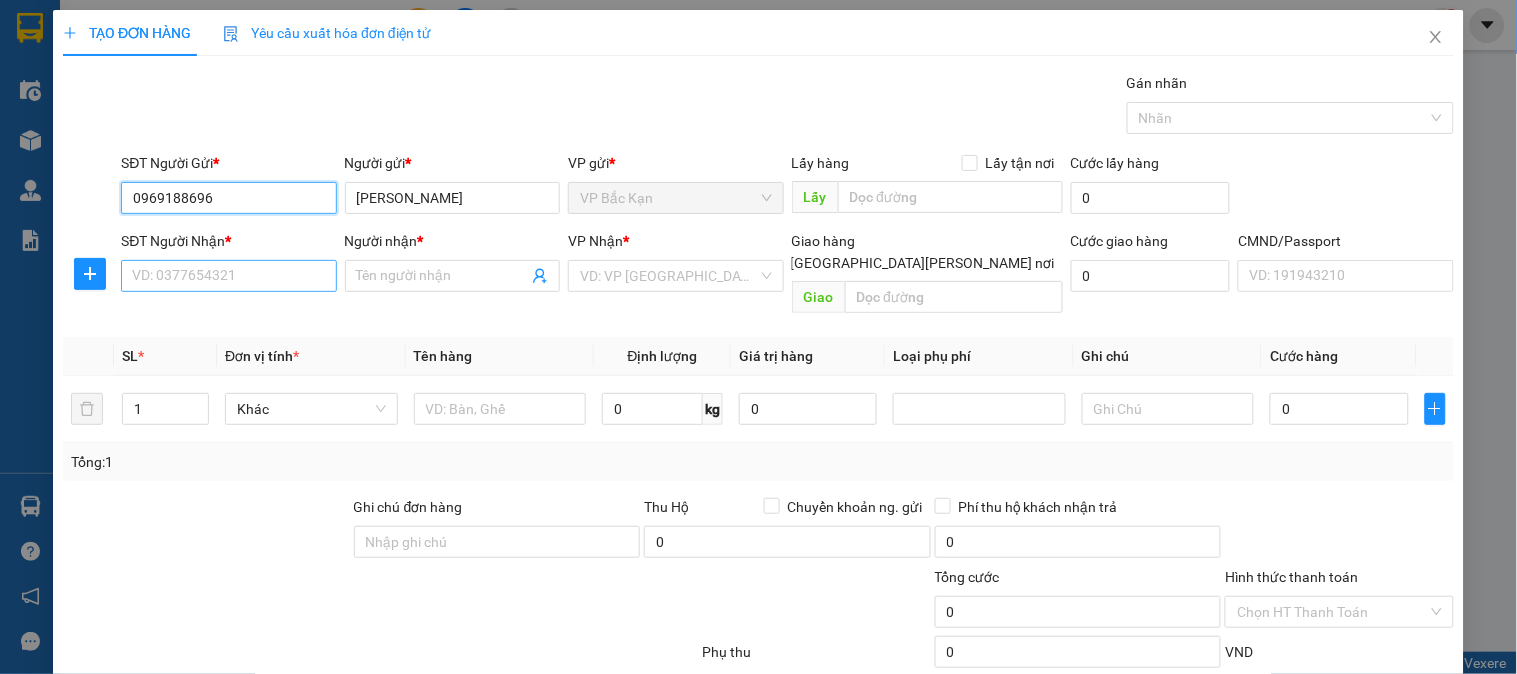 type on "0969188696" 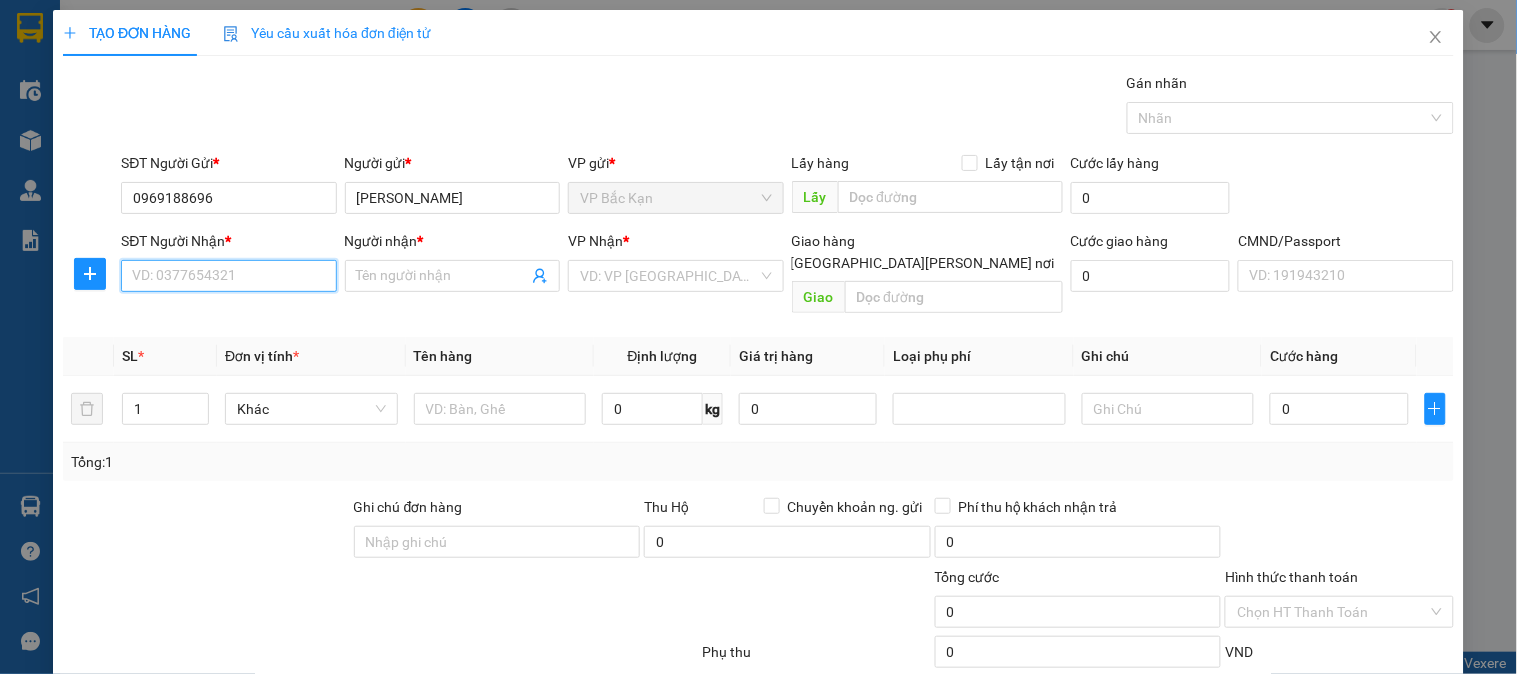 click on "SĐT Người Nhận  *" at bounding box center (228, 276) 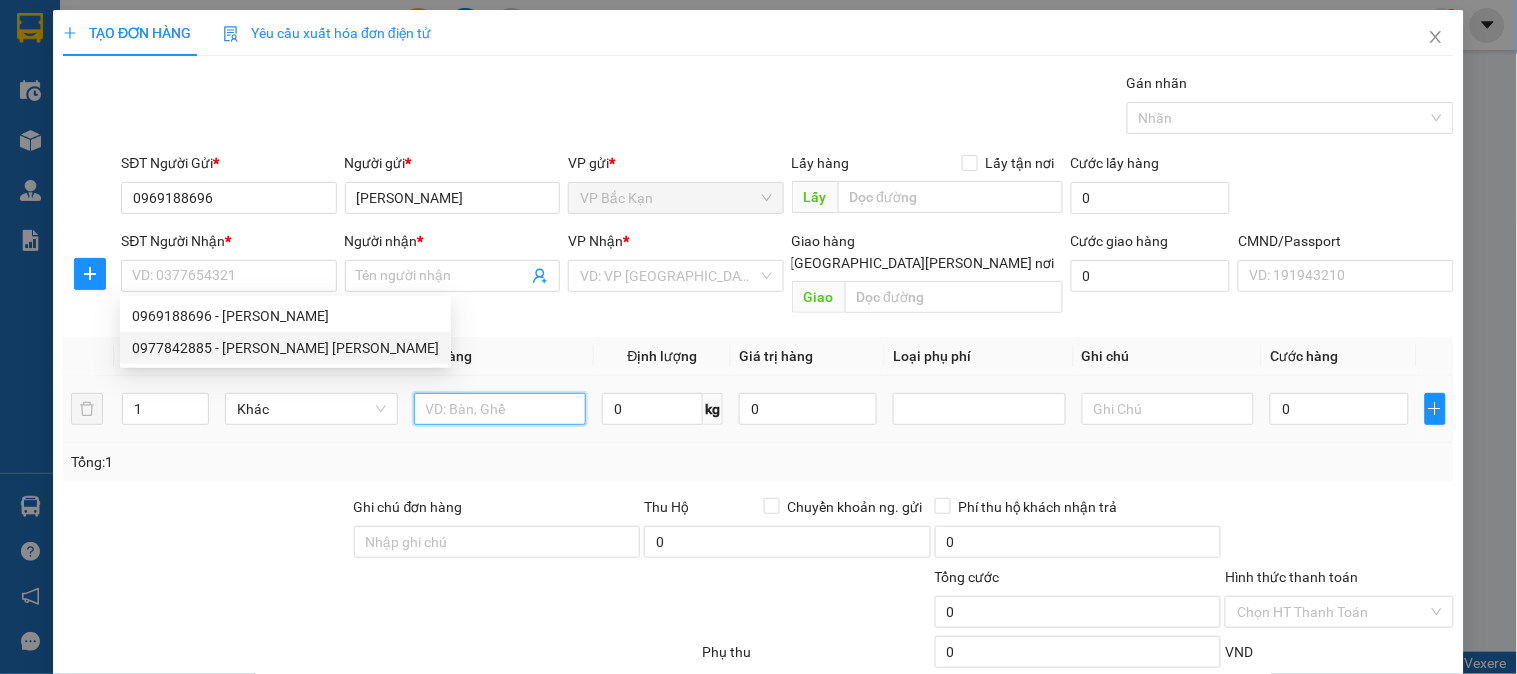 click at bounding box center [500, 409] 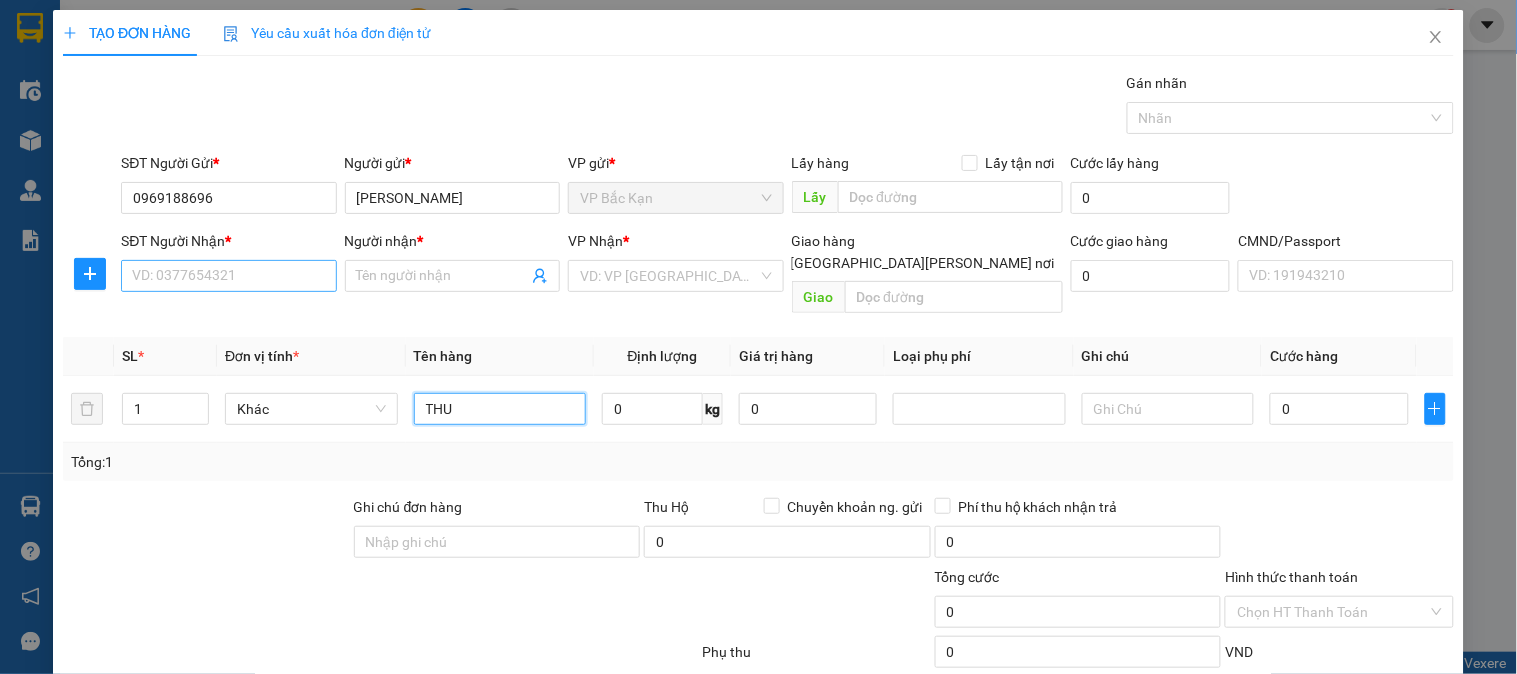 type on "THU" 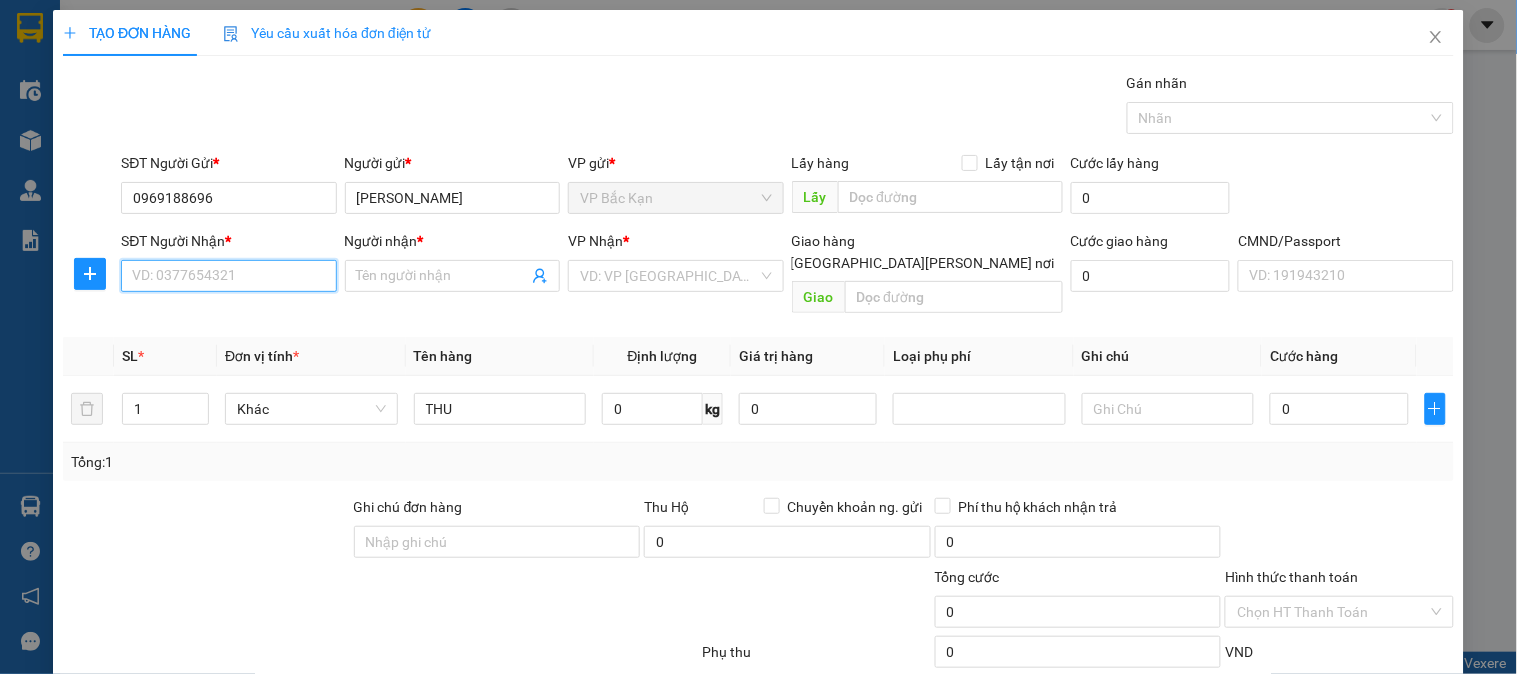 click on "SĐT Người Nhận  *" at bounding box center (228, 276) 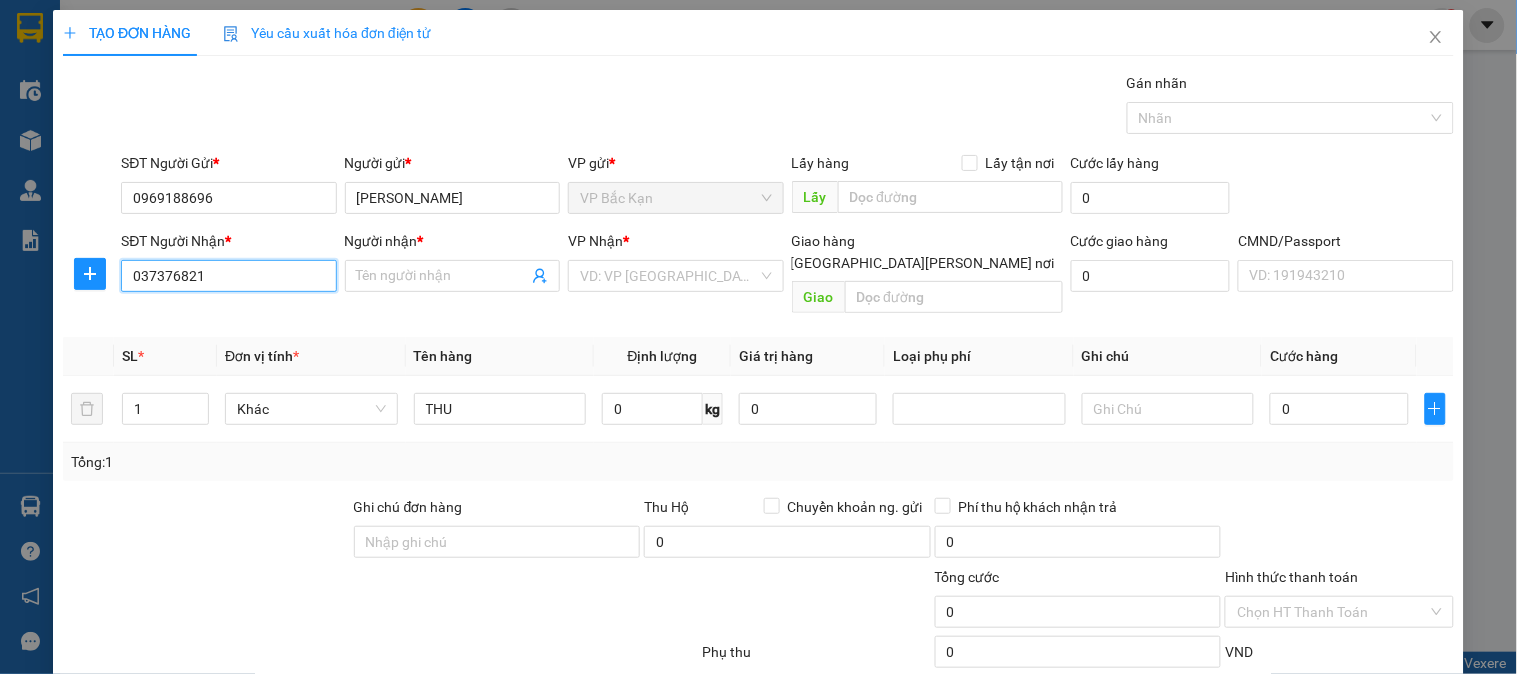 type on "0373768218" 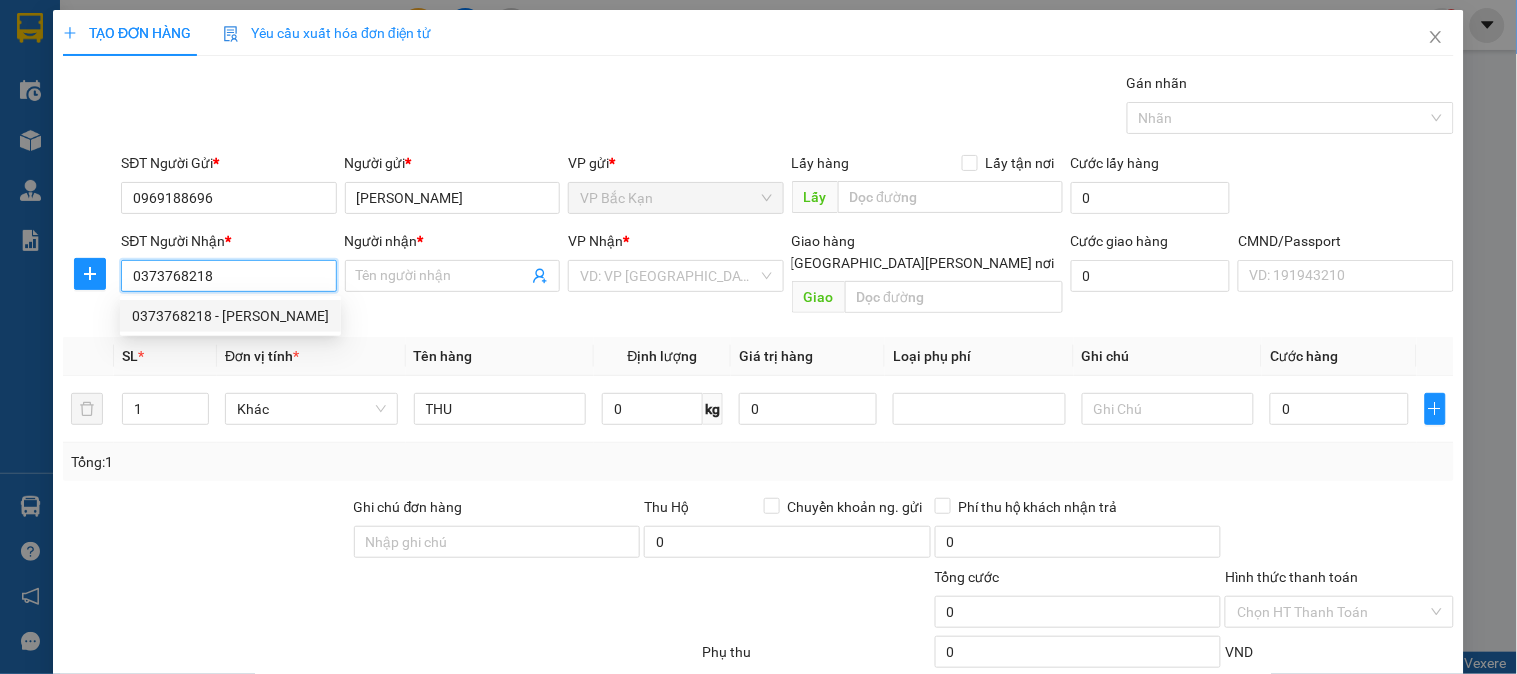 click on "0373768218 - LƯƠNG BÍCH HẰNG" at bounding box center (230, 316) 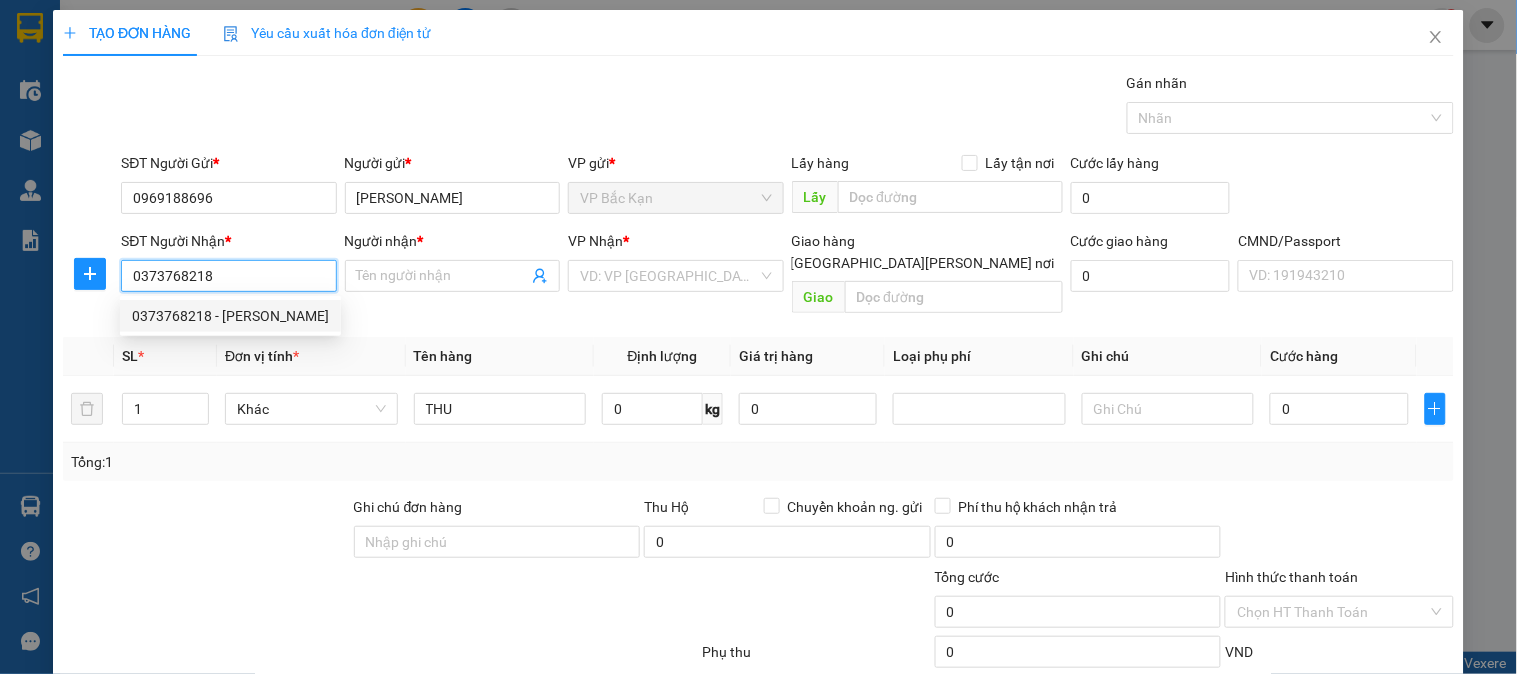 type on "LƯƠNG BÍCH HẰNG" 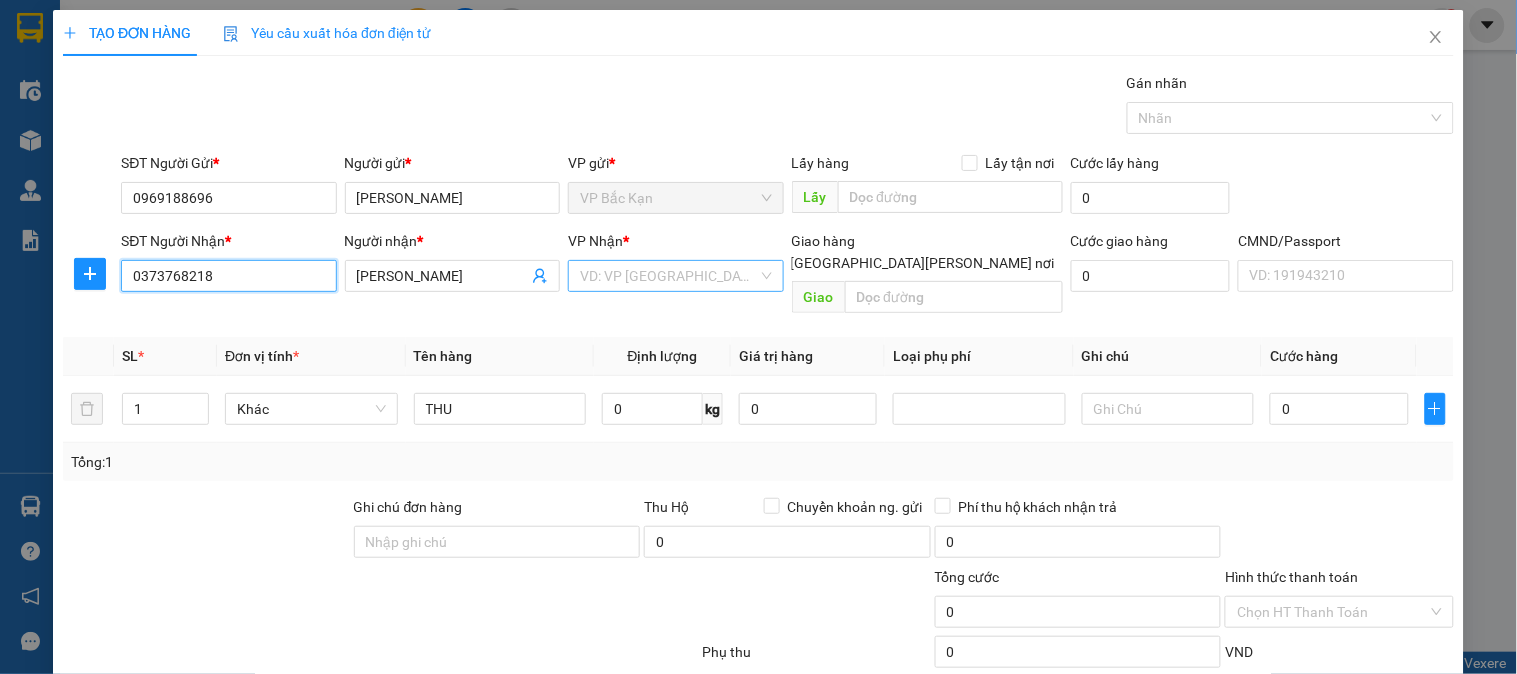type on "0373768218" 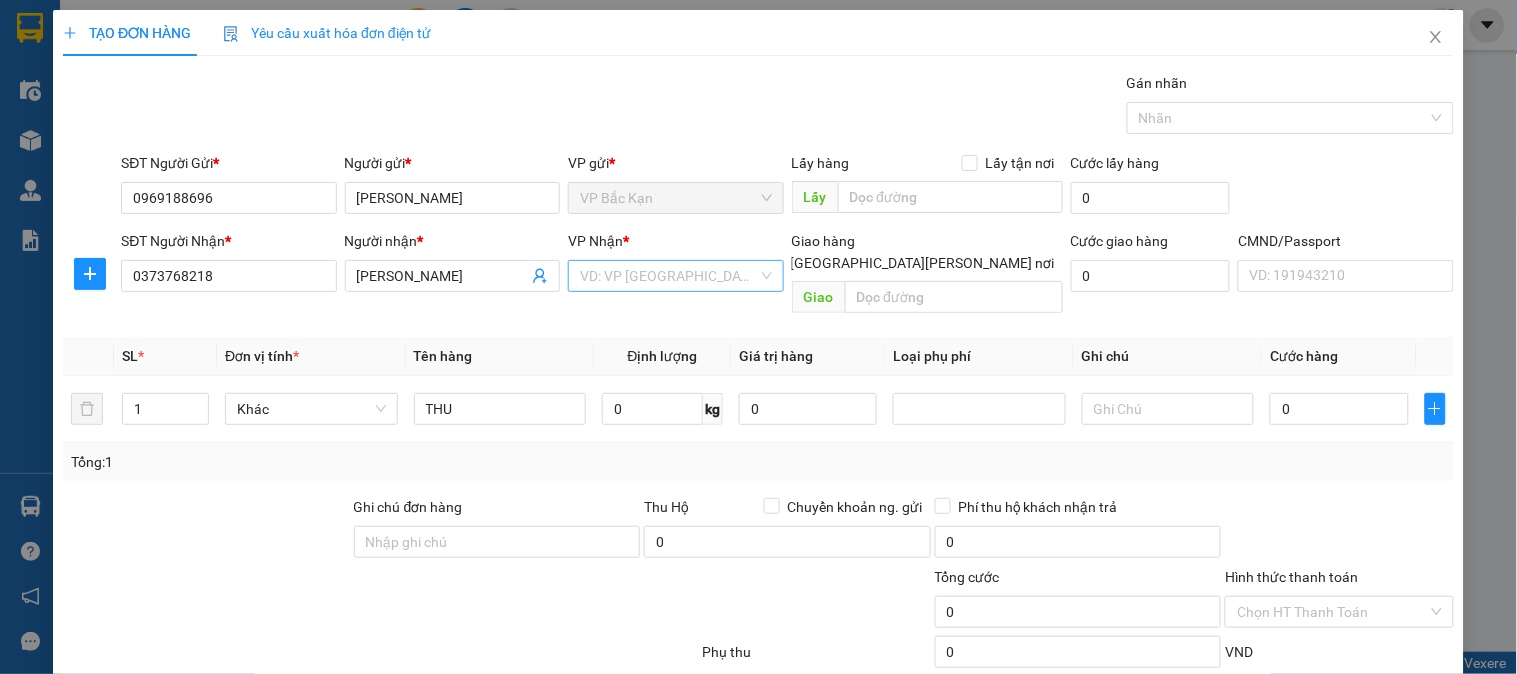 click at bounding box center [668, 276] 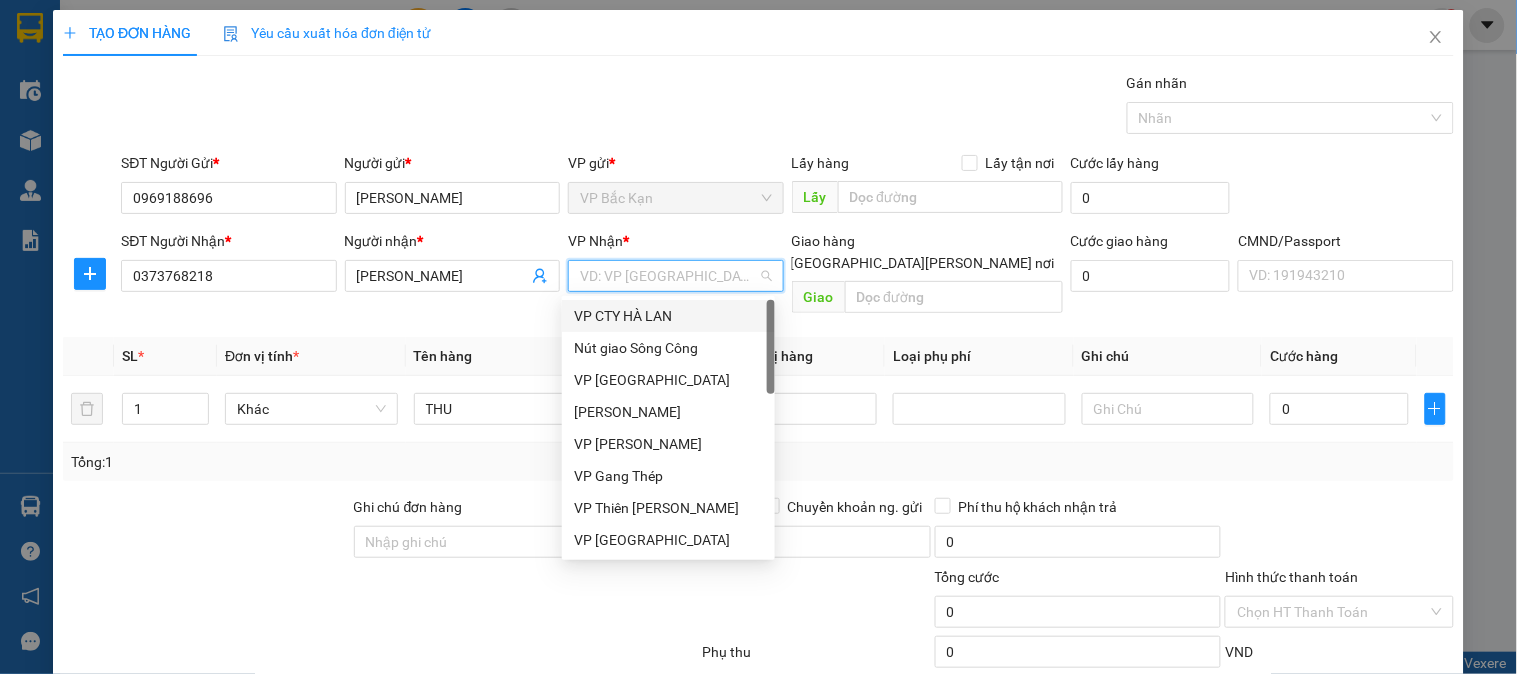 click on "Người gửi  *" at bounding box center (452, 163) 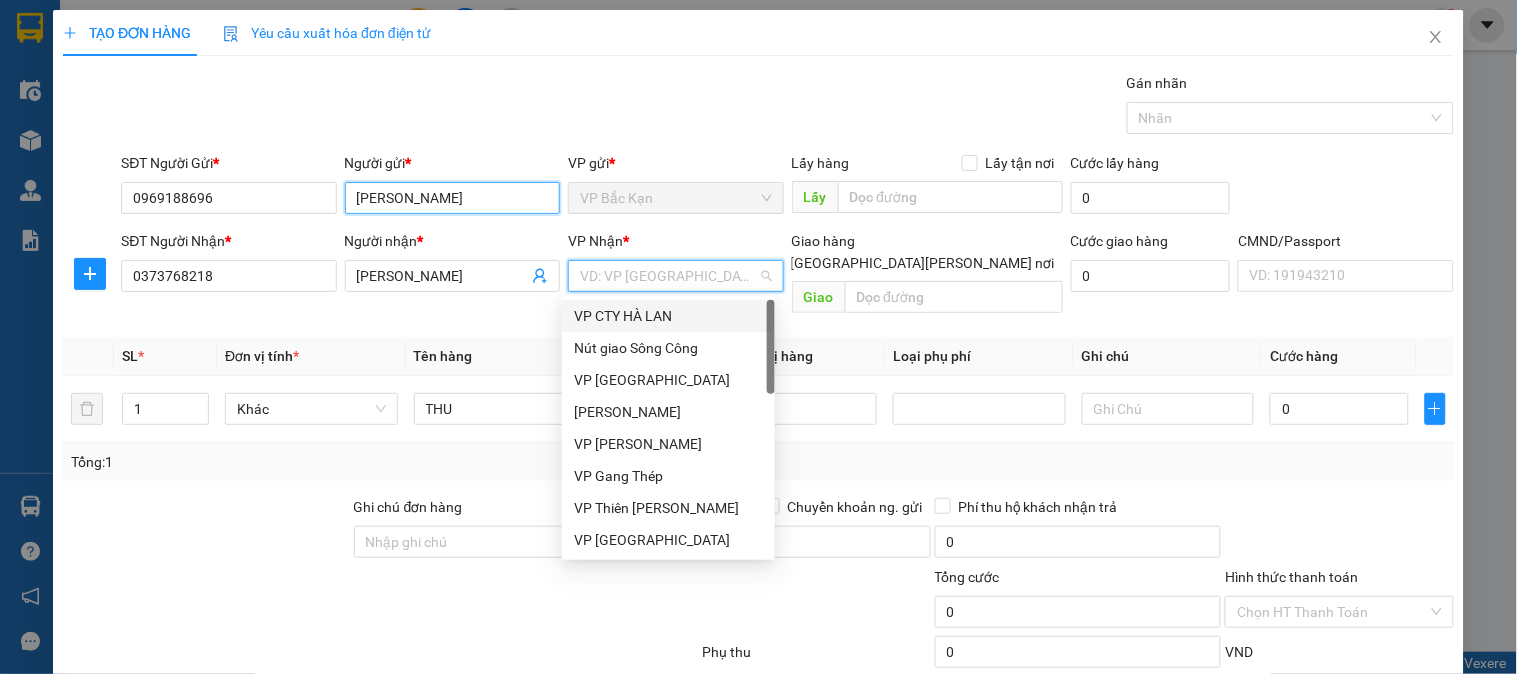 click on "NGỌC QUỲNH" at bounding box center (452, 198) 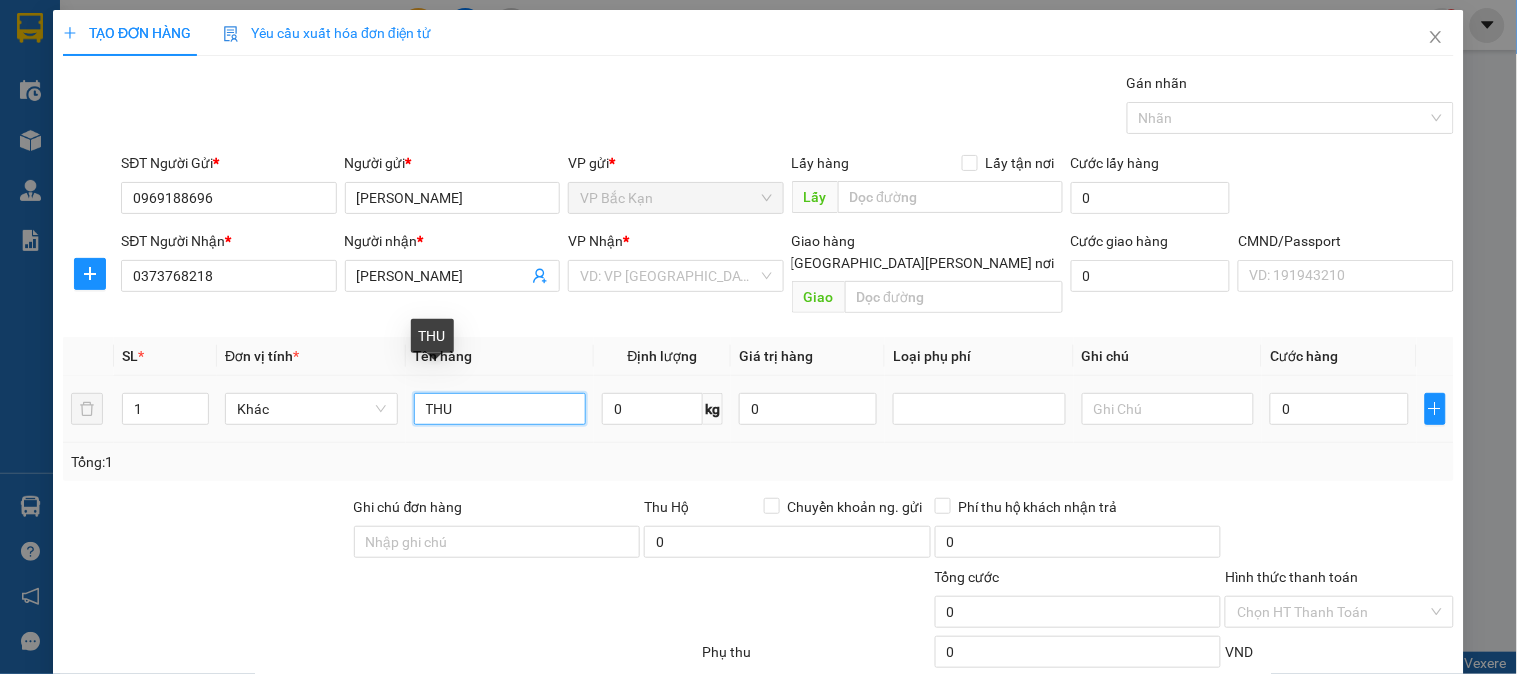 click on "THU" at bounding box center (500, 409) 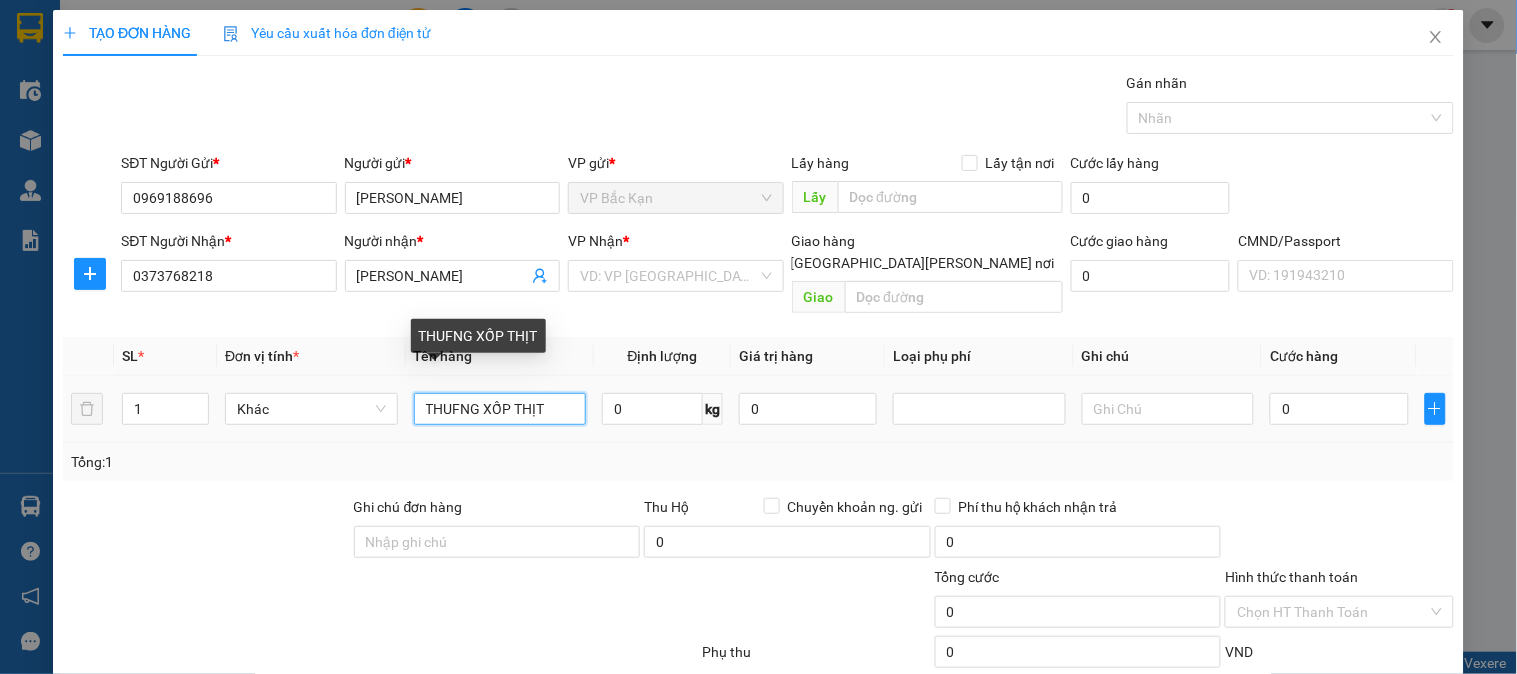 type on "THUFNG XỐP THỊT" 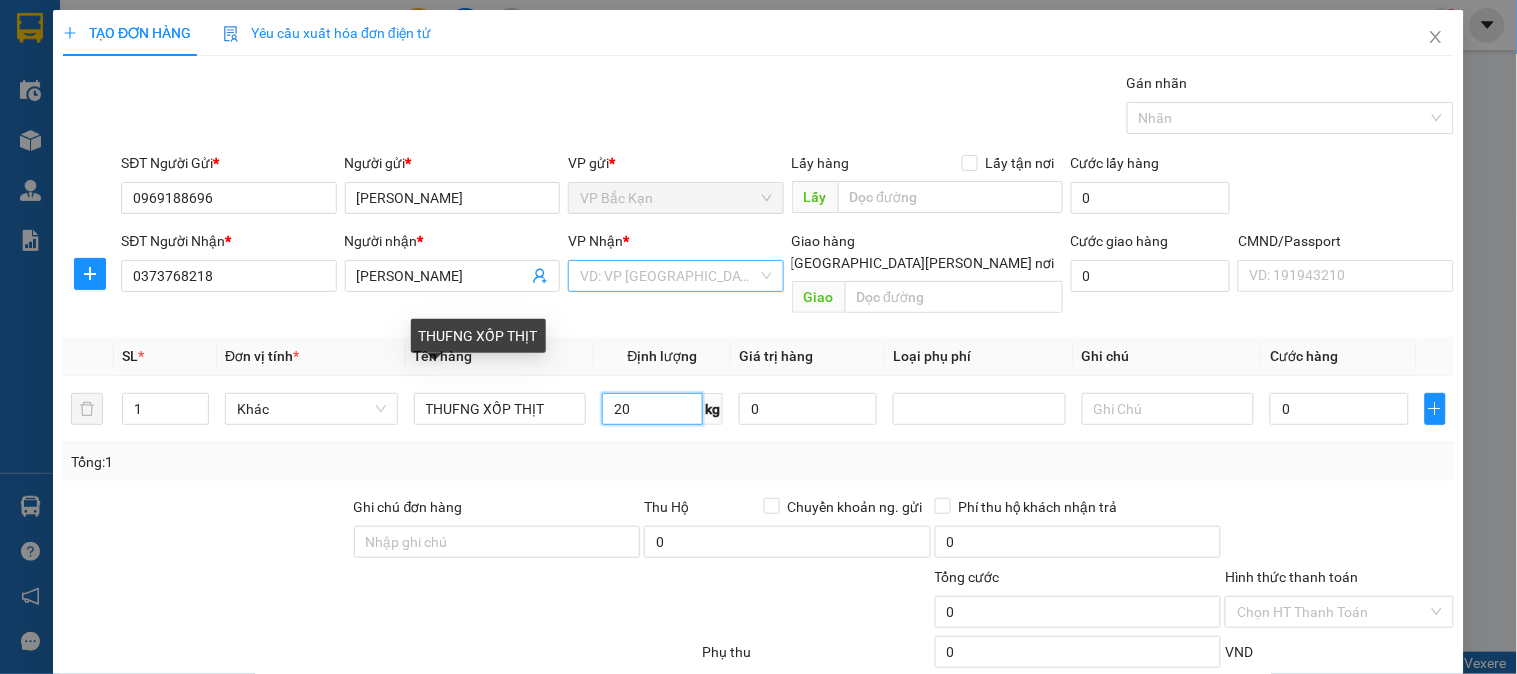 type on "20" 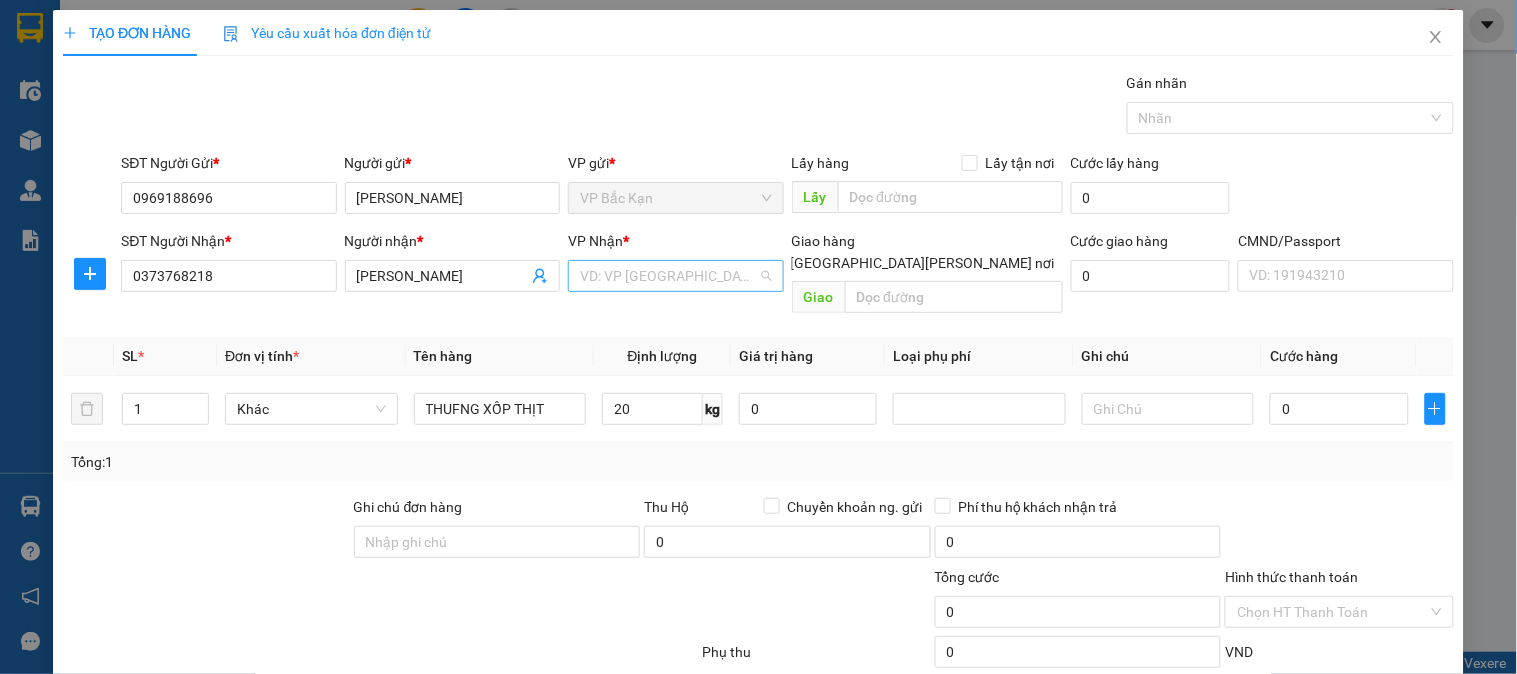 click at bounding box center (668, 276) 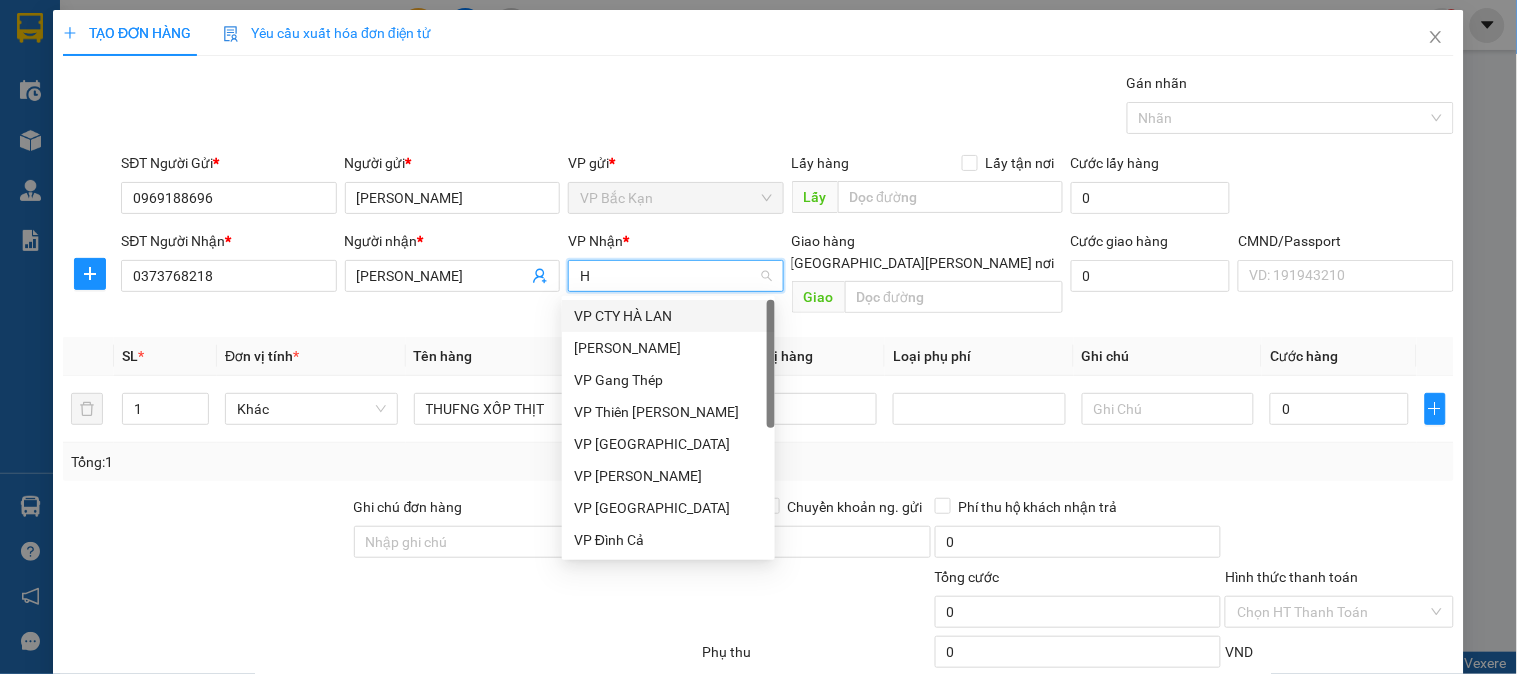 type on "HO" 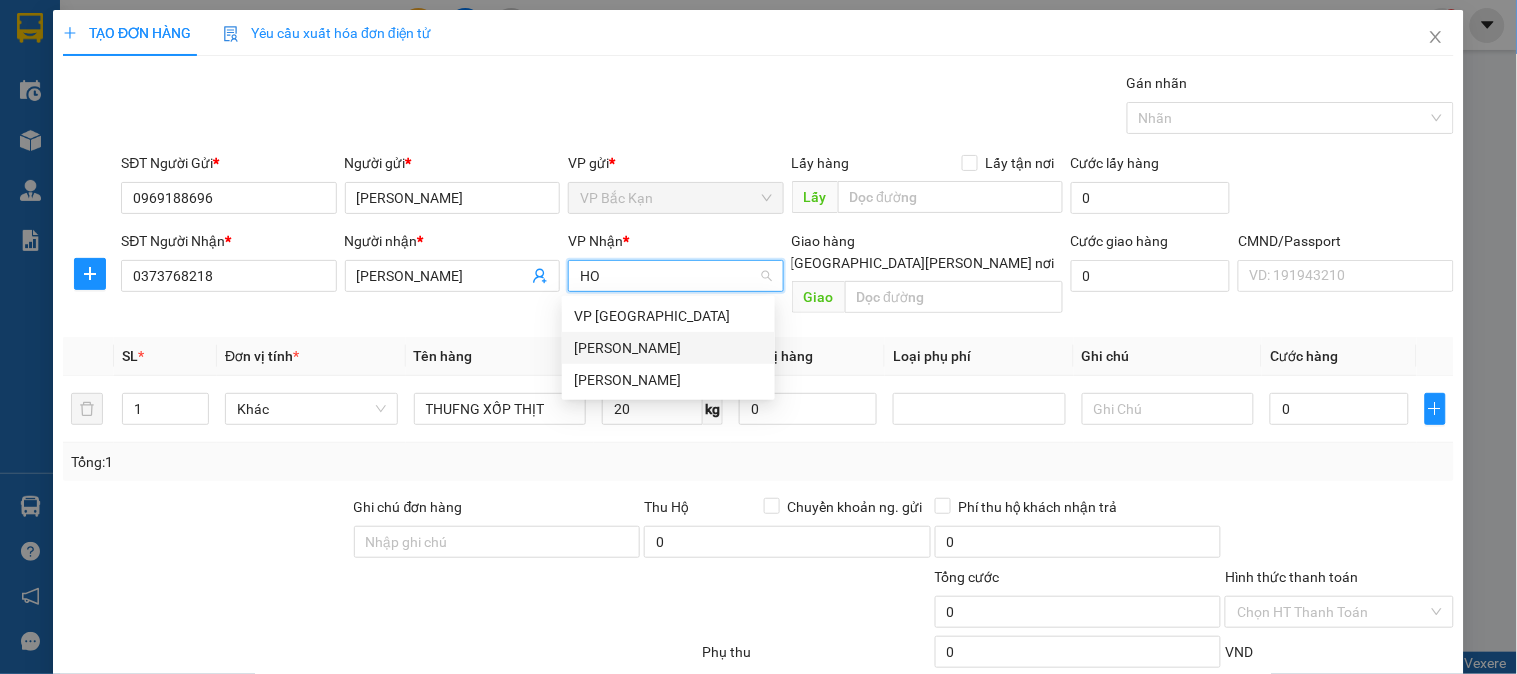click on "VP [PERSON_NAME]" at bounding box center [668, 348] 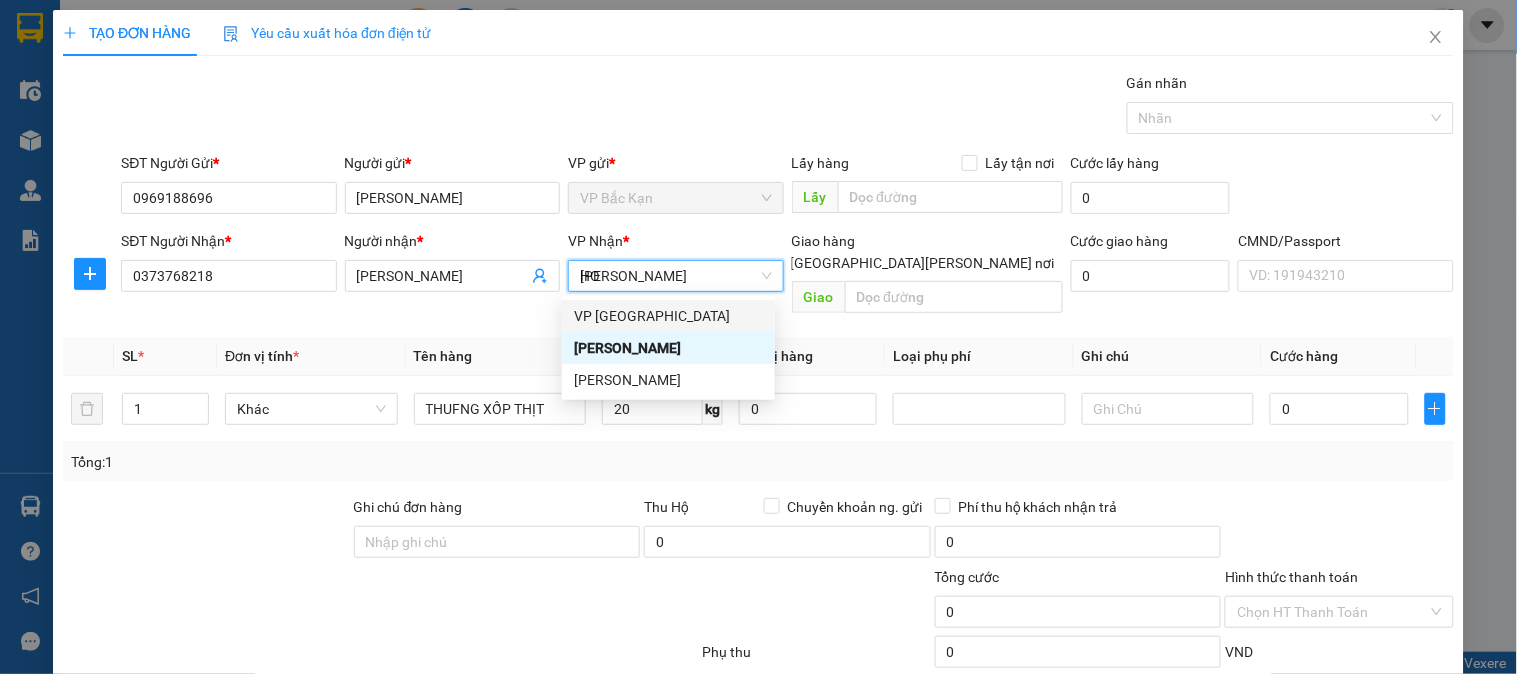 type 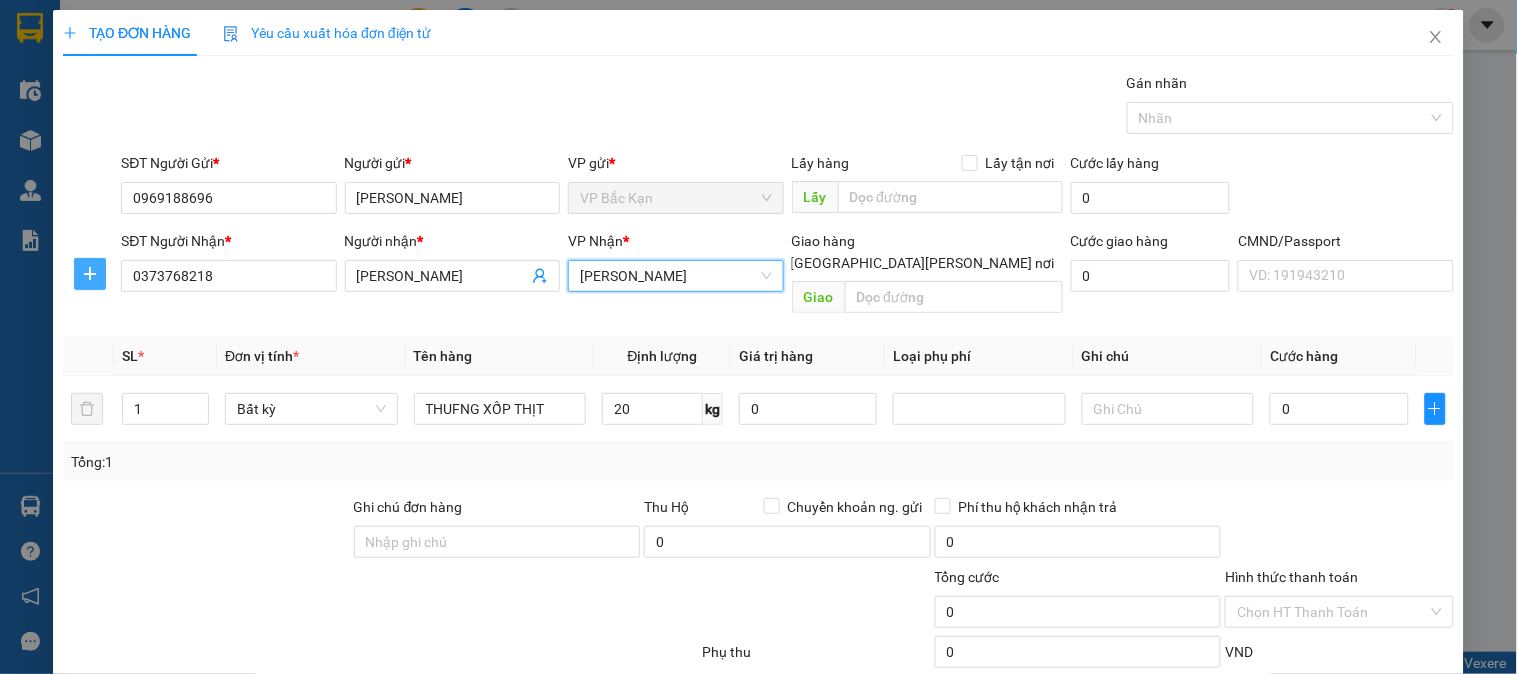 click at bounding box center [90, 274] 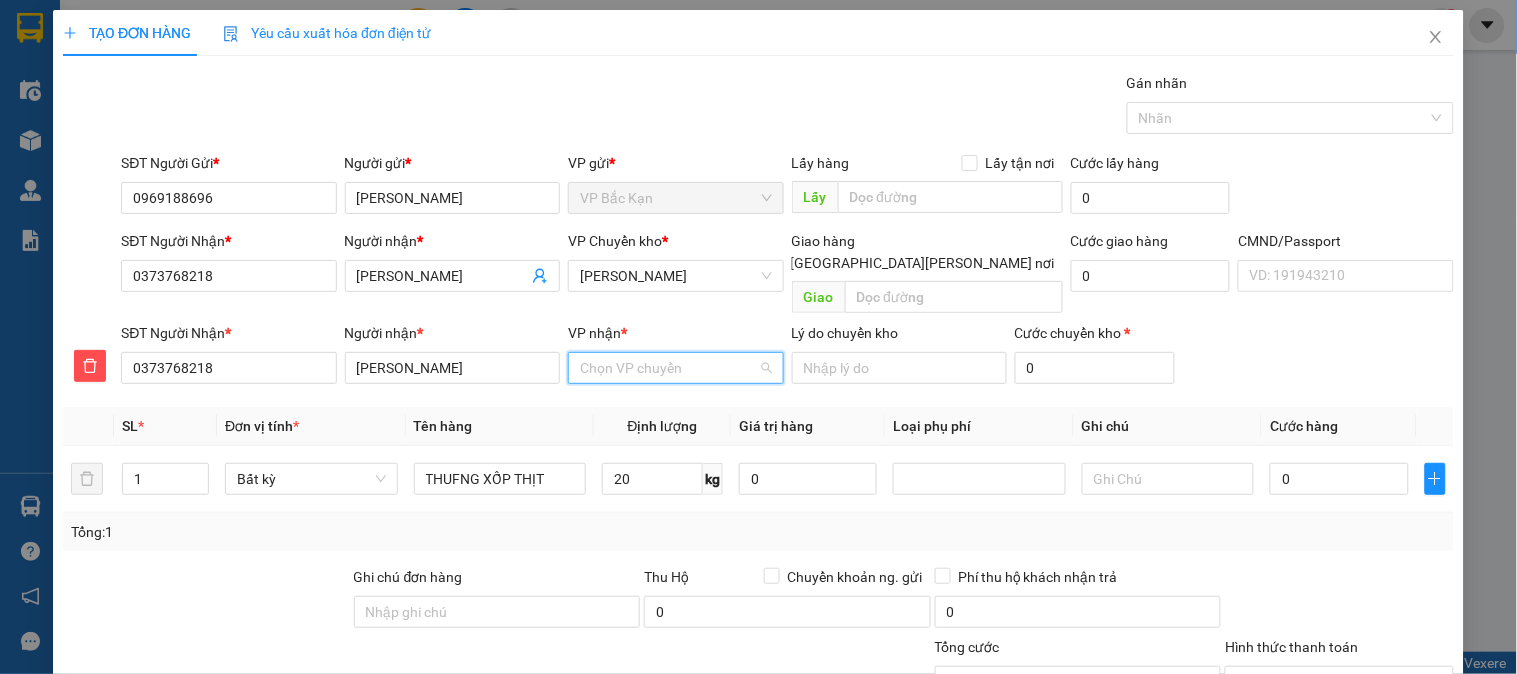 click on "VP nhận  *" at bounding box center (668, 368) 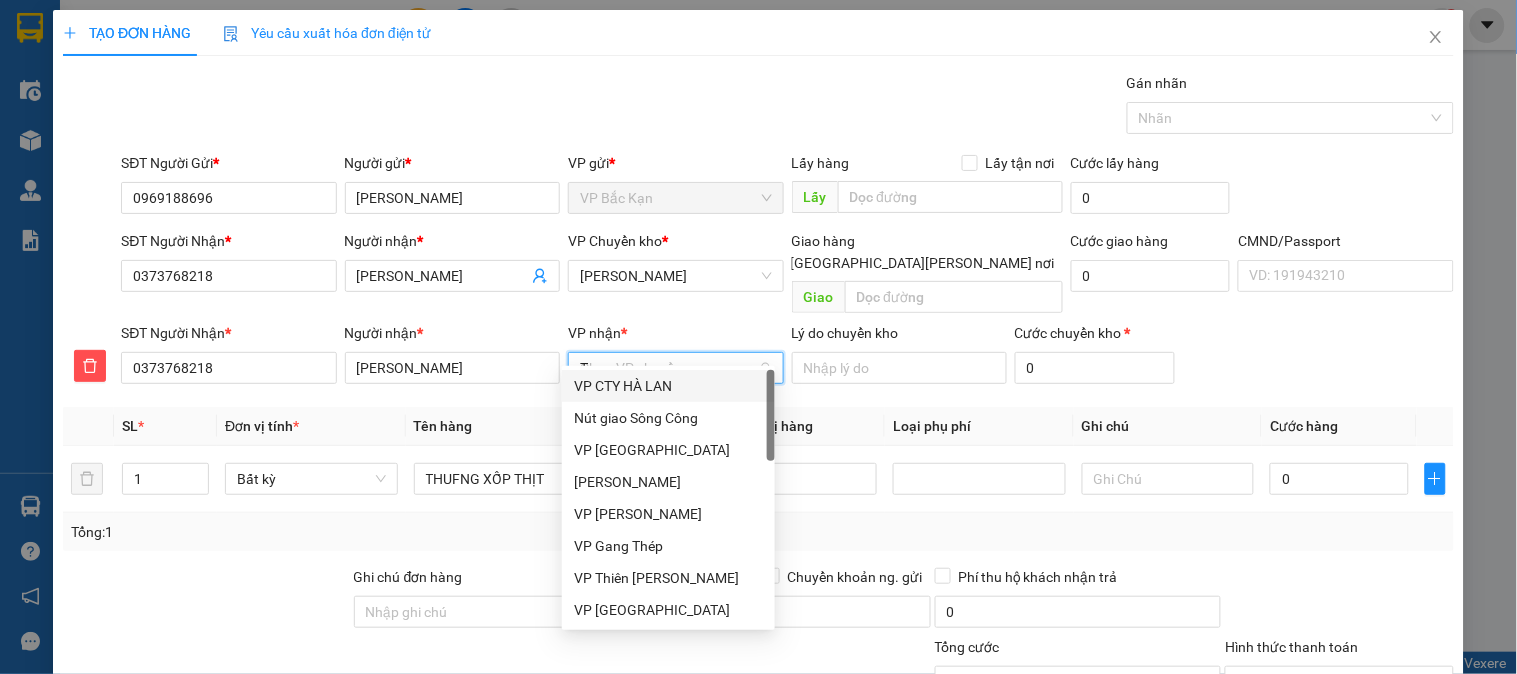 type on "TR" 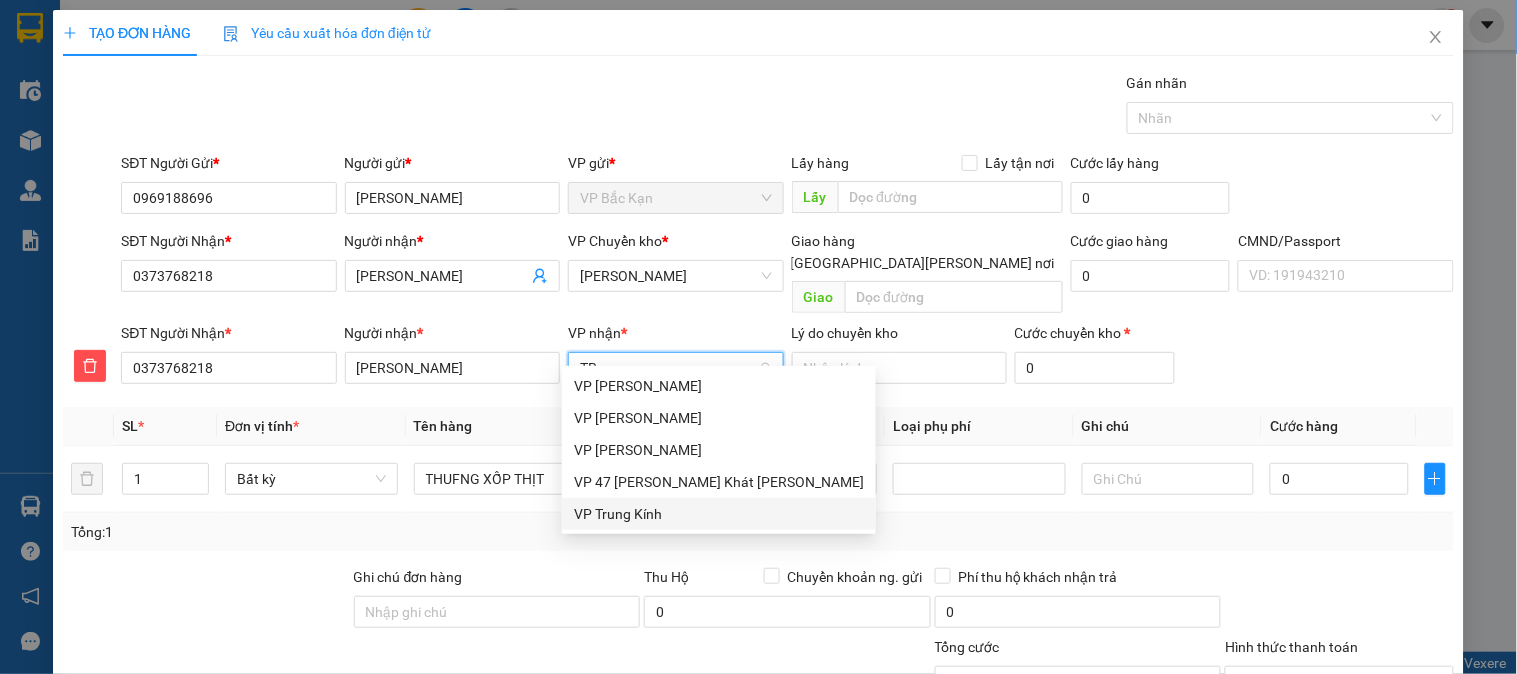 click on "VP Trung Kính" at bounding box center (719, 514) 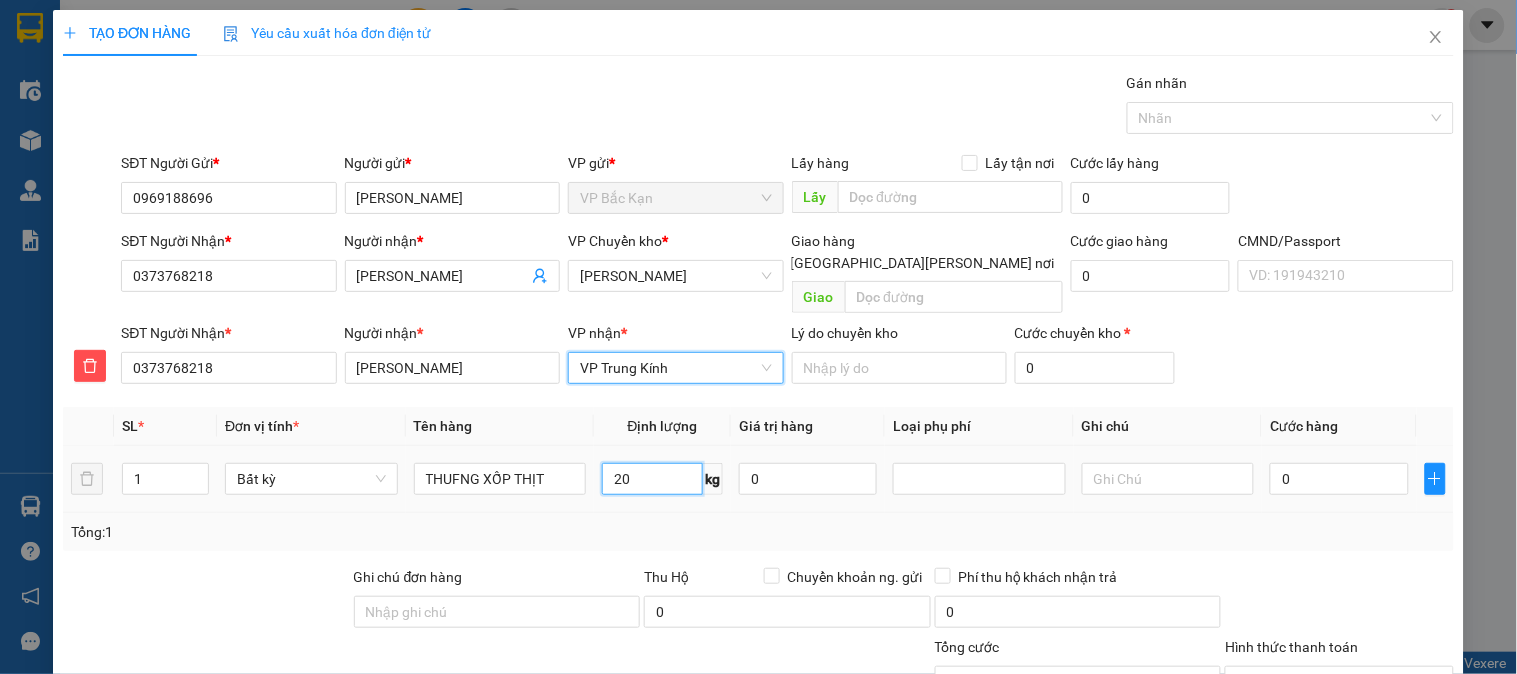 click on "20" at bounding box center (652, 479) 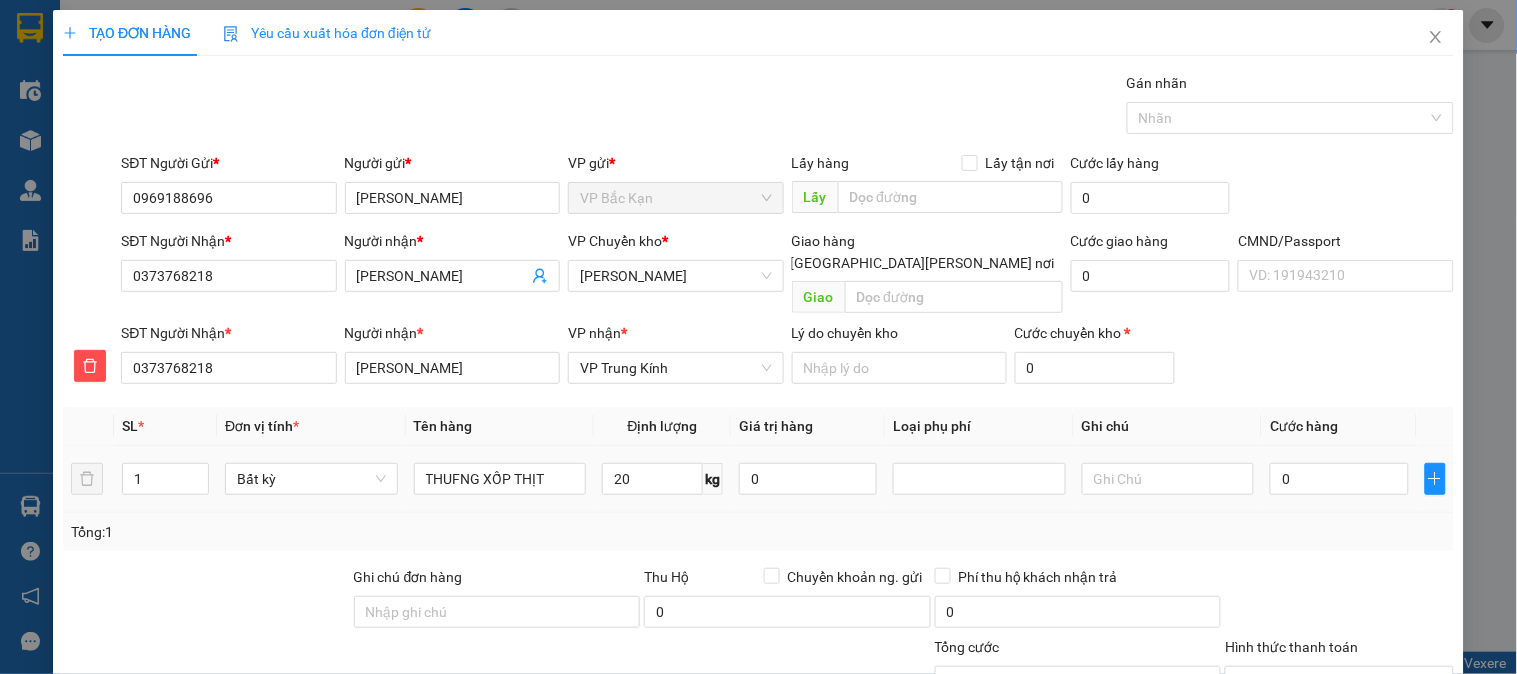 click on "Tổng:  1" at bounding box center (758, 532) 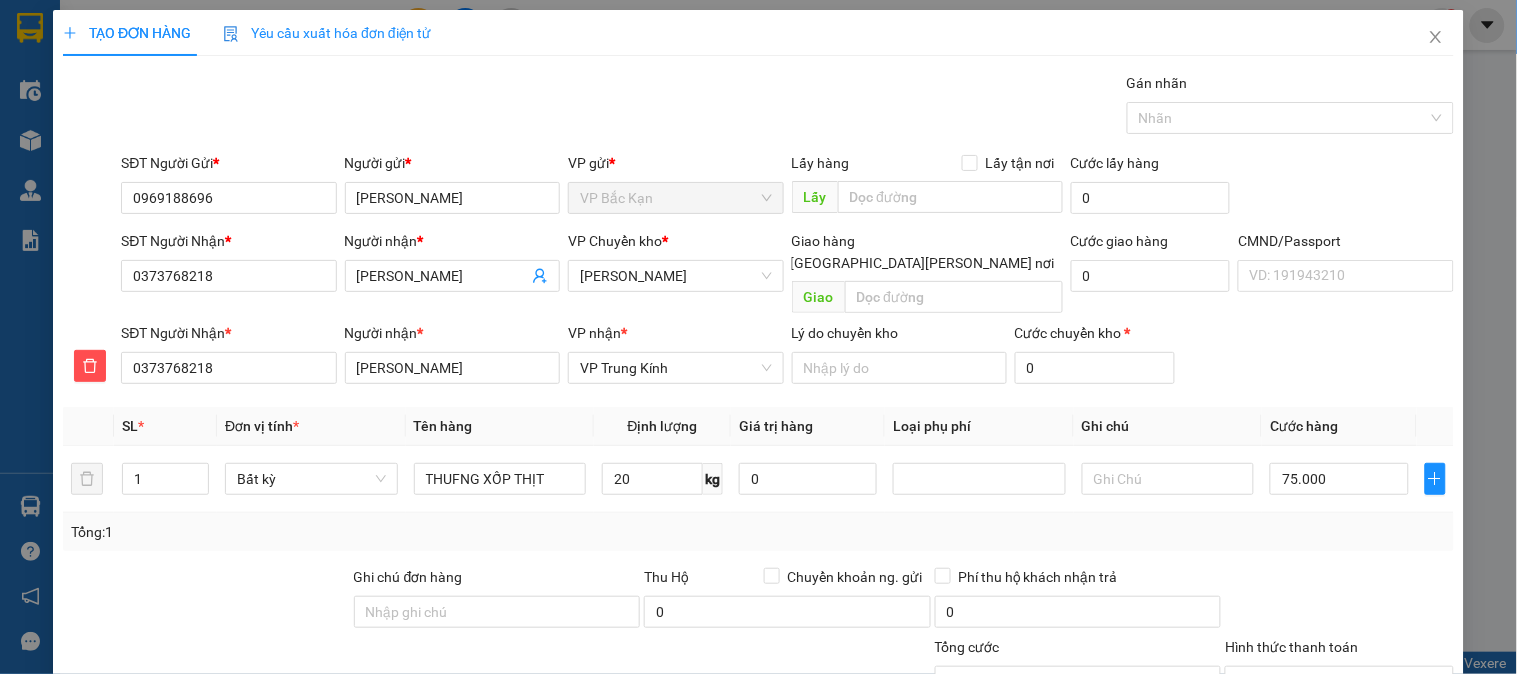 type on "75.000" 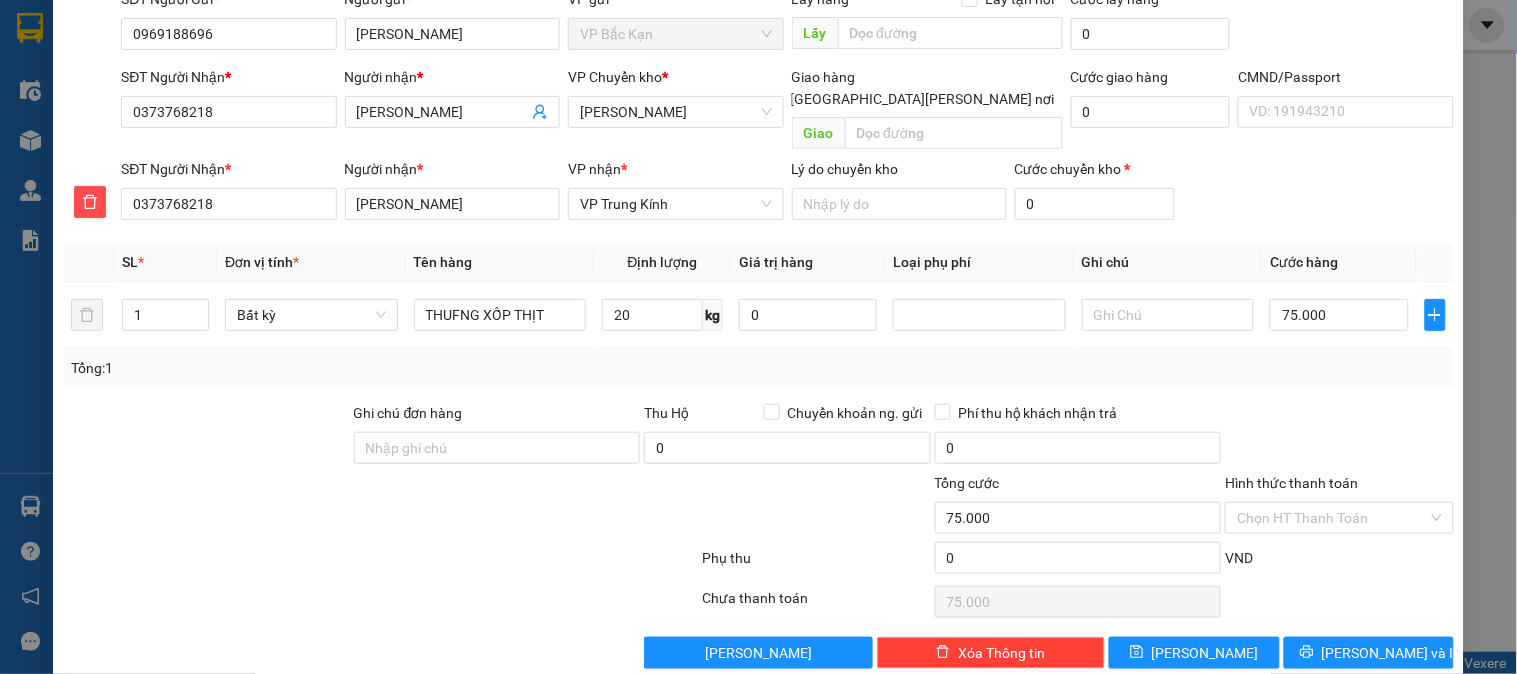 scroll, scrollTop: 176, scrollLeft: 0, axis: vertical 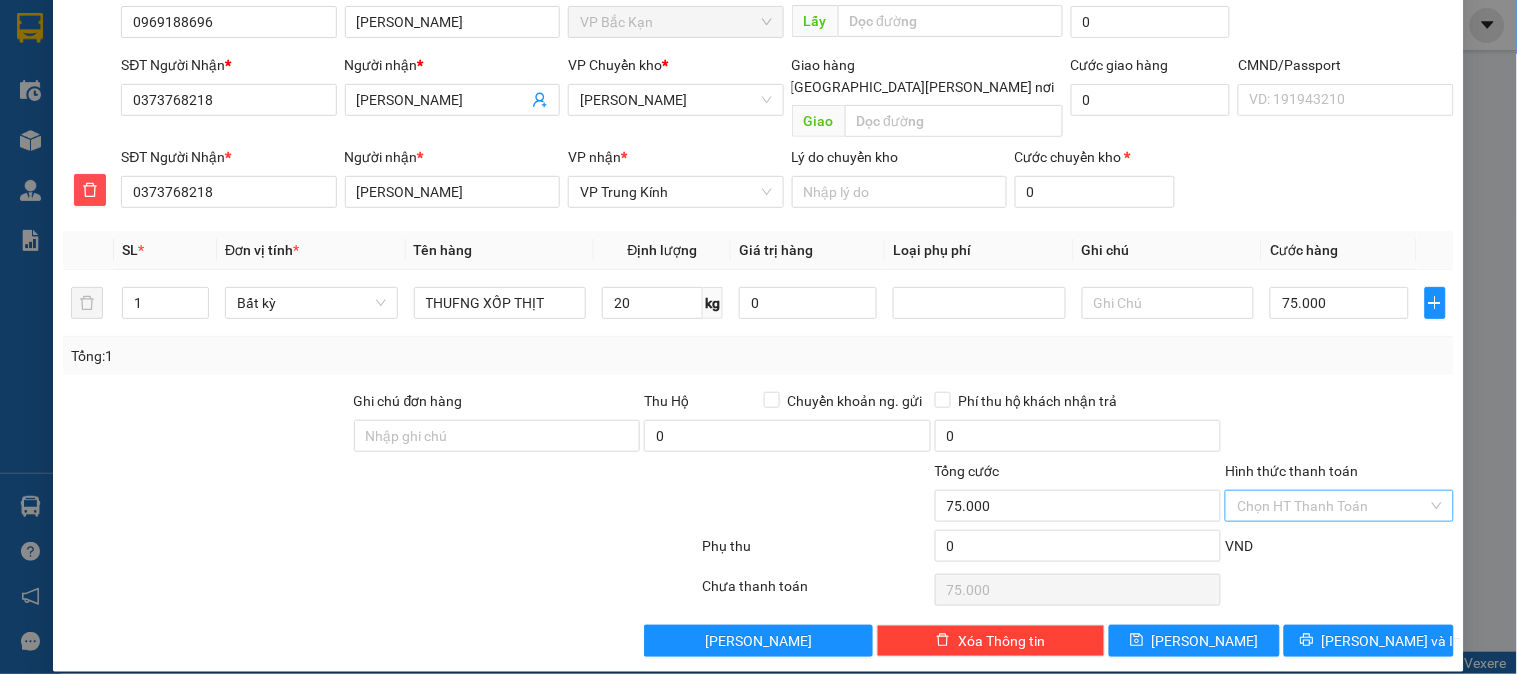 click on "Hình thức thanh toán" at bounding box center [1332, 506] 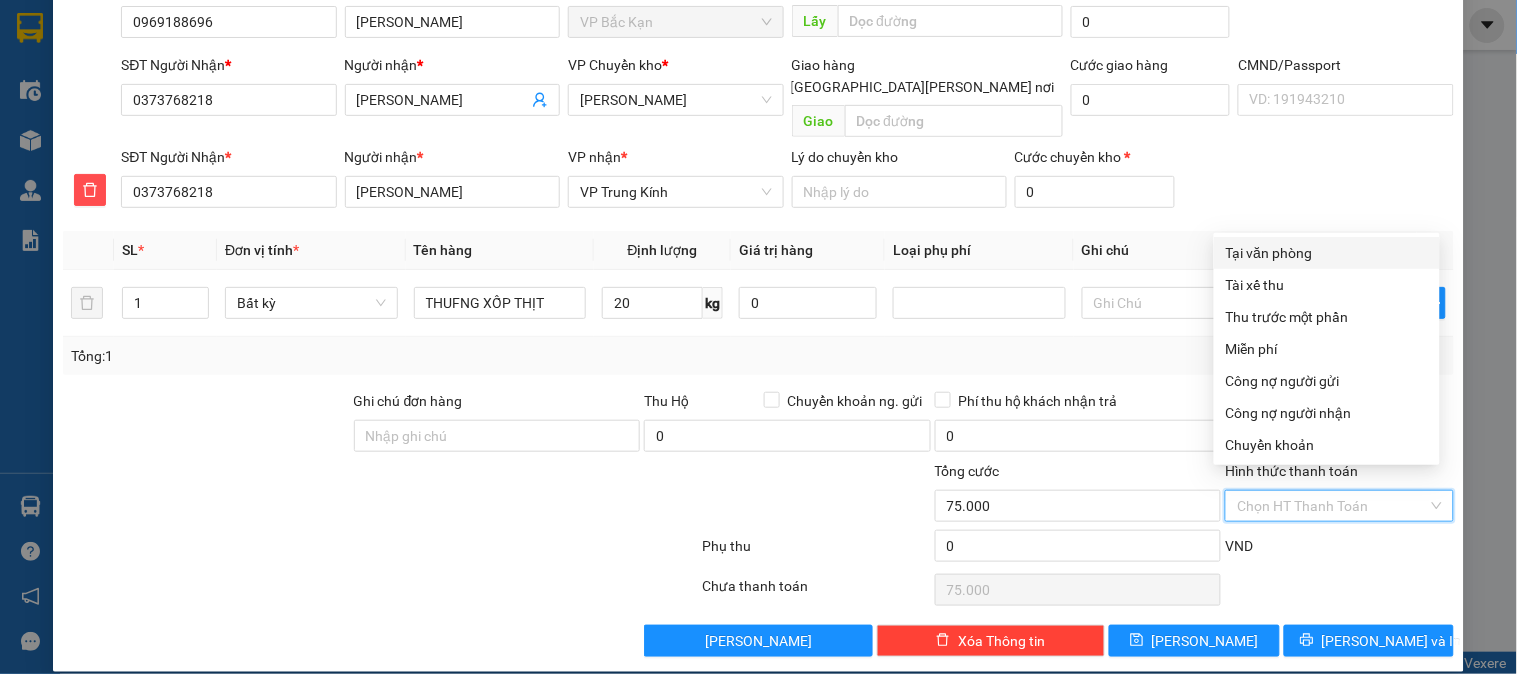click on "Tại văn phòng" at bounding box center [1327, 253] 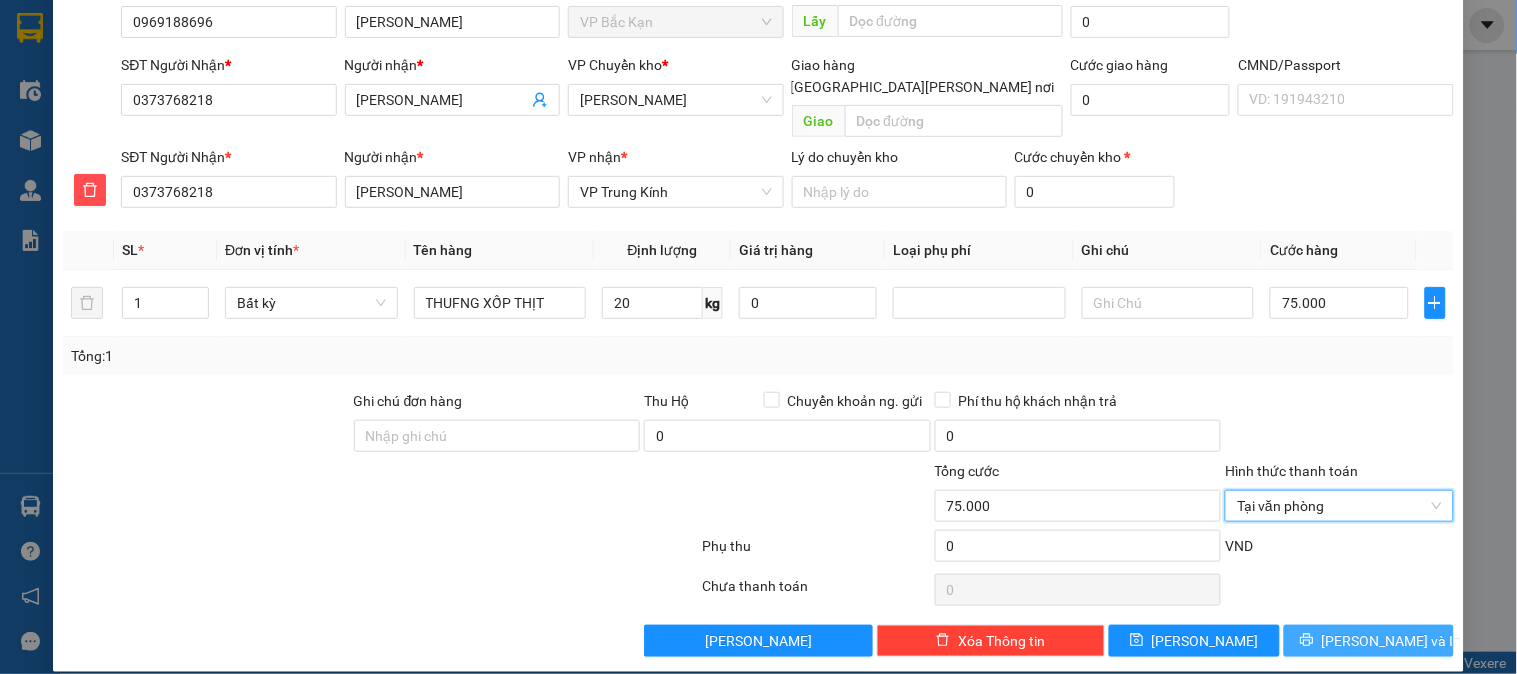 click 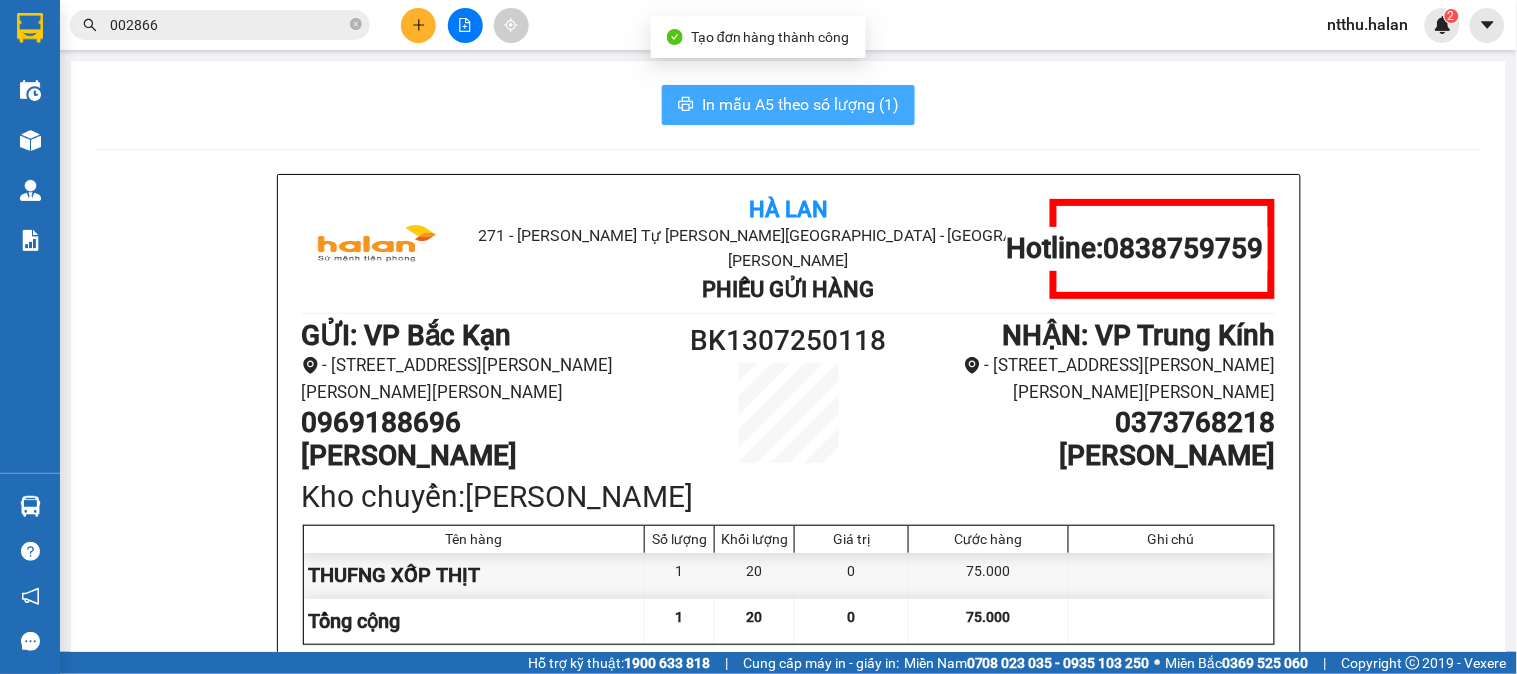 click on "In mẫu A5 theo số lượng
(1)" at bounding box center (800, 104) 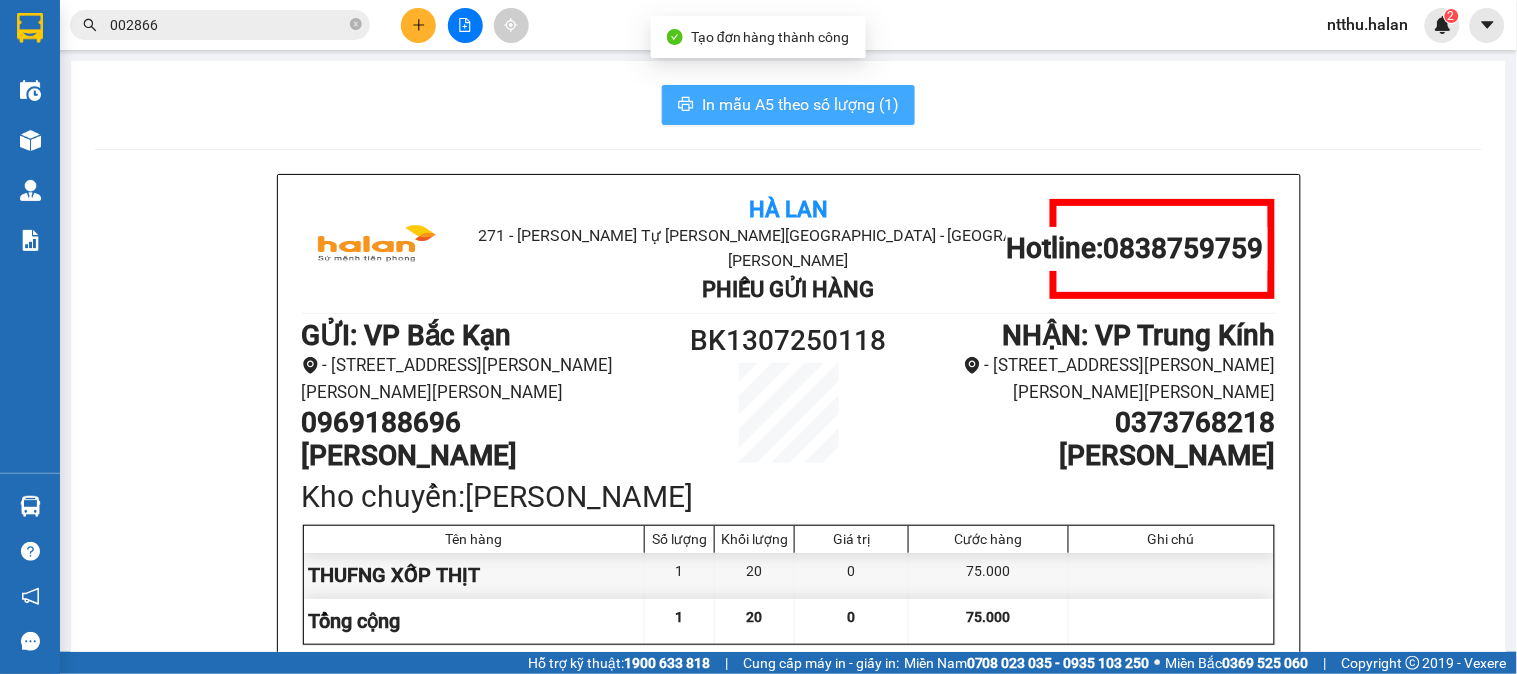 scroll, scrollTop: 0, scrollLeft: 0, axis: both 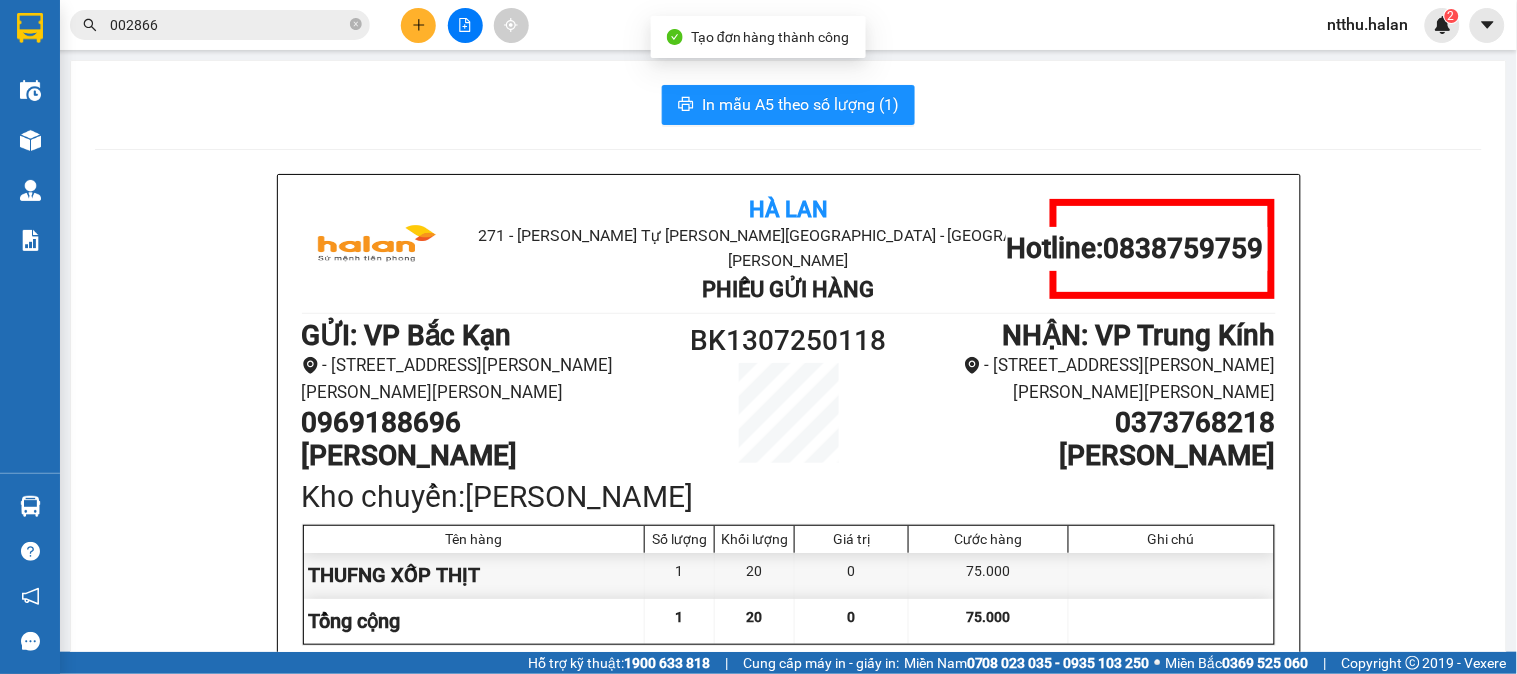 click on "In mẫu A5 theo số lượng
(1)" at bounding box center [788, 105] 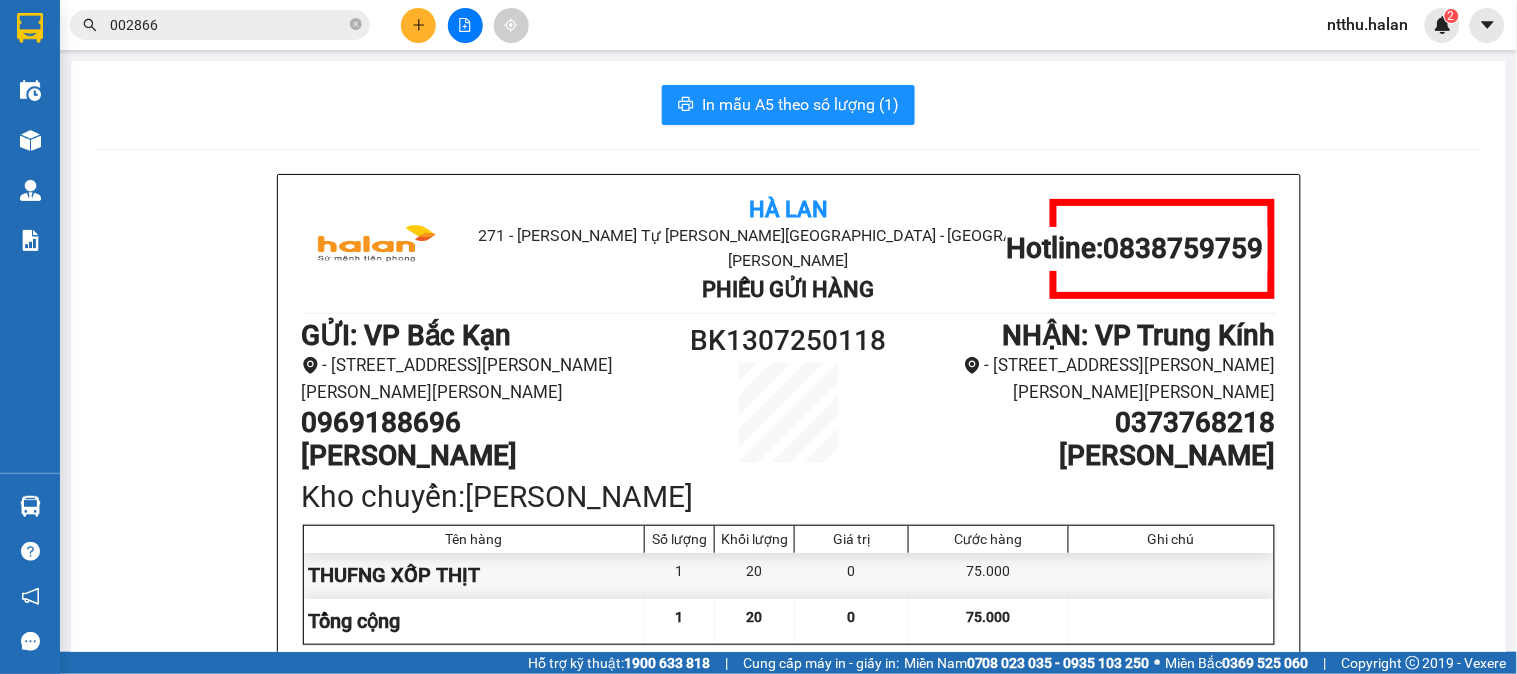 click on "In mẫu A5 theo số lượng
(1)" at bounding box center (788, 105) 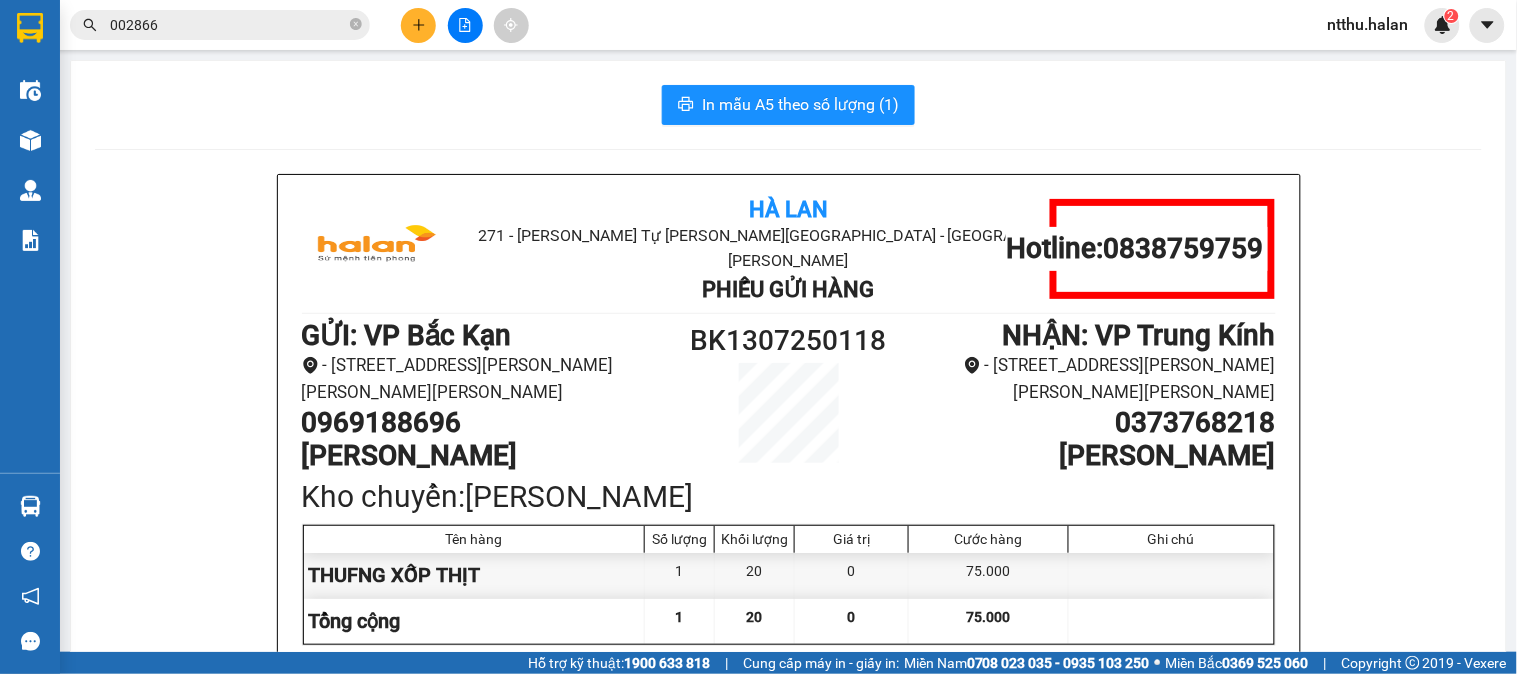 click on "002866" at bounding box center (228, 25) 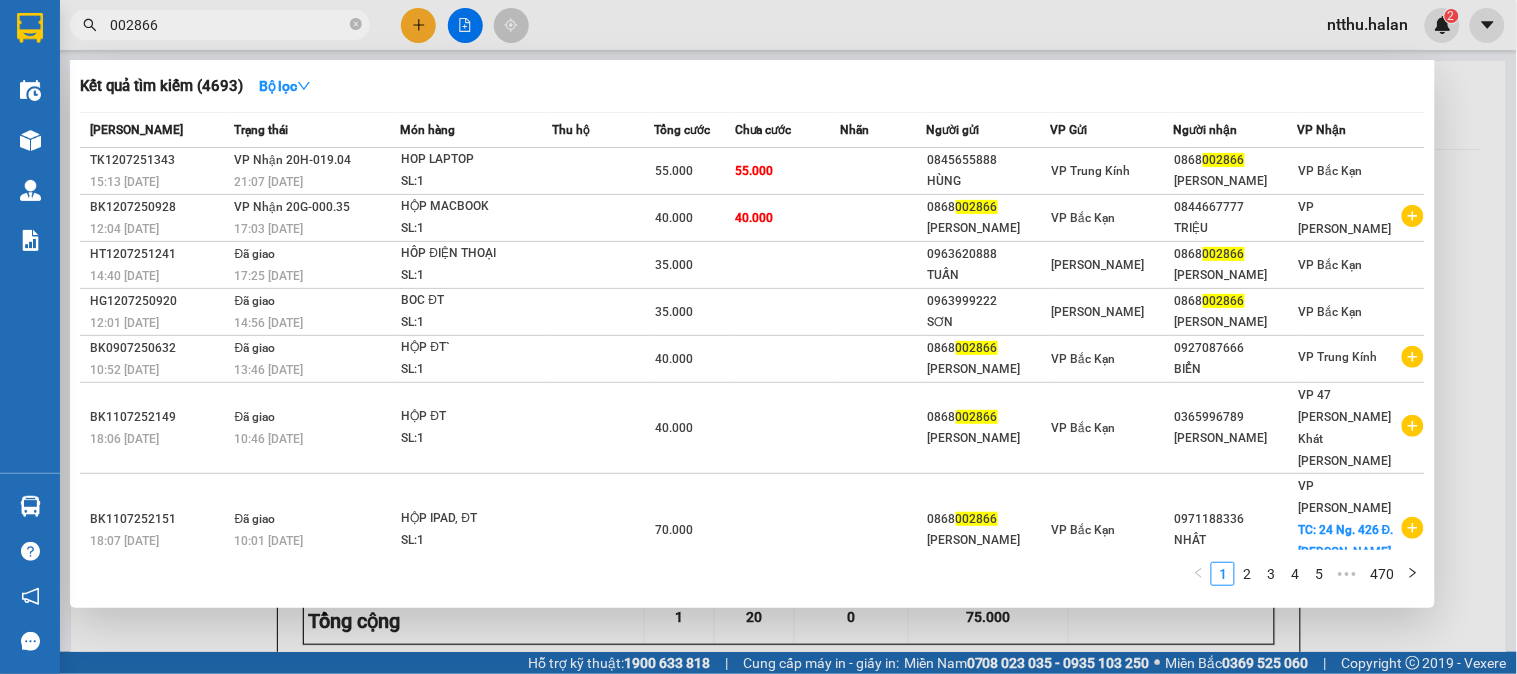 click on "002866" at bounding box center [228, 25] 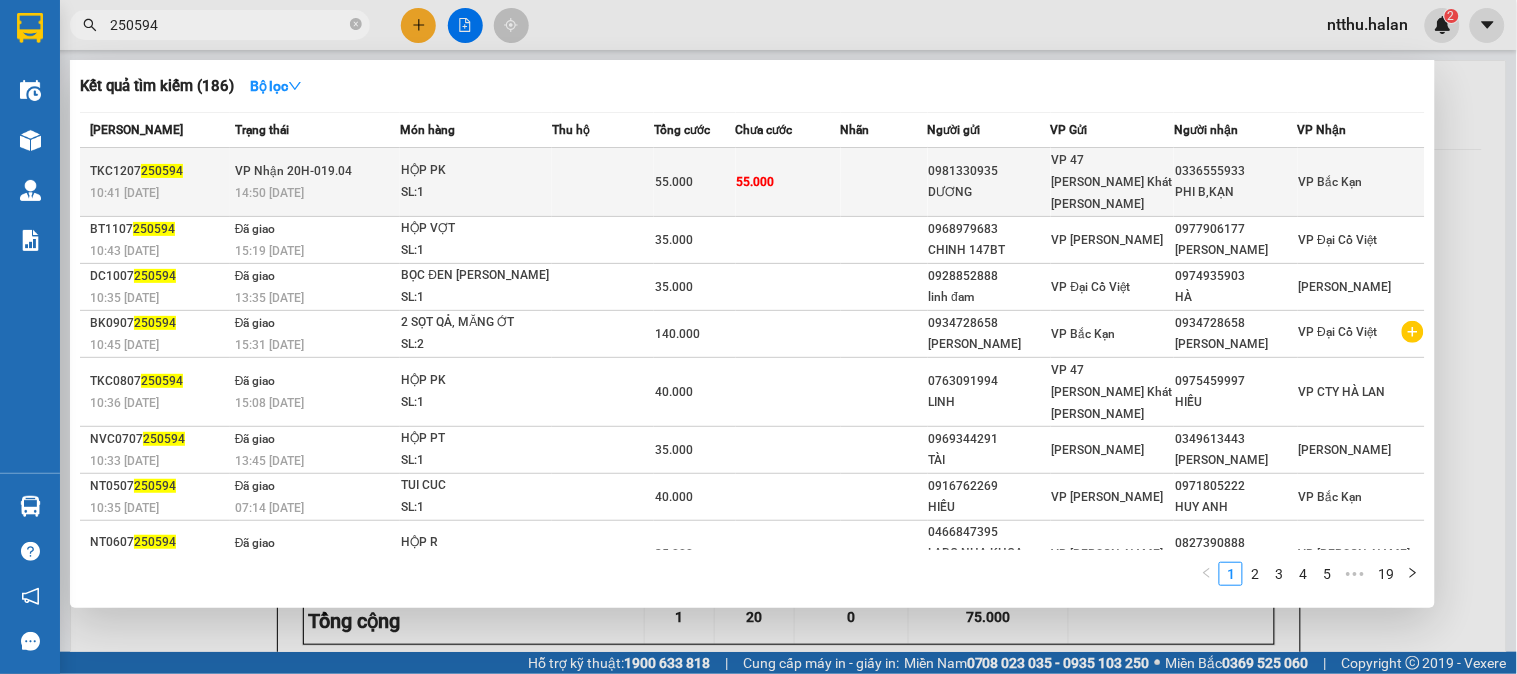 type on "250594" 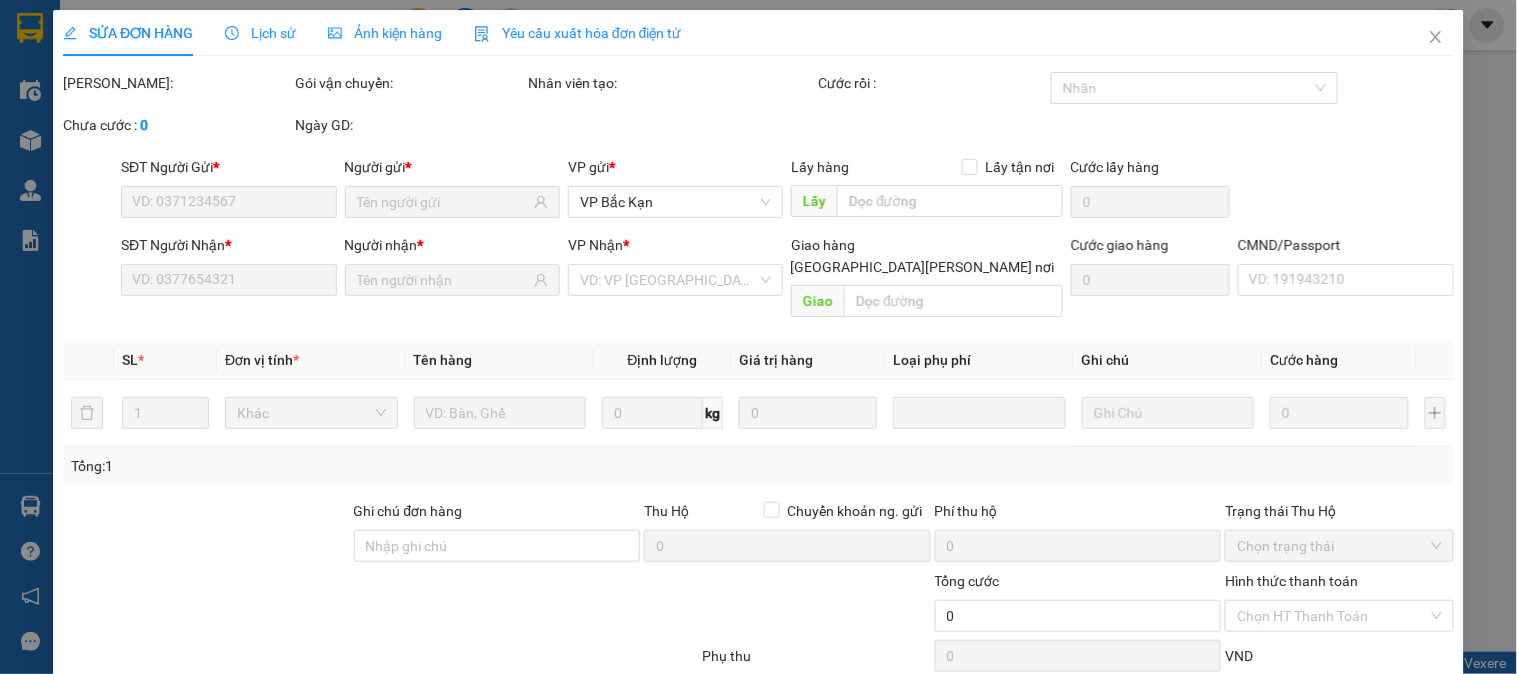 type on "0981330935" 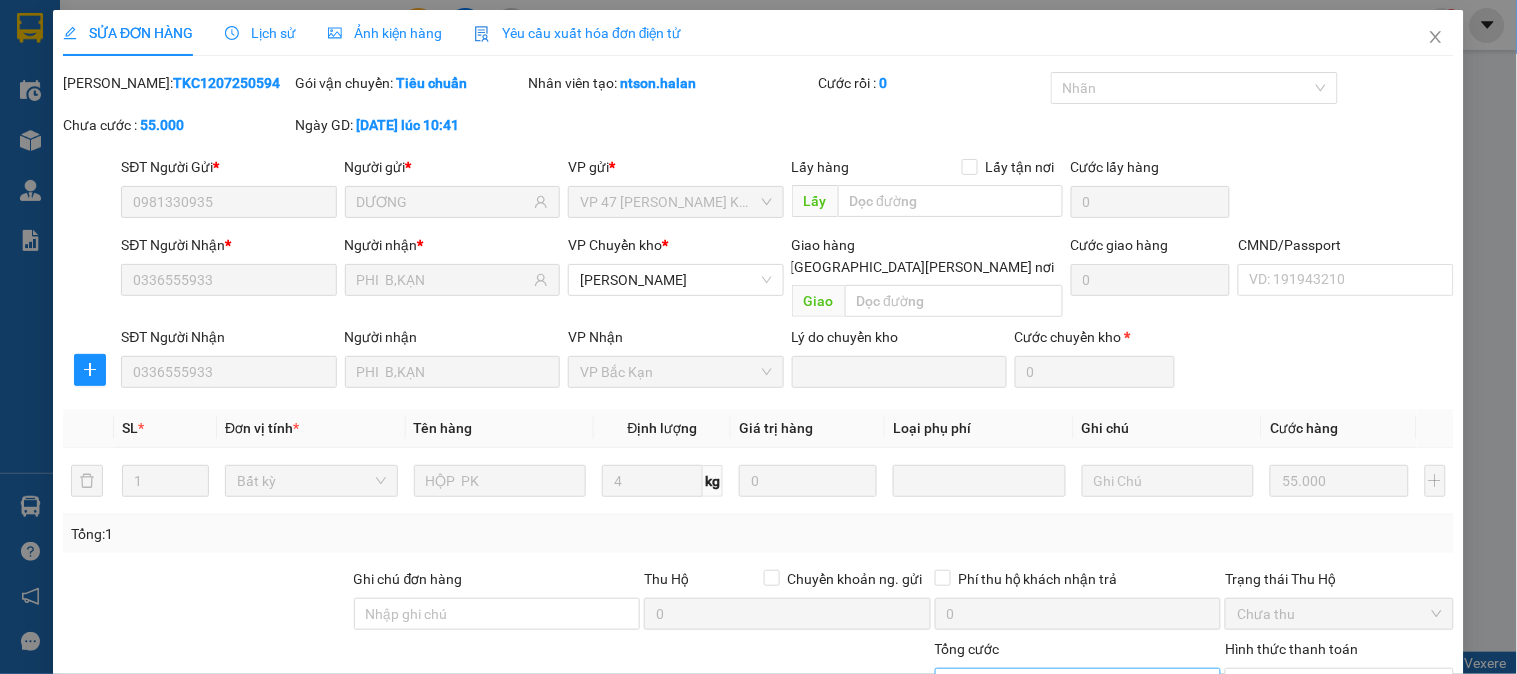 scroll, scrollTop: 177, scrollLeft: 0, axis: vertical 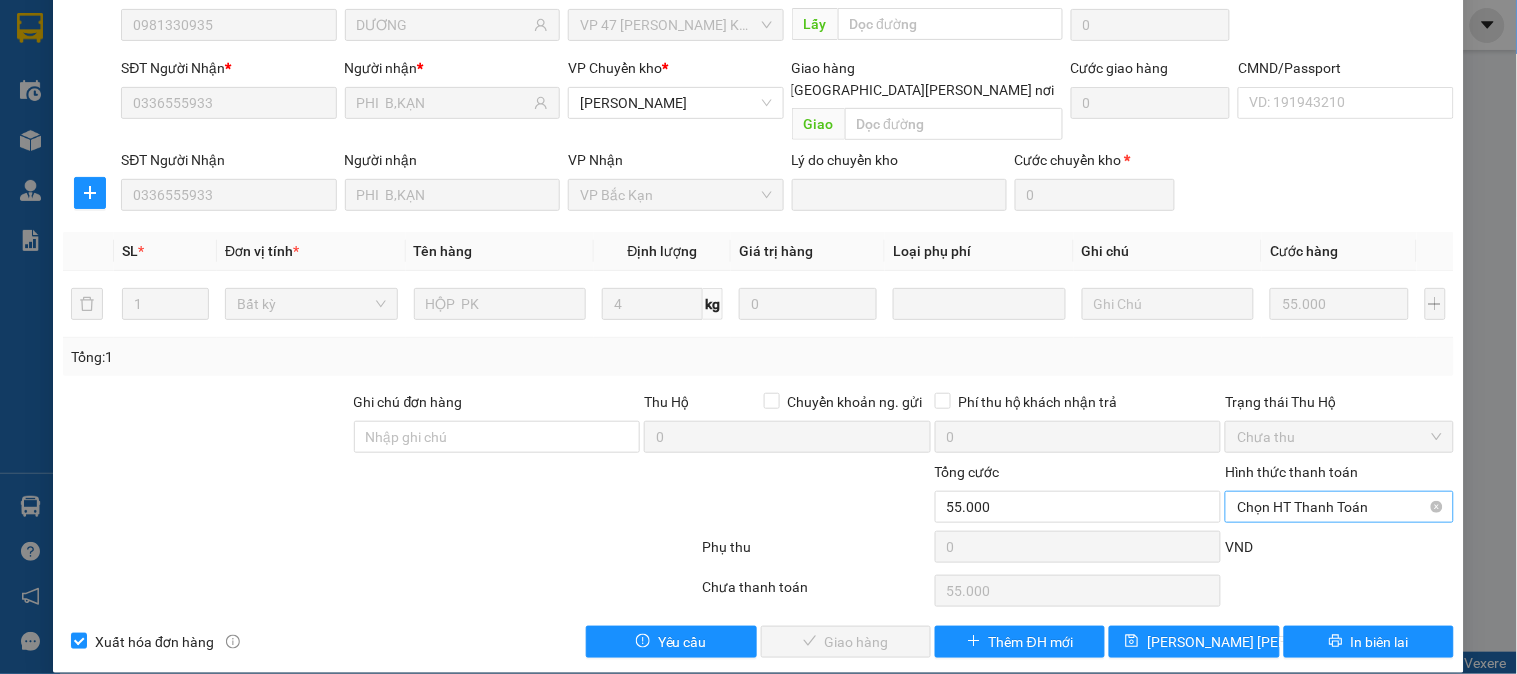 click on "Chọn HT Thanh Toán" at bounding box center (1339, 507) 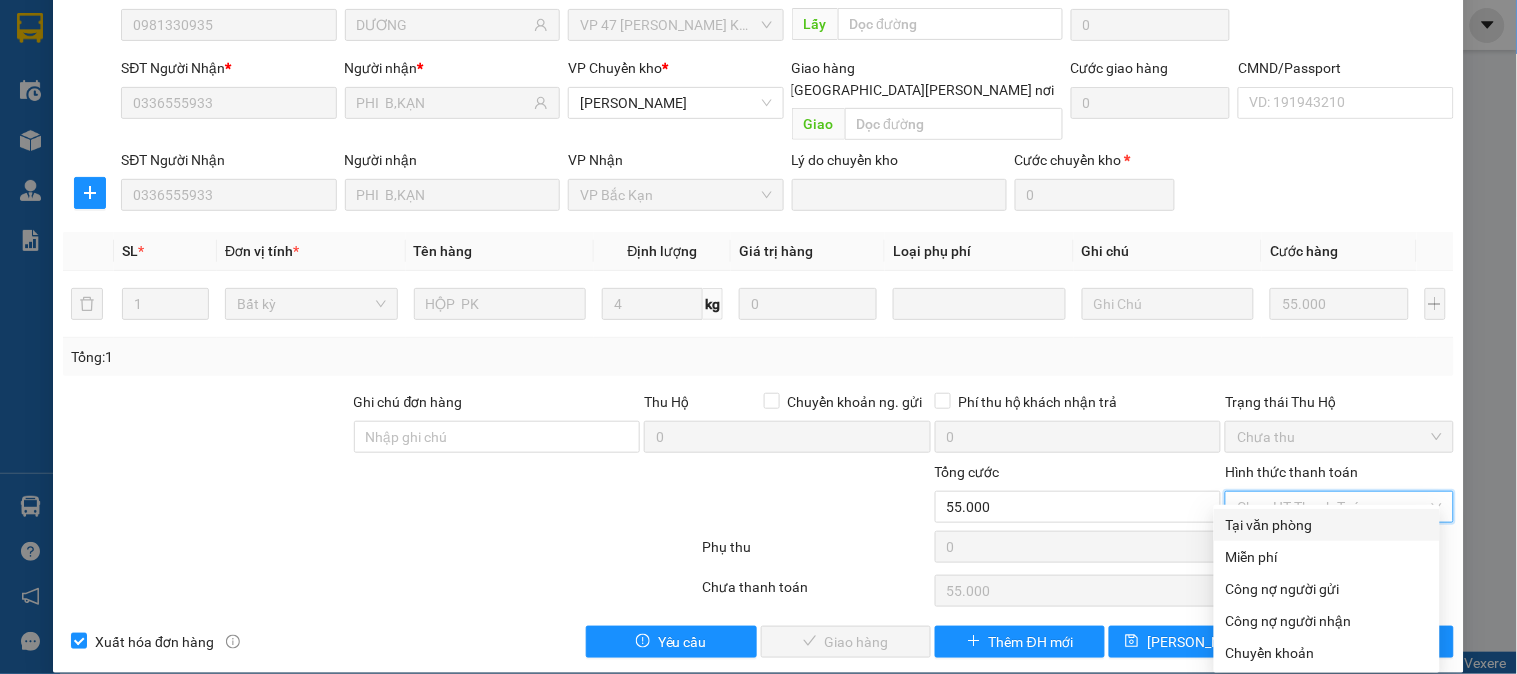 click on "Tại văn phòng" at bounding box center (1327, 525) 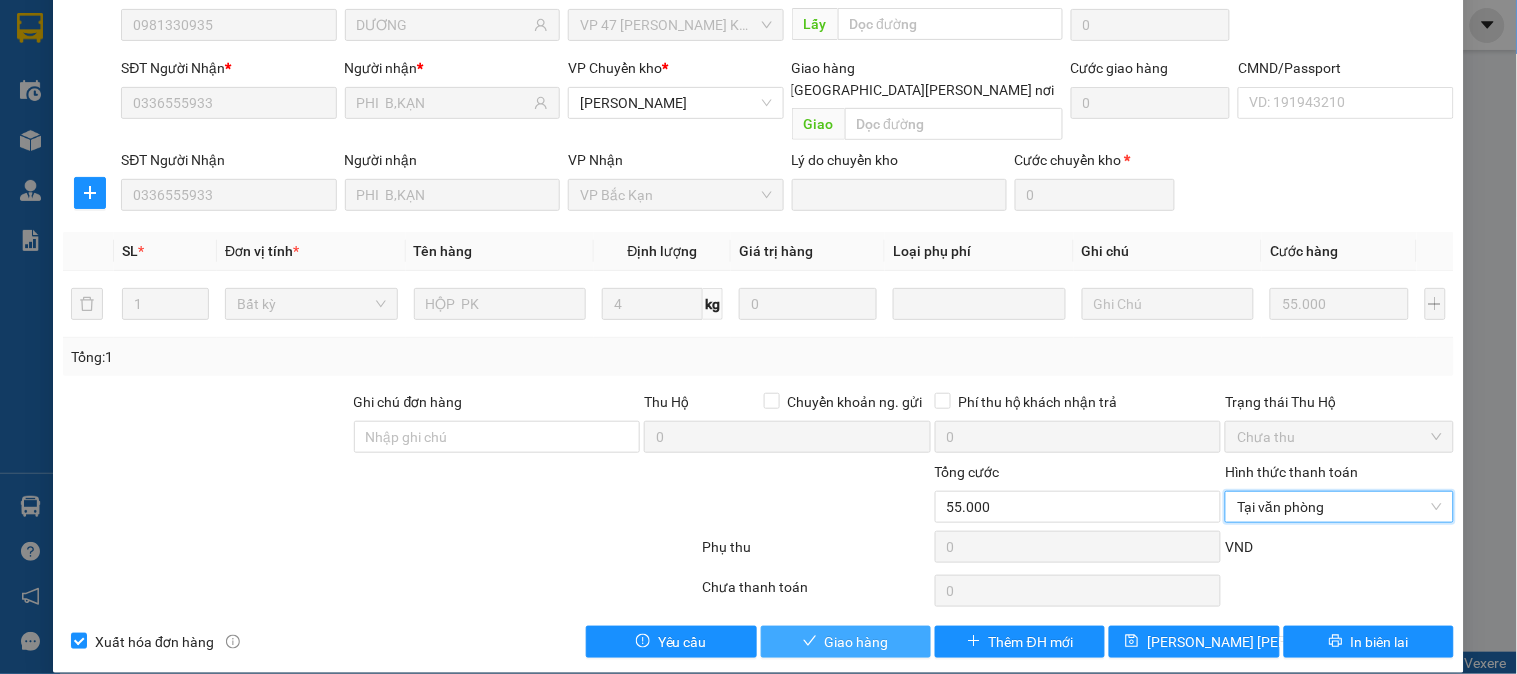 click 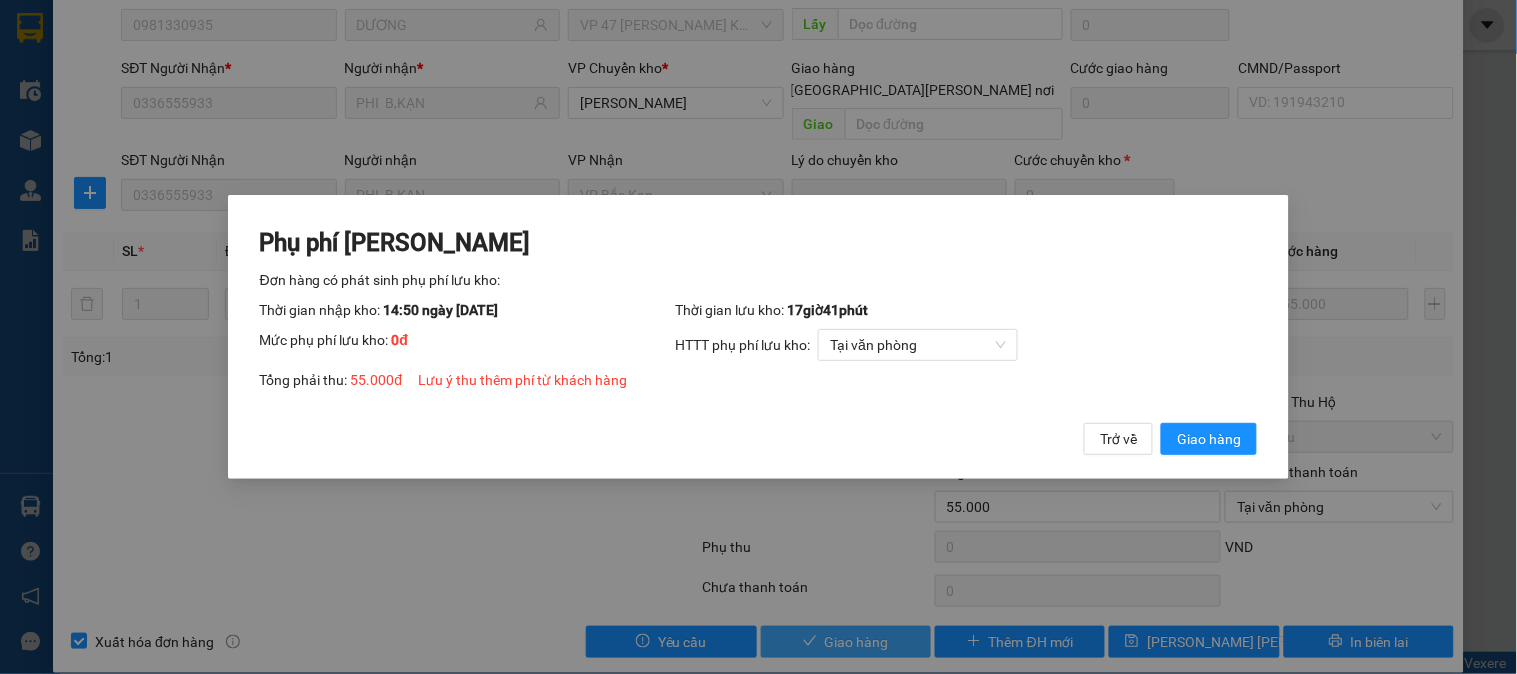 click on "Trở về Giao hàng" at bounding box center [1170, 439] 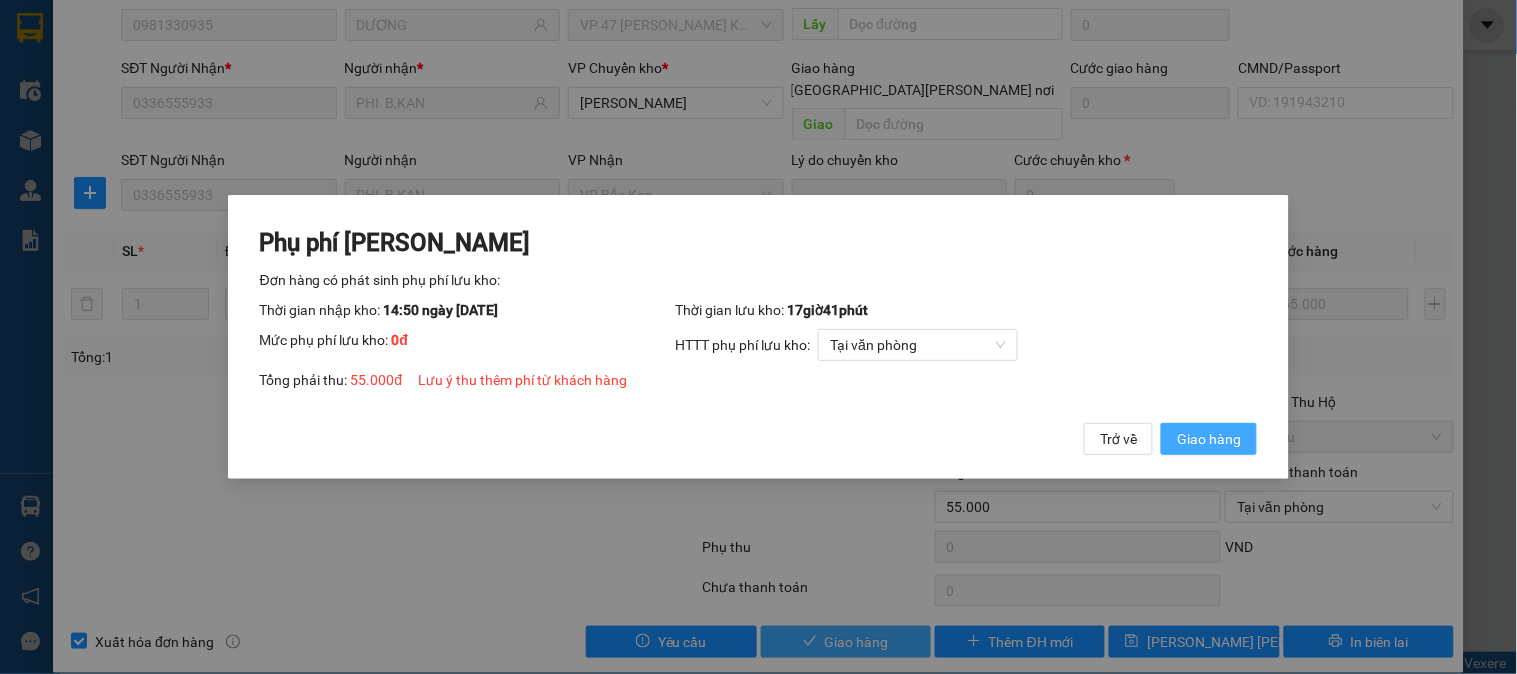 click on "Giao hàng" at bounding box center (1209, 439) 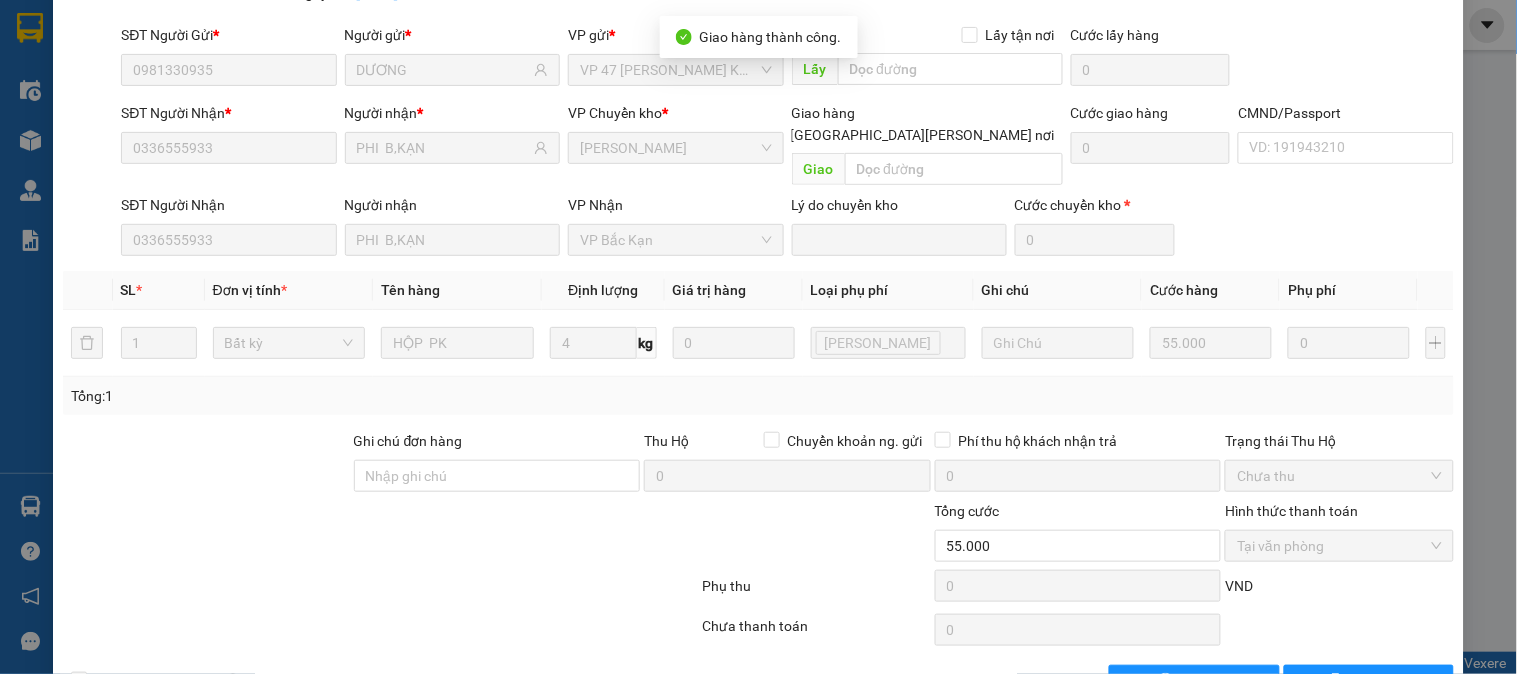scroll, scrollTop: 0, scrollLeft: 0, axis: both 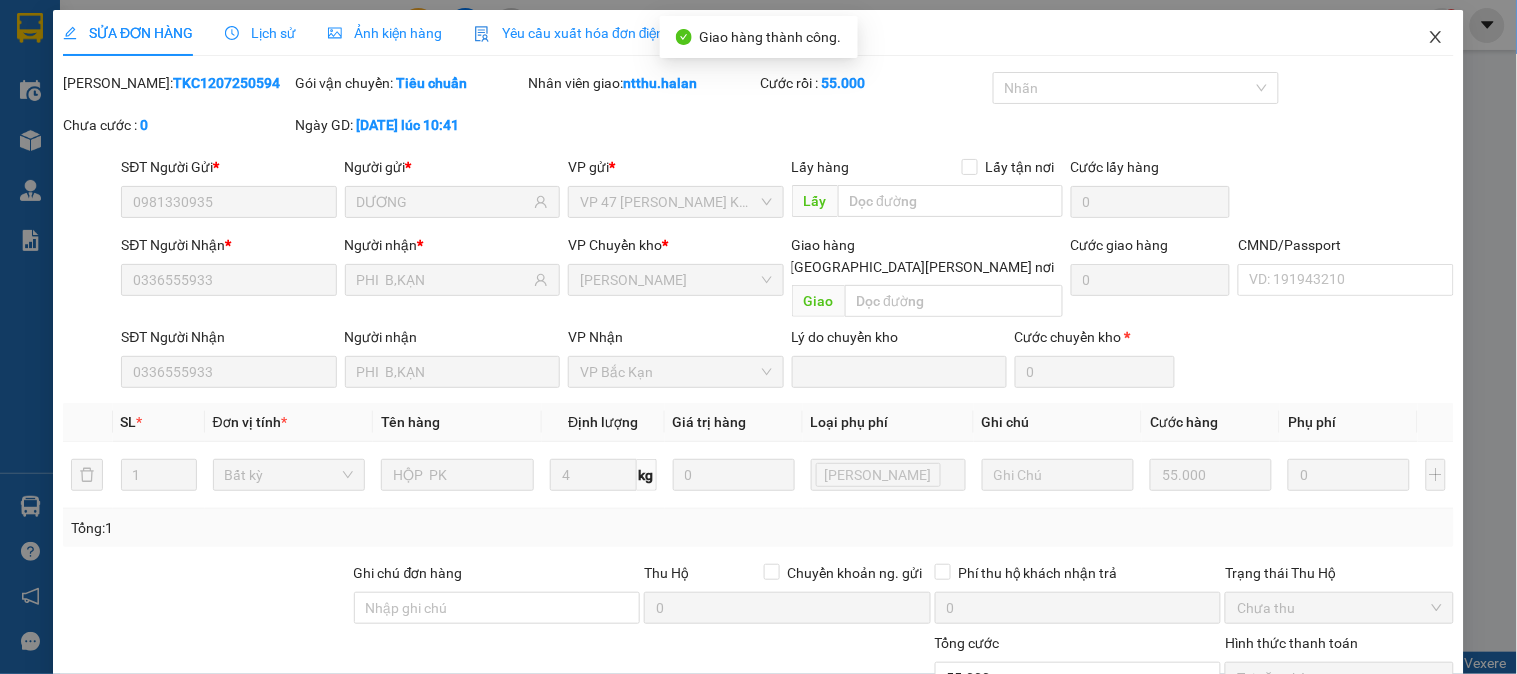 click 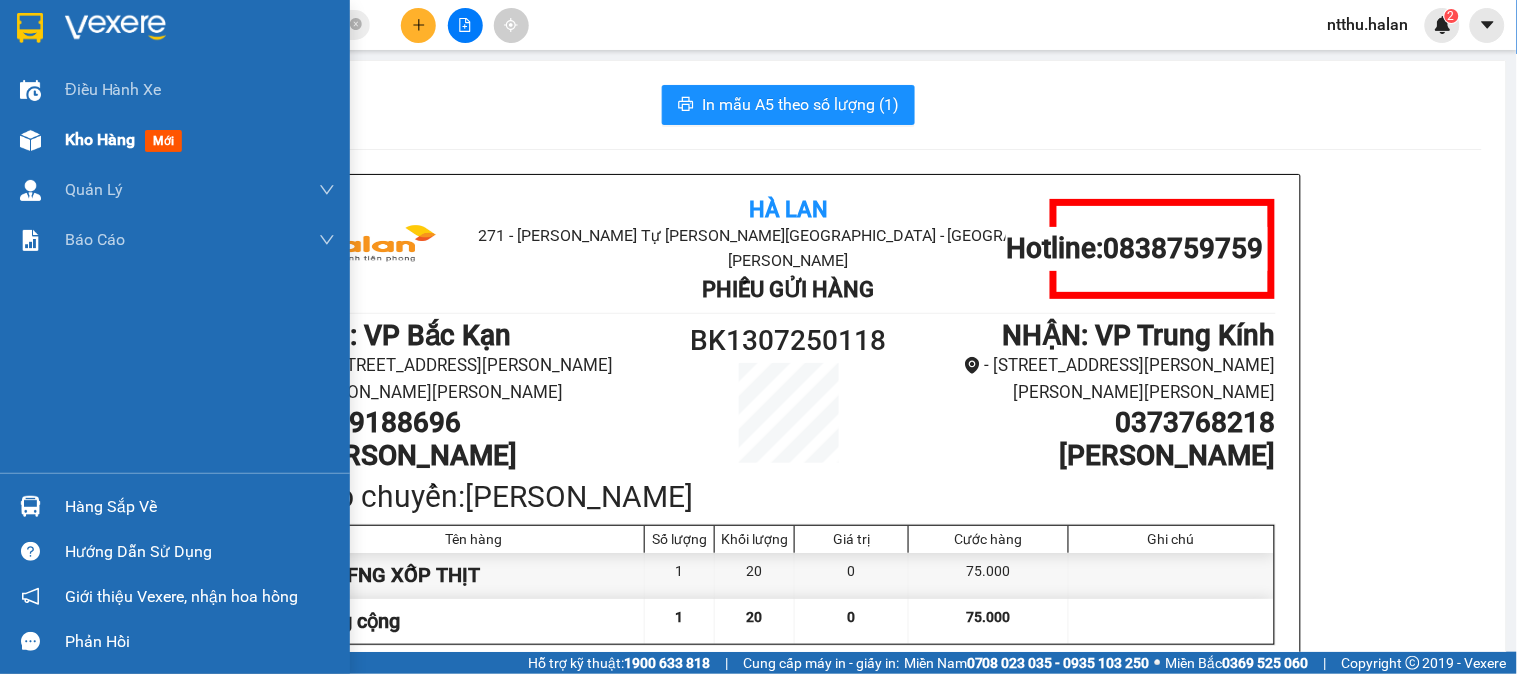 click on "Kho hàng" at bounding box center [100, 139] 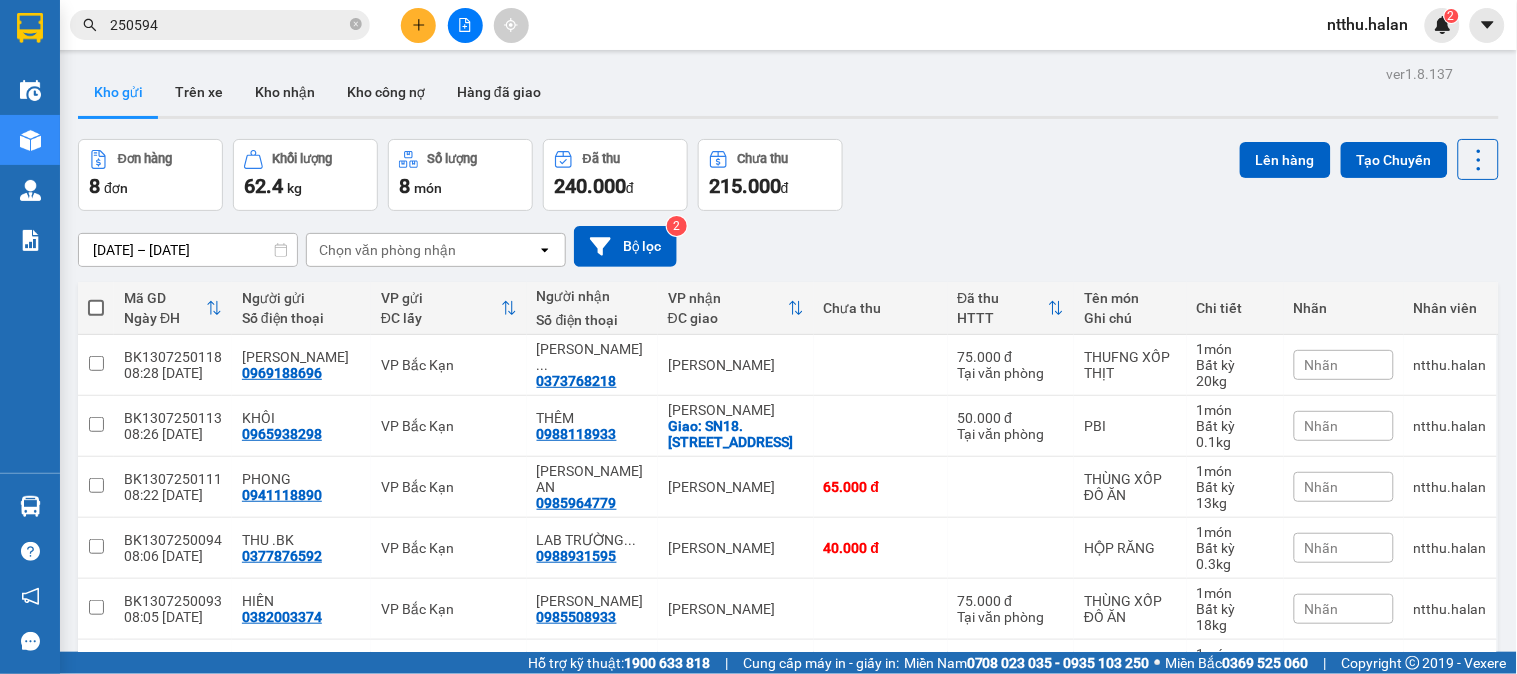 click at bounding box center [96, 308] 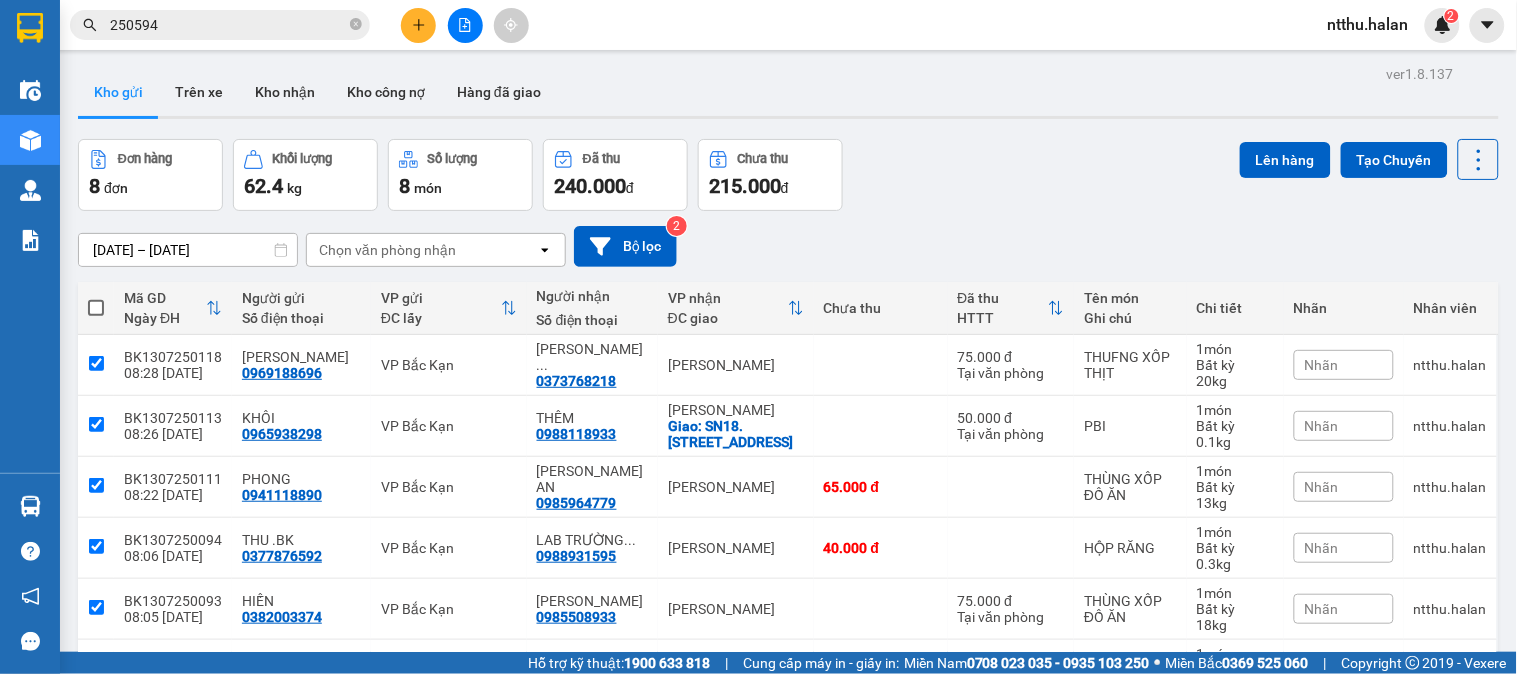checkbox on "true" 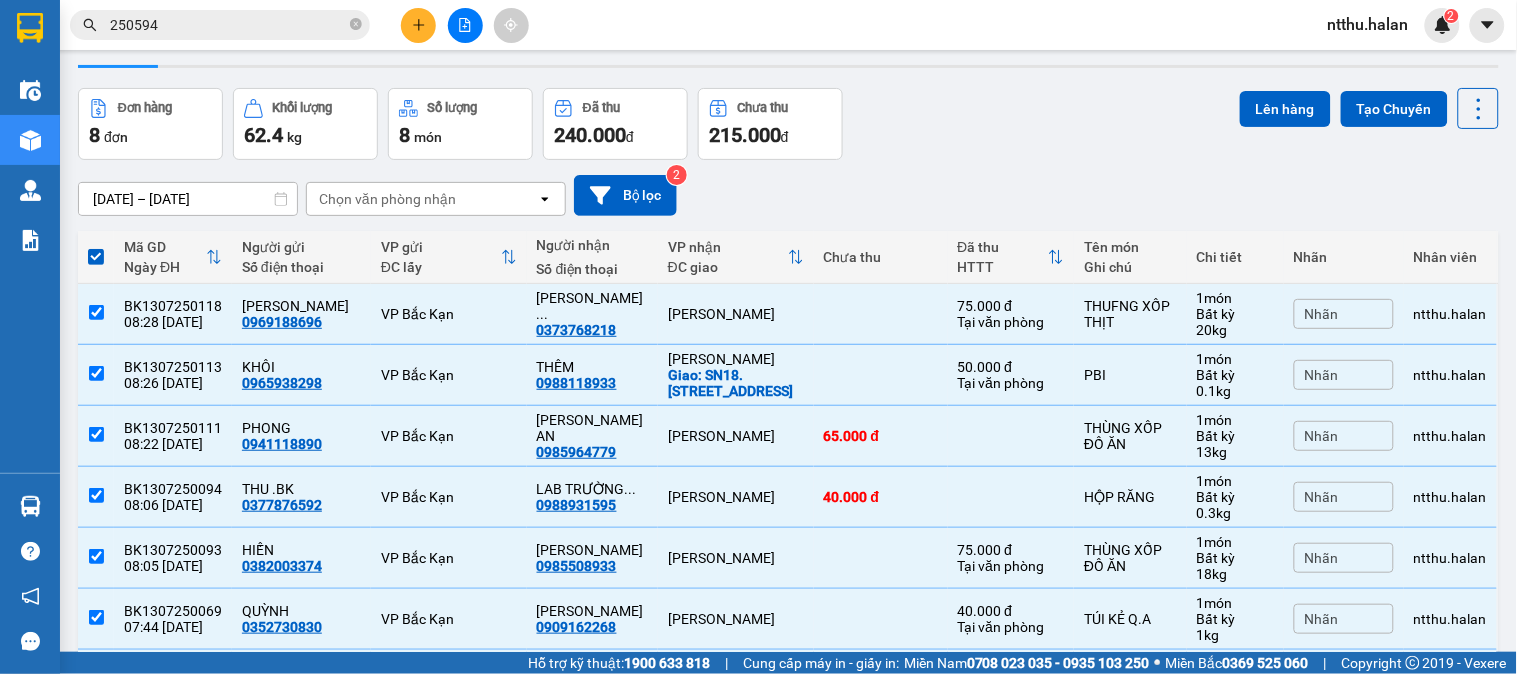 scroll, scrollTop: 0, scrollLeft: 0, axis: both 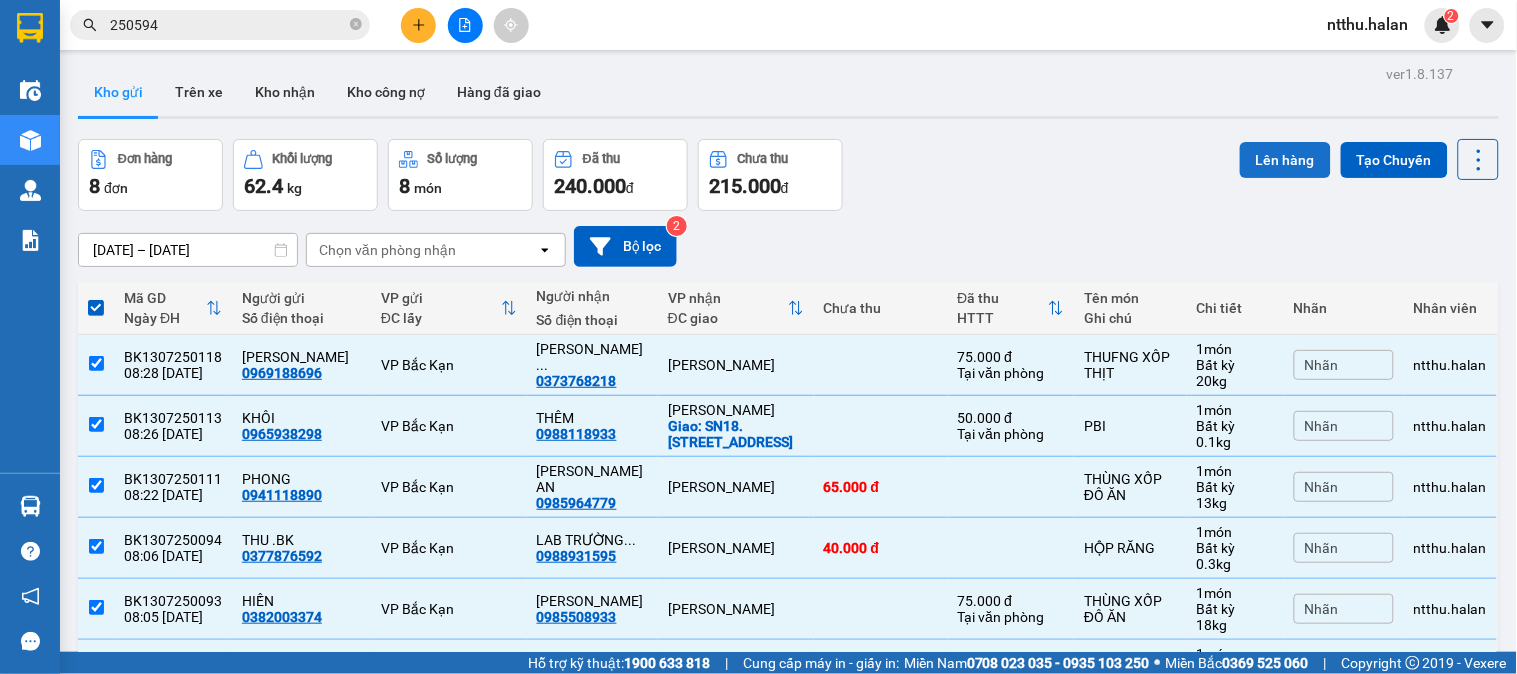 click on "Lên hàng" at bounding box center [1285, 160] 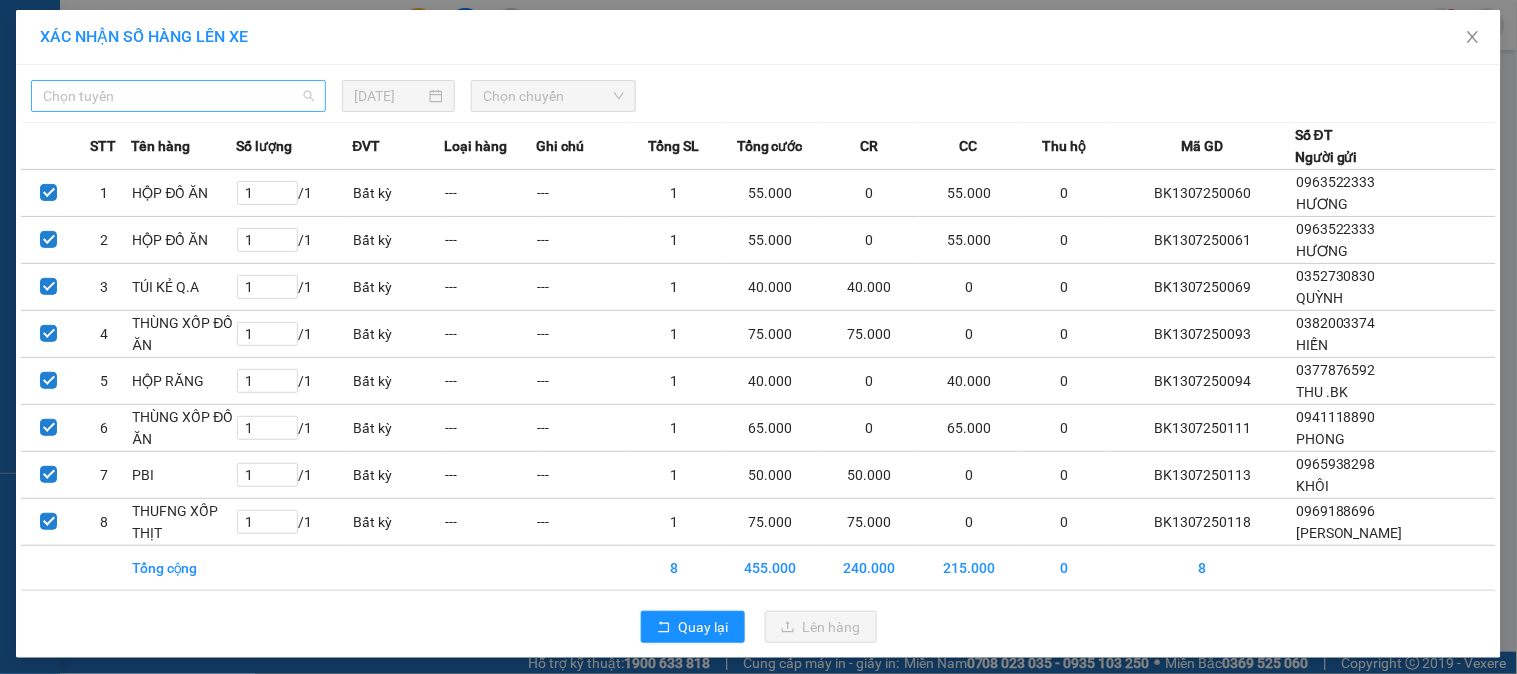 click on "Chọn tuyến" at bounding box center (178, 96) 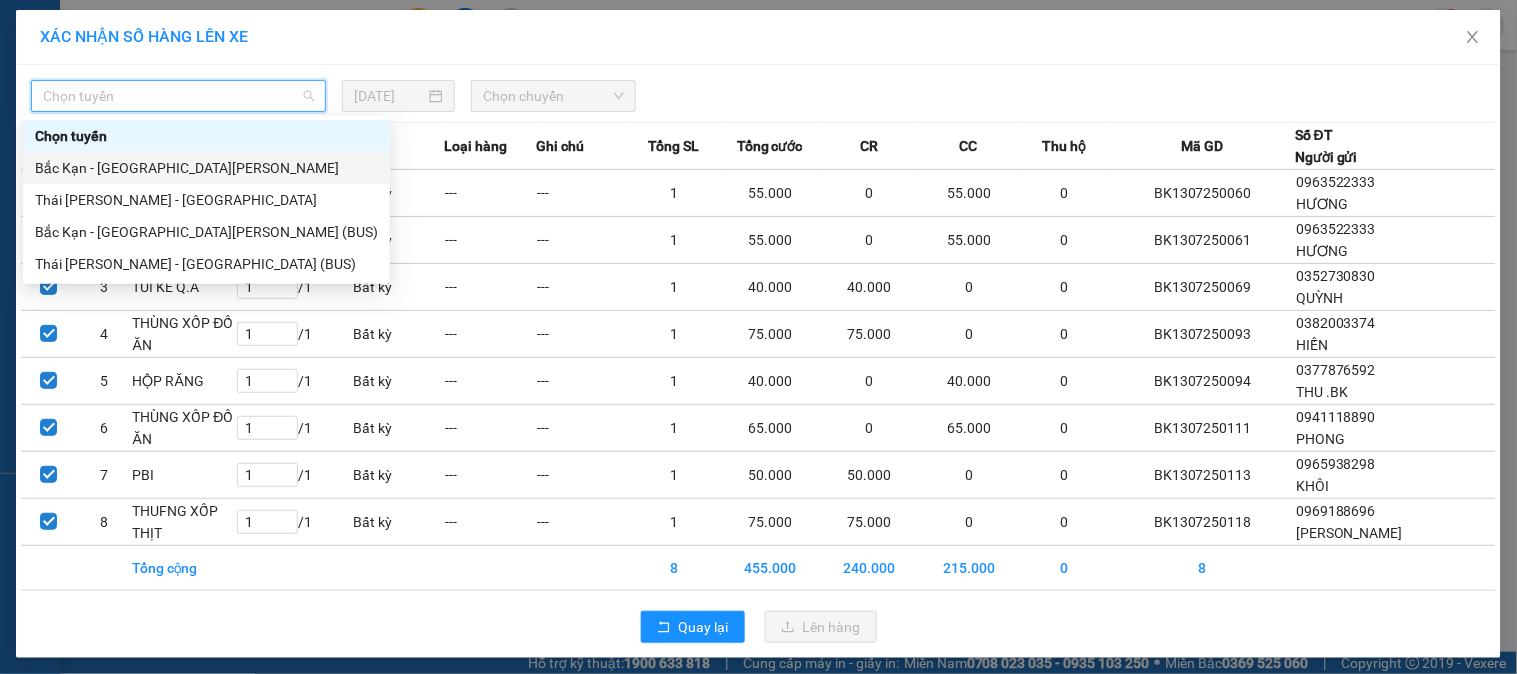 click on "Bắc Kạn - [GEOGRAPHIC_DATA]" at bounding box center (206, 168) 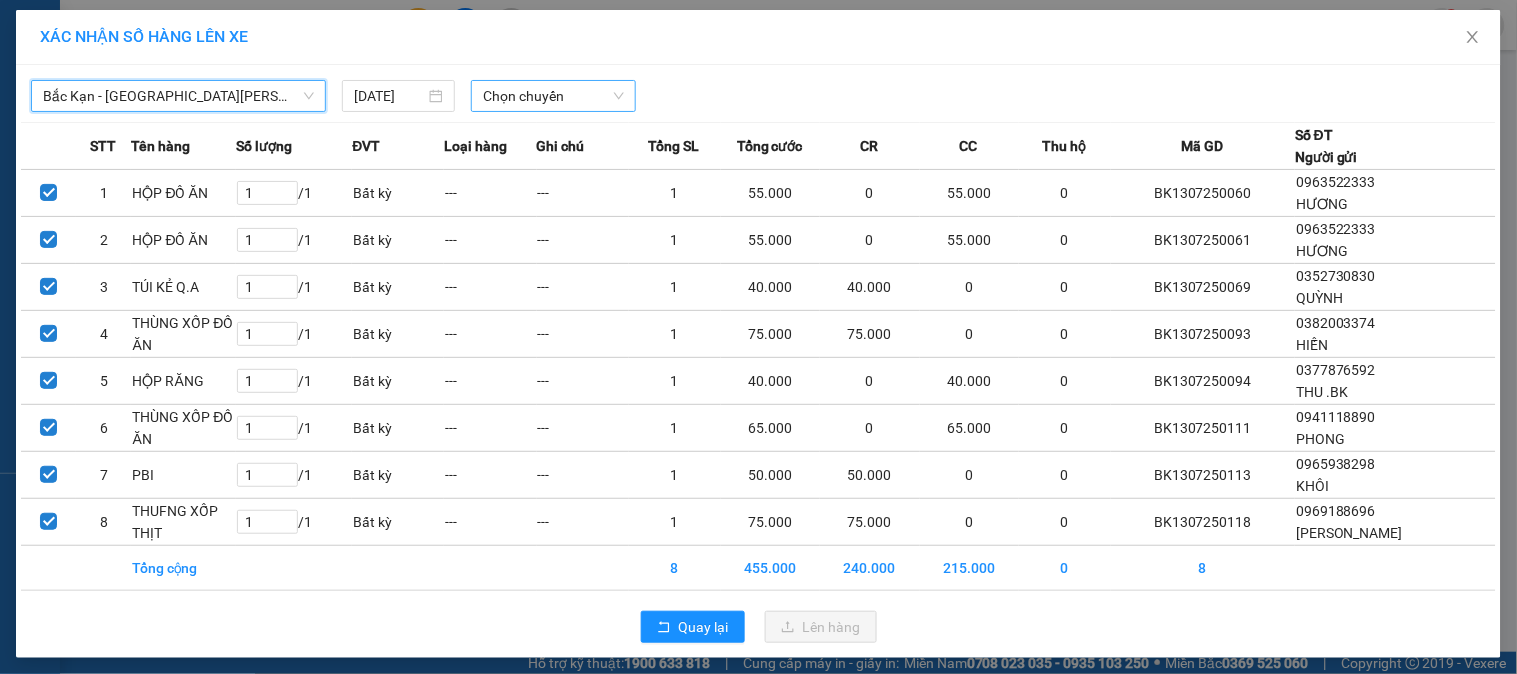 click on "Chọn chuyến" at bounding box center (553, 96) 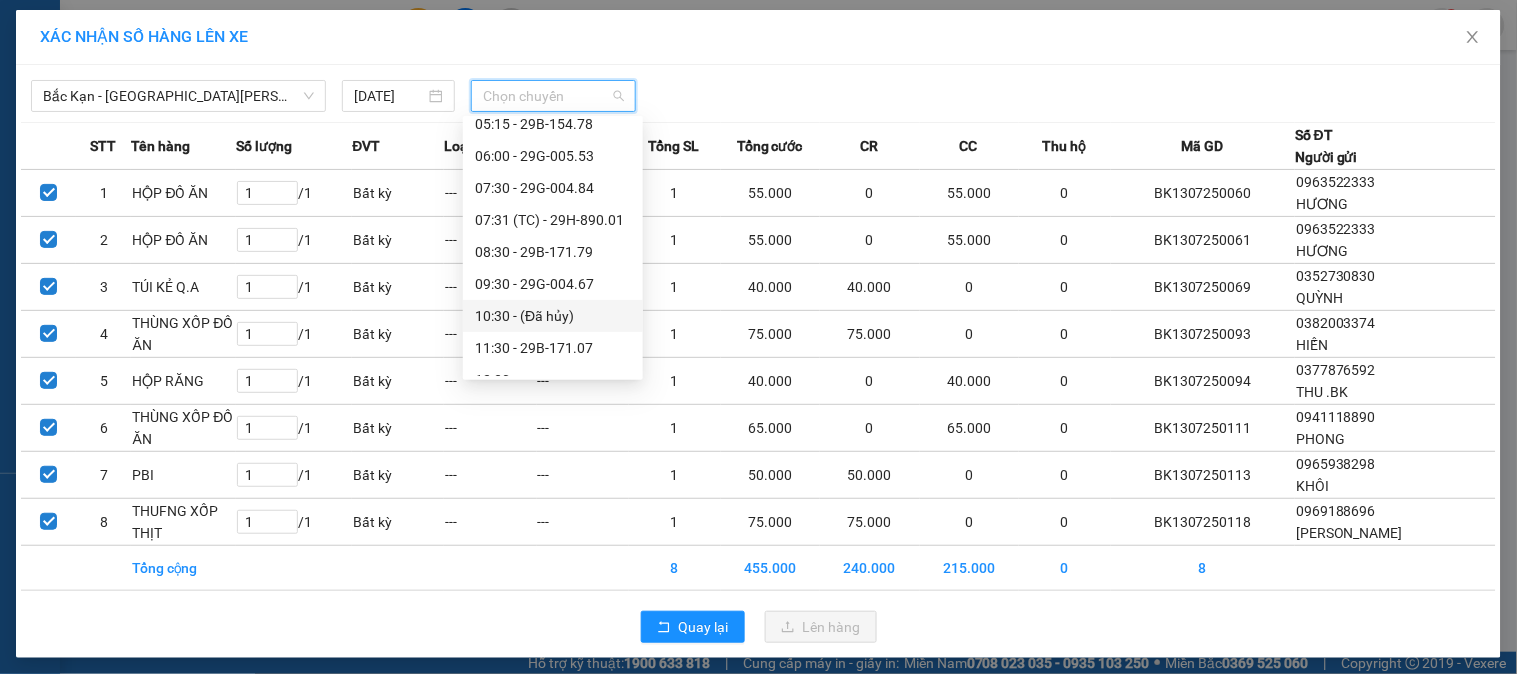 scroll, scrollTop: 111, scrollLeft: 0, axis: vertical 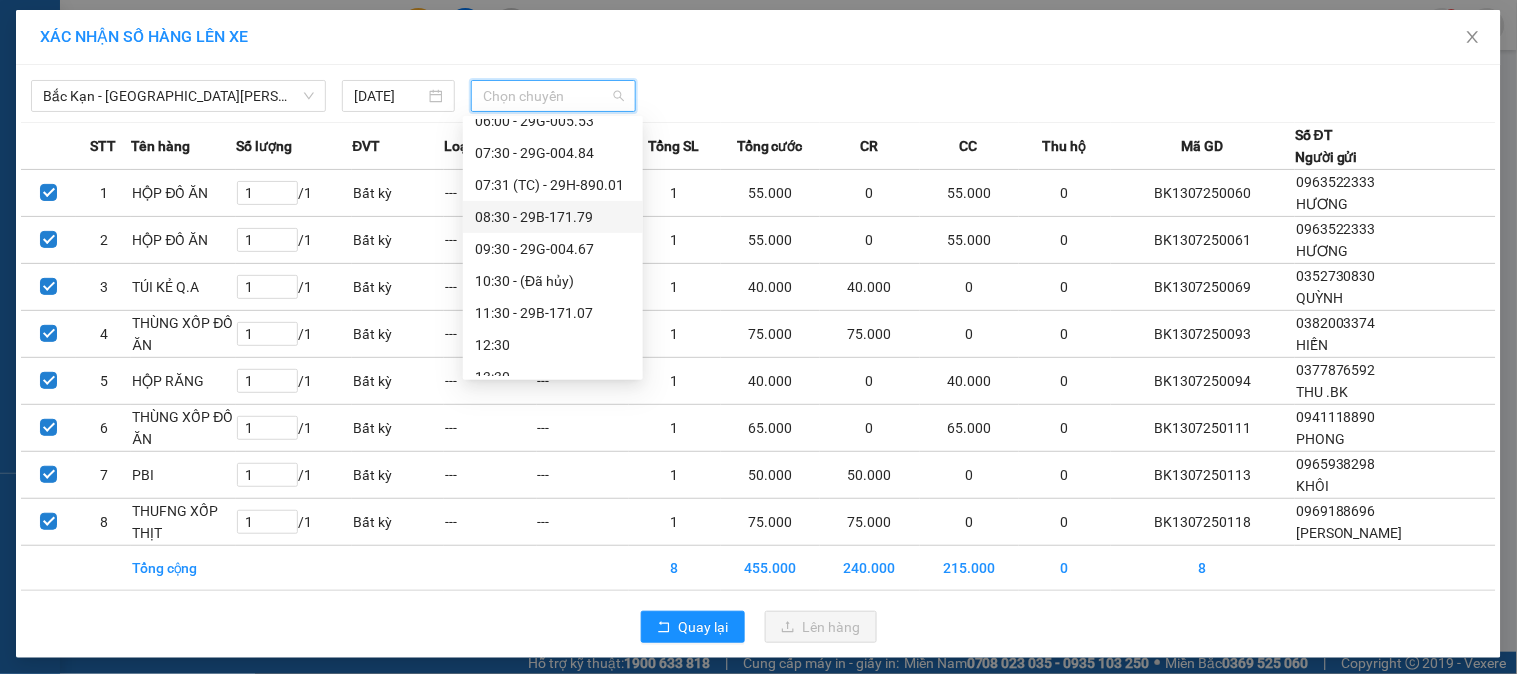 click on "08:30     - 29B-171.79" at bounding box center [553, 217] 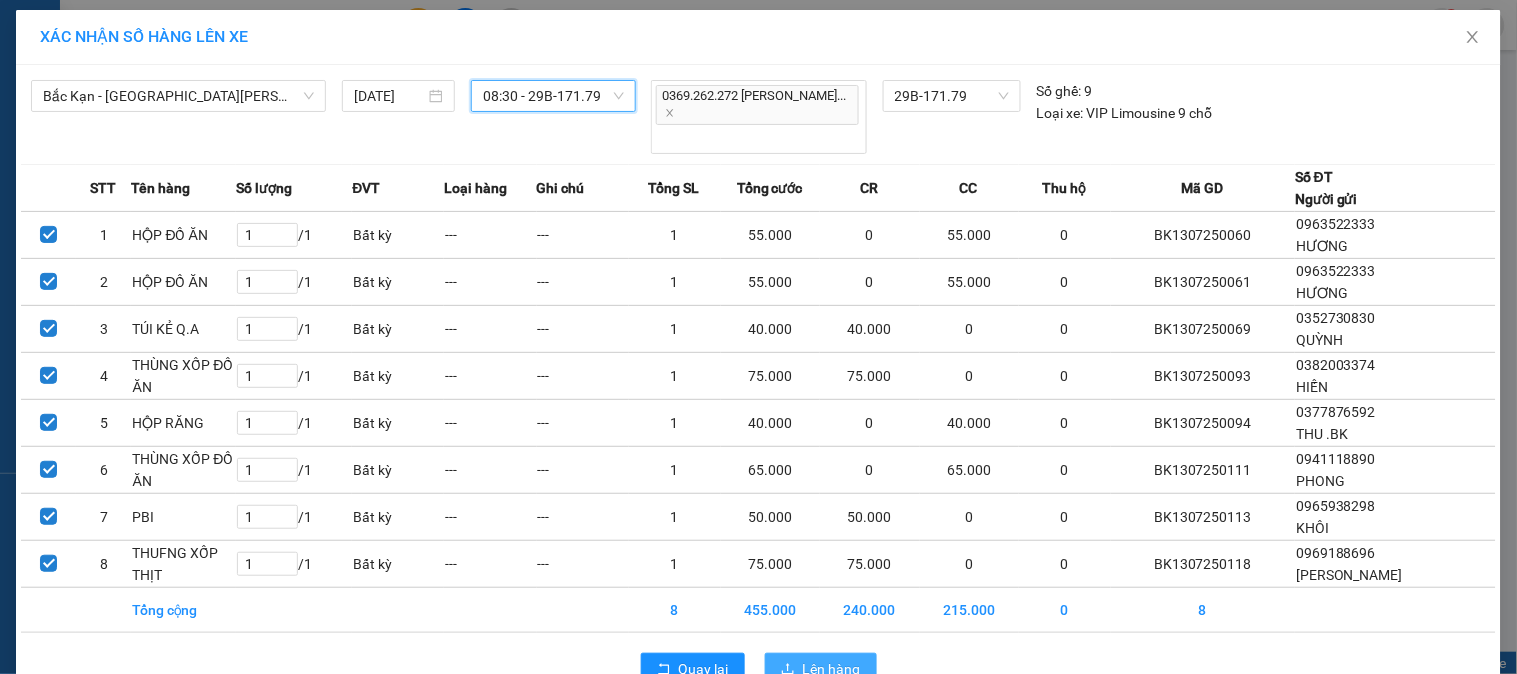 click on "Lên hàng" at bounding box center [832, 669] 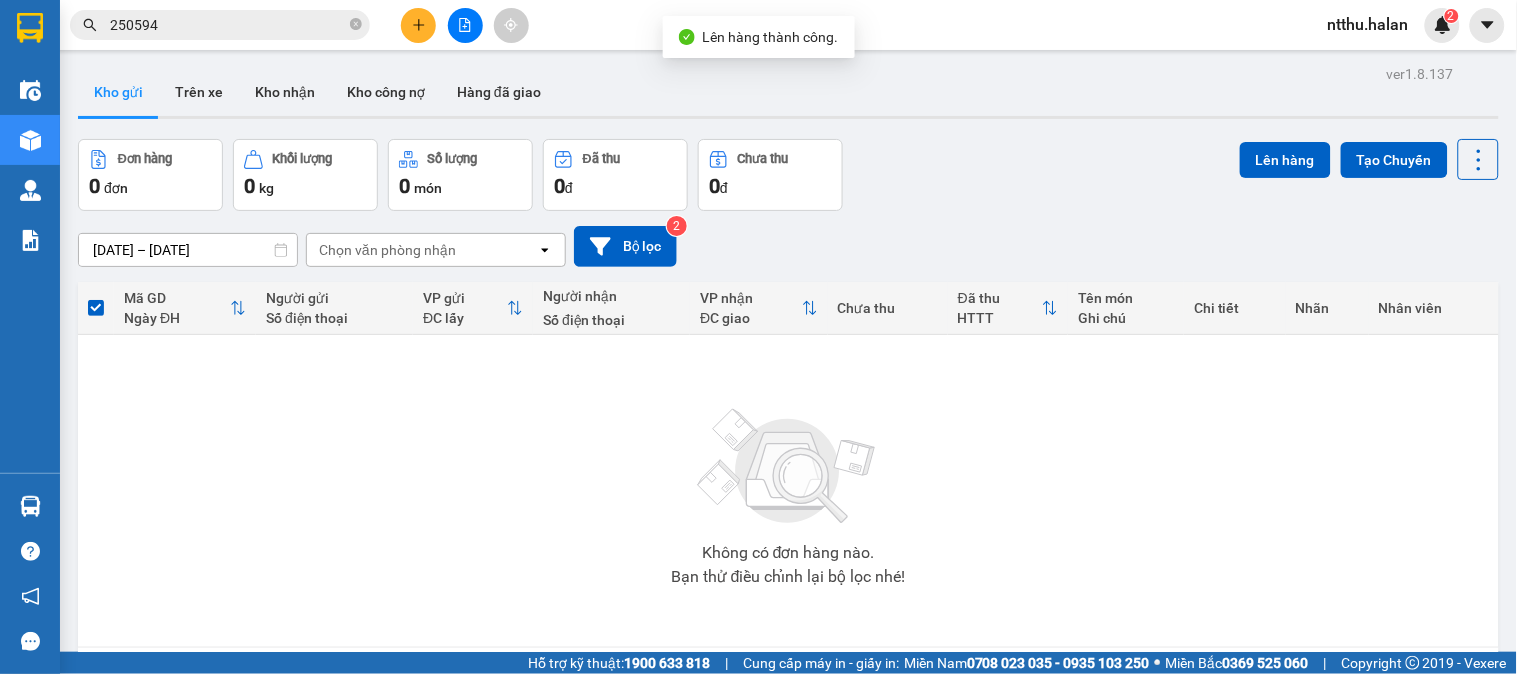 click on "Kho gửi Trên xe Kho nhận Kho công nợ Hàng đã giao" at bounding box center [788, 94] 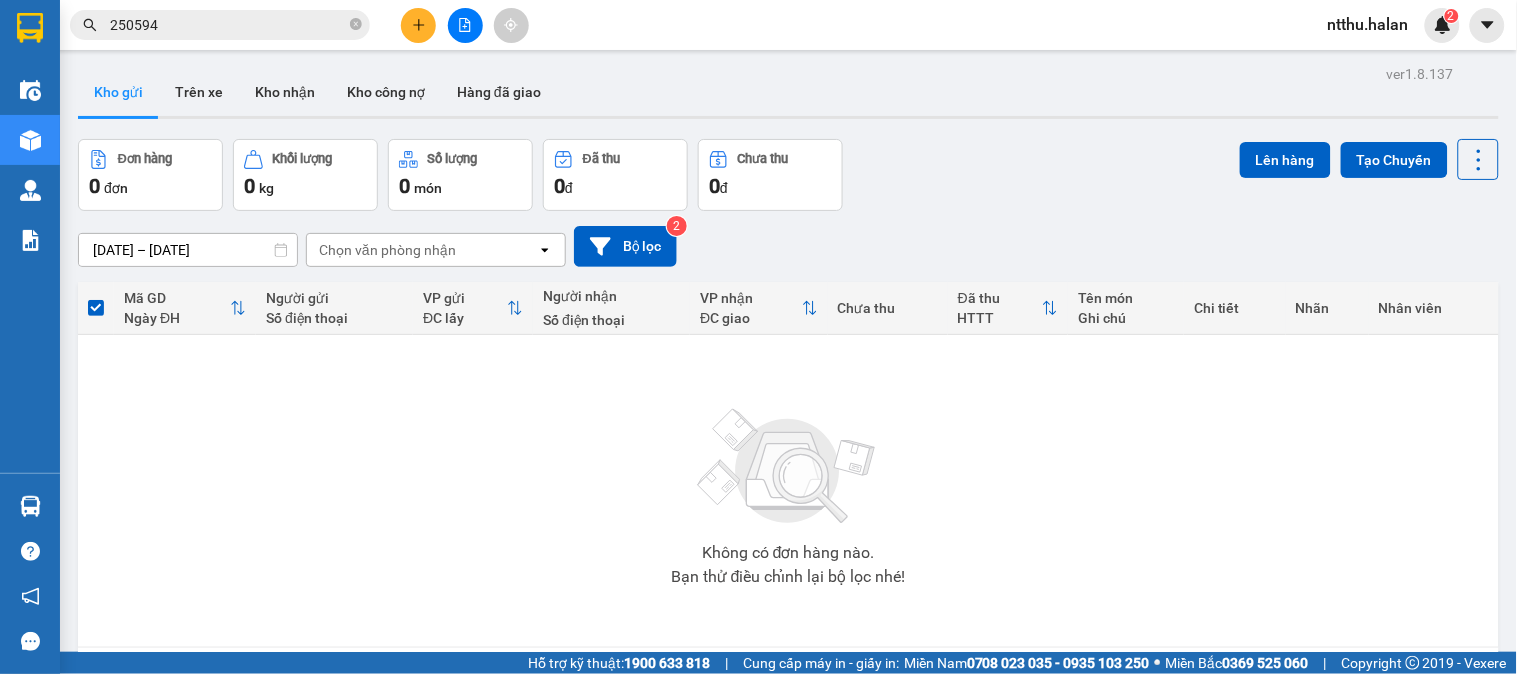click 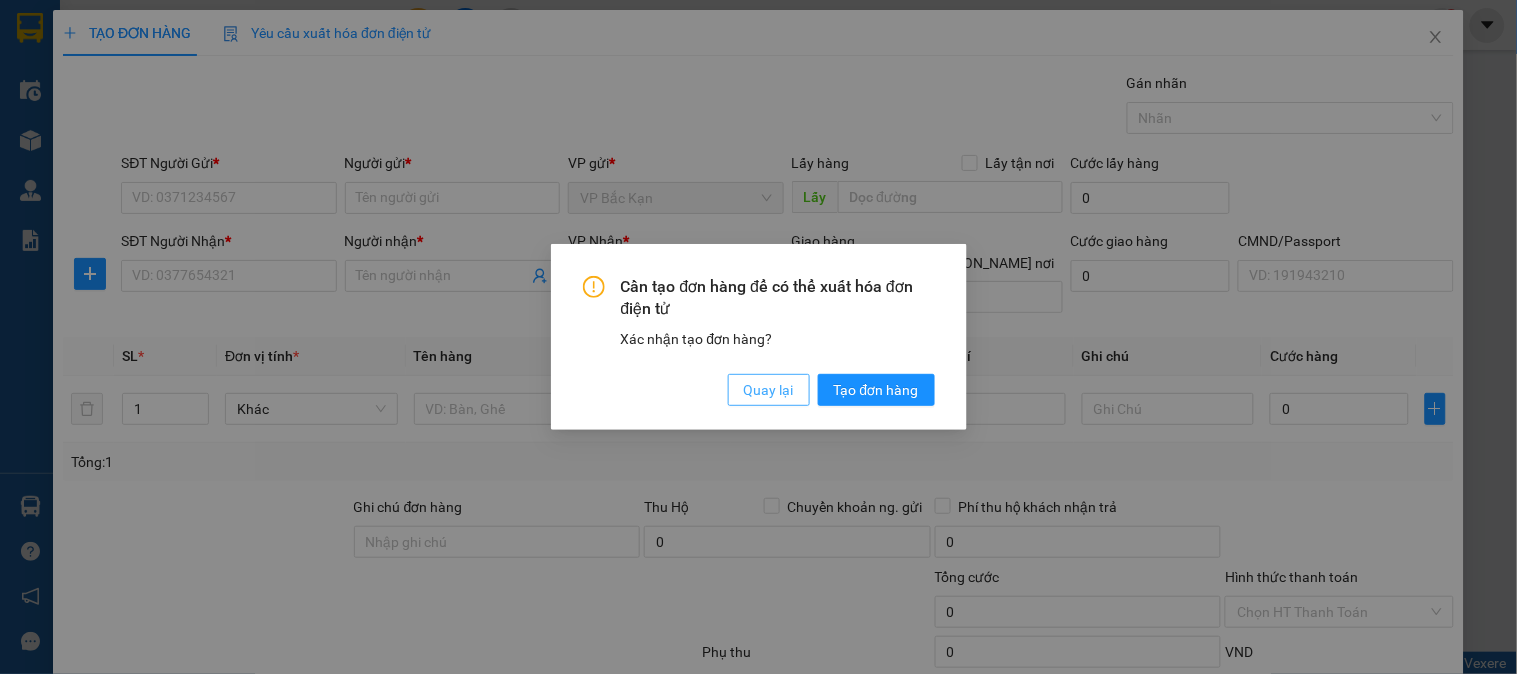 click on "Quay lại" at bounding box center (769, 390) 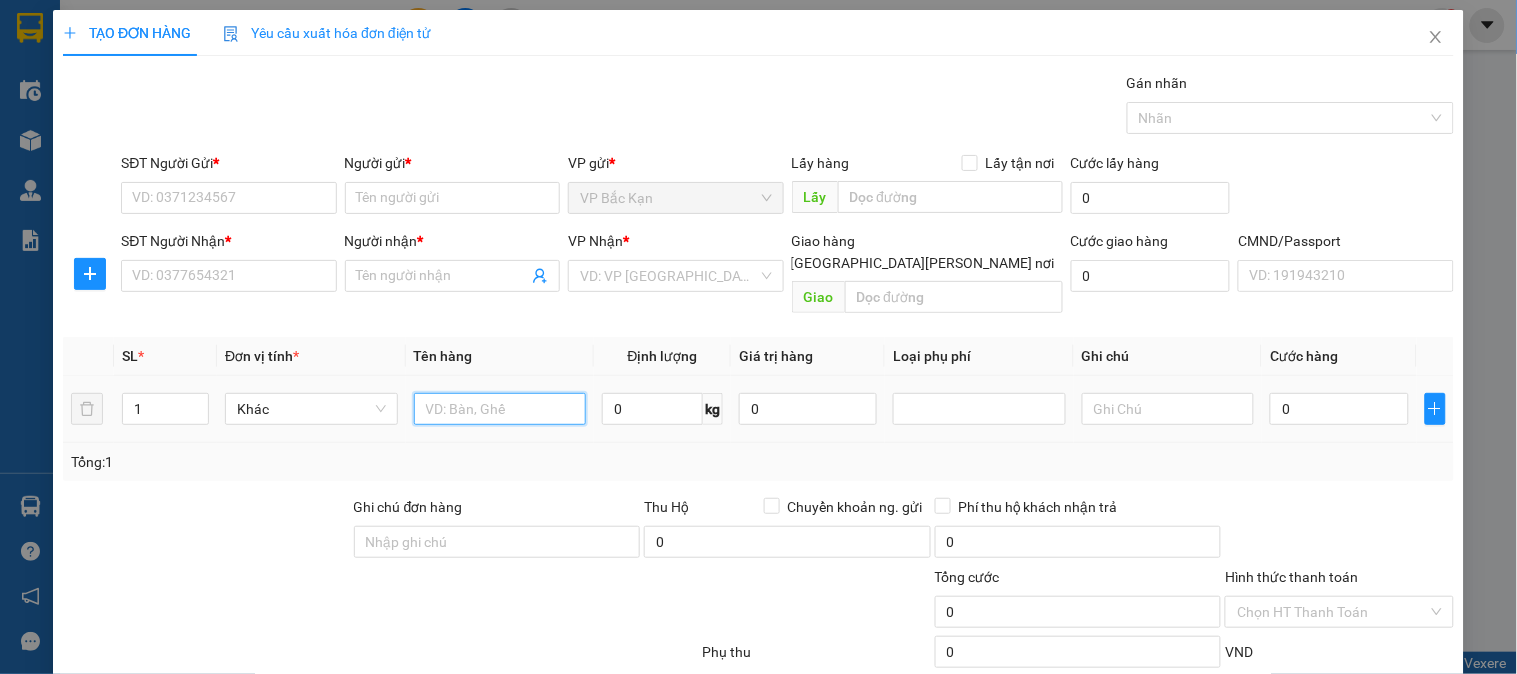 click at bounding box center (500, 409) 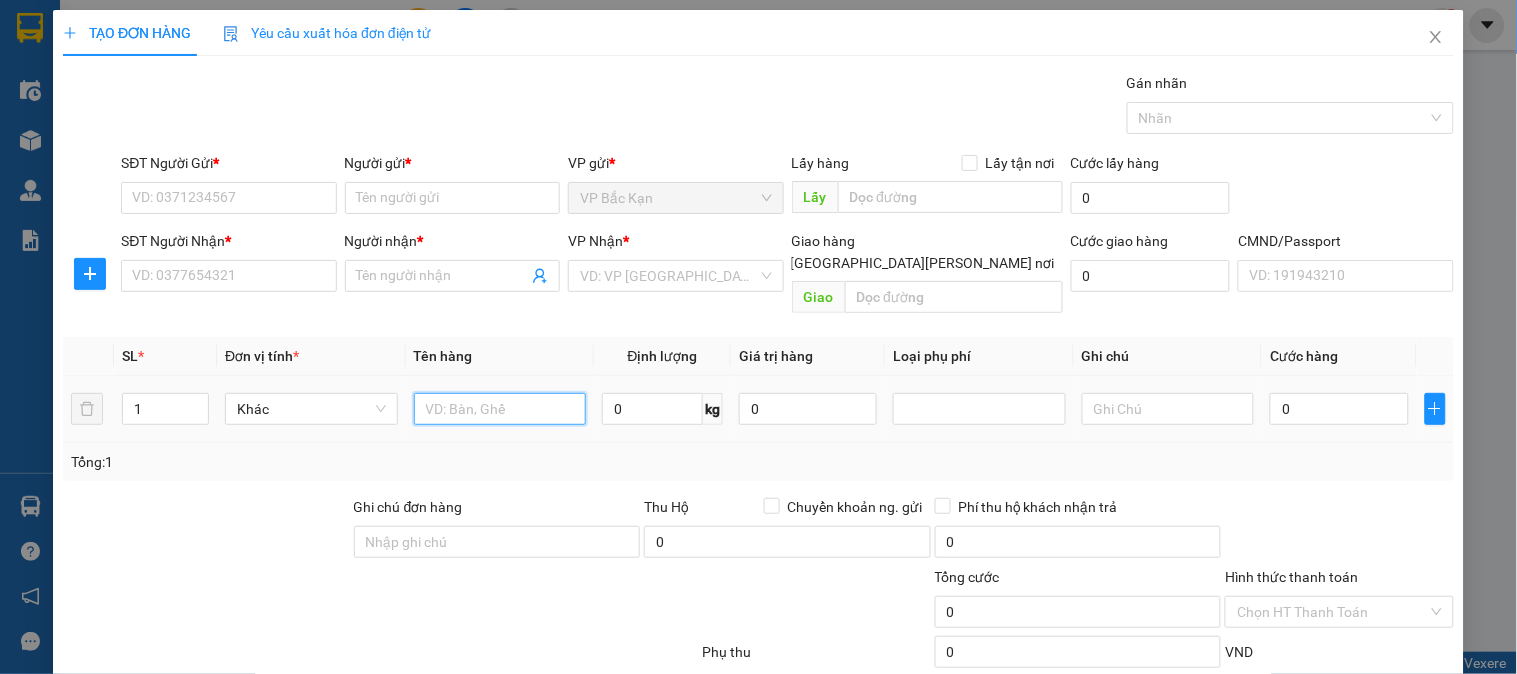 click at bounding box center (500, 409) 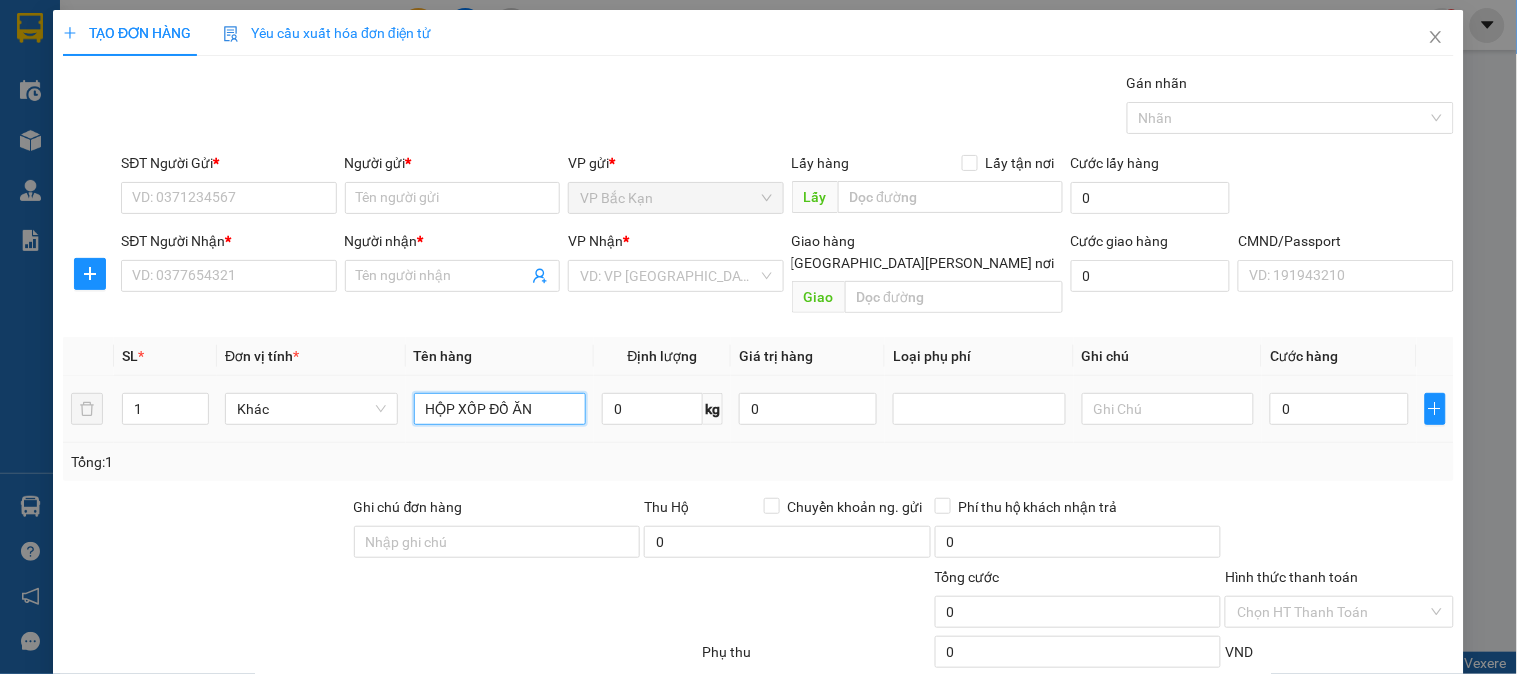 type on "HỘP XỐP ĐỒ ĂN" 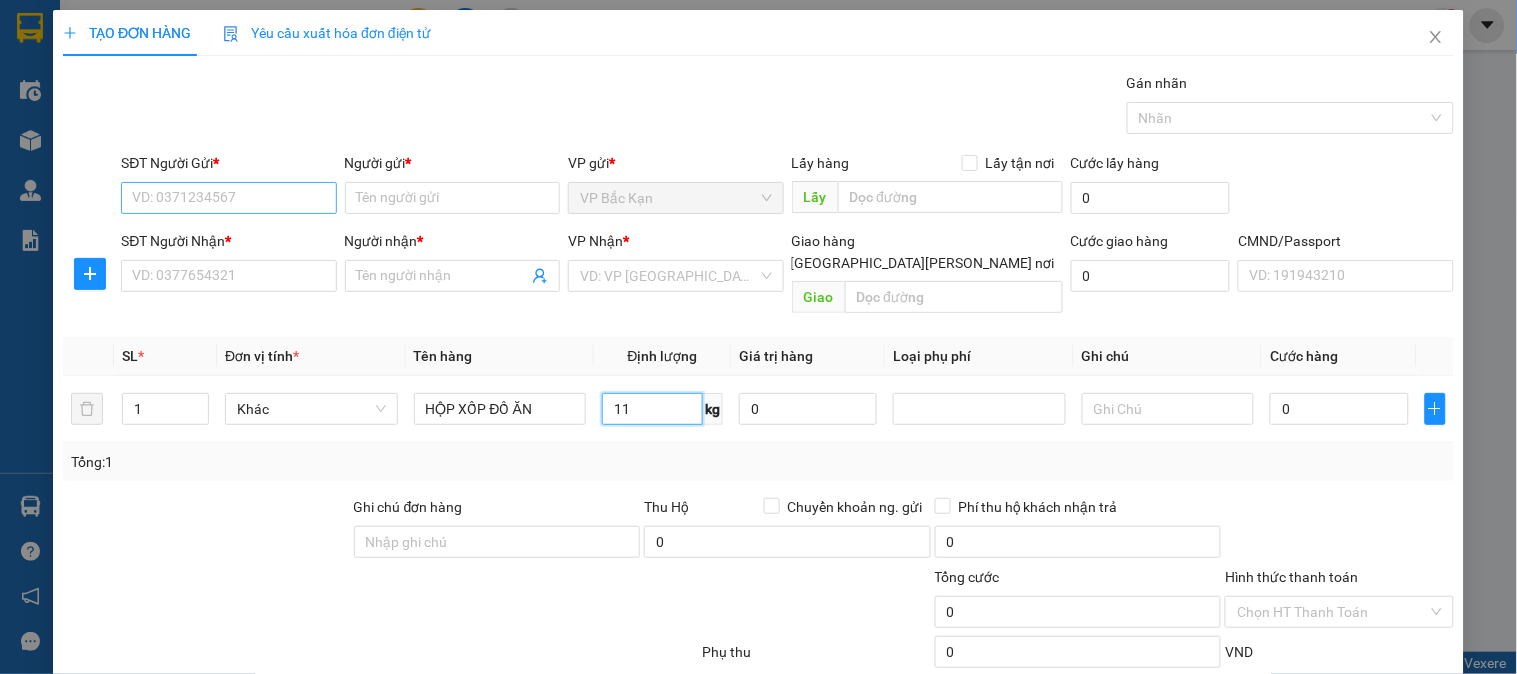 type on "11" 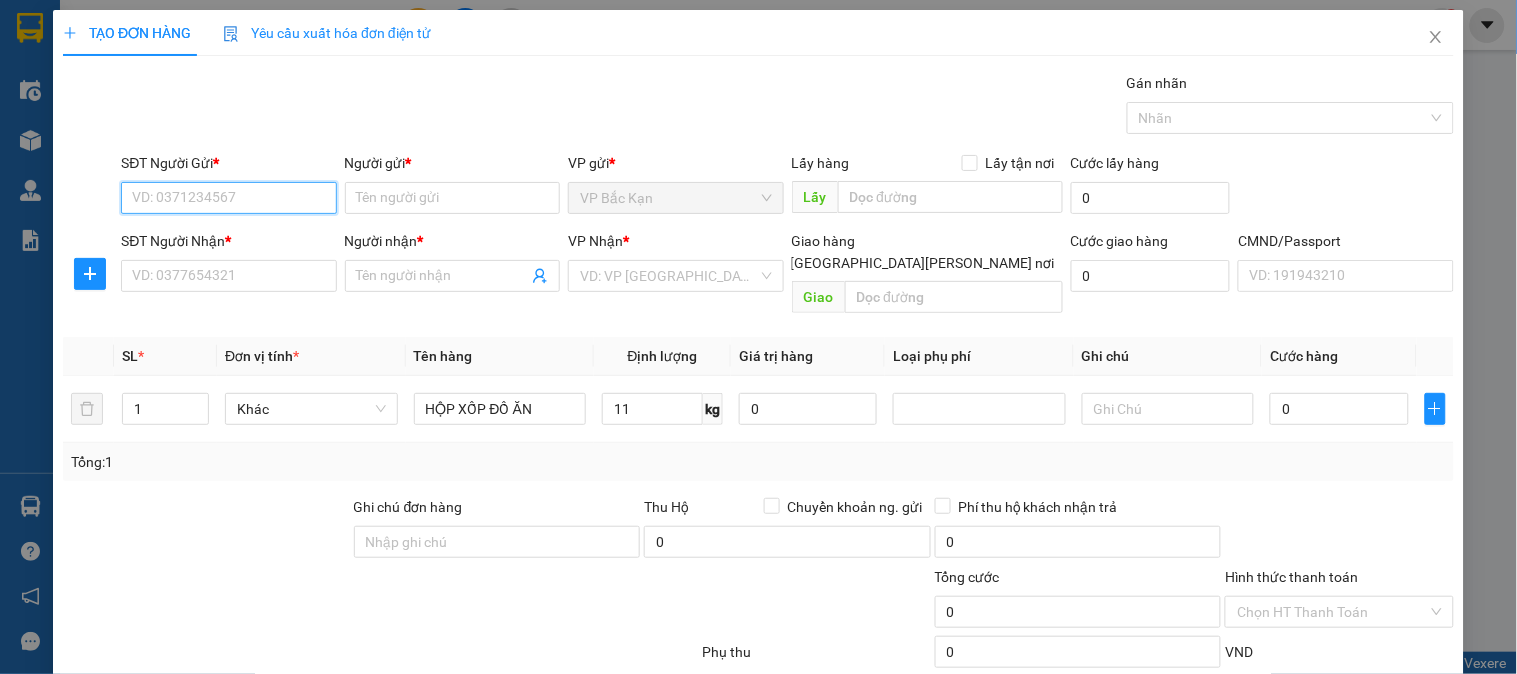 click on "SĐT Người Gửi  *" at bounding box center [228, 198] 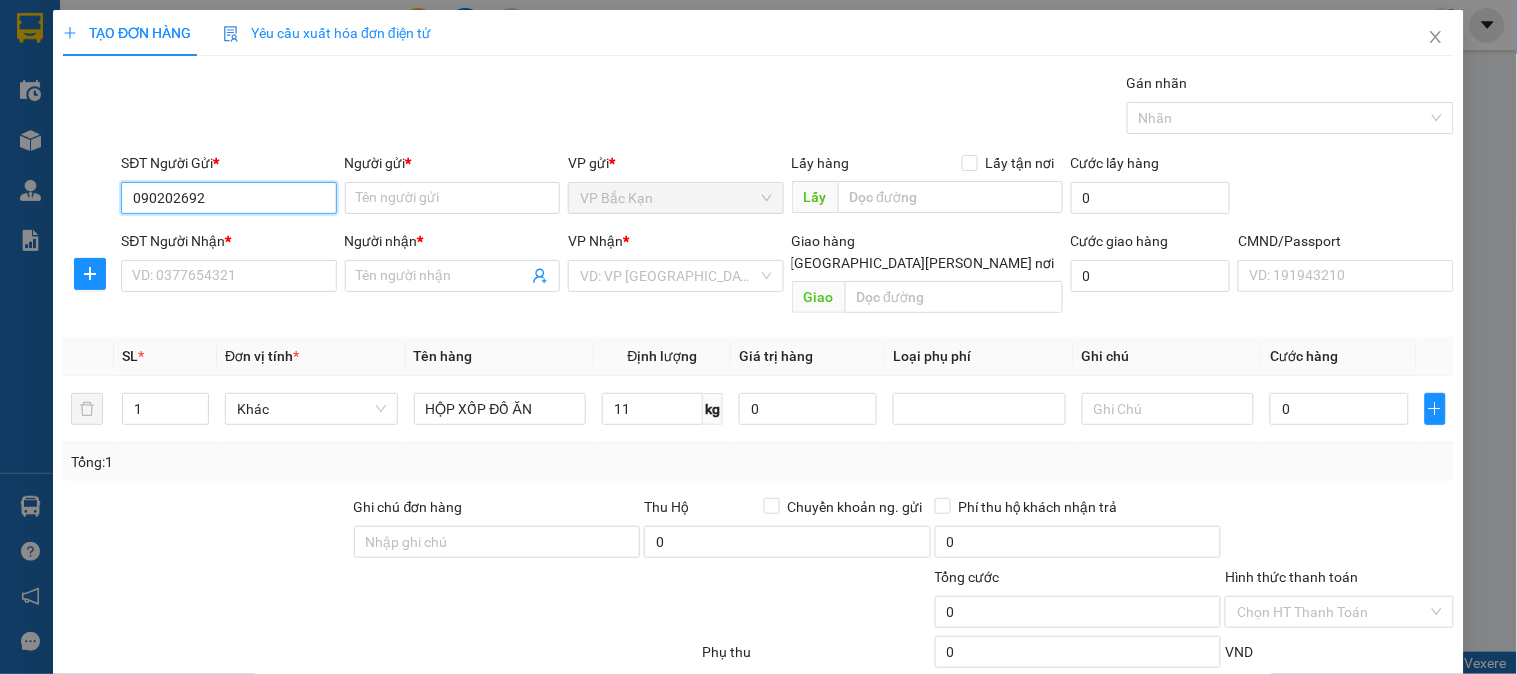 type on "0902026929" 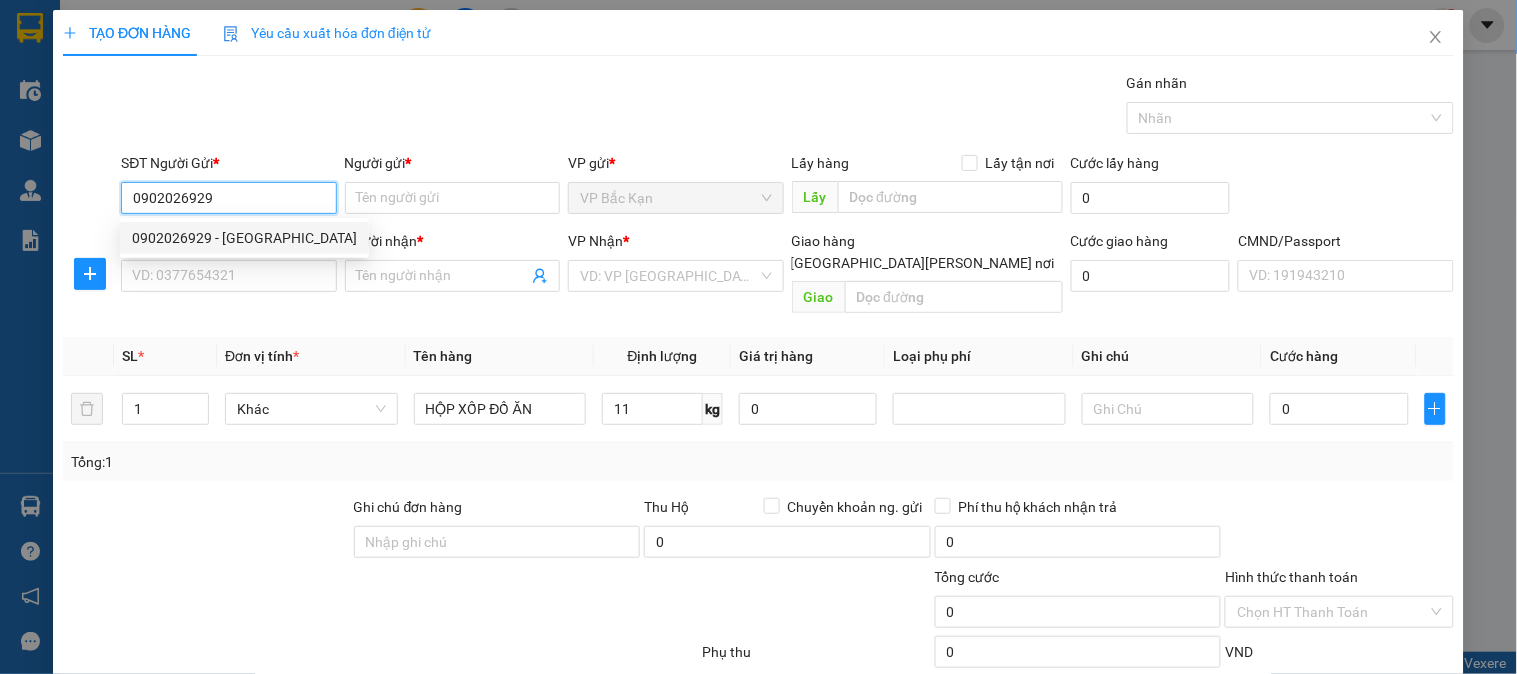 click on "0902026929 - HÀ THỊ HÀ" at bounding box center [244, 238] 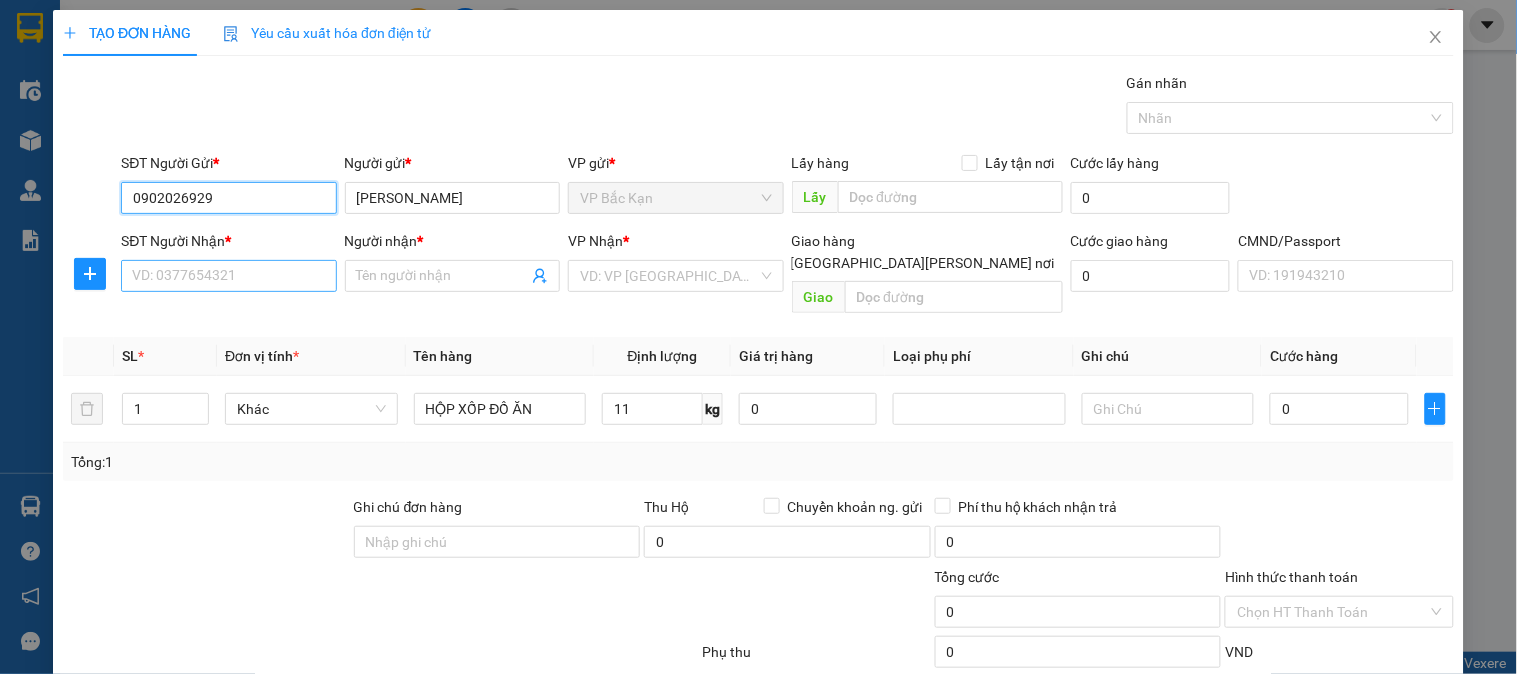 type on "0902026929" 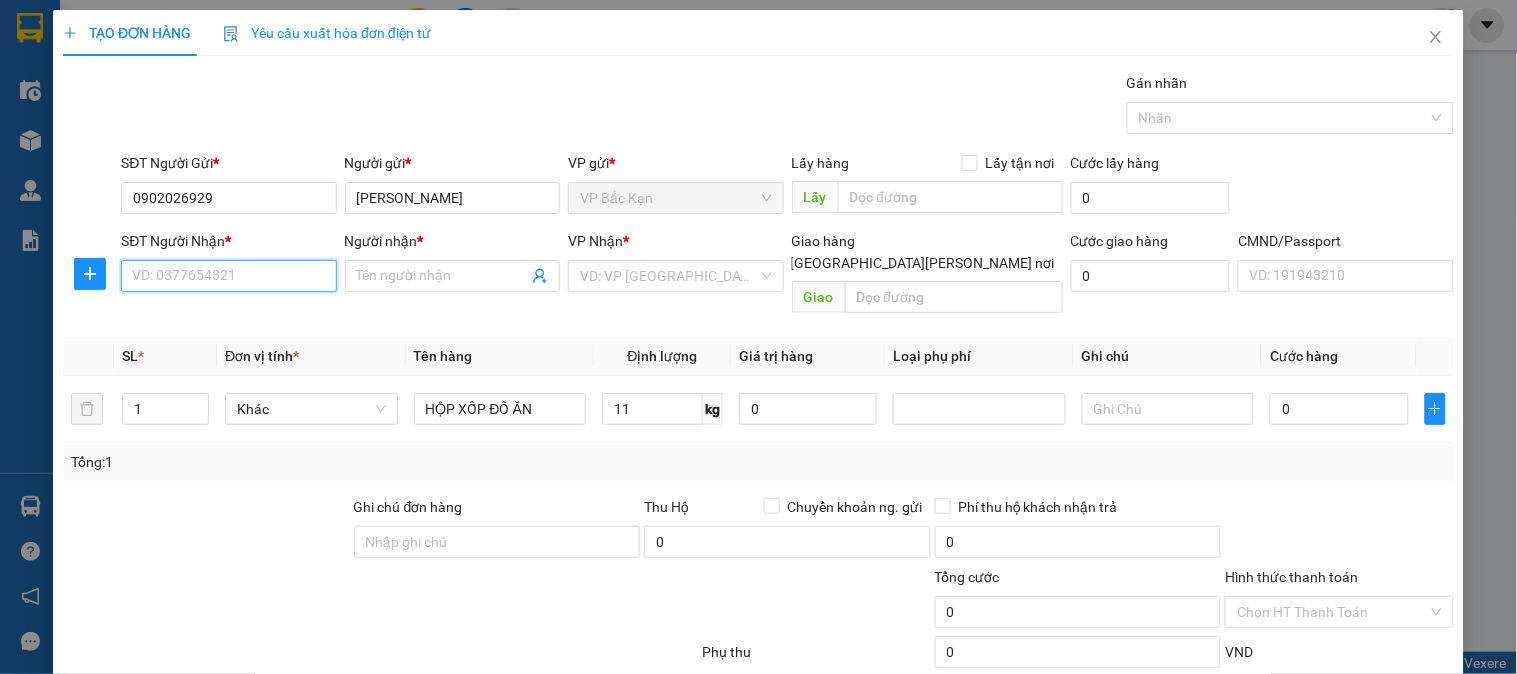 click on "SĐT Người Nhận  *" at bounding box center [228, 276] 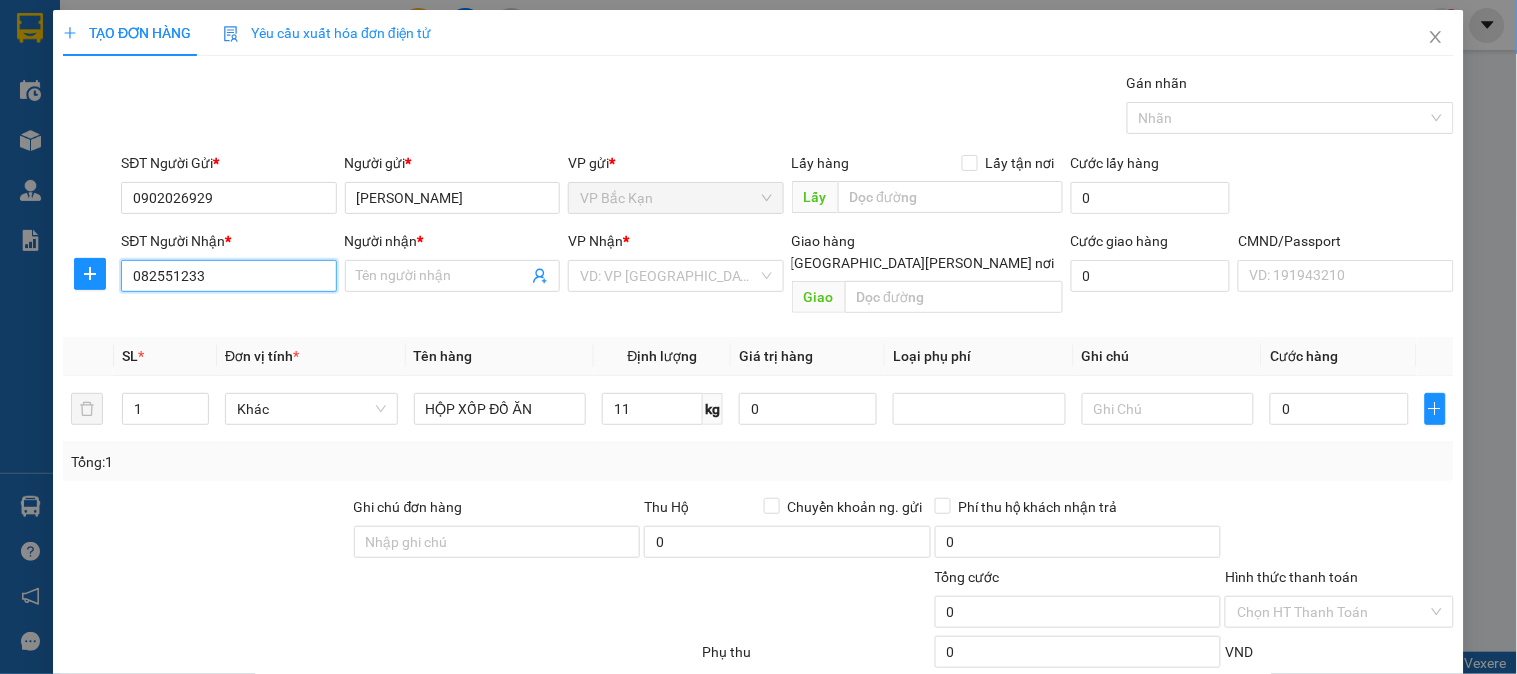 type on "0825512333" 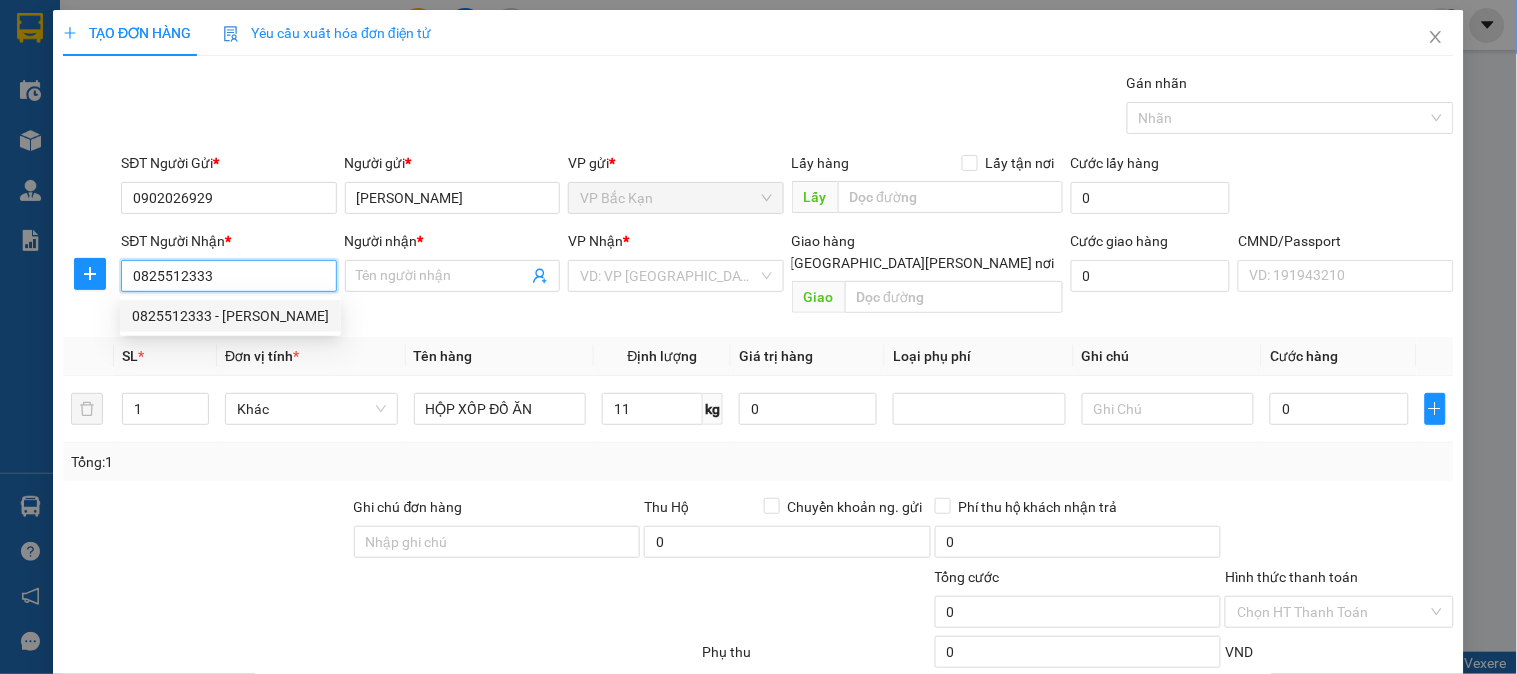 click on "0825512333 - GIANG" at bounding box center (230, 316) 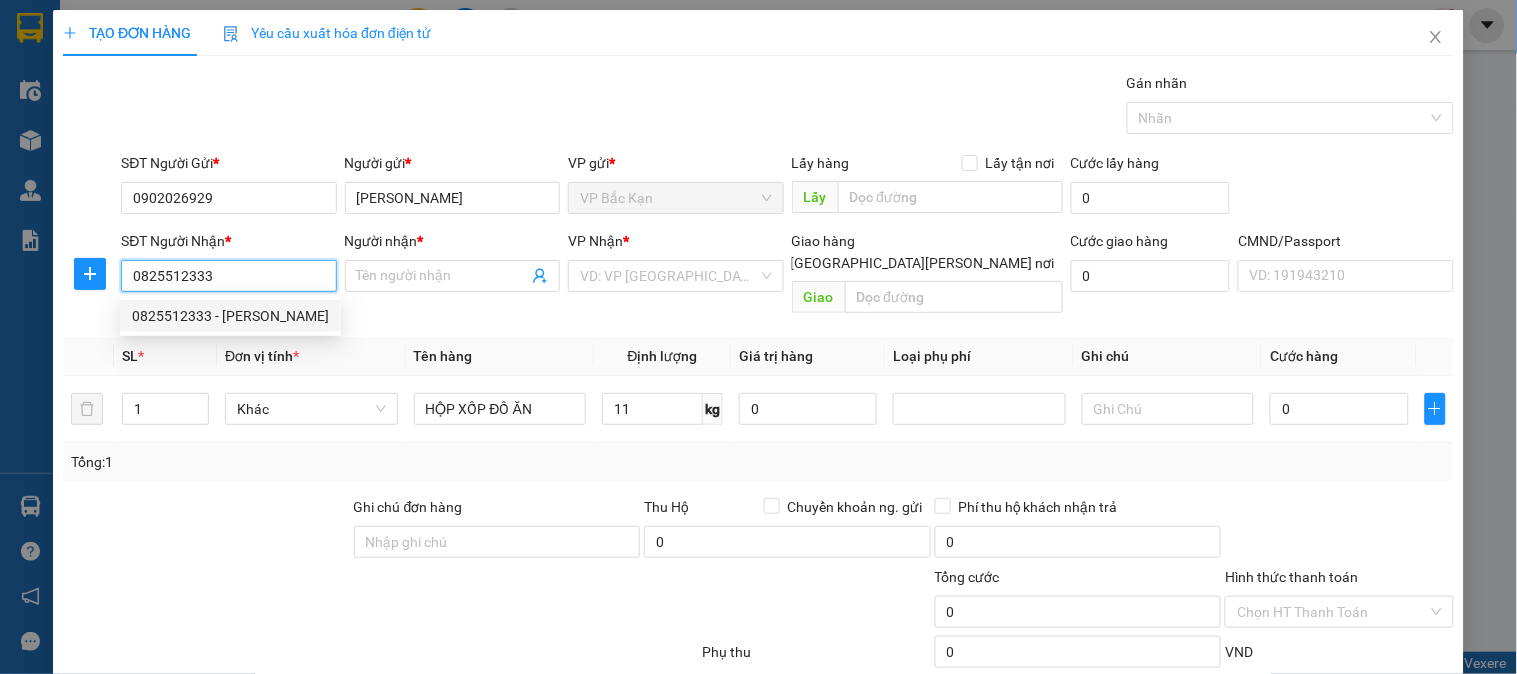 type on "GIANG" 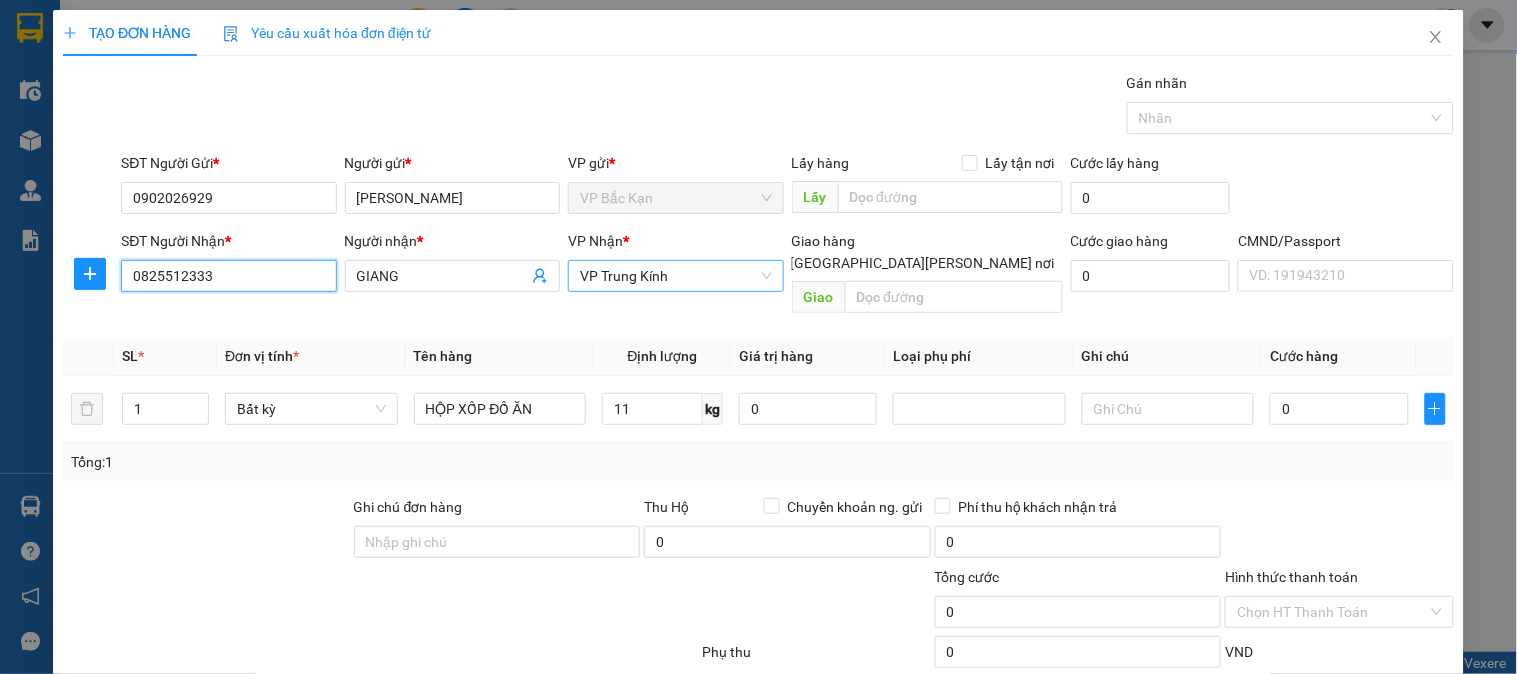 click on "VP Trung Kính" at bounding box center [675, 276] 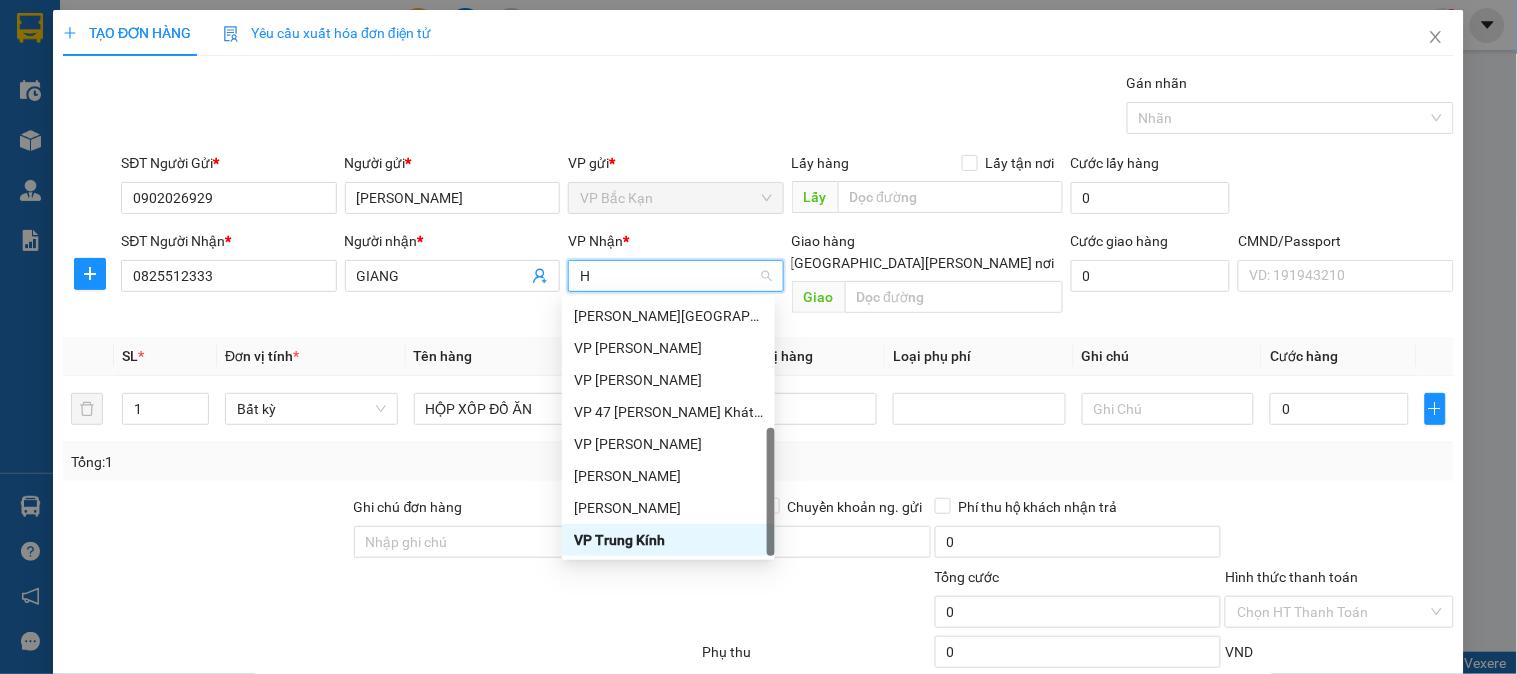 scroll, scrollTop: 255, scrollLeft: 0, axis: vertical 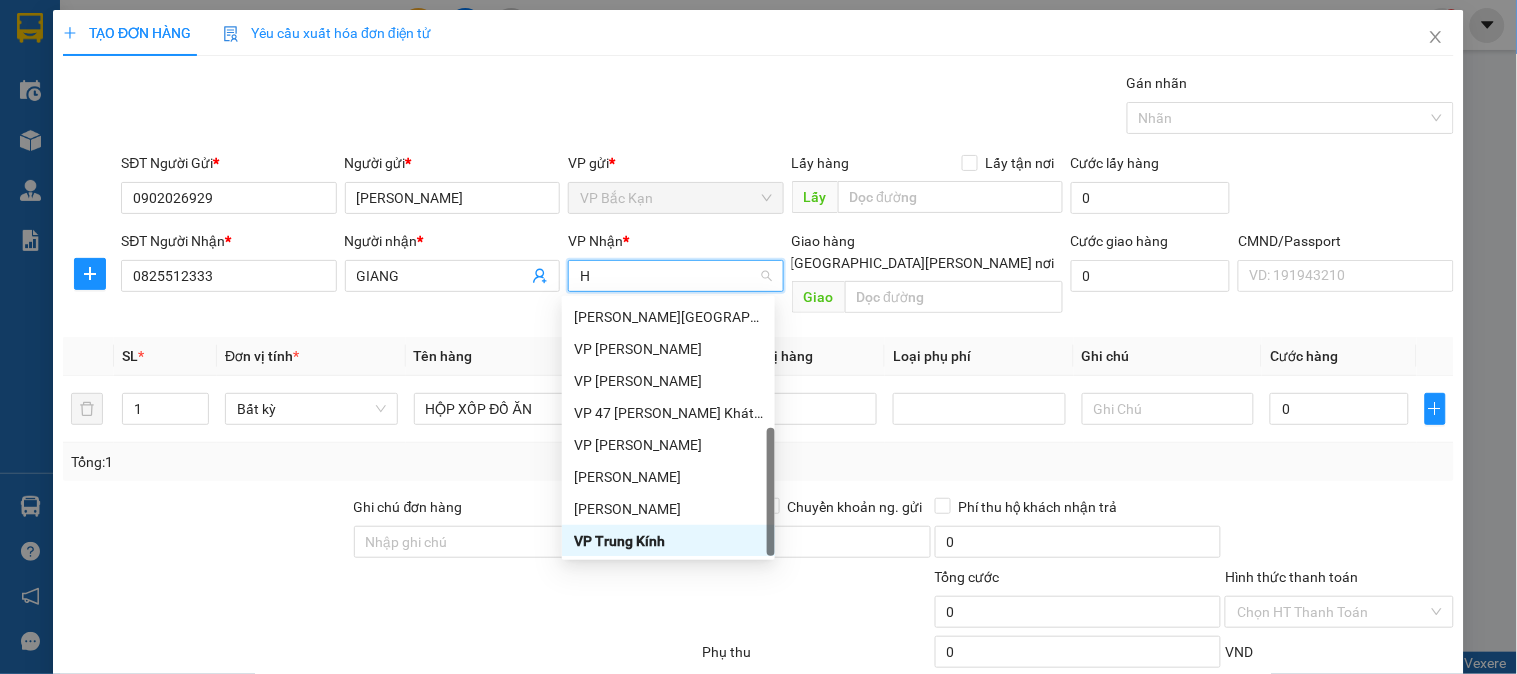 type on "HO" 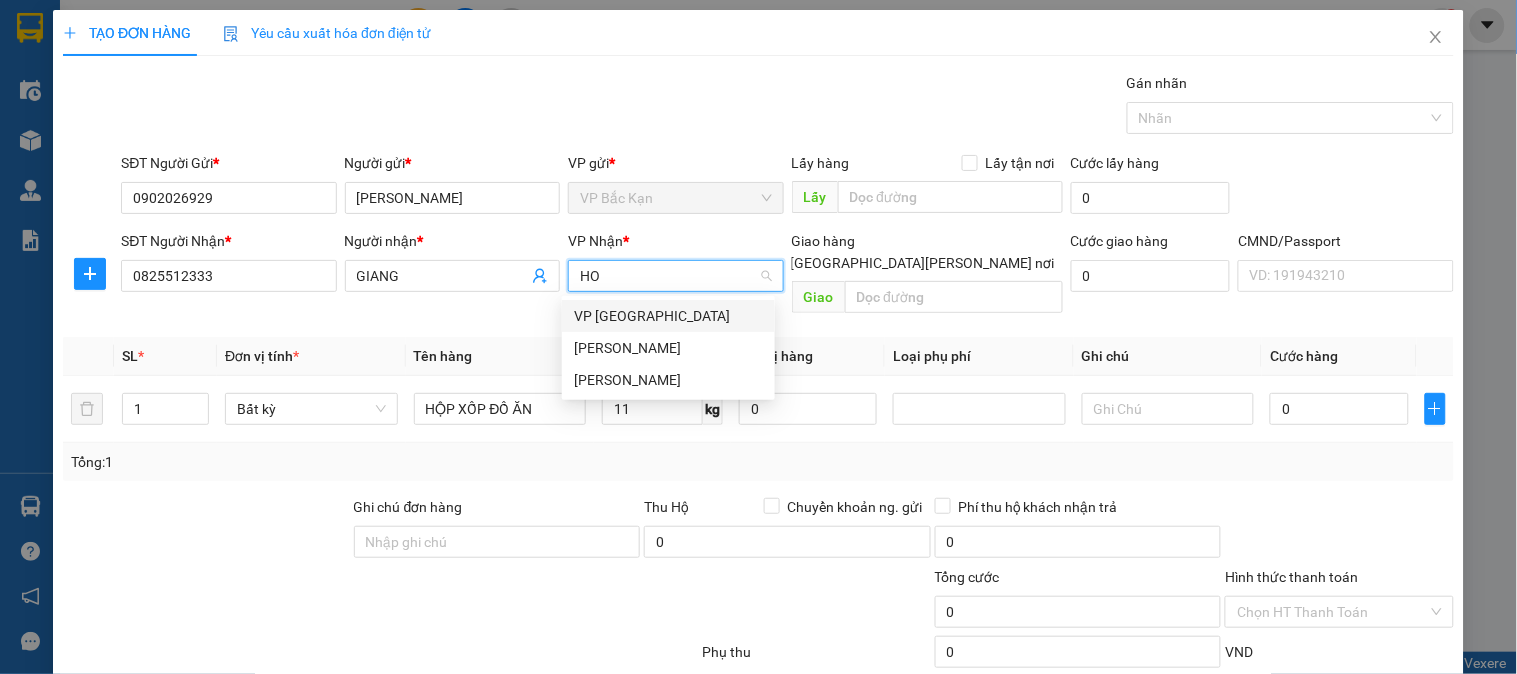scroll, scrollTop: 0, scrollLeft: 0, axis: both 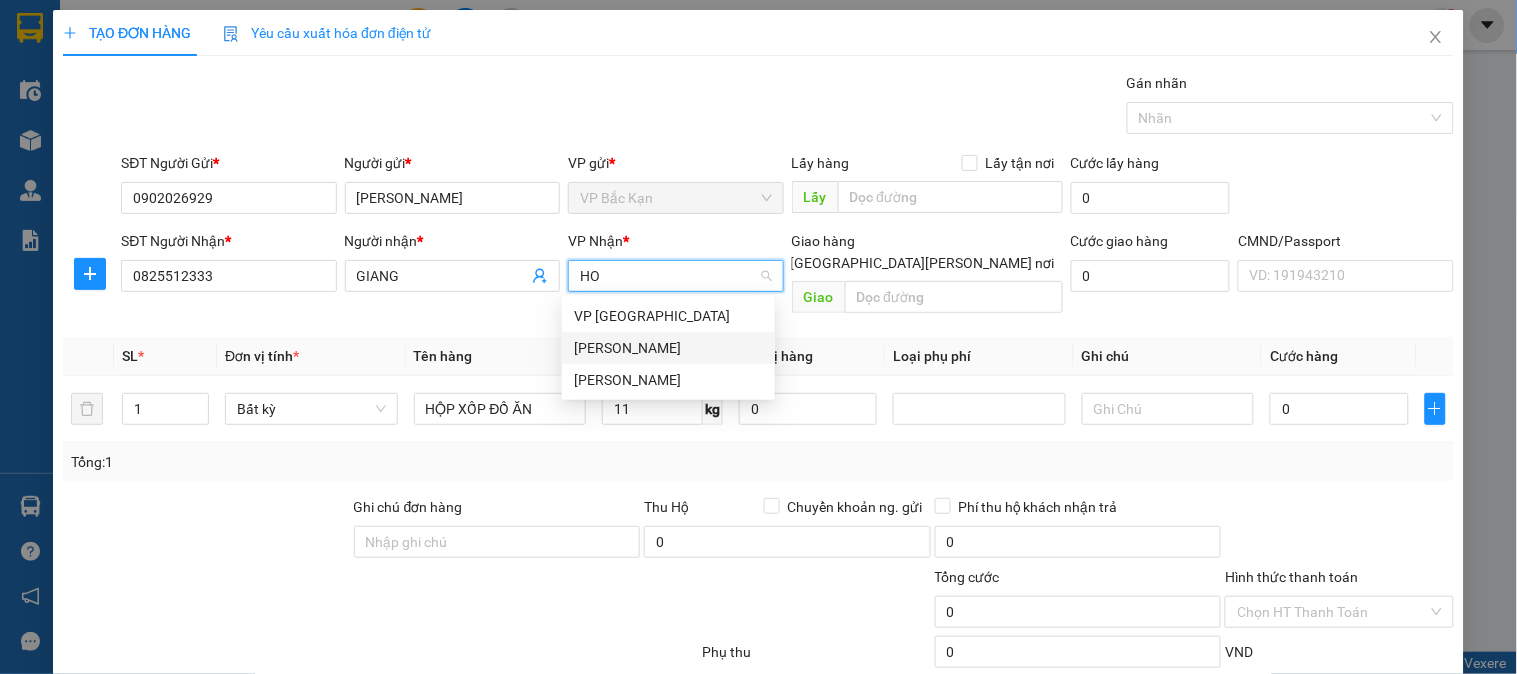 drag, startPoint x: 620, startPoint y: 347, endPoint x: 207, endPoint y: 327, distance: 413.48398 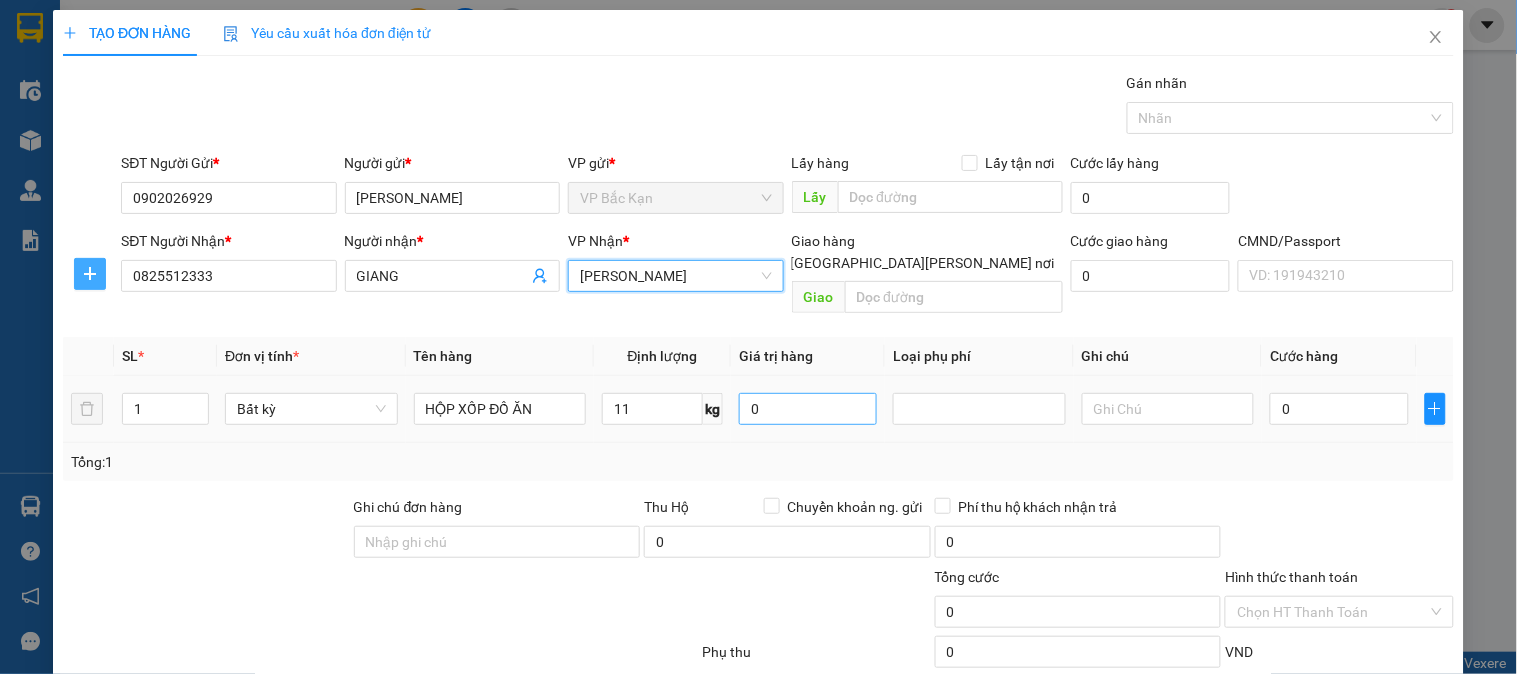 drag, startPoint x: 85, startPoint y: 276, endPoint x: 784, endPoint y: 393, distance: 708.7242 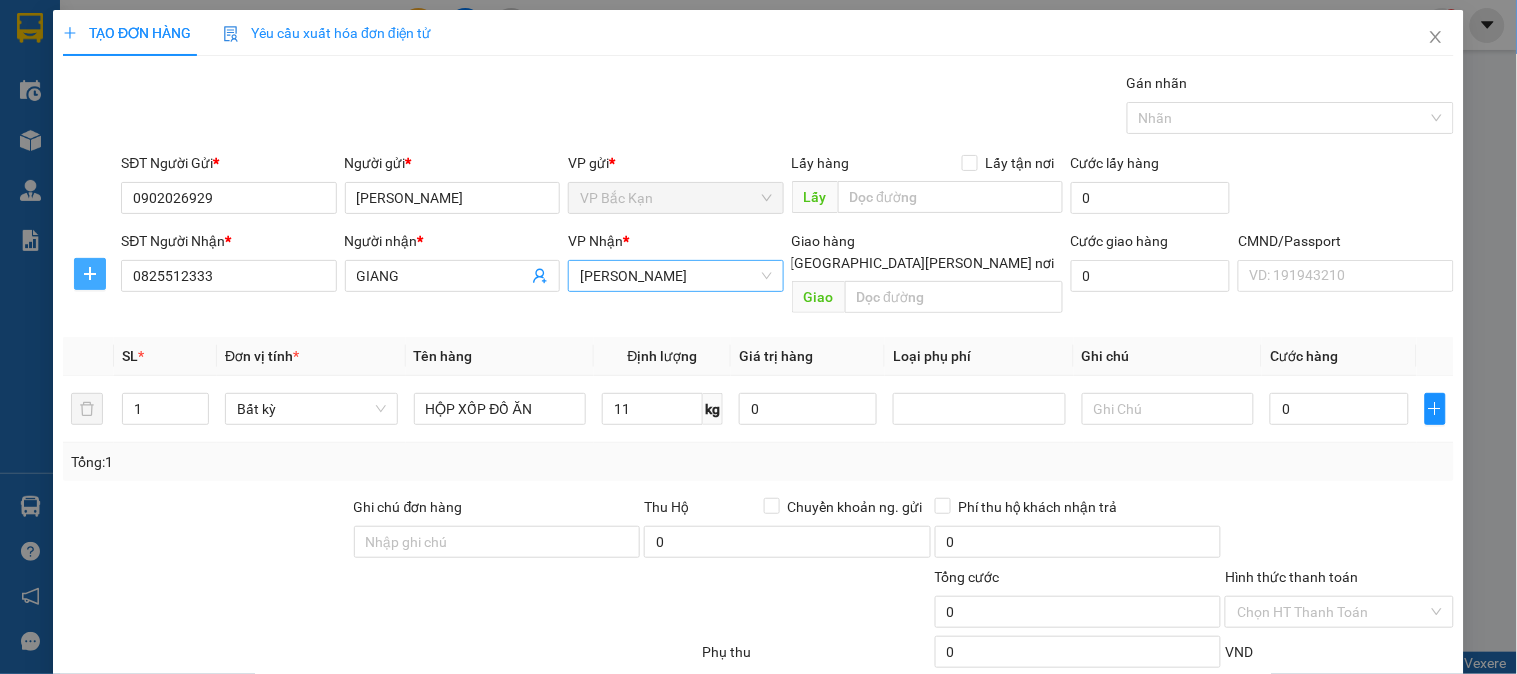 click 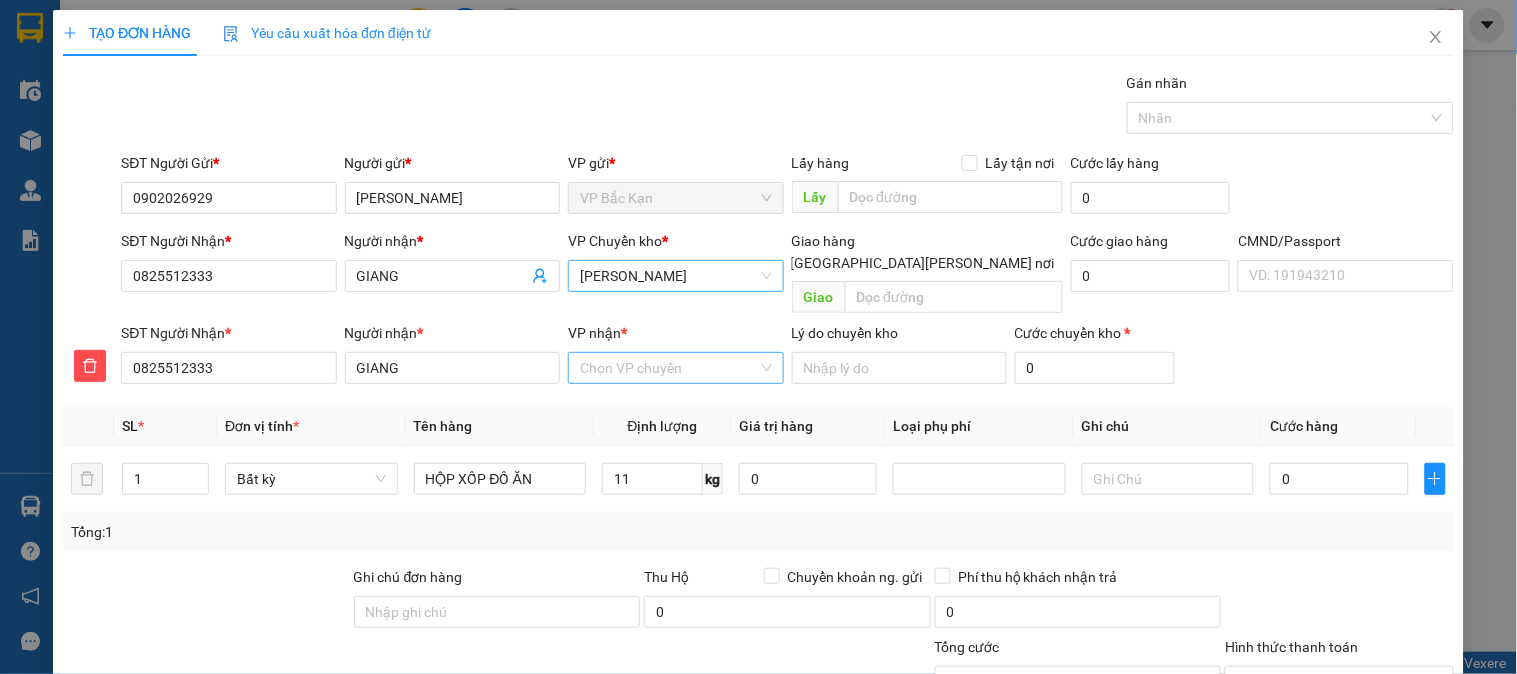 click on "VP nhận  *" at bounding box center [668, 368] 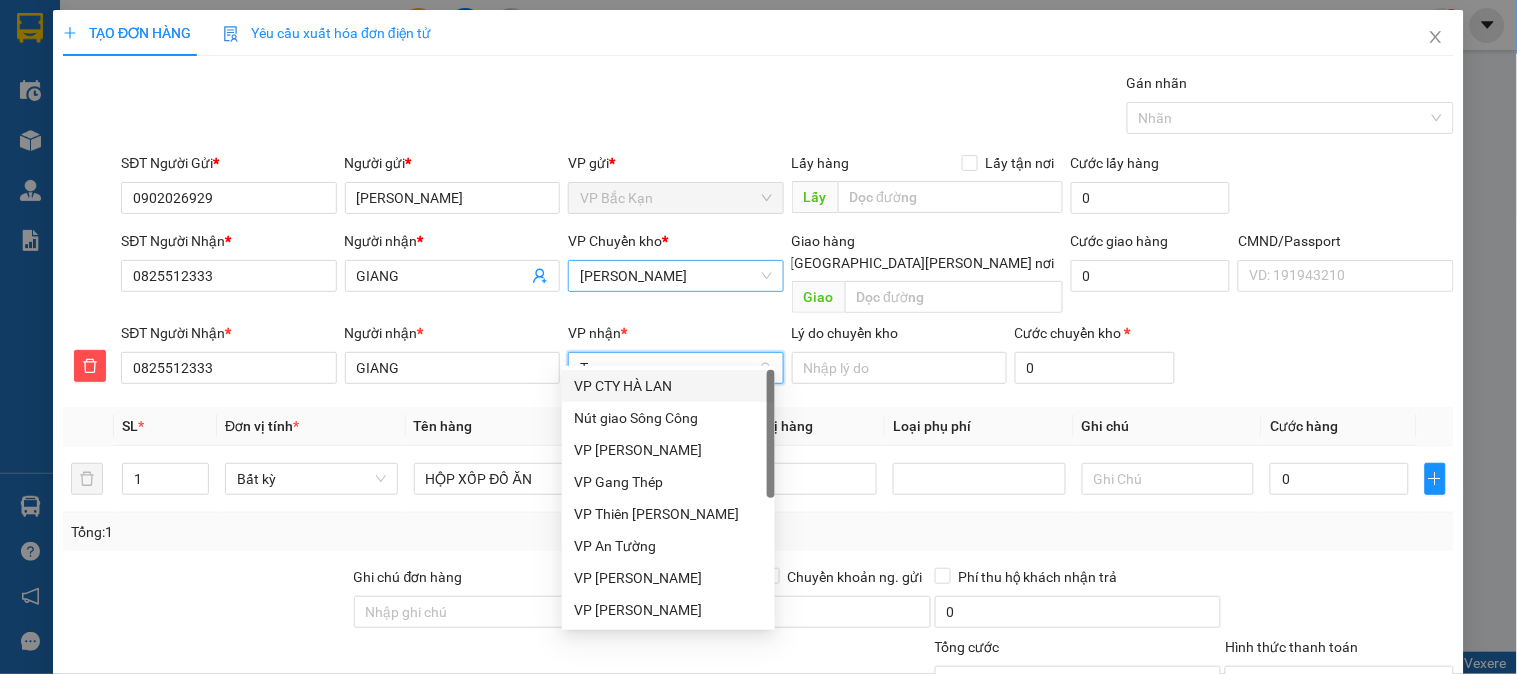 type on "TR" 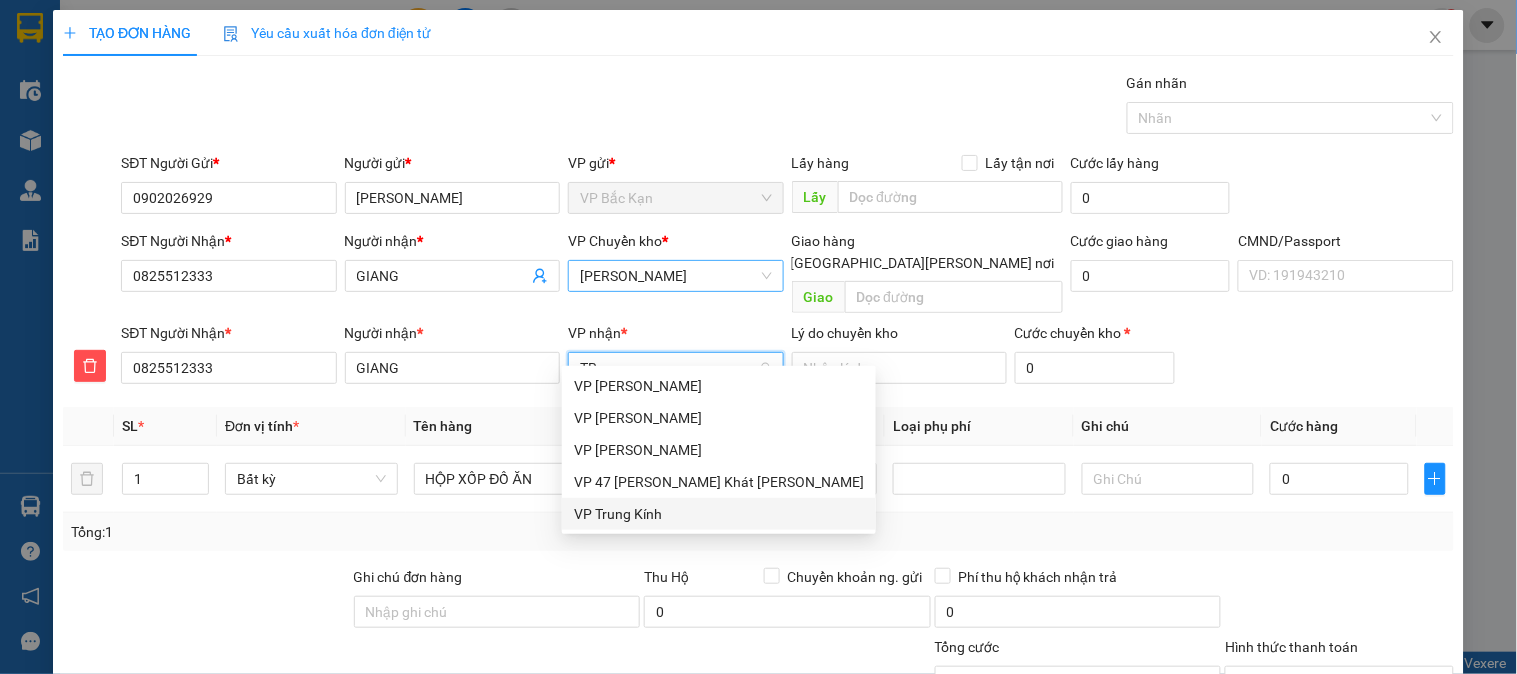 click on "VP Trung Kính" at bounding box center (719, 514) 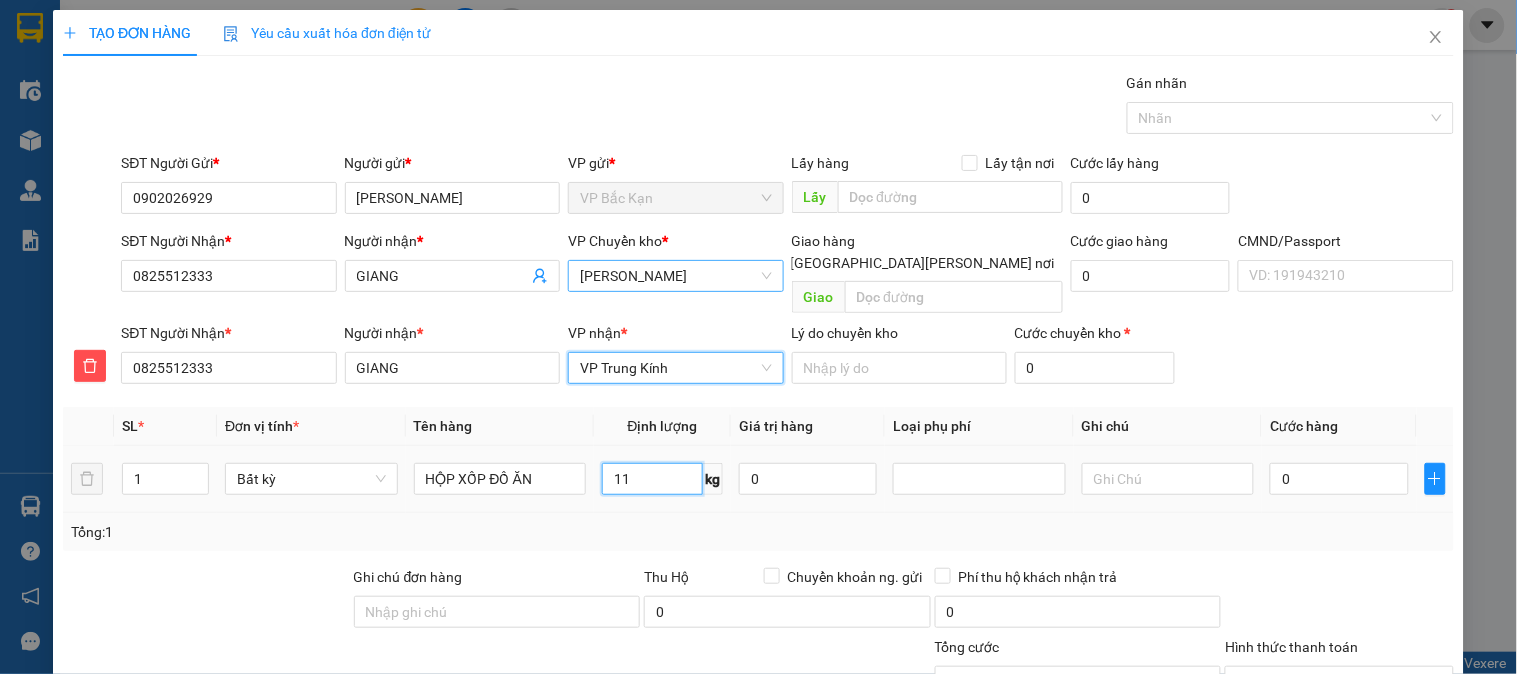 click on "11" at bounding box center (652, 479) 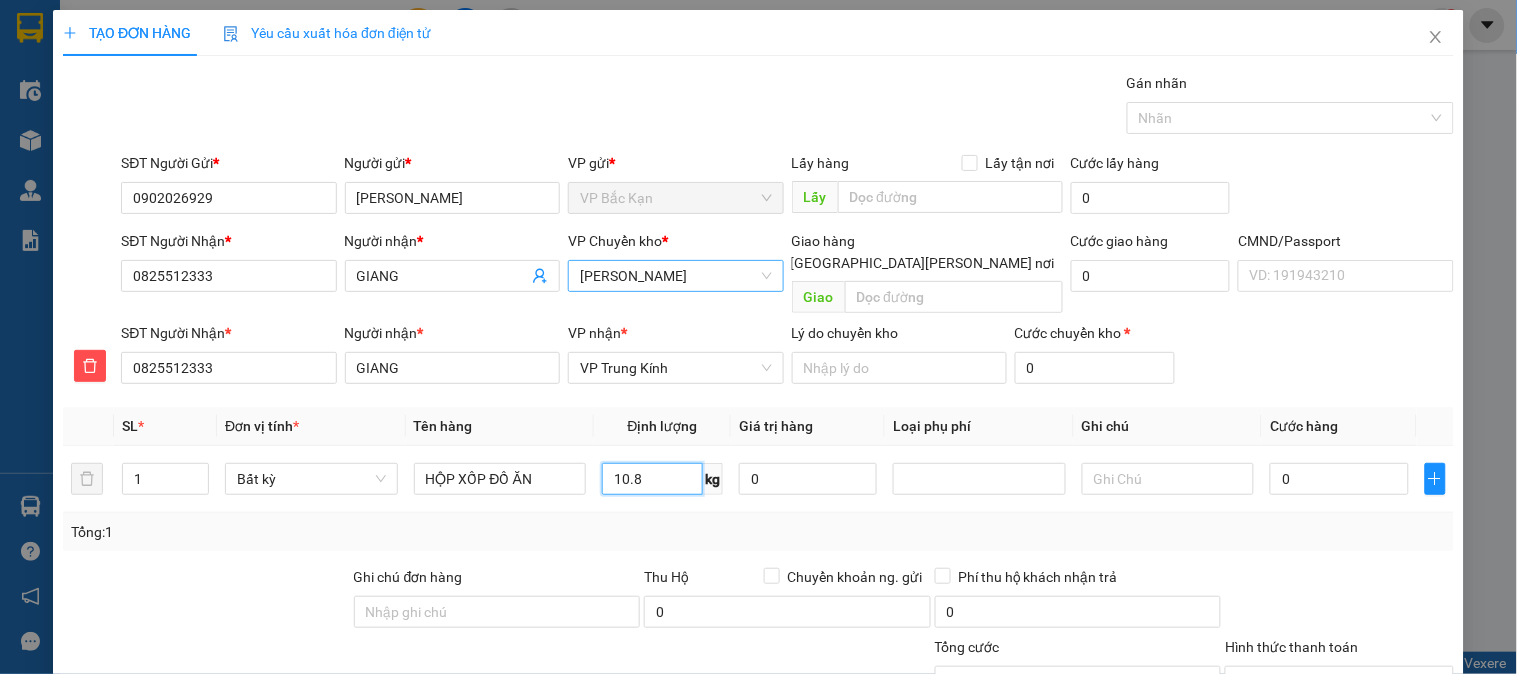 type on "10.8" 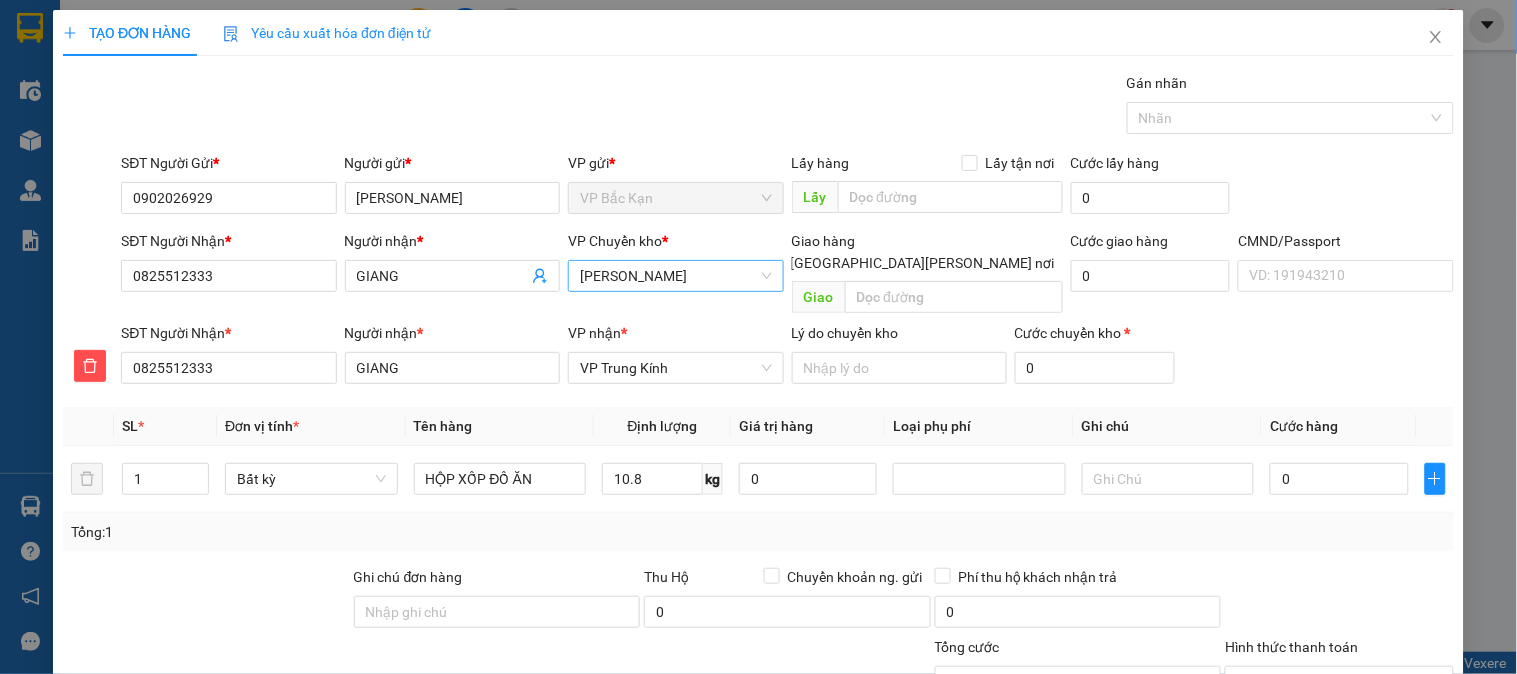 click on "Định lượng" at bounding box center (662, 426) 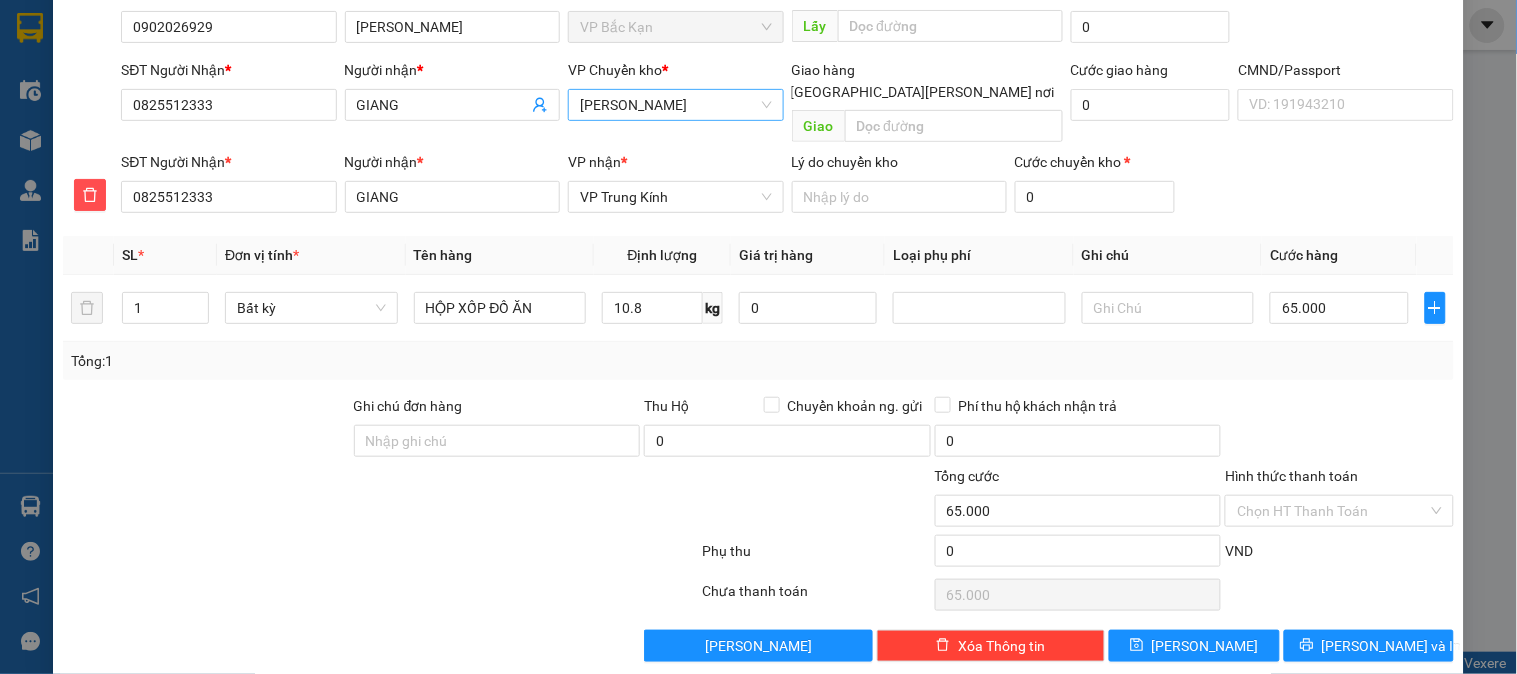 scroll, scrollTop: 176, scrollLeft: 0, axis: vertical 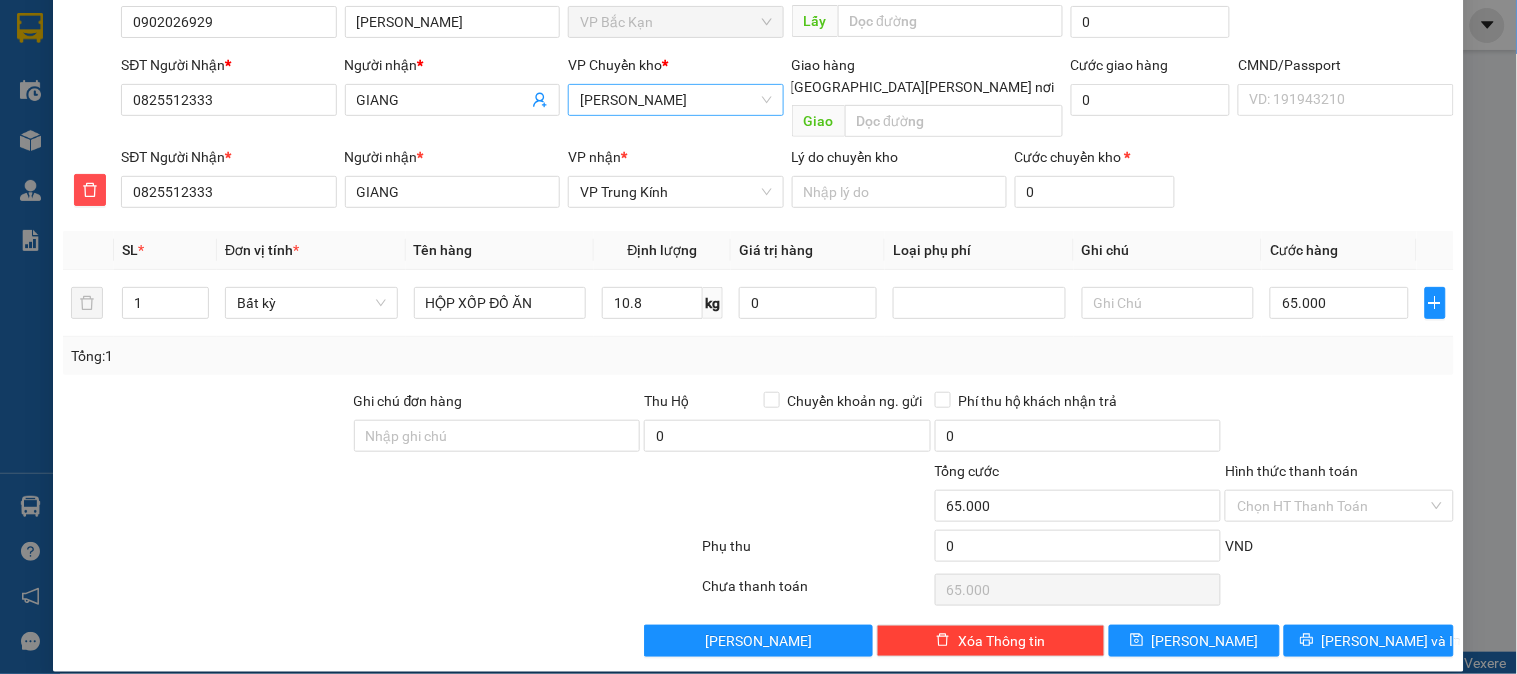 drag, startPoint x: 1263, startPoint y: 406, endPoint x: 1297, endPoint y: 446, distance: 52.49762 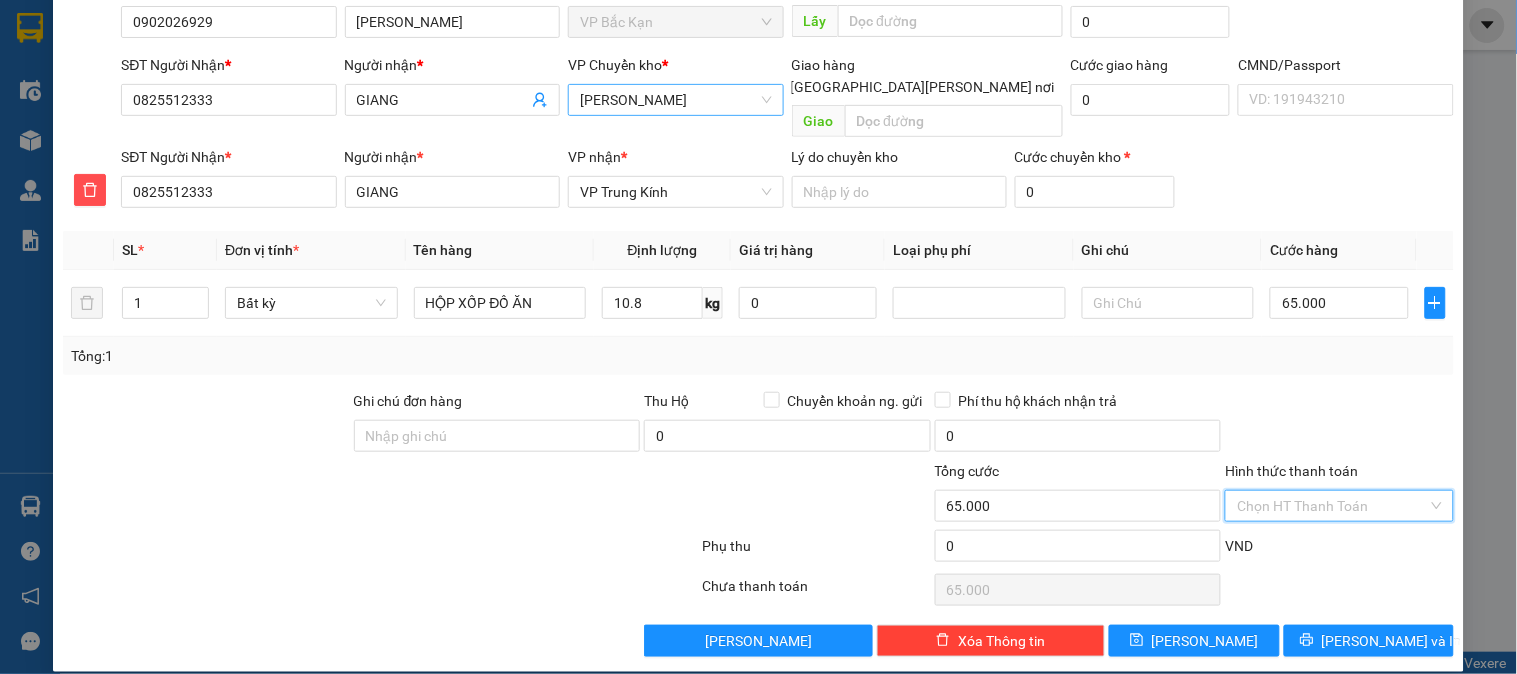click on "Hình thức thanh toán" at bounding box center (1332, 506) 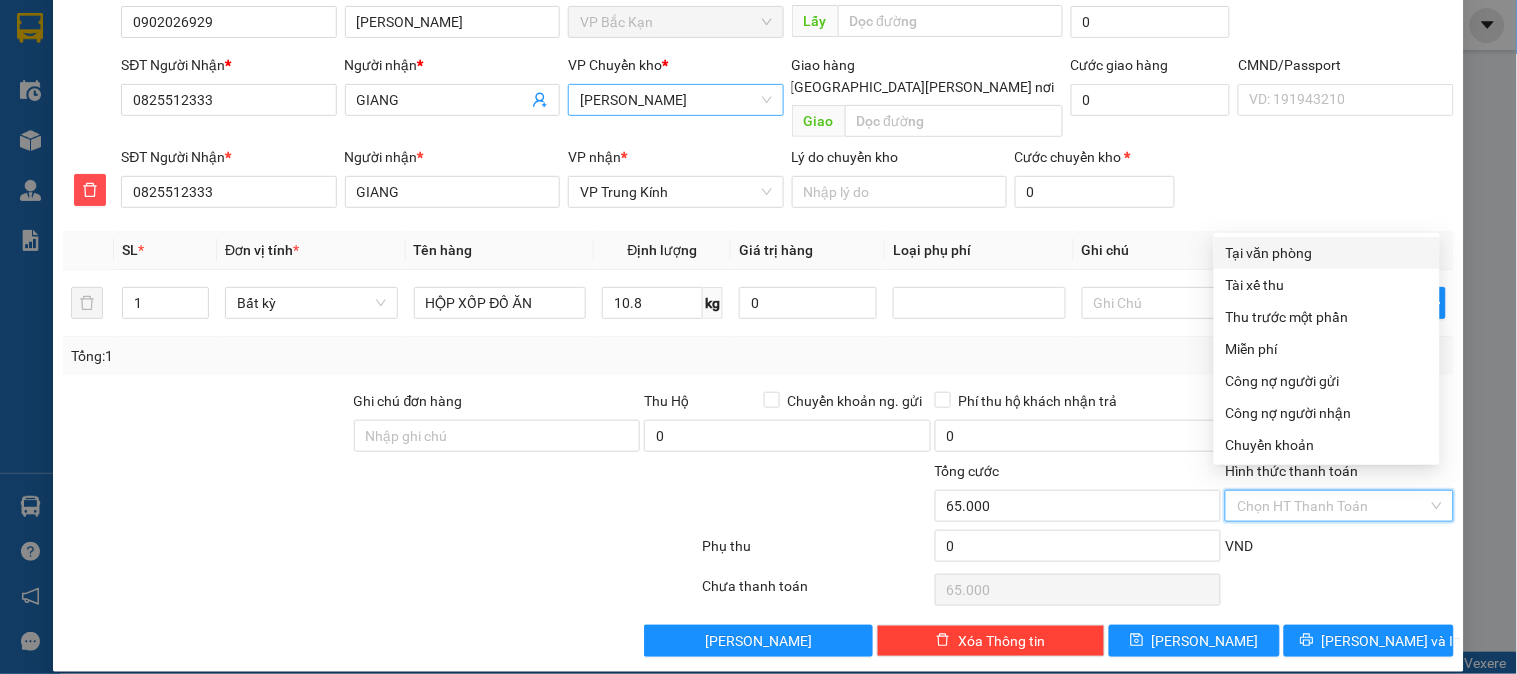 click on "Tại văn phòng" at bounding box center [1327, 253] 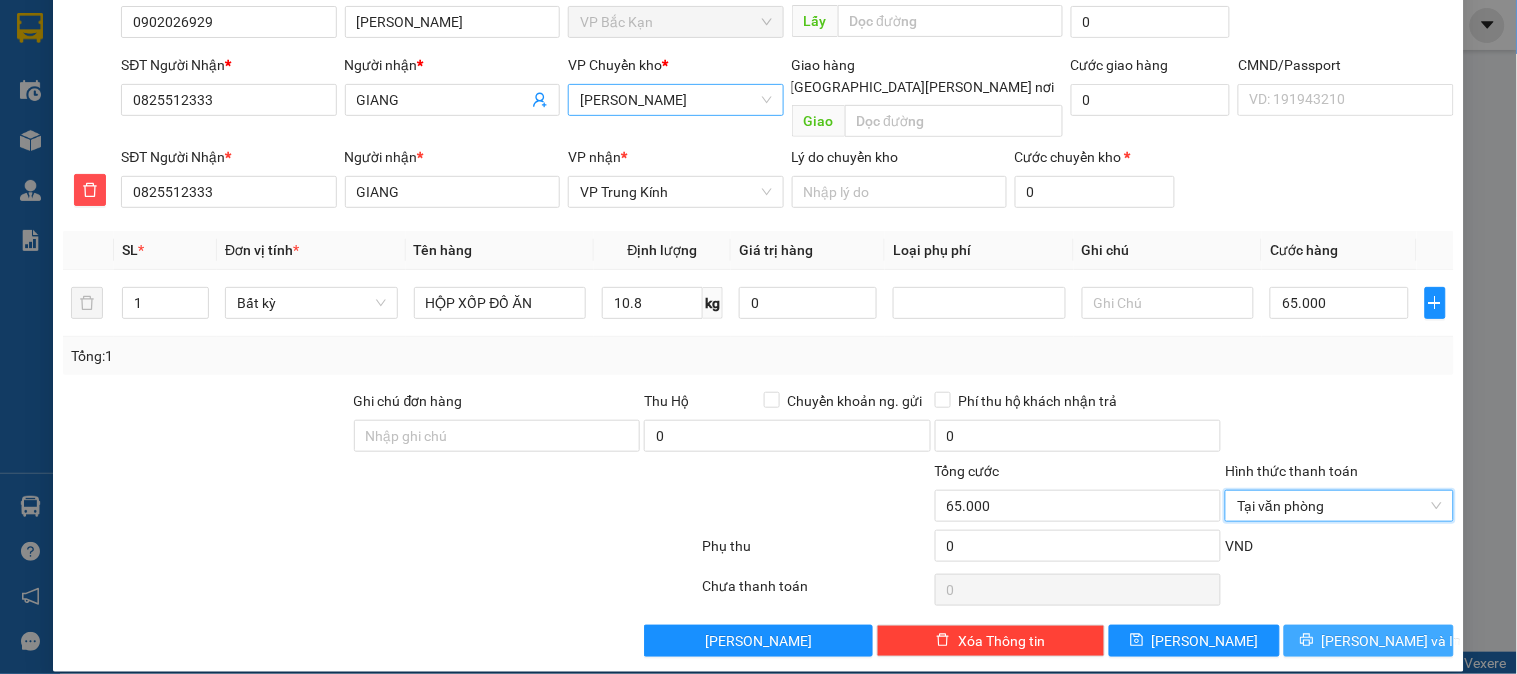 click on "[PERSON_NAME] và In" at bounding box center (1369, 641) 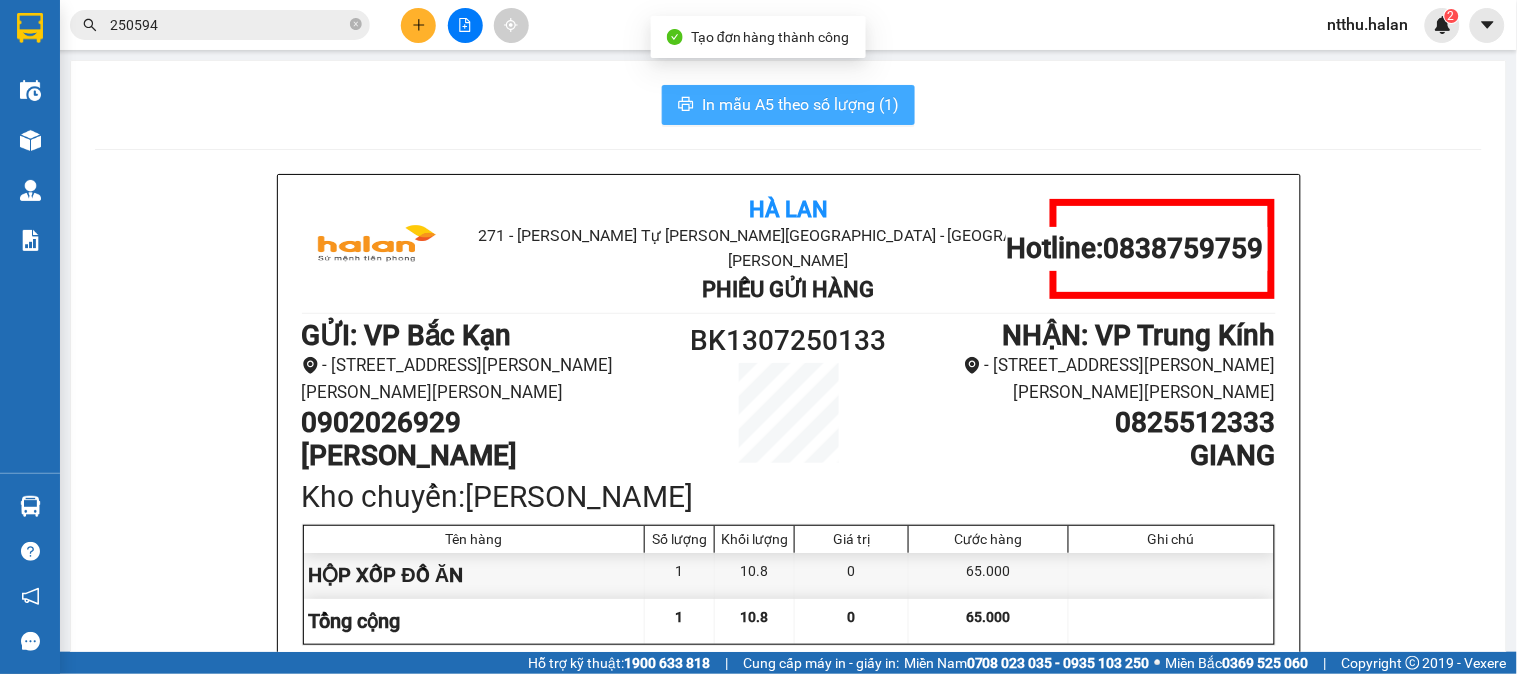click on "In mẫu A5 theo số lượng
(1)" at bounding box center [800, 104] 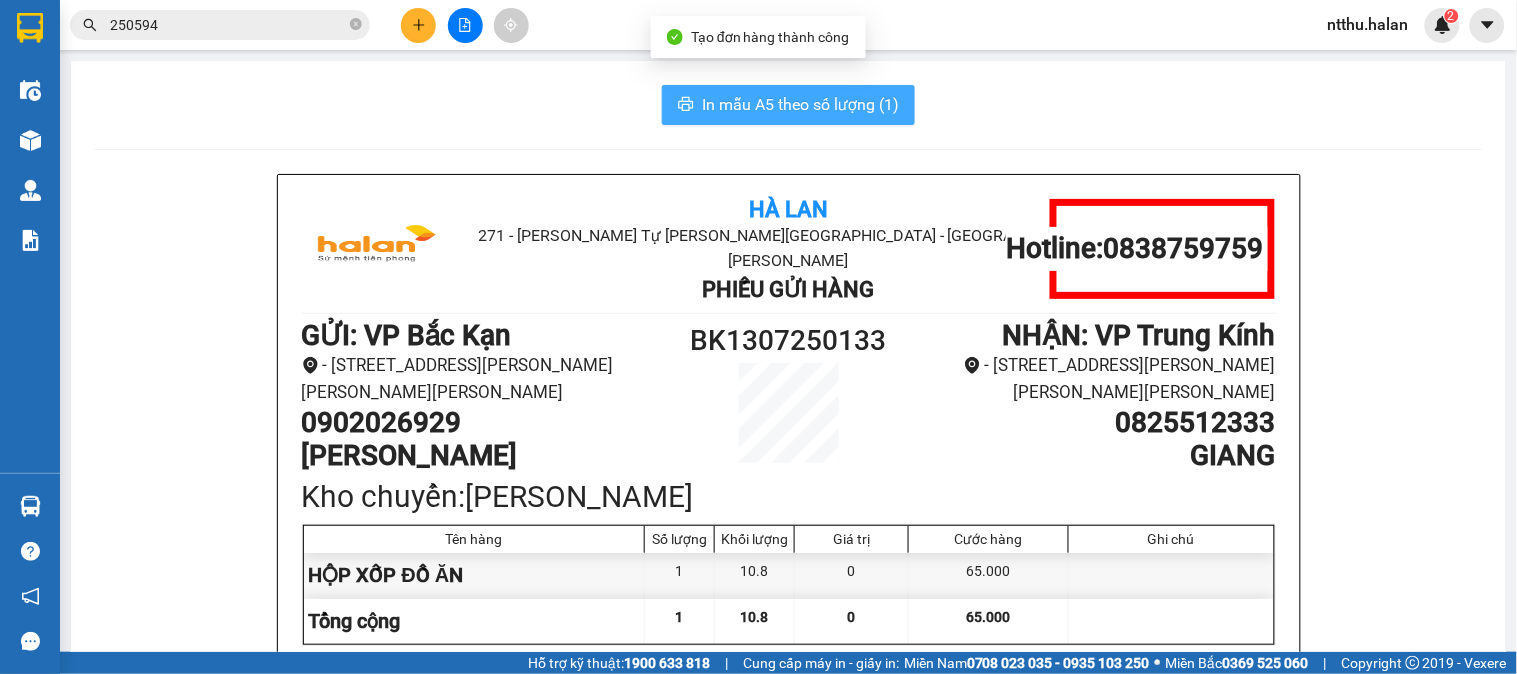scroll, scrollTop: 0, scrollLeft: 0, axis: both 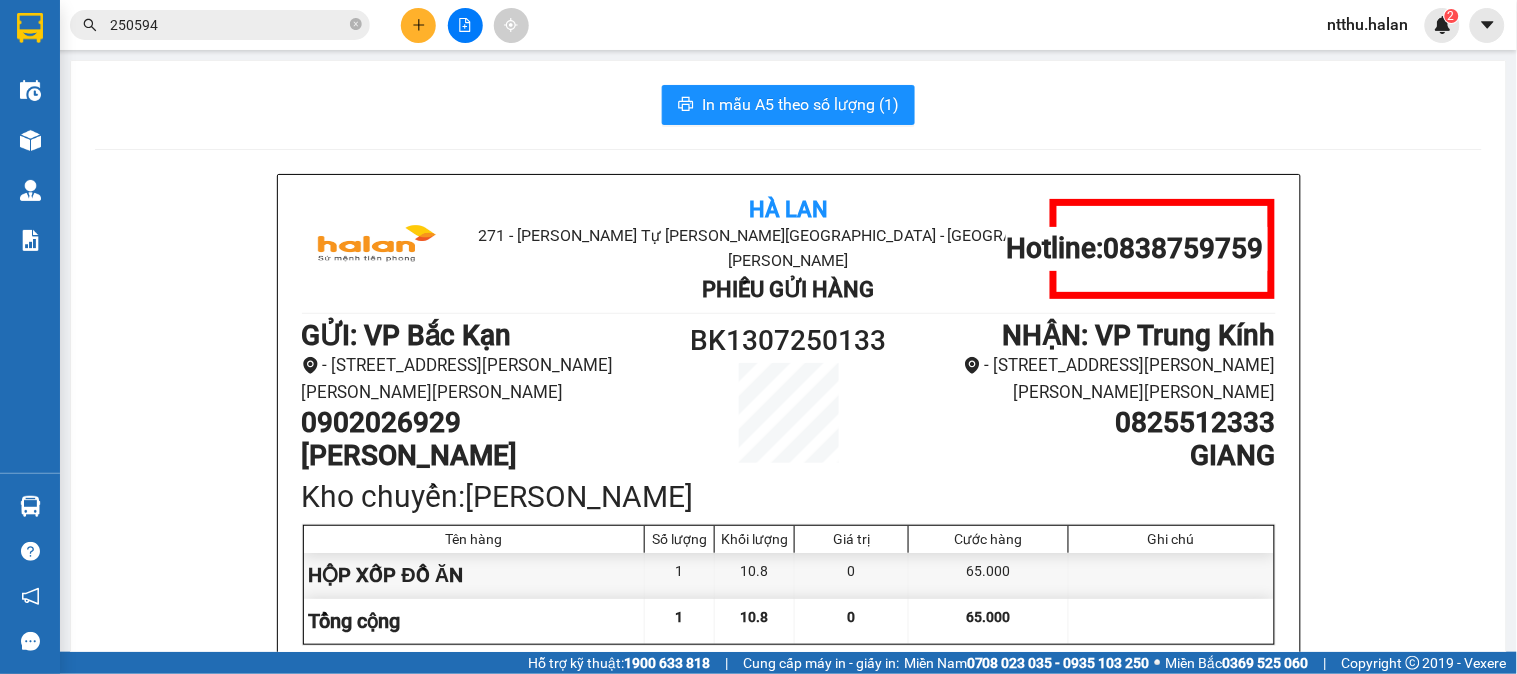 click on "In mẫu A5 theo số lượng
(1) Hà Lan 271 - Dương Tự Minh - Phường Tân Long - Thái Nguyên Phiếu Gửi Hàng Hotline:  0838759759 GỬI :   VP Bắc Kạn   - 220 đường Trường Chinh, phường Phùng Chí Kiên, TP Bắc Kạn 0902026929 HÀ THỊ HÀ BK1307250133 NHẬN :   VP Trung Kính   - 180 đường Trung Kính, phường Yên Hòa, Cầu Giấy, Hà Nội 0825512333 GIANG Kho chuyển:  VP Hoàng Gia Tên hàng Số lượng Khối lượng Giá trị Cước hàng Ghi chú HỘP XỐP ĐỒ ĂN  1 10.8 0 65.000 Tổng cộng 1 10.8 0 65.000 Loading... Đã thu cước : 65.000 Tổng phải thu: 0 Thông tin NH người nhận tiền thu hộ Người gửi  (Tôi đã đọc và đồng ý nội dung phiếu gửi hàng) 08:35, ngày 13 tháng 07 năm 2025 NV nhận hàng (Kí và ghi rõ họ tên) Nông Thị Thư Người nhận (Kí và ghi rõ họ tên) Quy định nhận/gửi hàng : Hà Lan 271 - Dương Tự Minh - Phường Tân Long - Thái Nguyên GỬI :" at bounding box center [788, 916] 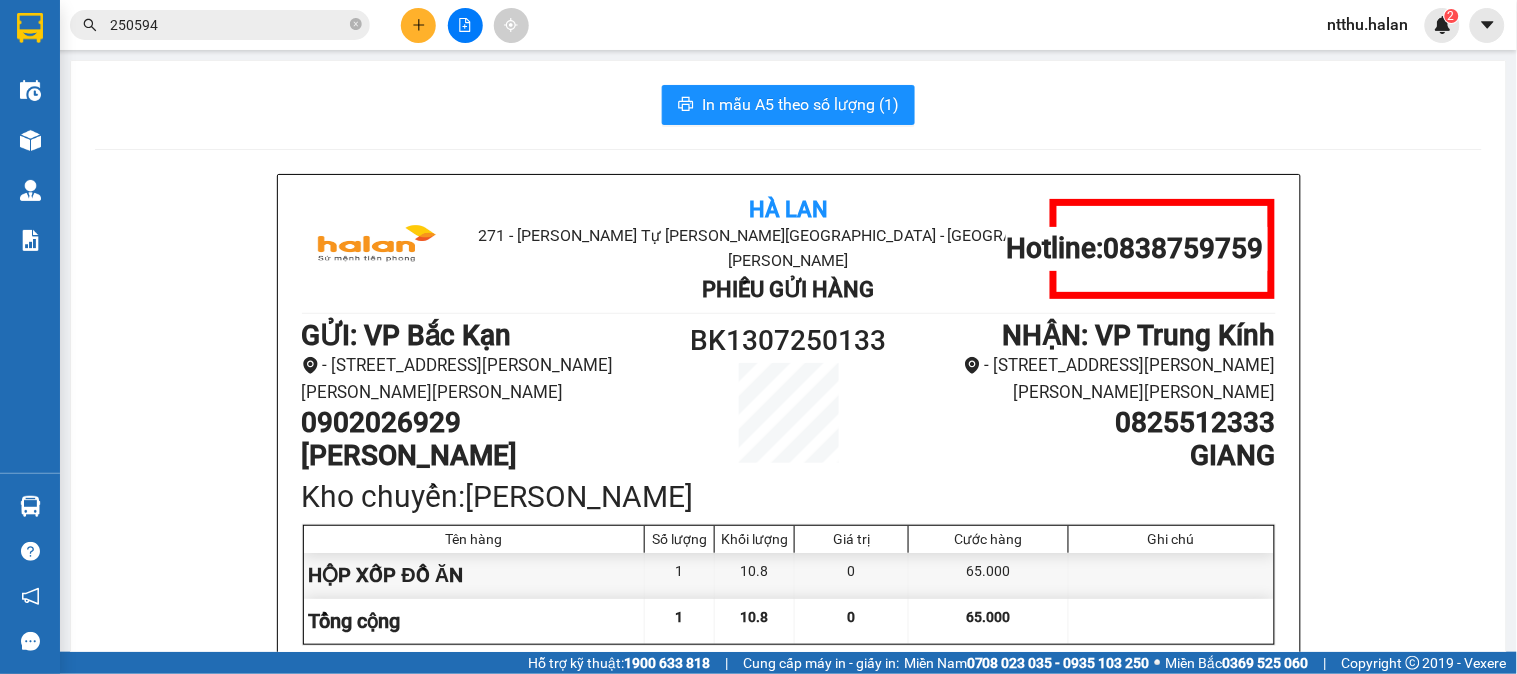 click on "In mẫu A5 theo số lượng
(1)" at bounding box center [788, 105] 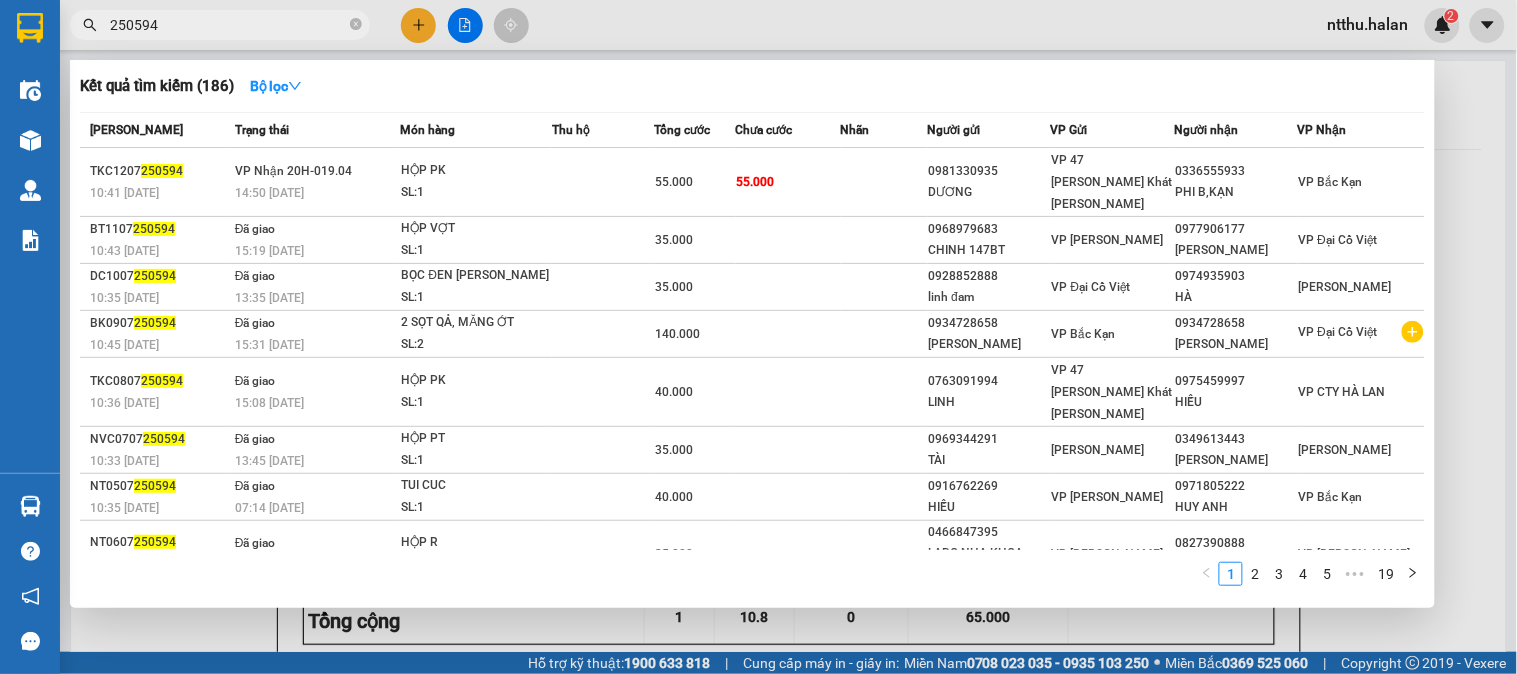click on "250594" at bounding box center [228, 25] 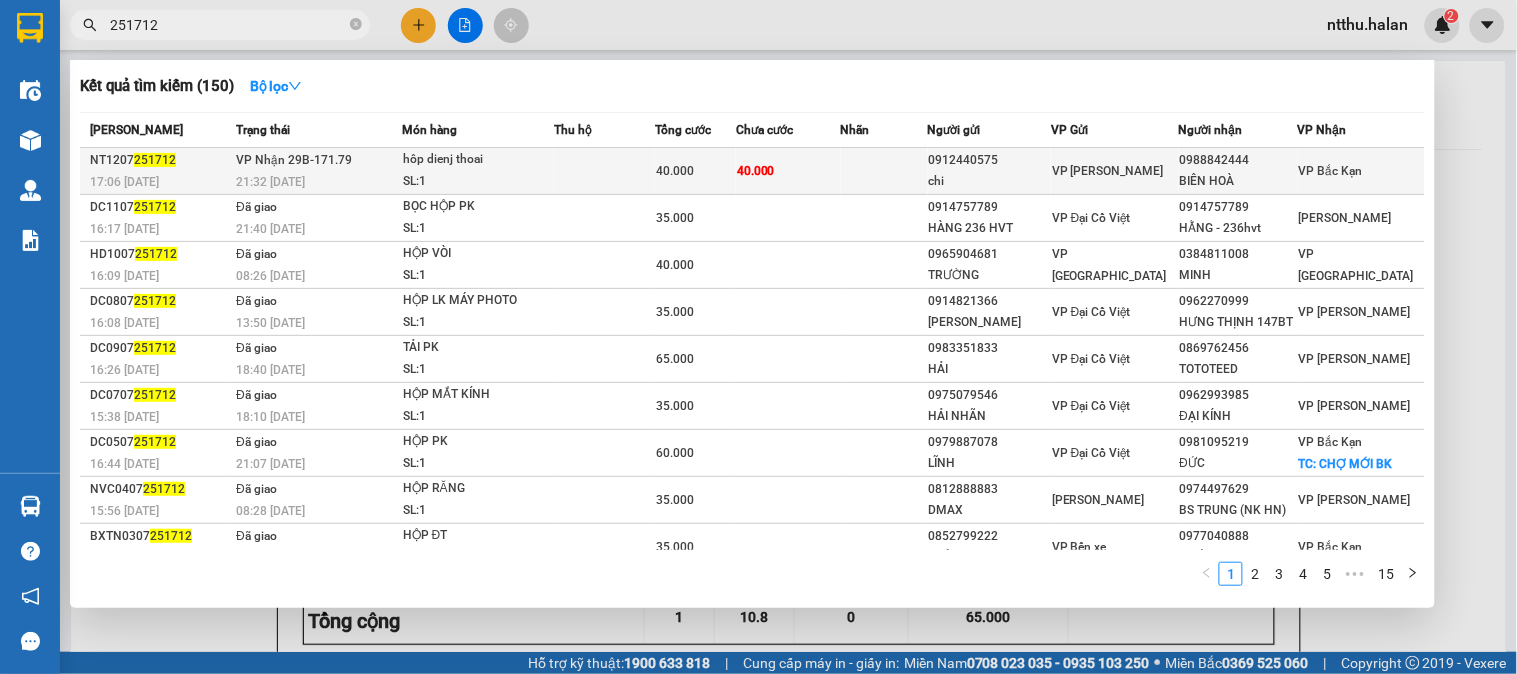 type on "251712" 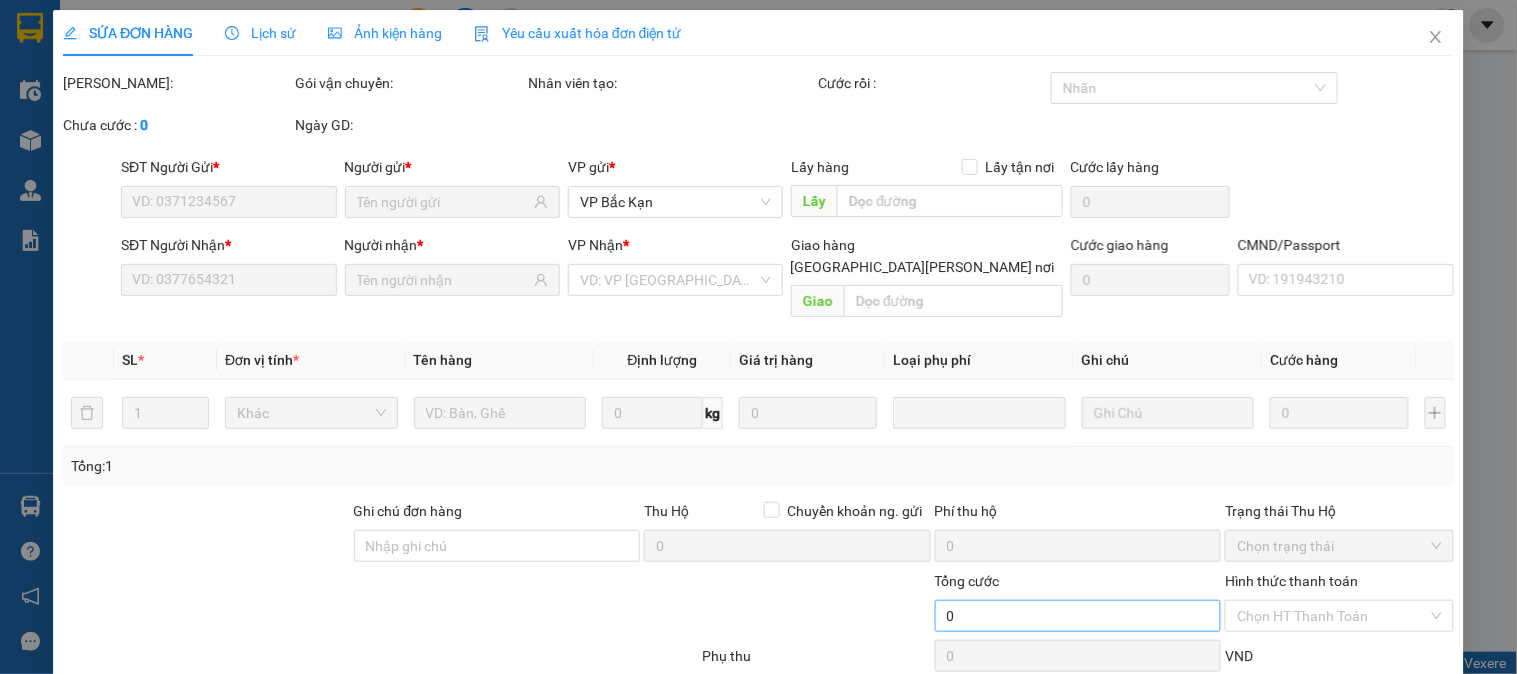 type on "0912440575" 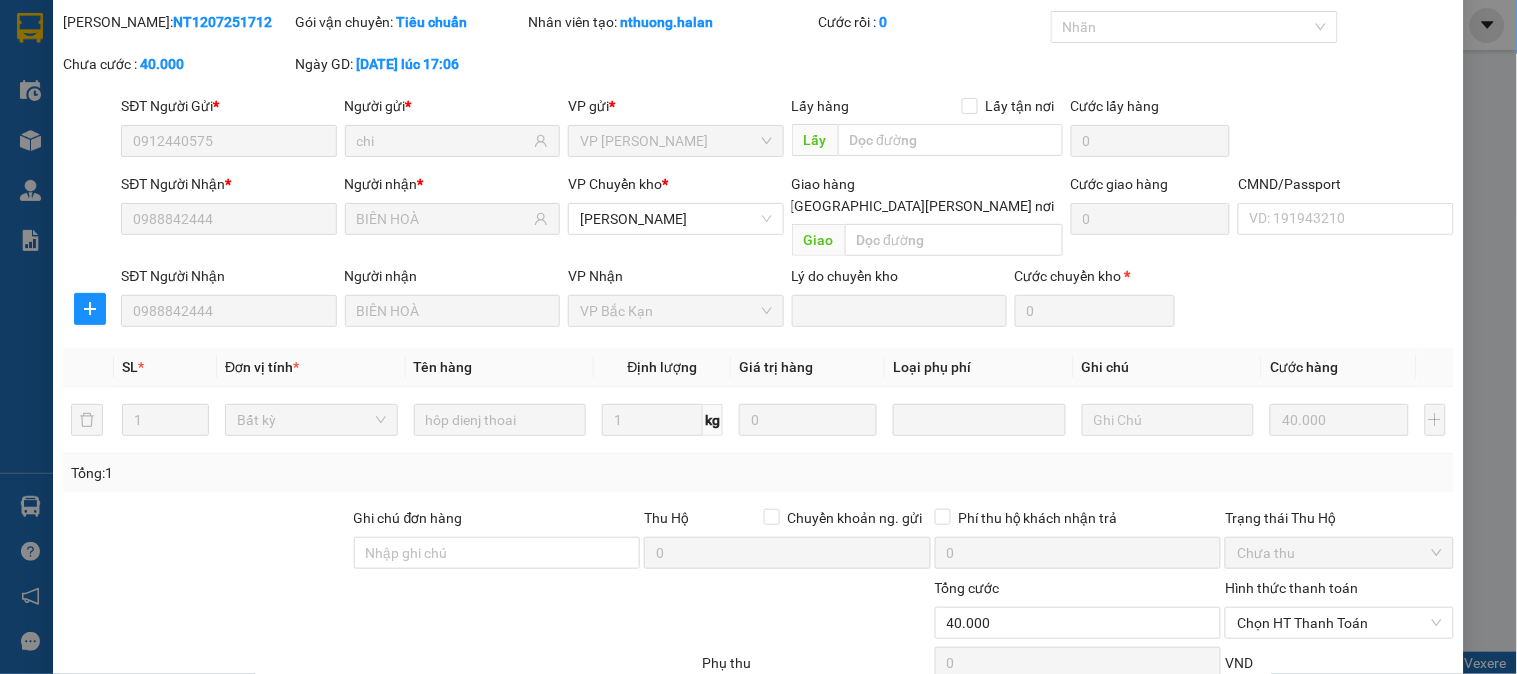 scroll, scrollTop: 177, scrollLeft: 0, axis: vertical 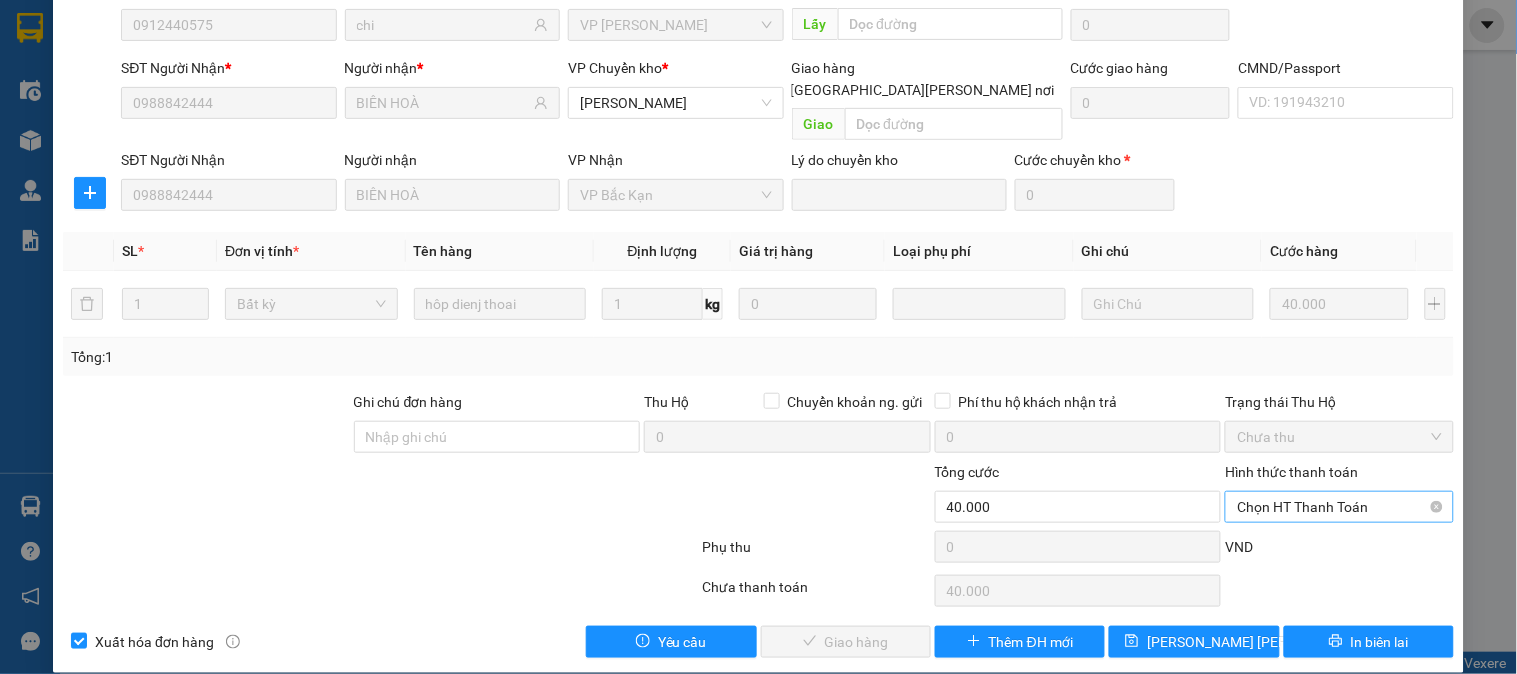 click on "Chọn HT Thanh Toán" at bounding box center [1339, 507] 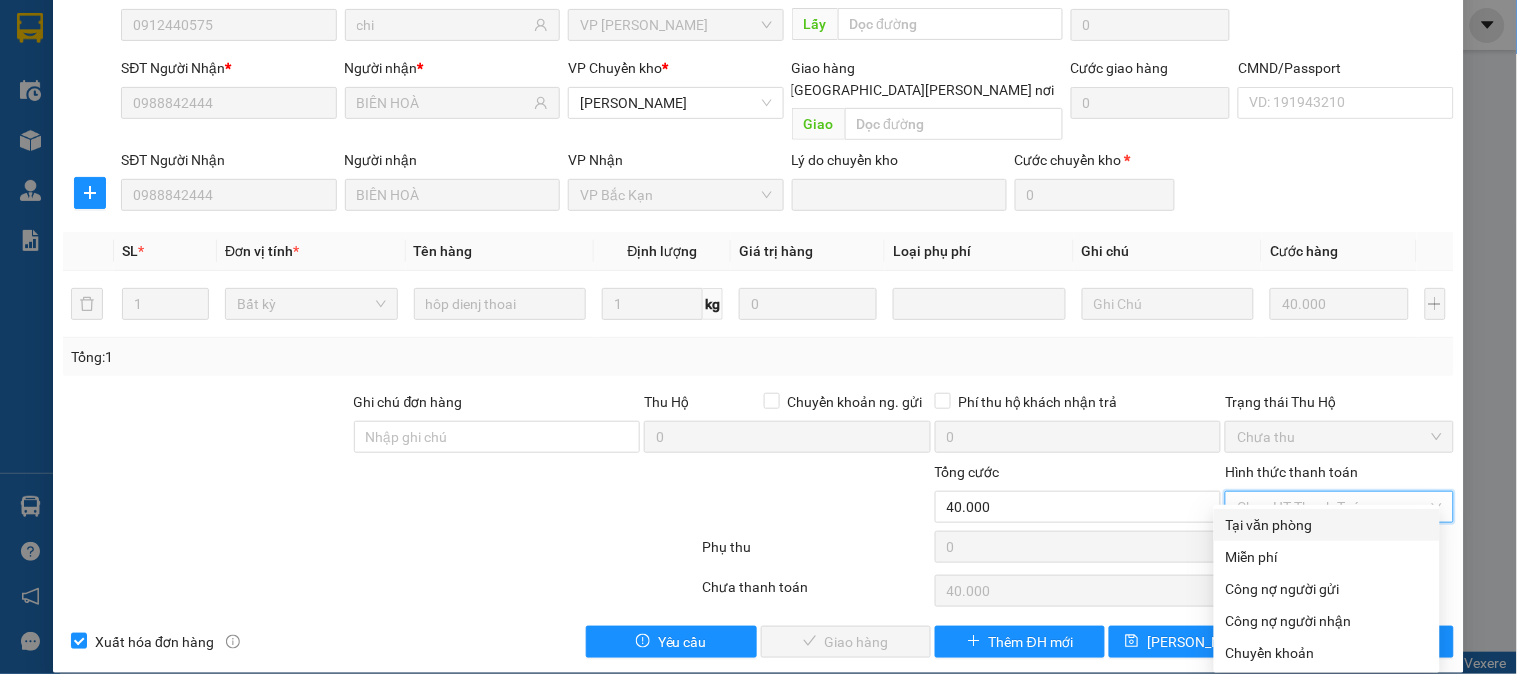 click on "Tại văn phòng" at bounding box center [1327, 525] 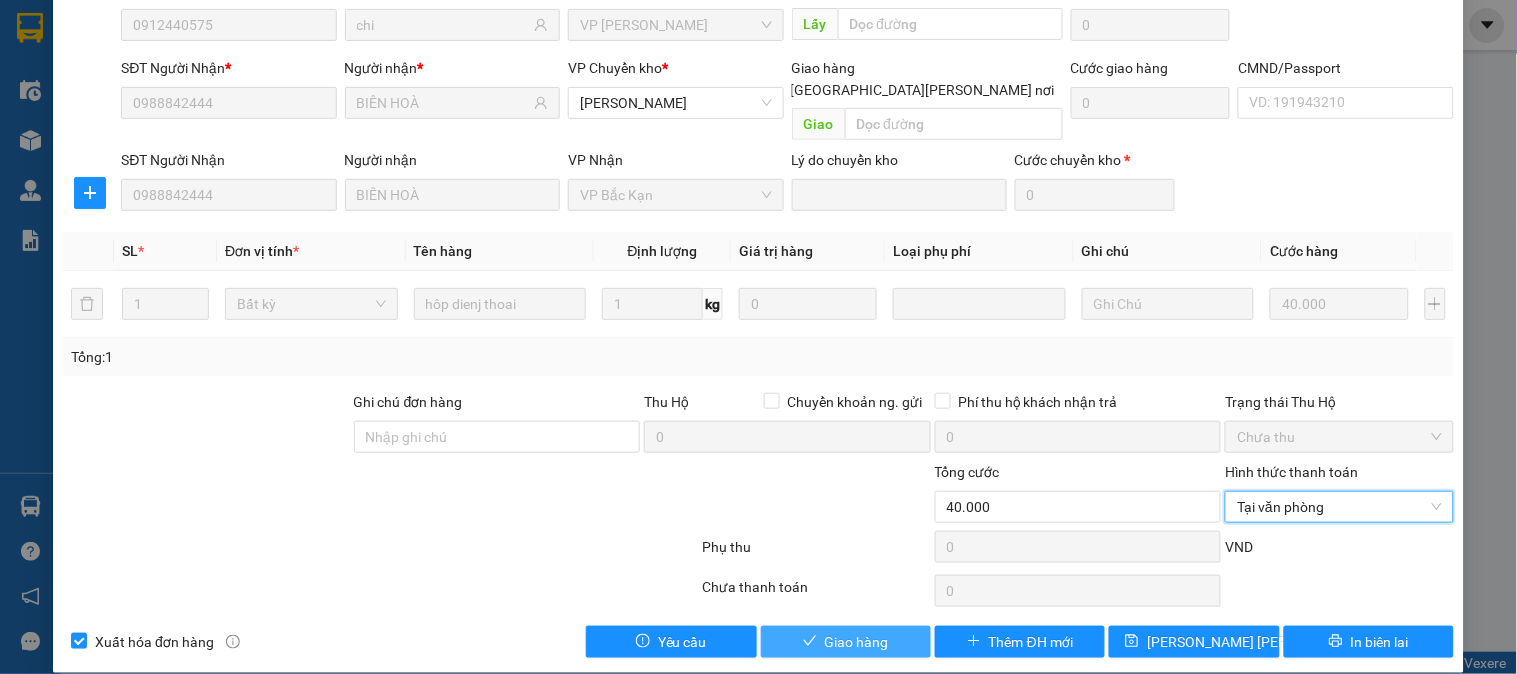 click 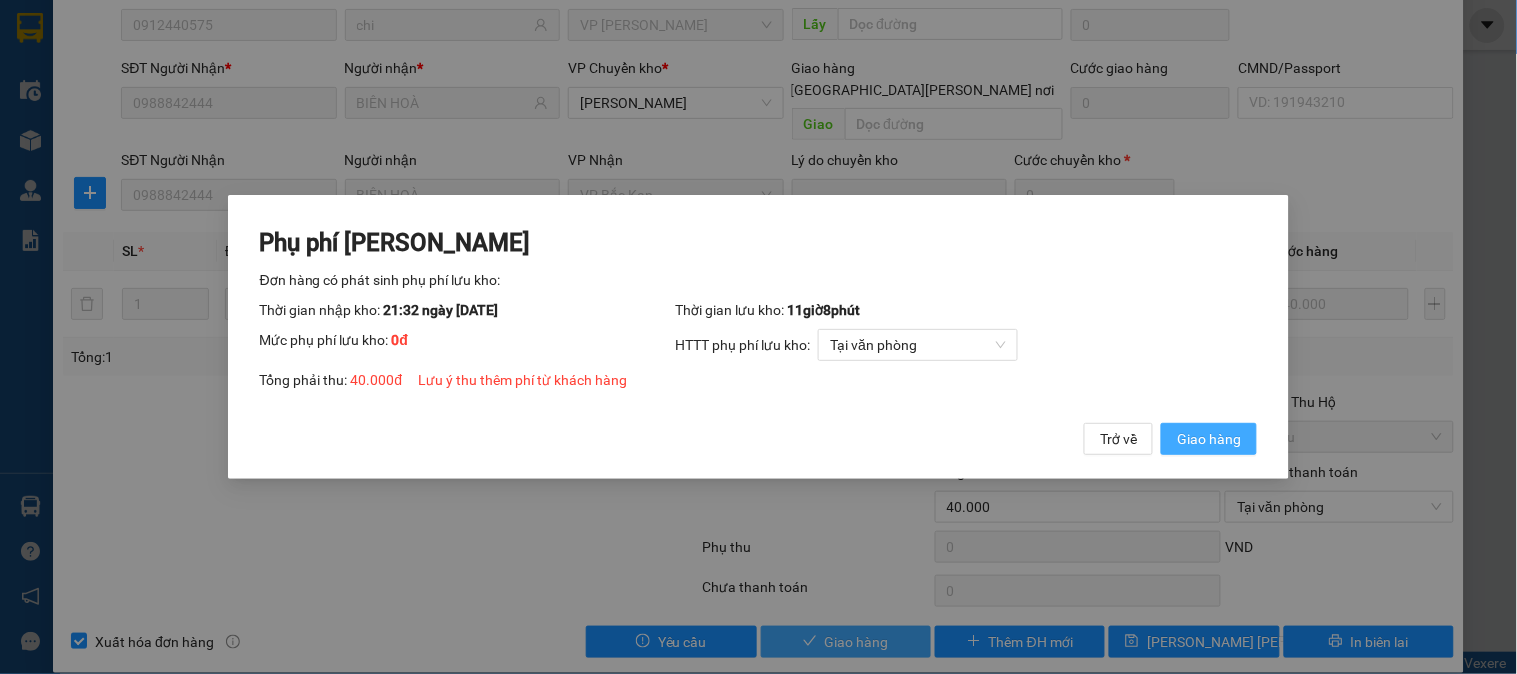 click on "Giao hàng" at bounding box center [1209, 439] 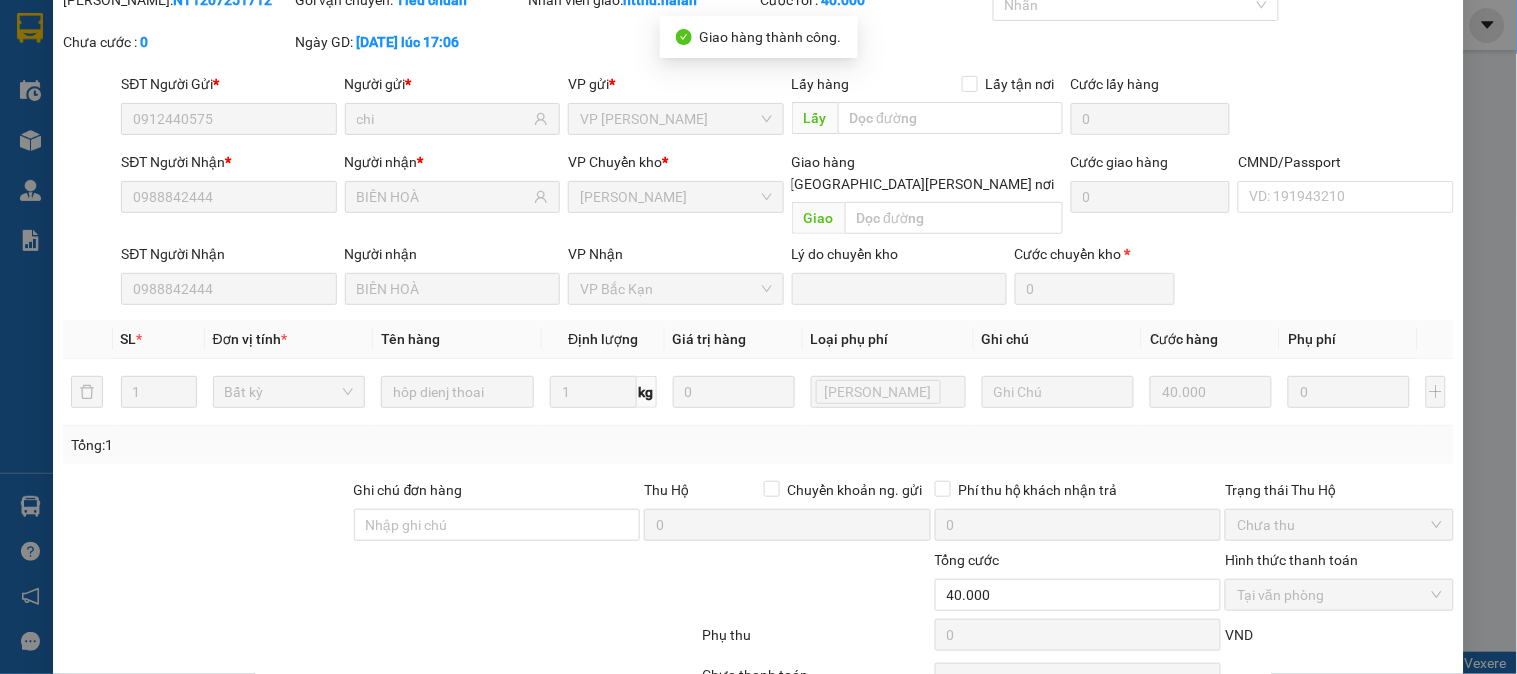 scroll, scrollTop: 0, scrollLeft: 0, axis: both 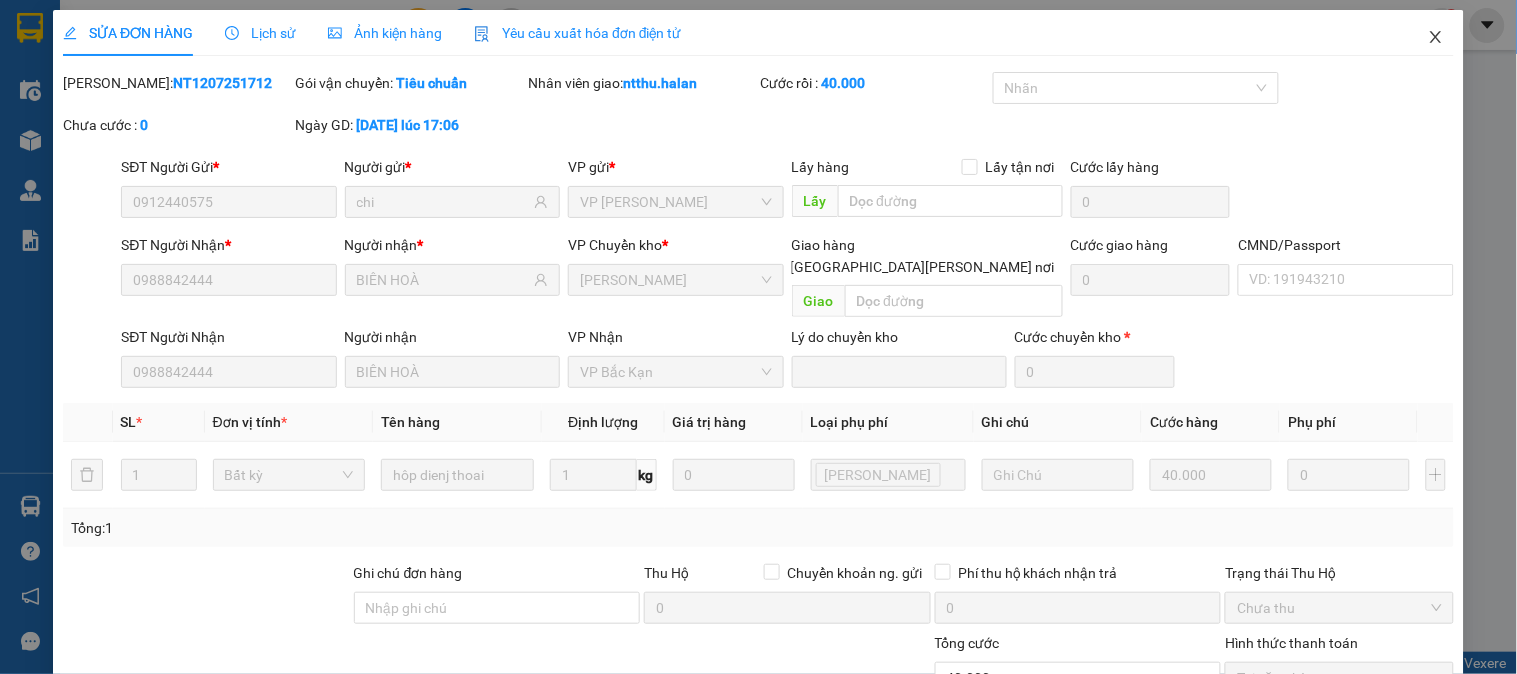 click at bounding box center [1436, 38] 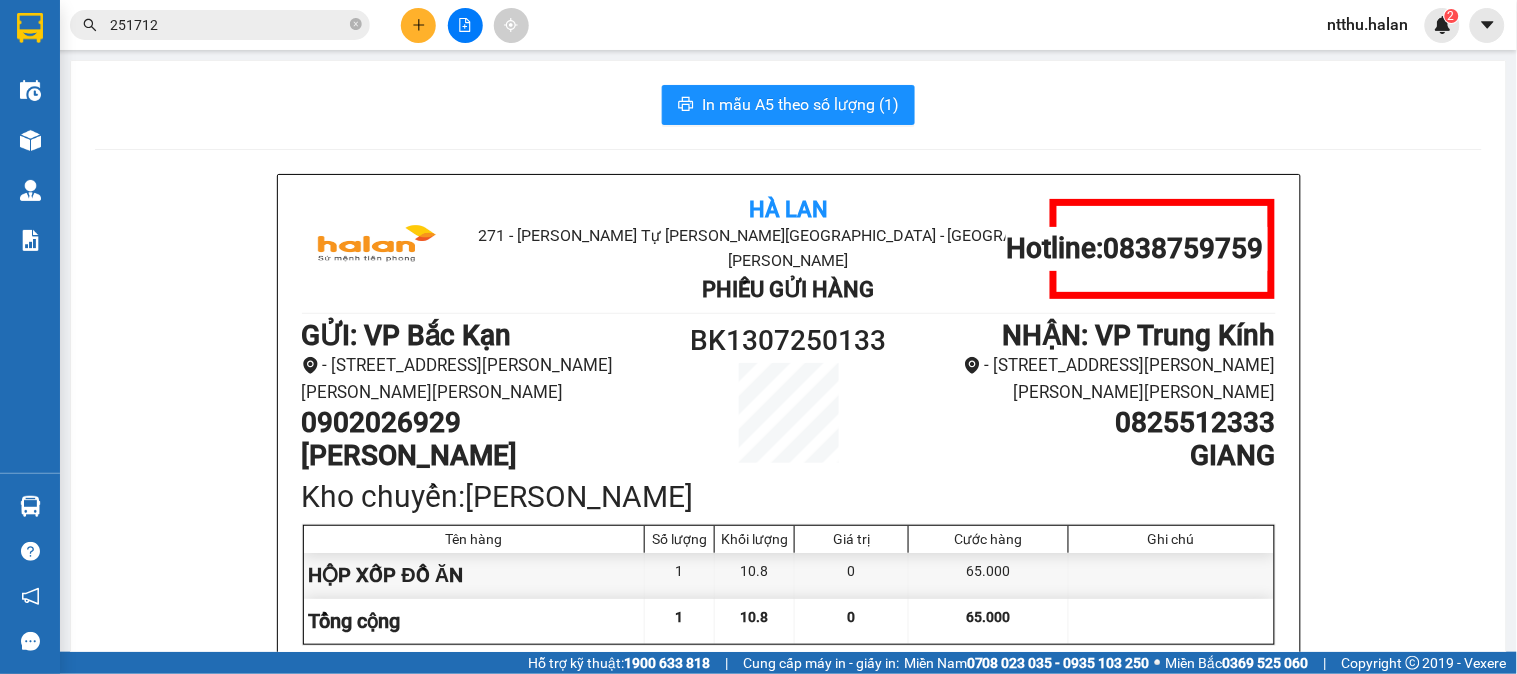 click on "In mẫu A5 theo số lượng
(1)" at bounding box center [788, 105] 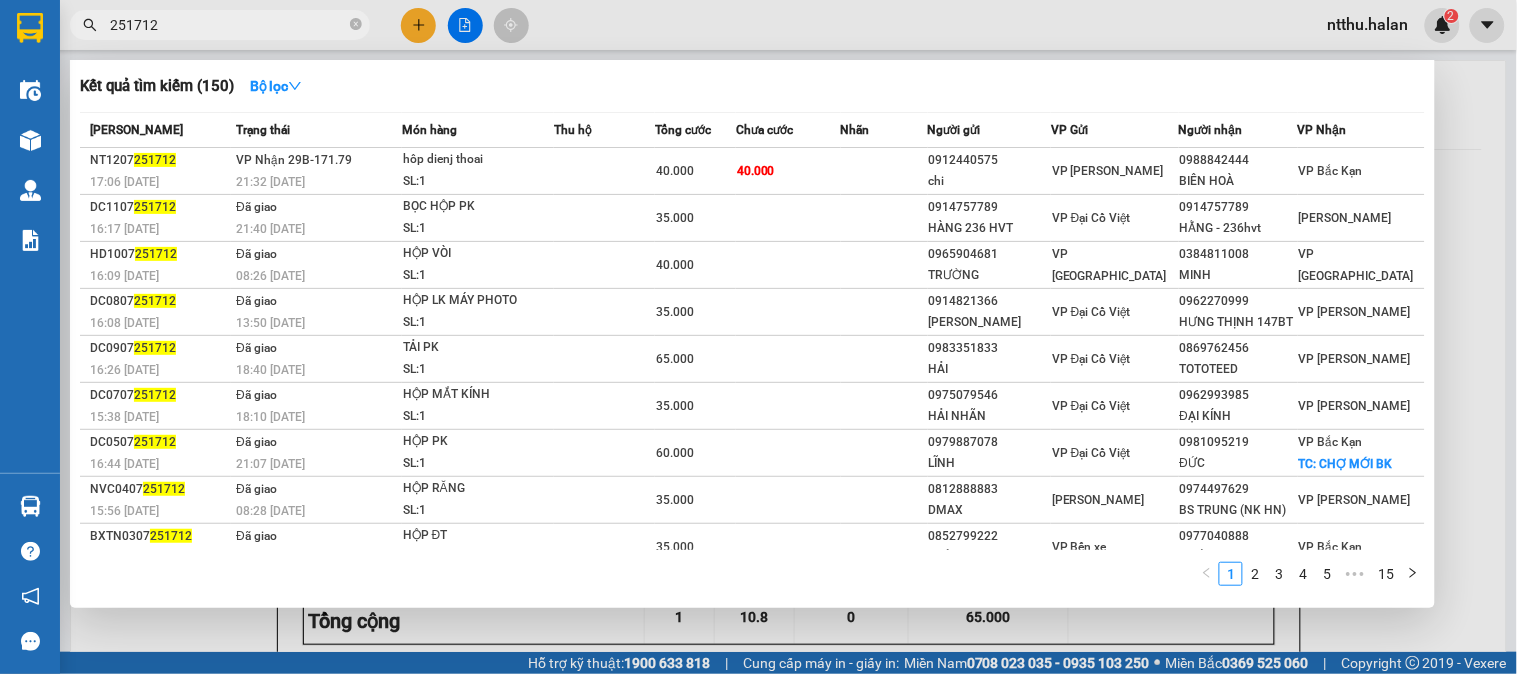 click on "251712" at bounding box center (228, 25) 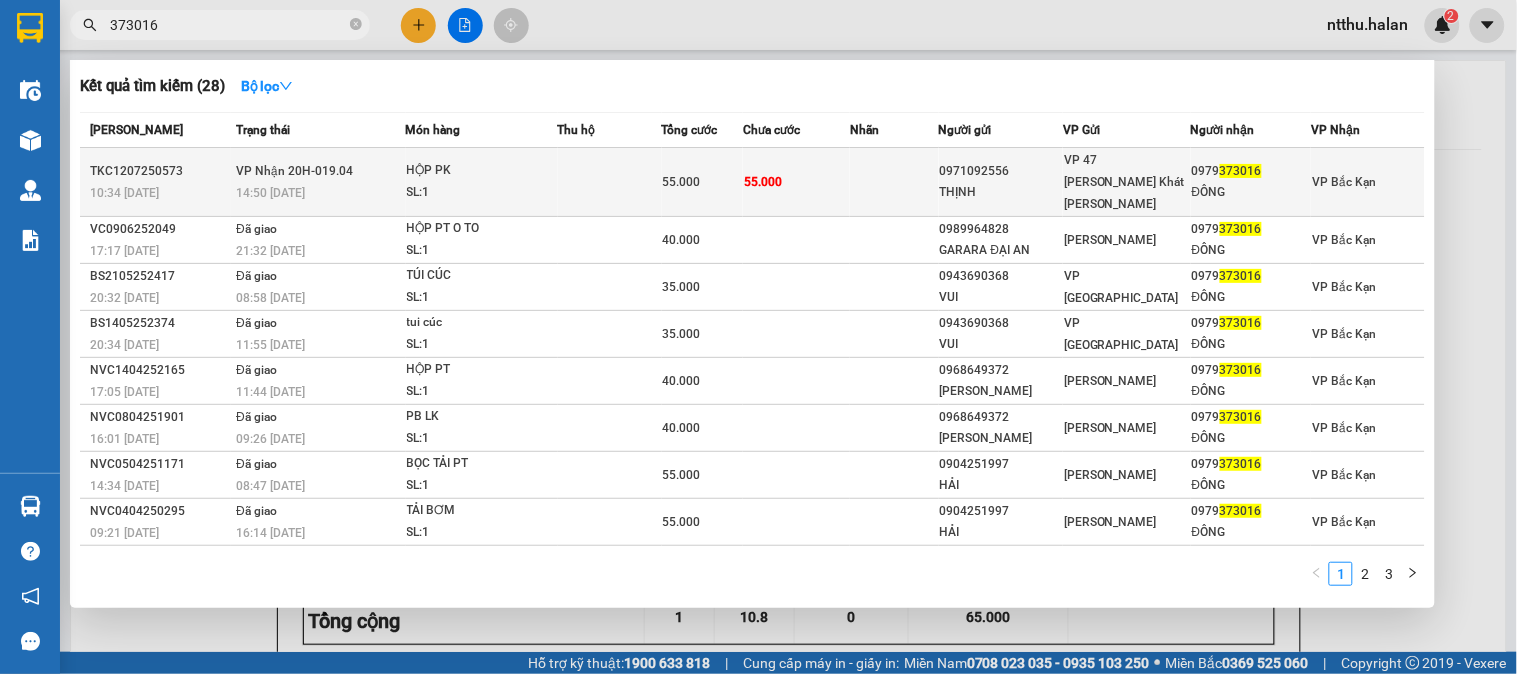 type on "373016" 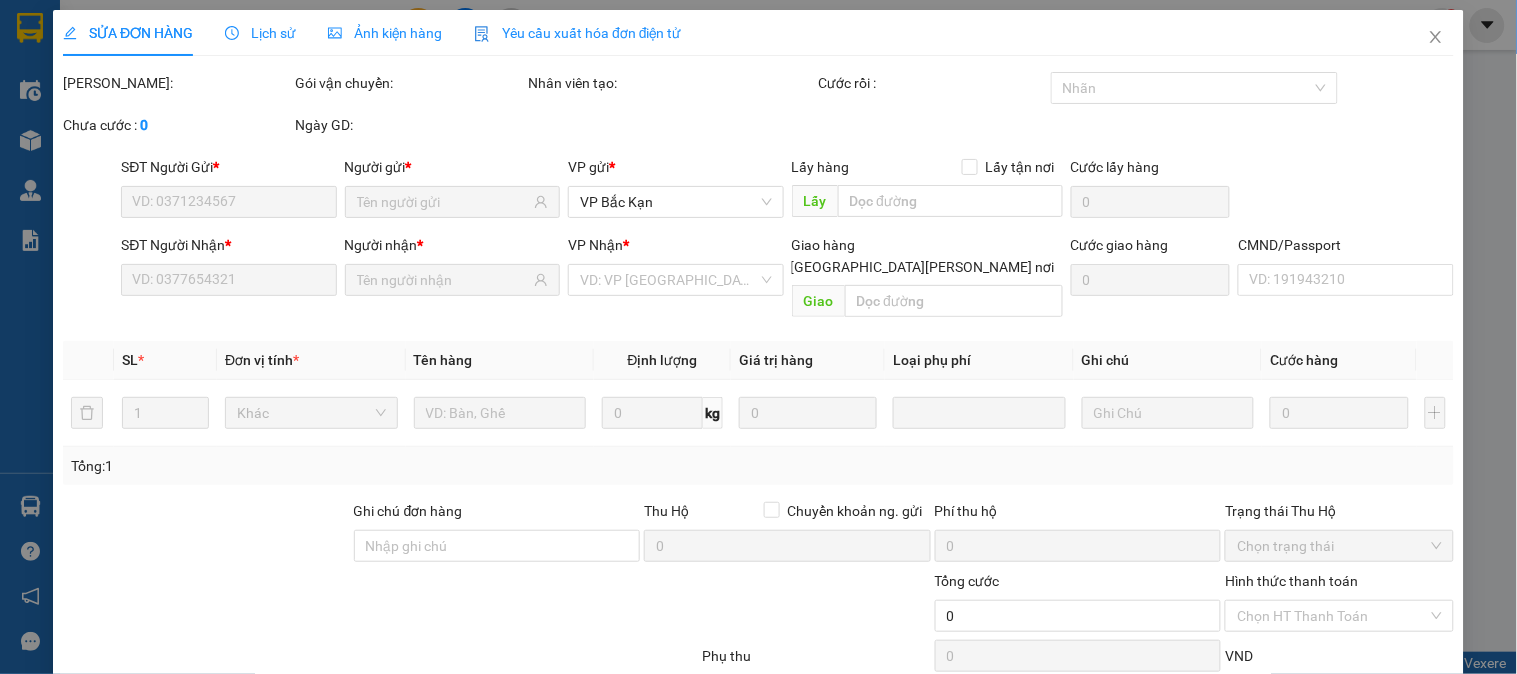 type on "0971092556" 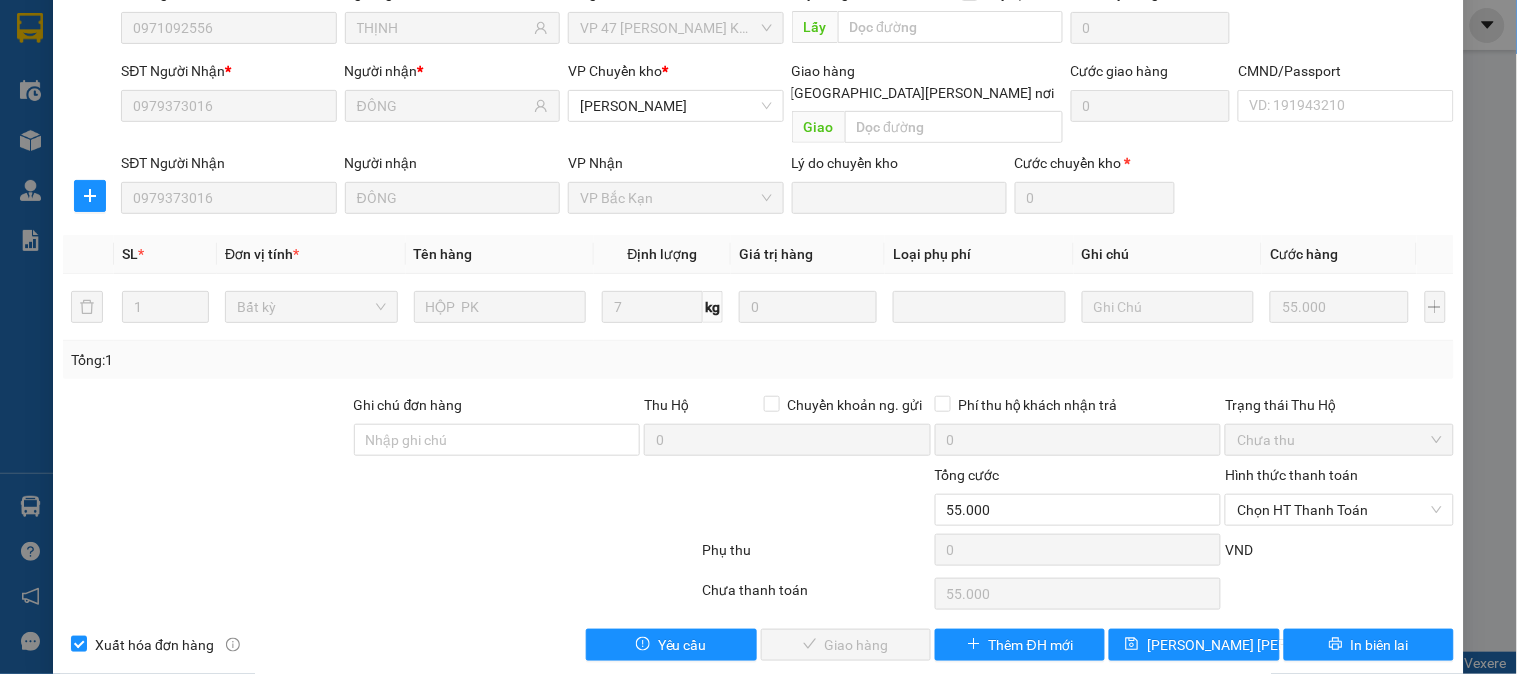 scroll, scrollTop: 177, scrollLeft: 0, axis: vertical 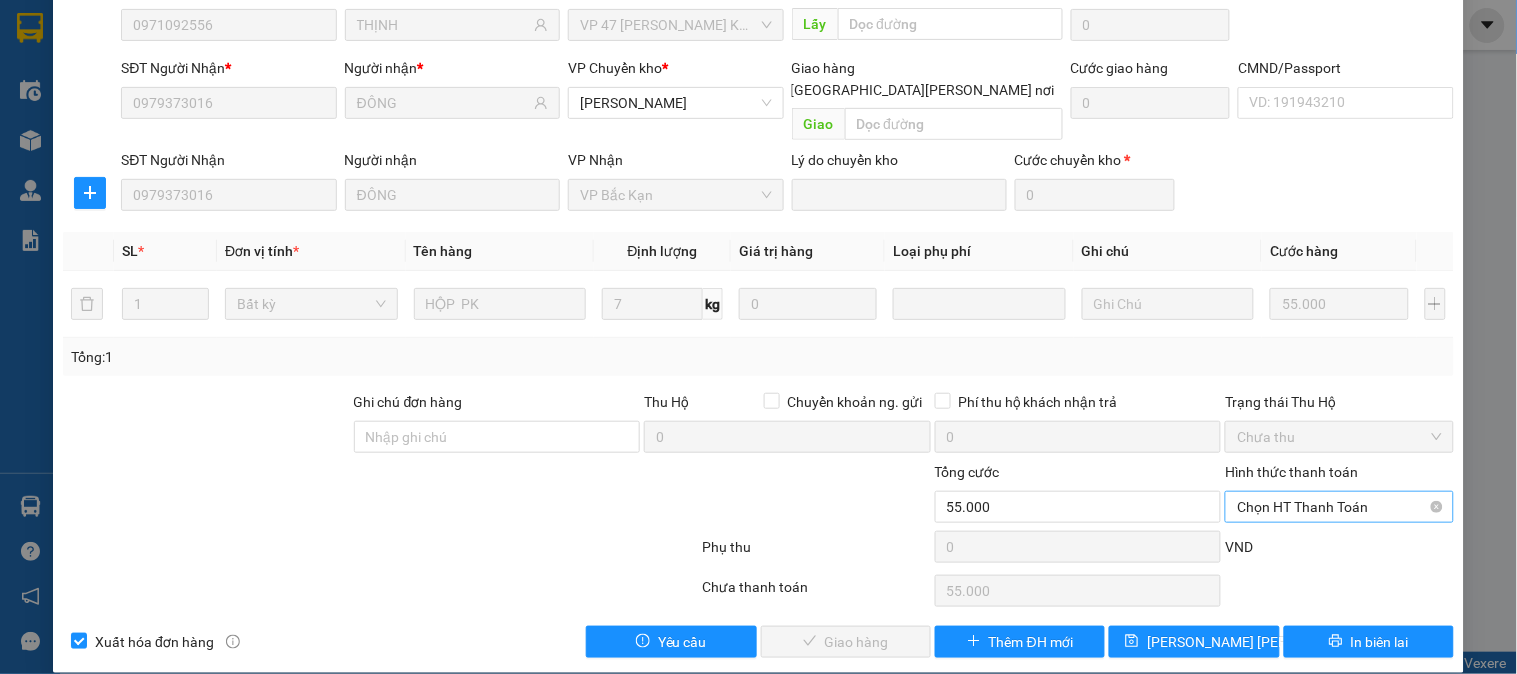 click on "Chọn HT Thanh Toán" at bounding box center (1339, 507) 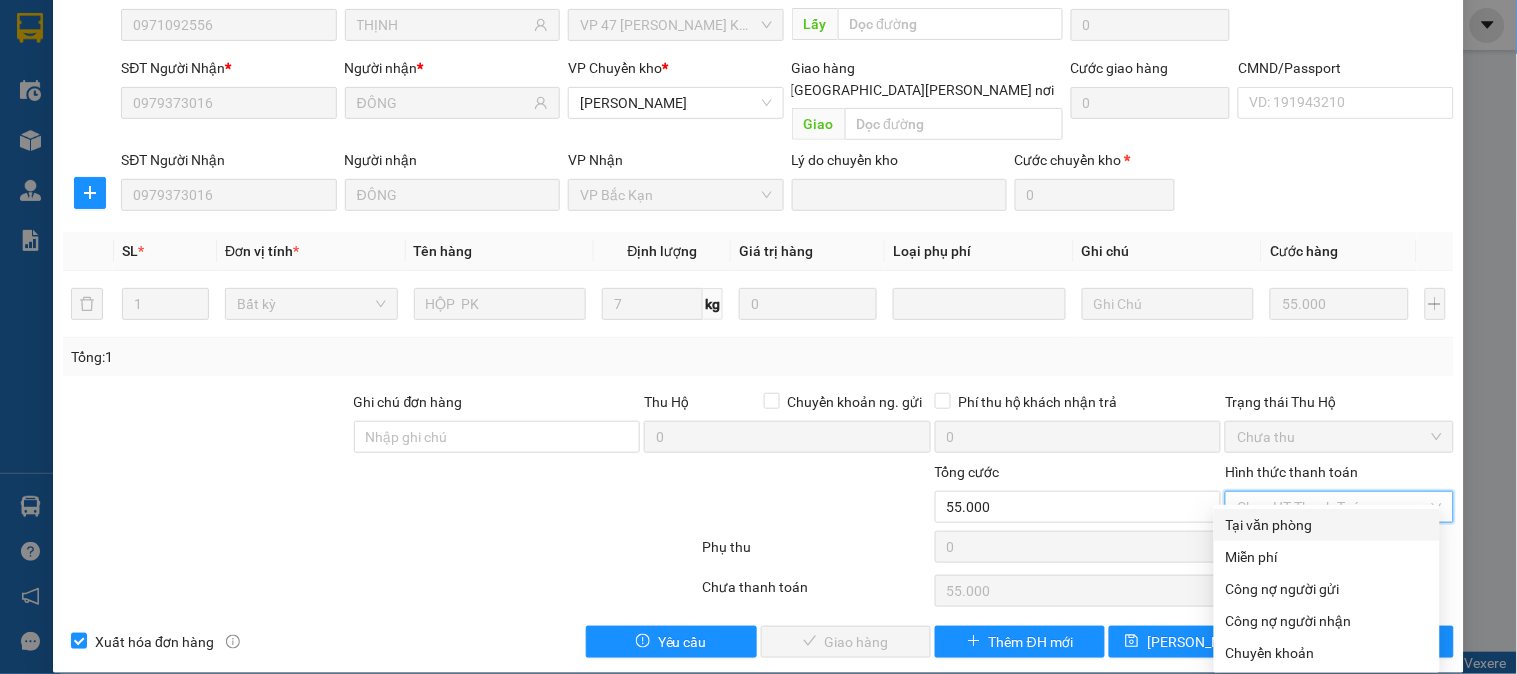 click on "Tại văn phòng" at bounding box center [1327, 525] 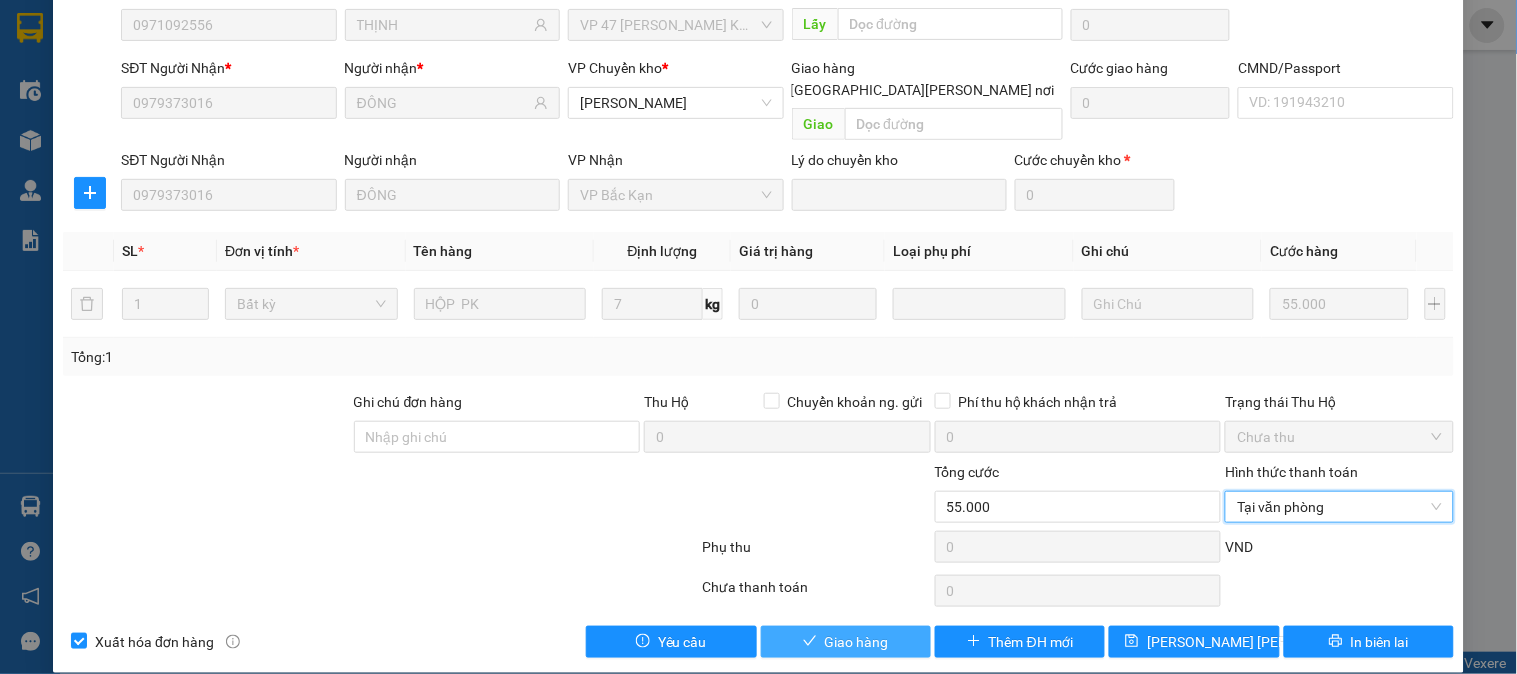 click on "Giao hàng" at bounding box center [857, 642] 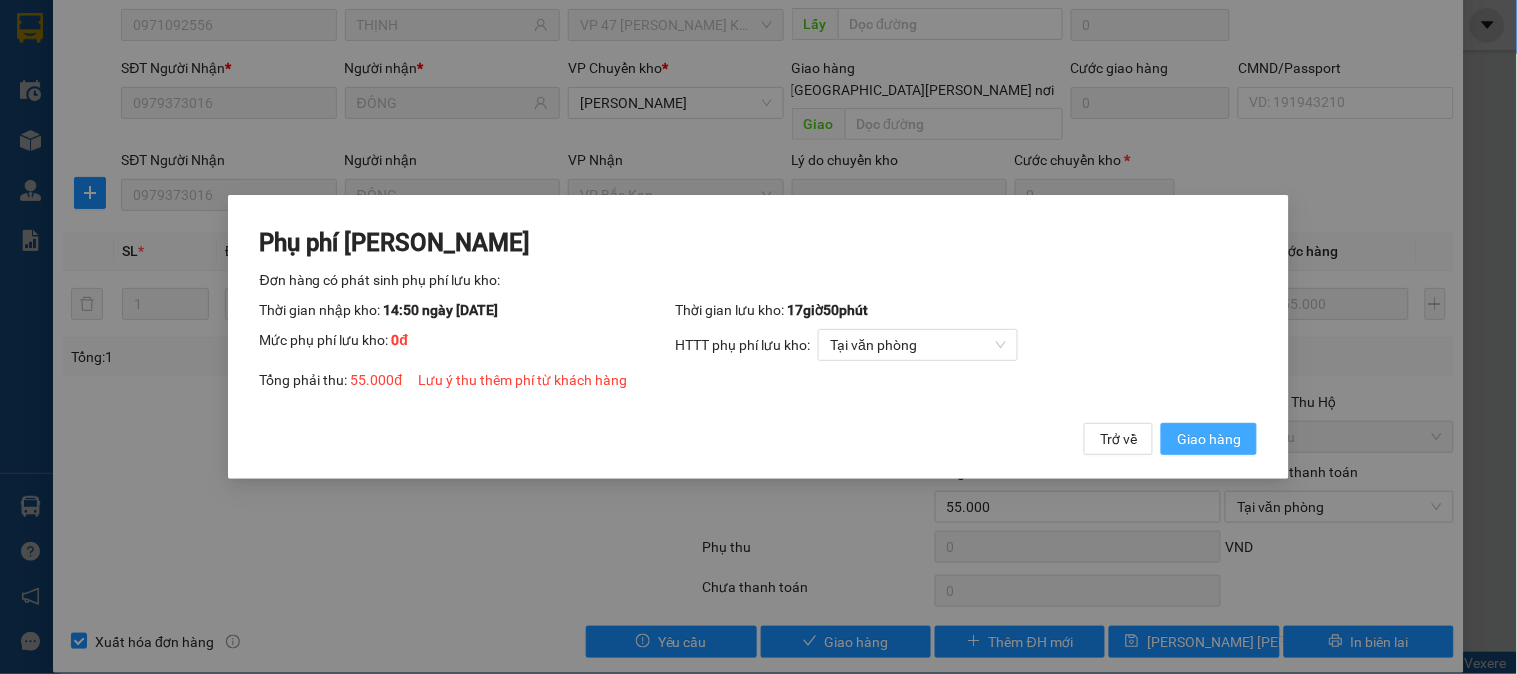 click on "Giao hàng" at bounding box center [1209, 439] 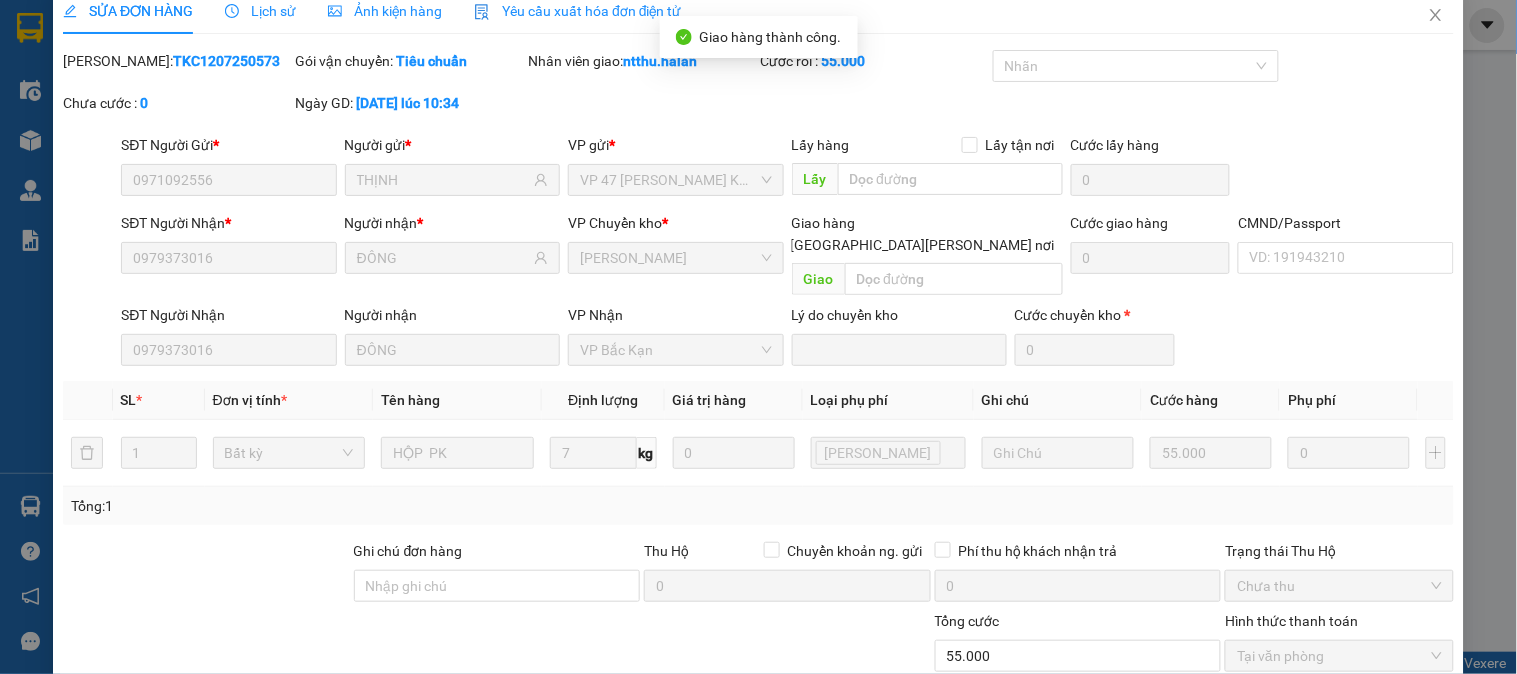 scroll, scrollTop: 0, scrollLeft: 0, axis: both 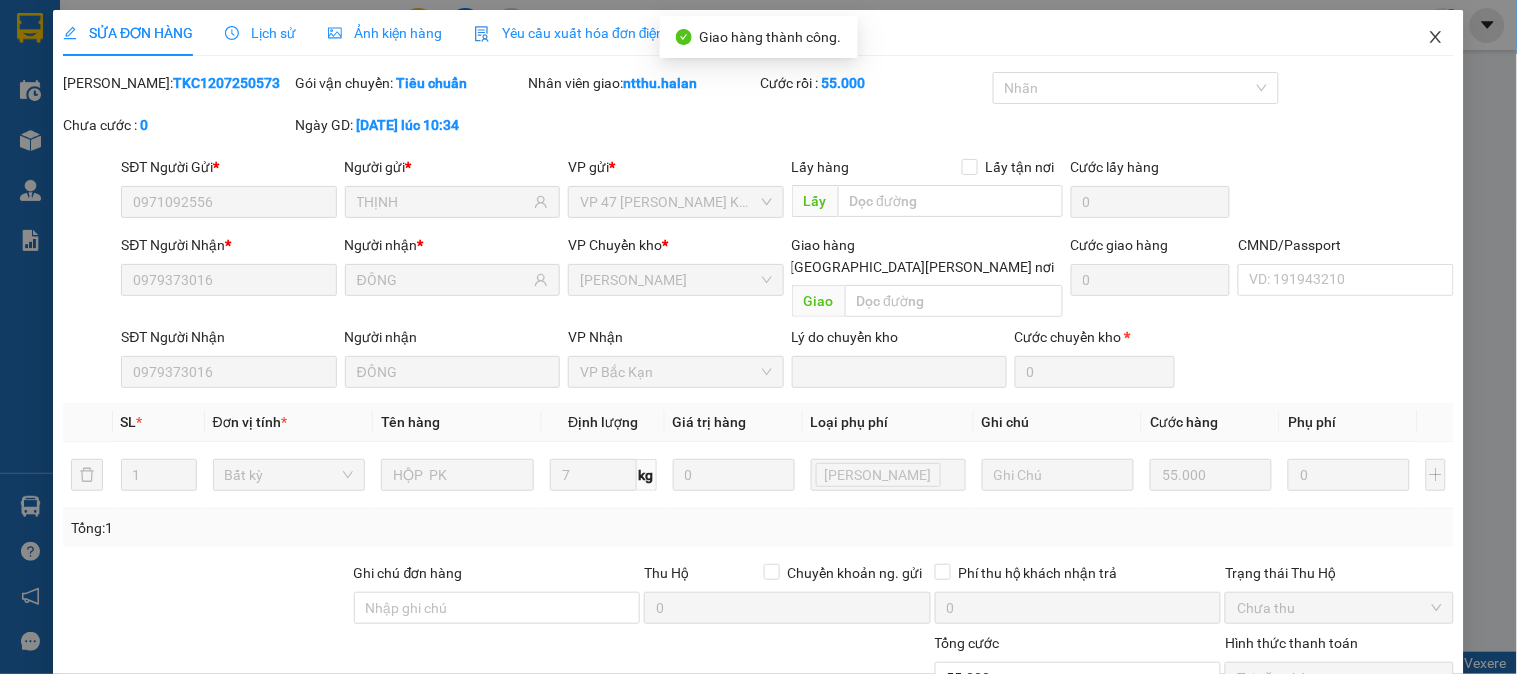 click at bounding box center [1436, 38] 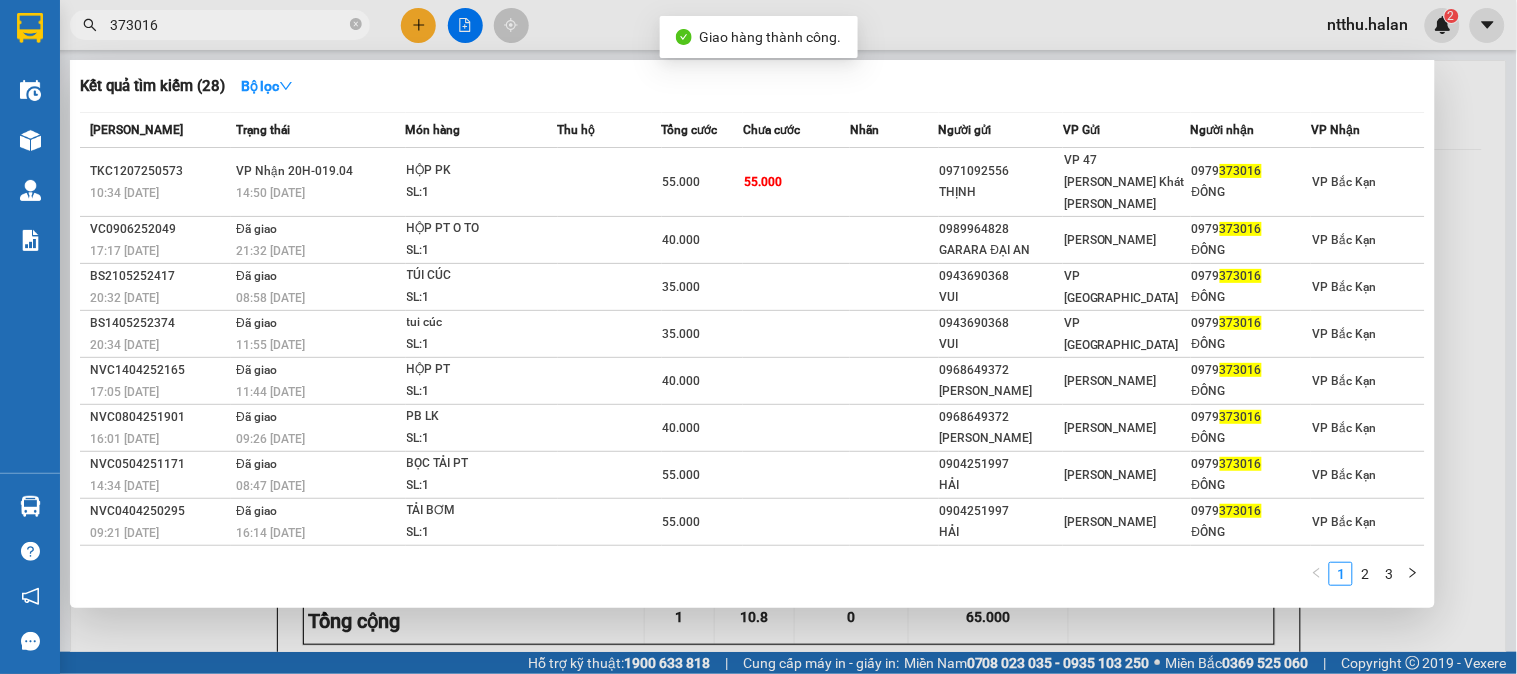click on "373016" at bounding box center (228, 25) 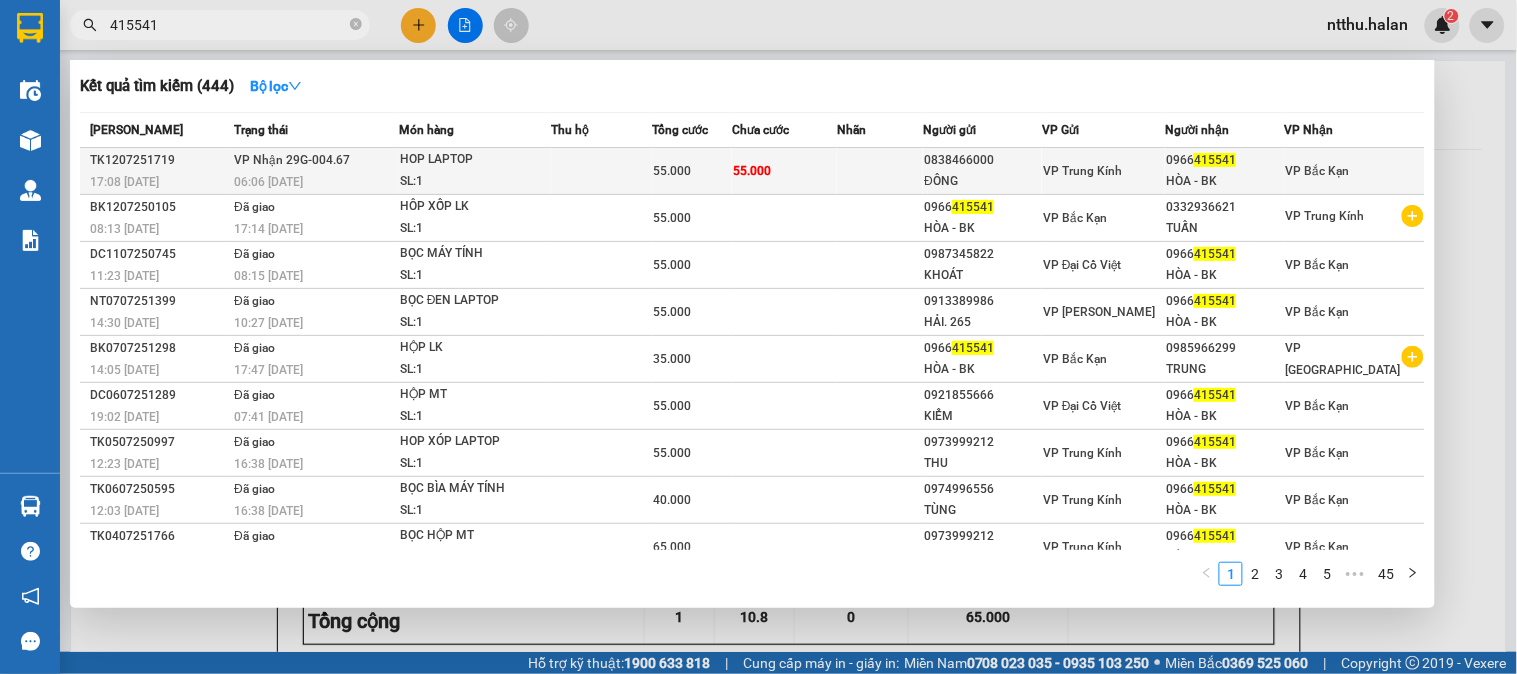 click on "VP Nhận   29G-004.67" at bounding box center [292, 160] 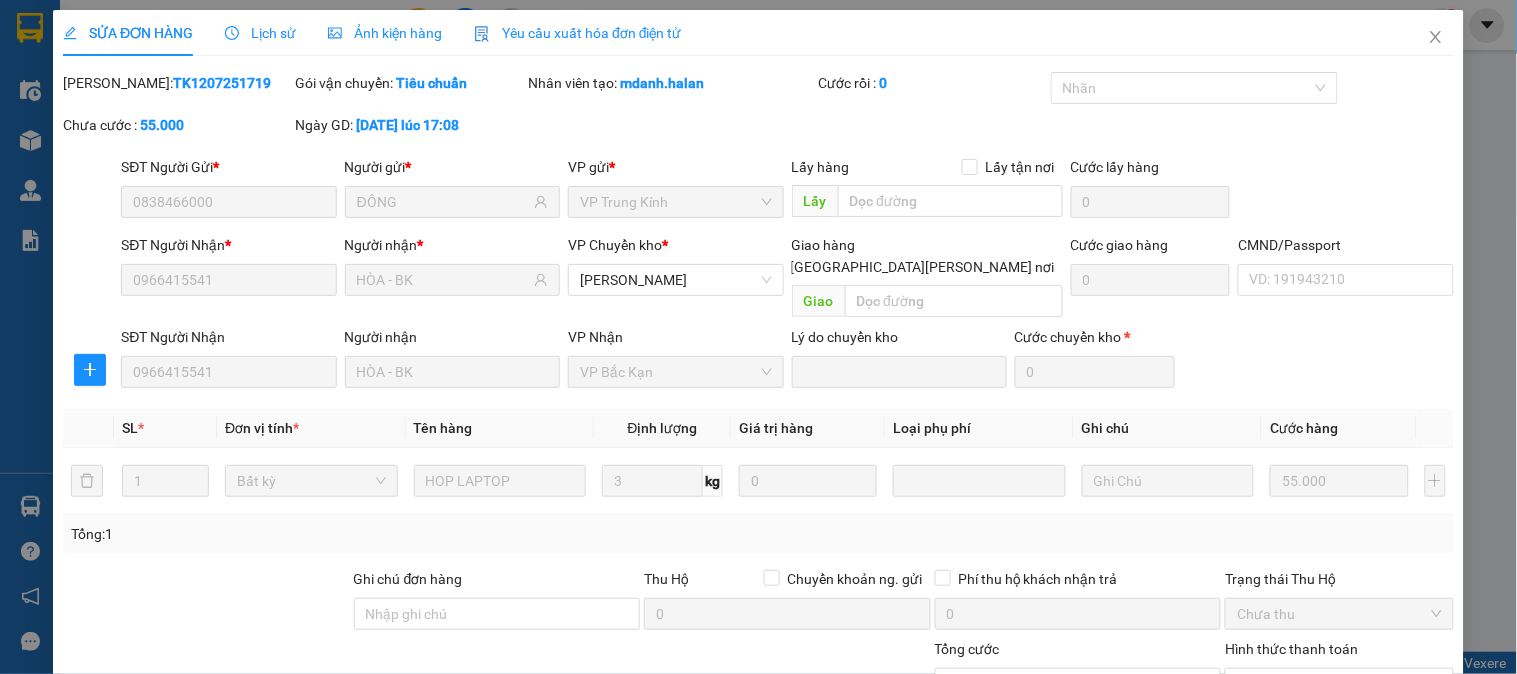 scroll, scrollTop: 177, scrollLeft: 0, axis: vertical 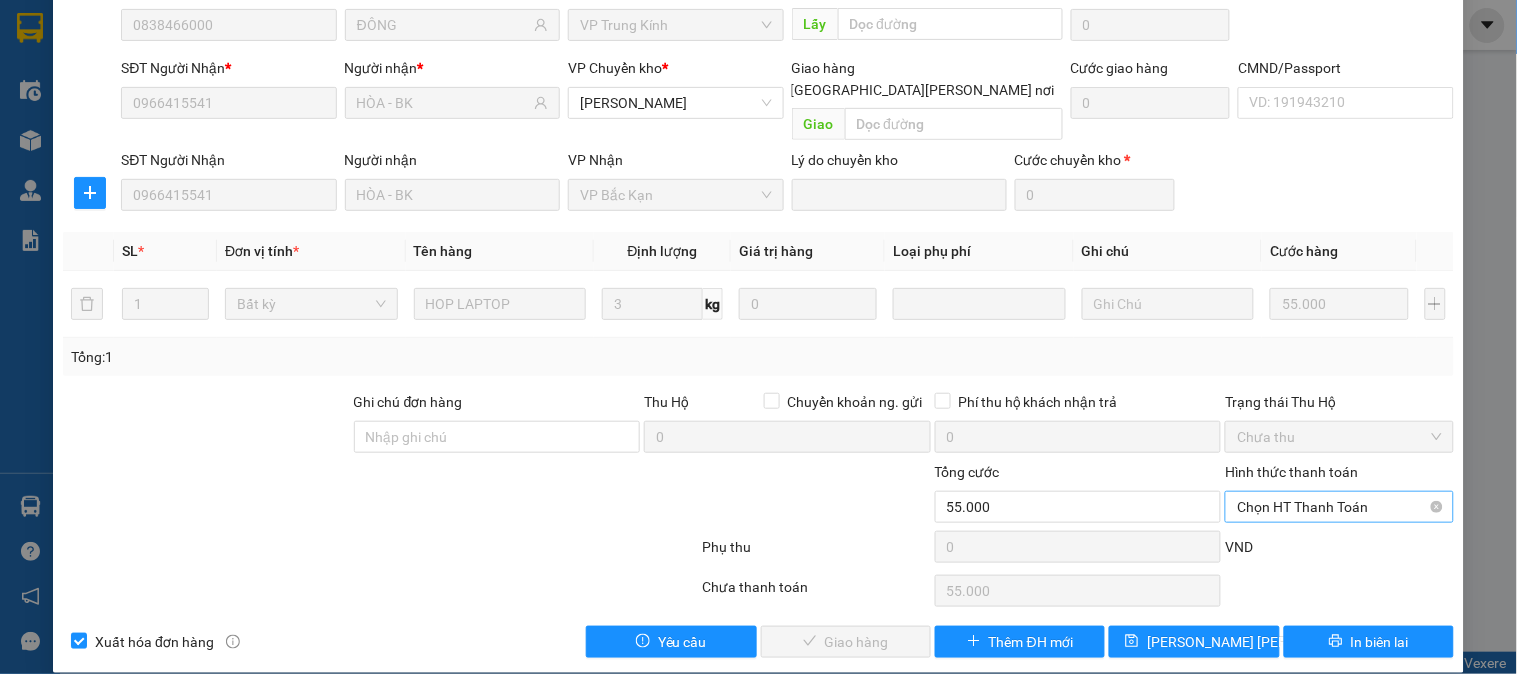 click on "Chọn HT Thanh Toán" at bounding box center [1339, 507] 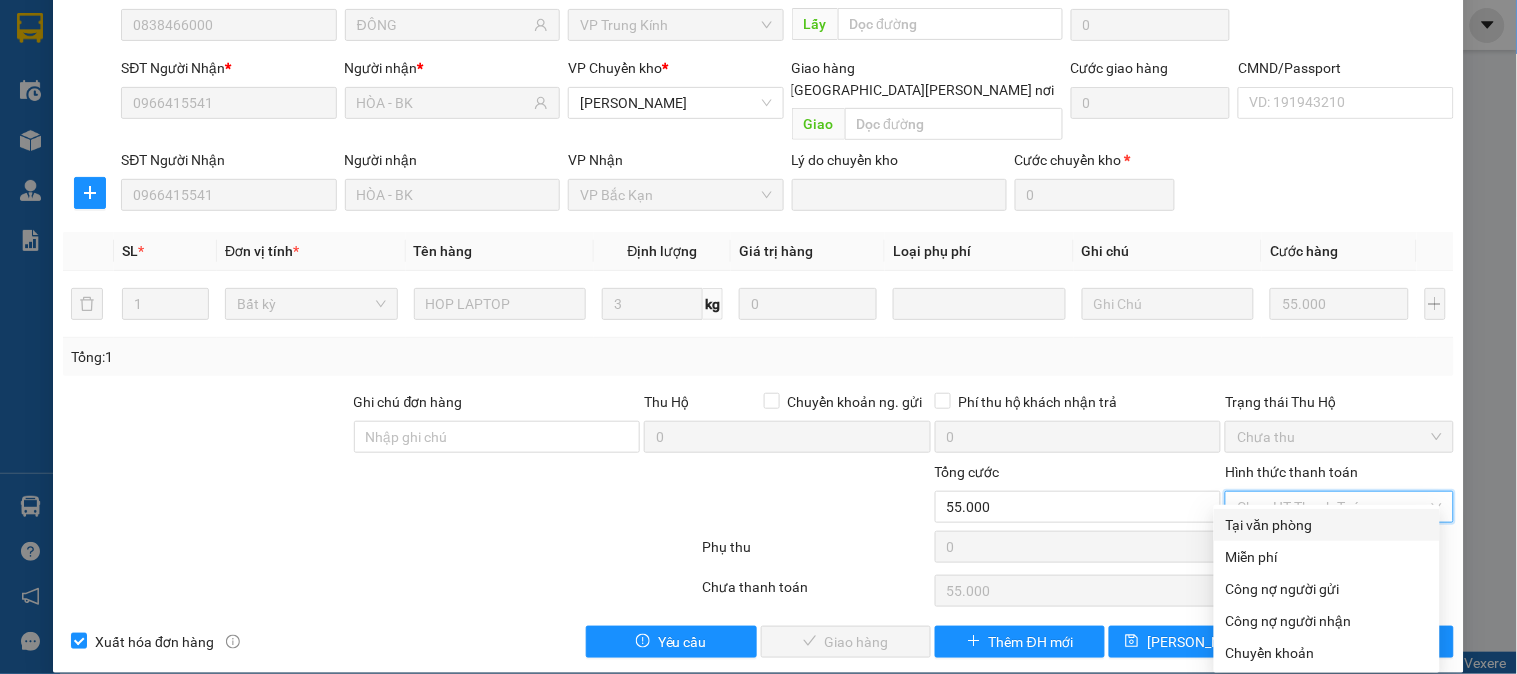 click on "Tại văn phòng" at bounding box center [1327, 525] 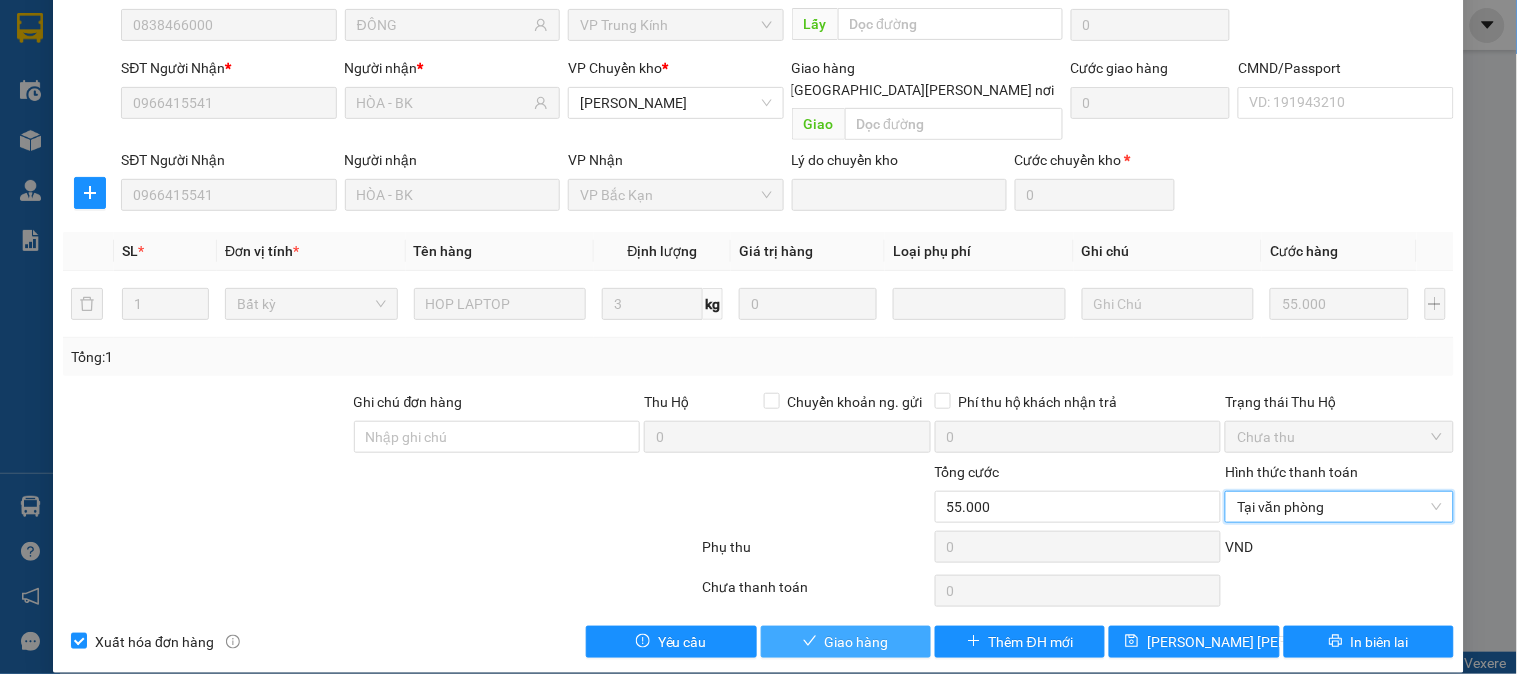 click on "Giao hàng" at bounding box center [857, 642] 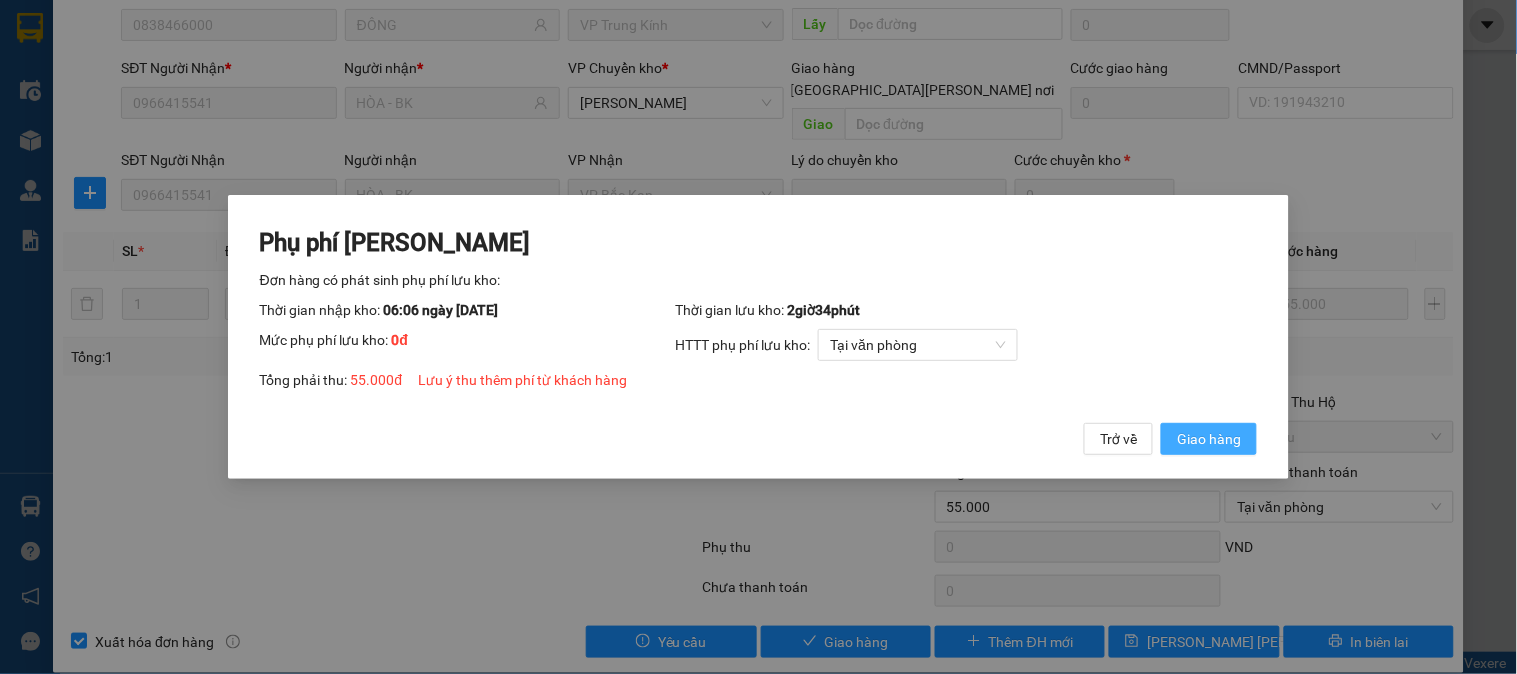 click on "Giao hàng" at bounding box center (1209, 439) 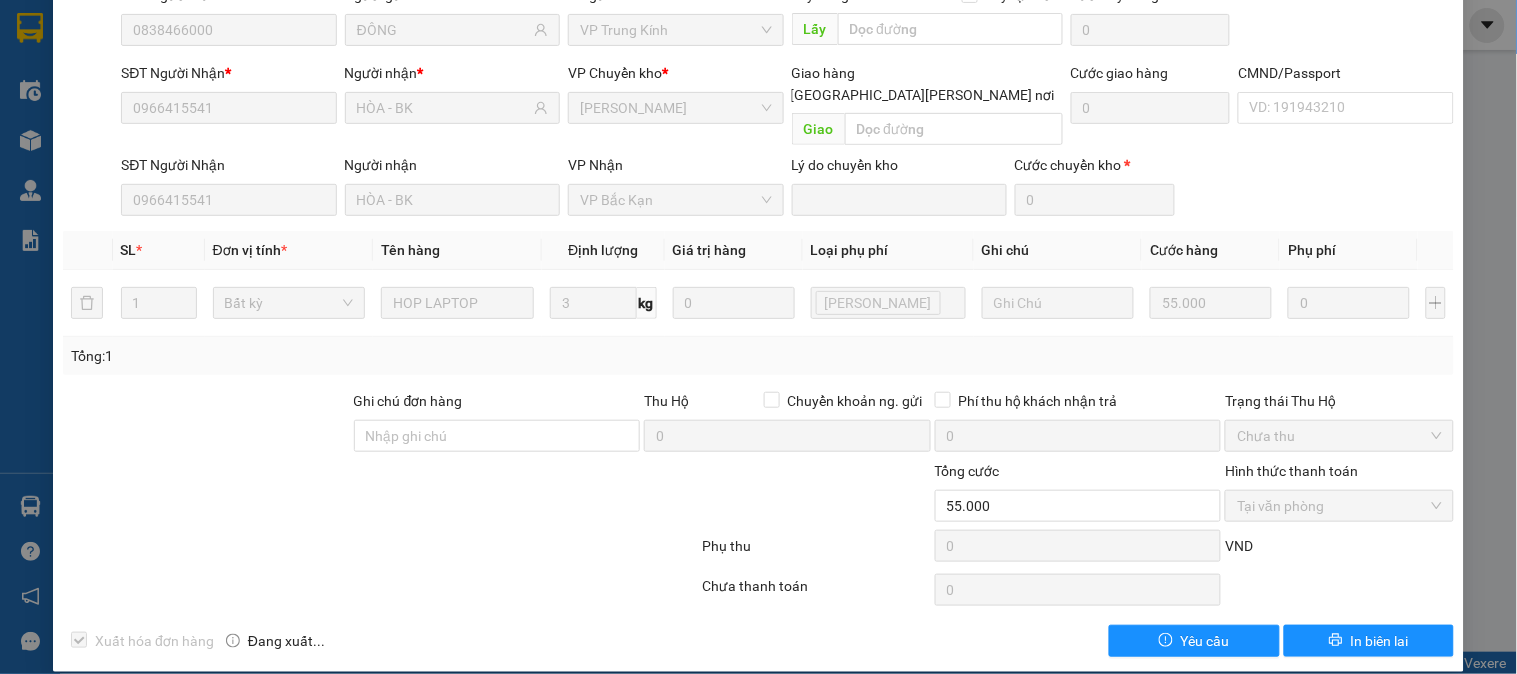 scroll, scrollTop: 0, scrollLeft: 0, axis: both 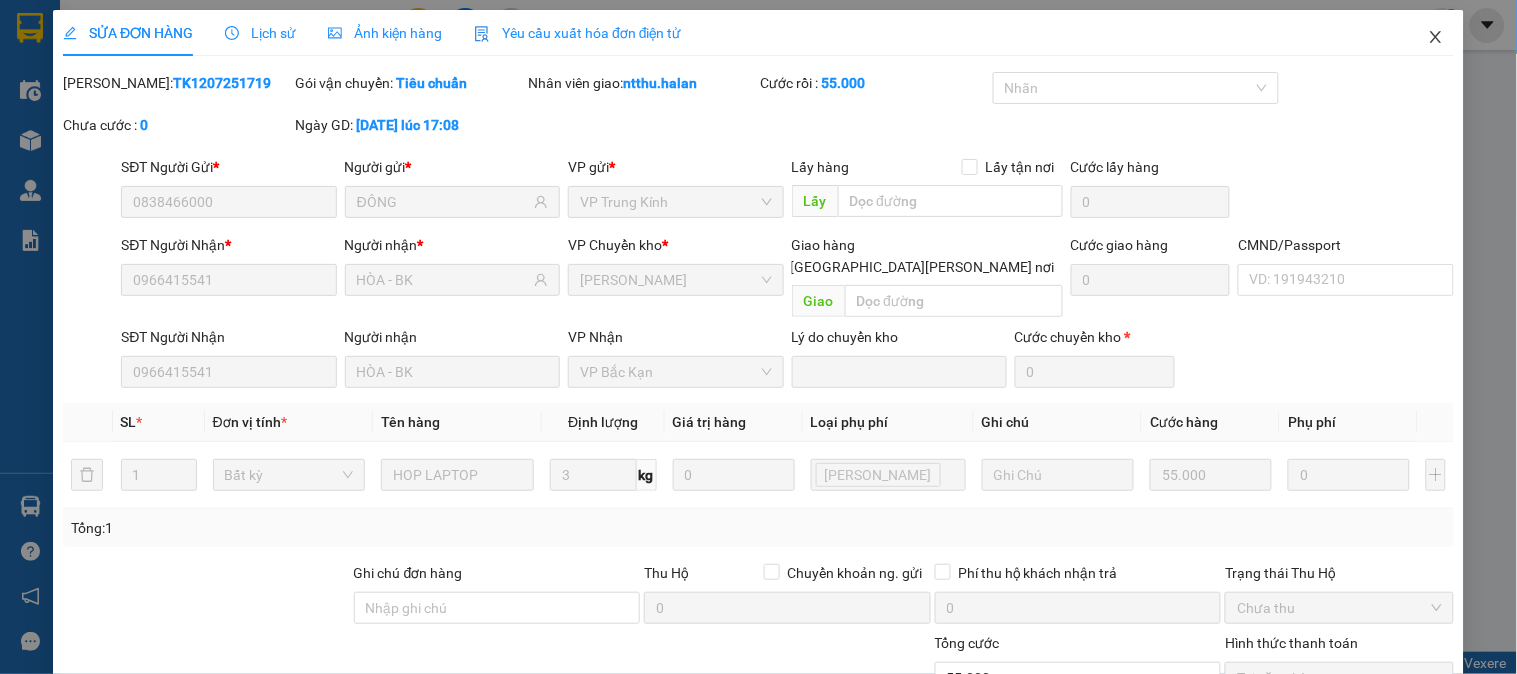 click 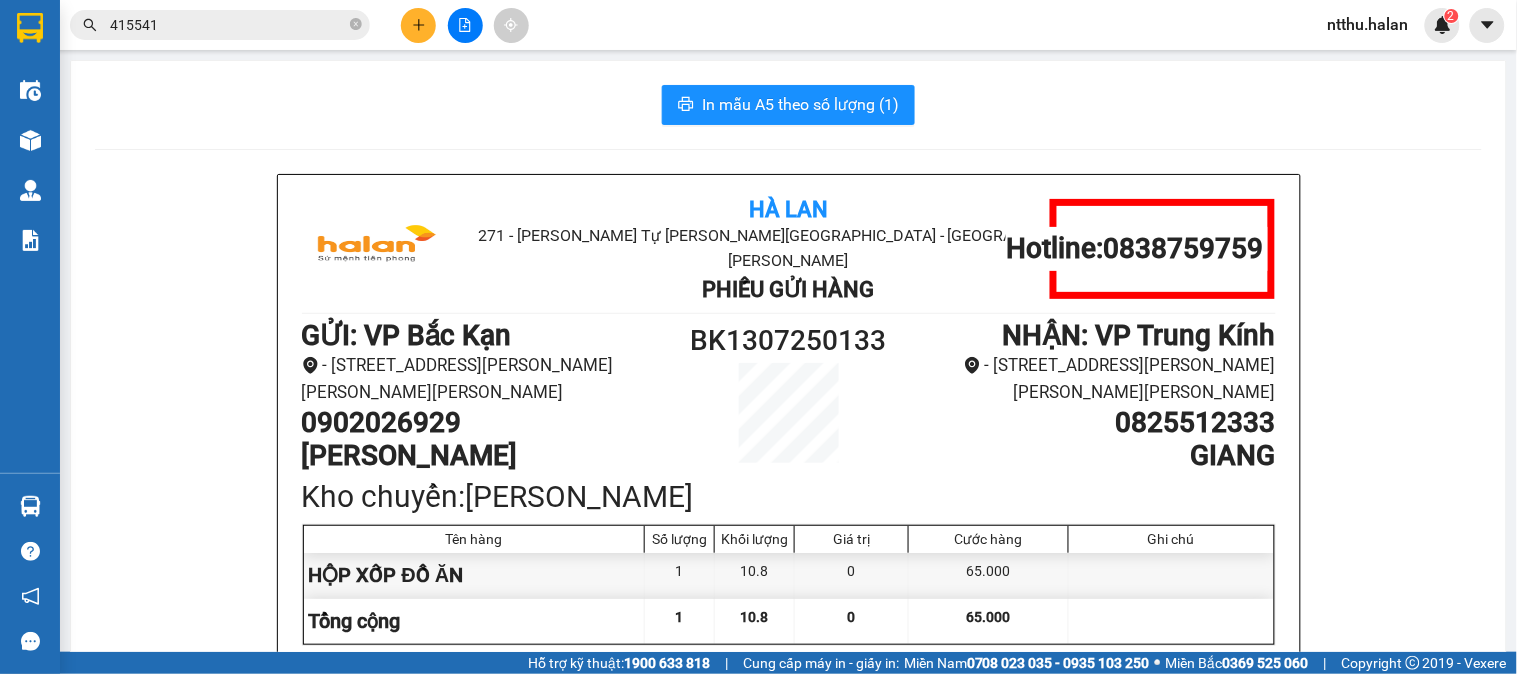 drag, startPoint x: 967, startPoint y: 106, endPoint x: 938, endPoint y: 101, distance: 29.427877 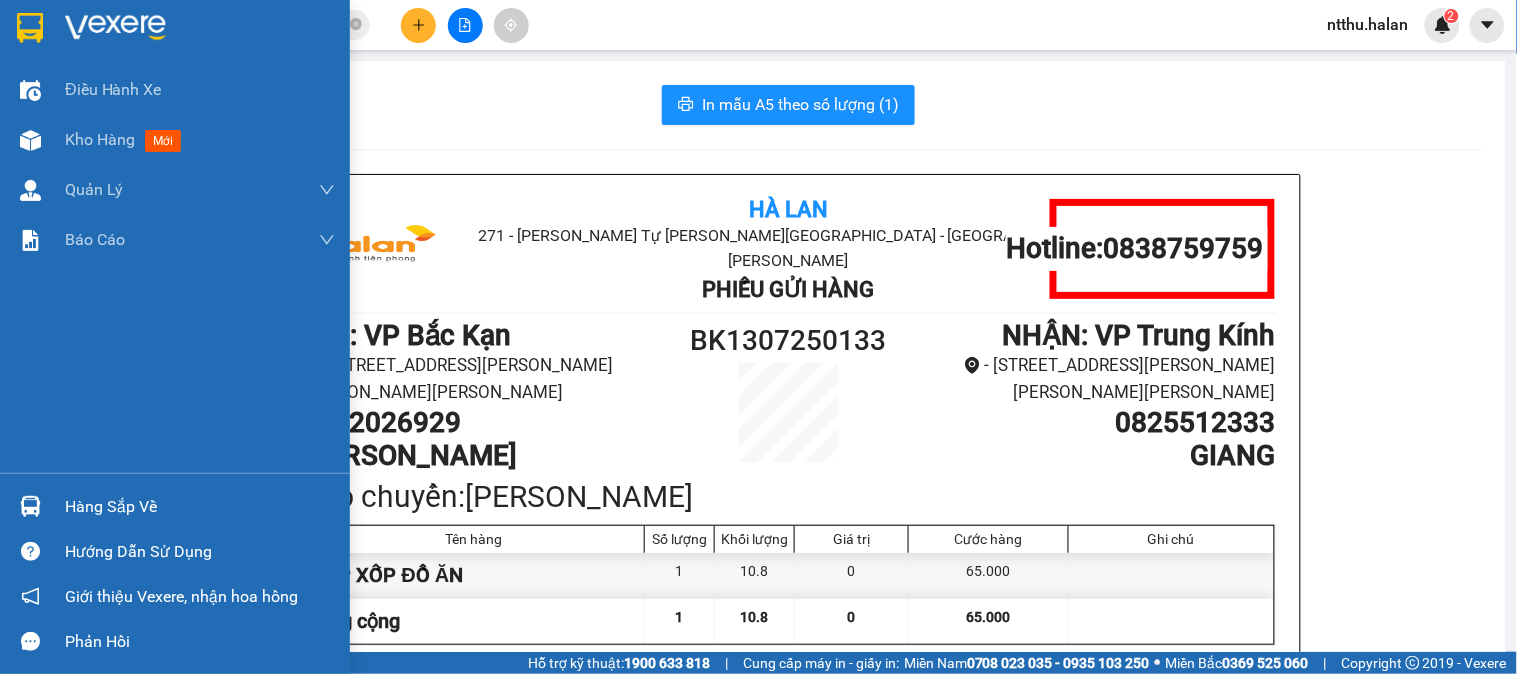 click on "Hàng sắp về" at bounding box center (200, 507) 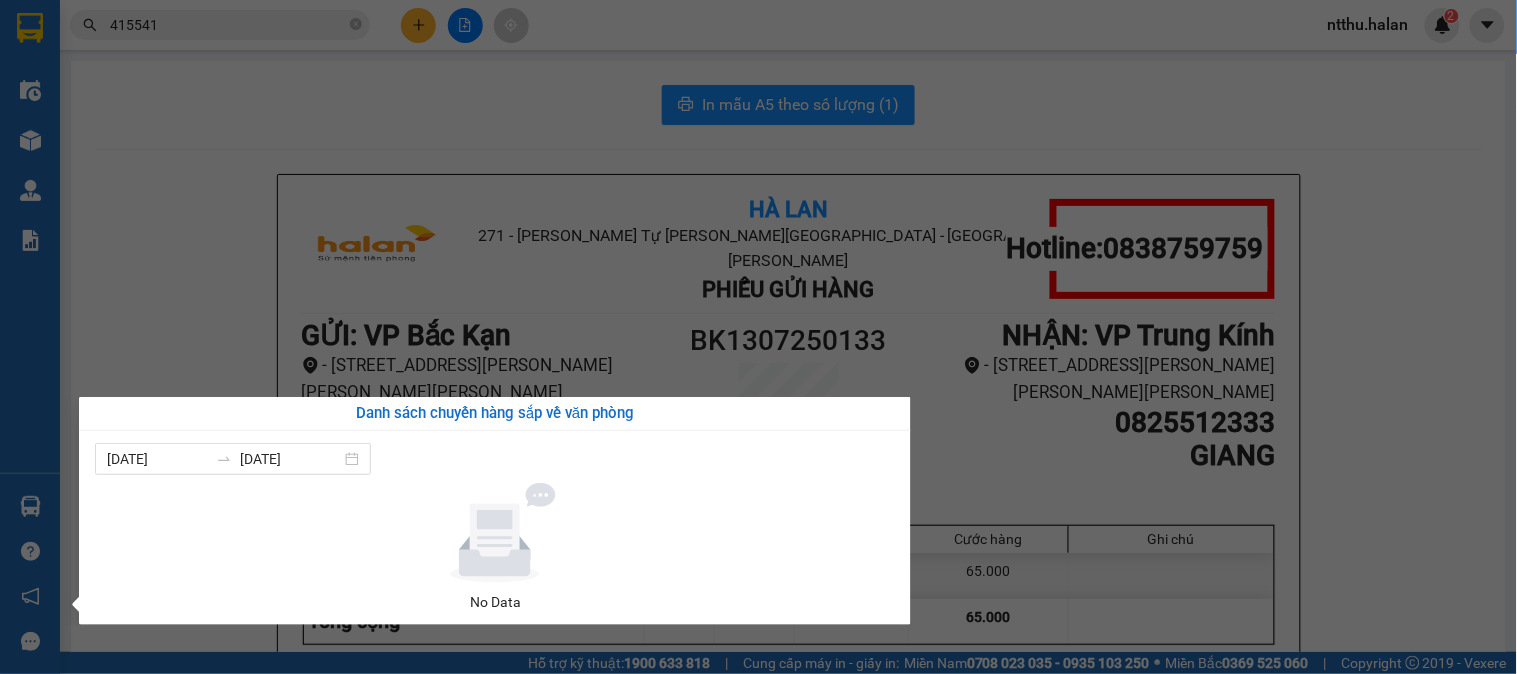 click on "Kết quả tìm kiếm ( 444 )  Bộ lọc  Mã ĐH Trạng thái Món hàng Thu hộ Tổng cước Chưa cước Nhãn Người gửi VP Gửi Người nhận VP Nhận TK1207251719 17:08 - 12/07 VP Nhận   29G-004.67 06:06 - 13/07 HOP LAPTOP SL:  1 55.000 55.000 0838466000 ĐÔNG VP Trung Kính 0966 415541 HÒA - BK VP Bắc Kạn BK1207250105 08:13 - 12/07 Đã giao   17:14 - 12/07 HÔP XỐP LK SL:  1 55.000 0966 415541 HÒA - BK VP Bắc Kạn 0332936621 TUẤN VP Trung Kính DC1107250745 11:23 - 11/07 Đã giao   08:15 - 12/07 BỌC MÁY TÍNH SL:  1 55.000 0987345822 KHOÁT VP Đại Cồ Việt 0966 415541 HÒA - BK VP Bắc Kạn NT0707251399 14:30 - 07/07 Đã giao   10:27 - 08/07 BỌC ĐEN LAPTOP SL:  1 55.000 0913389986 HẢI. 265 VP Nguyễn Trãi 0966 415541 HÒA - BK VP Bắc Kạn BK0707251298 14:05 - 07/07 Đã giao   17:47 - 07/07 HỘP LK SL:  1 35.000 0966 415541 HÒA - BK VP Bắc Kạn 0985966299 TRUNG VP Bắc Sơn DC0607251289 19:02 - 06/07 Đã giao   07:41 - 07/07 HỘP MT SL:  1" at bounding box center (758, 337) 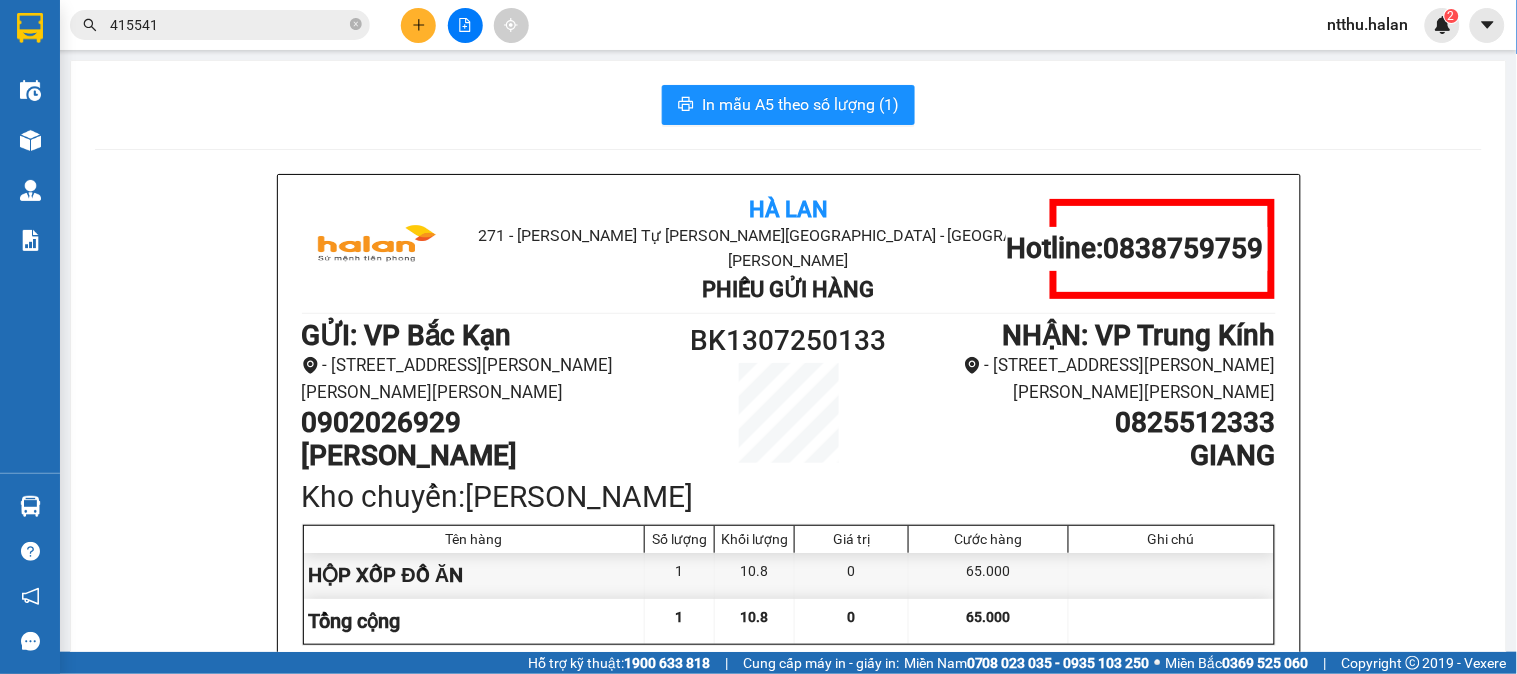 click on "Hà Lan 271 - Dương Tự Minh - Phường Tân Long - Thái Nguyên Phiếu Gửi Hàng Hotline:  0838759759 GỬI :   VP Bắc Kạn   - 220 đường Trường Chinh, phường Phùng Chí Kiên, TP Bắc Kạn 0902026929 HÀ THỊ HÀ BK1307250133 NHẬN :   VP Trung Kính   - 180 đường Trung Kính, phường Yên Hòa, Cầu Giấy, Hà Nội 0825512333 GIANG Kho chuyển:  VP Hoàng Gia Tên hàng Số lượng Khối lượng Giá trị Cước hàng Ghi chú HỘP XỐP ĐỒ ĂN  1 10.8 0 65.000 Tổng cộng 1 10.8 0 65.000 Loading... Đã thu cước : 65.000 Tổng phải thu: 0 Thông tin NH người nhận tiền thu hộ Người gửi  (Tôi đã đọc và đồng ý nội dung phiếu gửi hàng) 08:35, ngày 13 tháng 07 năm 2025 NV nhận hàng (Kí và ghi rõ họ tên) Nông Thị Thư Người nhận (Kí và ghi rõ họ tên) Quy định nhận/gửi hàng : Hà Lan 271 - Dương Tự Minh - Phường Tân Long - Thái Nguyên Phiếu Gửi Hàng Hotline:  0838759759 GỬI :" at bounding box center [788, 961] 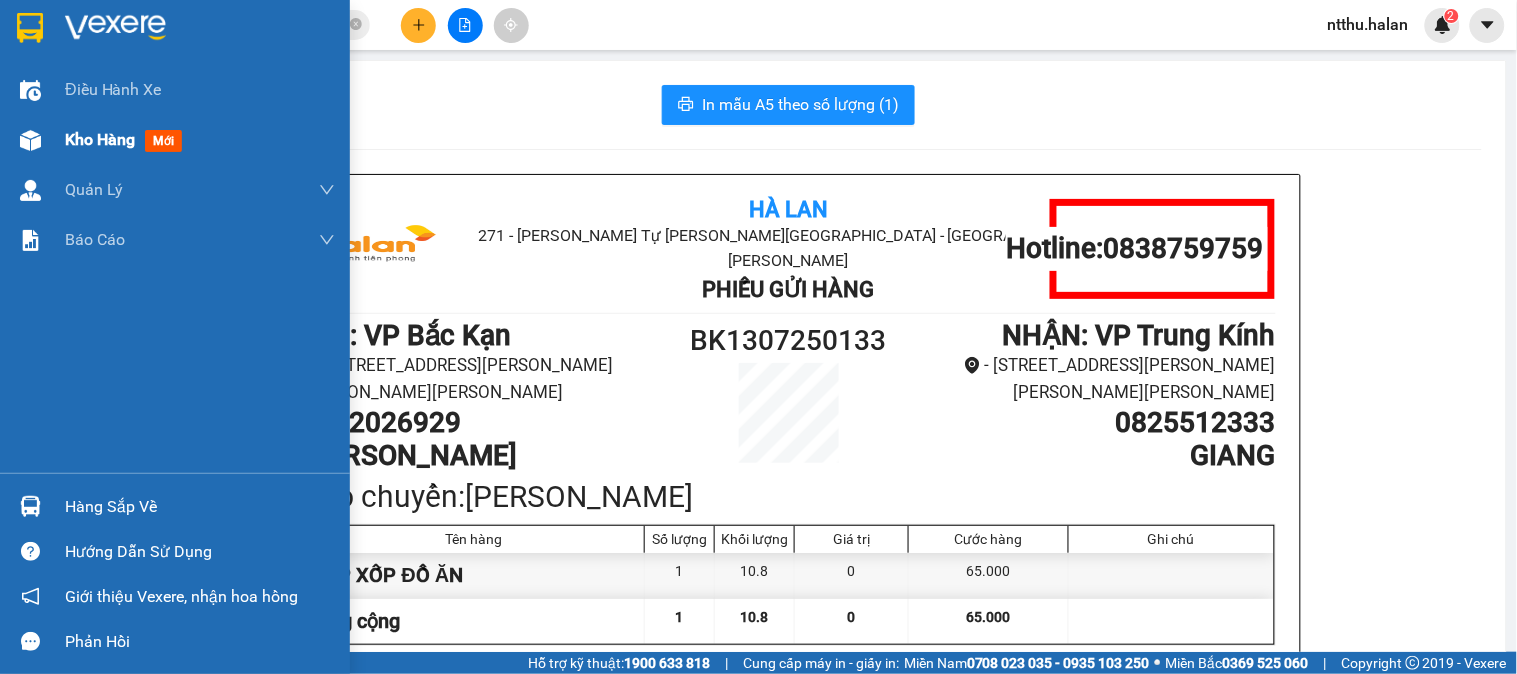 click on "Kho hàng" at bounding box center [100, 139] 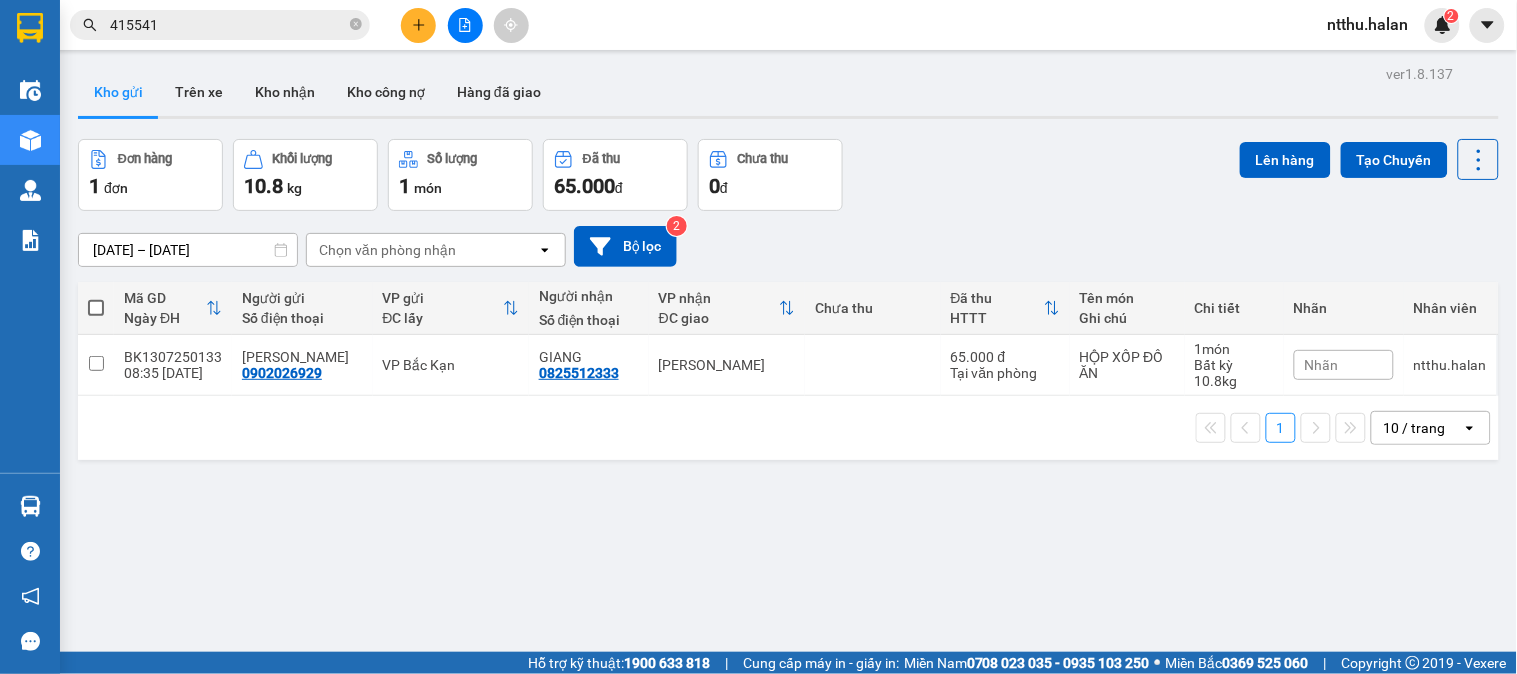 click on "Kho gửi Trên xe Kho nhận Kho công nợ Hàng đã giao" at bounding box center (788, 94) 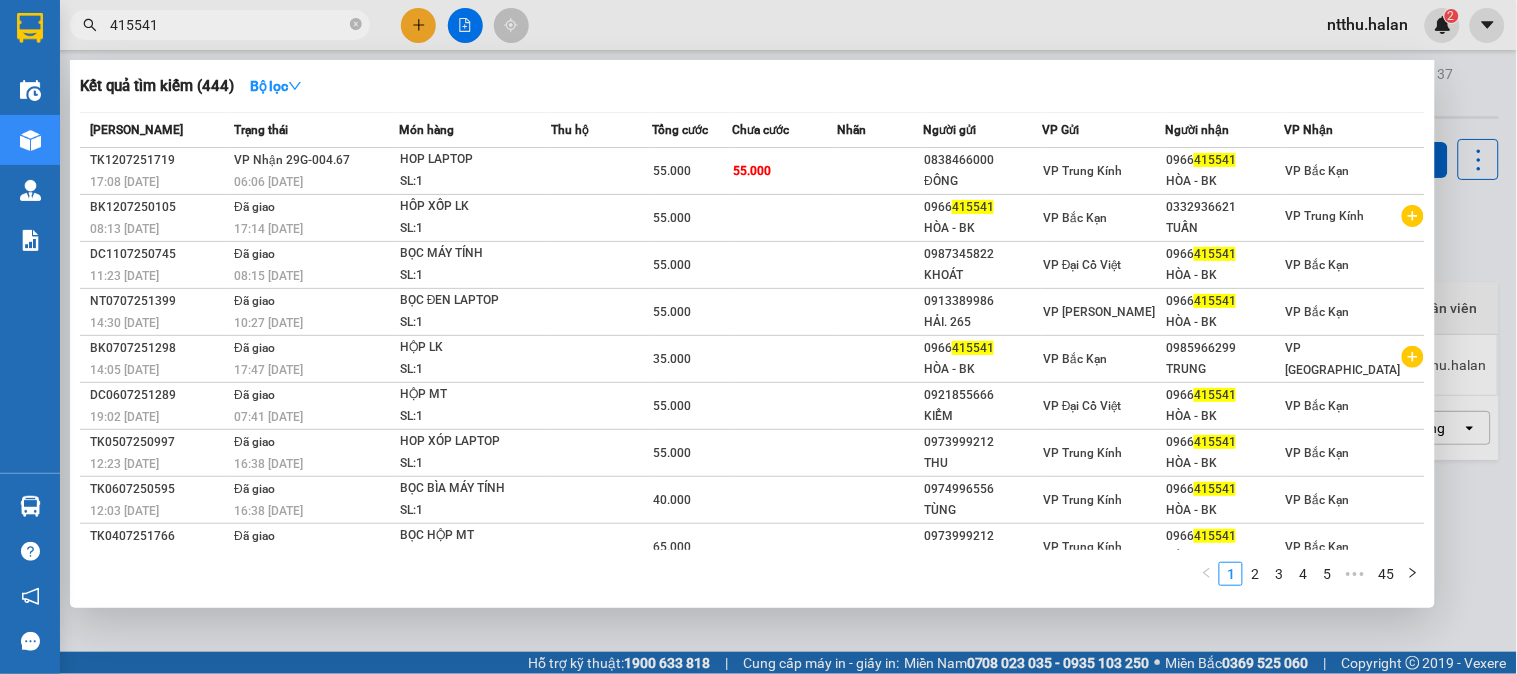 click on "415541" at bounding box center (228, 25) 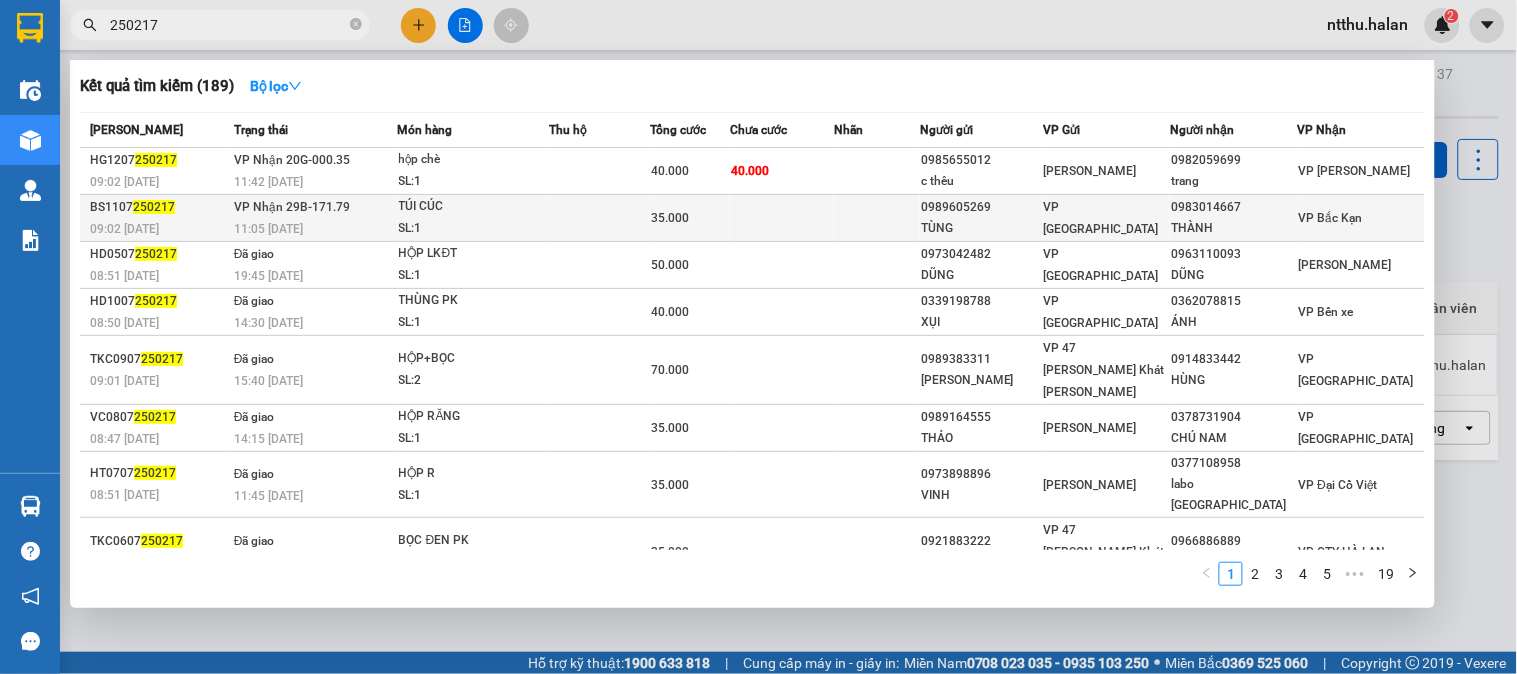 click on "TÚI CÚC" at bounding box center [474, 207] 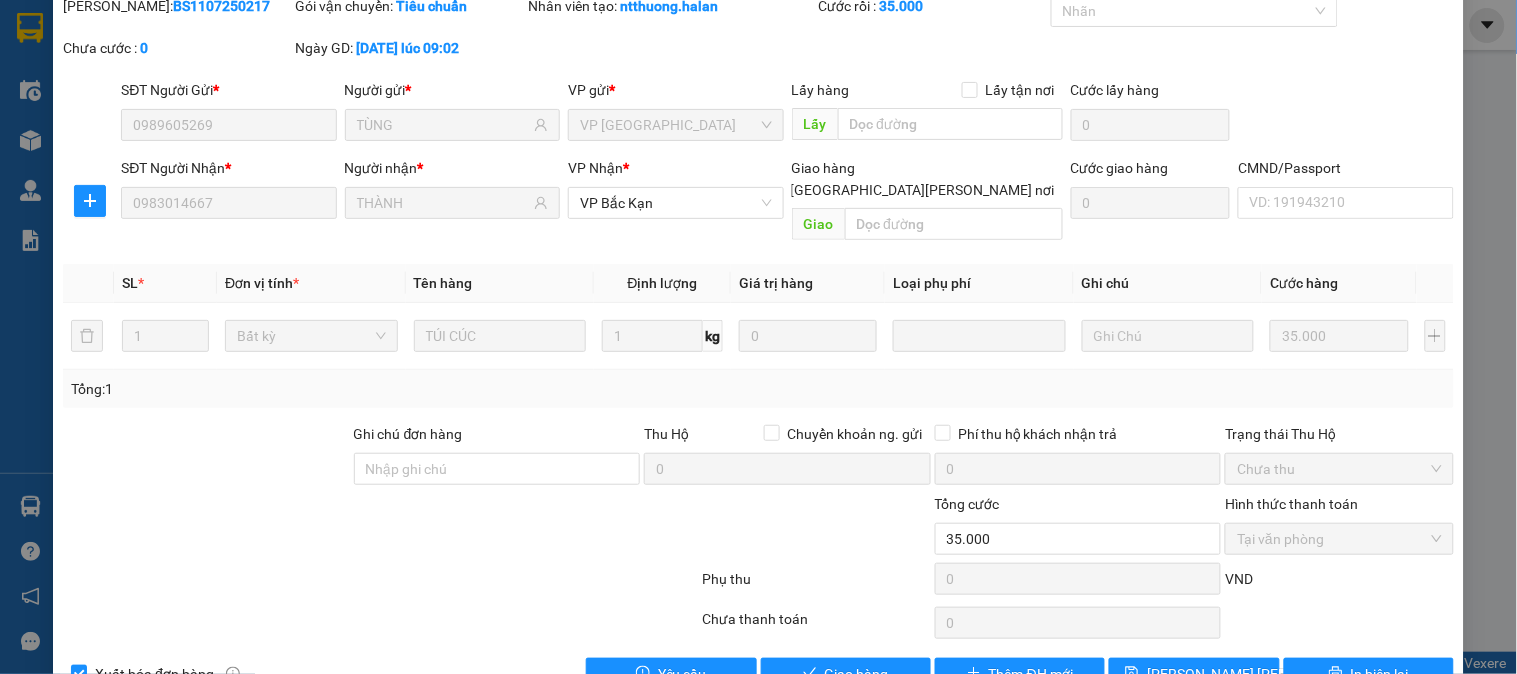 scroll, scrollTop: 110, scrollLeft: 0, axis: vertical 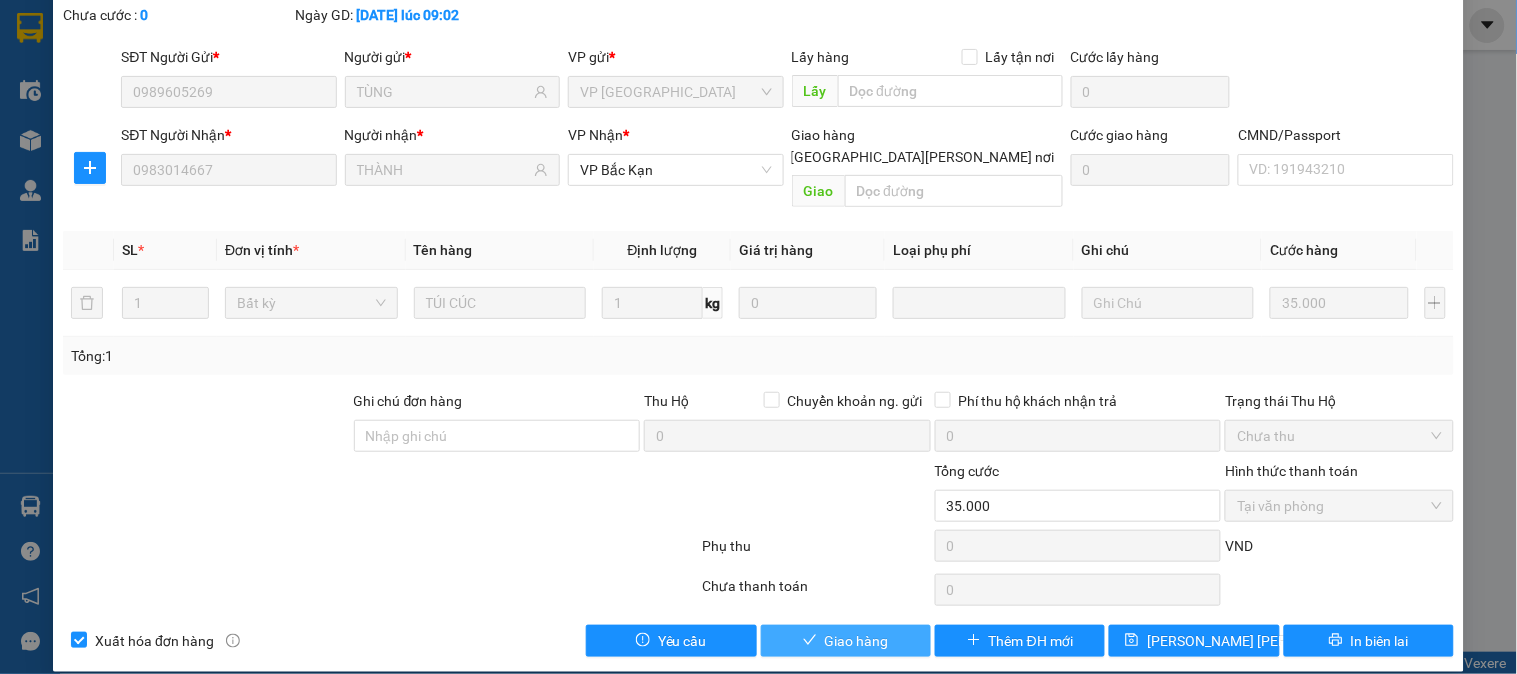 click on "Giao hàng" at bounding box center (857, 641) 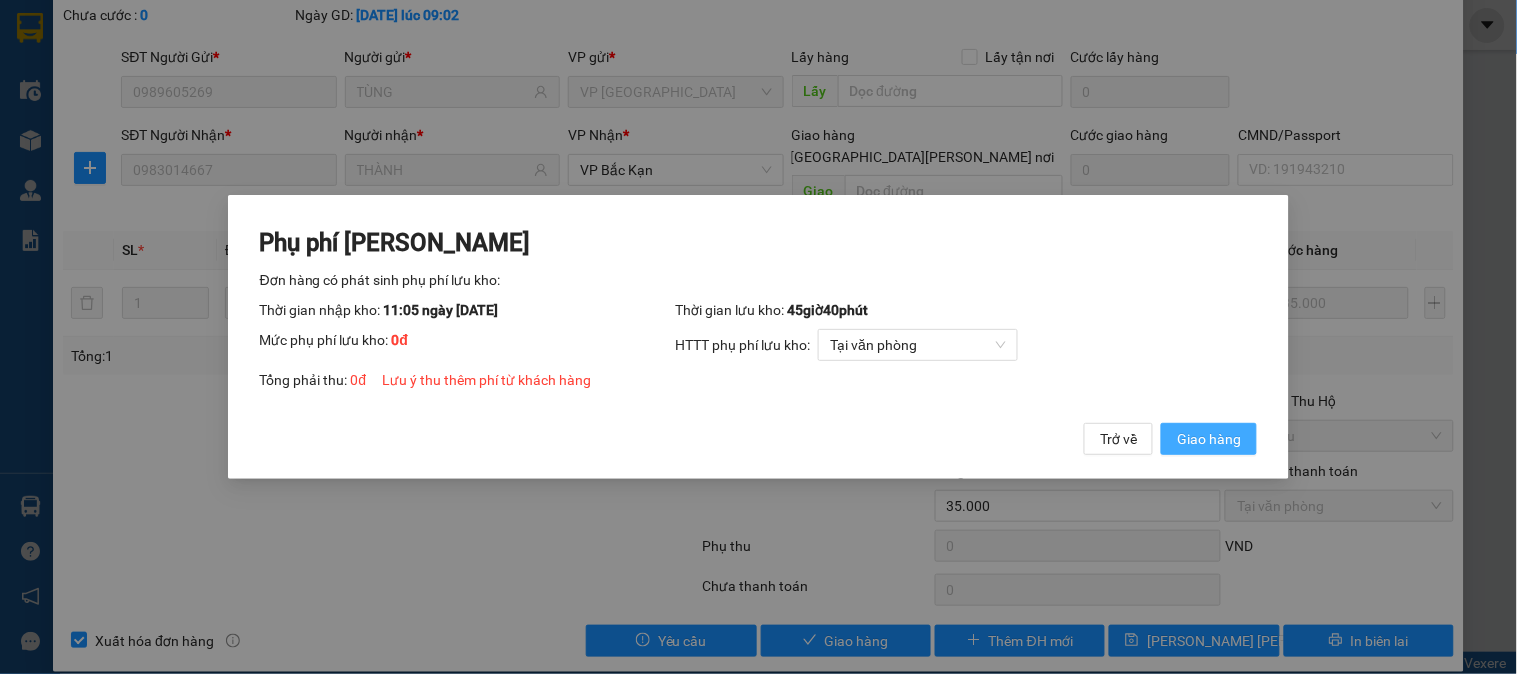 click on "Giao hàng" at bounding box center (1209, 439) 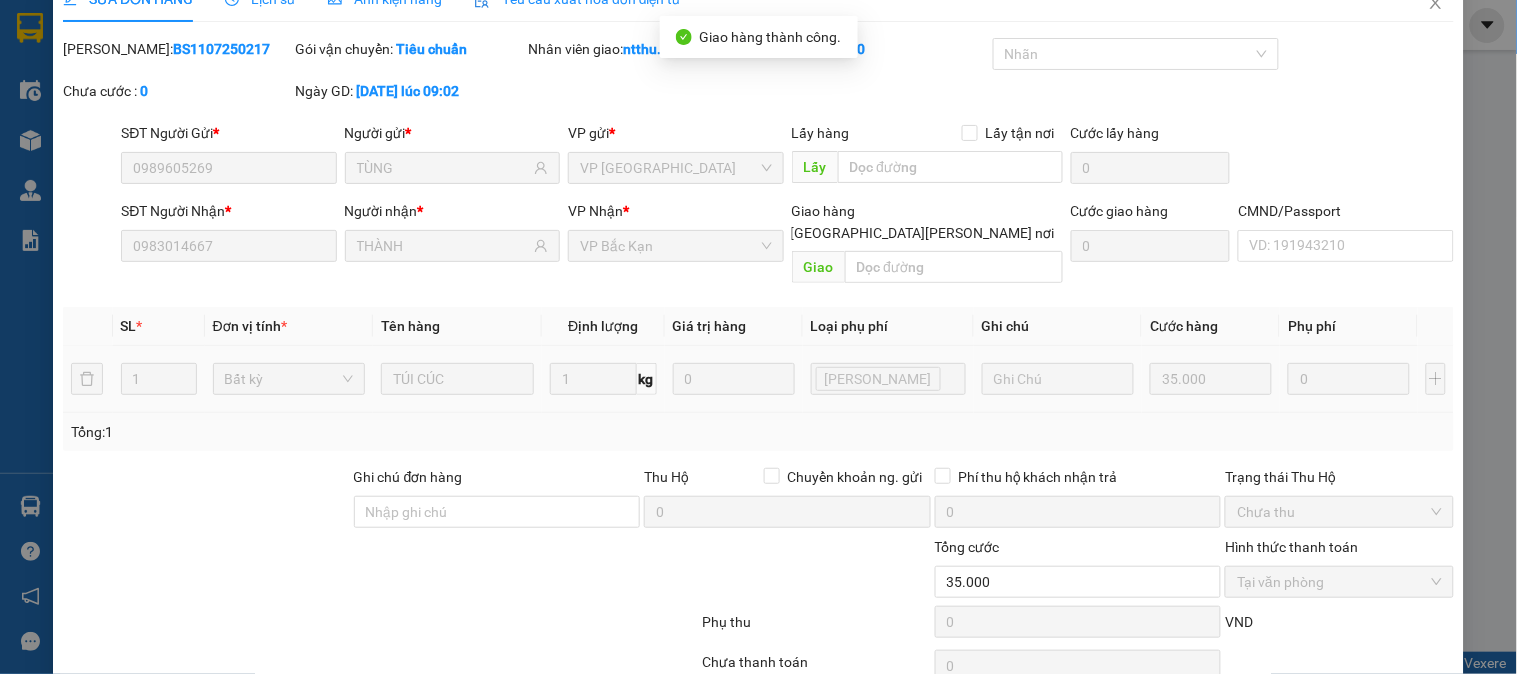 scroll, scrollTop: 0, scrollLeft: 0, axis: both 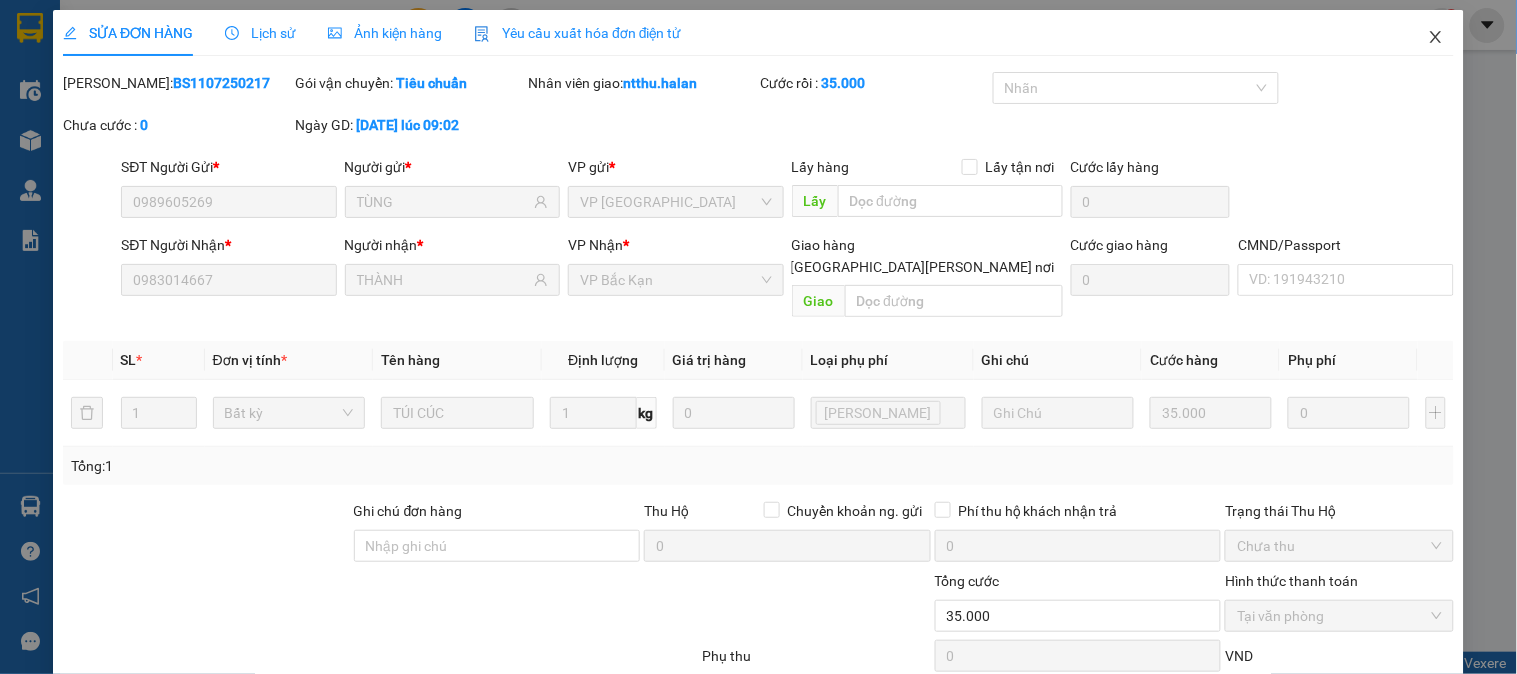 click 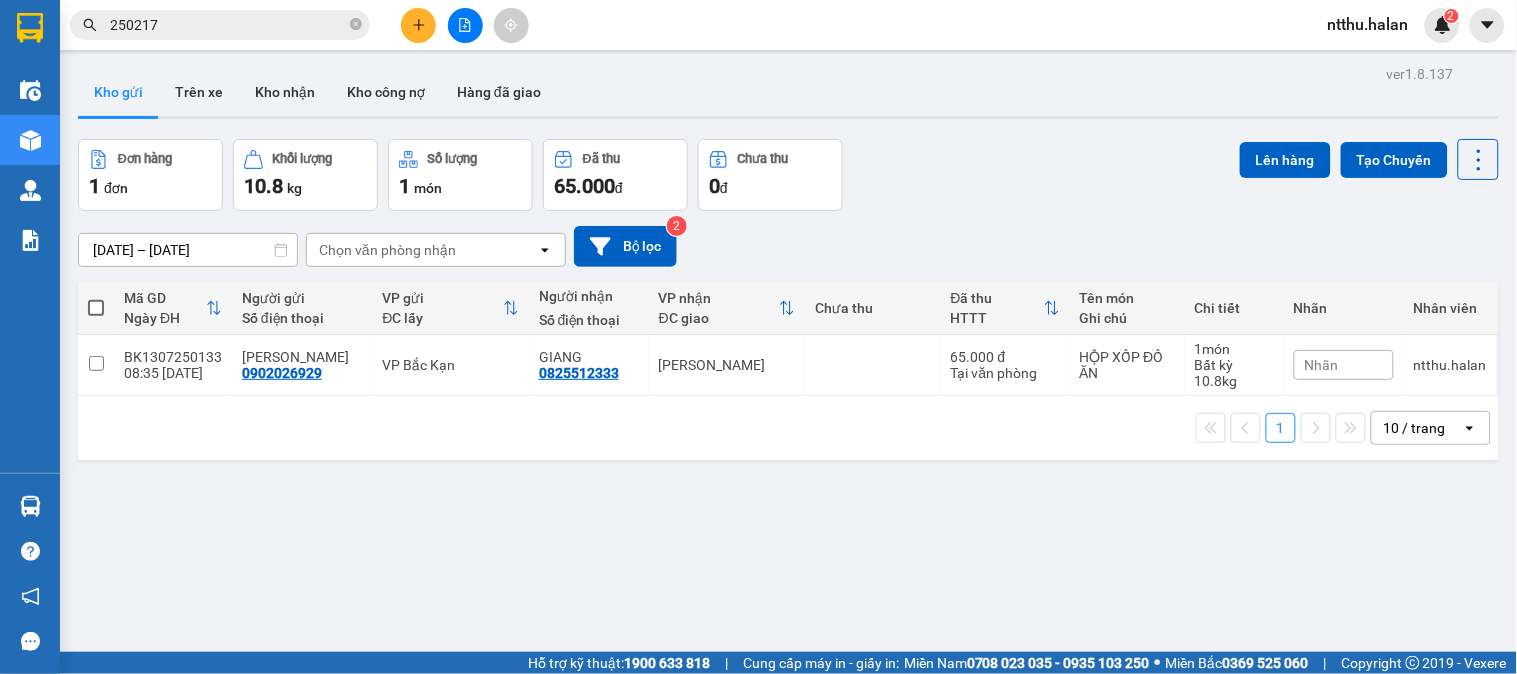 click on "Kho gửi Trên xe Kho nhận Kho công nợ Hàng đã giao" at bounding box center [788, 94] 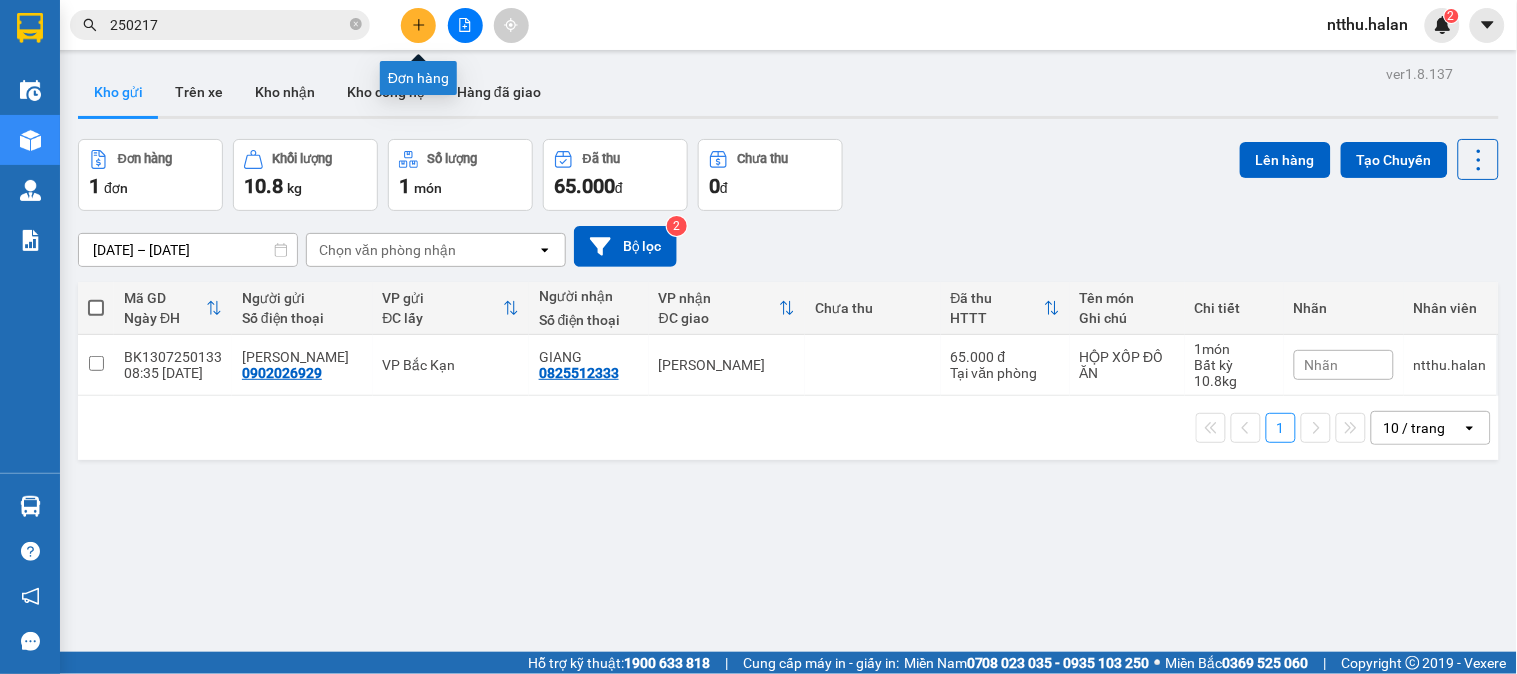 click 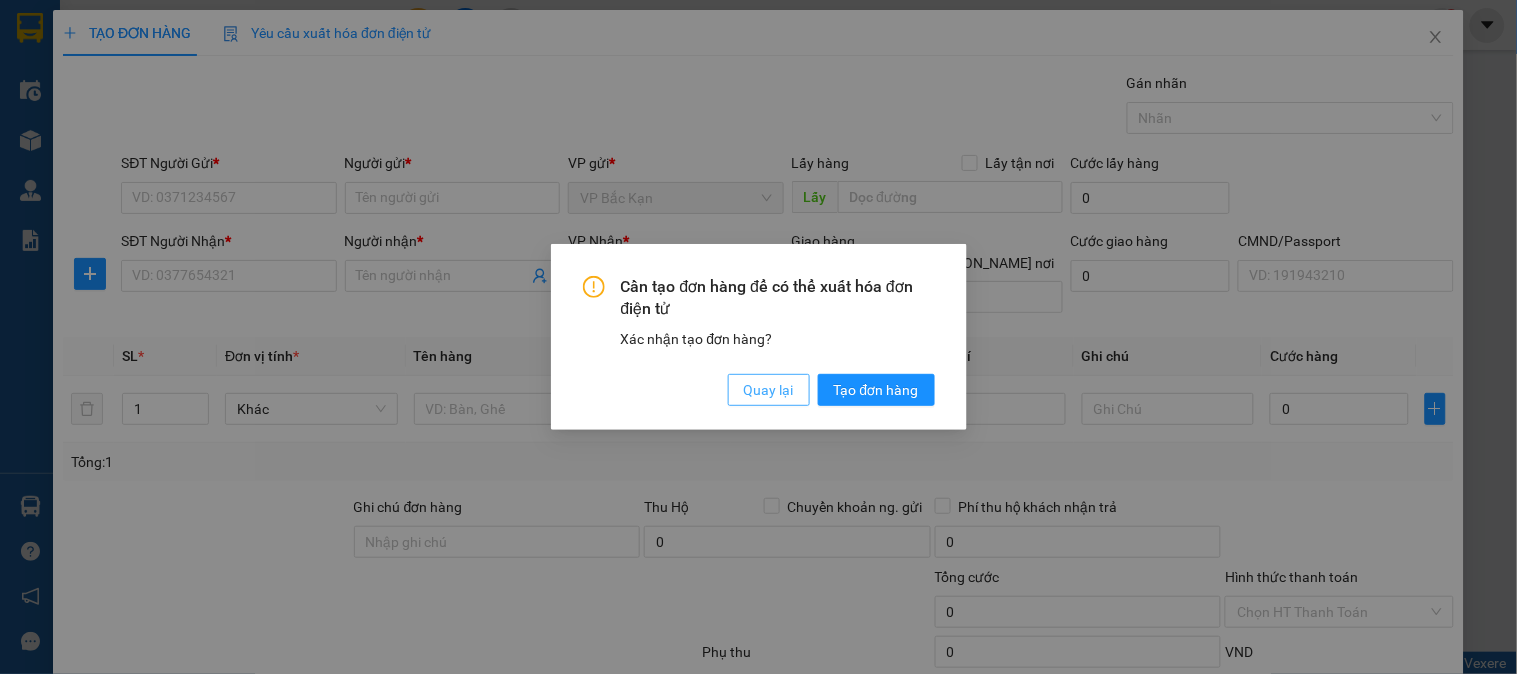 click on "Quay lại" at bounding box center (769, 390) 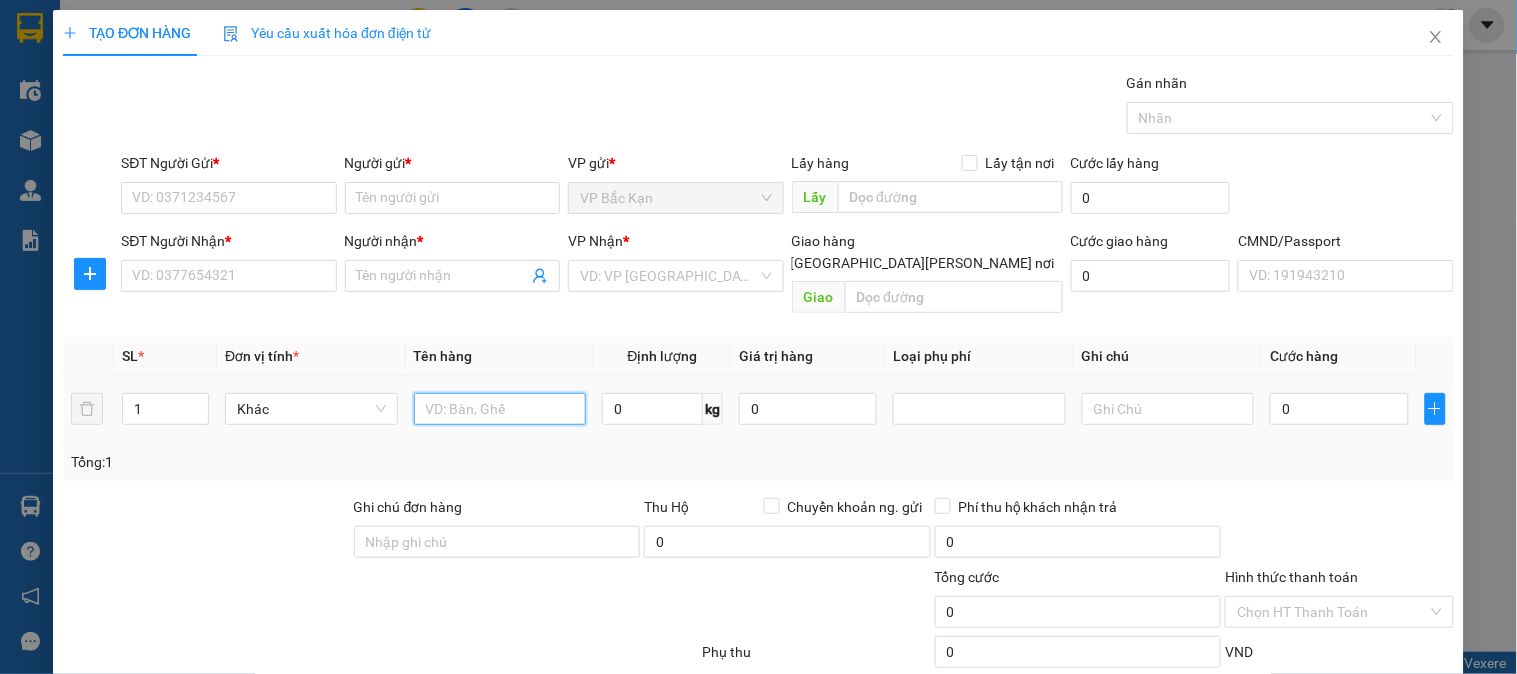 click at bounding box center (500, 409) 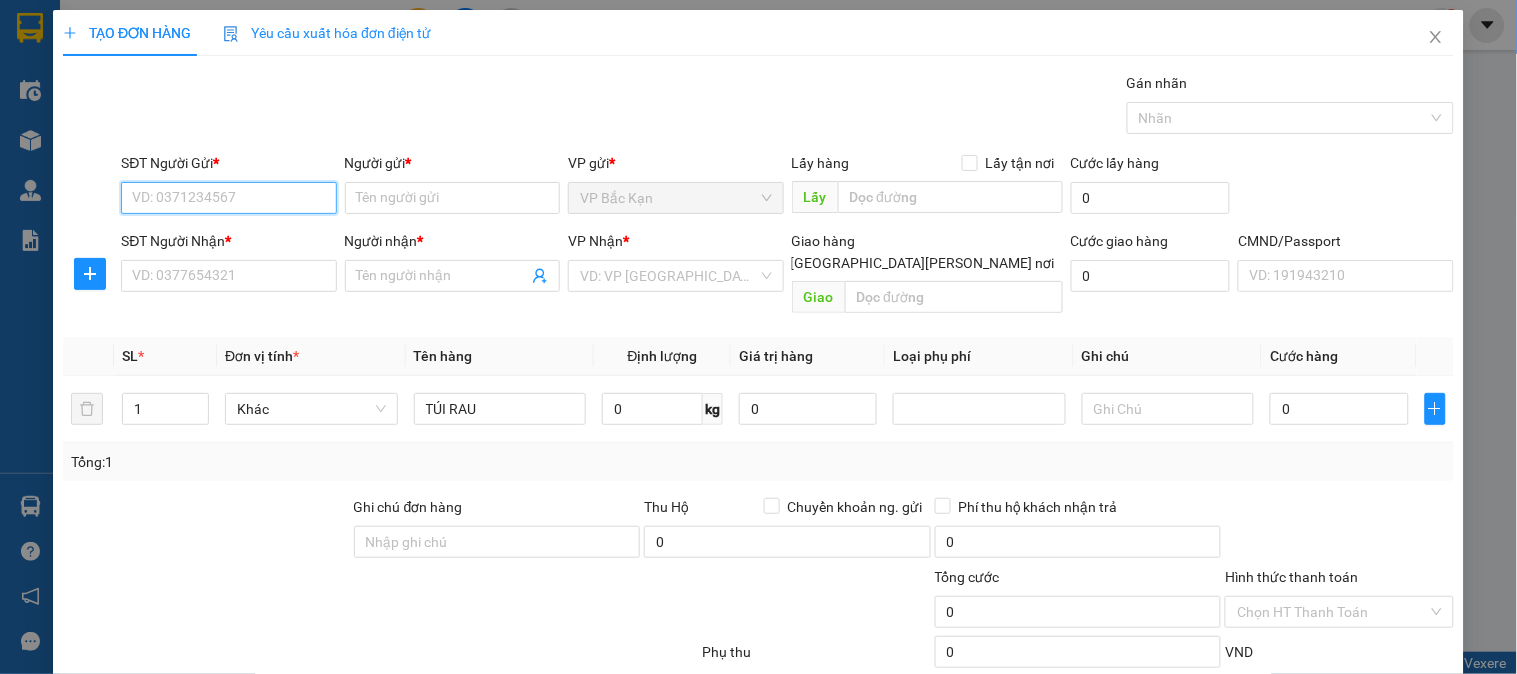 click on "SĐT Người Gửi  *" at bounding box center (228, 198) 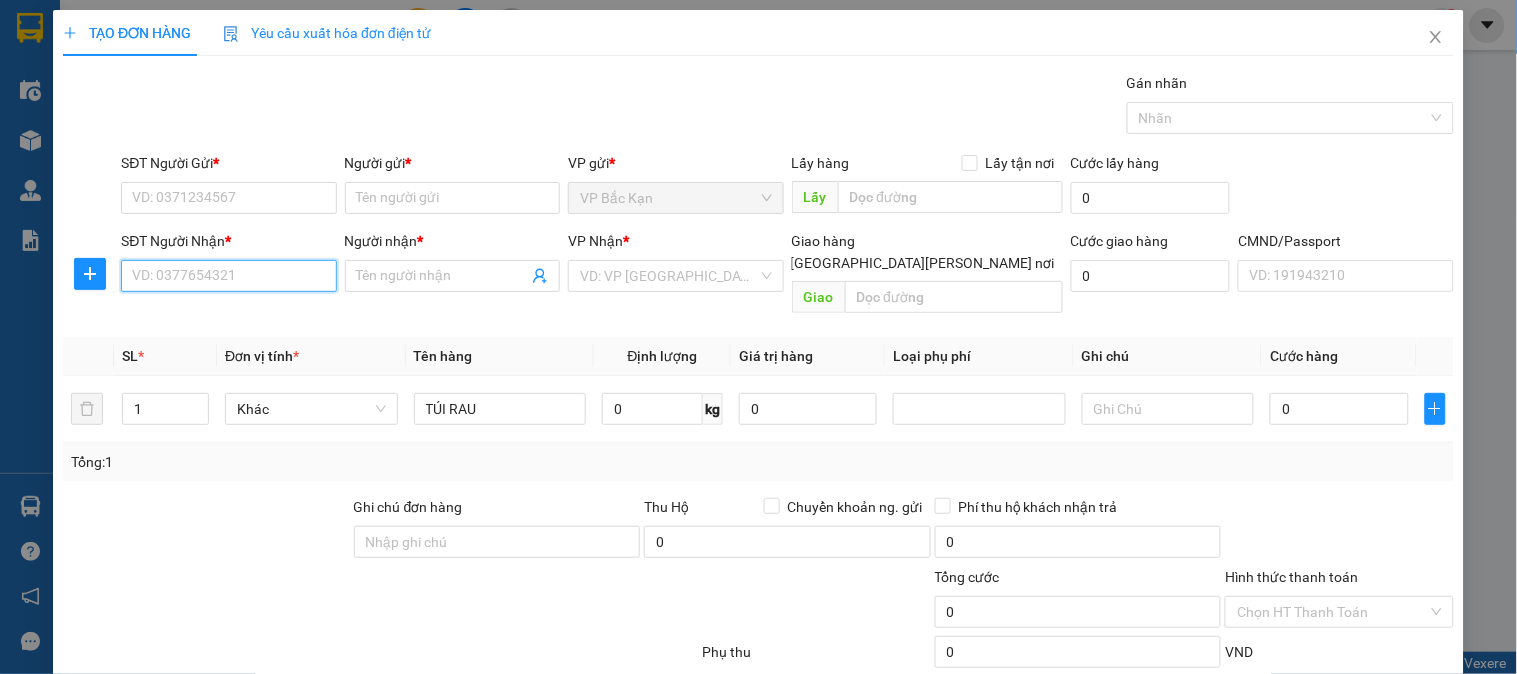 click on "SĐT Người Nhận  *" at bounding box center [228, 276] 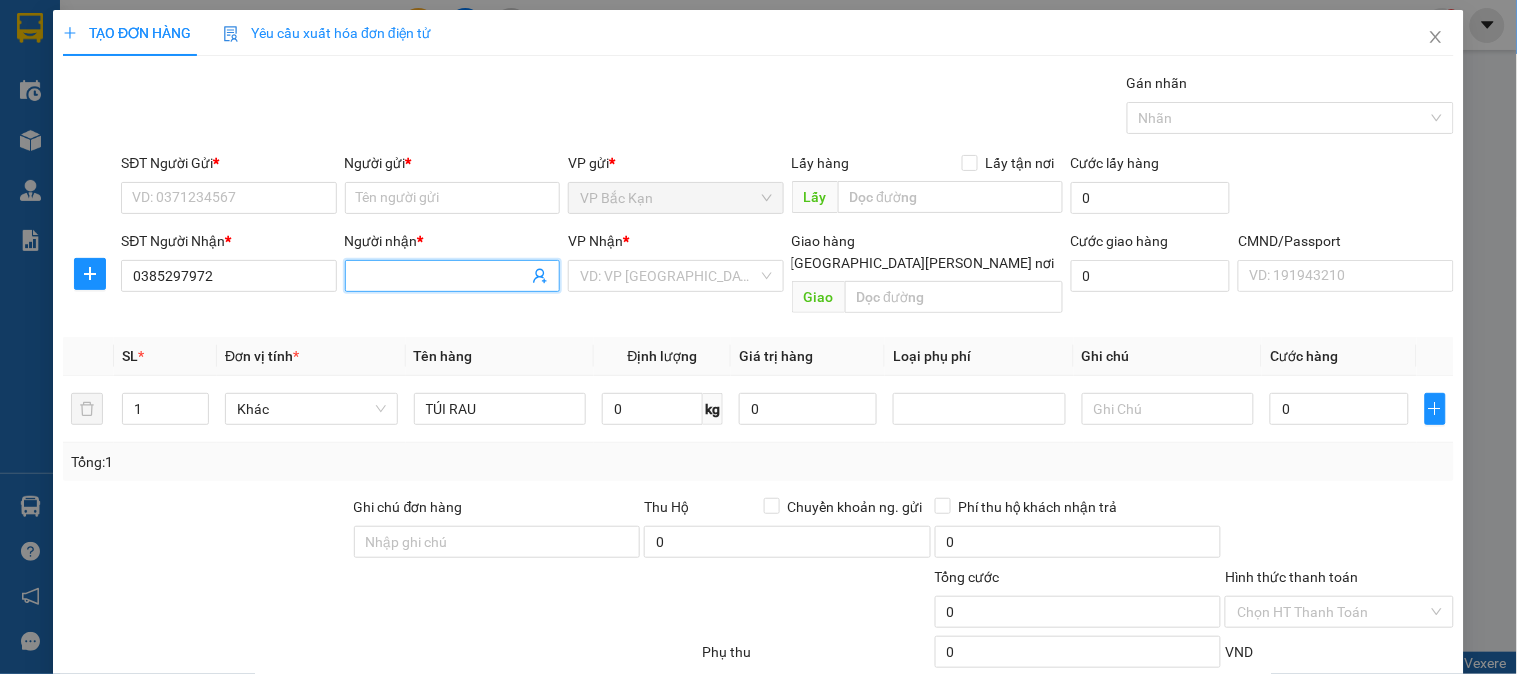 click on "Người nhận  *" at bounding box center (442, 276) 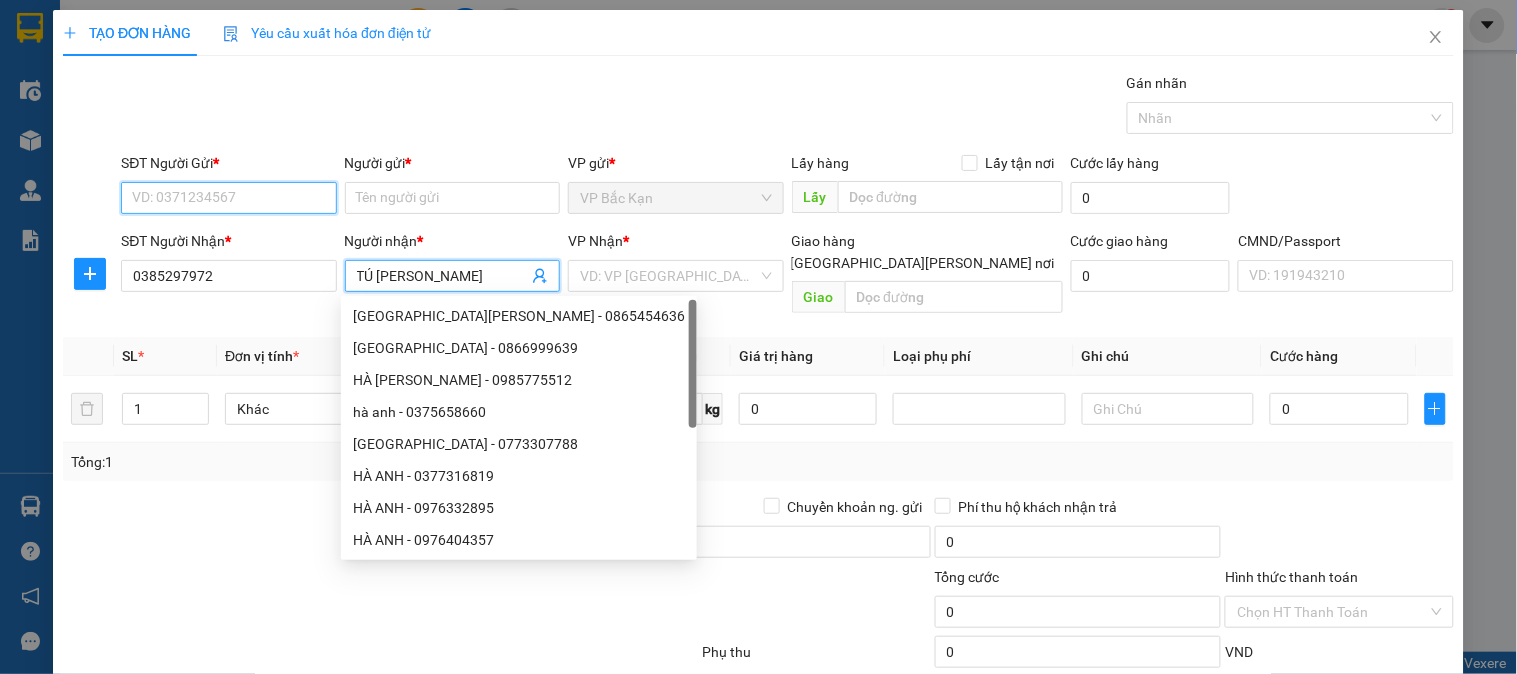 click on "SĐT Người Gửi  *" at bounding box center (228, 198) 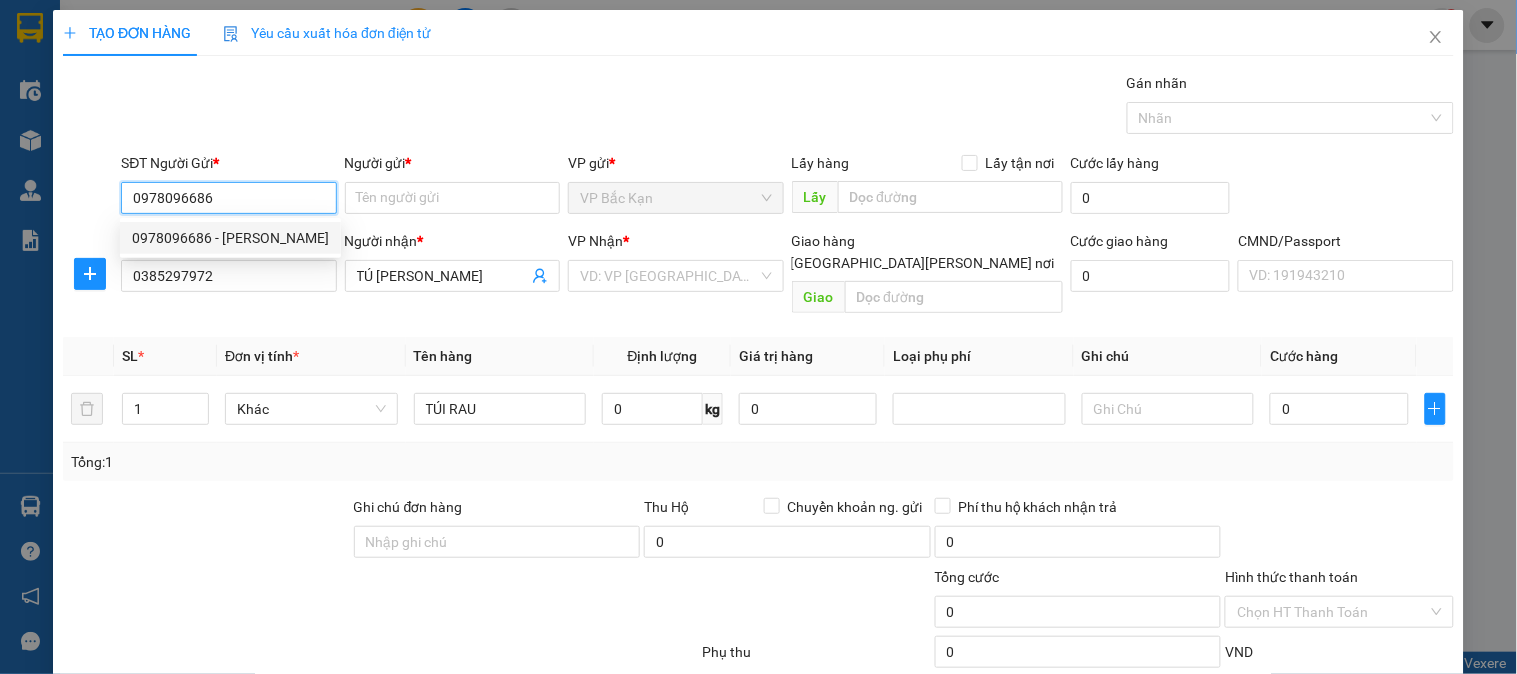 click on "0978096686 - HẠNH" at bounding box center (230, 238) 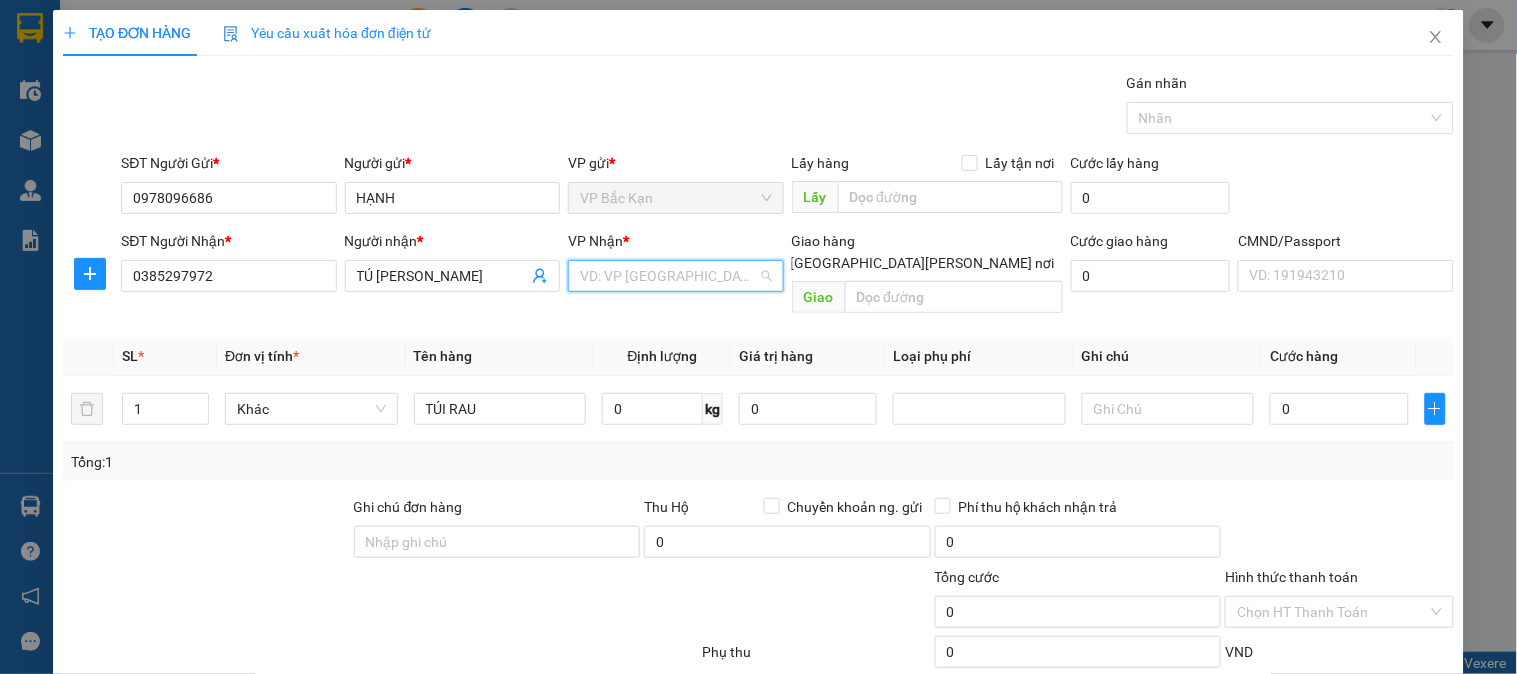 click at bounding box center [668, 276] 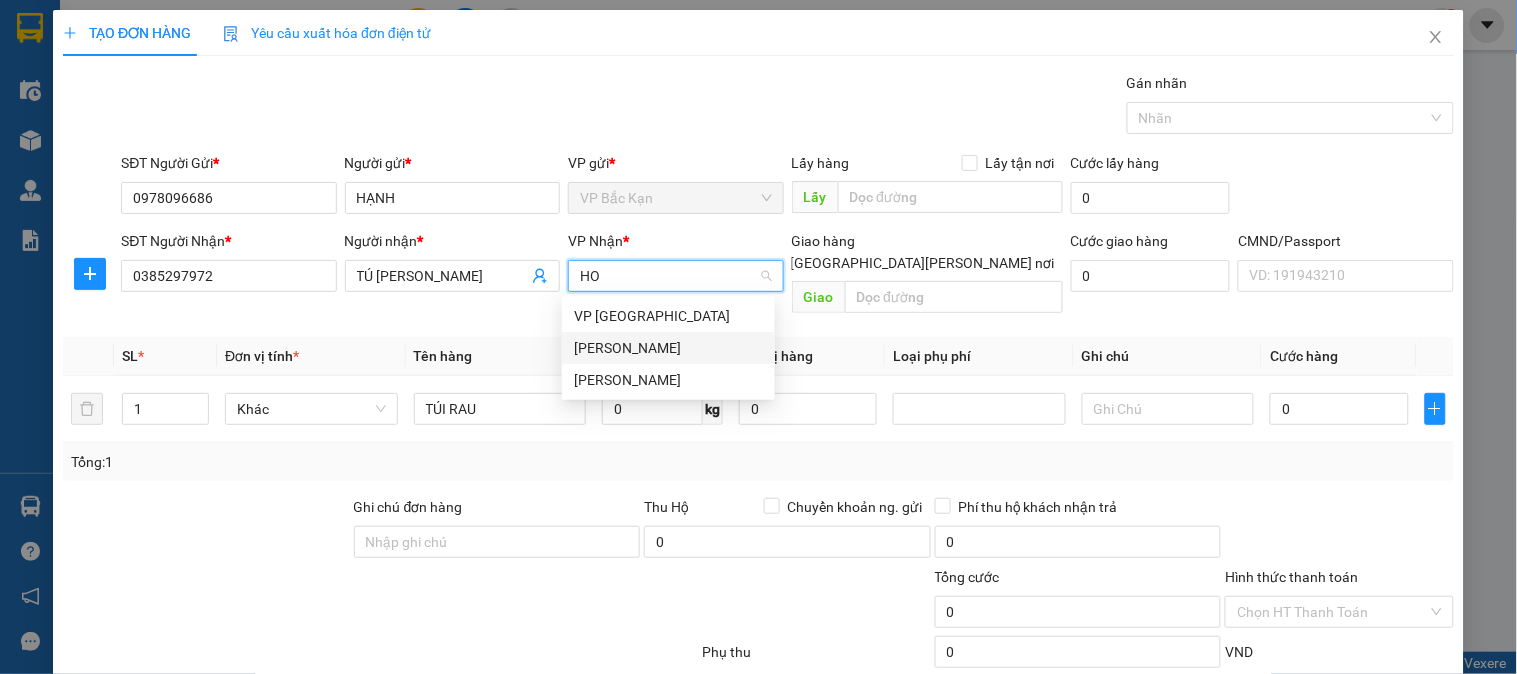 click on "VP [PERSON_NAME]" at bounding box center (668, 348) 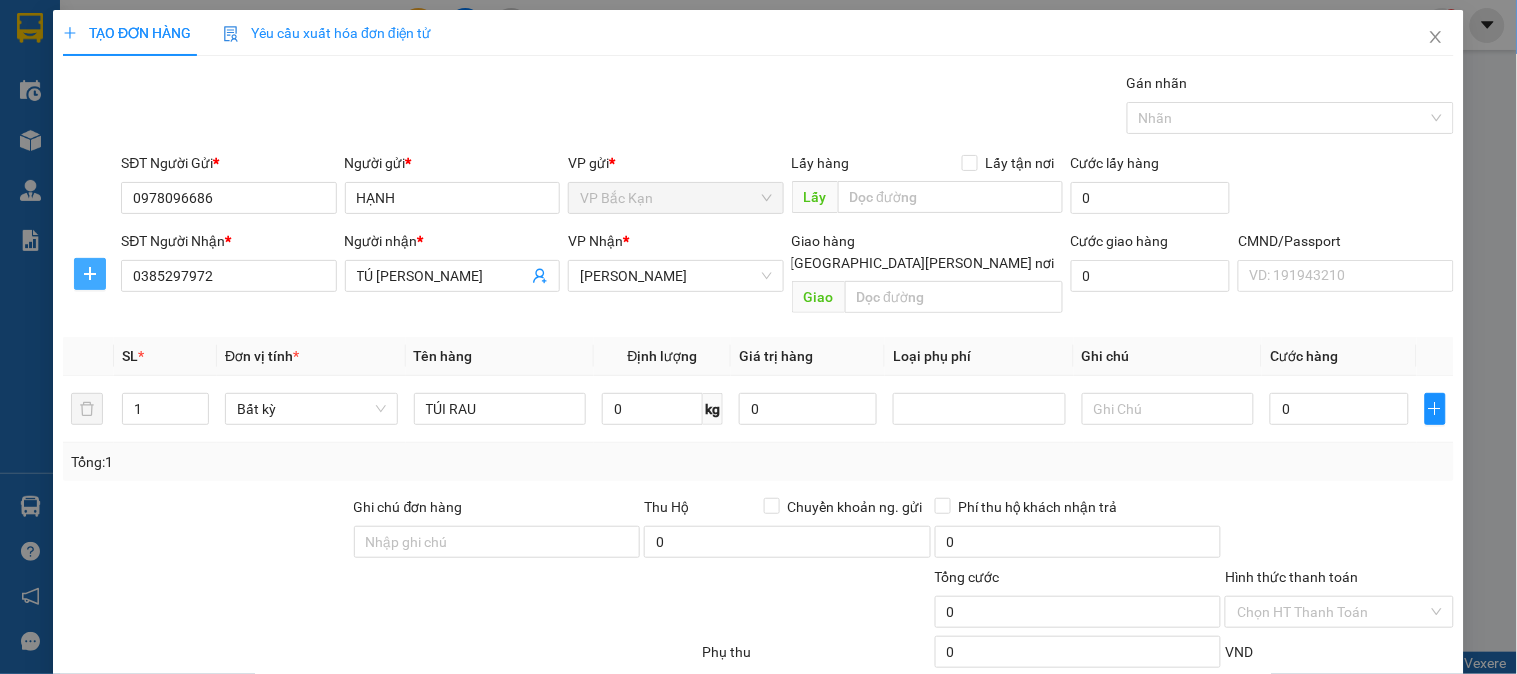 click 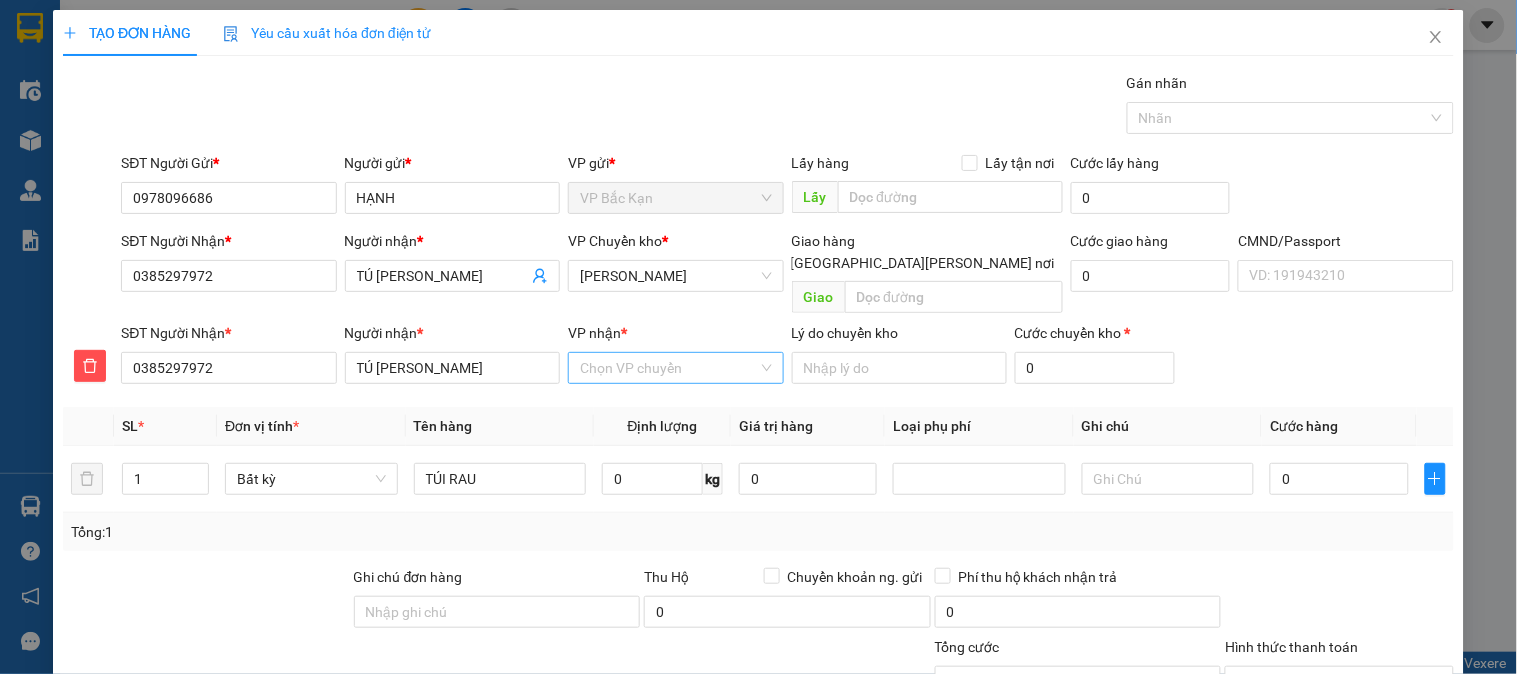 click on "VP nhận  *" at bounding box center (668, 368) 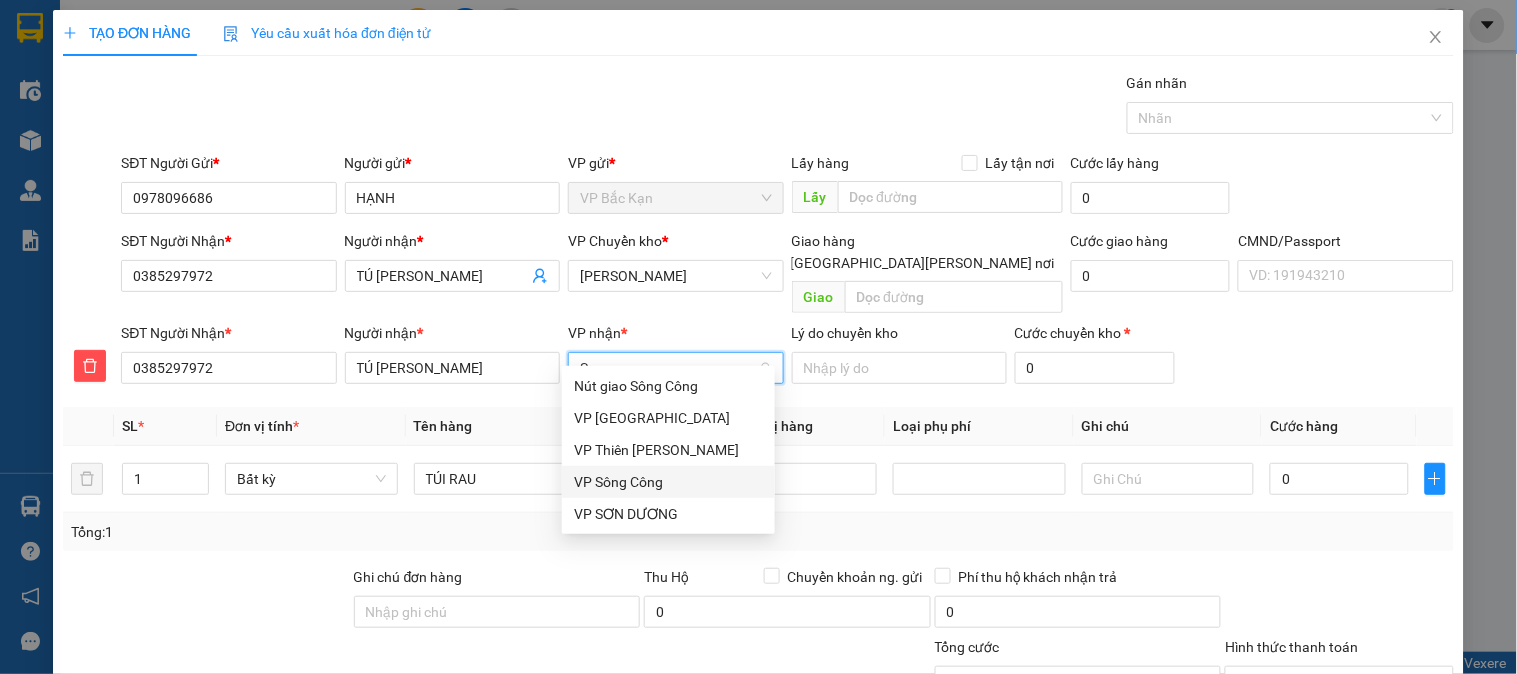 click on "VP Sông Công" at bounding box center [668, 482] 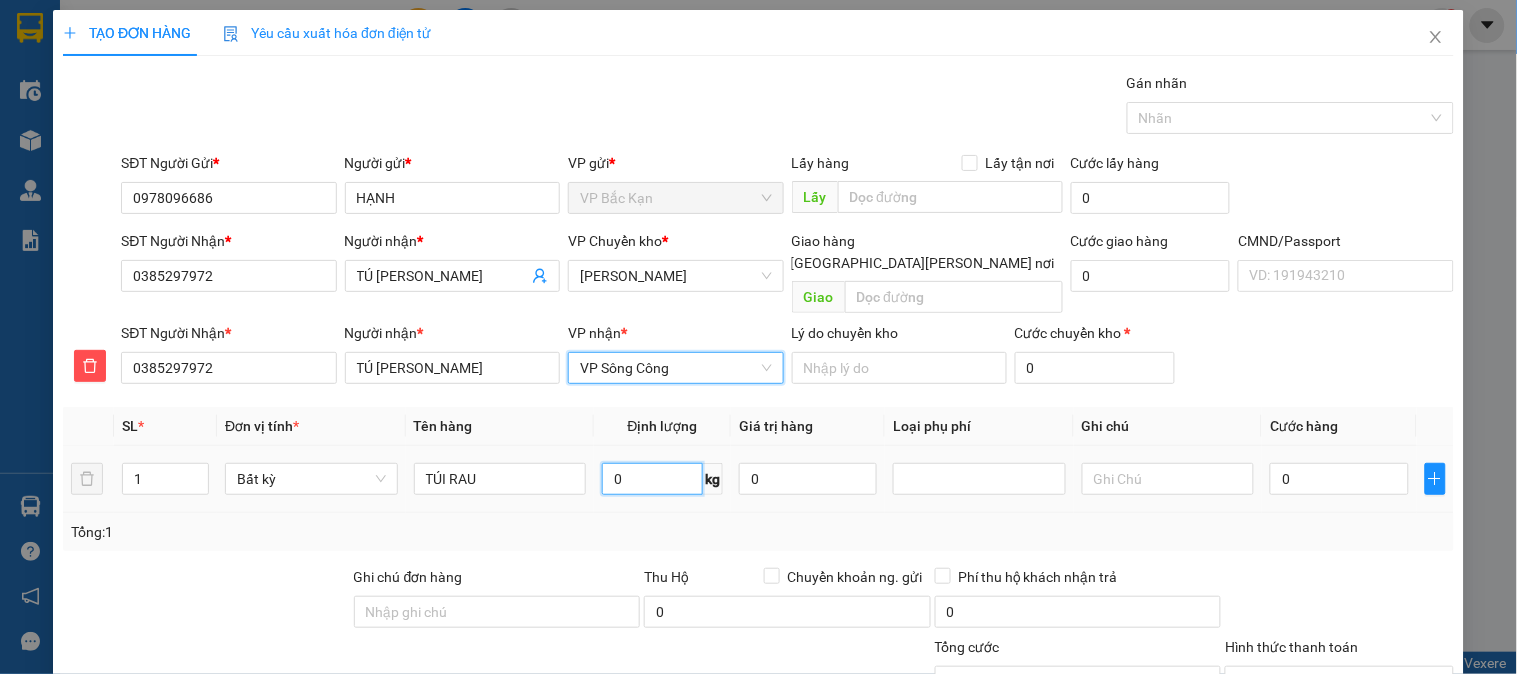 click on "0" at bounding box center [652, 479] 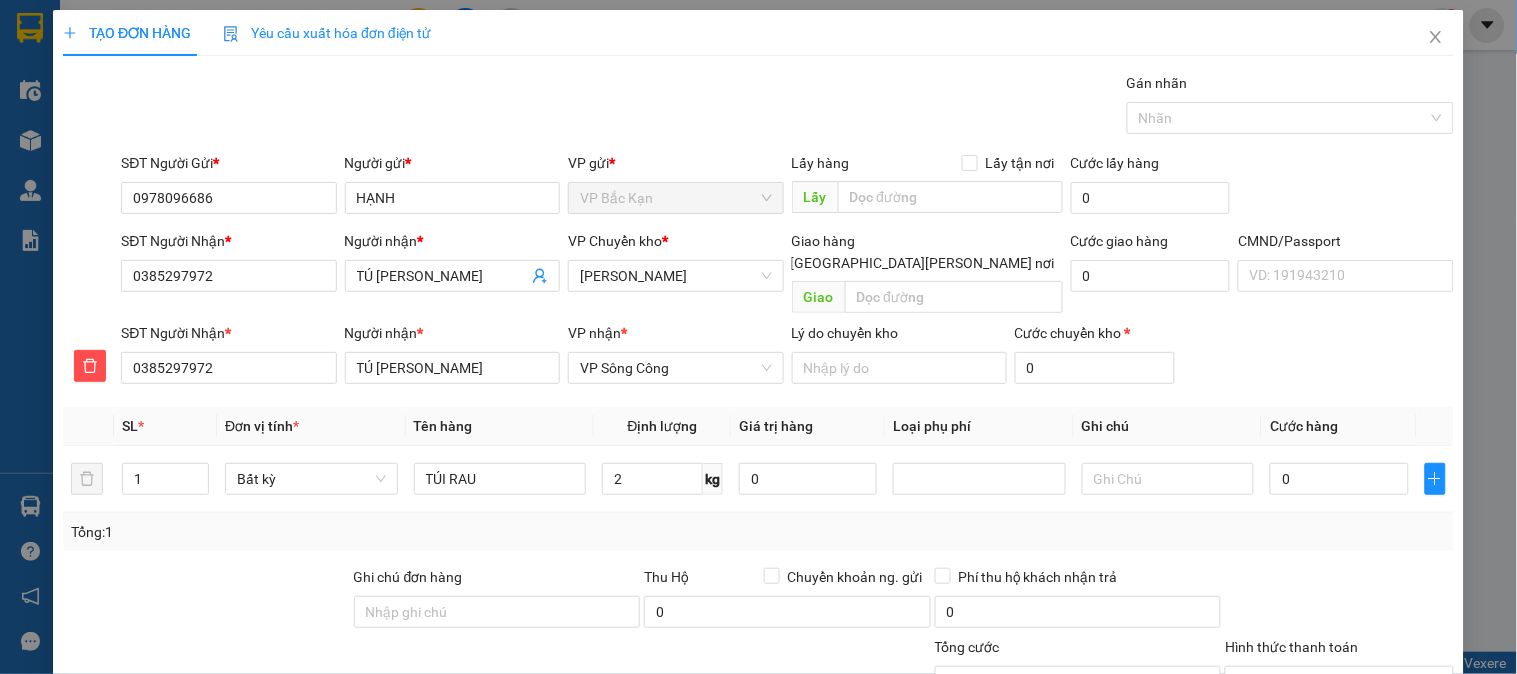 click on "Tên hàng" at bounding box center (500, 426) 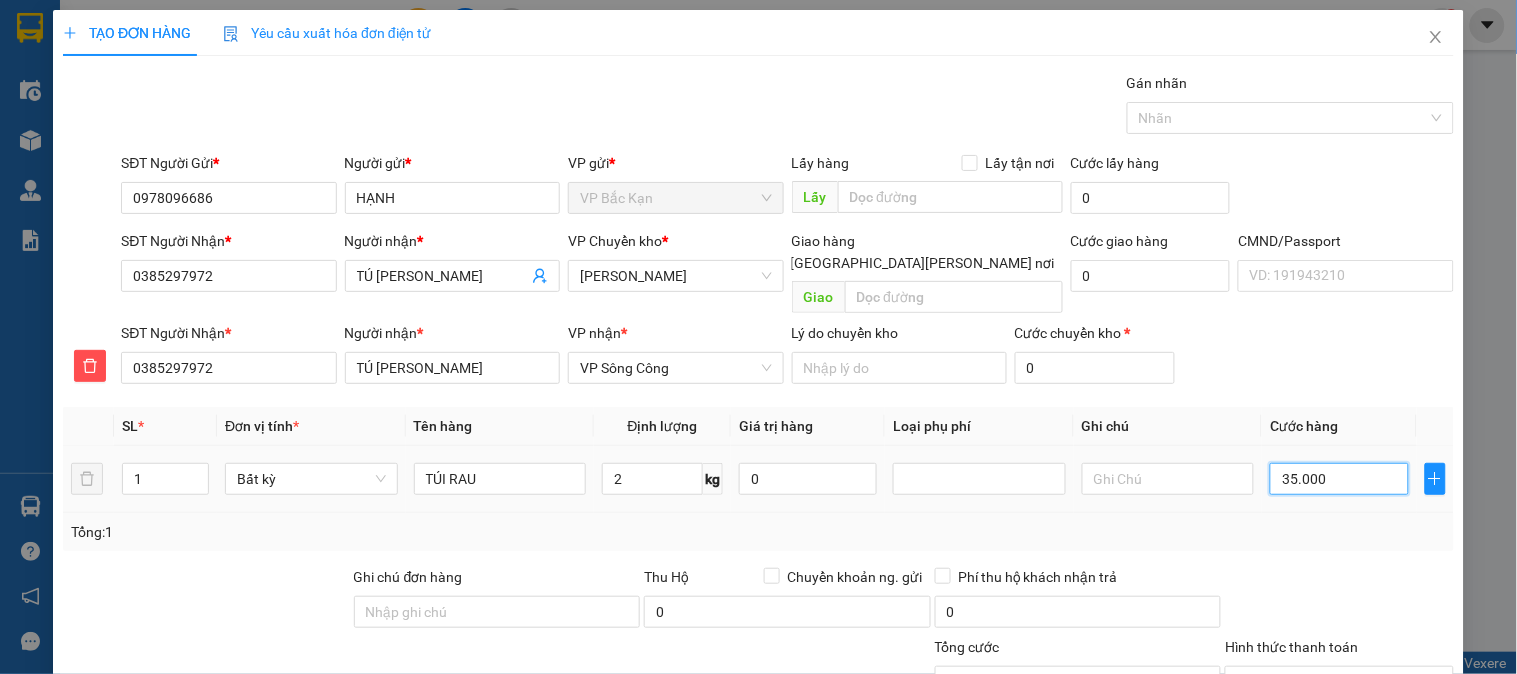 click on "35.000" at bounding box center (1339, 479) 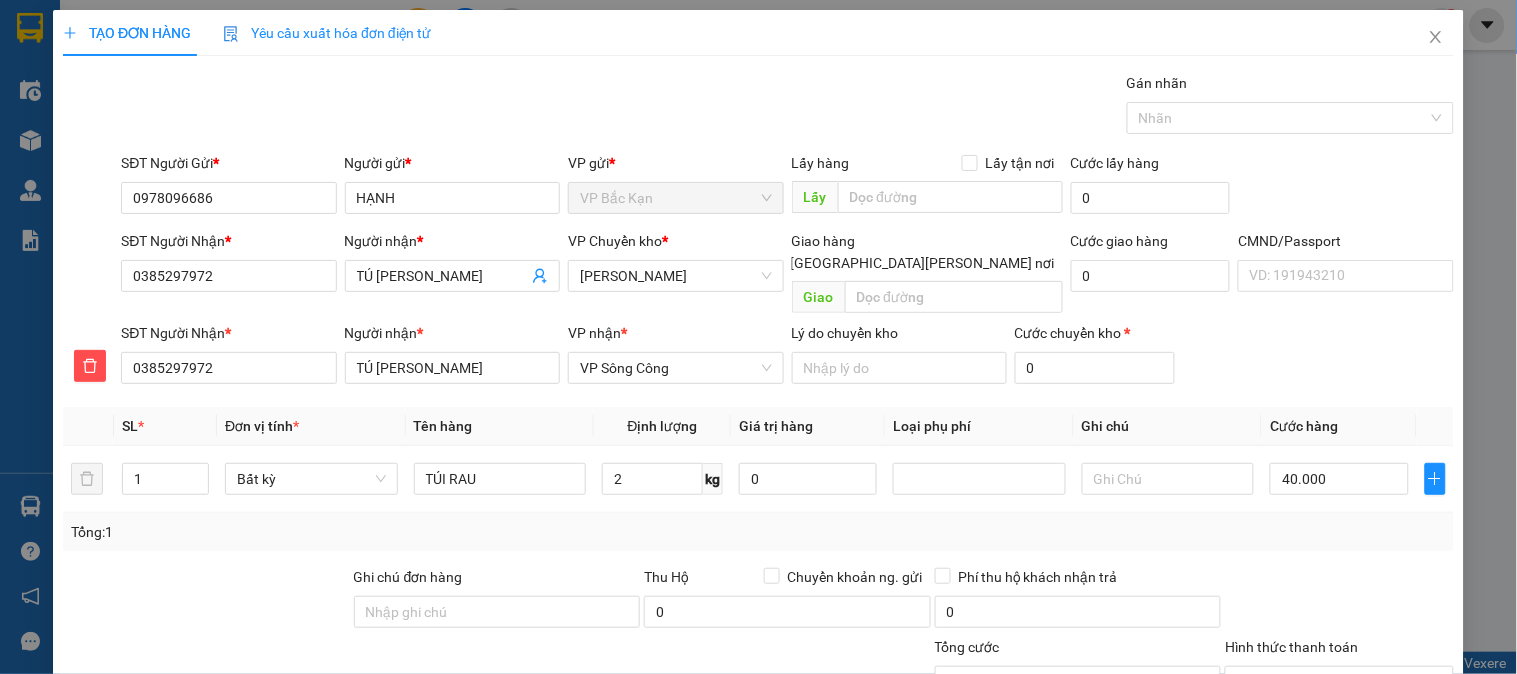 click on "SĐT Người Nhận   * 0385297972 Người nhận   * TÚ OANH VP nhận  * VP Sông Công Lý do chuyển kho Cước chuyển kho    * 0" at bounding box center (787, 357) 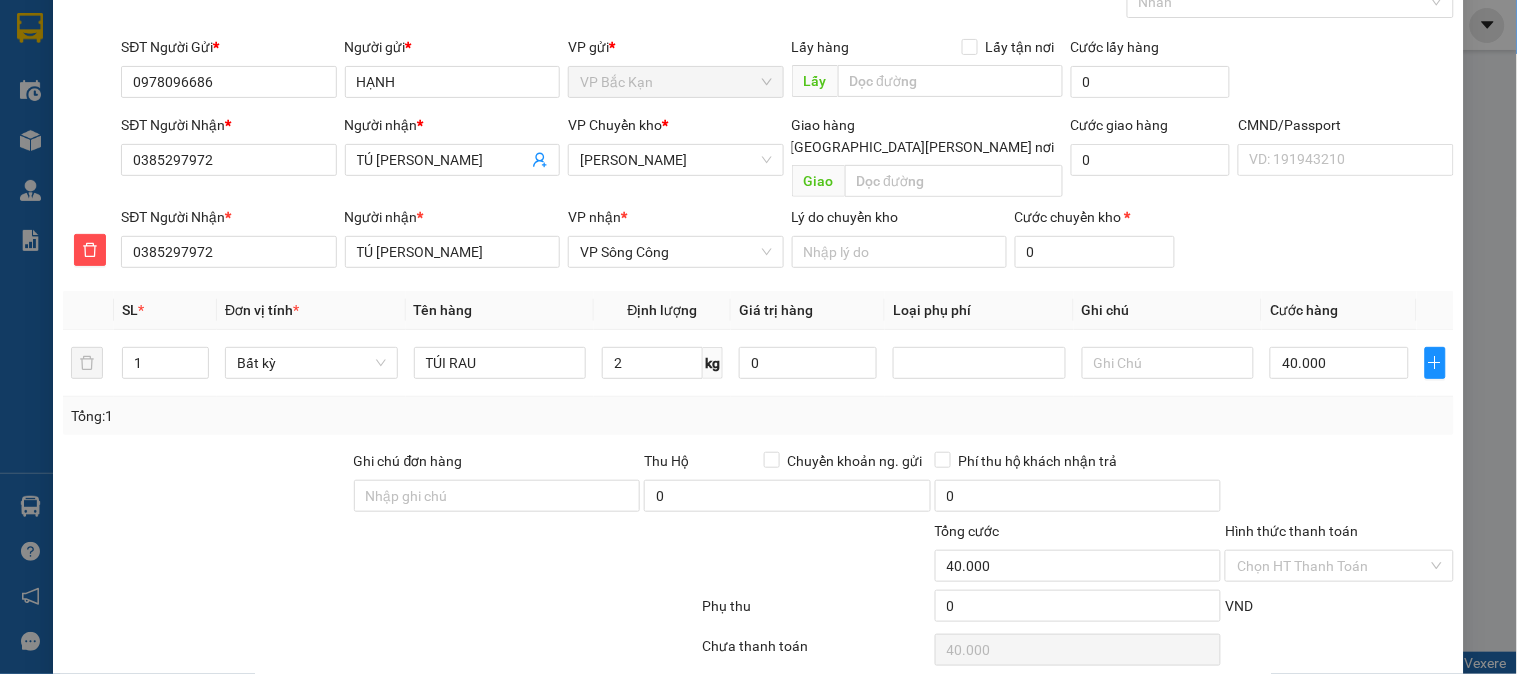 scroll, scrollTop: 176, scrollLeft: 0, axis: vertical 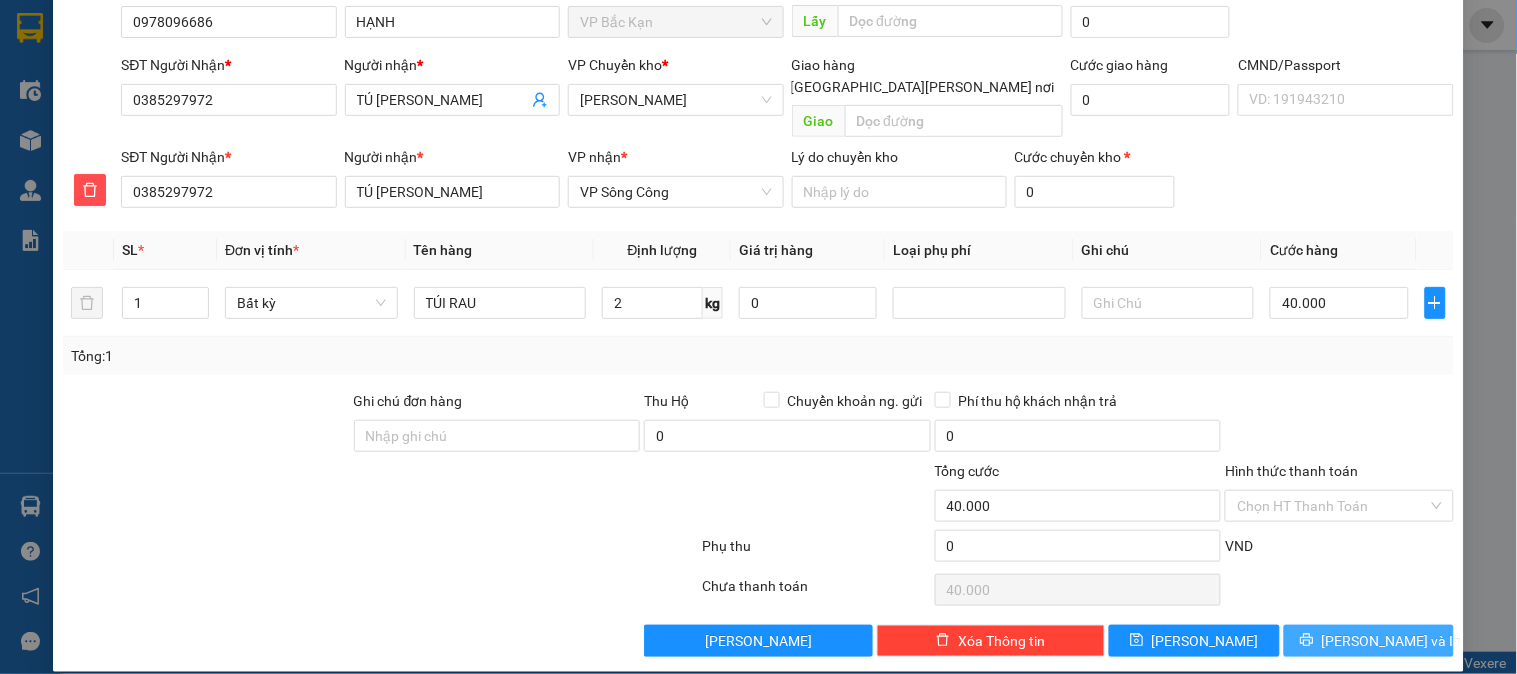 click on "[PERSON_NAME] và In" at bounding box center [1392, 641] 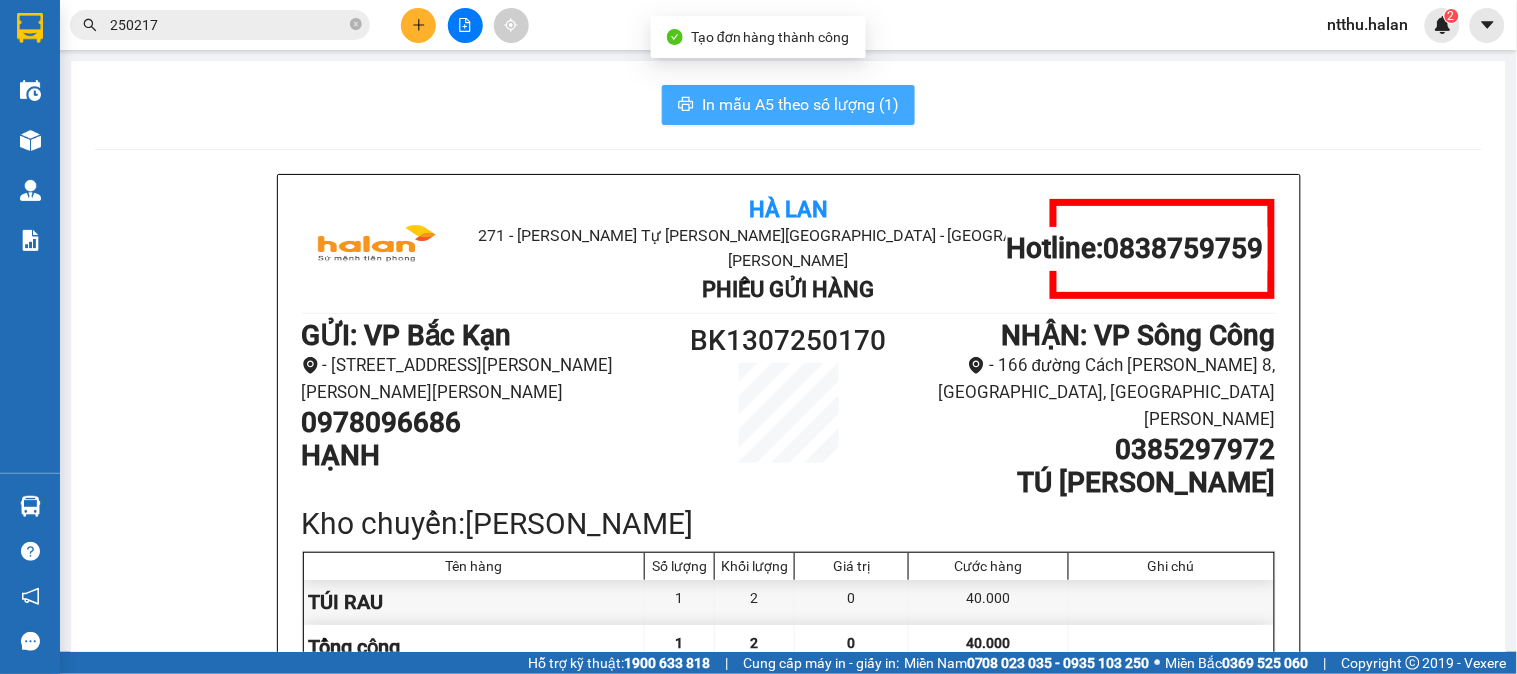 click on "In mẫu A5 theo số lượng
(1)" at bounding box center [800, 104] 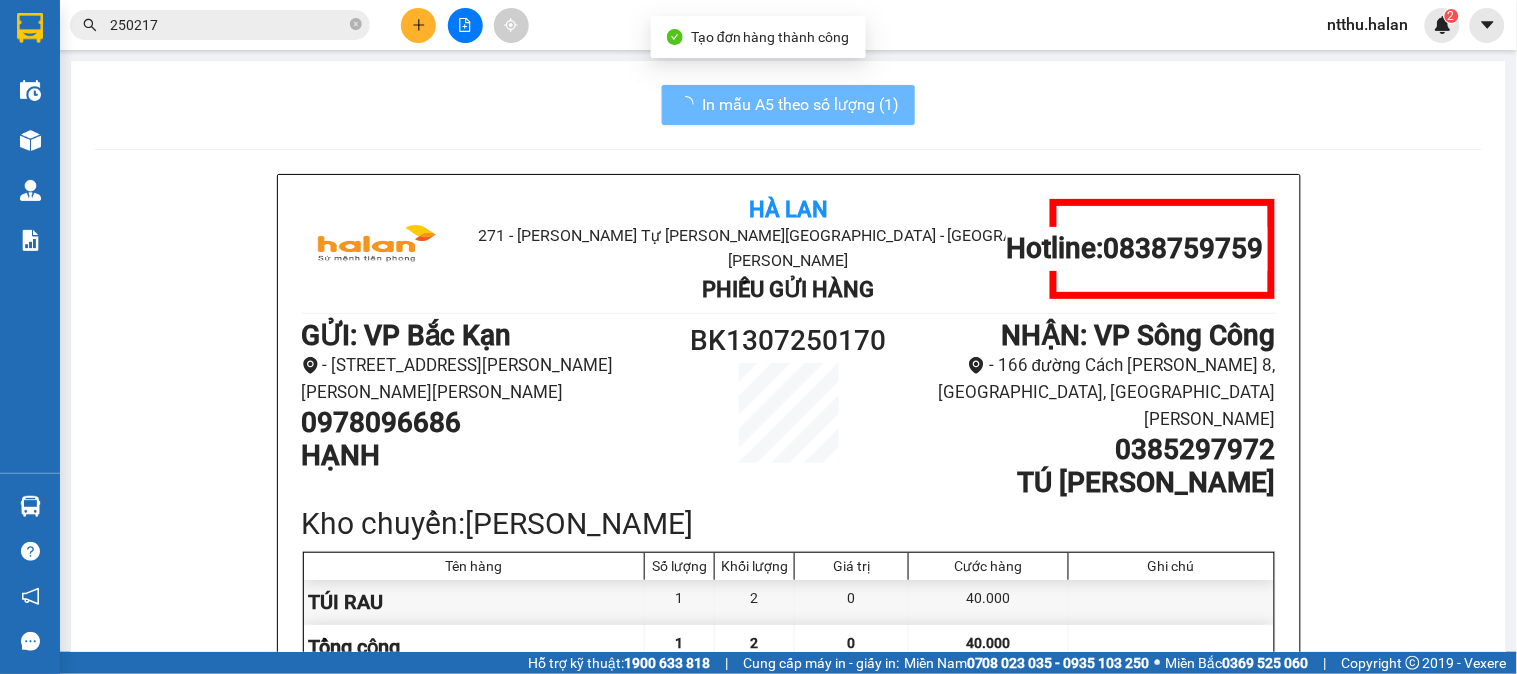 scroll, scrollTop: 0, scrollLeft: 0, axis: both 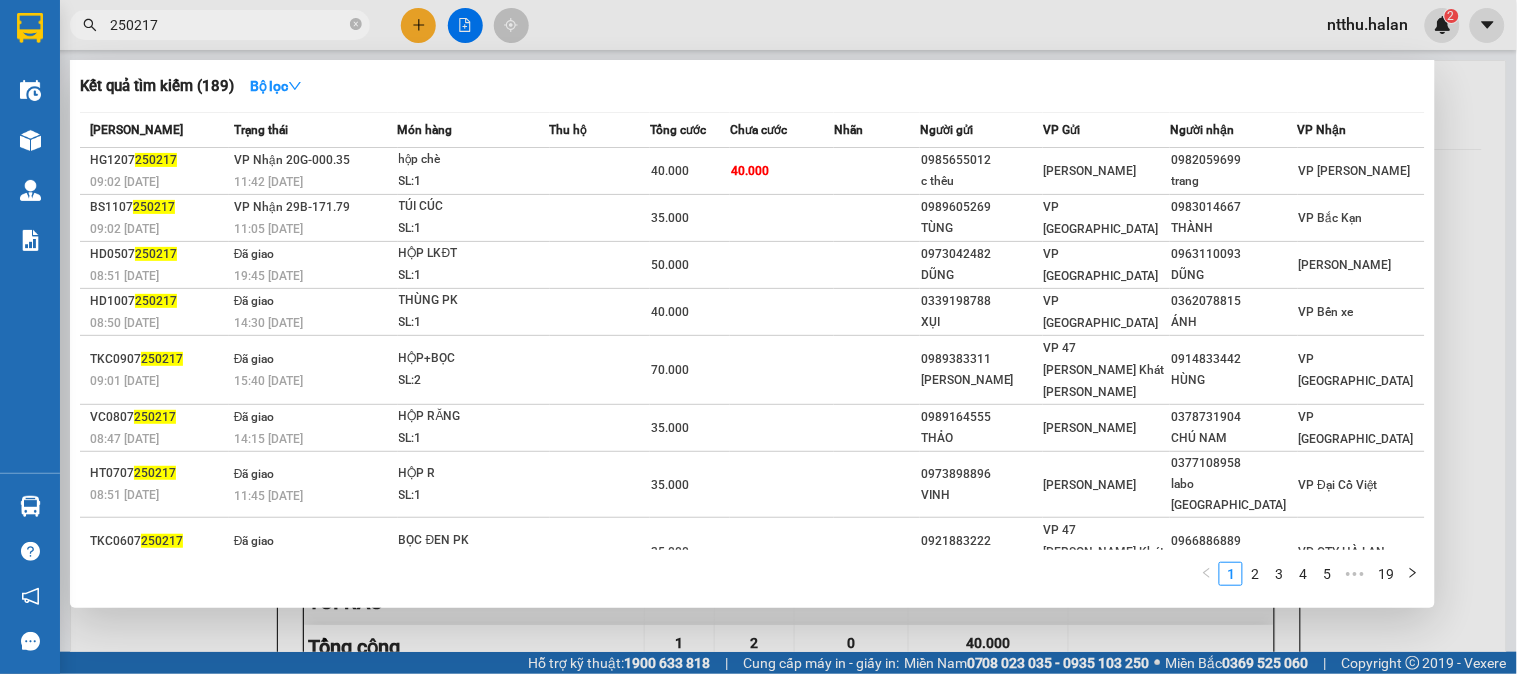 click on "250217" at bounding box center (228, 25) 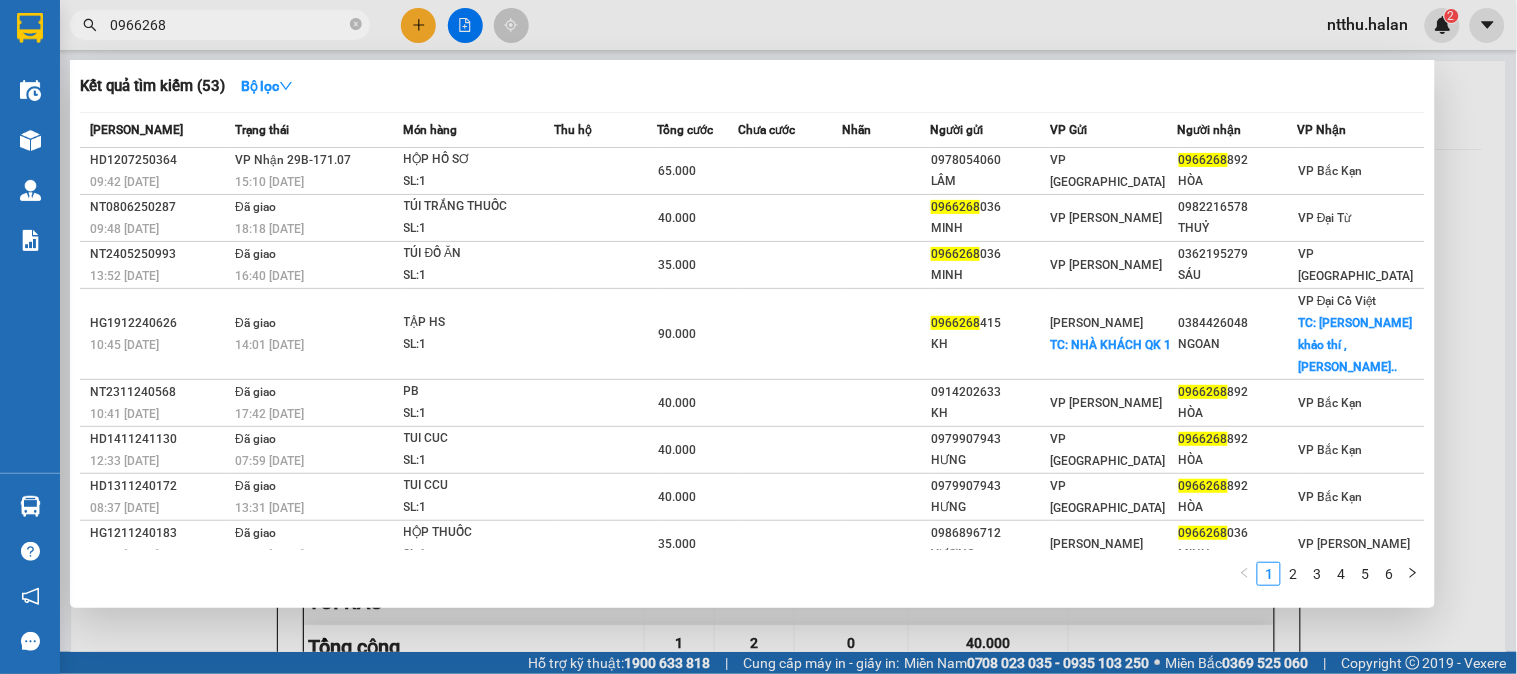 click at bounding box center [758, 337] 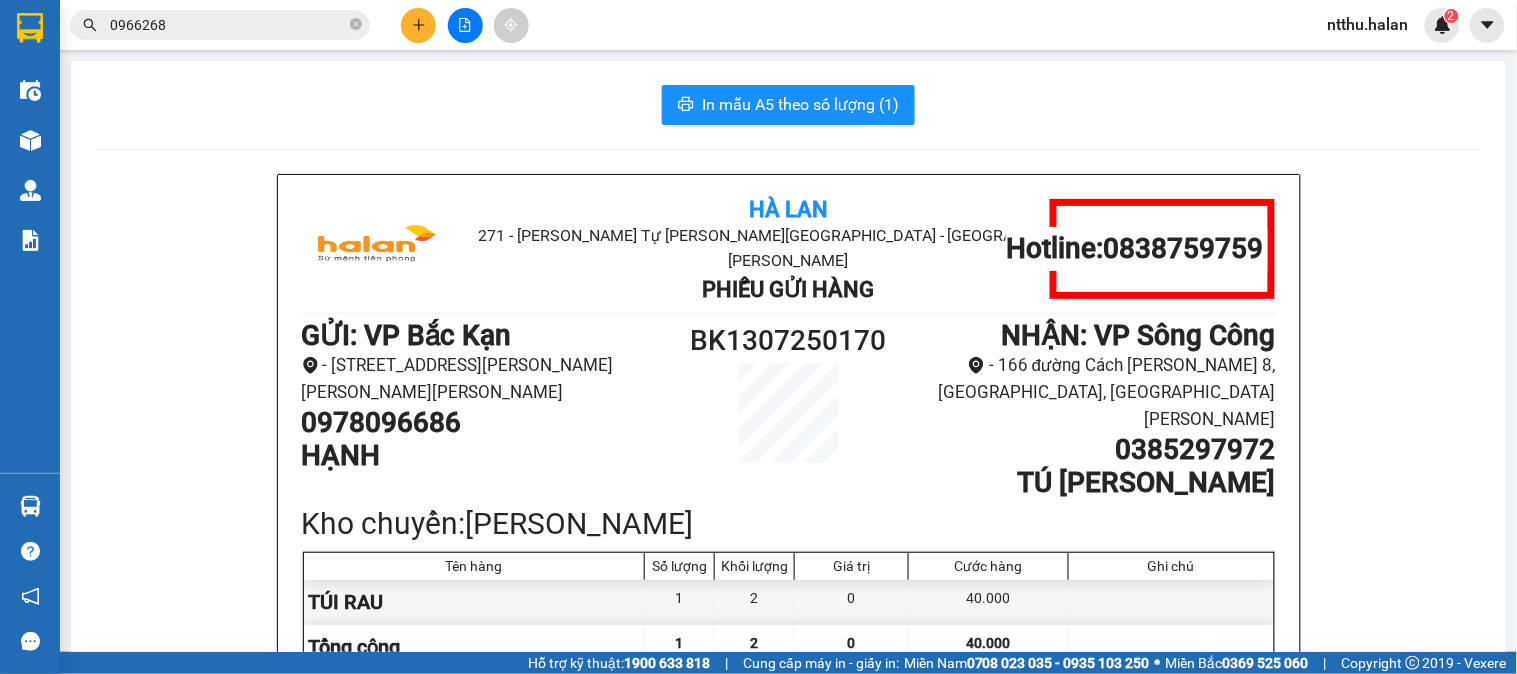 click at bounding box center (418, 25) 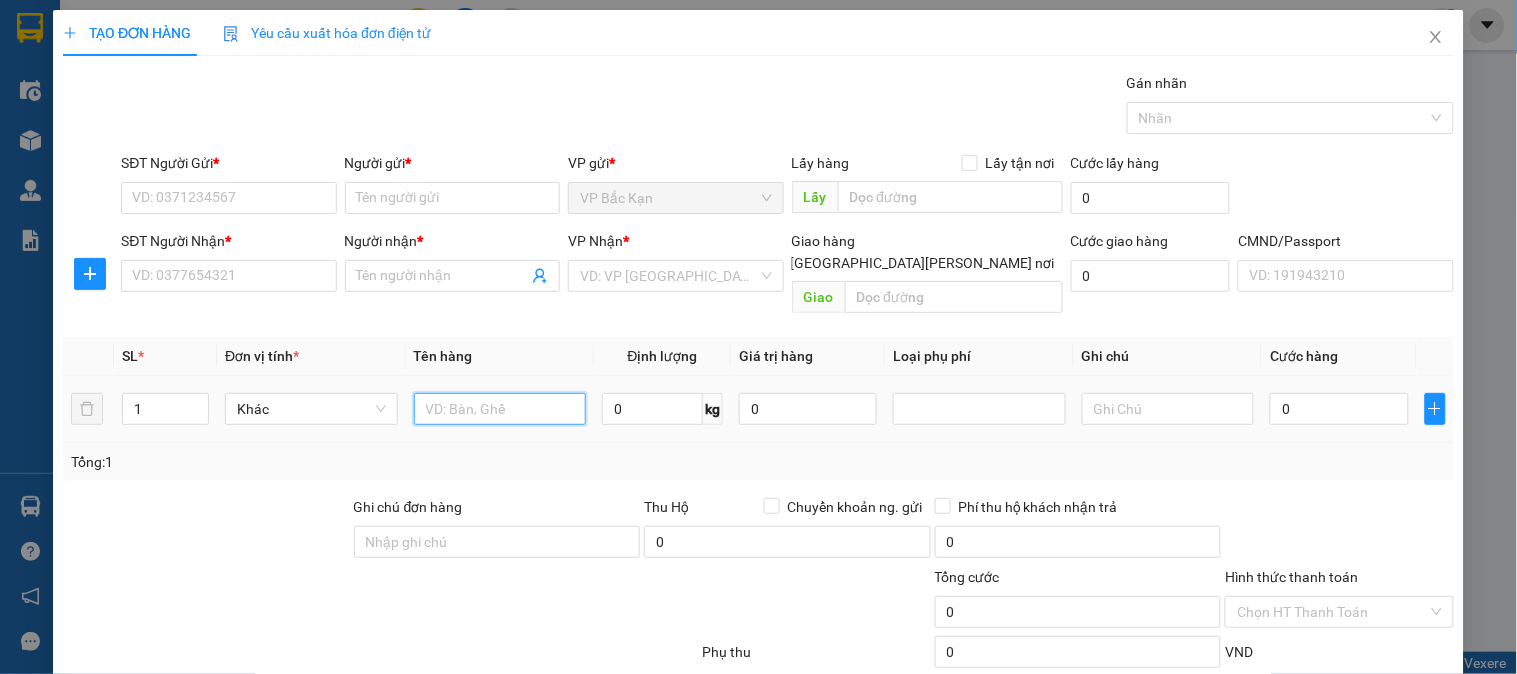 click at bounding box center (500, 409) 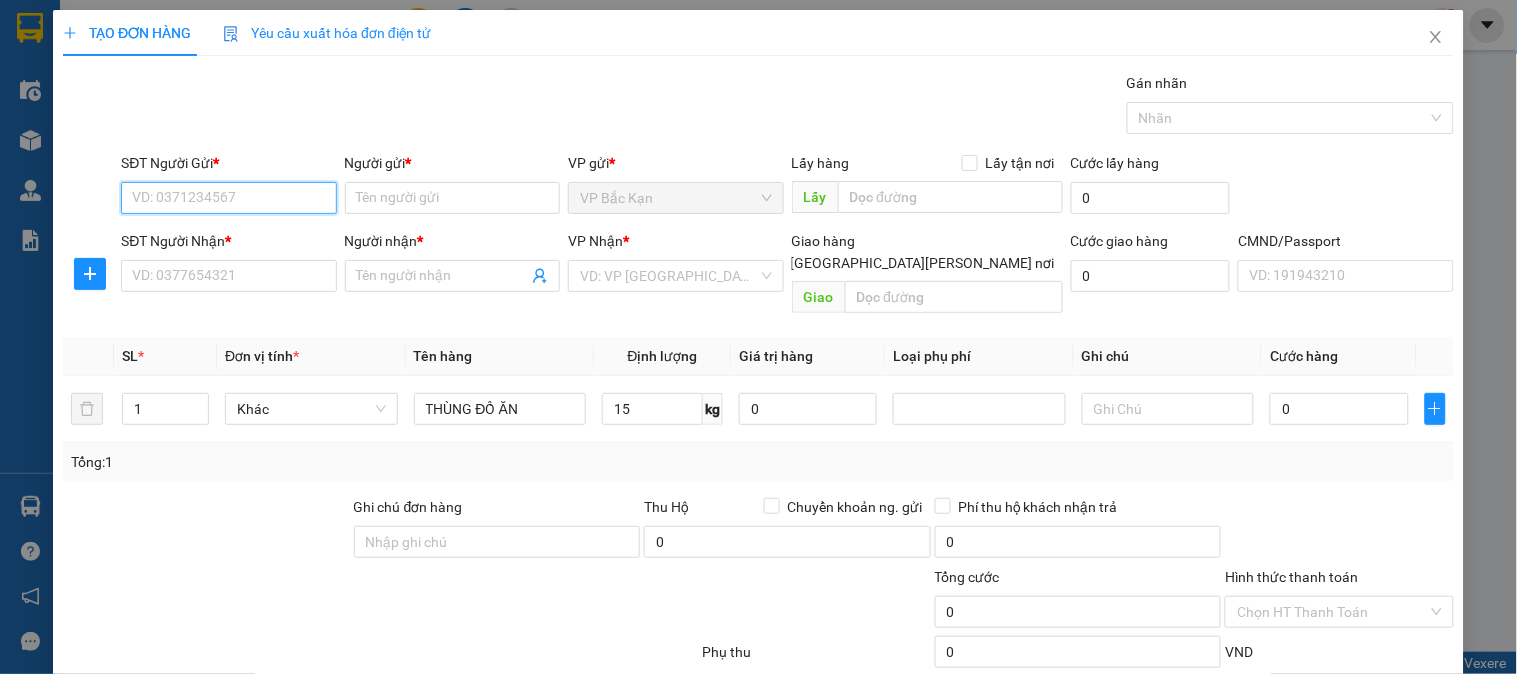 click on "SĐT Người Gửi  *" at bounding box center [228, 198] 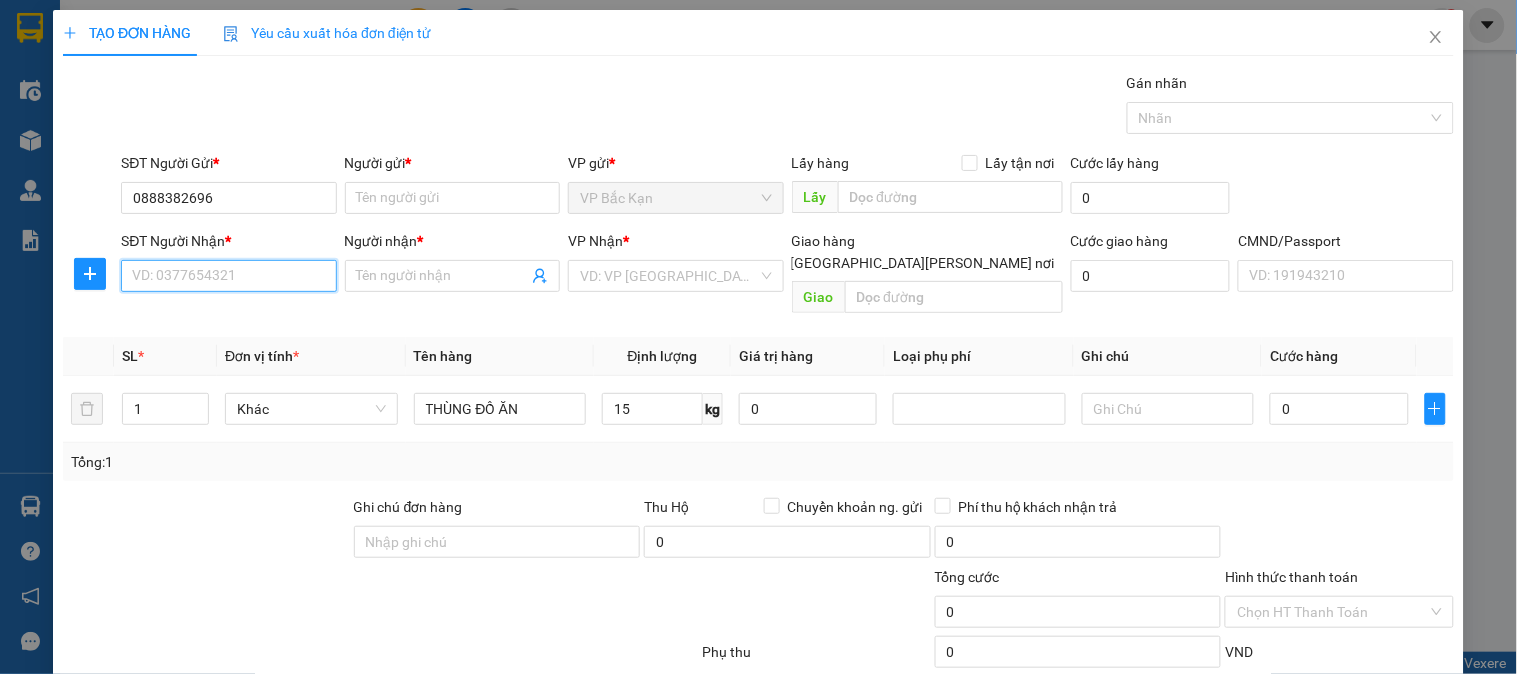 click on "SĐT Người Nhận  *" at bounding box center (228, 276) 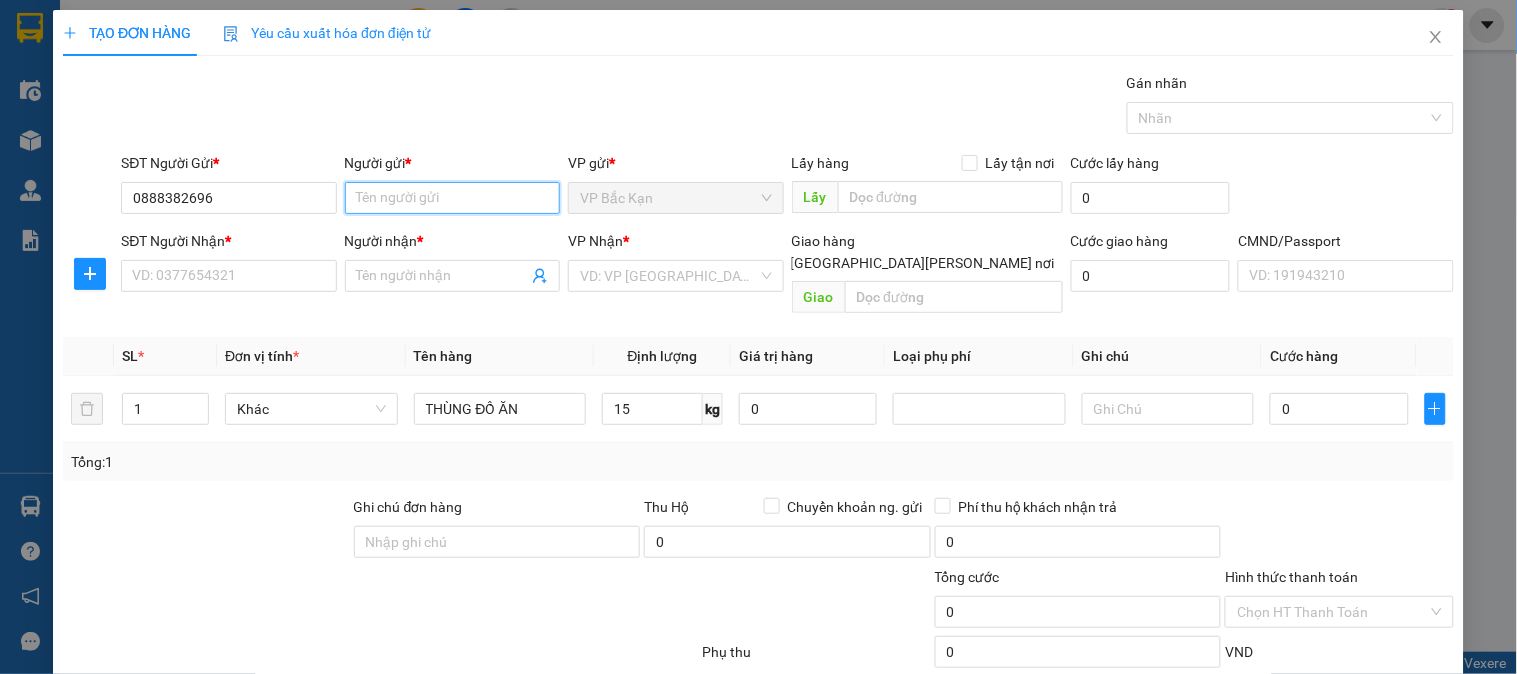 click on "Người gửi  *" at bounding box center [452, 198] 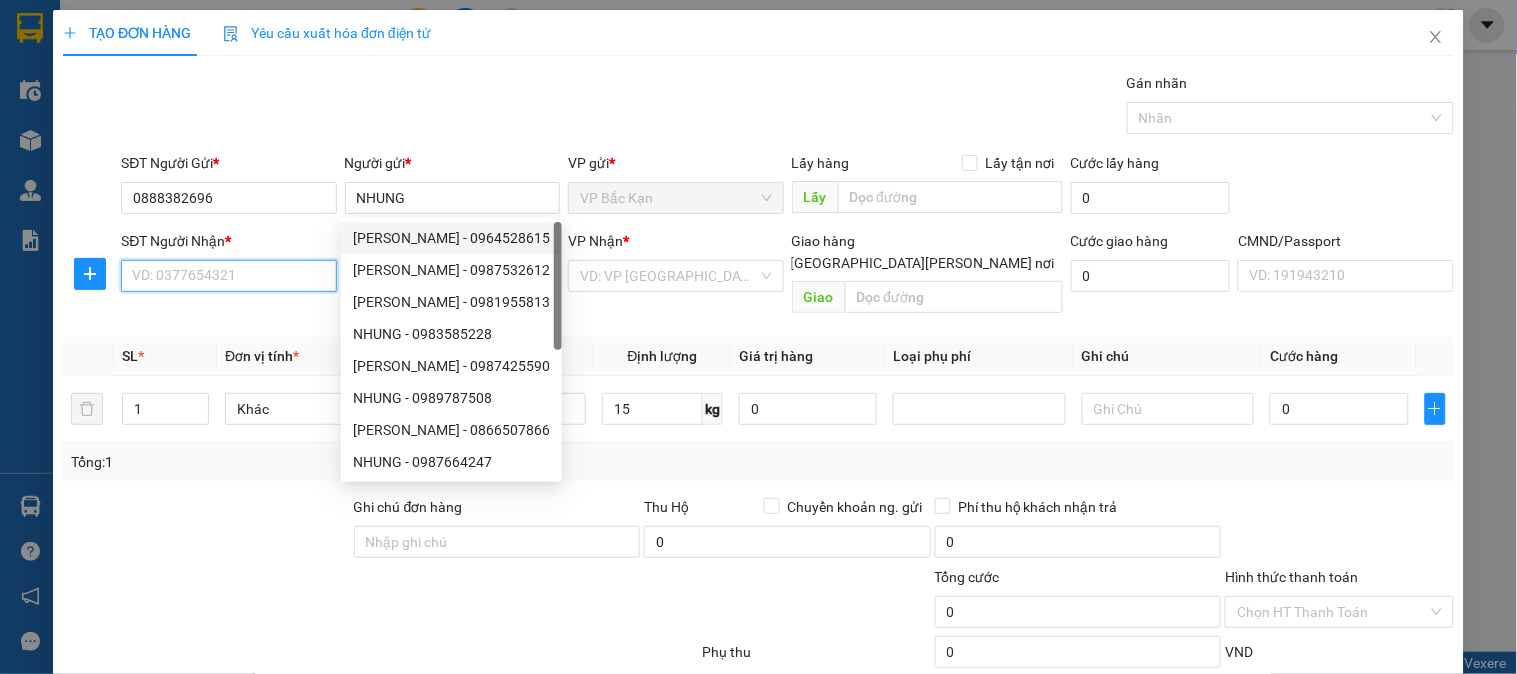 click on "SĐT Người Nhận  *" at bounding box center (228, 276) 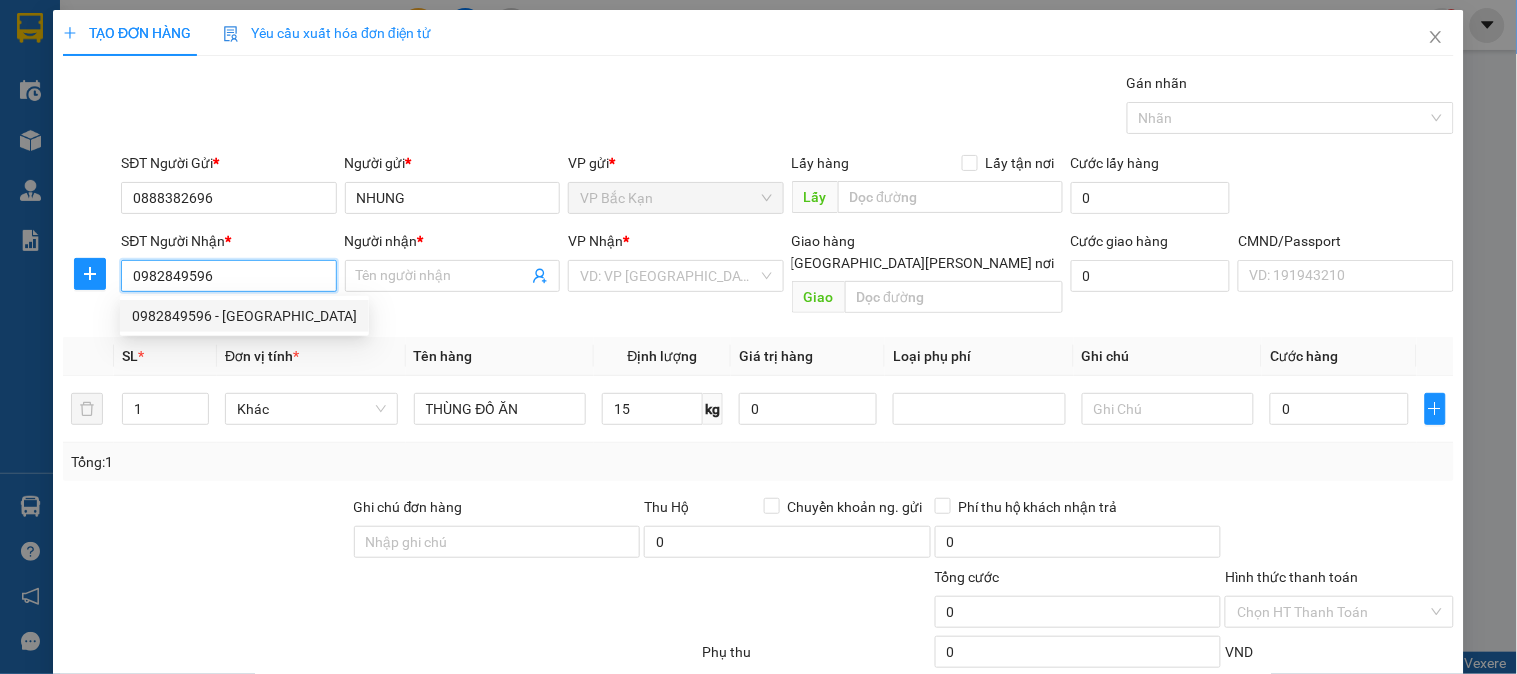 click on "0982849596 - HÀ" at bounding box center (244, 316) 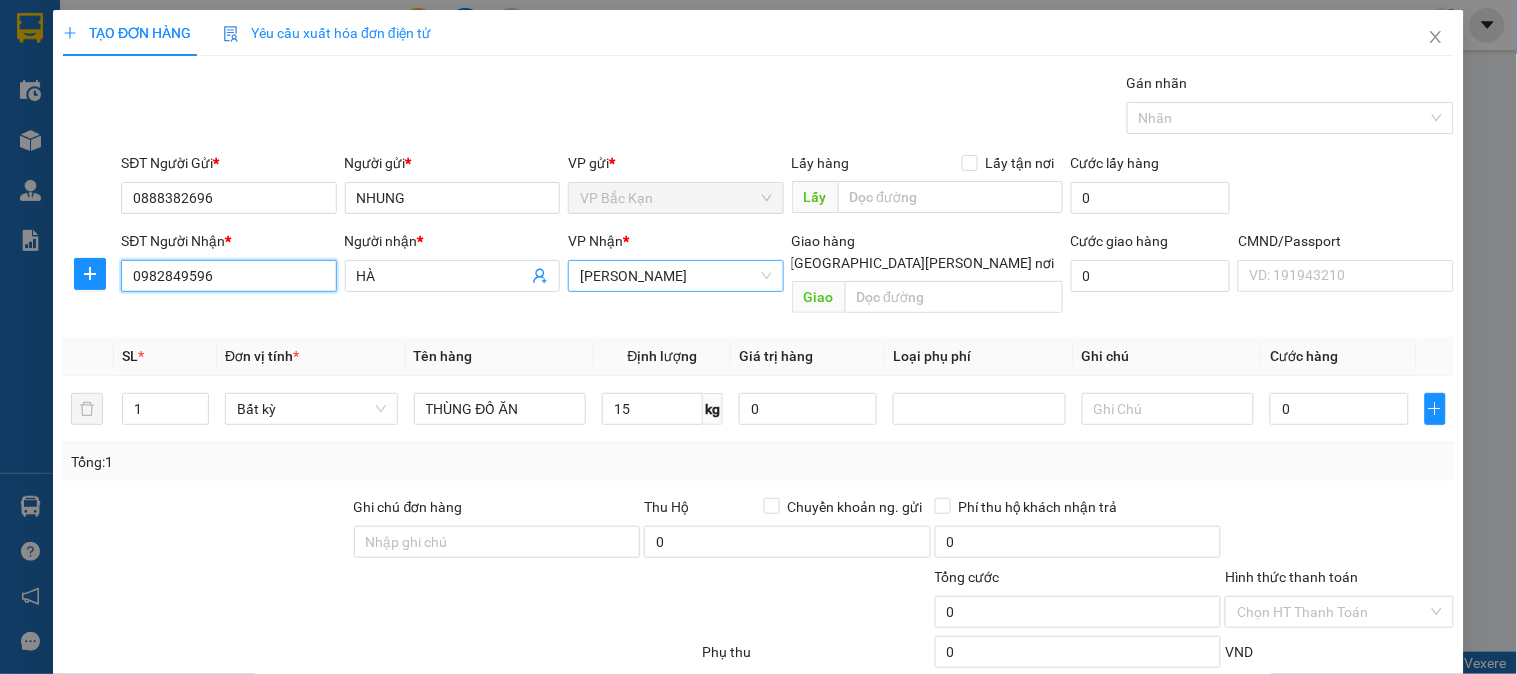 click on "VP [PERSON_NAME]" at bounding box center [675, 276] 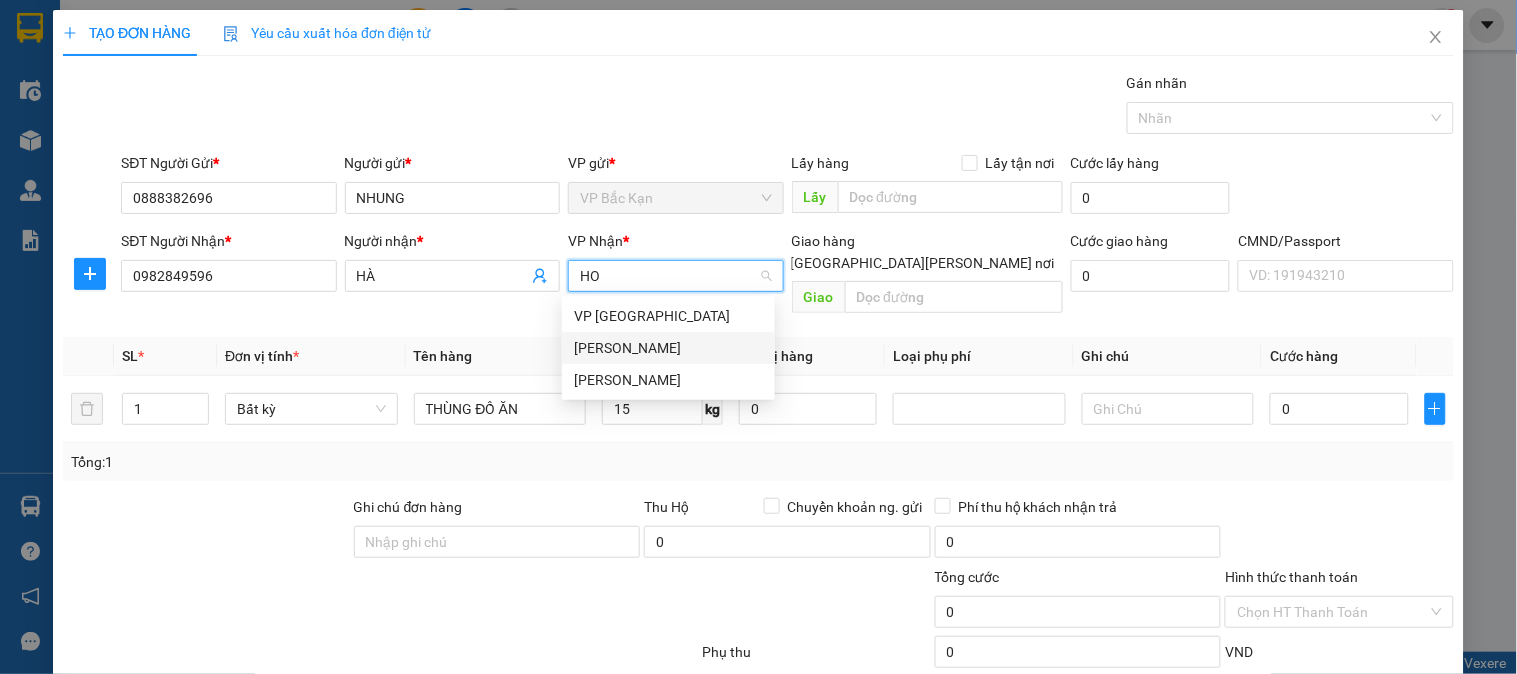 click on "VP [PERSON_NAME]" at bounding box center [668, 348] 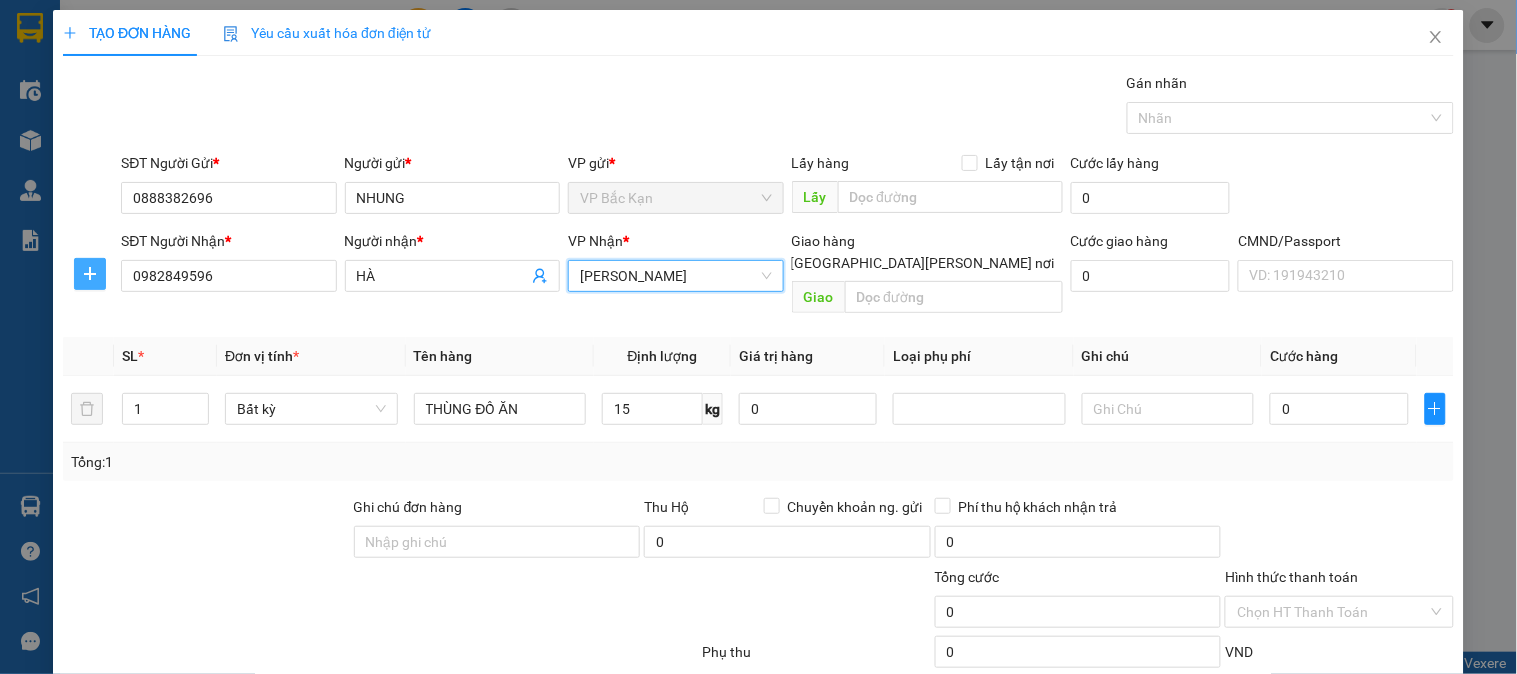 click at bounding box center [90, 274] 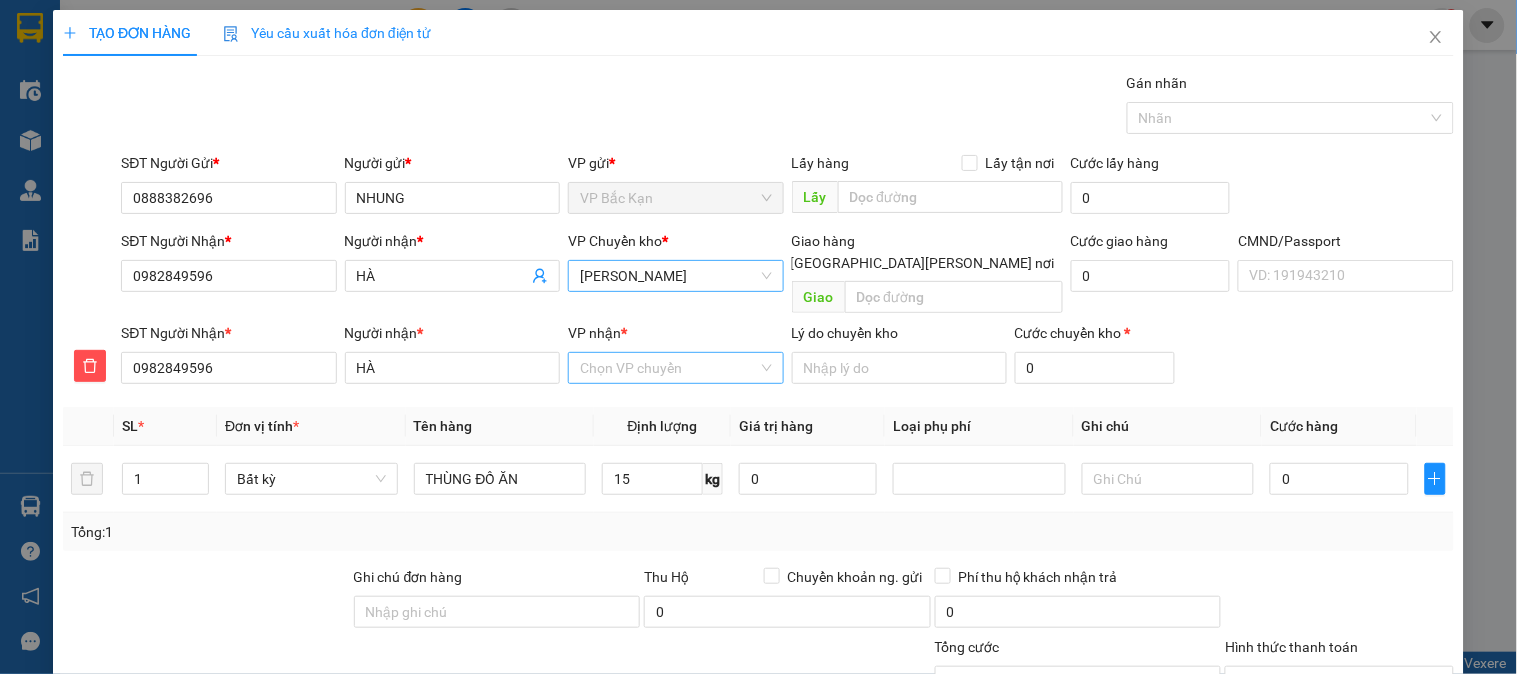 click on "VP nhận  *" at bounding box center [668, 368] 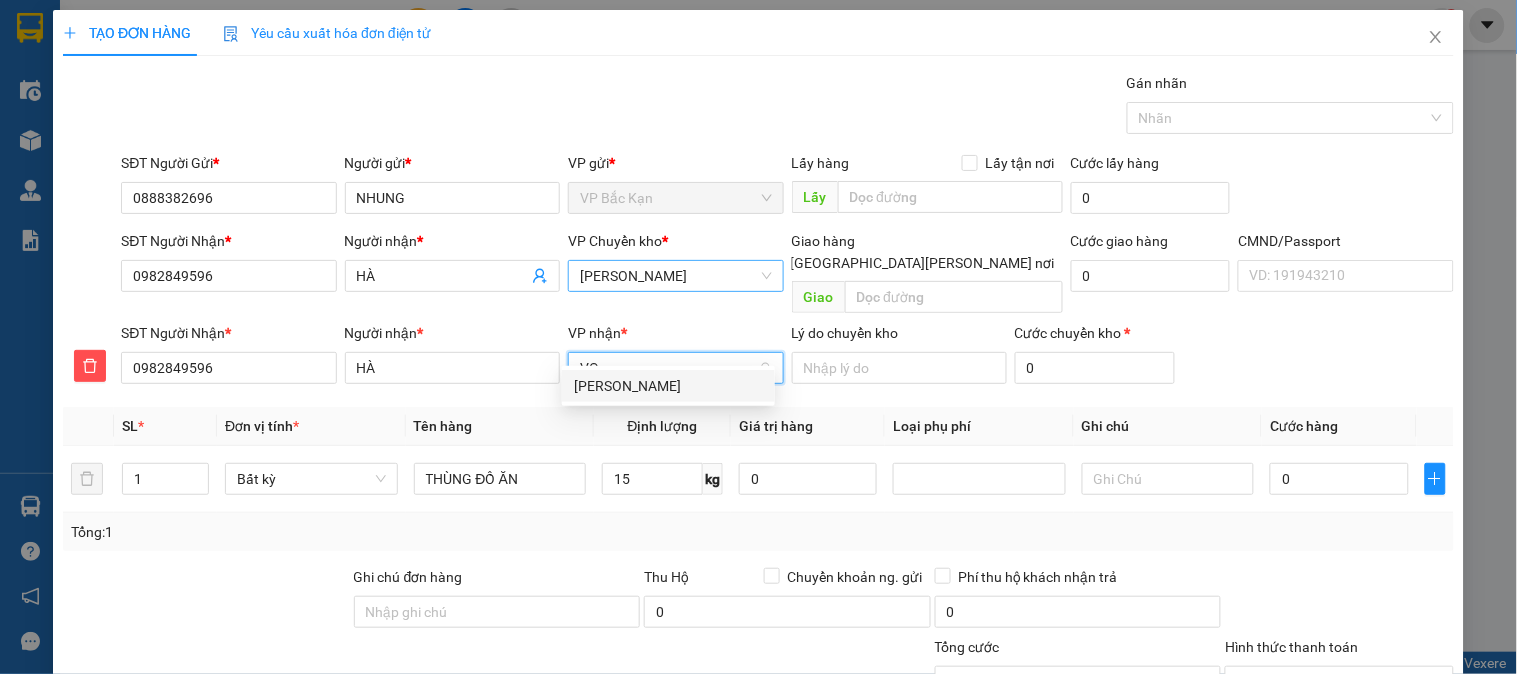 click on "VP [PERSON_NAME]" at bounding box center [668, 386] 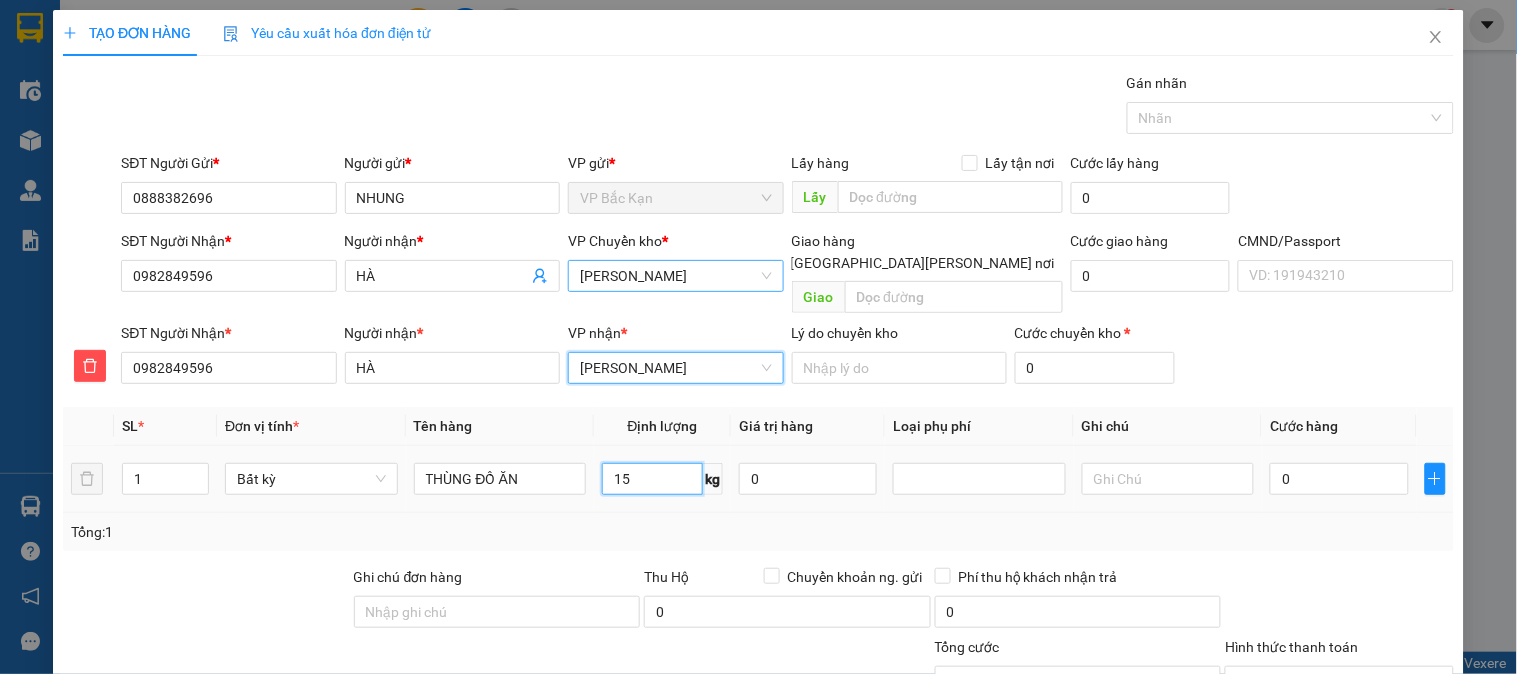 click on "15" at bounding box center [652, 479] 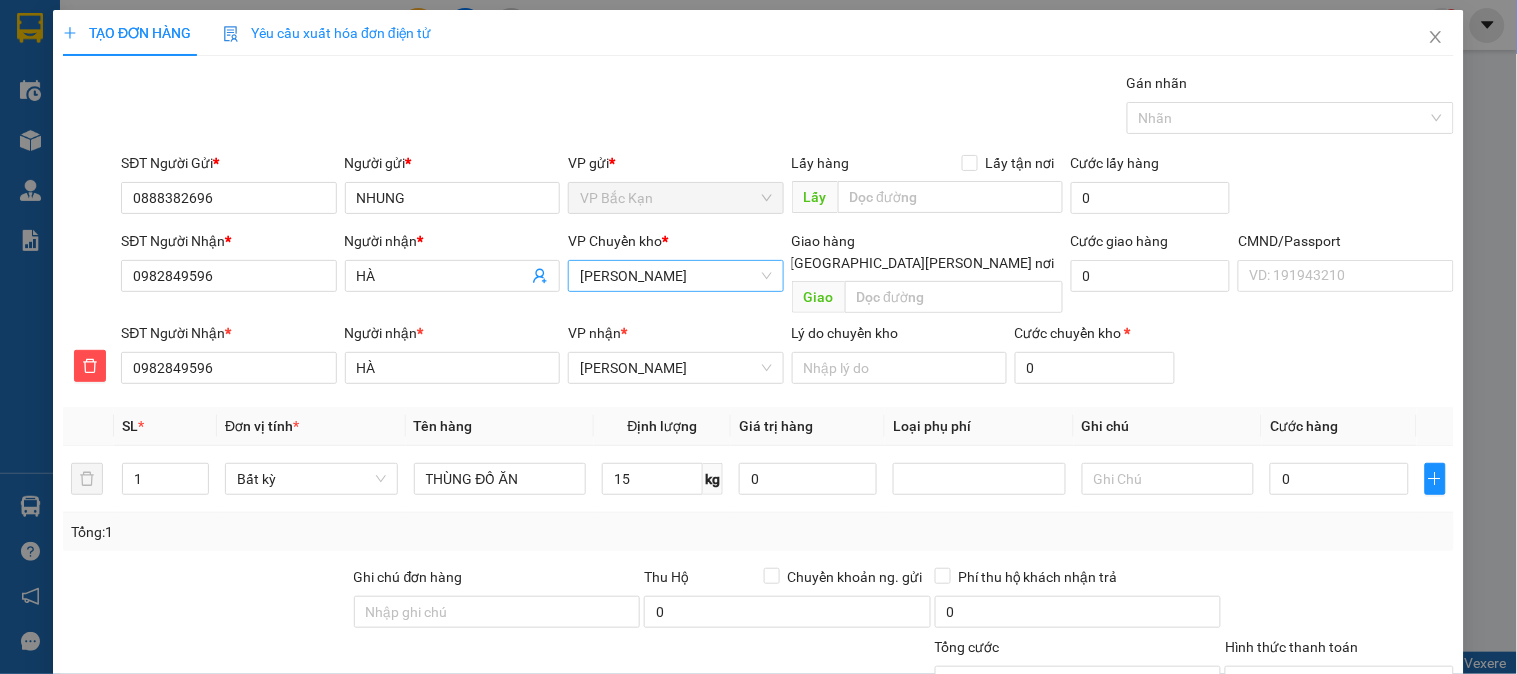 click on "Tổng:  1" at bounding box center (758, 532) 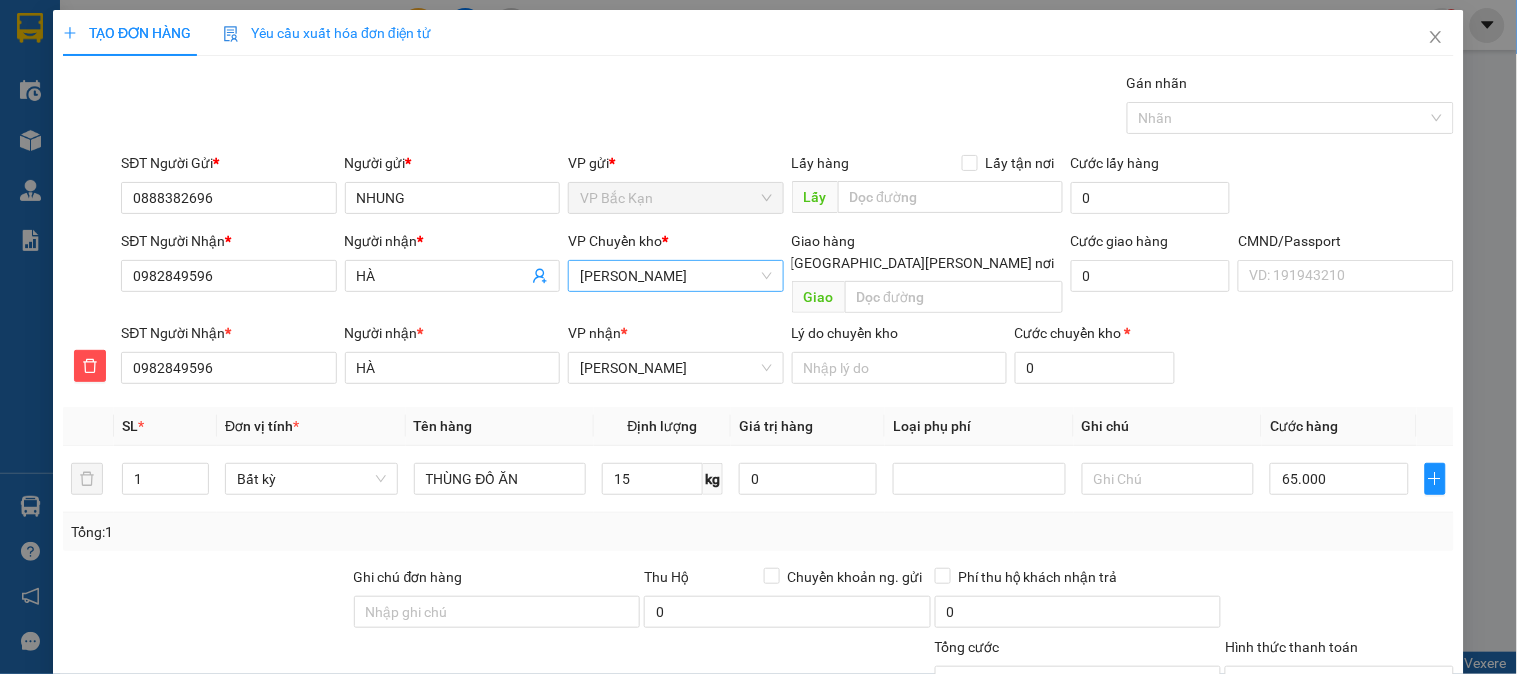 click on "Gói vận chuyển  * Tiêu chuẩn Gán nhãn   Nhãn" at bounding box center (787, 107) 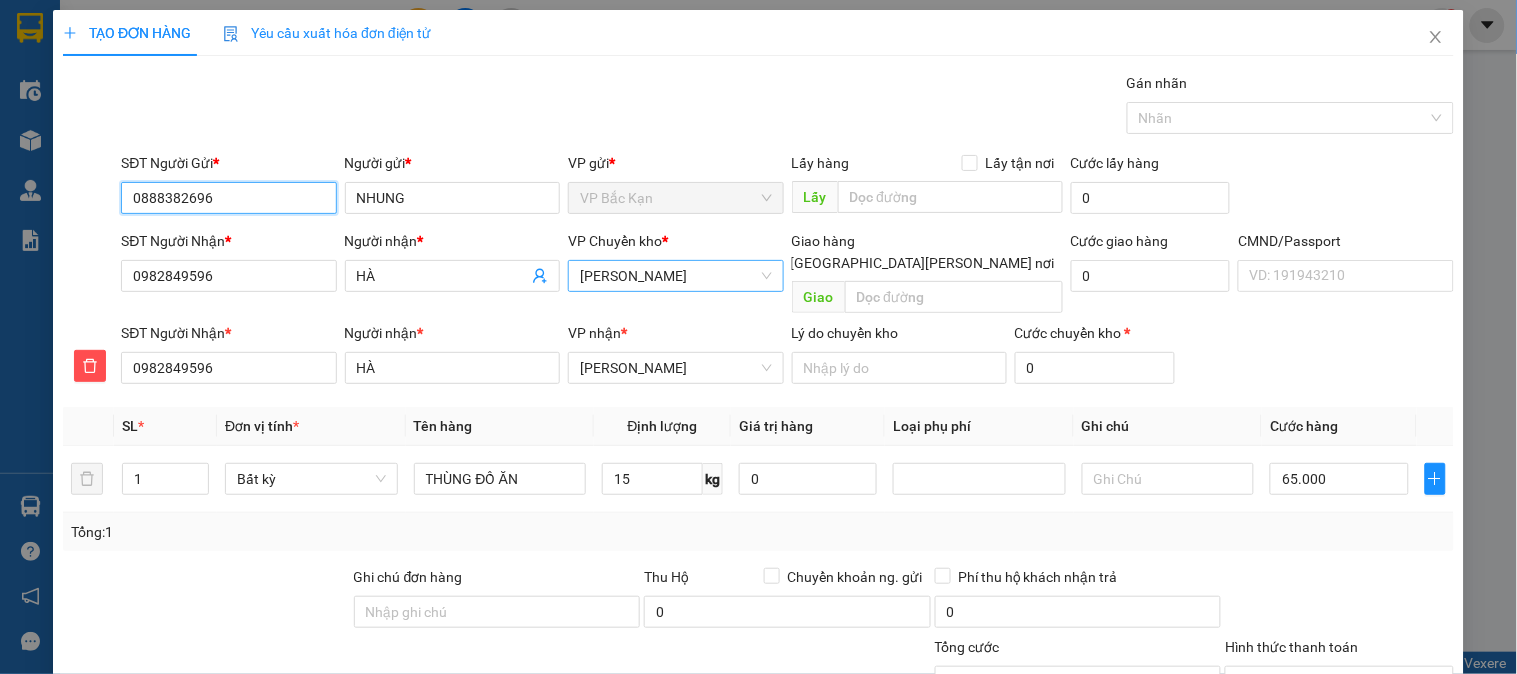 click on "0888382696" at bounding box center (228, 198) 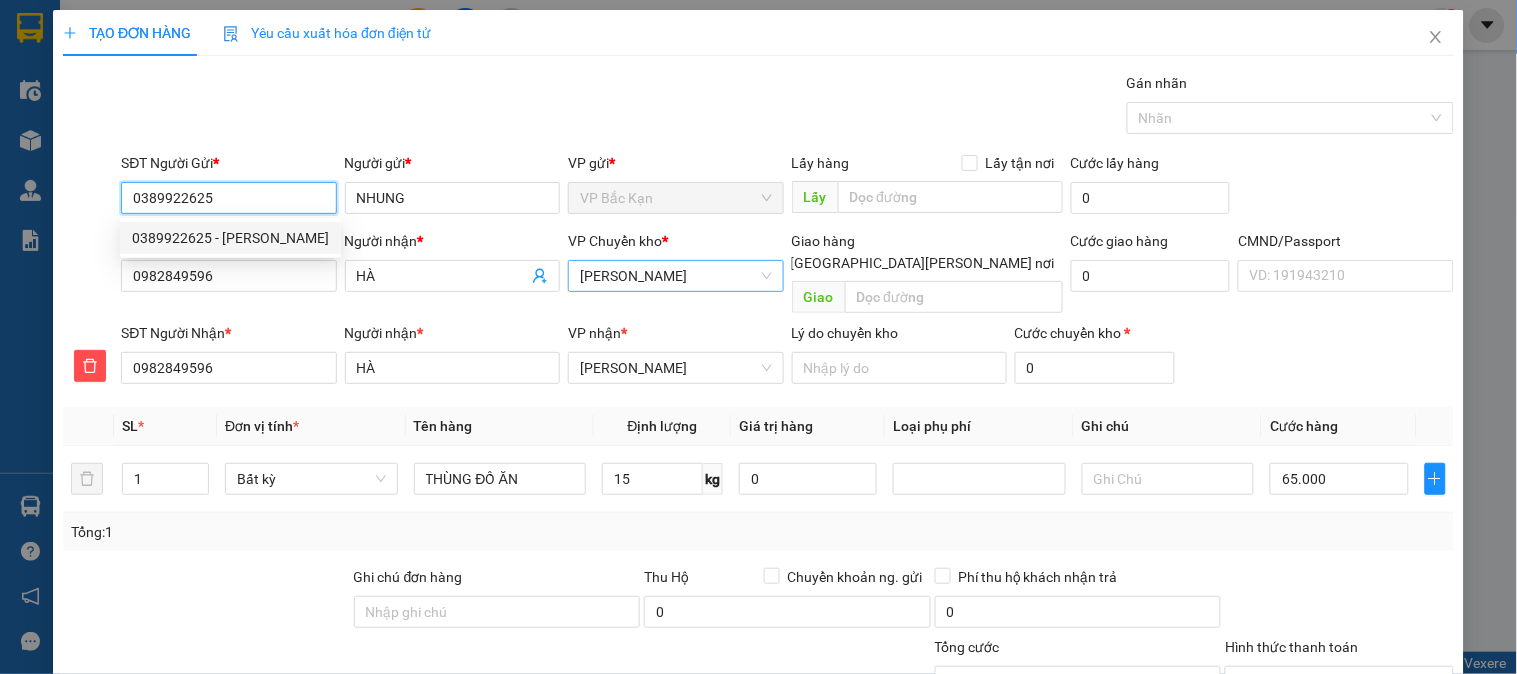 click on "0389922625 - NHUNG" at bounding box center (230, 238) 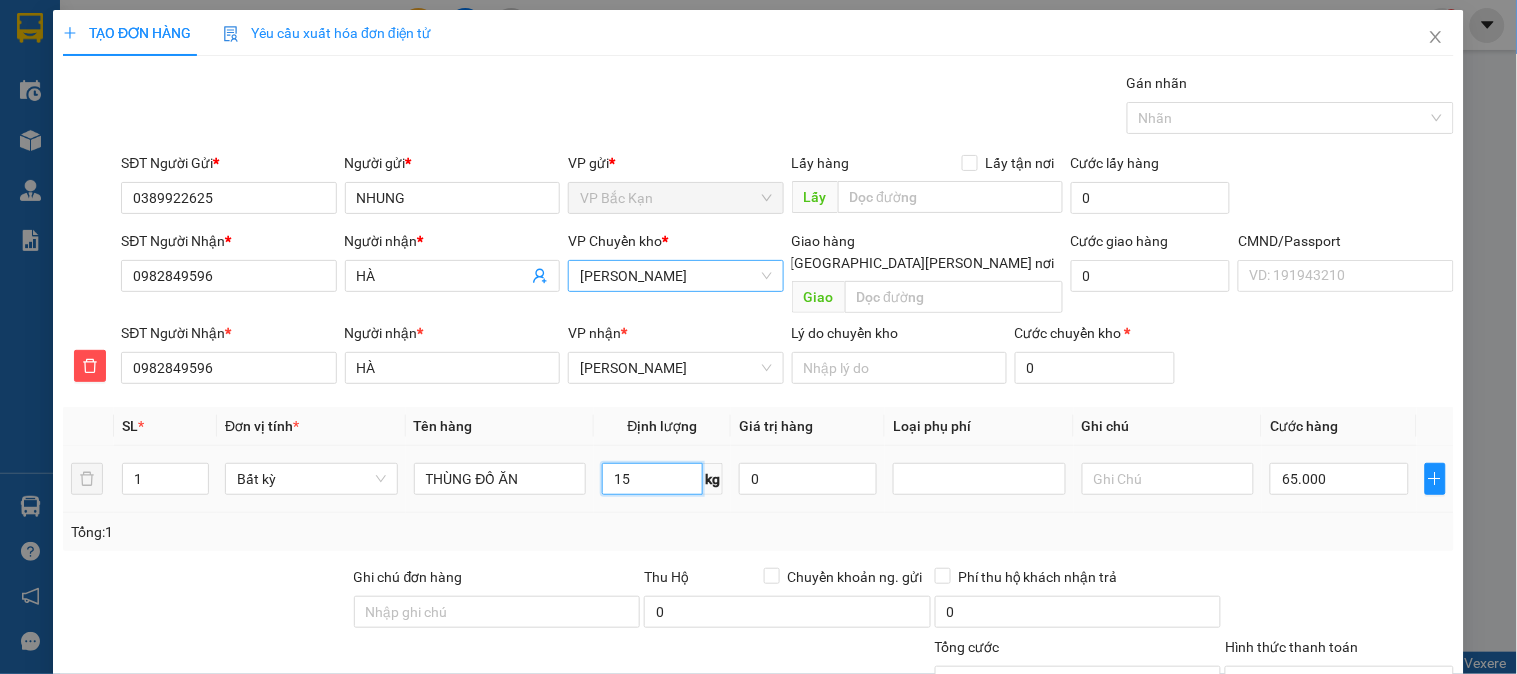 click on "15" at bounding box center (652, 479) 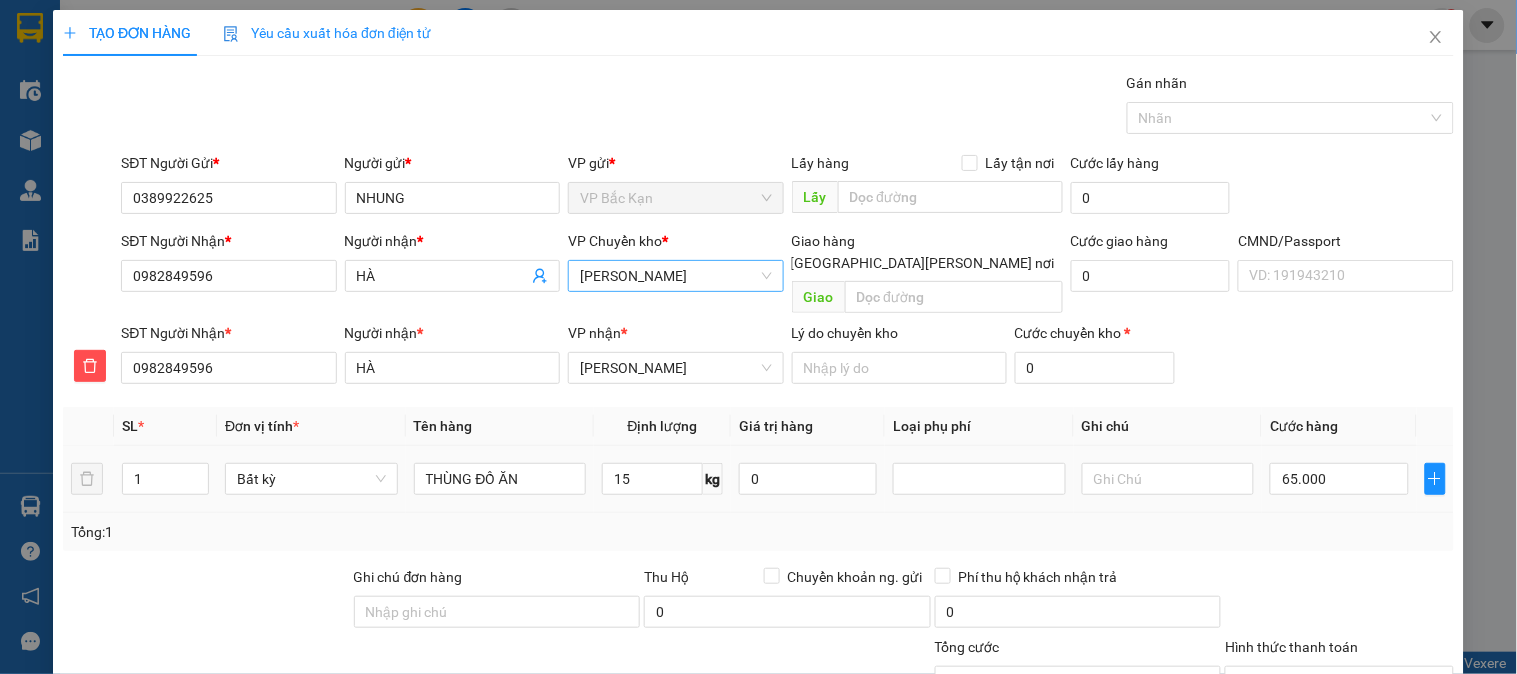 click on "15 kg" at bounding box center [662, 479] 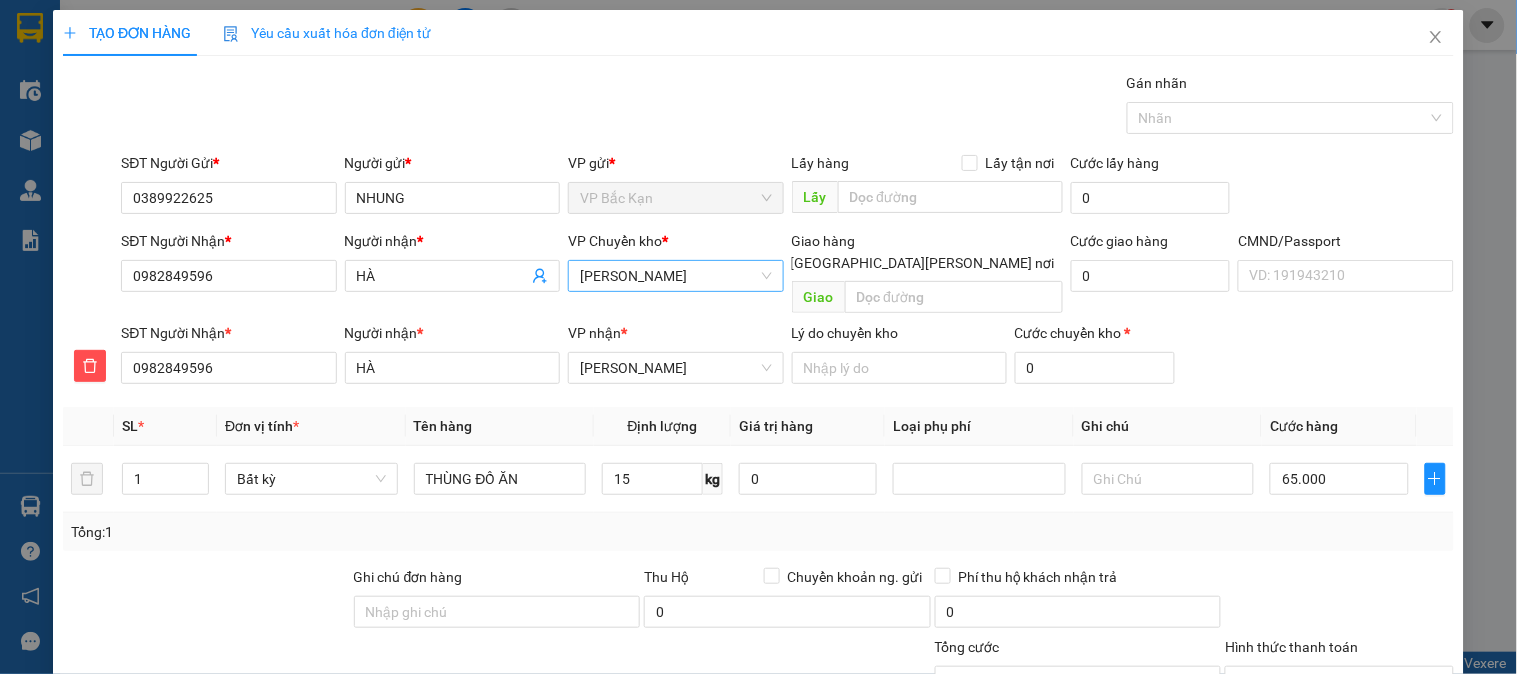 click on "SĐT Người Nhận   * 0982849596 Người nhận   * HÀ VP nhận  * VP Võ Chí Công Lý do chuyển kho Cước chuyển kho    * 0" at bounding box center [787, 357] 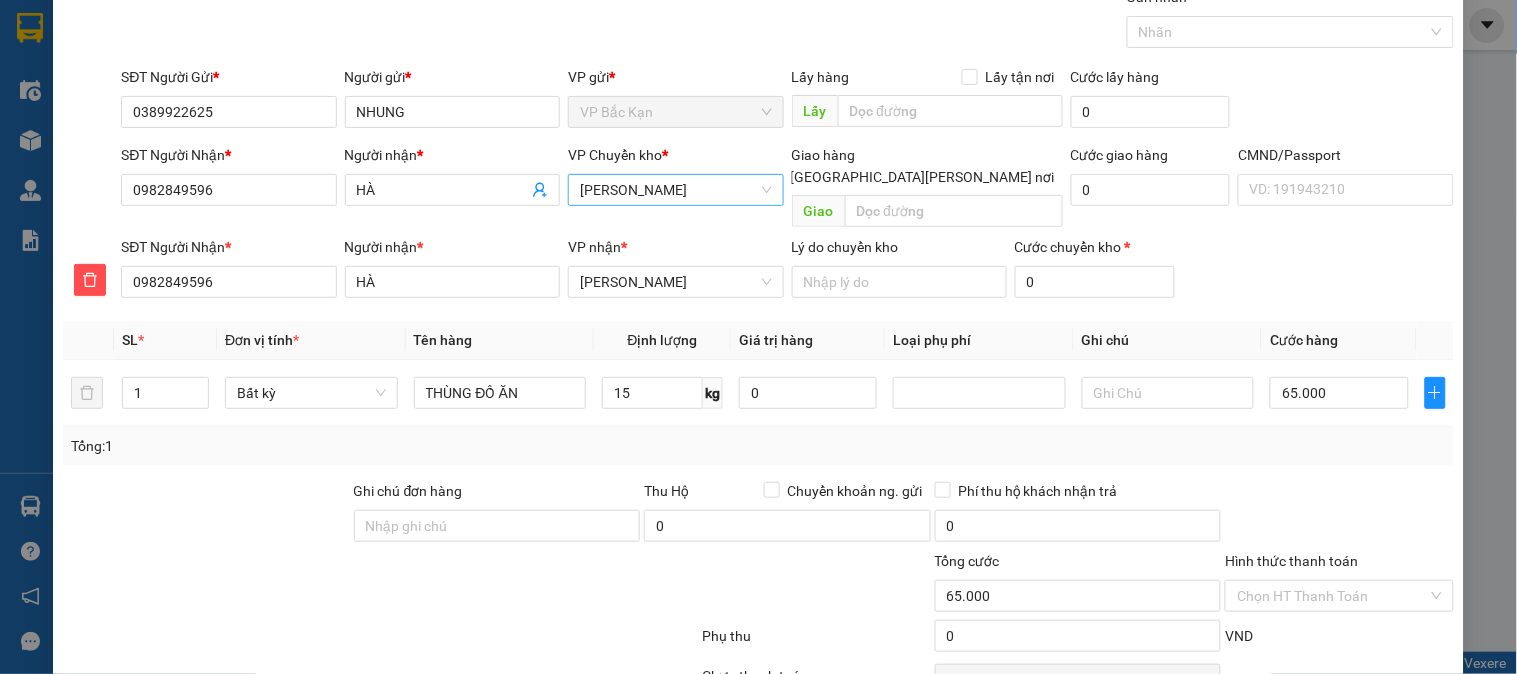 scroll, scrollTop: 176, scrollLeft: 0, axis: vertical 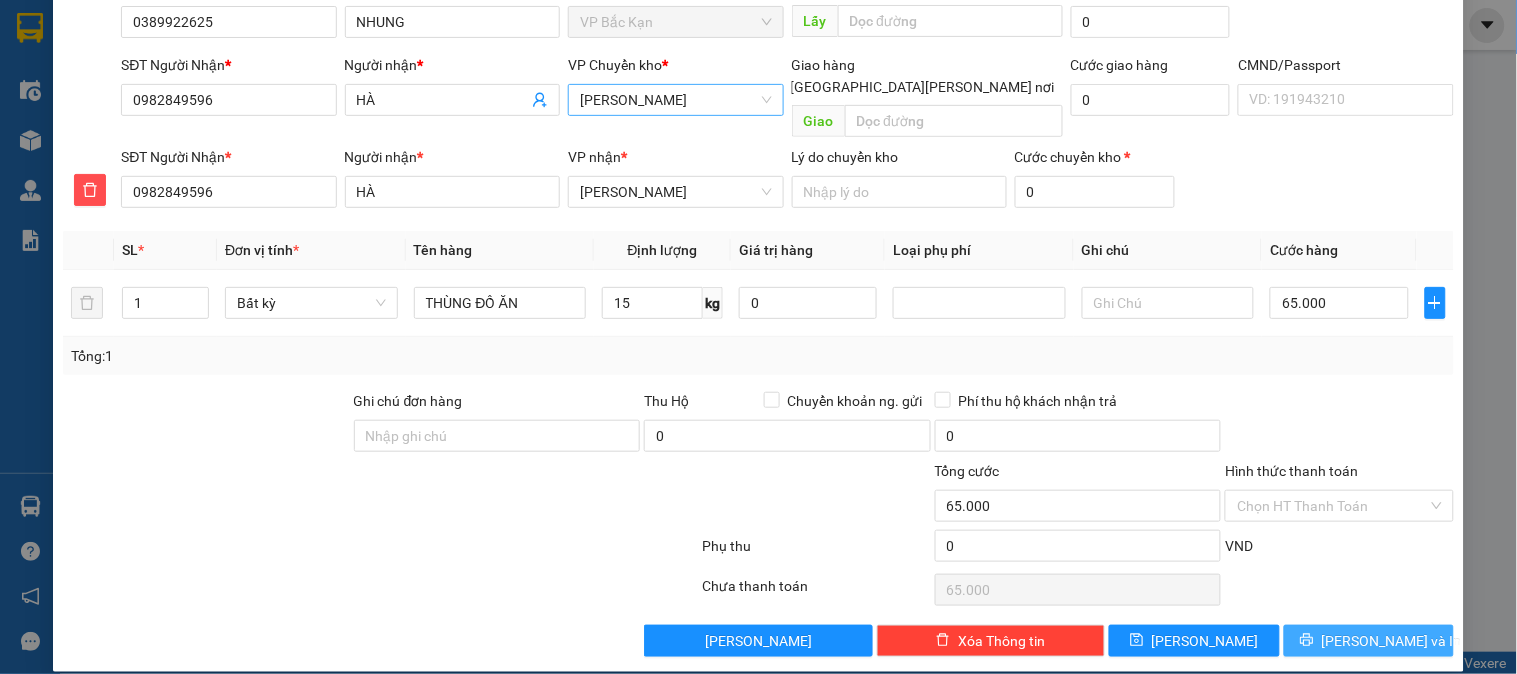 click on "[PERSON_NAME] và In" at bounding box center [1392, 641] 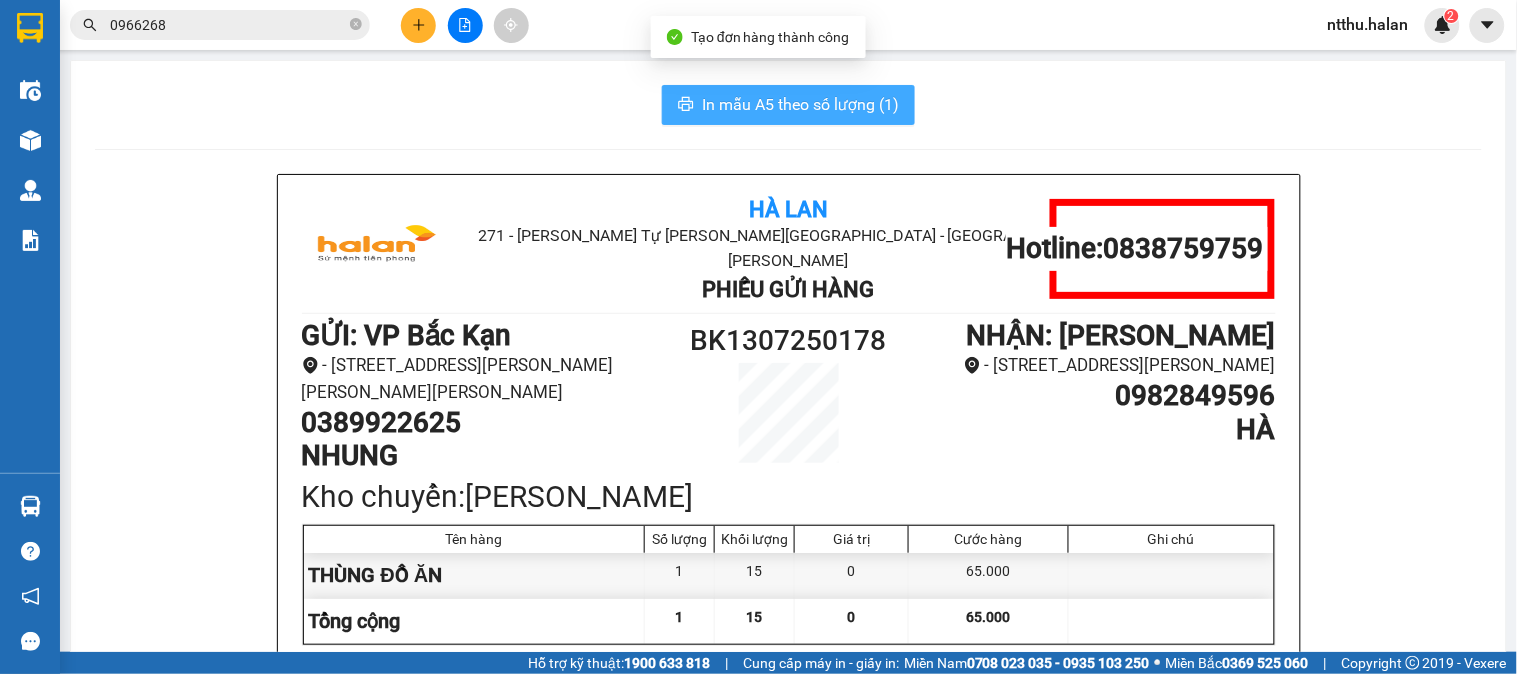 click on "In mẫu A5 theo số lượng
(1)" at bounding box center (788, 105) 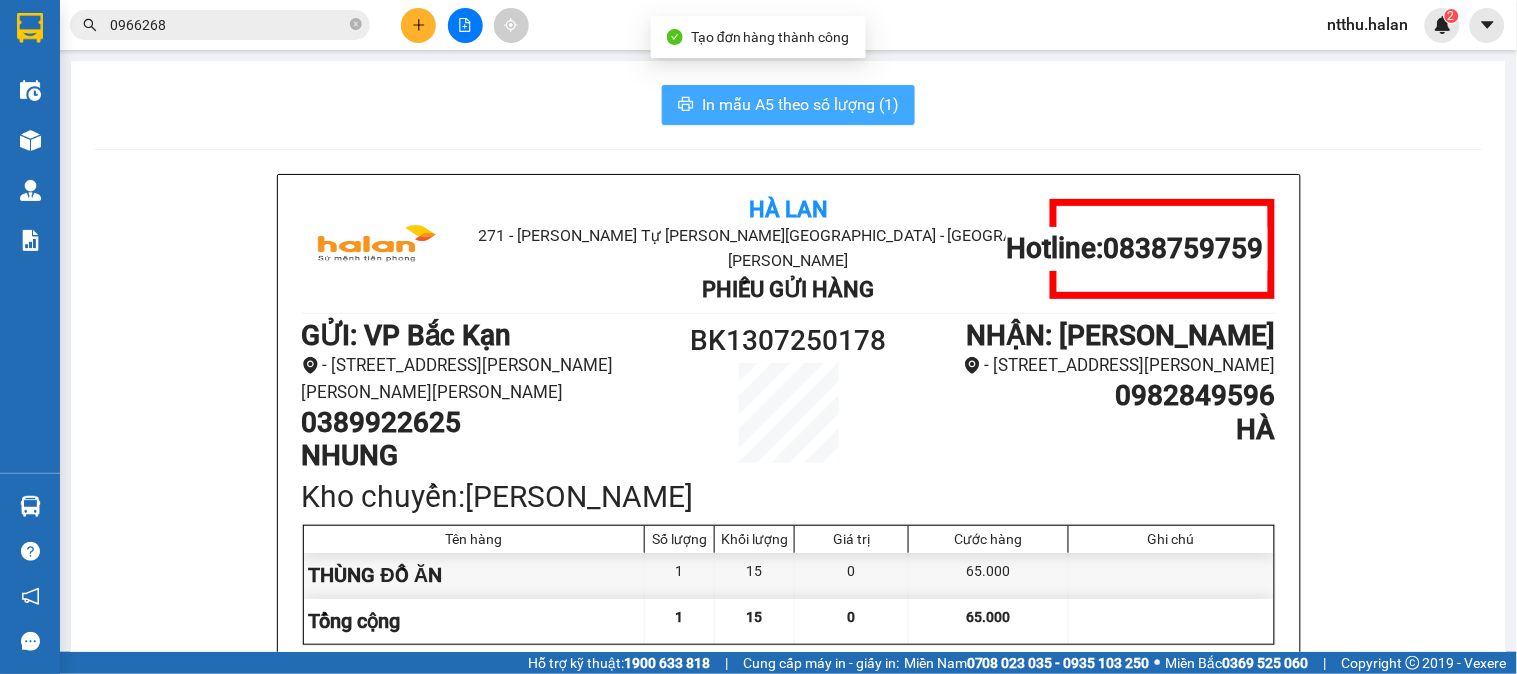 scroll, scrollTop: 0, scrollLeft: 0, axis: both 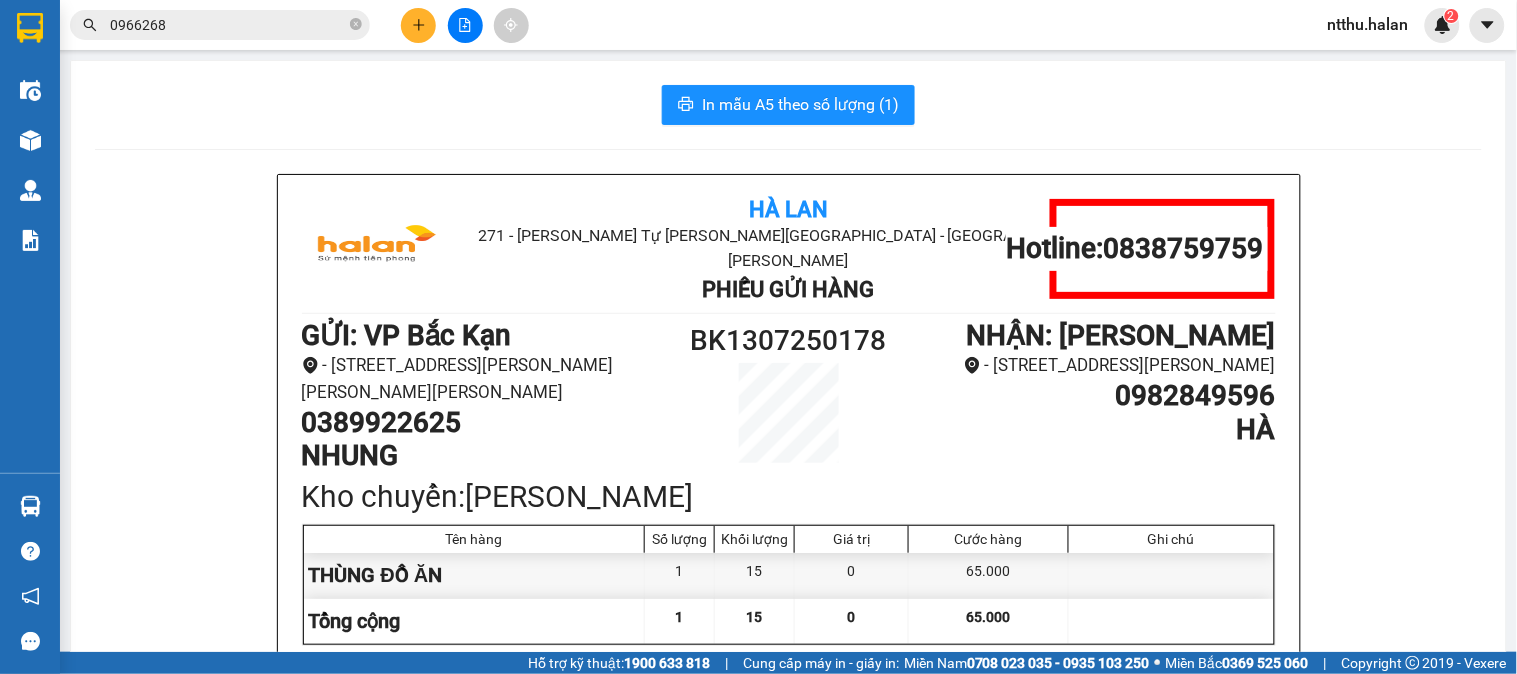 click on "0966268" at bounding box center (228, 25) 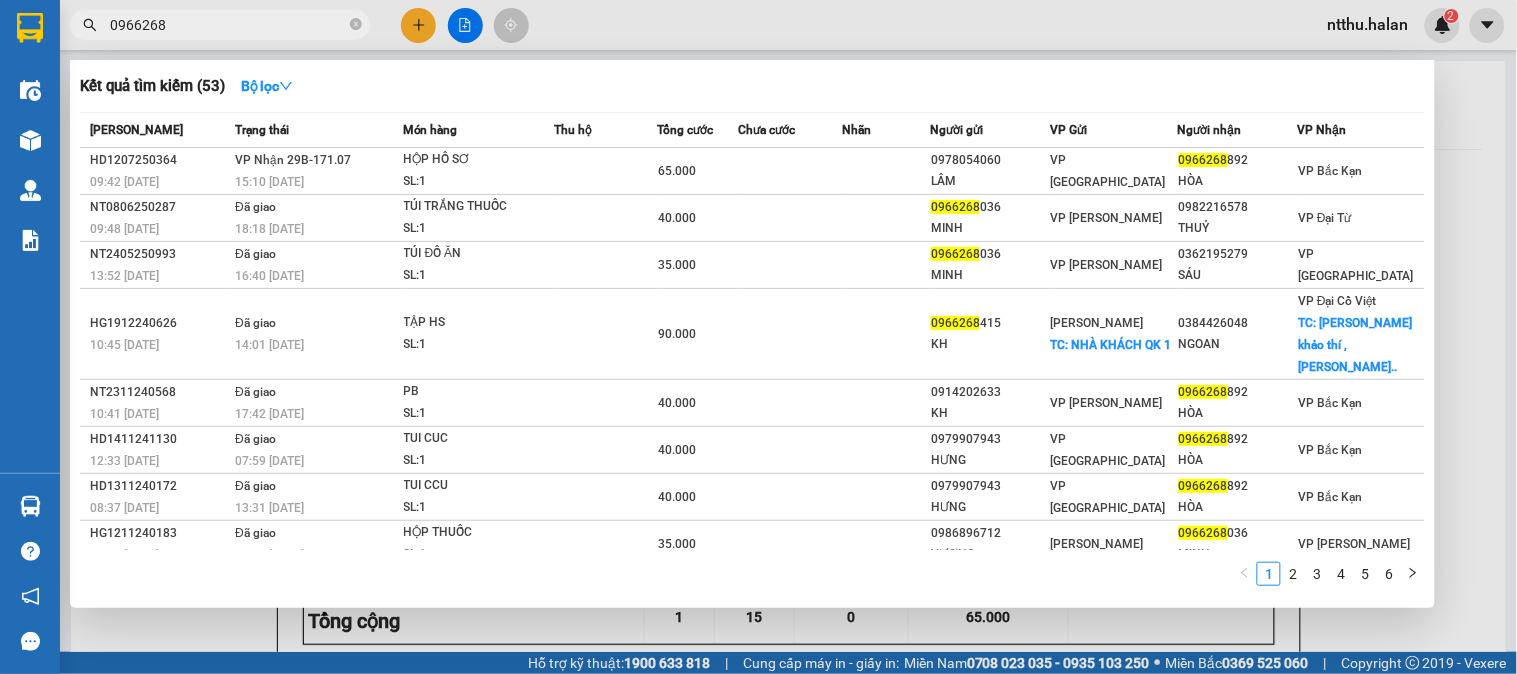 click on "0966268" at bounding box center [228, 25] 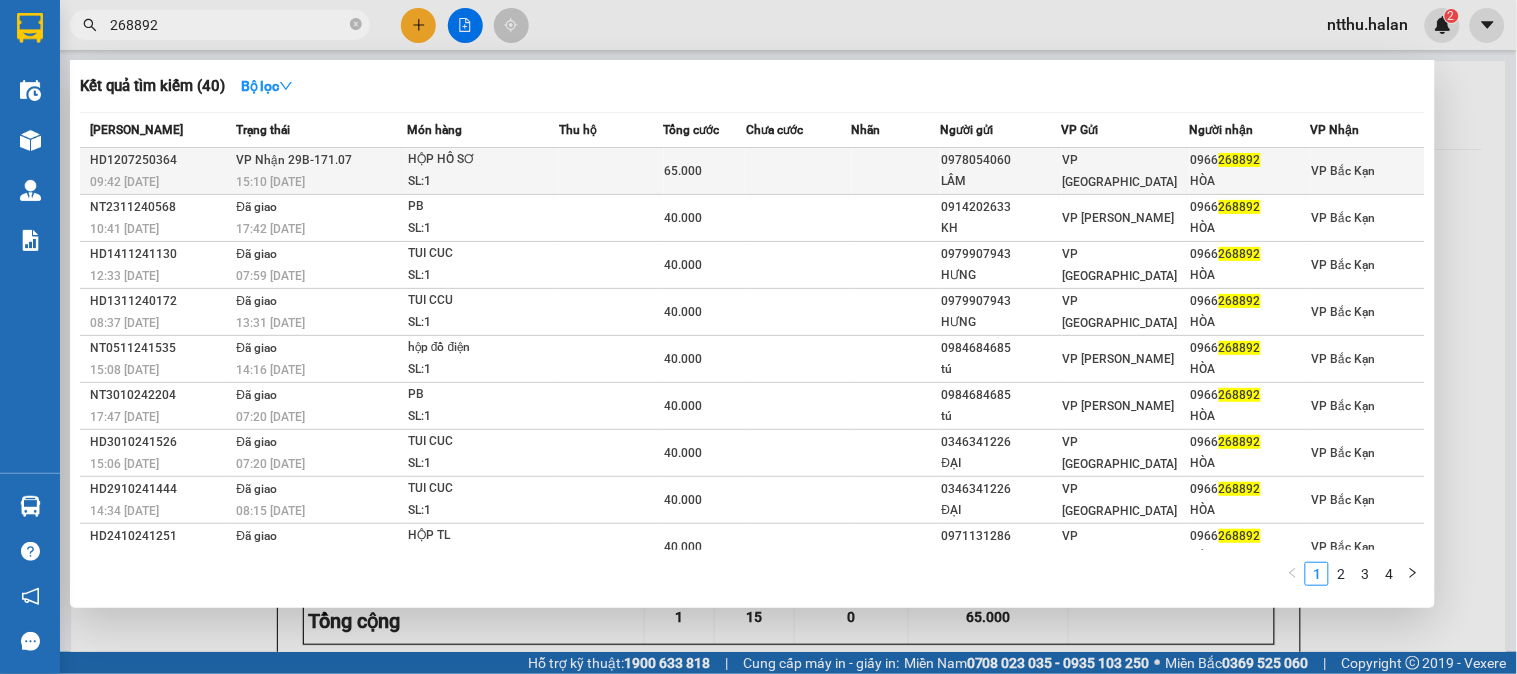 click on "VP Nhận   29B-171.07" at bounding box center [294, 160] 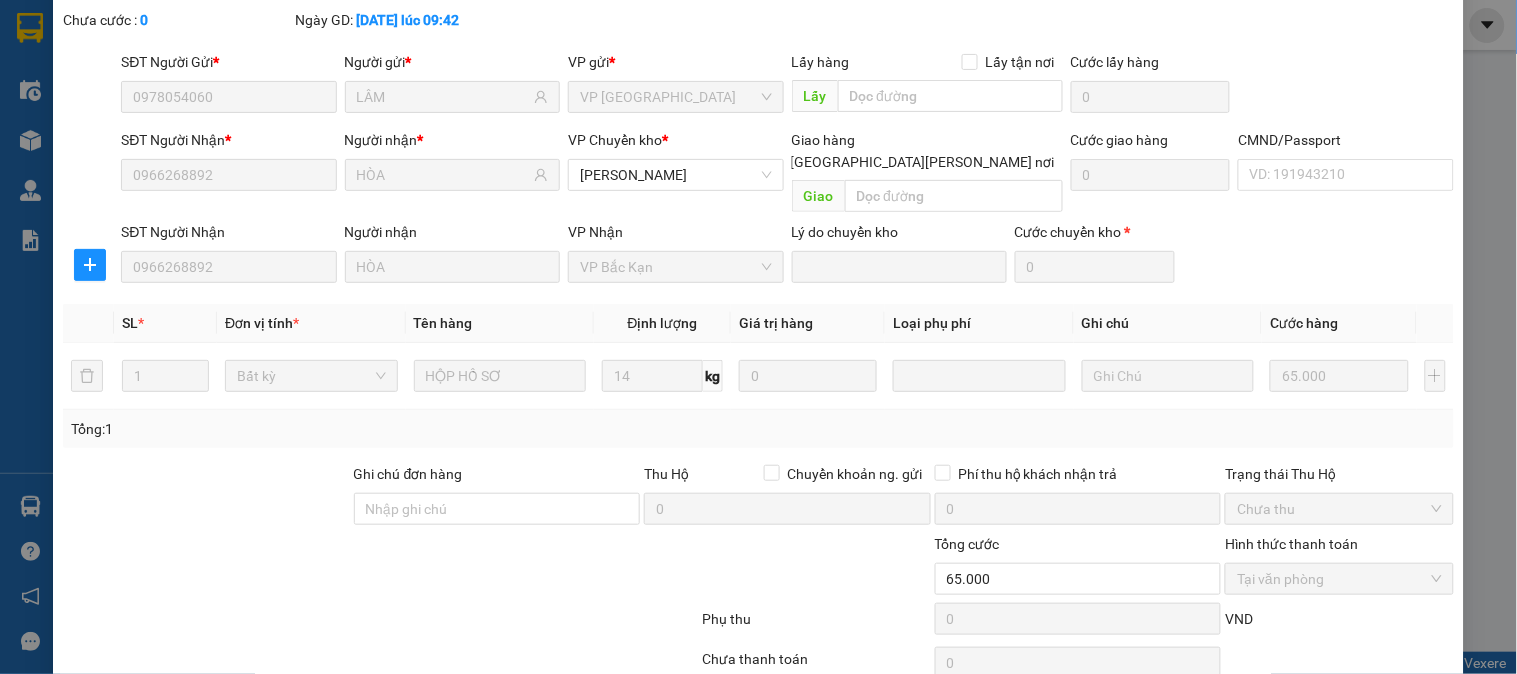 scroll, scrollTop: 177, scrollLeft: 0, axis: vertical 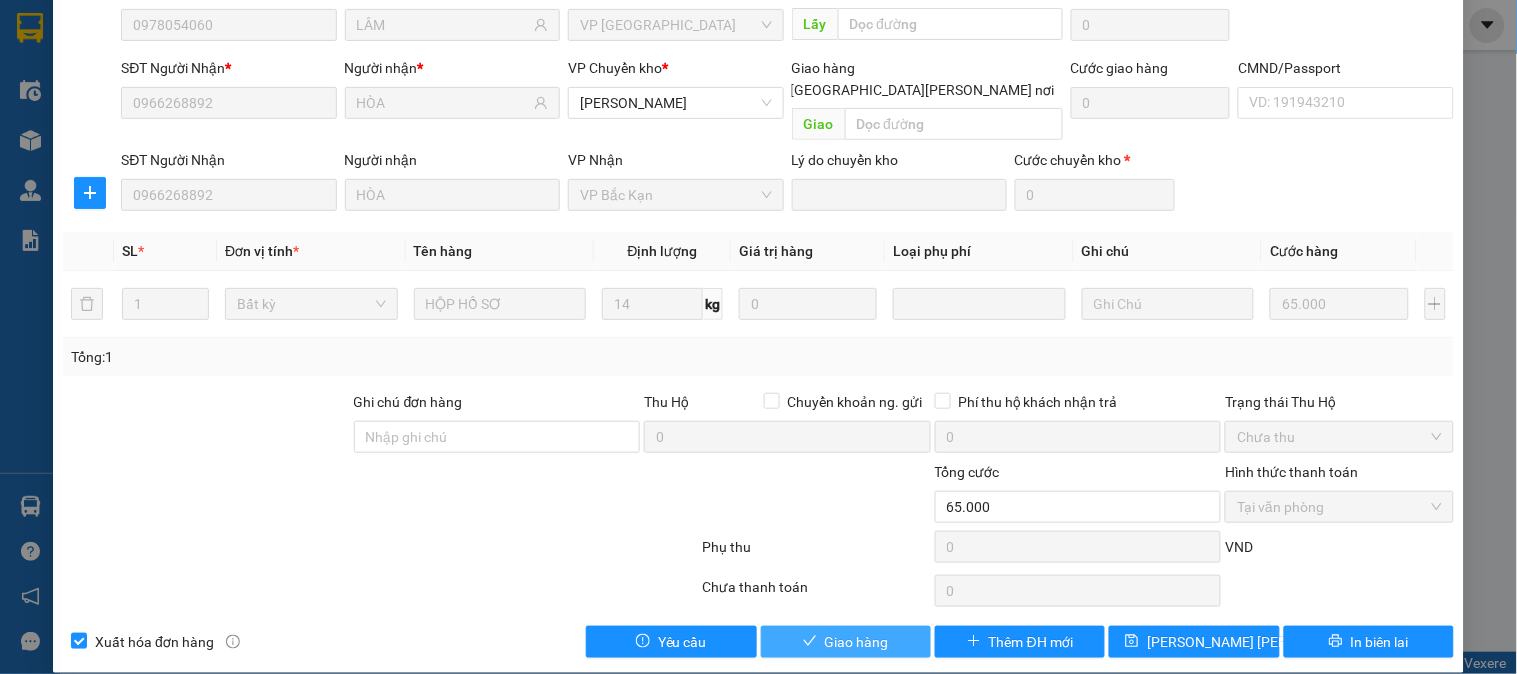 click on "Giao hàng" at bounding box center [857, 642] 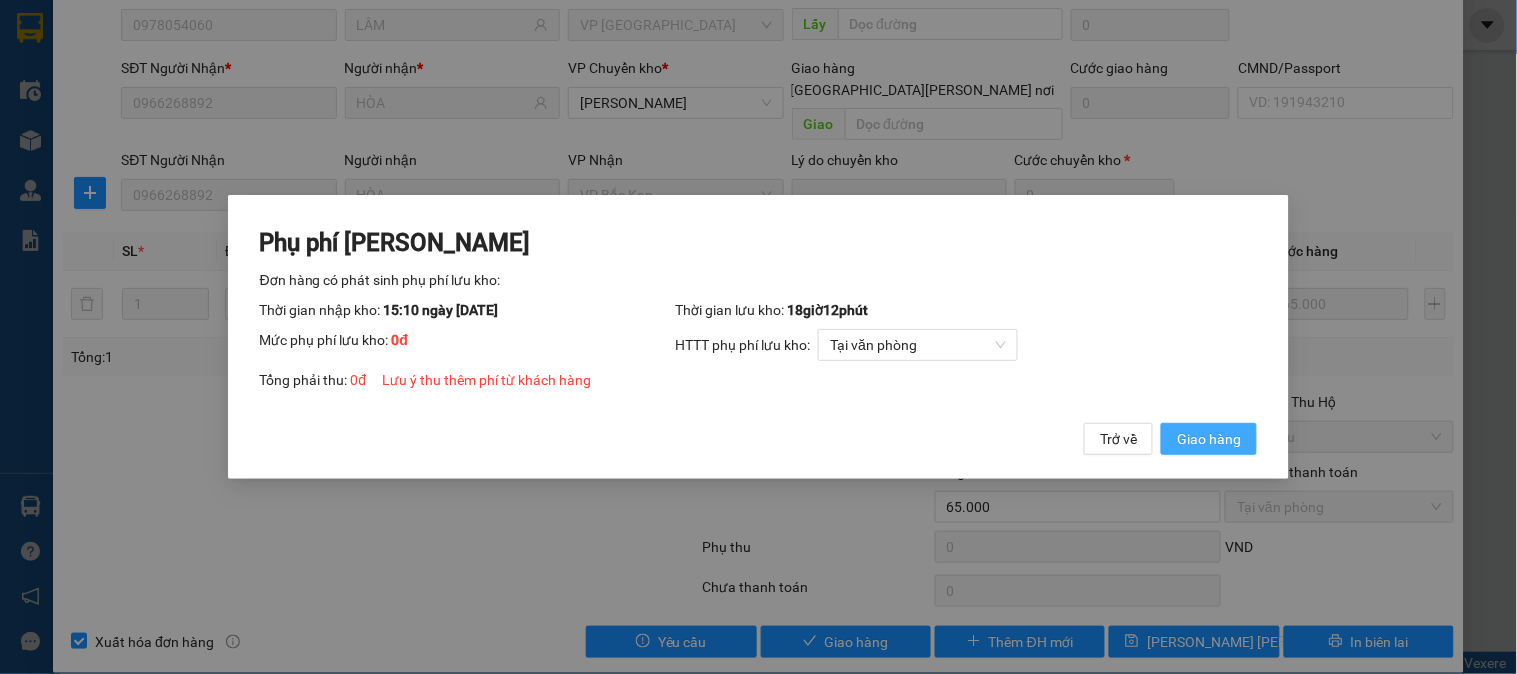 click on "Giao hàng" at bounding box center (1209, 439) 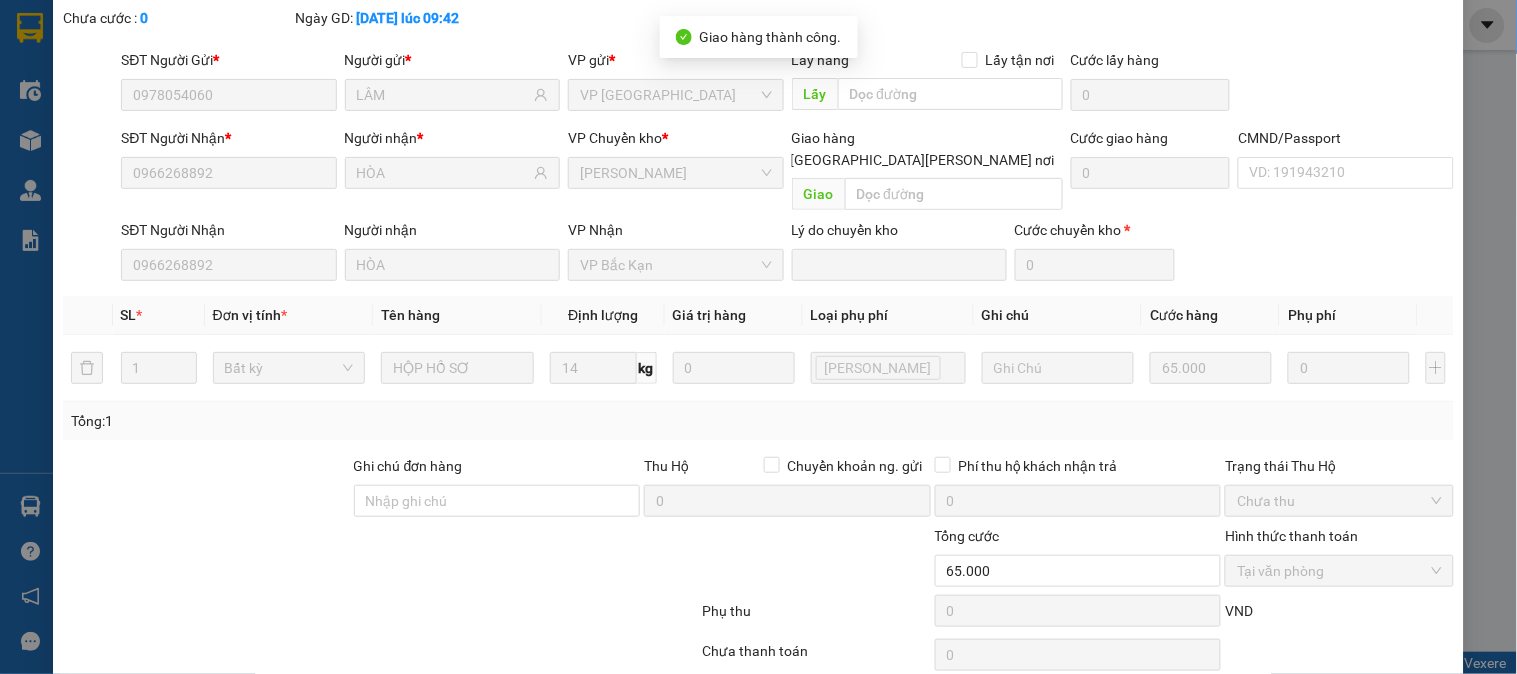 scroll, scrollTop: 0, scrollLeft: 0, axis: both 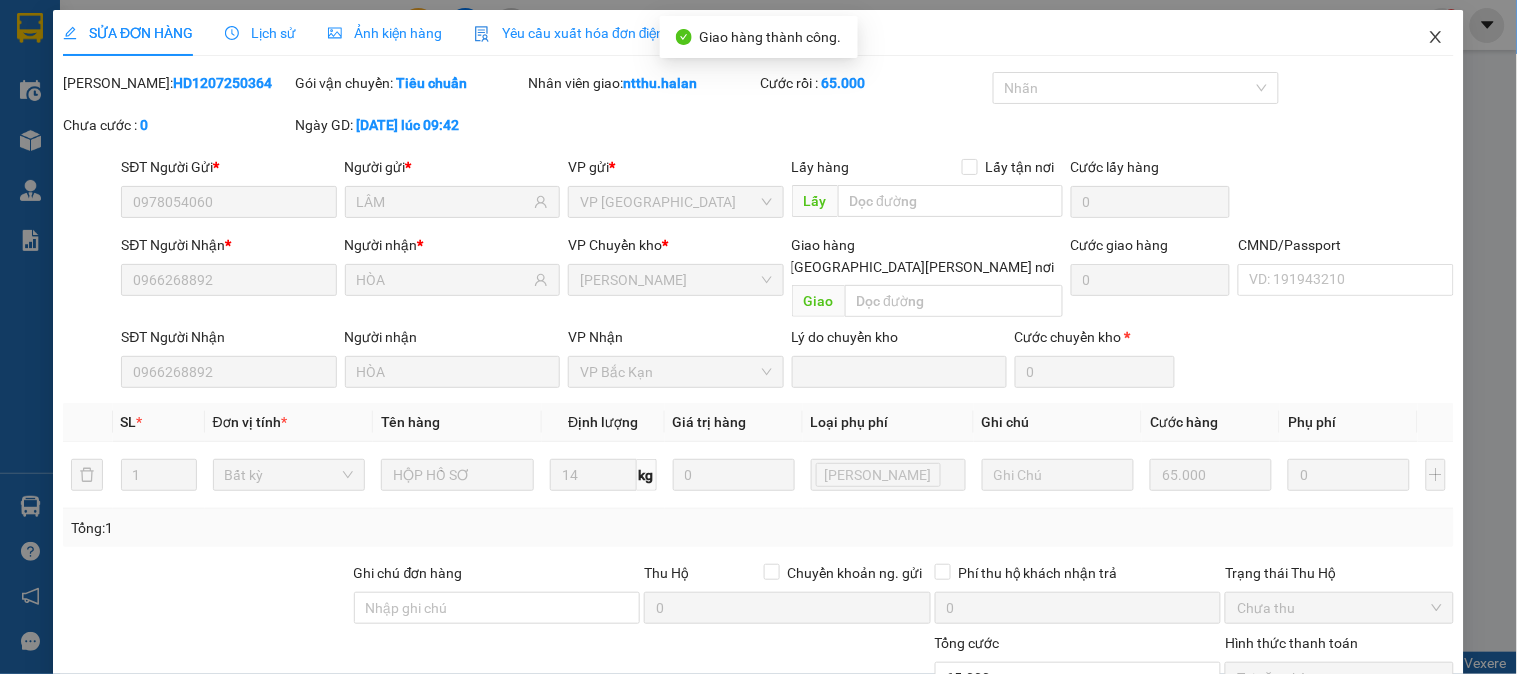 click at bounding box center (1436, 38) 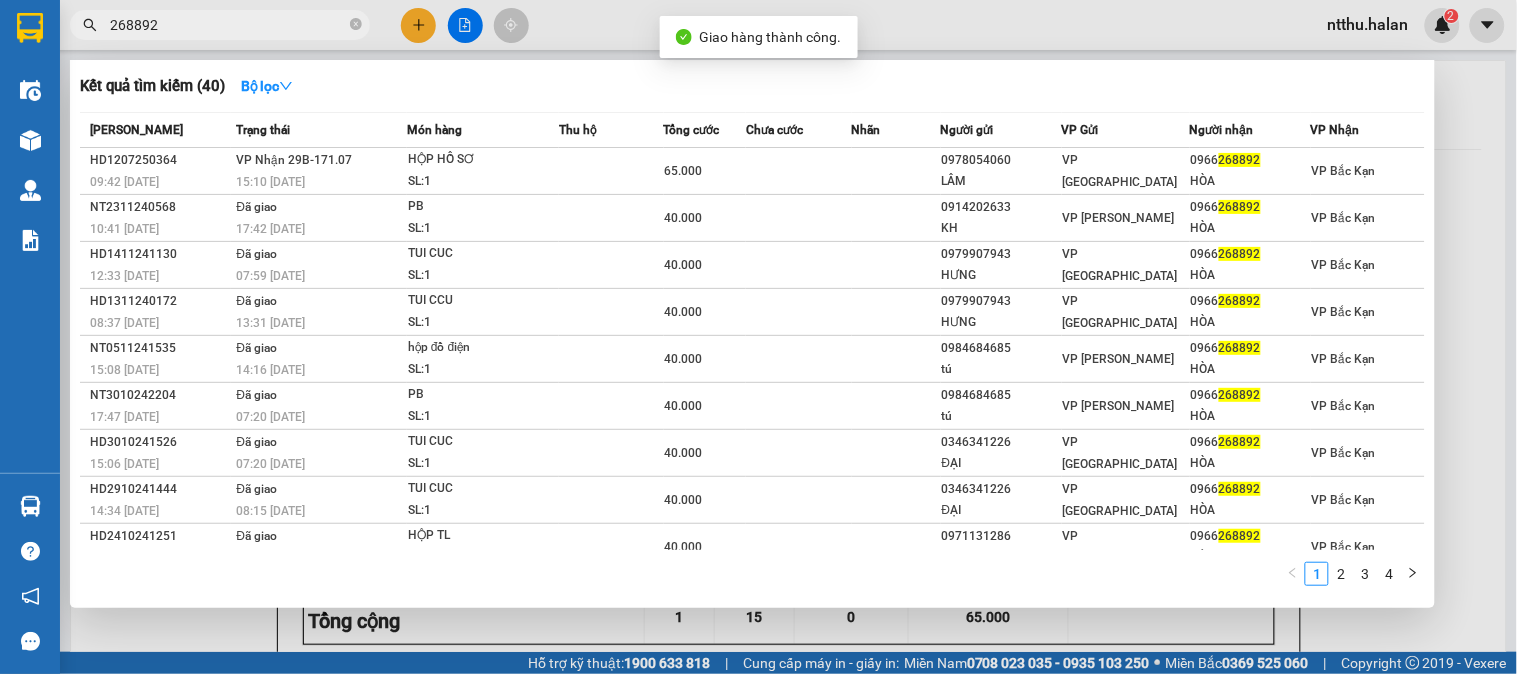 click on "268892" at bounding box center (228, 25) 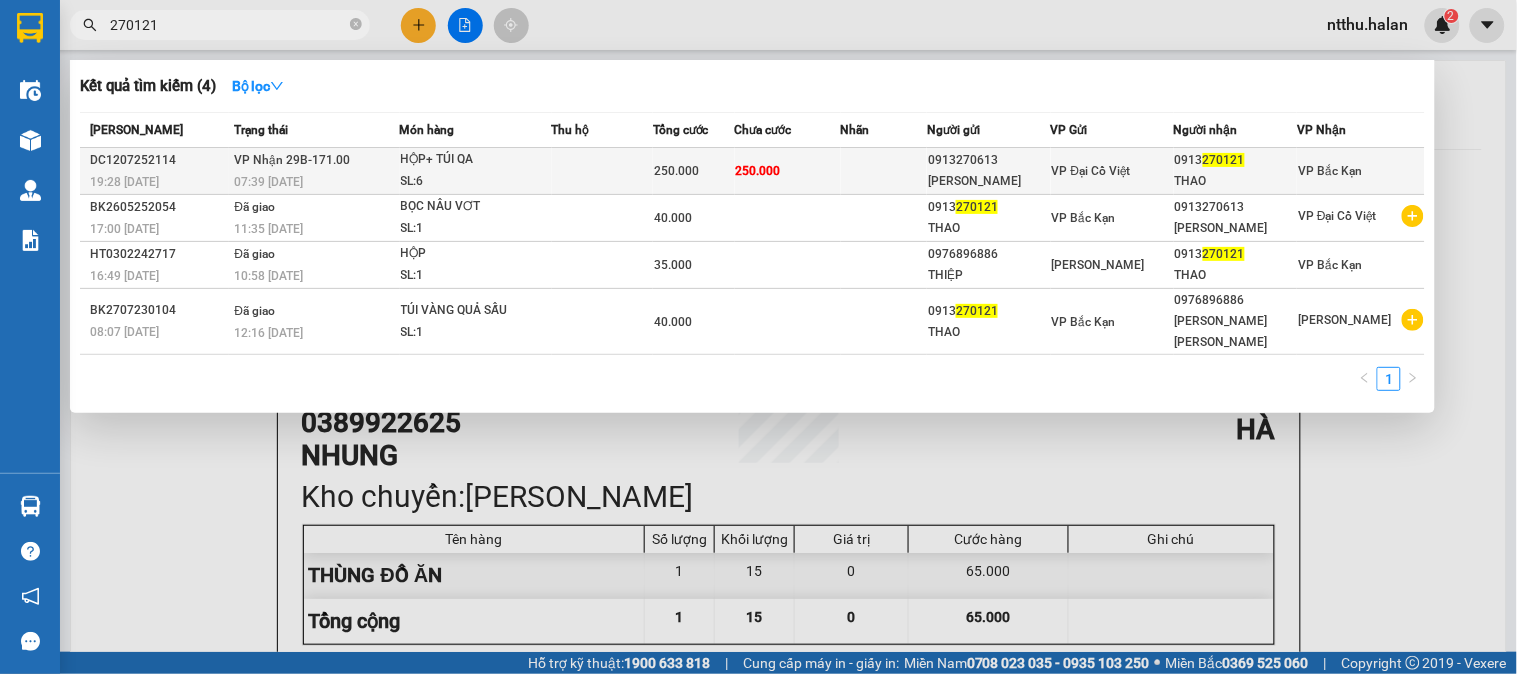 click on "VP Nhận   29B-171.00 07:39 - 13/07" at bounding box center (314, 171) 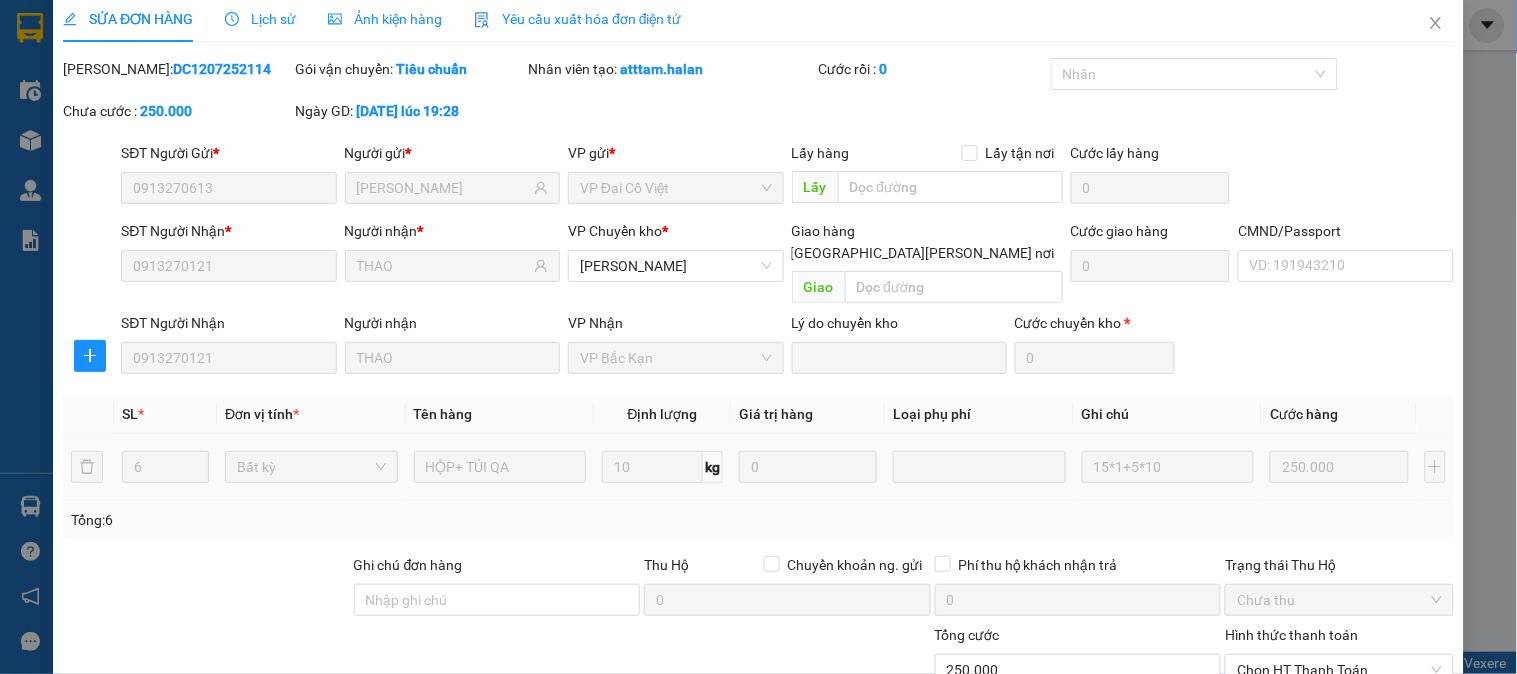scroll, scrollTop: 177, scrollLeft: 0, axis: vertical 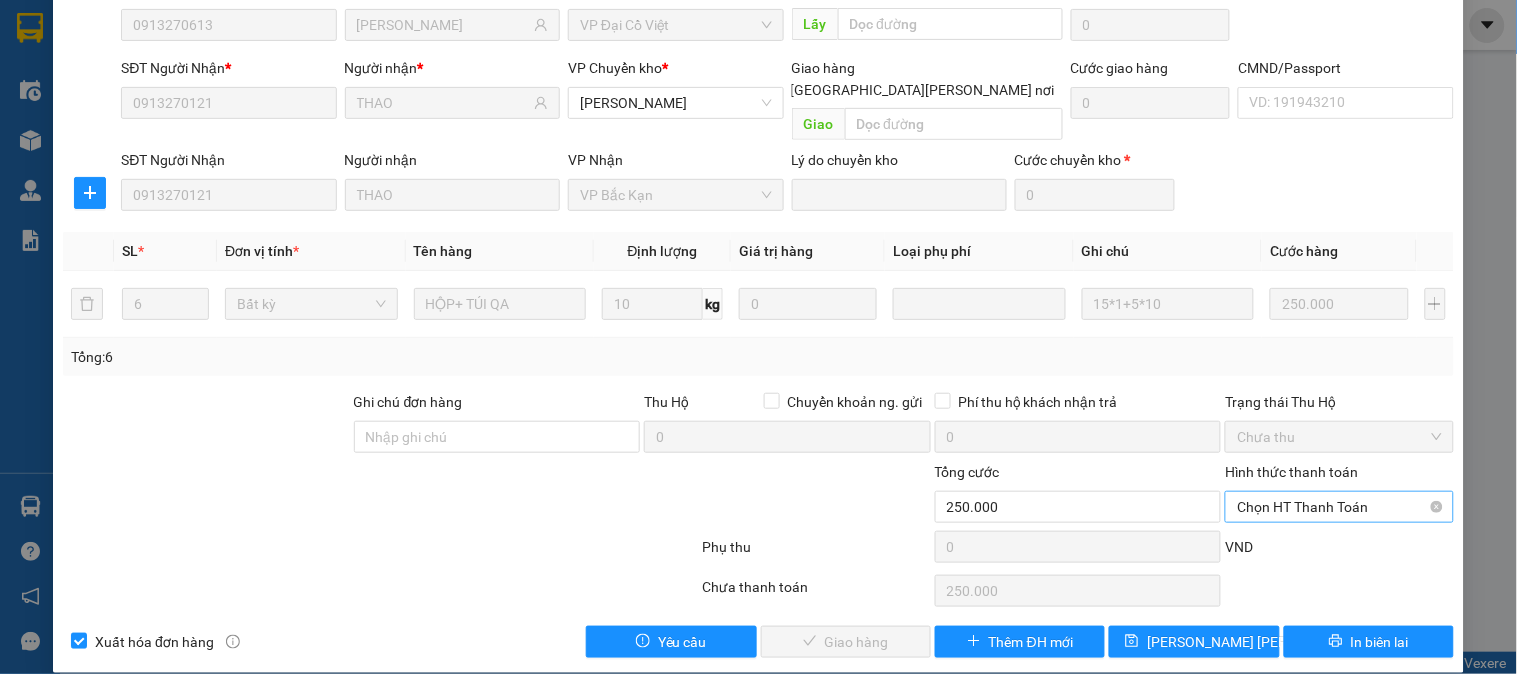 click on "Chọn HT Thanh Toán" at bounding box center (1339, 507) 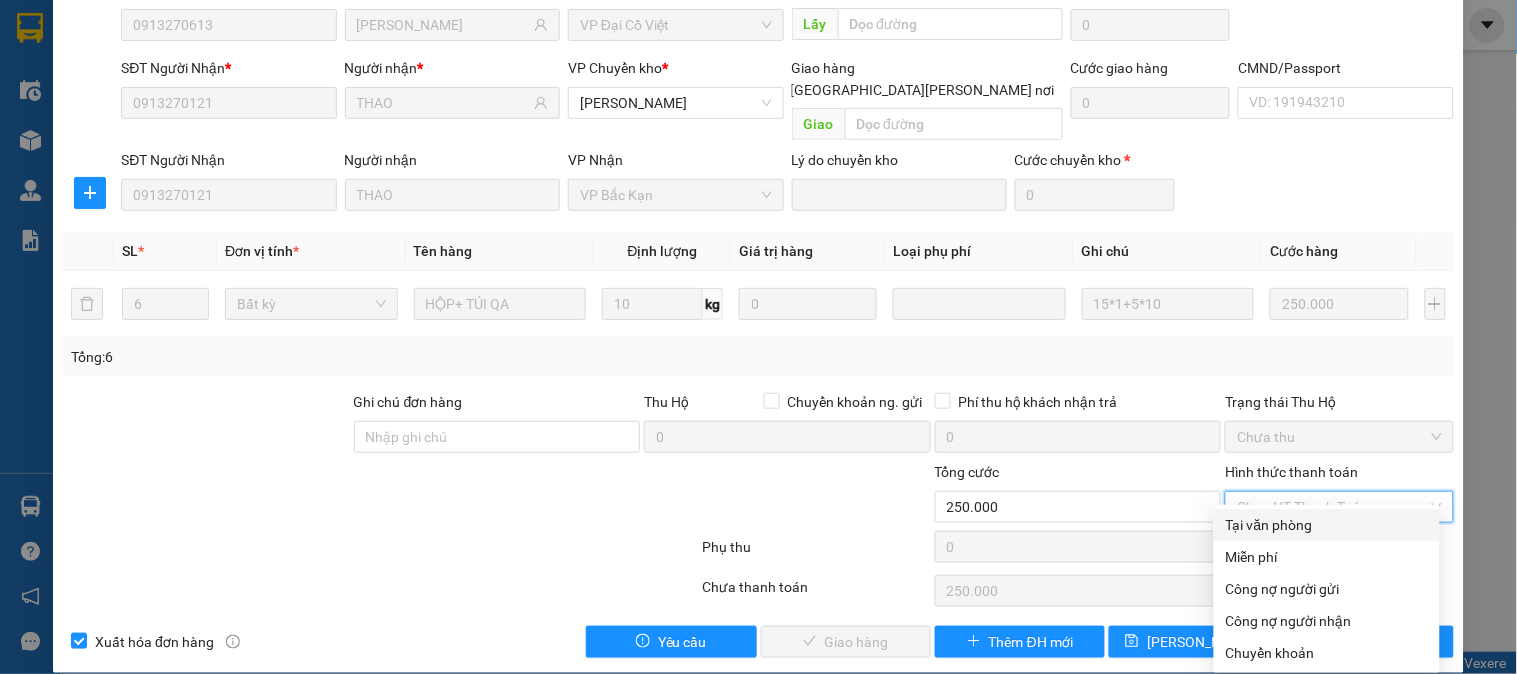 click on "Tại văn phòng" at bounding box center (1327, 525) 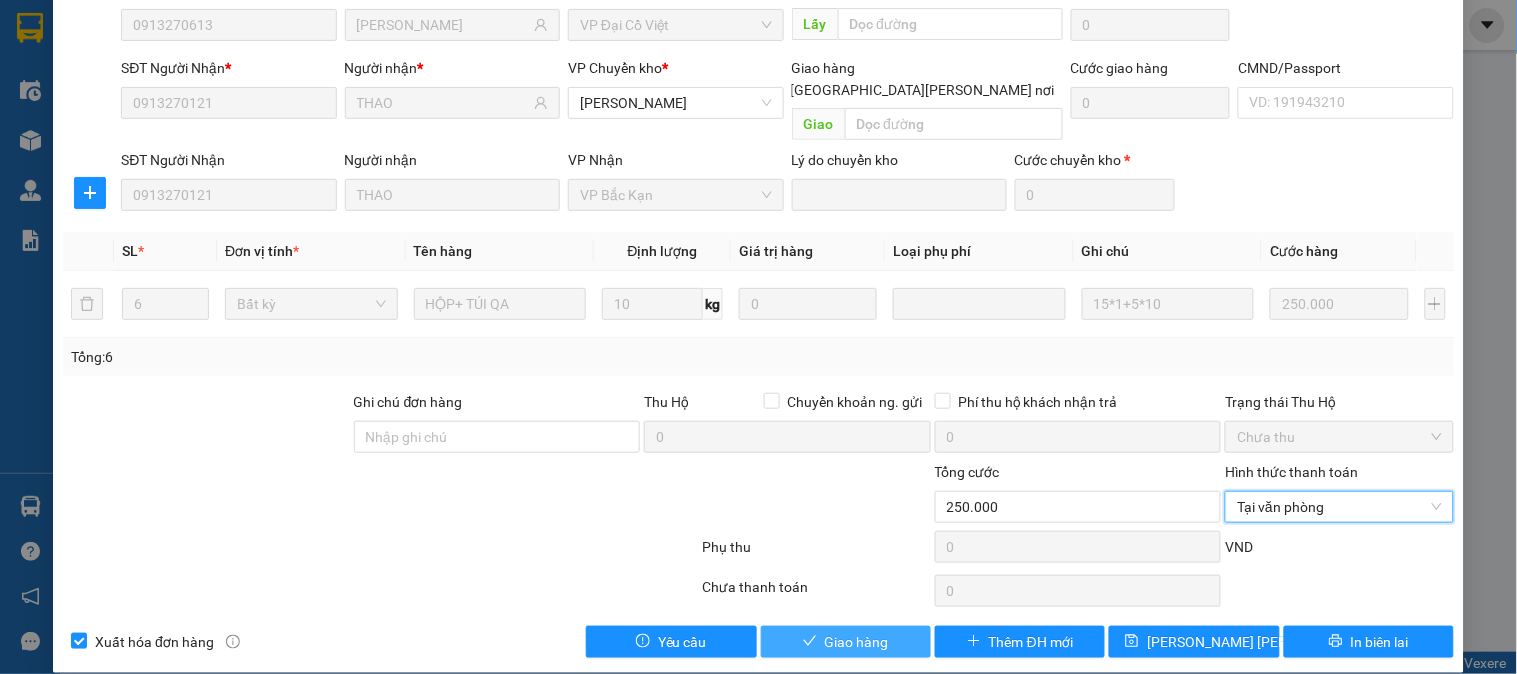 click on "Giao hàng" at bounding box center [857, 642] 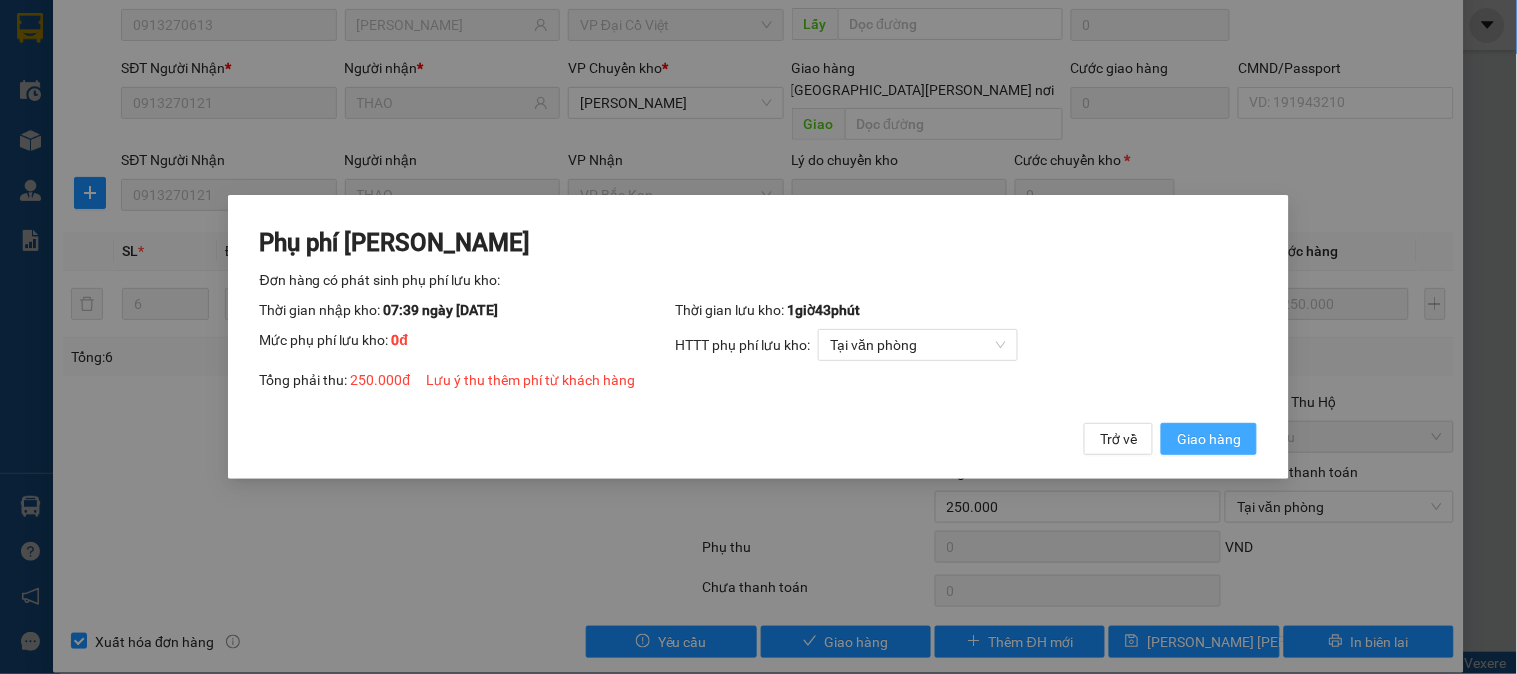 click on "Giao hàng" at bounding box center [1209, 439] 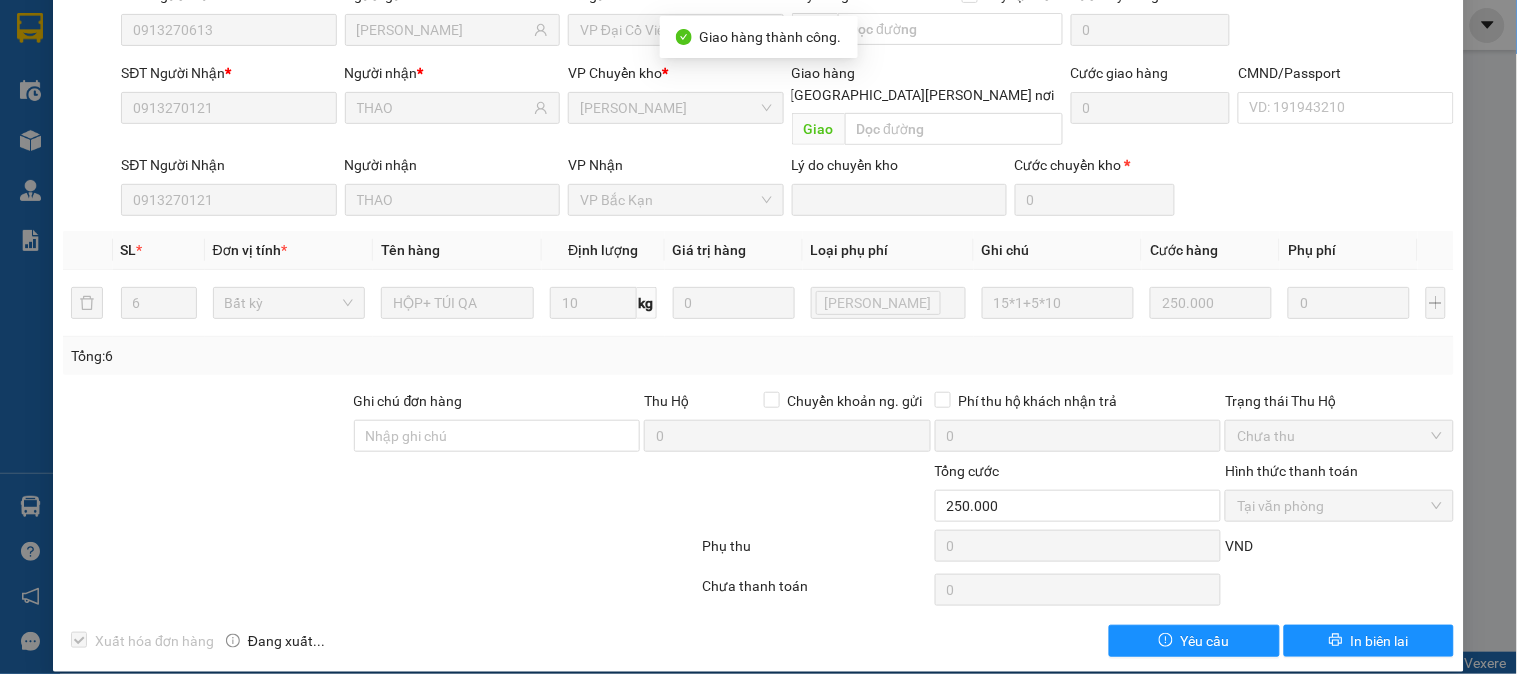 scroll, scrollTop: 0, scrollLeft: 0, axis: both 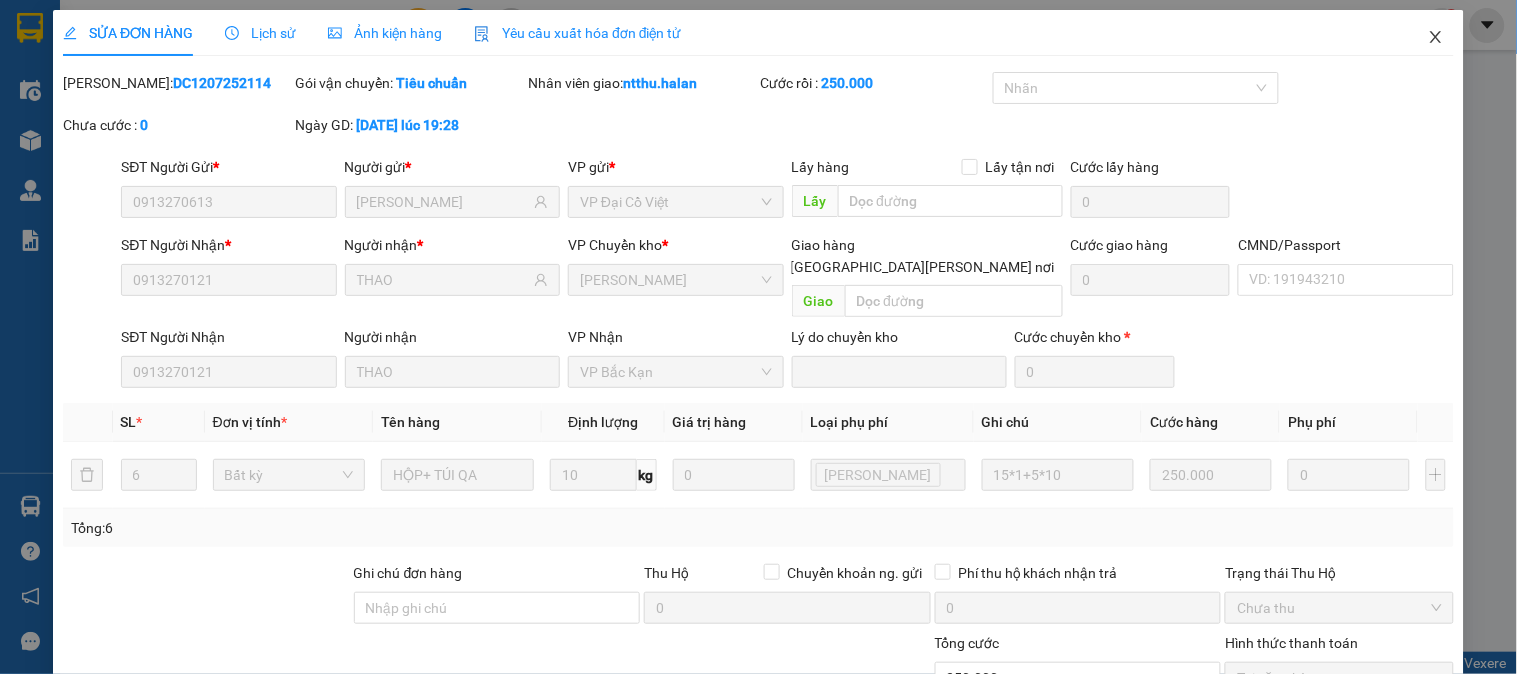 click 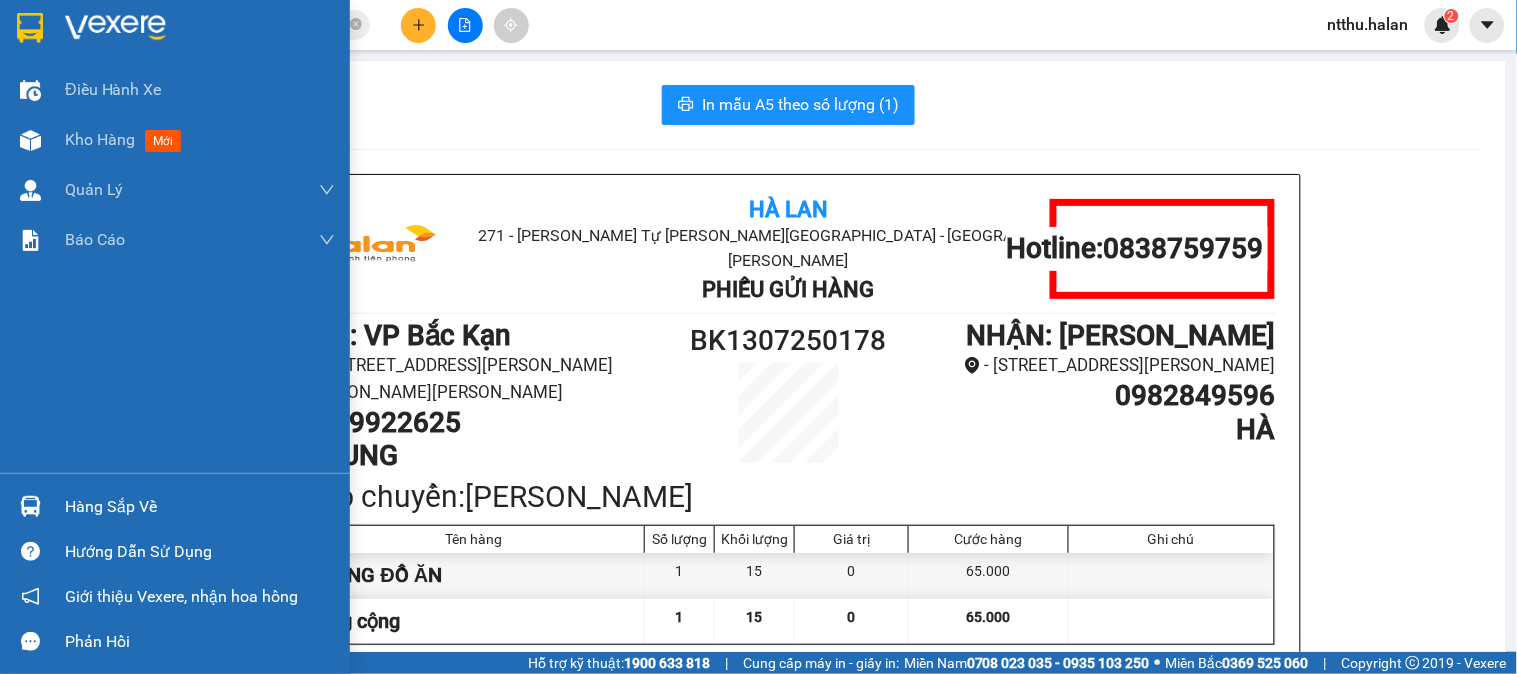 click on "Hàng sắp về" at bounding box center [200, 507] 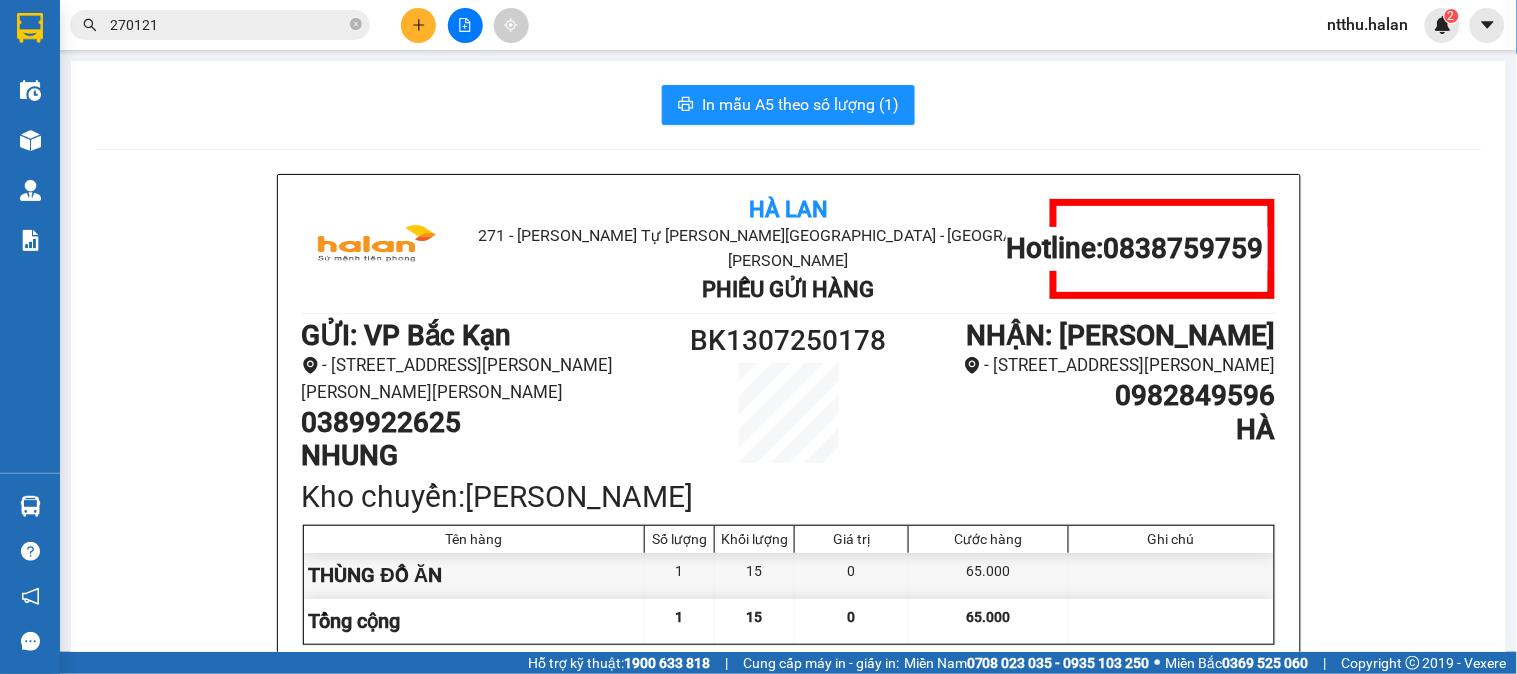 click on "Kết quả tìm kiếm ( 4 )  Bộ lọc  Mã ĐH Trạng thái Món hàng Thu hộ Tổng cước Chưa cước Nhãn Người gửi VP Gửi Người nhận VP Nhận DC1207252114 19:28 - 12/07 VP Nhận   29B-171.00 07:39 - 13/07 HỘP+ TÚI QA SL:  6 250.000 250.000 0913270613 DIỆU LINH VP Đại Cồ Việt 0913 270121 THAO VP Bắc Kạn BK2605252054 17:00 - 26/05 Đã giao   11:35 - 27/05 BỌC NÂU VƠT SL:  1 40.000 0913 270121 THAO VP Bắc Kạn 0913270613 DIỆU LINH  VP Đại Cồ Việt HT0302242717 16:49 - 03/02 Đã giao   10:58 - 04/02 HỘP SL:  1 35.000 0976896886 THIỆP VP Hoàng Văn Thụ 0913 270121 THAO VP Bắc Kạn BK2707230104 08:07 - 27/07 Đã giao   12:16 - 27/07 TÚI VÀNG QUẢ SẤU SL:  1 40.000 0913 270121 THAO VP Bắc Kạn 0976896886 HOÀNG THỊ THIỆP  VP Hoàng Văn Thụ 1 270121 ntthu.halan 2     Điều hành xe     Kho hàng mới     Quản Lý Quản lý chuyến Quản lý kiểm kho     Báo cáo 12. Thống kê đơn đối tác Hàng sắp về Hà Lan" at bounding box center [758, 337] 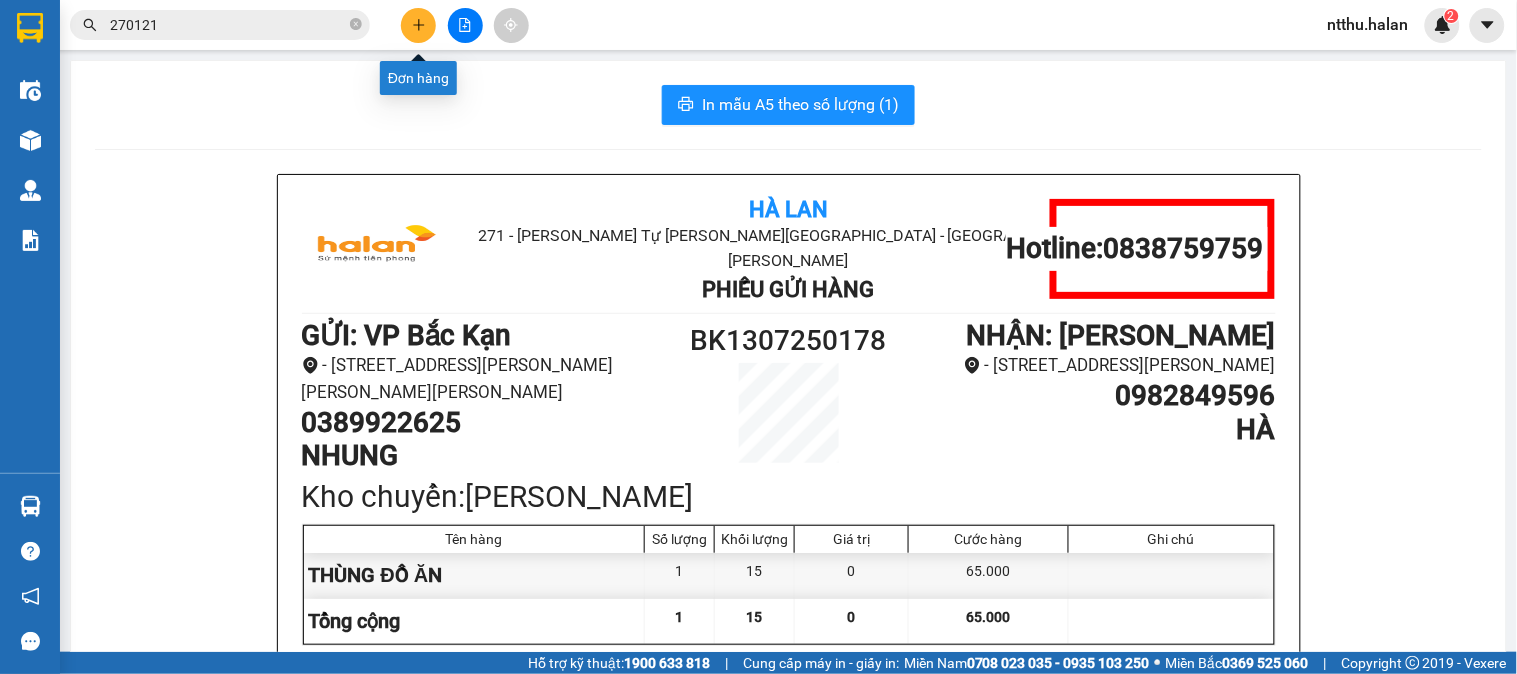 click at bounding box center (418, 25) 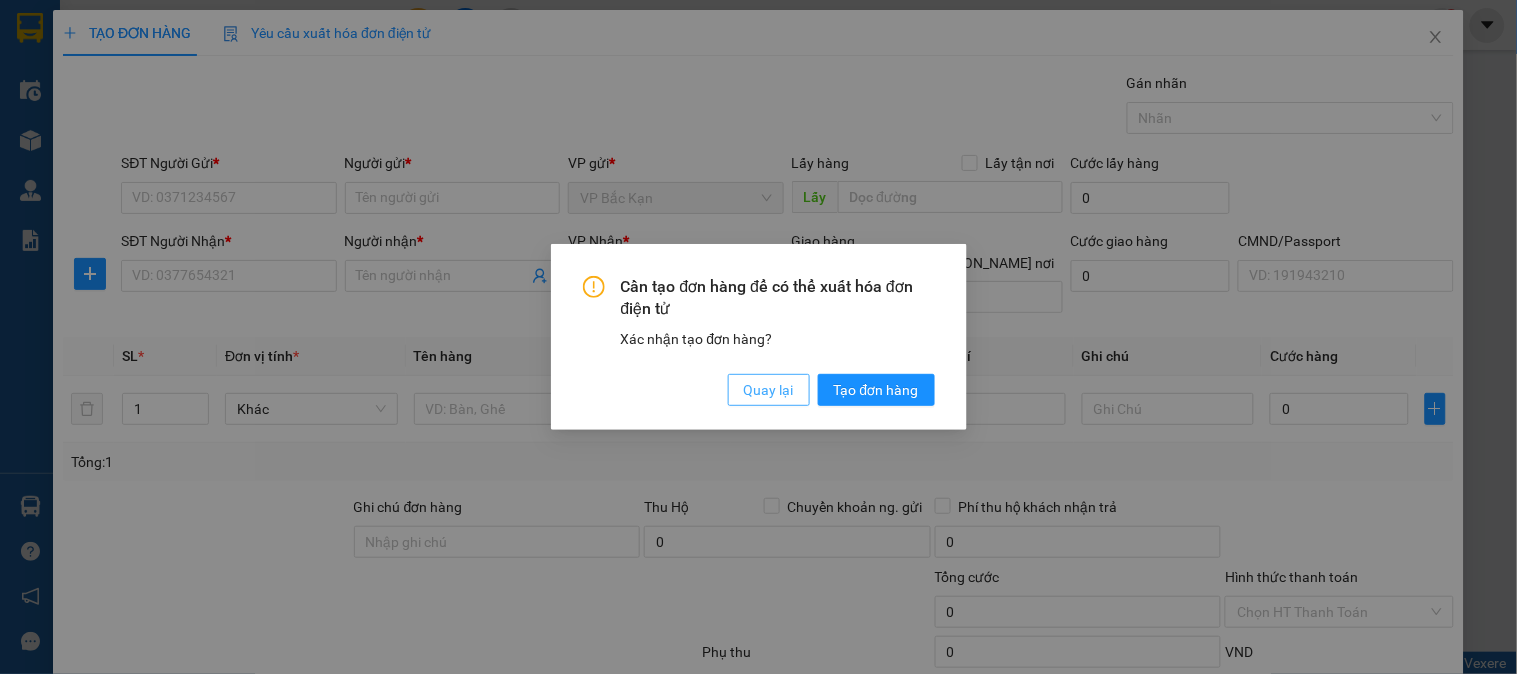click on "Quay lại" at bounding box center (769, 390) 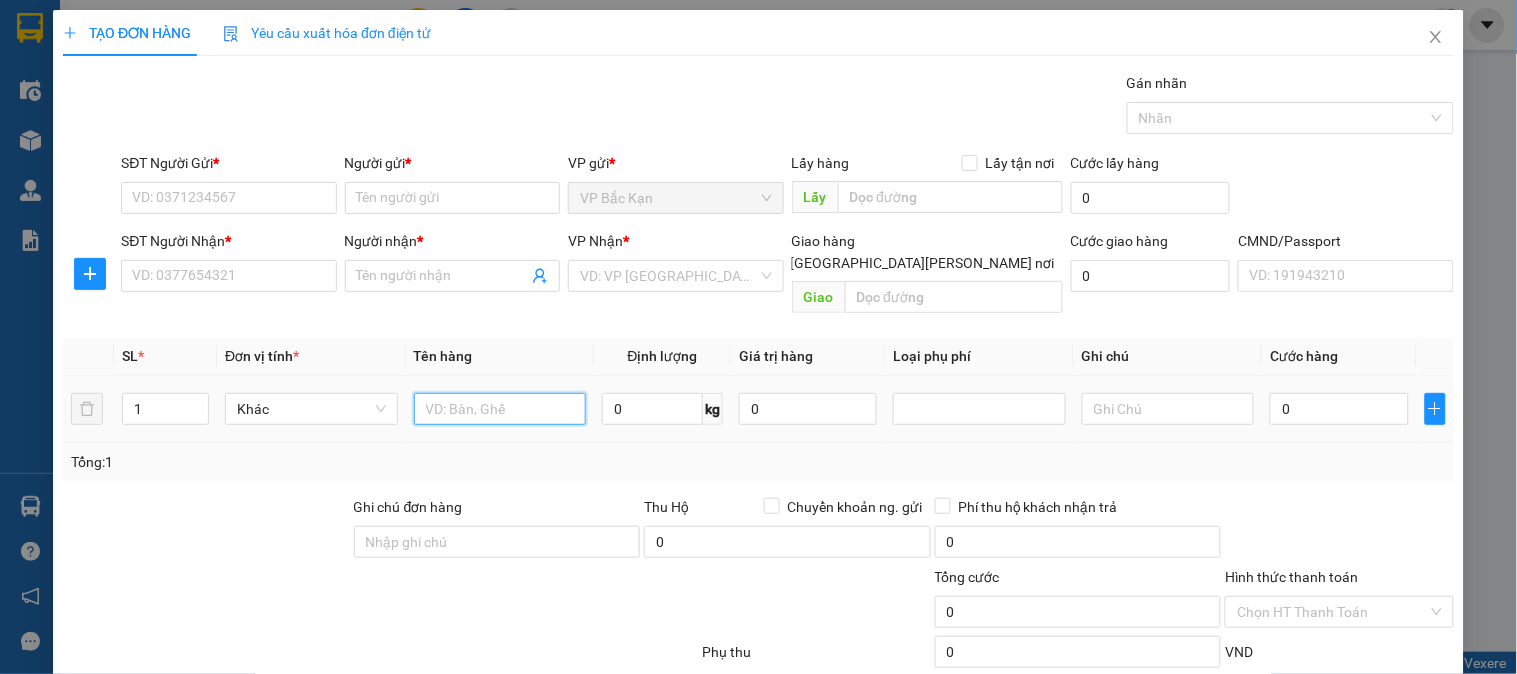 click at bounding box center (500, 409) 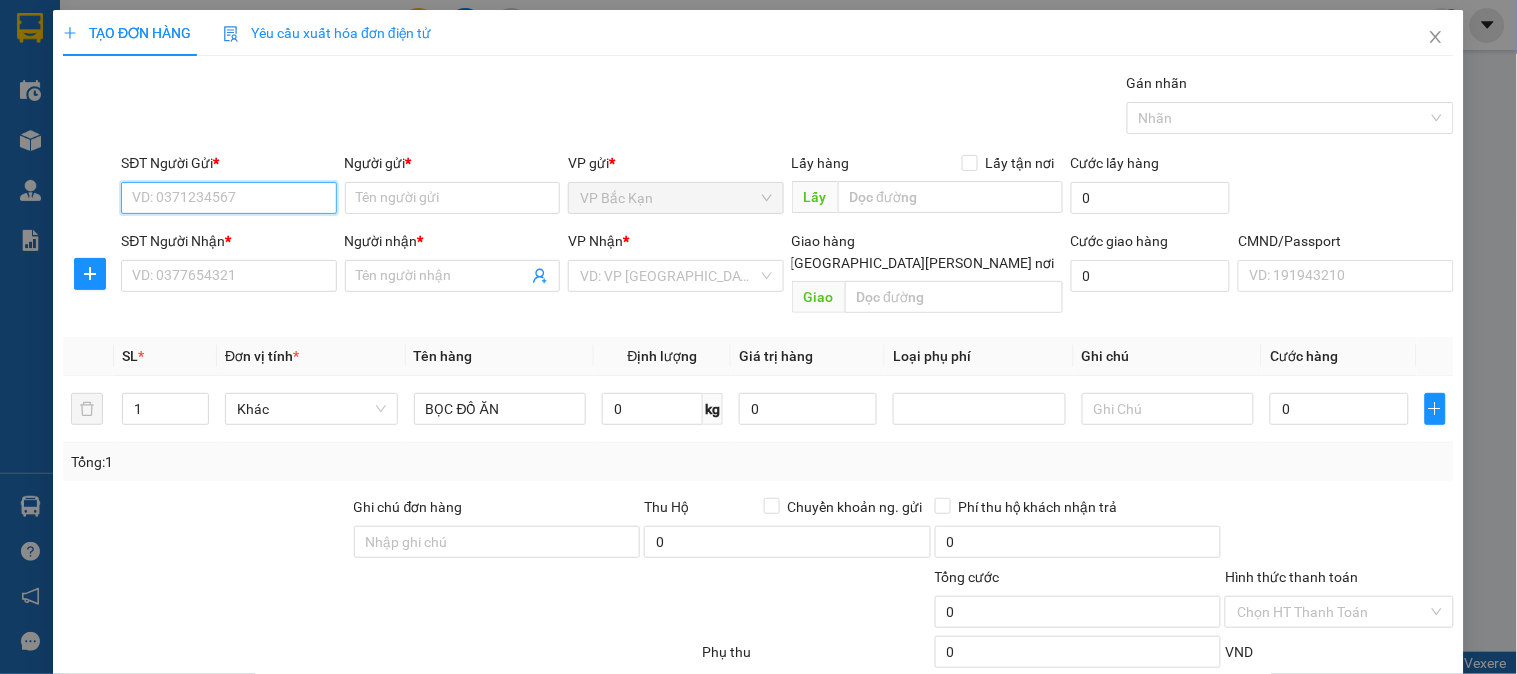 click on "SĐT Người Gửi  *" at bounding box center (228, 198) 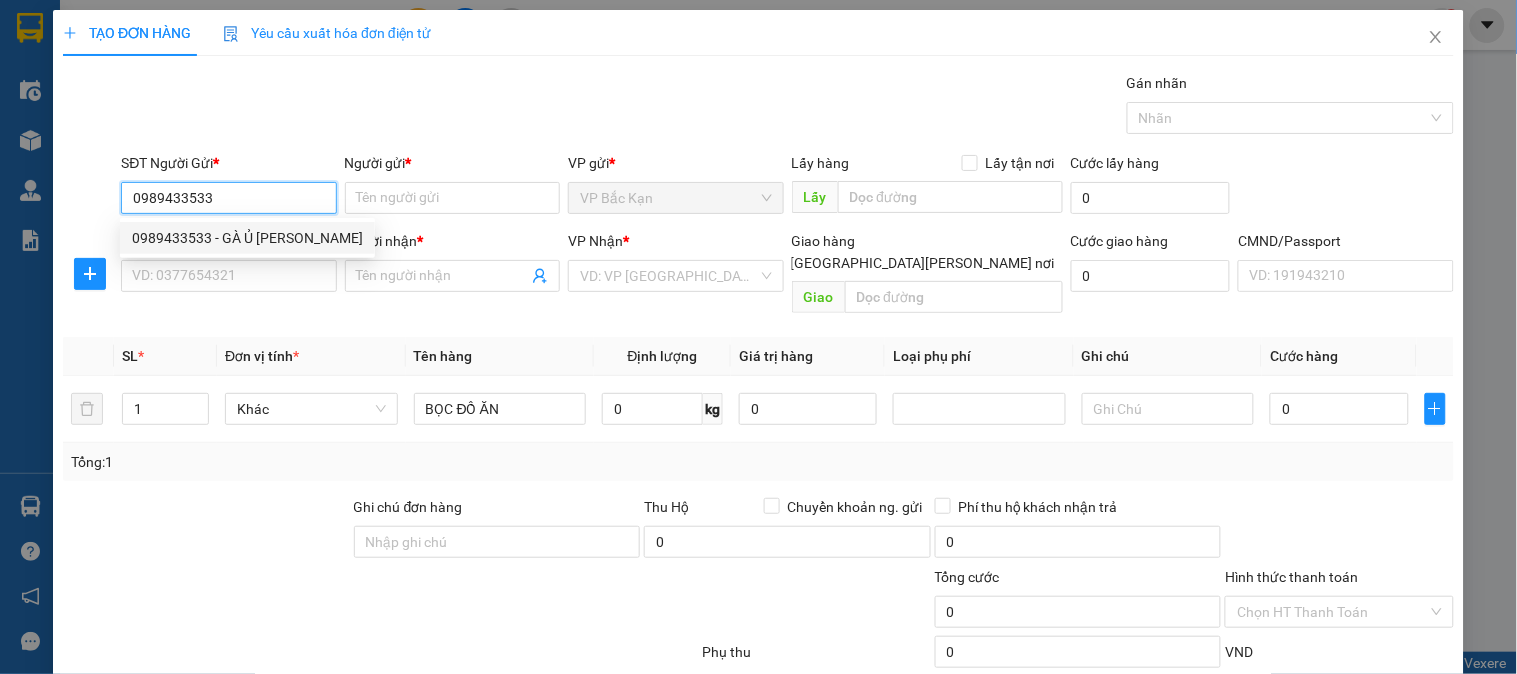click on "0989433533 - GÀ Ủ MUỐI" at bounding box center [247, 238] 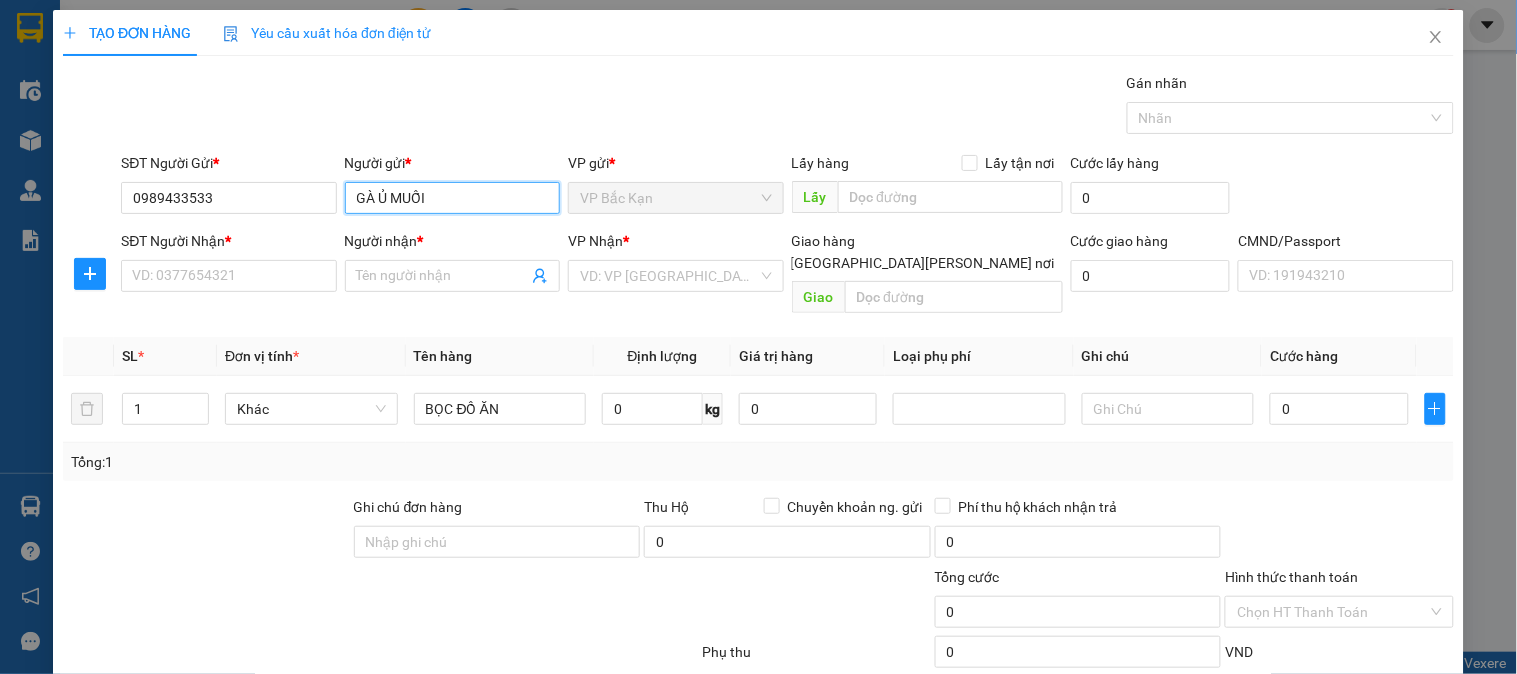 click on "GÀ Ủ MUỐI" at bounding box center (452, 198) 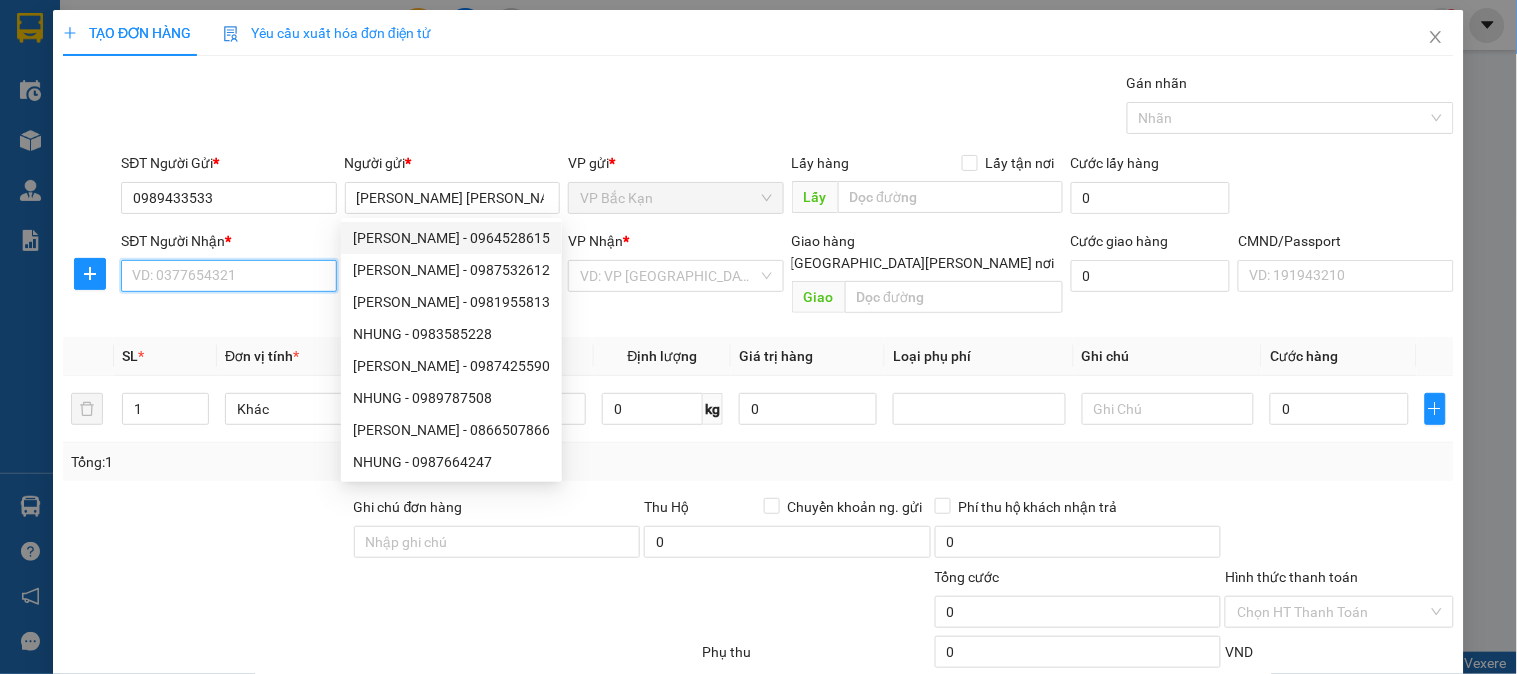 click on "SĐT Người Nhận  *" at bounding box center [228, 276] 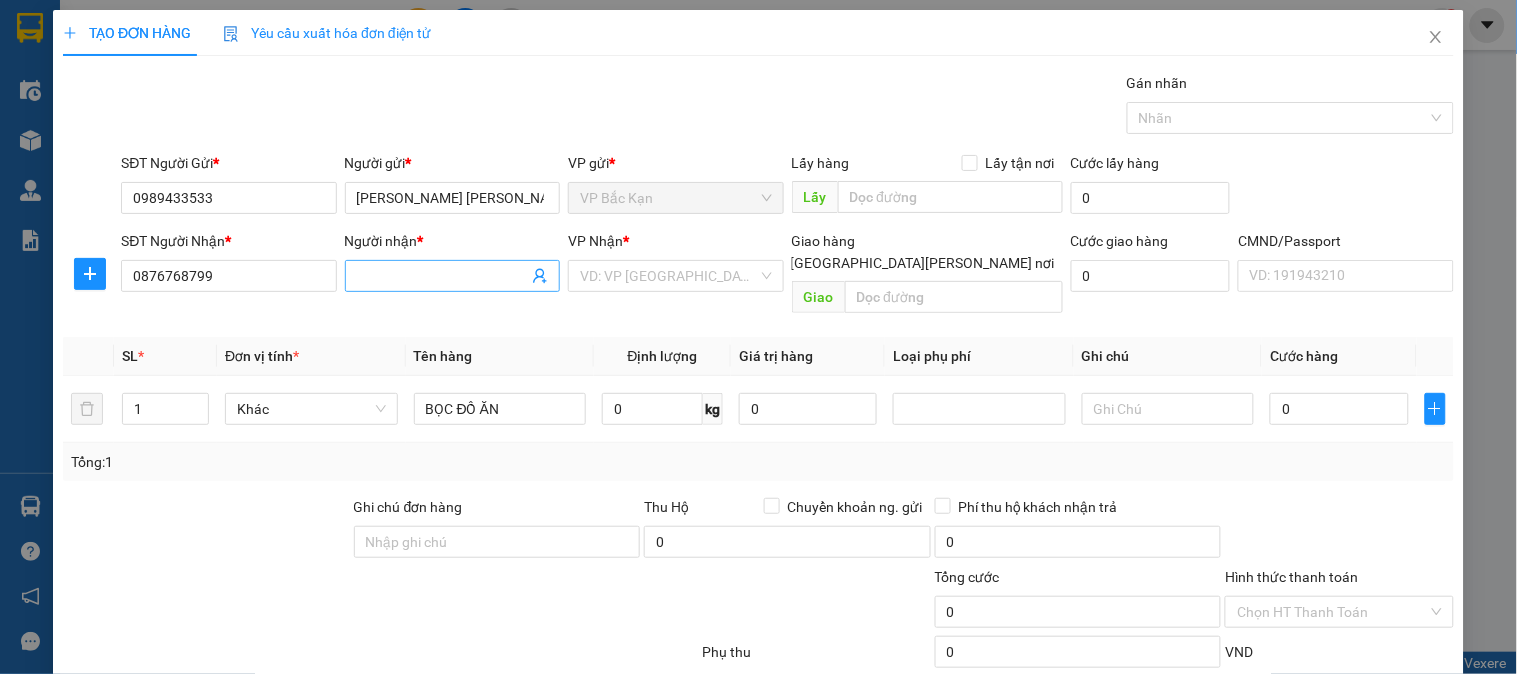 click on "Người nhận  *" at bounding box center [442, 276] 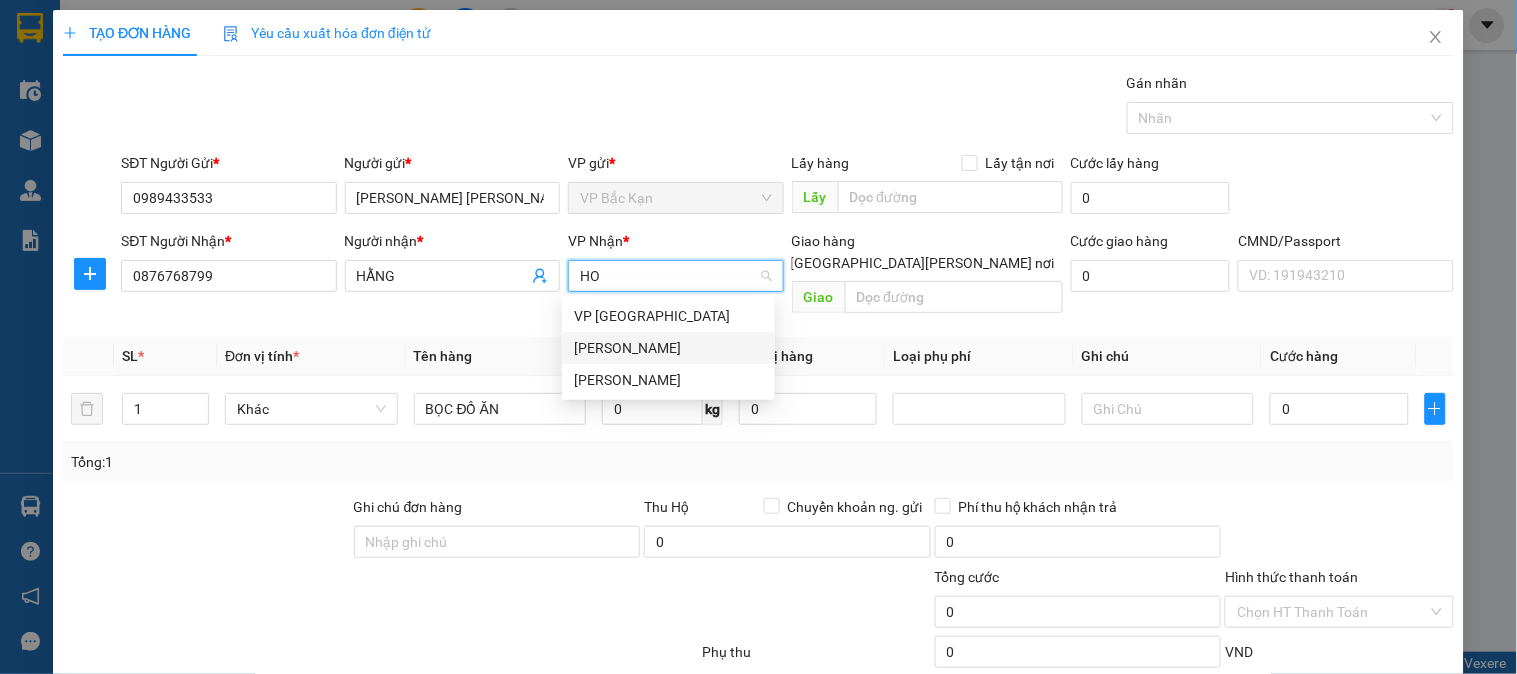 click on "VP [PERSON_NAME]" at bounding box center [668, 348] 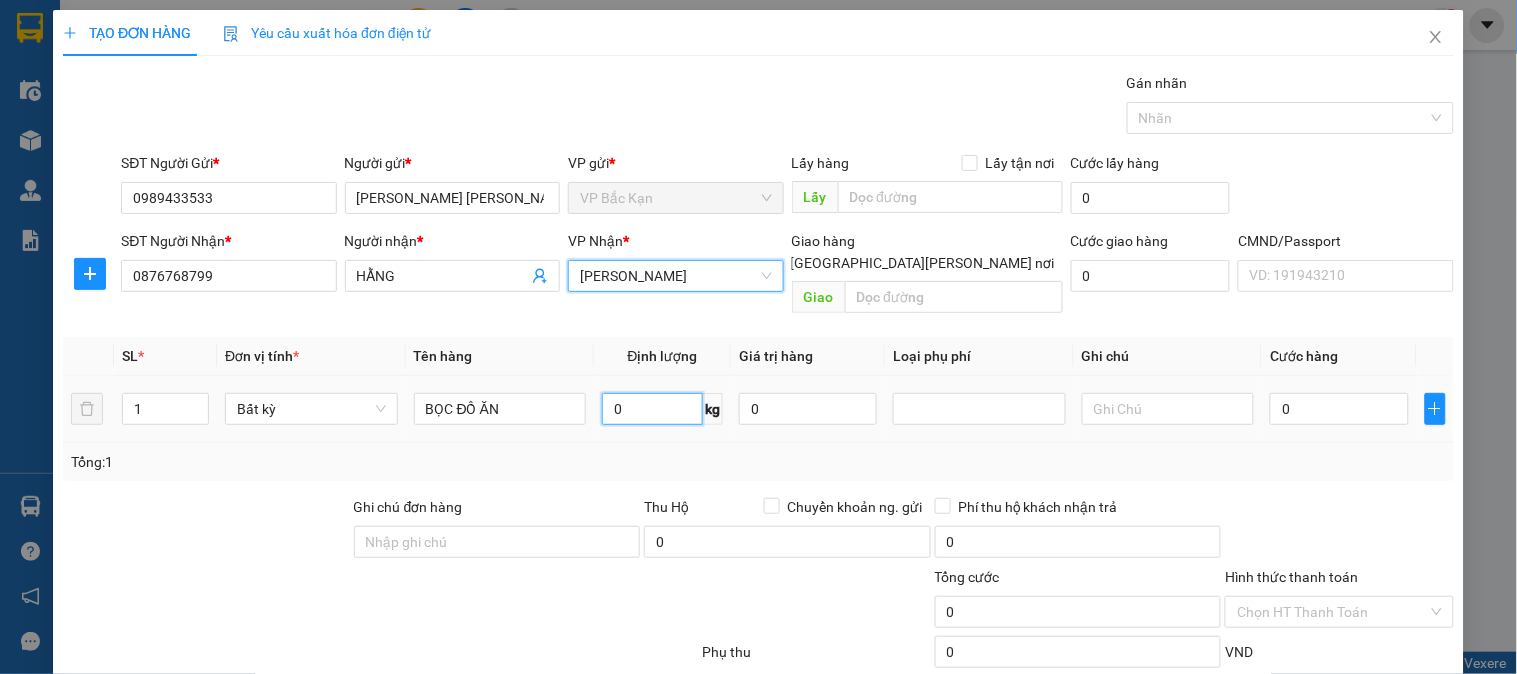 click on "0" at bounding box center [652, 409] 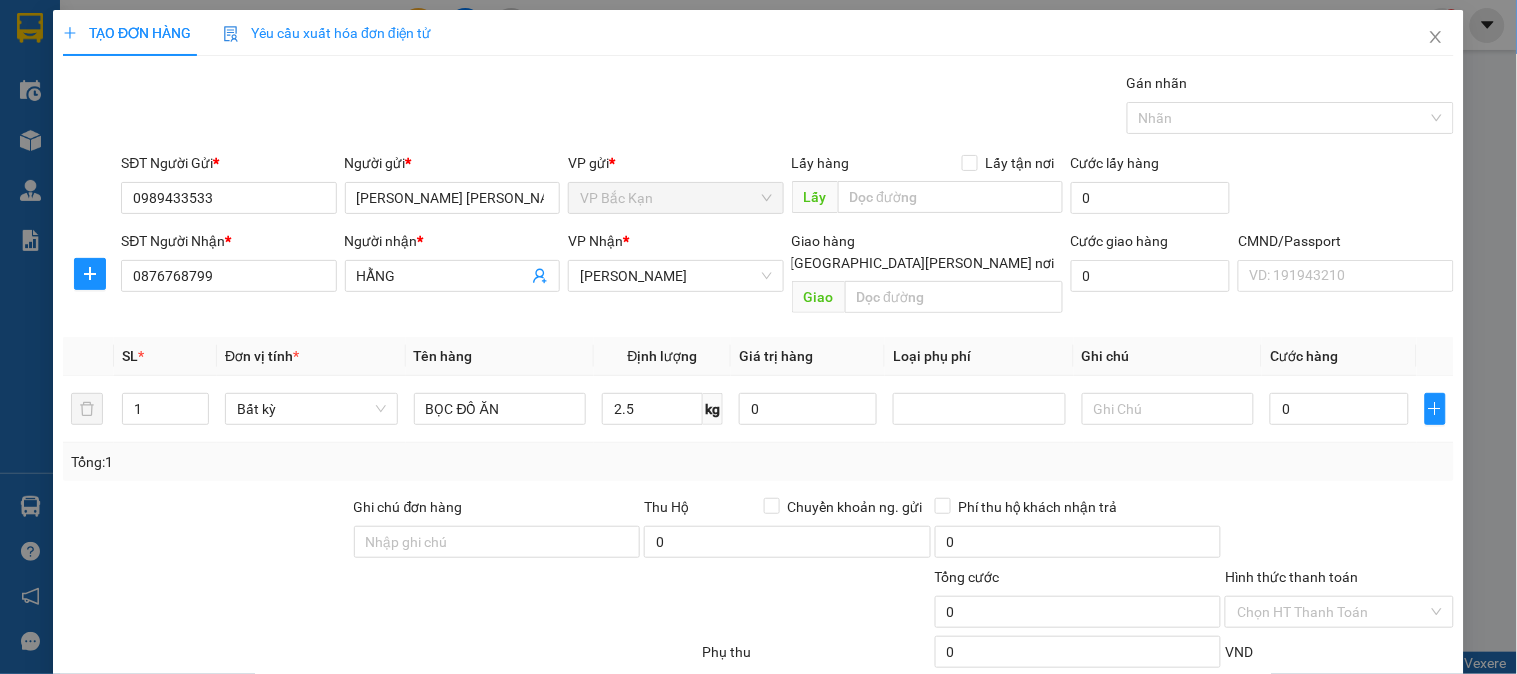 click on "Gói vận chuyển  * Tiêu chuẩn Gán nhãn   Nhãn" at bounding box center [787, 107] 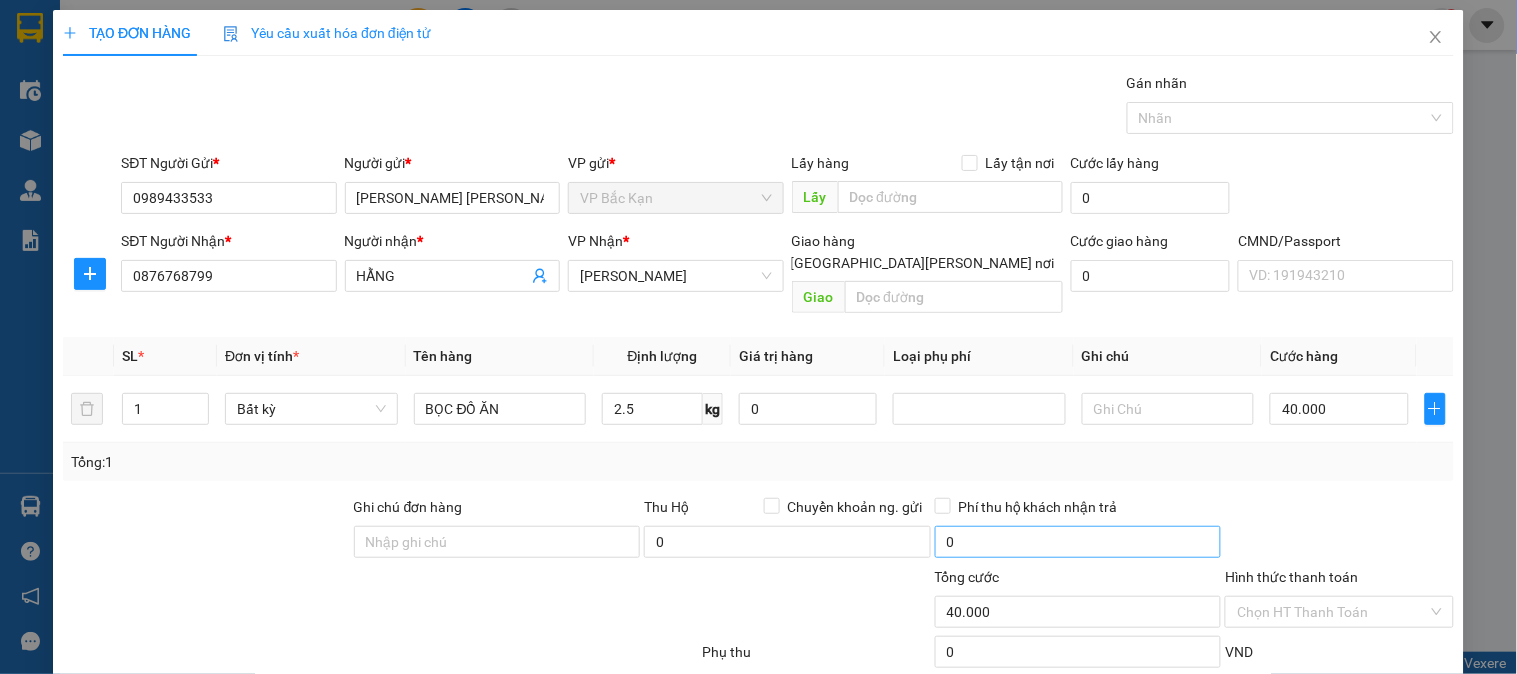 scroll, scrollTop: 105, scrollLeft: 0, axis: vertical 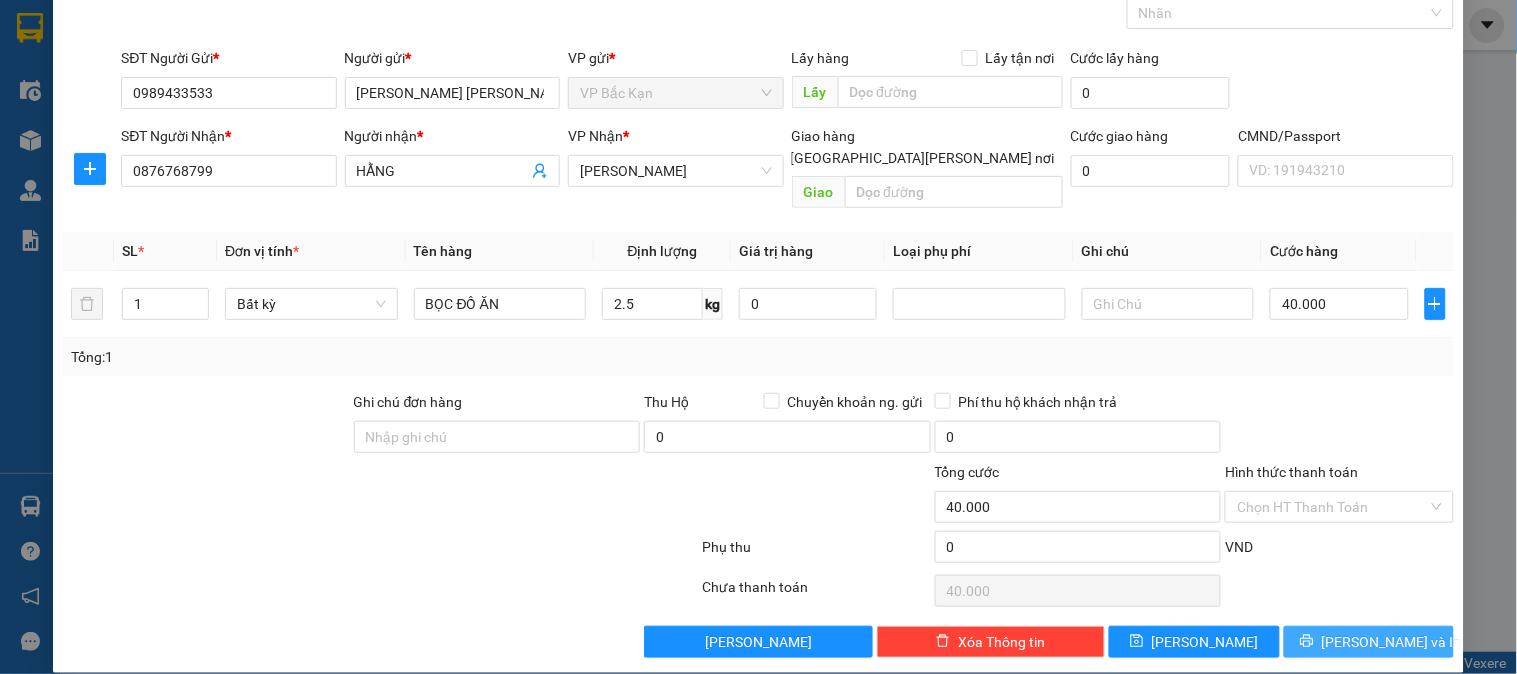 click on "[PERSON_NAME] và In" at bounding box center (1392, 642) 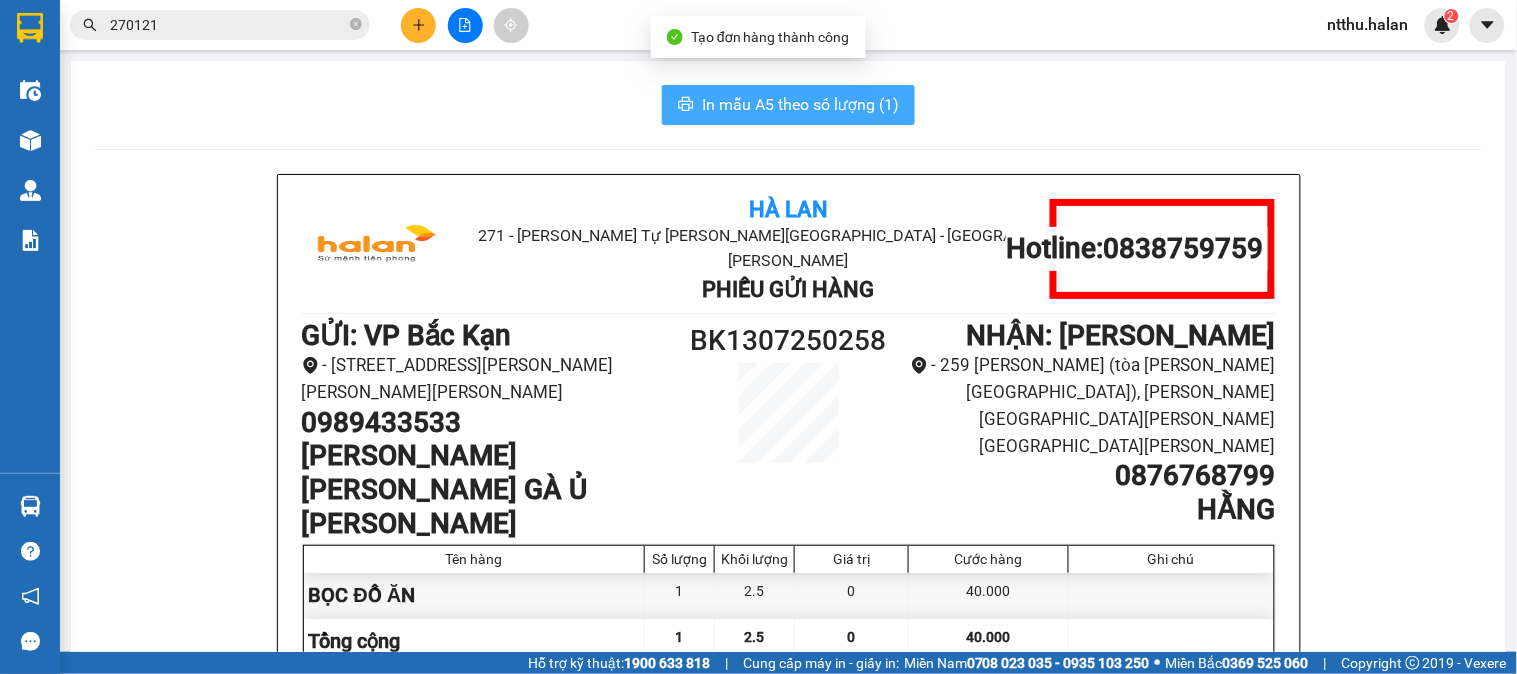 click on "In mẫu A5 theo số lượng
(1)" at bounding box center [800, 104] 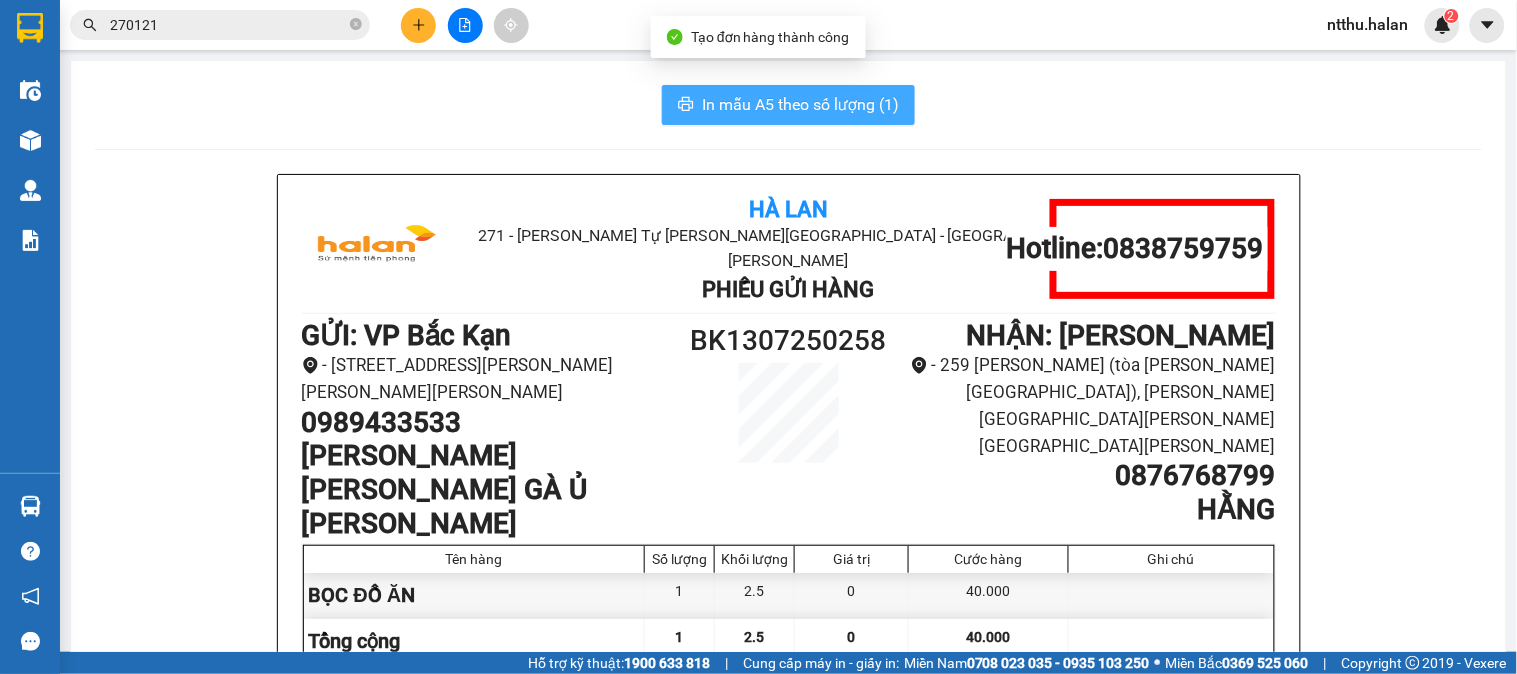 scroll, scrollTop: 0, scrollLeft: 0, axis: both 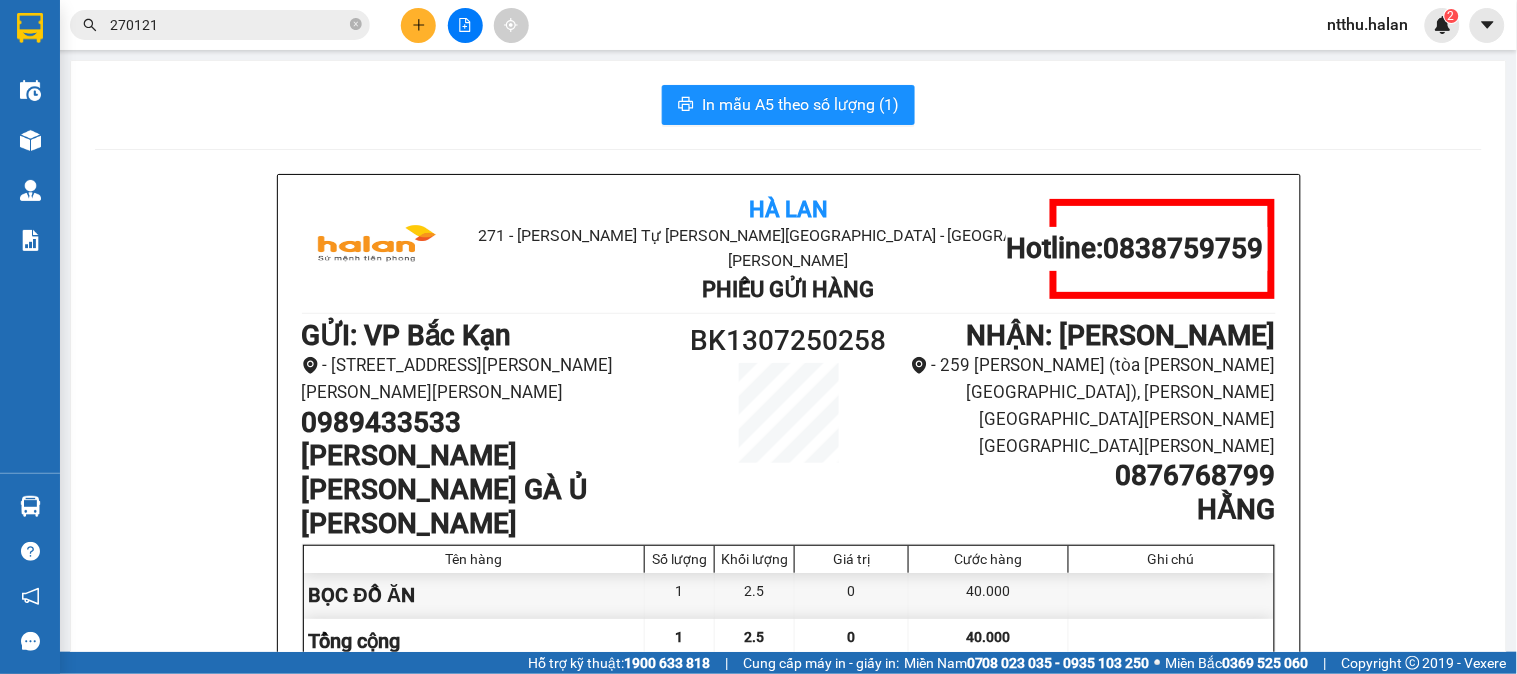 click on "In mẫu A5 theo số lượng
(1)" at bounding box center (788, 105) 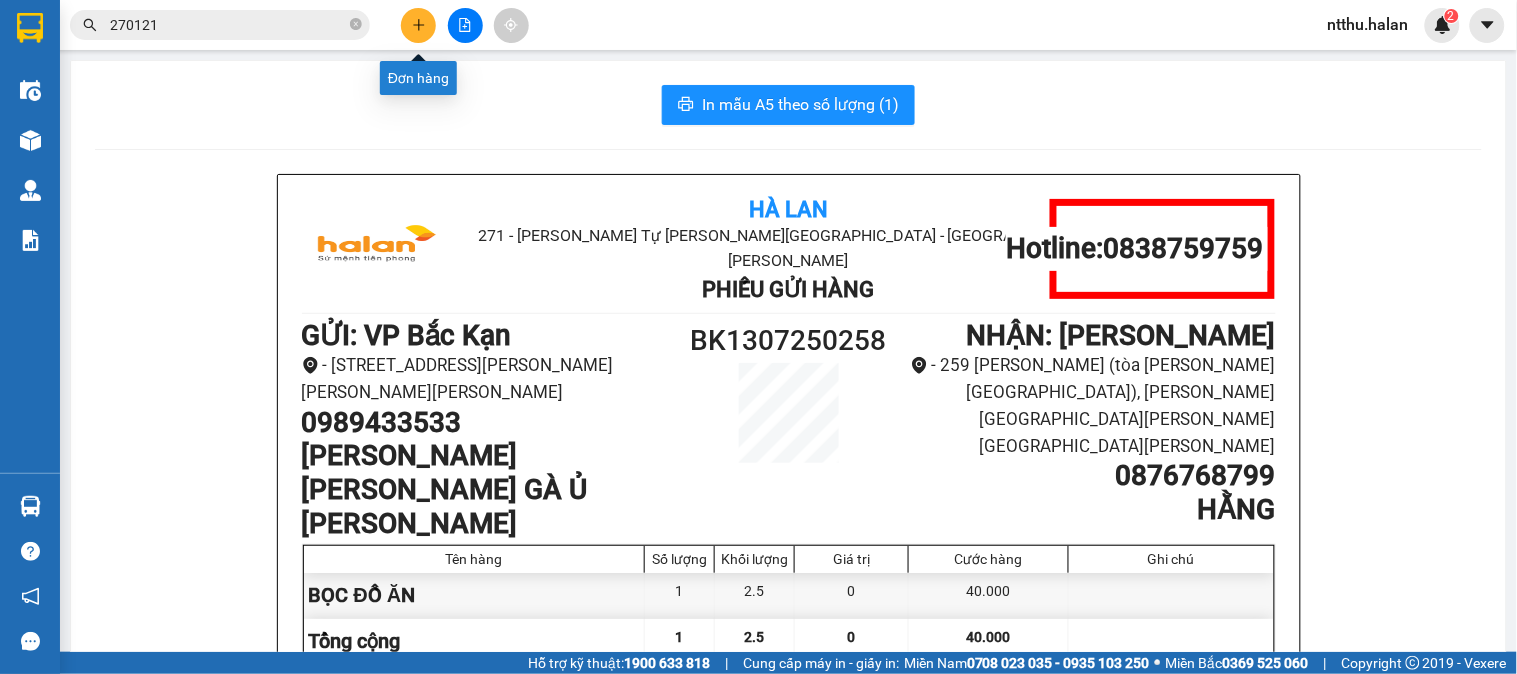 click at bounding box center (418, 25) 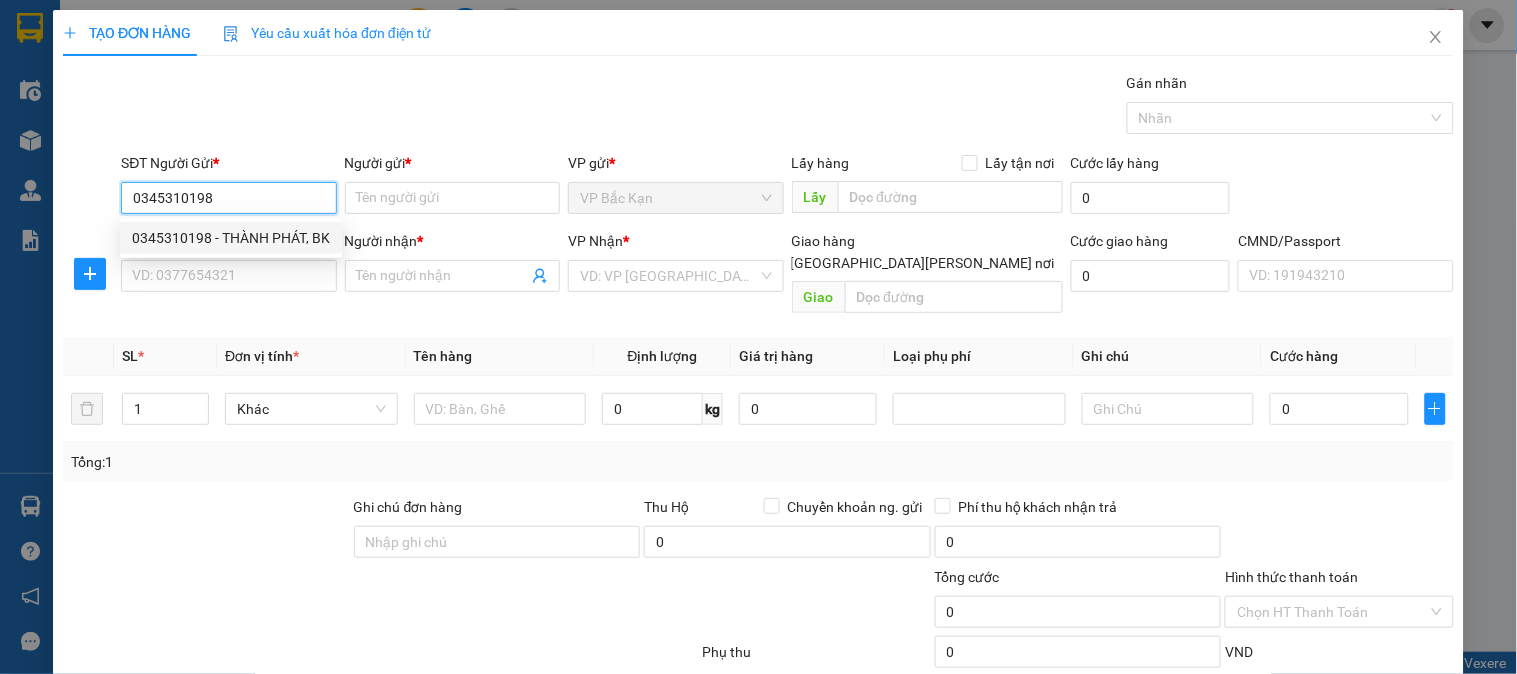 click on "0345310198 - THÀNH PHÁT, BK" at bounding box center [231, 238] 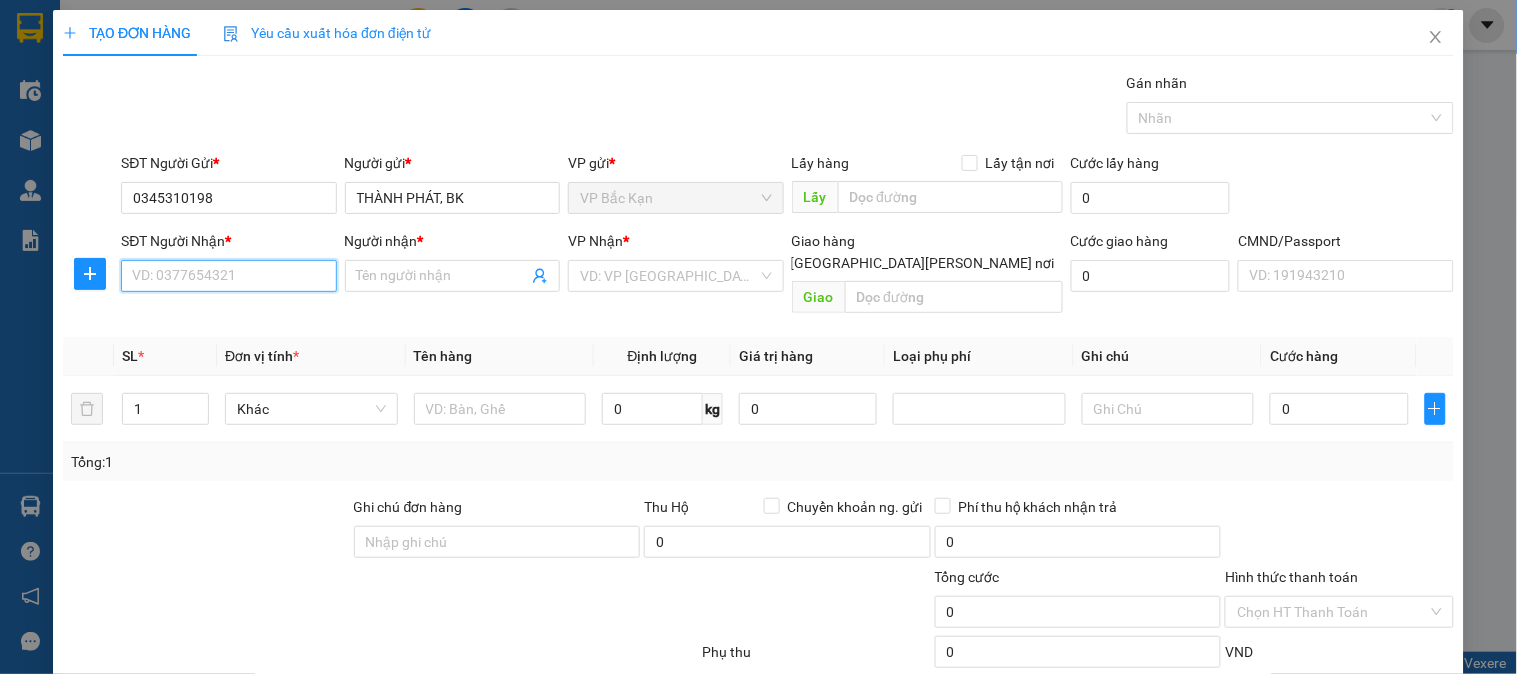 click on "SĐT Người Nhận  *" at bounding box center (228, 276) 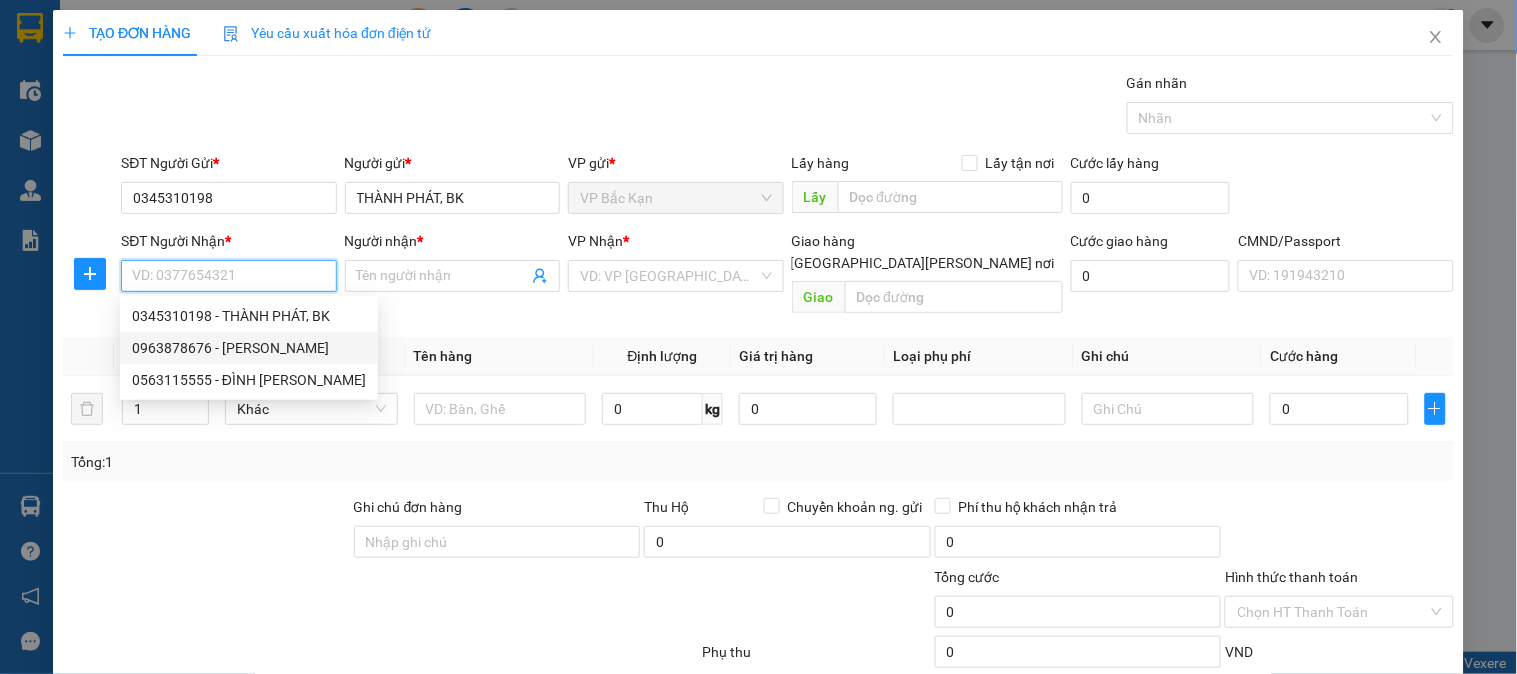 click on "0963878676 - TUYỀN" at bounding box center [249, 348] 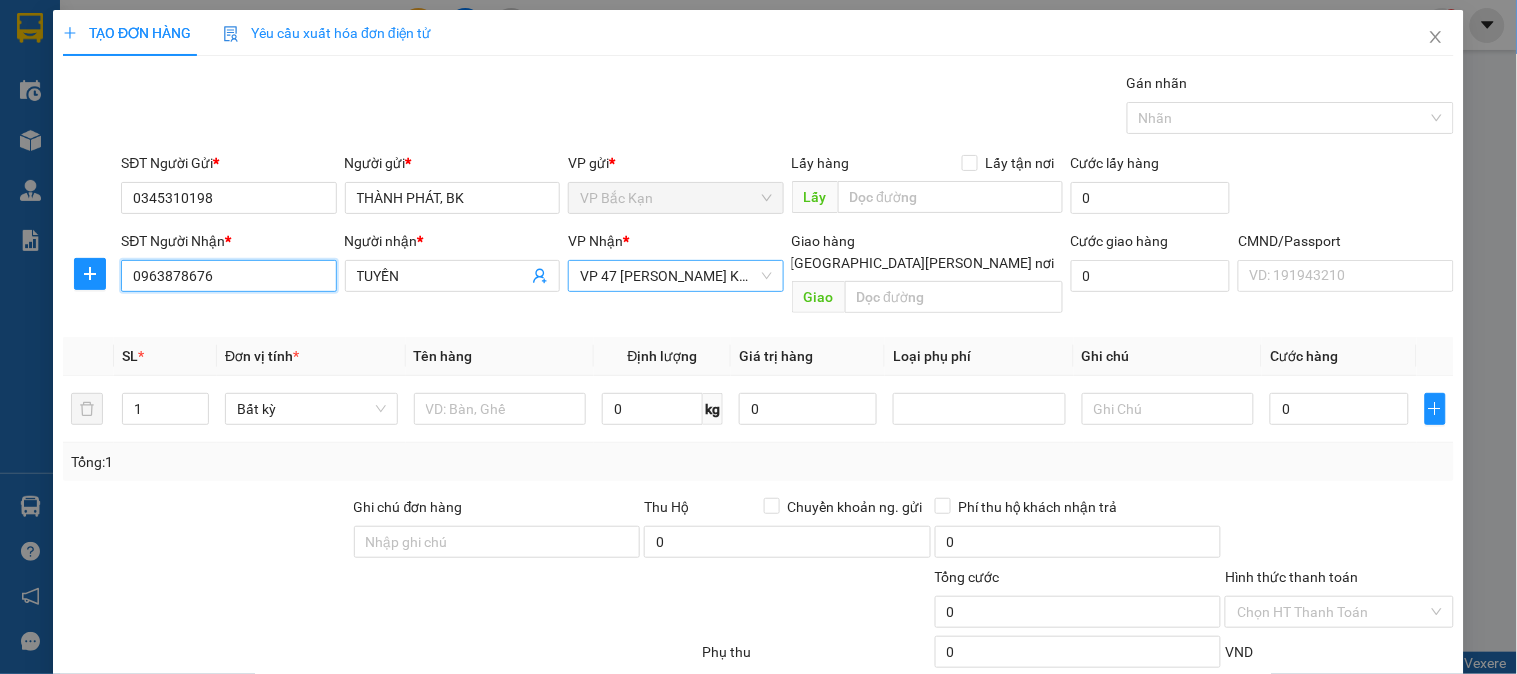 click on "VP 47 [PERSON_NAME]" at bounding box center (675, 276) 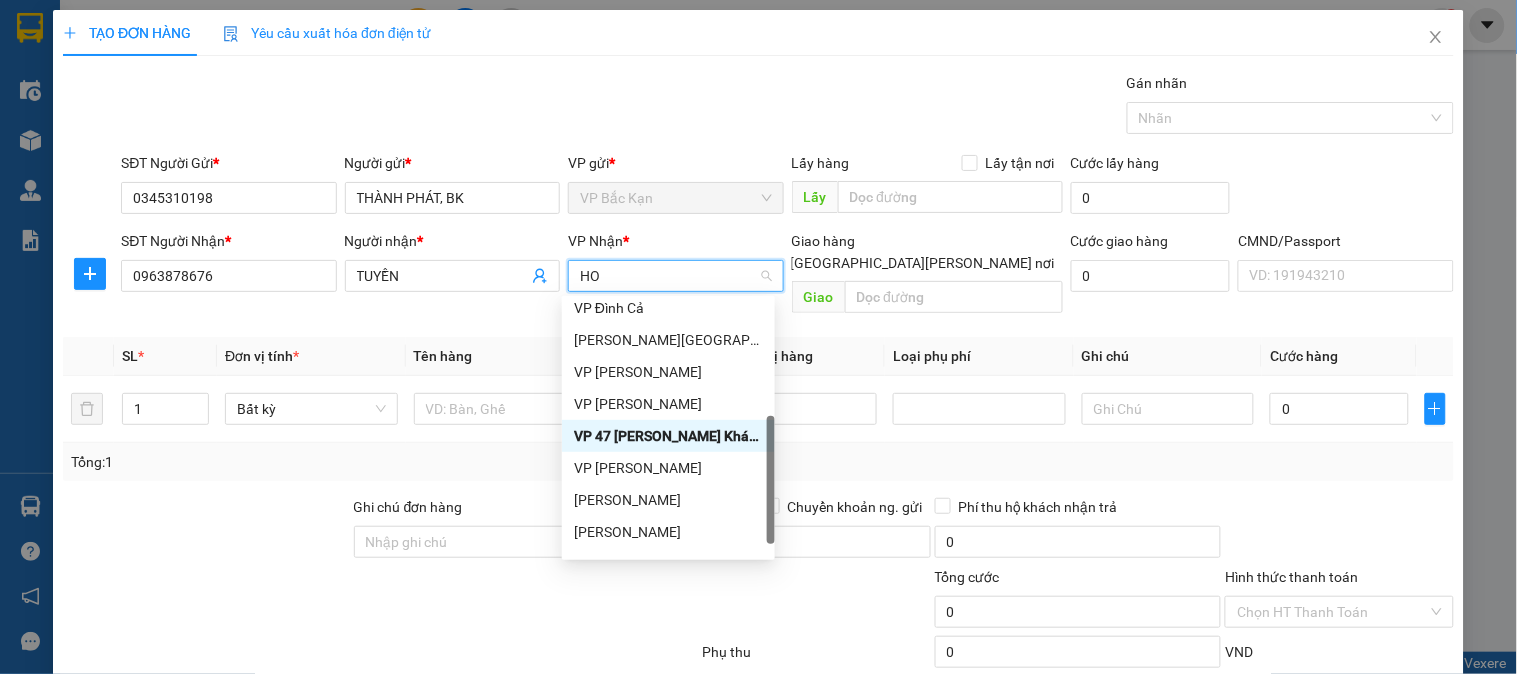 scroll, scrollTop: 0, scrollLeft: 0, axis: both 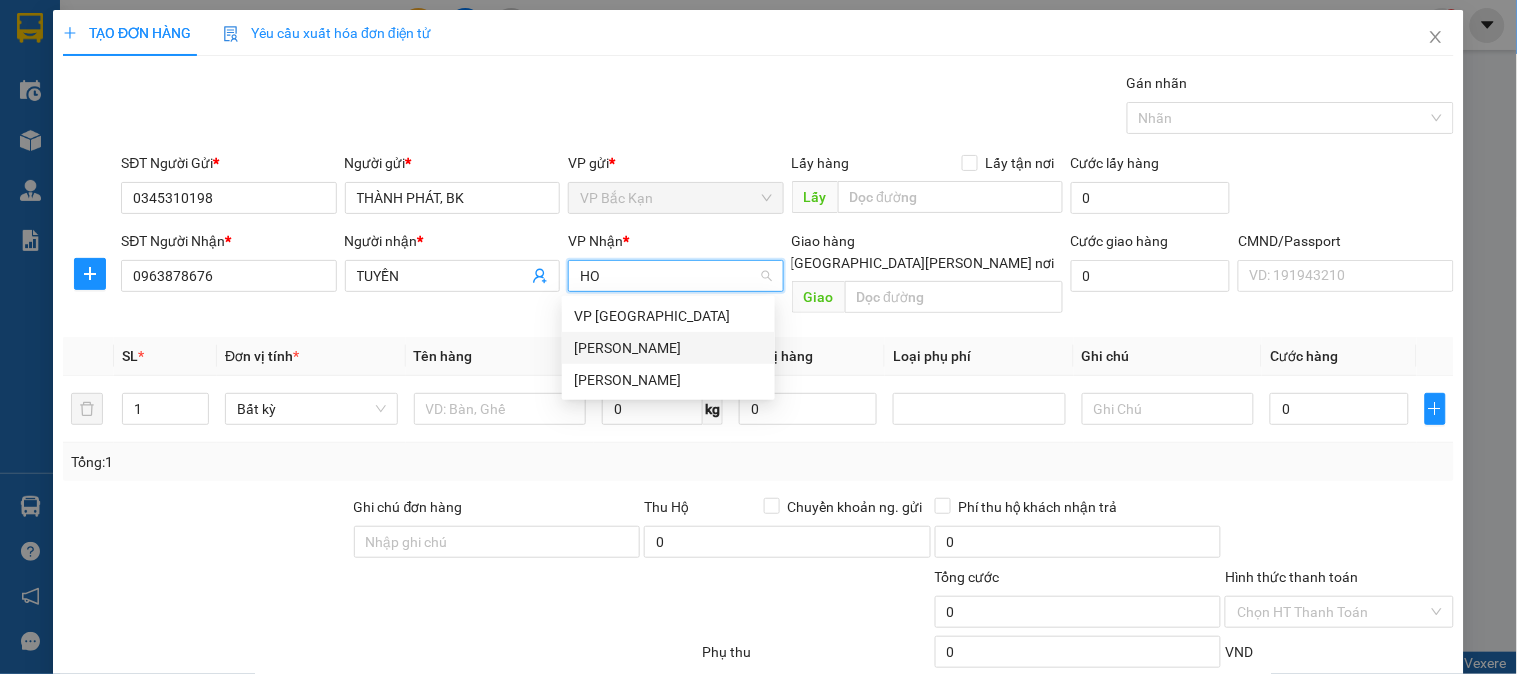 click on "VP [PERSON_NAME]" at bounding box center [668, 348] 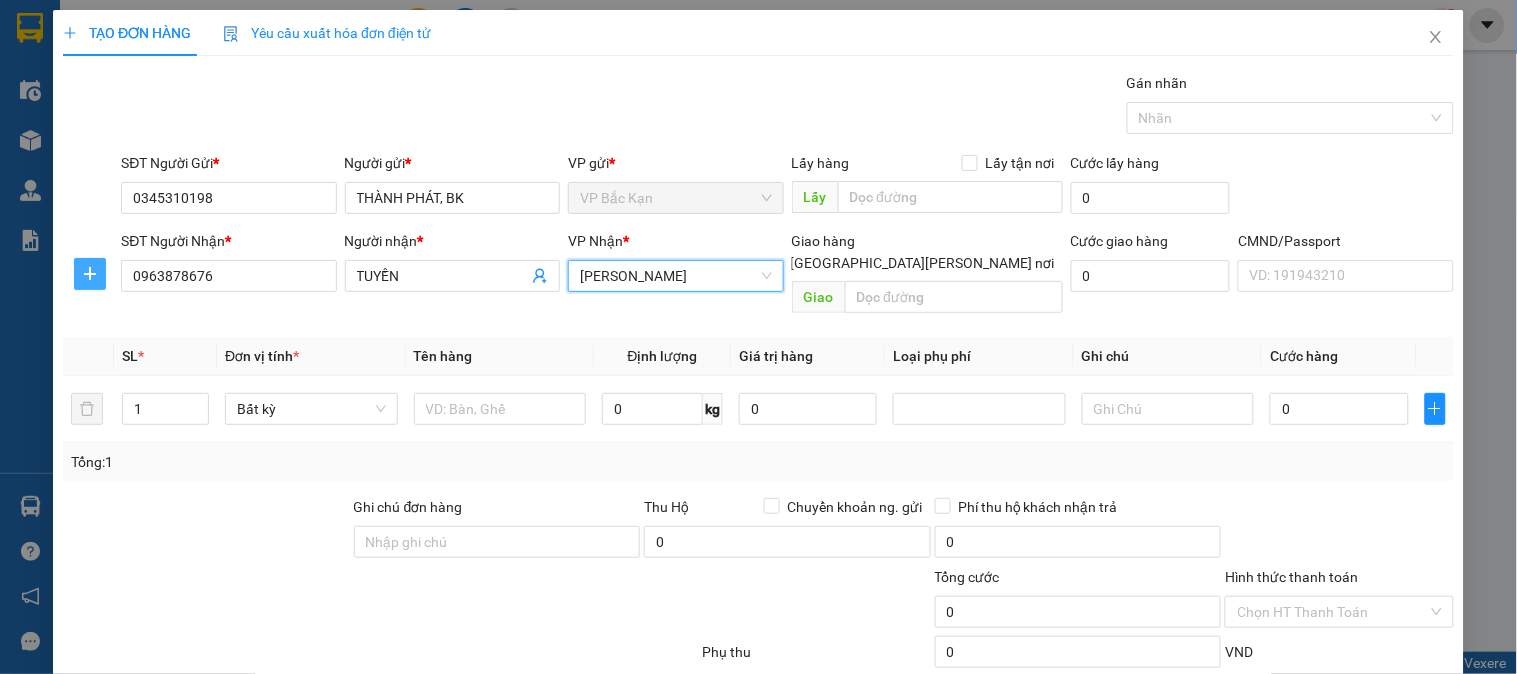 click 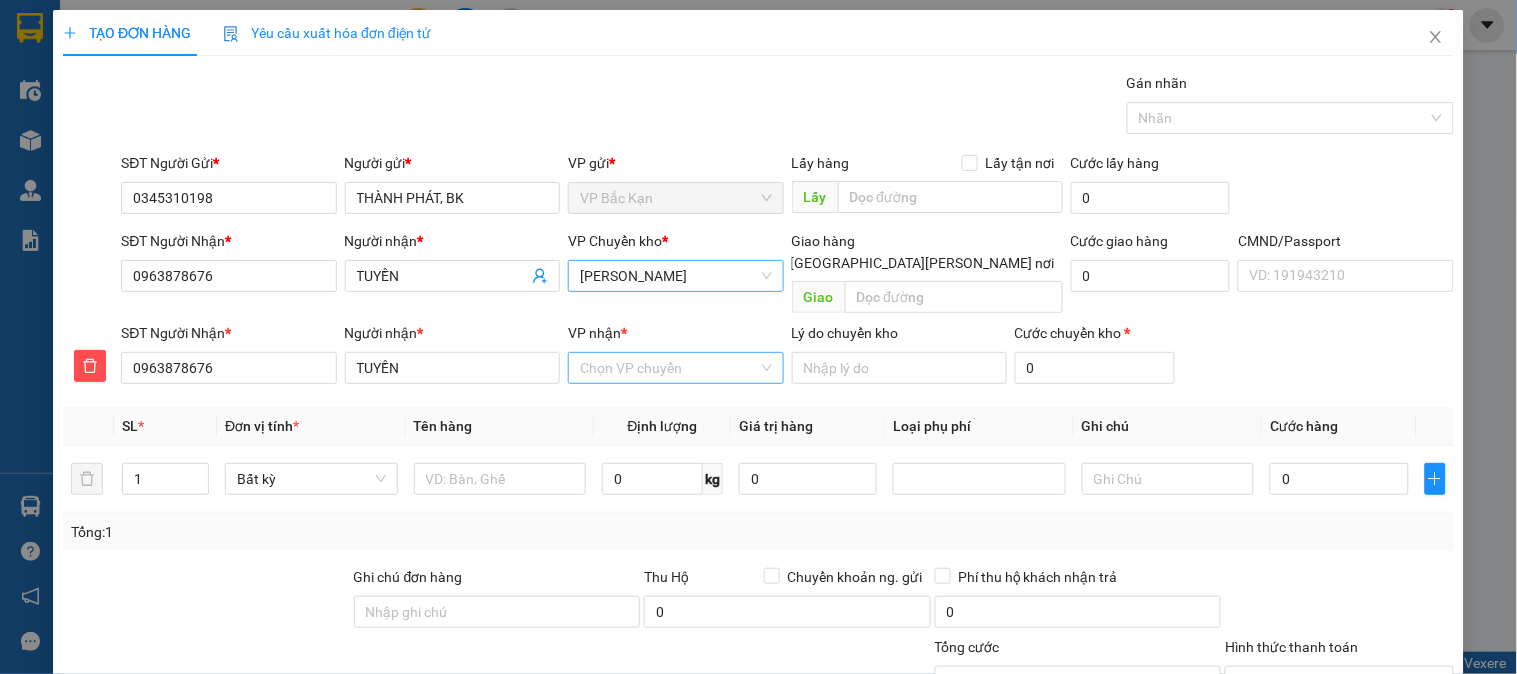 drag, startPoint x: 614, startPoint y: 353, endPoint x: 582, endPoint y: 338, distance: 35.341194 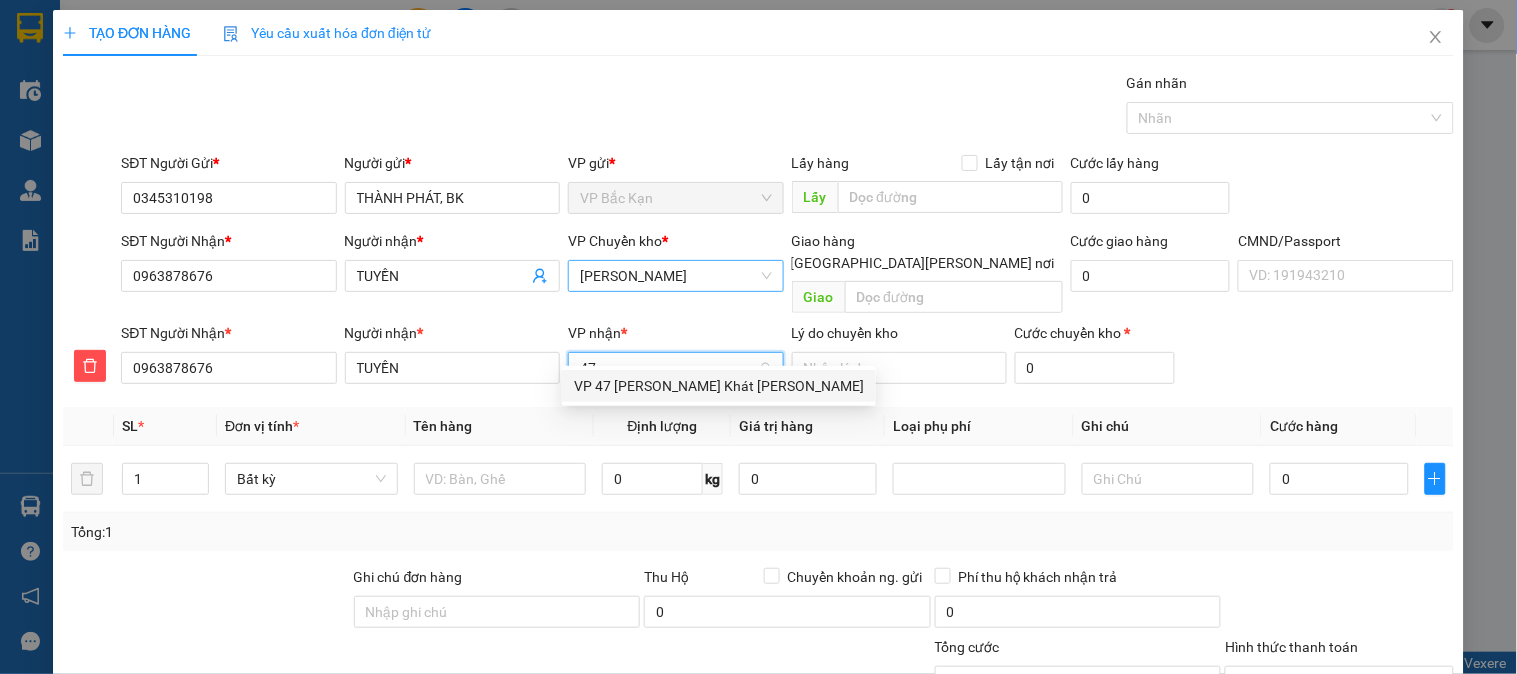 click on "VP 47 [PERSON_NAME]" at bounding box center (719, 386) 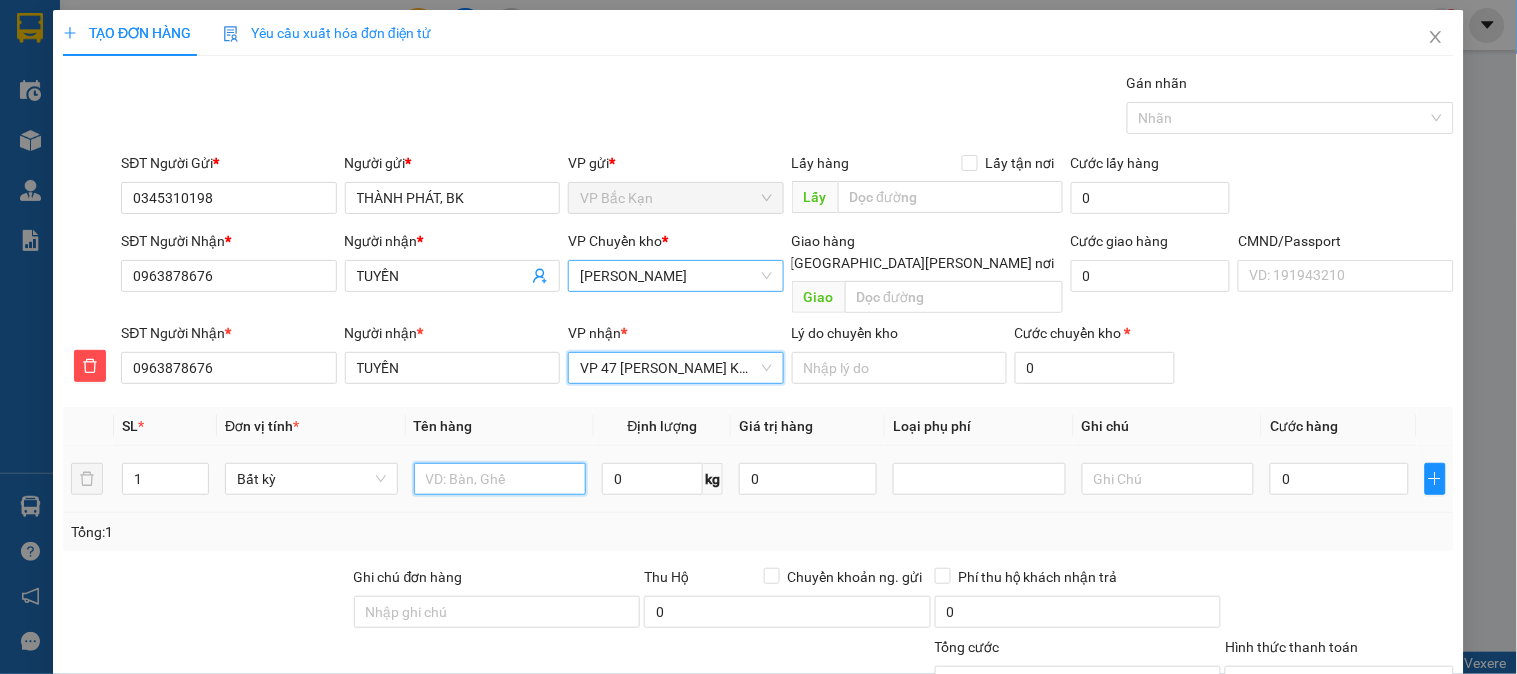 click at bounding box center (500, 479) 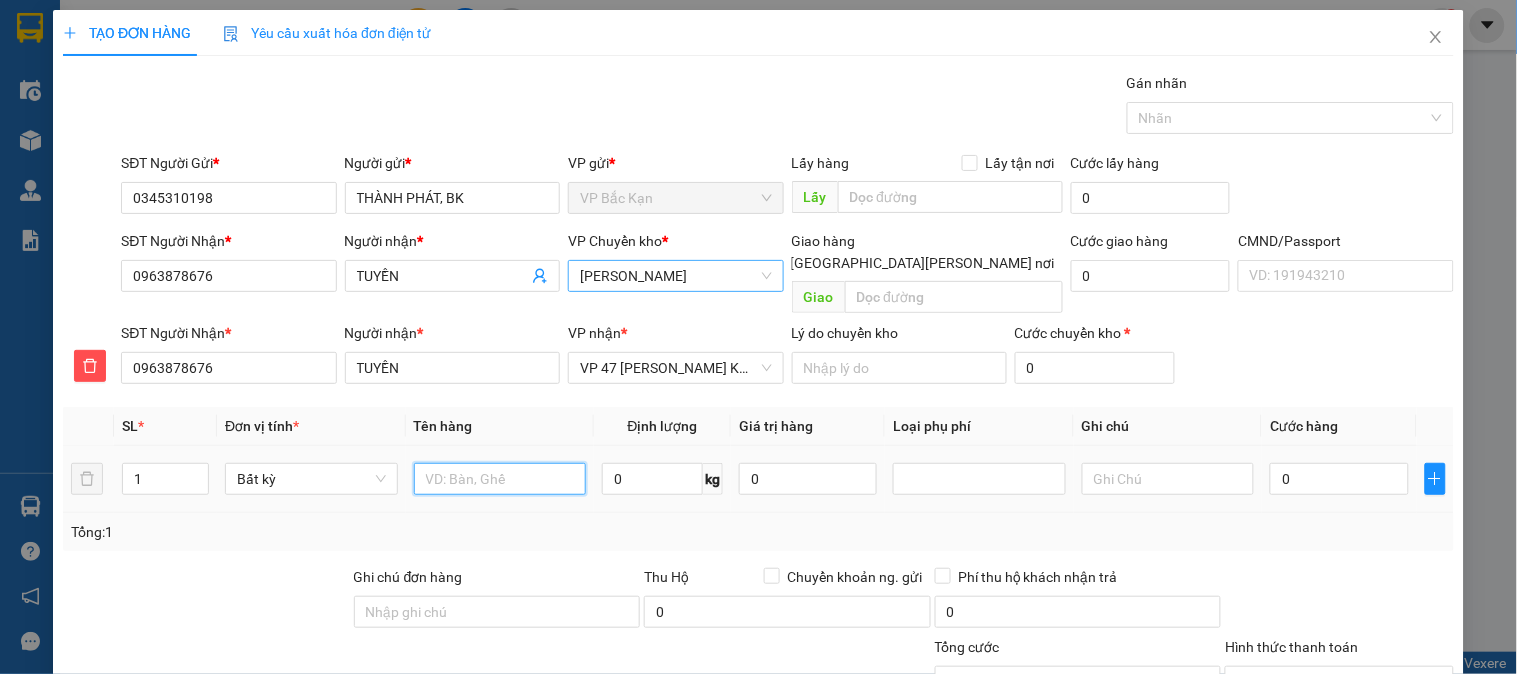 click at bounding box center [500, 479] 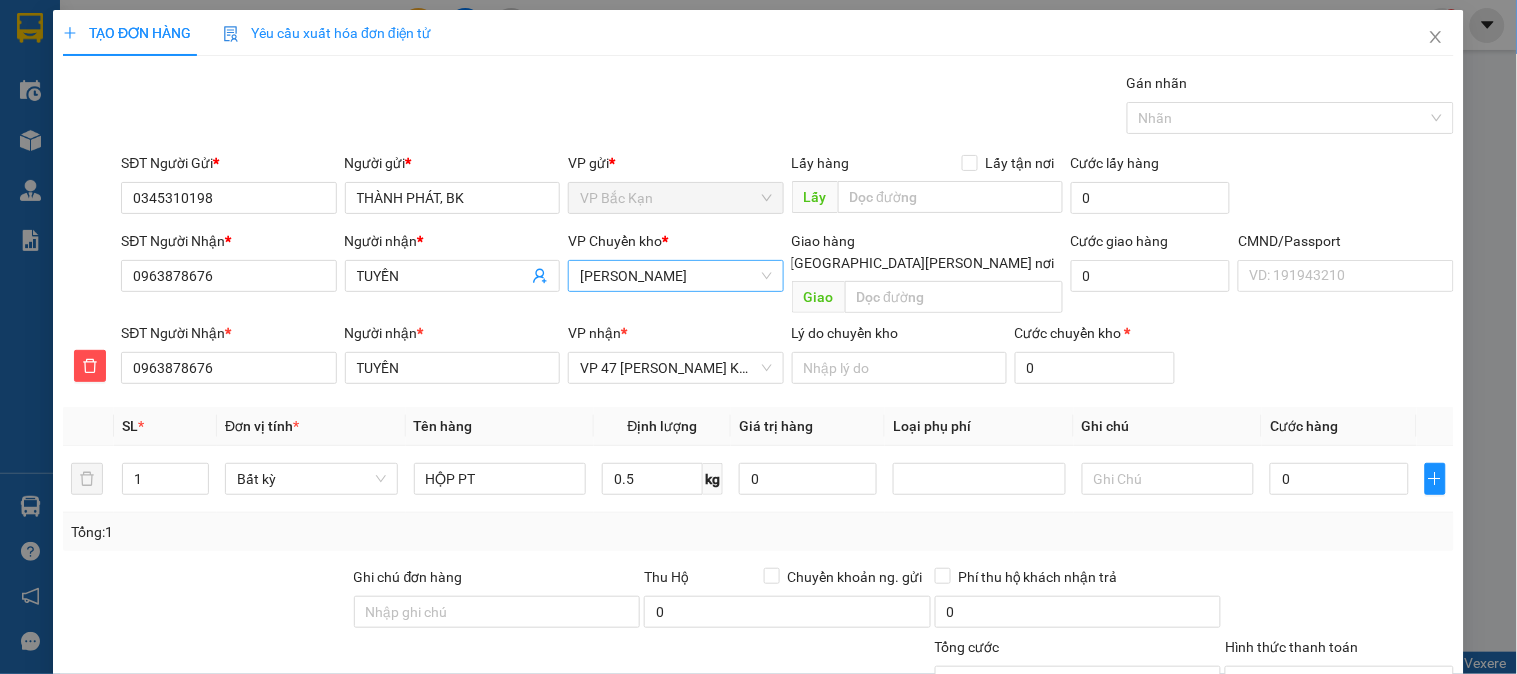 click on "Gói vận chuyển  * Tiêu chuẩn Gán nhãn   Nhãn" at bounding box center [787, 107] 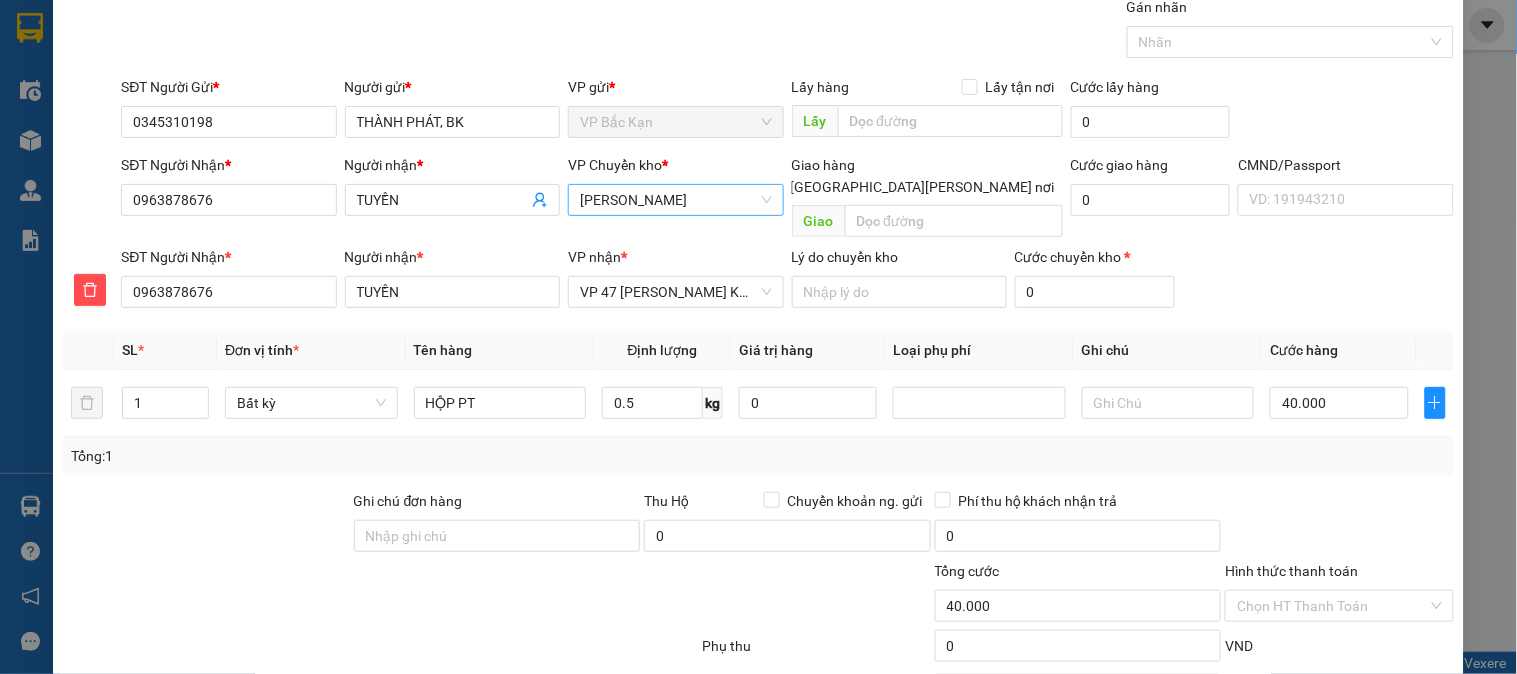 scroll, scrollTop: 176, scrollLeft: 0, axis: vertical 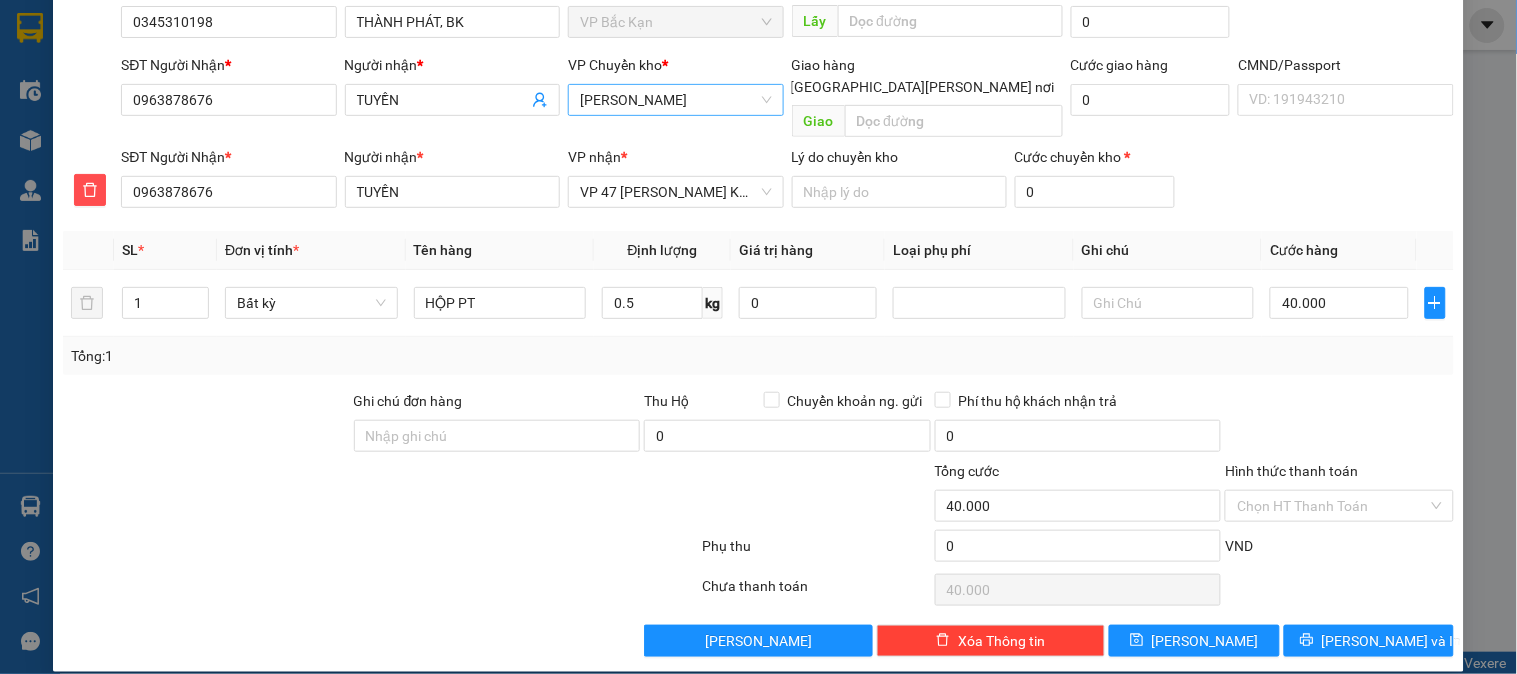click on "Tổng:  1" at bounding box center [758, 356] 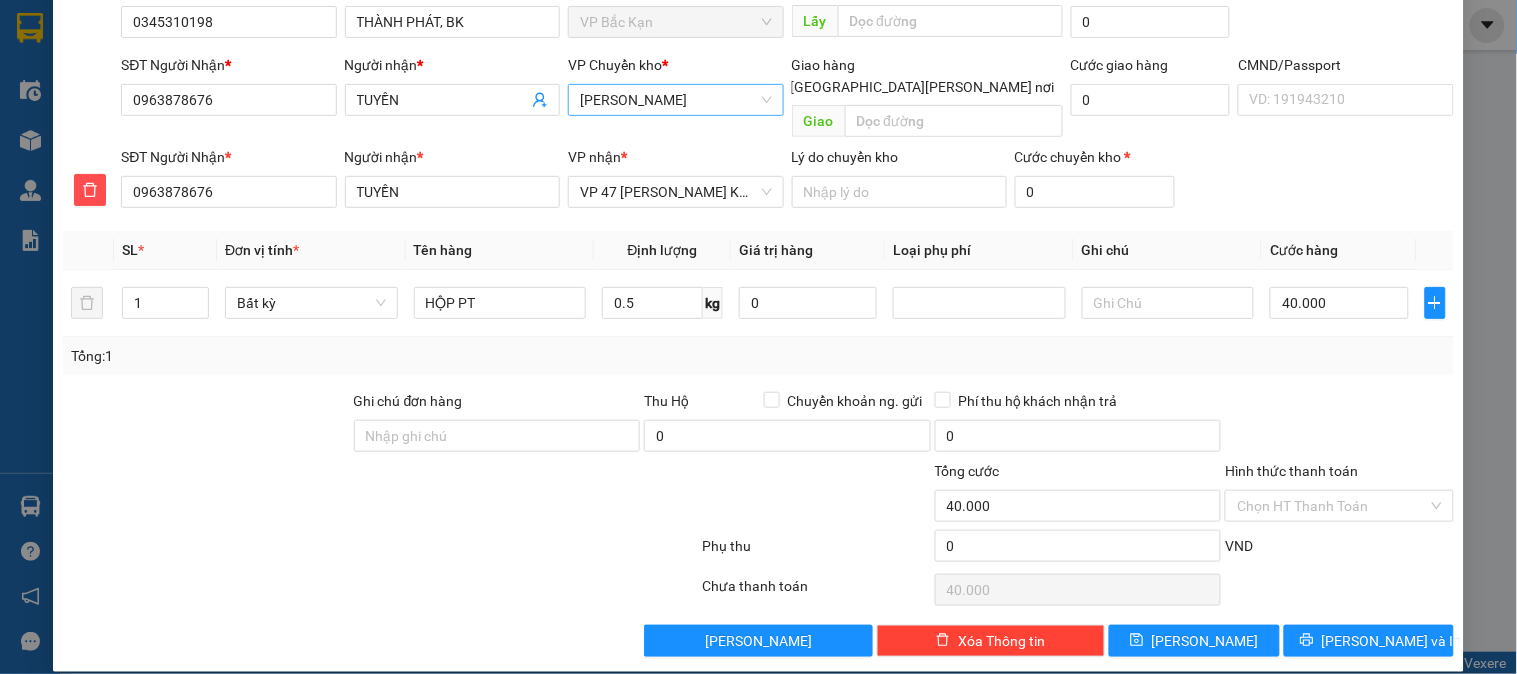 click on "Transit Pickup Surcharge Ids Transit Deliver Surcharge Ids Transit Deliver Surcharge Transit Deliver Surcharge Gói vận chuyển  * Tiêu chuẩn Gán nhãn   Nhãn SĐT Người Gửi  * 0345310198 Người gửi  * THÀNH PHÁT, BK VP gửi  * VP Bắc Kạn Lấy hàng Lấy tận nơi Lấy Cước lấy hàng 0 SĐT Người Nhận  * 0963878676 Người nhận  * TUYỀN VP Chuyển kho  * VP Hoàng Gia Giao hàng Giao tận nơi Giao Cước giao hàng 0 CMND/Passport VD: 191943210 SĐT Người Nhận   * 0963878676 Người nhận   * TUYỀN VP nhận  * VP 47 Trần Khát Chân Lý do chuyển kho Cước chuyển kho    * 0 SL  * Đơn vị tính  * Tên hàng  Định lượng Giá trị hàng Loại phụ phí Ghi chú Cước hàng                     1 Bất kỳ HỘP PT 0.5 kg 0   40.000 Tổng:  1 Ghi chú đơn hàng Thu Hộ Chuyển khoản ng. gửi 0 Phí thu hộ khách nhận trả 0 Tổng cước 40.000 Hình thức thanh toán Chọn HT Thanh Toán Phụ thu 0 VND" at bounding box center (758, 276) 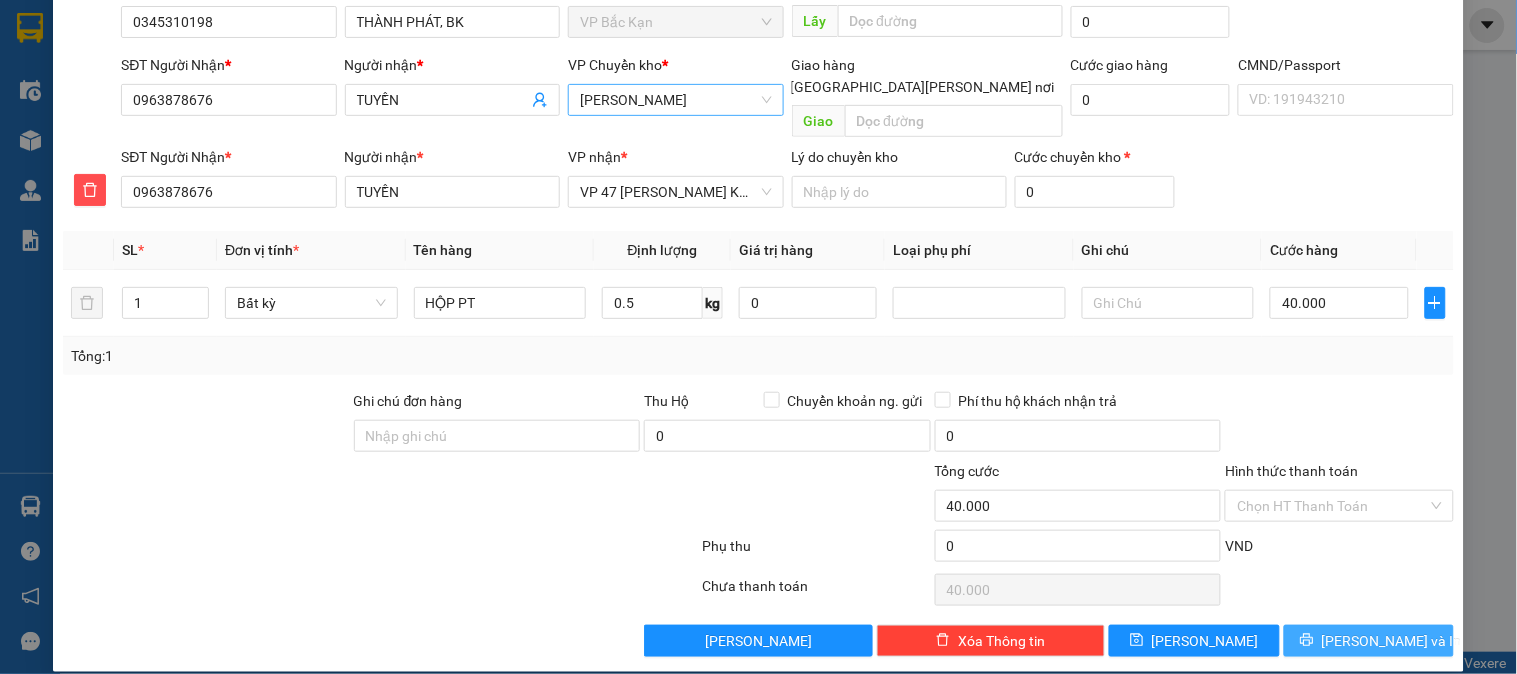 click 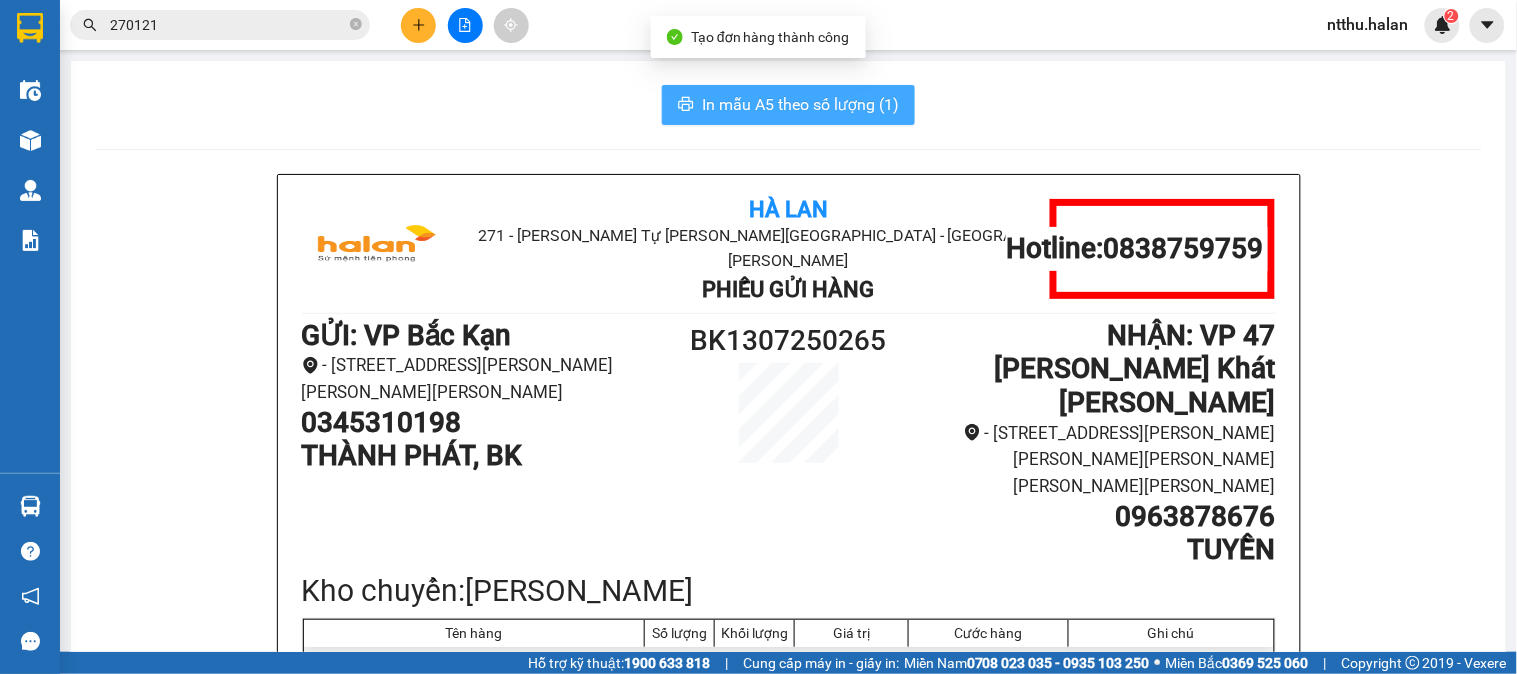click on "In mẫu A5 theo số lượng
(1)" at bounding box center (800, 104) 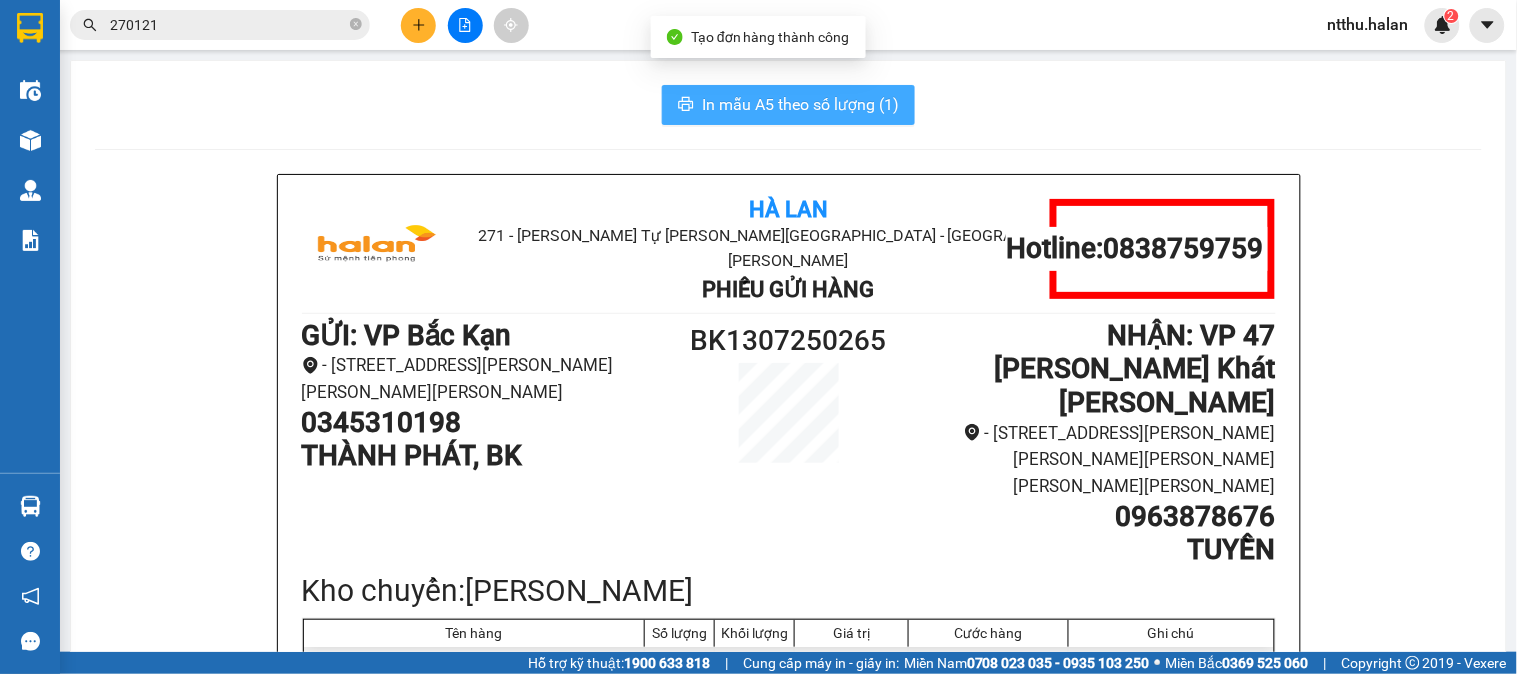 scroll, scrollTop: 0, scrollLeft: 0, axis: both 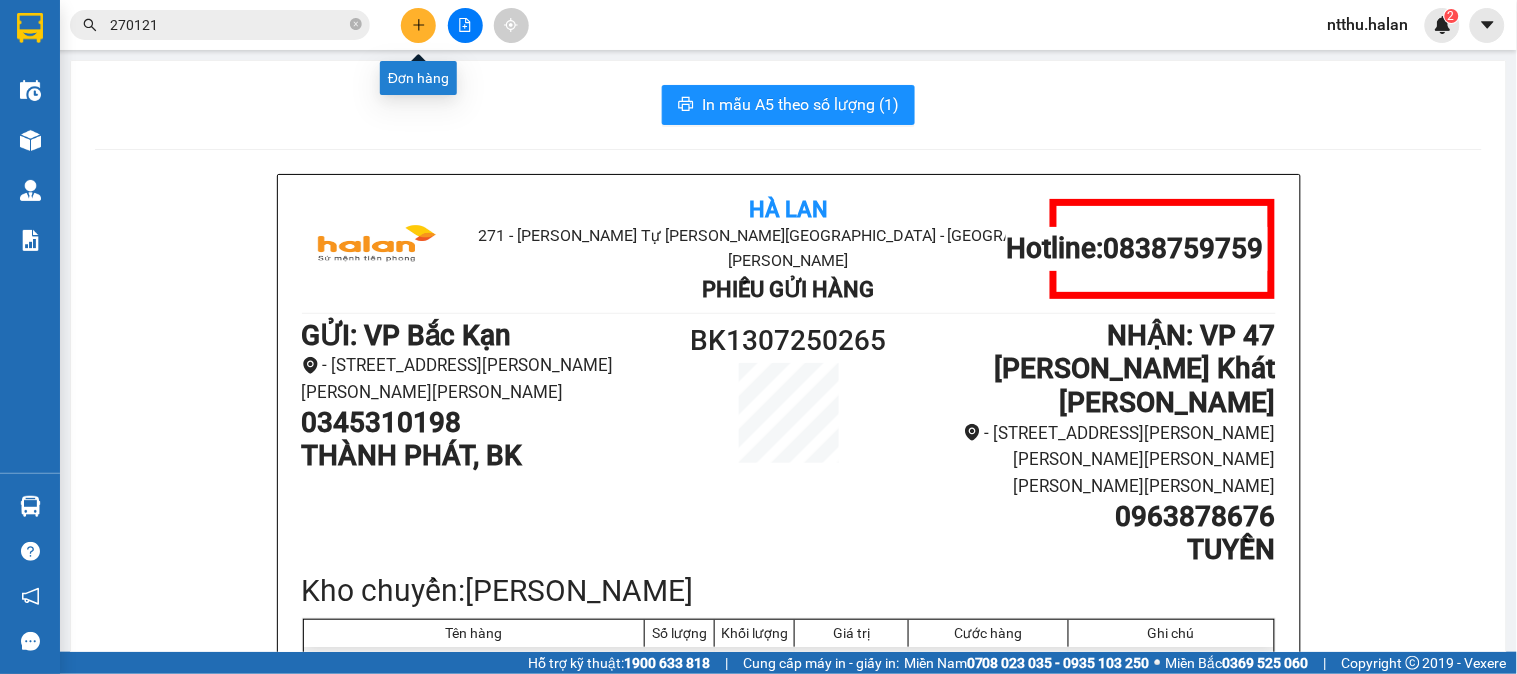 click 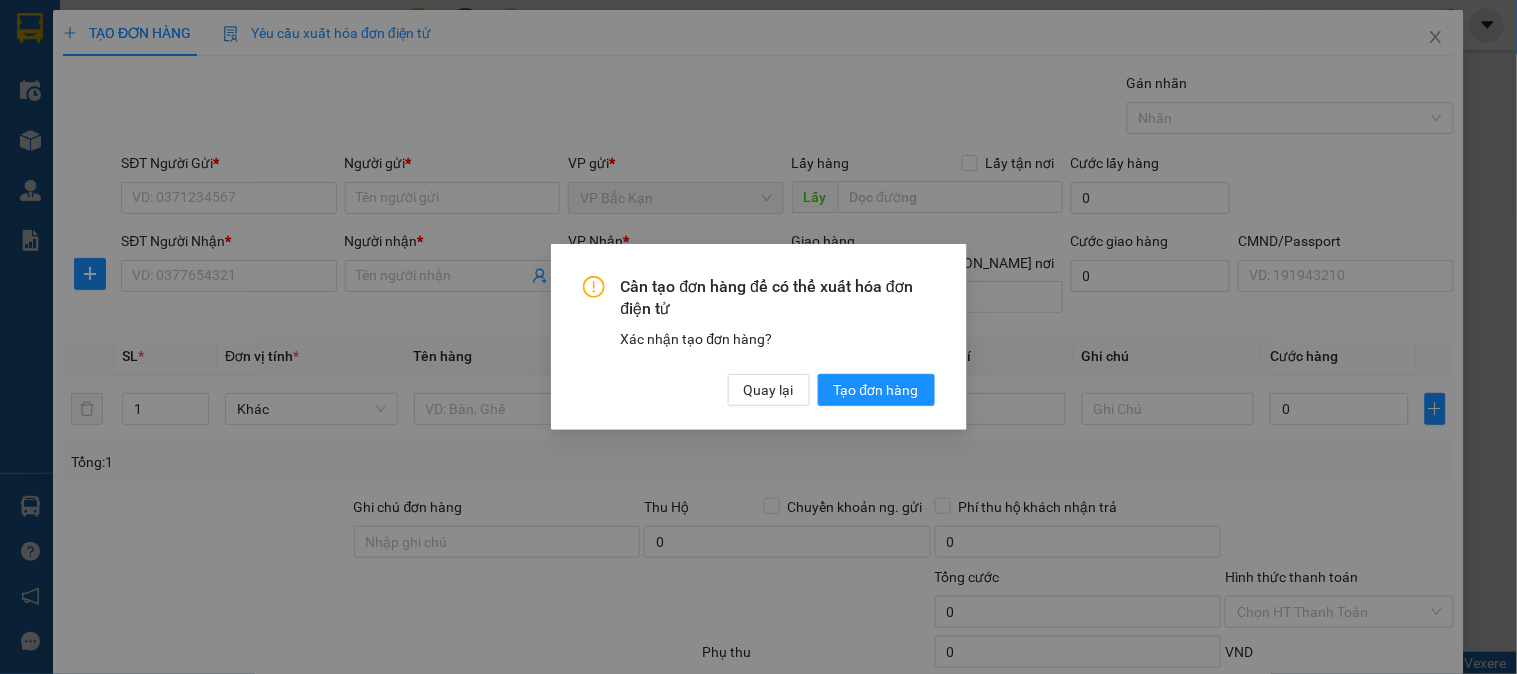 click on "Cần tạo đơn hàng để có thể xuất hóa đơn điện tử Xác nhận tạo đơn hàng? Quay lại Tạo đơn hàng" at bounding box center (758, 337) 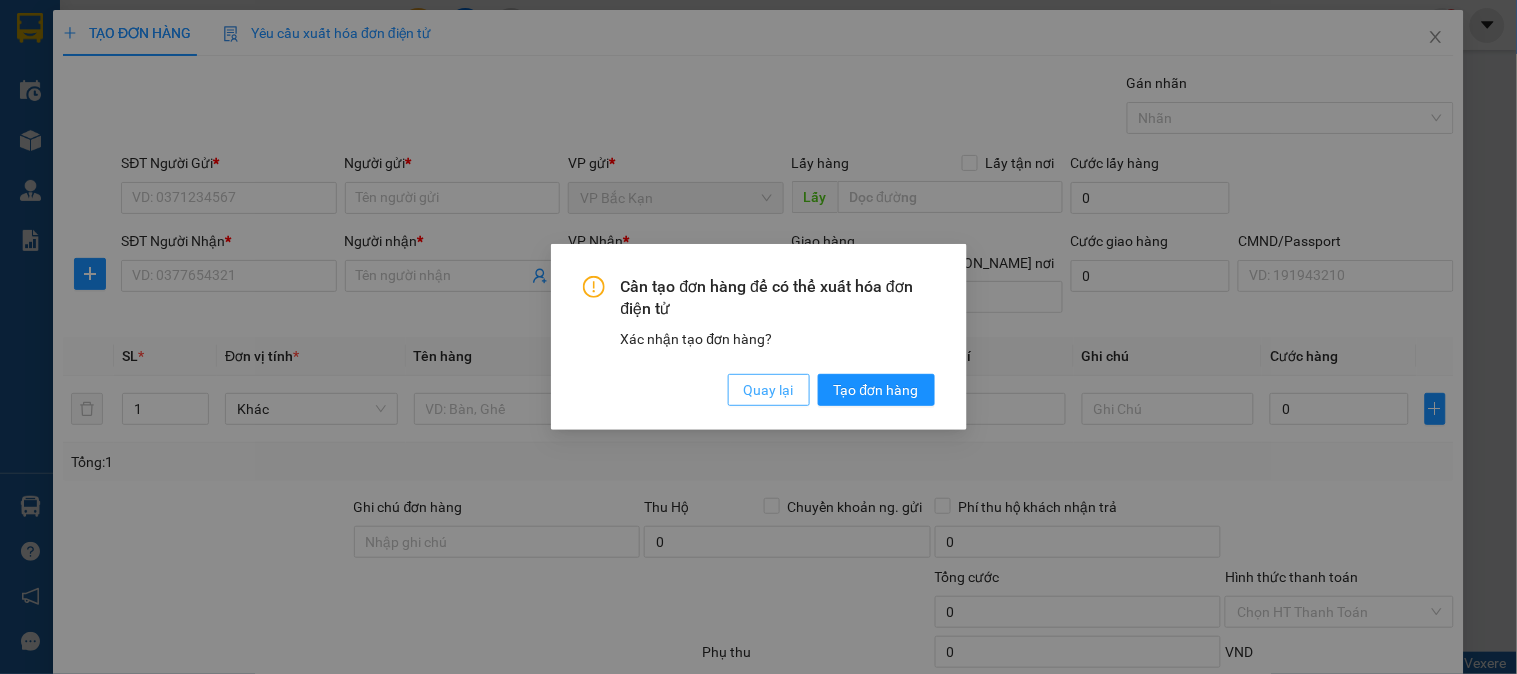 click on "Quay lại" at bounding box center [769, 390] 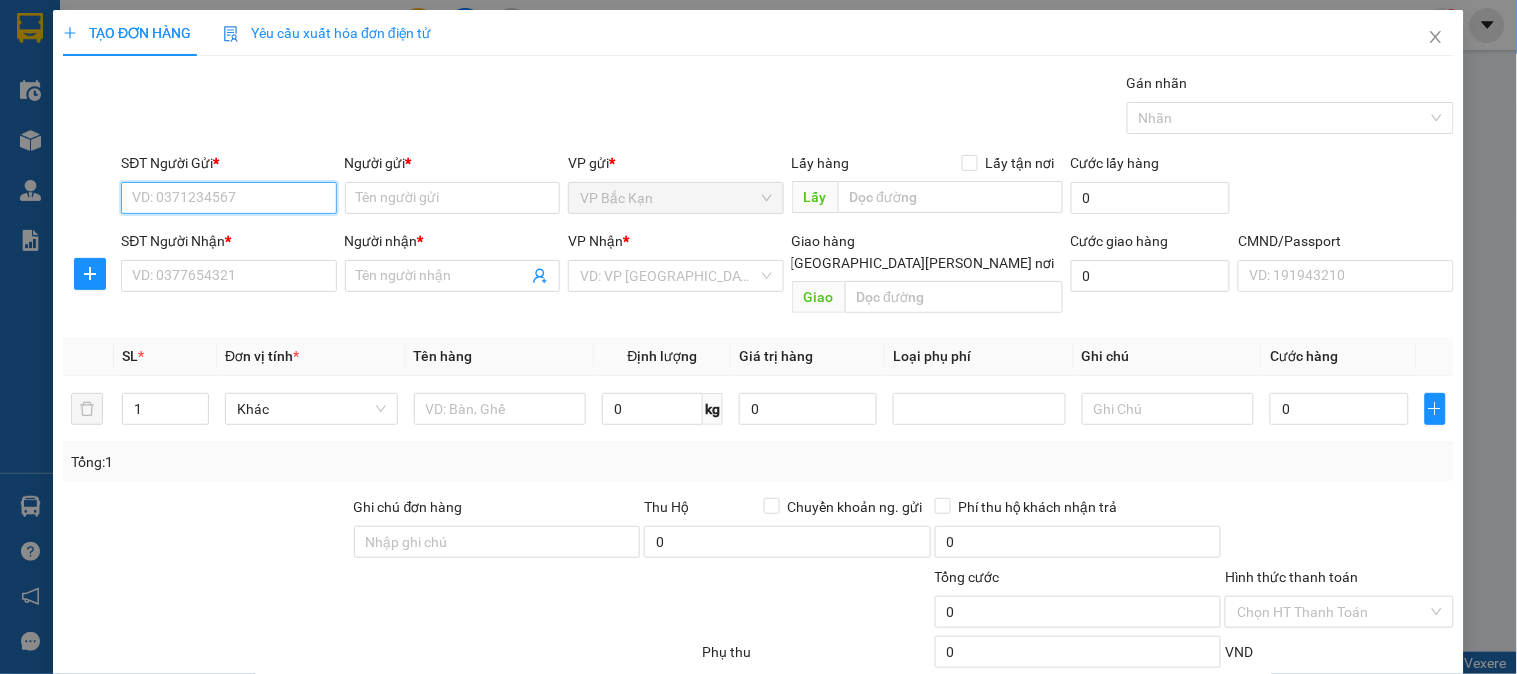 click on "SĐT Người Gửi  *" at bounding box center (228, 198) 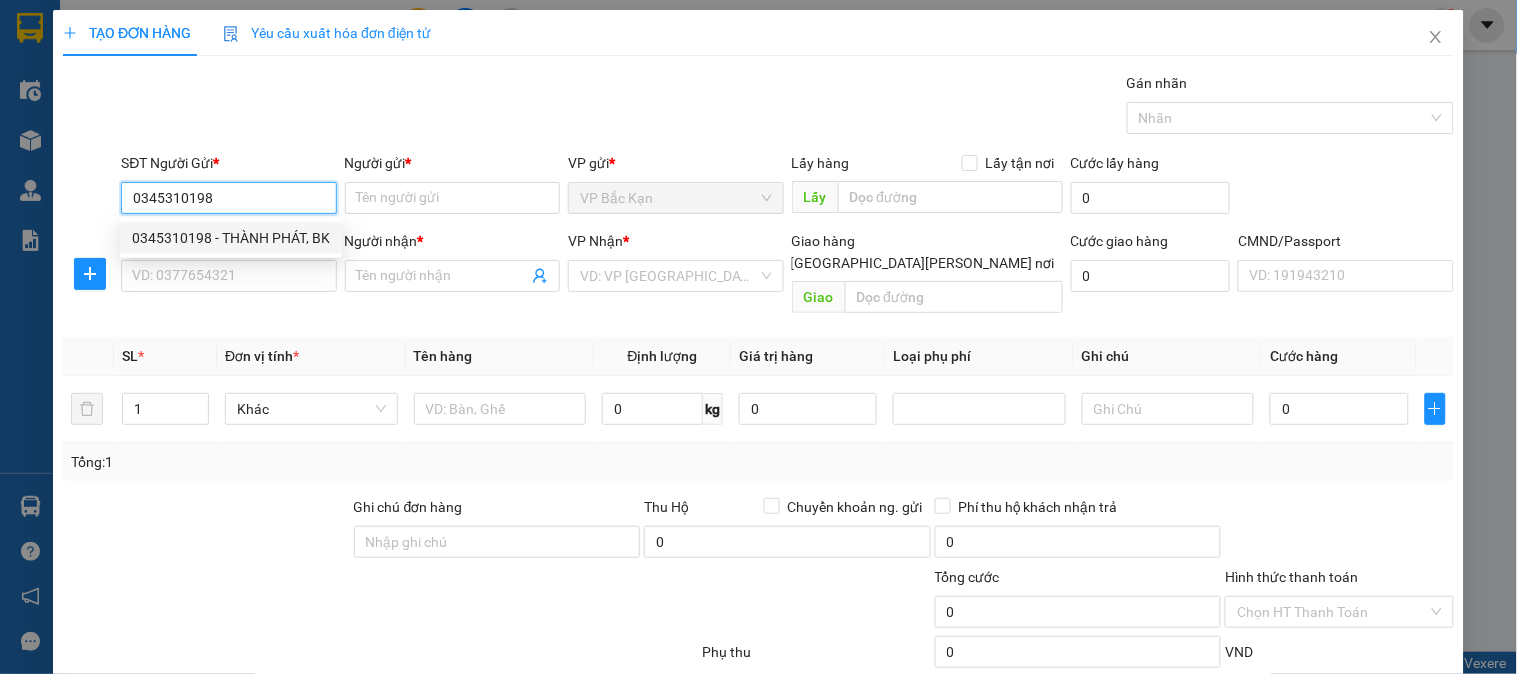 click on "0345310198 - THÀNH PHÁT, BK" at bounding box center (231, 238) 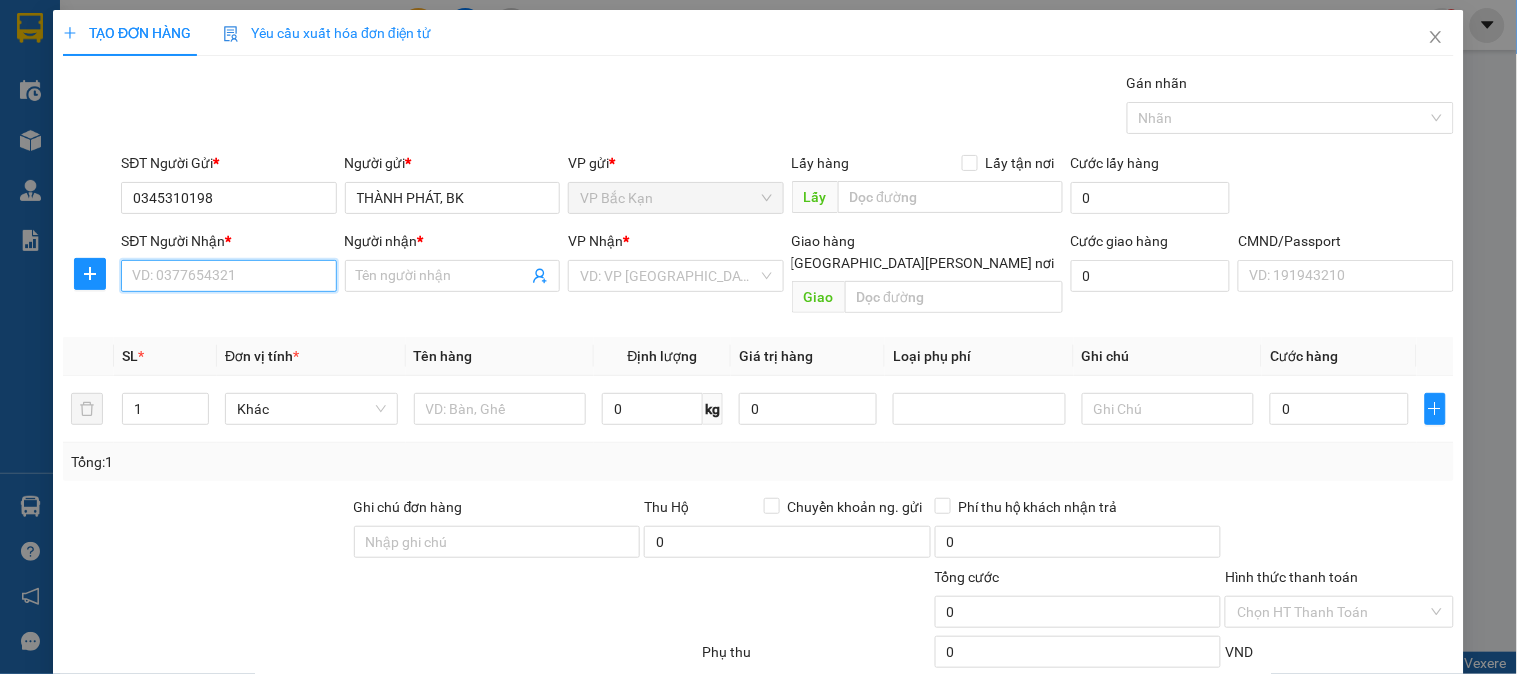 click on "SĐT Người Nhận  *" at bounding box center (228, 276) 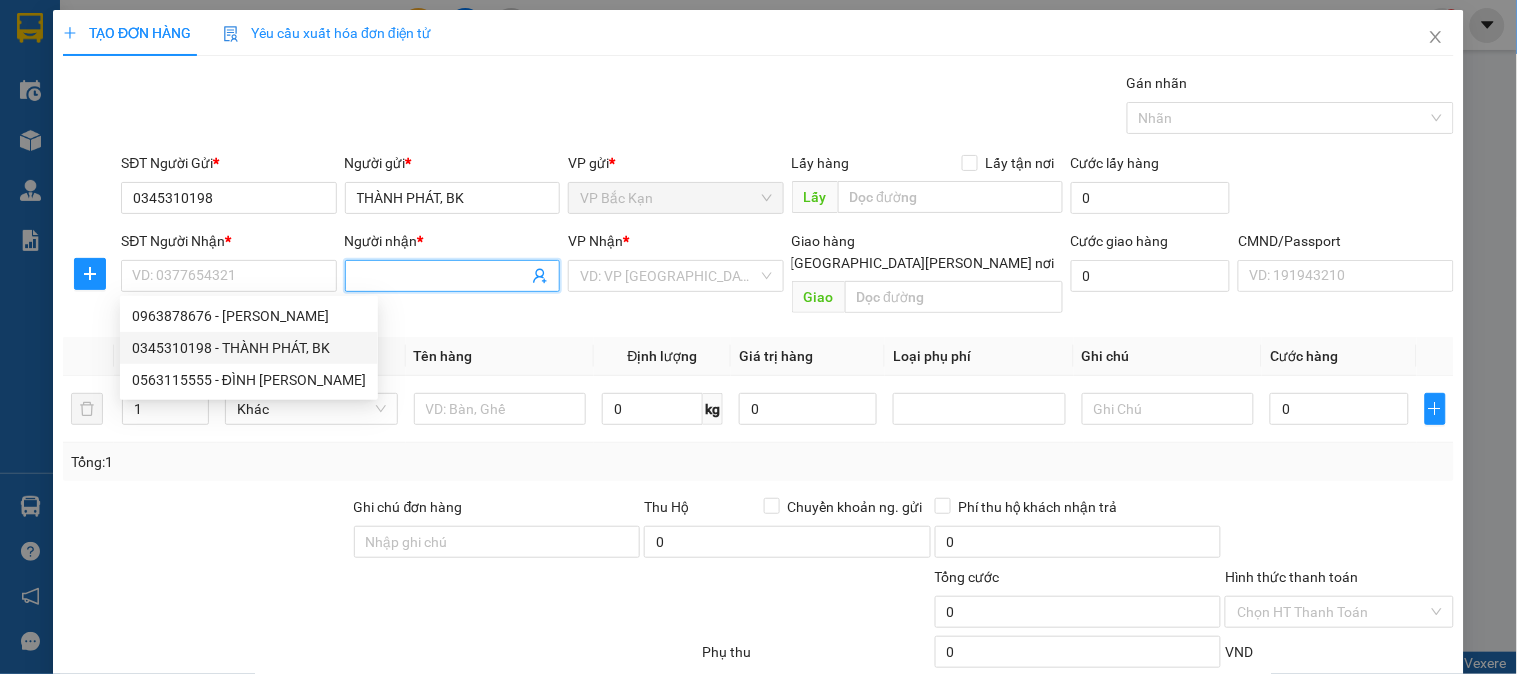 click 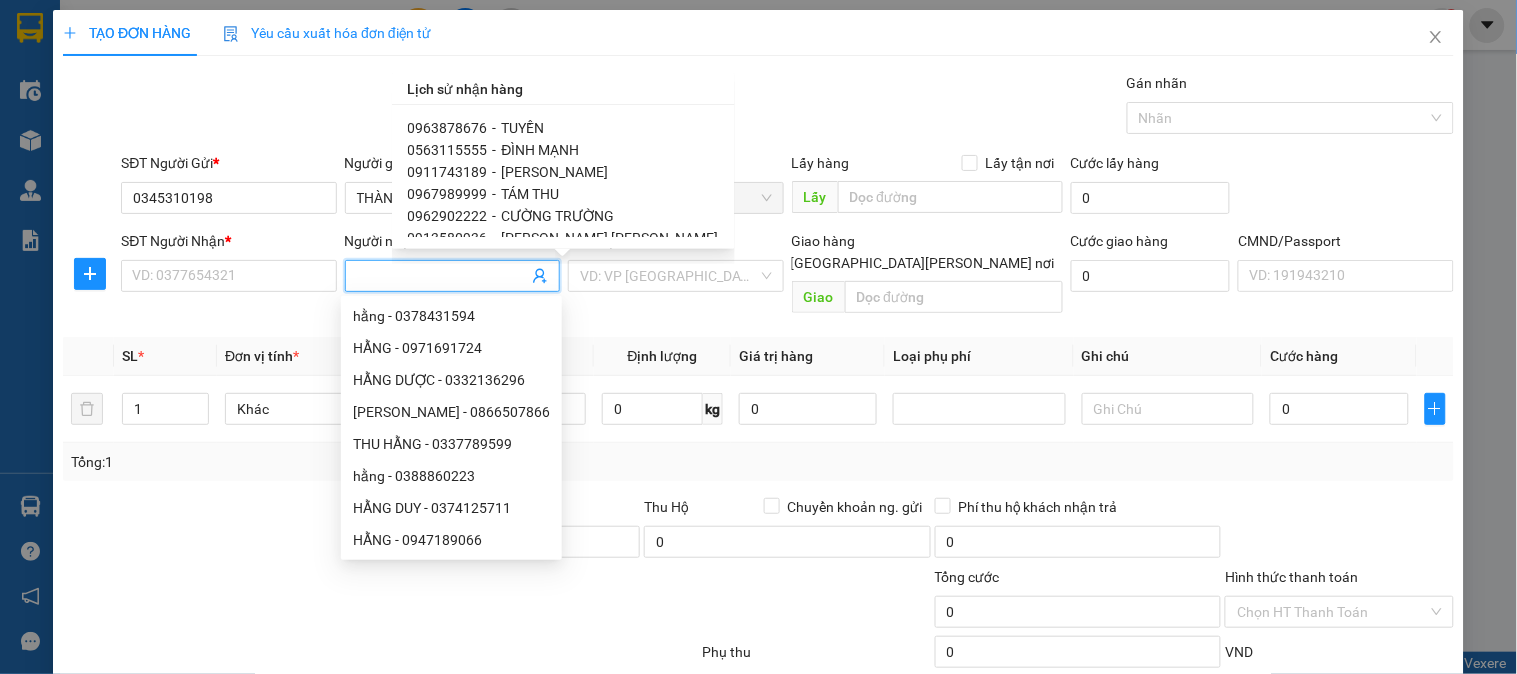 scroll, scrollTop: 111, scrollLeft: 0, axis: vertical 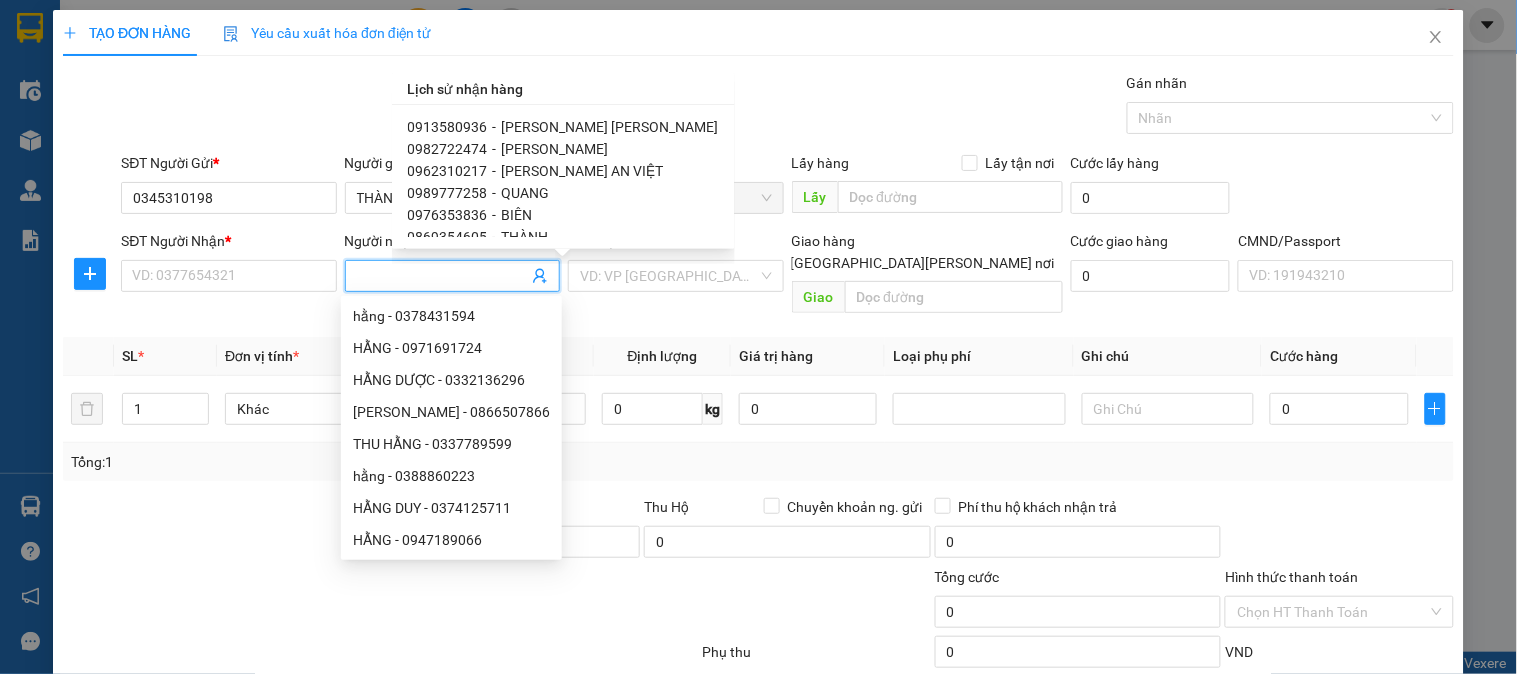 click on "[PERSON_NAME]" at bounding box center [555, 149] 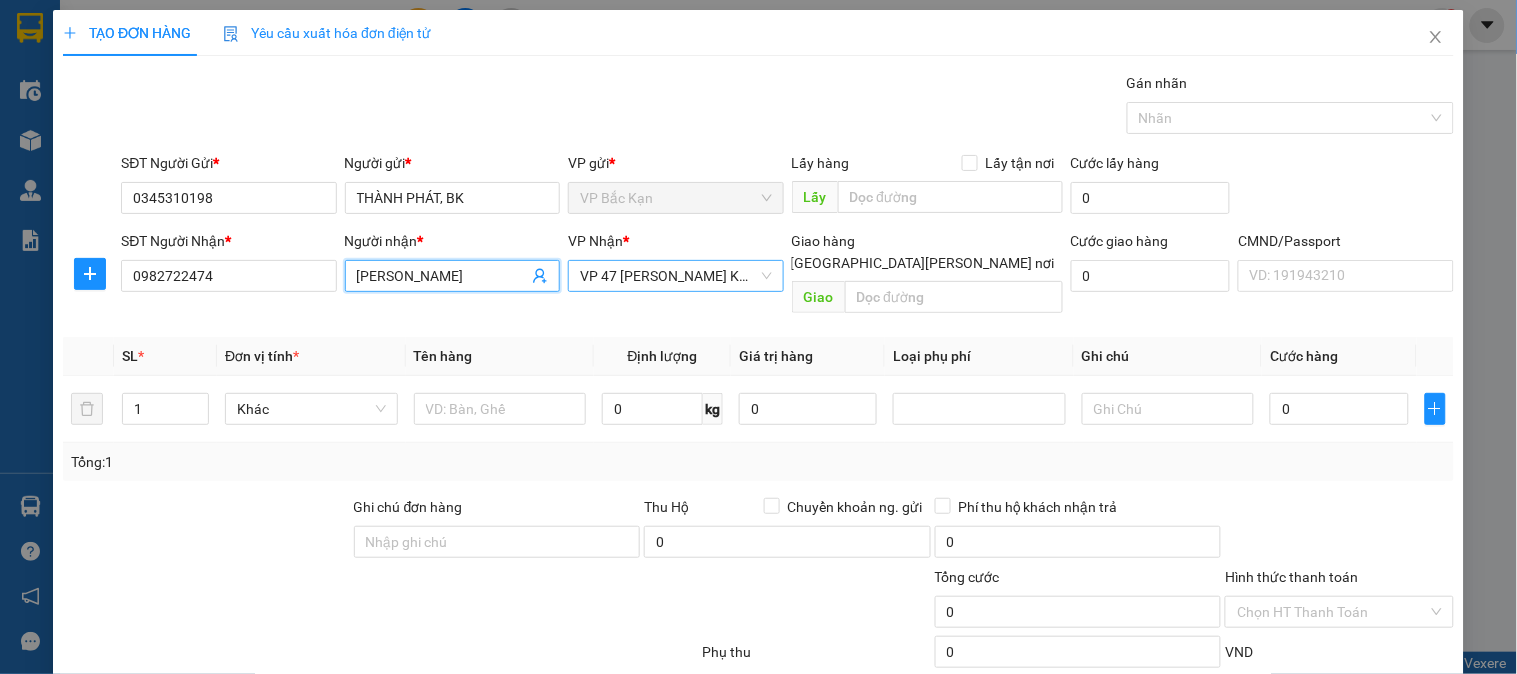 click on "VP 47 [PERSON_NAME]" at bounding box center [675, 276] 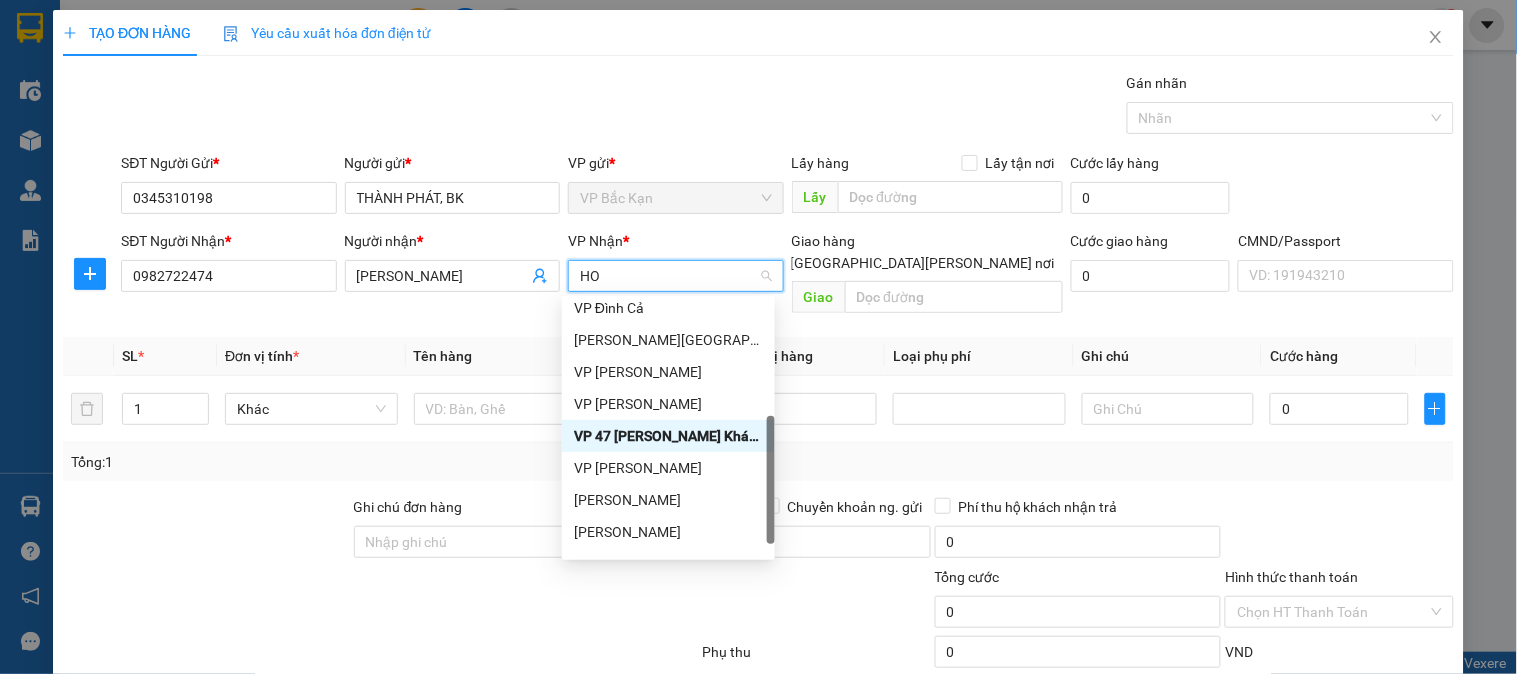 scroll, scrollTop: 0, scrollLeft: 0, axis: both 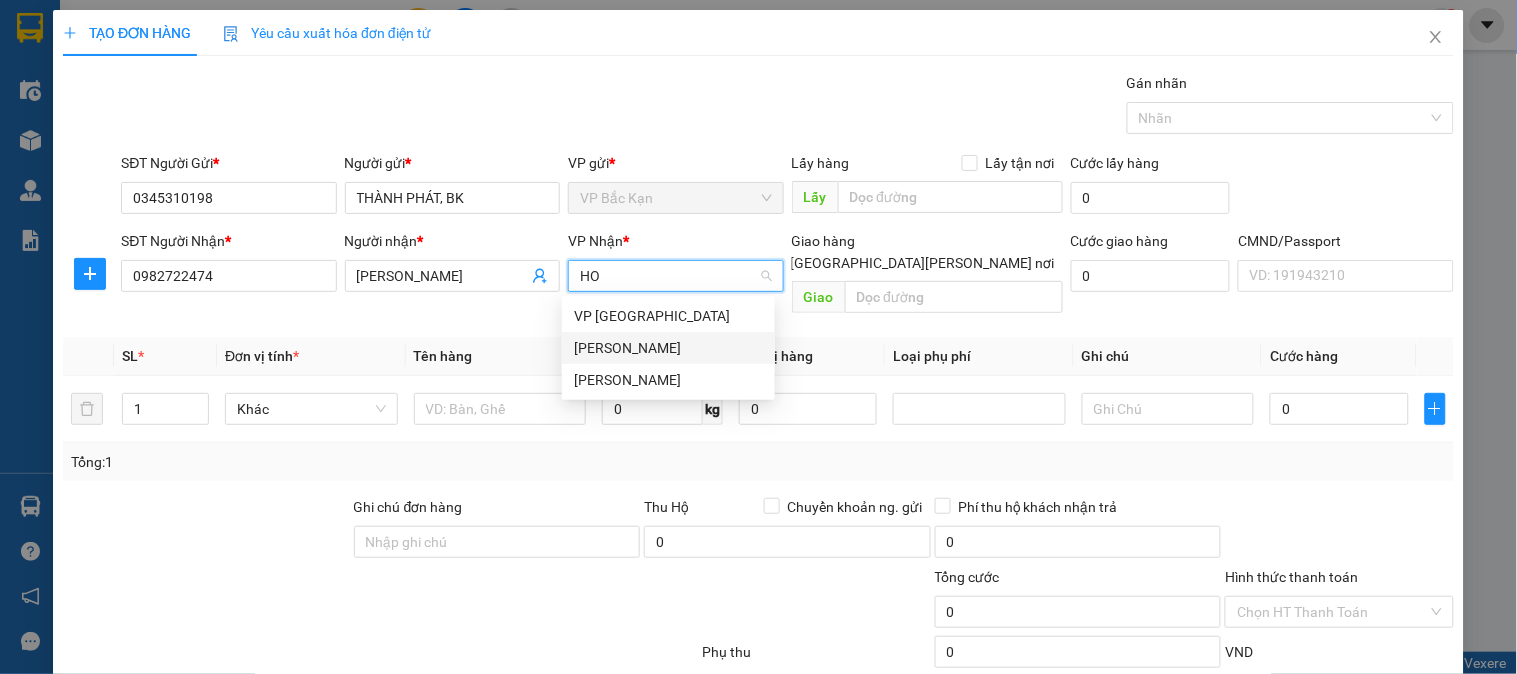 click on "VP [PERSON_NAME]" at bounding box center [668, 348] 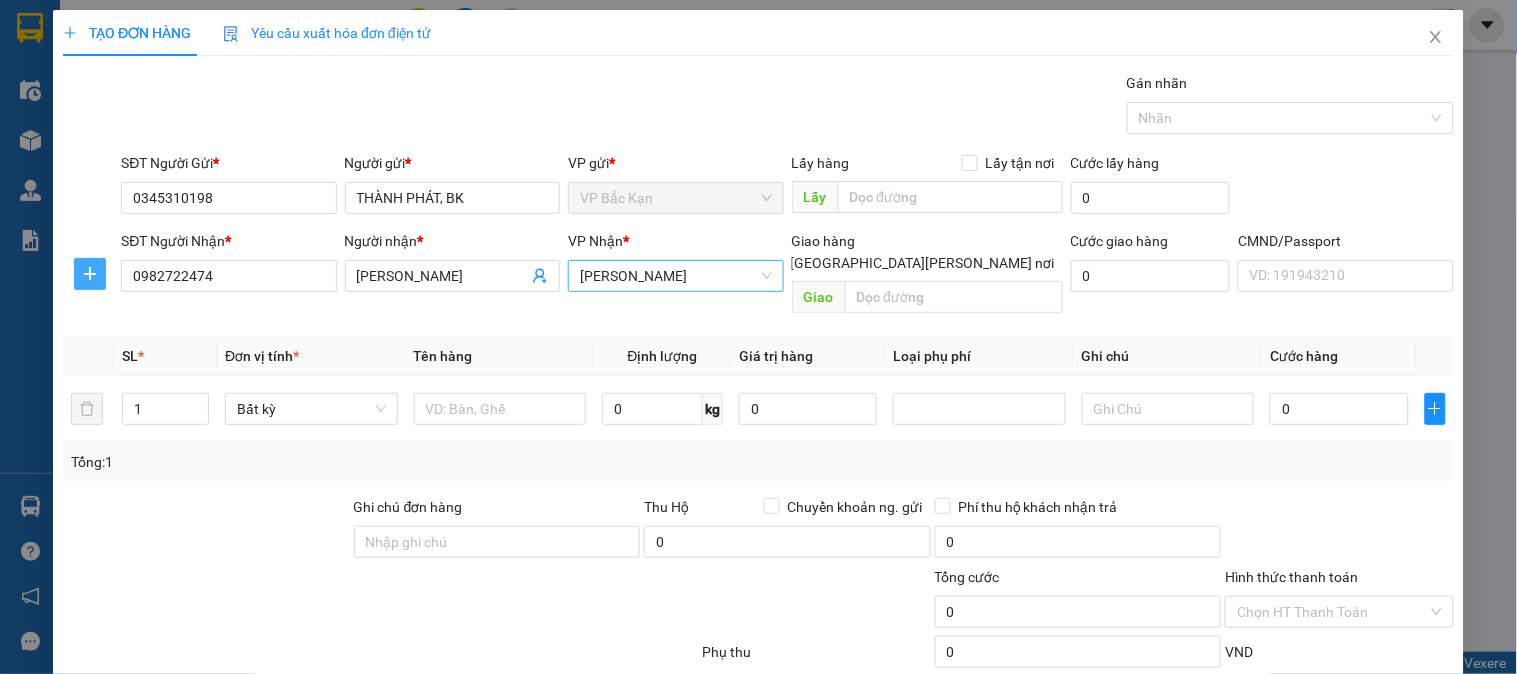 click 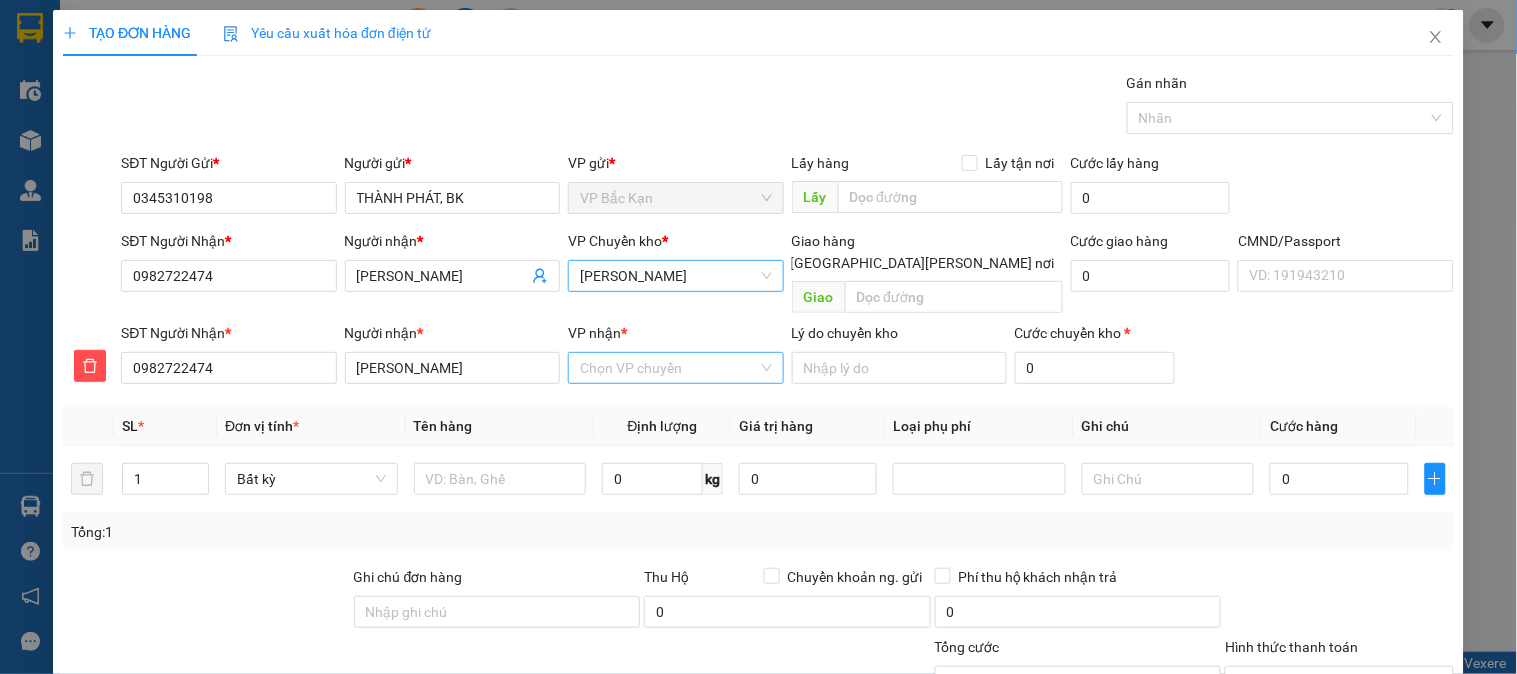 click on "VP nhận  *" at bounding box center (668, 368) 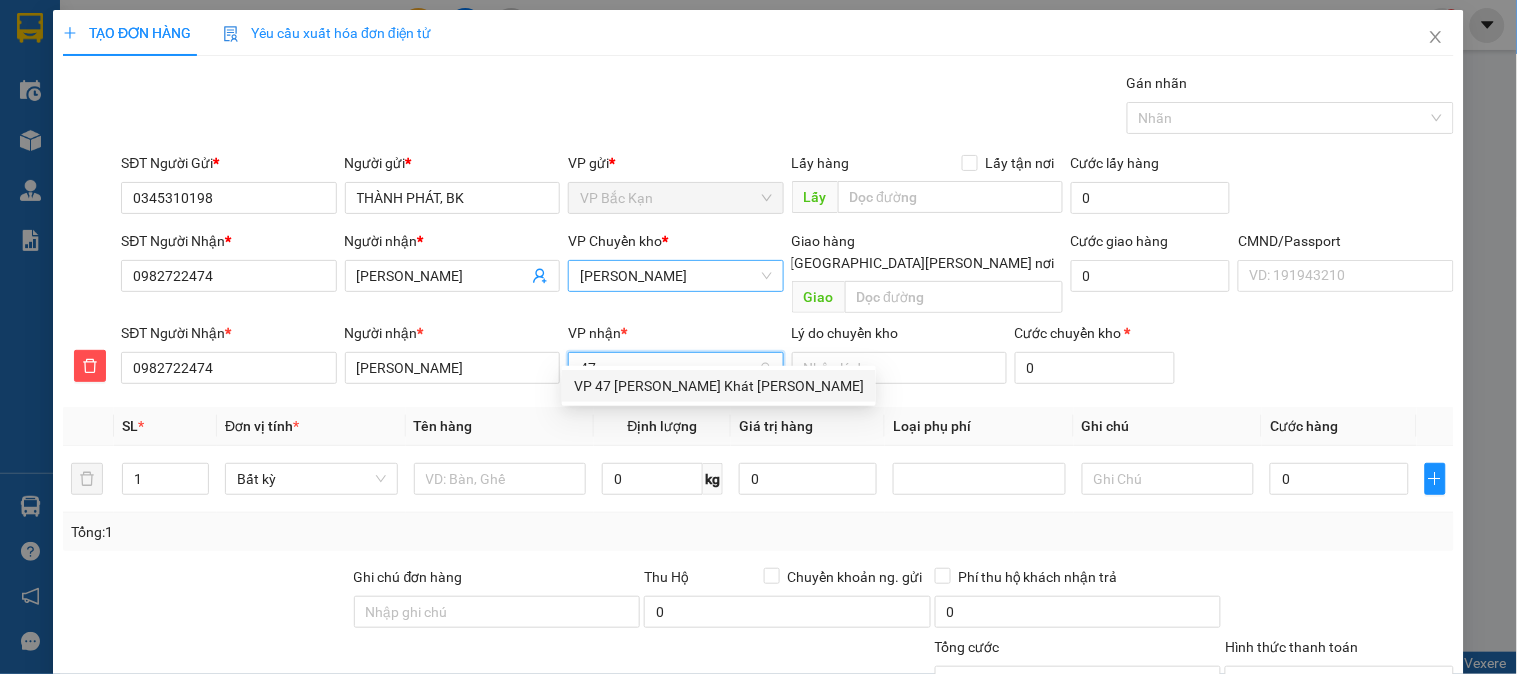 click on "VP 47 [PERSON_NAME]" at bounding box center [719, 386] 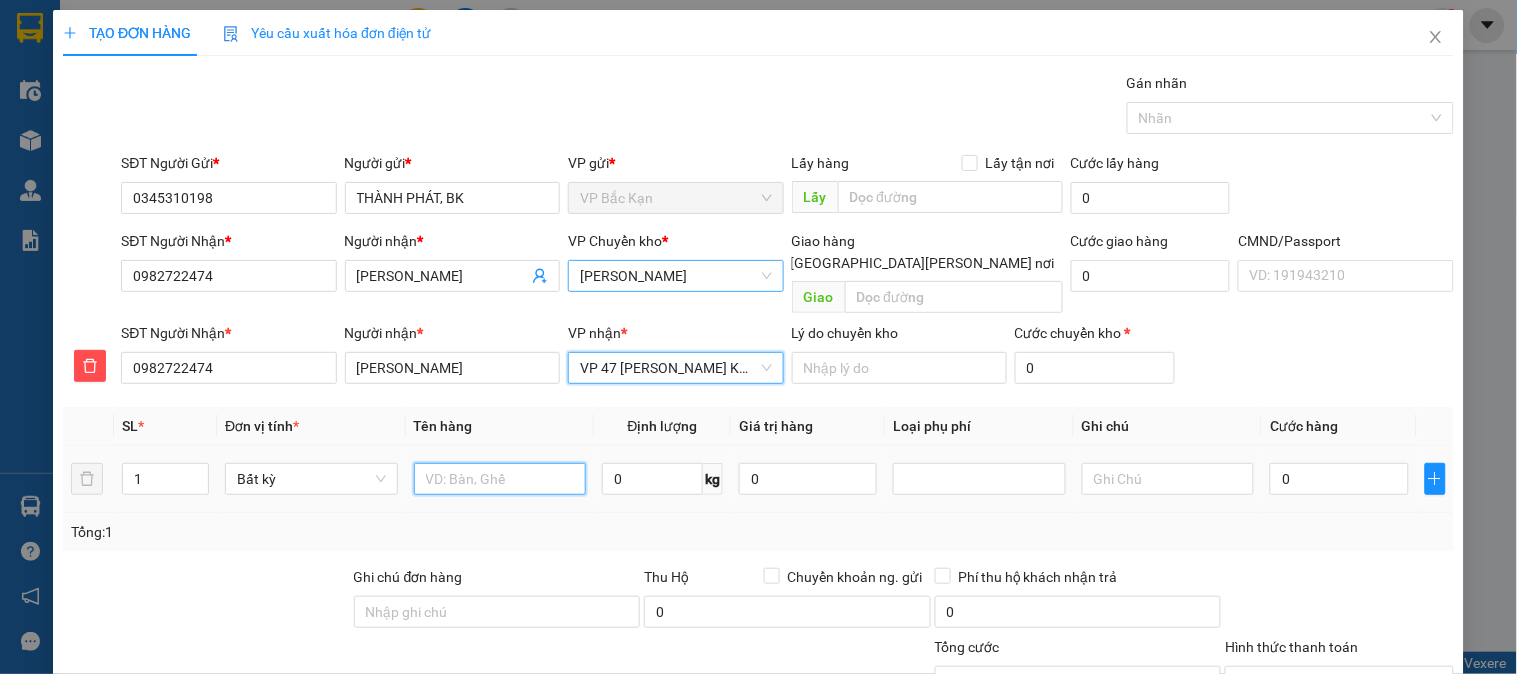 click at bounding box center [500, 479] 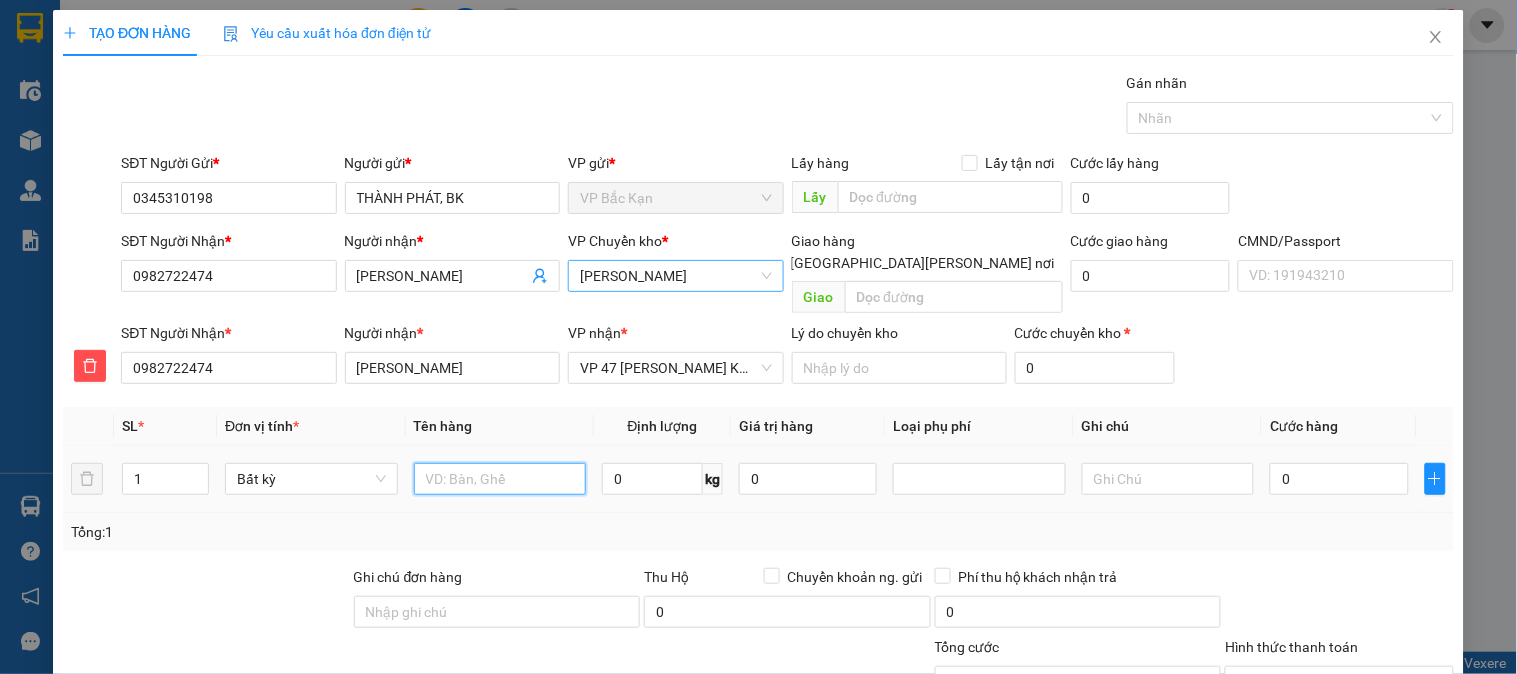 click at bounding box center [500, 479] 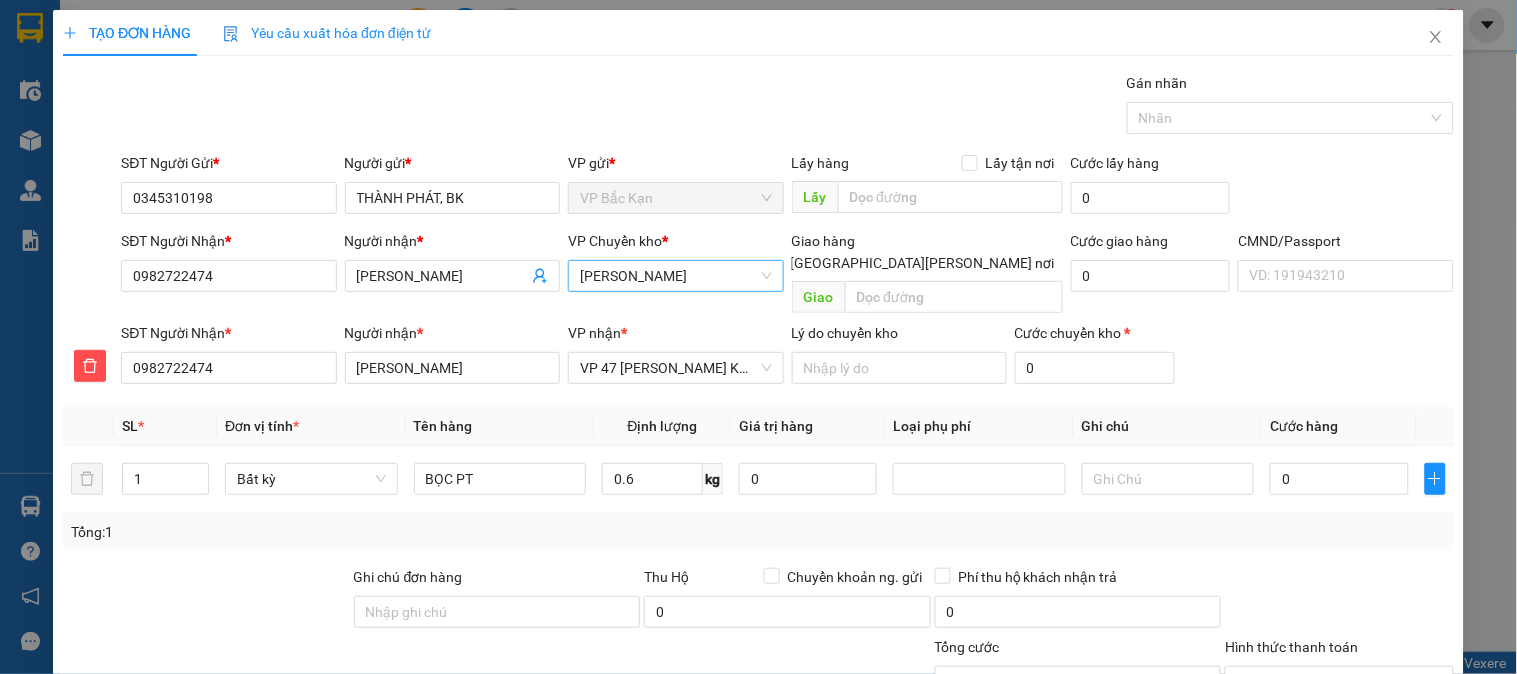 click on "Transit Pickup Surcharge Ids Transit Deliver Surcharge Ids Transit Deliver Surcharge Transit Deliver Surcharge Gói vận chuyển  * Tiêu chuẩn Gán nhãn   Nhãn SĐT Người Gửi  * 0345310198 Người gửi  * THÀNH PHÁT, BK VP gửi  * VP Bắc Kạn Lấy hàng Lấy tận nơi Lấy Cước lấy hàng 0 SĐT Người Nhận  * 0982722474 Người nhận  * MINH THÀNH VP Chuyển kho  * VP Hoàng Gia Giao hàng Giao tận nơi Giao Cước giao hàng 0 CMND/Passport VD: 191943210 SĐT Người Nhận   * 0982722474 Người nhận   * MINH THÀNH VP nhận  * VP 47 Trần Khát Chân Lý do chuyển kho Cước chuyển kho    * 0 SL  * Đơn vị tính  * Tên hàng  Định lượng Giá trị hàng Loại phụ phí Ghi chú Cước hàng                     1 Bất kỳ BỌC PT 0.6 kg 0   0 Tổng:  1 Ghi chú đơn hàng Thu Hộ Chuyển khoản ng. gửi 0 Phí thu hộ khách nhận trả 0 Tổng cước 0 Hình thức thanh toán Chọn HT Thanh Toán Phụ thu 0 VND 0" at bounding box center (758, 452) 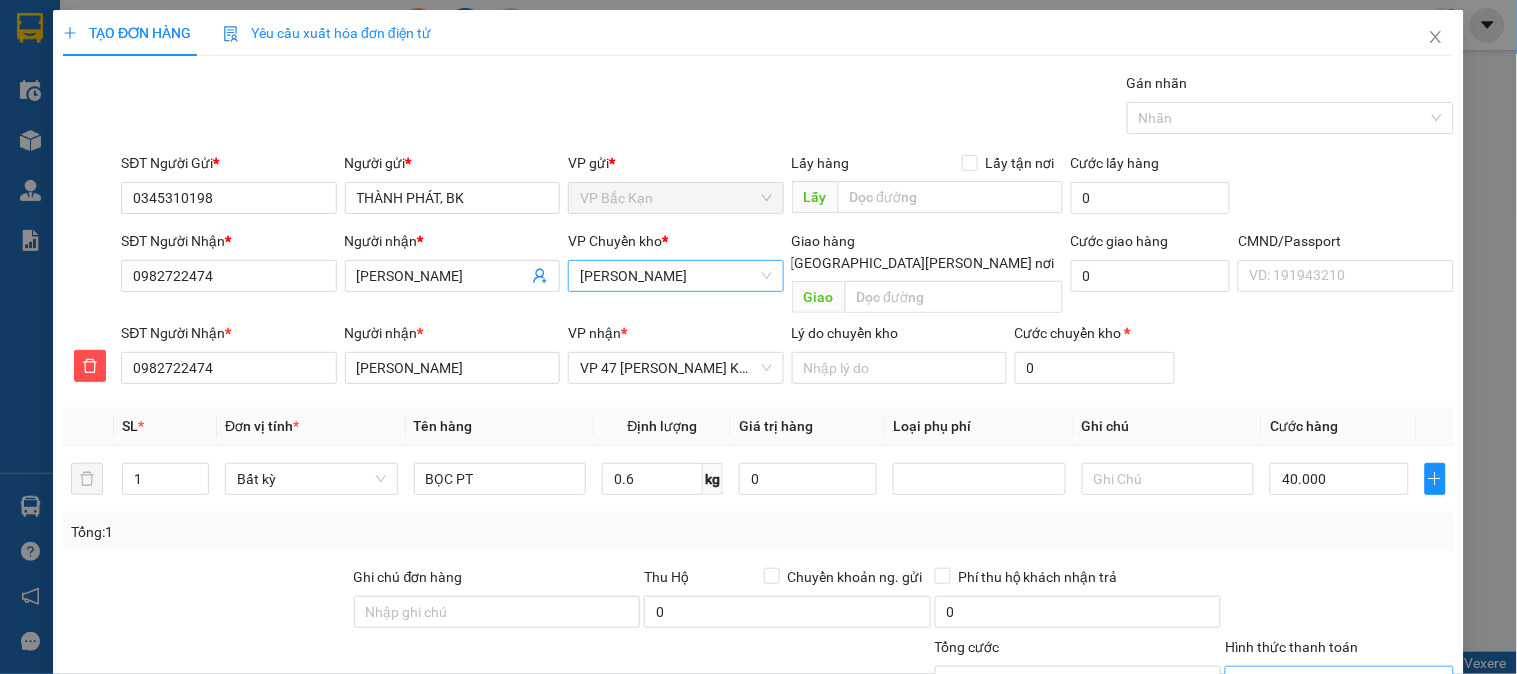 scroll, scrollTop: 176, scrollLeft: 0, axis: vertical 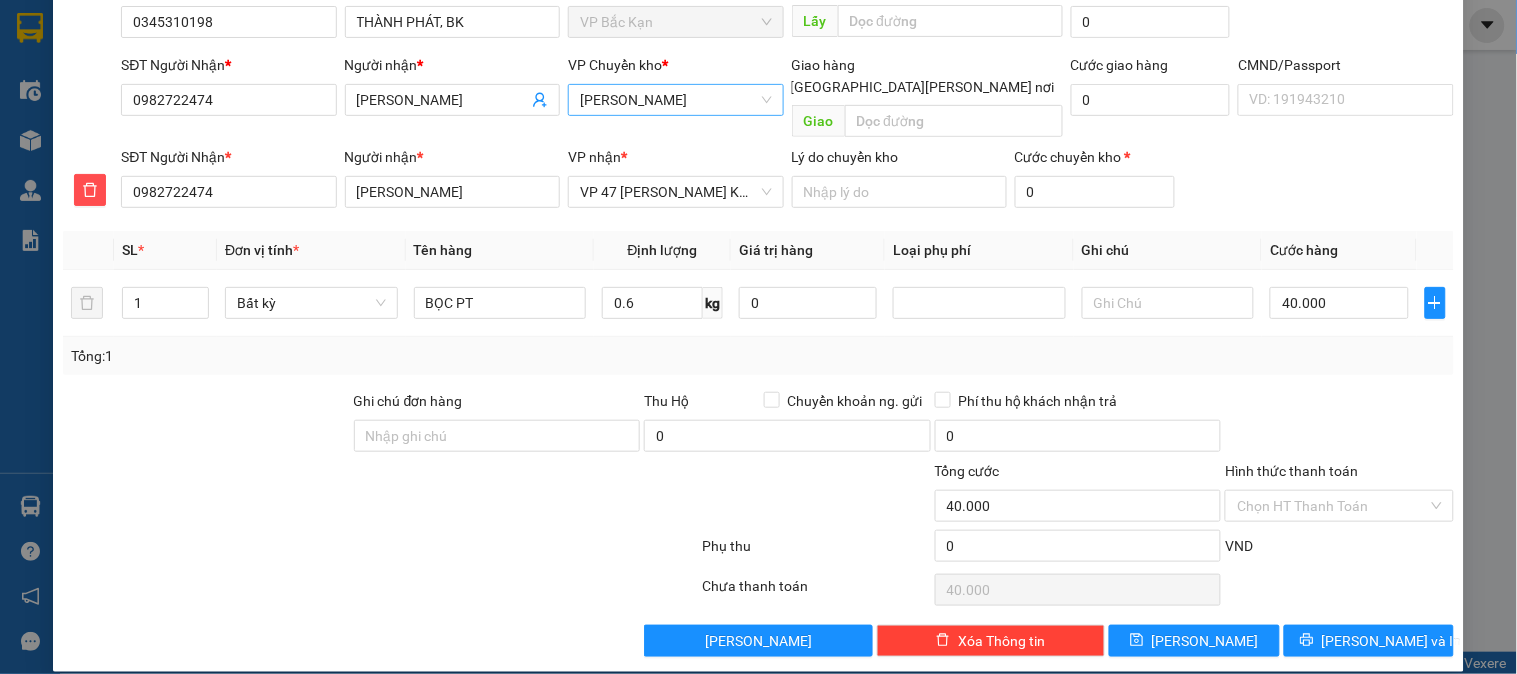 click at bounding box center (1339, 425) 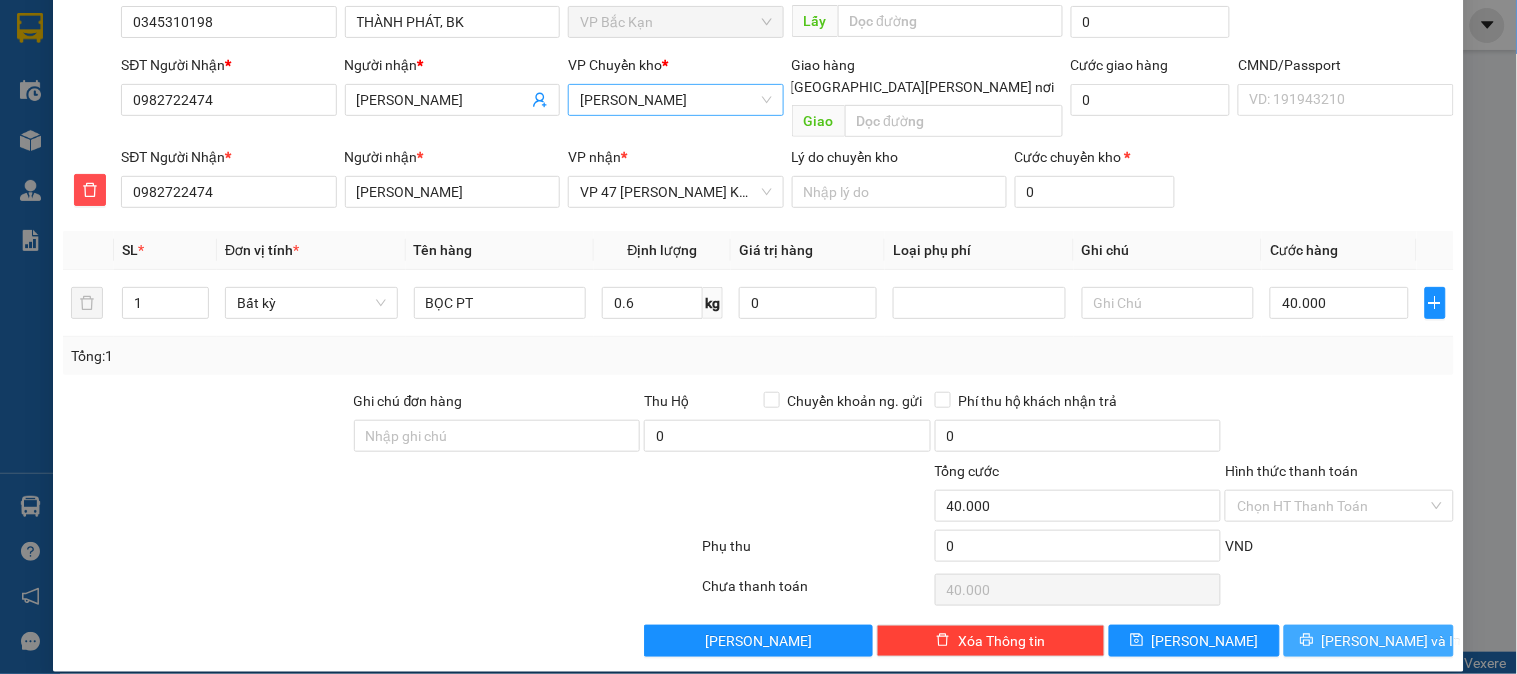 click on "[PERSON_NAME] và In" at bounding box center (1369, 641) 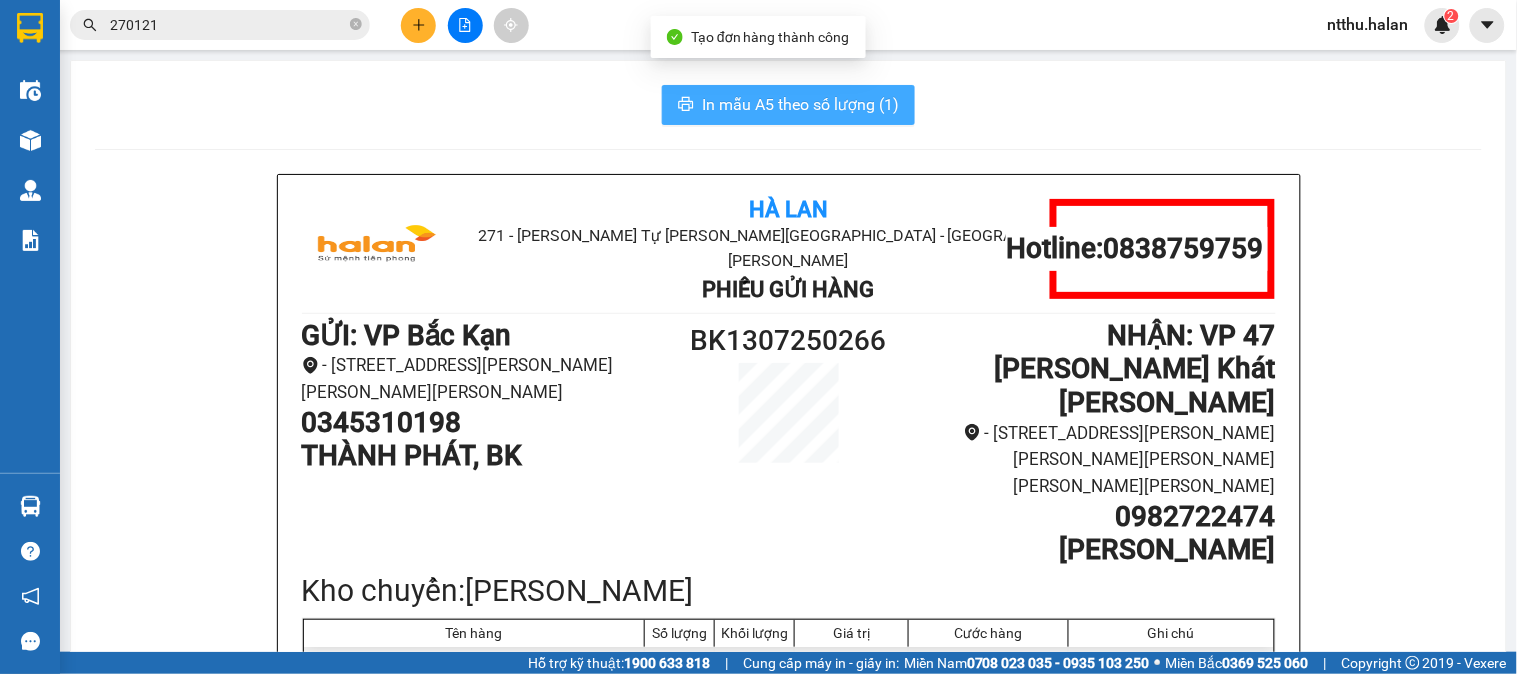 click on "In mẫu A5 theo số lượng
(1)" at bounding box center [800, 104] 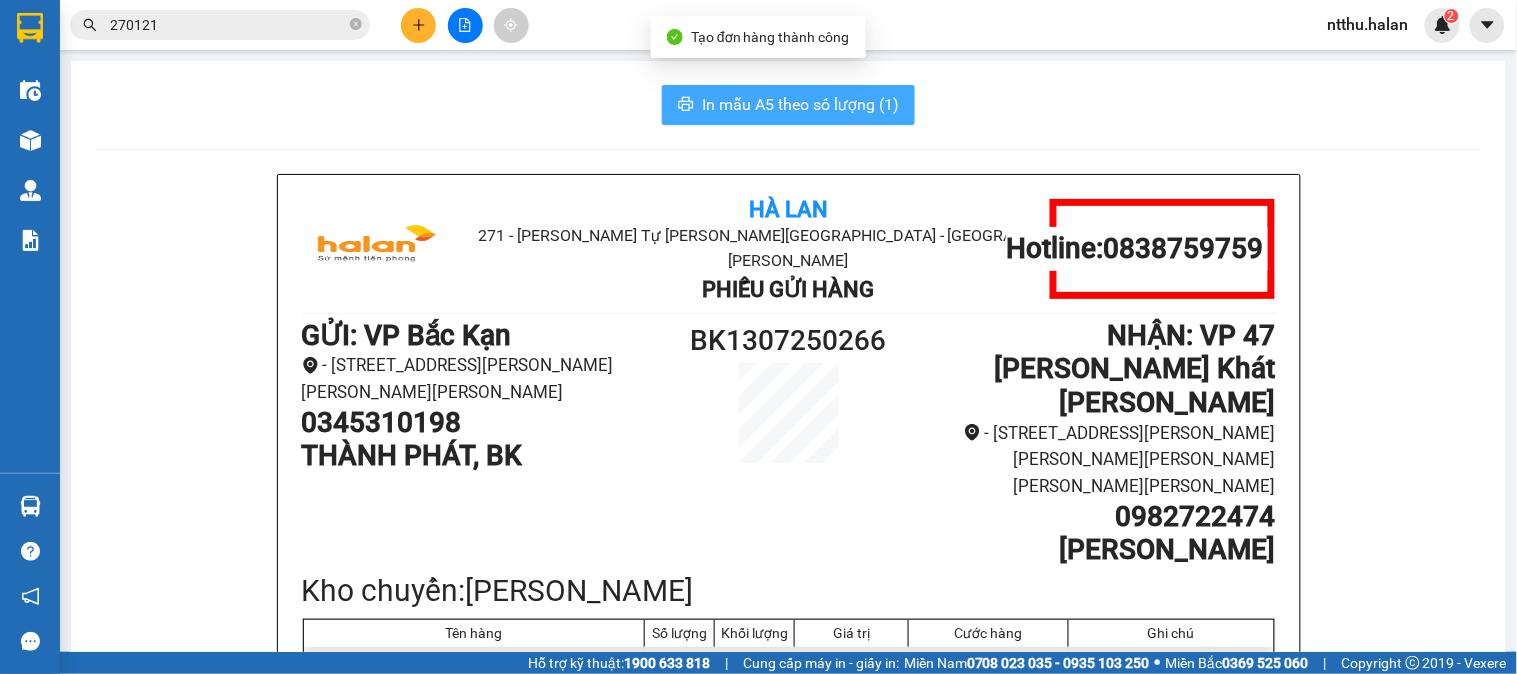 scroll, scrollTop: 0, scrollLeft: 0, axis: both 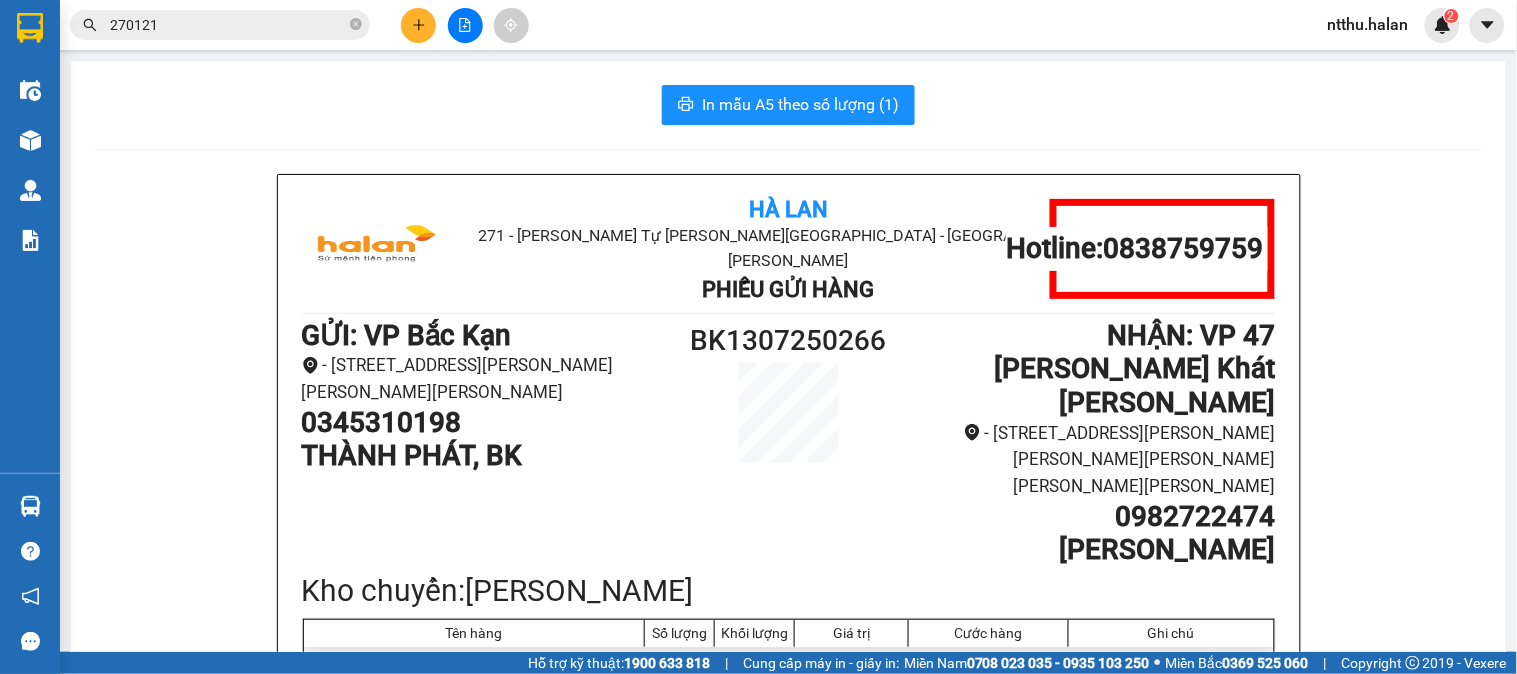 click 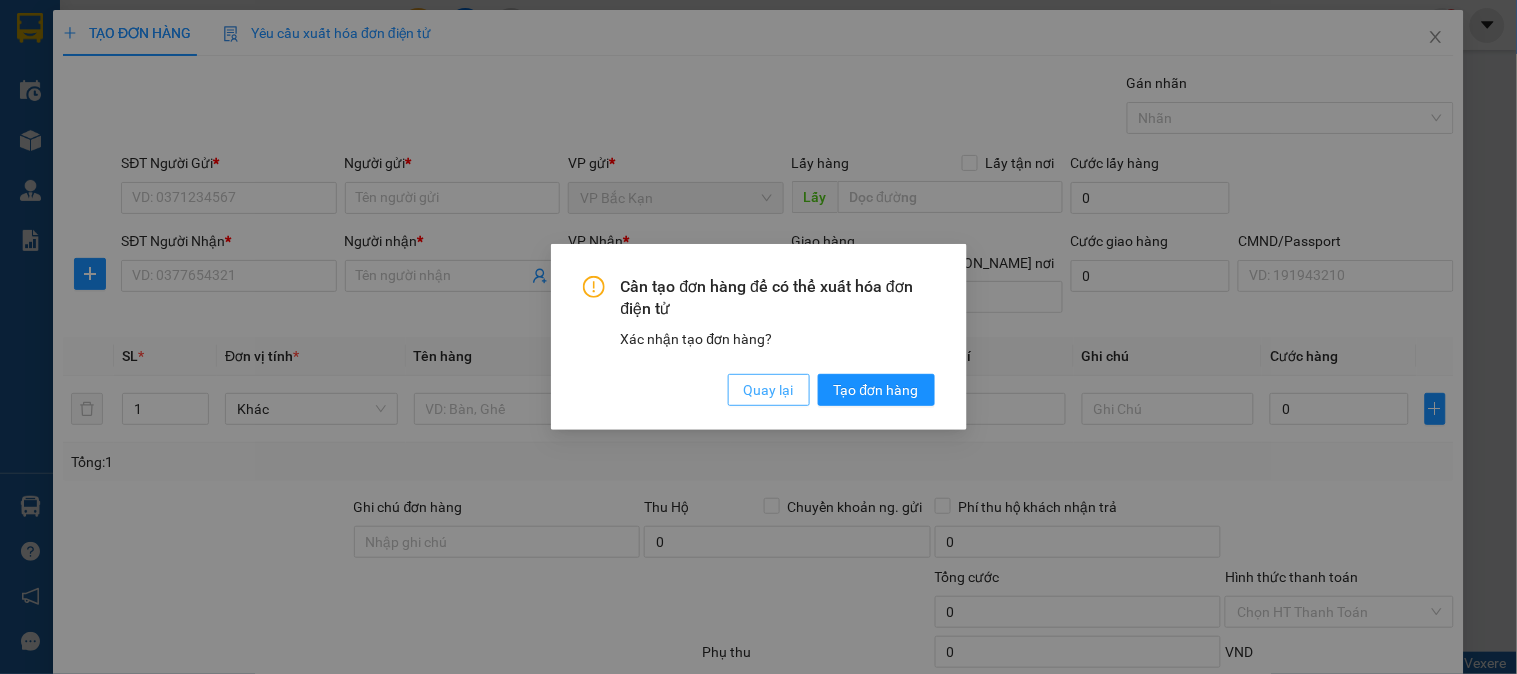 click on "Quay lại" at bounding box center (769, 390) 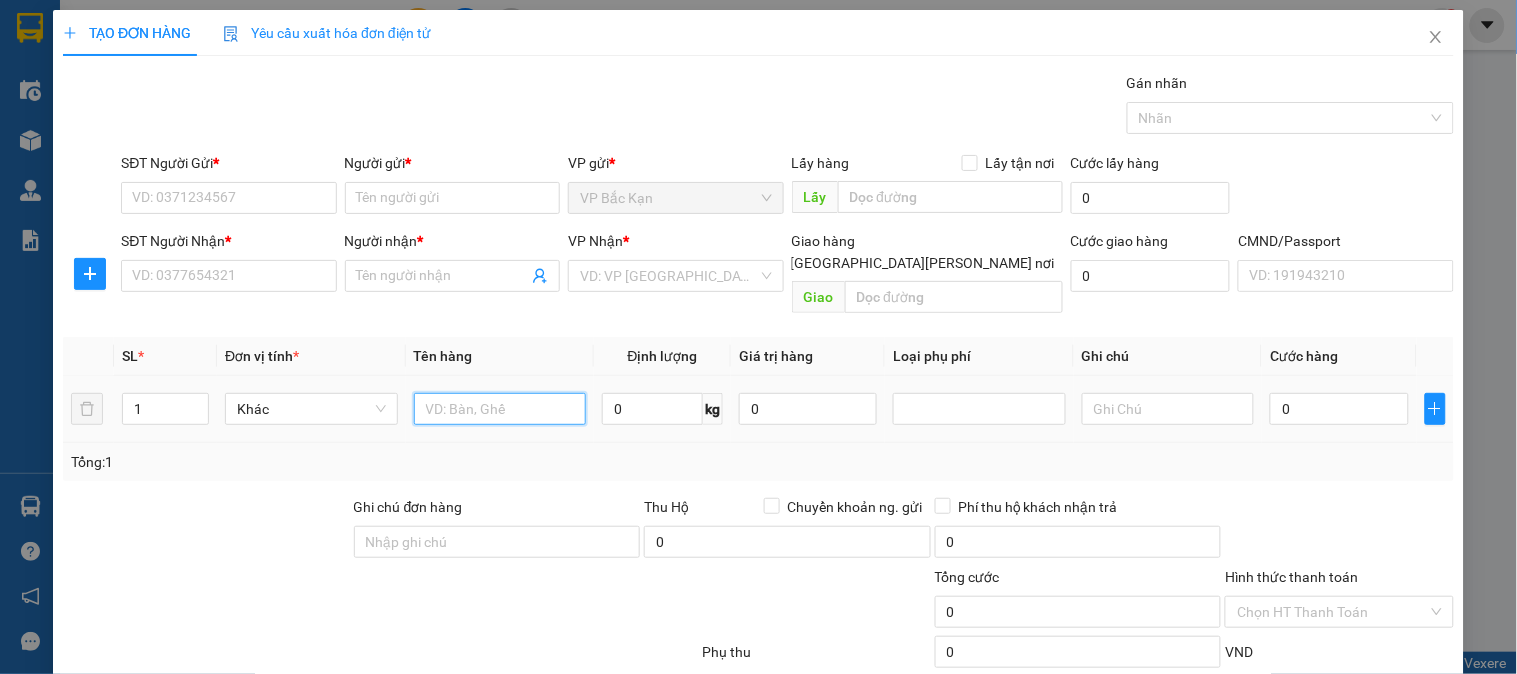 click at bounding box center (500, 409) 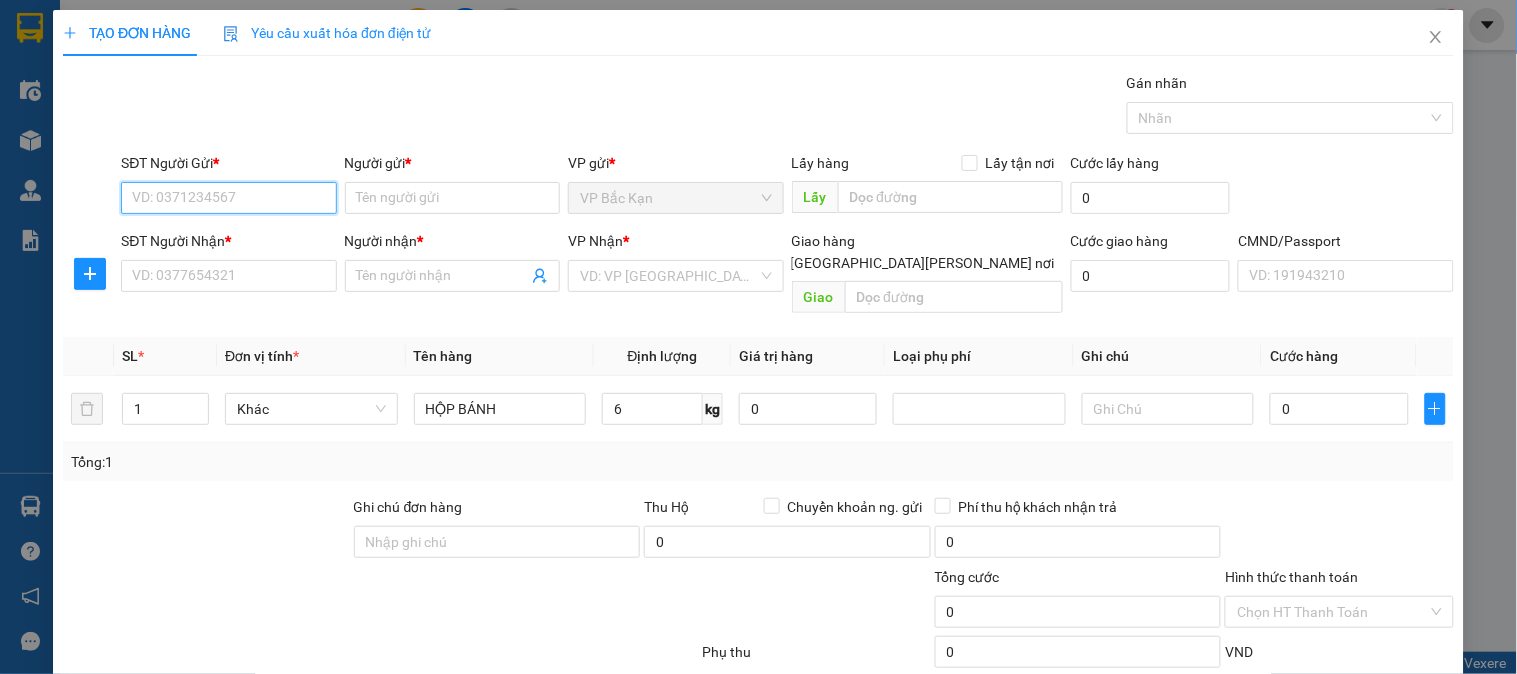 click on "SĐT Người Gửi  *" at bounding box center [228, 198] 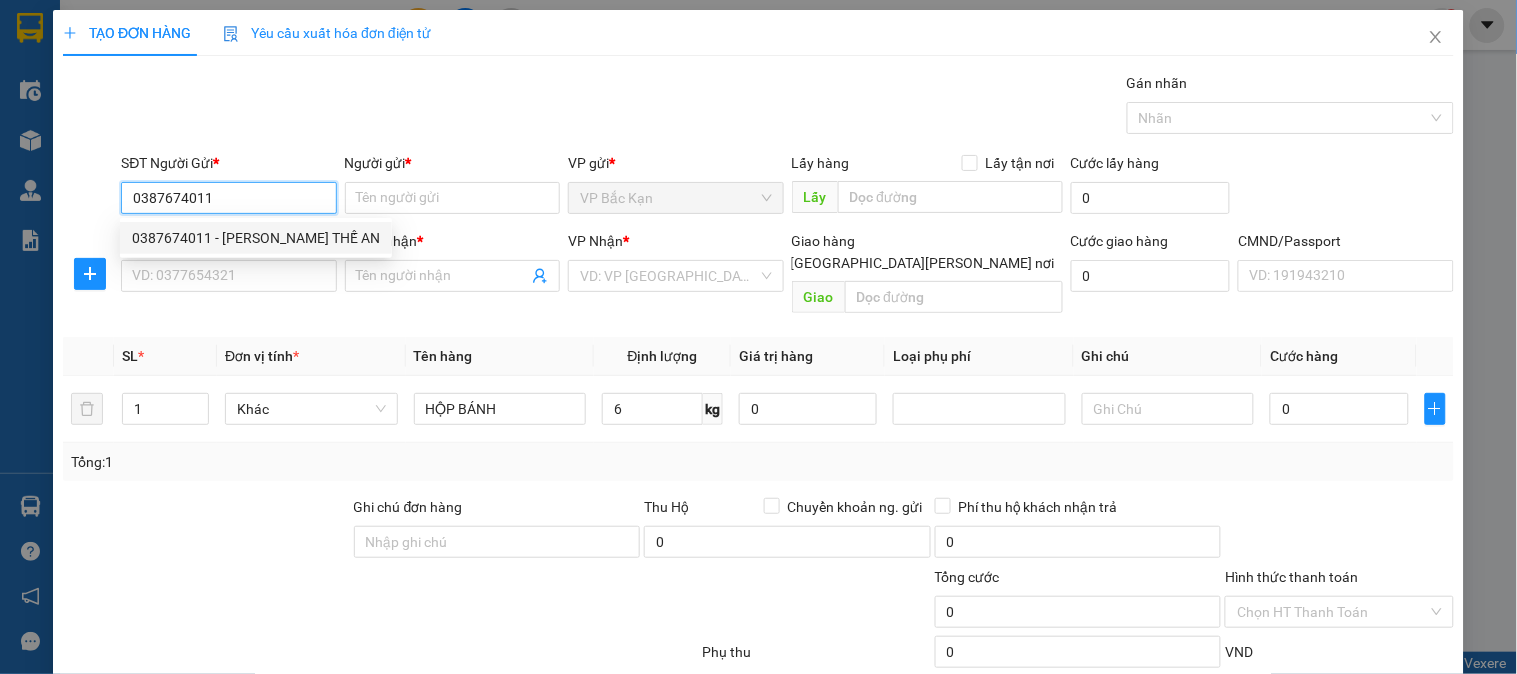 click on "0387674011 - NGHIÊM THẾ AN" at bounding box center [256, 238] 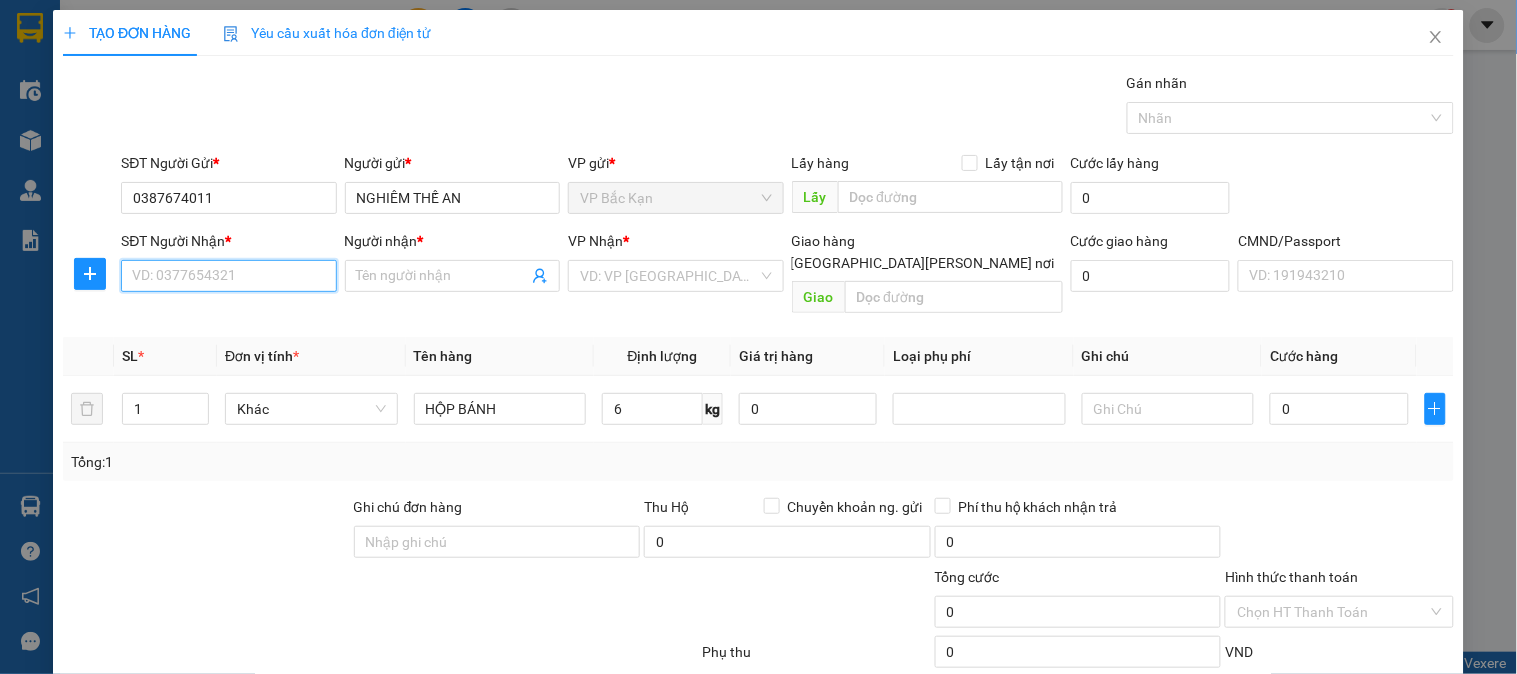 click on "SĐT Người Nhận  *" at bounding box center [228, 276] 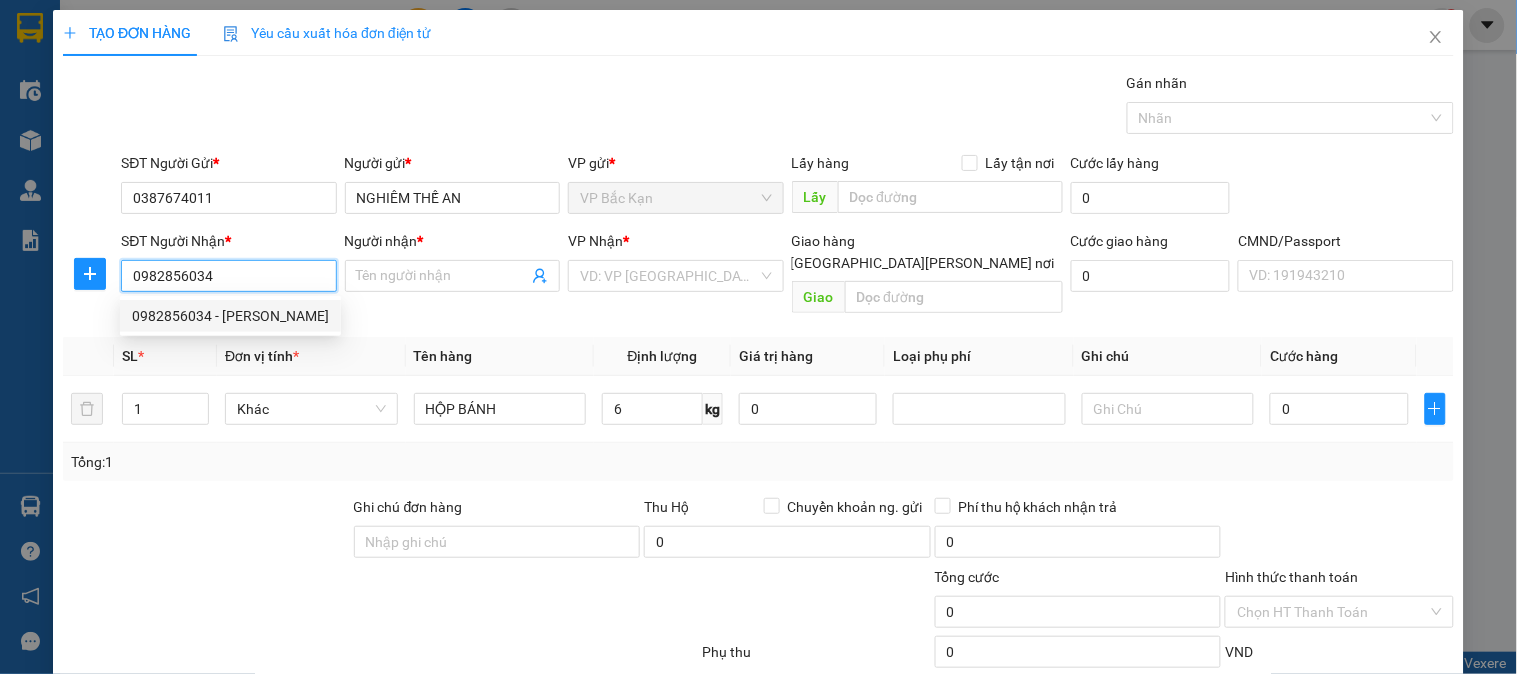 click on "0982856034 - THỊNH" at bounding box center (230, 316) 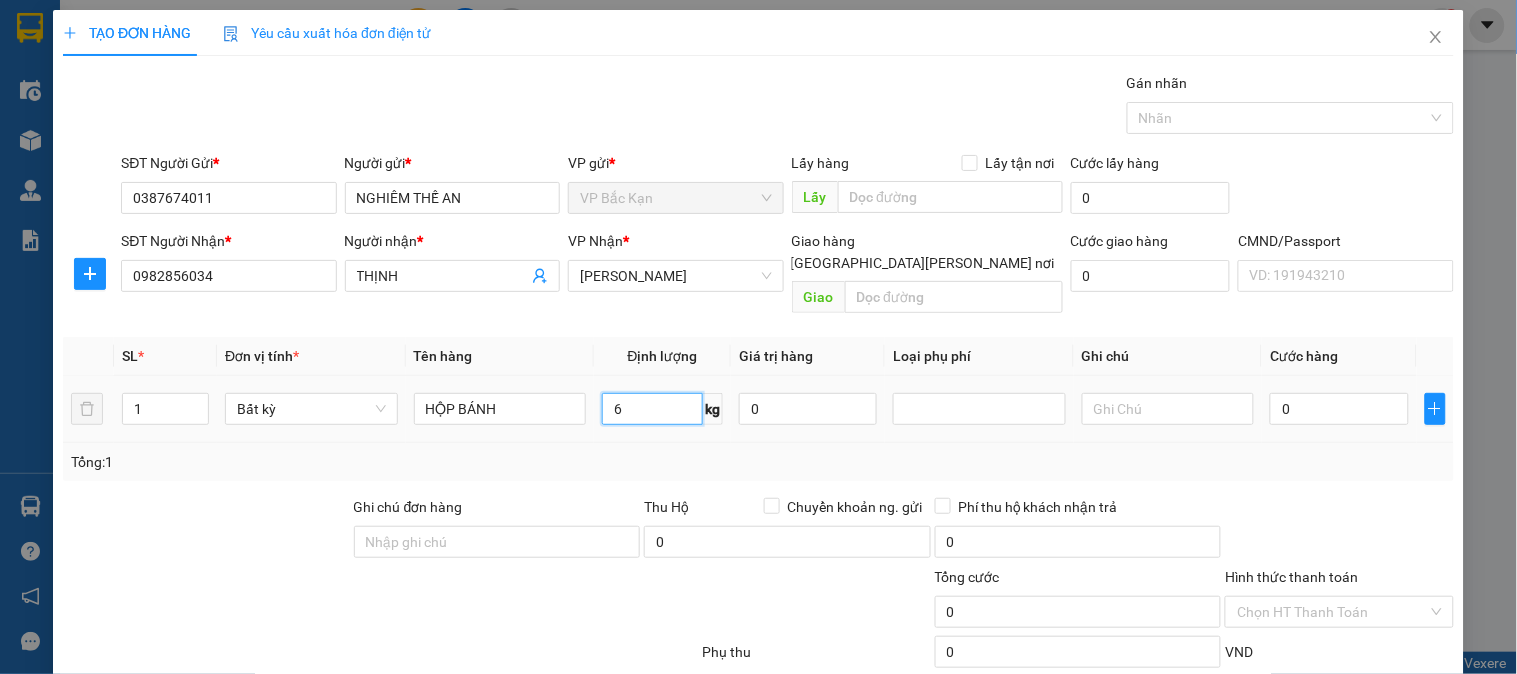 click on "6" at bounding box center [652, 409] 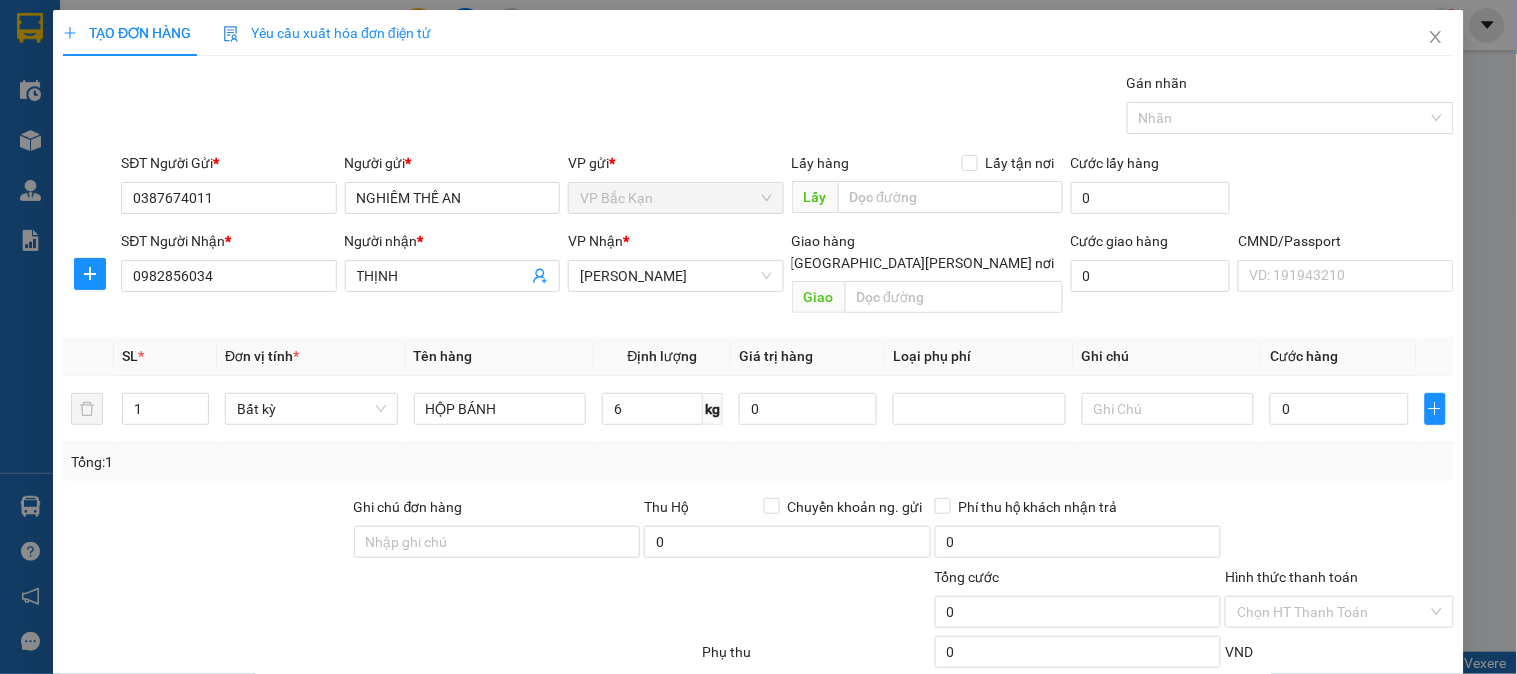click on "Tổng:  1" at bounding box center [758, 462] 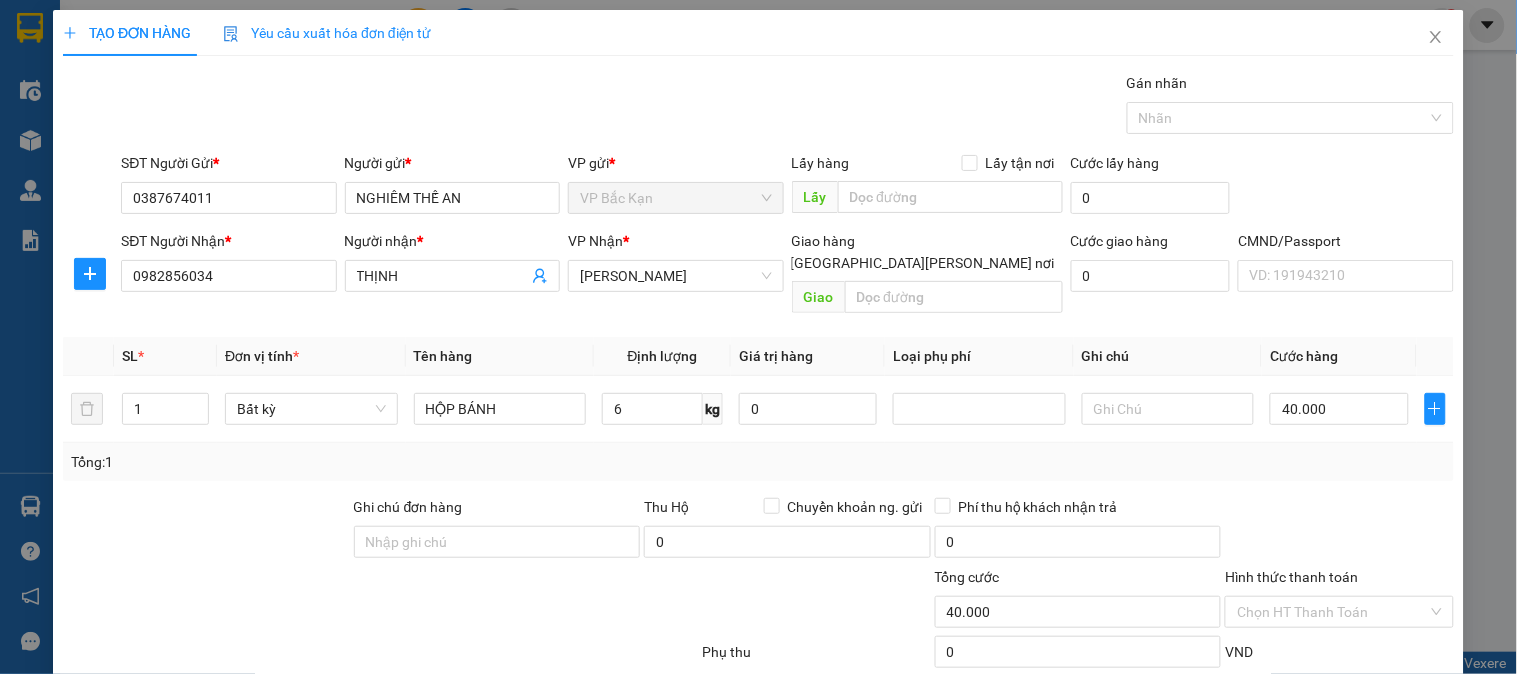 click on "Tổng:  1" at bounding box center (758, 462) 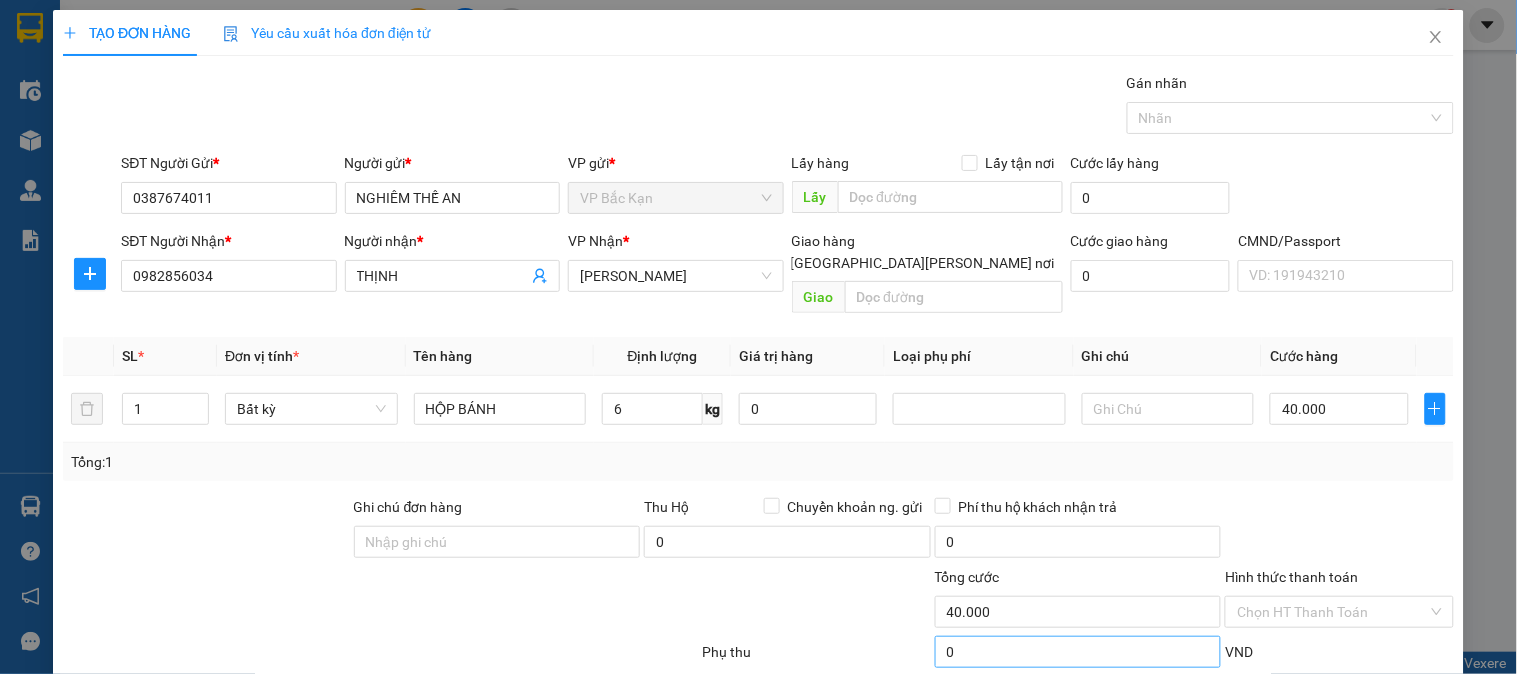 scroll, scrollTop: 105, scrollLeft: 0, axis: vertical 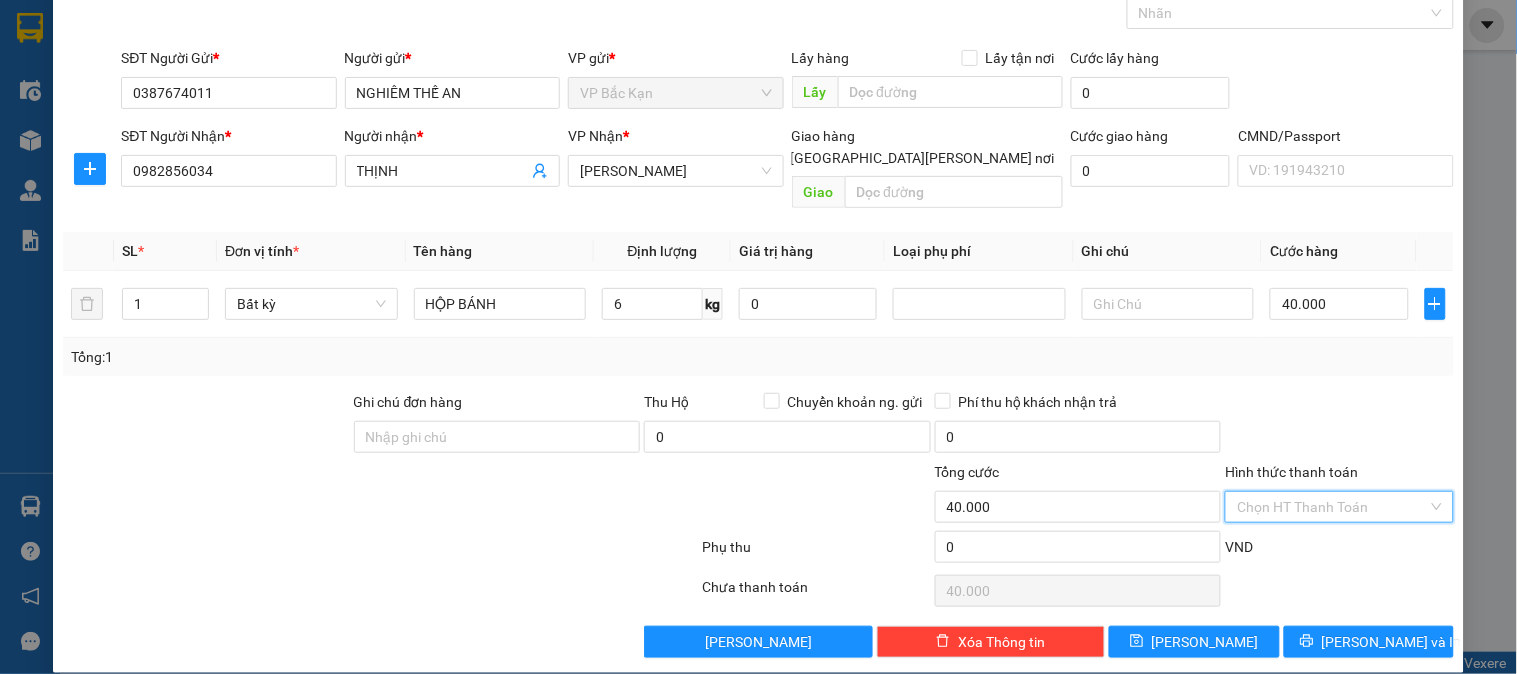click on "Hình thức thanh toán" at bounding box center (1332, 507) 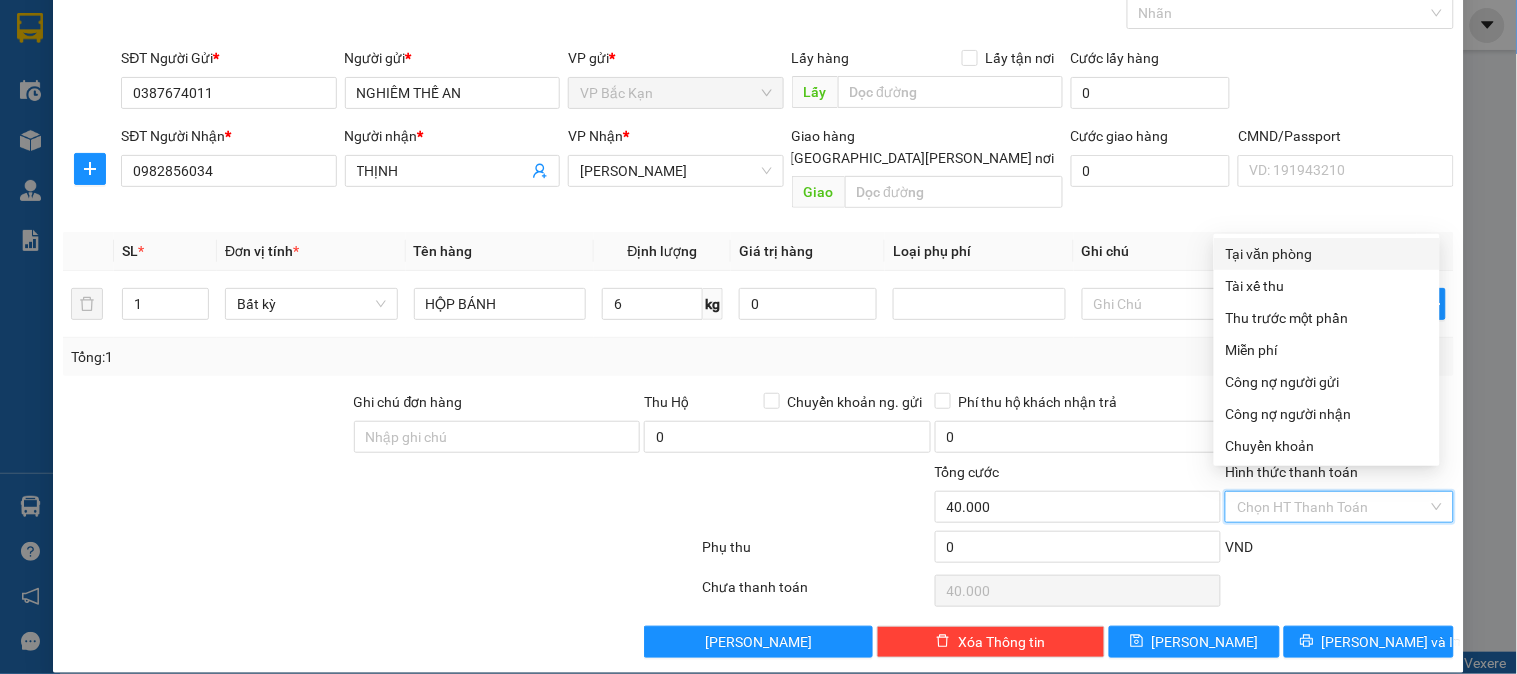 click on "Tại văn phòng" at bounding box center [1327, 254] 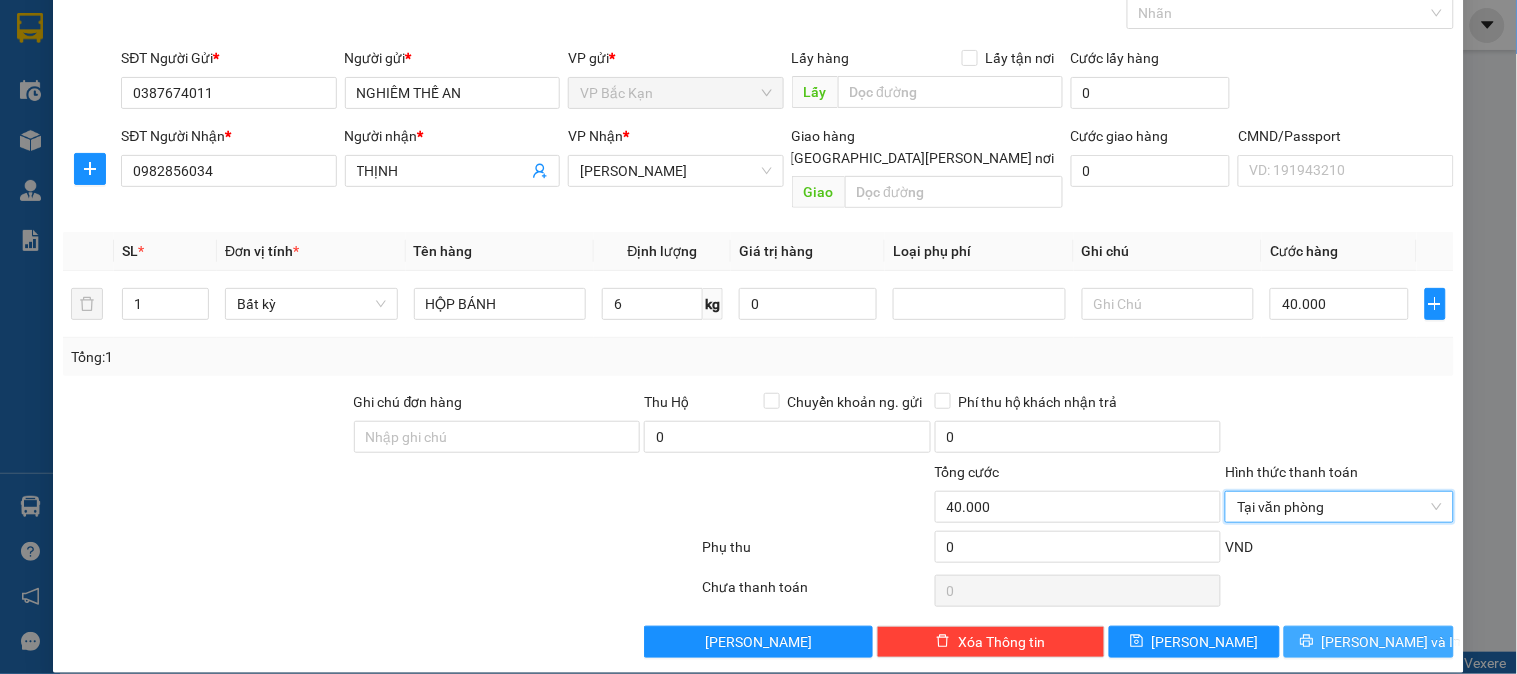 click on "[PERSON_NAME] và In" at bounding box center [1392, 642] 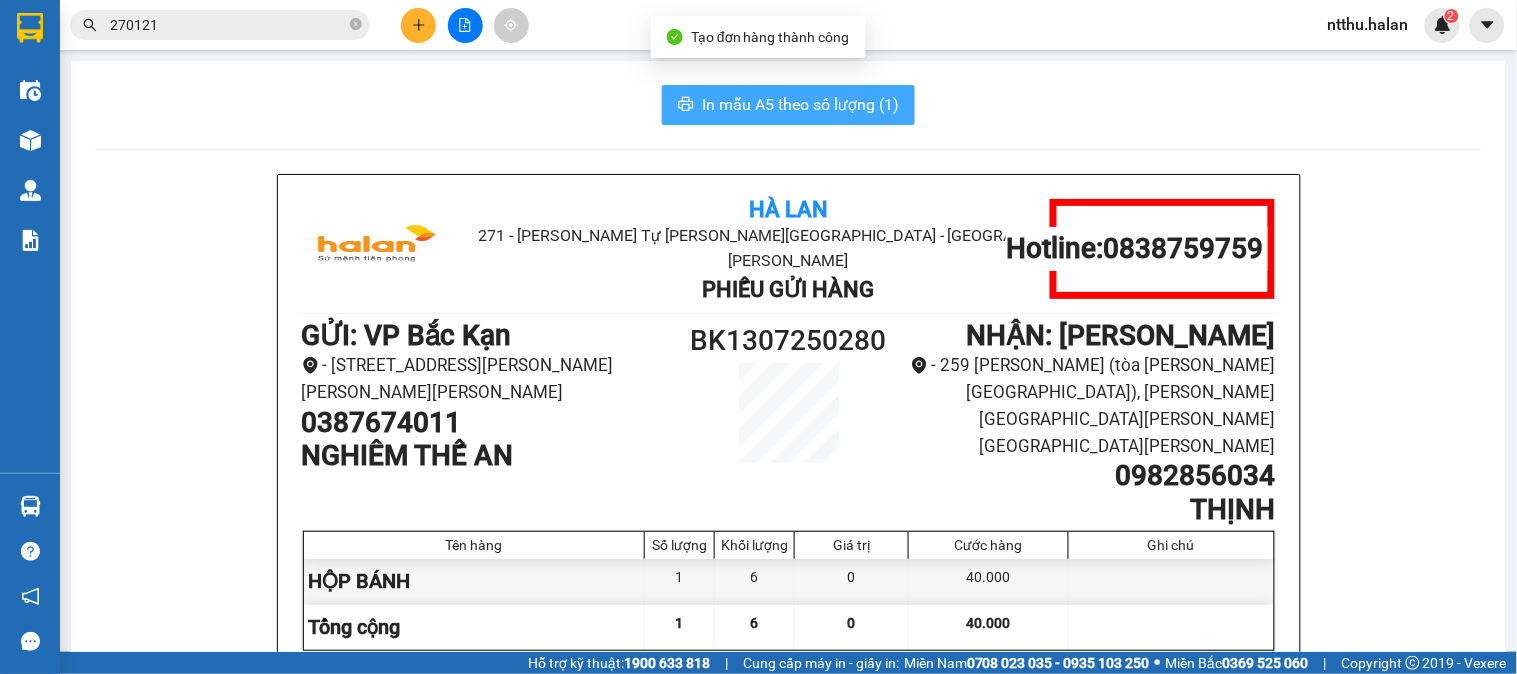 click on "In mẫu A5 theo số lượng
(1)" at bounding box center (800, 104) 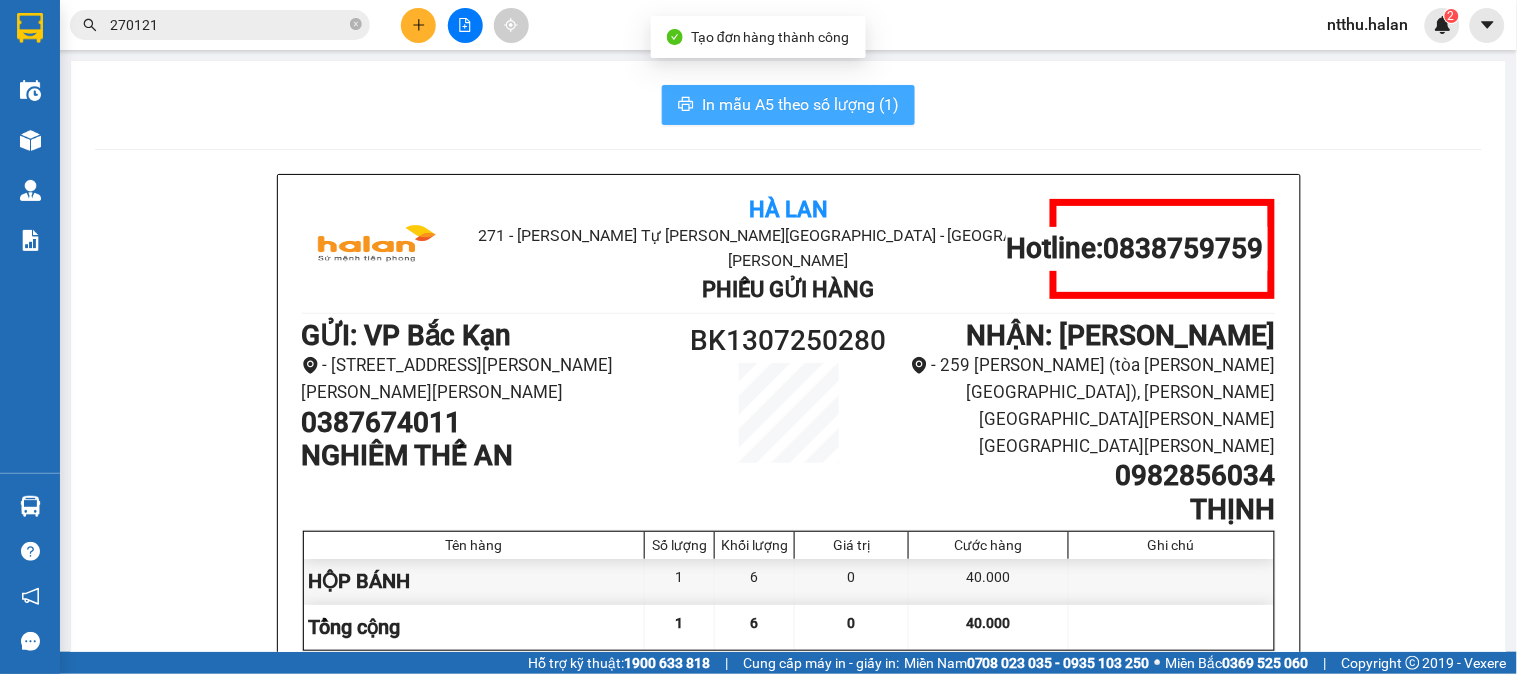 scroll, scrollTop: 0, scrollLeft: 0, axis: both 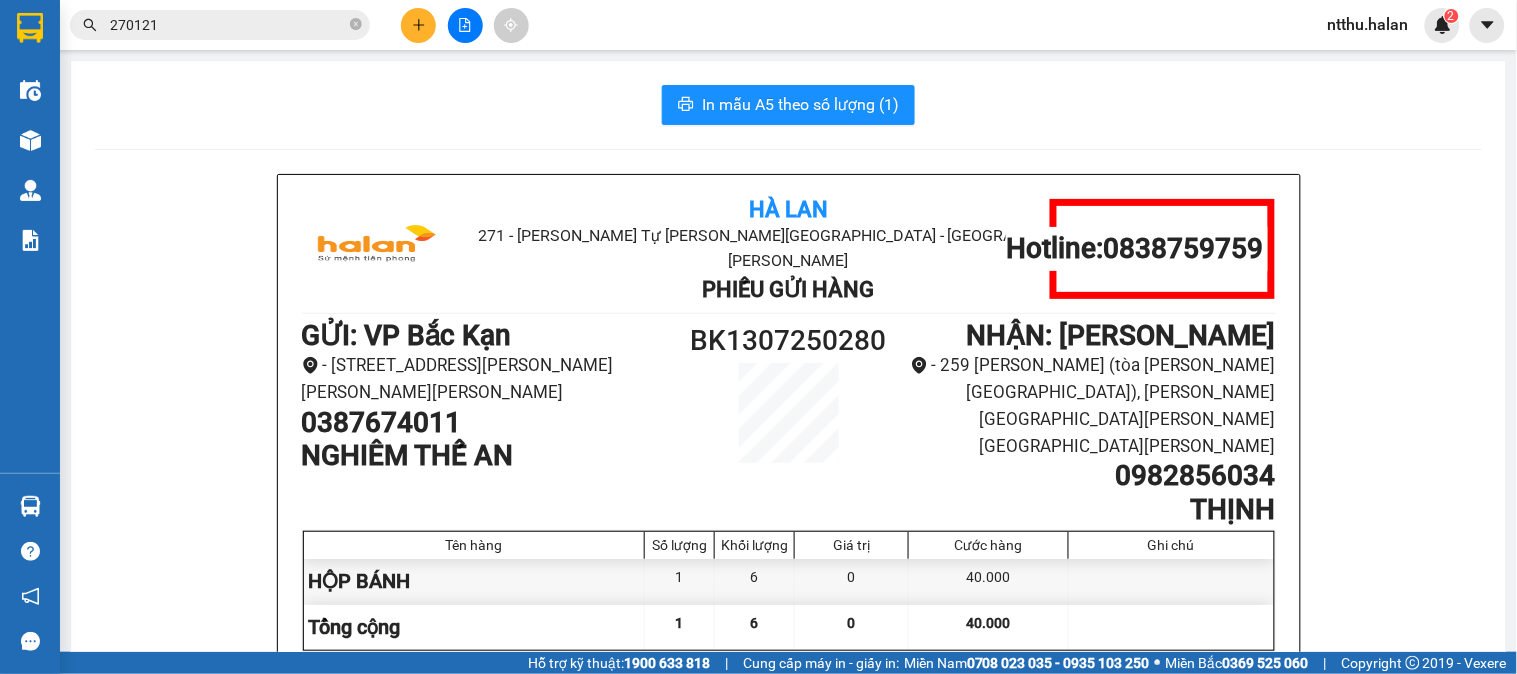 click on "In mẫu A5 theo số lượng
(1)" at bounding box center [788, 105] 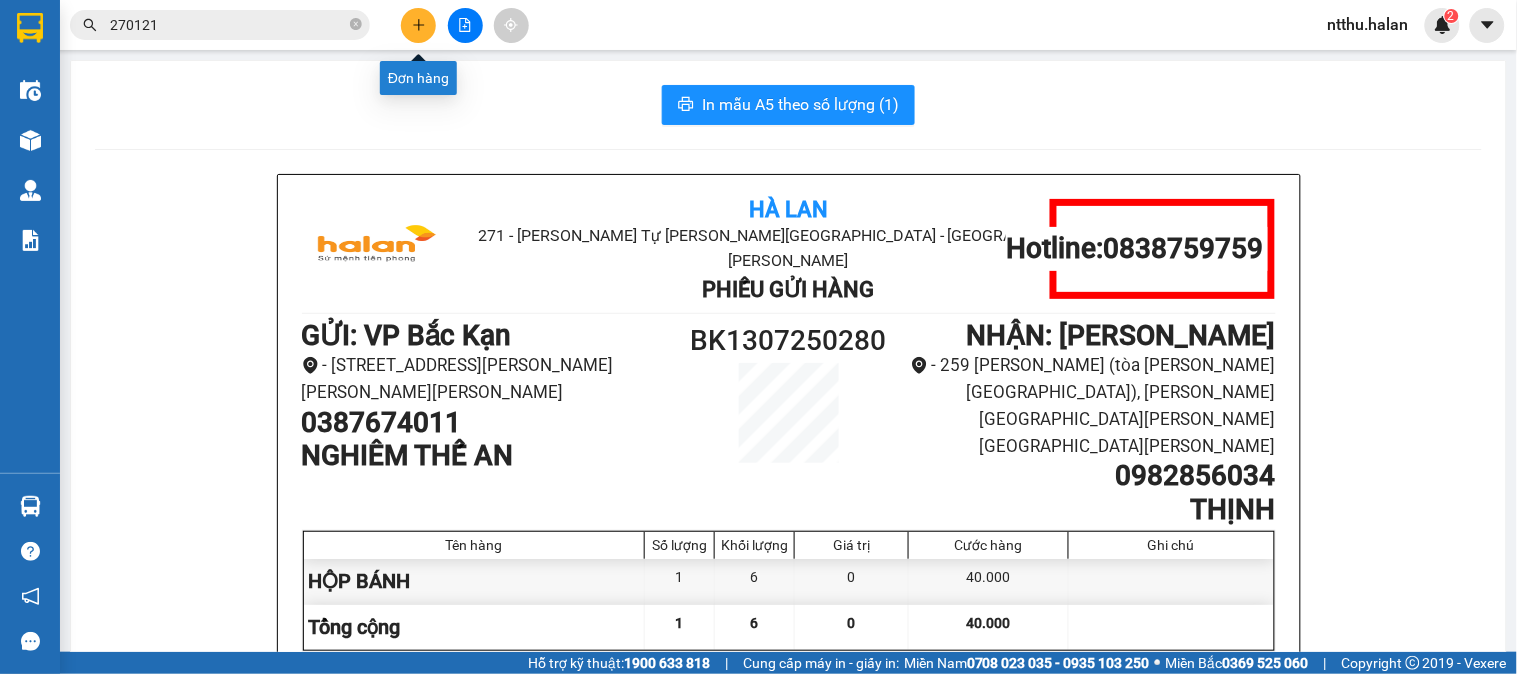 click 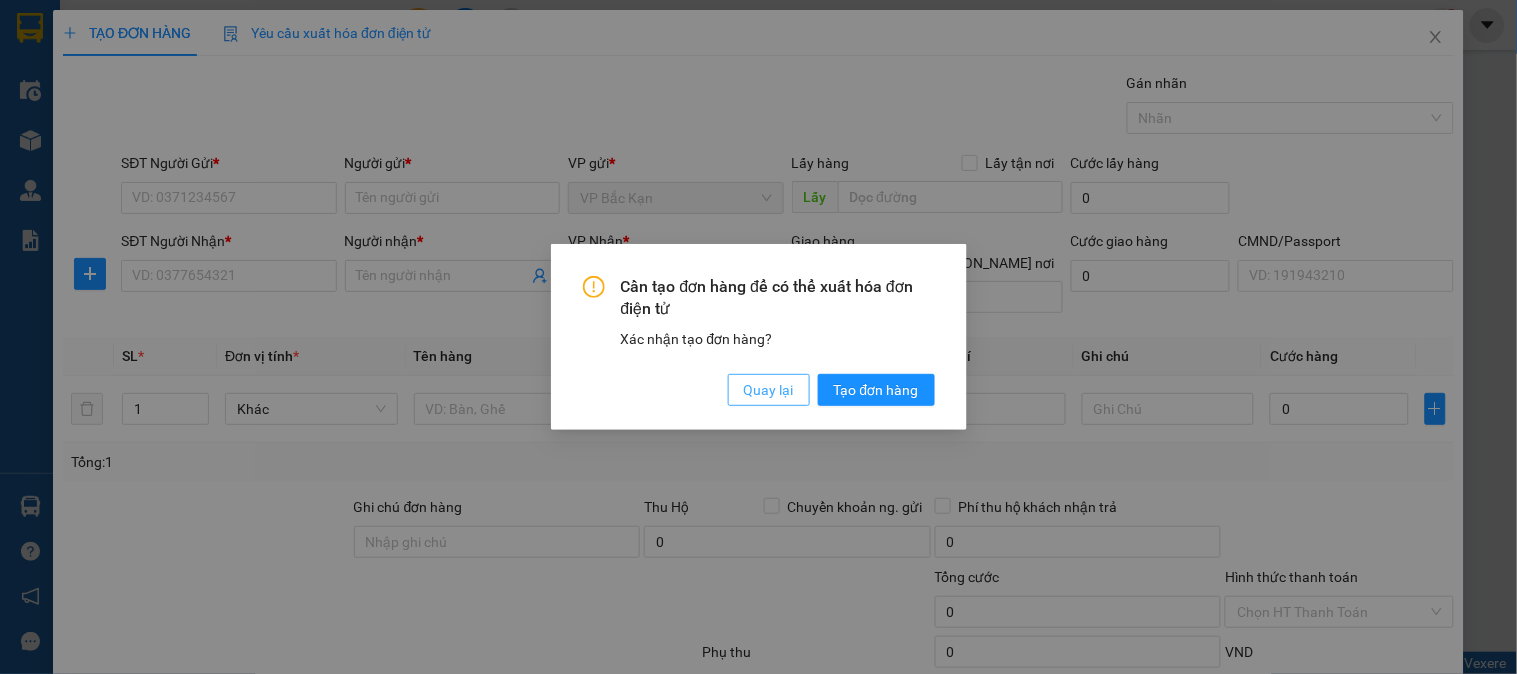 click on "Quay lại" at bounding box center [769, 390] 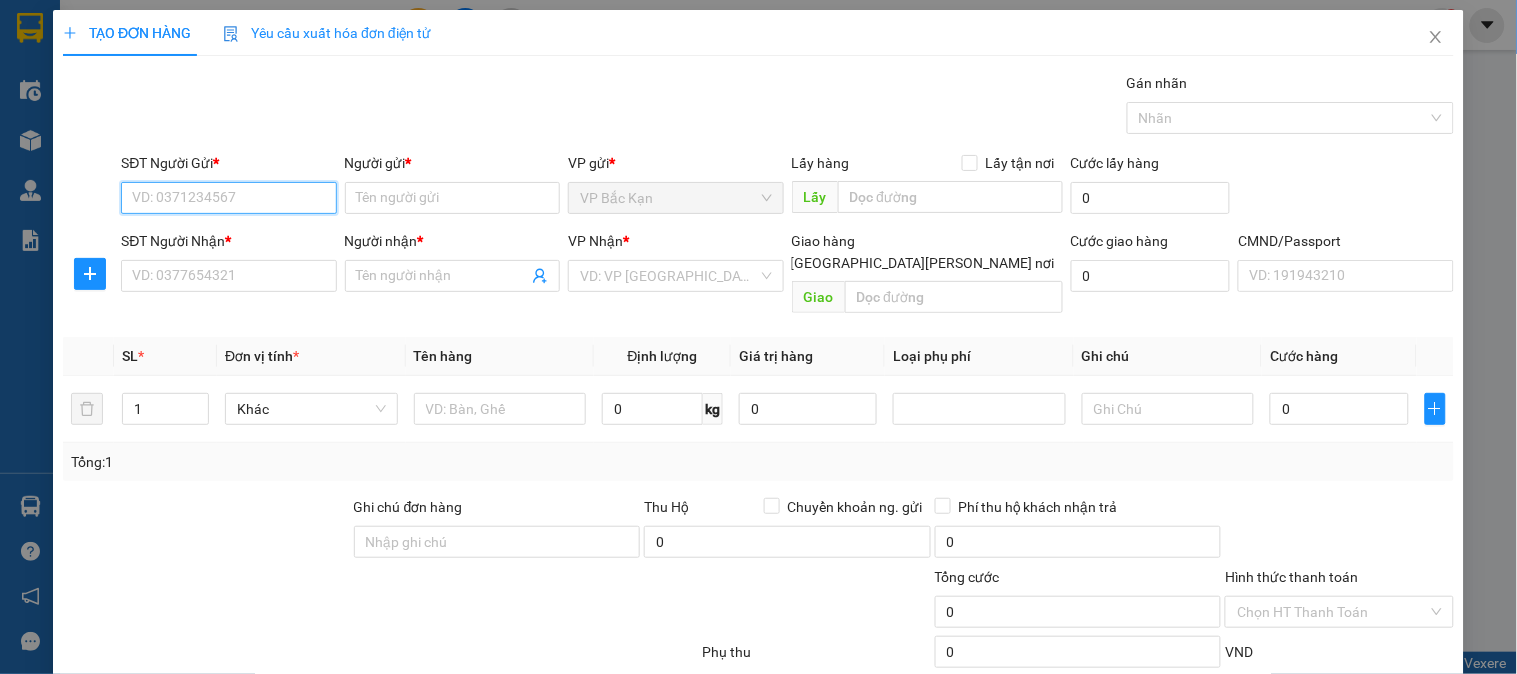 click on "SĐT Người Gửi  *" at bounding box center [228, 198] 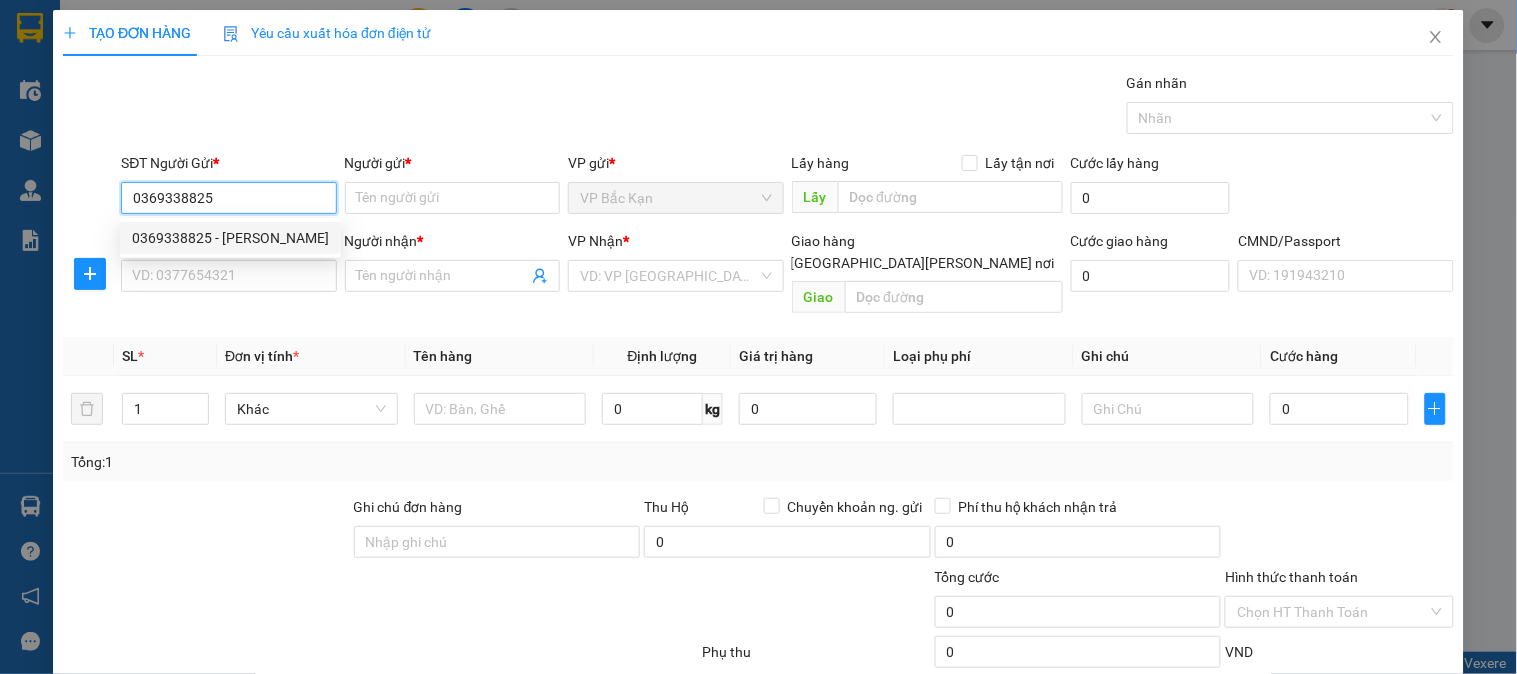 click on "0369338825 - BS GIANG" at bounding box center (230, 238) 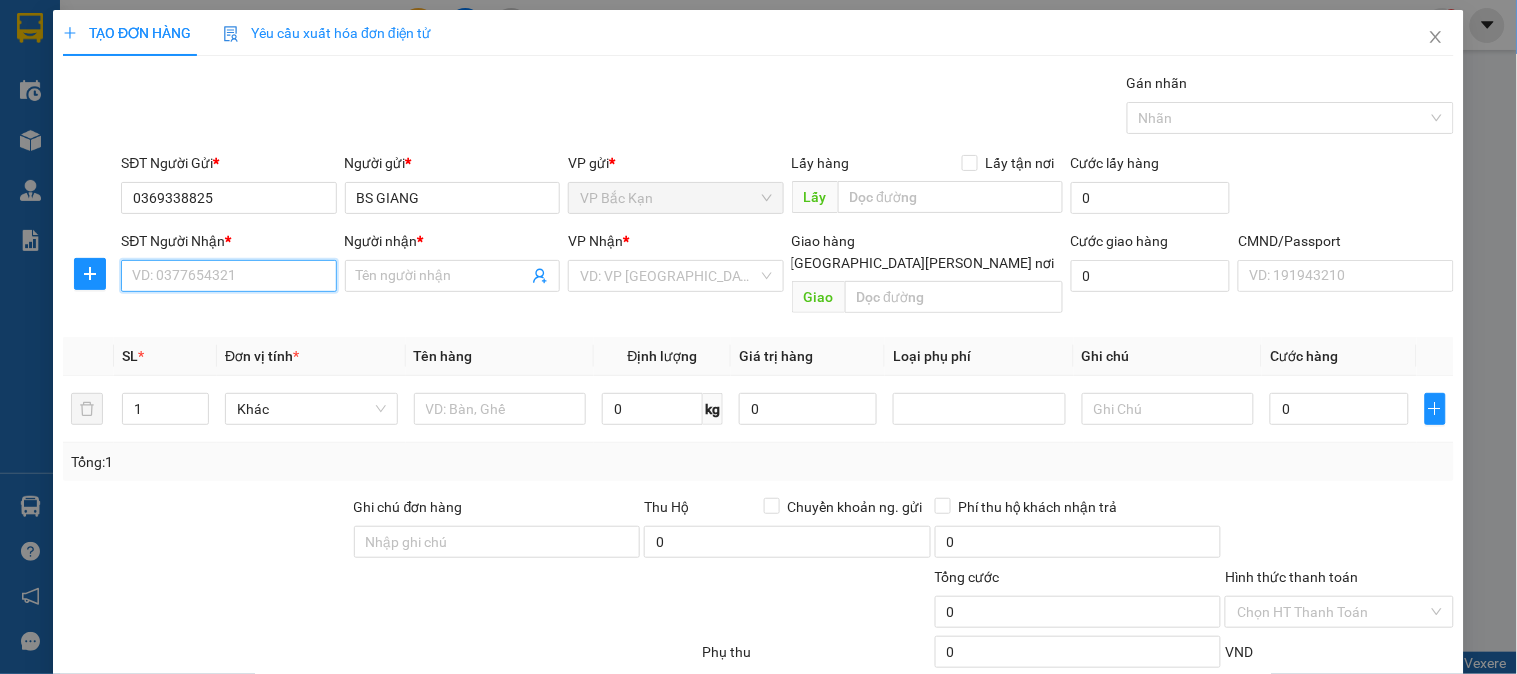 click on "SĐT Người Nhận  *" at bounding box center [228, 276] 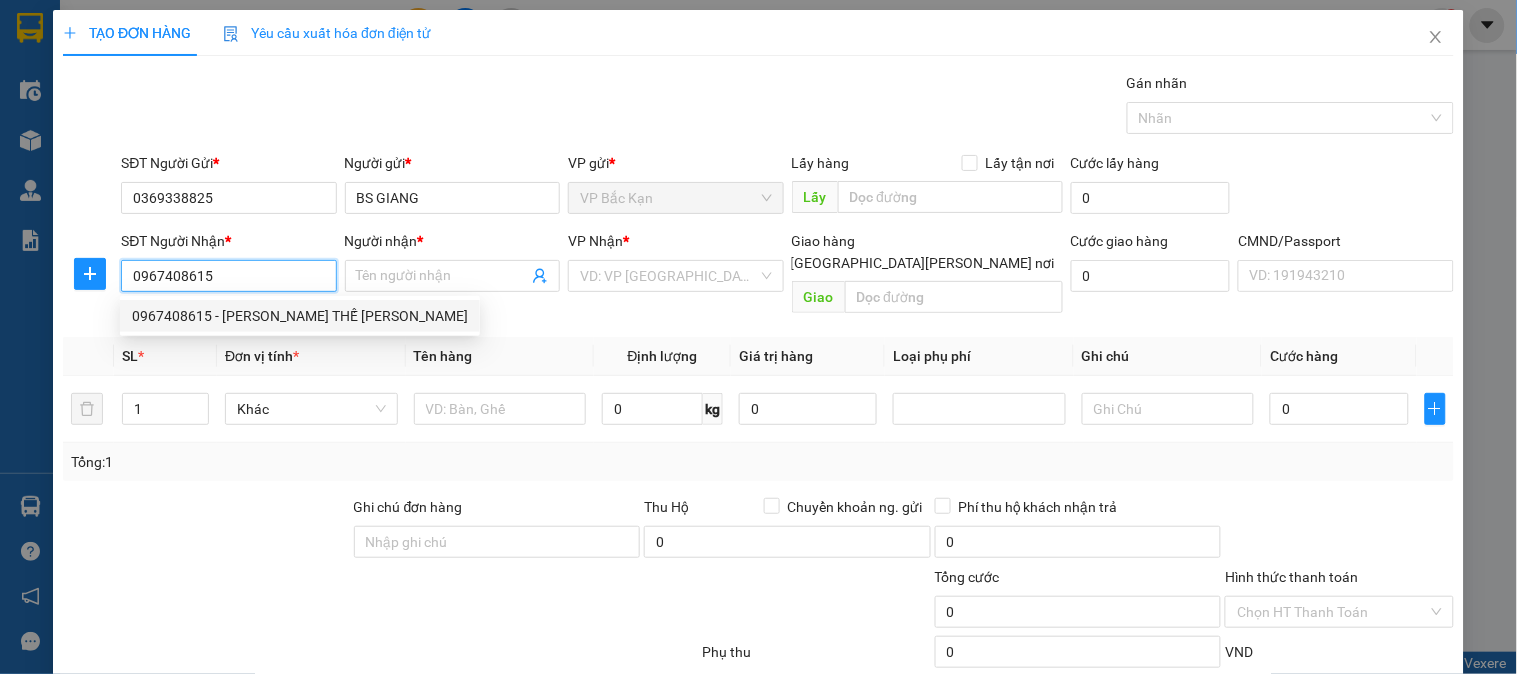 click on "0967408615 - VƯƠNG THẾ QUYẾT" at bounding box center [300, 316] 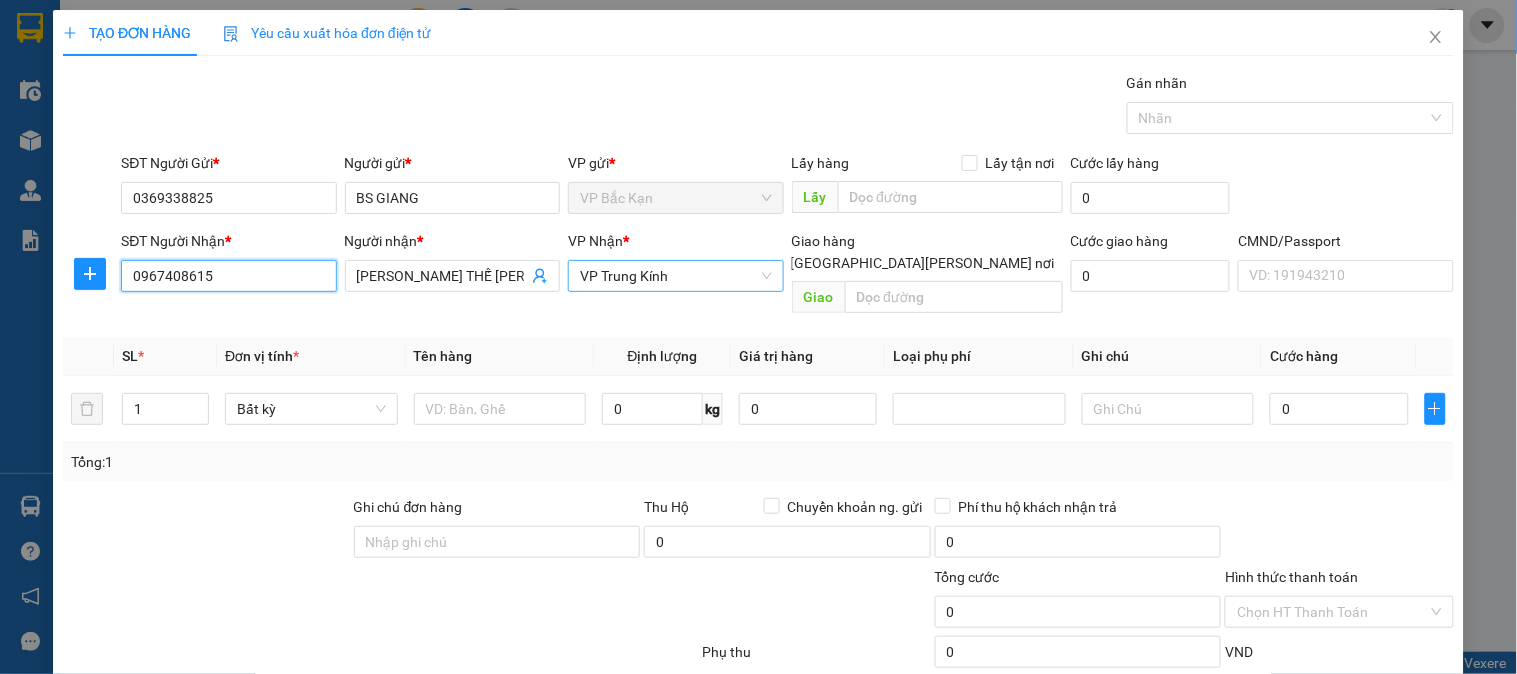 click on "VP Trung Kính" at bounding box center [675, 276] 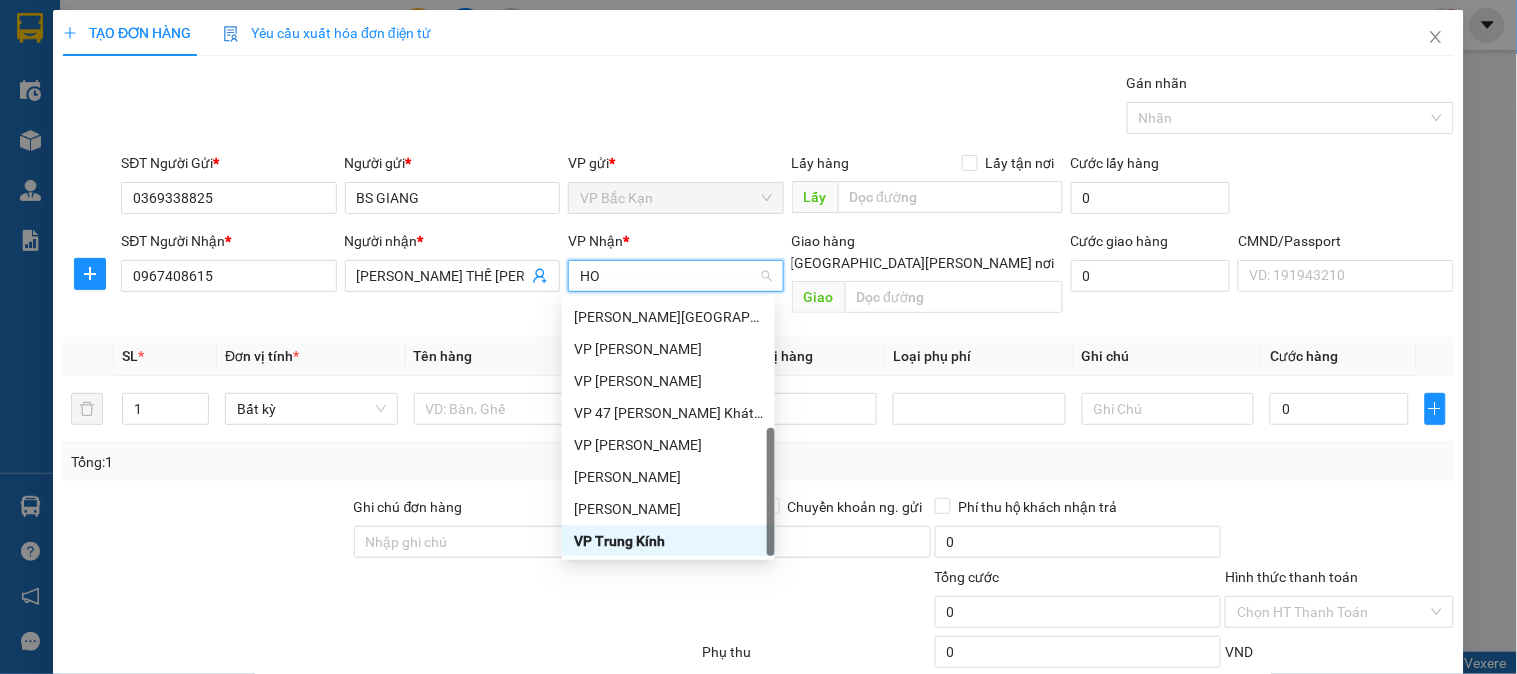 scroll, scrollTop: 0, scrollLeft: 0, axis: both 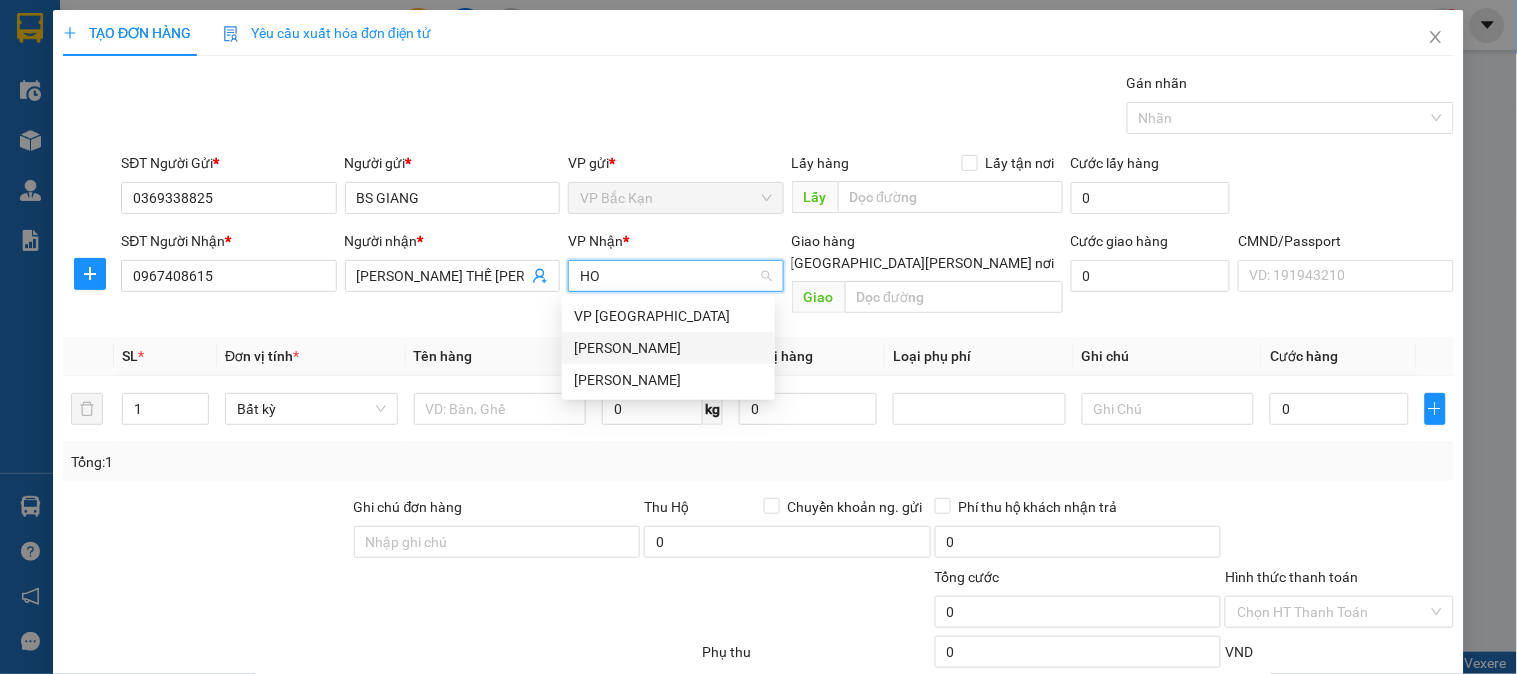 click on "VP [PERSON_NAME]" at bounding box center (668, 348) 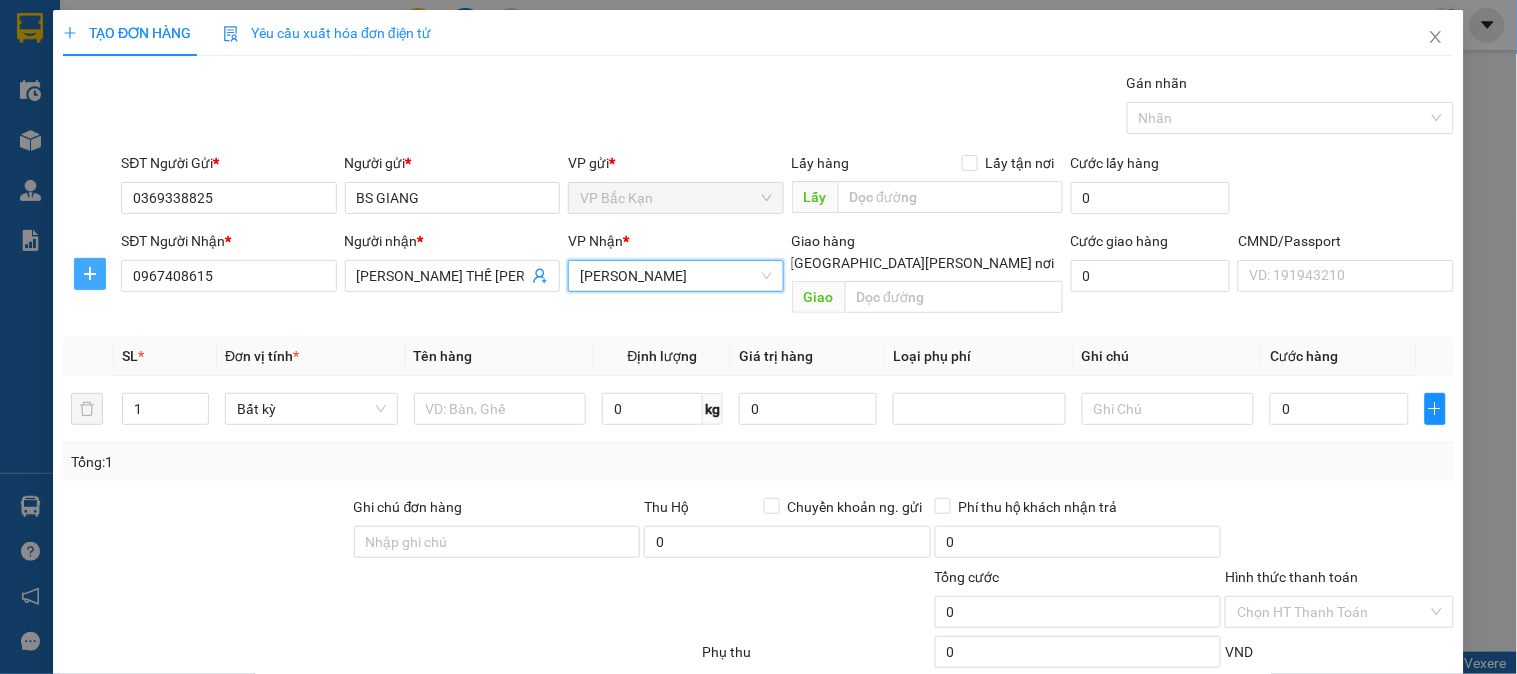 click 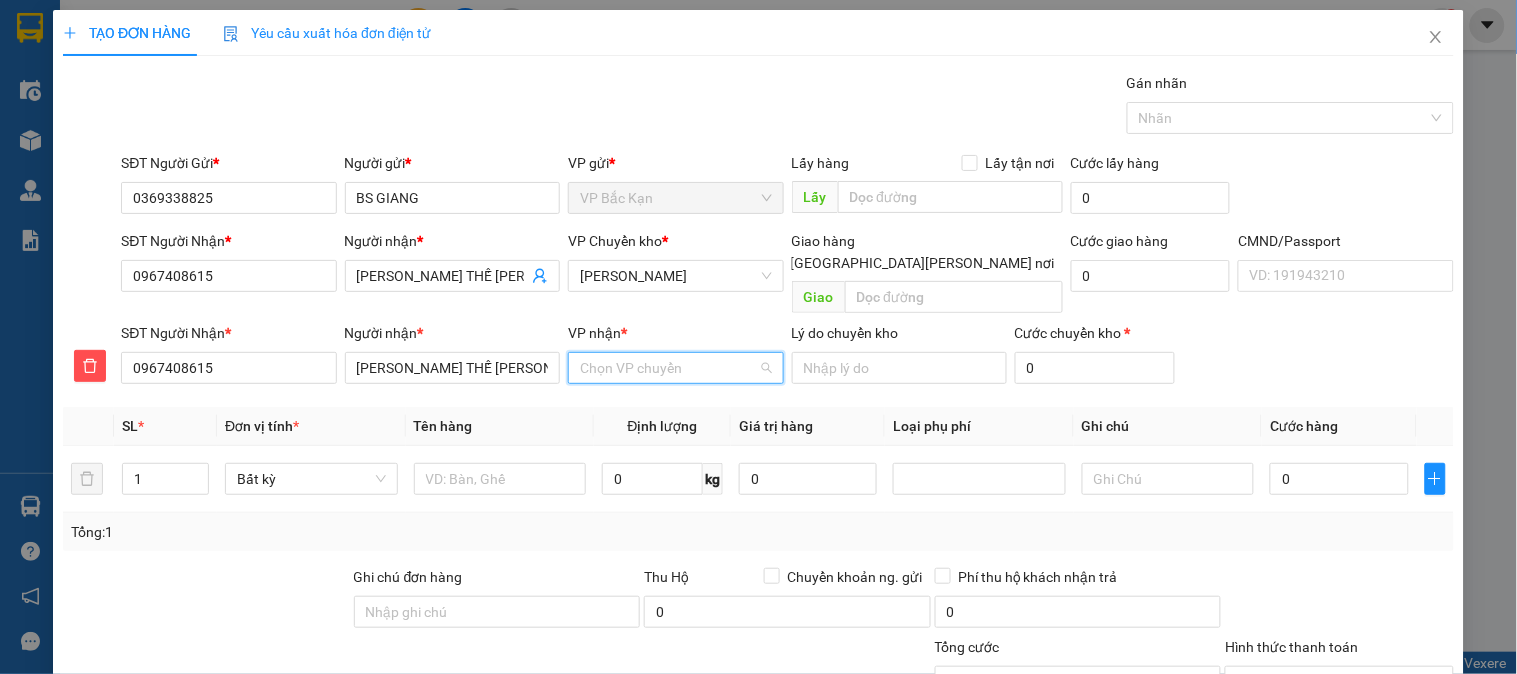 click on "VP nhận  *" at bounding box center [668, 368] 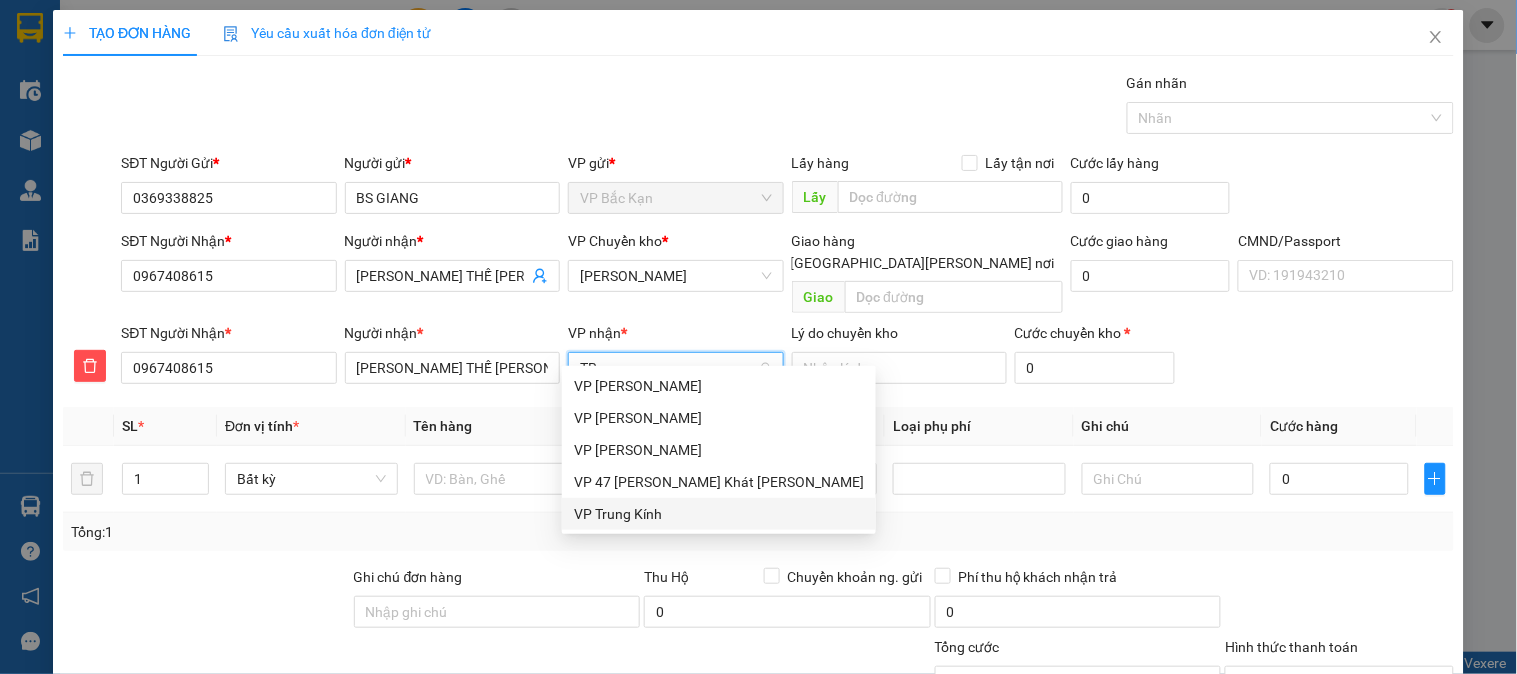 click on "VP Trung Kính" at bounding box center [719, 514] 